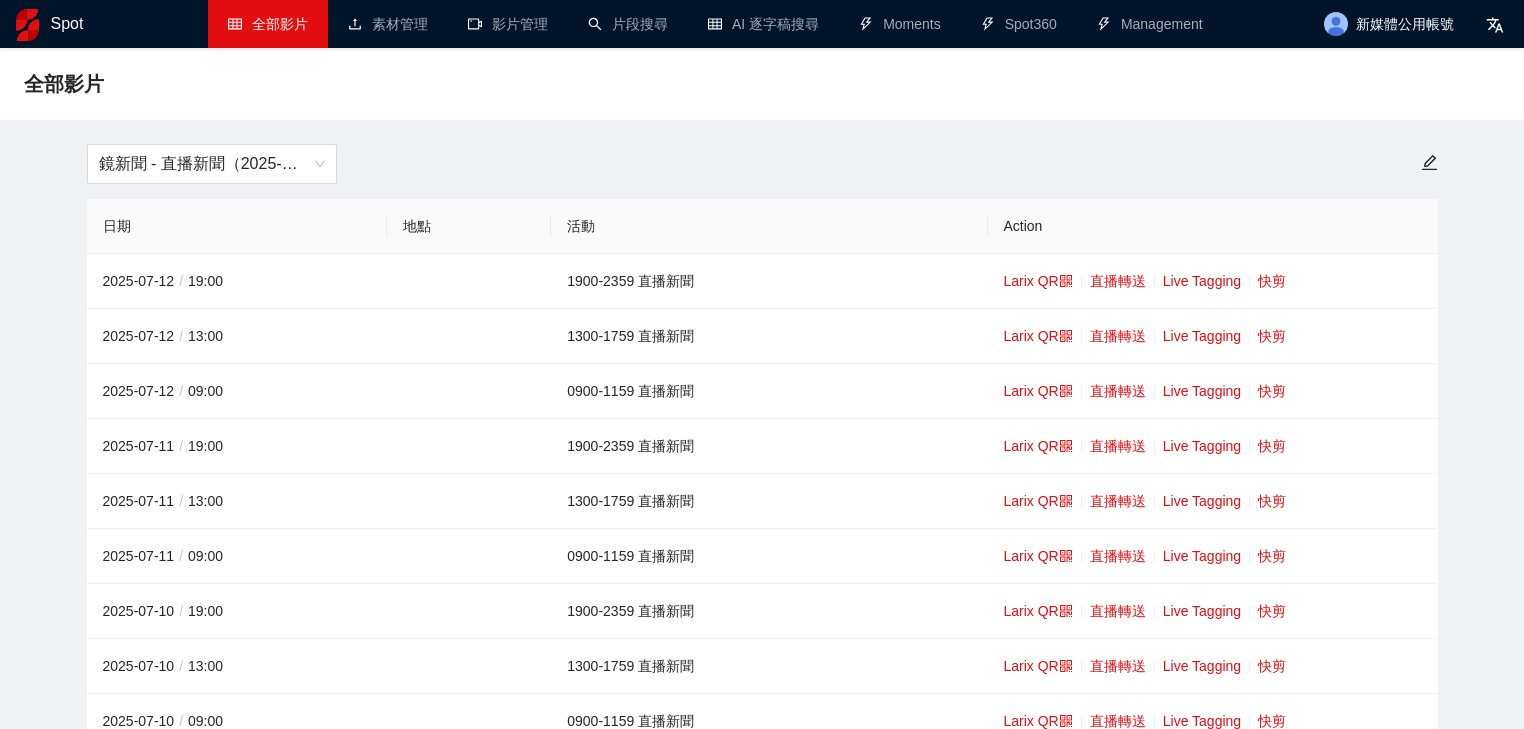 scroll, scrollTop: 0, scrollLeft: 0, axis: both 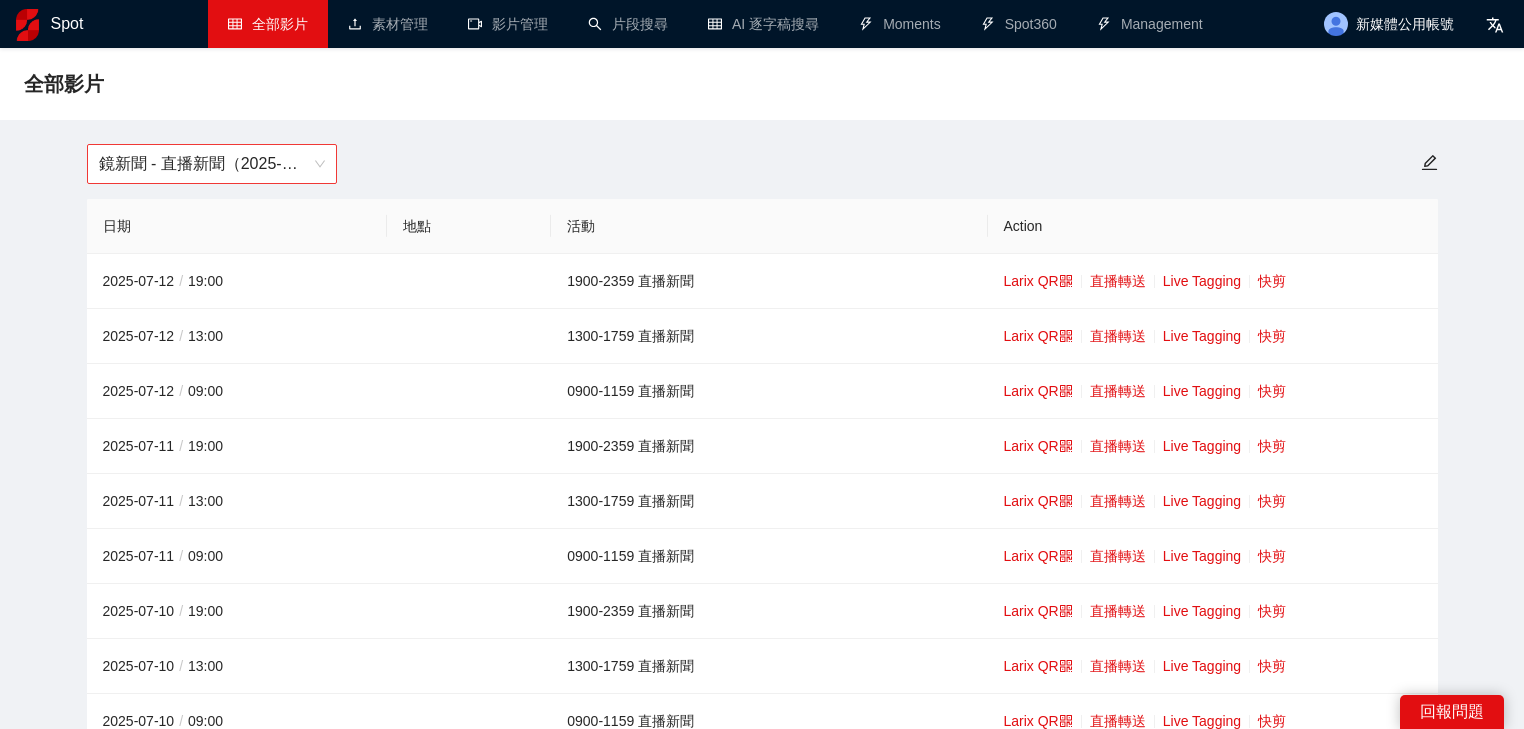 click on "鏡新聞 - 直播新聞（2025-2027）" at bounding box center (212, 164) 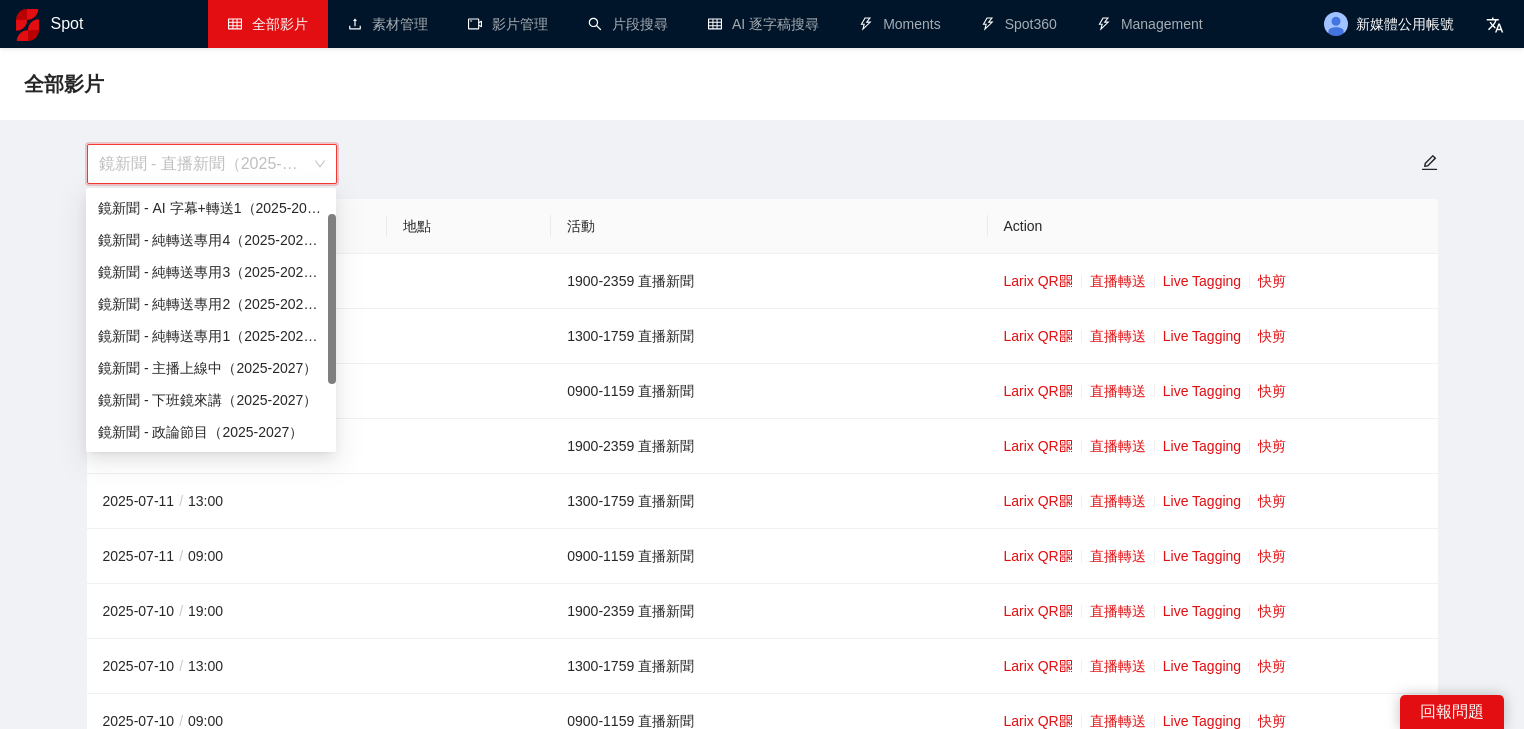 scroll, scrollTop: 32, scrollLeft: 0, axis: vertical 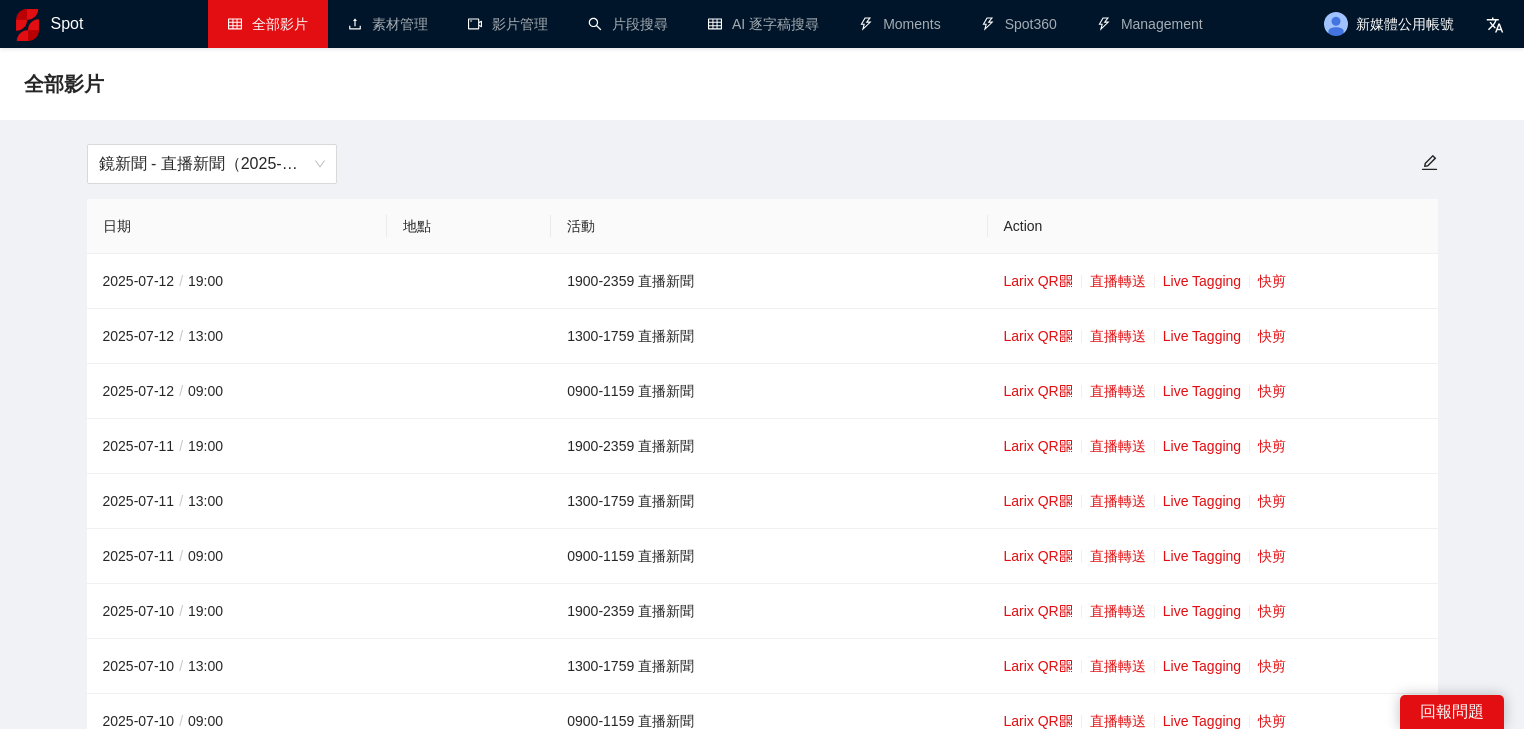 click on "鏡新聞 - 直播新聞（2025-2027）" at bounding box center (762, 164) 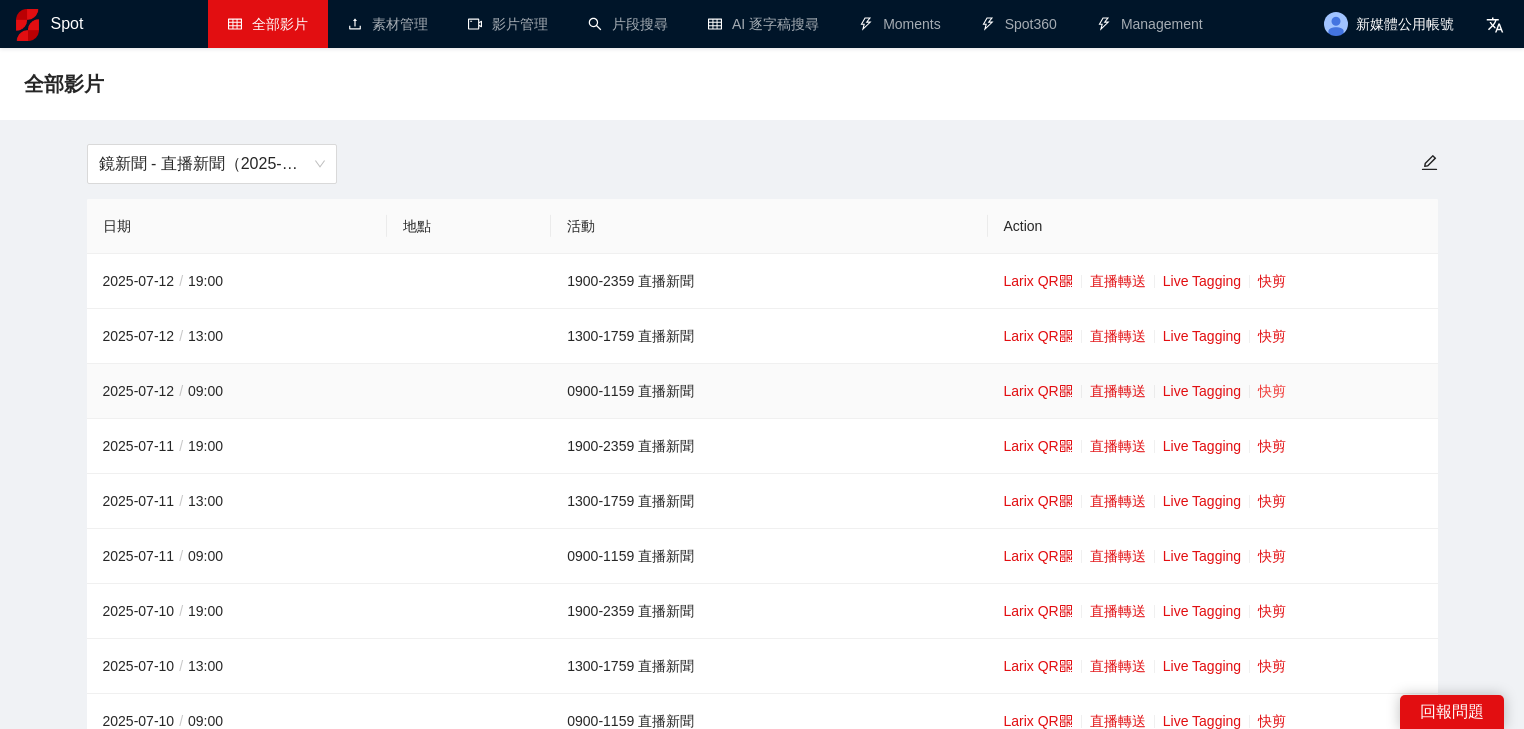 click on "快剪" at bounding box center [1272, 391] 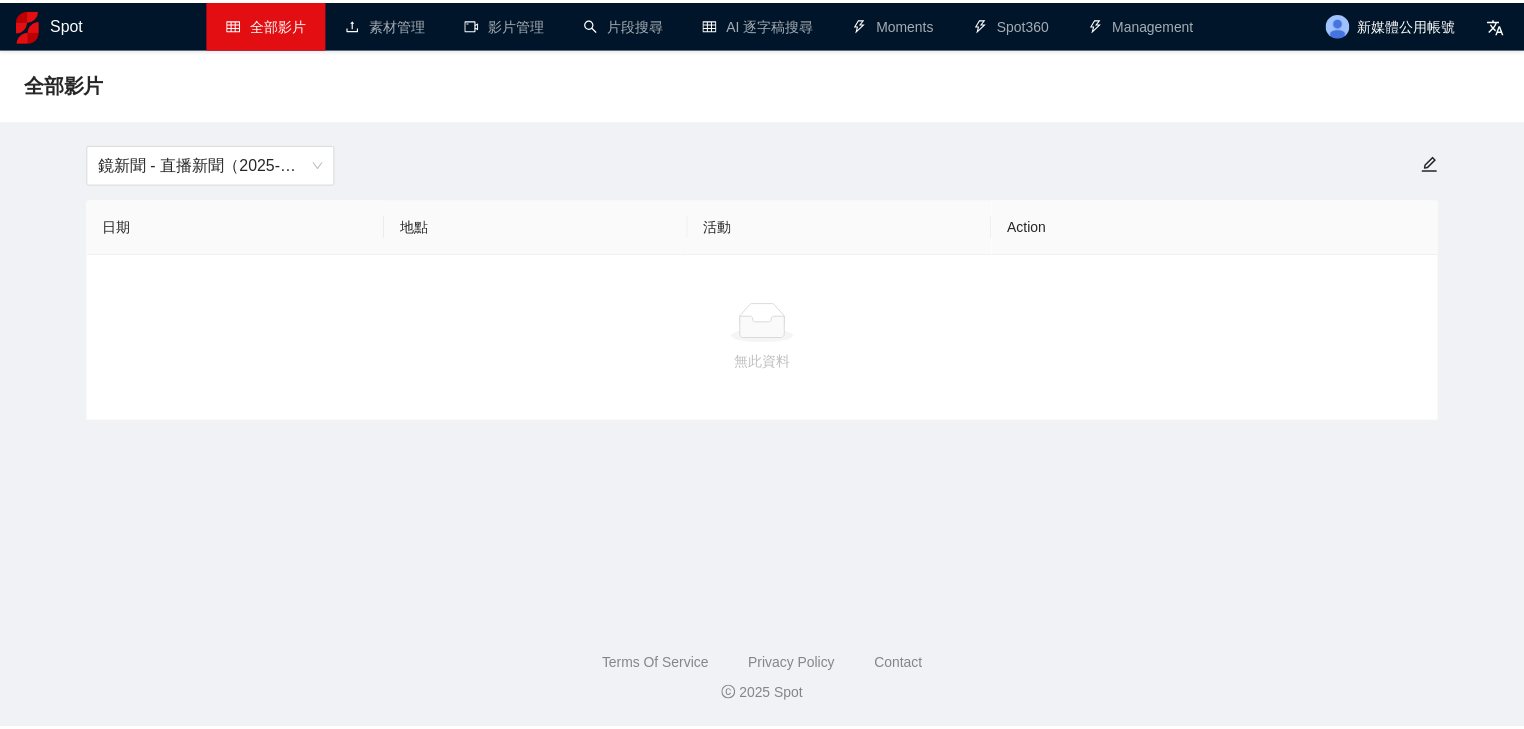 scroll, scrollTop: 0, scrollLeft: 0, axis: both 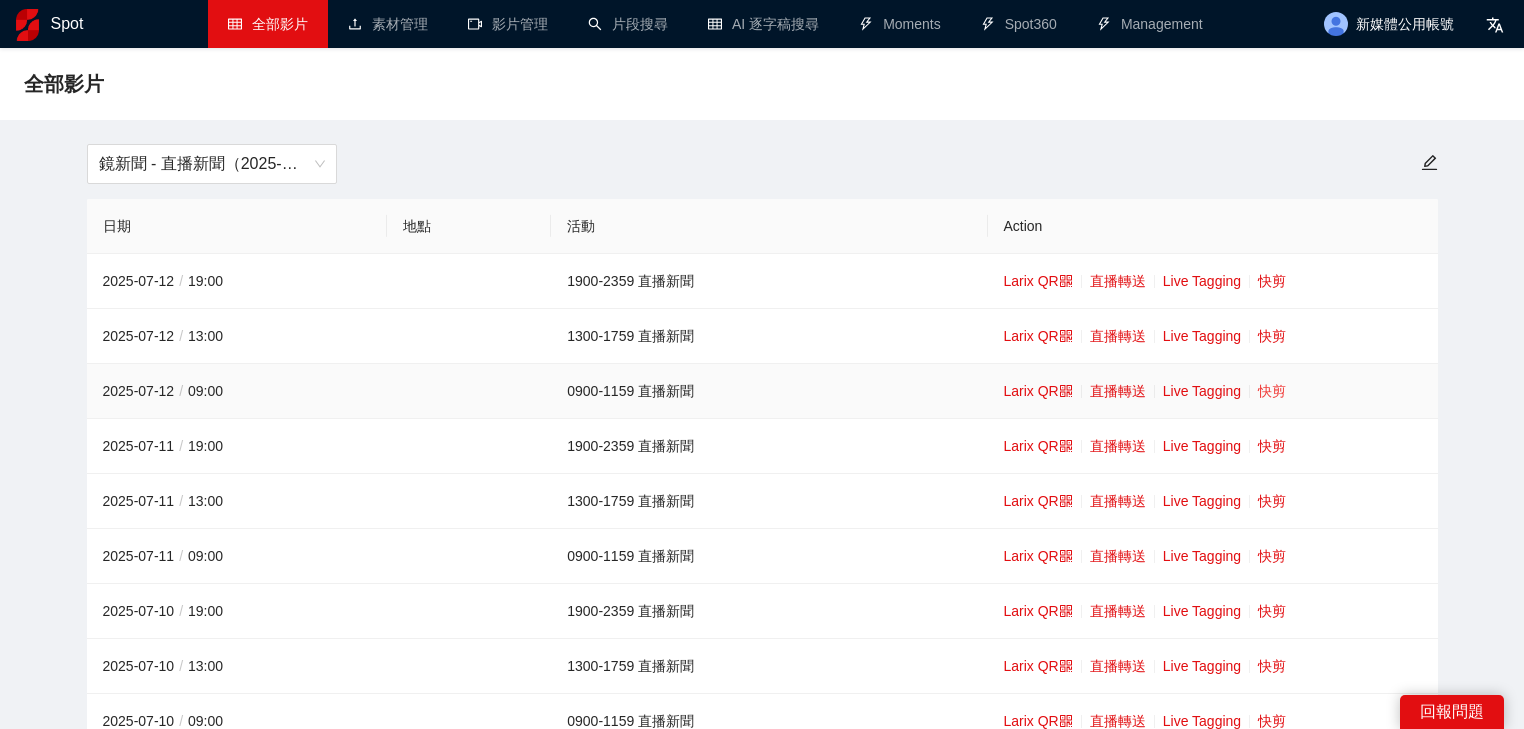 click on "快剪" at bounding box center [1272, 391] 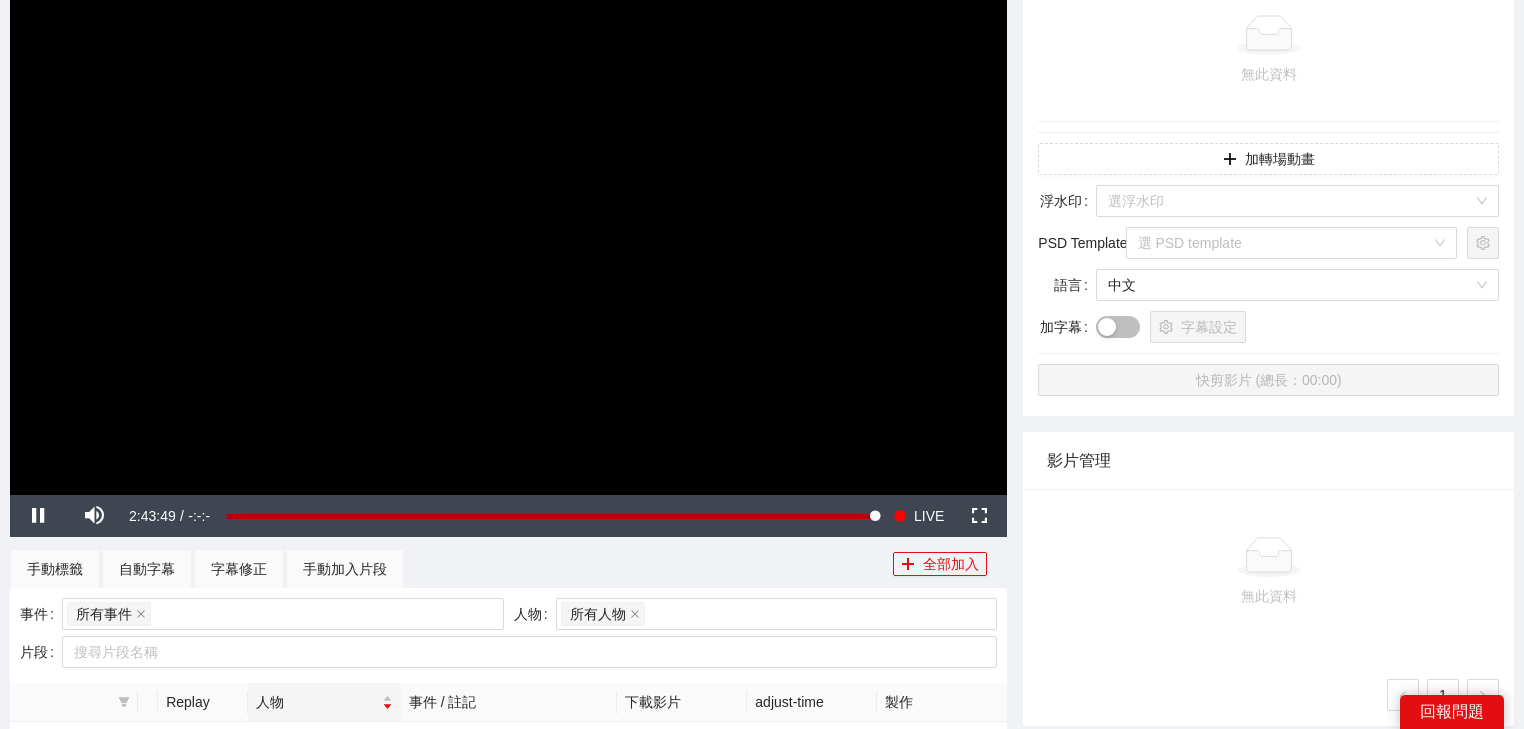 scroll, scrollTop: 400, scrollLeft: 0, axis: vertical 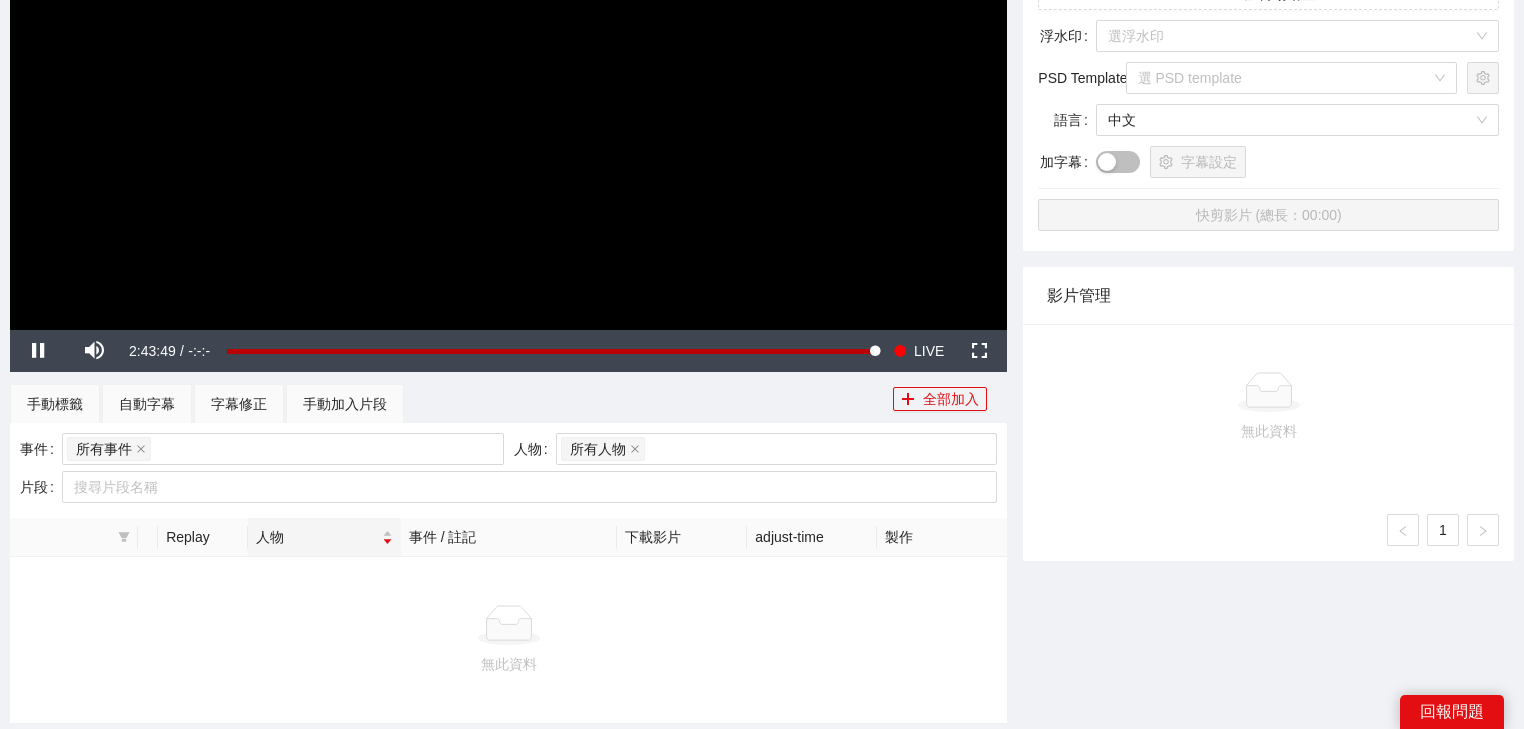 click at bounding box center (508, 49) 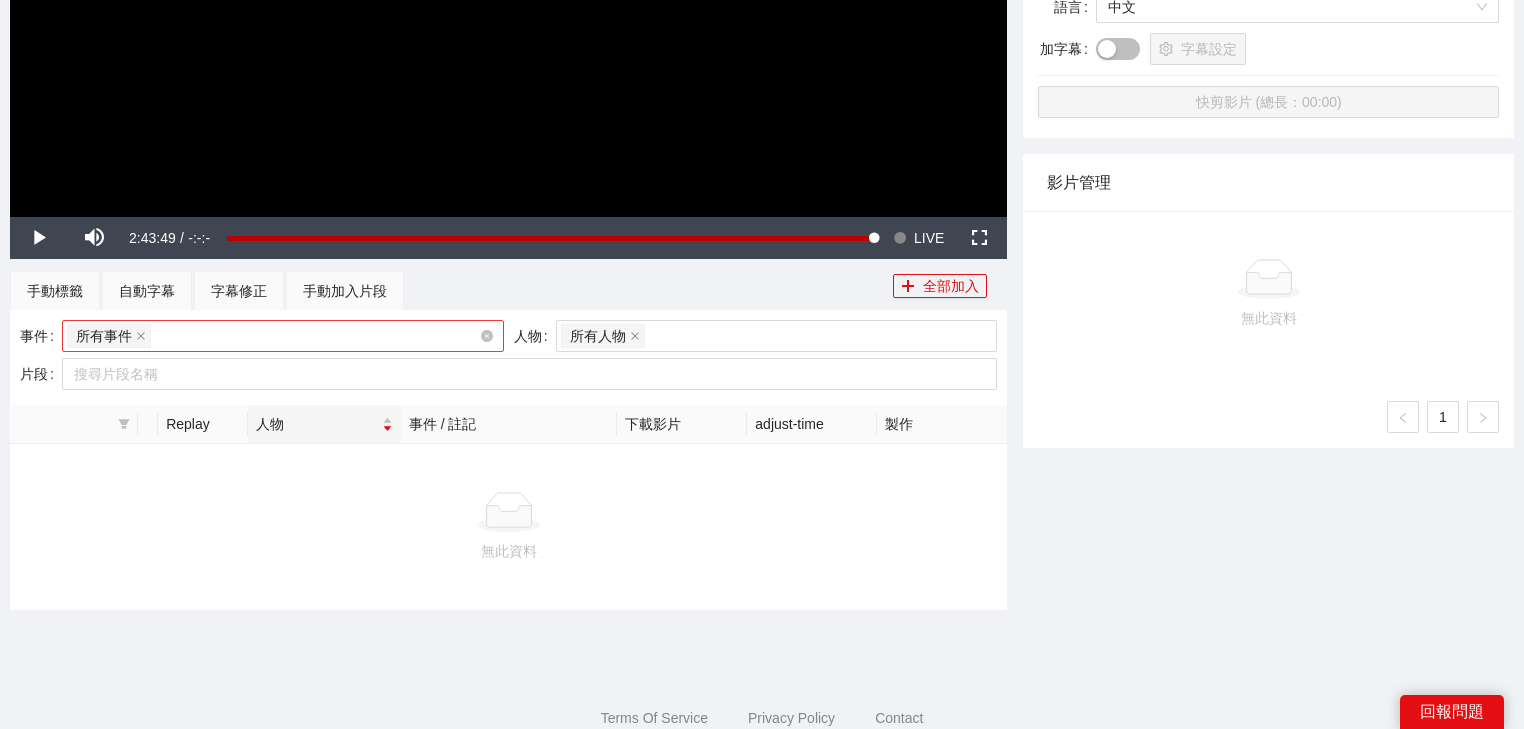 scroll, scrollTop: 566, scrollLeft: 0, axis: vertical 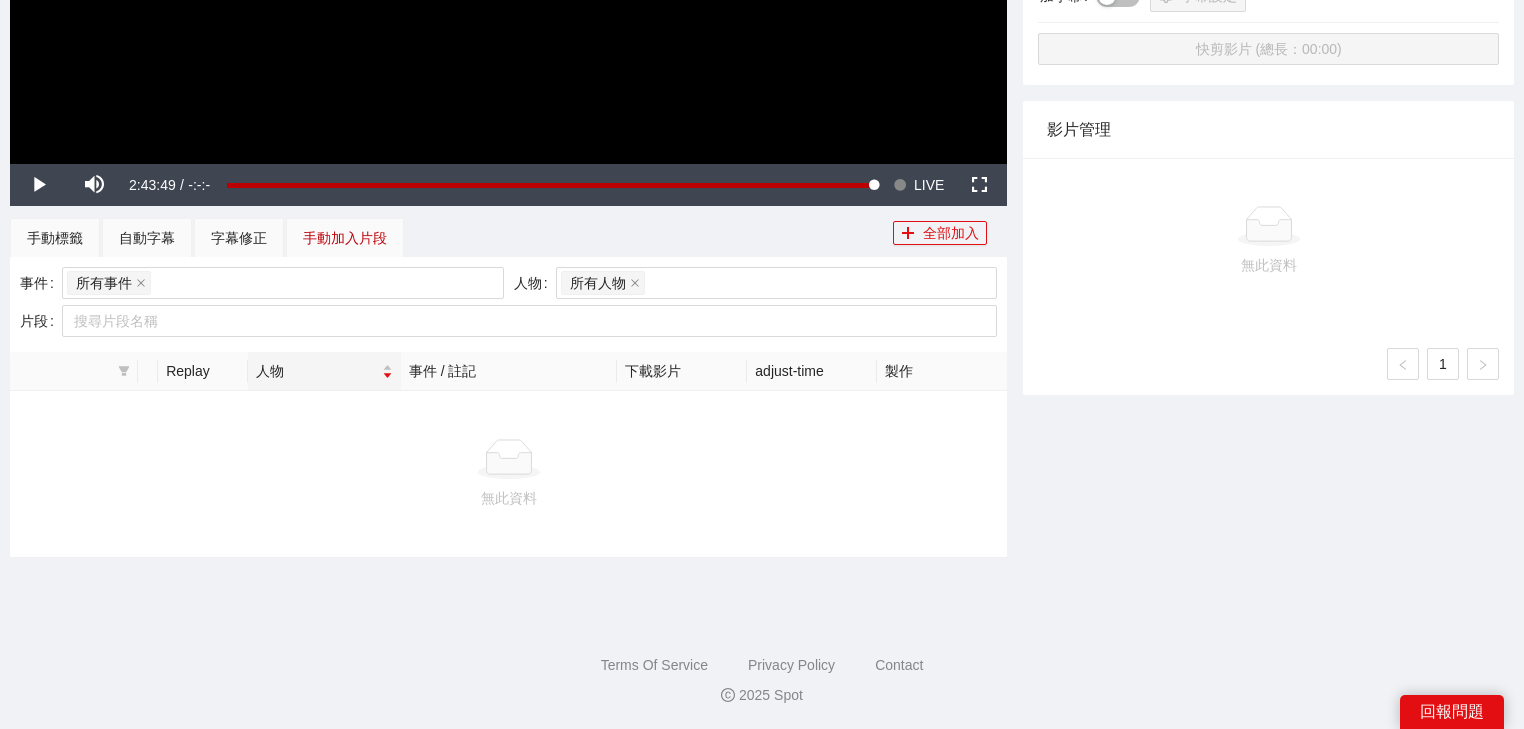 click on "手動加入片段" at bounding box center [345, 238] 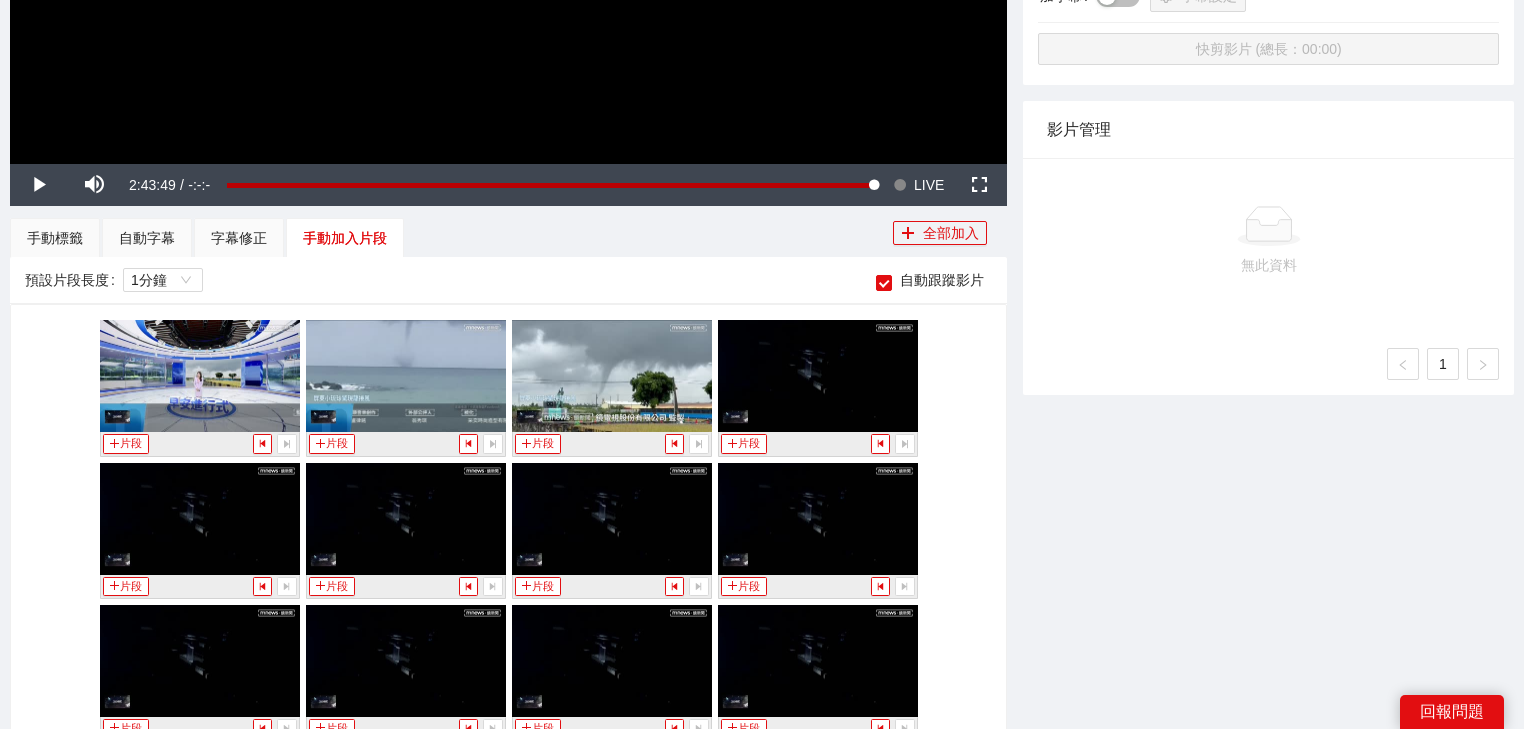 scroll, scrollTop: 13670, scrollLeft: 0, axis: vertical 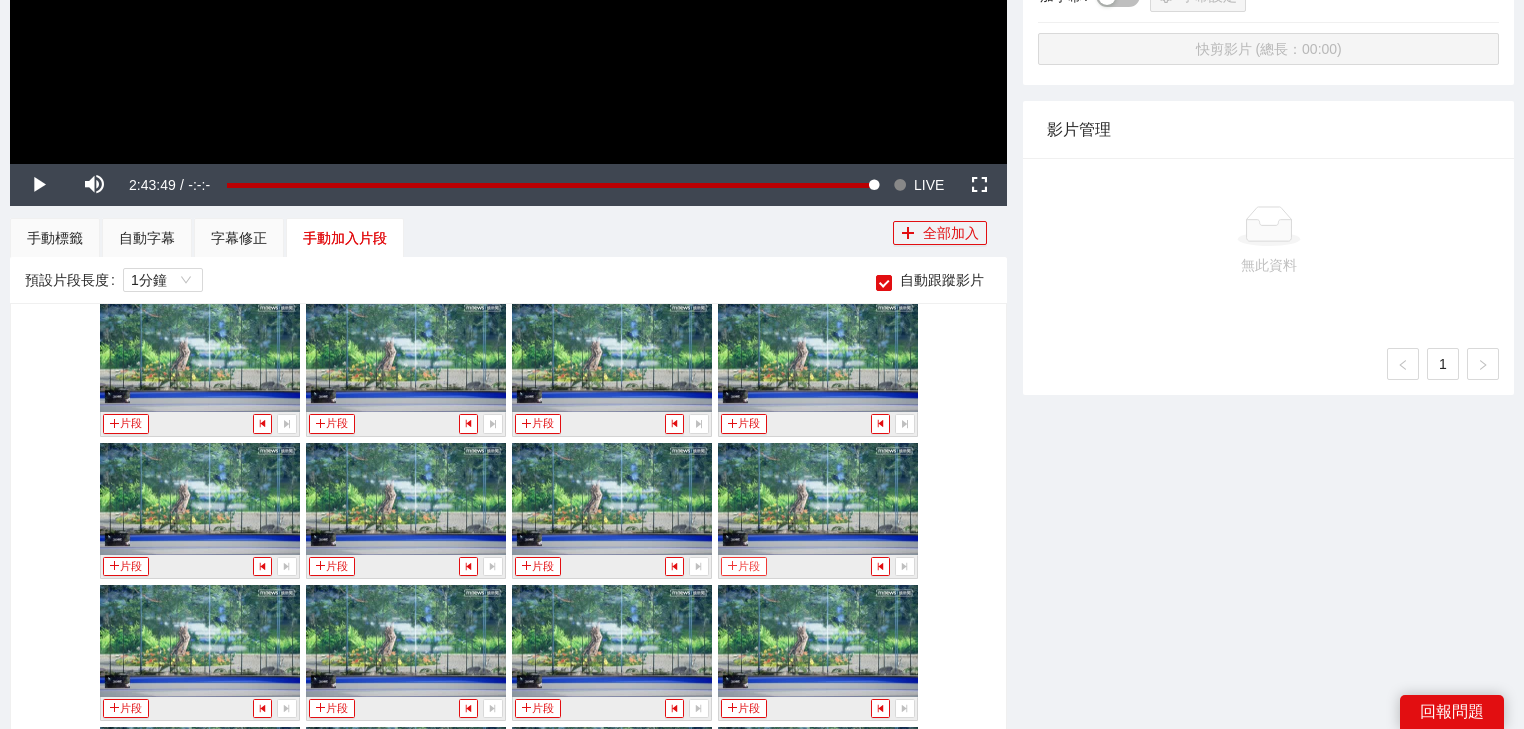 click on "片段" at bounding box center [744, 566] 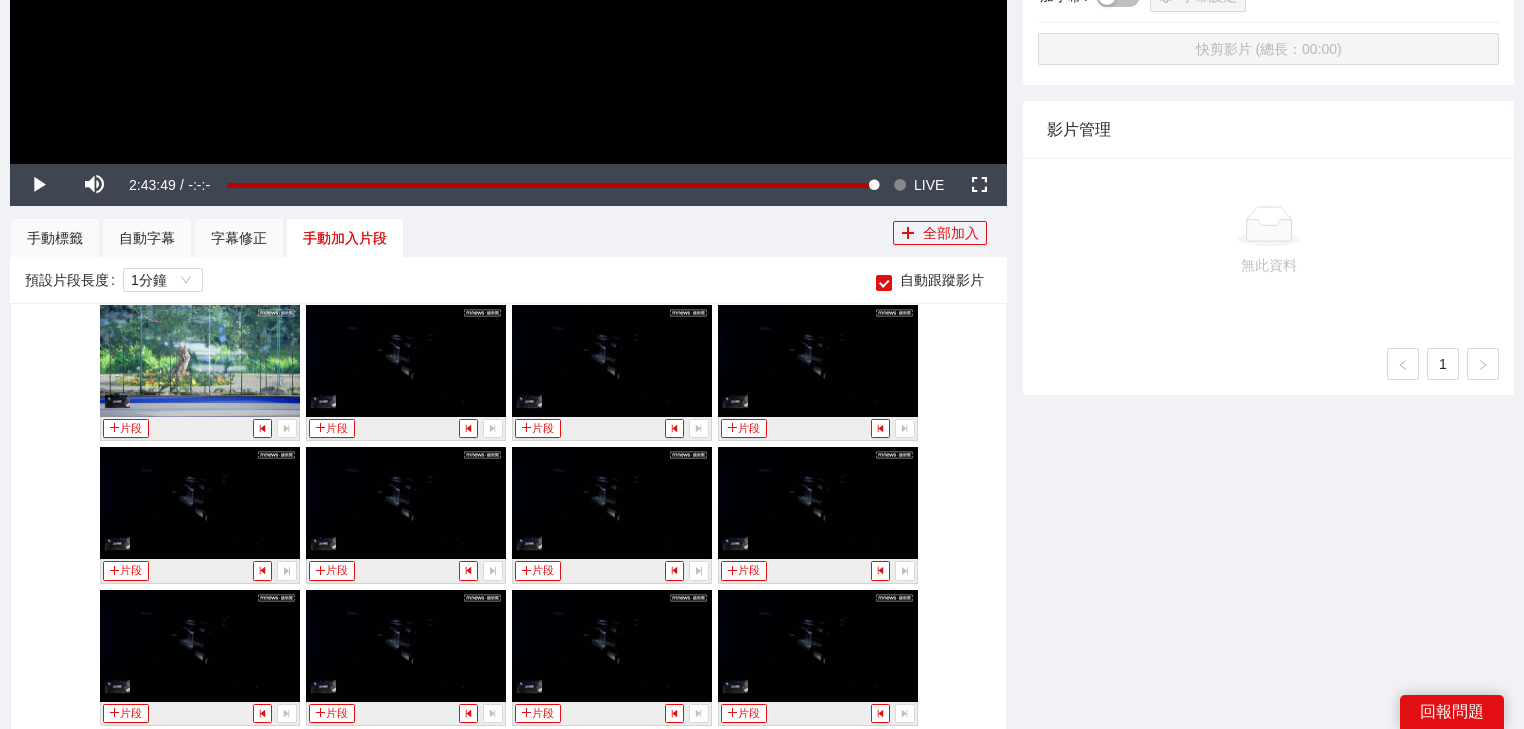 scroll, scrollTop: 14390, scrollLeft: 0, axis: vertical 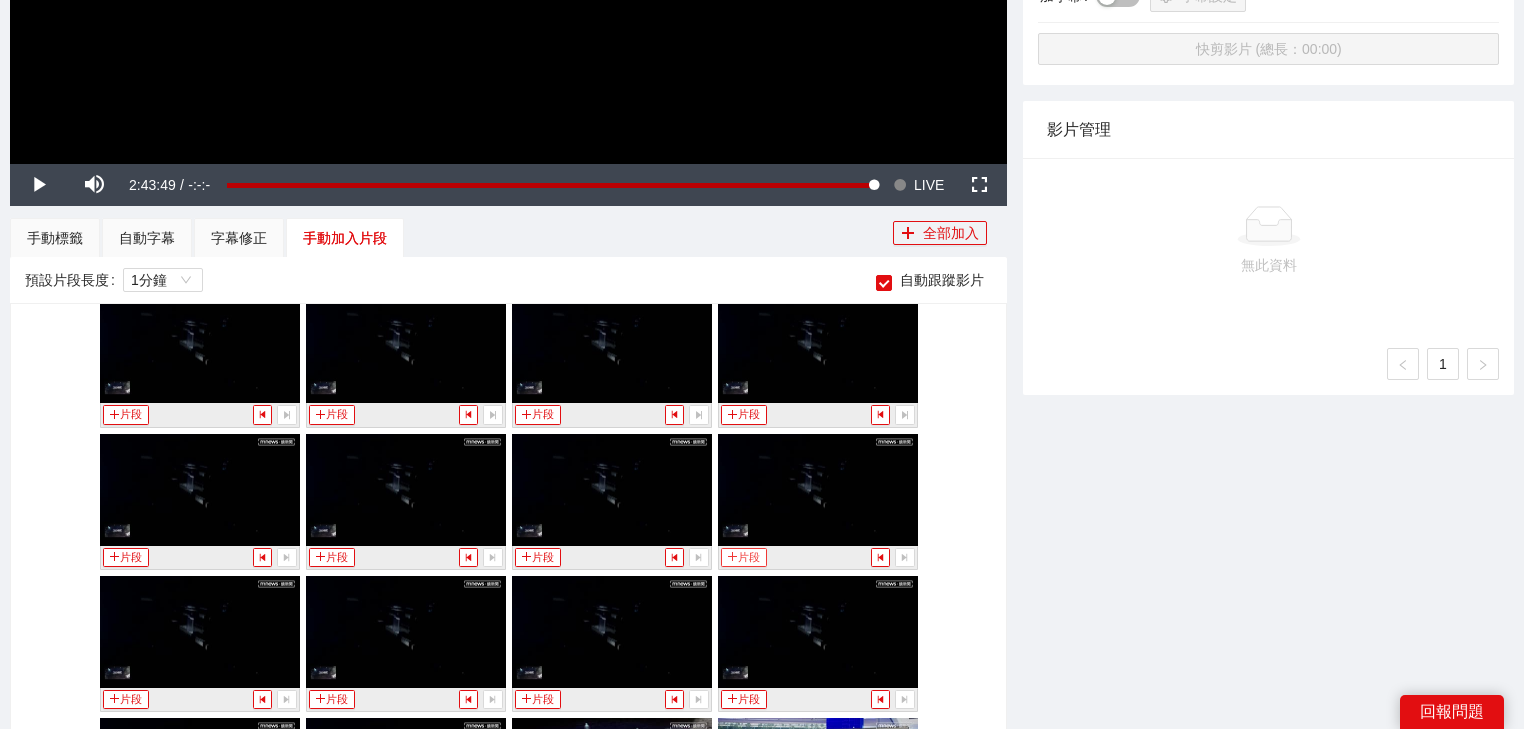 click on "片段" at bounding box center (744, 557) 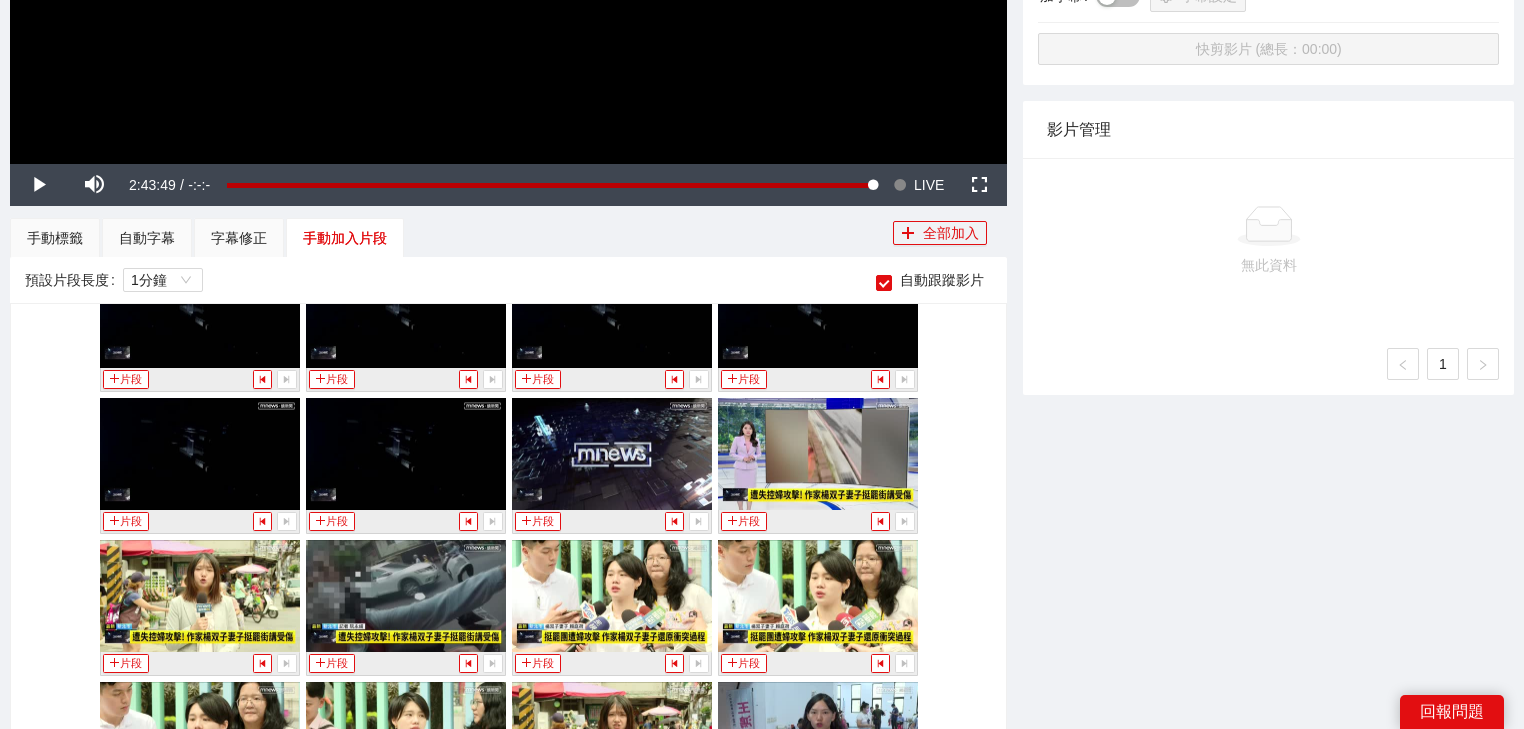 scroll, scrollTop: 14790, scrollLeft: 0, axis: vertical 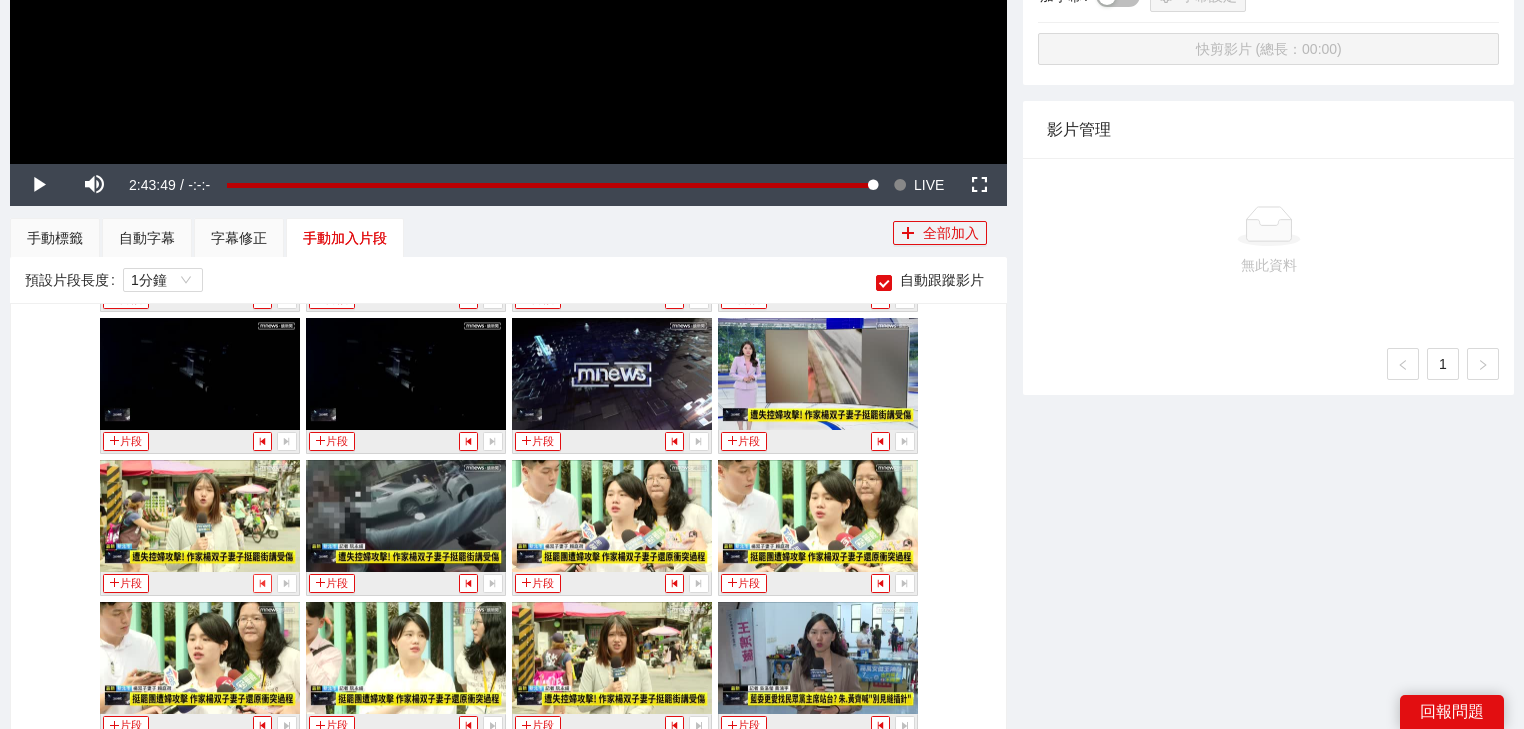 click 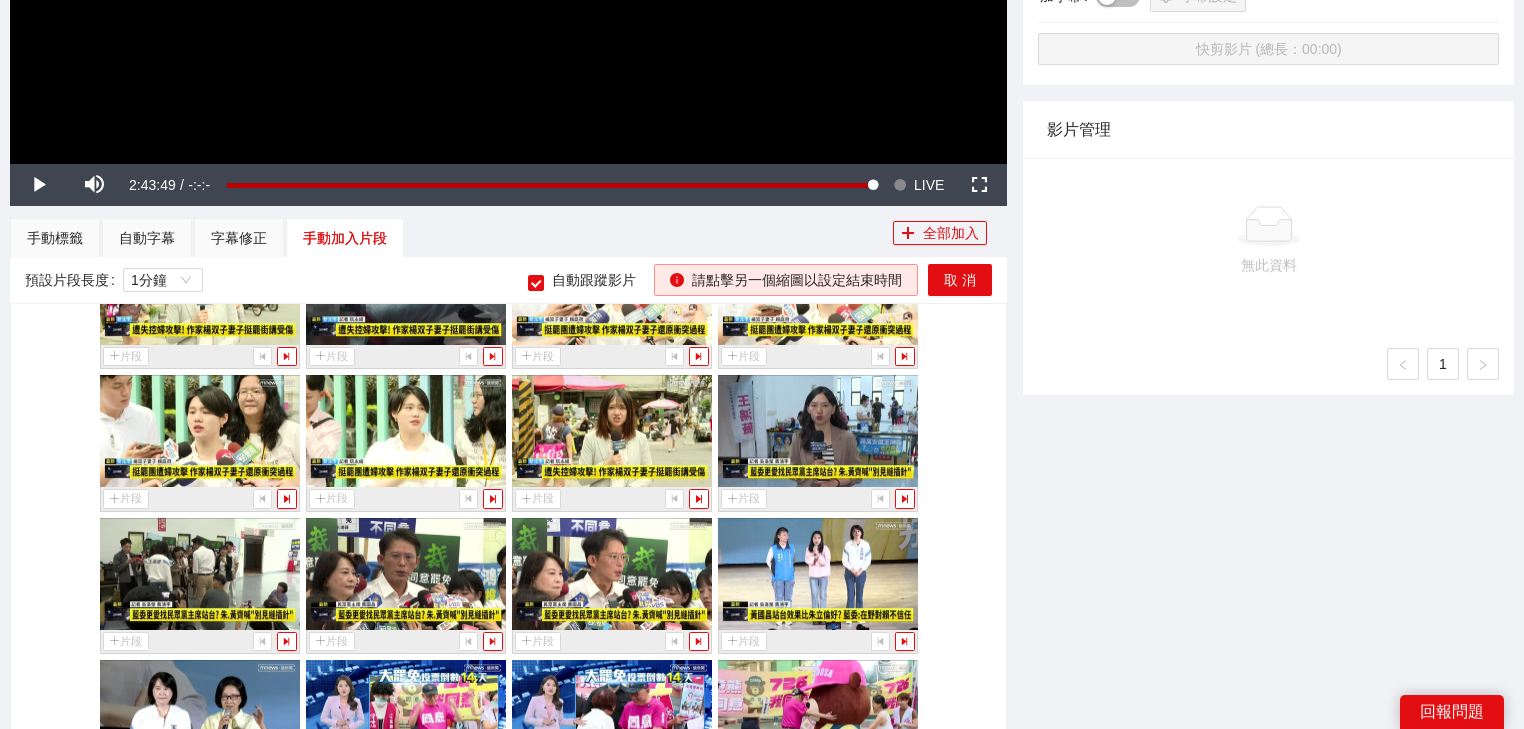 scroll, scrollTop: 15030, scrollLeft: 0, axis: vertical 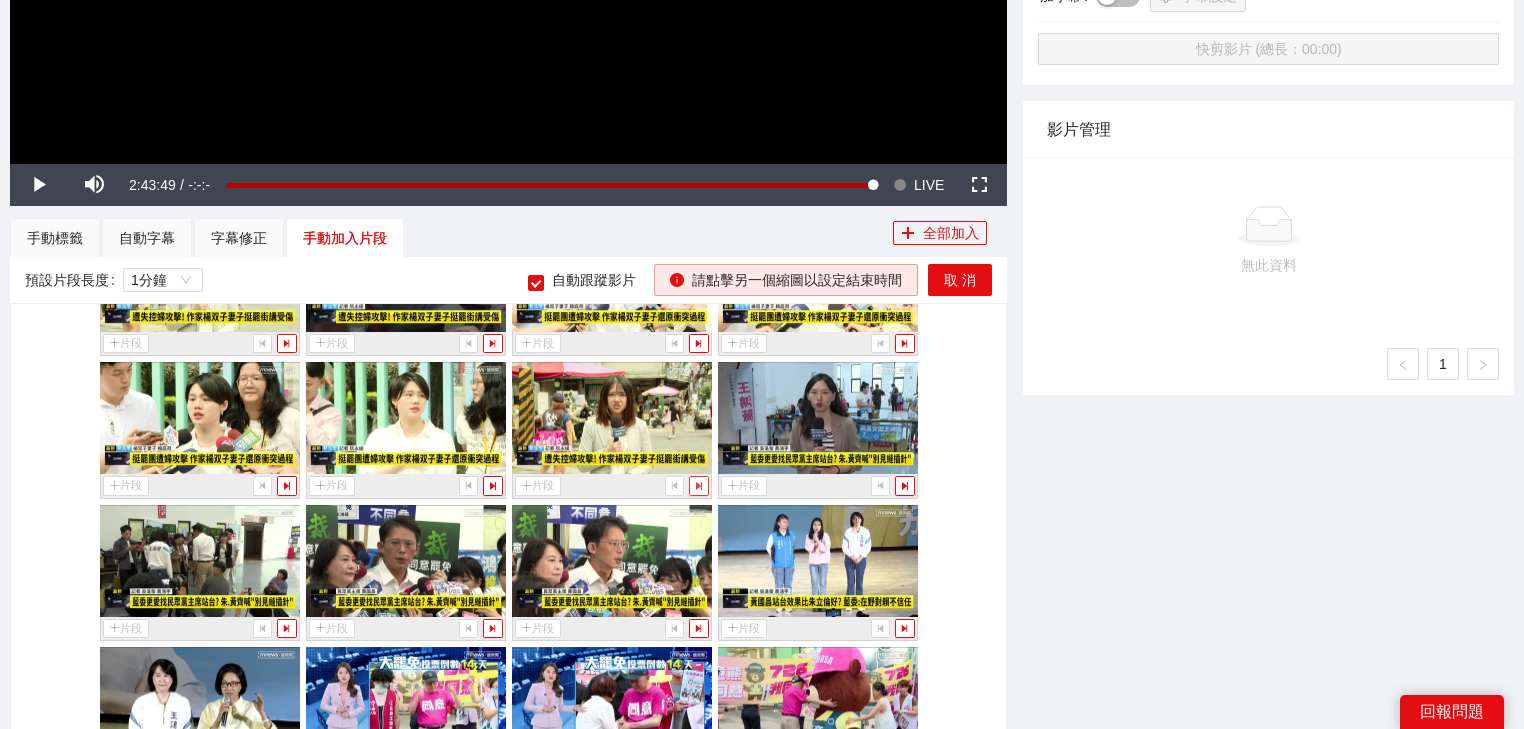 click 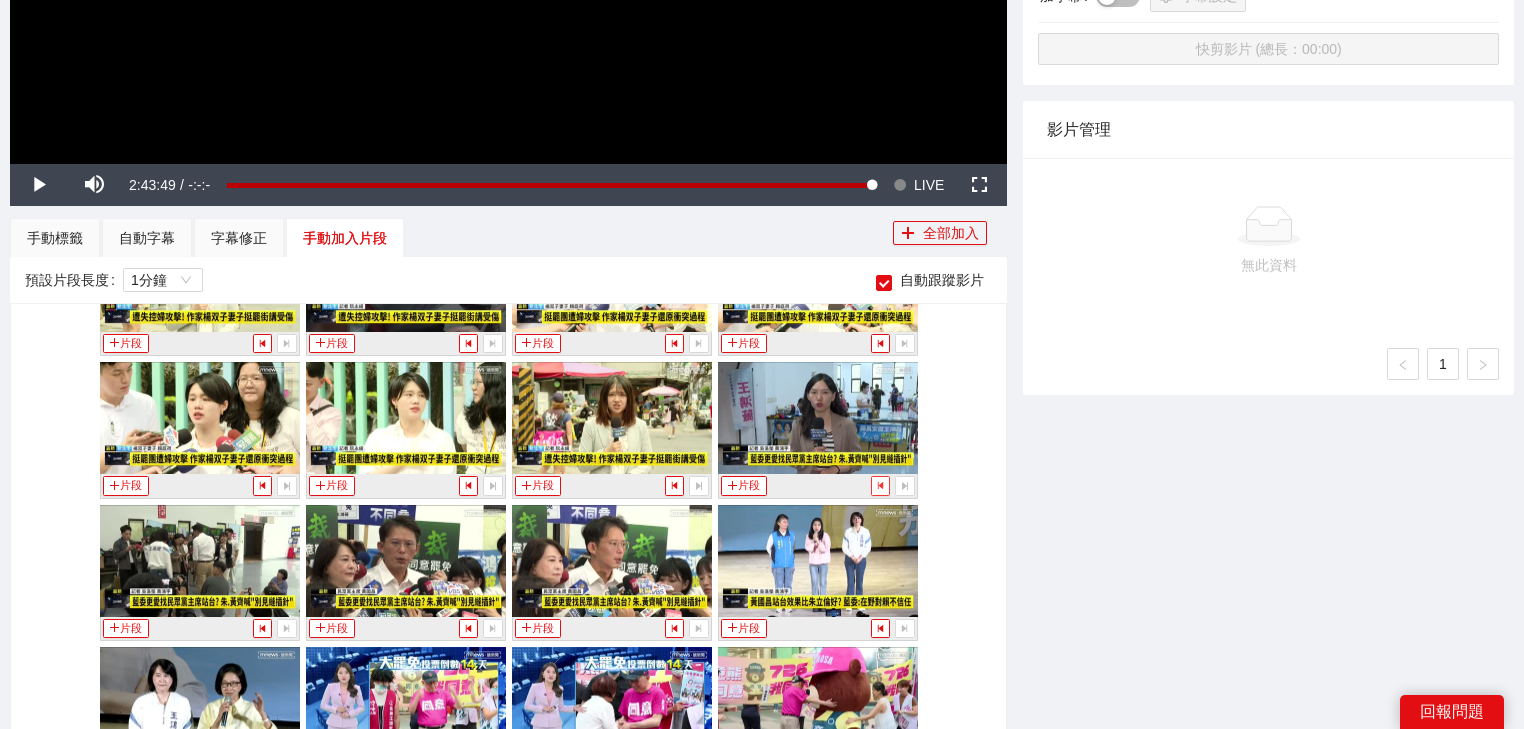 click 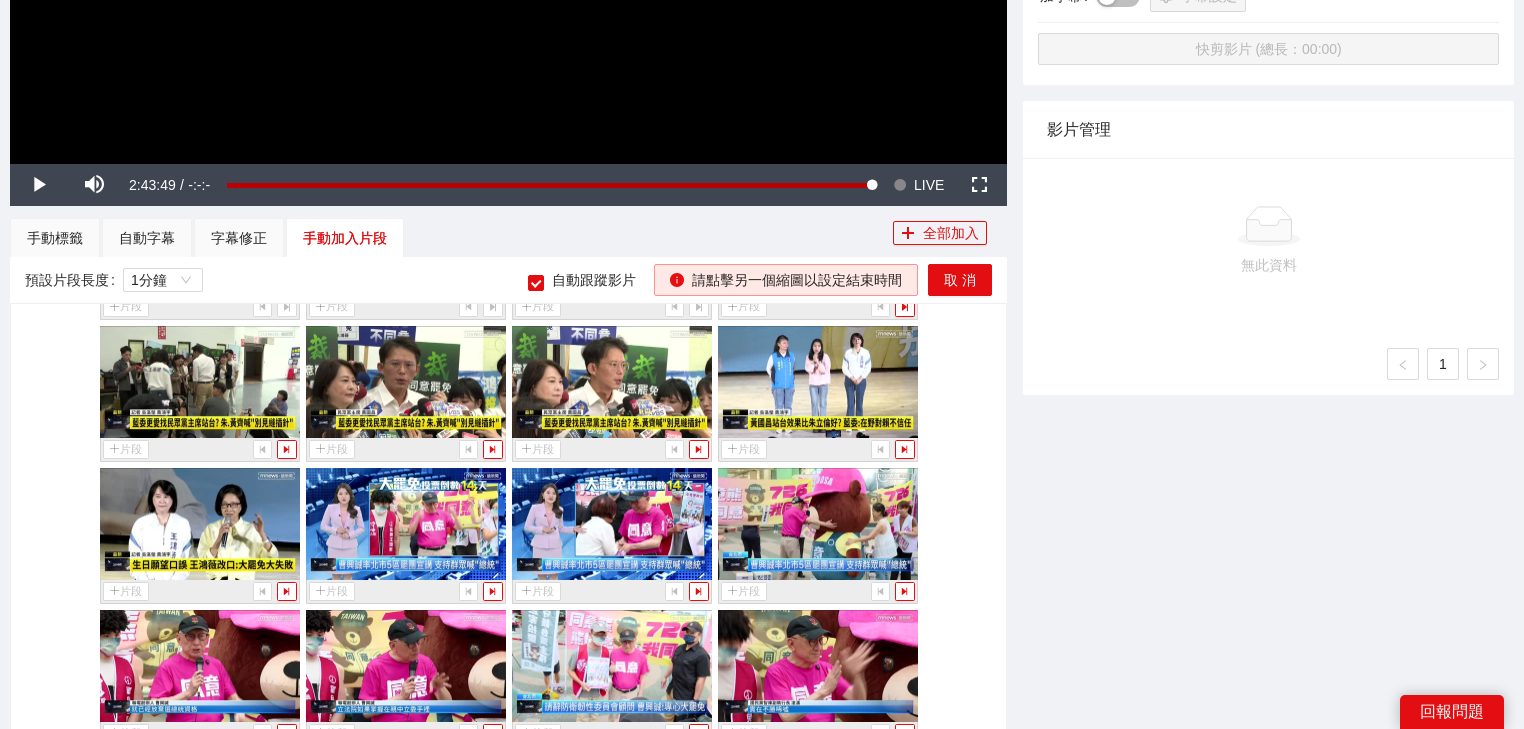 scroll, scrollTop: 15270, scrollLeft: 0, axis: vertical 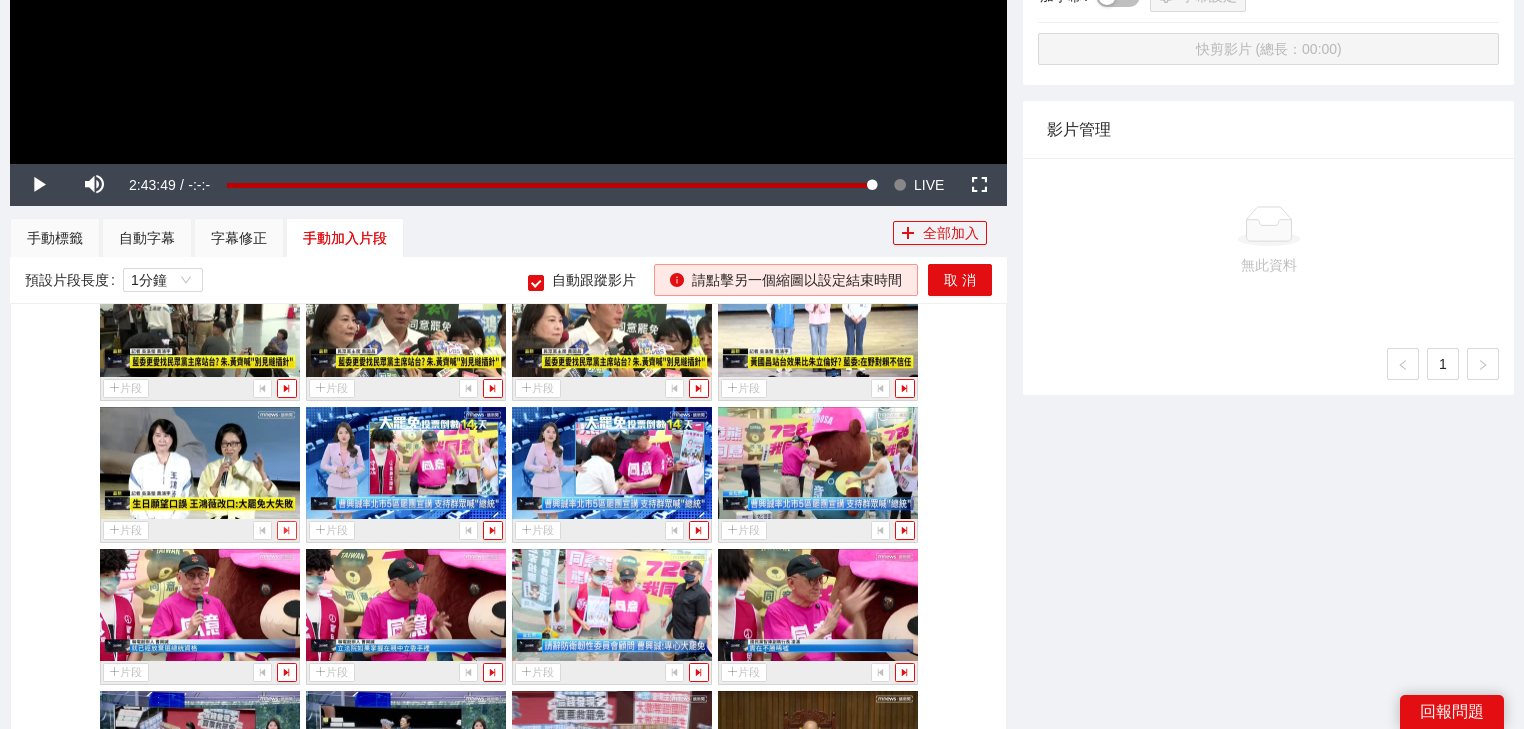 click 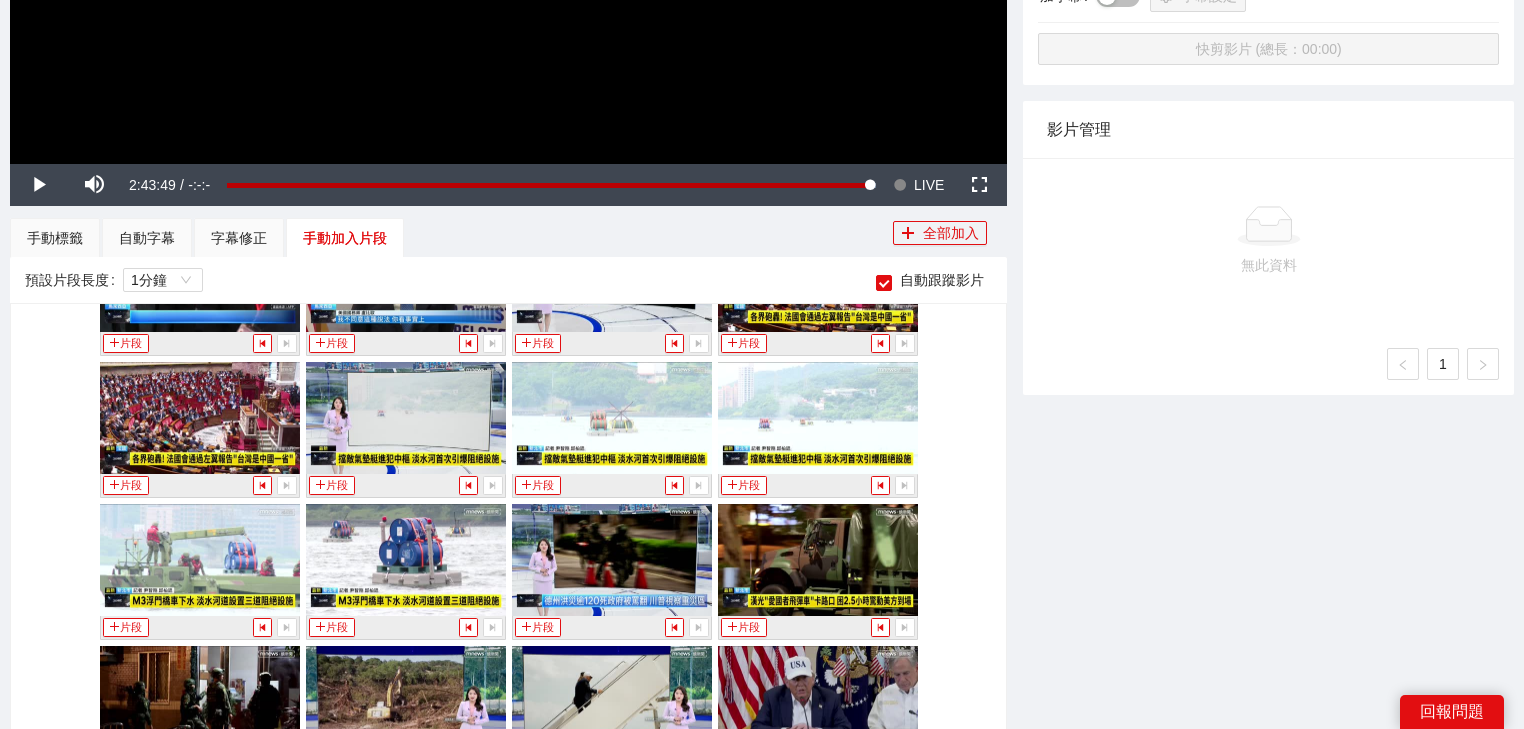 scroll, scrollTop: 16230, scrollLeft: 0, axis: vertical 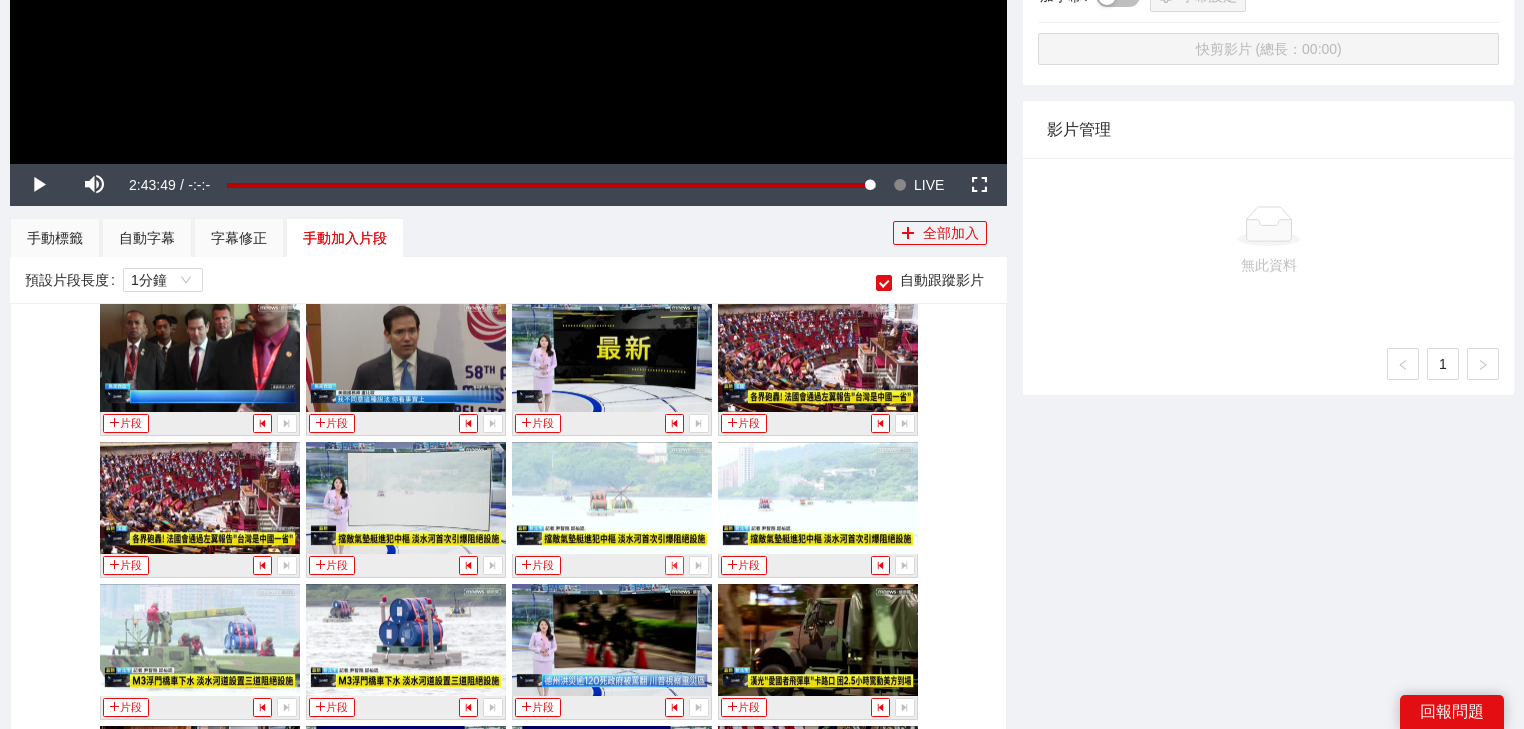 click 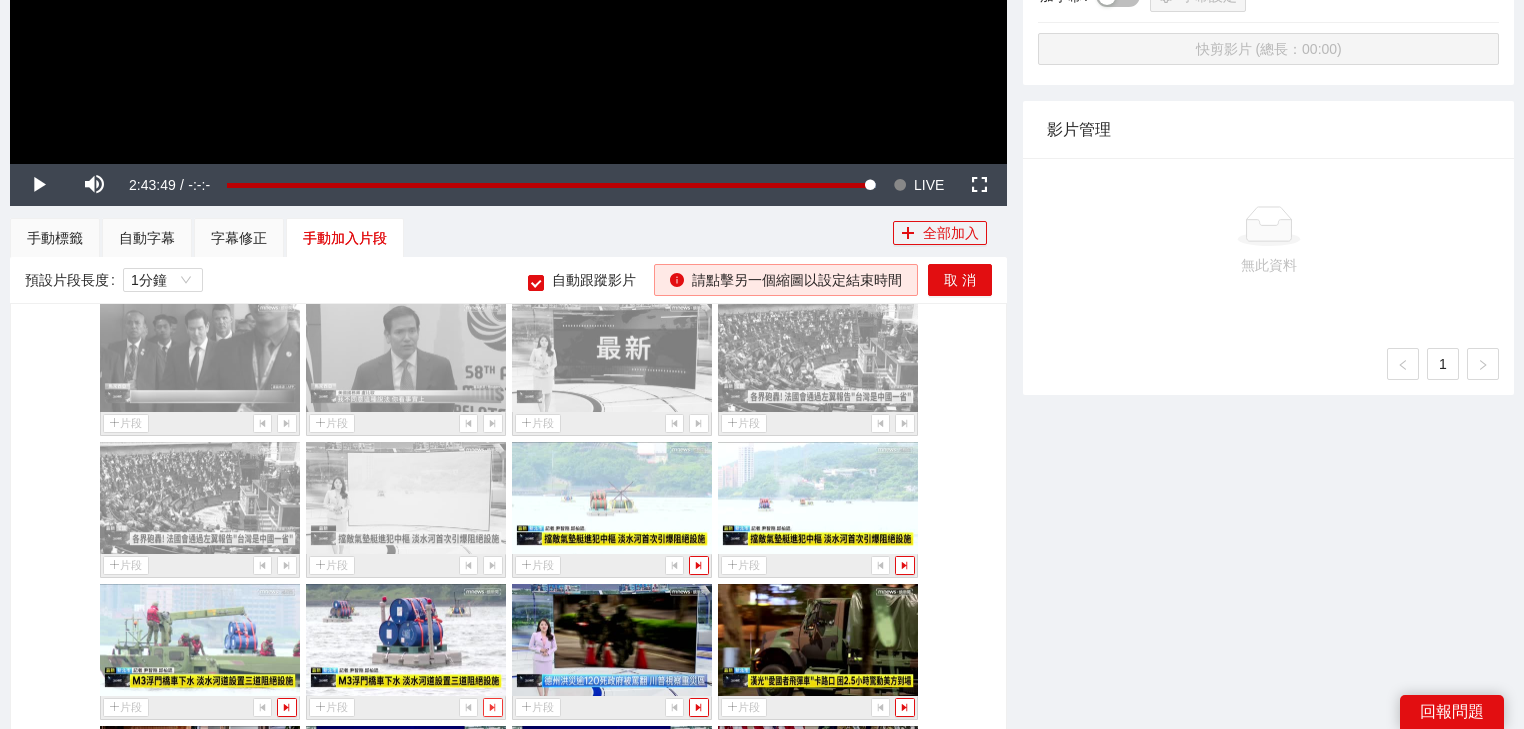 drag, startPoint x: 491, startPoint y: 684, endPoint x: 477, endPoint y: 10, distance: 674.1454 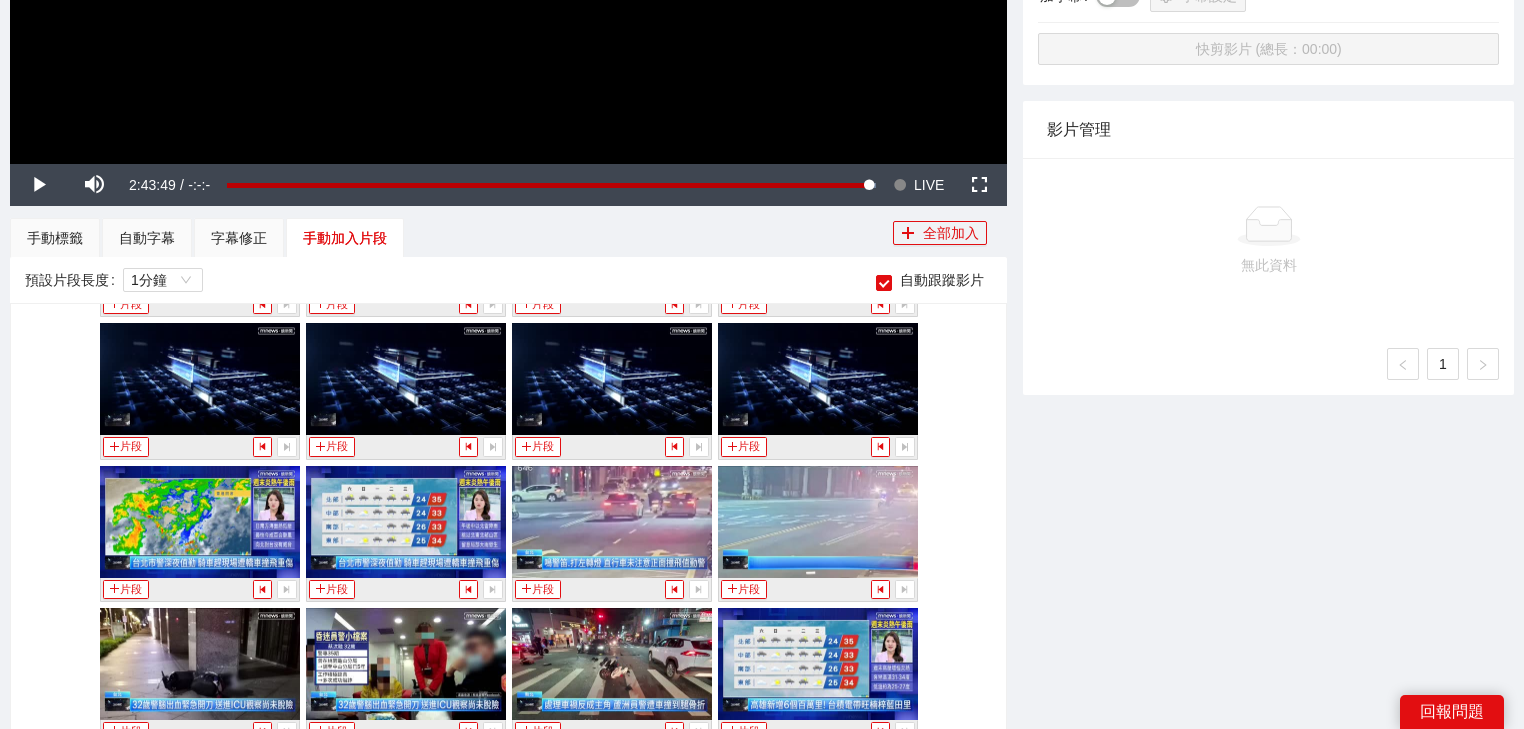 scroll, scrollTop: 17350, scrollLeft: 0, axis: vertical 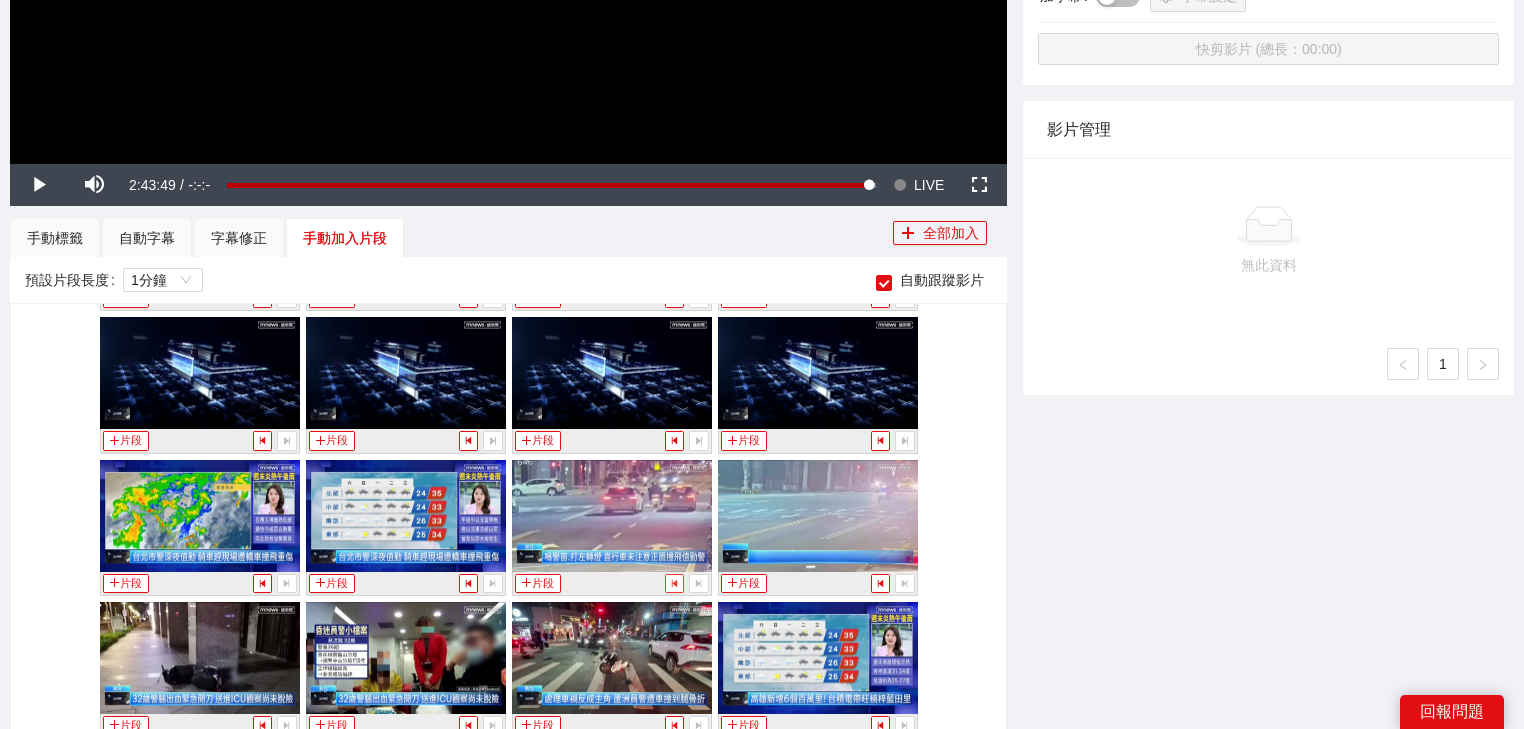 click 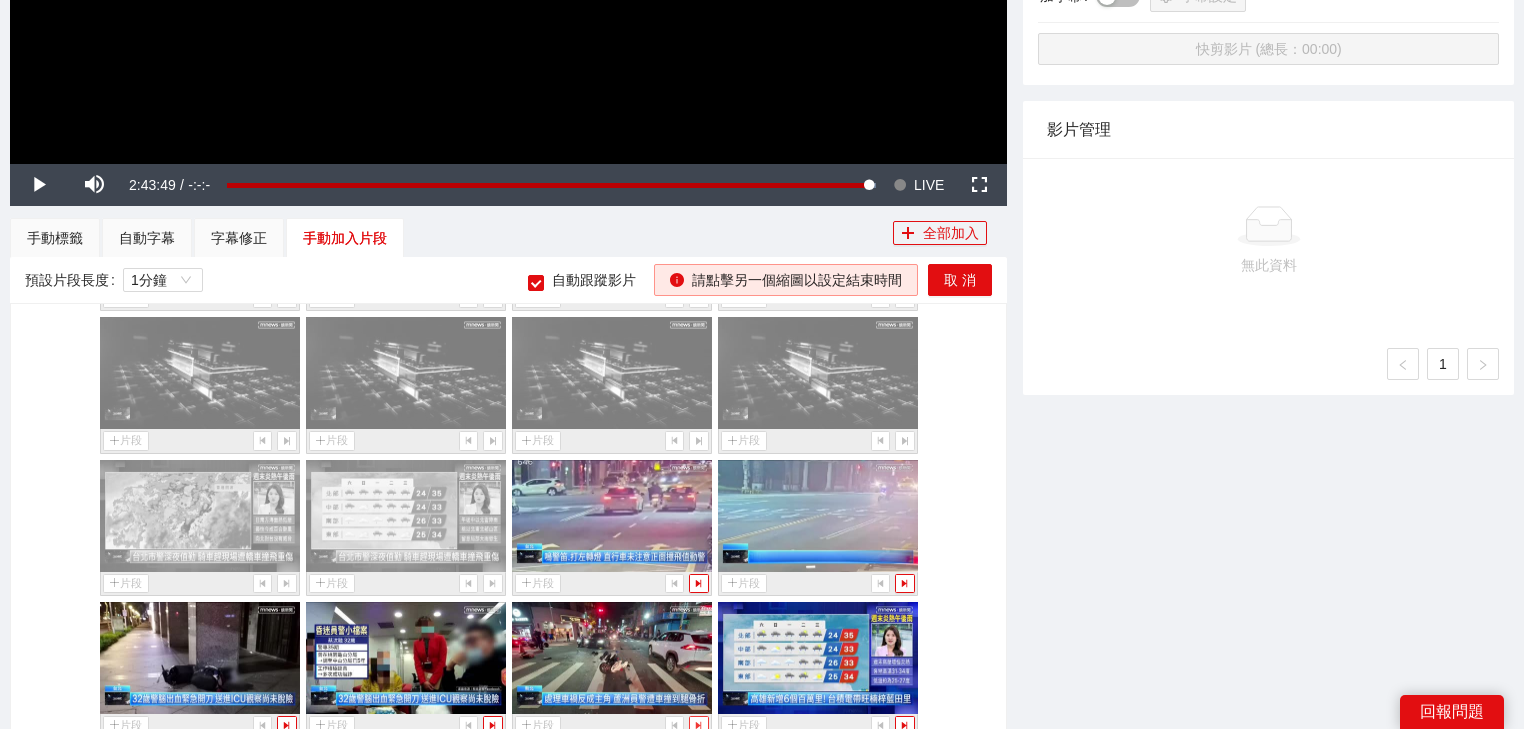 click 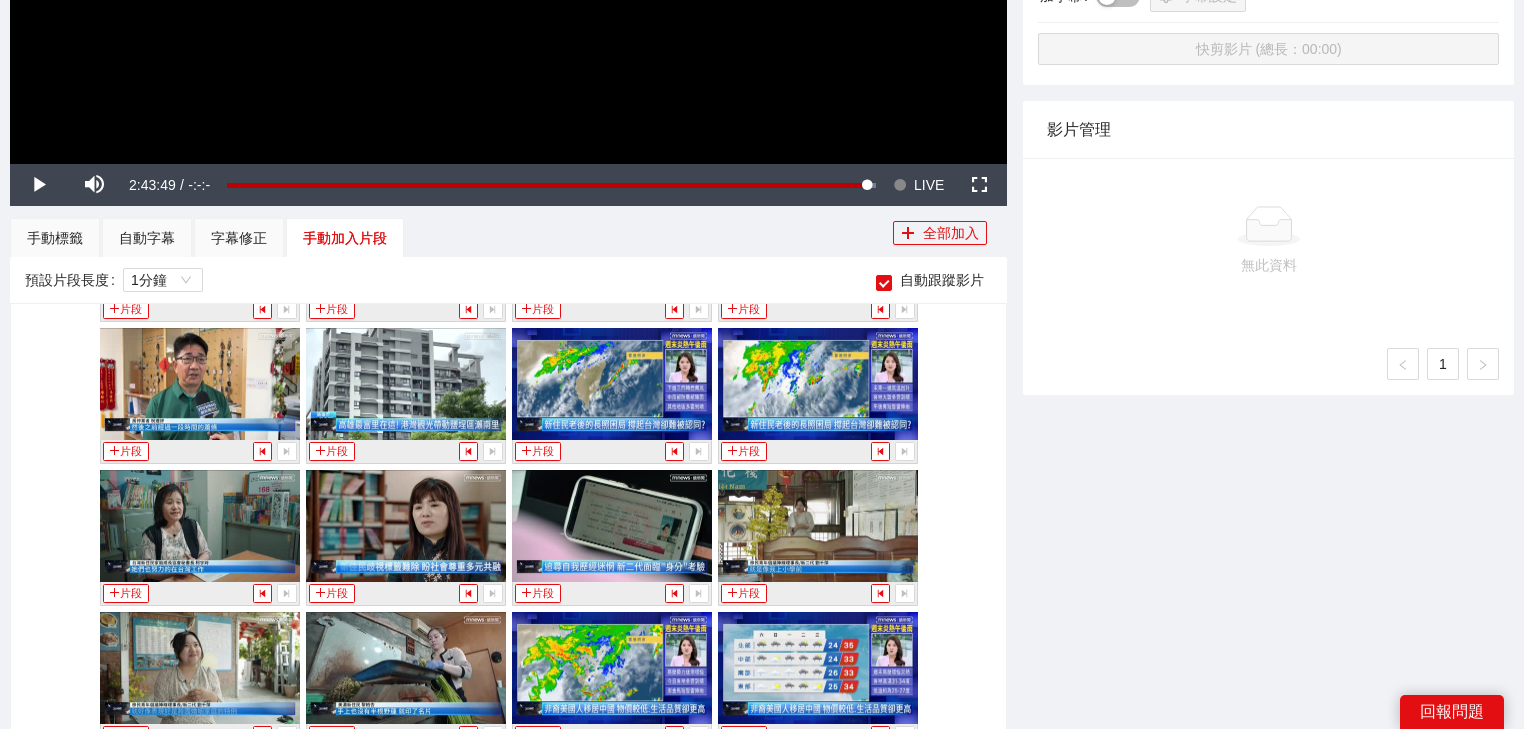 scroll, scrollTop: 17910, scrollLeft: 0, axis: vertical 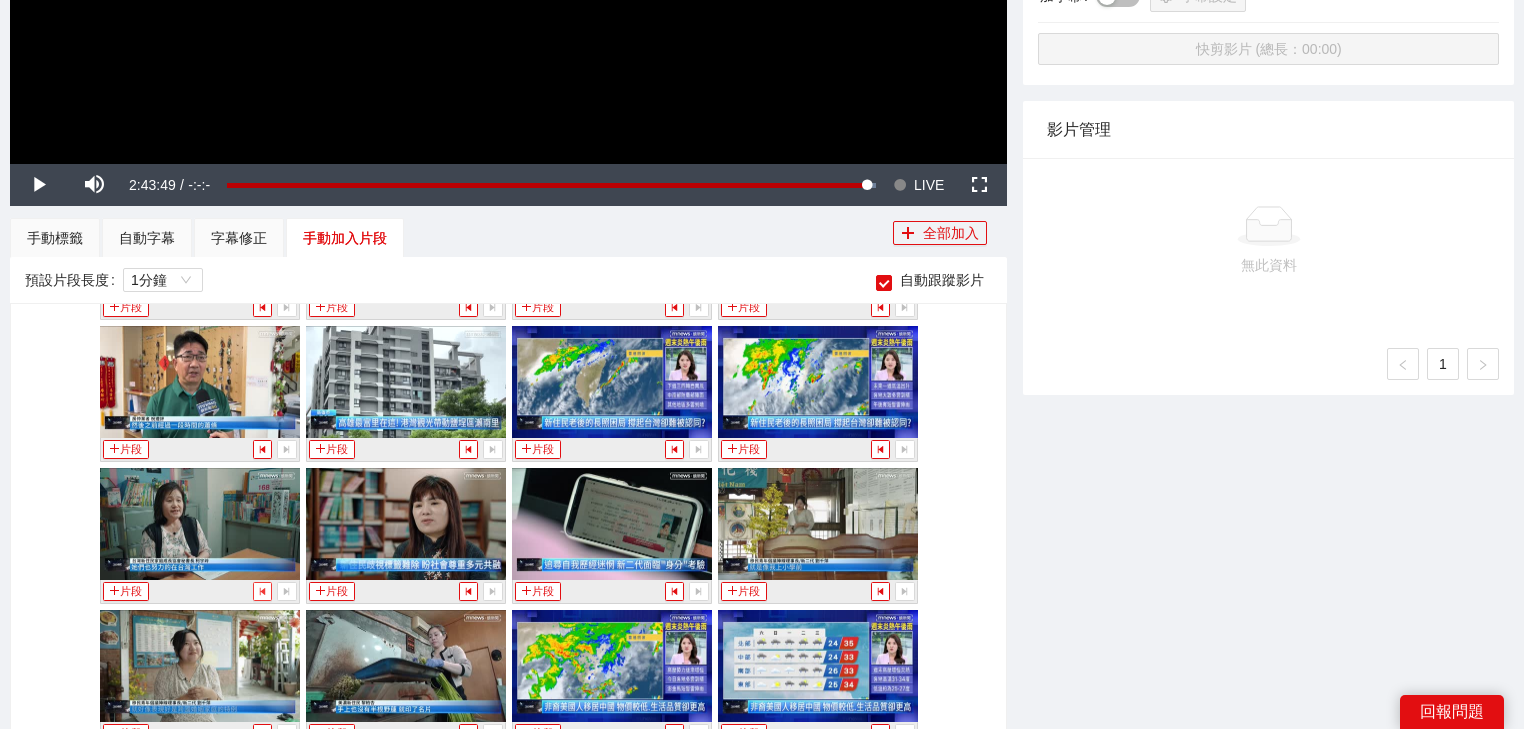 click 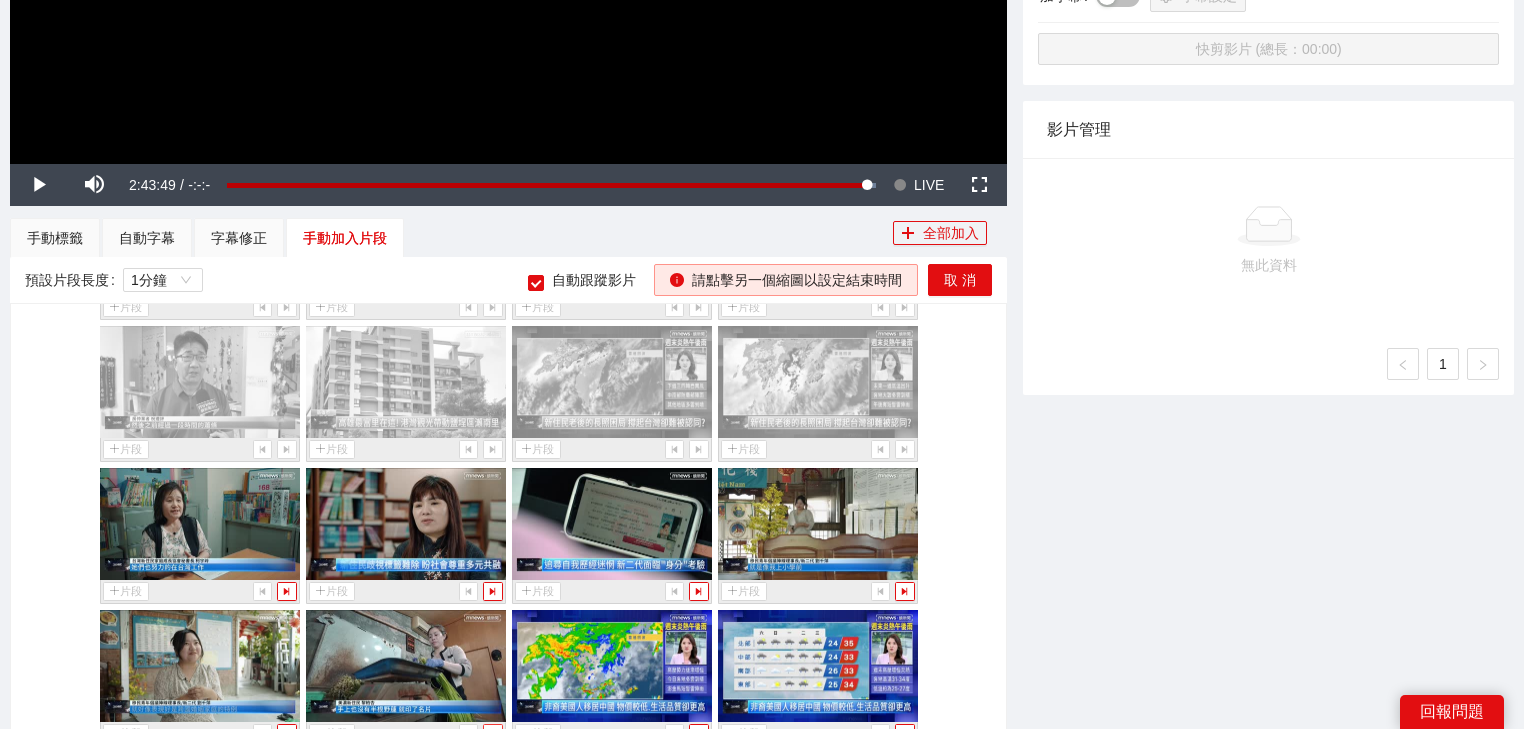 click 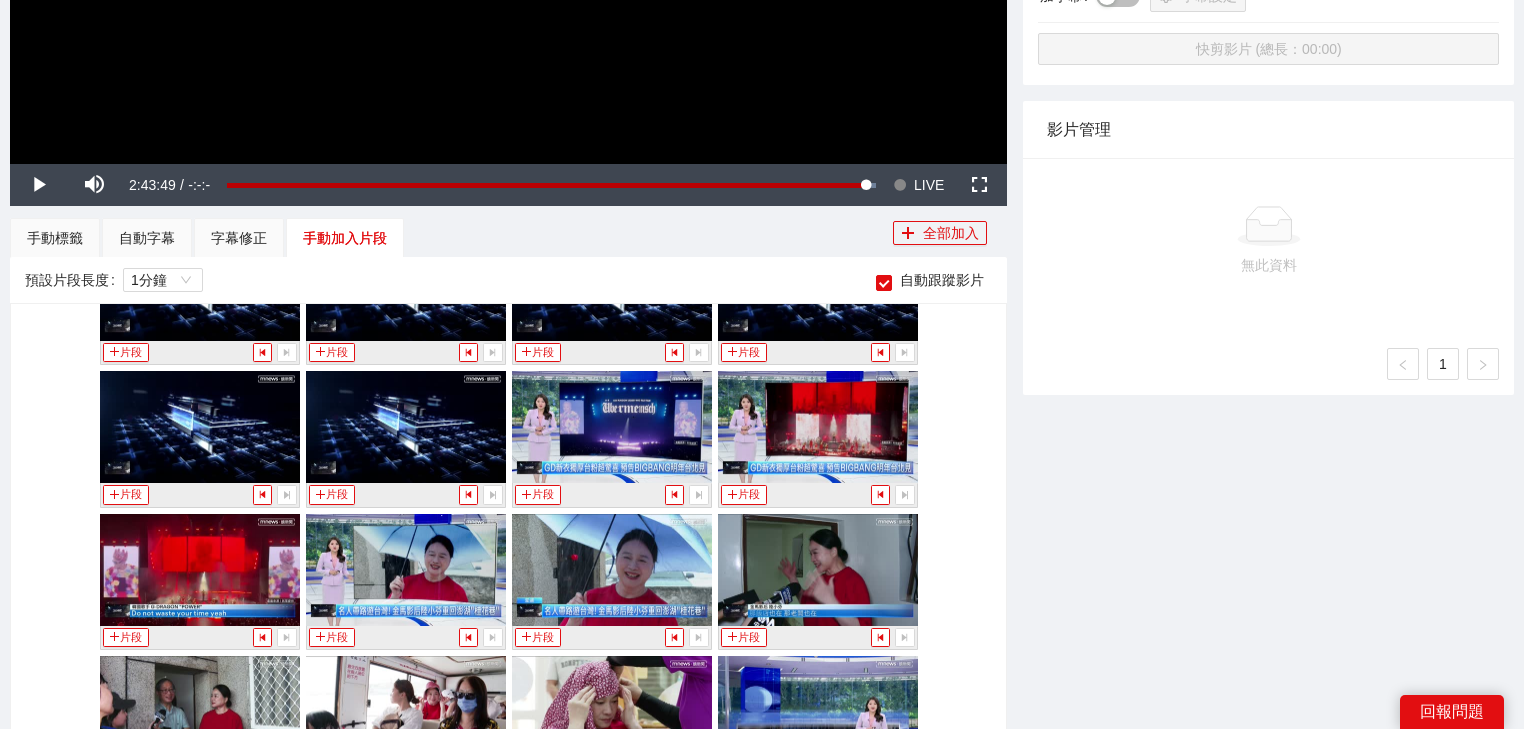 scroll, scrollTop: 18870, scrollLeft: 0, axis: vertical 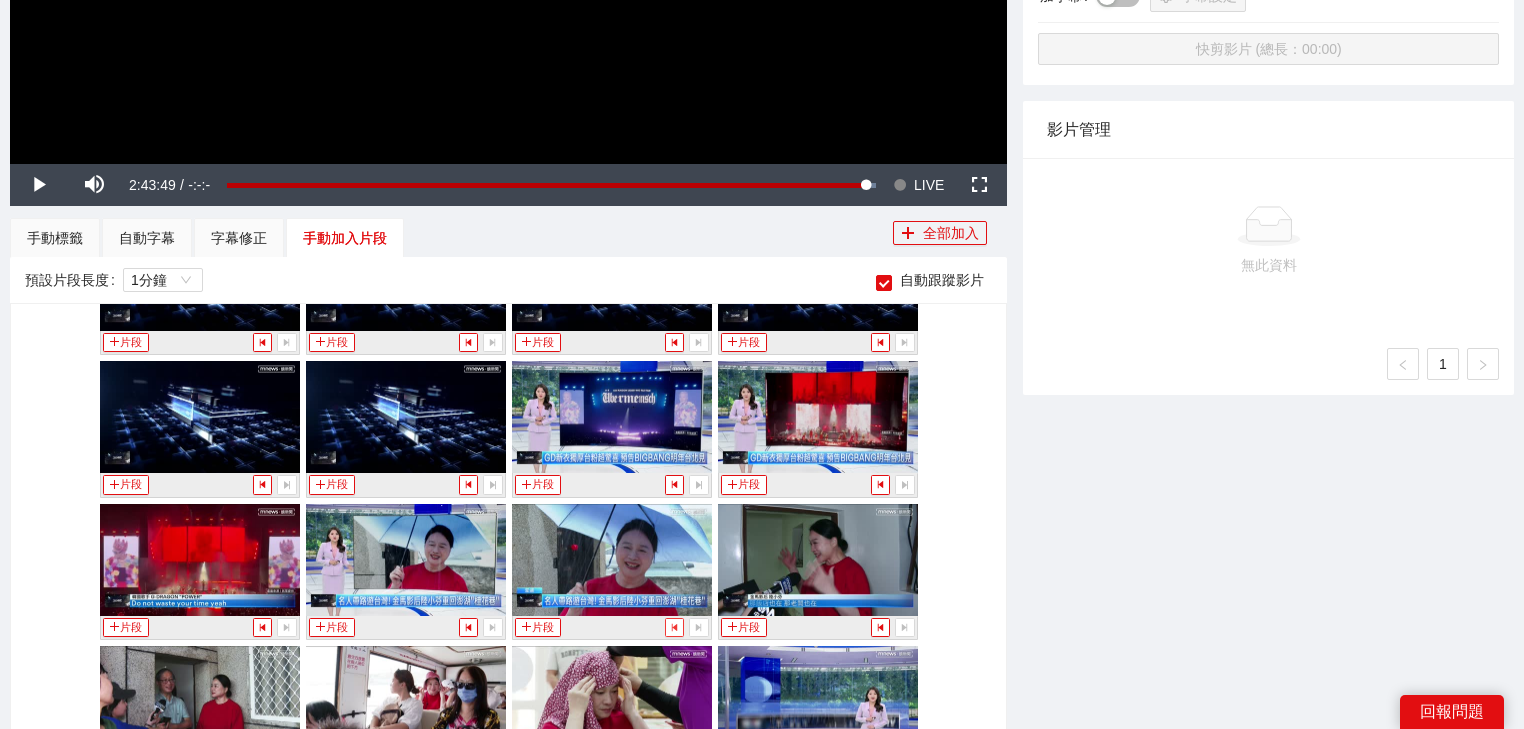 click 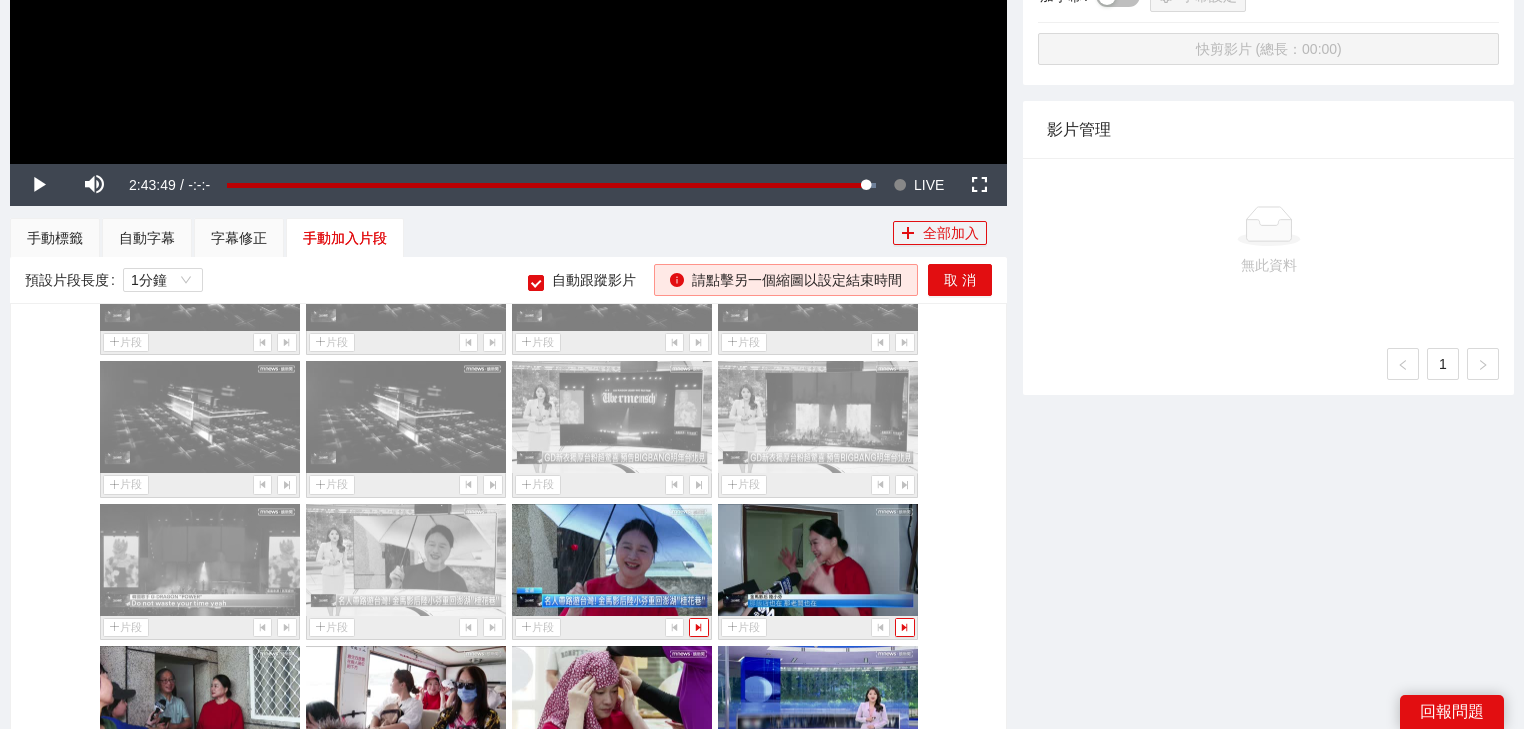scroll, scrollTop: 19110, scrollLeft: 0, axis: vertical 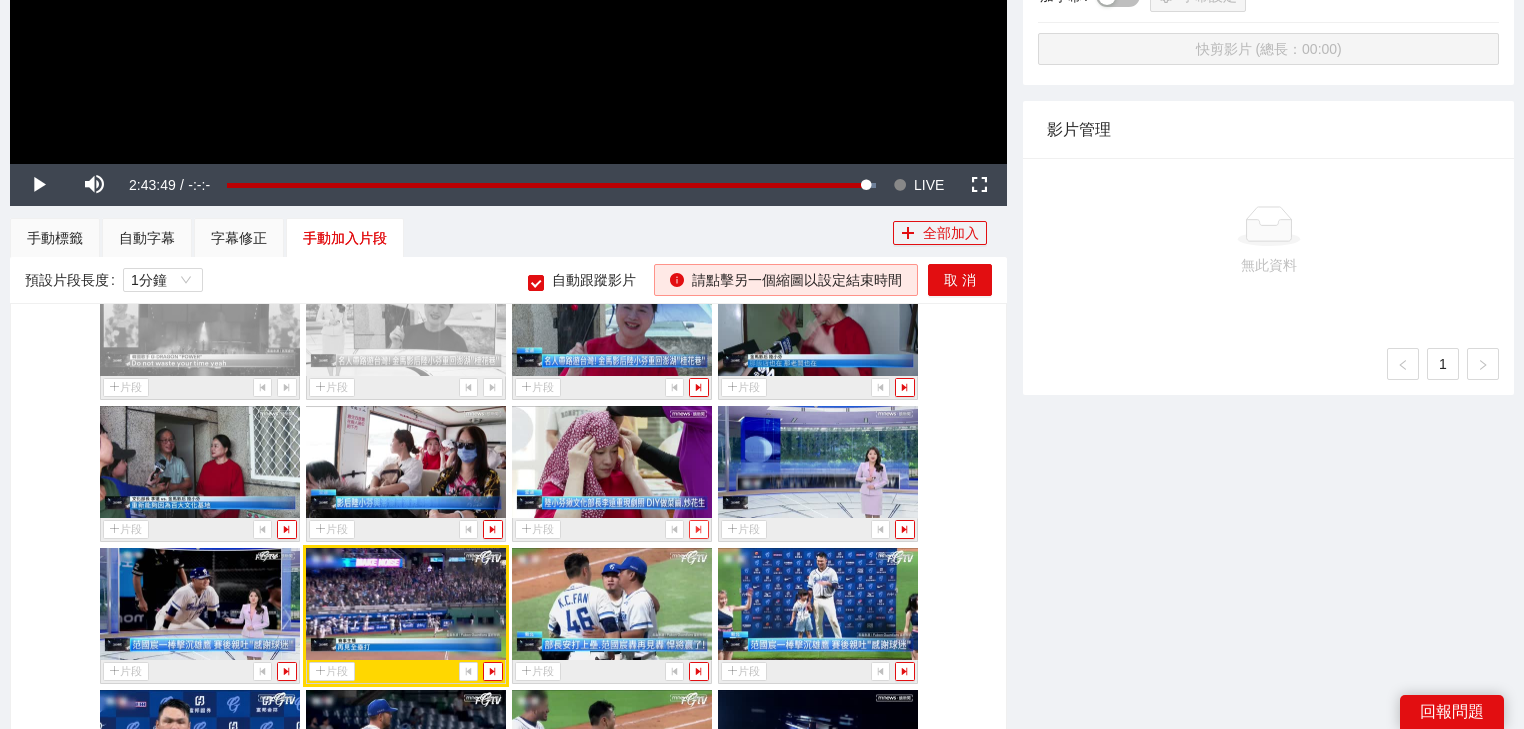 click 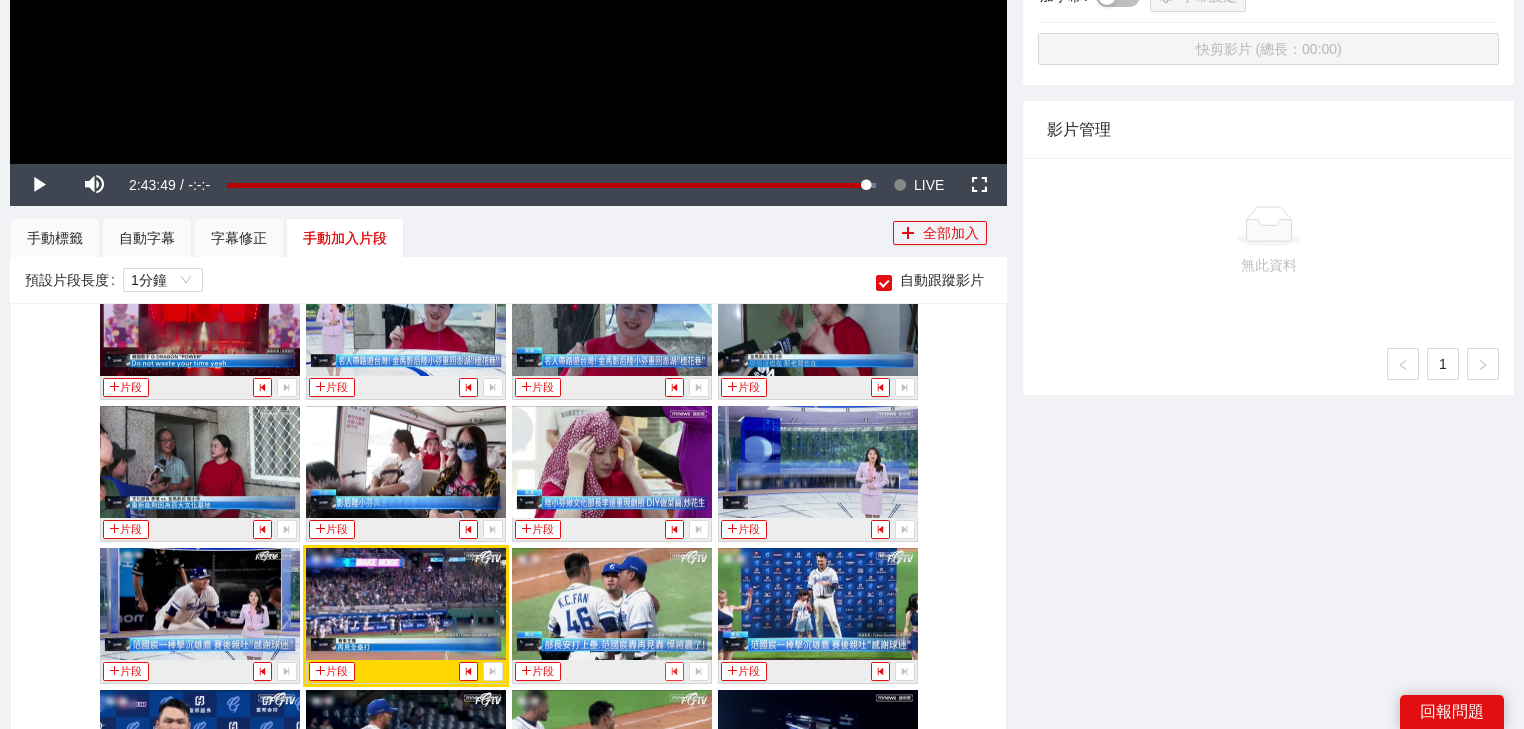 click at bounding box center (674, 671) 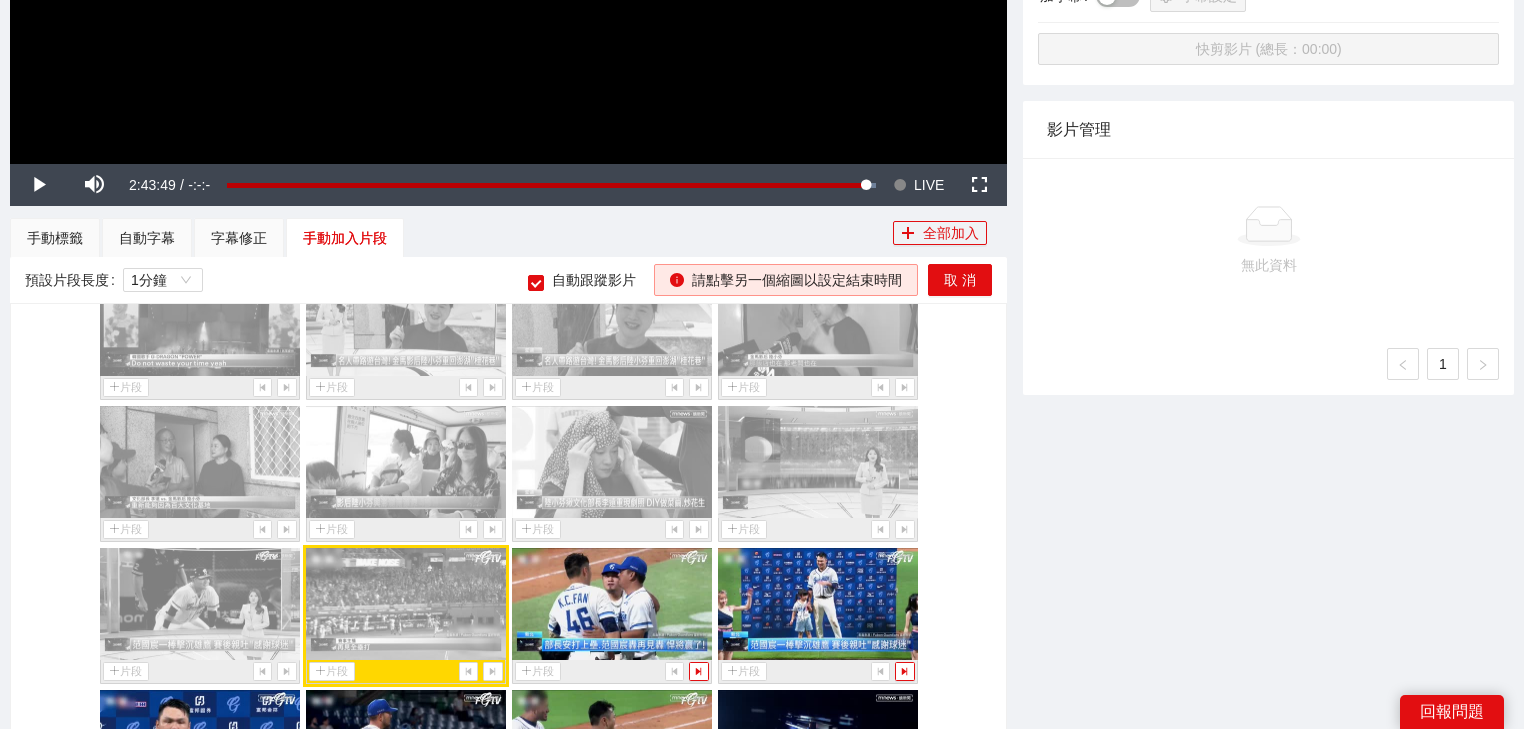 scroll, scrollTop: 19263, scrollLeft: 0, axis: vertical 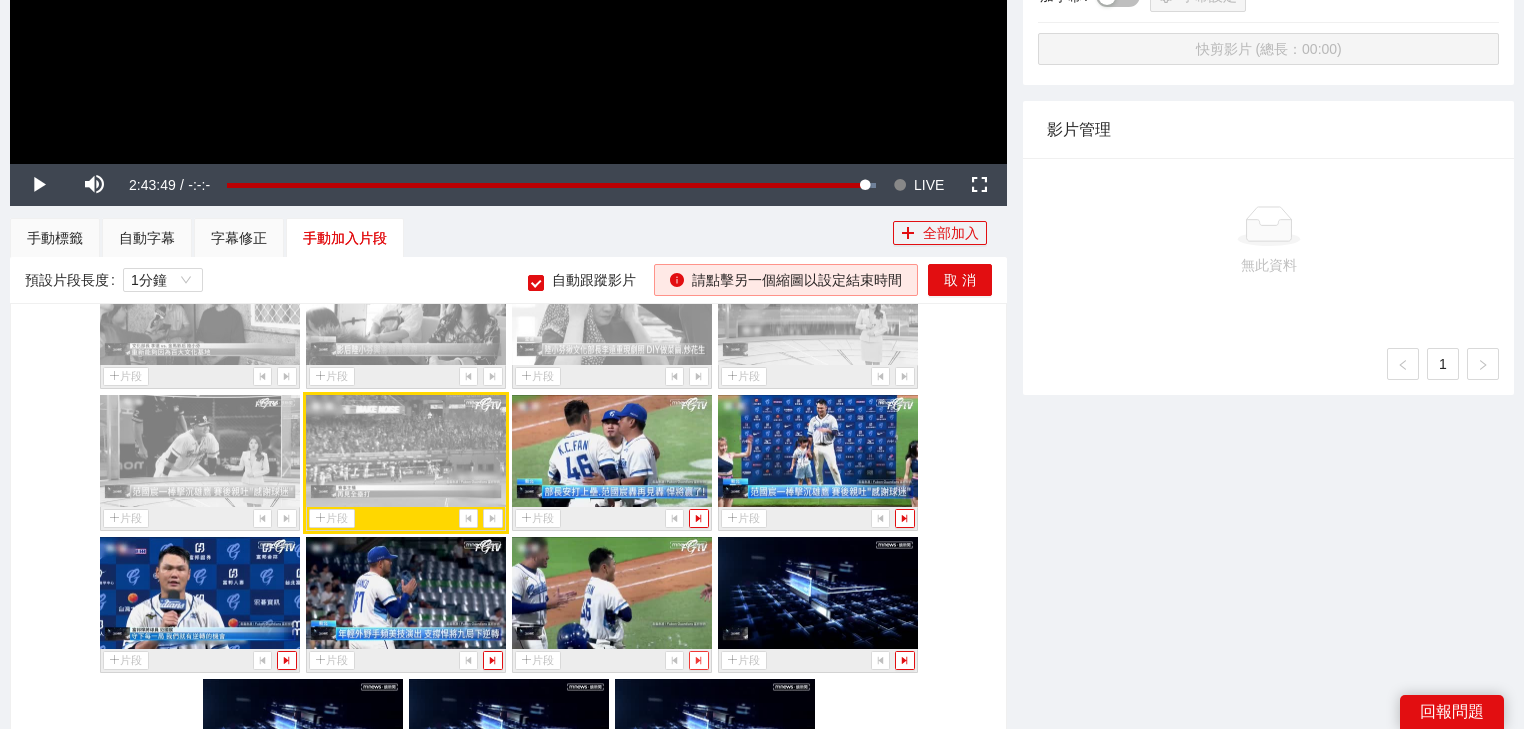 click 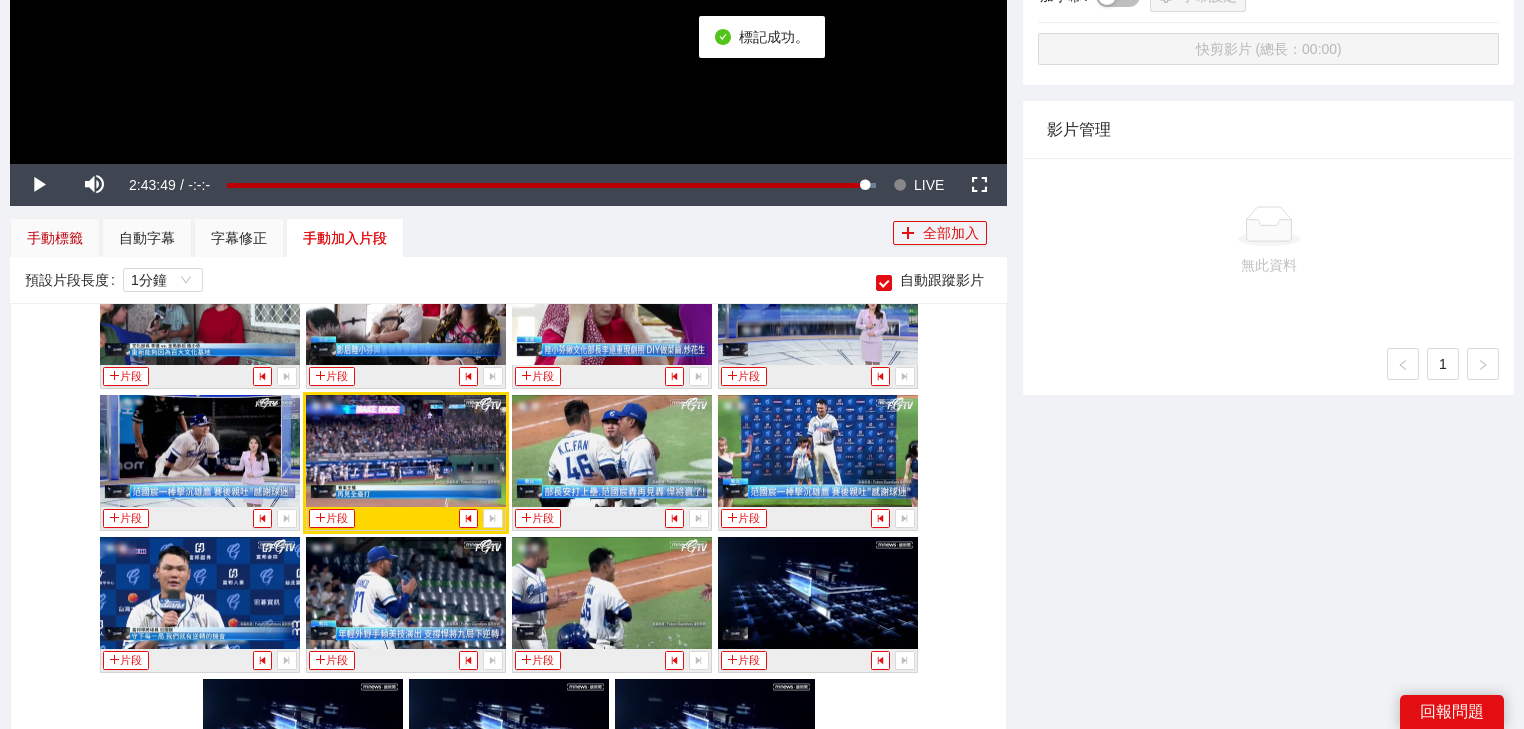click on "手動標籤" at bounding box center (55, 238) 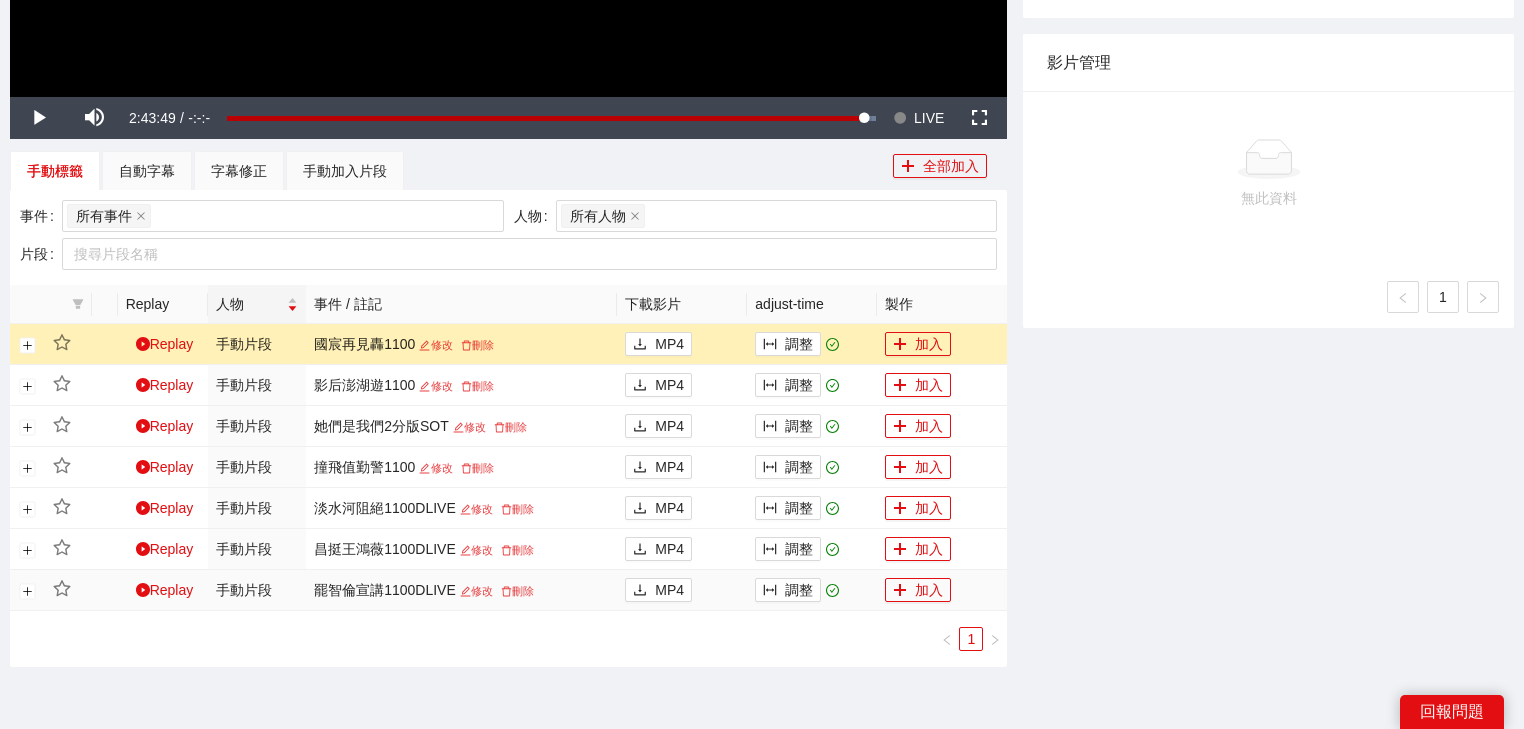 scroll, scrollTop: 726, scrollLeft: 0, axis: vertical 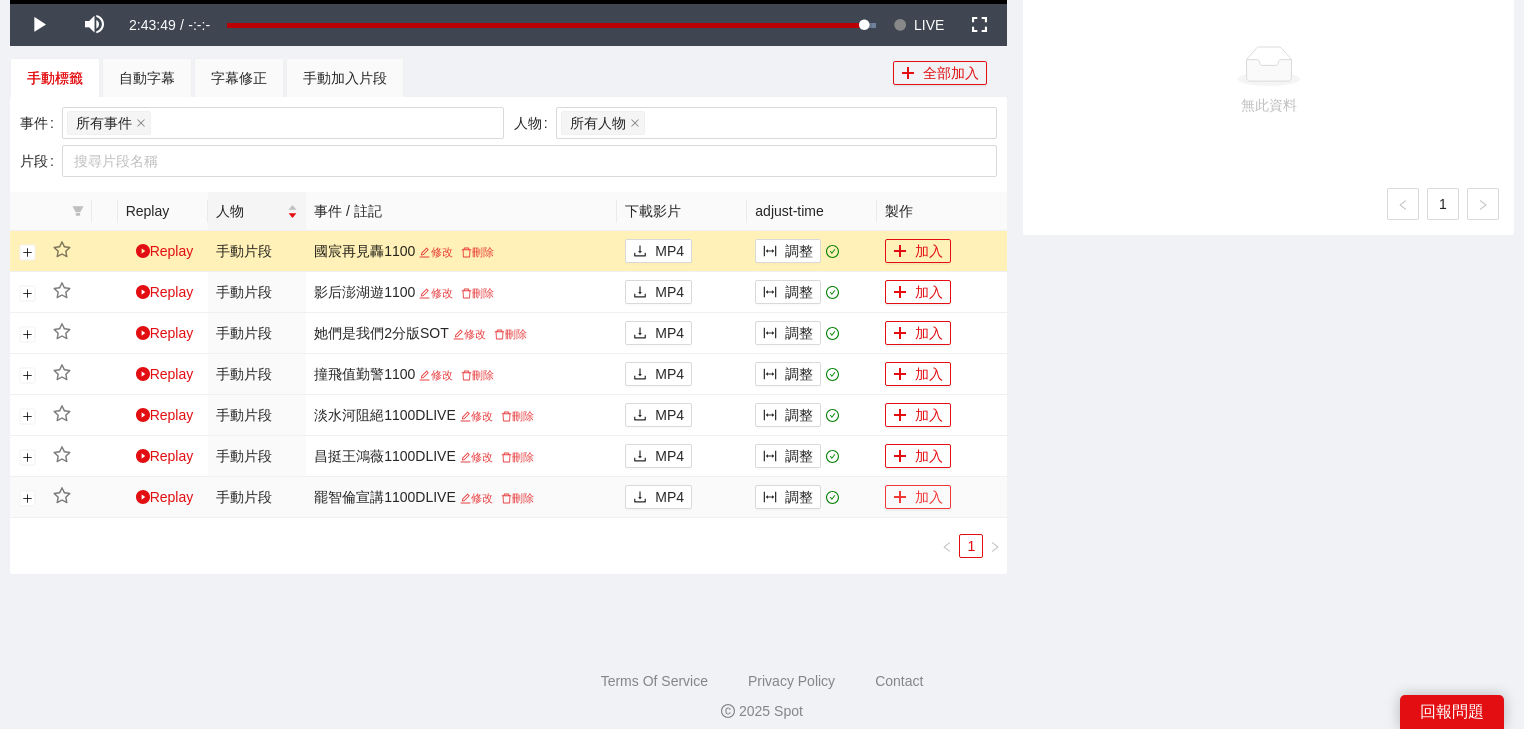 click on "加入" at bounding box center (918, 497) 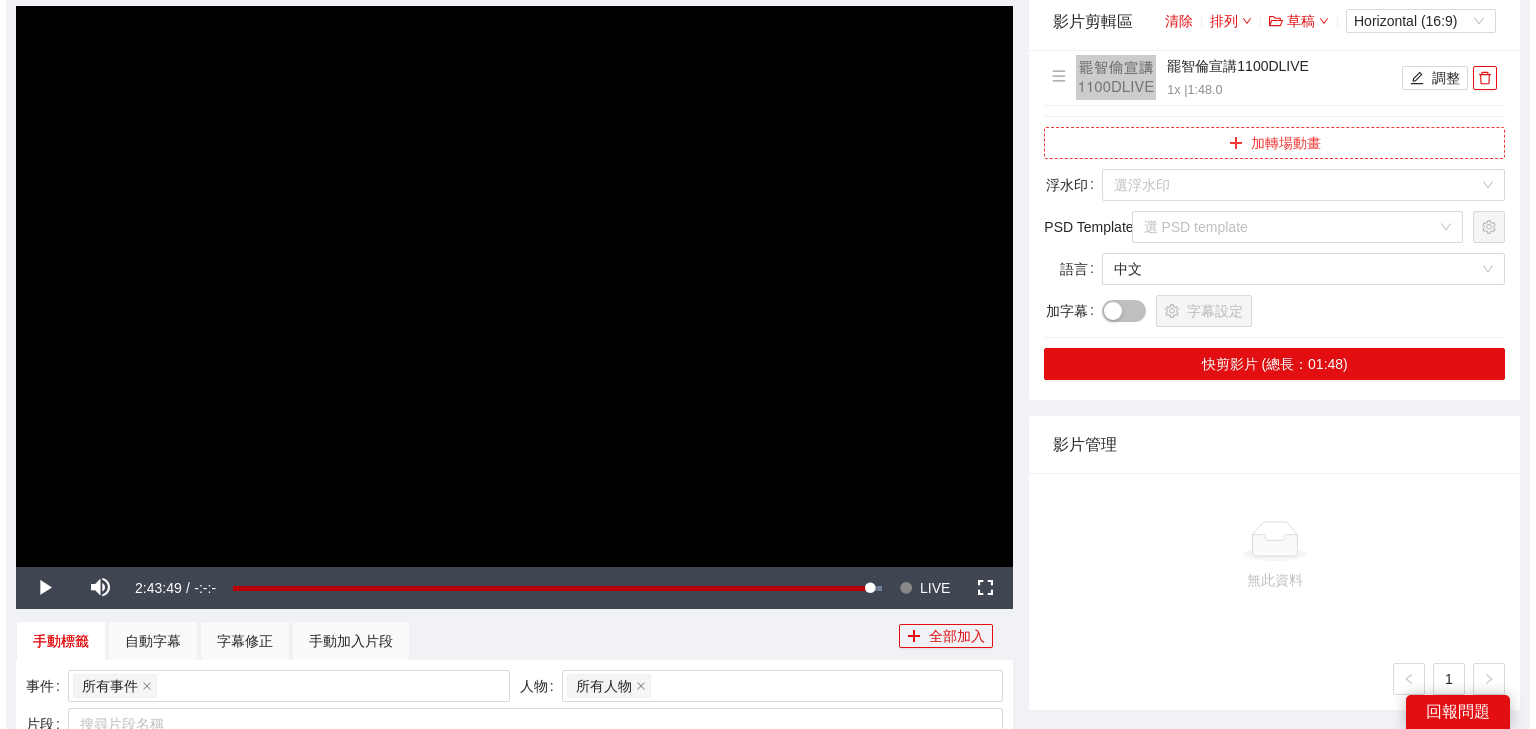 scroll, scrollTop: 0, scrollLeft: 0, axis: both 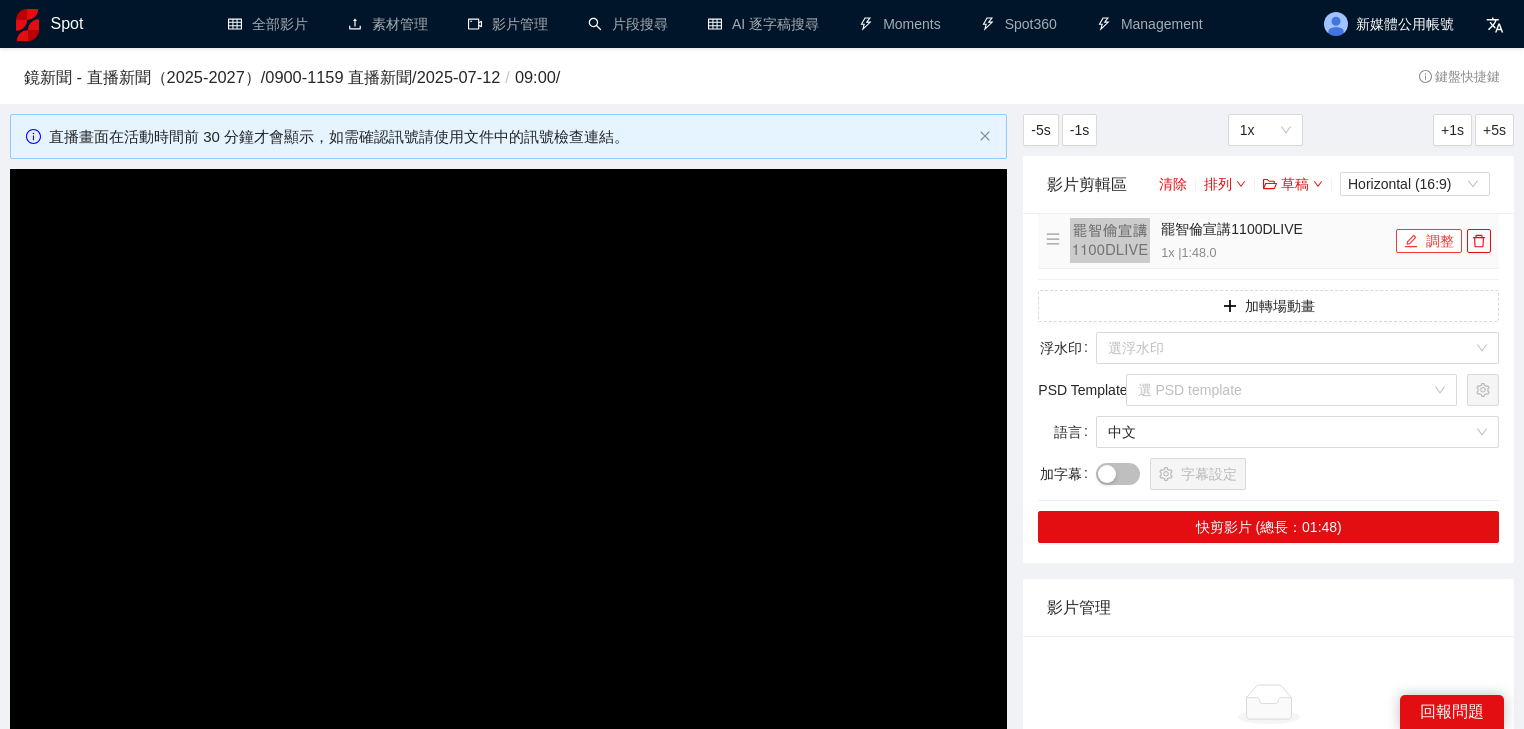 click on "調整" at bounding box center (1429, 241) 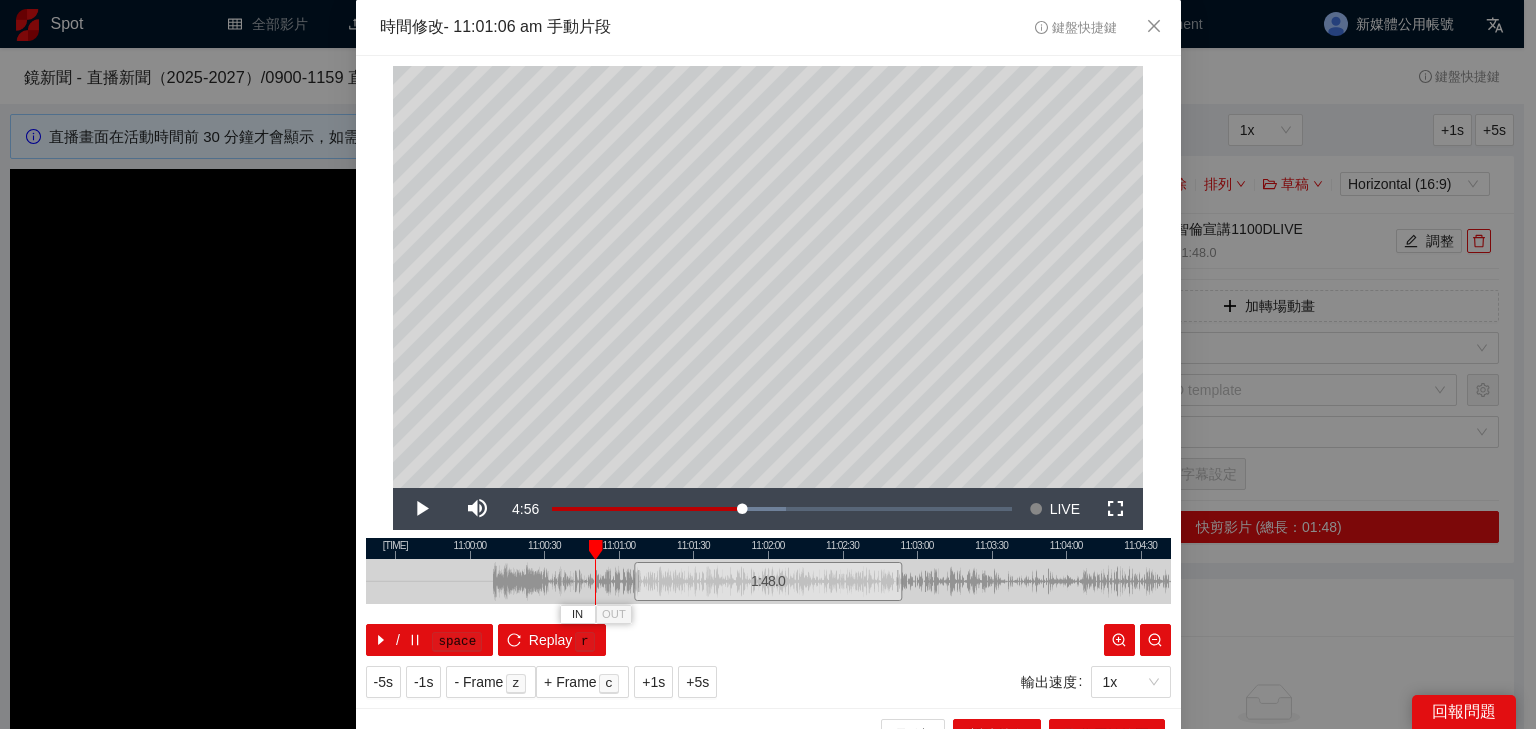 drag, startPoint x: 625, startPoint y: 548, endPoint x: 586, endPoint y: 533, distance: 41.785164 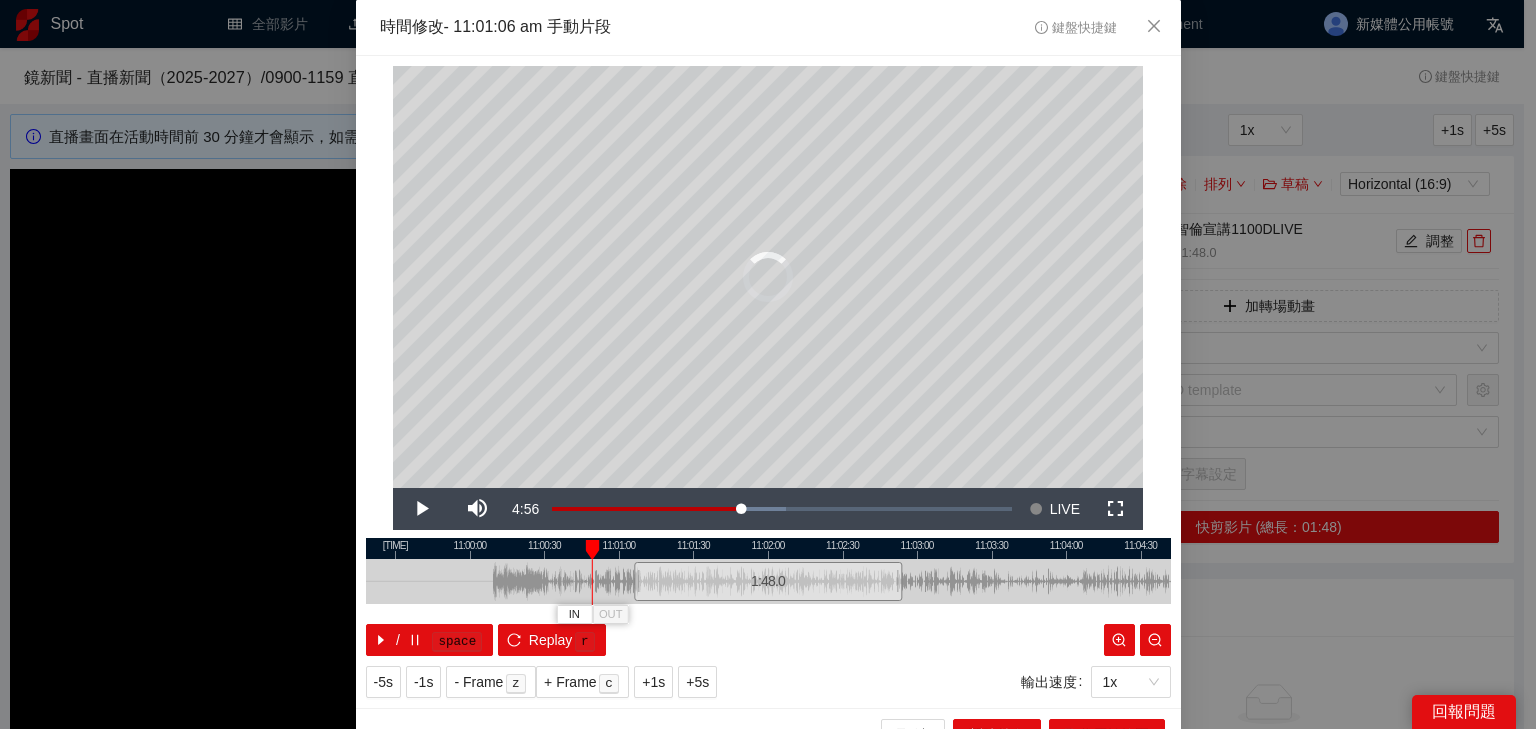 click at bounding box center [592, 550] 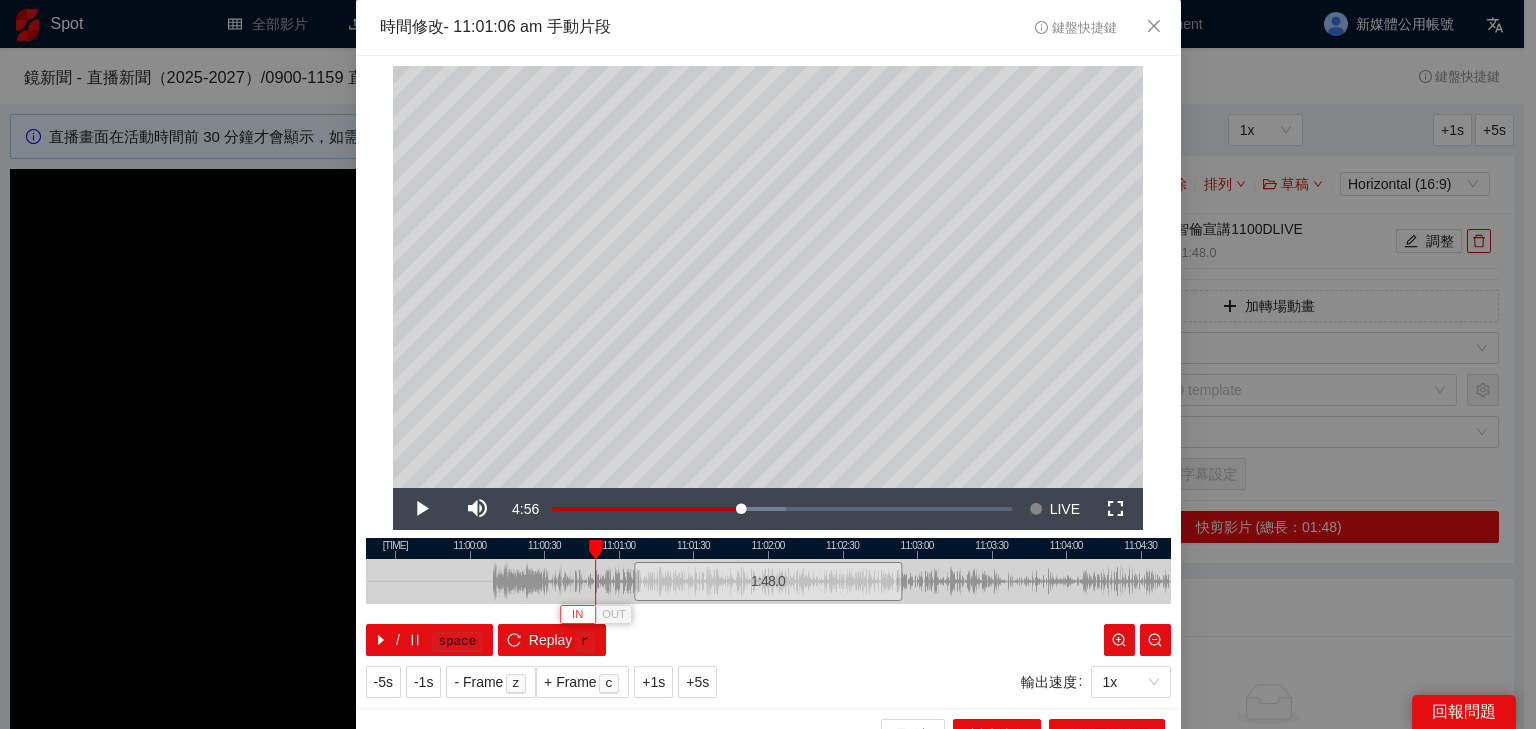 click on "IN" at bounding box center (577, 615) 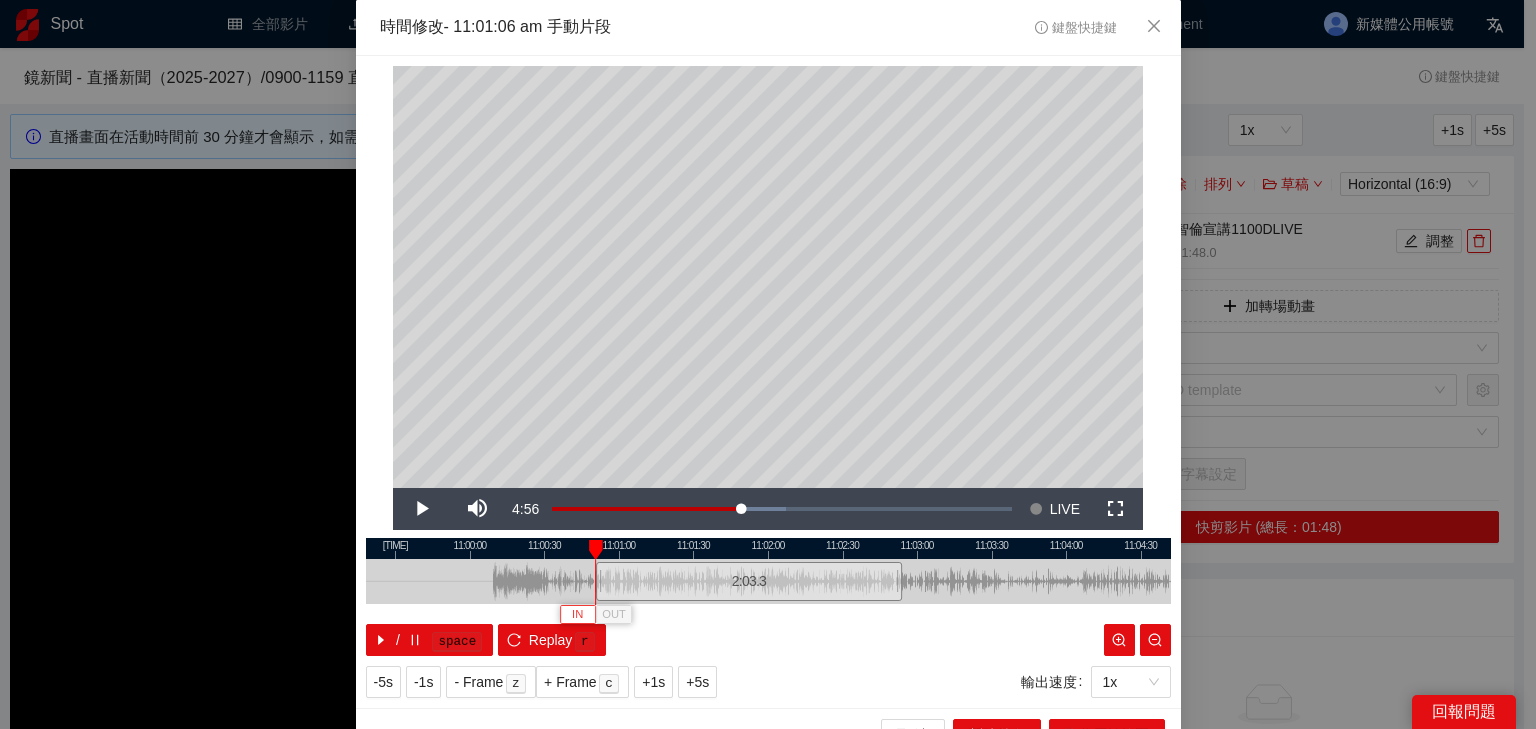 type 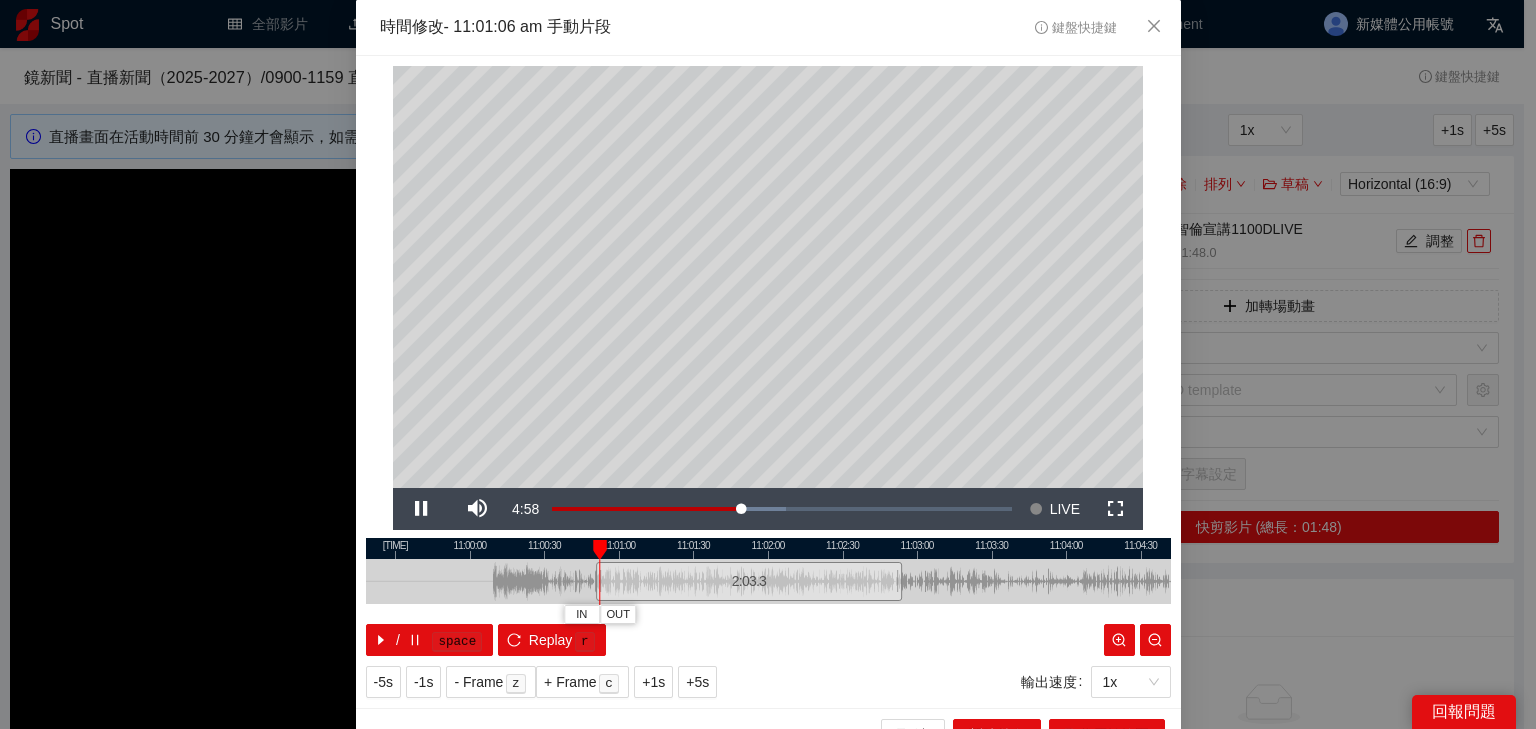 click at bounding box center (768, 548) 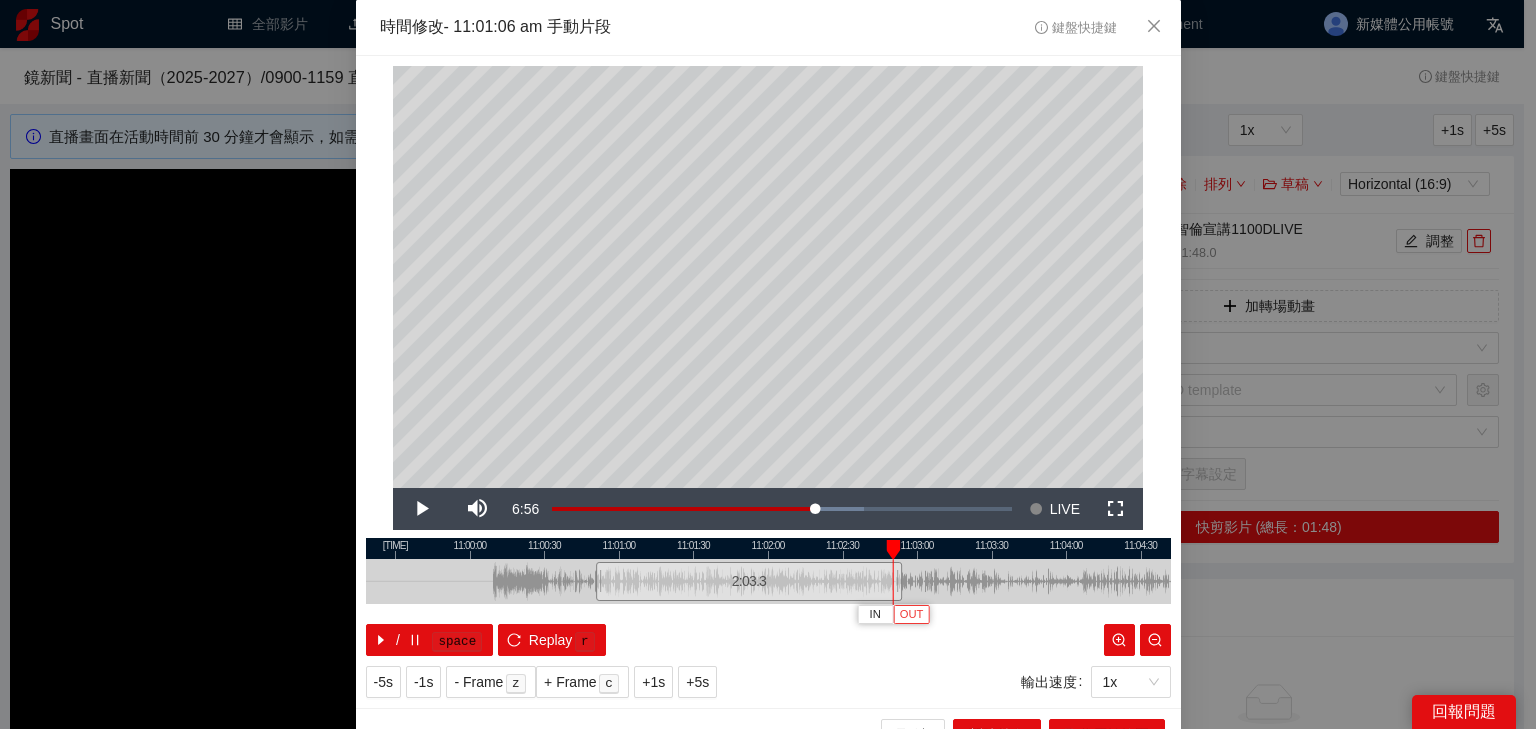 click on "OUT" at bounding box center [912, 615] 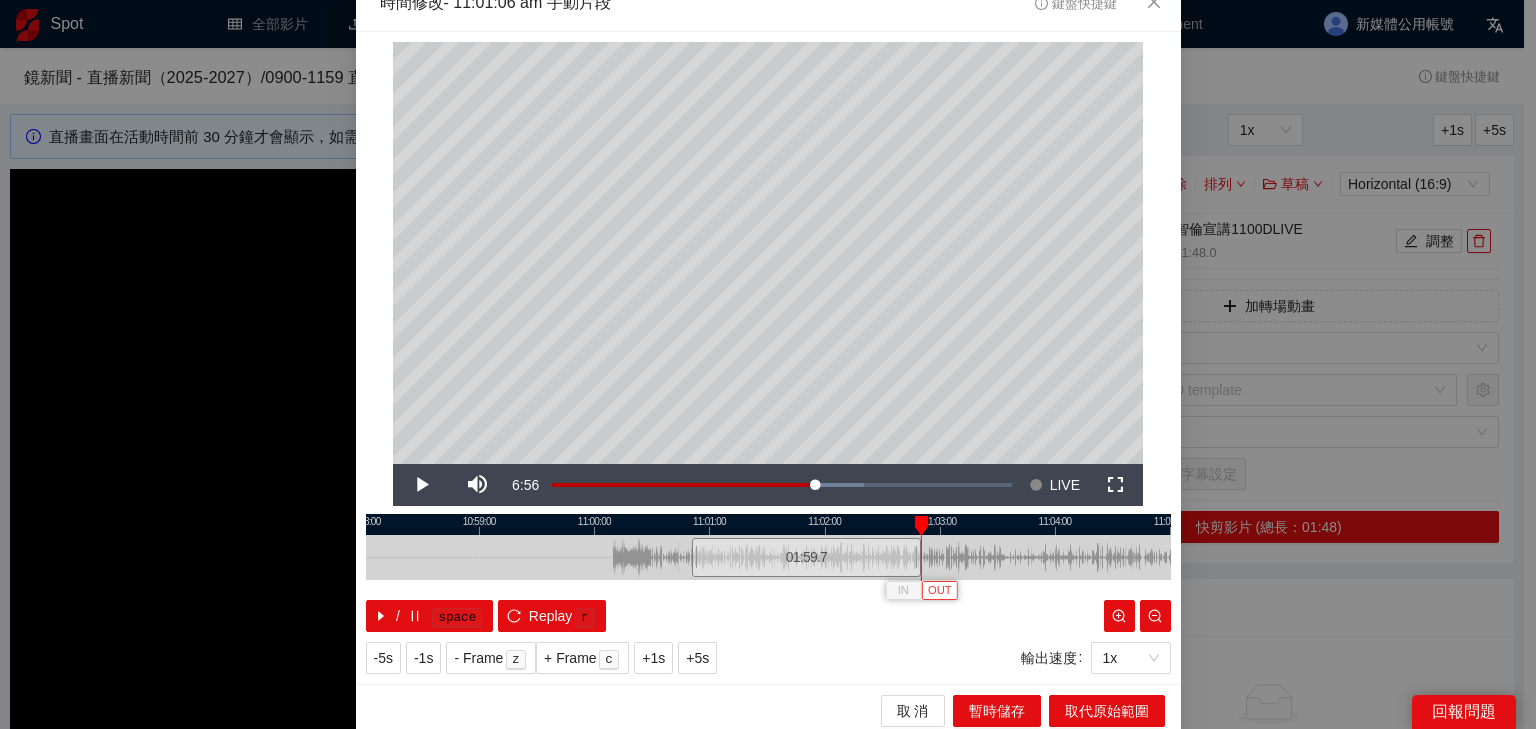 scroll, scrollTop: 31, scrollLeft: 0, axis: vertical 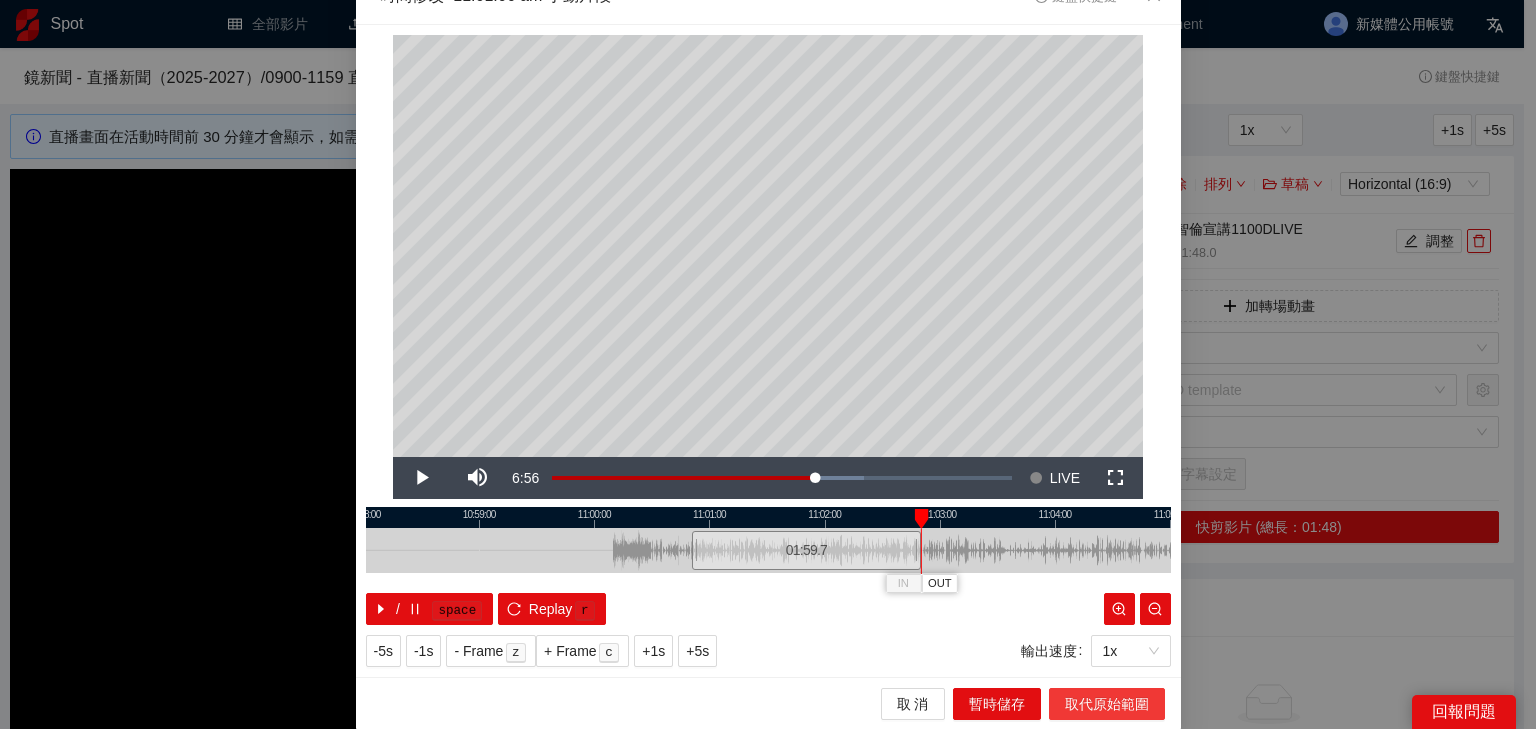 click on "取代原始範圍" at bounding box center [1107, 704] 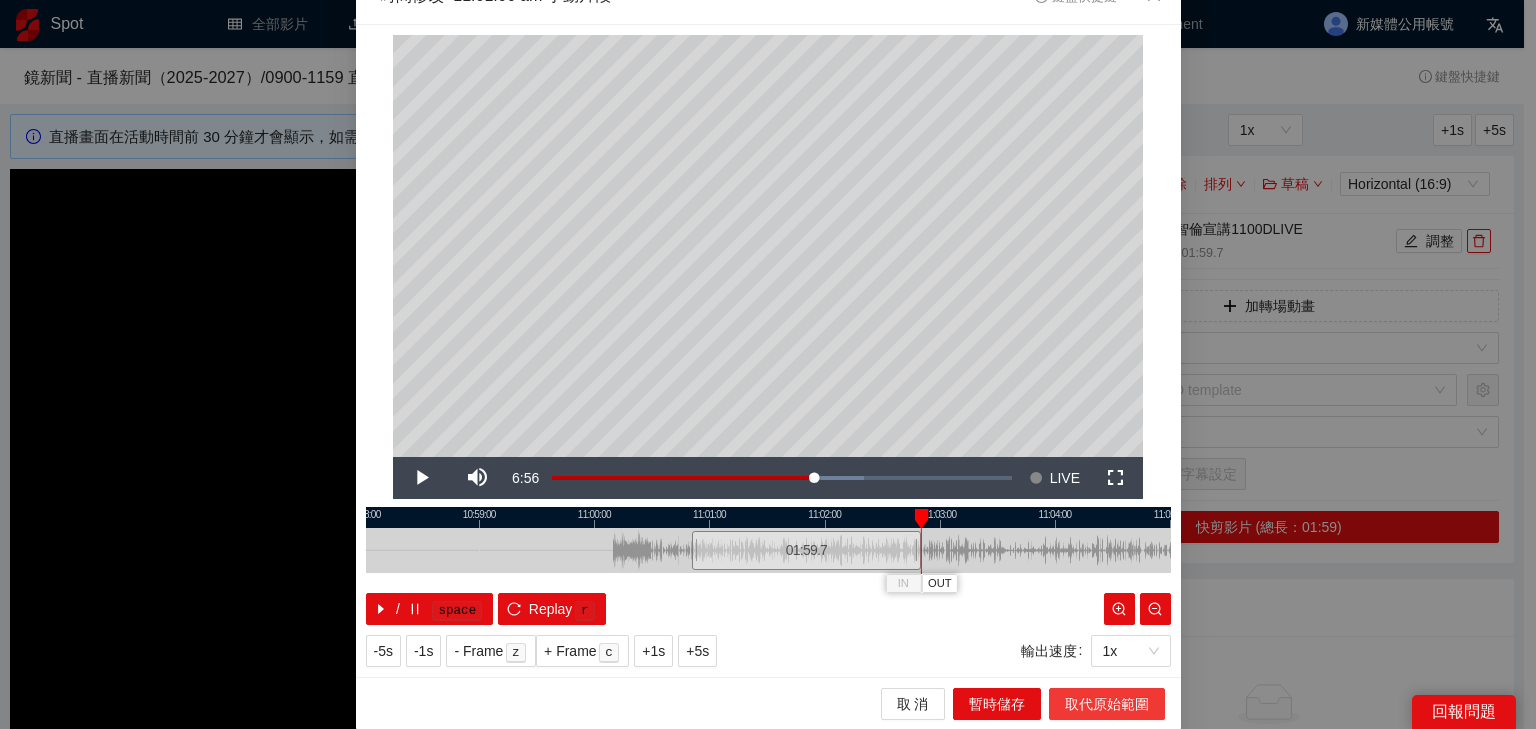 click on "取代原始範圍" at bounding box center [1107, 704] 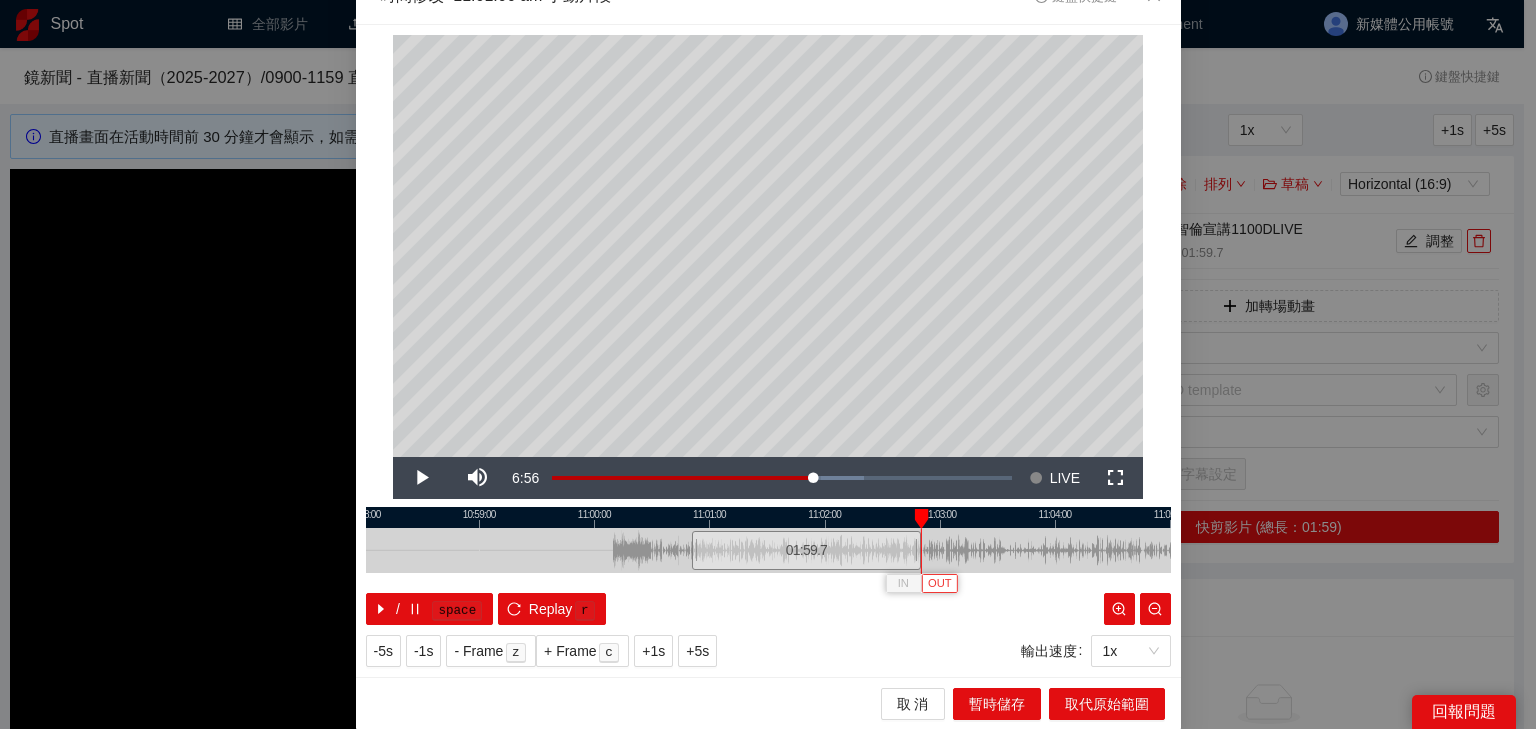 click on "OUT" at bounding box center [940, 584] 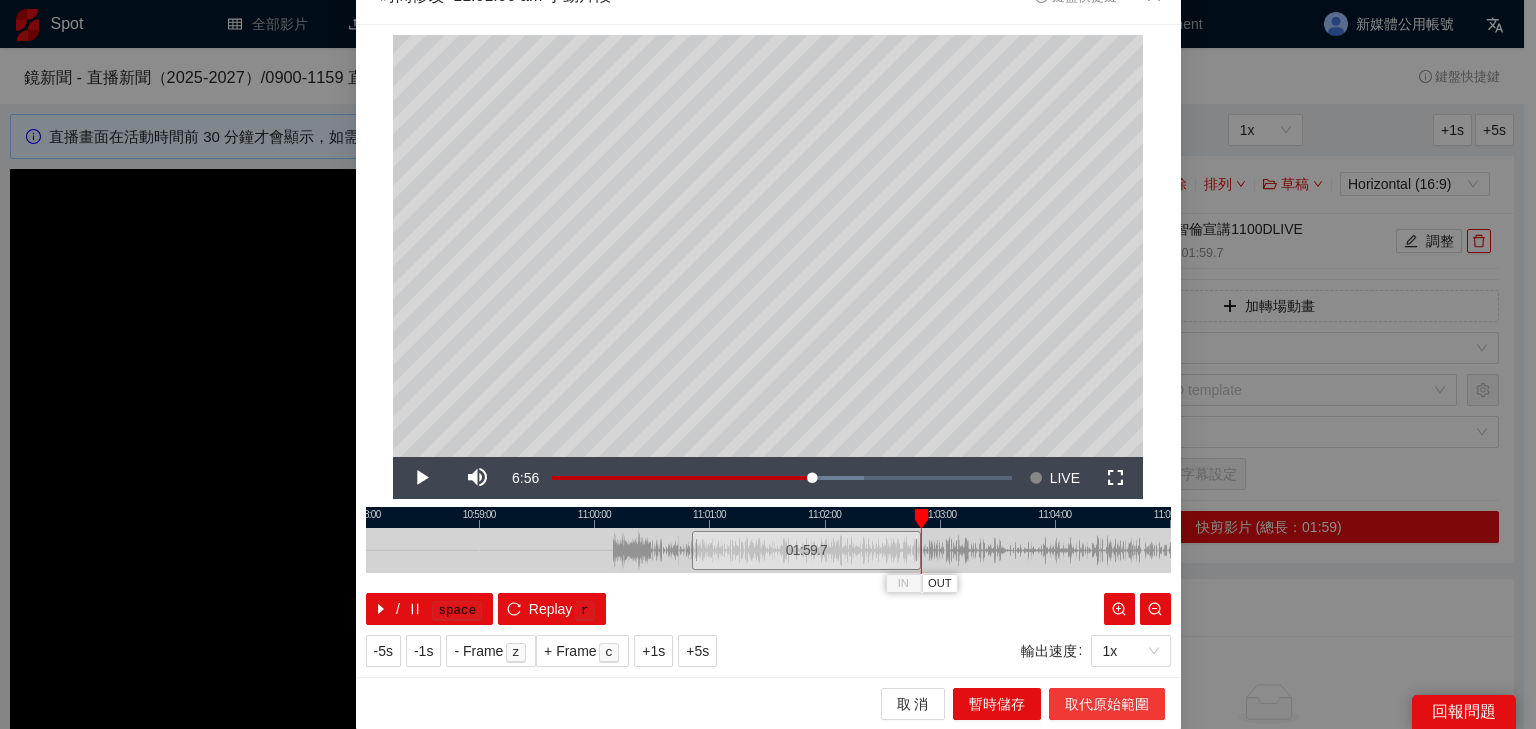 click on "取代原始範圍" at bounding box center (1107, 704) 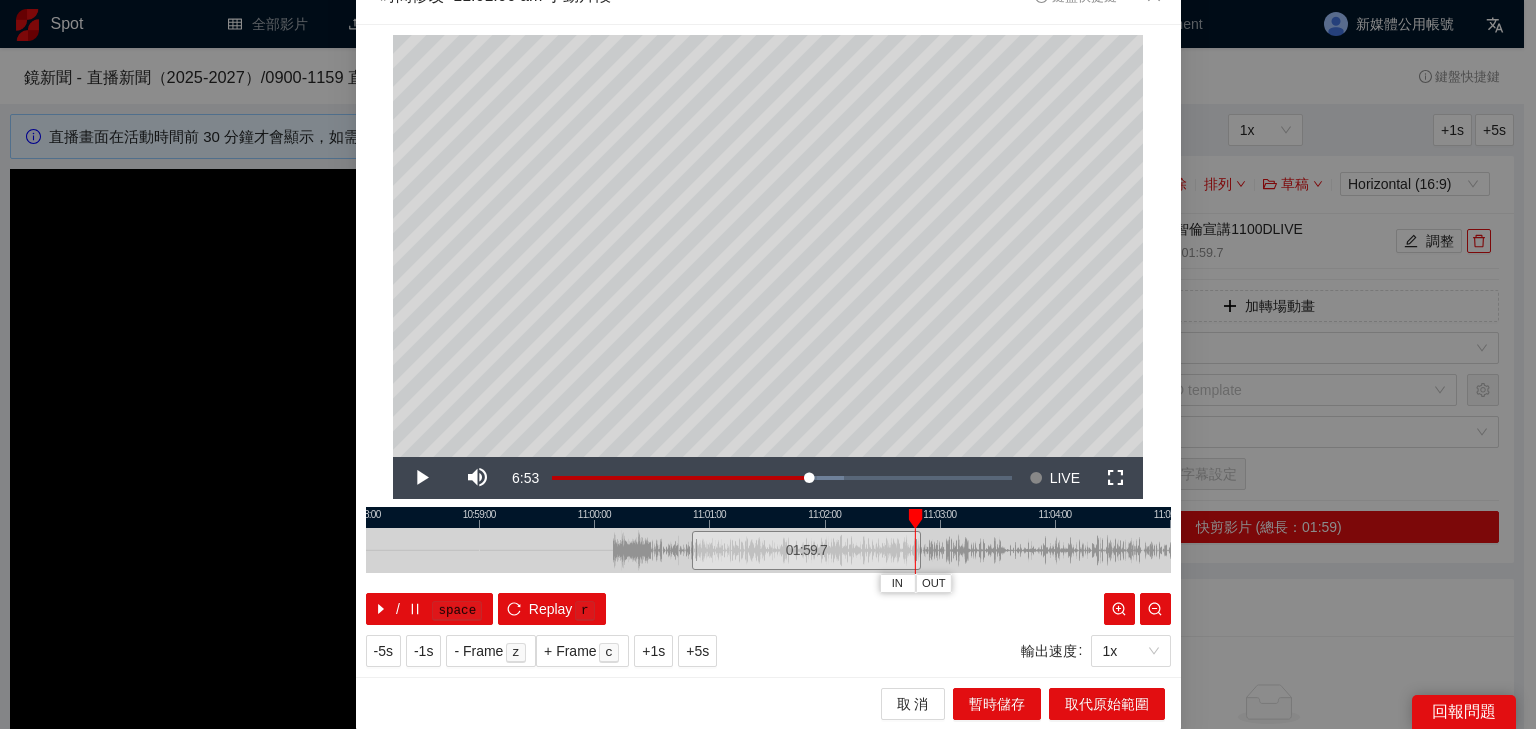 click at bounding box center (915, 519) 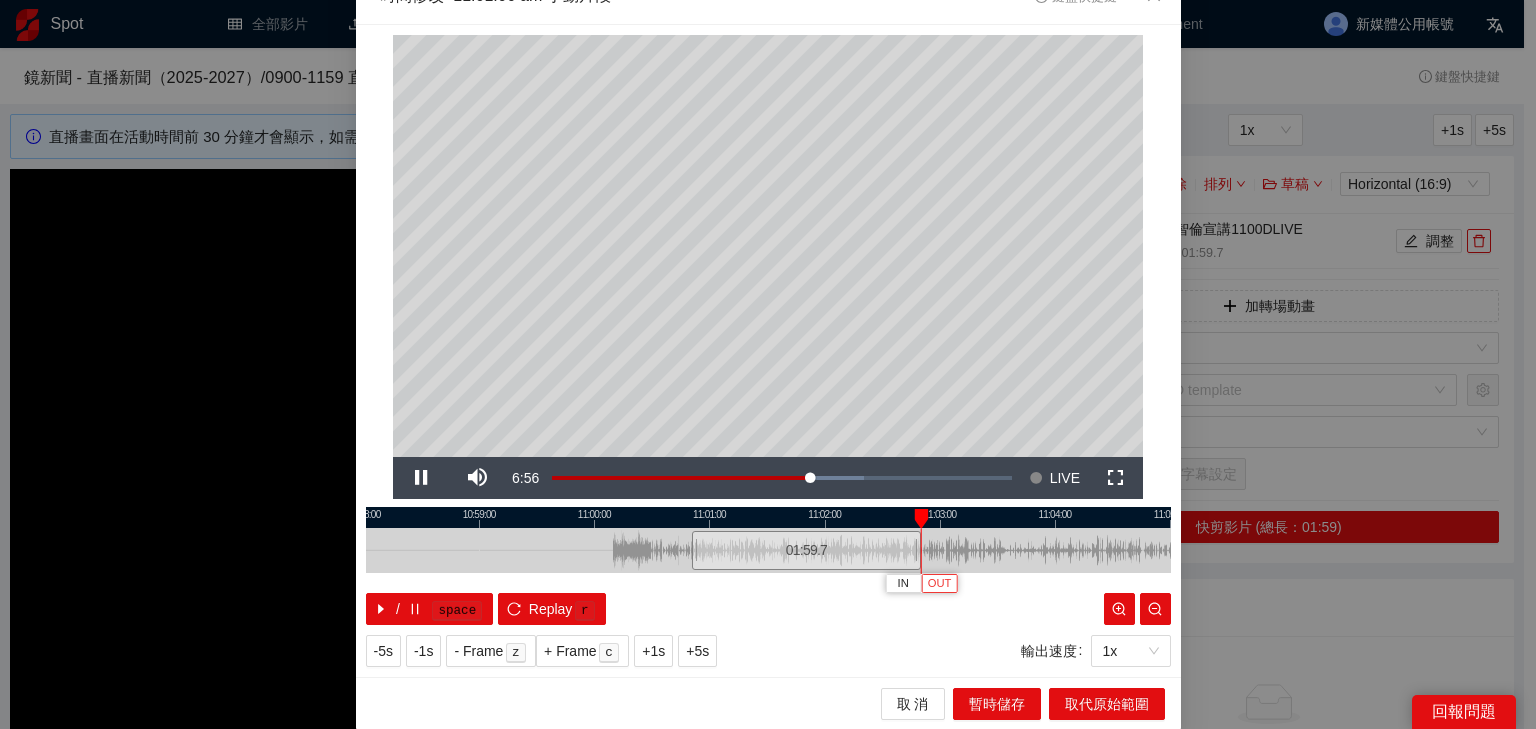 click on "OUT" at bounding box center (940, 584) 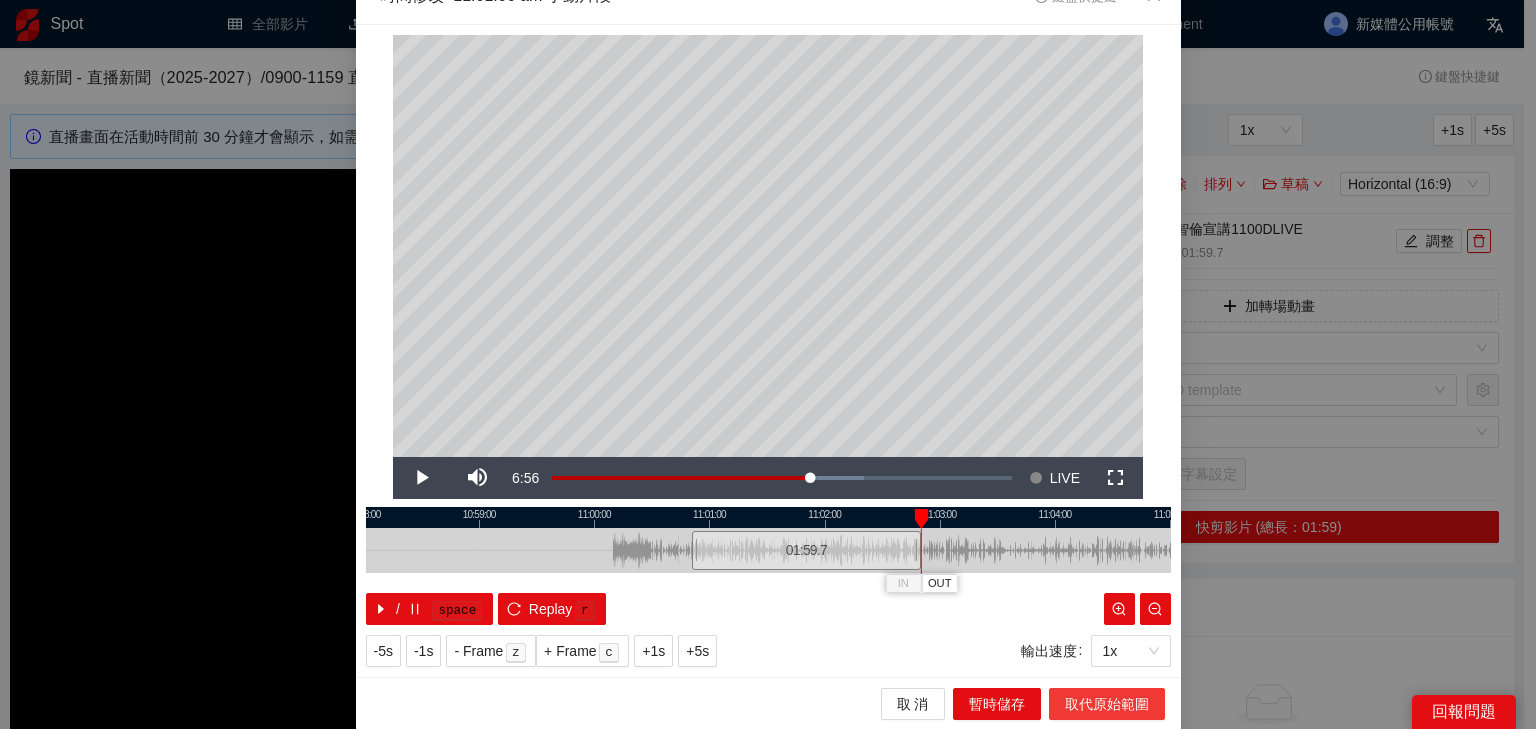 click on "取代原始範圍" at bounding box center (1107, 704) 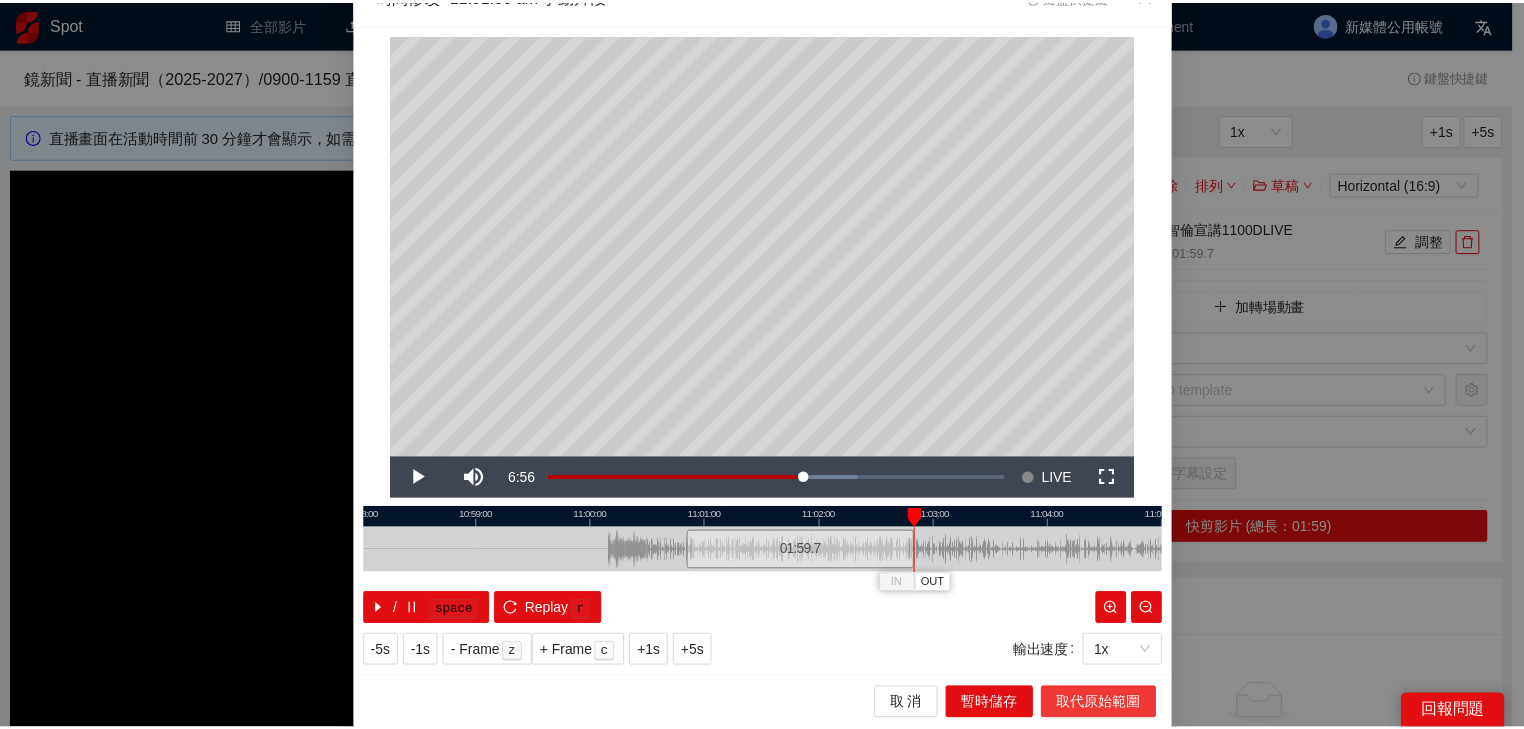 scroll, scrollTop: 0, scrollLeft: 0, axis: both 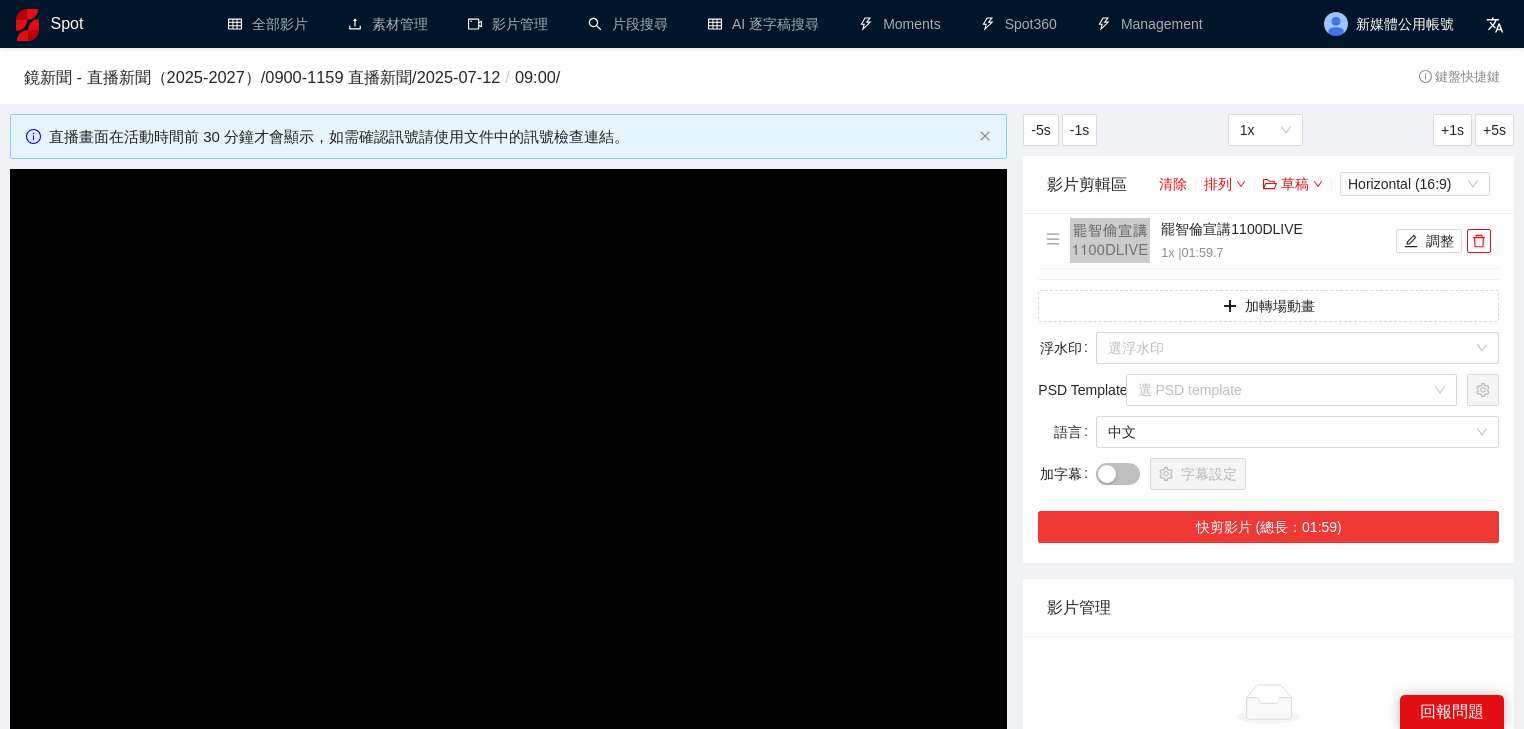 click on "快剪影片 (總長：01:59)" at bounding box center [1268, 527] 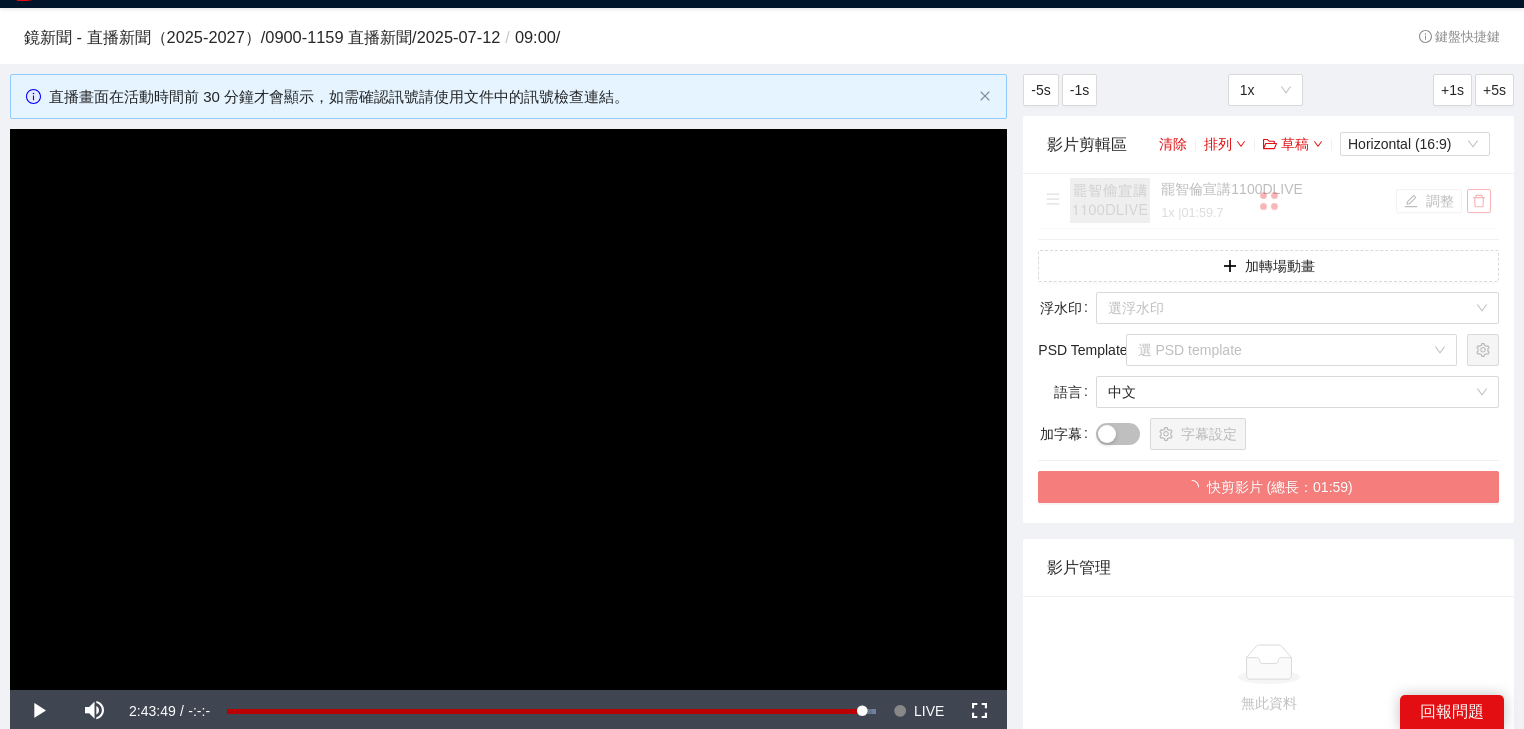 scroll, scrollTop: 480, scrollLeft: 0, axis: vertical 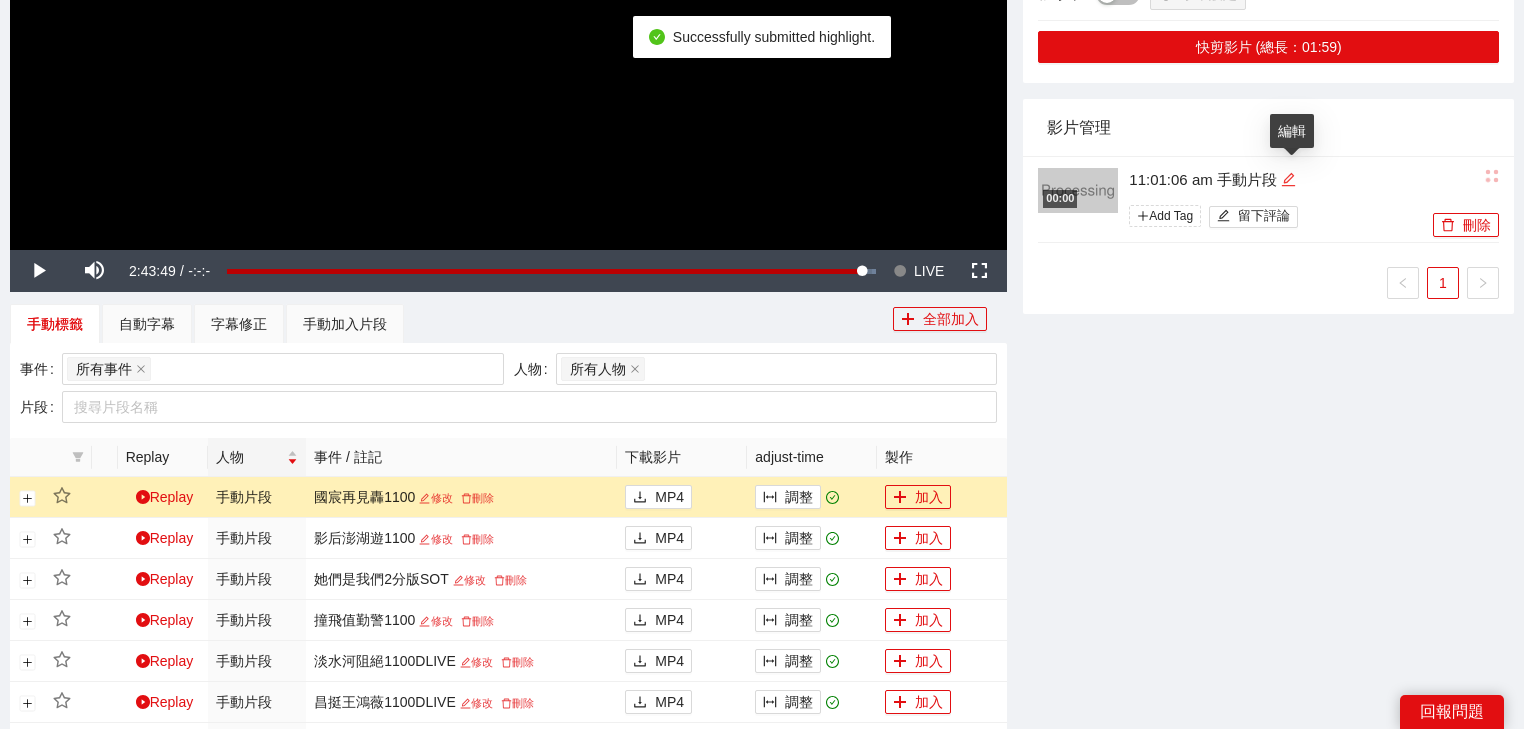 click 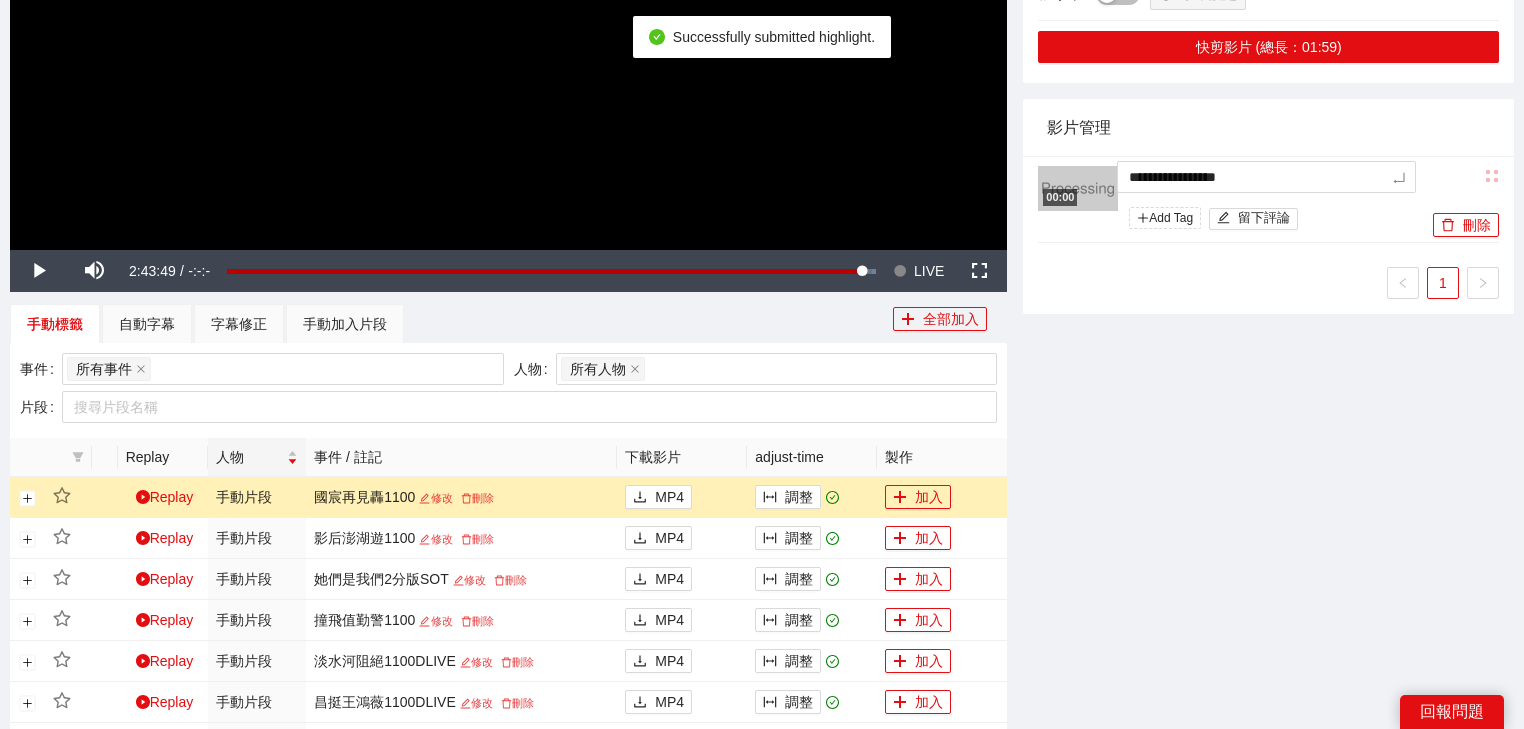 drag, startPoint x: 1286, startPoint y: 183, endPoint x: 984, endPoint y: 168, distance: 302.37228 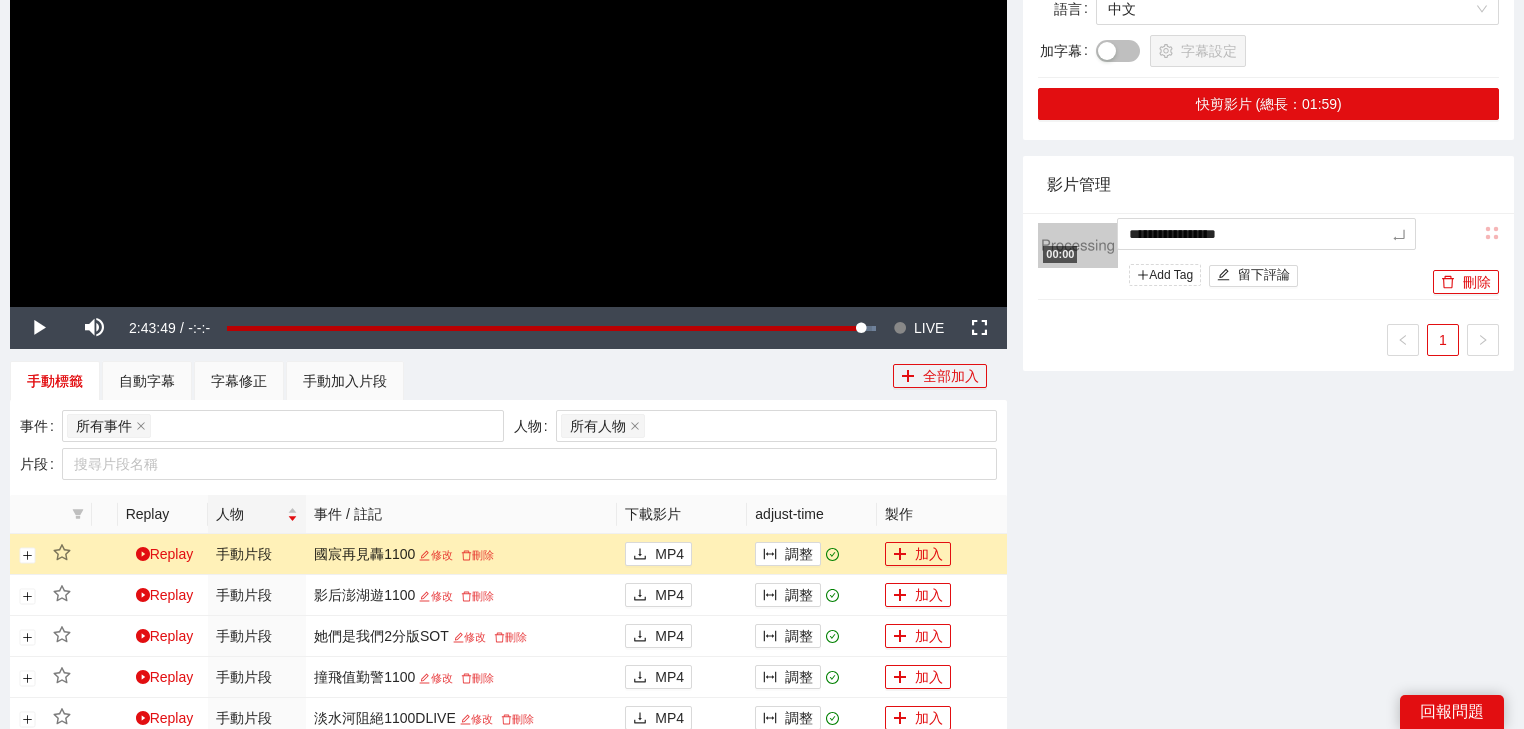 scroll, scrollTop: 400, scrollLeft: 0, axis: vertical 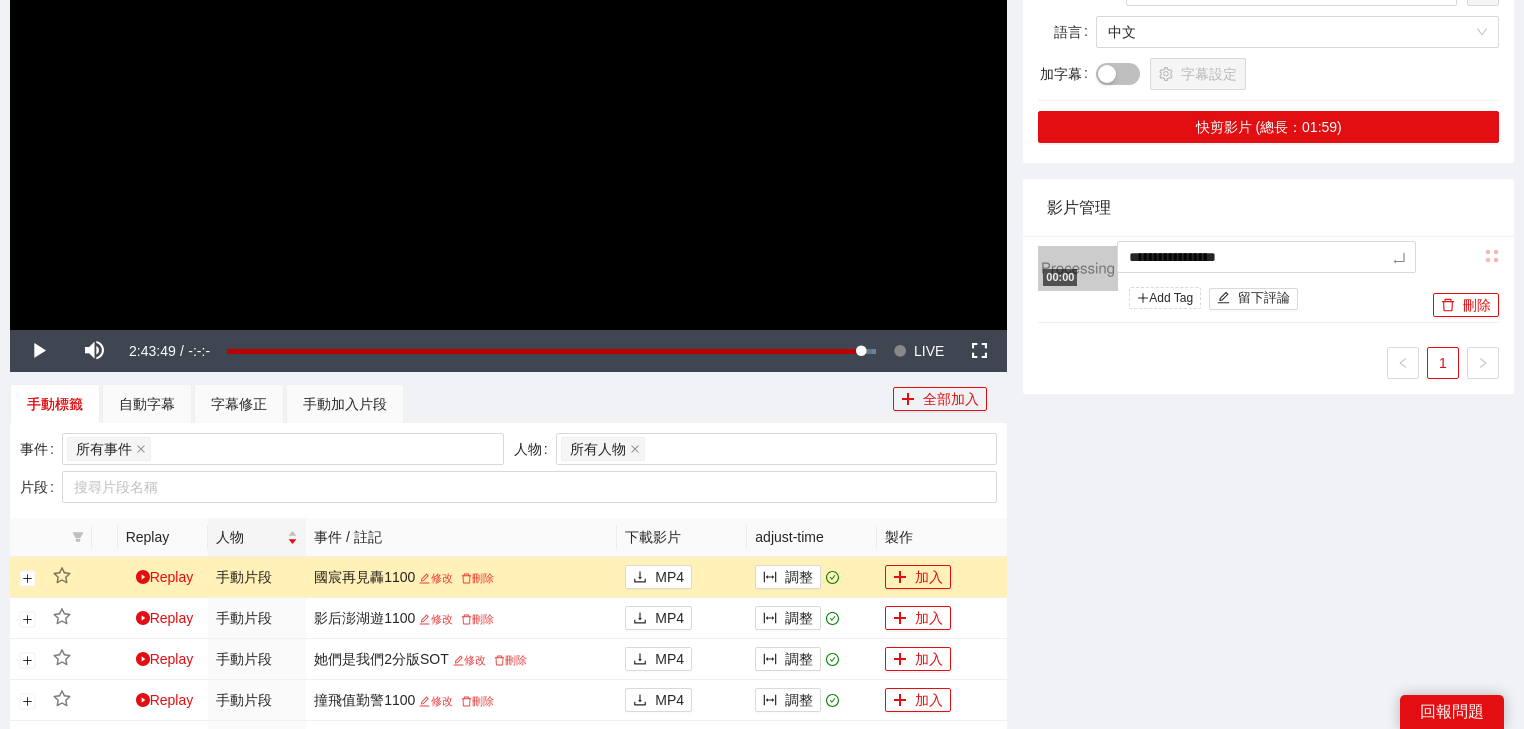type on "*" 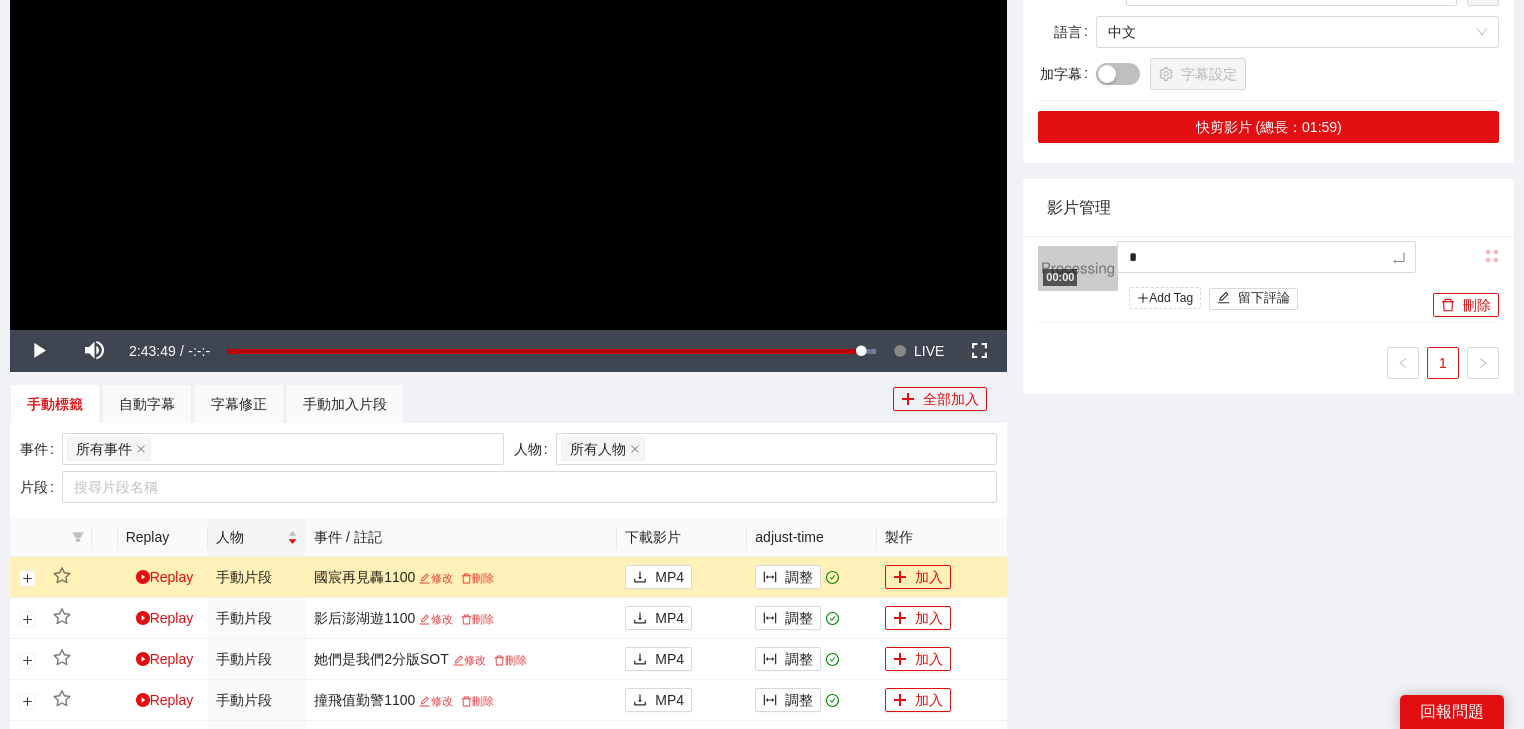 type on "**" 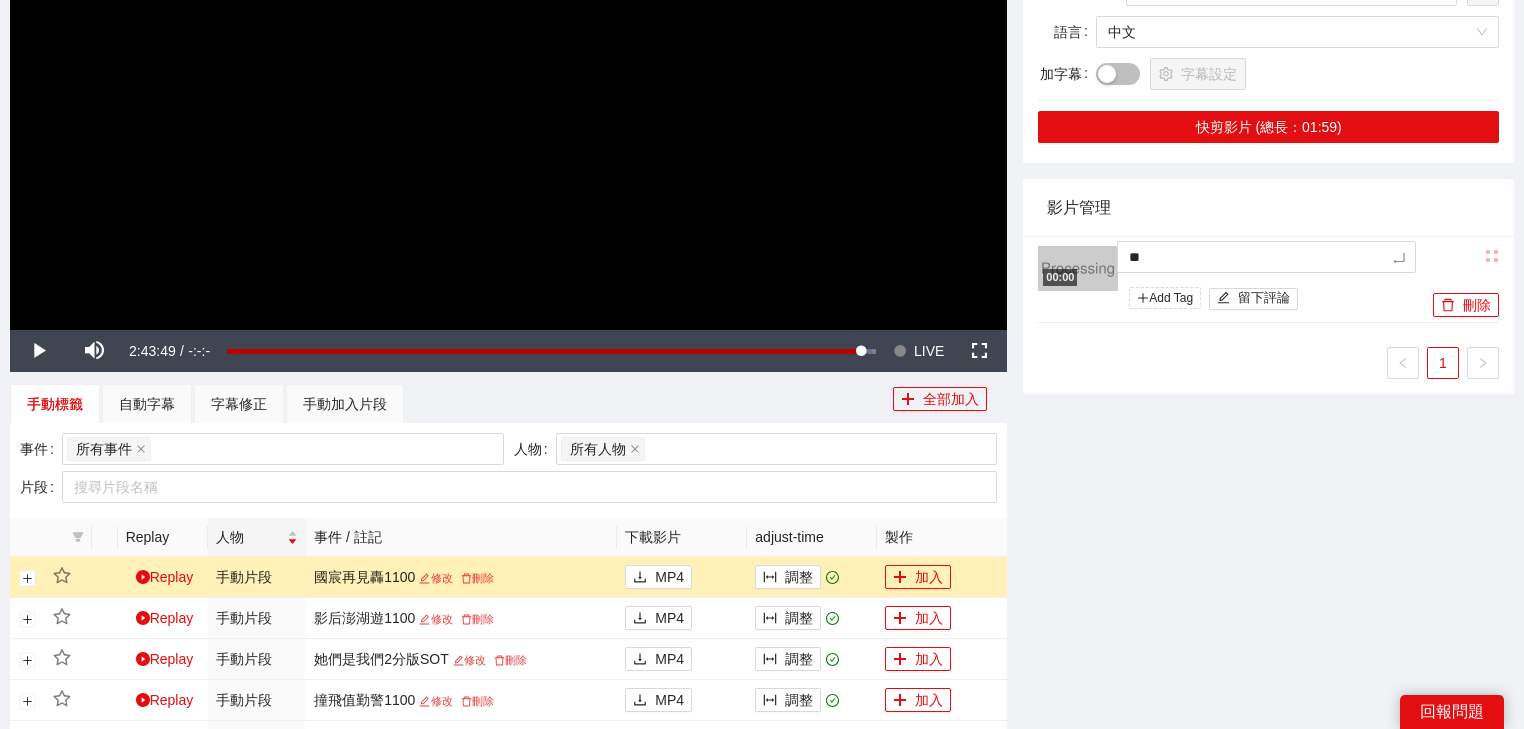 type on "***" 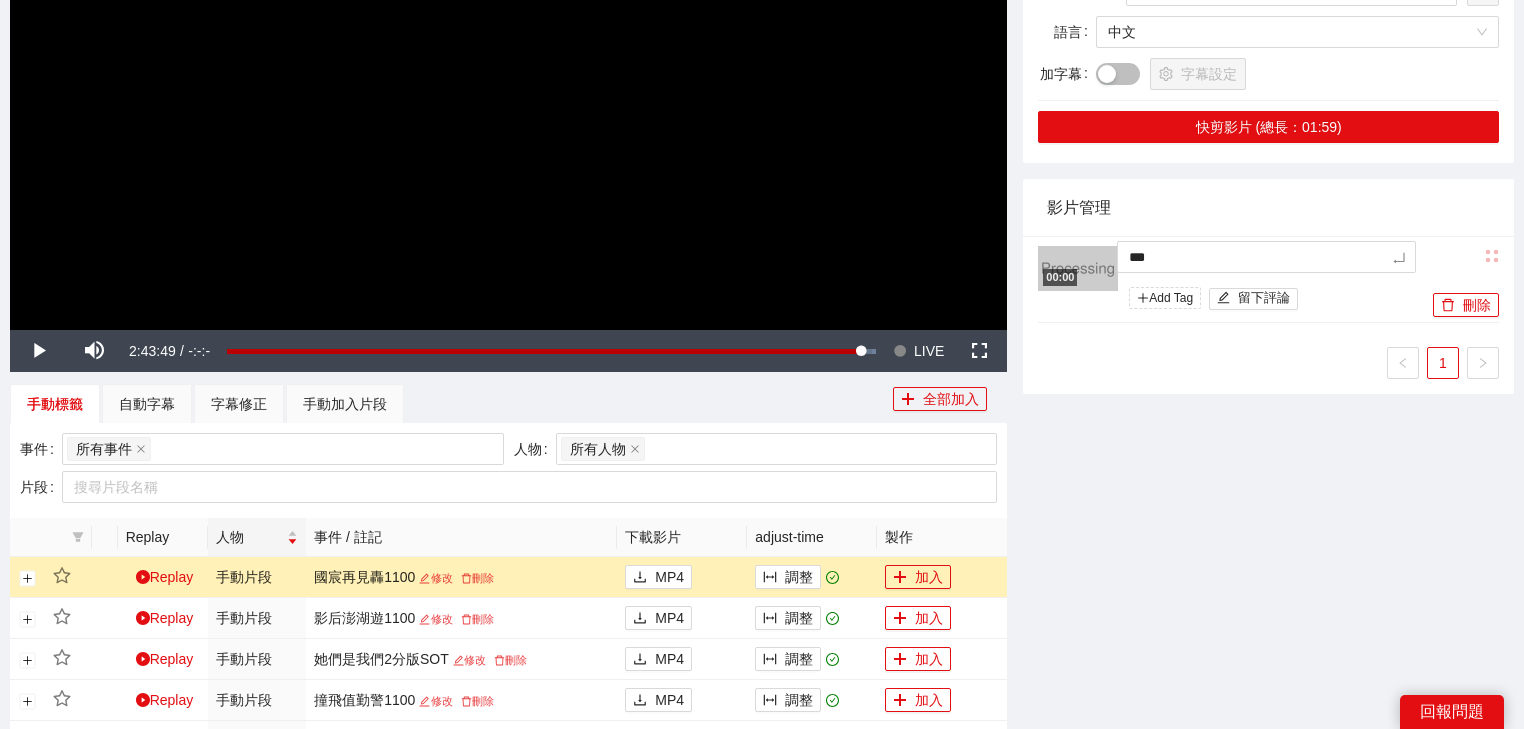 type on "*" 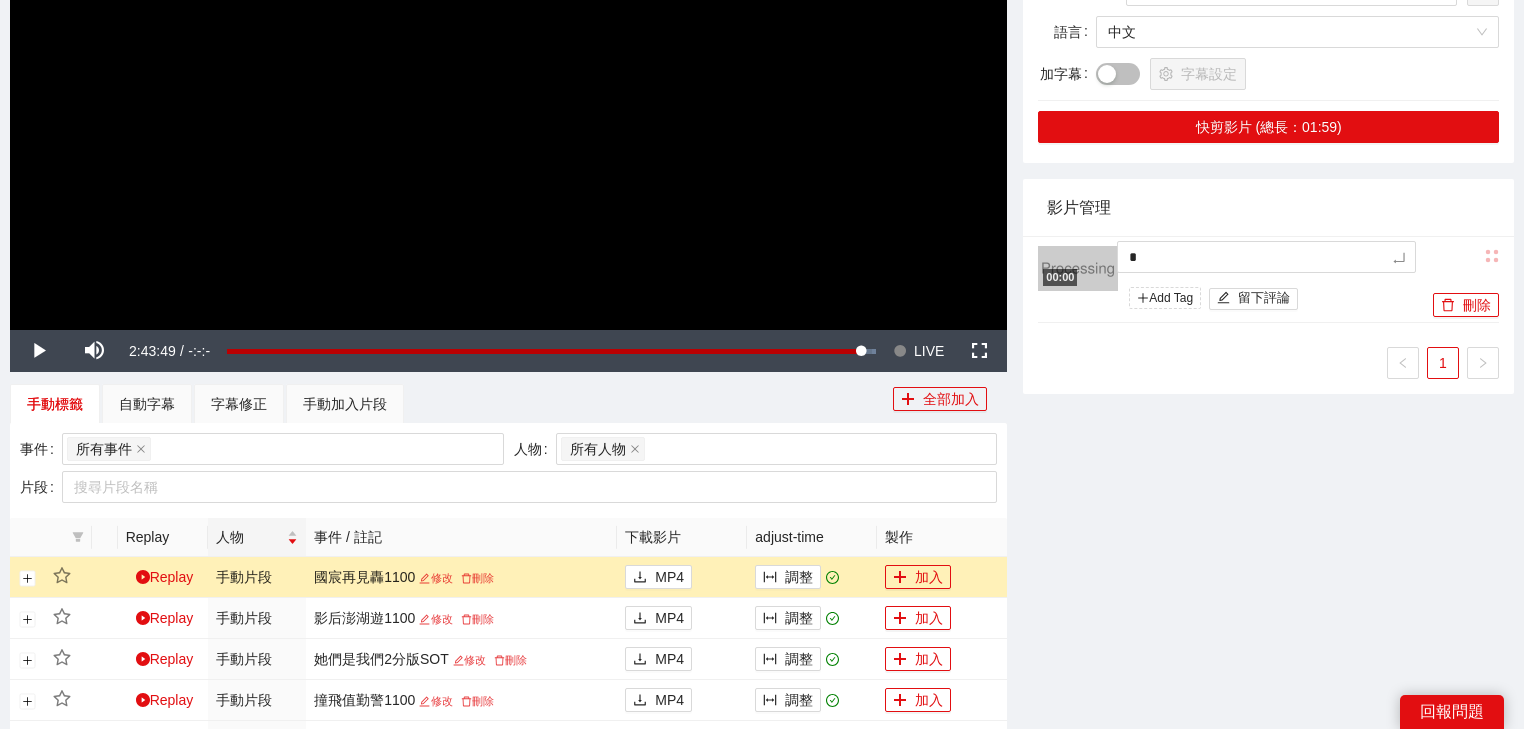 type on "**" 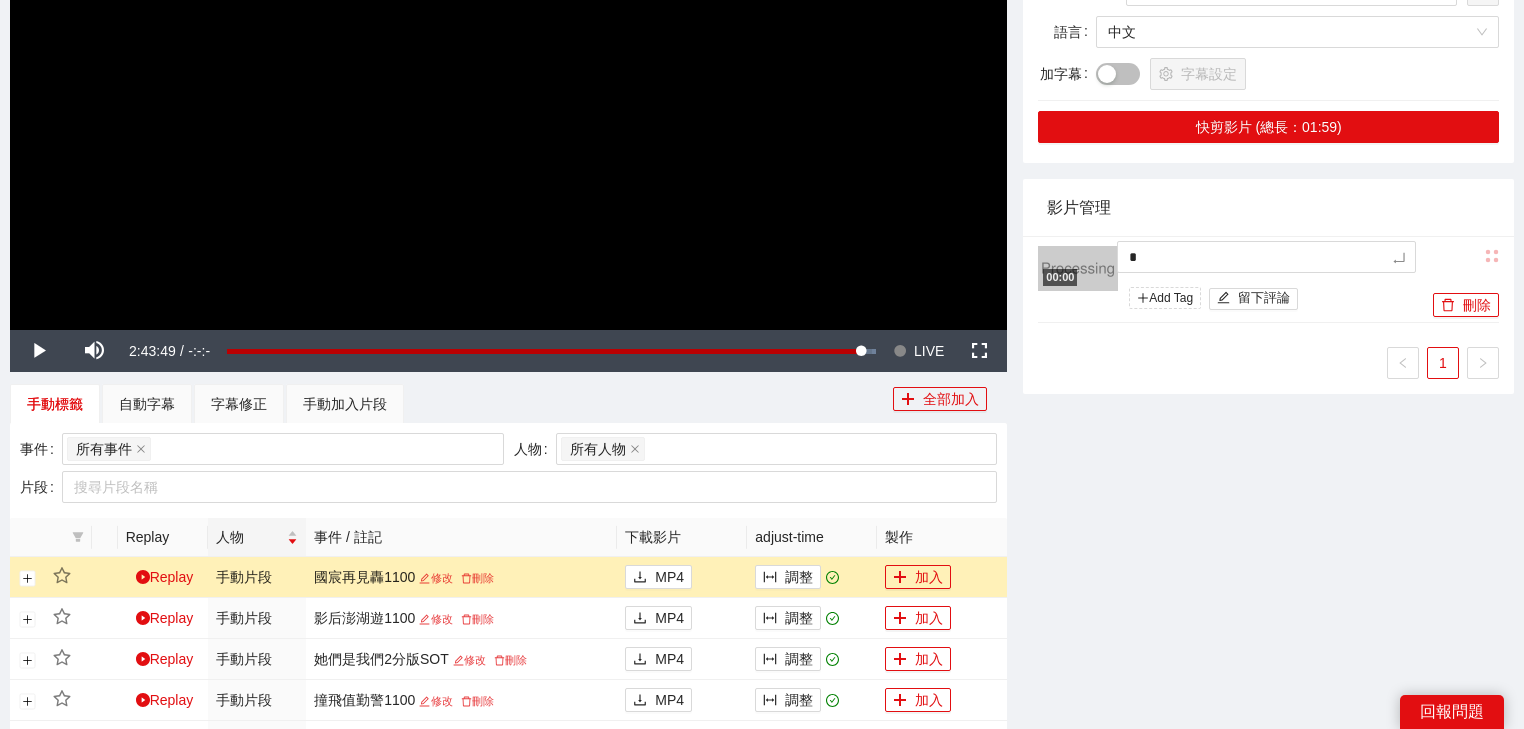type on "**" 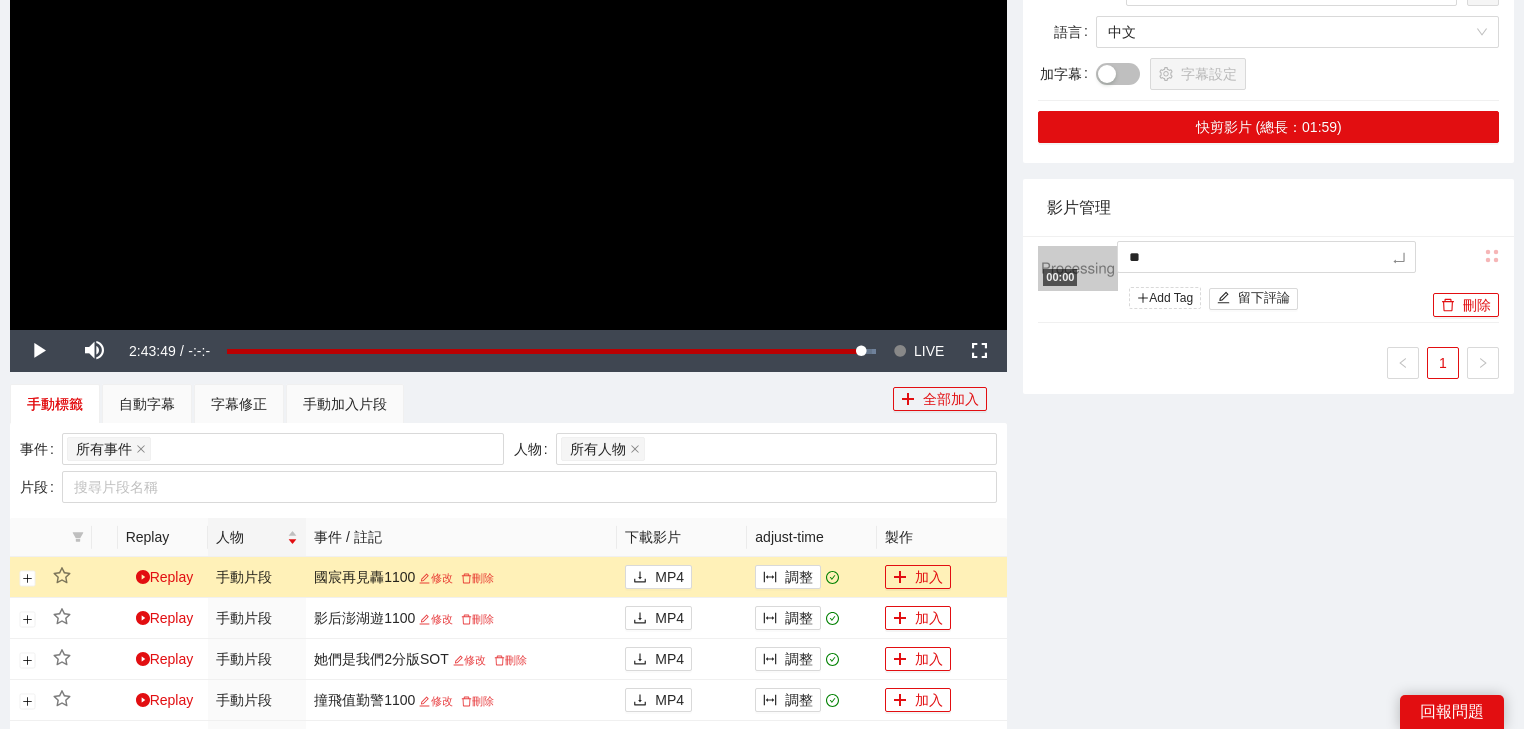 type on "**" 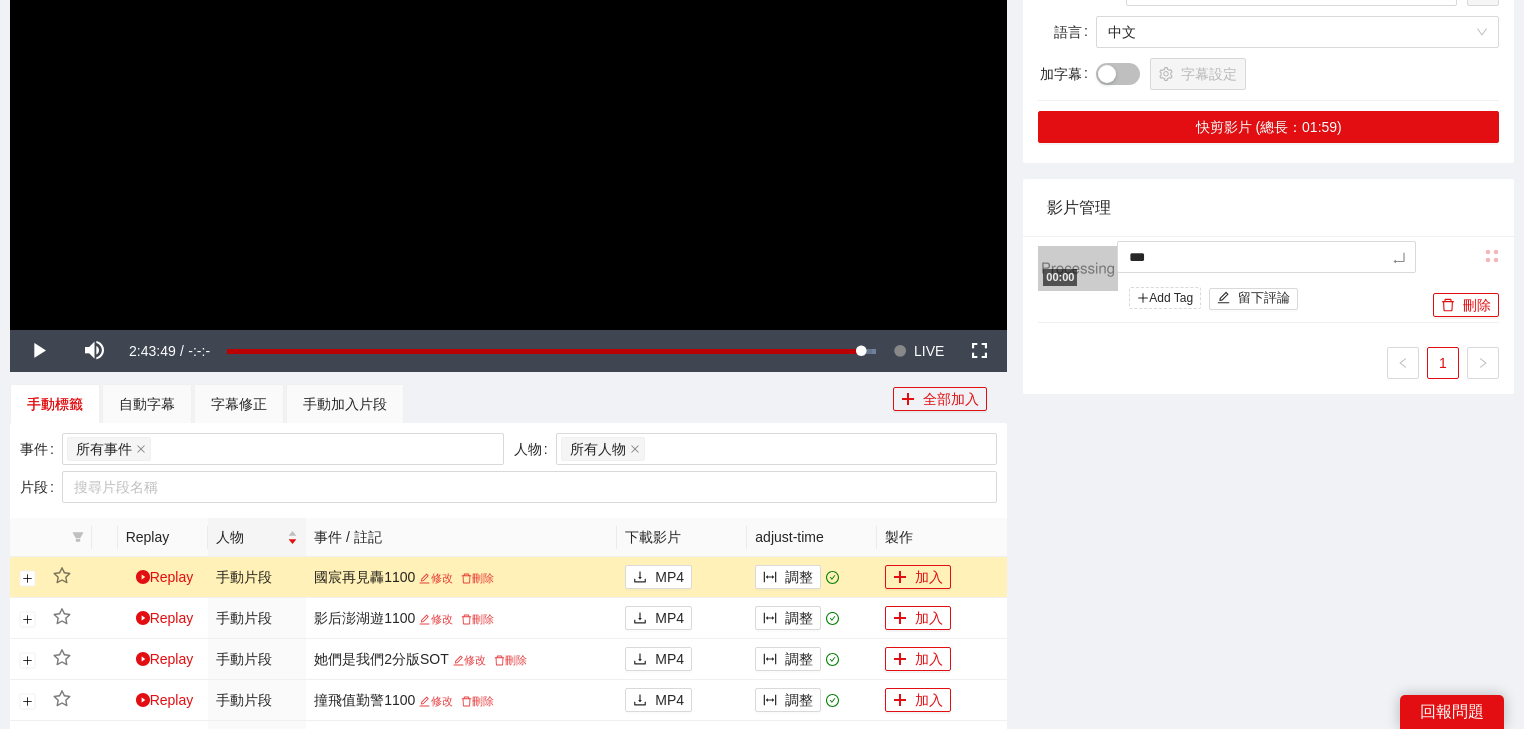 type on "****" 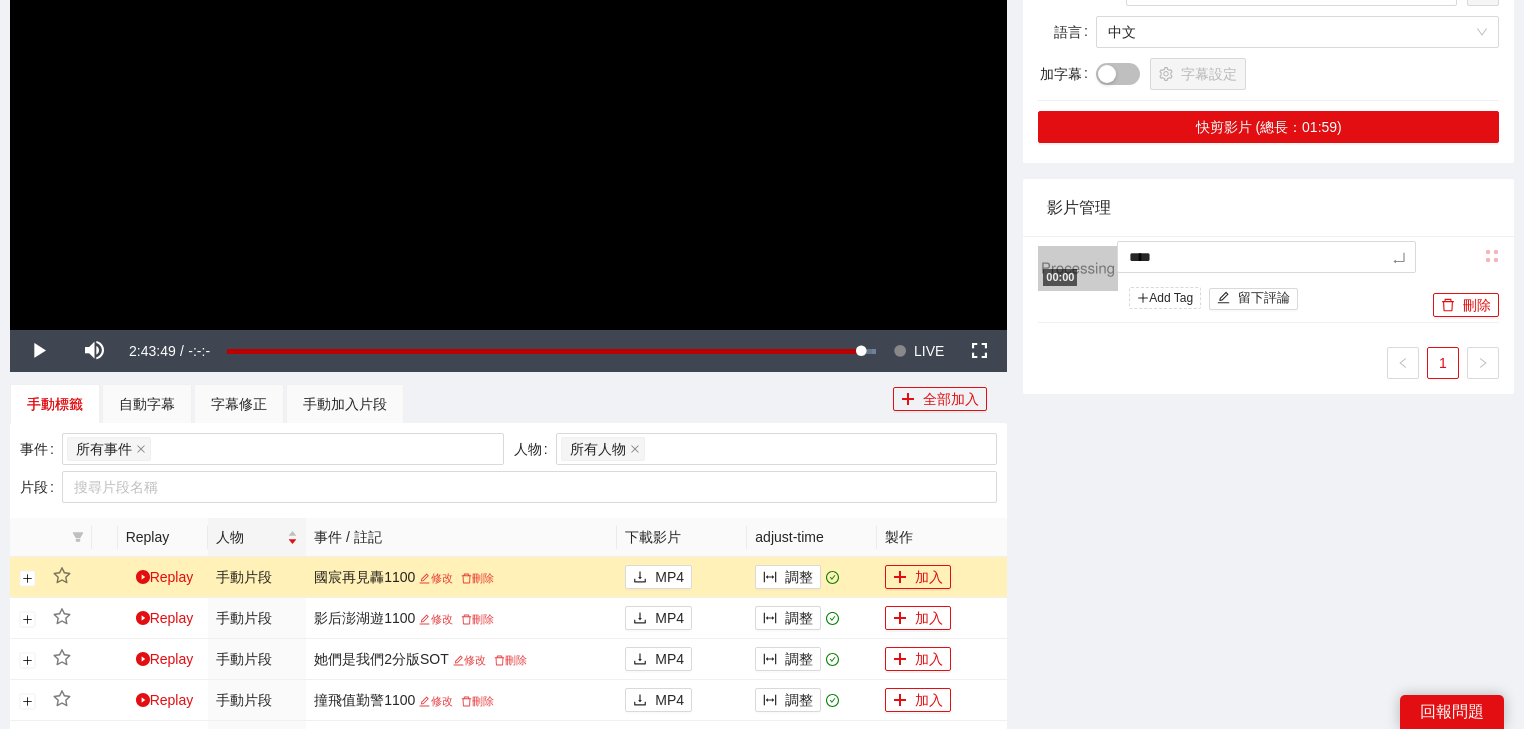 type on "*****" 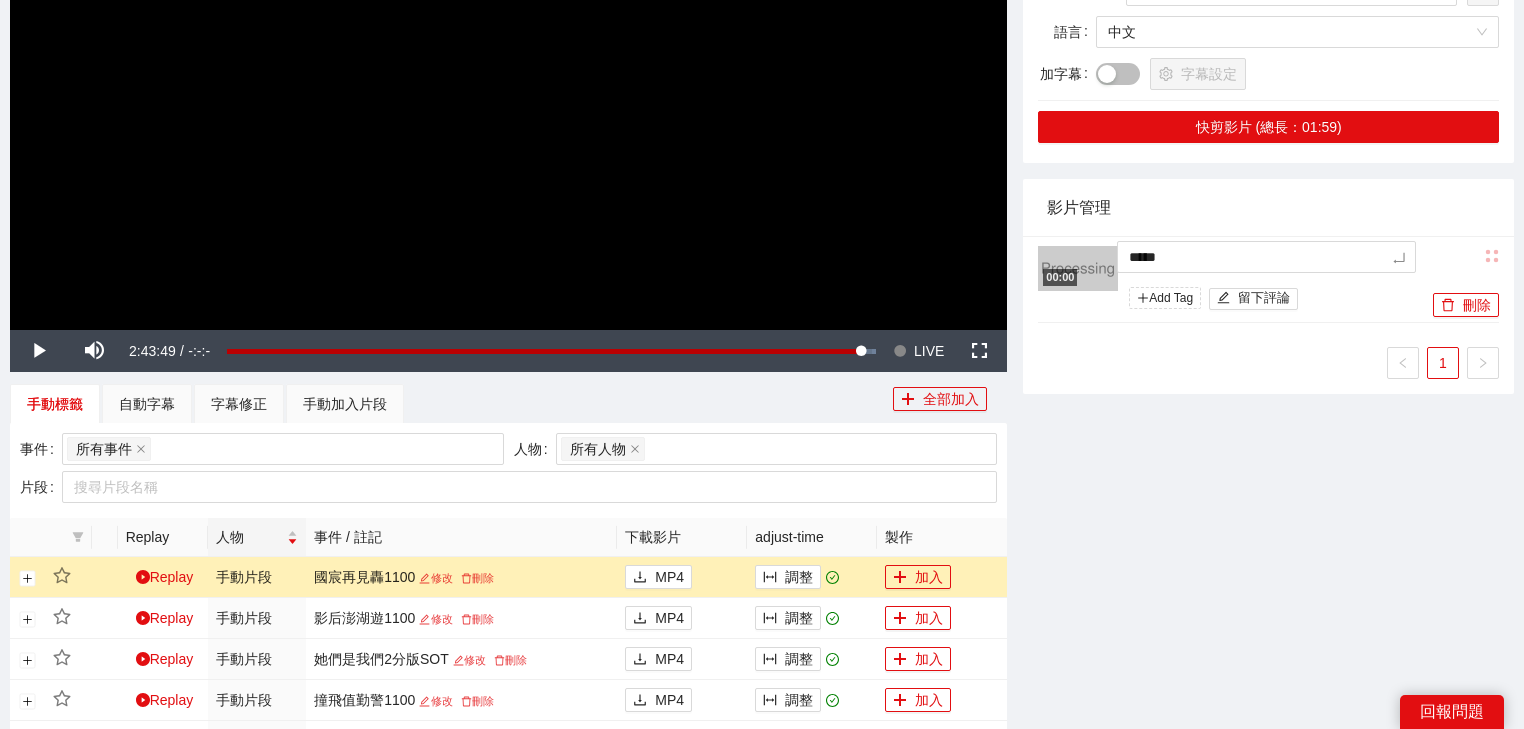 type on "***" 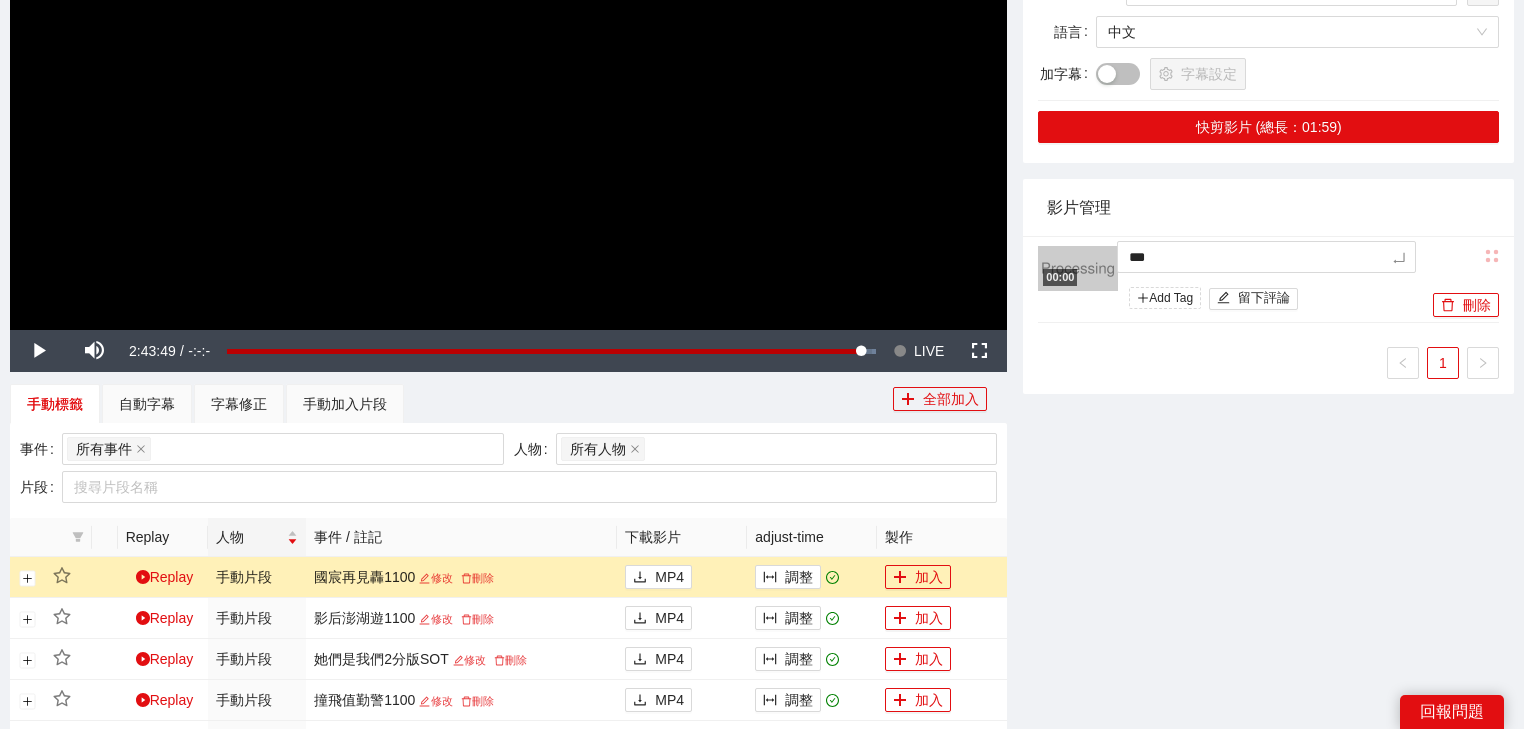 type on "****" 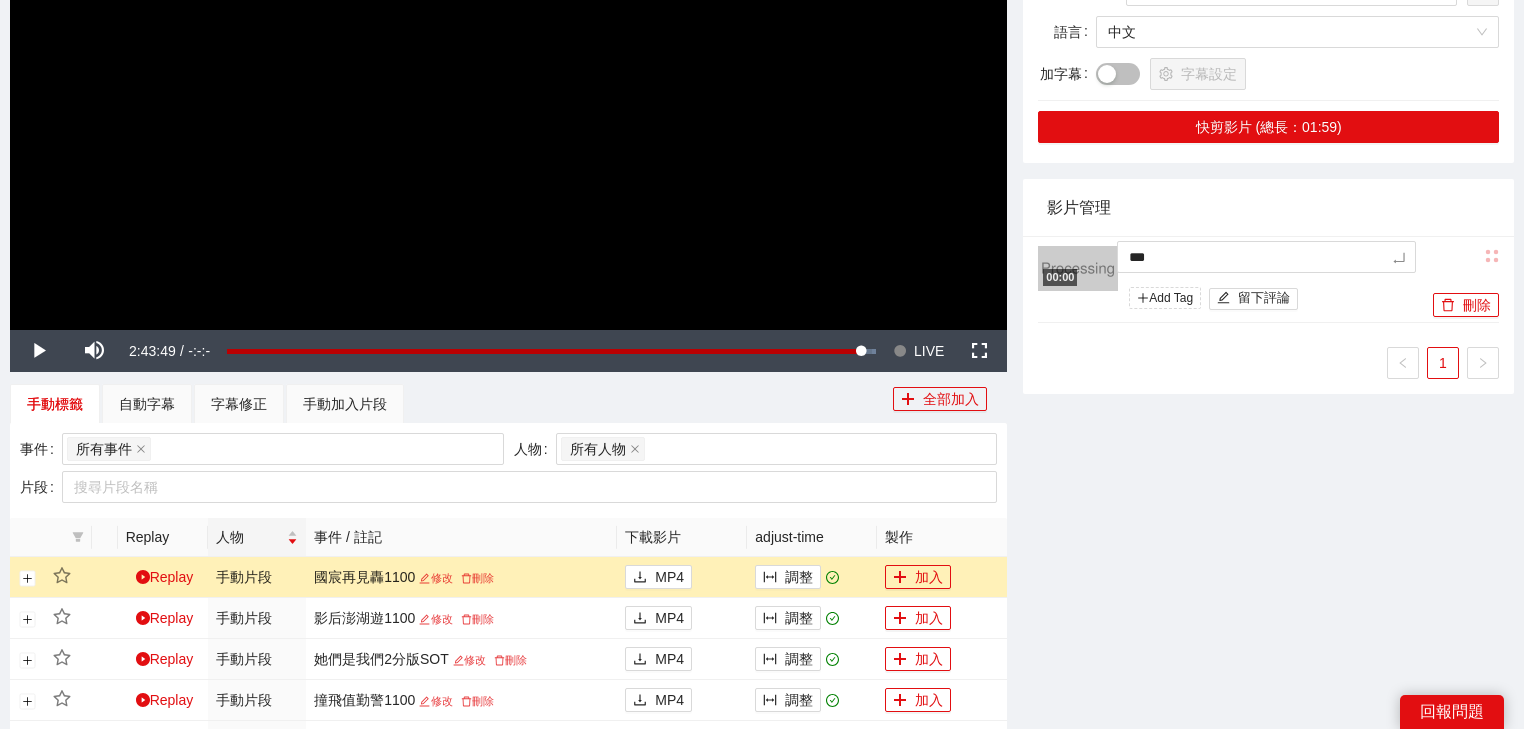 type on "****" 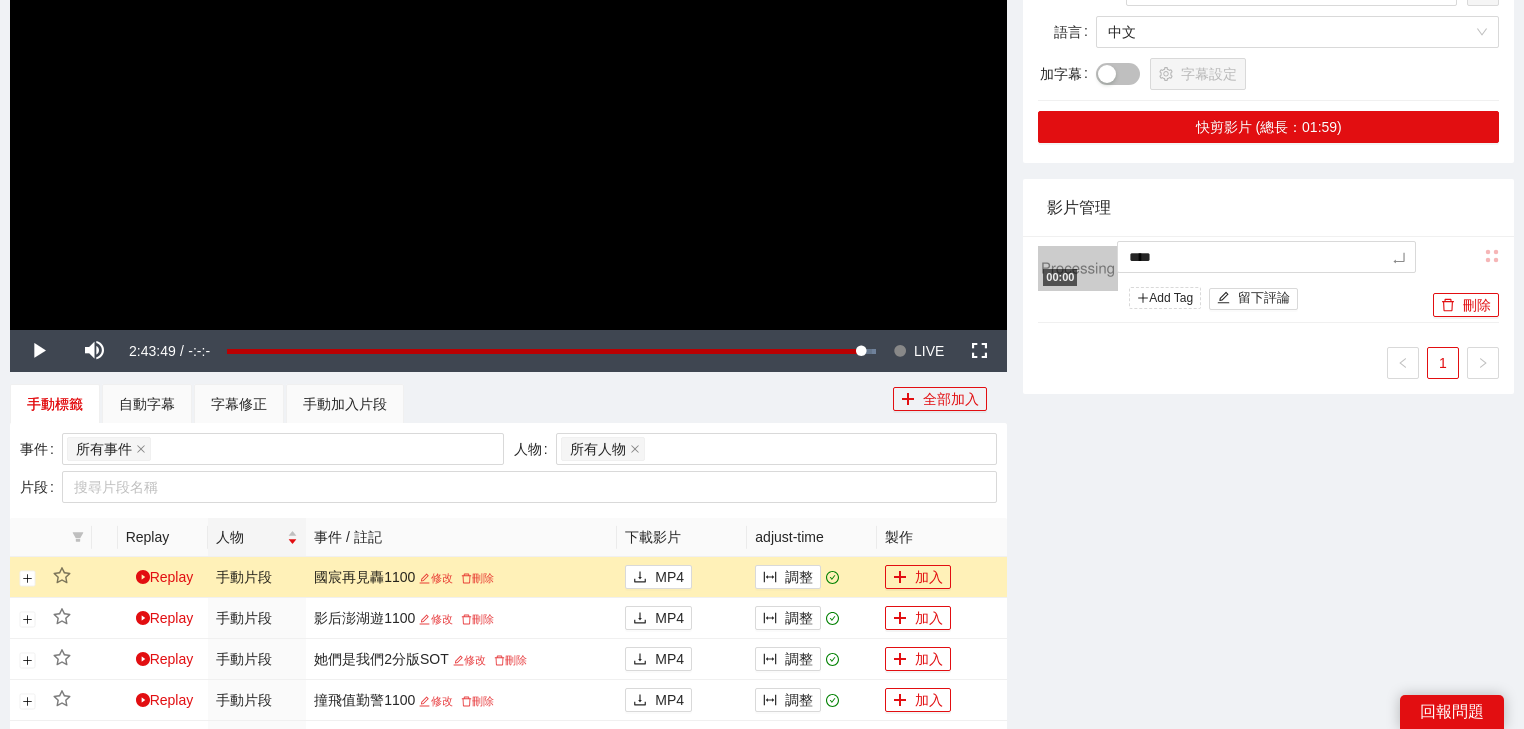 type on "*****" 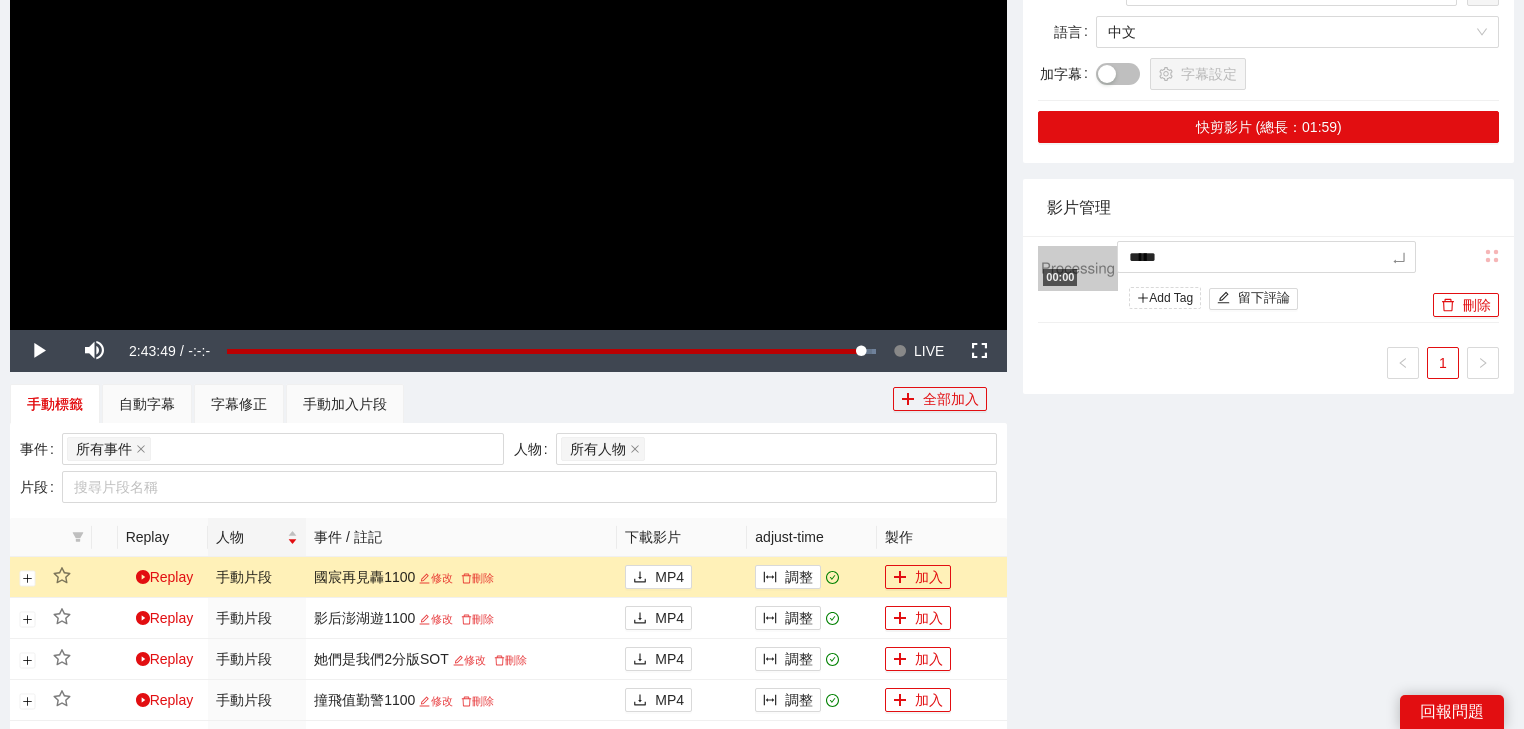 type on "******" 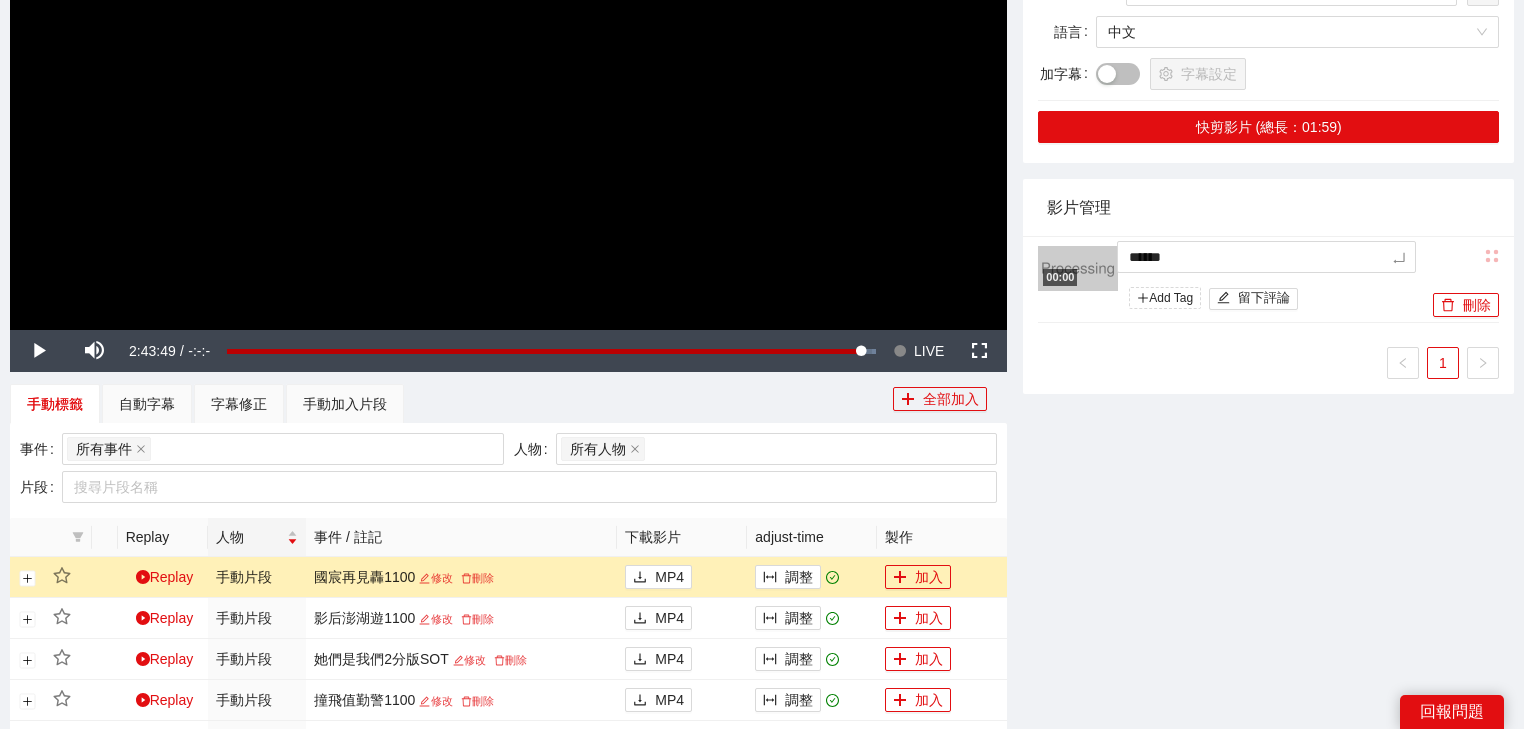 type on "******" 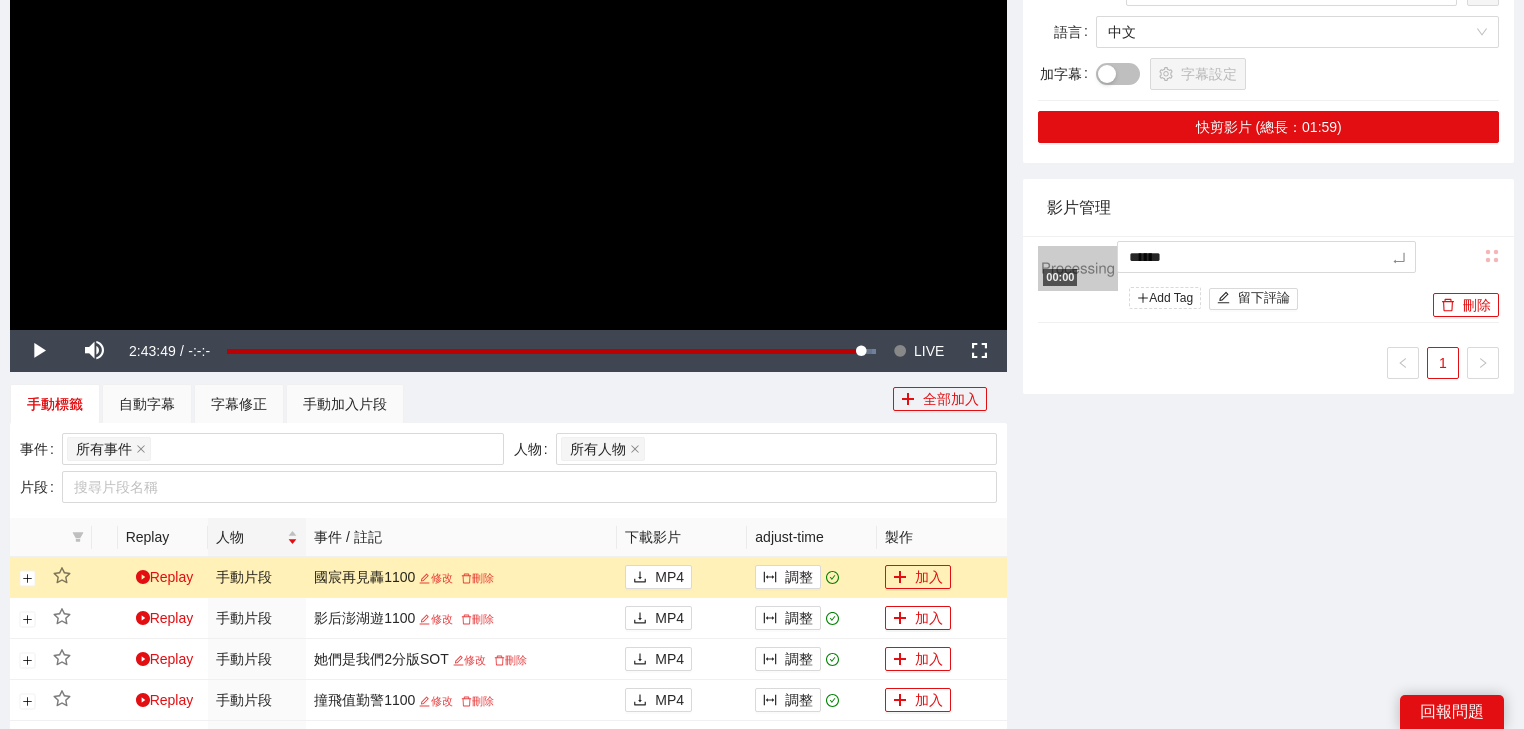 type on "*******" 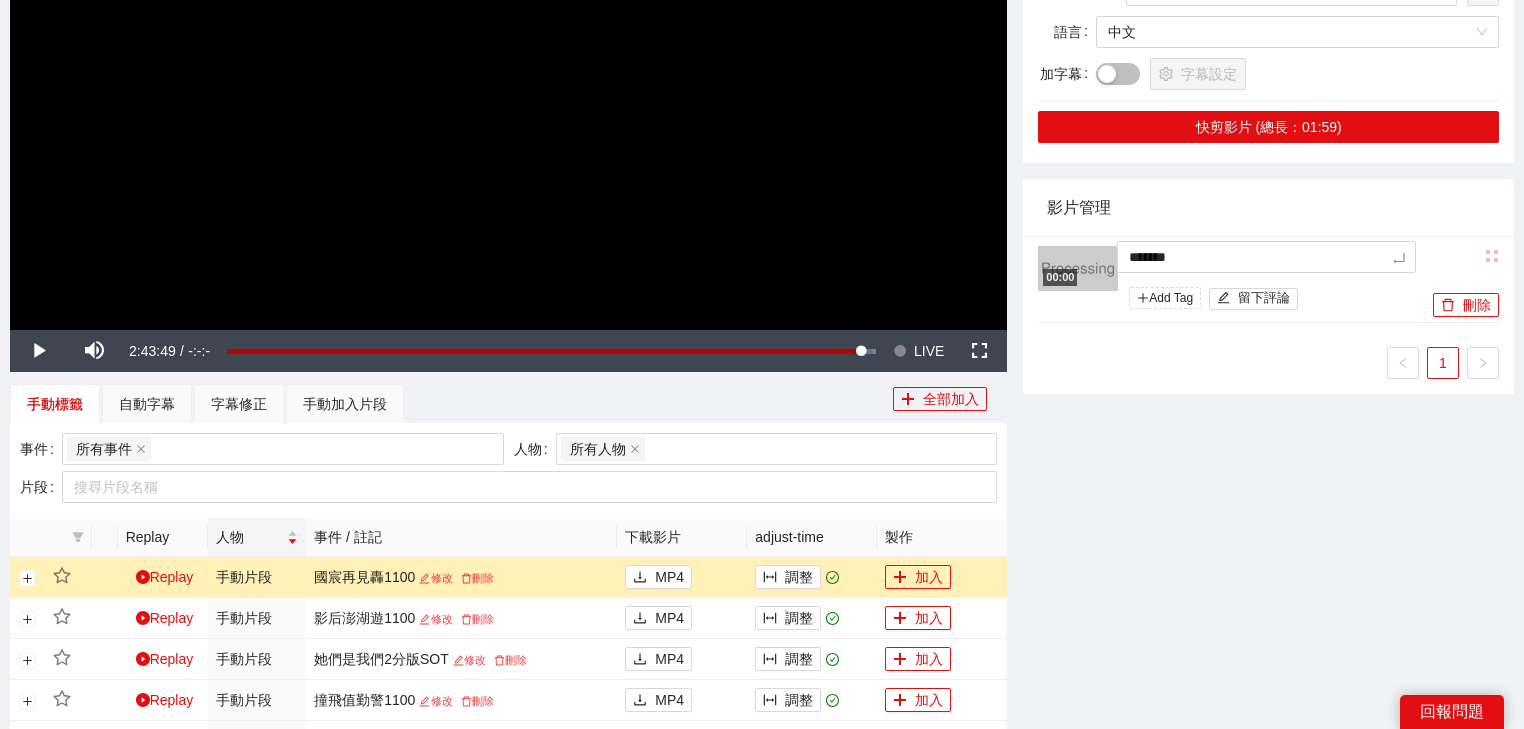 type on "******" 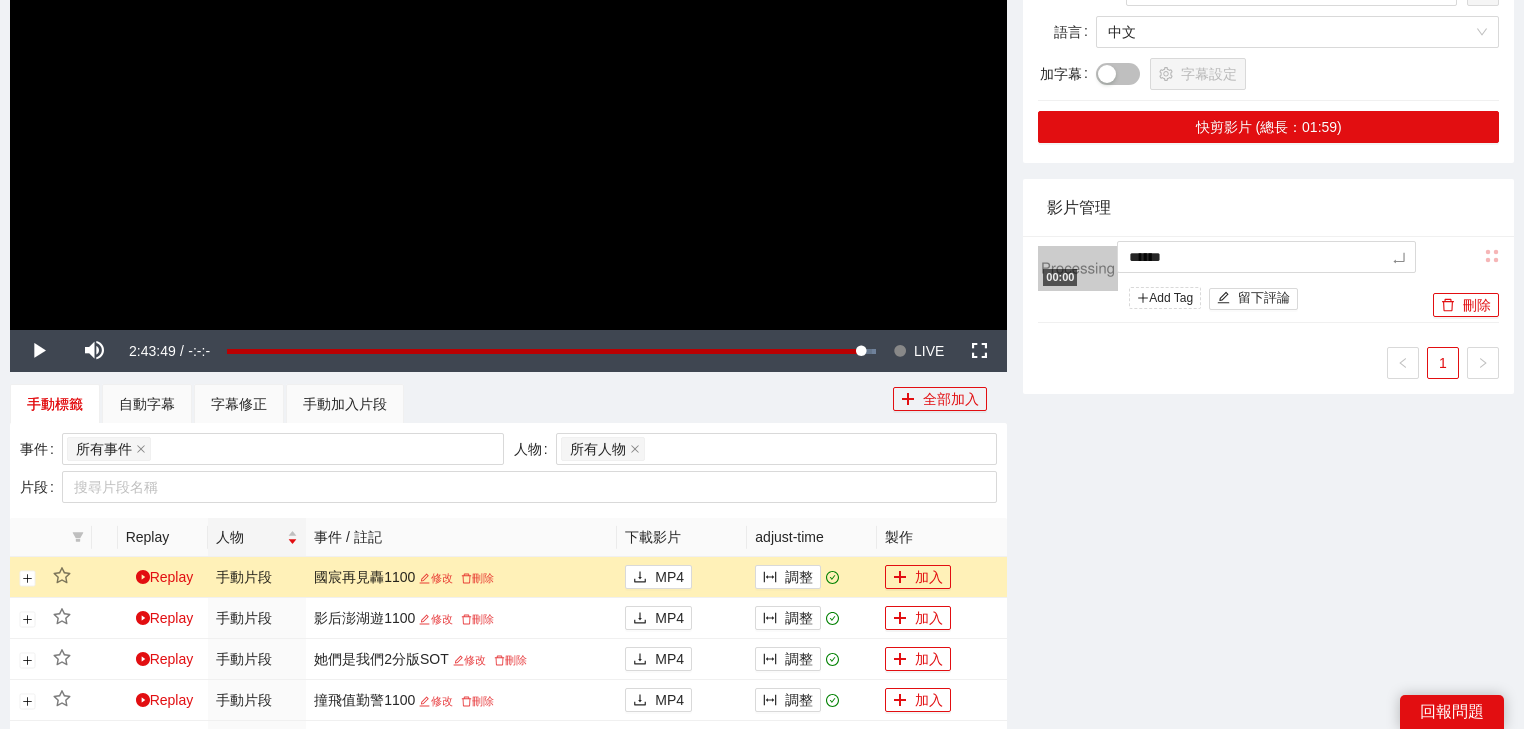 type on "*****" 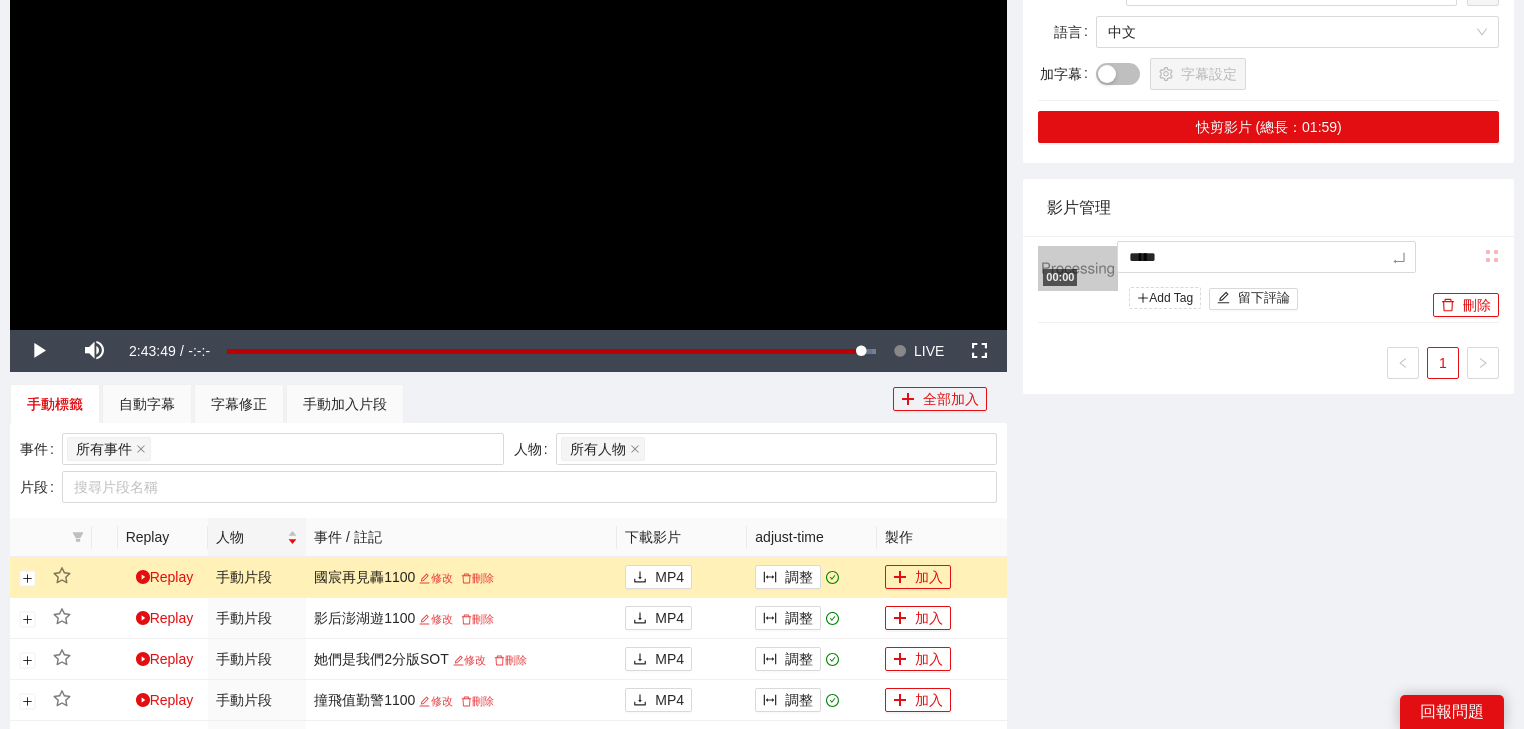 type on "****" 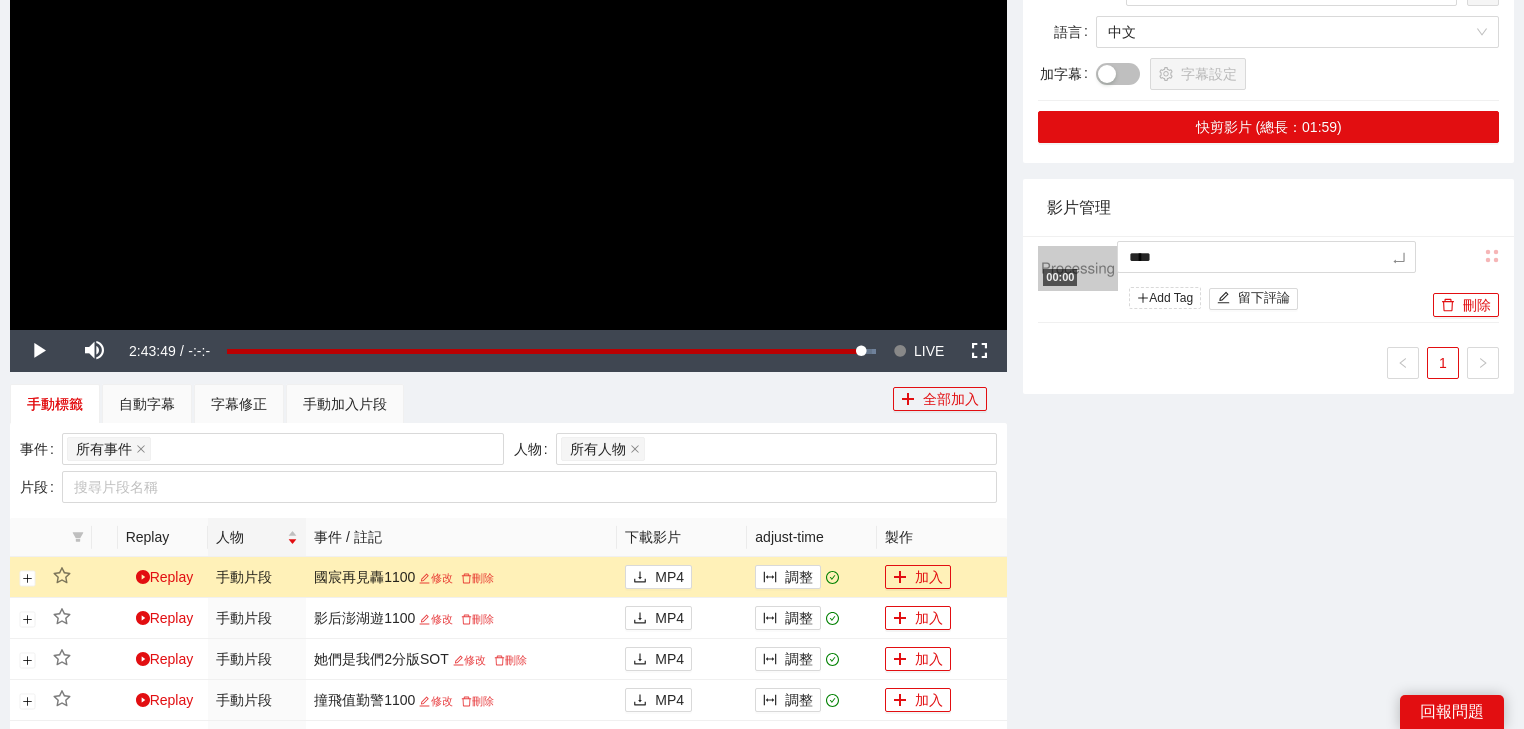 type on "***" 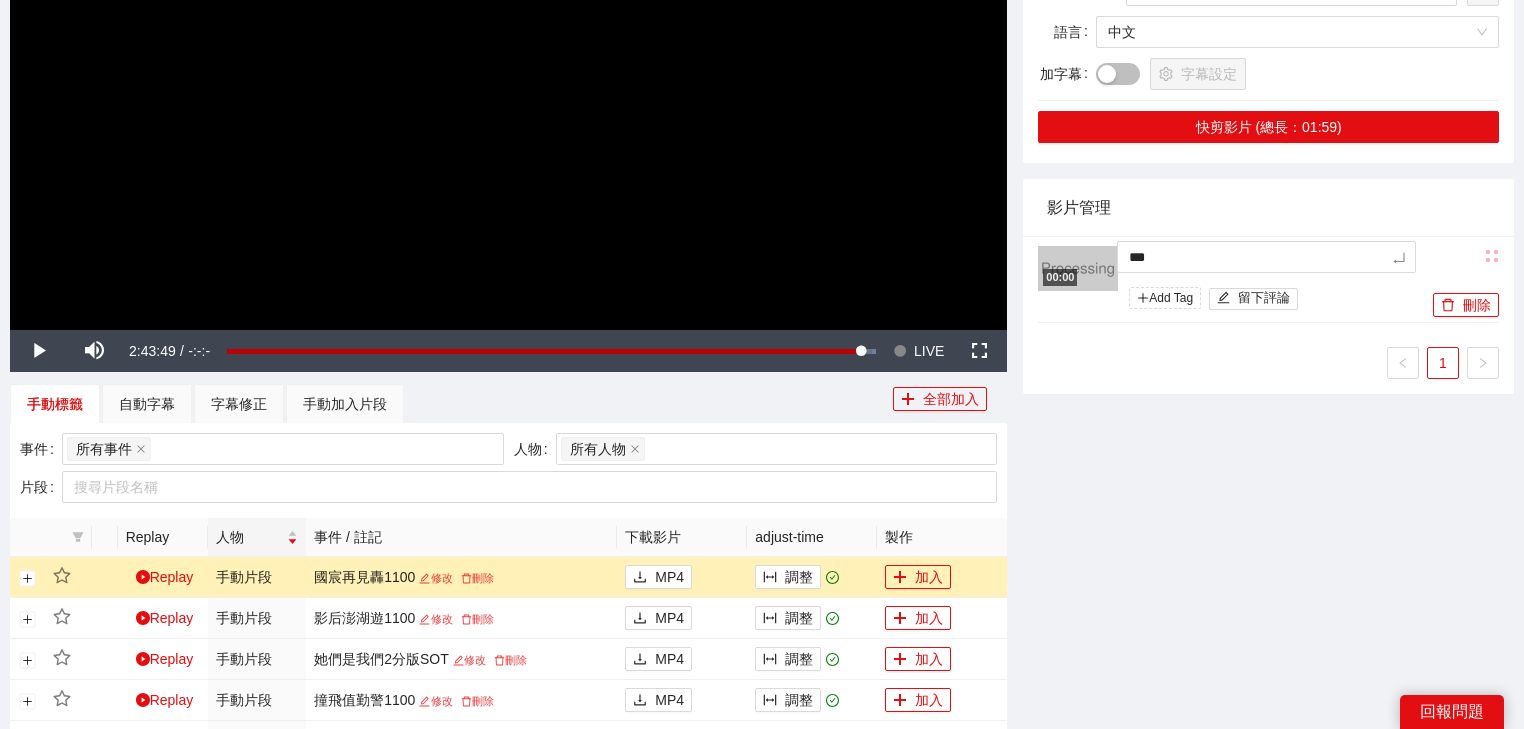 type on "**" 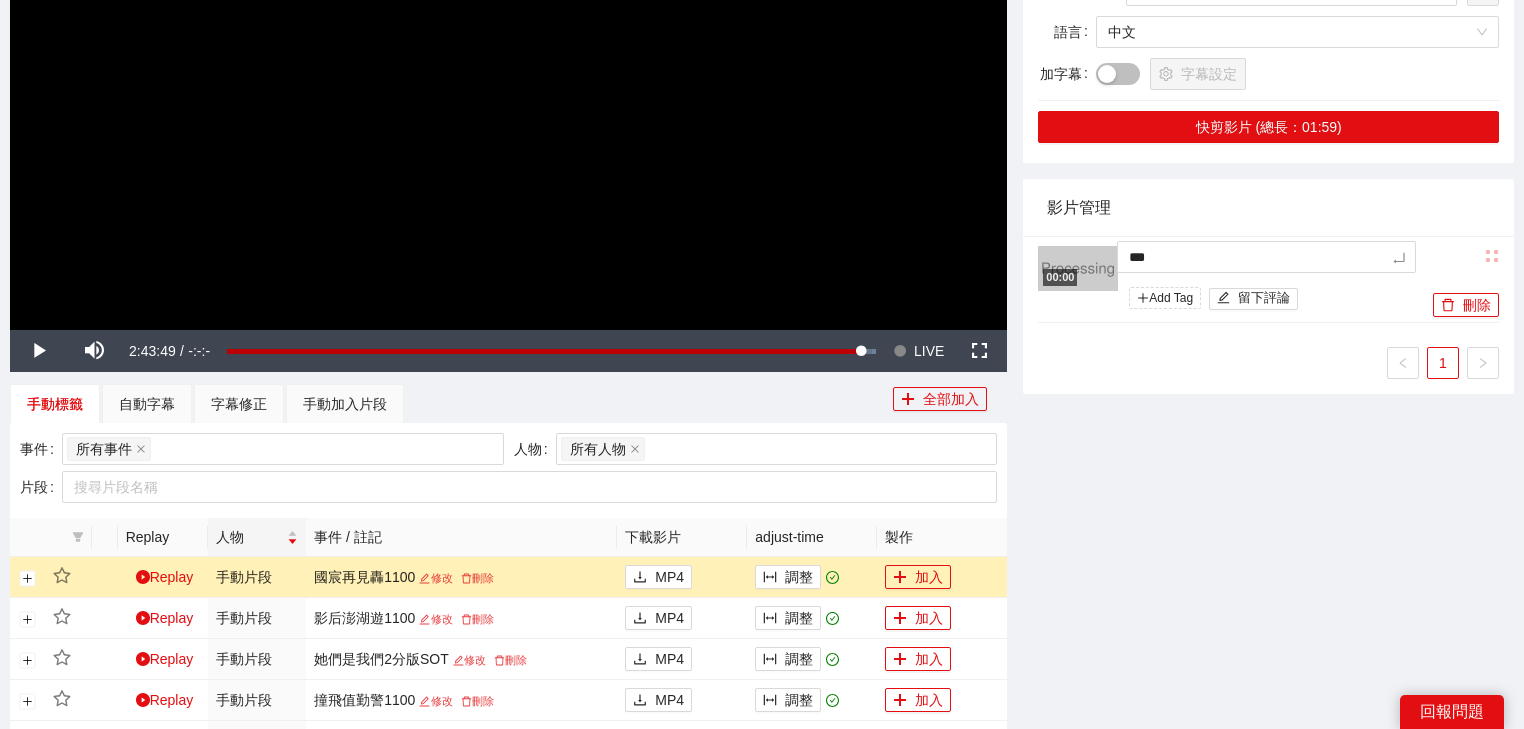 type on "**" 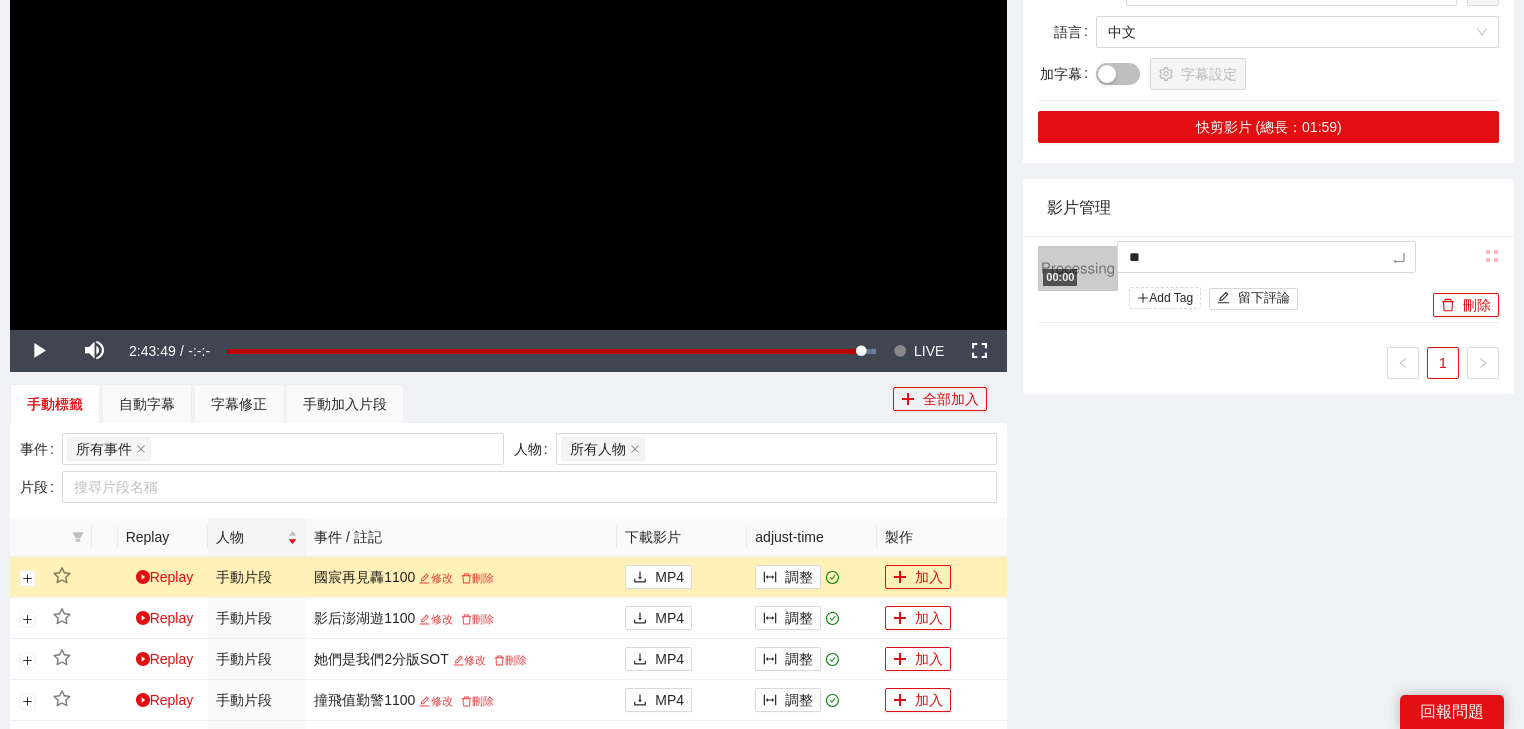 type on "*" 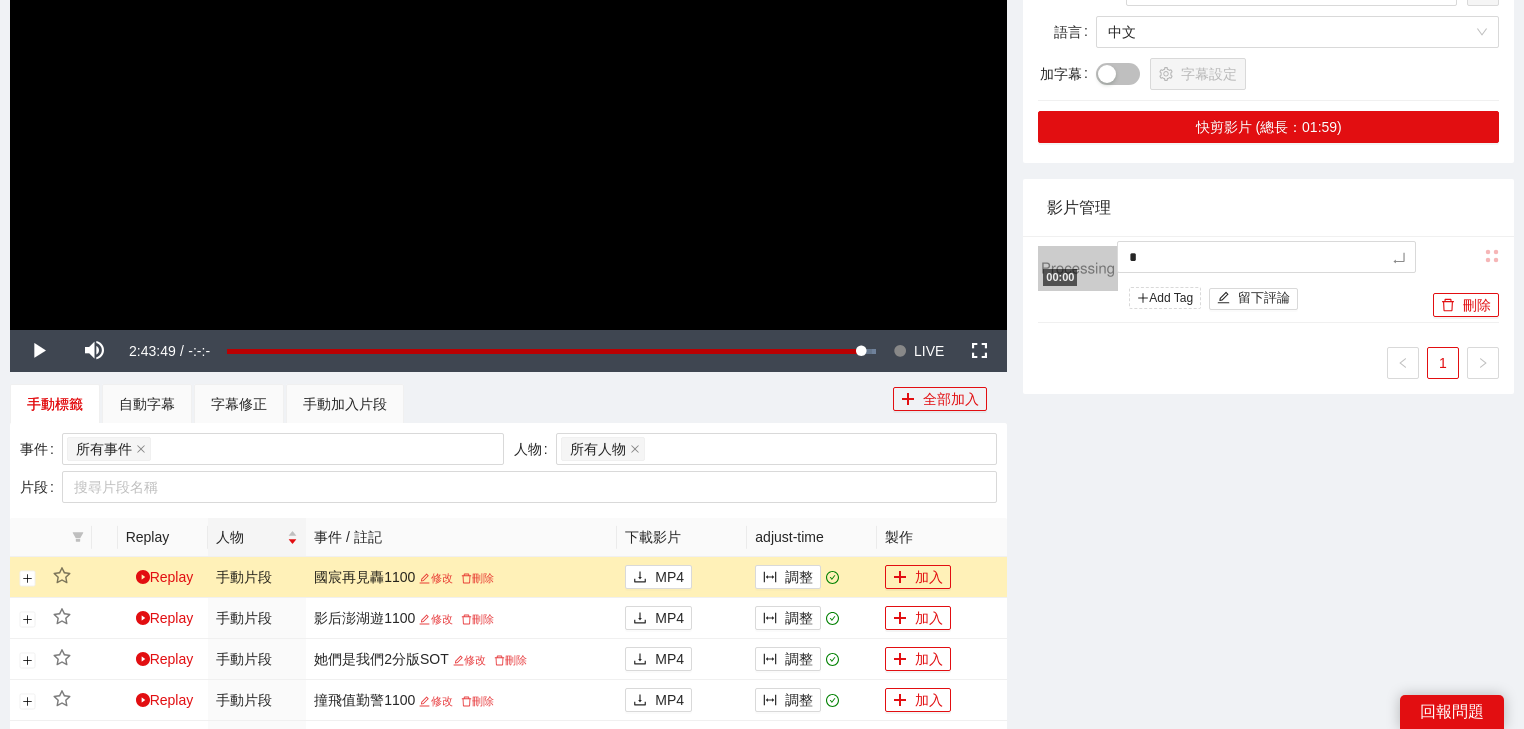 type 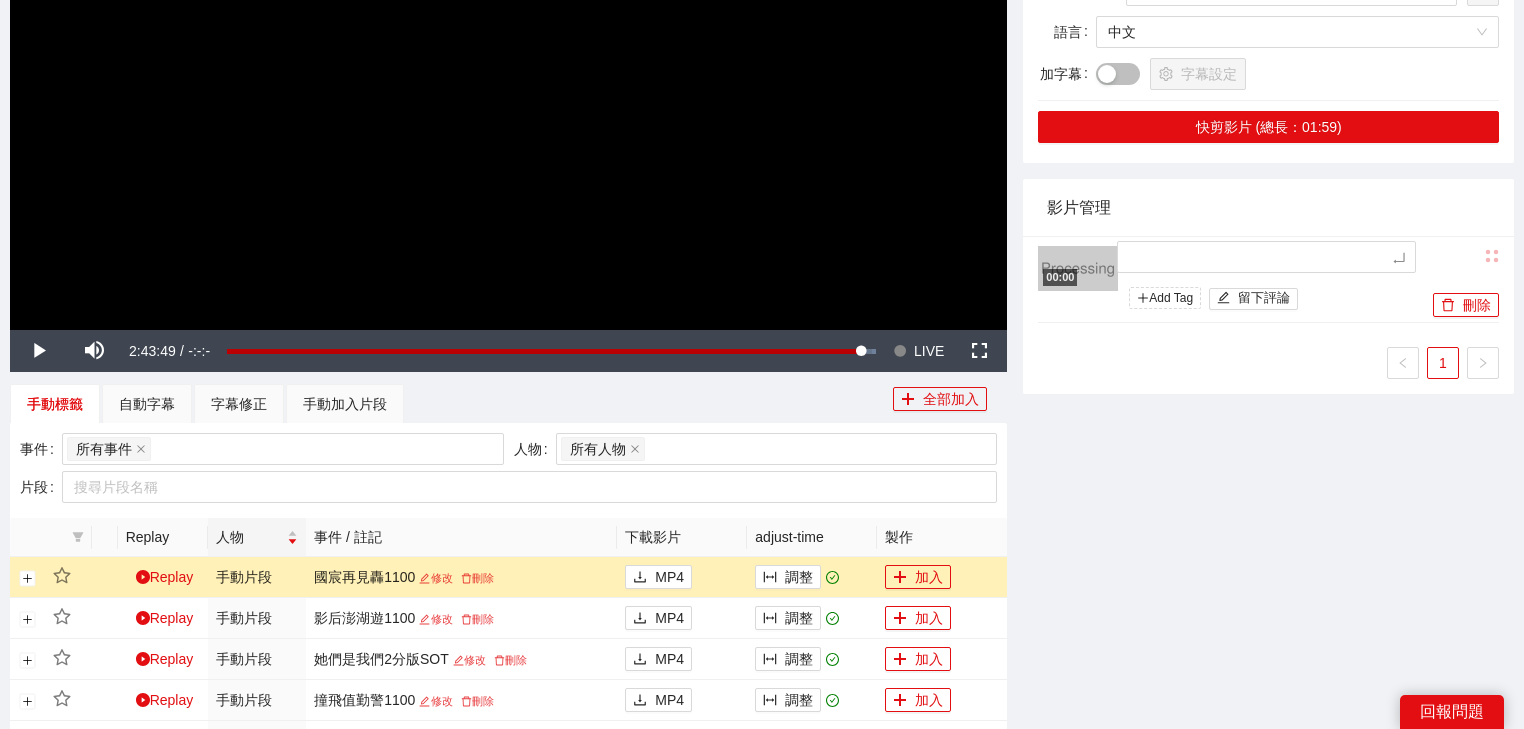 click on "1" at bounding box center (1268, 363) 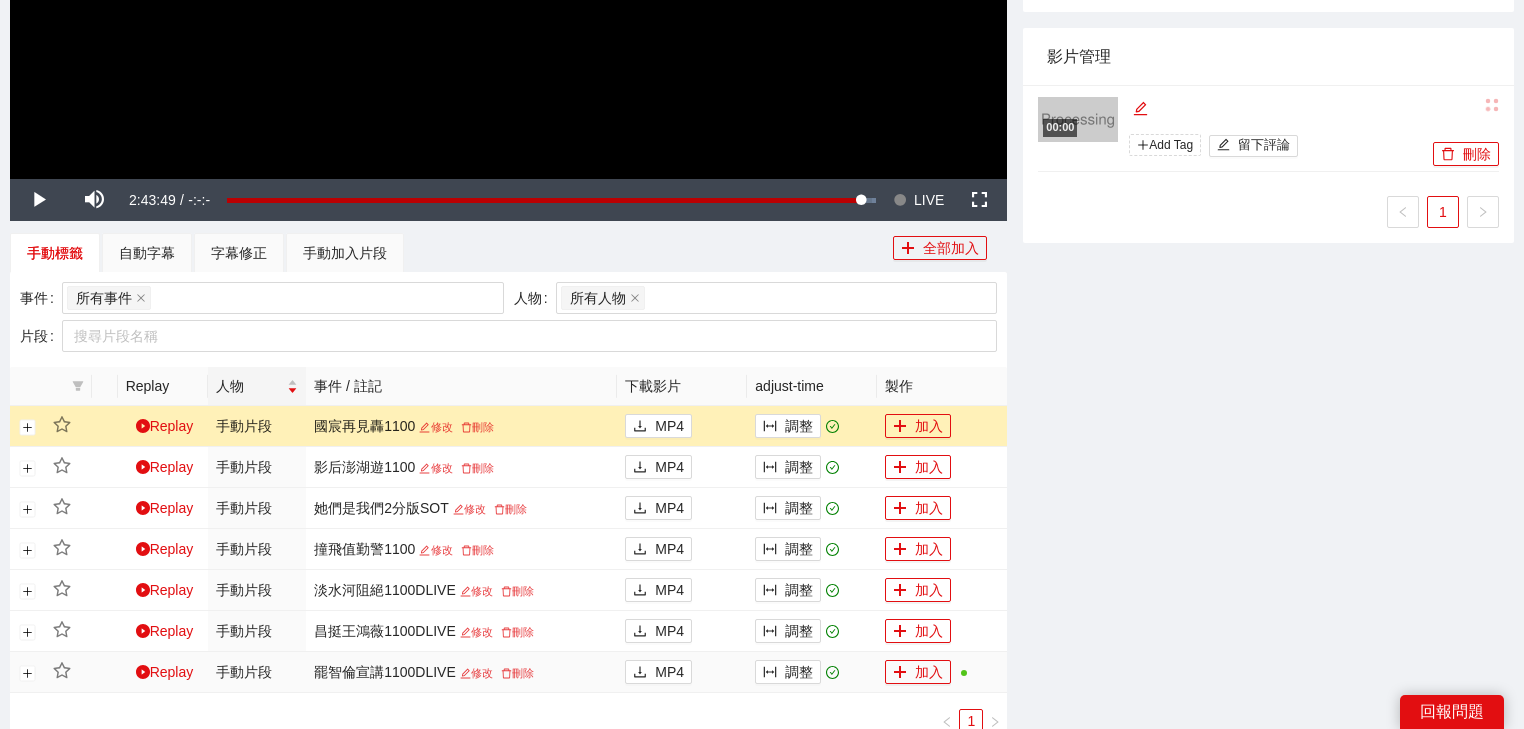 scroll, scrollTop: 741, scrollLeft: 0, axis: vertical 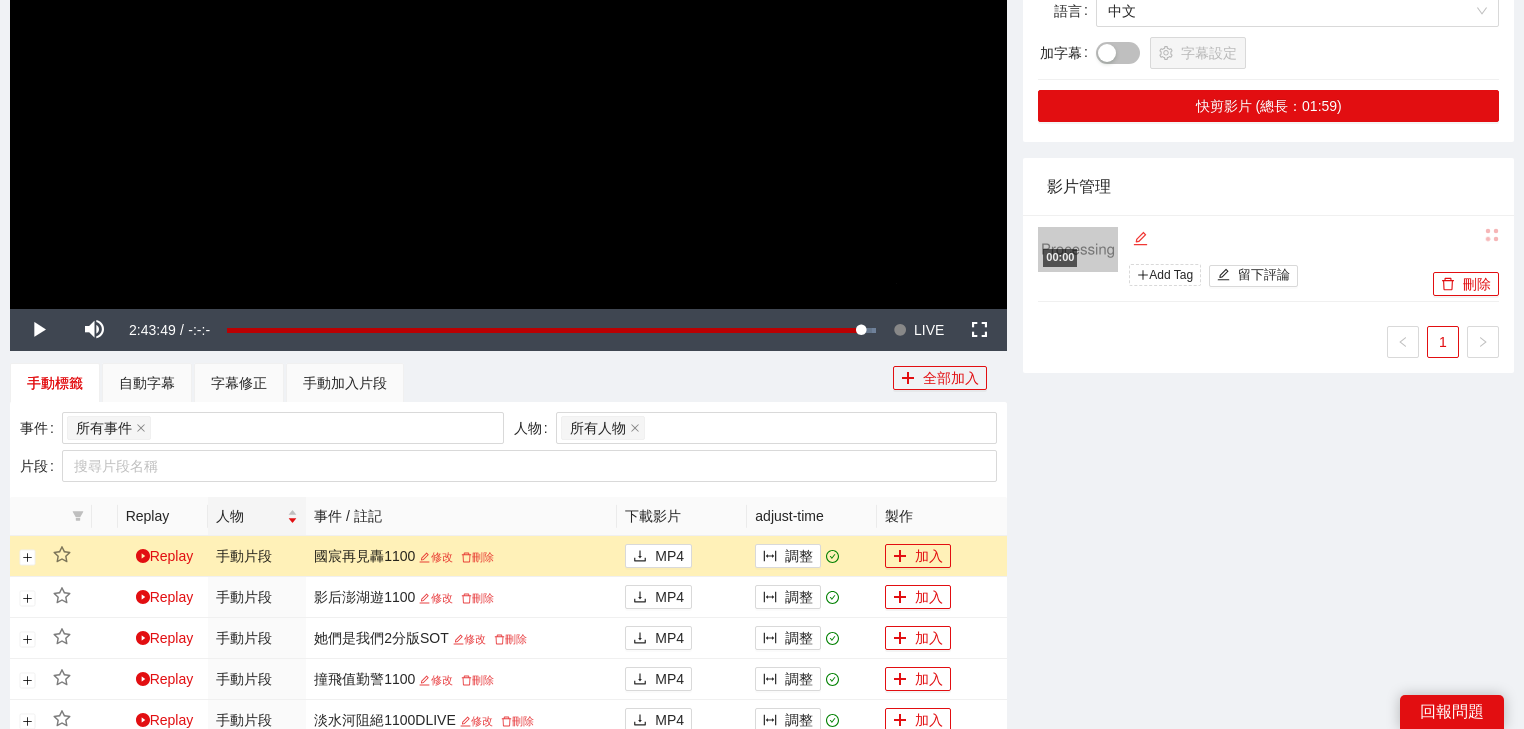 click 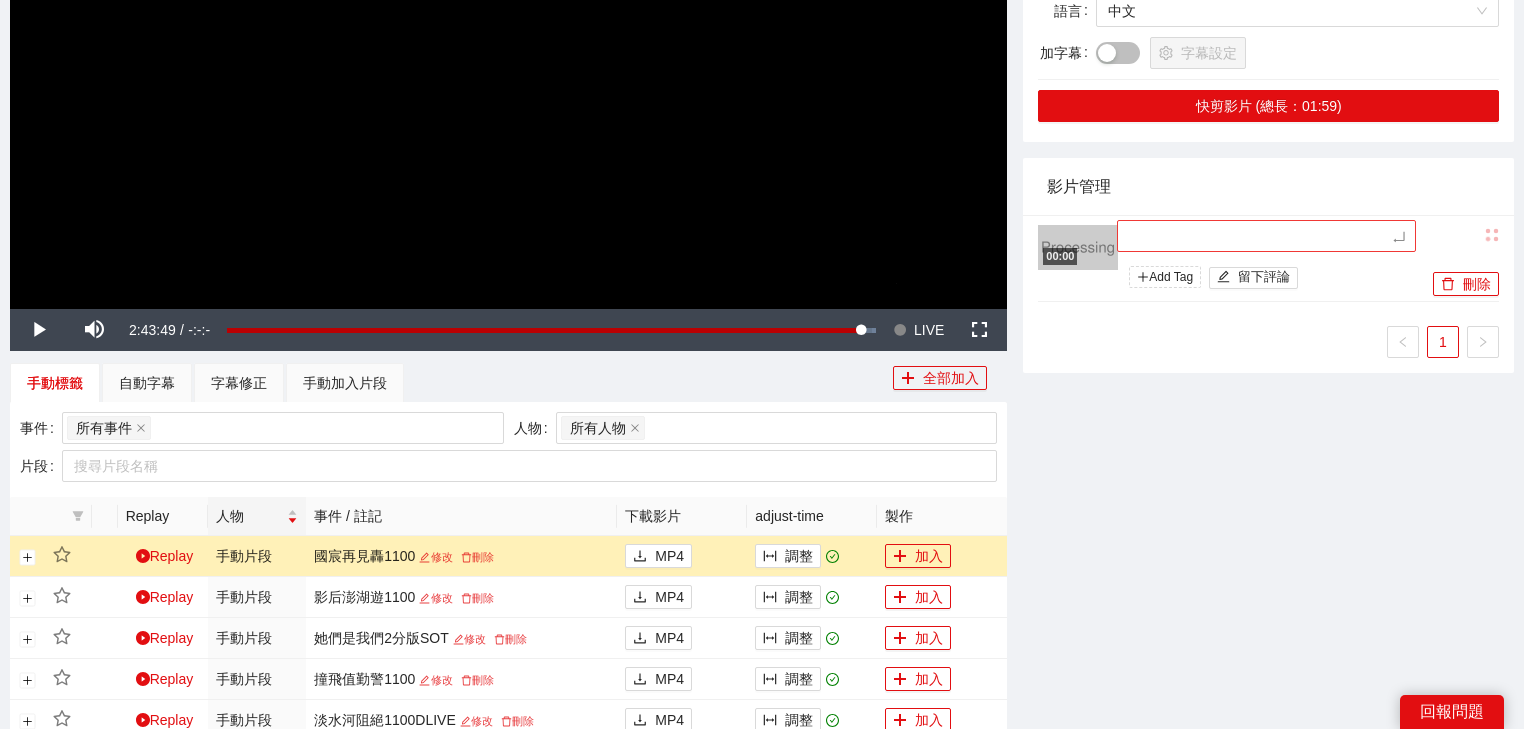 type on "**********" 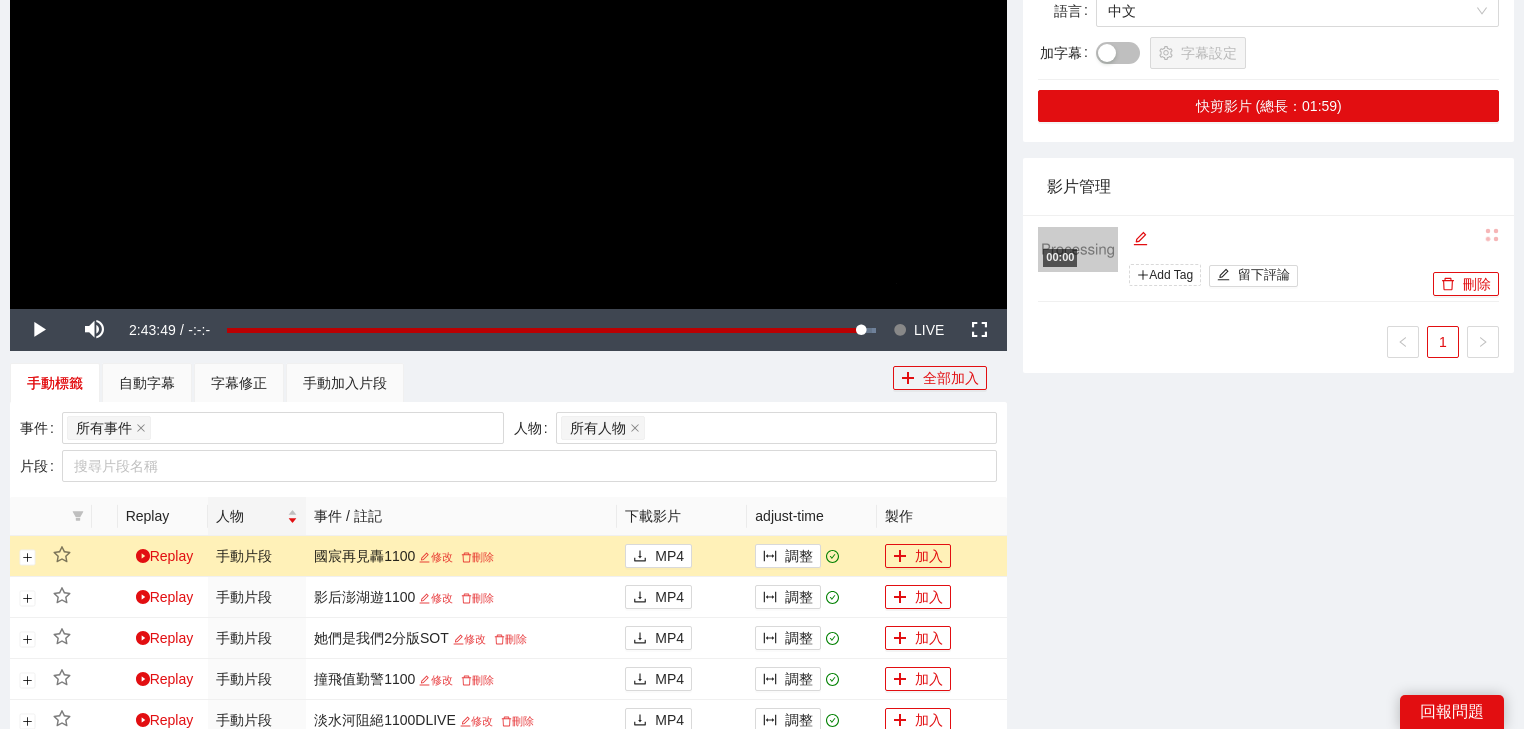 click on "-5s -1s 1x +1s +5s 影片剪輯區 清除 排列     草稿   Horizontal (16:9) 罷智倫宣講1100DLIVE 1x |  1:59.7     調整   加轉場動畫 浮水印 選浮水印 PSD Template 選 PSD template 語言 中文 加字幕   字幕設定 快剪影片 (總長：01:59) 影片管理 00:00  Add Tag   留下評論   刪除 1" at bounding box center [1268, 298] 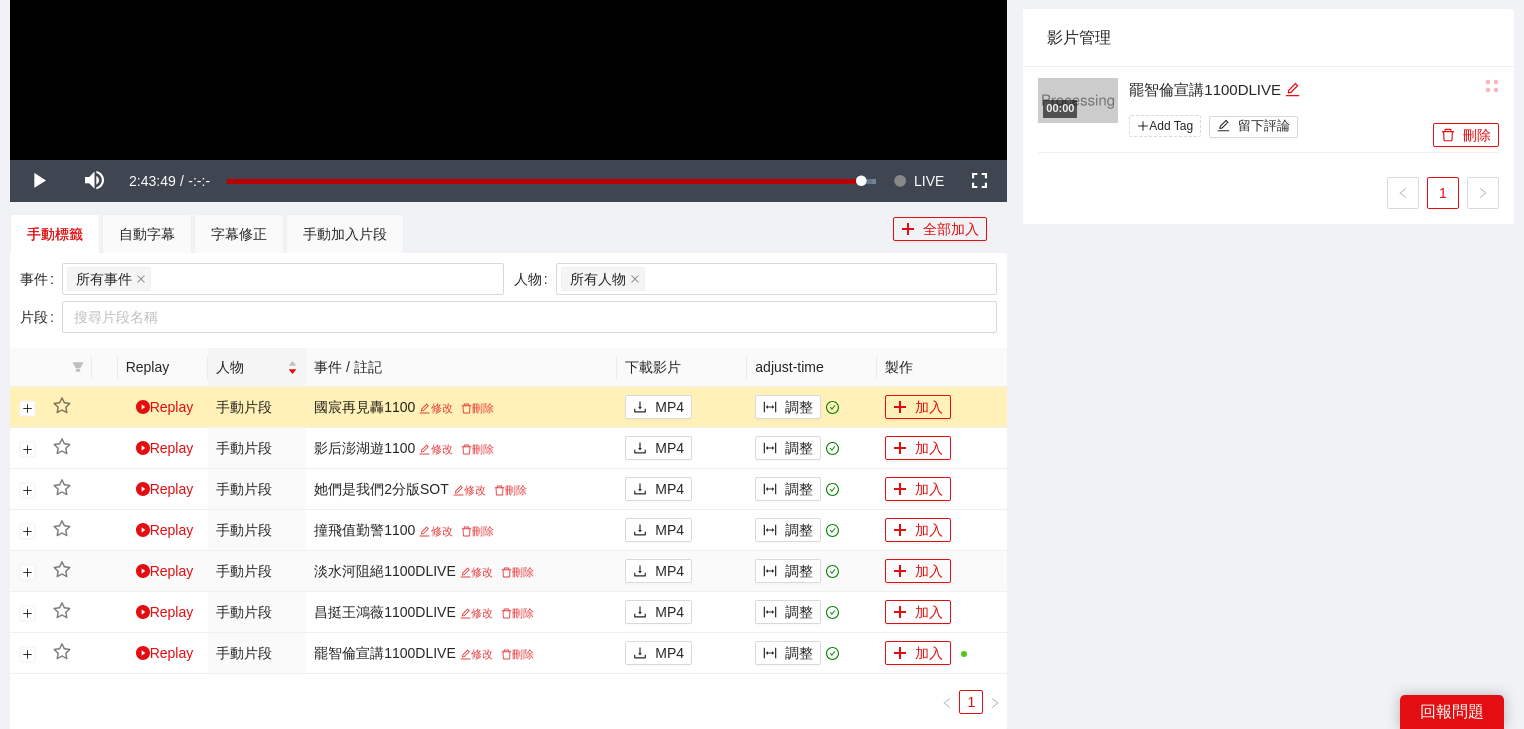 scroll, scrollTop: 661, scrollLeft: 0, axis: vertical 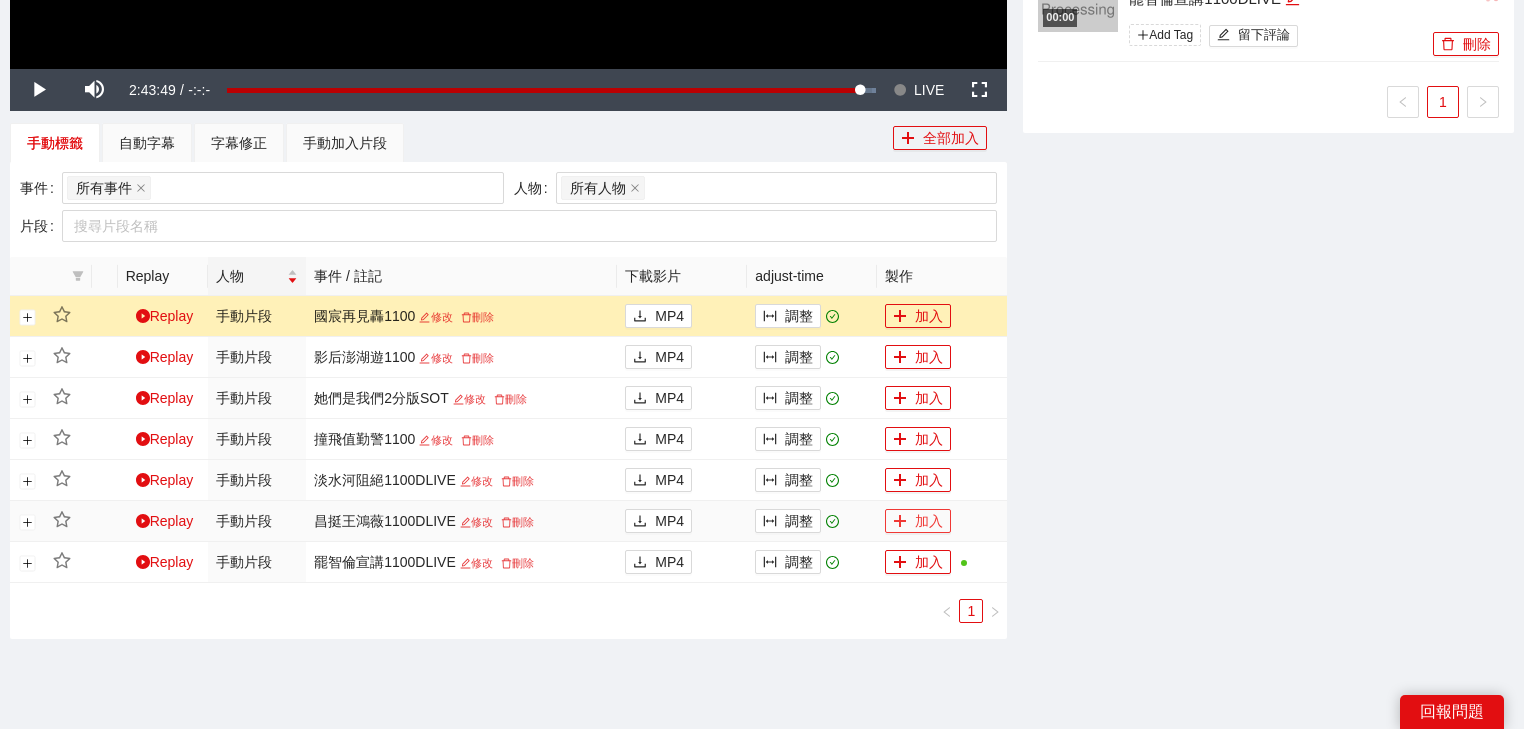 click on "加入" at bounding box center (918, 521) 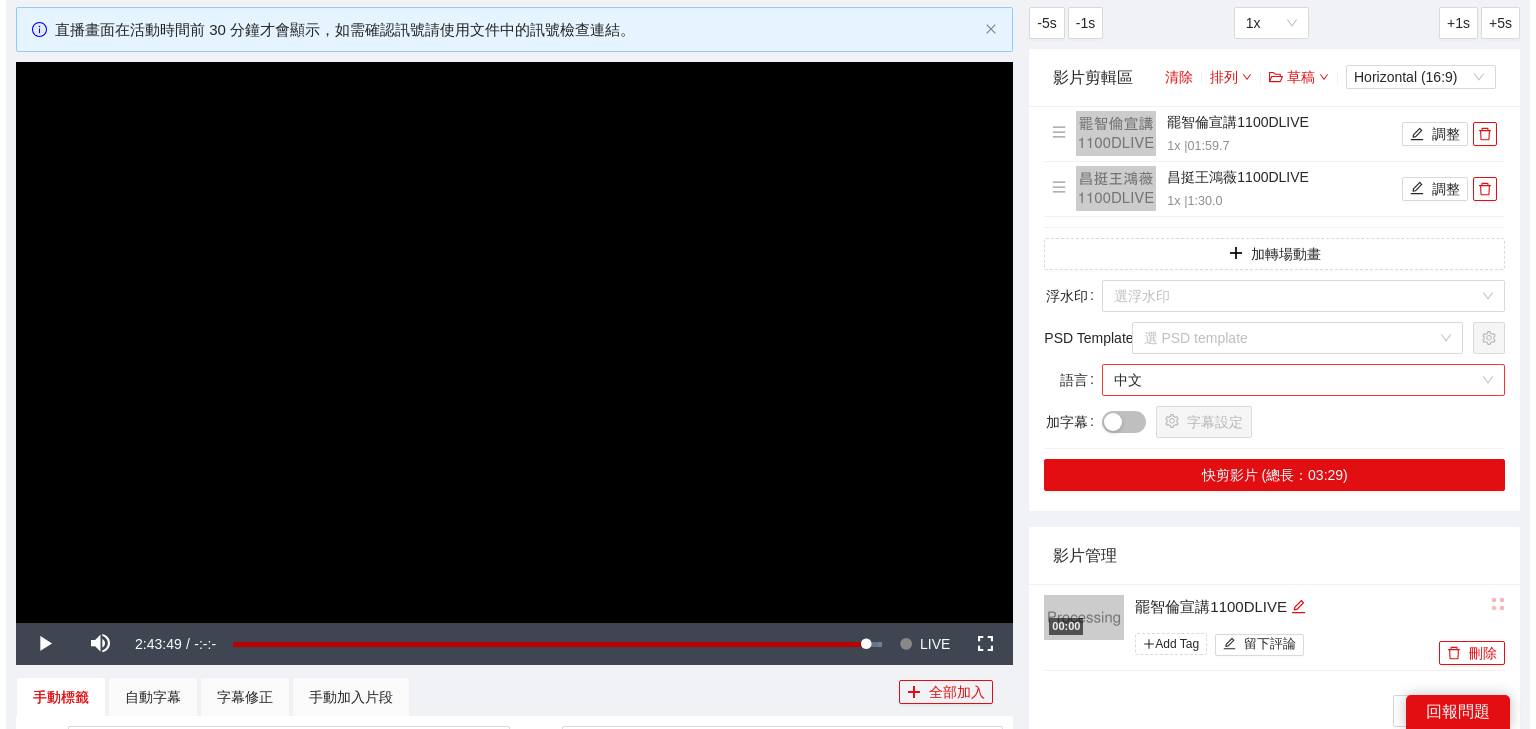 scroll, scrollTop: 21, scrollLeft: 0, axis: vertical 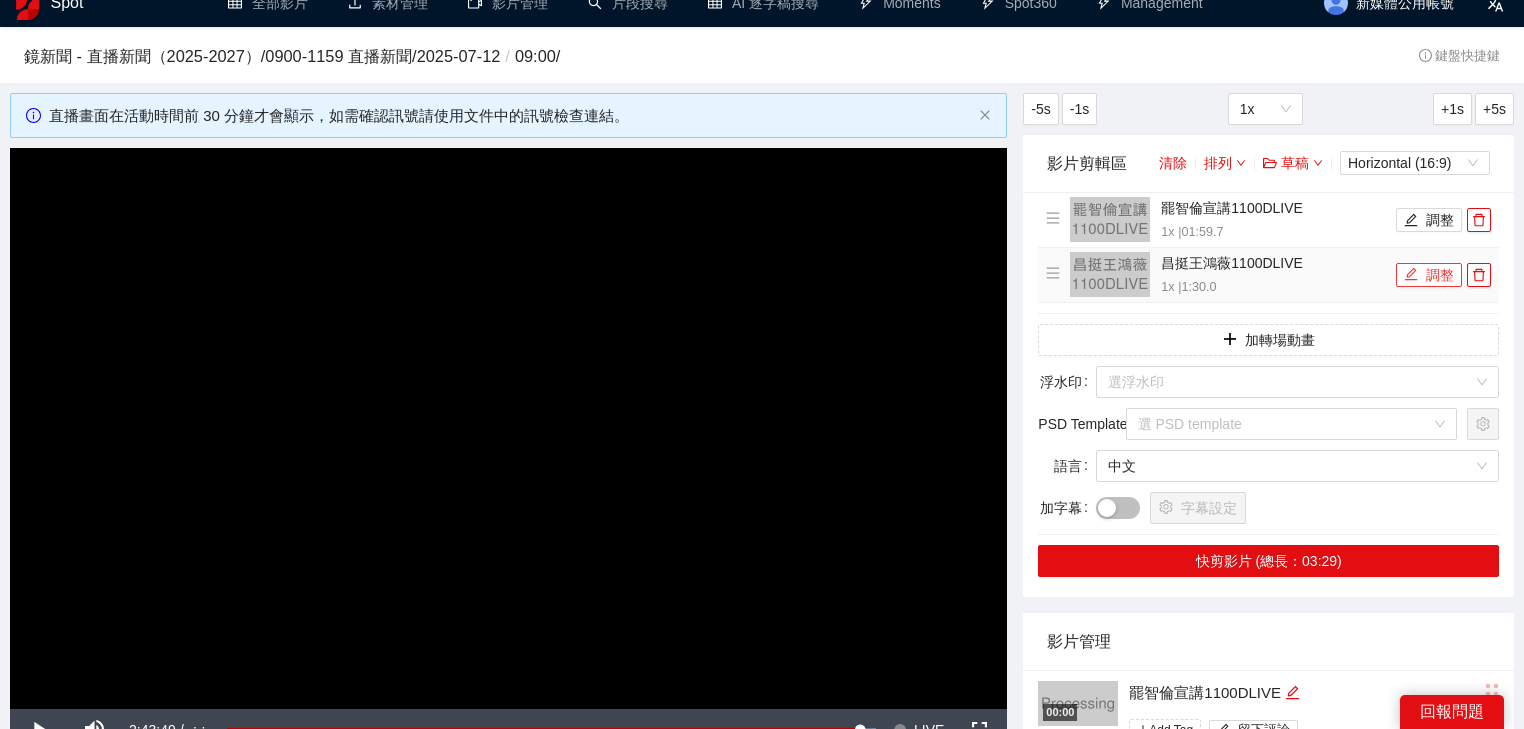 click on "調整" at bounding box center [1429, 275] 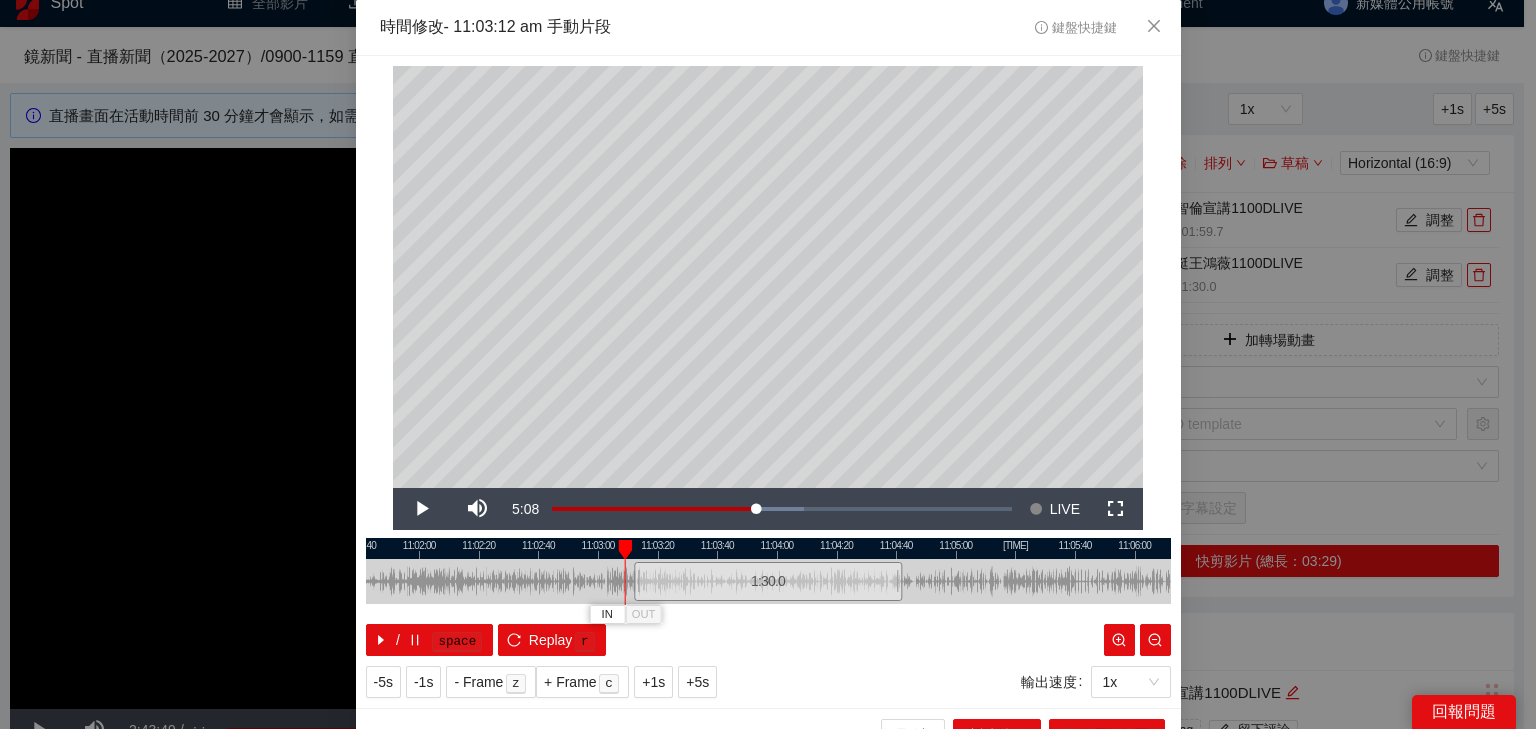 click at bounding box center [625, 550] 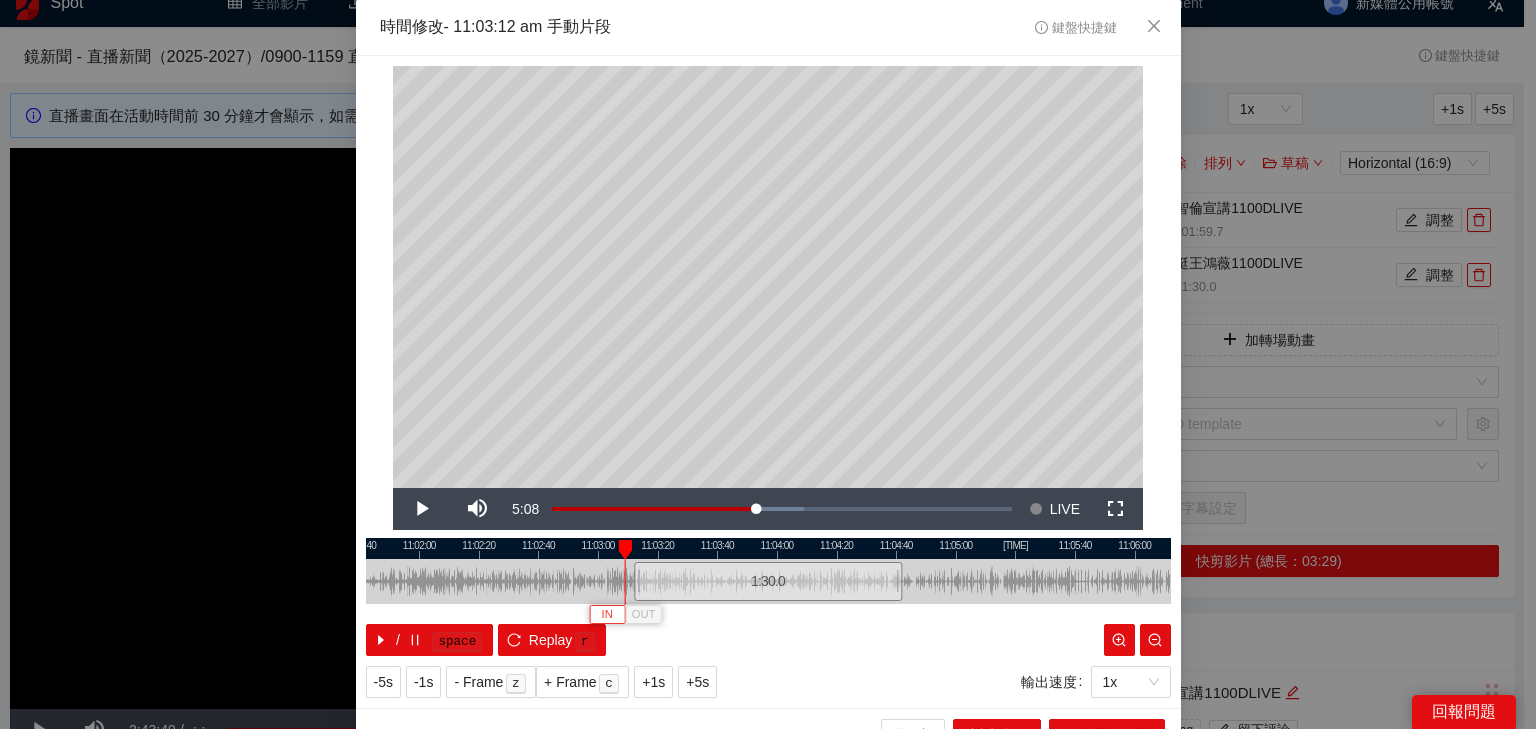click on "IN" at bounding box center [607, 615] 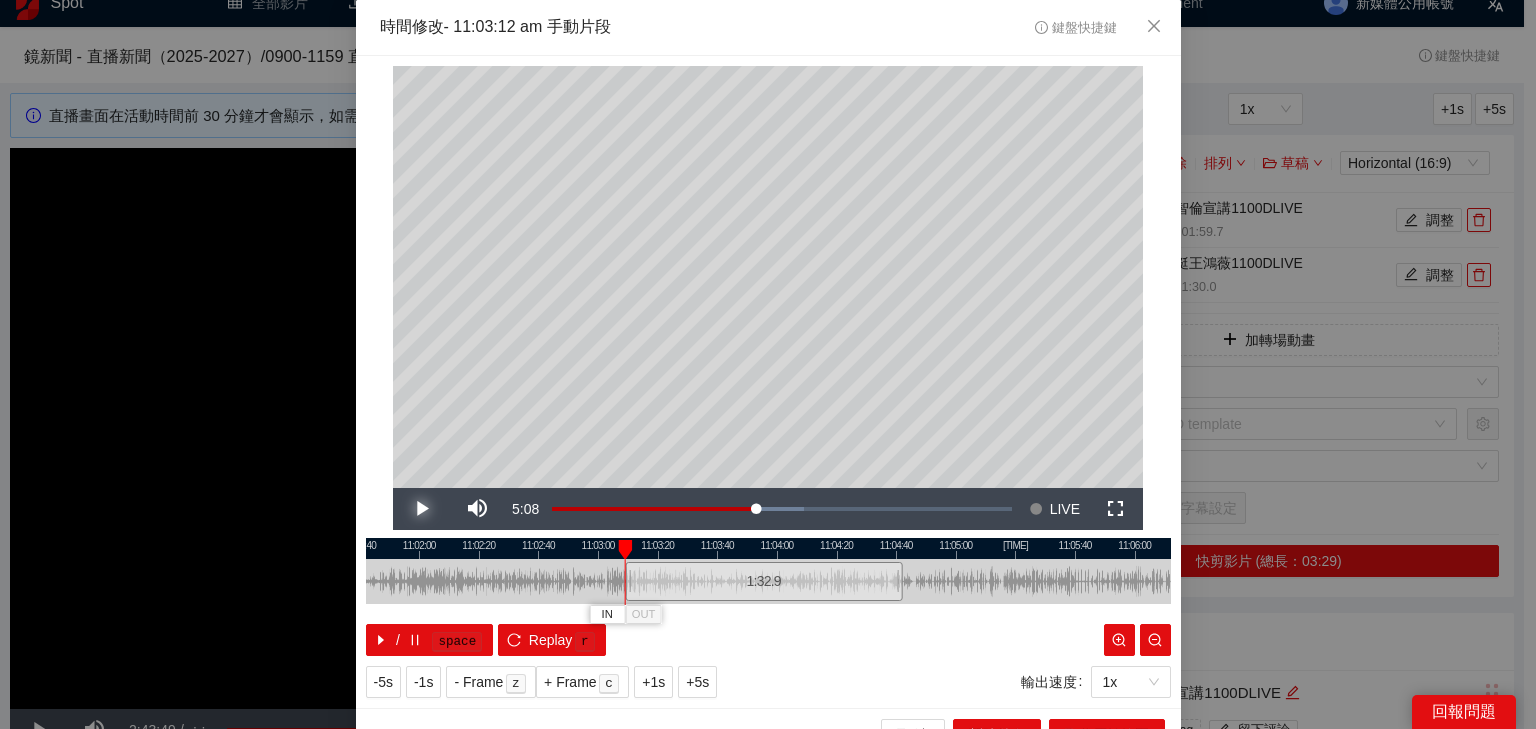 click at bounding box center (421, 509) 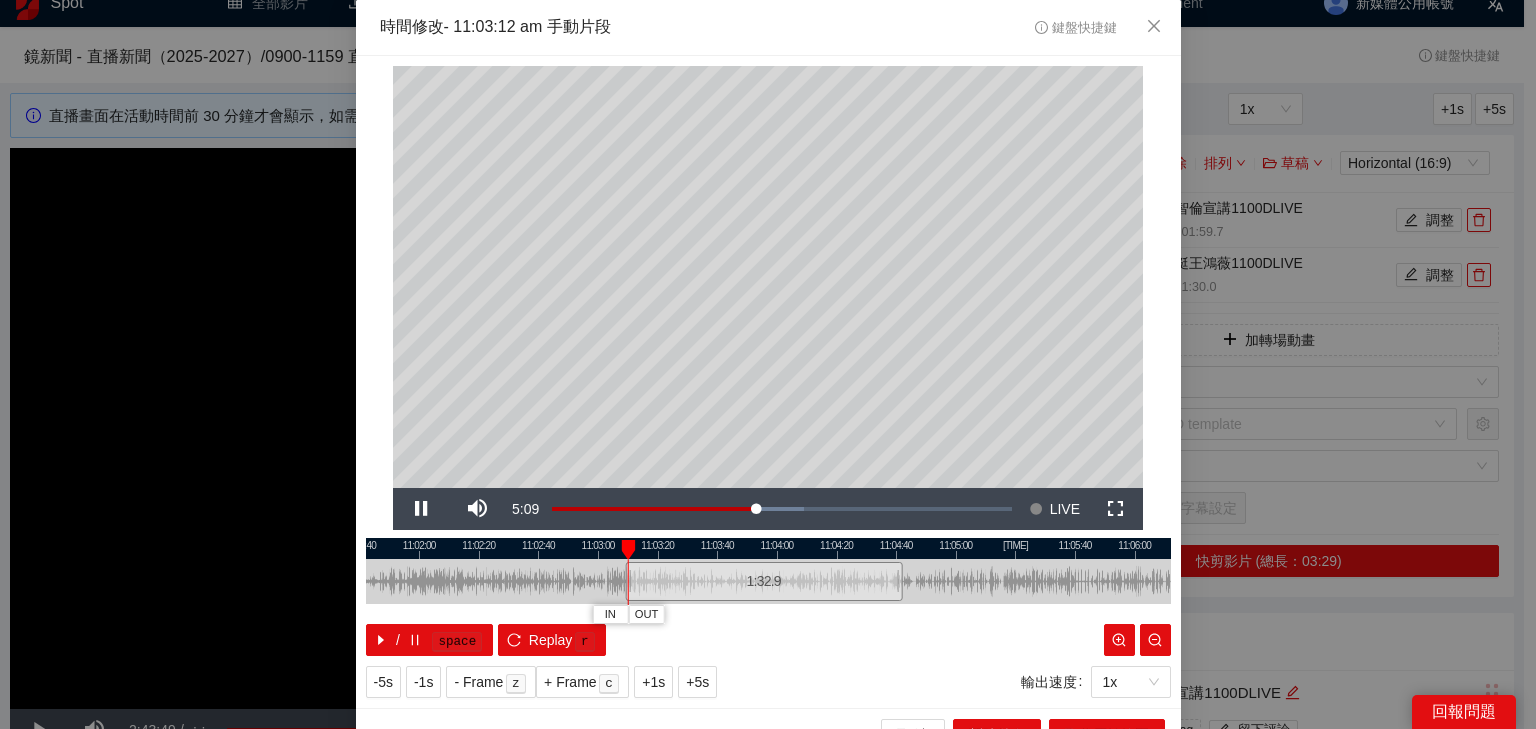 click at bounding box center [628, 550] 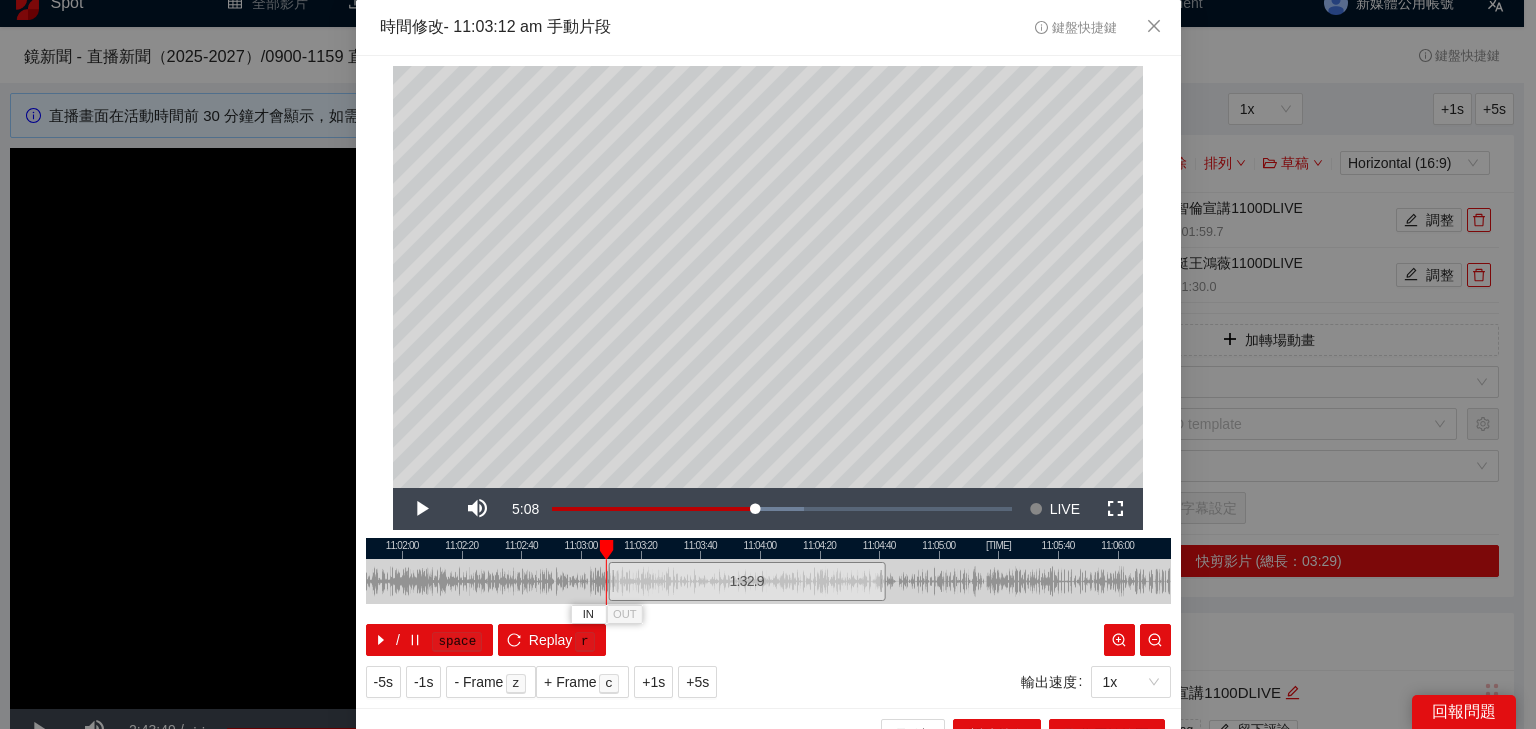drag, startPoint x: 705, startPoint y: 601, endPoint x: 719, endPoint y: 584, distance: 22.022715 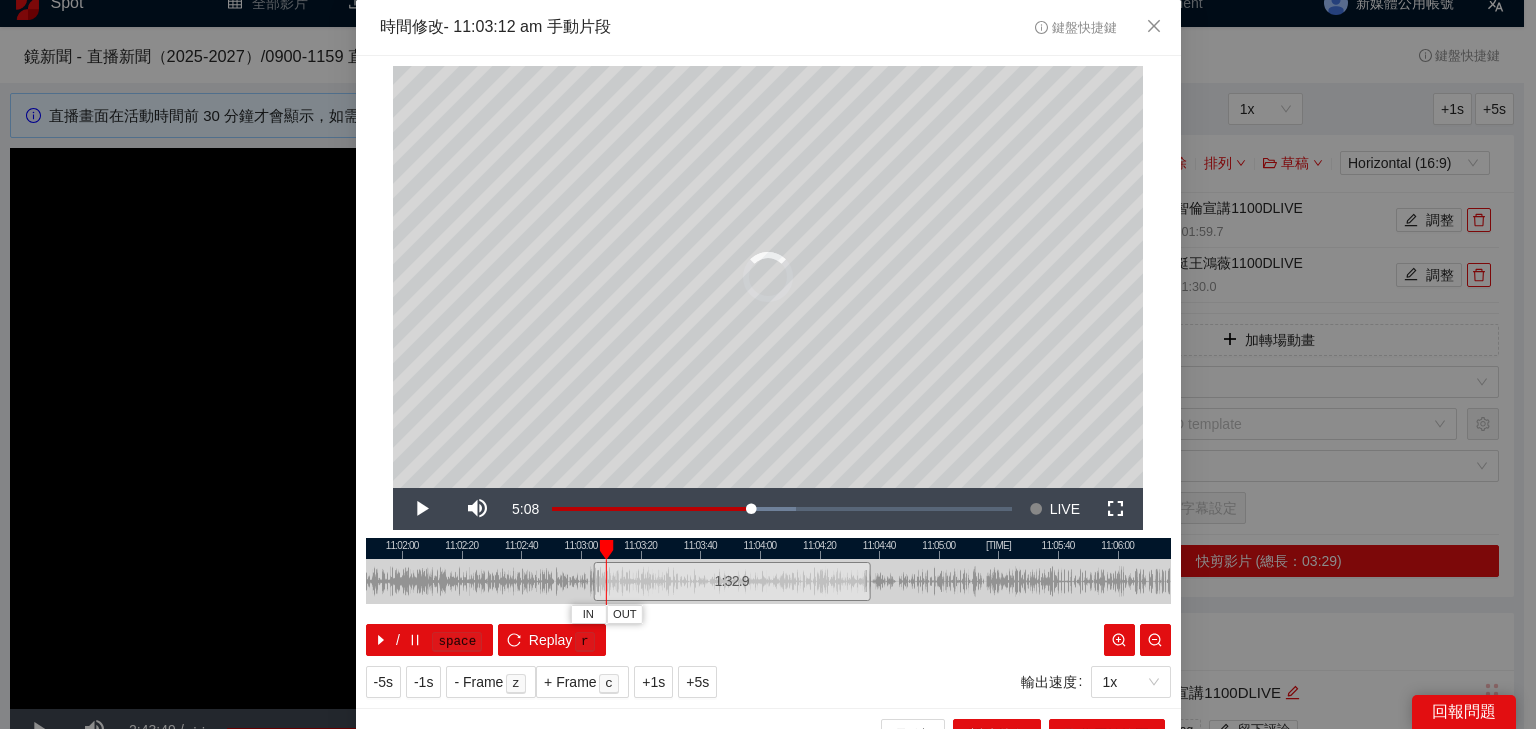 drag, startPoint x: 719, startPoint y: 584, endPoint x: 704, endPoint y: 587, distance: 15.297058 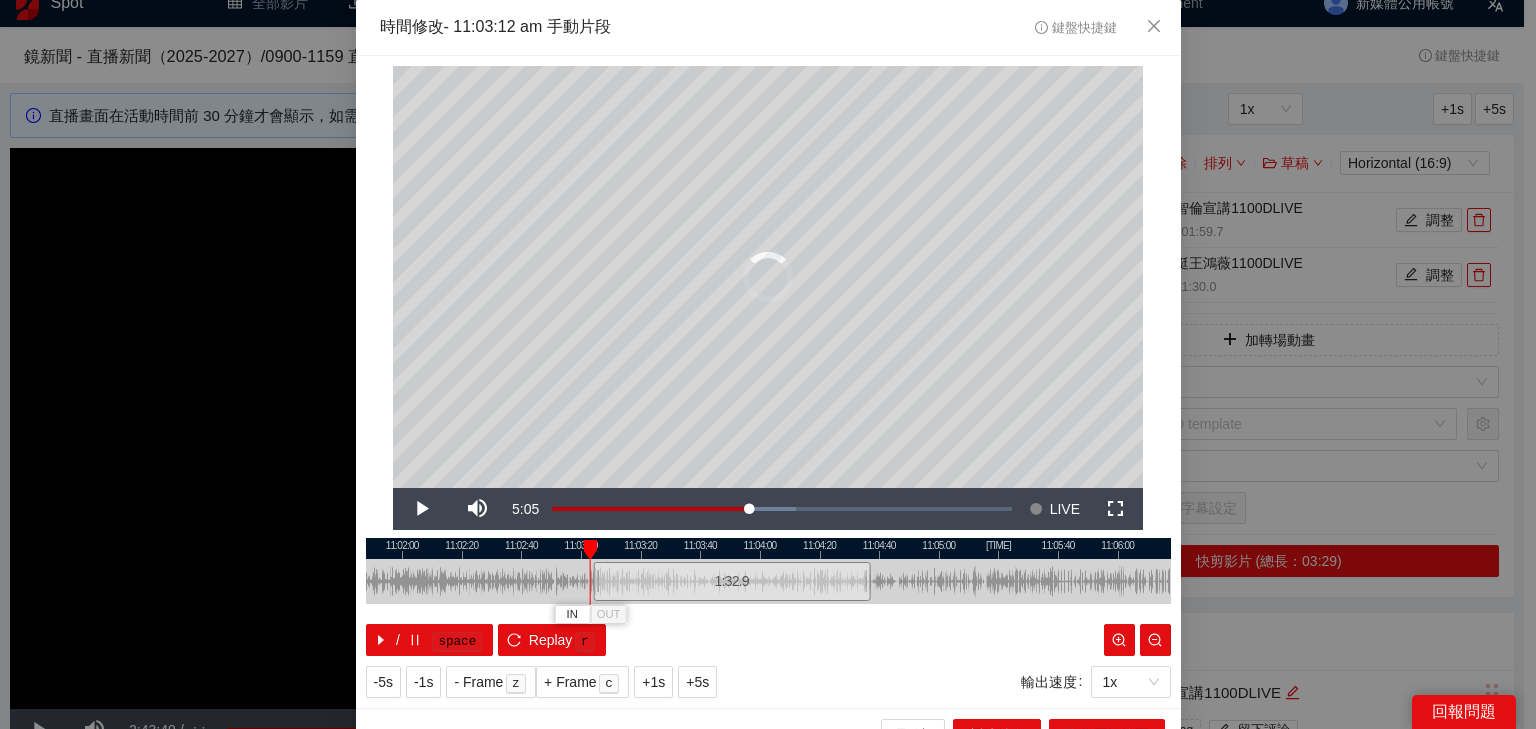 click at bounding box center [590, 550] 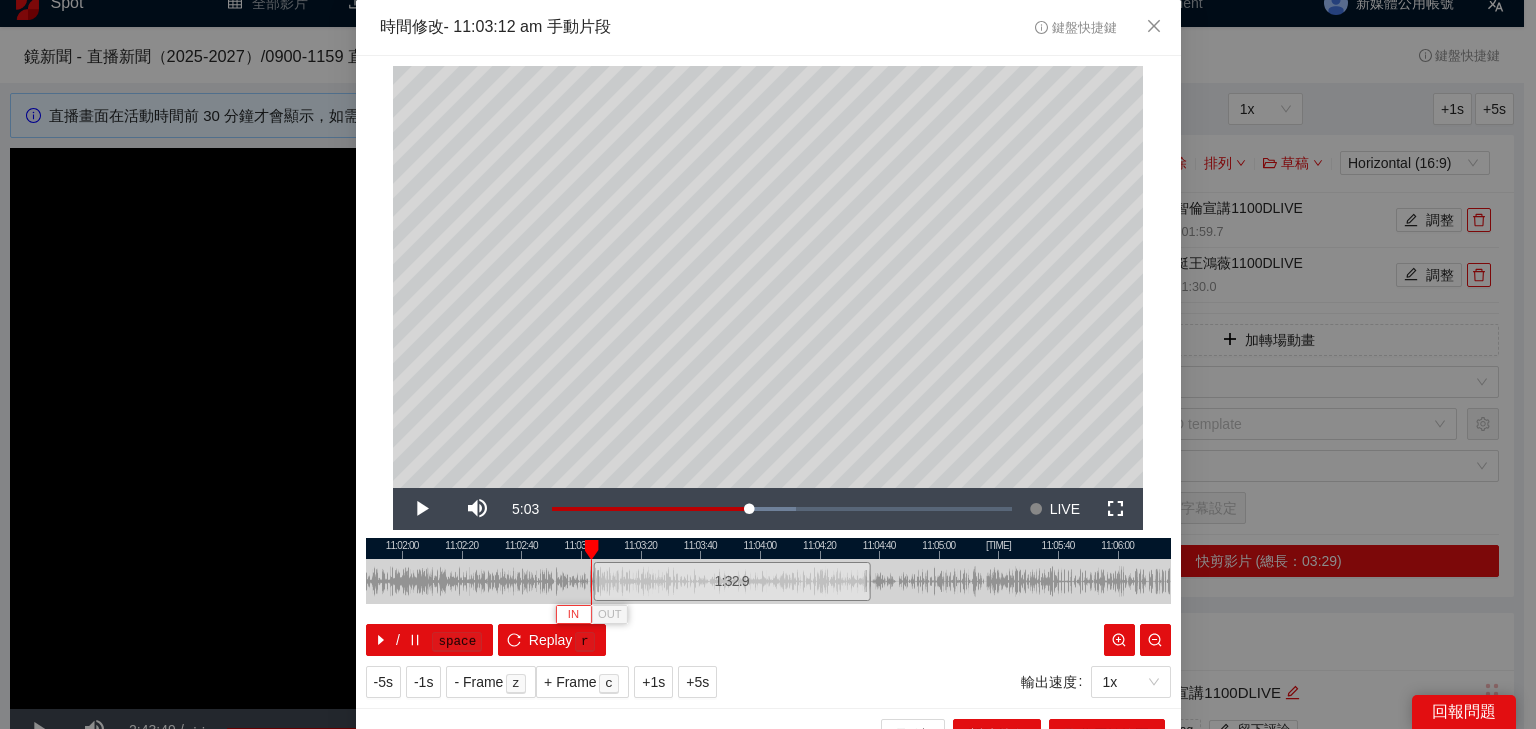 click on "IN" at bounding box center (573, 615) 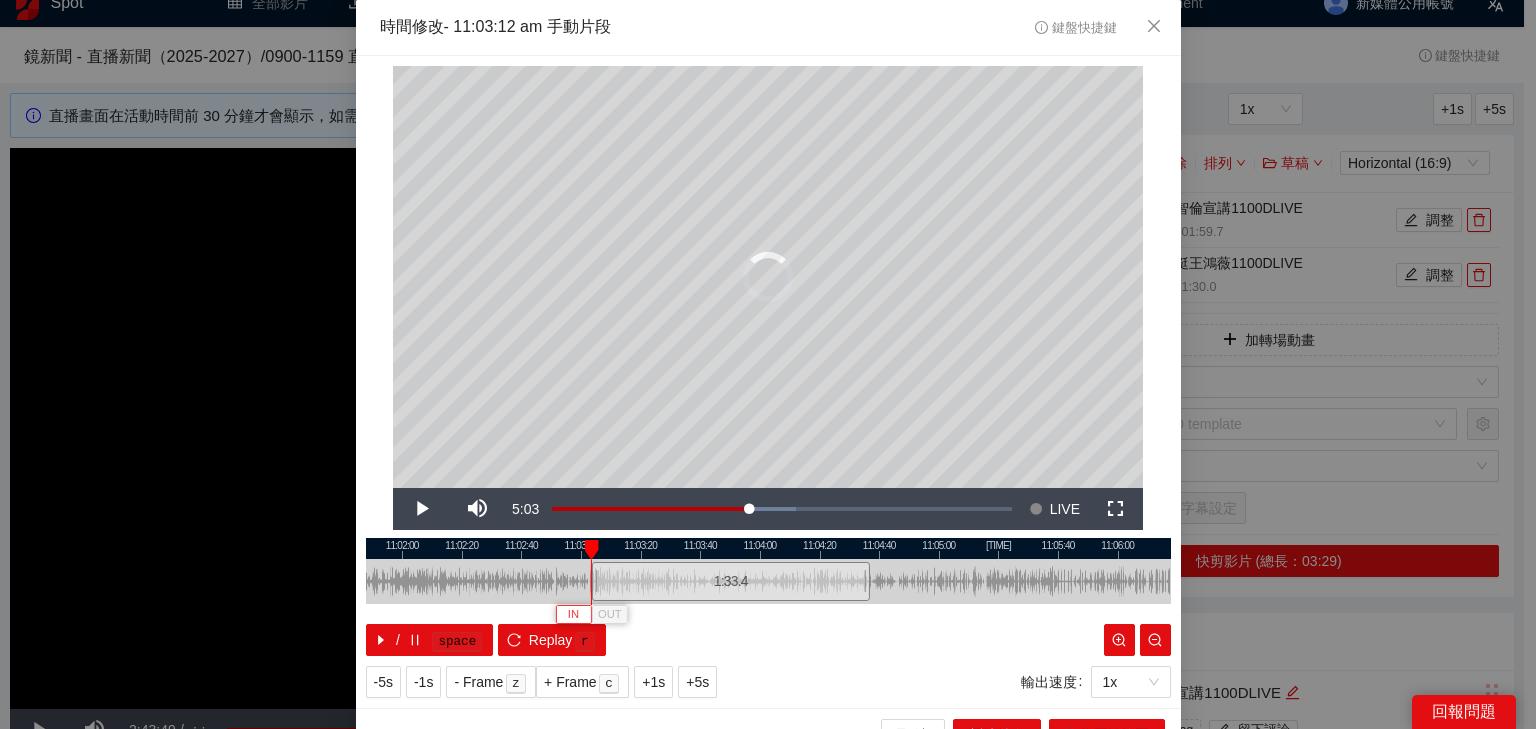type 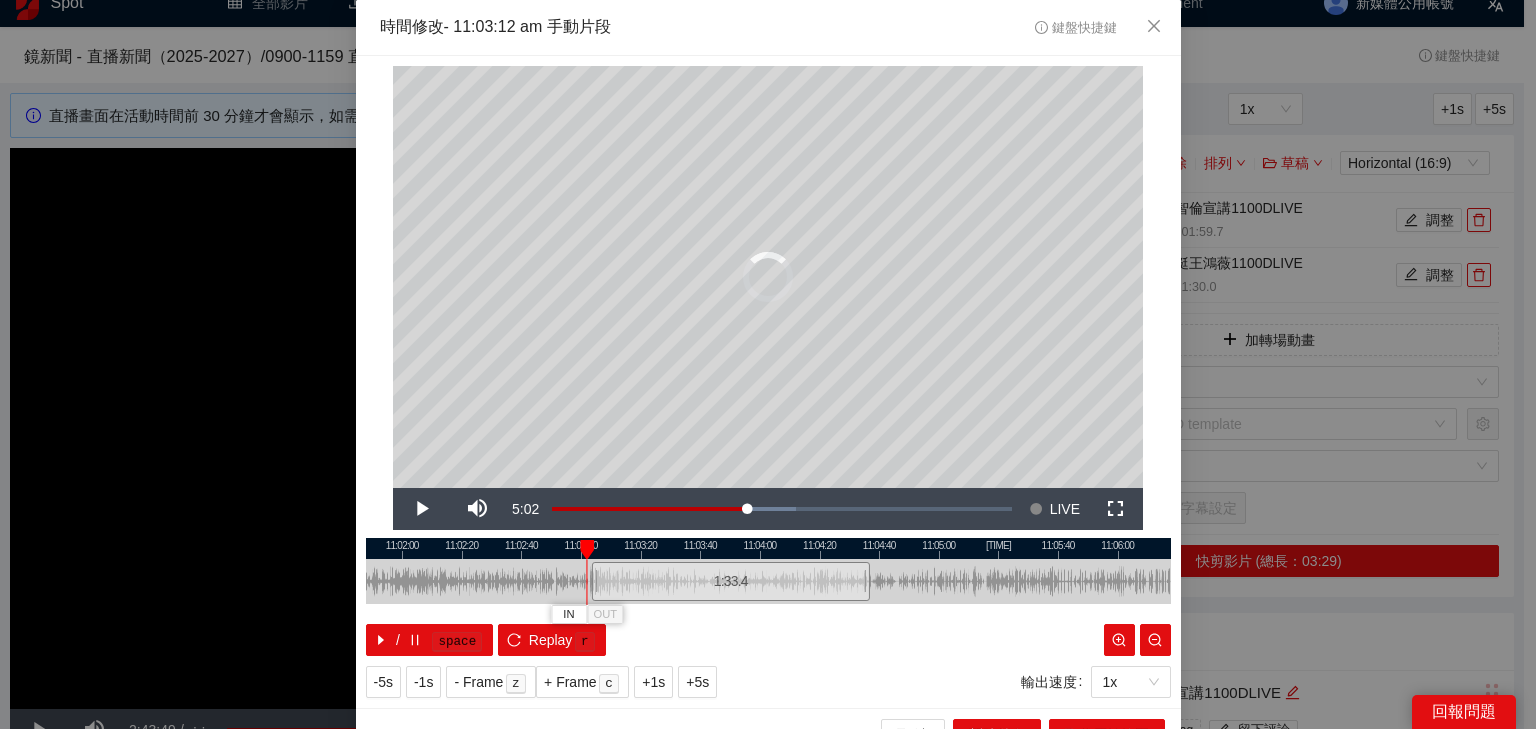 click at bounding box center (587, 550) 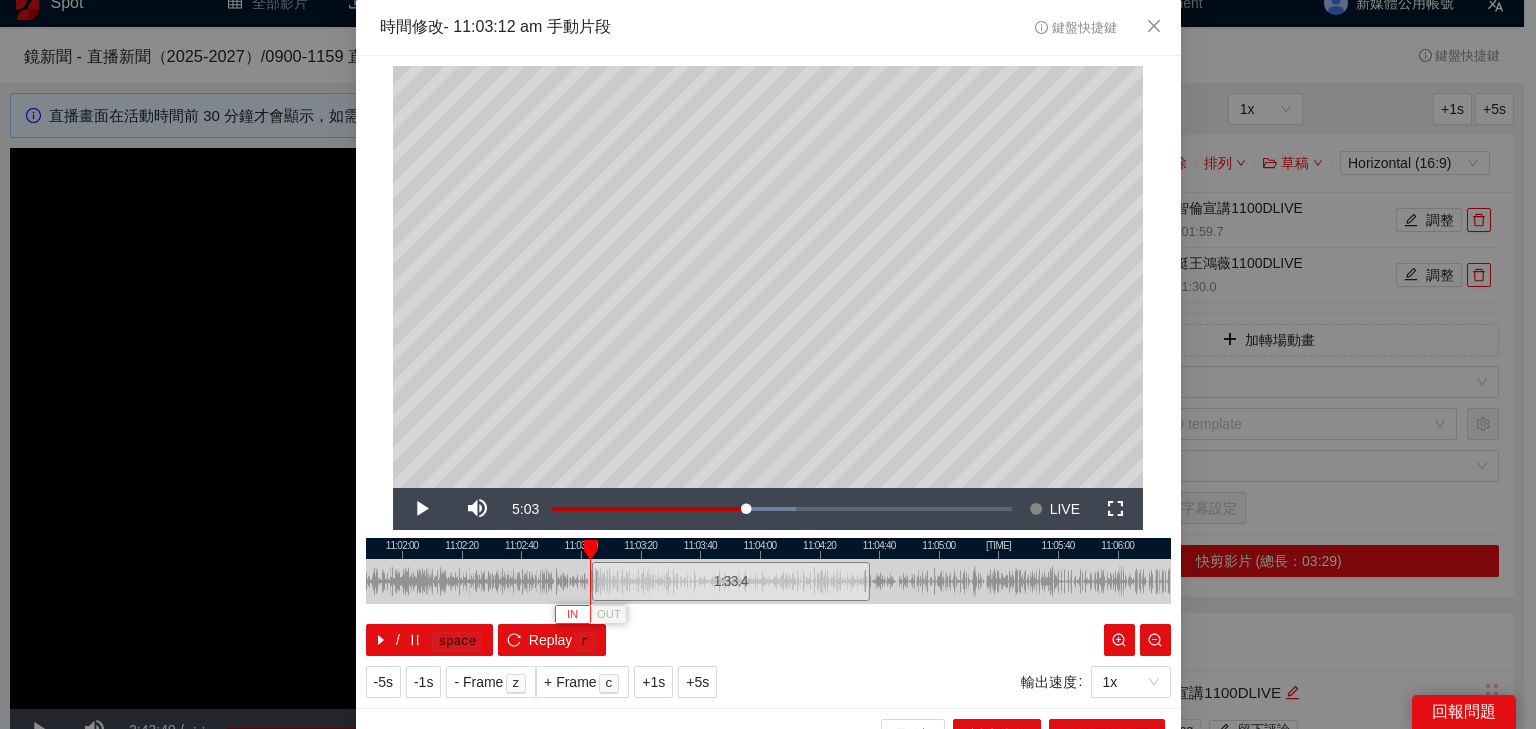 click on "IN" at bounding box center [572, 615] 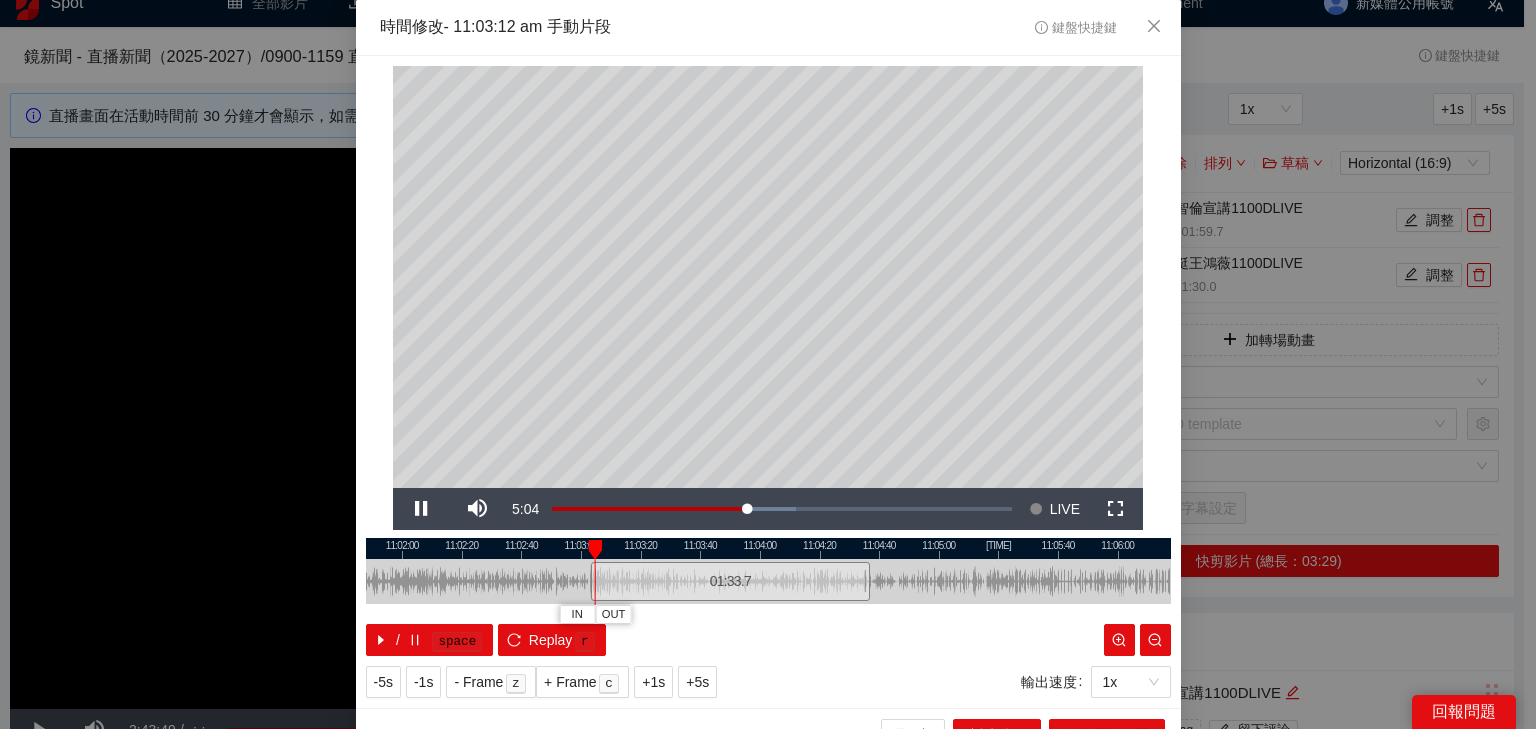 click at bounding box center (768, 548) 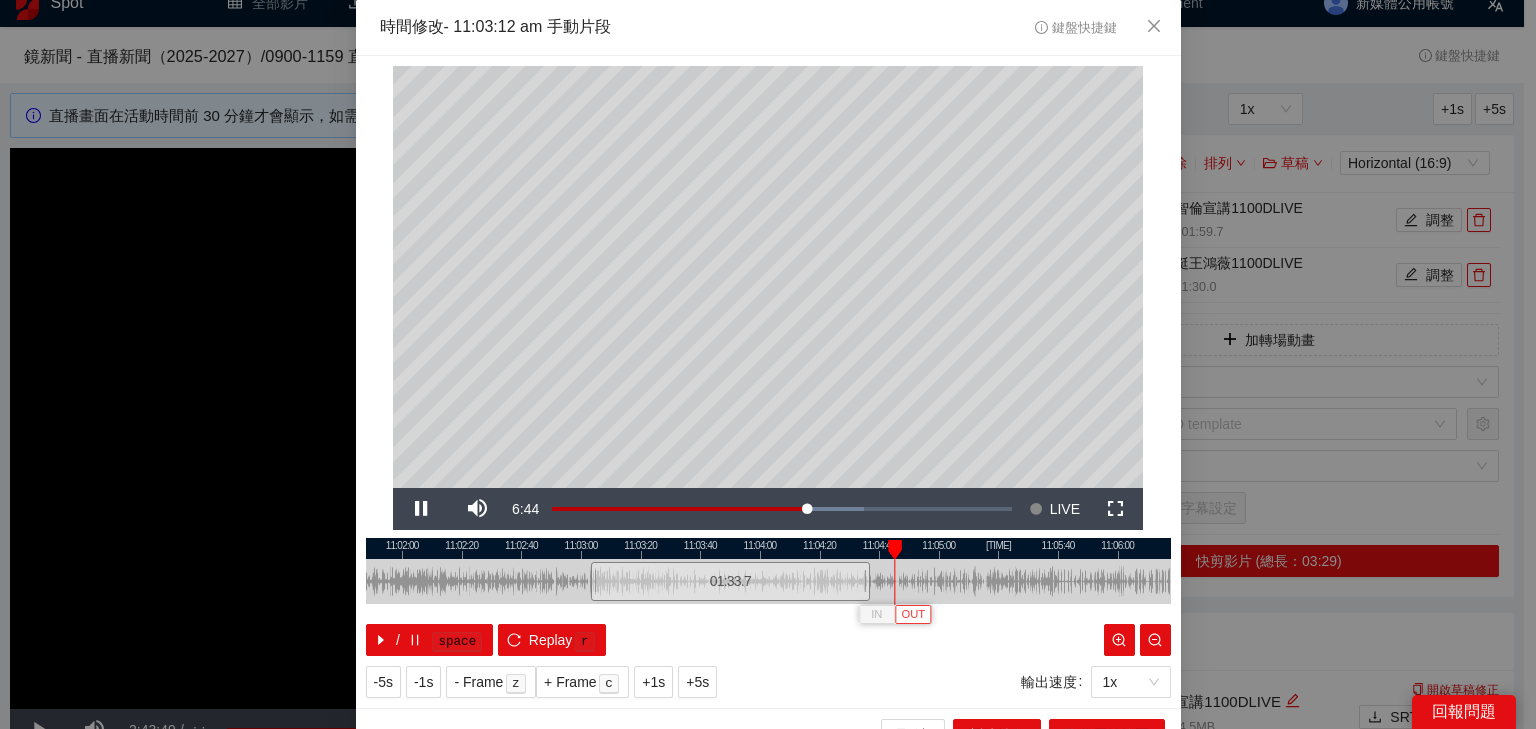 click on "OUT" at bounding box center [913, 615] 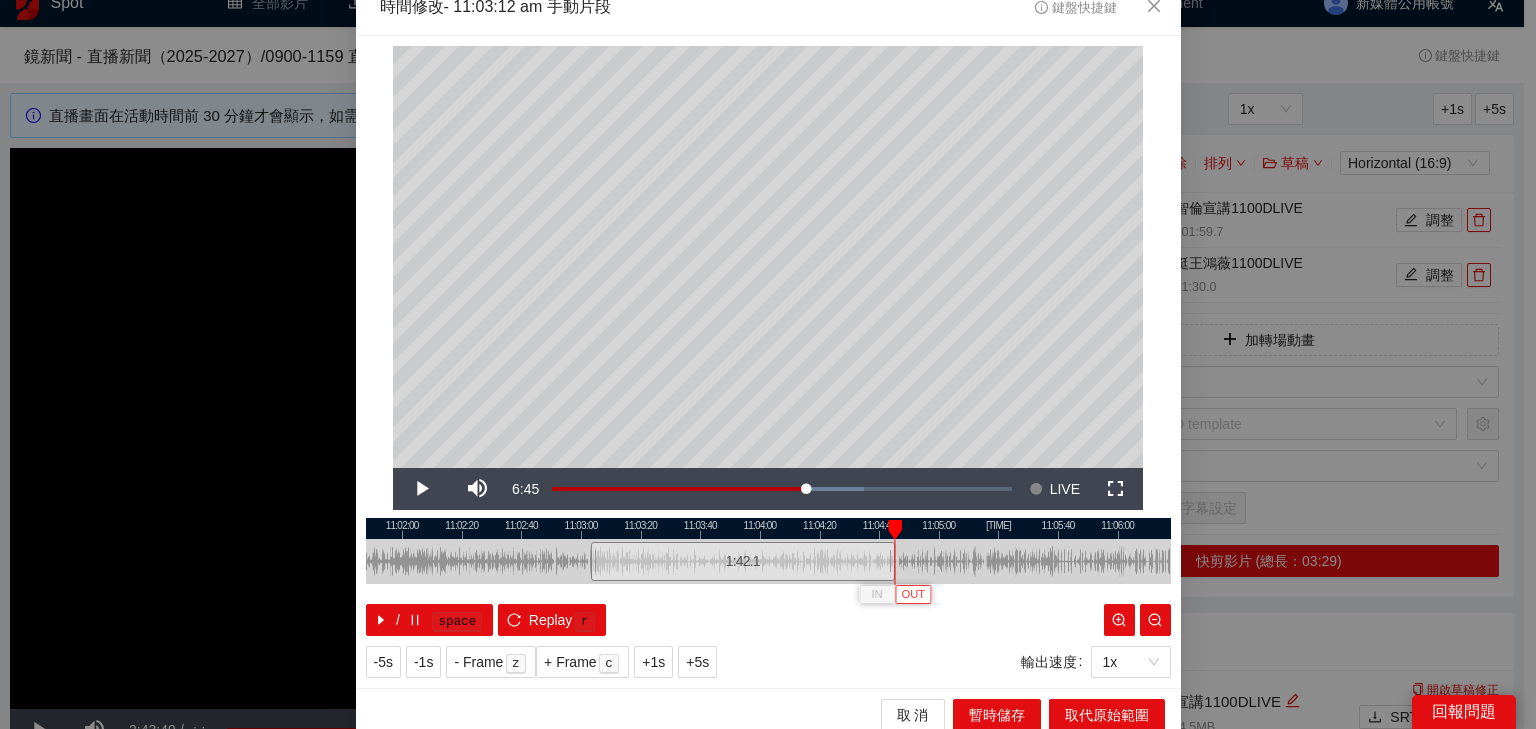 scroll, scrollTop: 31, scrollLeft: 0, axis: vertical 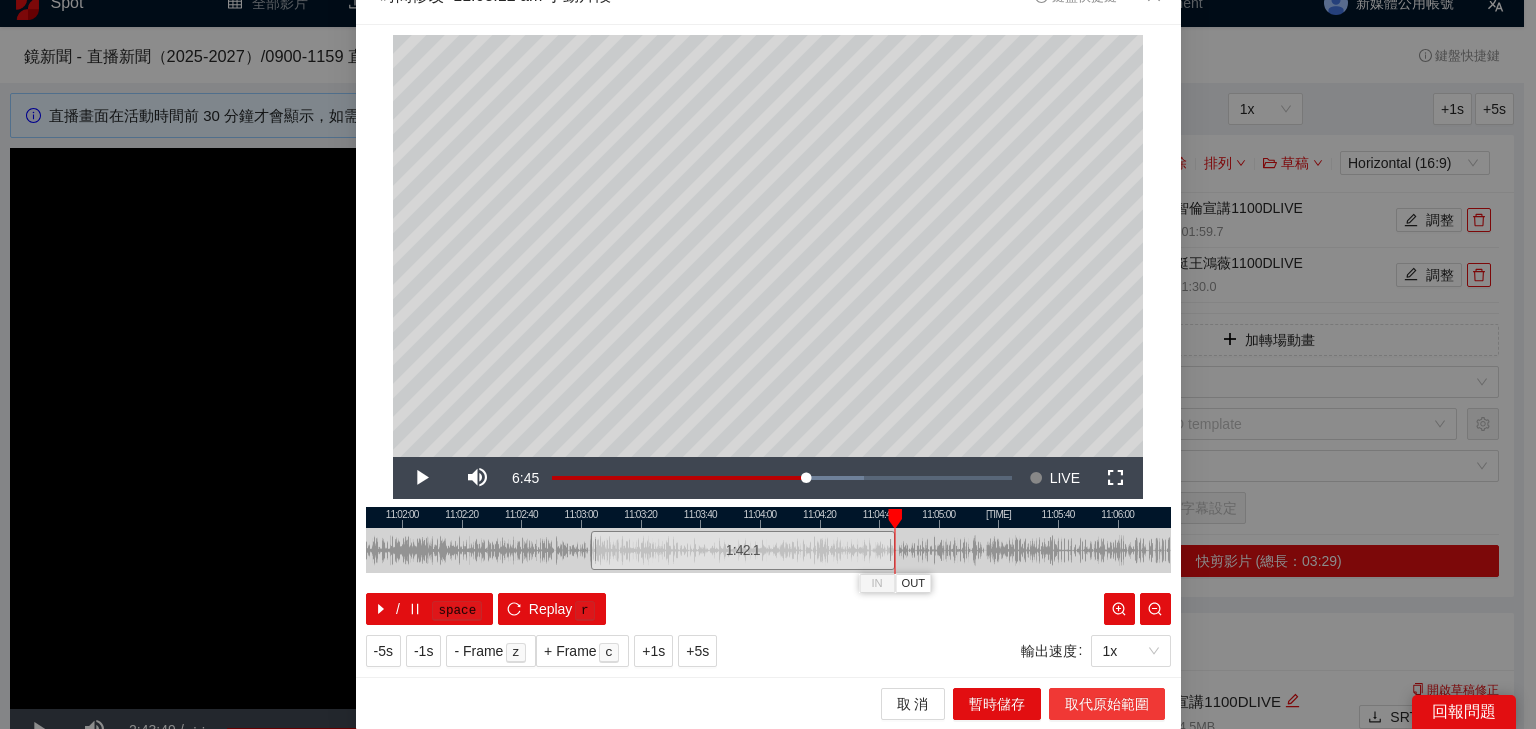 click on "取代原始範圍" at bounding box center [1107, 704] 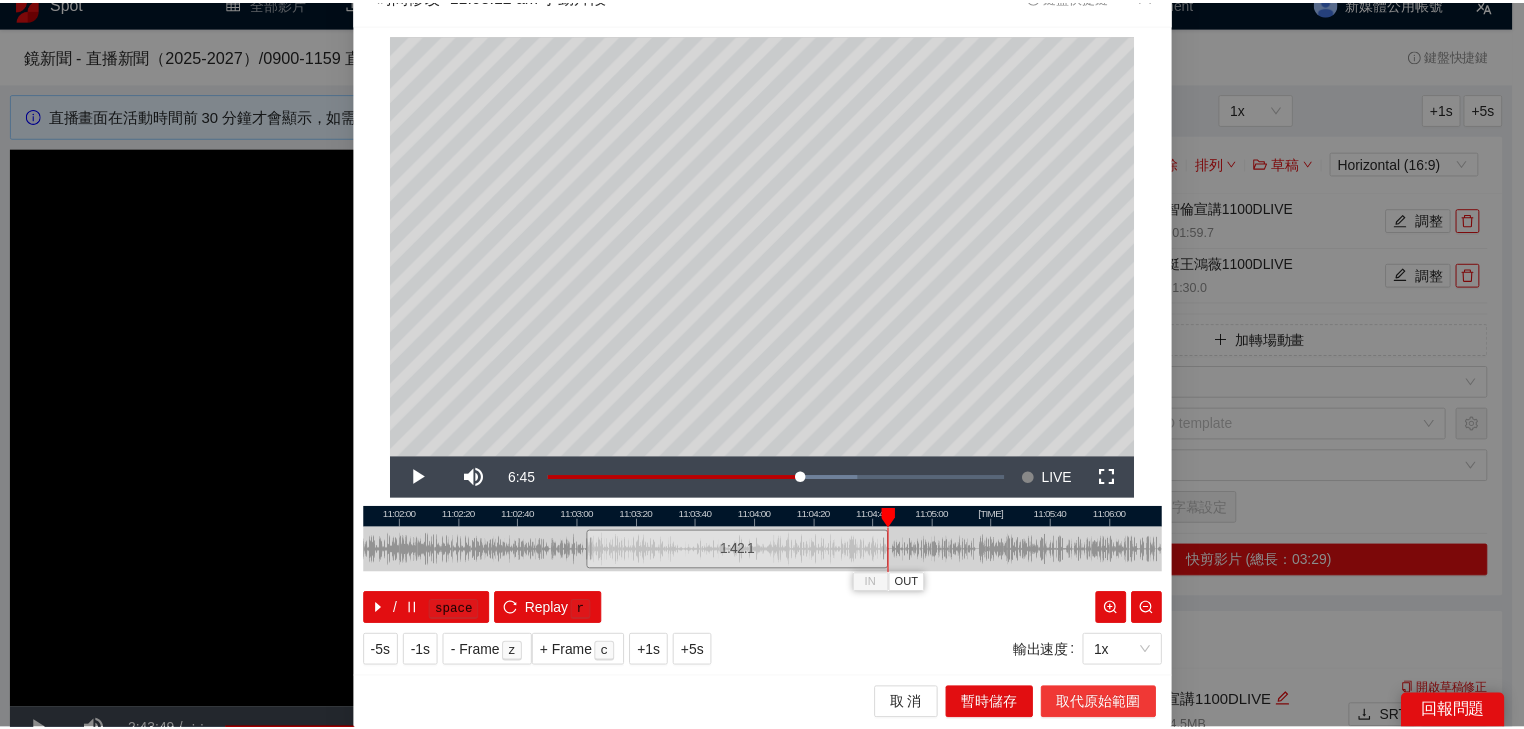 scroll, scrollTop: 0, scrollLeft: 0, axis: both 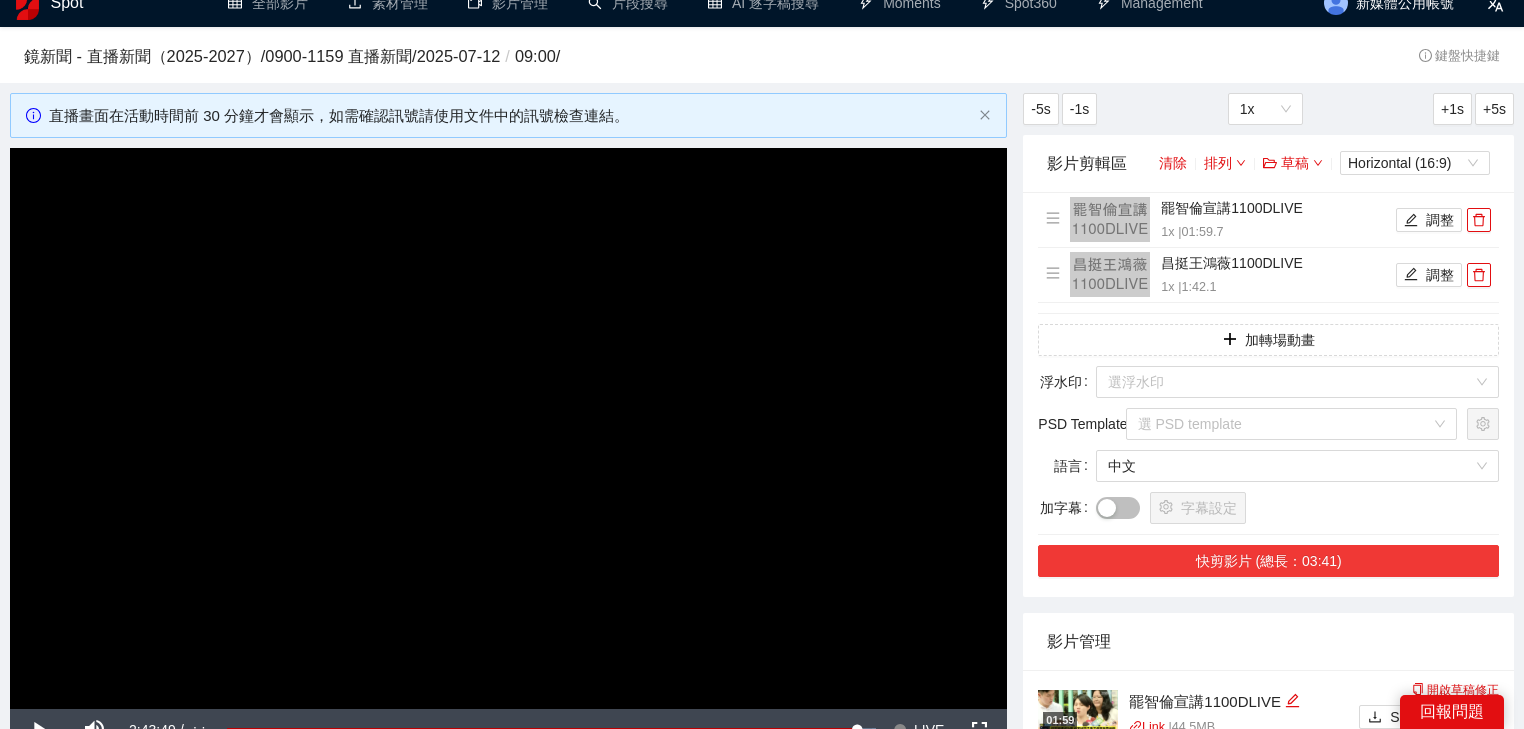 click on "快剪影片 (總長：03:41)" at bounding box center [1268, 561] 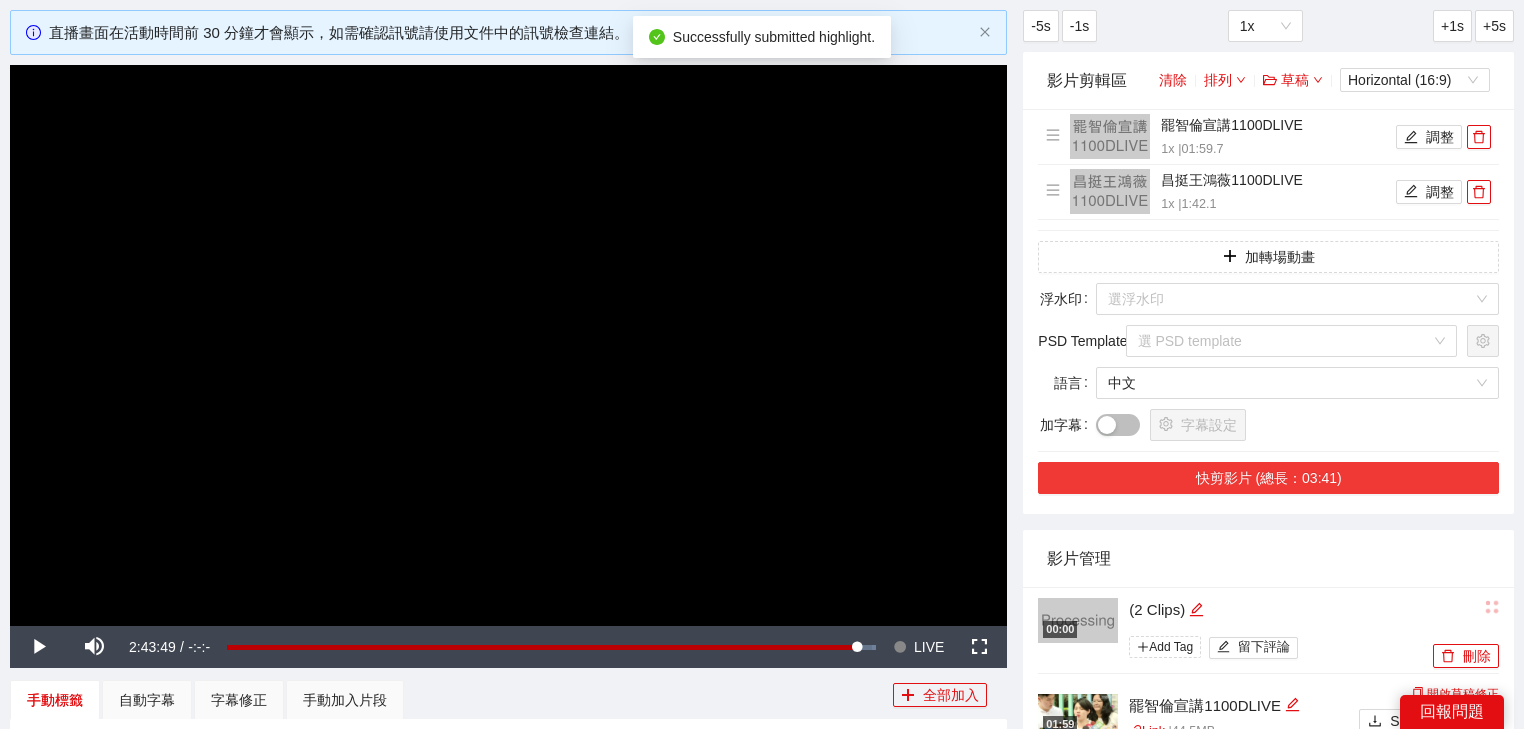 scroll, scrollTop: 181, scrollLeft: 0, axis: vertical 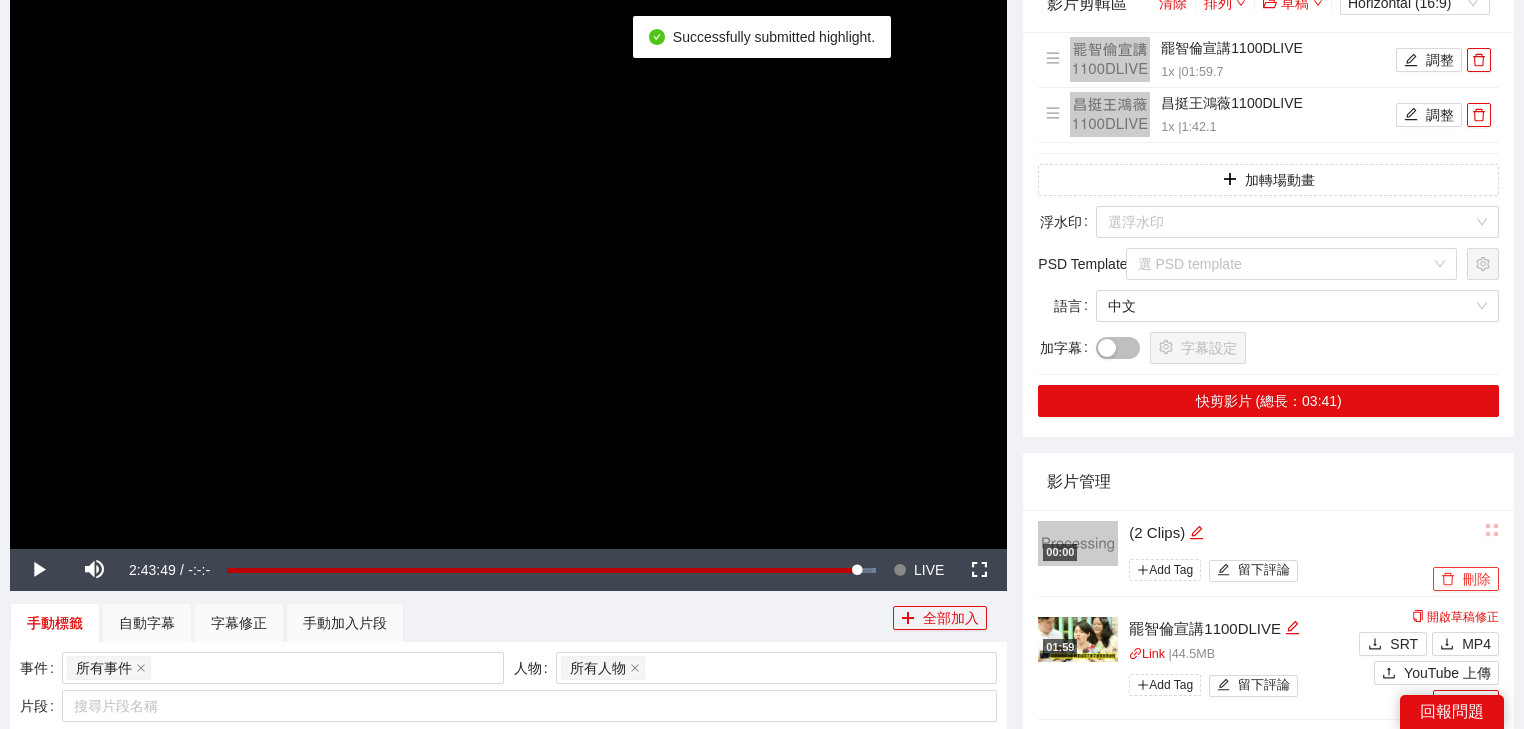 click on "刪除" at bounding box center (1466, 579) 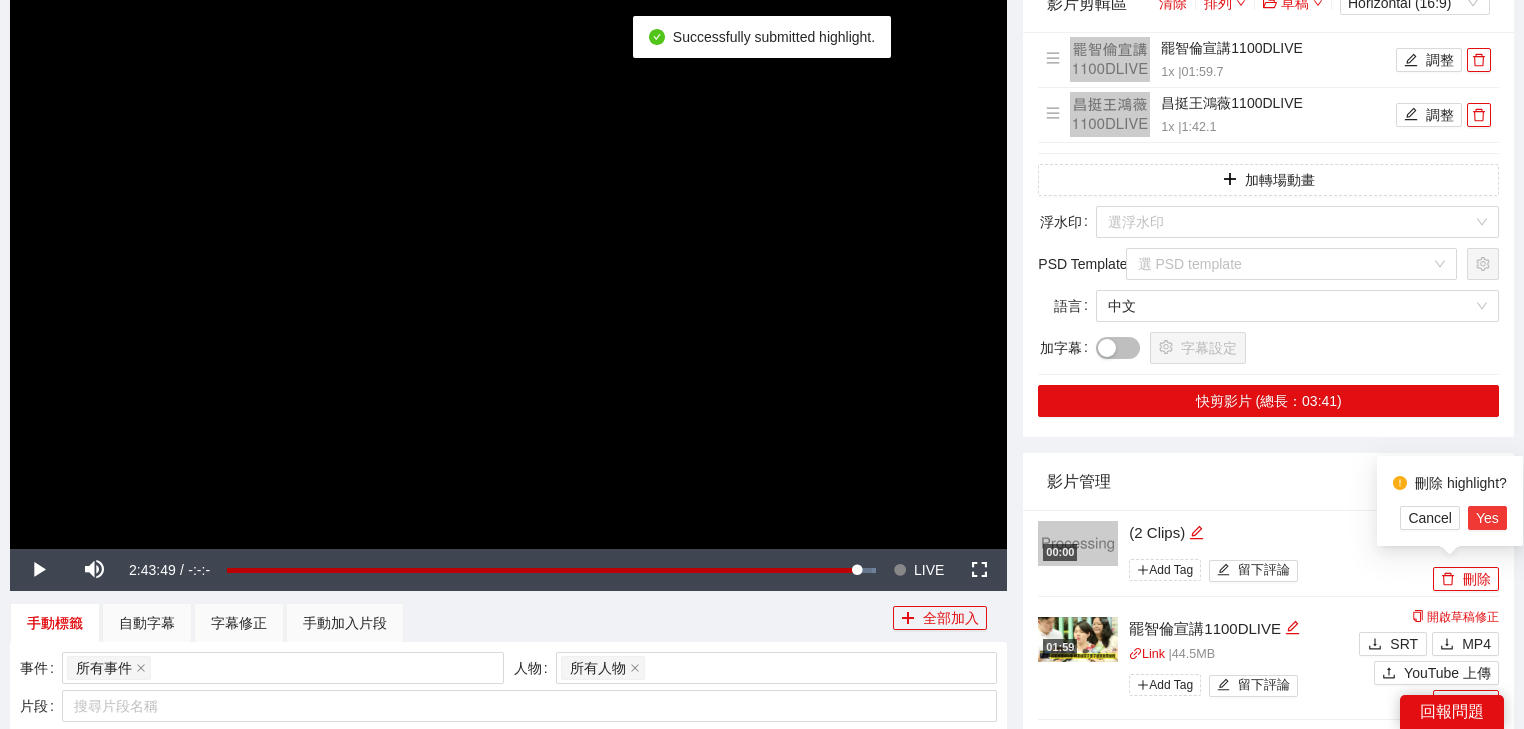 click on "Yes" at bounding box center (1487, 518) 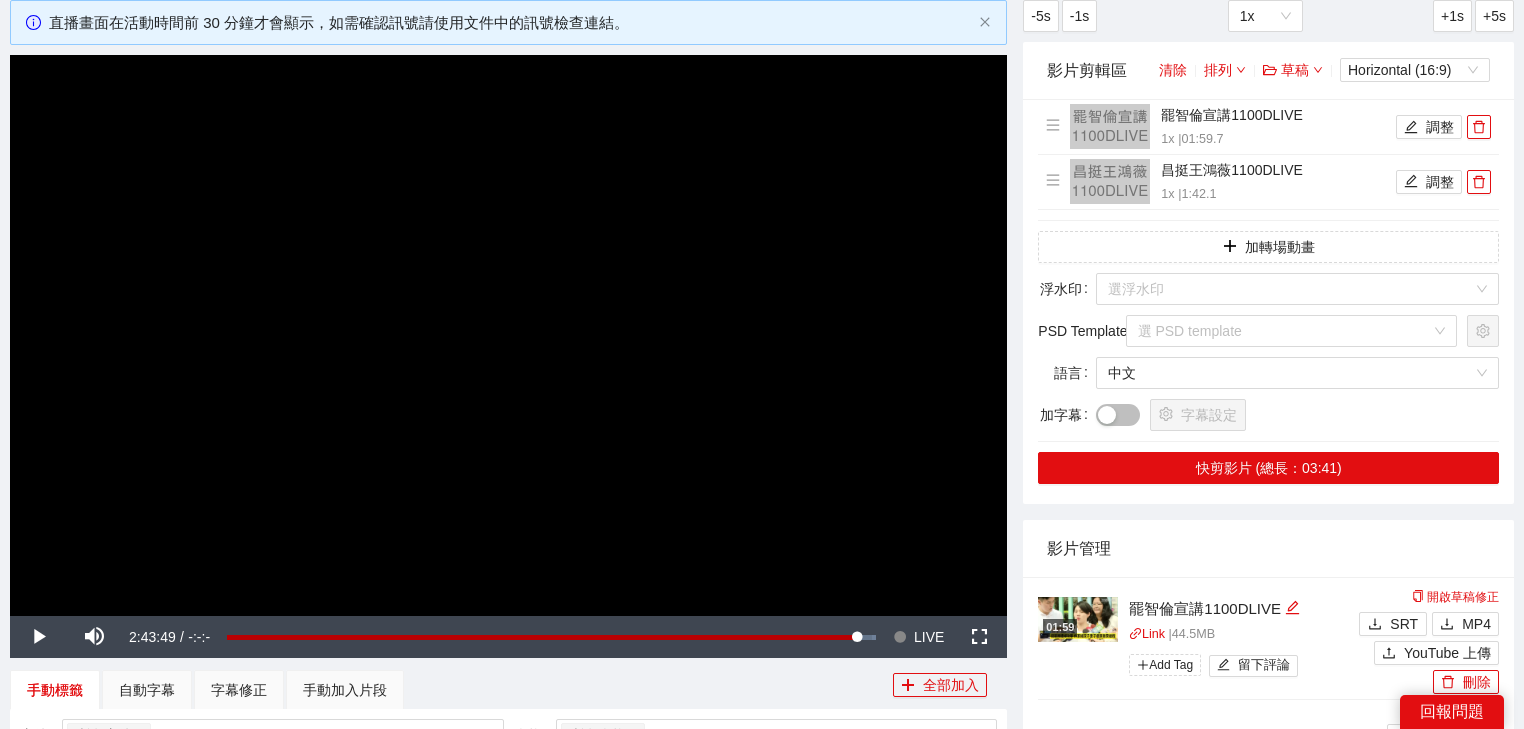 scroll, scrollTop: 21, scrollLeft: 0, axis: vertical 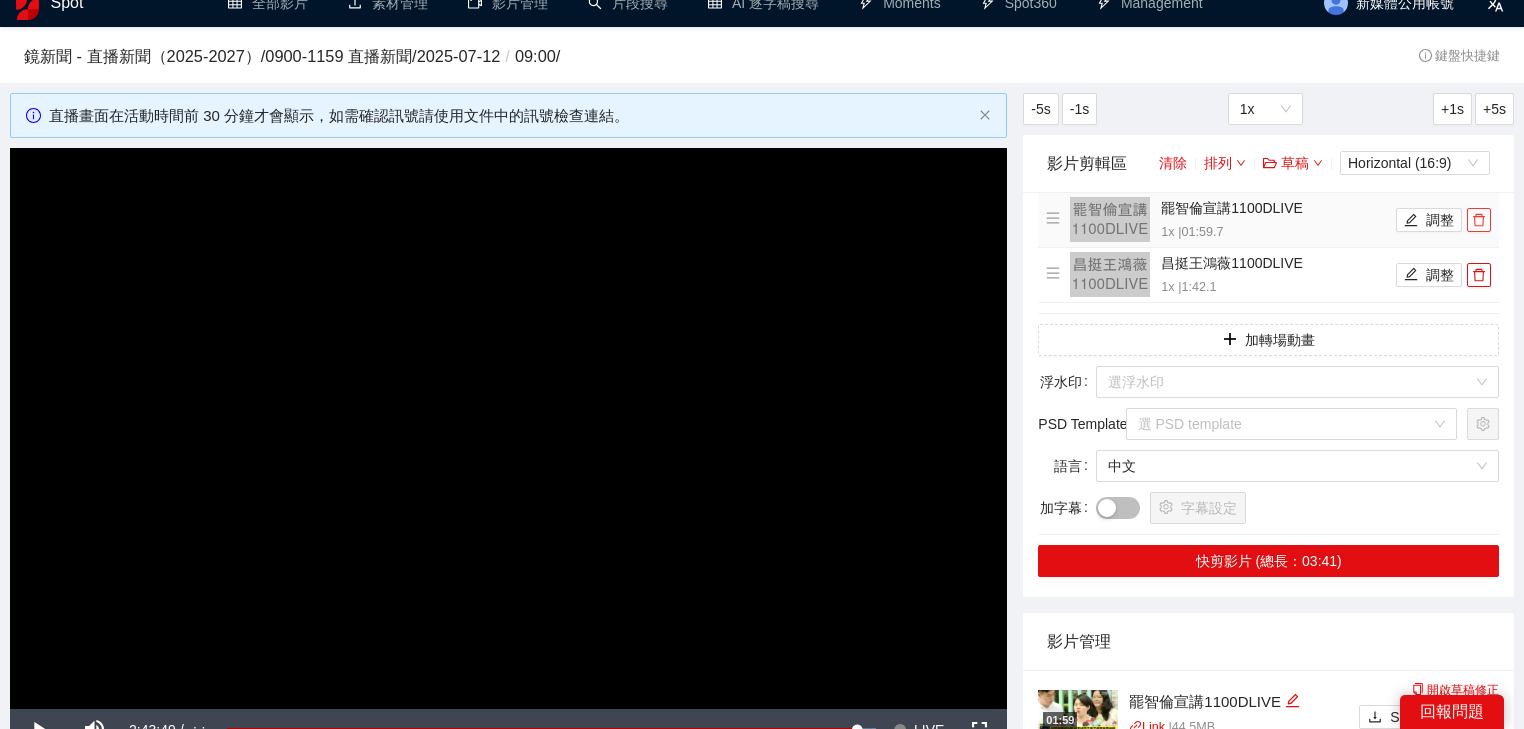 click 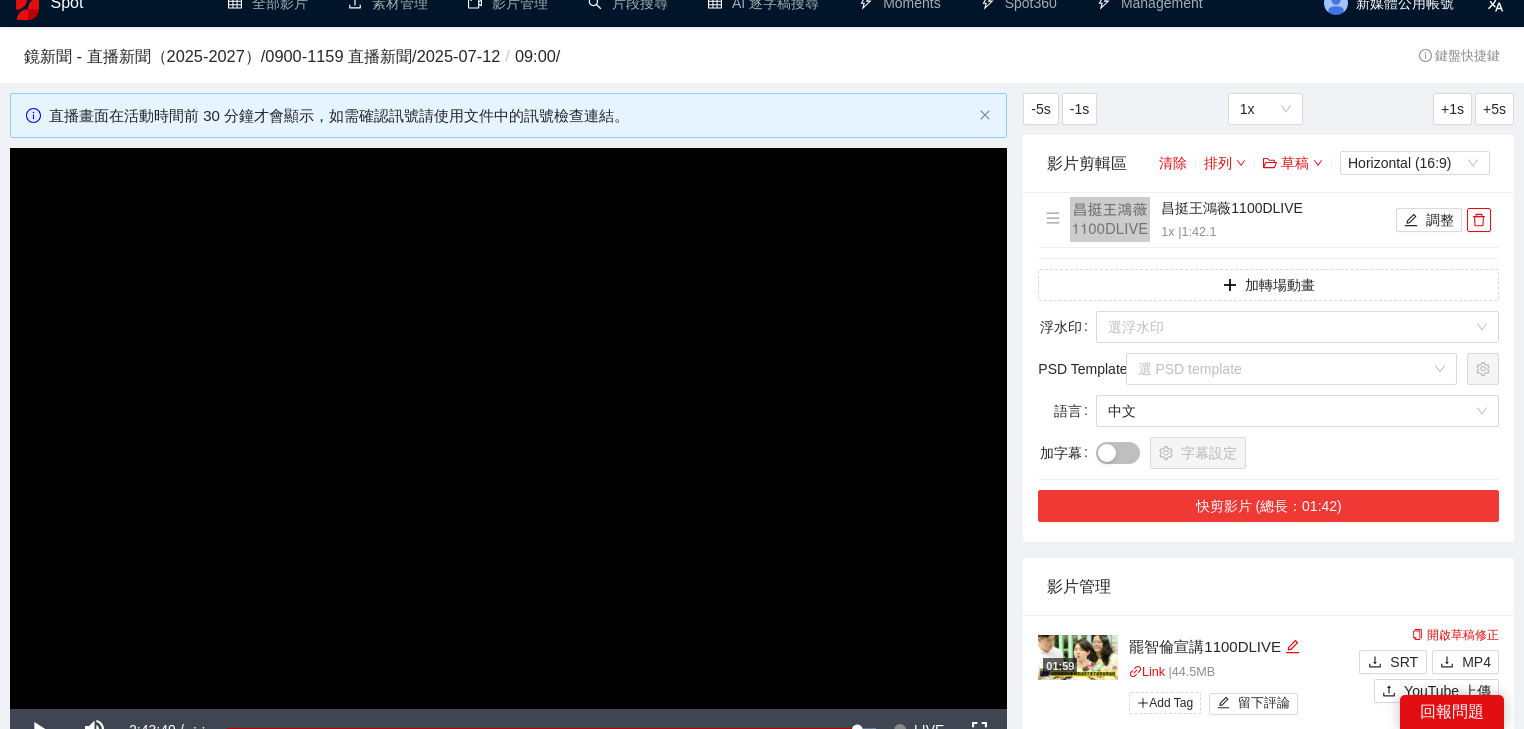 click on "快剪影片 (總長：01:42)" at bounding box center (1268, 506) 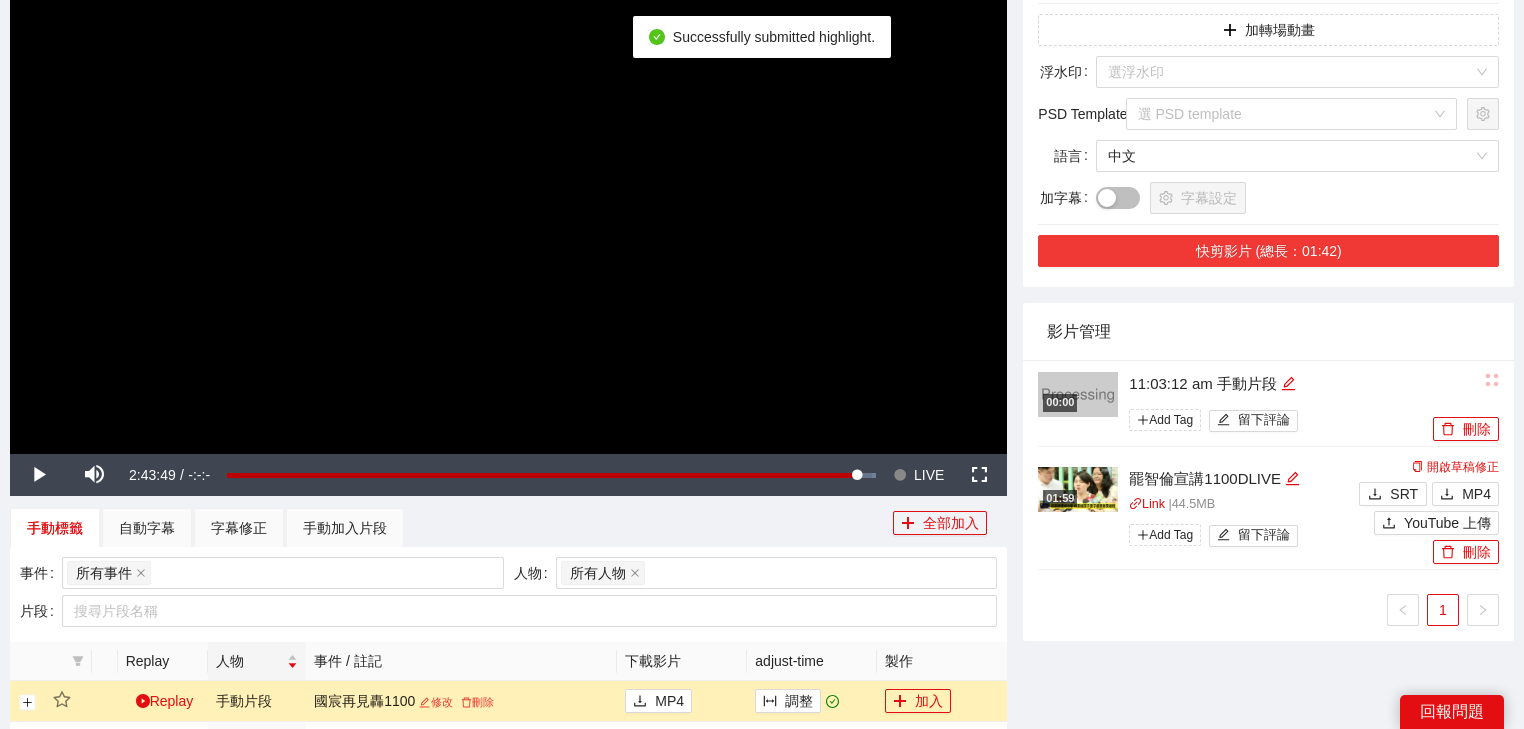 scroll, scrollTop: 421, scrollLeft: 0, axis: vertical 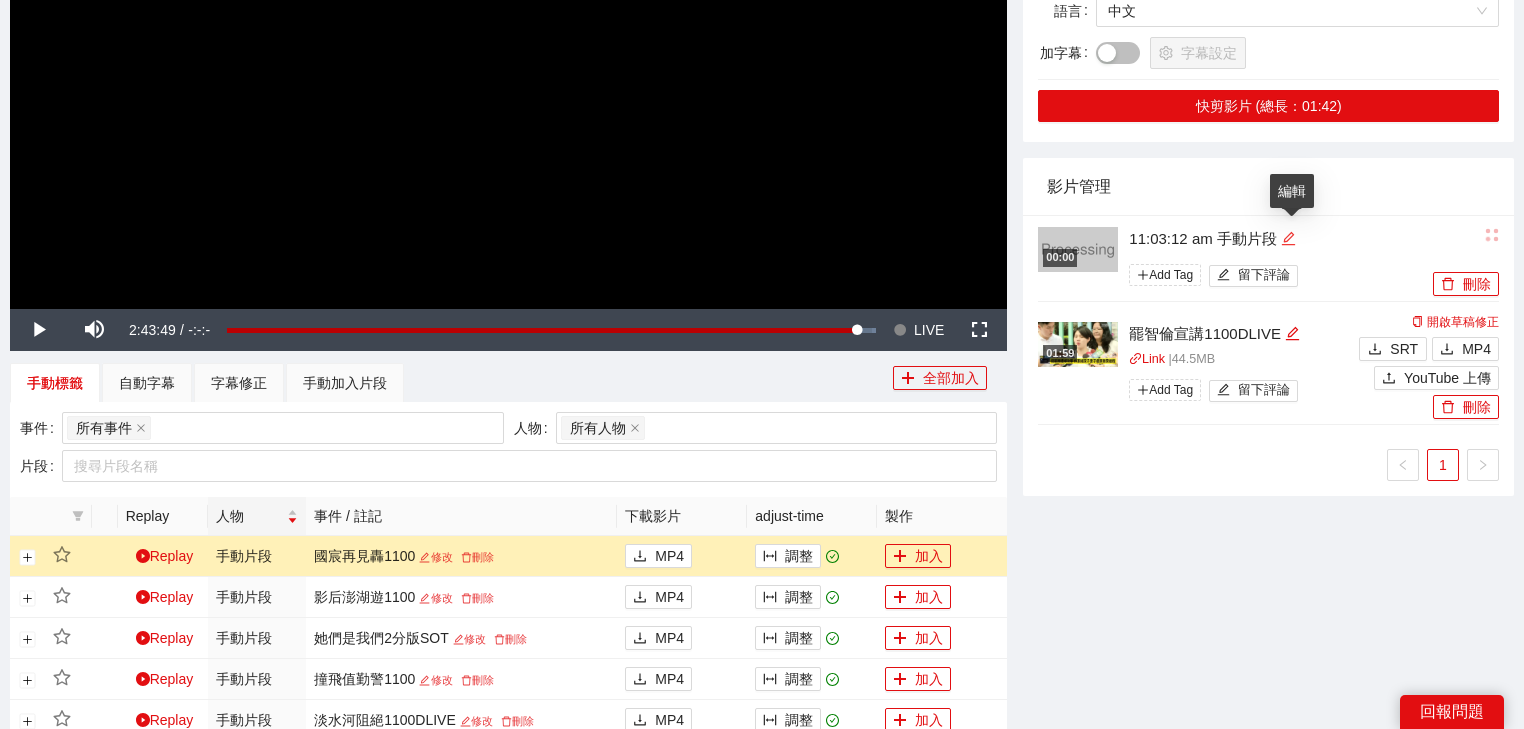 click 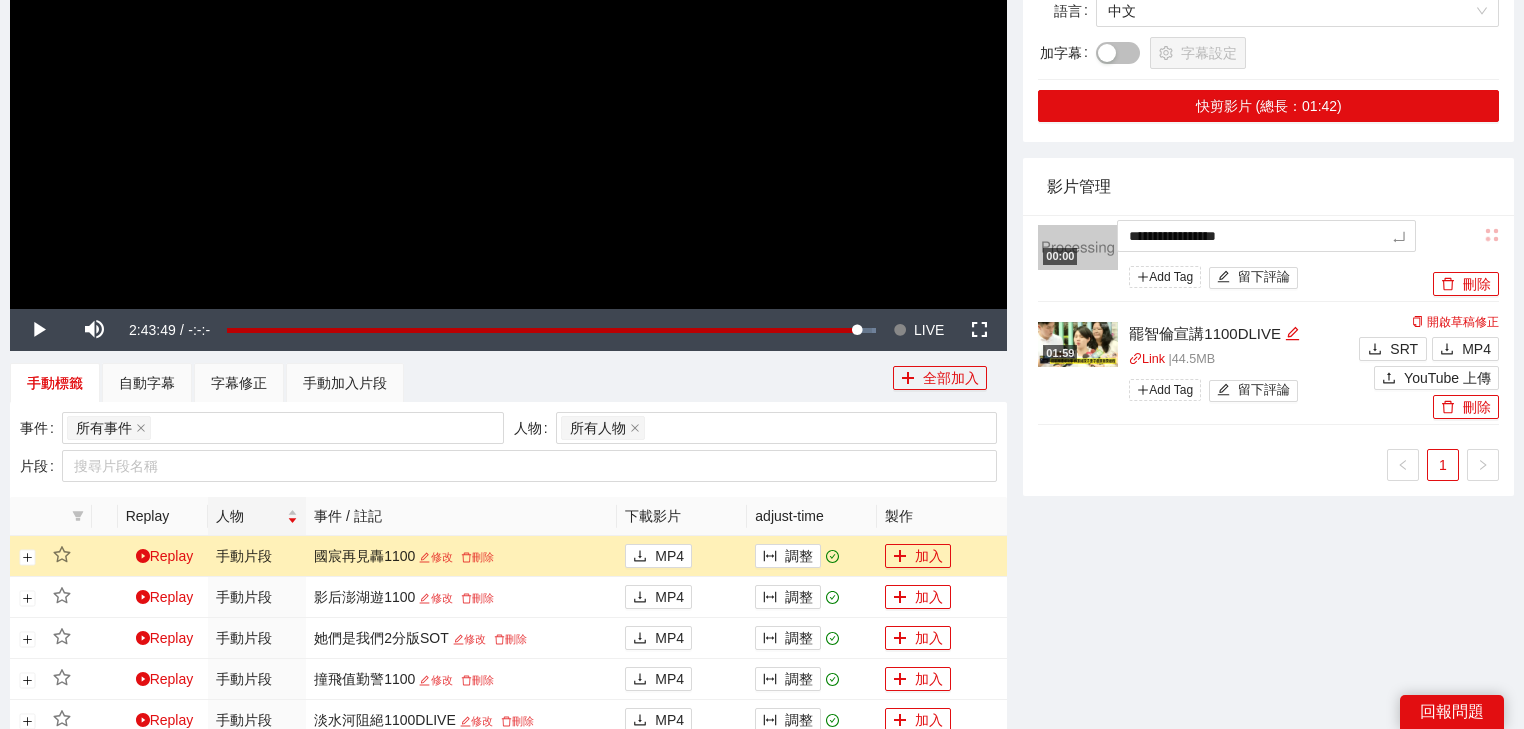 drag, startPoint x: 1032, startPoint y: 260, endPoint x: 944, endPoint y: 259, distance: 88.005684 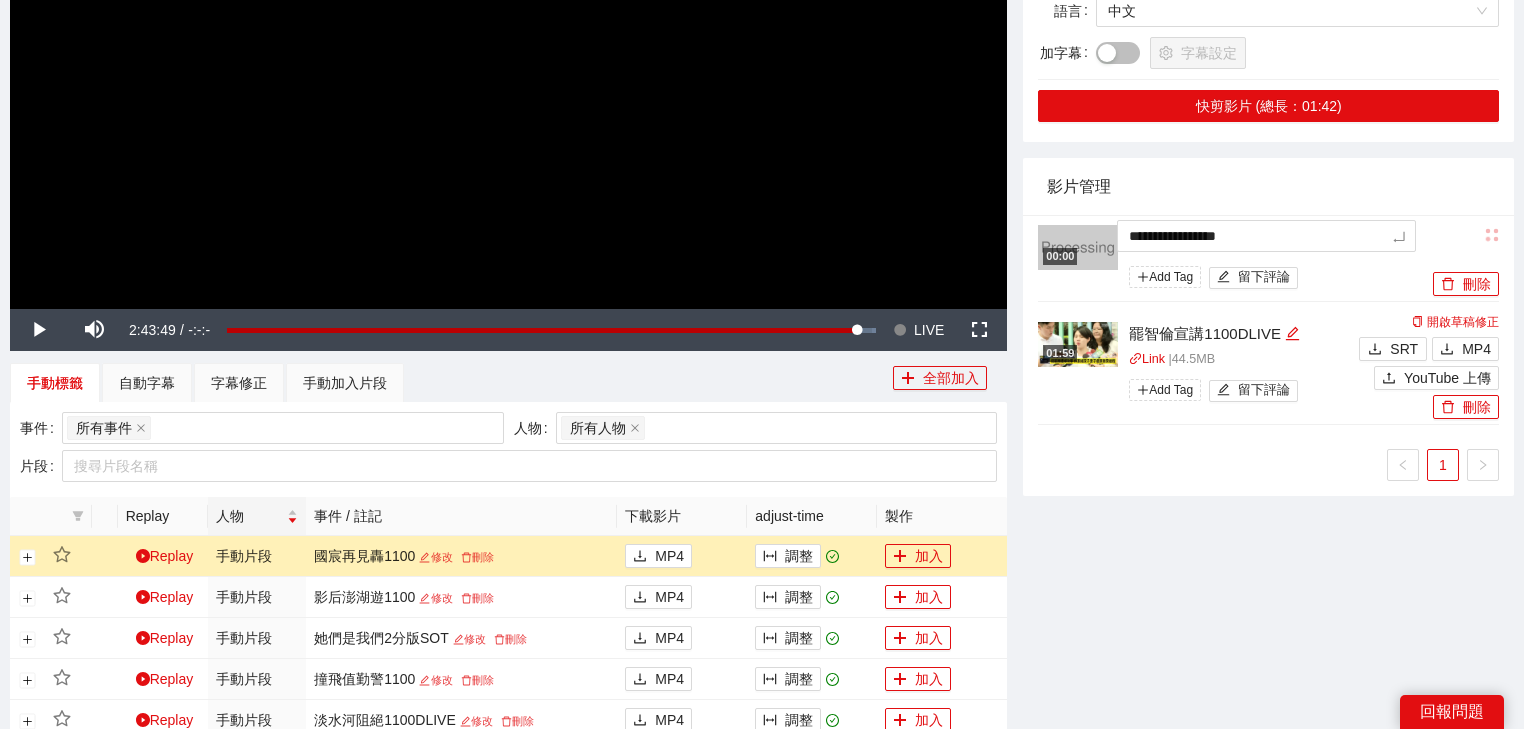 click on "**********" at bounding box center (762, 298) 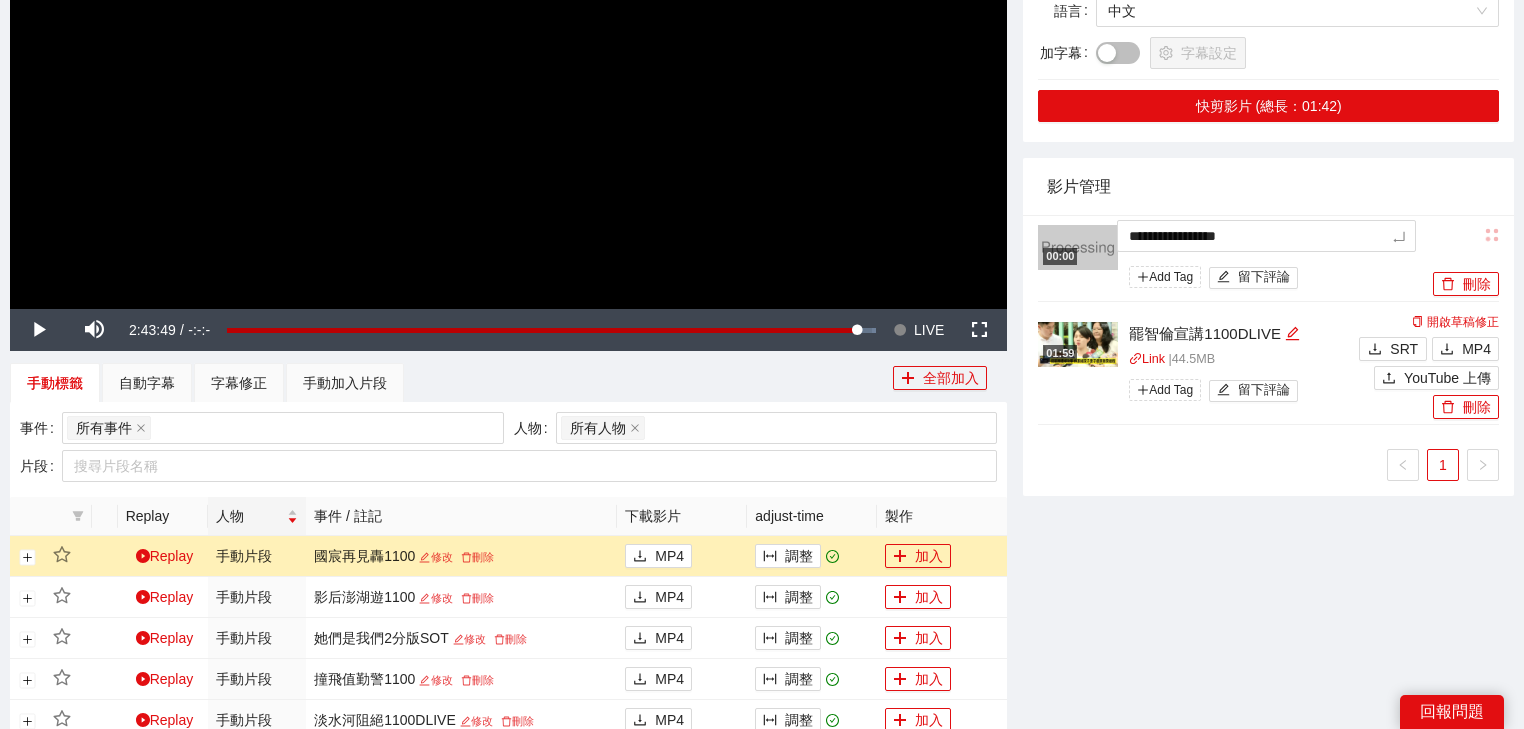 type on "**********" 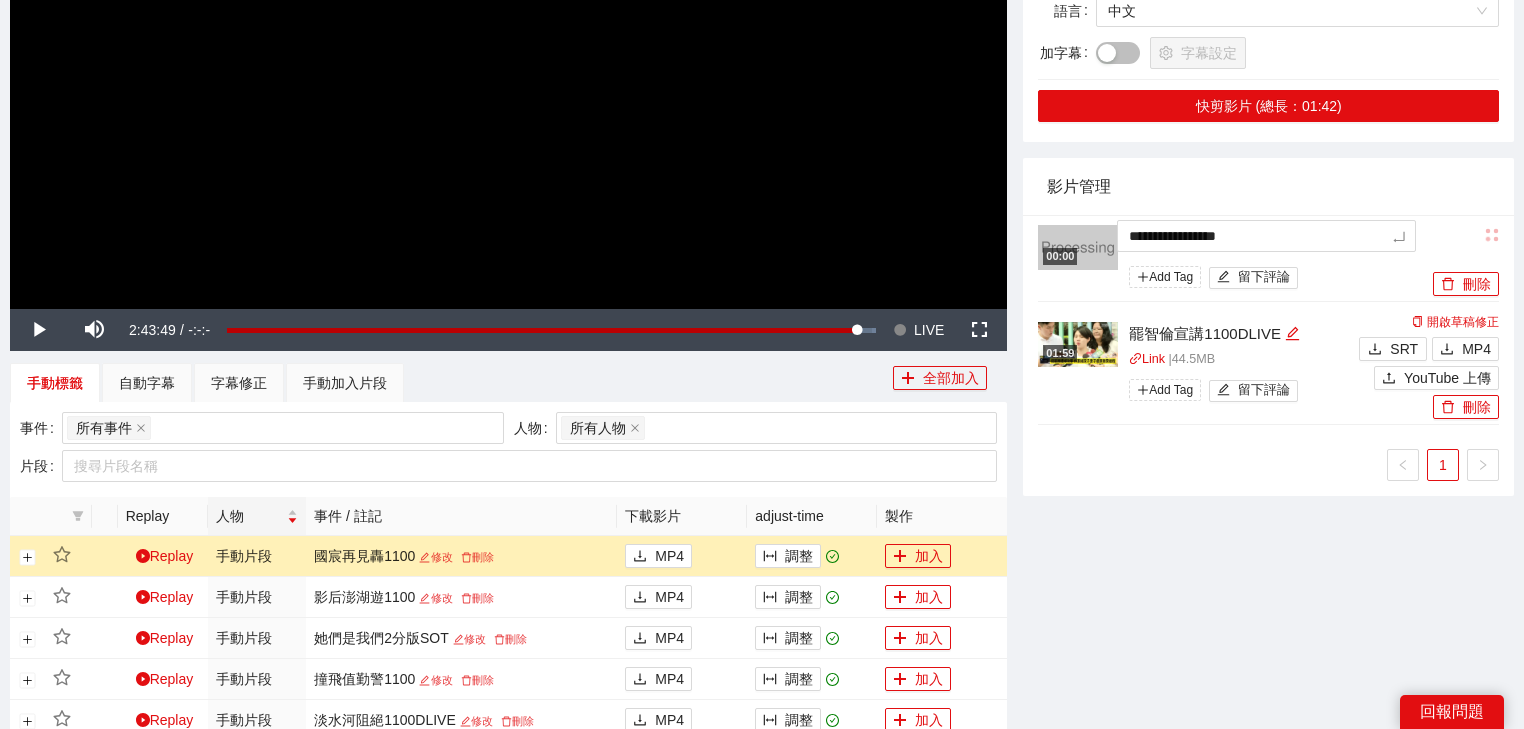 type on "**********" 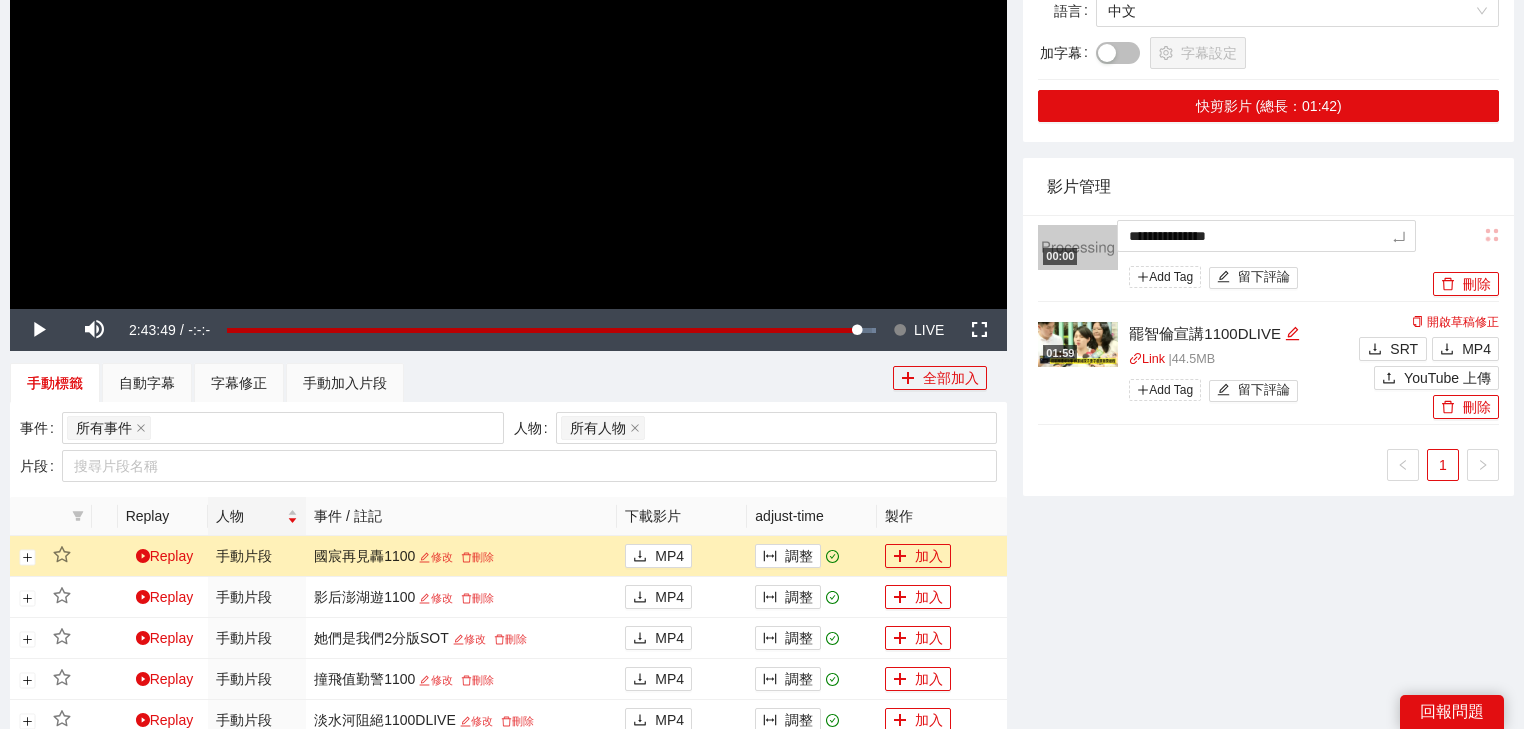 click on "影片管理" at bounding box center (1268, 186) 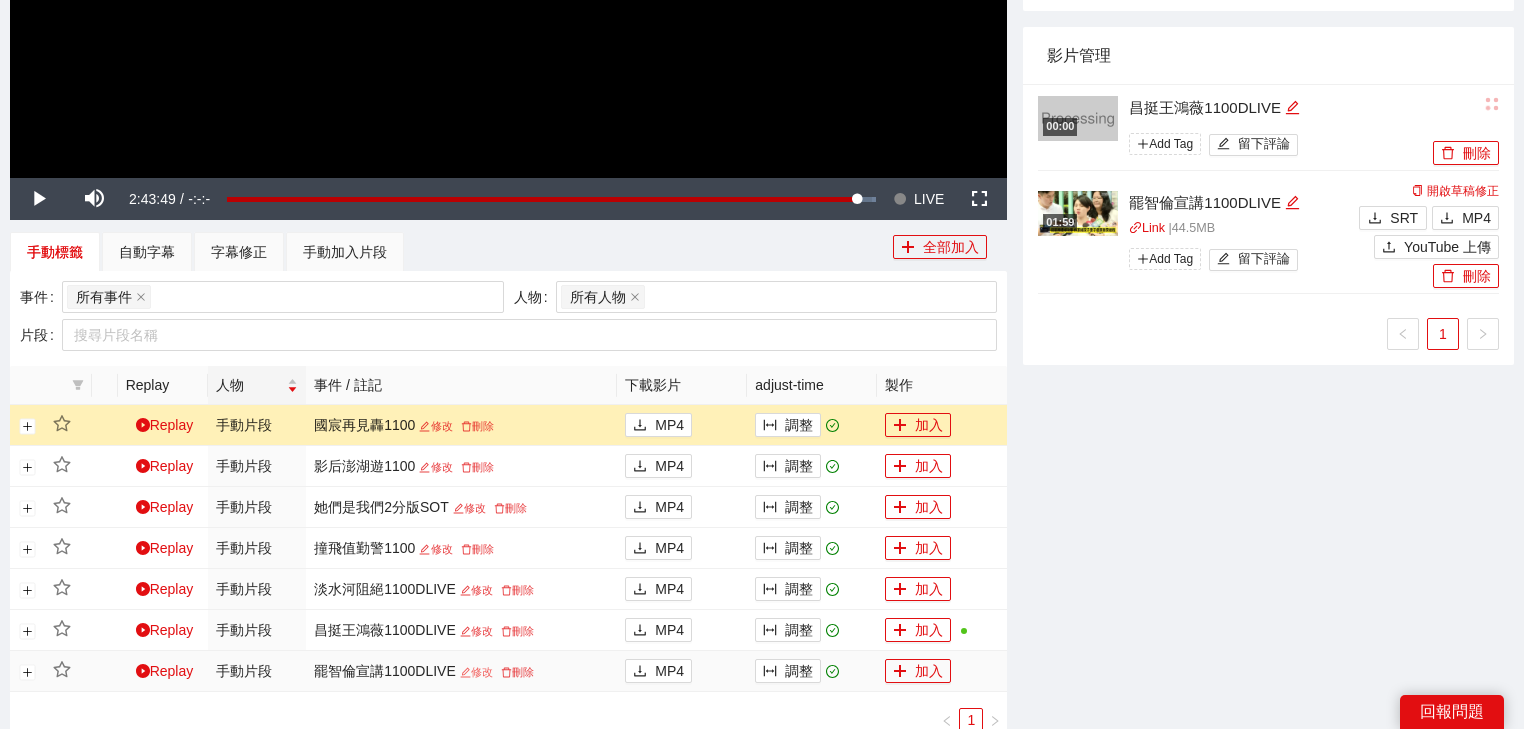 scroll, scrollTop: 581, scrollLeft: 0, axis: vertical 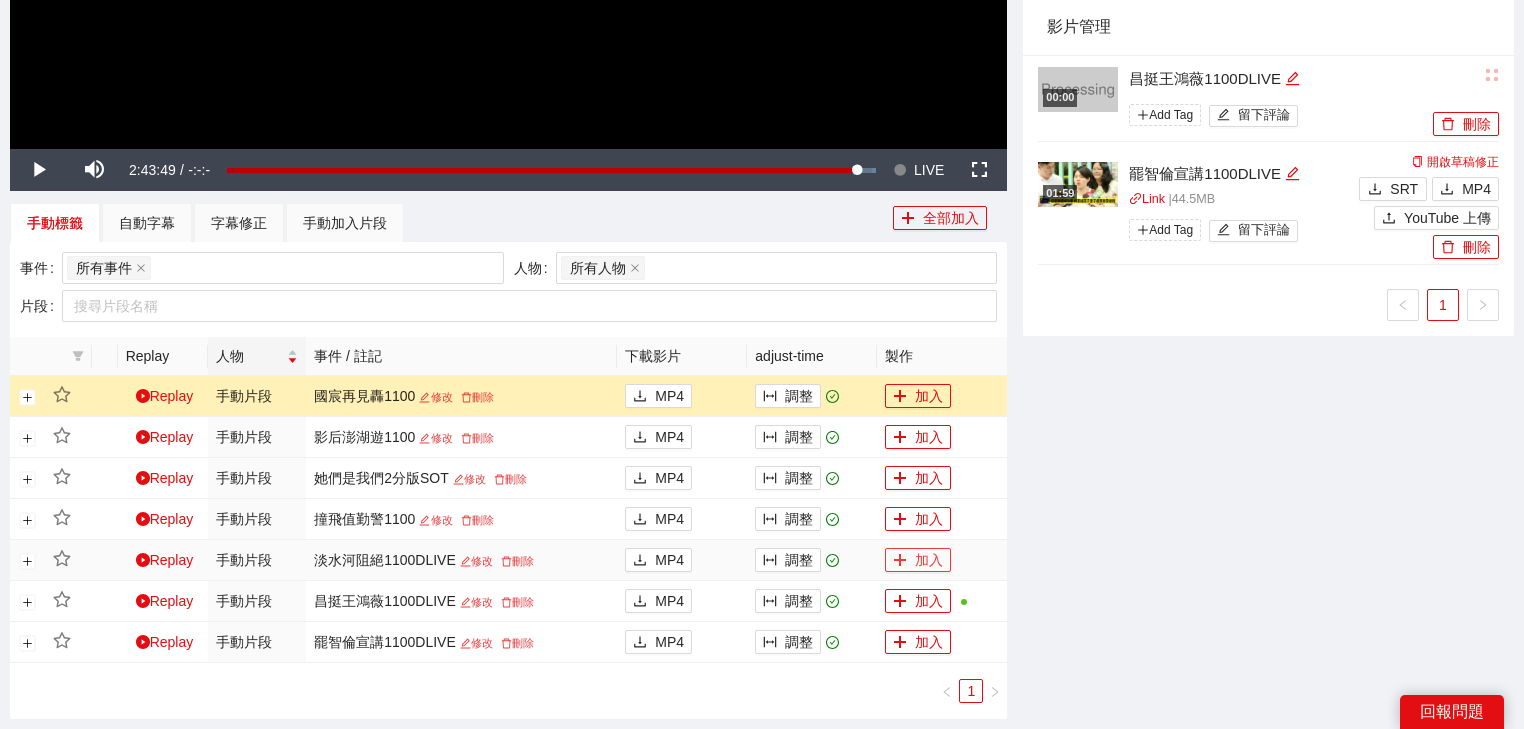 click on "加入" at bounding box center [918, 560] 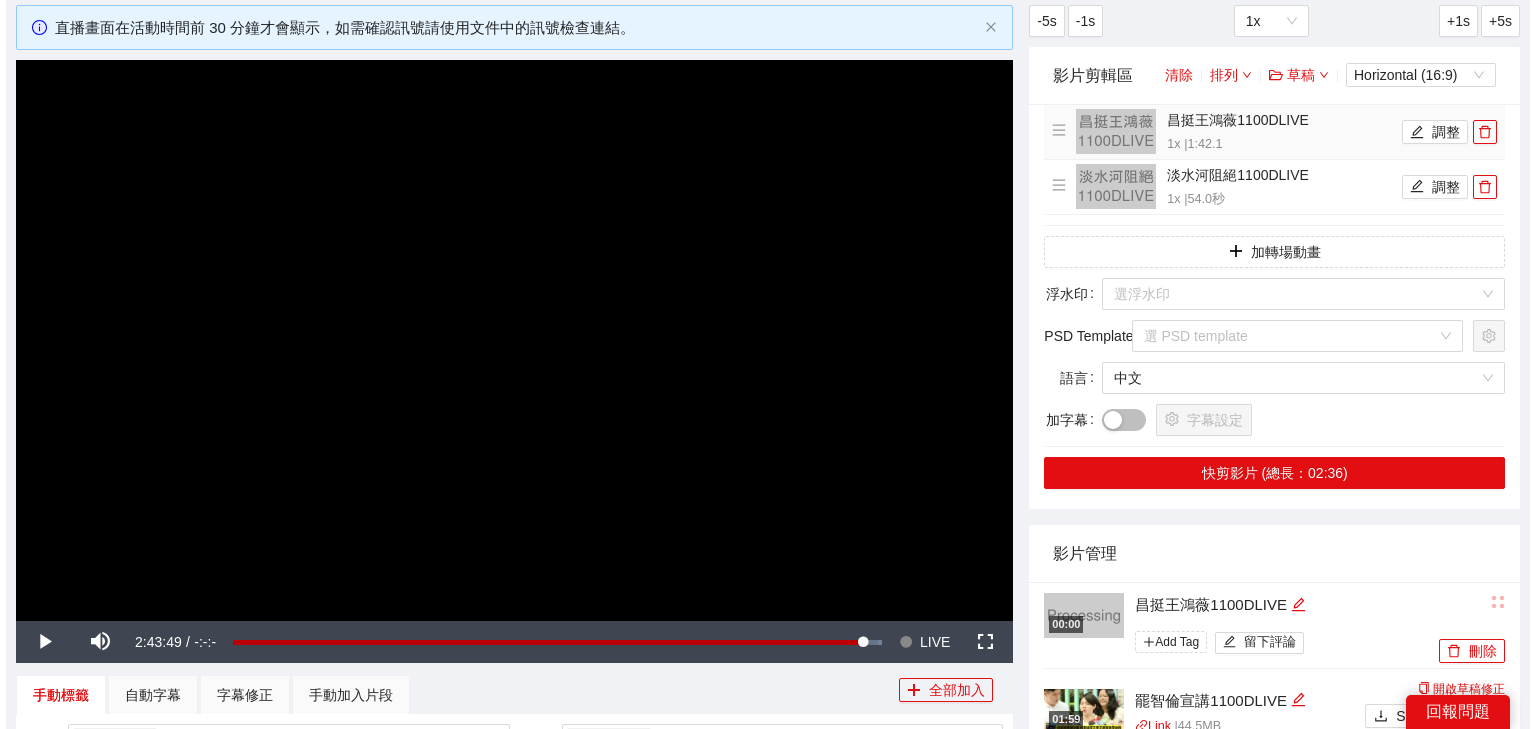 scroll, scrollTop: 21, scrollLeft: 0, axis: vertical 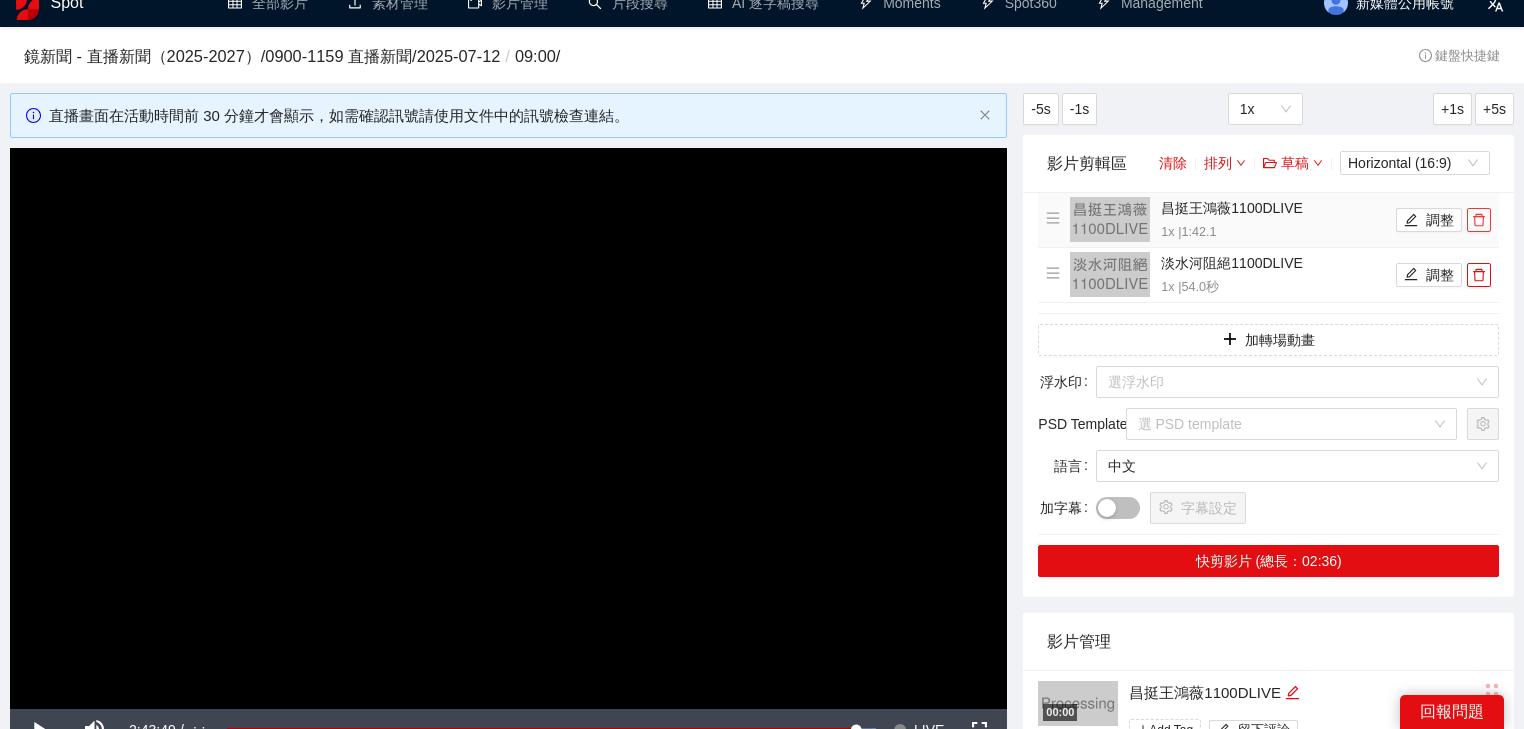 click 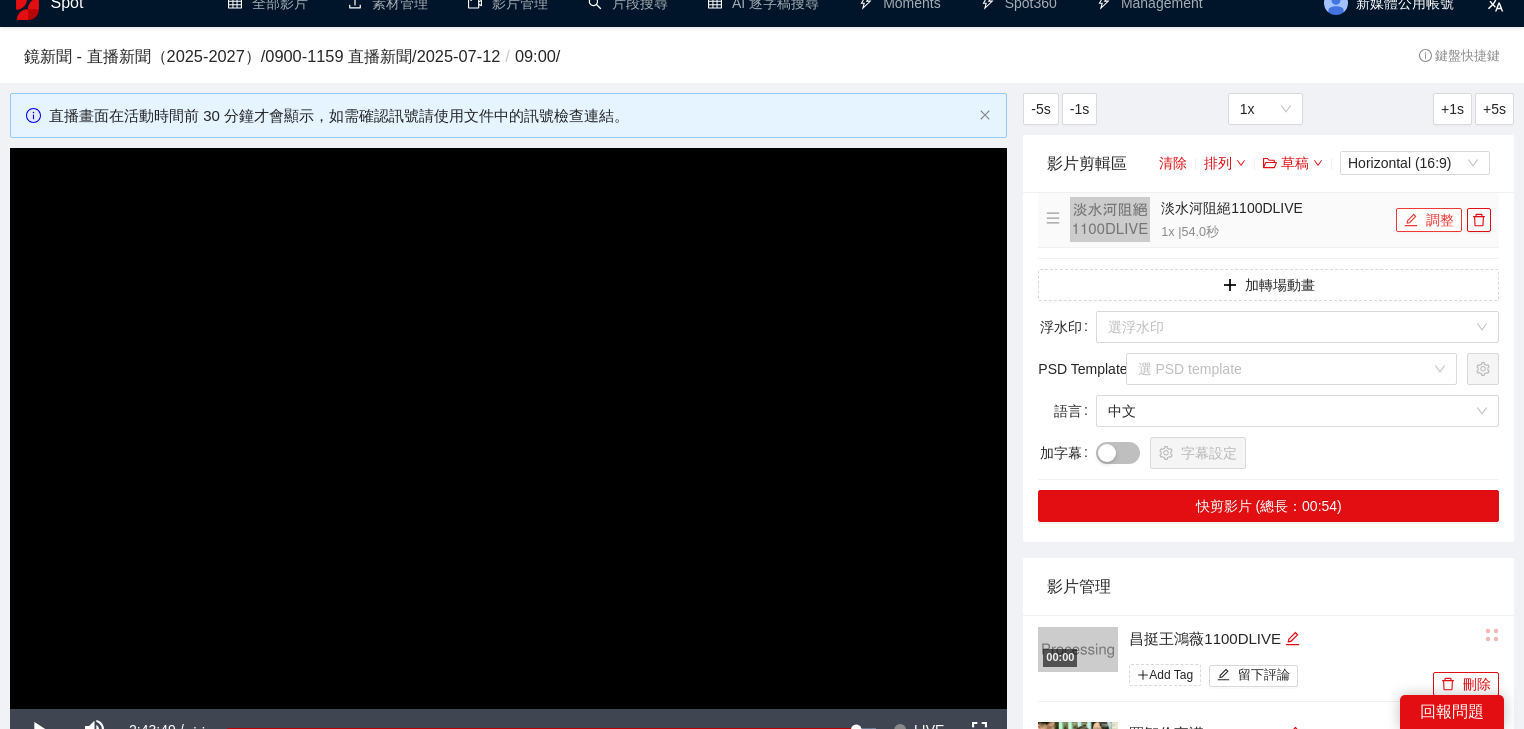 click on "調整" at bounding box center (1429, 220) 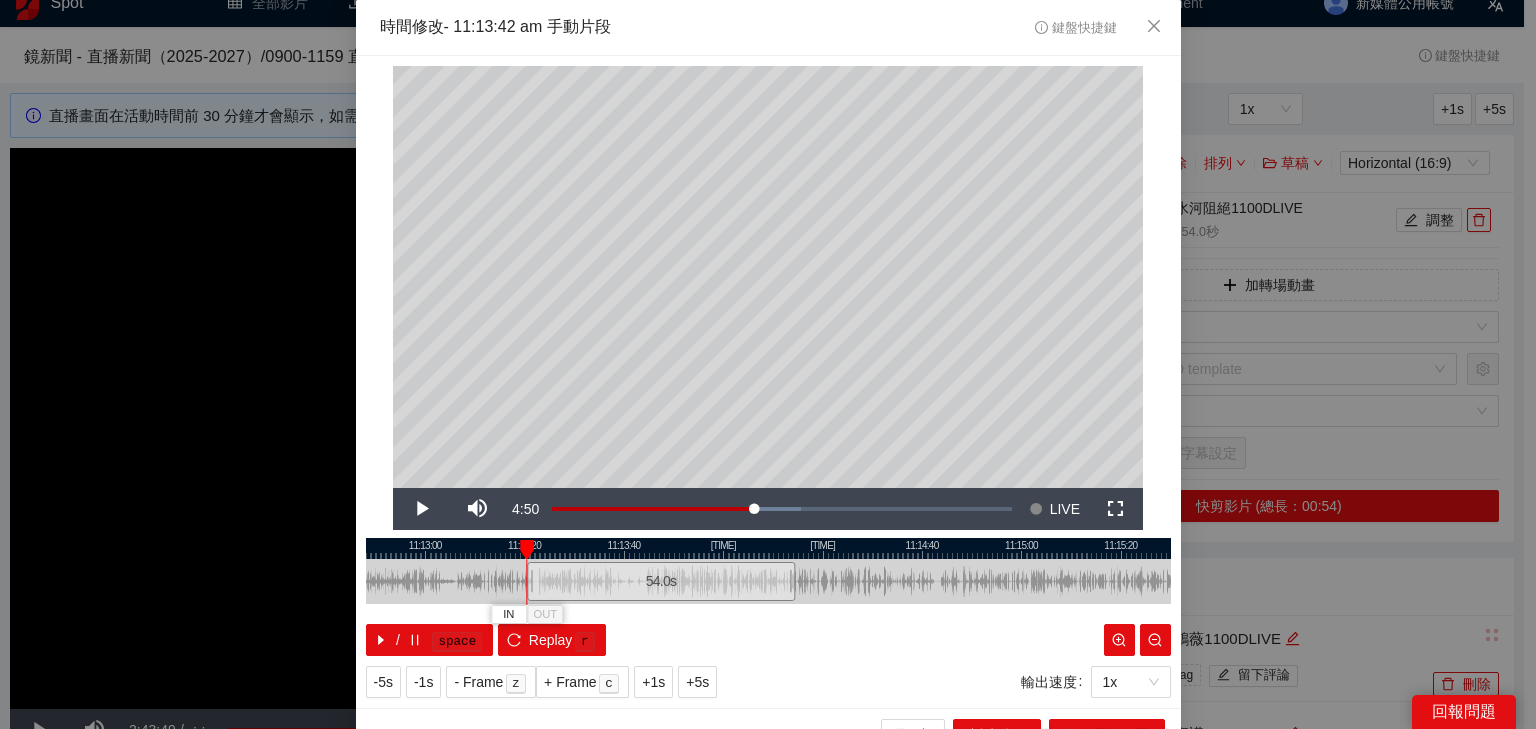 drag, startPoint x: 686, startPoint y: 580, endPoint x: 582, endPoint y: 607, distance: 107.44766 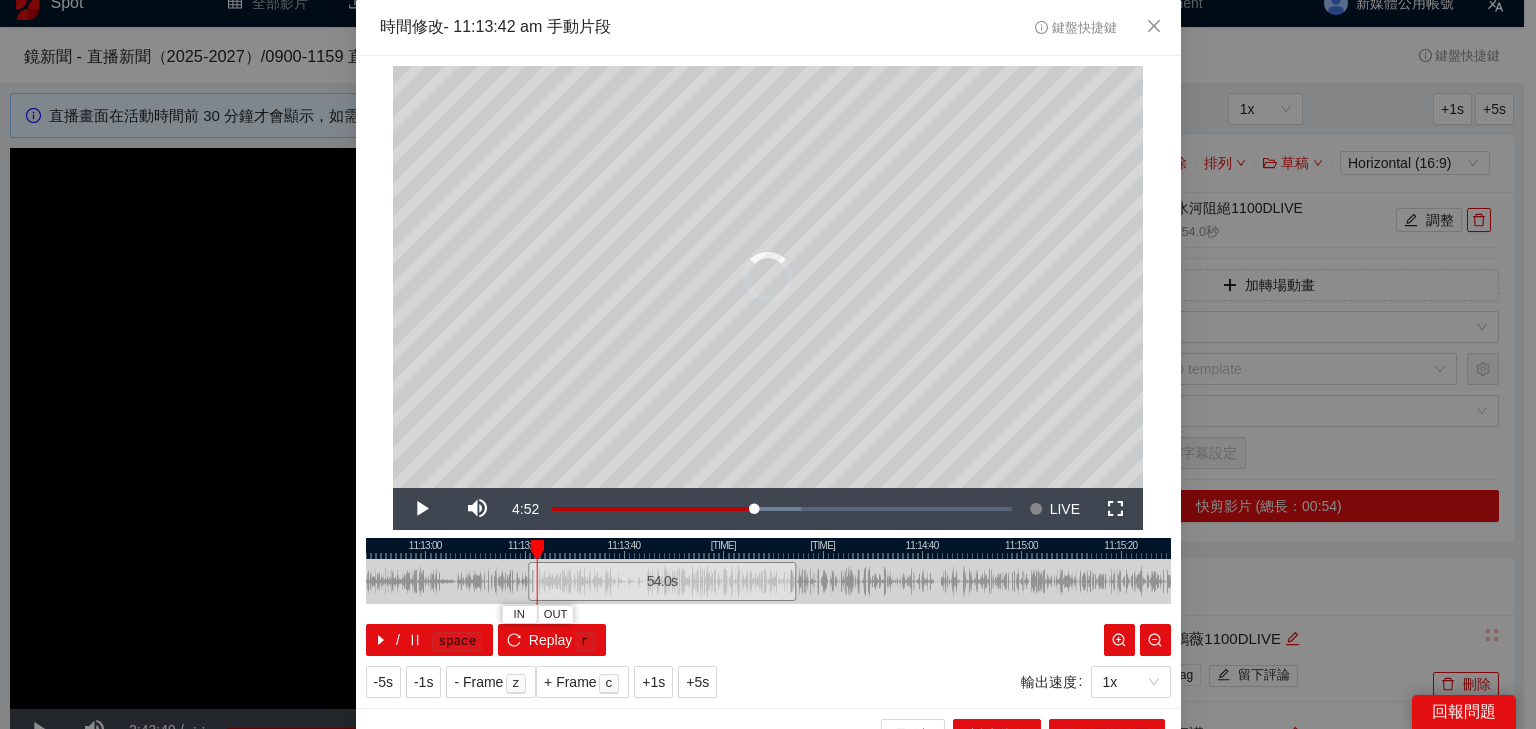 click at bounding box center (537, 550) 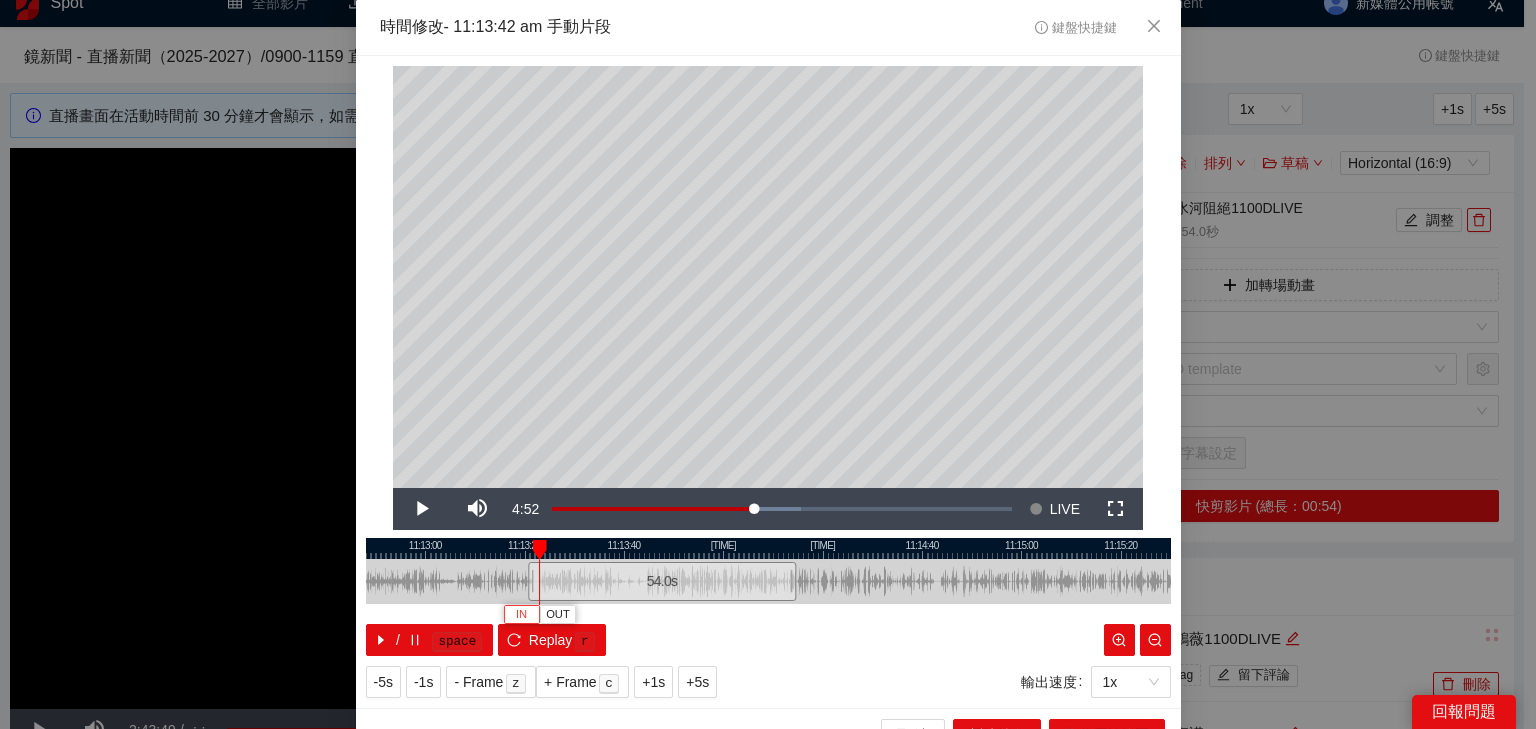 click on "IN" at bounding box center (522, 614) 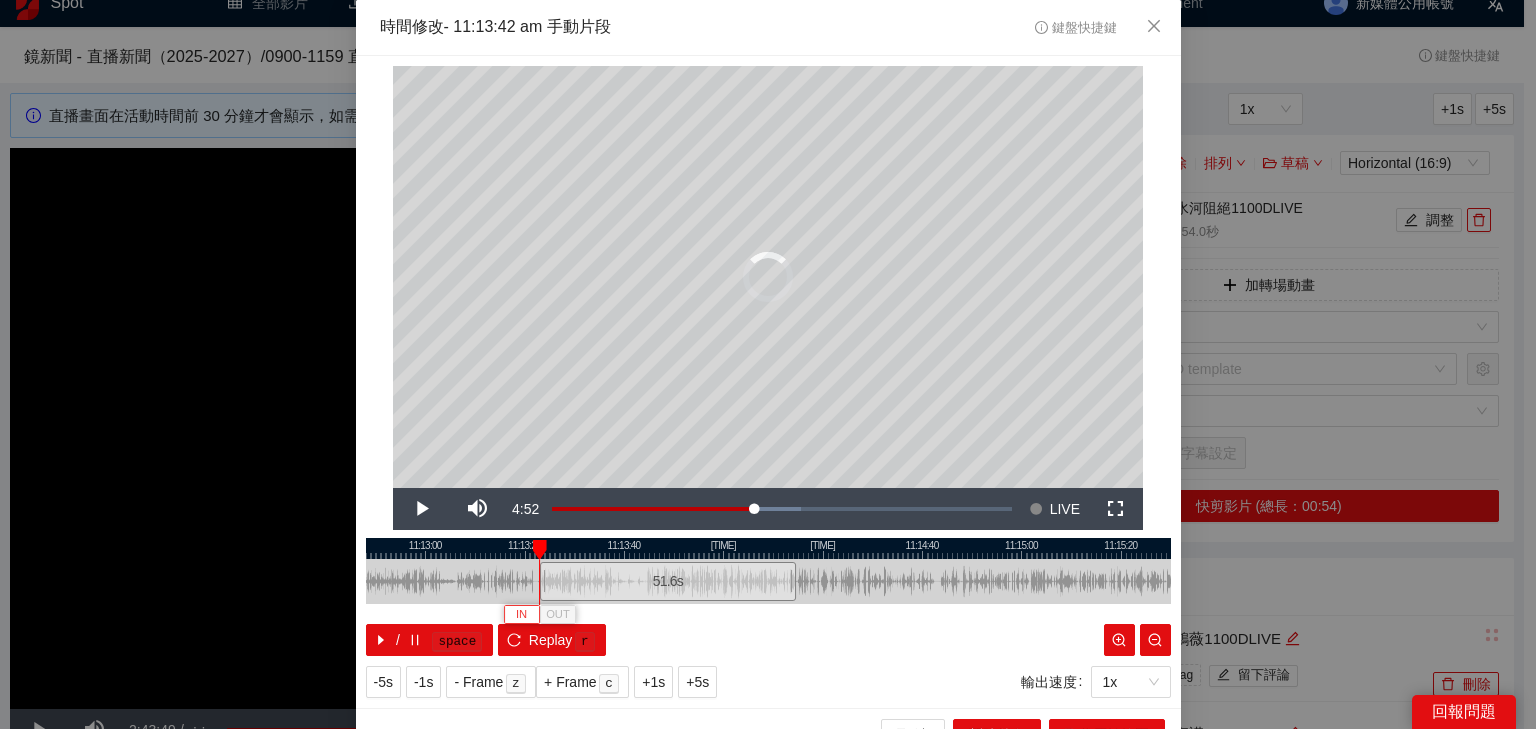 type 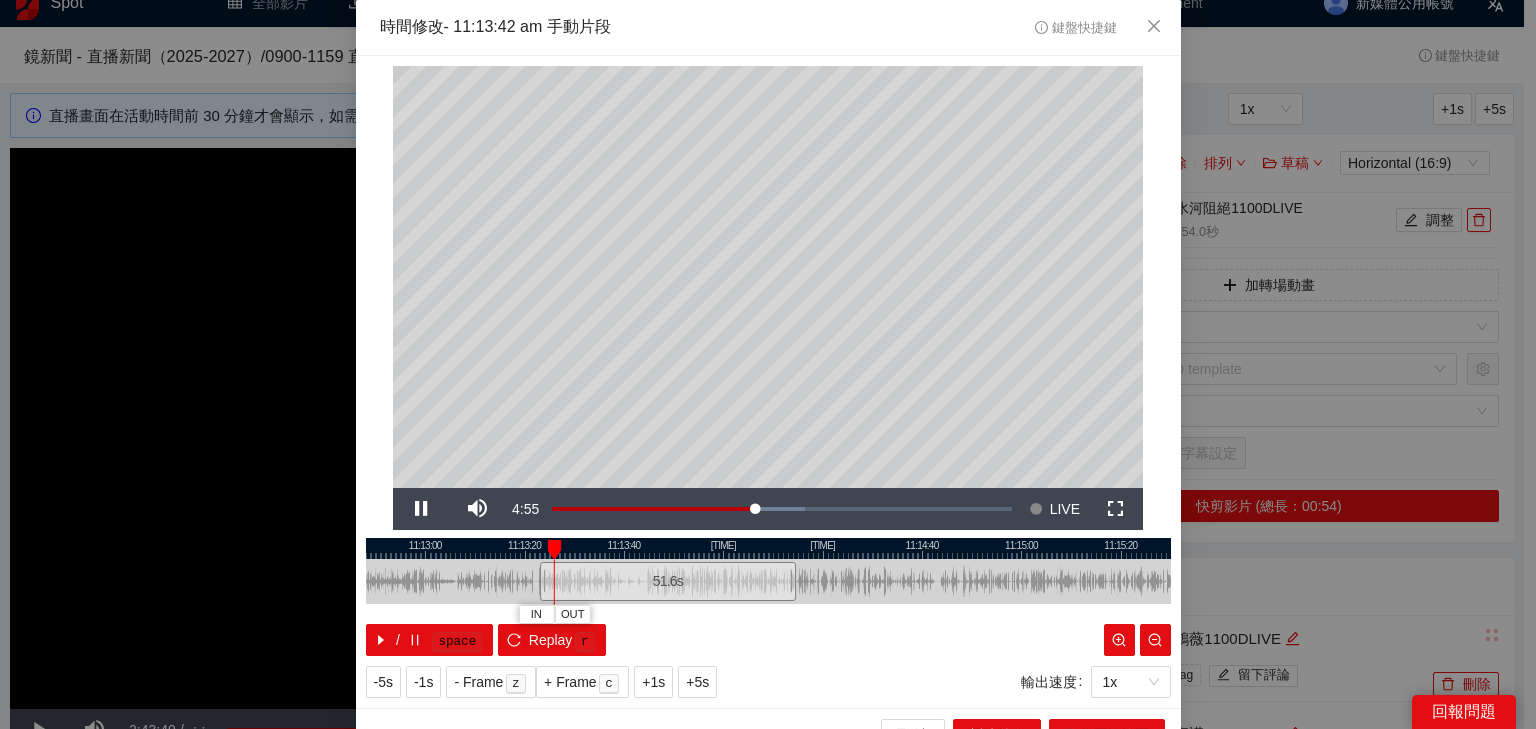 click at bounding box center [768, 548] 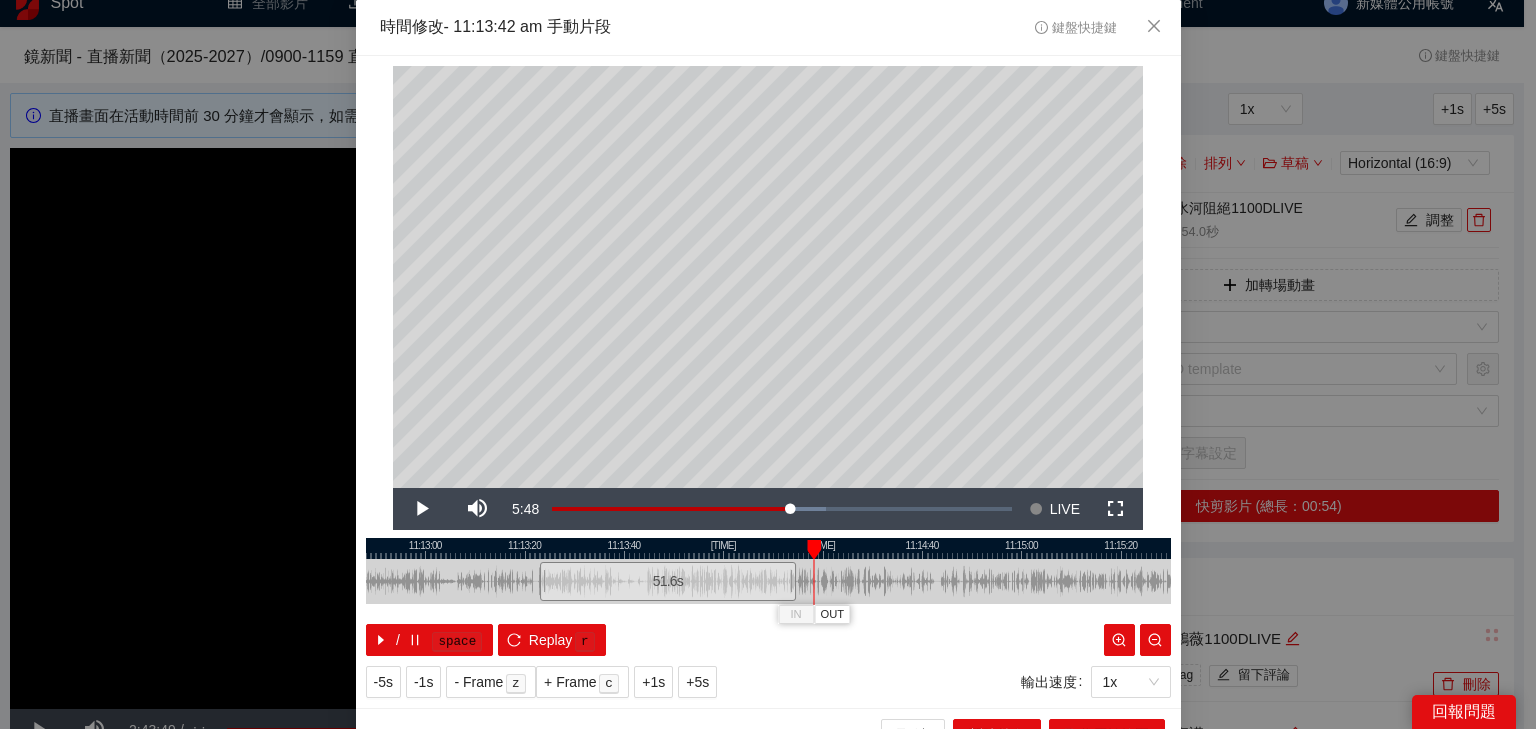 click at bounding box center [768, 548] 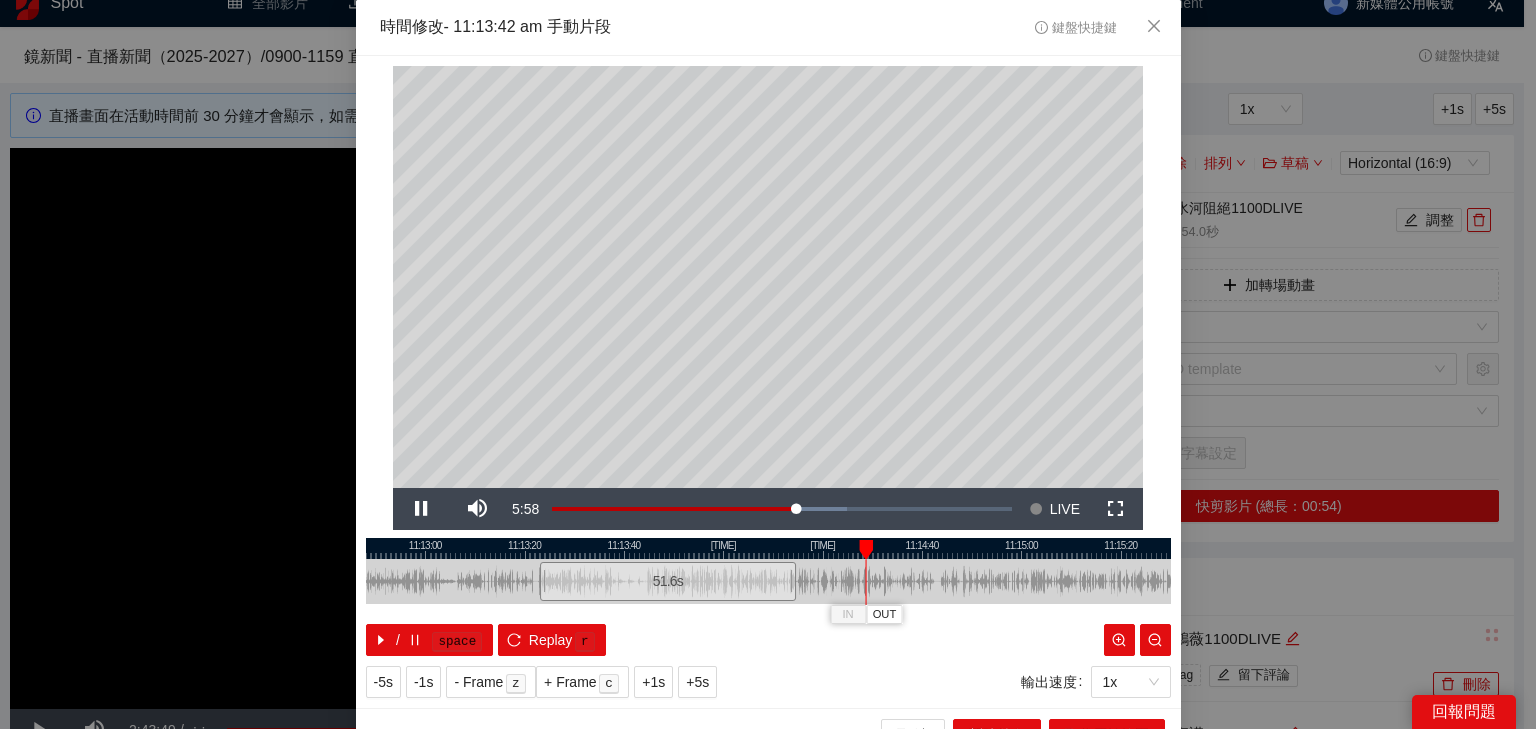 click at bounding box center [768, 548] 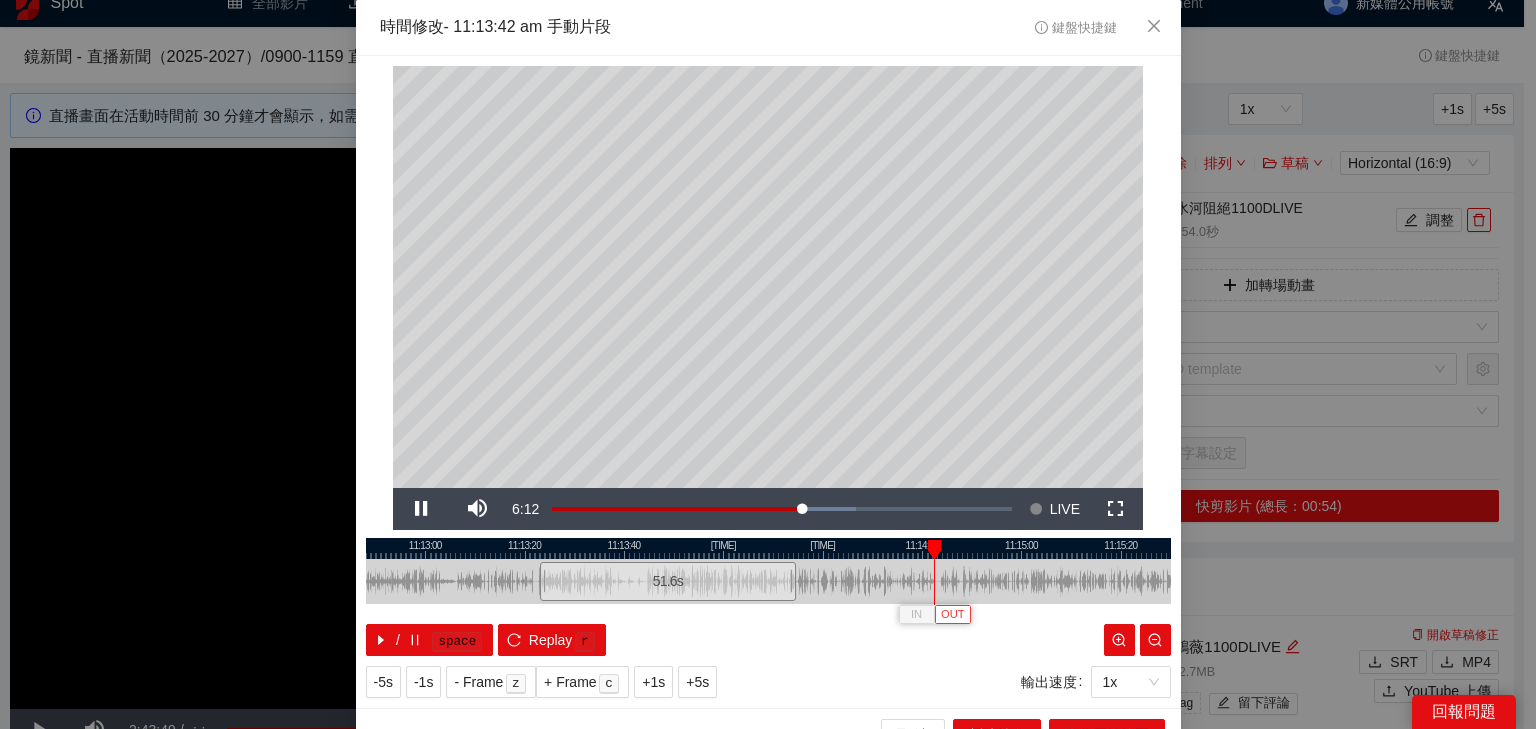 click on "OUT" at bounding box center (953, 615) 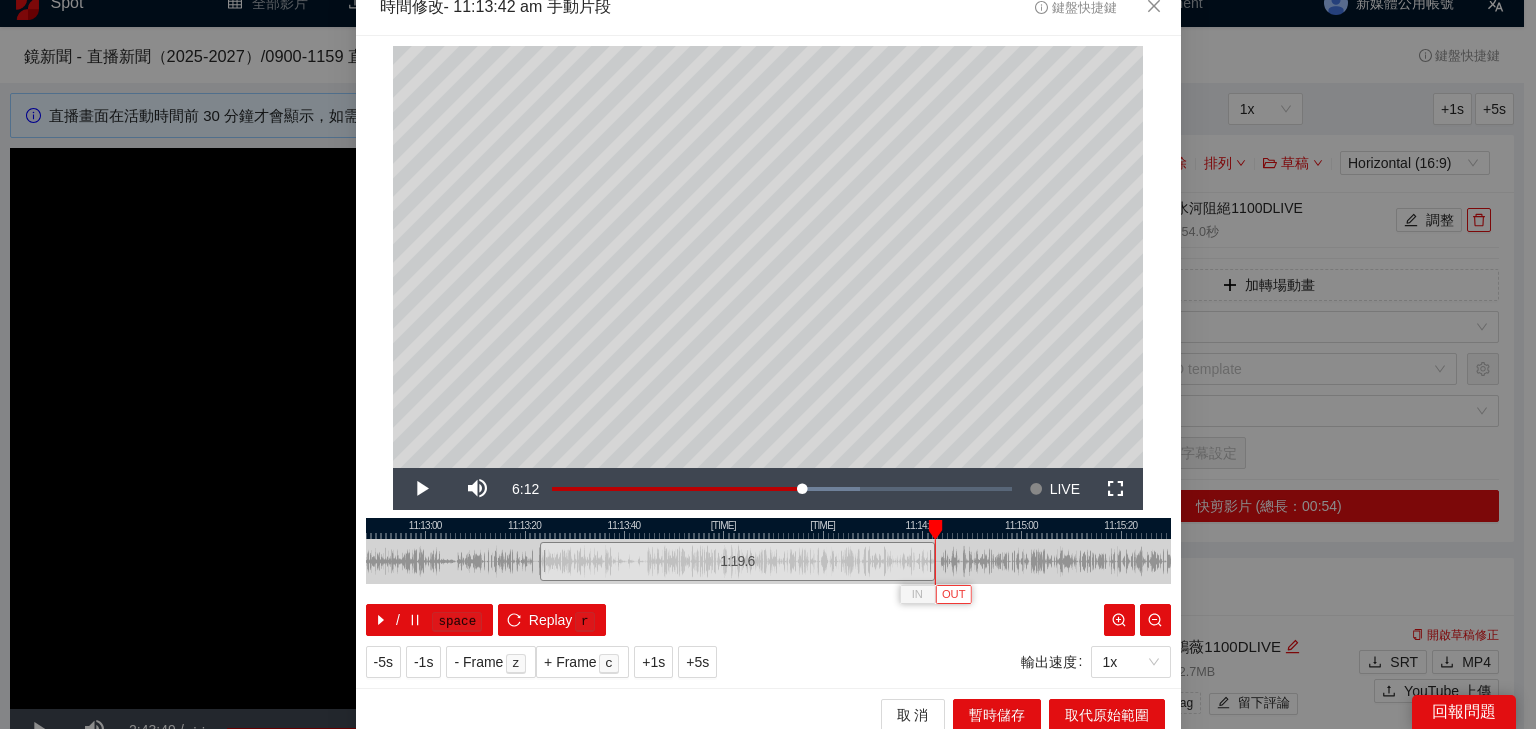 scroll, scrollTop: 31, scrollLeft: 0, axis: vertical 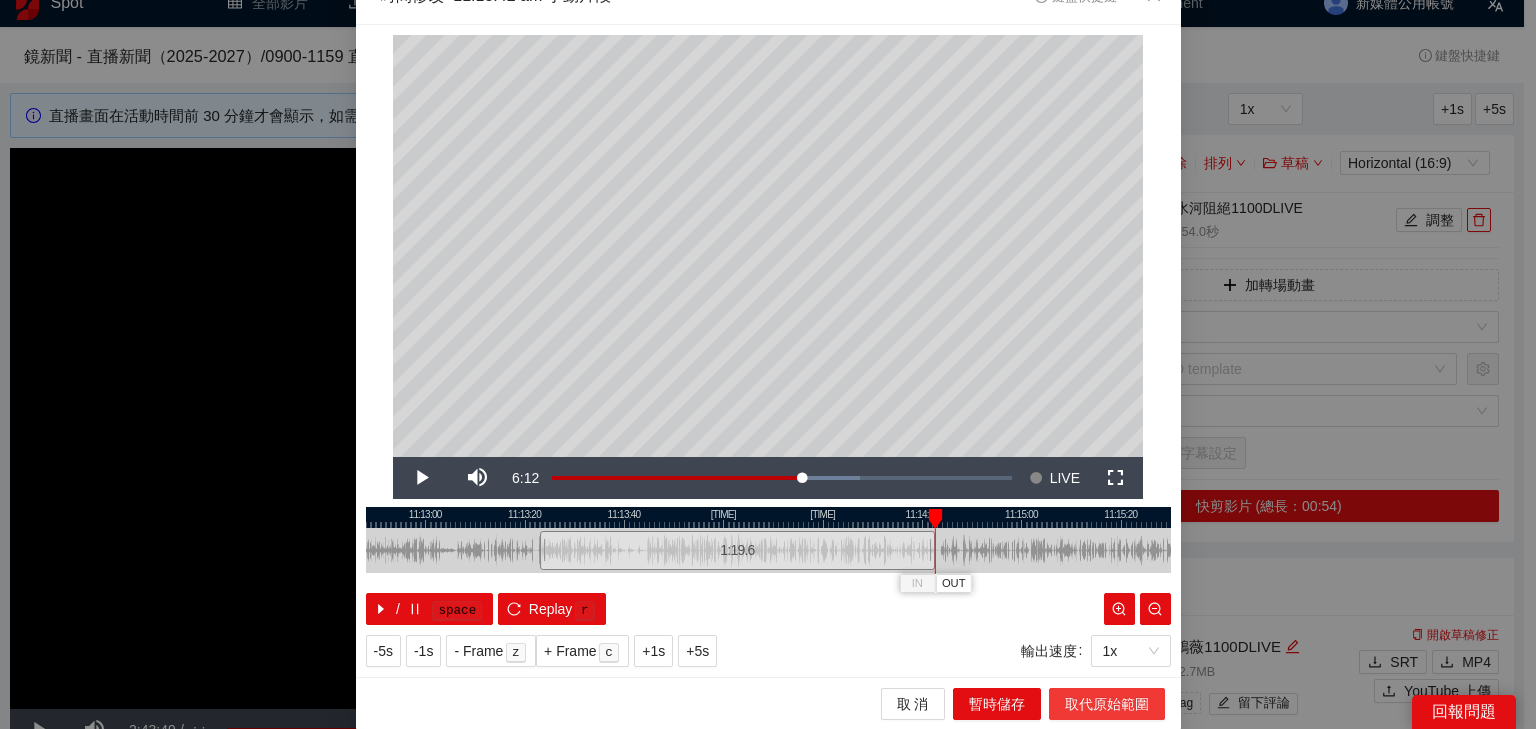click on "取代原始範圍" at bounding box center (1107, 704) 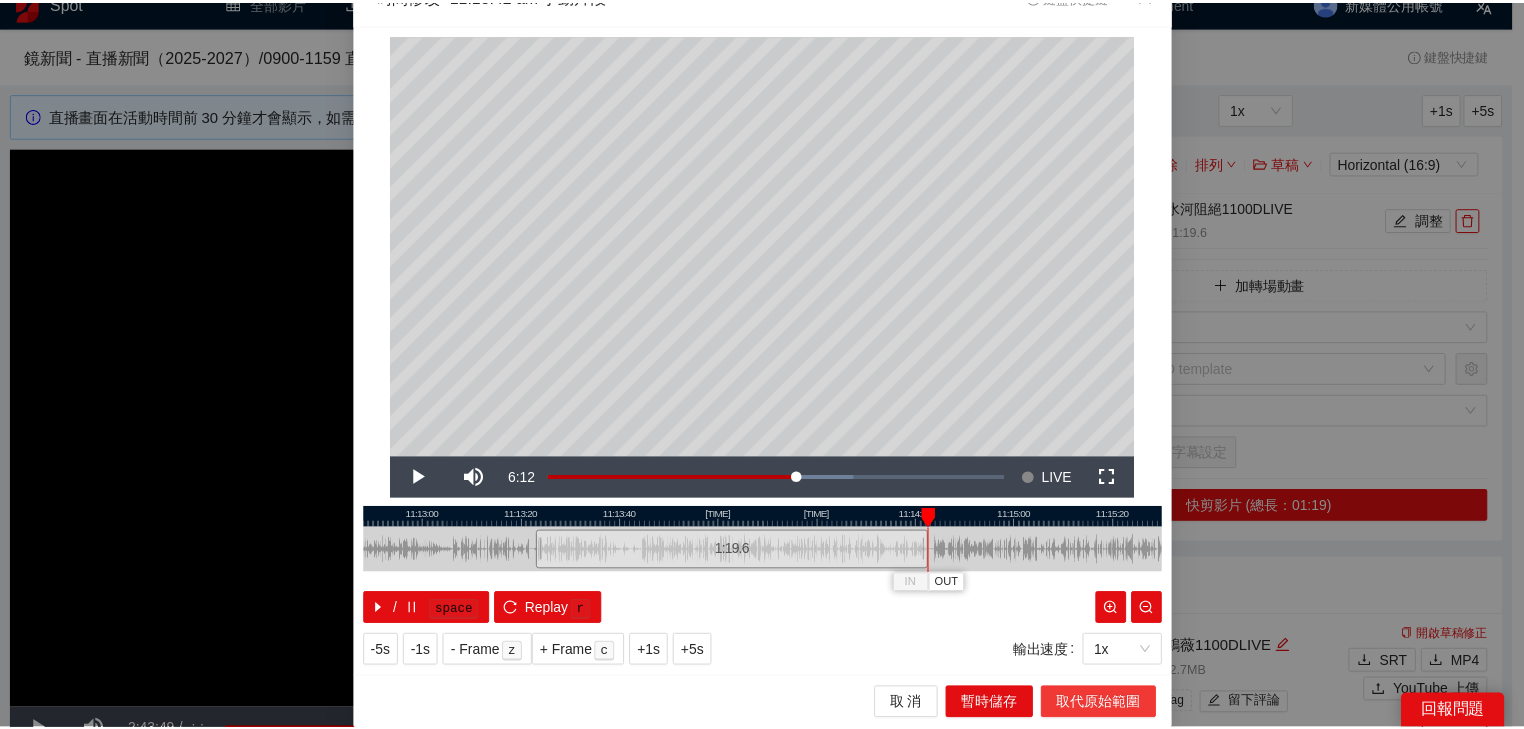 scroll, scrollTop: 0, scrollLeft: 0, axis: both 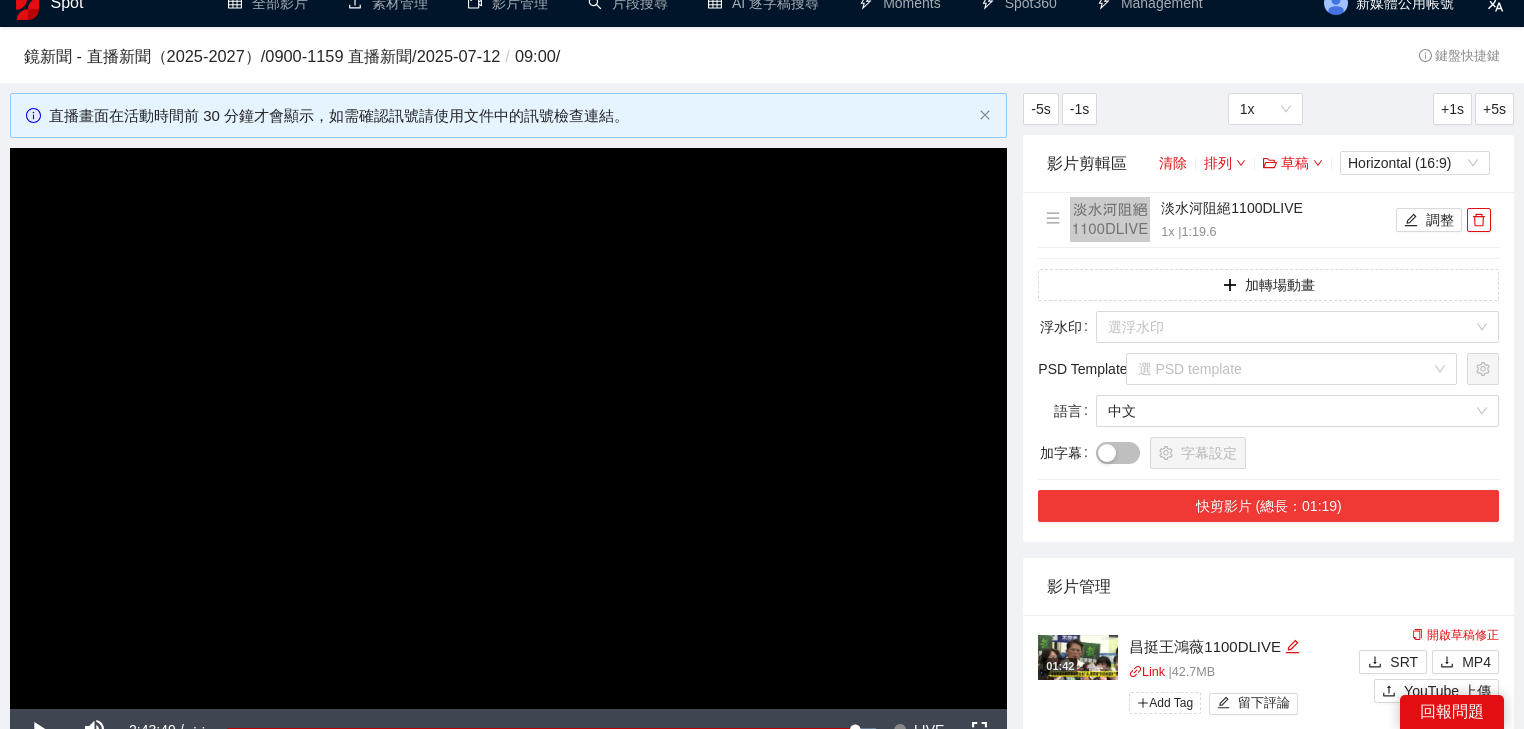 click on "快剪影片 (總長：01:19)" at bounding box center (1268, 506) 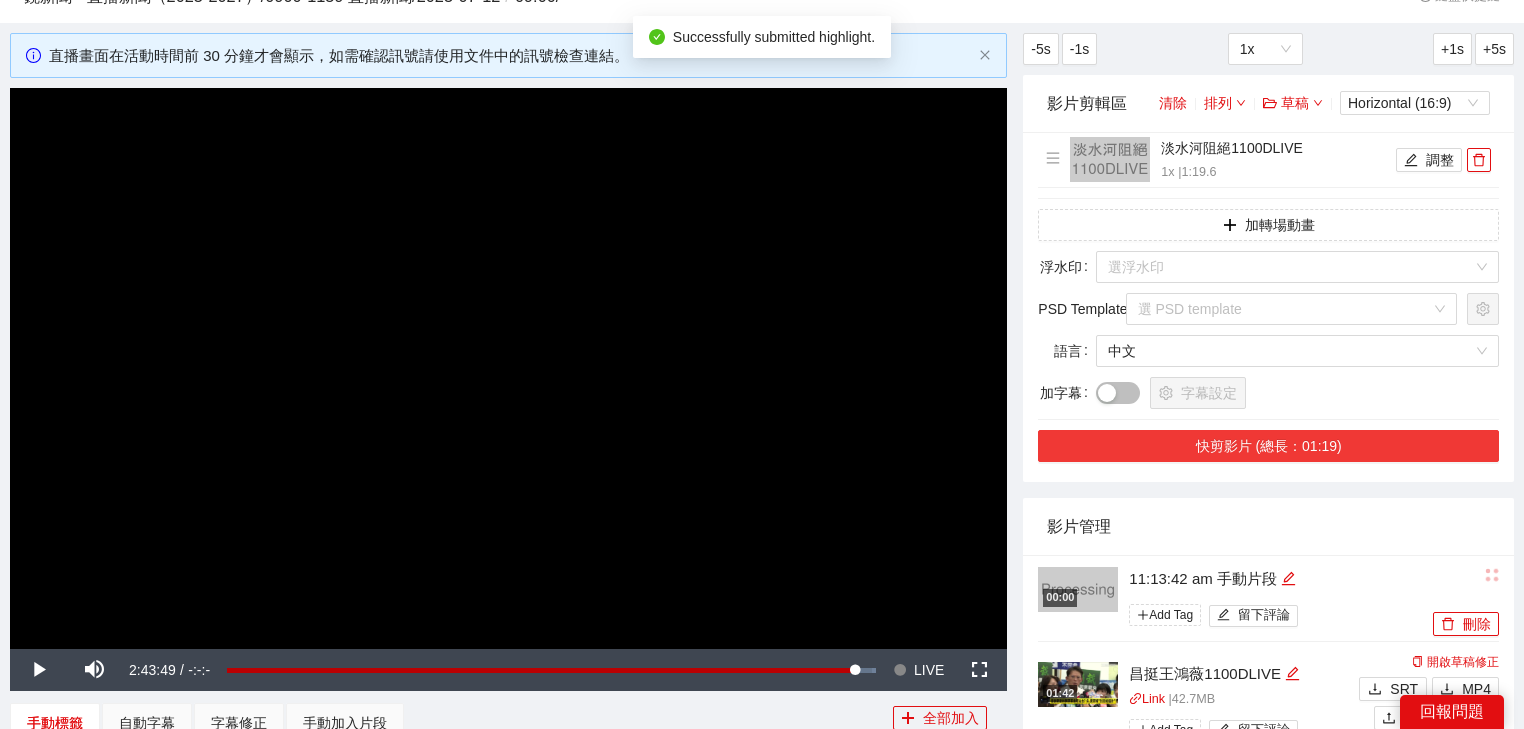 scroll, scrollTop: 261, scrollLeft: 0, axis: vertical 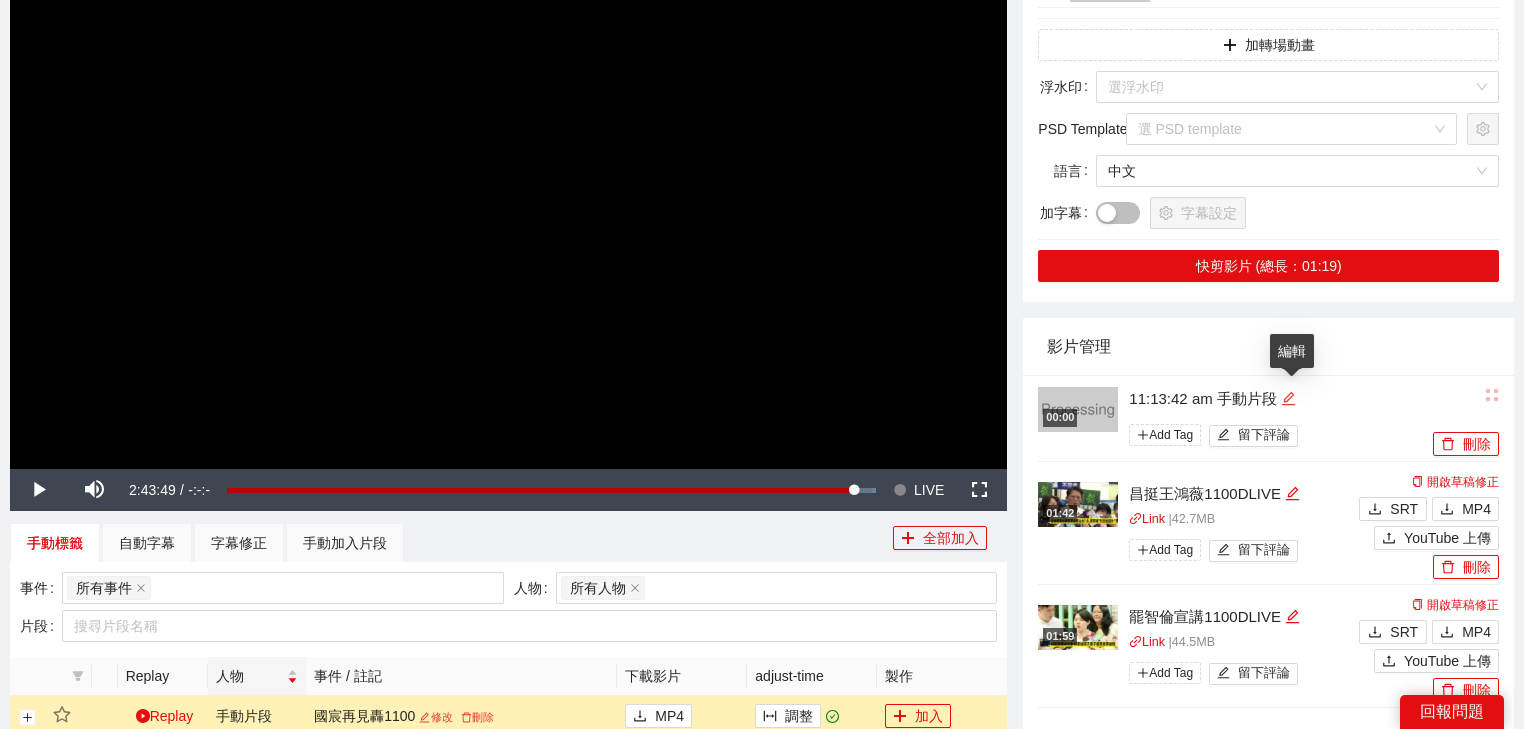 click 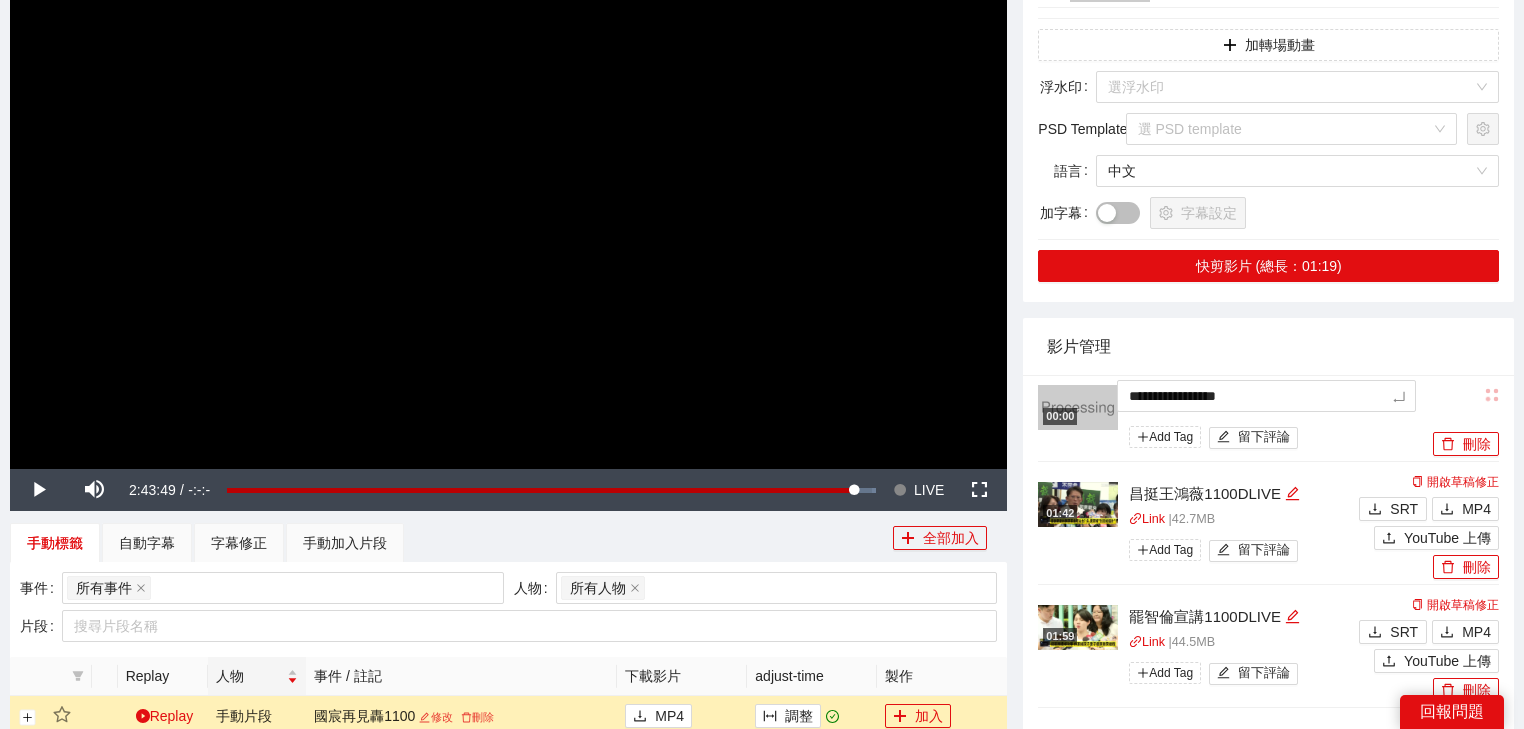 click on "**********" at bounding box center (762, 458) 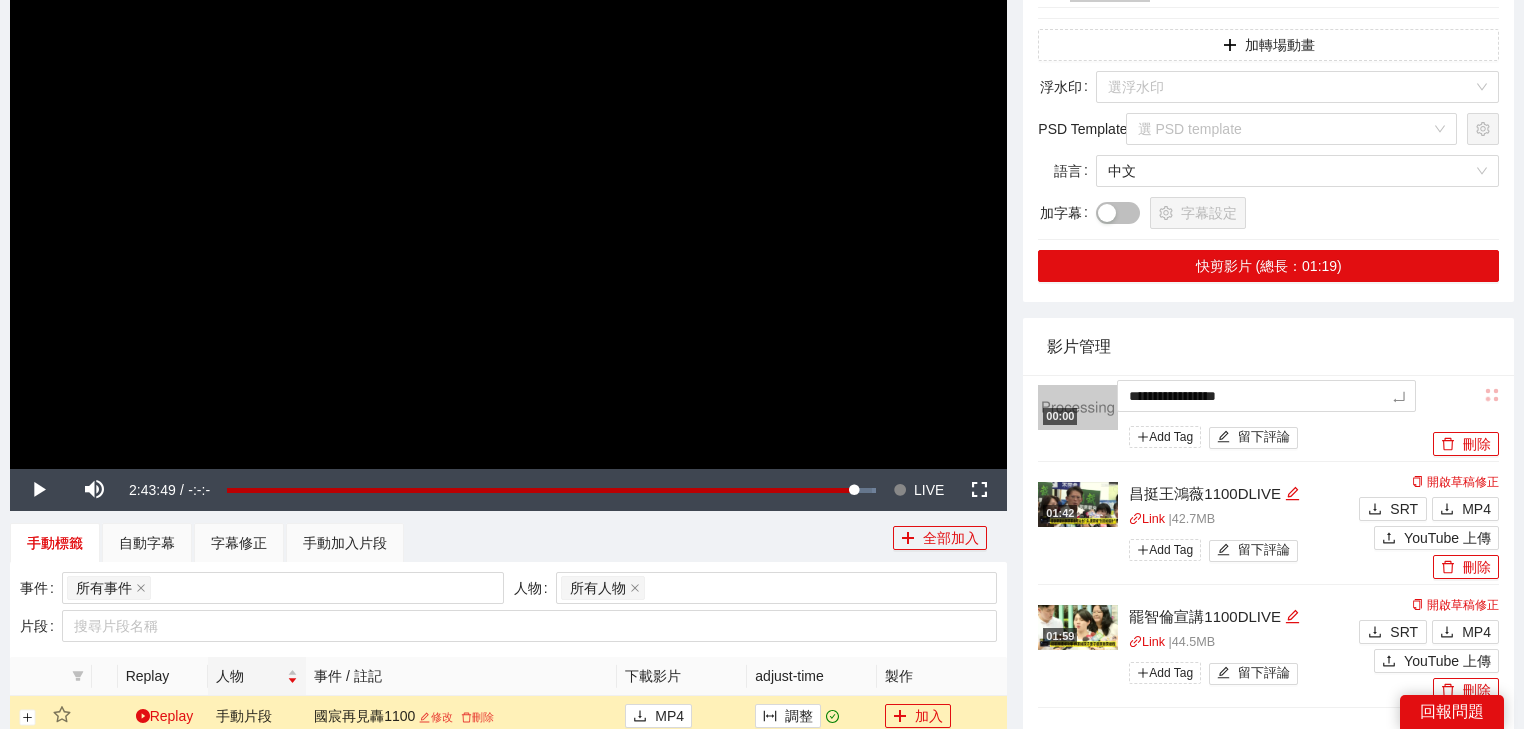 type on "**********" 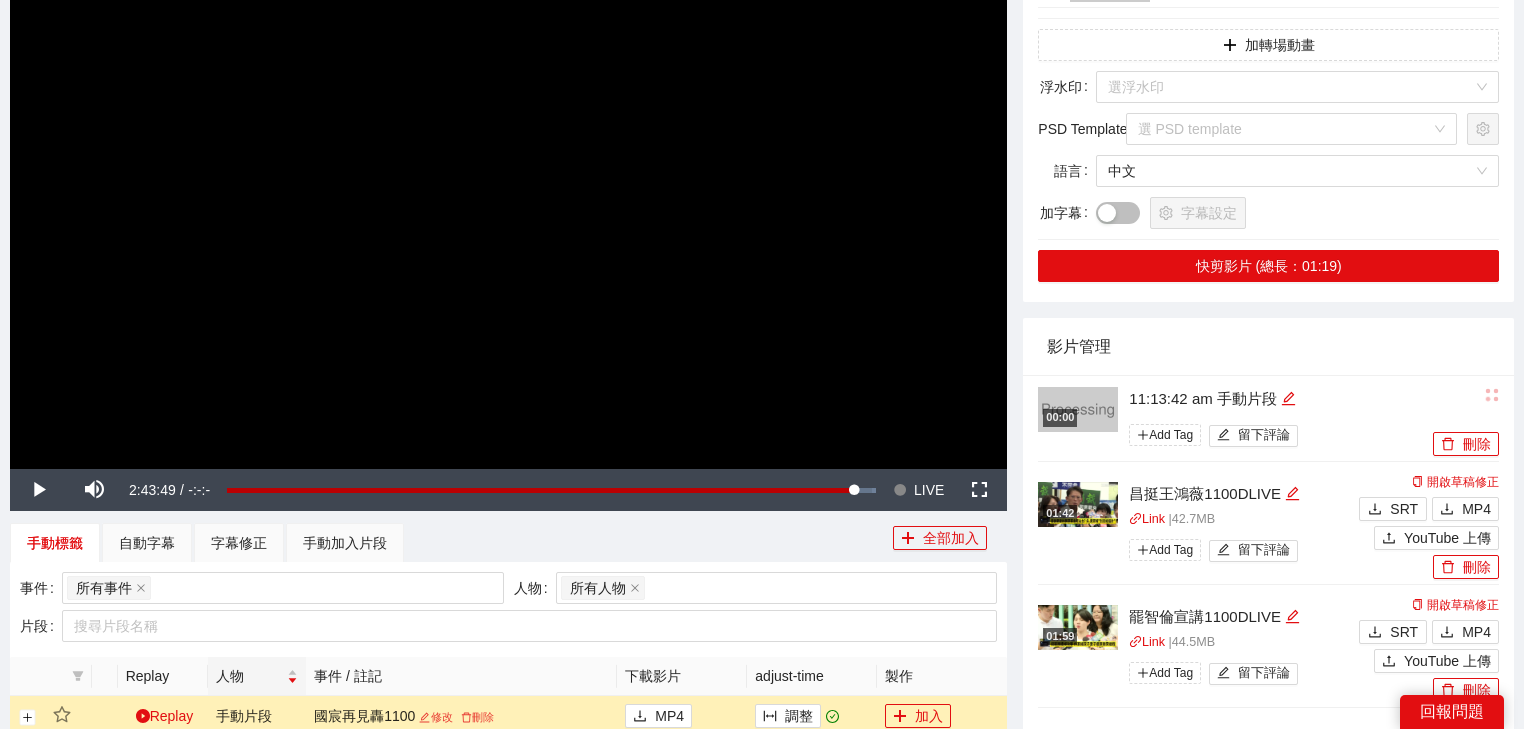 click on "影片管理" at bounding box center (1268, 346) 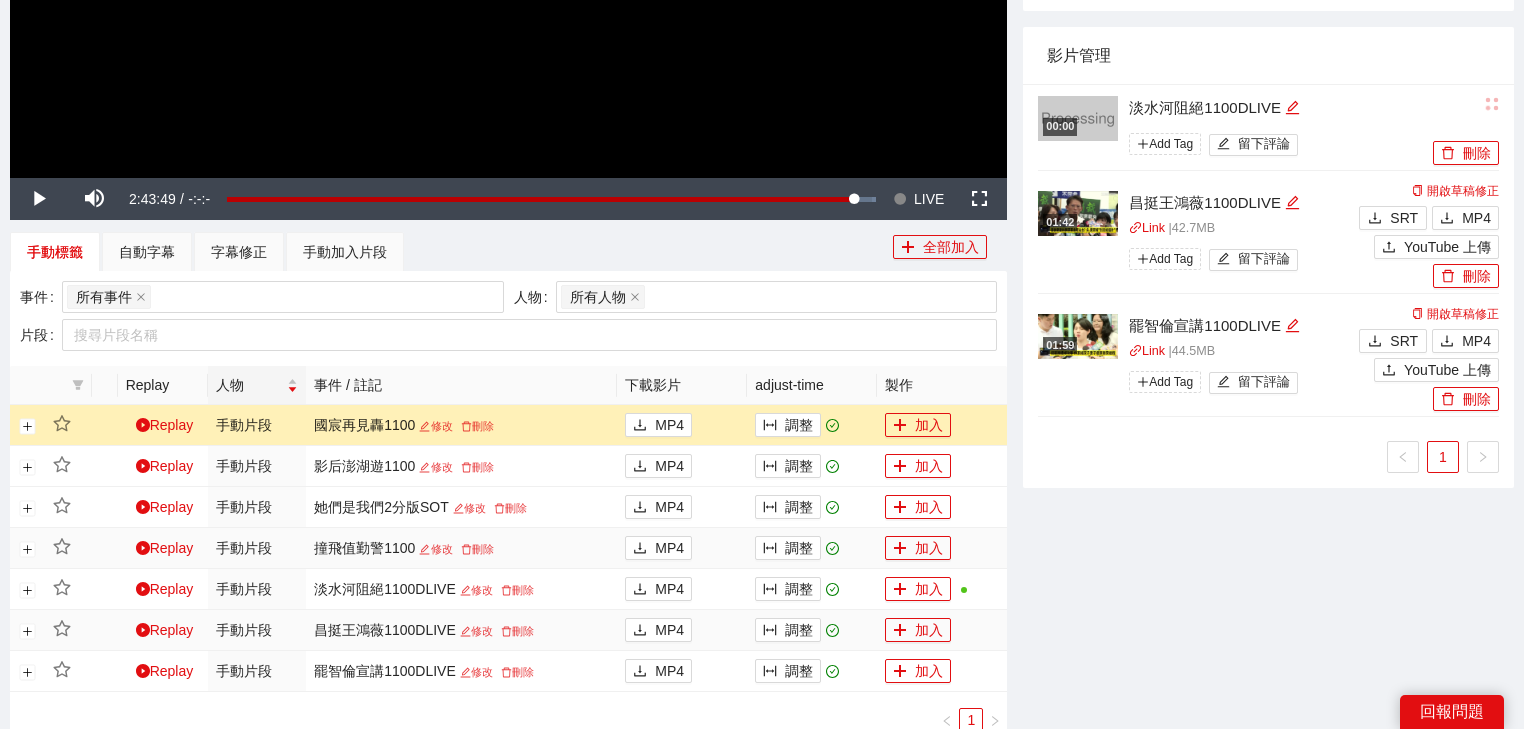 scroll, scrollTop: 581, scrollLeft: 0, axis: vertical 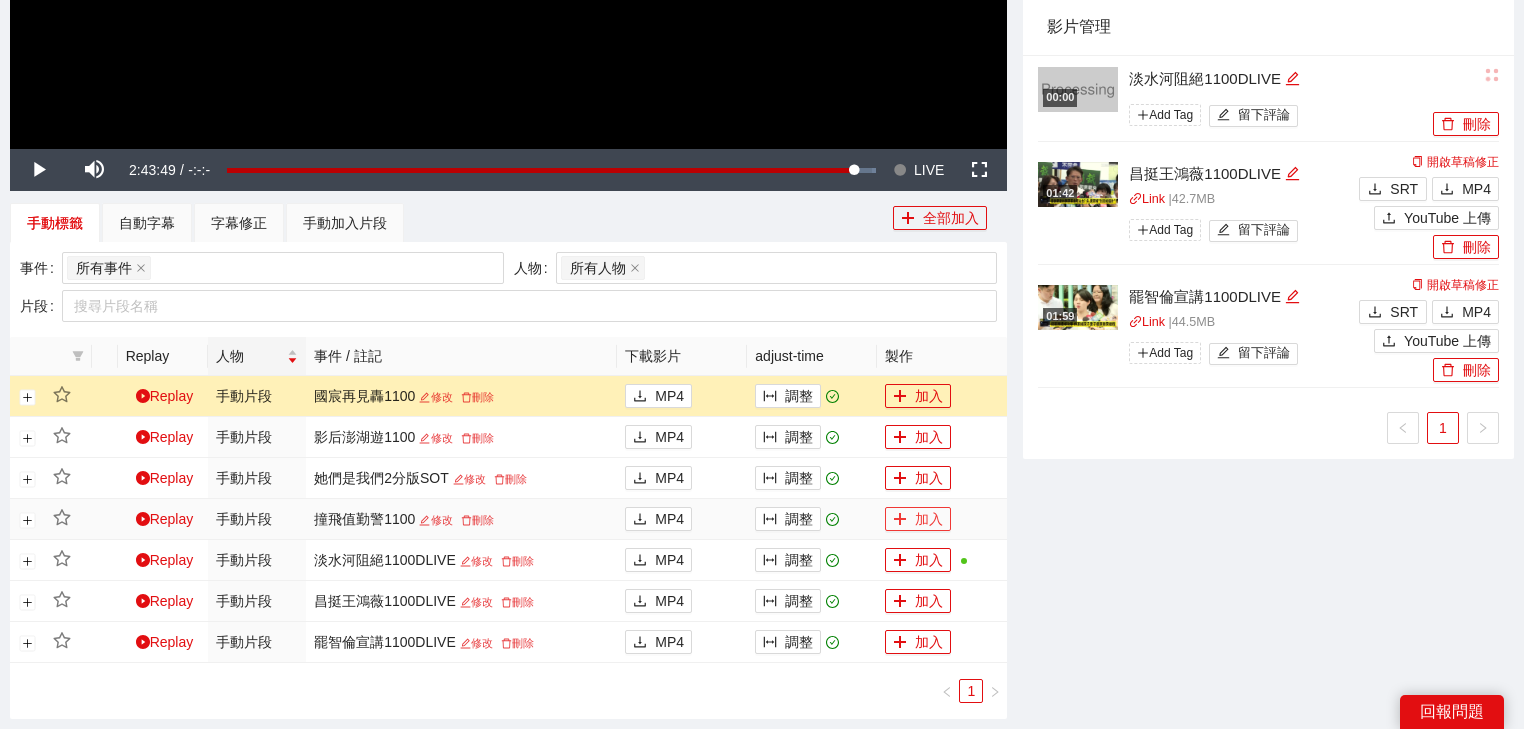 click on "加入" at bounding box center [918, 519] 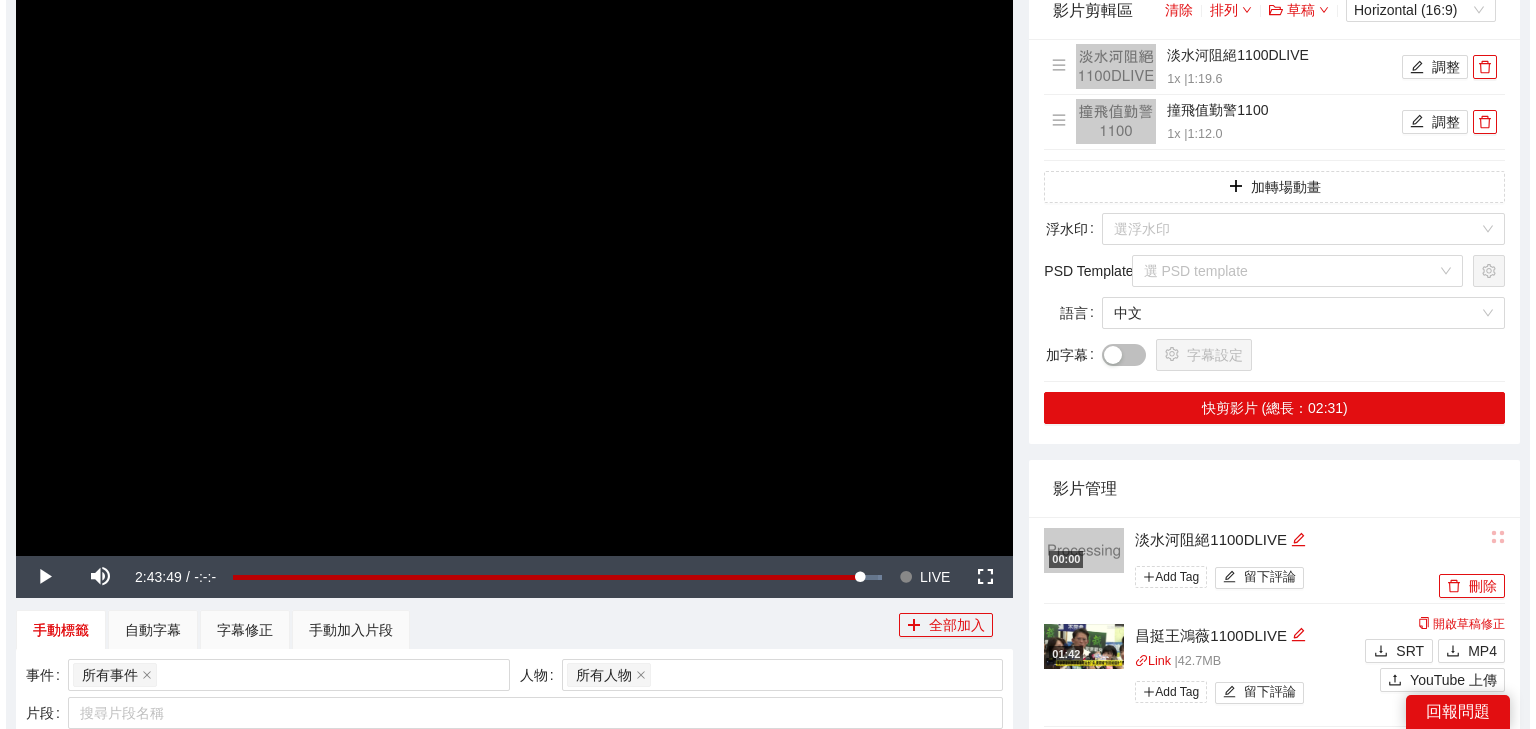 scroll, scrollTop: 21, scrollLeft: 0, axis: vertical 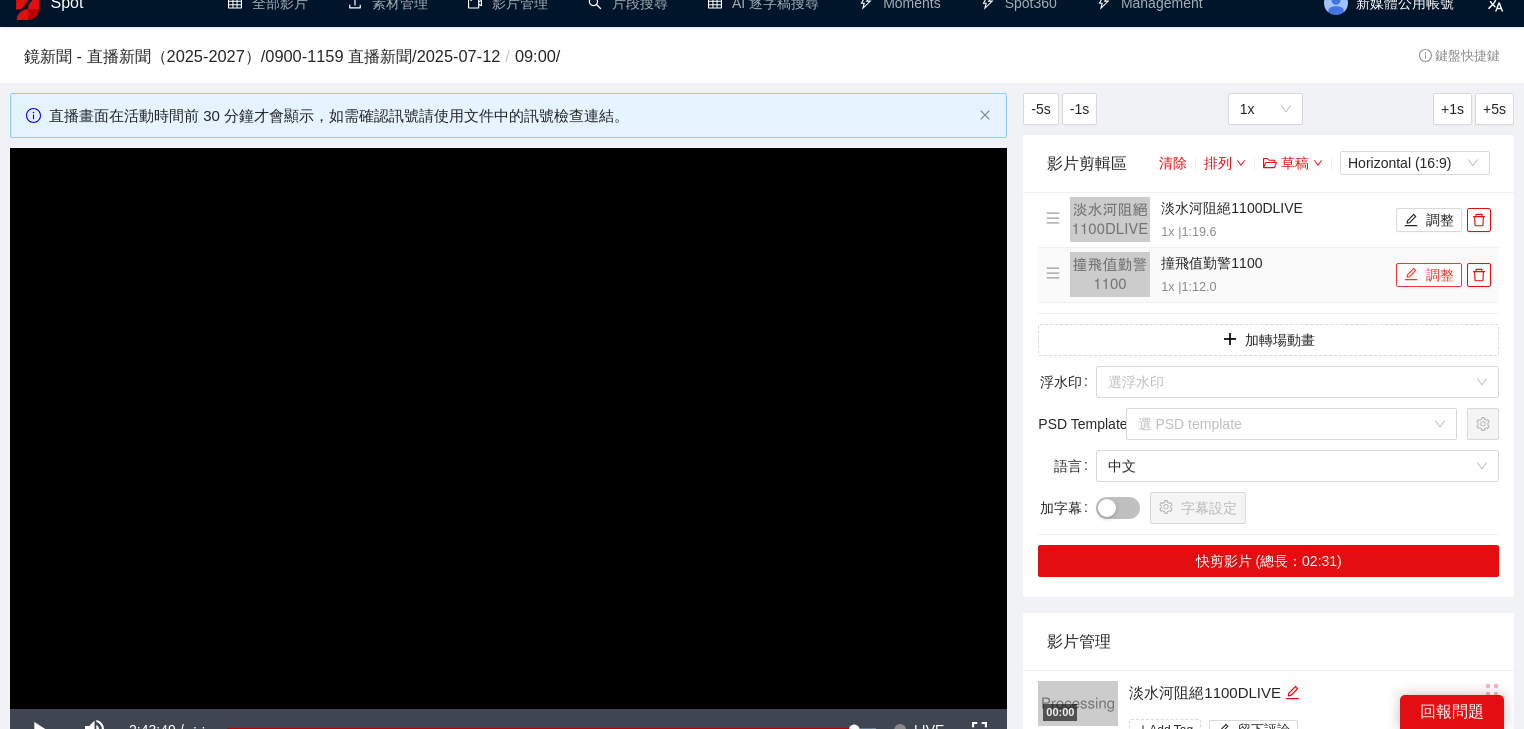 click on "調整" at bounding box center (1429, 275) 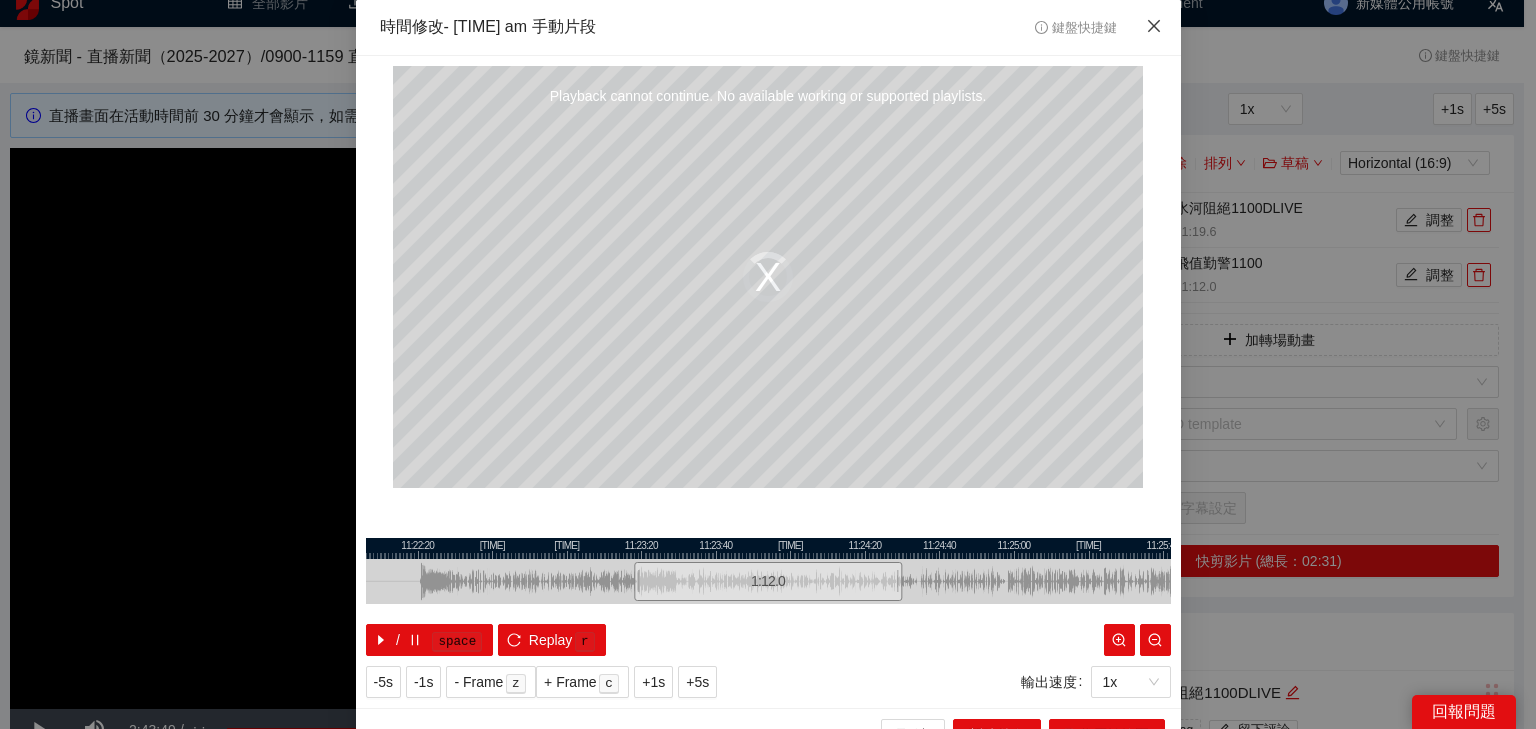 click 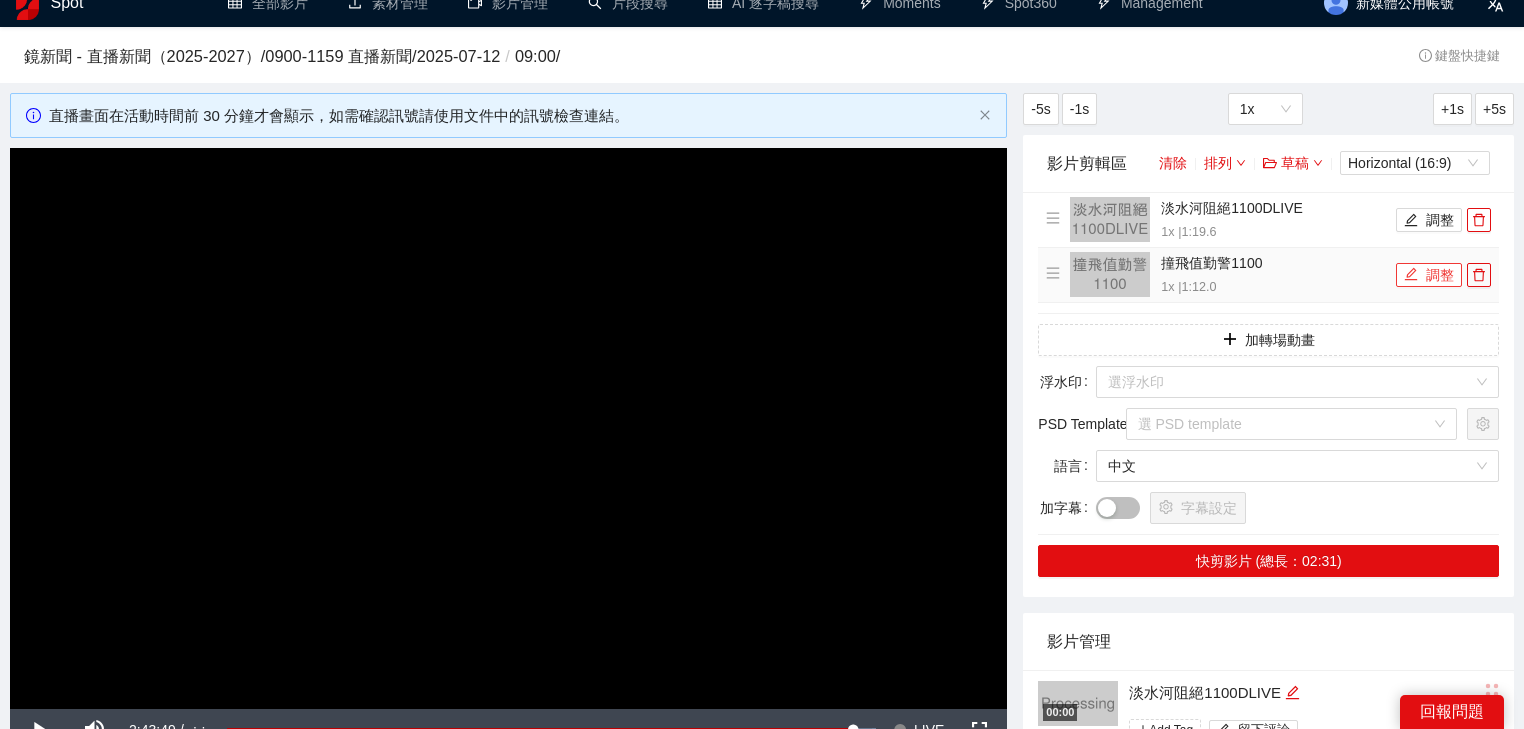 click on "調整" at bounding box center (1429, 275) 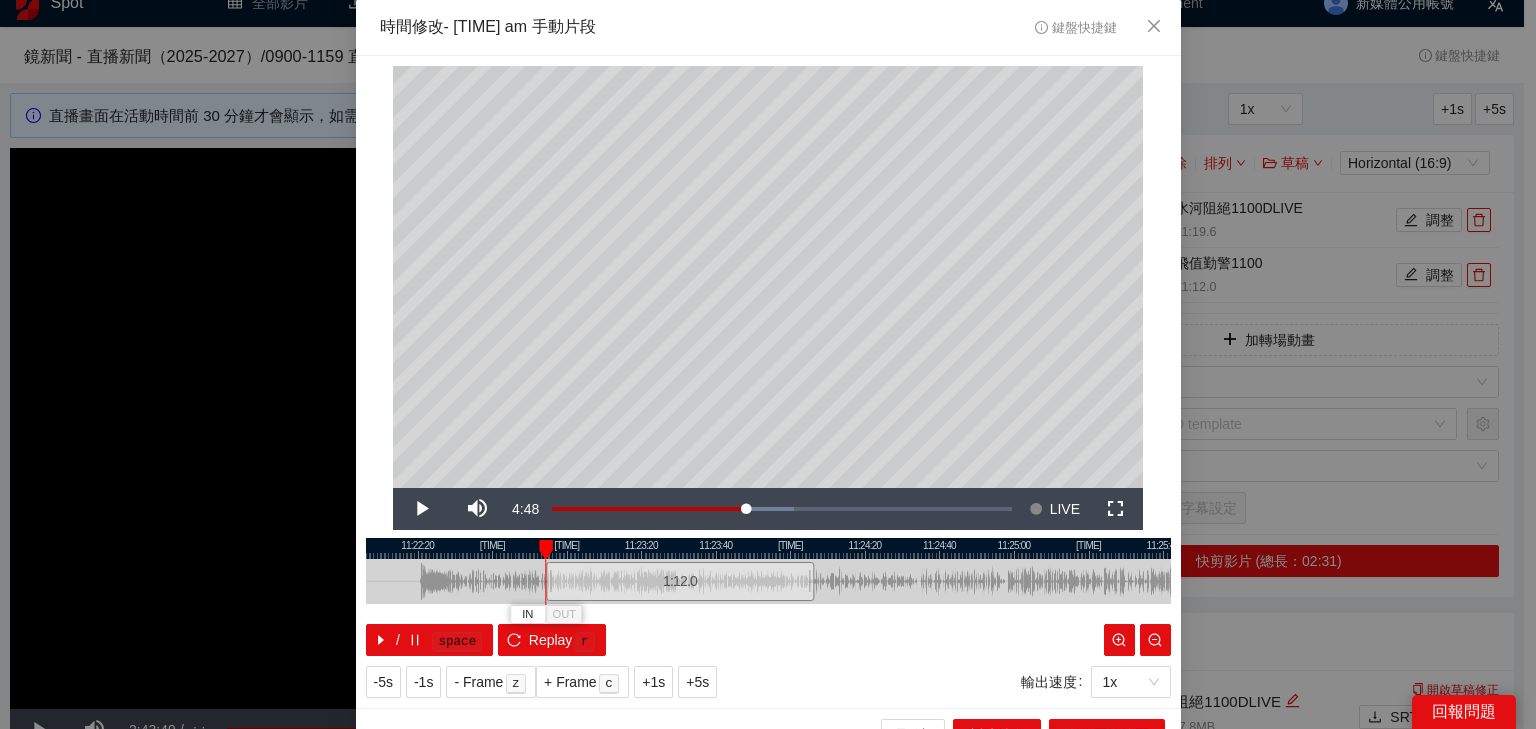 drag, startPoint x: 716, startPoint y: 580, endPoint x: 628, endPoint y: 599, distance: 90.02777 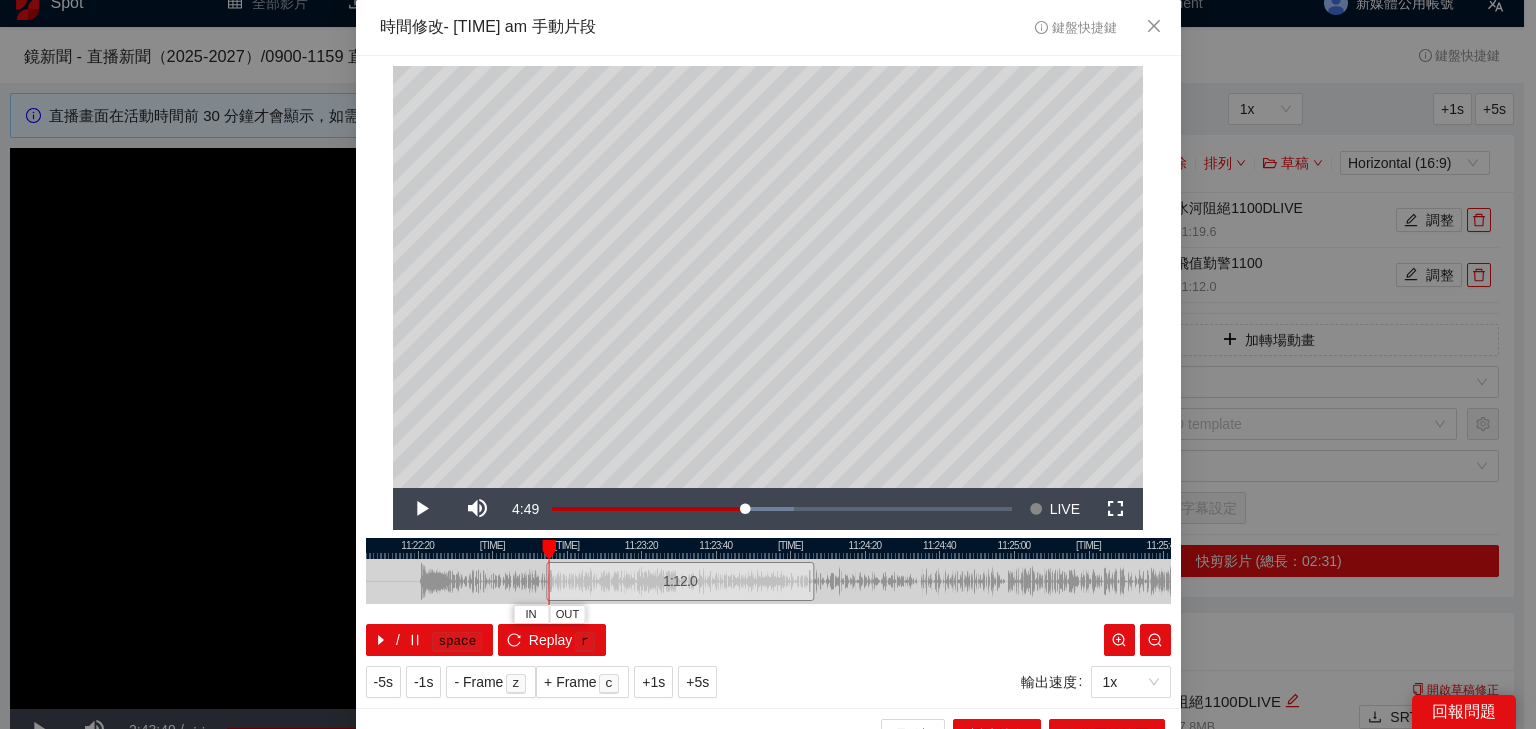 click at bounding box center (549, 550) 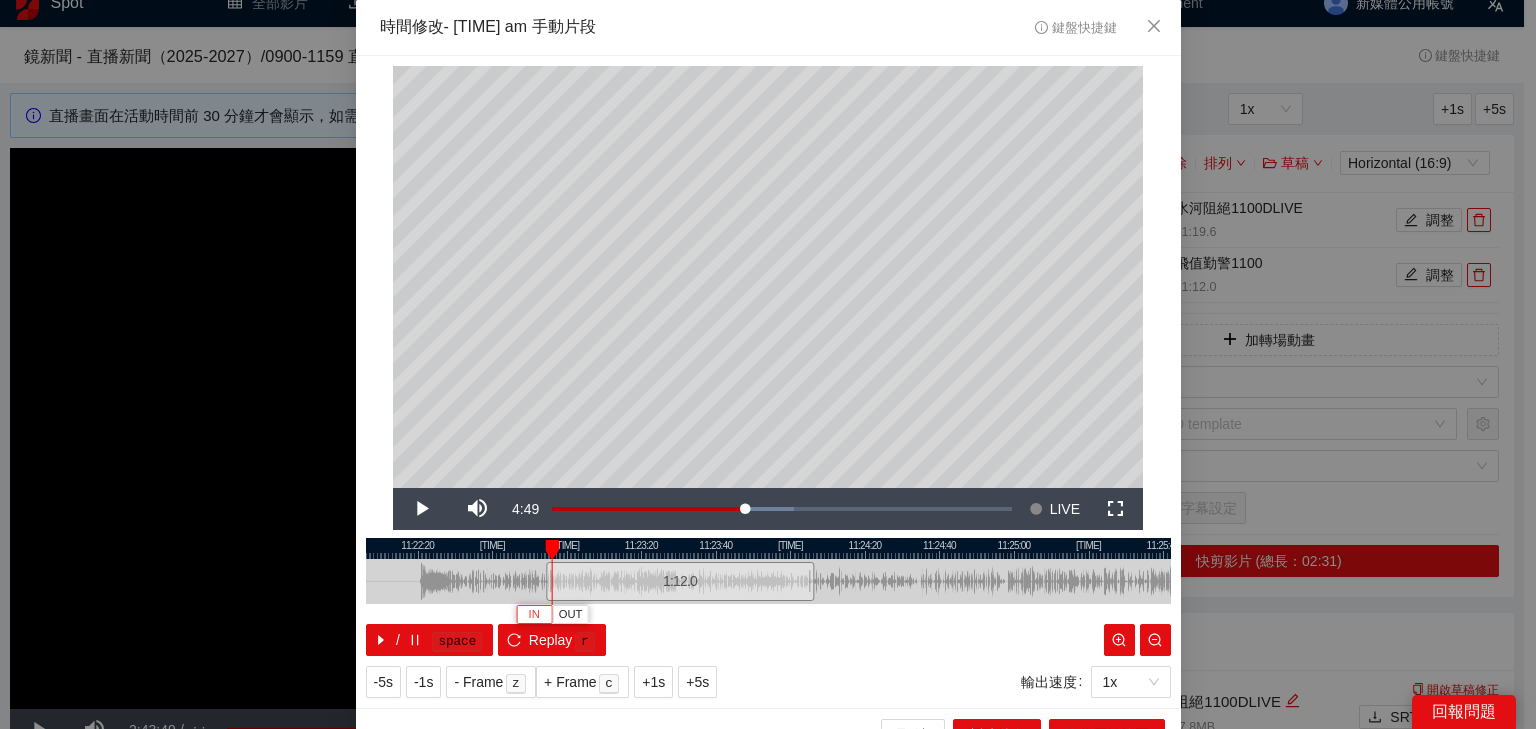 click on "IN" at bounding box center (534, 614) 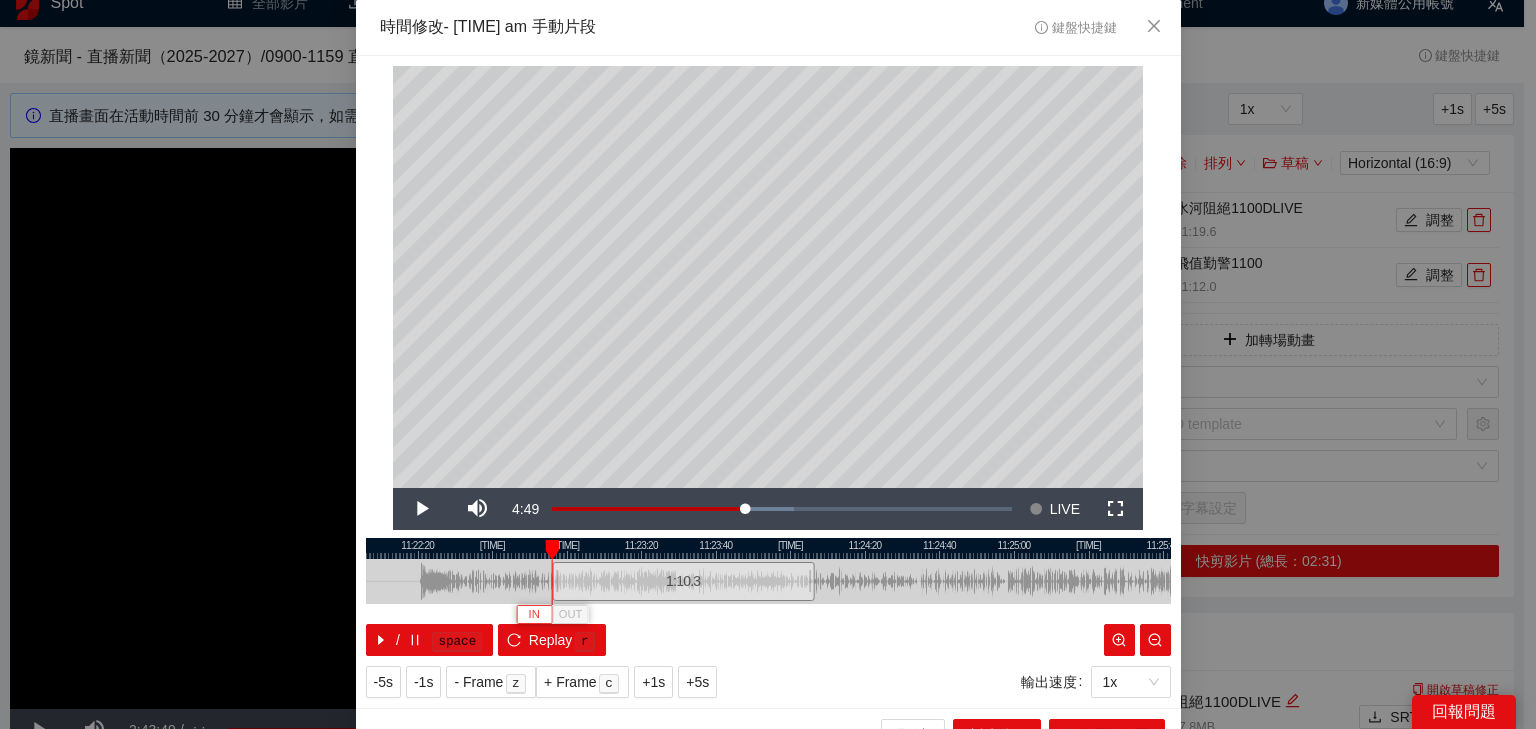 type 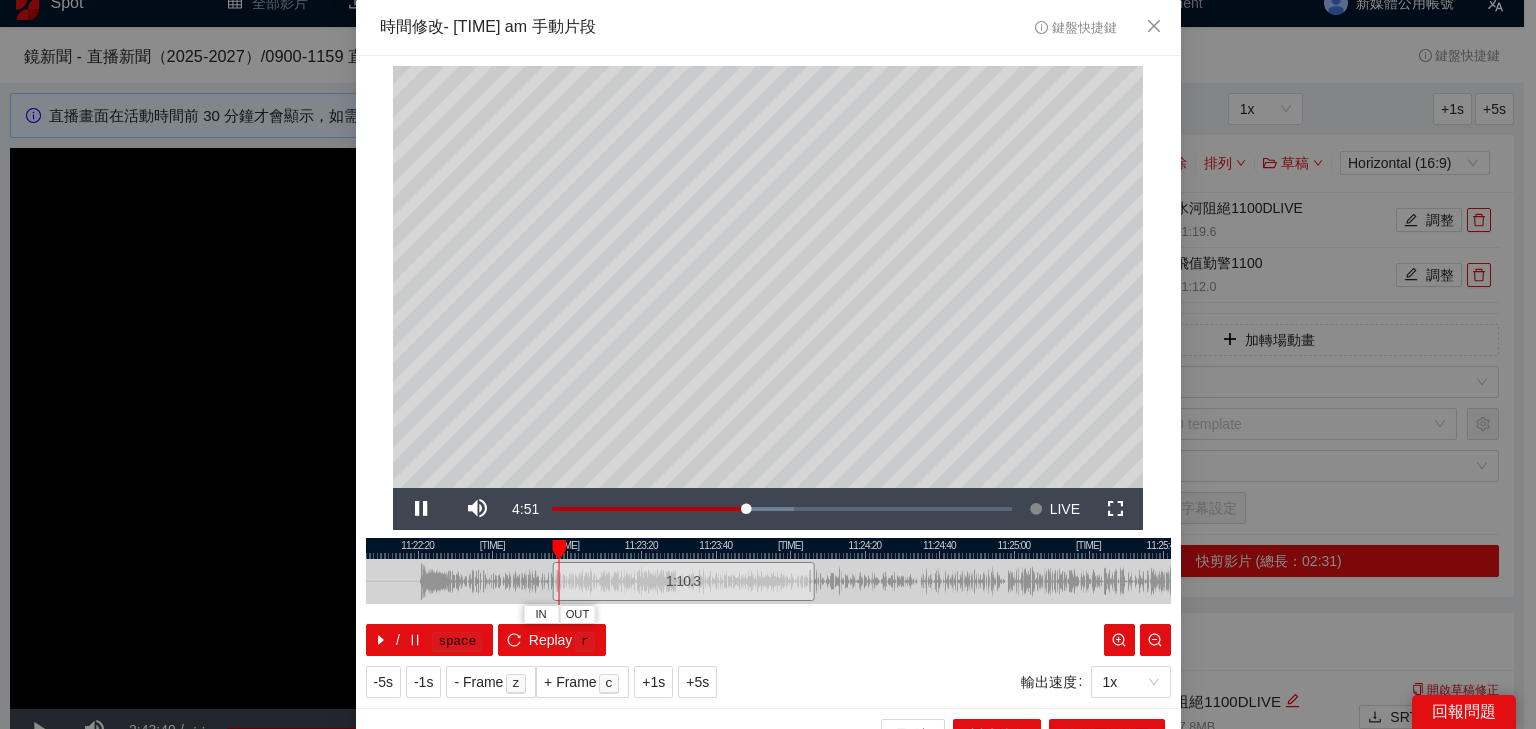 click at bounding box center (768, 581) 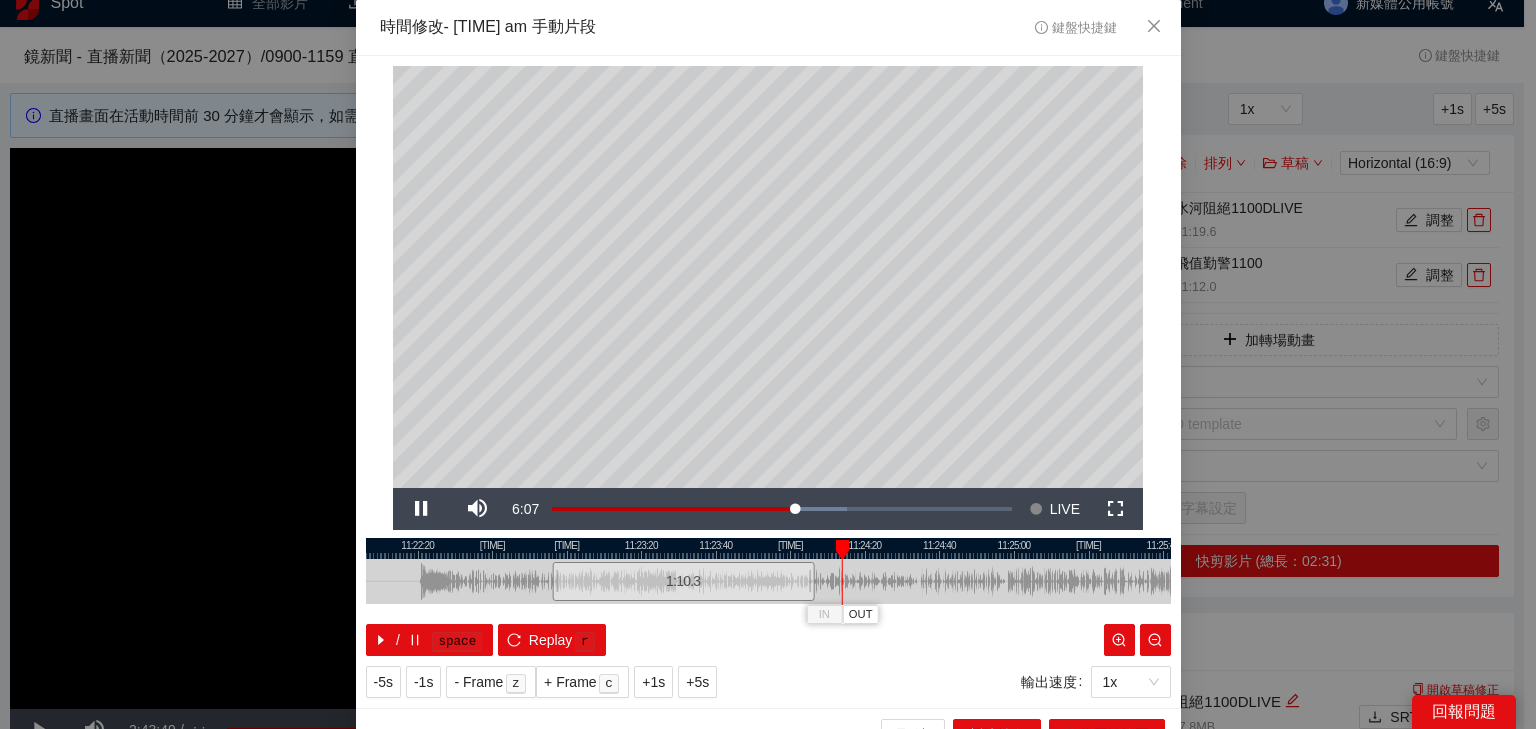 click at bounding box center (768, 548) 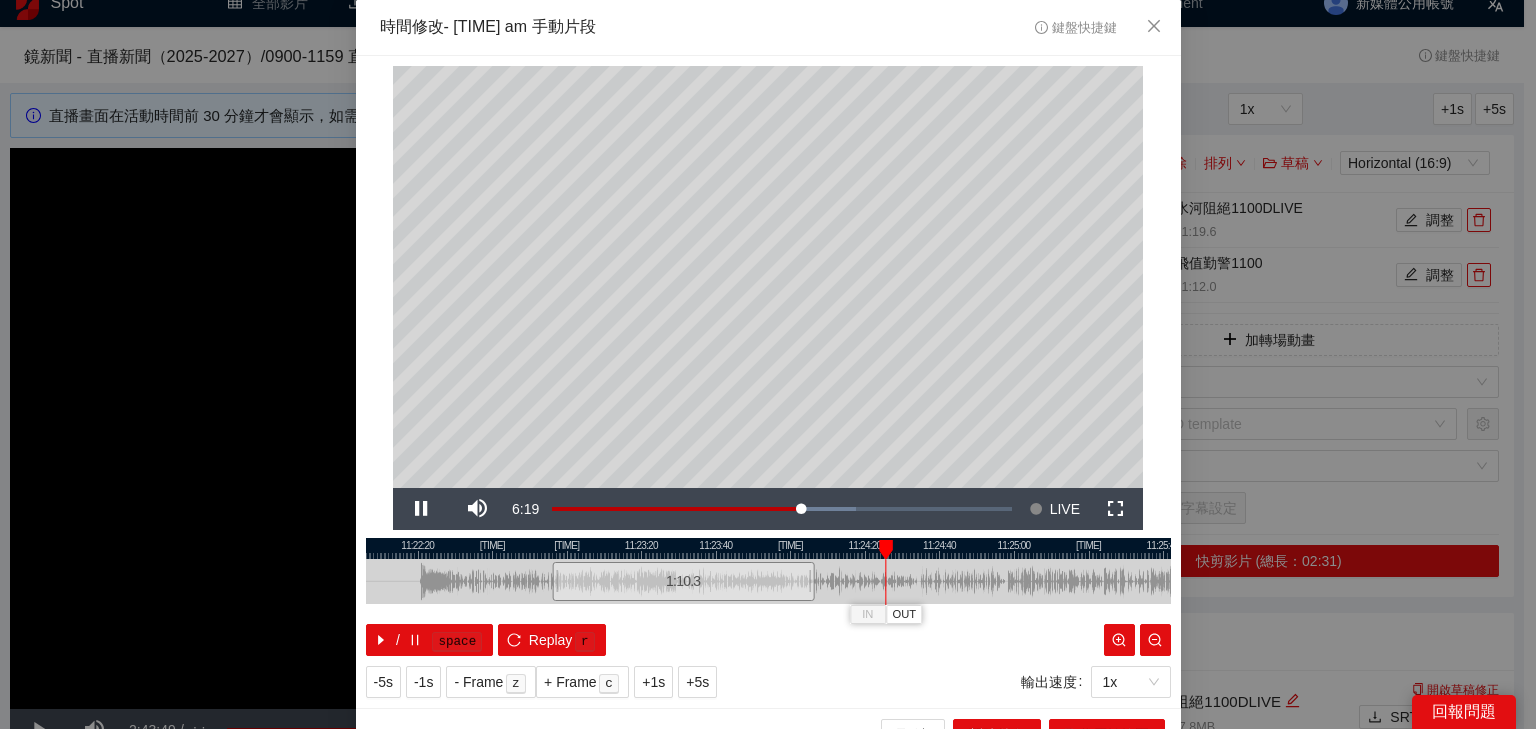 click at bounding box center [768, 548] 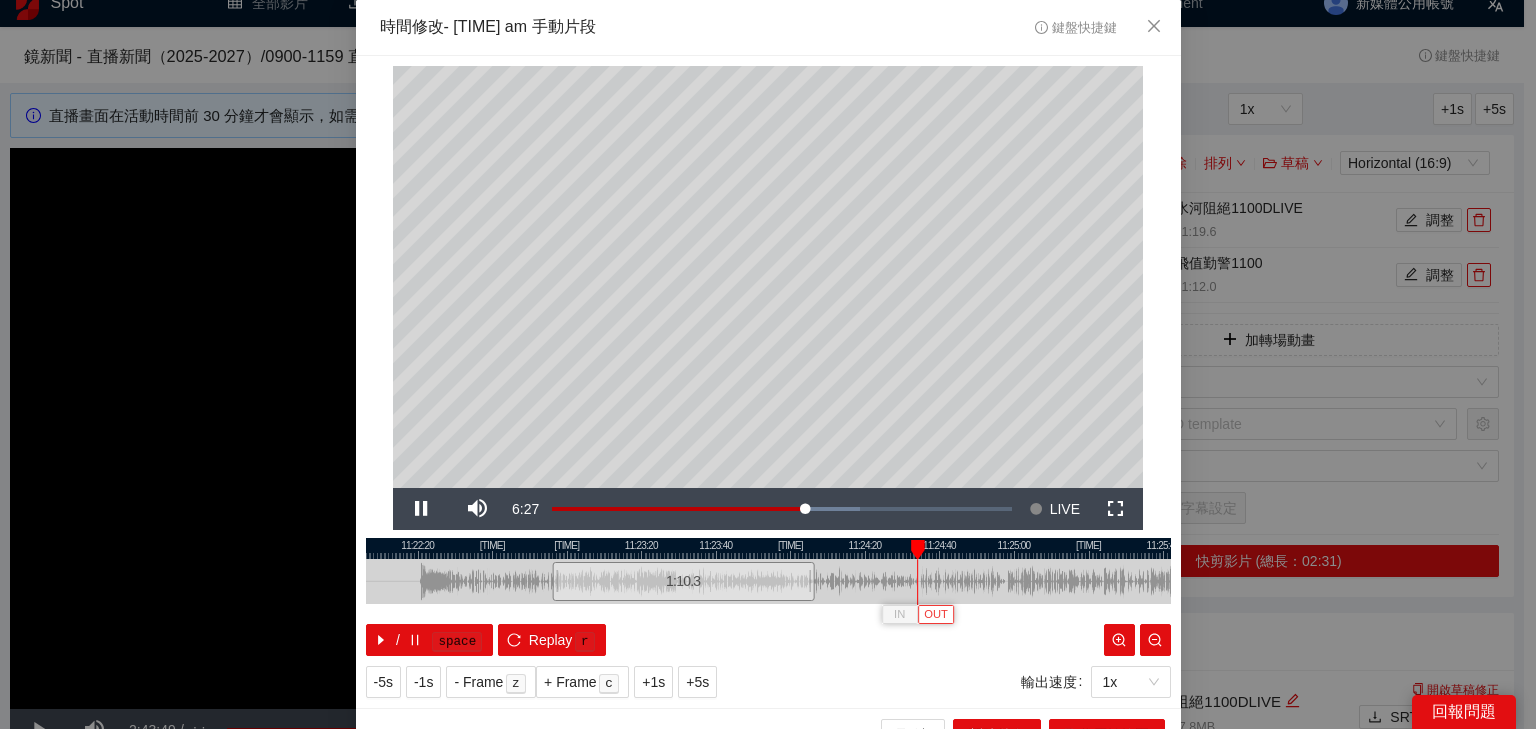 click on "OUT" at bounding box center [936, 615] 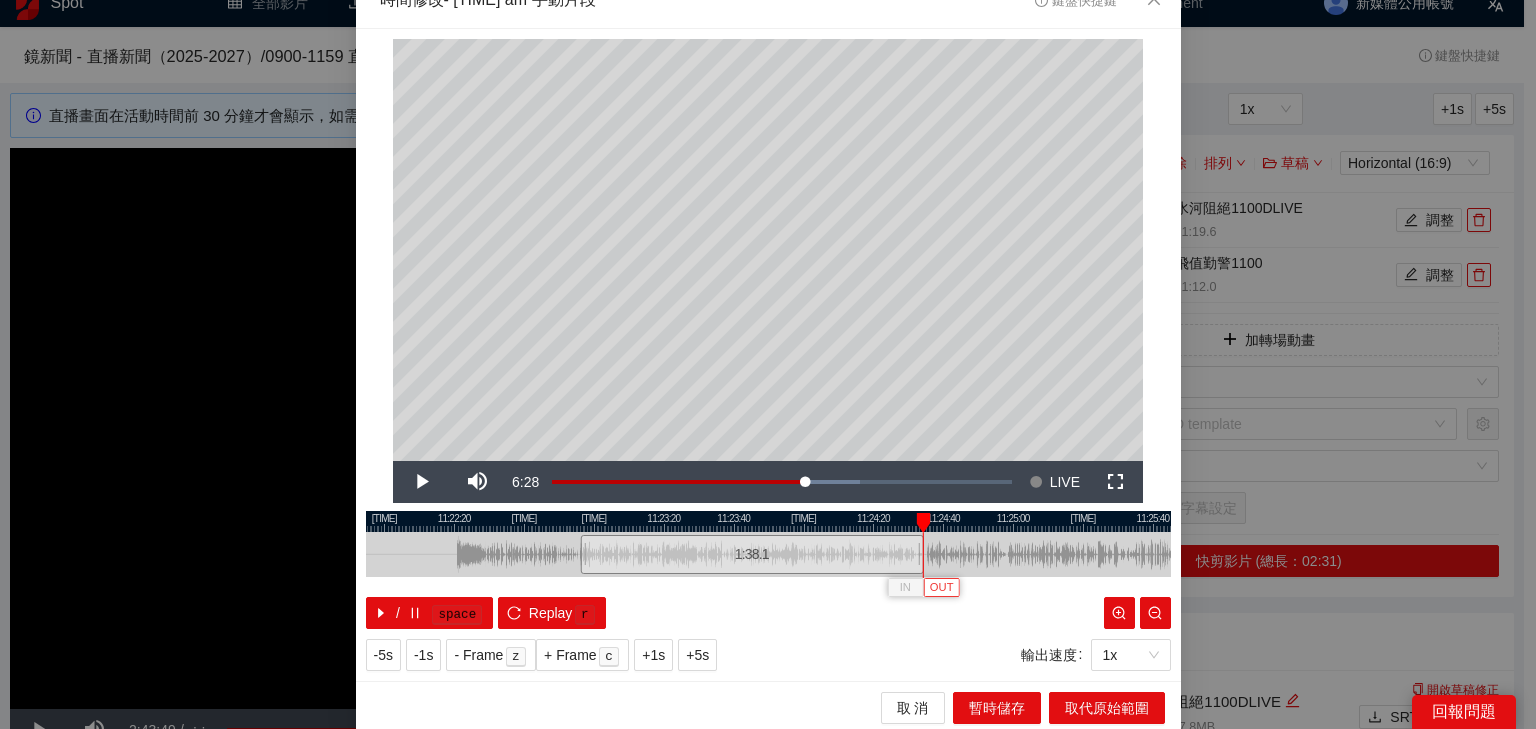 scroll, scrollTop: 31, scrollLeft: 0, axis: vertical 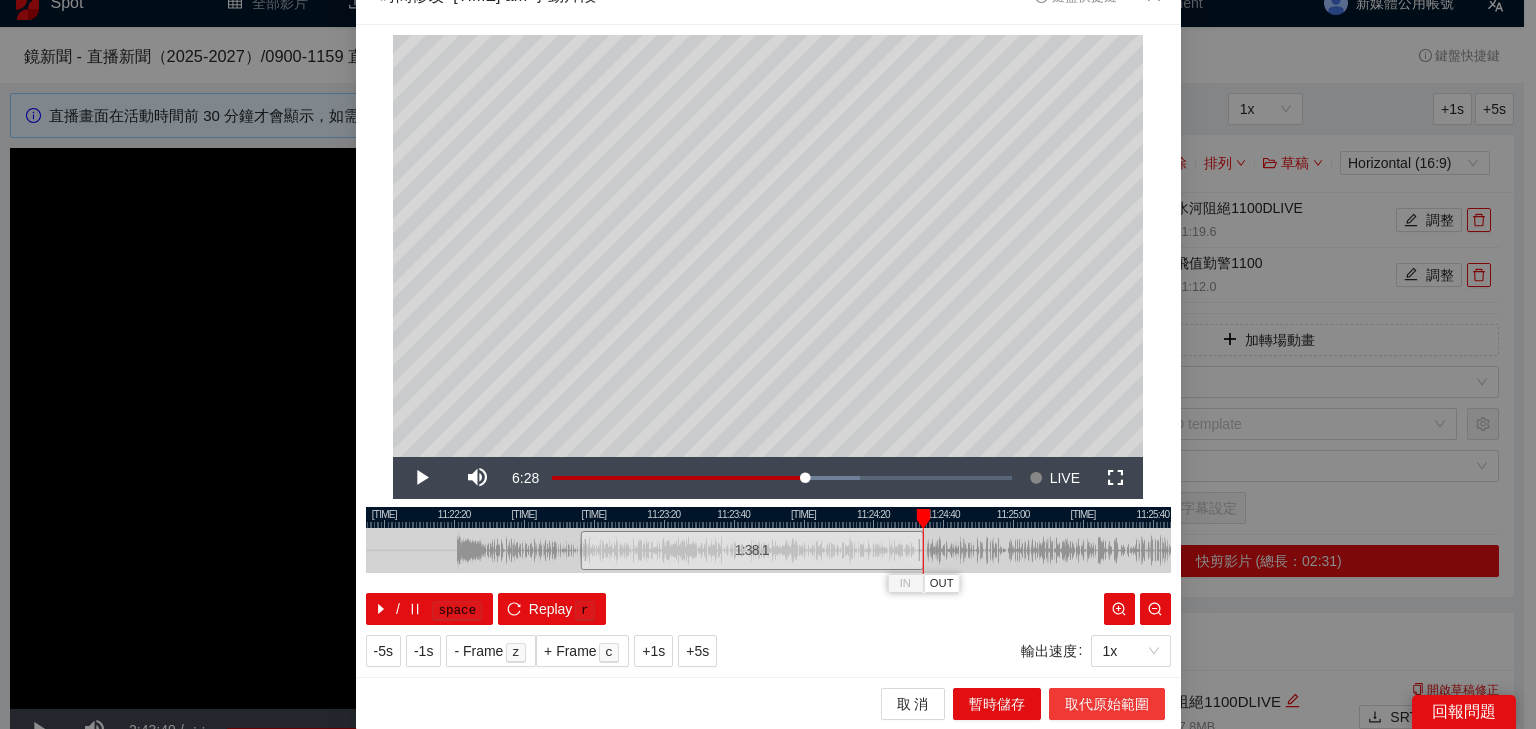 click on "取代原始範圍" at bounding box center (1107, 704) 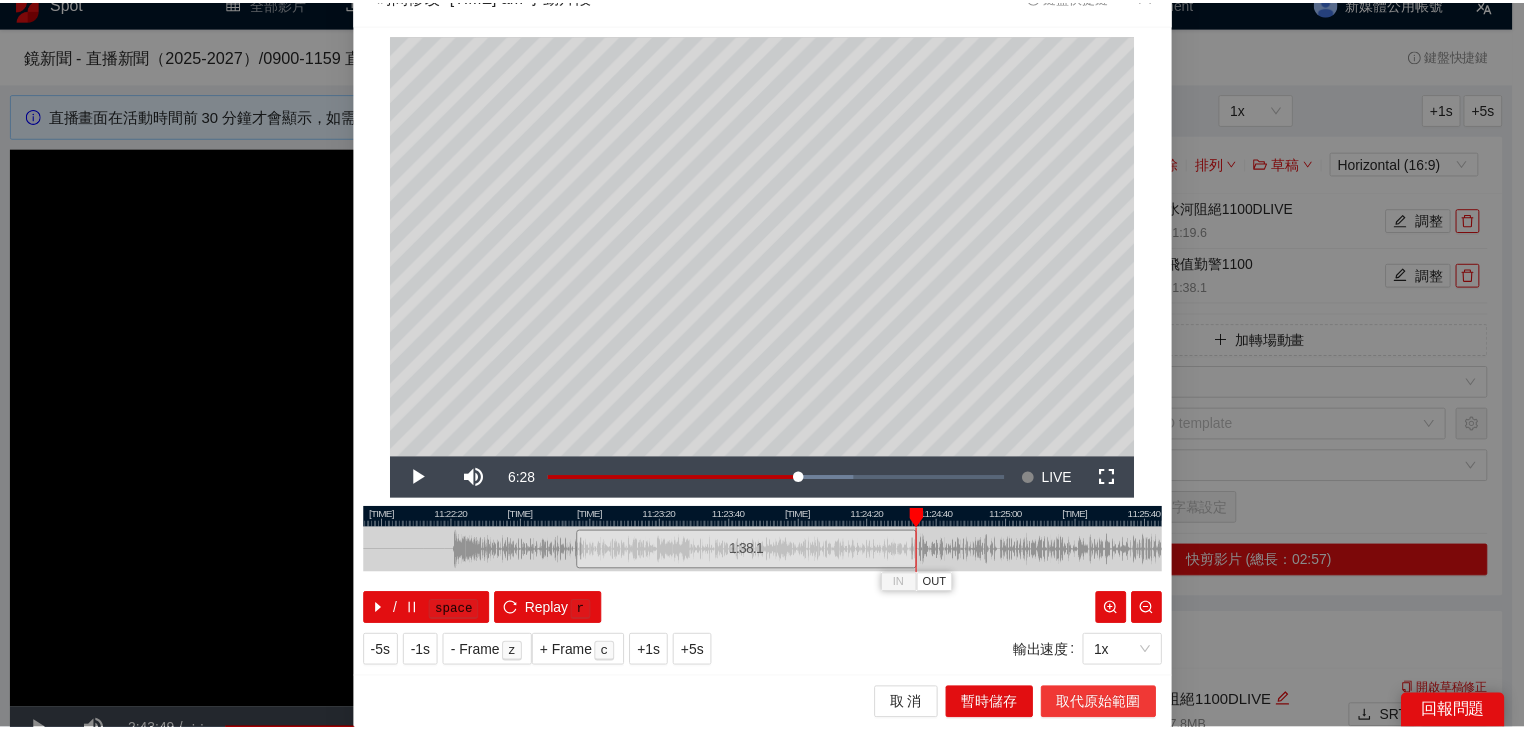 scroll, scrollTop: 0, scrollLeft: 0, axis: both 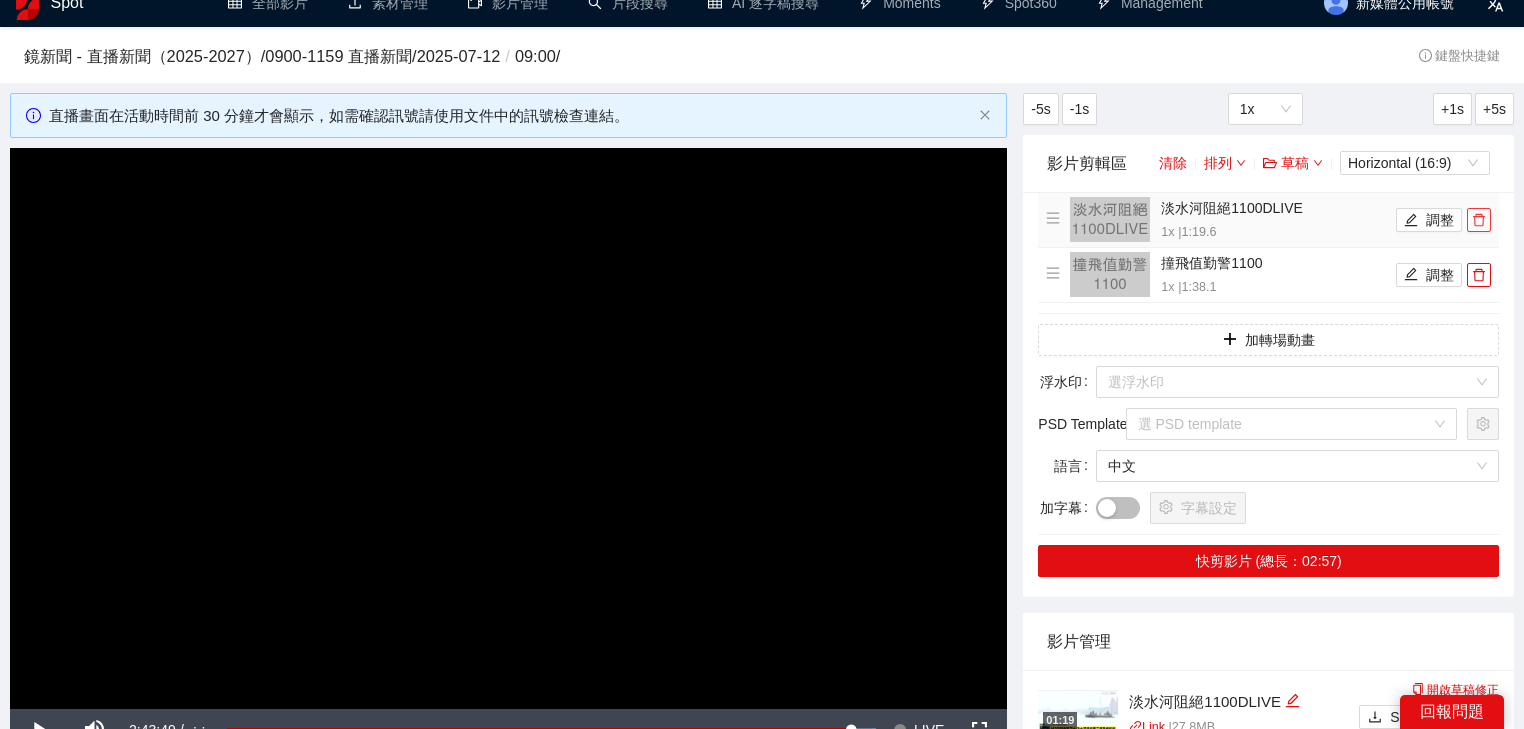 click 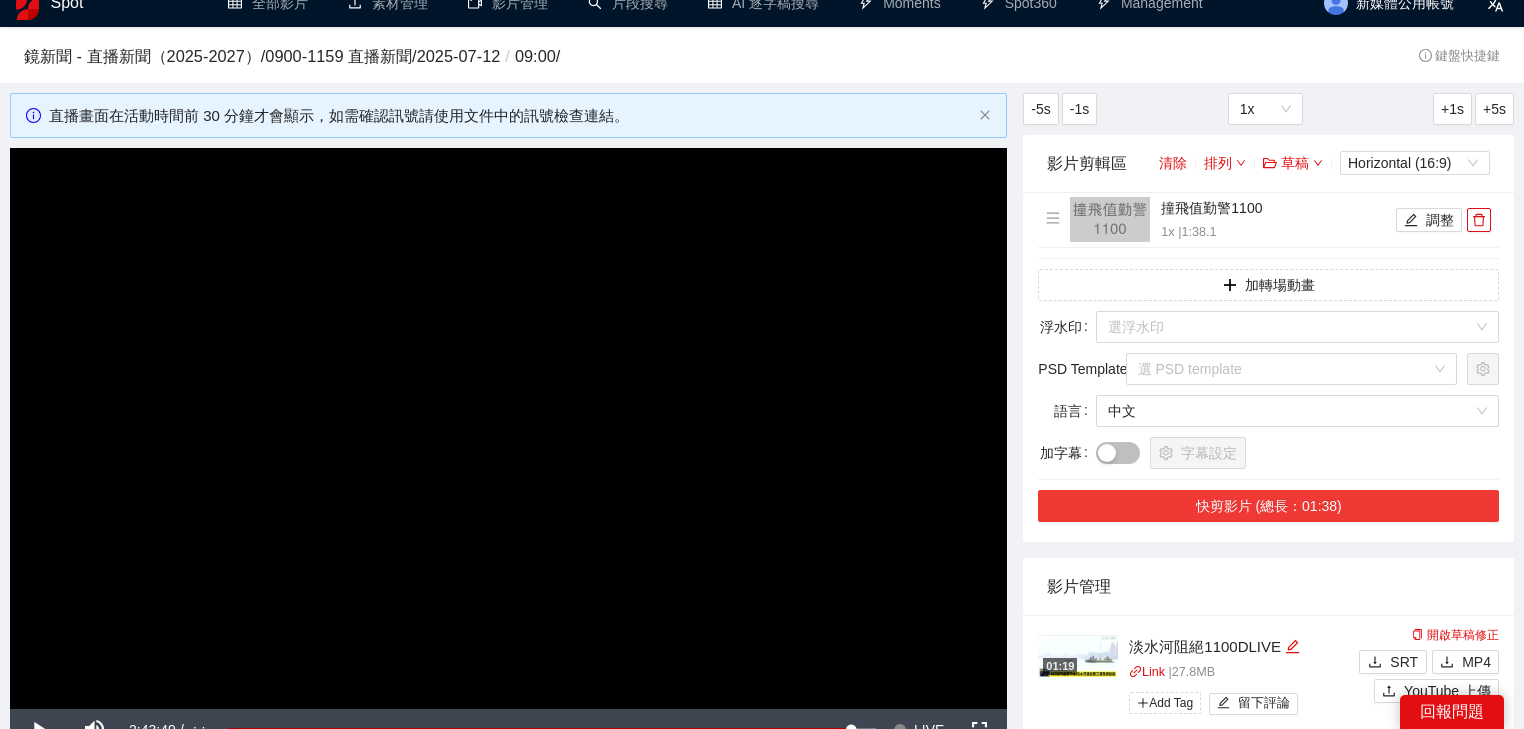 click on "快剪影片 (總長：01:38)" at bounding box center [1268, 506] 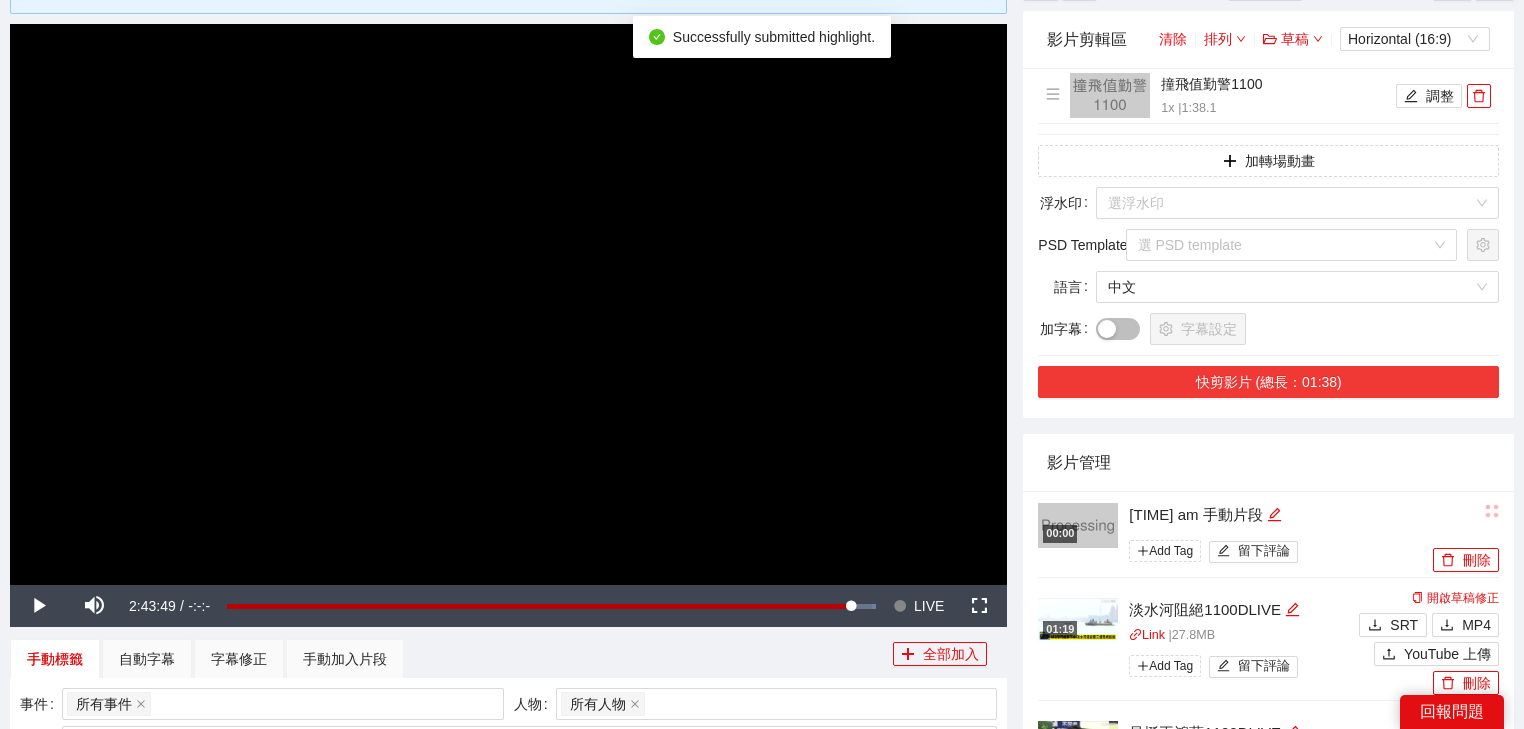 scroll, scrollTop: 341, scrollLeft: 0, axis: vertical 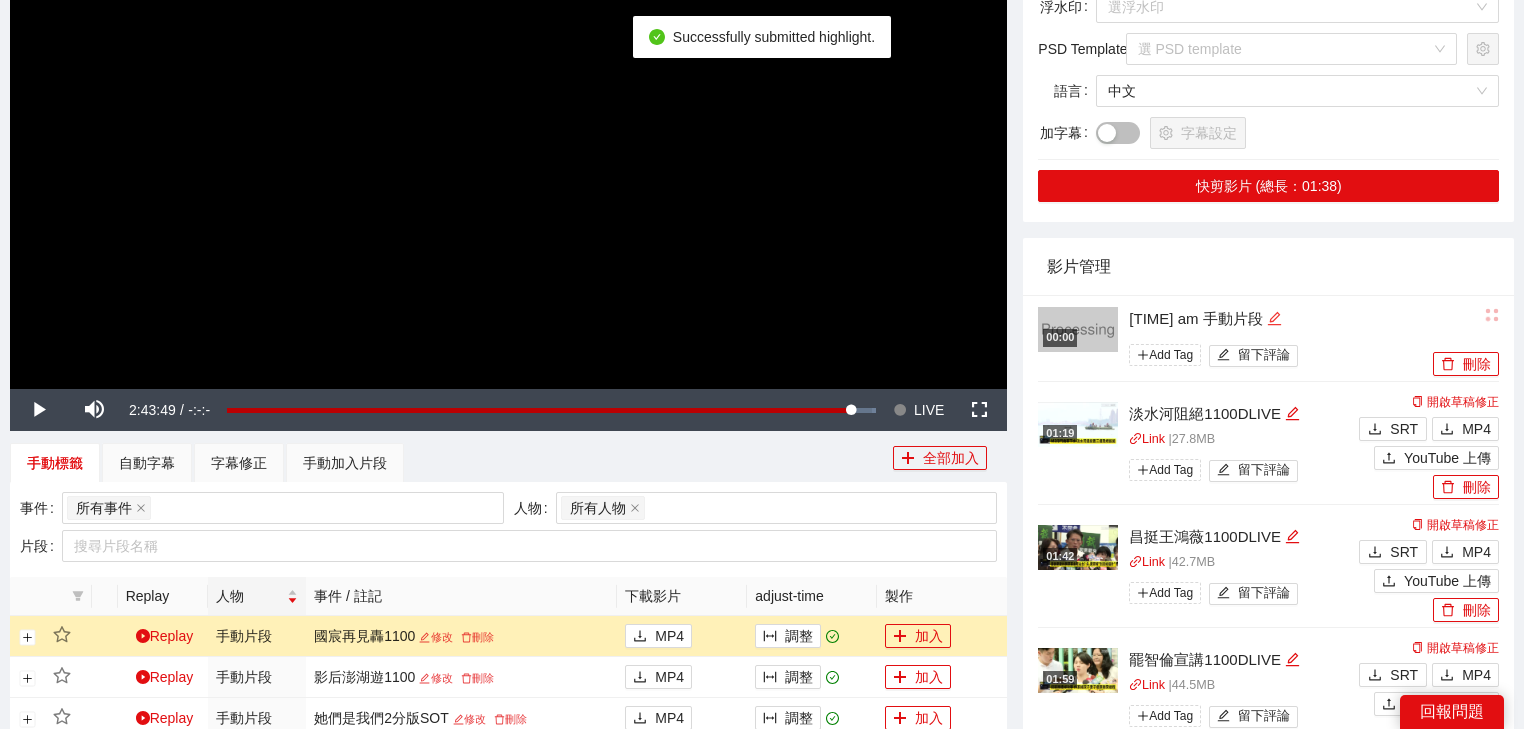 click 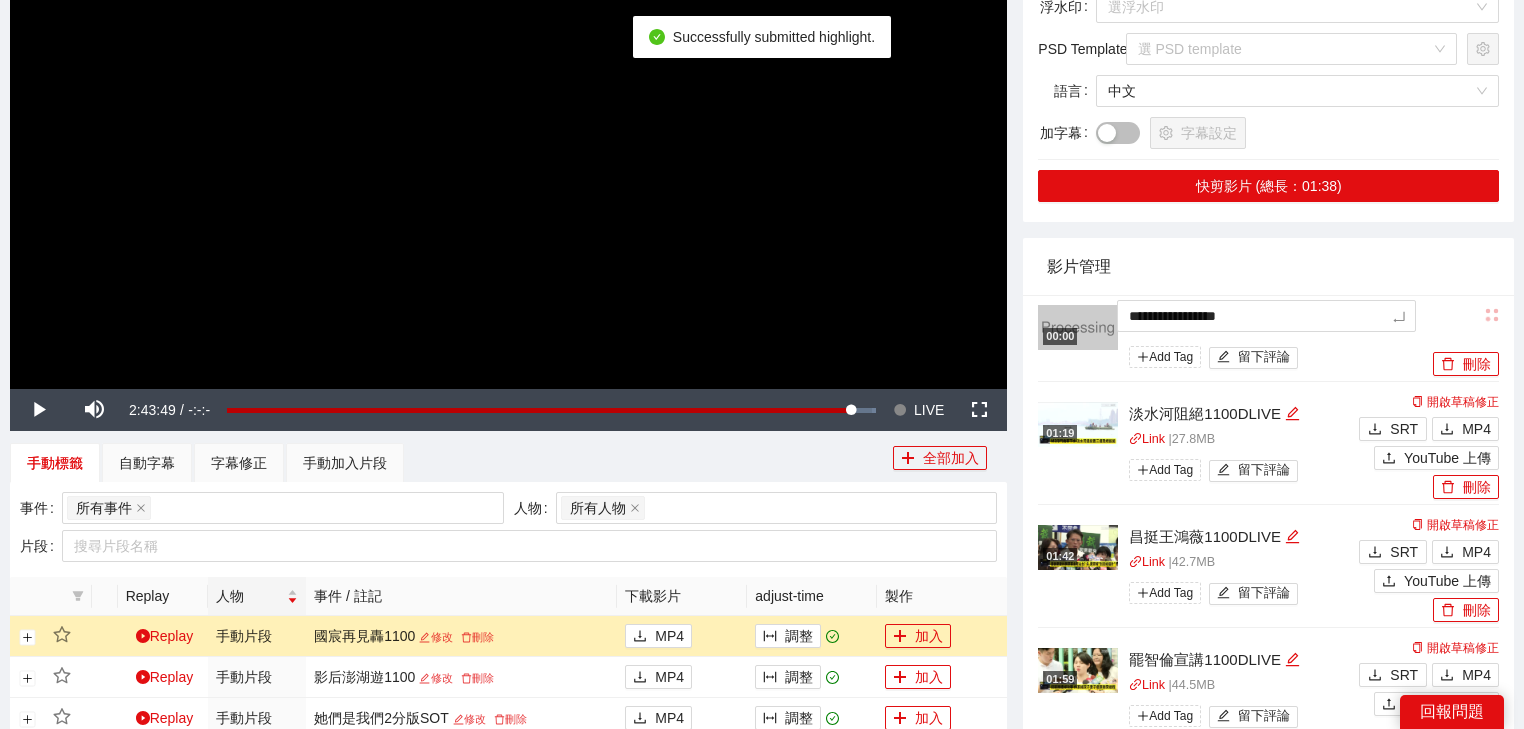 drag, startPoint x: 1276, startPoint y: 319, endPoint x: 887, endPoint y: 317, distance: 389.00513 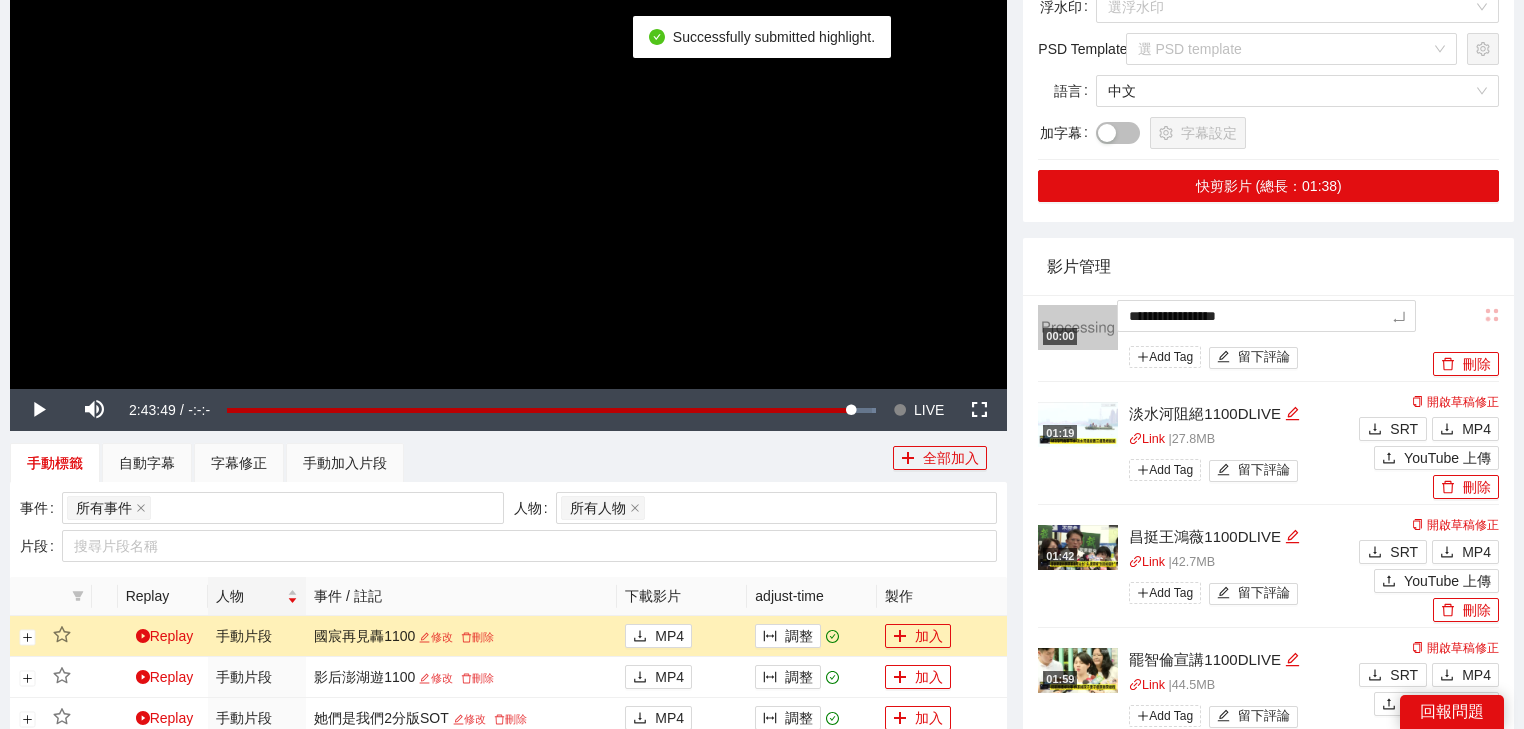 click on "**********" at bounding box center [762, 378] 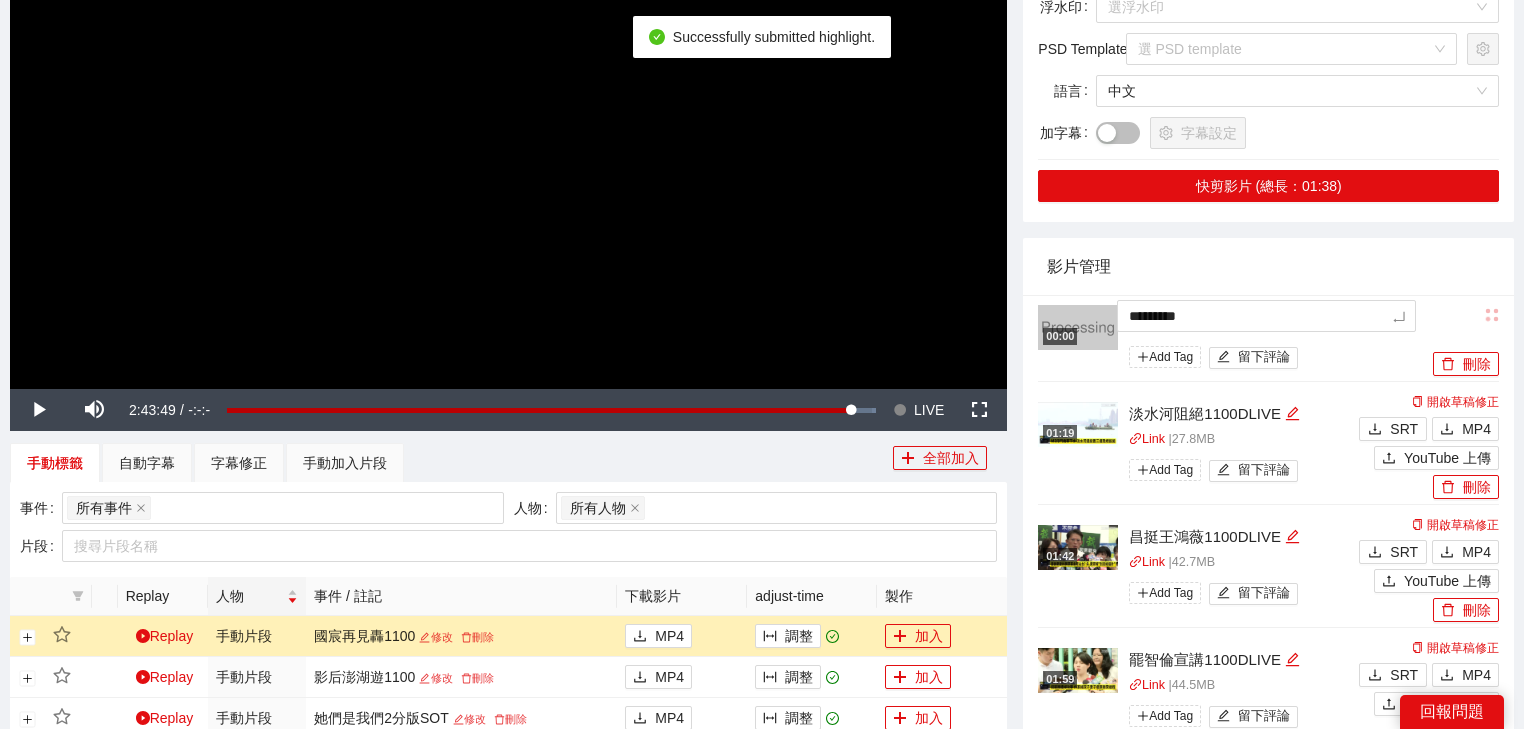 click on "影片管理" at bounding box center (1268, 266) 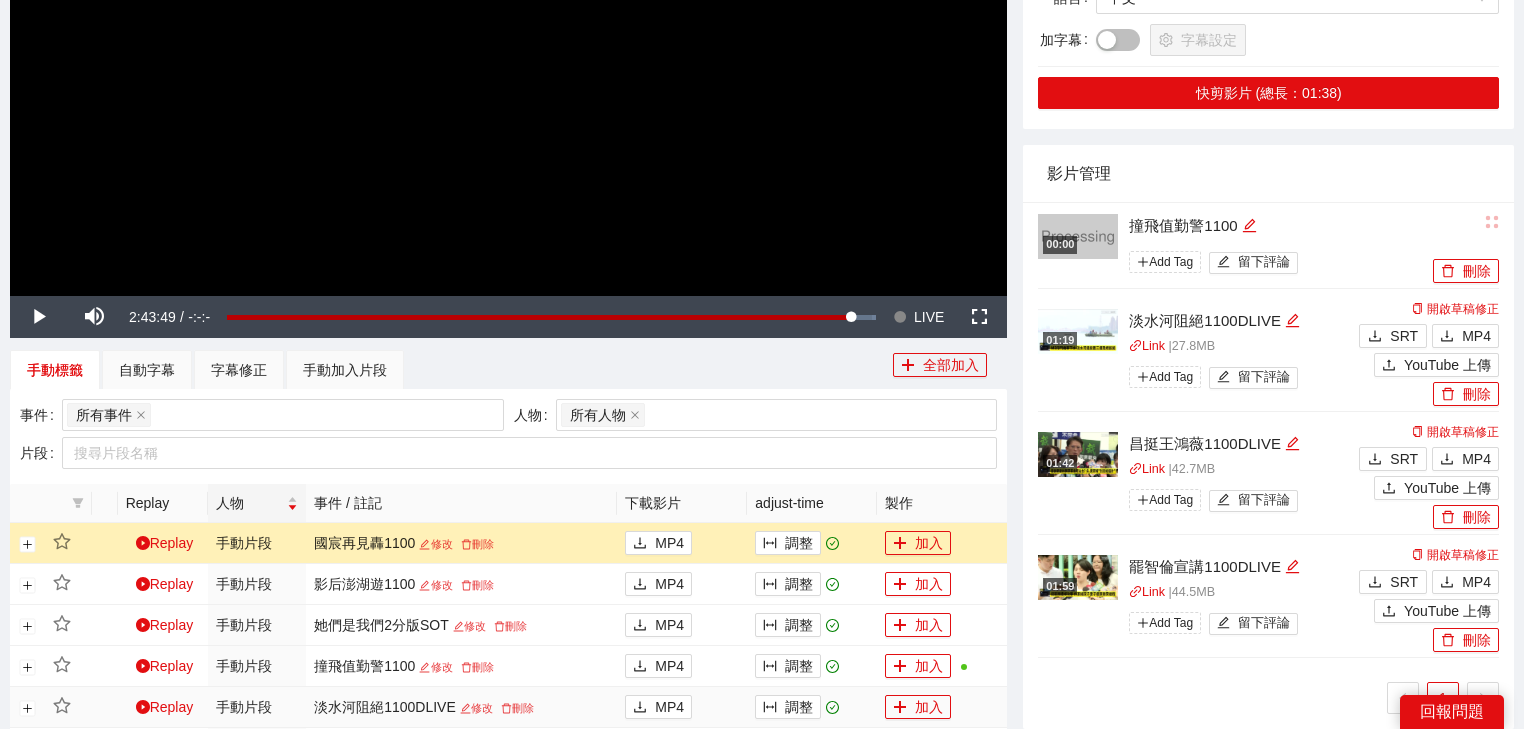 scroll, scrollTop: 581, scrollLeft: 0, axis: vertical 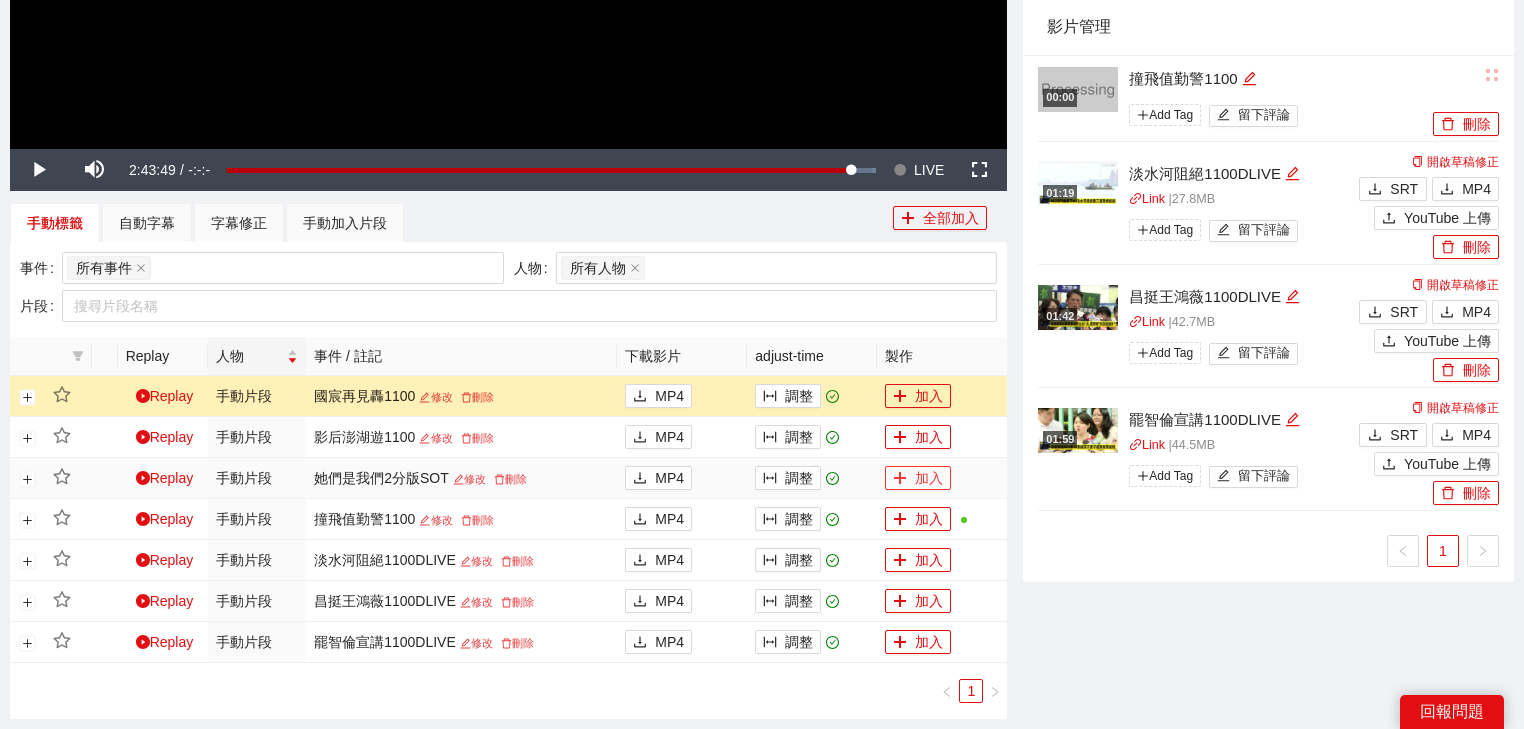 click on "加入" at bounding box center (918, 478) 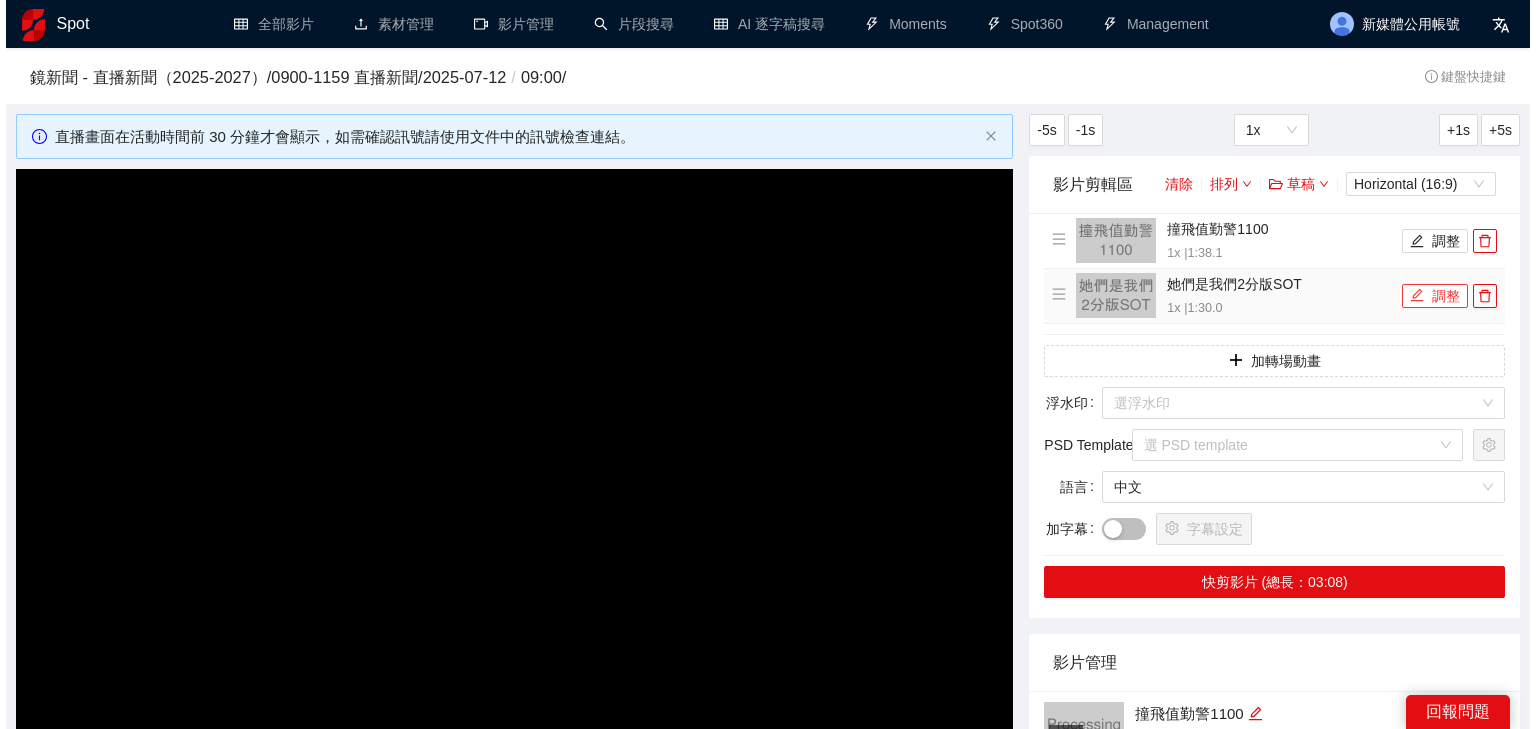 scroll, scrollTop: 0, scrollLeft: 0, axis: both 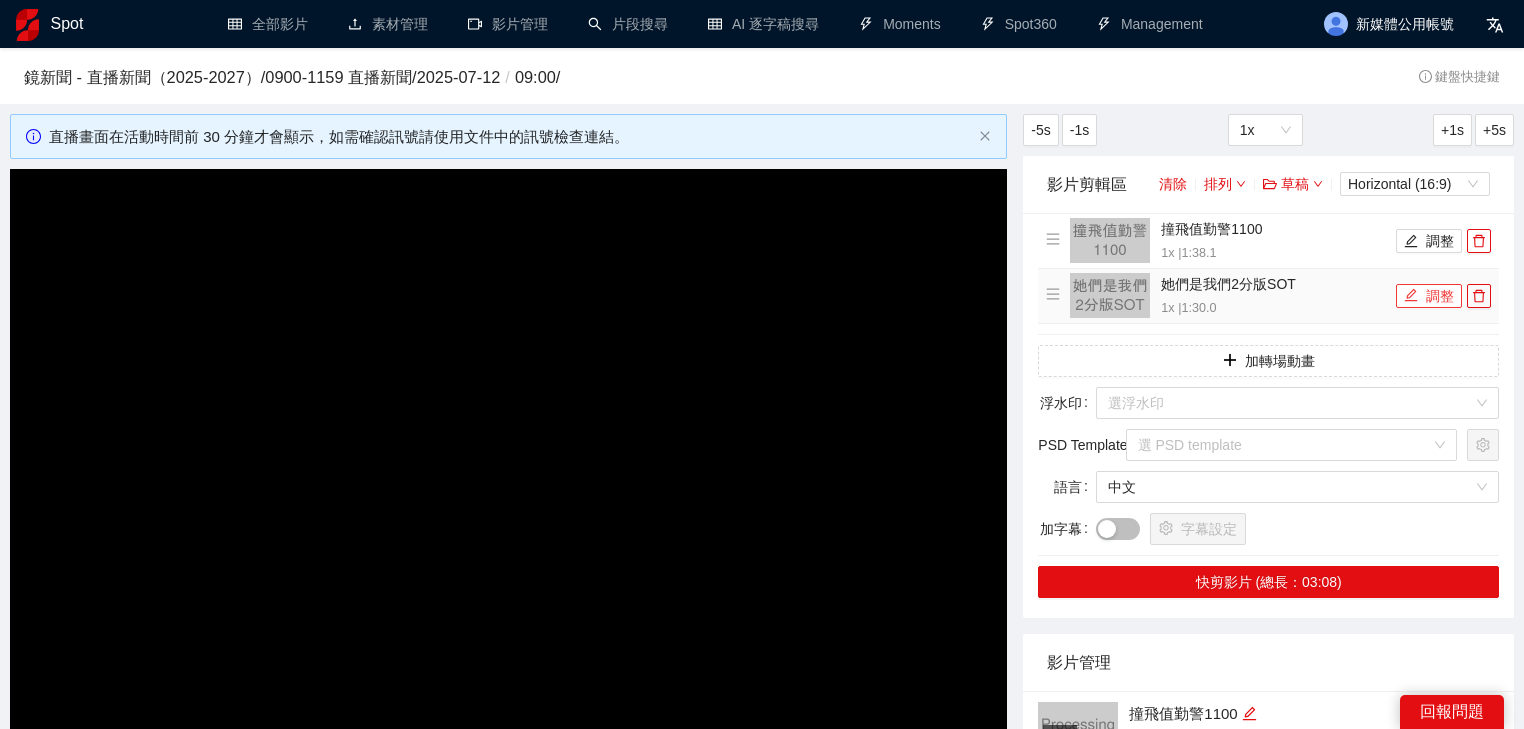 click on "調整" at bounding box center (1429, 296) 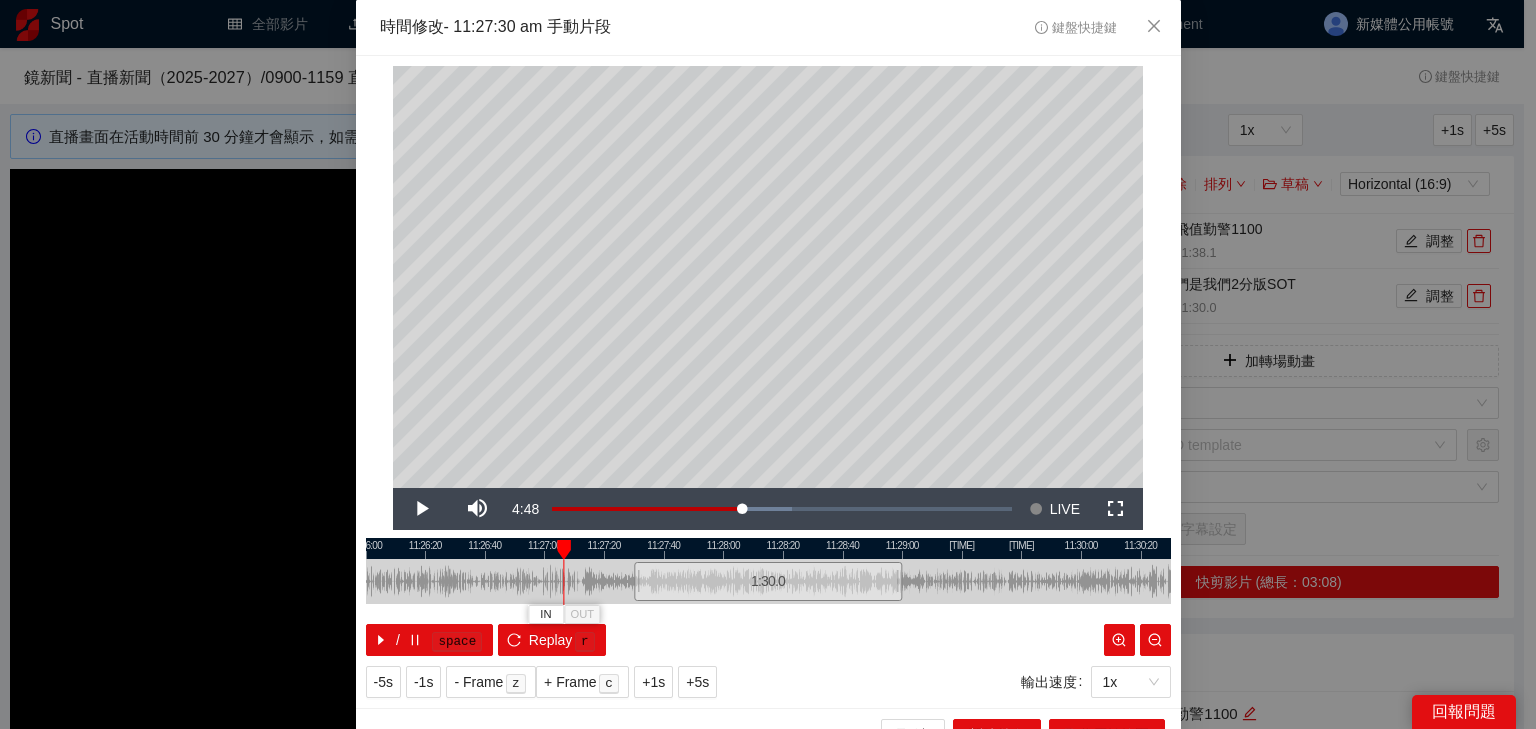 drag, startPoint x: 619, startPoint y: 547, endPoint x: 528, endPoint y: 563, distance: 92.39589 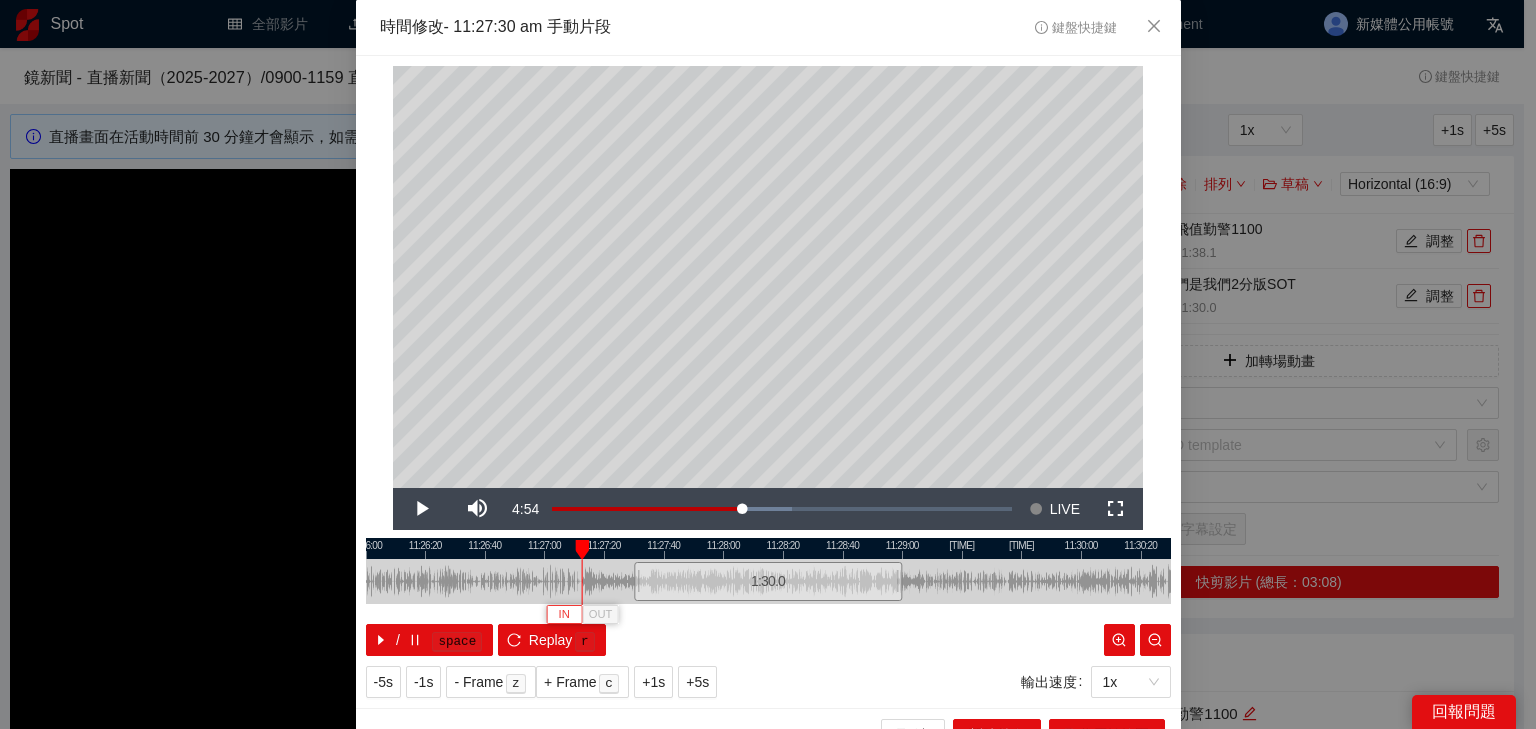 click on "IN" at bounding box center (564, 614) 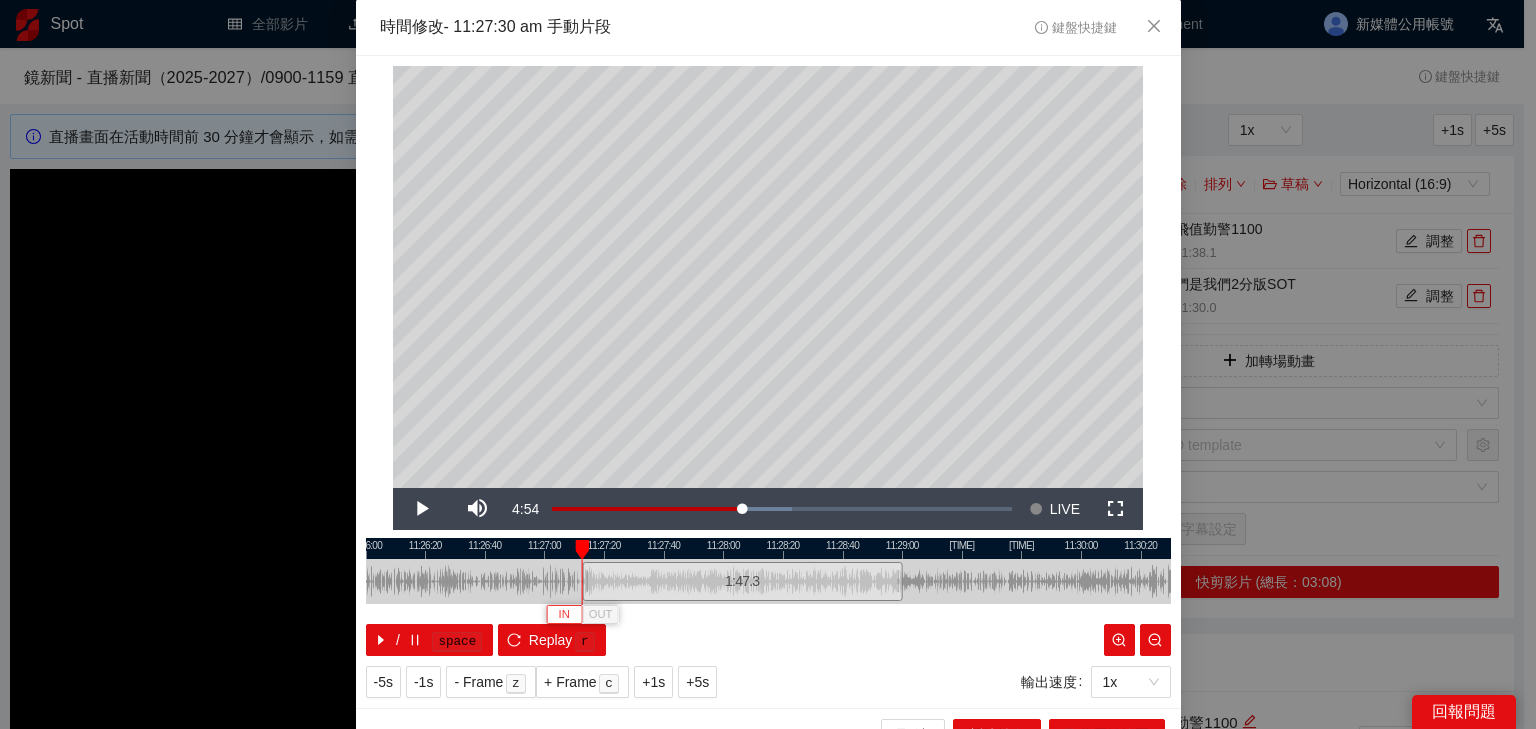 type 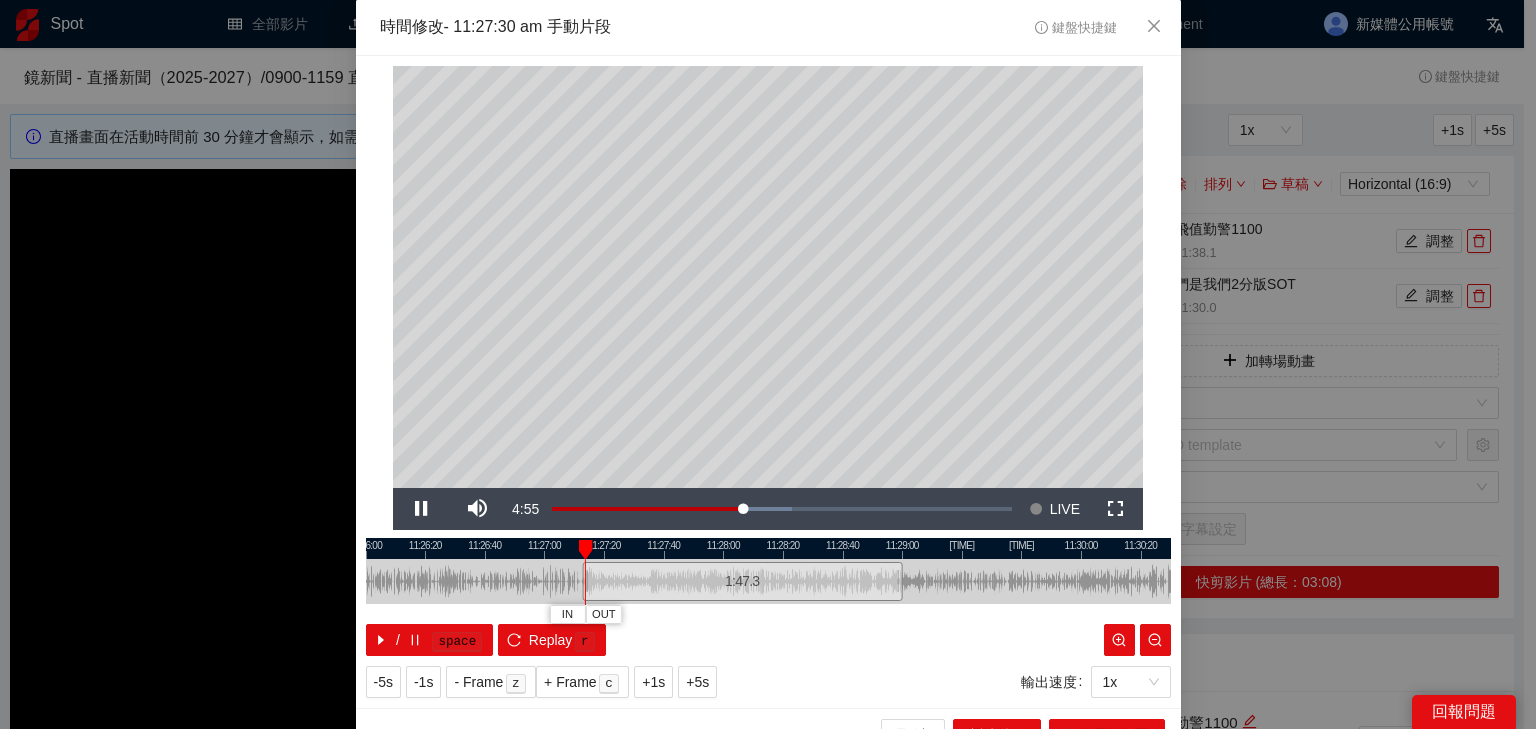 click at bounding box center (768, 548) 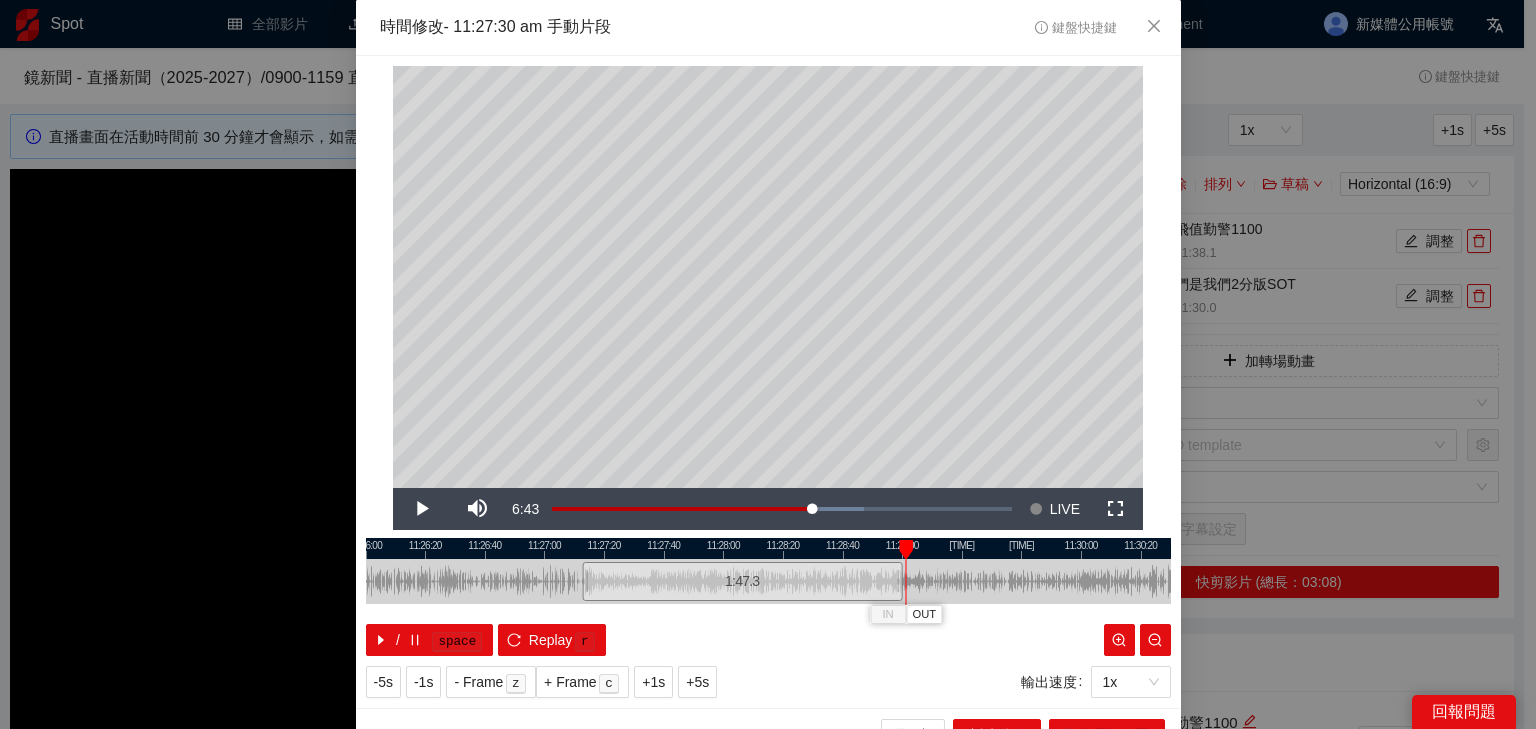 click at bounding box center (768, 548) 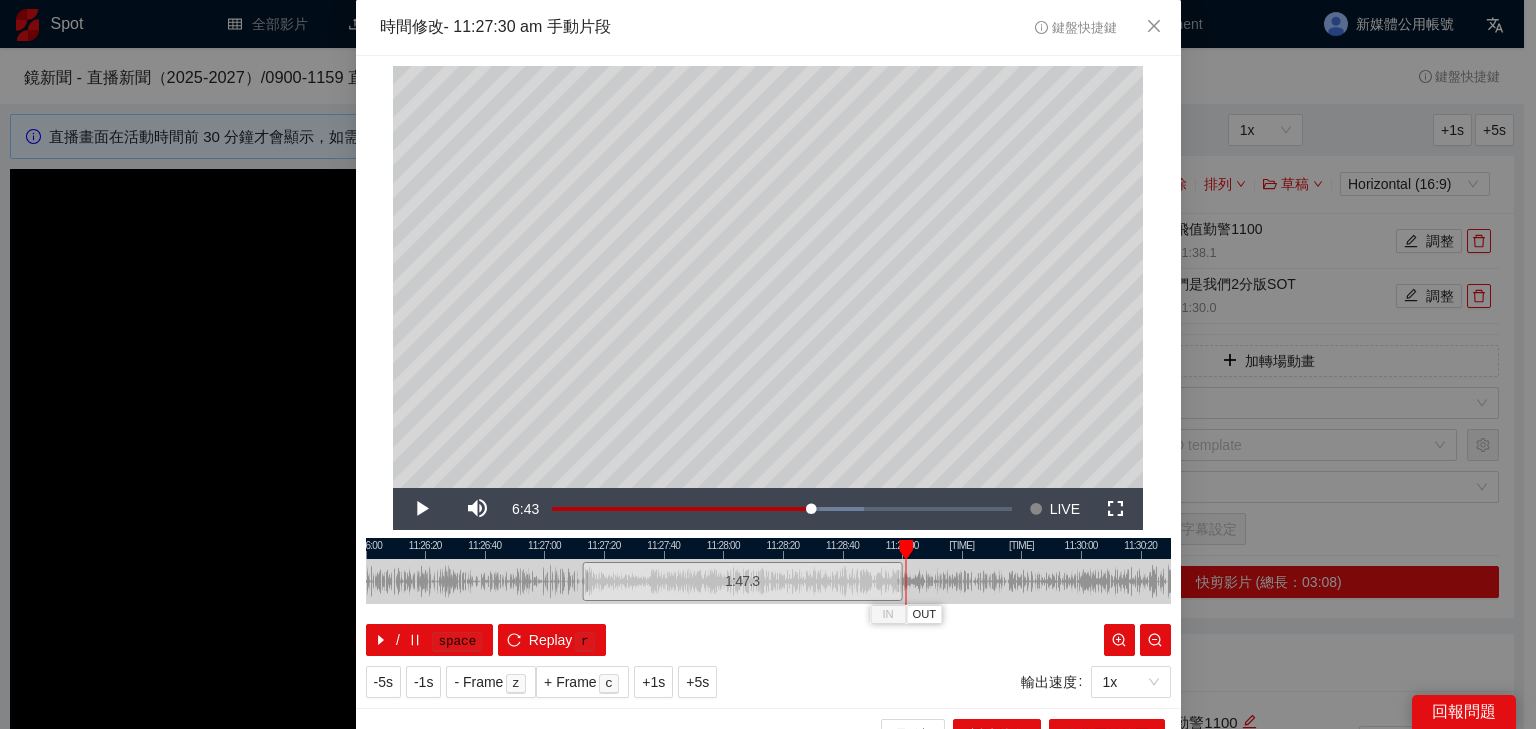 click at bounding box center (768, 548) 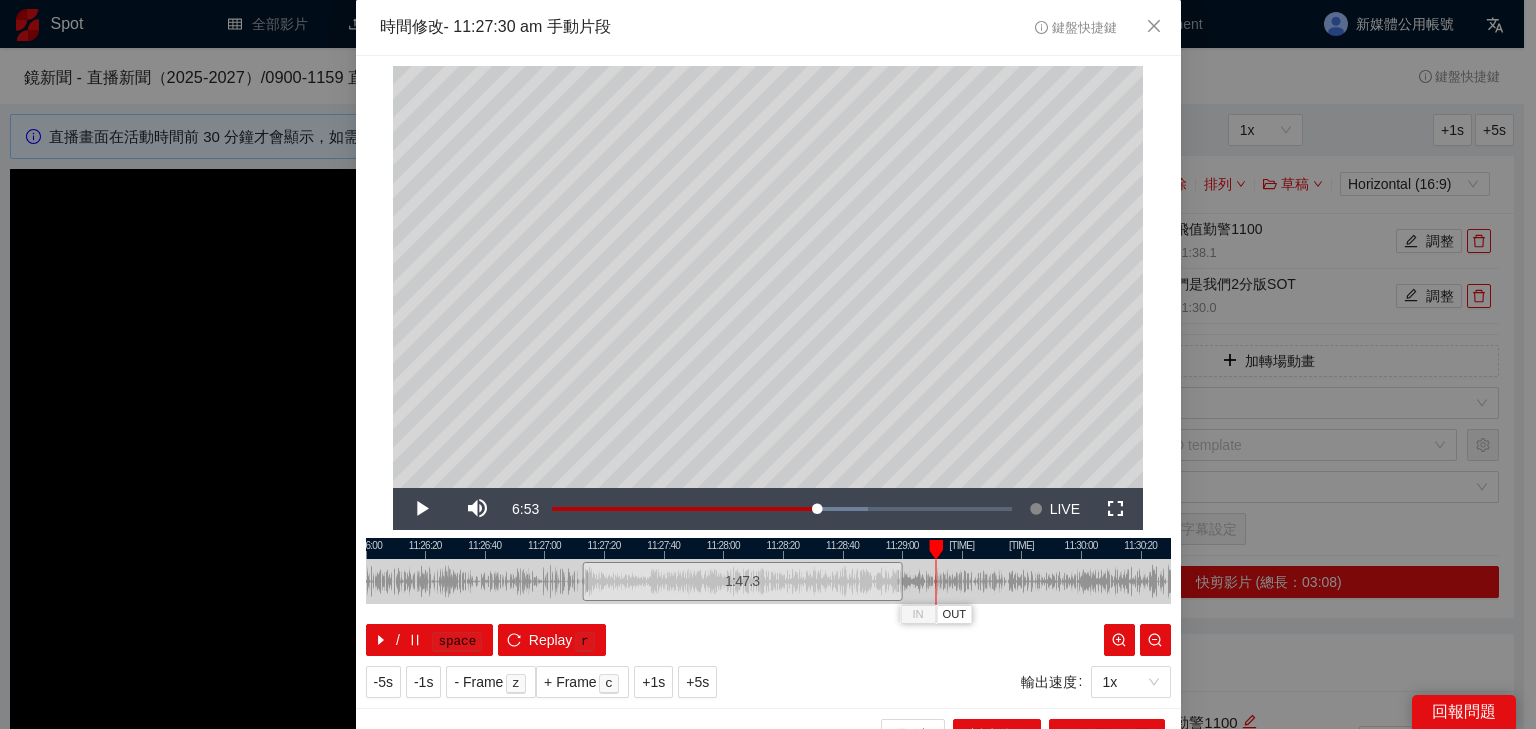 click at bounding box center [768, 548] 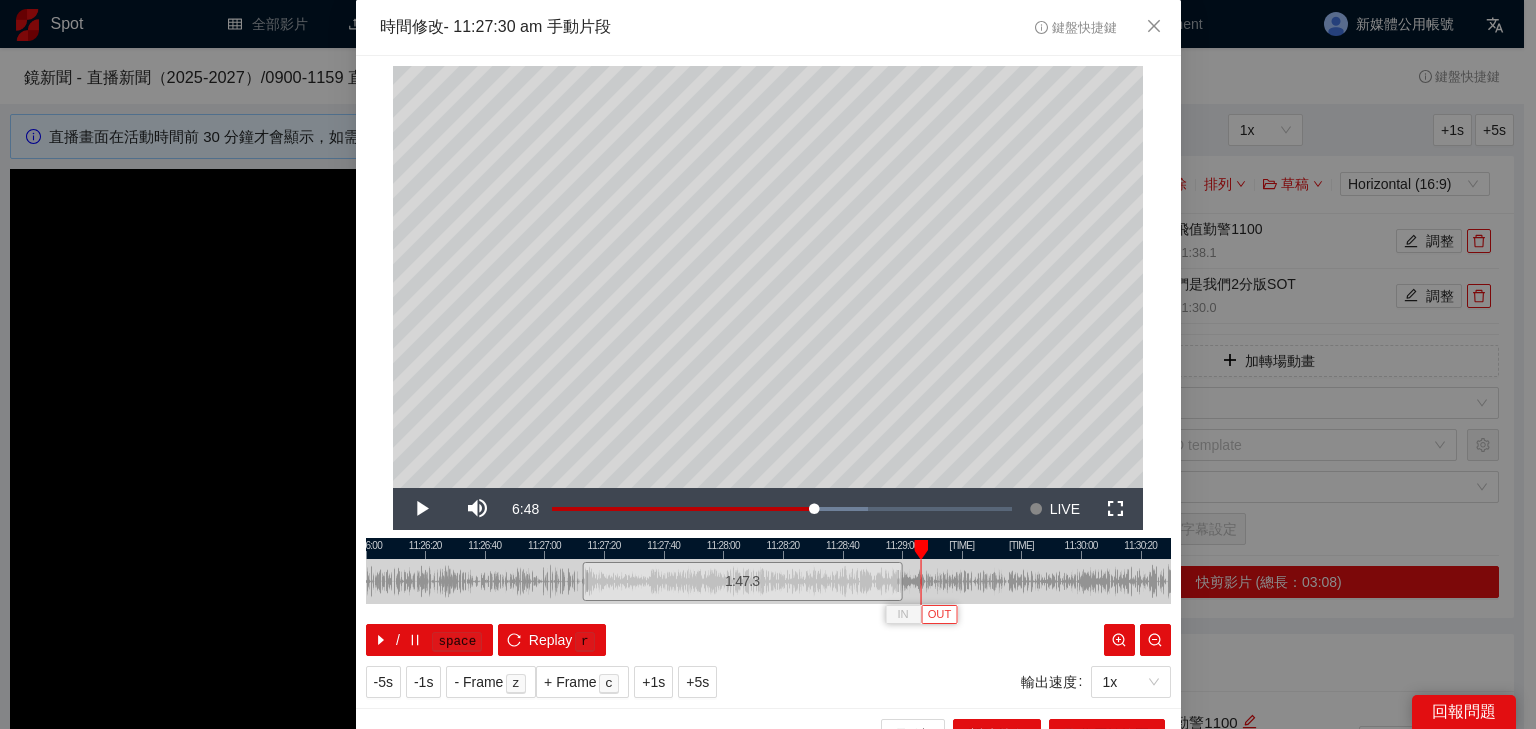 click on "OUT" at bounding box center [940, 615] 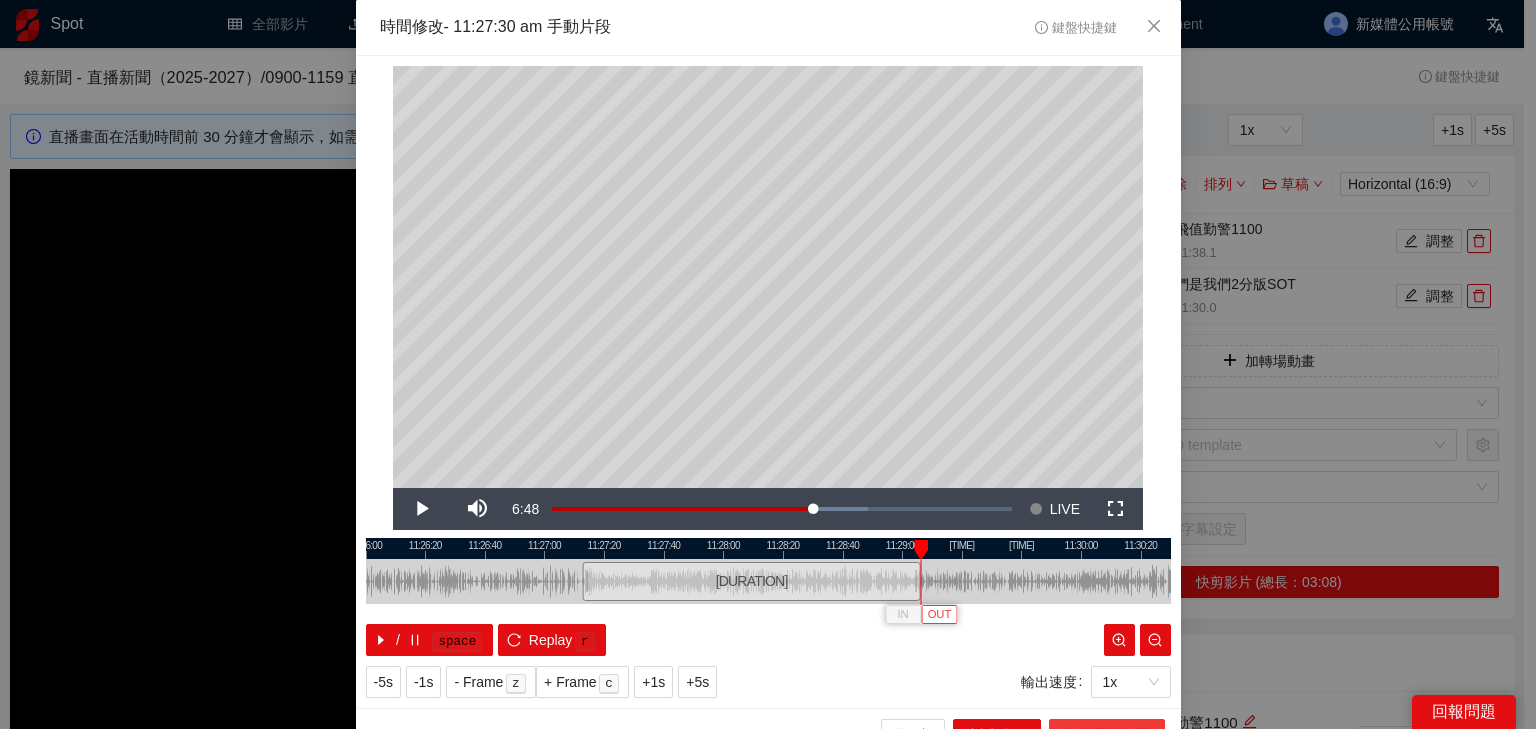 scroll, scrollTop: 31, scrollLeft: 0, axis: vertical 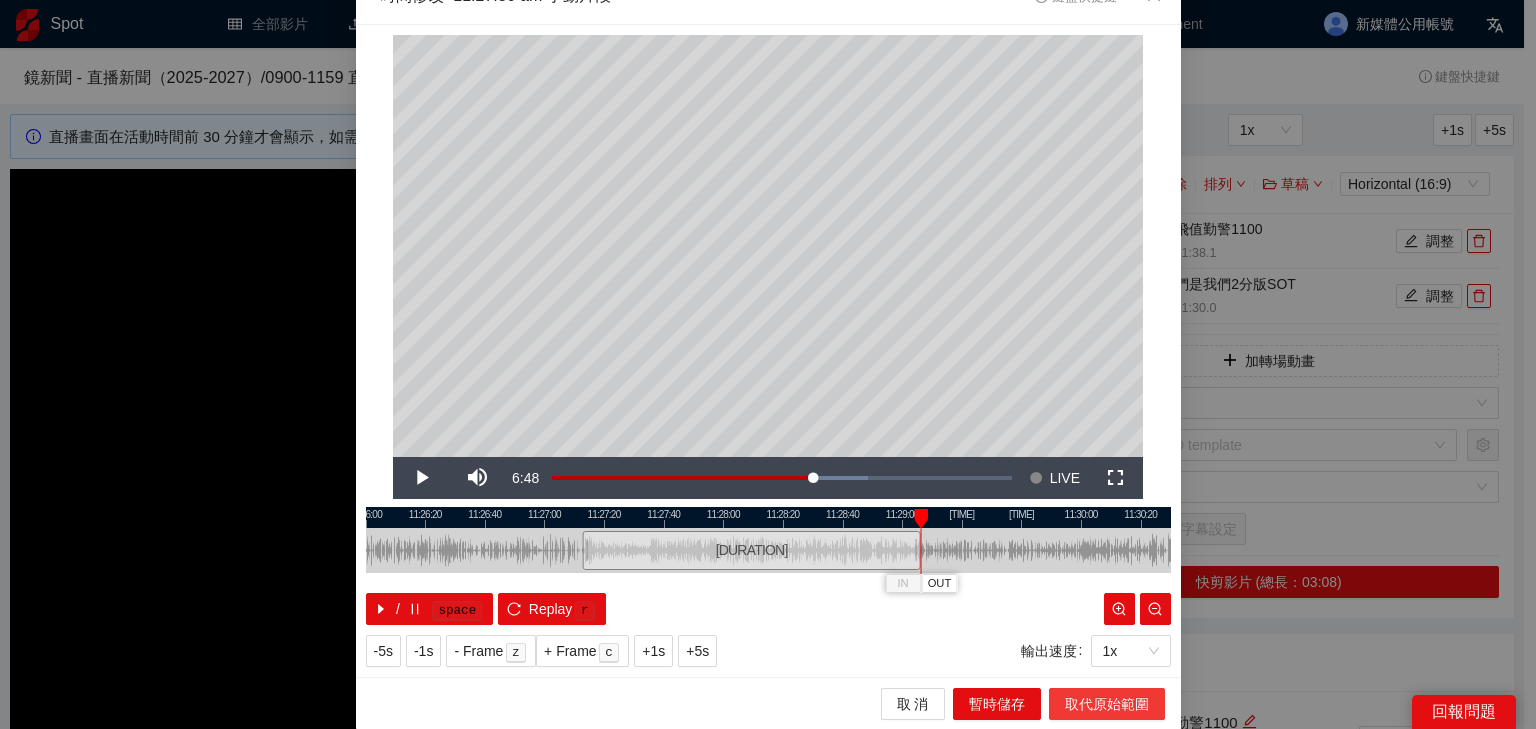 click on "取代原始範圍" at bounding box center (1107, 704) 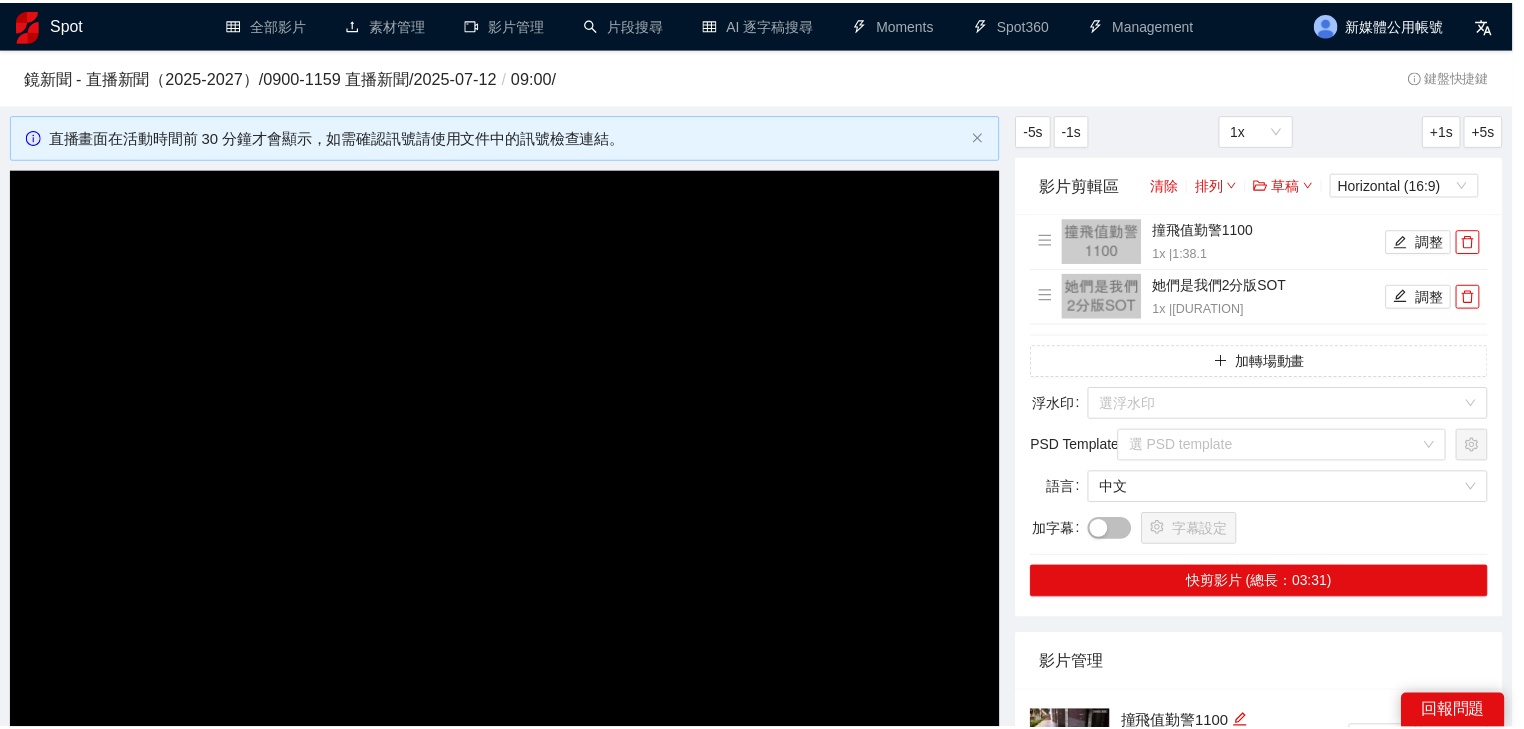 scroll, scrollTop: 0, scrollLeft: 0, axis: both 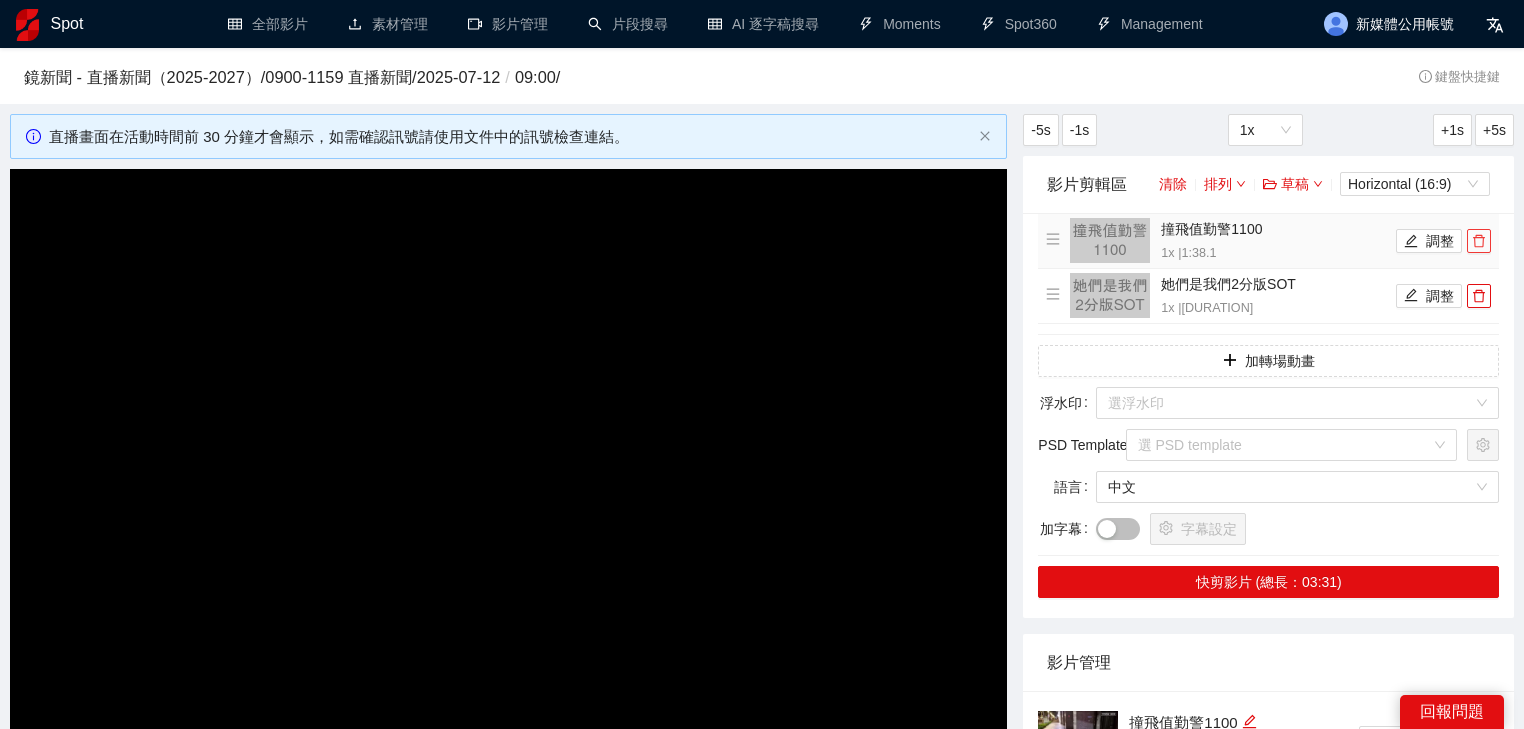 click 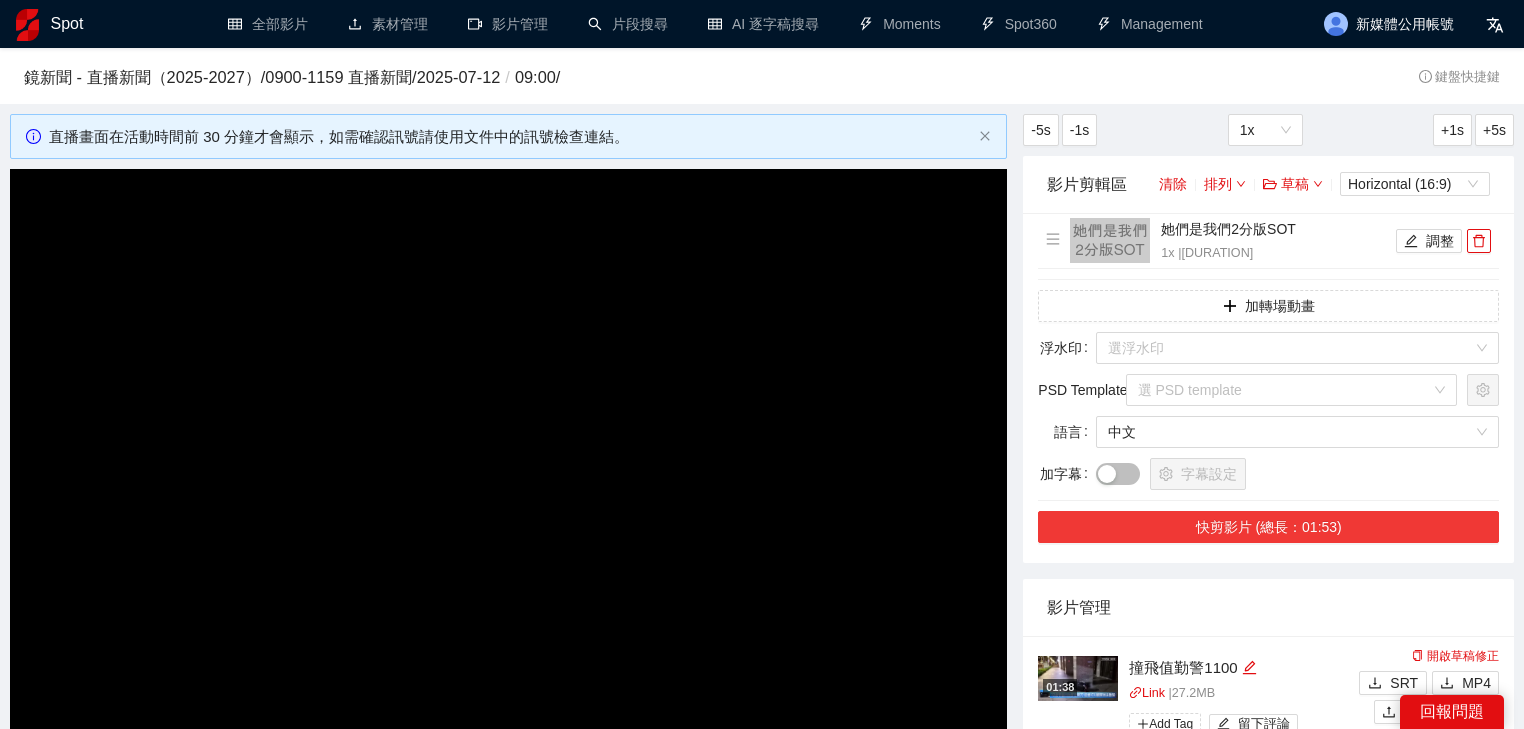 click on "快剪影片 (總長：01:53)" at bounding box center [1268, 527] 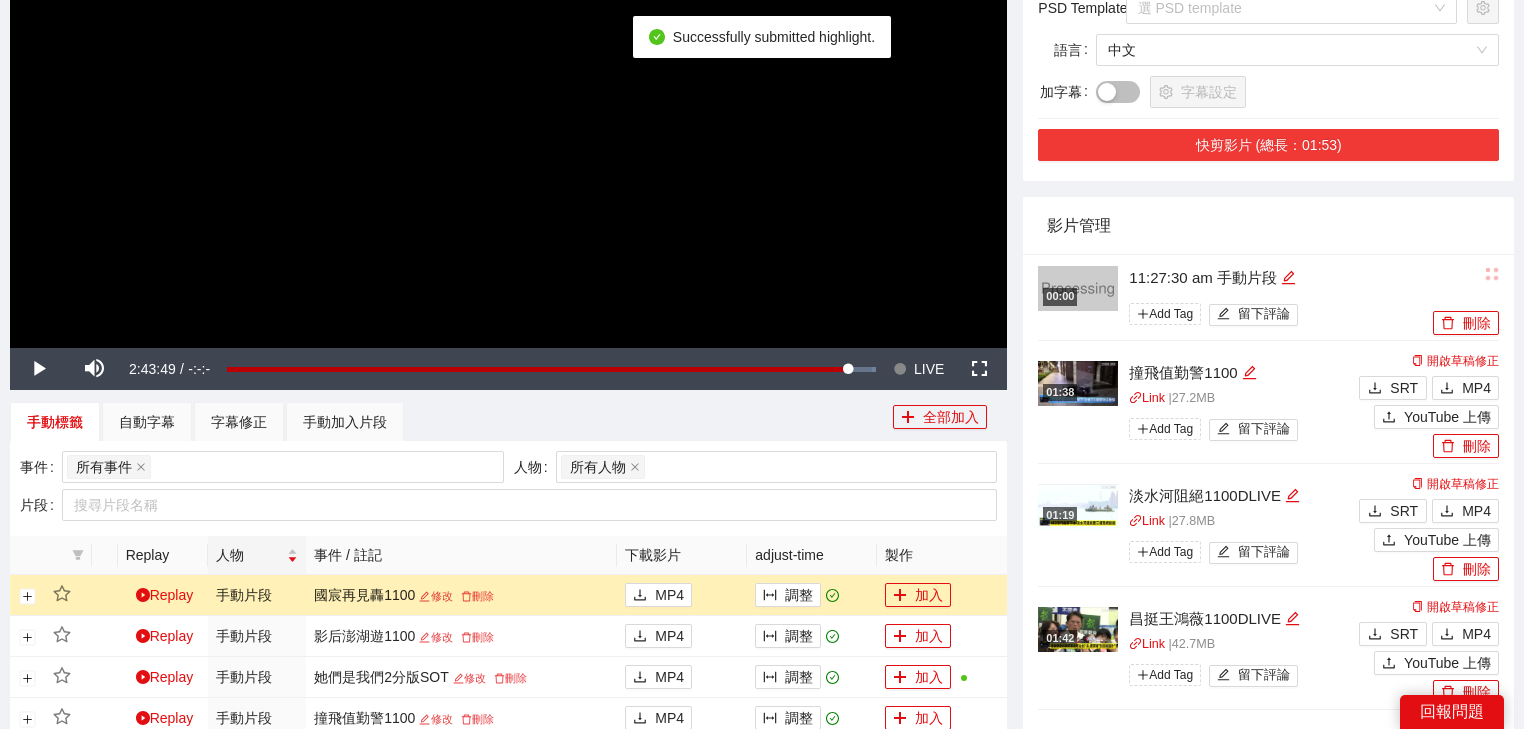scroll, scrollTop: 400, scrollLeft: 0, axis: vertical 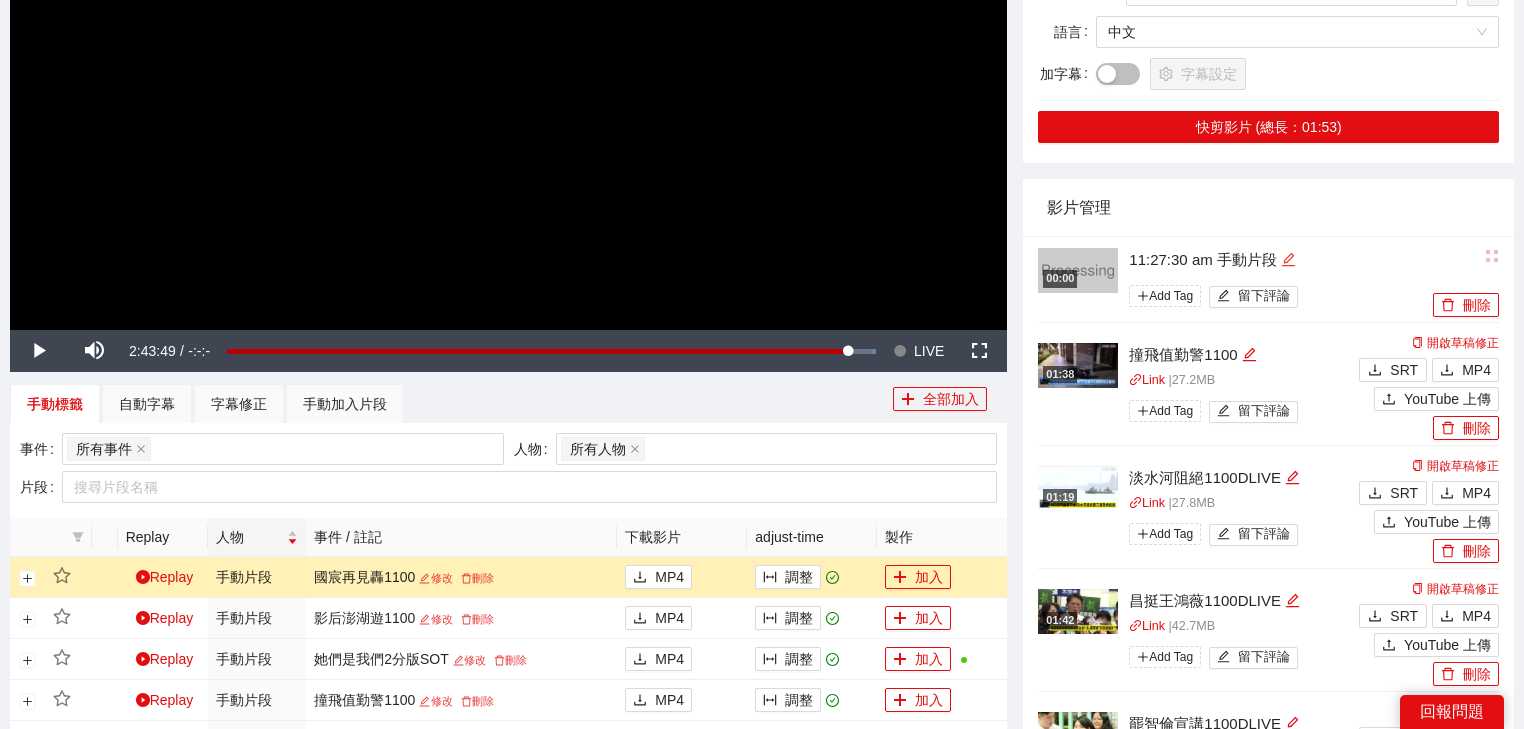 click 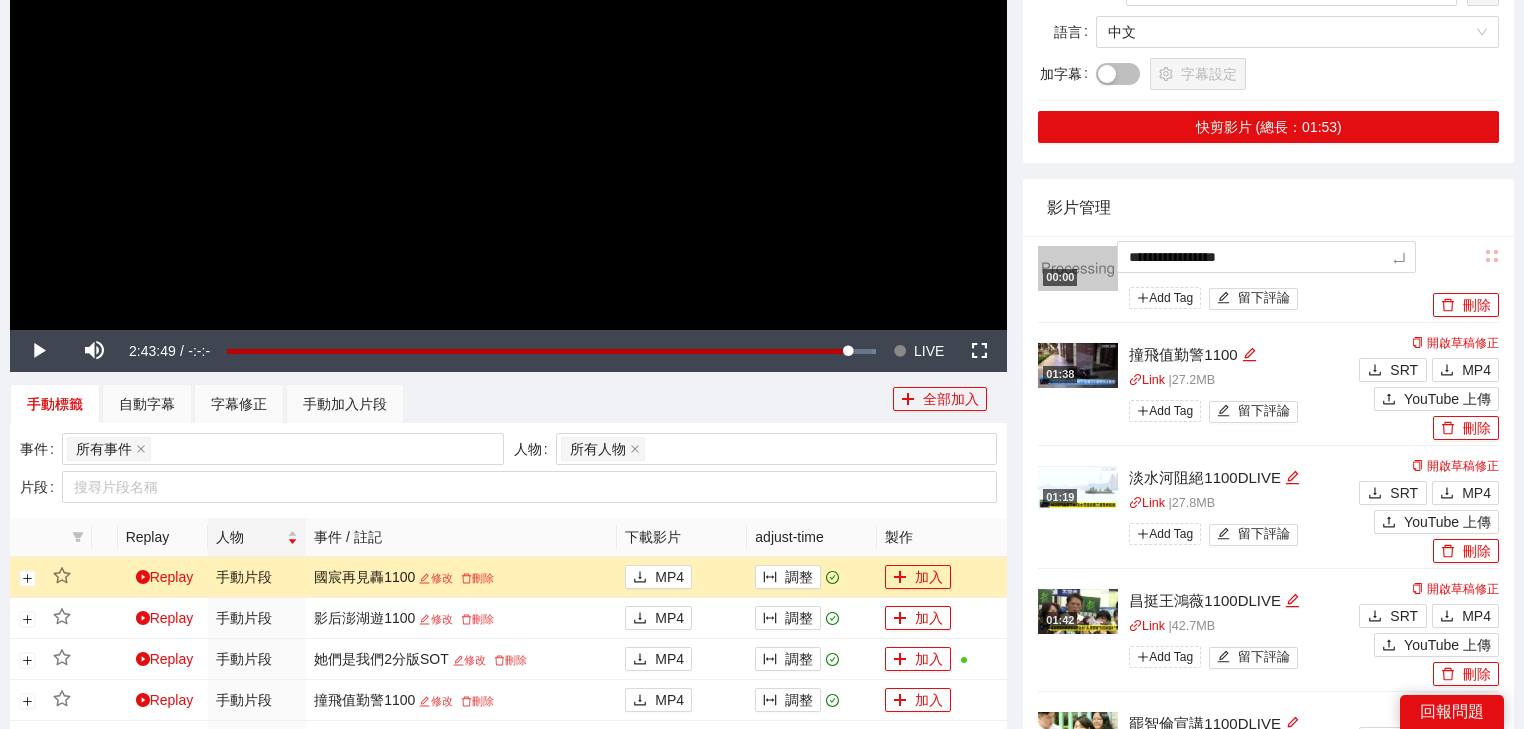click on "**********" at bounding box center (762, 319) 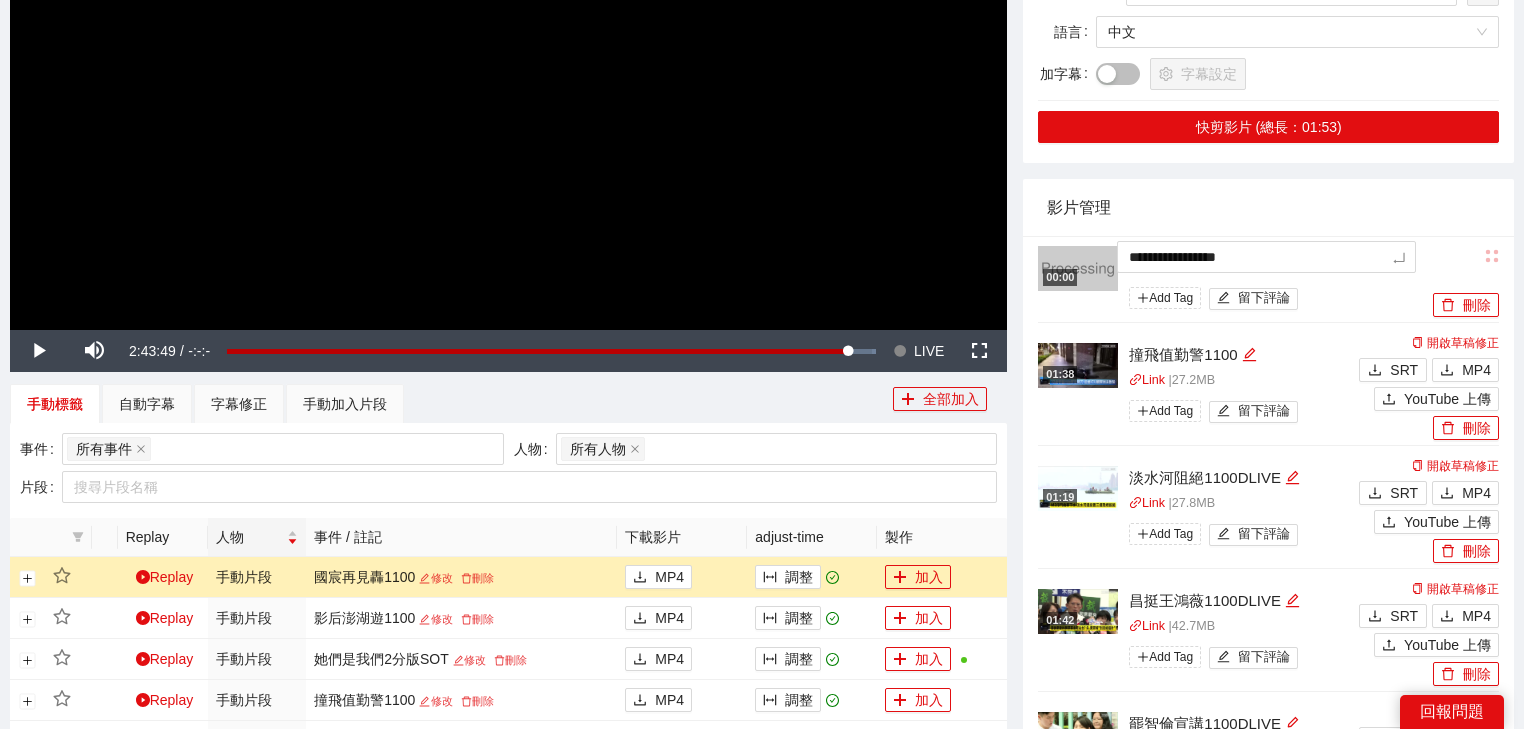 type on "**********" 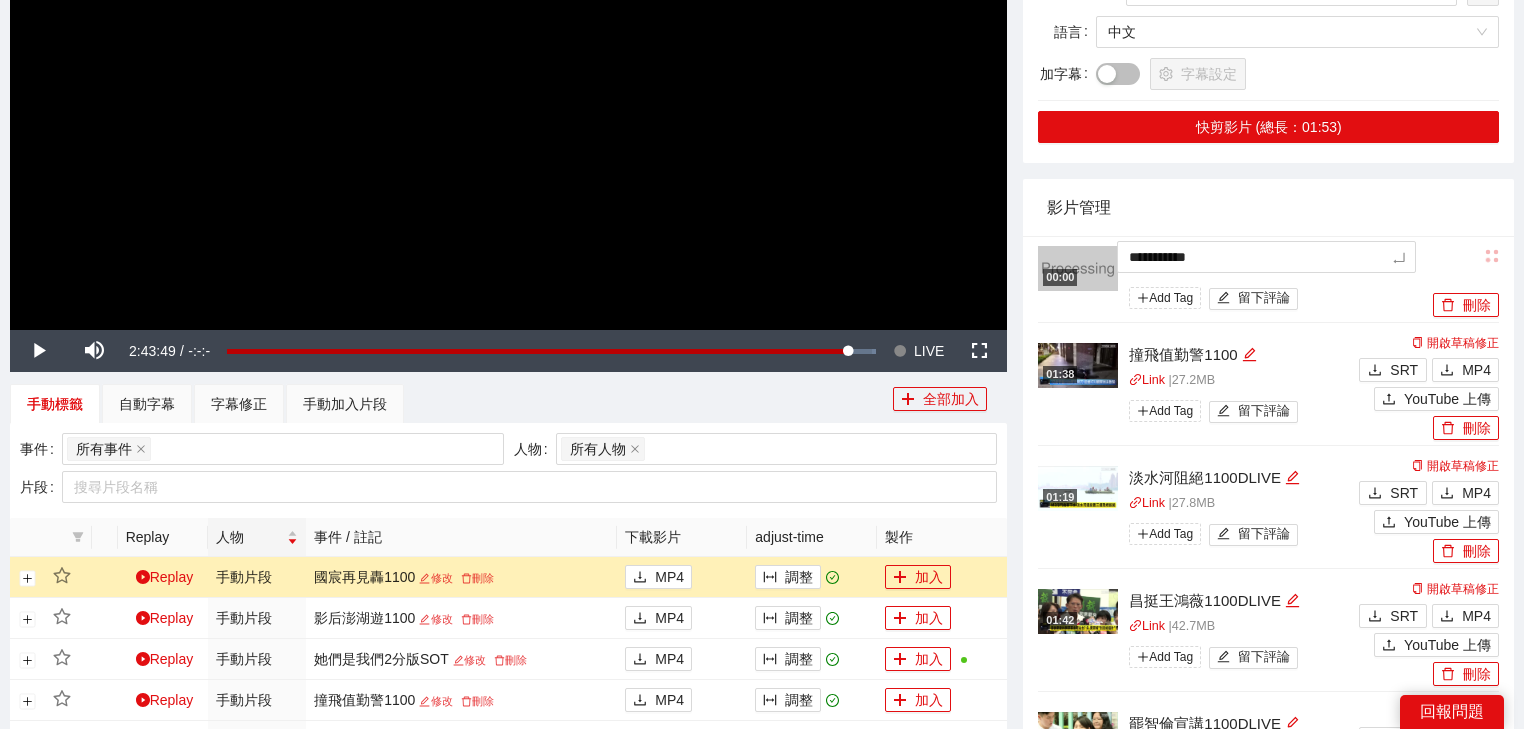click on "影片管理" at bounding box center [1268, 207] 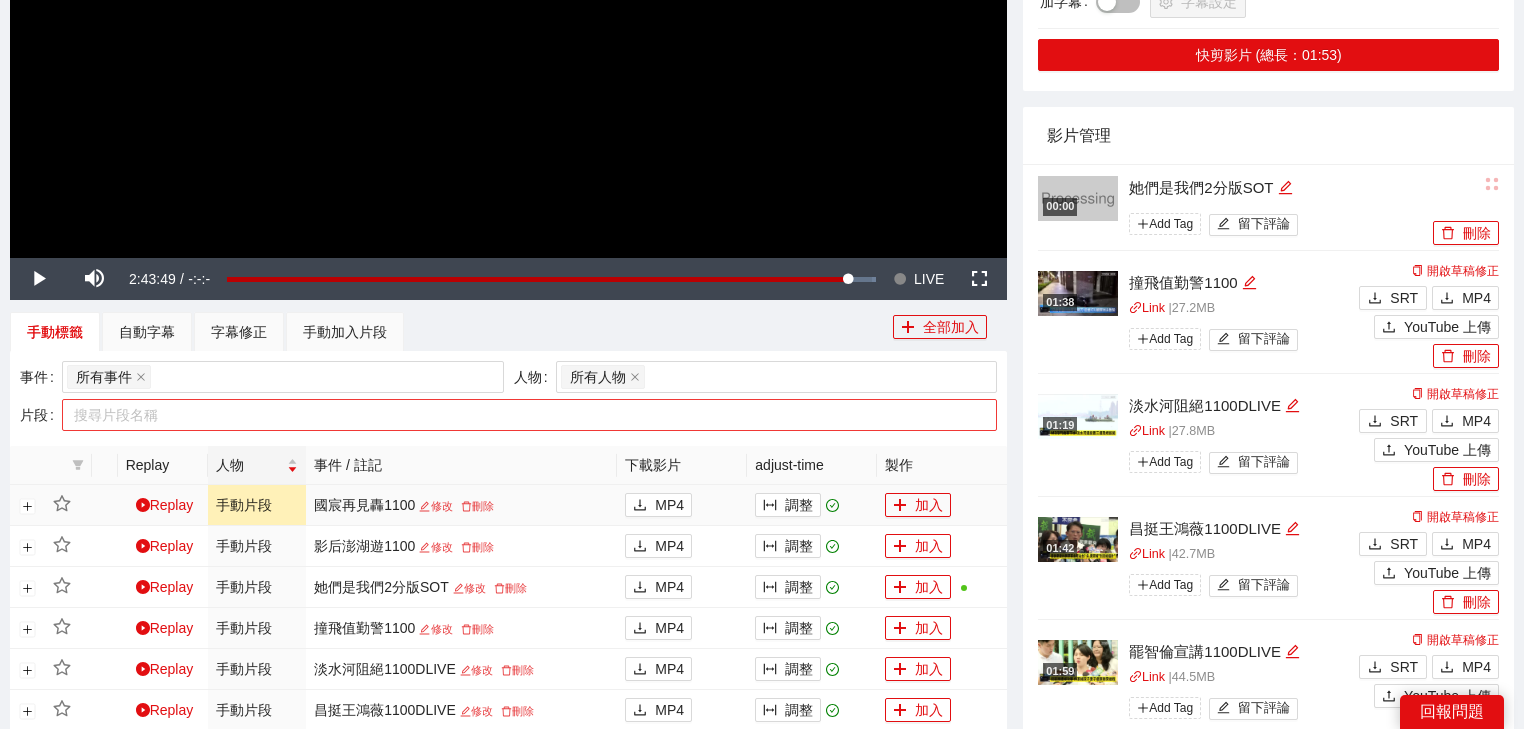 scroll, scrollTop: 560, scrollLeft: 0, axis: vertical 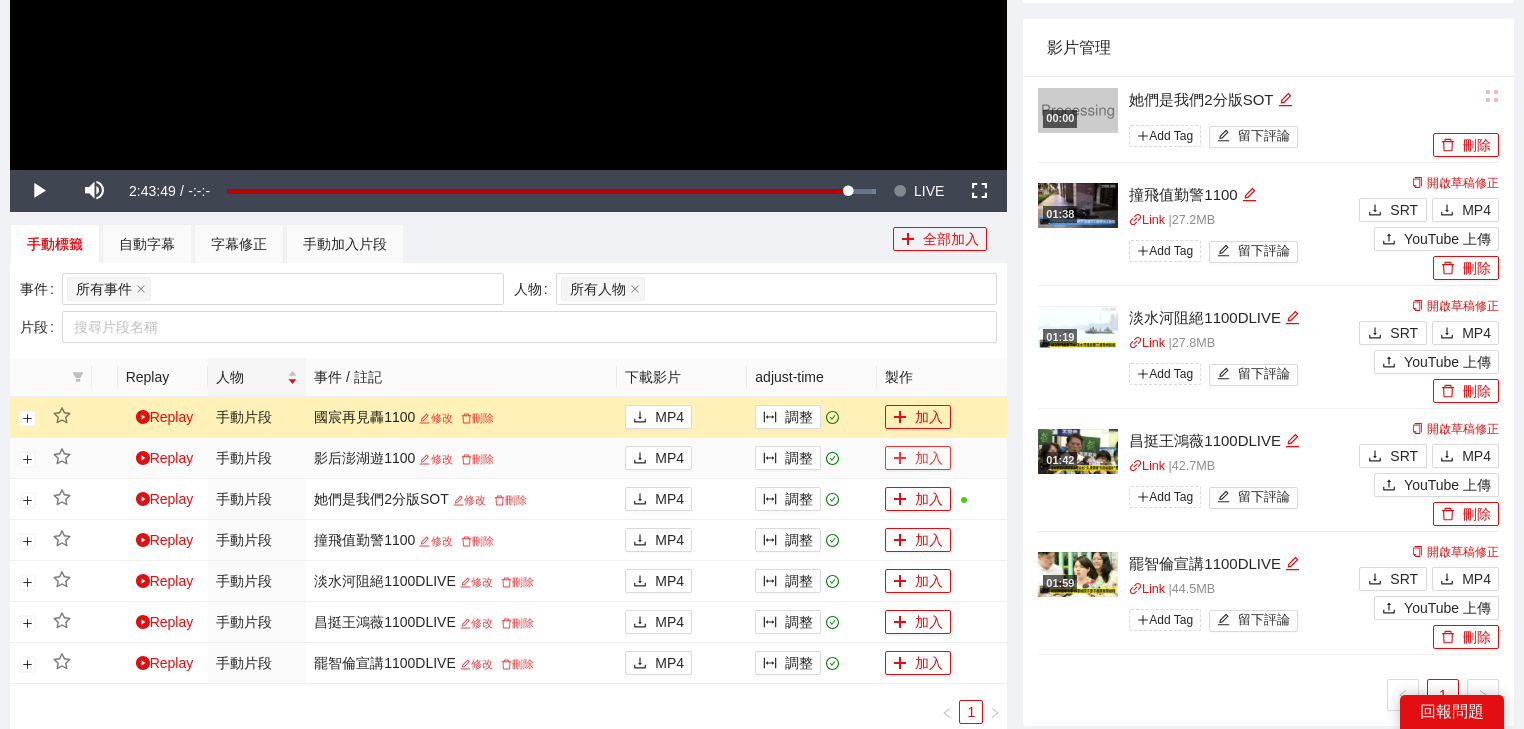 click on "加入" at bounding box center [918, 458] 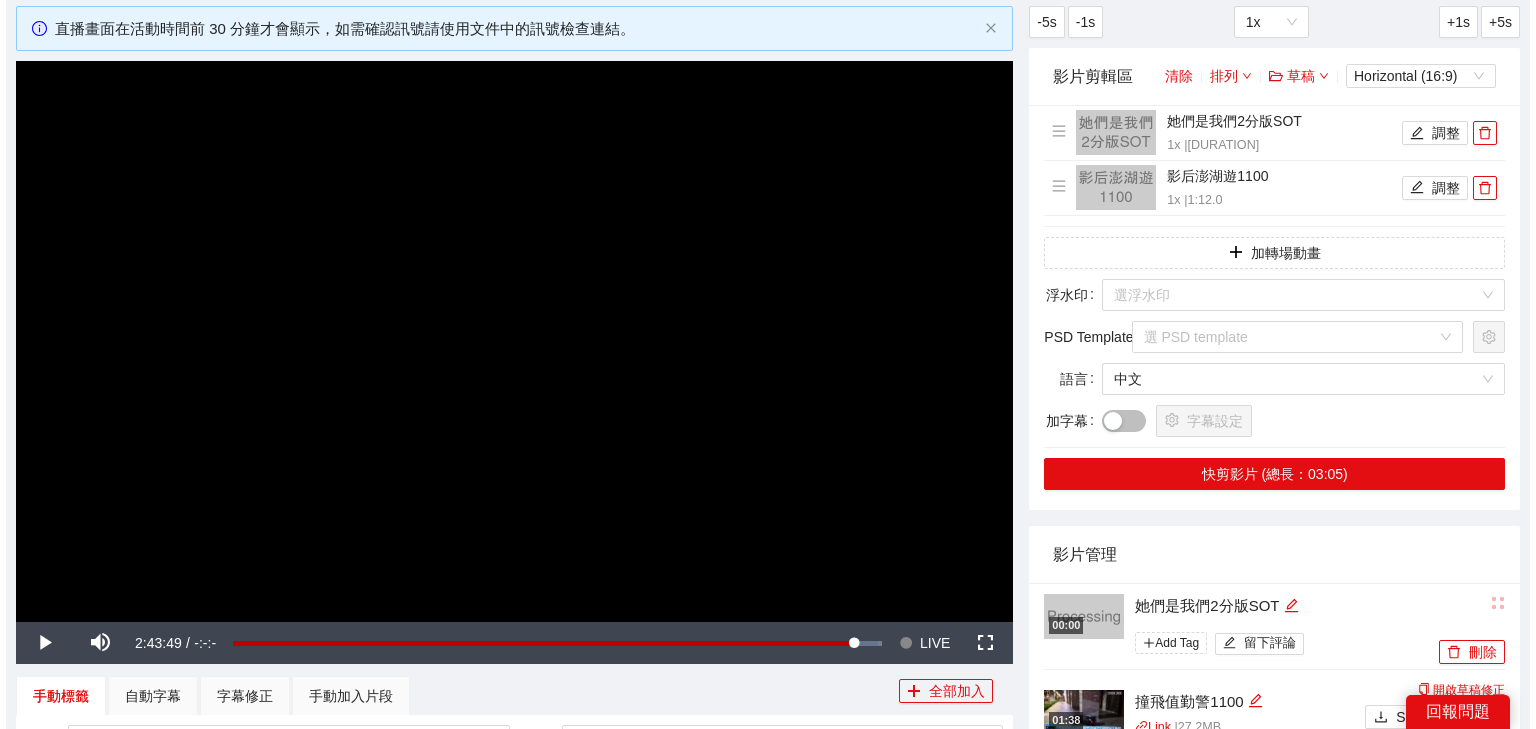 scroll, scrollTop: 80, scrollLeft: 0, axis: vertical 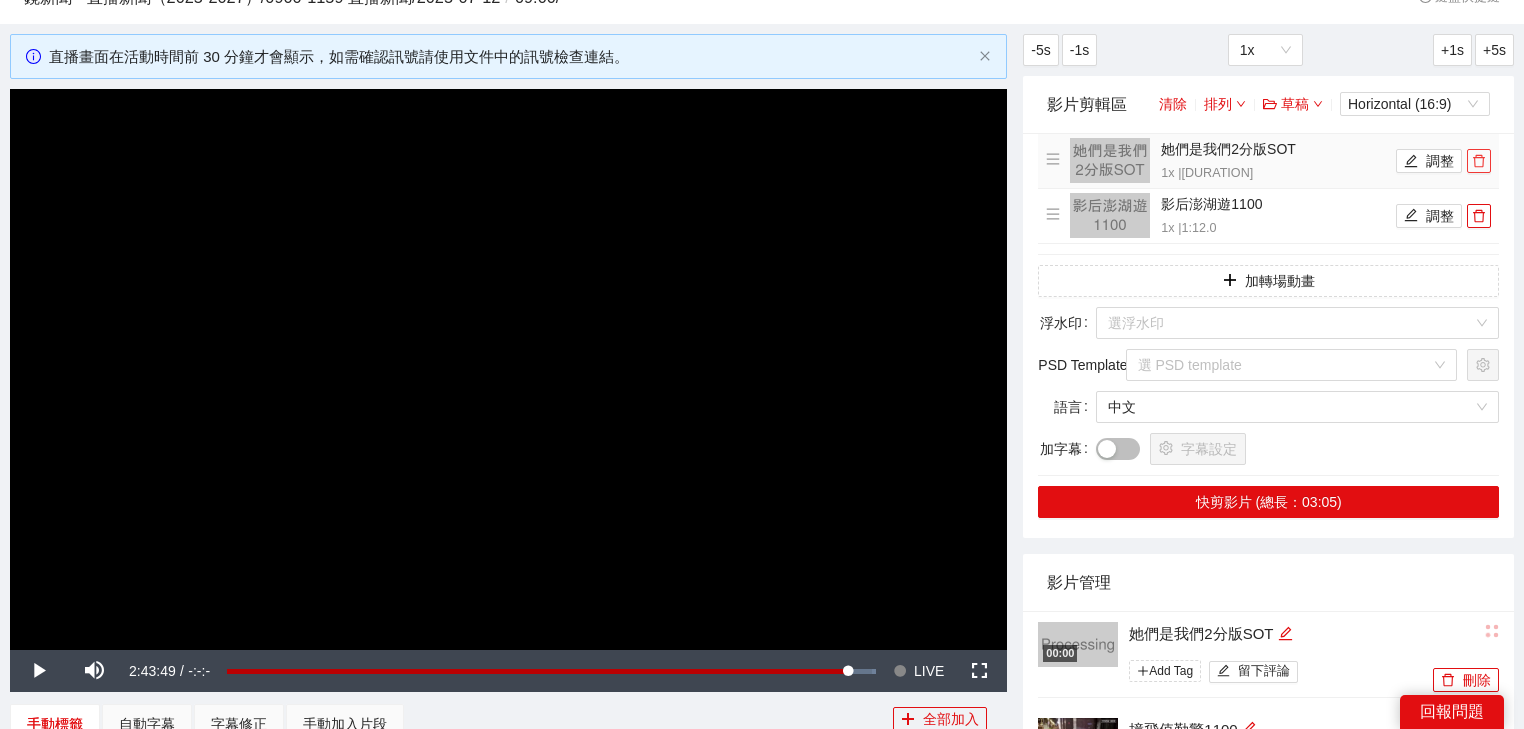 click 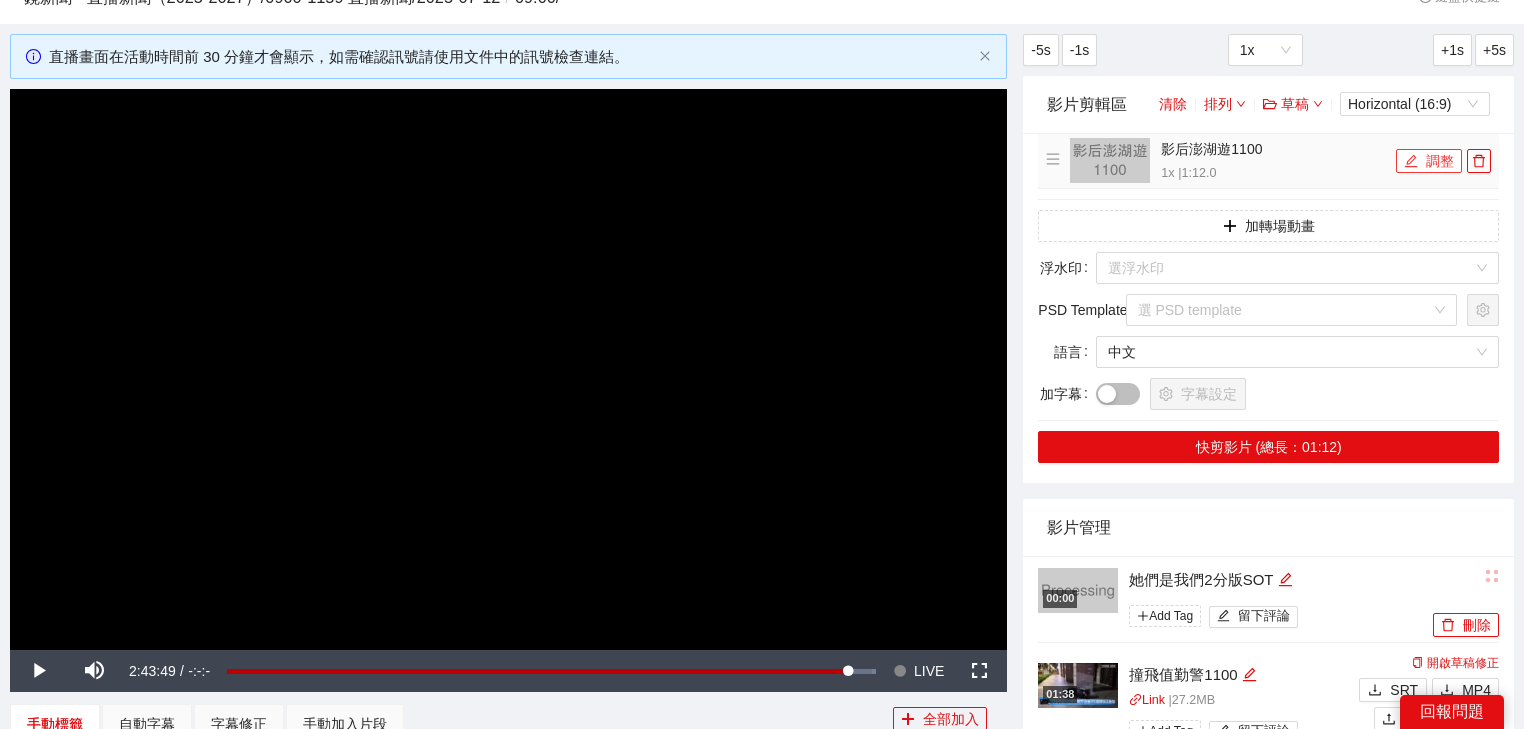 click on "調整" at bounding box center (1429, 161) 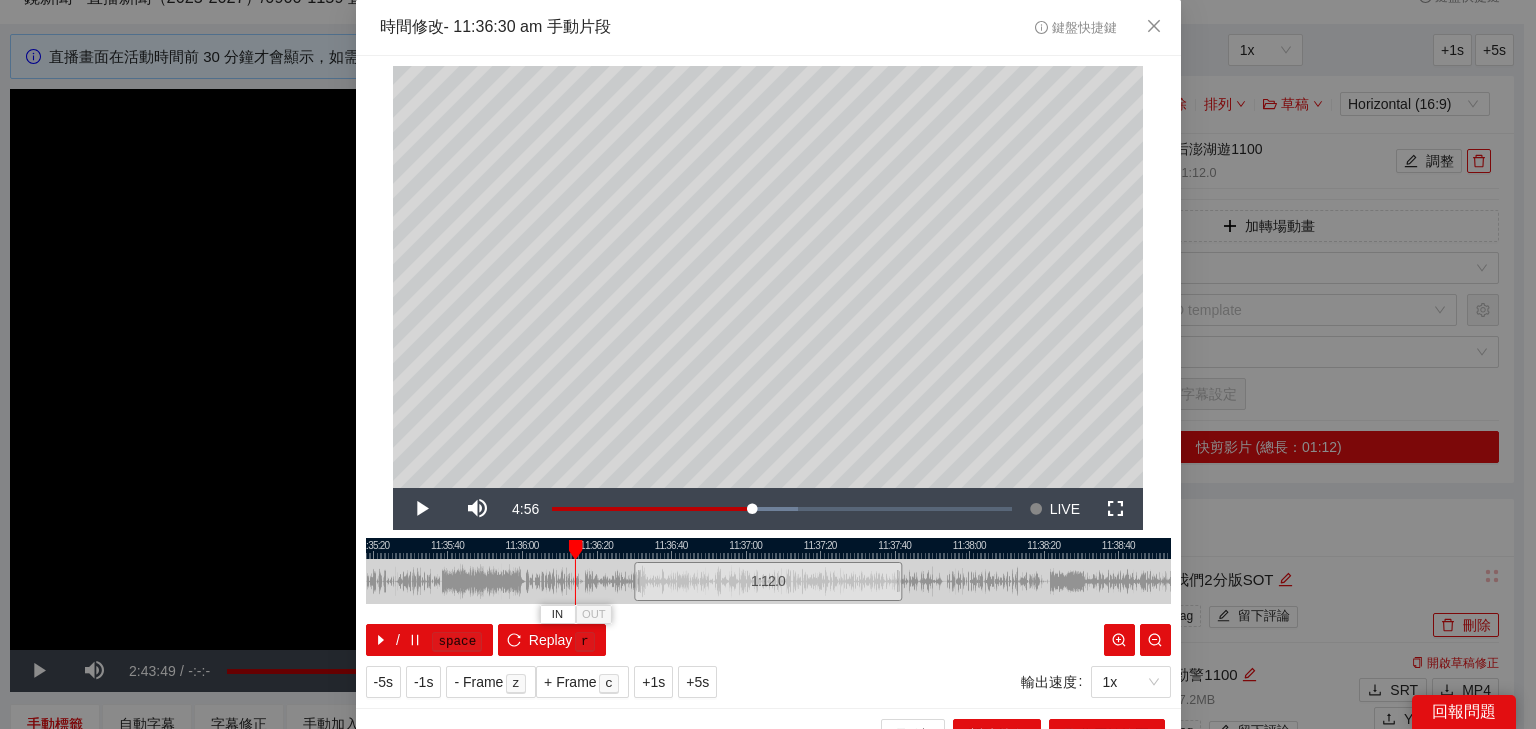 drag, startPoint x: 628, startPoint y: 544, endPoint x: 563, endPoint y: 563, distance: 67.72001 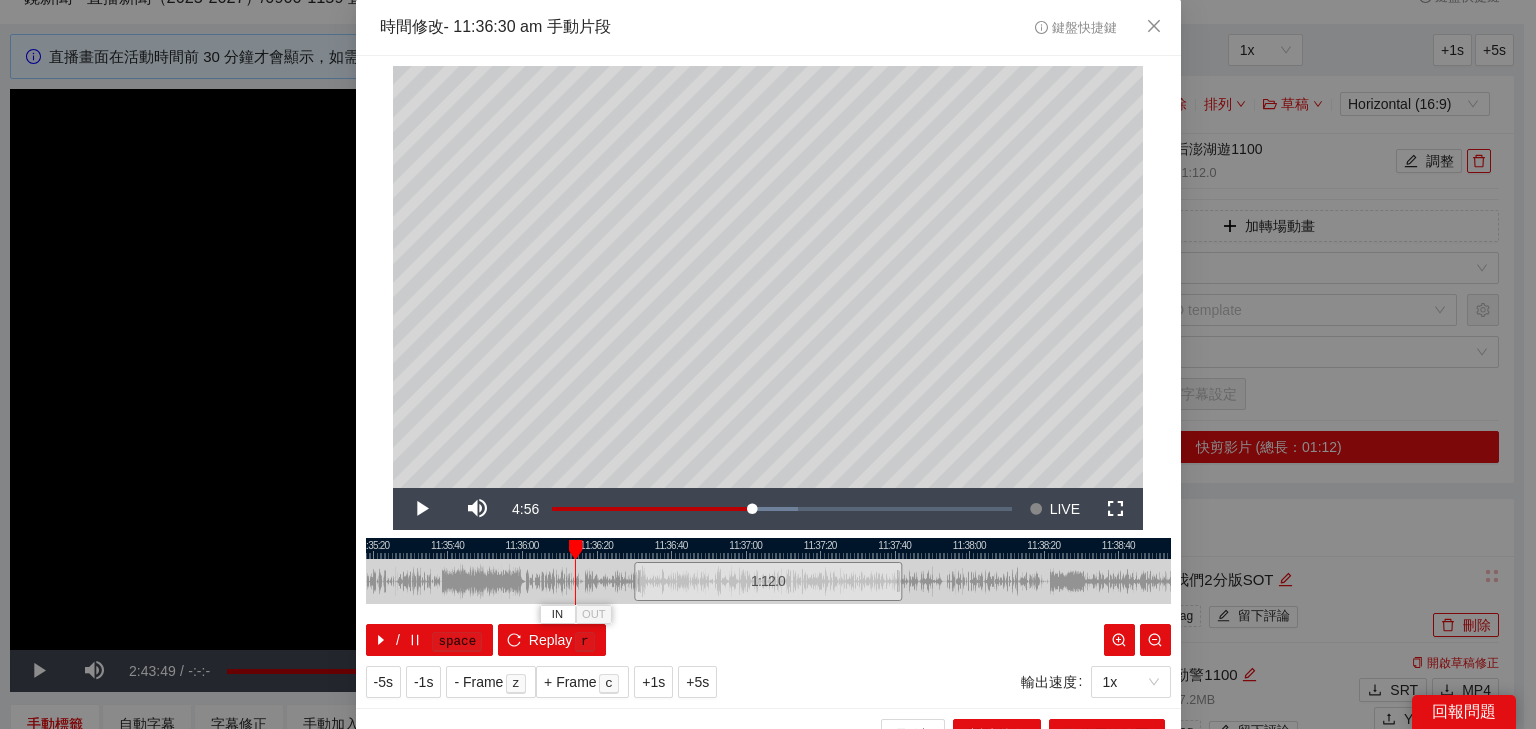 click on "11:35:00 11:35:20 11:35:40 11:36:00 11:36:20 11:36:40 11:37:00 11:37:20 11:37:40 11:38:00 11:38:20 11:38:40 IN OUT 1:12.0 /   space  Replay  r" at bounding box center (768, 597) 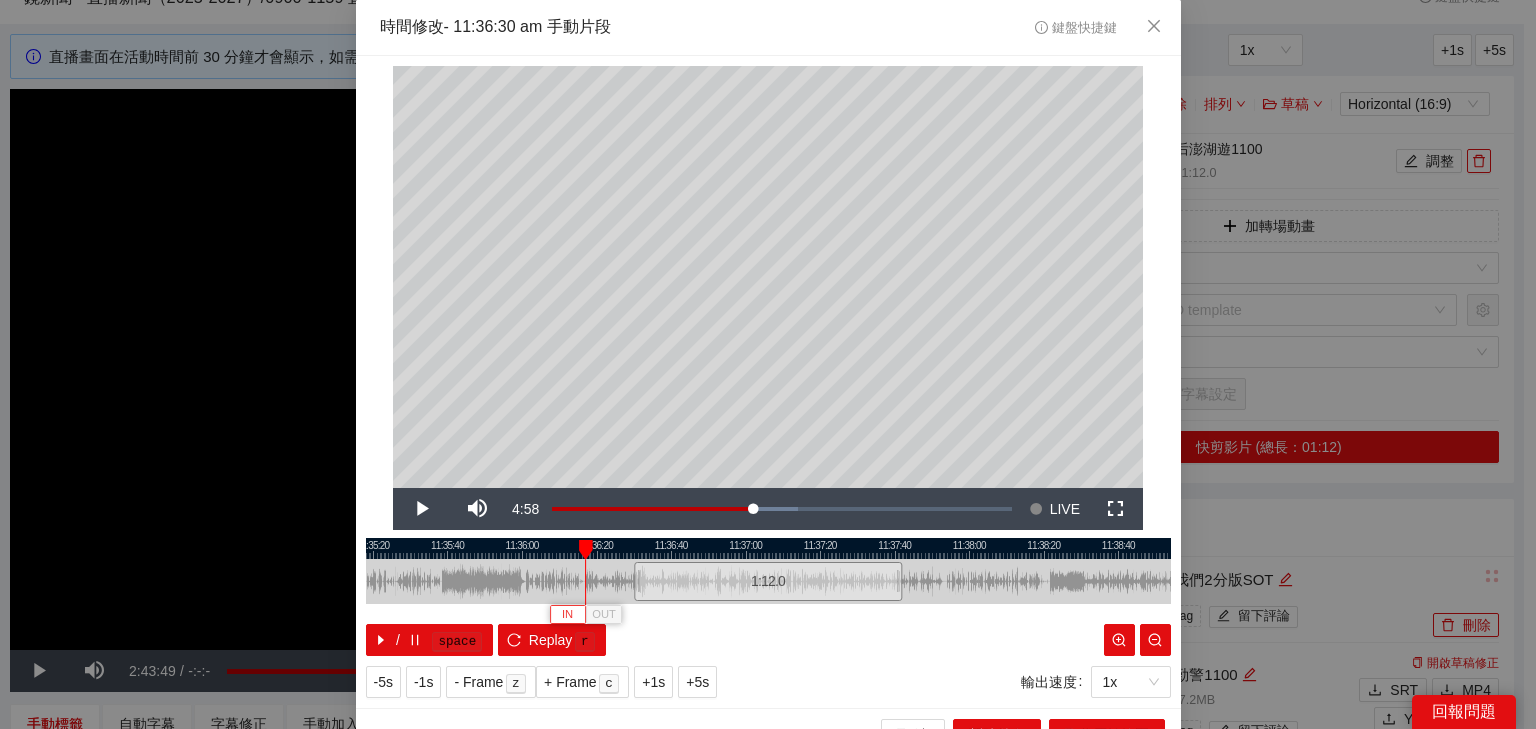 click on "IN" at bounding box center (567, 615) 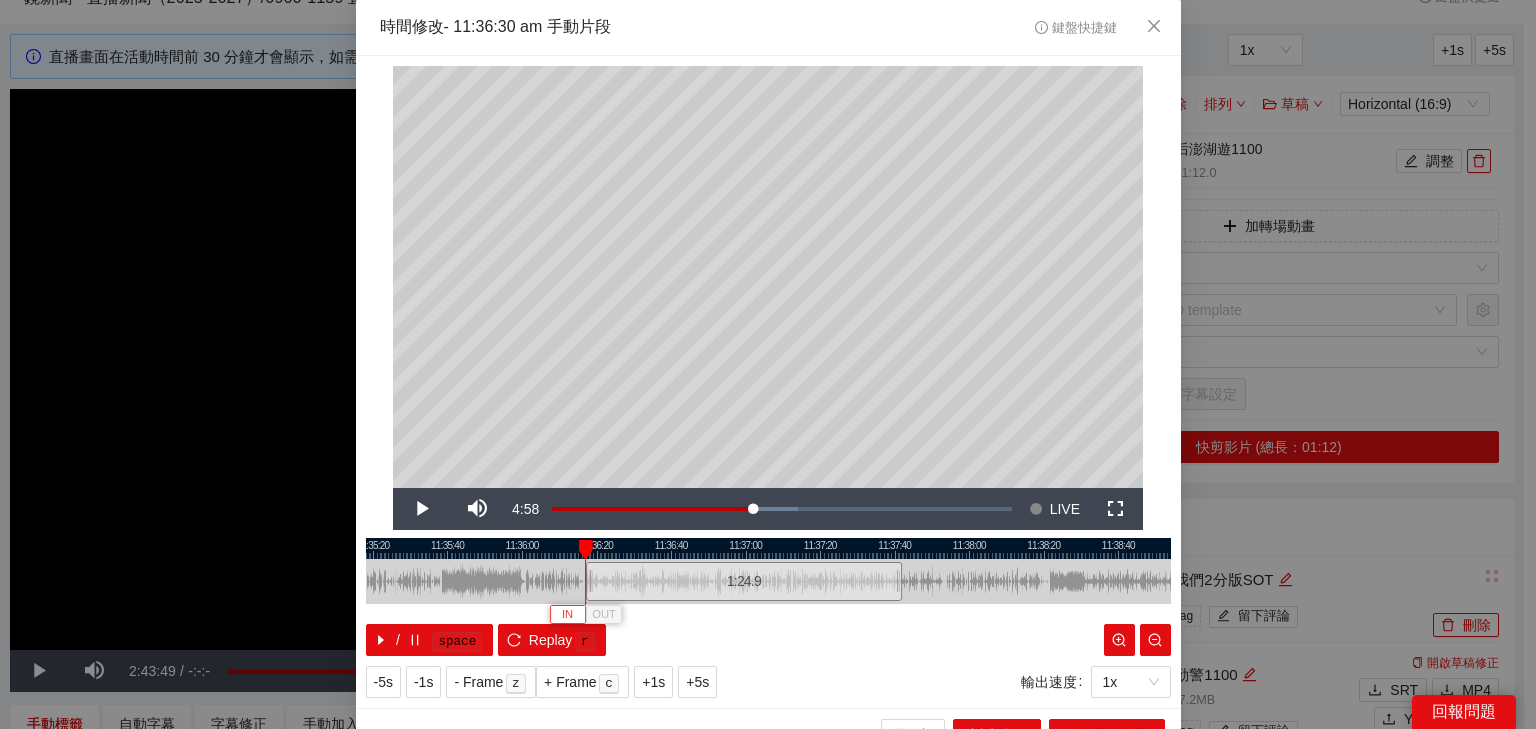 type 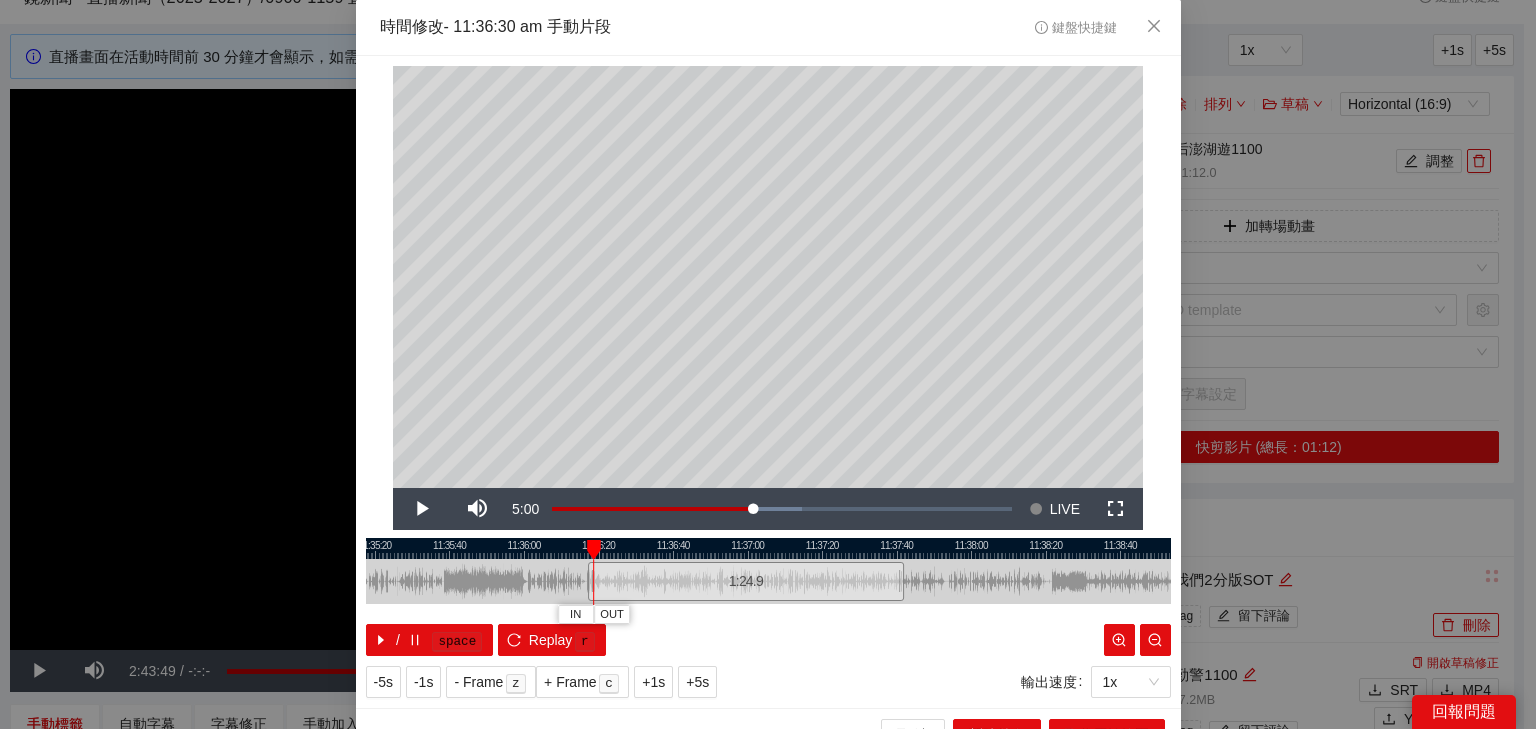 click at bounding box center [770, 548] 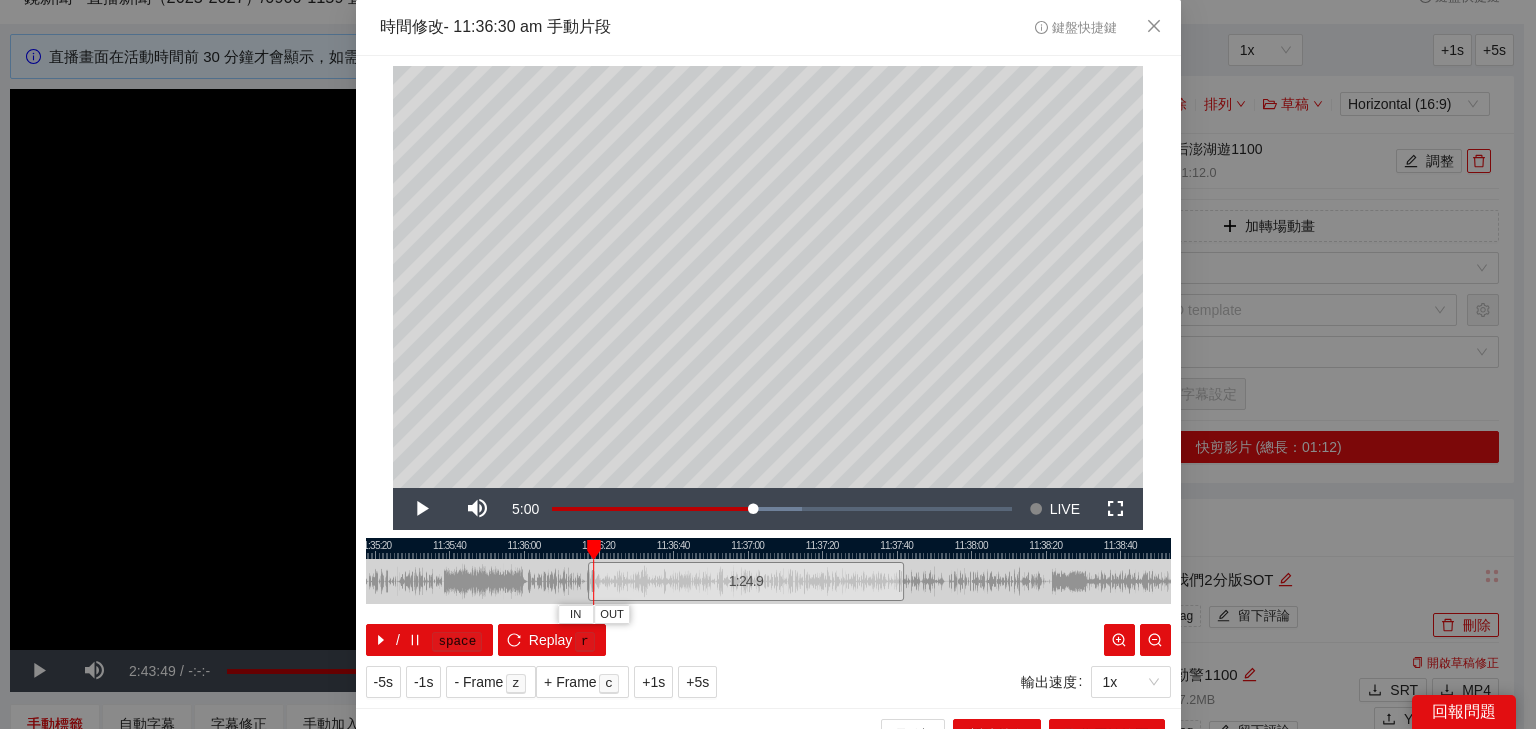 click at bounding box center [768, 548] 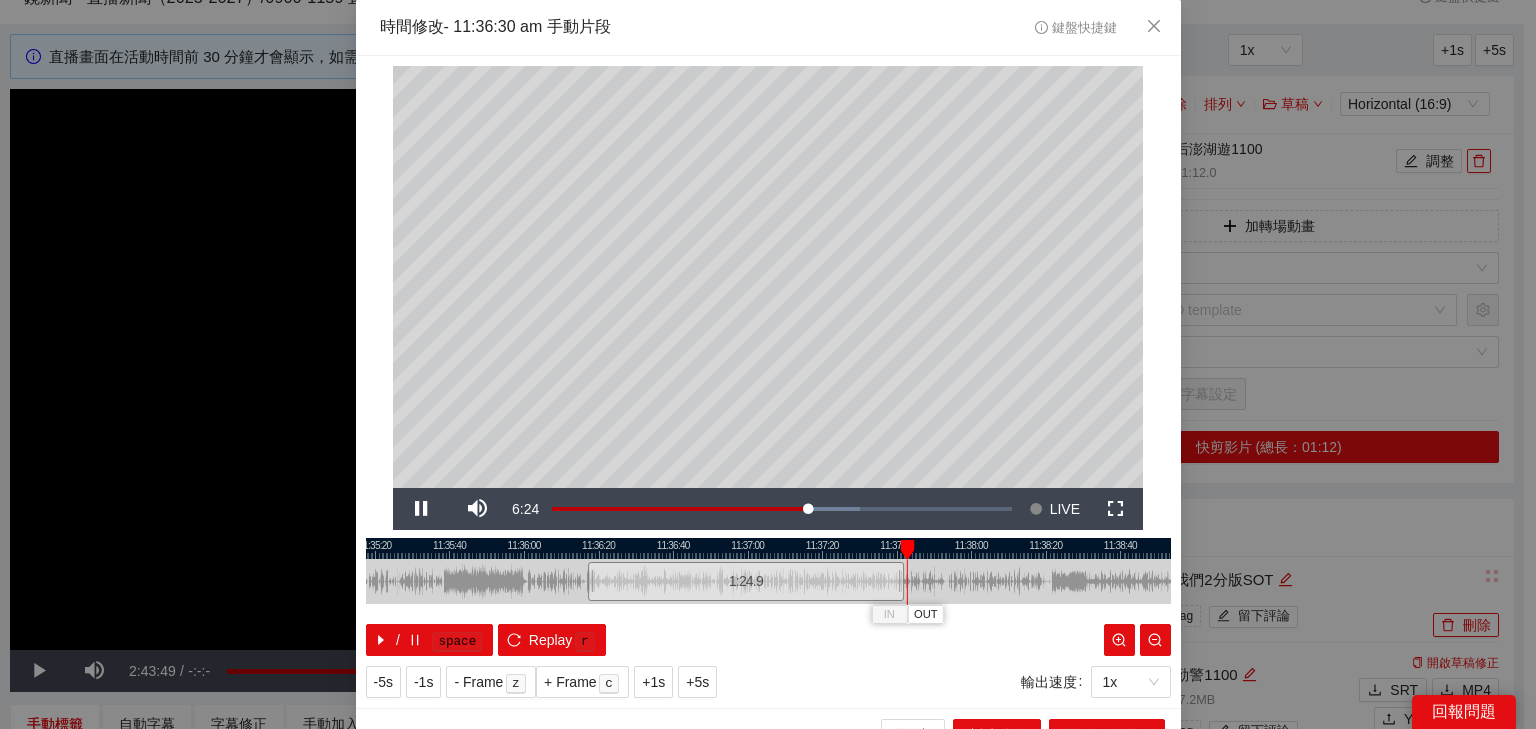 click at bounding box center [768, 548] 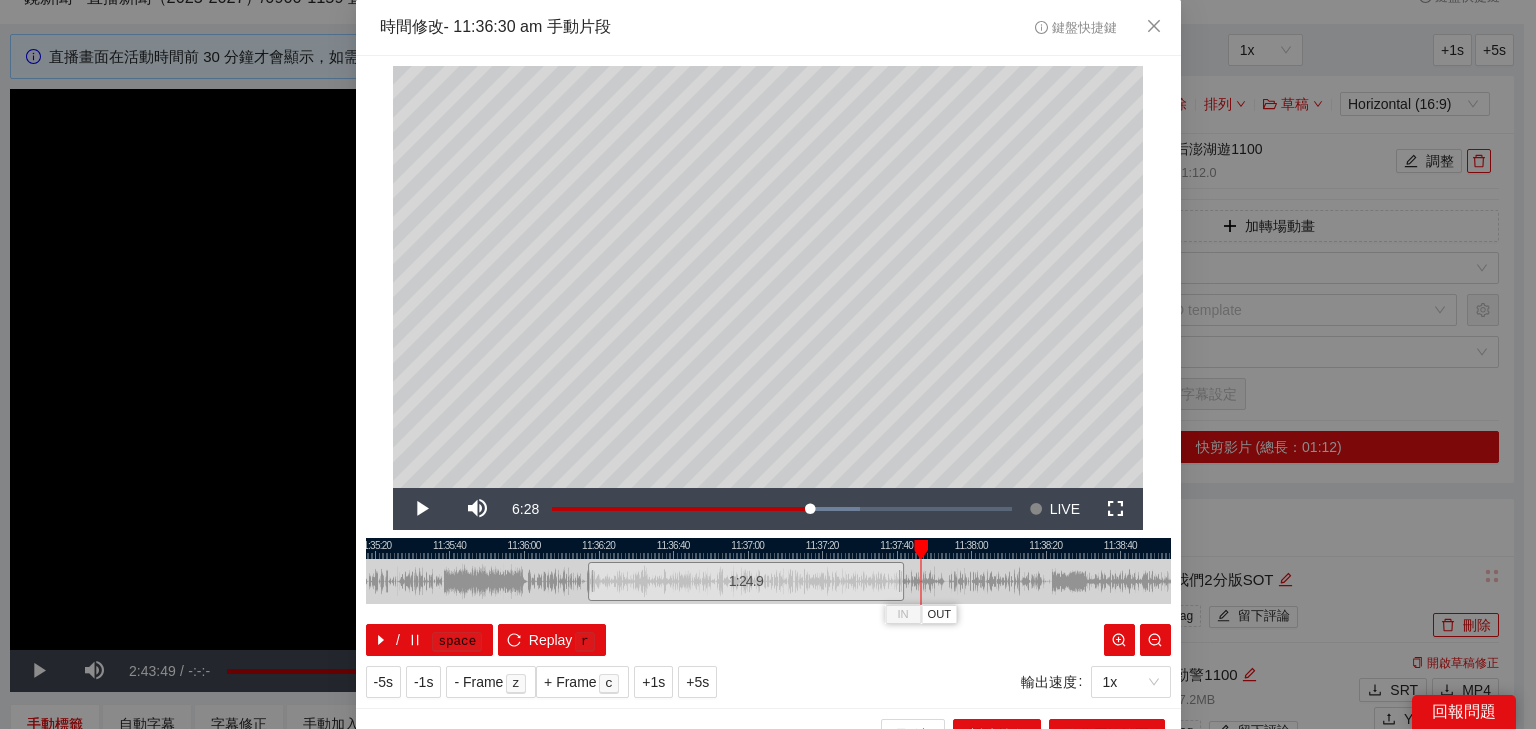 click at bounding box center (768, 548) 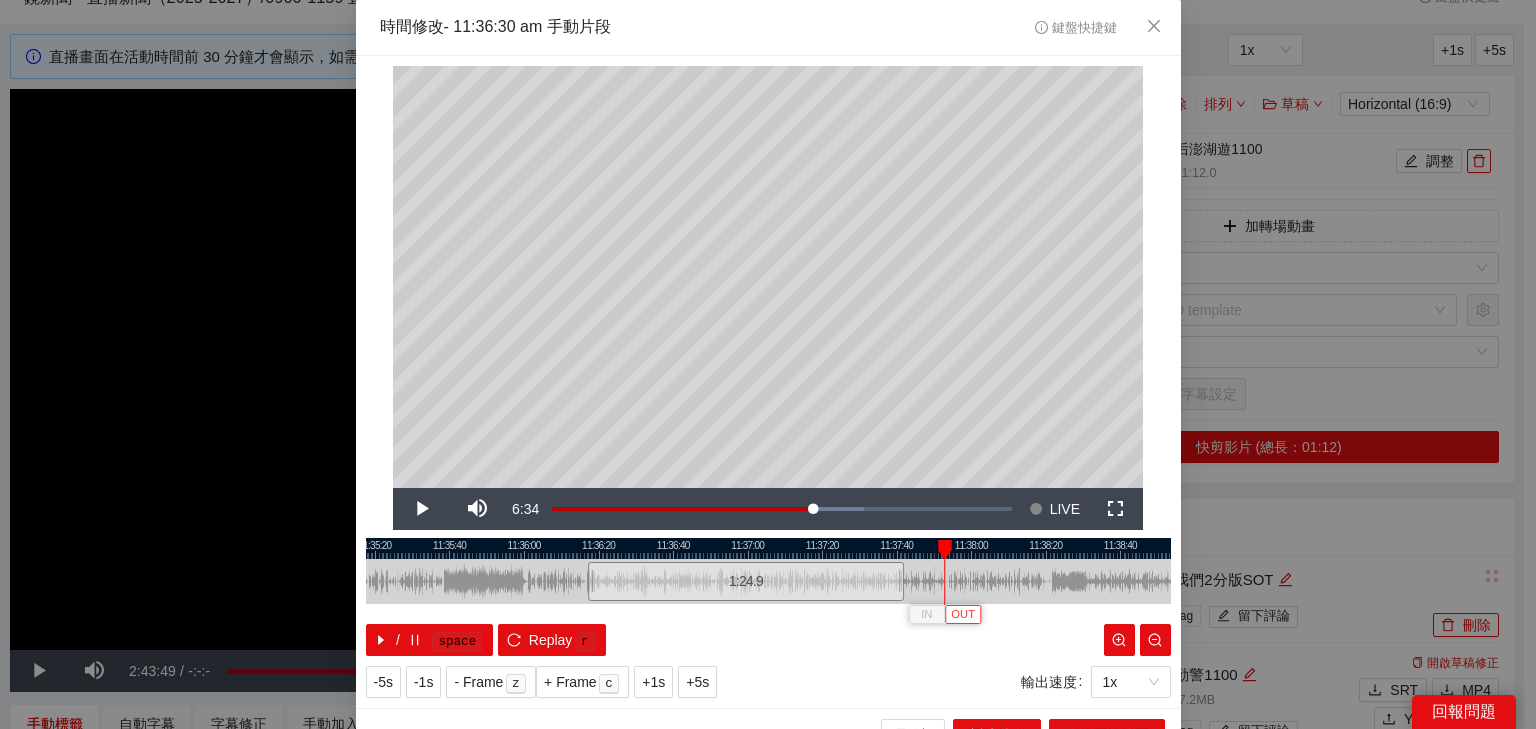 click on "OUT" at bounding box center (963, 615) 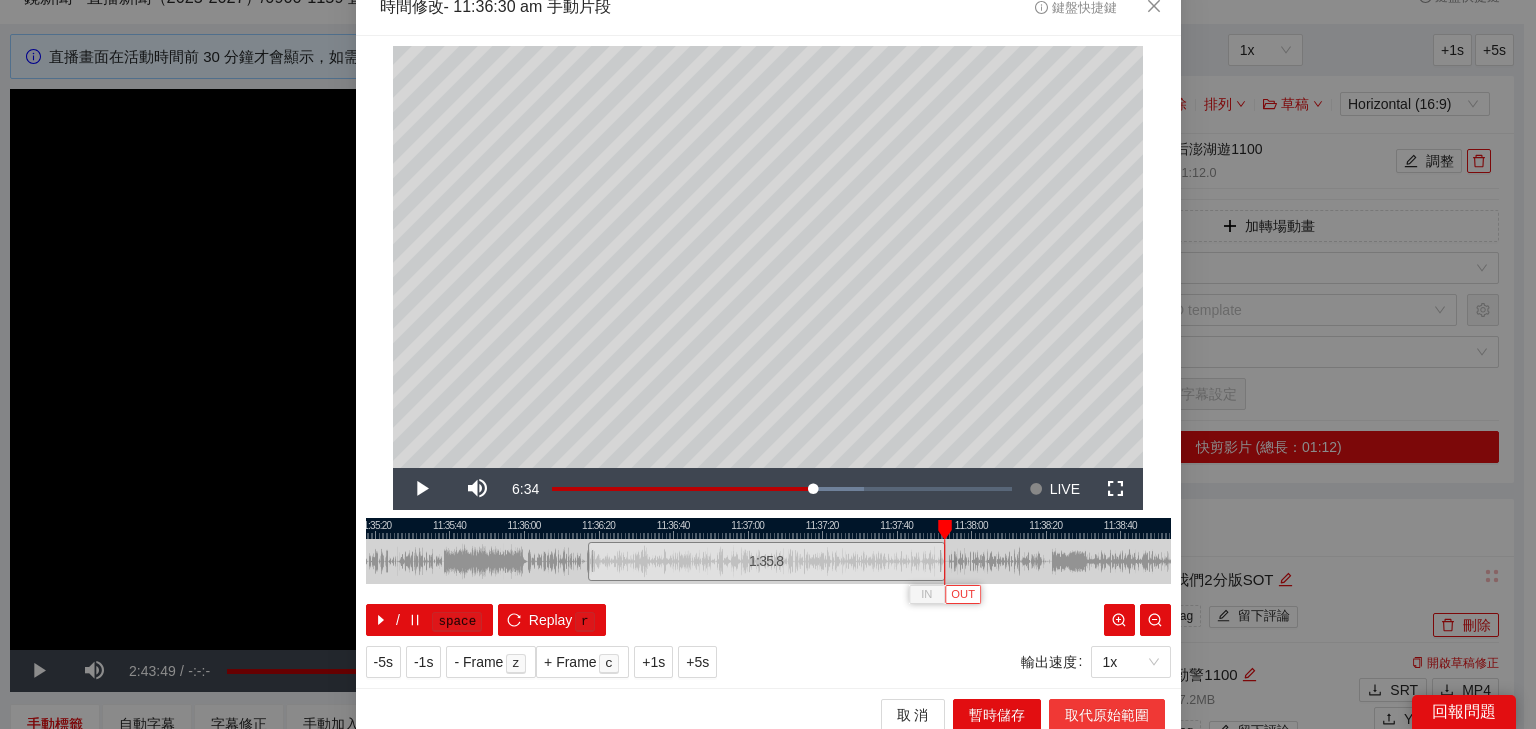 scroll, scrollTop: 31, scrollLeft: 0, axis: vertical 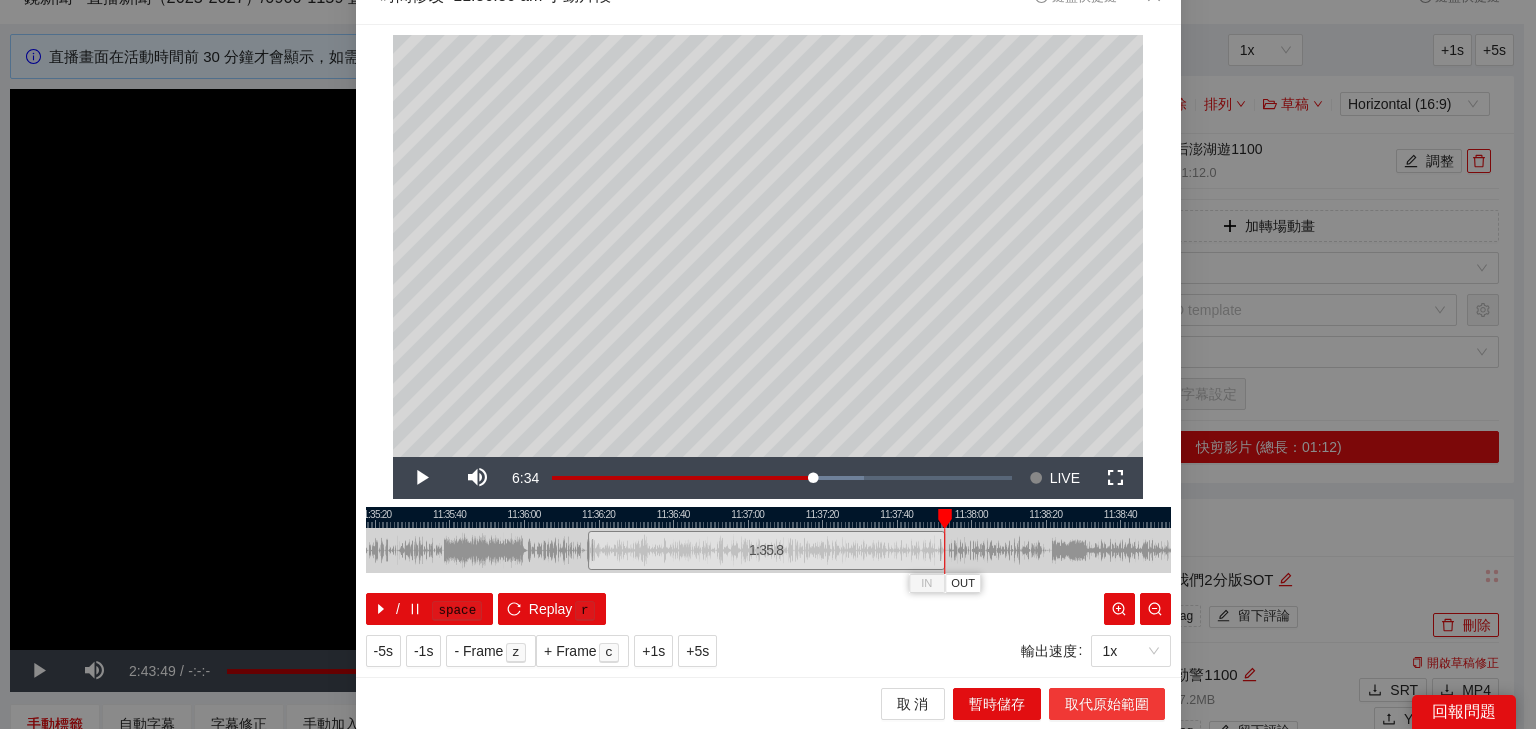 click on "取代原始範圍" at bounding box center (1107, 704) 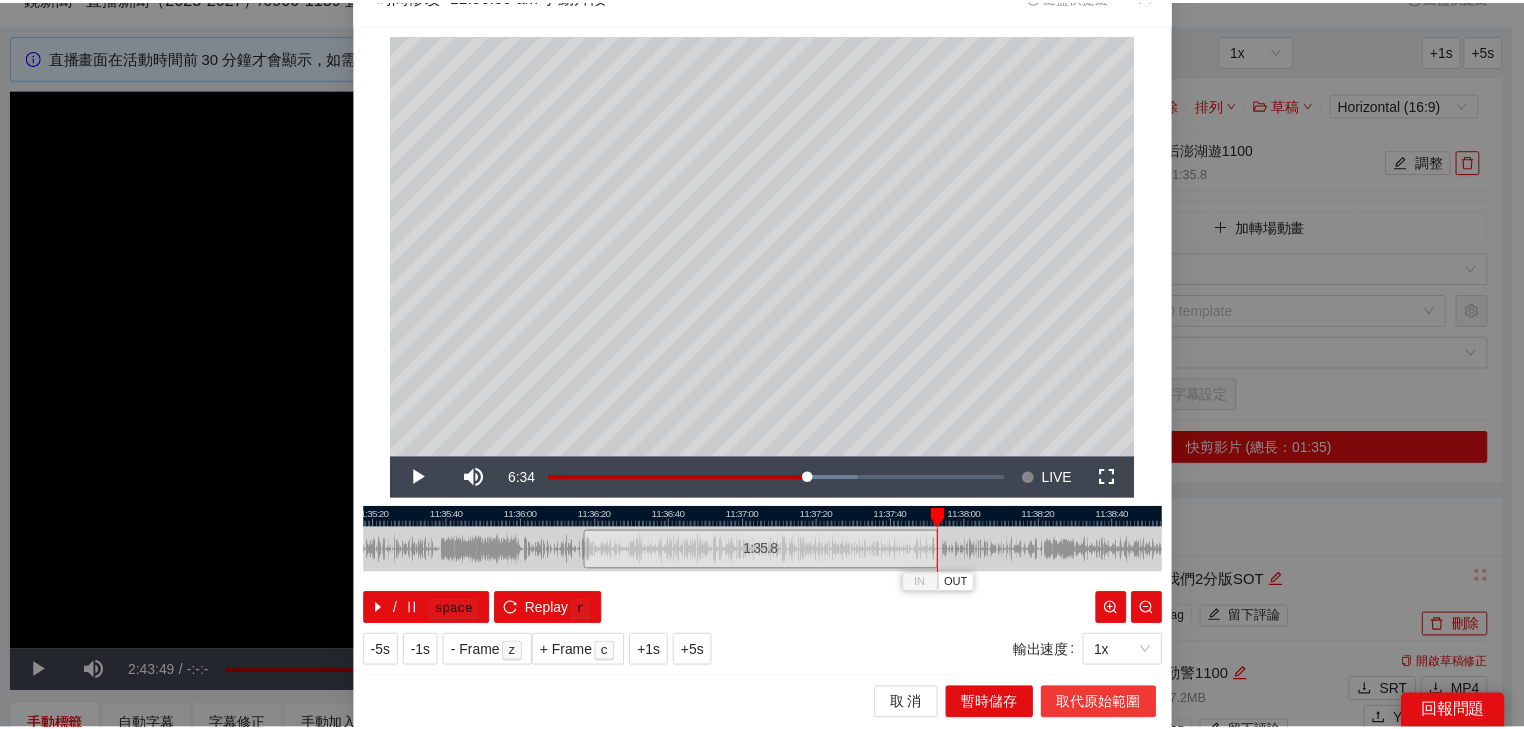 scroll, scrollTop: 0, scrollLeft: 0, axis: both 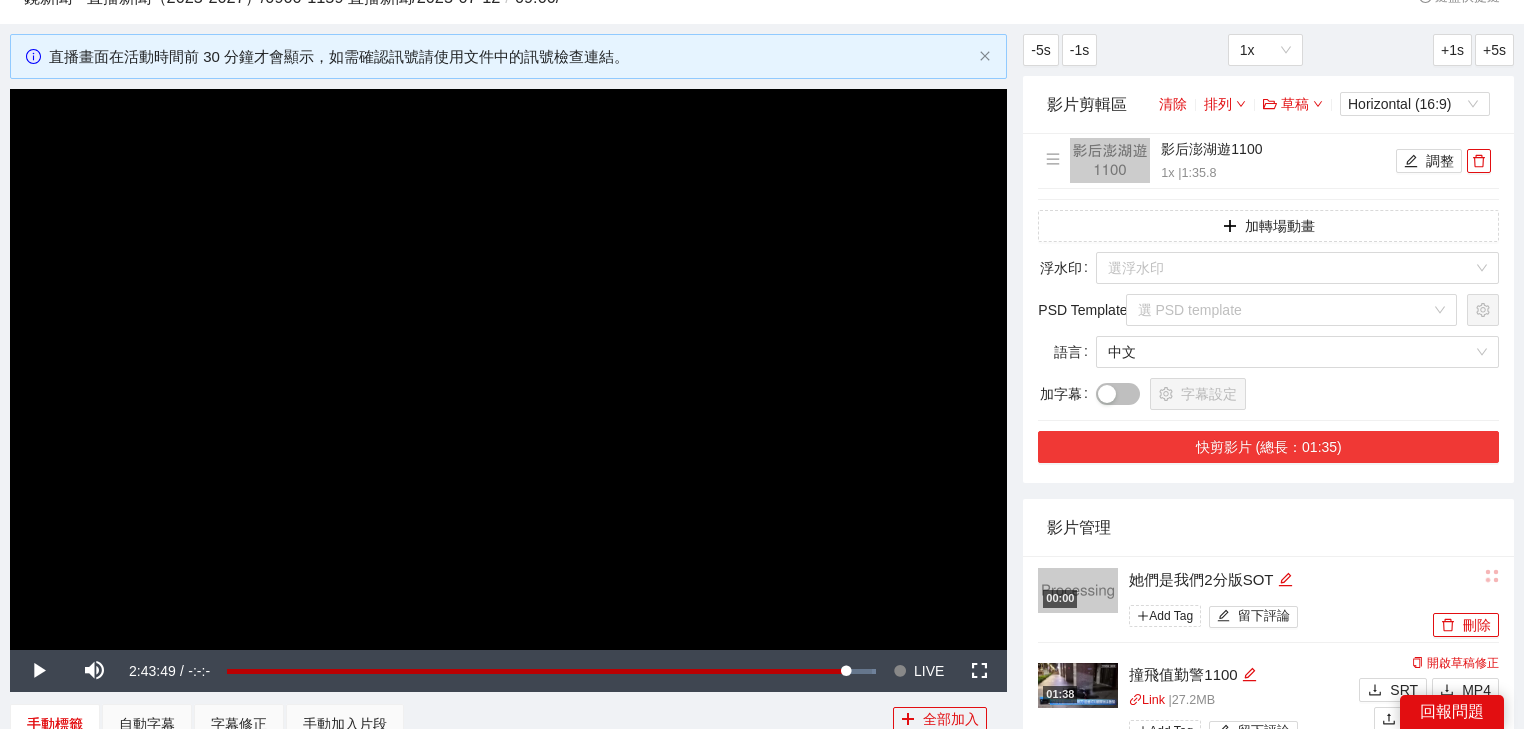 click on "快剪影片 (總長：01:35)" at bounding box center (1268, 447) 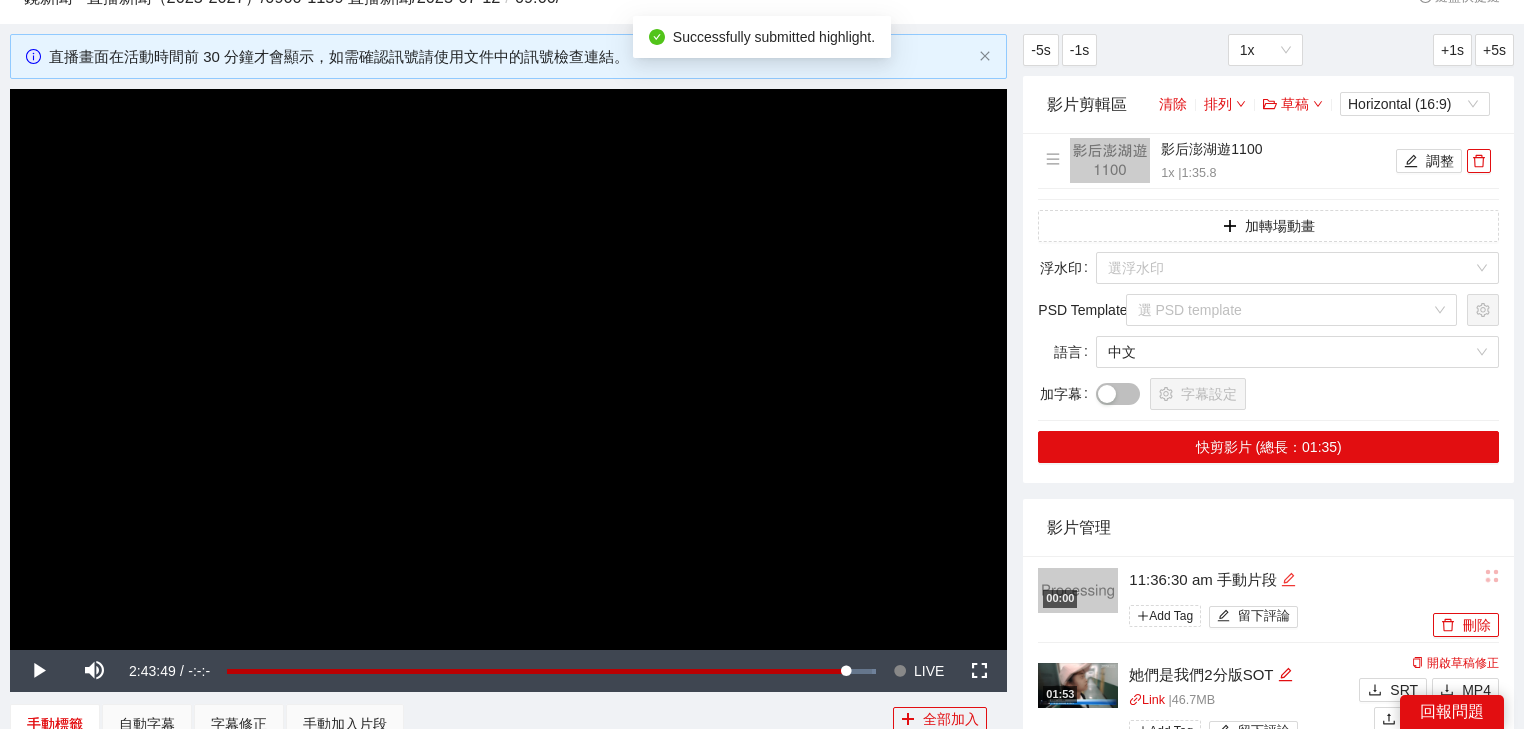 click 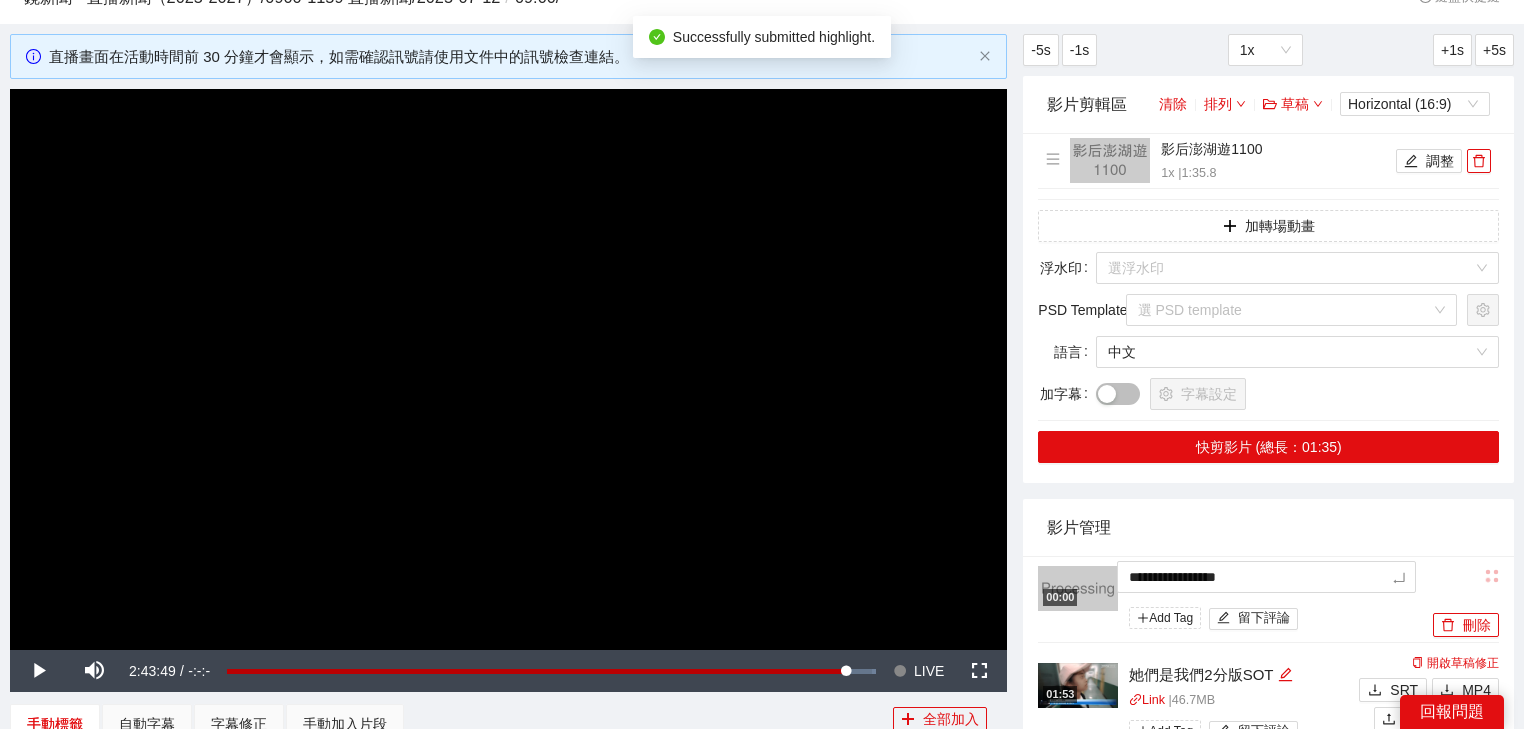 drag, startPoint x: 1289, startPoint y: 578, endPoint x: 999, endPoint y: 555, distance: 290.91064 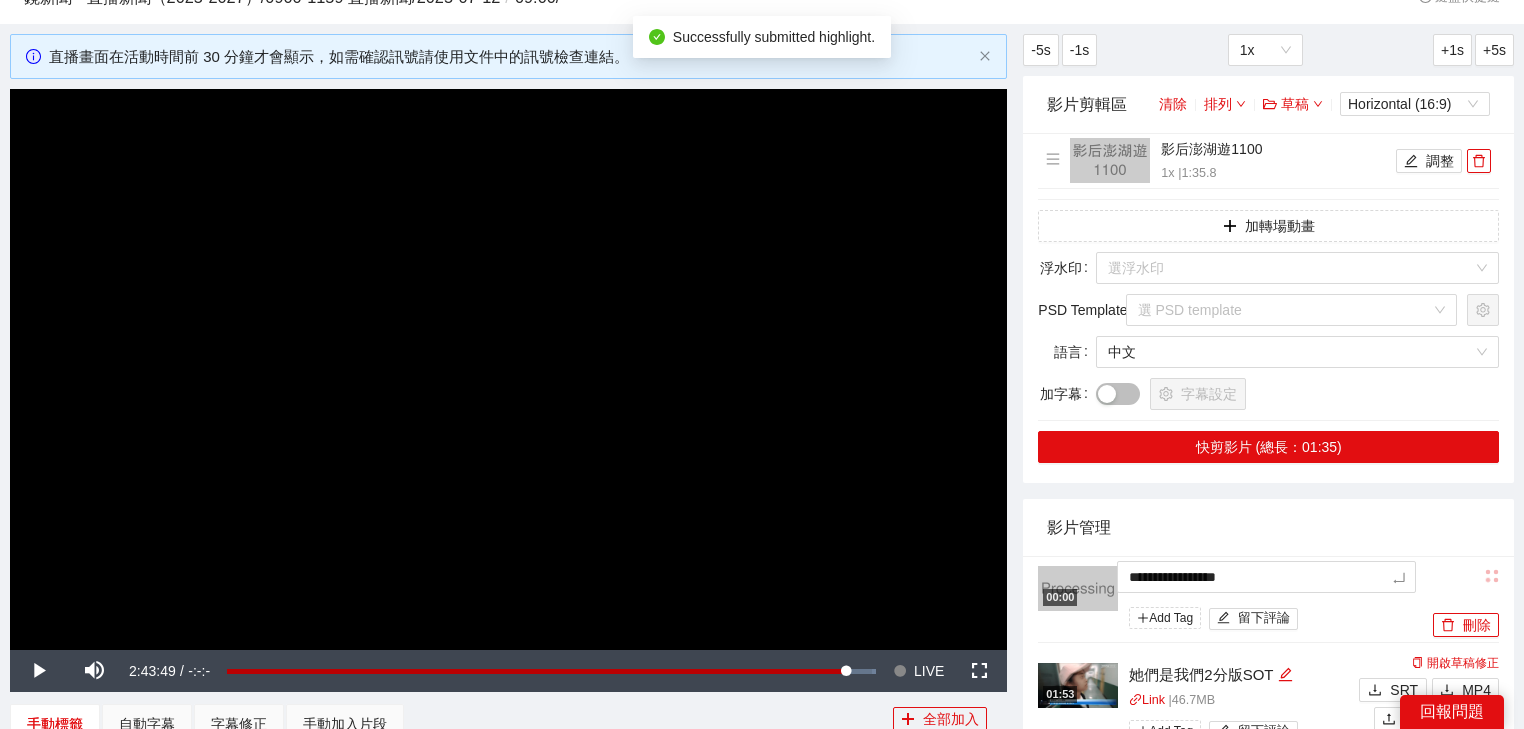 click on "**********" at bounding box center (762, 689) 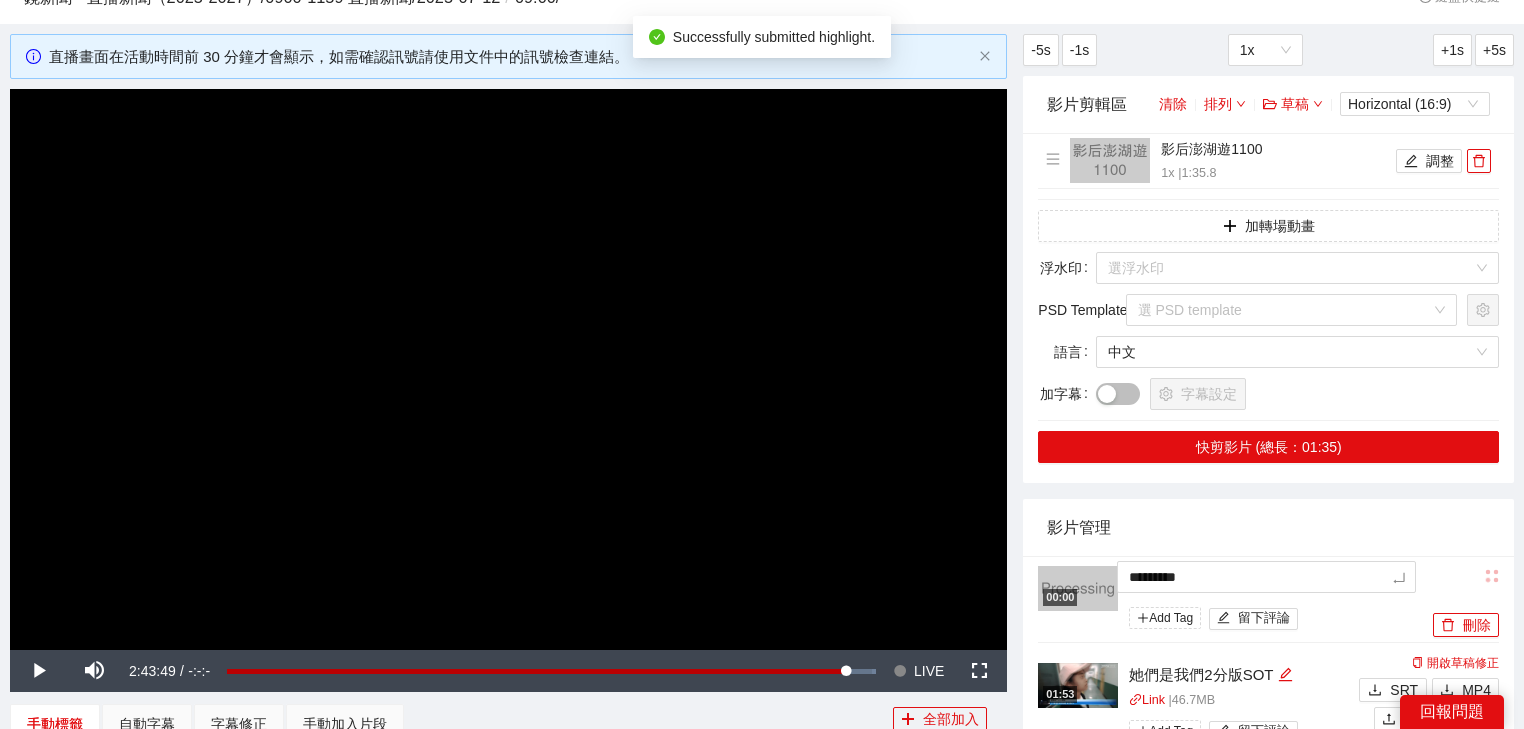 drag, startPoint x: 1161, startPoint y: 503, endPoint x: 1149, endPoint y: 479, distance: 26.832815 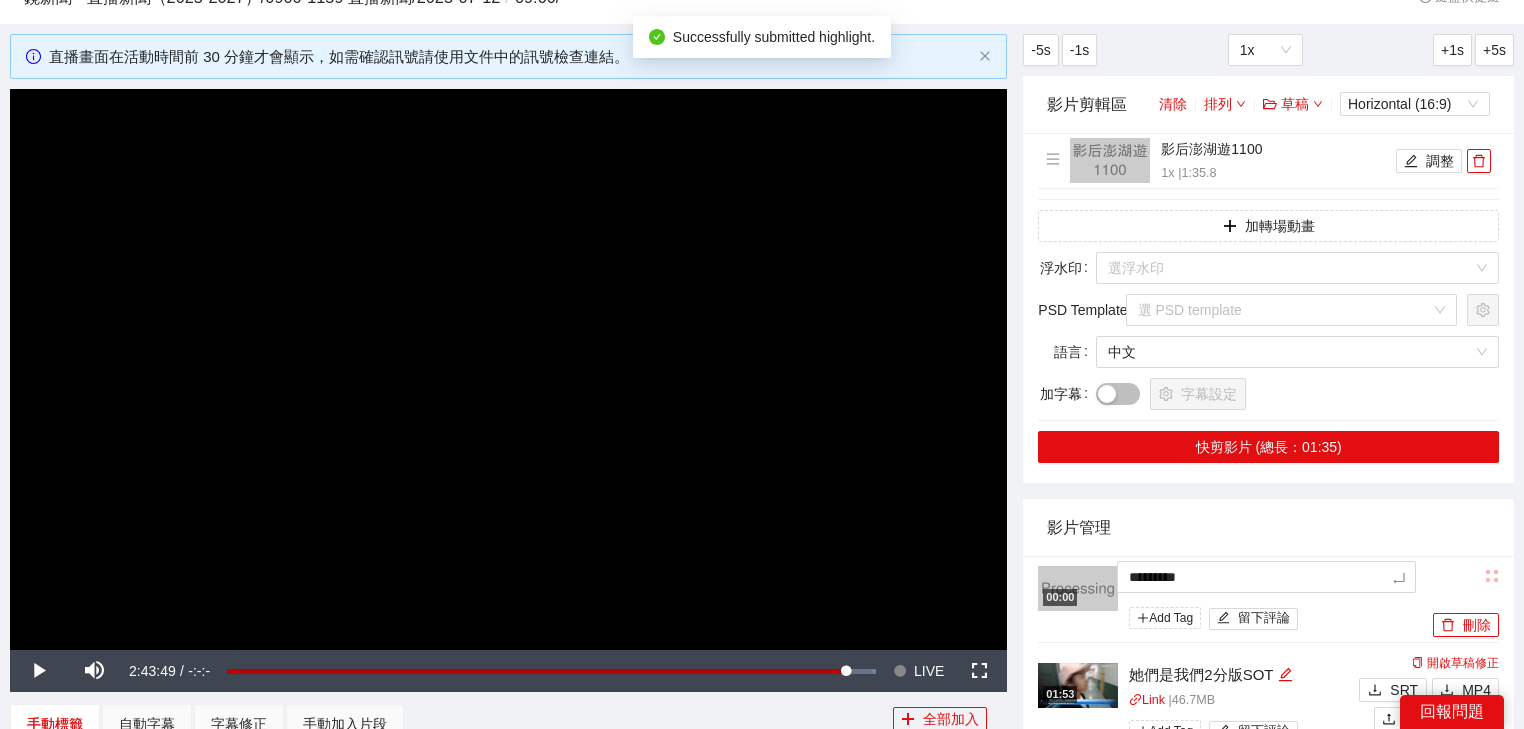 click on "影片管理" at bounding box center (1268, 527) 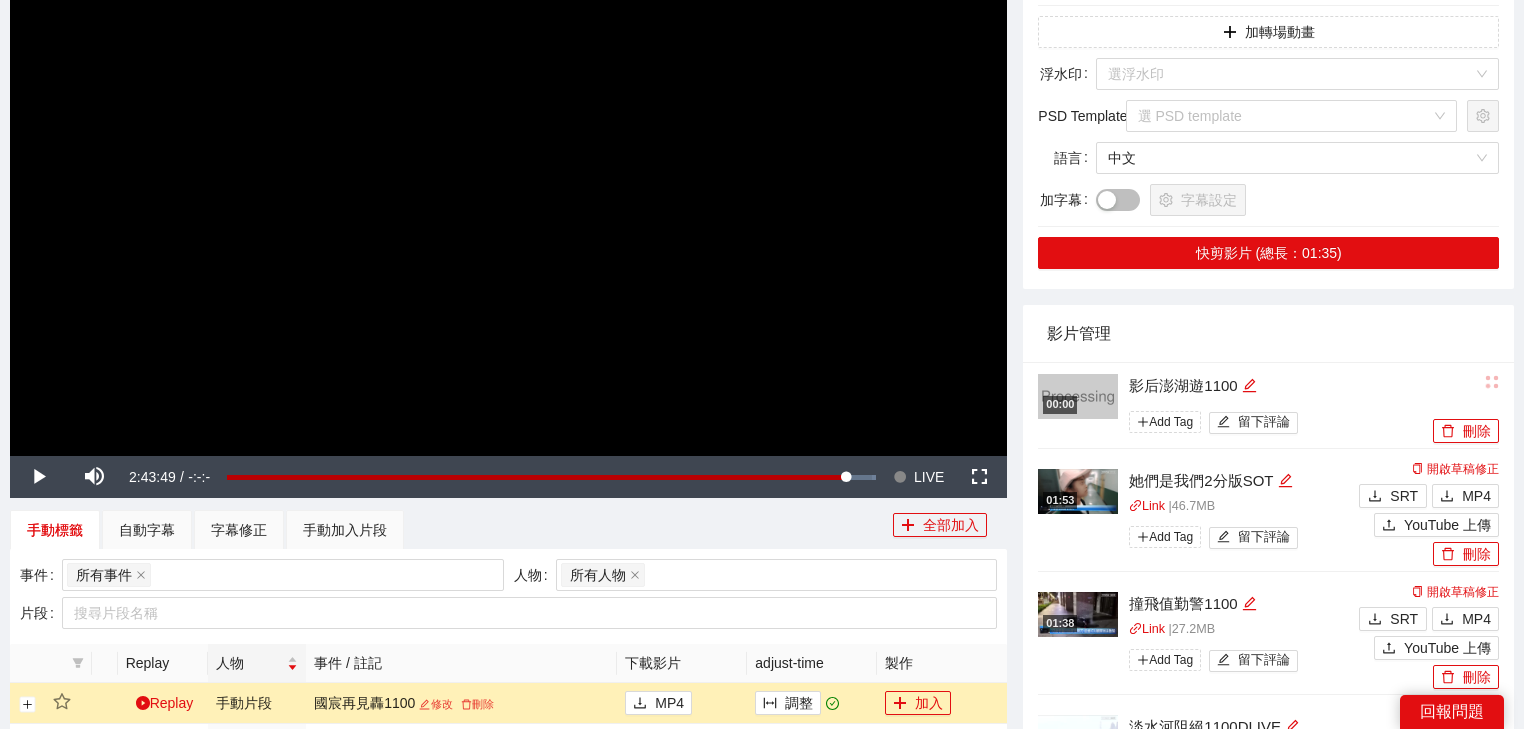 scroll, scrollTop: 480, scrollLeft: 0, axis: vertical 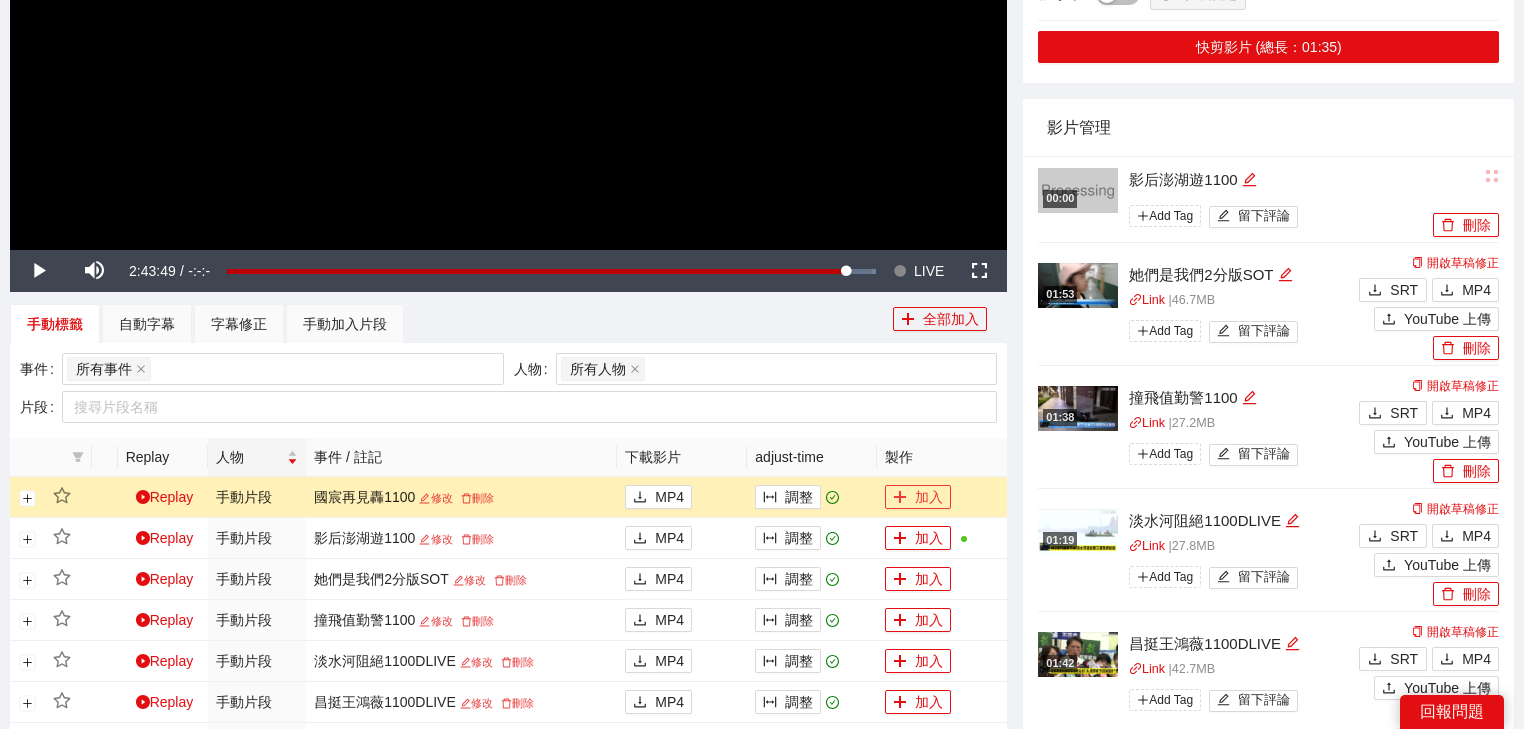 click on "加入" at bounding box center (918, 497) 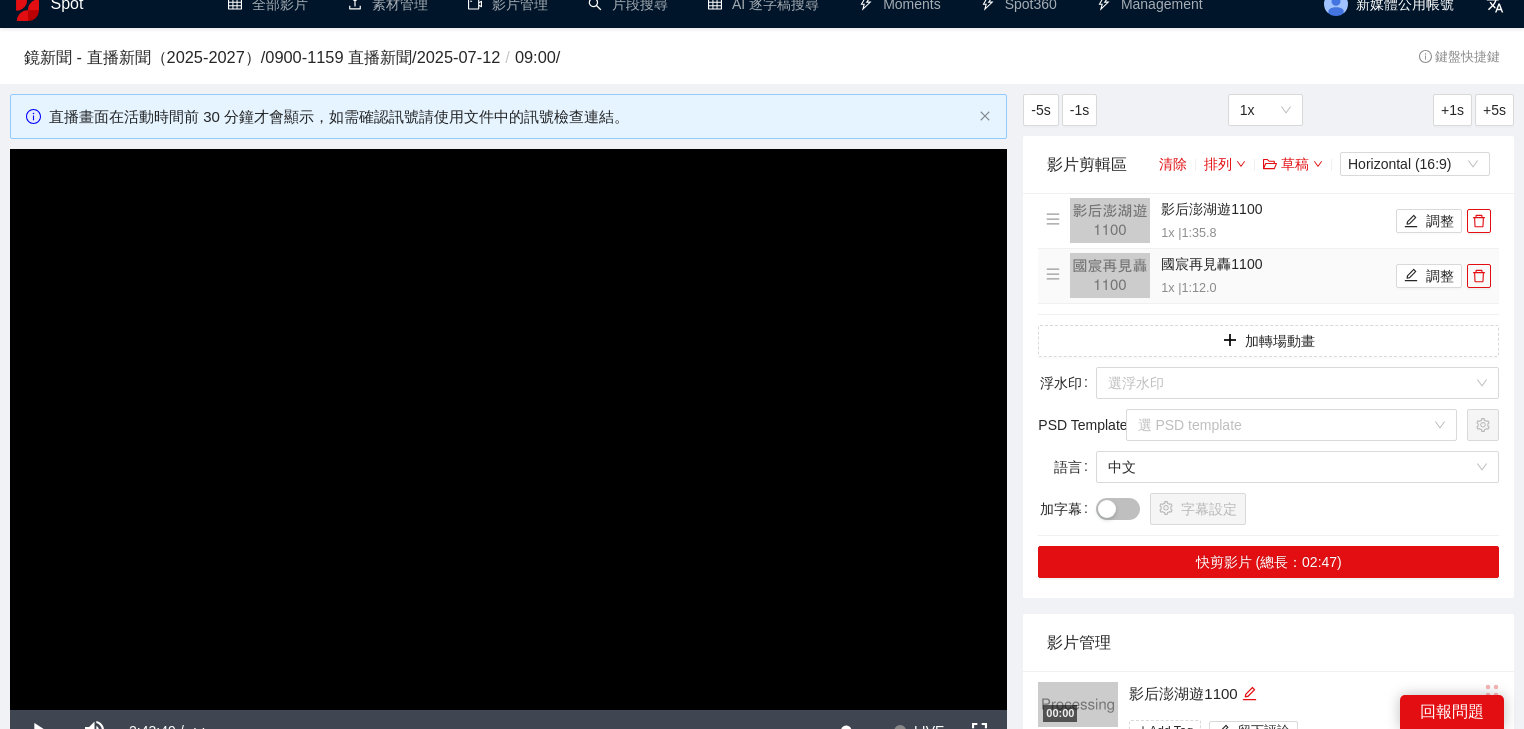 scroll, scrollTop: 0, scrollLeft: 0, axis: both 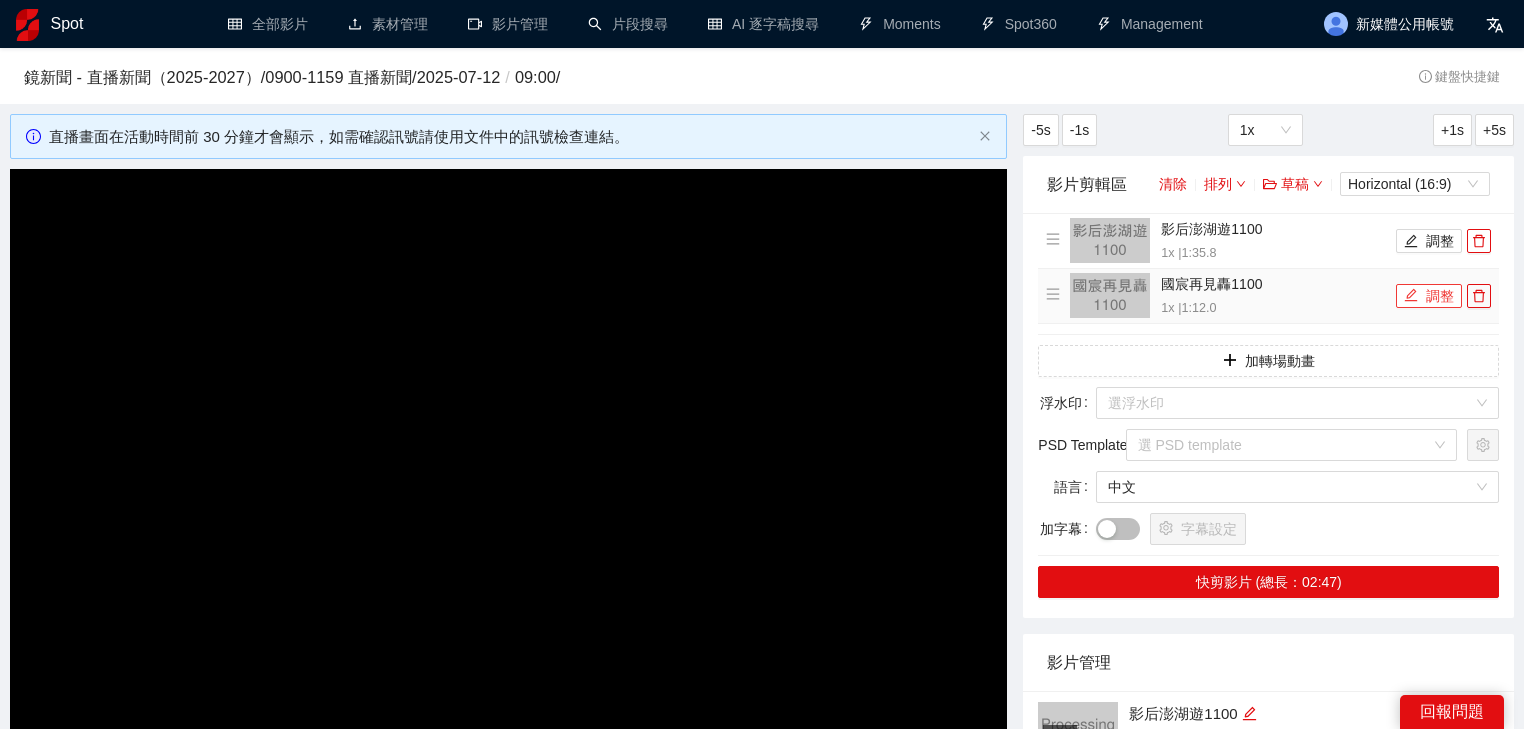 click on "調整" at bounding box center (1429, 296) 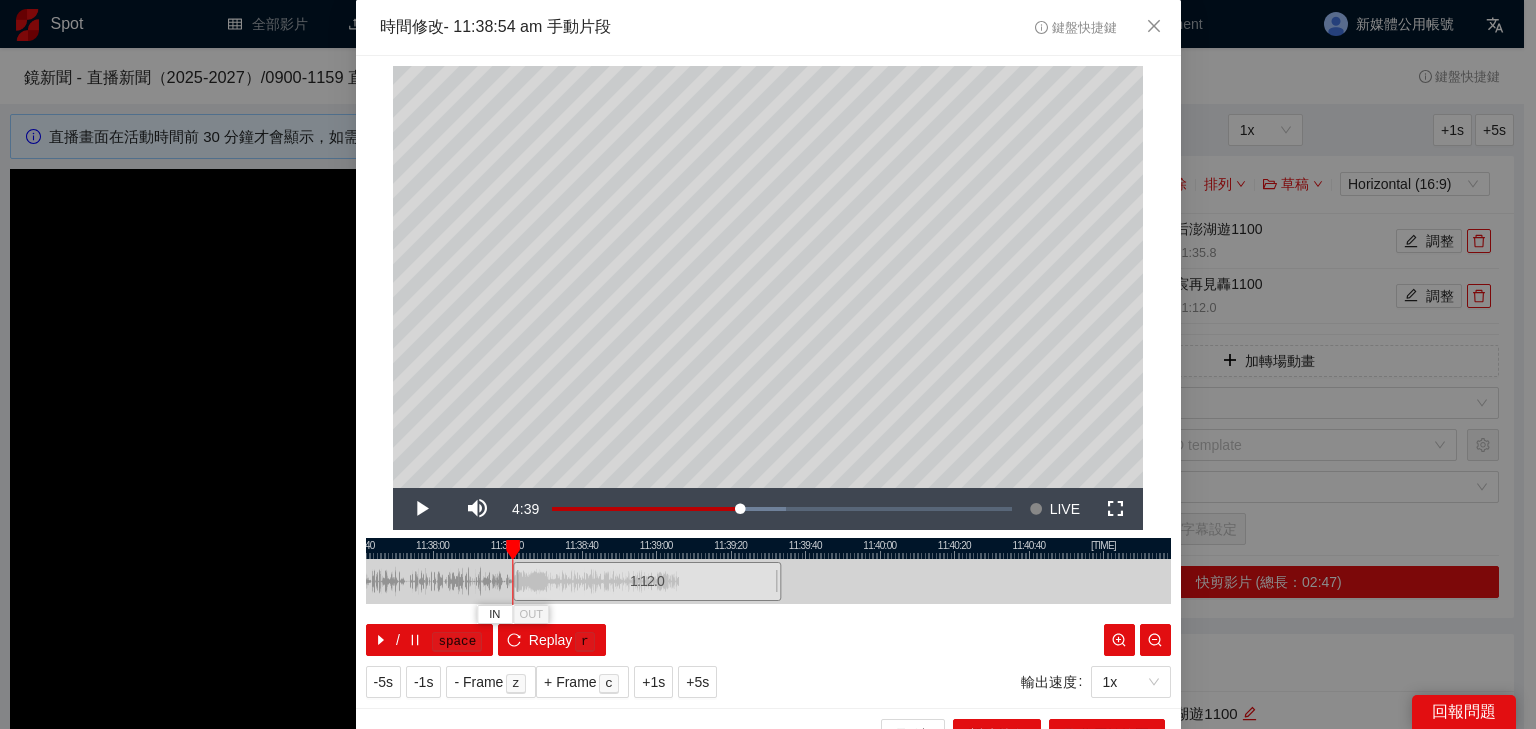 drag, startPoint x: 669, startPoint y: 581, endPoint x: 548, endPoint y: 605, distance: 123.35721 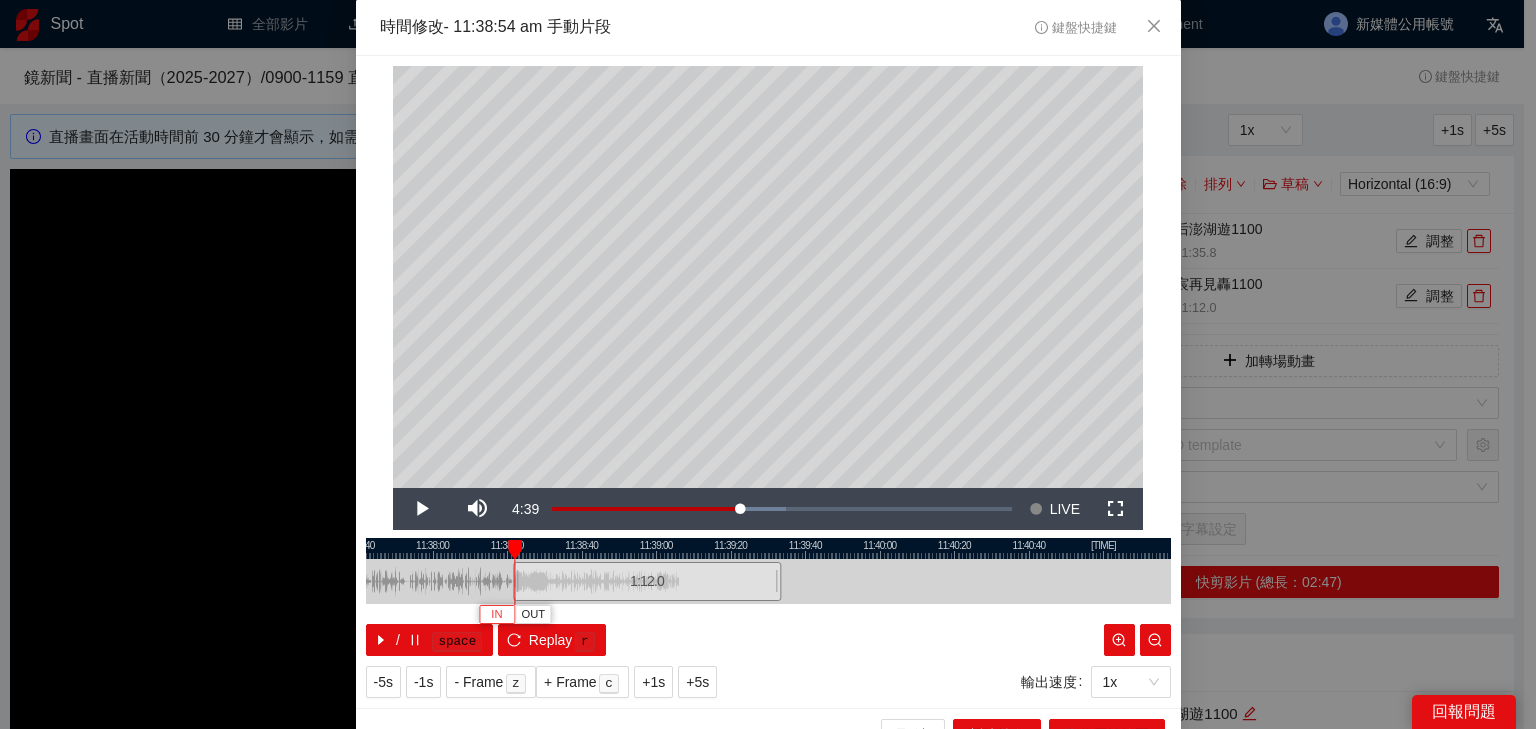 click on "IN" at bounding box center [496, 615] 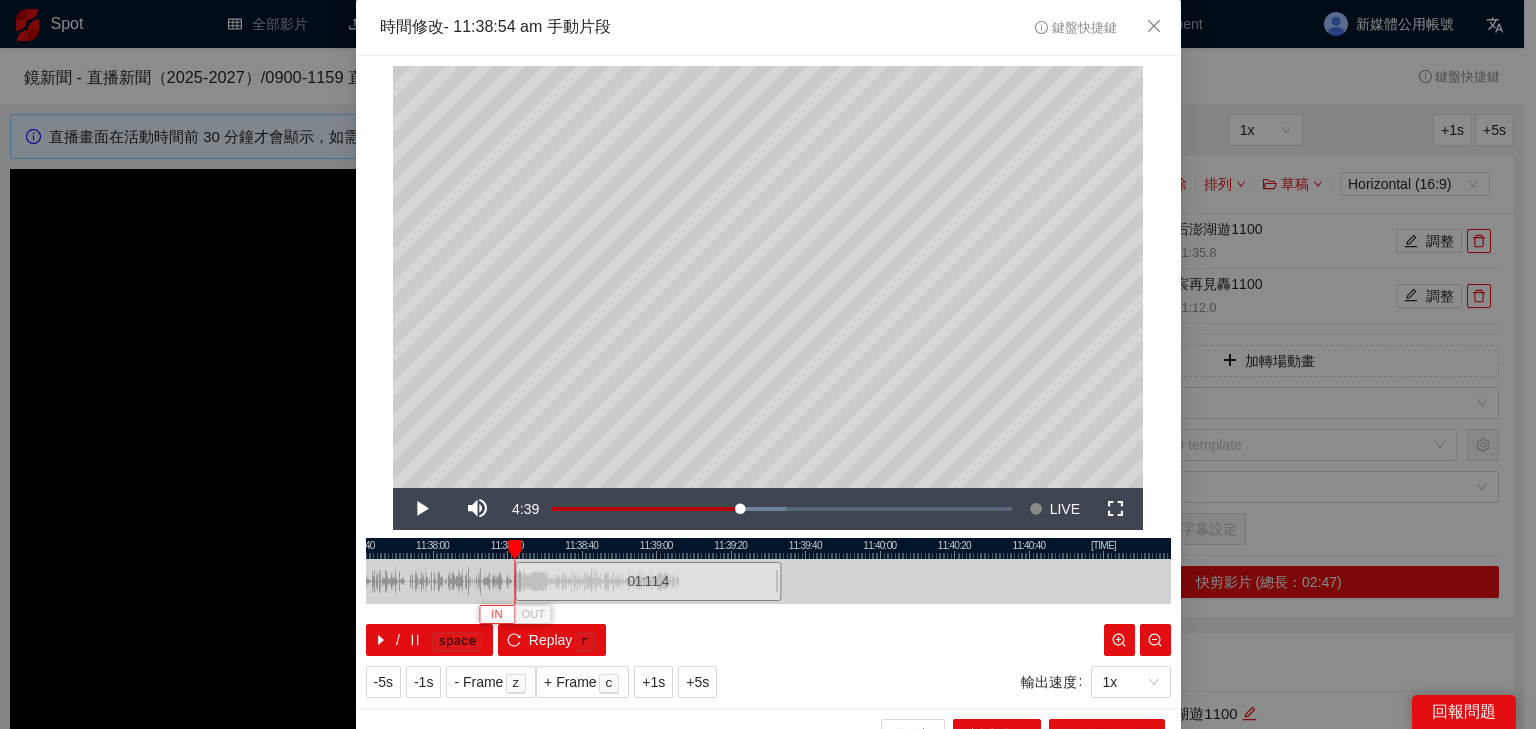 type 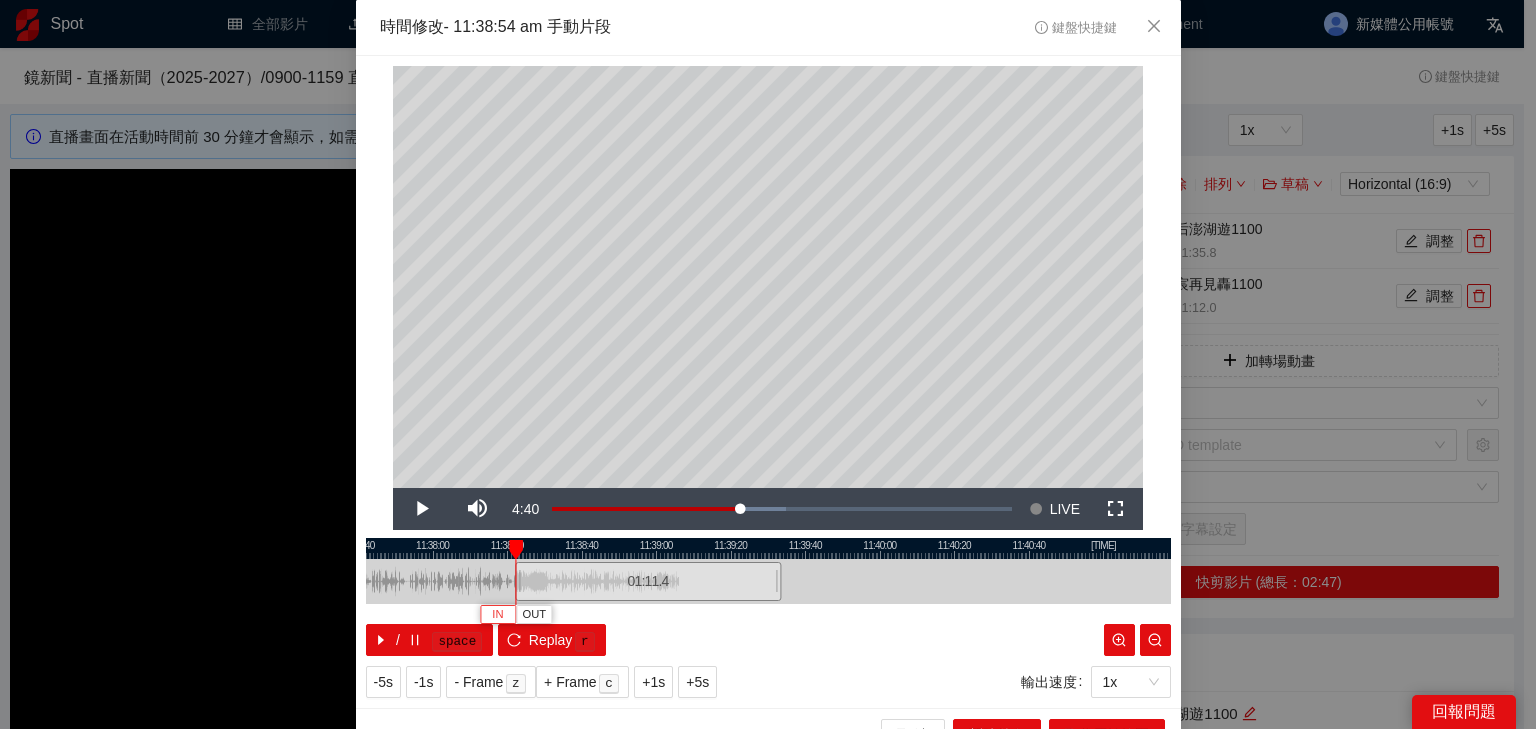 click on "IN" at bounding box center [497, 615] 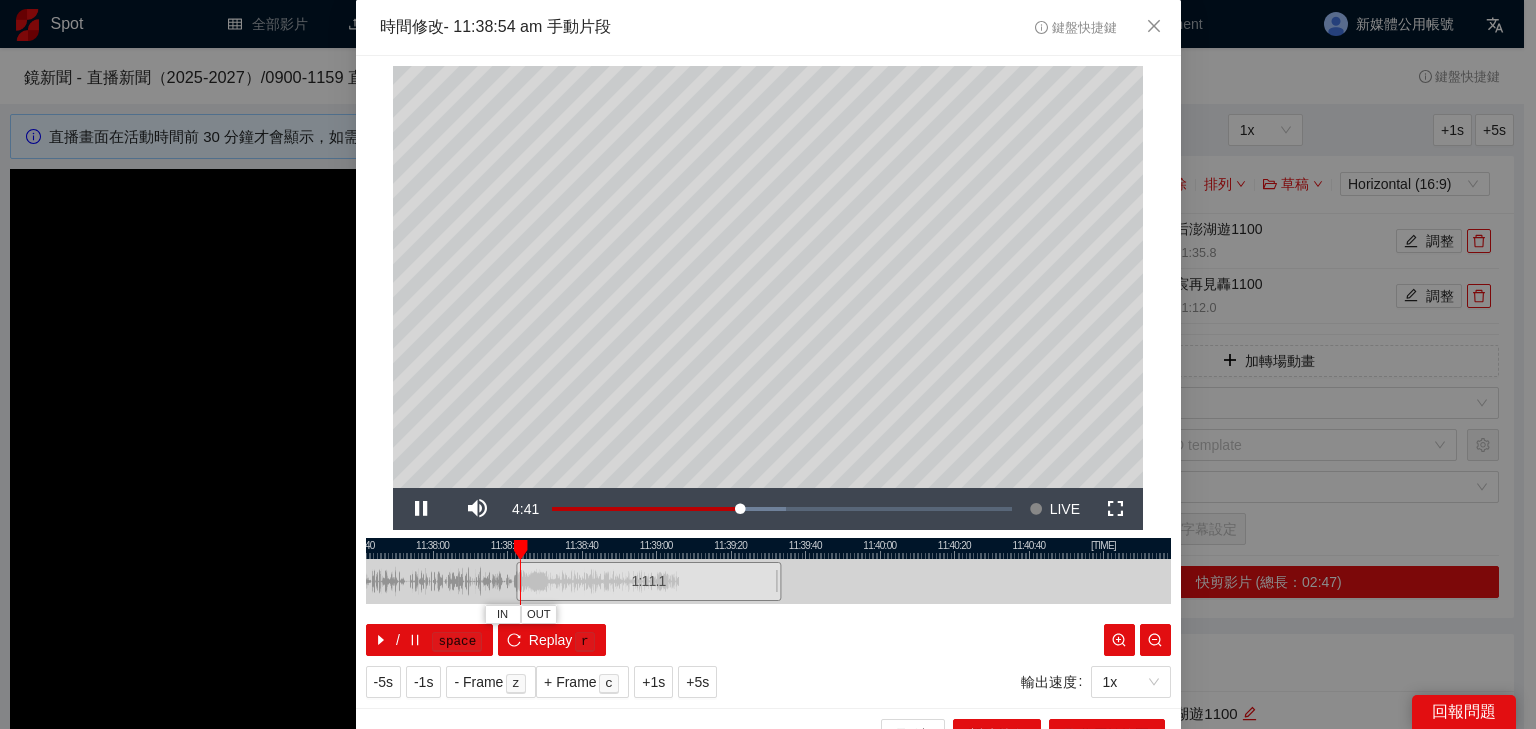click at bounding box center (768, 548) 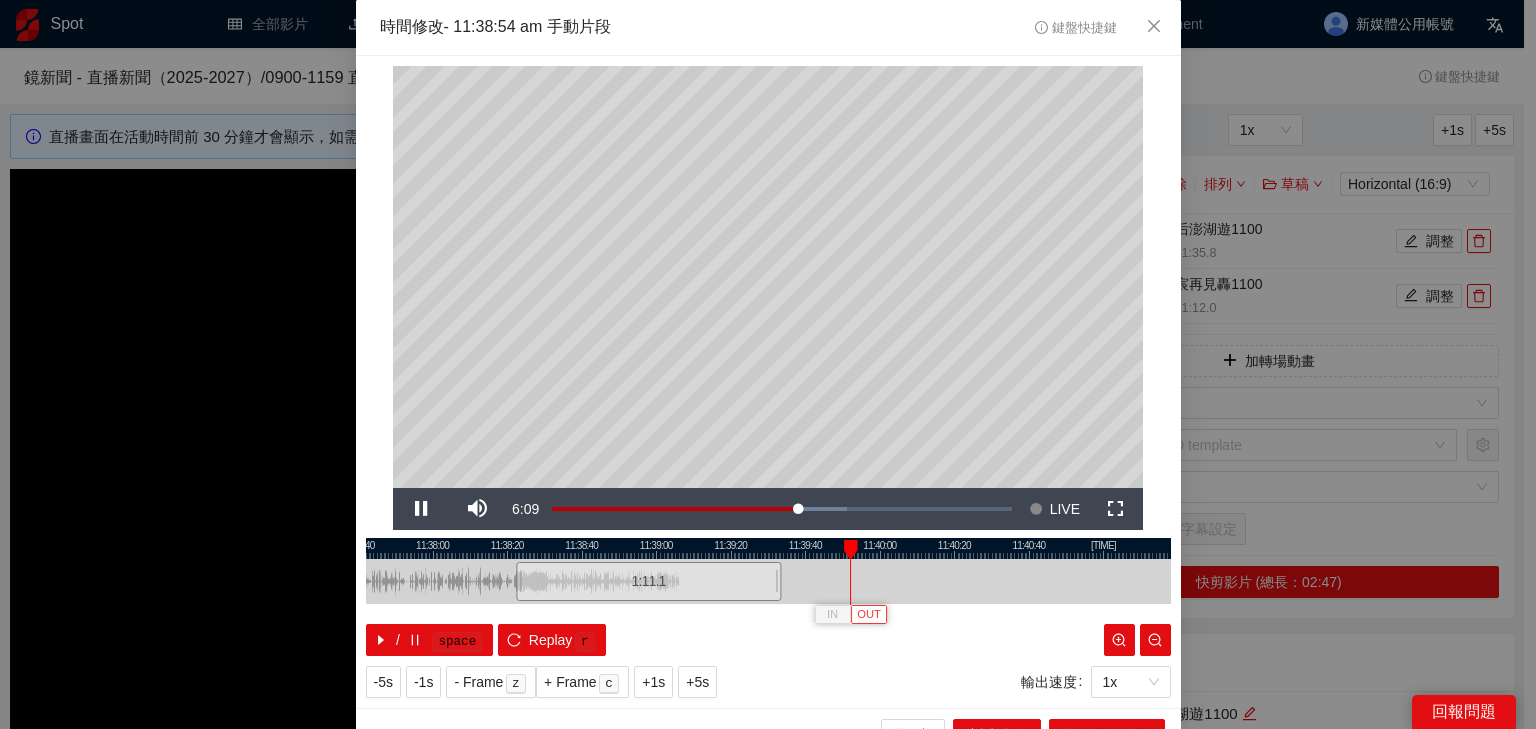 click on "OUT" at bounding box center (869, 615) 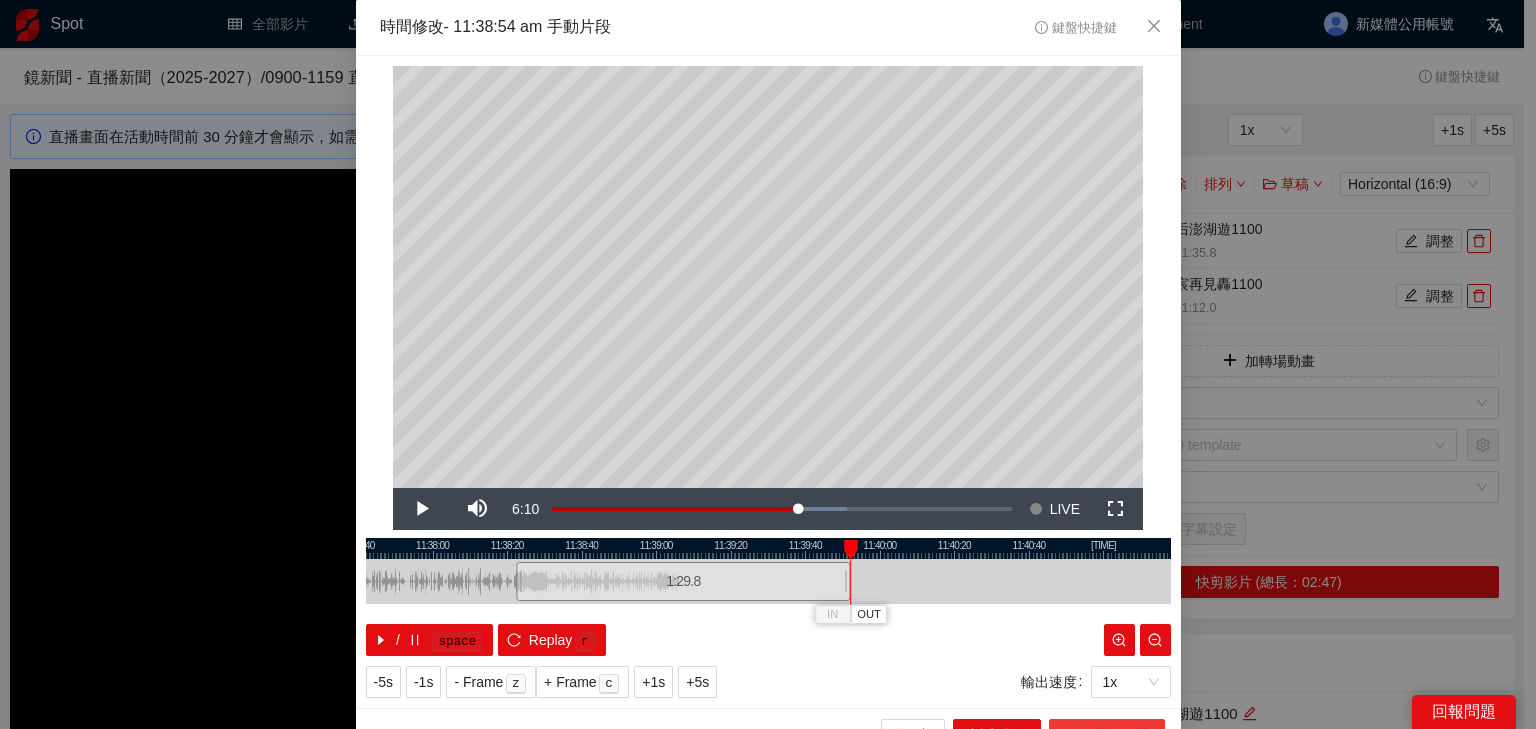 click on "取代原始範圍" at bounding box center [1107, 735] 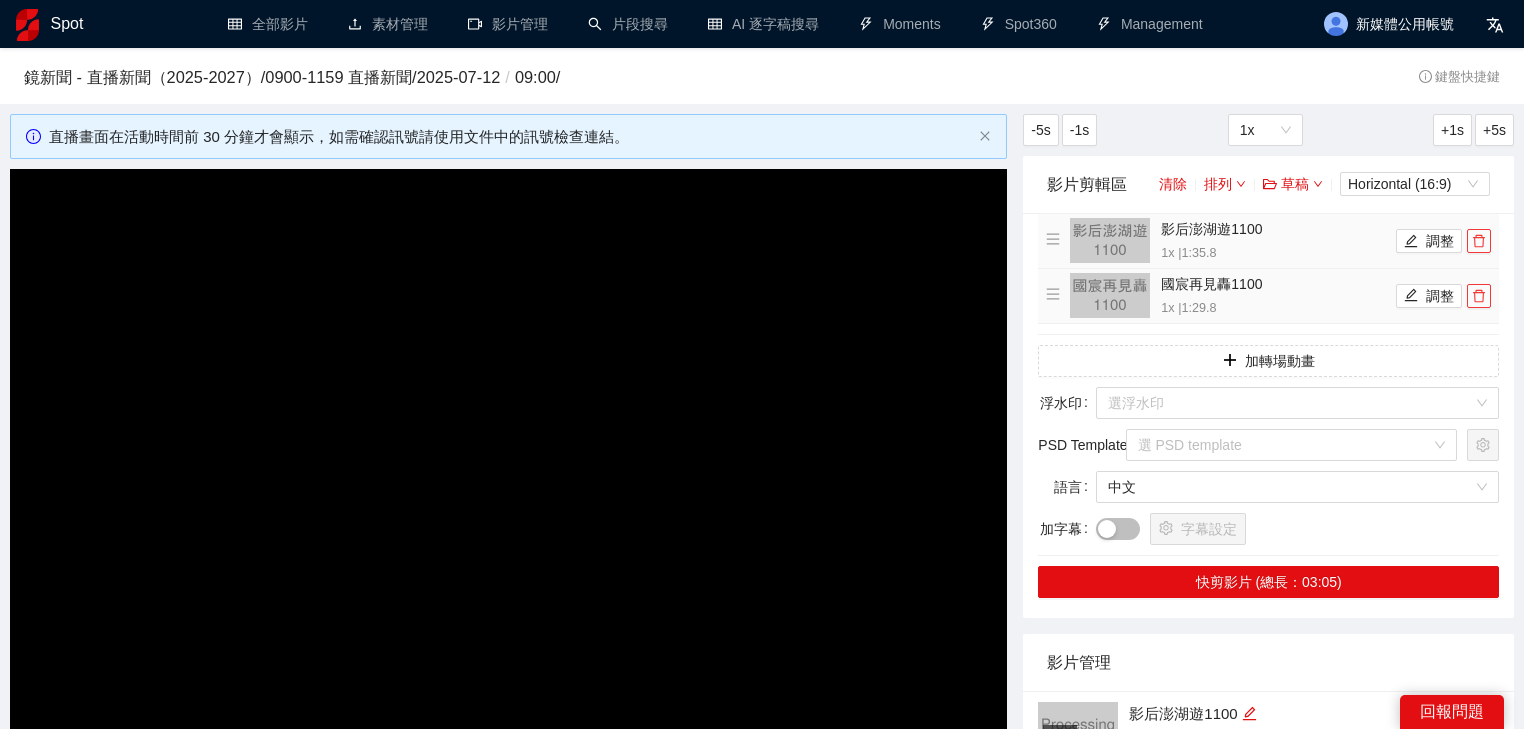 click at bounding box center (1479, 241) 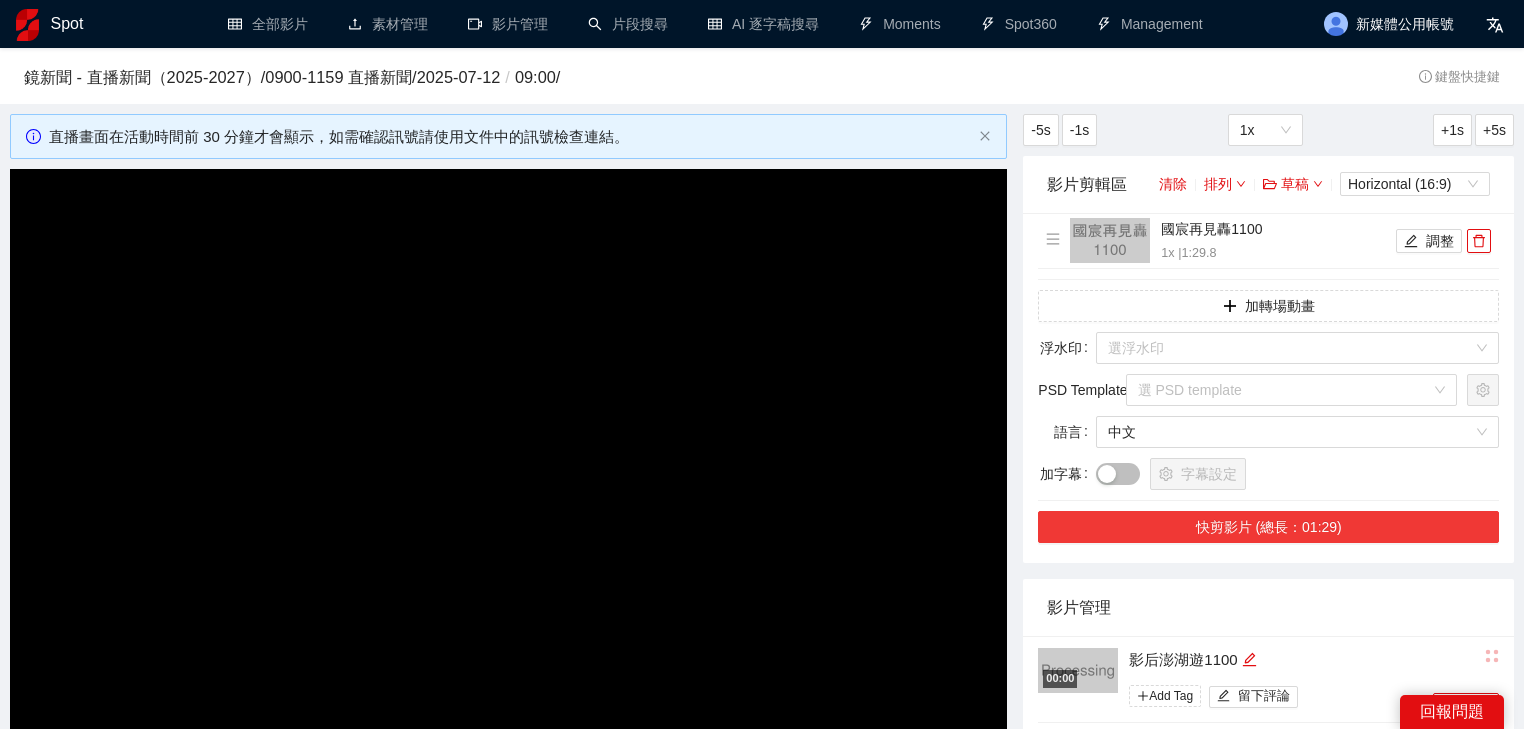click on "快剪影片 (總長：01:29)" at bounding box center [1268, 527] 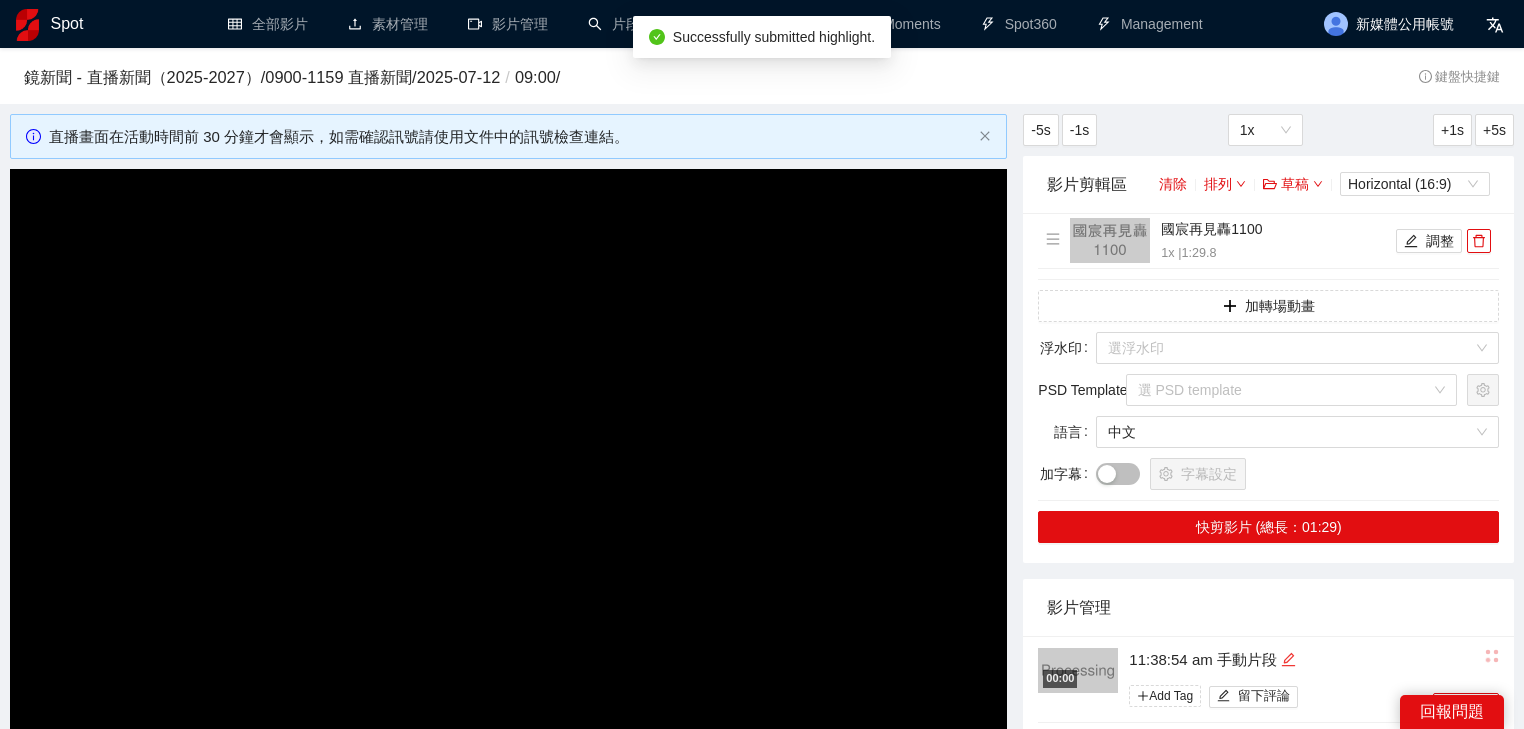 click 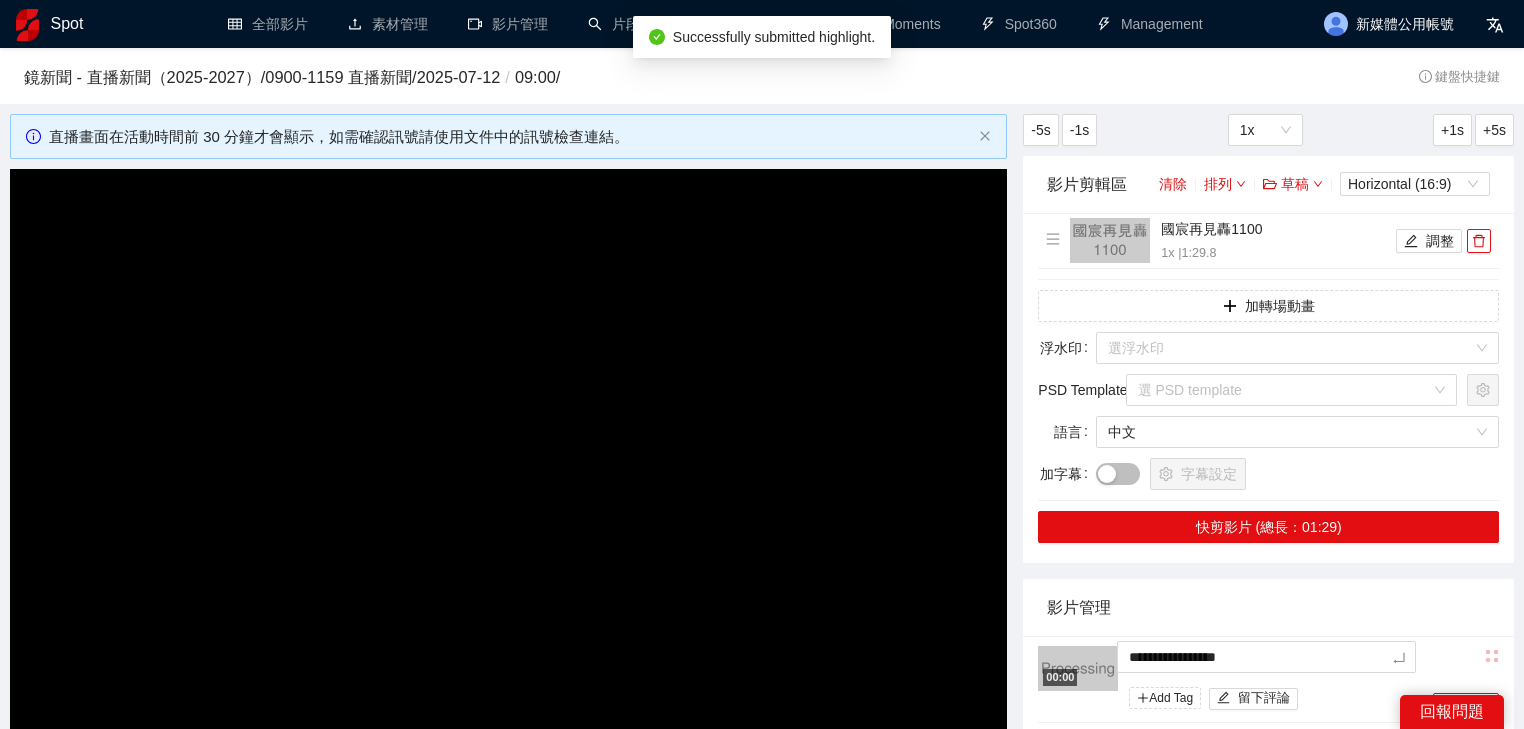 drag, startPoint x: 1284, startPoint y: 658, endPoint x: 852, endPoint y: 653, distance: 432.02893 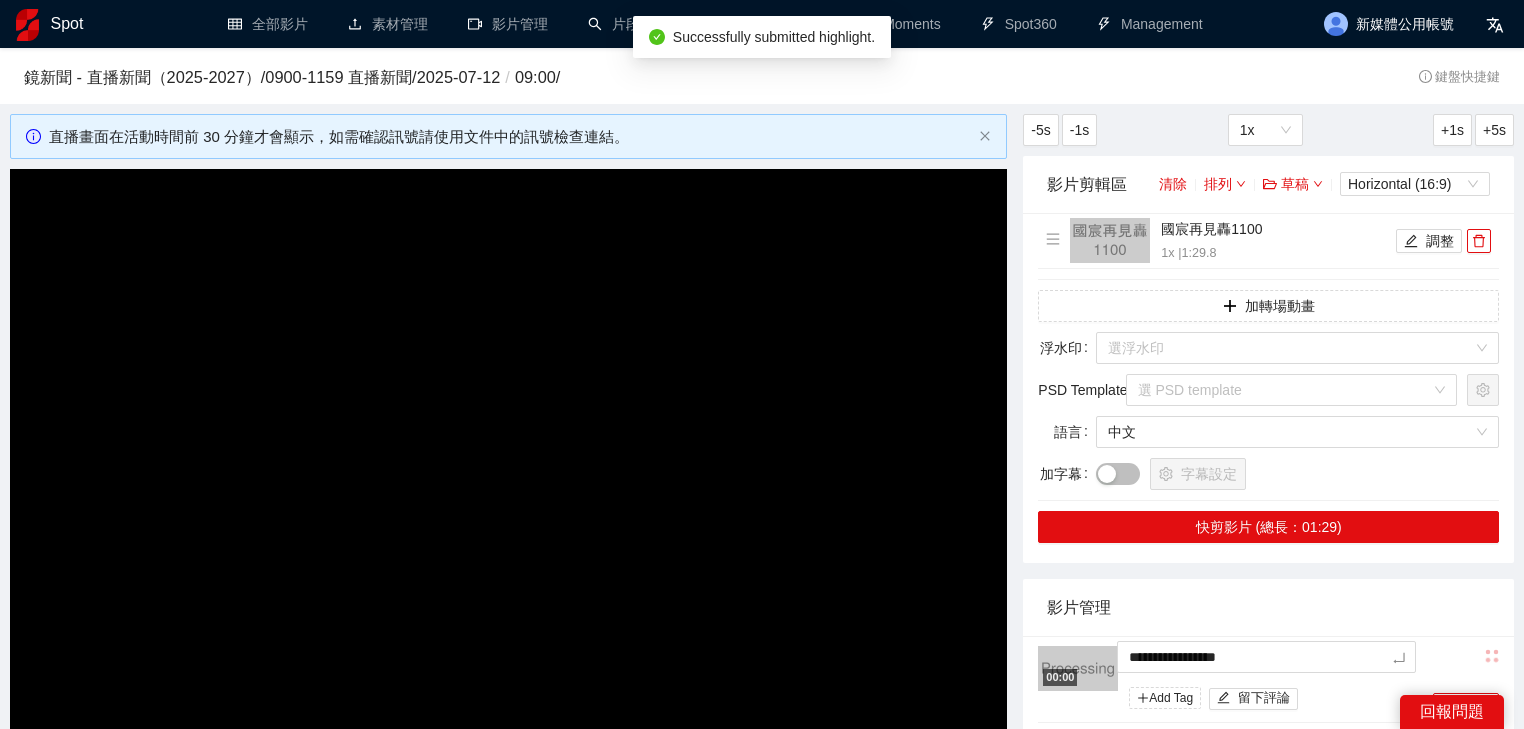 type on "*********" 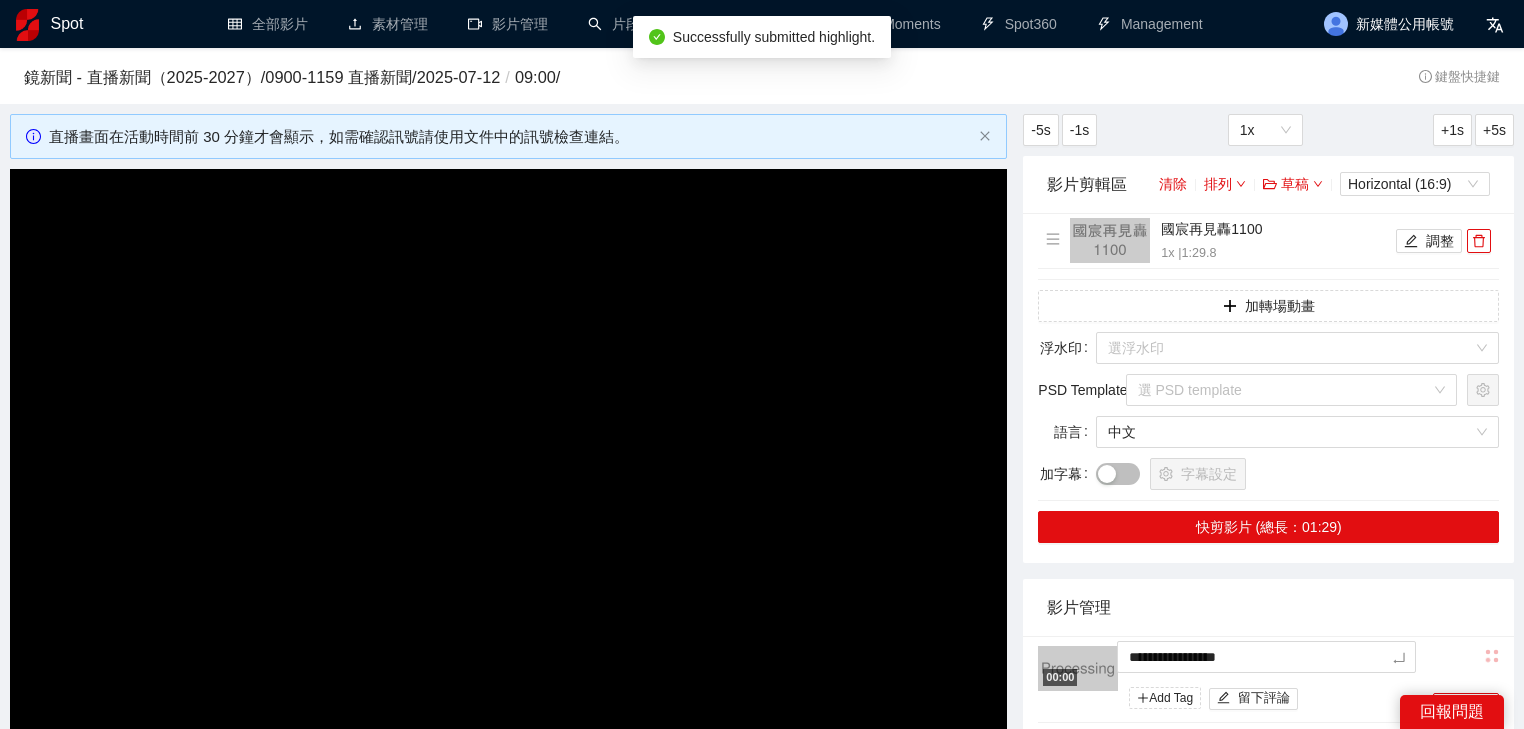 type on "*********" 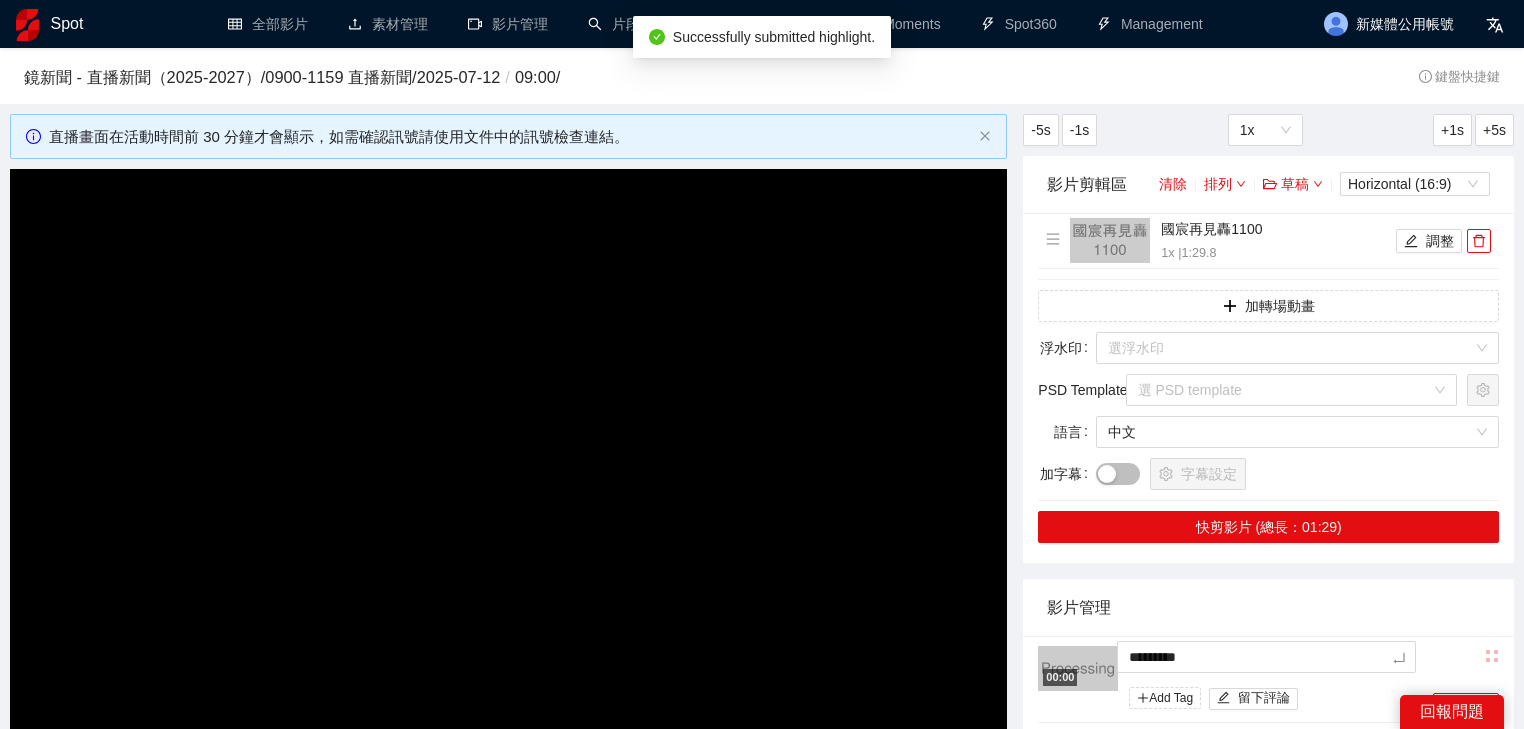 click on "影片管理" at bounding box center (1268, 607) 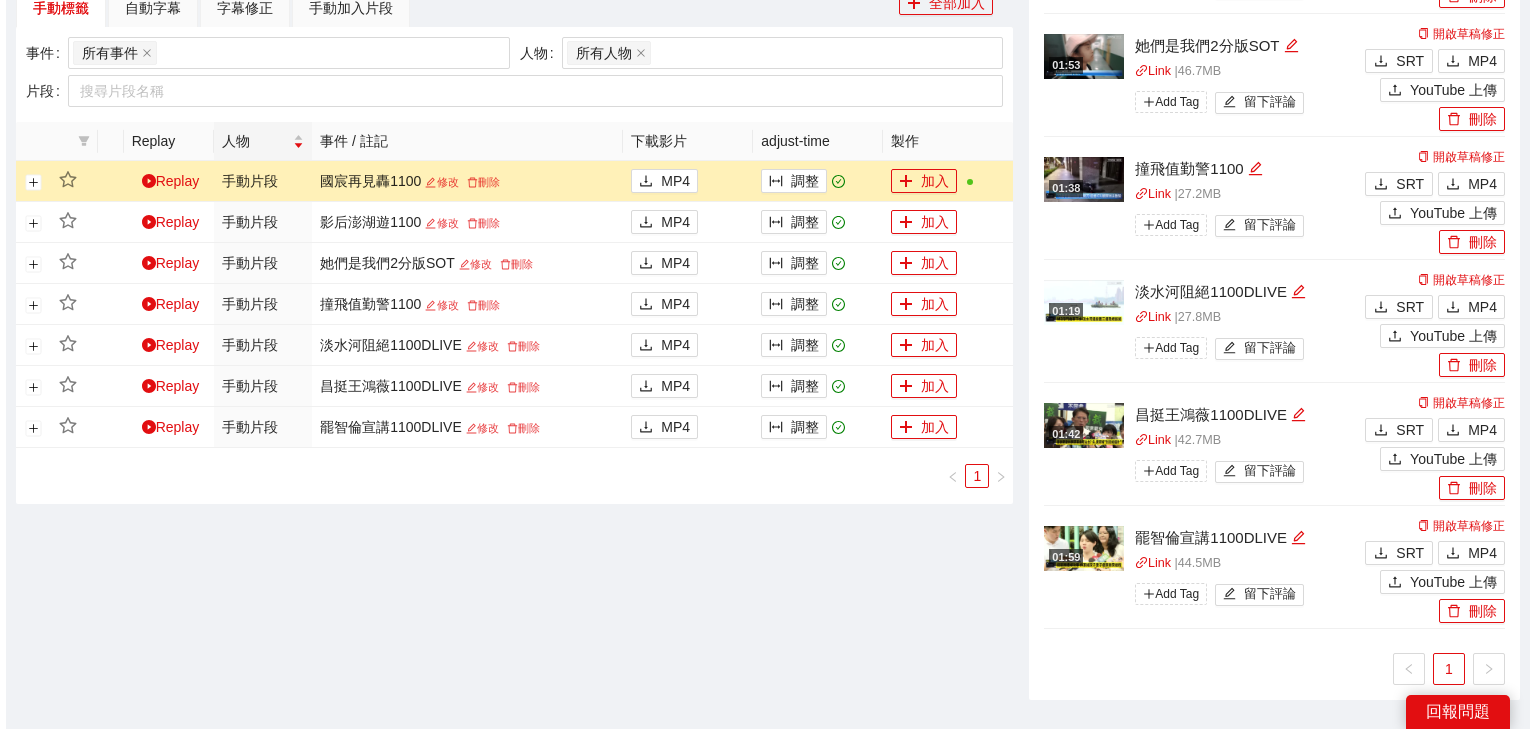 scroll, scrollTop: 928, scrollLeft: 0, axis: vertical 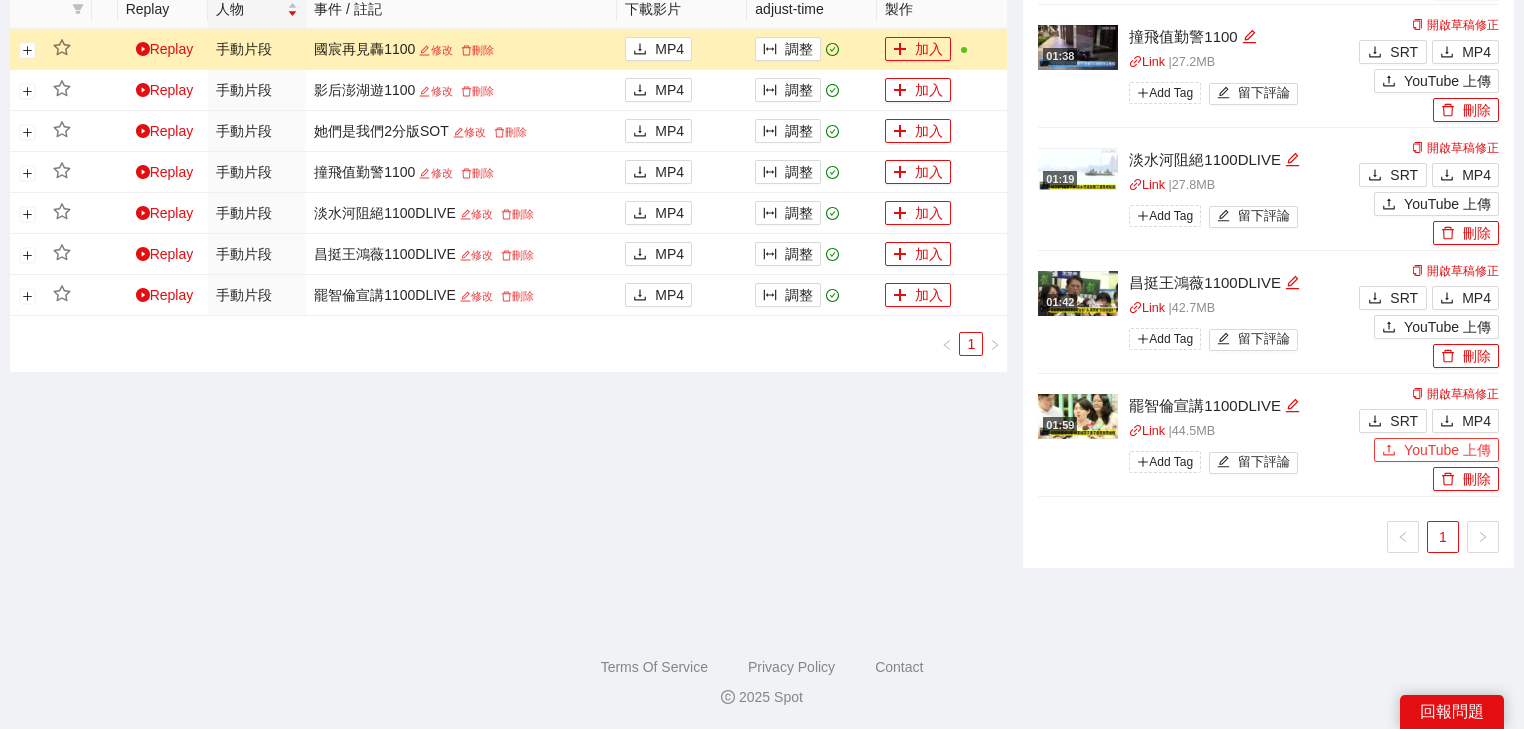 click on "YouTube 上傳" at bounding box center (1447, 450) 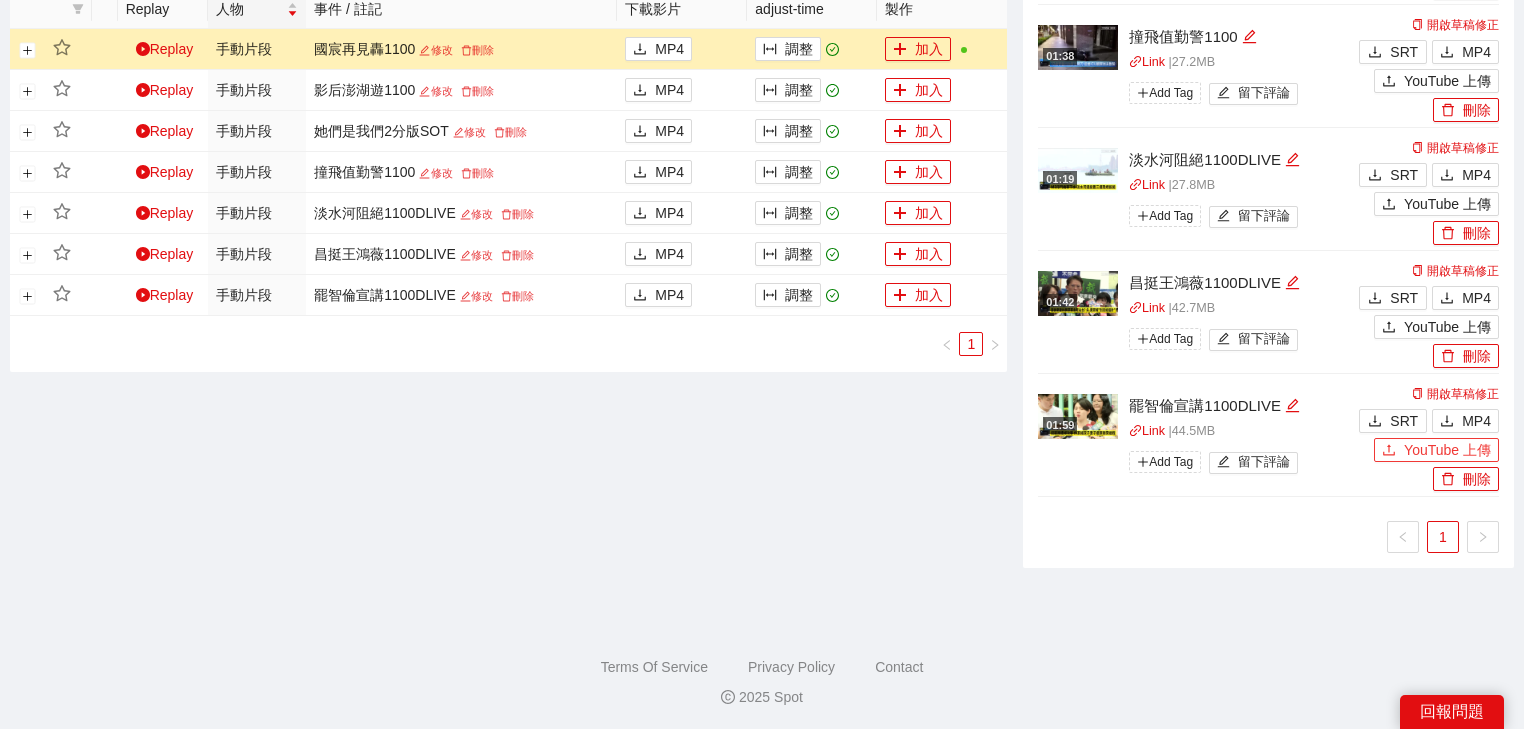 type 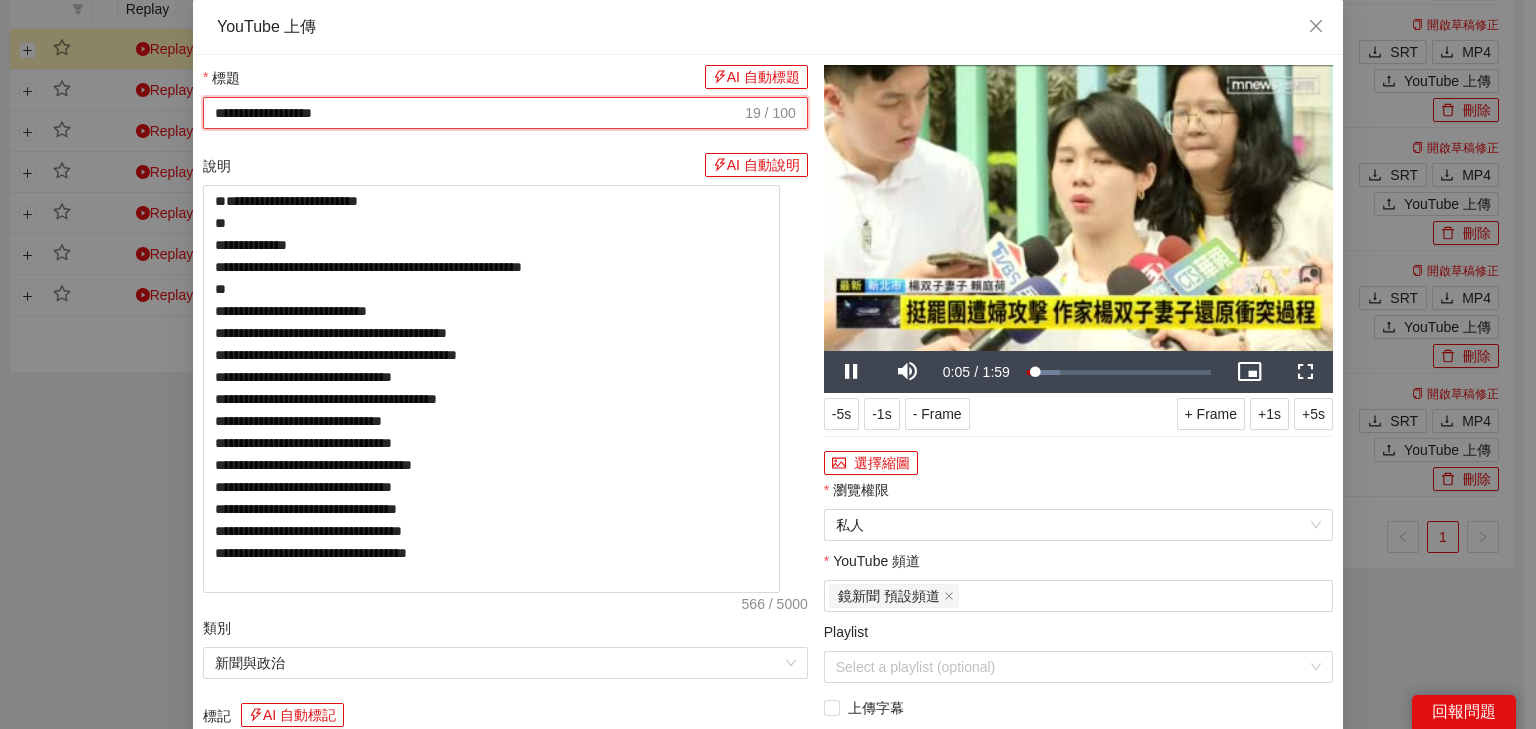 drag, startPoint x: 421, startPoint y: 115, endPoint x: 0, endPoint y: 129, distance: 421.23273 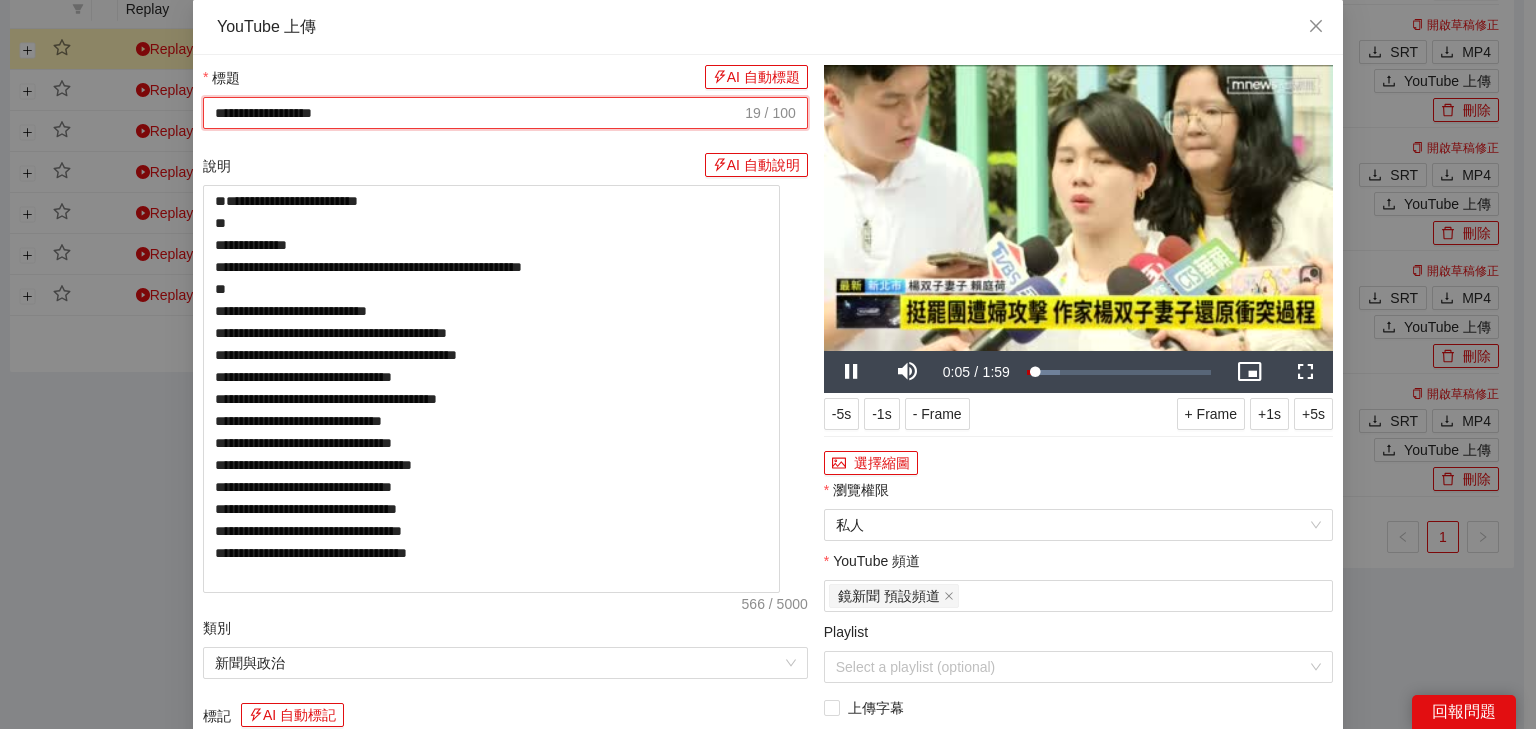 click on "**********" at bounding box center (768, 364) 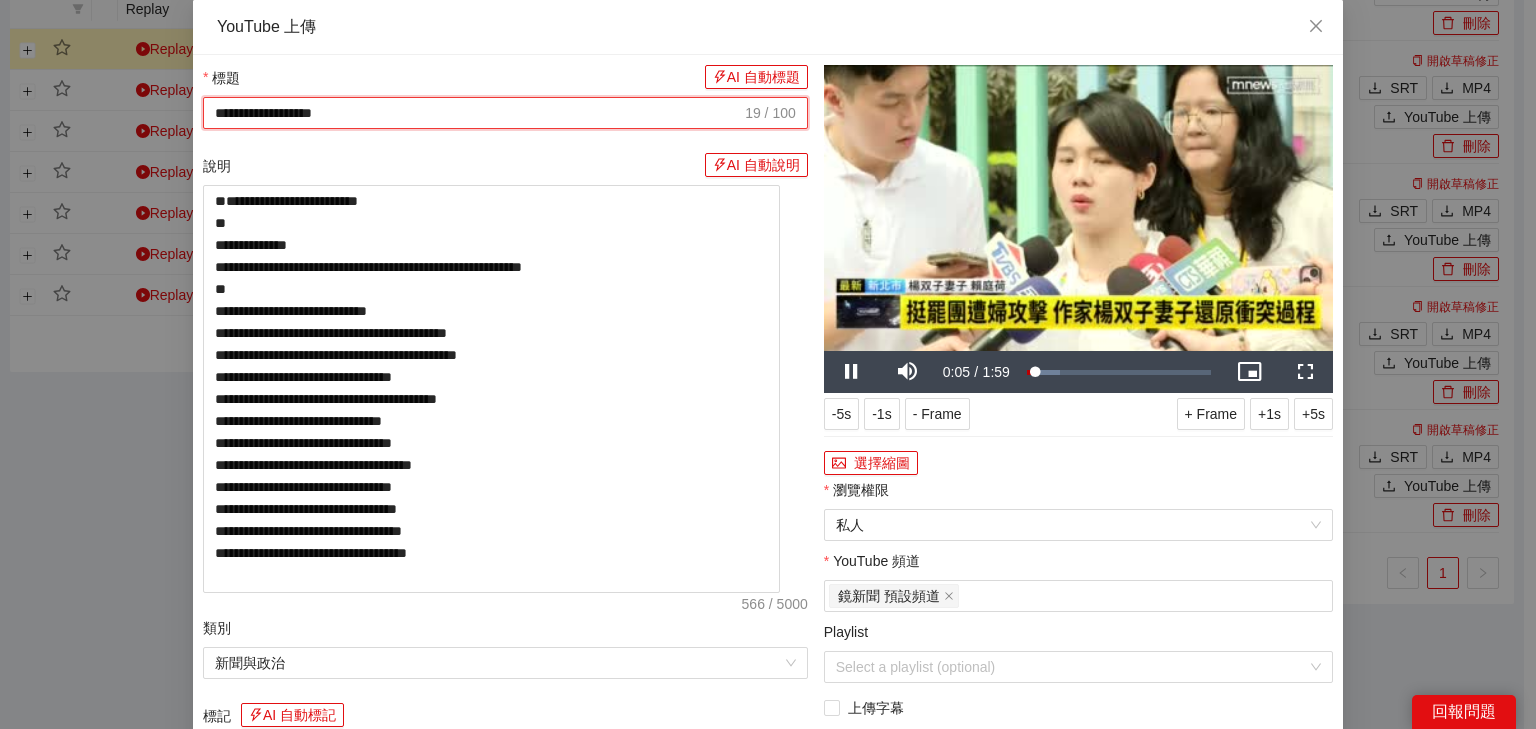 paste on "*******" 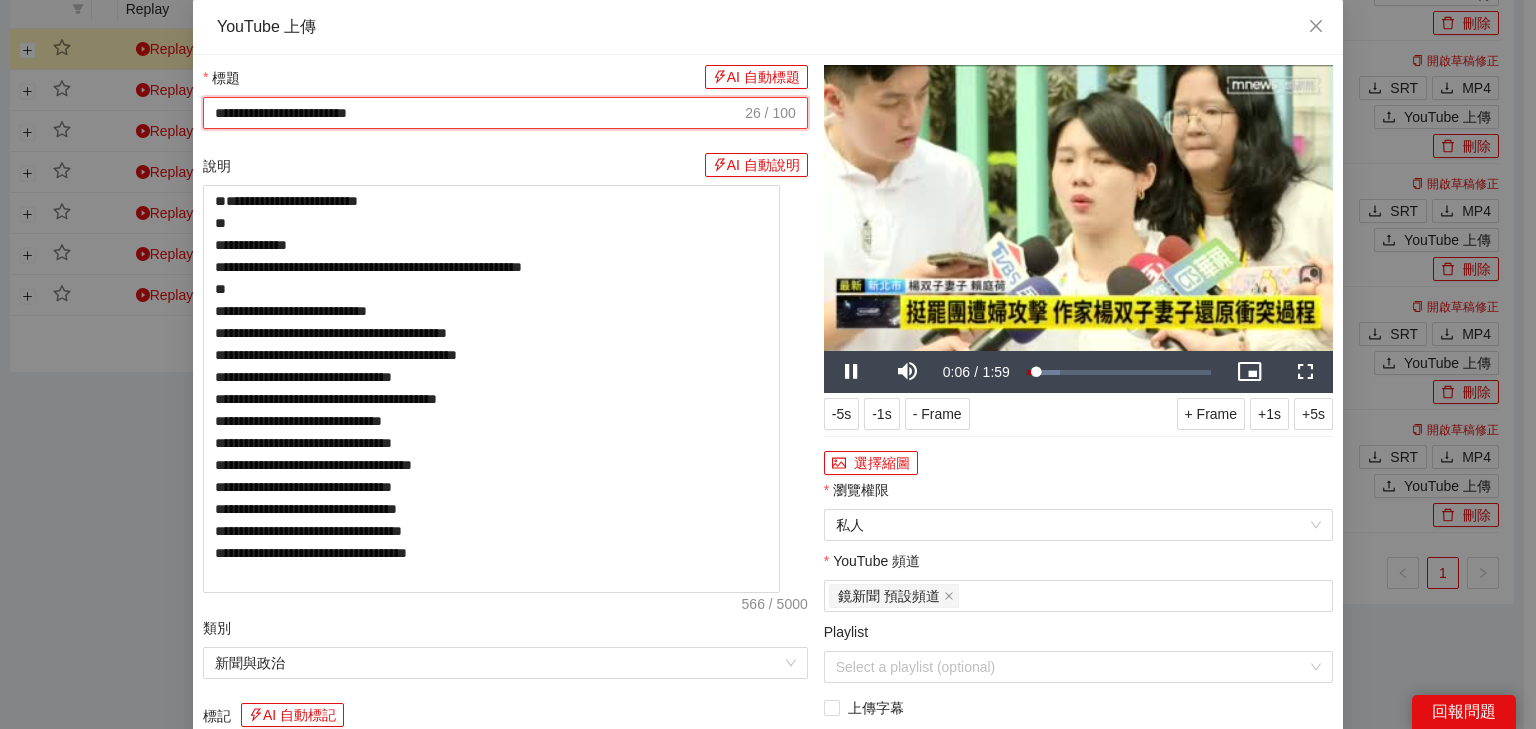 type on "**********" 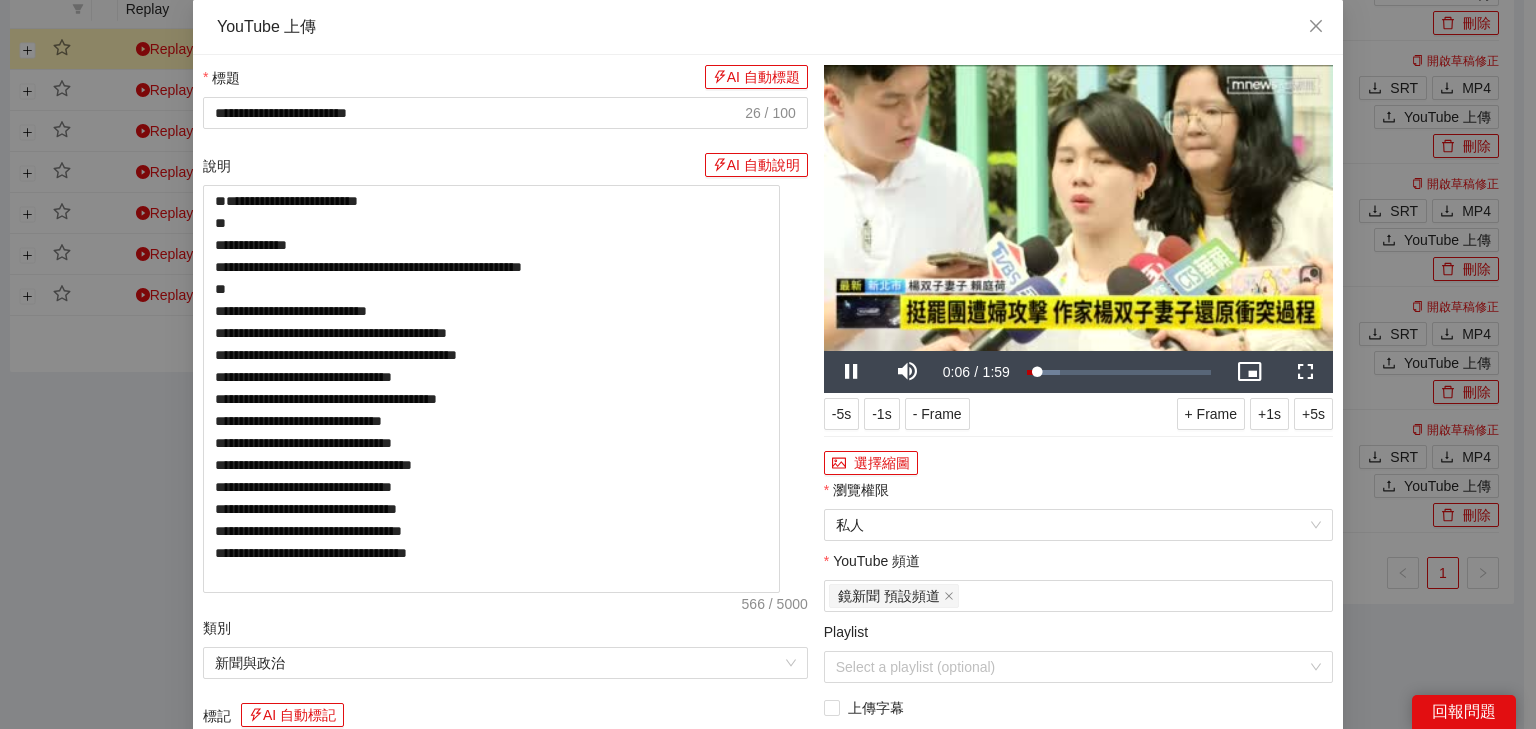 click at bounding box center [1078, 208] 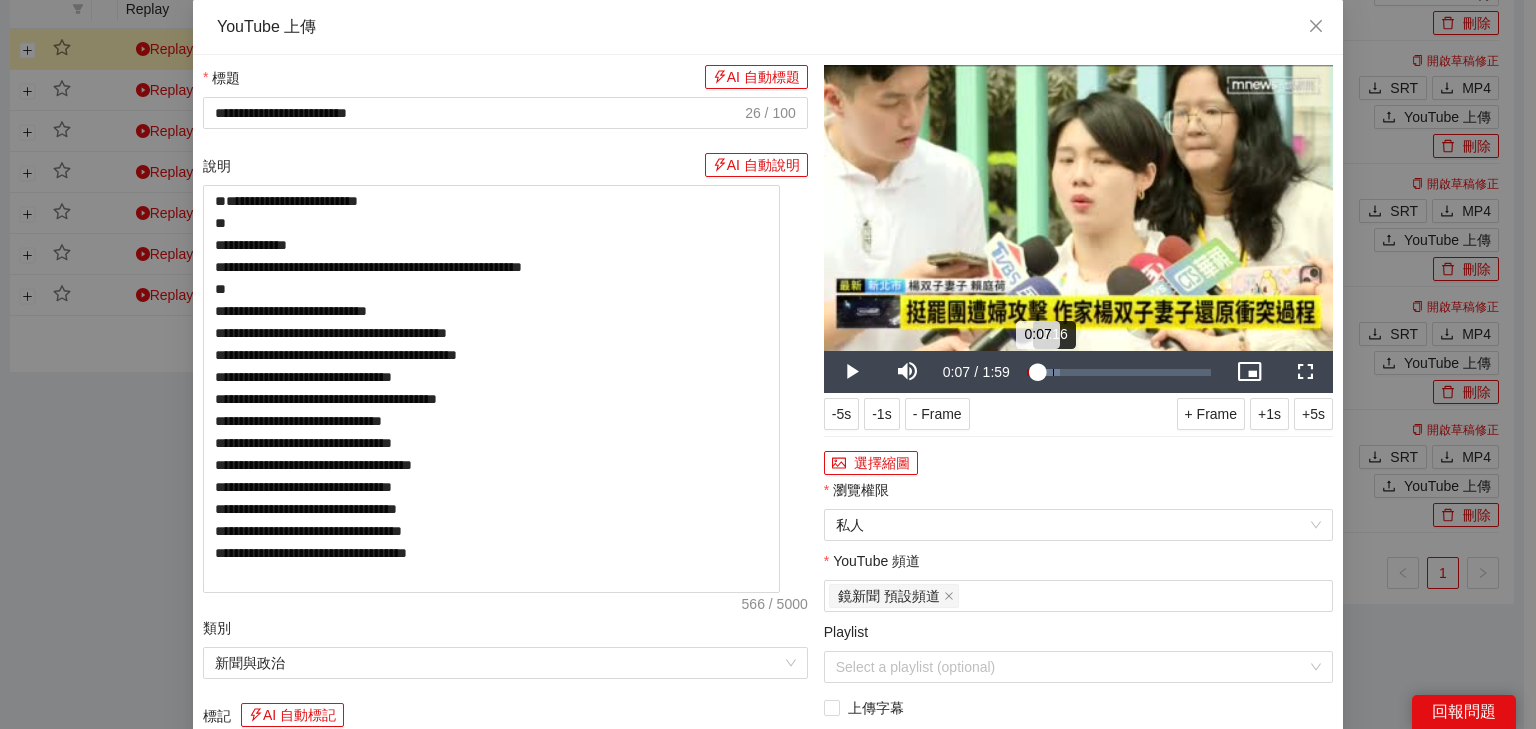 click on "Loaded :  17.99% 0:16 0:07" at bounding box center [1119, 372] 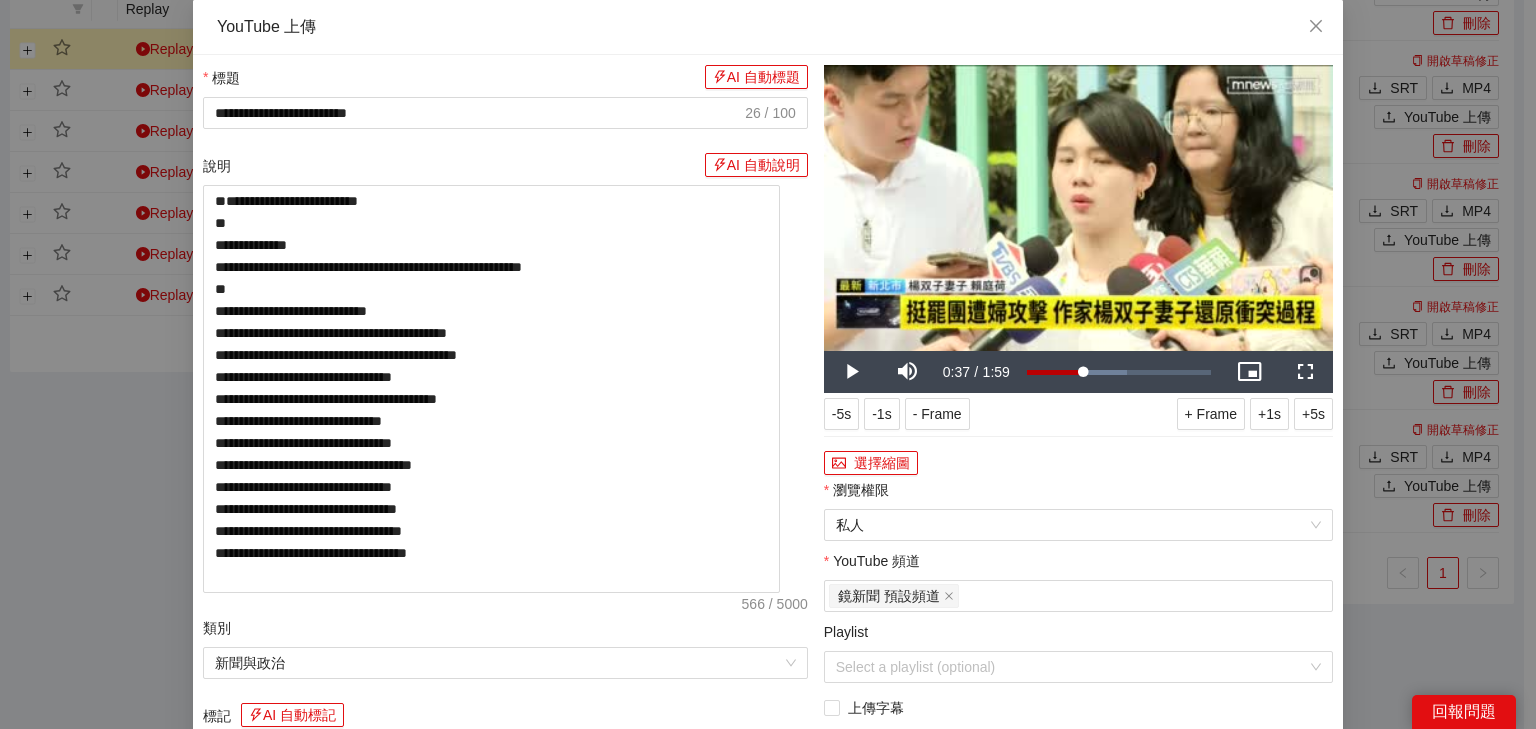click at bounding box center [1078, 208] 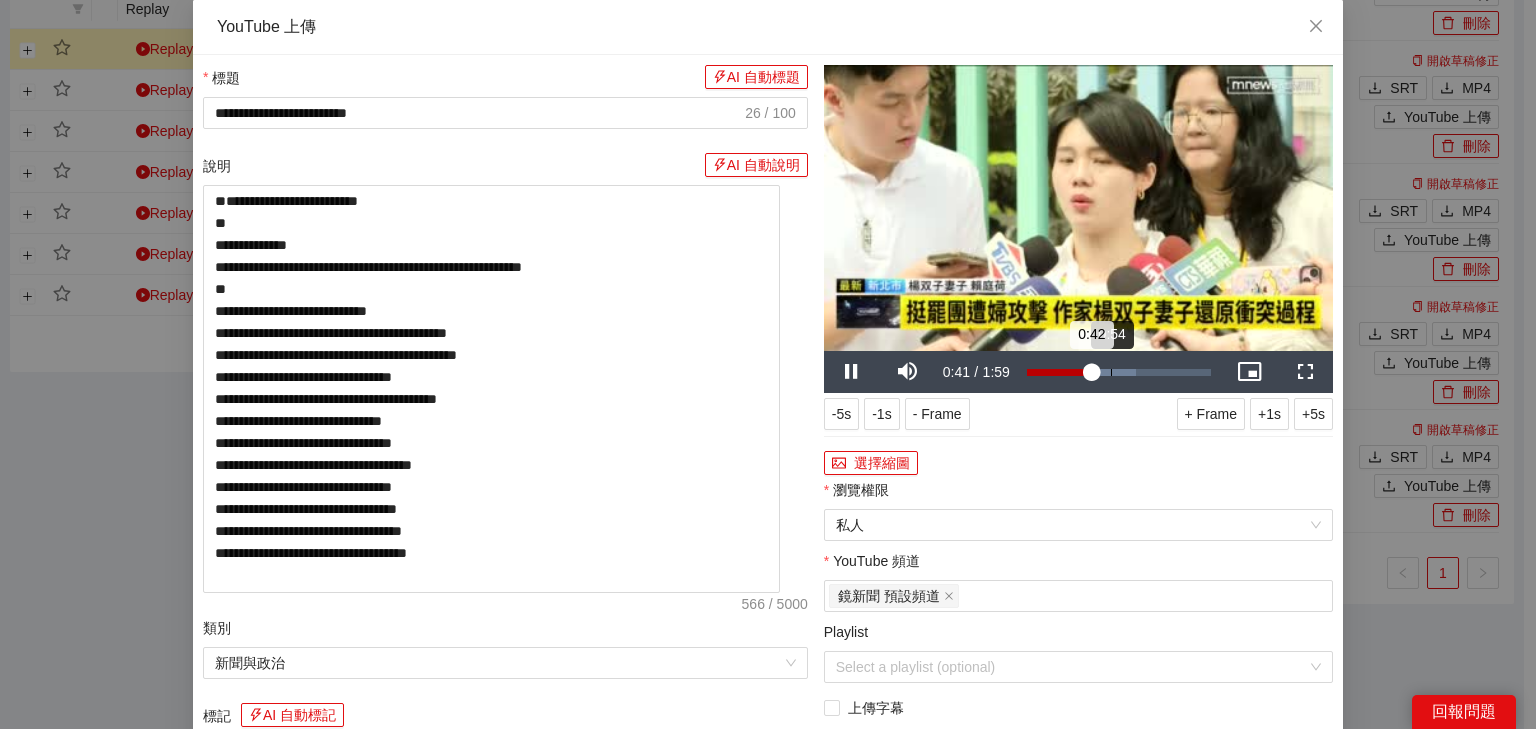 click on "0:54" at bounding box center [1111, 372] 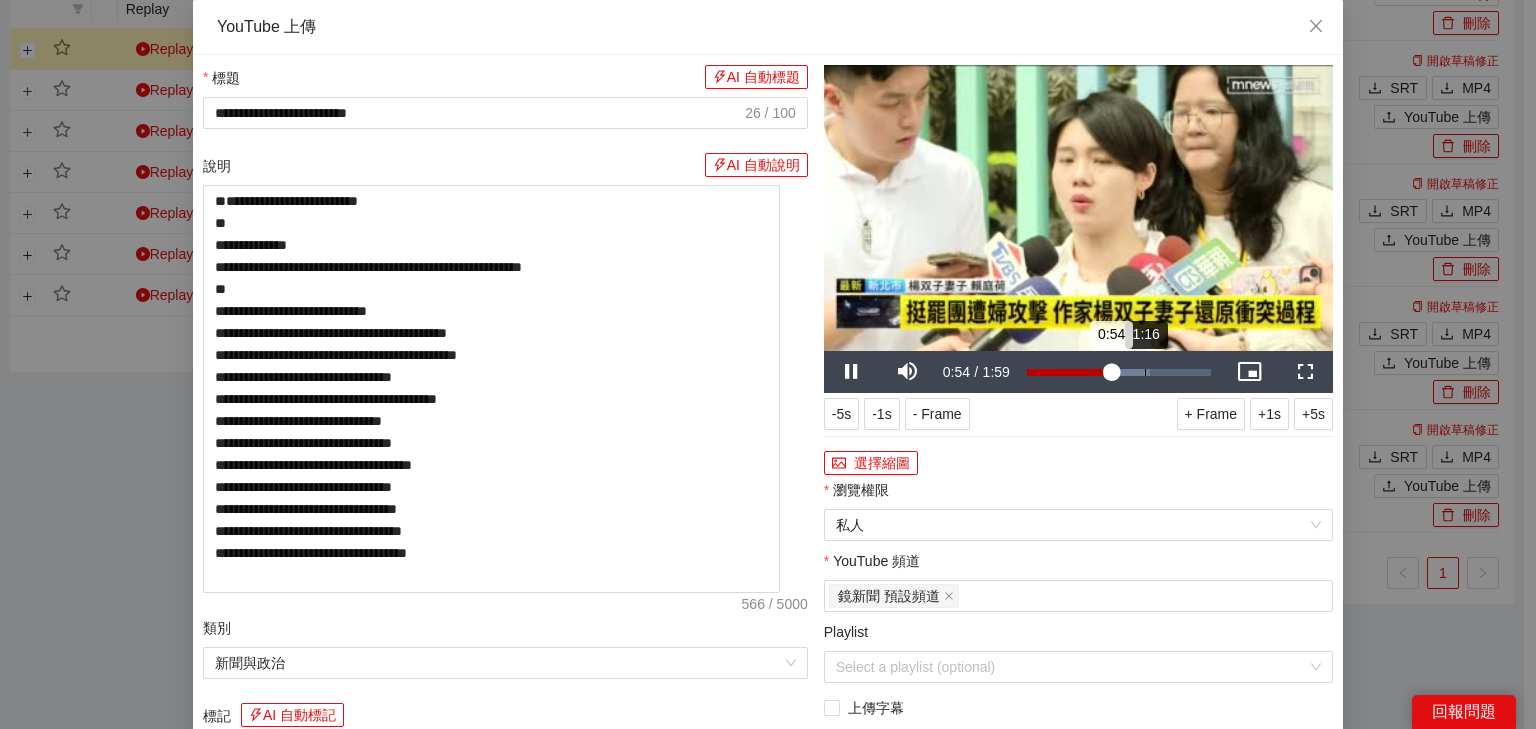 click on "1:16" at bounding box center (1145, 372) 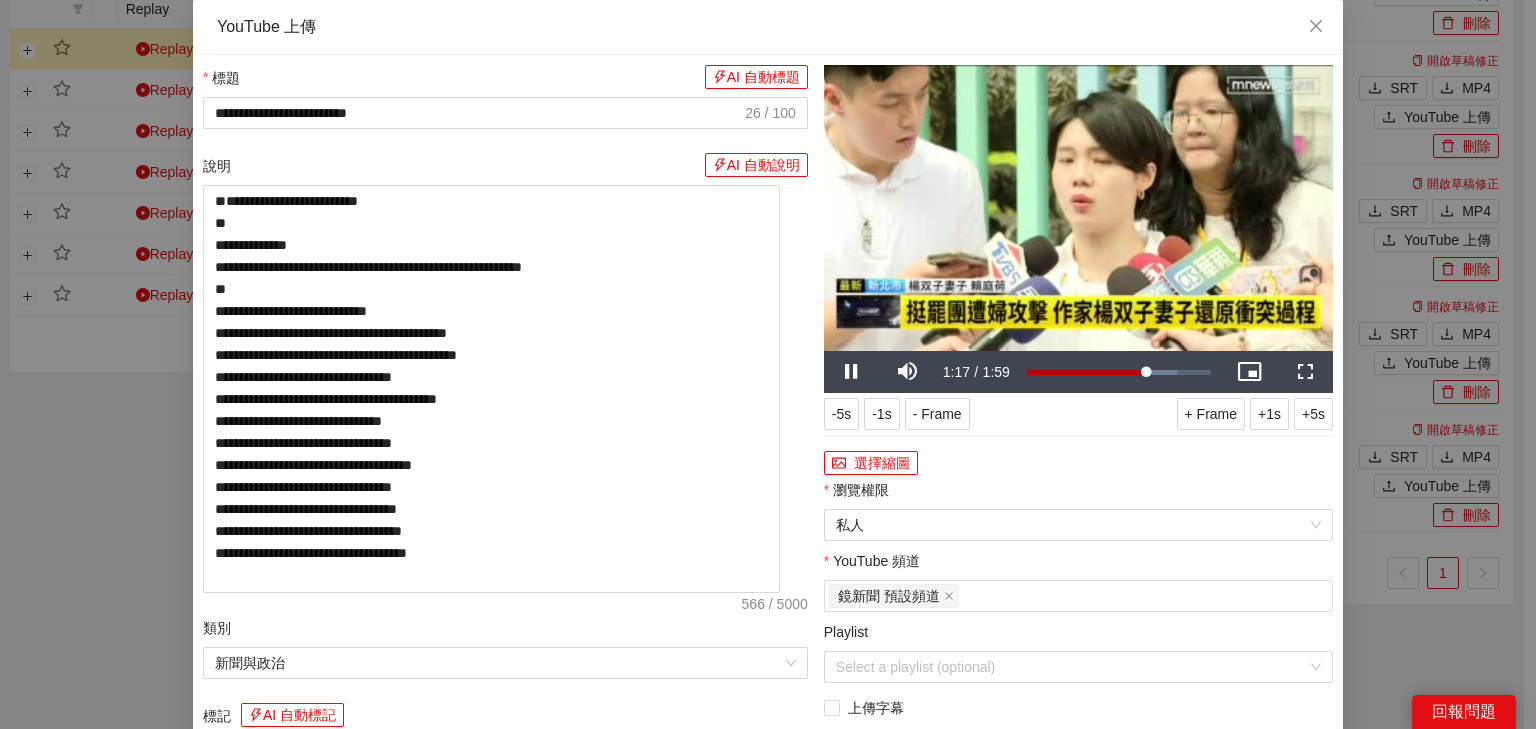 click at bounding box center (1078, 208) 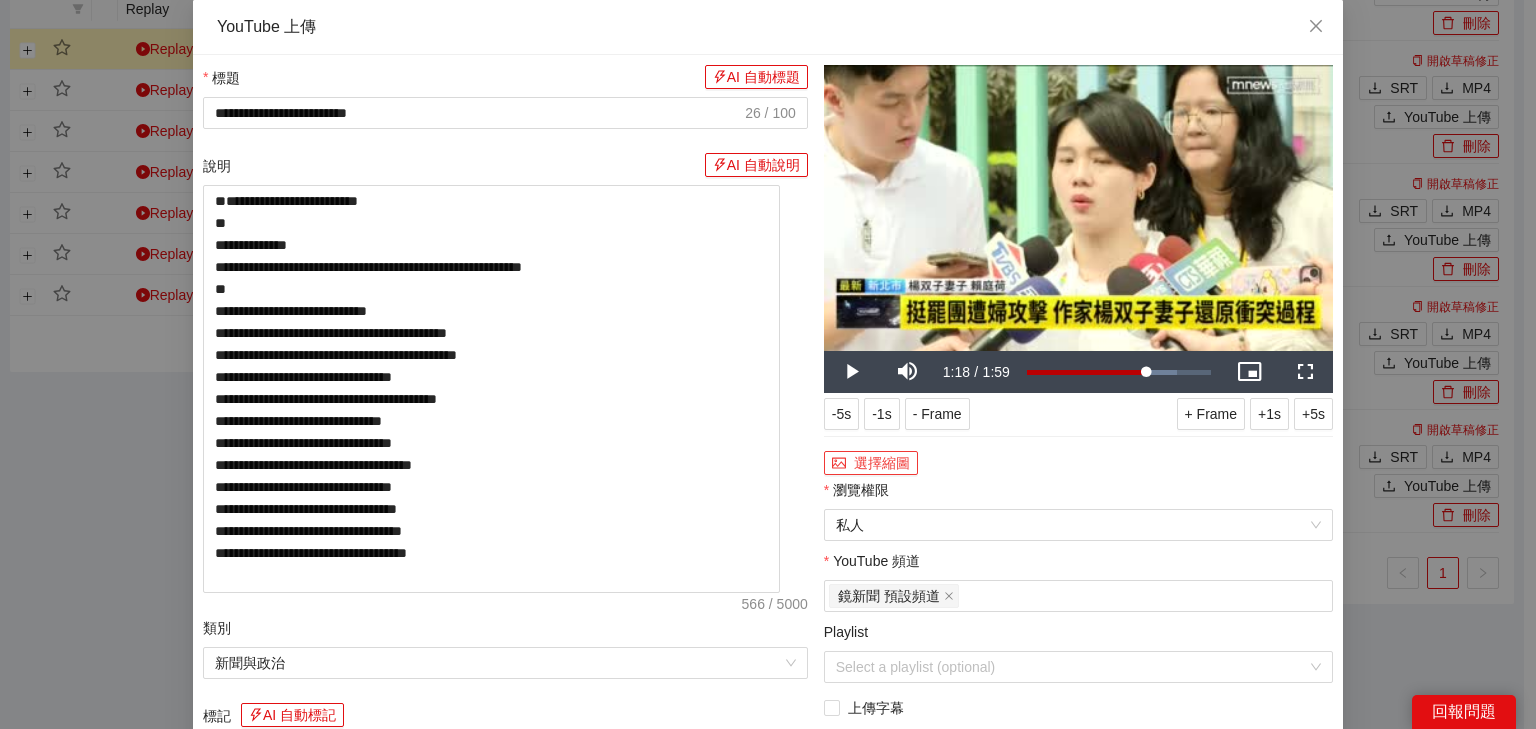 click on "選擇縮圖" at bounding box center [871, 463] 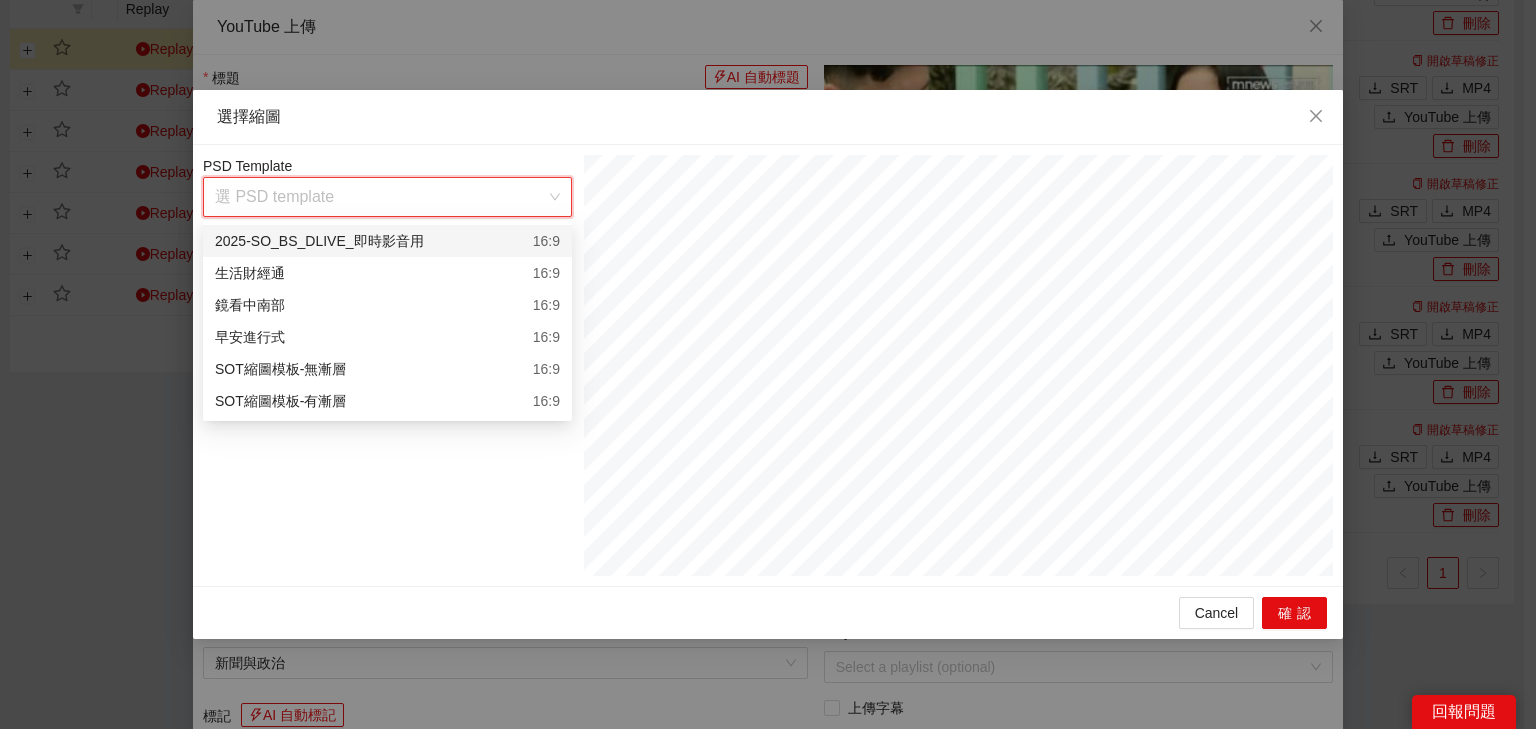 click at bounding box center (380, 197) 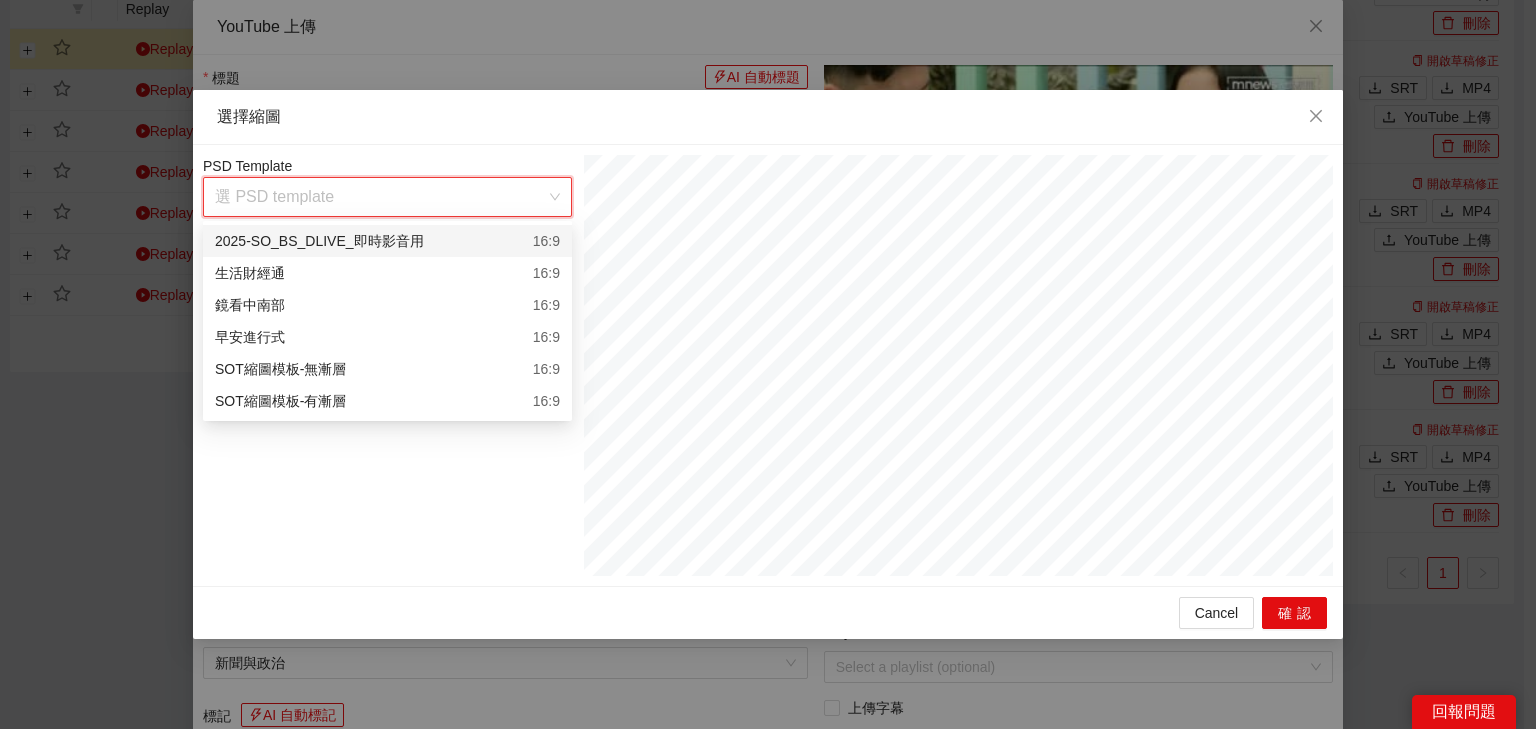 click on "2025-SO_BS_DLIVE_即時影音用" at bounding box center [319, 241] 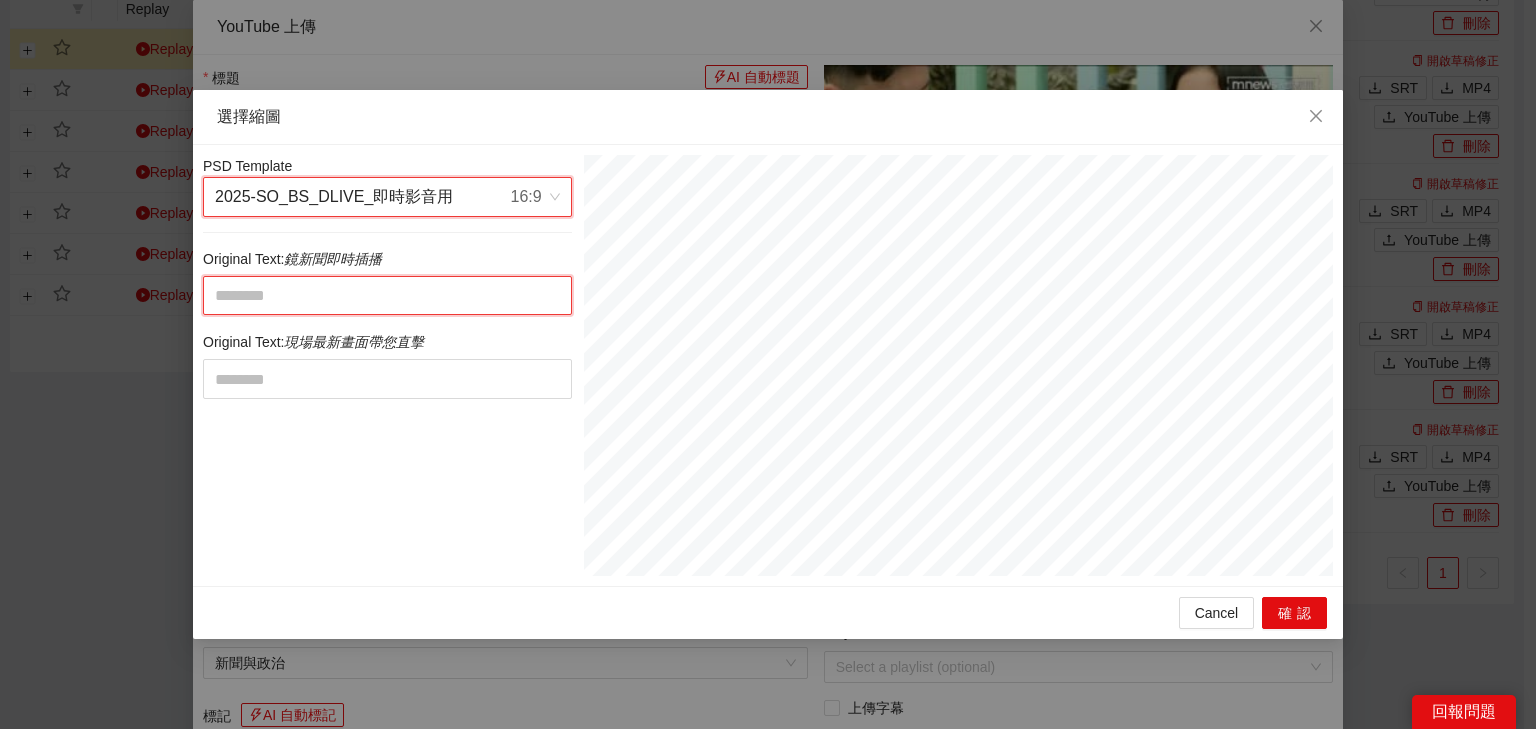 click at bounding box center [387, 296] 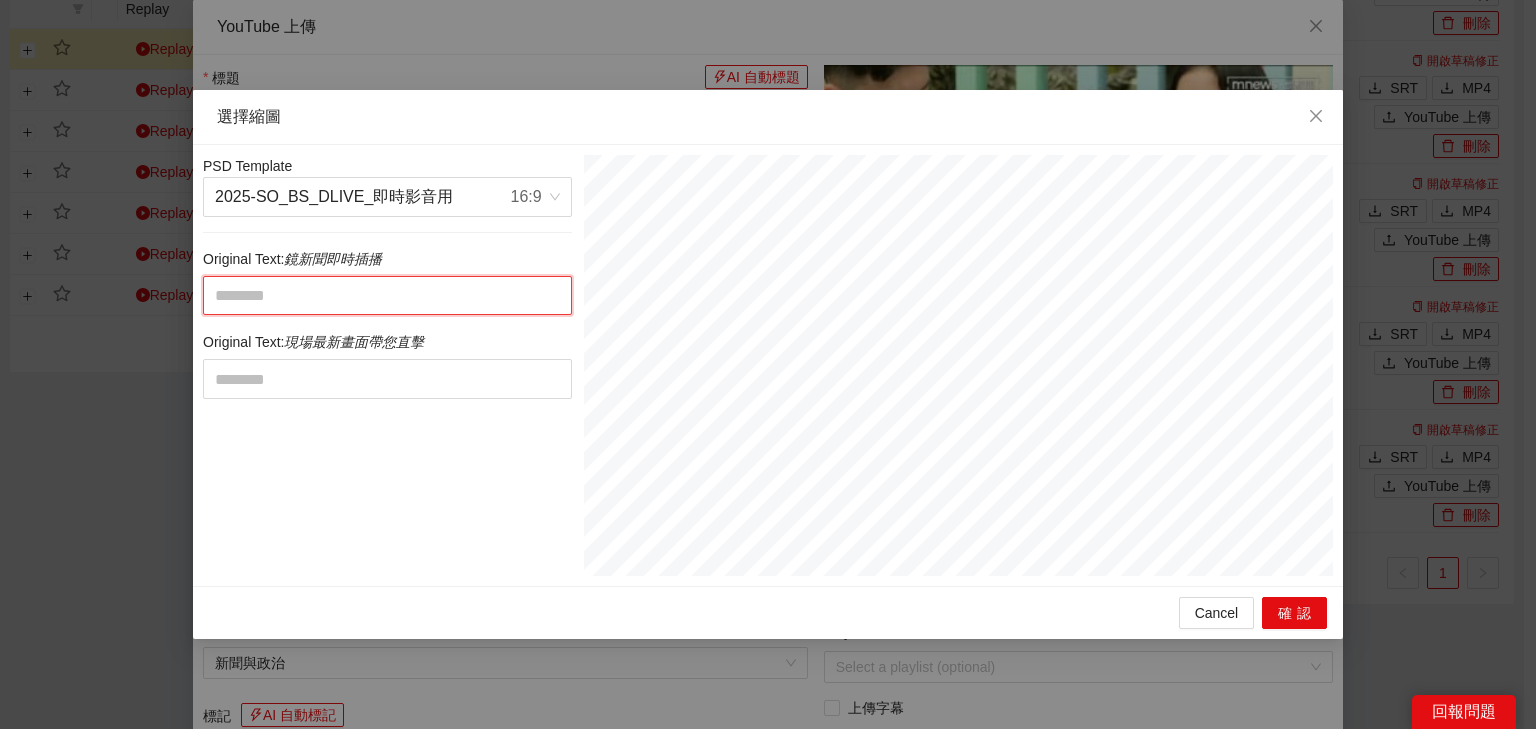 paste on "**********" 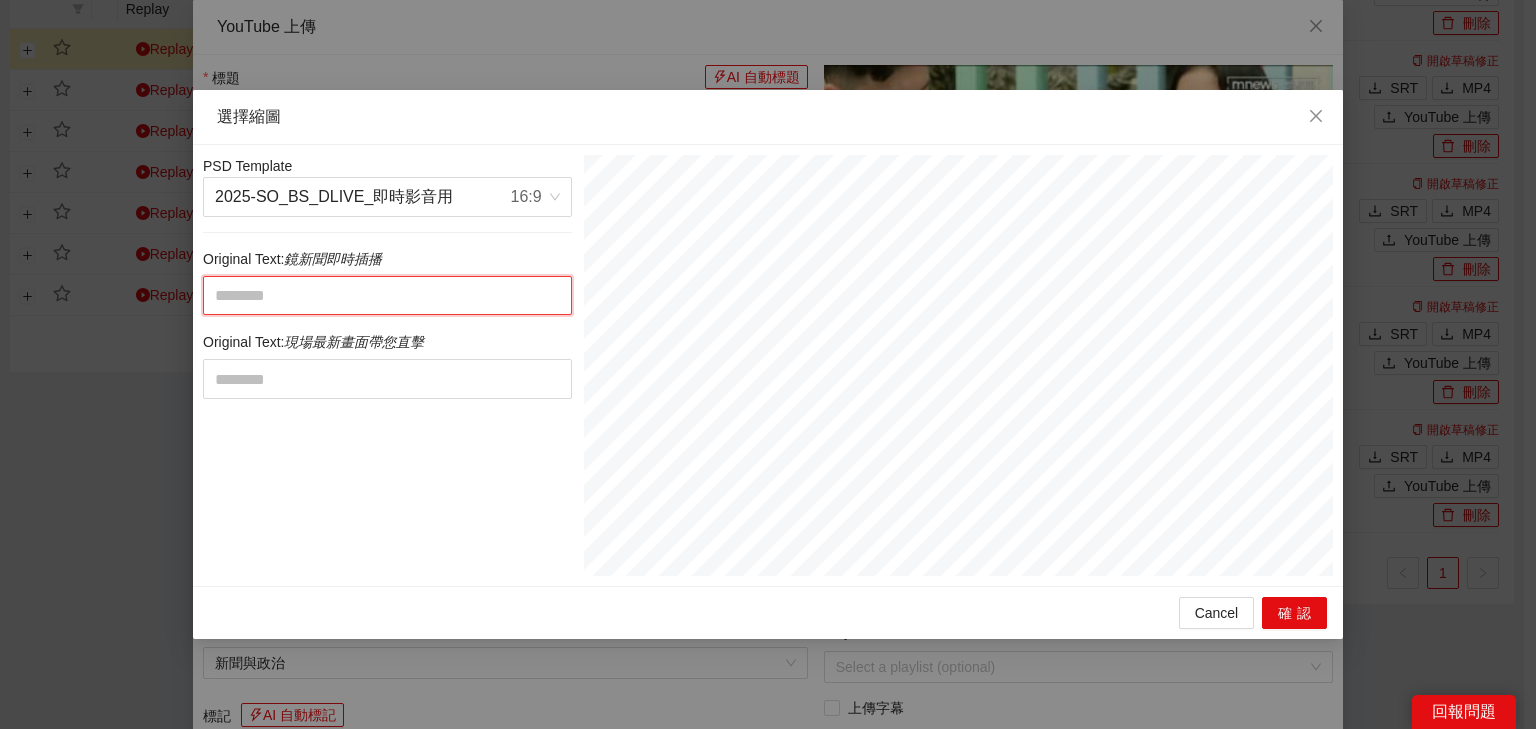 type on "**********" 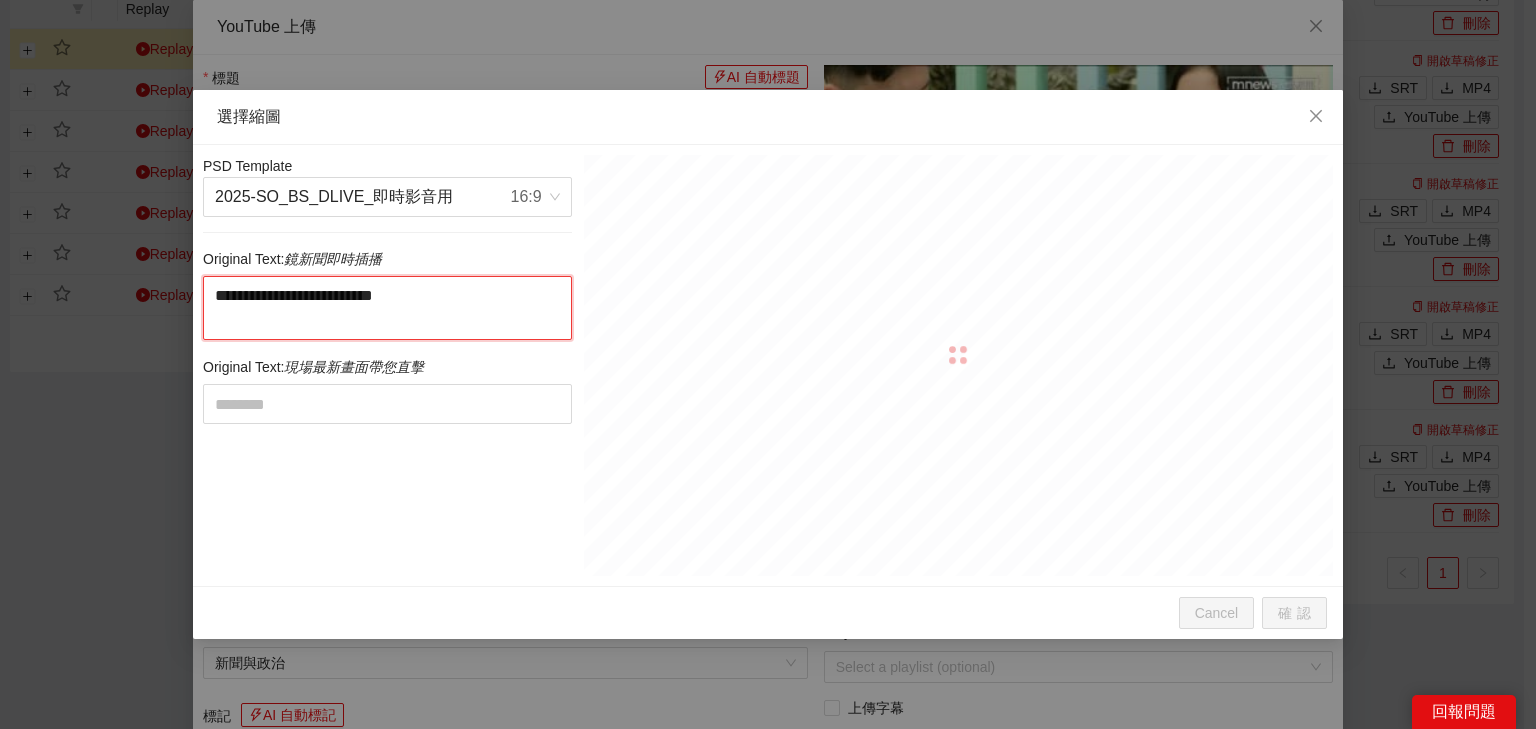drag, startPoint x: 344, startPoint y: 294, endPoint x: 364, endPoint y: 339, distance: 49.24429 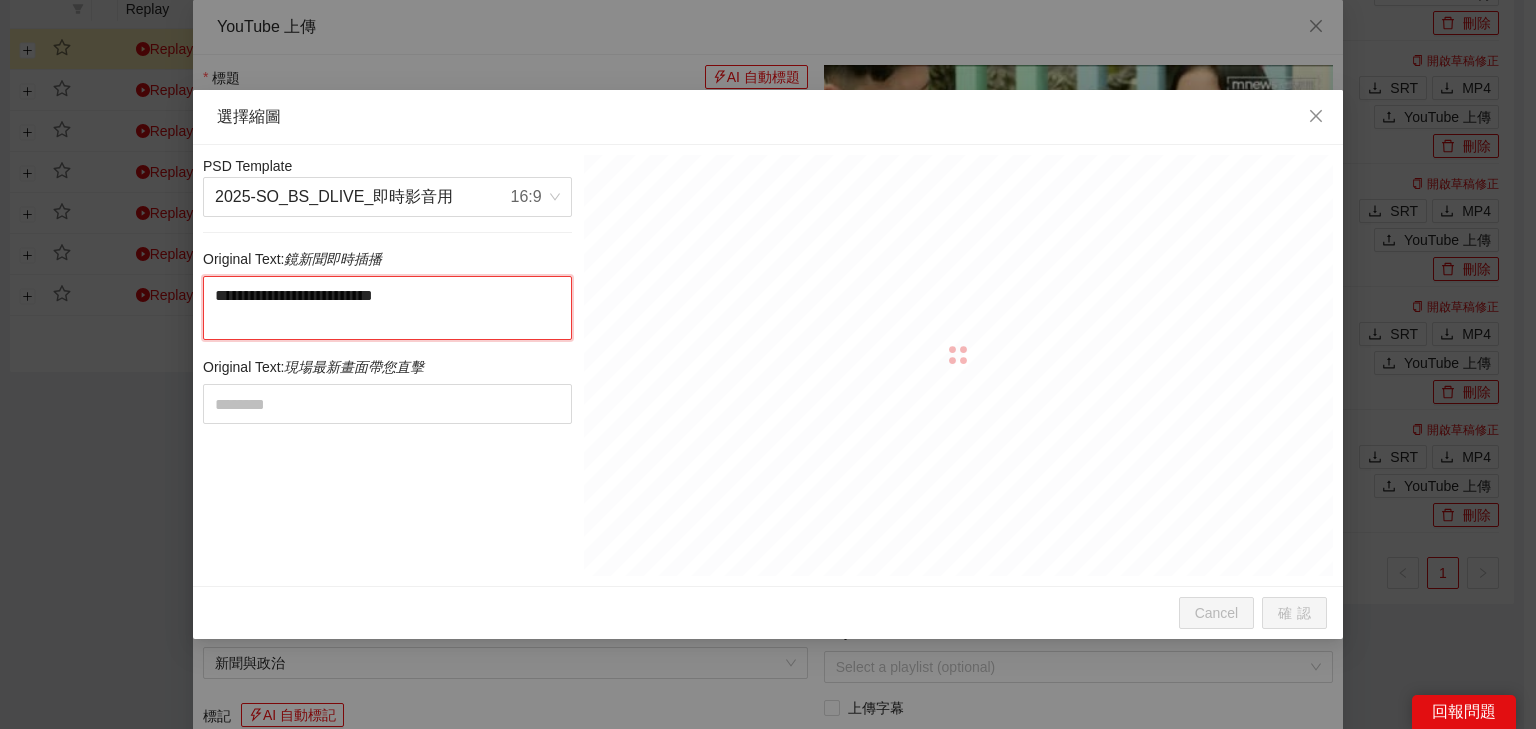 click on "**********" at bounding box center (387, 308) 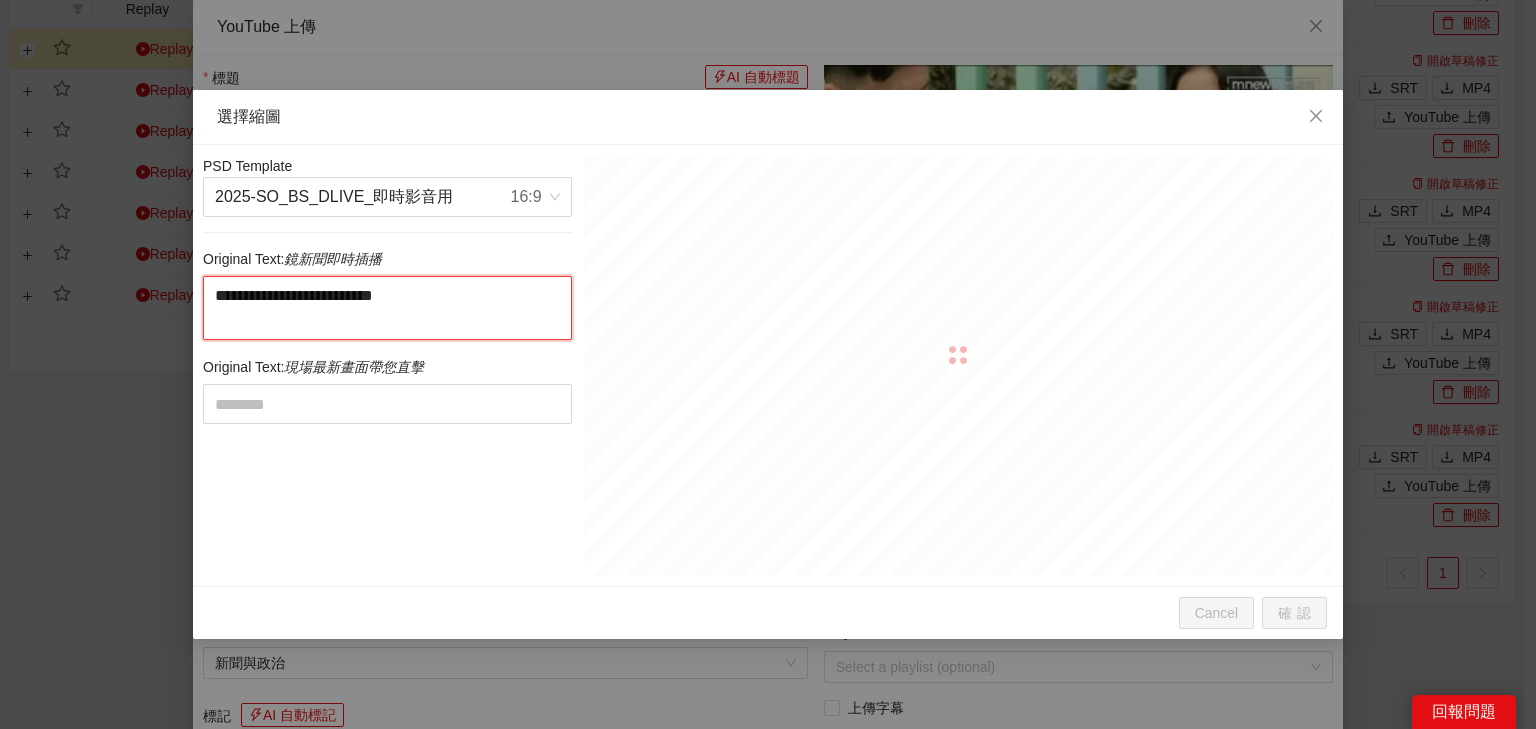 type on "*******" 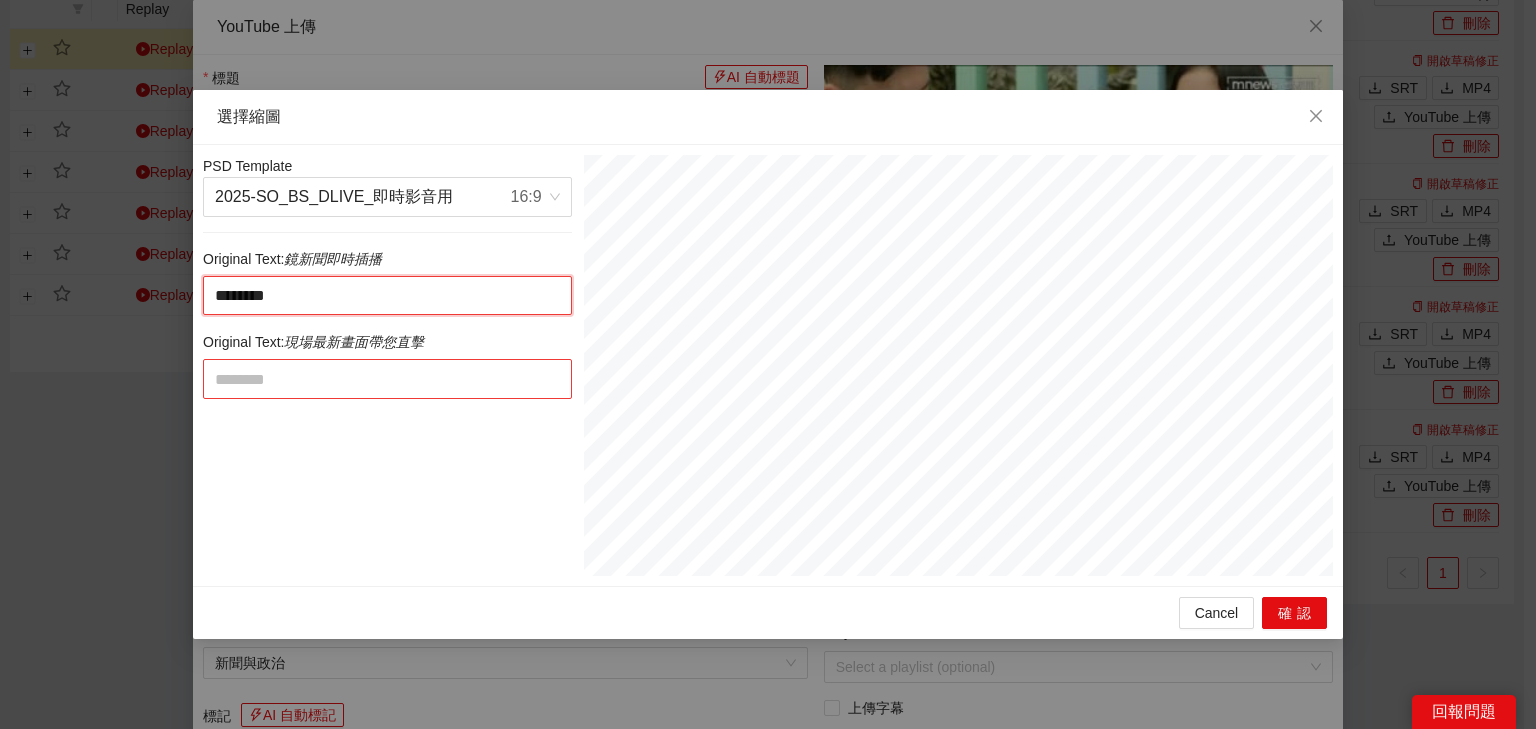 type on "*******" 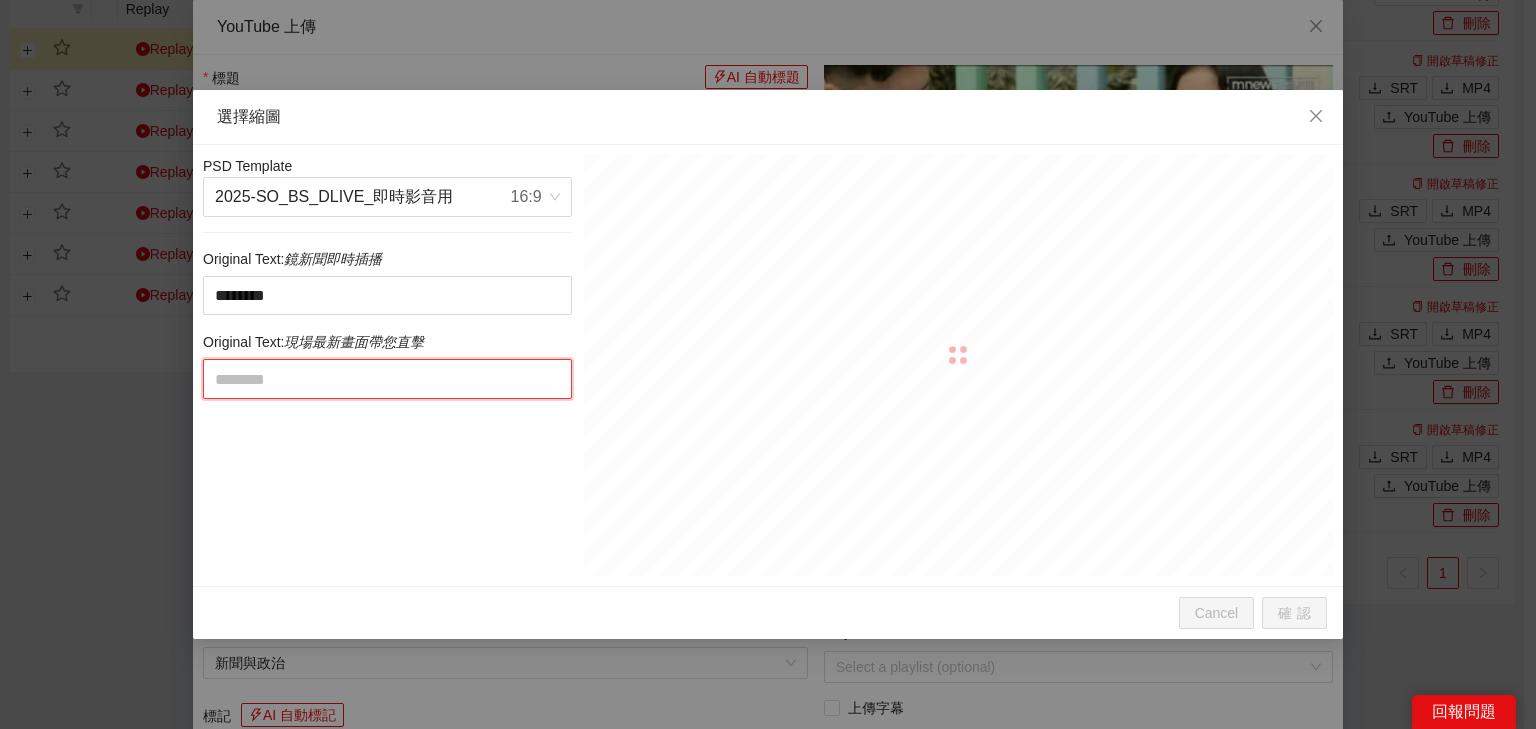 click at bounding box center (387, 379) 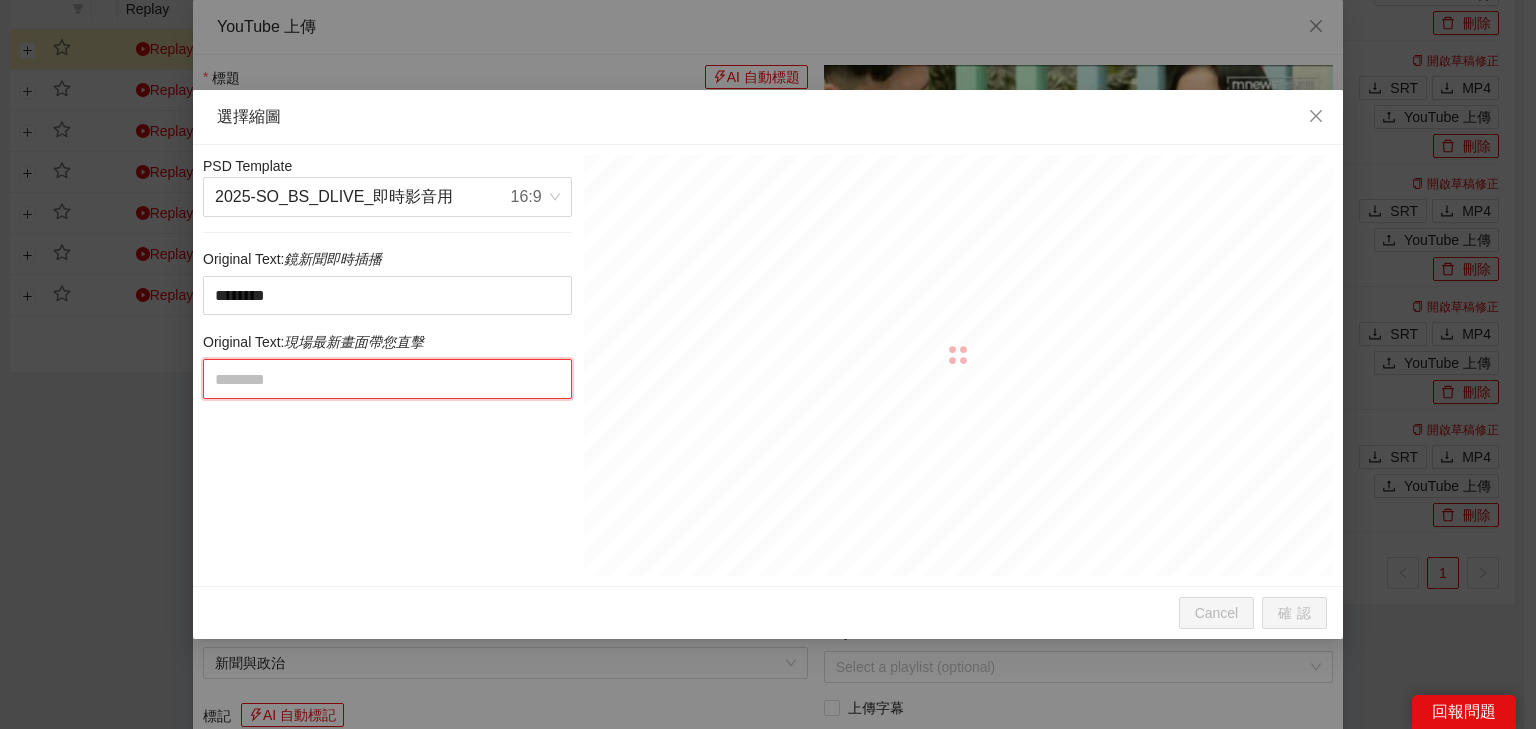 paste on "**********" 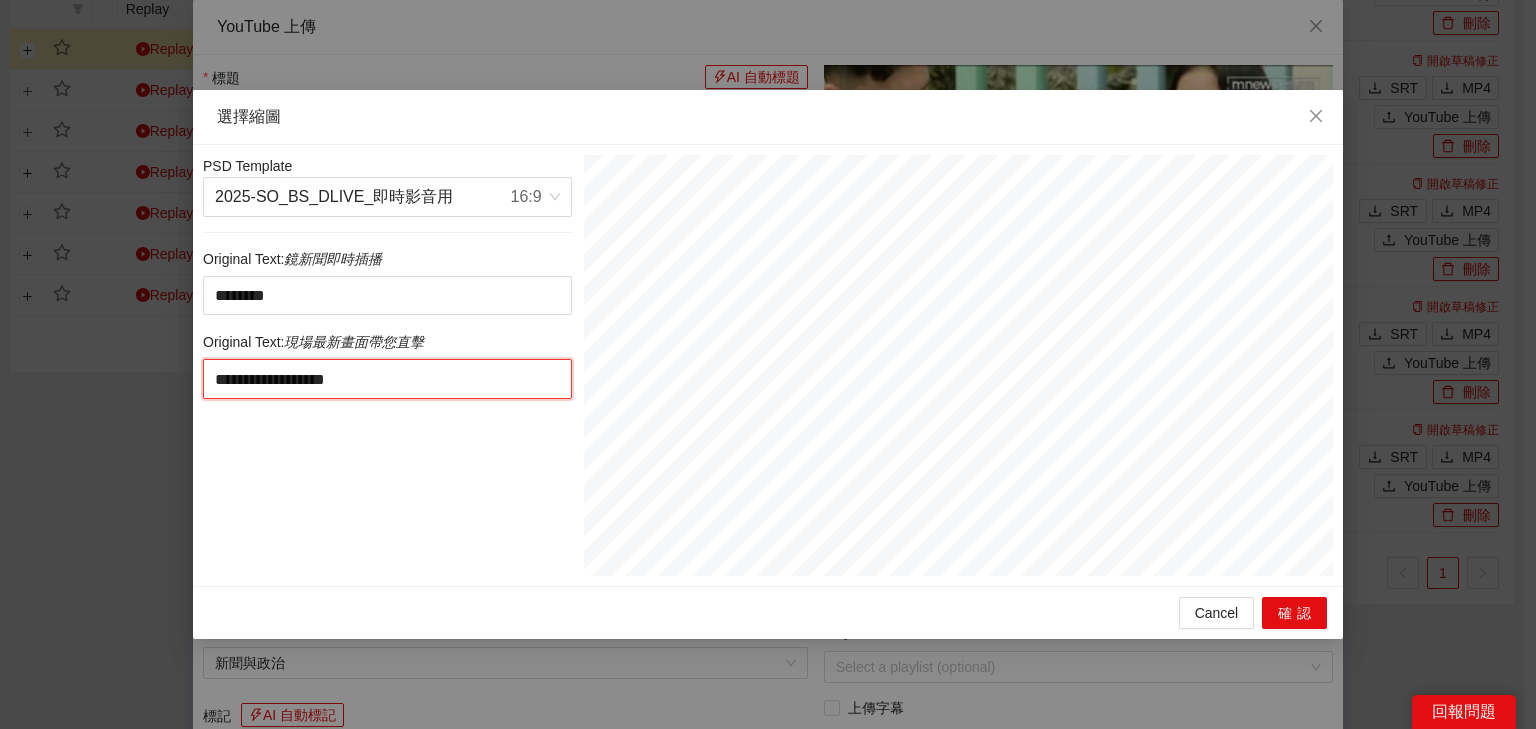 drag, startPoint x: 421, startPoint y: 376, endPoint x: 544, endPoint y: 379, distance: 123.03658 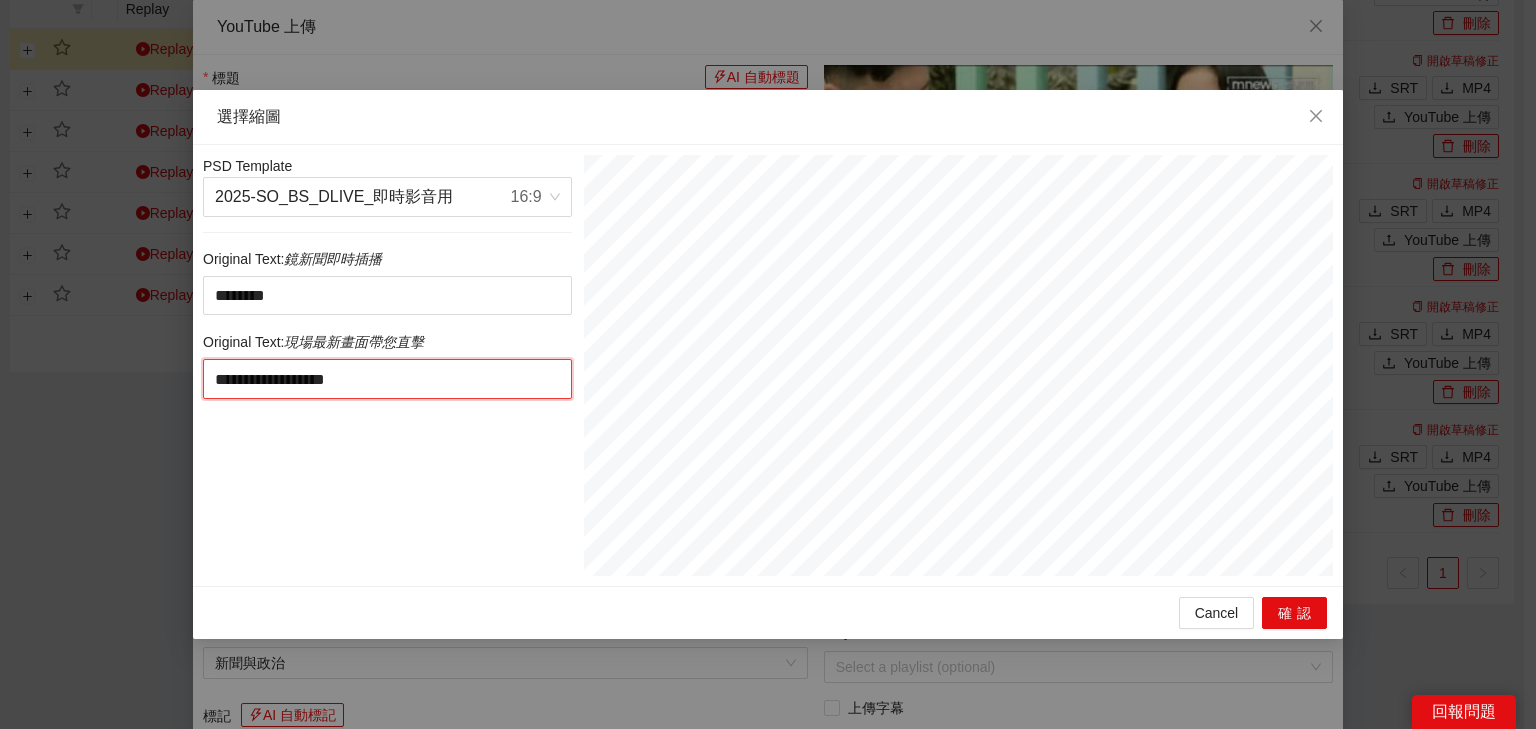 click on "**********" at bounding box center [387, 379] 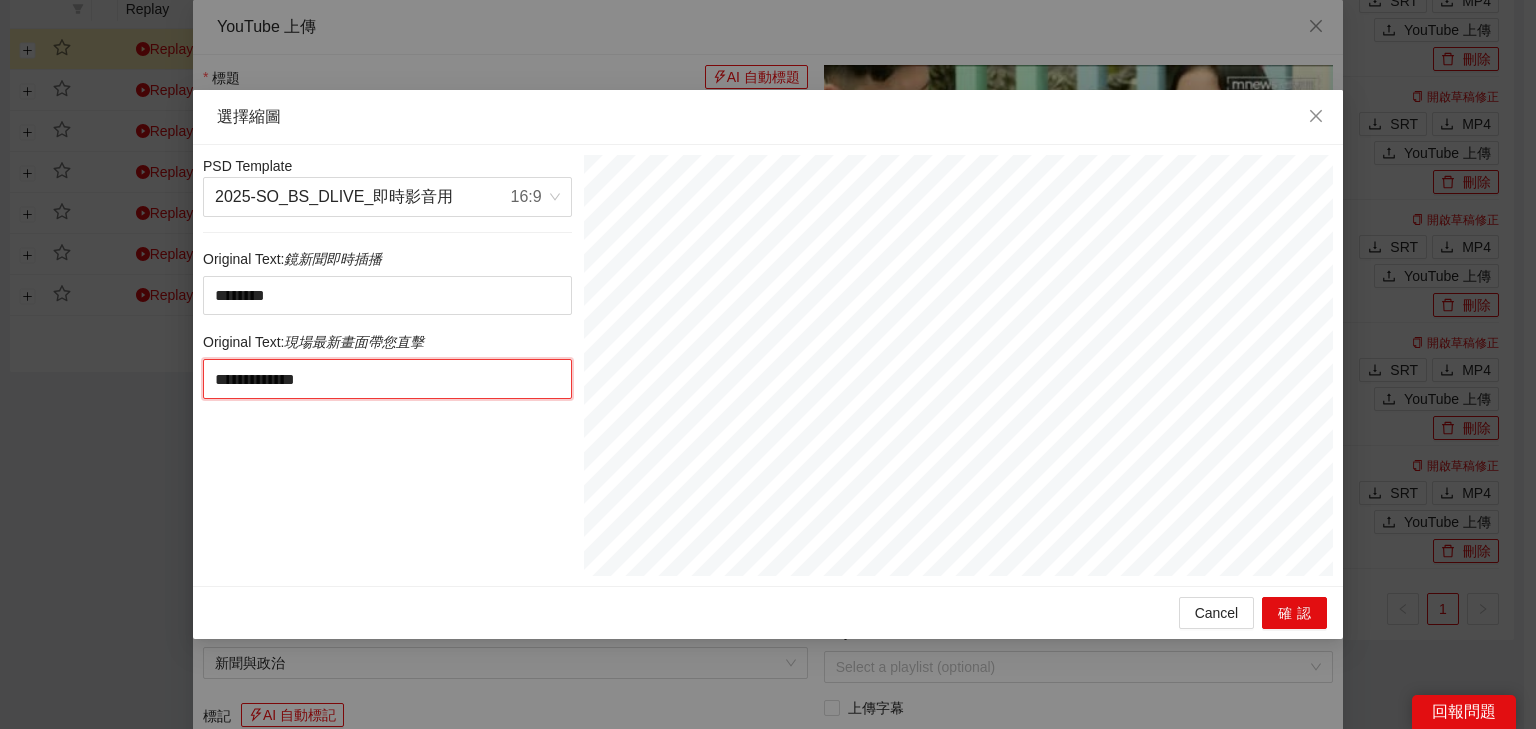 drag, startPoint x: 247, startPoint y: 381, endPoint x: 176, endPoint y: 374, distance: 71.34424 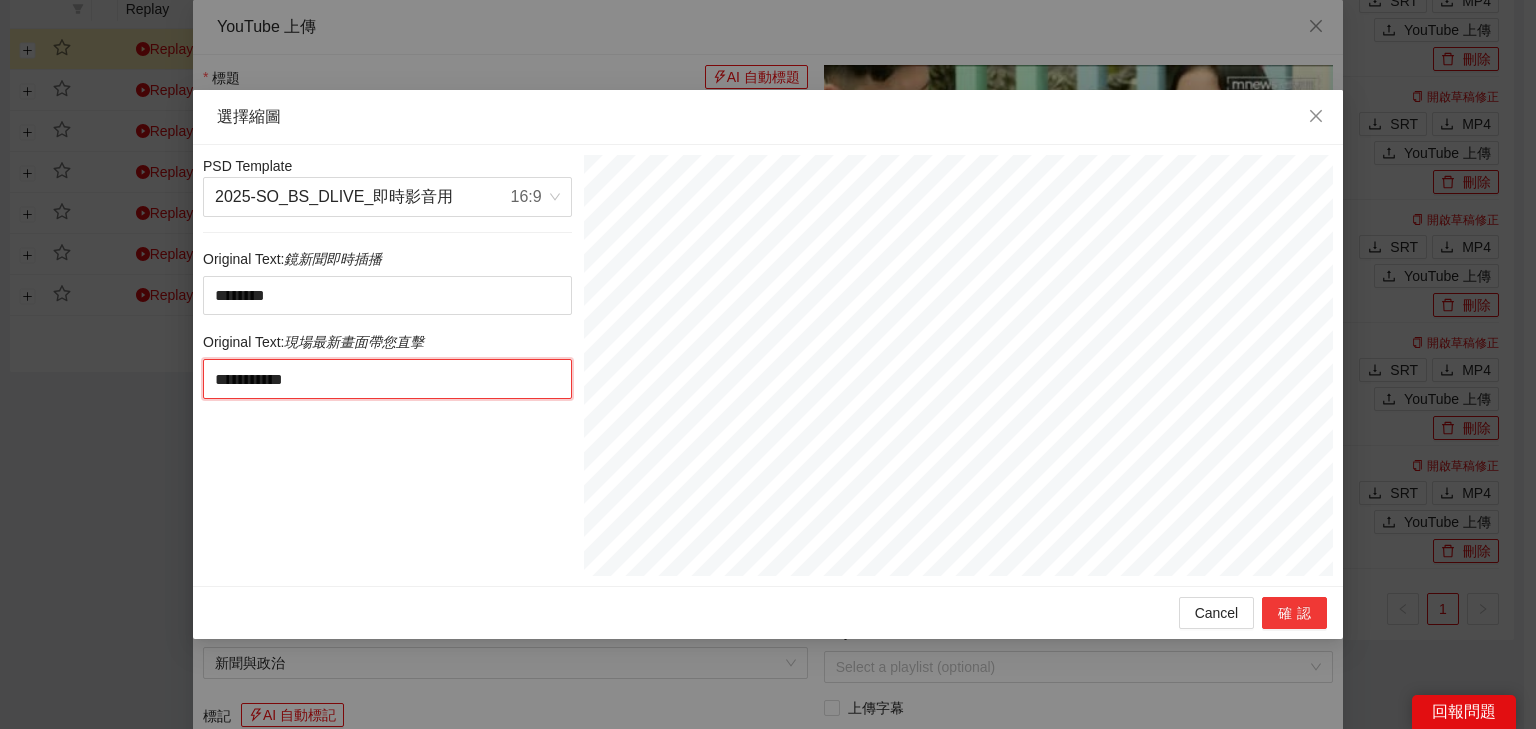 type on "**********" 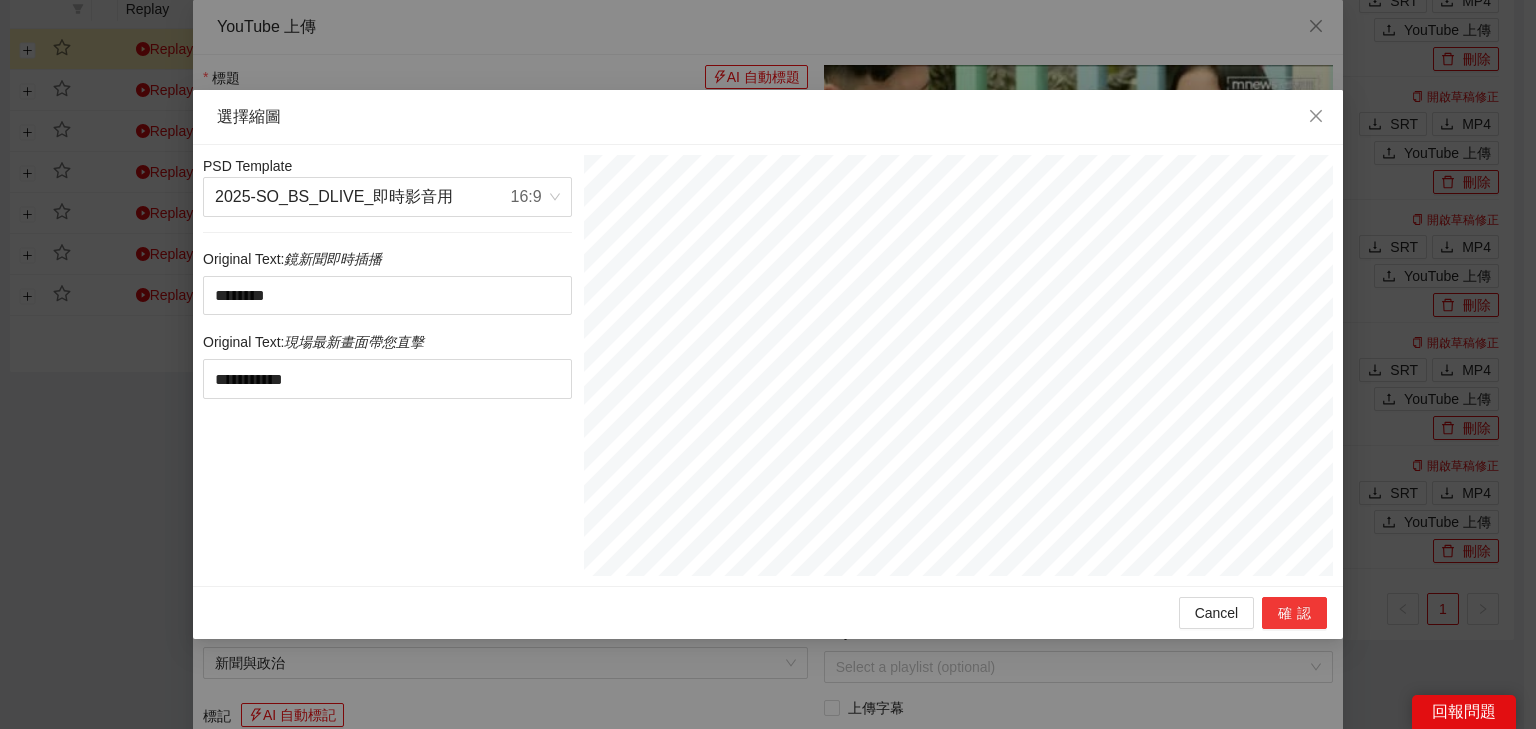 click on "確認" at bounding box center (1294, 613) 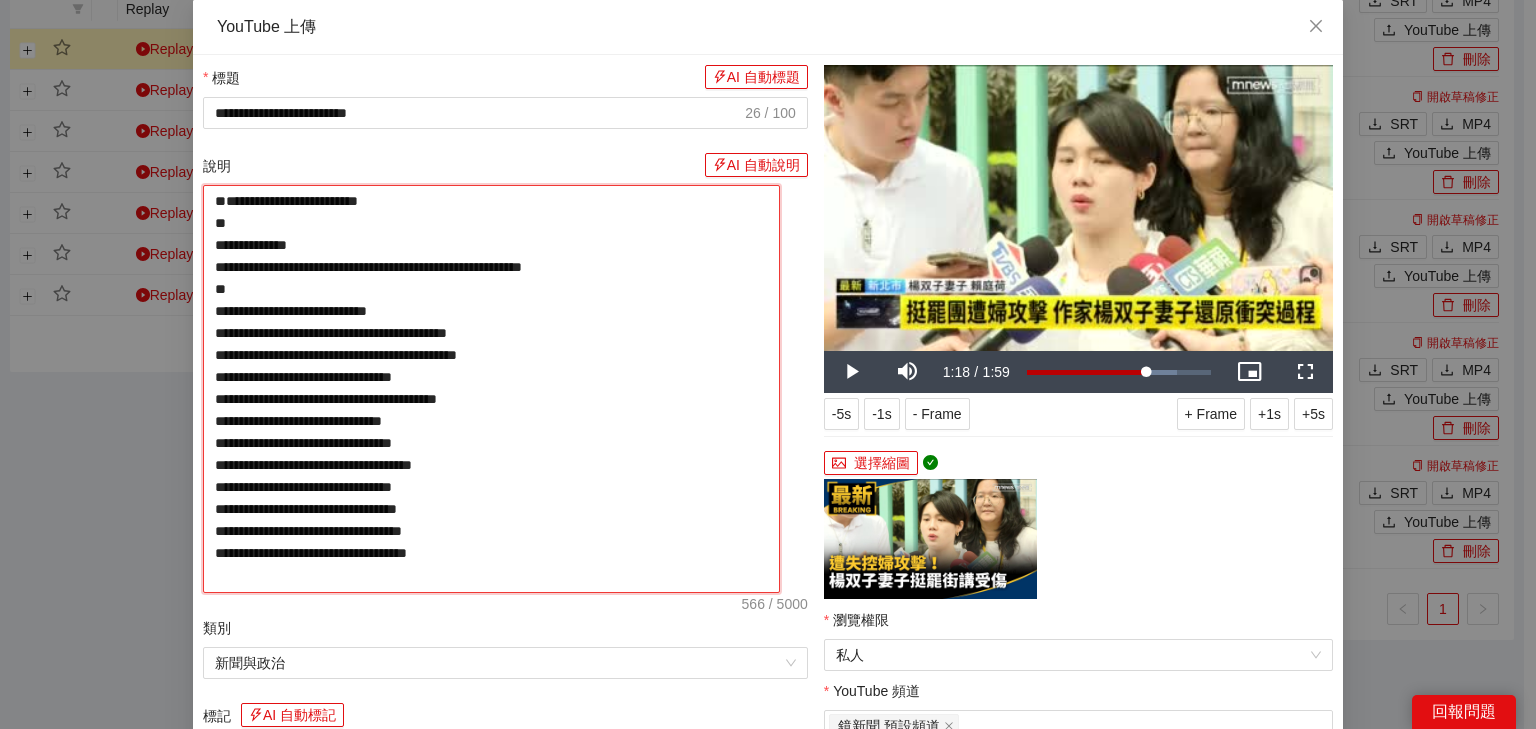 click on "**********" at bounding box center [491, 389] 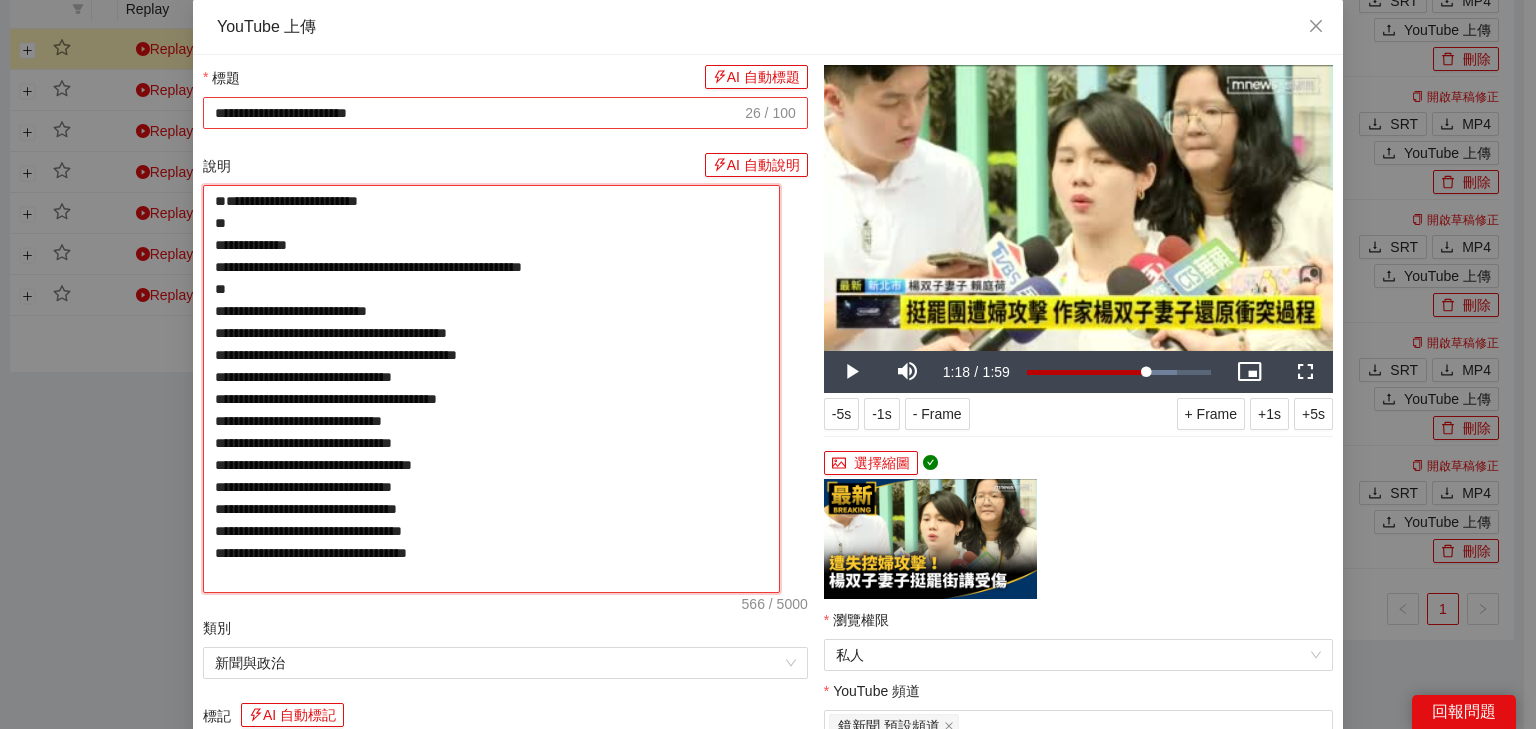paste on "**********" 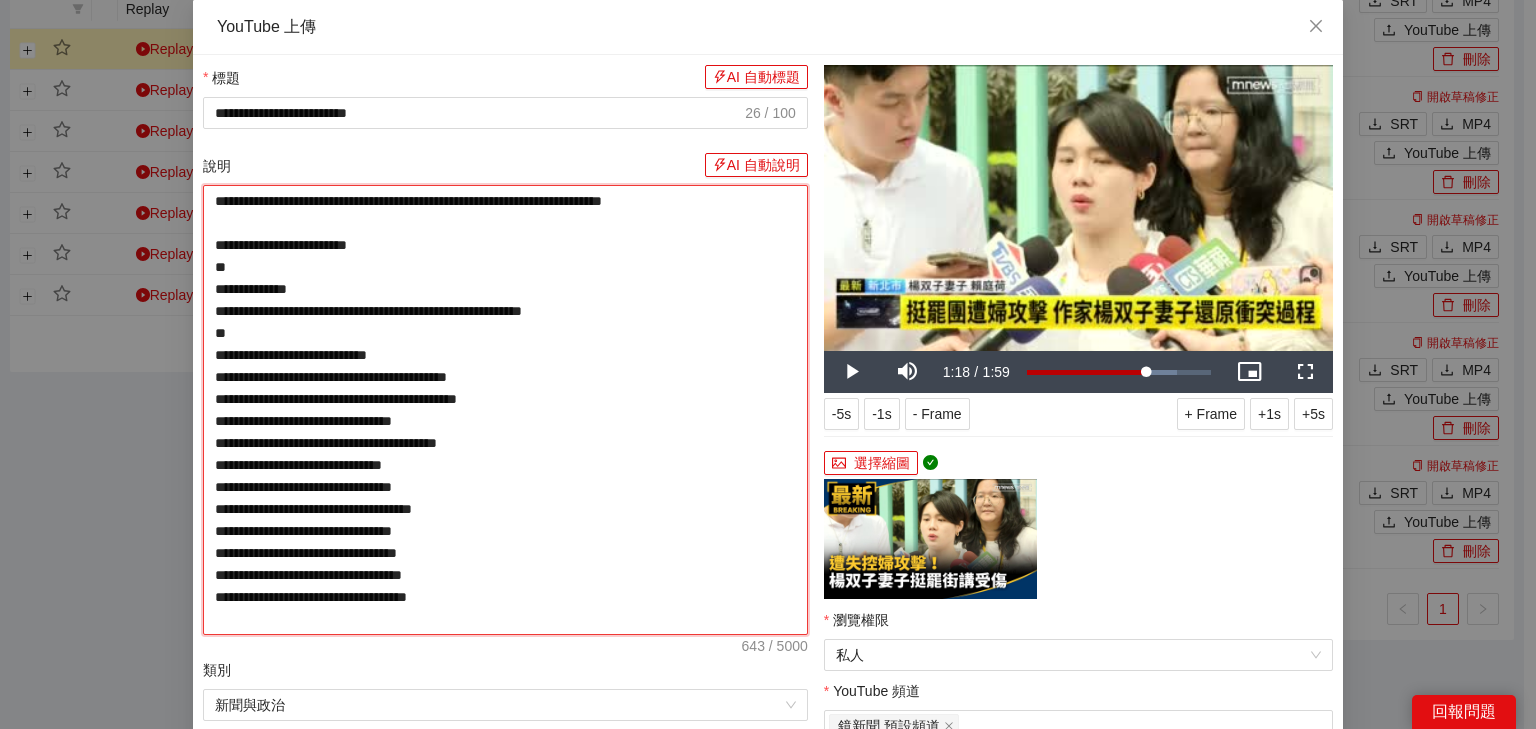 click on "**********" at bounding box center (505, 410) 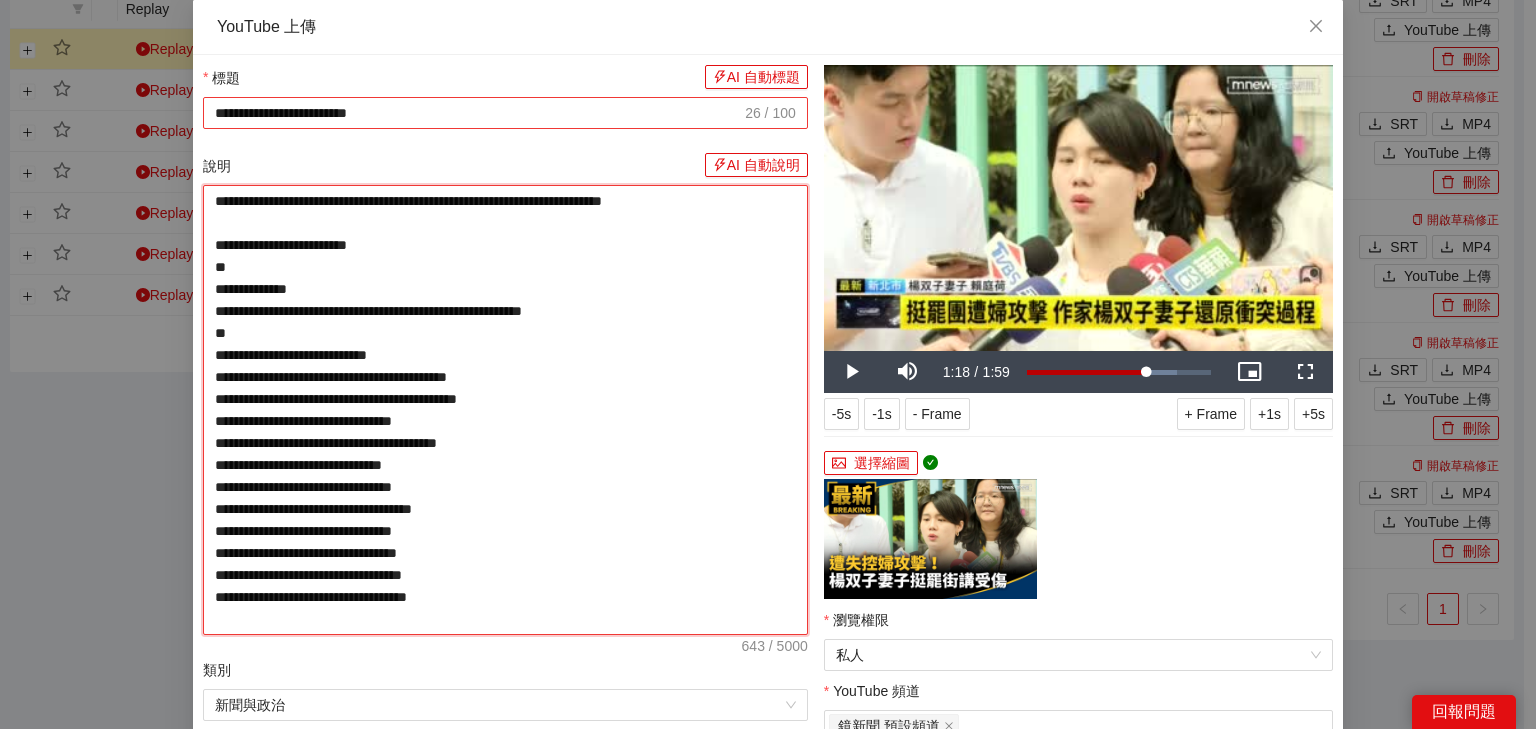 type on "**********" 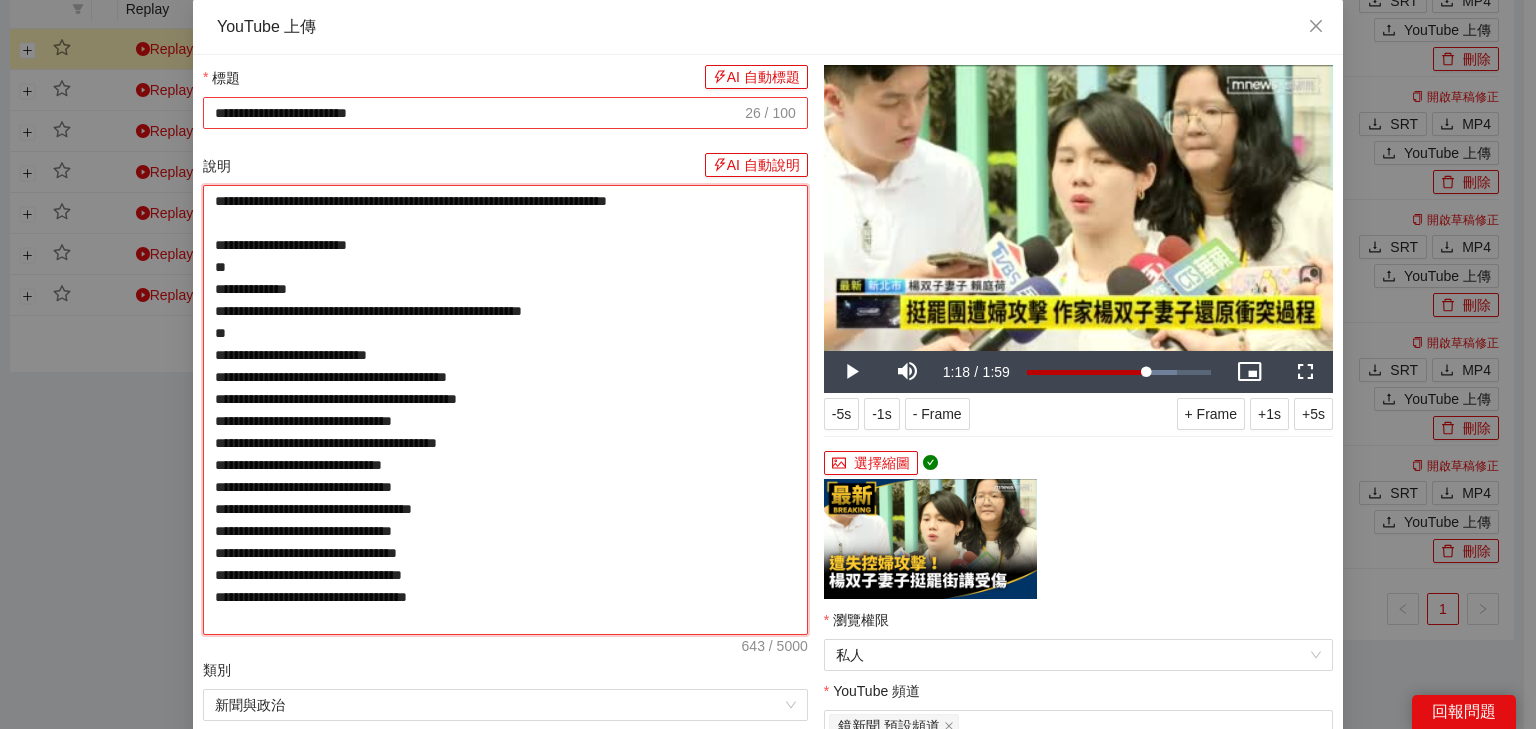 type on "**********" 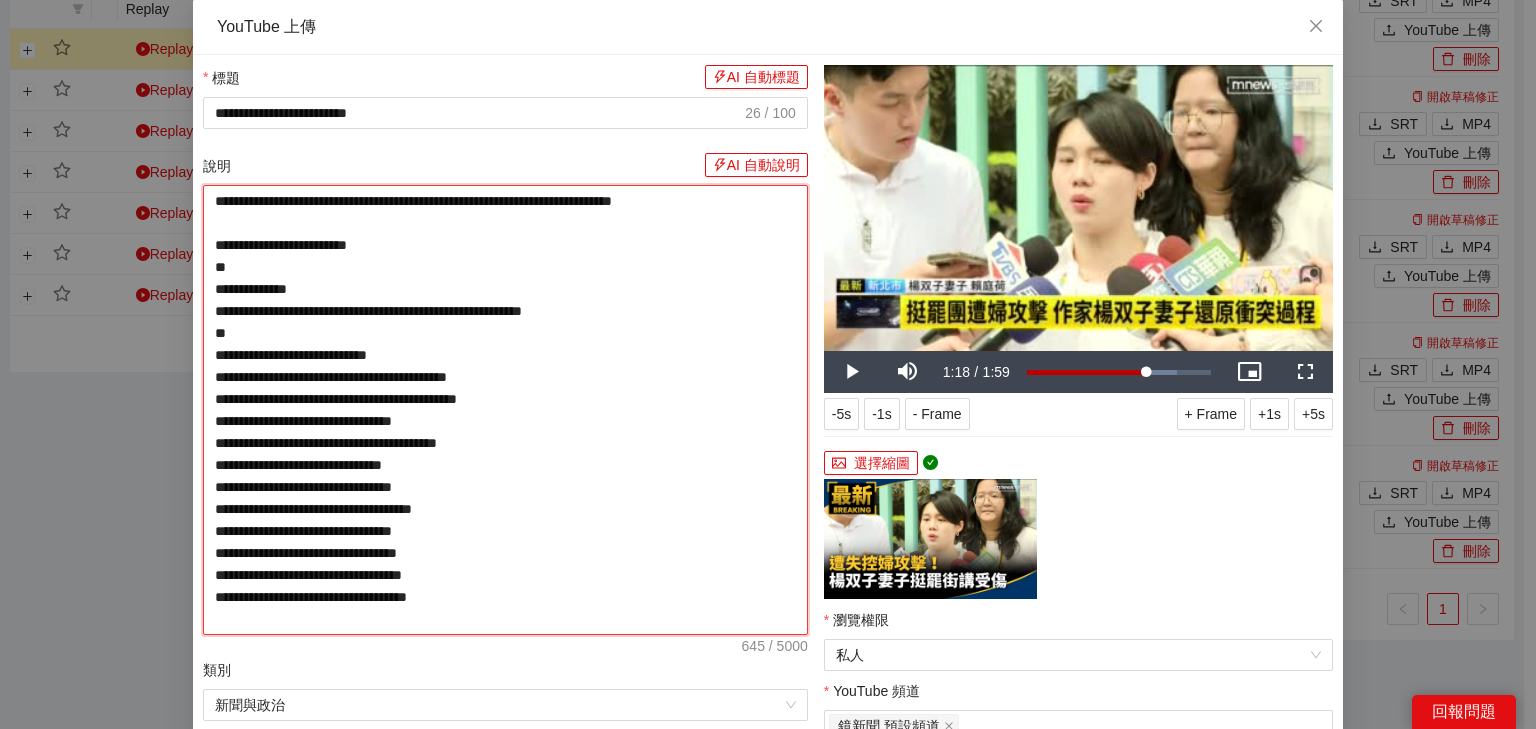click on "**********" at bounding box center (505, 410) 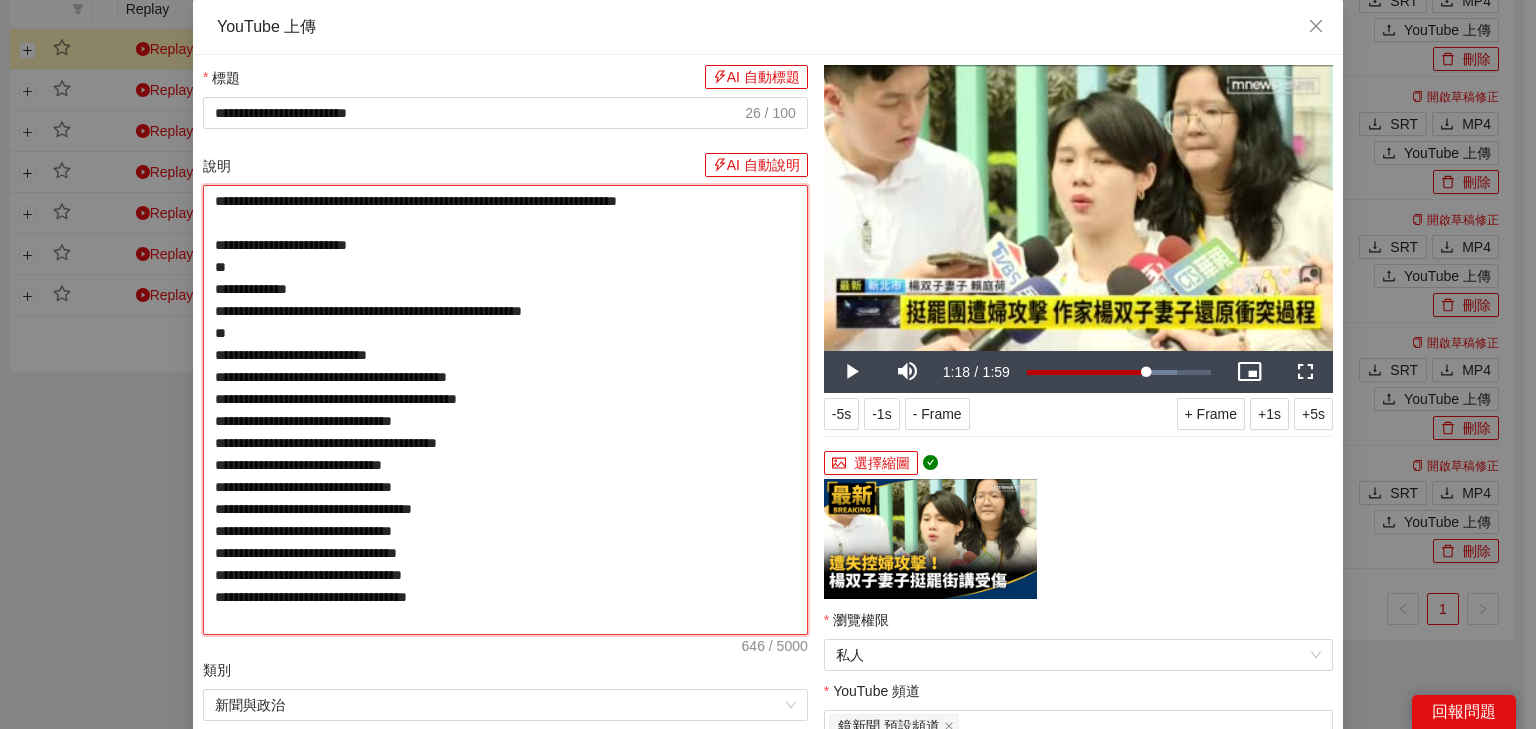 type on "**********" 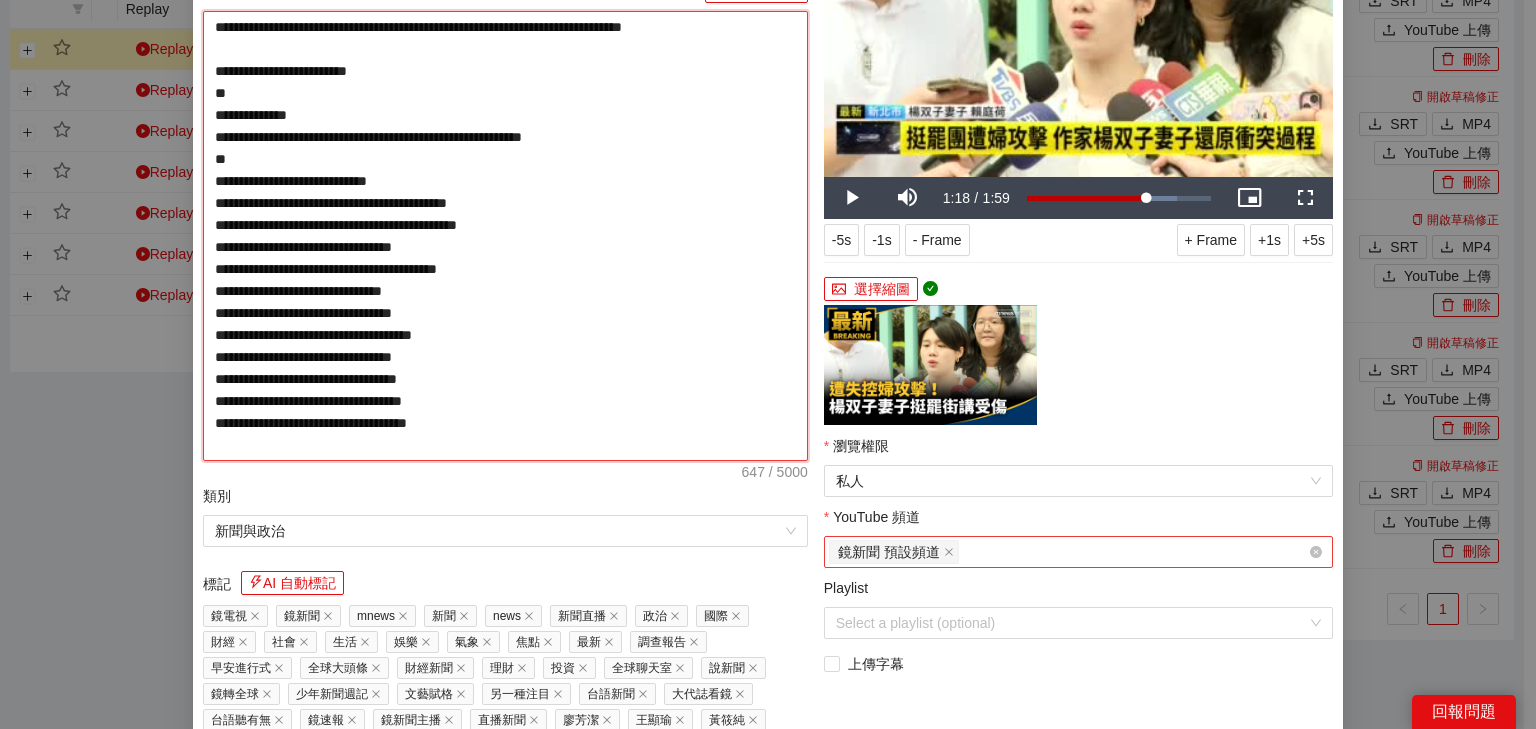 scroll, scrollTop: 364, scrollLeft: 0, axis: vertical 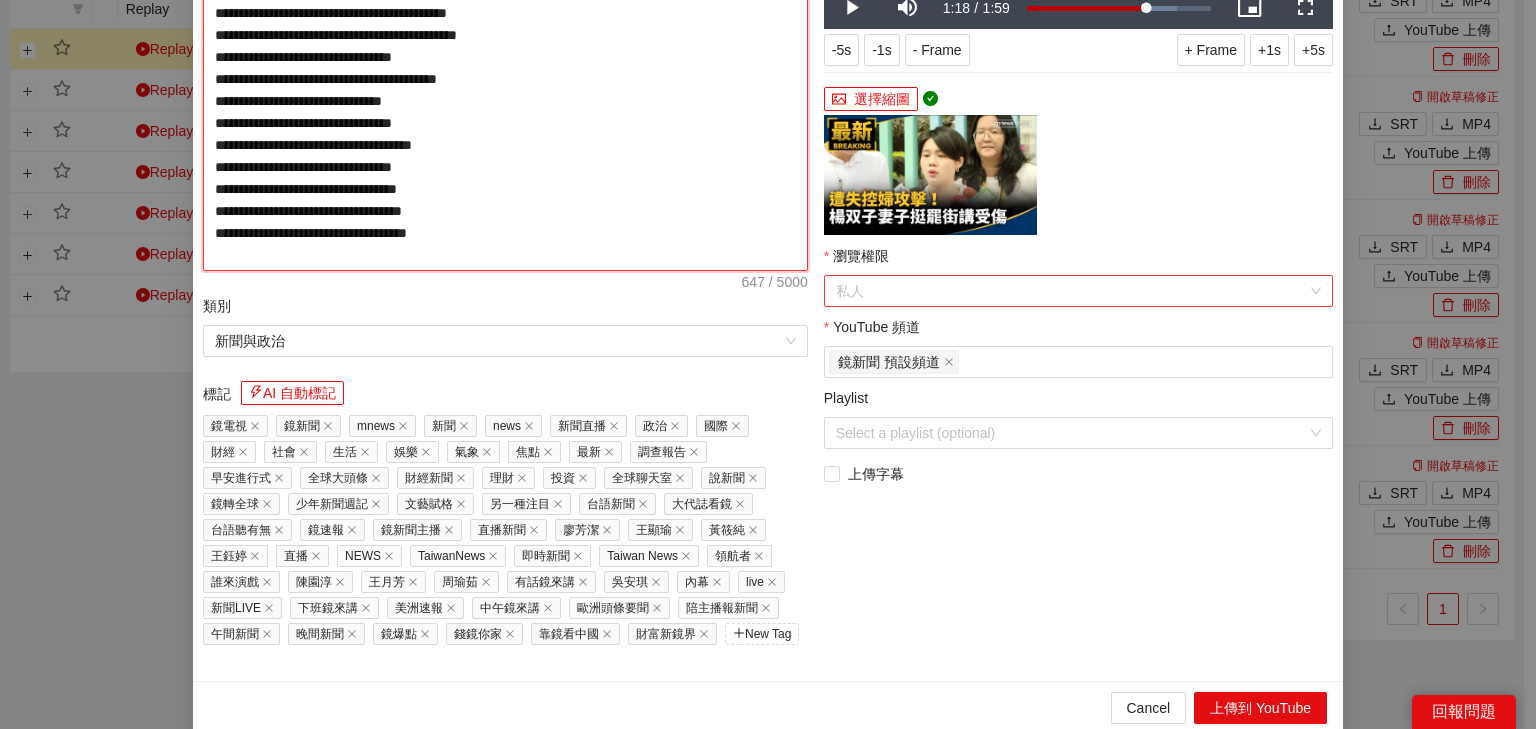 drag, startPoint x: 914, startPoint y: 287, endPoint x: 908, endPoint y: 304, distance: 18.027756 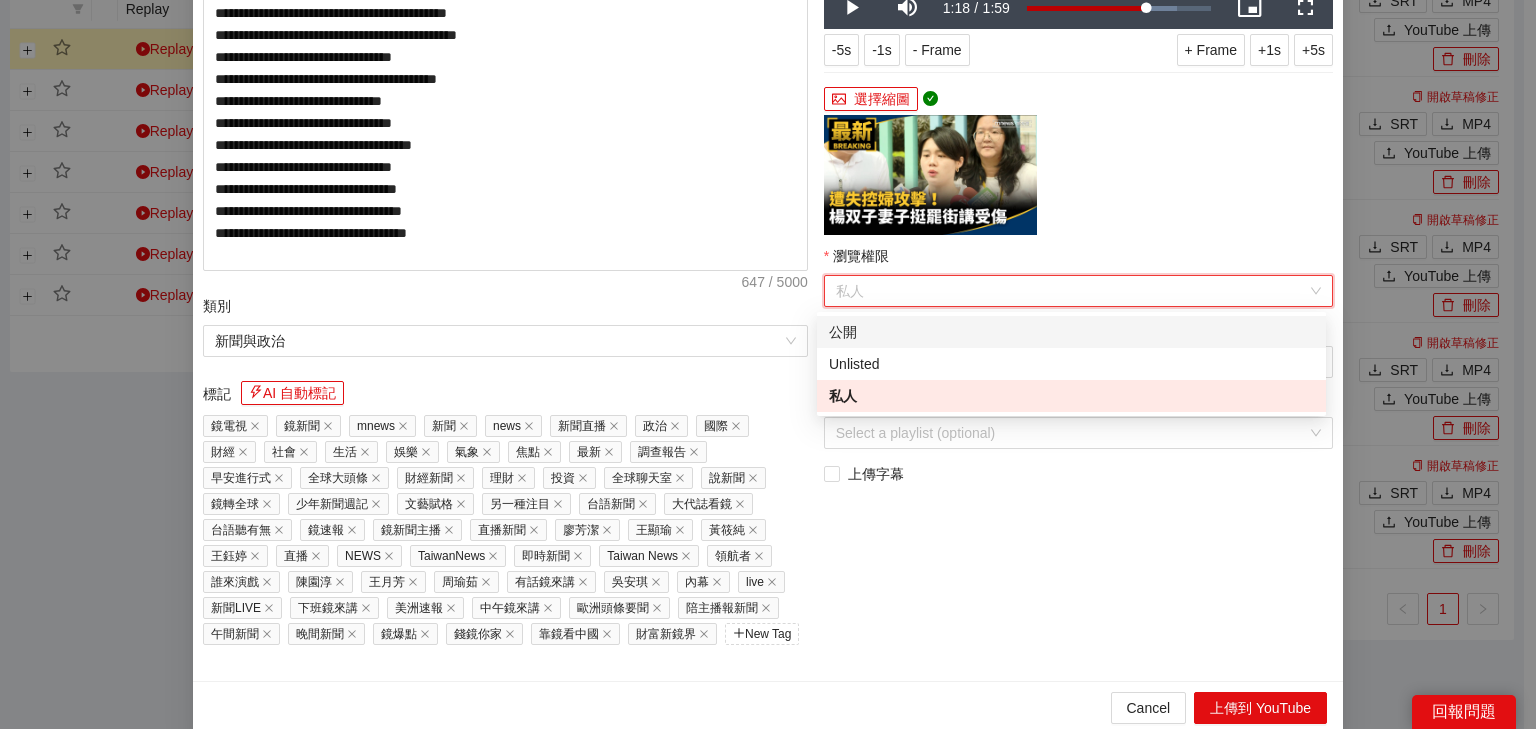 click on "公開" at bounding box center [1071, 332] 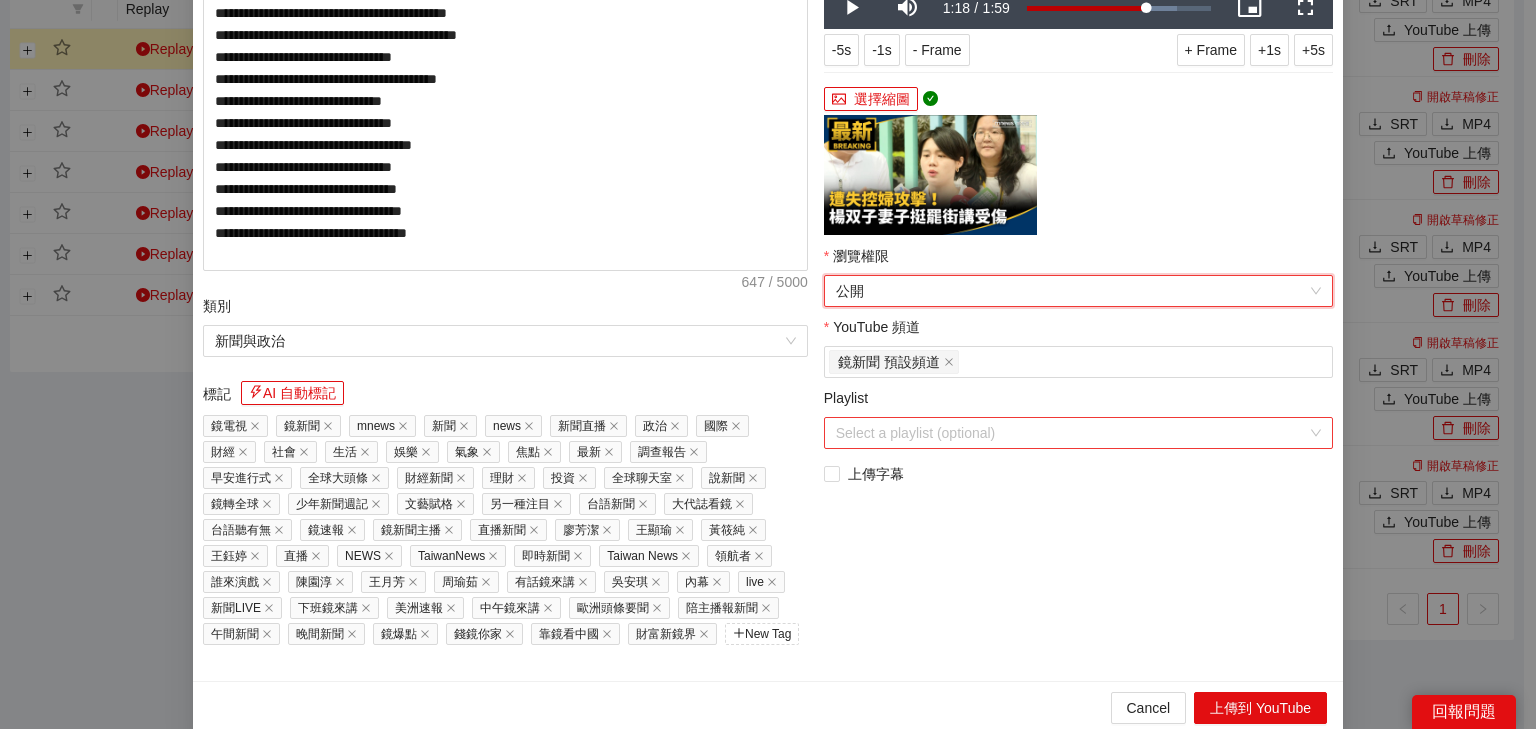 click on "Playlist" at bounding box center (1071, 433) 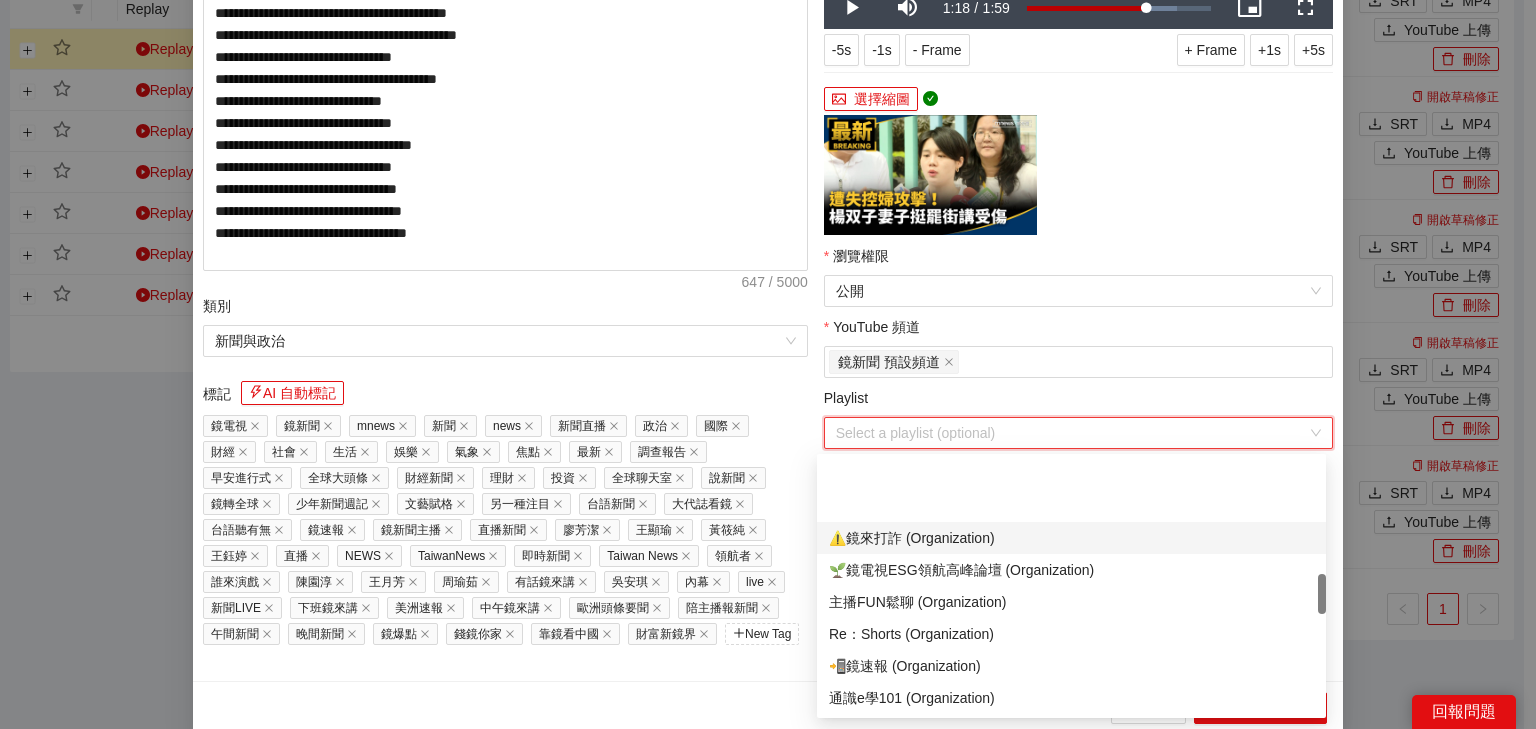 scroll, scrollTop: 880, scrollLeft: 0, axis: vertical 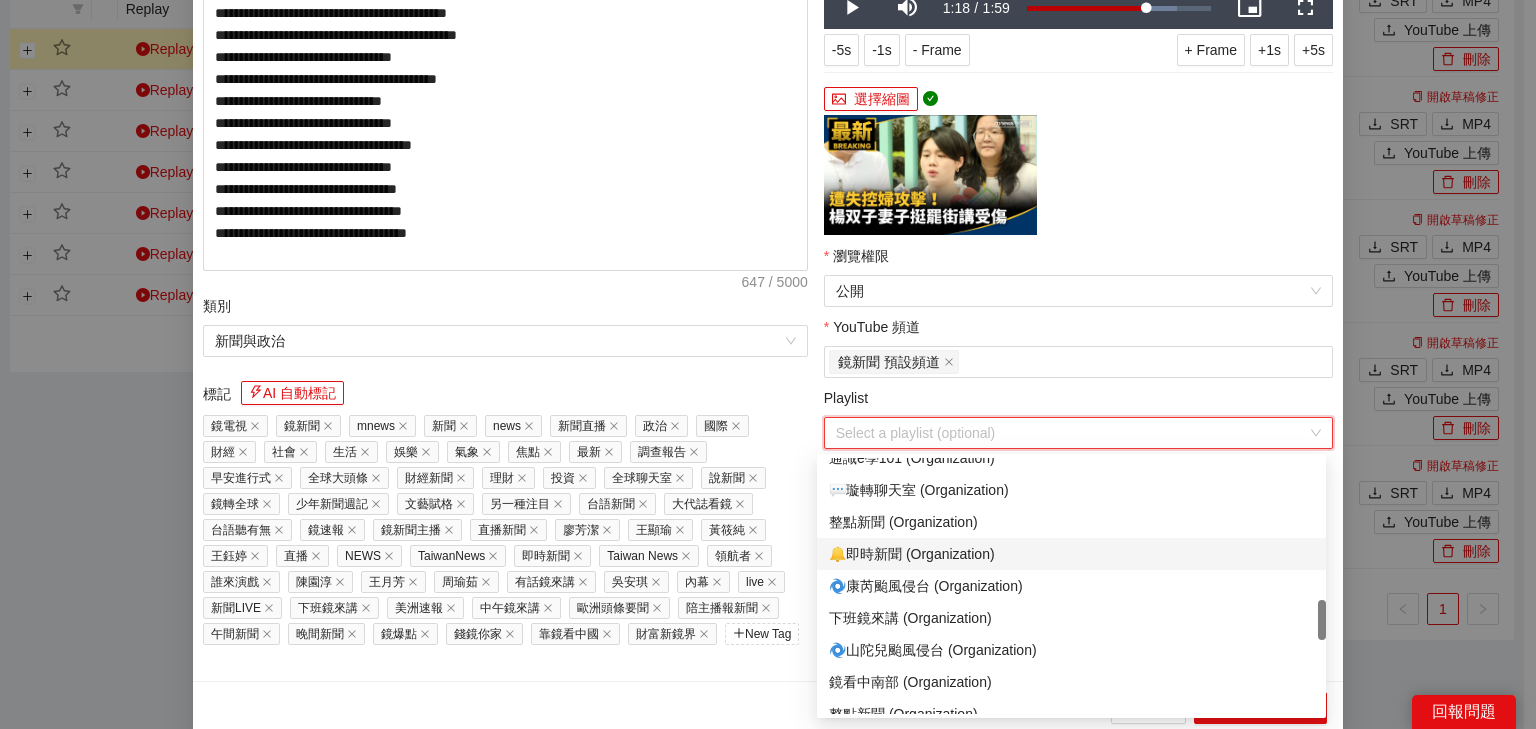 click on "🔔即時新聞 (Organization)" at bounding box center [1071, 554] 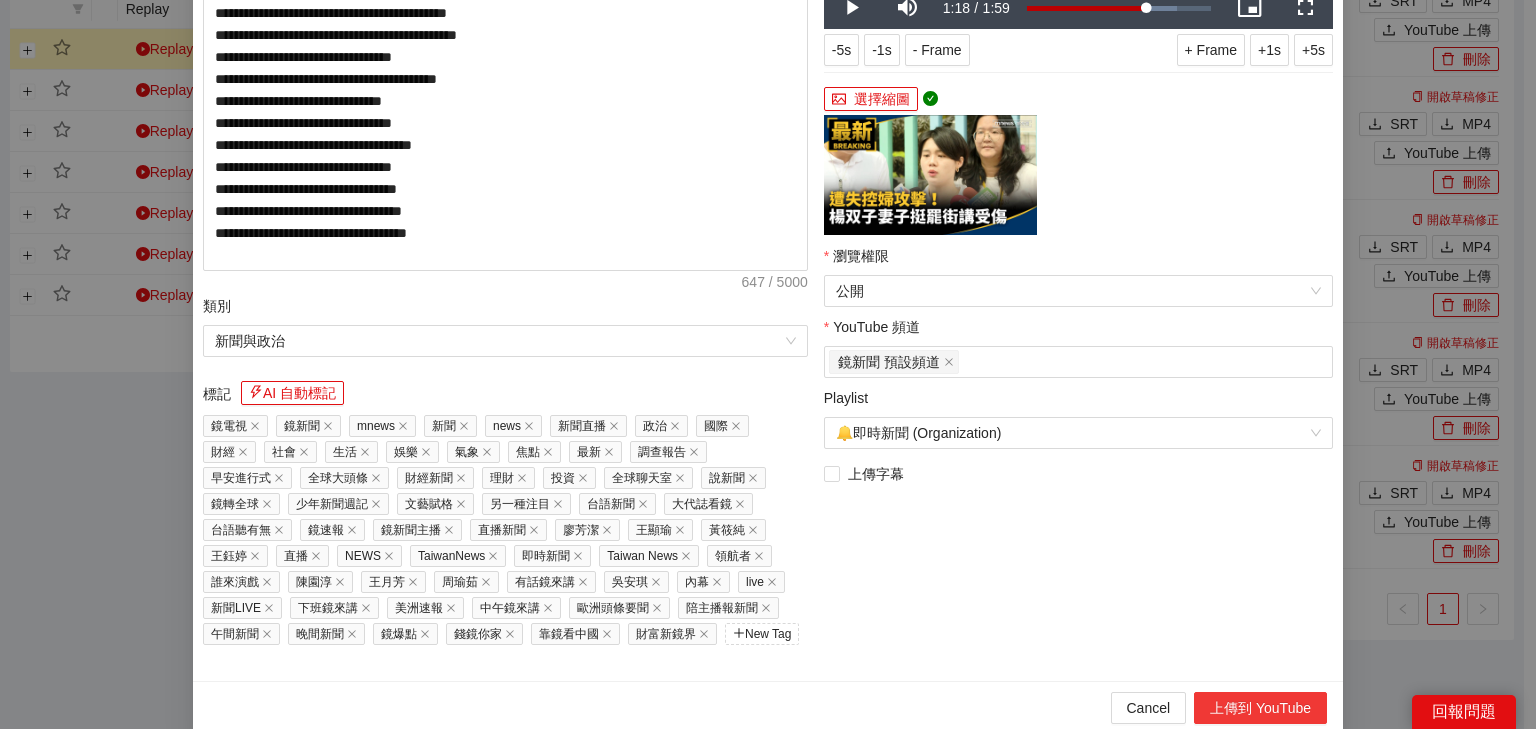 click on "上傳到 YouTube" at bounding box center [1260, 708] 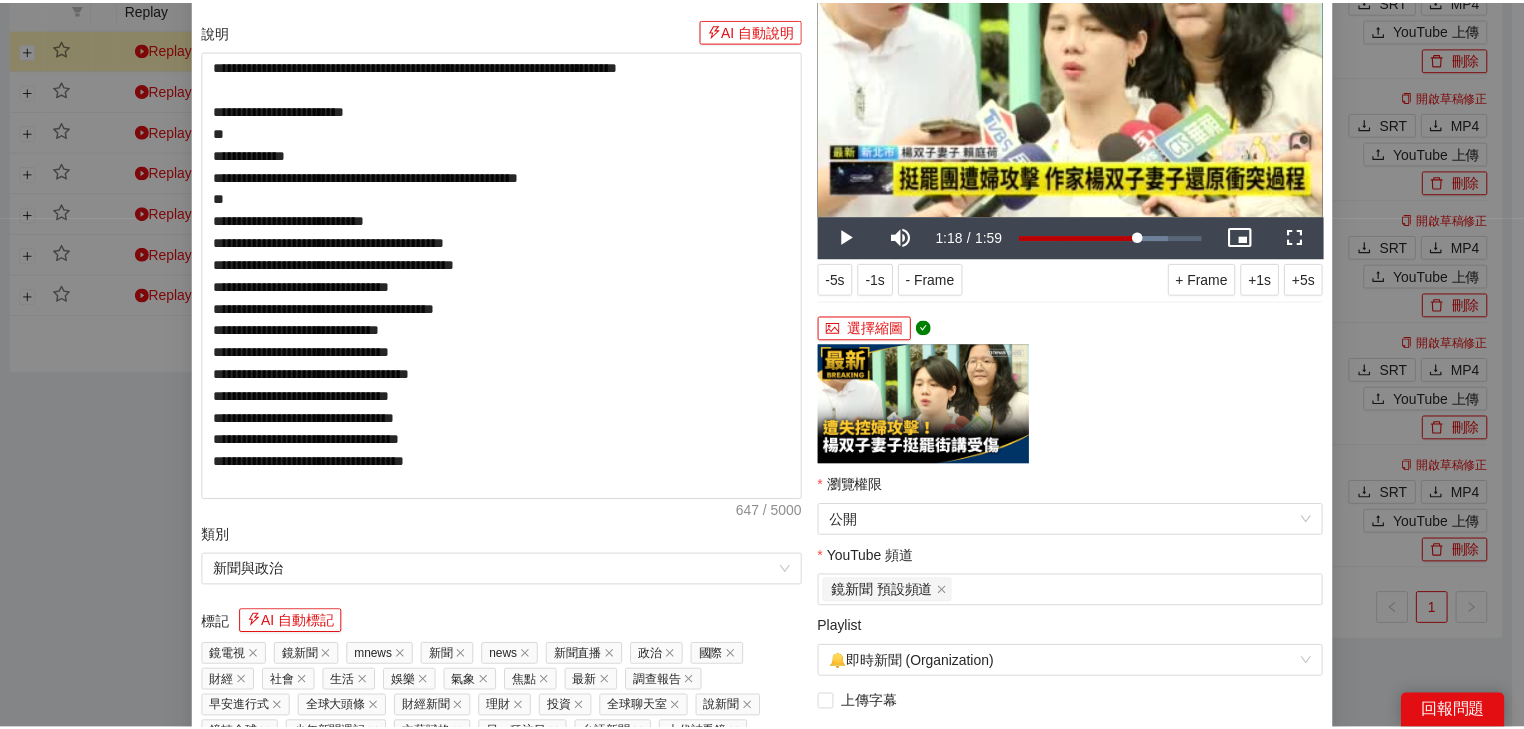 scroll, scrollTop: 0, scrollLeft: 0, axis: both 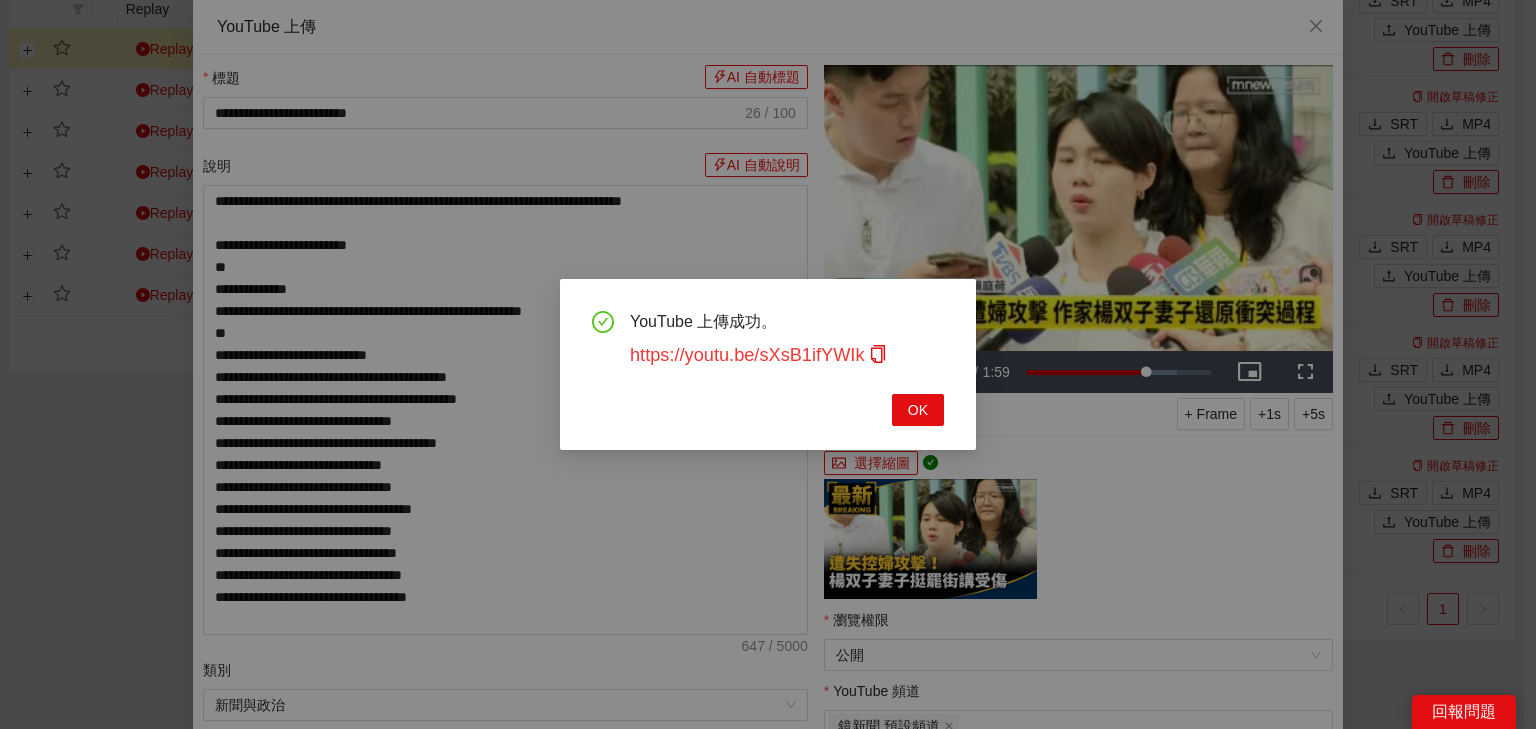 drag, startPoint x: 873, startPoint y: 356, endPoint x: 844, endPoint y: 357, distance: 29.017237 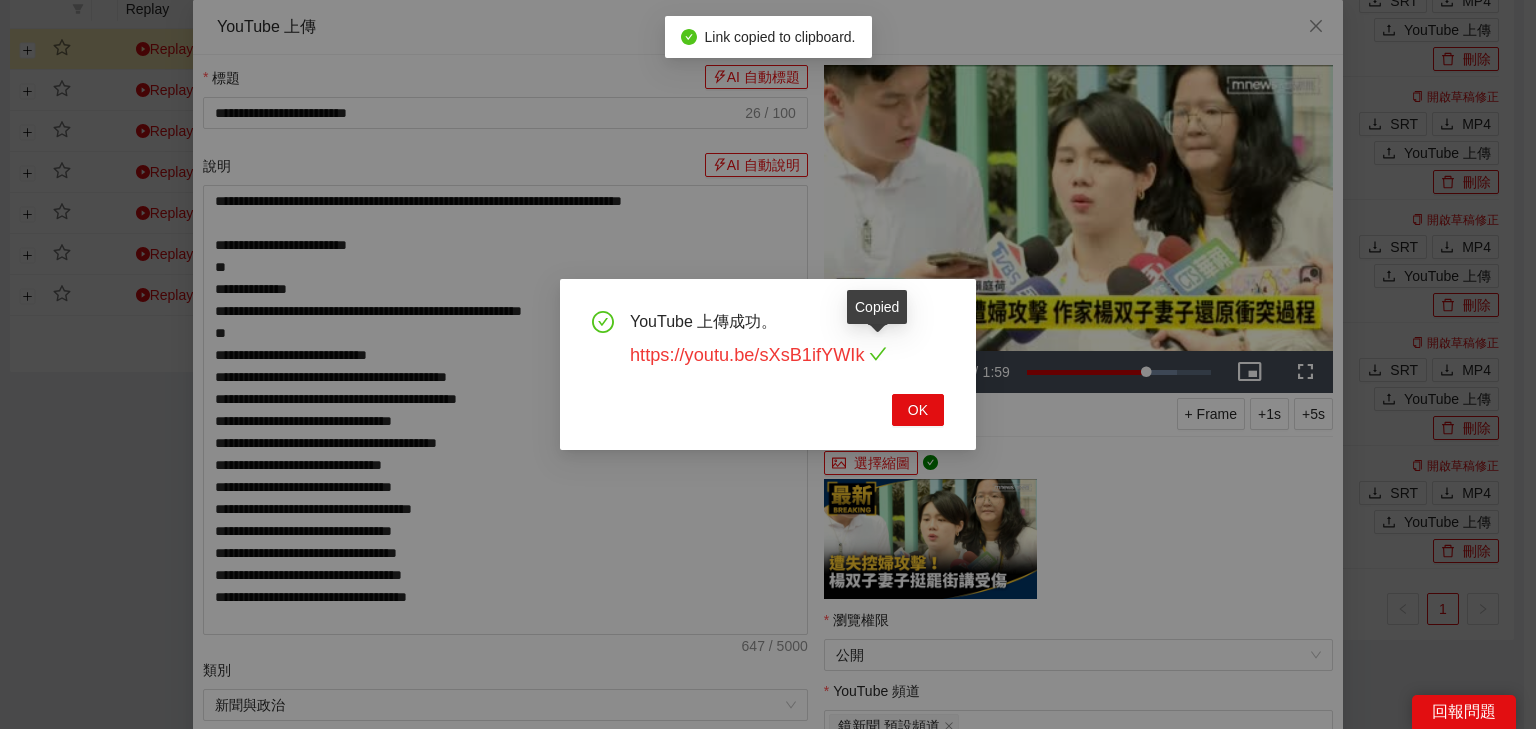 click on "https://youtu.be/sXsB1ifYWIk" at bounding box center (758, 355) 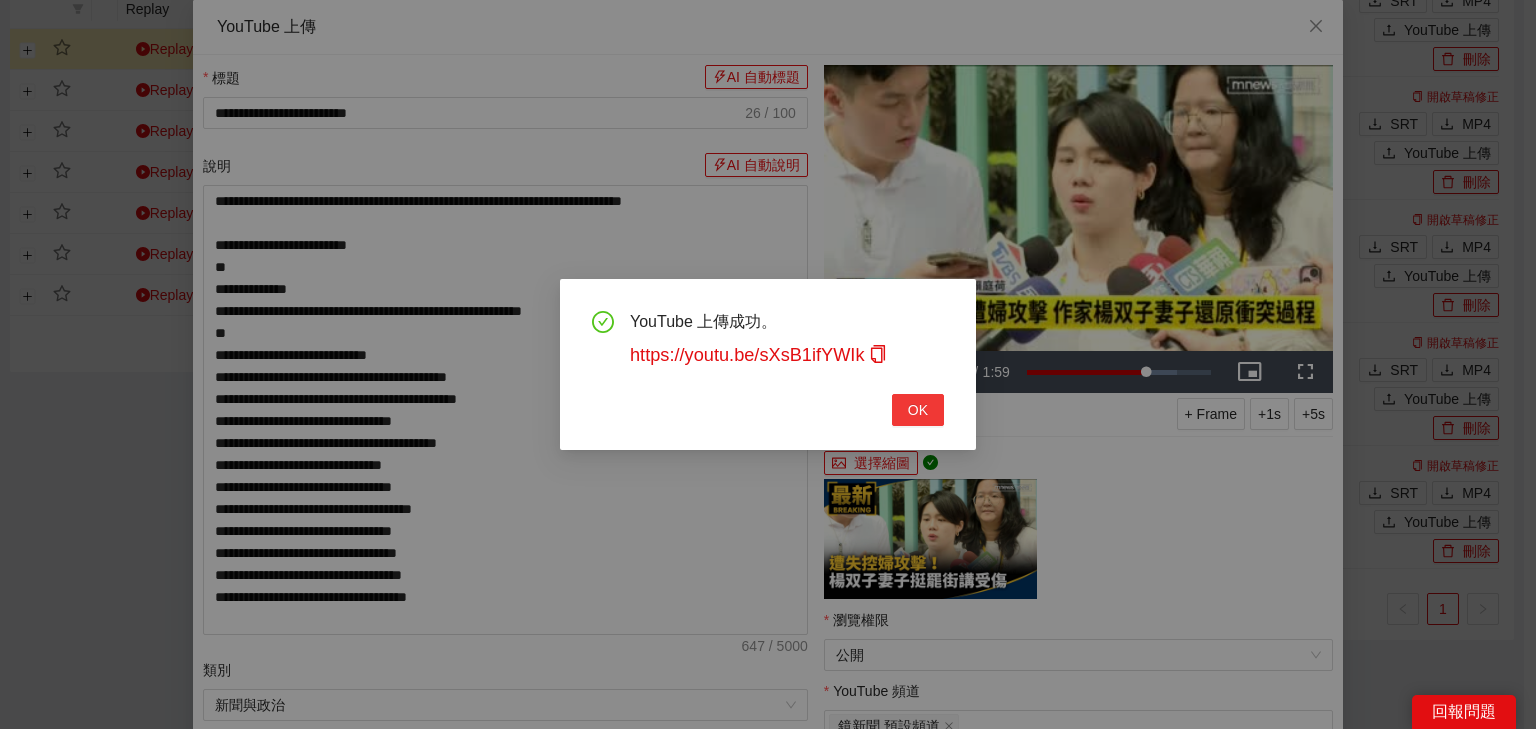 click on "OK" at bounding box center [918, 410] 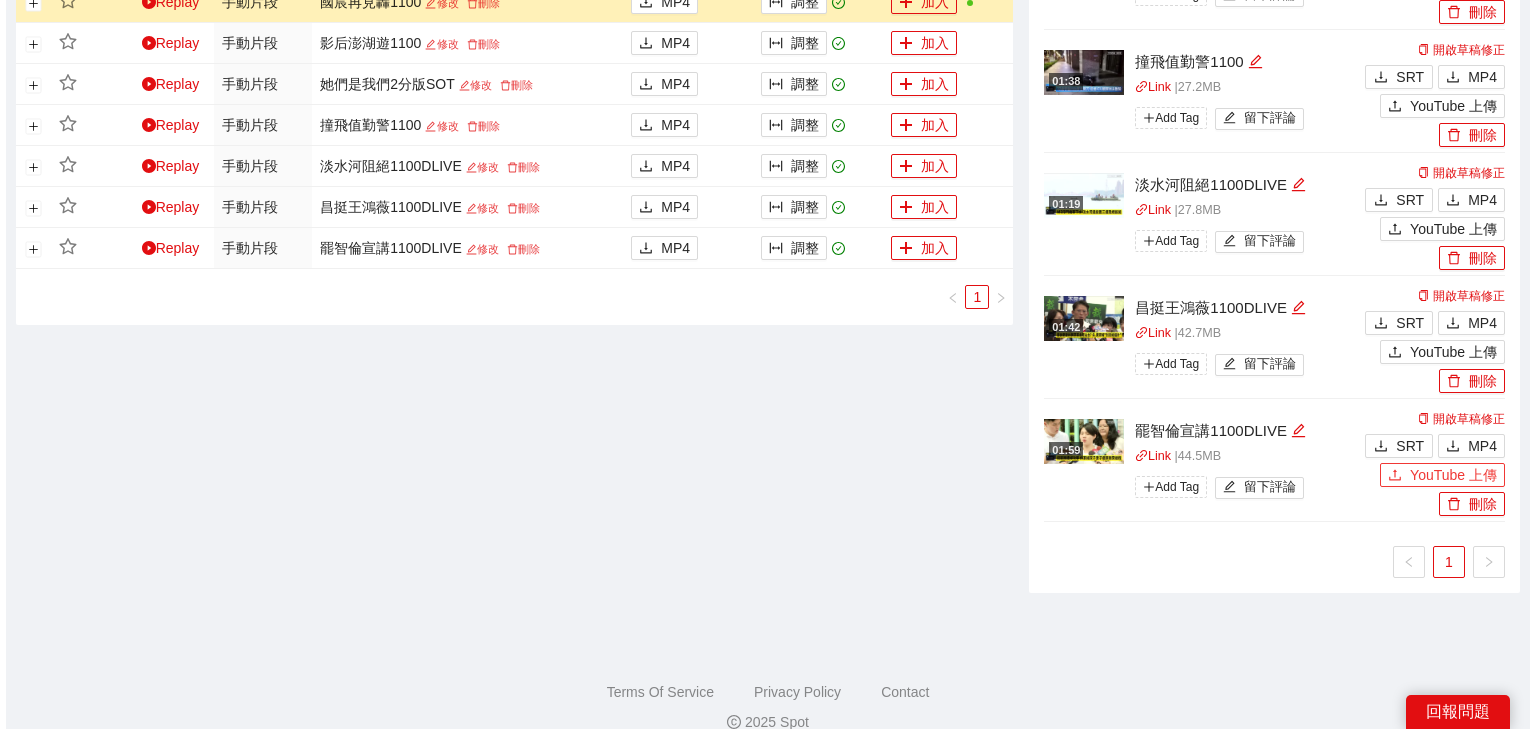scroll, scrollTop: 1000, scrollLeft: 0, axis: vertical 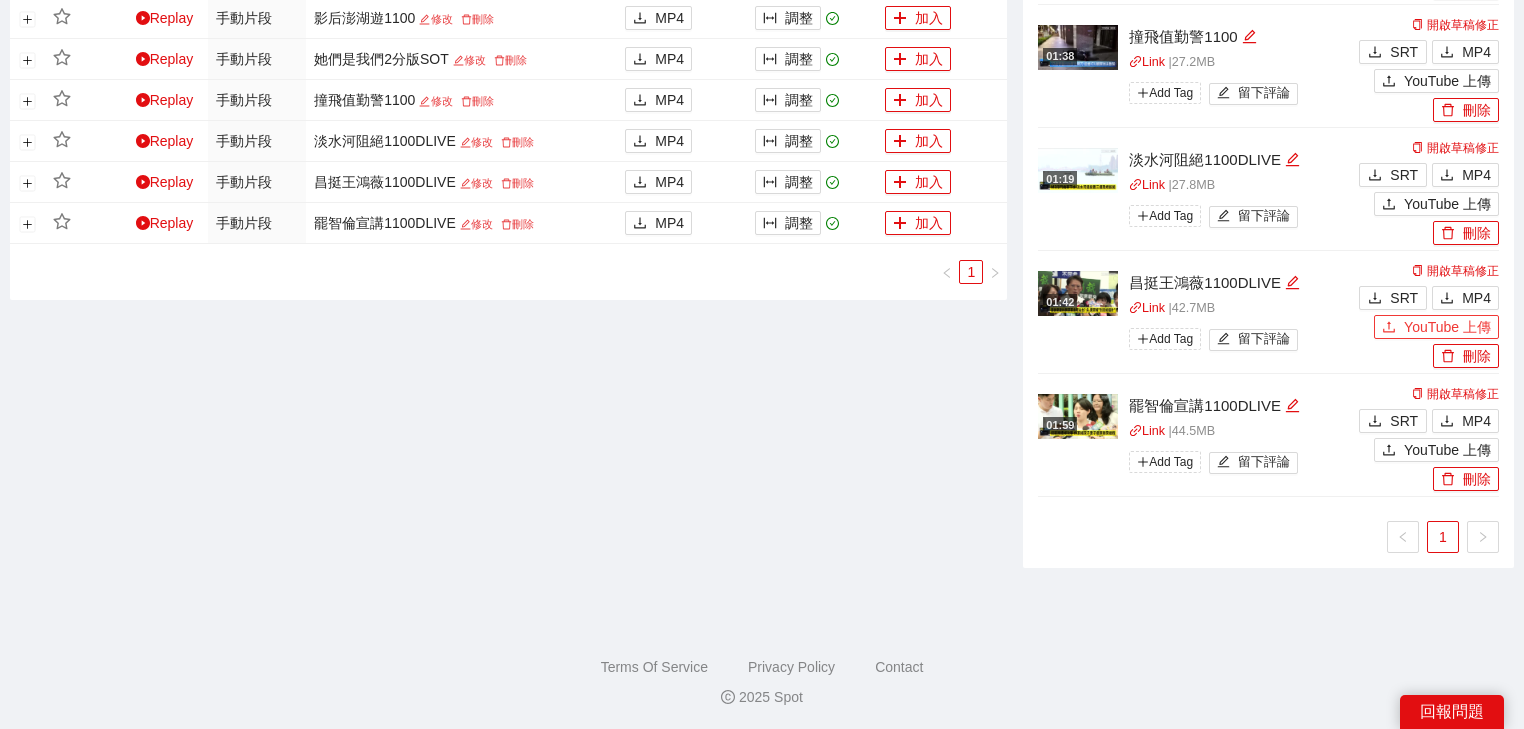 click on "YouTube 上傳" at bounding box center [1447, 327] 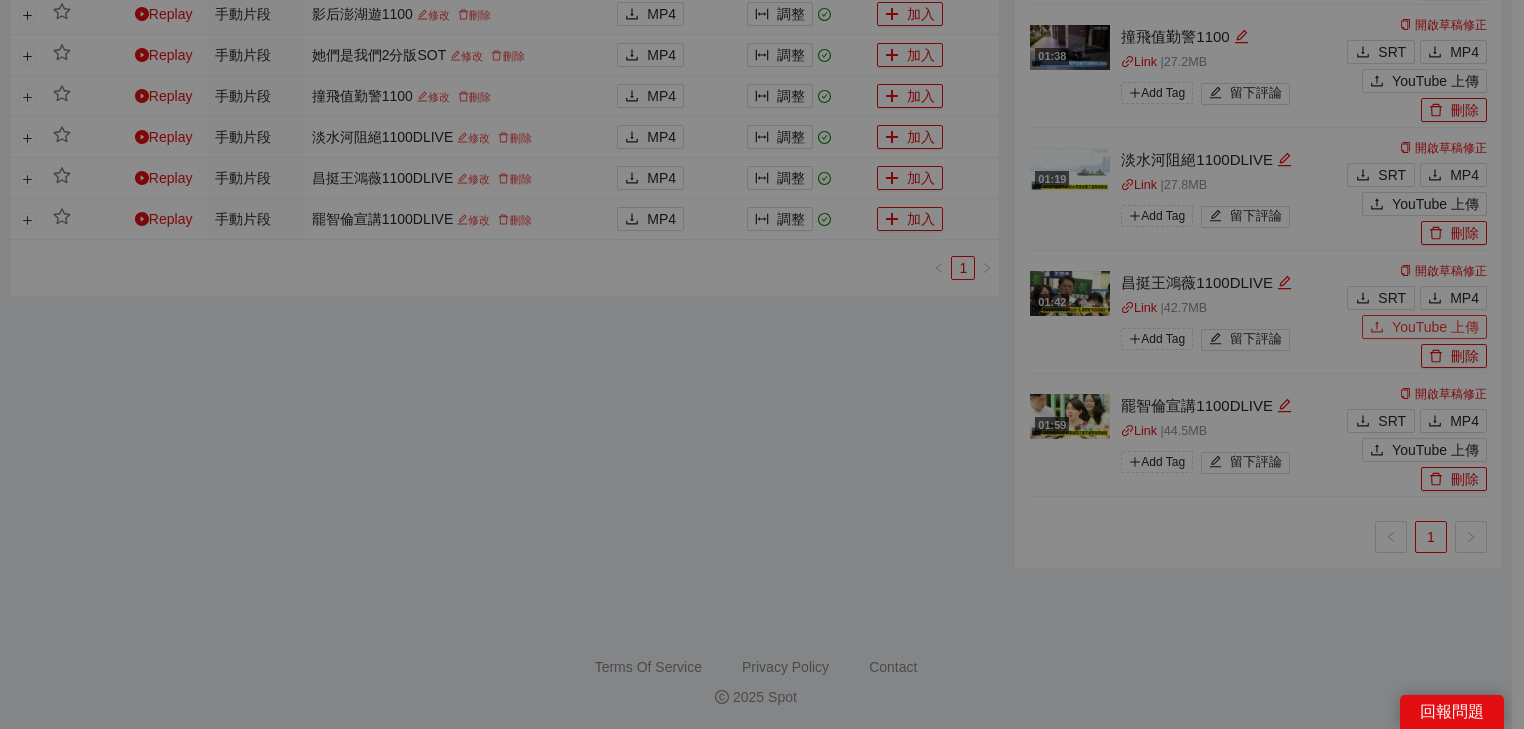 type 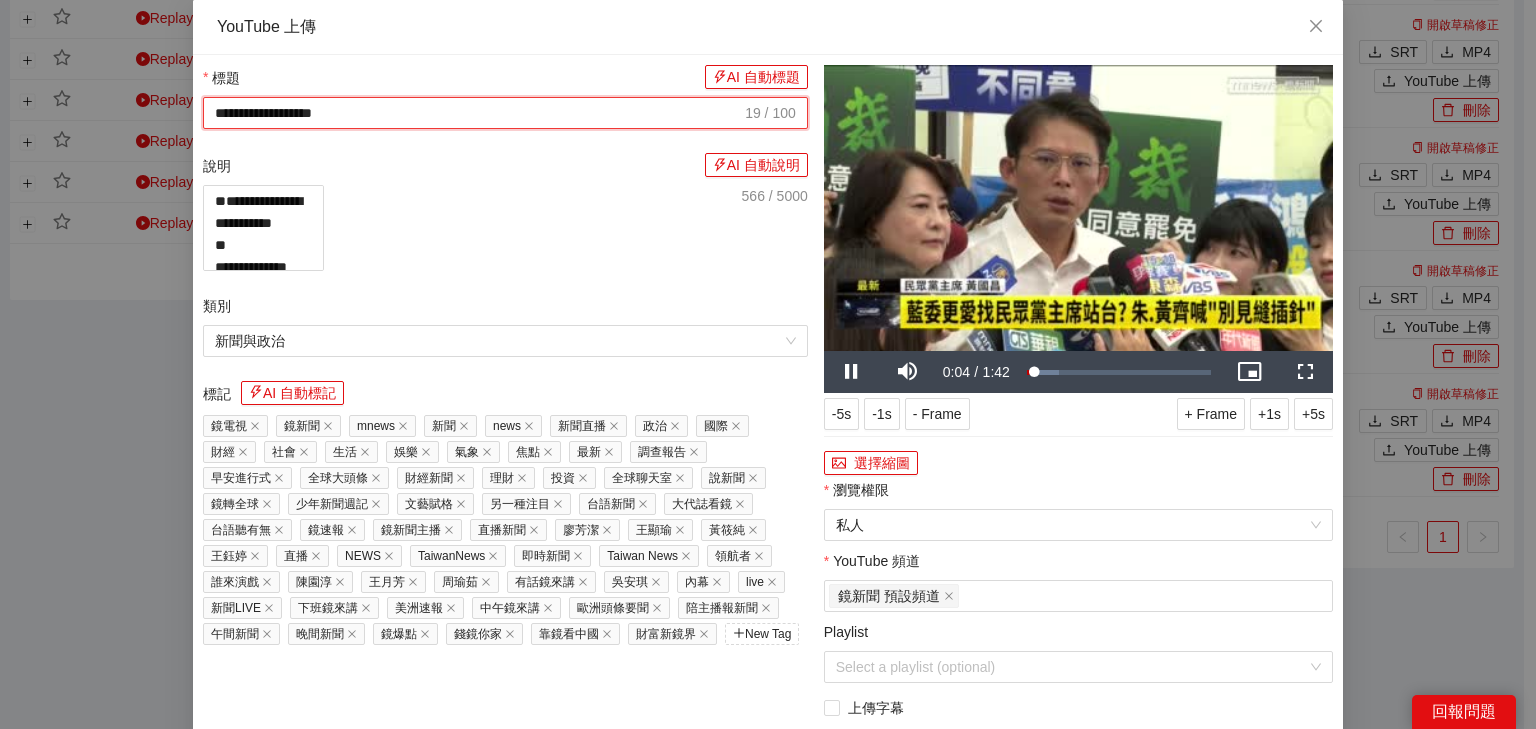 drag, startPoint x: 435, startPoint y: 112, endPoint x: 118, endPoint y: 141, distance: 318.32373 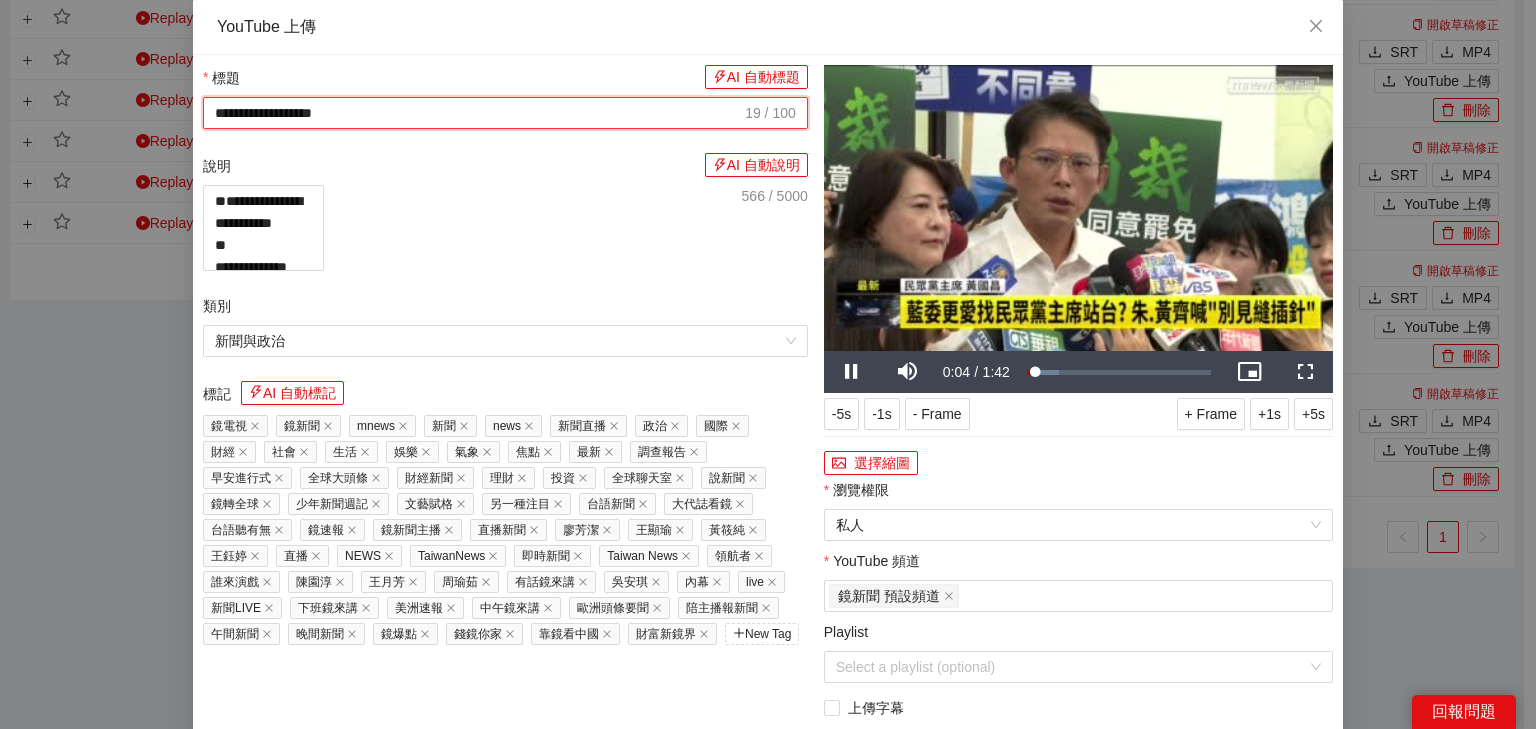paste on "**********" 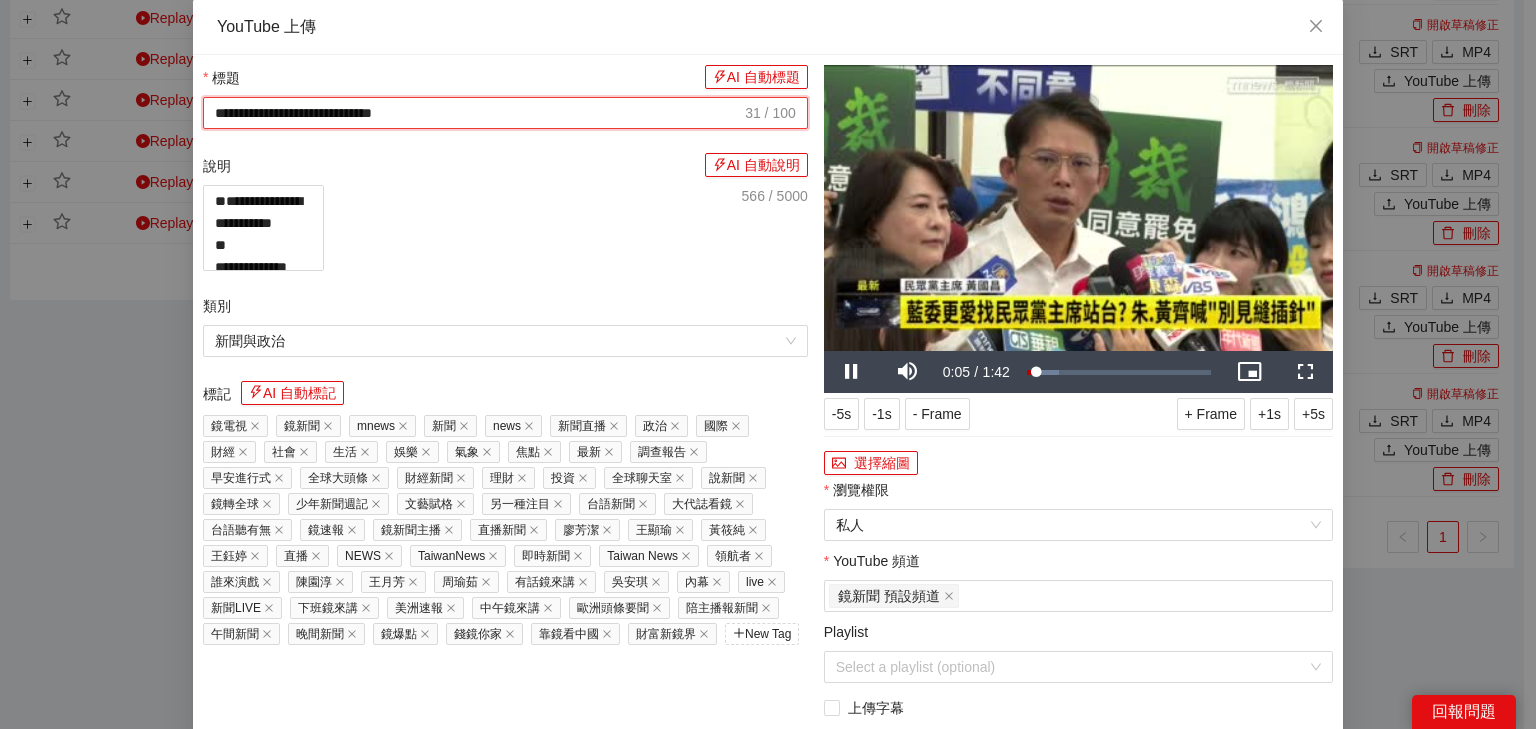 type on "**********" 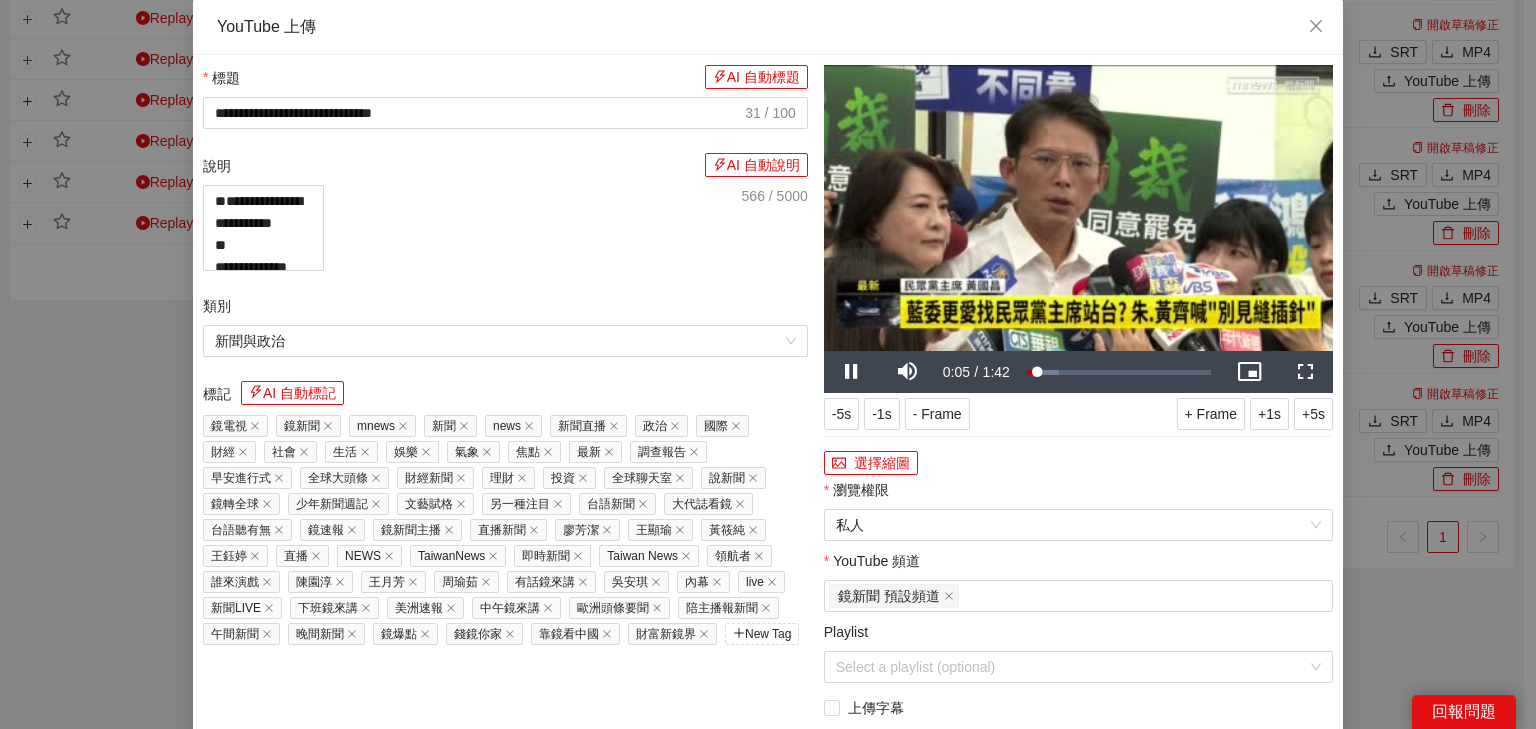 click at bounding box center [1078, 208] 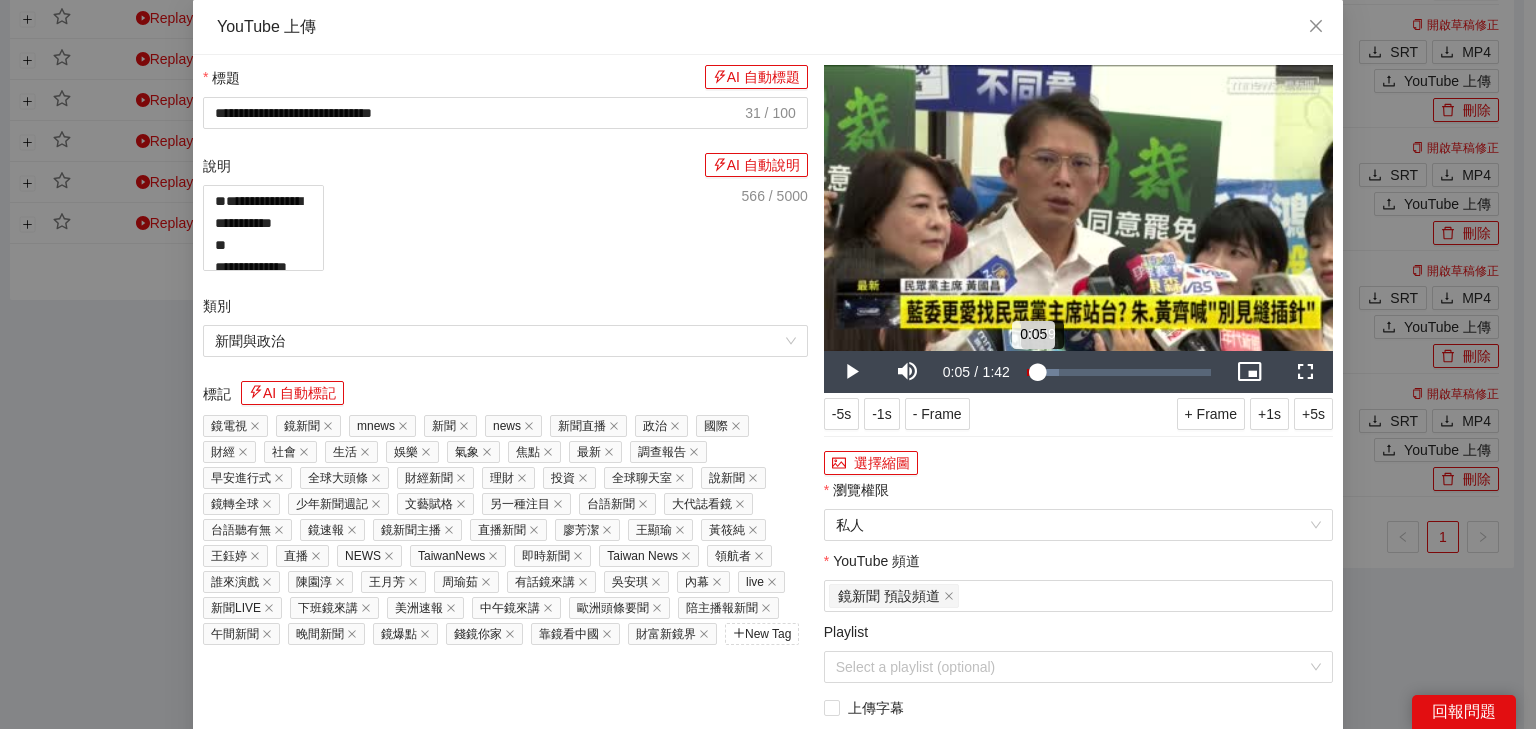 click on "Loaded :  17.48% 0:09 0:05" at bounding box center (1119, 372) 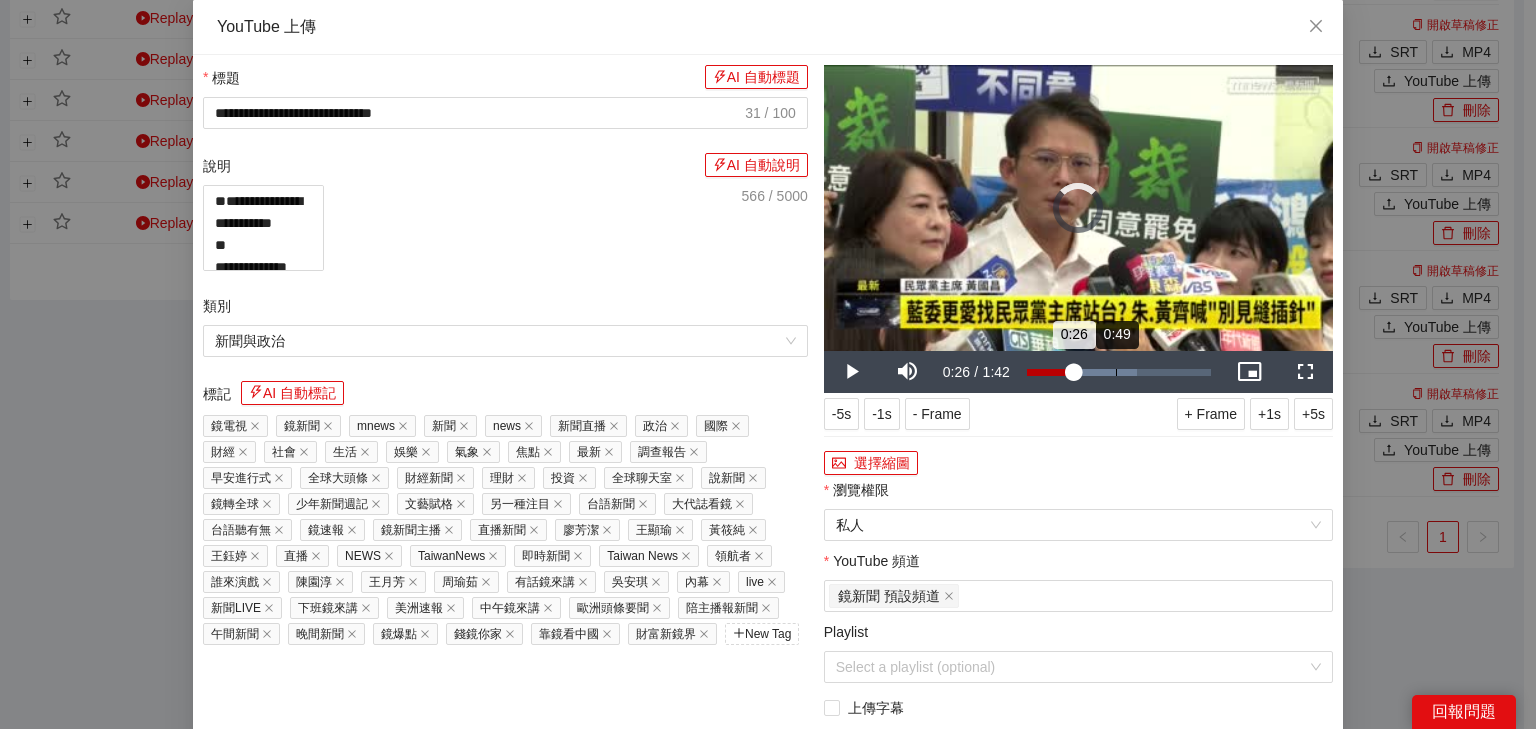 click on "Loaded :  59.82% 0:49 0:26" at bounding box center (1119, 372) 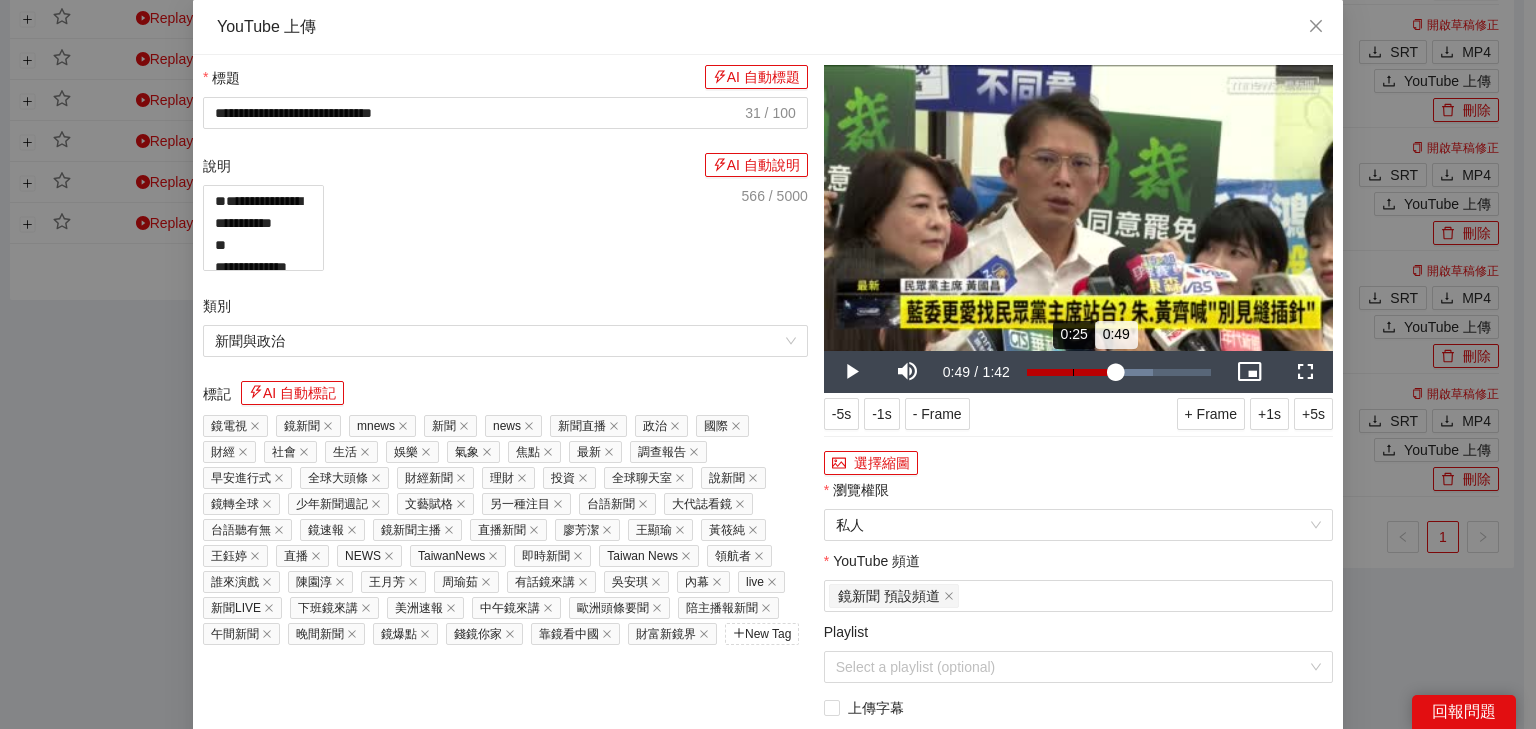 click on "0:25" at bounding box center [1073, 372] 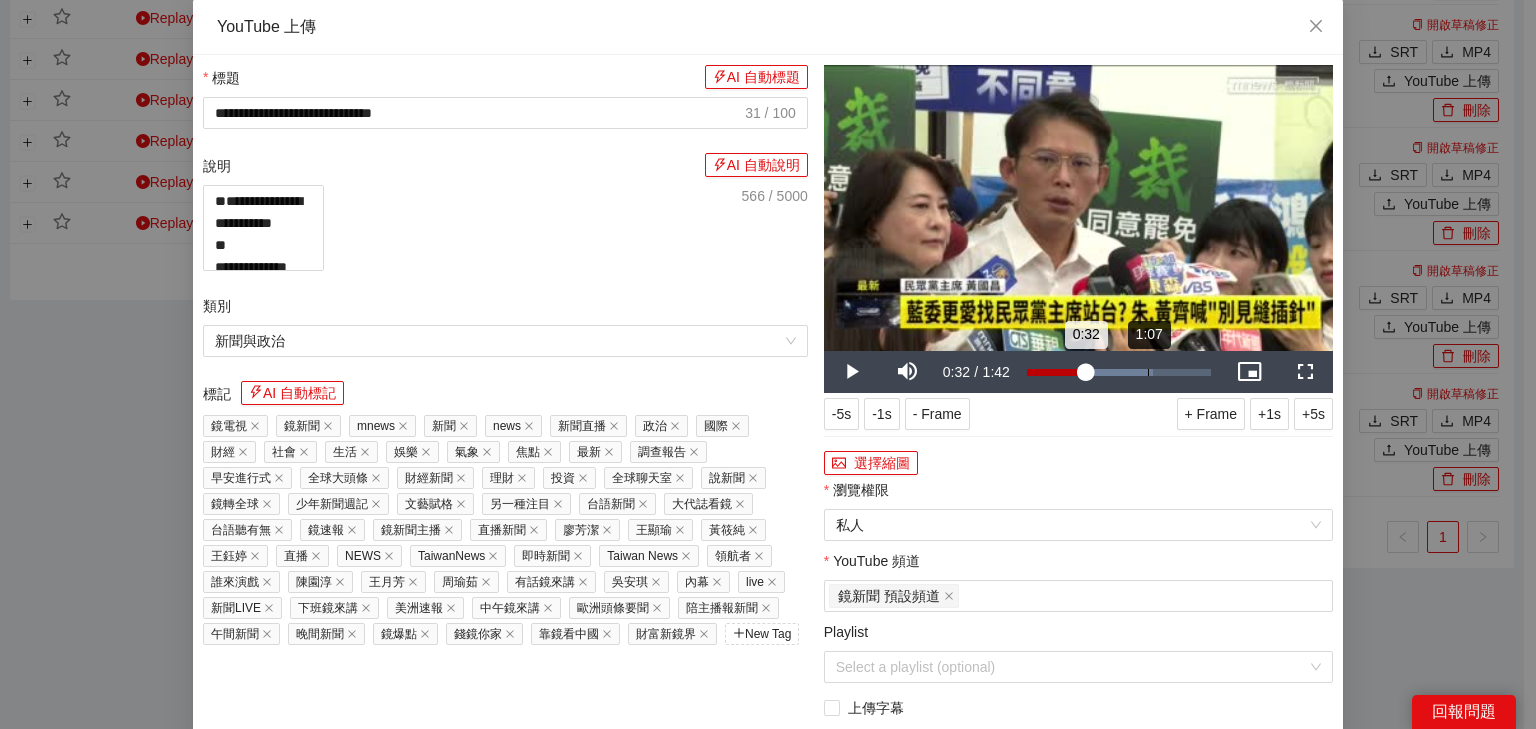 click on "Loaded :  68.77% 1:07 0:32" at bounding box center [1119, 372] 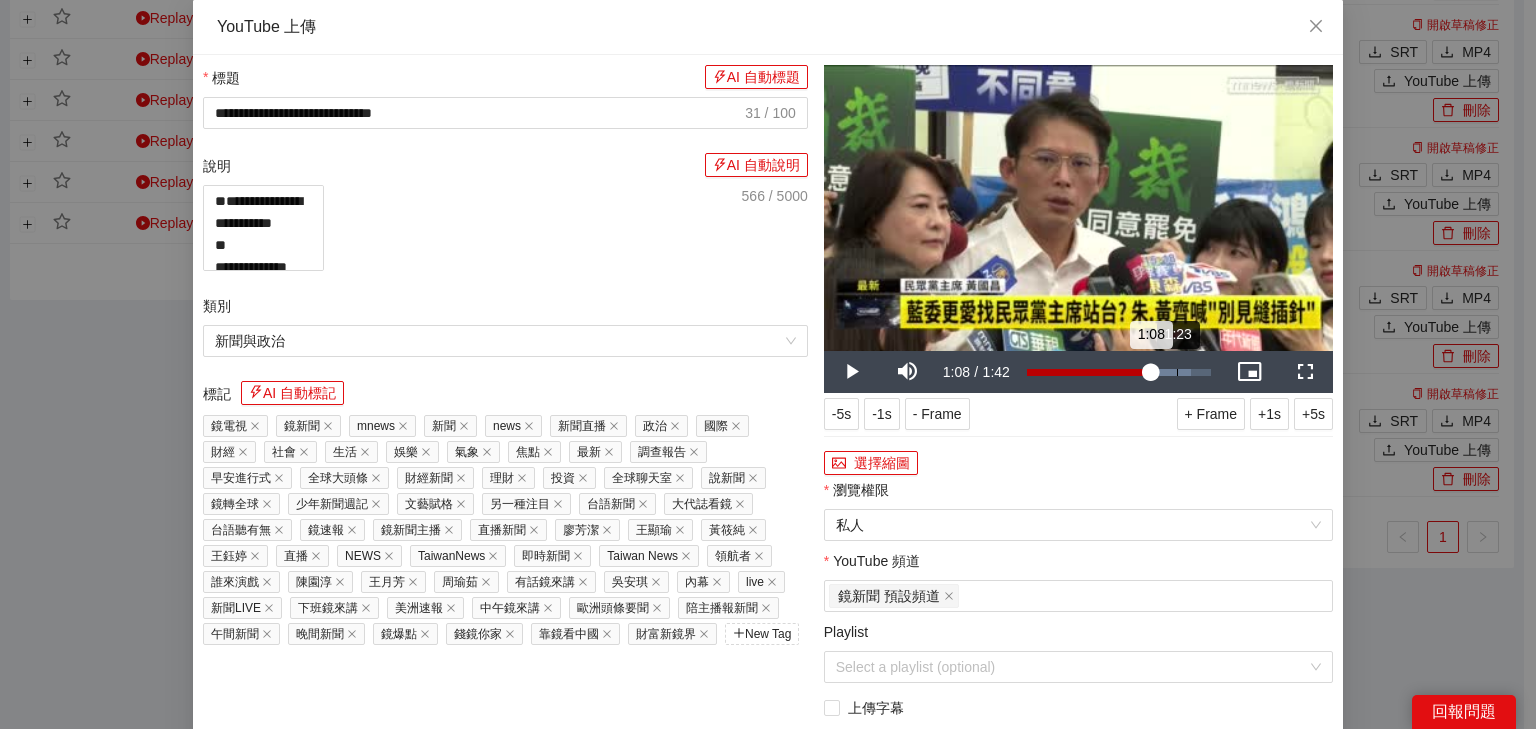 click on "1:23" at bounding box center [1177, 372] 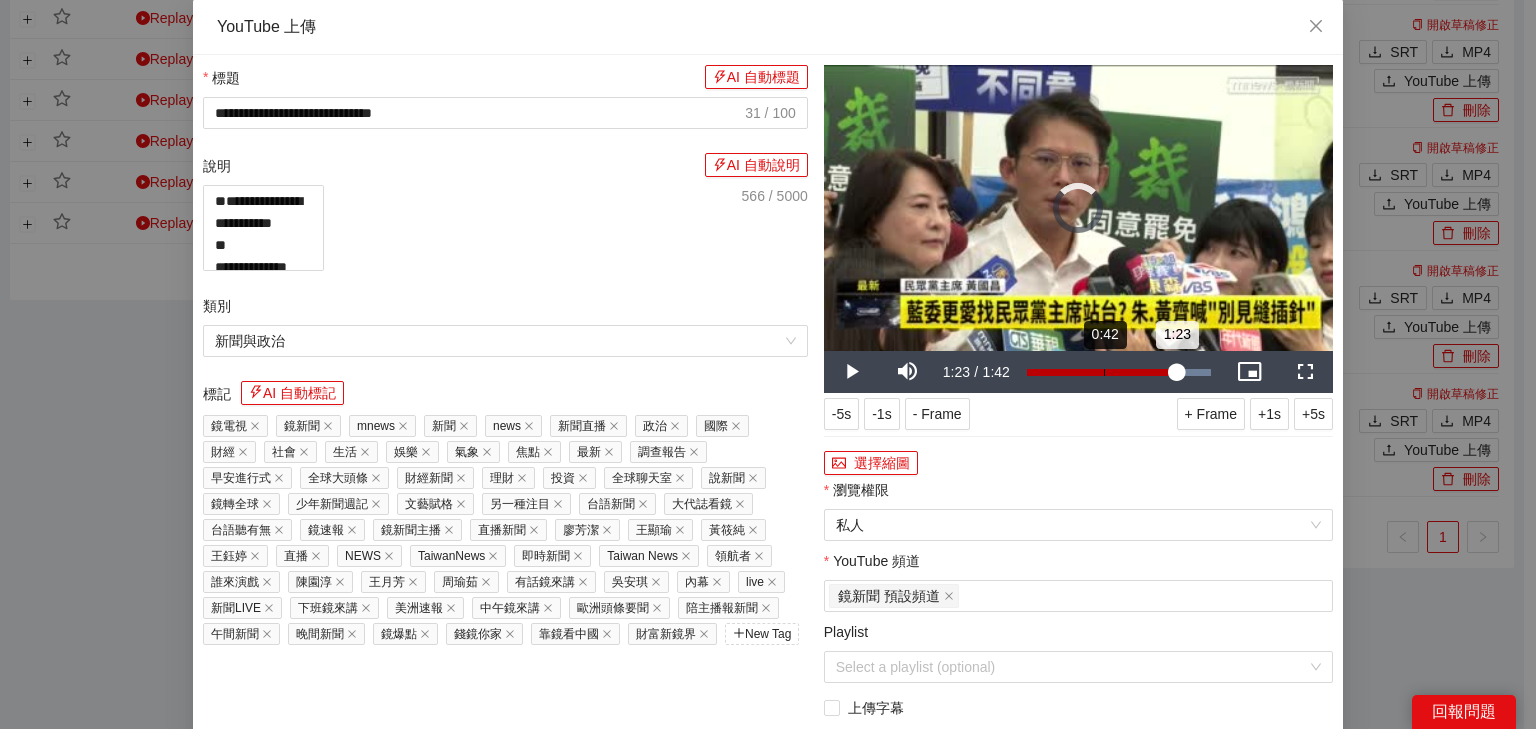 click on "1:23" at bounding box center [1102, 372] 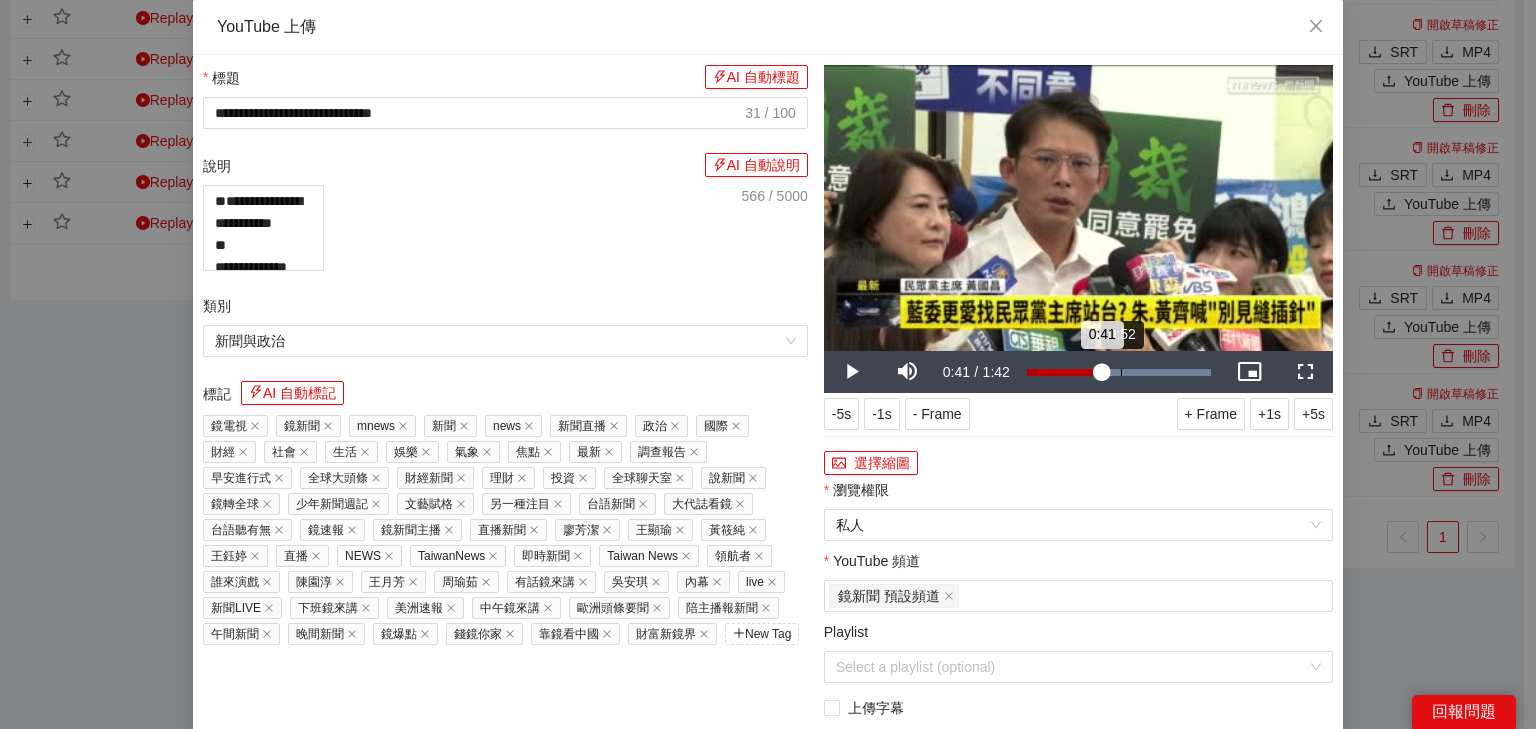 click on "Loaded :  100.00% 0:52 0:41" at bounding box center [1119, 372] 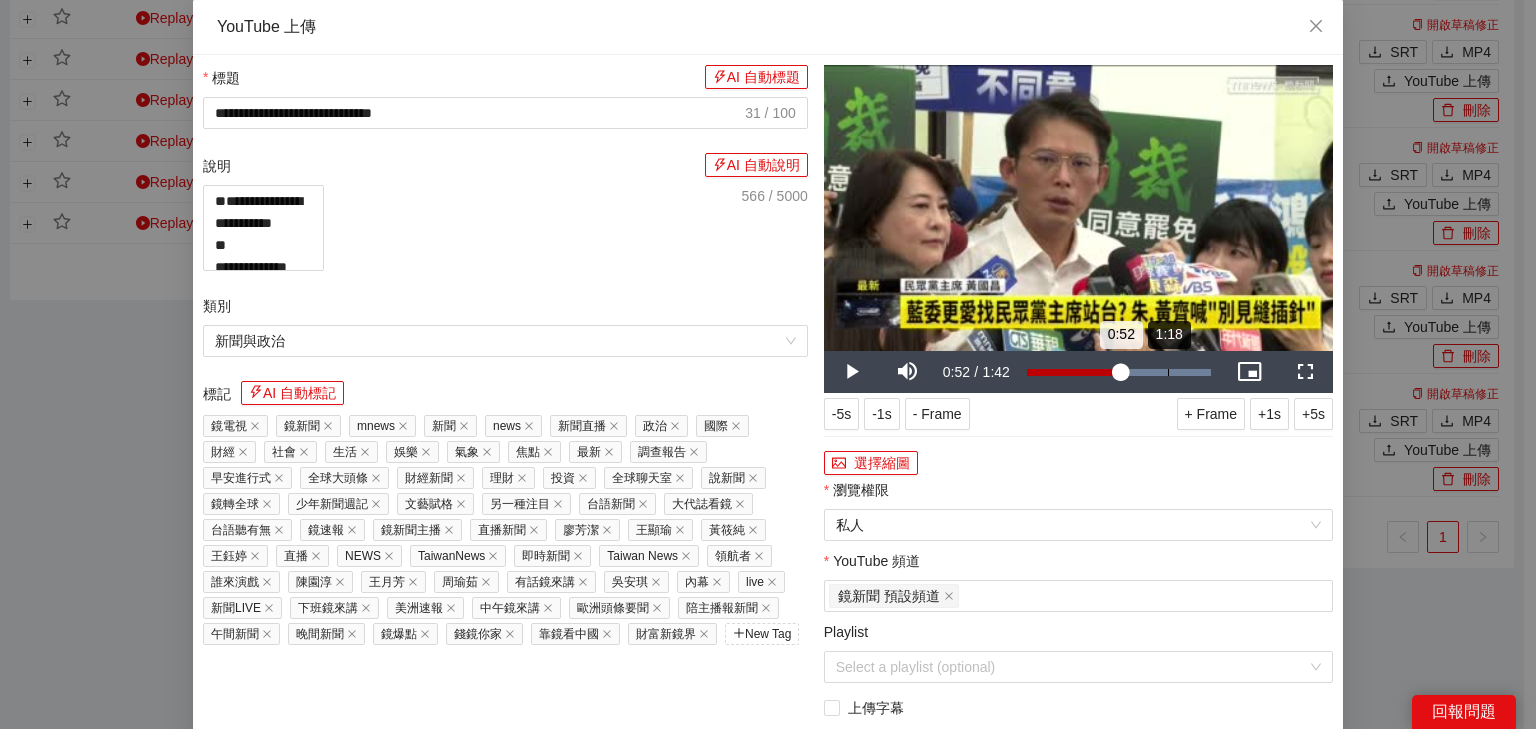 click on "1:18" at bounding box center (1168, 372) 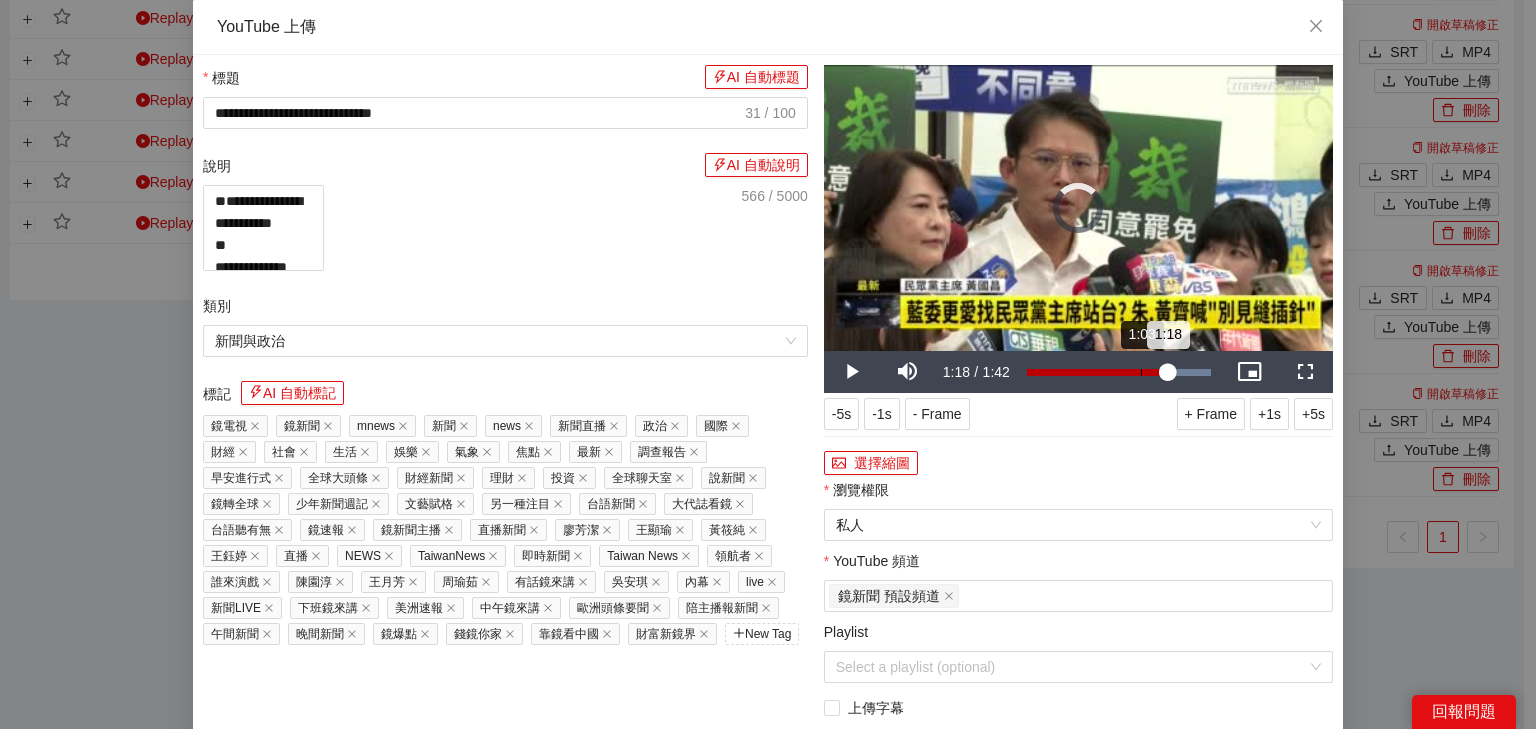 click on "1:03" at bounding box center [1141, 372] 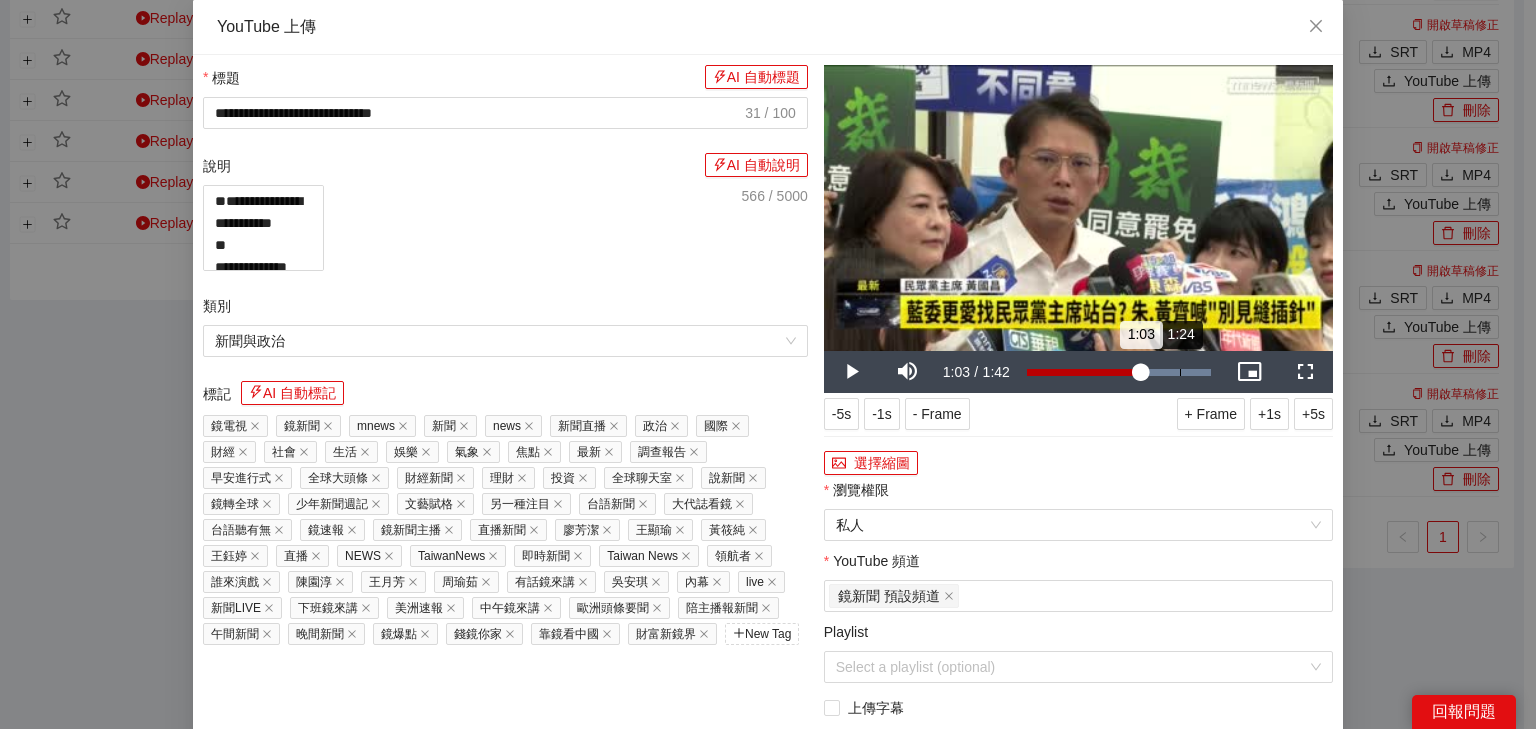 click at bounding box center [1141, 372] 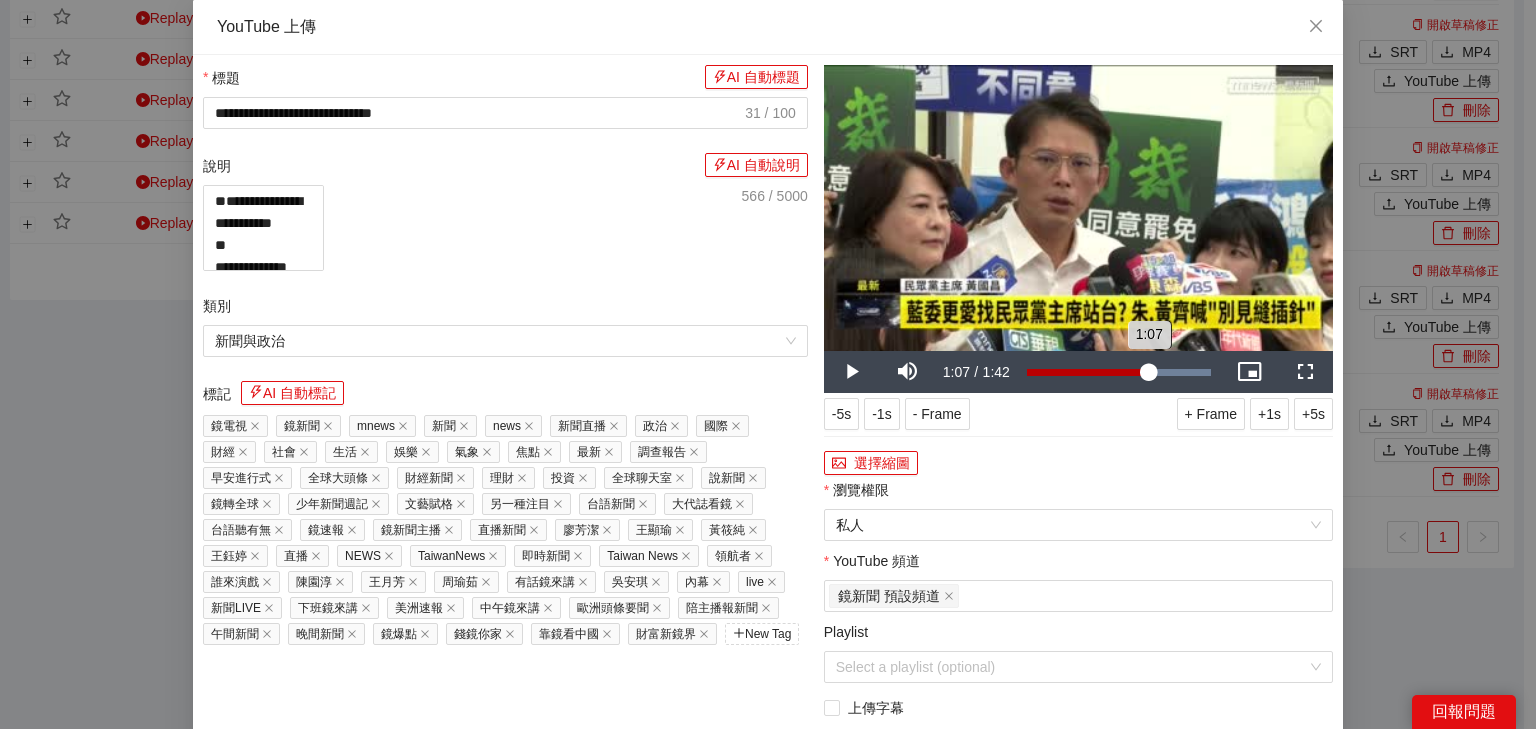 click on "Loaded :  100.00% 1:07 1:07" at bounding box center (1119, 372) 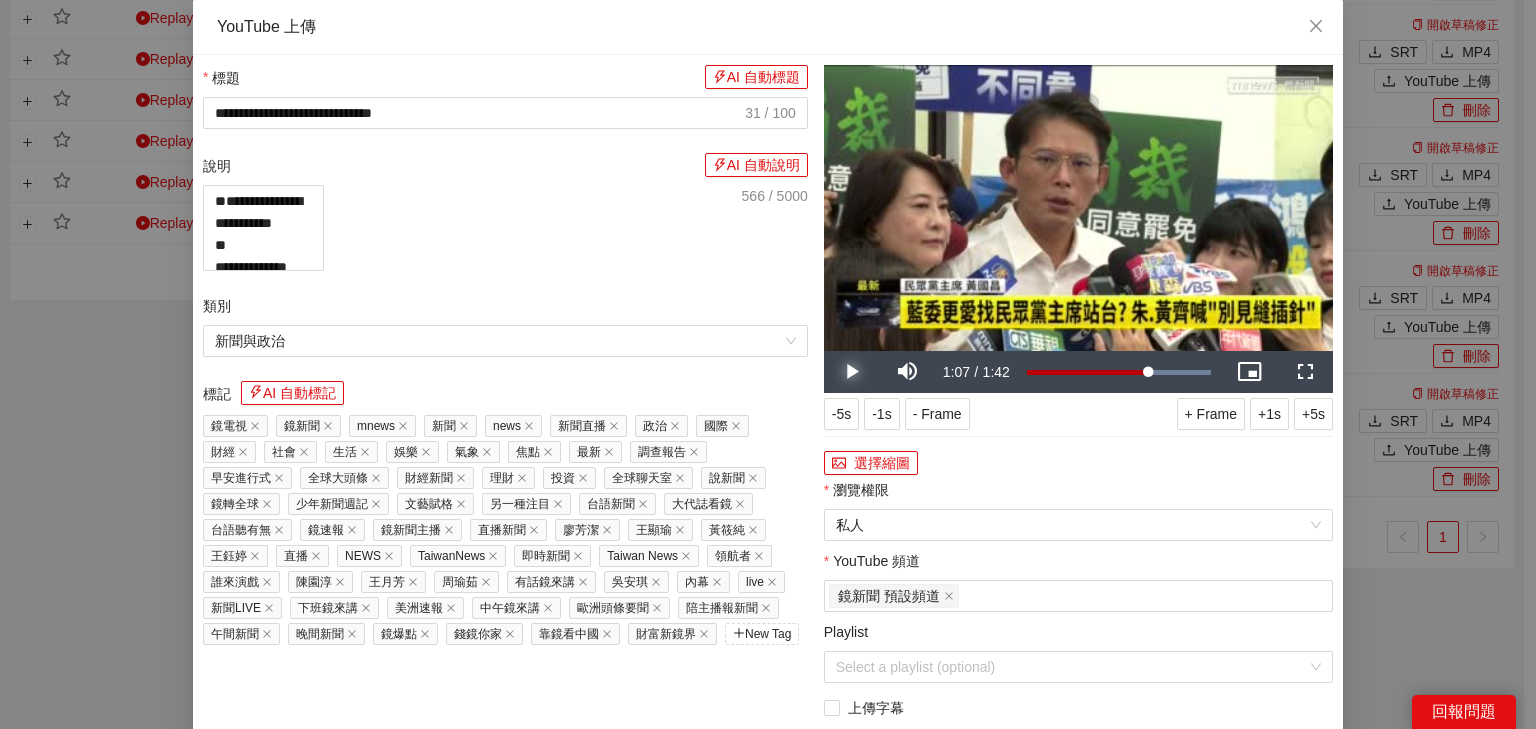 click at bounding box center [852, 372] 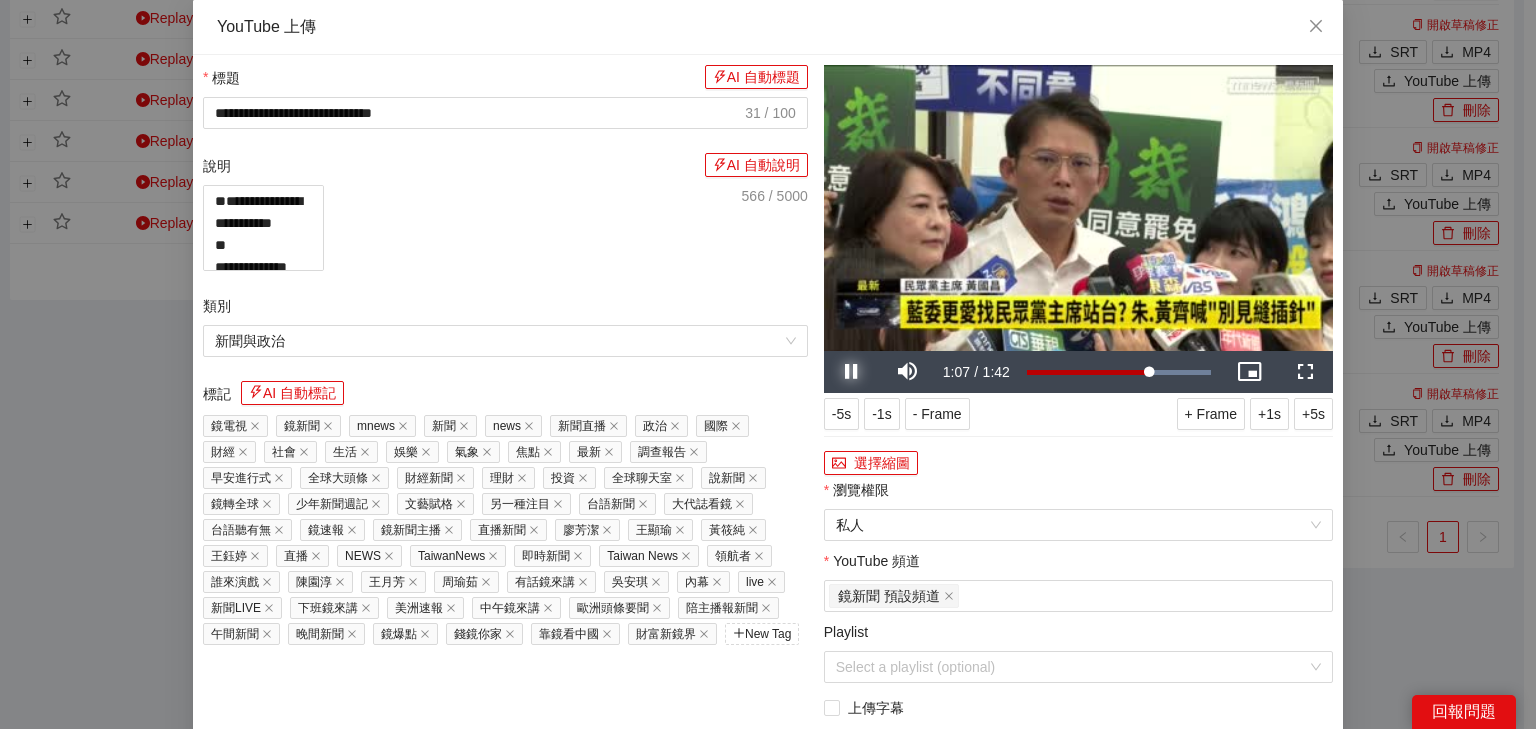 click at bounding box center [852, 372] 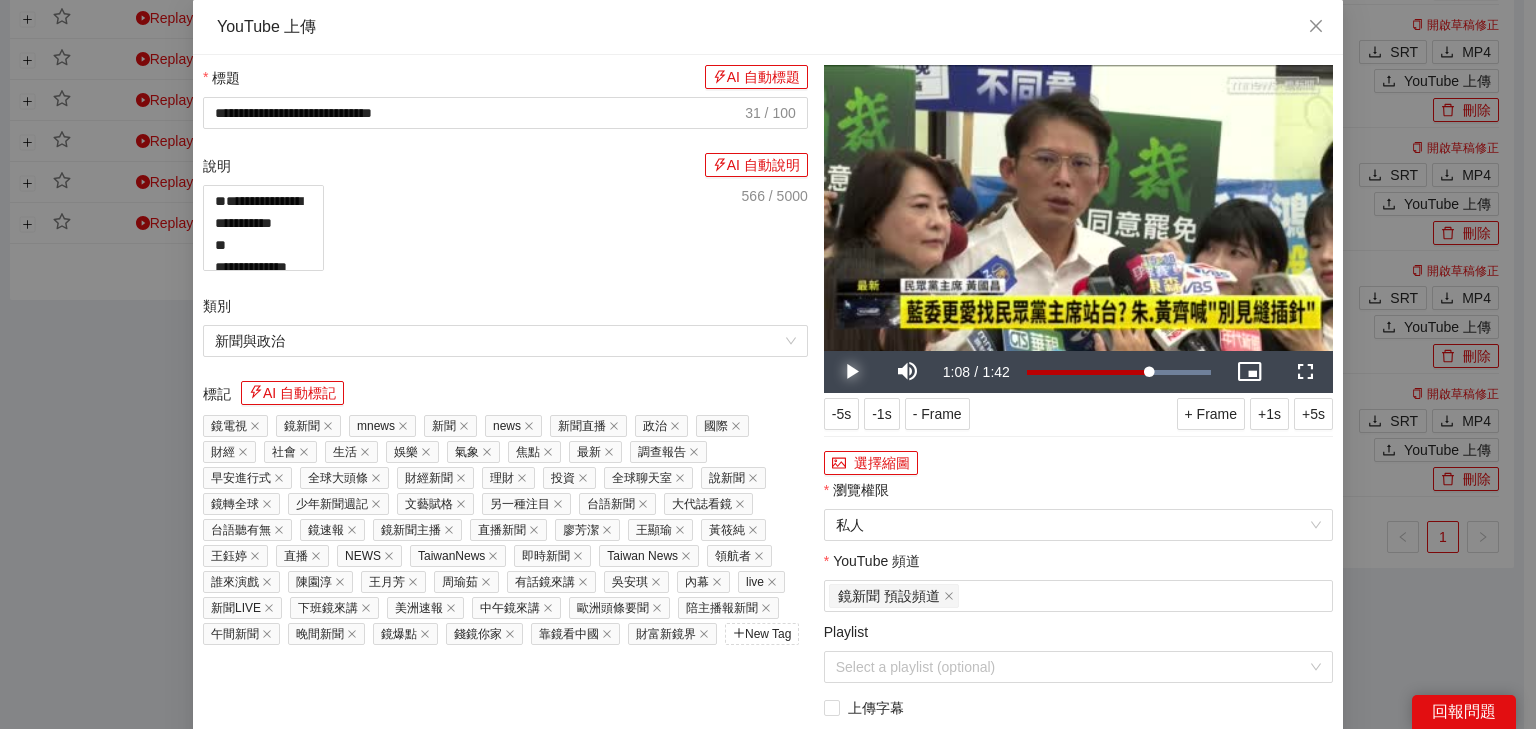 click at bounding box center [852, 372] 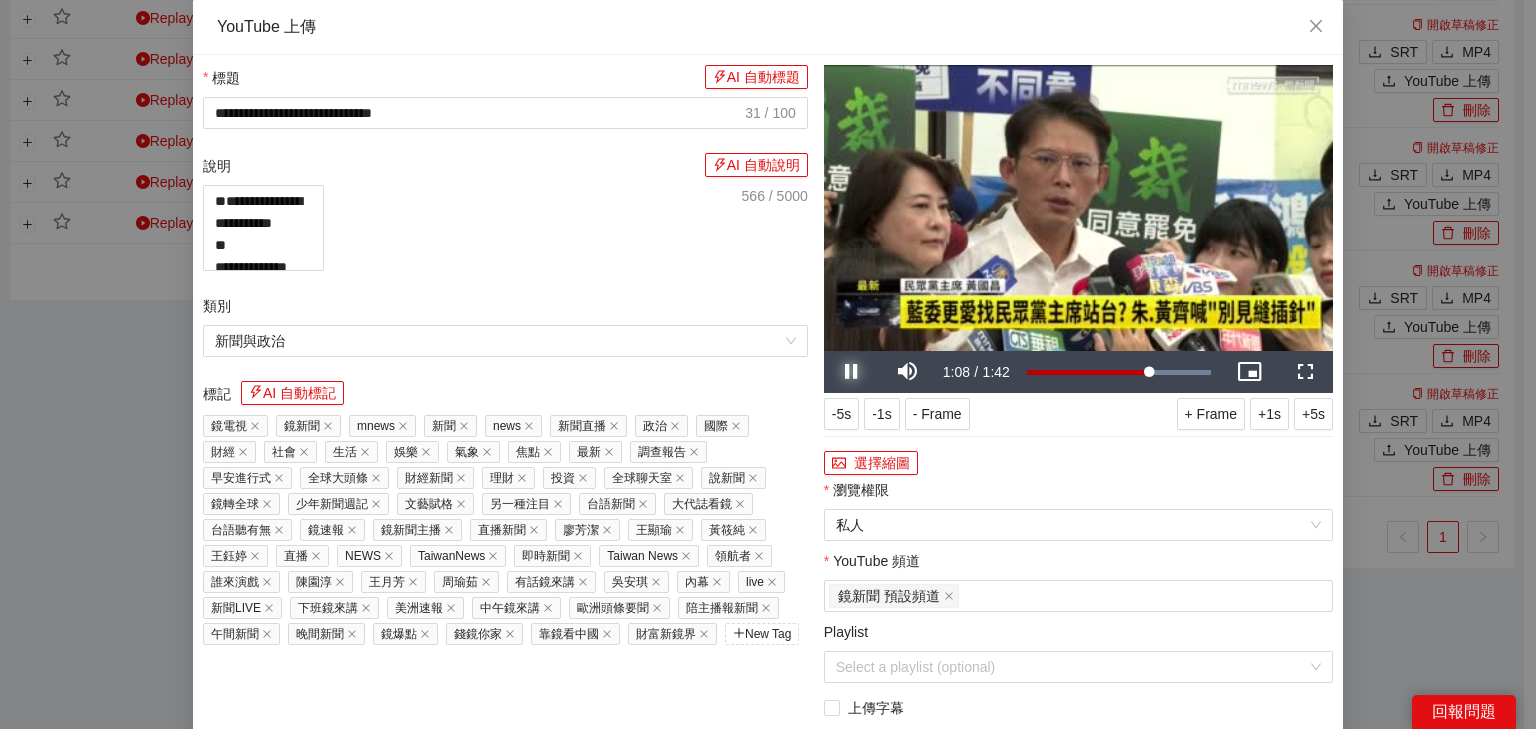 click at bounding box center (852, 372) 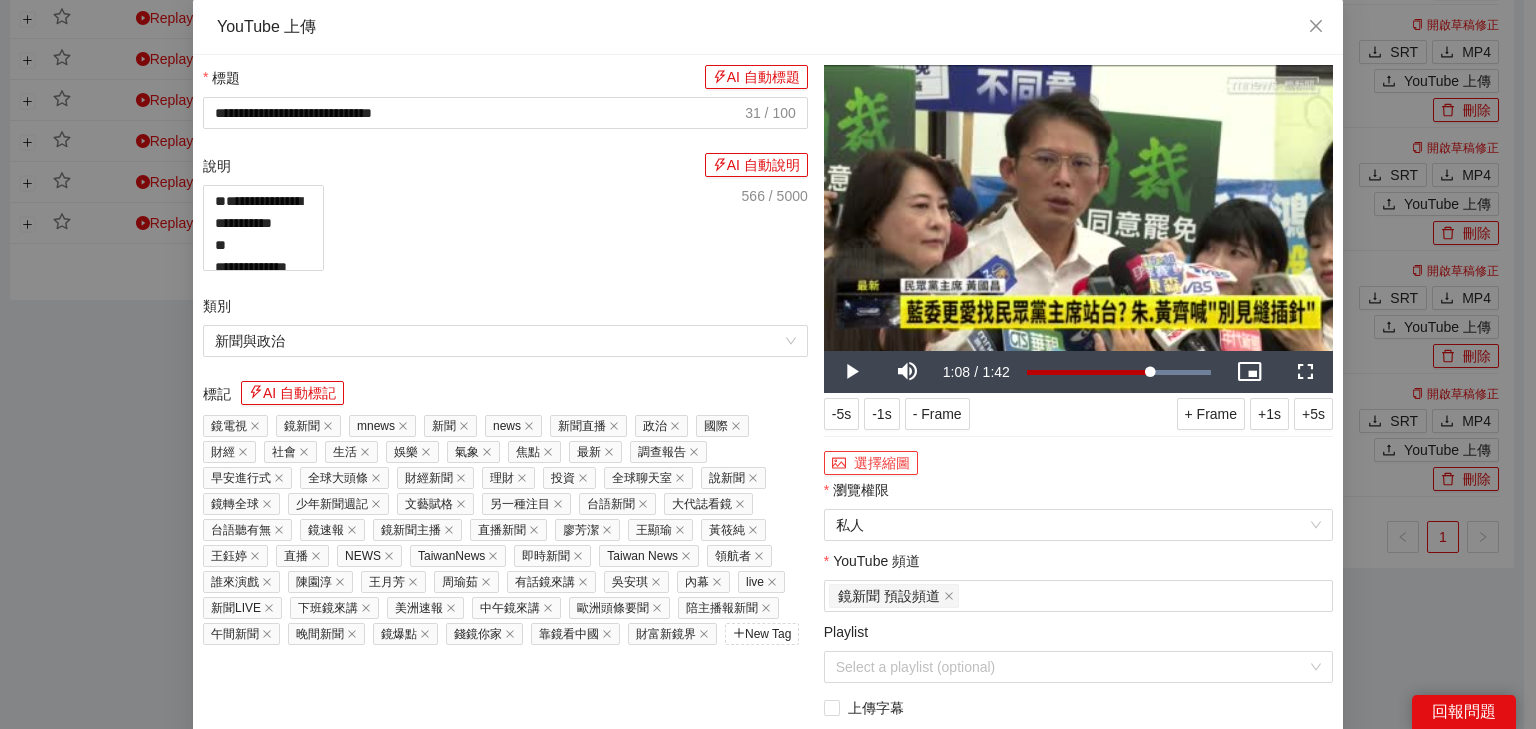 click on "選擇縮圖" at bounding box center [871, 463] 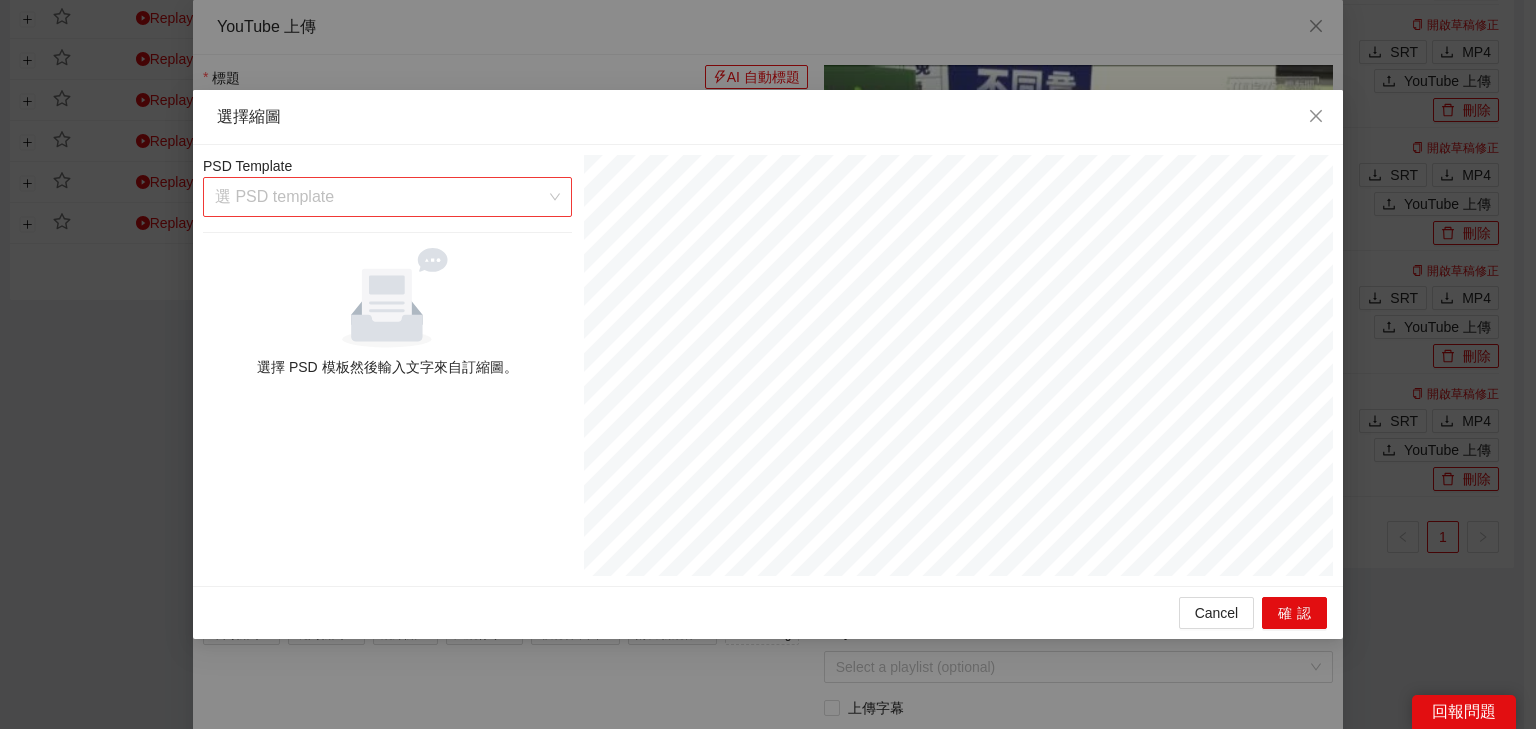 click at bounding box center (380, 197) 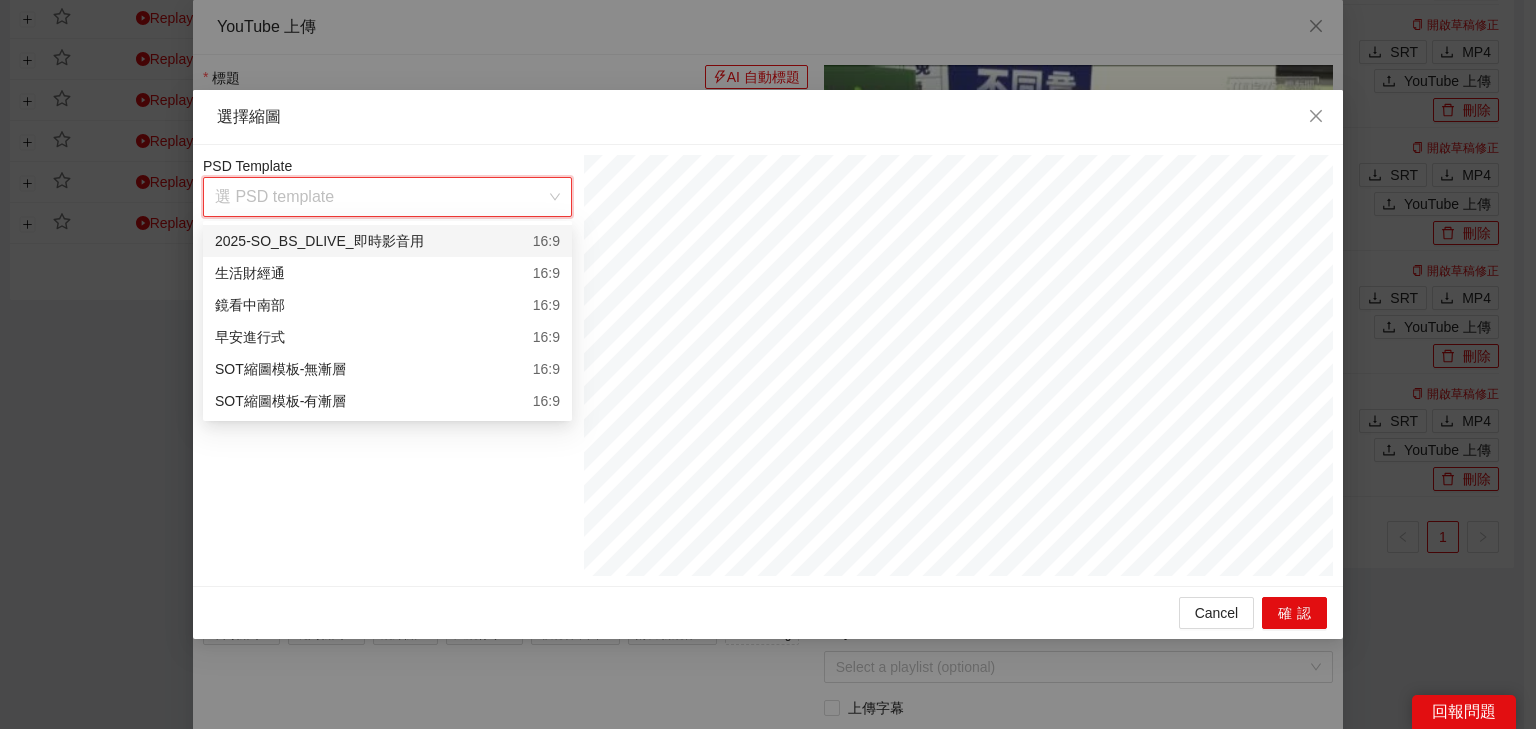 click on "2025-SO_BS_DLIVE_即時影音用" at bounding box center [319, 241] 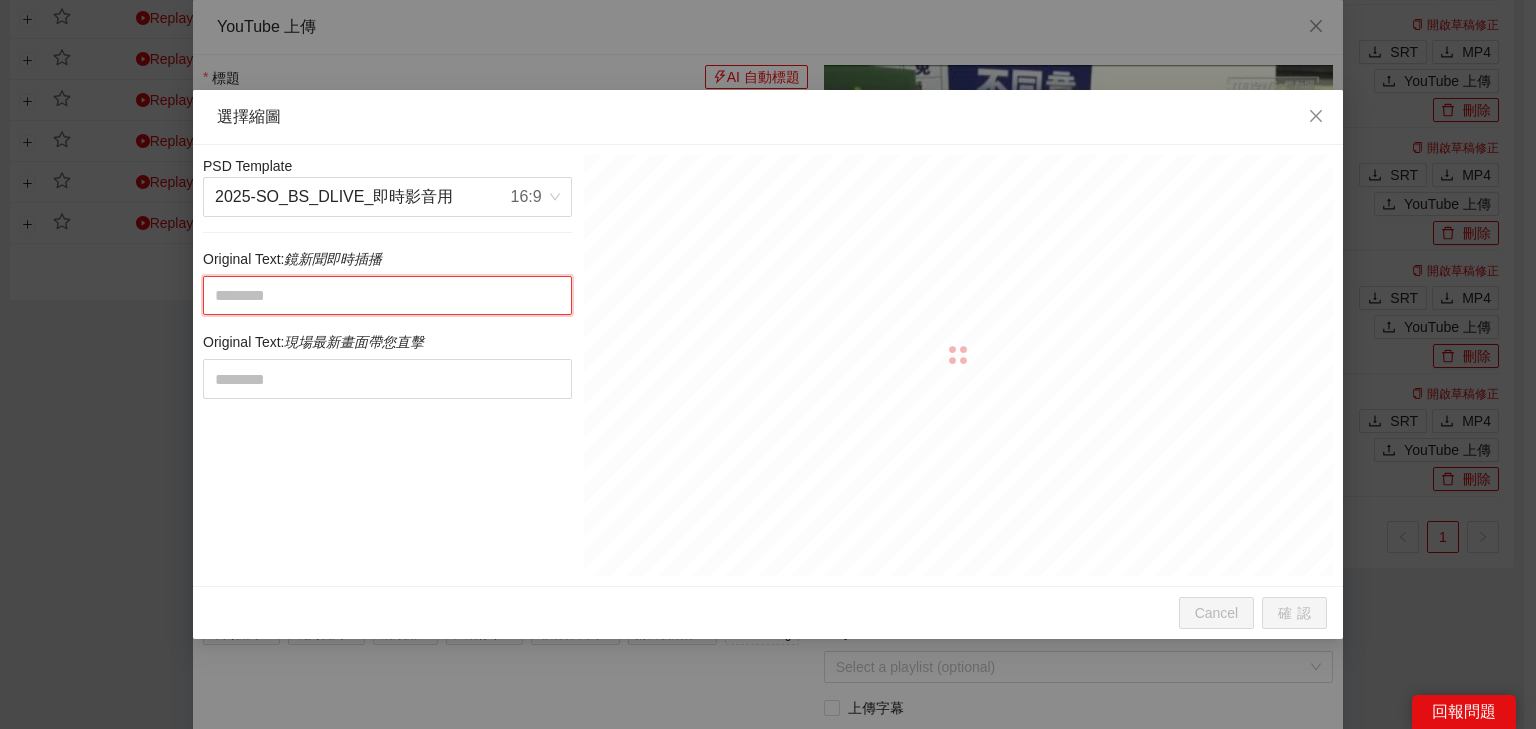click at bounding box center [387, 296] 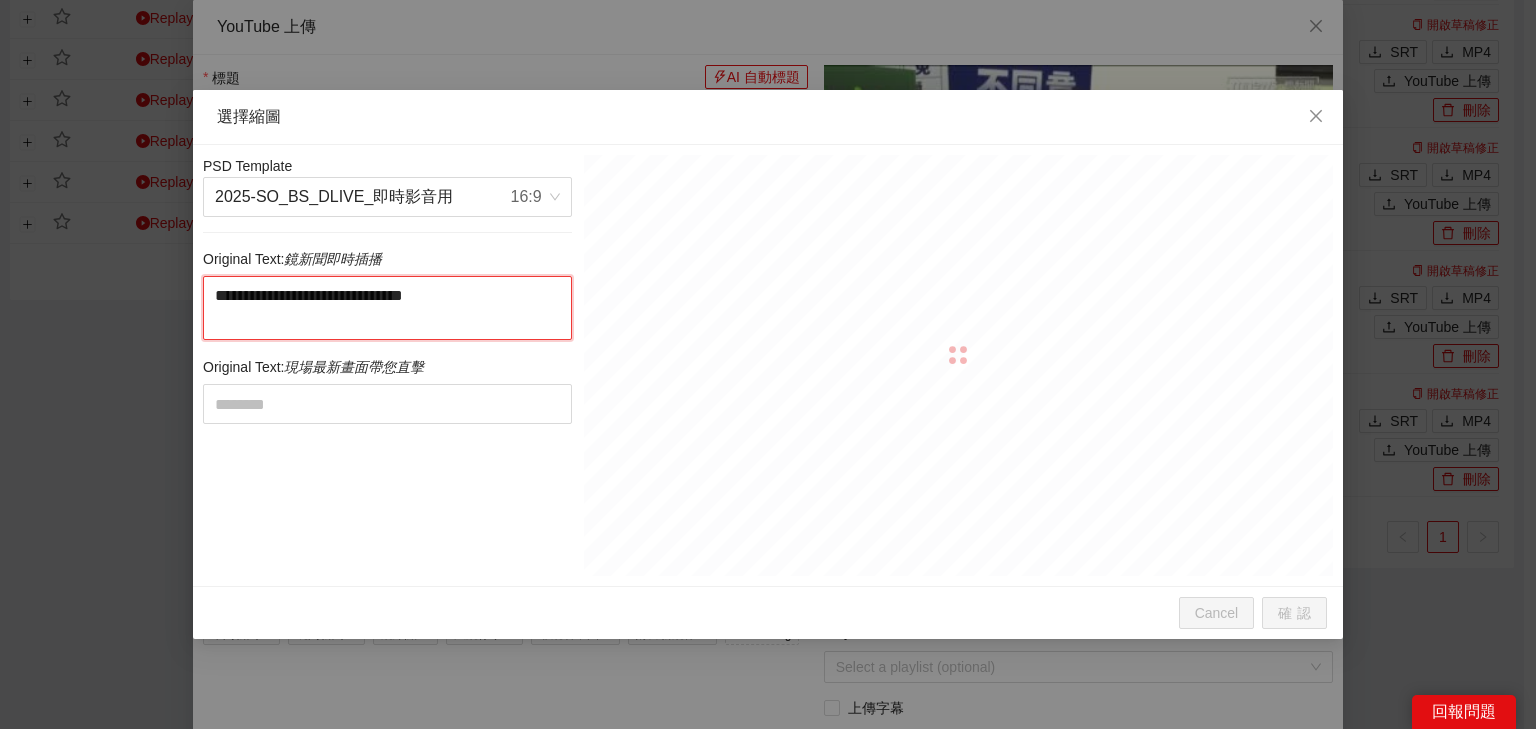 drag, startPoint x: 437, startPoint y: 293, endPoint x: 449, endPoint y: 332, distance: 40.804413 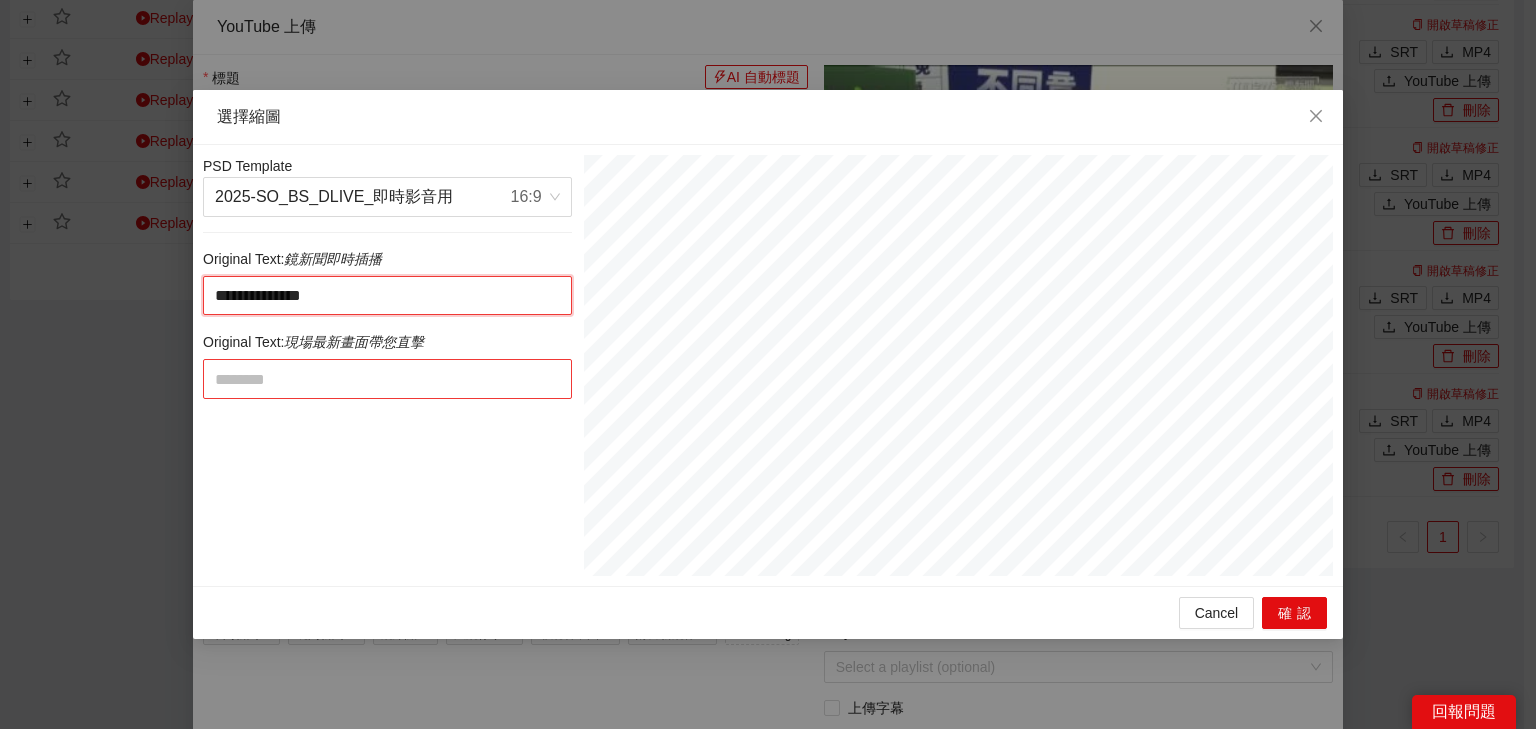 type on "**********" 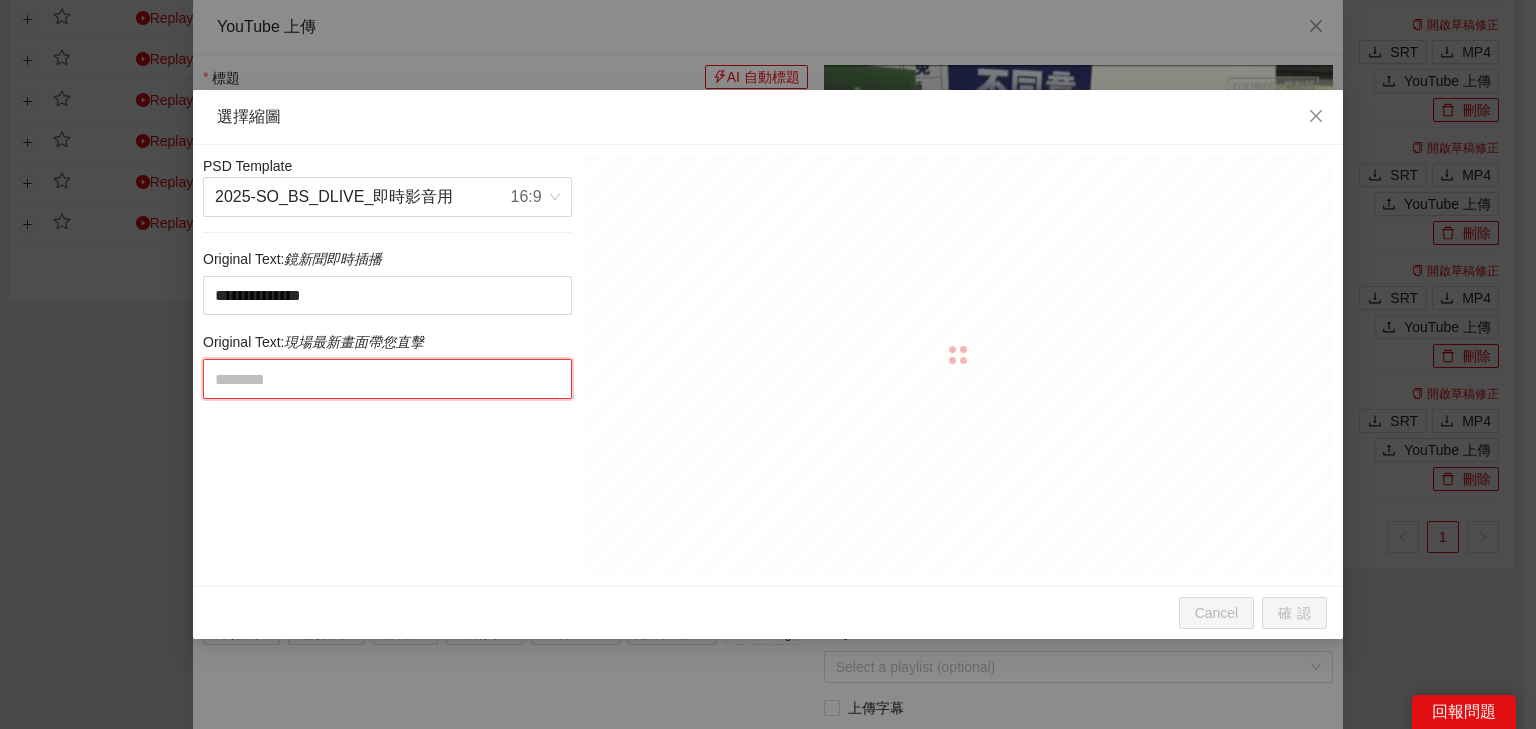 click at bounding box center [387, 379] 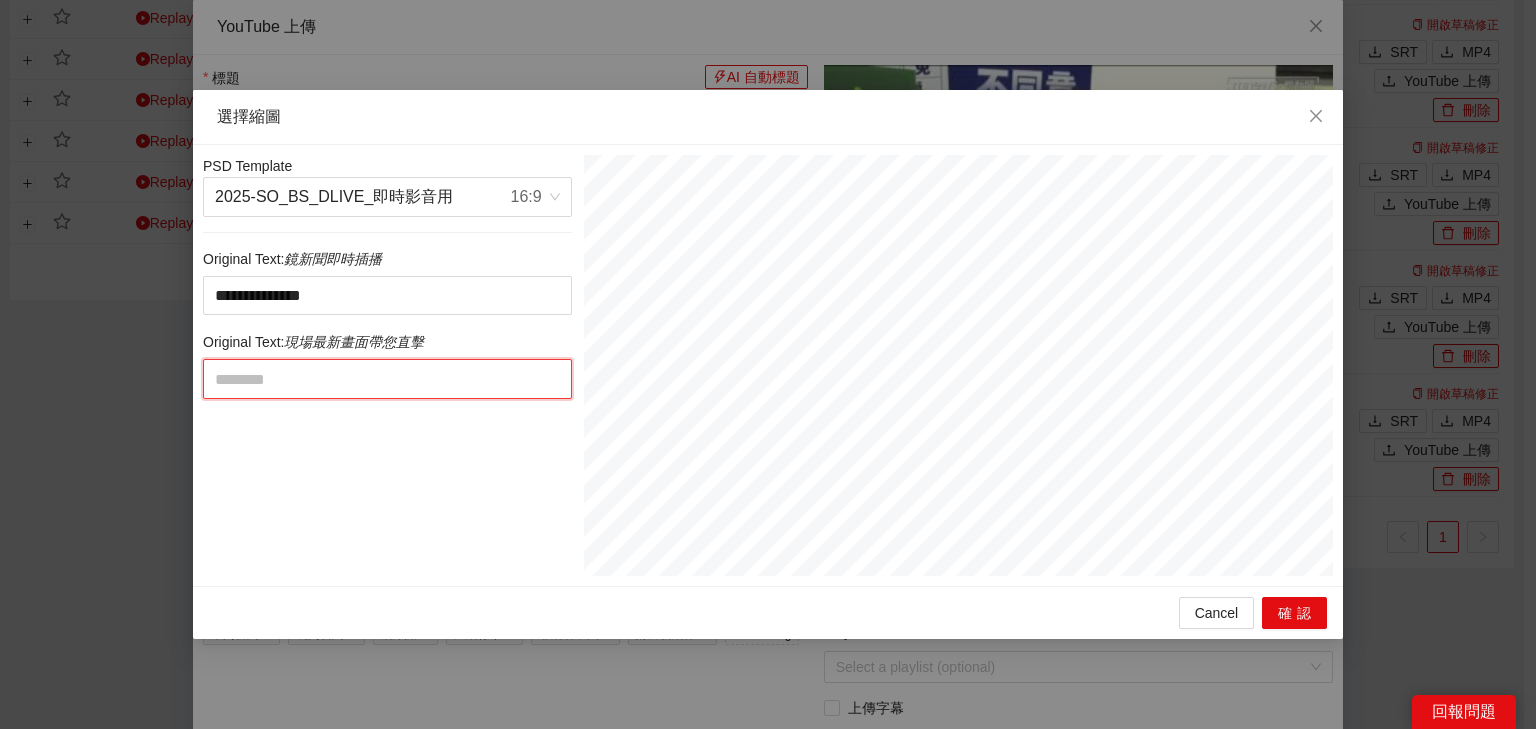 paste on "**********" 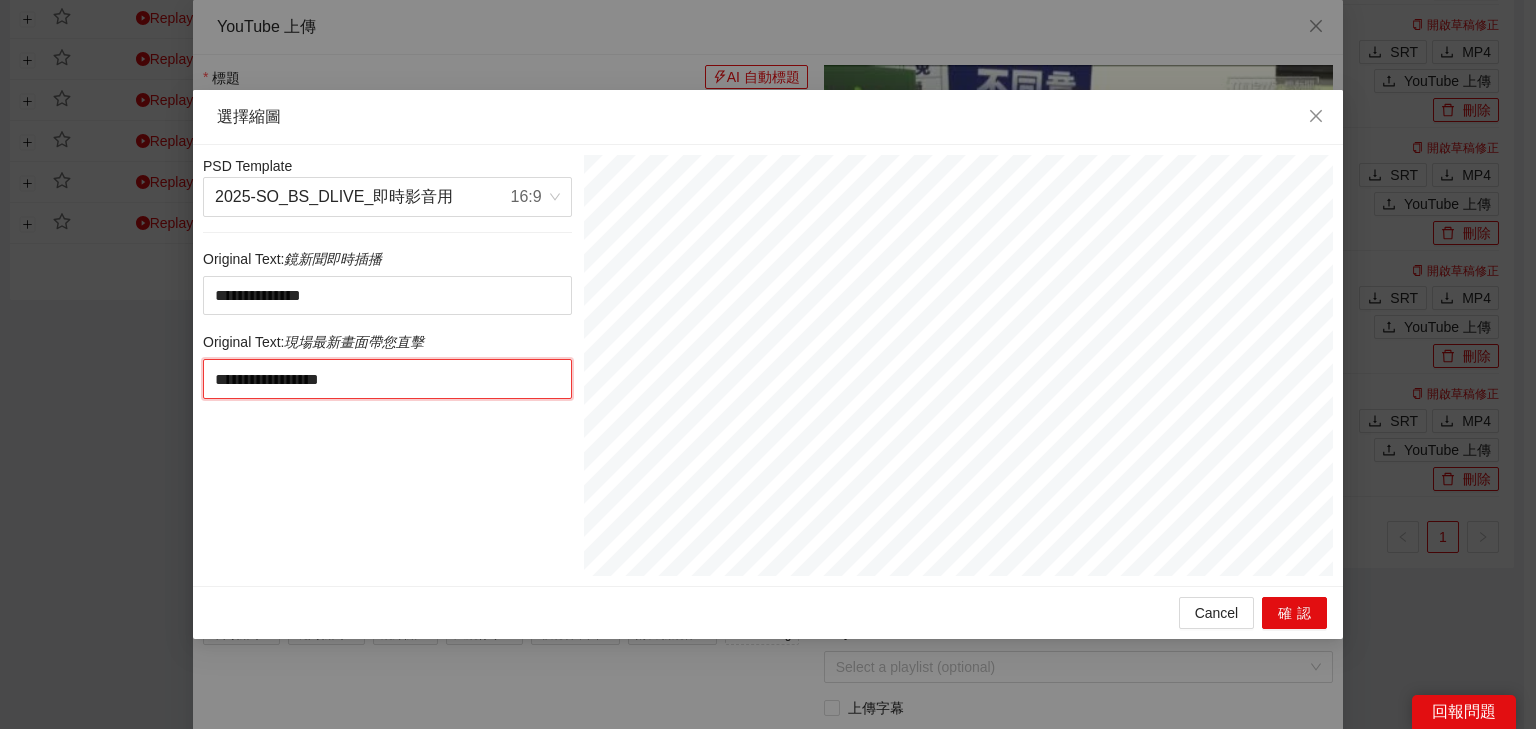 drag, startPoint x: 404, startPoint y: 383, endPoint x: 508, endPoint y: 380, distance: 104.04326 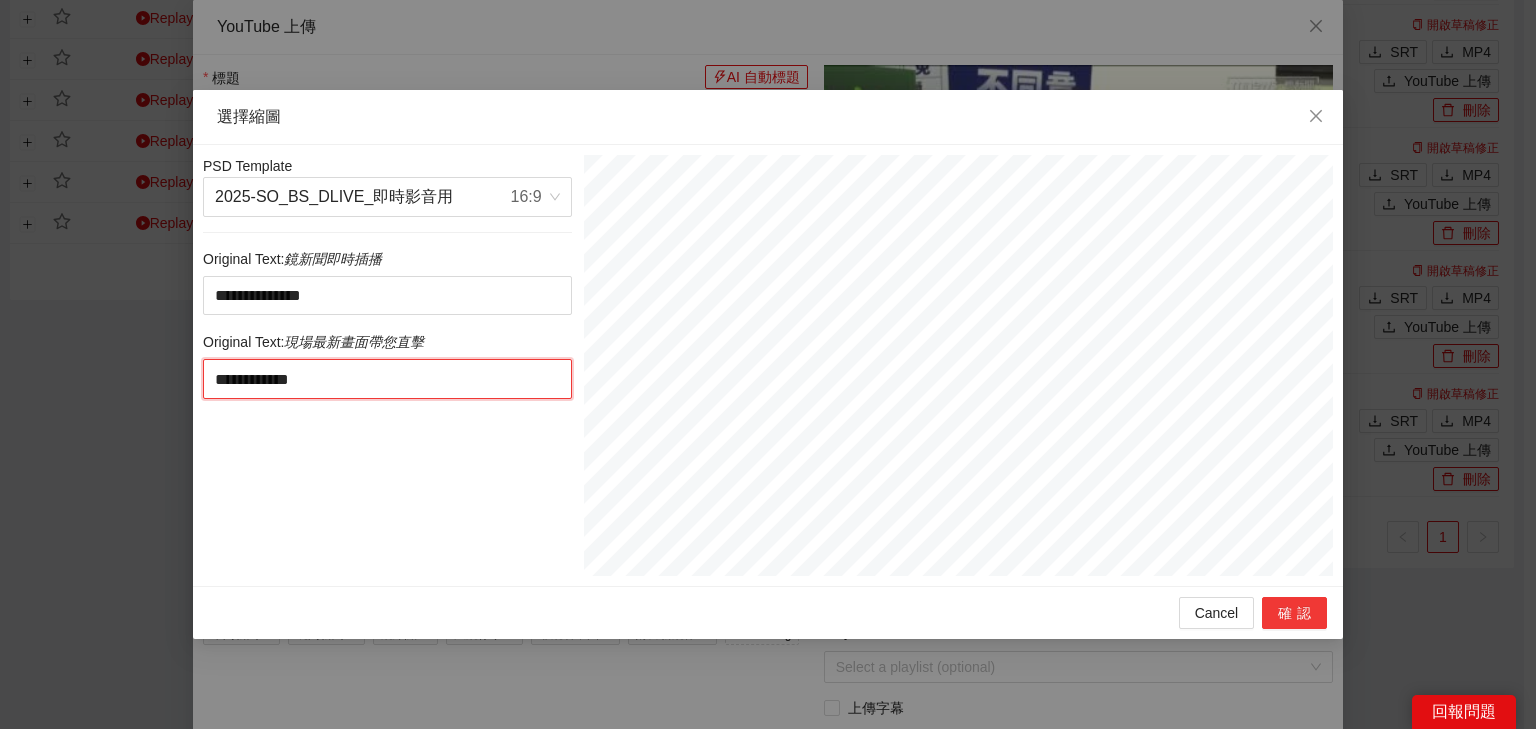 type on "**********" 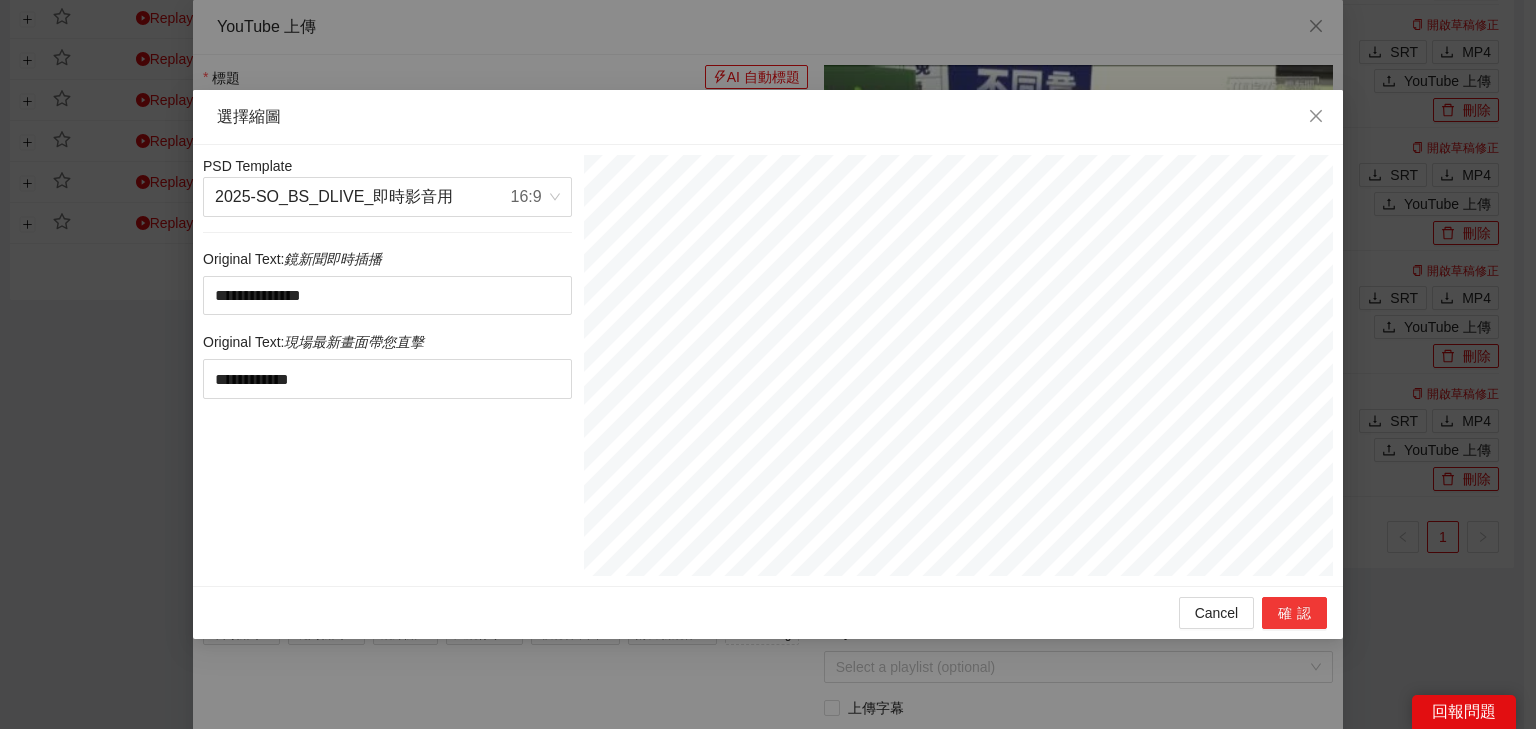 click on "確認" at bounding box center [1294, 613] 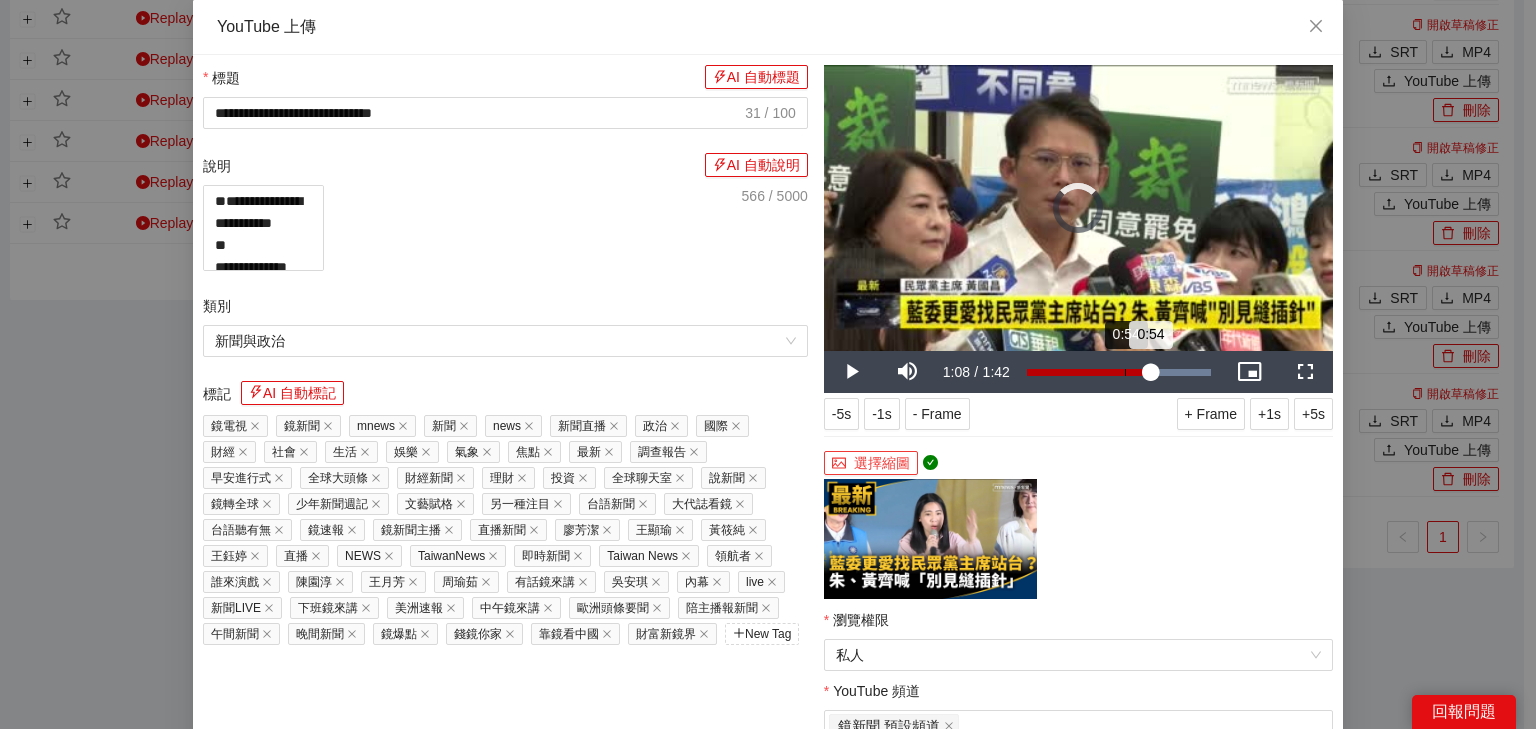 click on "0:54" at bounding box center (1125, 372) 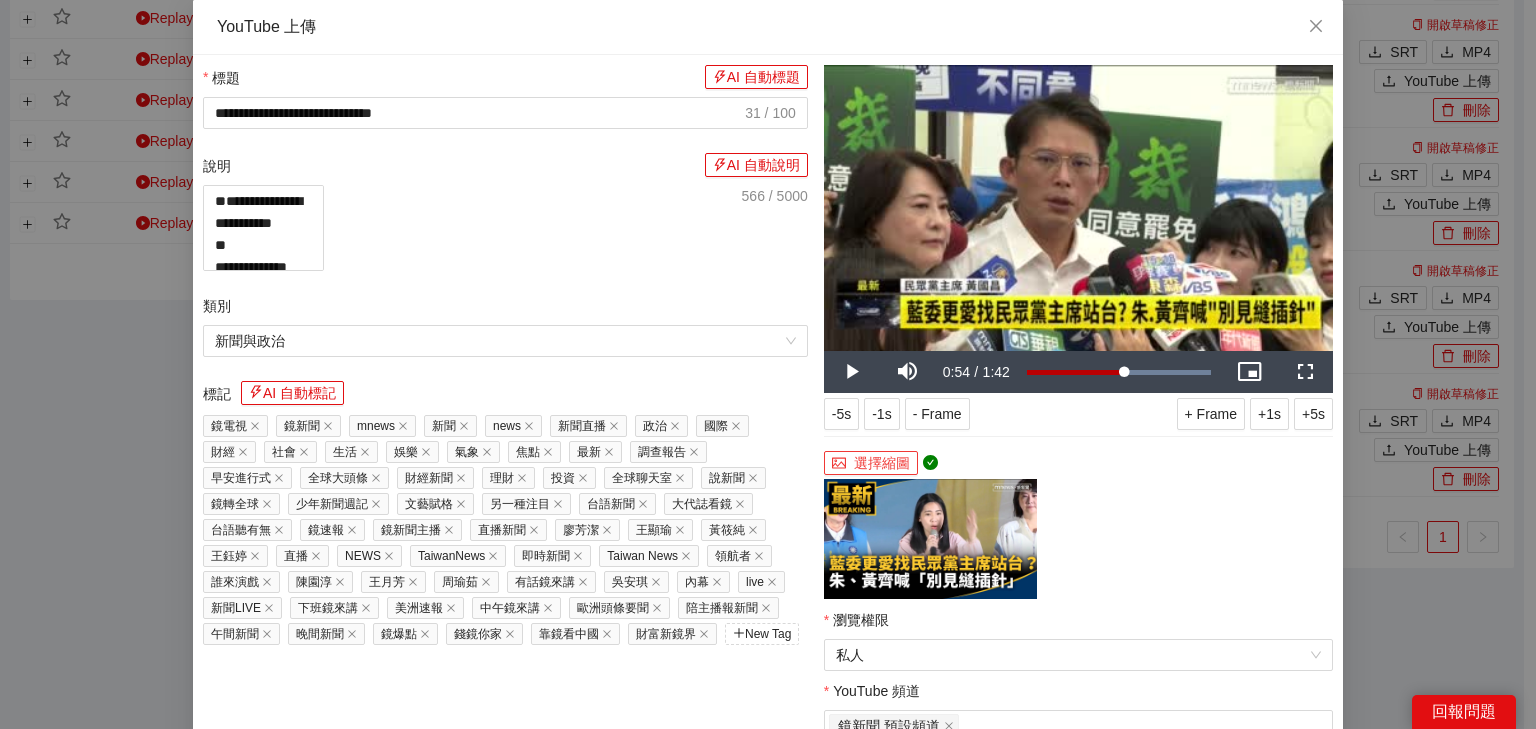 click on "選擇縮圖" at bounding box center (871, 463) 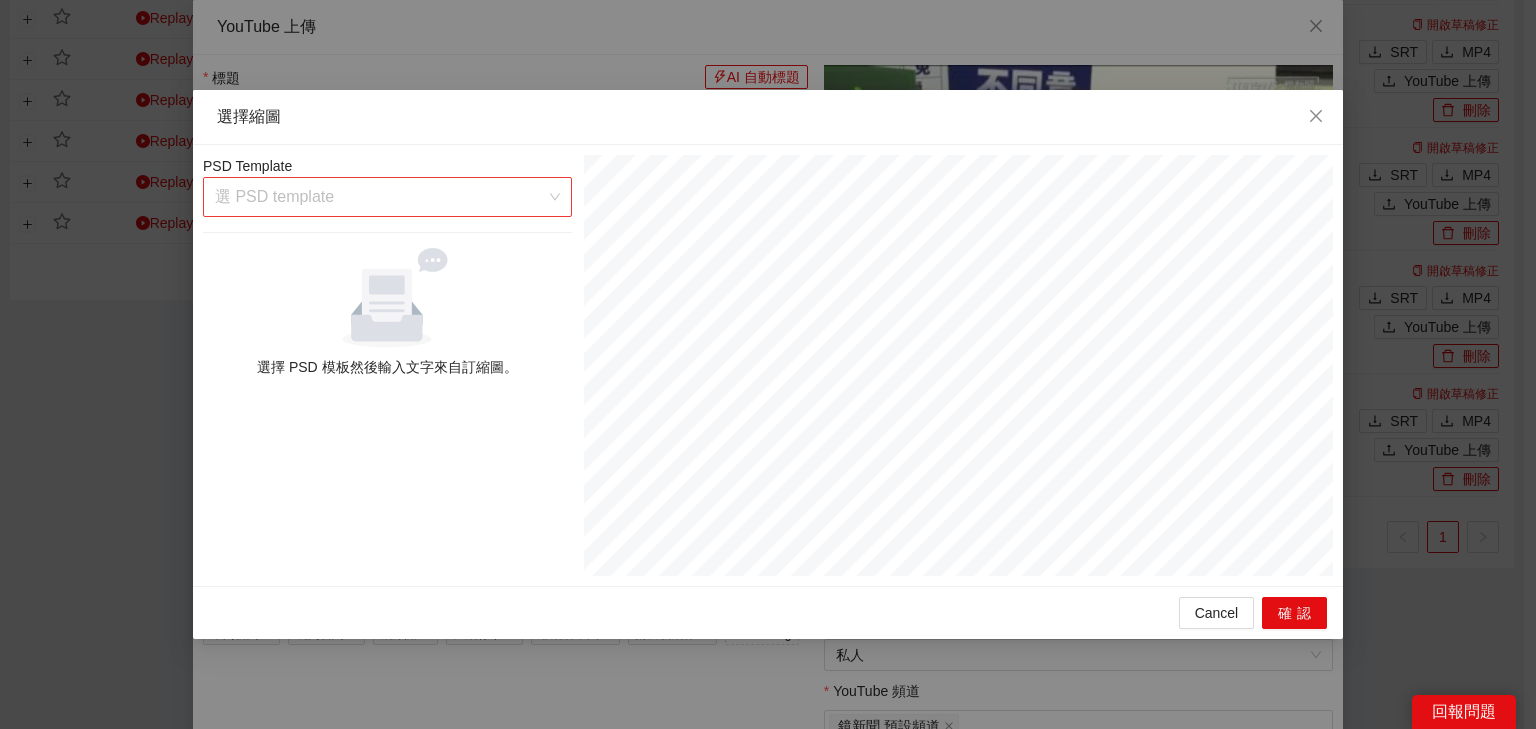 click at bounding box center [380, 197] 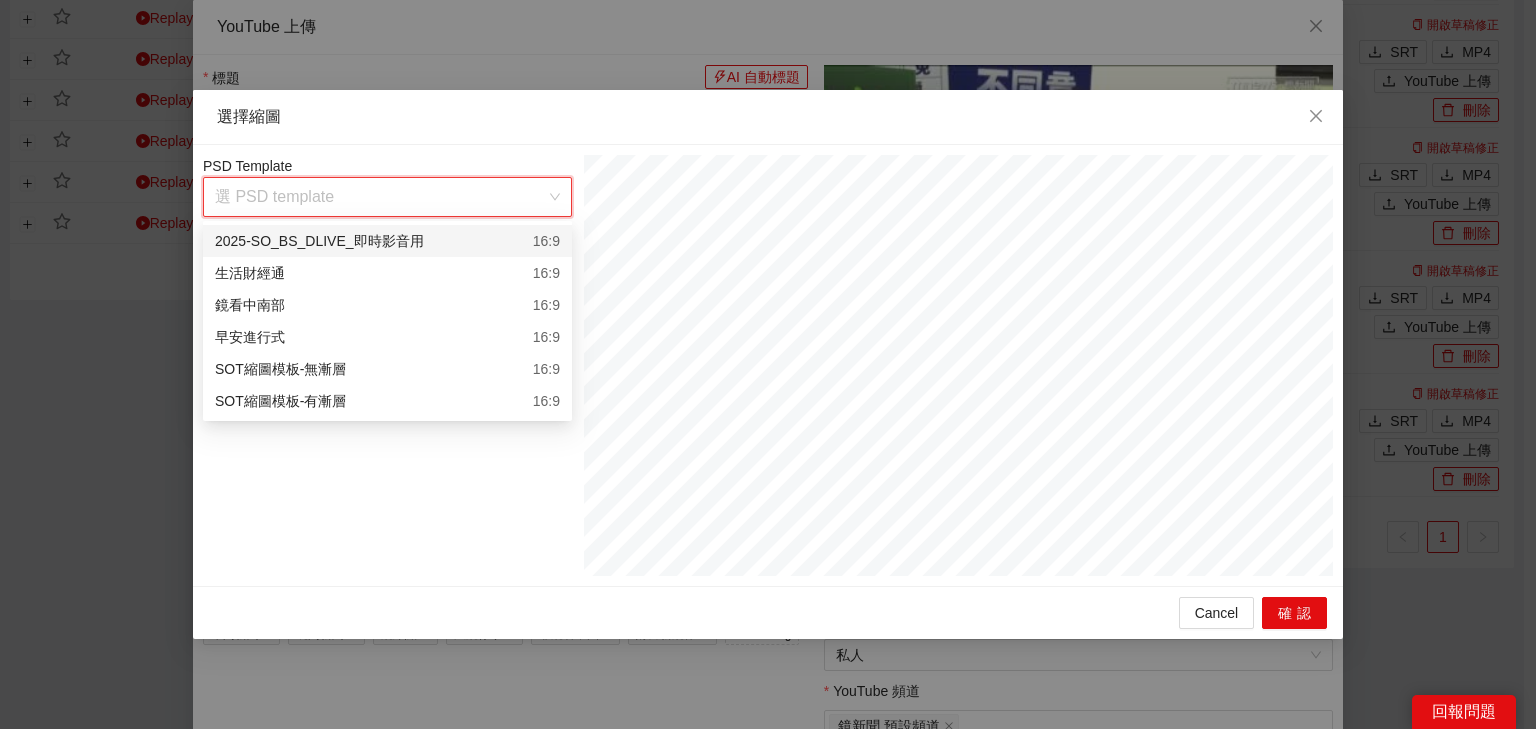 click on "2025-SO_BS_DLIVE_即時影音用" at bounding box center [319, 241] 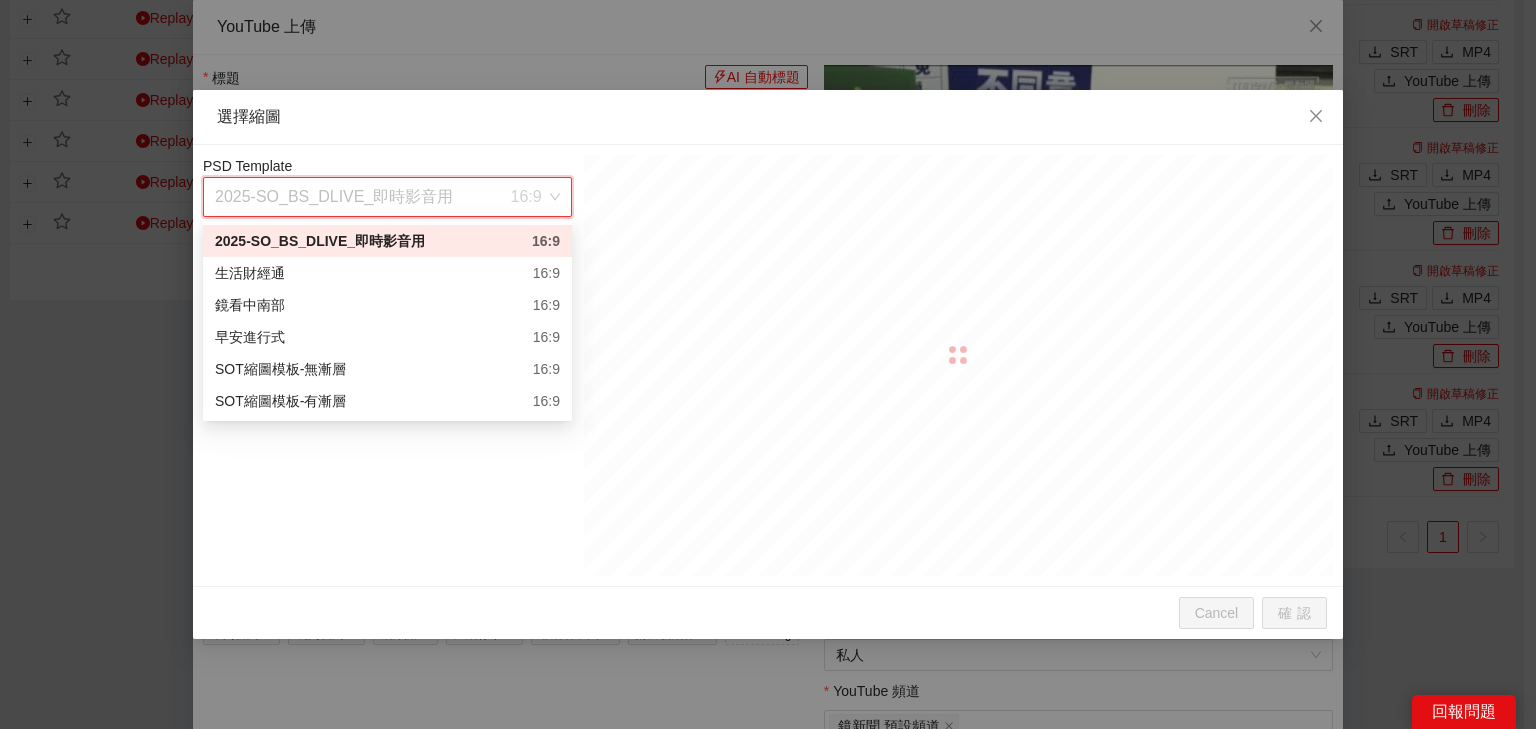 click on "2025-SO_BS_DLIVE_即時影音用 16:9" at bounding box center (387, 241) 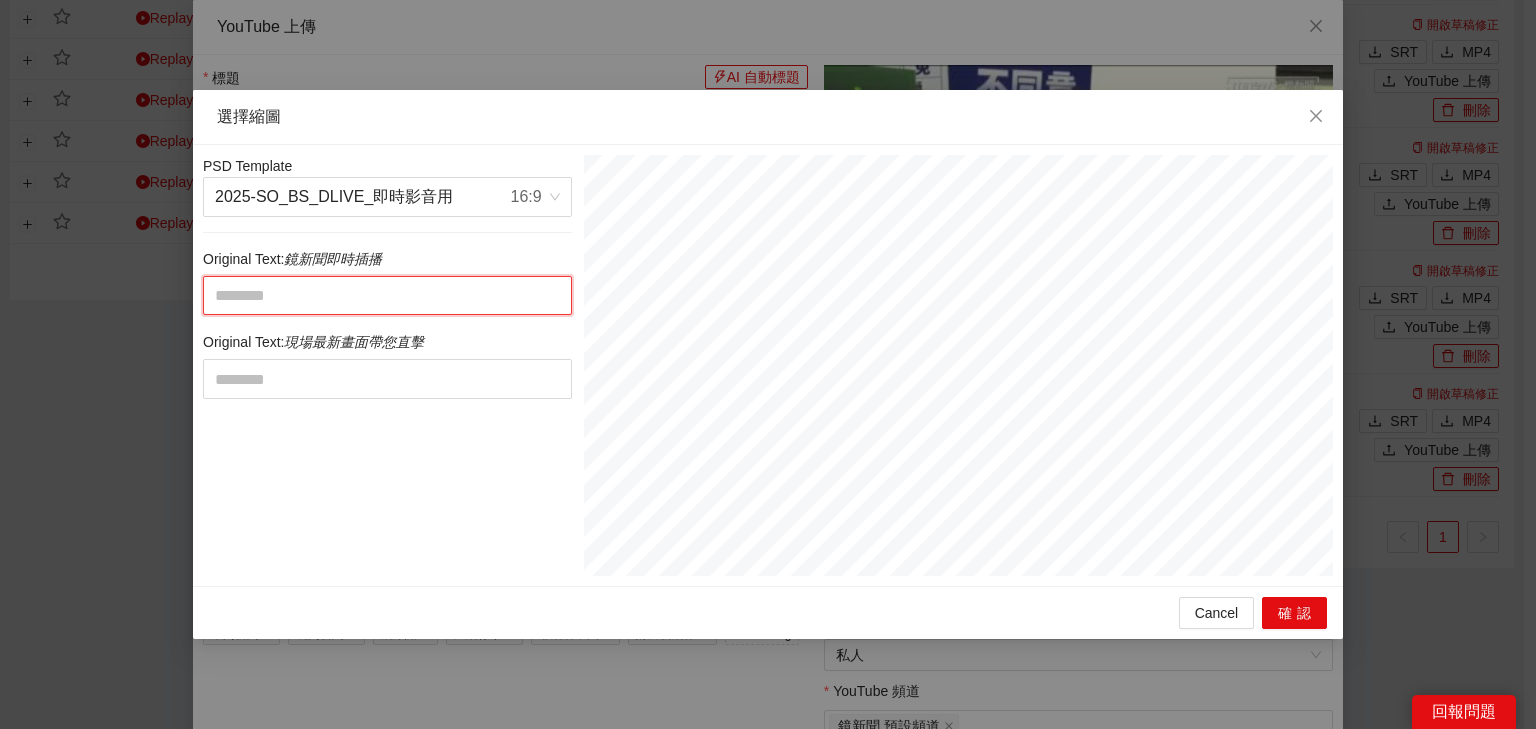 click at bounding box center [387, 296] 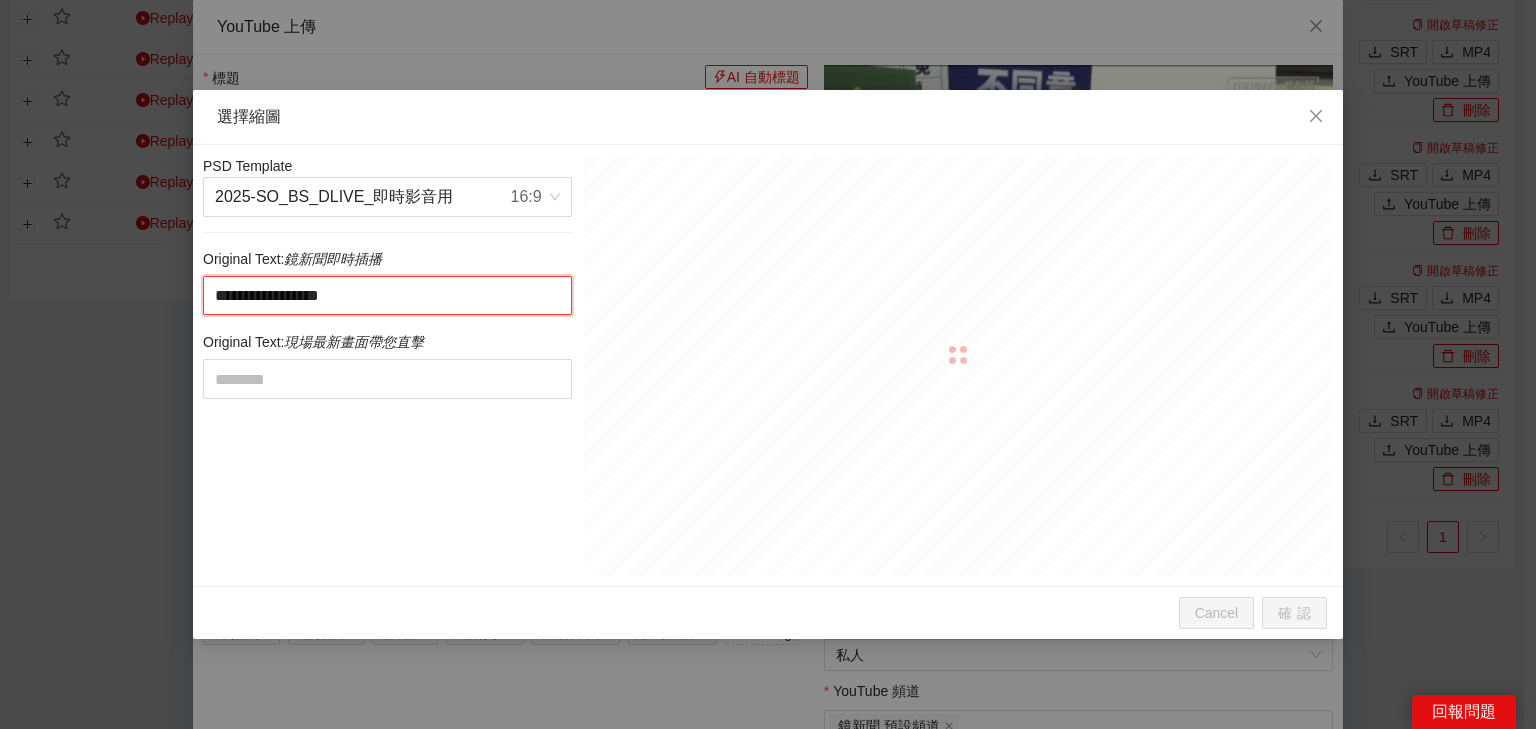 drag, startPoint x: 504, startPoint y: 297, endPoint x: 140, endPoint y: 302, distance: 364.03433 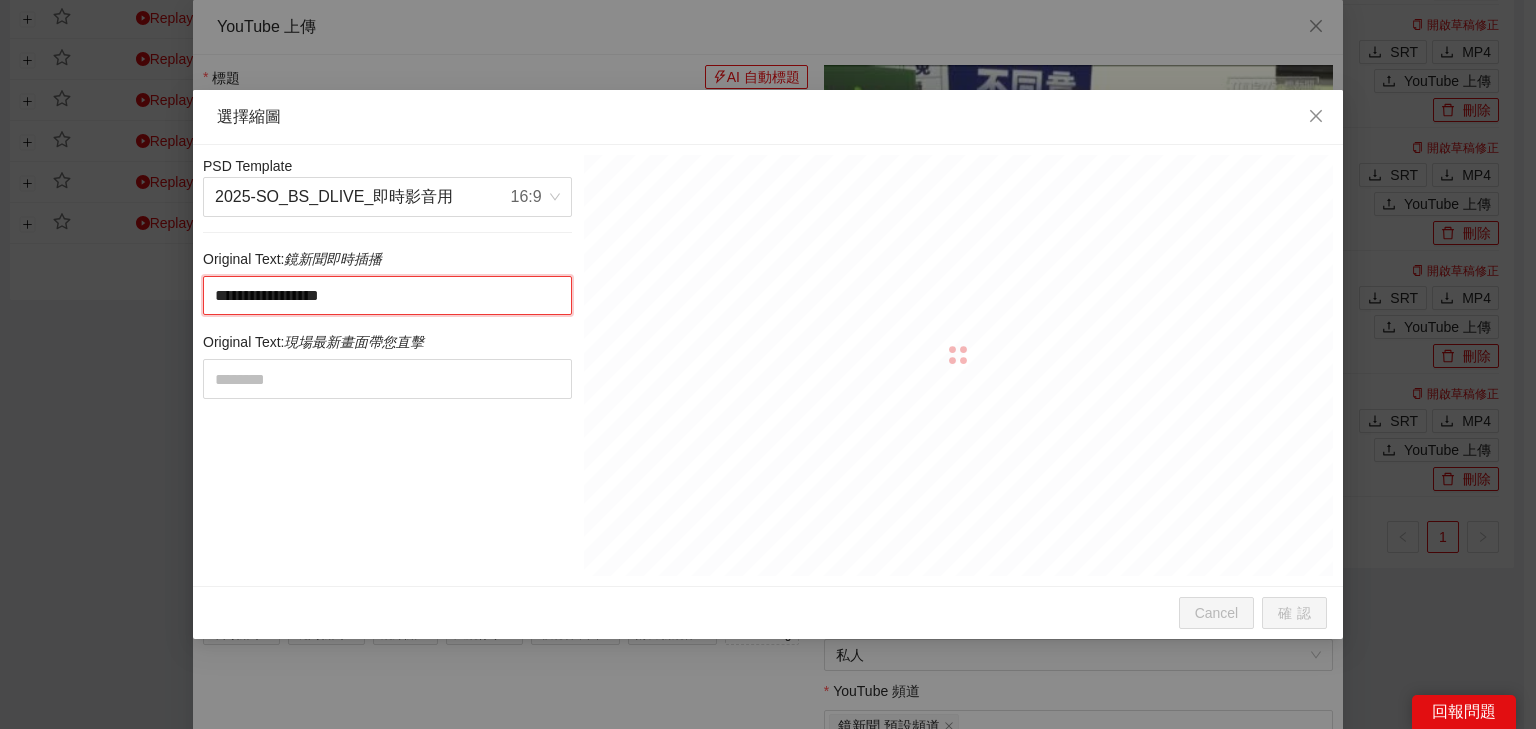 click on "**********" at bounding box center [768, 364] 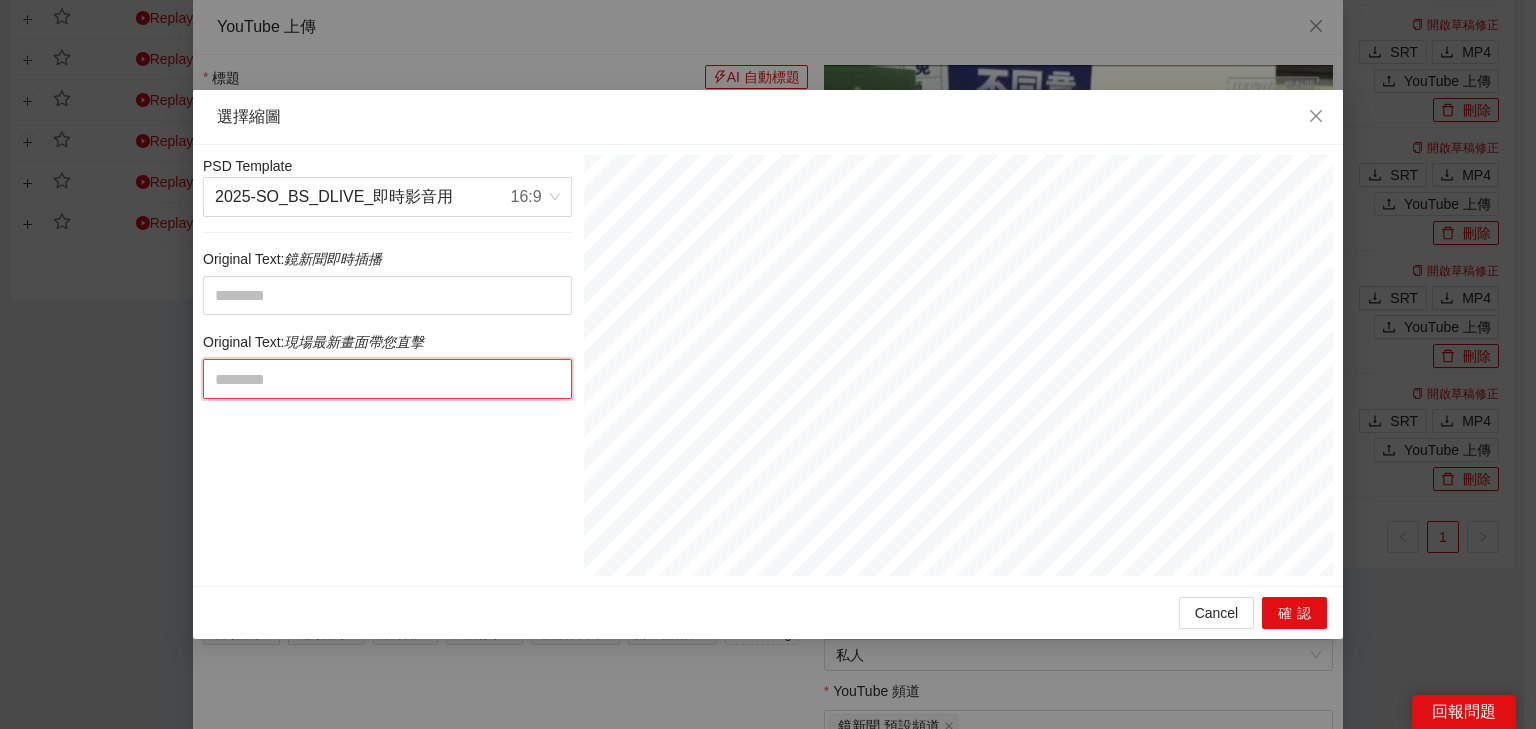 click at bounding box center [387, 379] 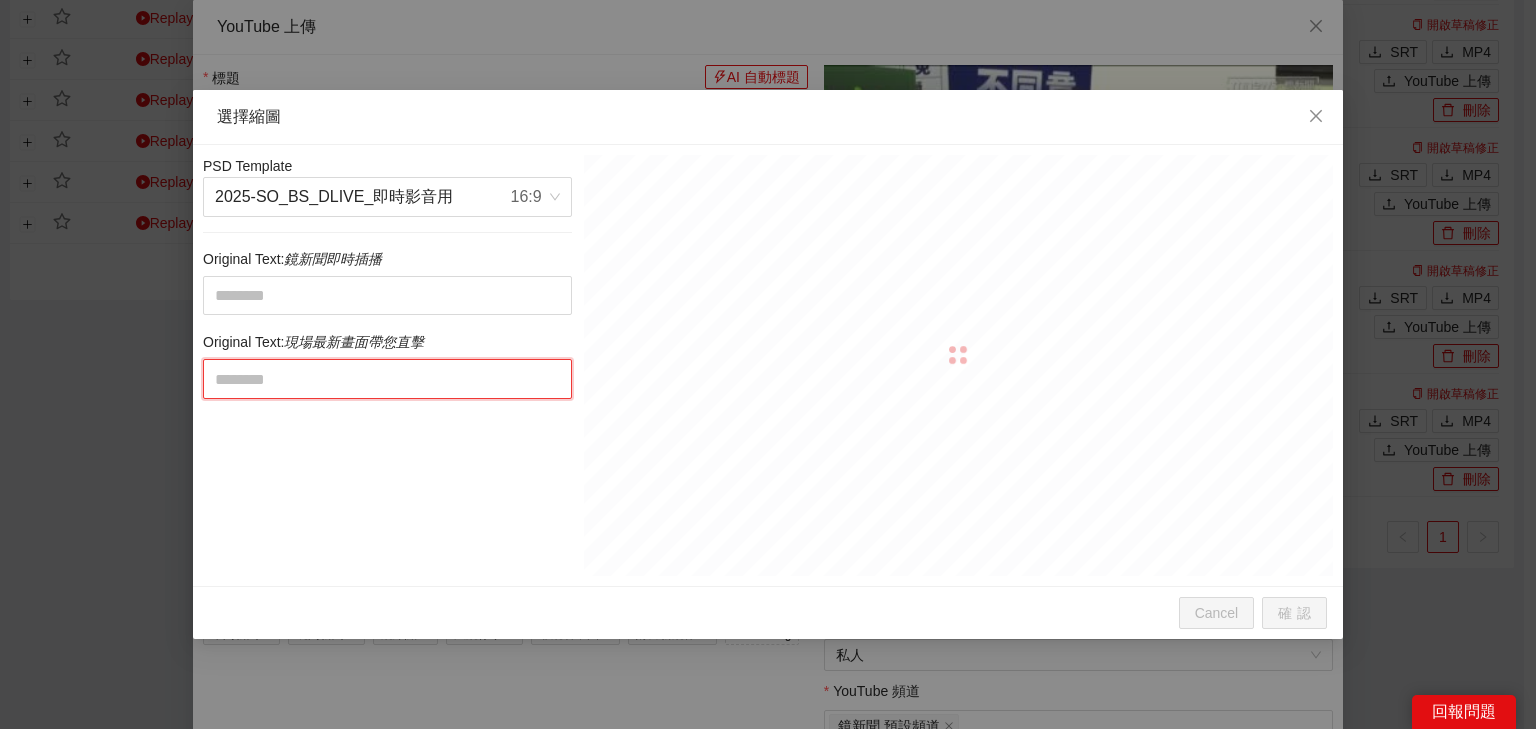paste on "**********" 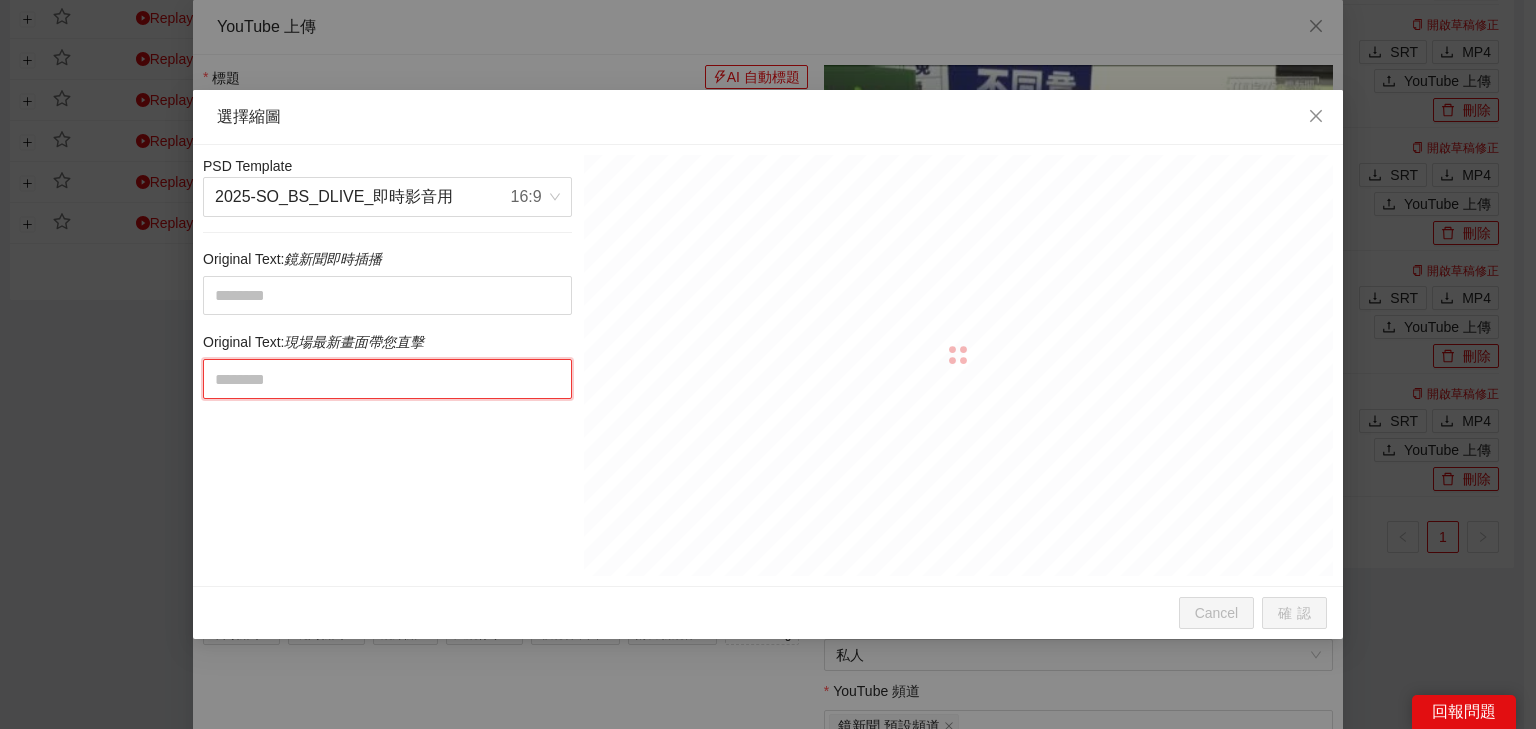 type on "**********" 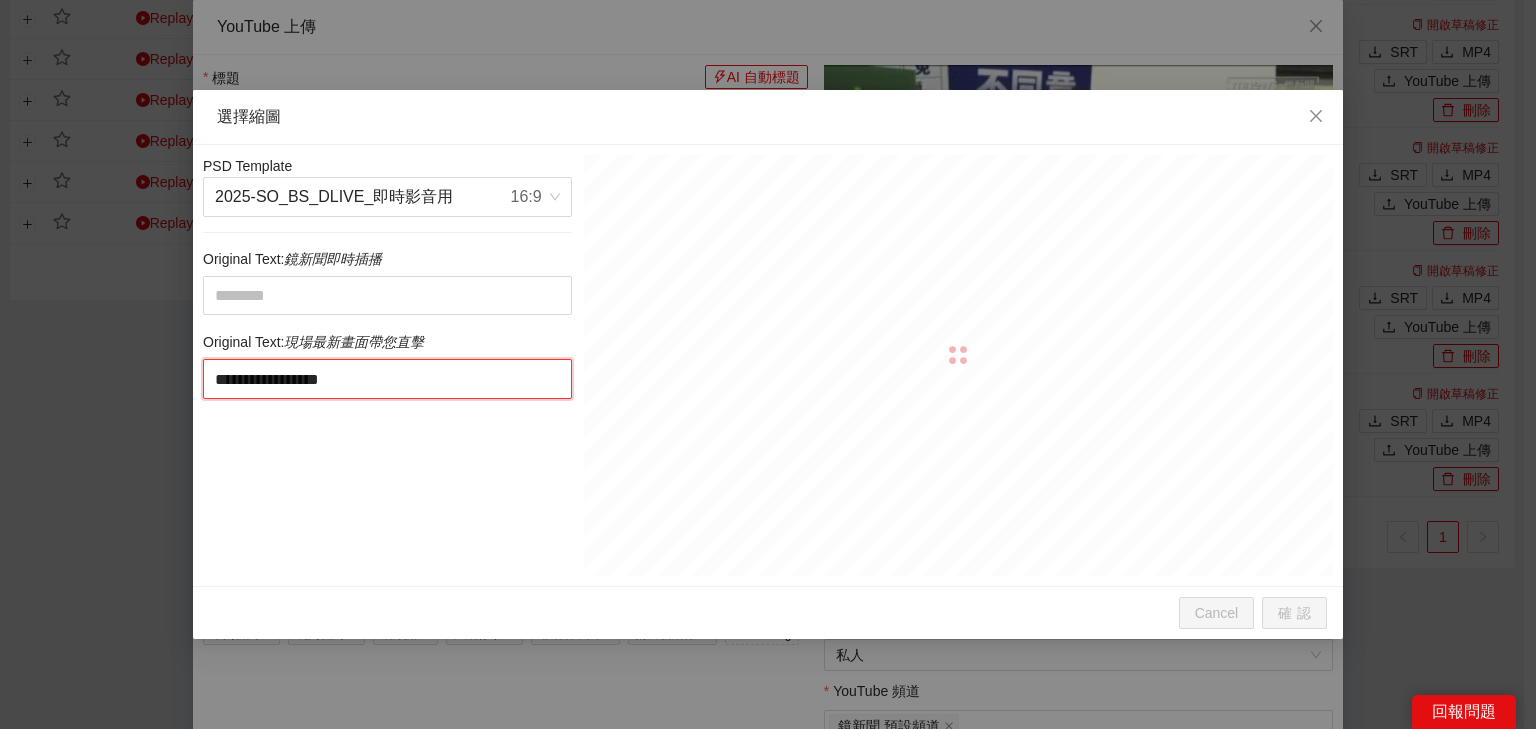 drag, startPoint x: 415, startPoint y: 372, endPoint x: 405, endPoint y: 373, distance: 10.049875 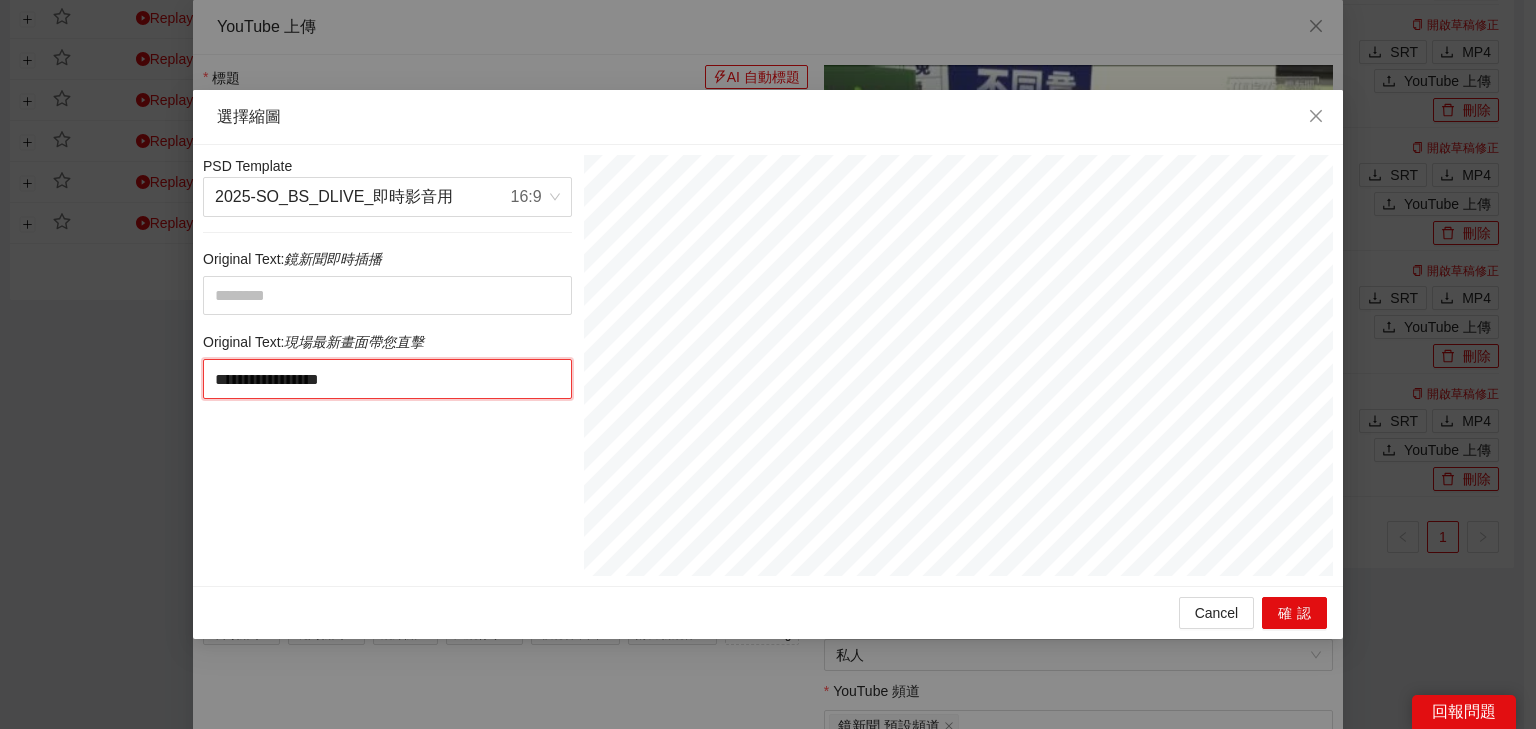 type on "**********" 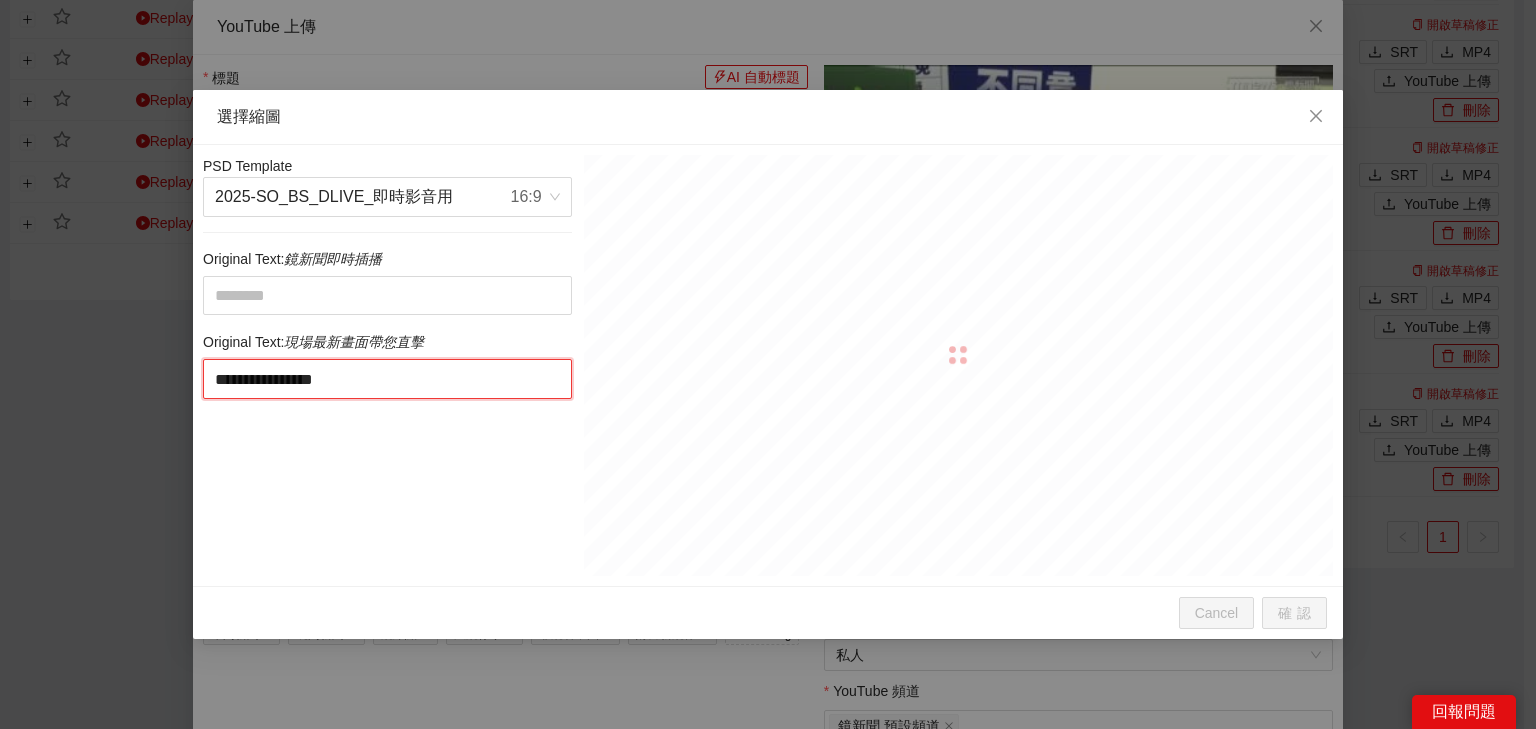 drag, startPoint x: 466, startPoint y: 372, endPoint x: 401, endPoint y: 388, distance: 66.94027 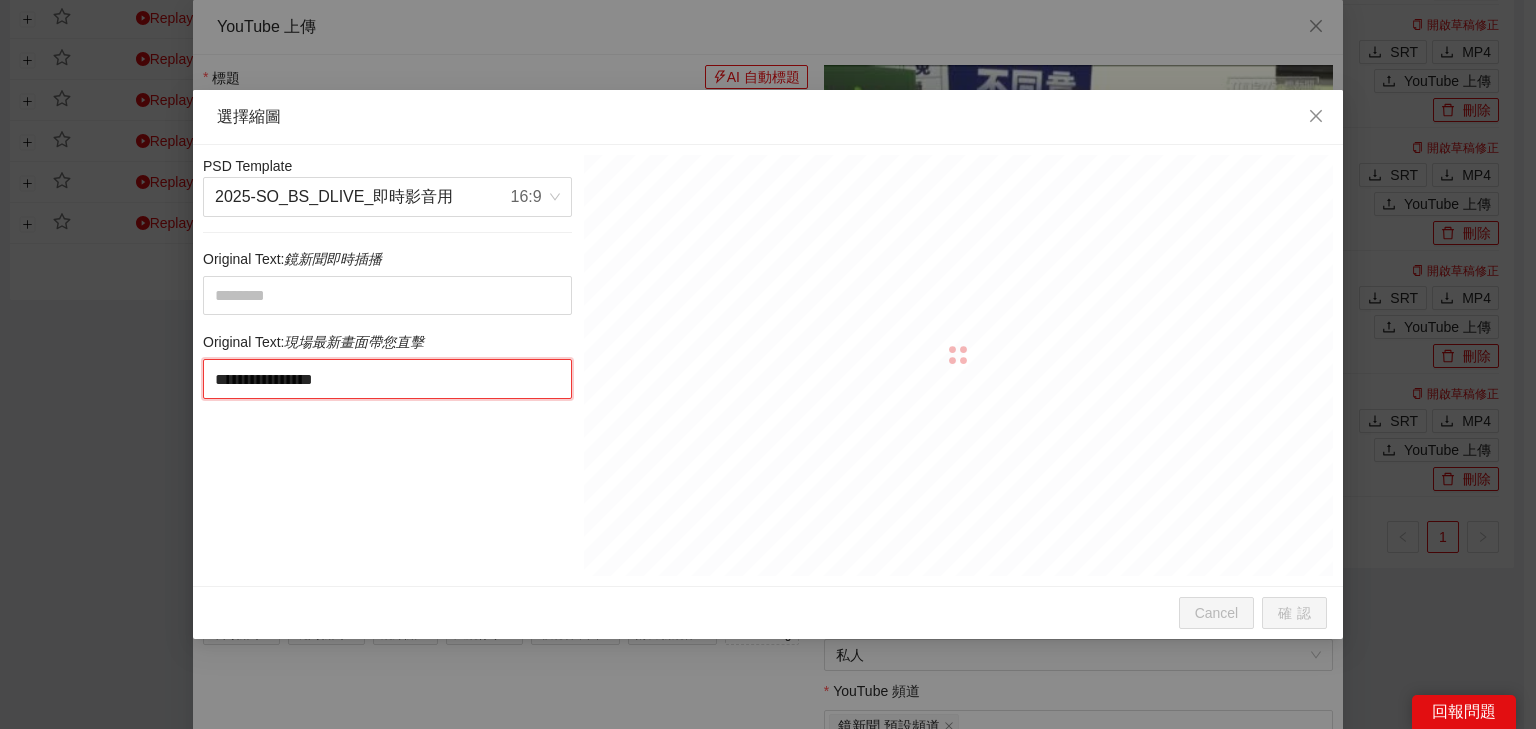 click on "**********" at bounding box center (387, 379) 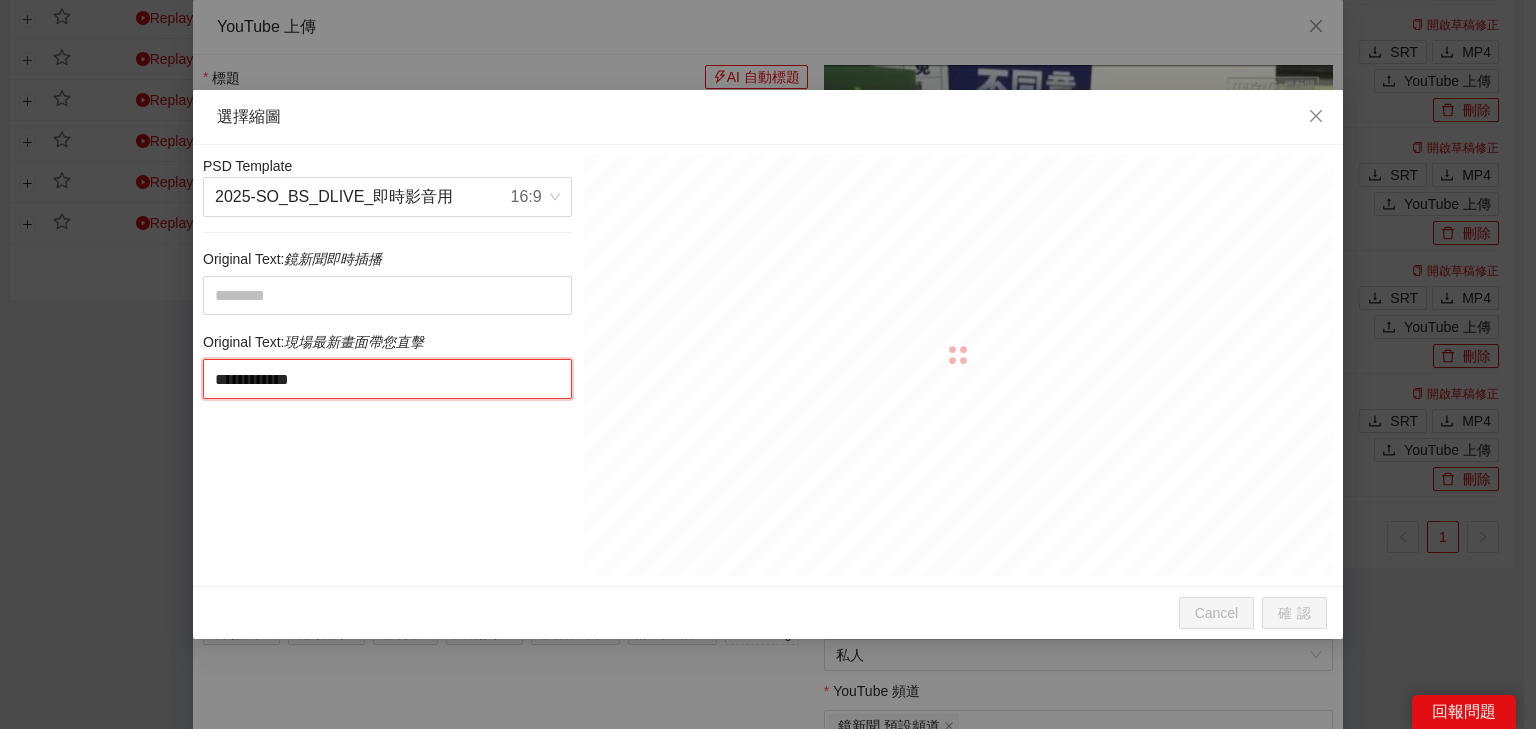 type on "**********" 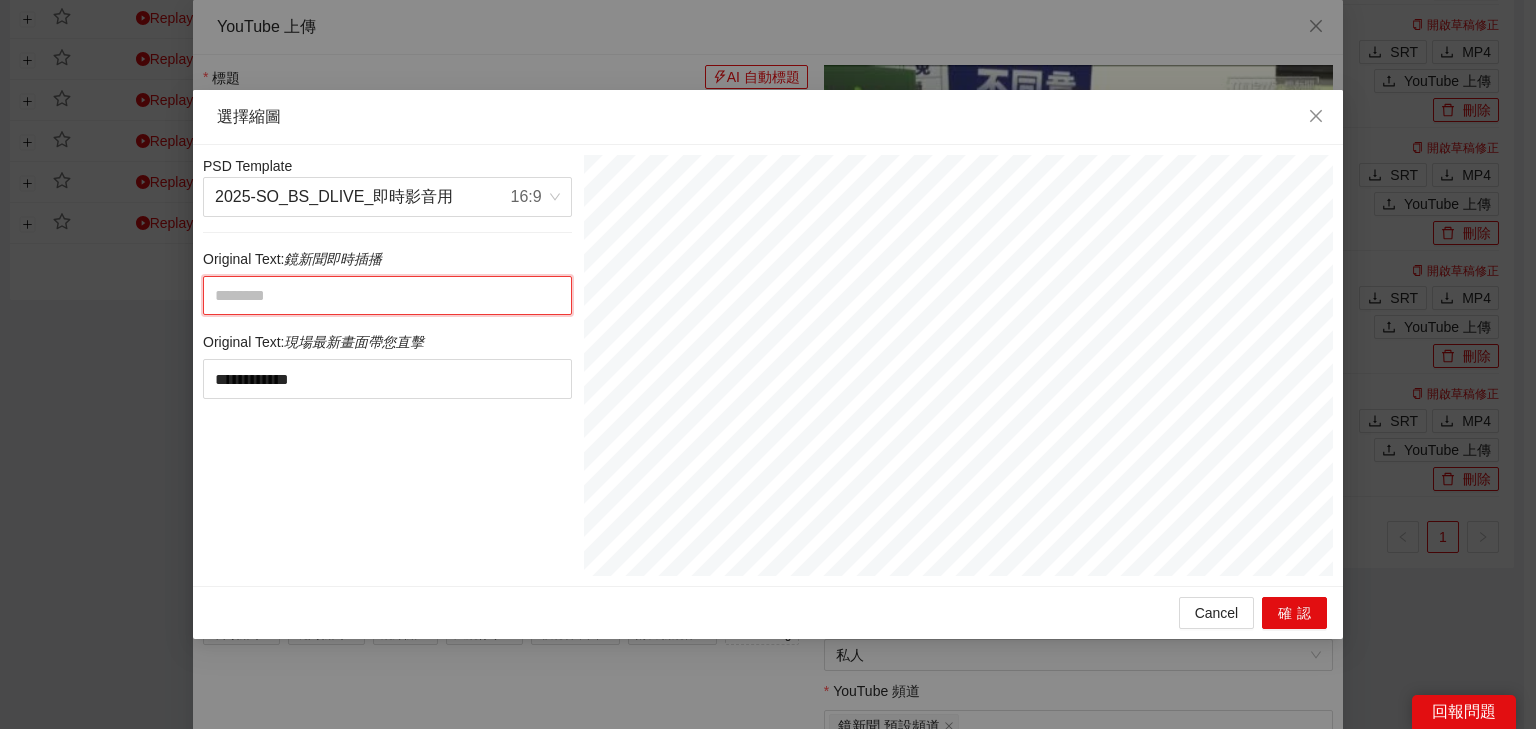 click at bounding box center [387, 296] 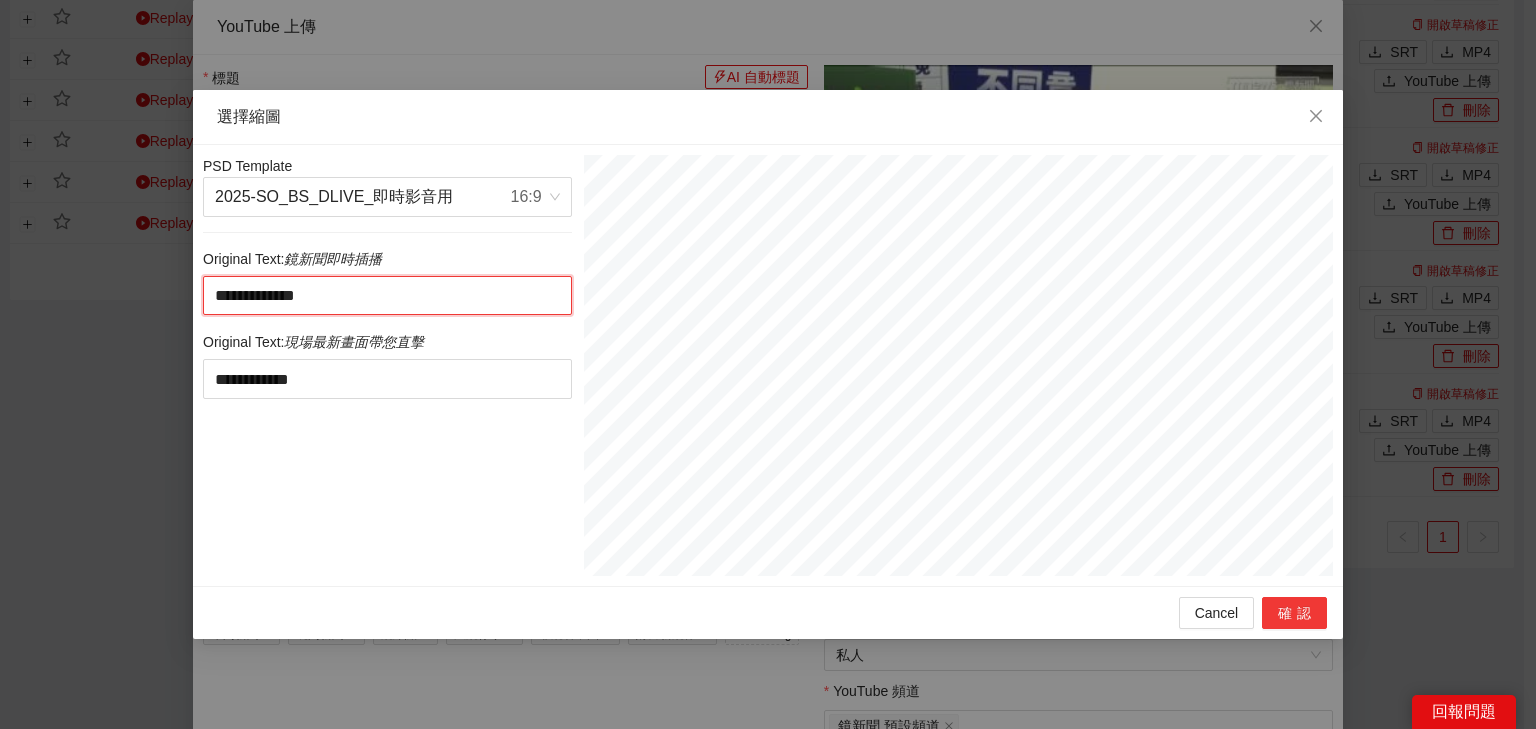 type on "**********" 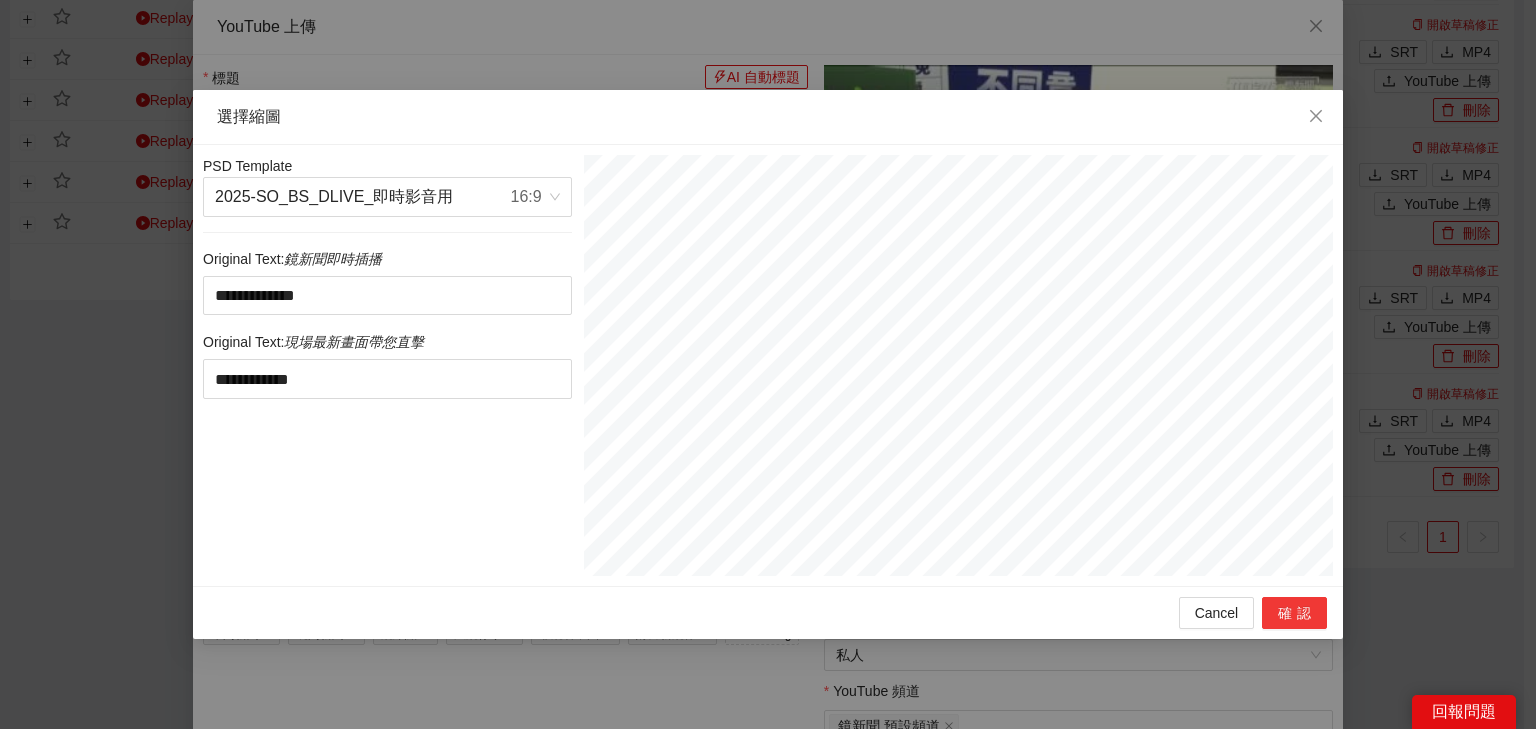 click on "確認" at bounding box center (1294, 613) 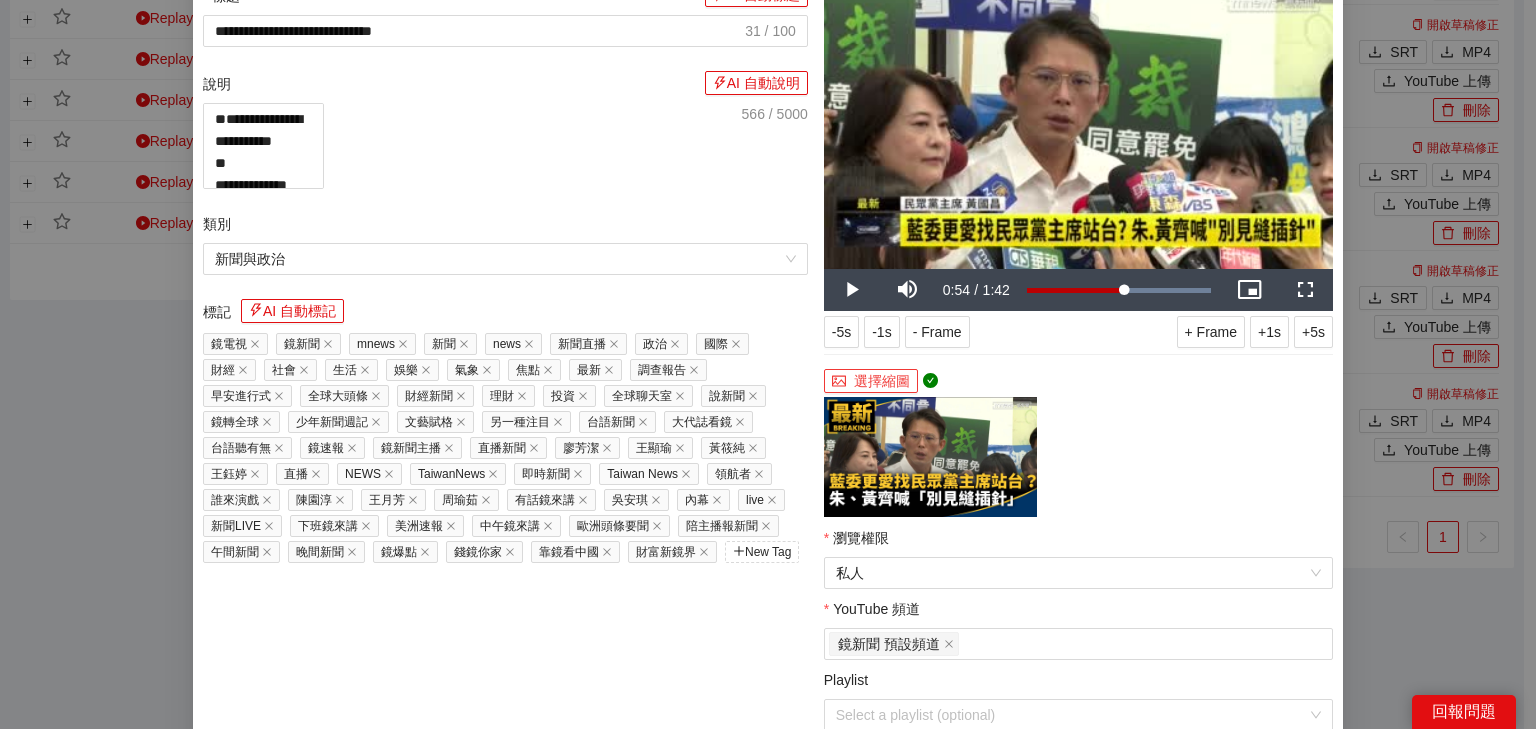 scroll, scrollTop: 160, scrollLeft: 0, axis: vertical 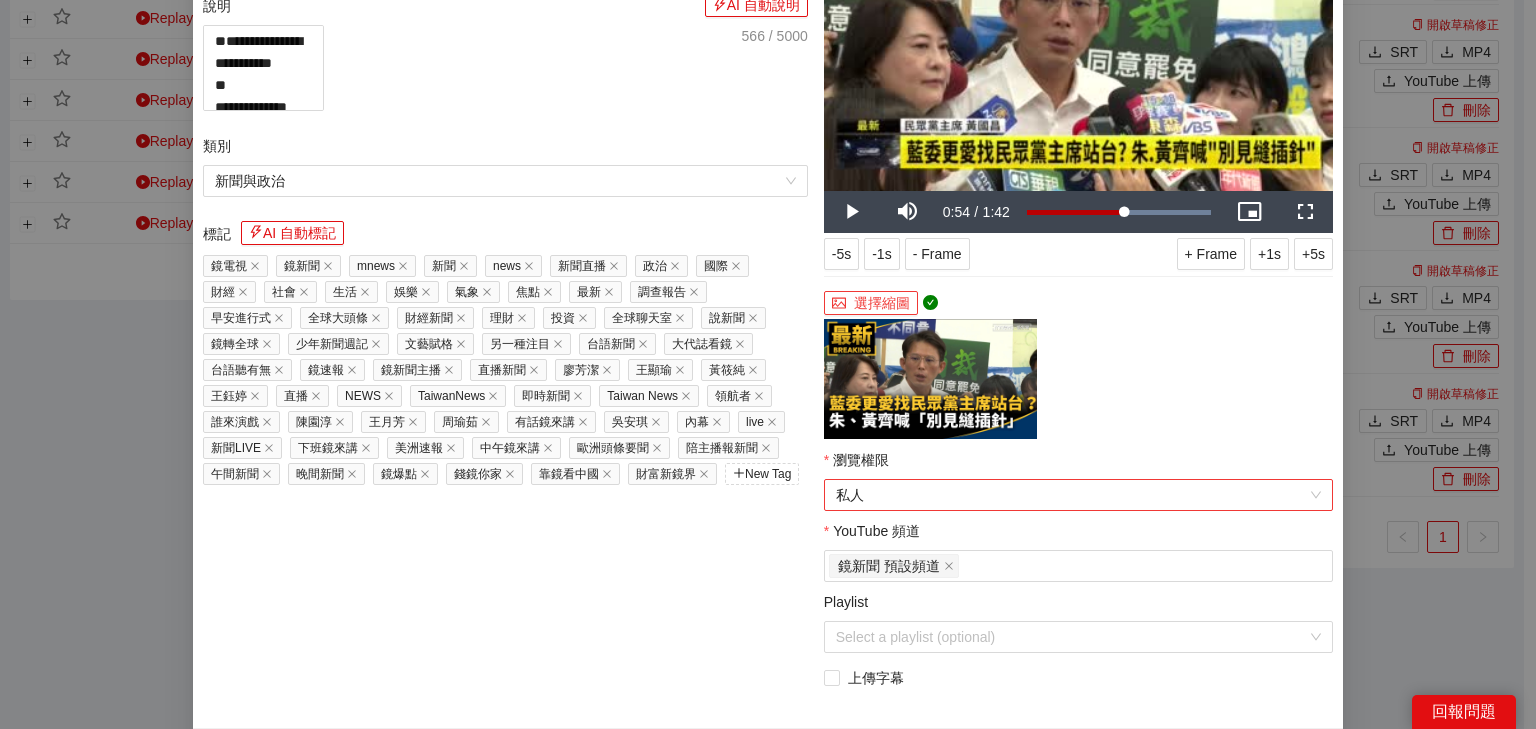 click on "私人" at bounding box center (1078, 495) 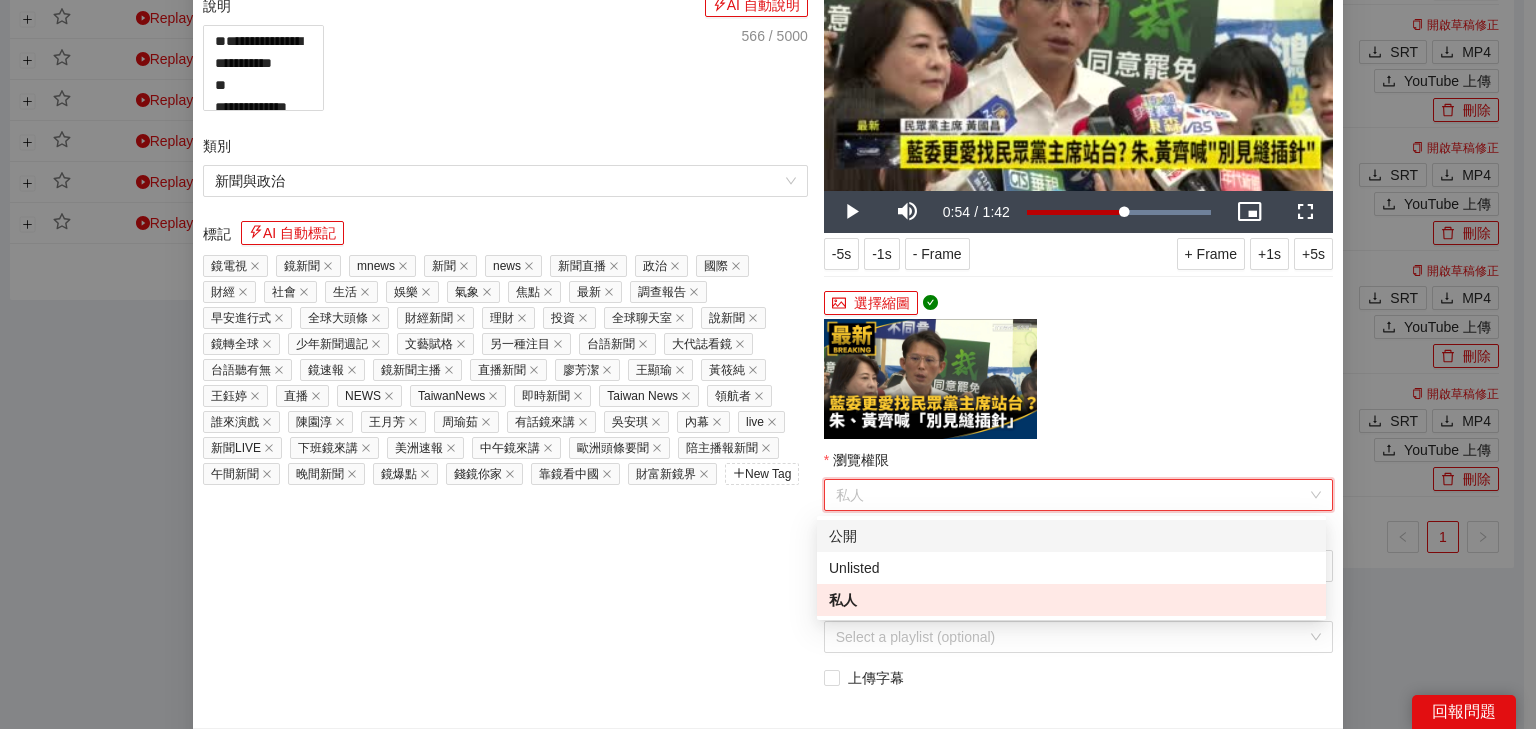 click on "公開" at bounding box center (1071, 536) 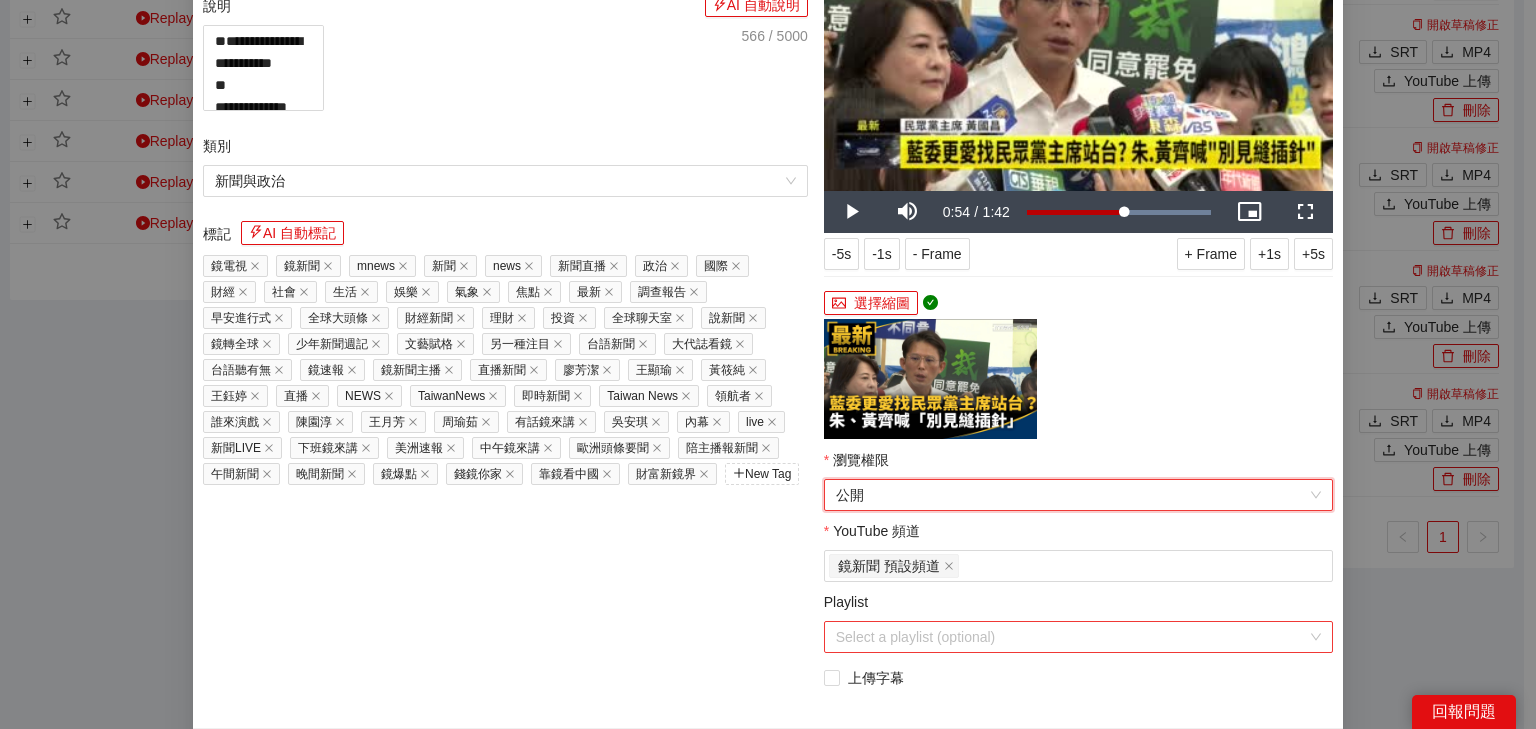 click on "Playlist" at bounding box center [1071, 637] 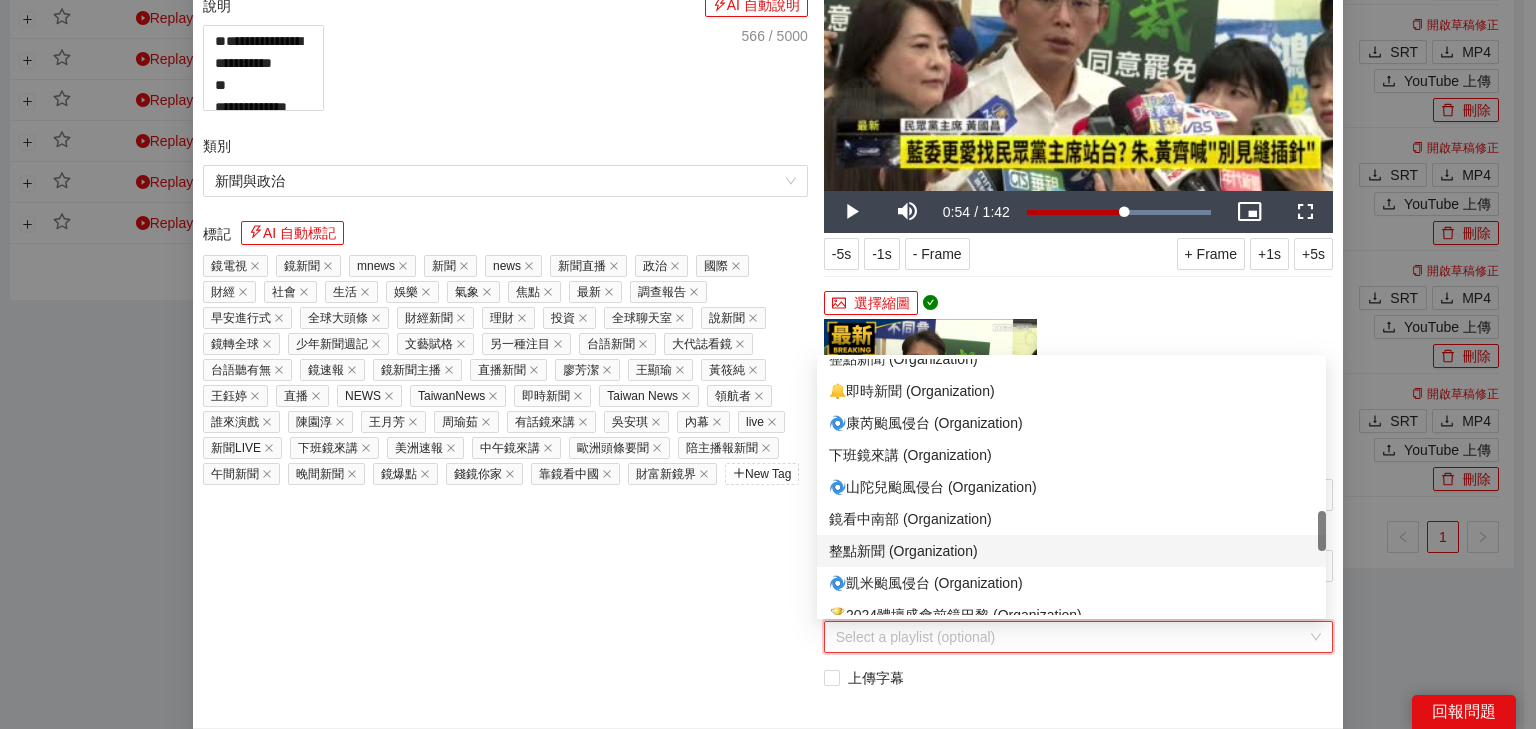 scroll, scrollTop: 944, scrollLeft: 0, axis: vertical 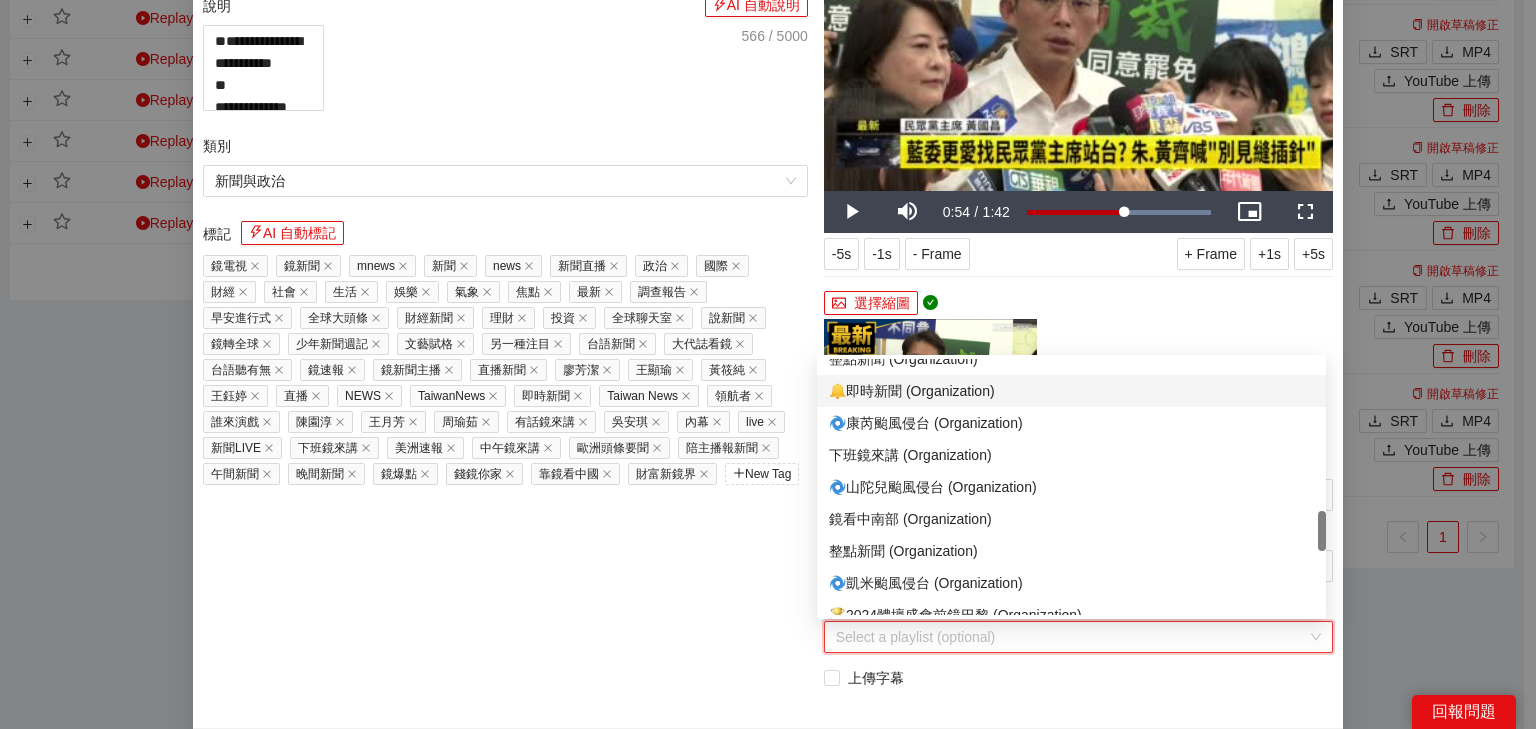 click on "🔔即時新聞 (Organization)" at bounding box center [1071, 391] 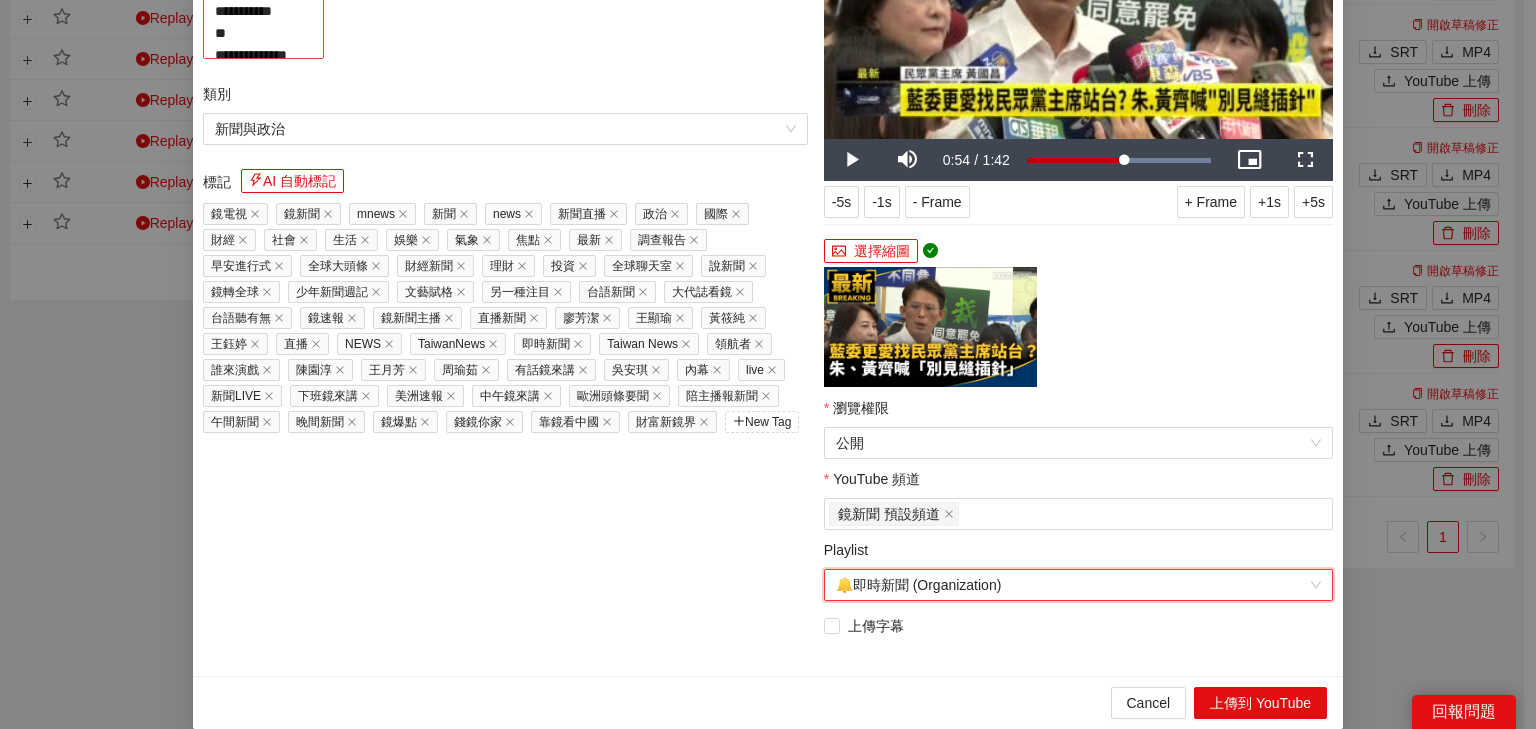 scroll, scrollTop: 0, scrollLeft: 0, axis: both 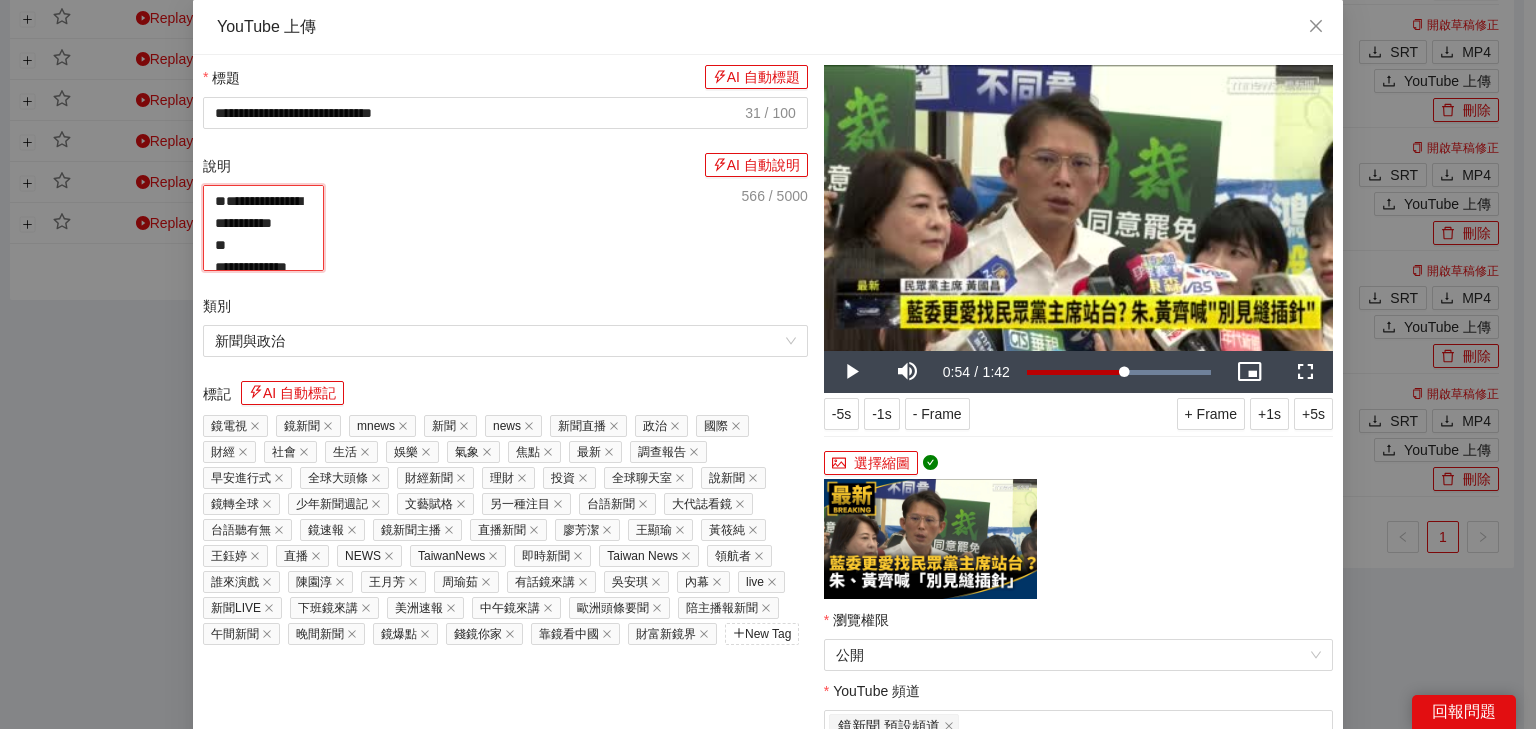 click on "**********" at bounding box center [263, 228] 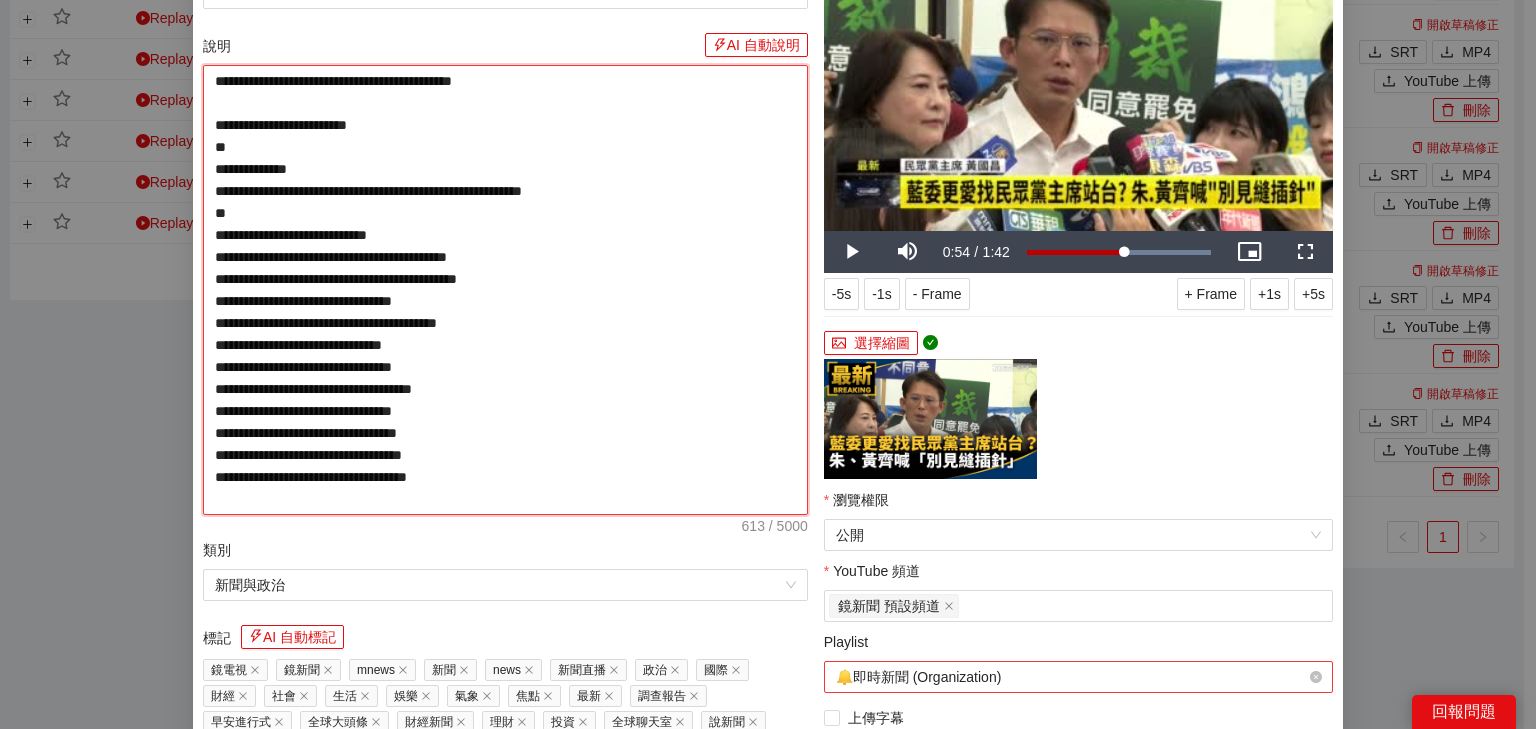 scroll, scrollTop: 364, scrollLeft: 0, axis: vertical 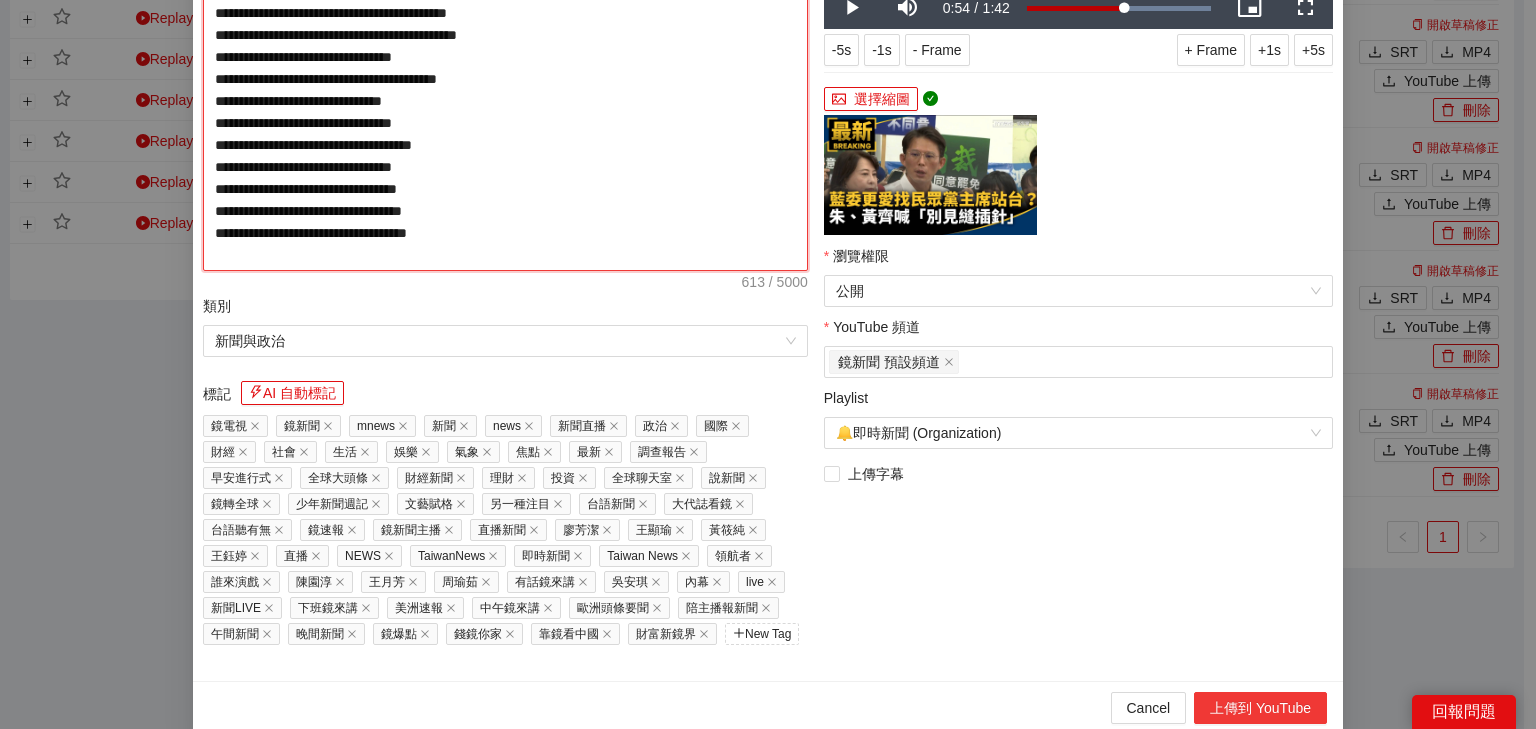 type on "**********" 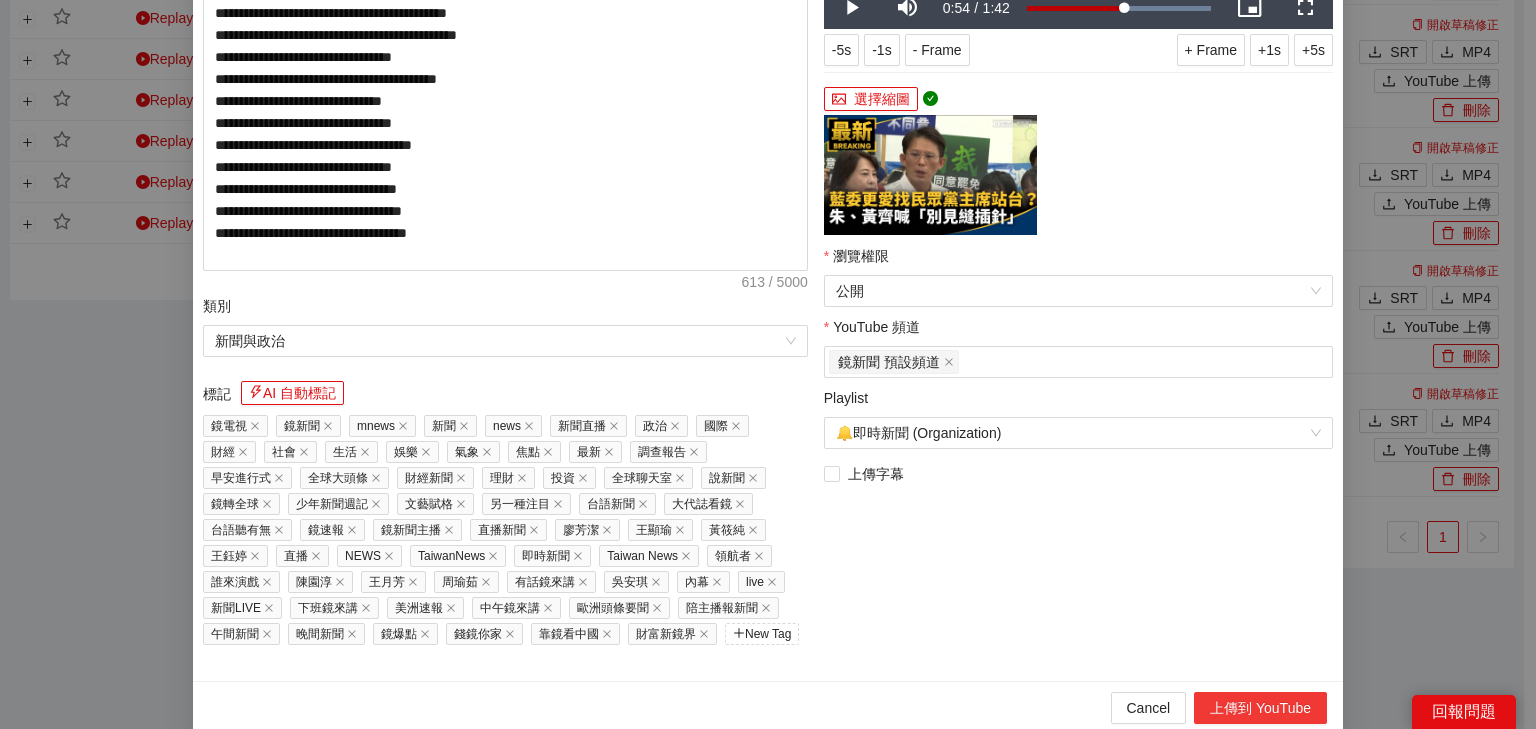 click on "上傳到 YouTube" at bounding box center [1260, 708] 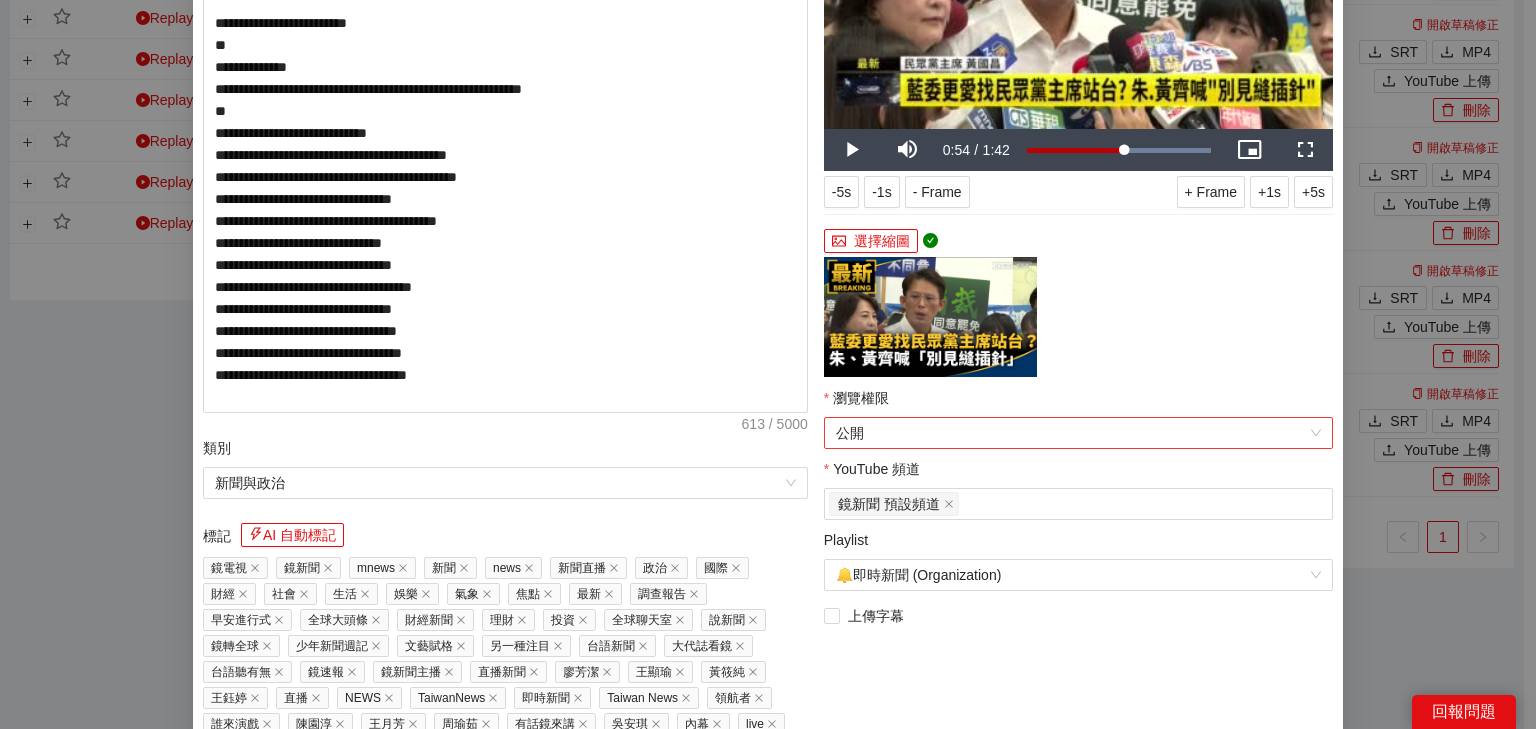scroll, scrollTop: 0, scrollLeft: 0, axis: both 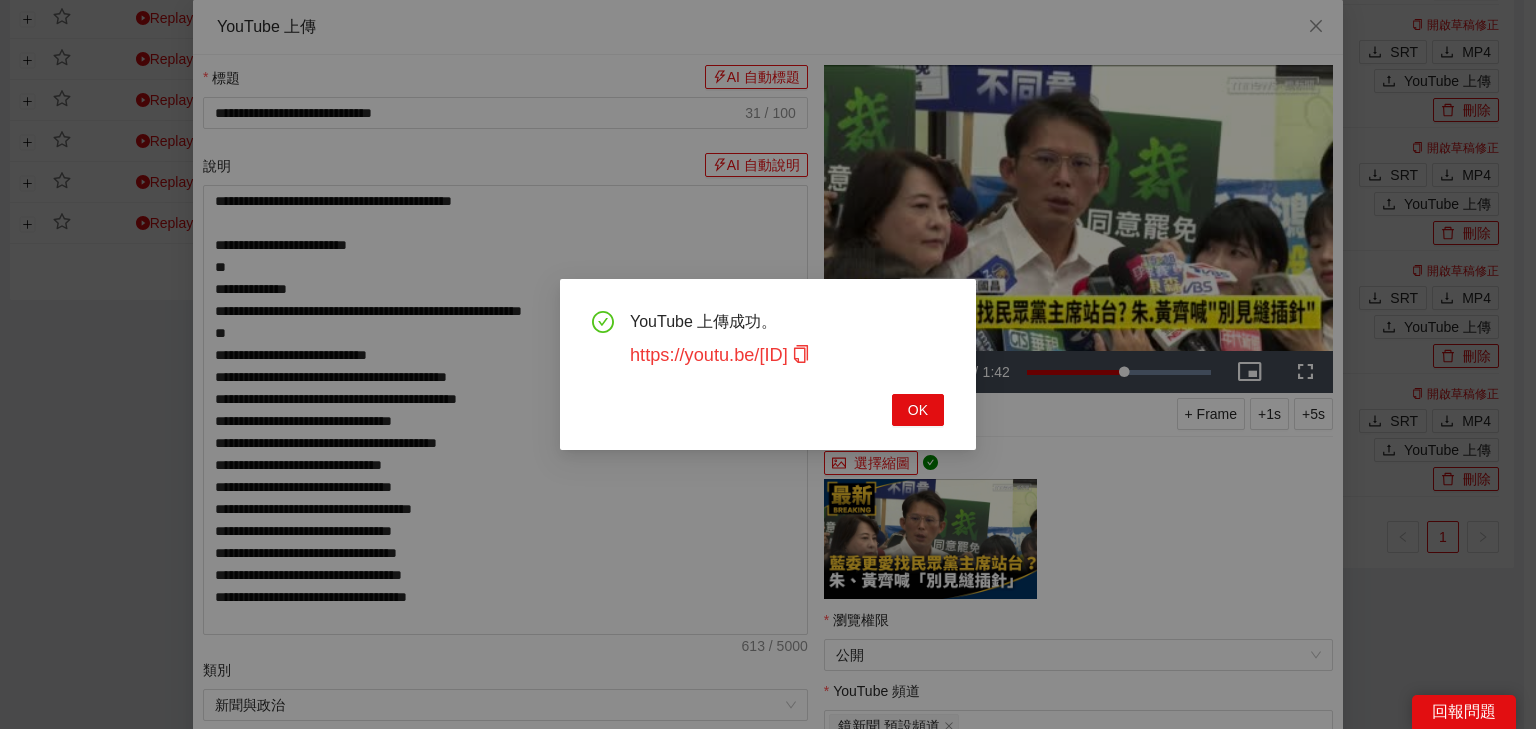 click 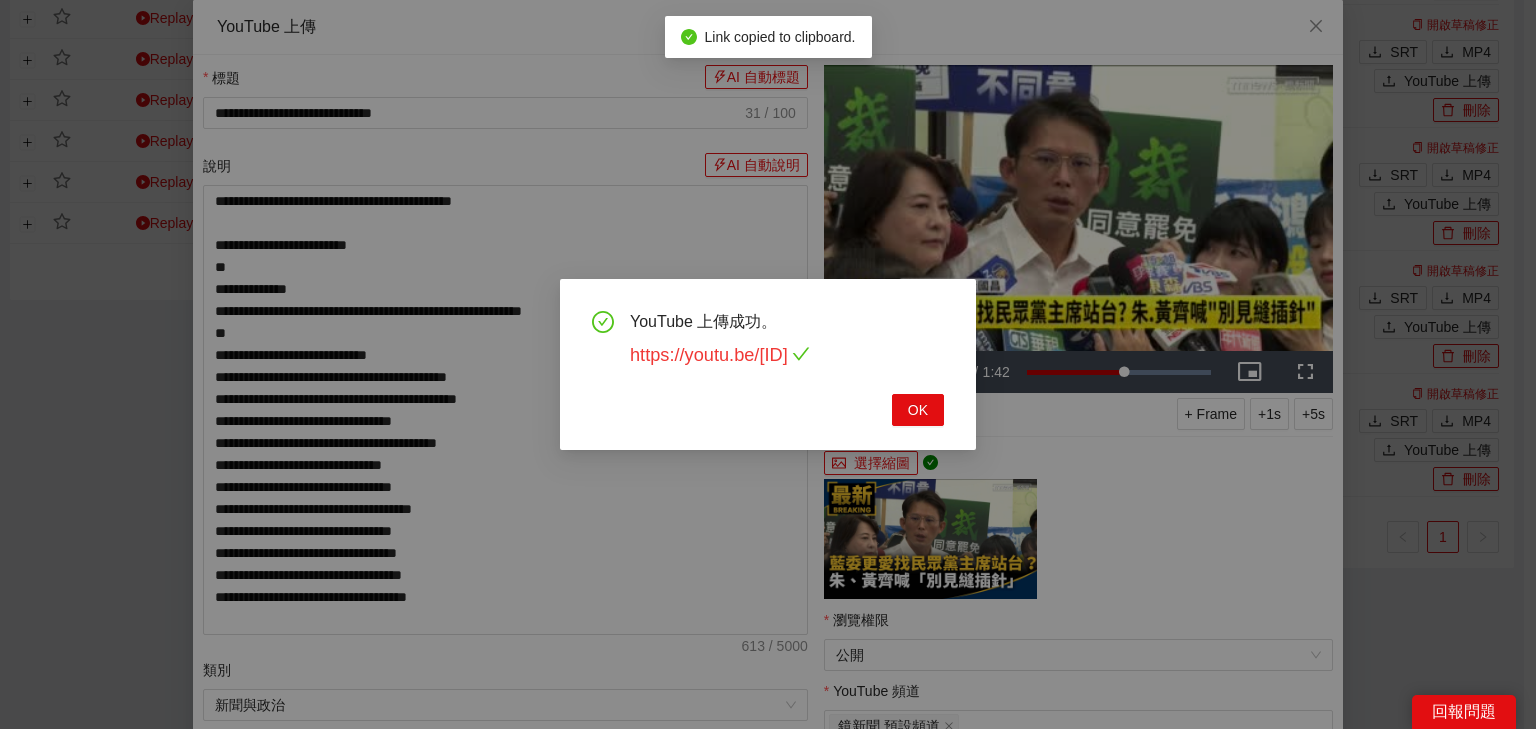 click on "https://youtu.be/2qjpDZovPfc" at bounding box center [720, 355] 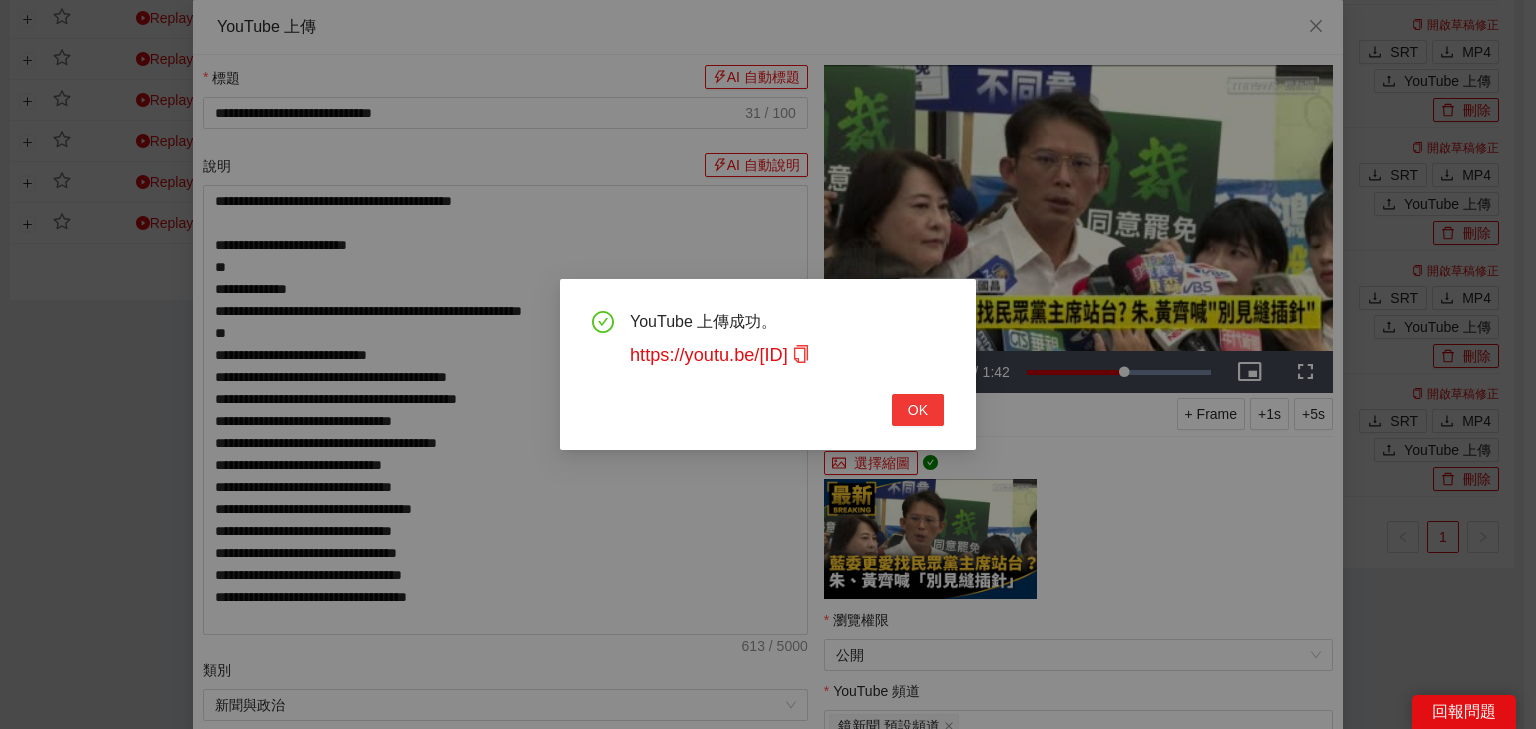 click on "OK" at bounding box center [918, 410] 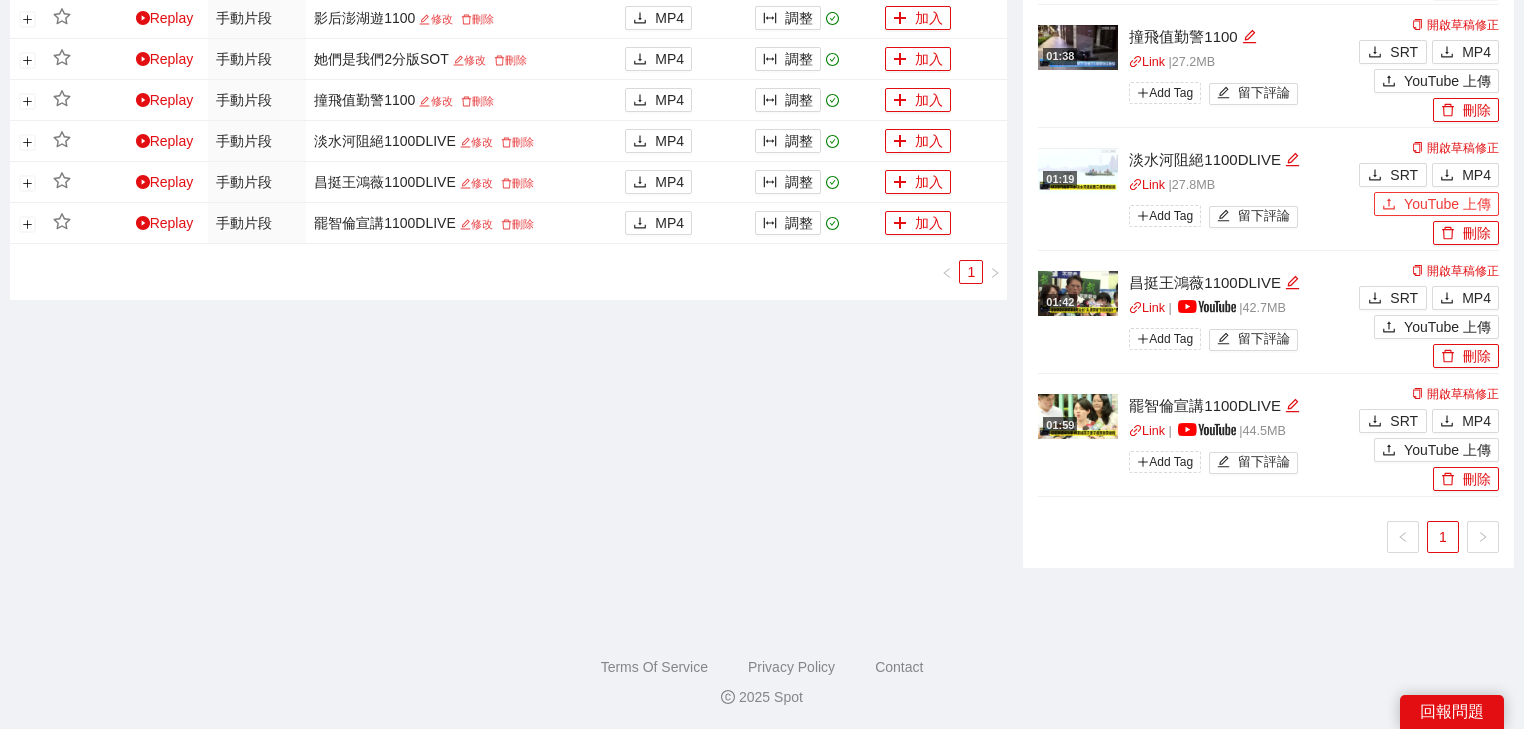 click on "YouTube 上傳" at bounding box center (1447, 204) 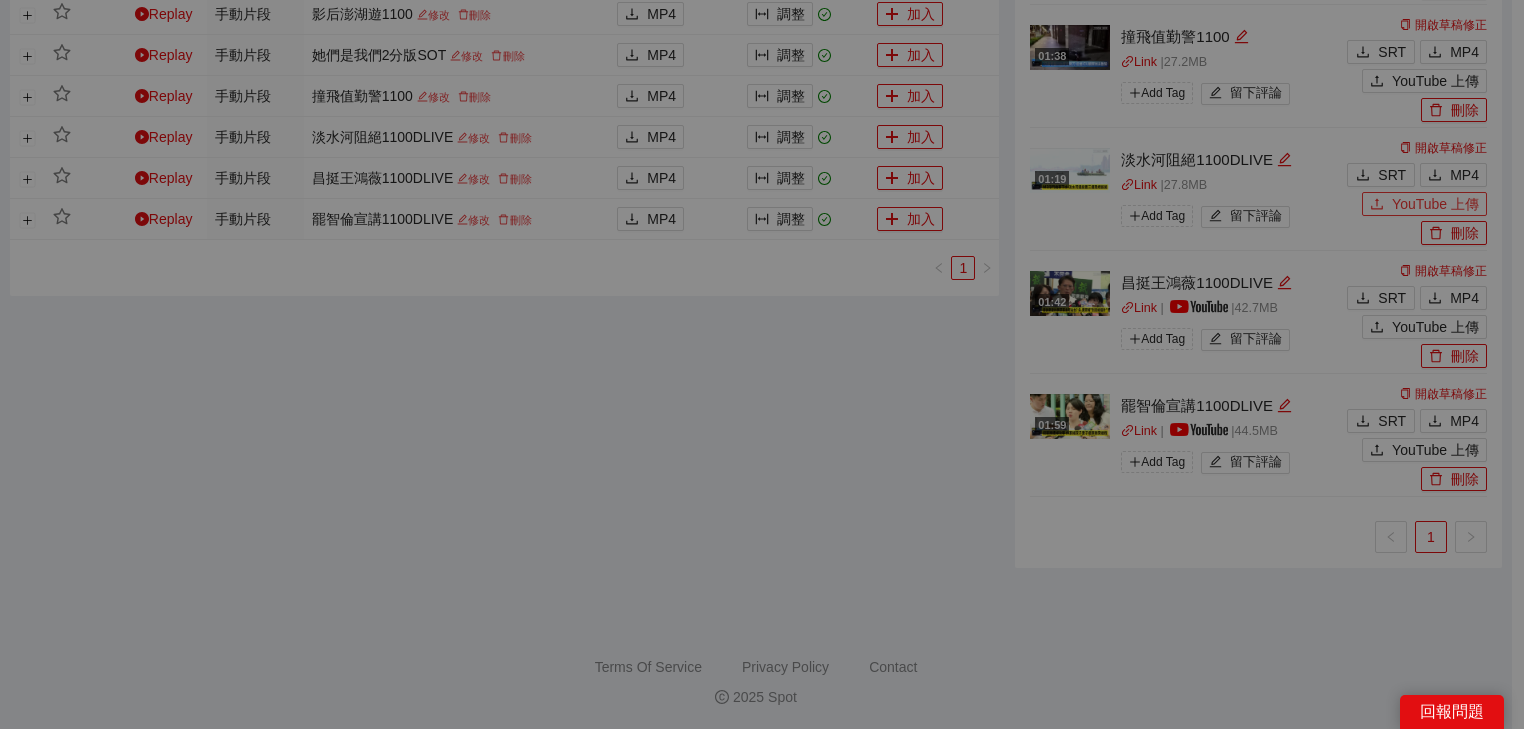 type 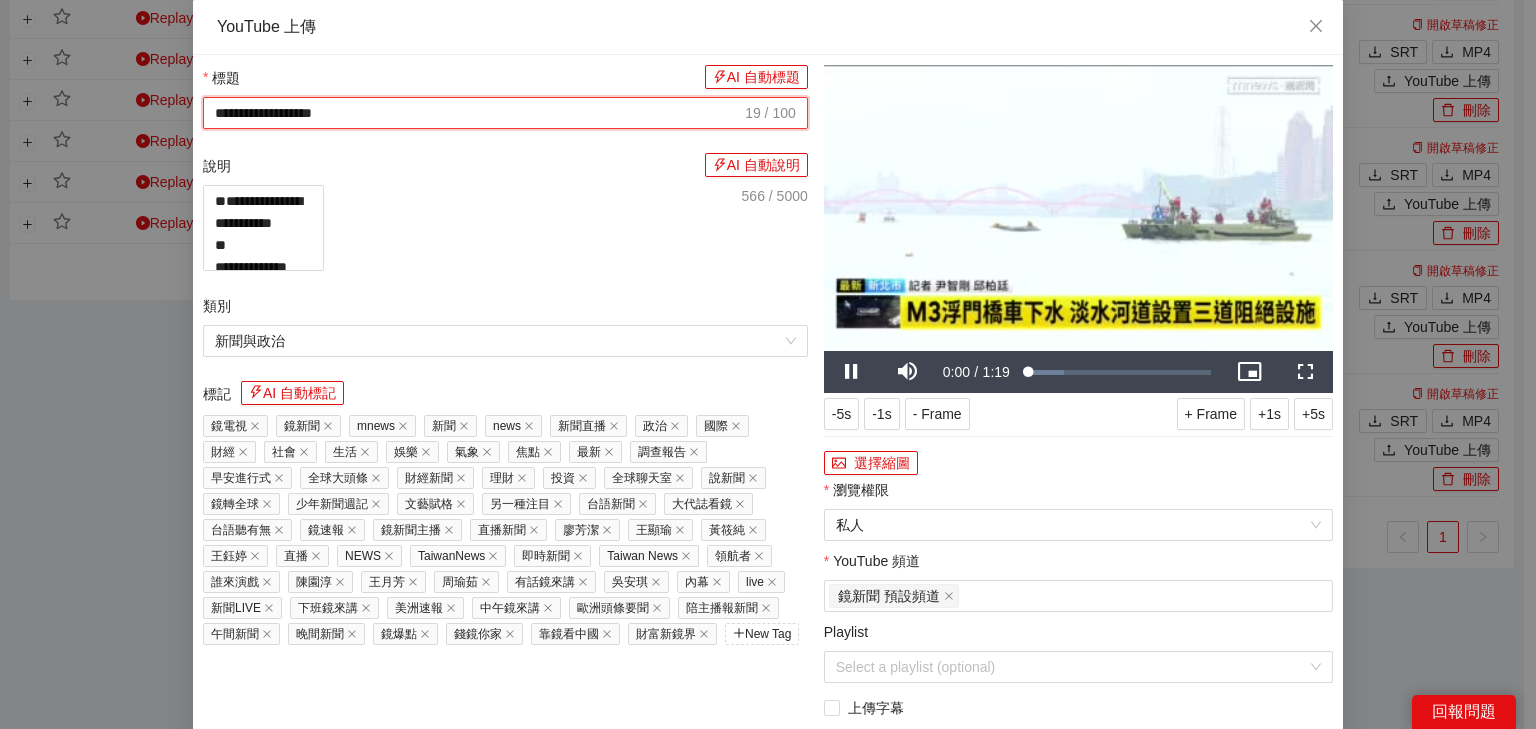 drag, startPoint x: 461, startPoint y: 124, endPoint x: 174, endPoint y: 124, distance: 287 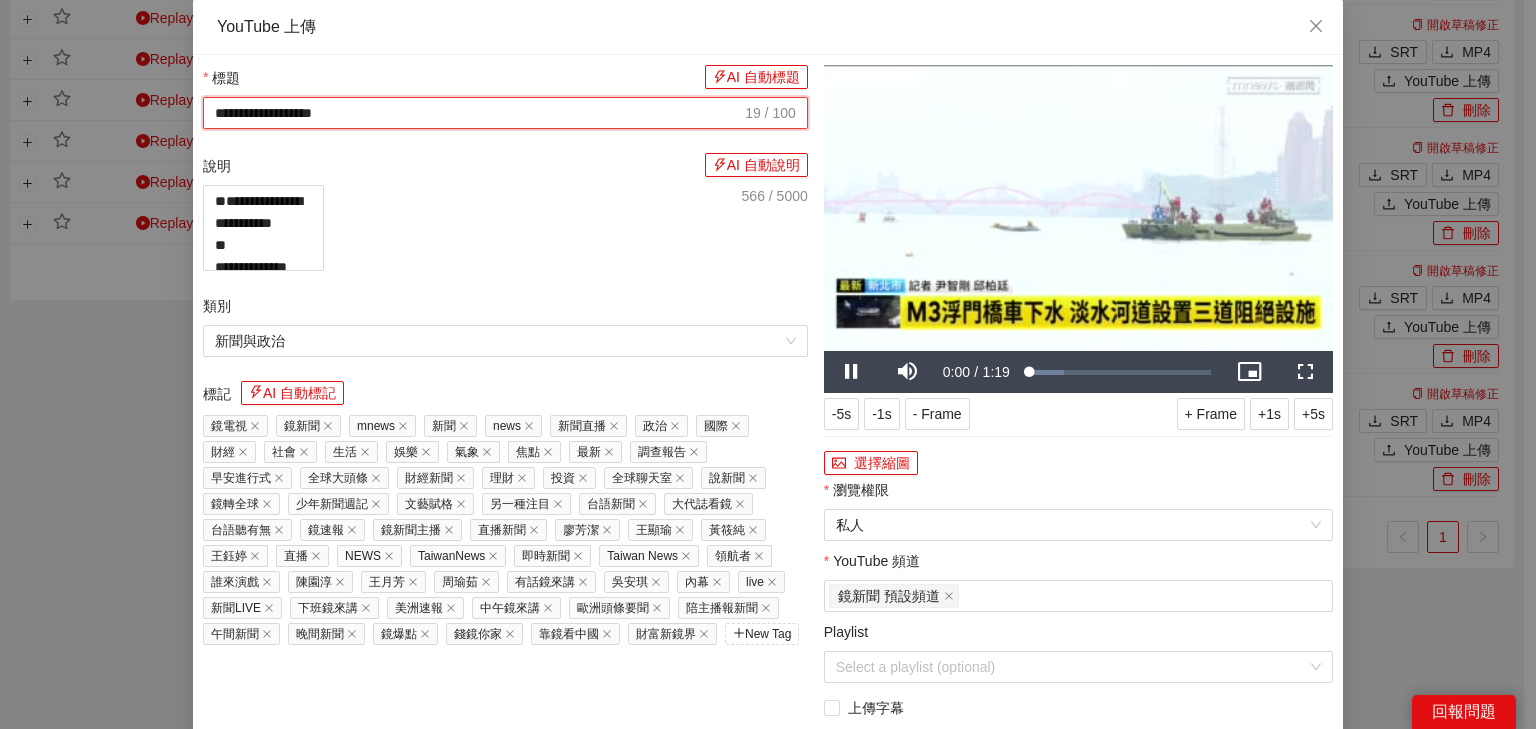 paste on "*******" 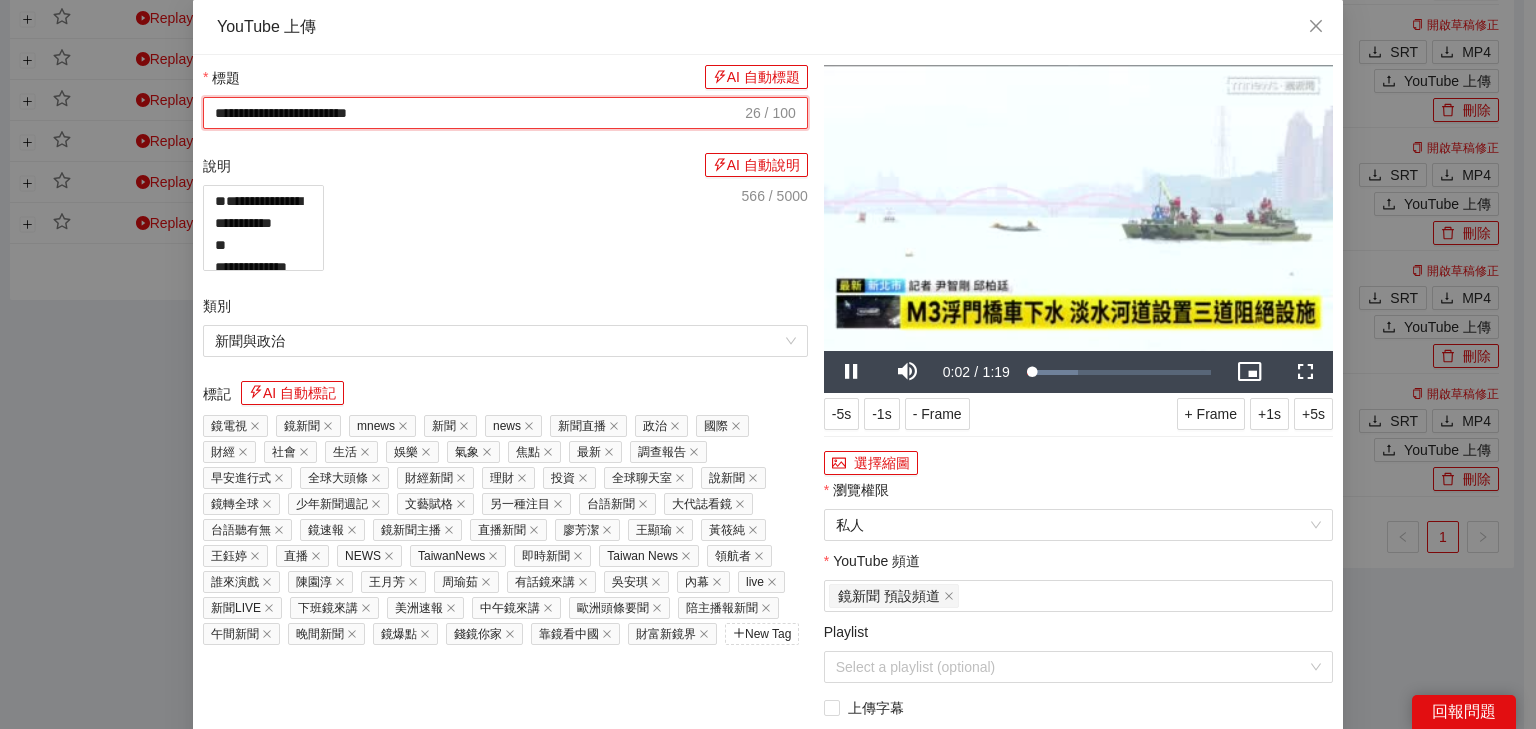 type on "**********" 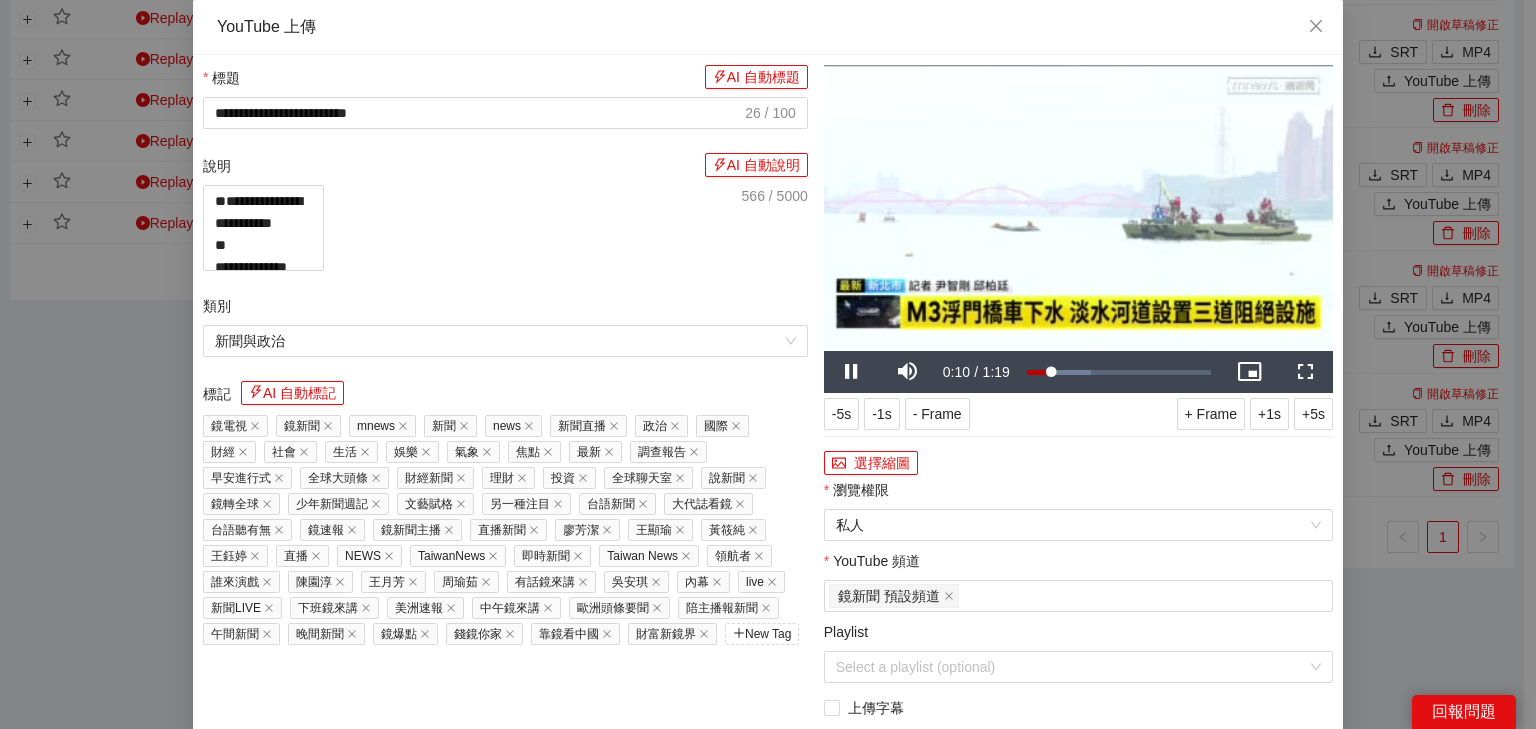 click at bounding box center (1078, 208) 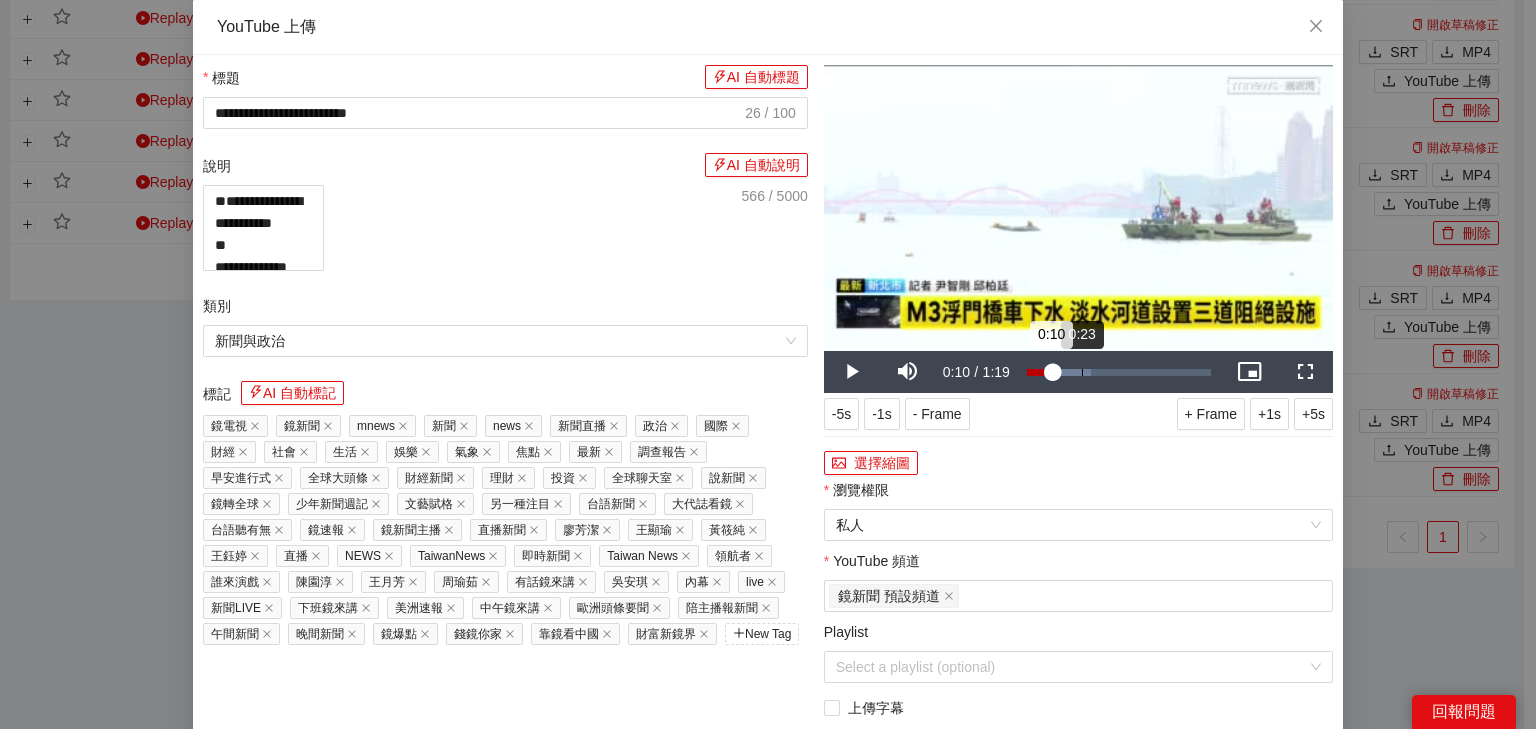 click on "0:23" at bounding box center [1082, 372] 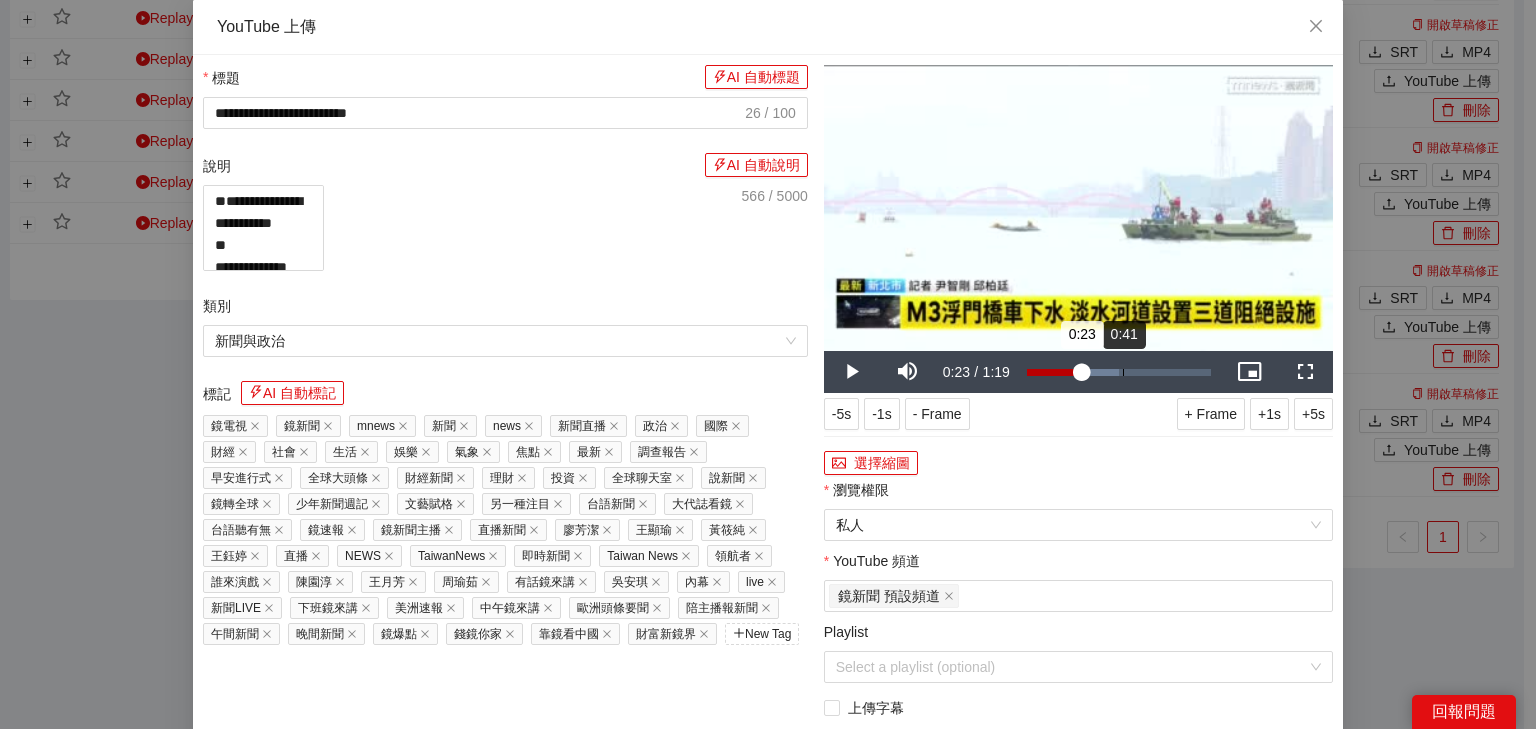 click on "Loaded :  49.84% 0:41 0:23" at bounding box center (1119, 372) 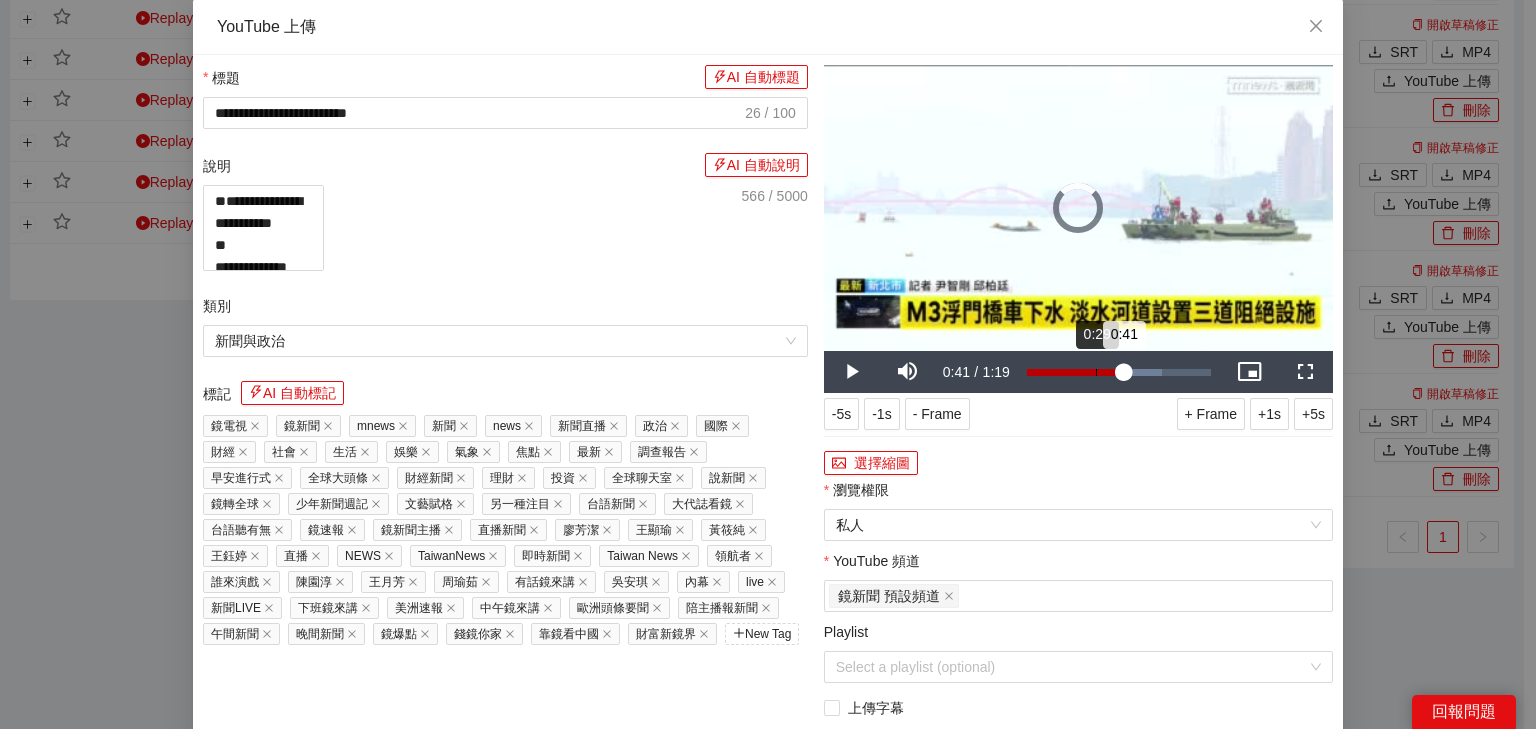 click on "0:29" at bounding box center (1096, 372) 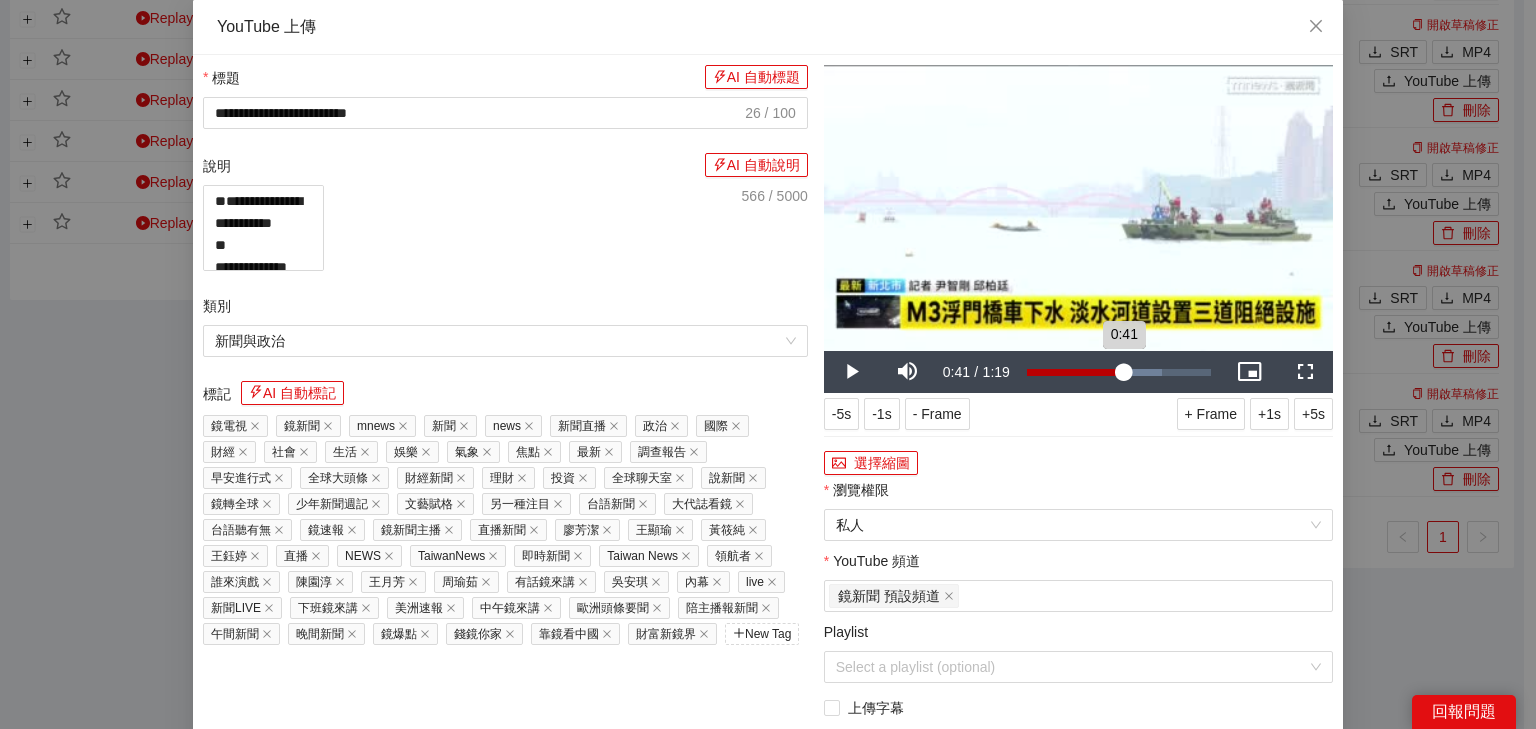 click on "Loaded :  73.25% 0:41 0:41" at bounding box center (1119, 372) 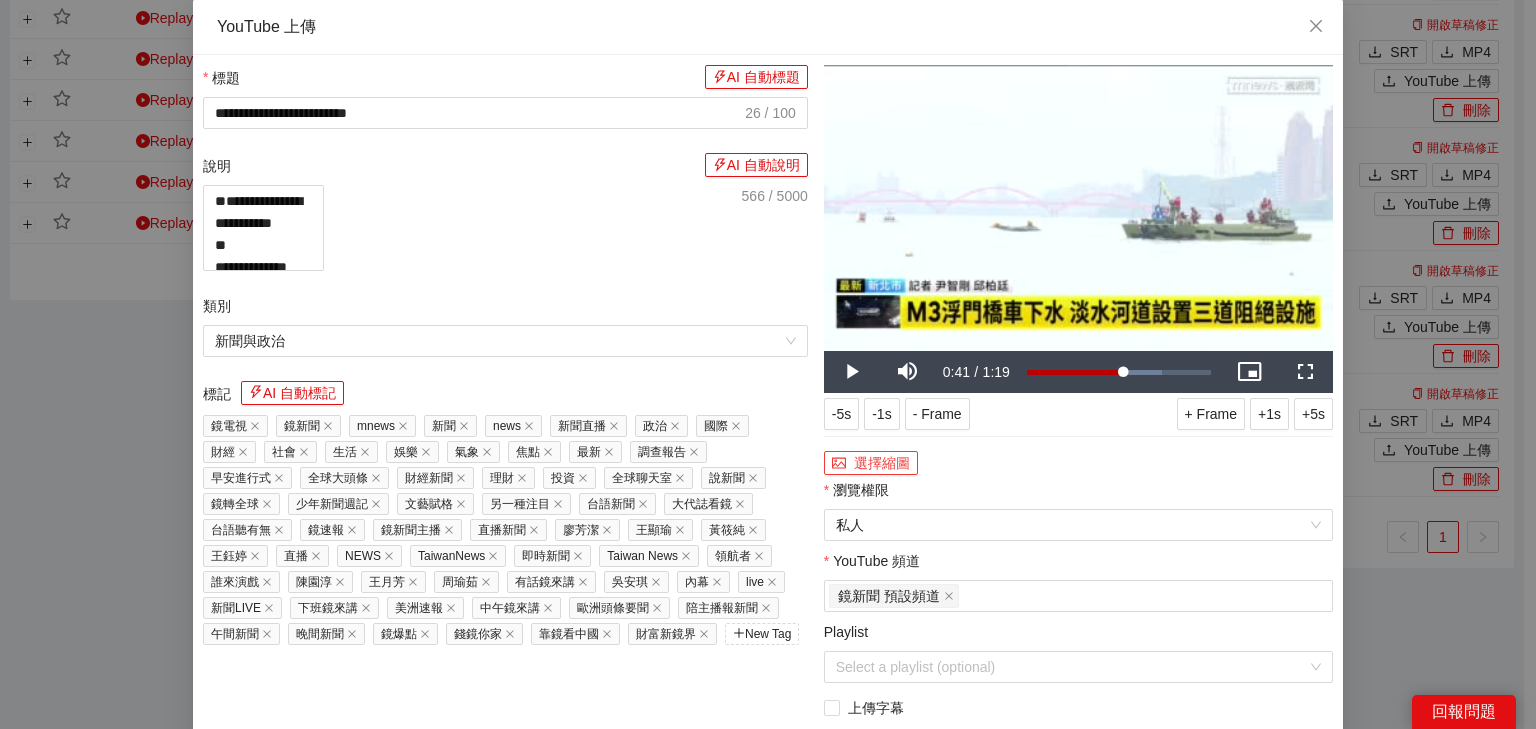 click on "選擇縮圖" at bounding box center [871, 463] 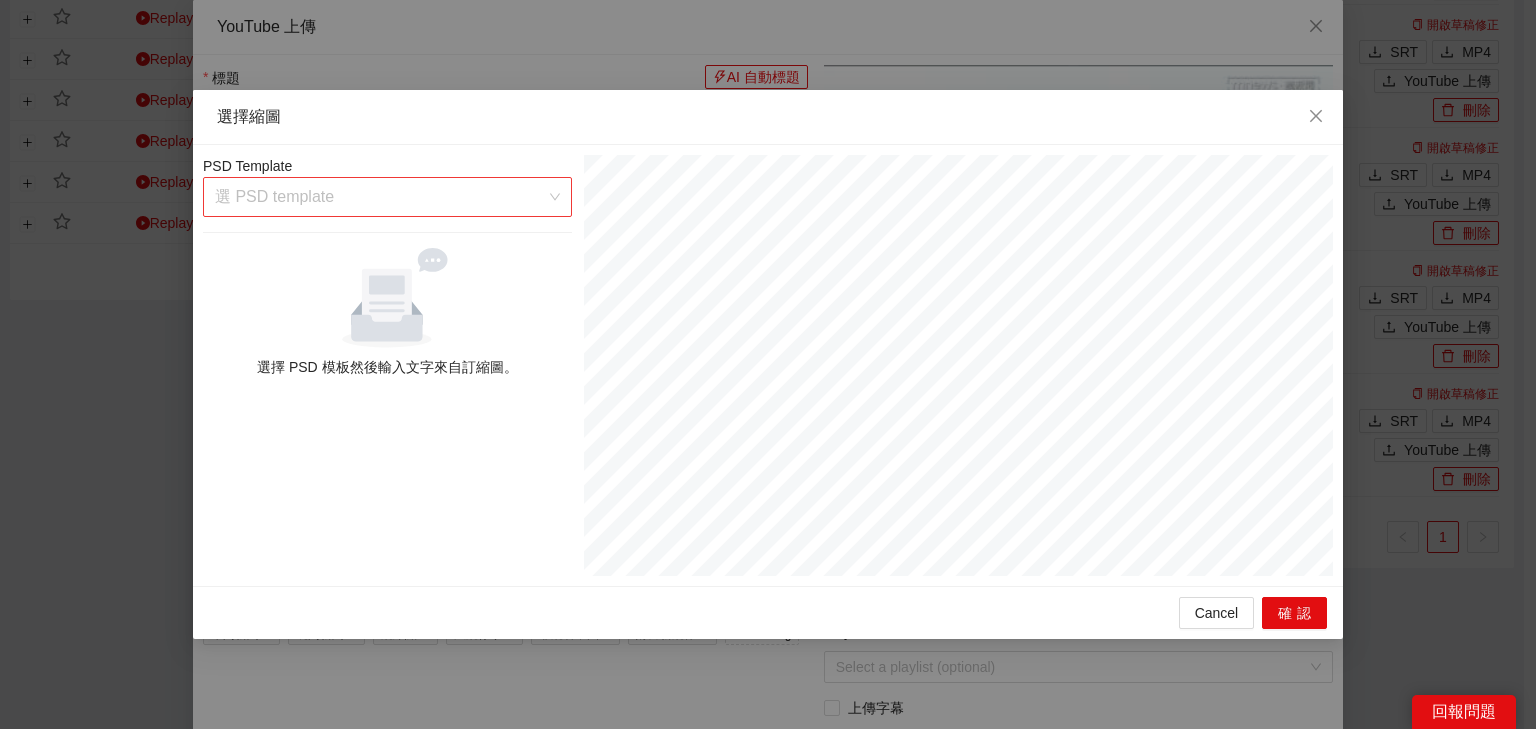 click at bounding box center [380, 197] 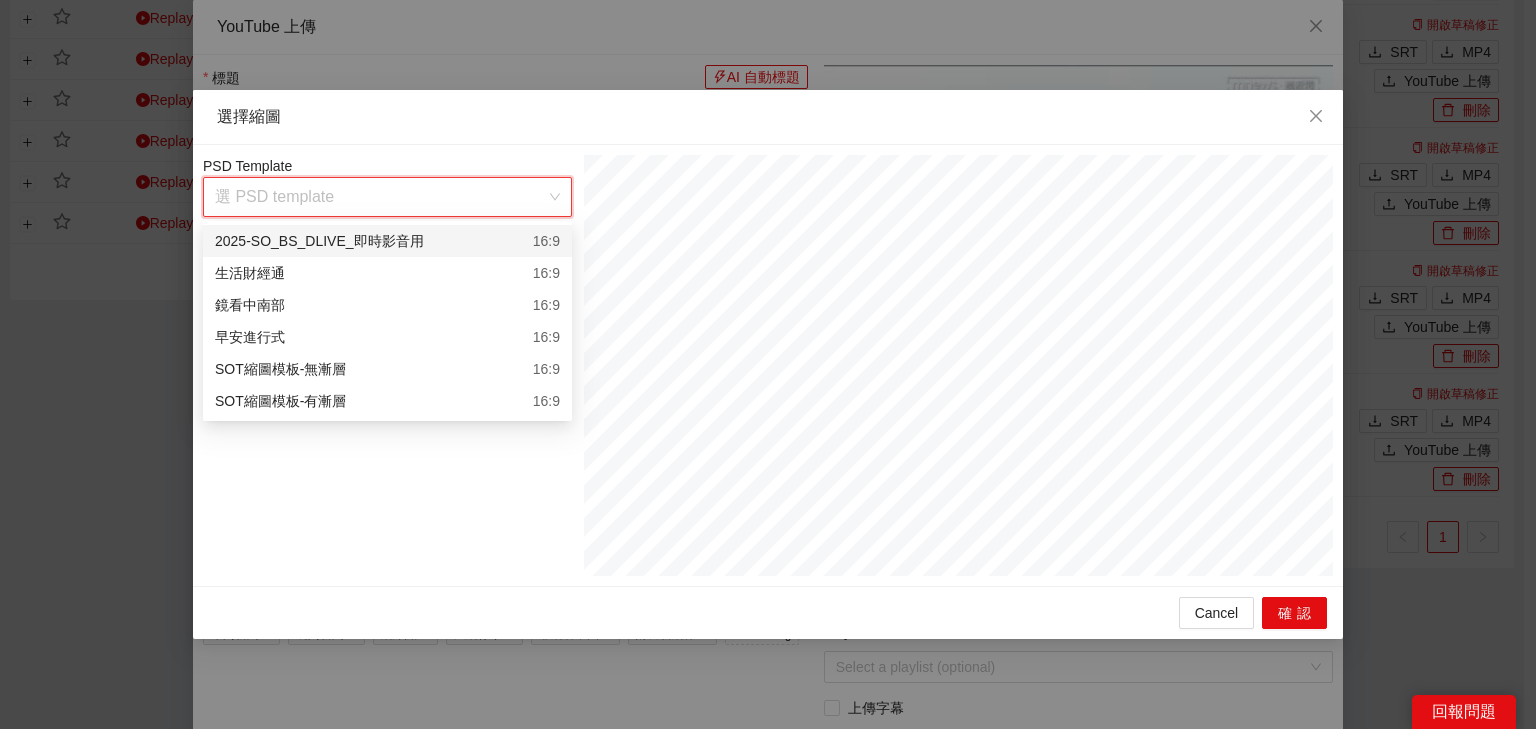 click on "2025-SO_BS_DLIVE_即時影音用 16:9" at bounding box center [387, 241] 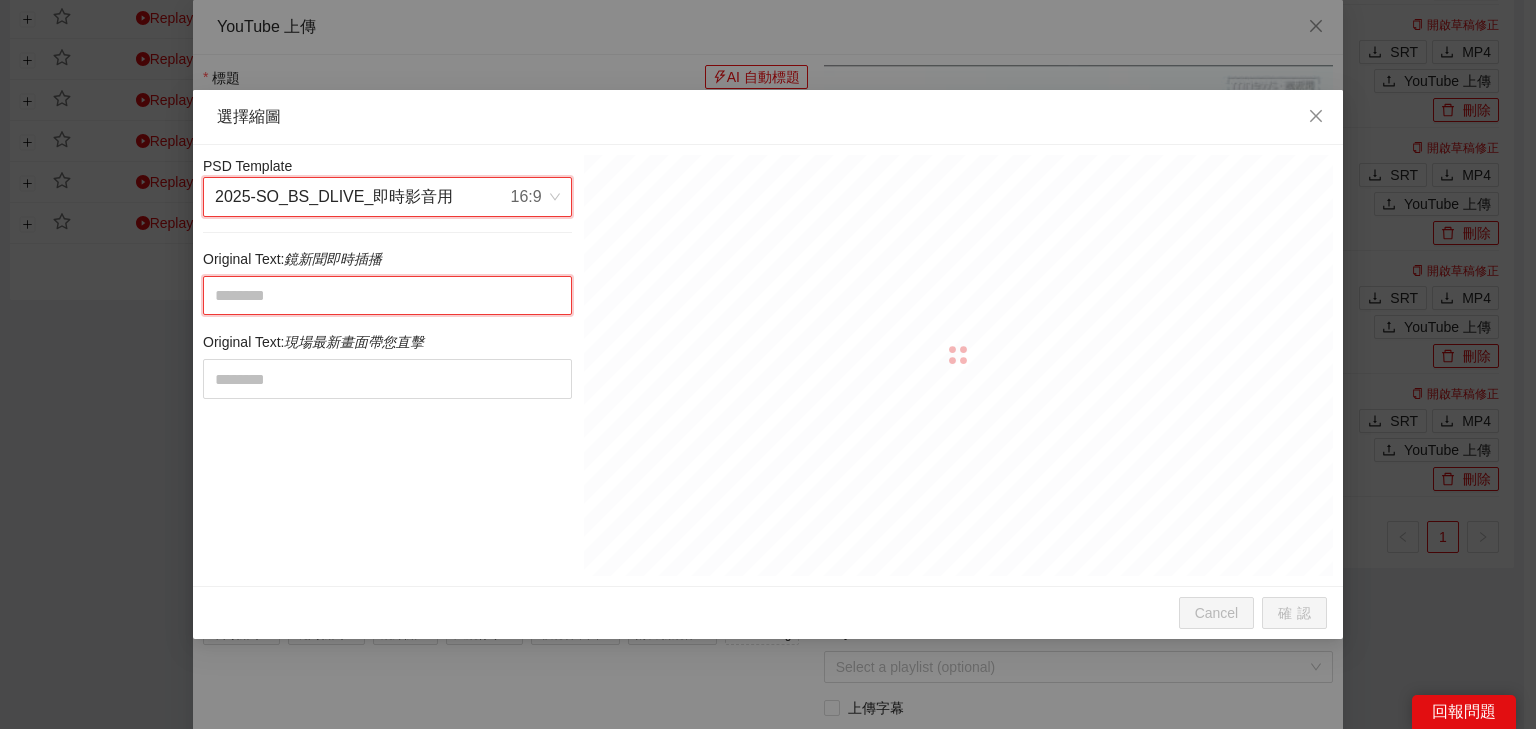 click at bounding box center [387, 296] 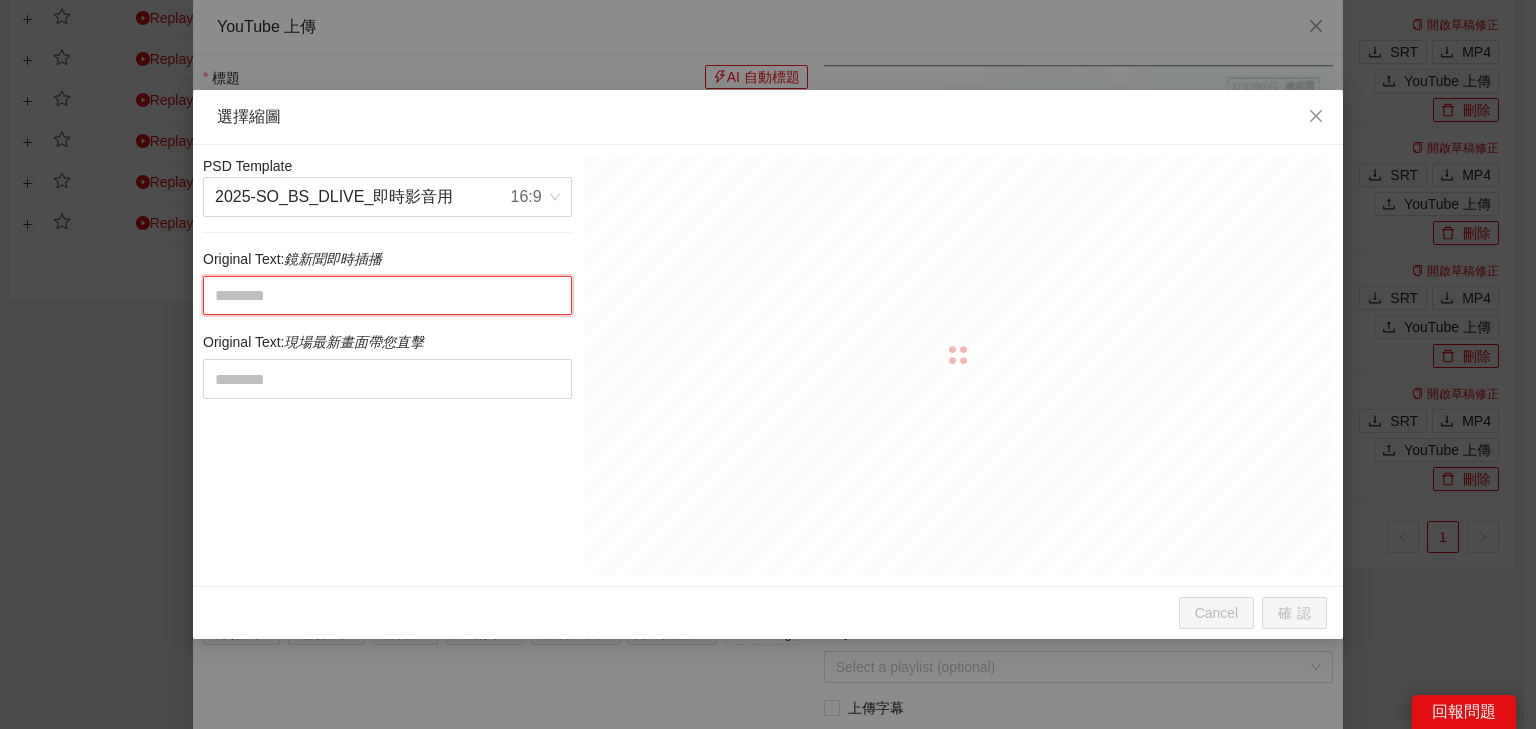 paste on "**********" 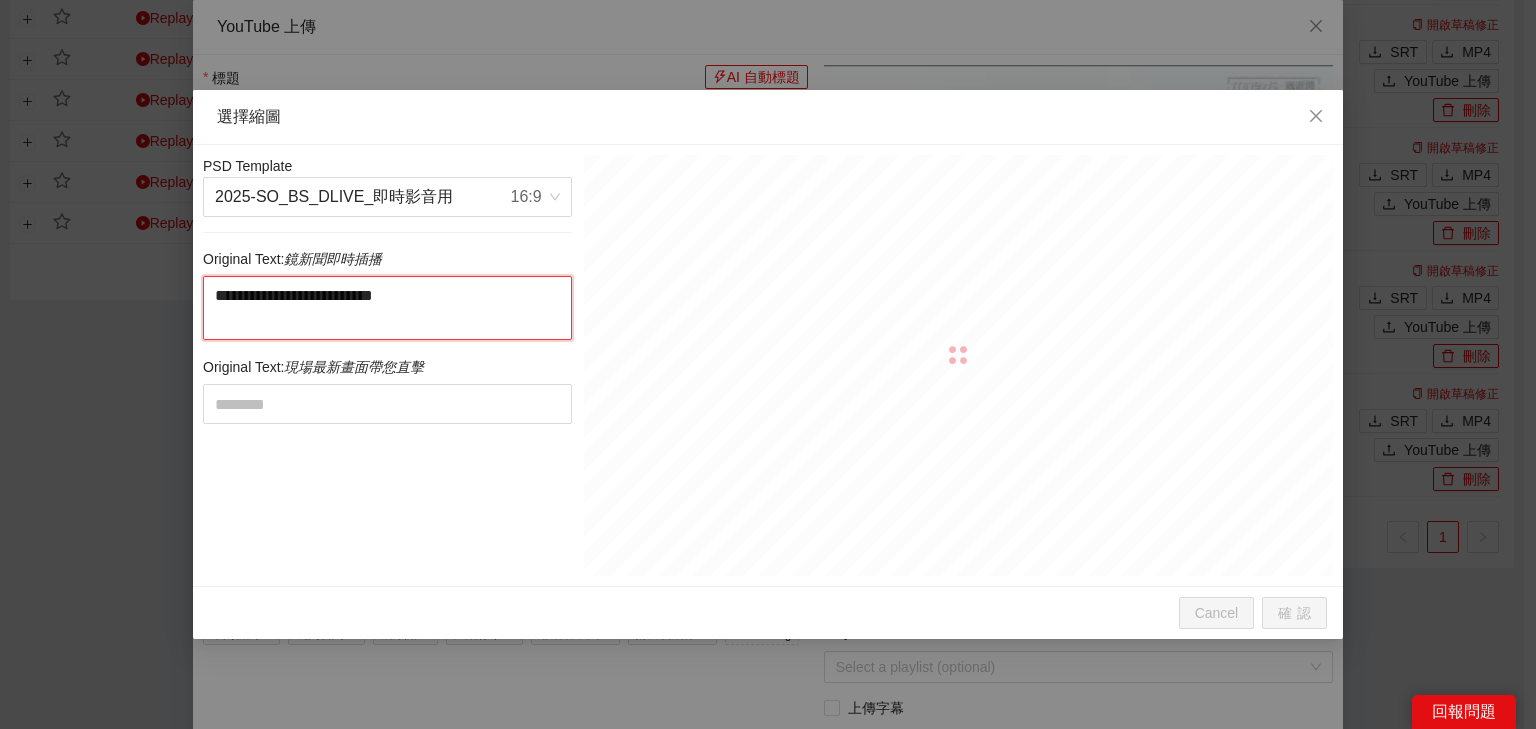 drag, startPoint x: 375, startPoint y: 290, endPoint x: 404, endPoint y: 339, distance: 56.938564 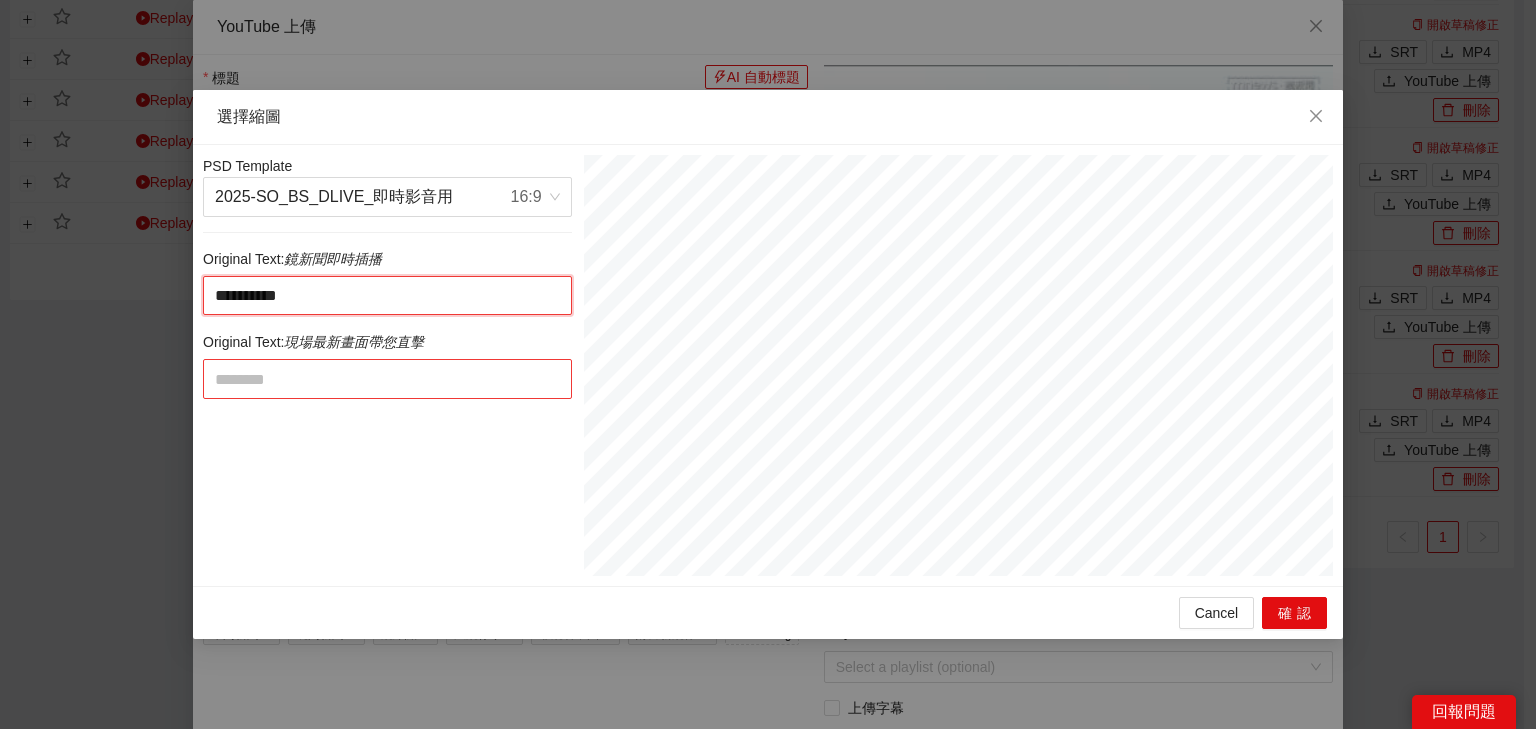 type on "*********" 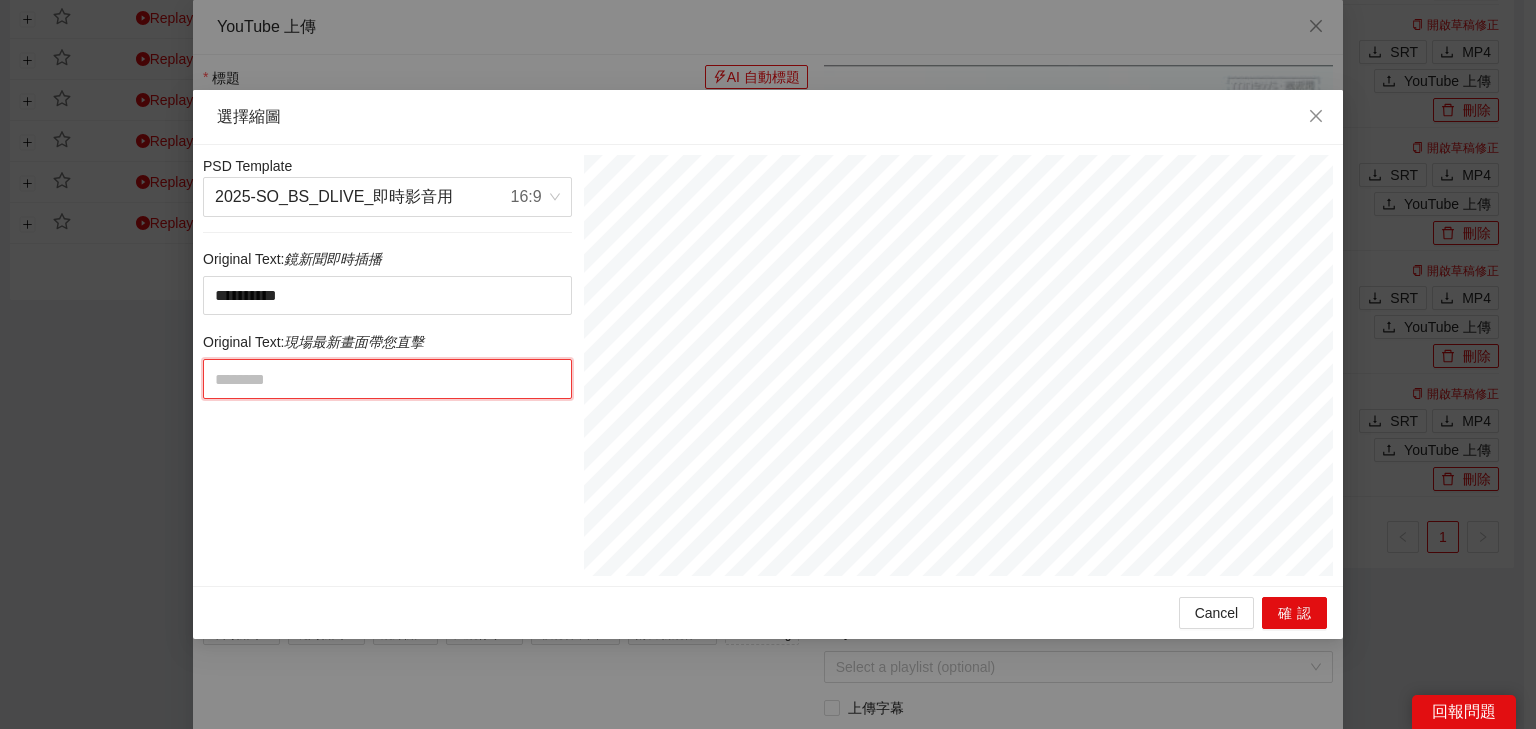 click at bounding box center [387, 379] 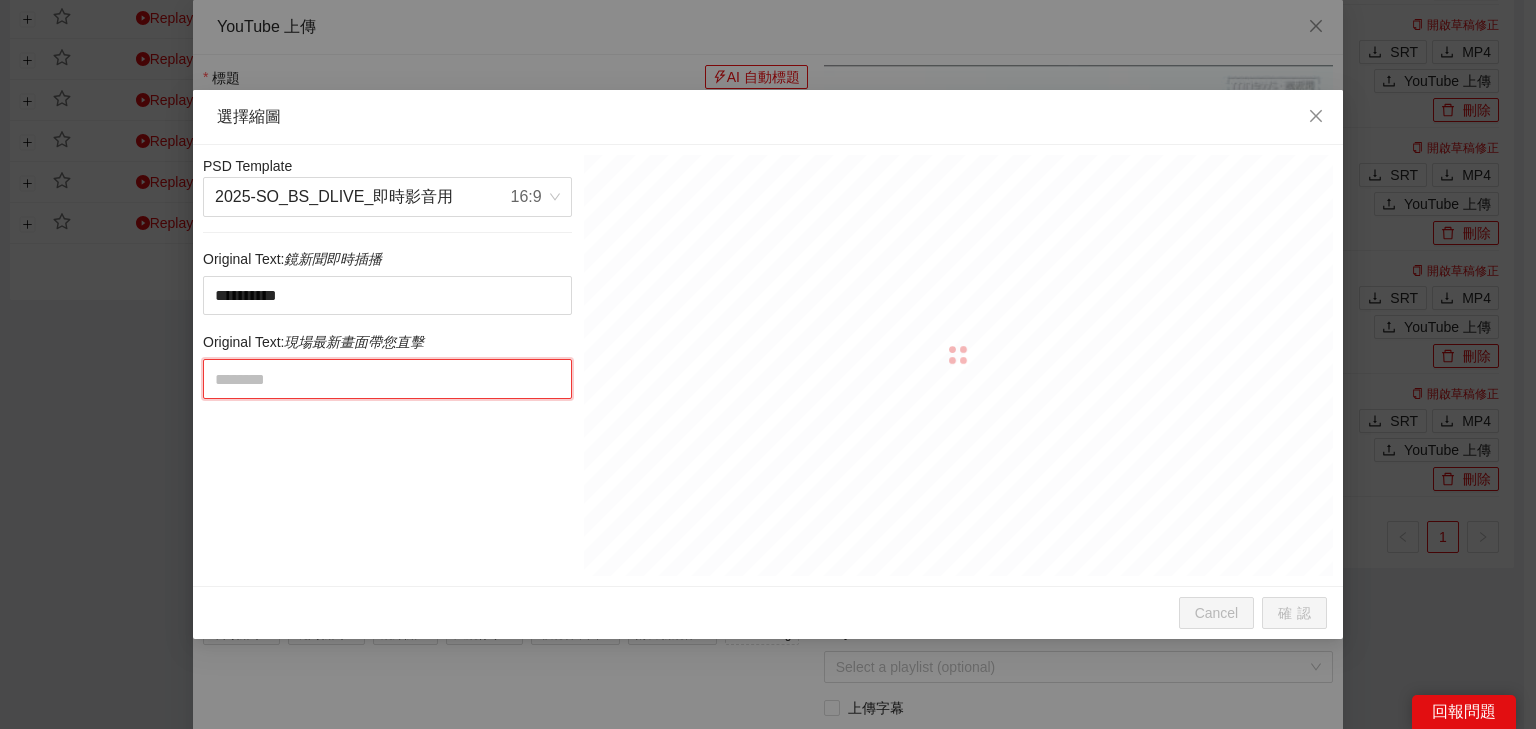 paste on "**********" 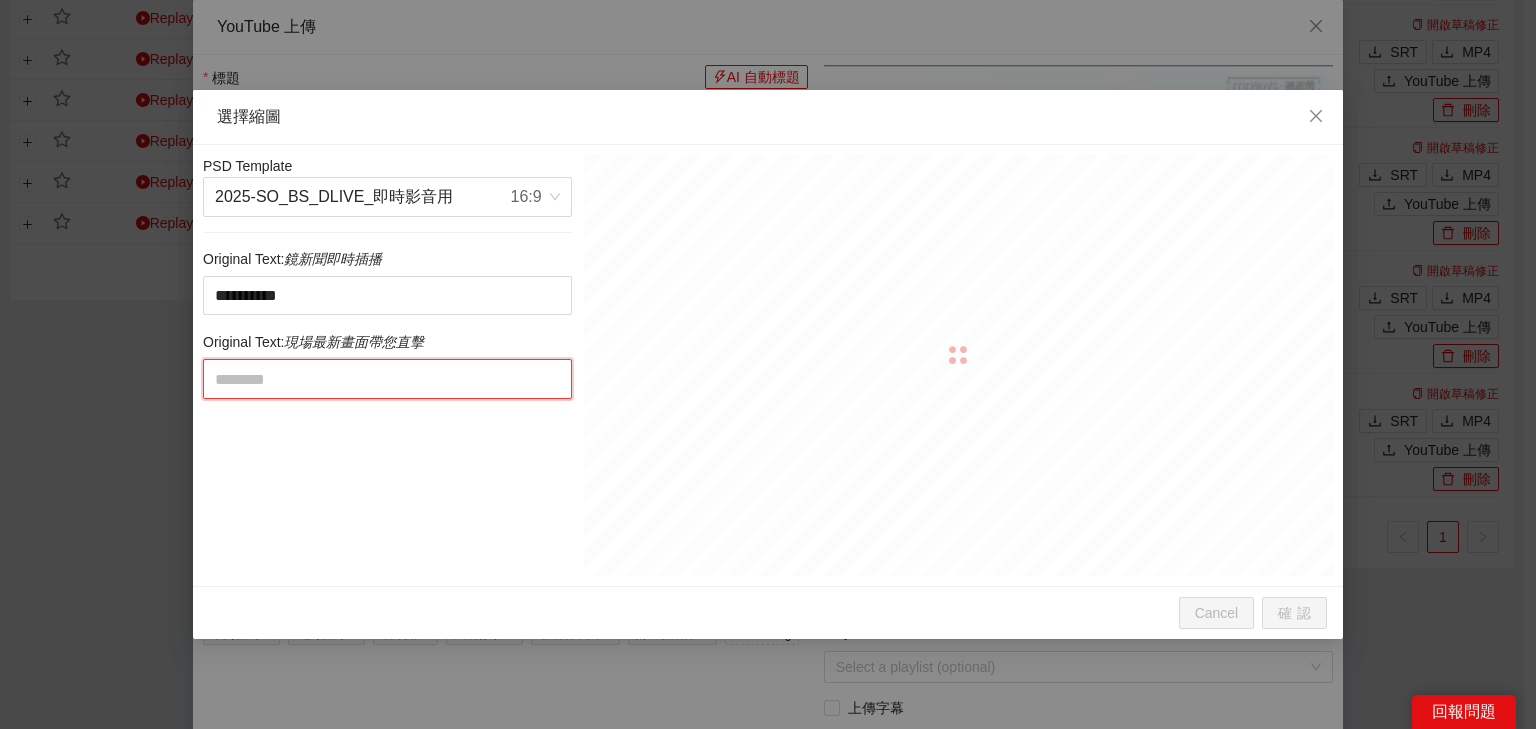 type on "**********" 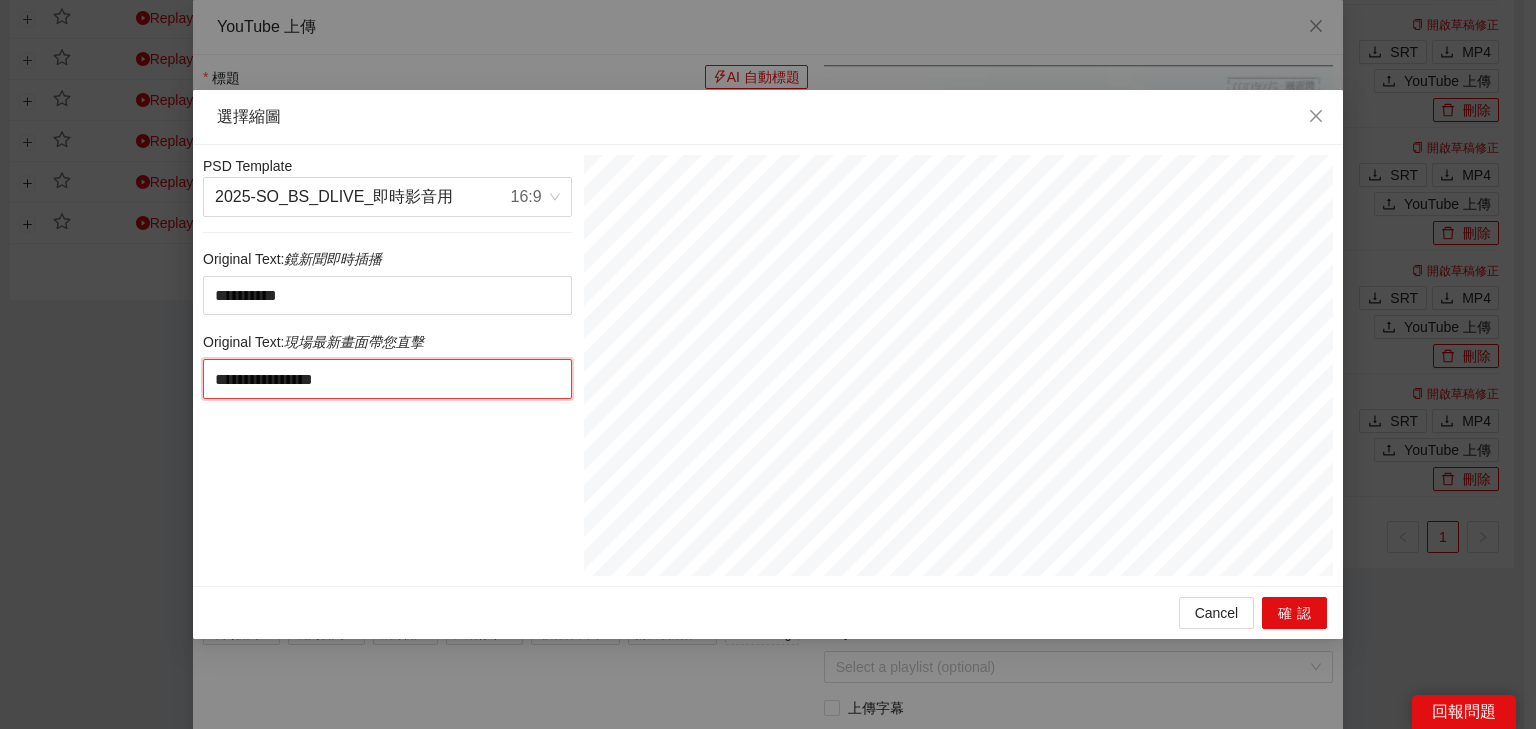 drag, startPoint x: 390, startPoint y: 373, endPoint x: 496, endPoint y: 380, distance: 106.23088 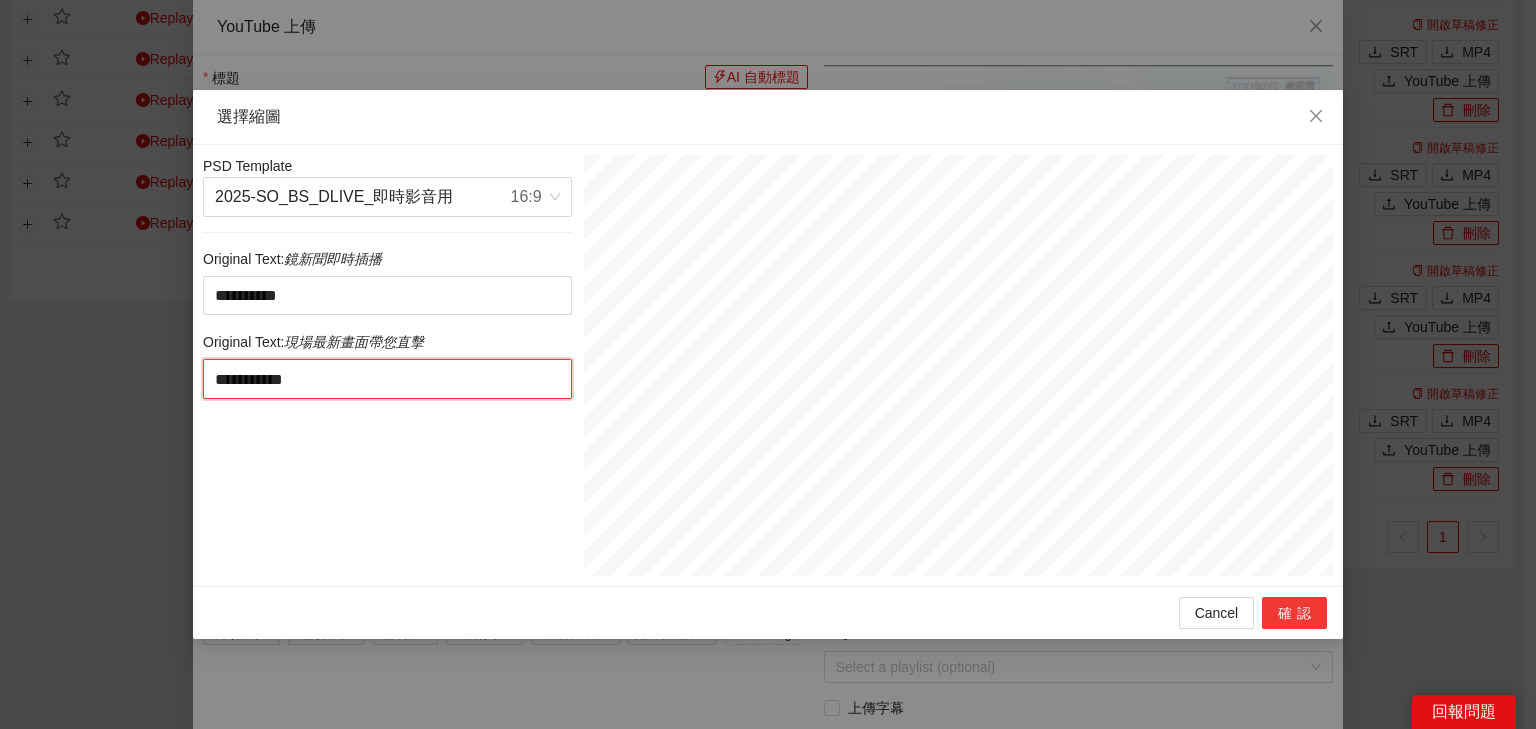 type on "**********" 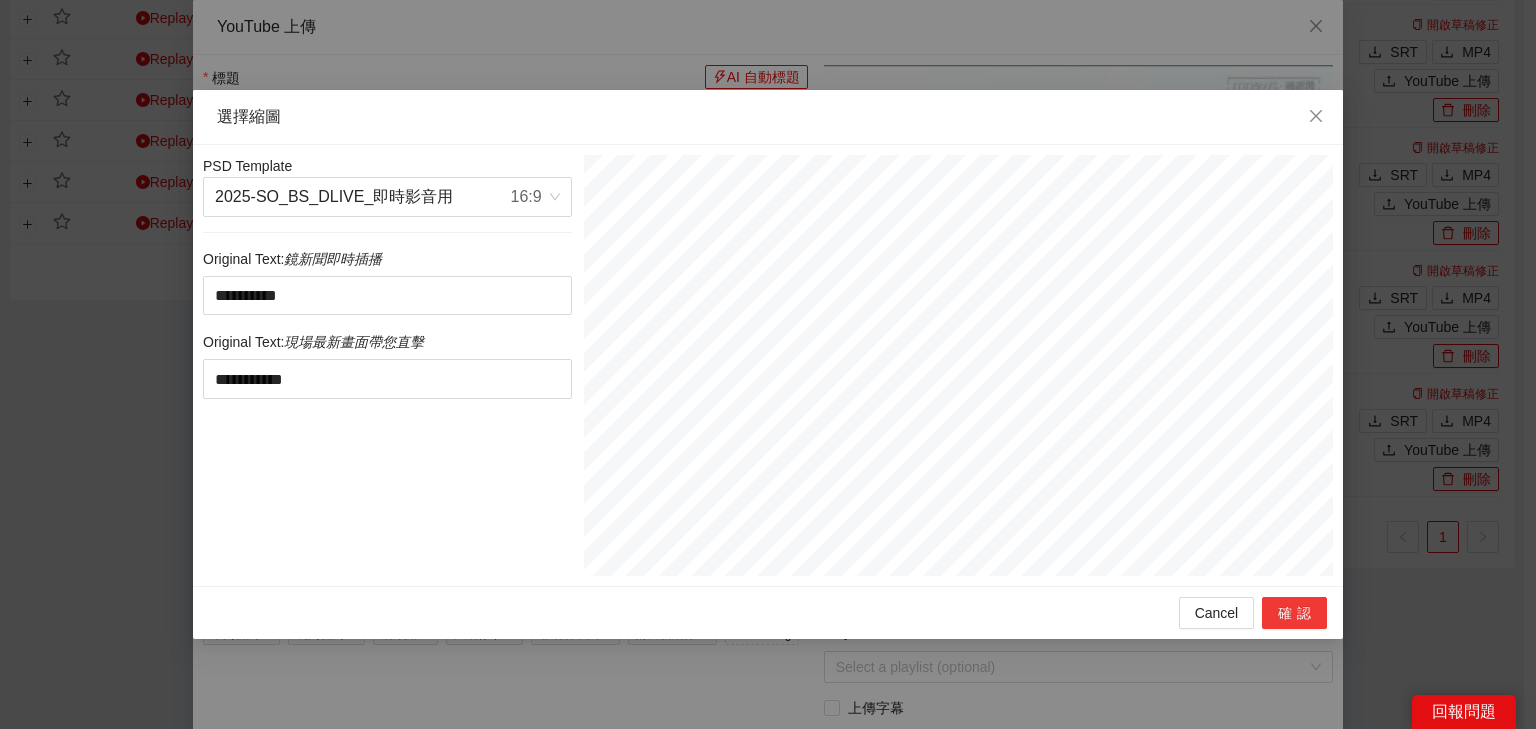 click on "確認" at bounding box center (1294, 613) 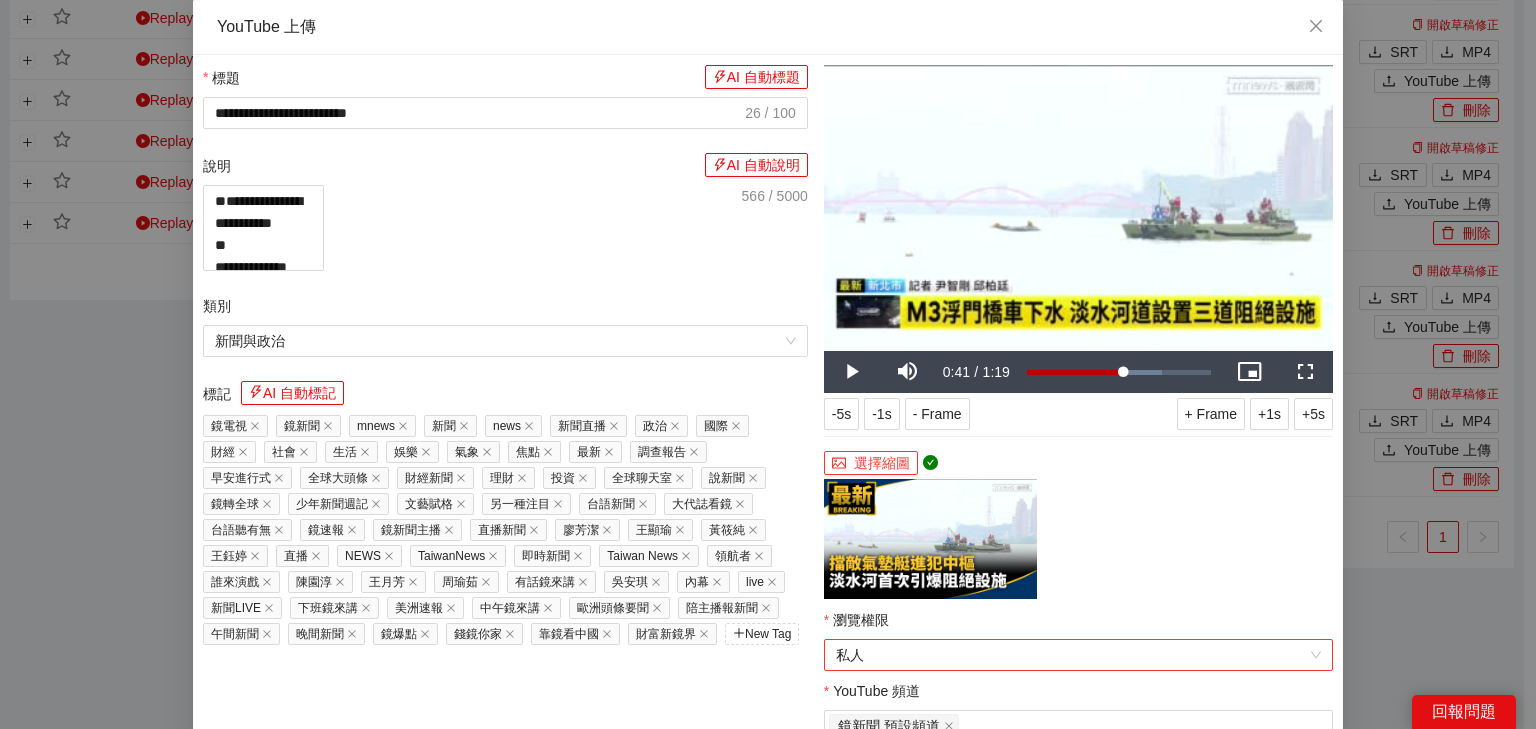 click on "私人" at bounding box center (1078, 655) 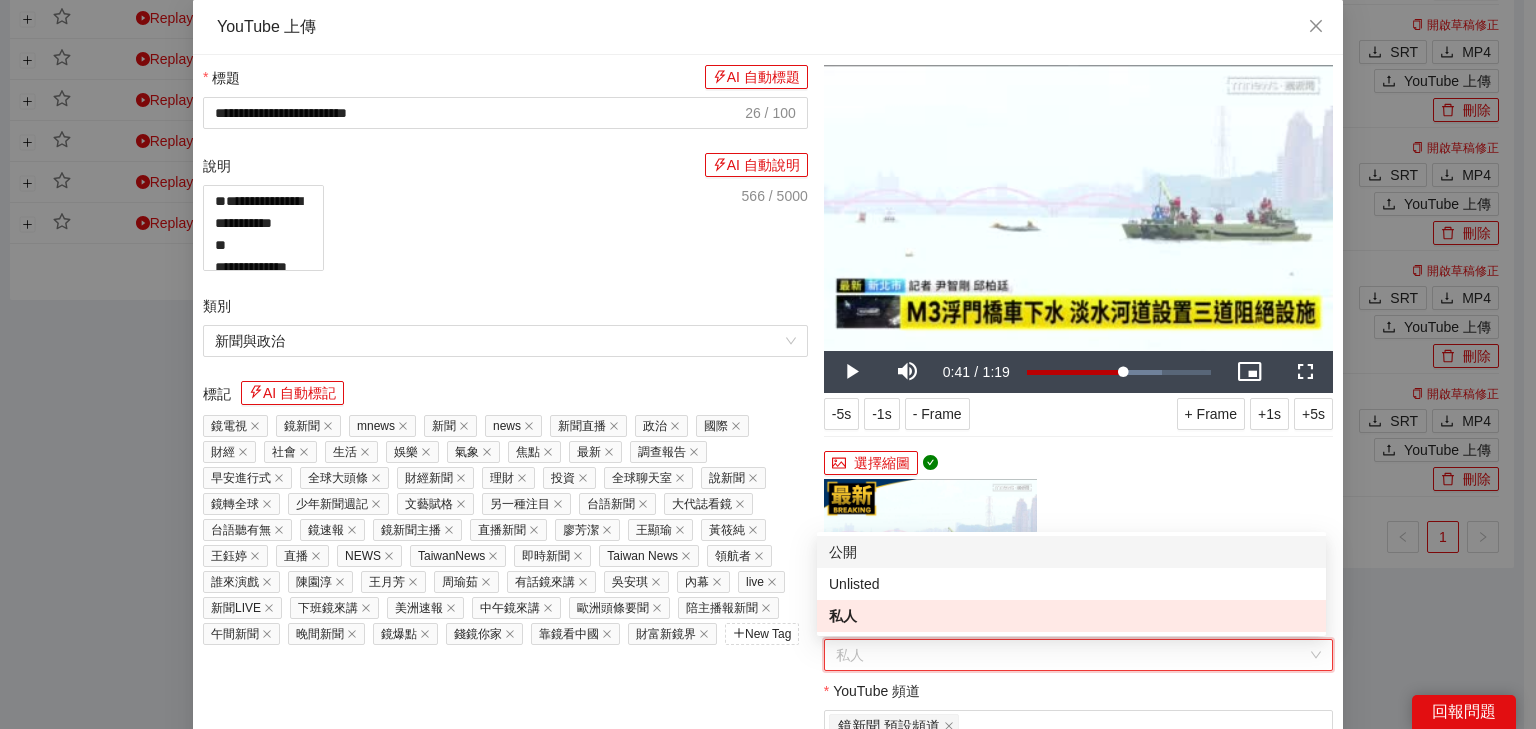 click on "公開" at bounding box center (1071, 552) 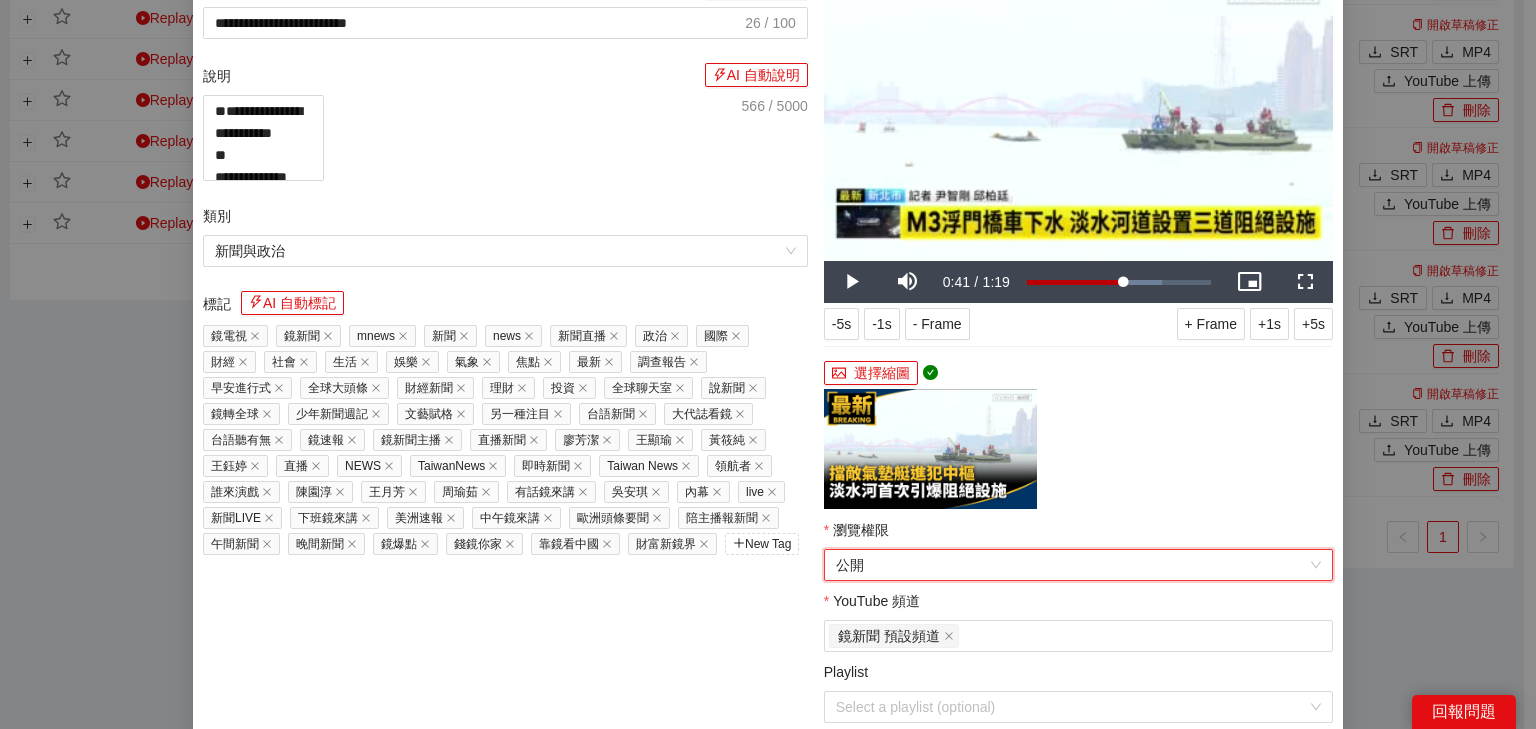 scroll, scrollTop: 240, scrollLeft: 0, axis: vertical 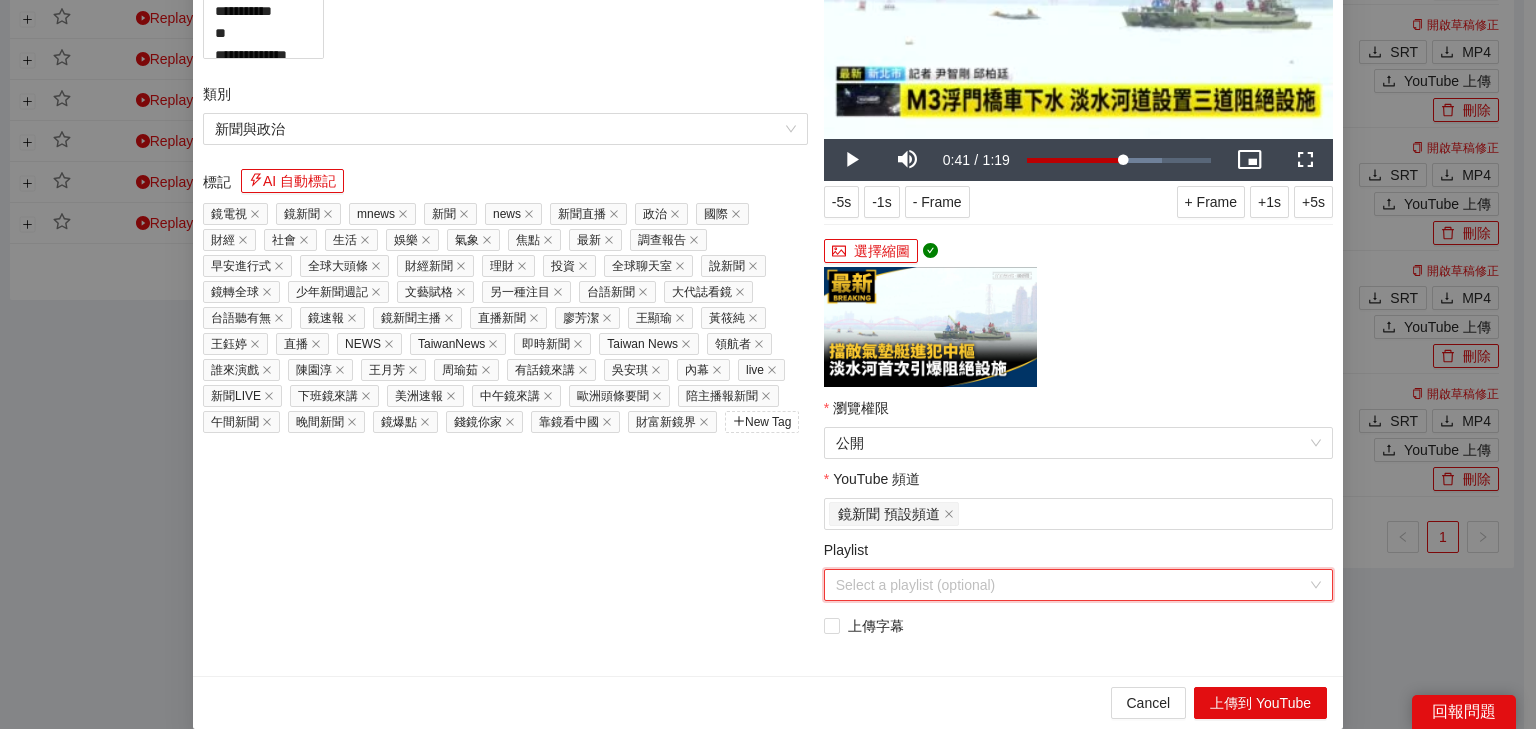 click on "Playlist" at bounding box center (1071, 585) 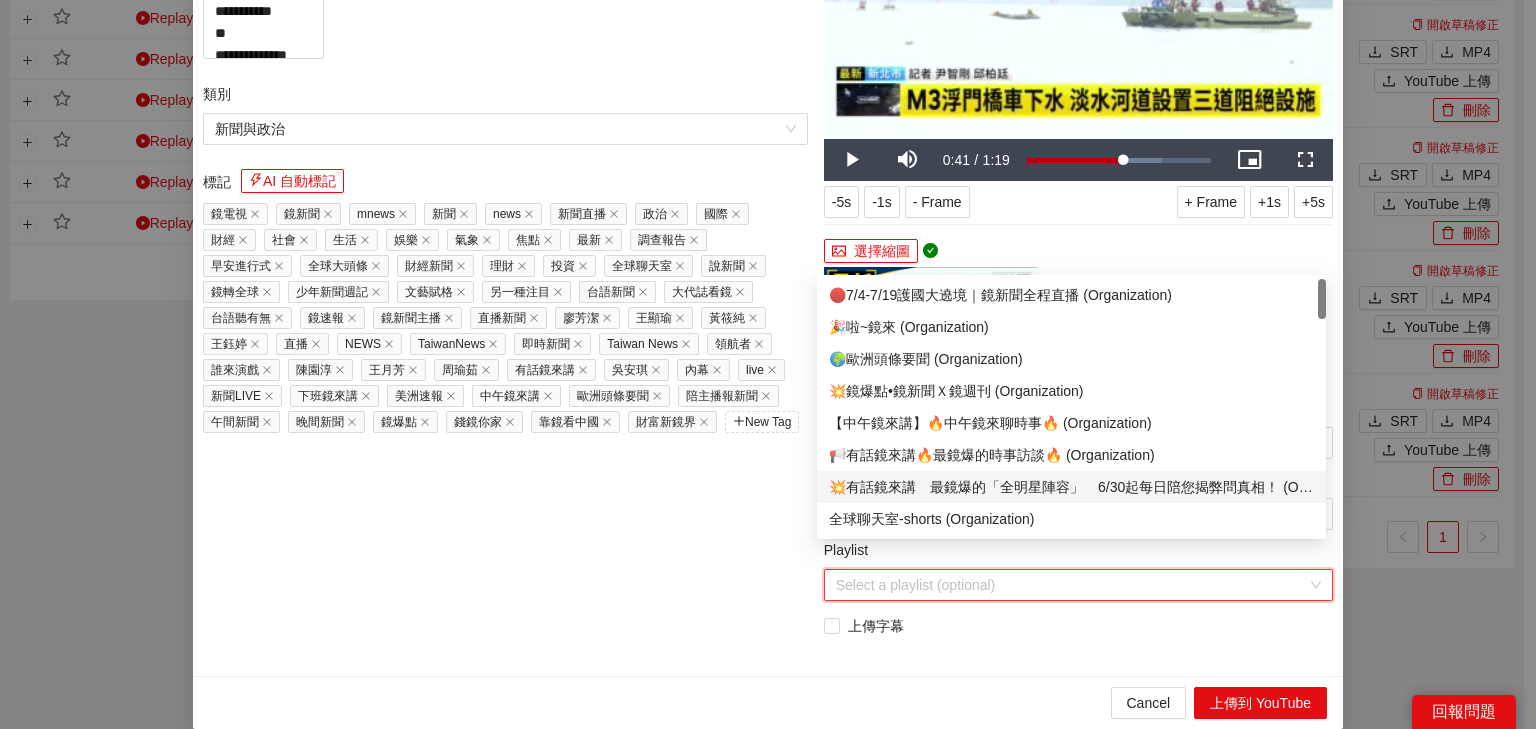 scroll, scrollTop: 320, scrollLeft: 0, axis: vertical 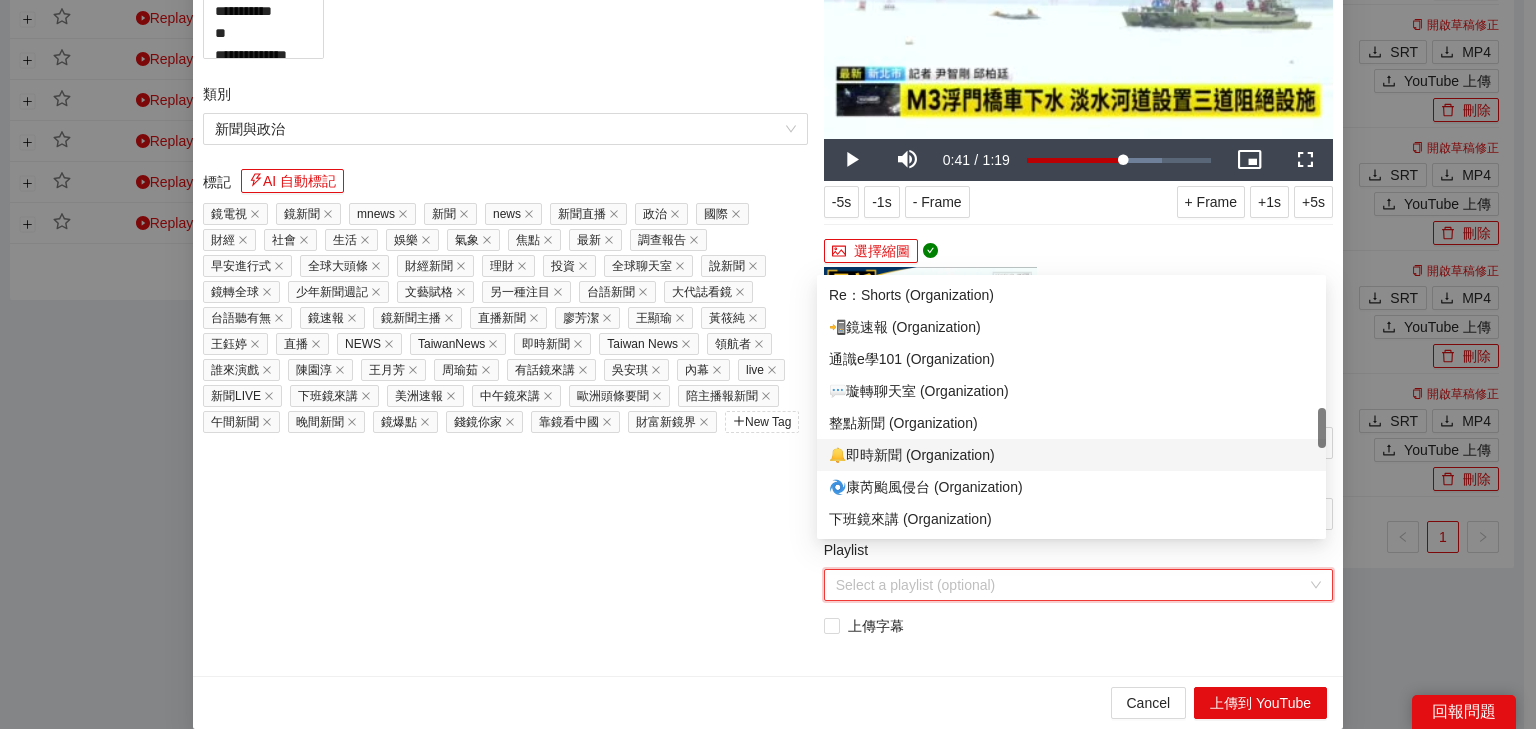 click on "🔔即時新聞 (Organization)" at bounding box center [1071, 455] 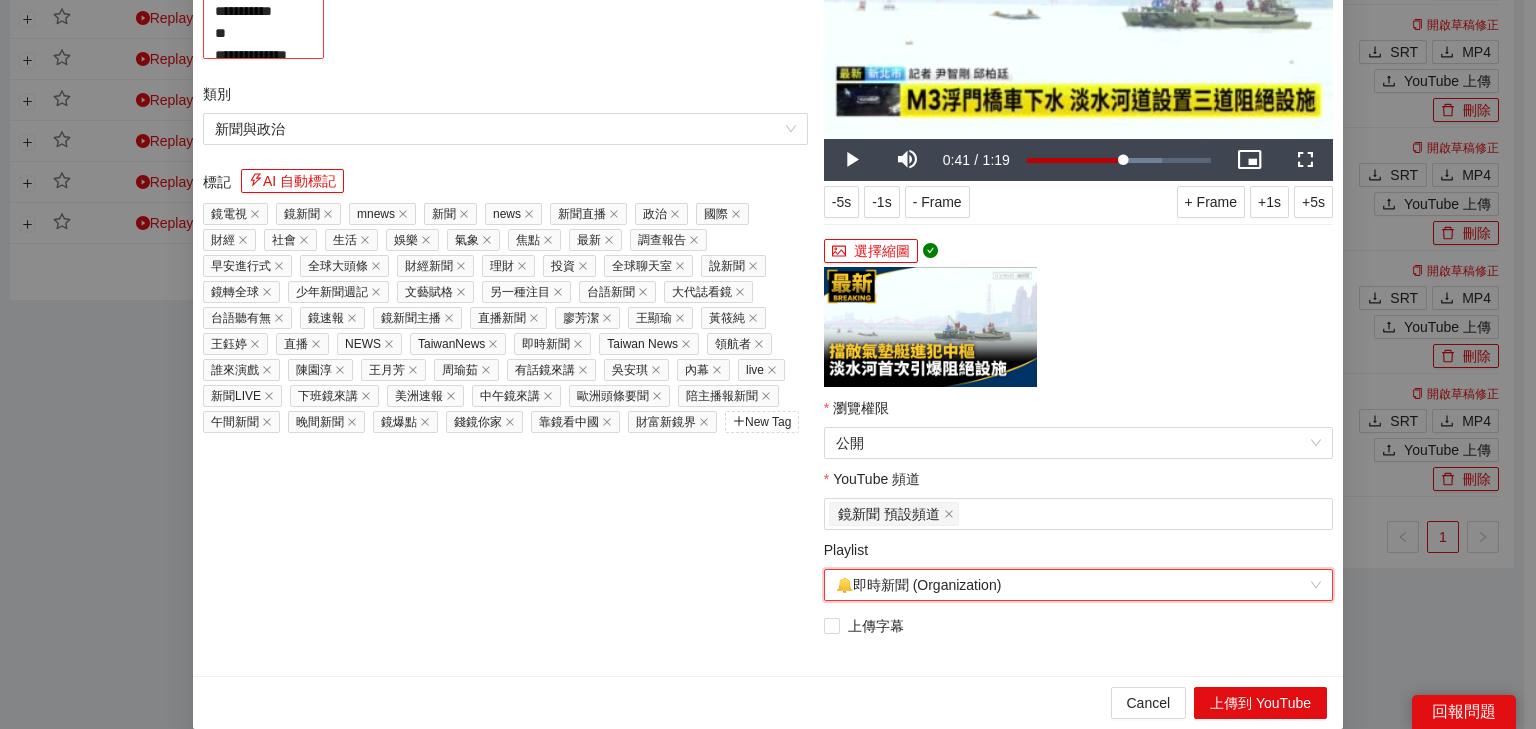 scroll, scrollTop: 80, scrollLeft: 0, axis: vertical 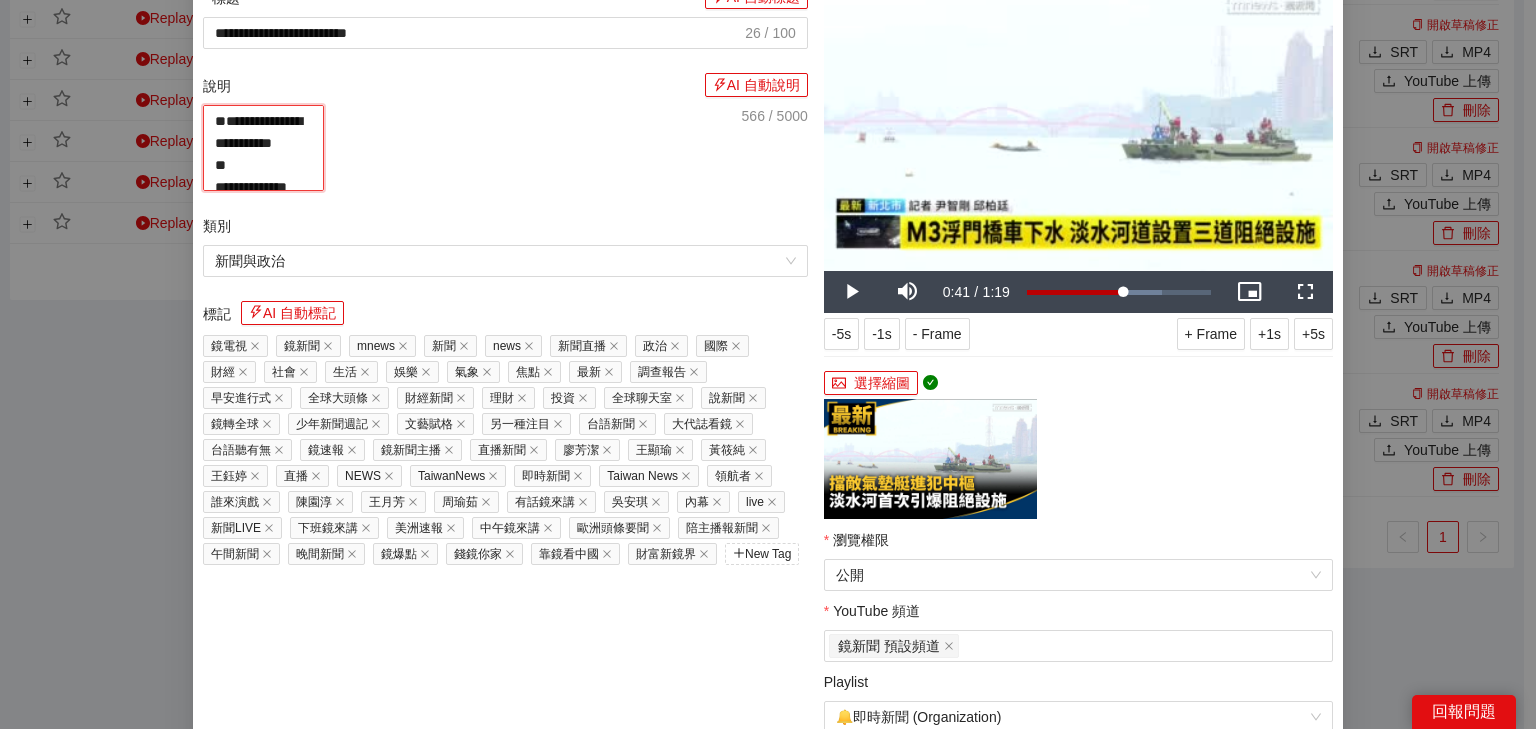click on "**********" at bounding box center [263, 148] 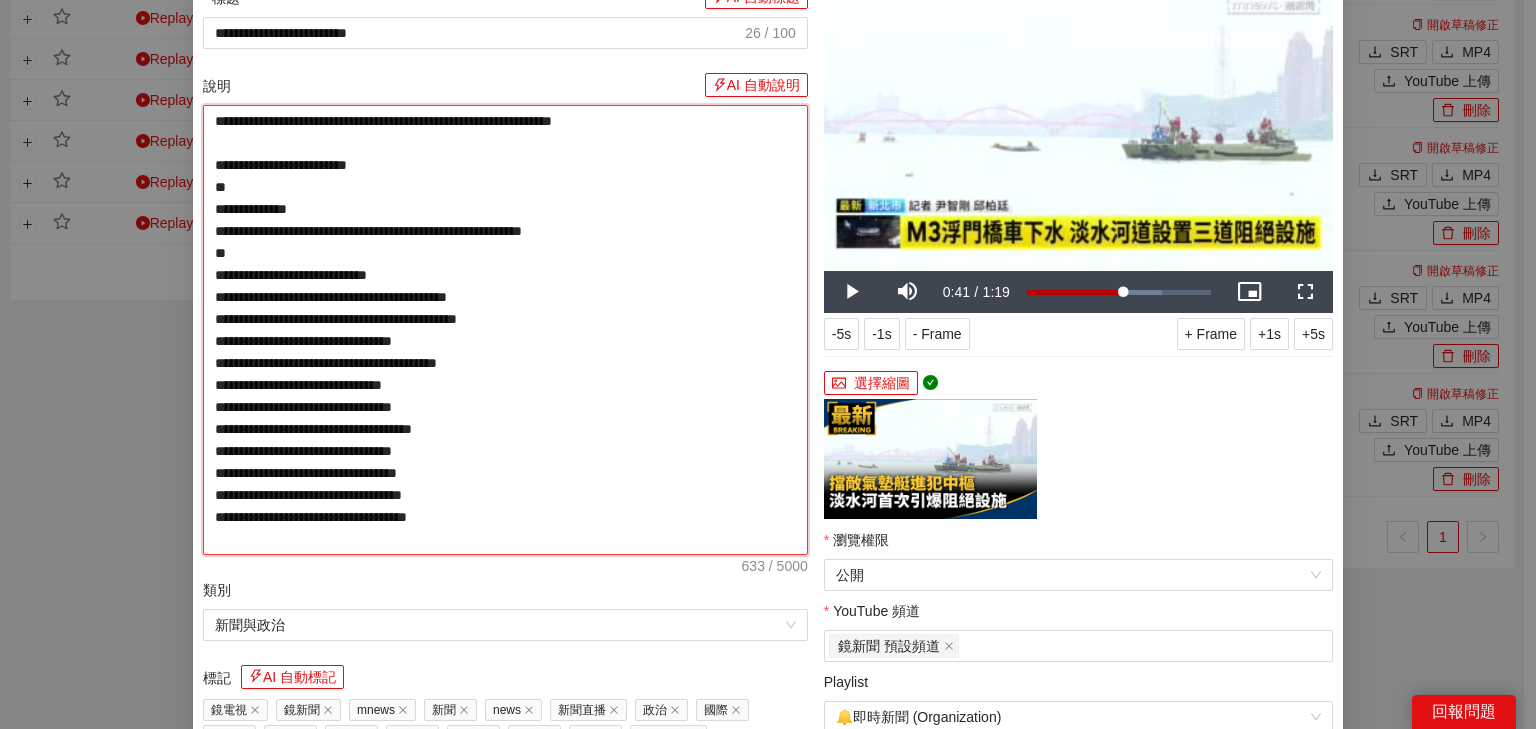 click on "**********" at bounding box center [505, 330] 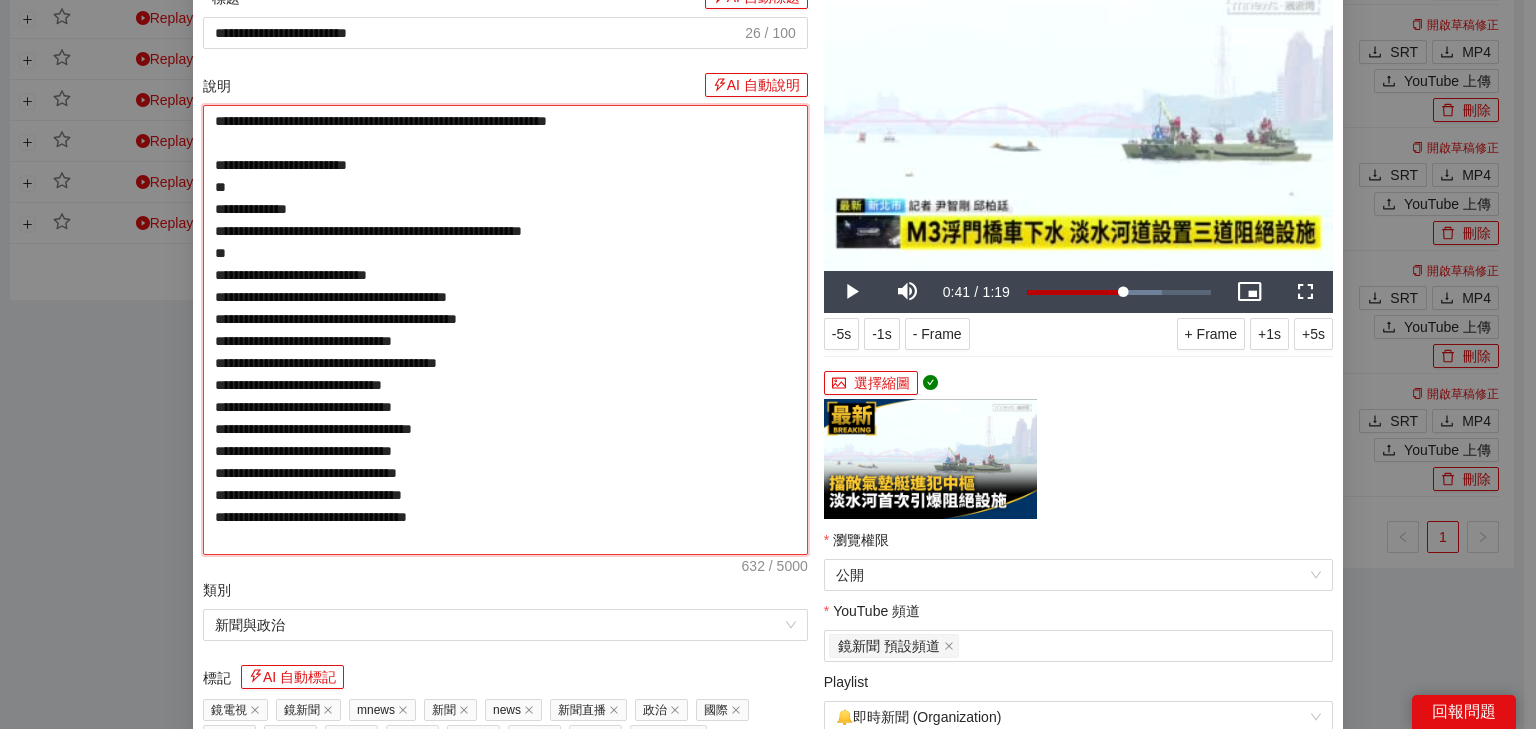 type on "**********" 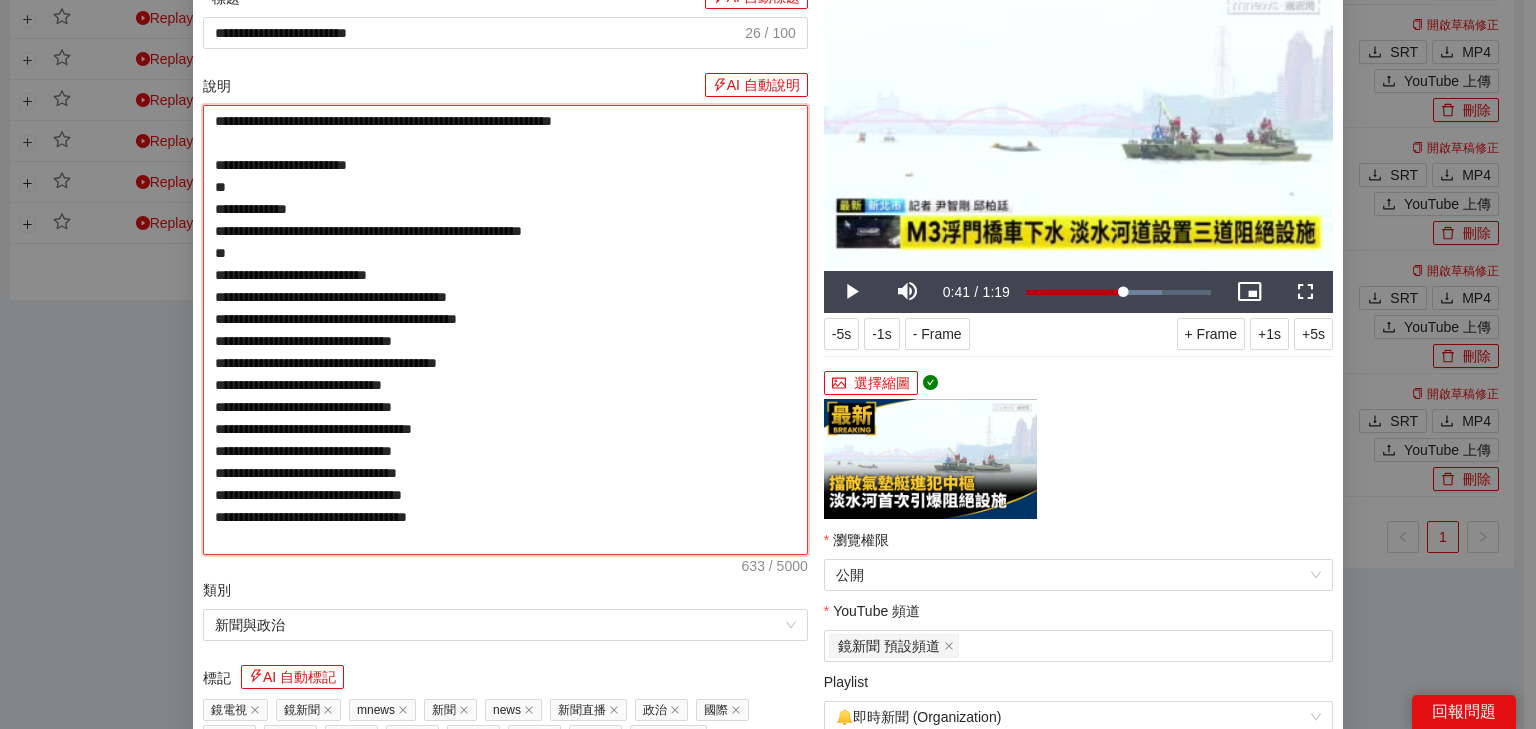type on "**********" 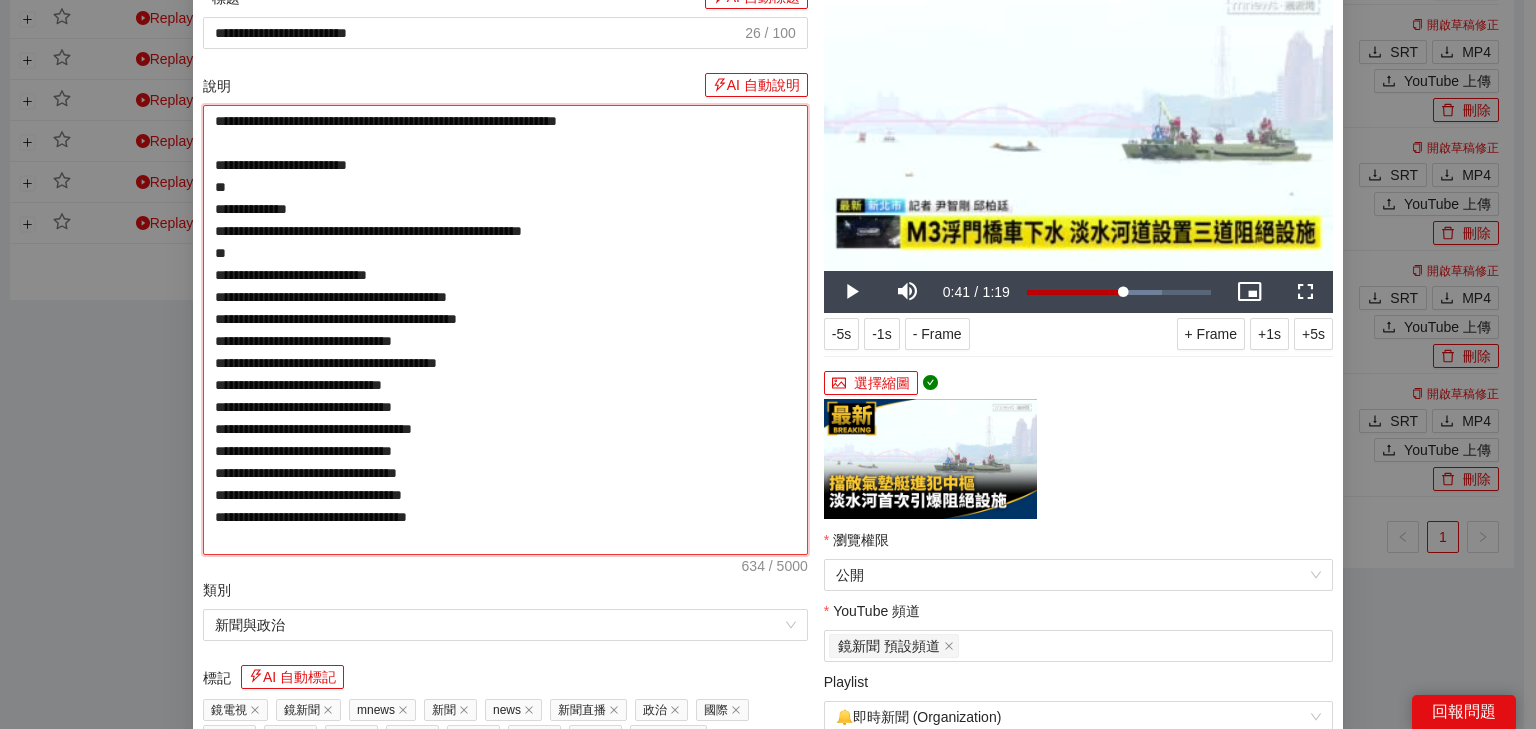 type on "**********" 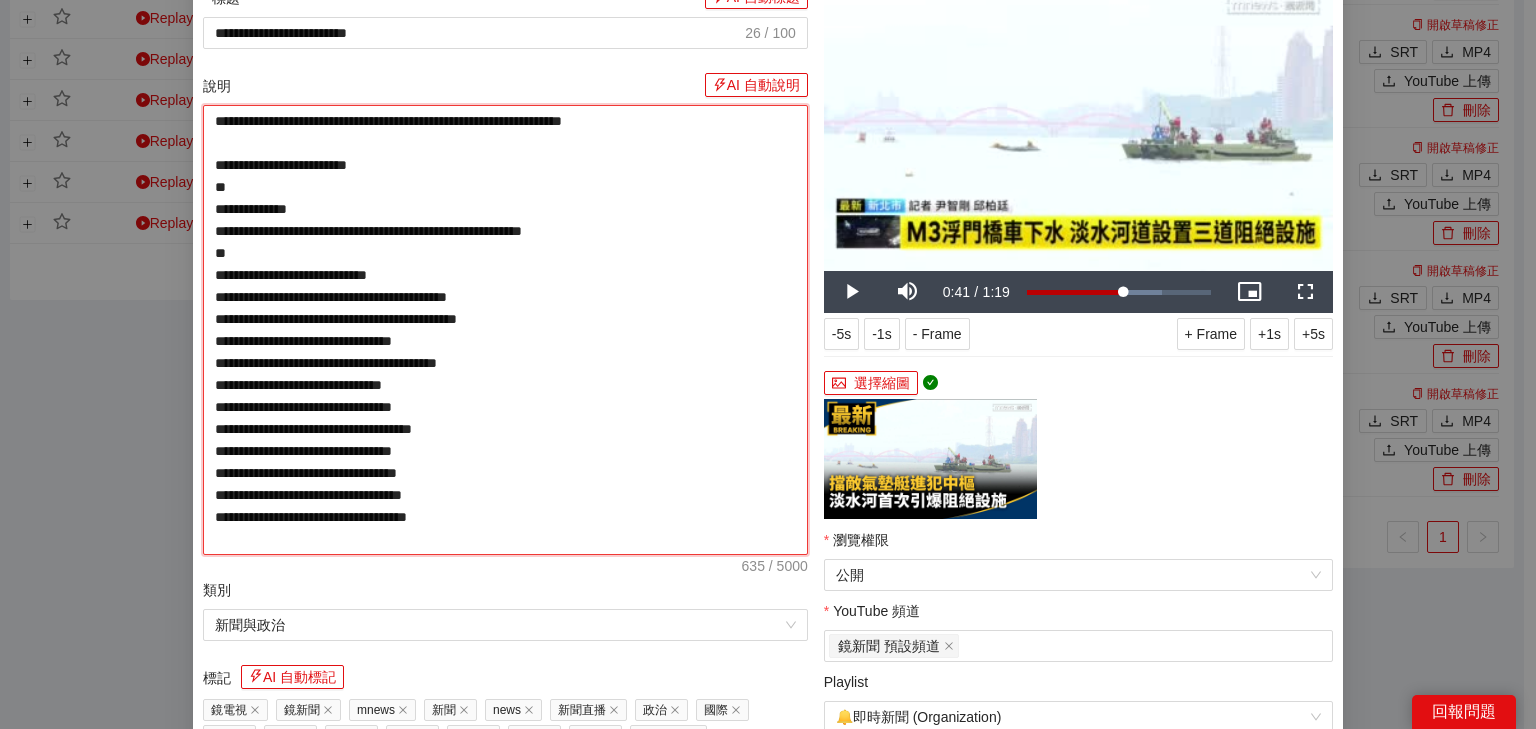 type on "**********" 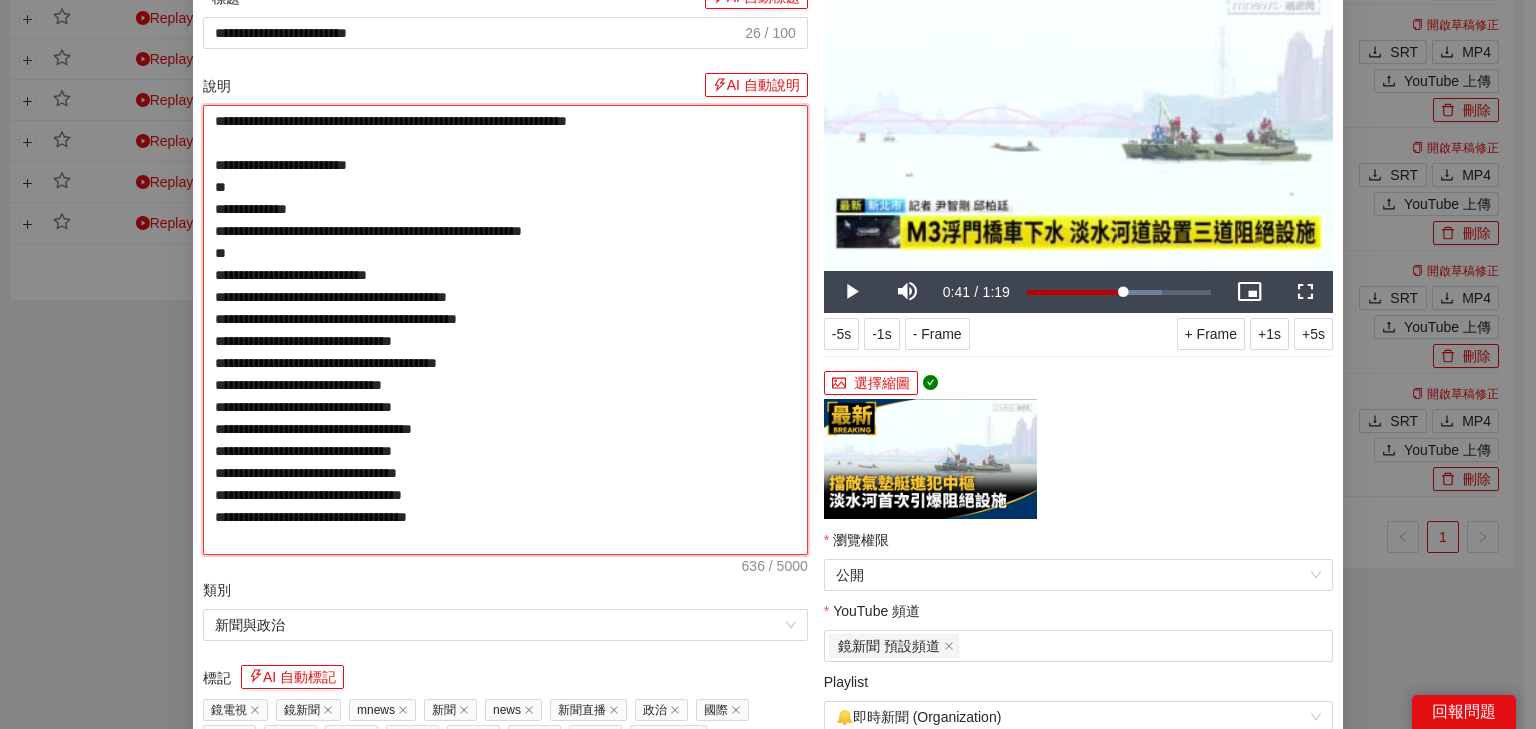 type on "**********" 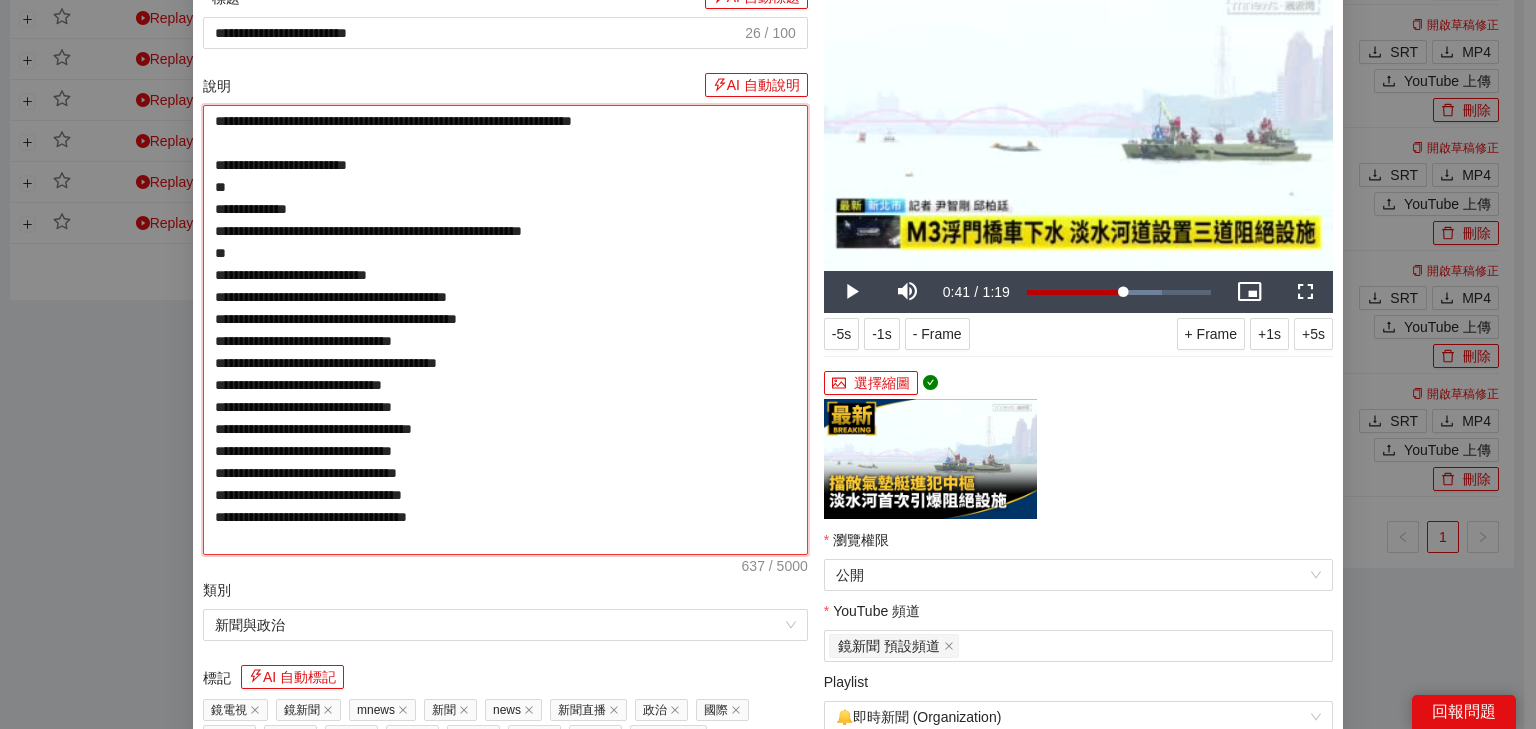 type on "**********" 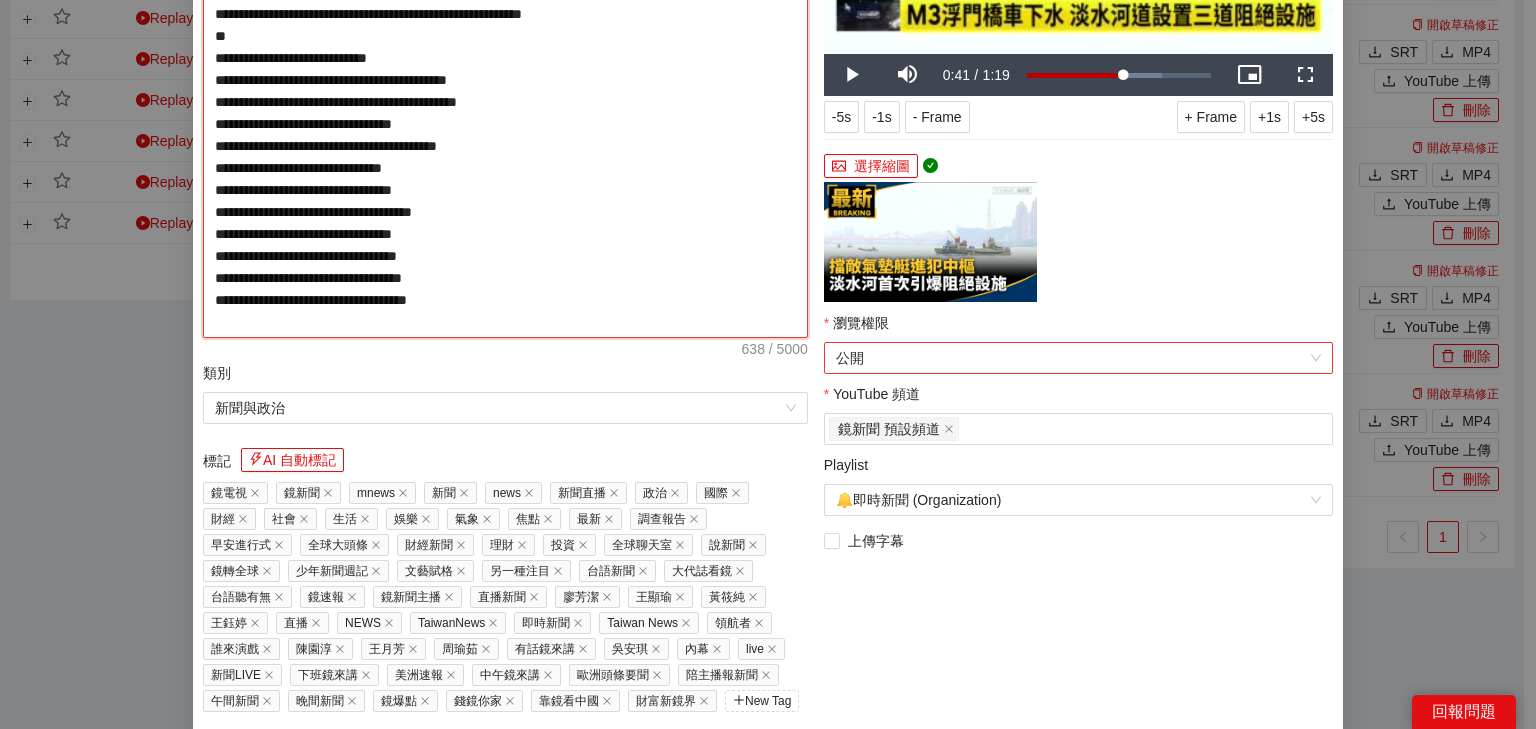 scroll, scrollTop: 364, scrollLeft: 0, axis: vertical 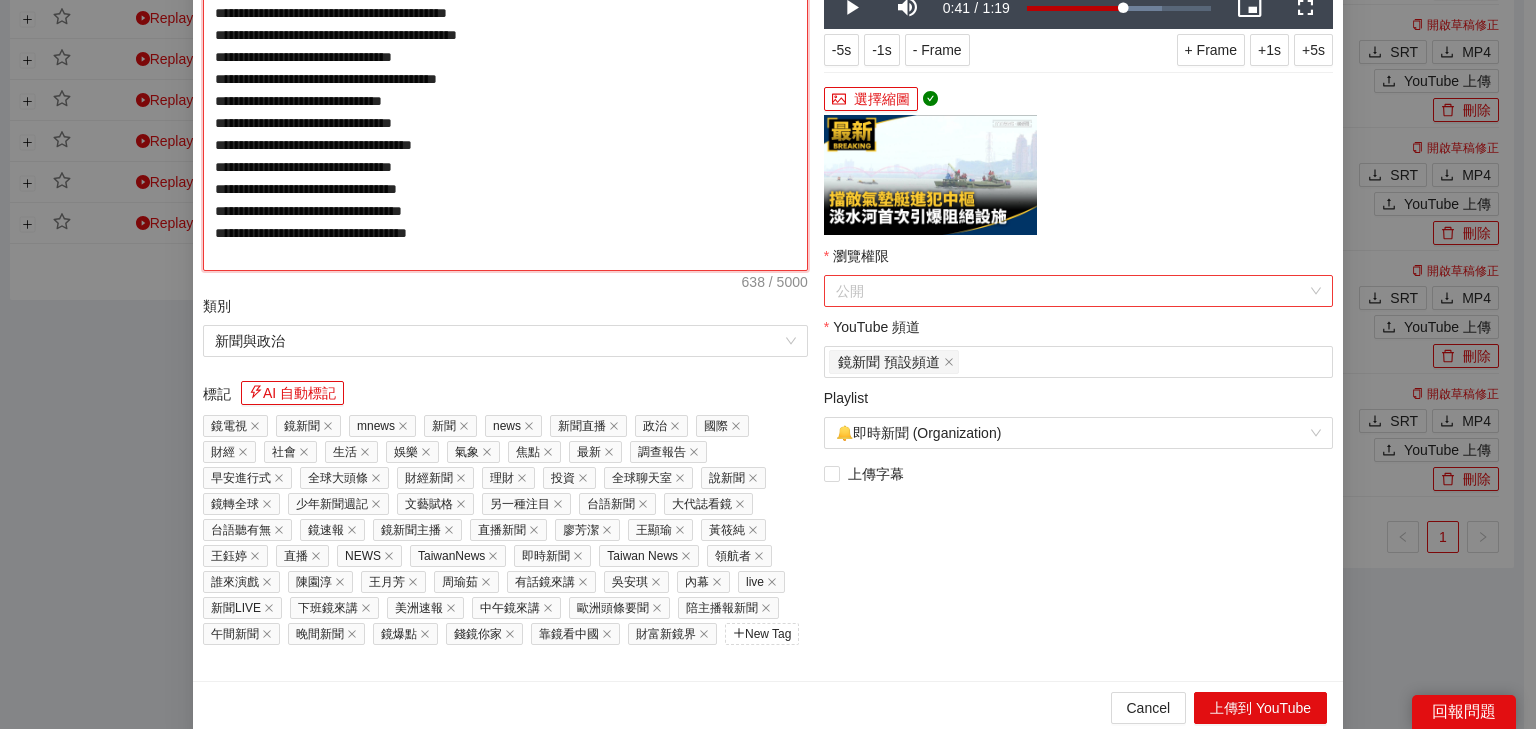 click on "公開" at bounding box center (1078, 291) 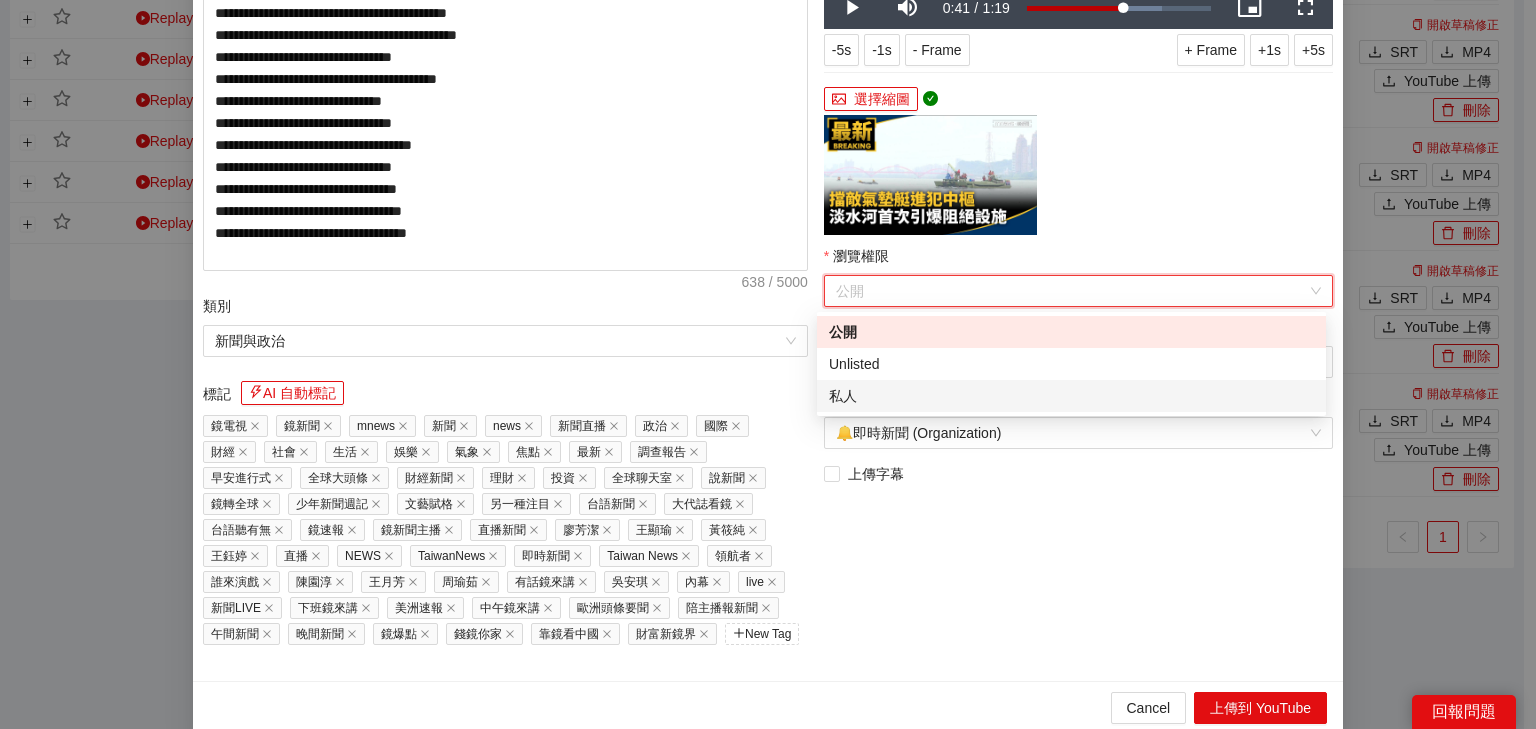 click on "**********" at bounding box center [1078, 186] 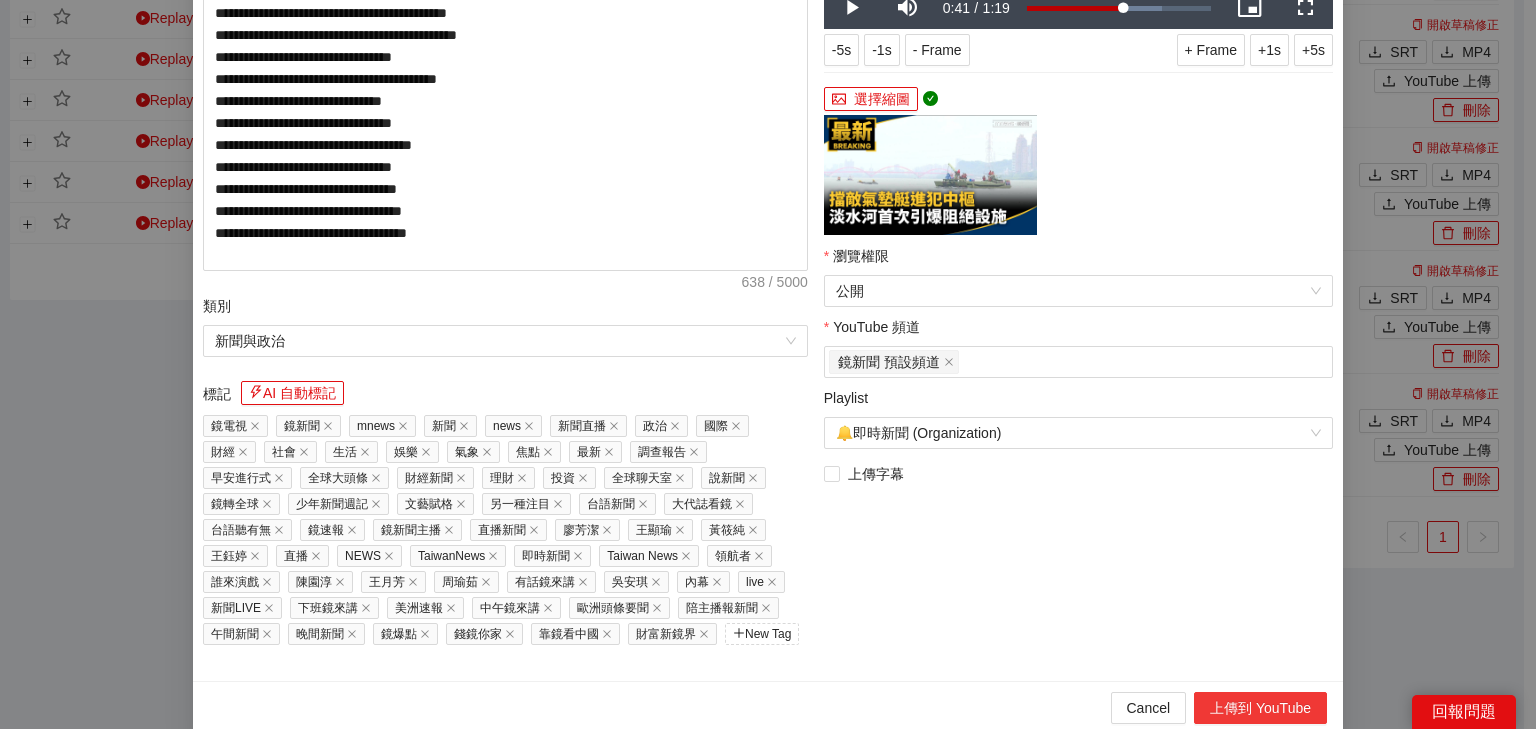 click on "上傳到 YouTube" at bounding box center [1260, 708] 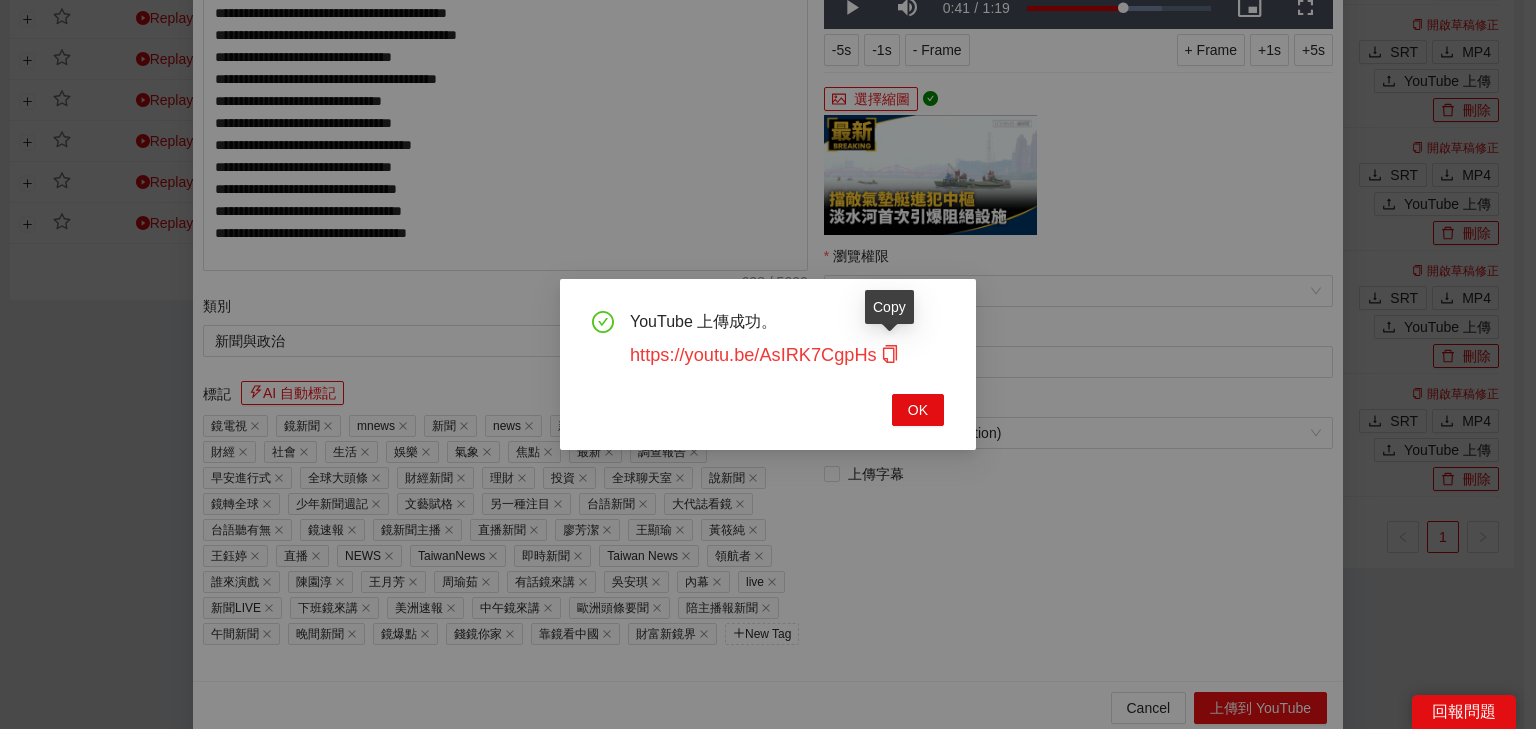 click 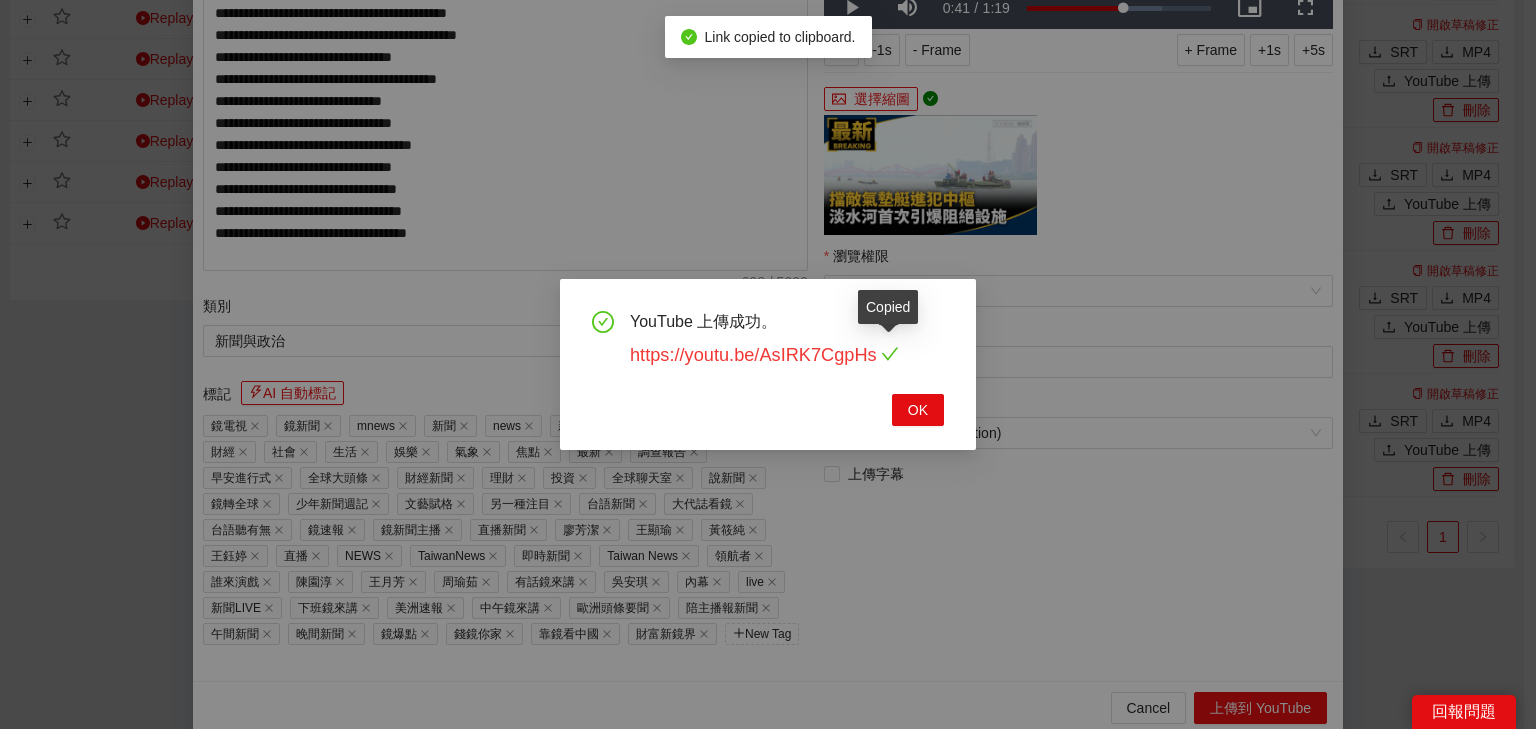 click on "https://youtu.be/AsIRK7CgpHs" at bounding box center (764, 355) 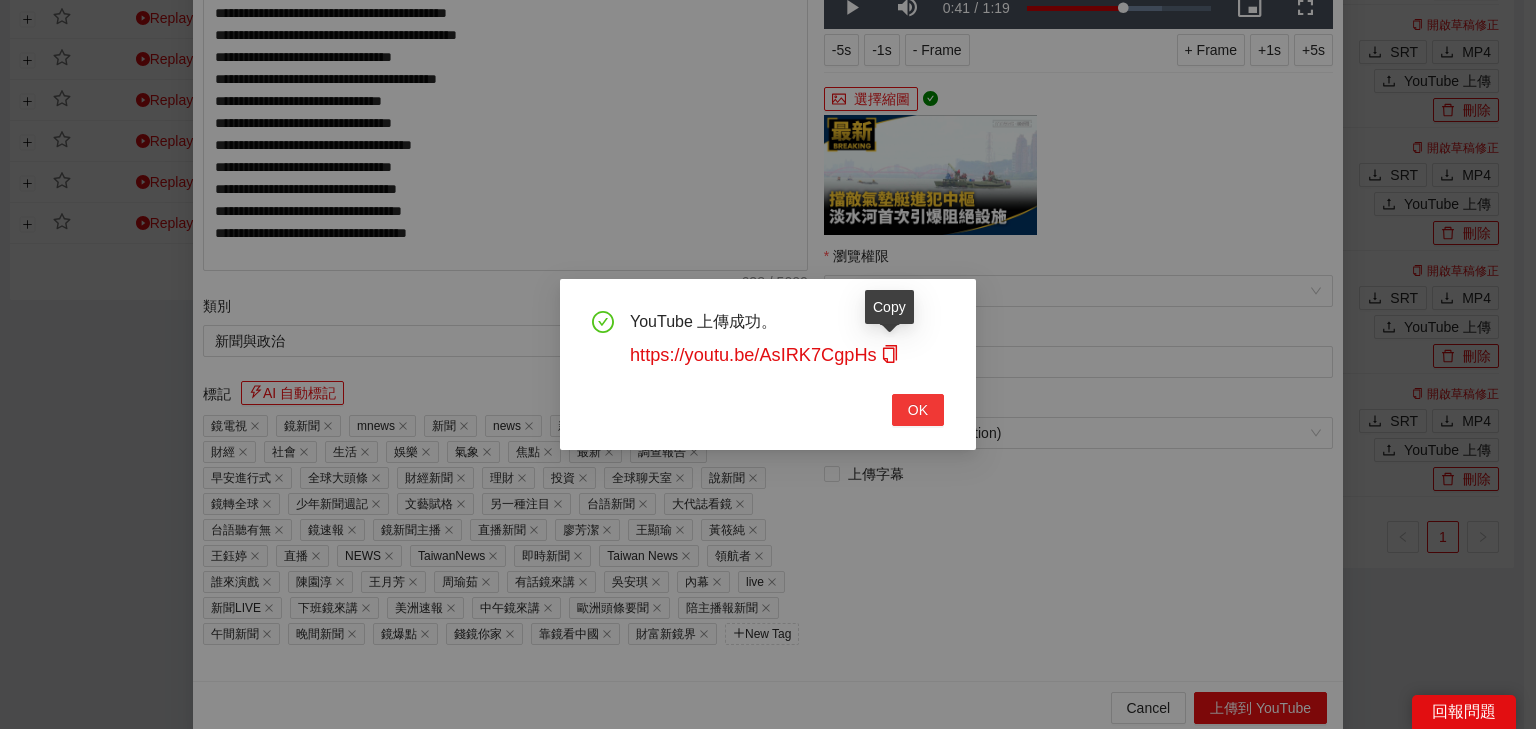 click on "OK" at bounding box center [918, 410] 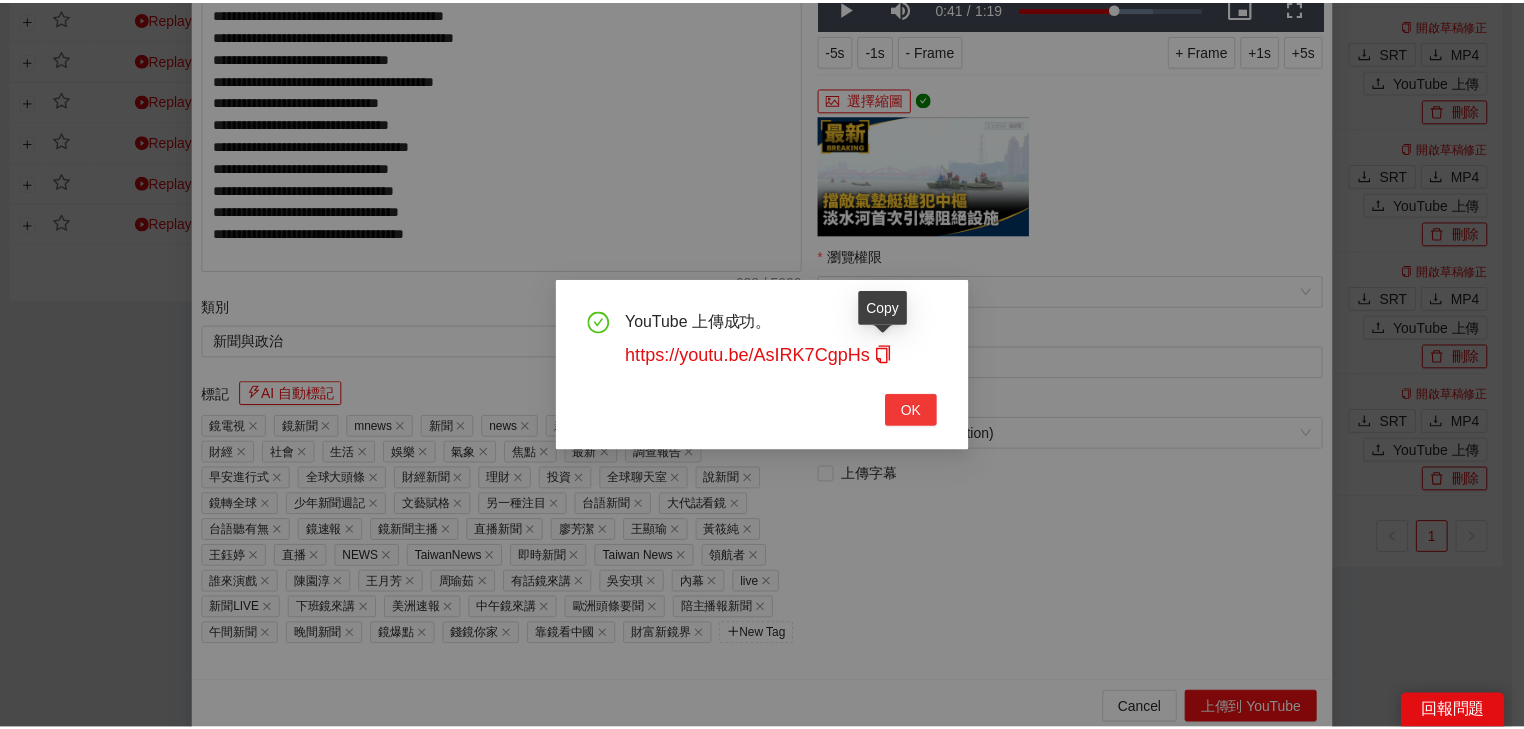 scroll, scrollTop: 343, scrollLeft: 0, axis: vertical 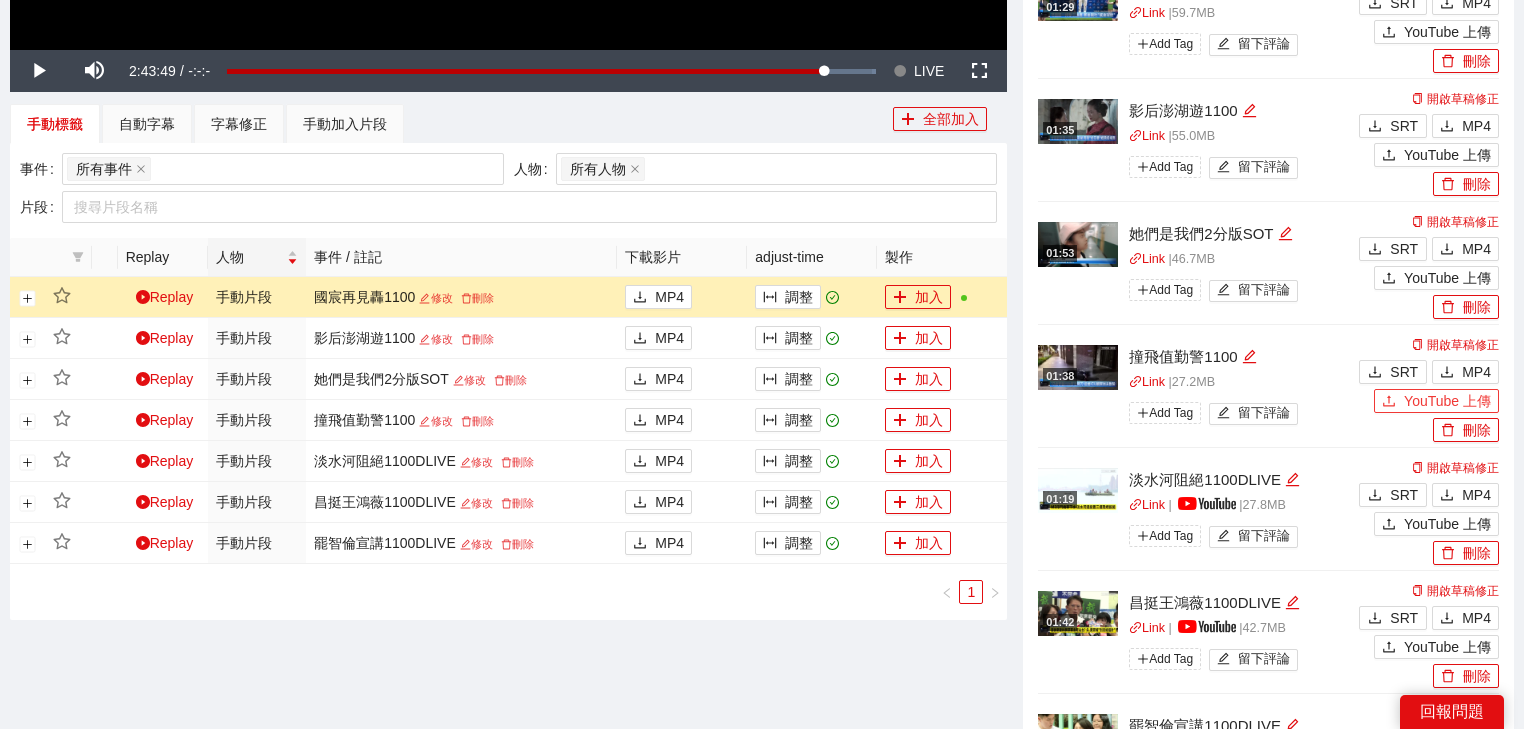 click on "YouTube 上傳" at bounding box center [1447, 401] 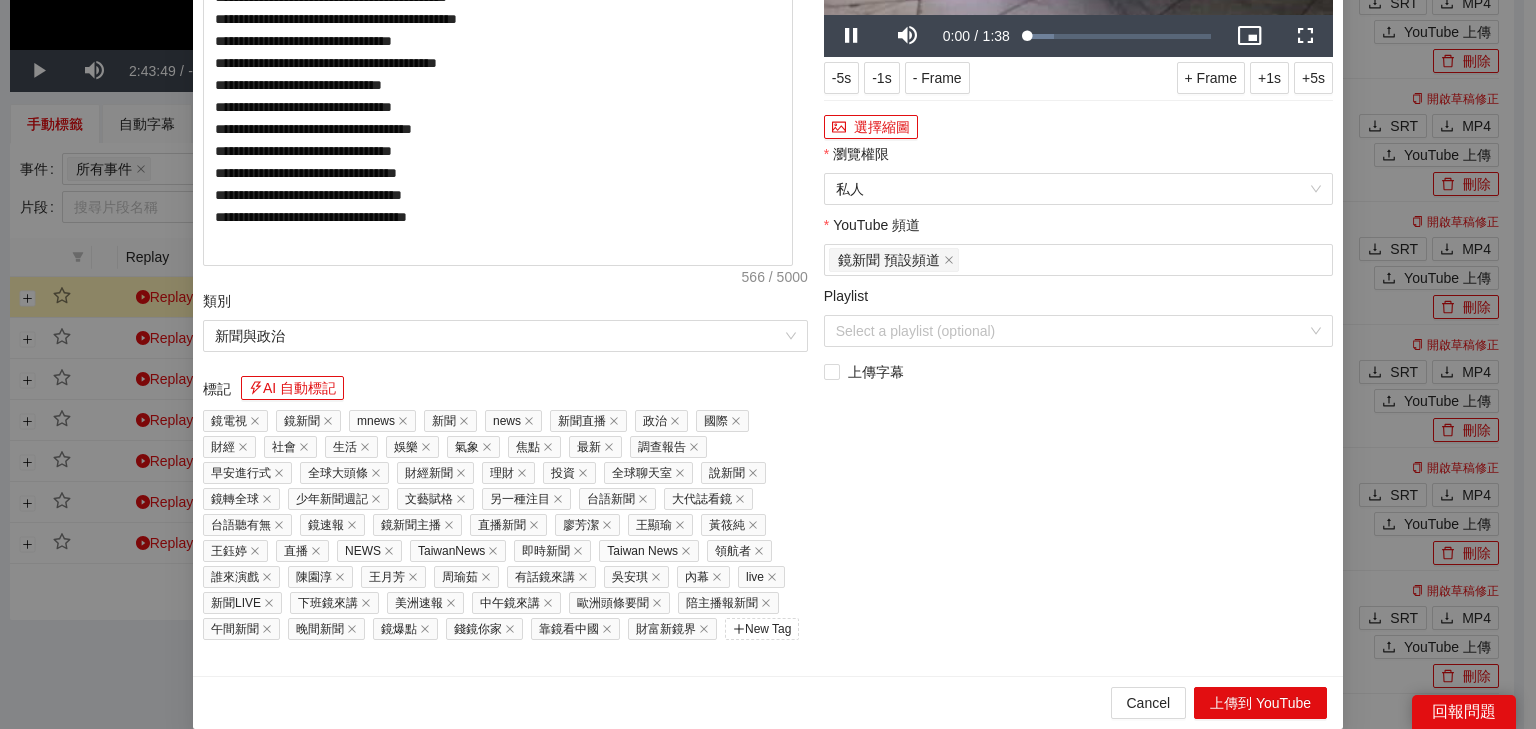 drag, startPoint x: 456, startPoint y: 114, endPoint x: 25, endPoint y: 114, distance: 431 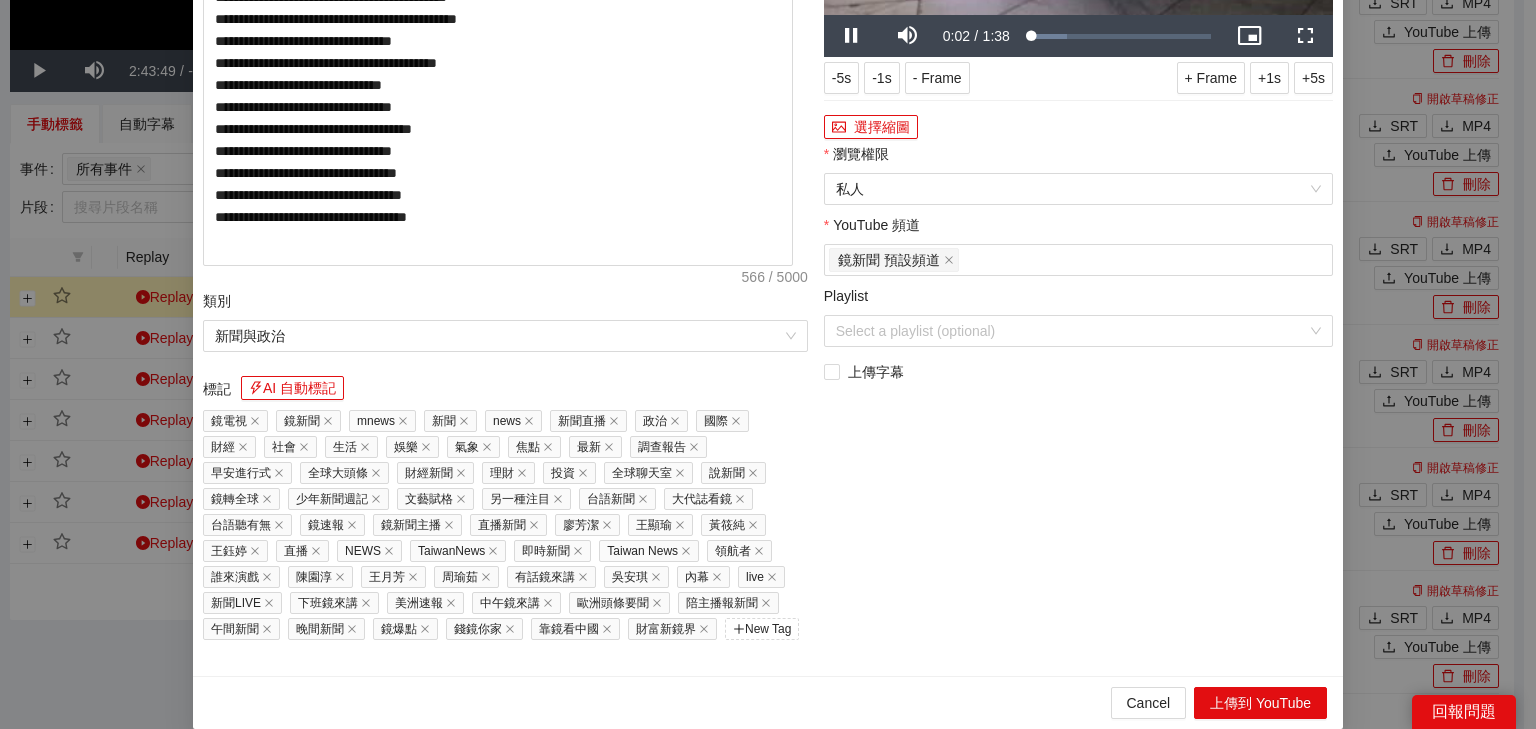 paste on "**********" 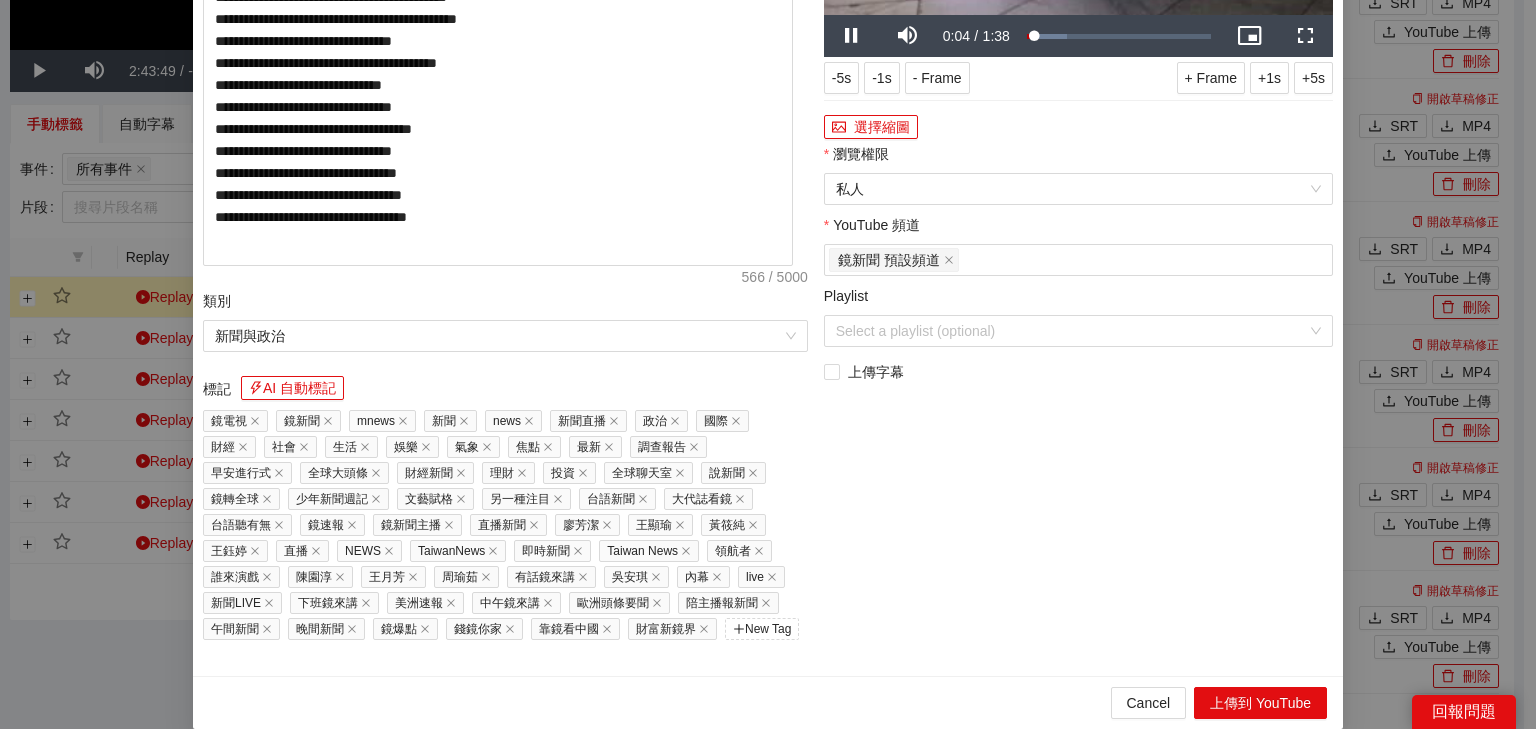 type on "**********" 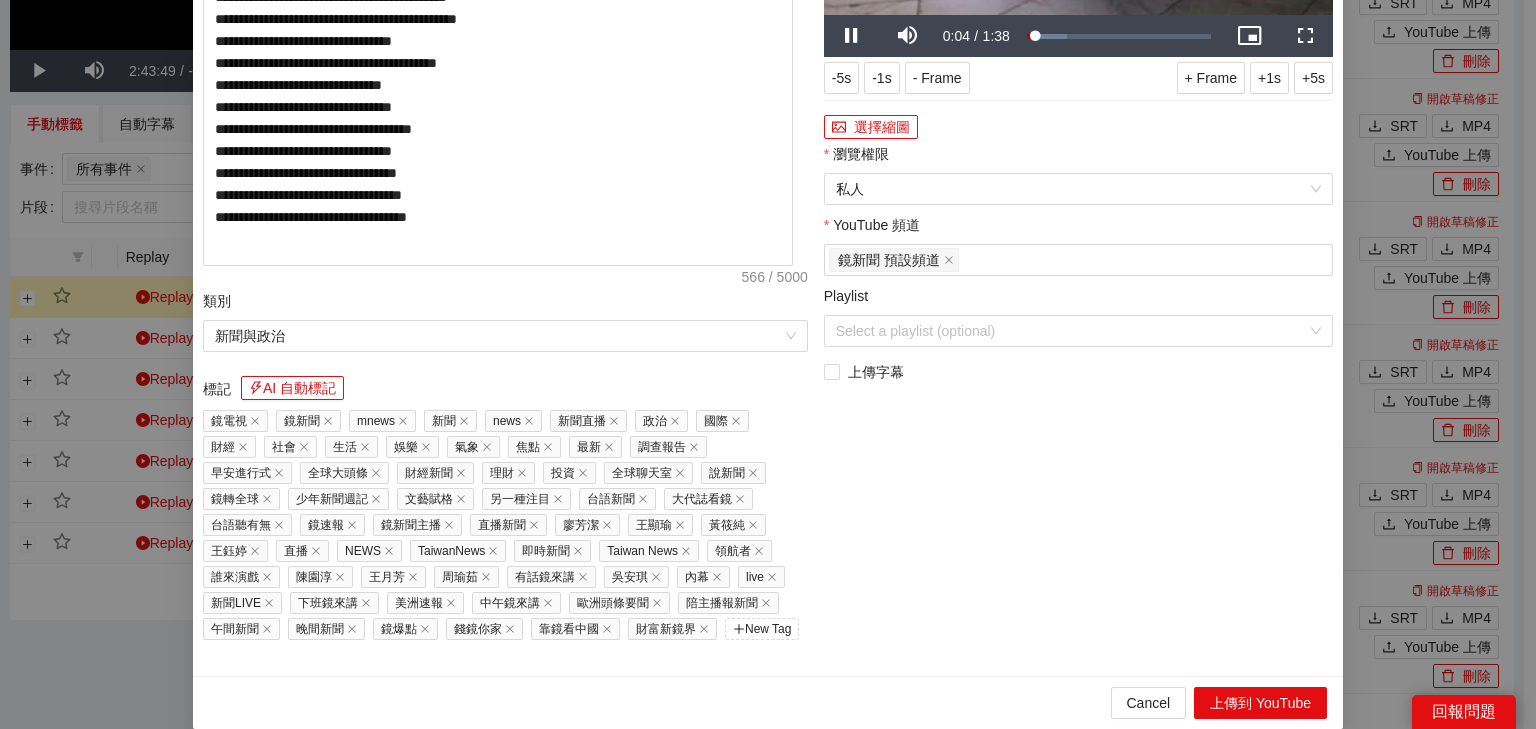 click at bounding box center (1078, -128) 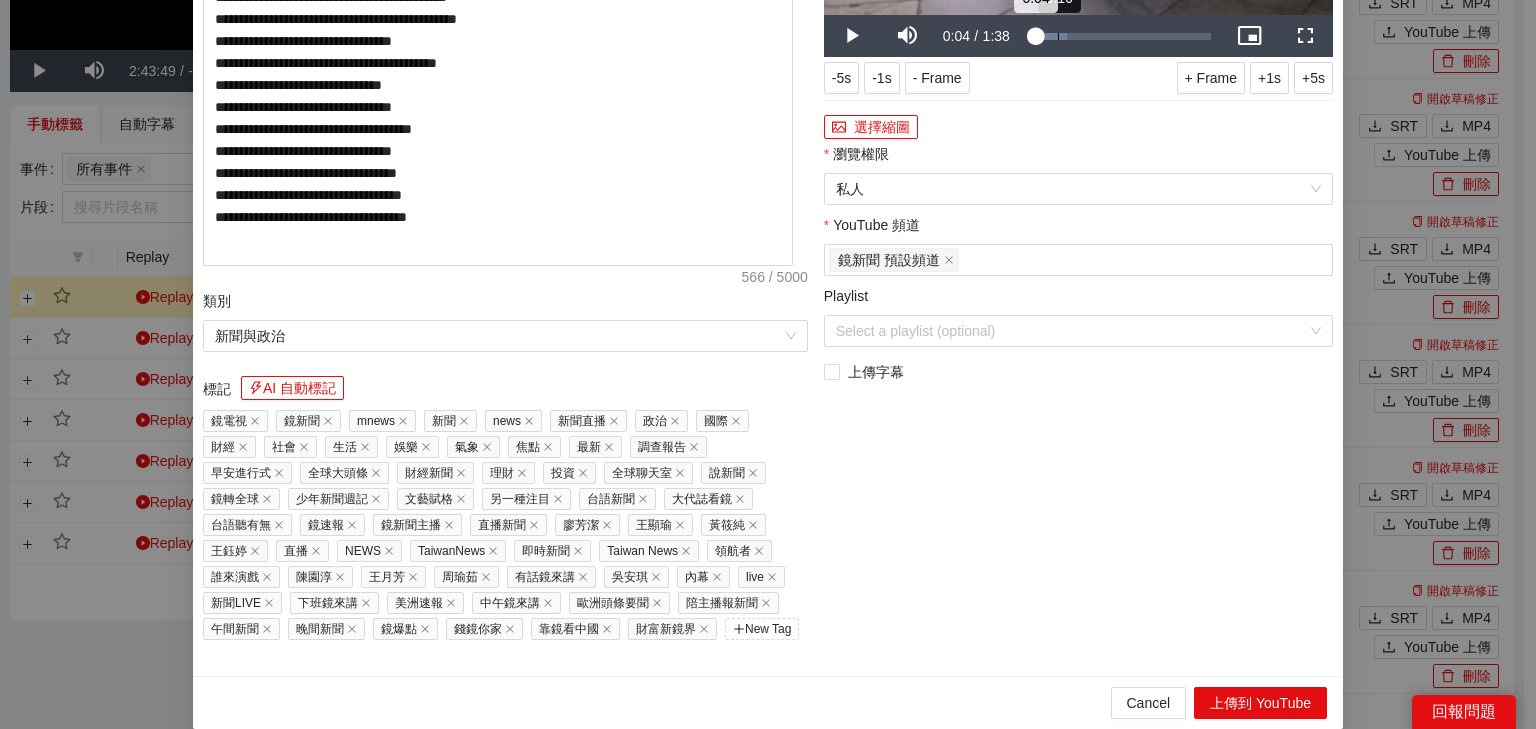 click on "0:16" at bounding box center [1058, 36] 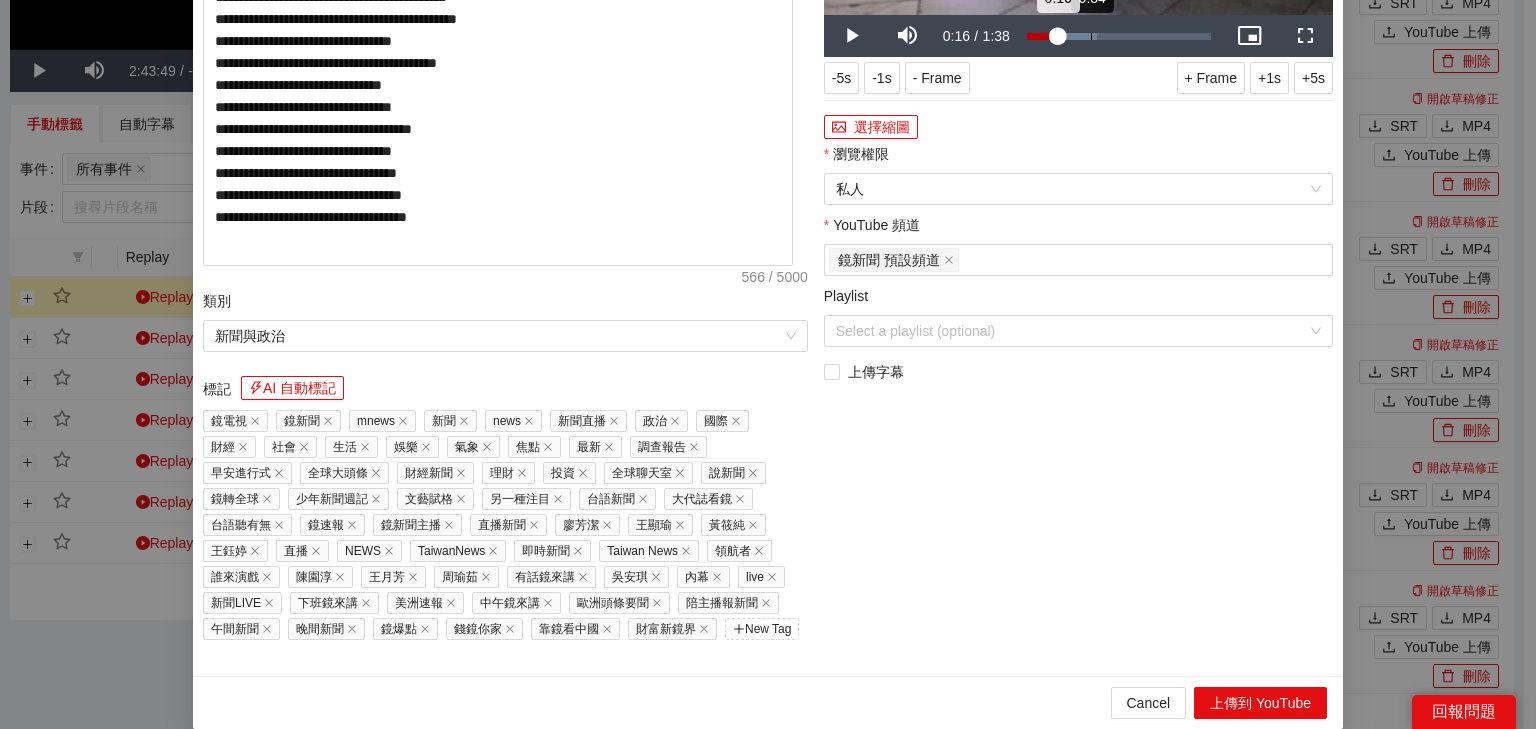 click on "Loaded :  37.89% 0:34 0:16" at bounding box center [1119, 36] 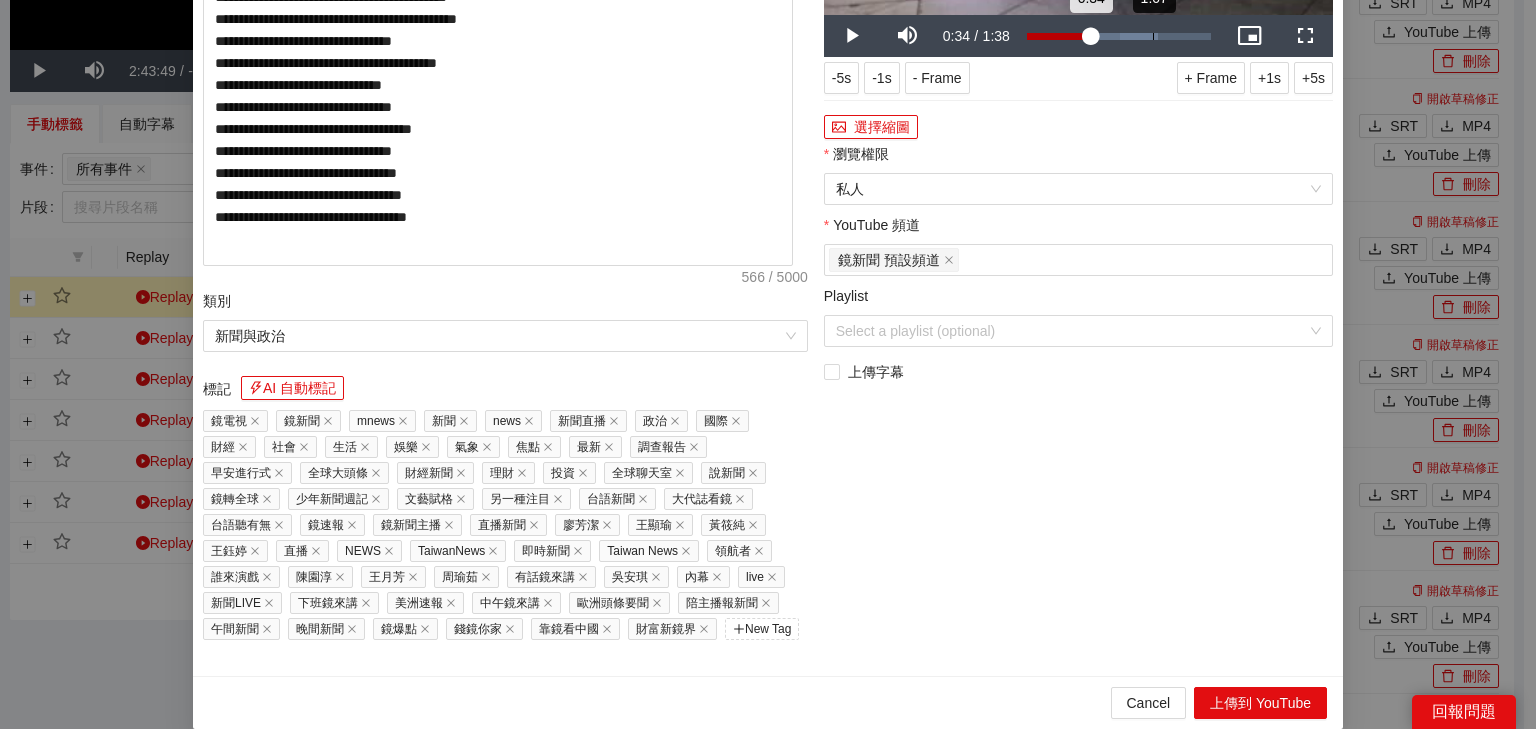 click on "Loaded :  71.14% 1:07 0:34" at bounding box center (1119, 36) 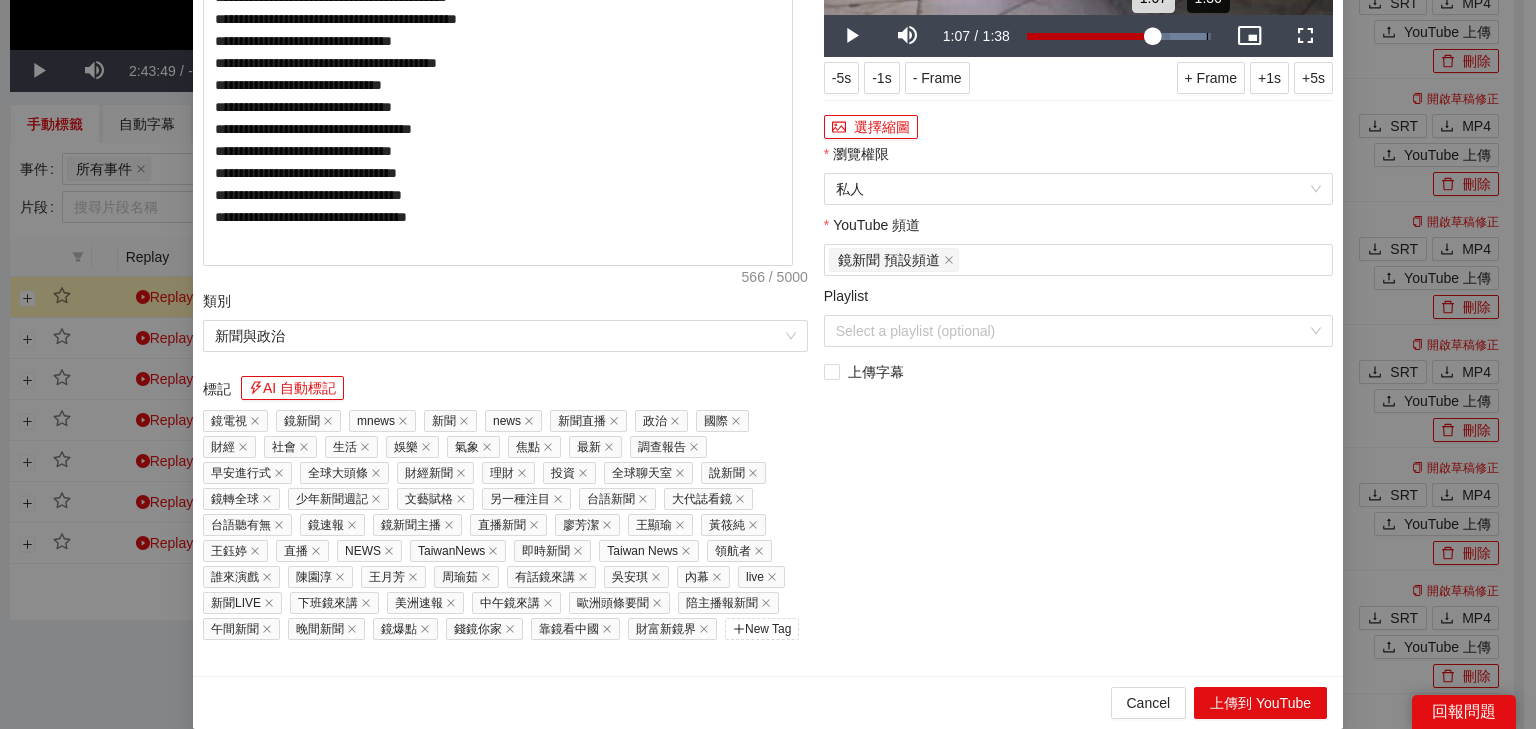 click on "1:36" at bounding box center [1207, 36] 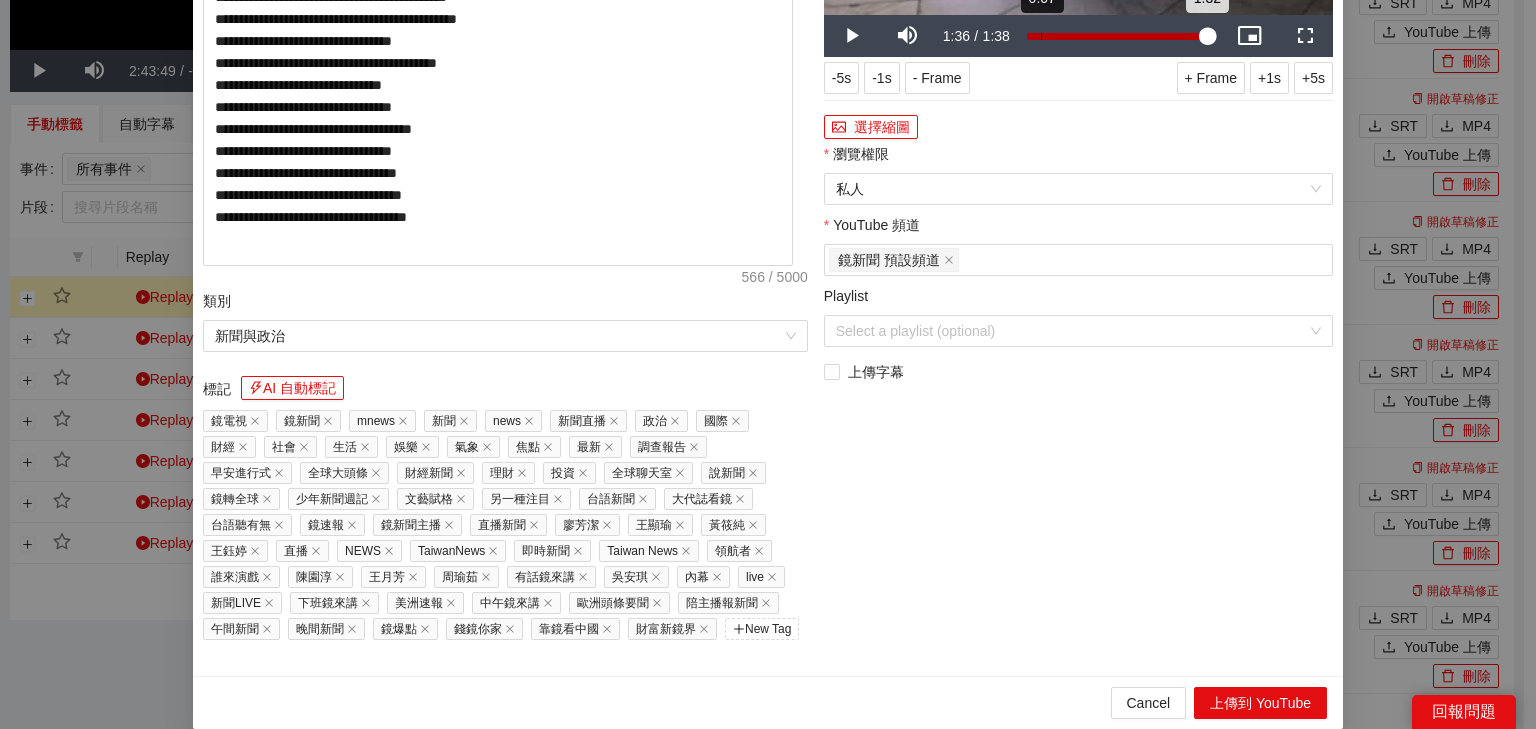 drag, startPoint x: 1194, startPoint y: 373, endPoint x: 1017, endPoint y: 373, distance: 177 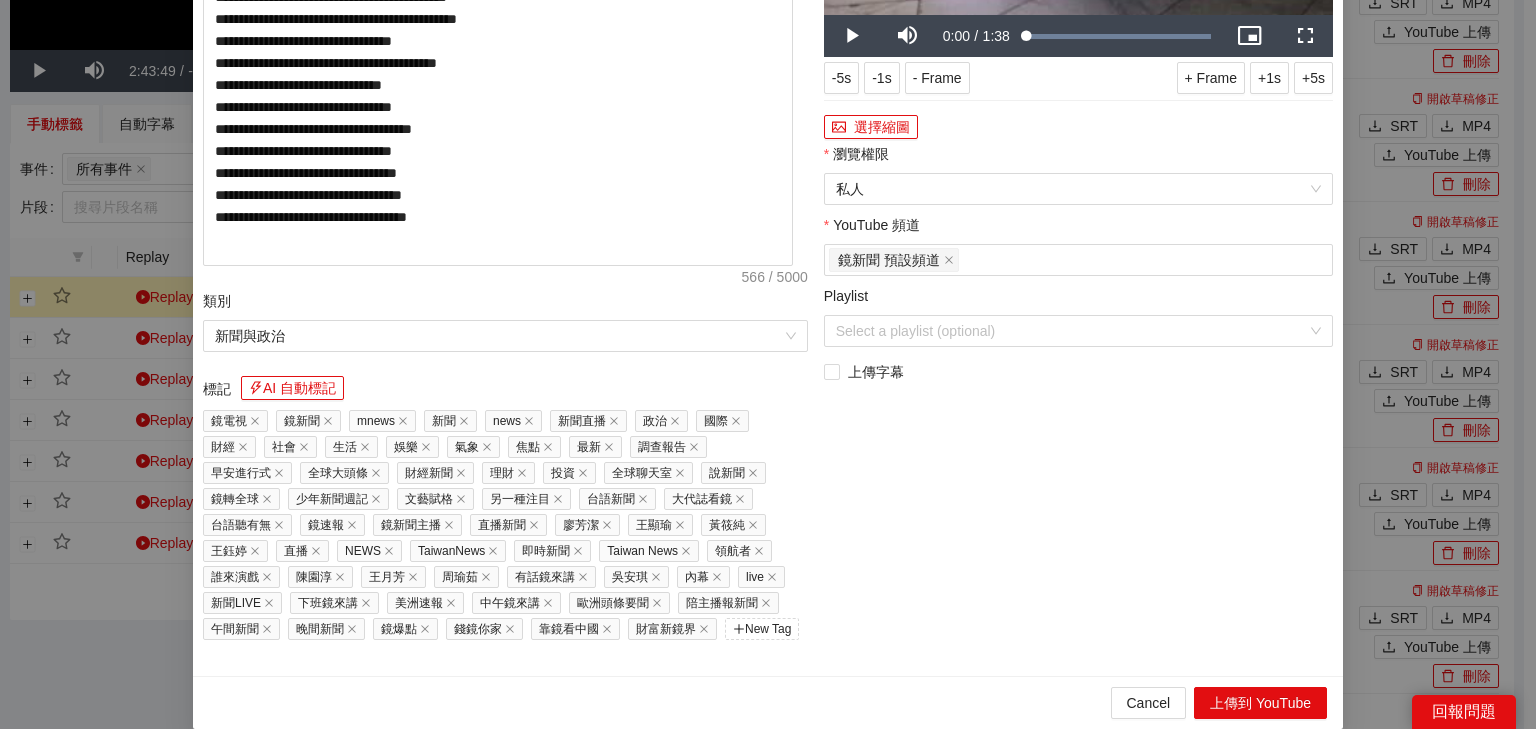 click at bounding box center [1078, -128] 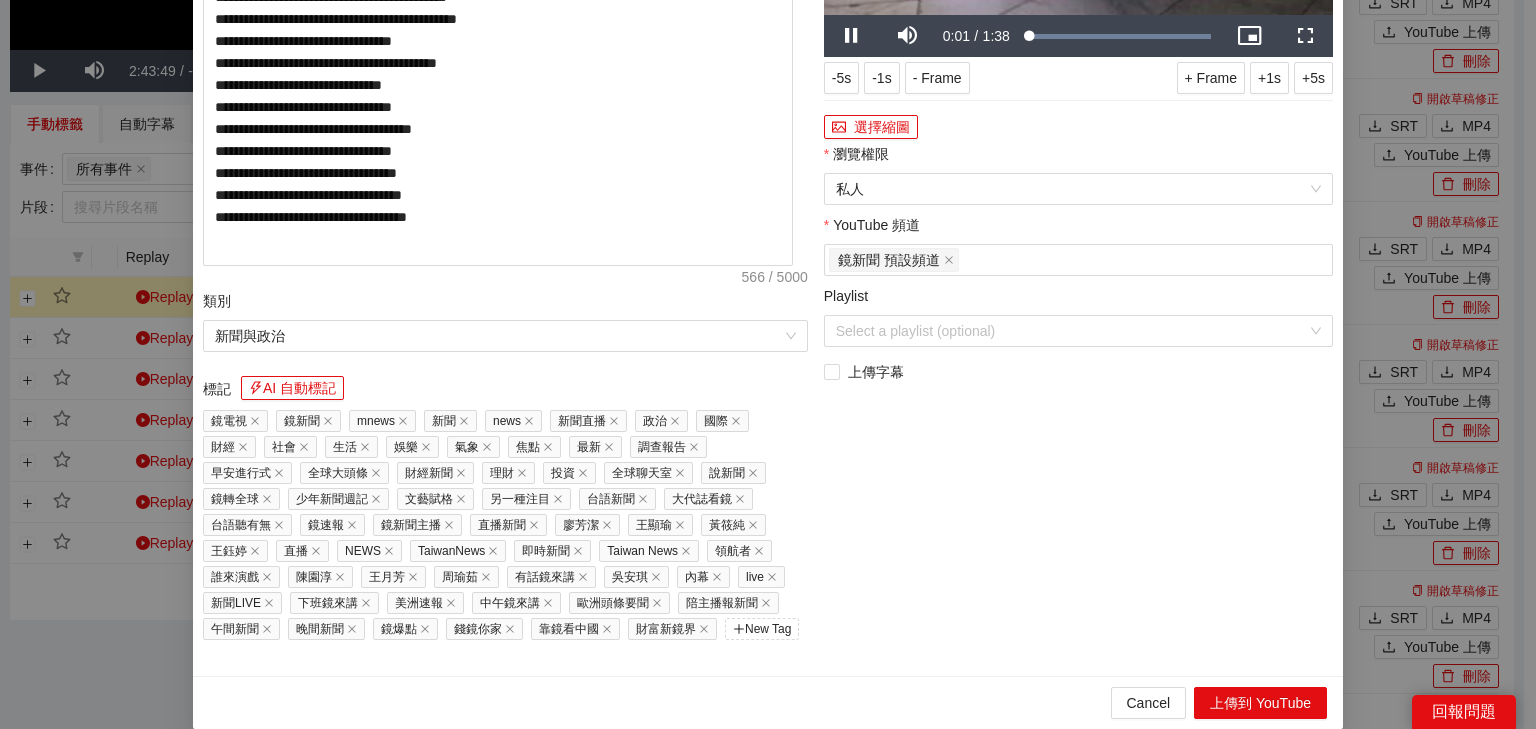 click at bounding box center (1078, -128) 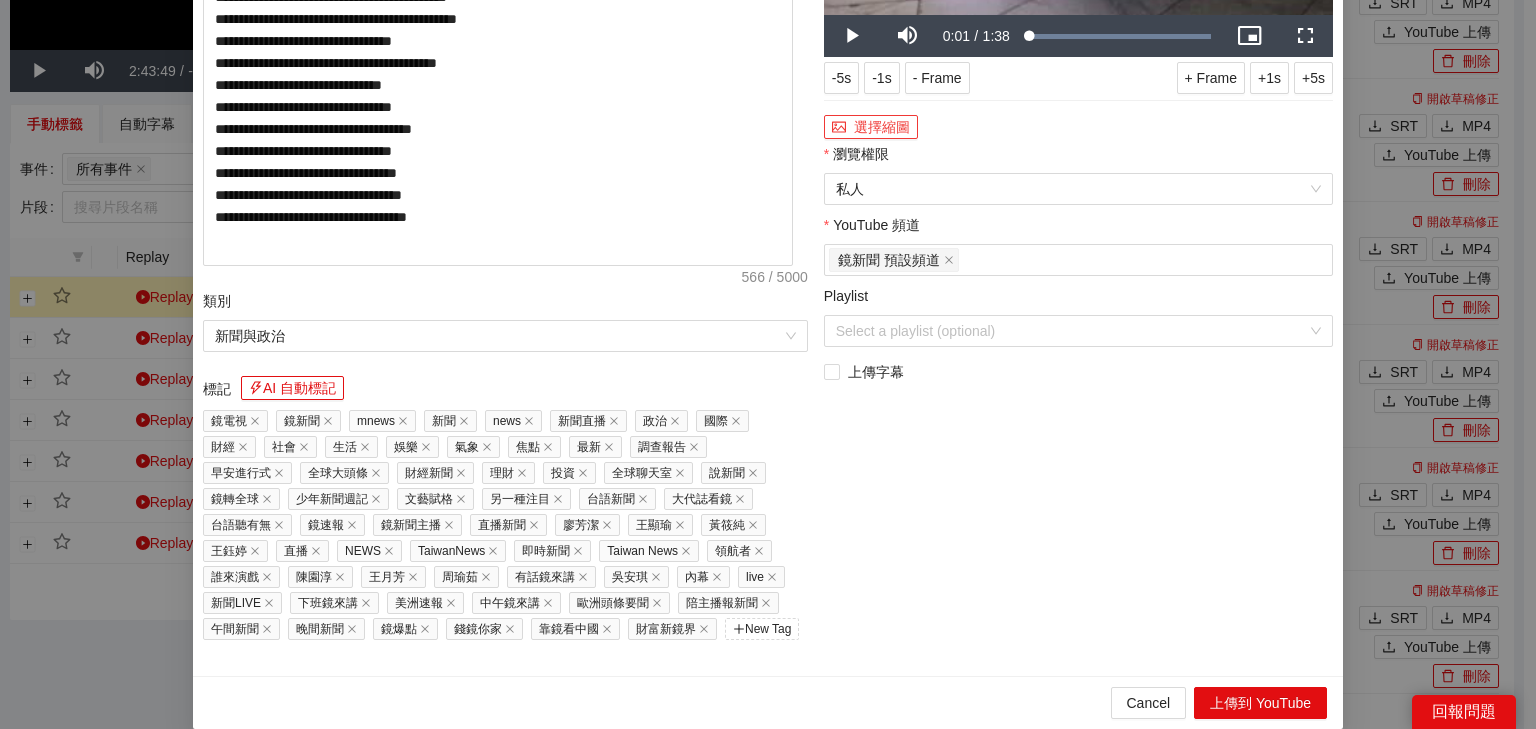 click on "選擇縮圖" at bounding box center (871, 127) 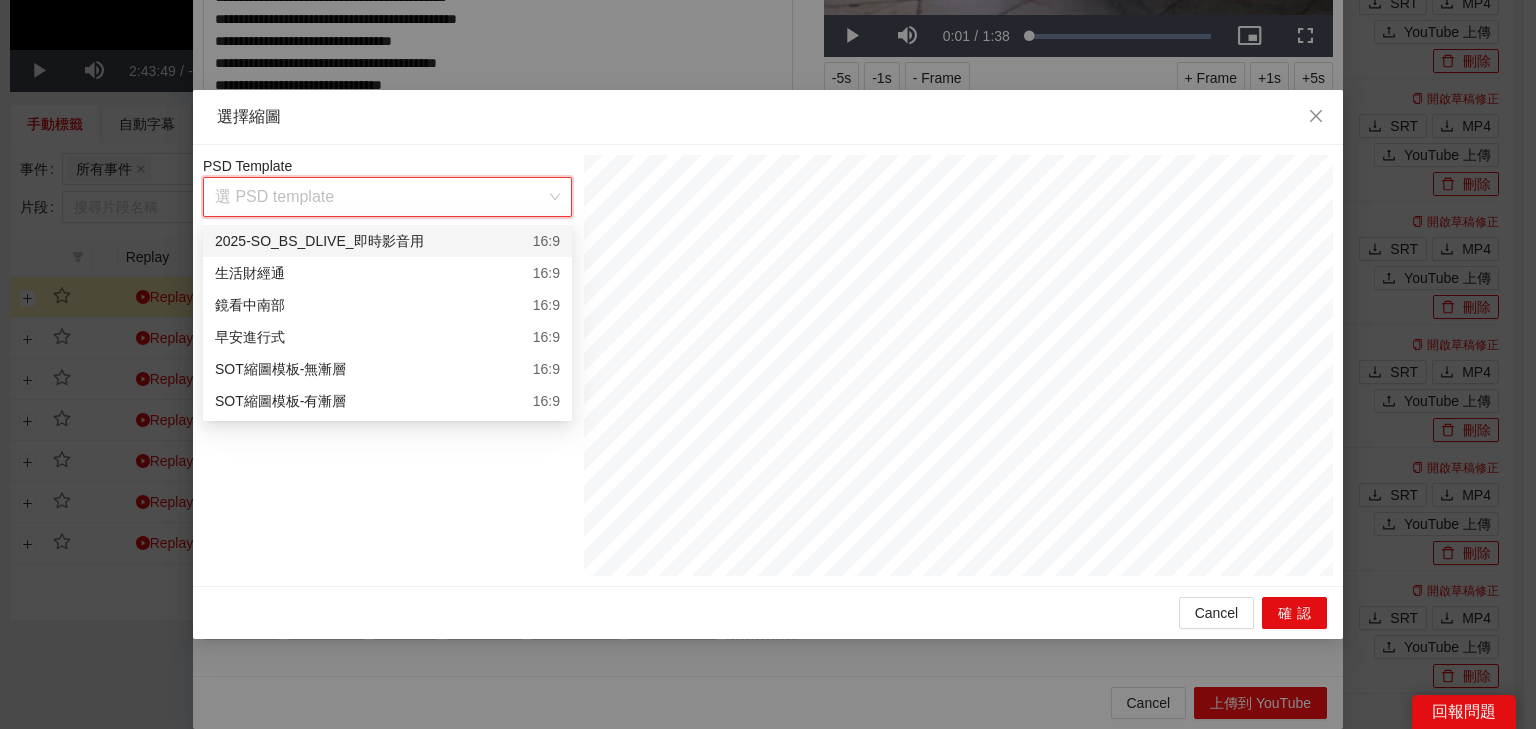 click at bounding box center (380, 197) 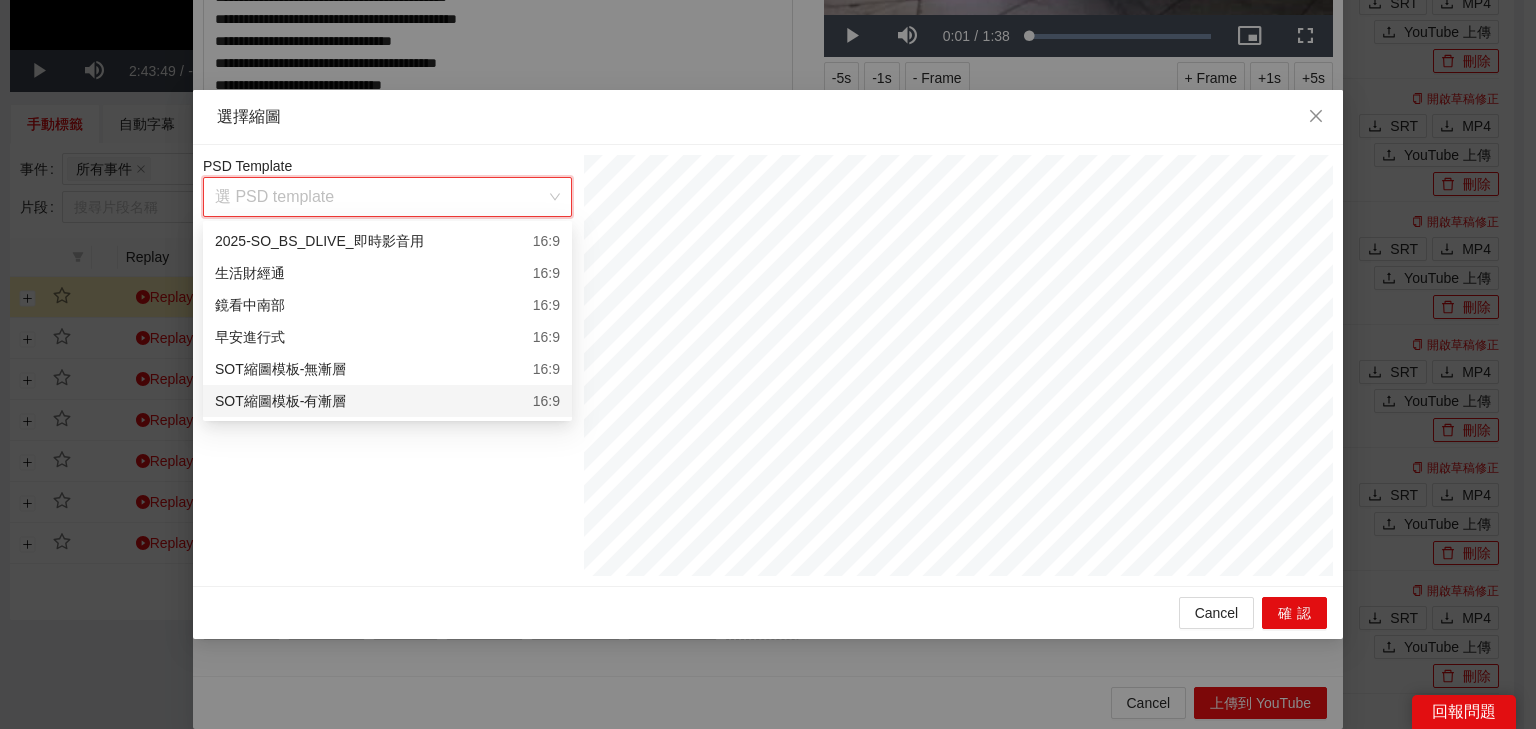 click on "SOT縮圖模板-有漸層 16:9" at bounding box center (387, 401) 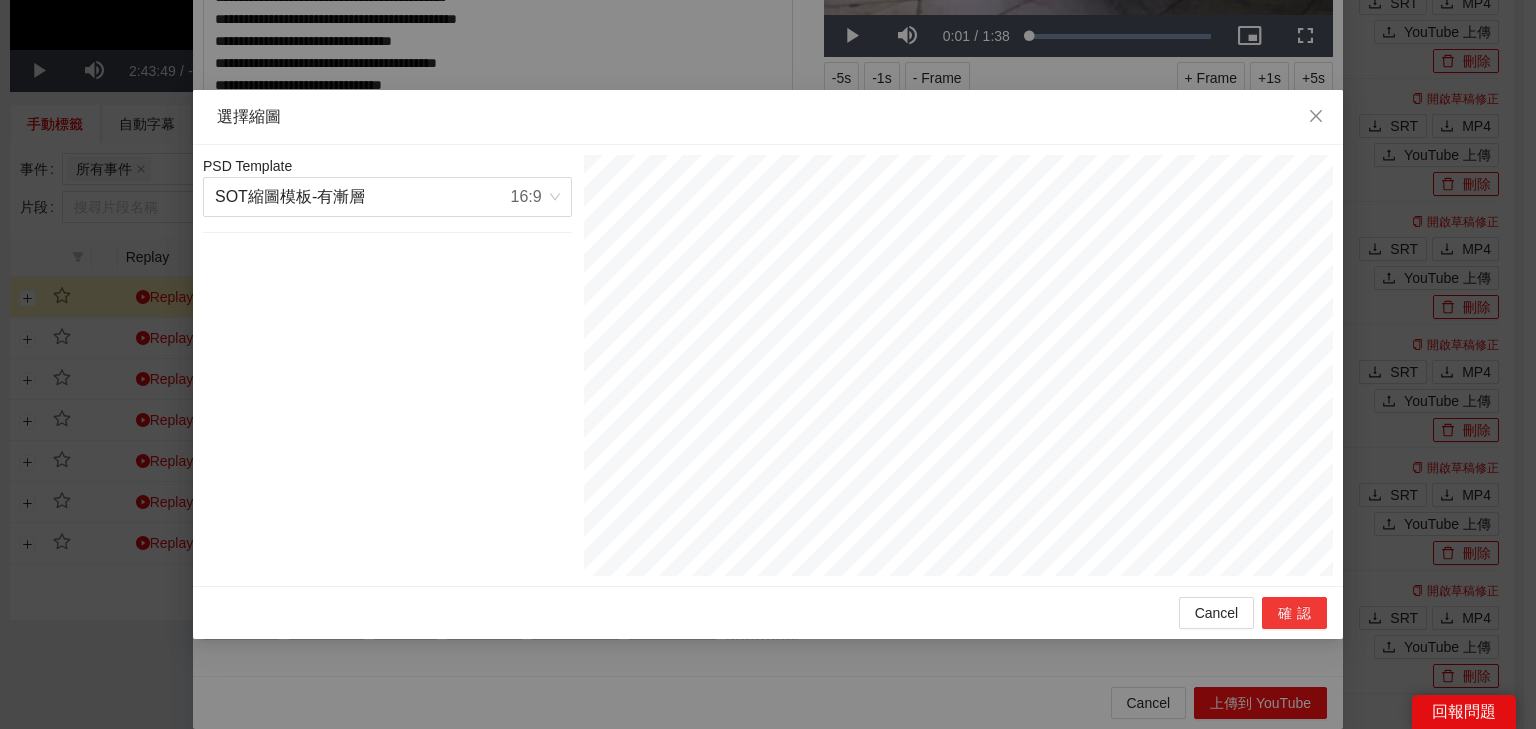 click on "確認" at bounding box center (1294, 613) 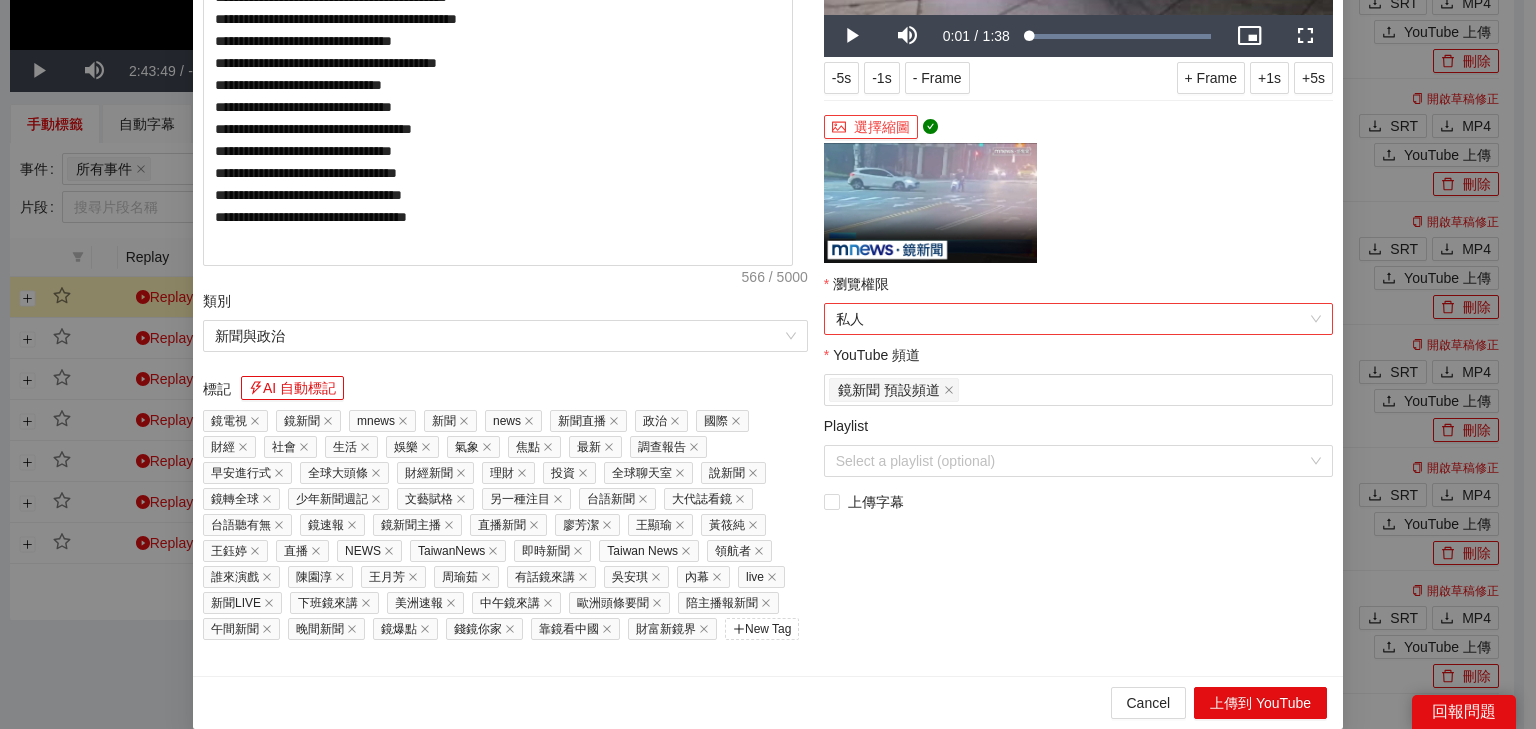 click on "私人" at bounding box center [1078, 319] 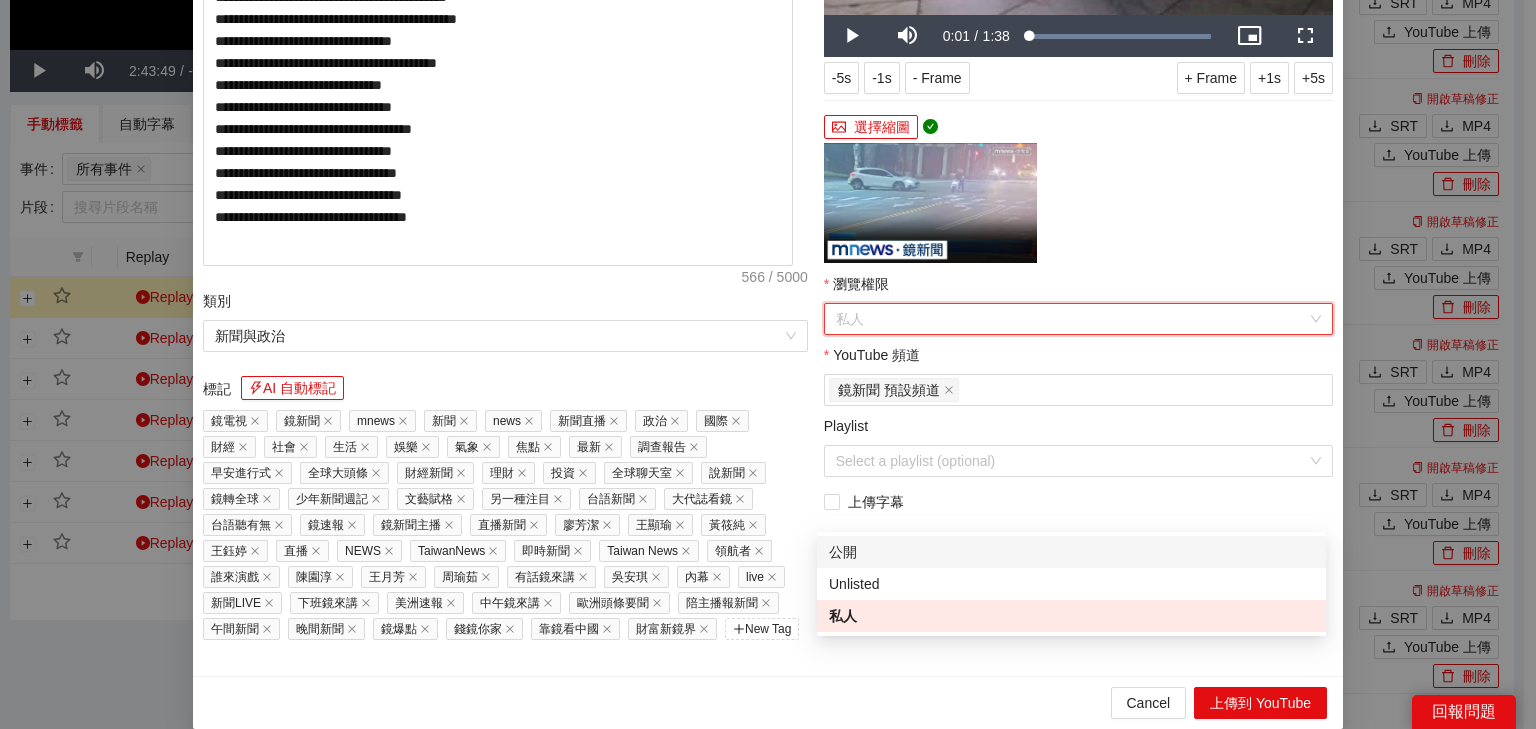 click on "公開" at bounding box center (1071, 552) 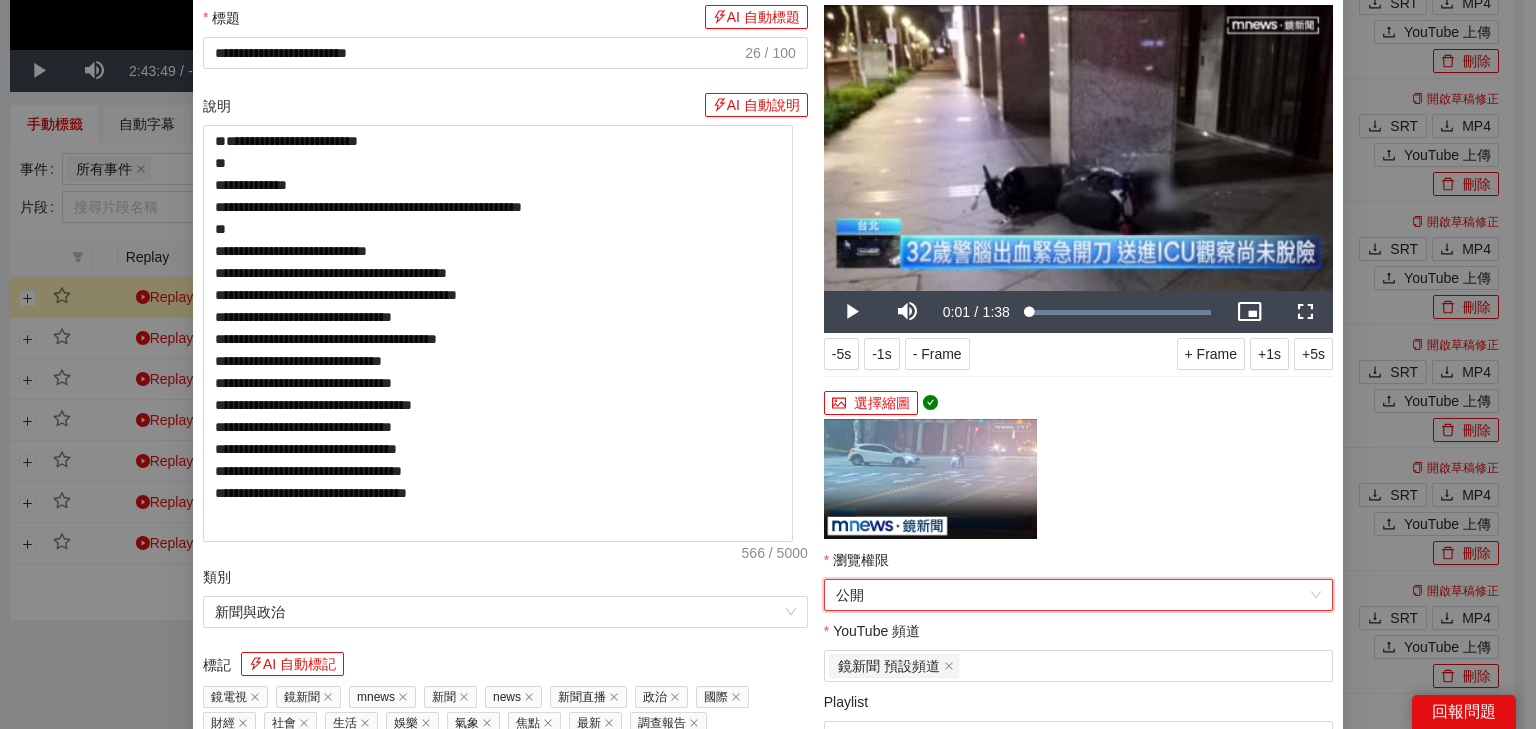 scroll, scrollTop: 160, scrollLeft: 0, axis: vertical 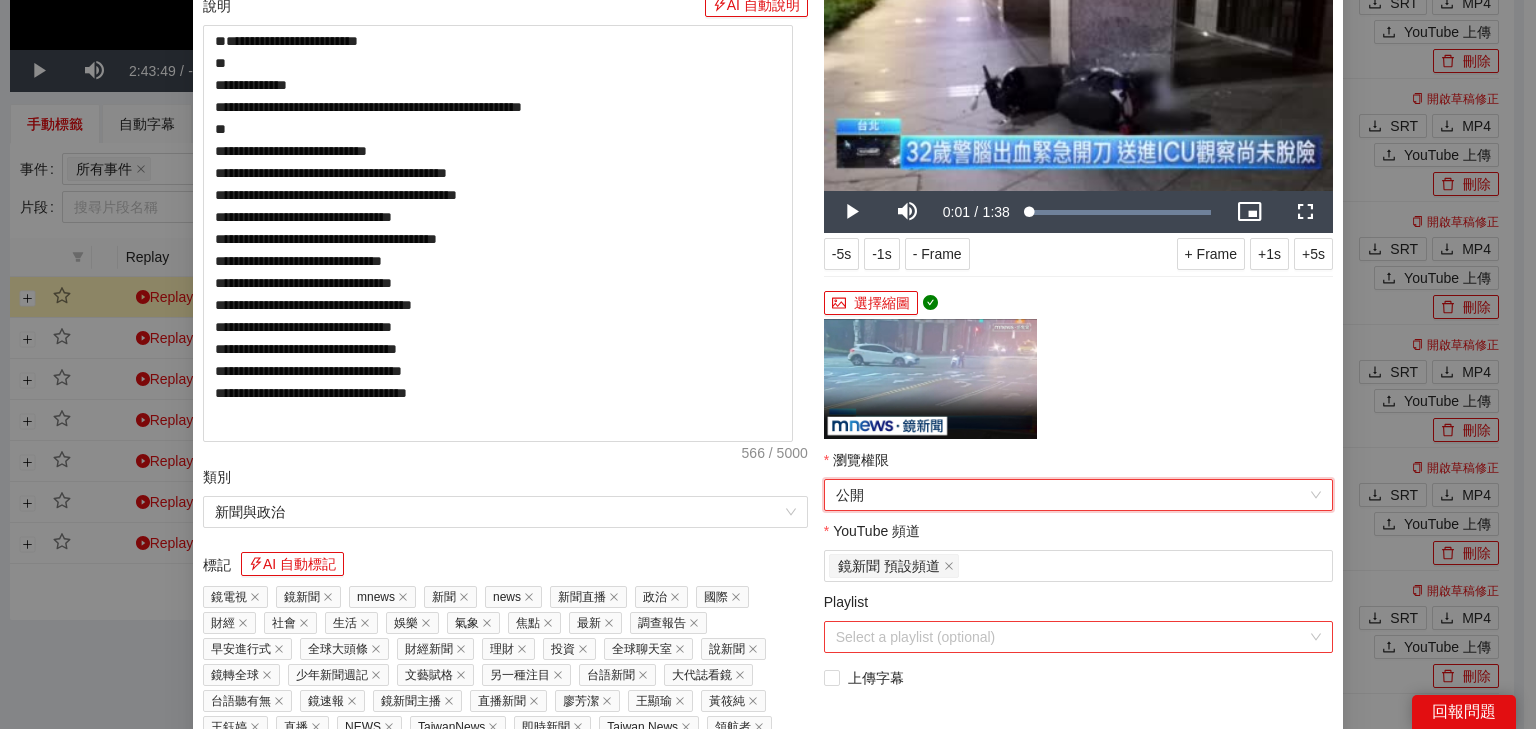 click on "Playlist" at bounding box center [1071, 637] 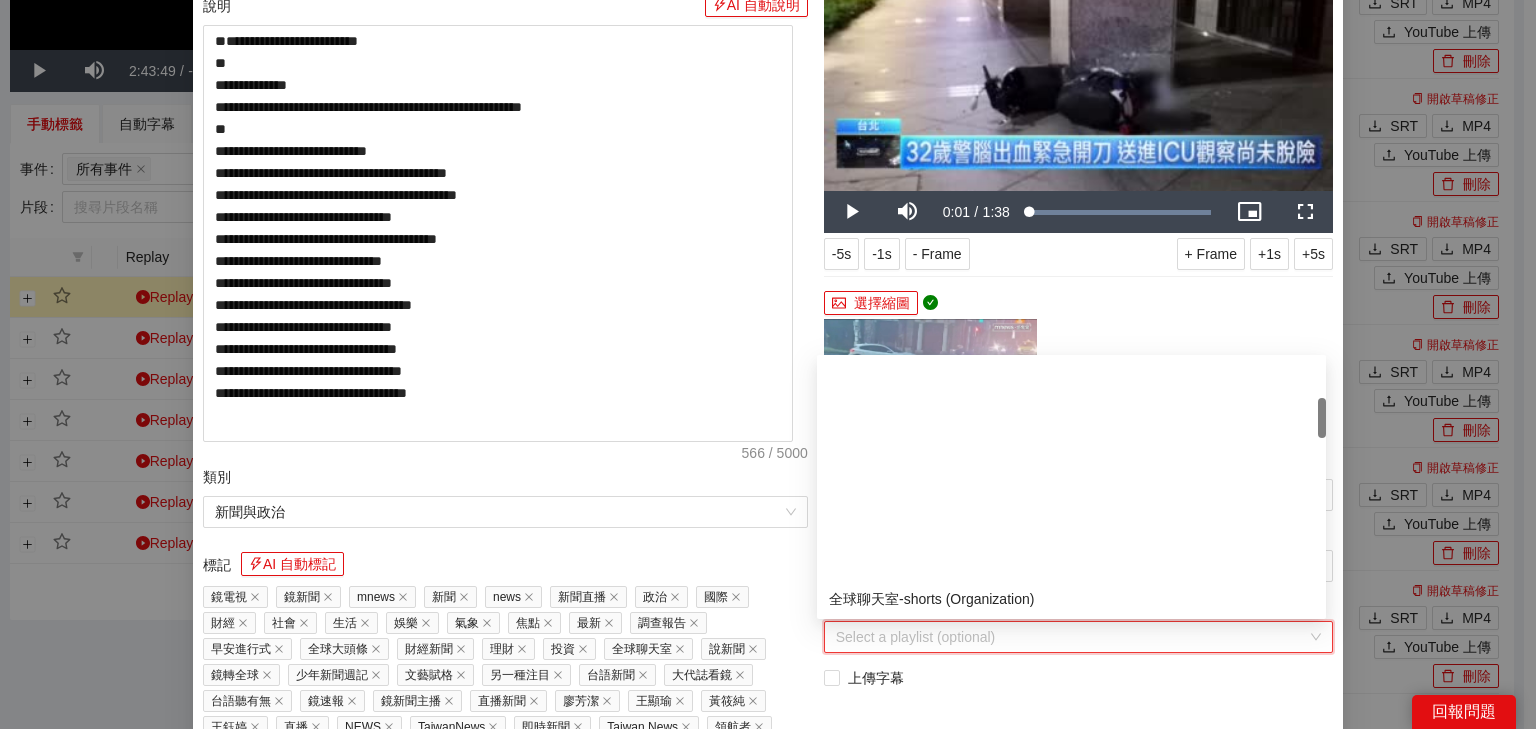 scroll, scrollTop: 240, scrollLeft: 0, axis: vertical 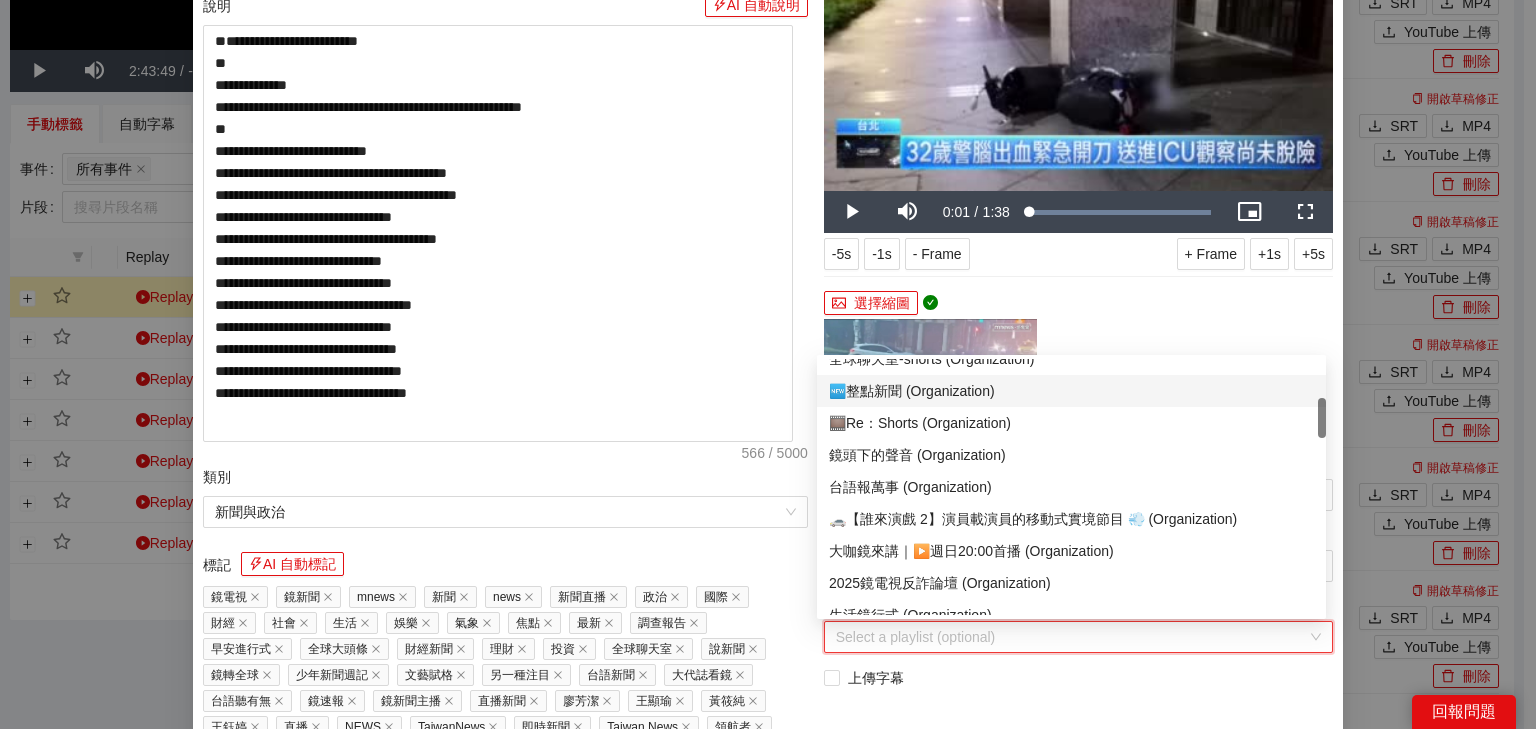 click on "🆕整點新聞 (Organization)" at bounding box center [1071, 391] 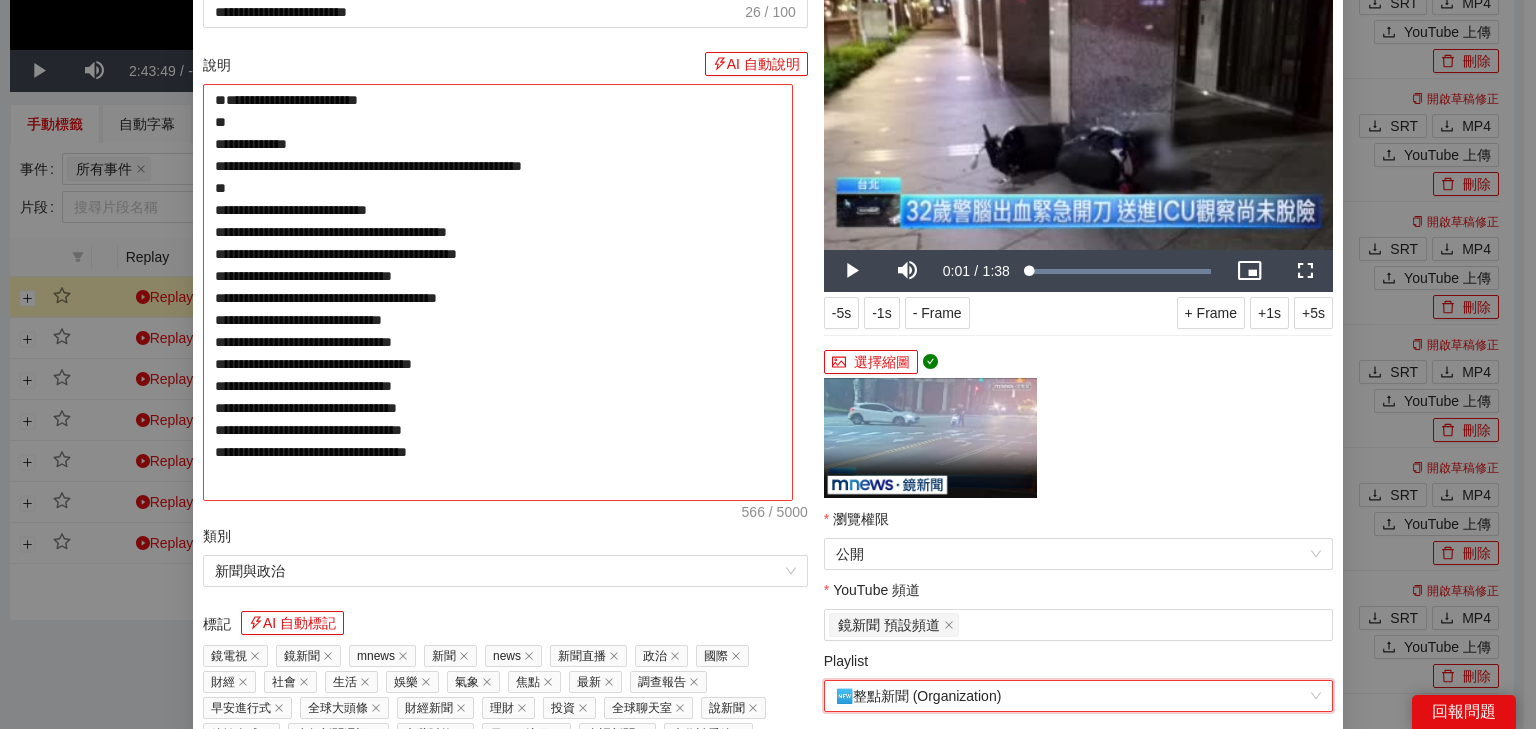 scroll, scrollTop: 0, scrollLeft: 0, axis: both 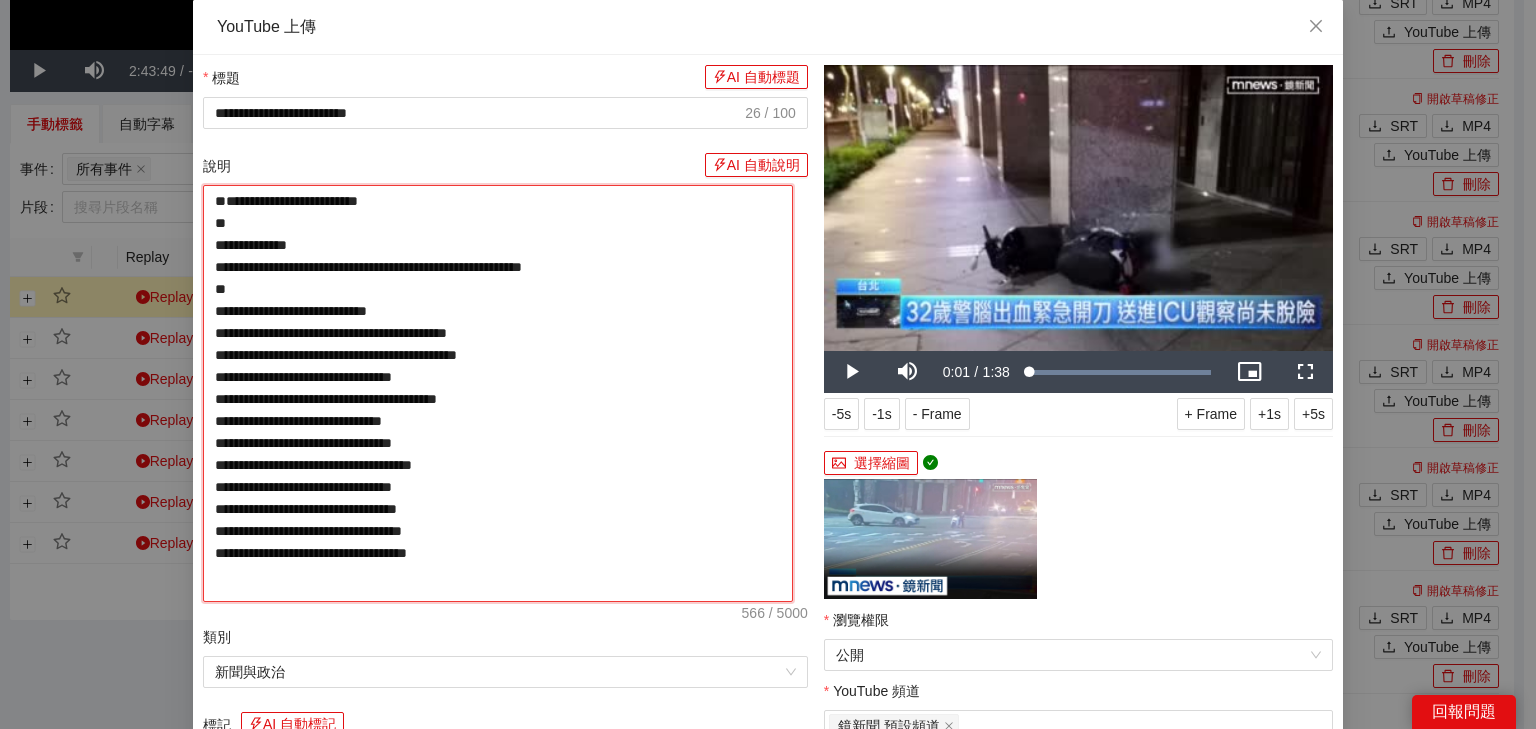 click on "**********" at bounding box center (498, 393) 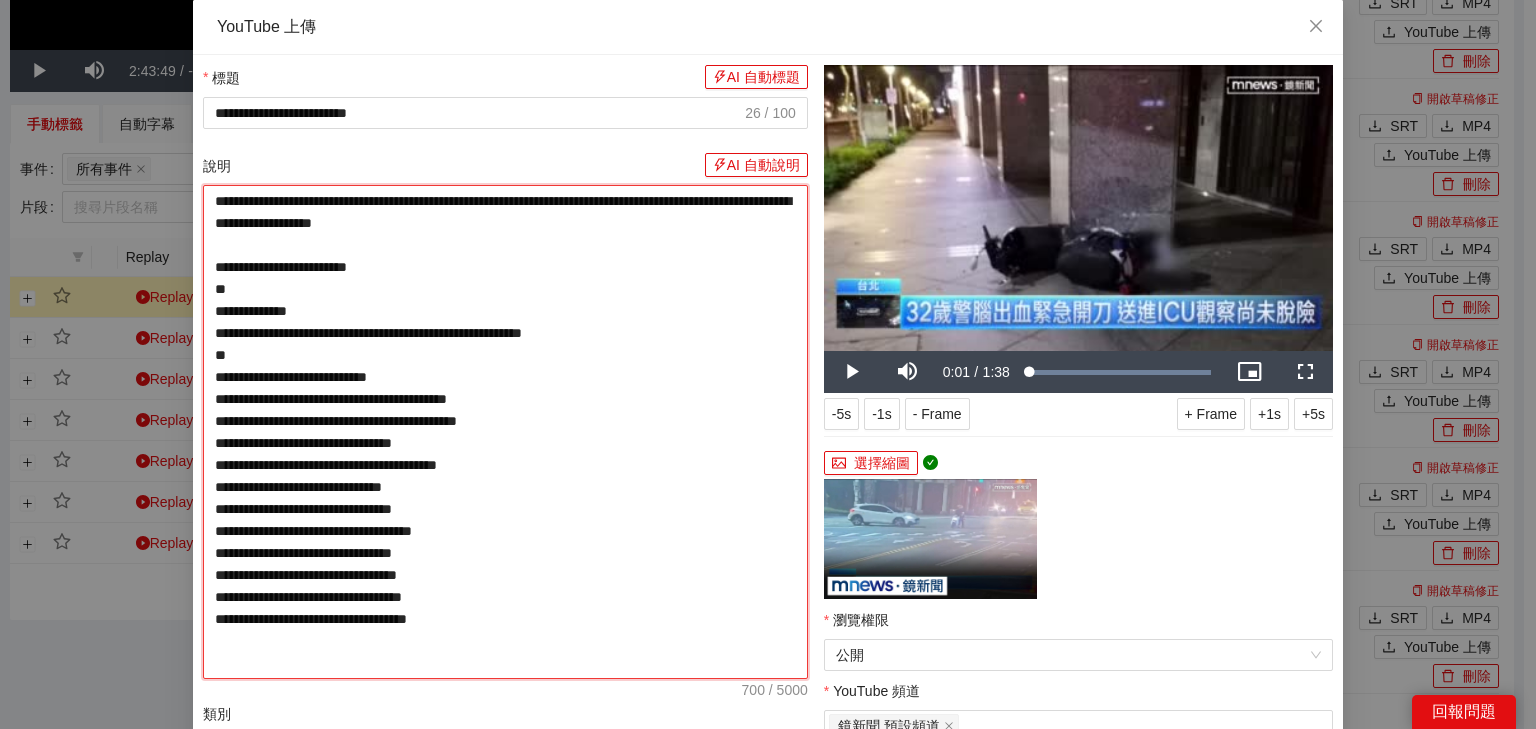 click on "**********" at bounding box center [505, 432] 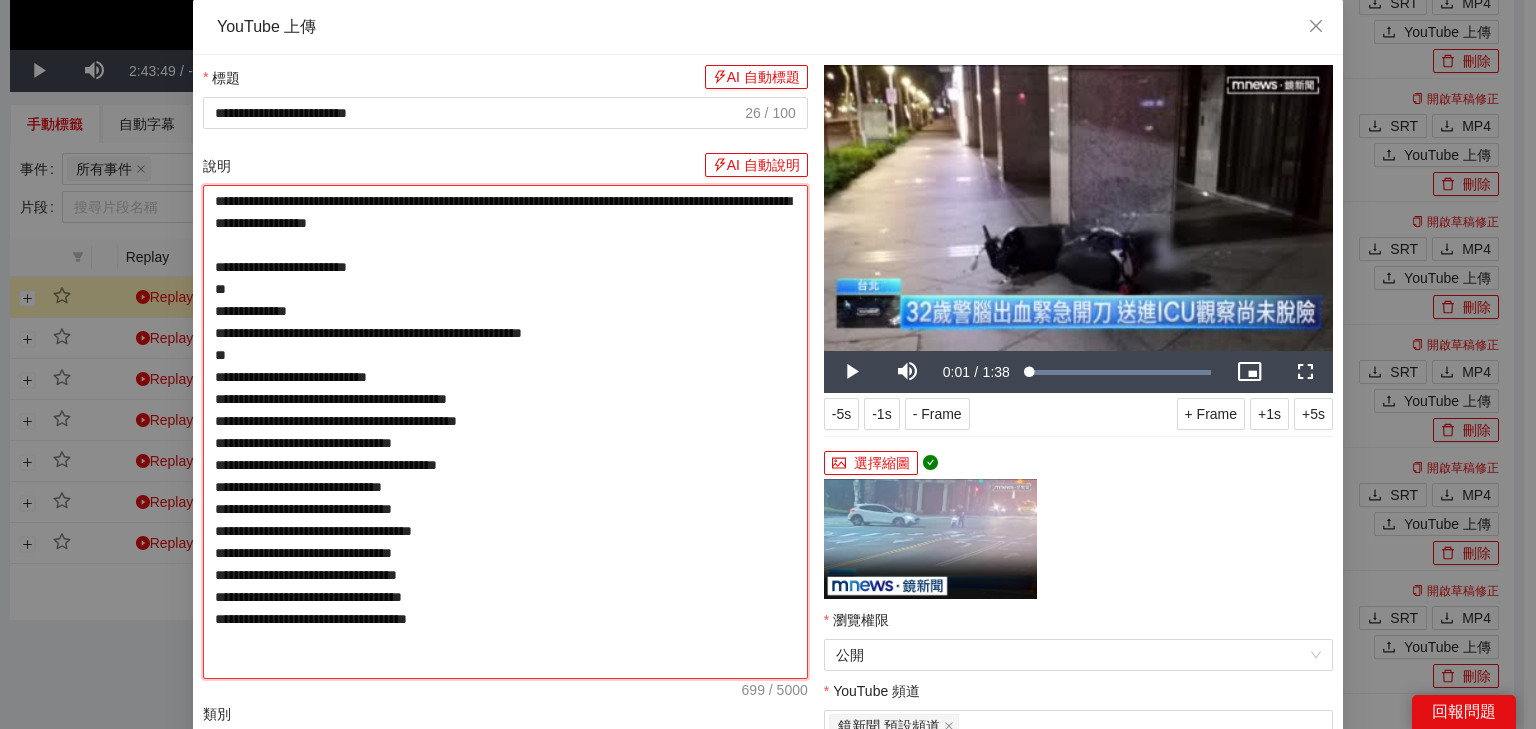 type on "**********" 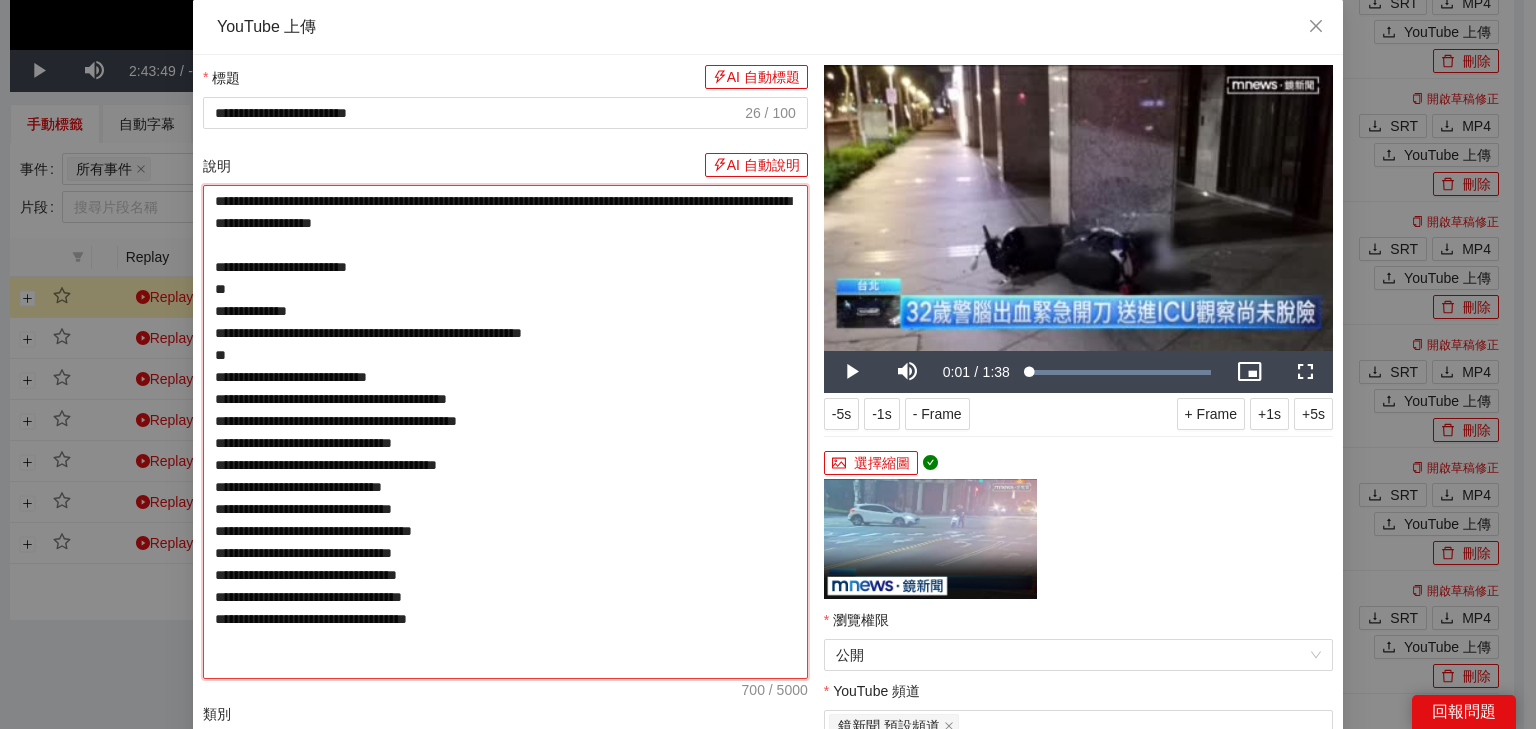 type on "**********" 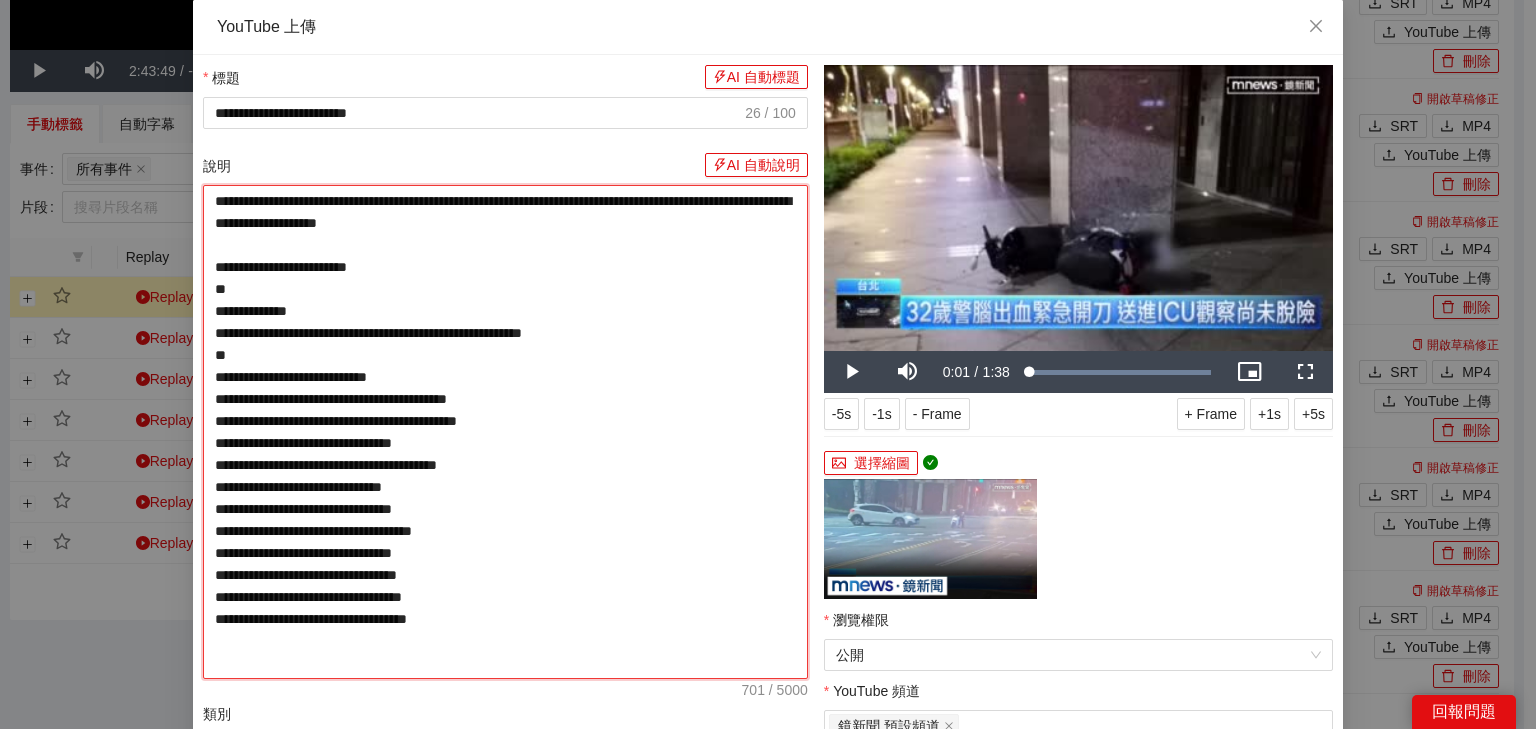 click on "**********" at bounding box center (505, 432) 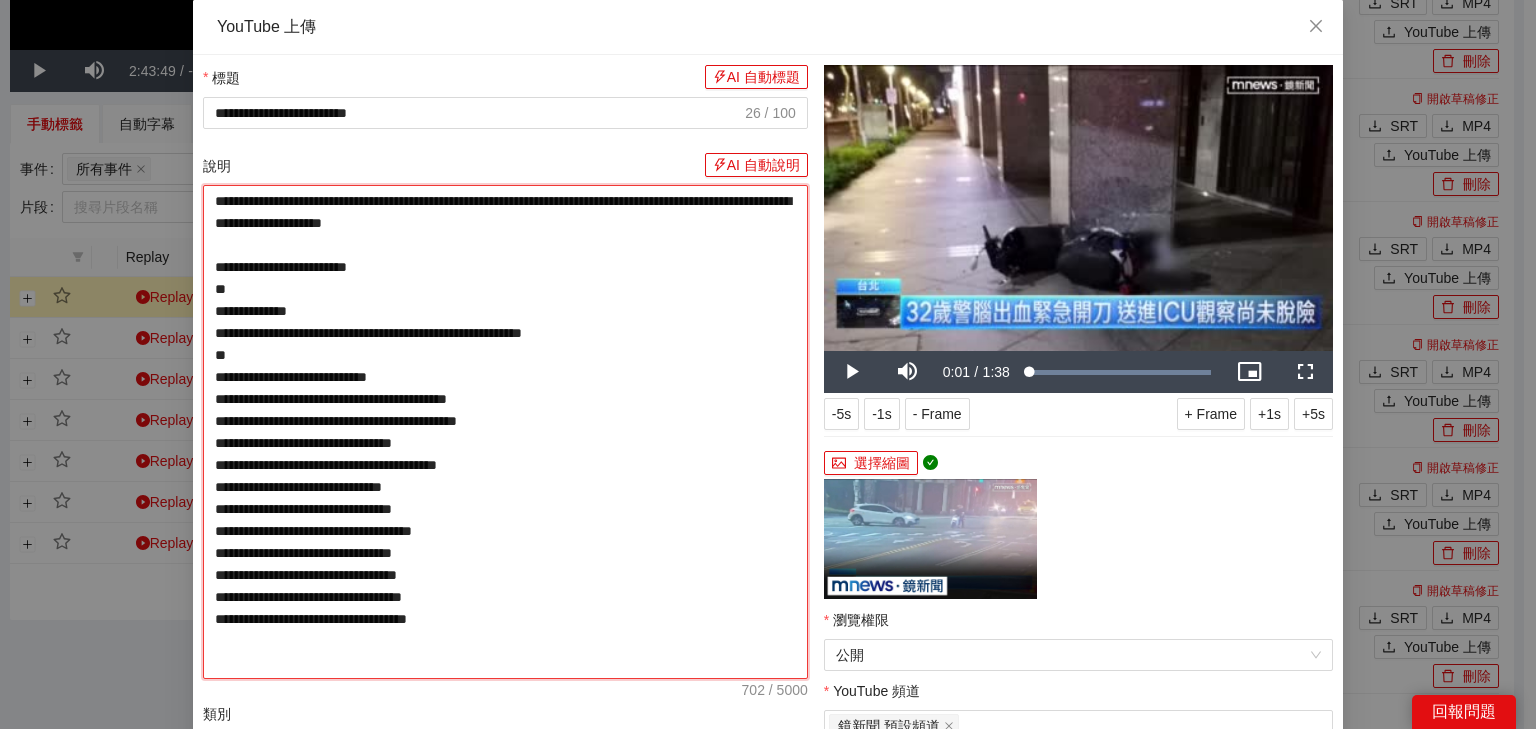 type on "**********" 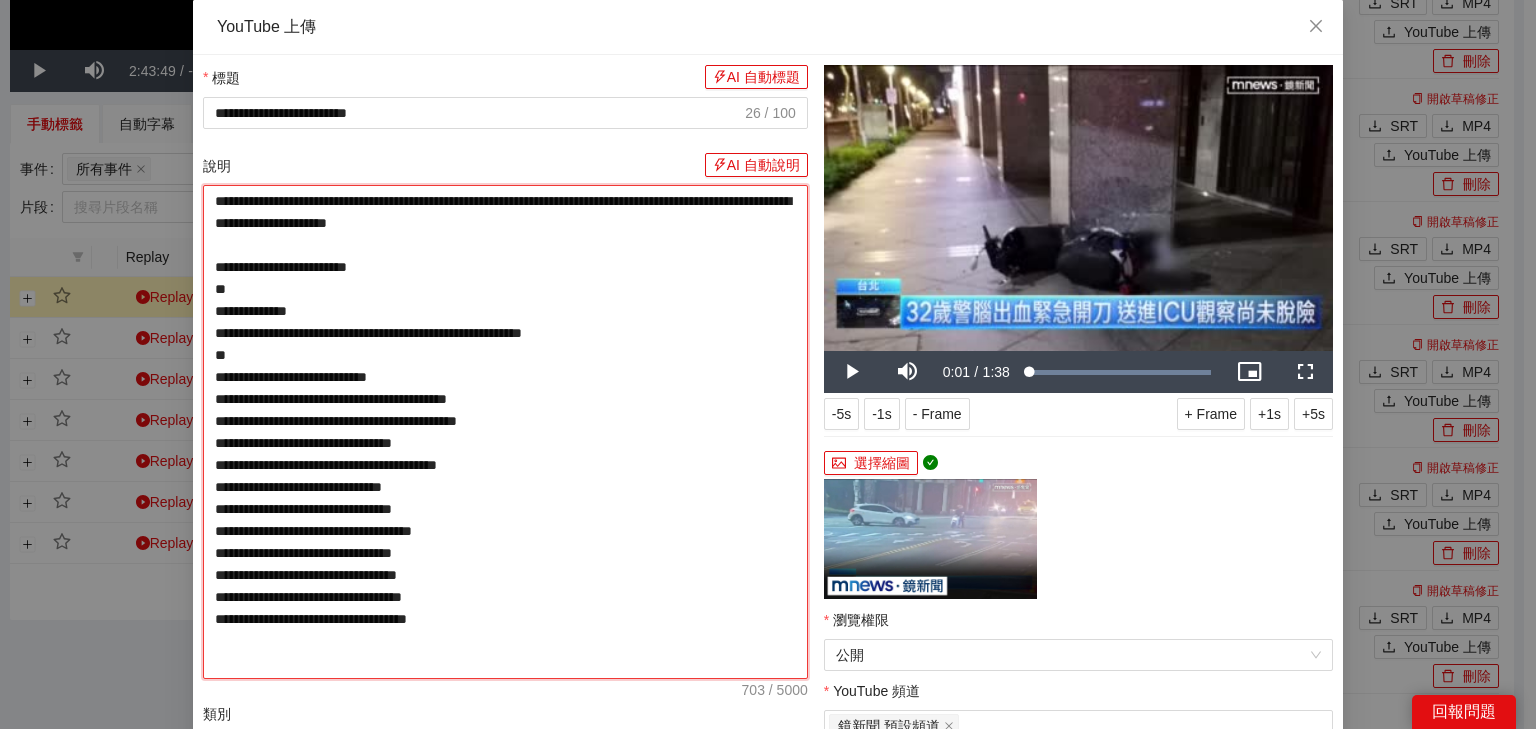 type on "**********" 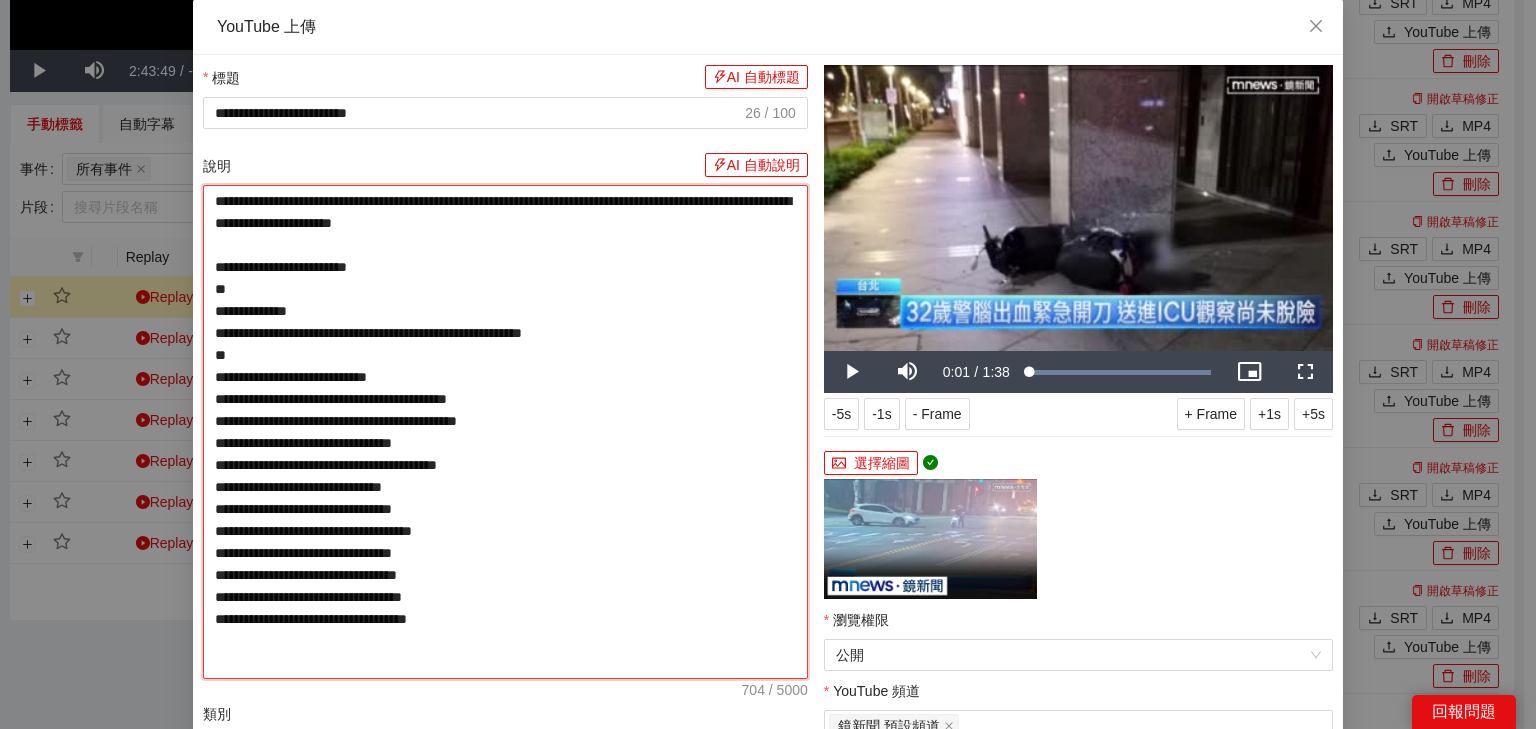 type on "**********" 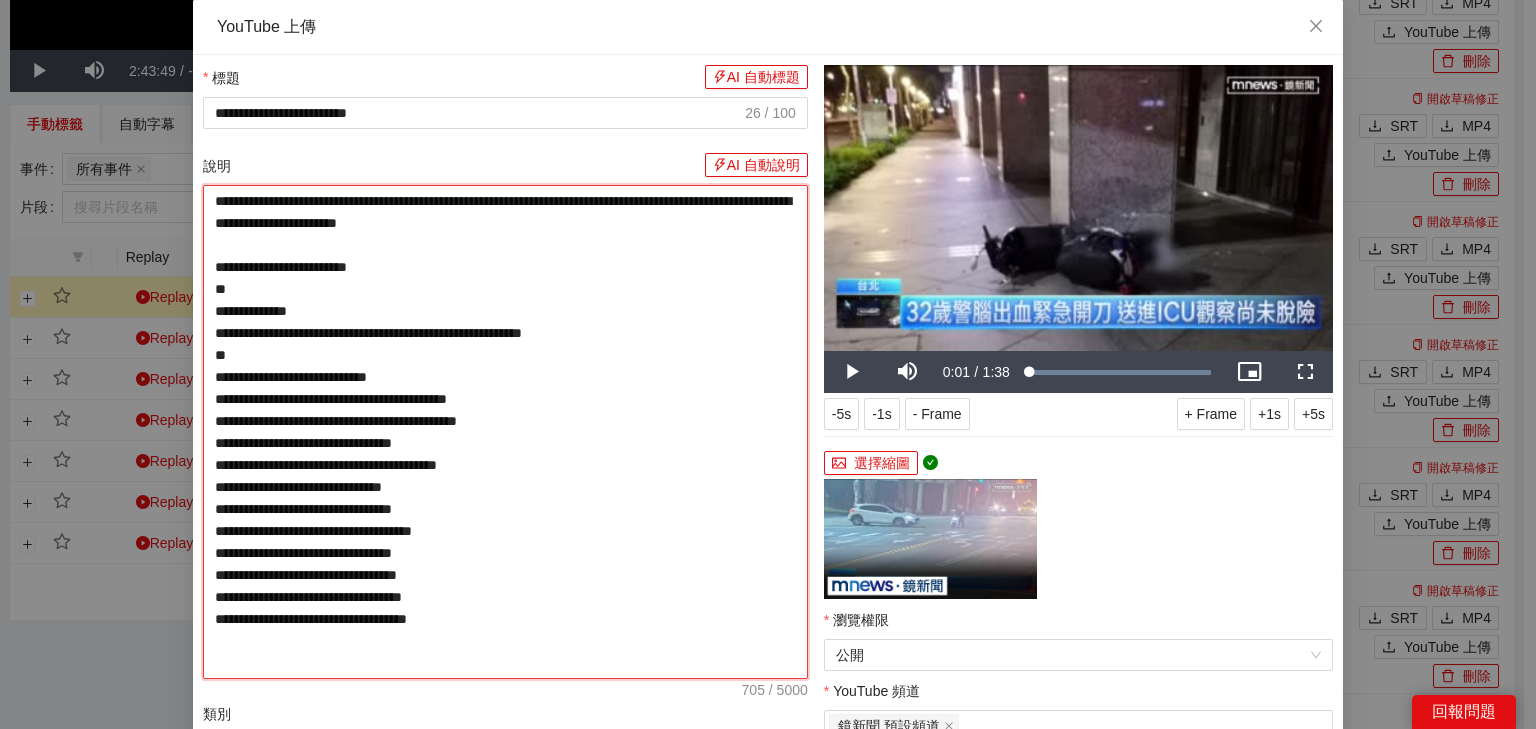 type on "**********" 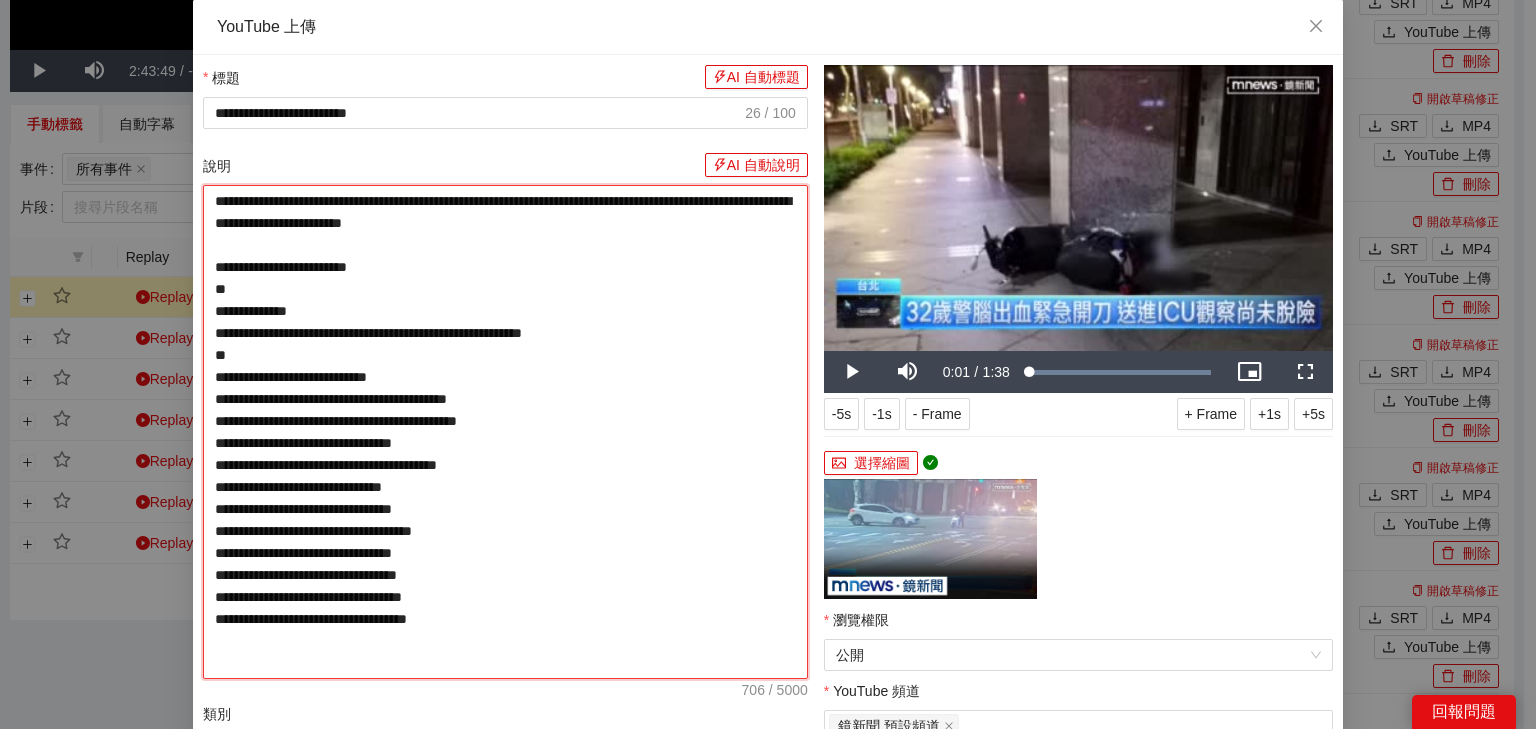 type on "**********" 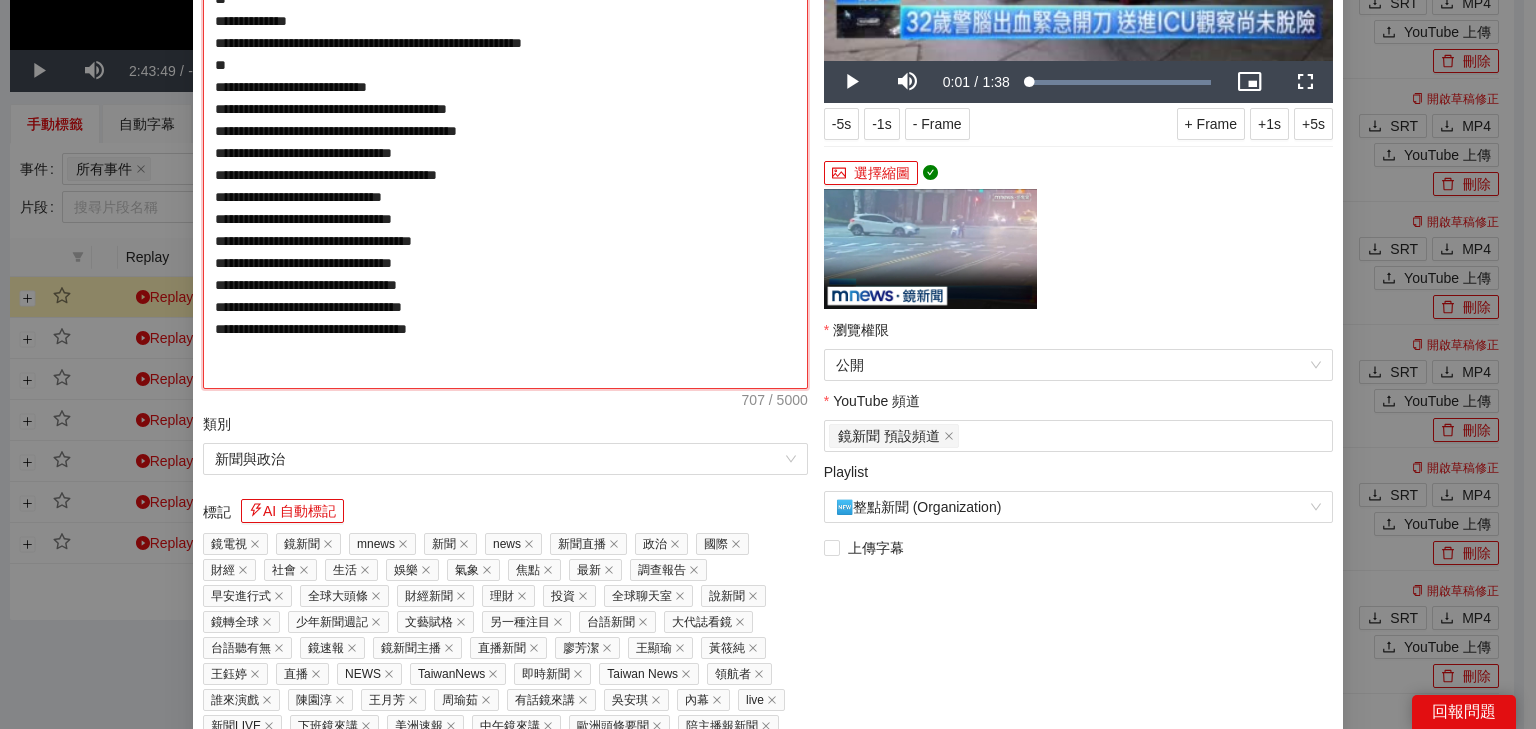 scroll, scrollTop: 408, scrollLeft: 0, axis: vertical 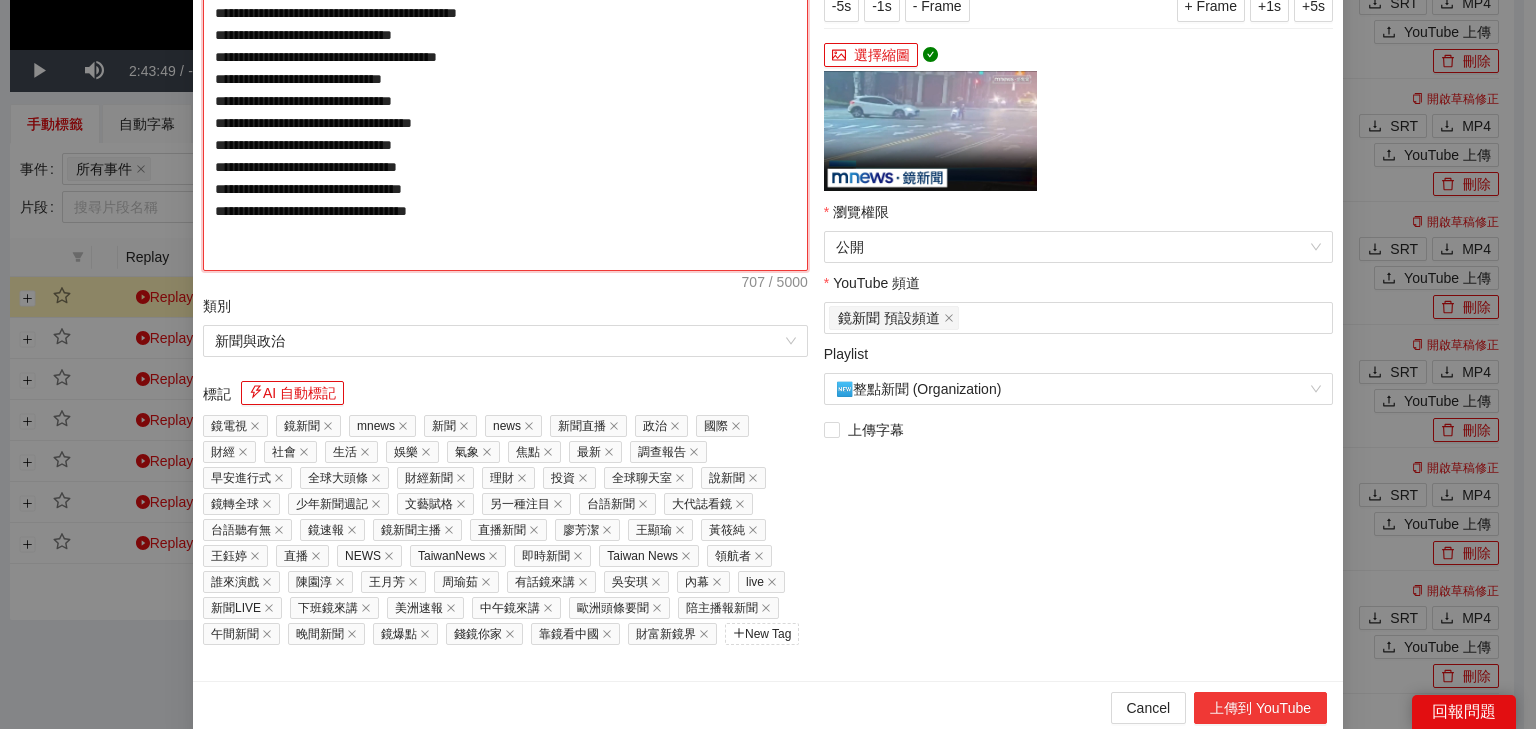 type on "**********" 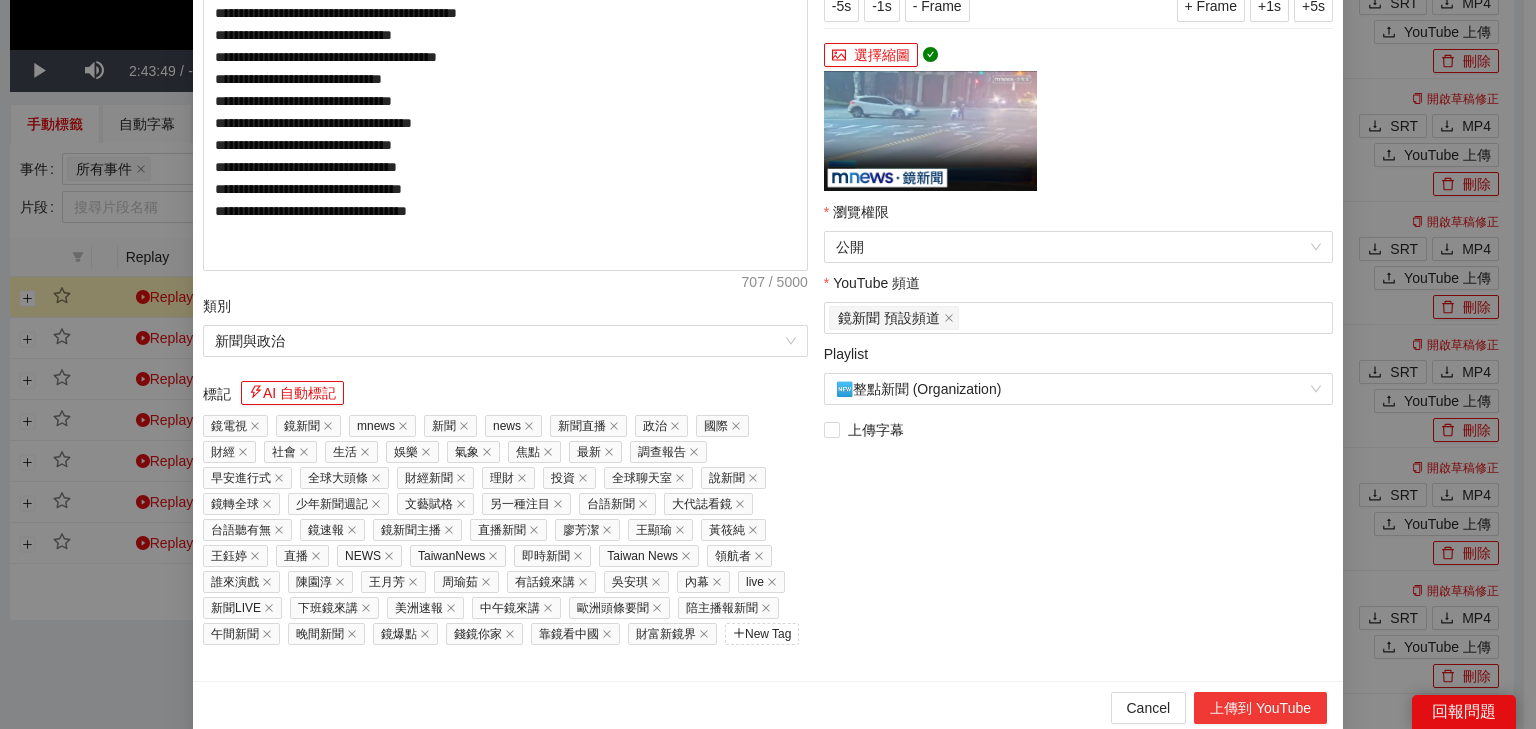 click on "上傳到 YouTube" at bounding box center (1260, 708) 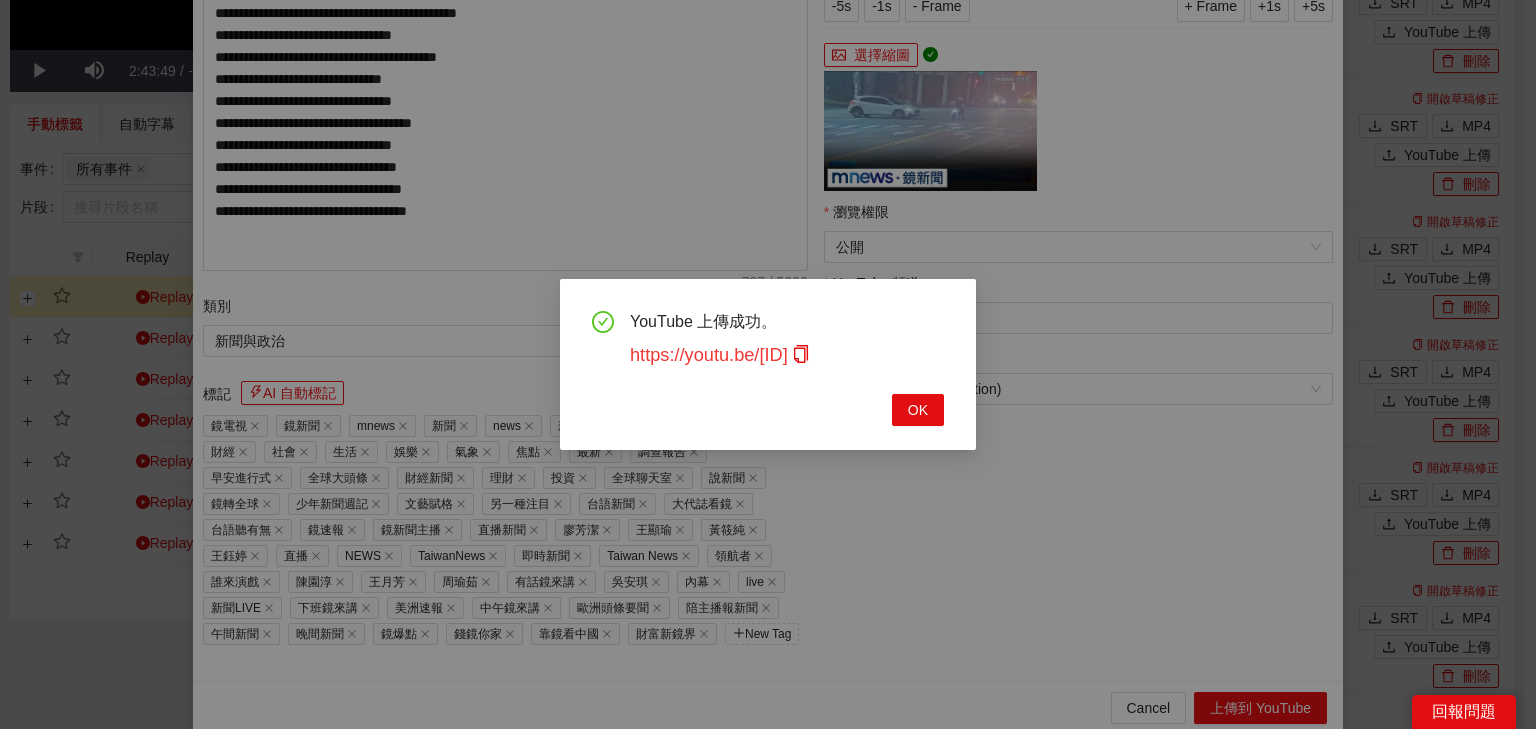 click 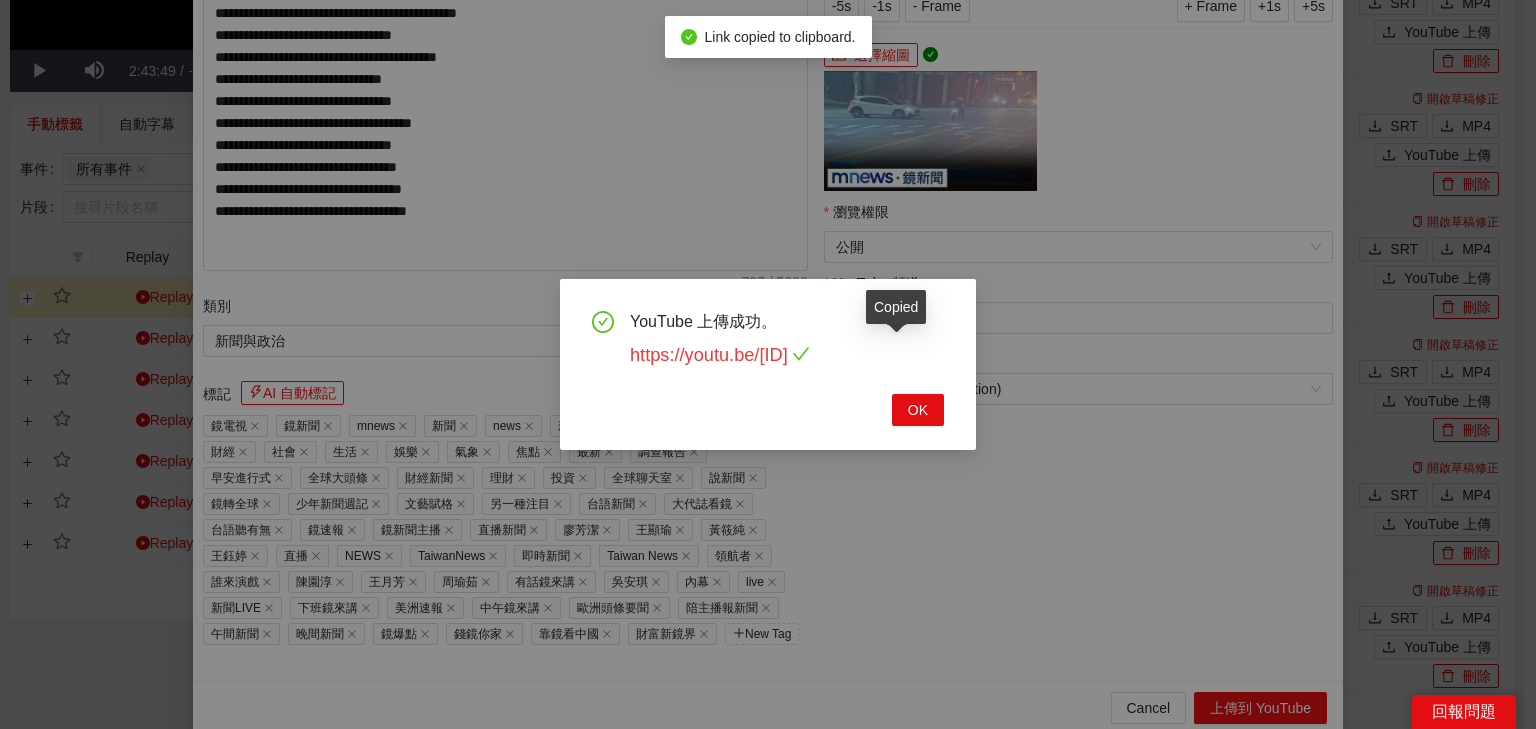 click on "https://youtu.be/8w9KO7ye4cQ" at bounding box center [720, 355] 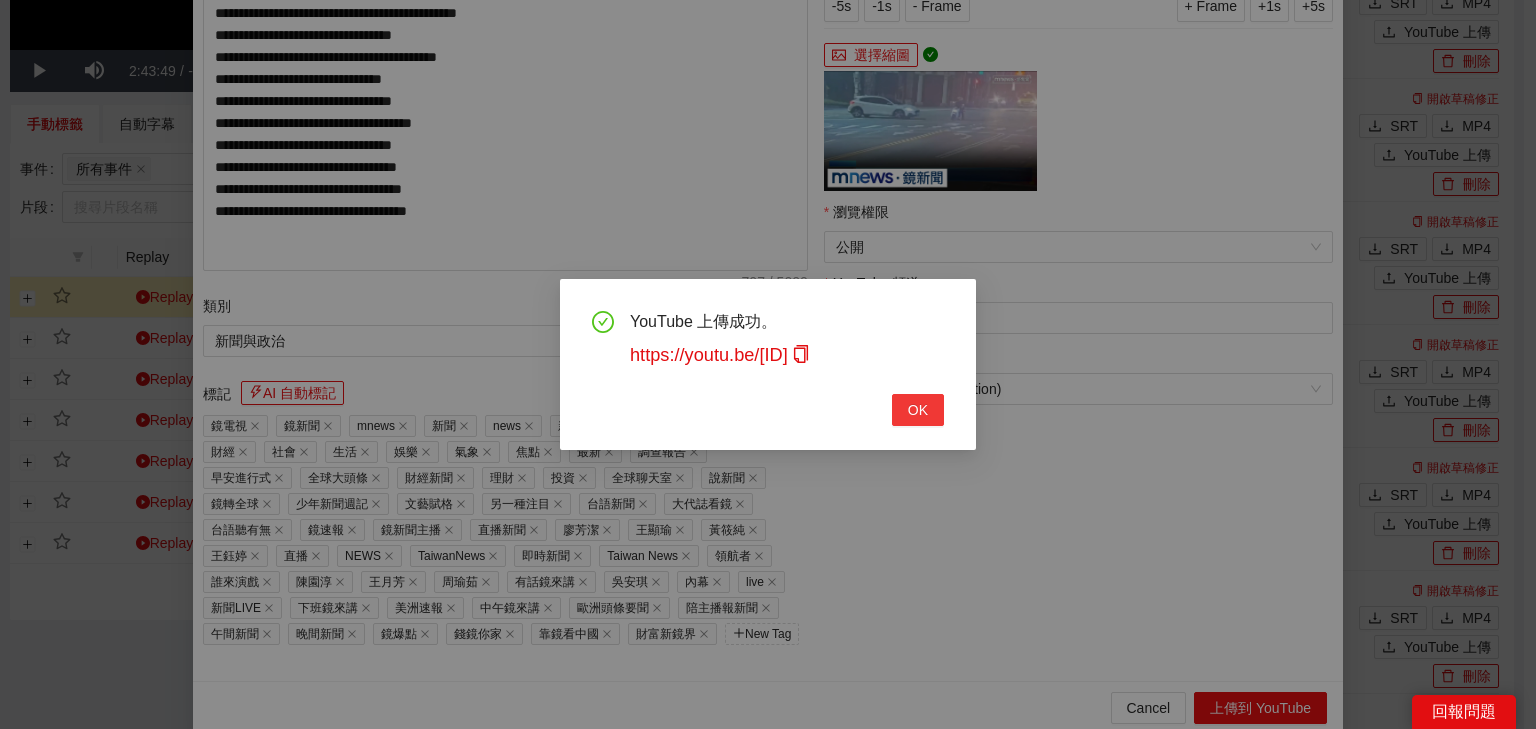 click on "OK" at bounding box center (918, 410) 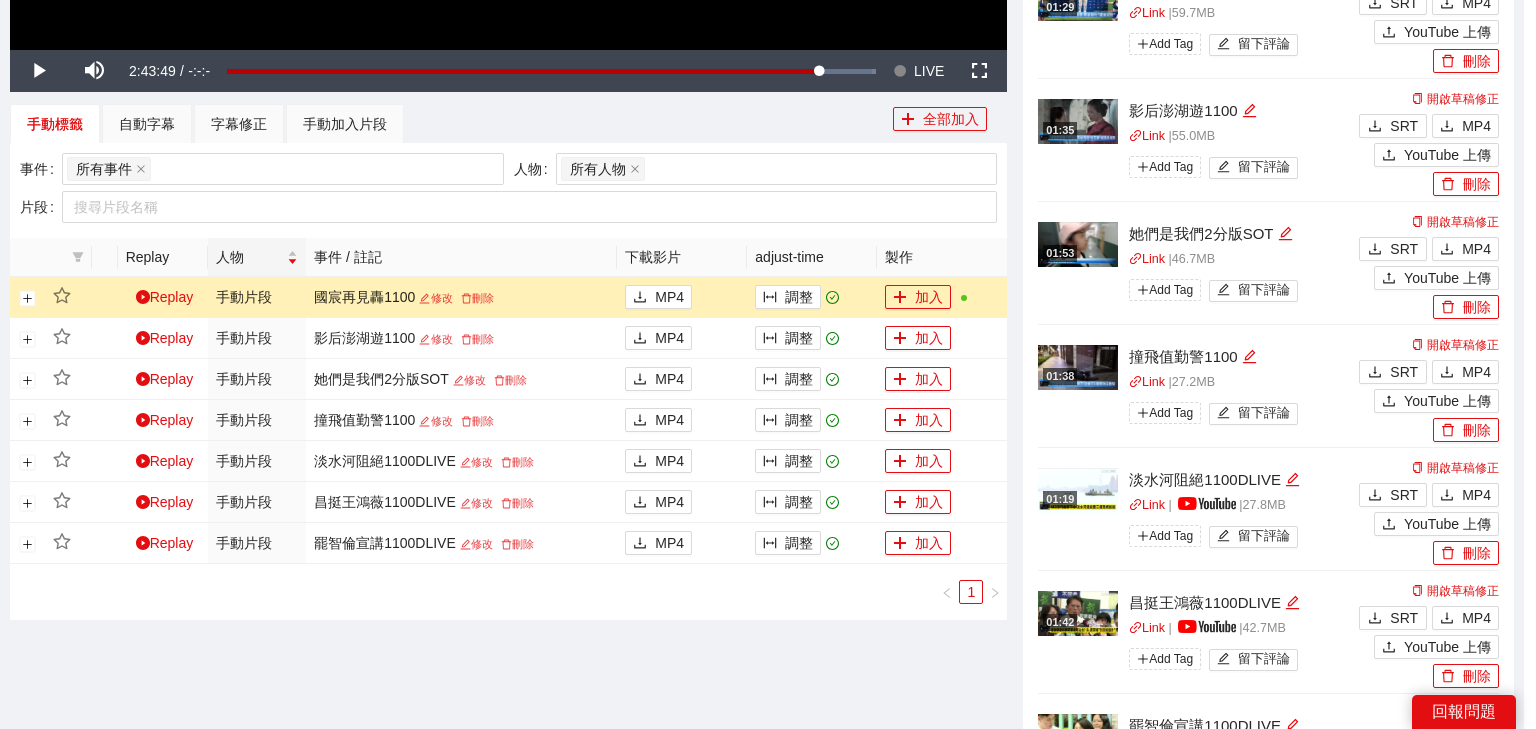 scroll, scrollTop: 343, scrollLeft: 0, axis: vertical 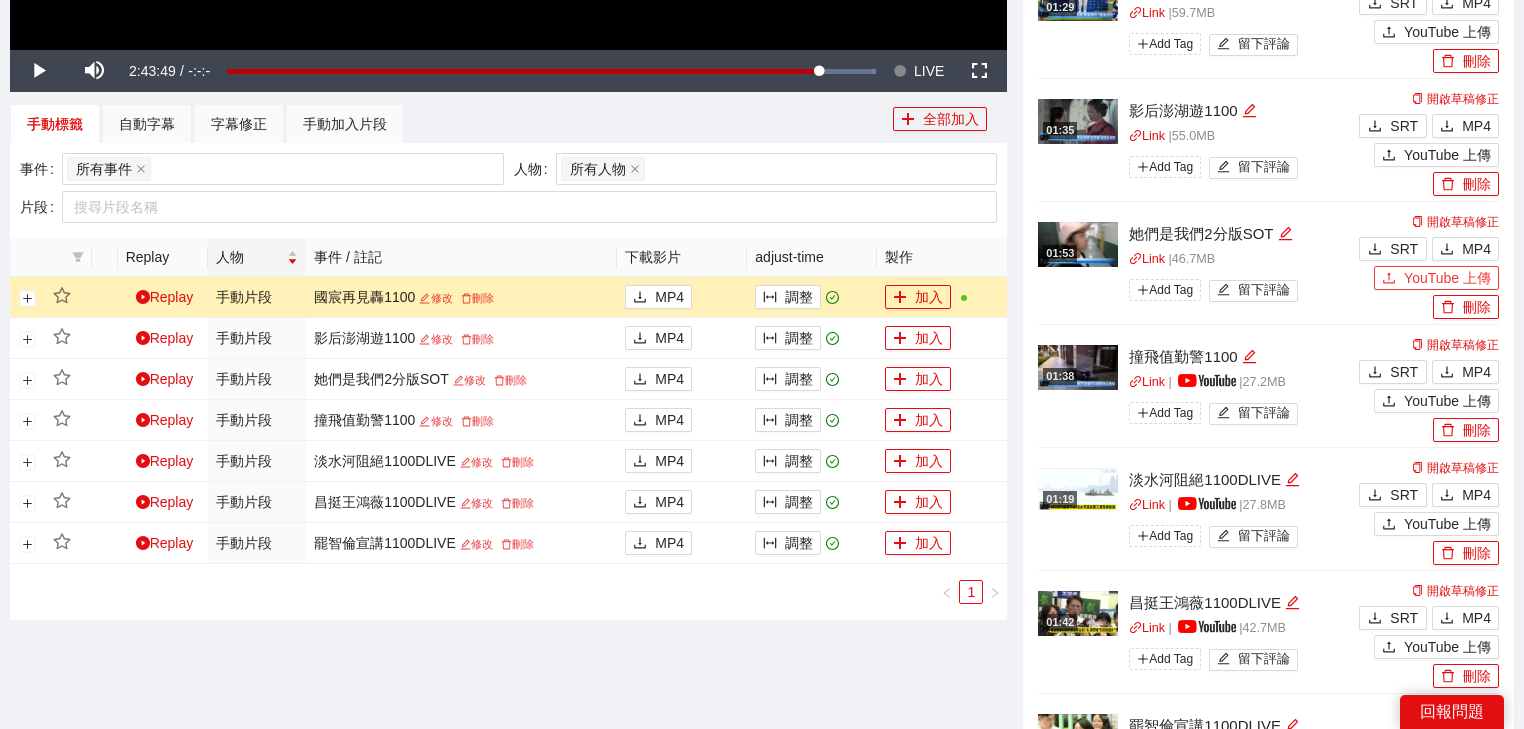 click on "YouTube 上傳" at bounding box center (1447, 278) 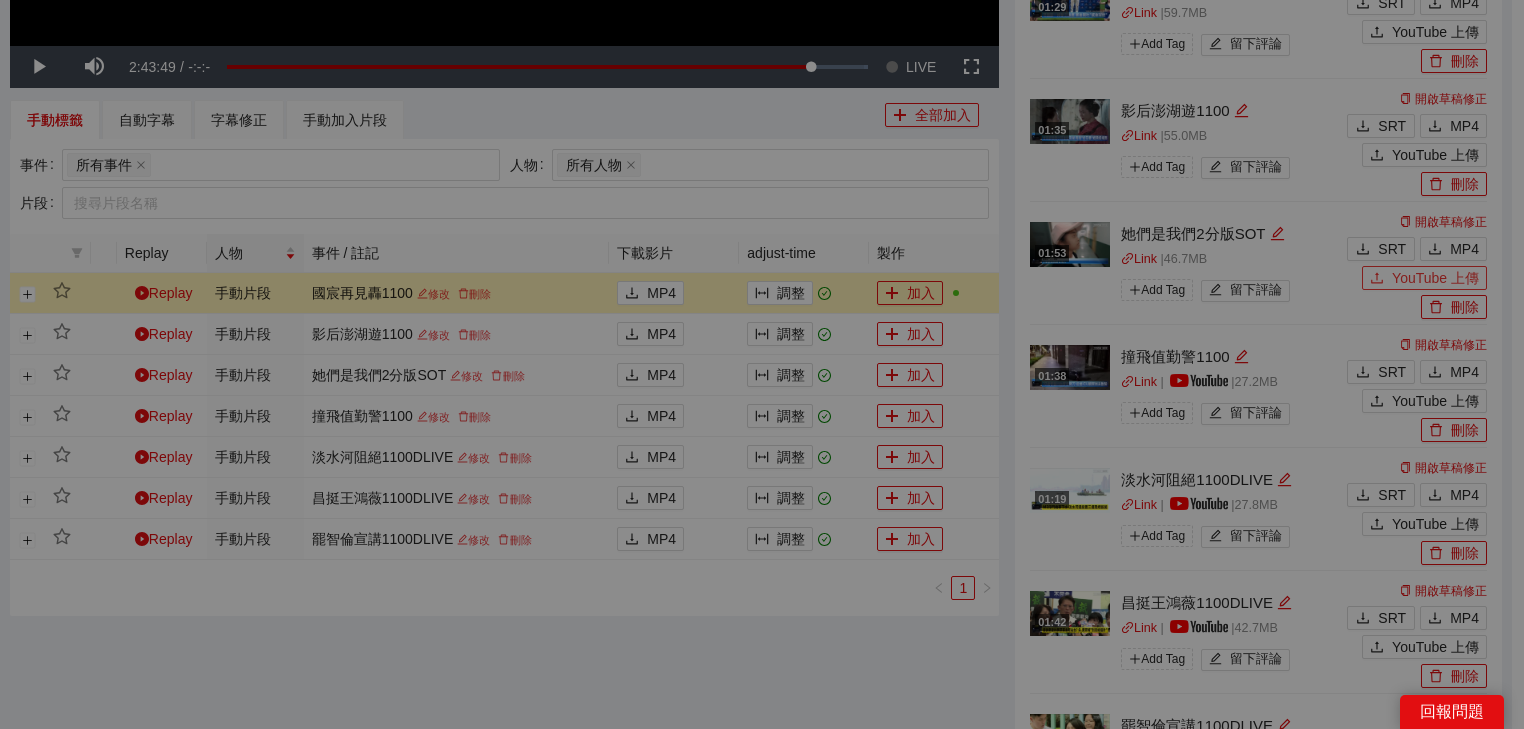 type 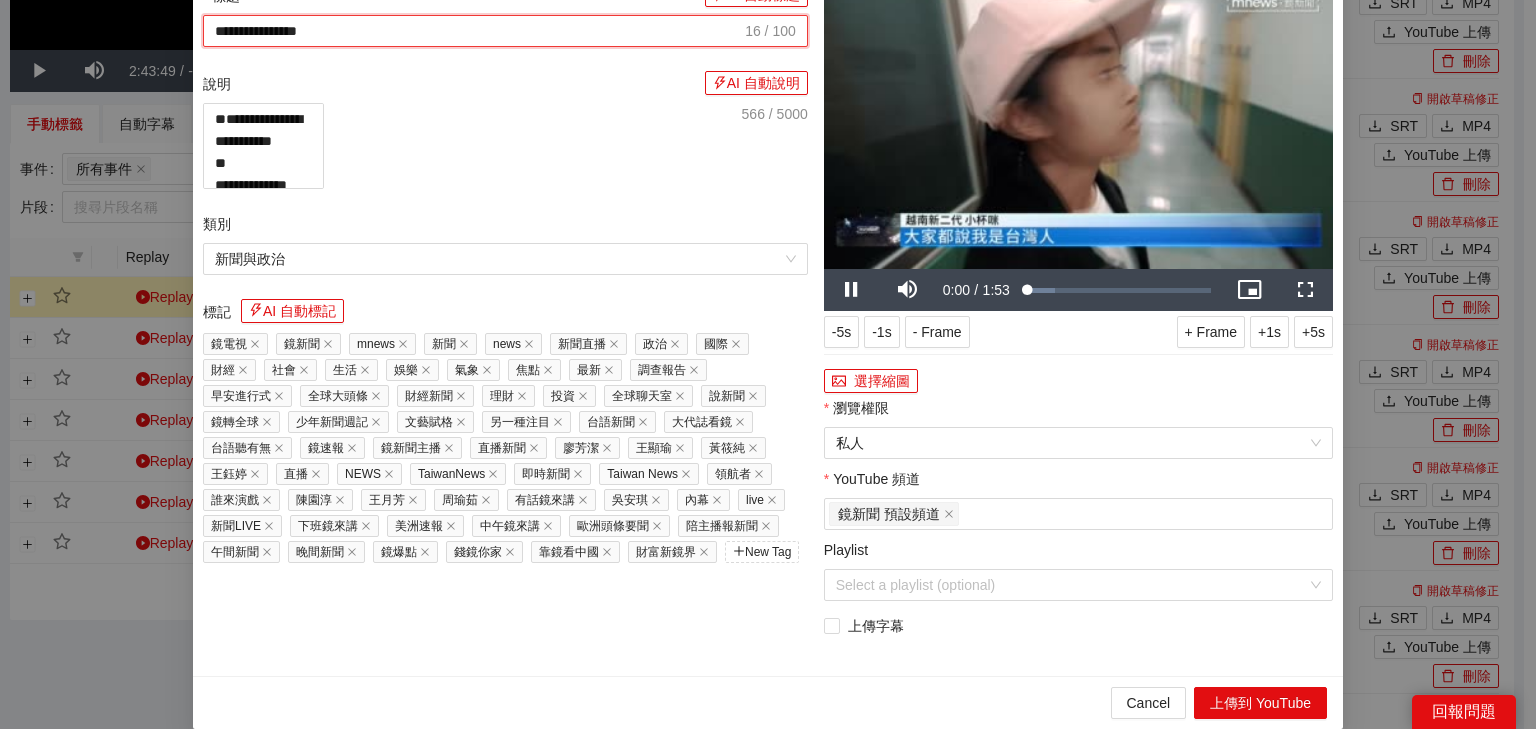 drag, startPoint x: 556, startPoint y: 121, endPoint x: 0, endPoint y: 115, distance: 556.03235 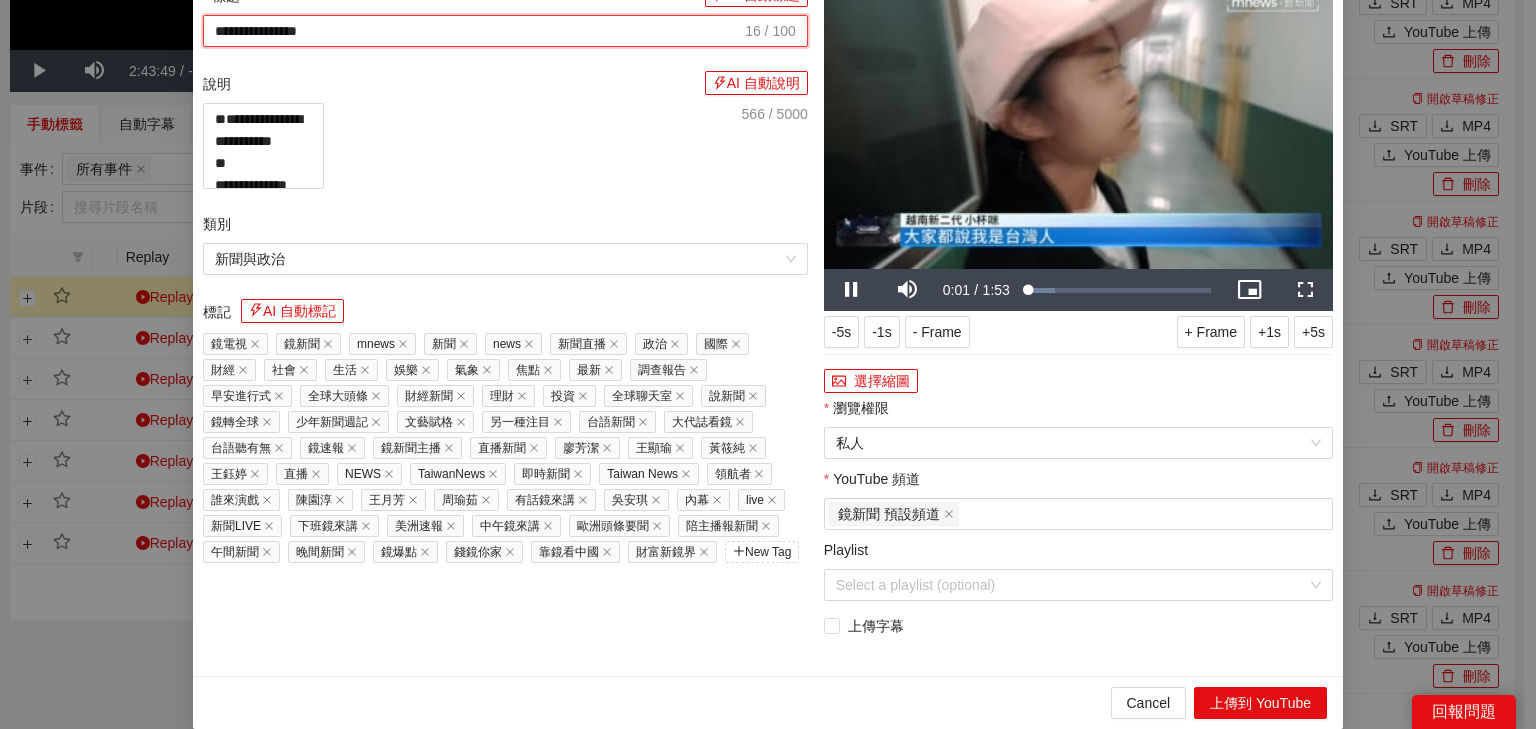 paste on "**********" 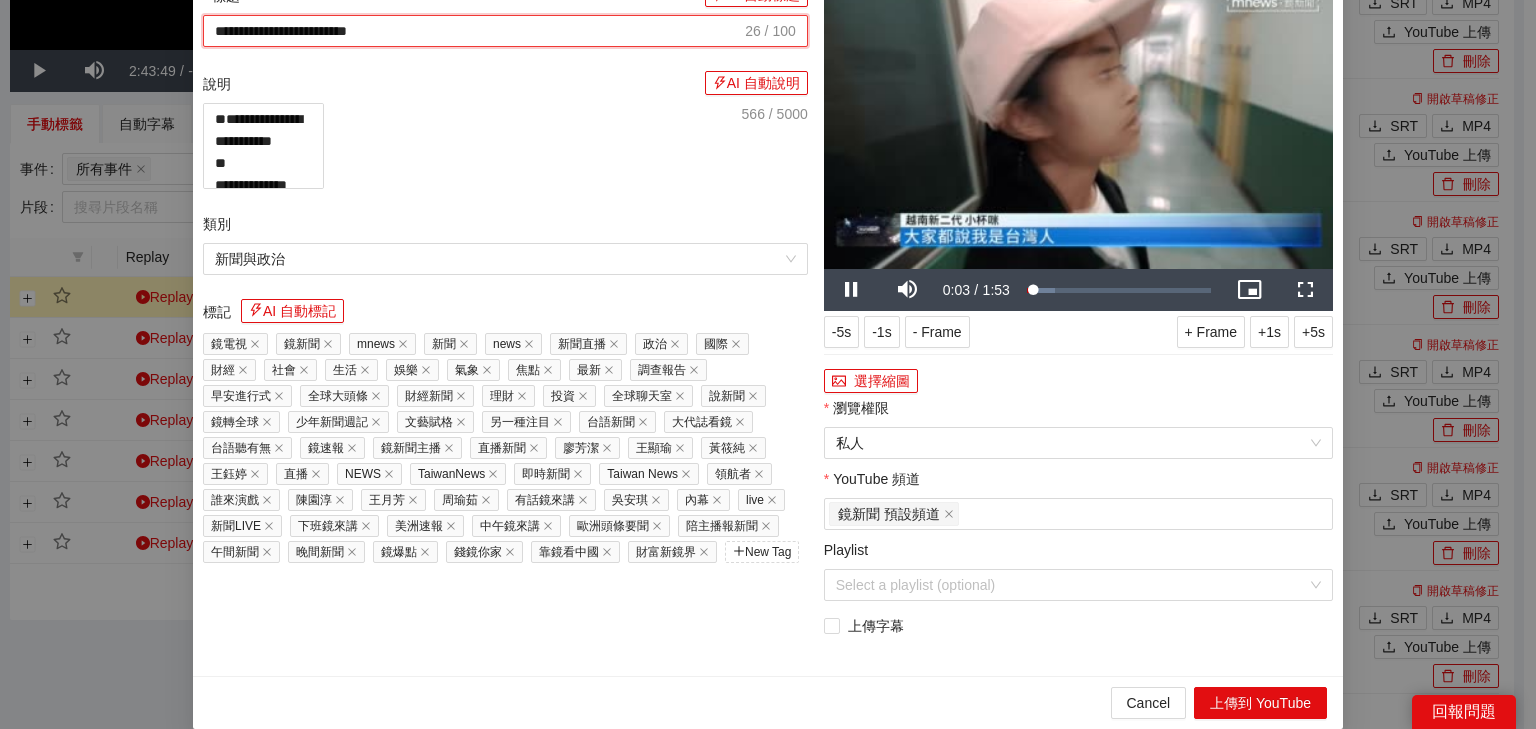 type on "**********" 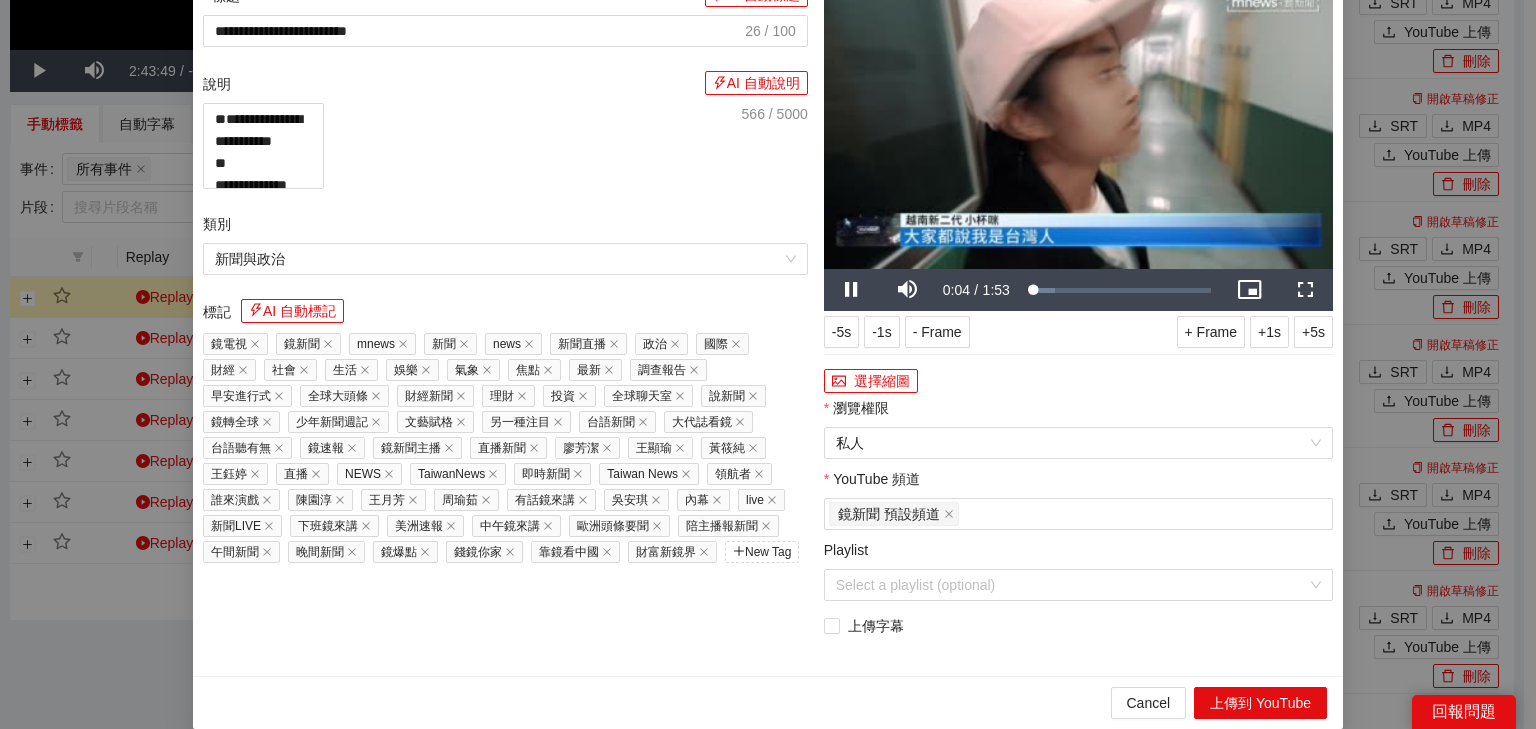 click at bounding box center [1078, 126] 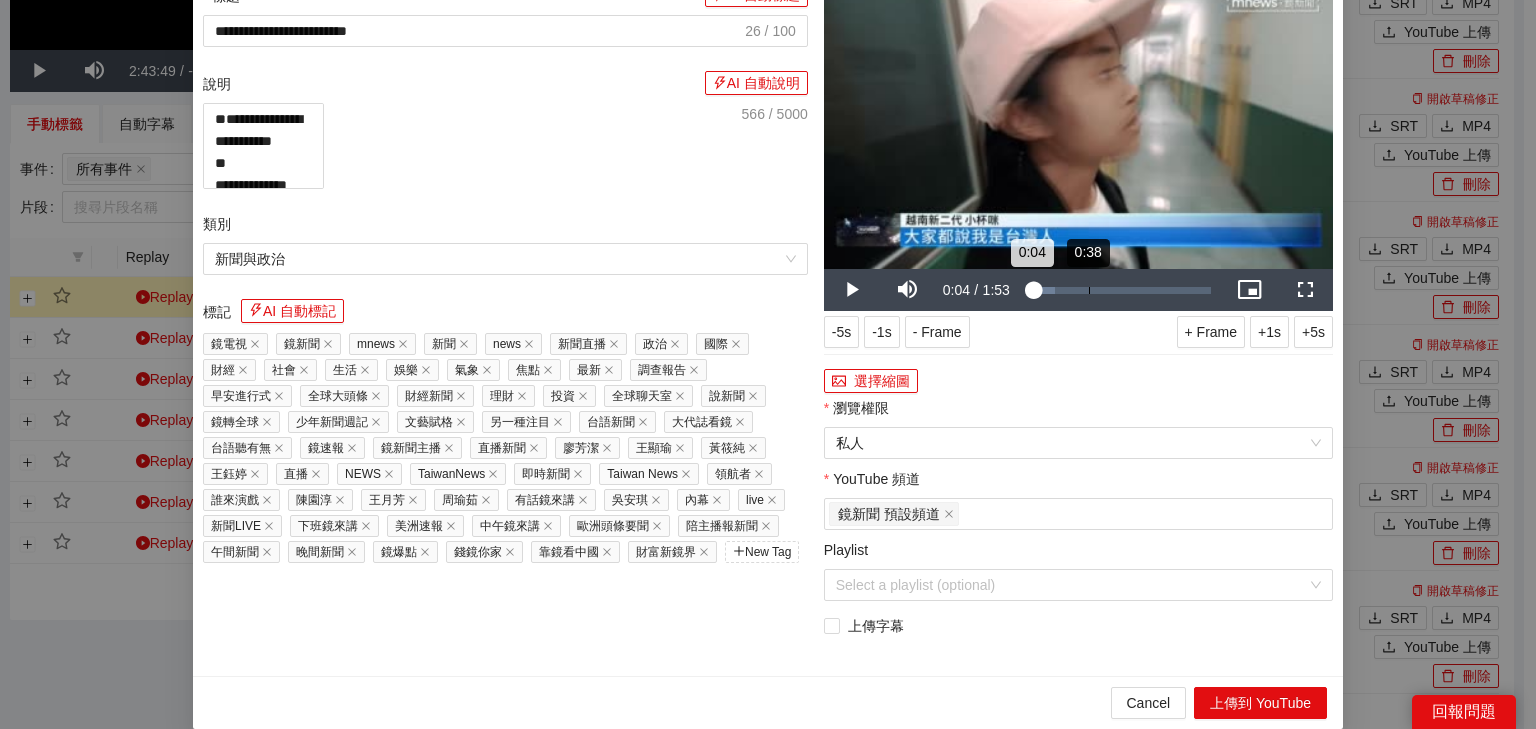 click on "Loaded :  15.54% 0:38 0:04" at bounding box center (1119, 290) 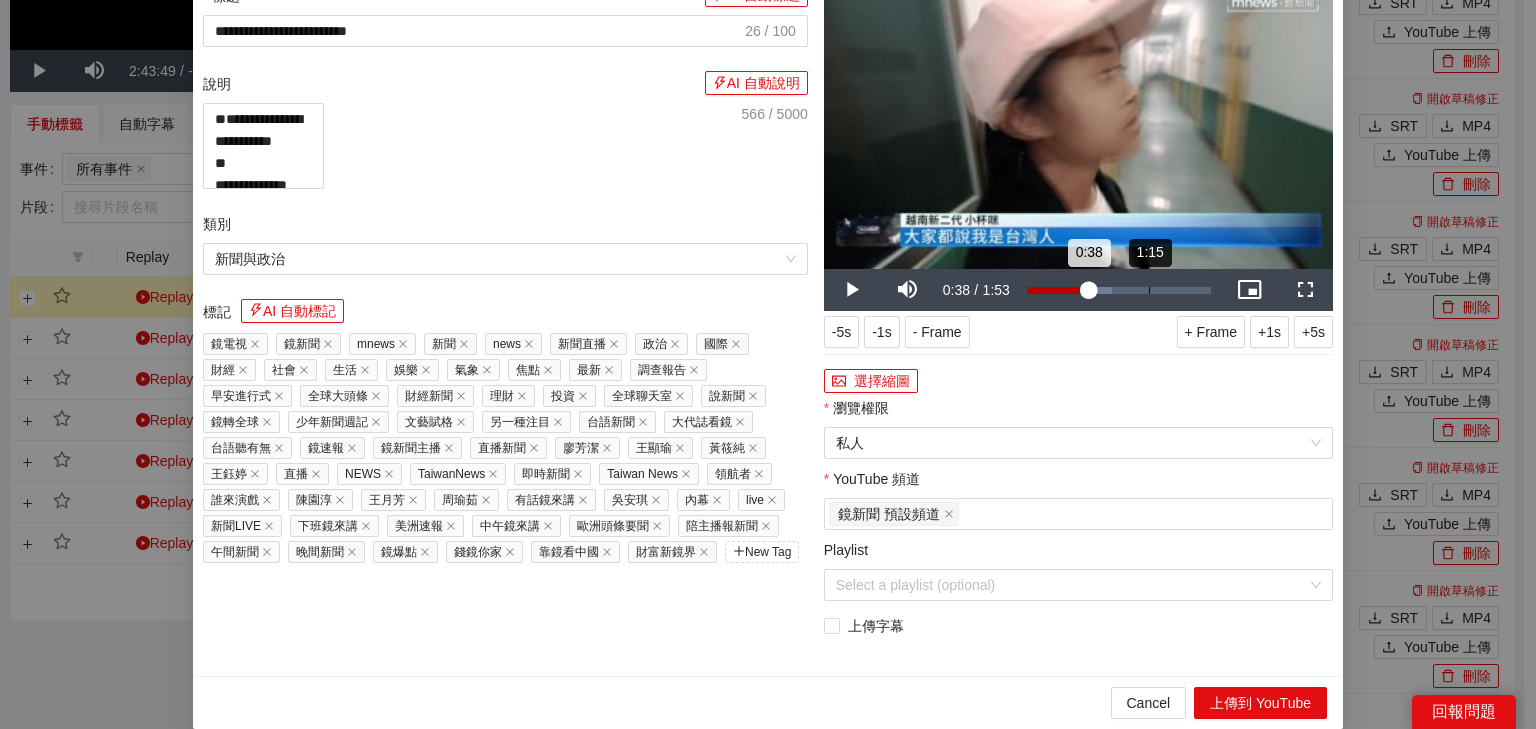 click on "Loaded :  46.18% 1:15 0:38" at bounding box center (1119, 290) 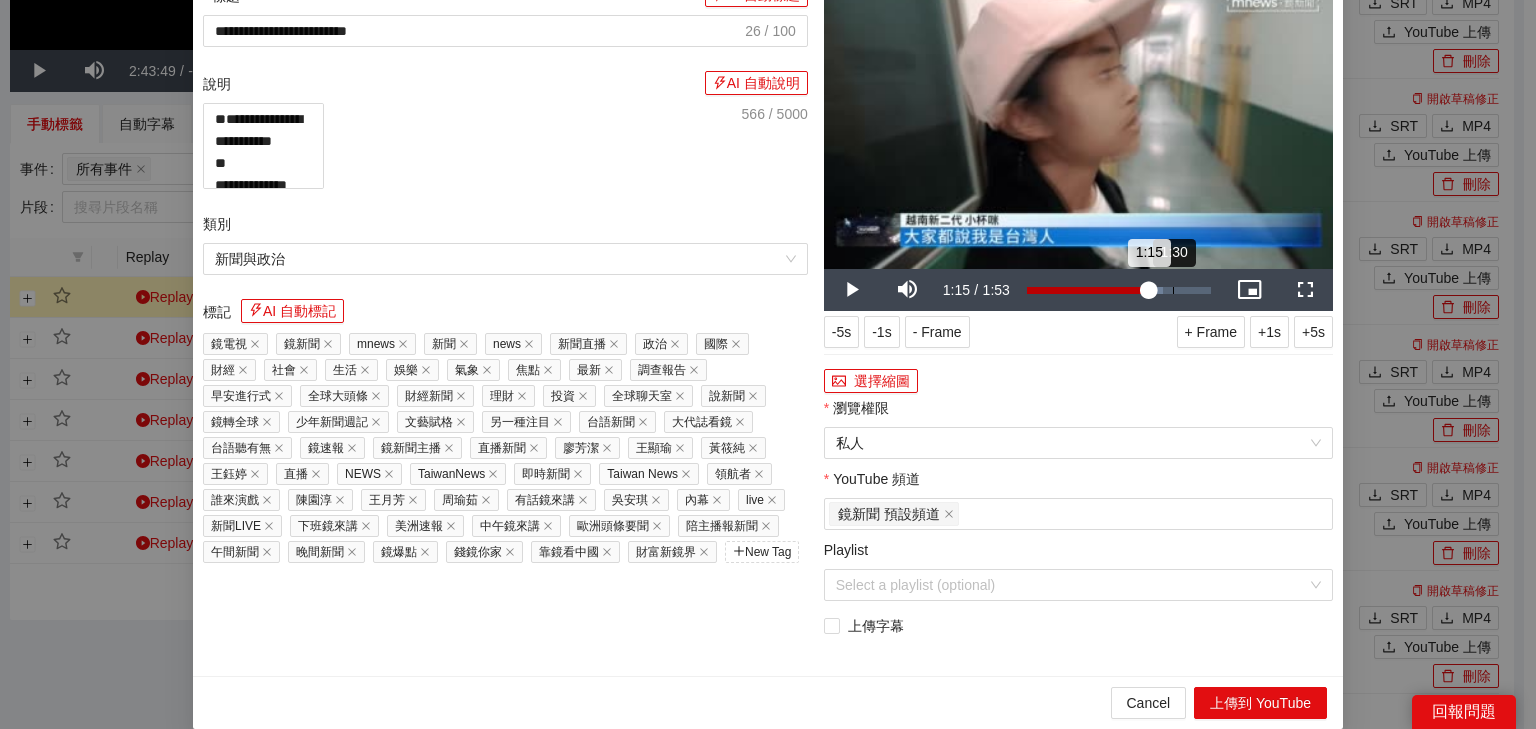 click on "Loaded :  73.99% 1:30 1:15" at bounding box center (1119, 290) 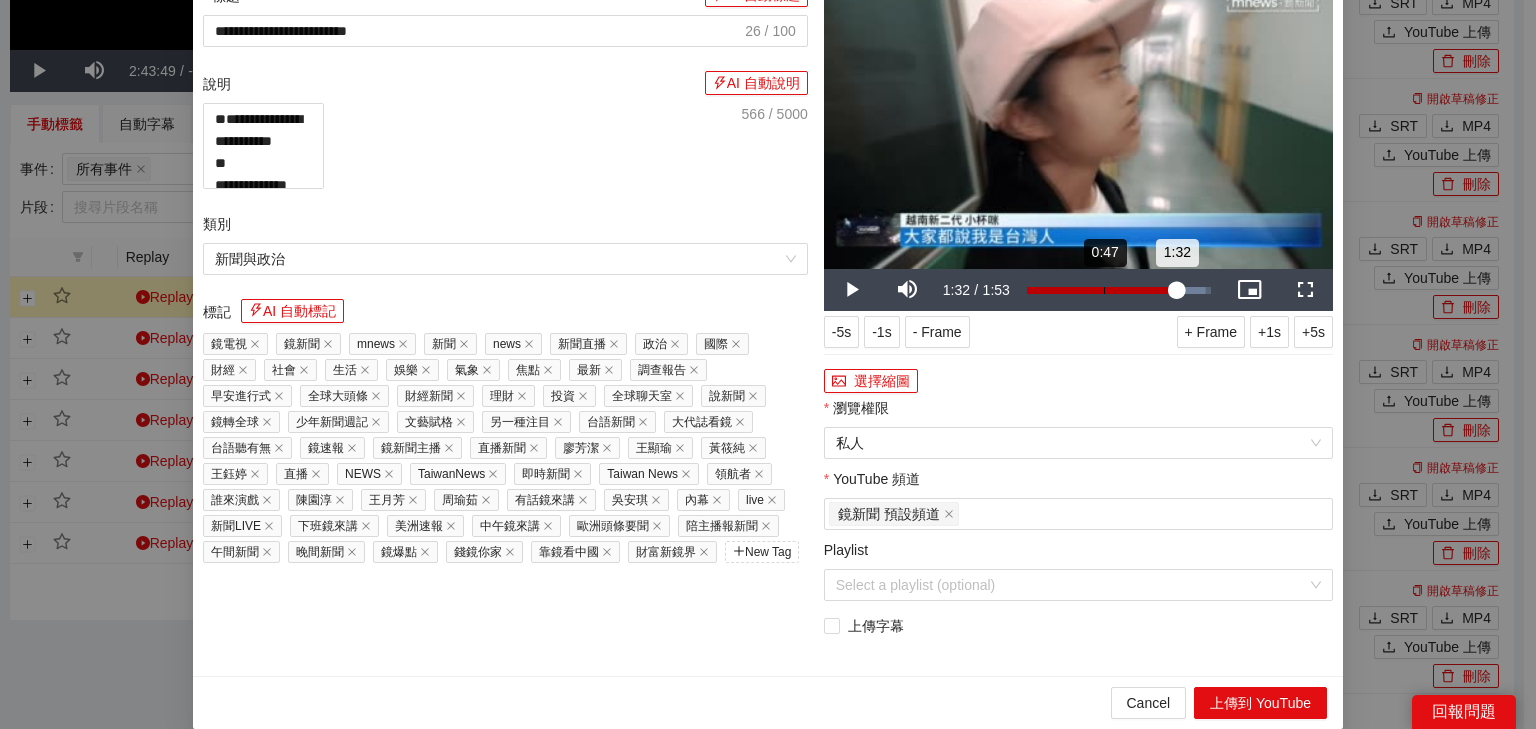 click on "0:47" at bounding box center (1104, 290) 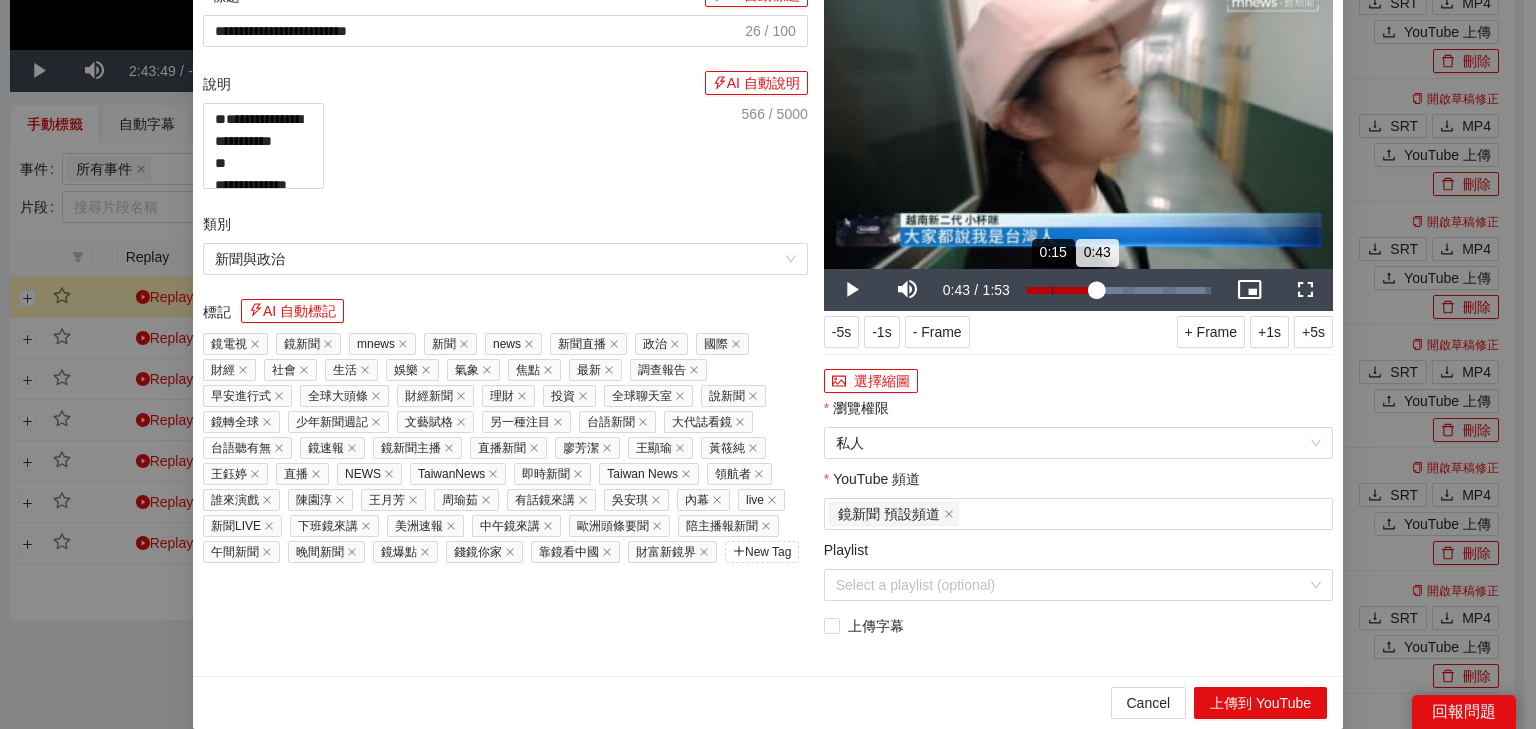 click on "Loaded :  97.02% 0:15 0:43" at bounding box center (1119, 290) 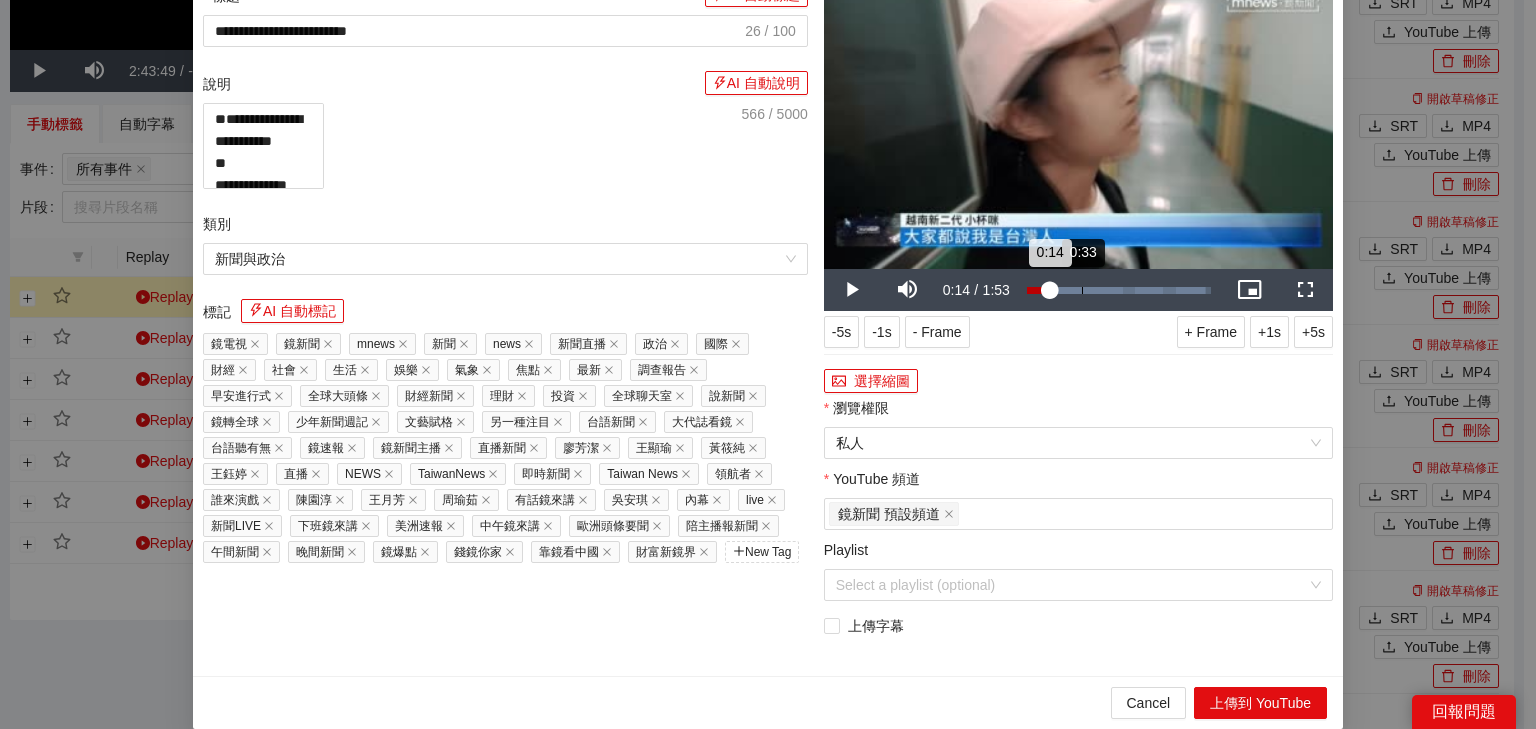 click on "Loaded :  97.02% 0:33 0:14" at bounding box center (1119, 290) 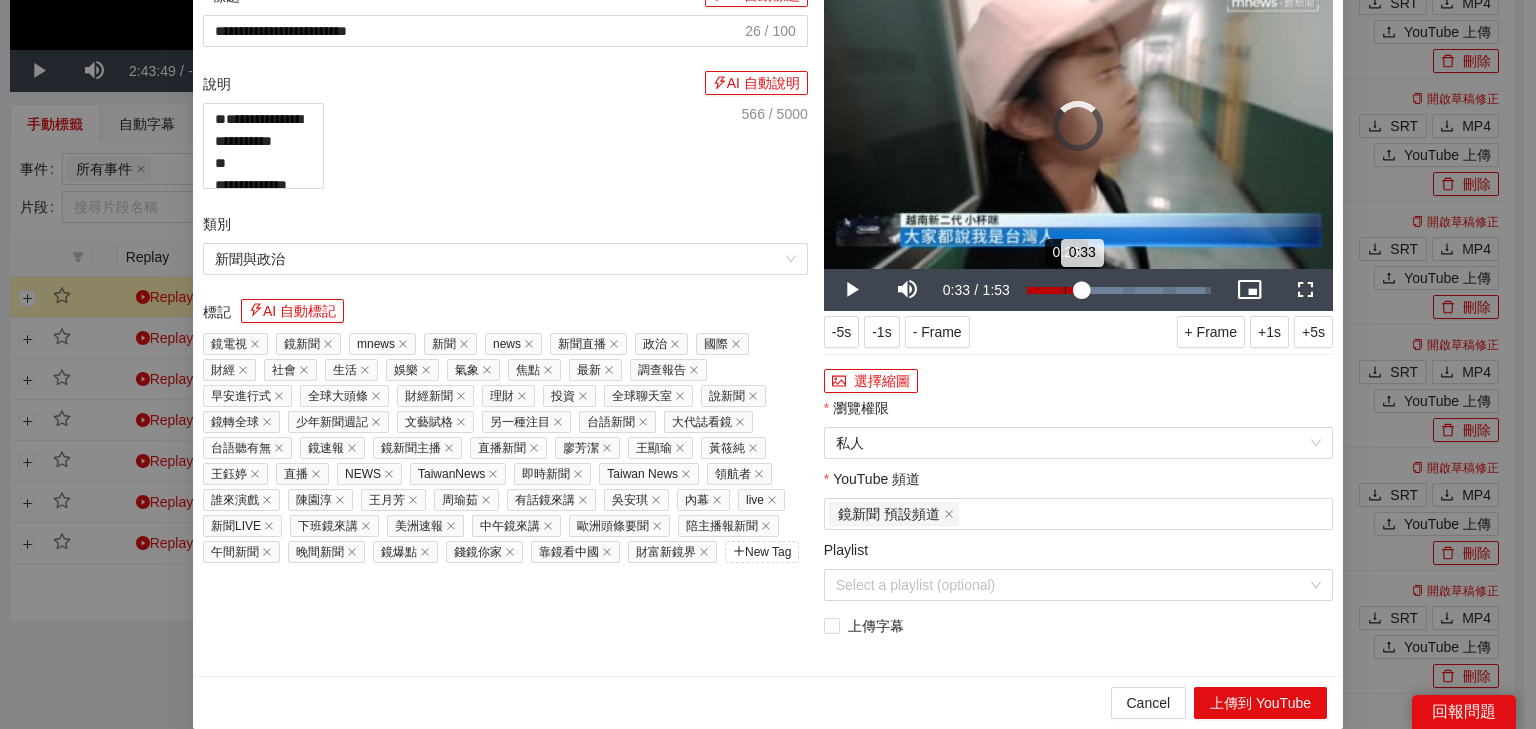 click on "Loaded :  97.02% 0:23 0:33" at bounding box center (1119, 290) 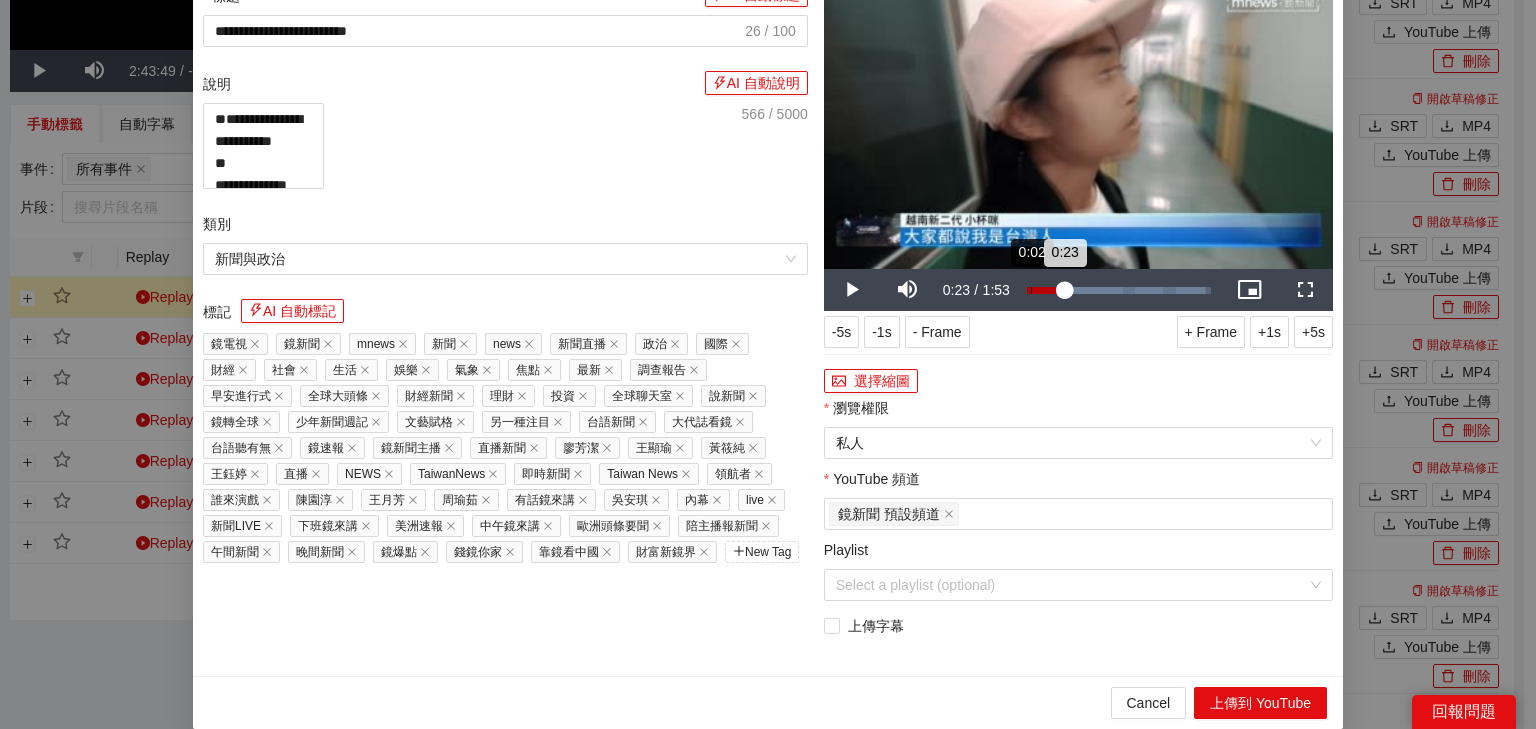 click on "Loaded :  97.02% 0:02 0:23" at bounding box center (1119, 290) 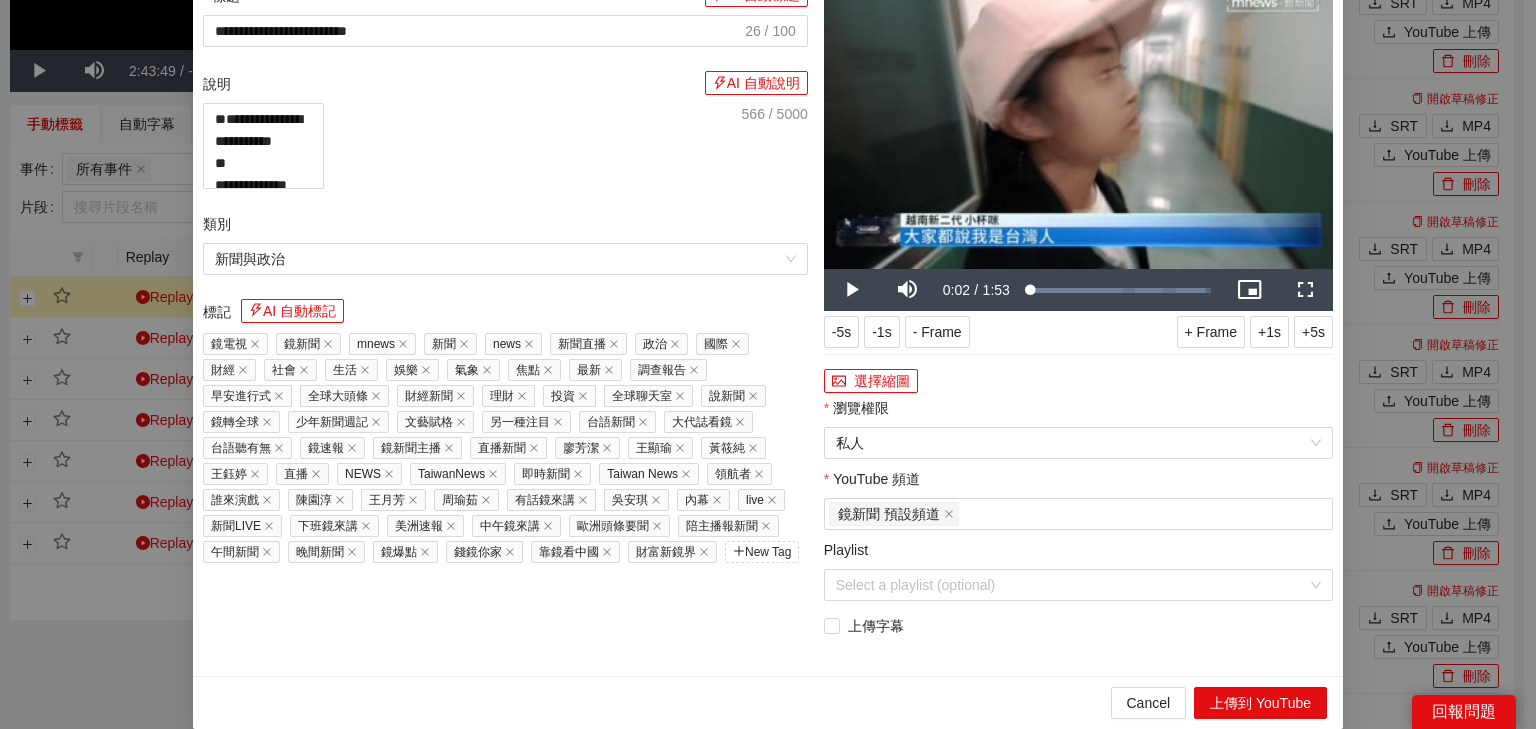 click at bounding box center (1078, 126) 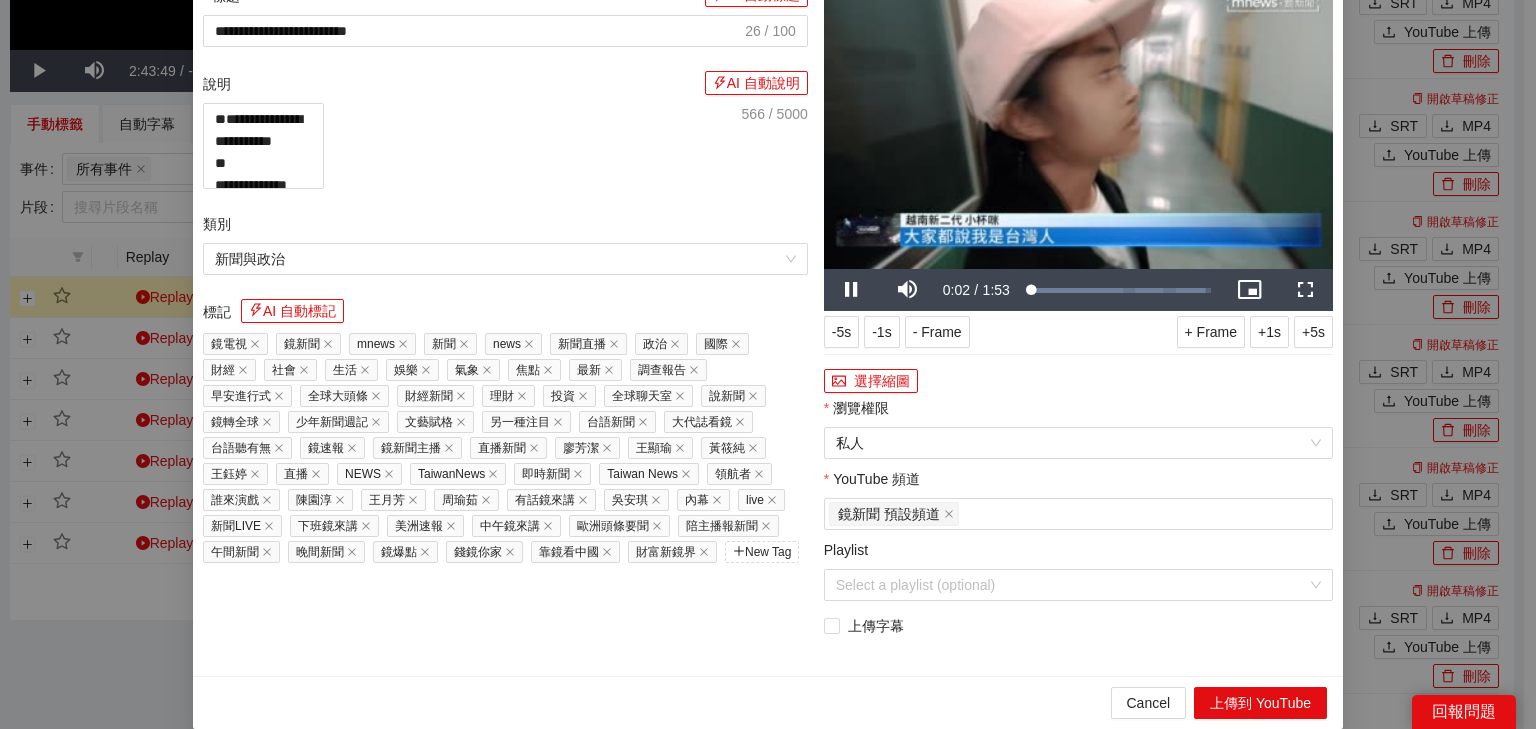 click at bounding box center [1078, 126] 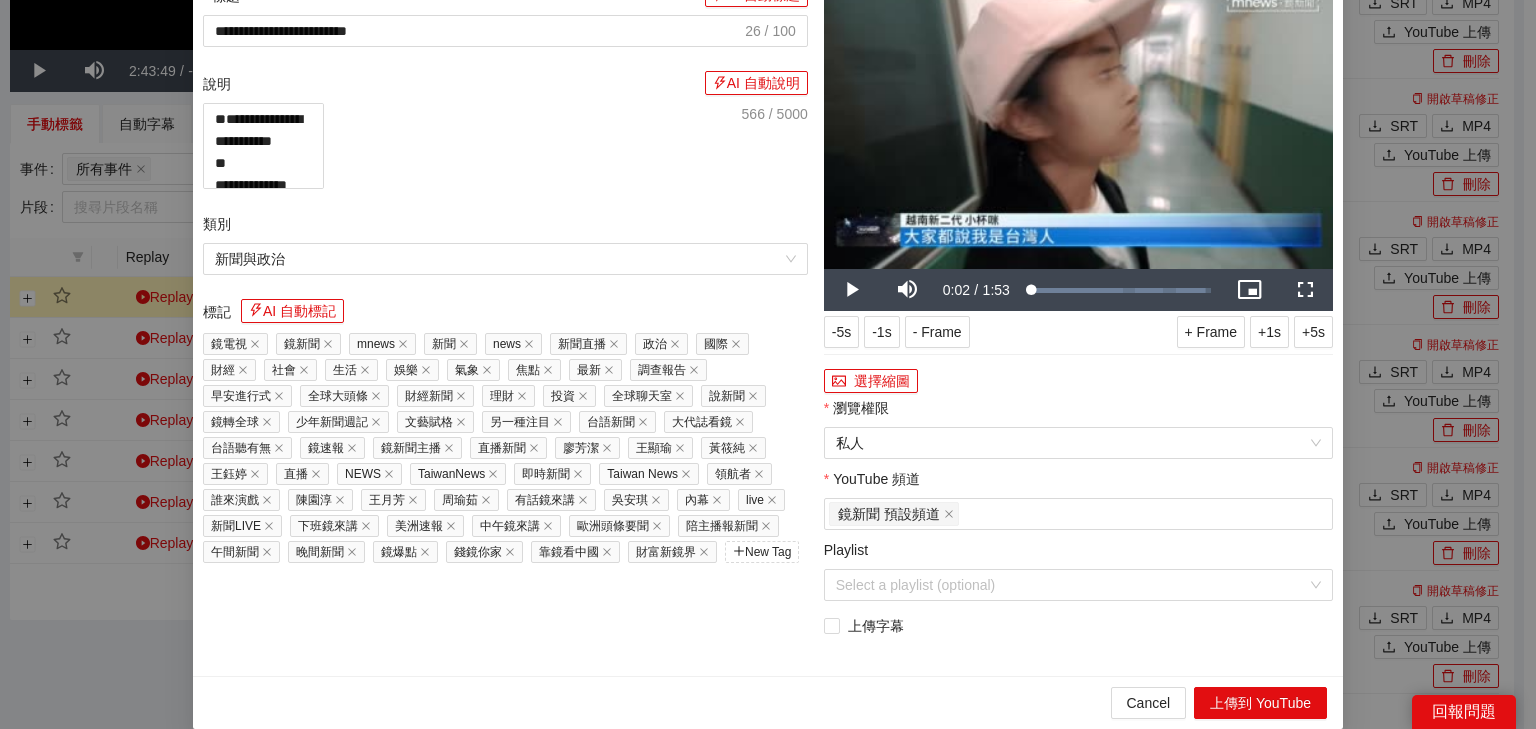 click at bounding box center [1078, 126] 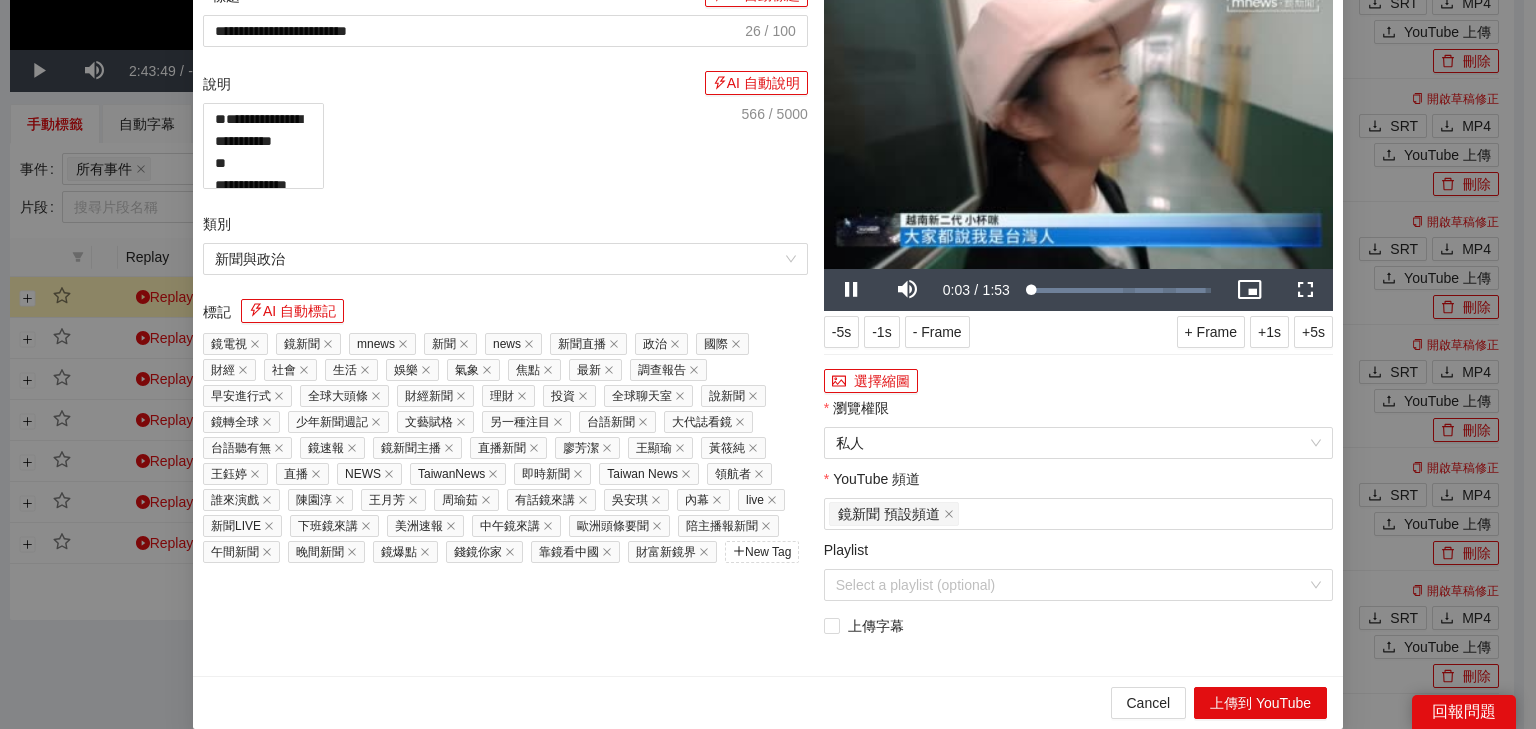 click at bounding box center [1078, 126] 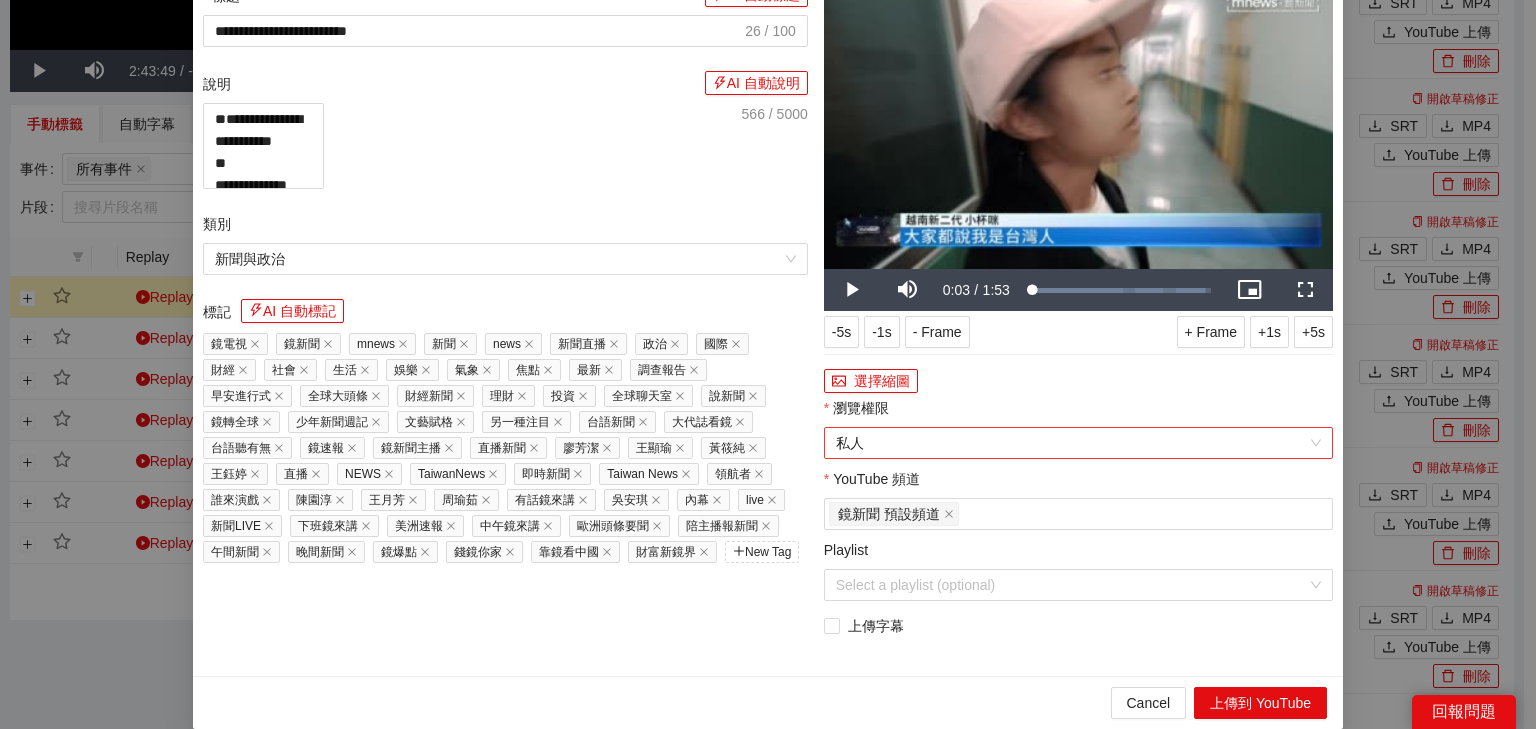 click on "私人" at bounding box center (1078, 443) 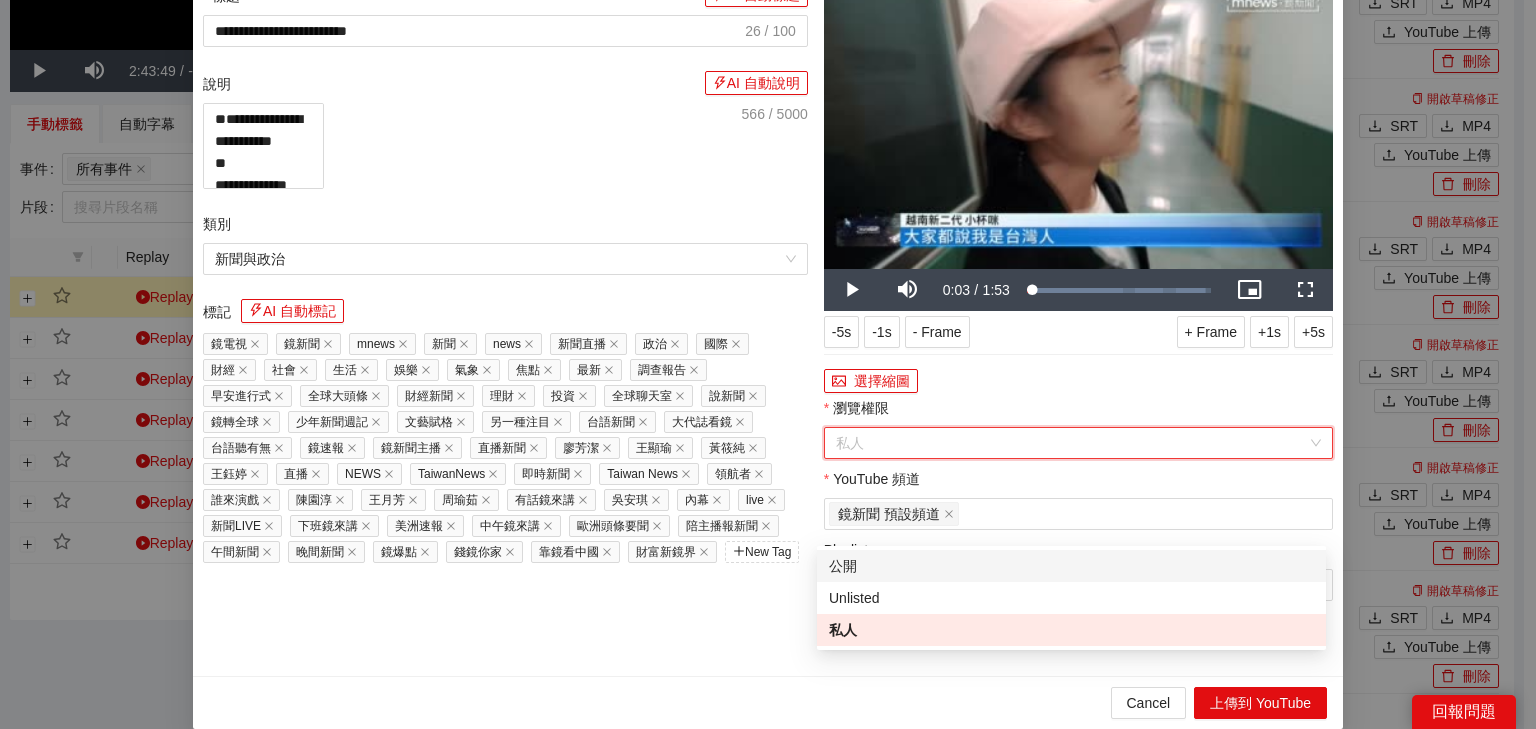 click on "公開" at bounding box center (1071, 566) 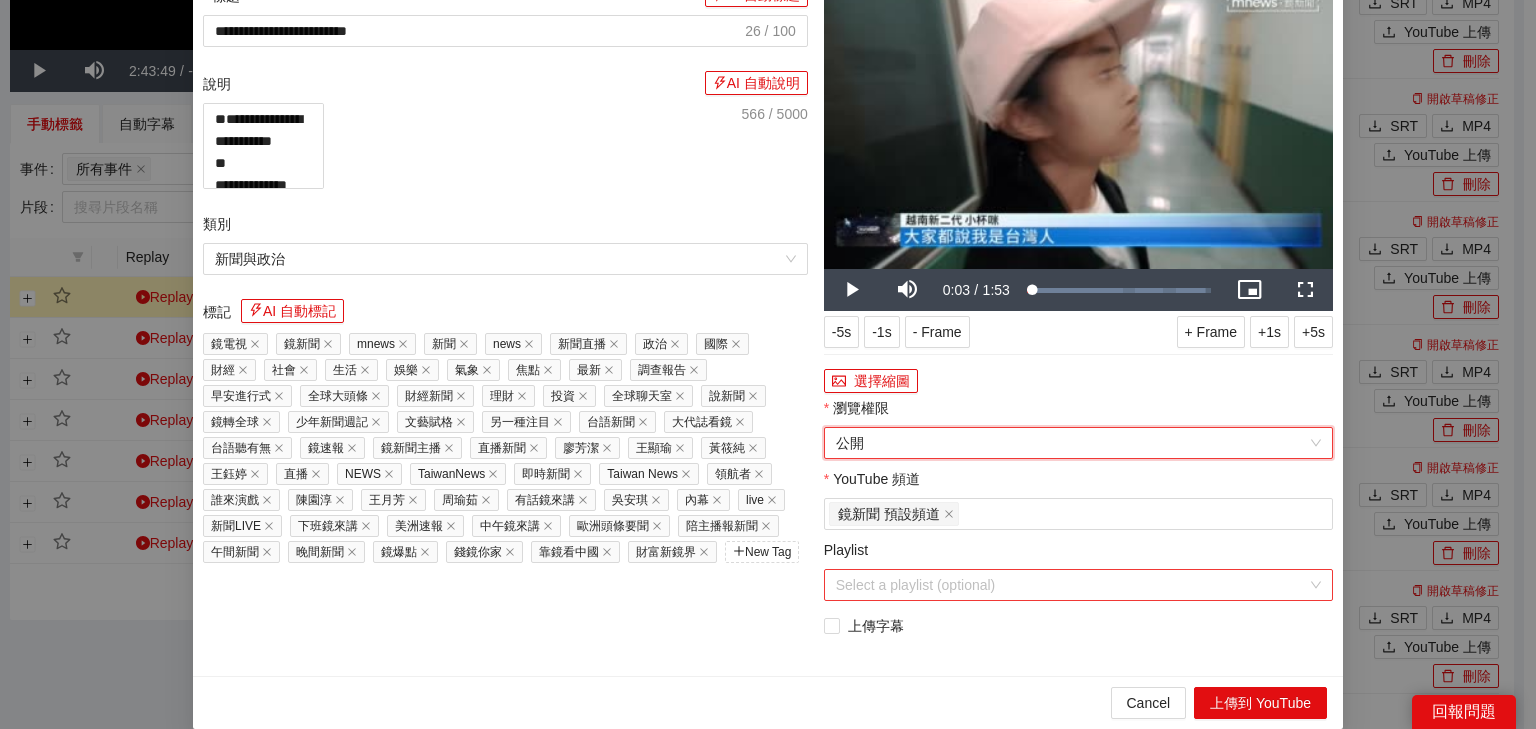 click on "Playlist" at bounding box center (1071, 585) 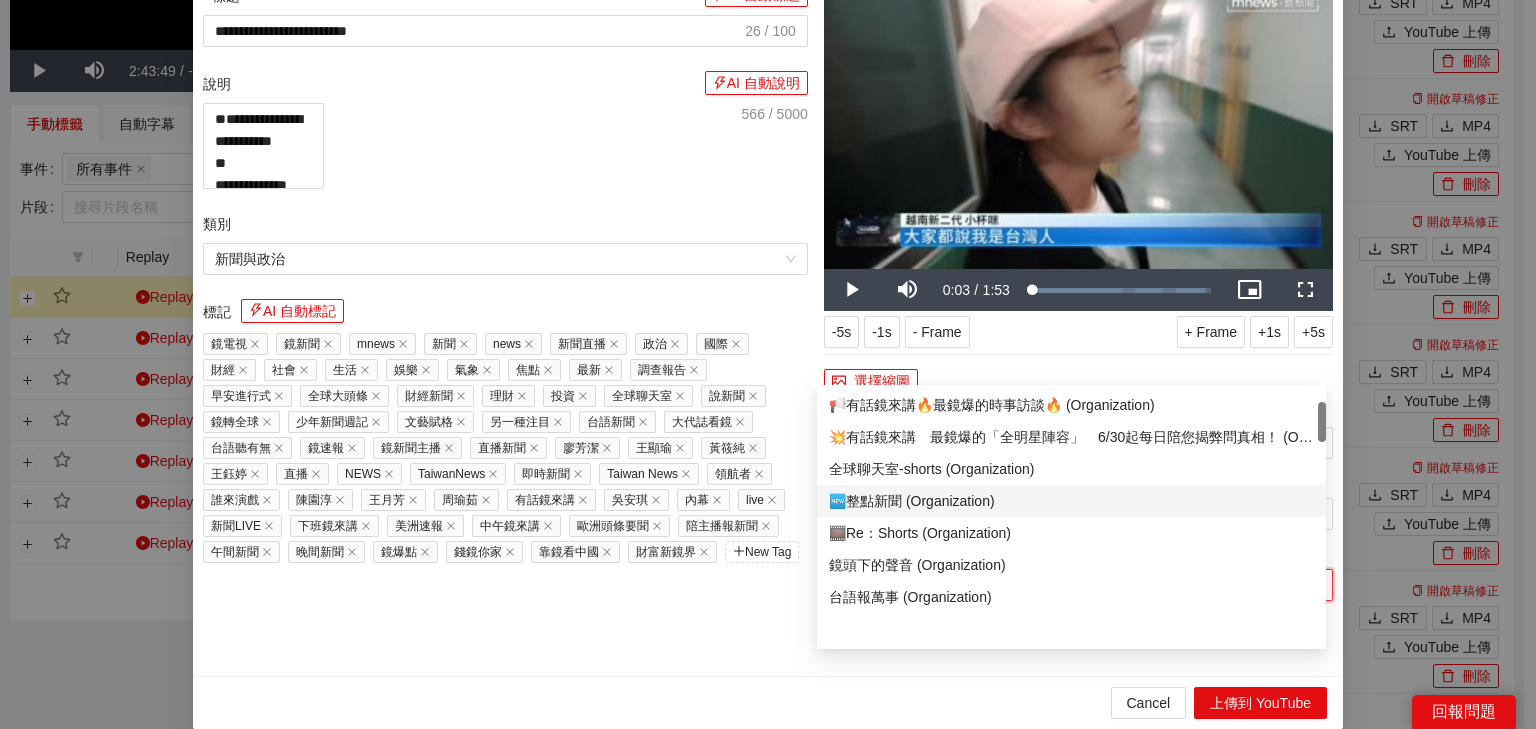 scroll, scrollTop: 240, scrollLeft: 0, axis: vertical 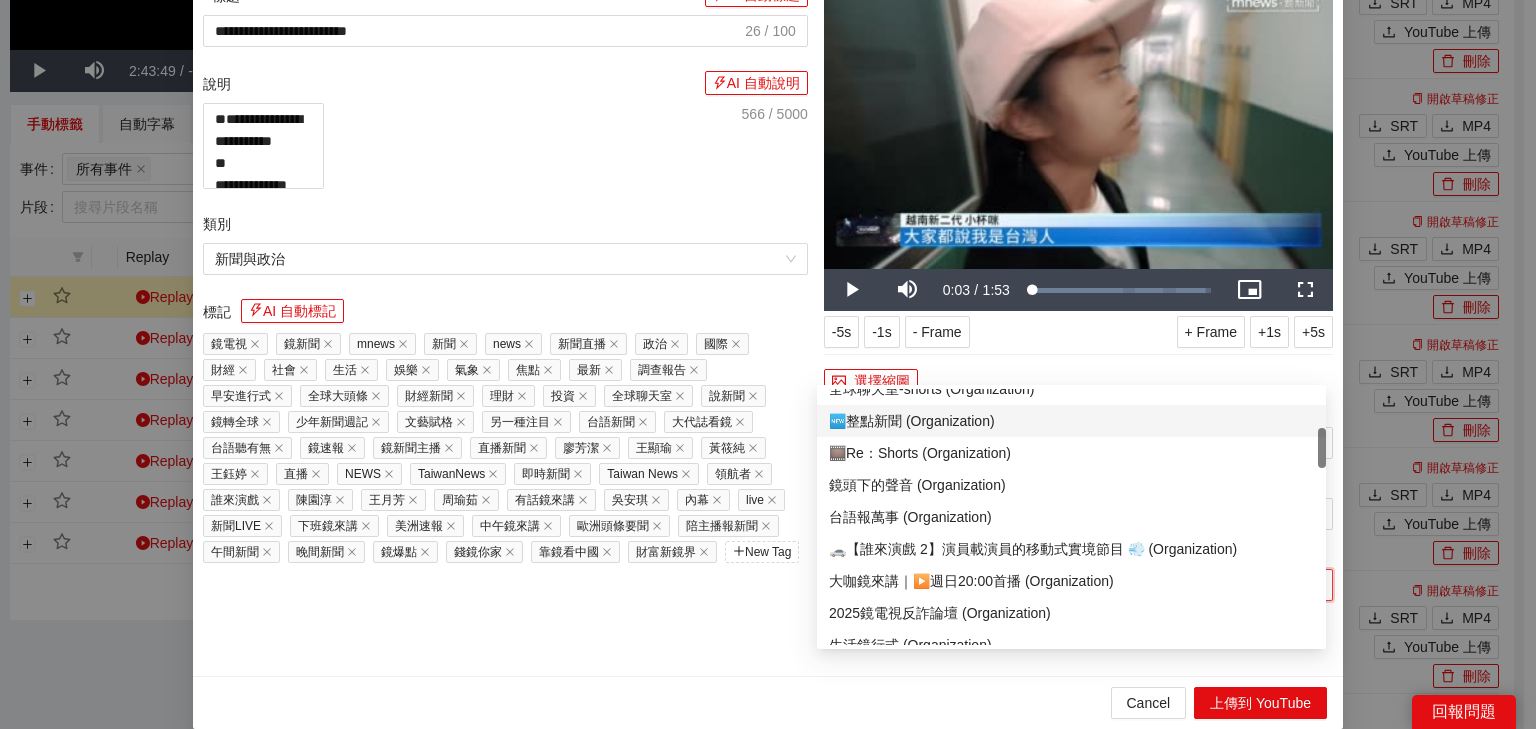 click on "🆕整點新聞 (Organization)" at bounding box center (1071, 421) 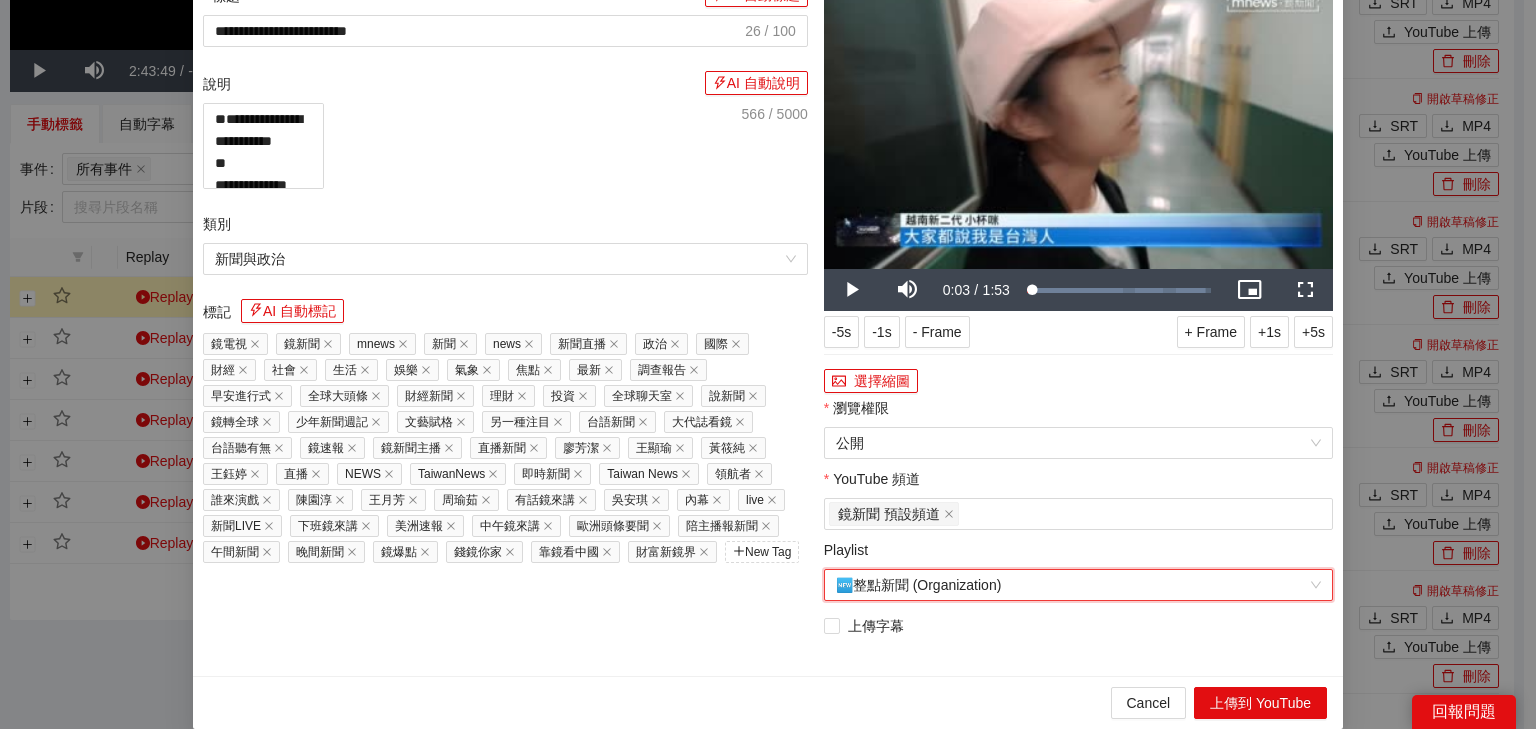 click on "選擇縮圖" at bounding box center (1078, 381) 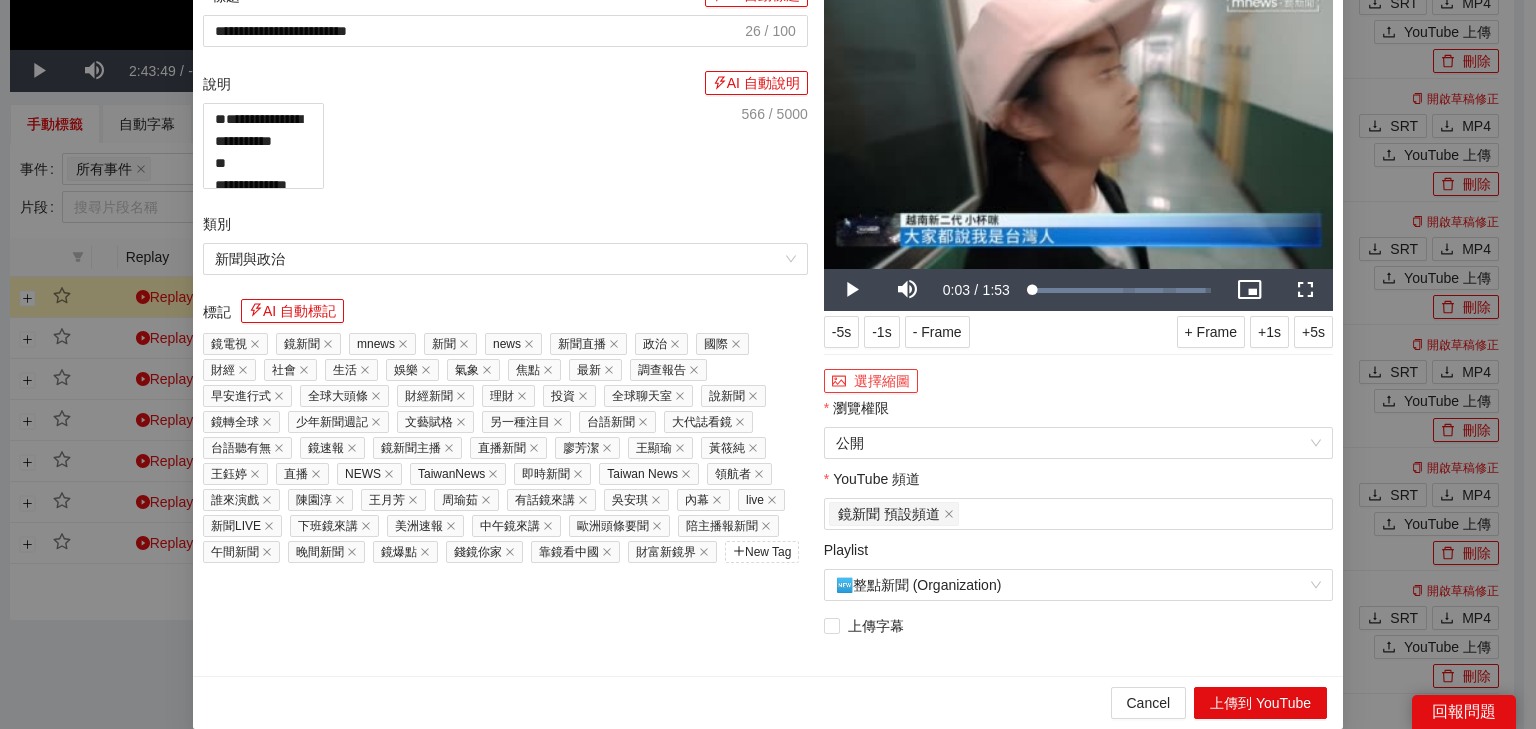 click on "選擇縮圖" at bounding box center [871, 381] 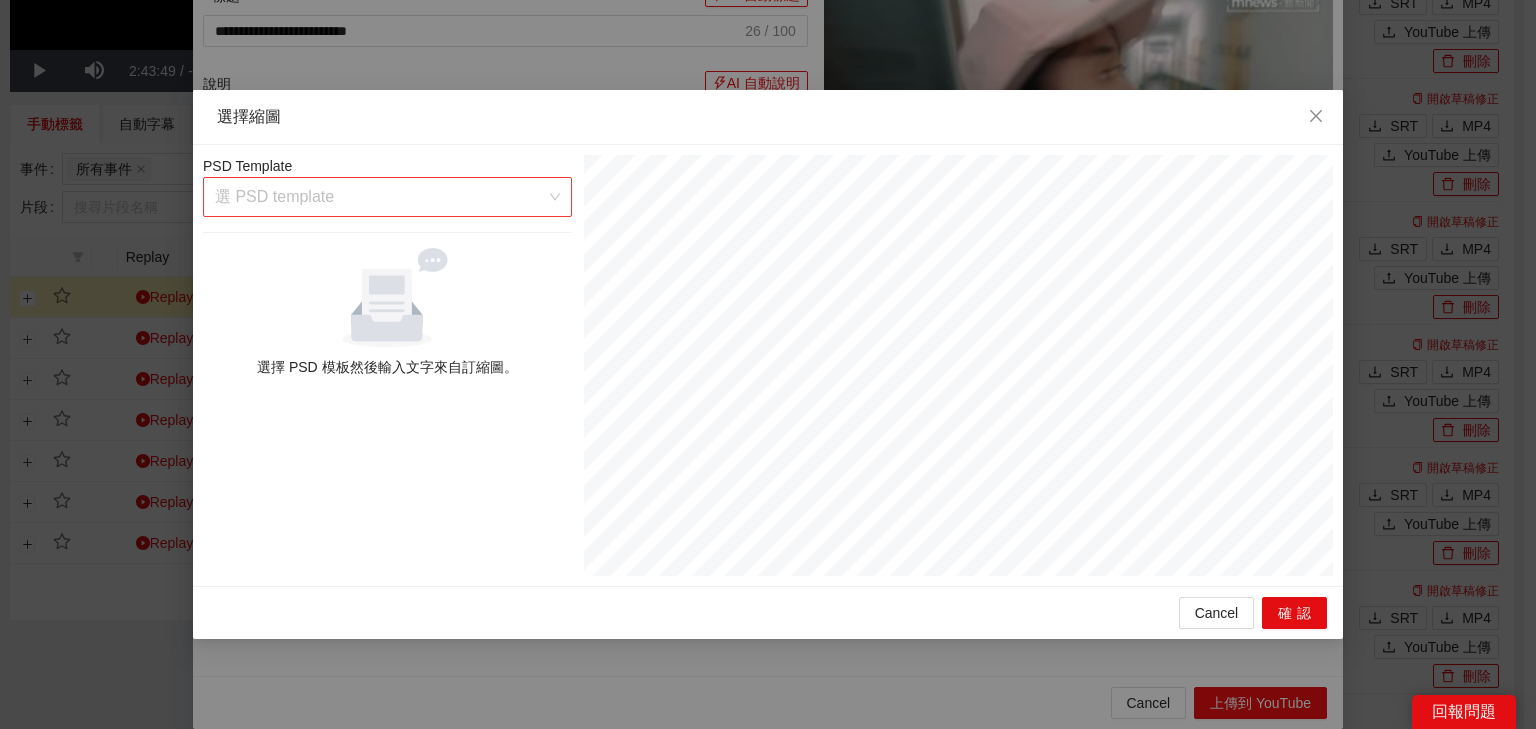 click at bounding box center [380, 197] 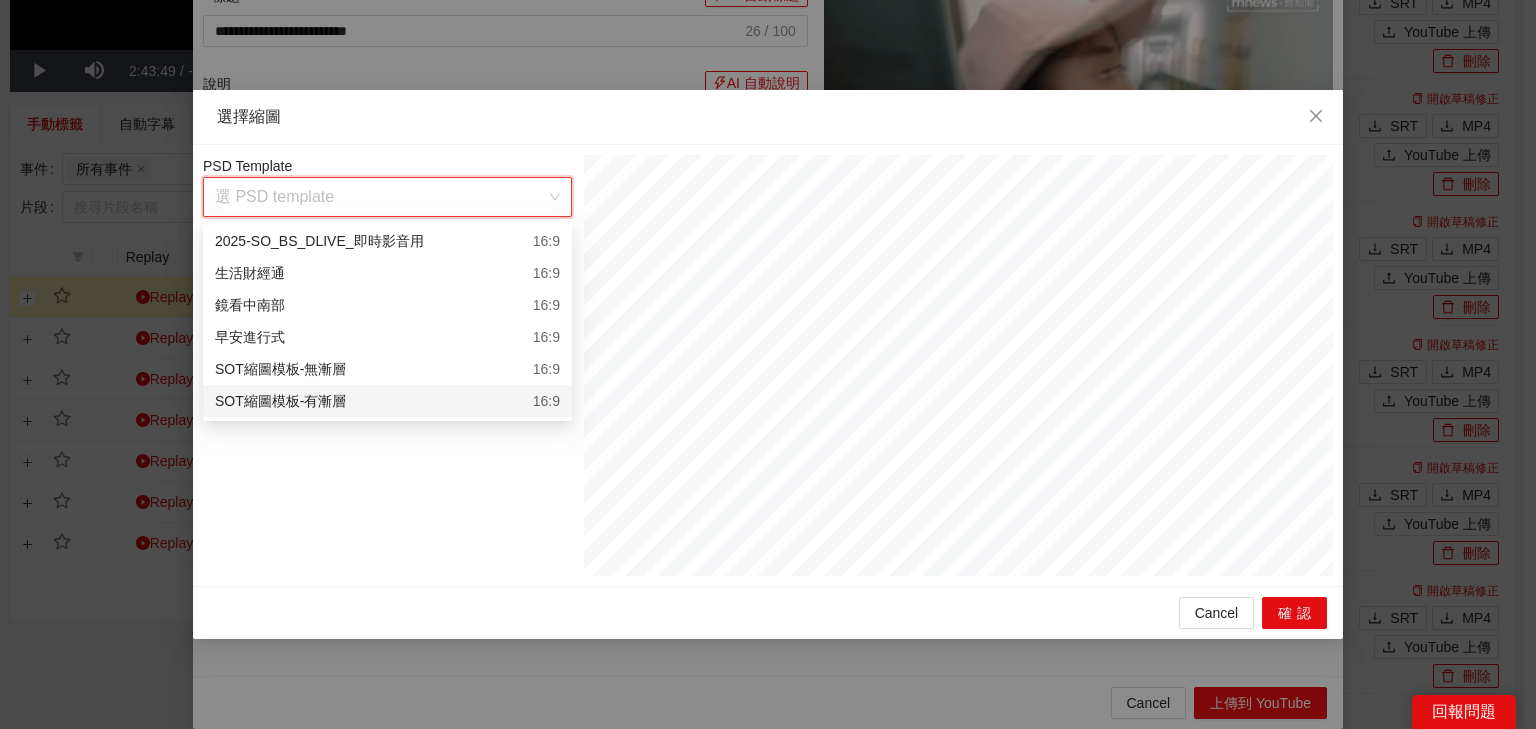 click on "SOT縮圖模板-有漸層 16:9" at bounding box center [387, 401] 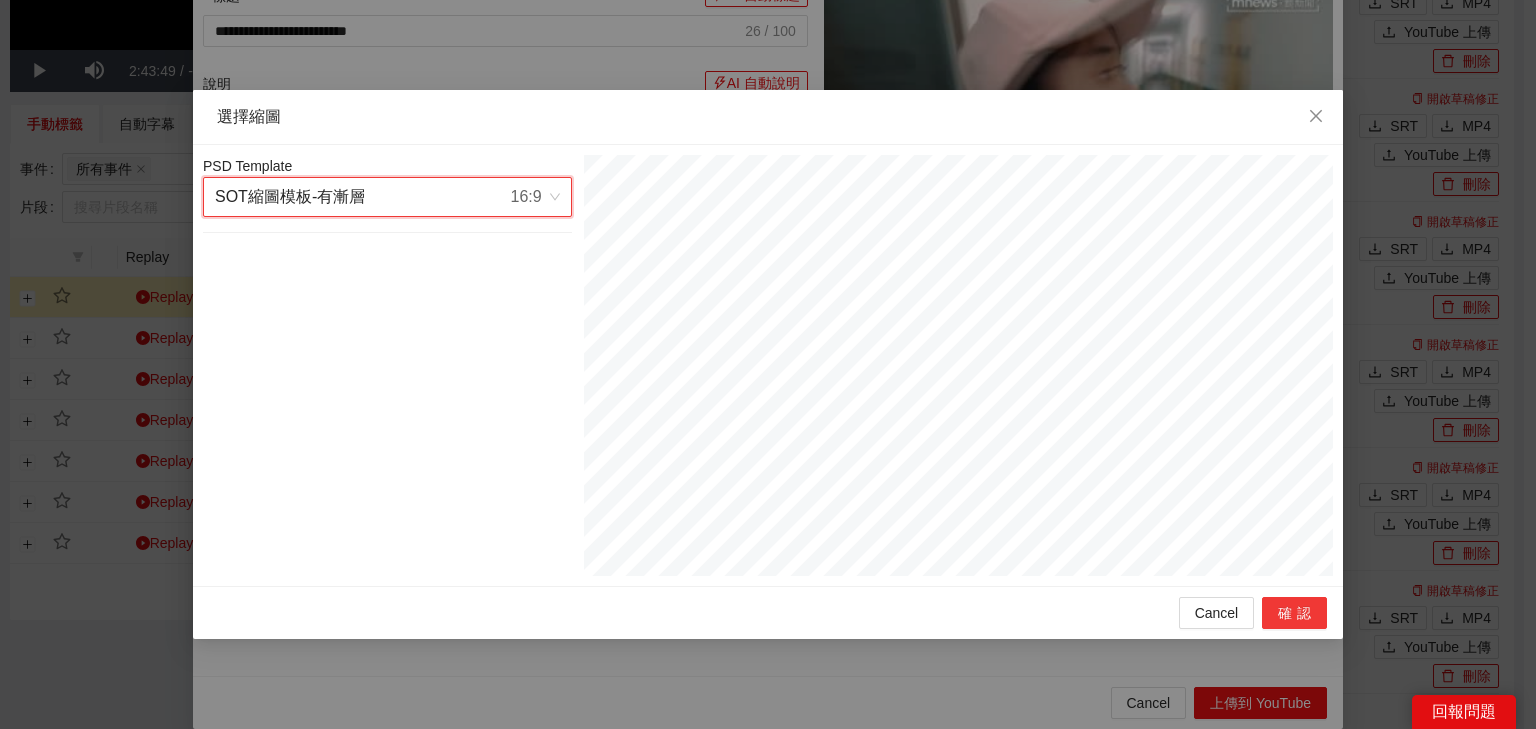 click on "確認" at bounding box center [1294, 613] 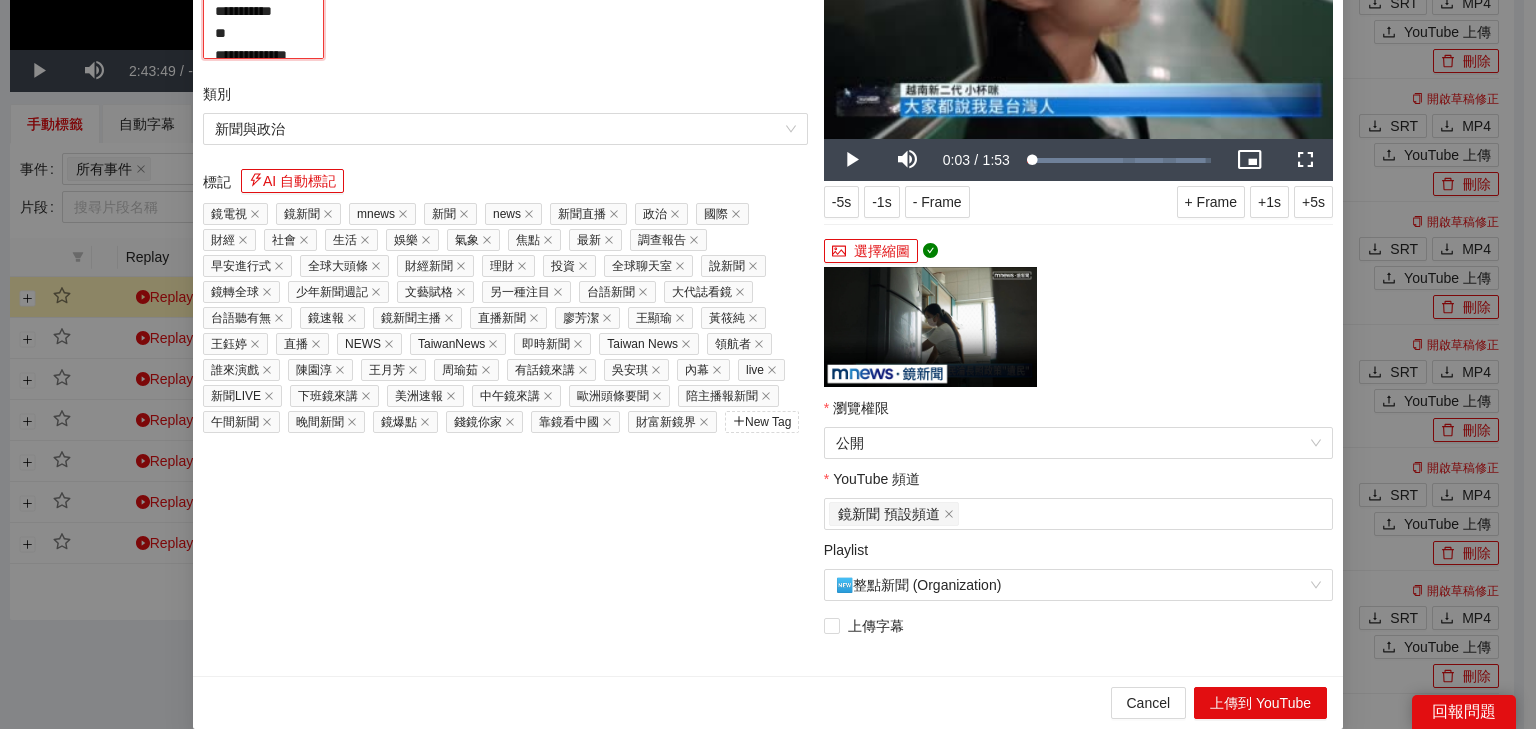 click on "**********" at bounding box center [263, 16] 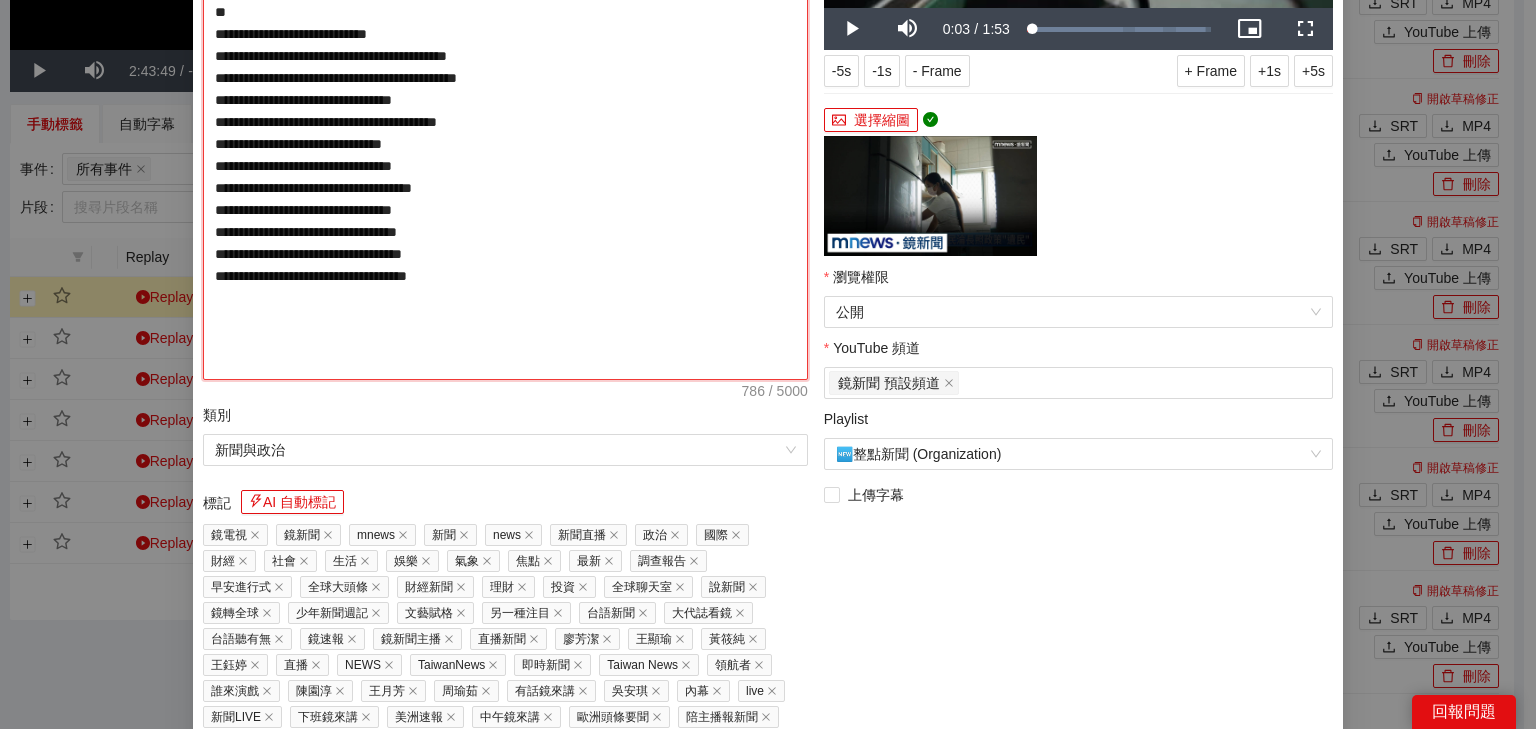 click on "**********" at bounding box center [505, 111] 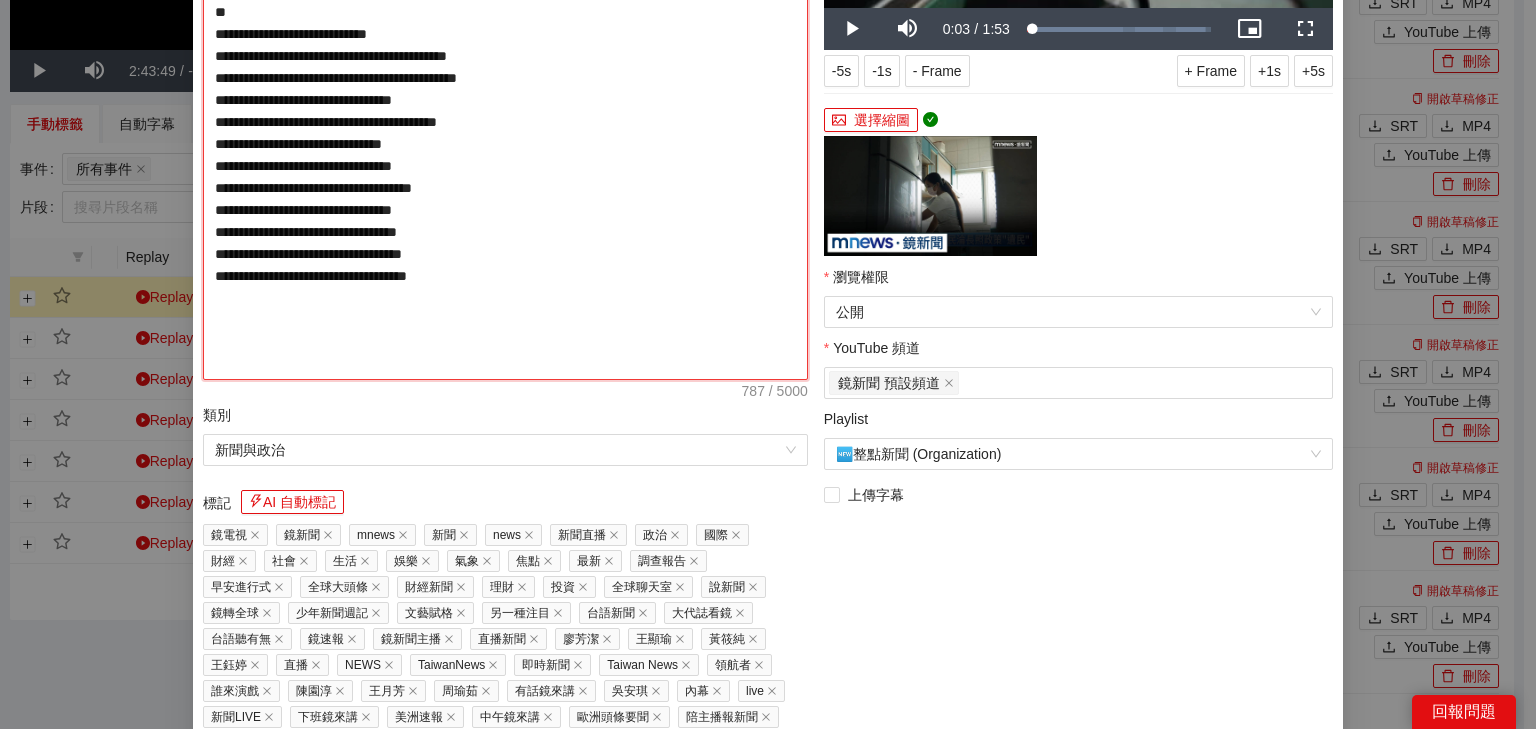 type on "**********" 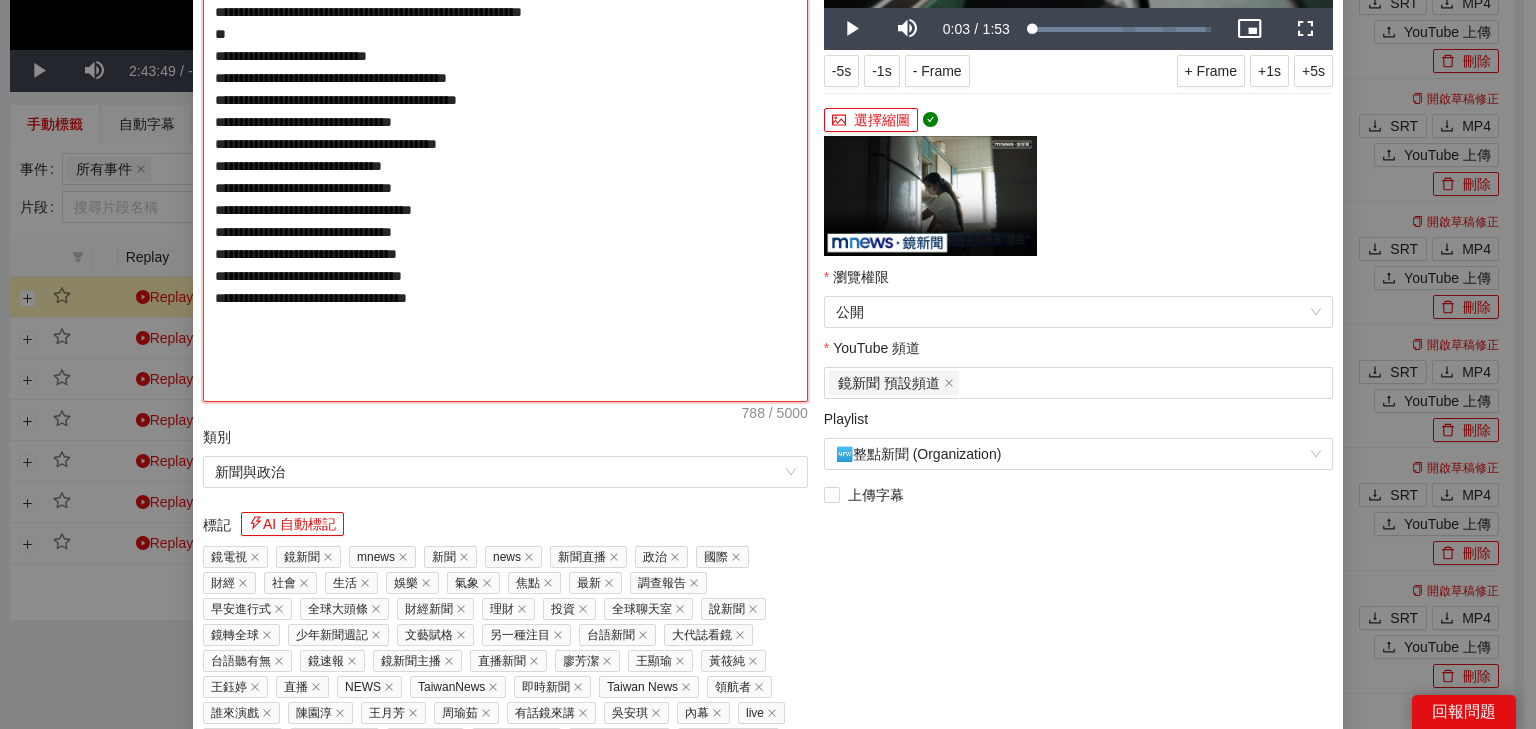 type on "**********" 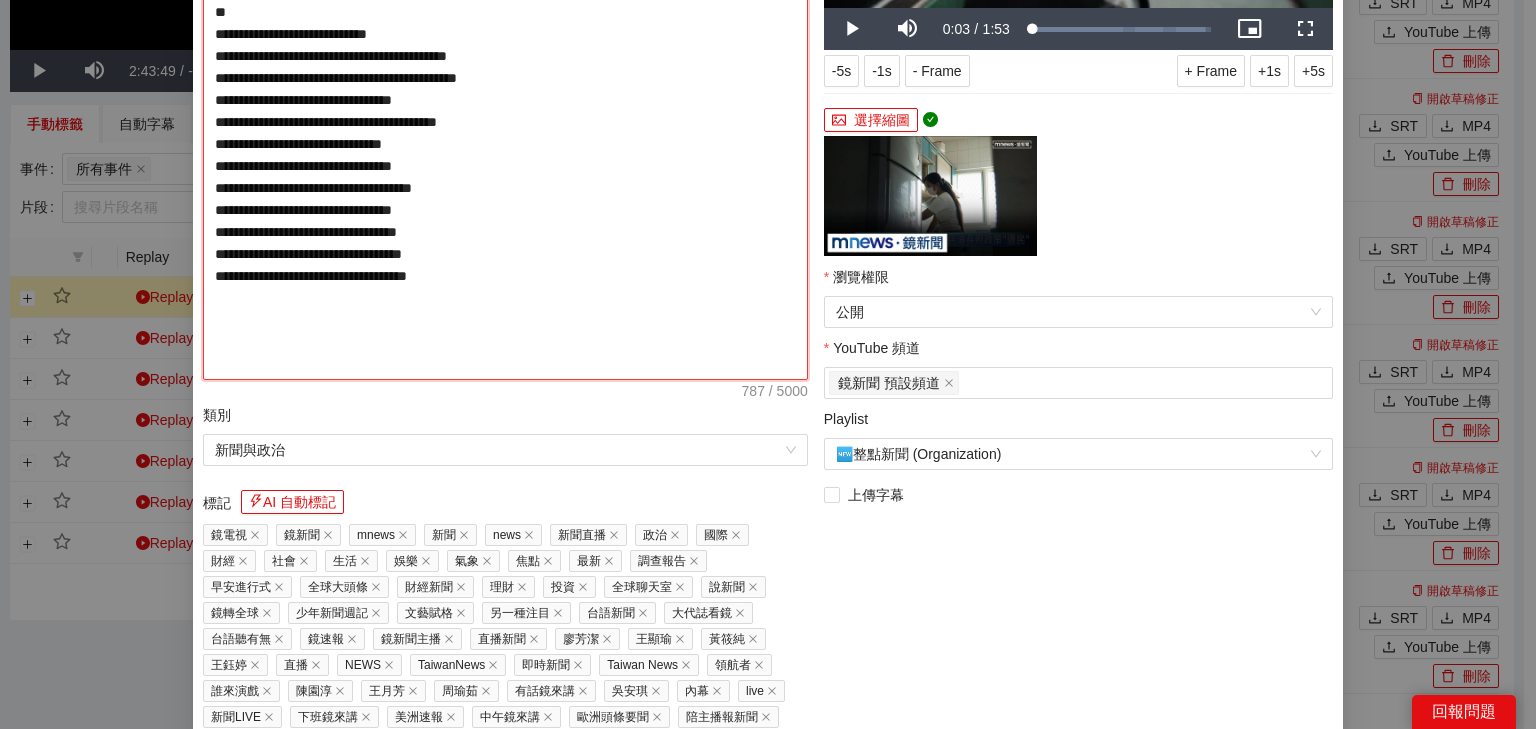 type on "**********" 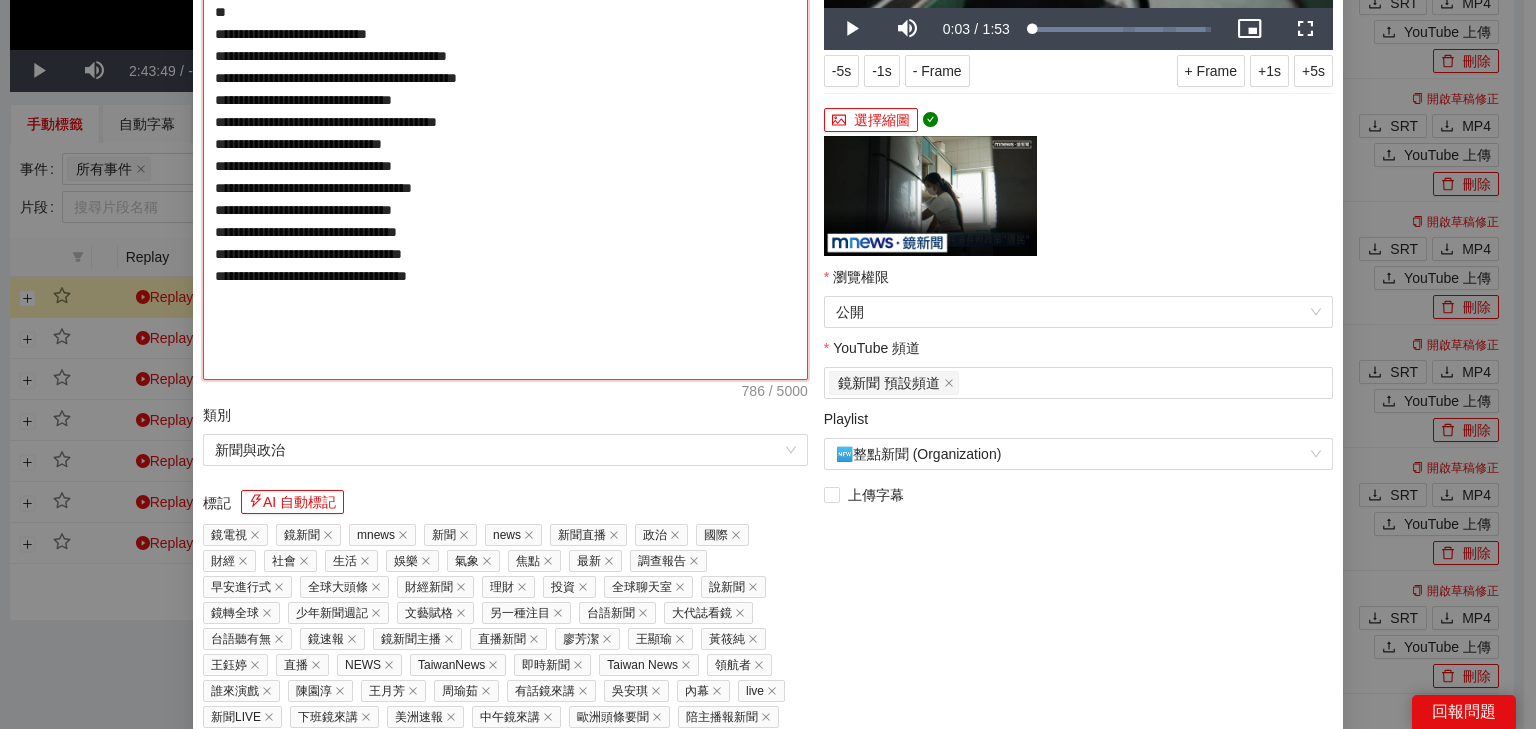 type on "**********" 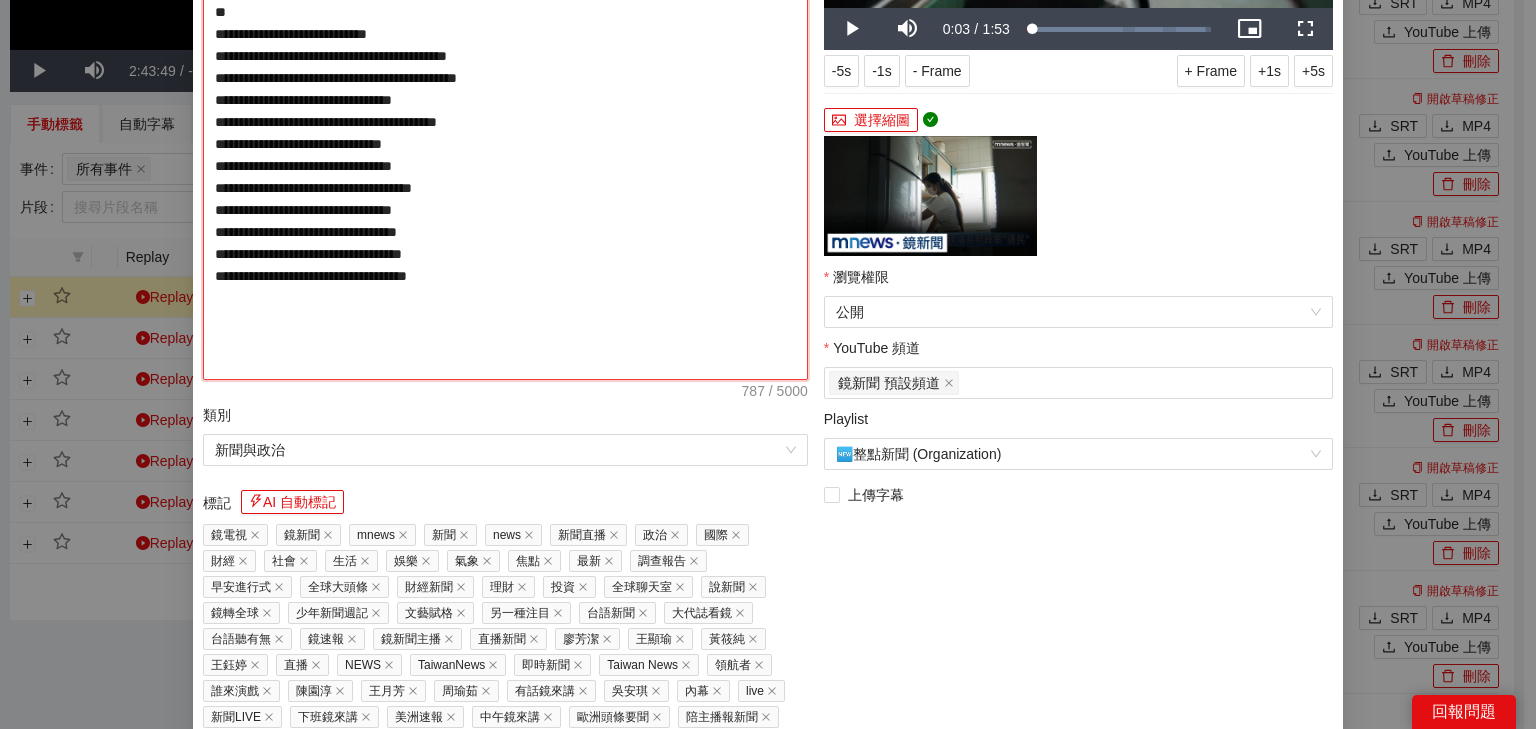 click on "**********" at bounding box center [505, 111] 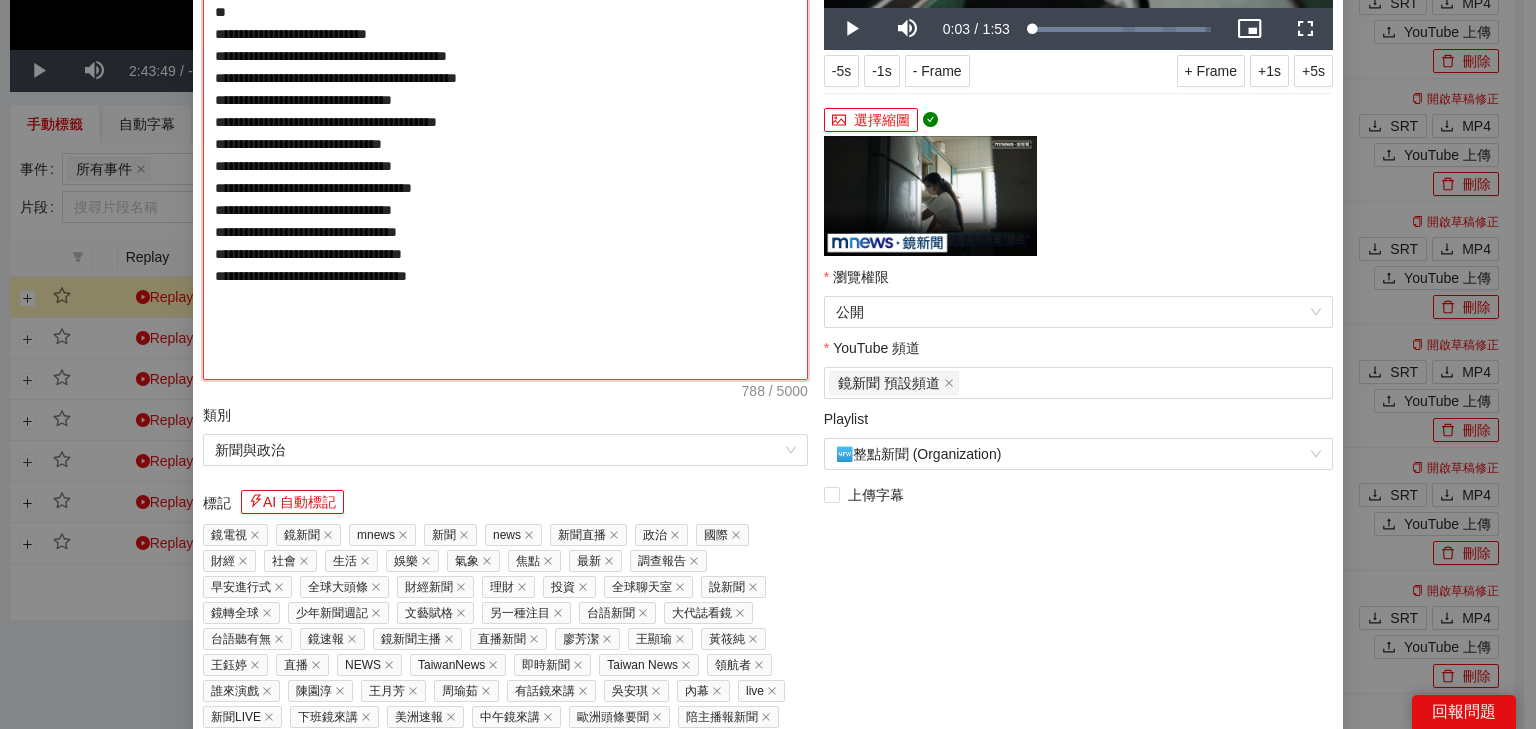type on "**********" 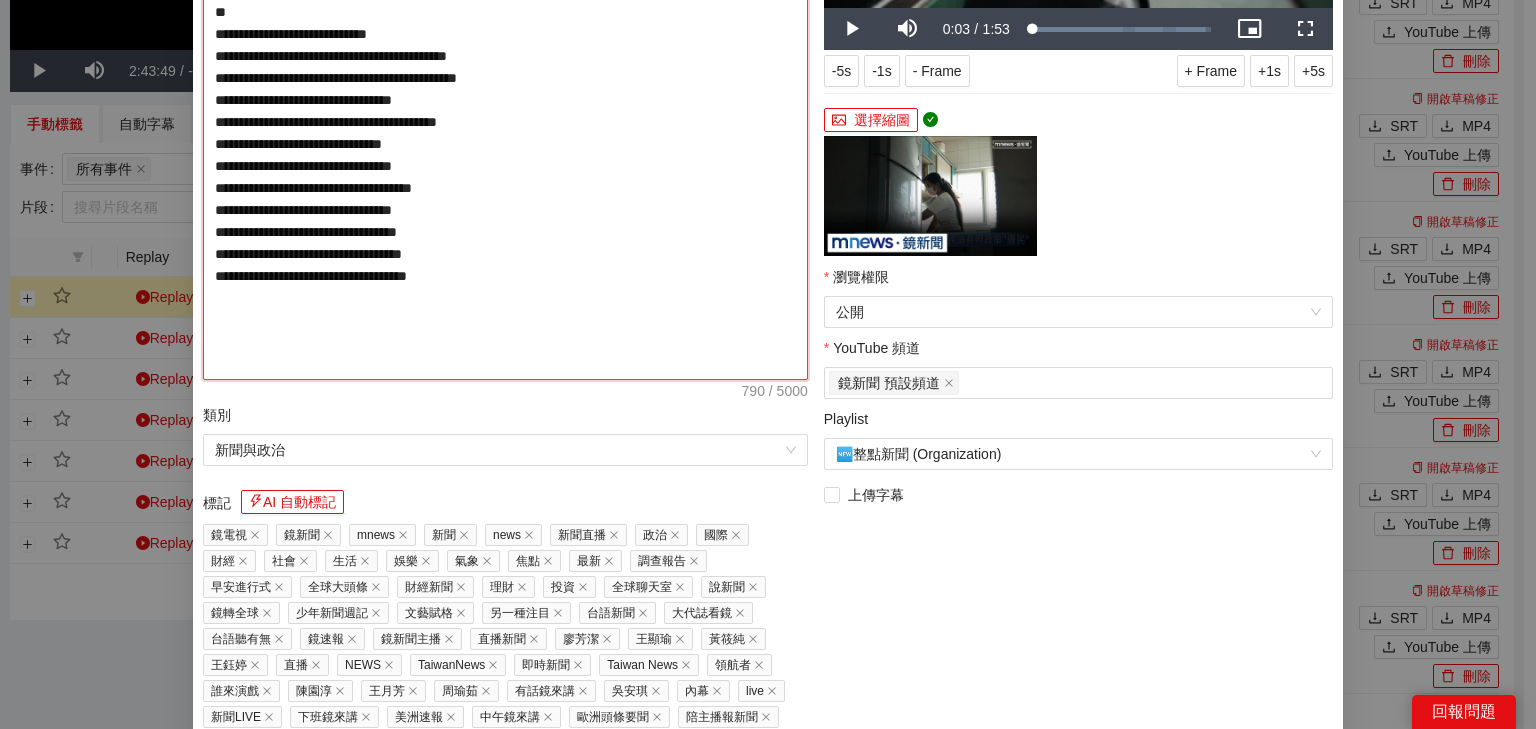 type on "**********" 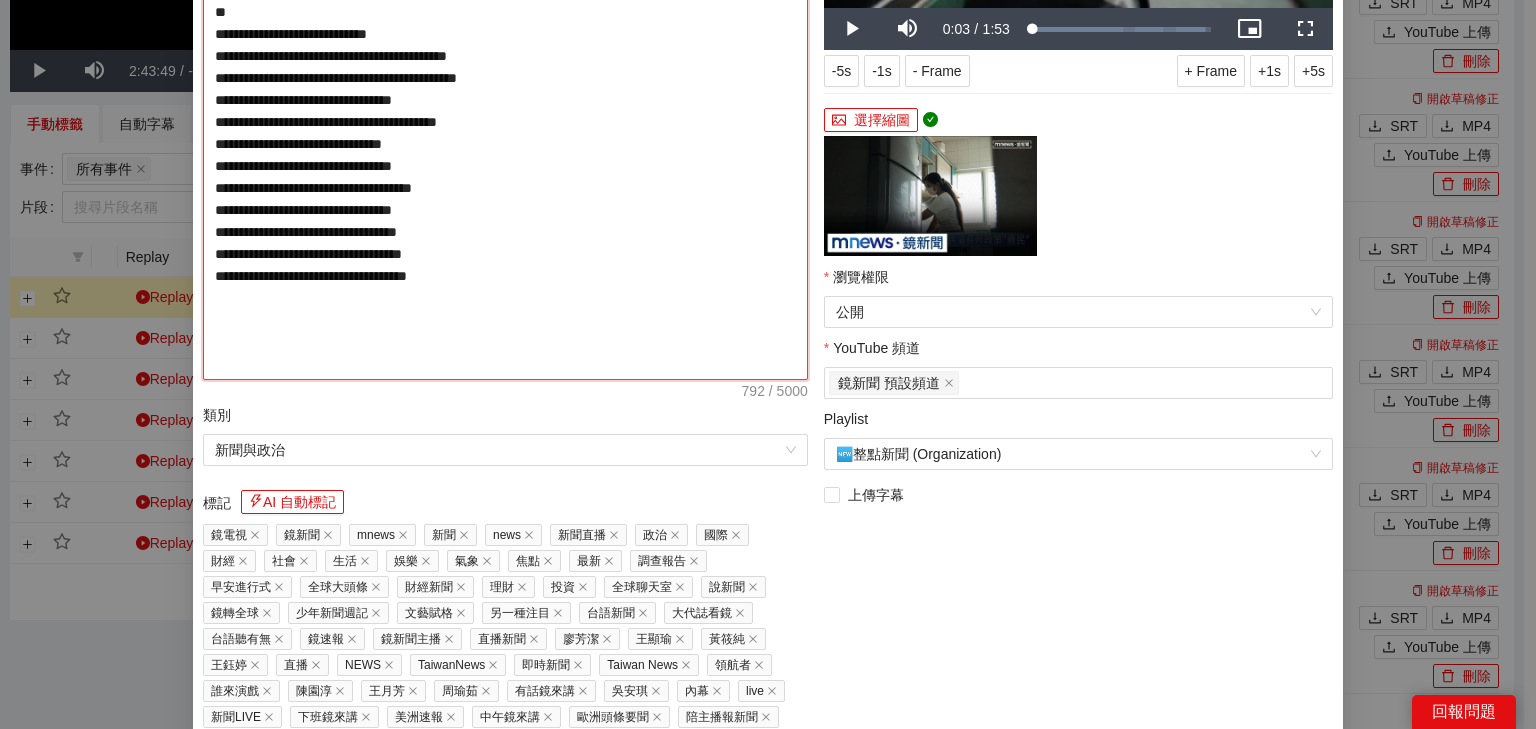 type on "**********" 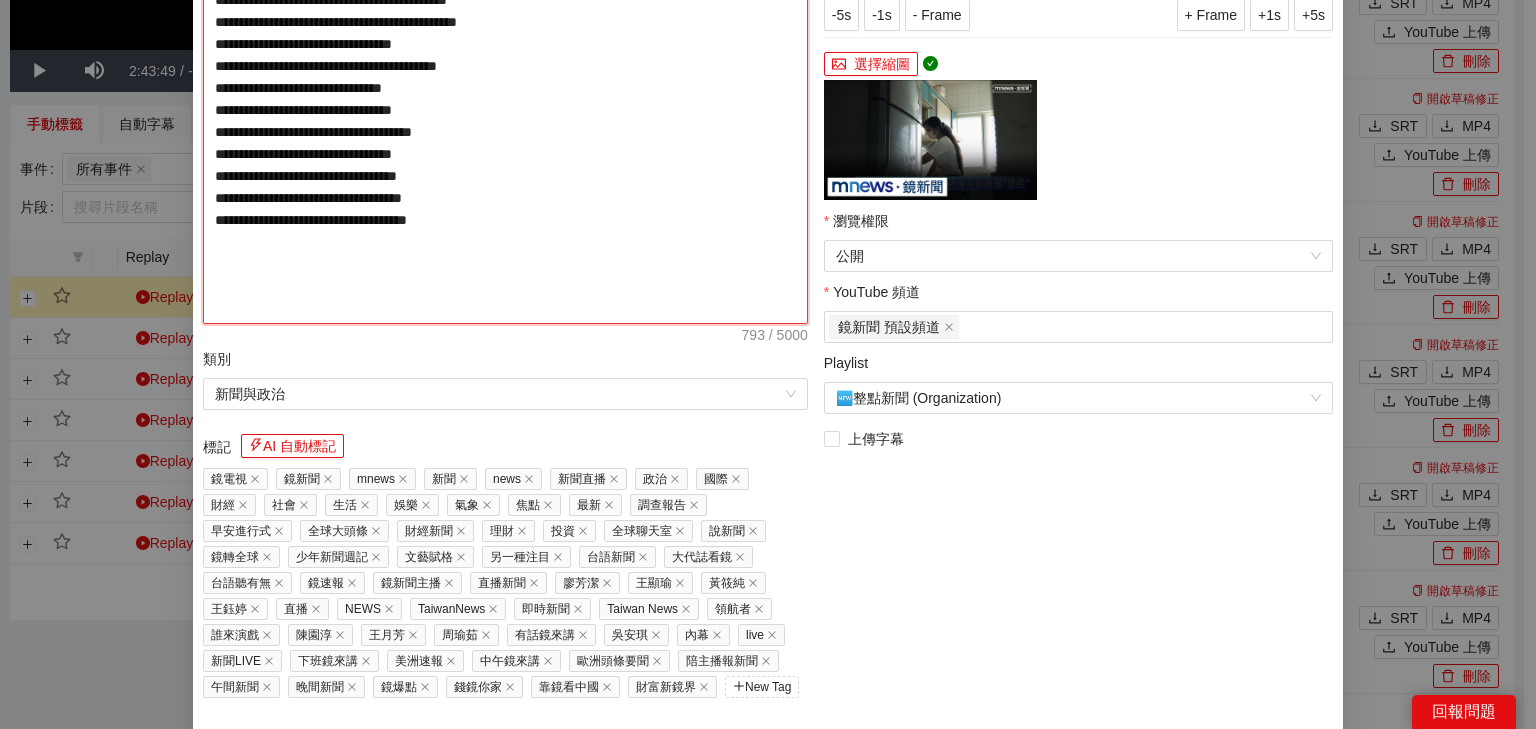 scroll, scrollTop: 452, scrollLeft: 0, axis: vertical 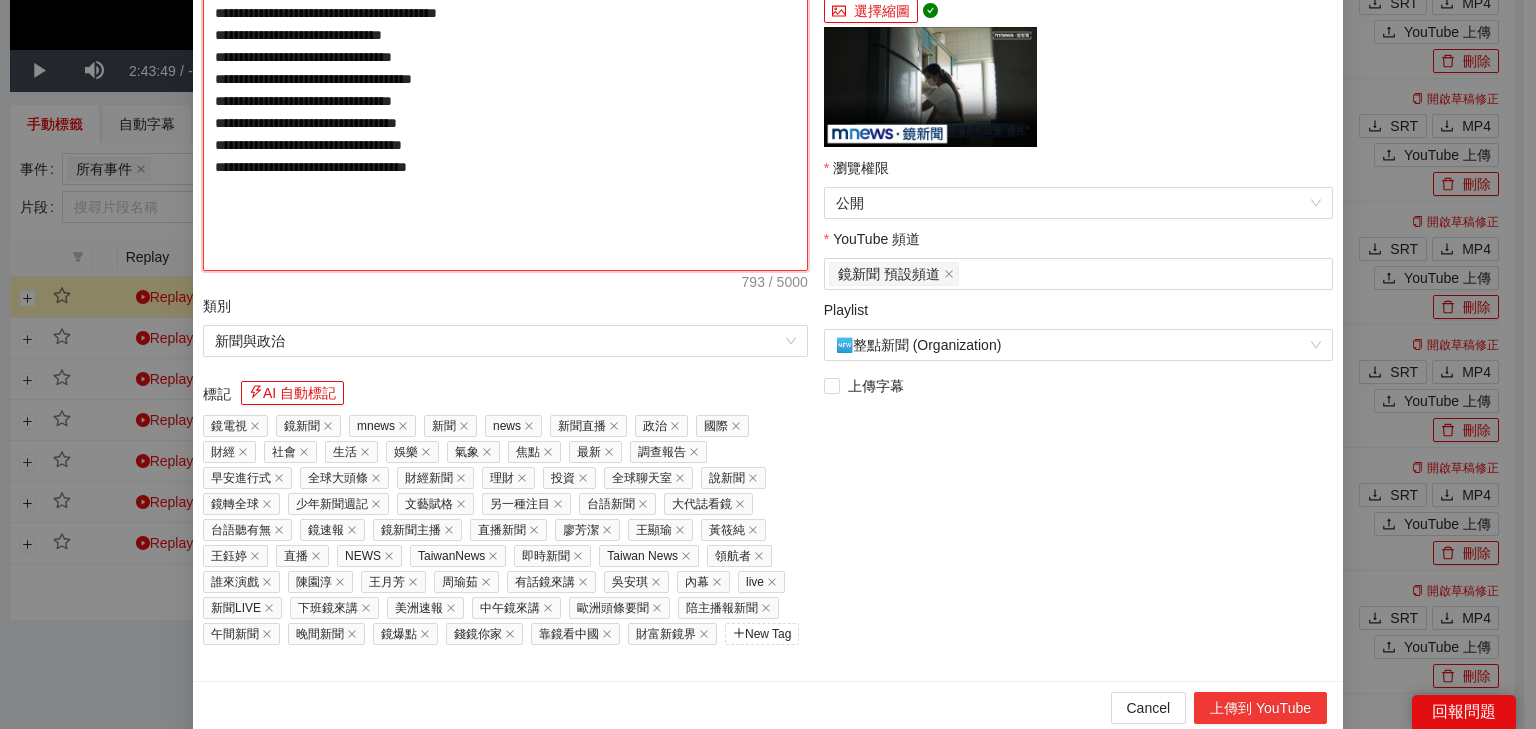 type on "**********" 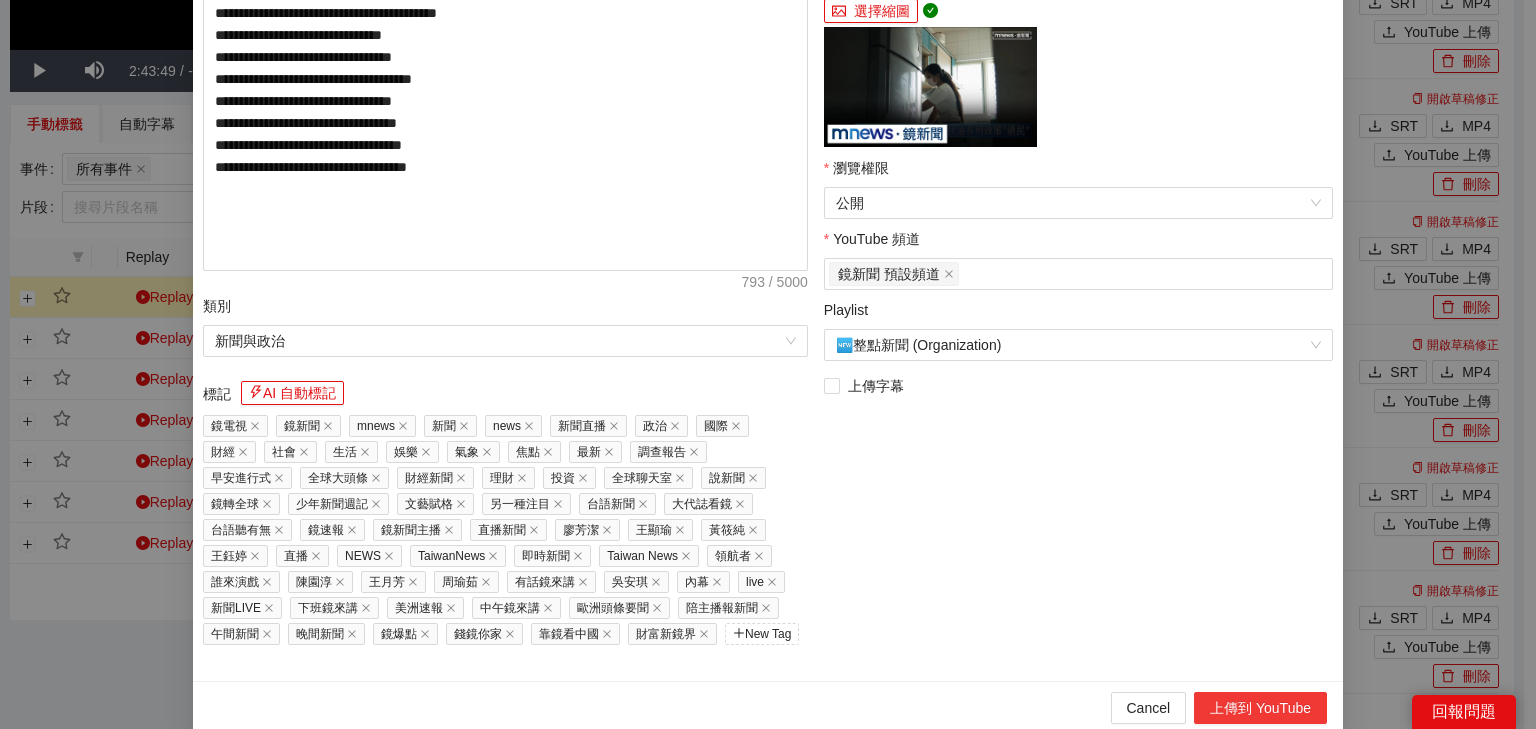 drag, startPoint x: 1256, startPoint y: 700, endPoint x: 1249, endPoint y: 667, distance: 33.734257 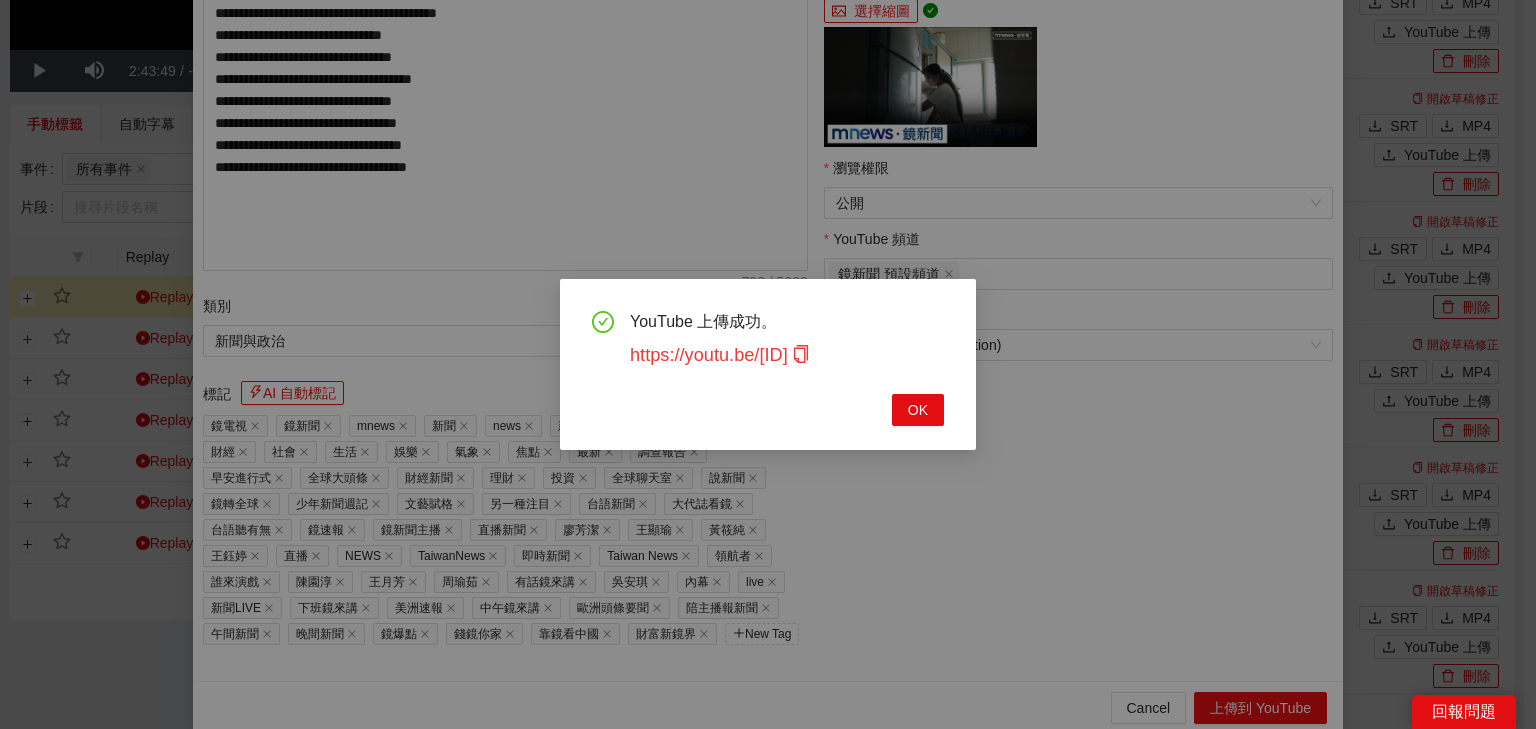 click 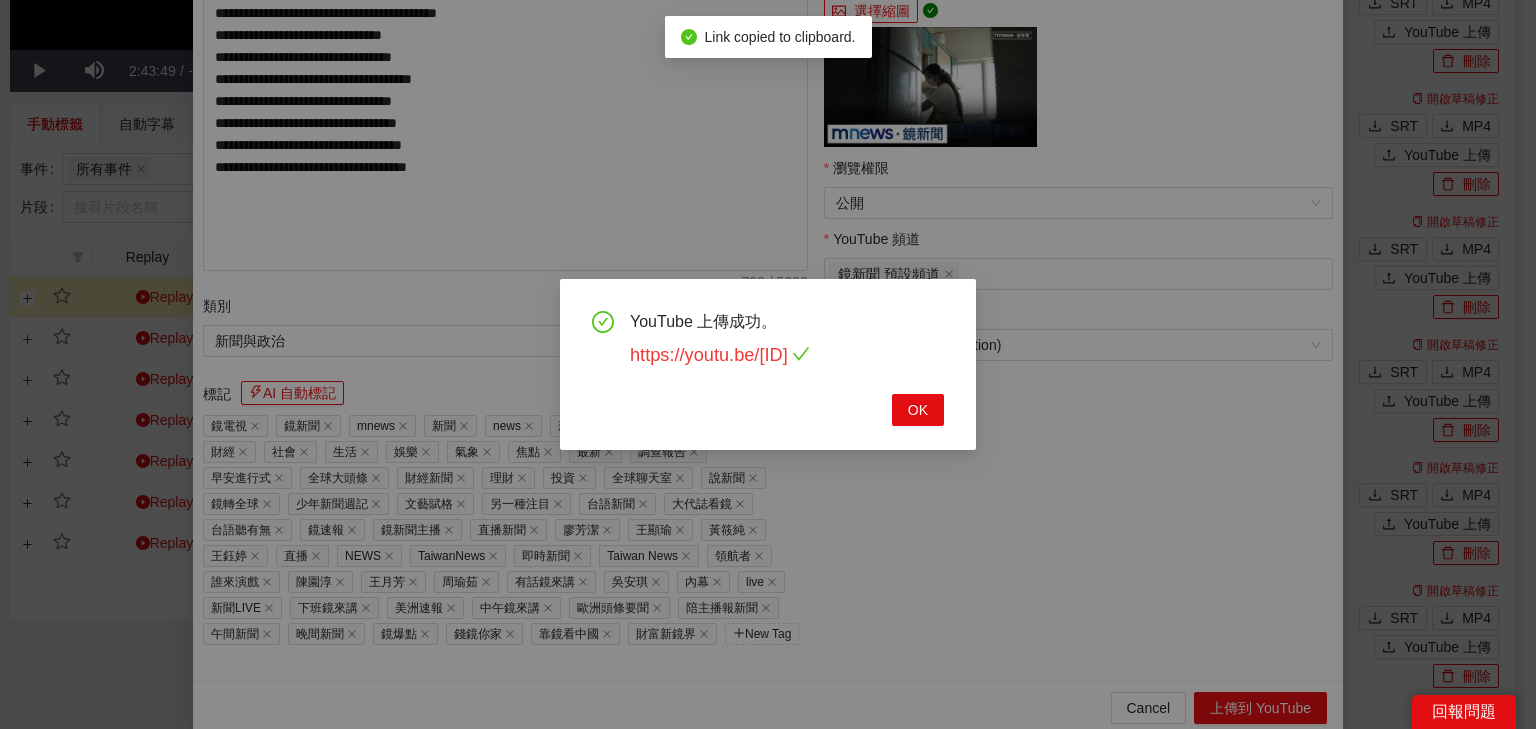 click on "https://youtu.be/bXOsJRYJ97E" at bounding box center (720, 355) 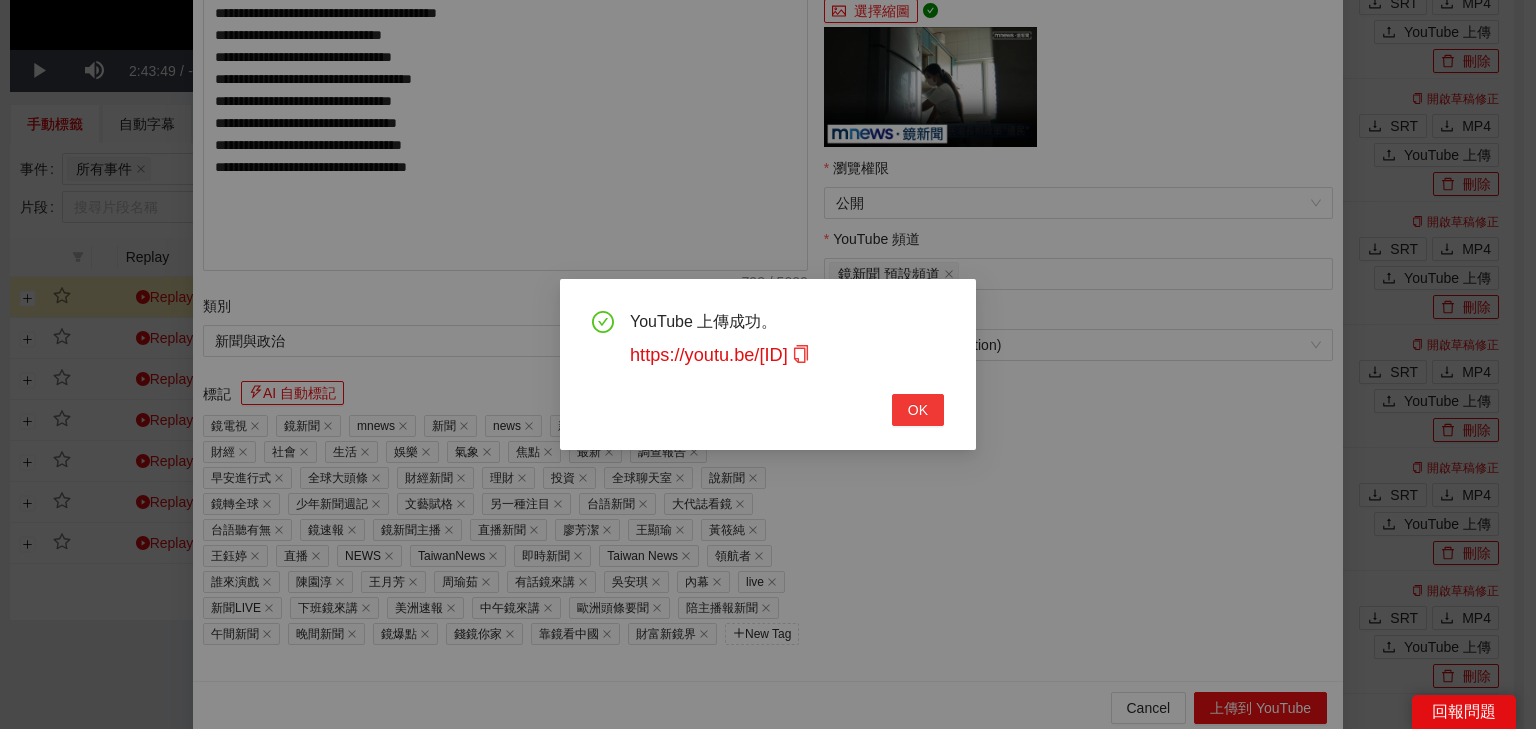 click on "OK" at bounding box center (918, 410) 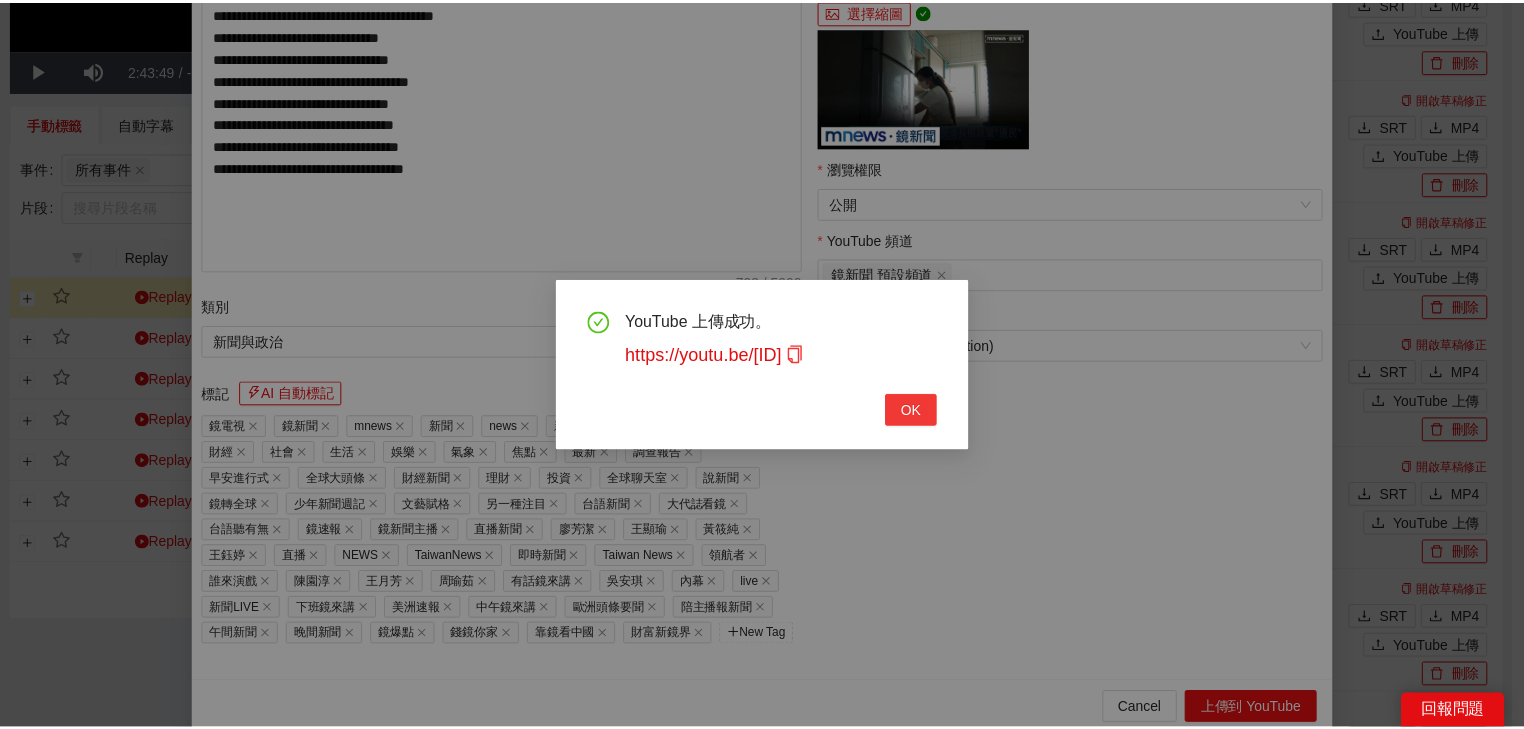 scroll, scrollTop: 343, scrollLeft: 0, axis: vertical 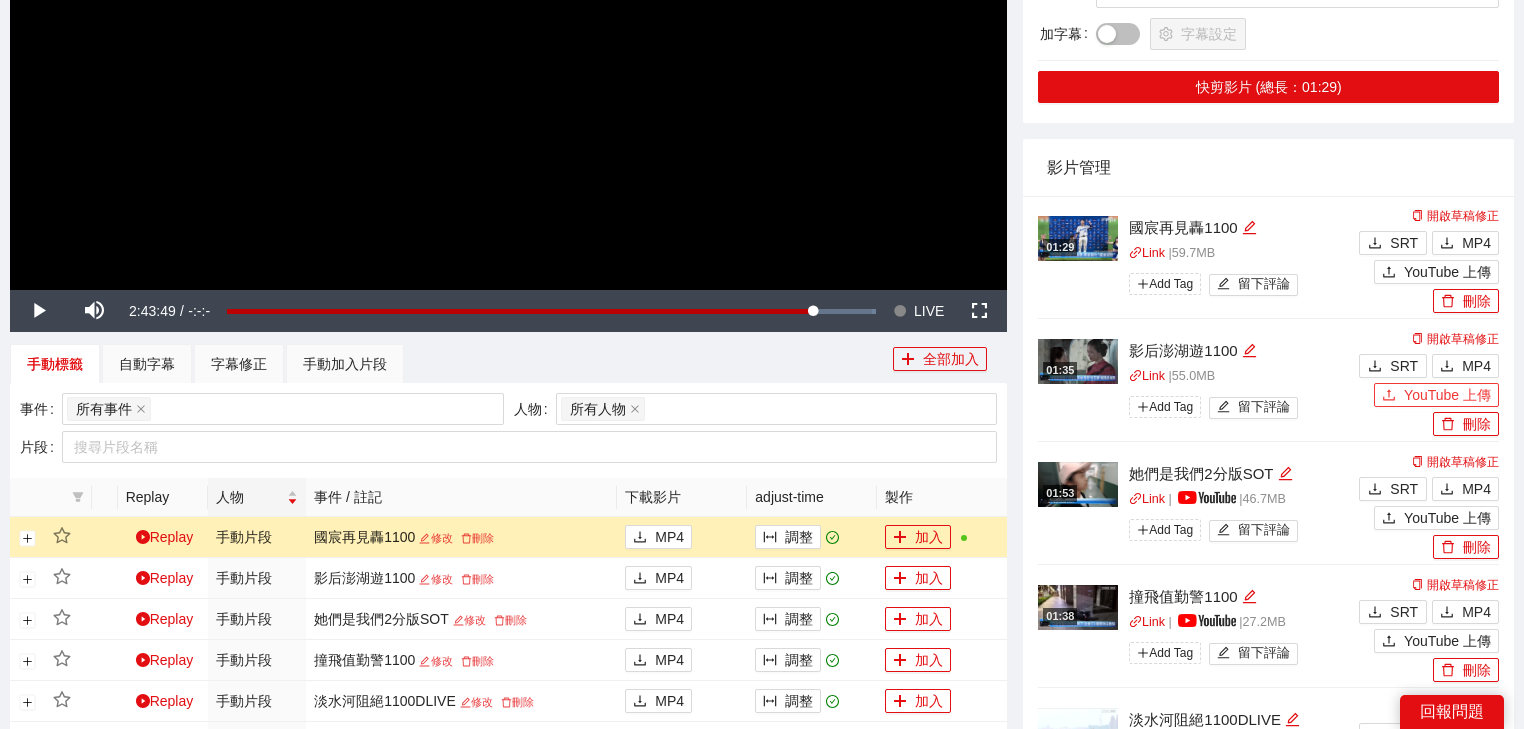 click on "YouTube 上傳" at bounding box center [1447, 395] 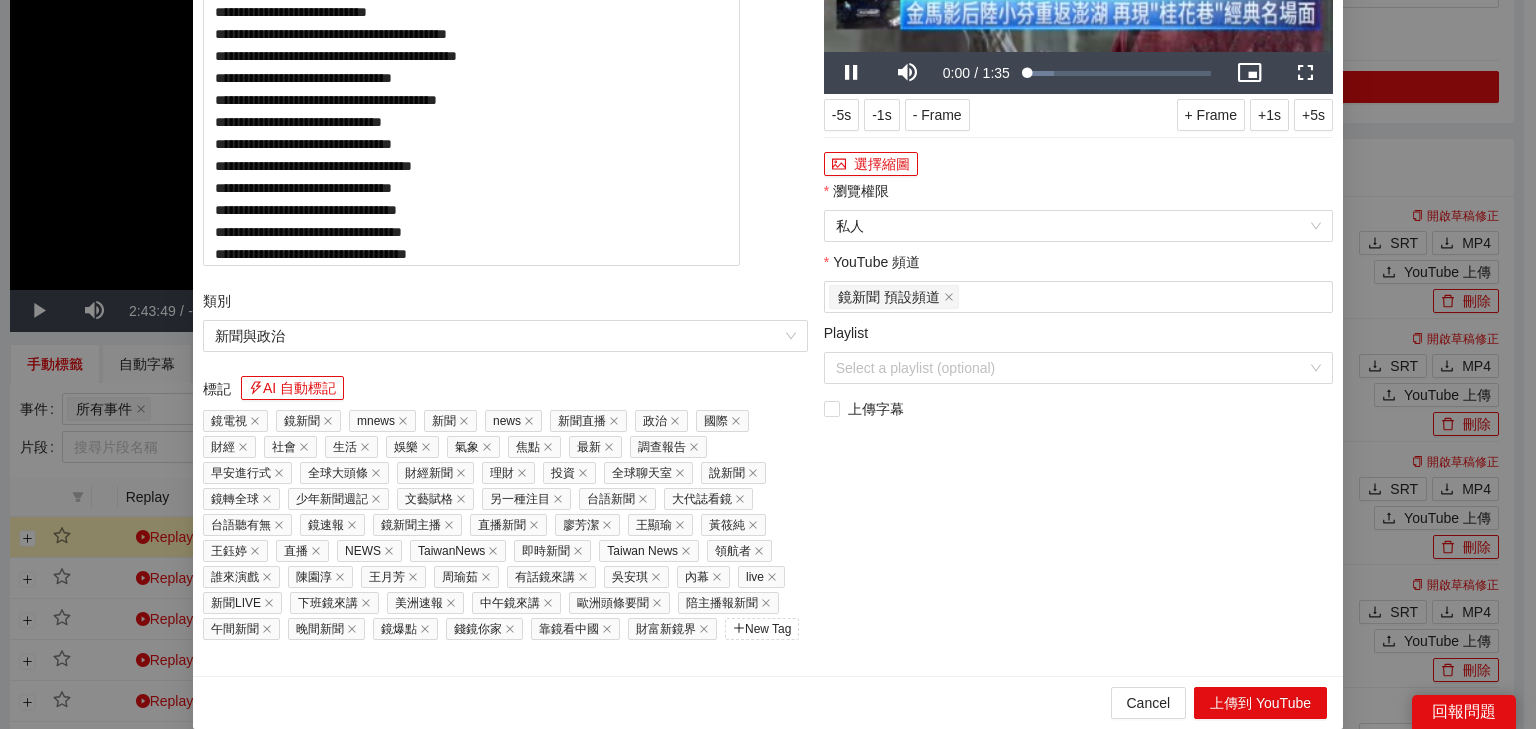 drag, startPoint x: 586, startPoint y: 115, endPoint x: 47, endPoint y: 121, distance: 539.0334 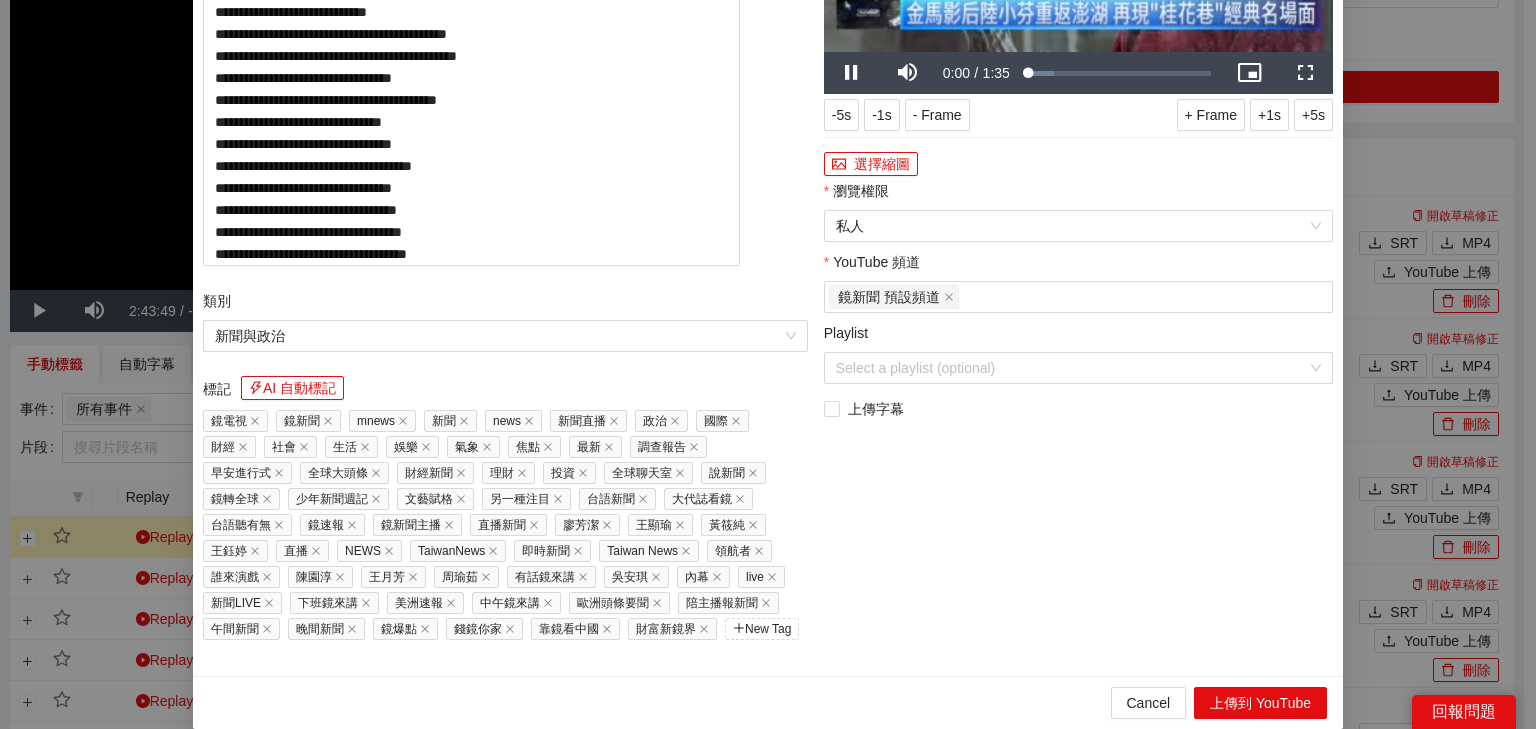 paste on "**********" 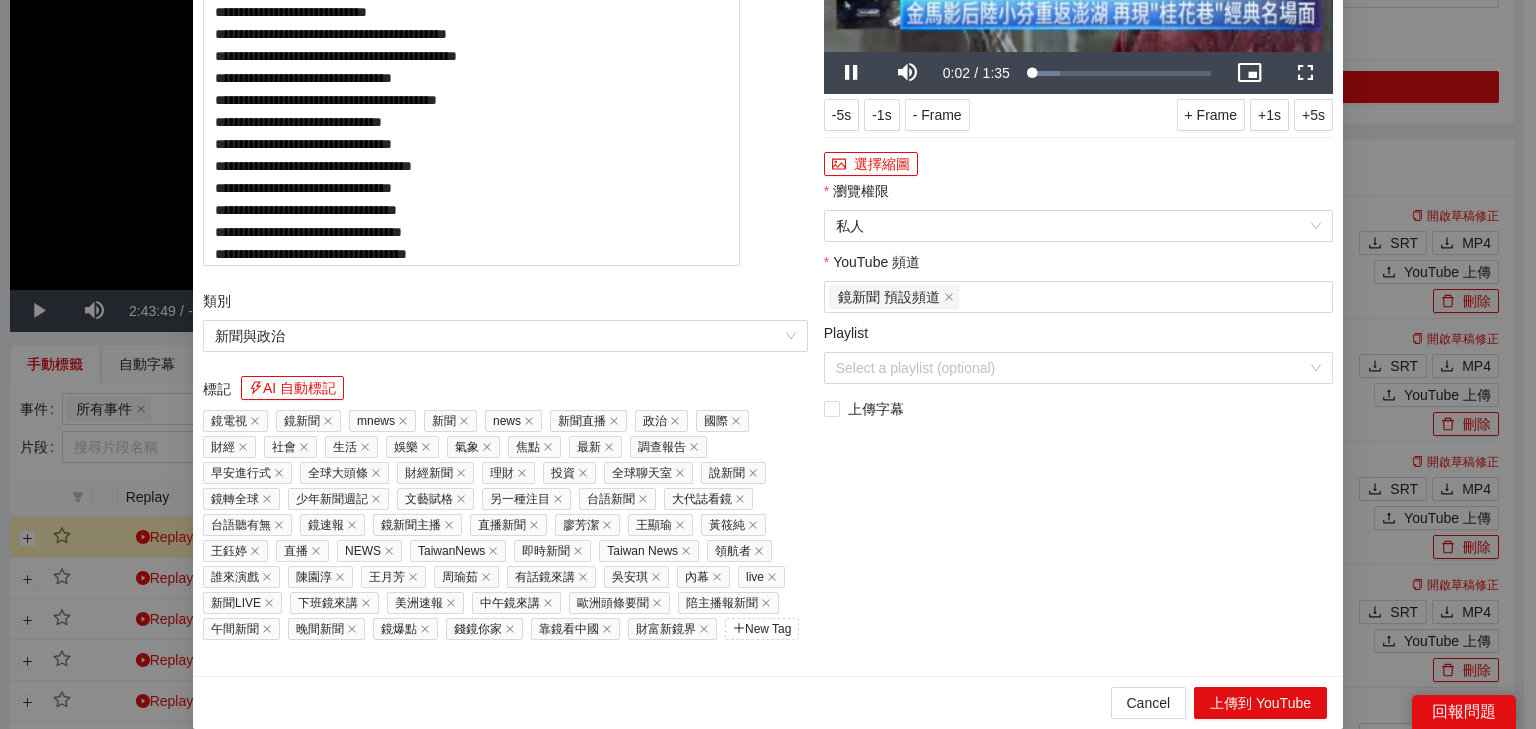 type on "**********" 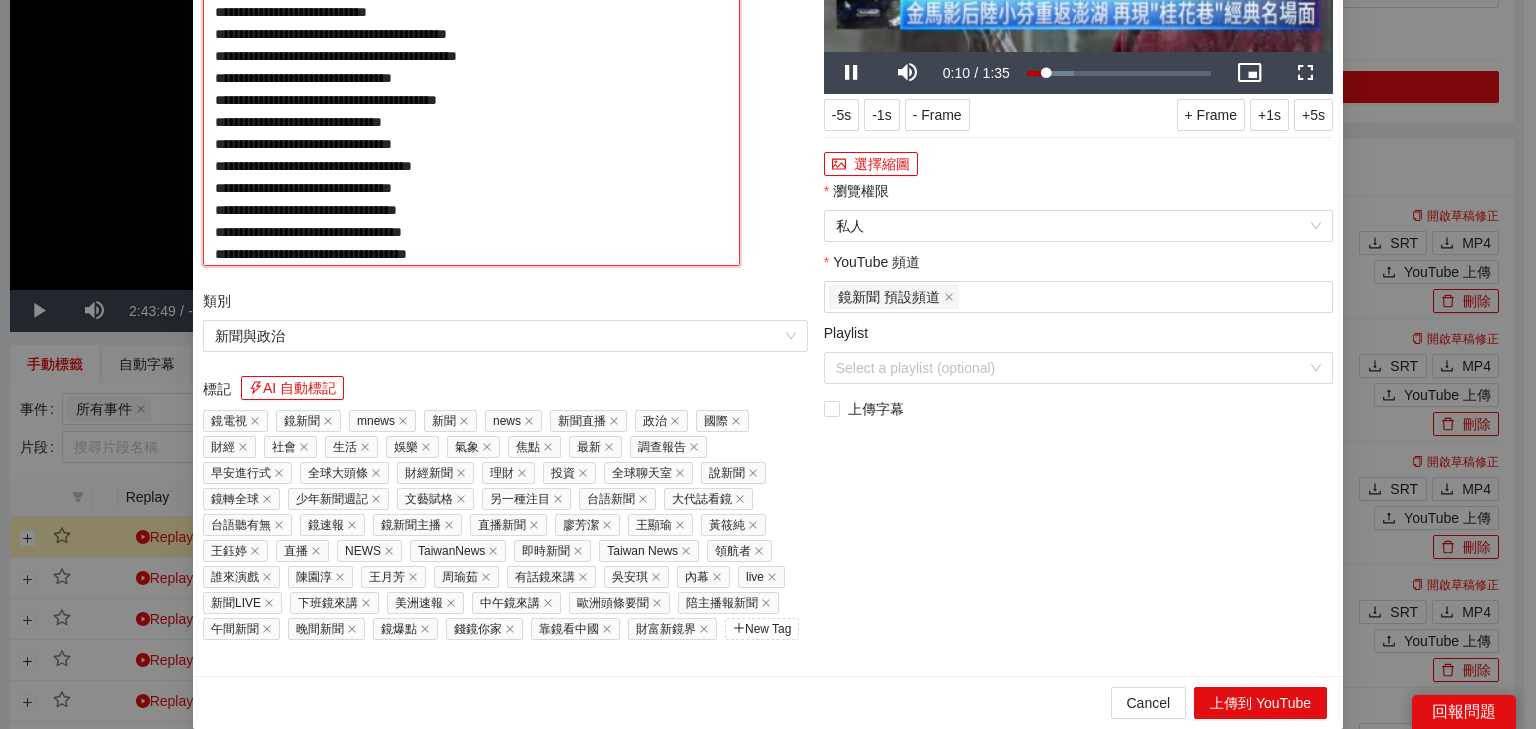 click on "**********" at bounding box center (471, 76) 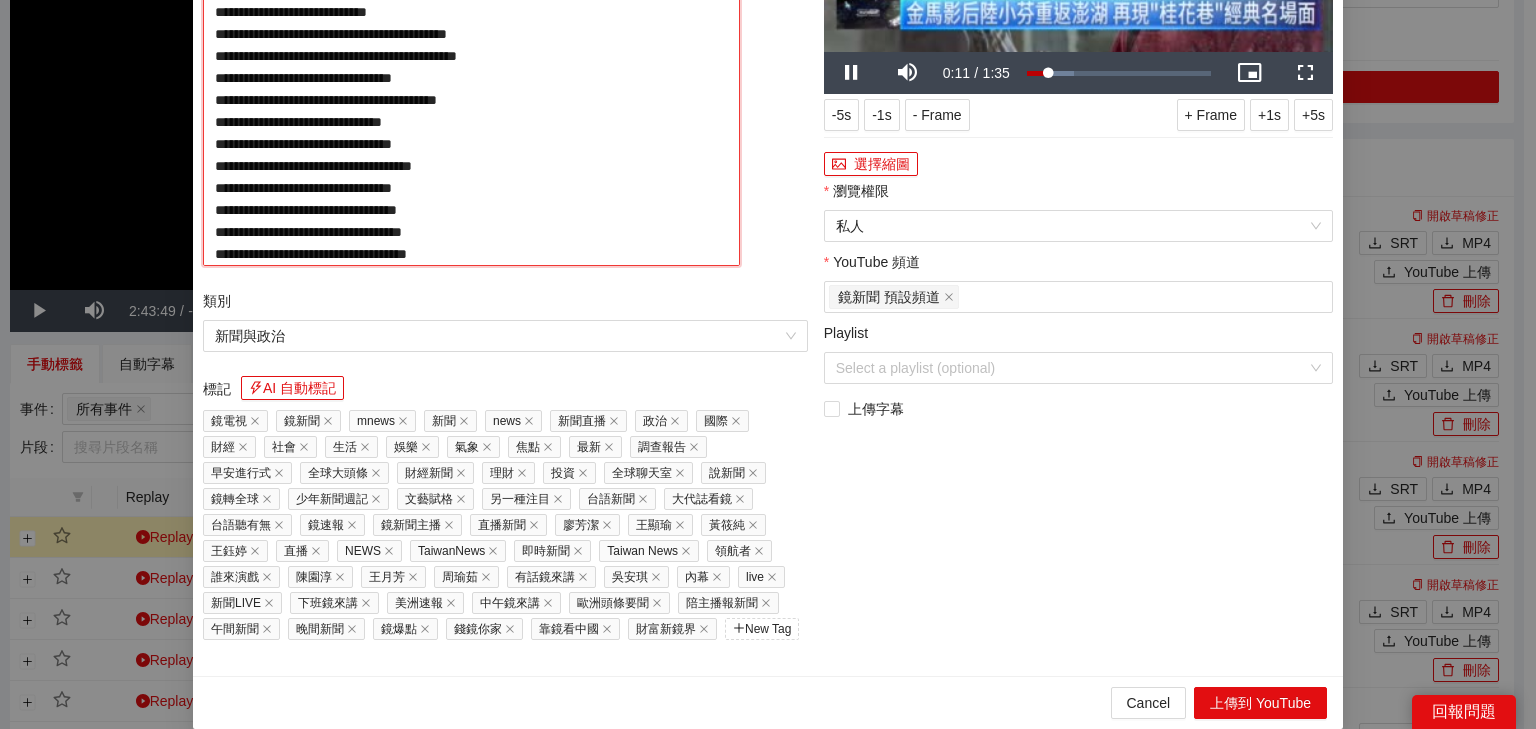paste on "**********" 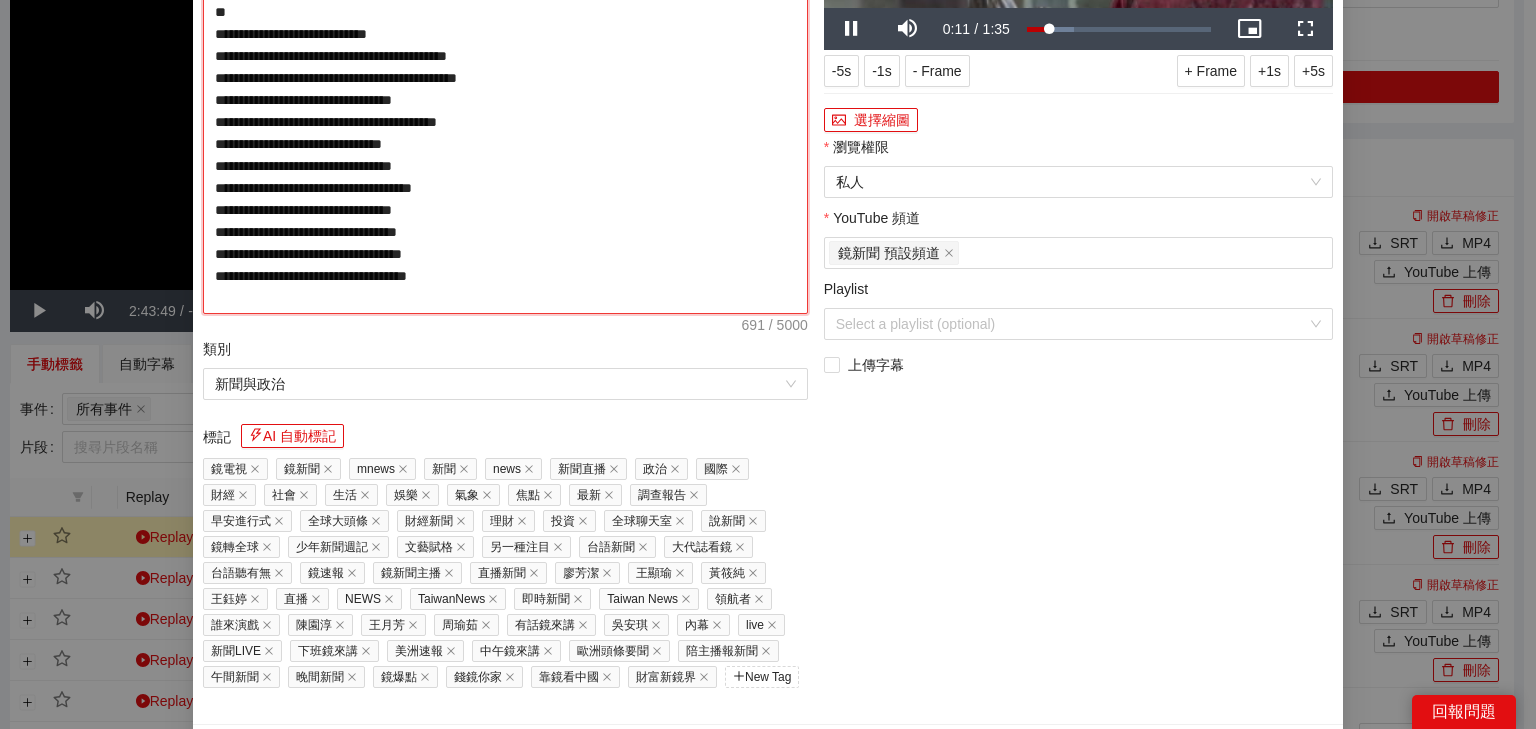 type on "**********" 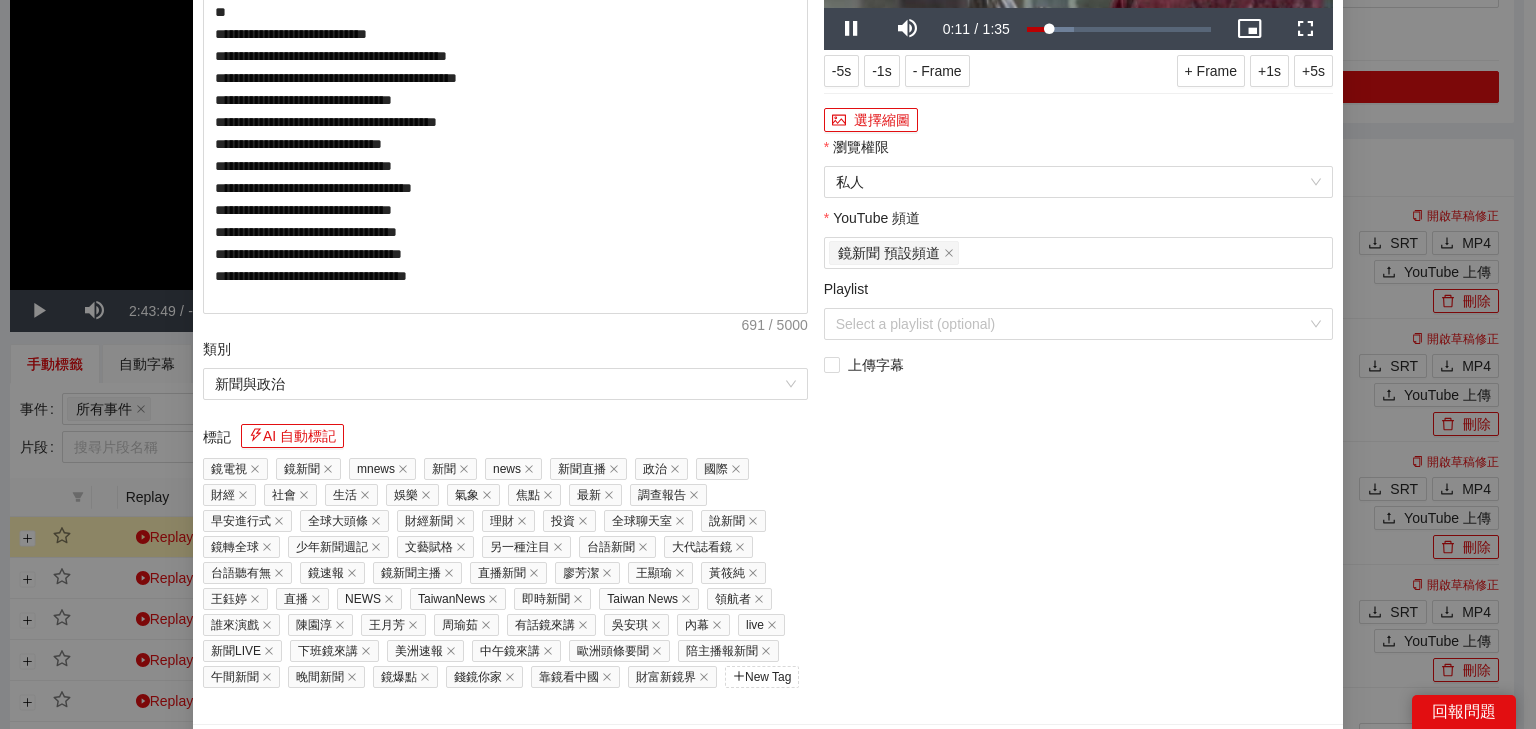 click at bounding box center (1078, -135) 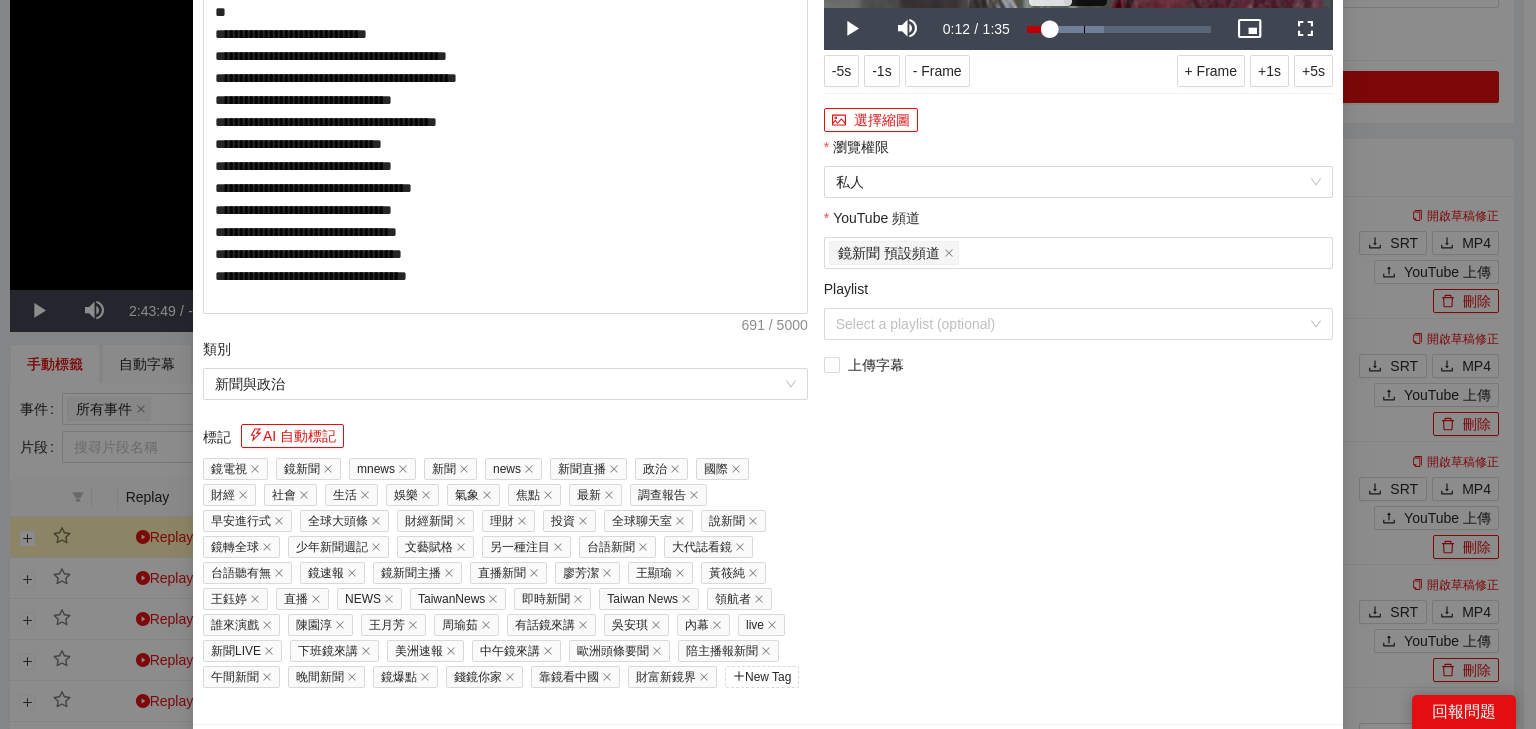 click on "Loaded :  41.81% 0:29 0:29" at bounding box center (1119, 29) 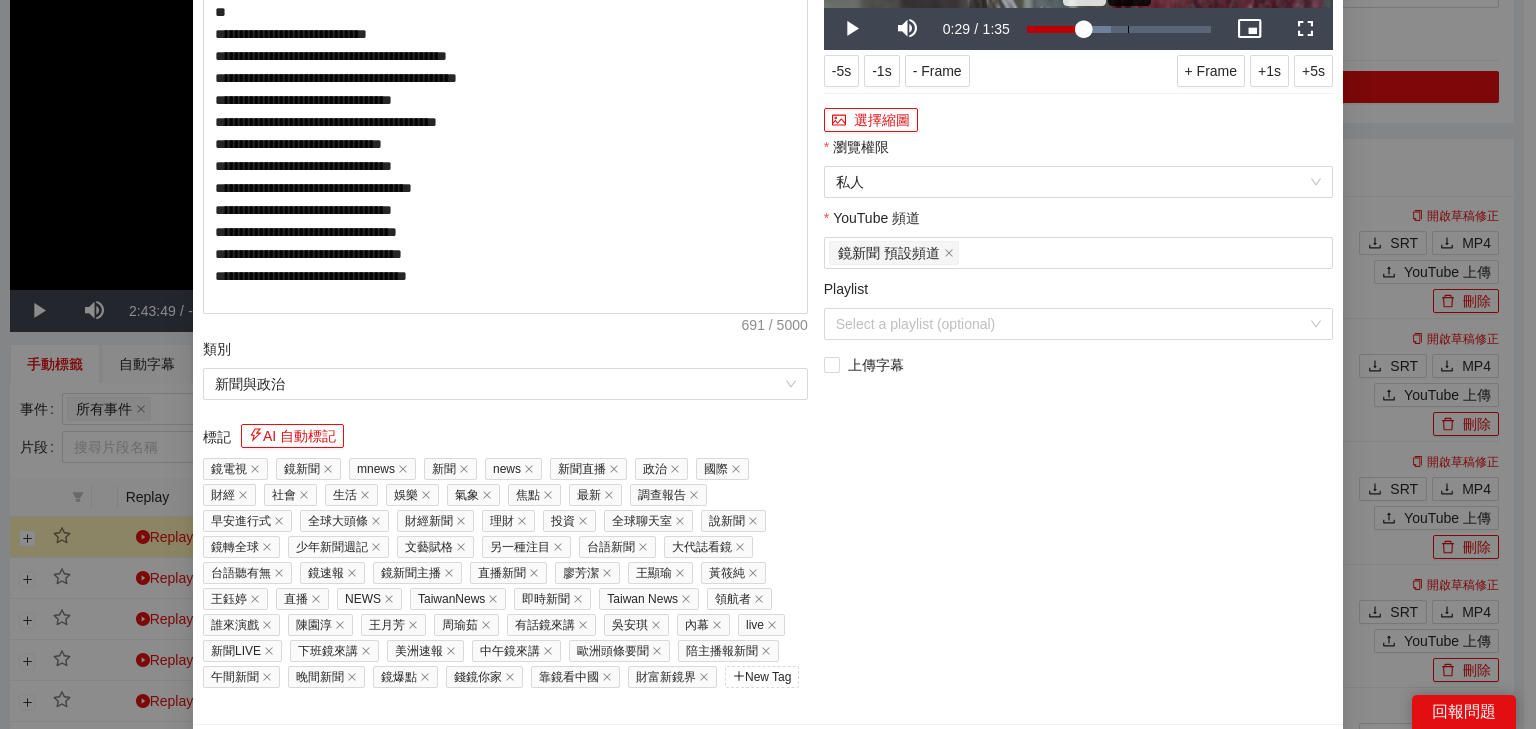 click on "0:52" at bounding box center [1128, 29] 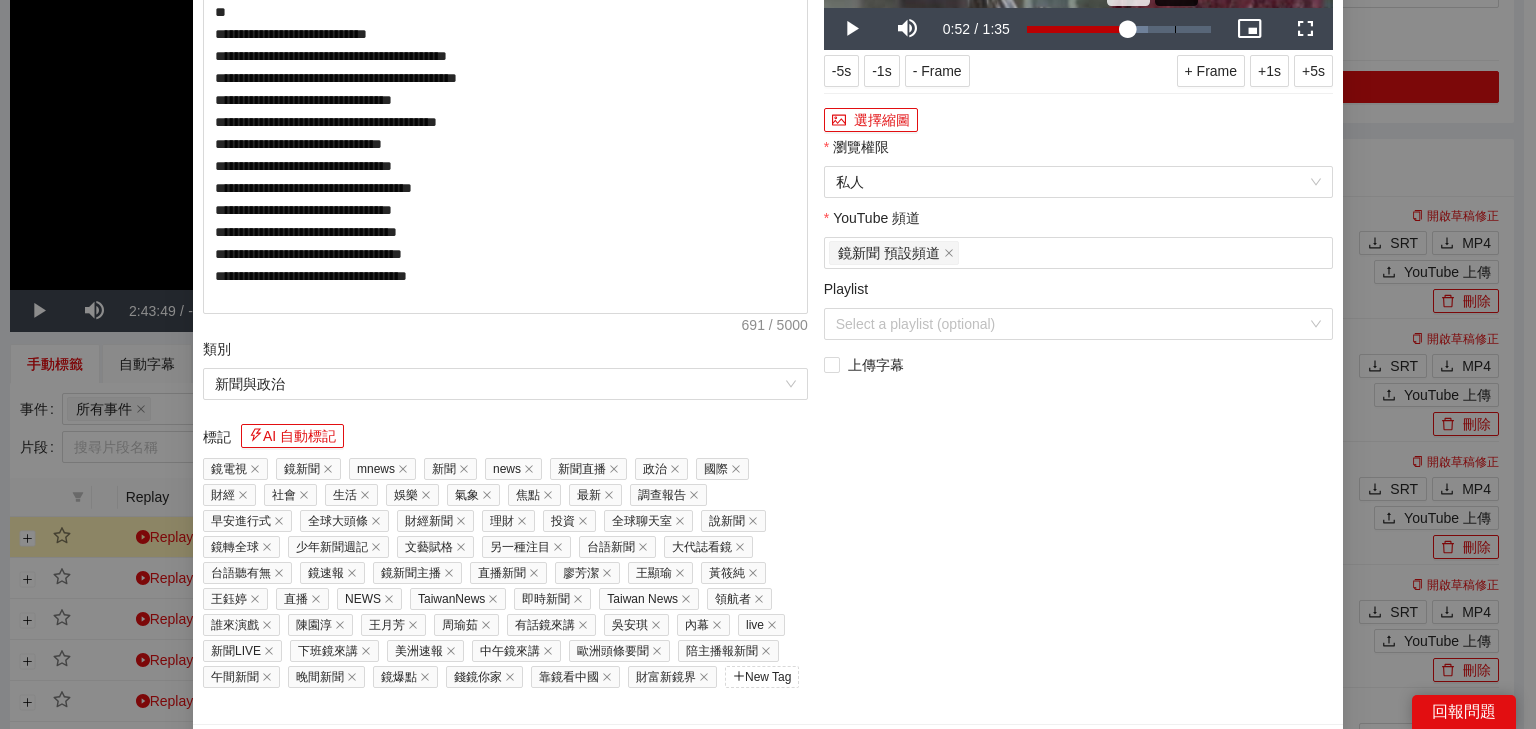 click on "1:17" at bounding box center [1175, 29] 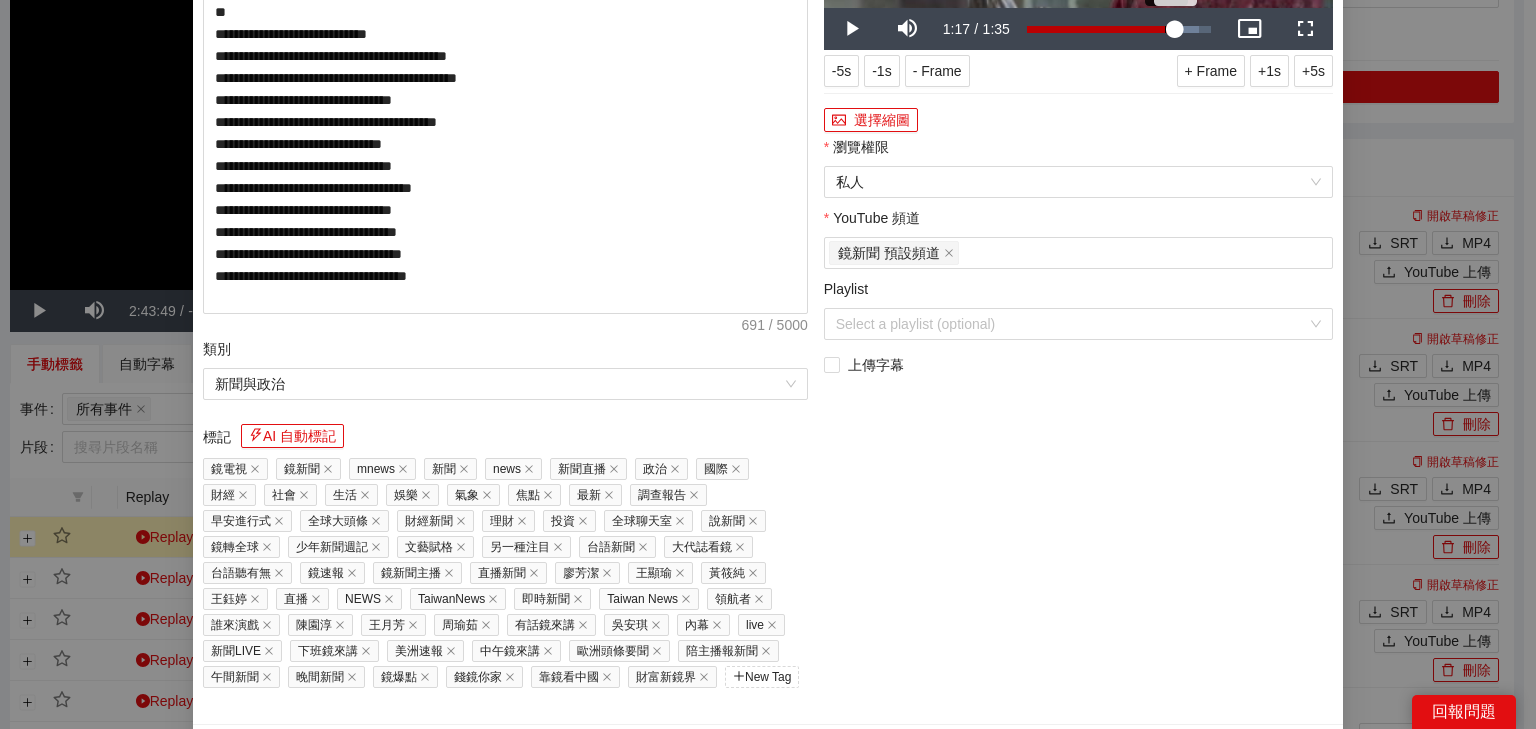 click on "1:17" at bounding box center [1101, 29] 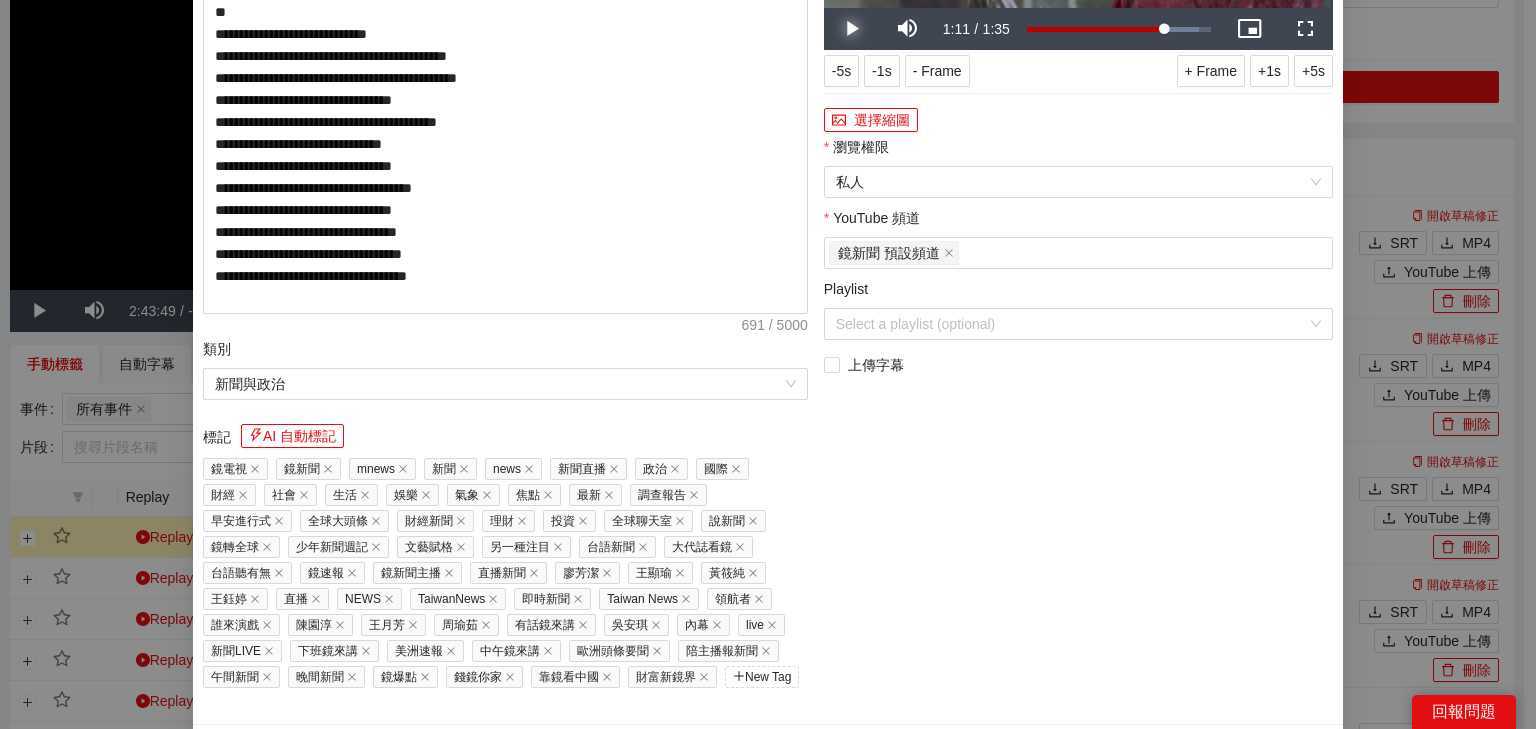 click at bounding box center (852, 29) 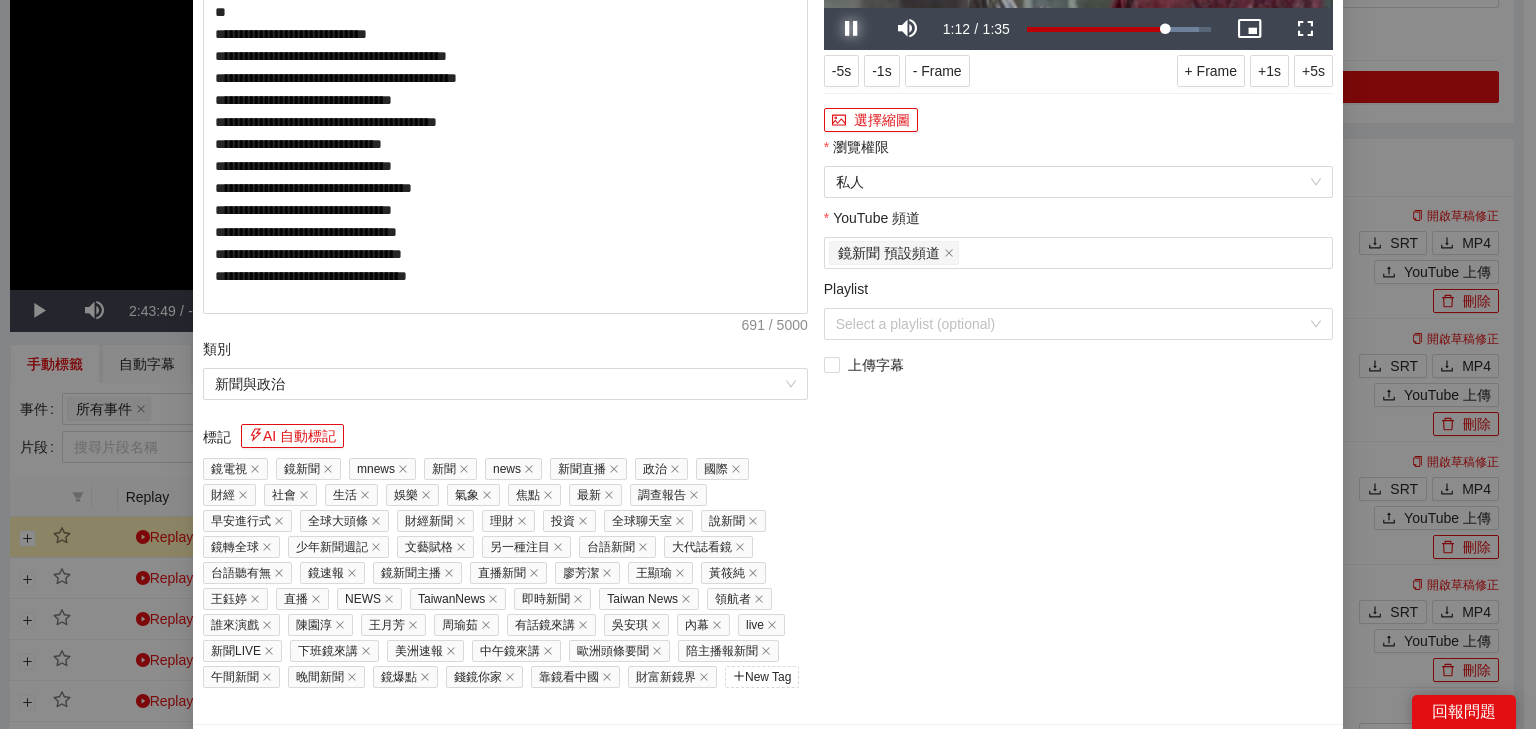 click at bounding box center (852, 29) 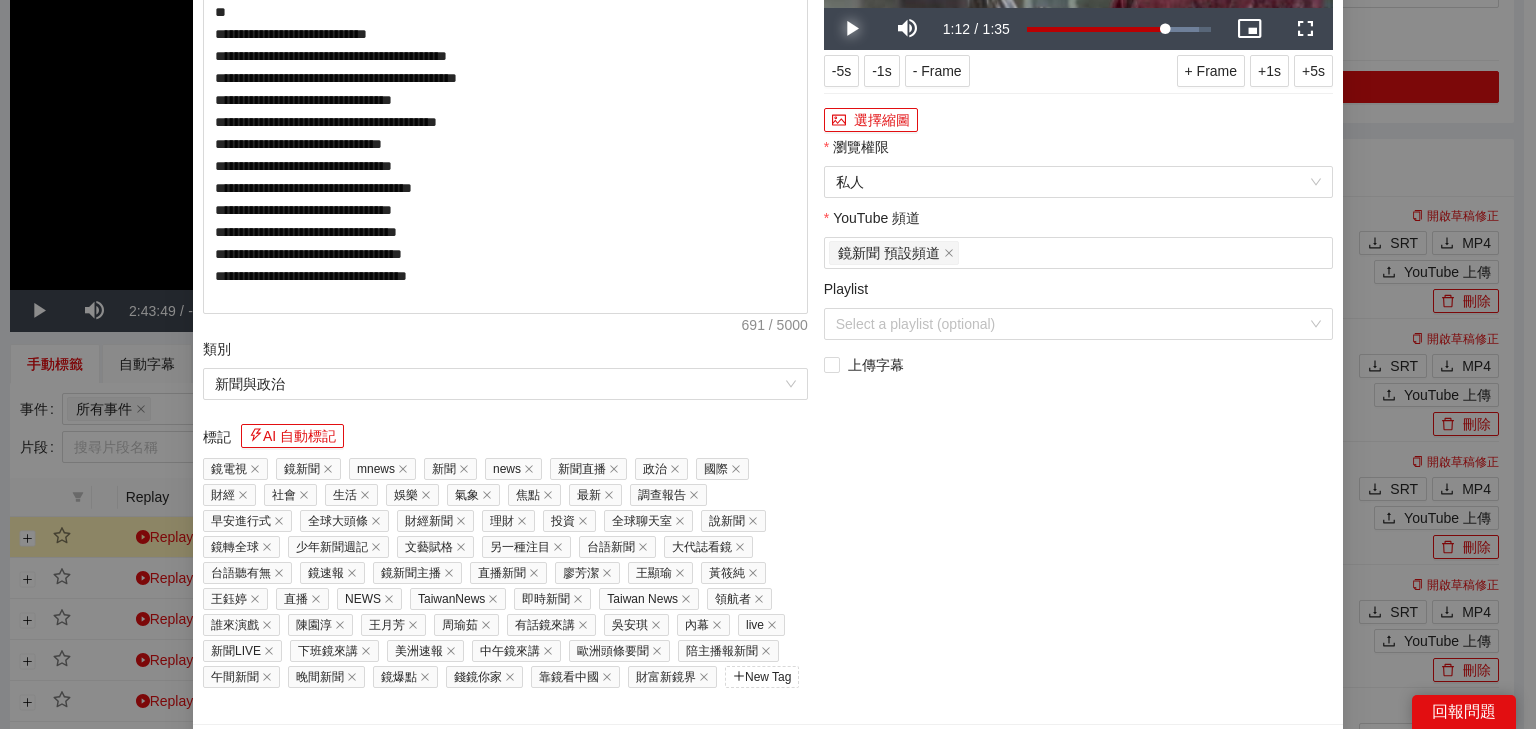 click at bounding box center (852, 29) 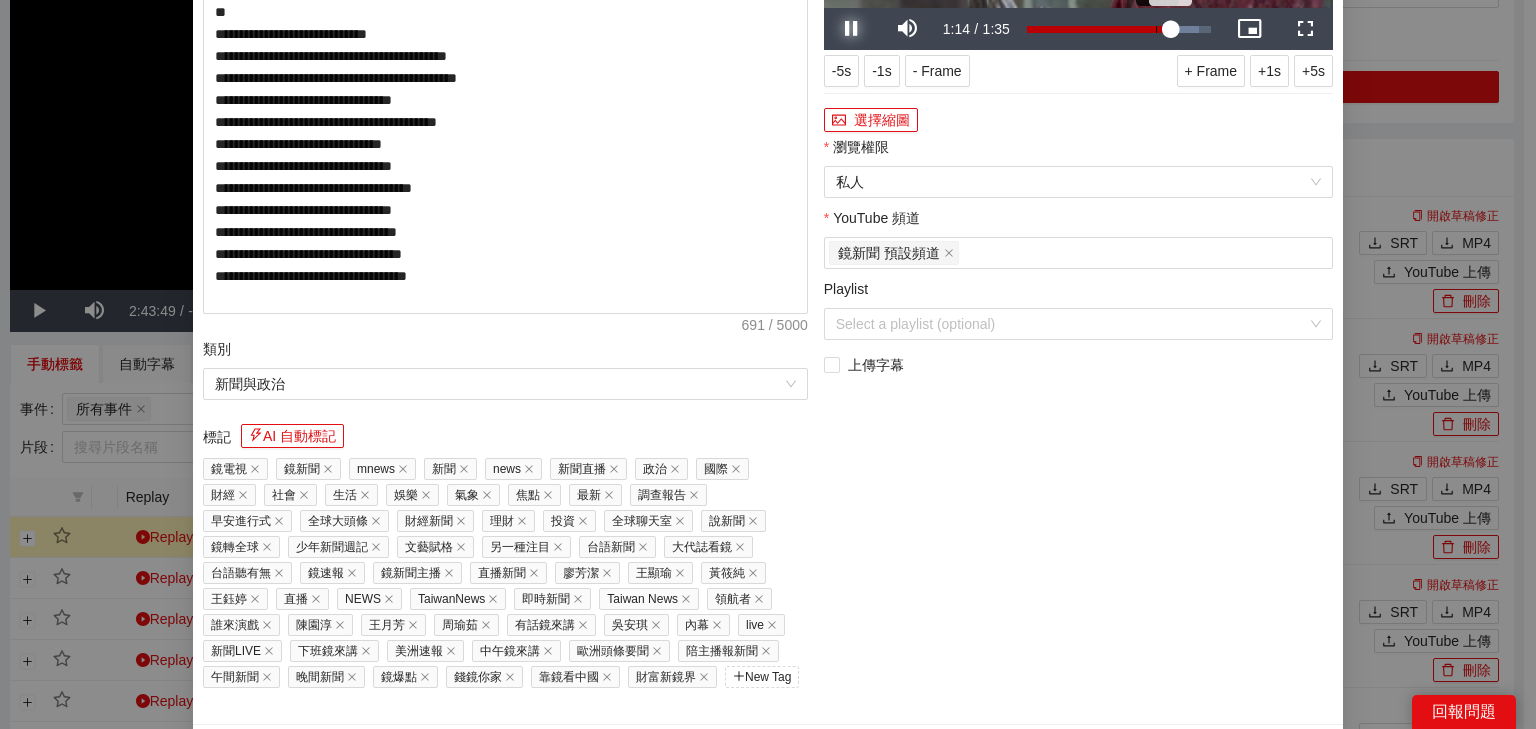 click on "1:14" at bounding box center [1098, 29] 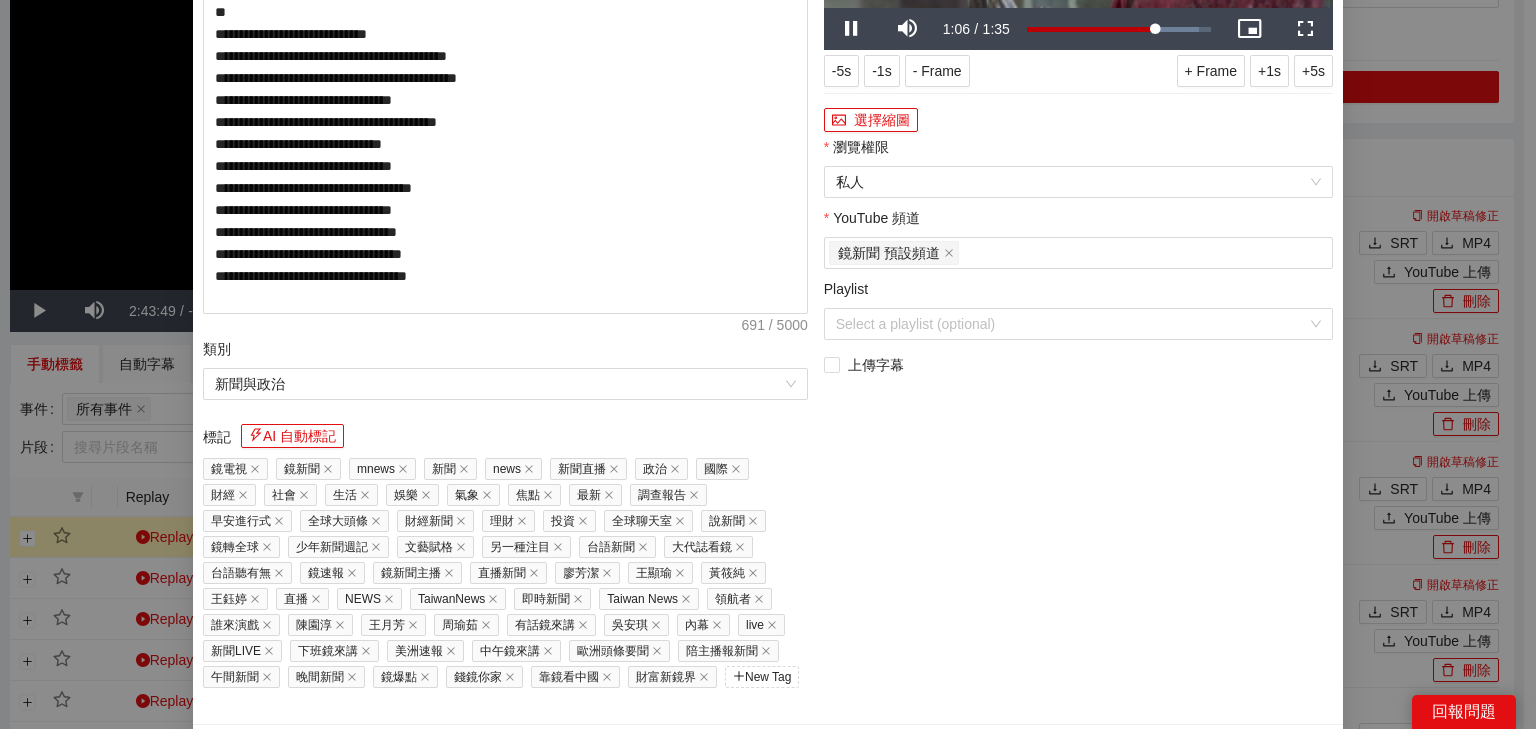click at bounding box center [1078, -135] 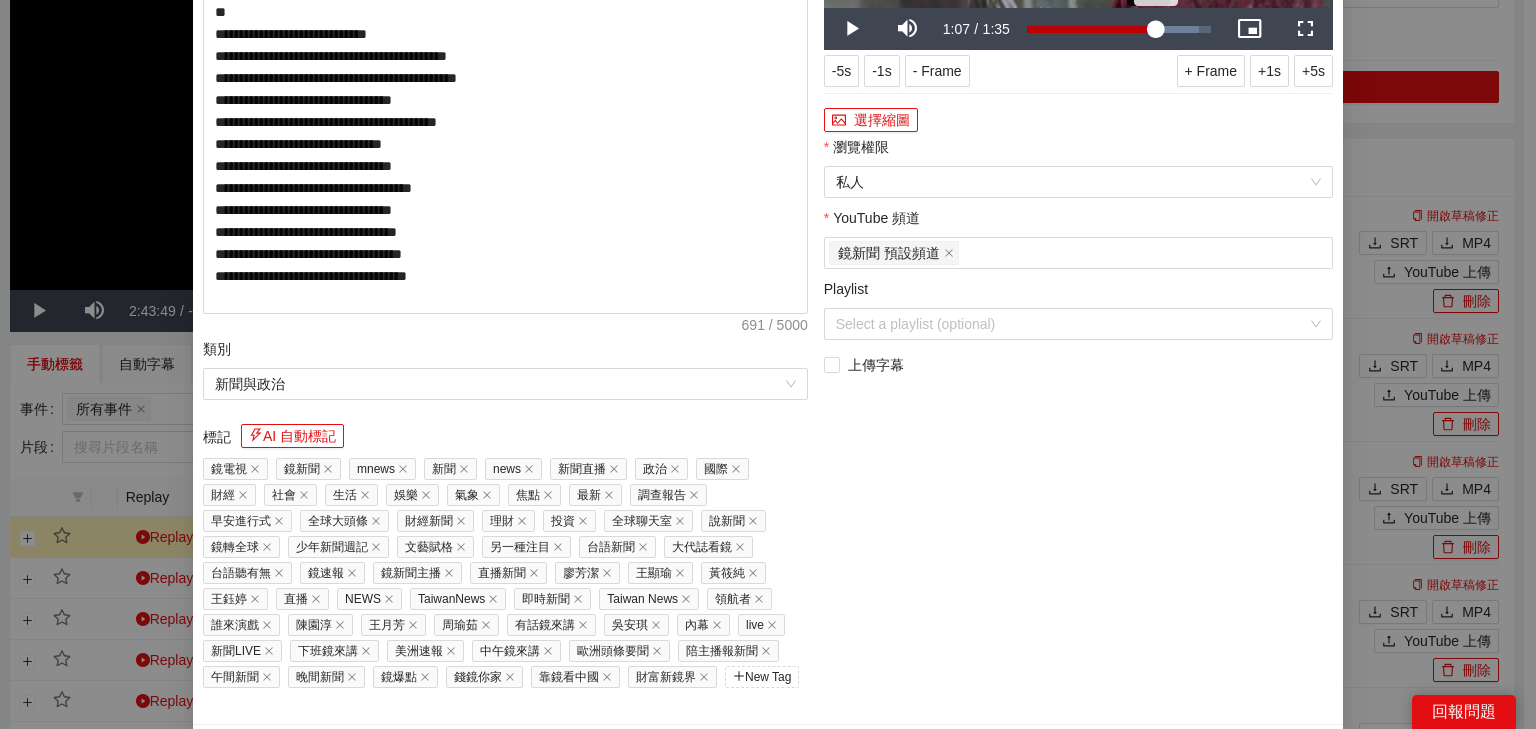 click on "1:07" at bounding box center [1091, 29] 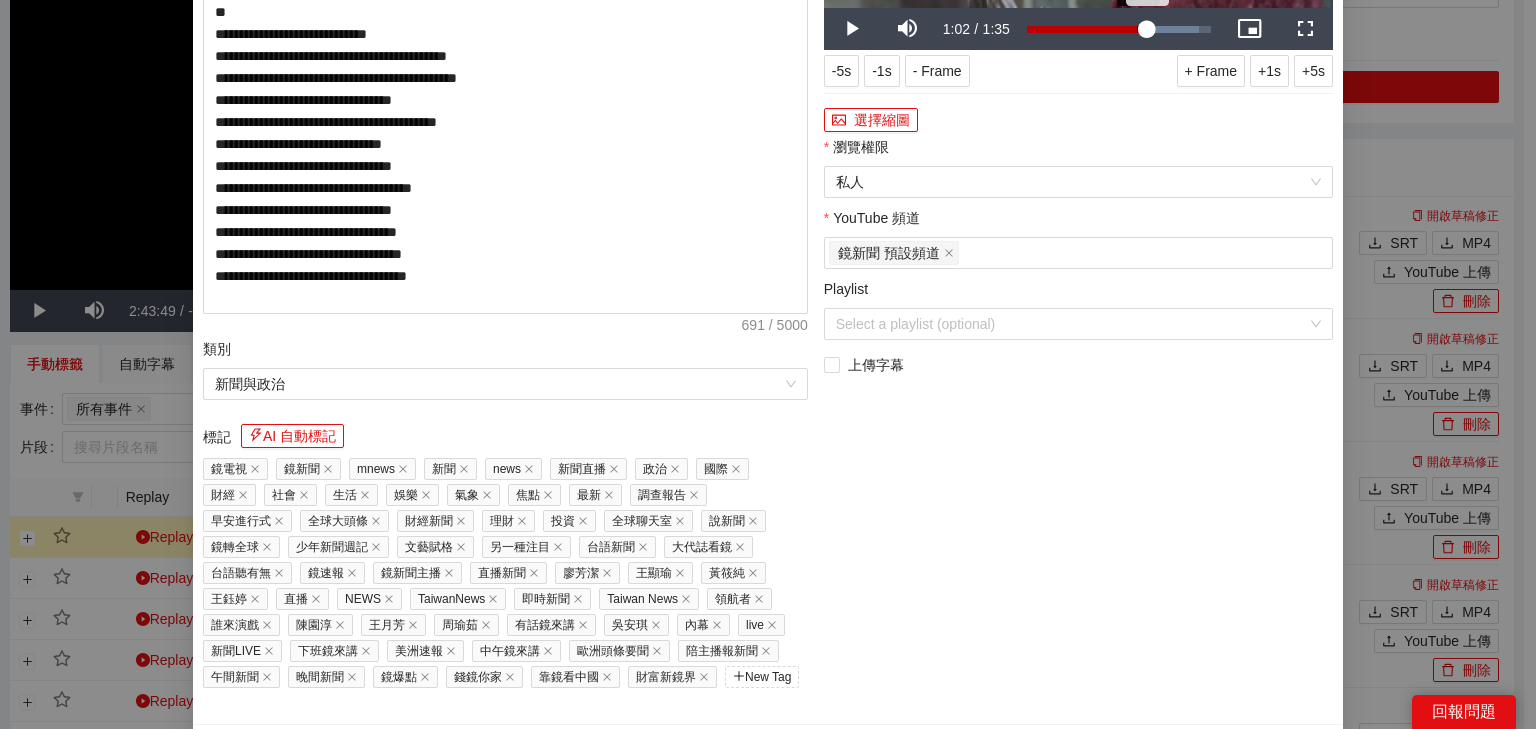 click on "0:57" at bounding box center (1137, 29) 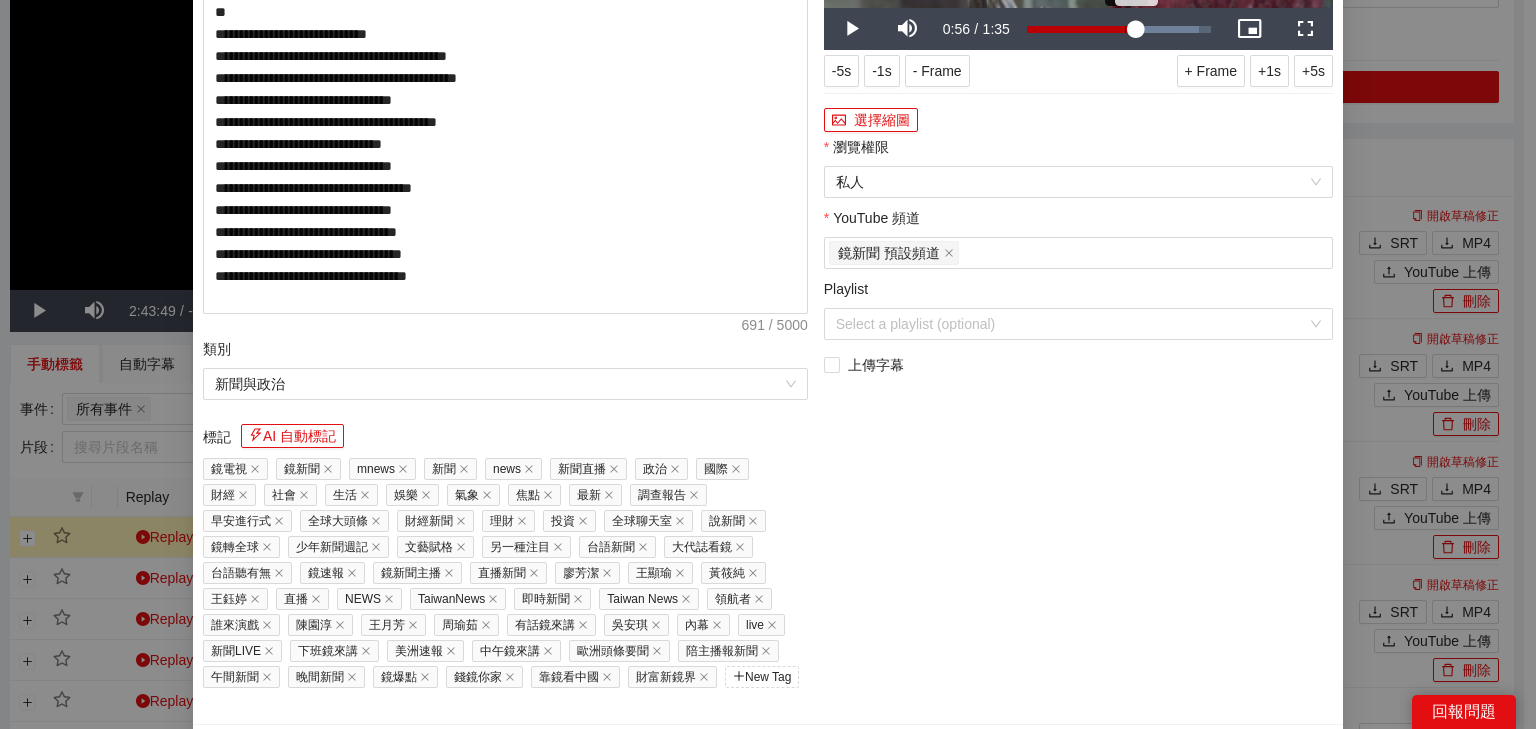 click on "0:51" at bounding box center (1125, 29) 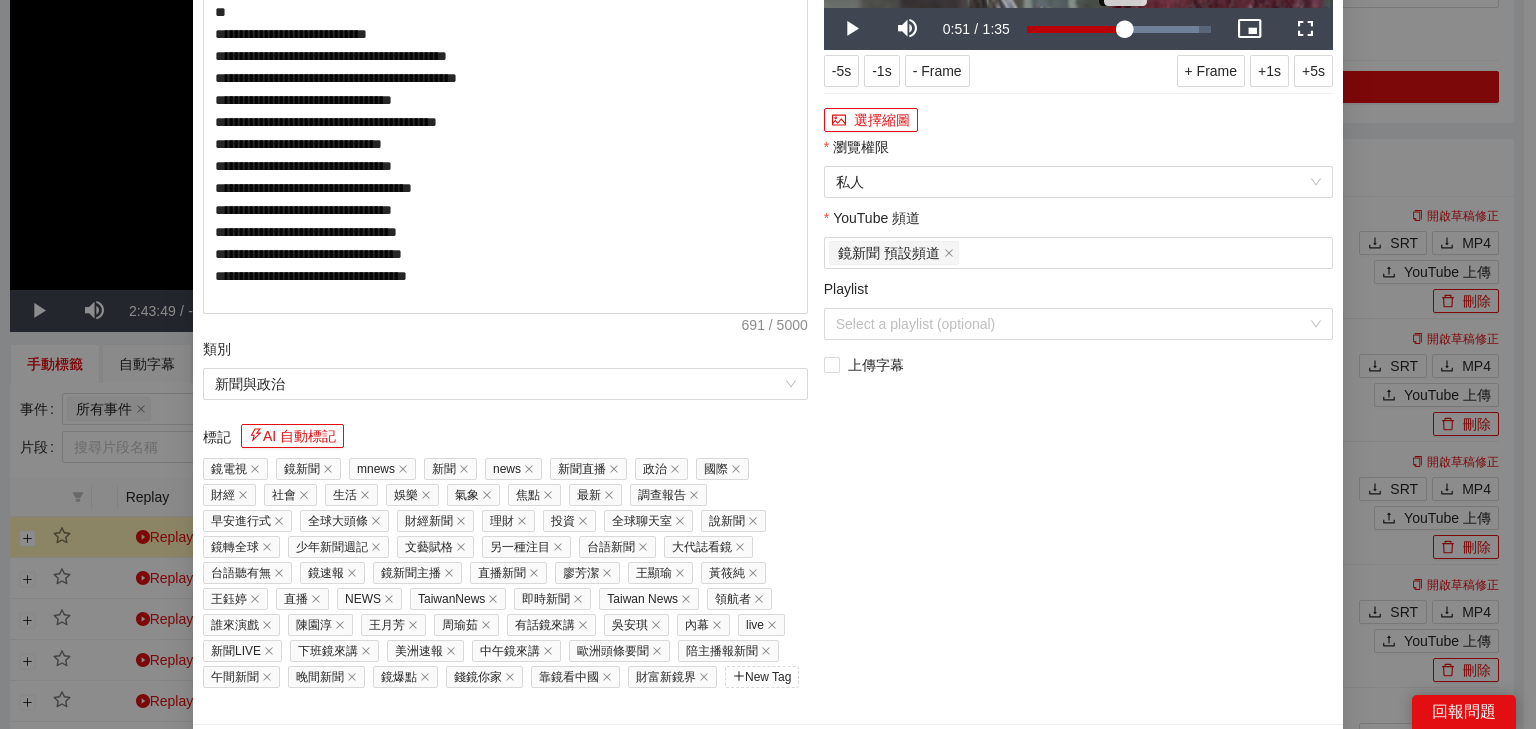 click on "0:51" at bounding box center [1076, 29] 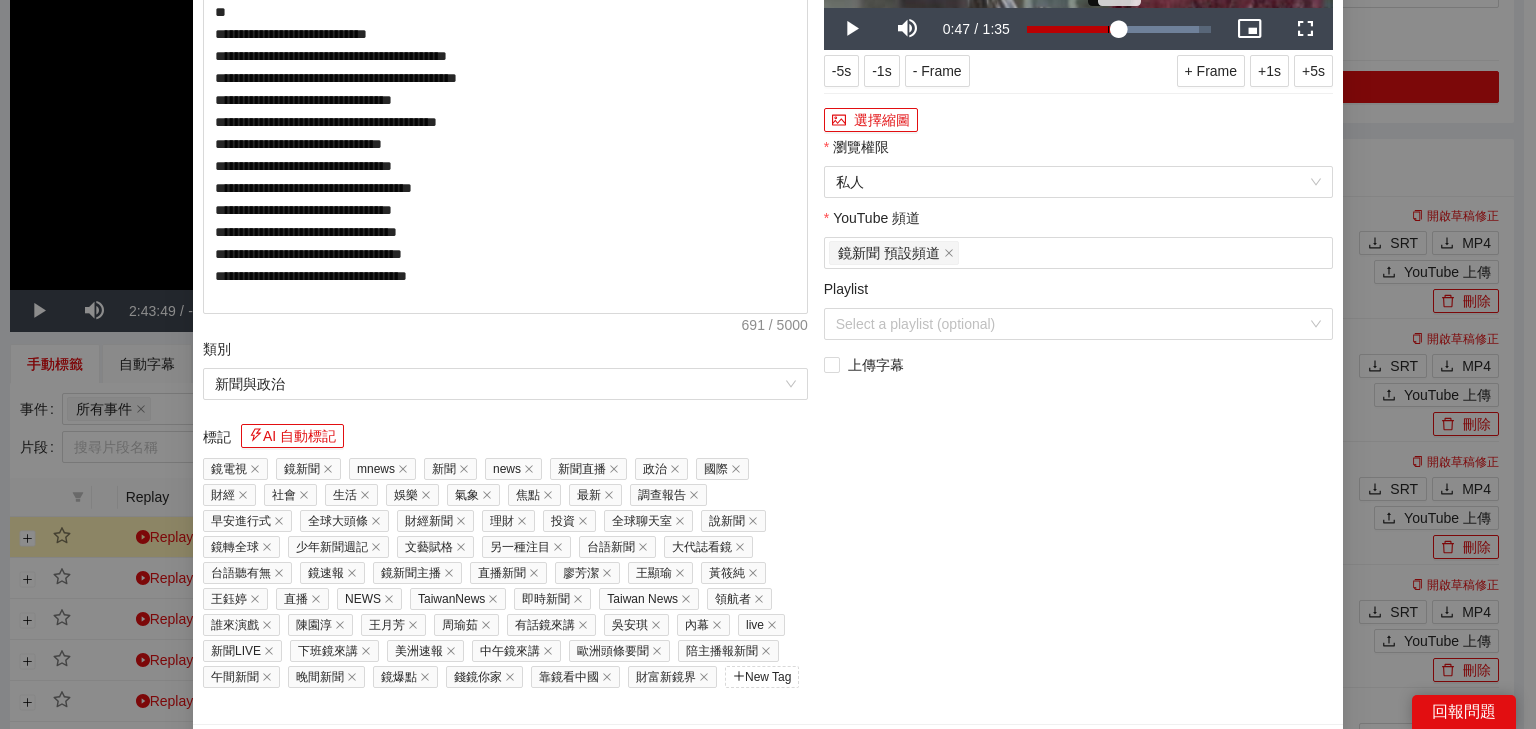 click on "0:42" at bounding box center [1108, 29] 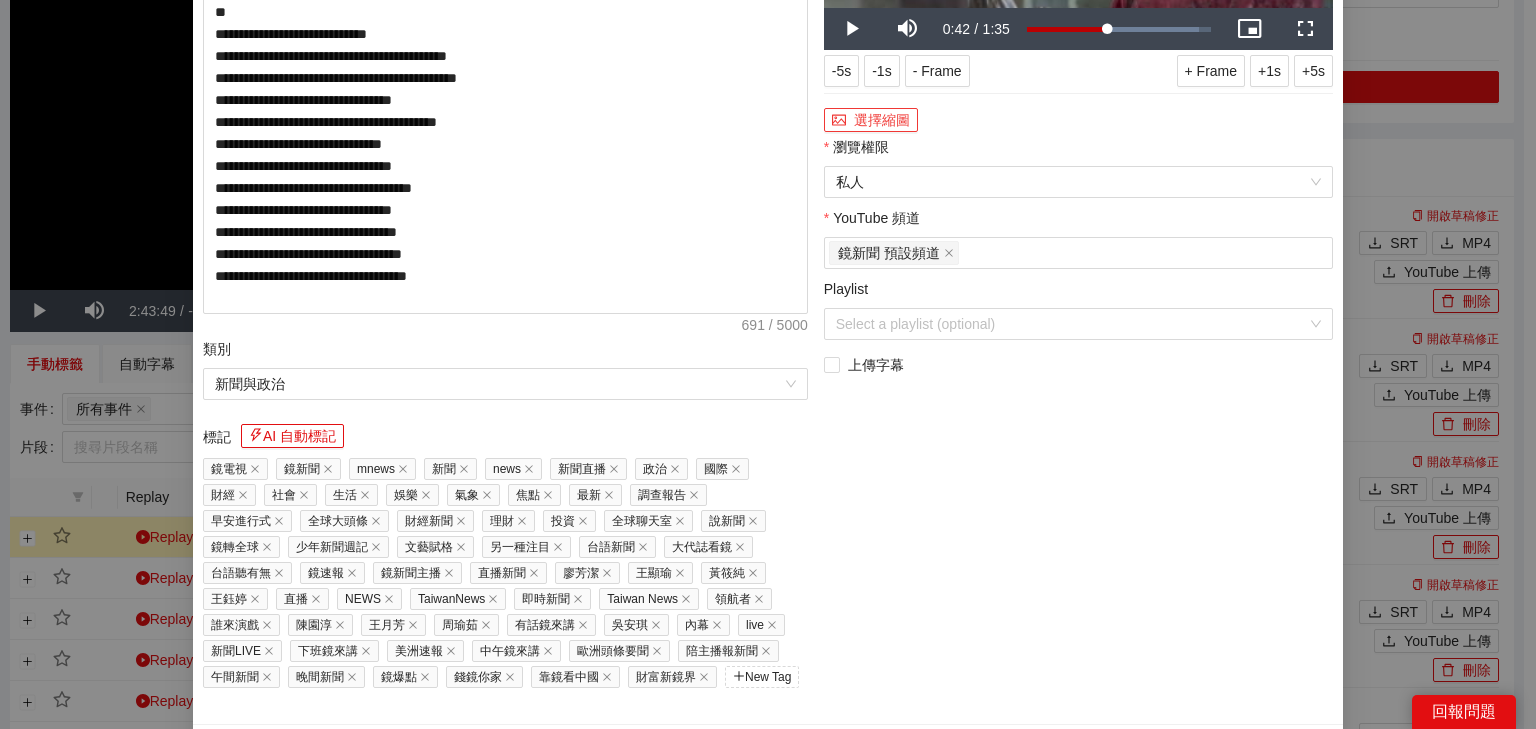 click on "選擇縮圖" at bounding box center [871, 120] 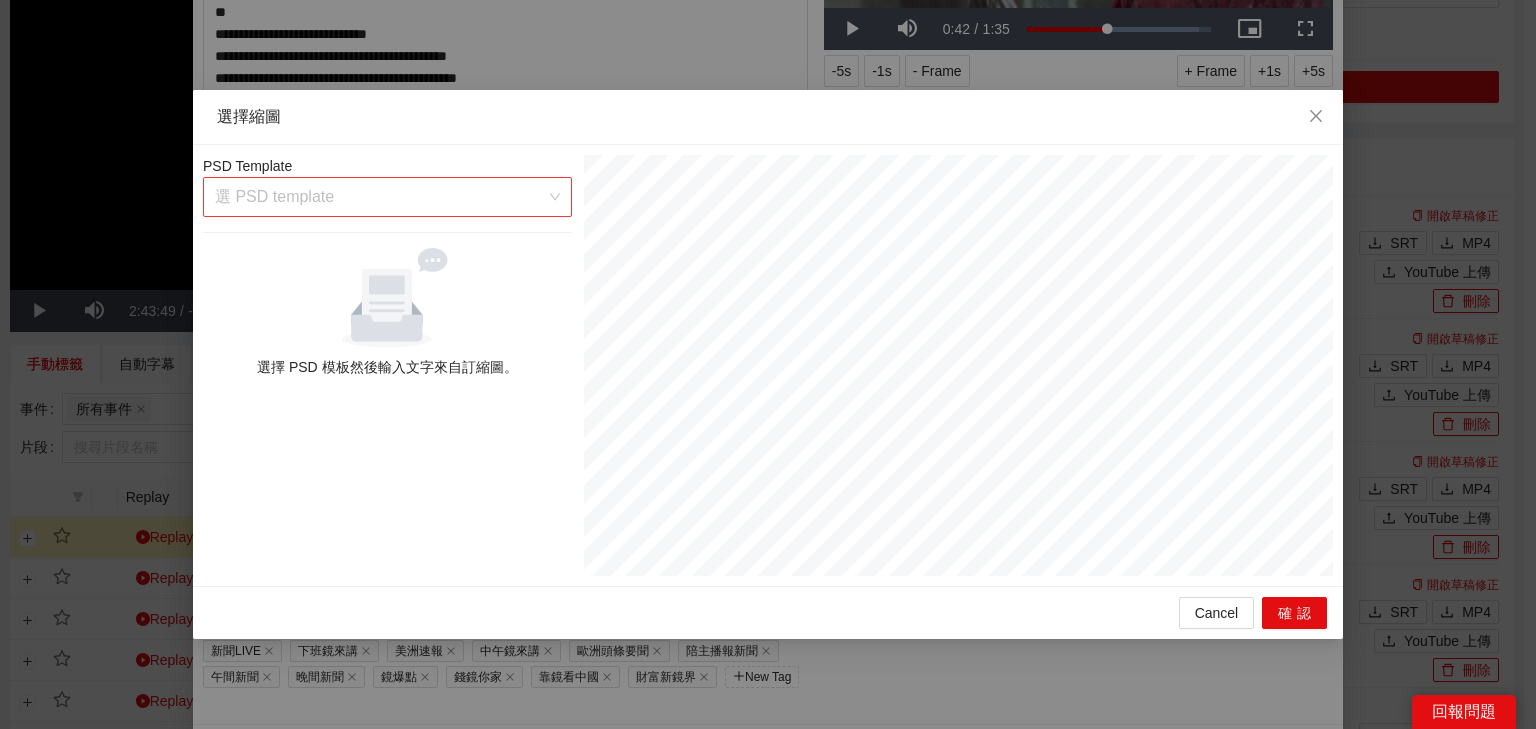 click at bounding box center (380, 197) 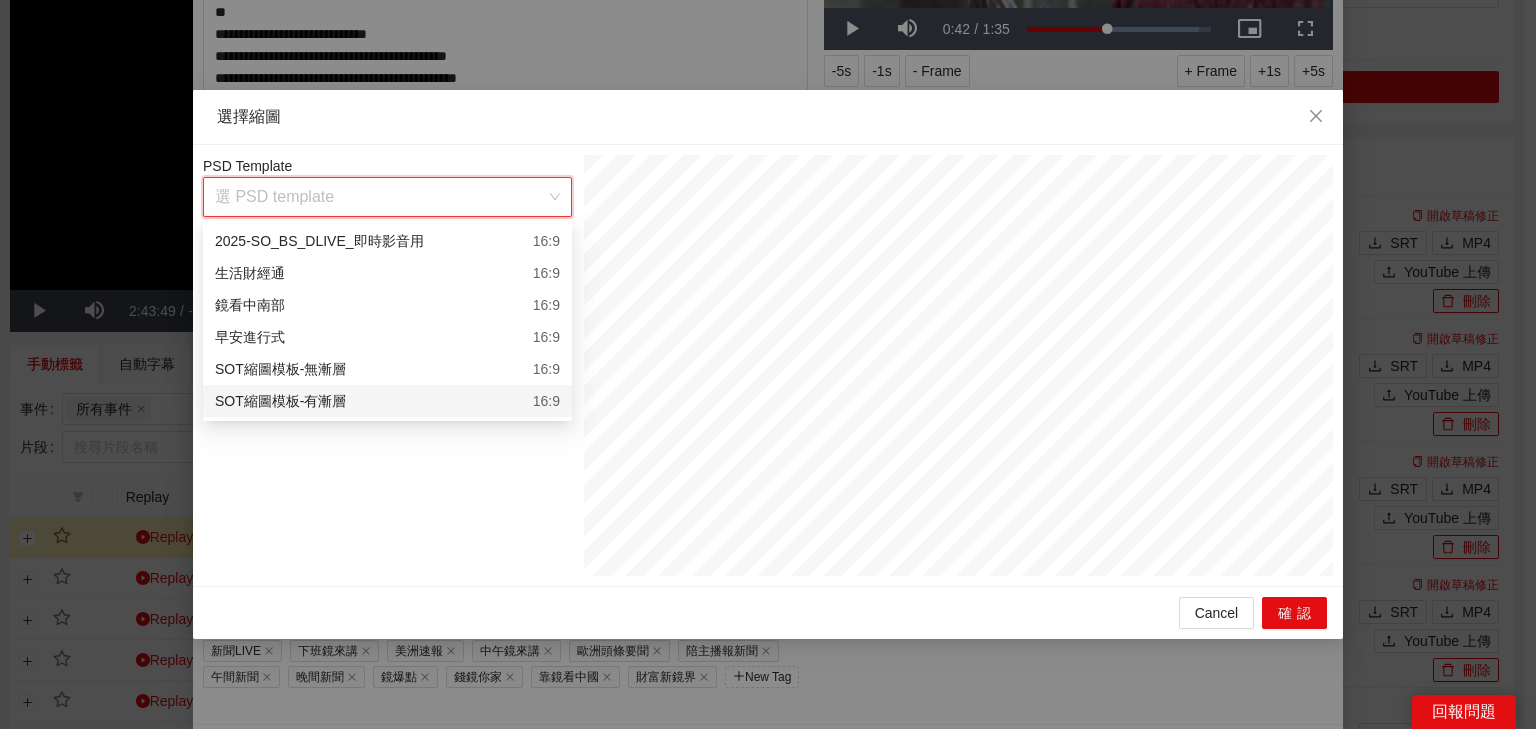 click on "SOT縮圖模板-有漸層 16:9" at bounding box center [387, 401] 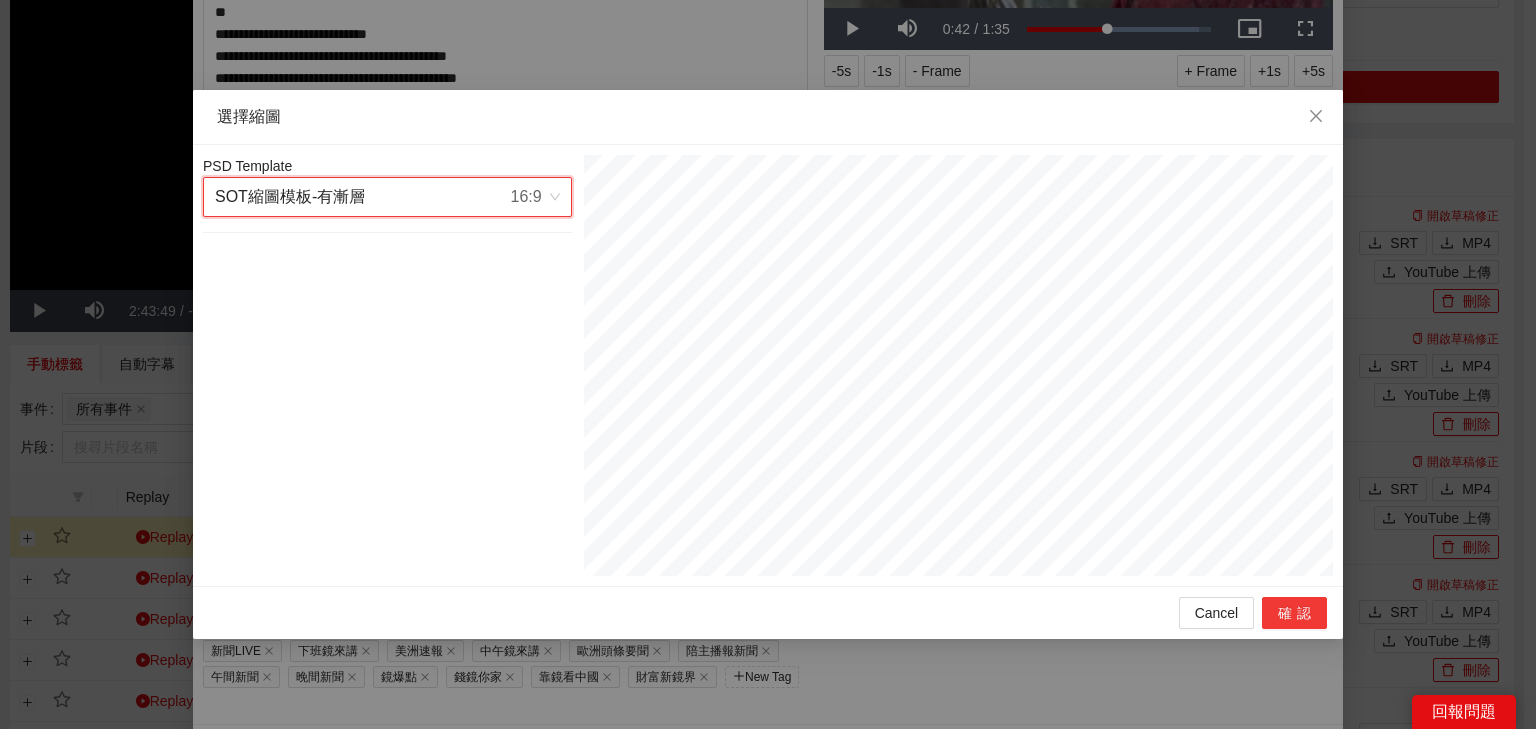 click on "確認" at bounding box center (1294, 613) 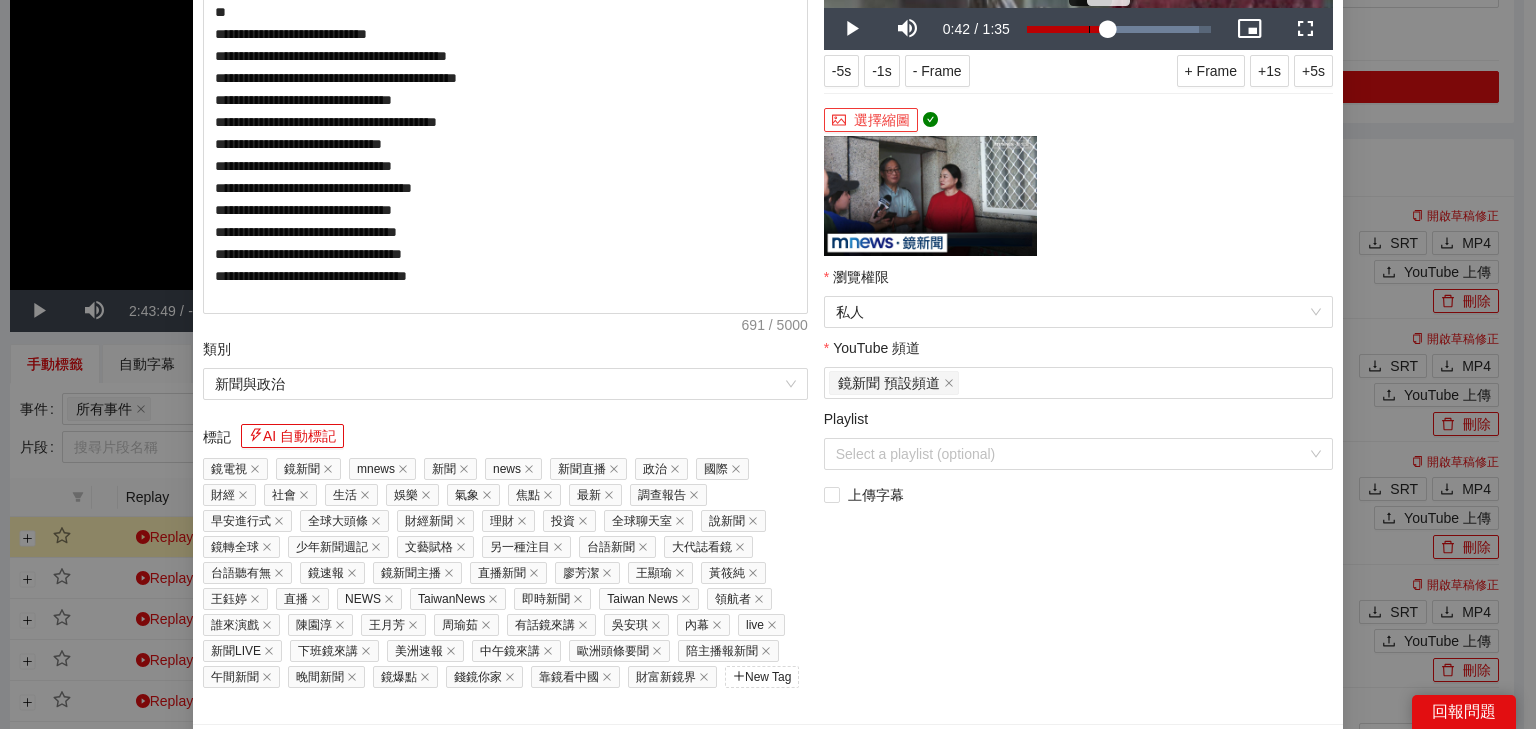 click on "0:32" at bounding box center (1089, 29) 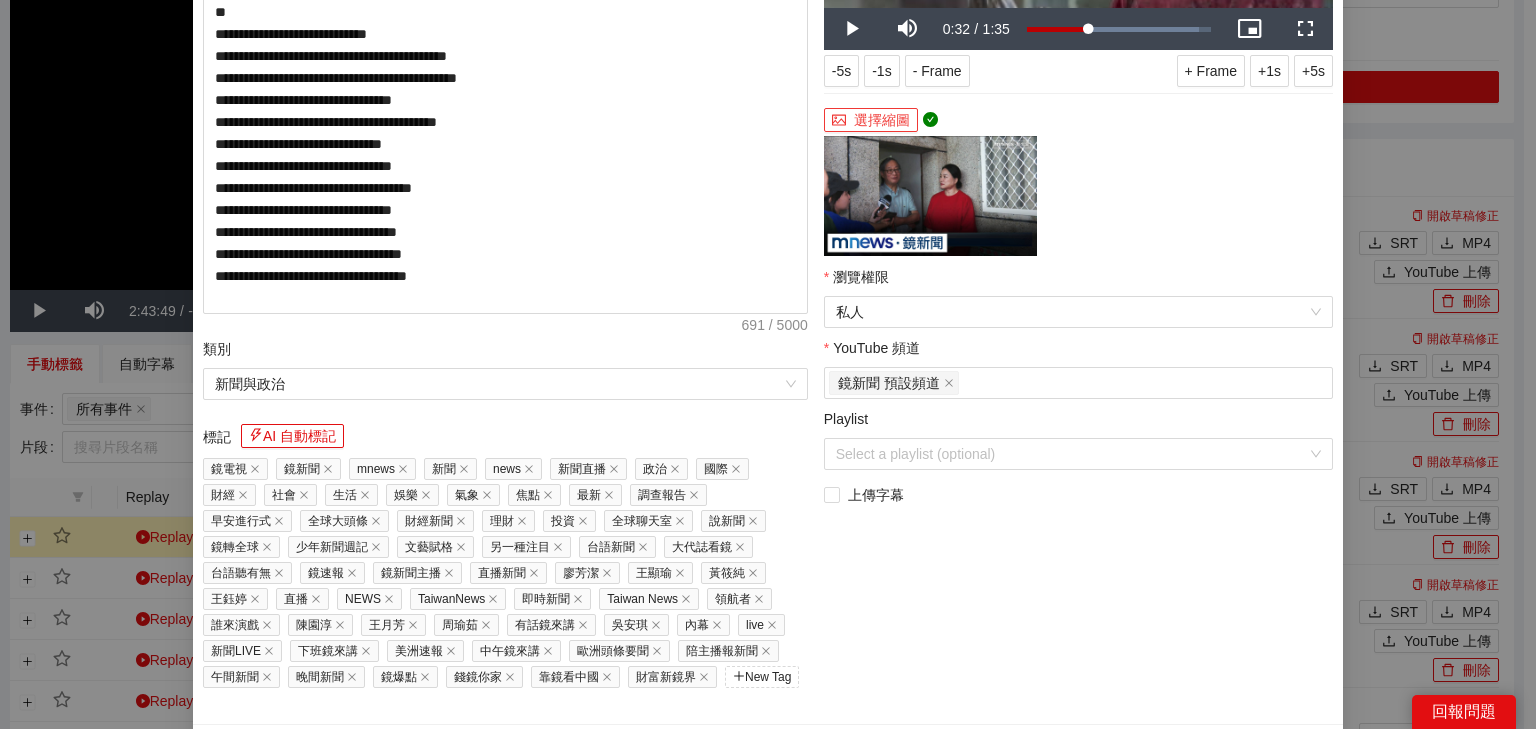 click on "選擇縮圖" at bounding box center [871, 120] 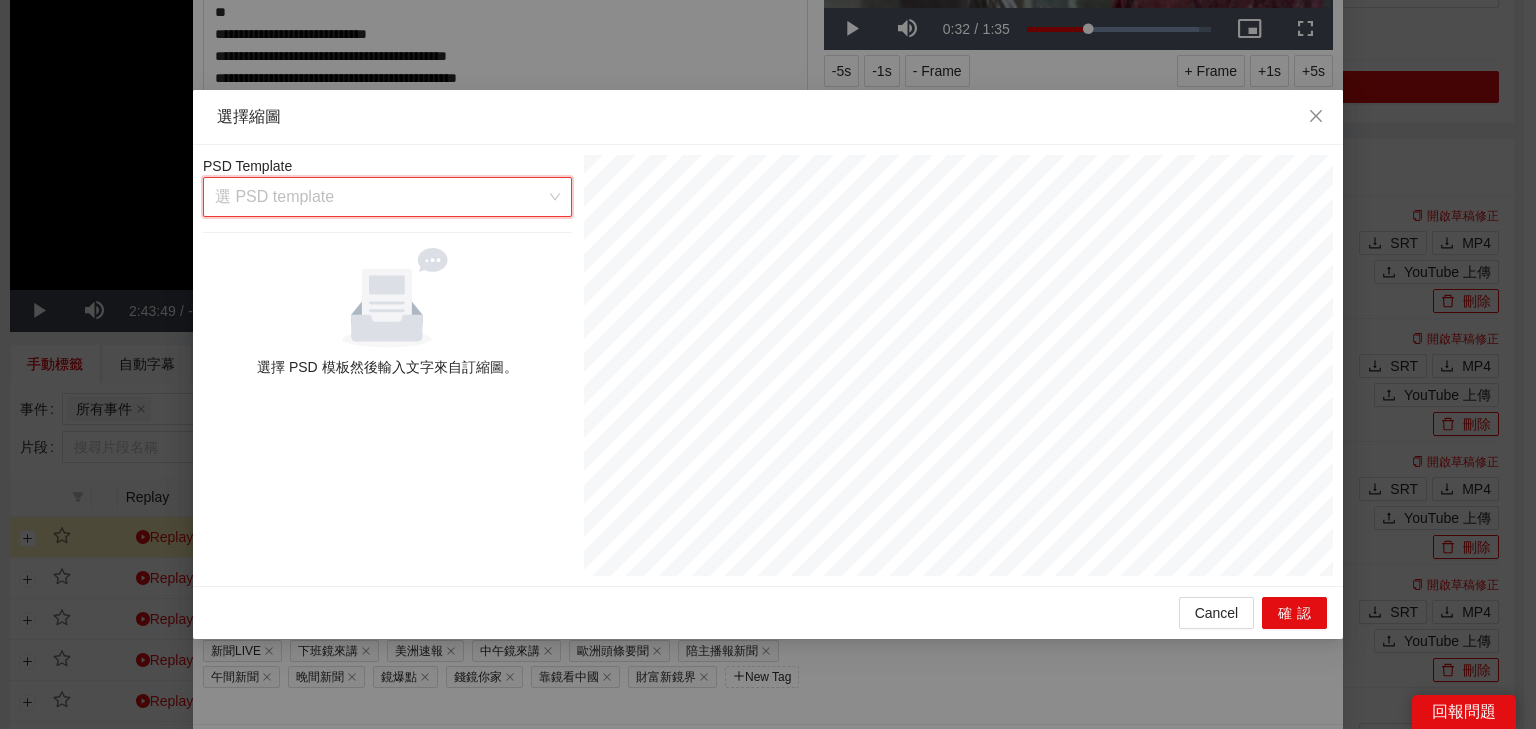 click at bounding box center [380, 197] 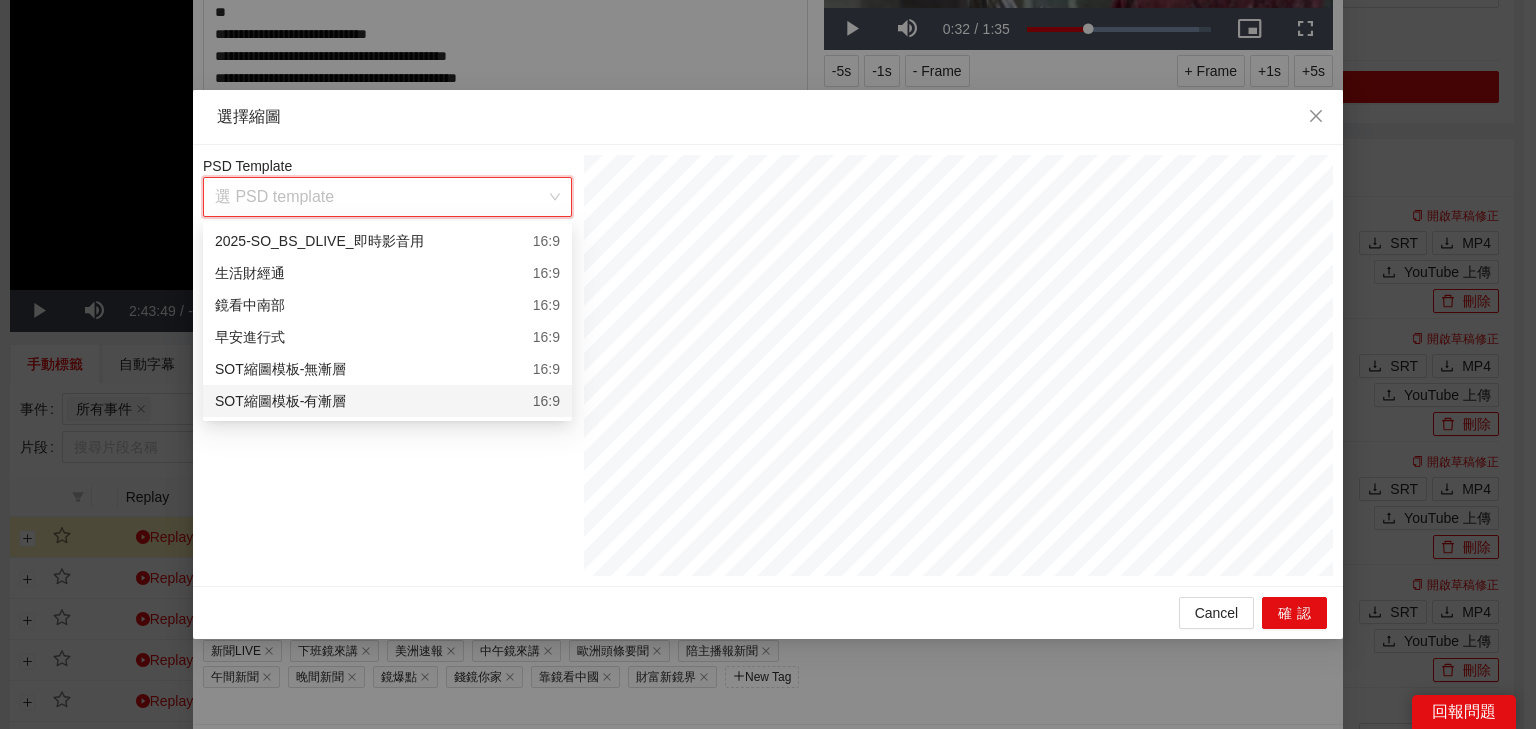 click on "SOT縮圖模板-有漸層 16:9" at bounding box center [387, 401] 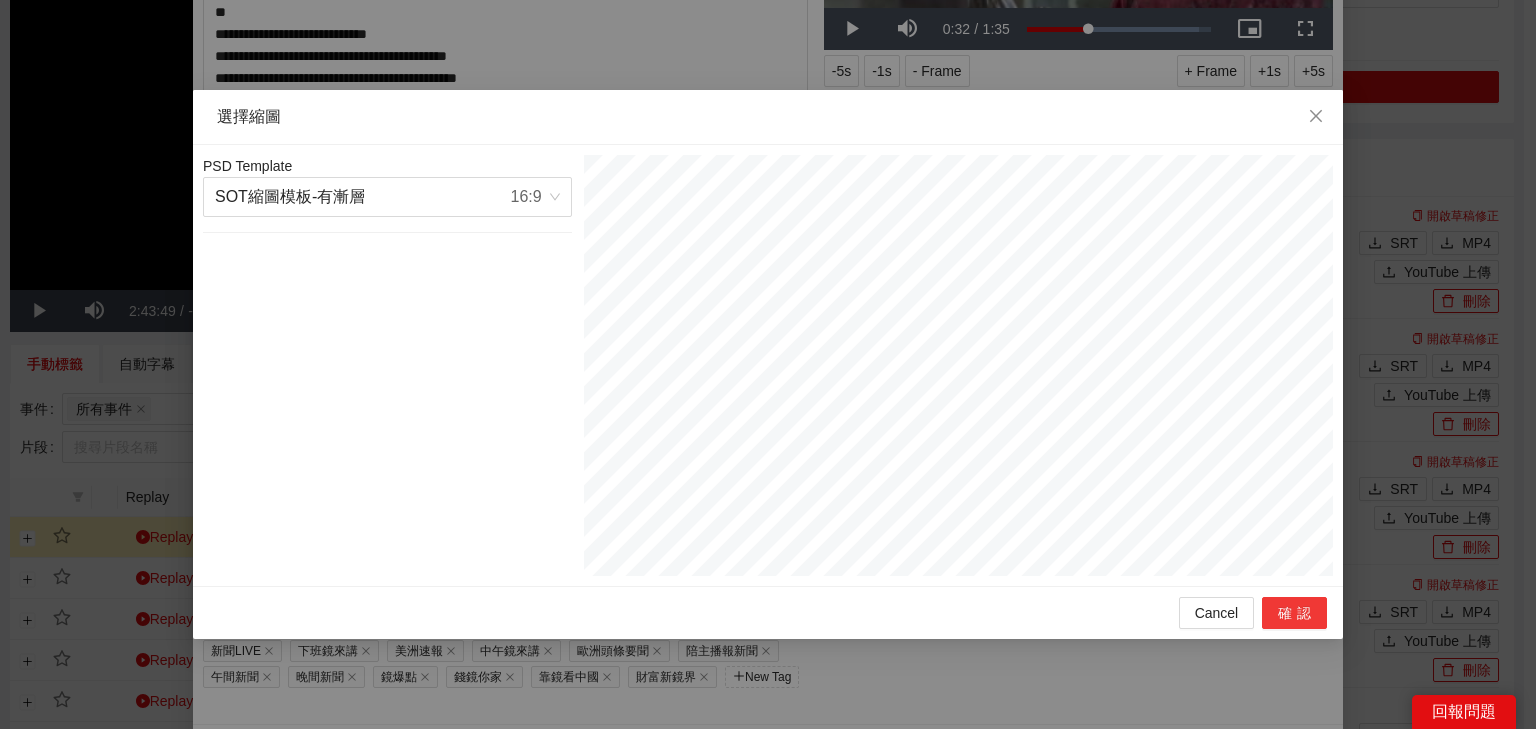 click on "確認" at bounding box center (1294, 613) 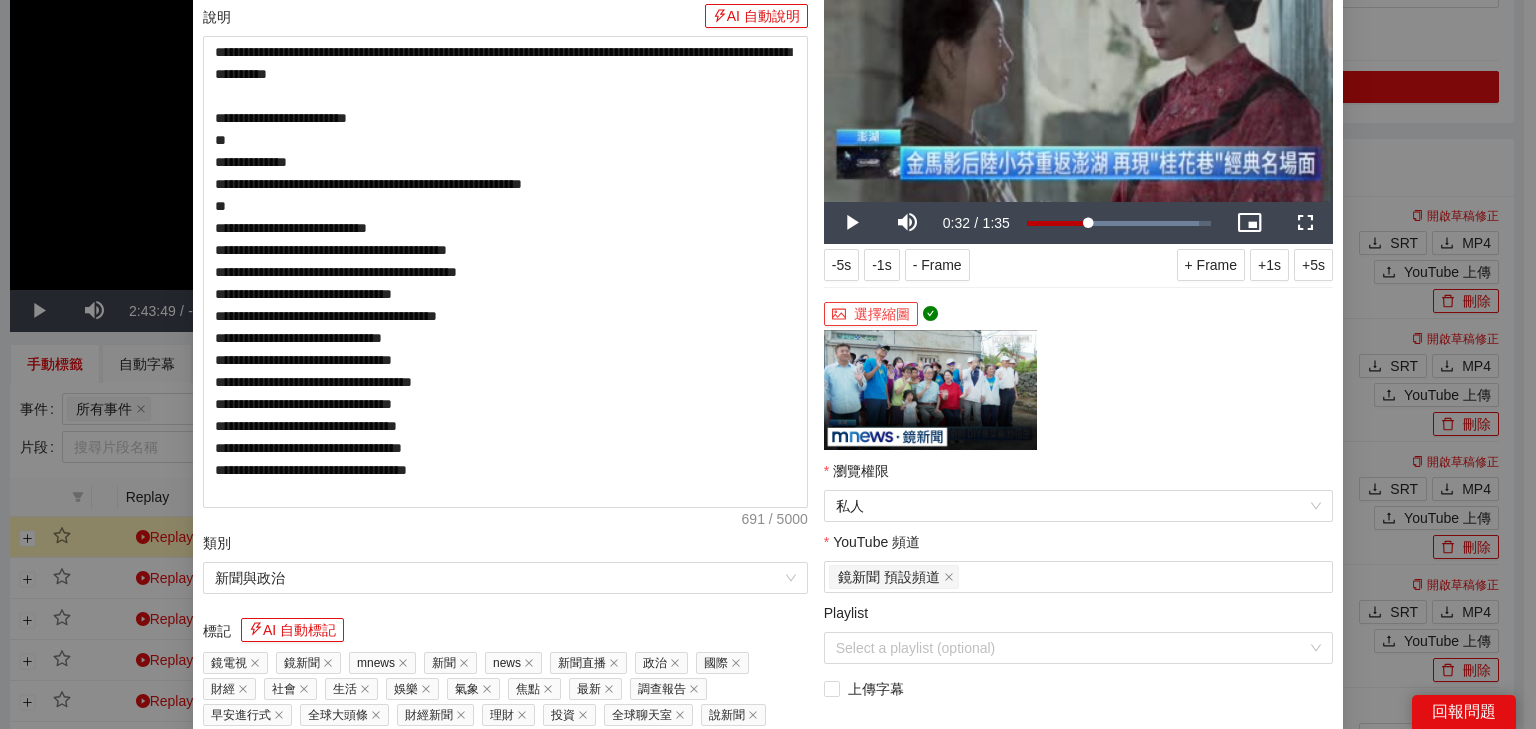 scroll, scrollTop: 387, scrollLeft: 0, axis: vertical 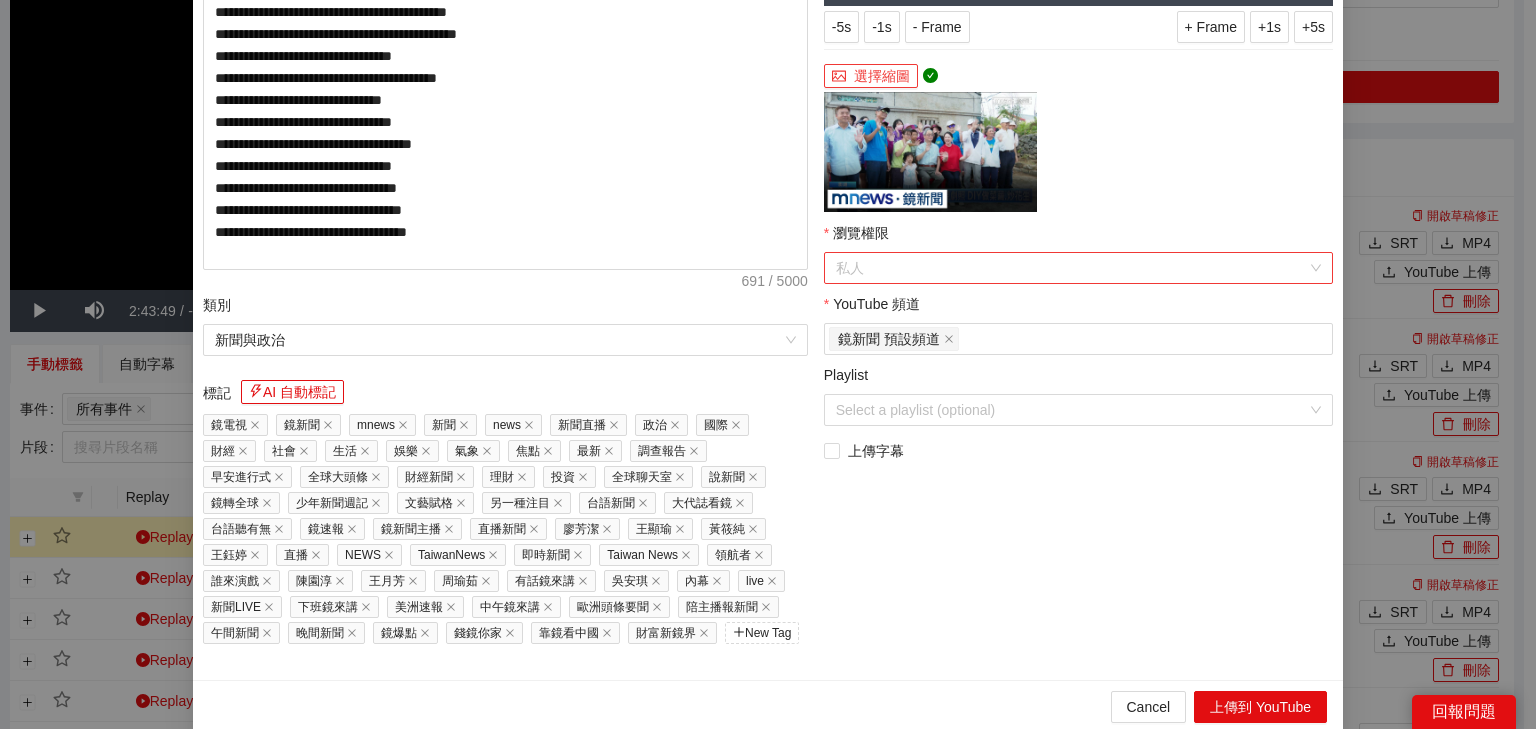 click on "私人" at bounding box center (1078, 268) 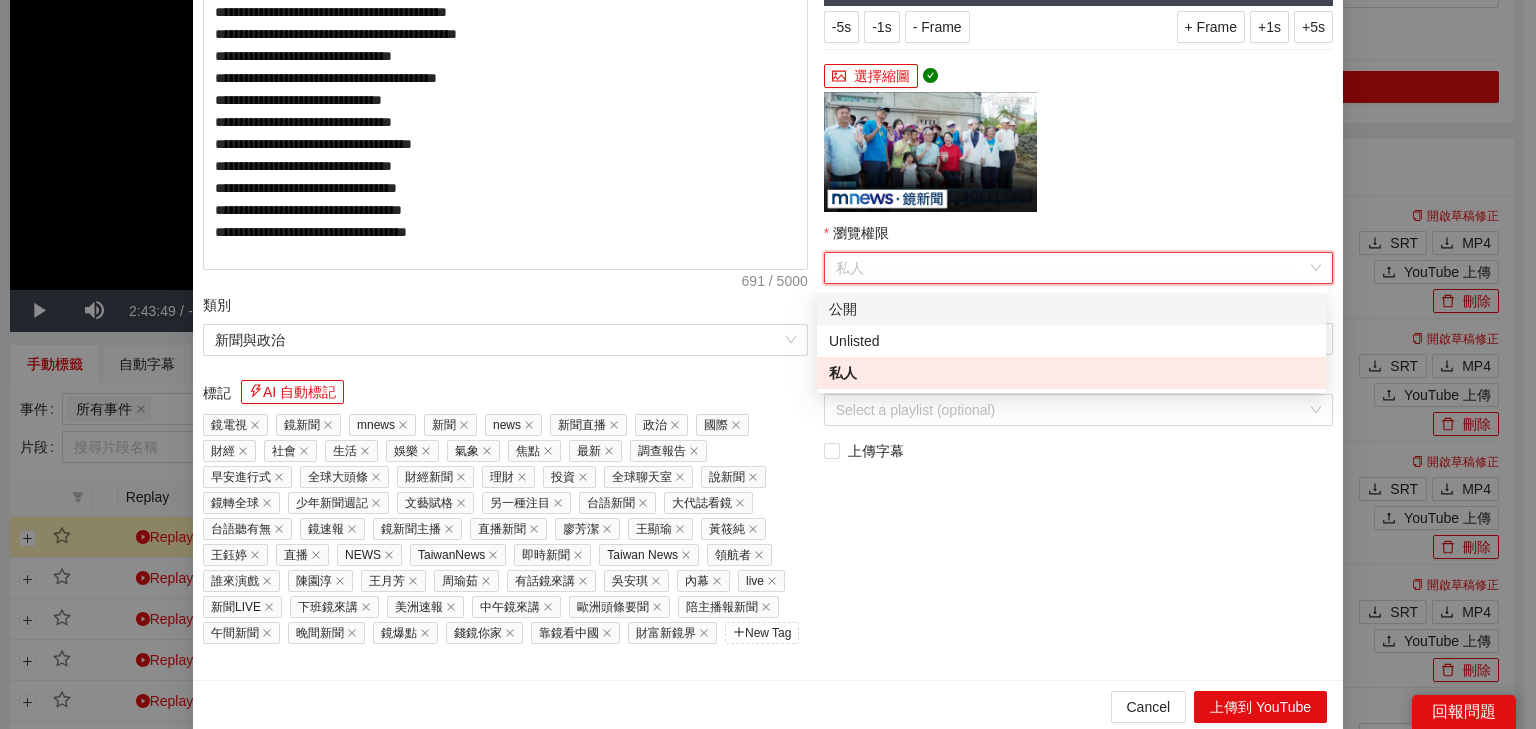 click on "公開" at bounding box center (1071, 309) 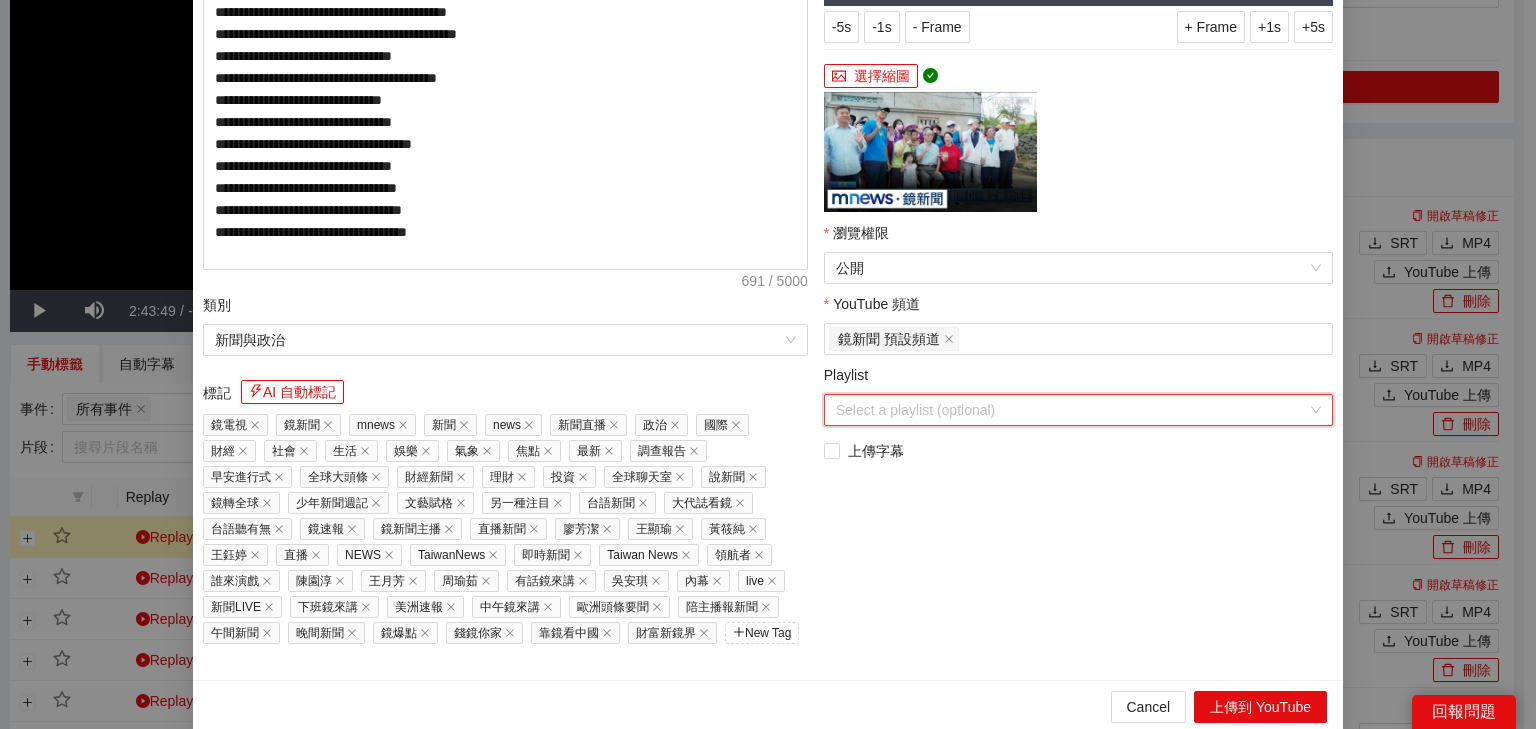click on "Playlist" at bounding box center [1071, 410] 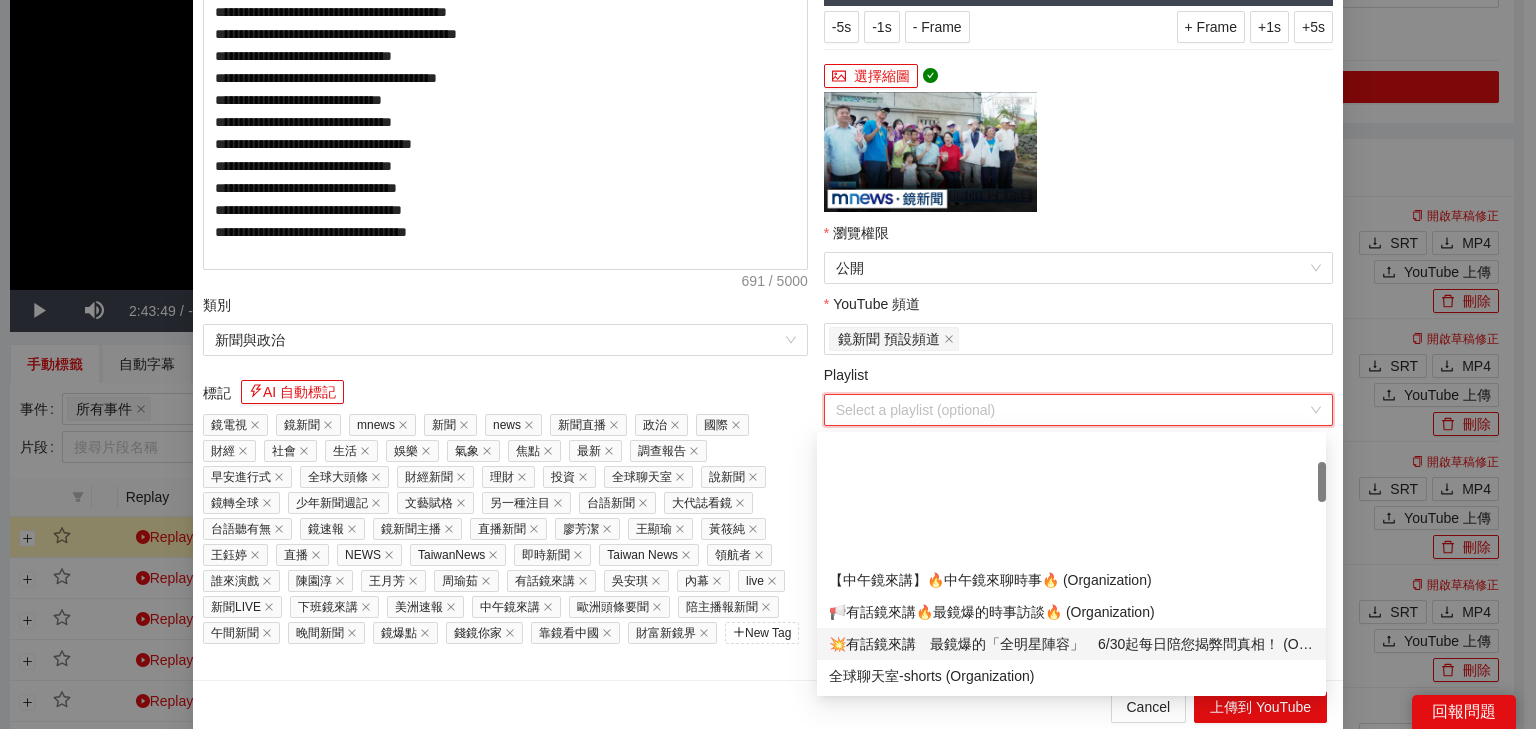 scroll, scrollTop: 240, scrollLeft: 0, axis: vertical 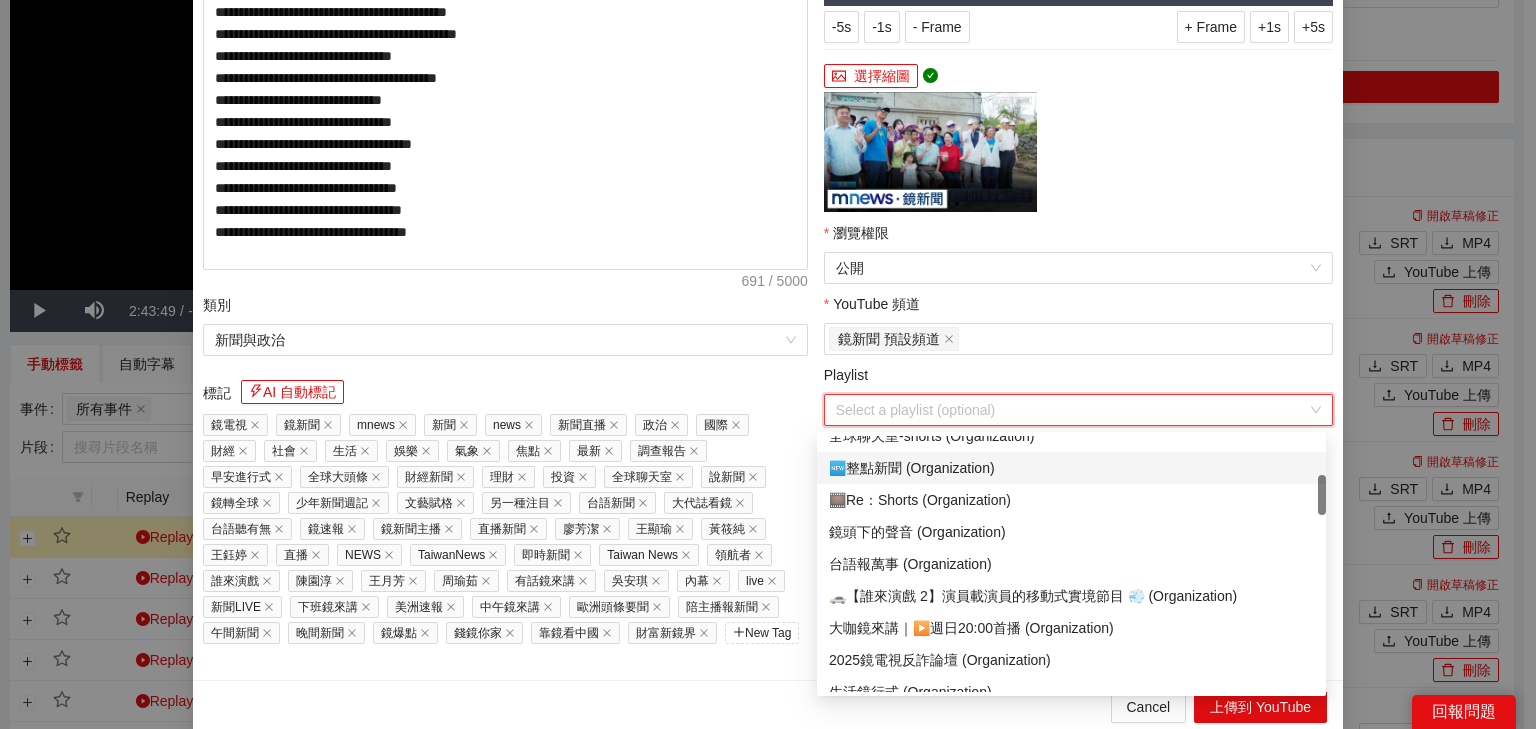 click on "🆕整點新聞 (Organization)" at bounding box center (1071, 468) 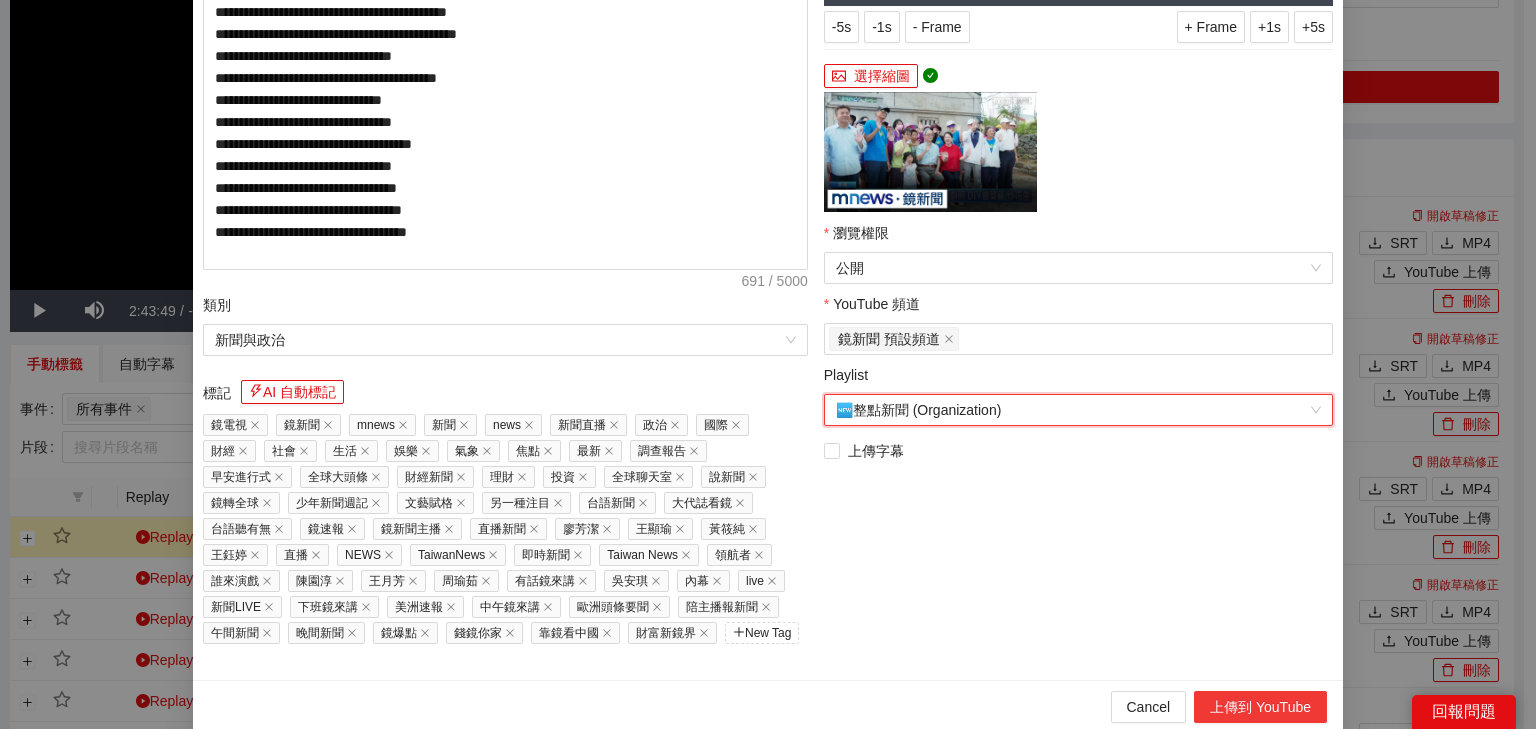 click on "上傳到 YouTube" at bounding box center [1260, 707] 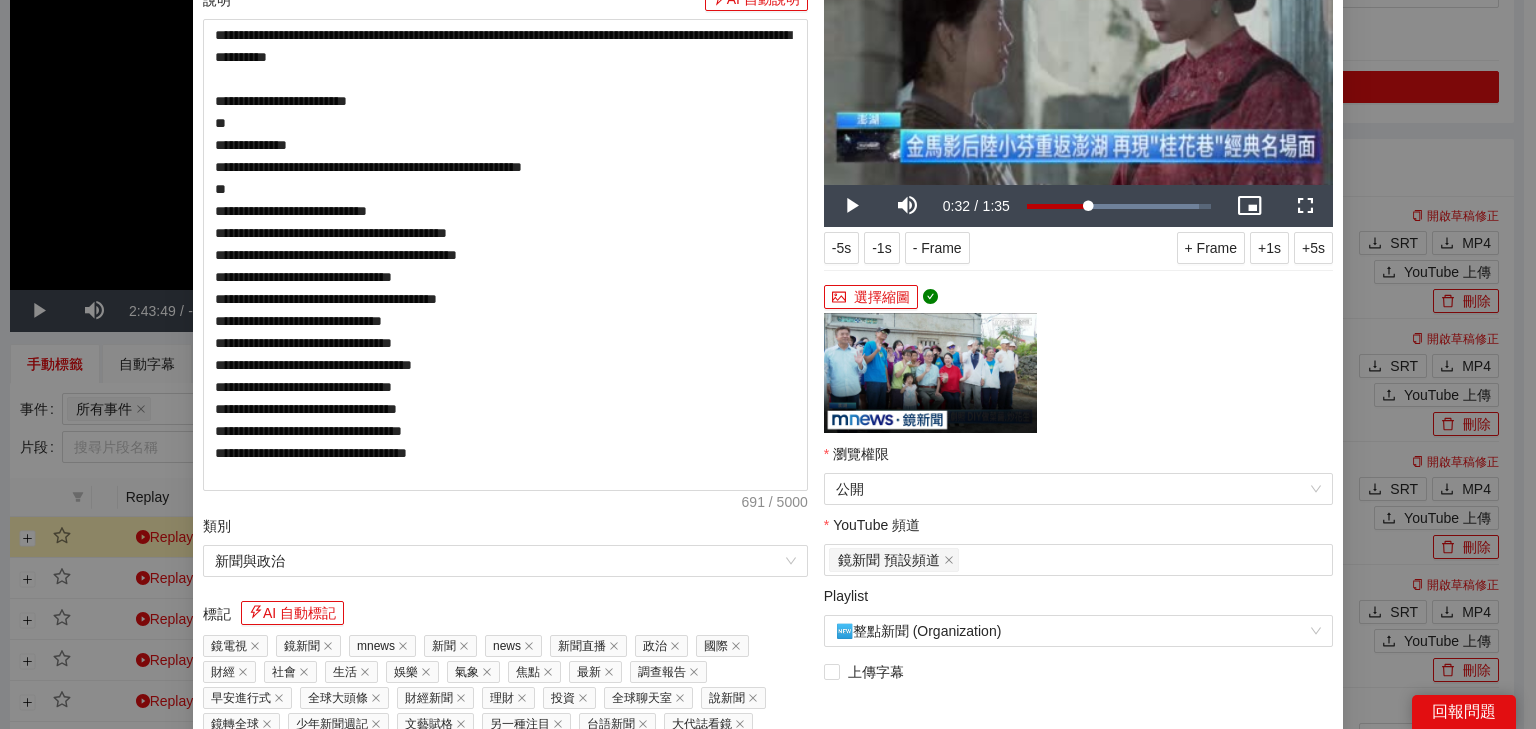 scroll, scrollTop: 67, scrollLeft: 0, axis: vertical 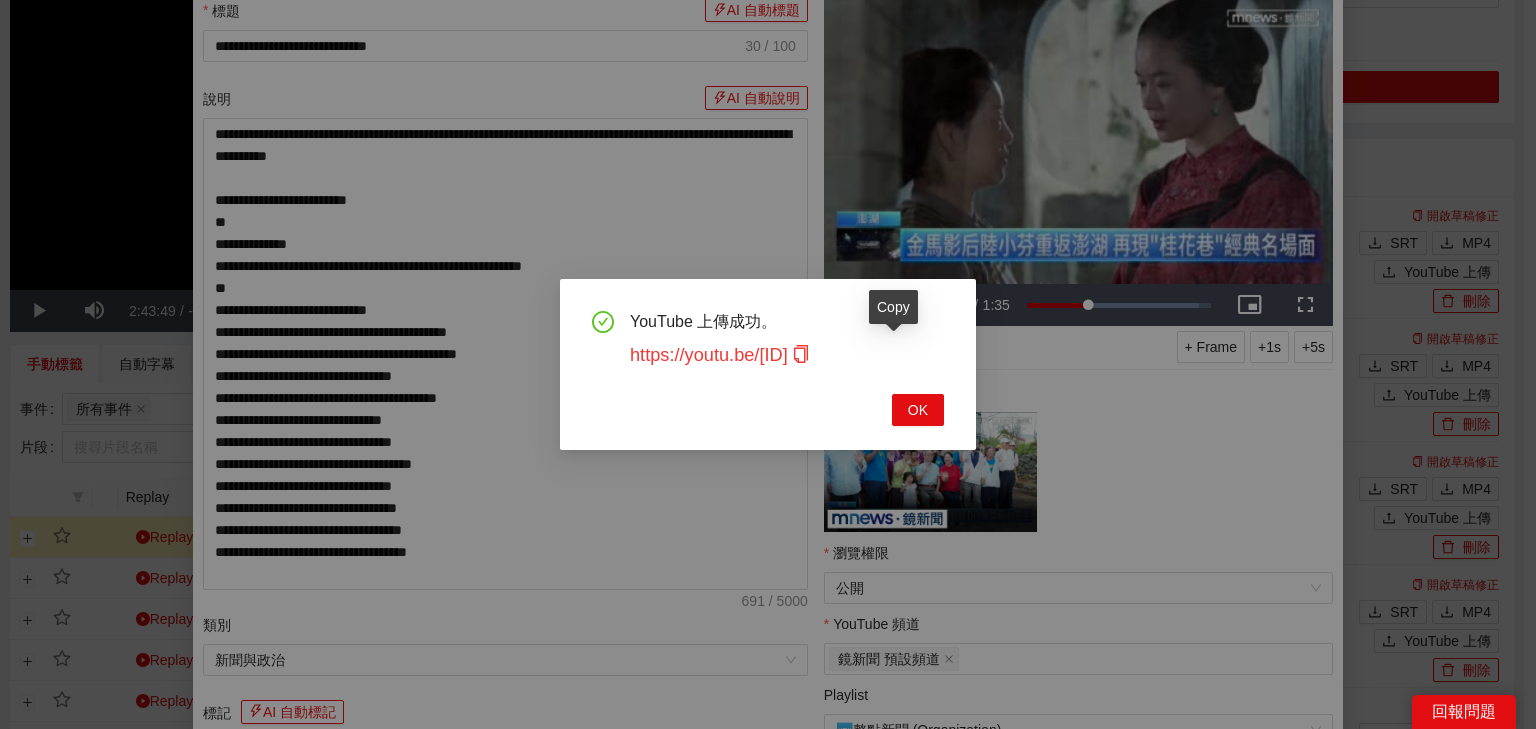 click 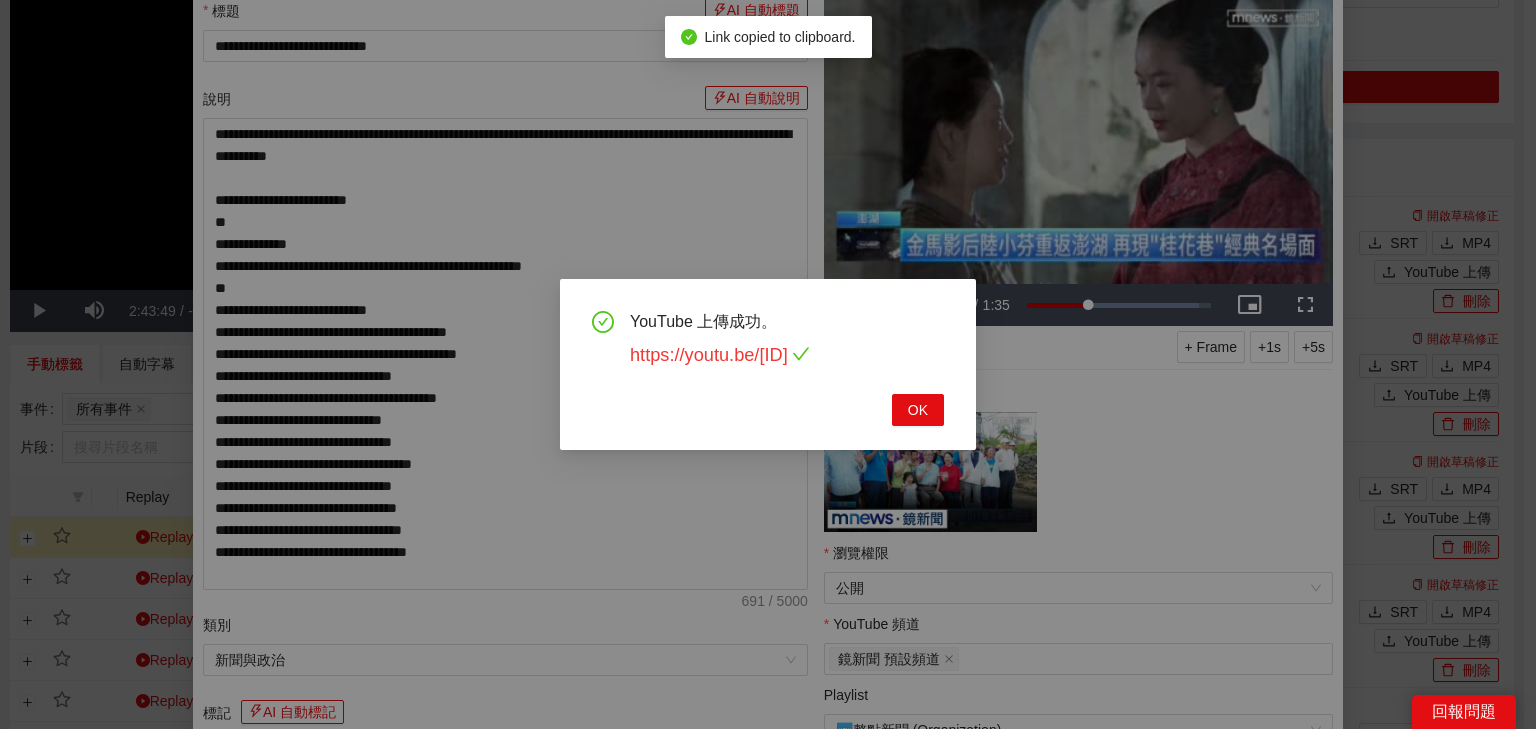 click on "https://youtu.be/nrLVU8ILMQA" at bounding box center (720, 355) 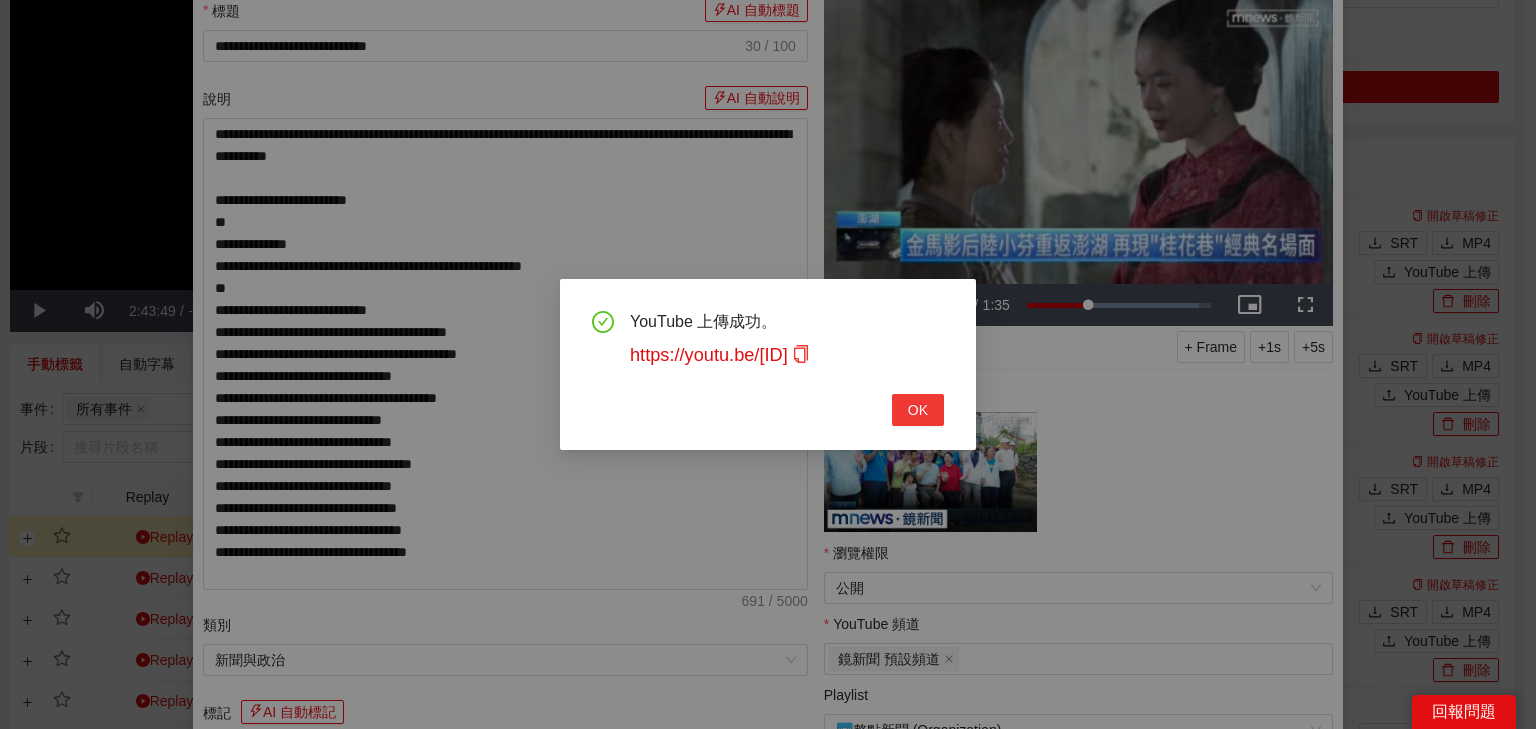 click on "OK" at bounding box center (918, 410) 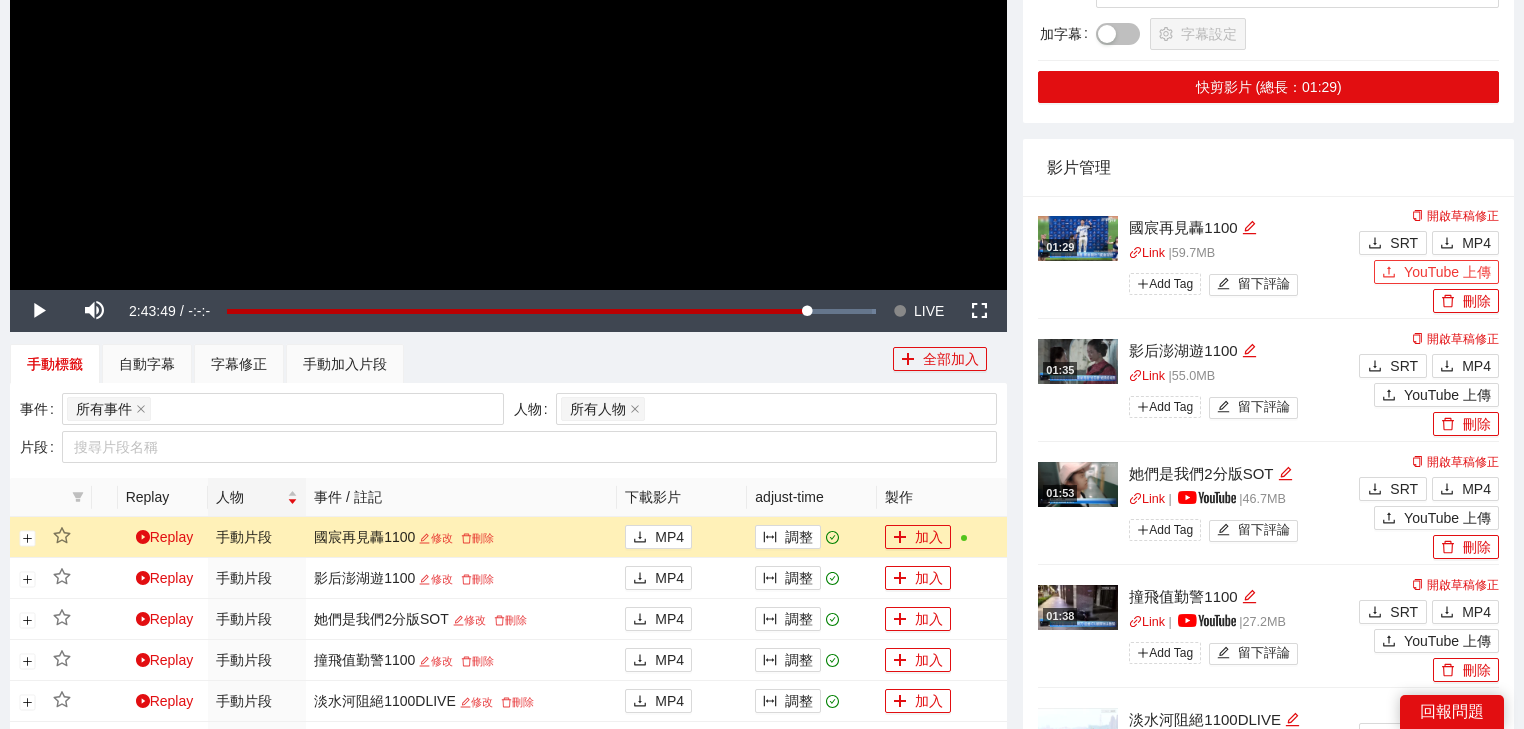 click on "YouTube 上傳" at bounding box center [1436, 272] 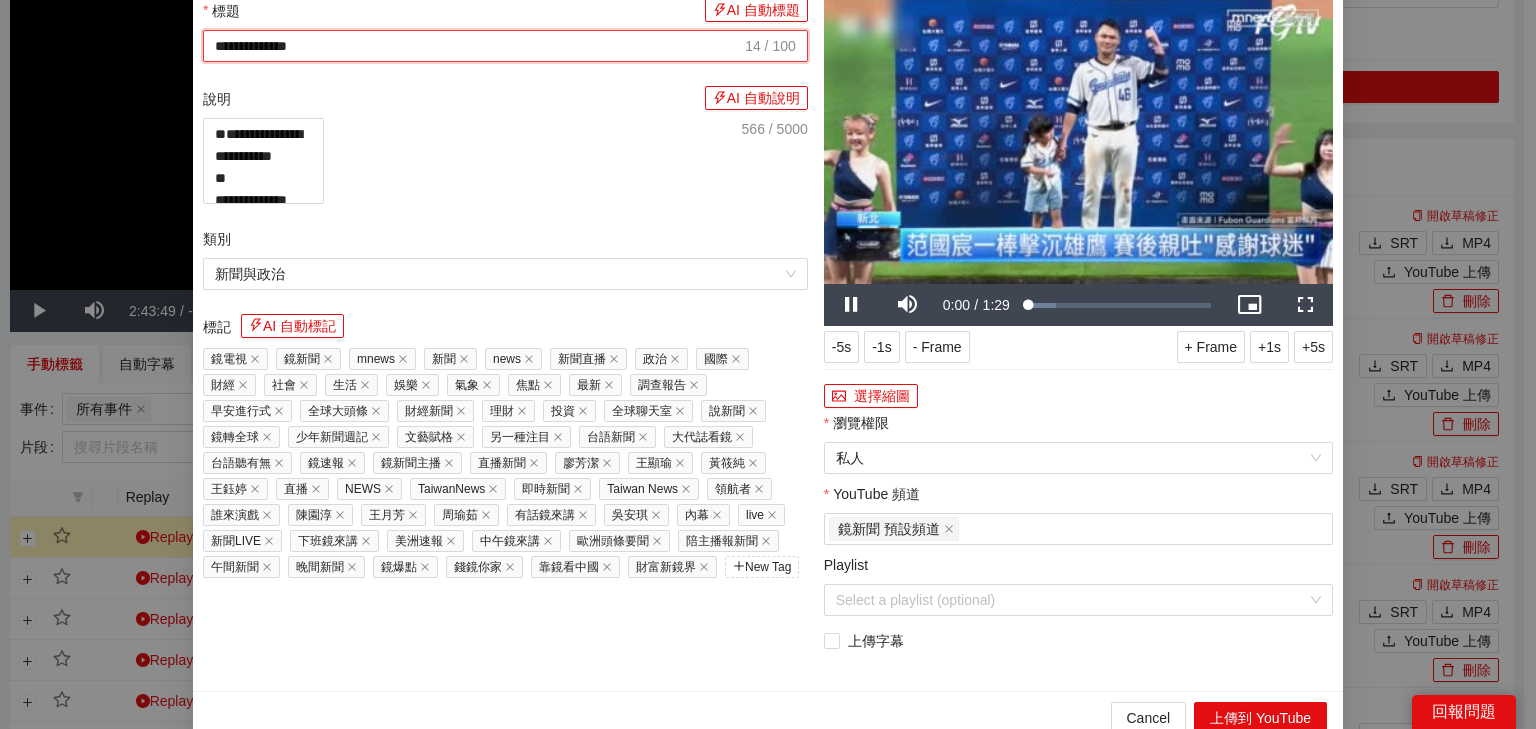 drag, startPoint x: 544, startPoint y: 119, endPoint x: 56, endPoint y: 110, distance: 488.08298 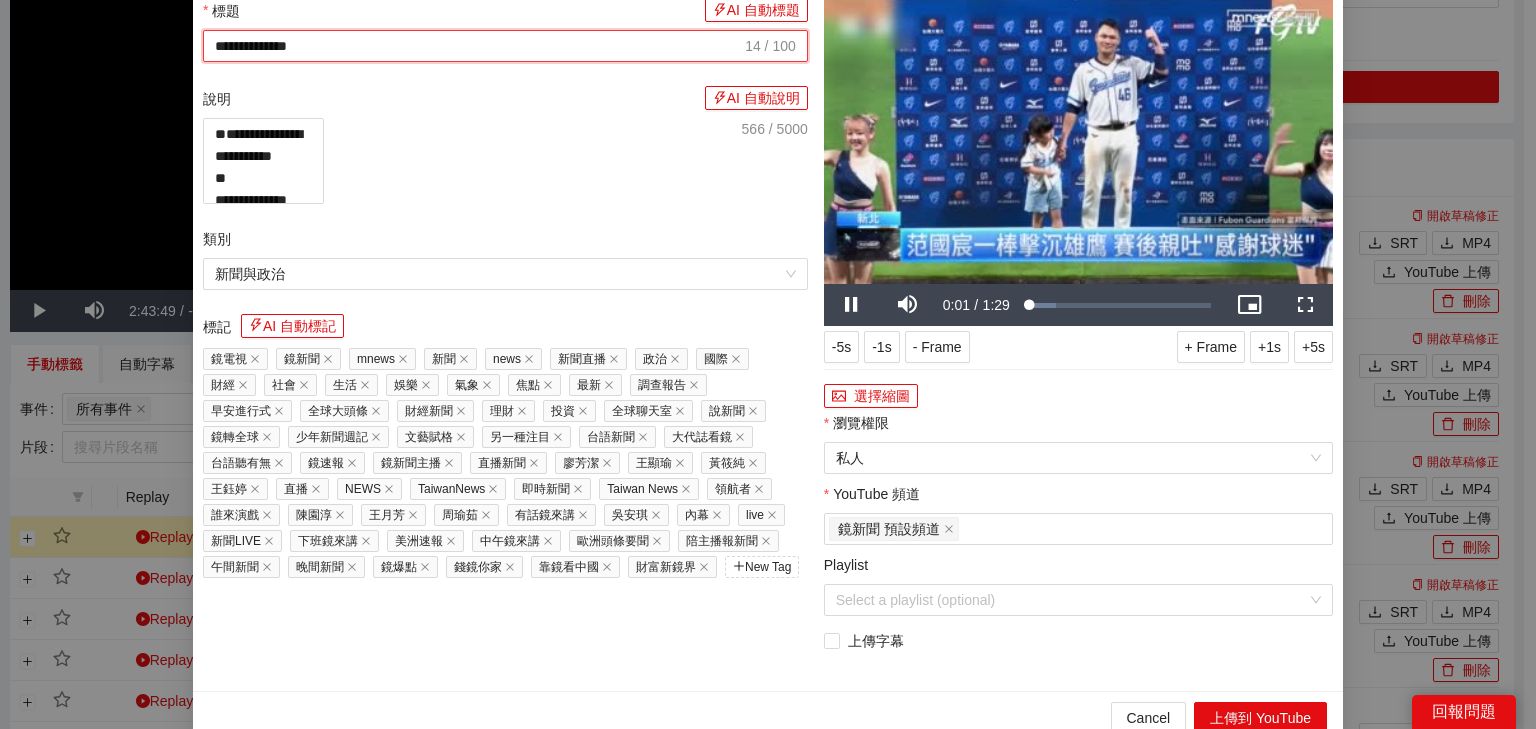 paste on "**********" 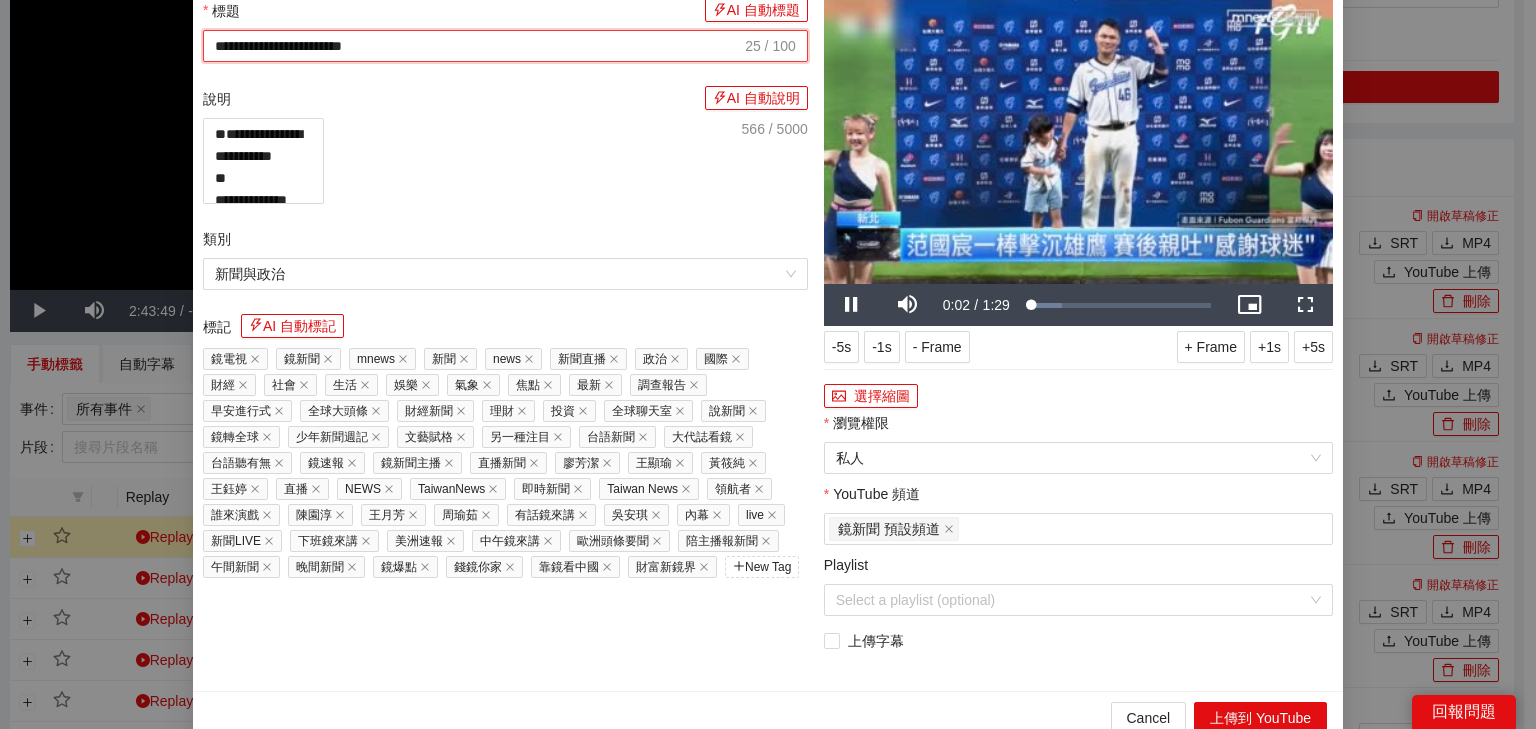 type on "**********" 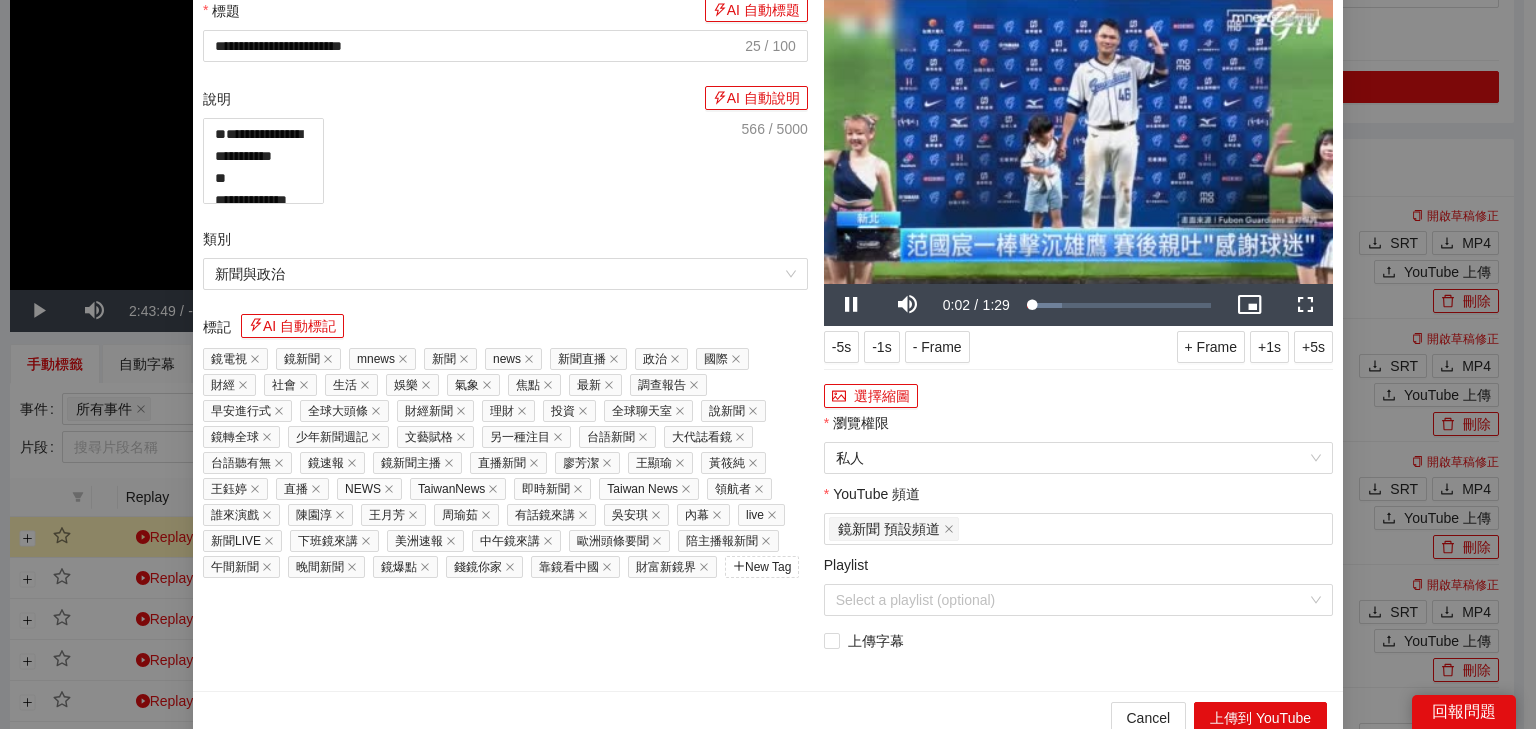 click at bounding box center [1078, 141] 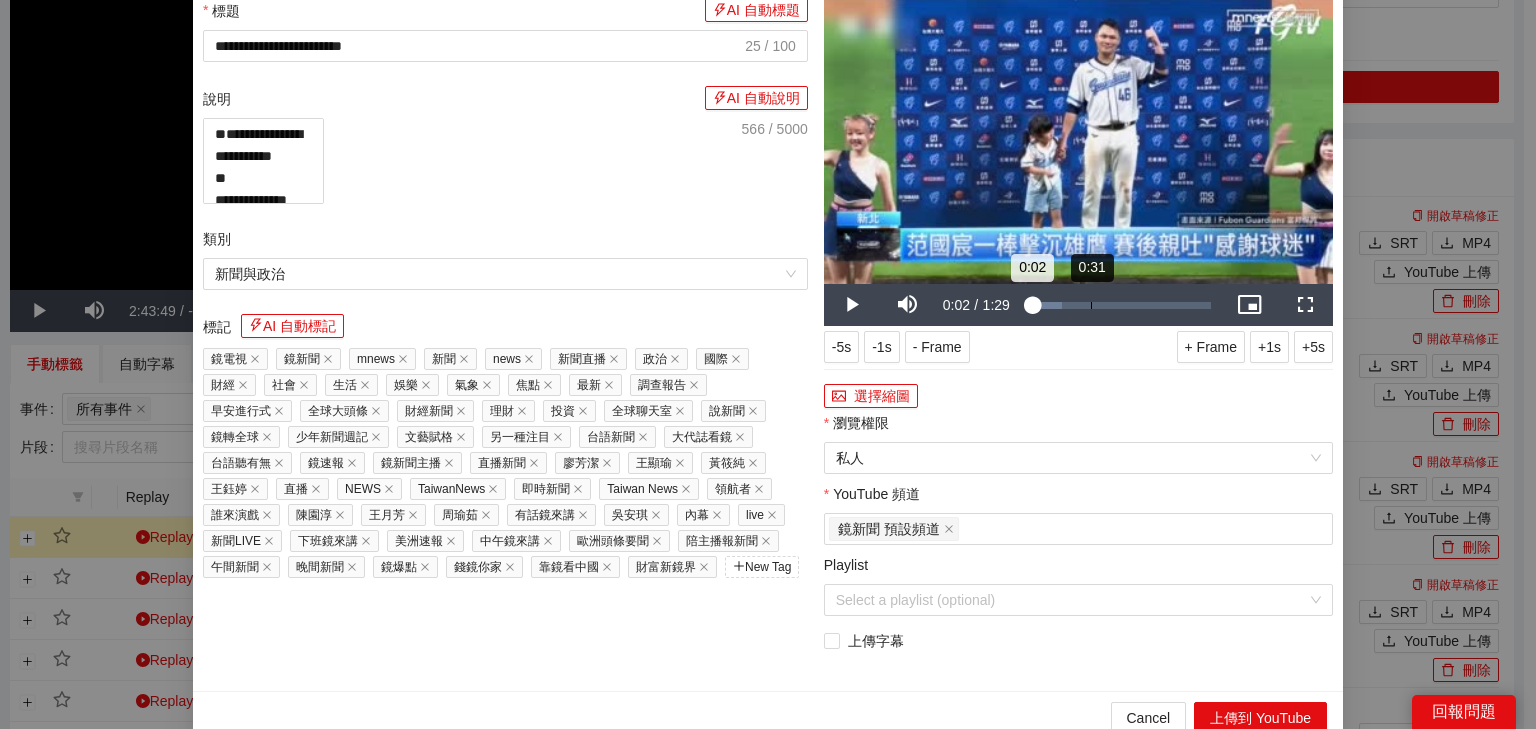 click on "Loaded :  19.02% 0:31 0:02" at bounding box center [1119, 305] 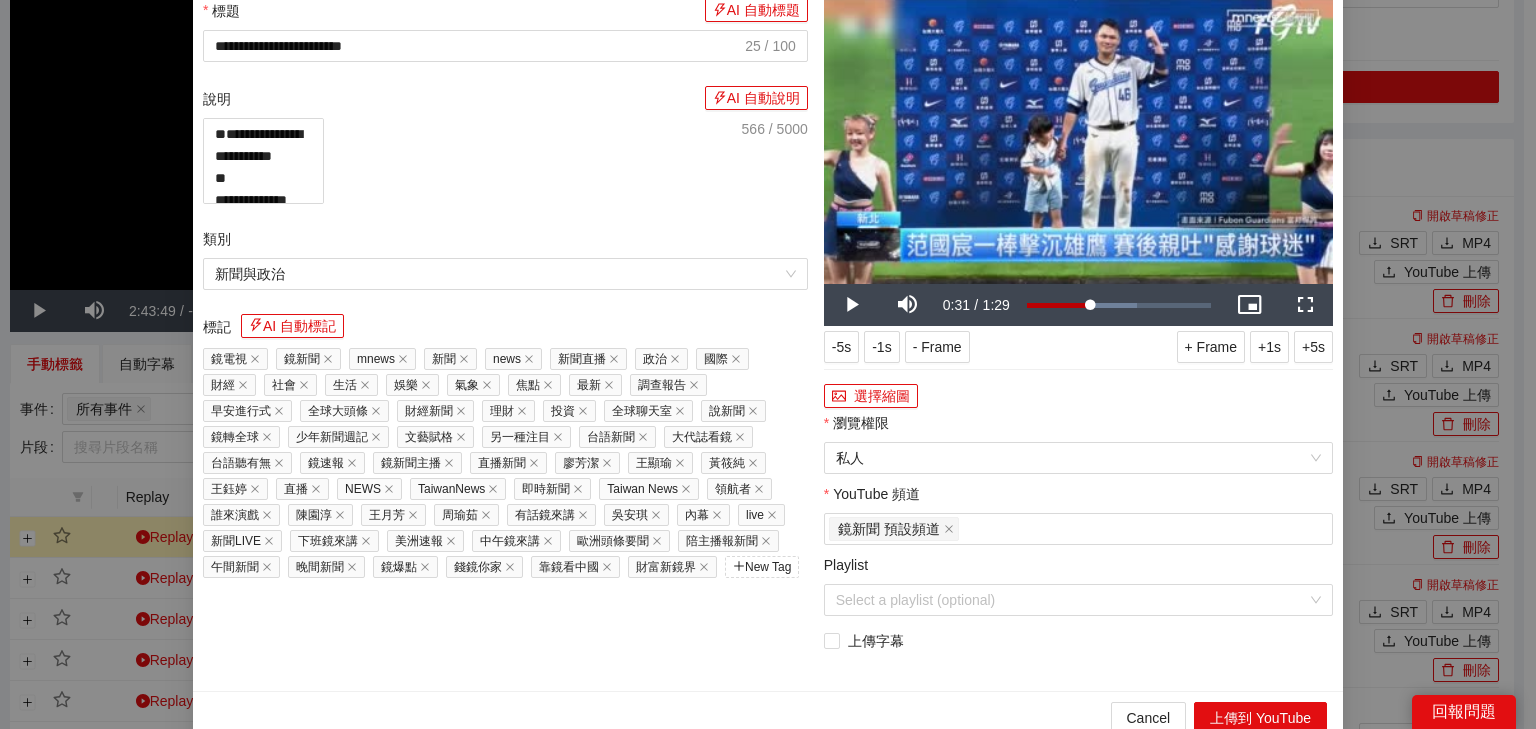 click at bounding box center (1078, 141) 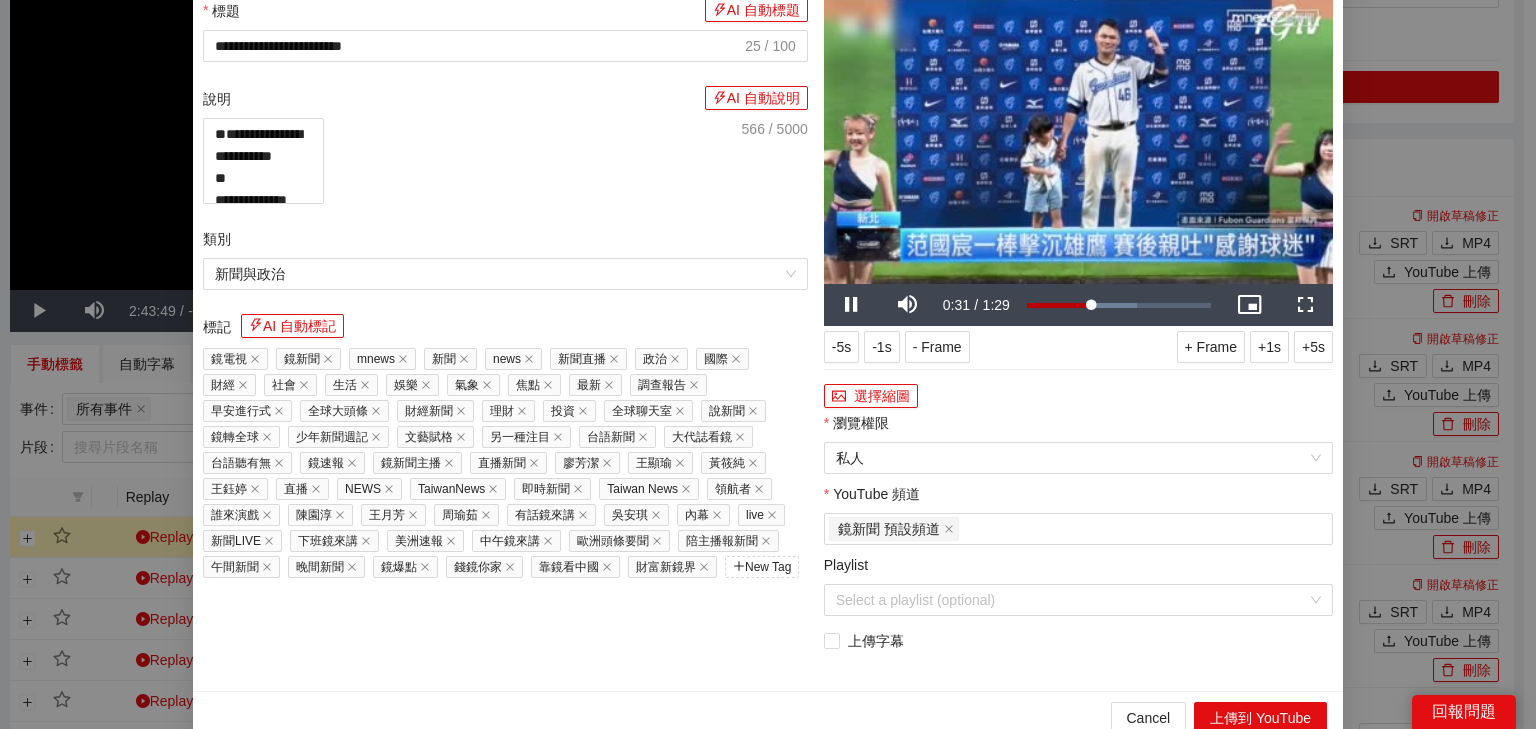 click at bounding box center (1078, 141) 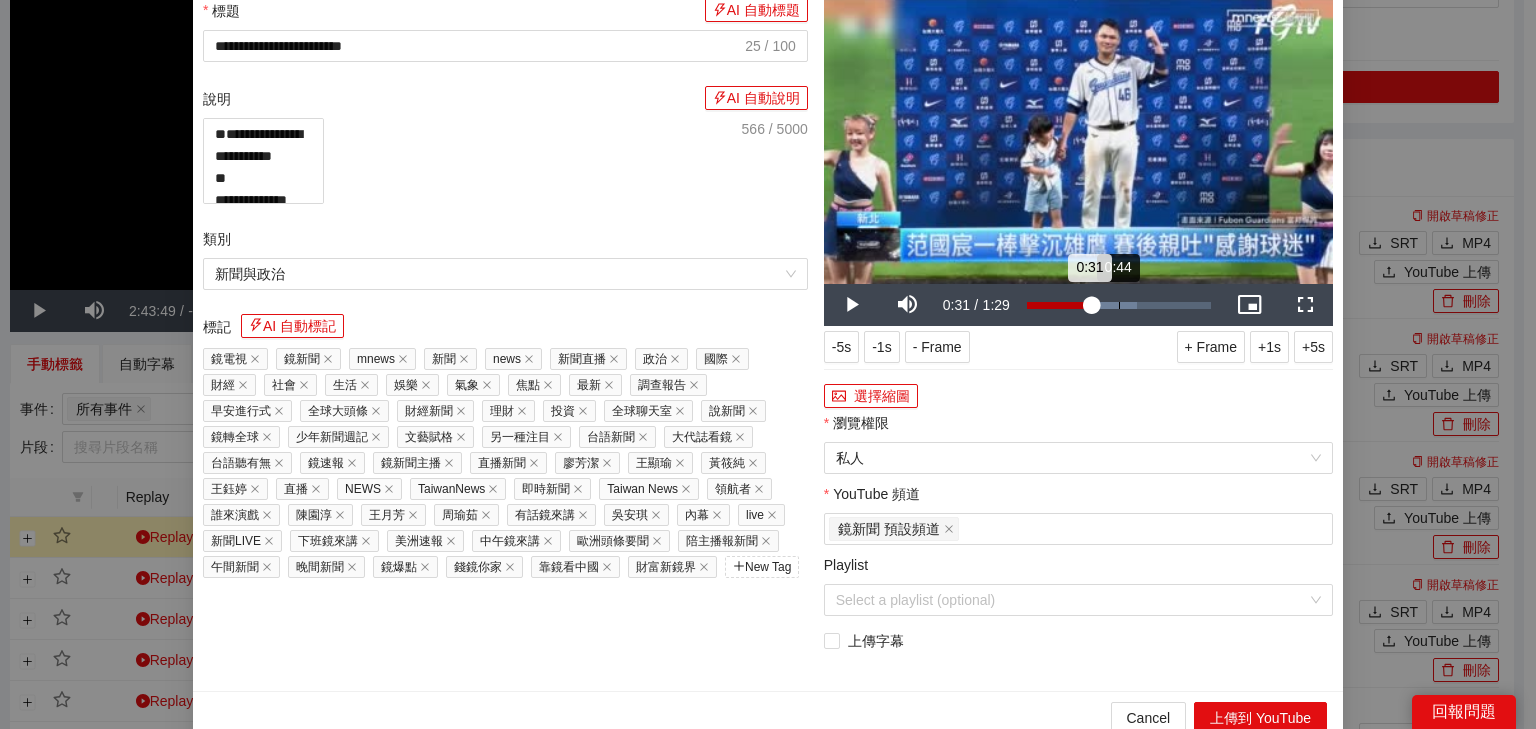 click on "Loaded :  59.60% 0:44 0:31" at bounding box center [1119, 305] 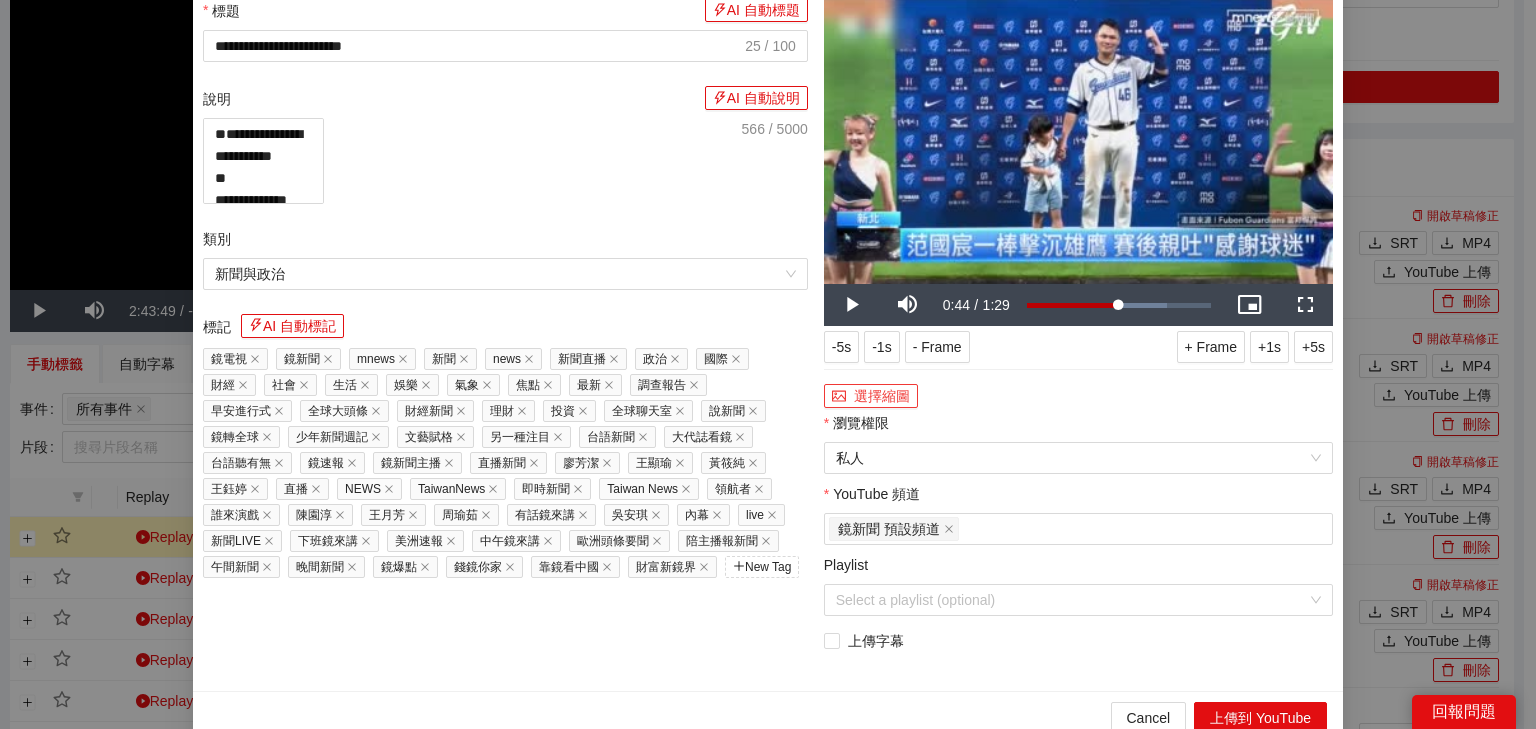 click on "選擇縮圖" at bounding box center (871, 396) 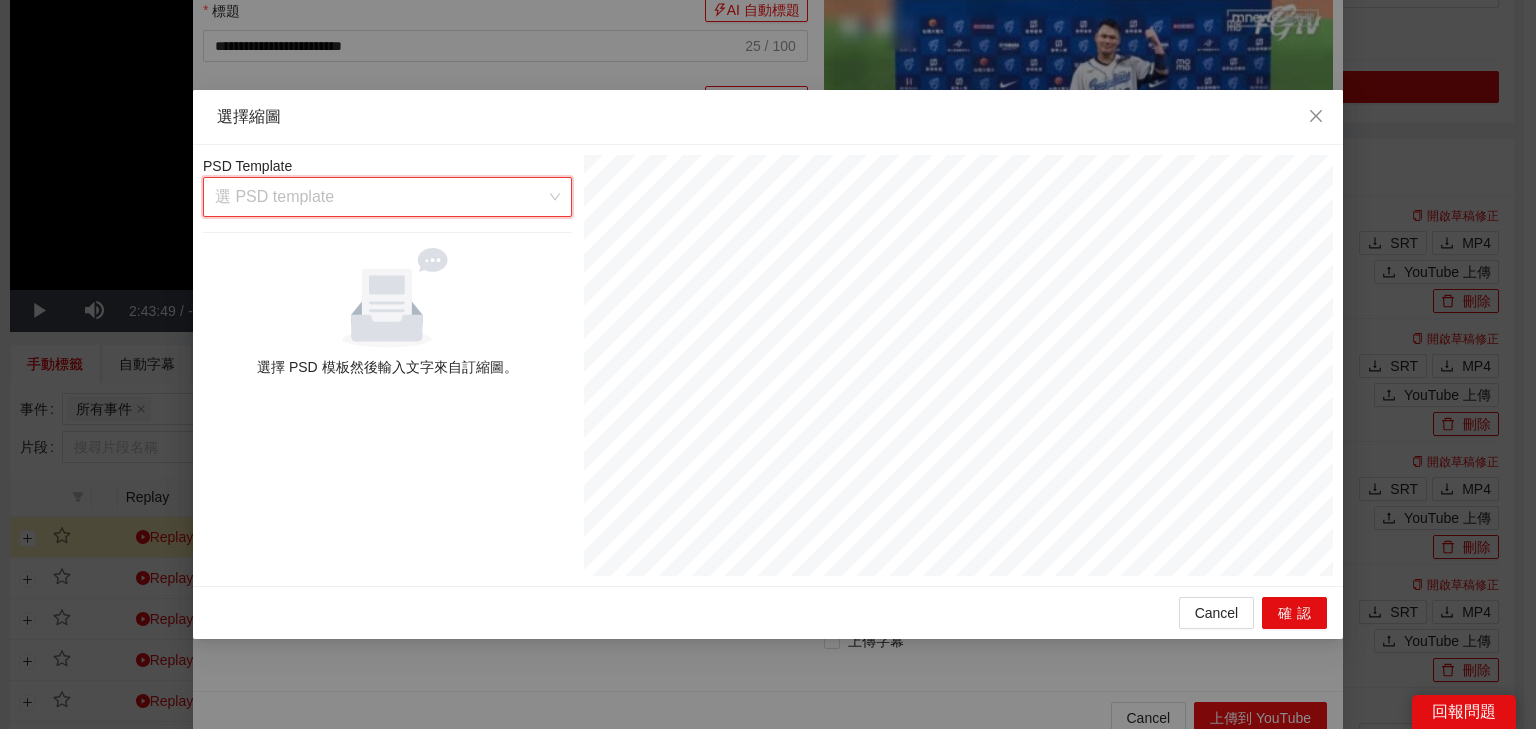 click at bounding box center [380, 197] 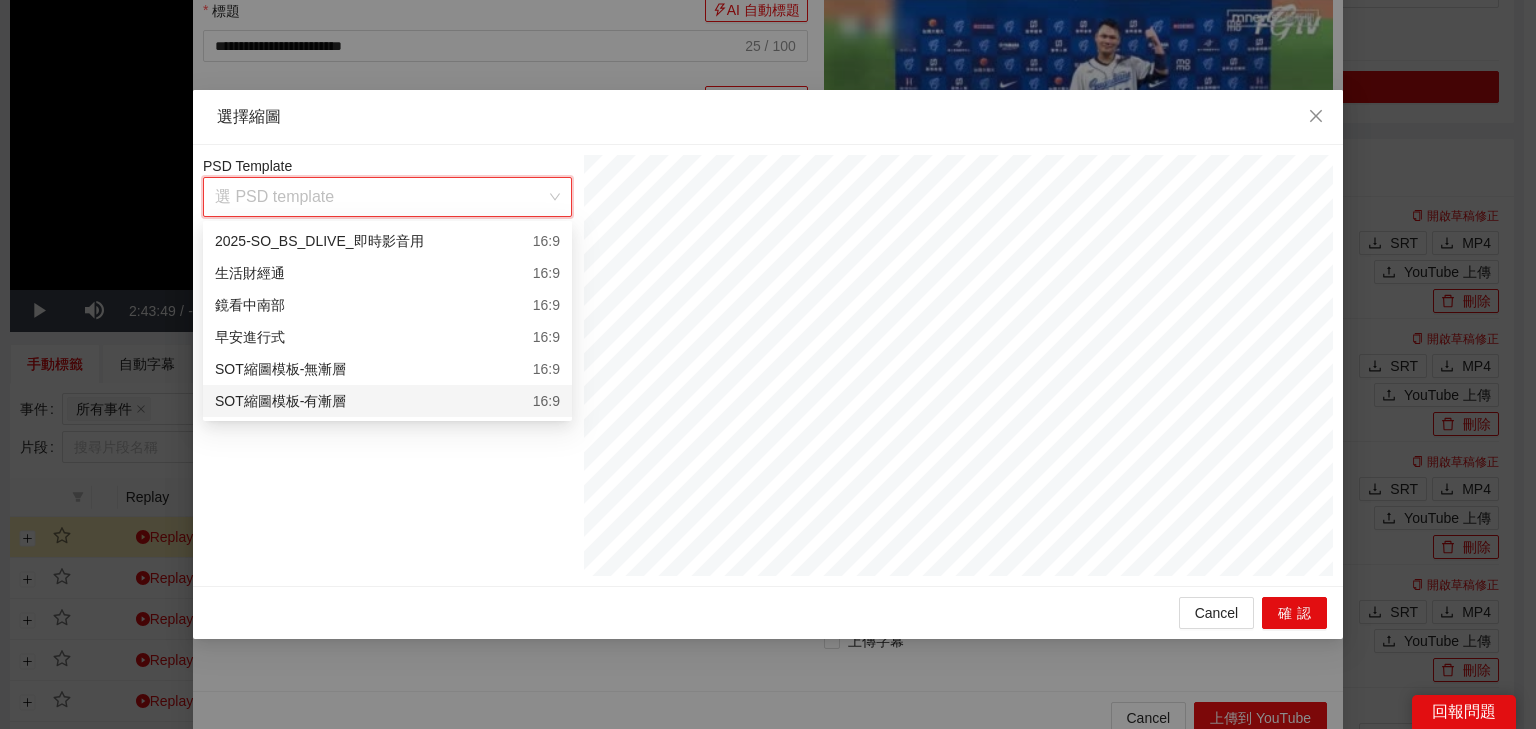 click on "SOT縮圖模板-有漸層 16:9" at bounding box center [387, 401] 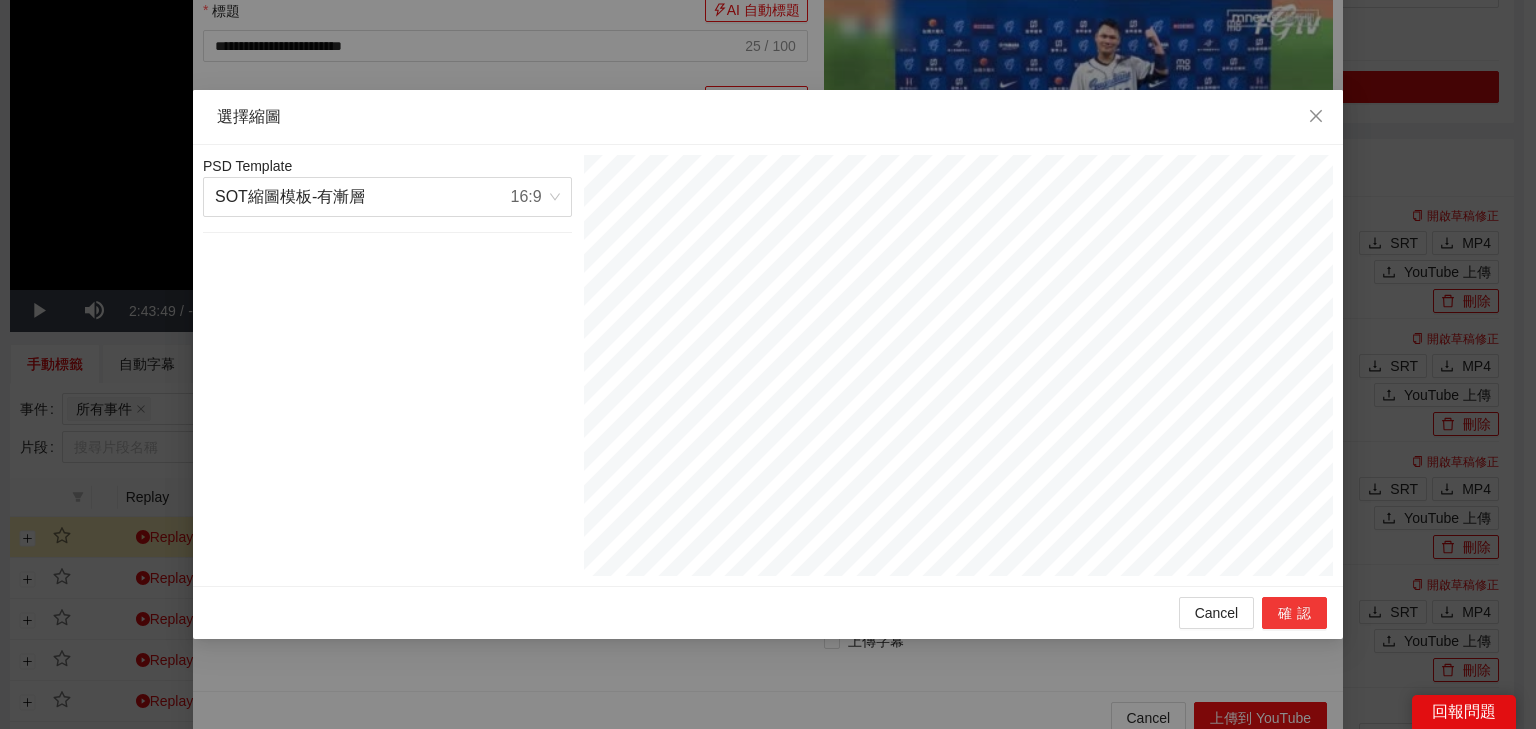 click on "確認" at bounding box center [1294, 613] 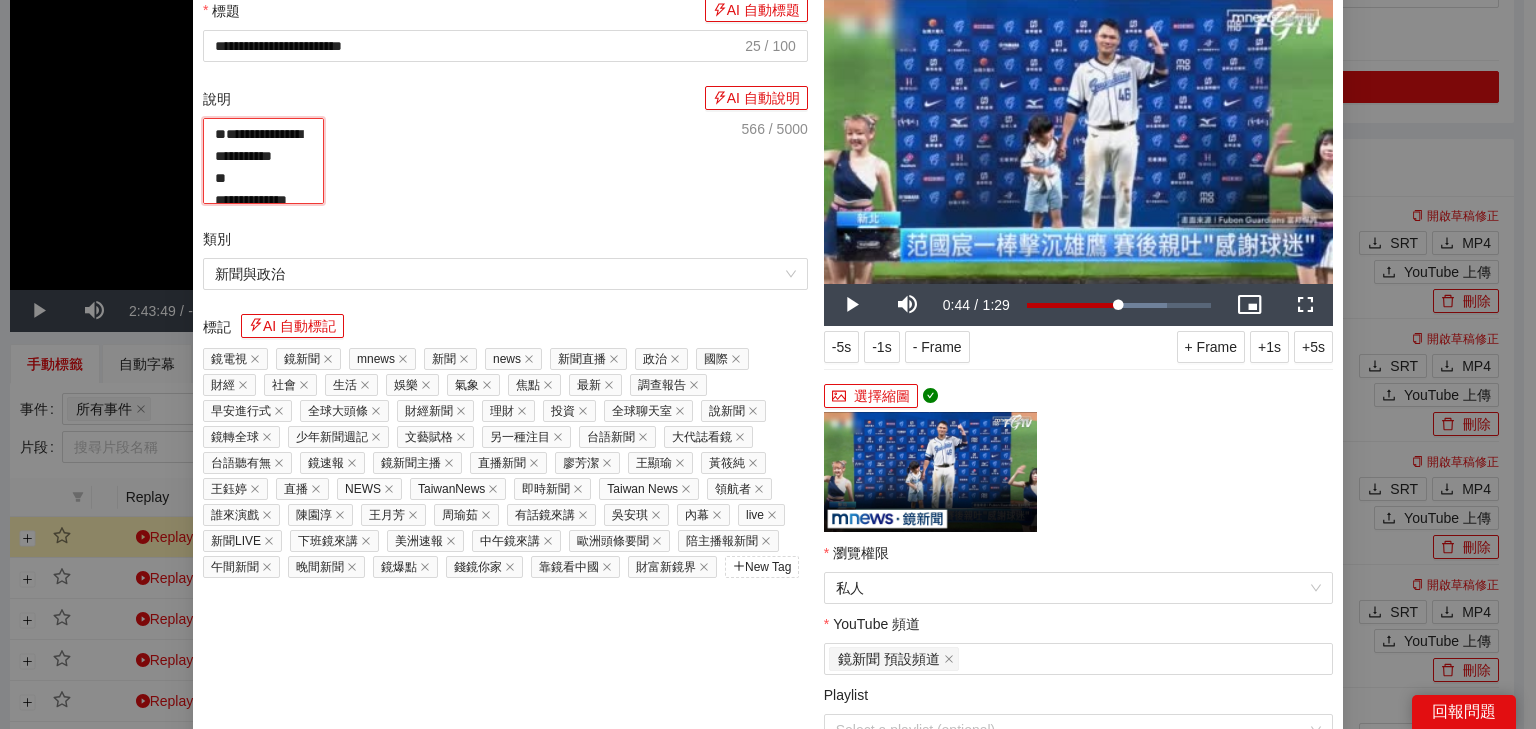 click on "**********" at bounding box center [263, 161] 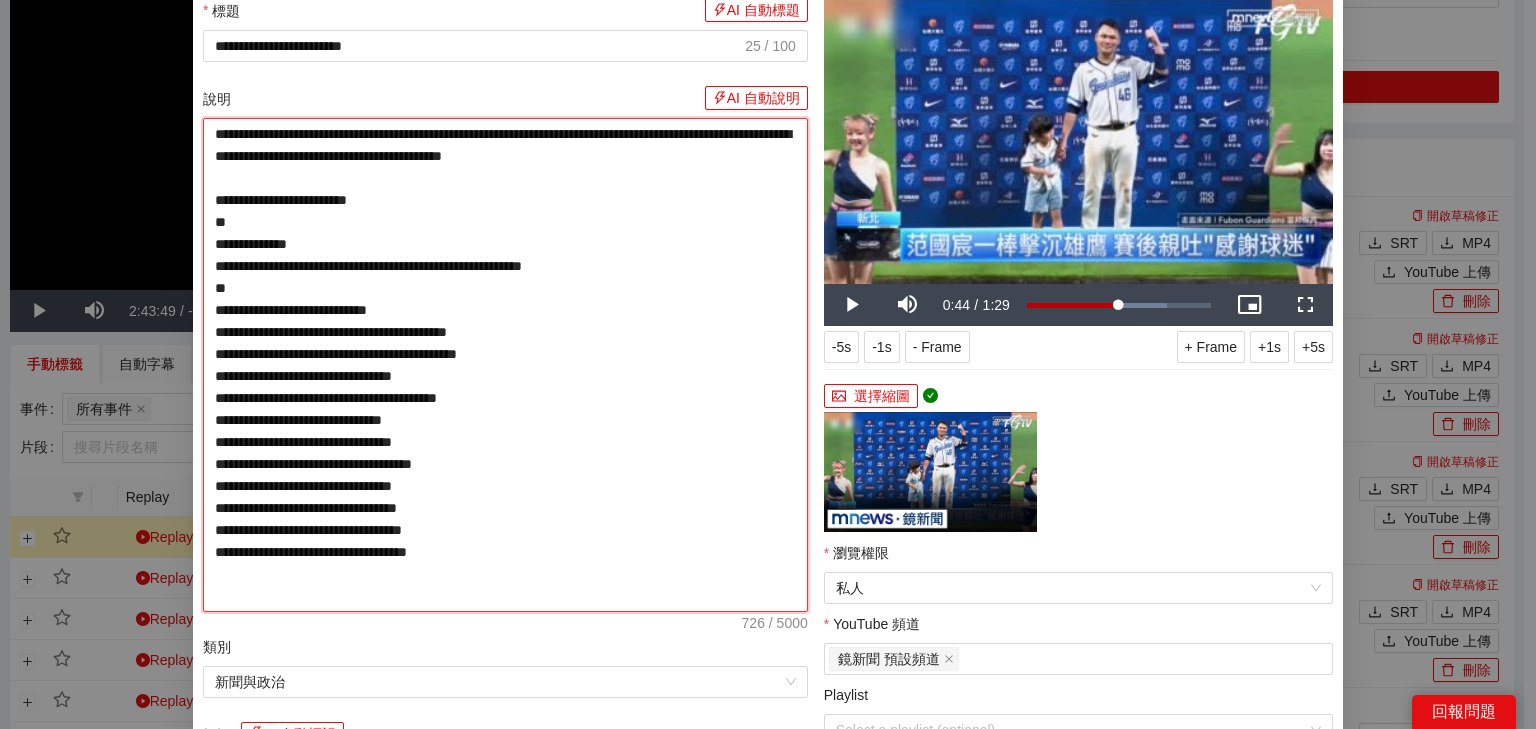 click on "**********" at bounding box center (505, 365) 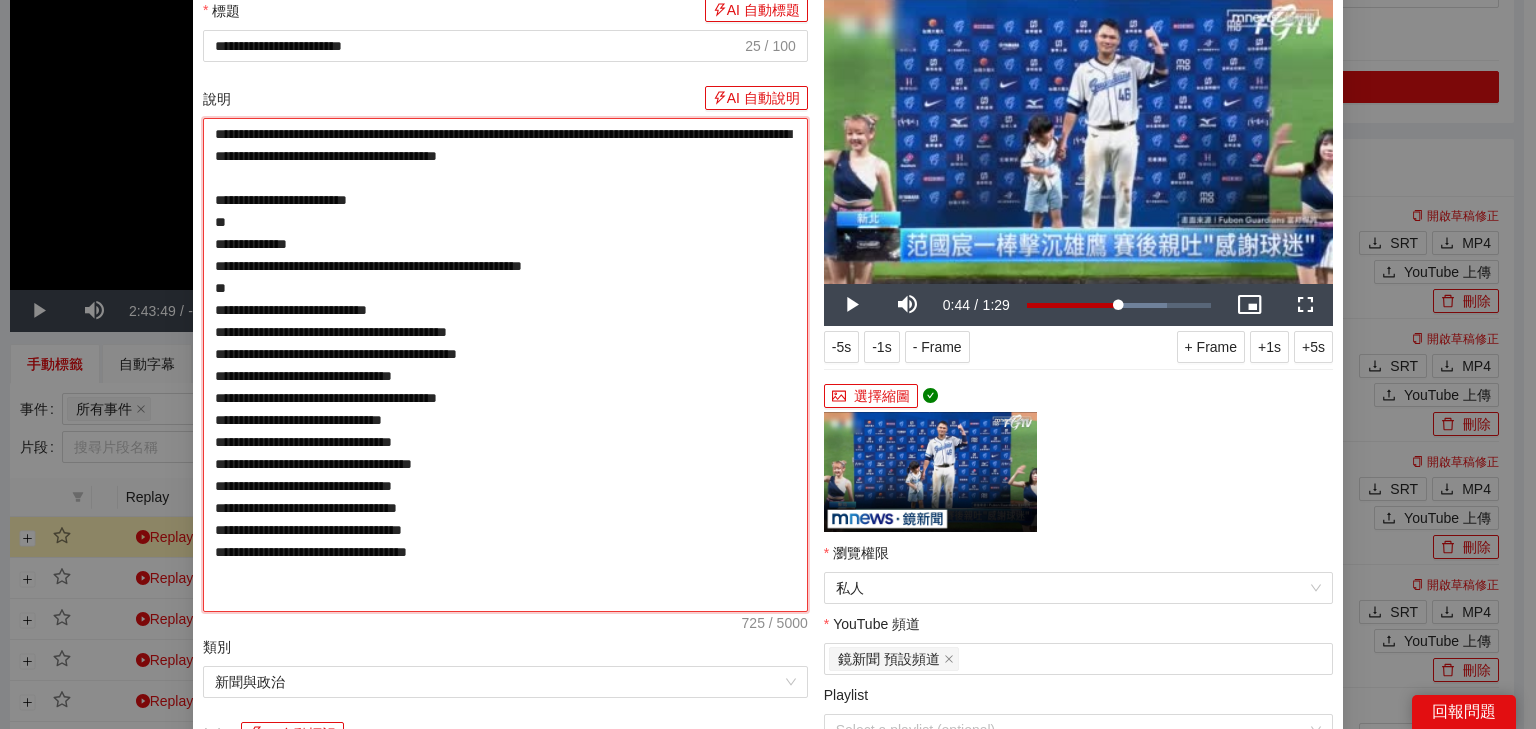 type on "**********" 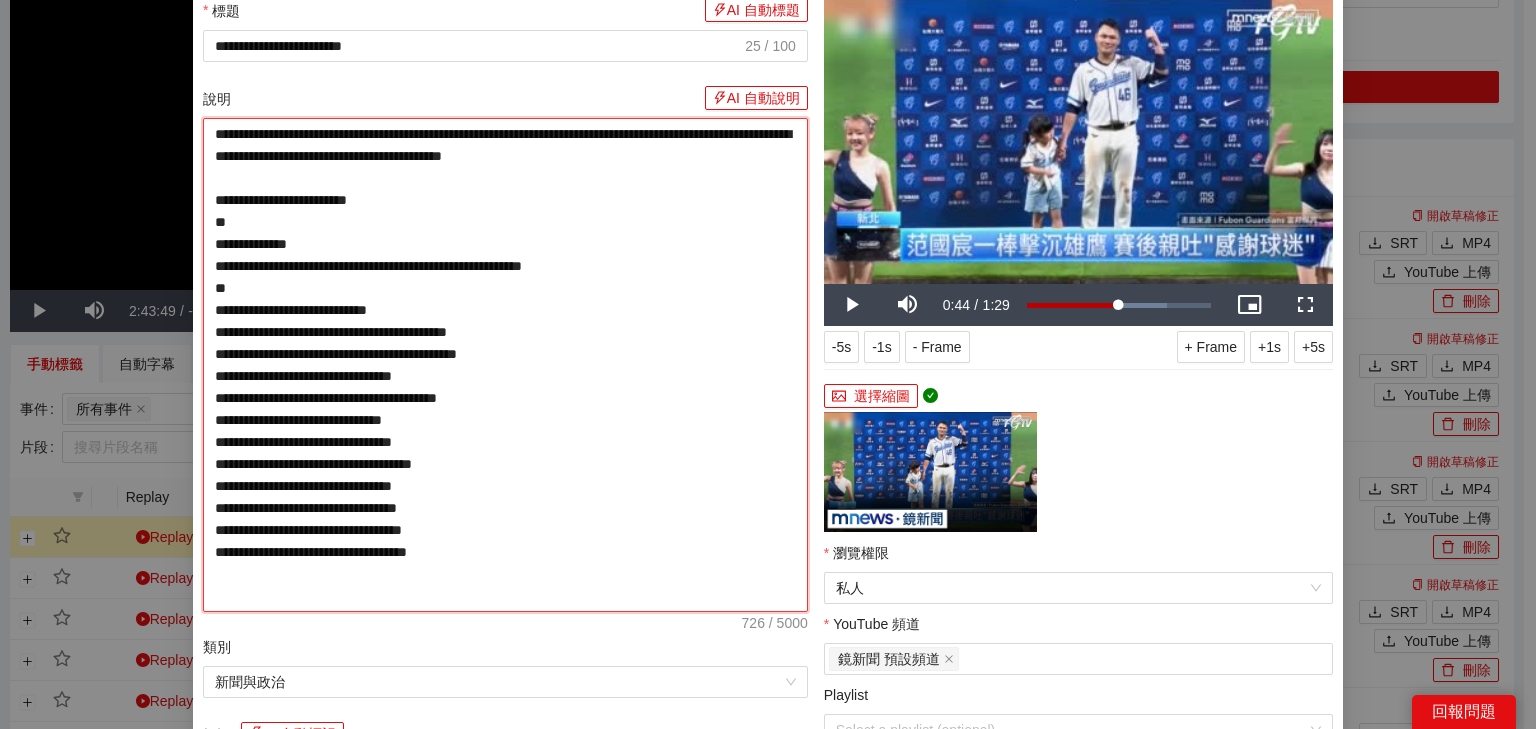 type on "**********" 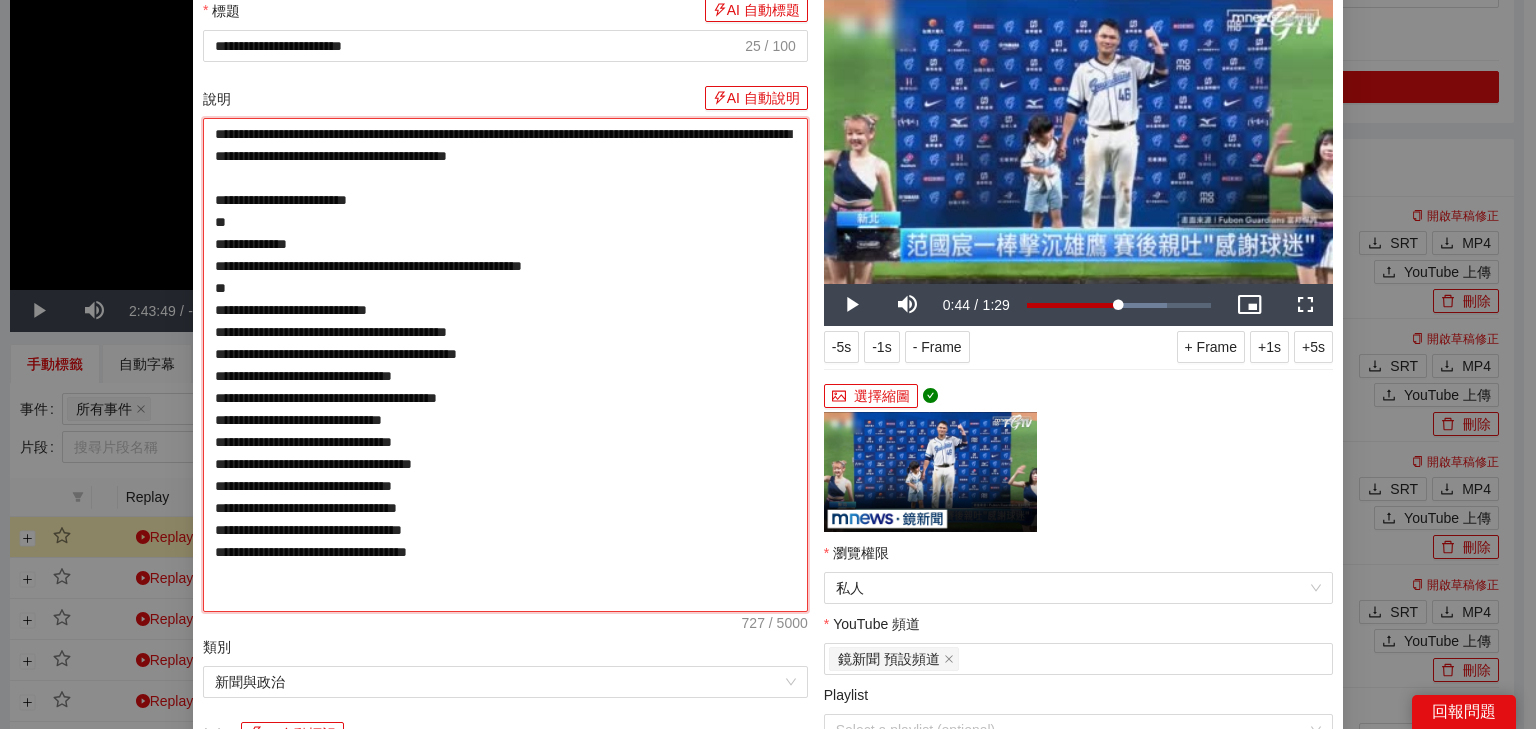 click on "**********" at bounding box center [505, 365] 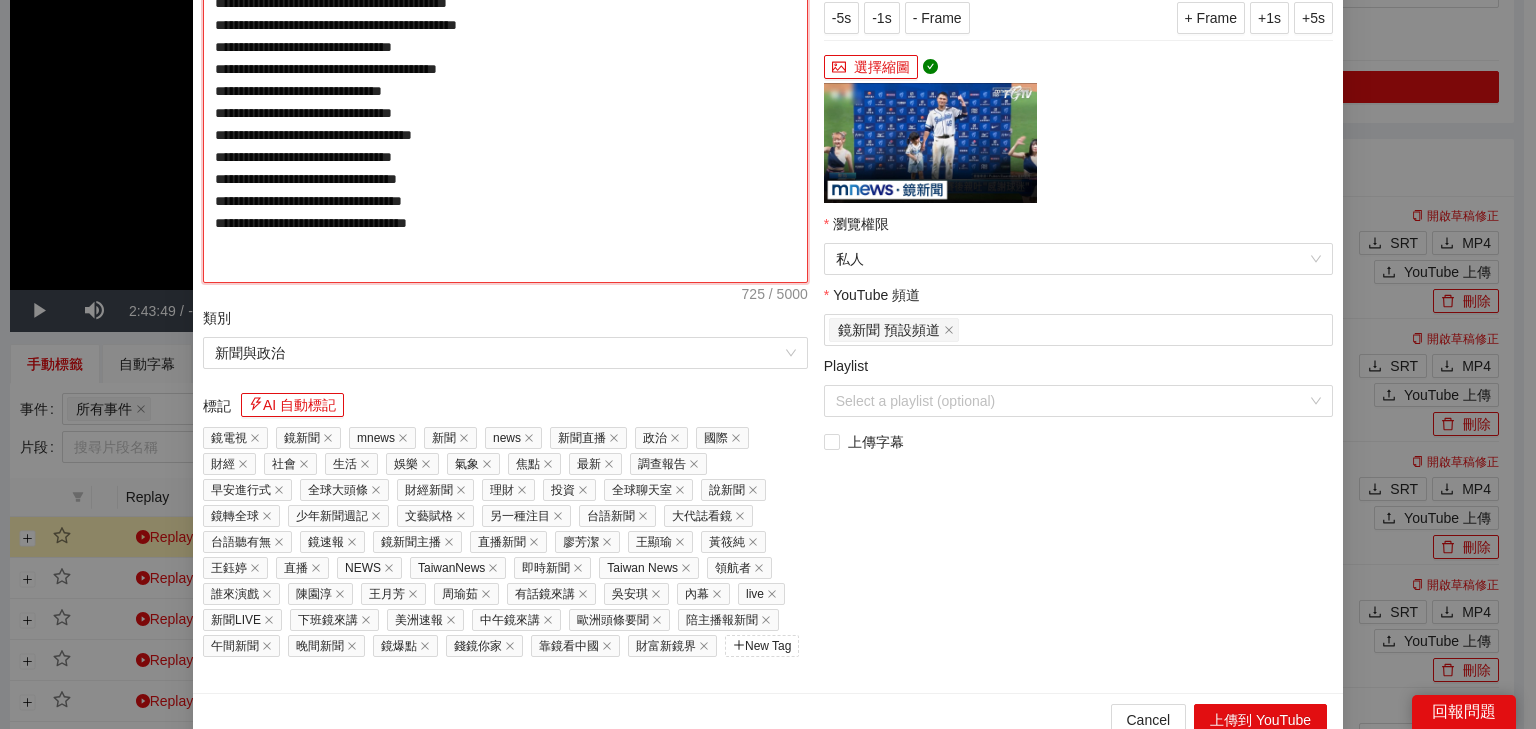 scroll, scrollTop: 400, scrollLeft: 0, axis: vertical 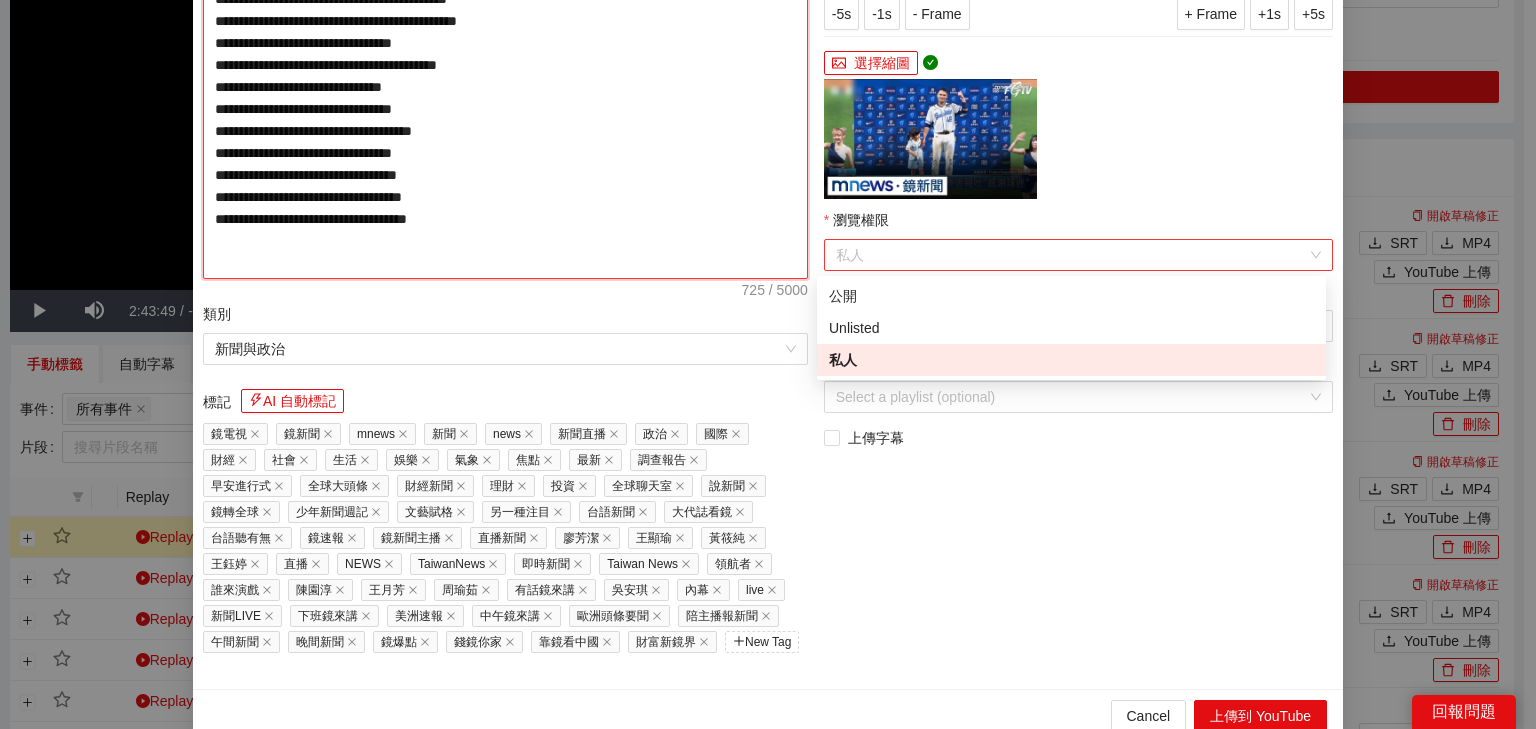 click on "私人" at bounding box center [1078, 255] 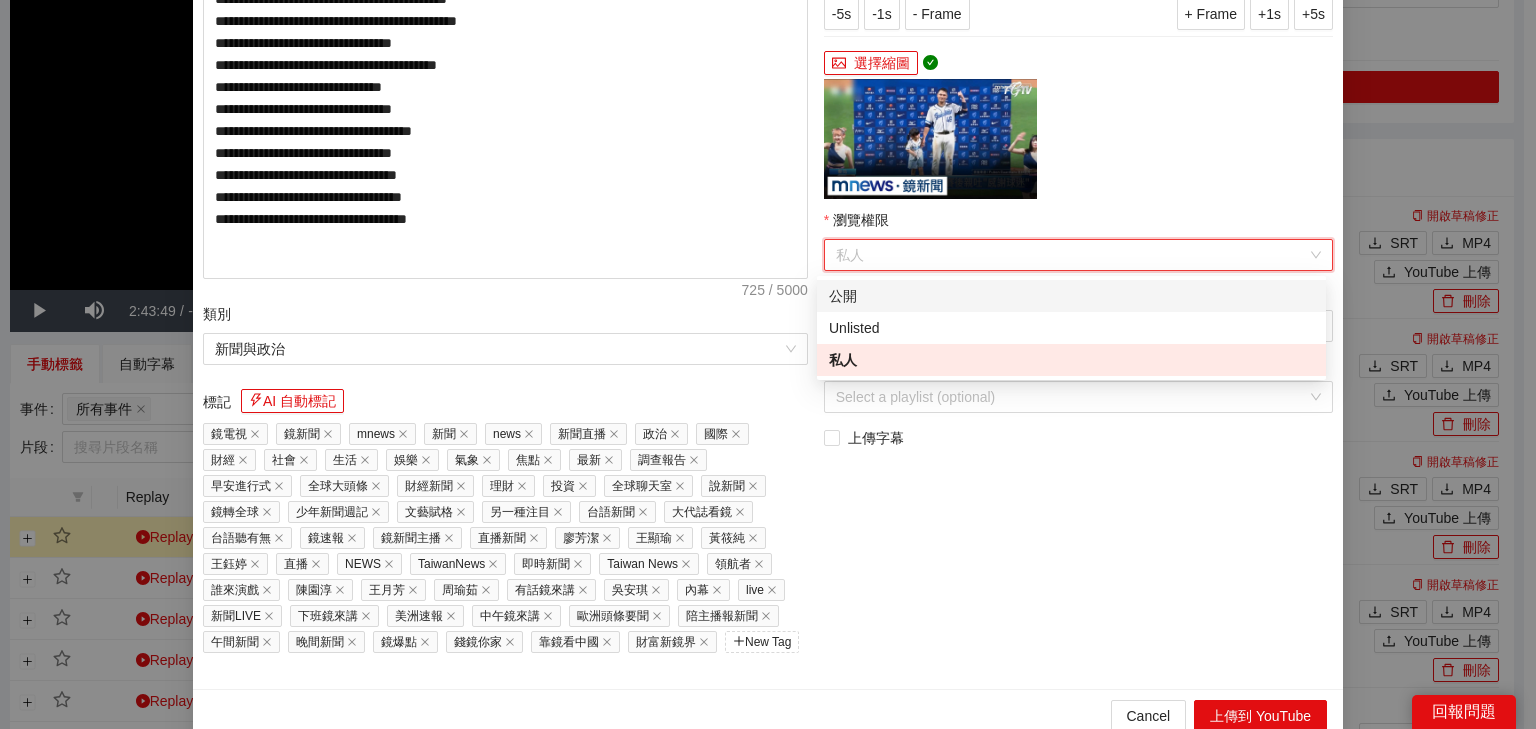click on "公開" at bounding box center [1071, 296] 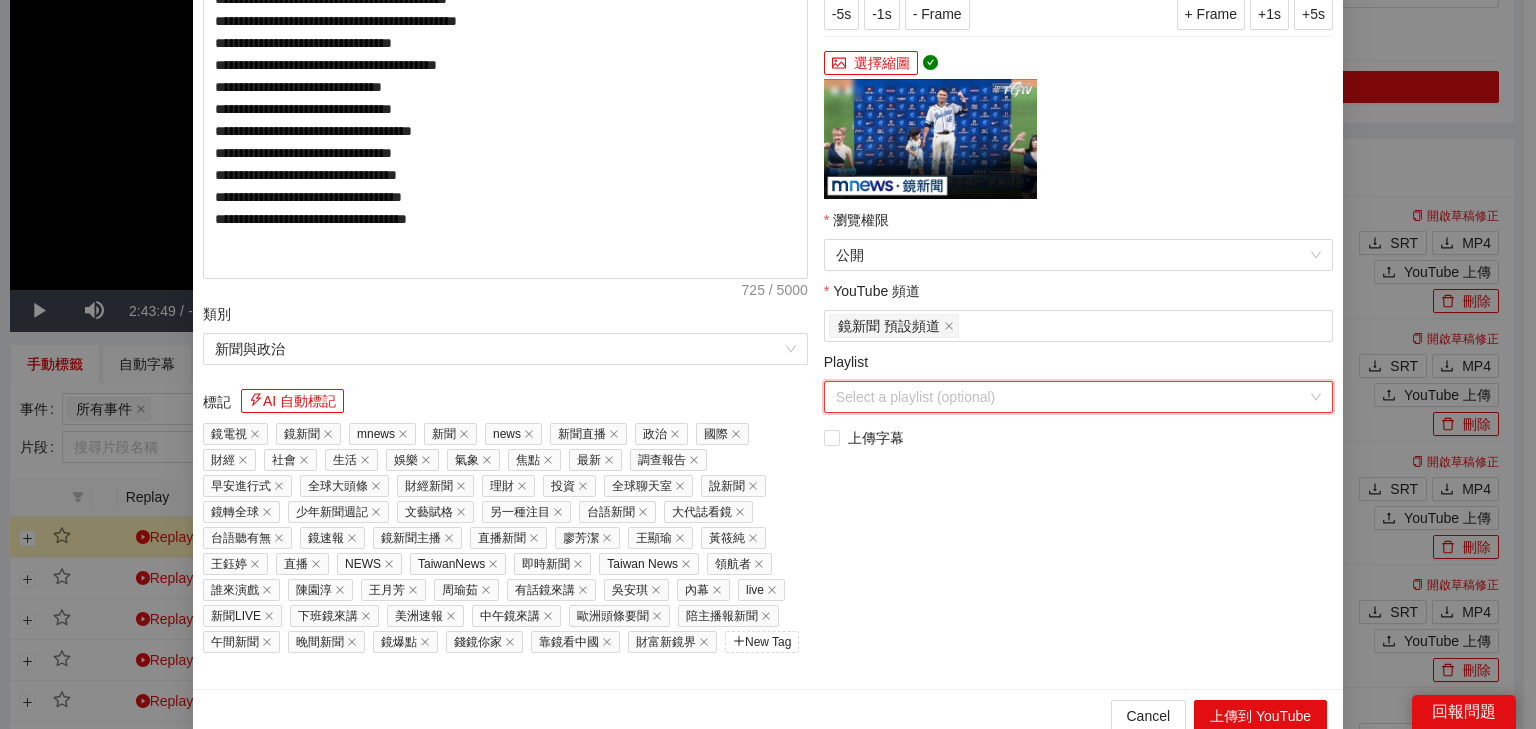 click on "Playlist" at bounding box center (1071, 397) 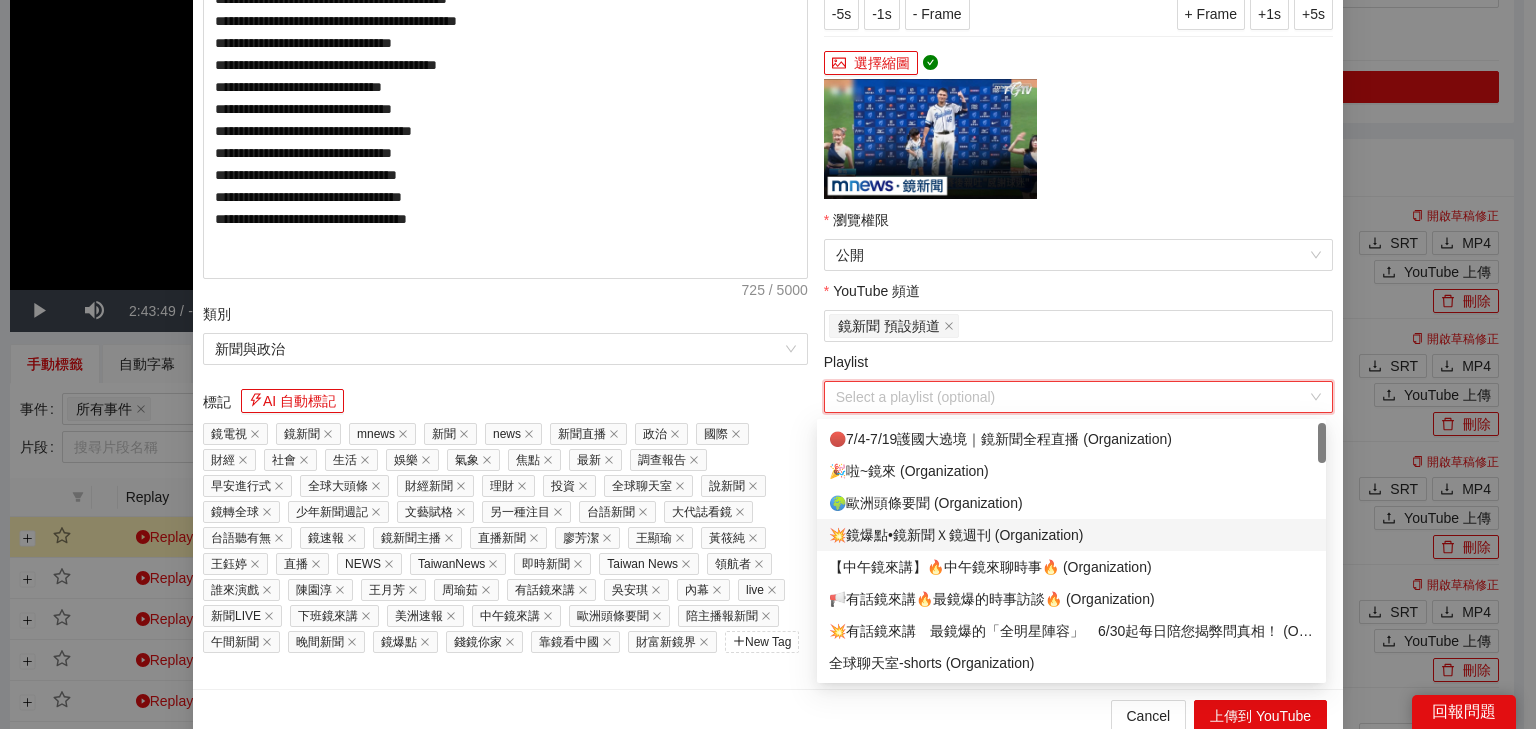 scroll, scrollTop: 160, scrollLeft: 0, axis: vertical 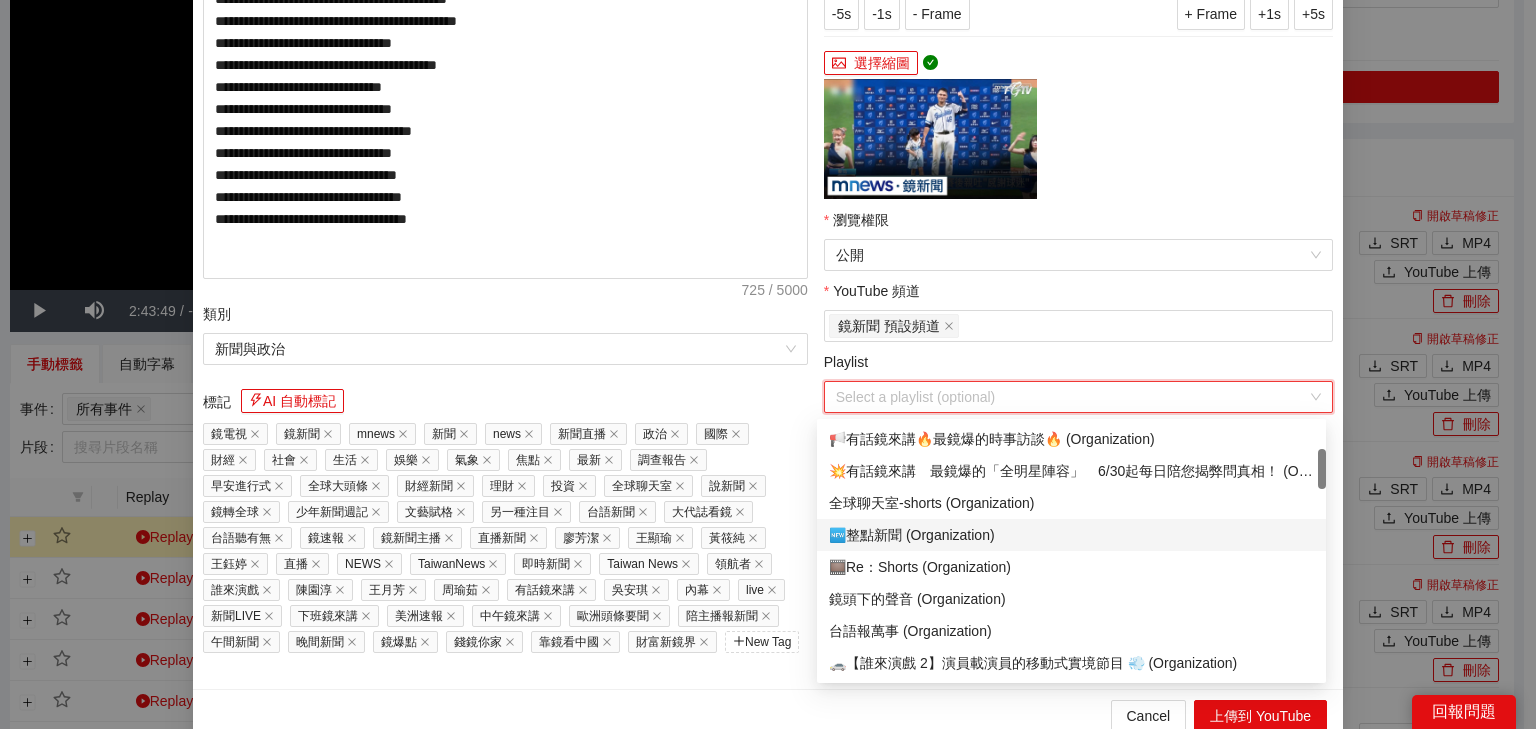 click on "🆕整點新聞 (Organization)" at bounding box center (1071, 535) 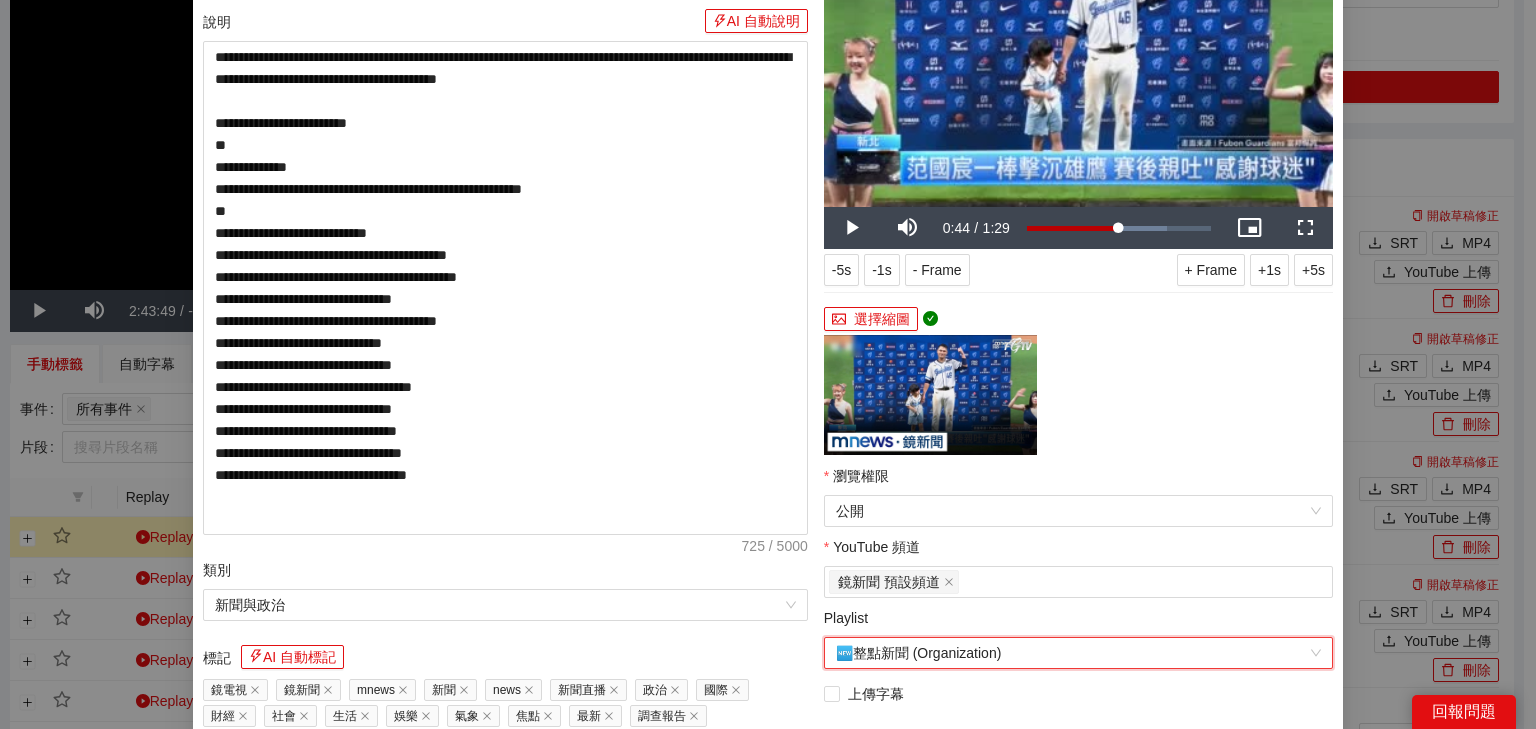 scroll, scrollTop: 408, scrollLeft: 0, axis: vertical 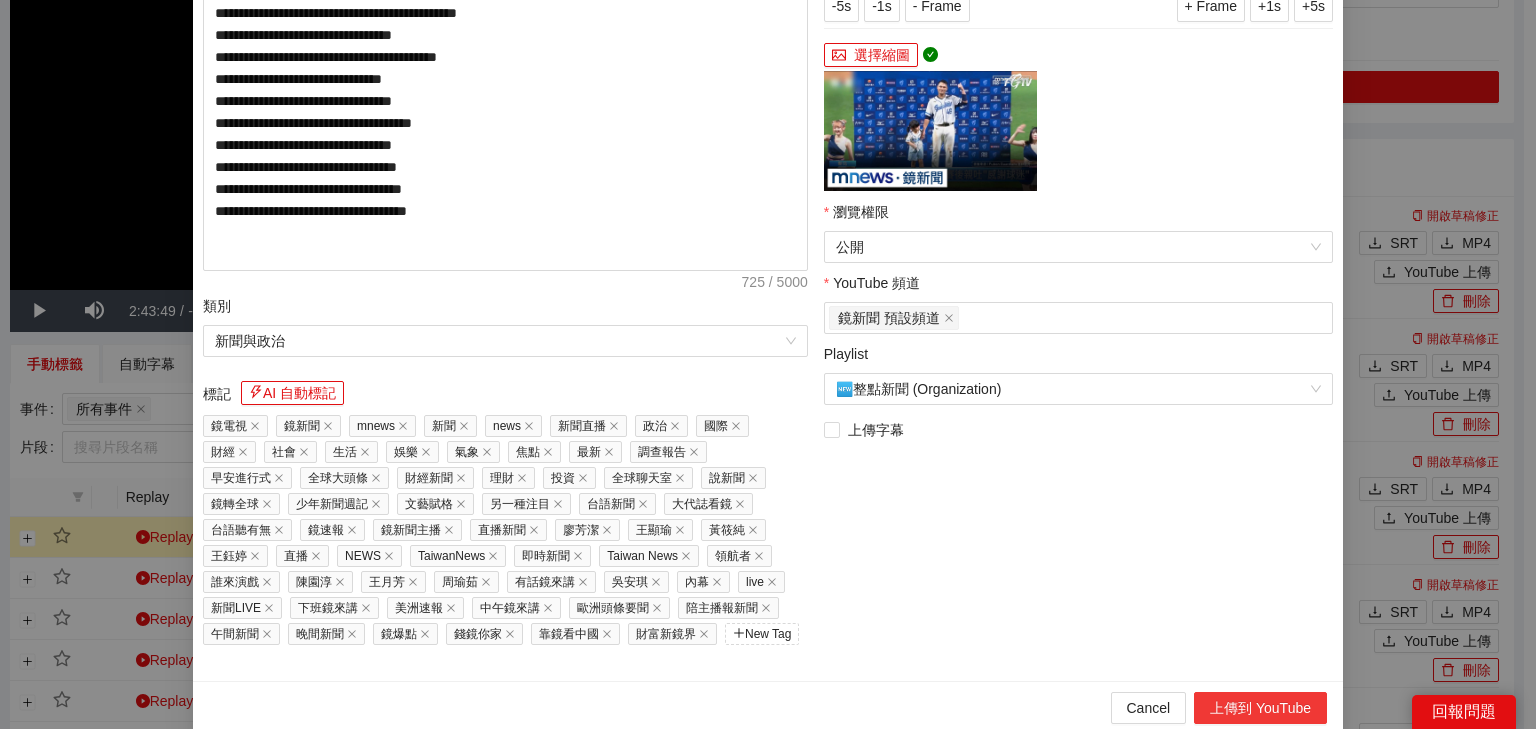 click on "上傳到 YouTube" at bounding box center (1260, 708) 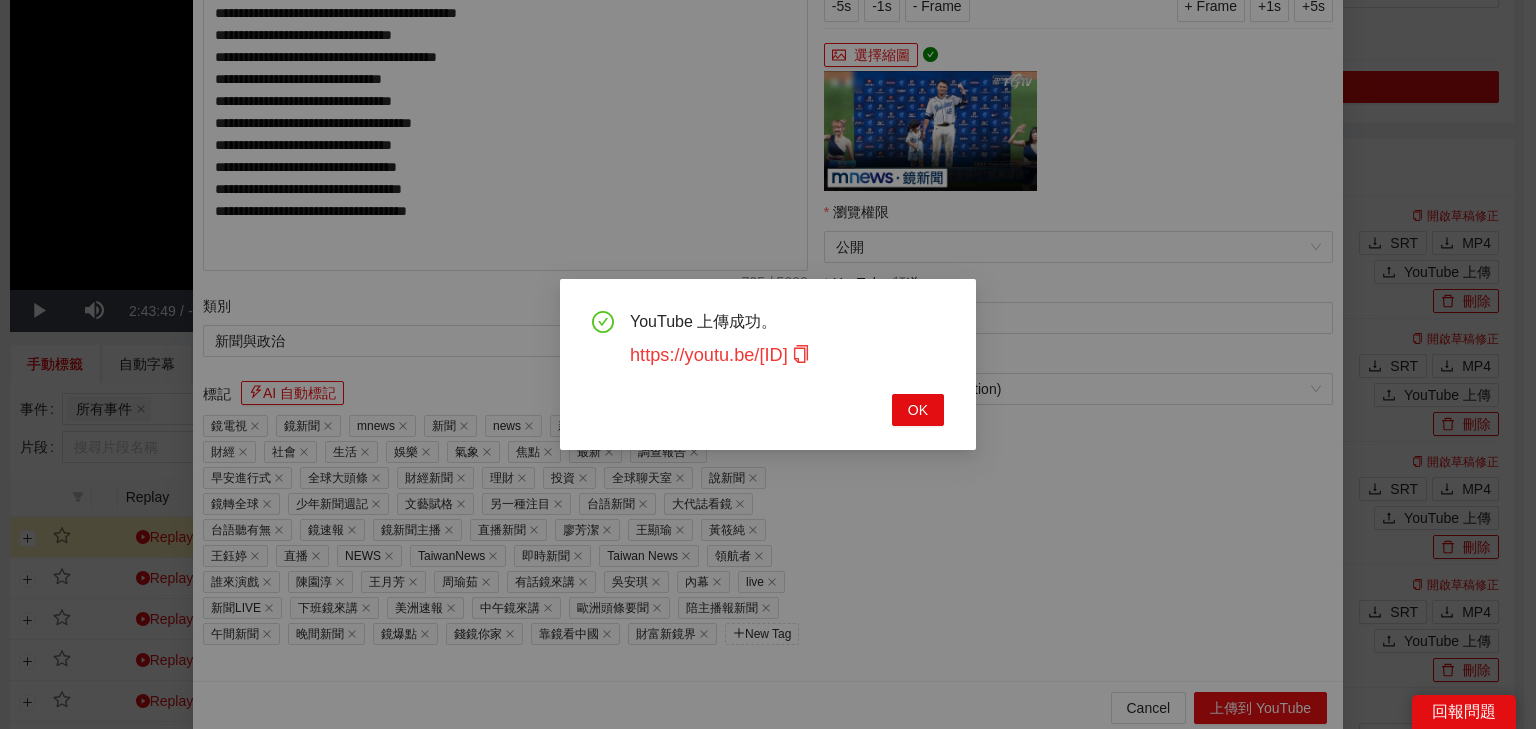 click 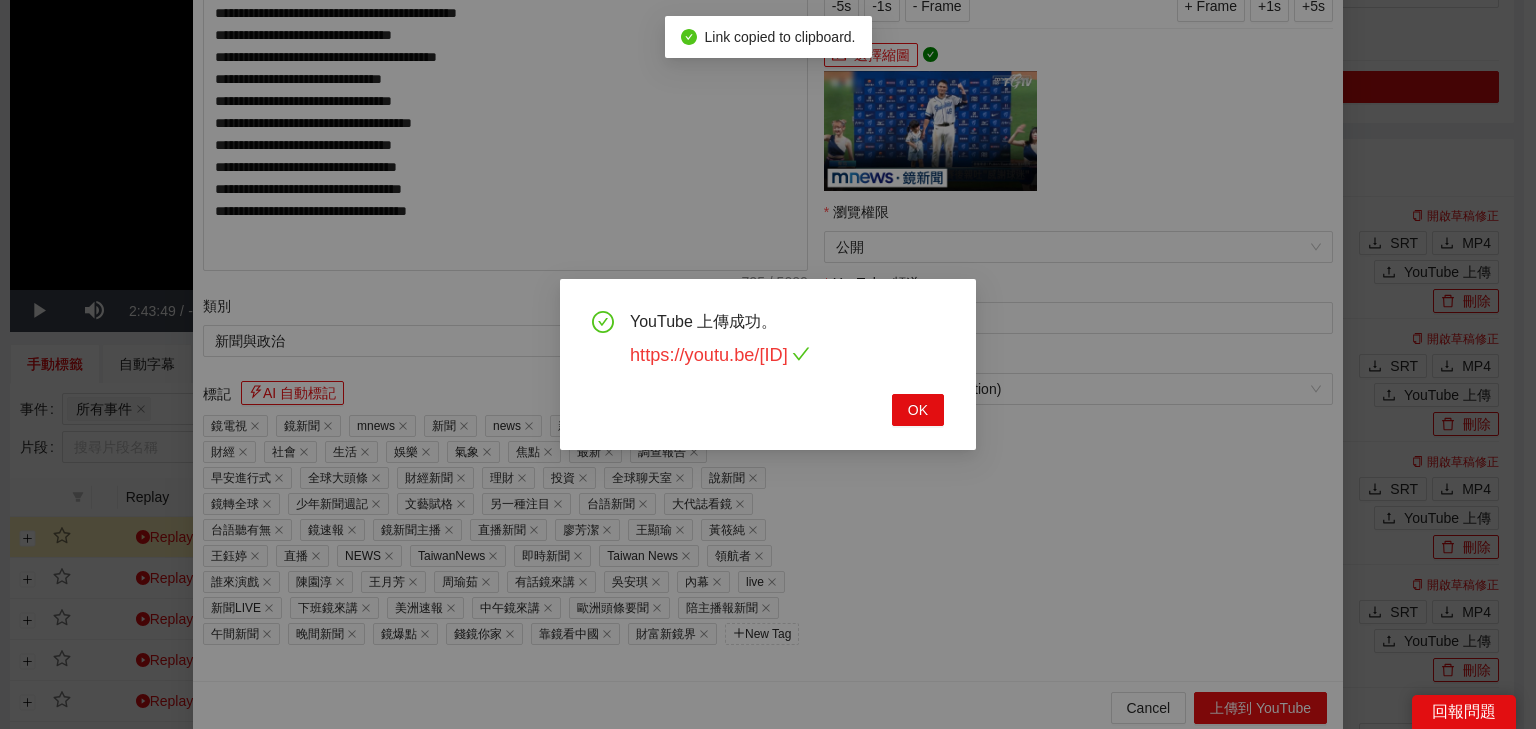 click on "https://youtu.be/6tCH1MQHoPg" at bounding box center (720, 355) 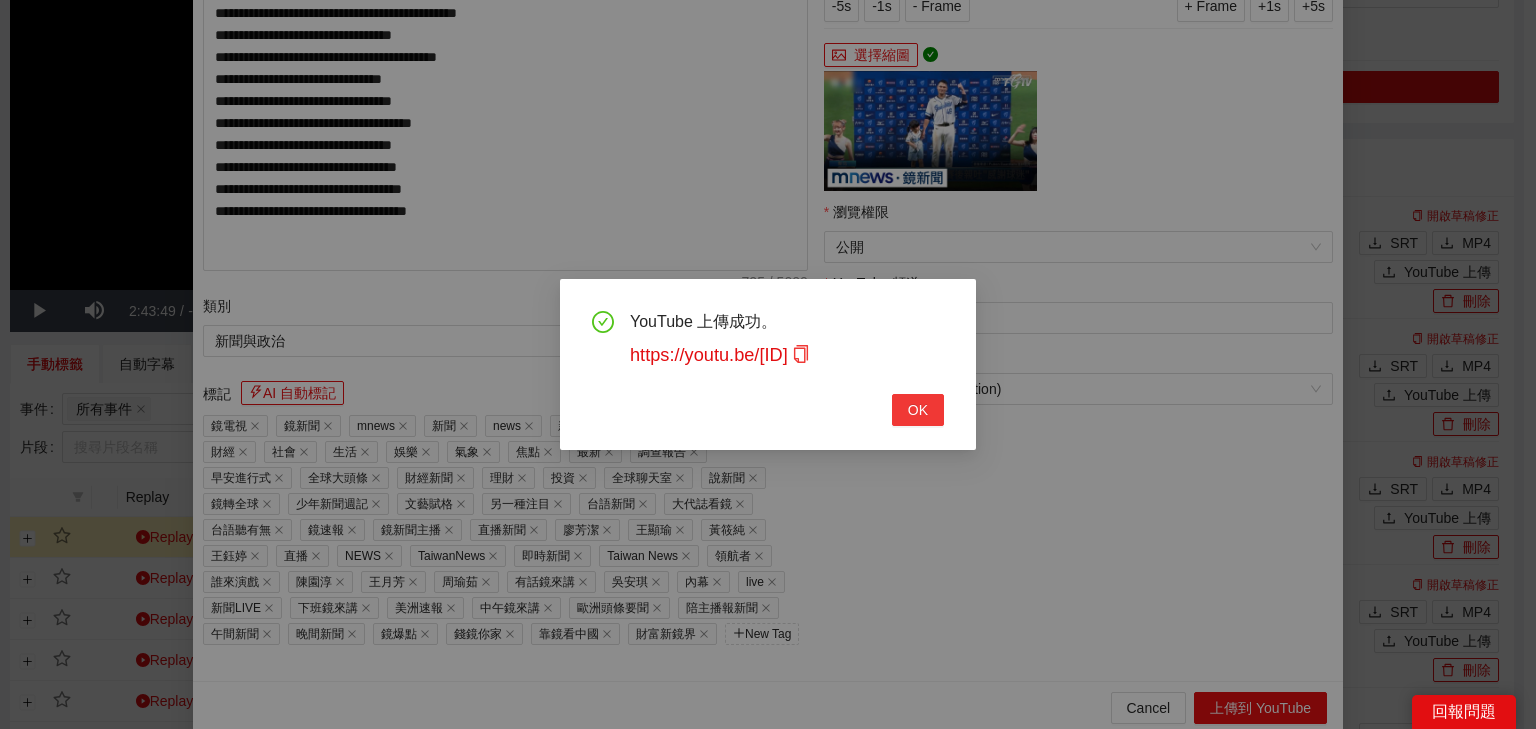 click on "OK" at bounding box center [918, 410] 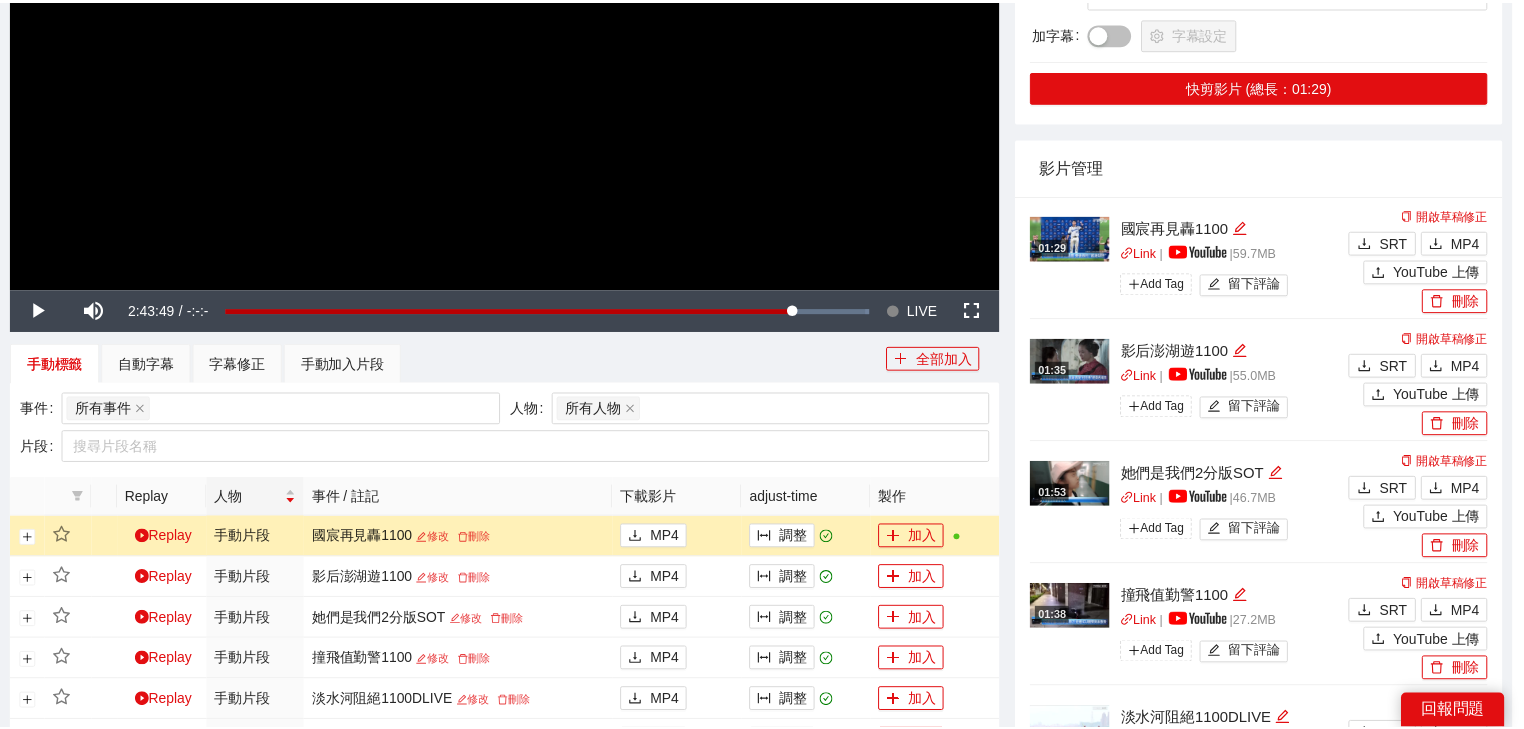 scroll, scrollTop: 343, scrollLeft: 0, axis: vertical 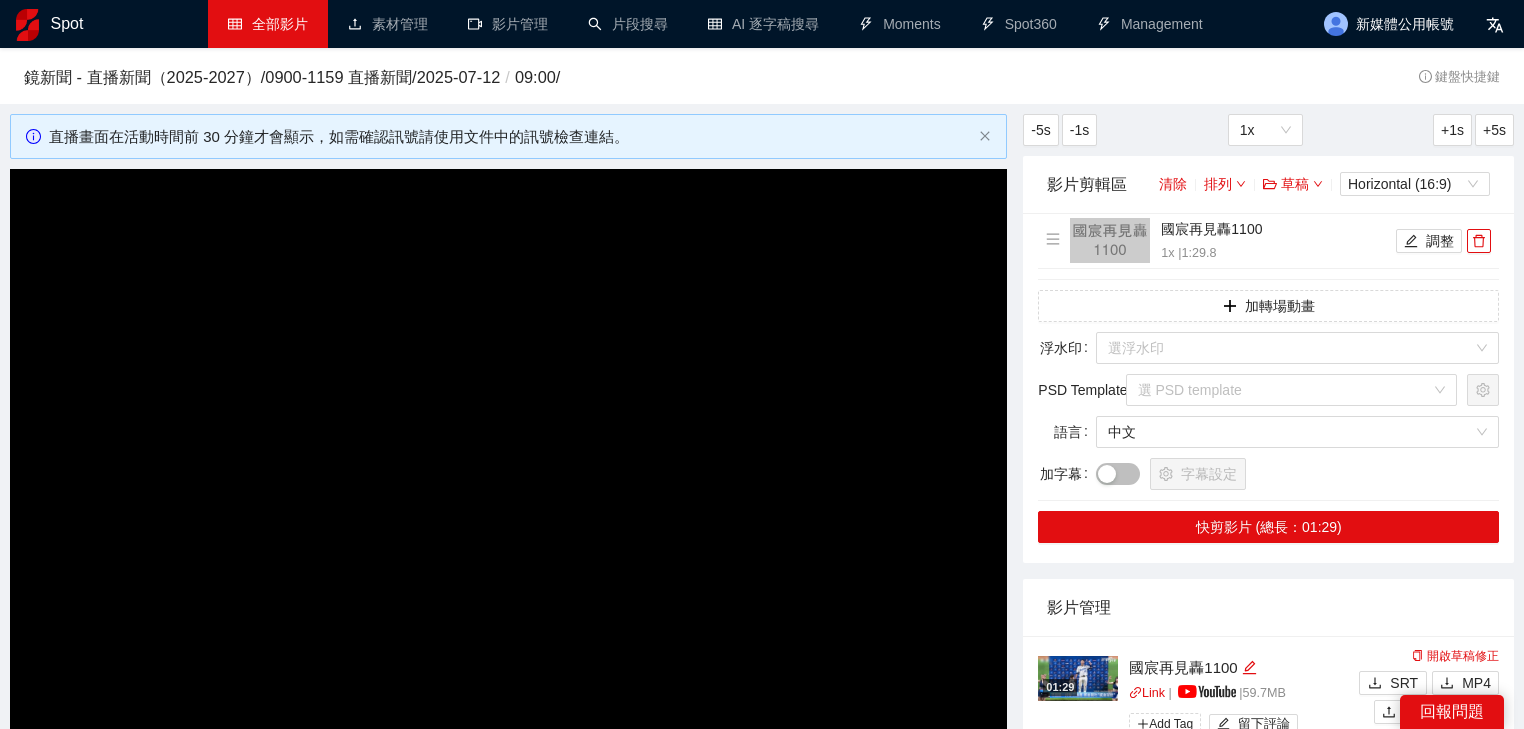 click on "全部影片" at bounding box center [268, 24] 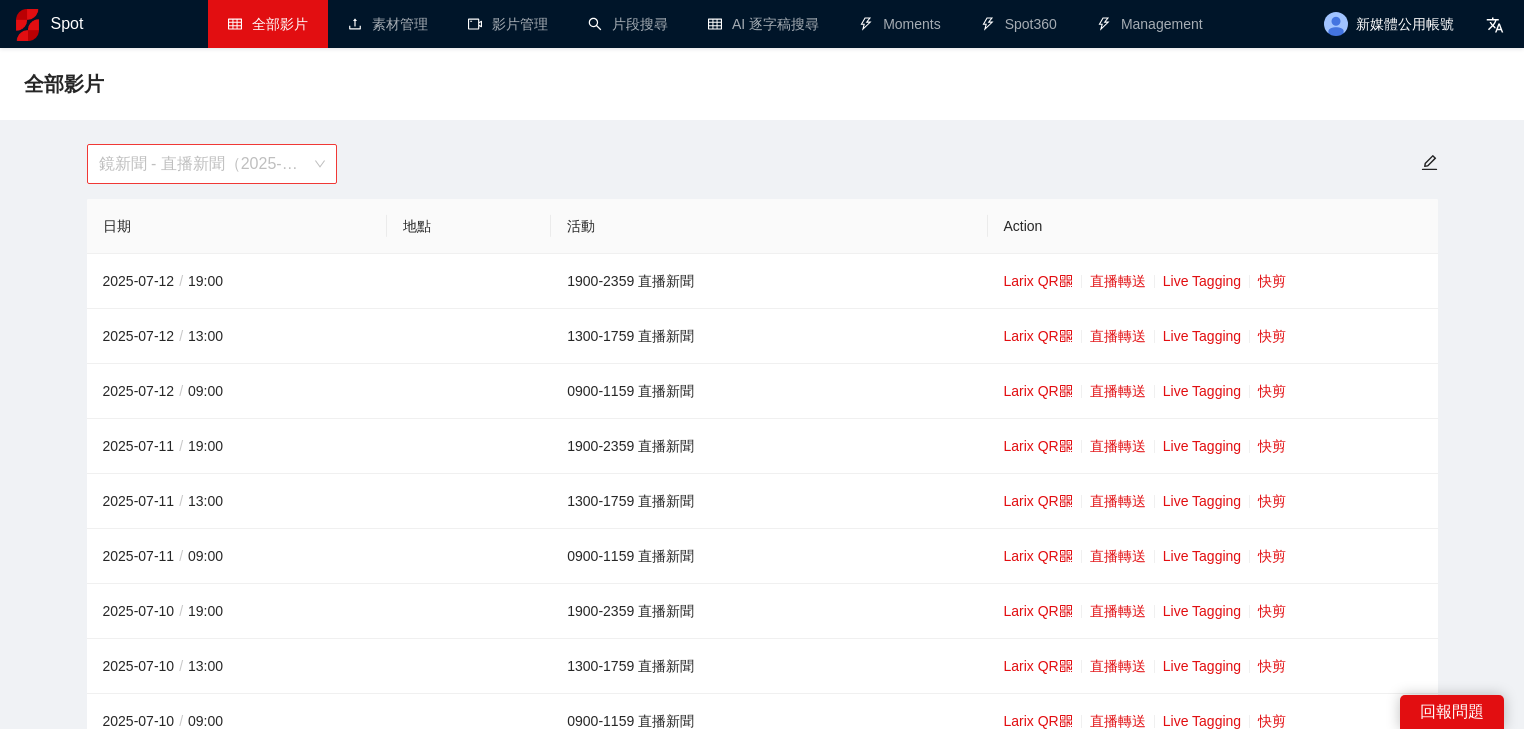 click on "鏡新聞 - 直播新聞（2025-2027）" at bounding box center (212, 164) 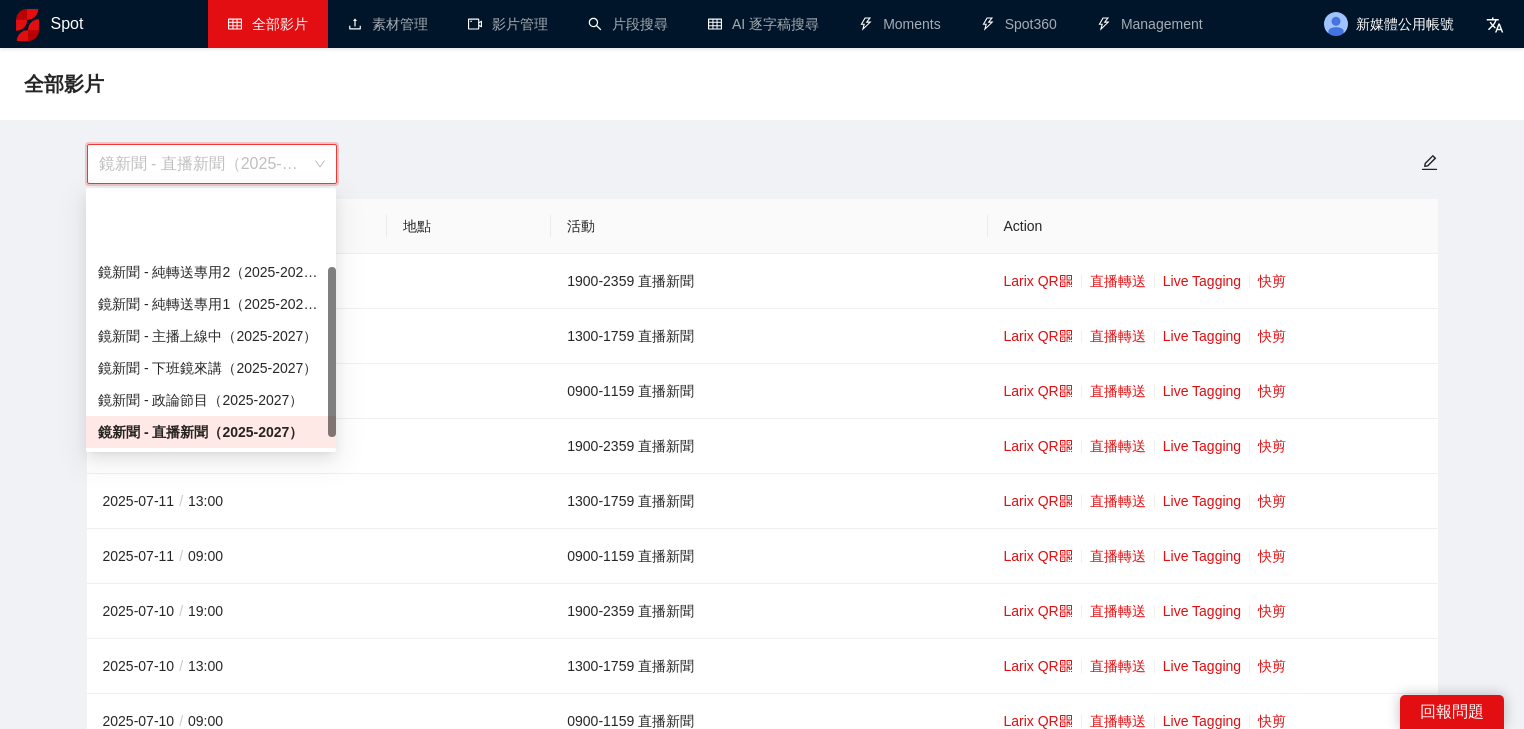 scroll, scrollTop: 112, scrollLeft: 0, axis: vertical 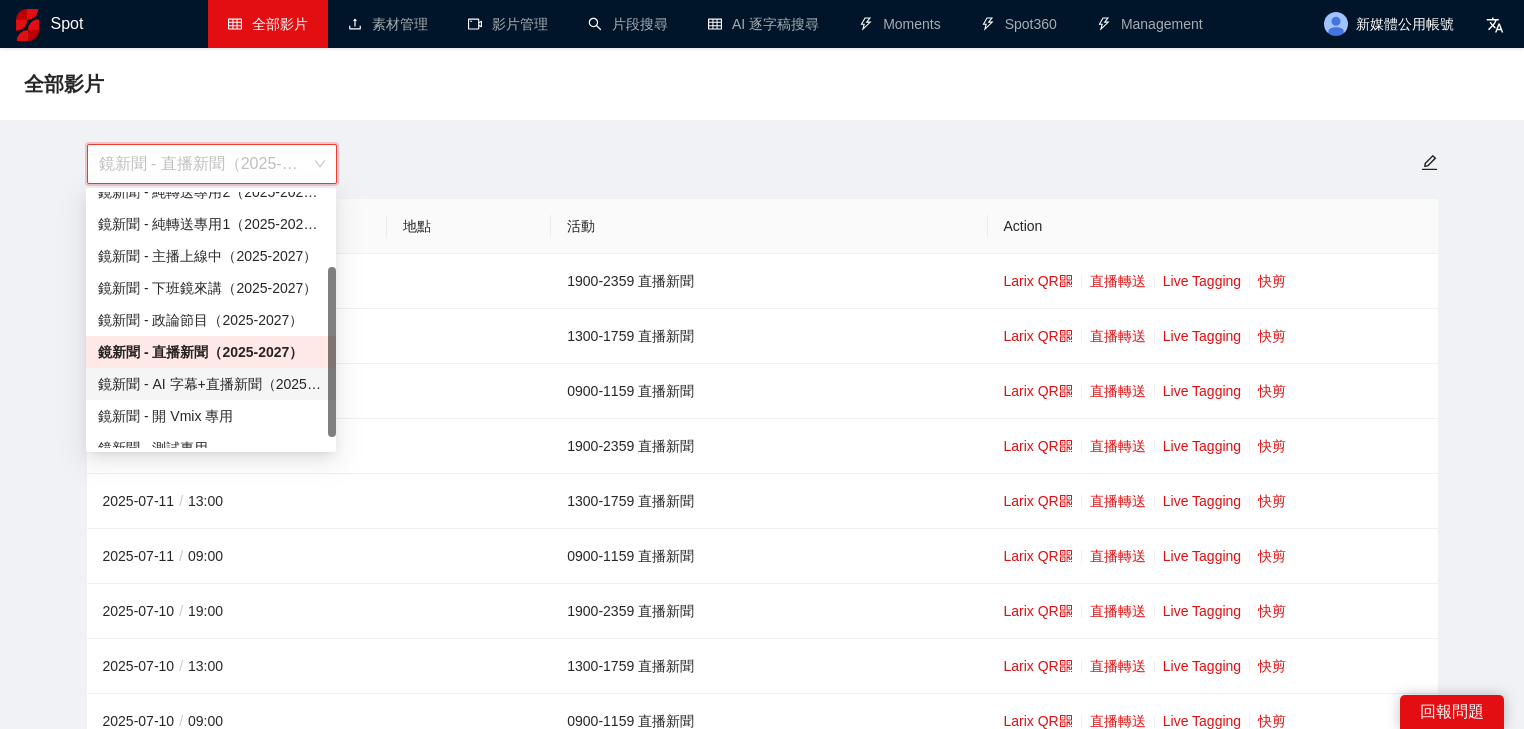 click on "鏡新聞 - AI 字幕+直播新聞（2025-2027）" at bounding box center (211, 384) 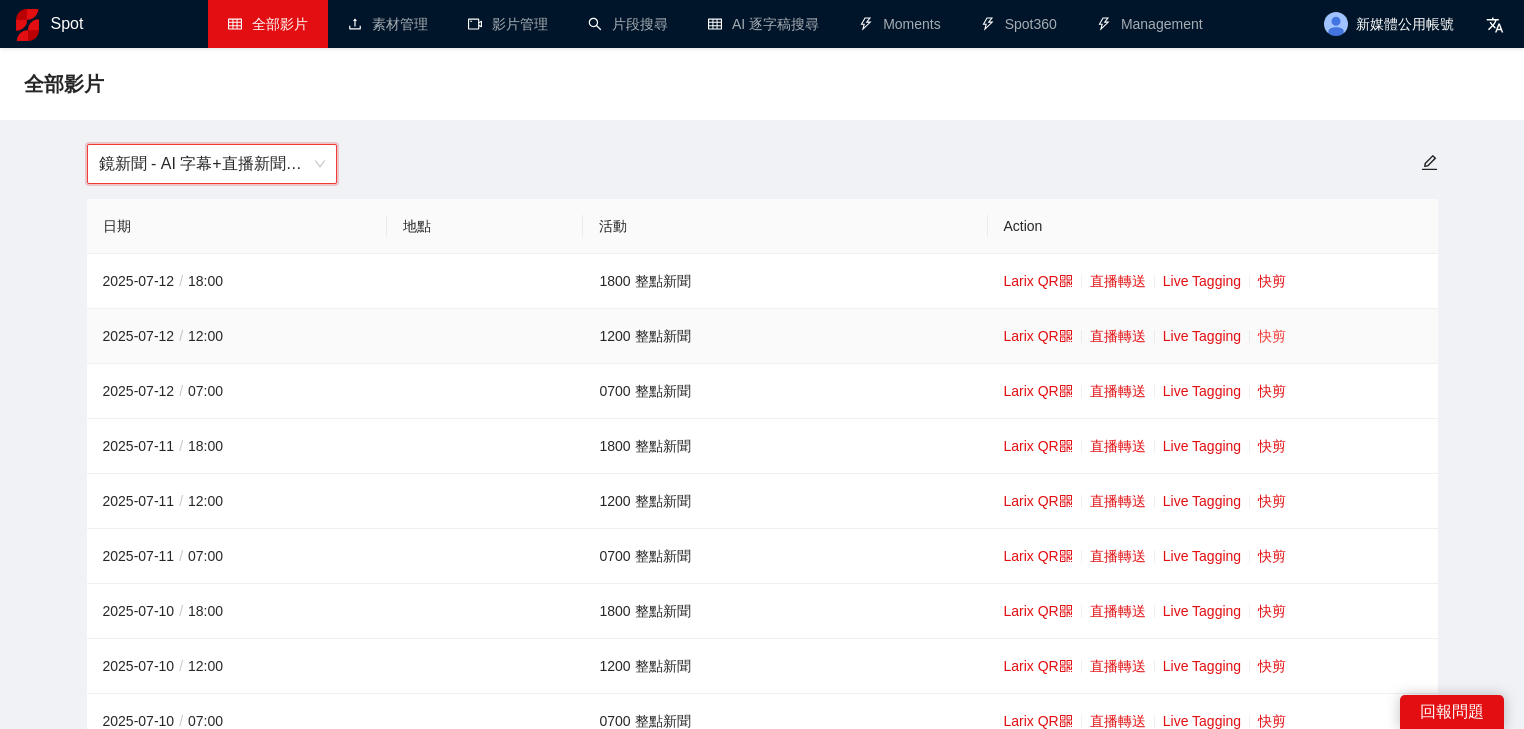 click on "快剪" at bounding box center [1272, 336] 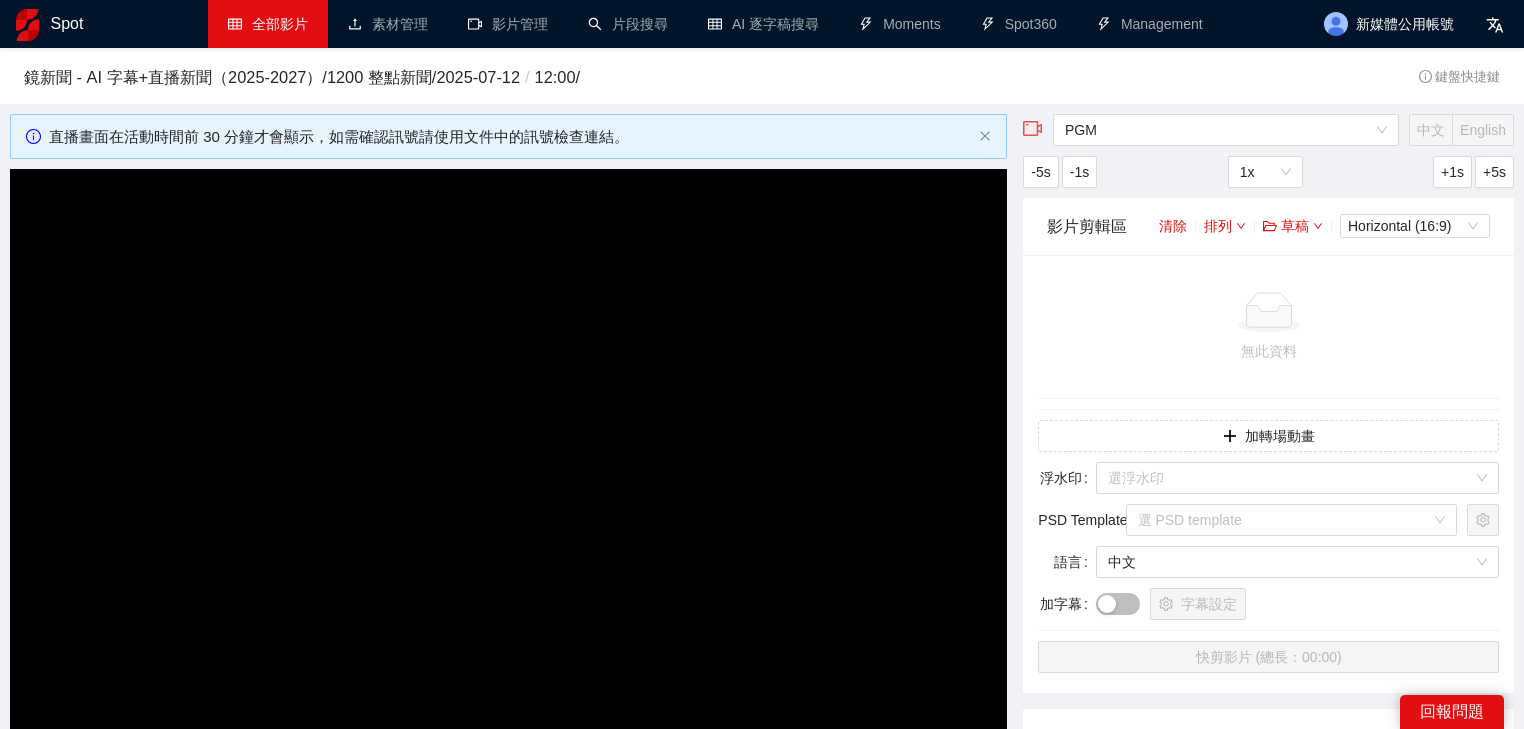 click at bounding box center [508, 449] 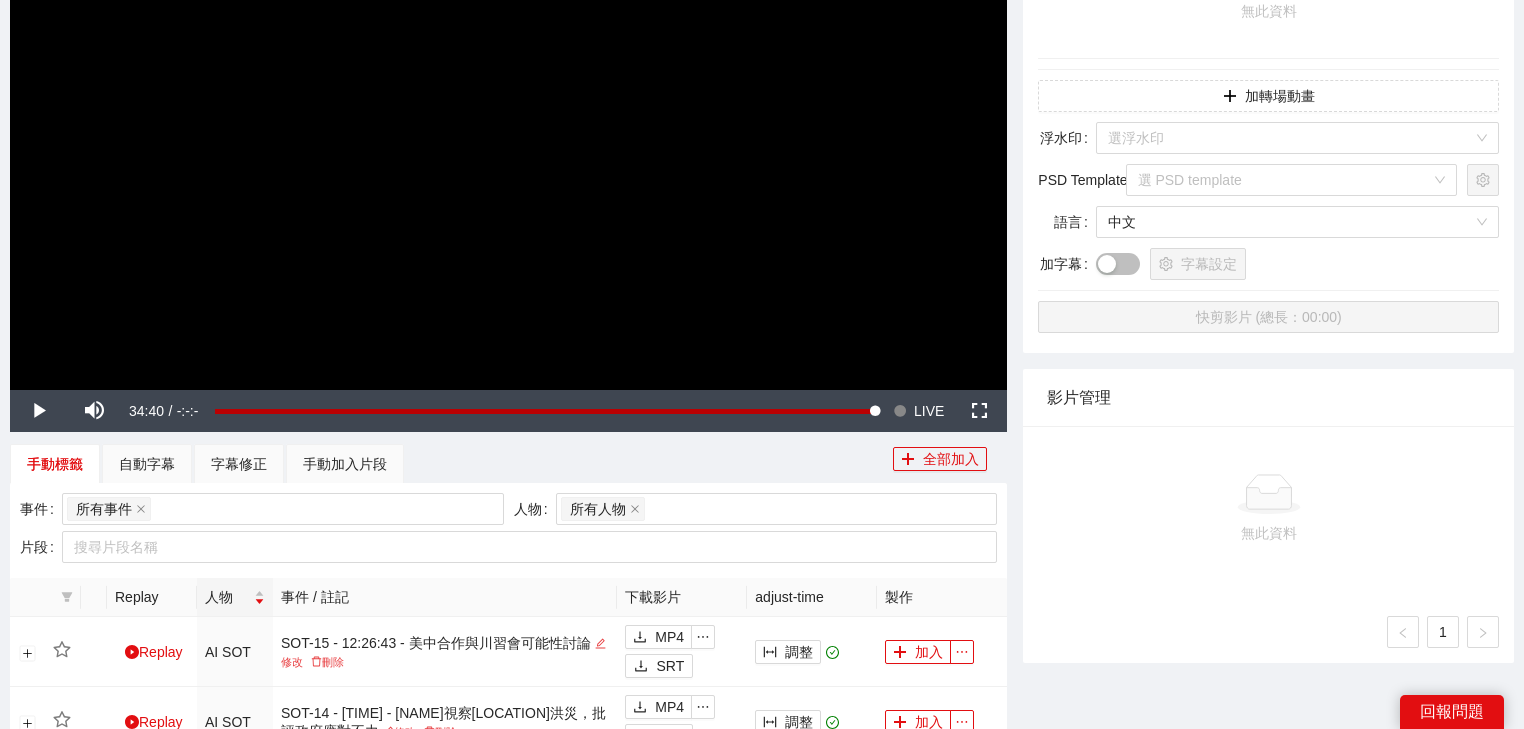 scroll, scrollTop: 0, scrollLeft: 0, axis: both 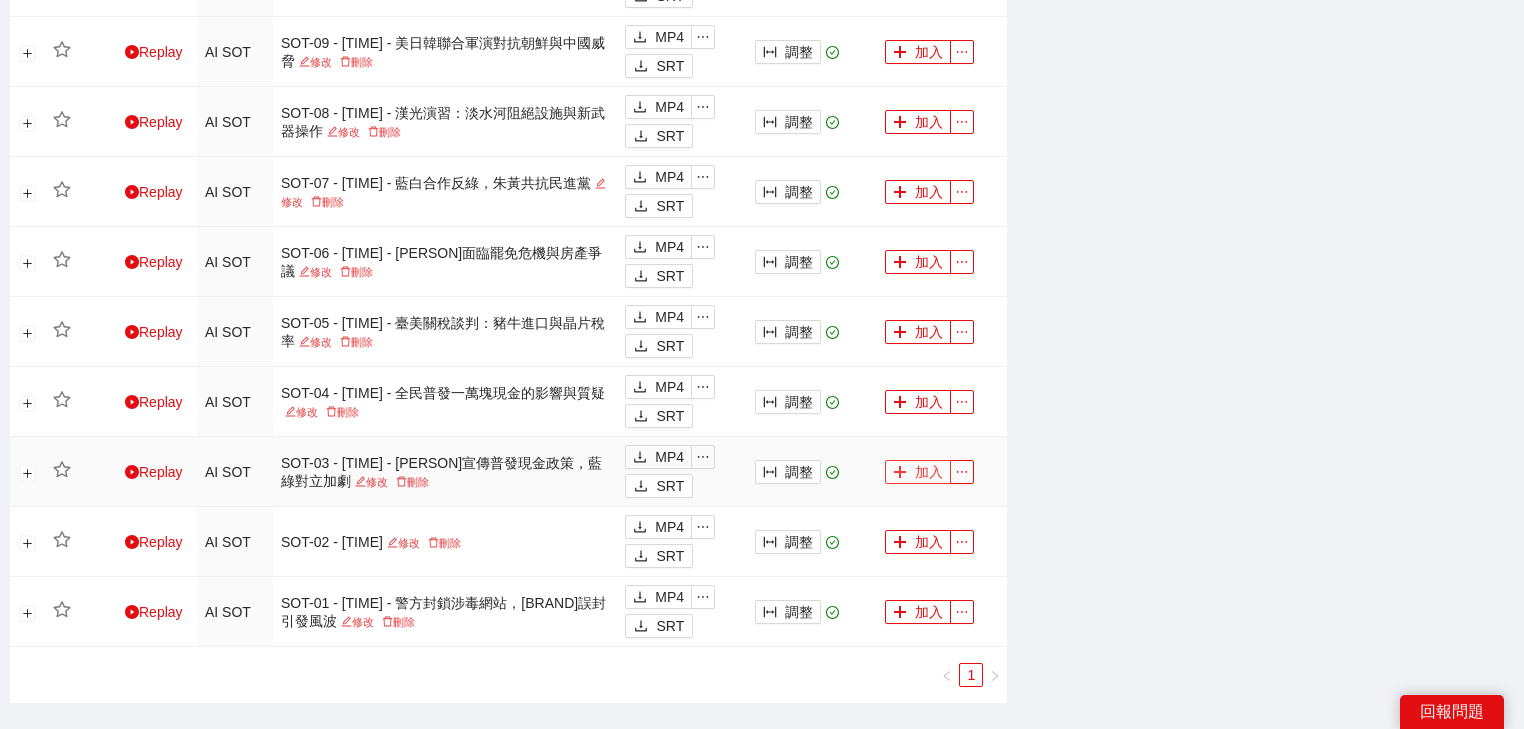 click on "加入" at bounding box center [918, 472] 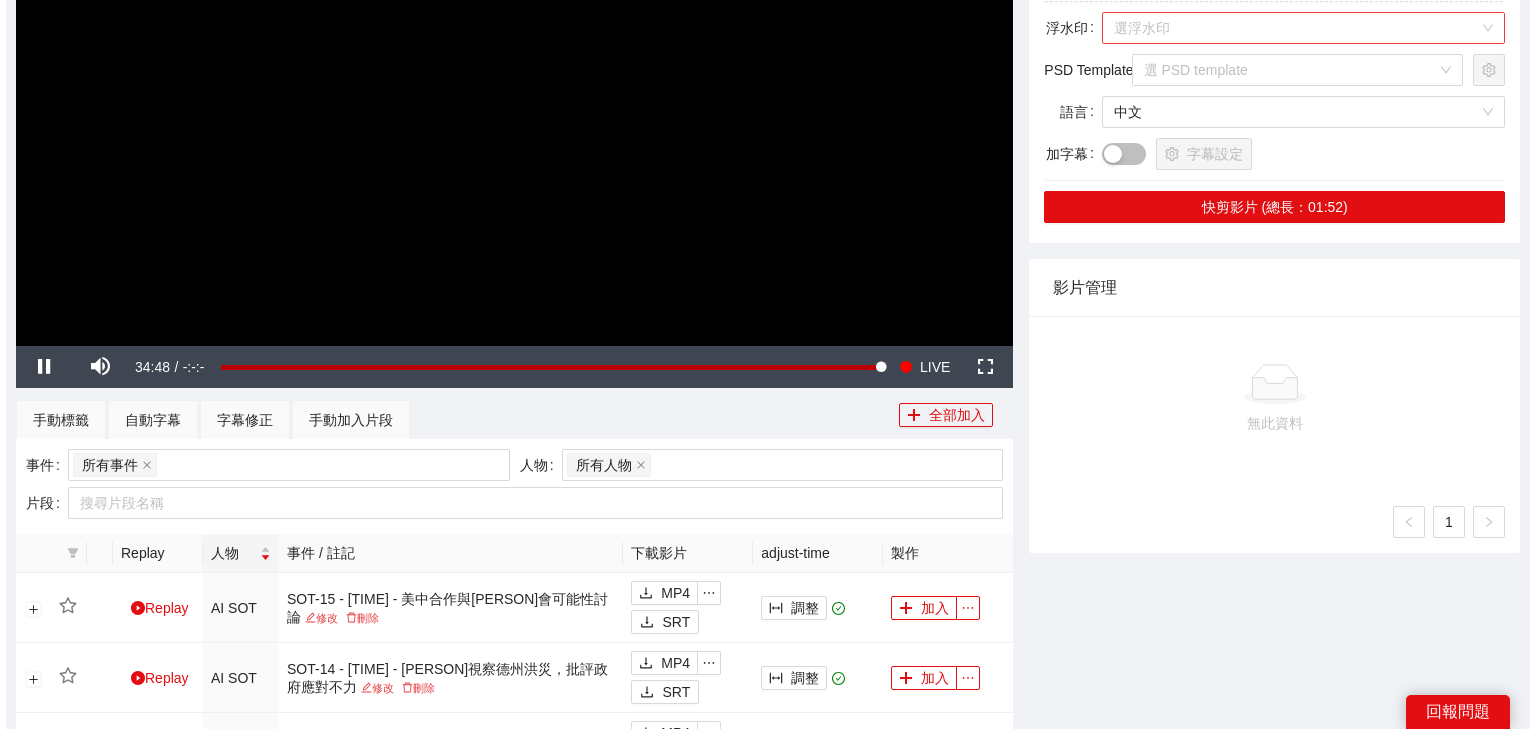 scroll, scrollTop: 160, scrollLeft: 0, axis: vertical 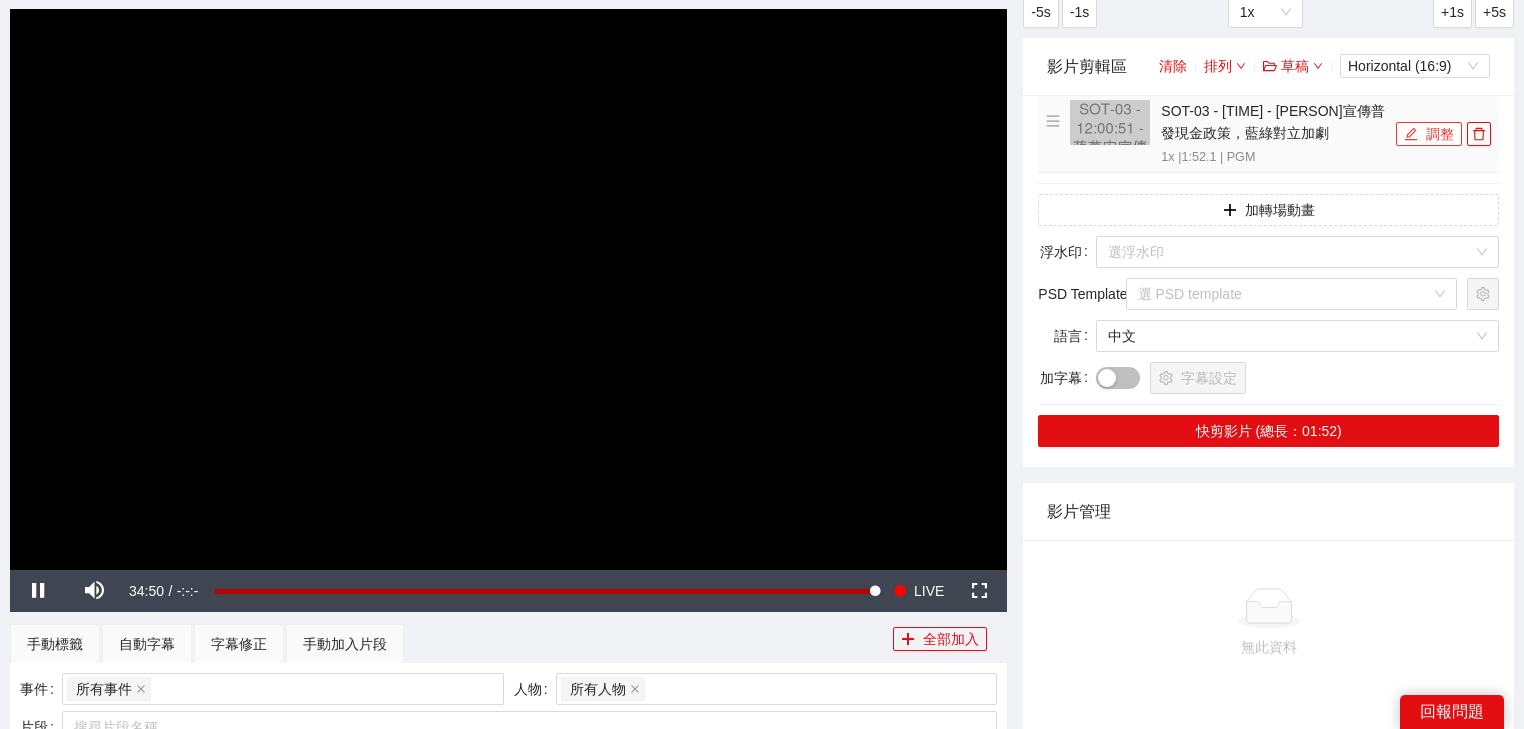 click on "調整" at bounding box center (1429, 134) 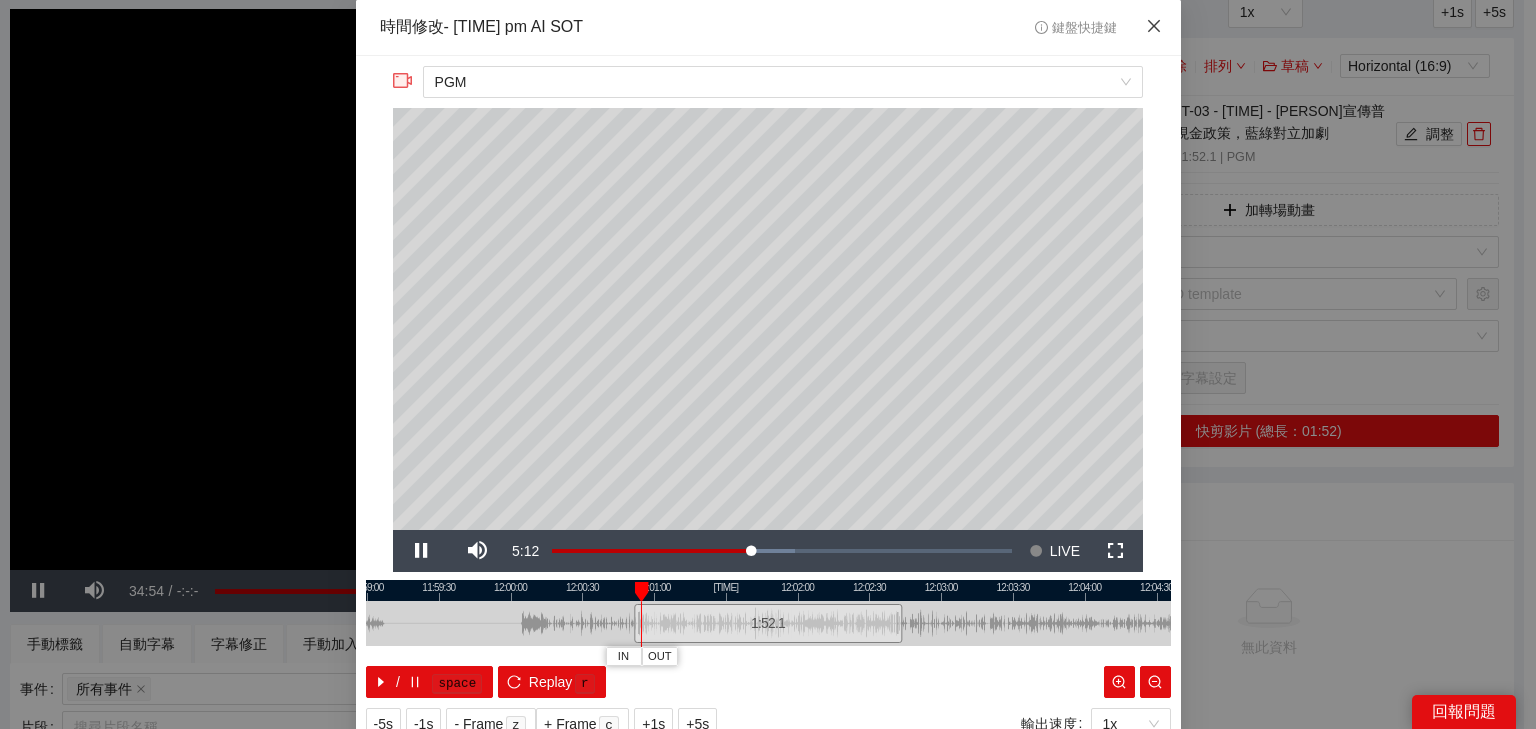 click 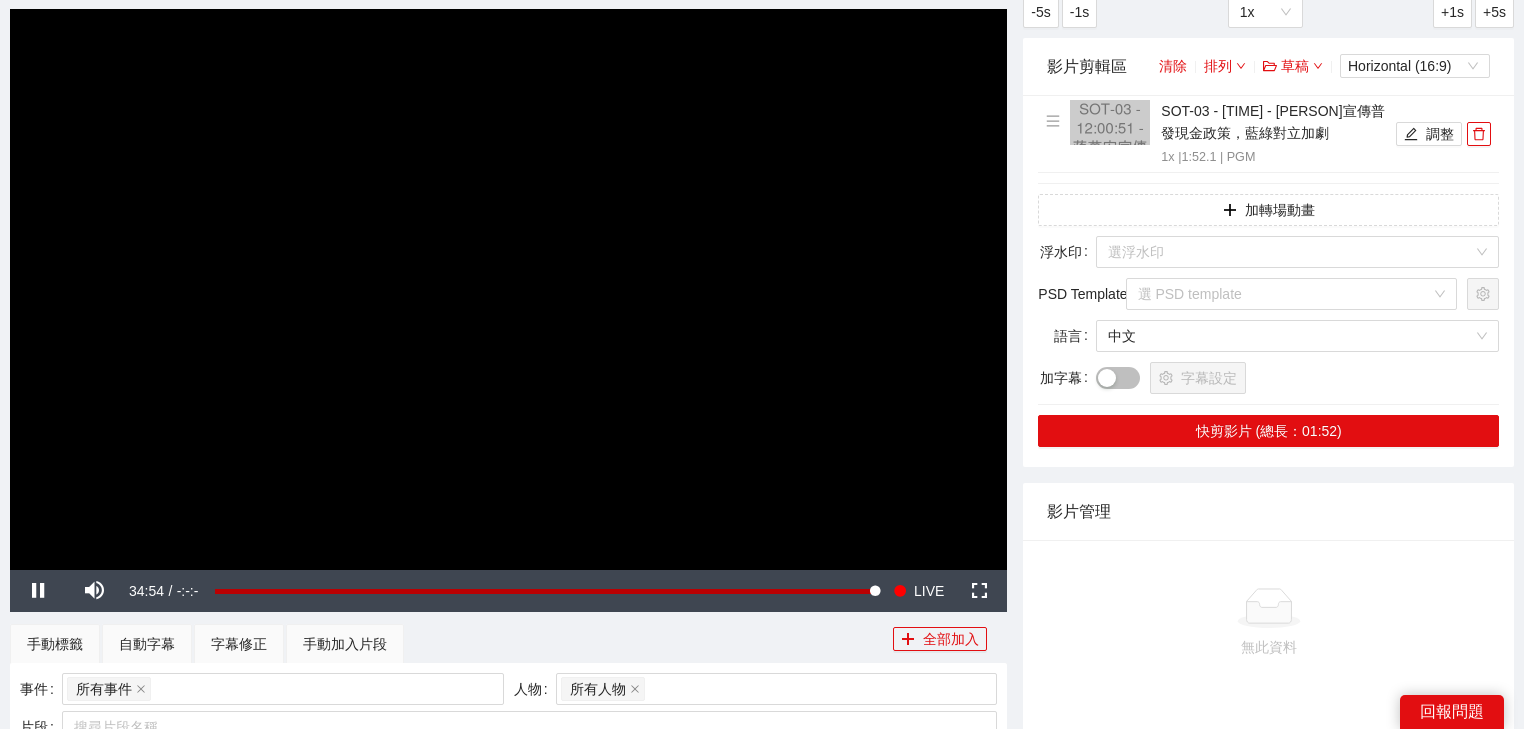 click at bounding box center (508, 289) 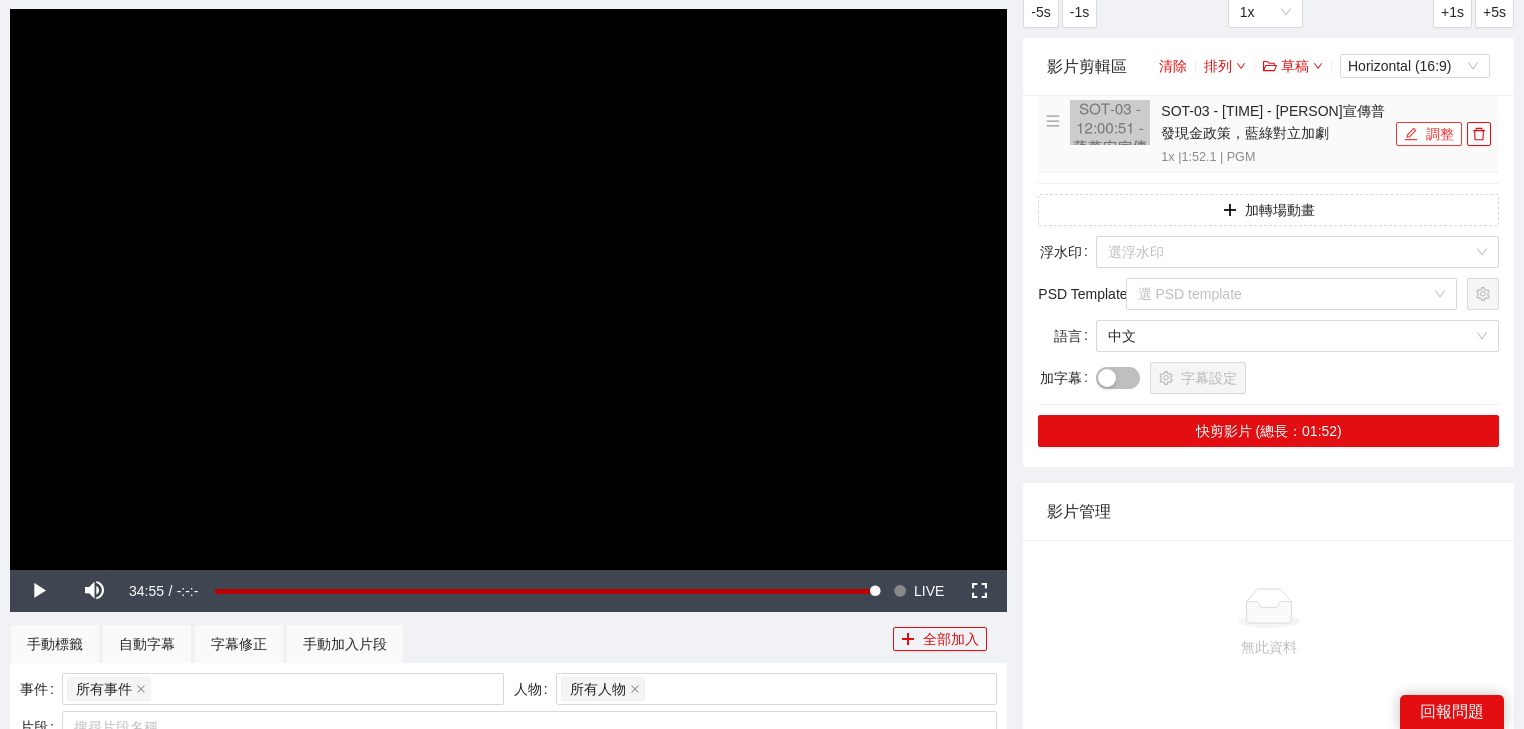 click on "調整" at bounding box center (1429, 134) 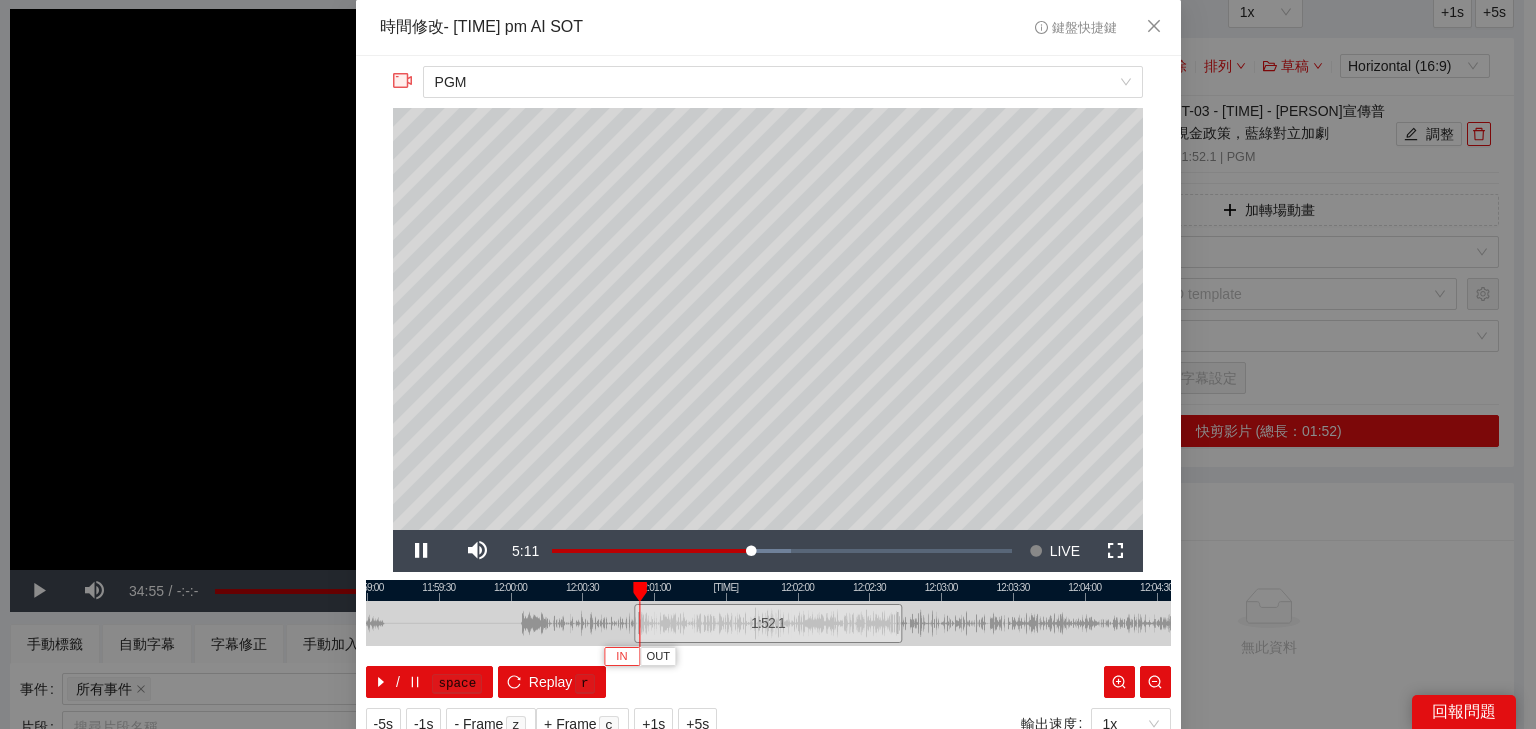 click on "IN" at bounding box center (621, 657) 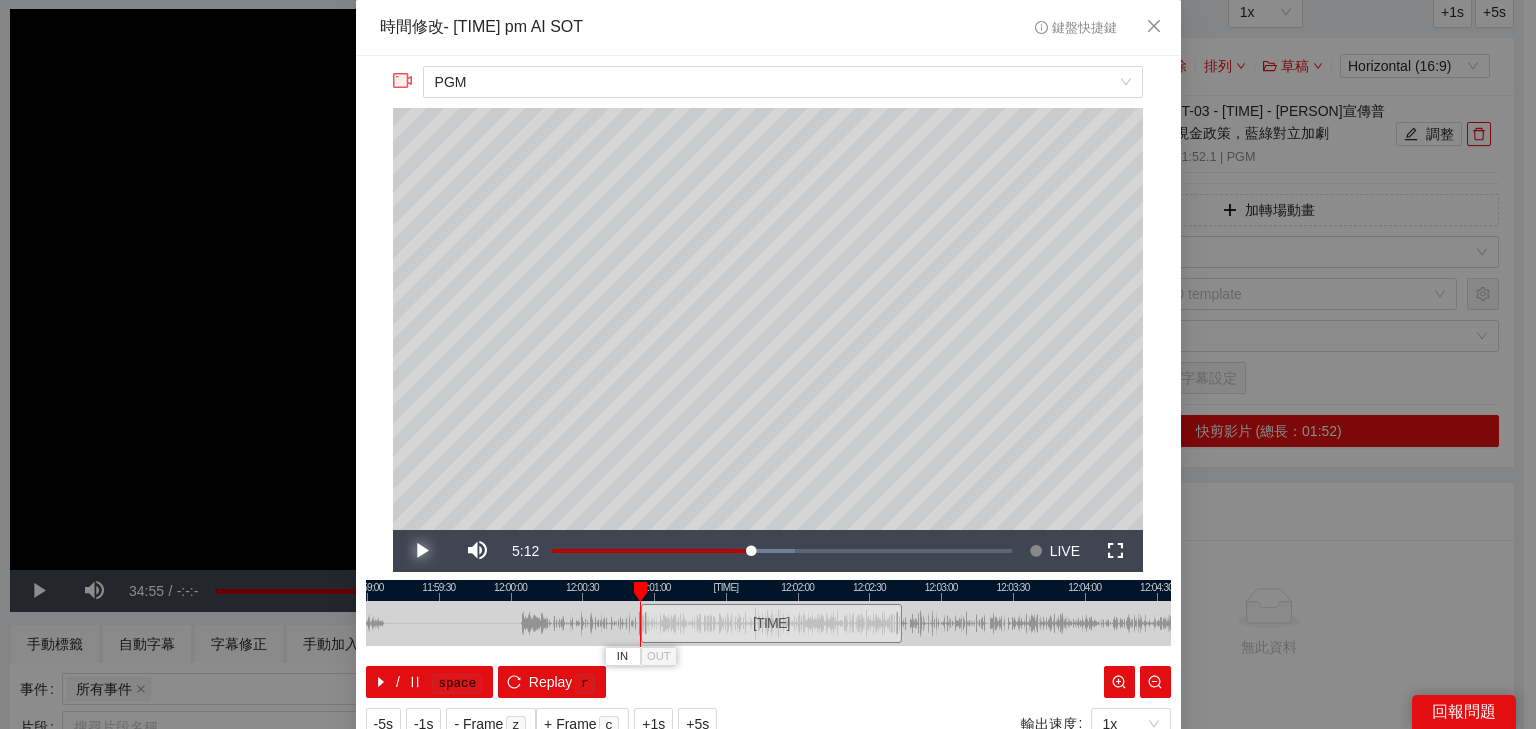 click at bounding box center [421, 551] 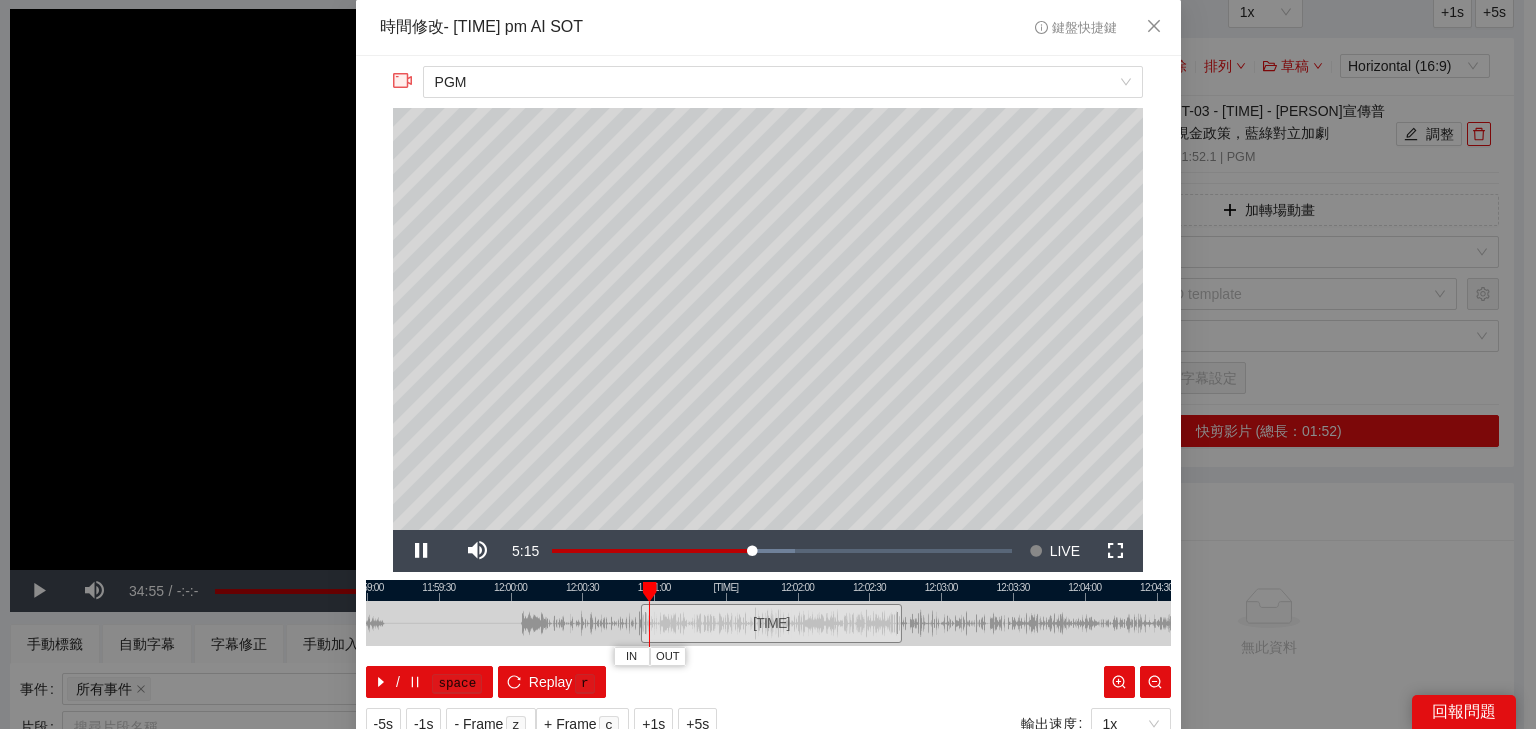 click at bounding box center [768, 590] 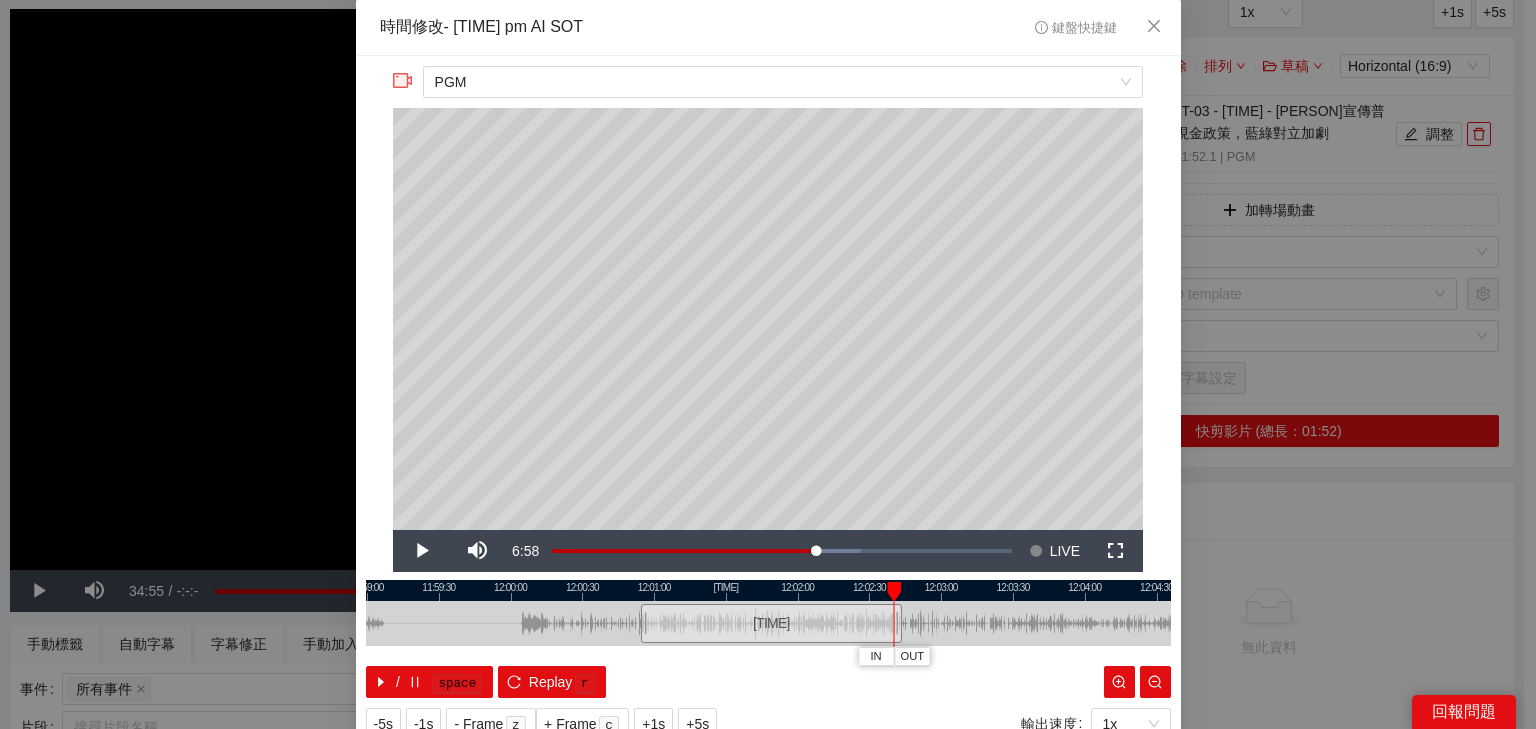 click at bounding box center (768, 623) 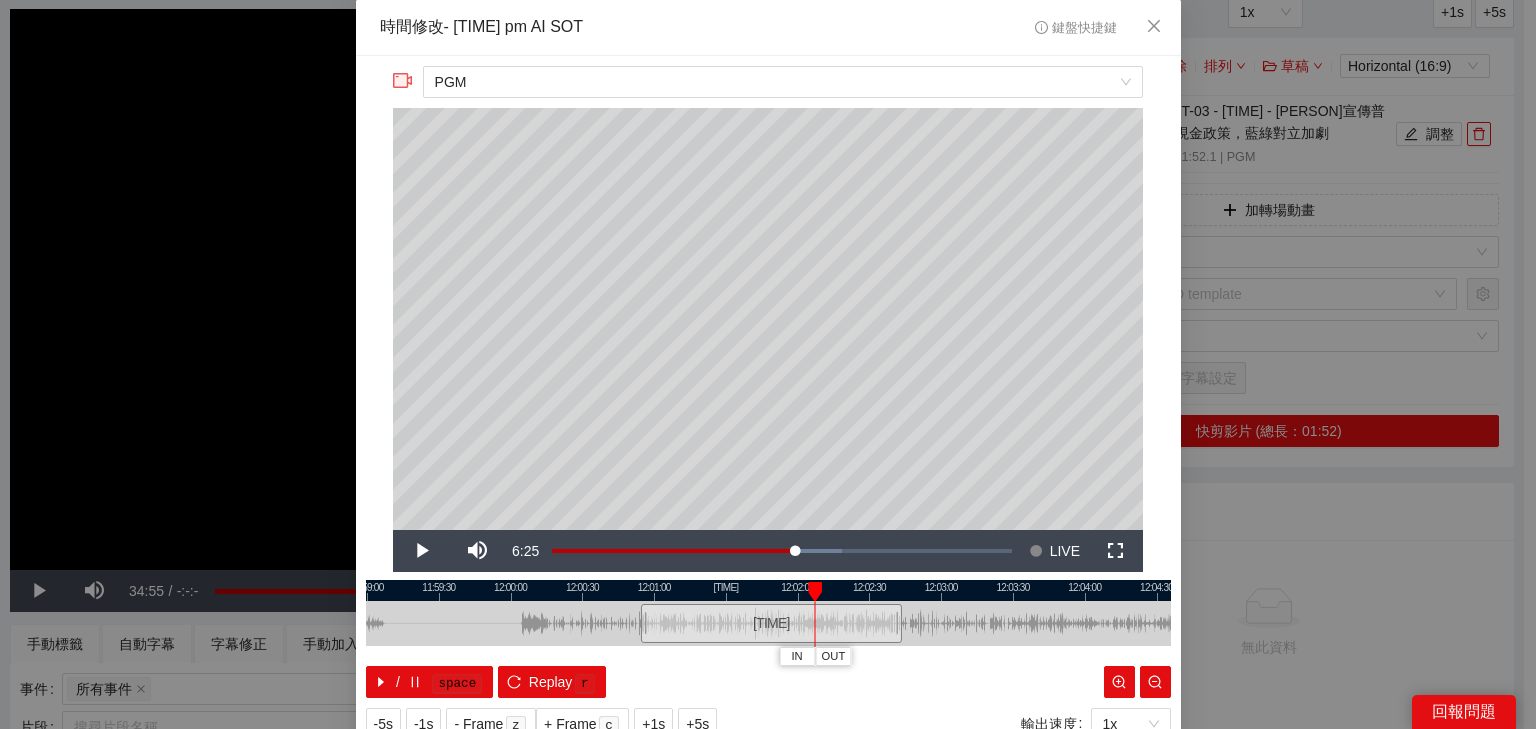 click at bounding box center (768, 590) 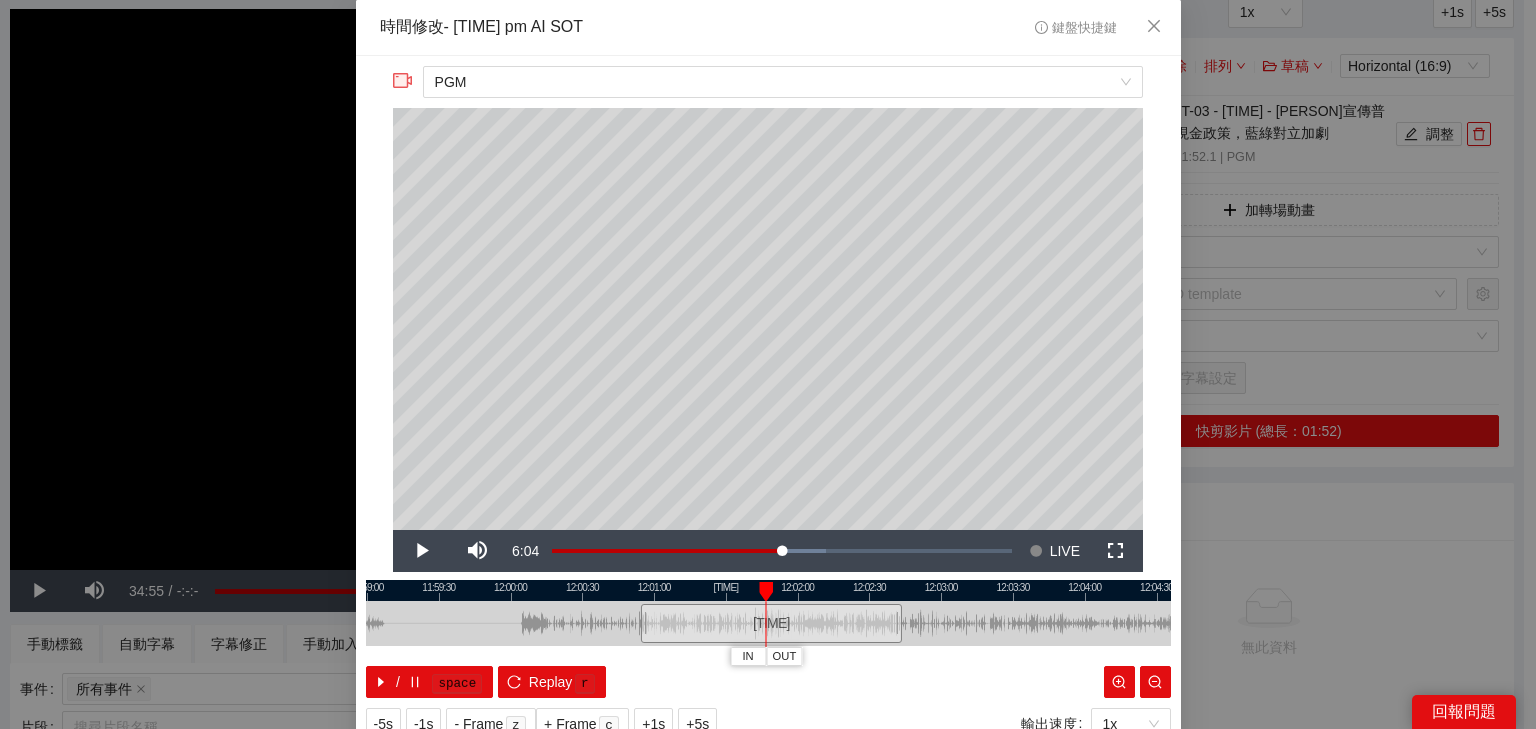 click at bounding box center [768, 590] 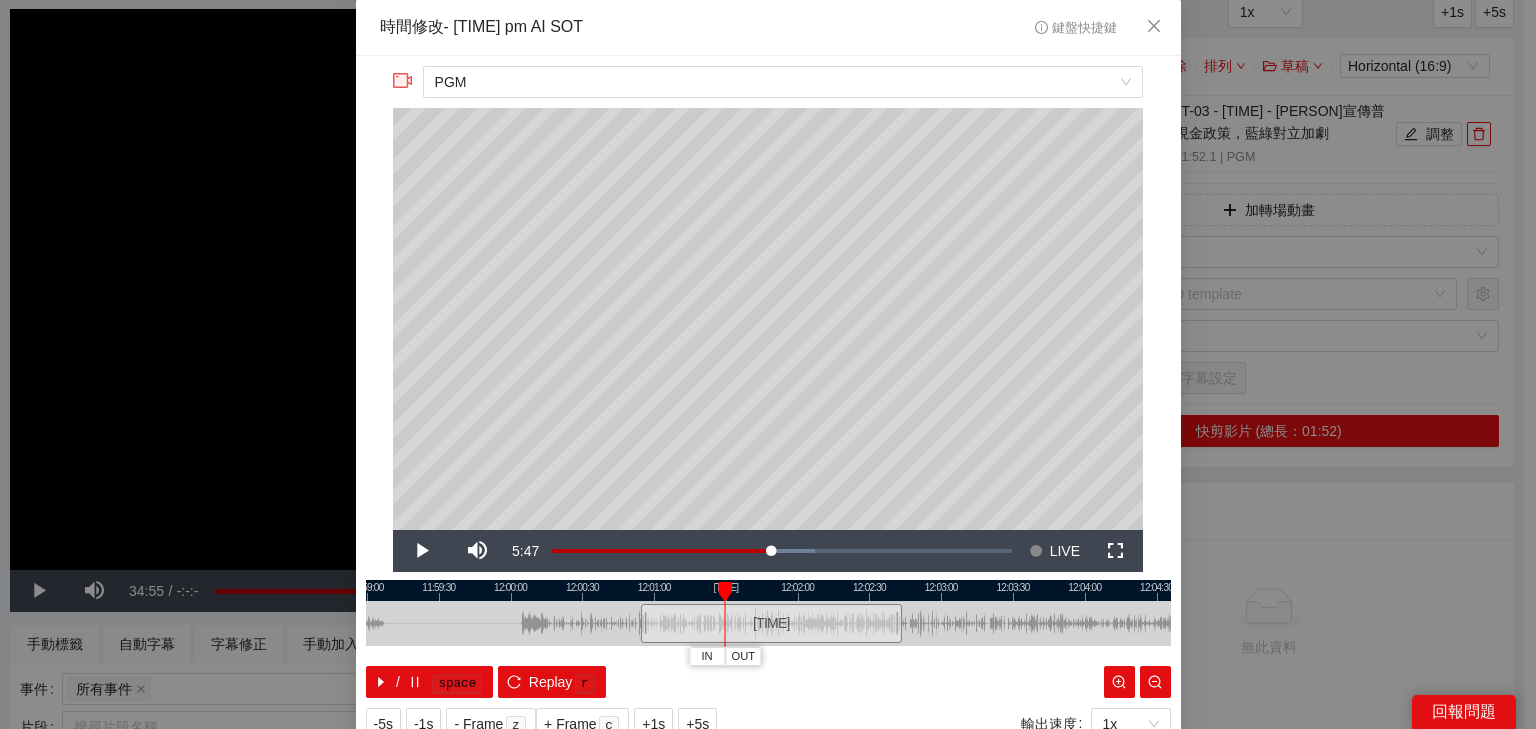 click at bounding box center [768, 590] 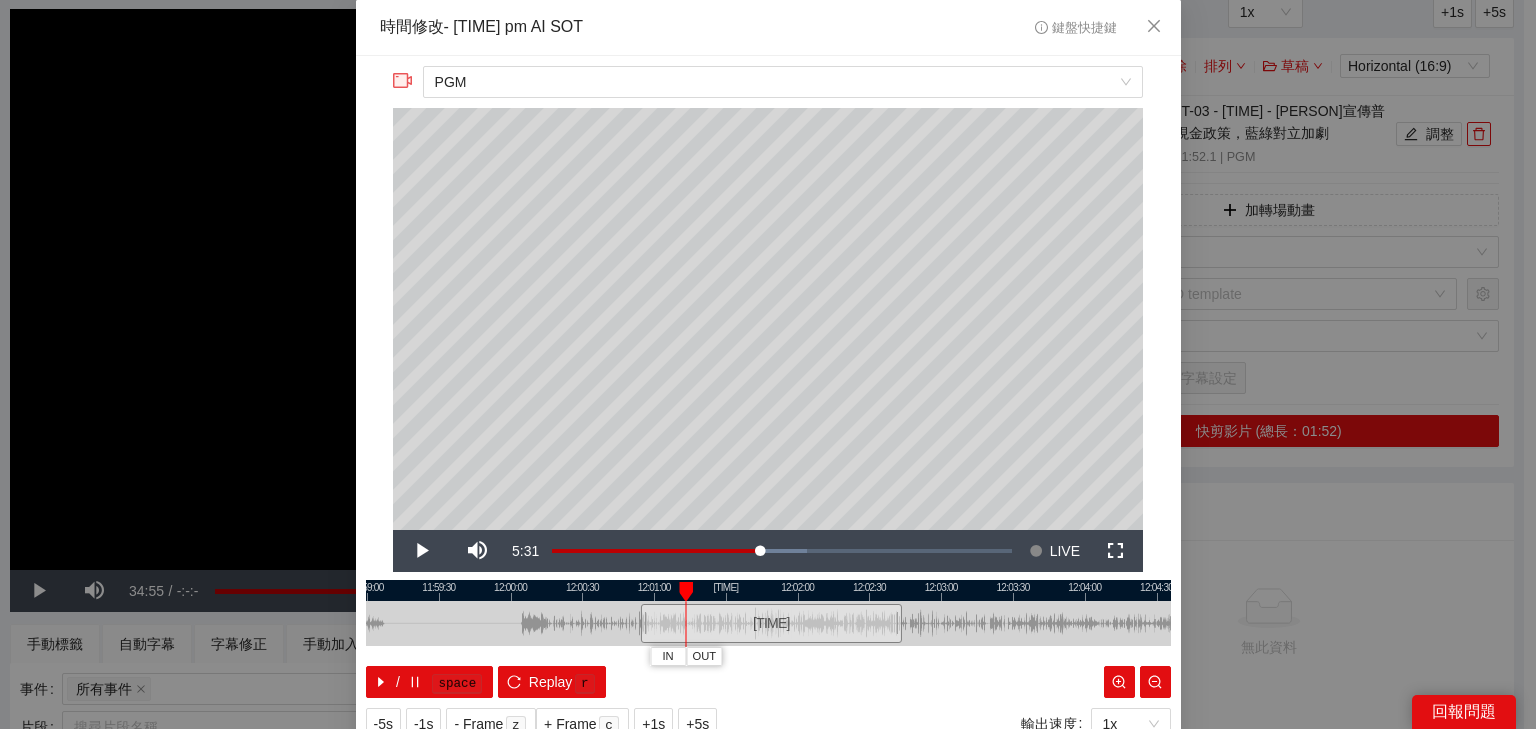 click at bounding box center (768, 590) 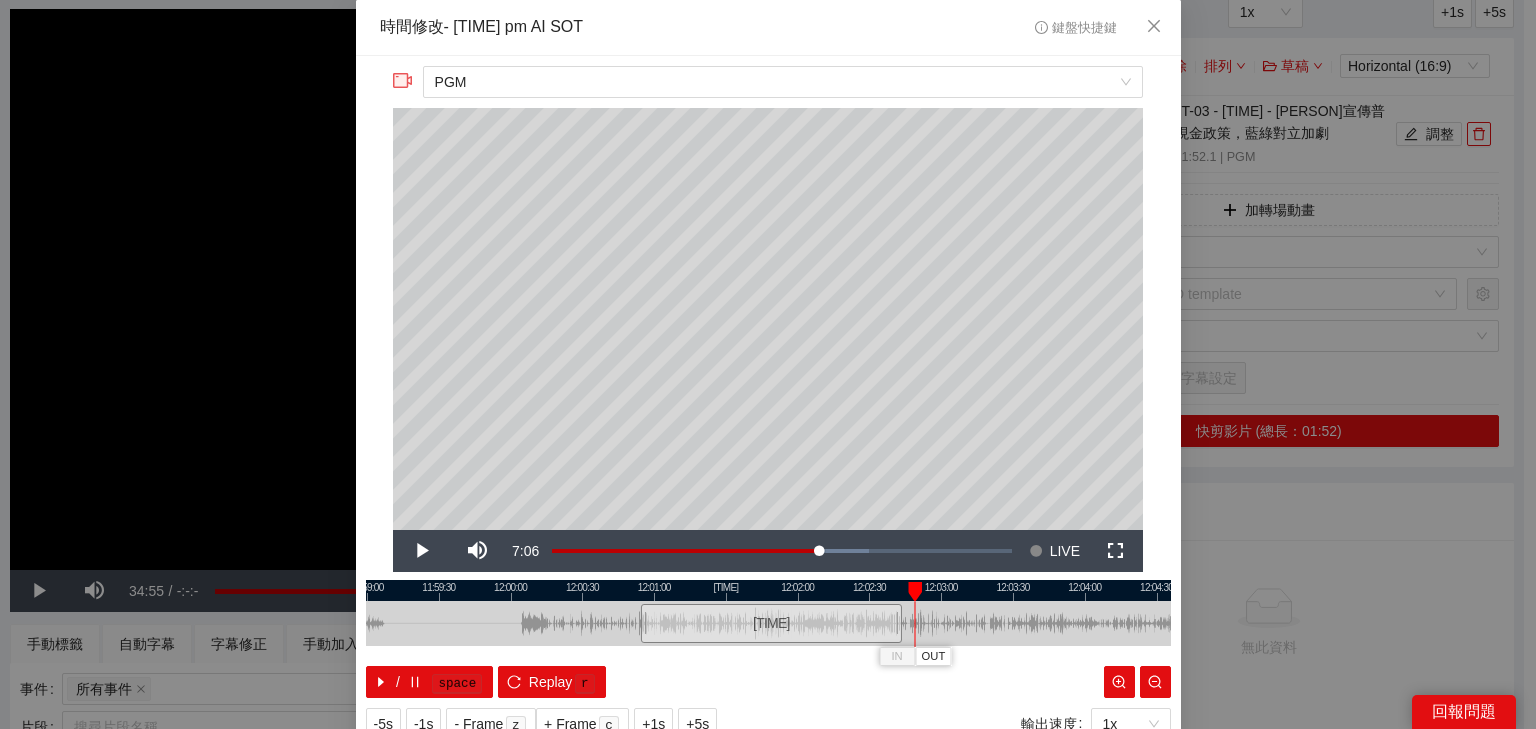 click at bounding box center (768, 590) 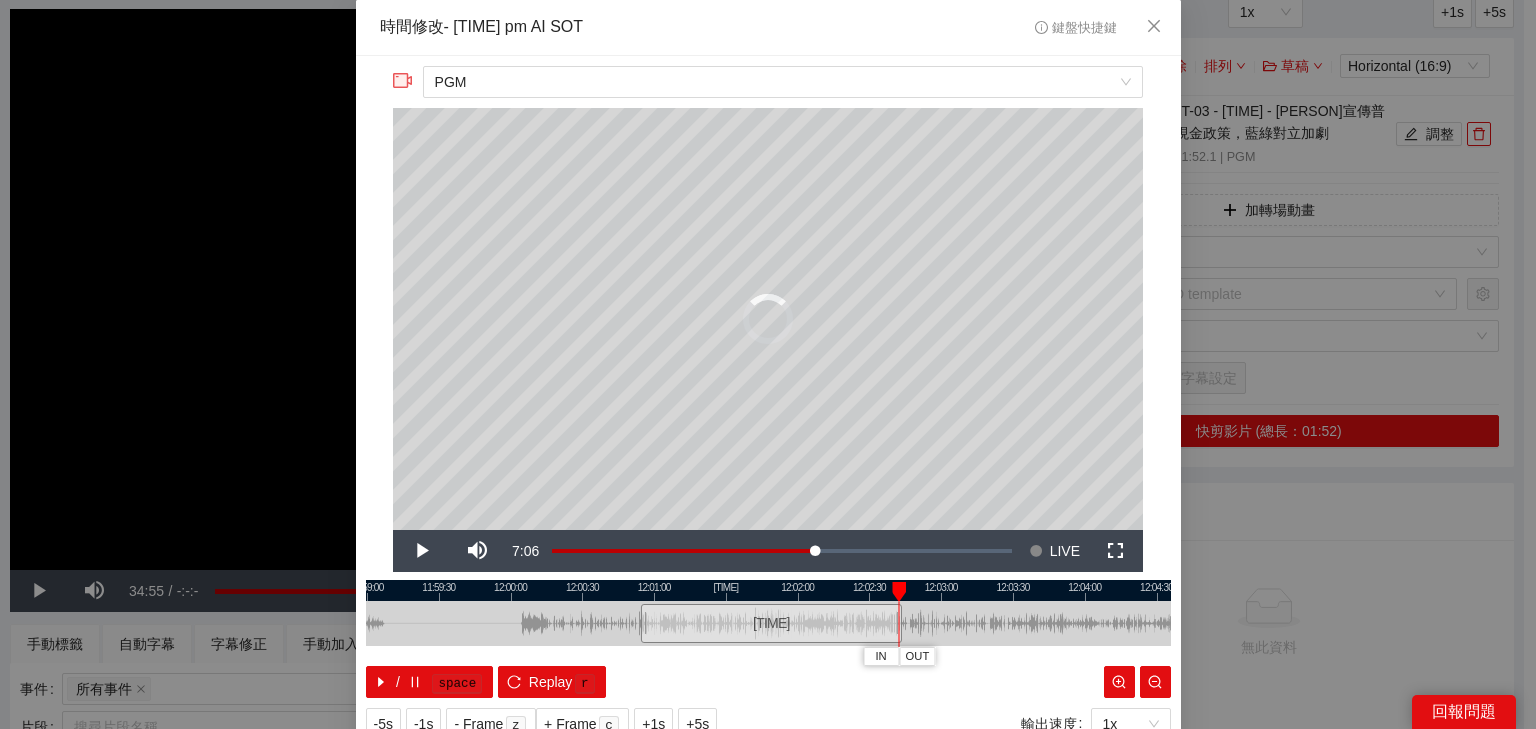 click at bounding box center (899, 592) 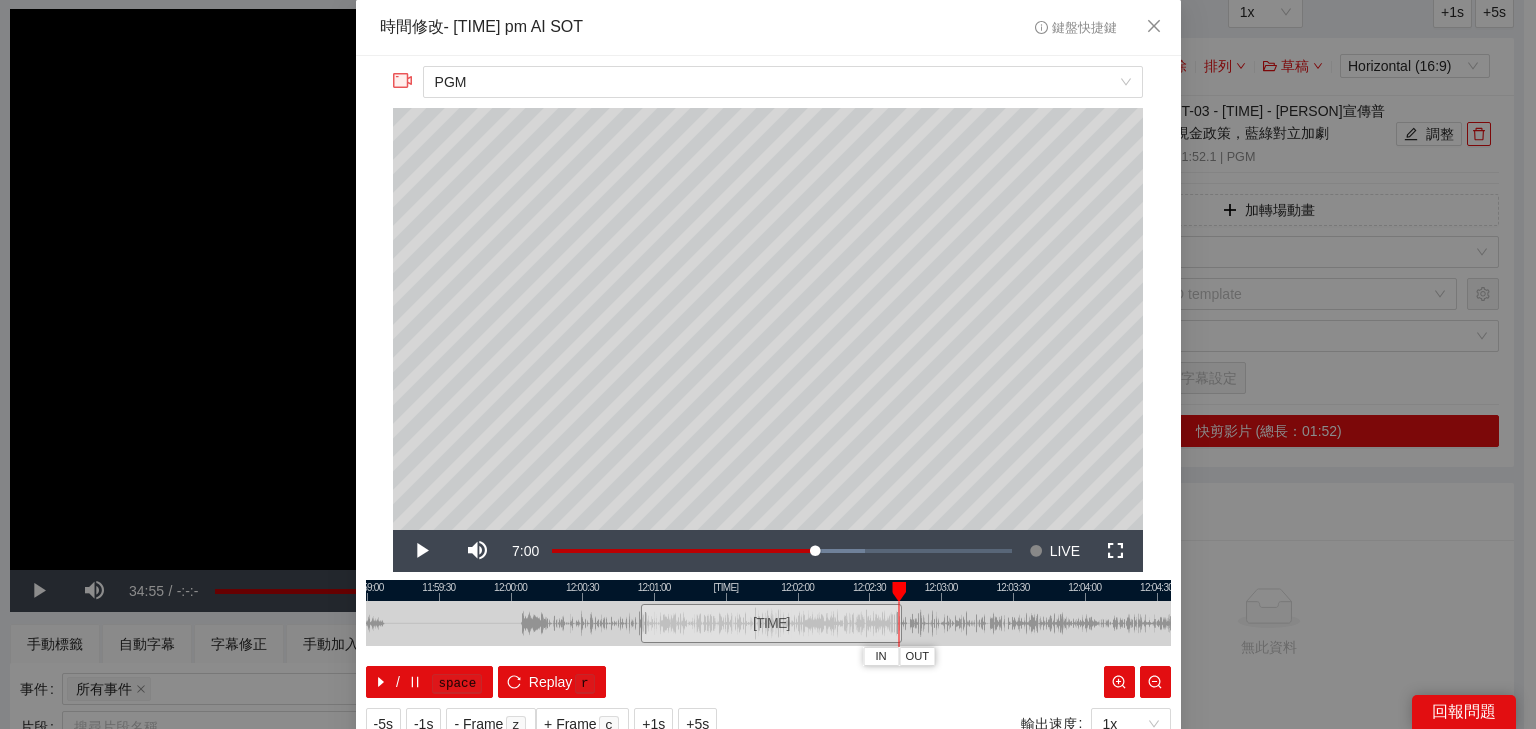 click at bounding box center [899, 592] 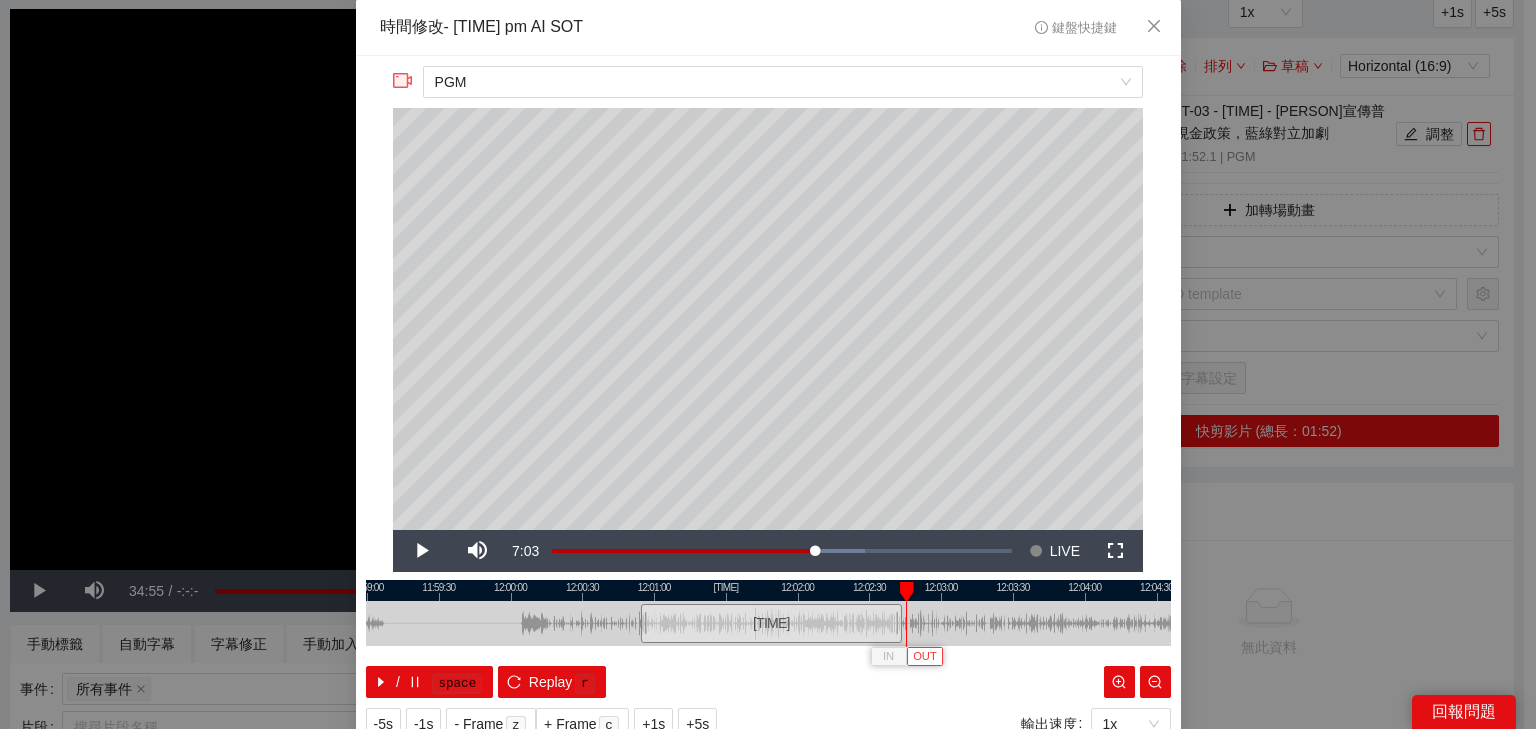 click on "OUT" at bounding box center [925, 657] 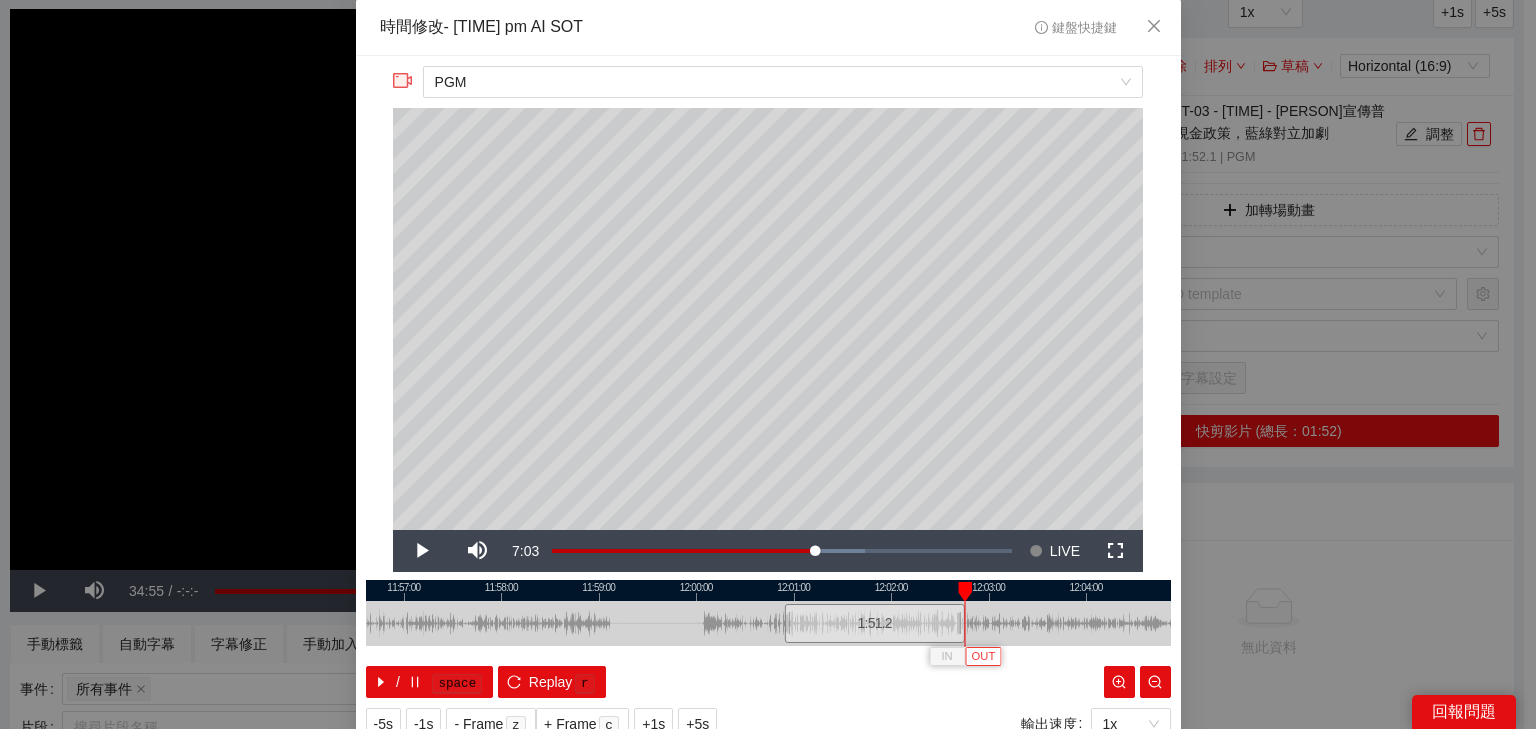 scroll, scrollTop: 73, scrollLeft: 0, axis: vertical 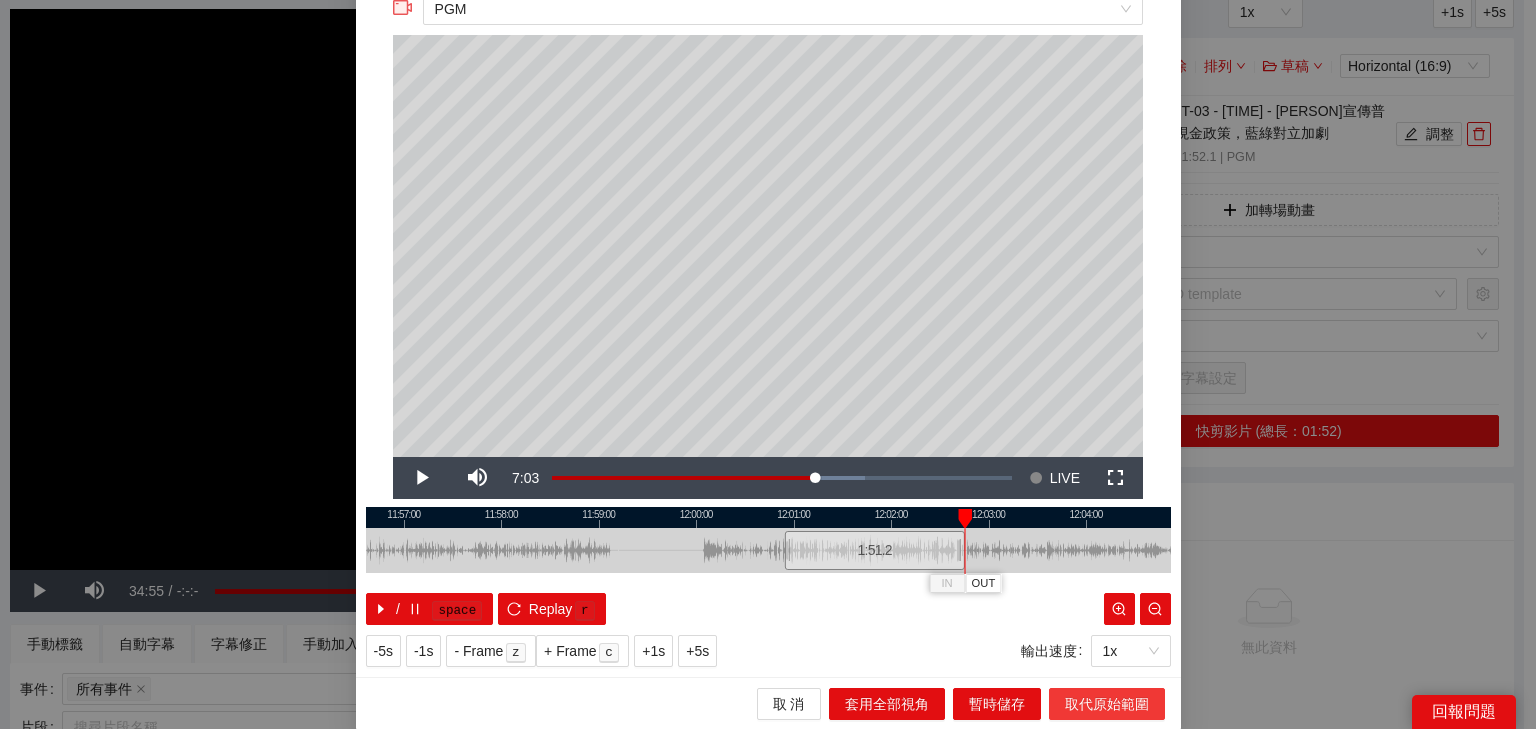 click on "取代原始範圍" at bounding box center (1107, 704) 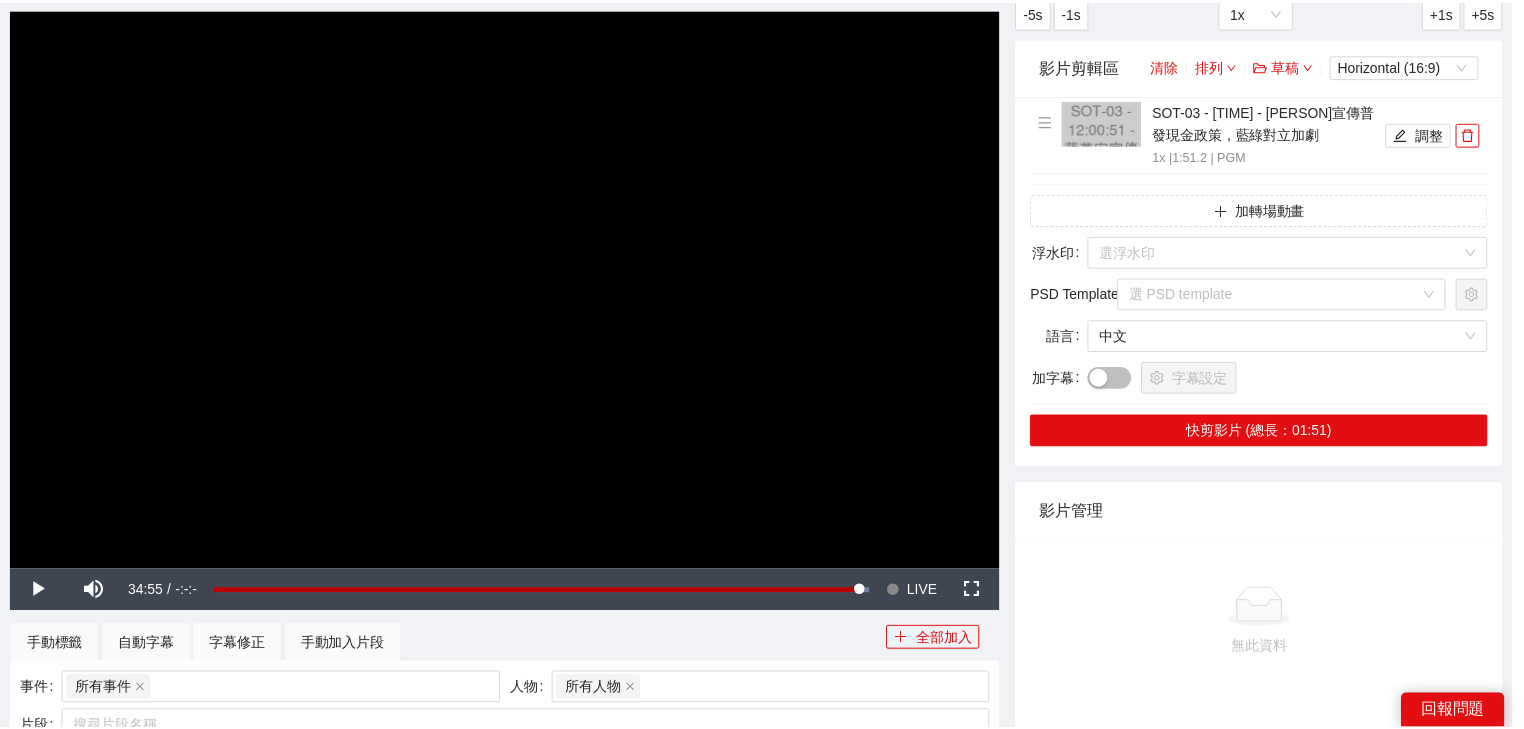 scroll, scrollTop: 0, scrollLeft: 0, axis: both 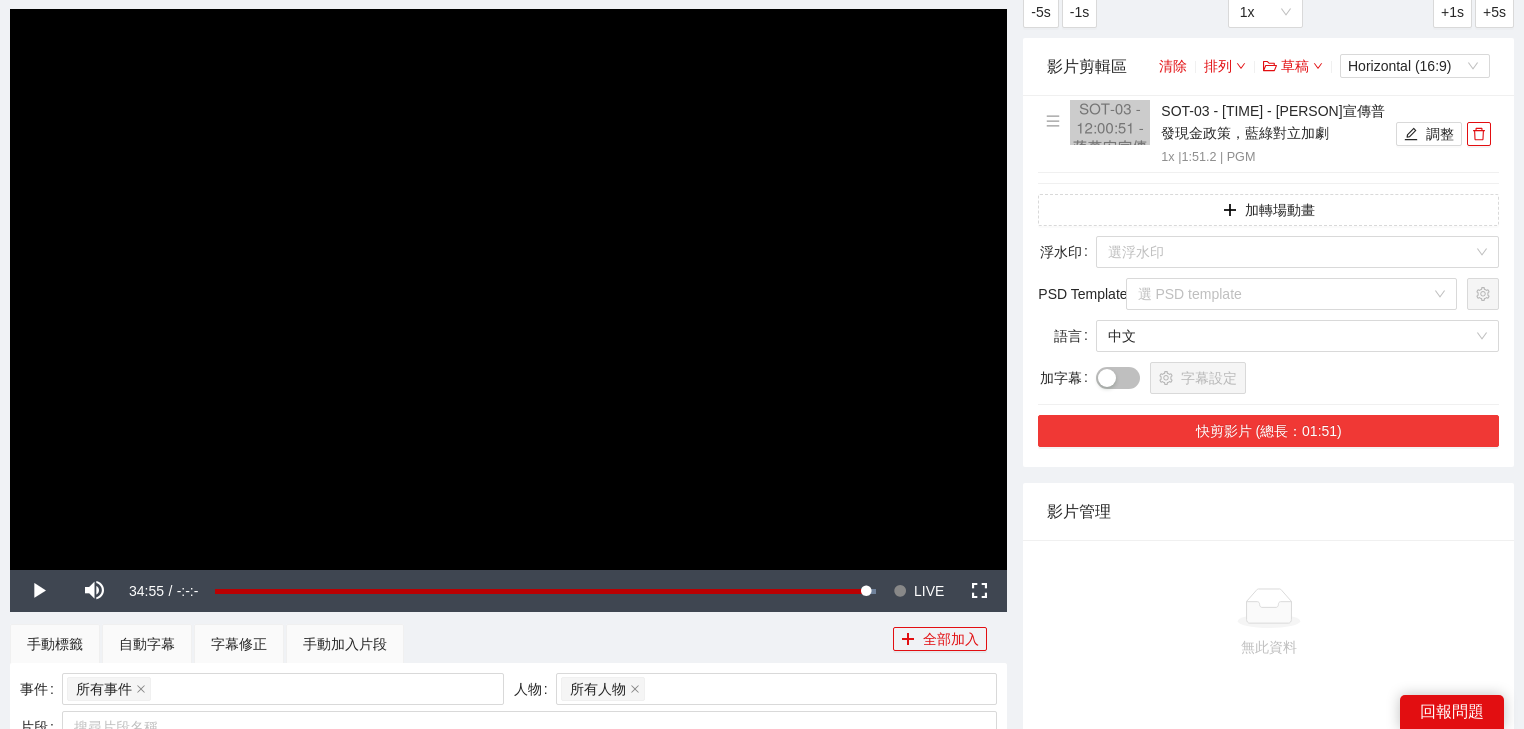 click on "快剪影片 (總長：01:51)" at bounding box center [1268, 431] 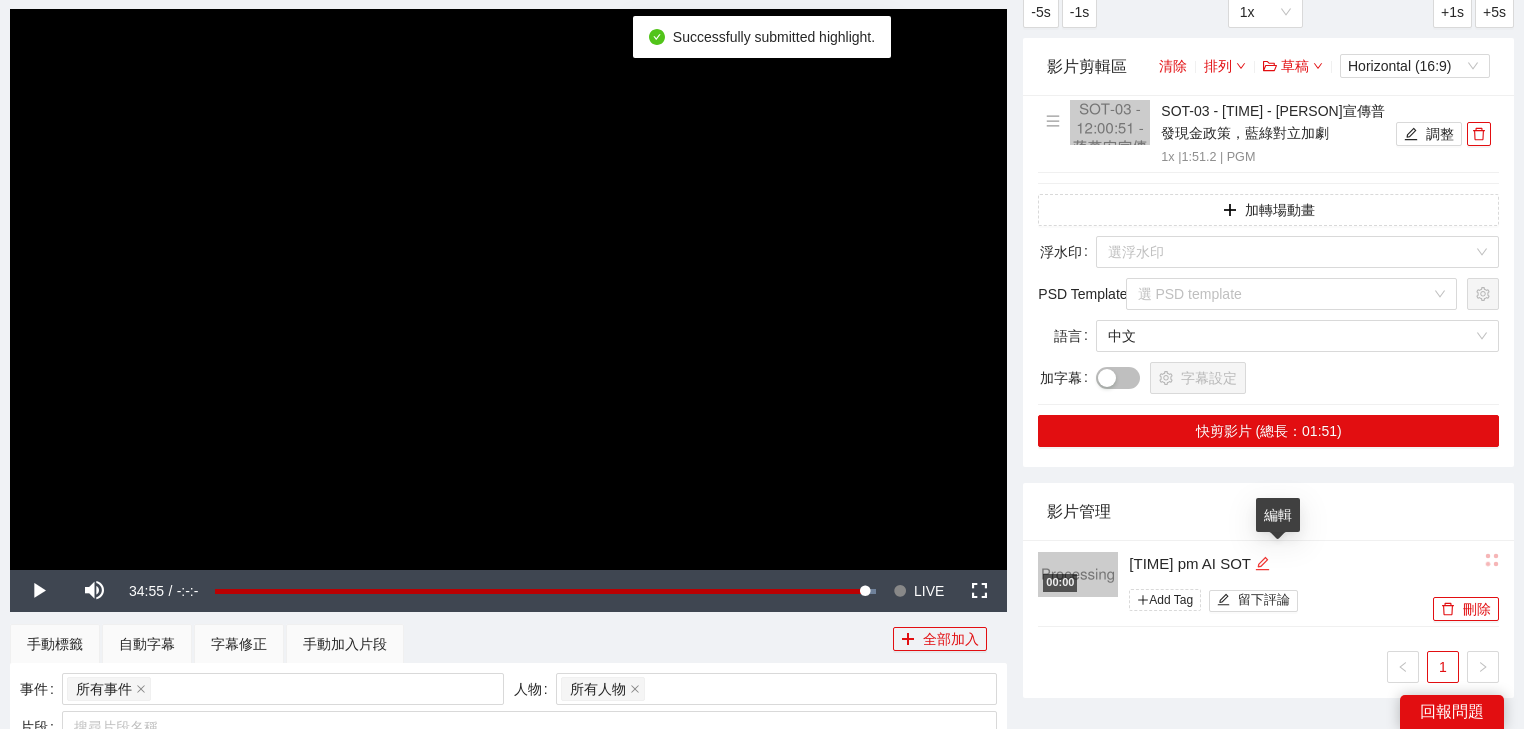 click 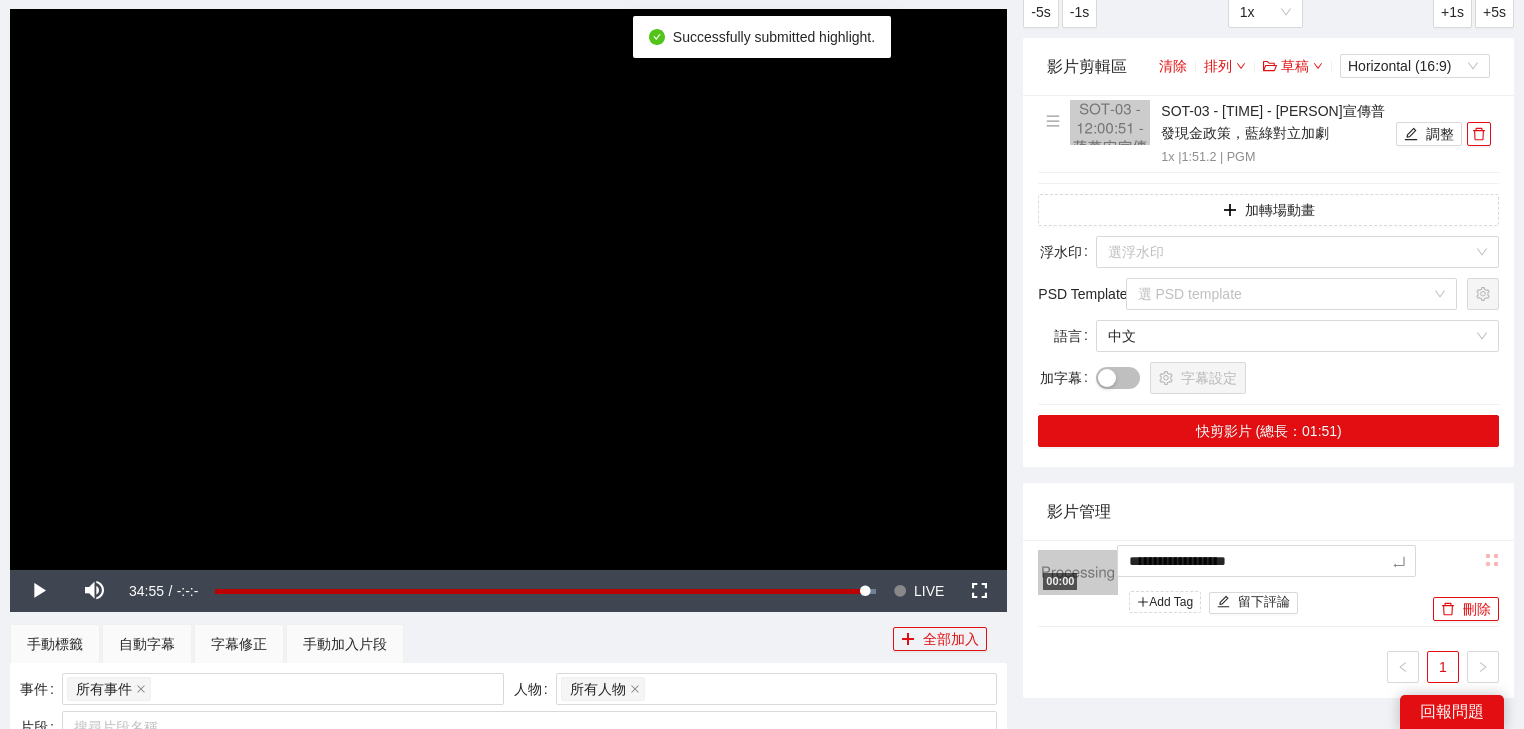 drag, startPoint x: 1280, startPoint y: 564, endPoint x: 783, endPoint y: 542, distance: 497.4867 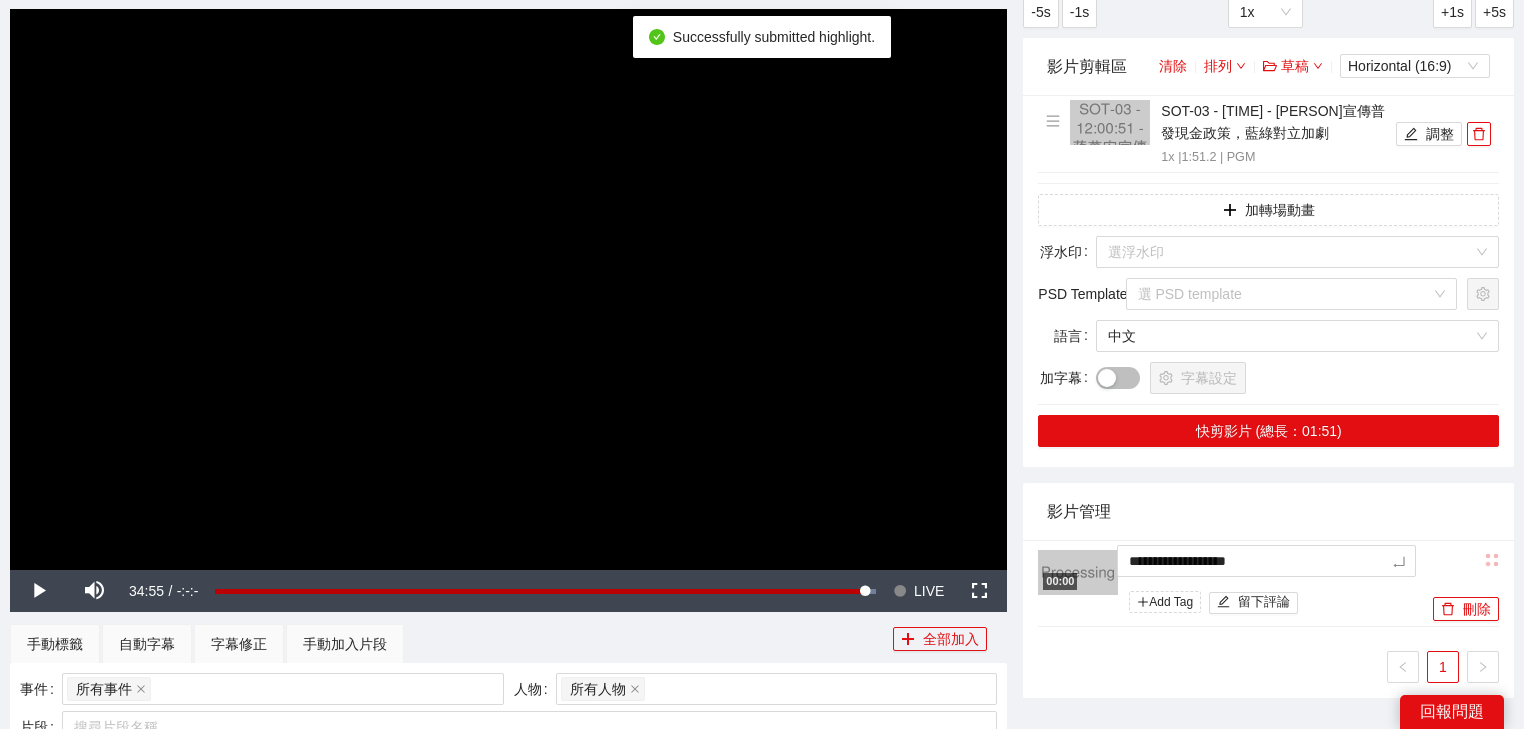 click on "**********" at bounding box center [762, 941] 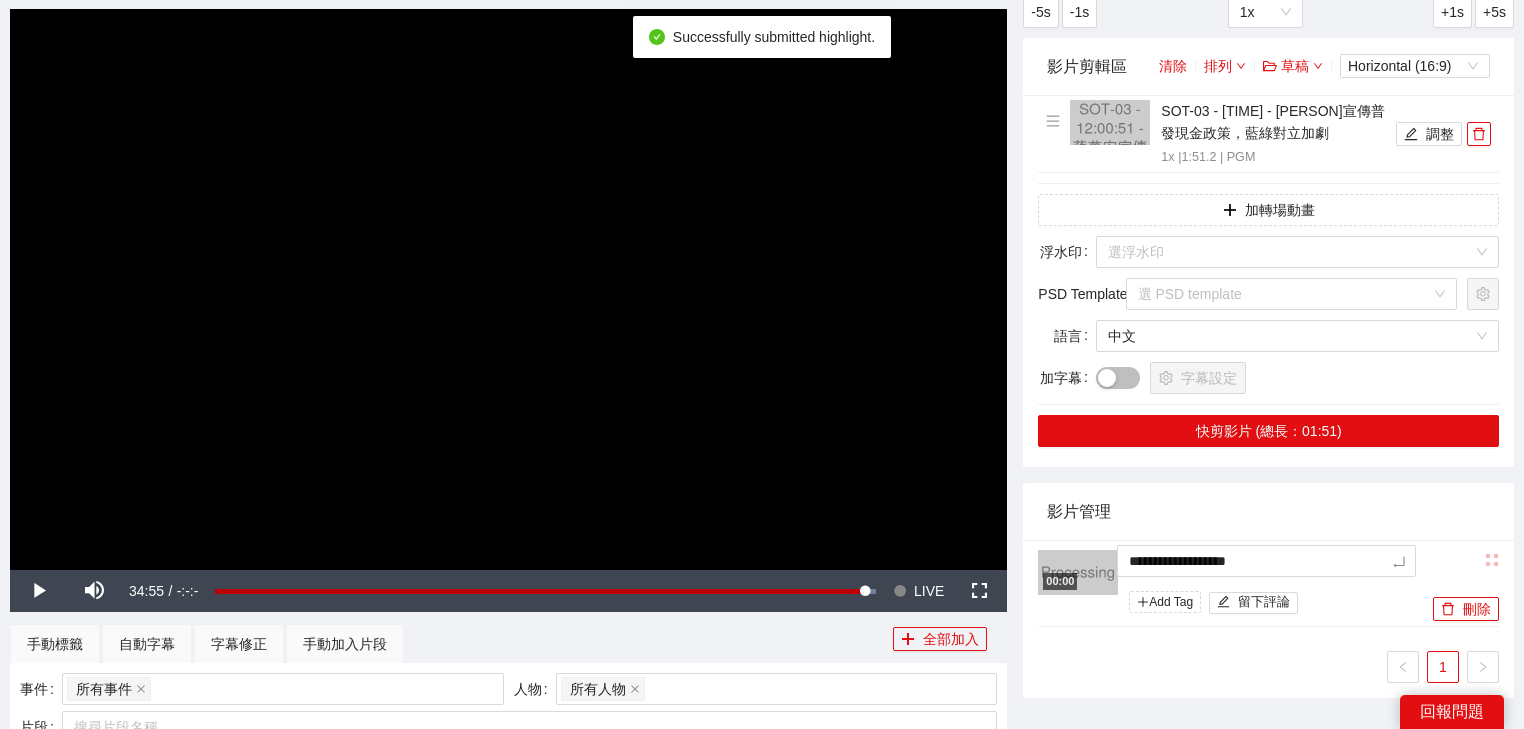 type on "*********" 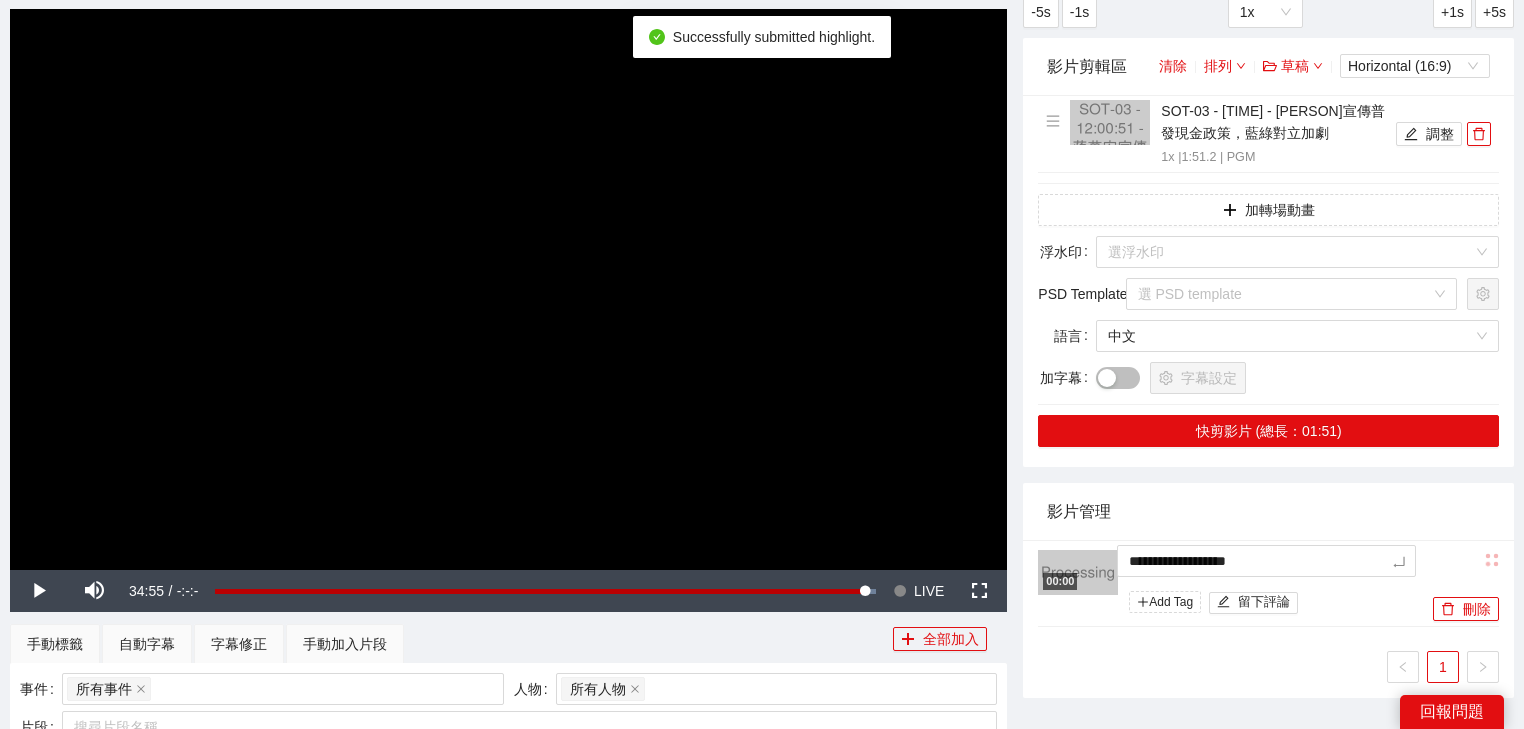 type on "*********" 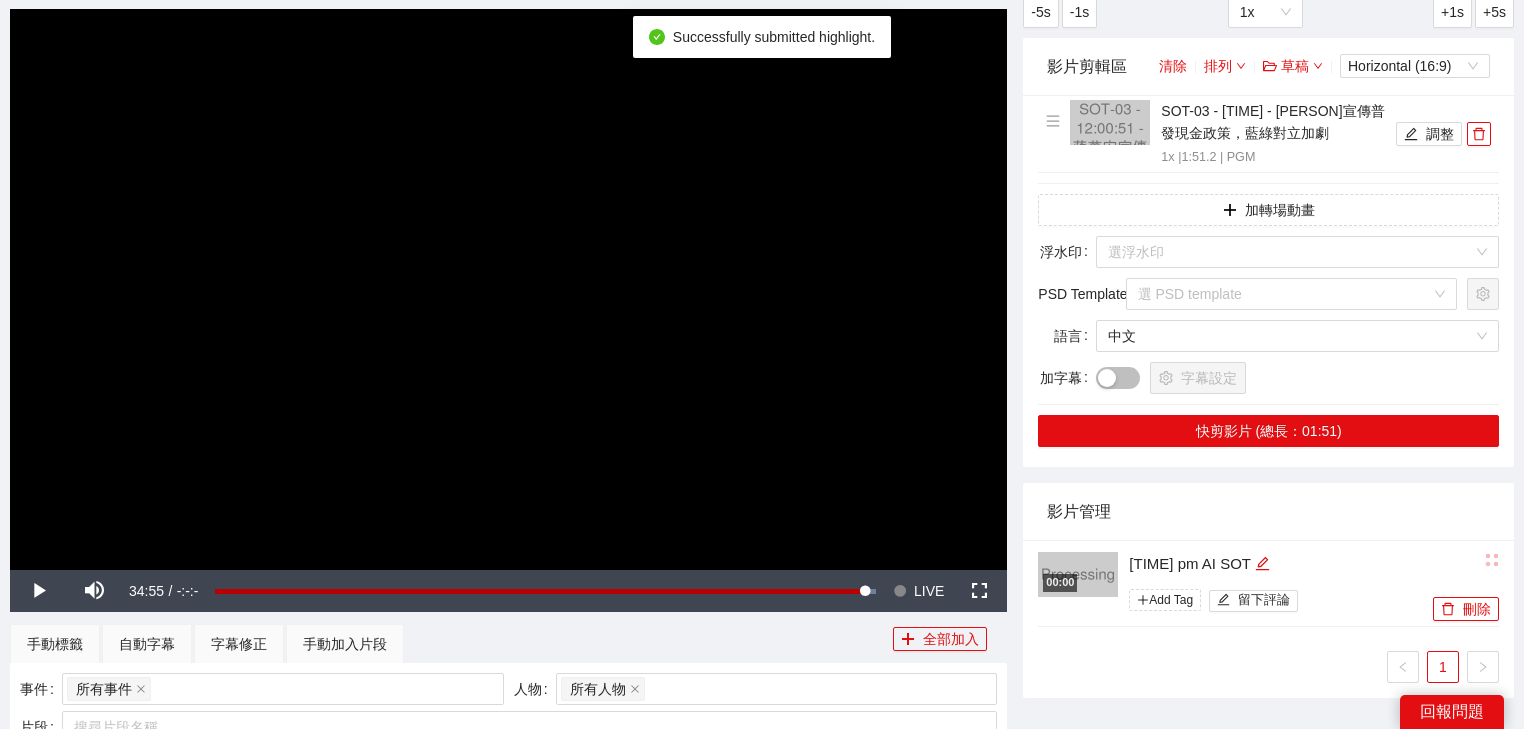 click on "影片管理" at bounding box center [1268, 511] 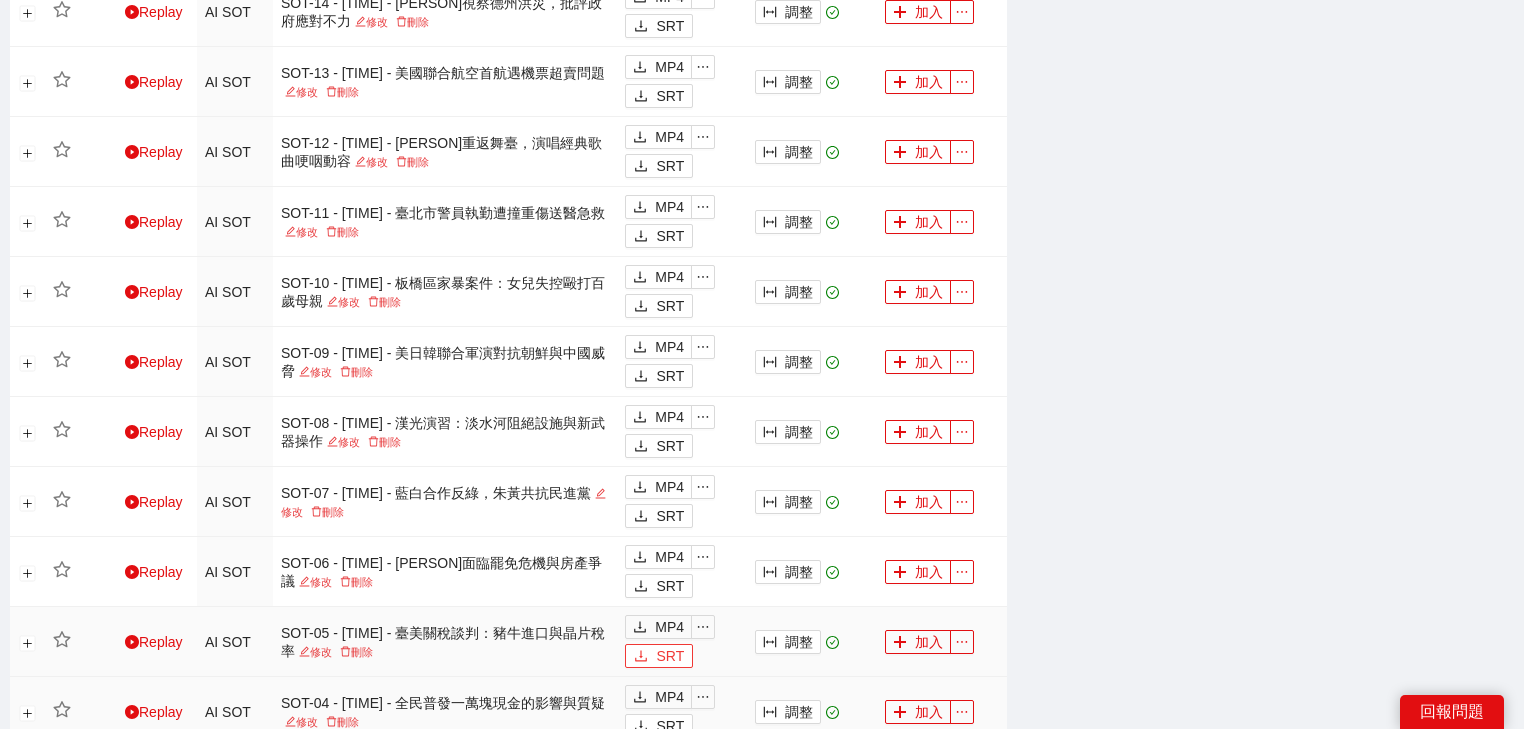 scroll, scrollTop: 1200, scrollLeft: 0, axis: vertical 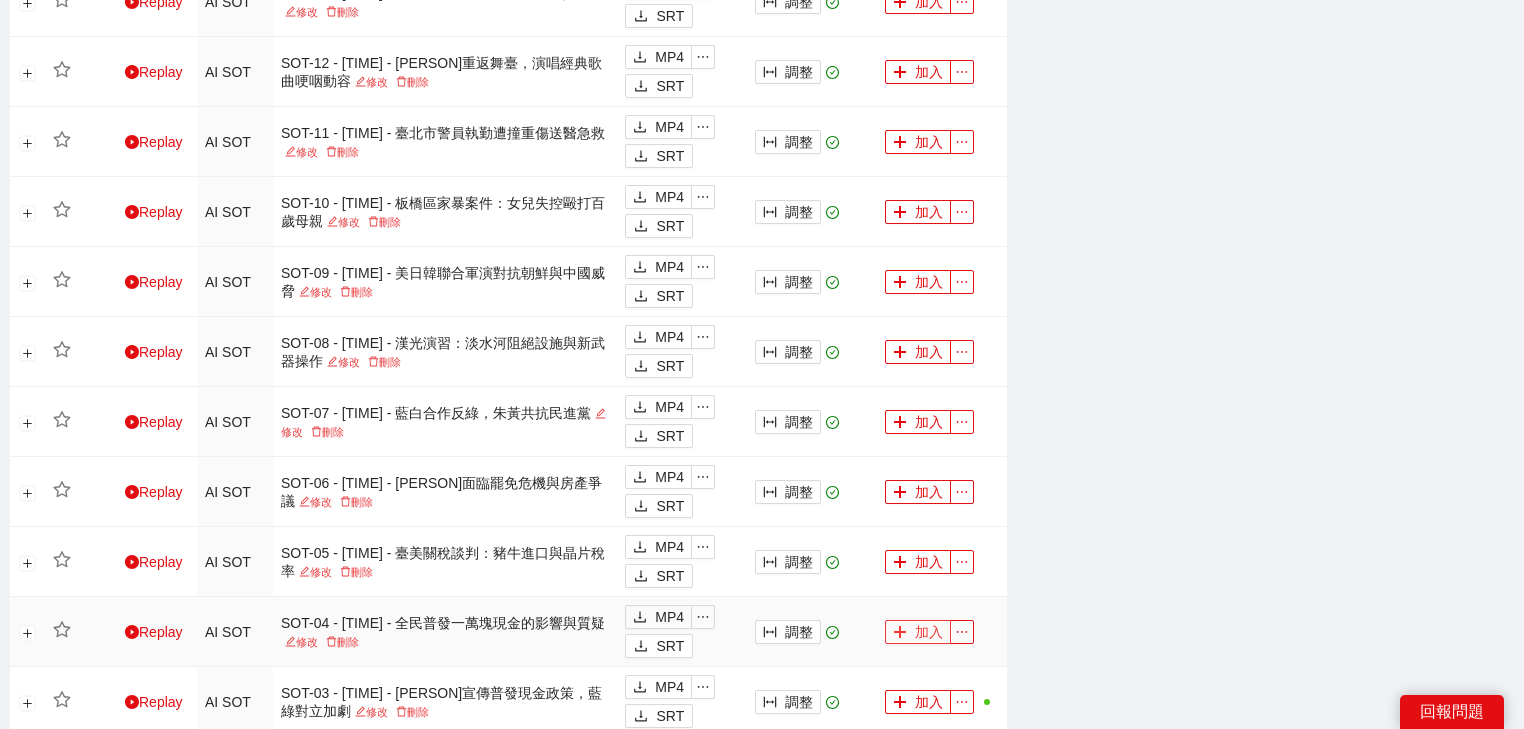 click on "加入" at bounding box center [918, 632] 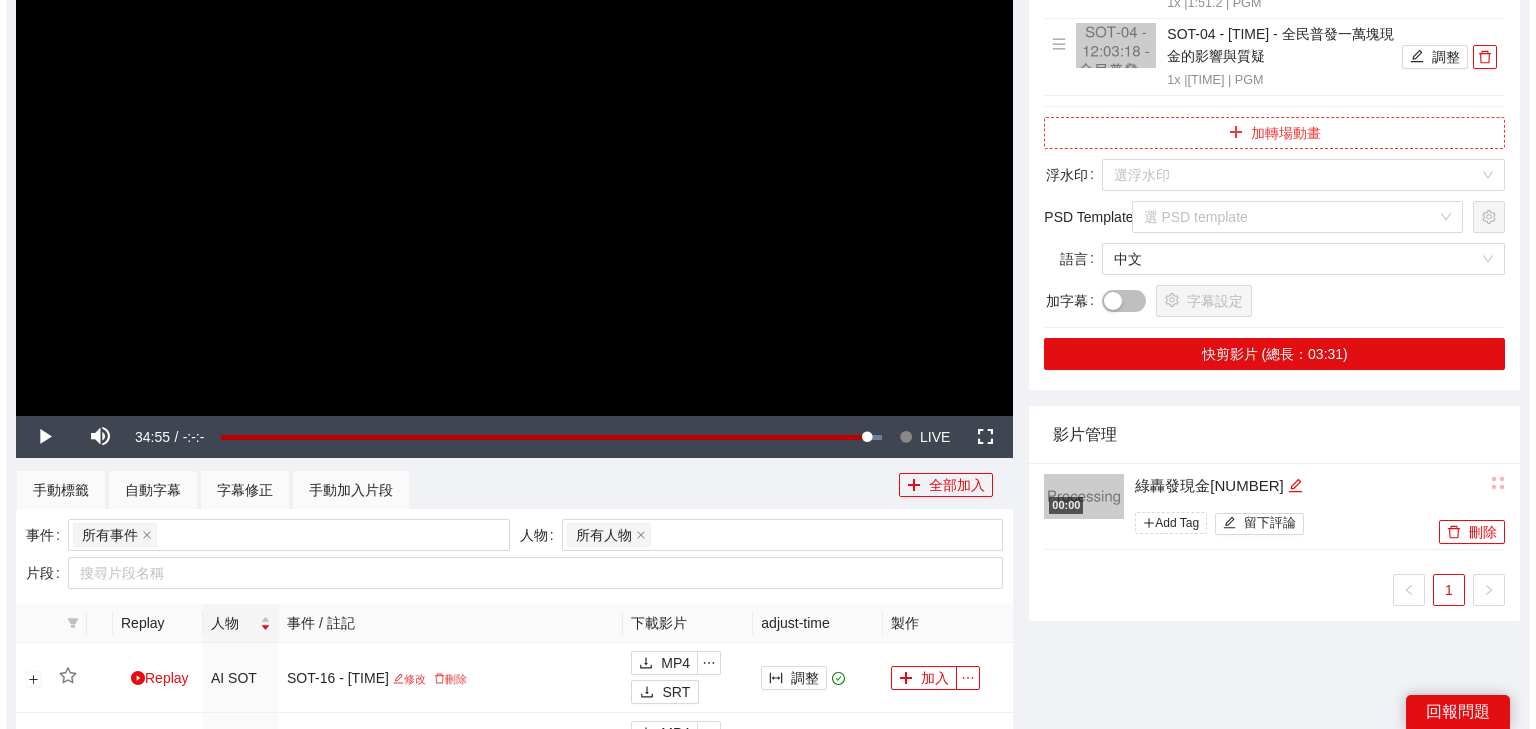 scroll, scrollTop: 160, scrollLeft: 0, axis: vertical 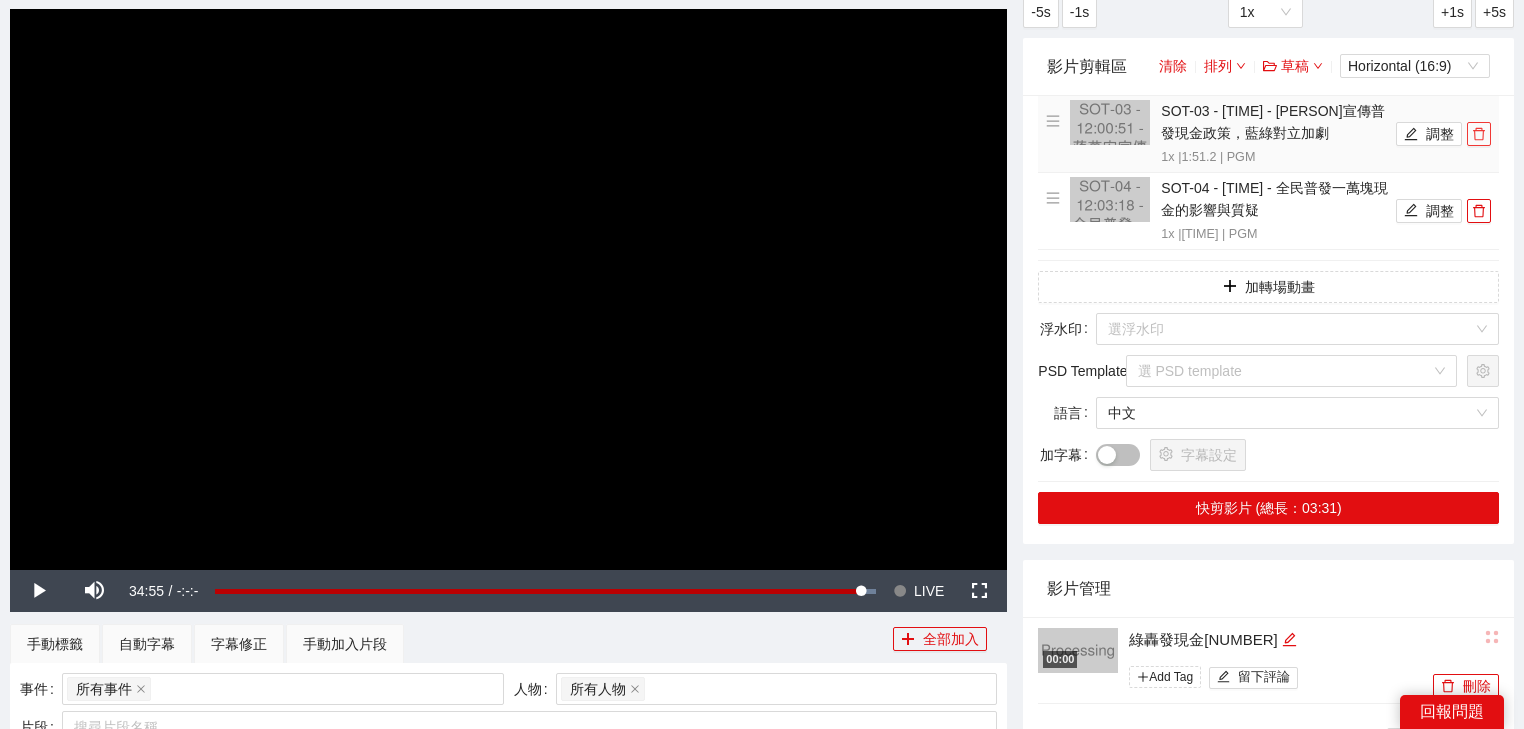 click 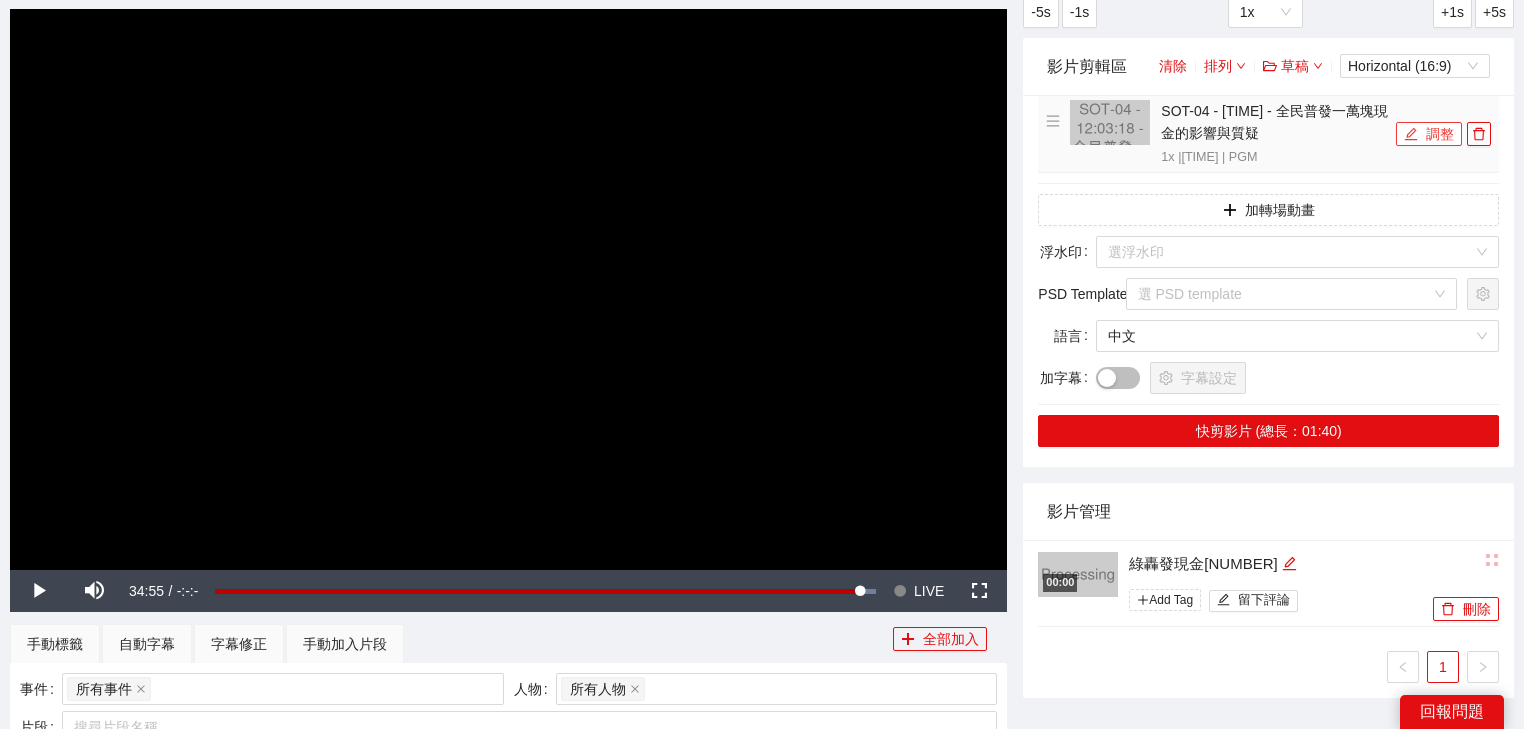 click on "調整" at bounding box center [1429, 134] 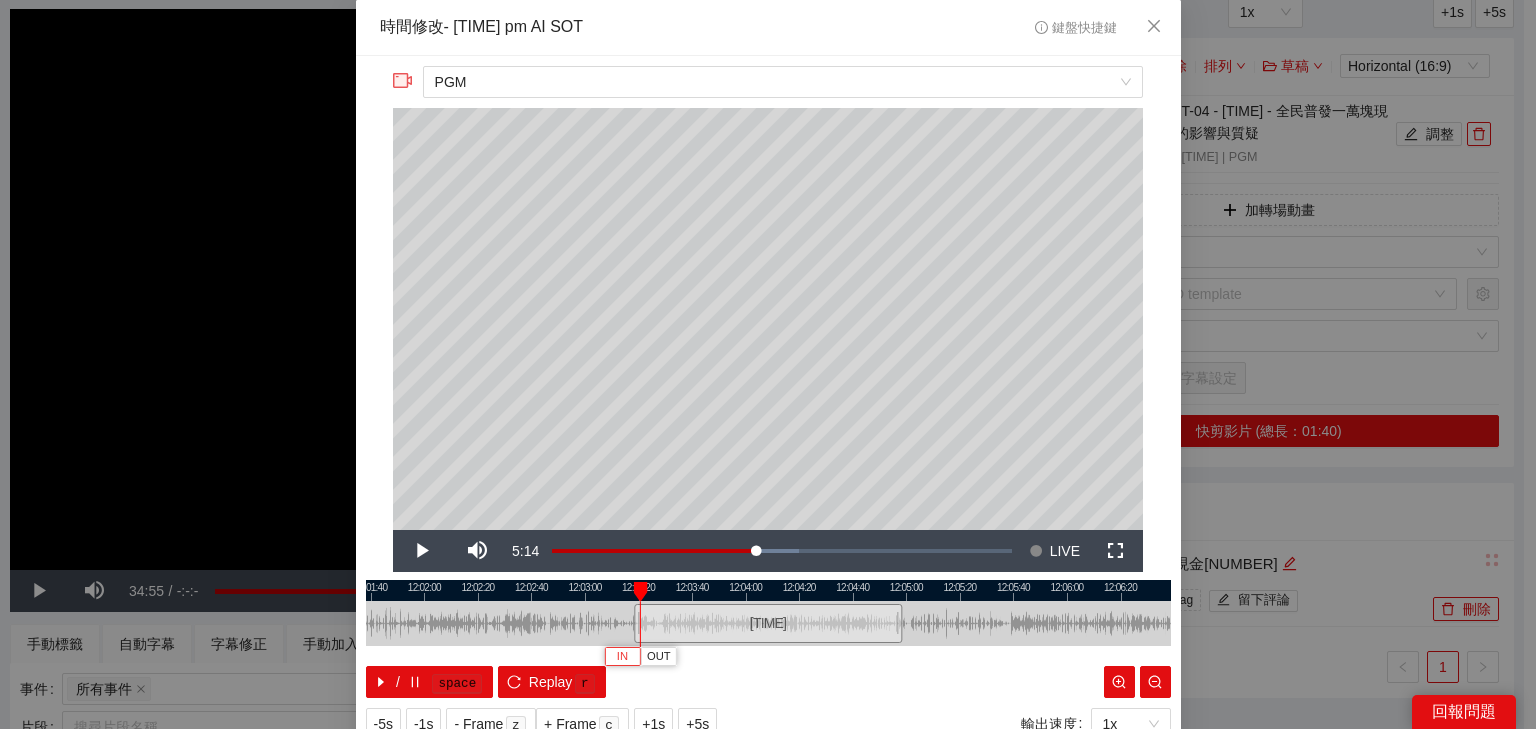 click on "IN" at bounding box center [622, 657] 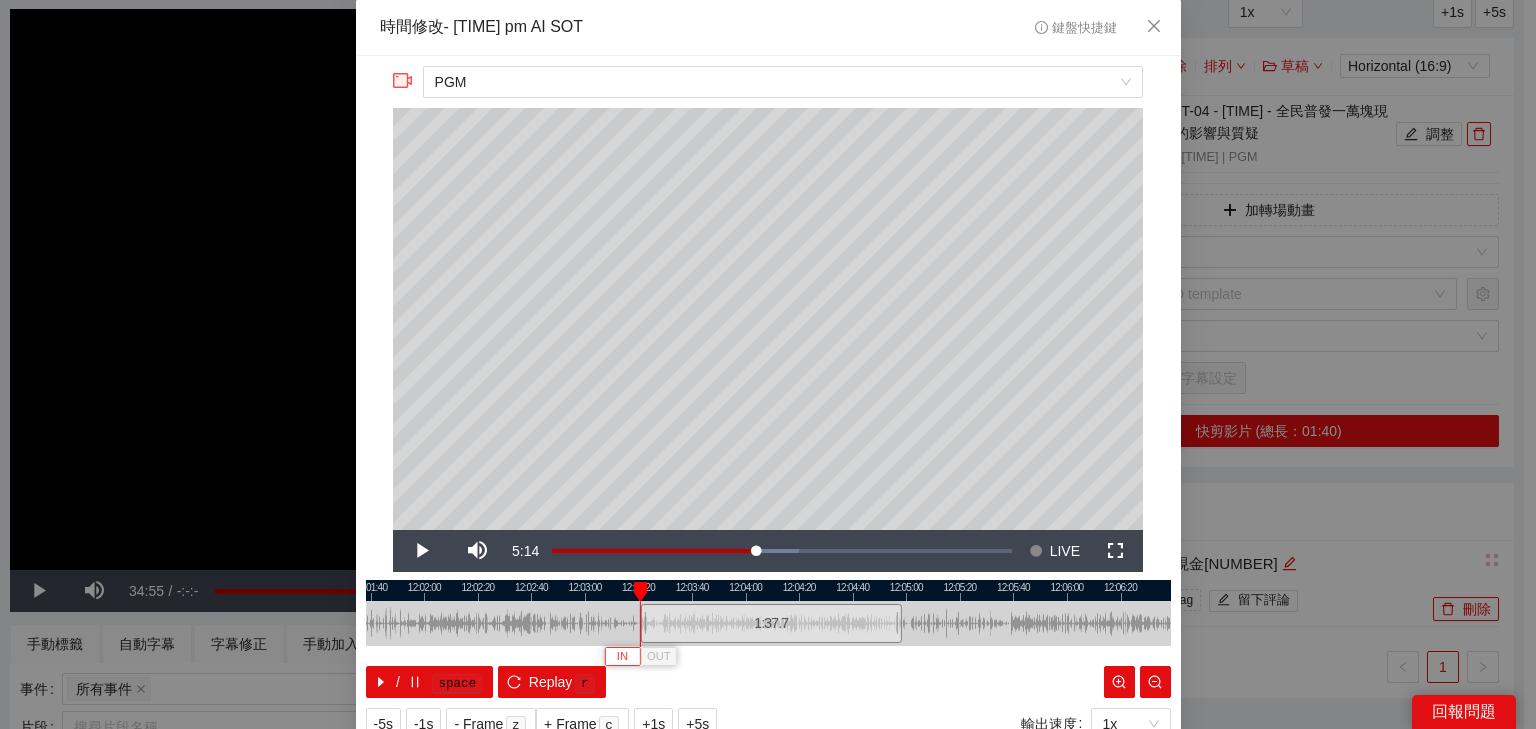 type 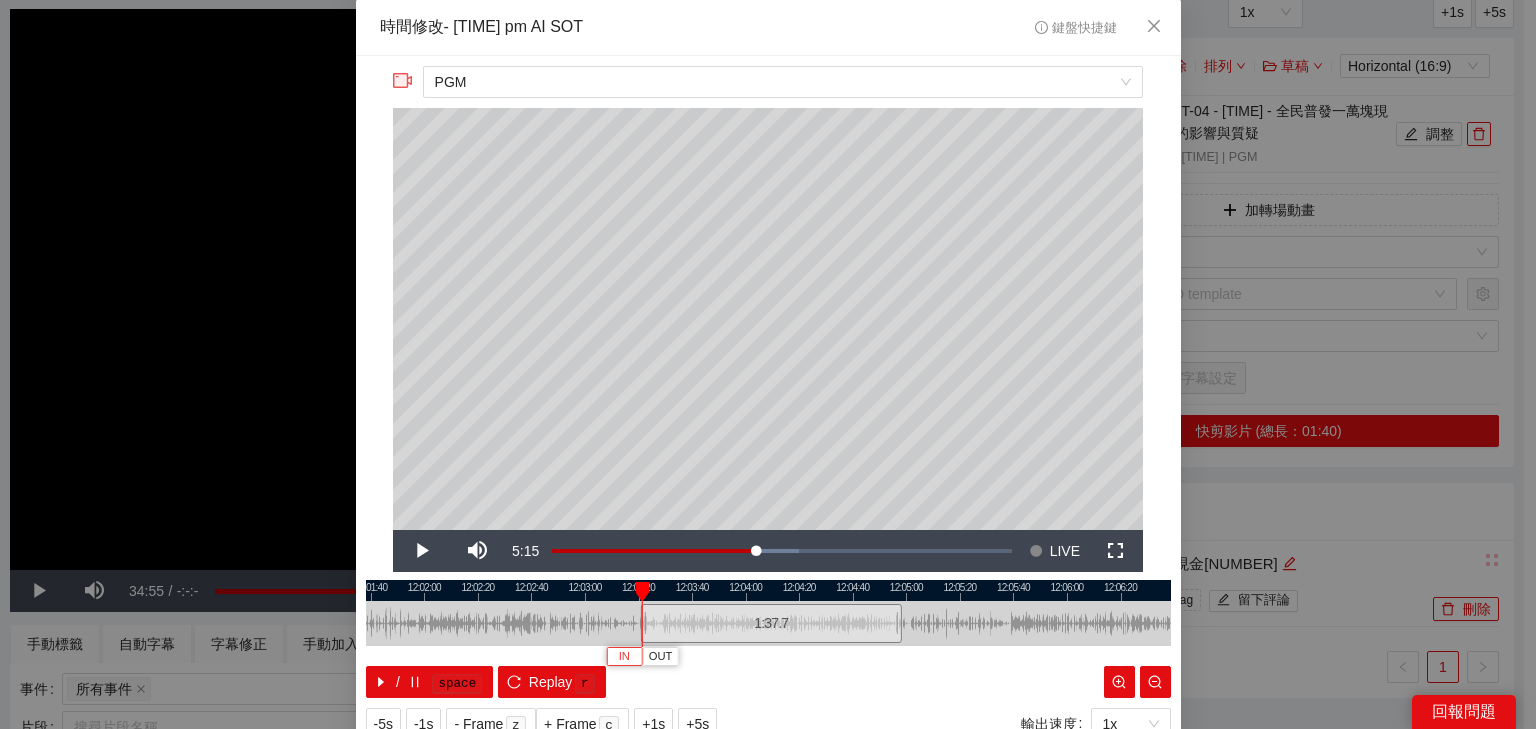 click on "IN" at bounding box center (624, 656) 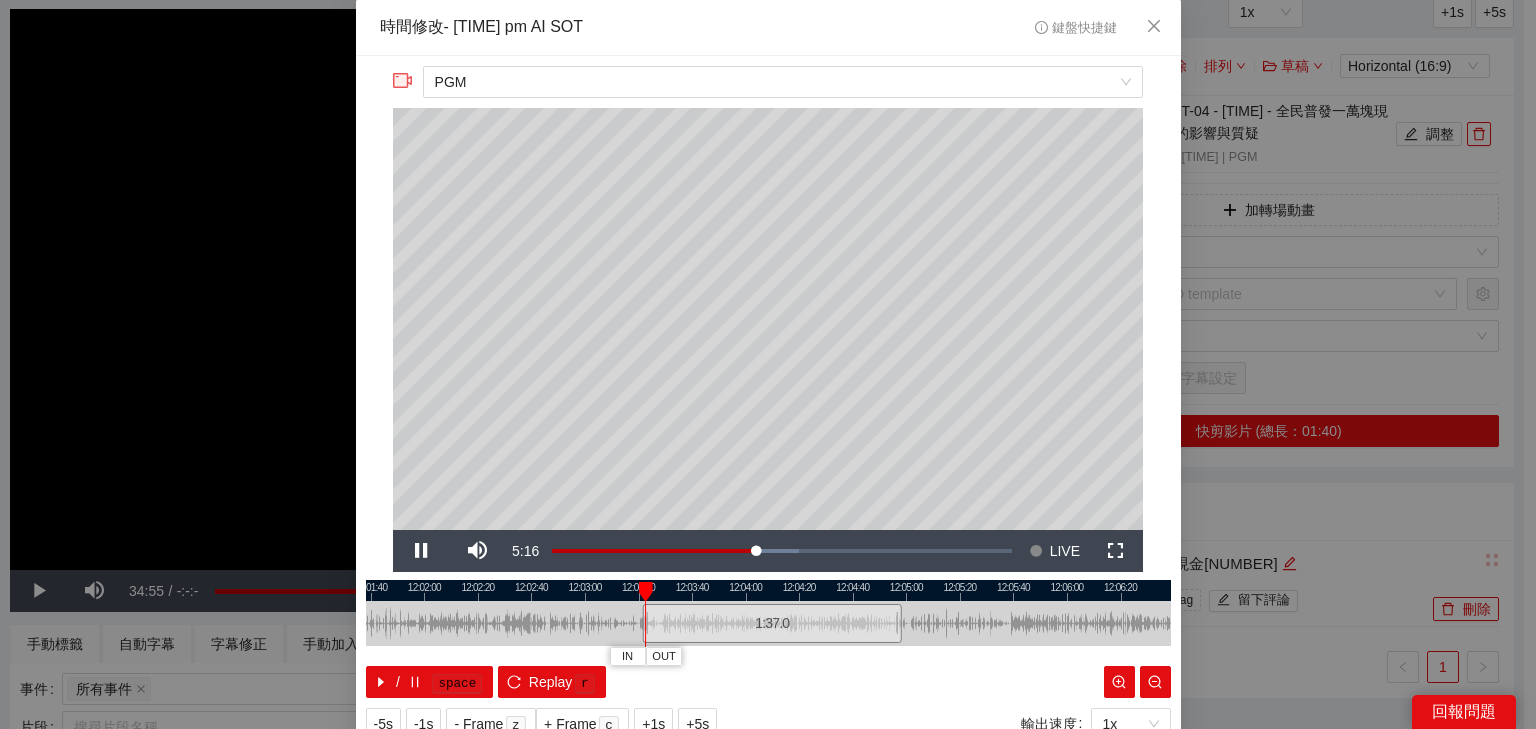 click at bounding box center [768, 590] 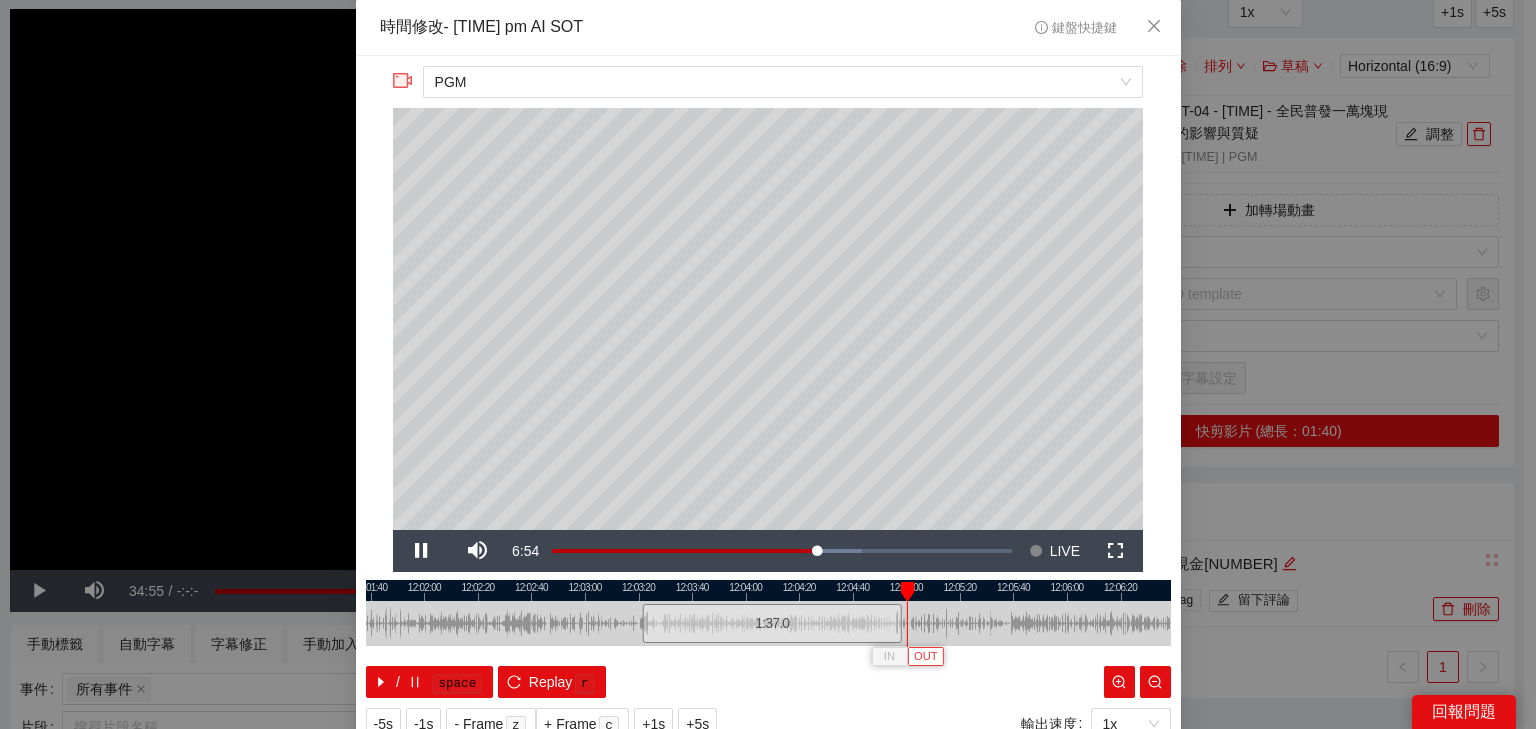 click on "OUT" at bounding box center [926, 657] 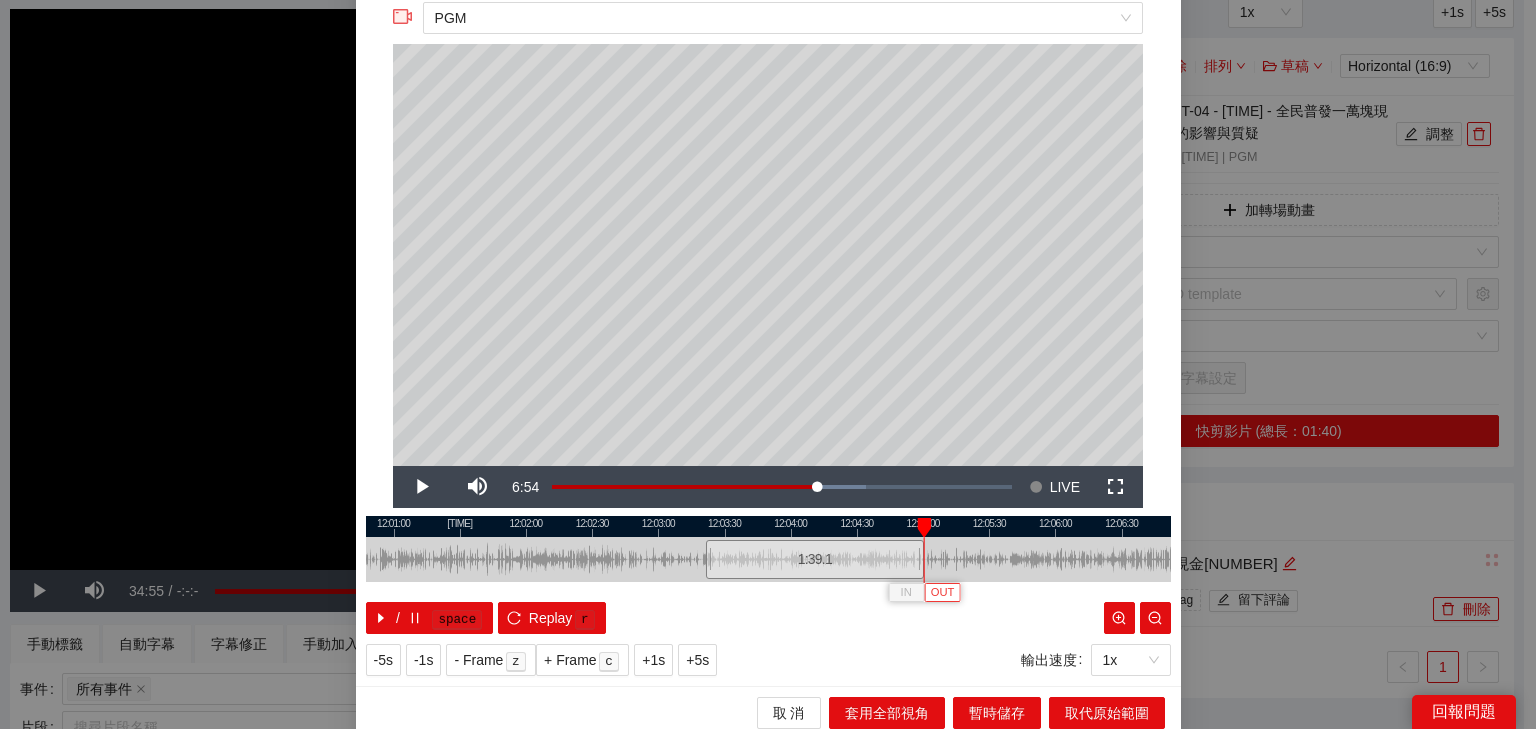 scroll, scrollTop: 73, scrollLeft: 0, axis: vertical 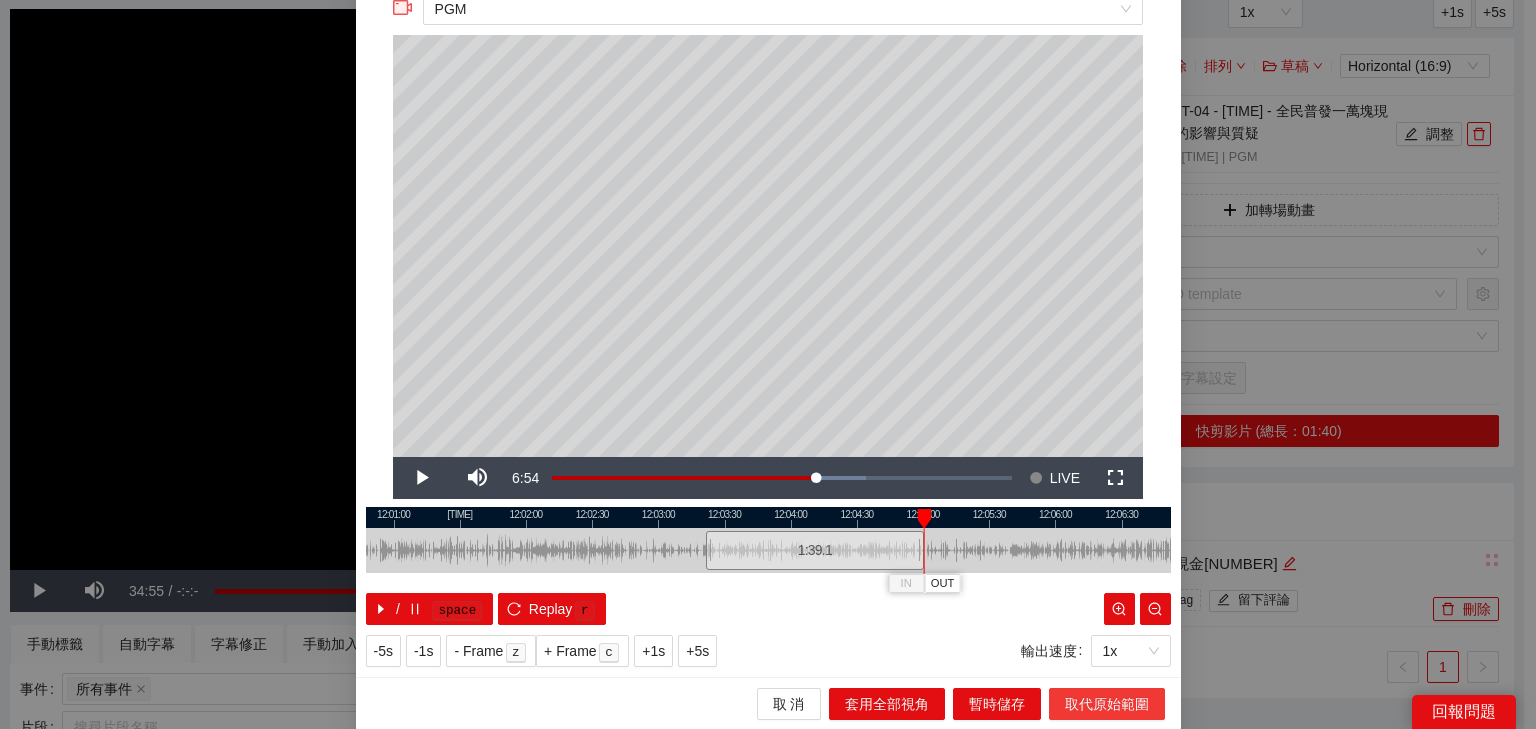 click on "取代原始範圍" at bounding box center [1107, 704] 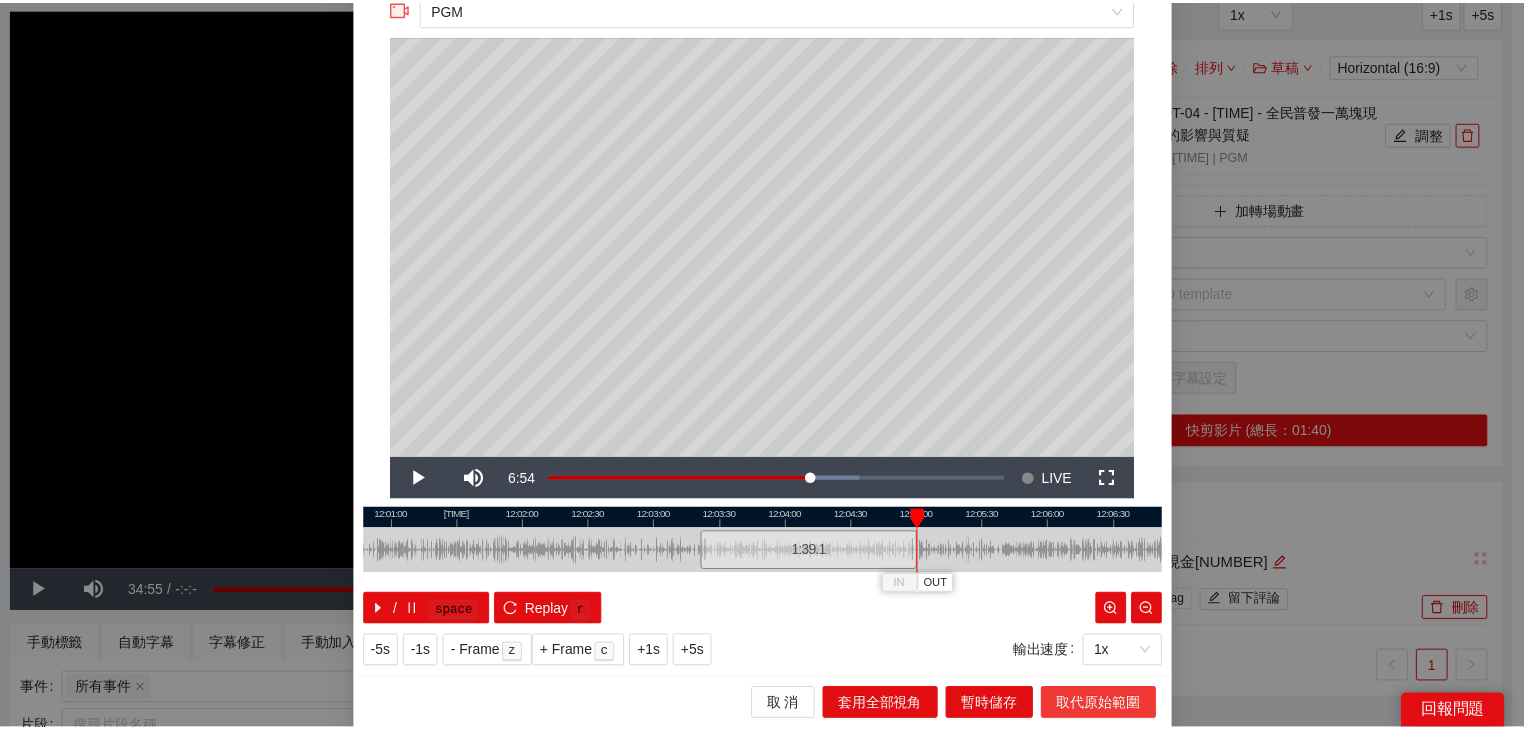 scroll, scrollTop: 0, scrollLeft: 0, axis: both 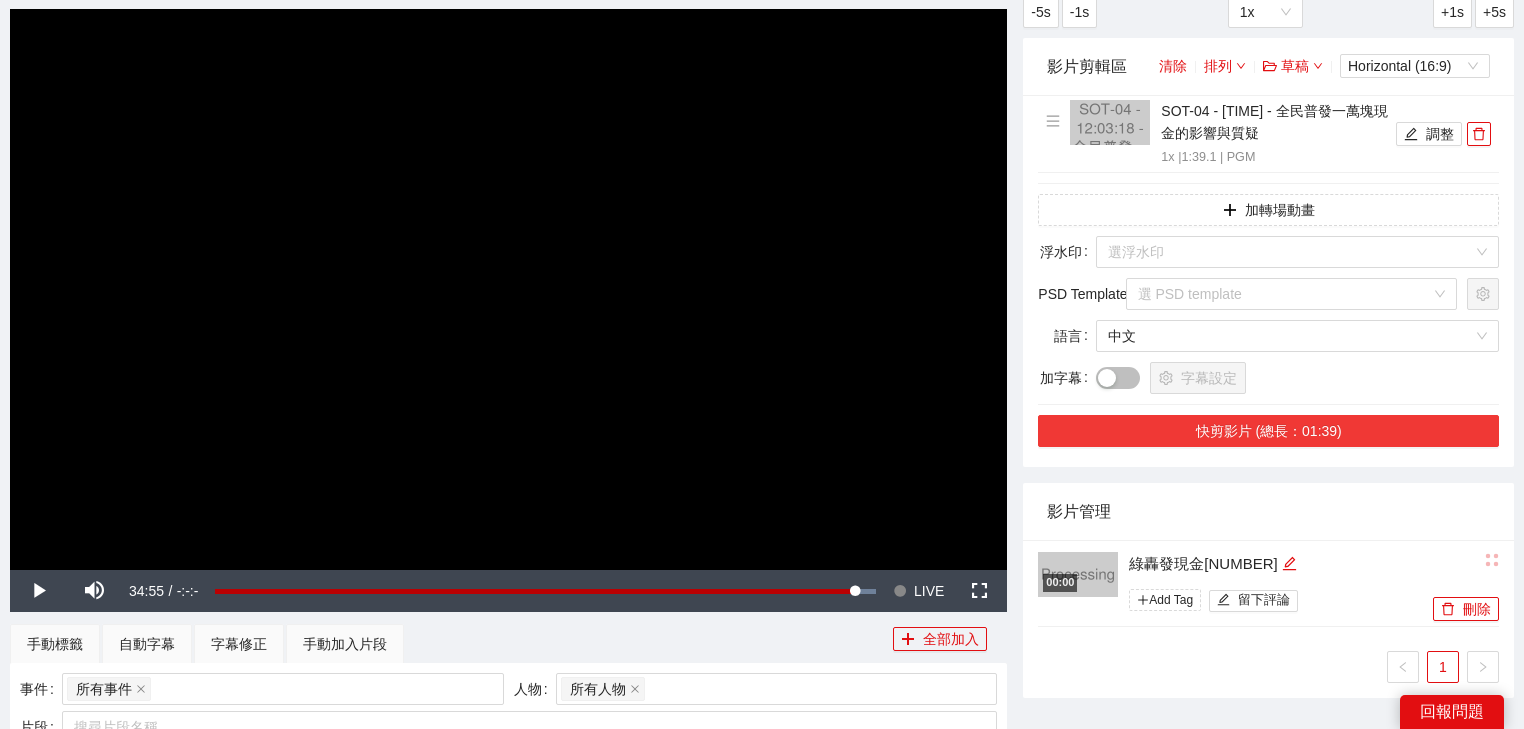 click on "快剪影片 (總長：01:39)" at bounding box center [1268, 431] 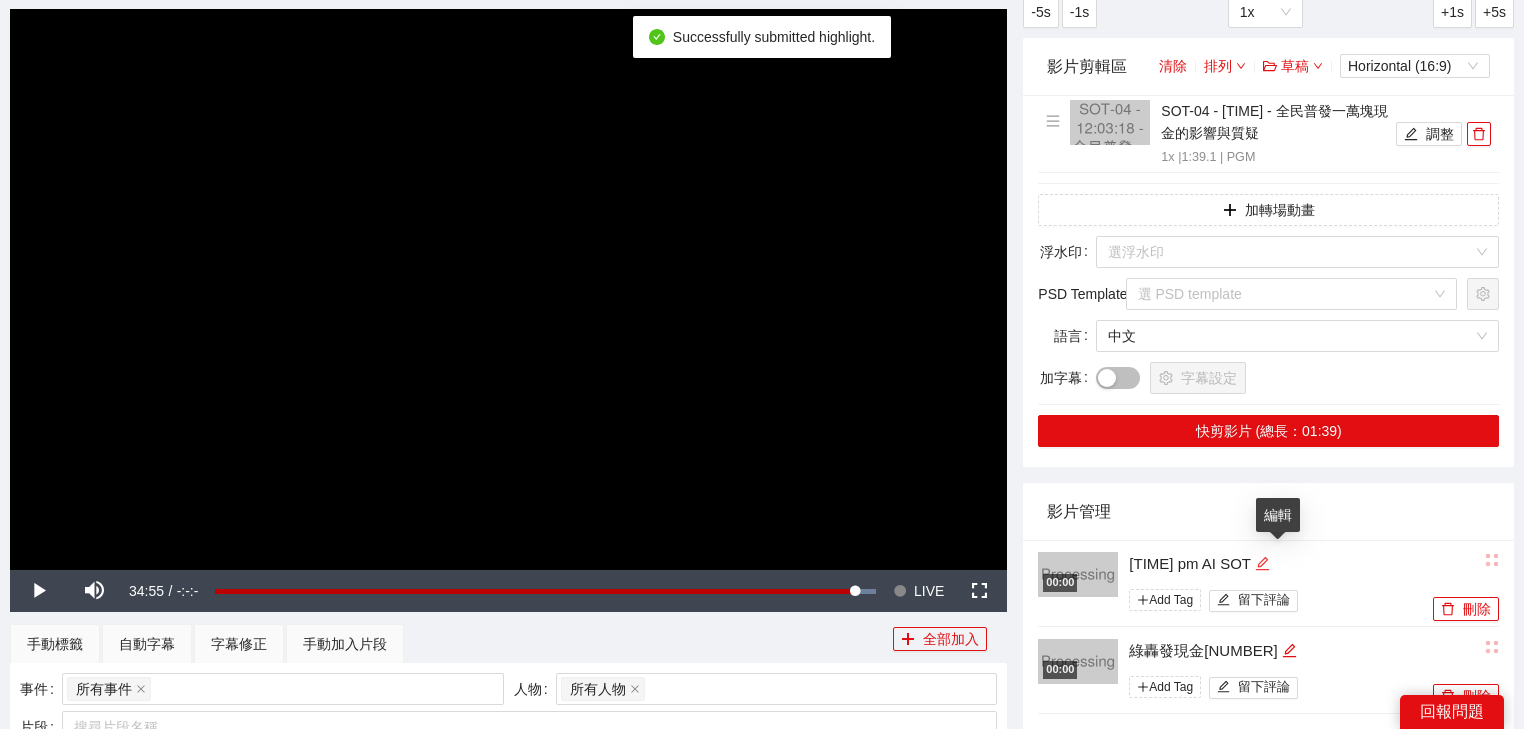 click 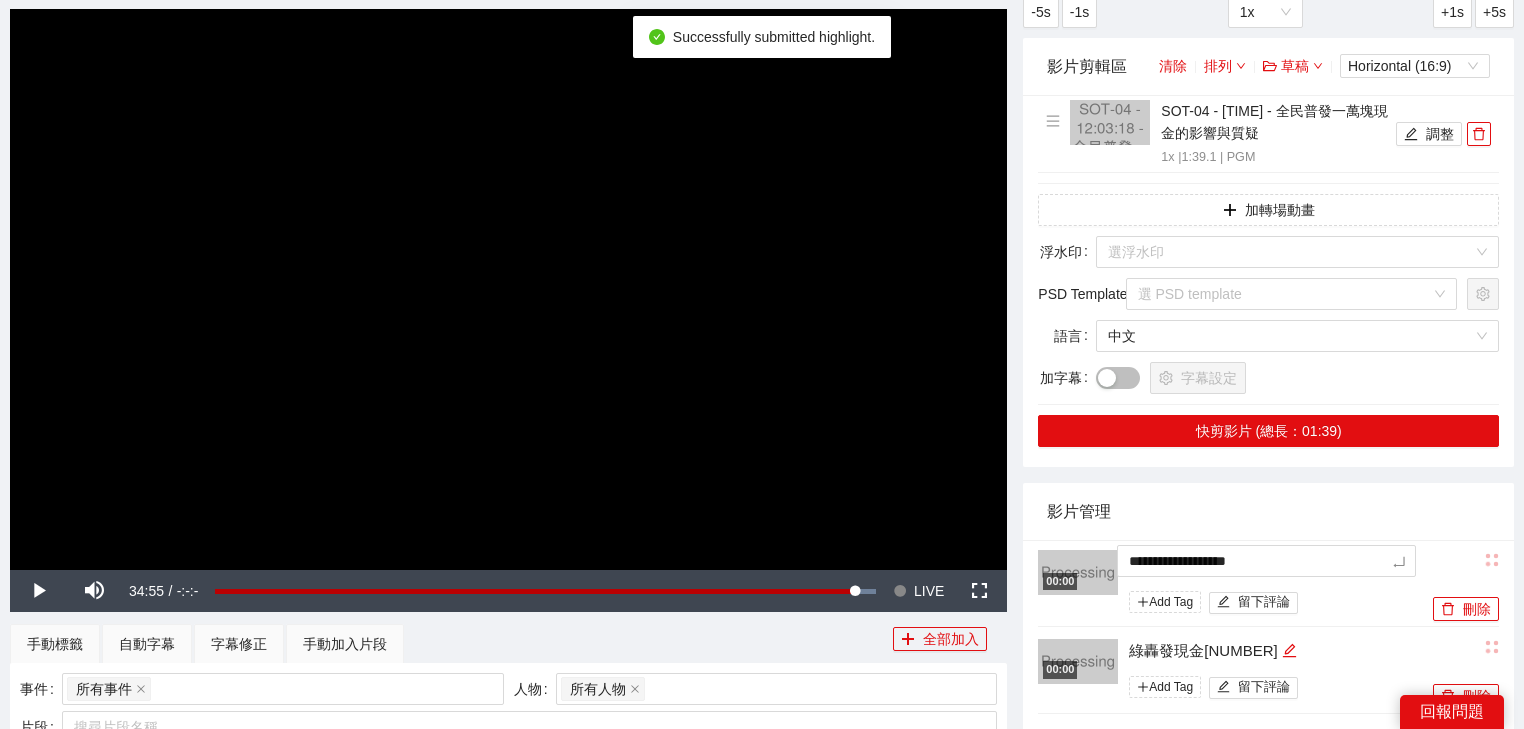 click on "**********" at bounding box center (762, 976) 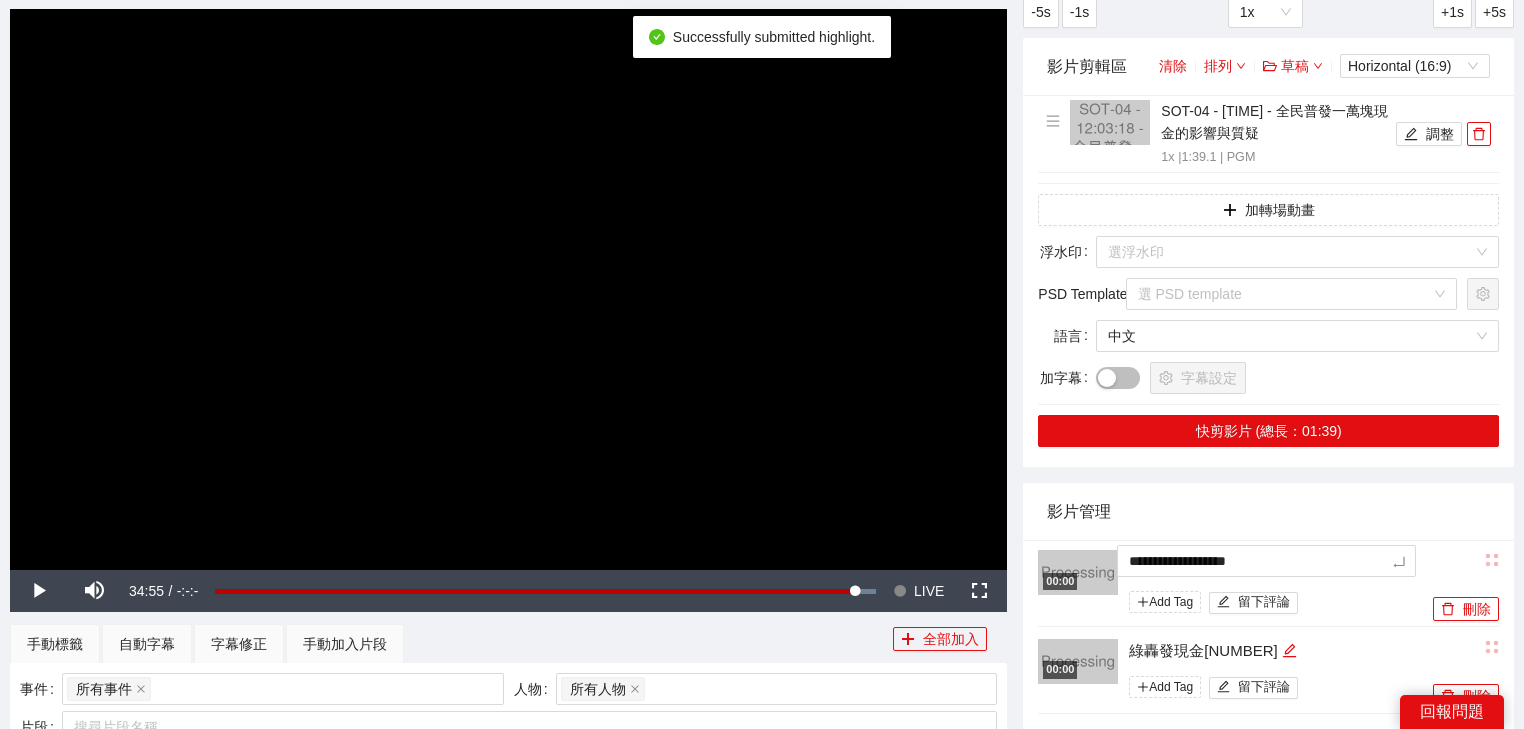 type on "*********" 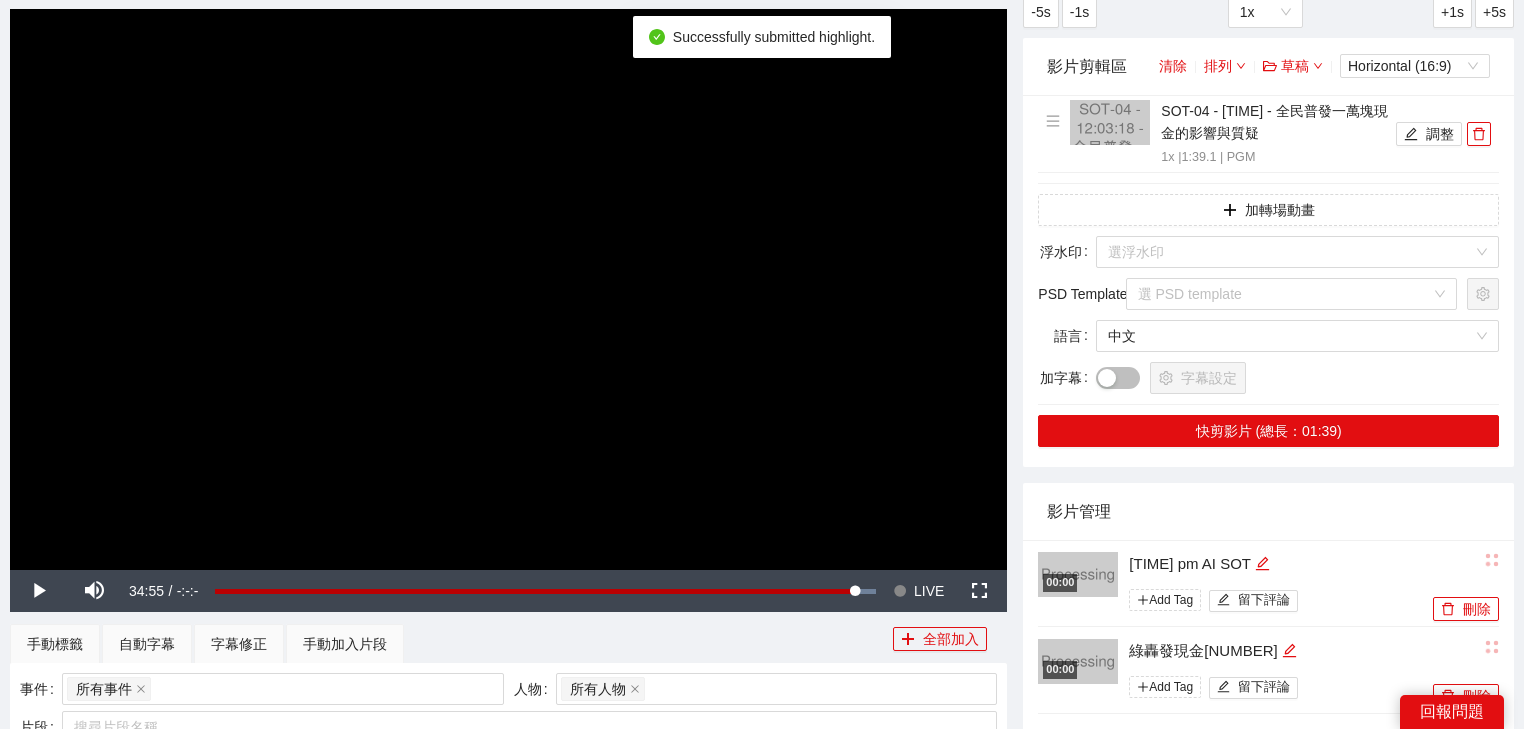 click on "影片管理" at bounding box center [1268, 511] 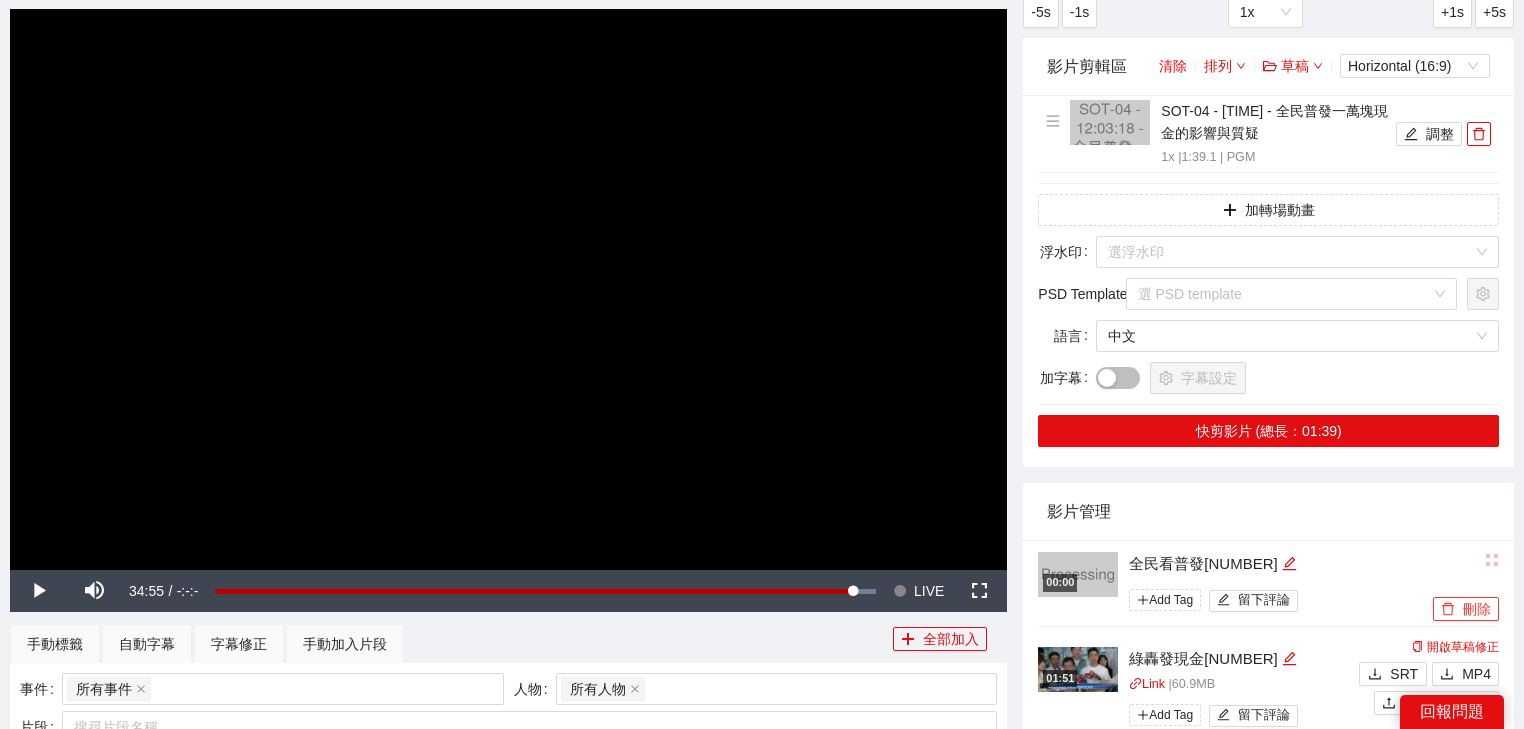 click on "刪除" at bounding box center [1466, 609] 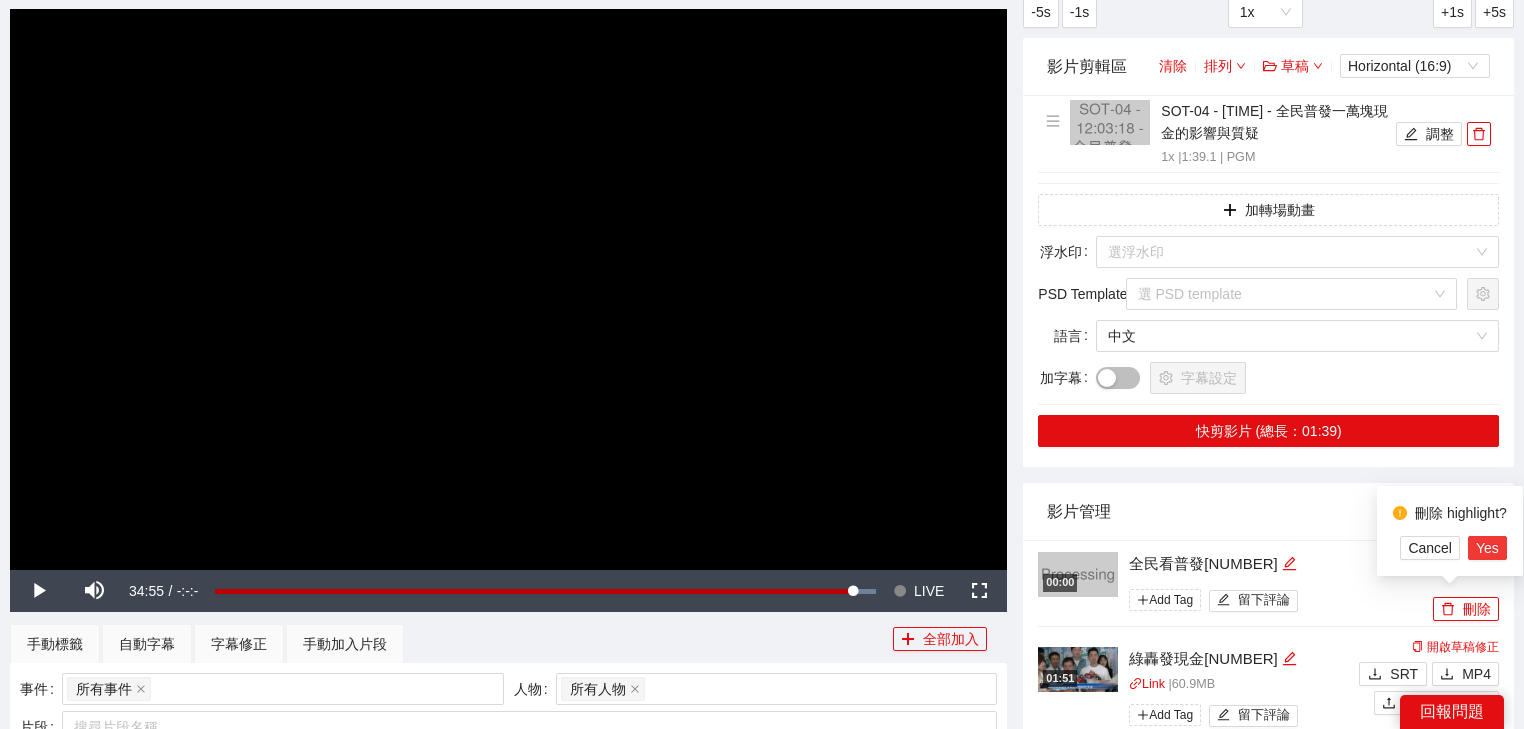 click on "Yes" at bounding box center (1487, 548) 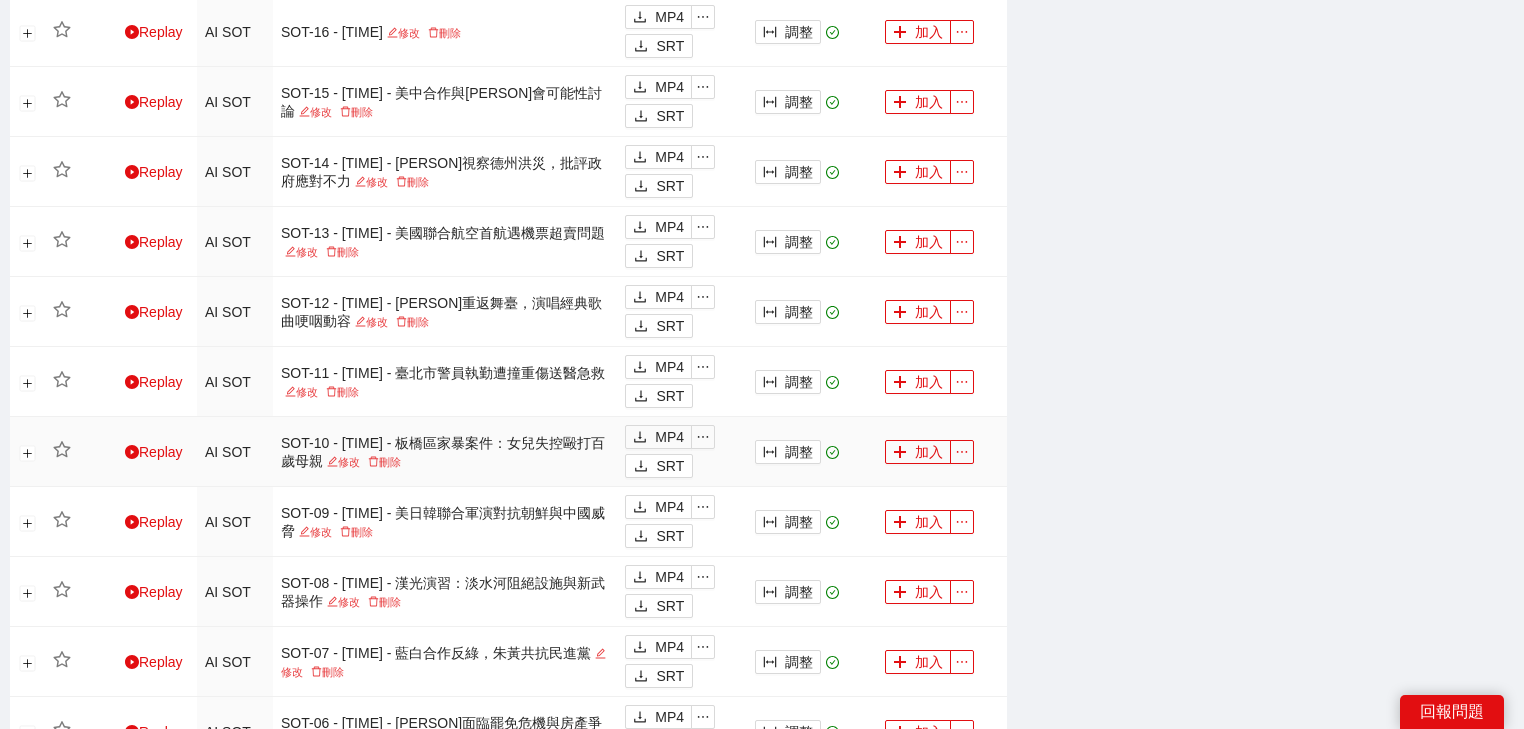 scroll, scrollTop: 1360, scrollLeft: 0, axis: vertical 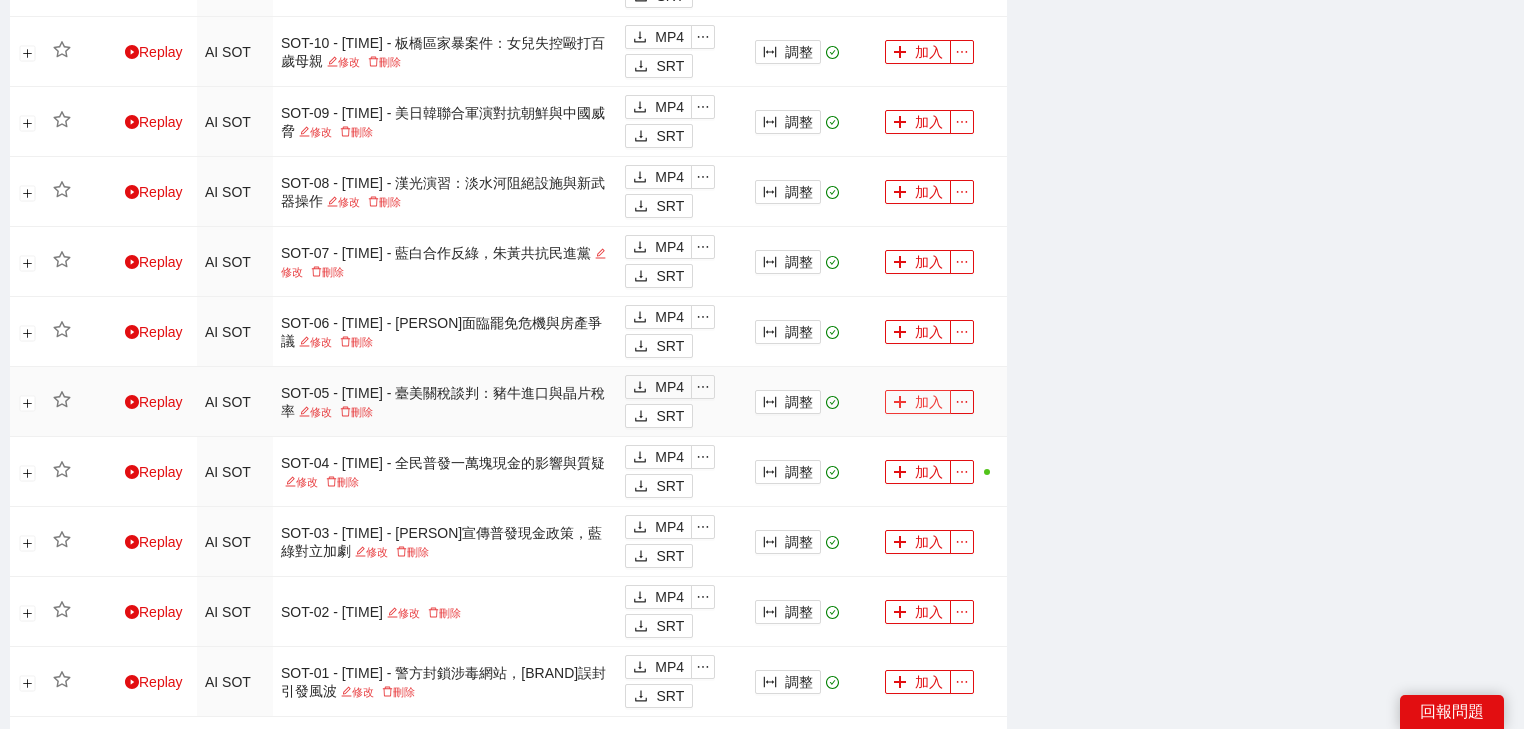 click on "加入" at bounding box center [918, 402] 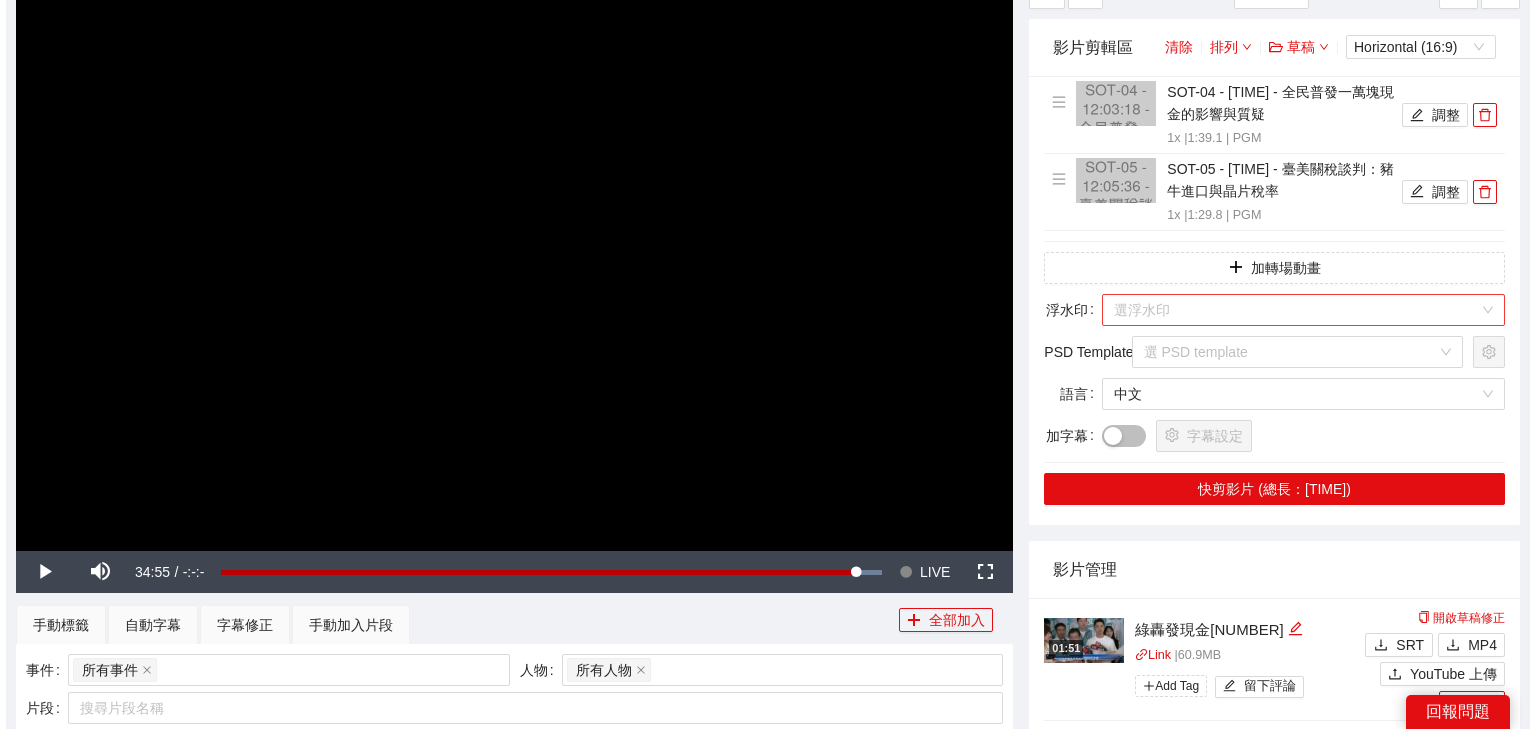 scroll, scrollTop: 160, scrollLeft: 0, axis: vertical 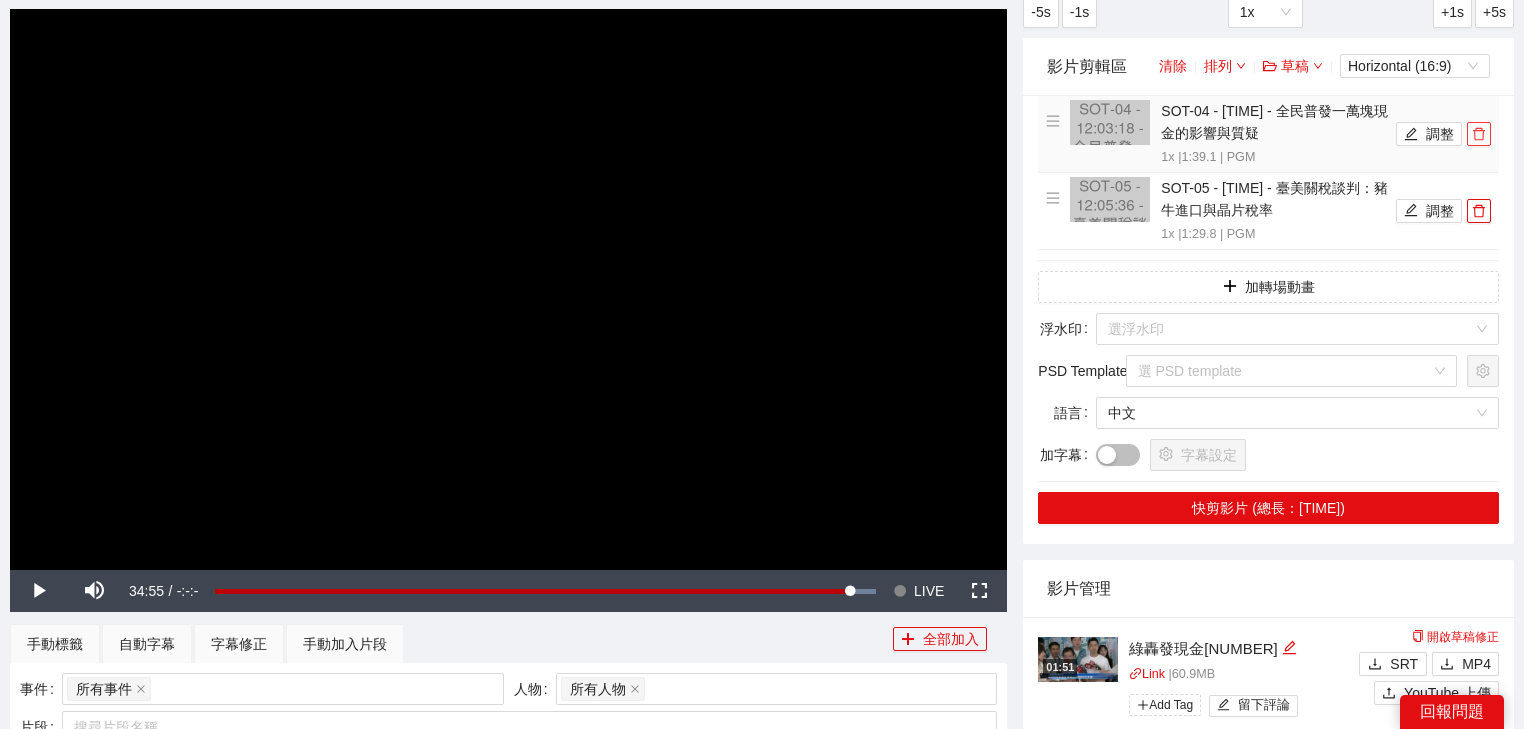 click 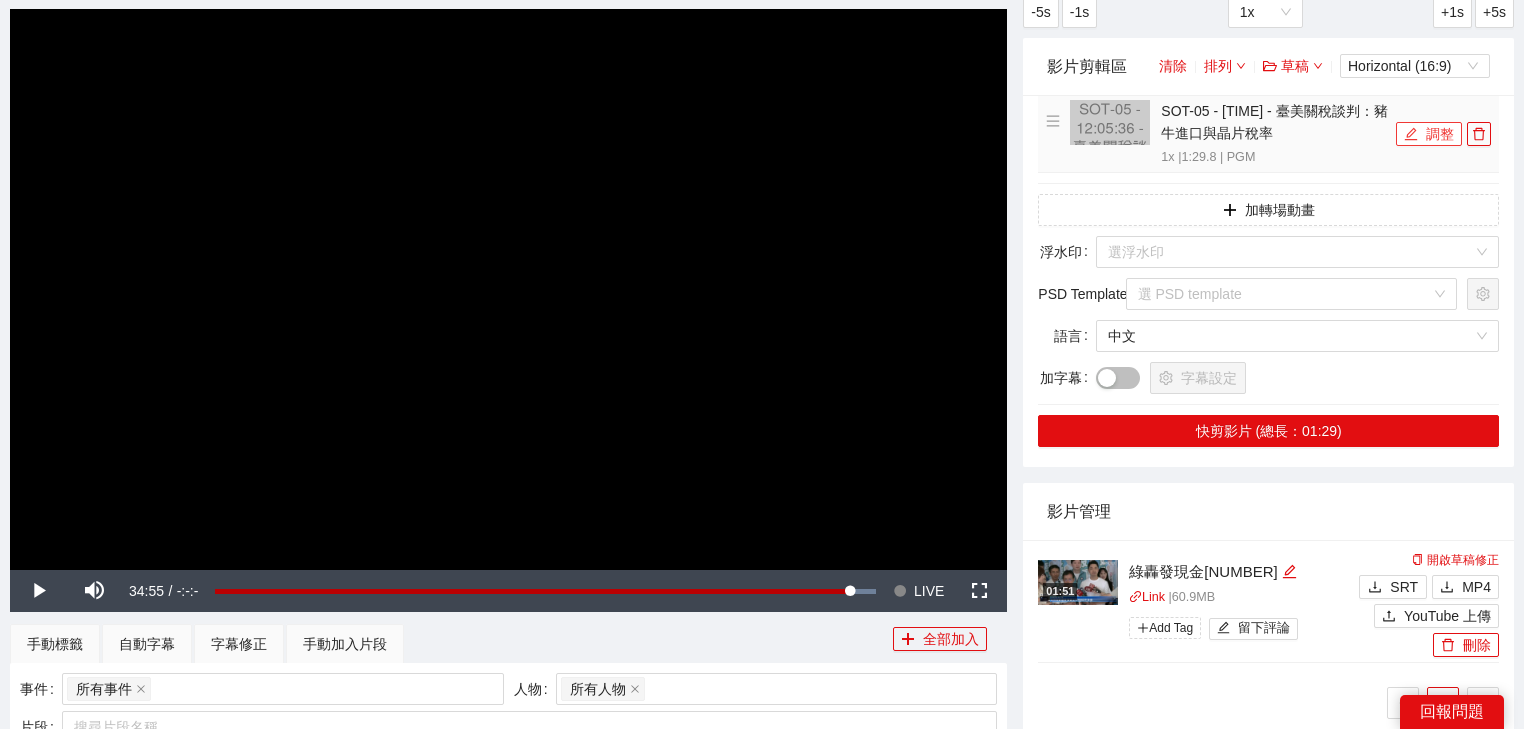 click on "調整" at bounding box center (1429, 134) 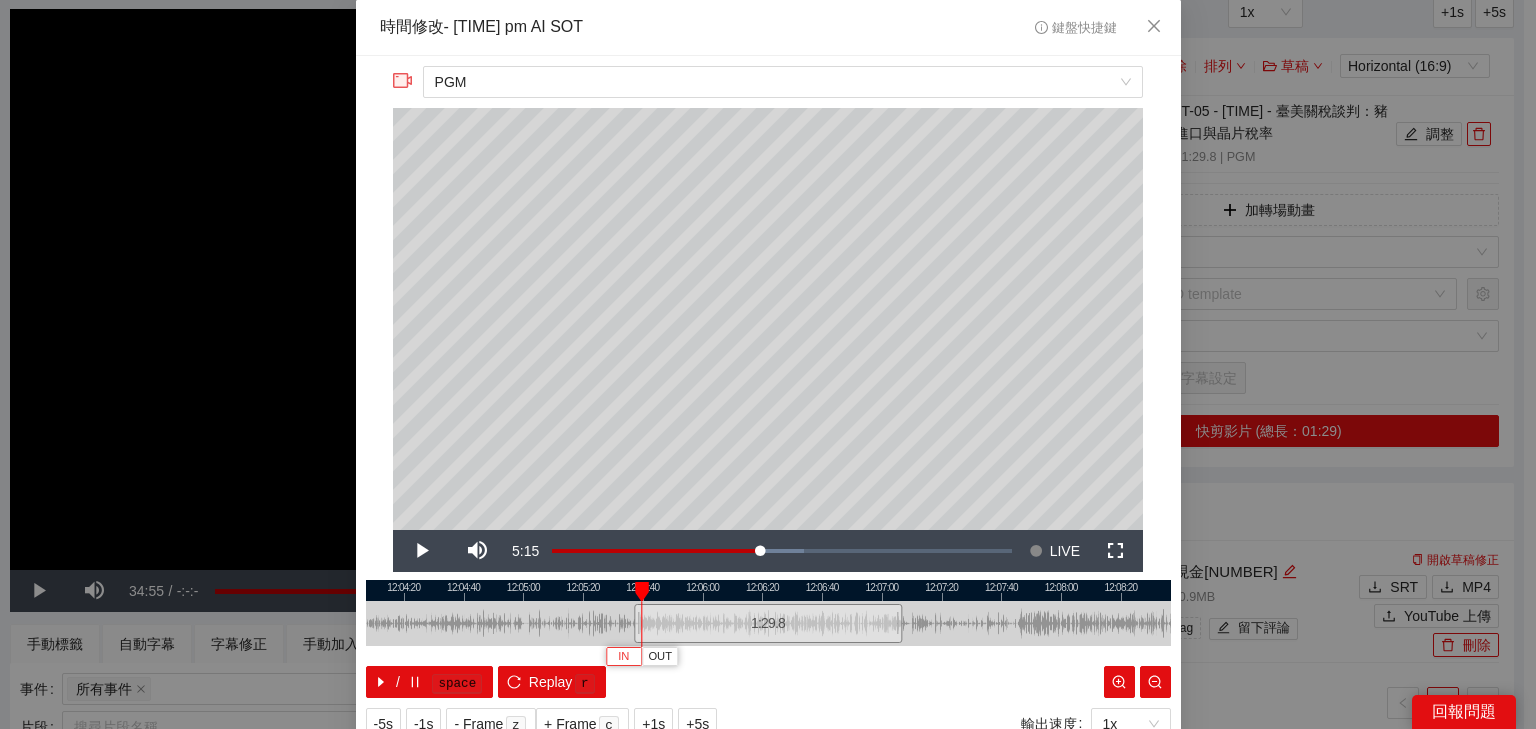 click on "IN" at bounding box center [623, 657] 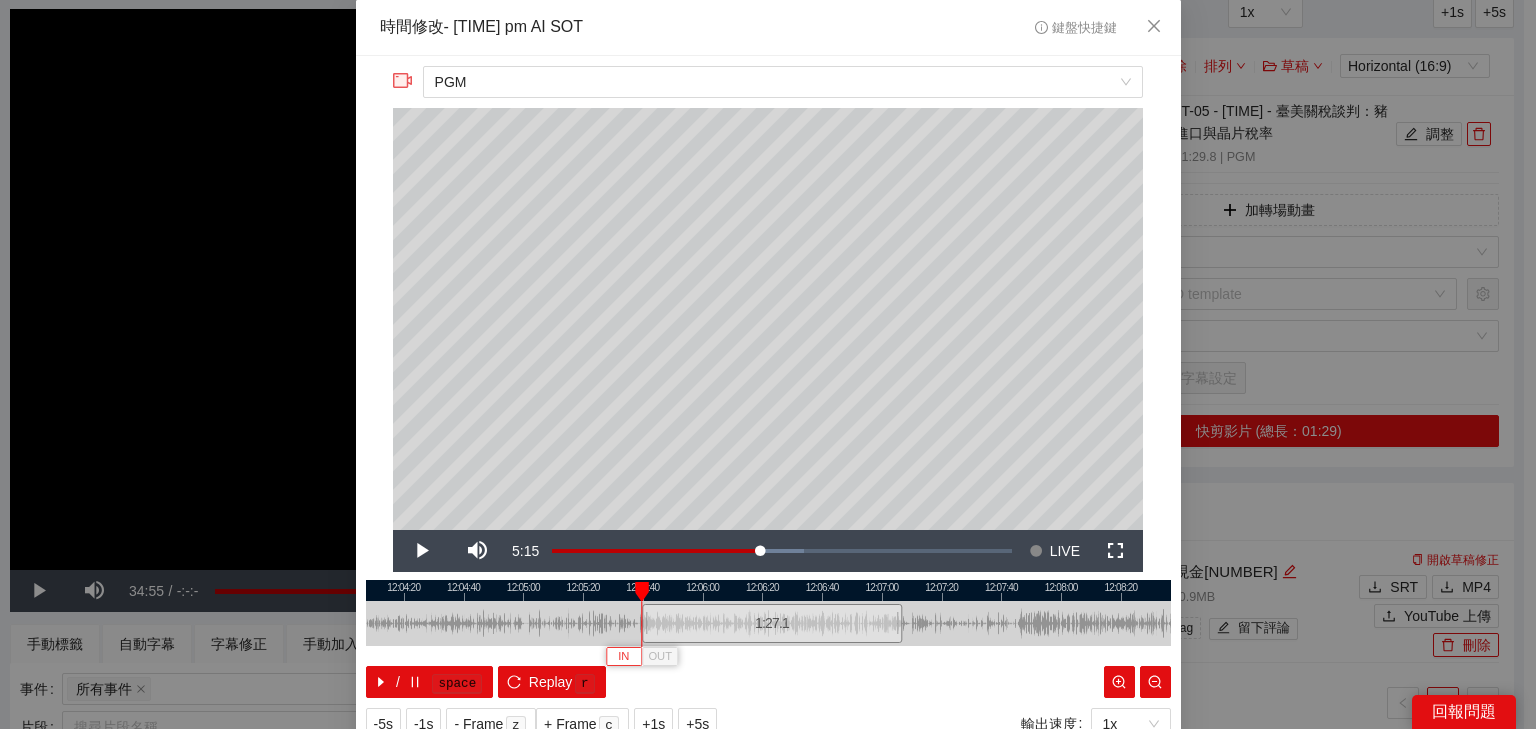 type 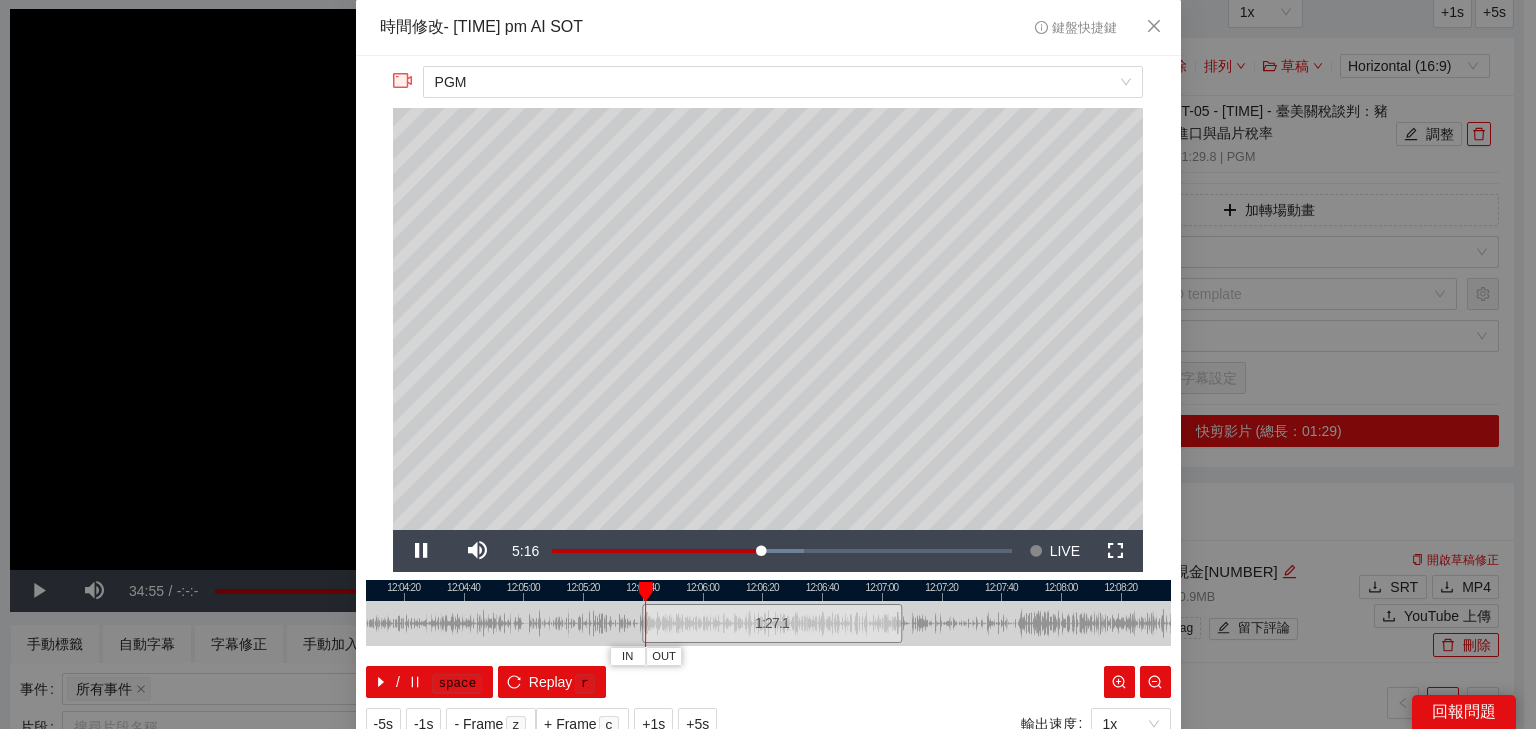 click at bounding box center [768, 590] 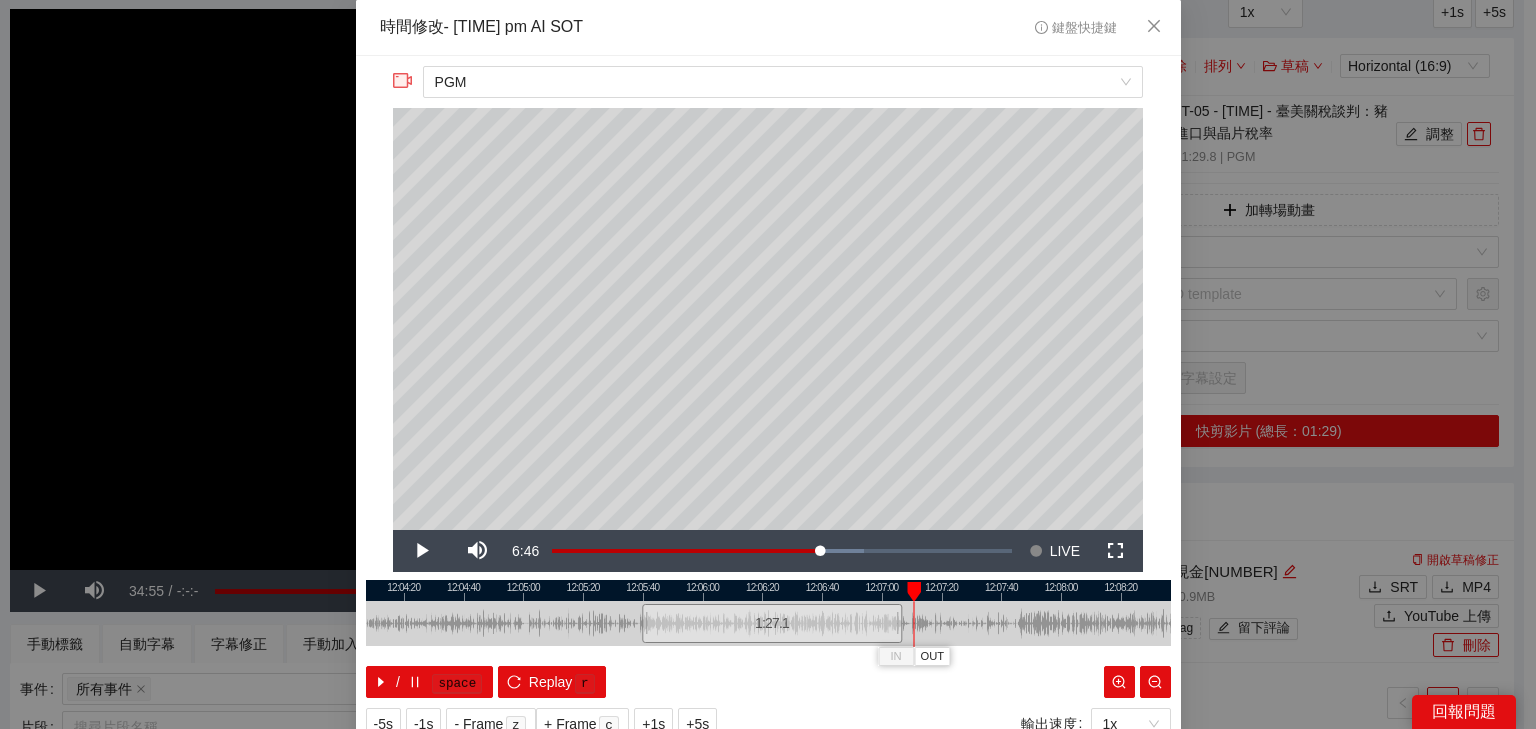click at bounding box center [768, 590] 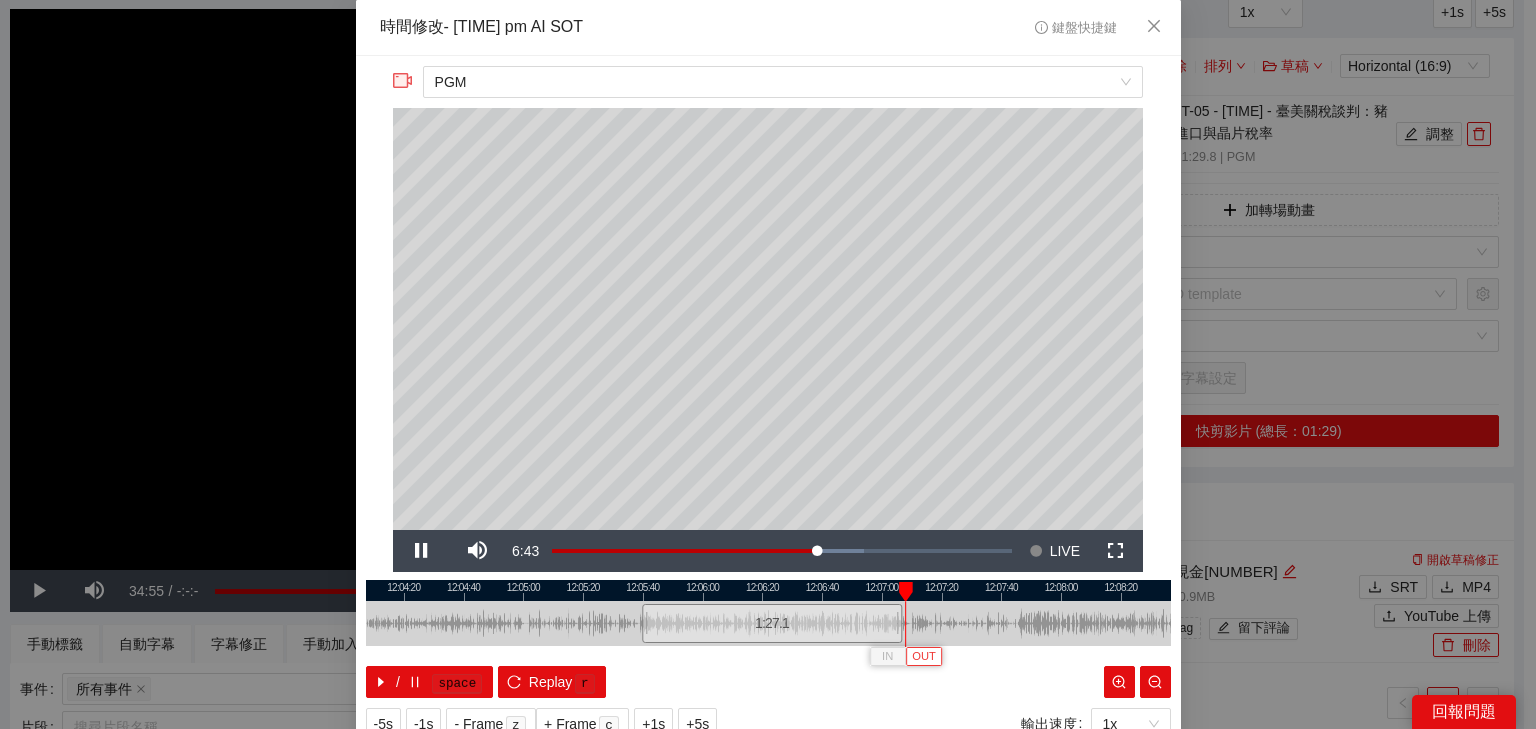 click on "OUT" at bounding box center (924, 657) 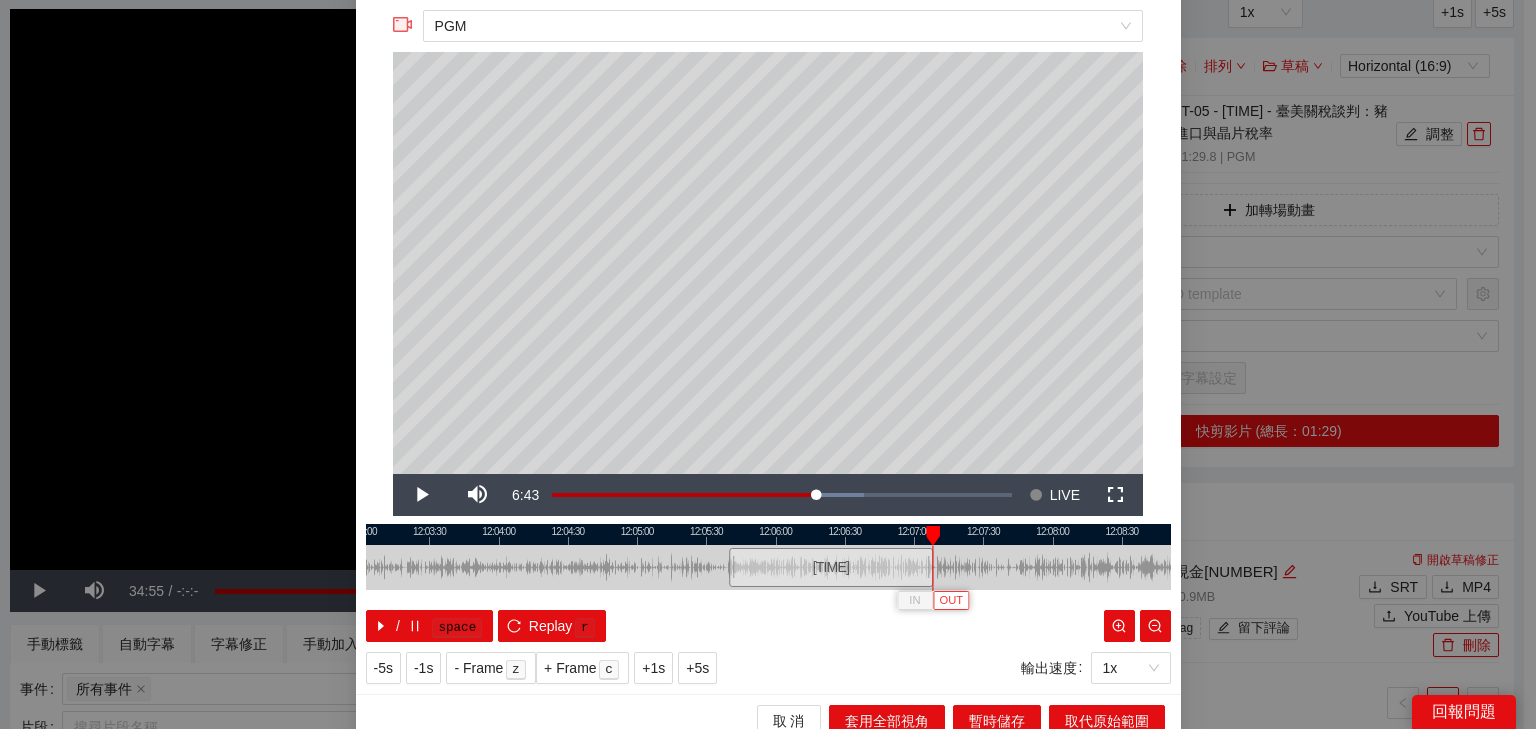 scroll, scrollTop: 73, scrollLeft: 0, axis: vertical 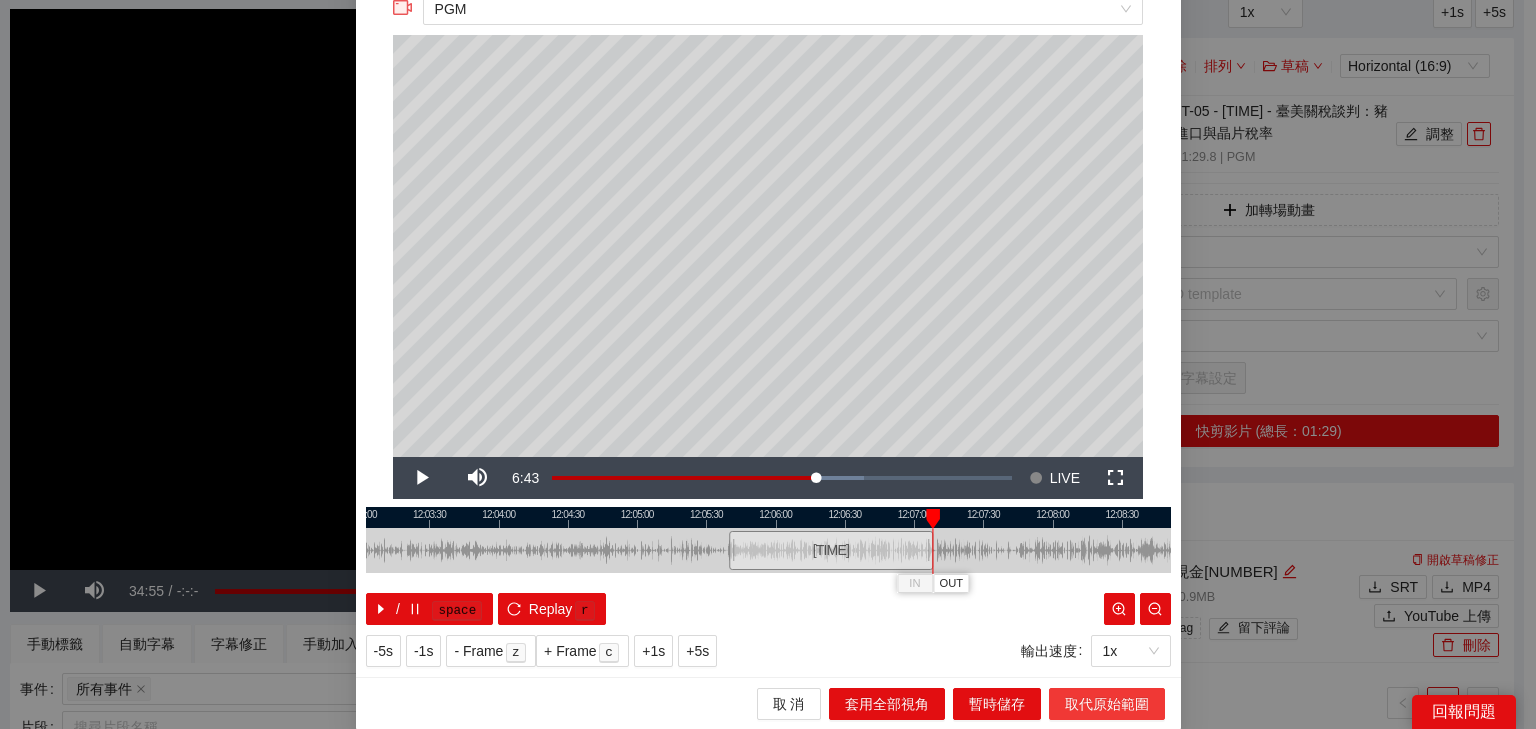 click on "取代原始範圍" at bounding box center (1107, 704) 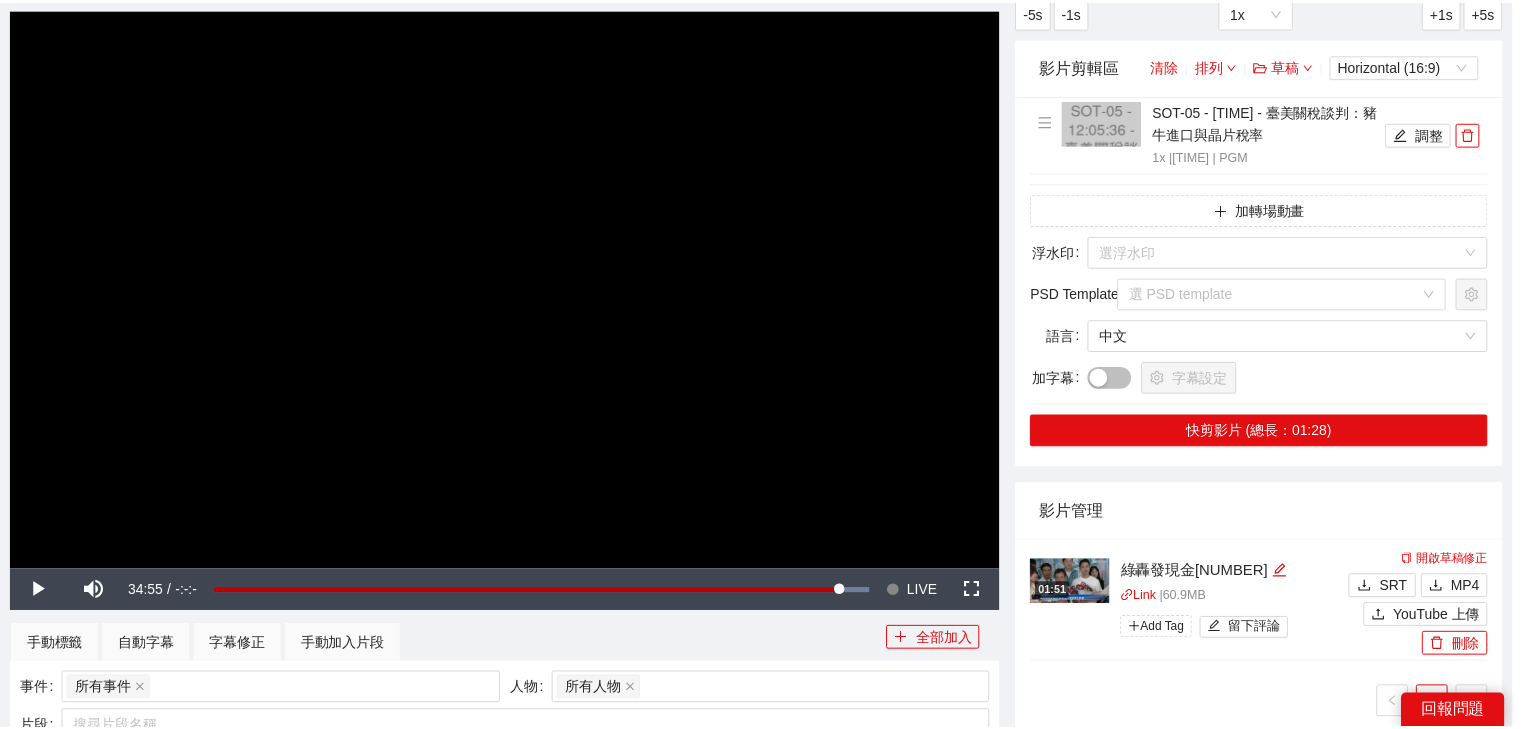 scroll, scrollTop: 0, scrollLeft: 0, axis: both 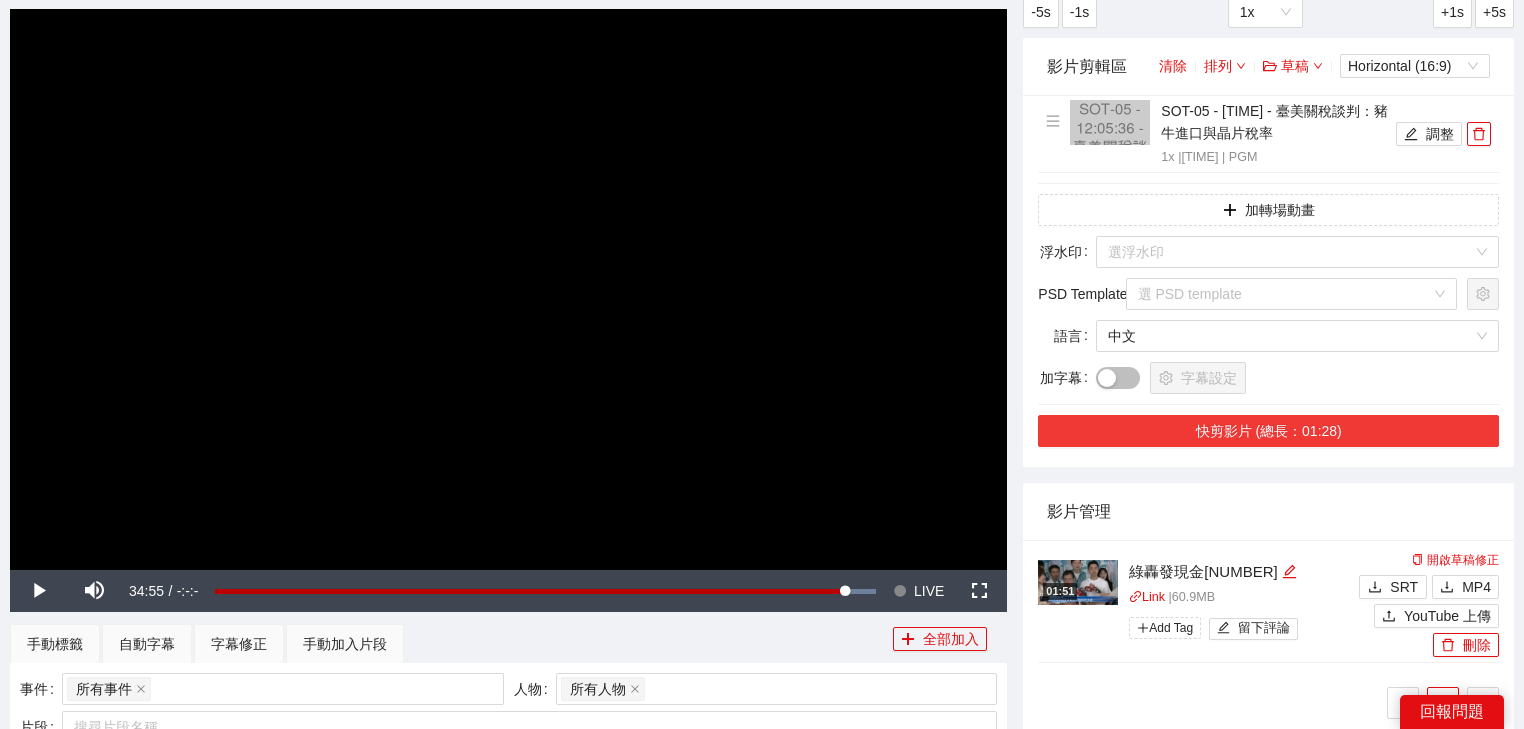click on "快剪影片 (總長：01:28)" at bounding box center [1268, 431] 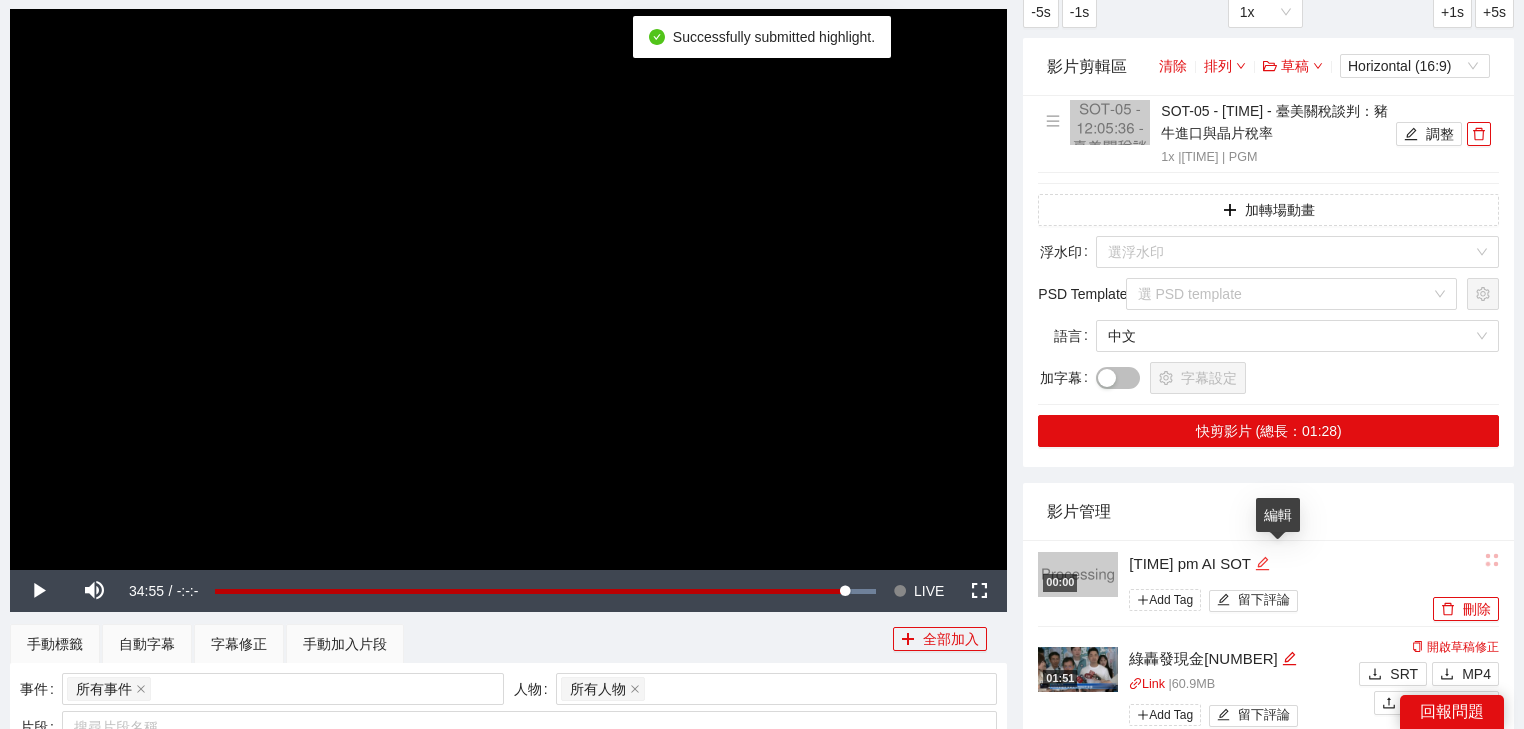 click 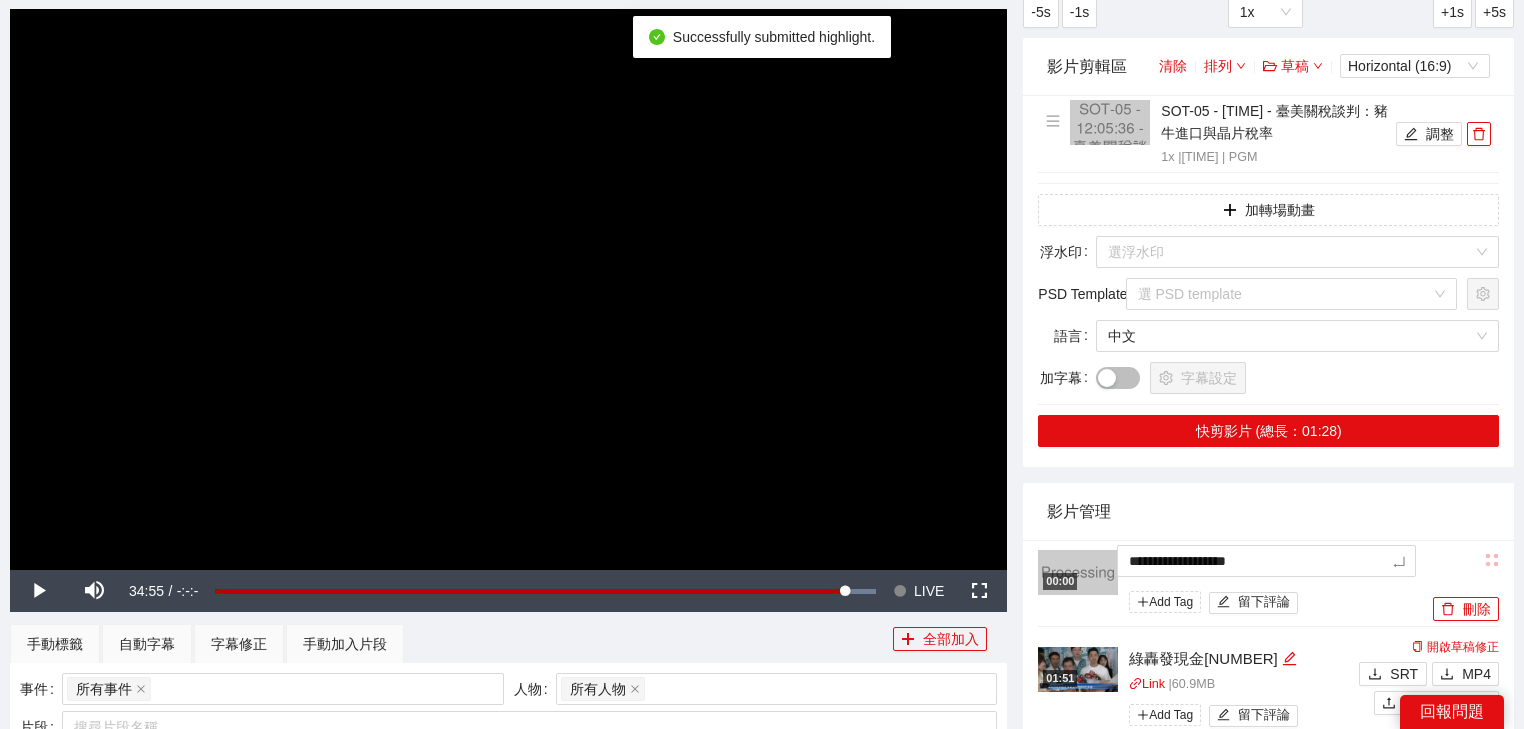 click on "**********" at bounding box center [762, 976] 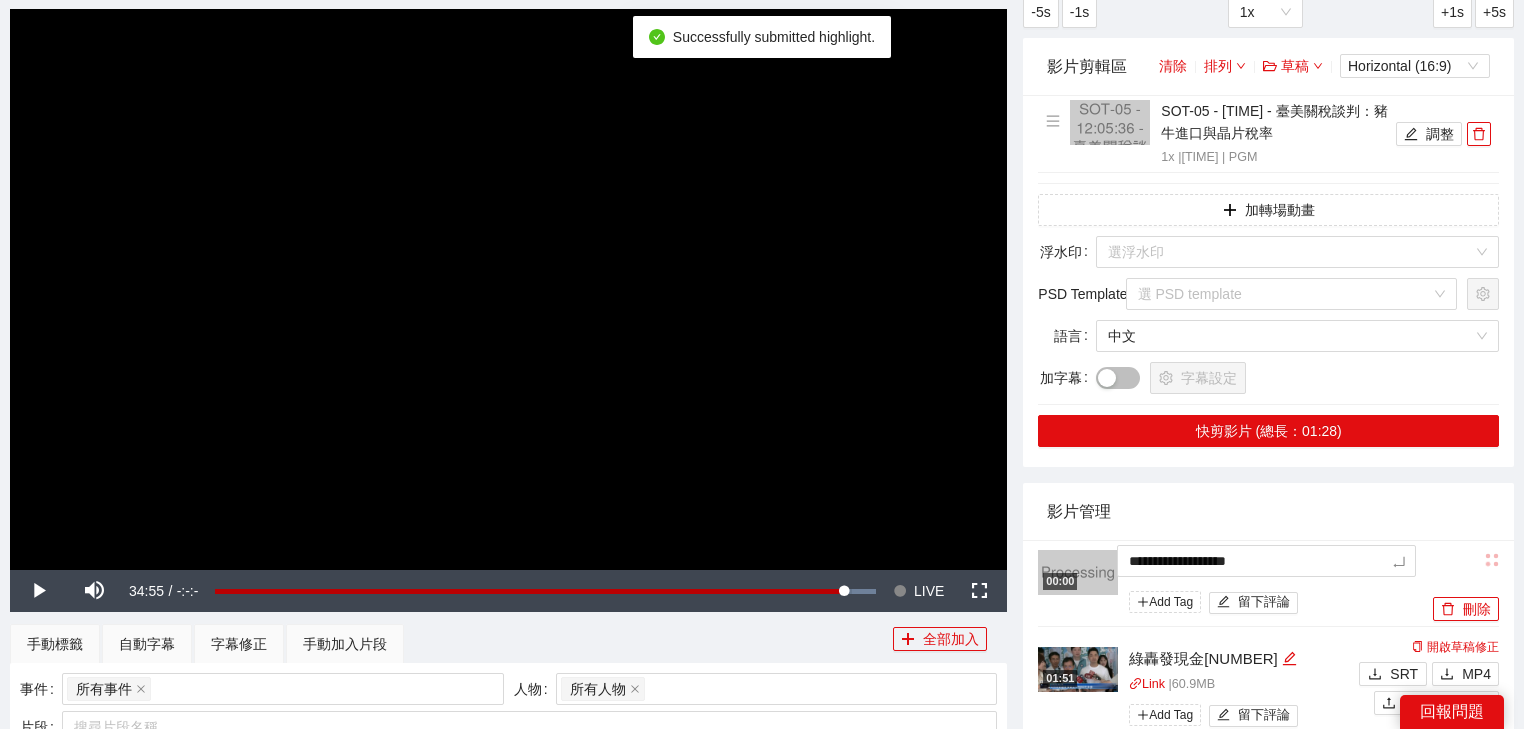 type on "*********" 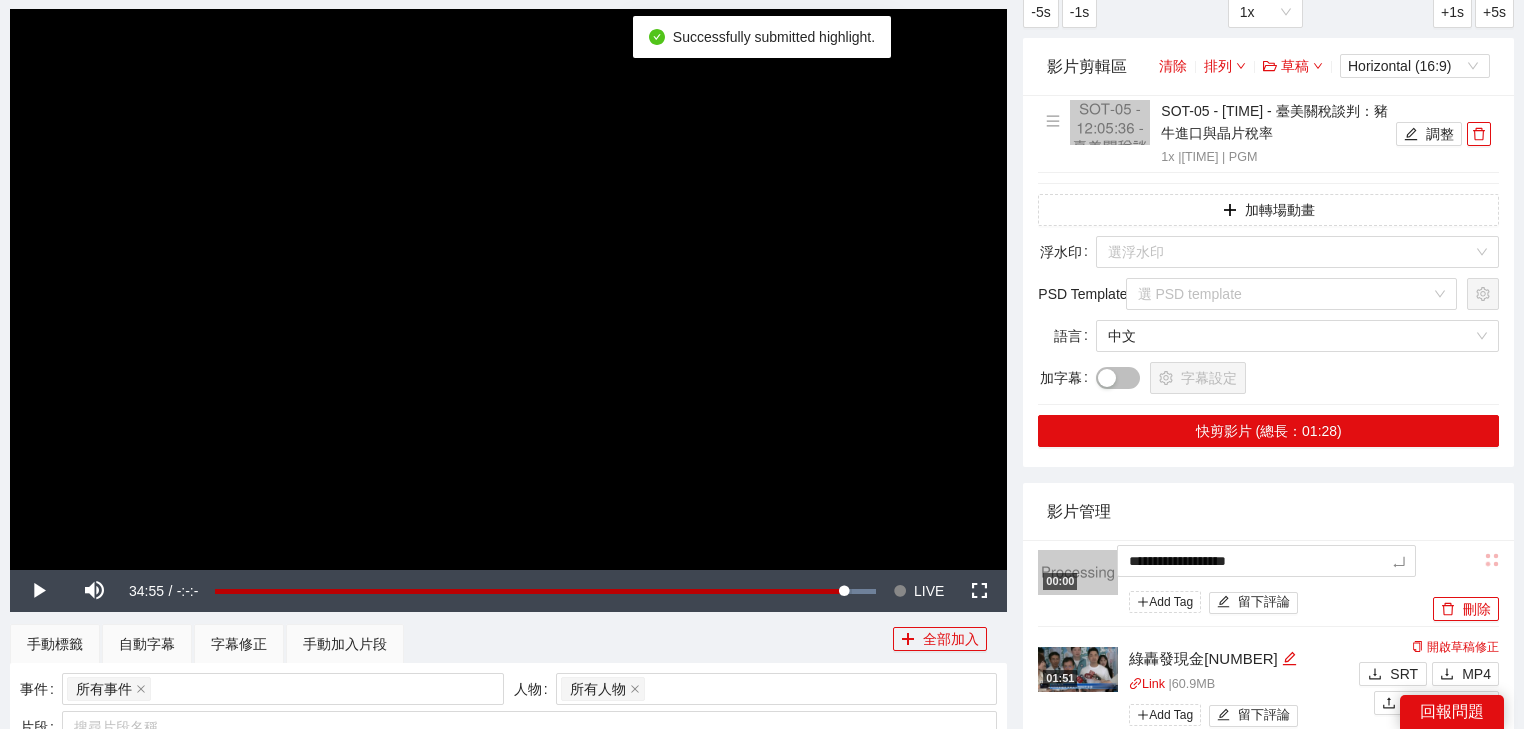 type on "*********" 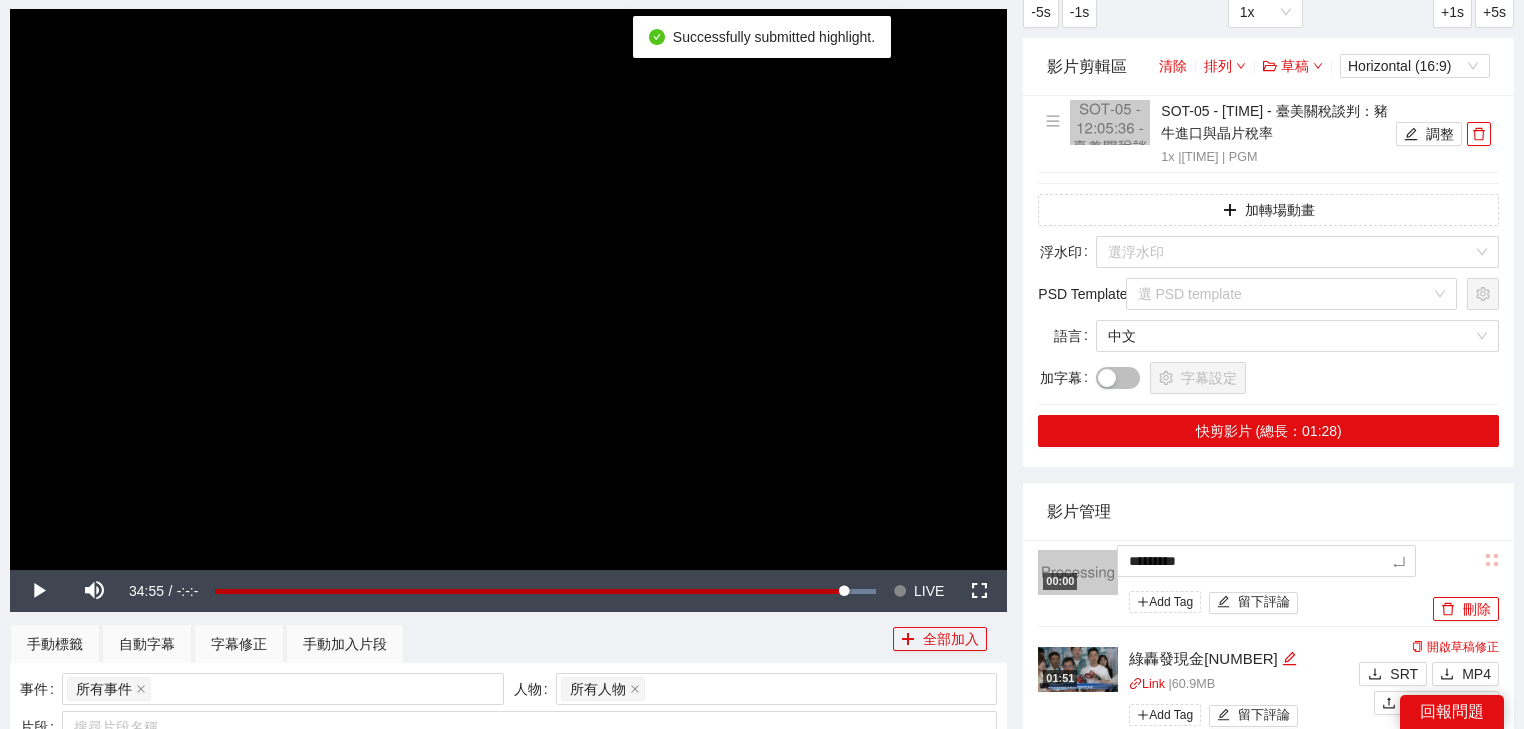 click on "影片管理" at bounding box center [1268, 511] 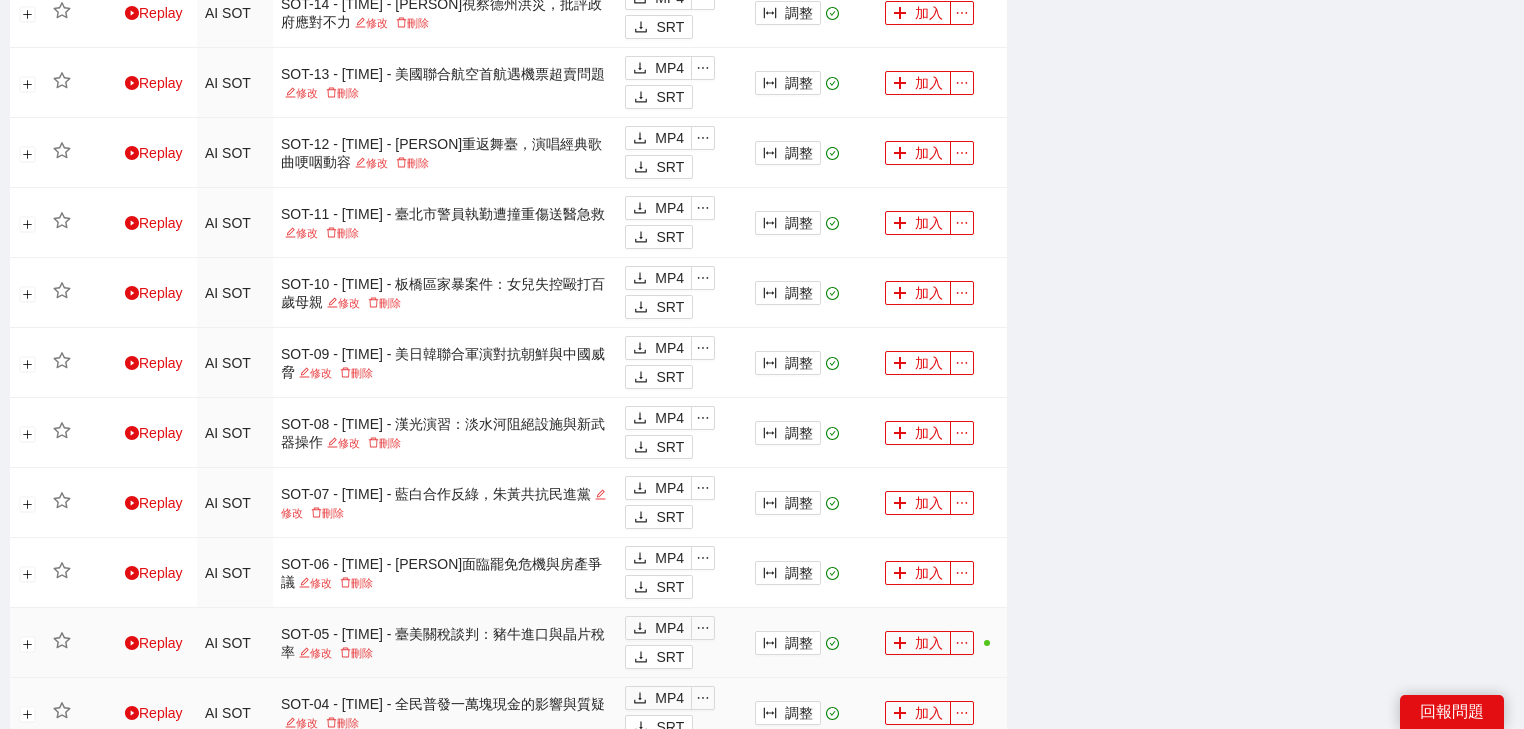 scroll, scrollTop: 1120, scrollLeft: 0, axis: vertical 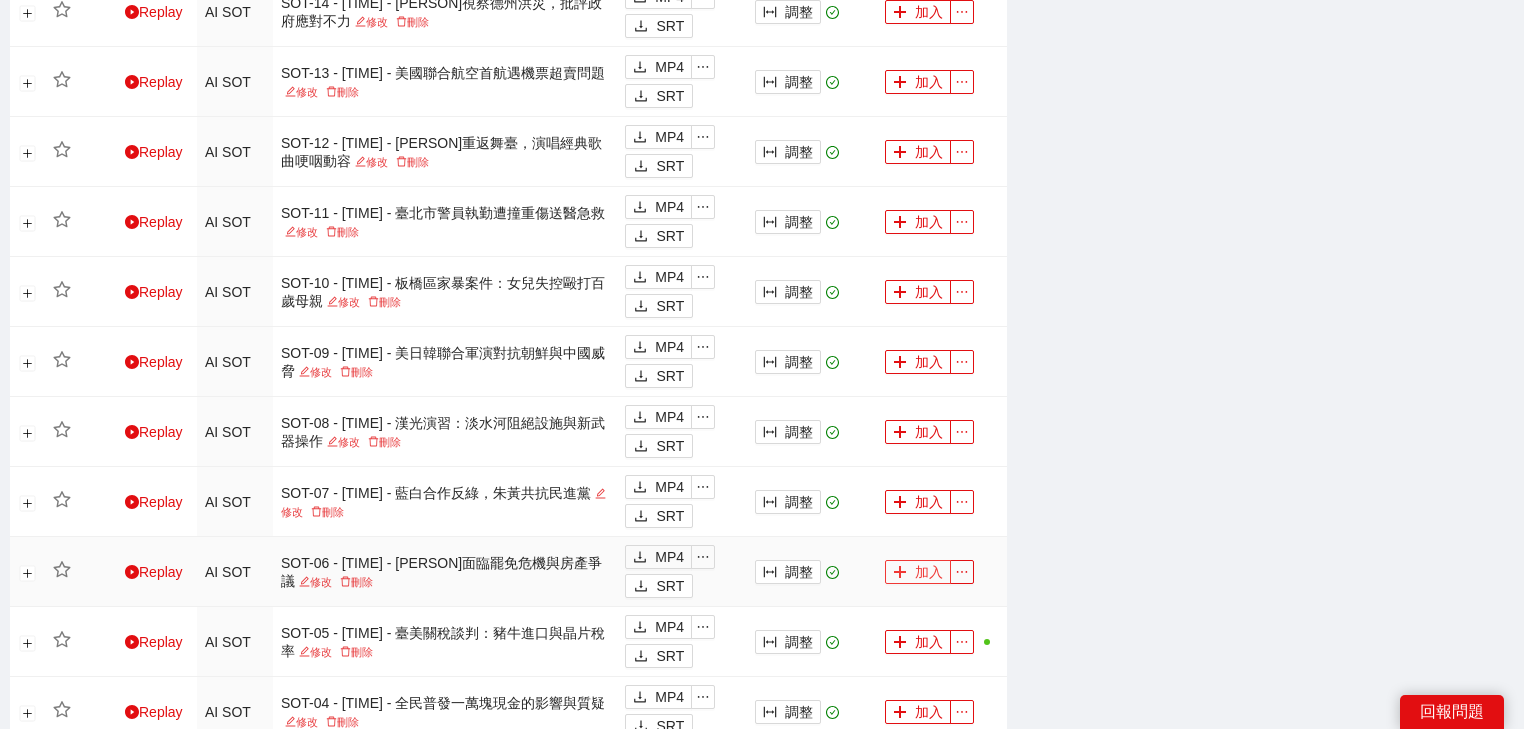click on "加入" at bounding box center (918, 572) 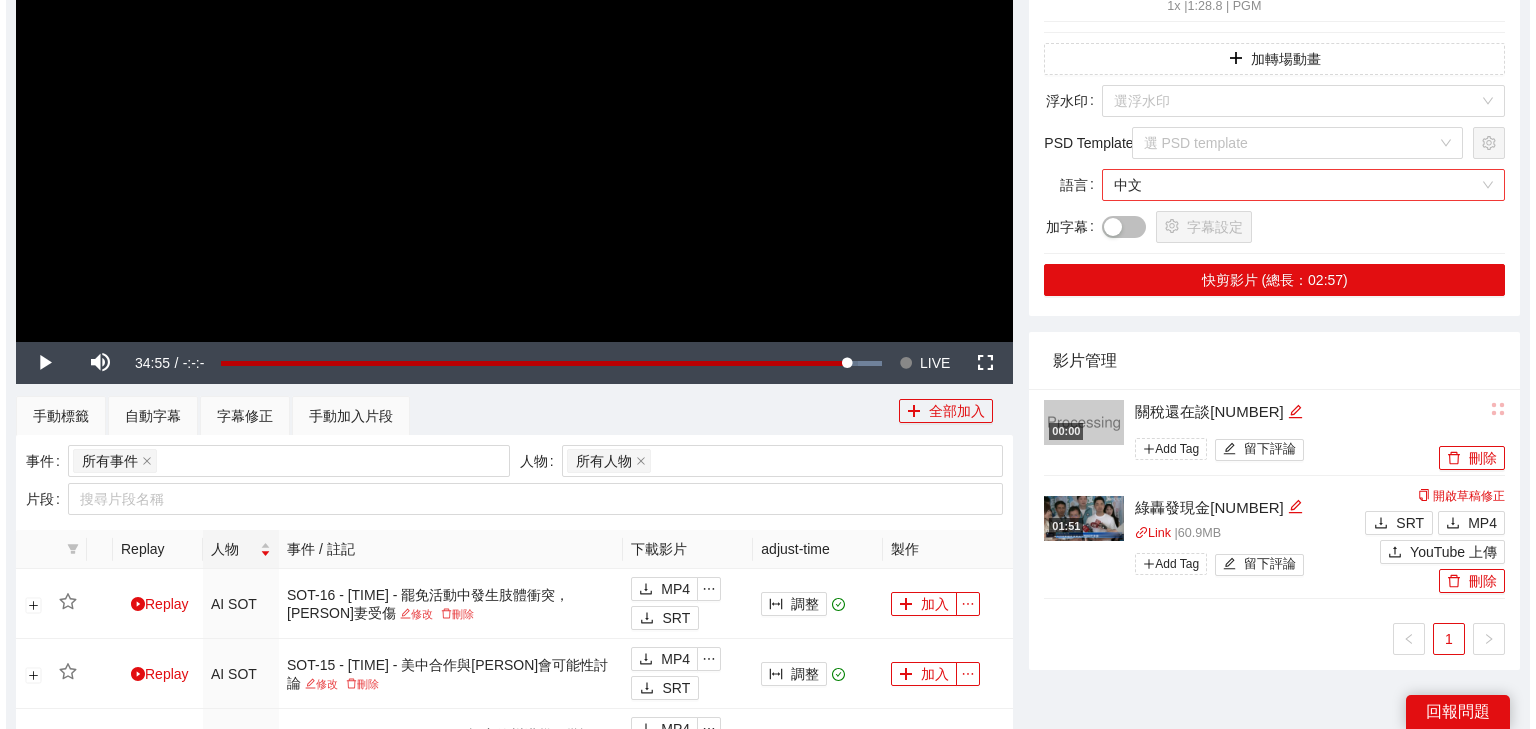 scroll, scrollTop: 240, scrollLeft: 0, axis: vertical 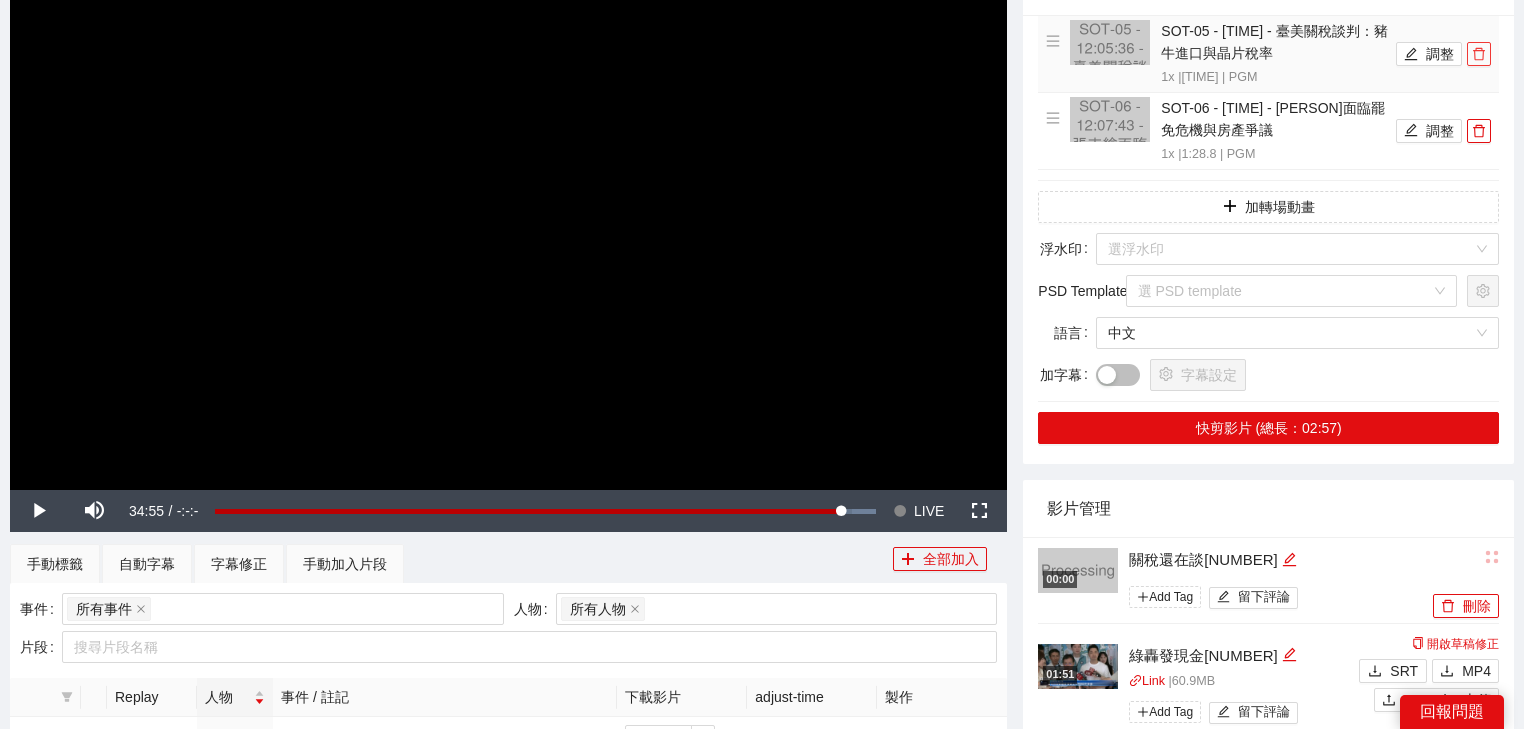 click 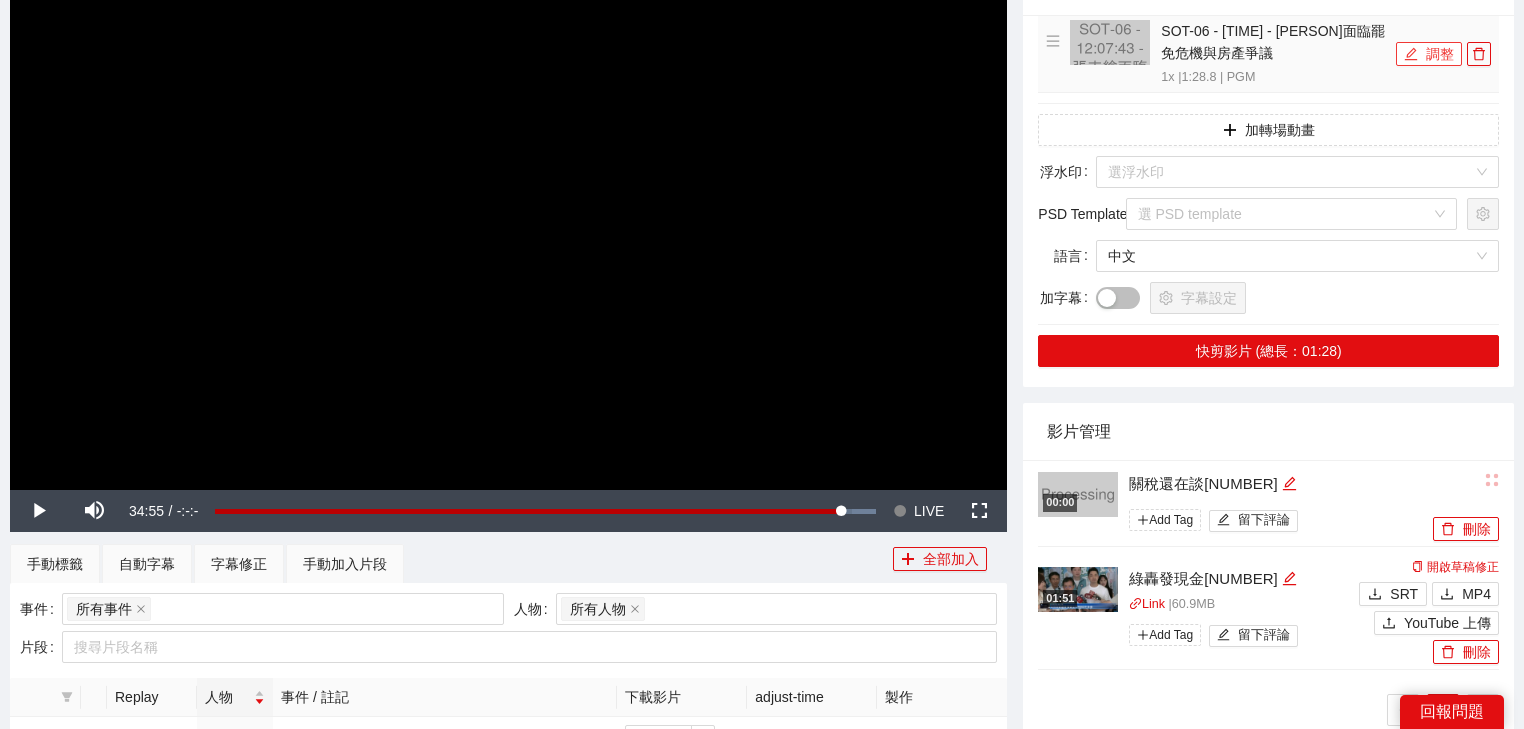 click on "調整" at bounding box center (1429, 54) 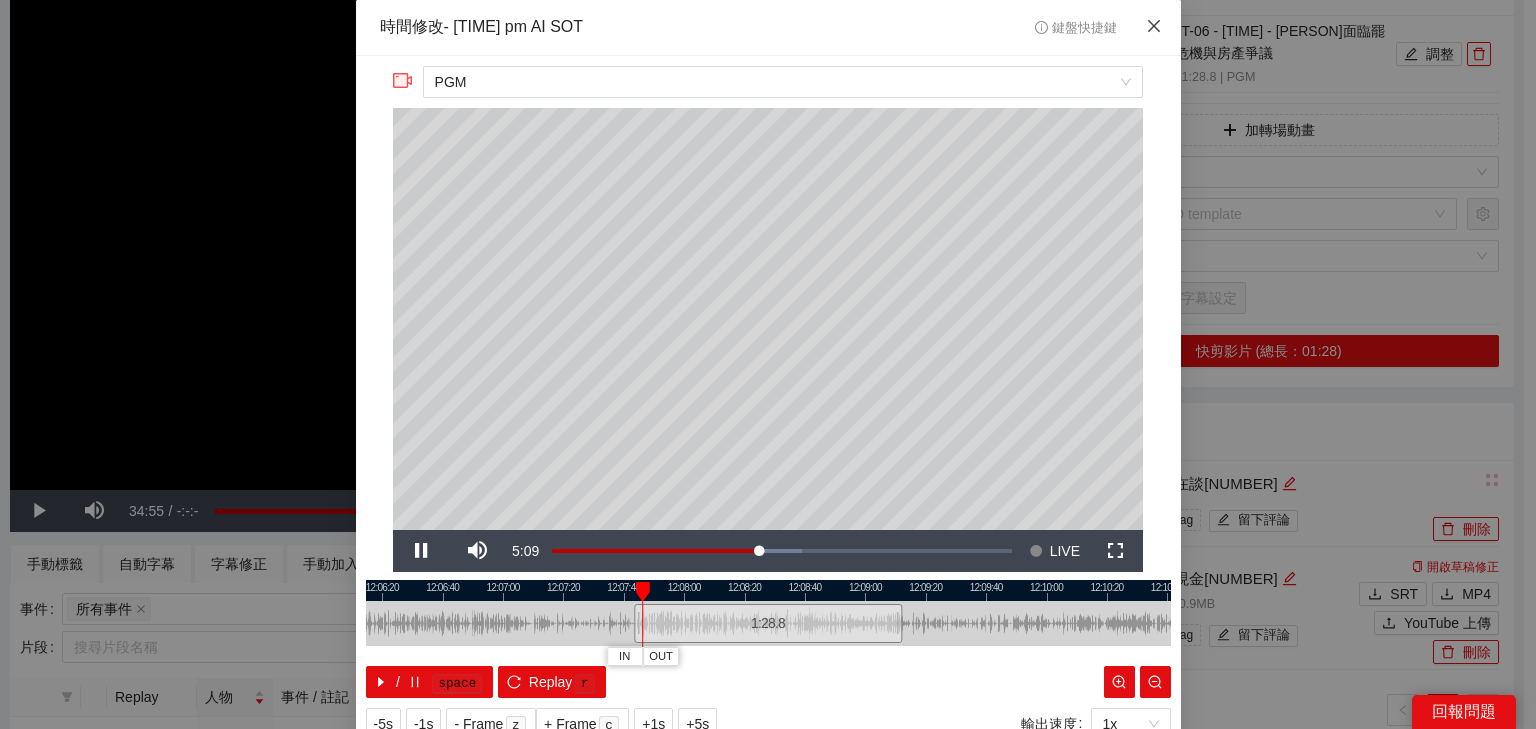 click 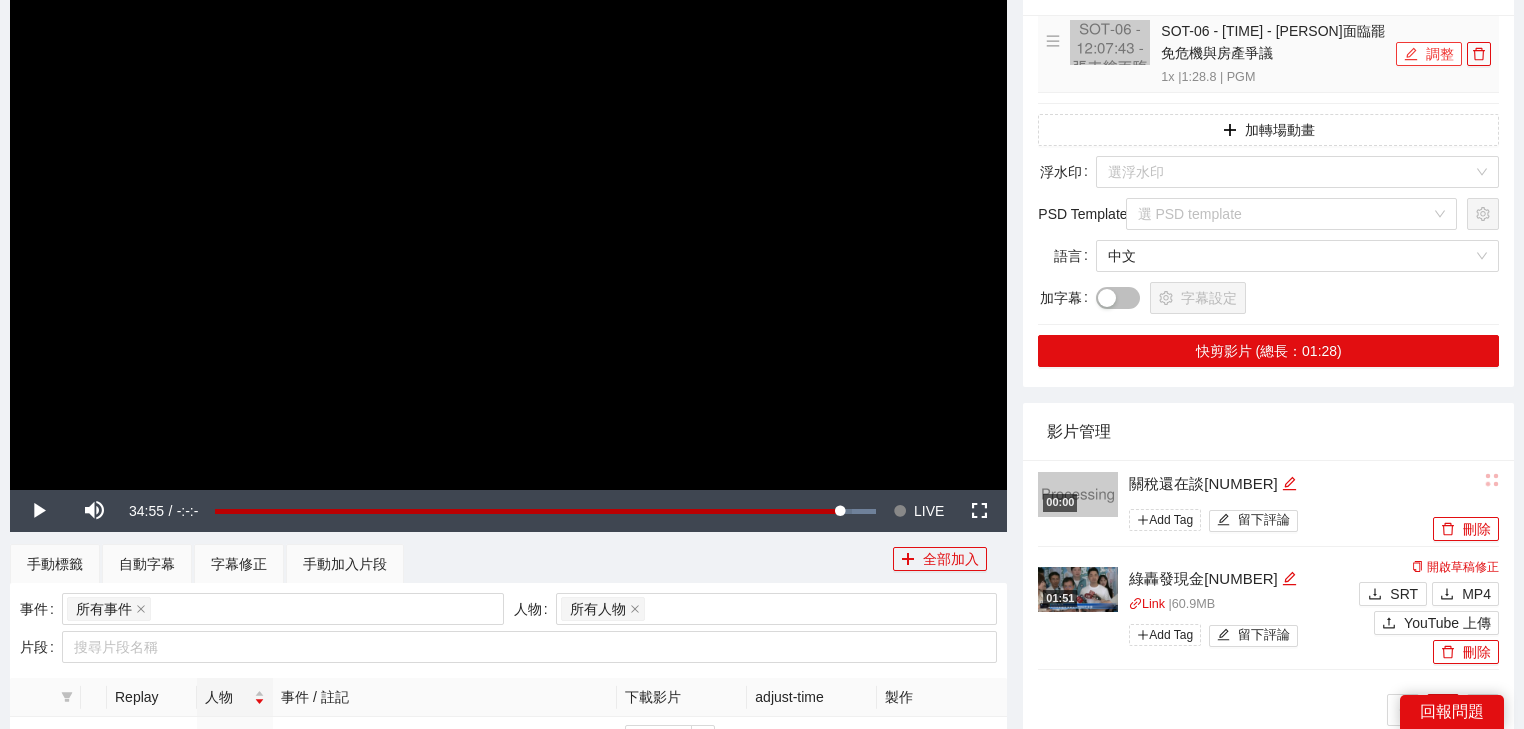 click on "調整" at bounding box center [1429, 54] 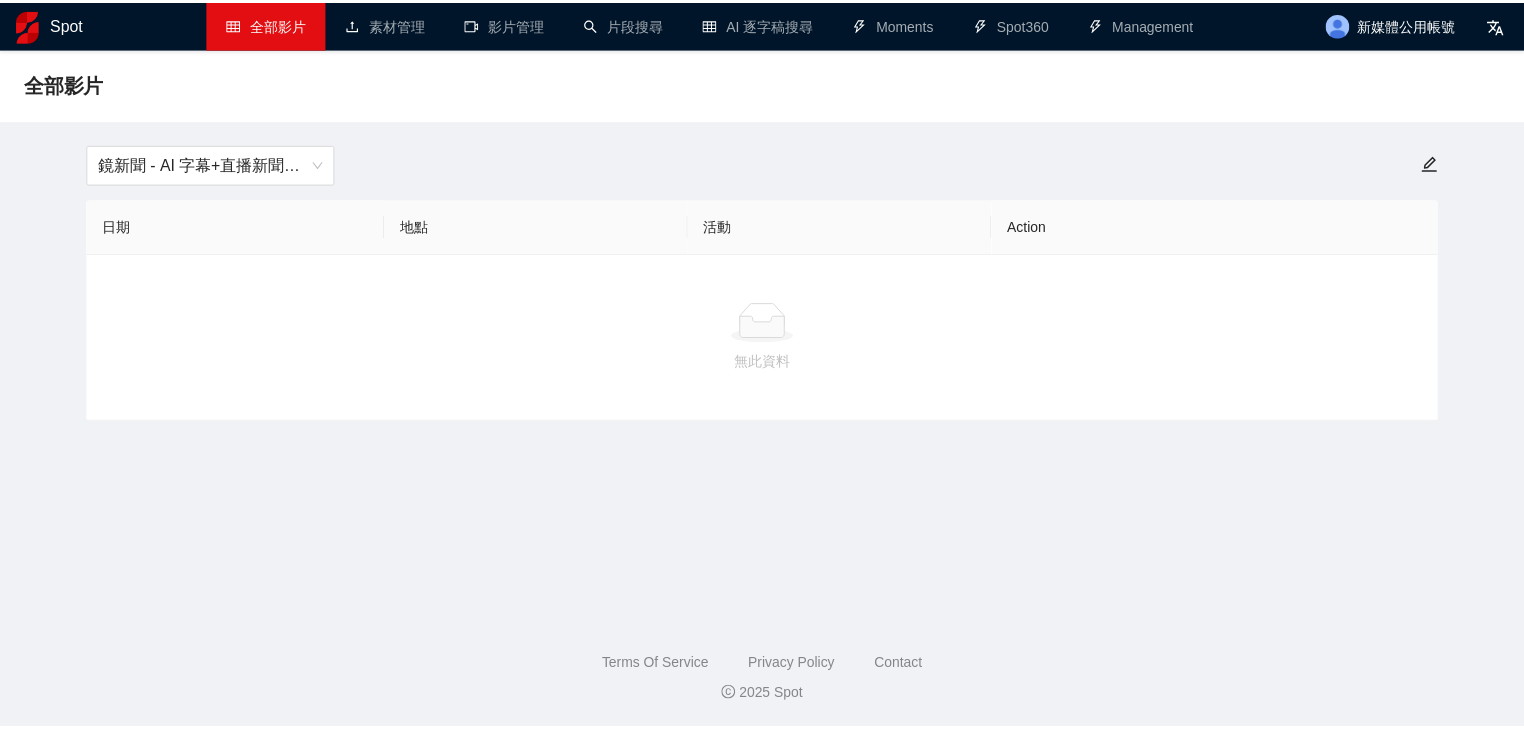 scroll, scrollTop: 0, scrollLeft: 0, axis: both 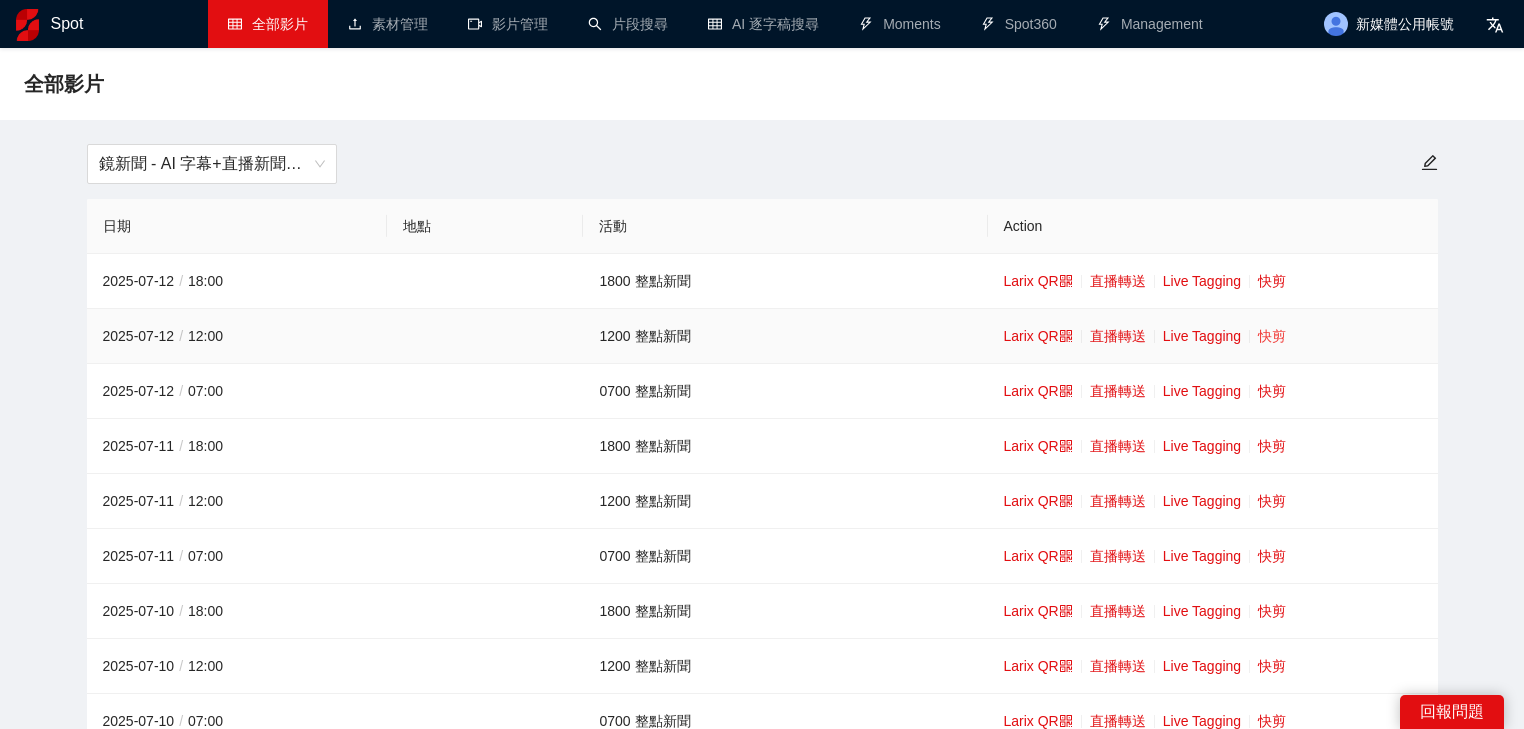 click on "快剪" at bounding box center (1272, 336) 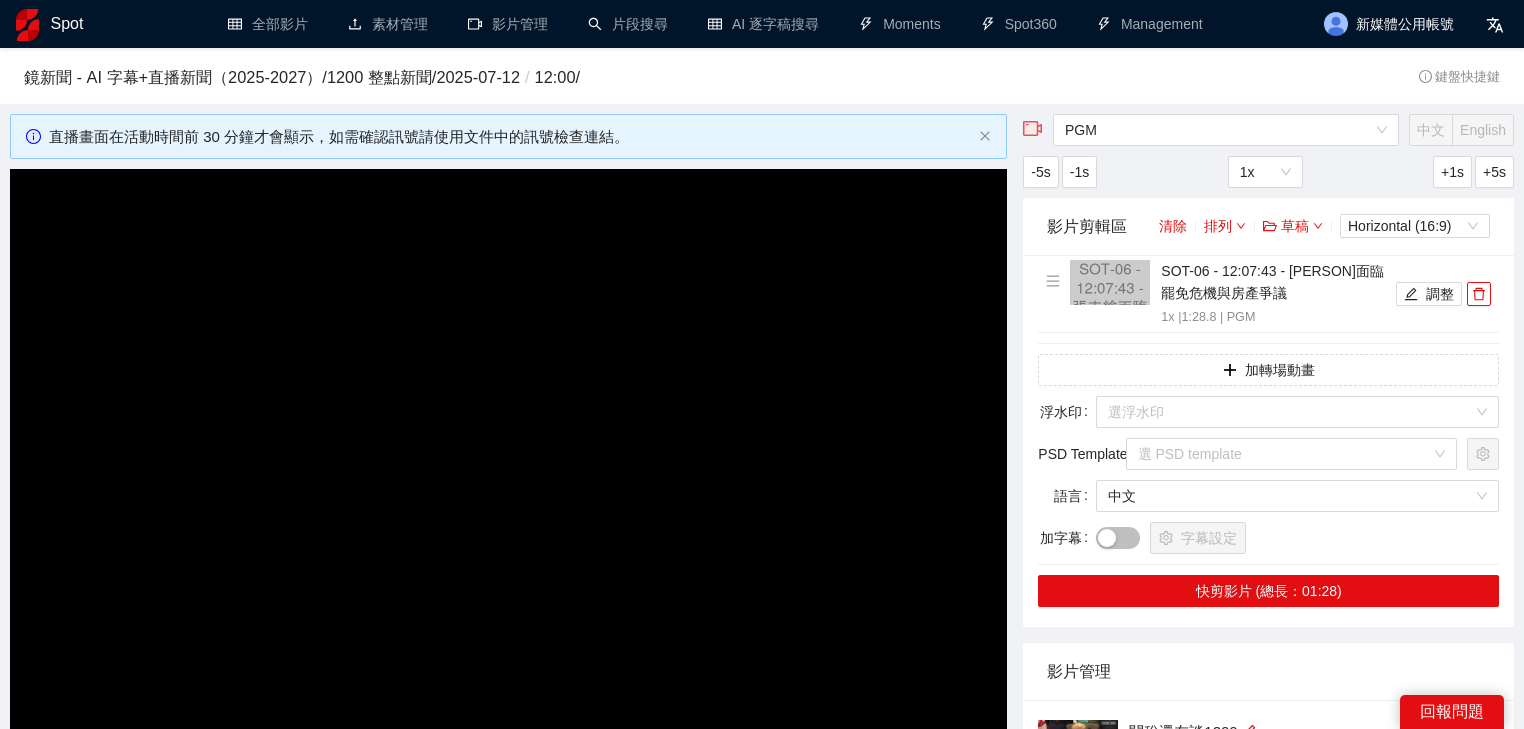 click at bounding box center (508, 449) 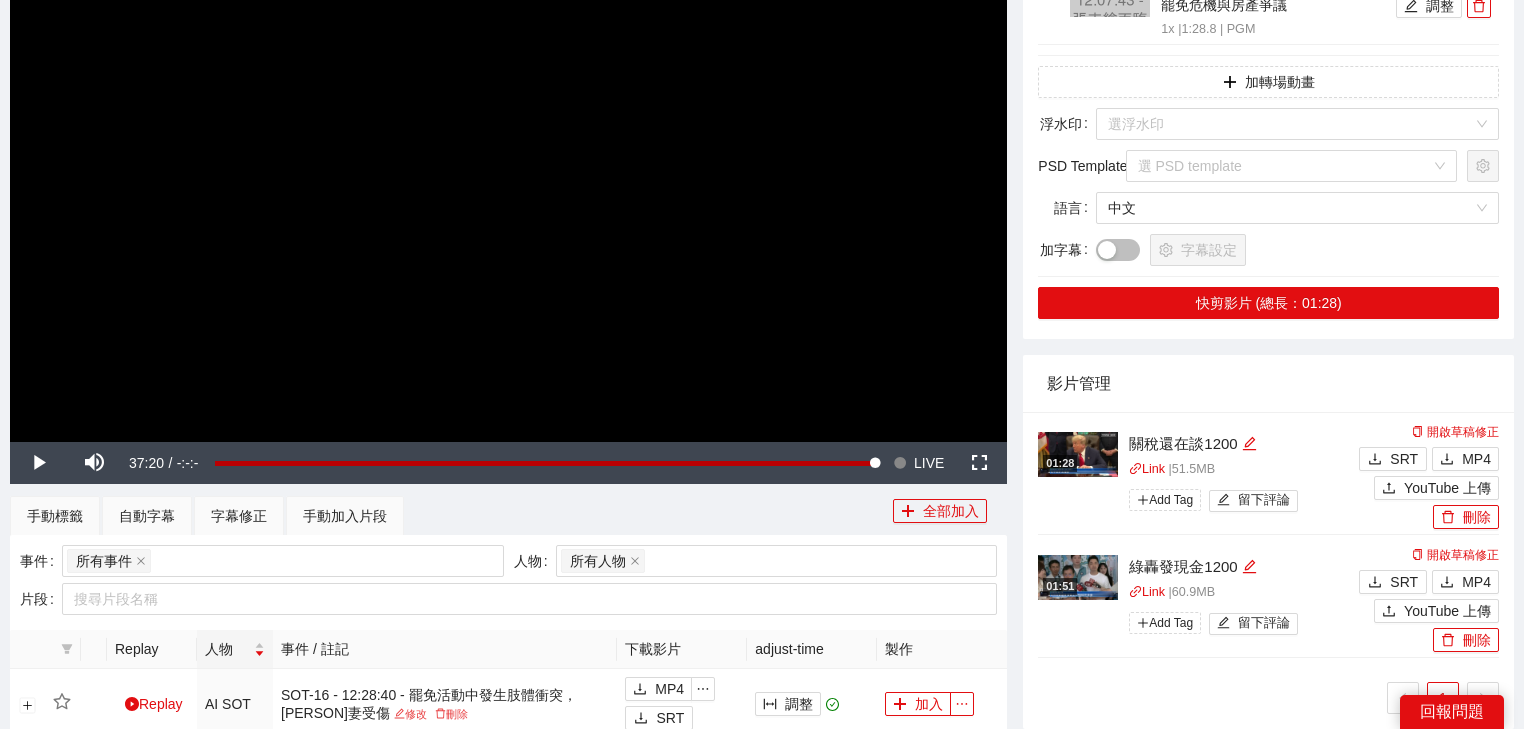 scroll, scrollTop: 320, scrollLeft: 0, axis: vertical 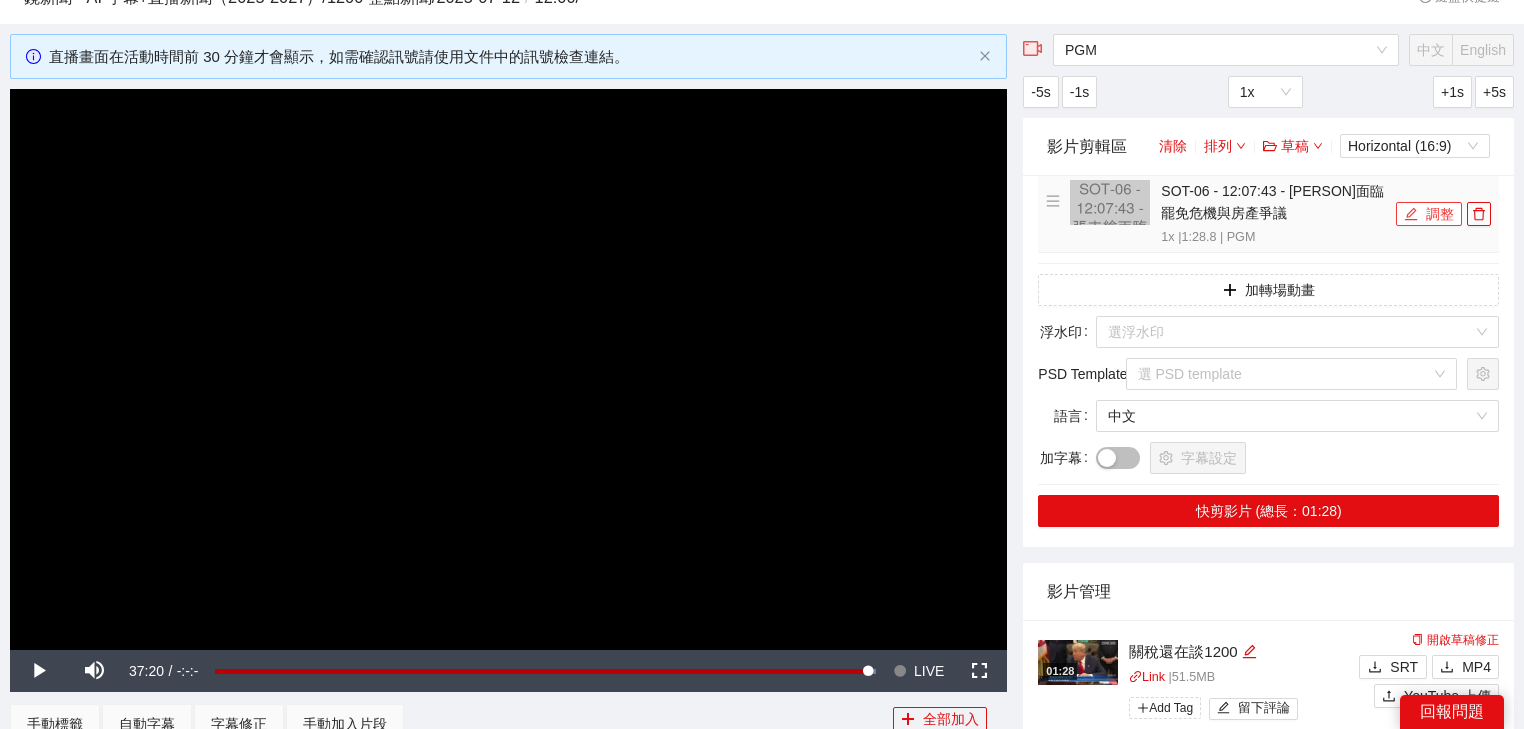 click on "調整" at bounding box center (1429, 214) 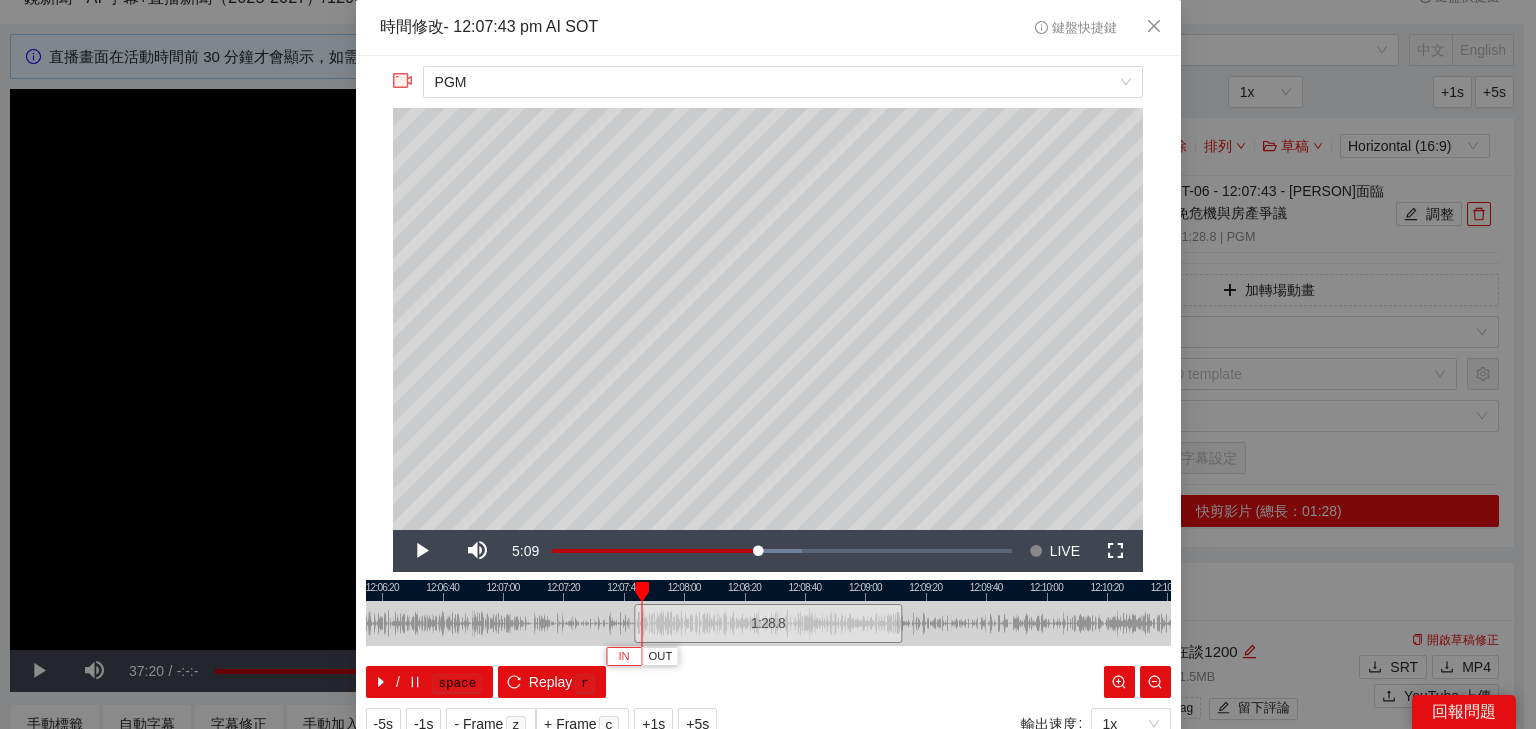click on "IN" at bounding box center (624, 656) 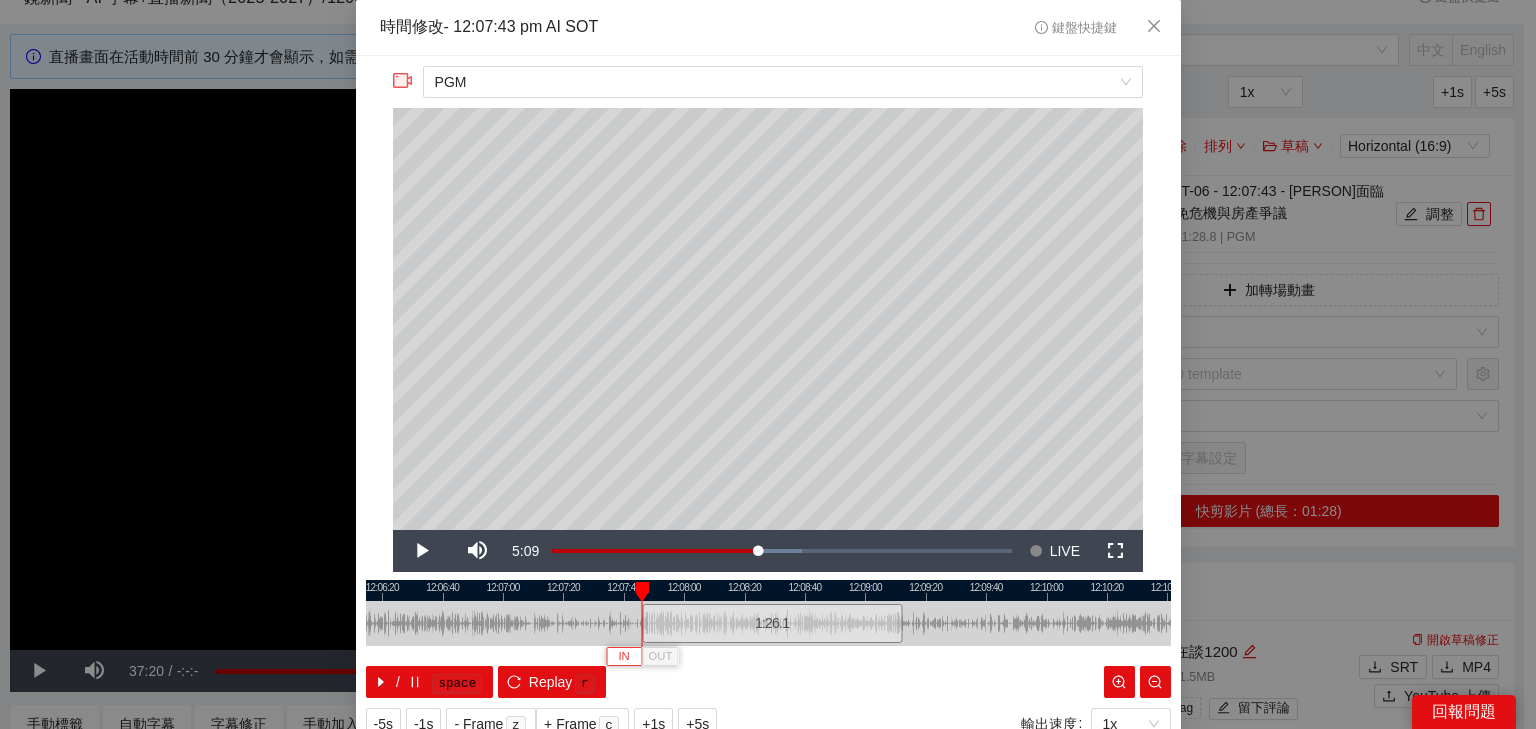 type 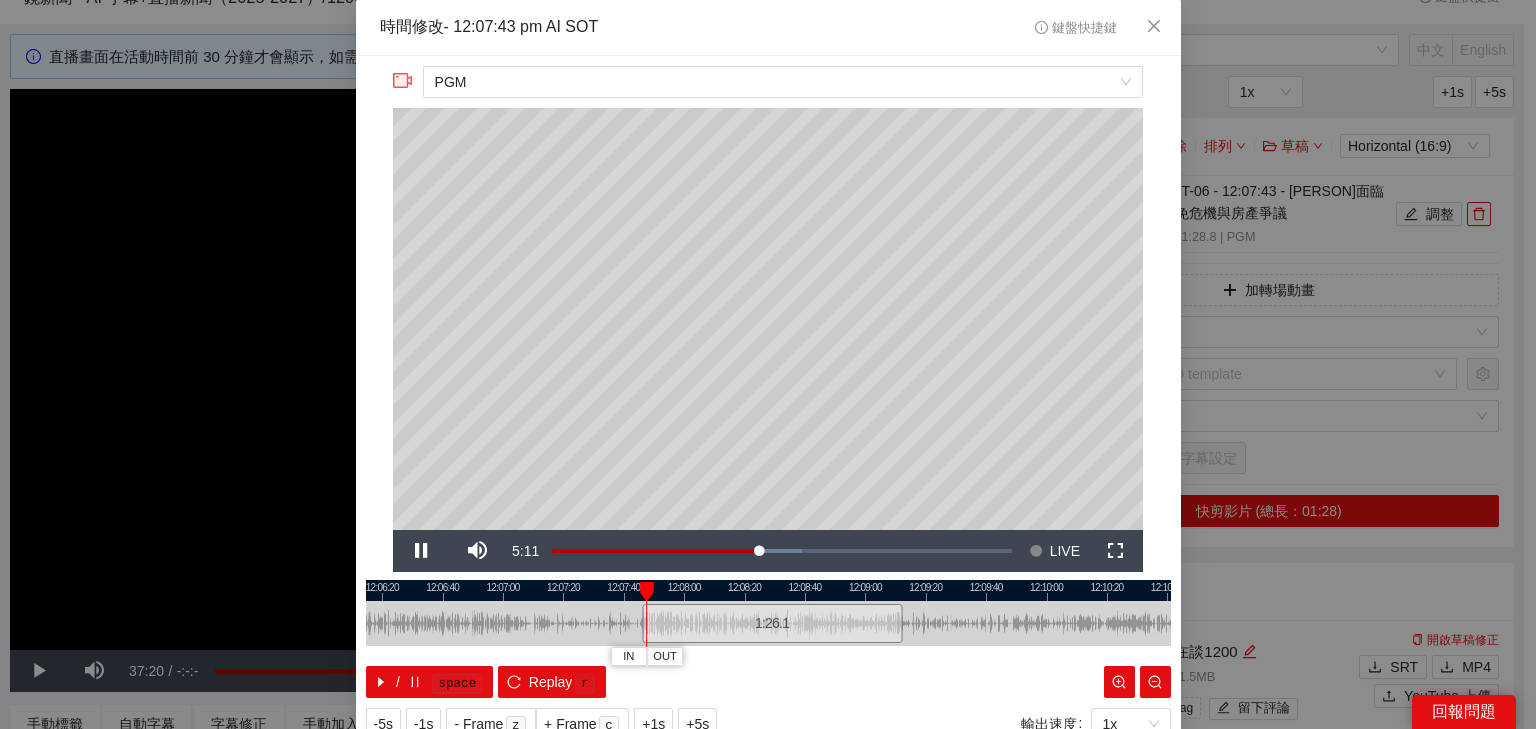 click at bounding box center [768, 590] 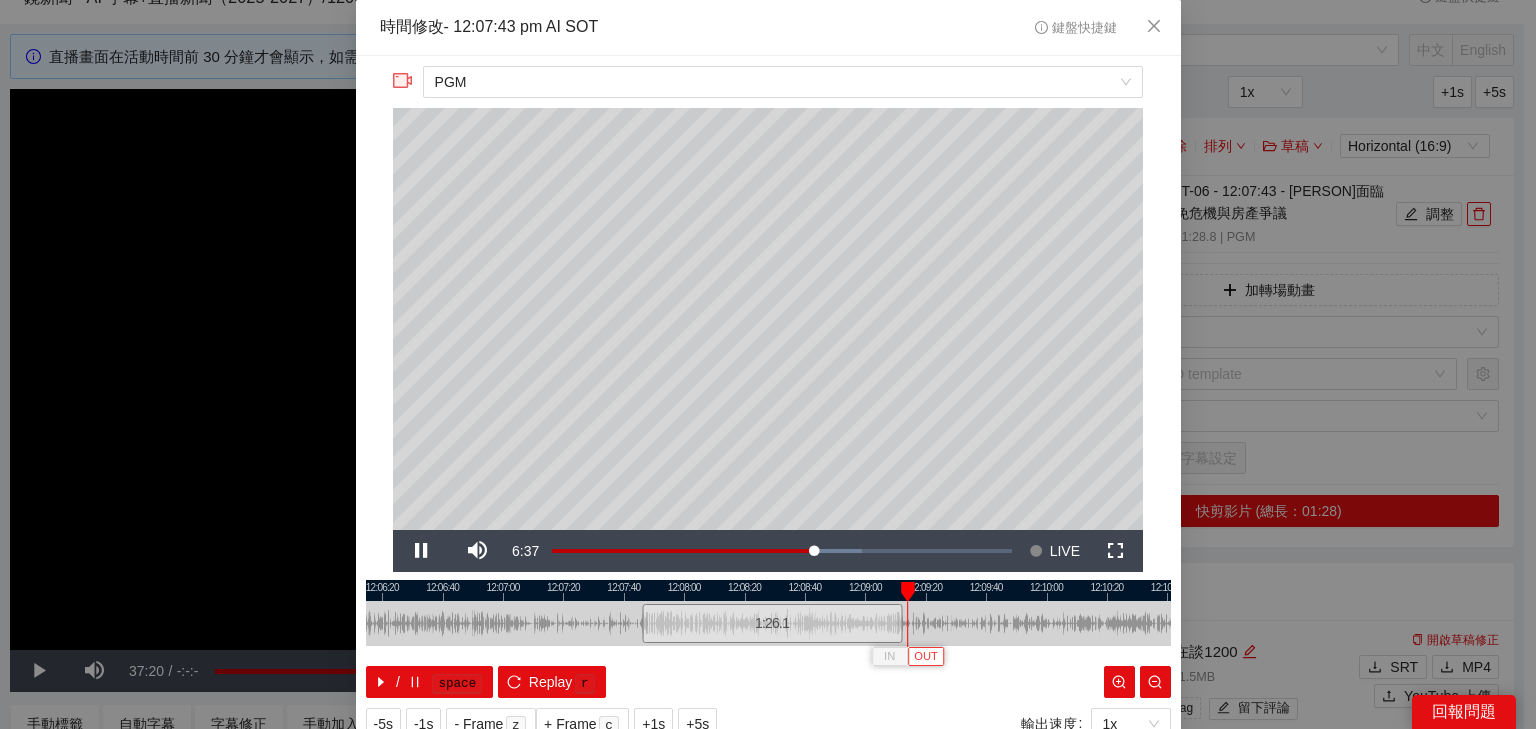 click on "OUT" at bounding box center [926, 657] 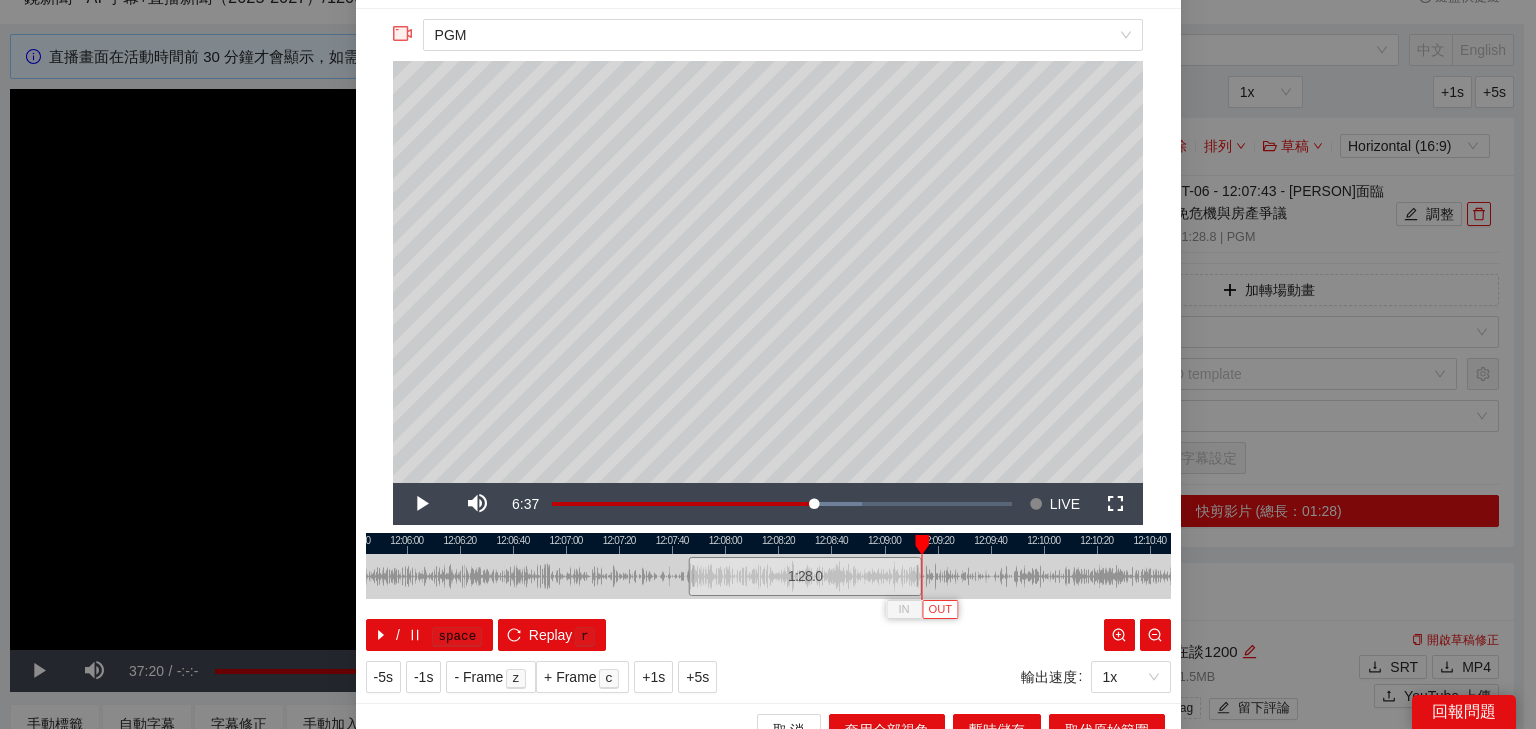 scroll, scrollTop: 73, scrollLeft: 0, axis: vertical 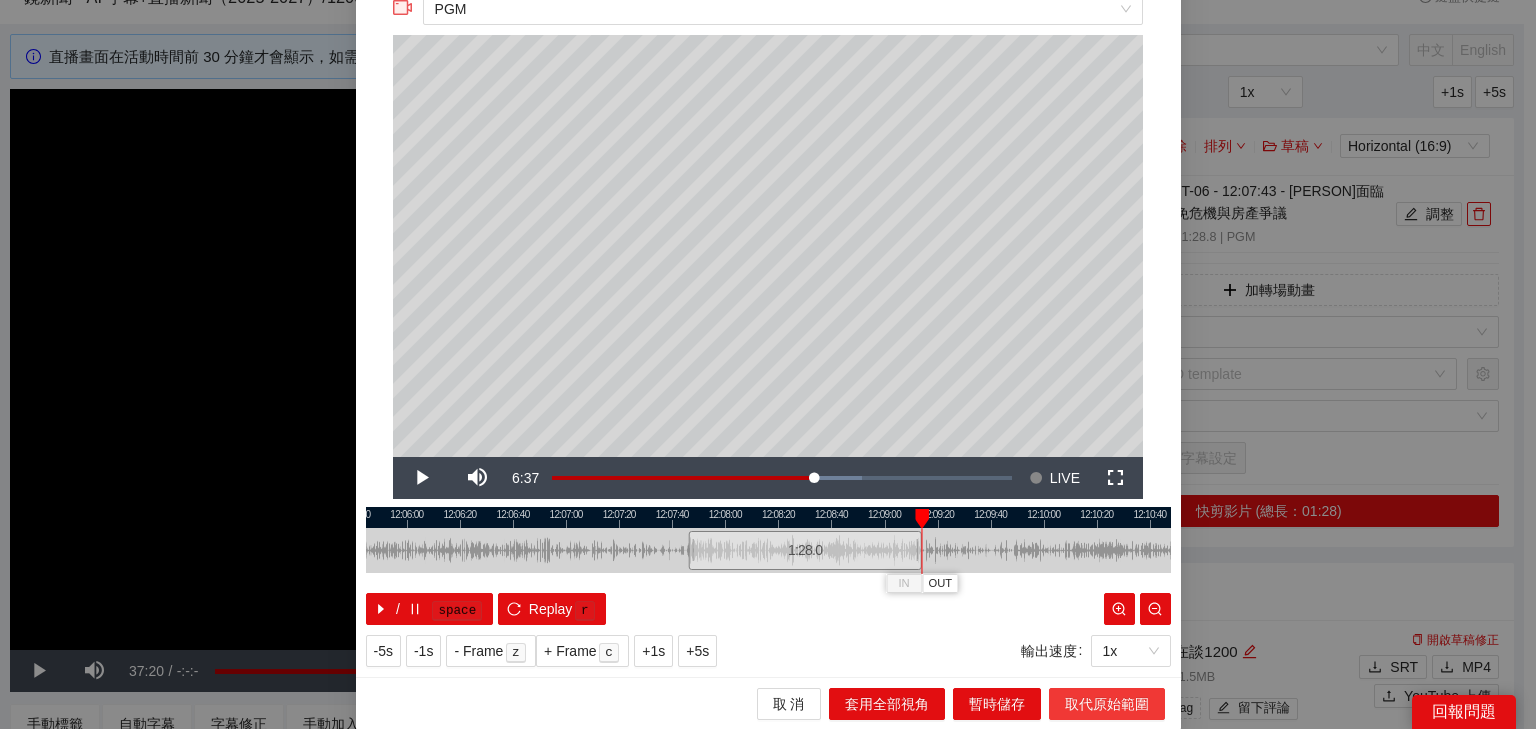 click on "取代原始範圍" at bounding box center [1107, 704] 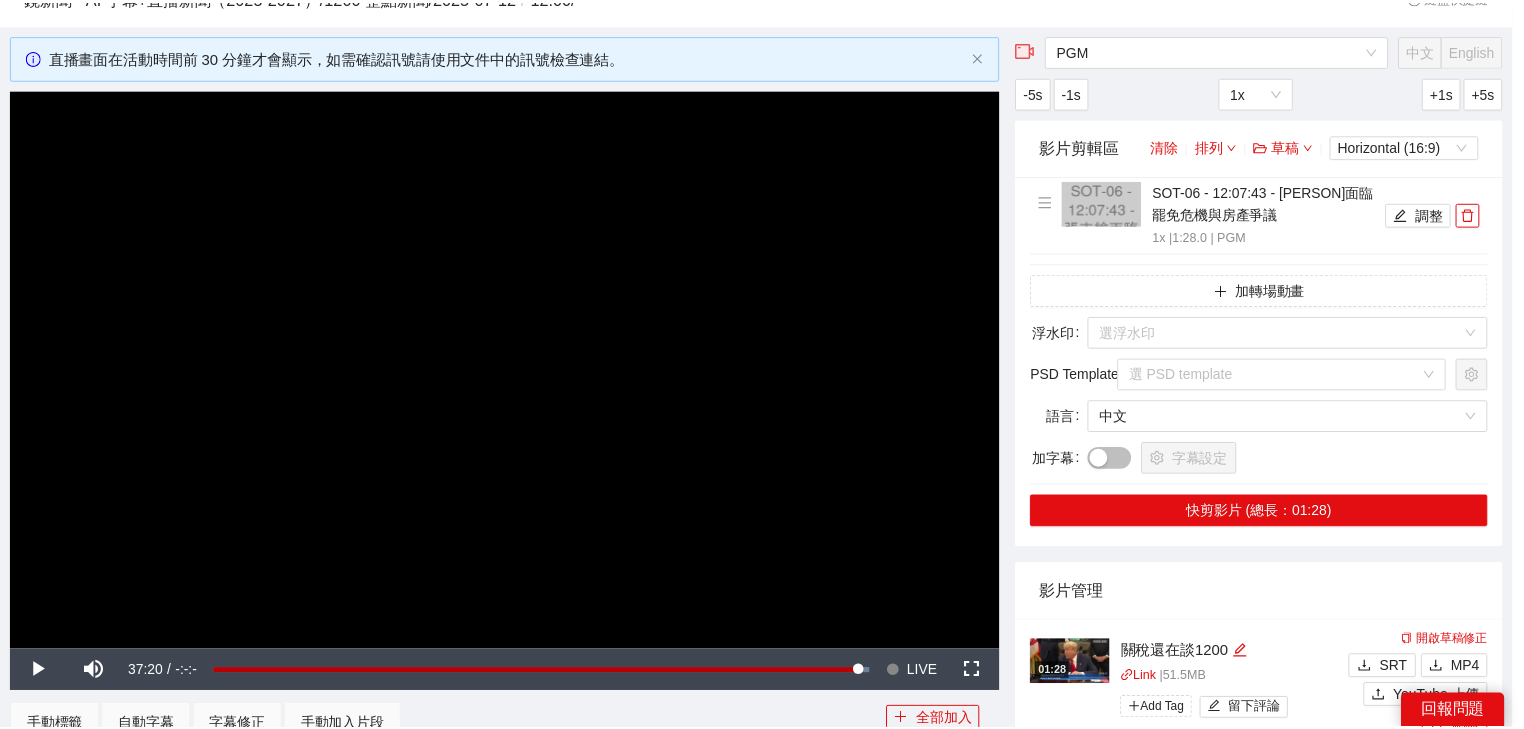 scroll, scrollTop: 0, scrollLeft: 0, axis: both 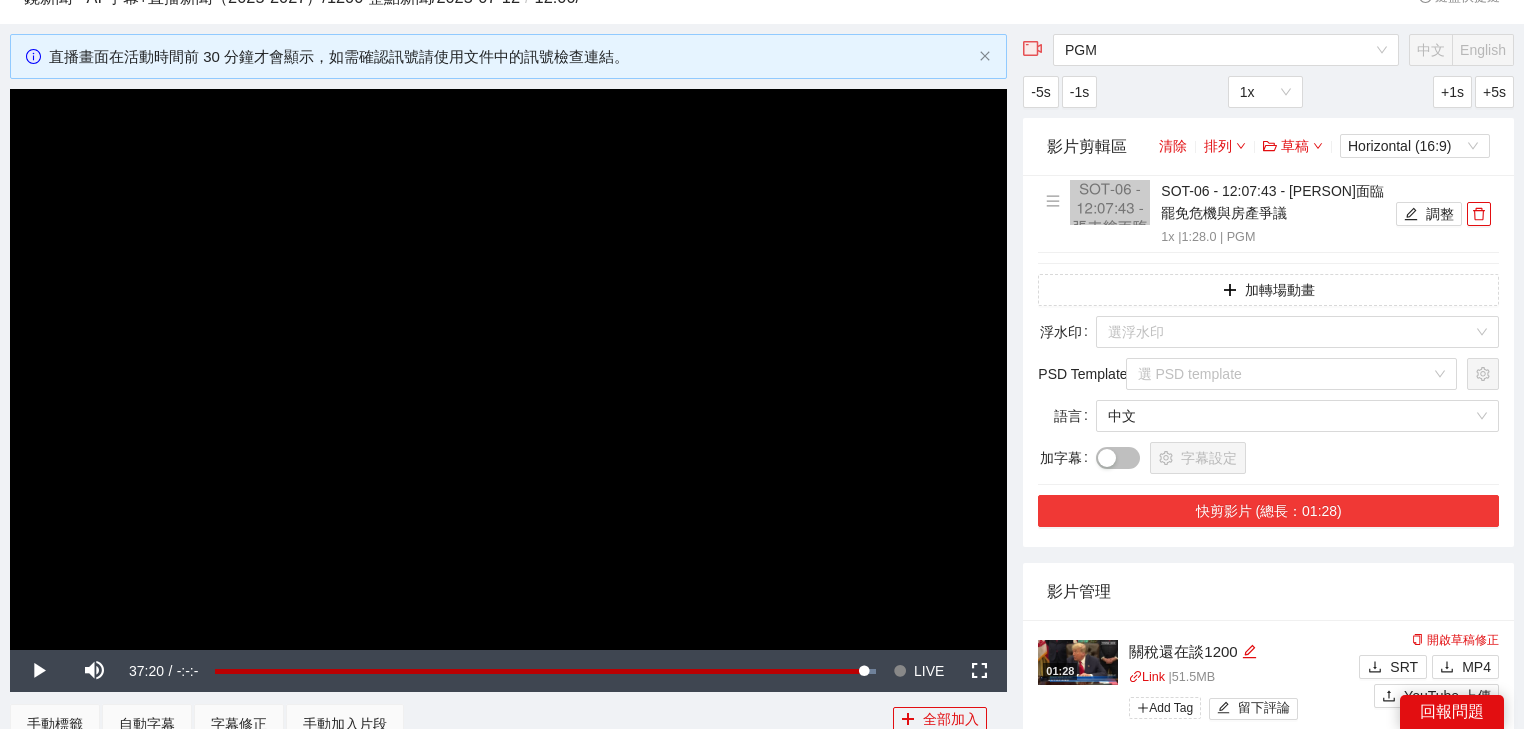 click on "快剪影片 (總長：01:28)" at bounding box center (1268, 511) 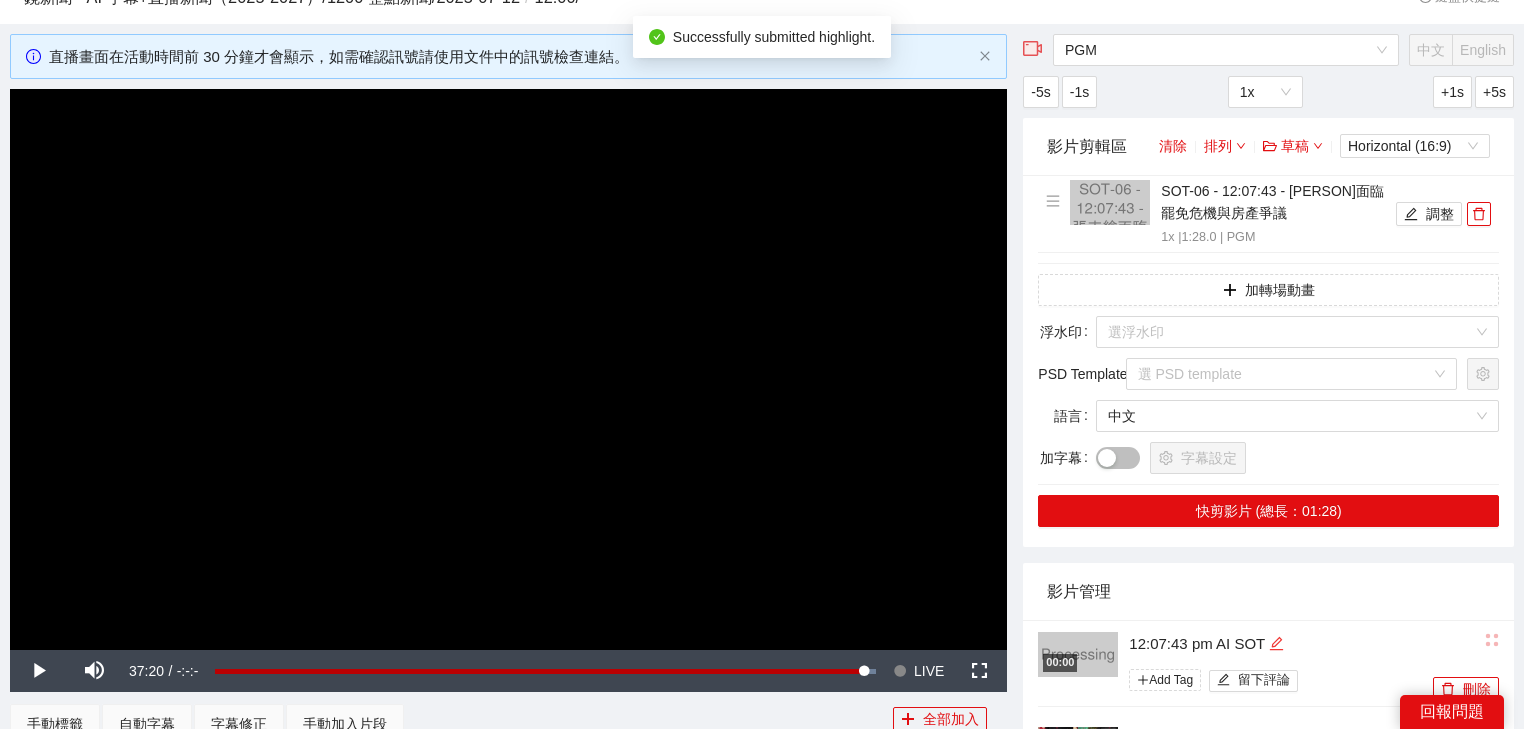click 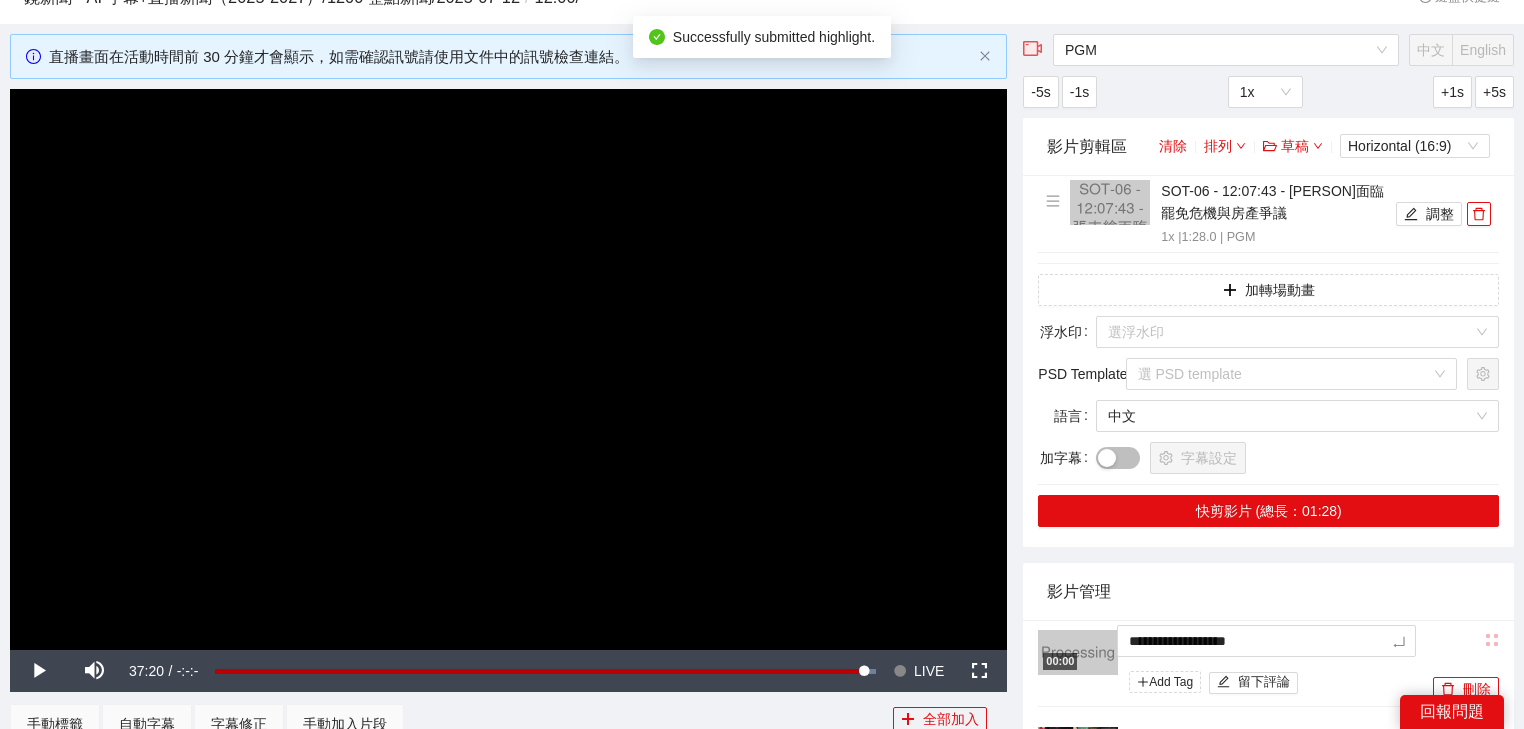 drag, startPoint x: 845, startPoint y: 648, endPoint x: 829, endPoint y: 636, distance: 20 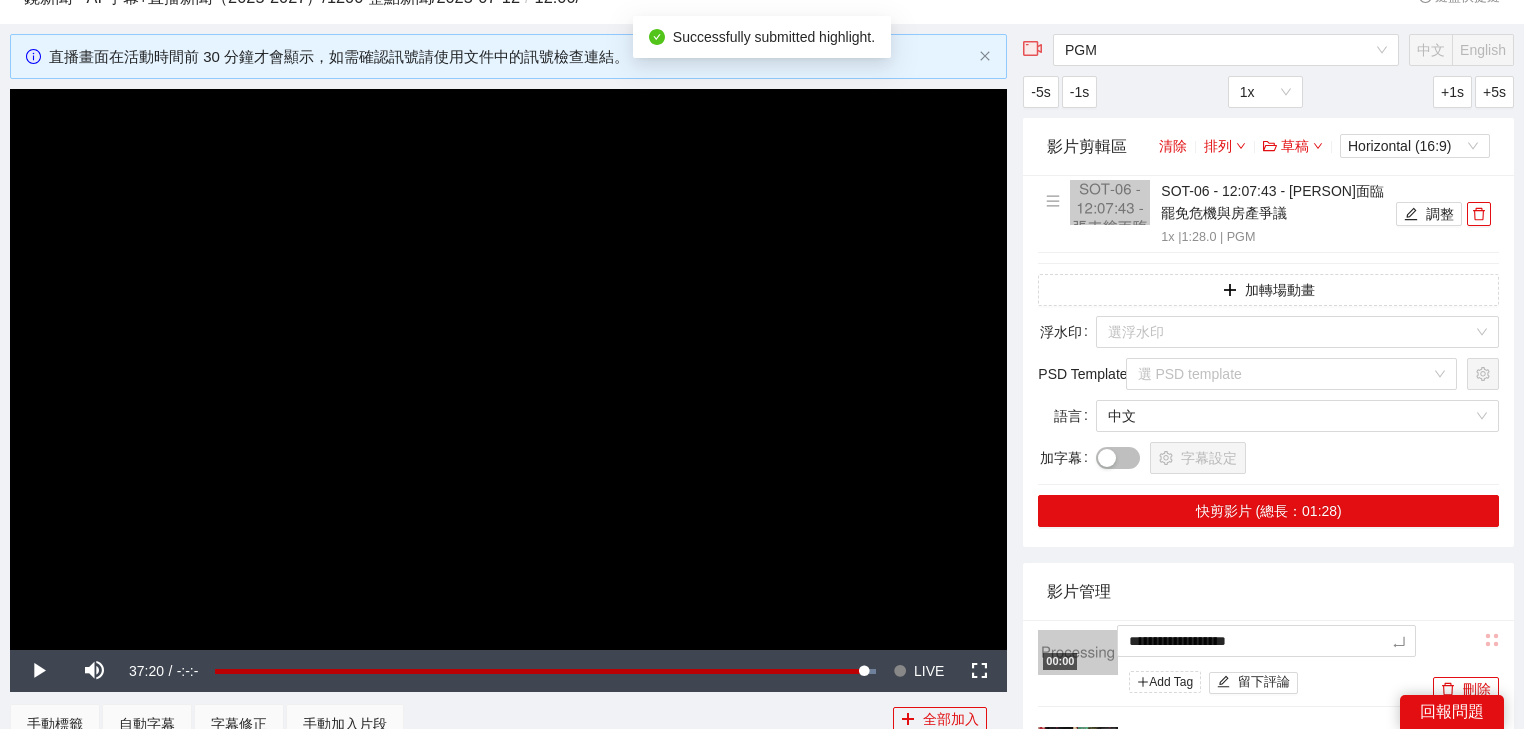 type on "*********" 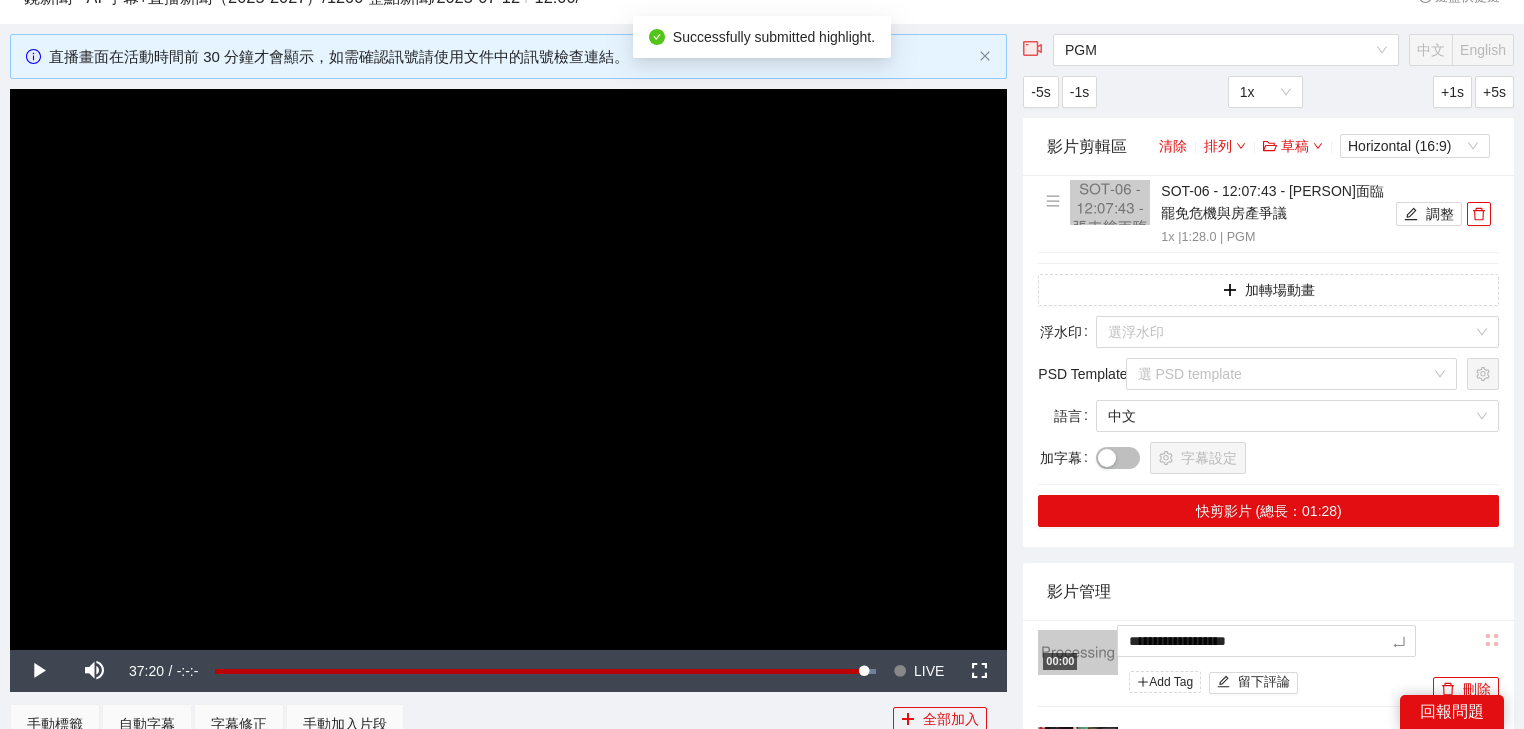 type on "*********" 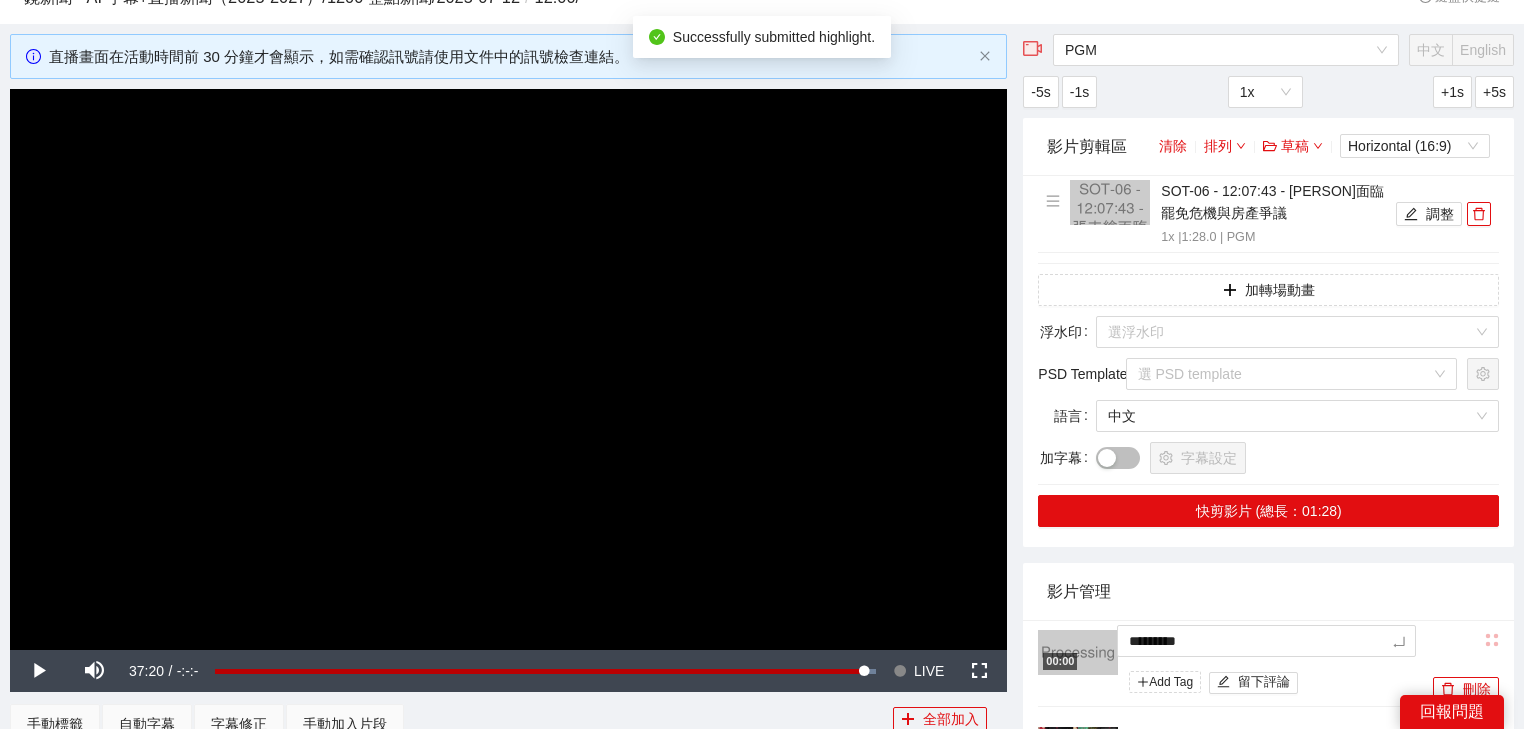 click on "影片管理" at bounding box center [1268, 591] 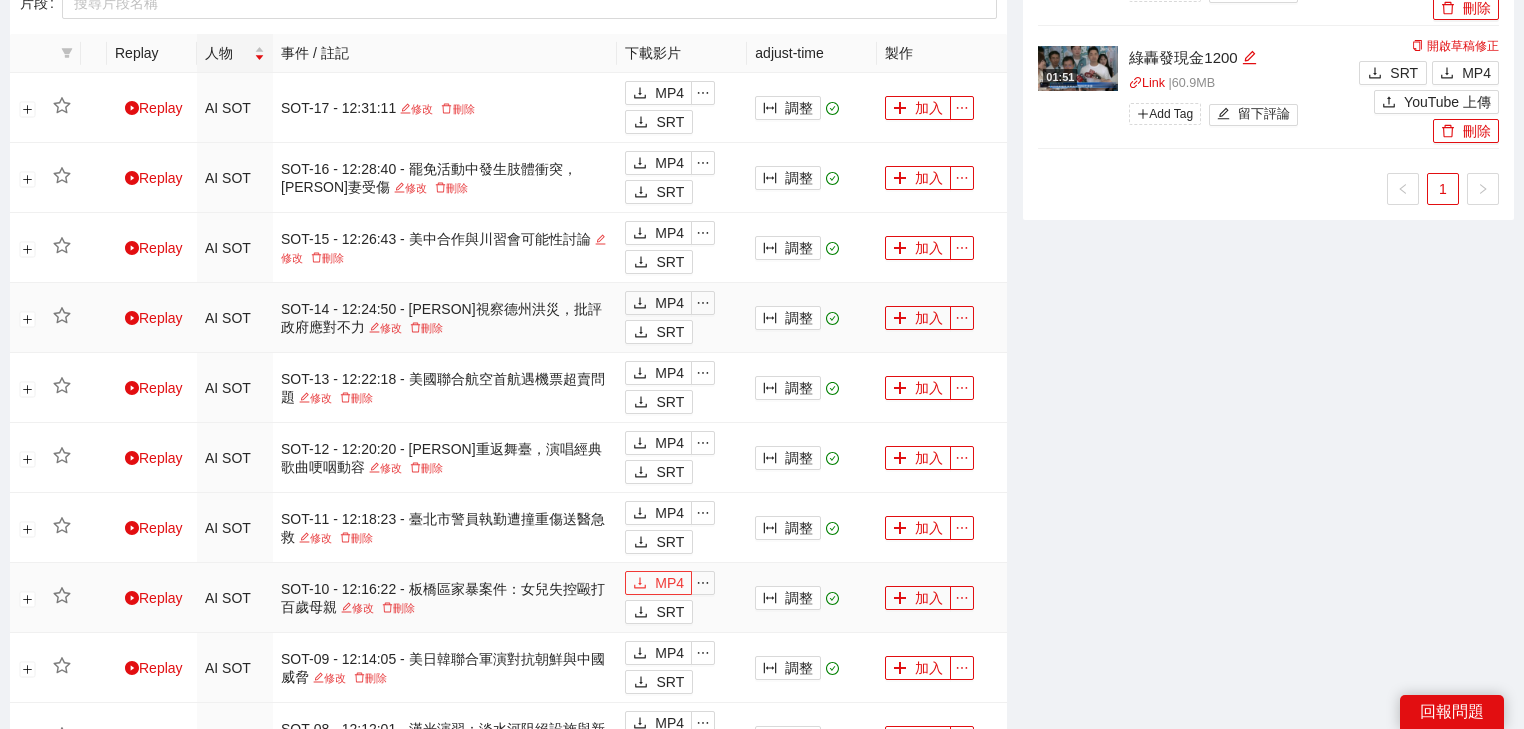 scroll, scrollTop: 1120, scrollLeft: 0, axis: vertical 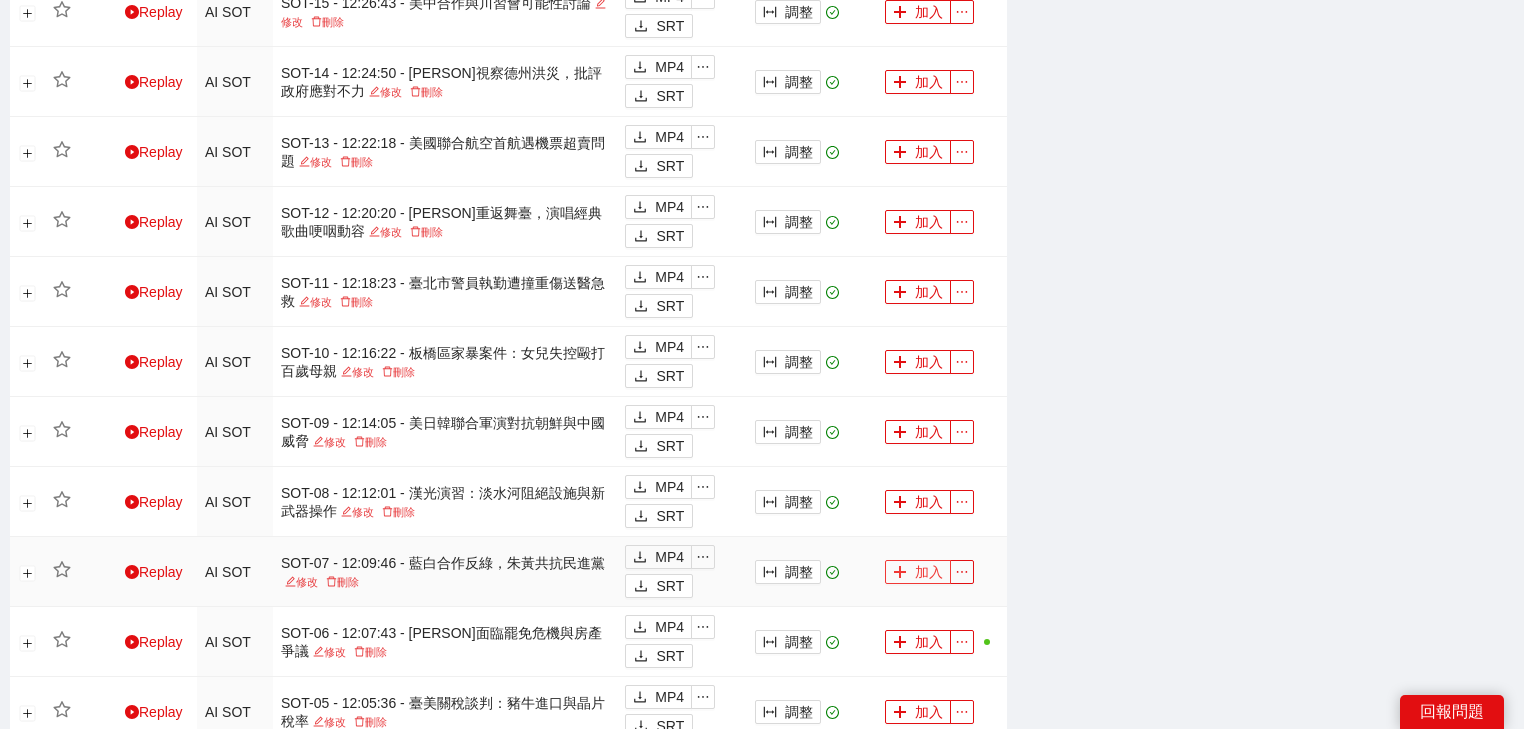 click on "加入" at bounding box center (918, 572) 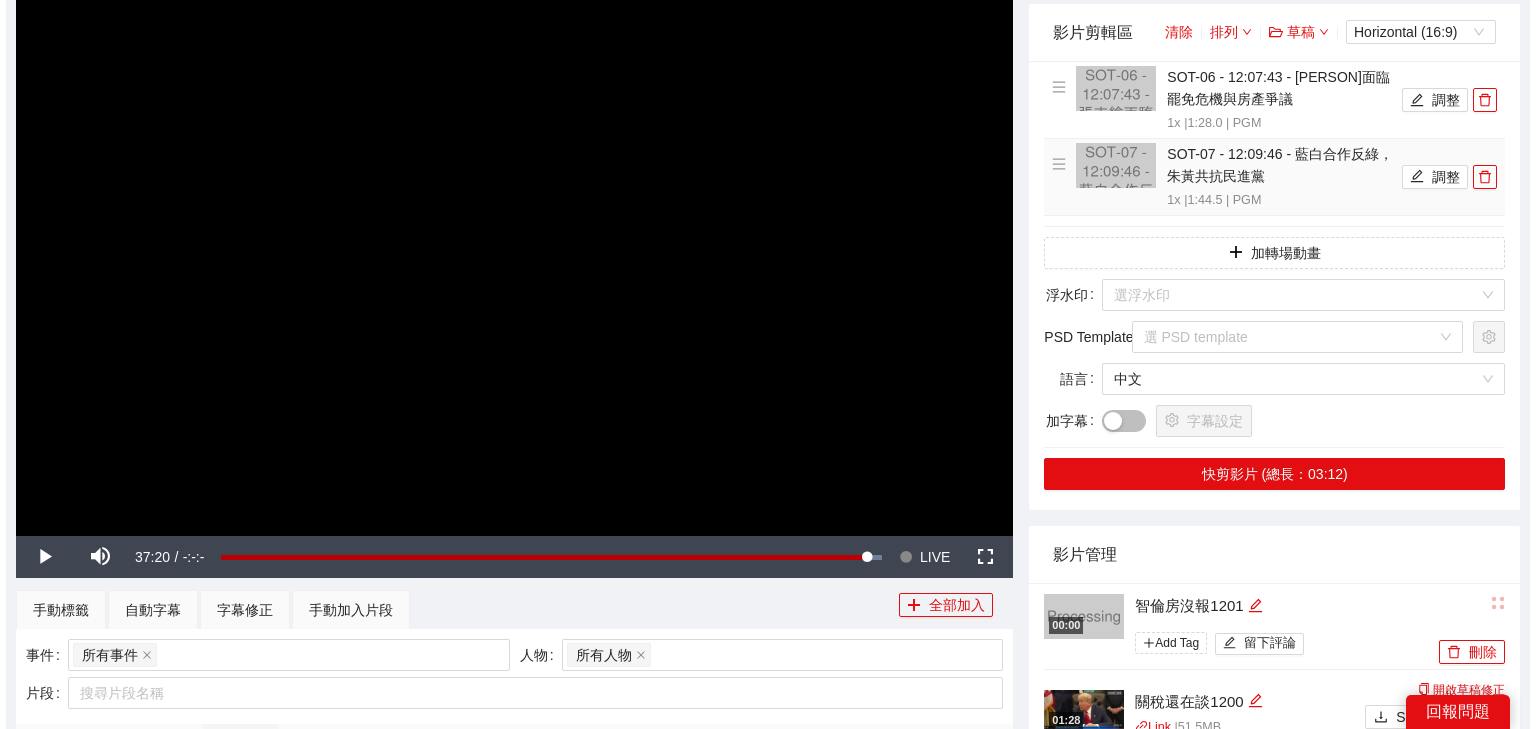 scroll, scrollTop: 80, scrollLeft: 0, axis: vertical 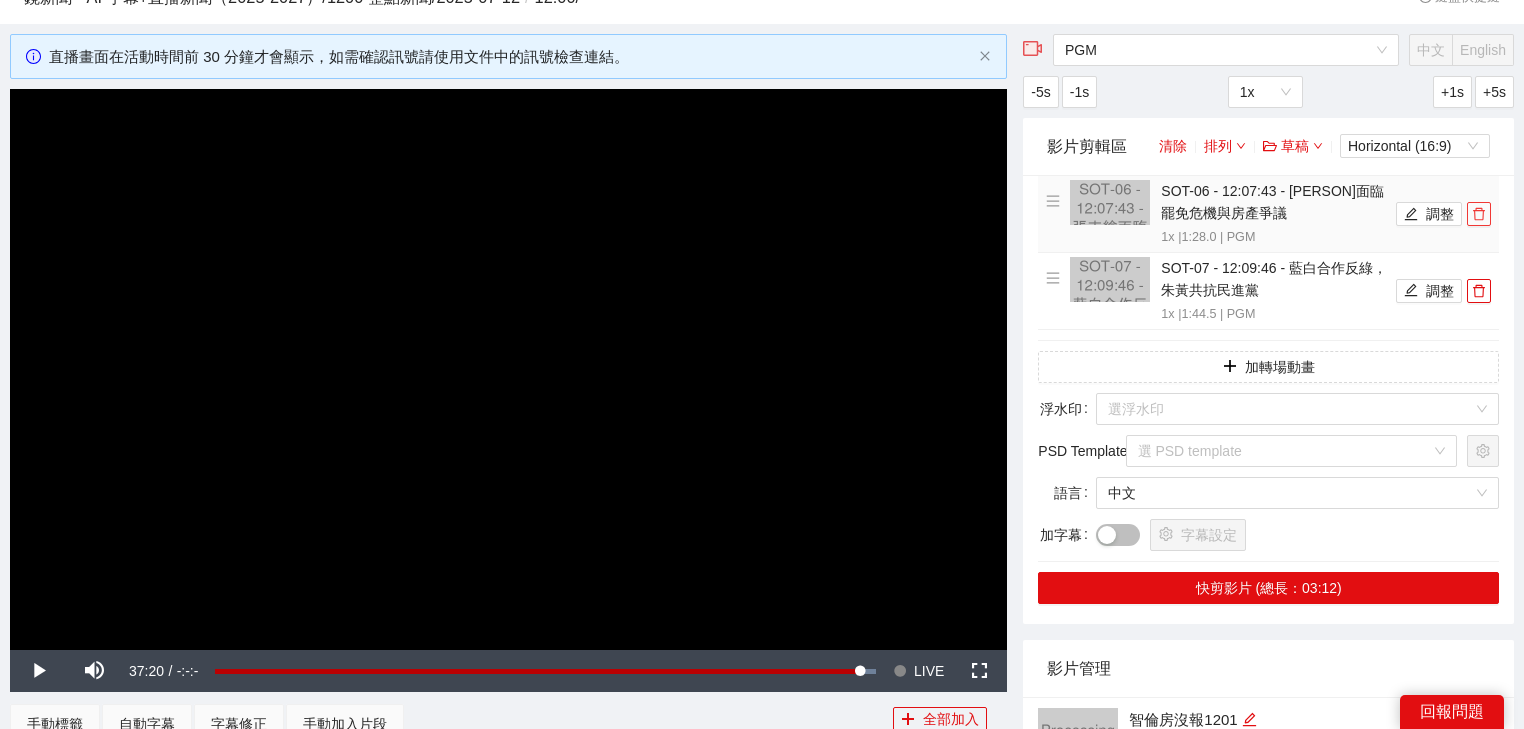 click 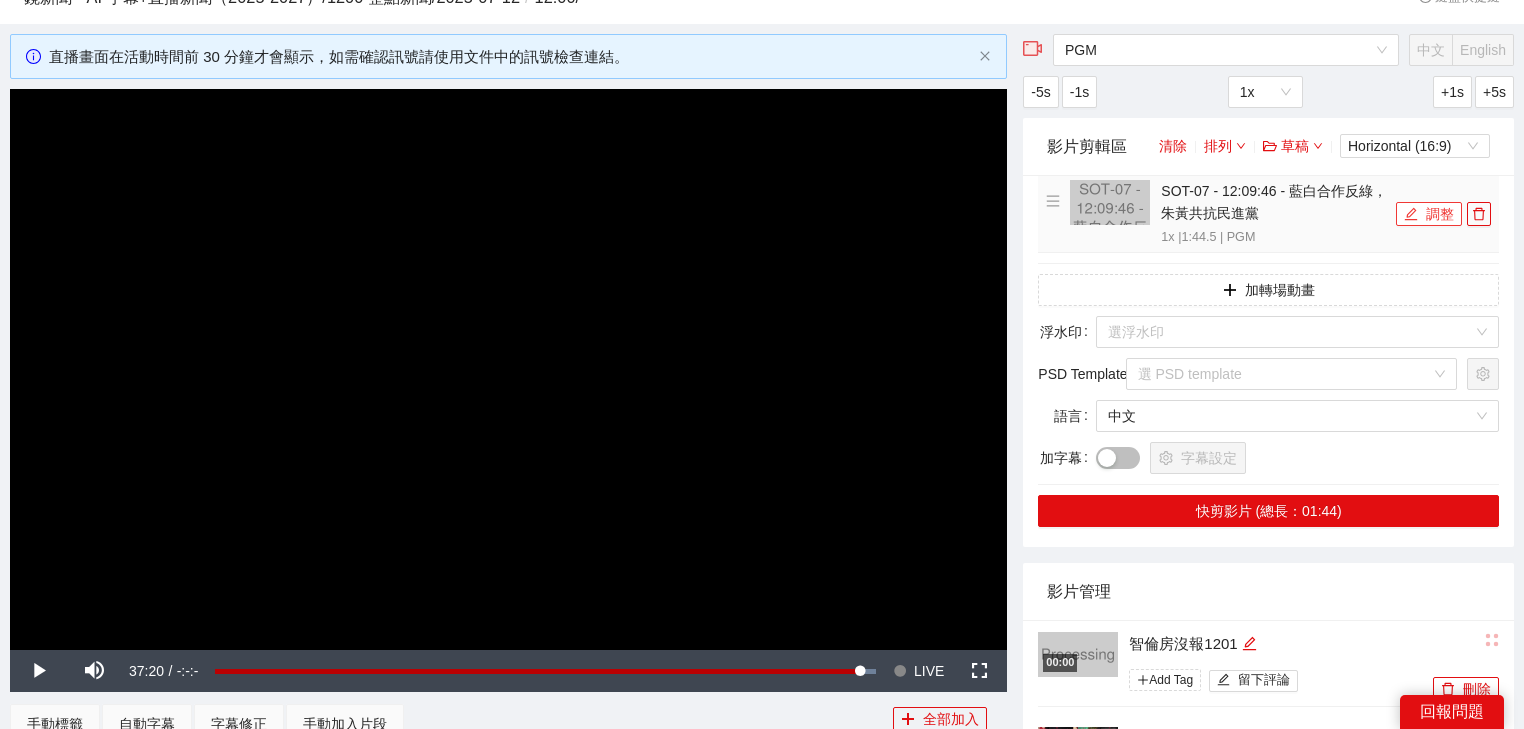 click on "調整" at bounding box center (1429, 214) 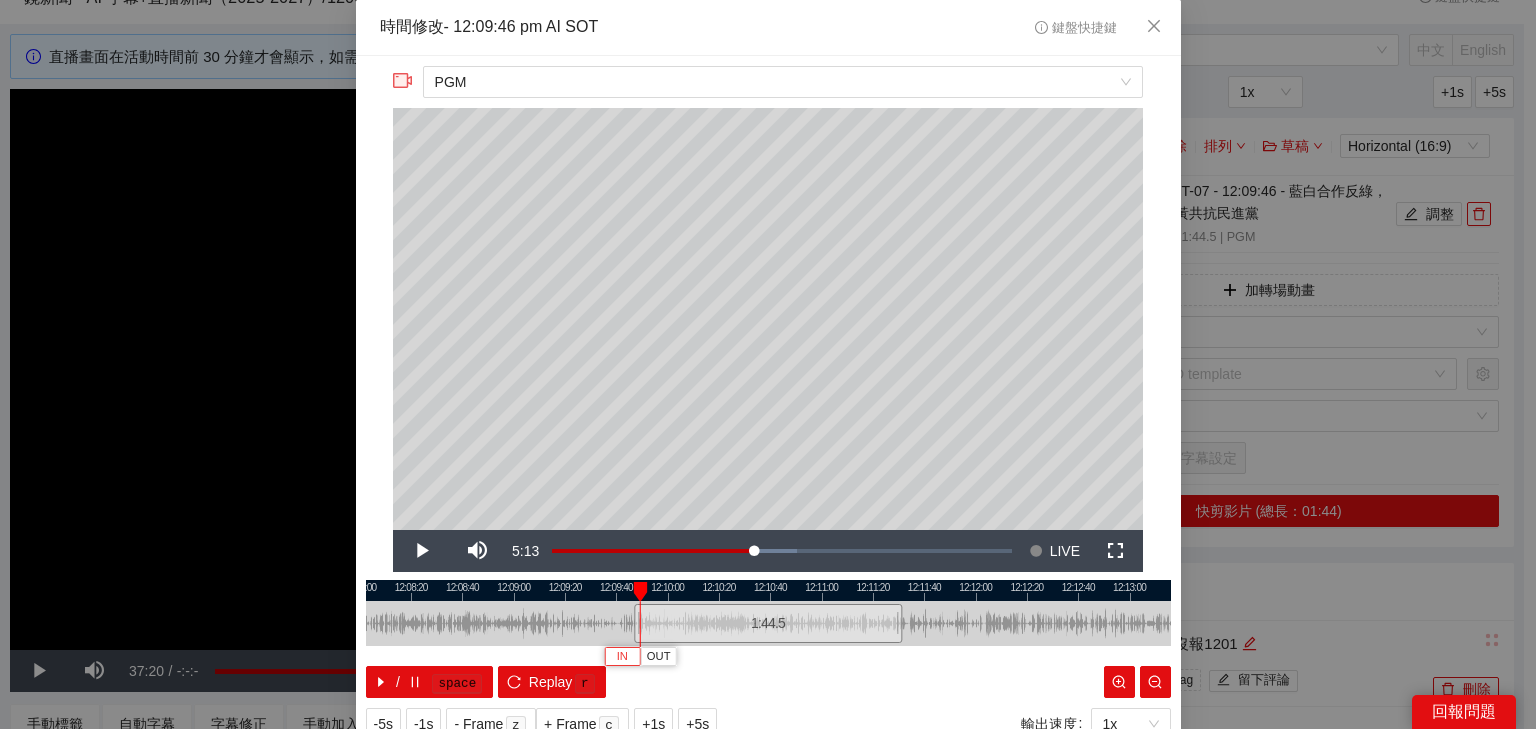 click on "IN" at bounding box center (622, 656) 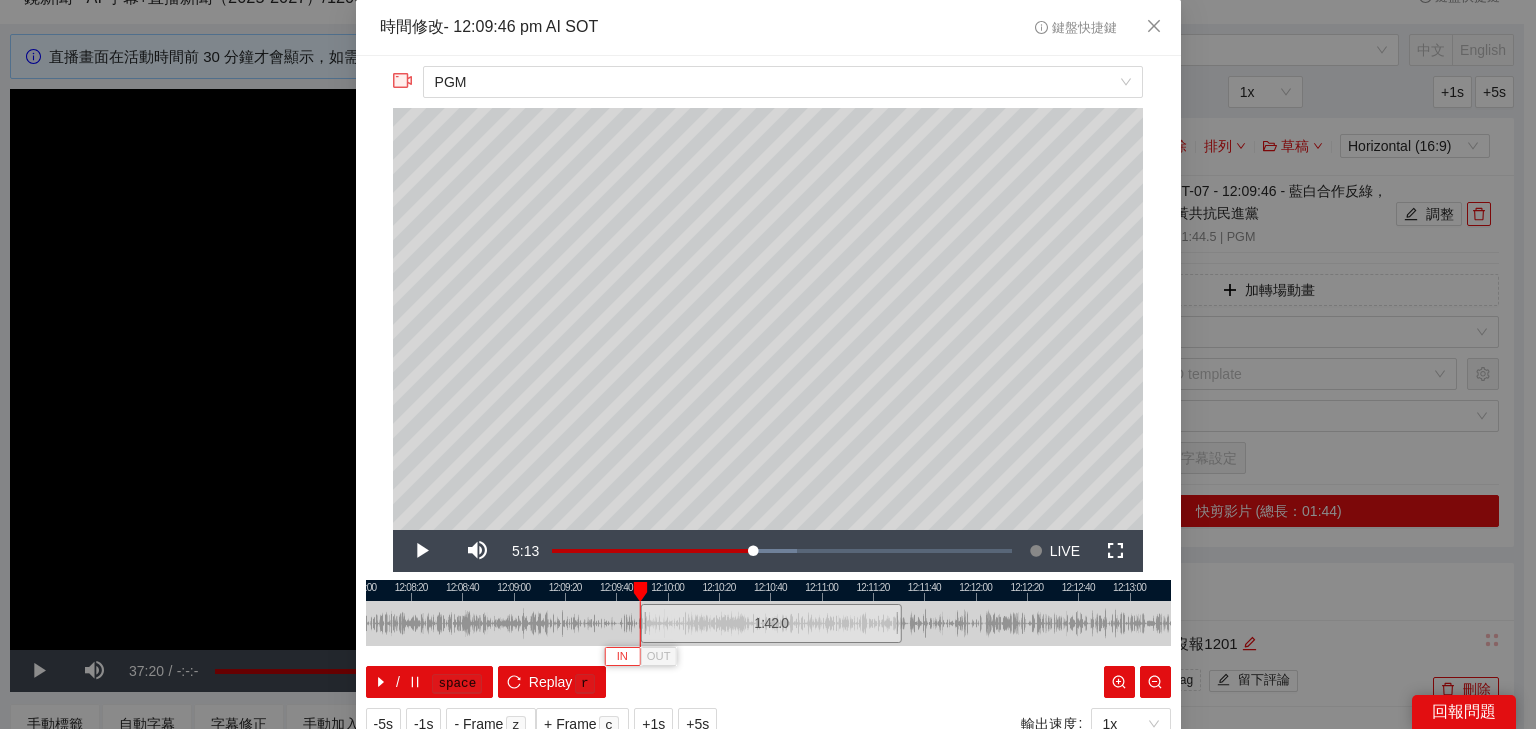 type 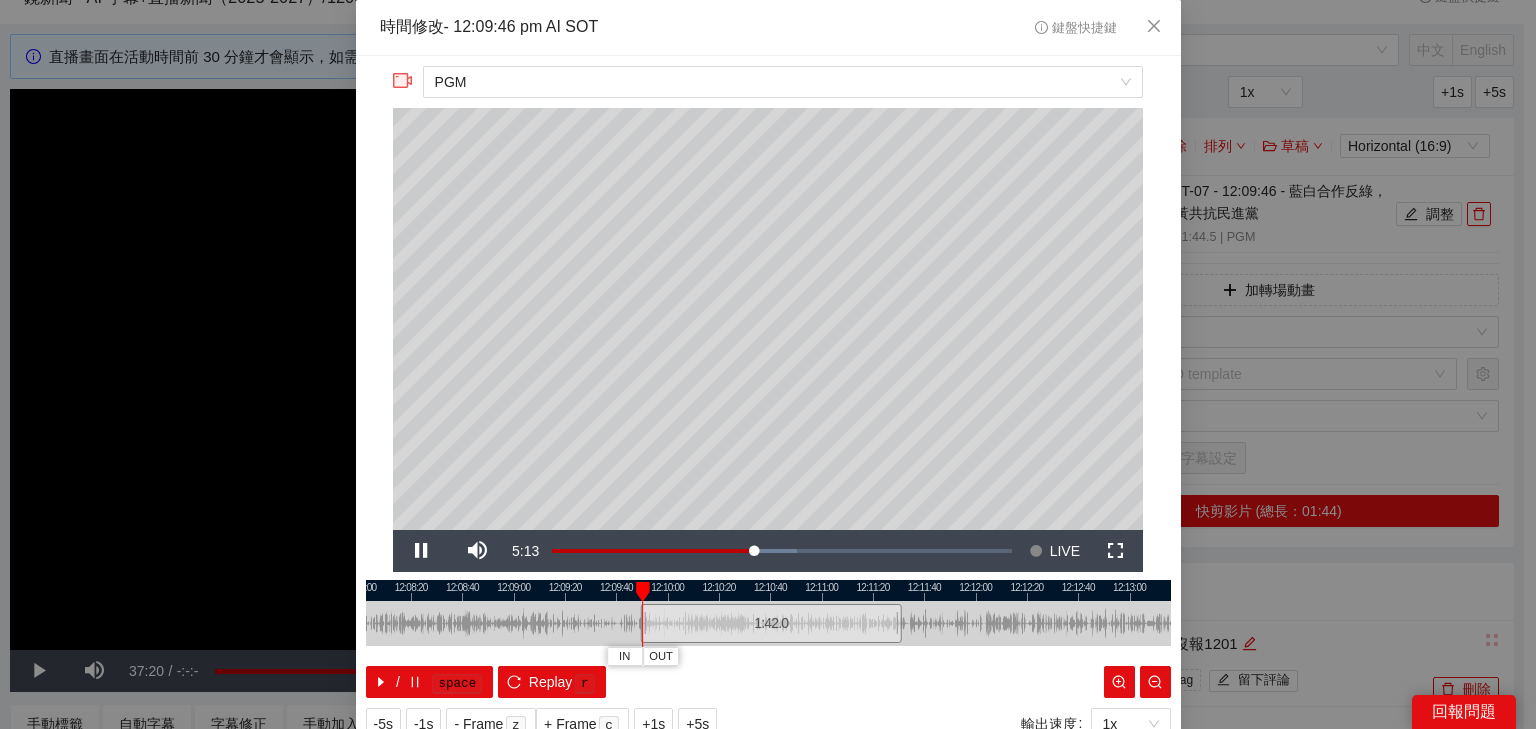 click at bounding box center (768, 590) 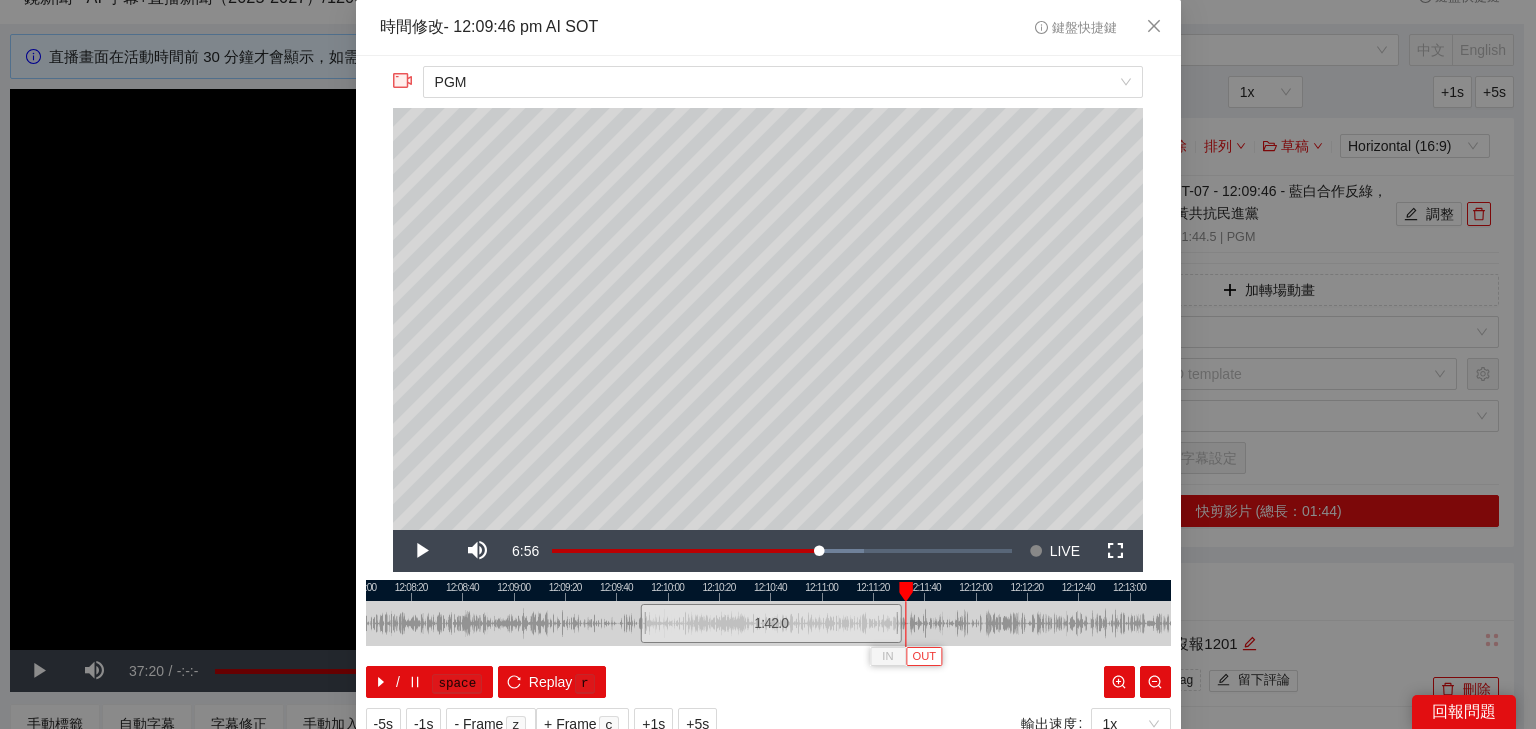 click on "OUT" at bounding box center (924, 657) 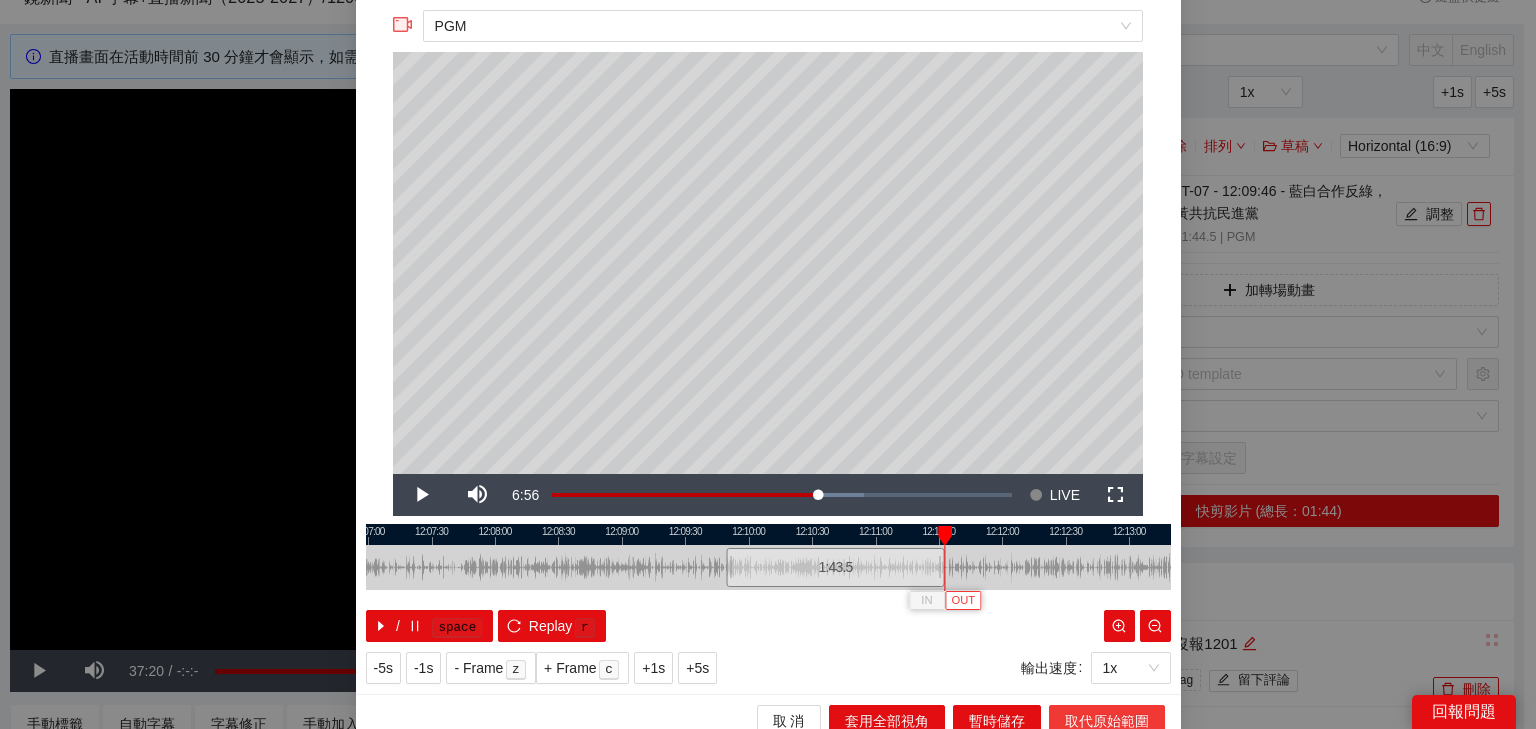 scroll, scrollTop: 73, scrollLeft: 0, axis: vertical 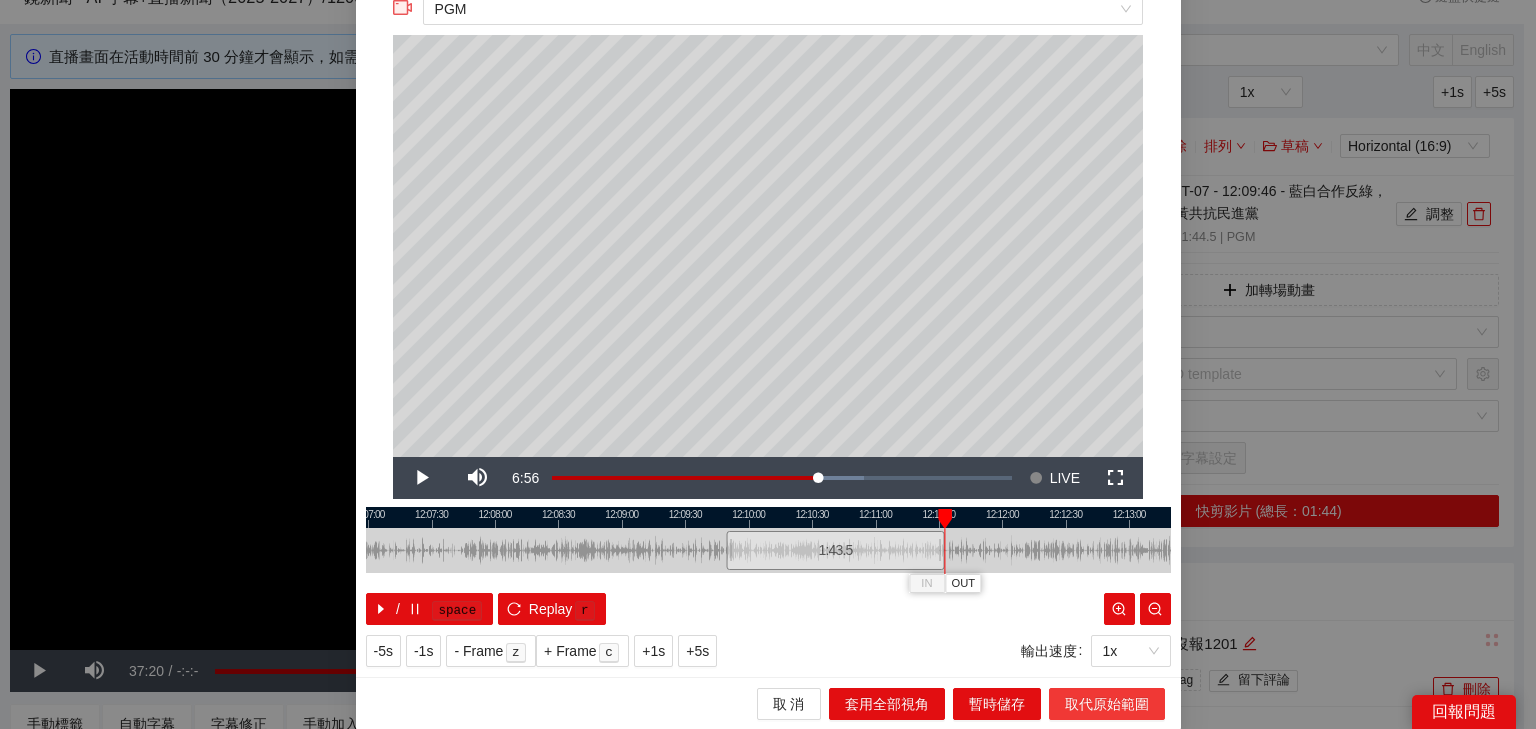 click on "取代原始範圍" at bounding box center (1107, 704) 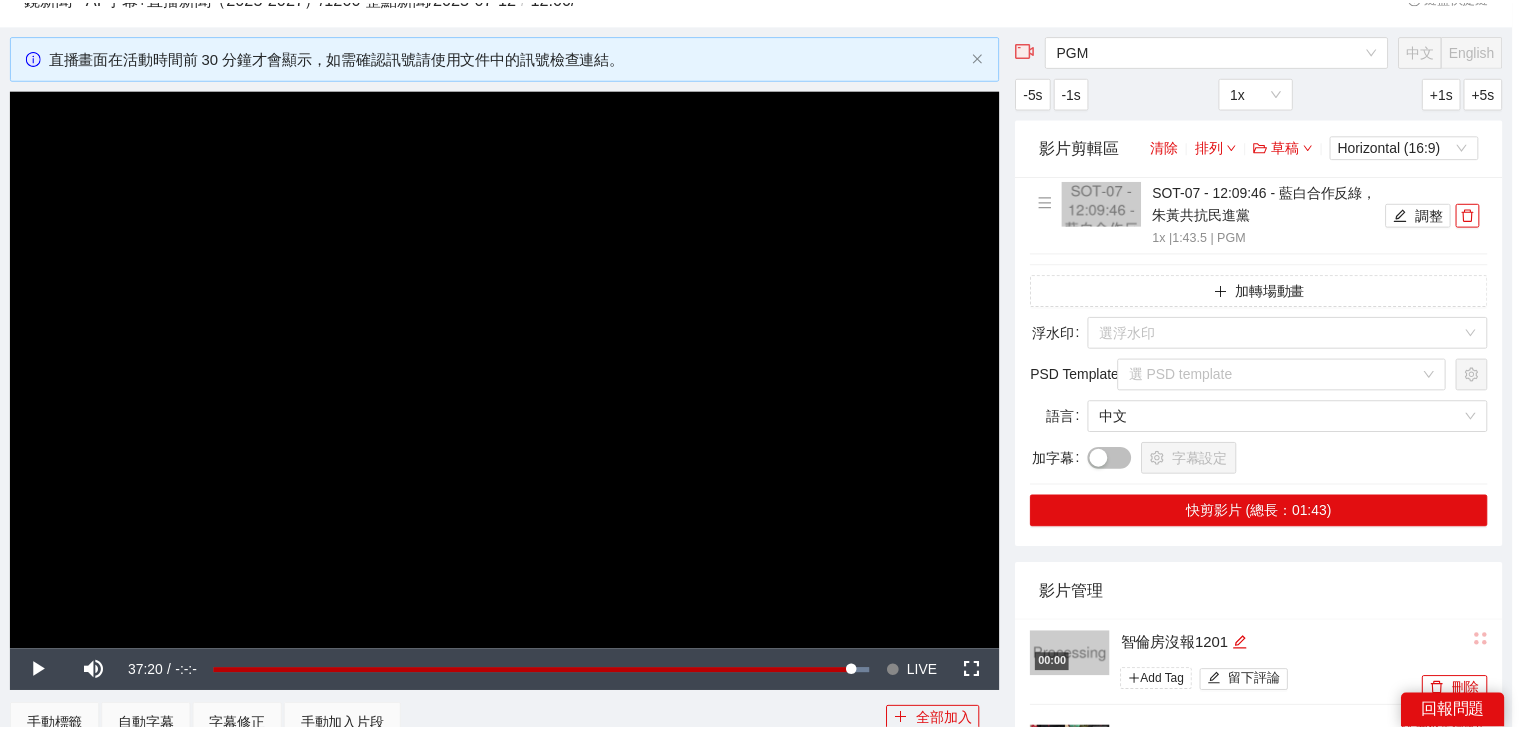 scroll, scrollTop: 0, scrollLeft: 0, axis: both 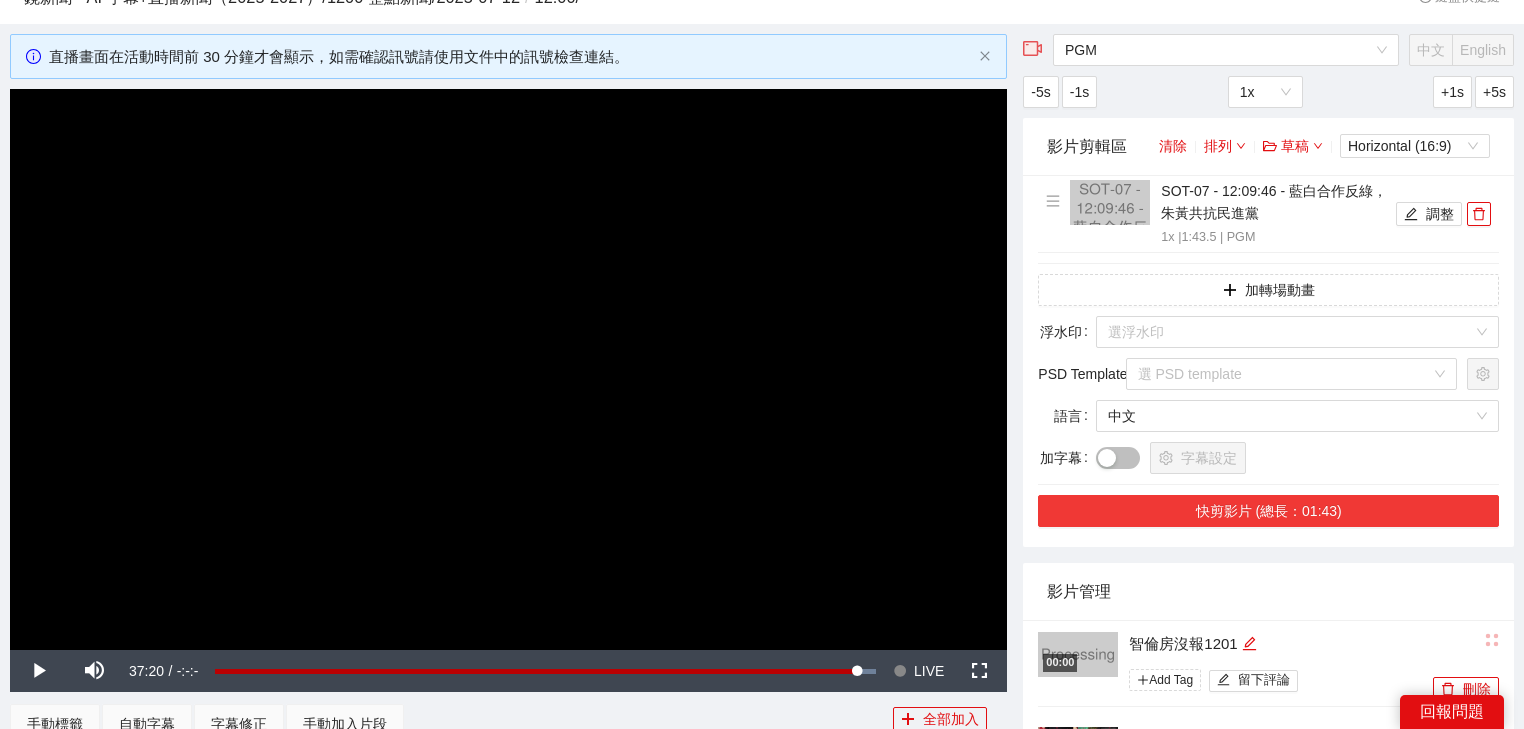 click on "快剪影片 (總長：01:43)" at bounding box center (1268, 511) 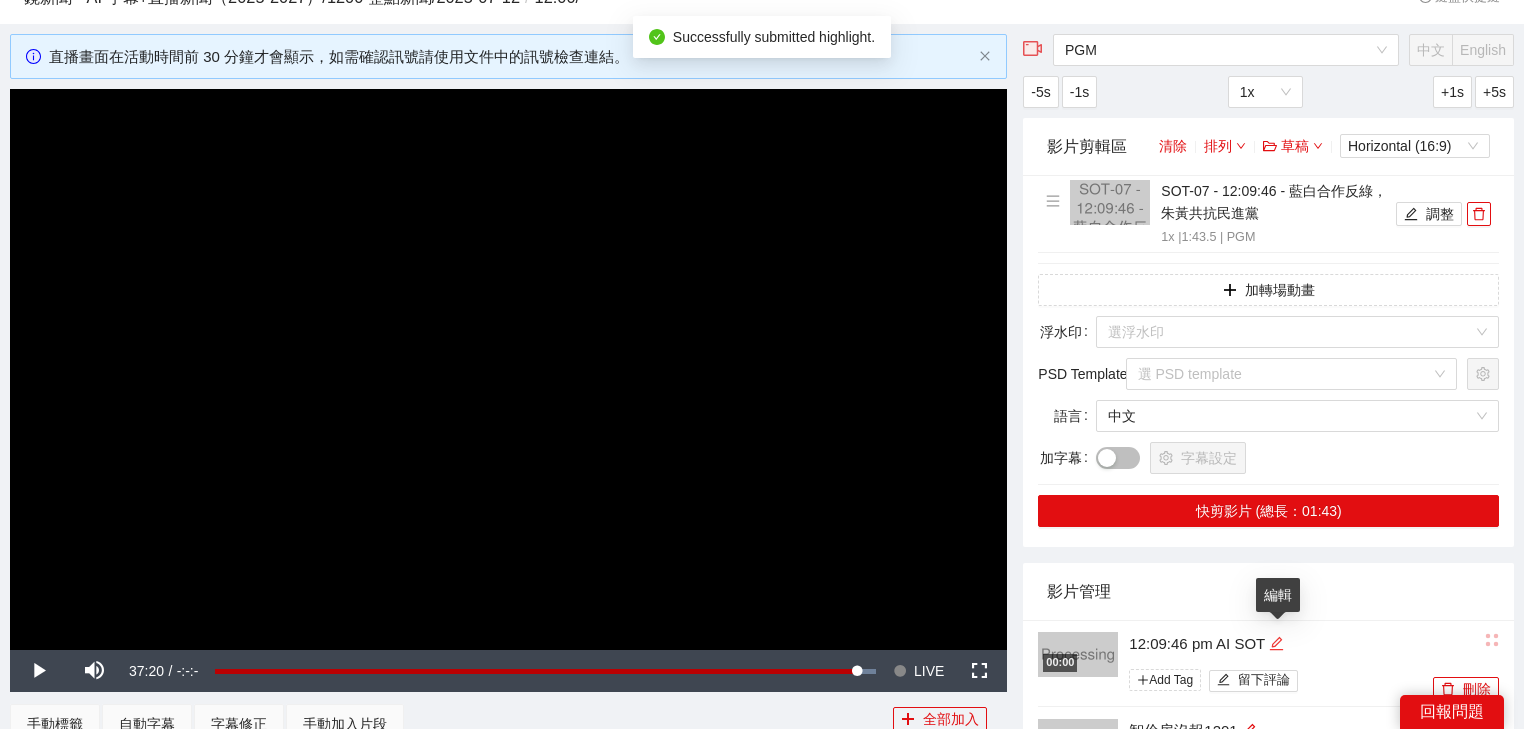 click 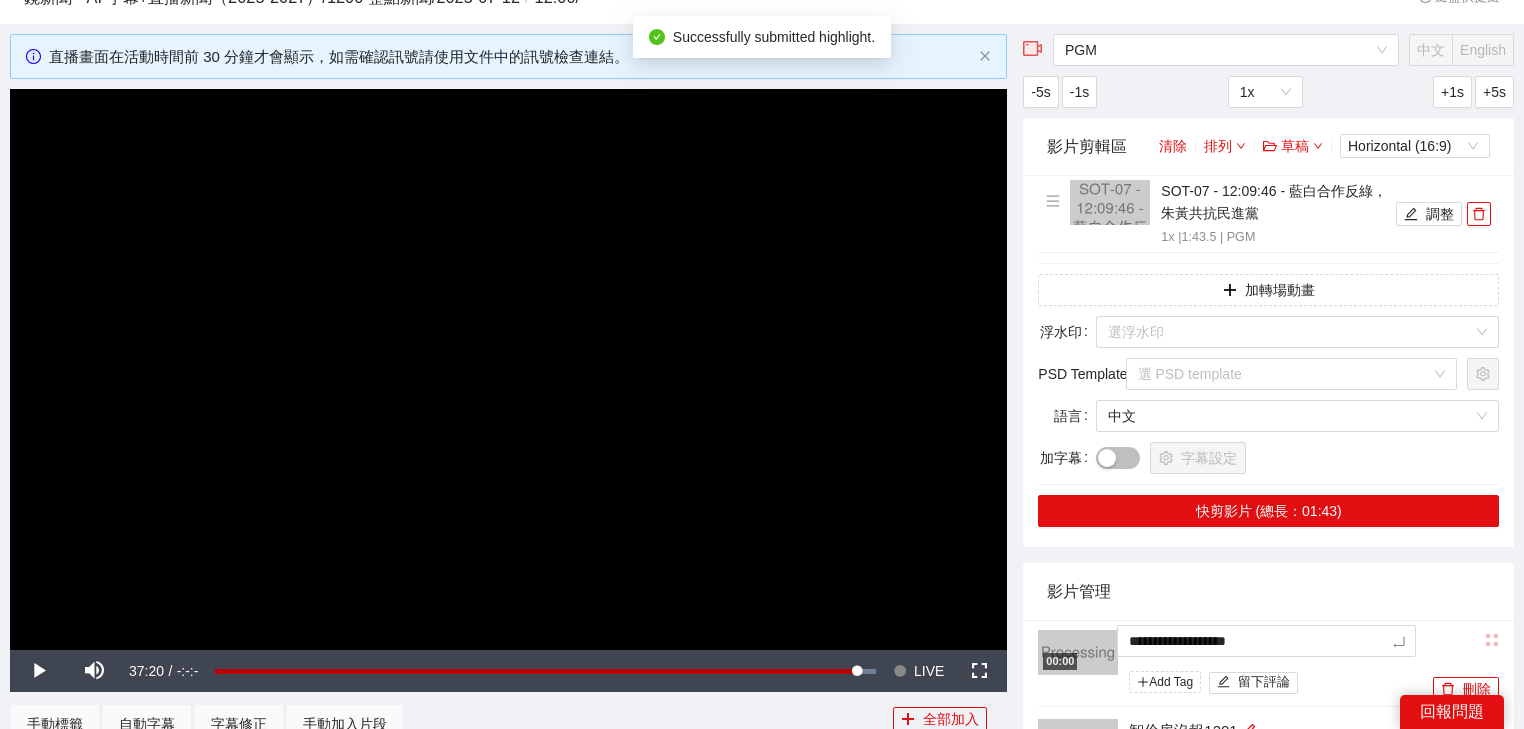 click on "**********" at bounding box center [762, 1091] 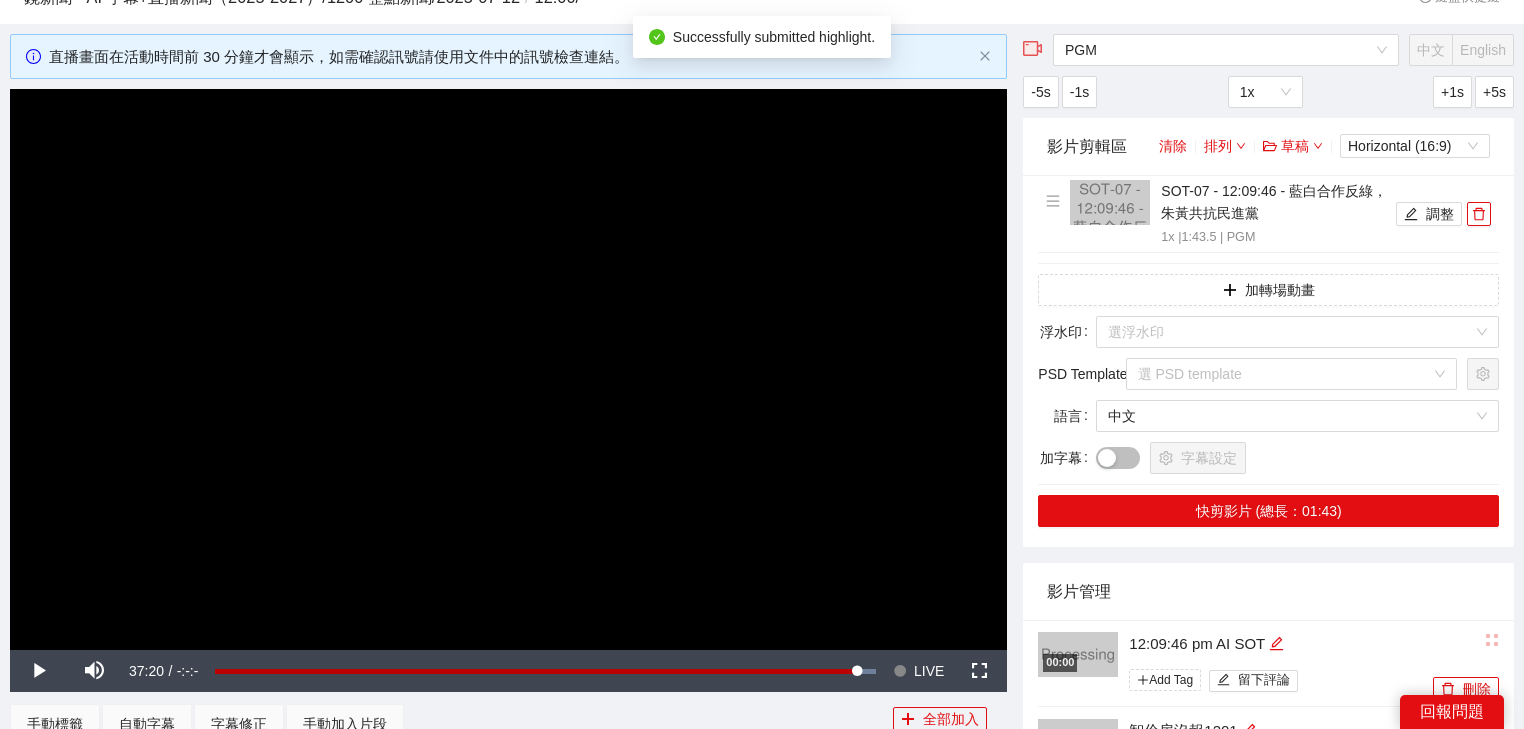 drag, startPoint x: 1243, startPoint y: 560, endPoint x: 956, endPoint y: 364, distance: 347.54135 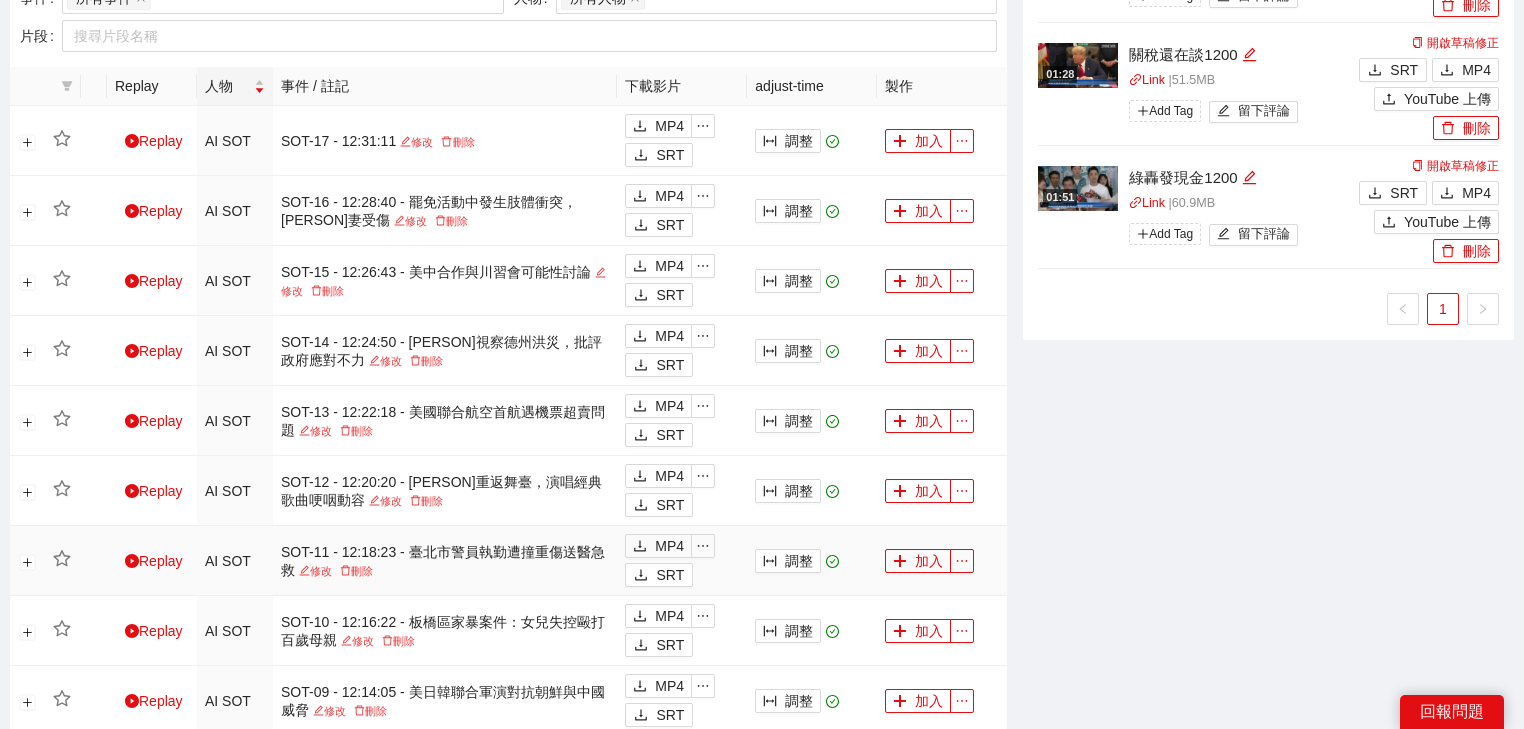 scroll, scrollTop: 960, scrollLeft: 0, axis: vertical 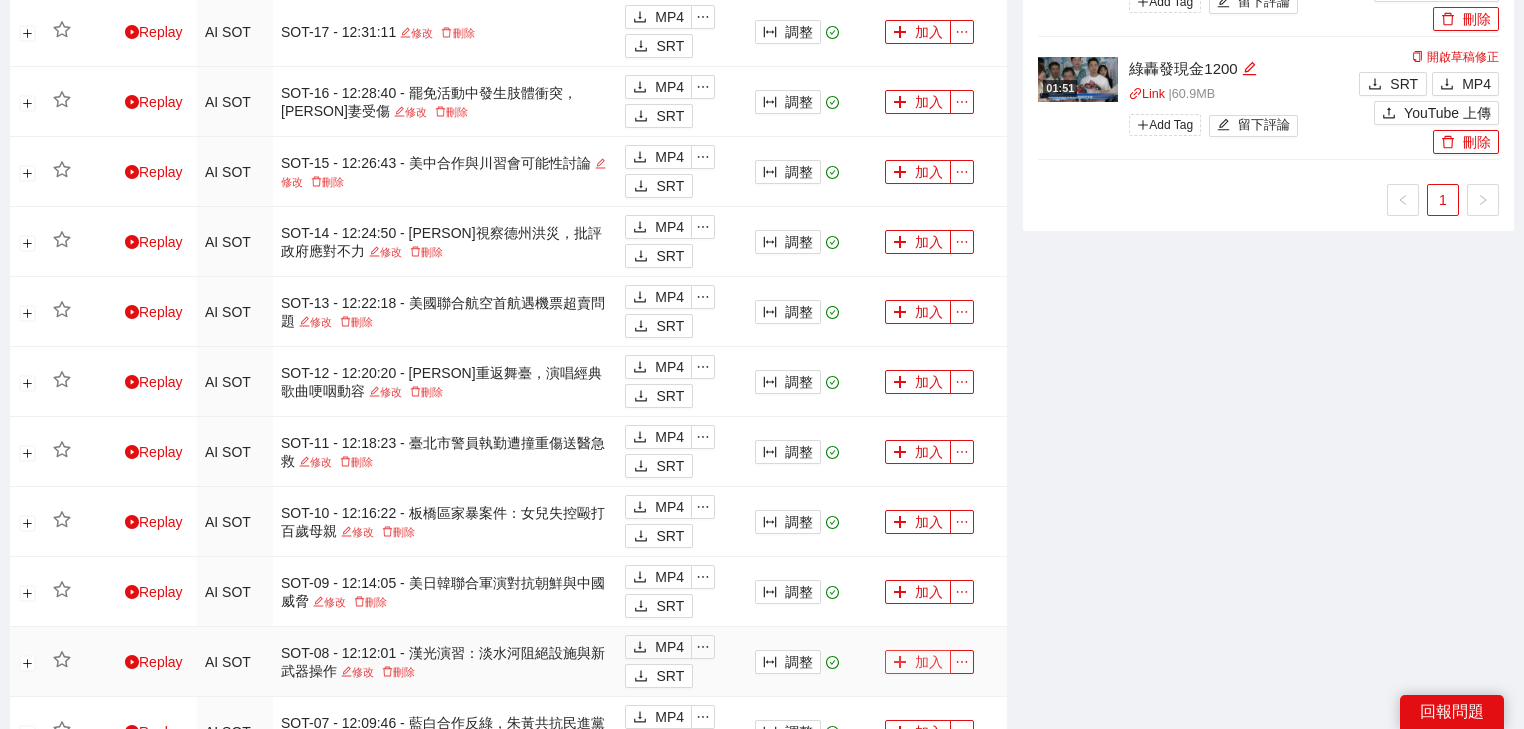 click on "加入" at bounding box center (918, 662) 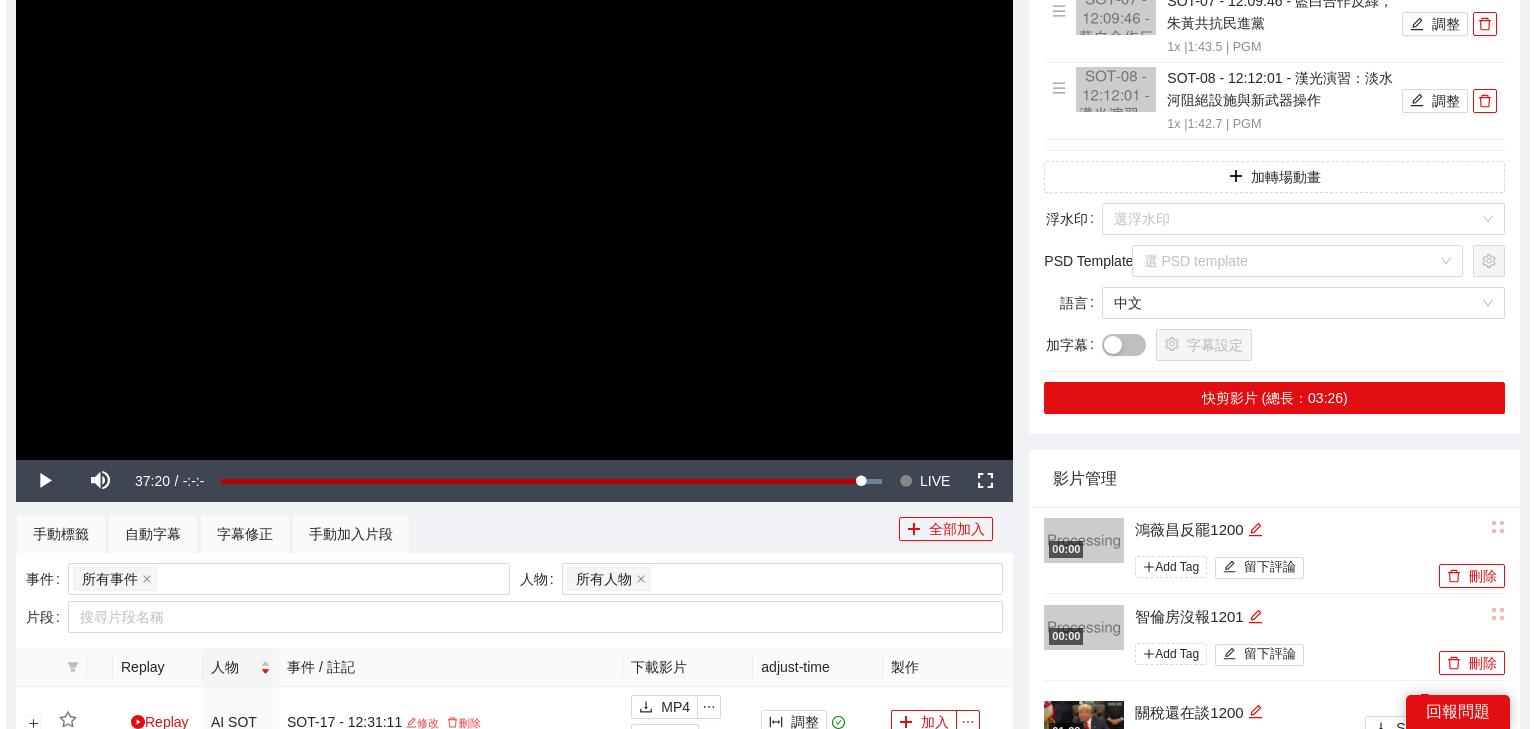 scroll, scrollTop: 0, scrollLeft: 0, axis: both 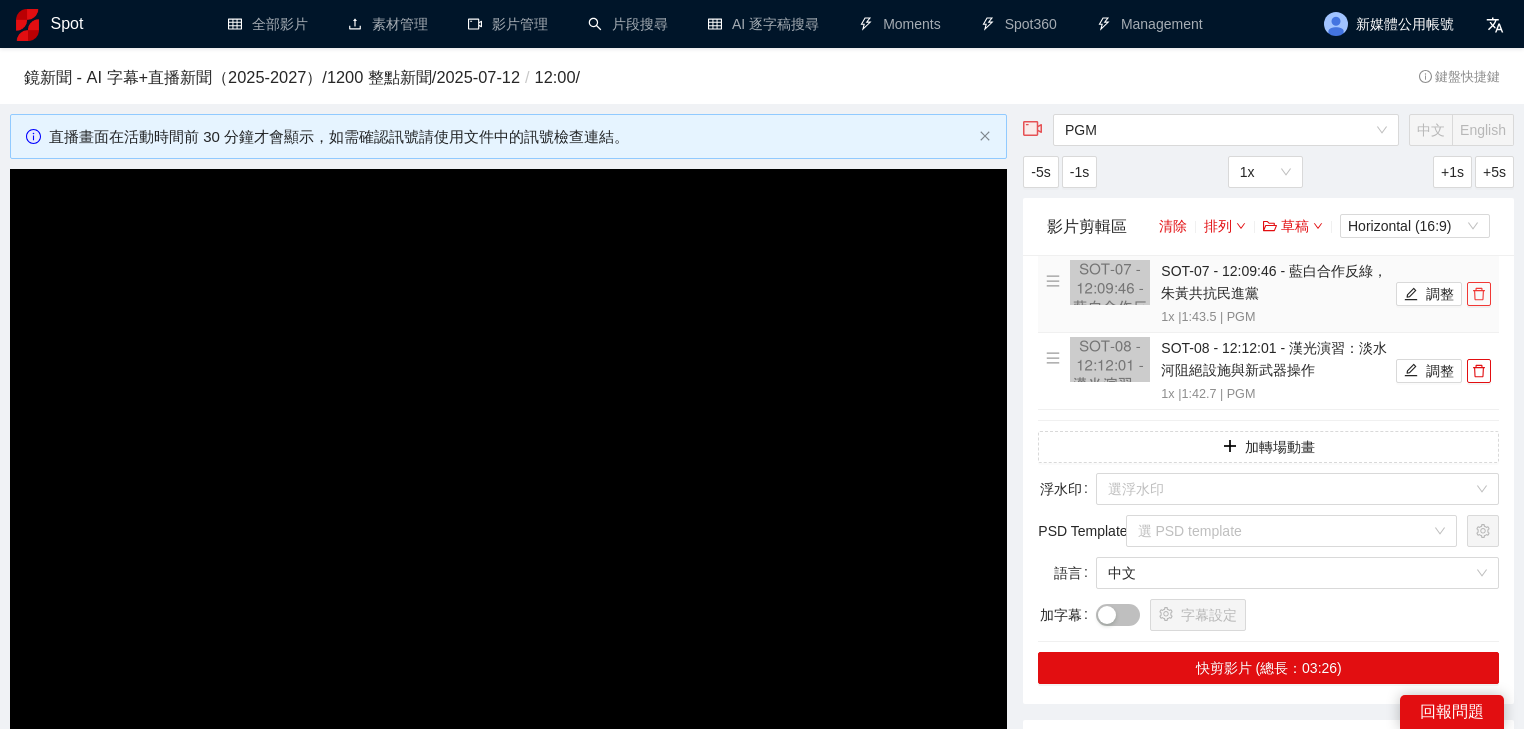 click 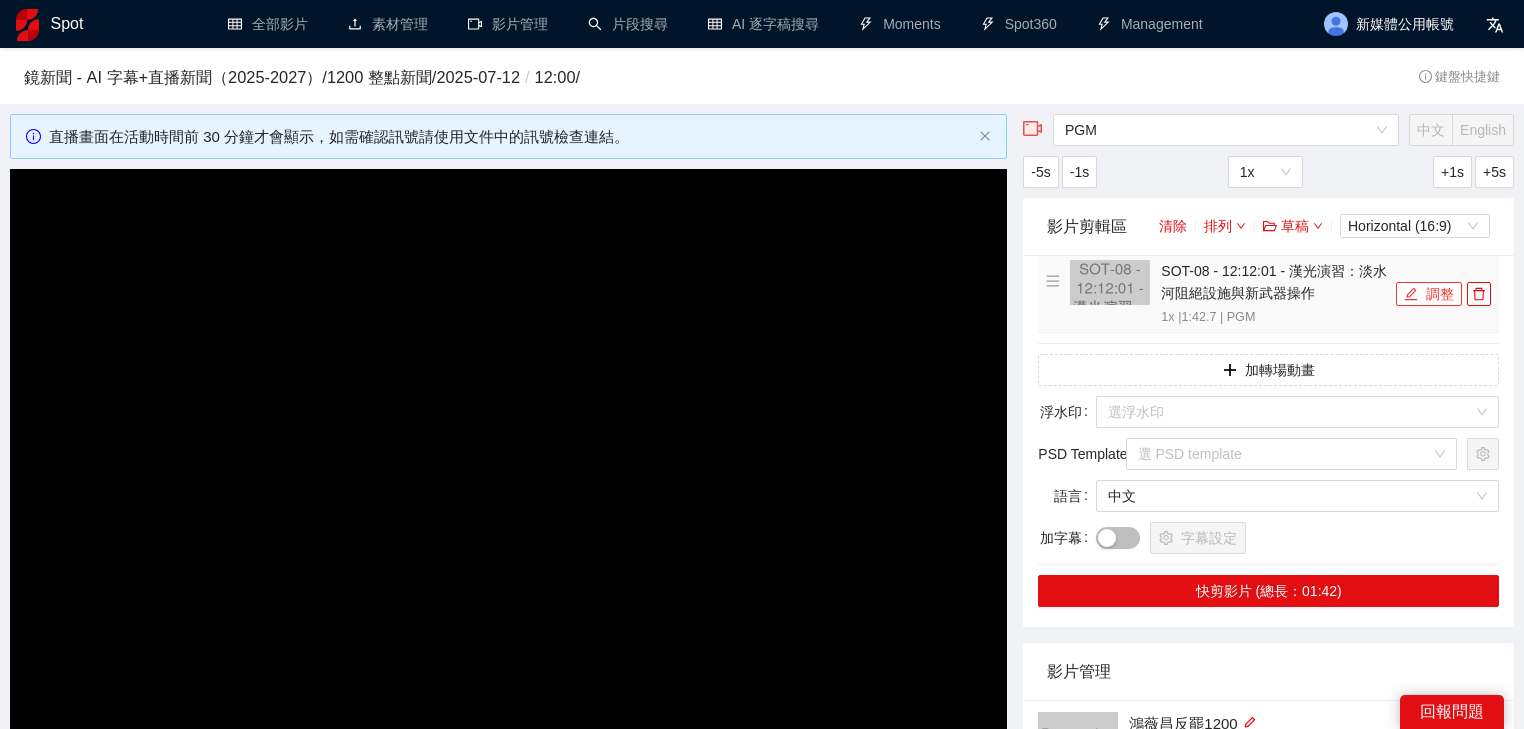 click on "調整" at bounding box center (1429, 294) 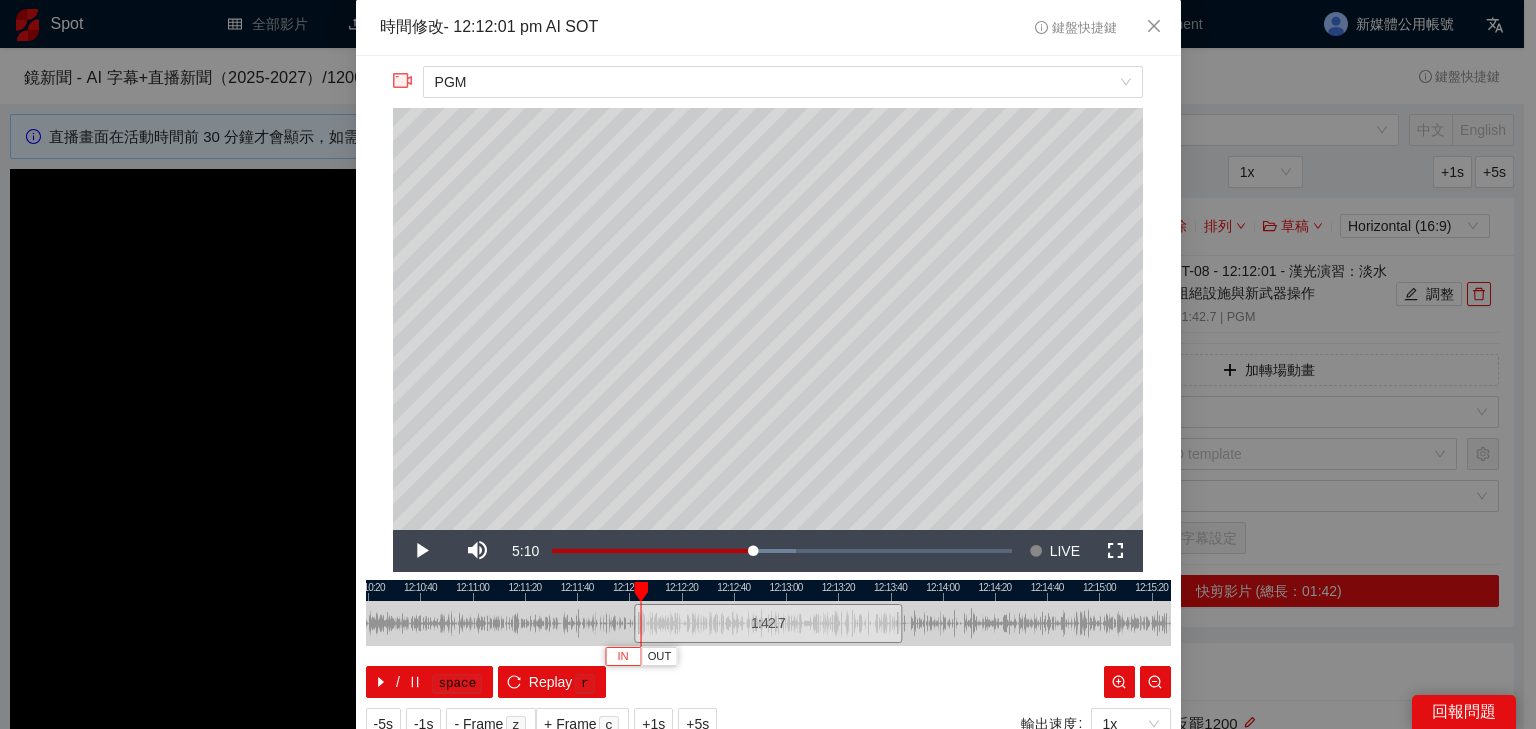 click on "IN" at bounding box center (622, 657) 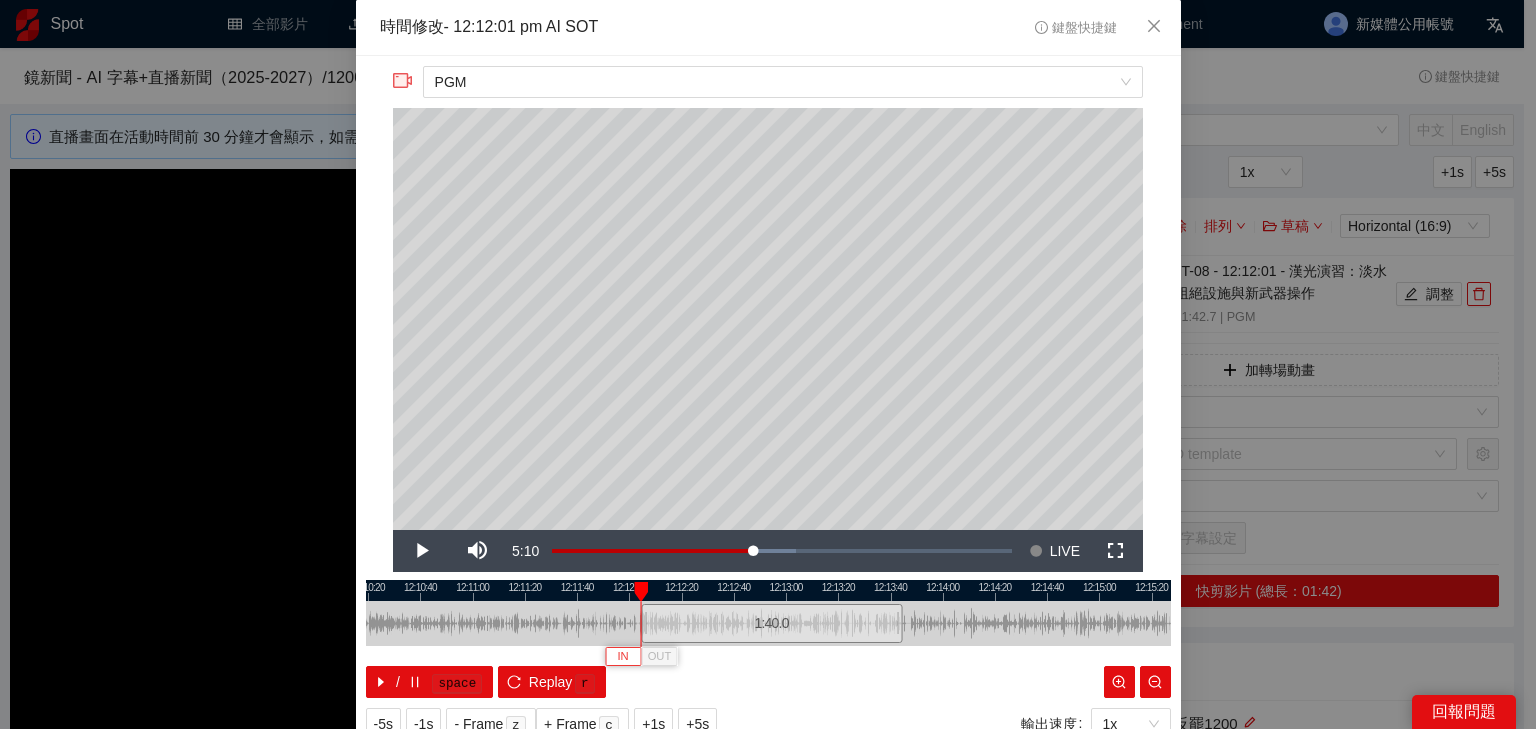 type 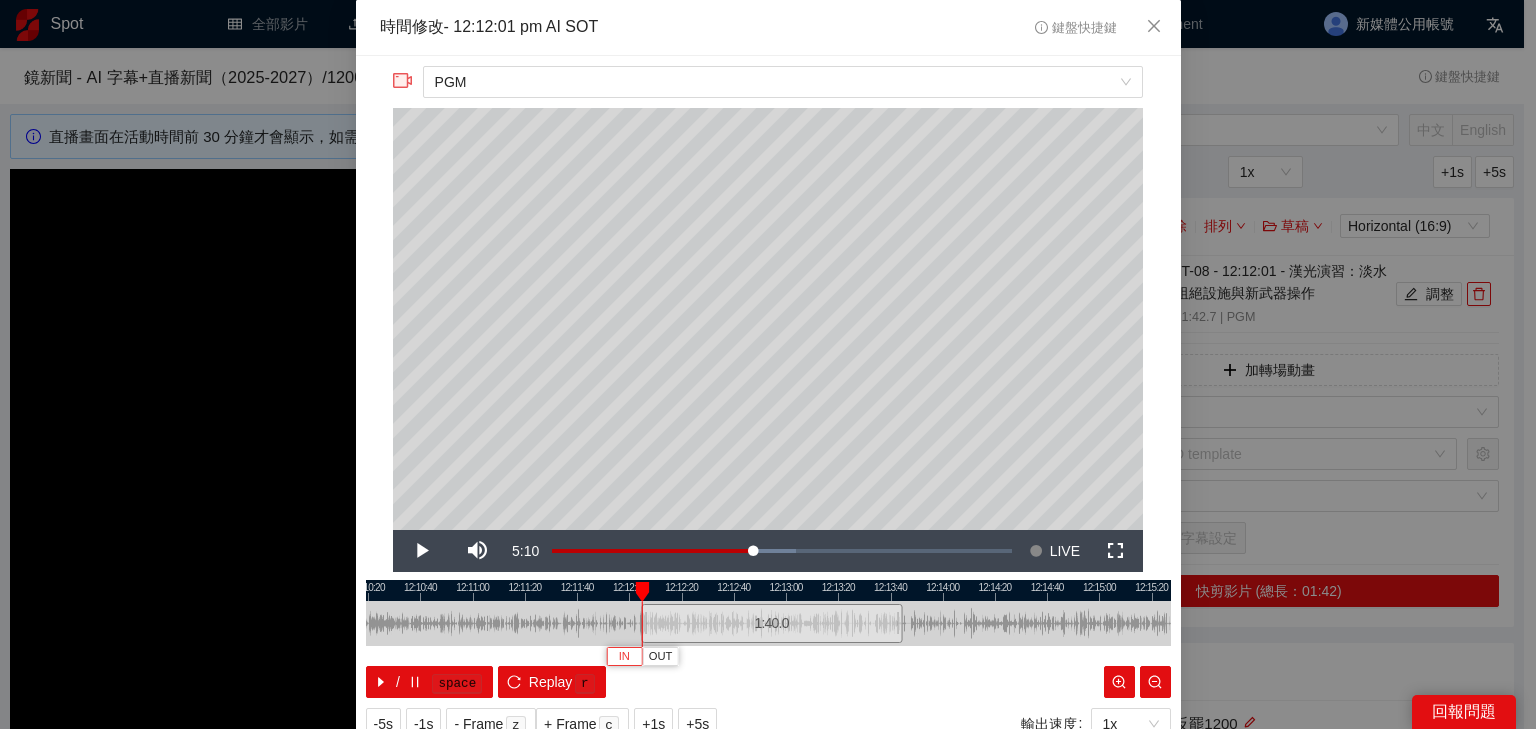 click on "IN" at bounding box center [624, 657] 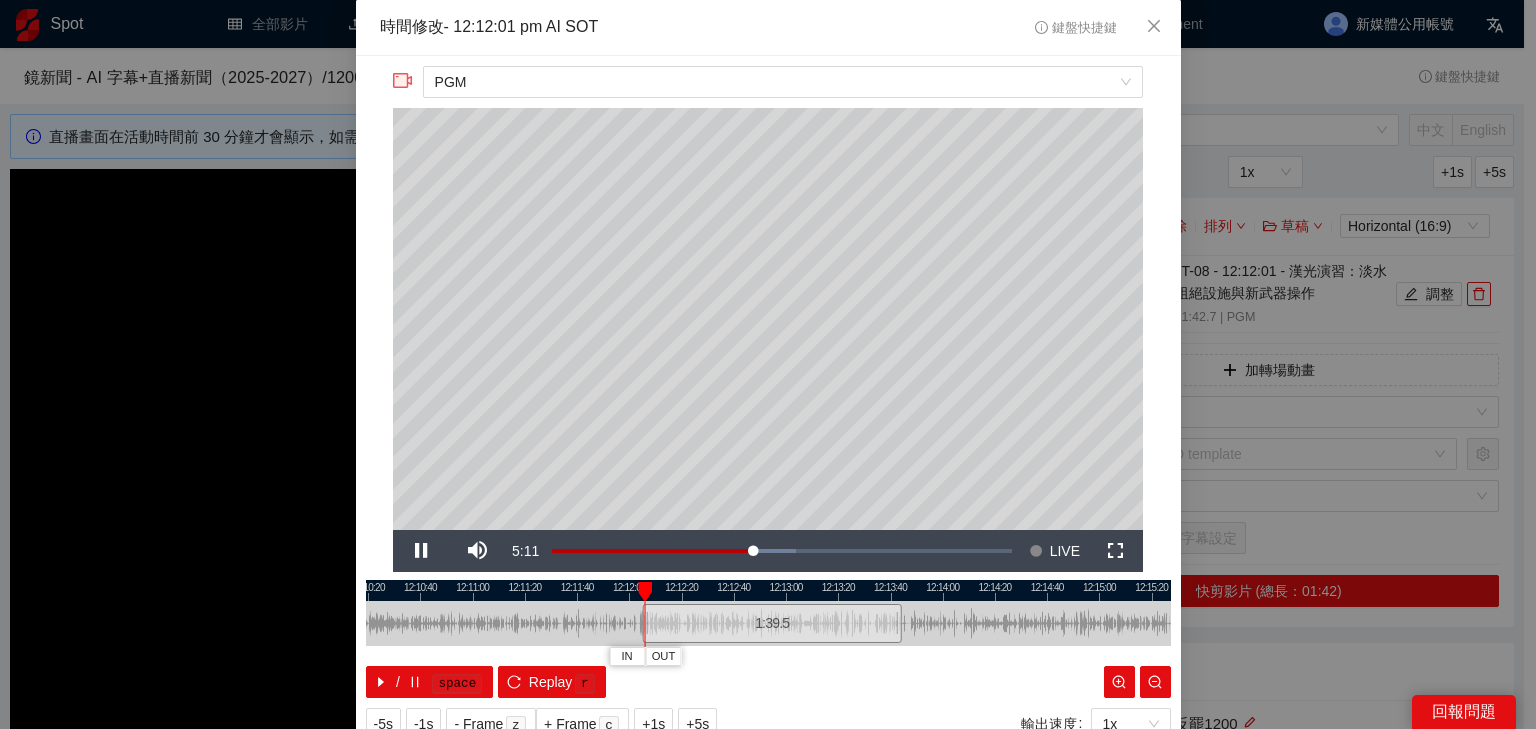 click at bounding box center (768, 590) 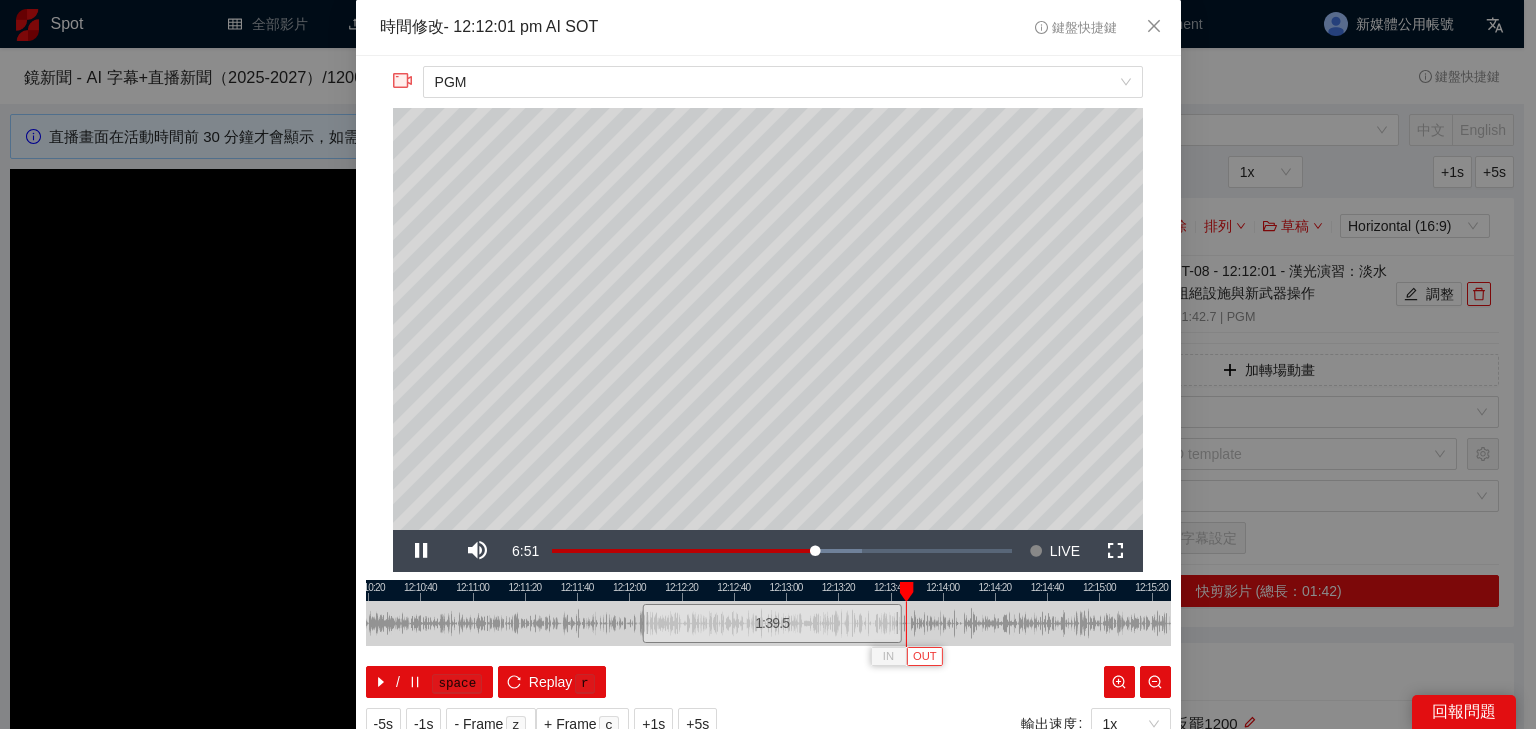 click on "OUT" at bounding box center [925, 657] 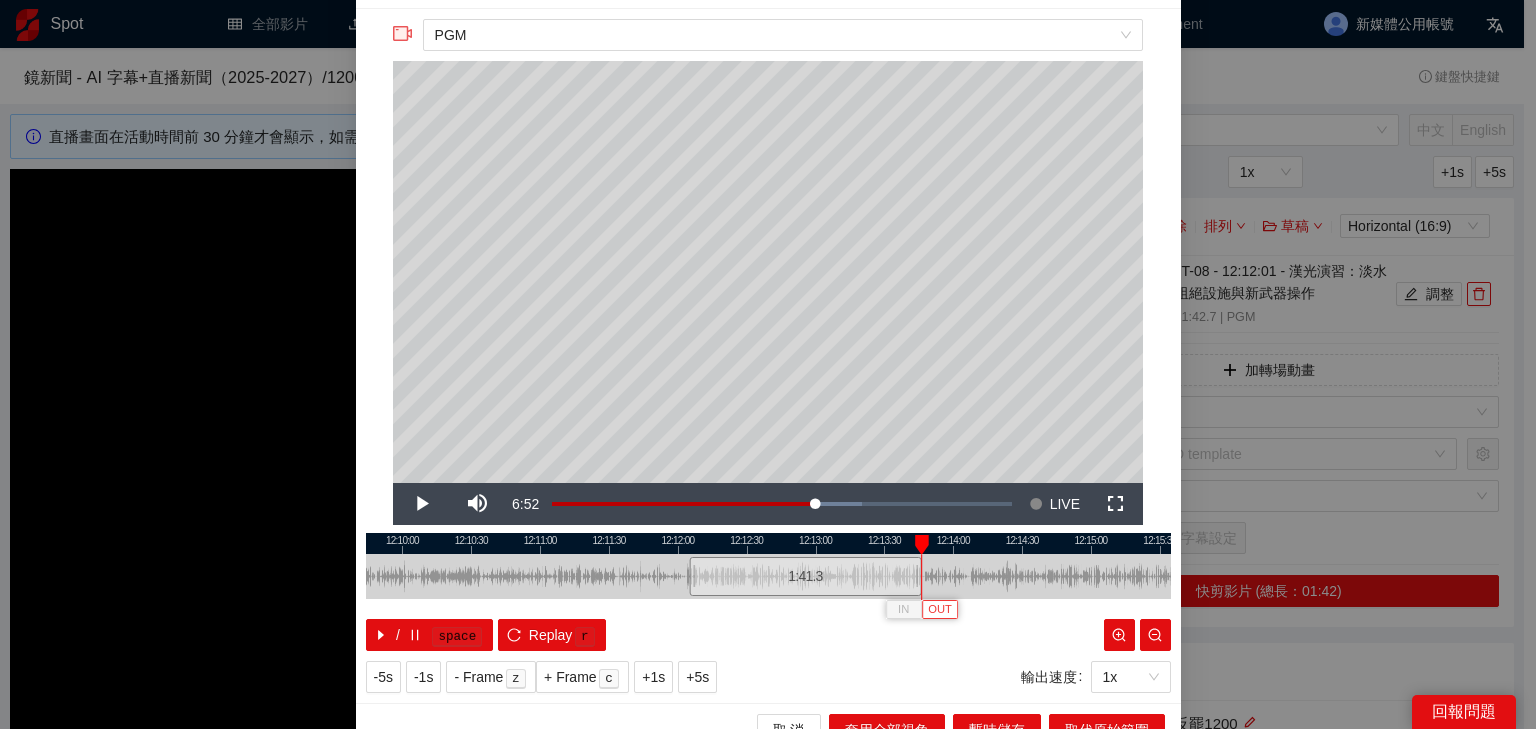 scroll, scrollTop: 73, scrollLeft: 0, axis: vertical 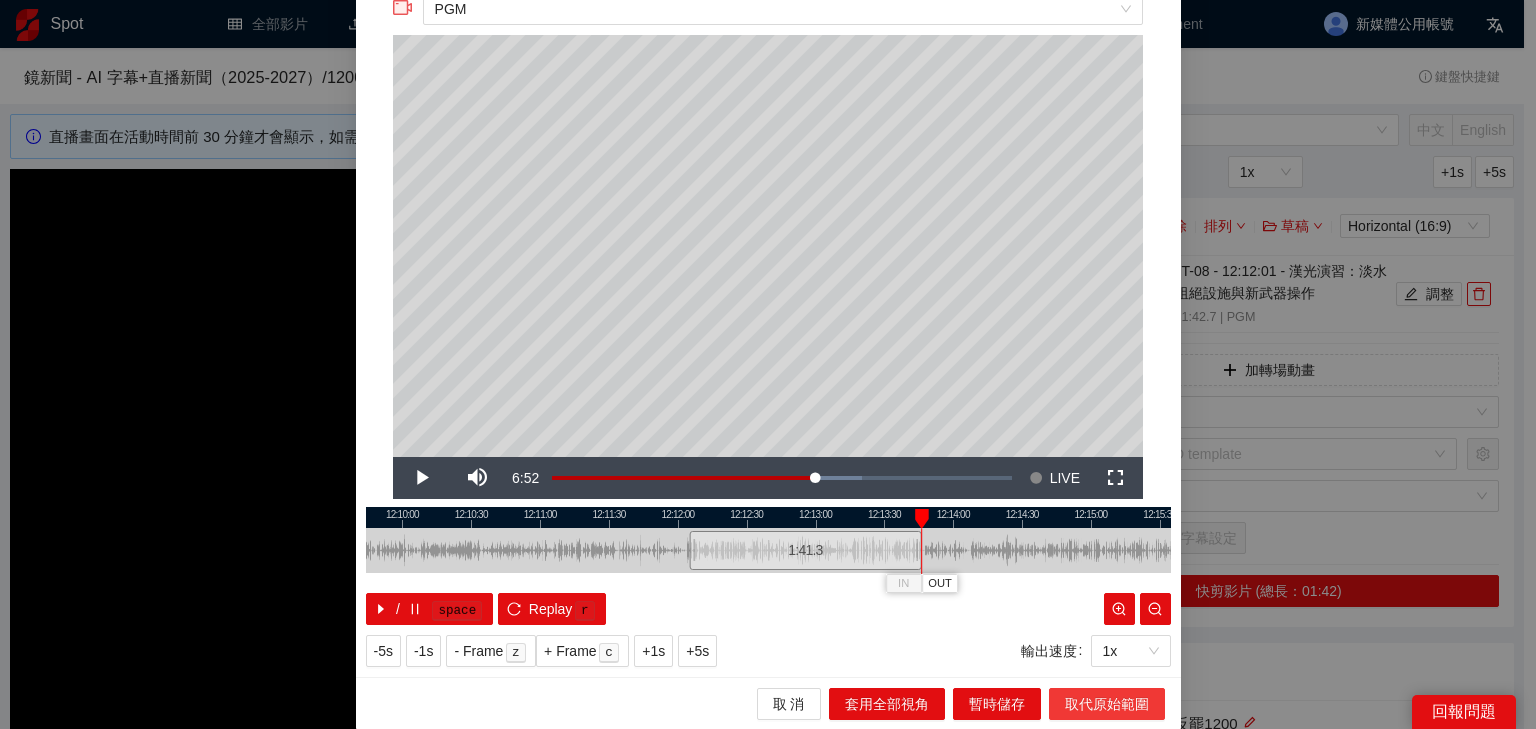 click on "取代原始範圍" at bounding box center (1107, 704) 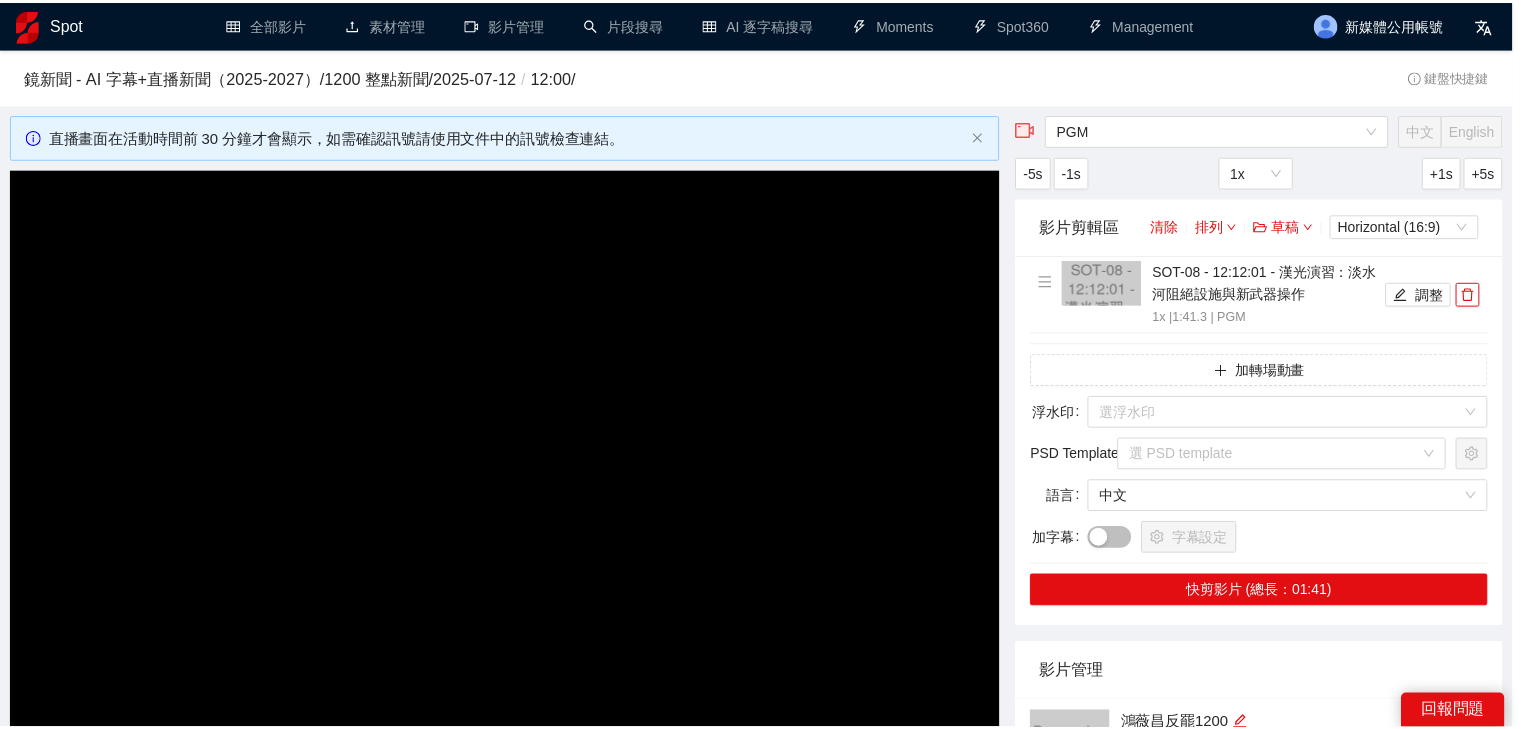 scroll, scrollTop: 0, scrollLeft: 0, axis: both 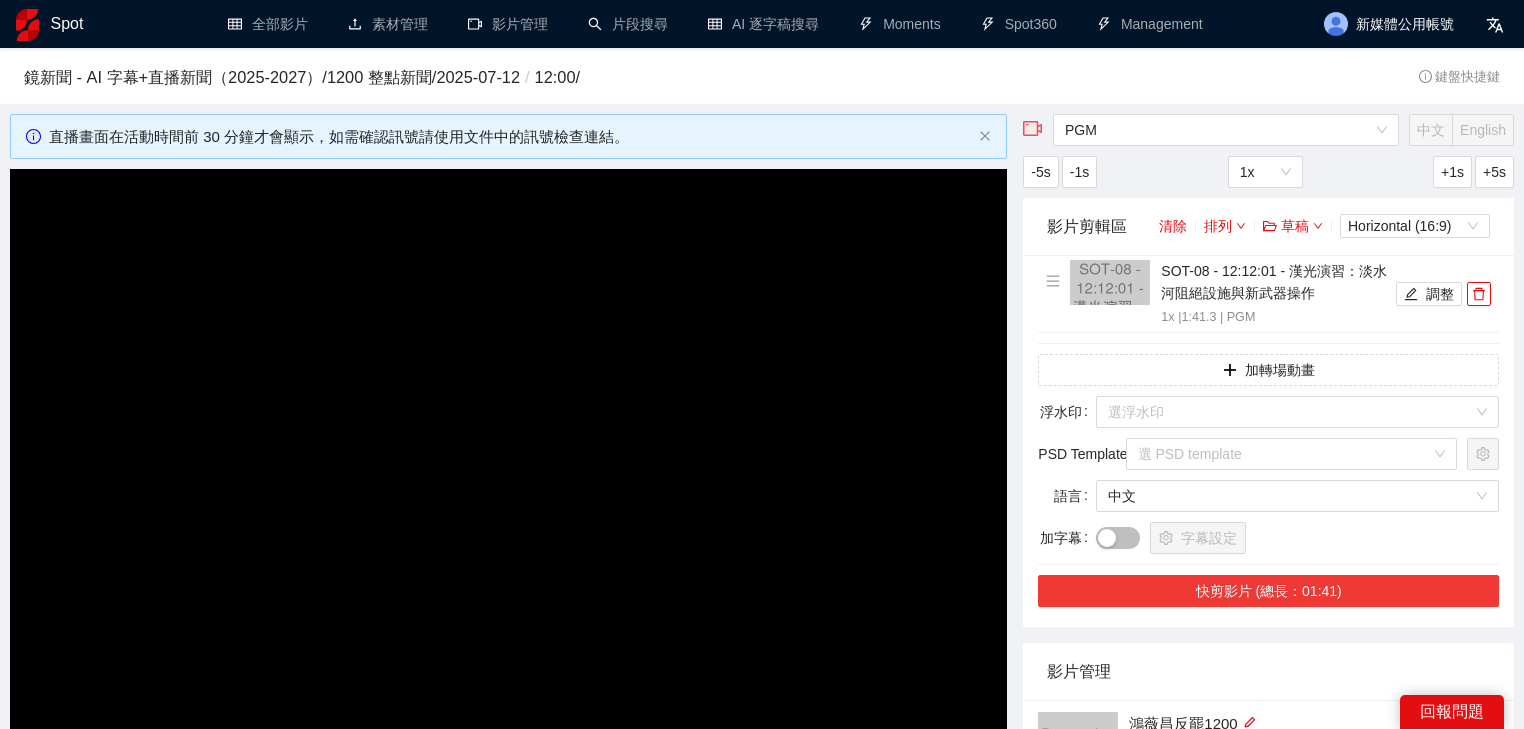 click on "快剪影片 (總長：01:41)" at bounding box center (1268, 591) 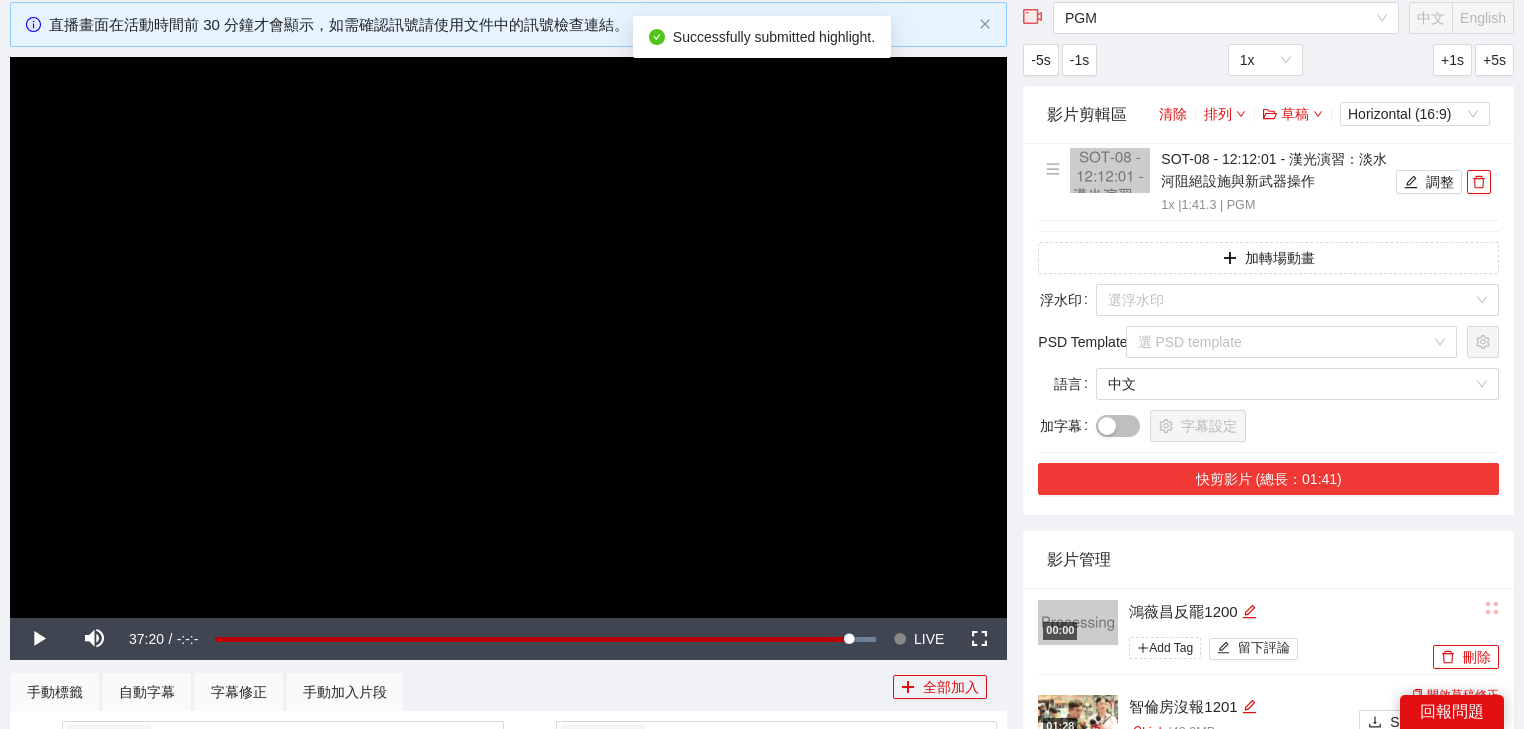 scroll, scrollTop: 400, scrollLeft: 0, axis: vertical 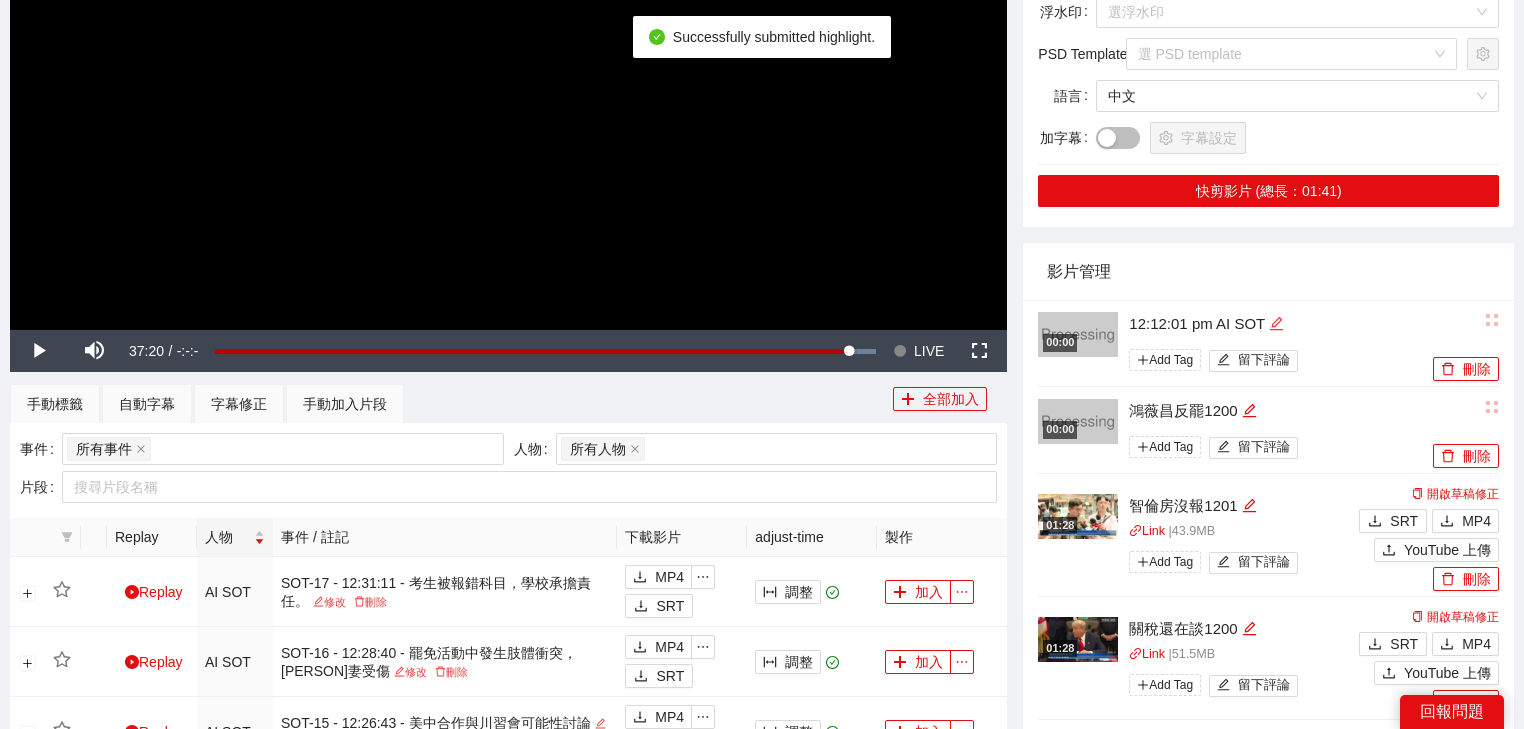 click 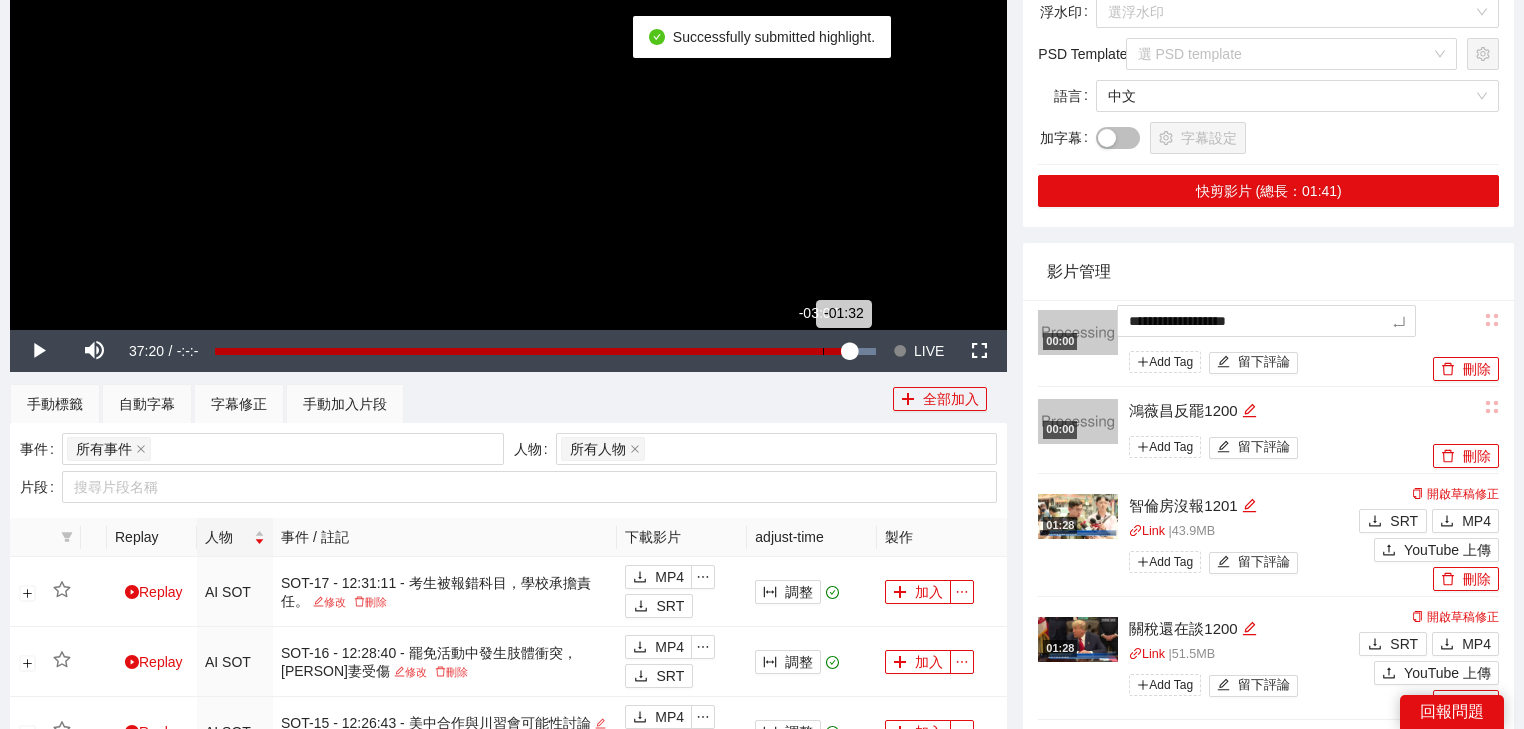 drag, startPoint x: 1028, startPoint y: 332, endPoint x: 807, endPoint y: 338, distance: 221.08144 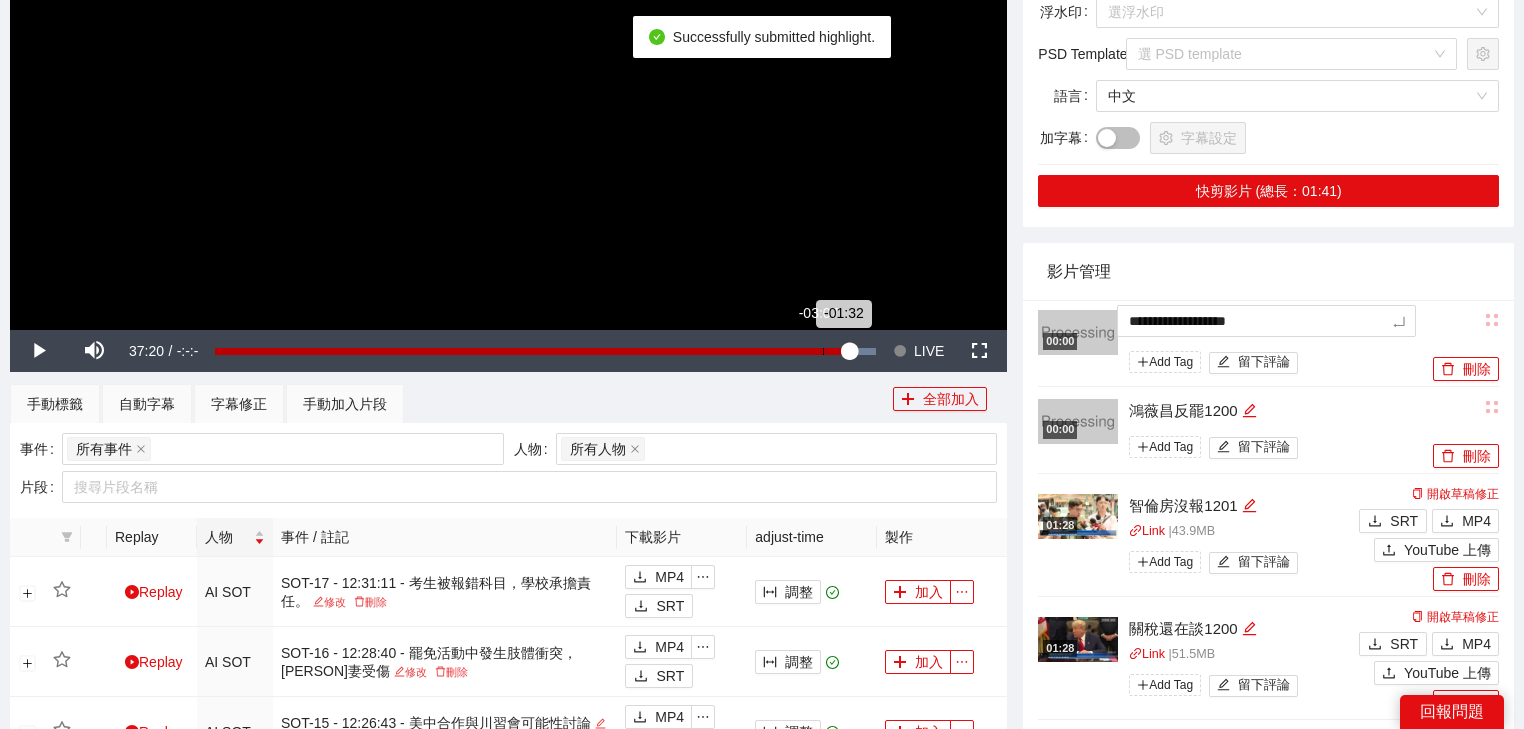 click on "**********" at bounding box center (762, 771) 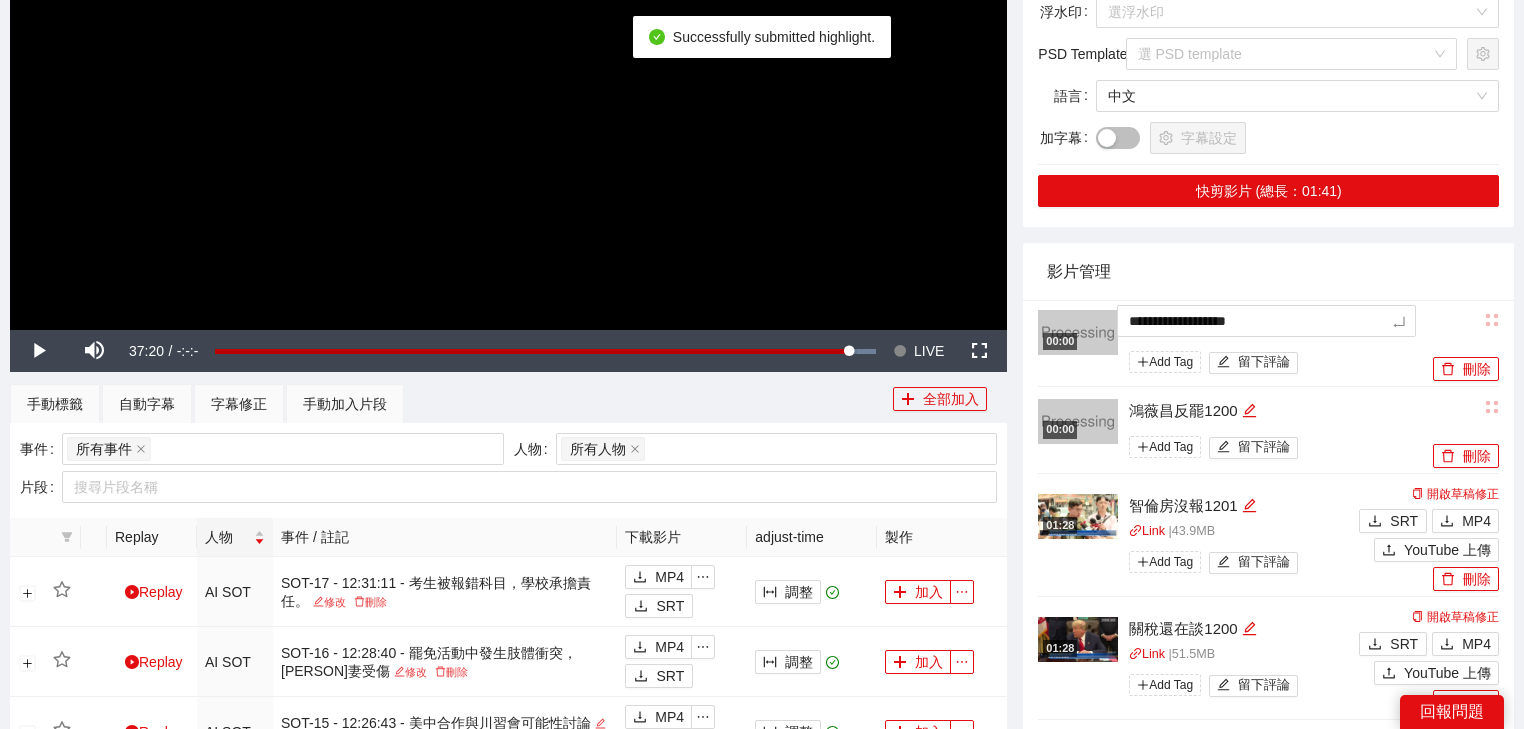 type on "*********" 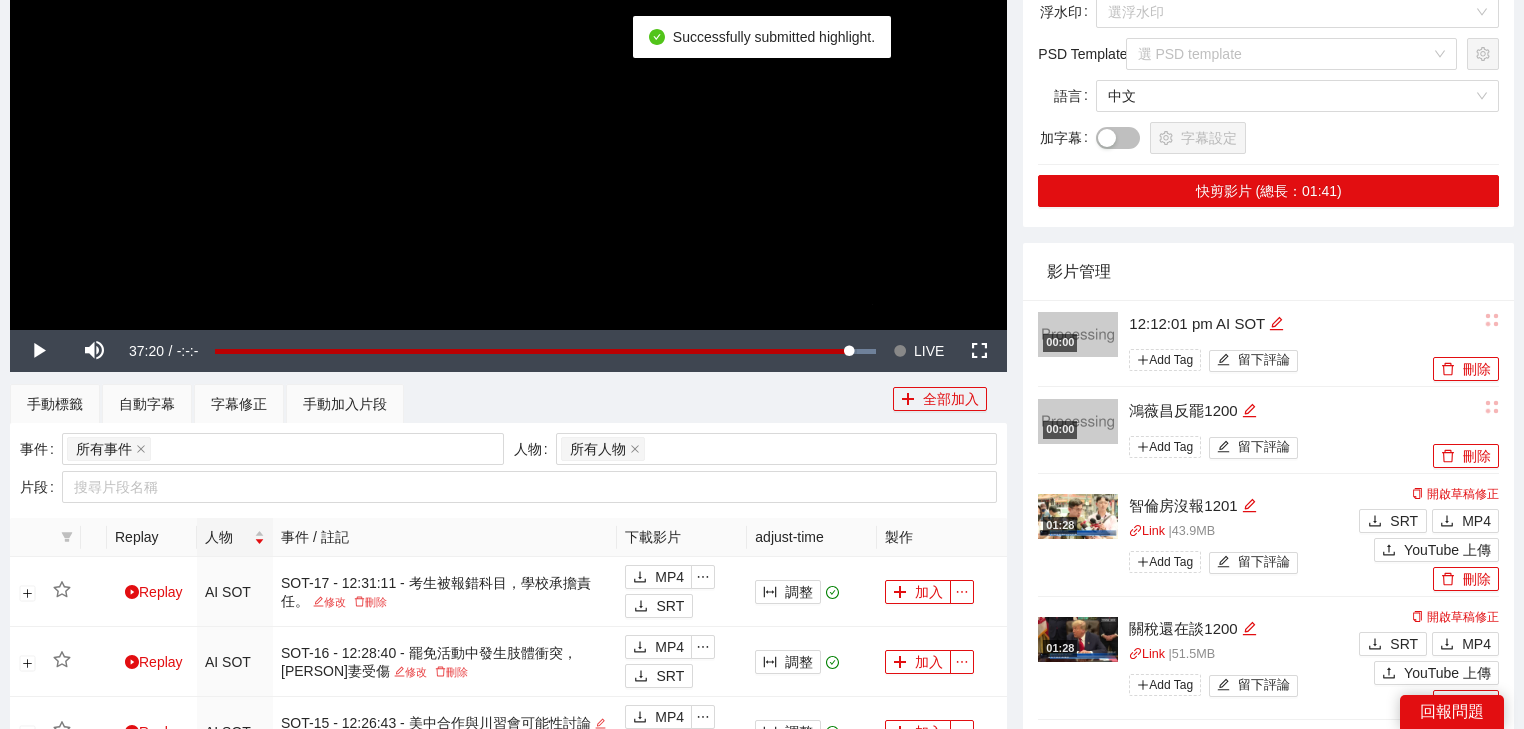click on "影片管理" at bounding box center (1268, 271) 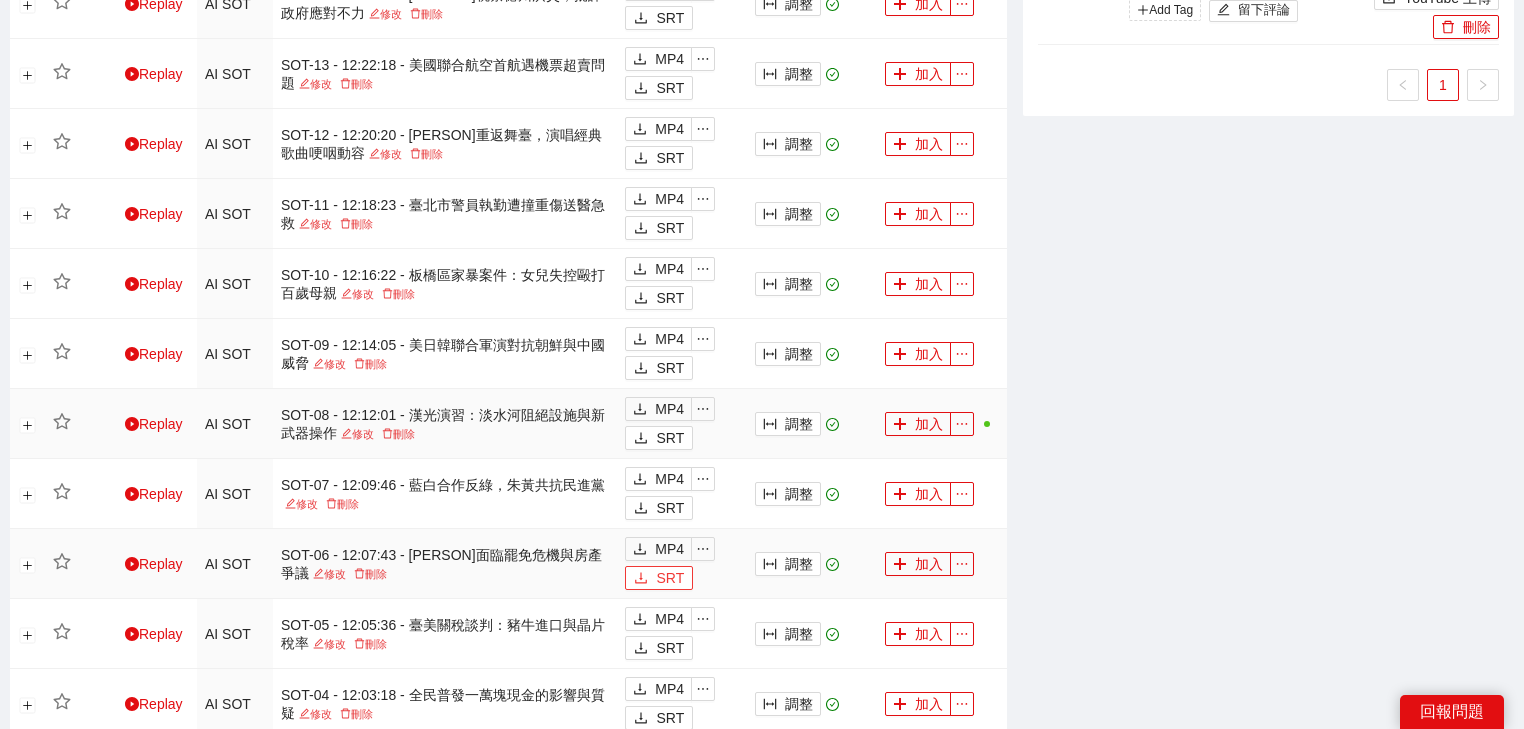 scroll, scrollTop: 1200, scrollLeft: 0, axis: vertical 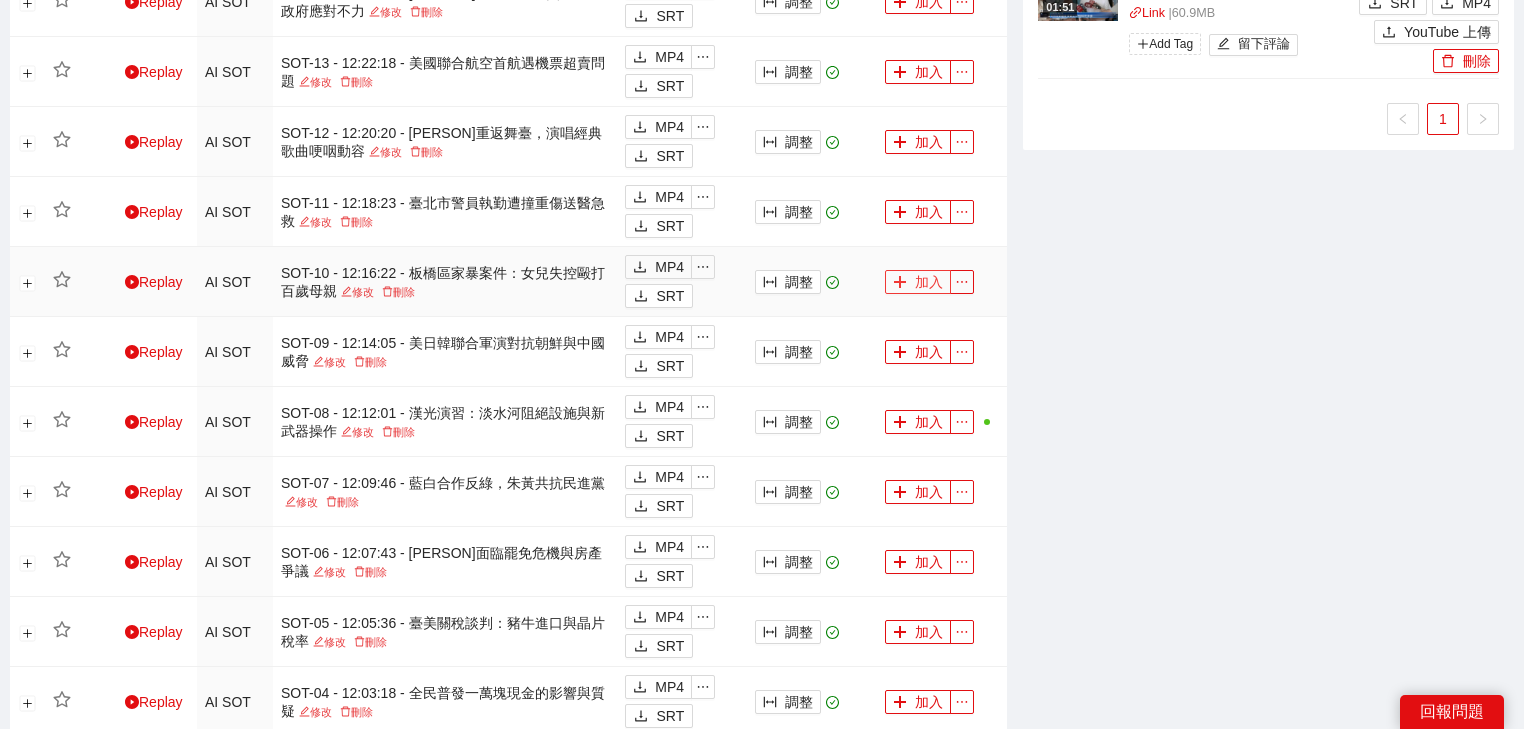 click on "加入" at bounding box center (918, 282) 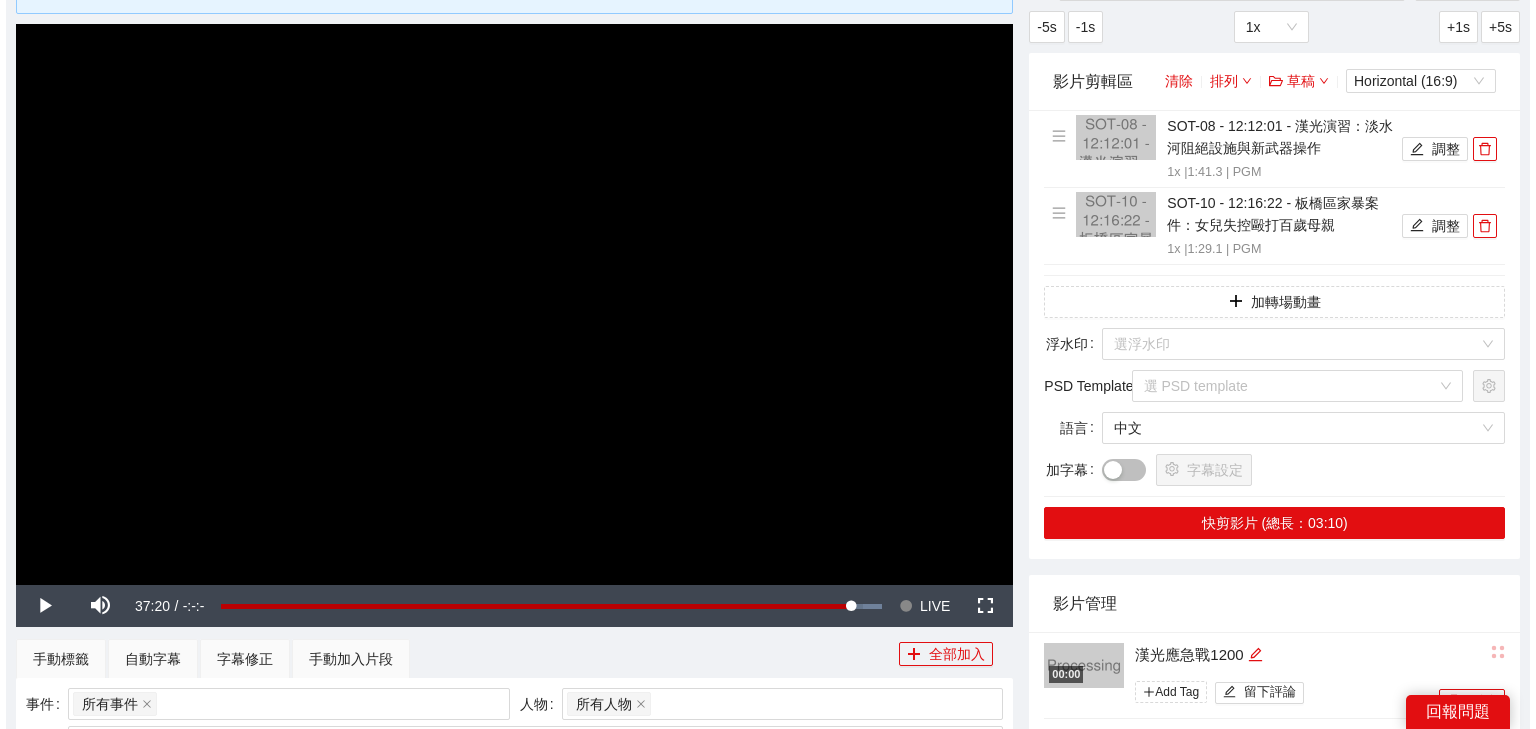 scroll, scrollTop: 80, scrollLeft: 0, axis: vertical 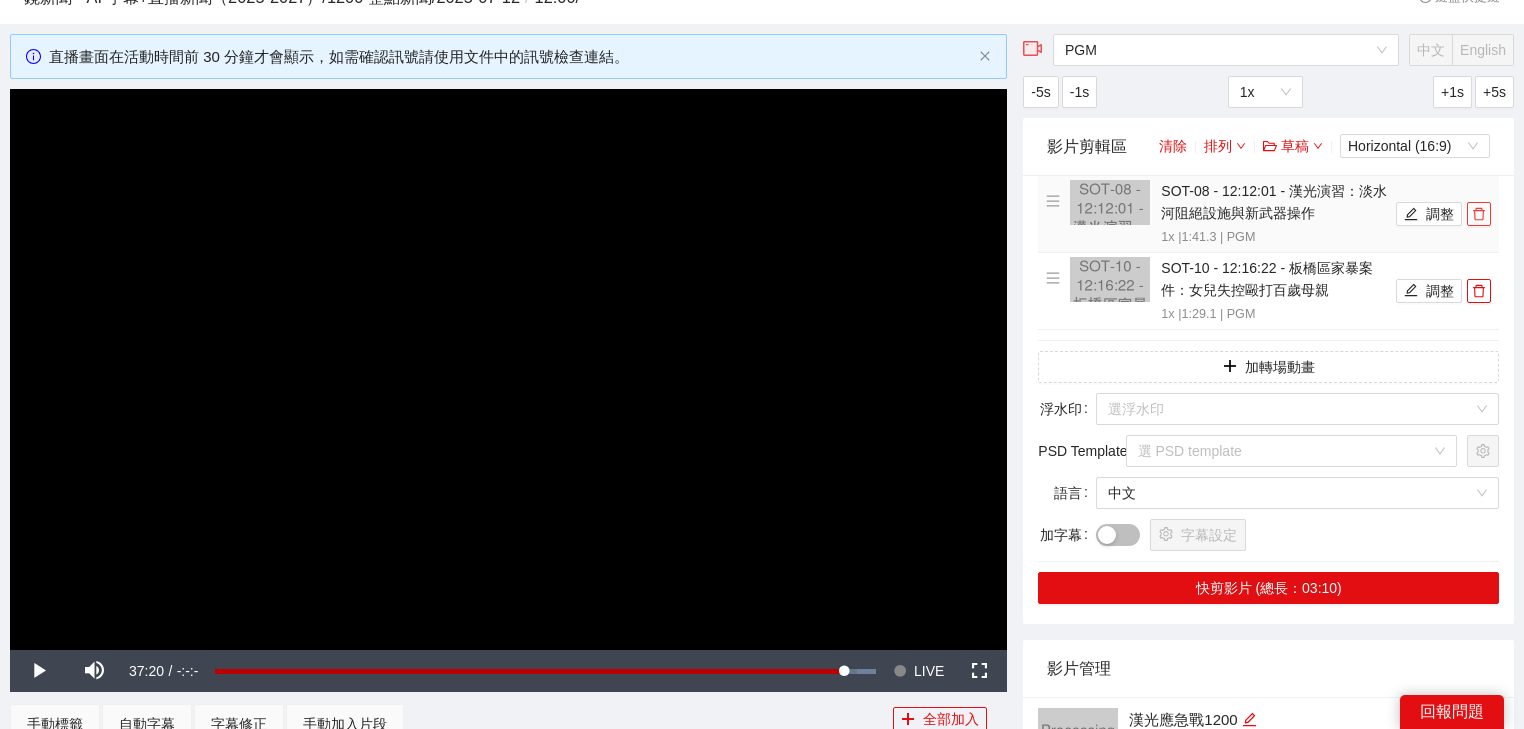 click 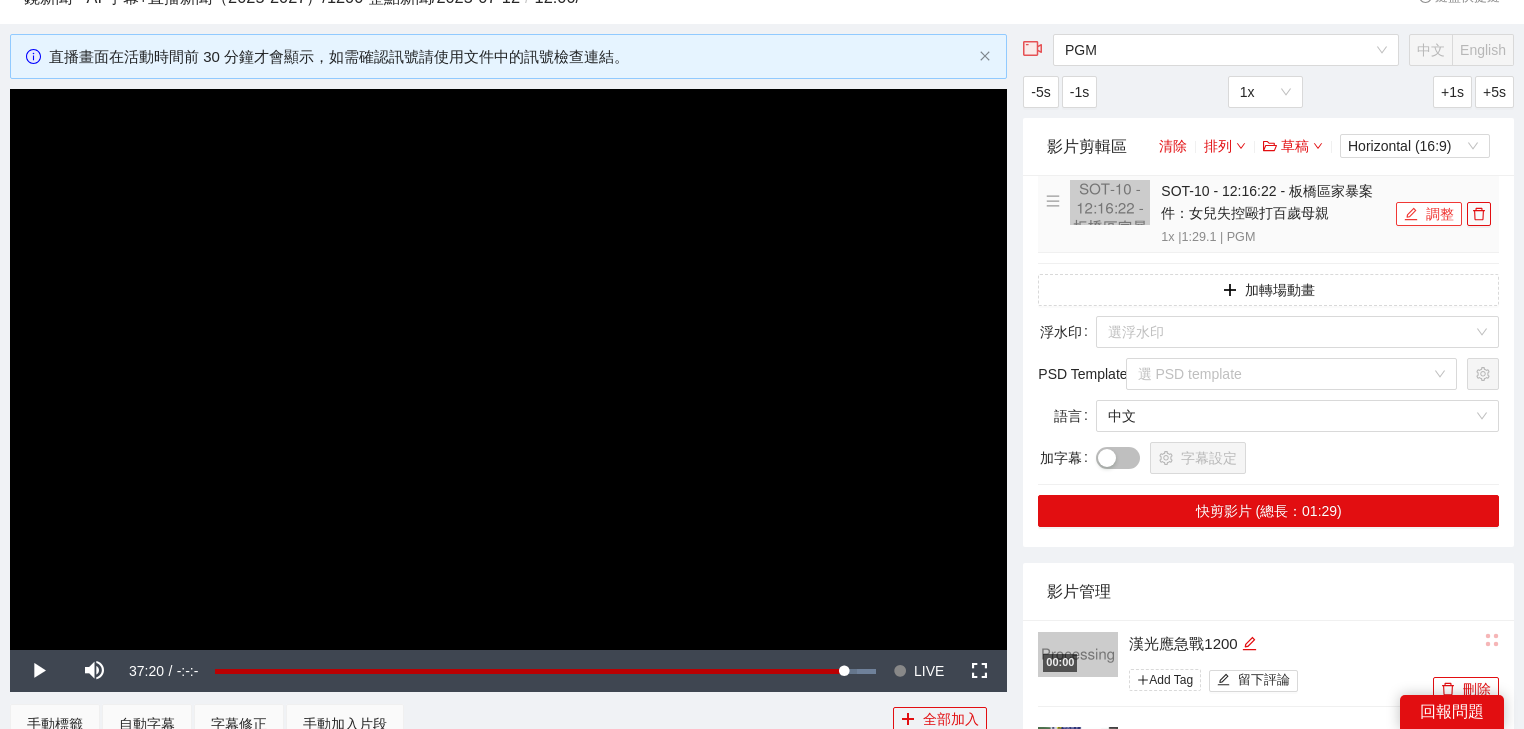 click on "調整" at bounding box center (1429, 214) 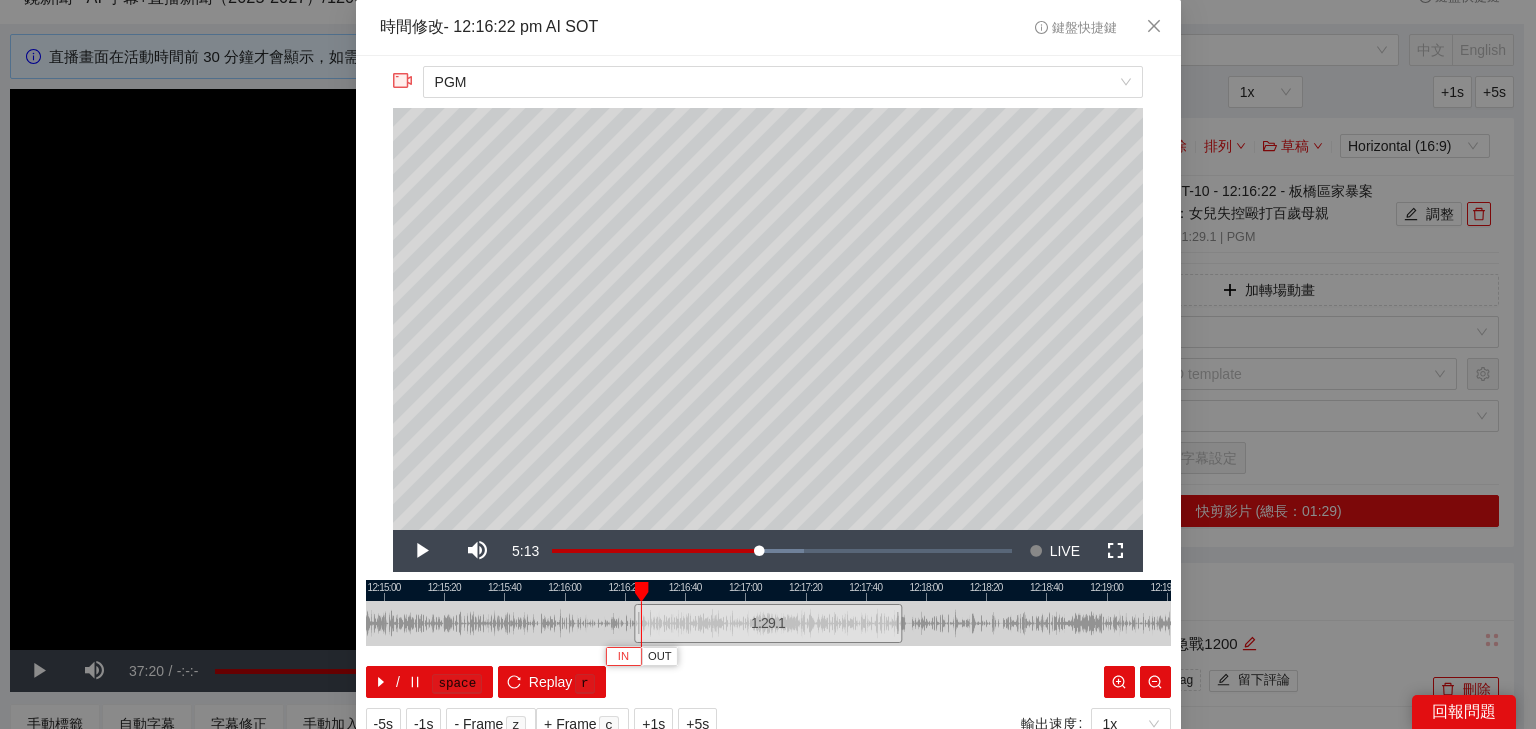 click on "IN" at bounding box center [623, 657] 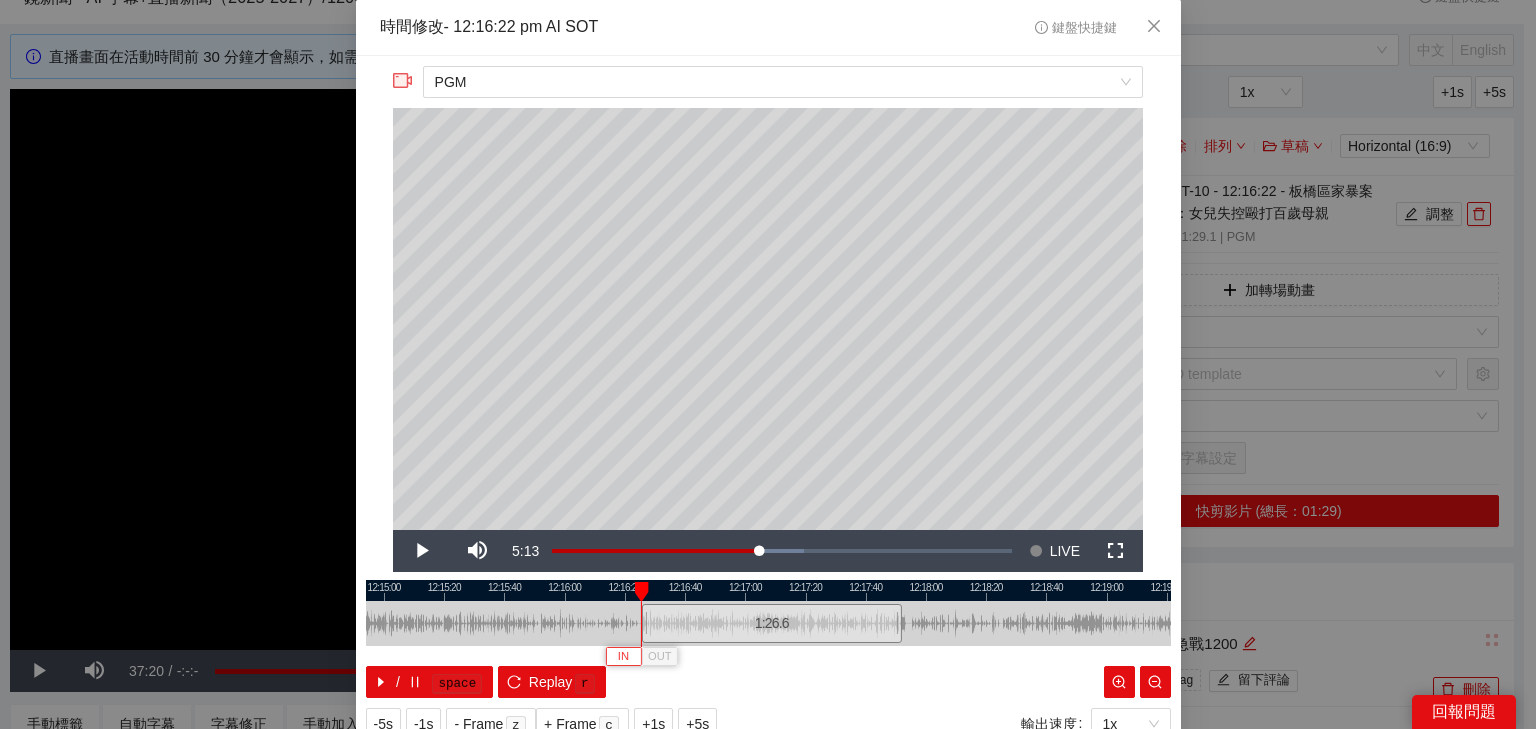 type 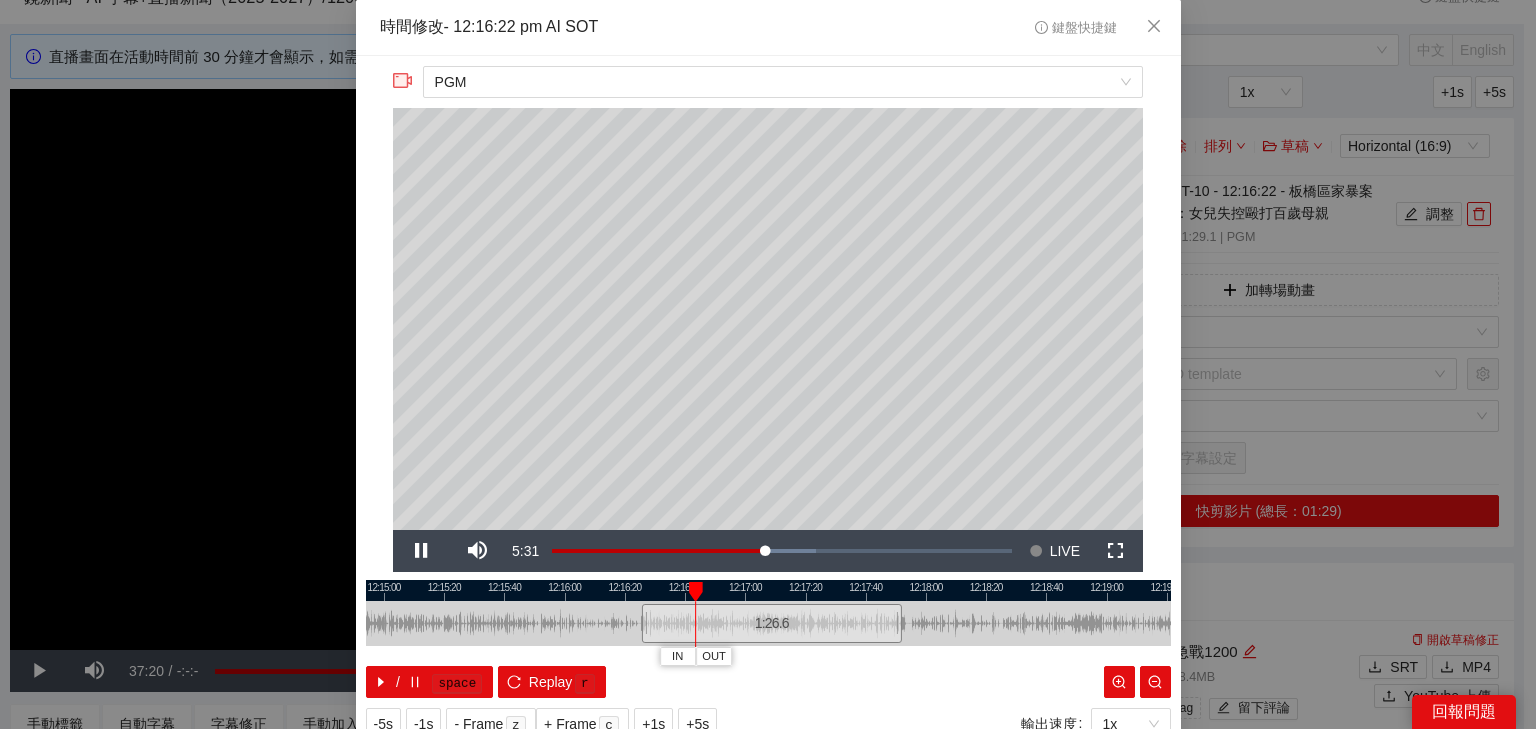 click at bounding box center [768, 590] 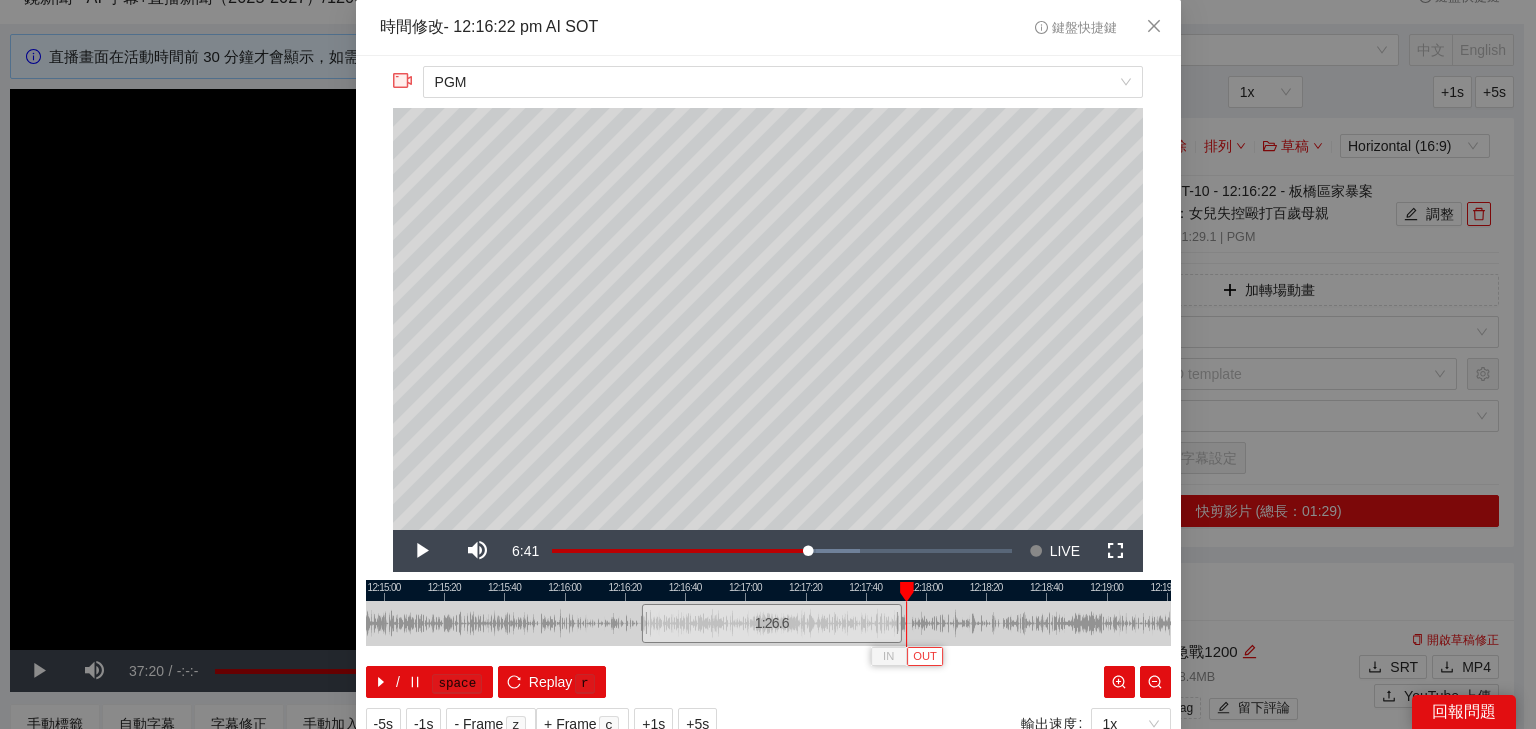 click on "OUT" at bounding box center [925, 656] 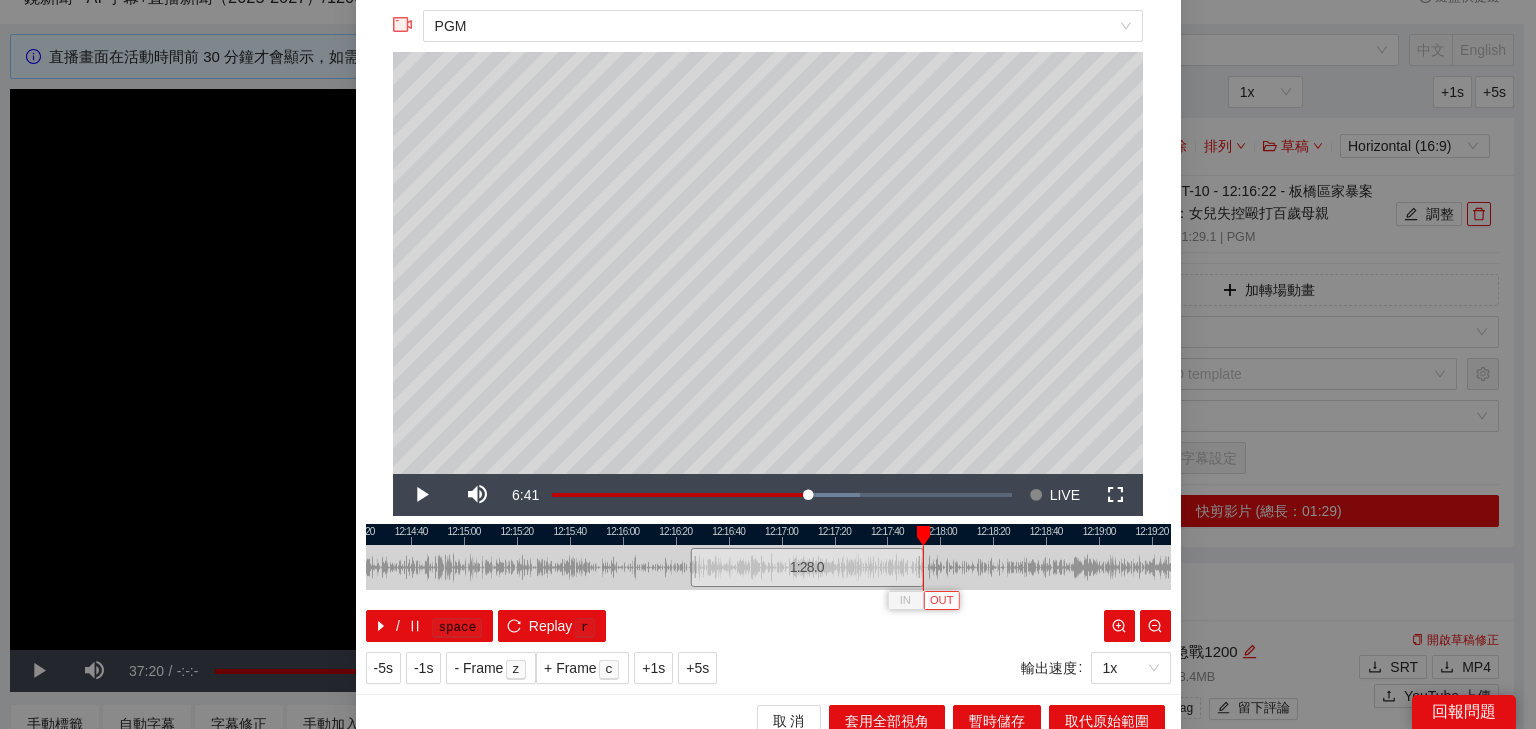 scroll, scrollTop: 73, scrollLeft: 0, axis: vertical 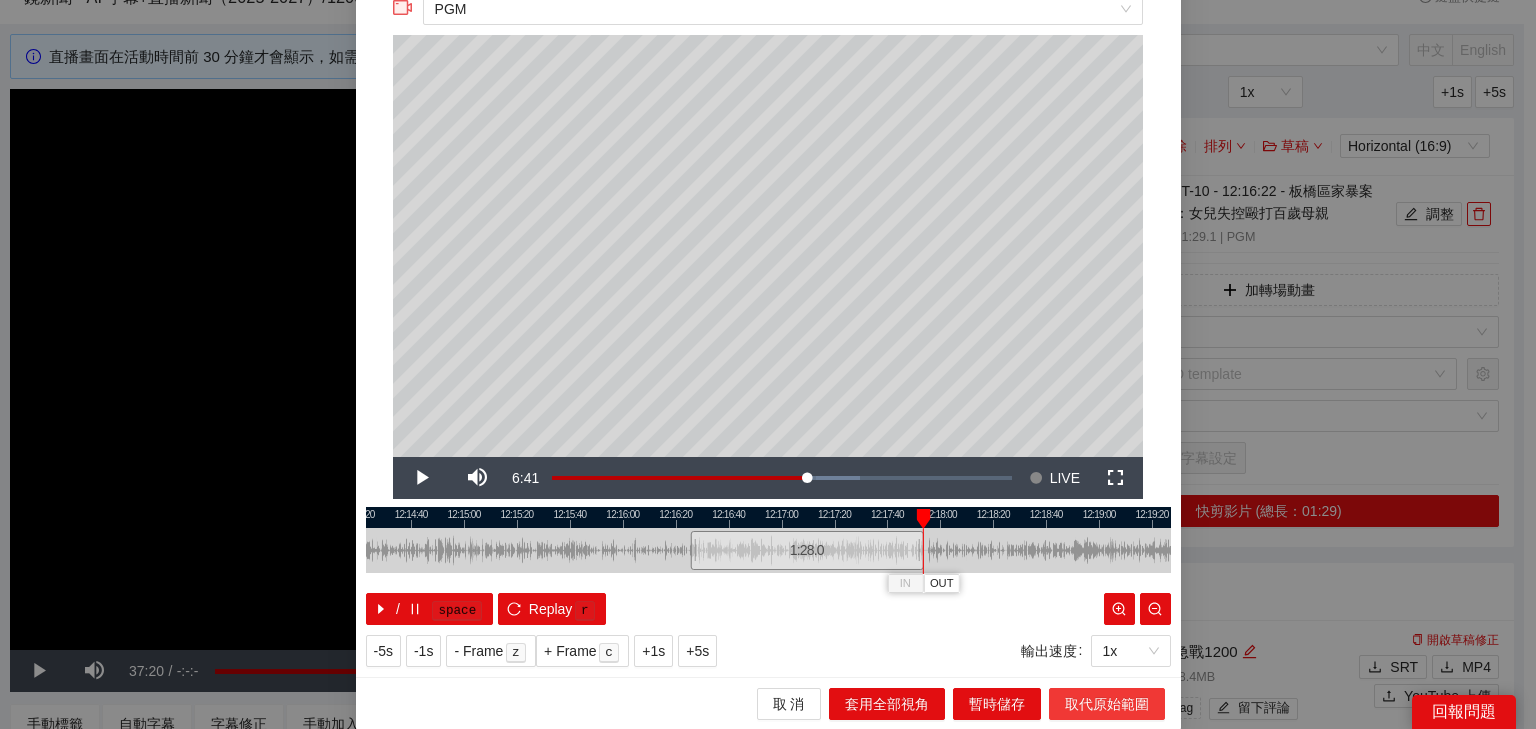 click on "取代原始範圍" at bounding box center [1107, 704] 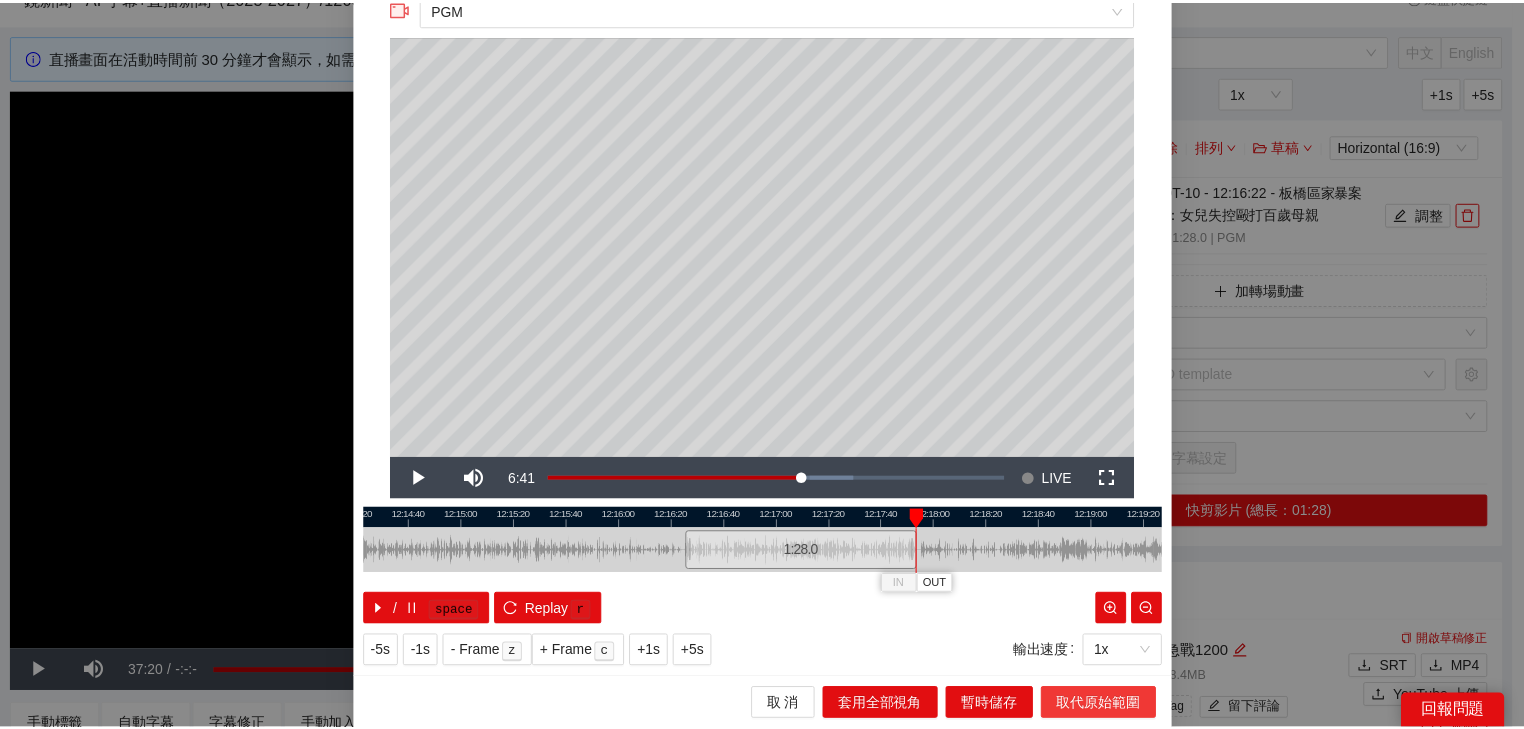 scroll, scrollTop: 0, scrollLeft: 0, axis: both 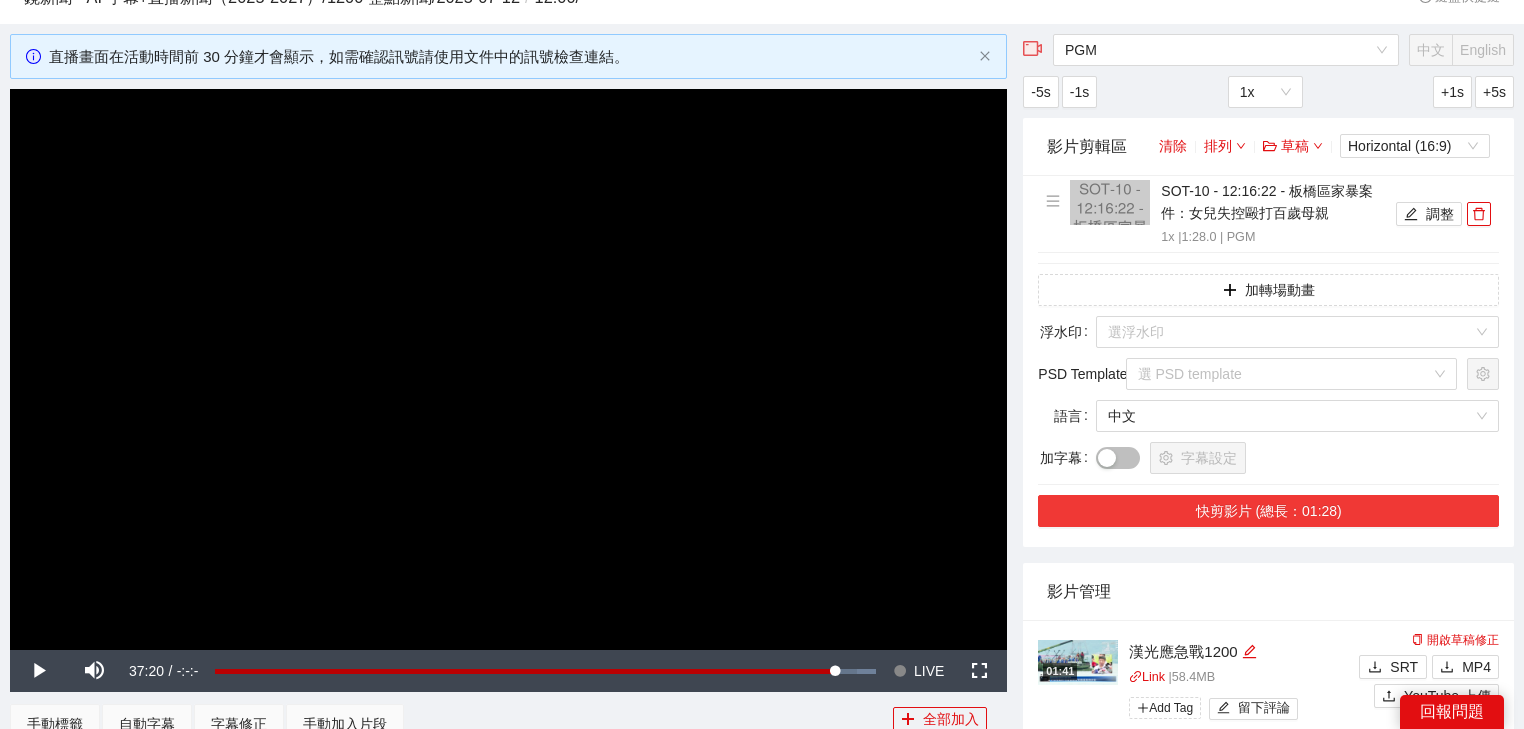 click on "快剪影片 (總長：01:28)" at bounding box center (1268, 511) 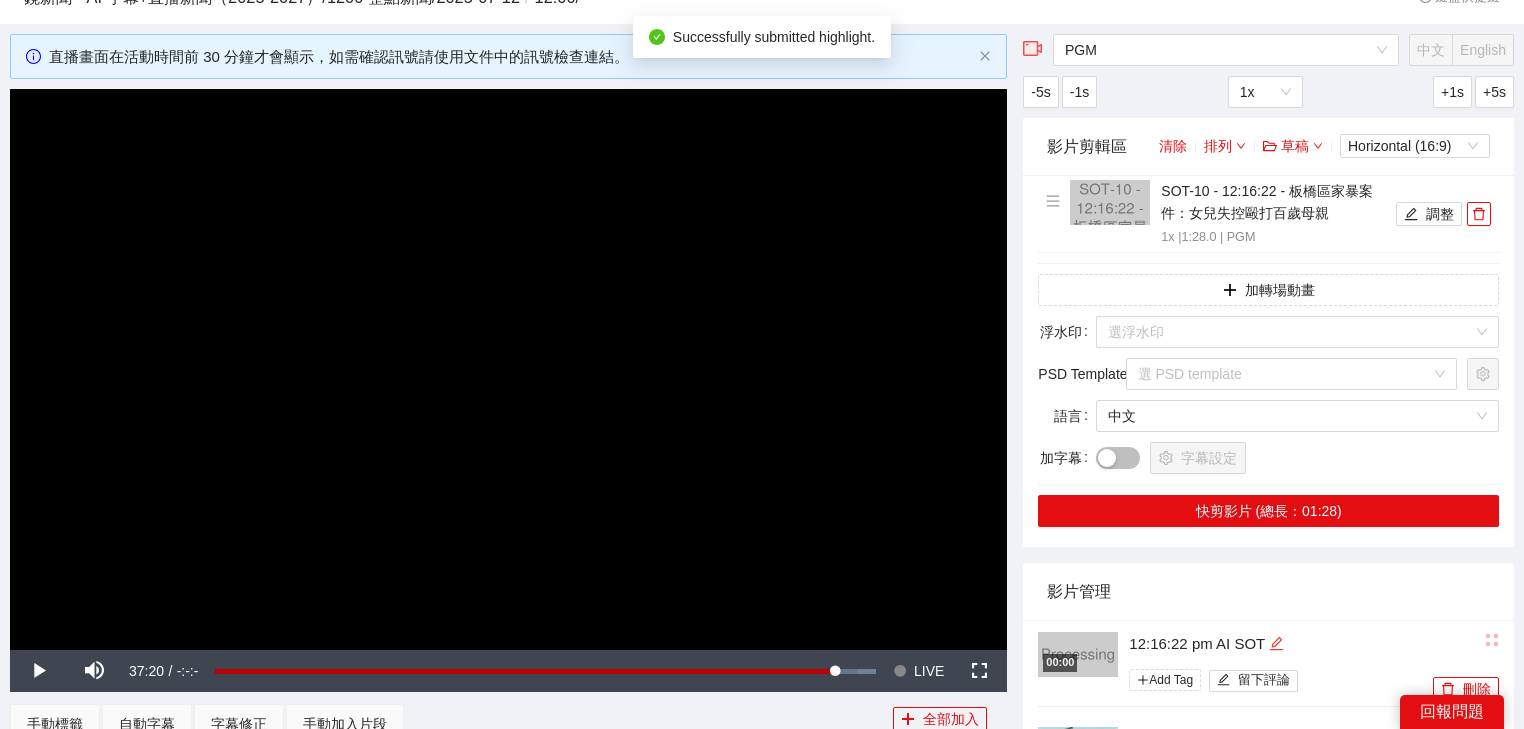 click 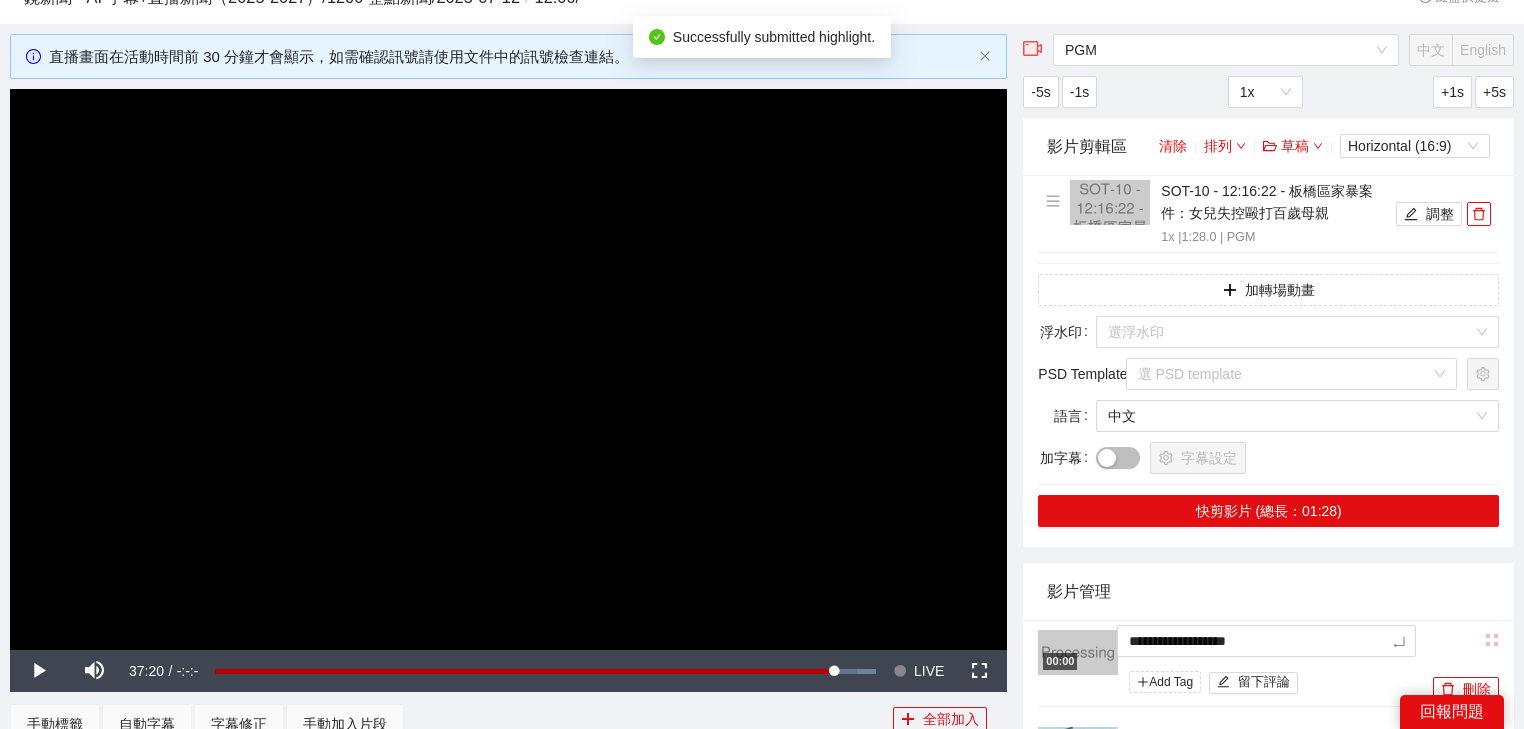 drag, startPoint x: 1159, startPoint y: 640, endPoint x: 844, endPoint y: 628, distance: 315.2285 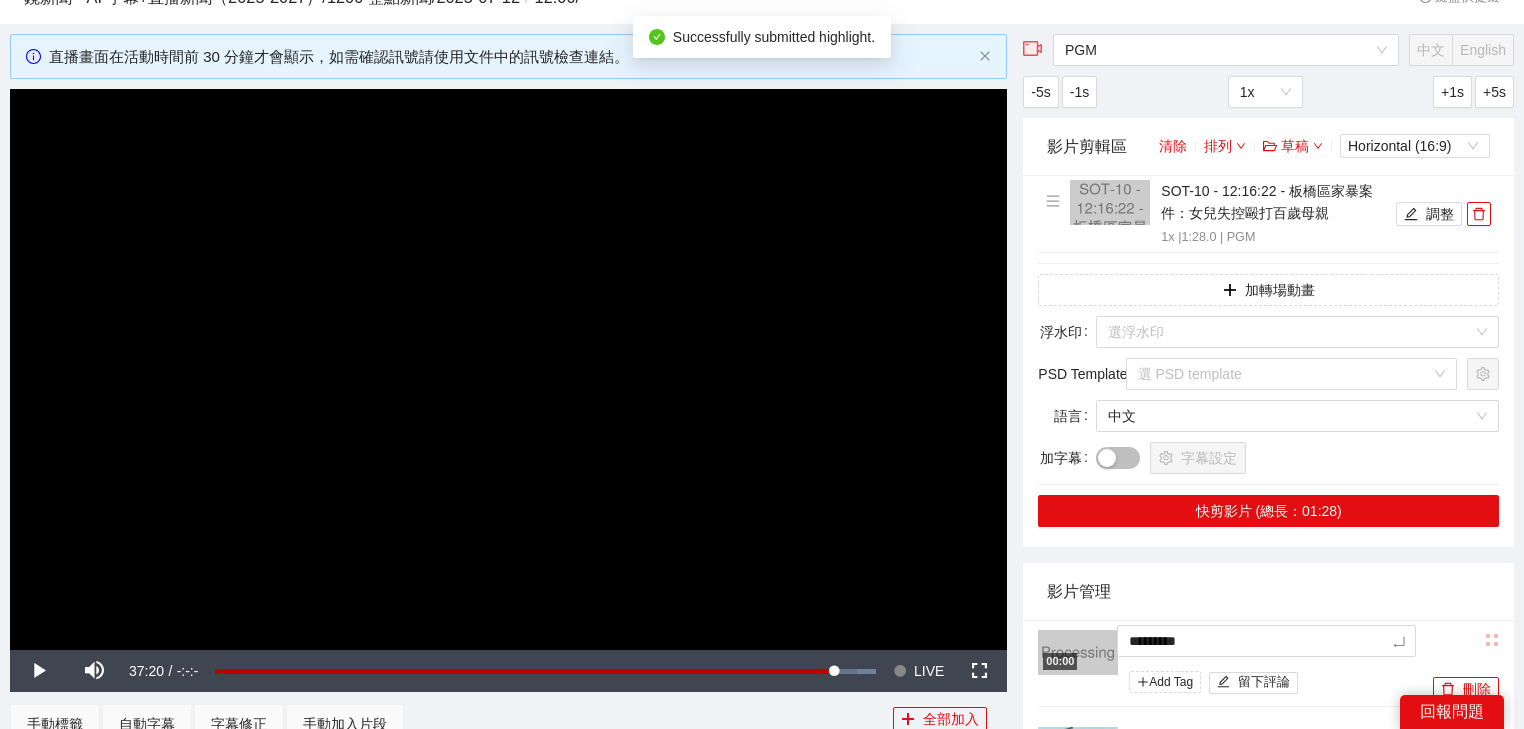 click on "影片管理" at bounding box center [1268, 591] 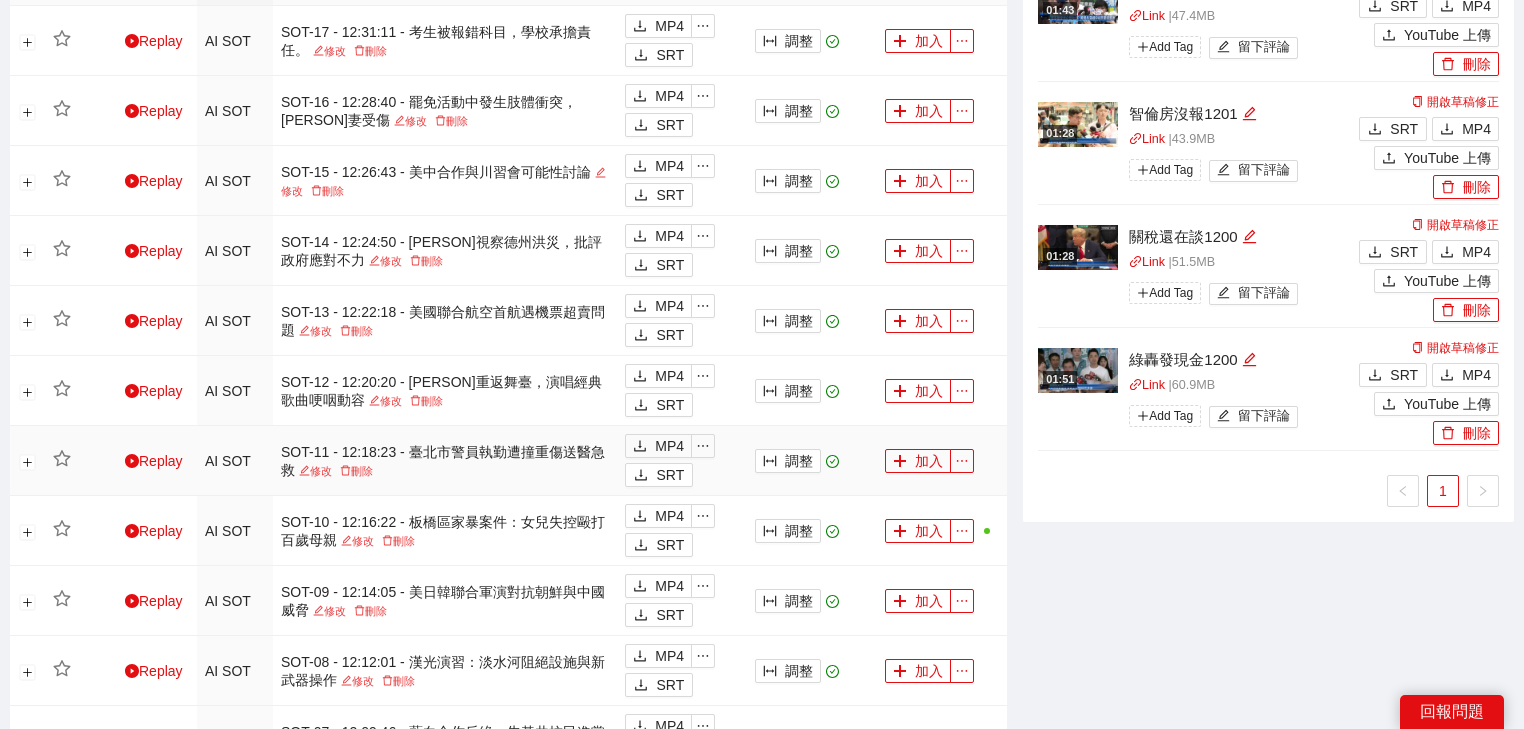 scroll, scrollTop: 960, scrollLeft: 0, axis: vertical 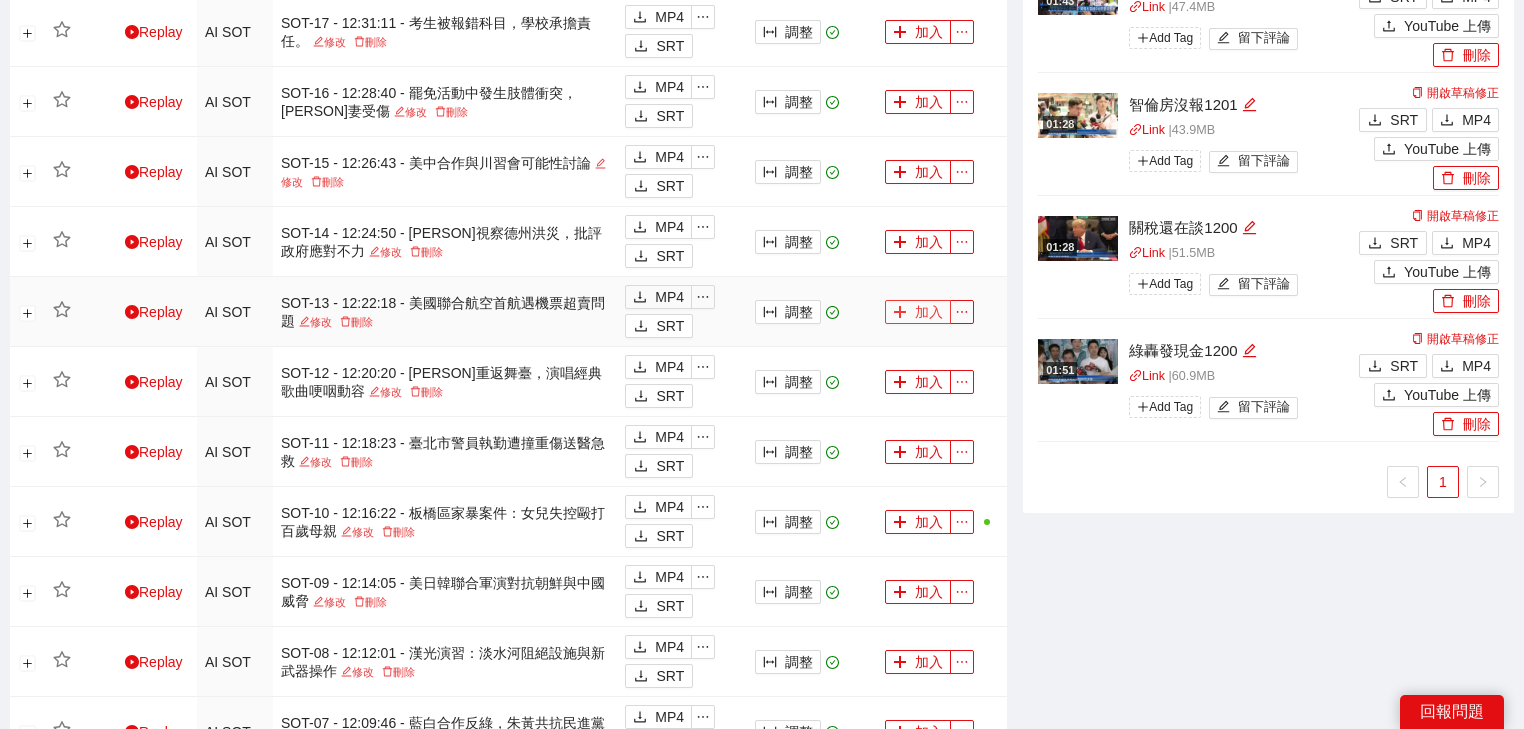 click 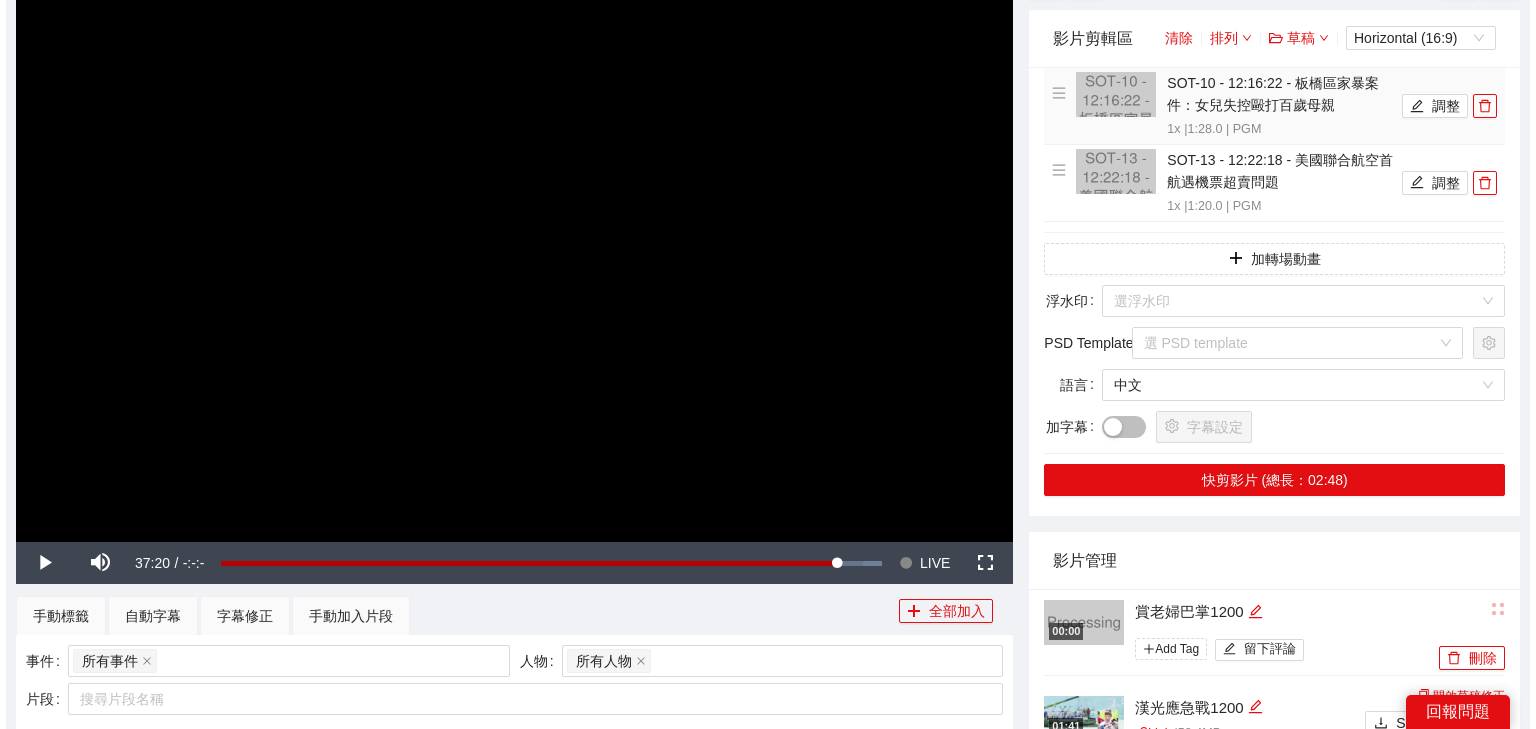 scroll, scrollTop: 160, scrollLeft: 0, axis: vertical 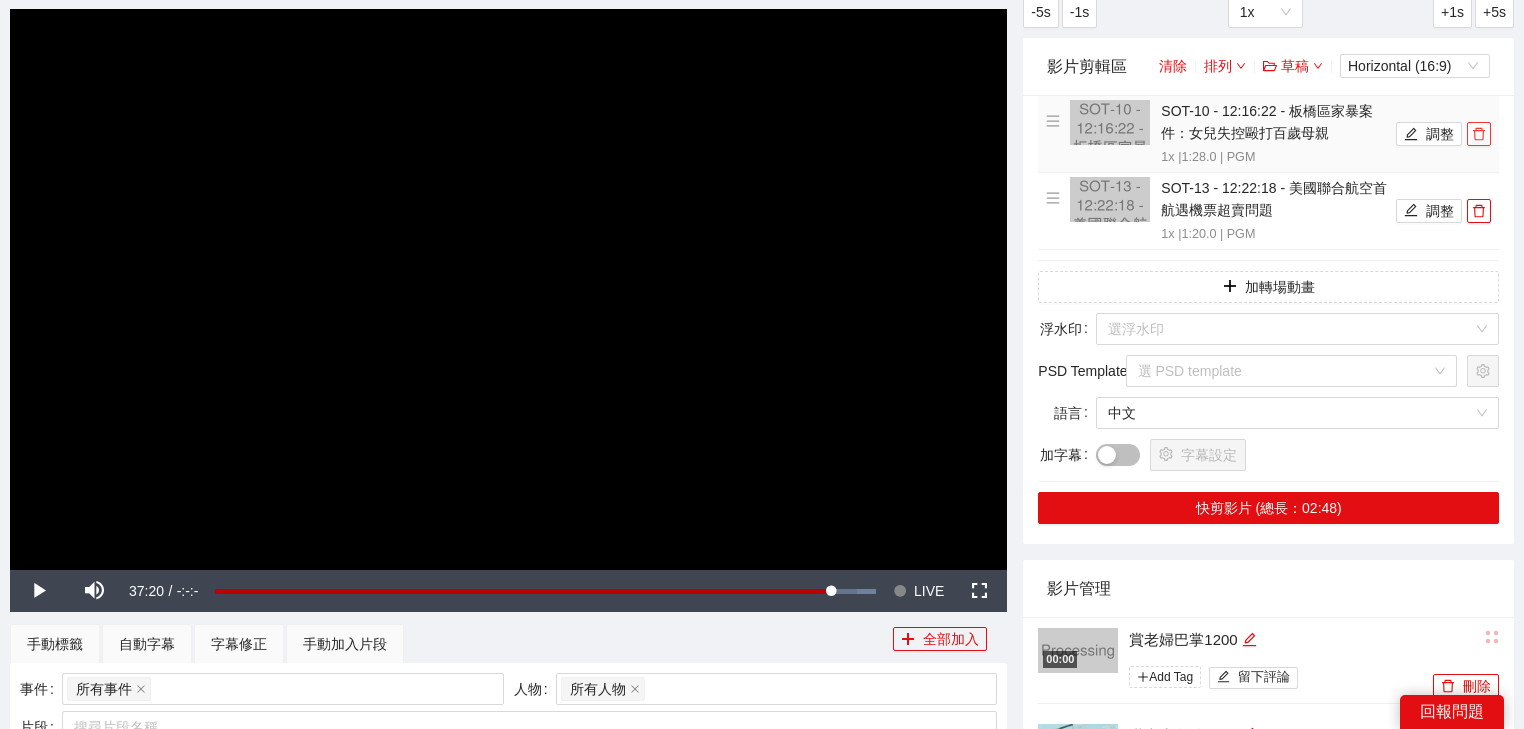 click 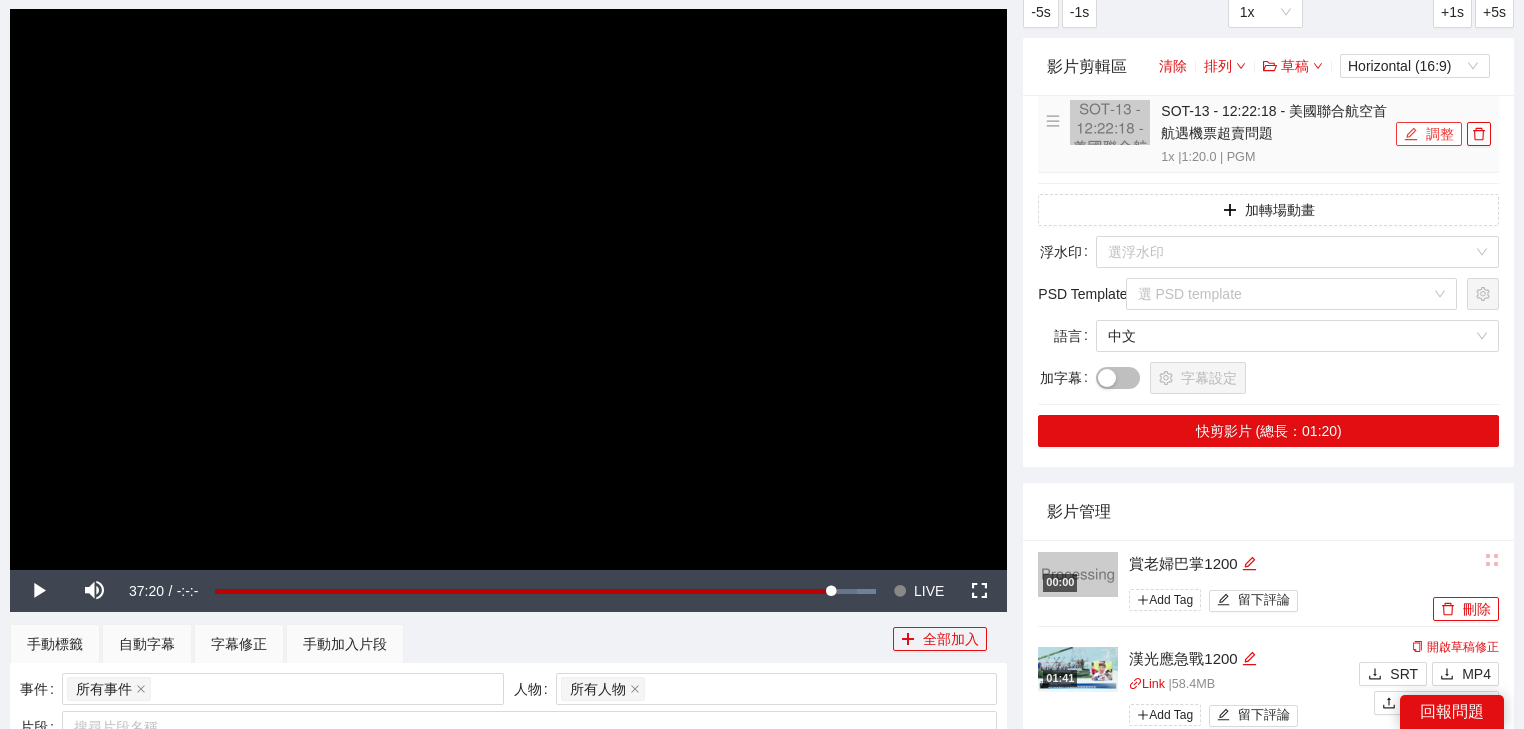 click on "調整" at bounding box center (1429, 134) 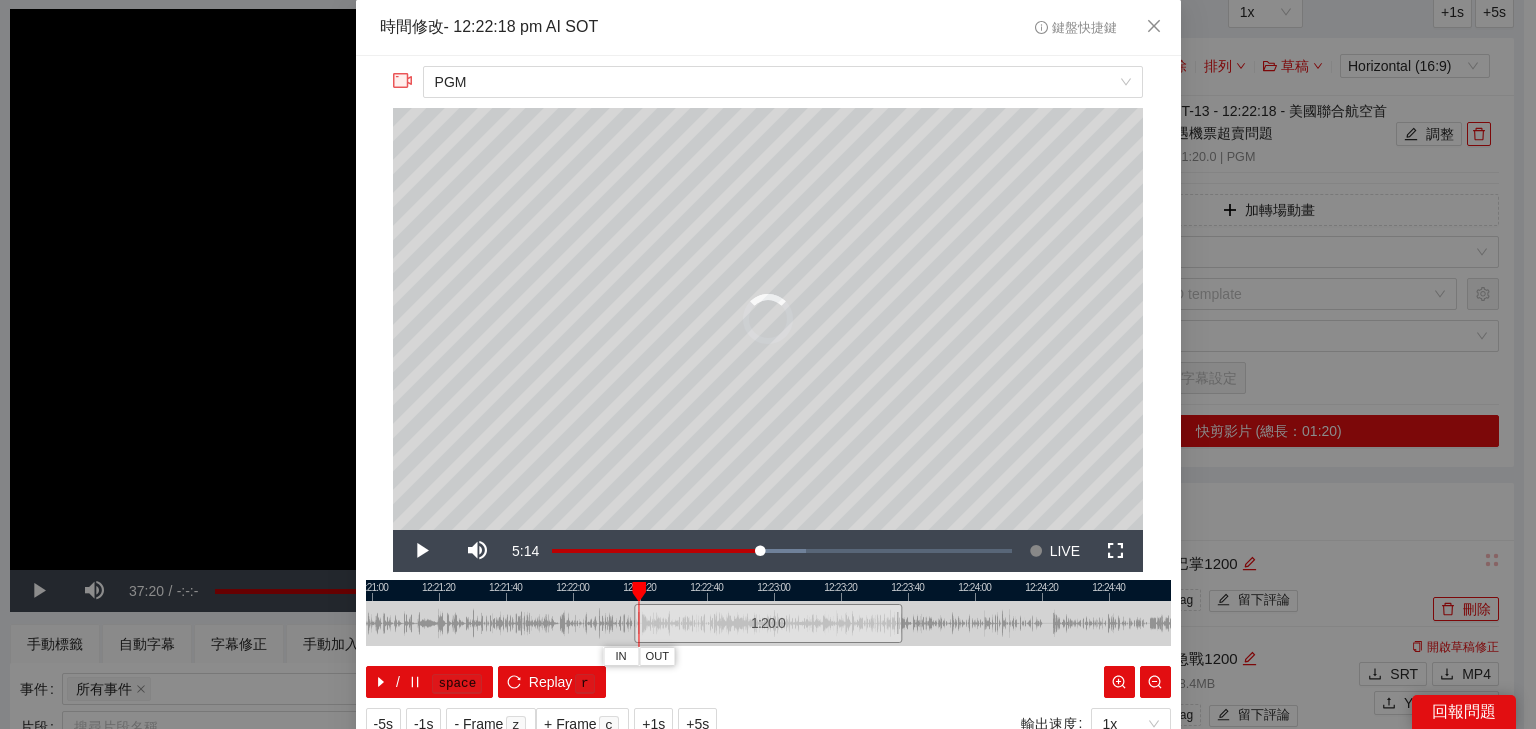 click at bounding box center [639, 592] 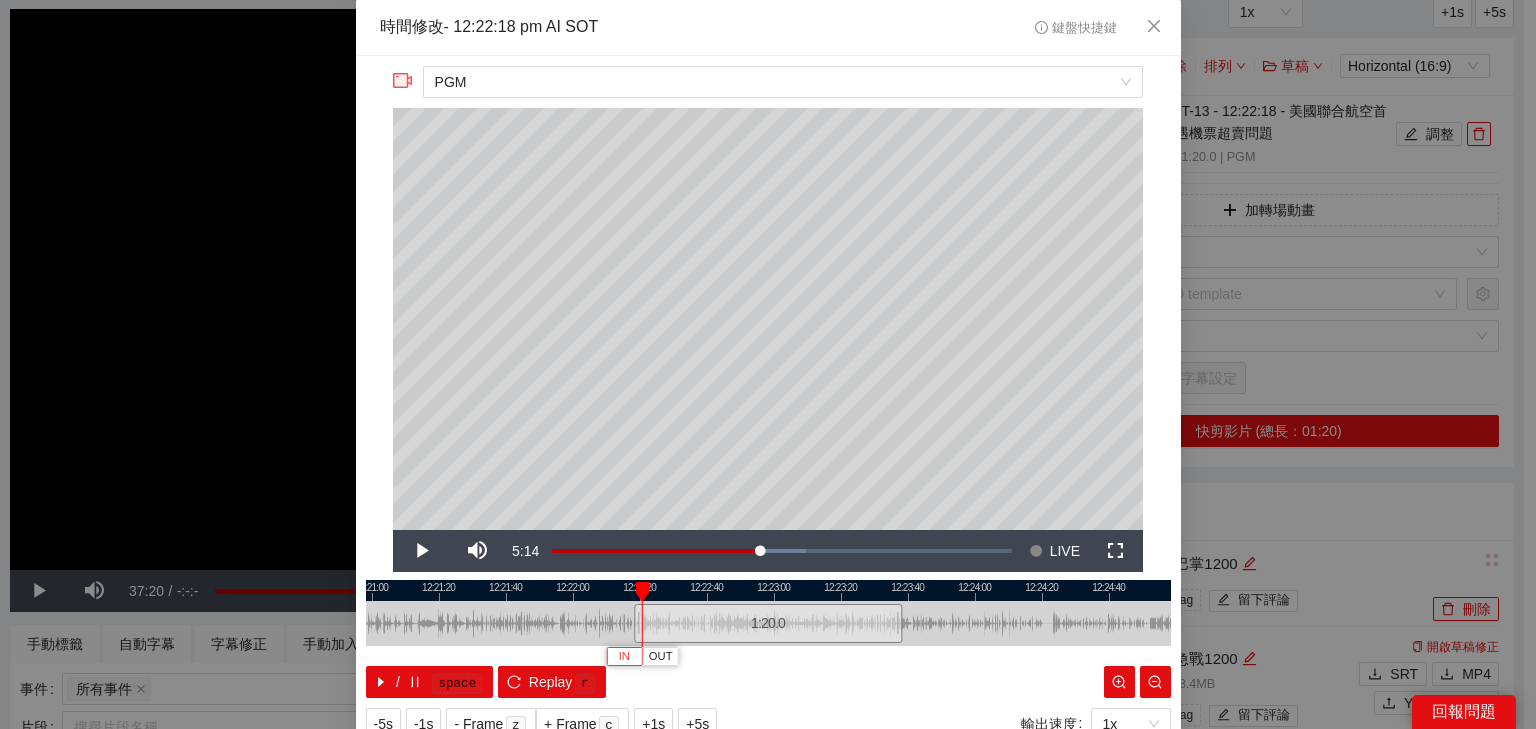click on "IN" at bounding box center (624, 656) 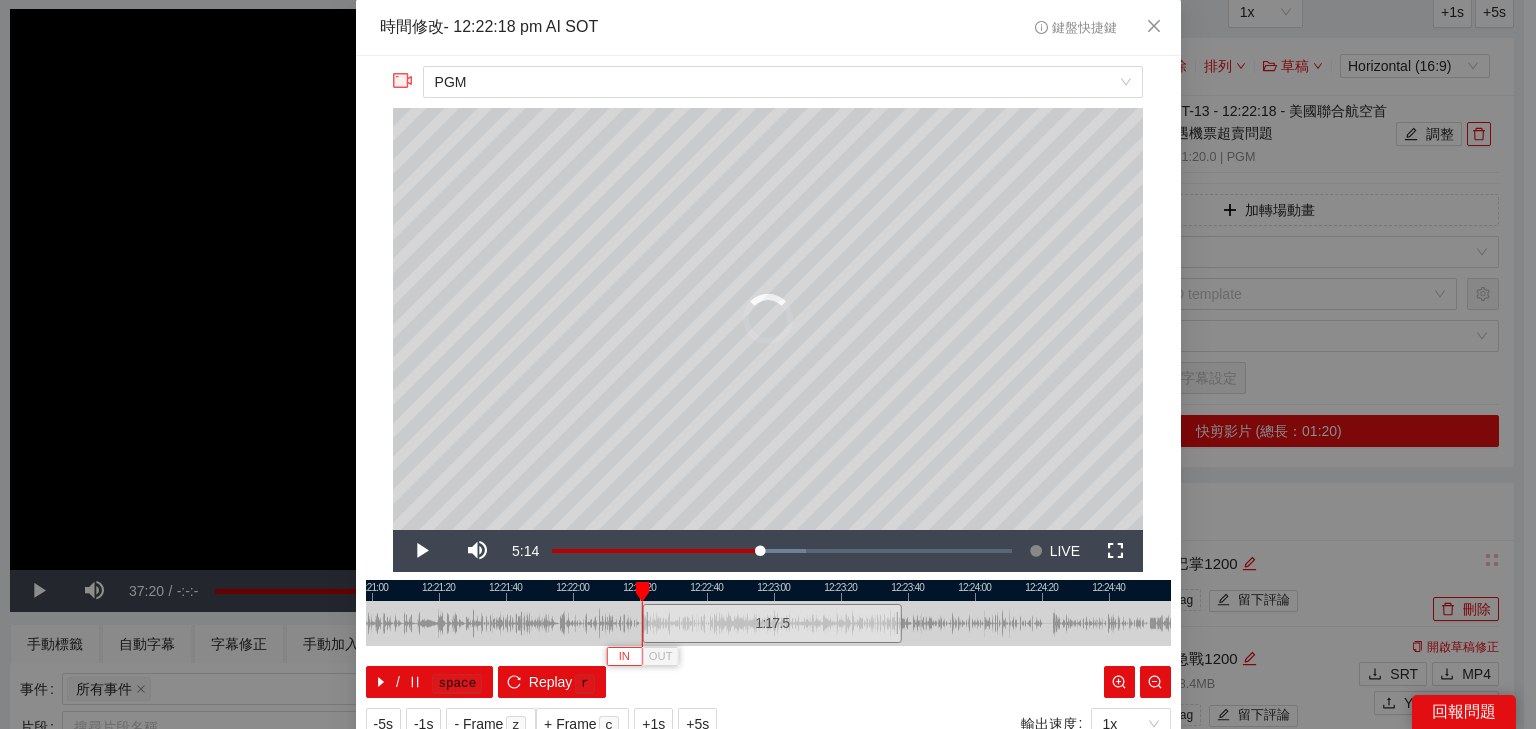 type 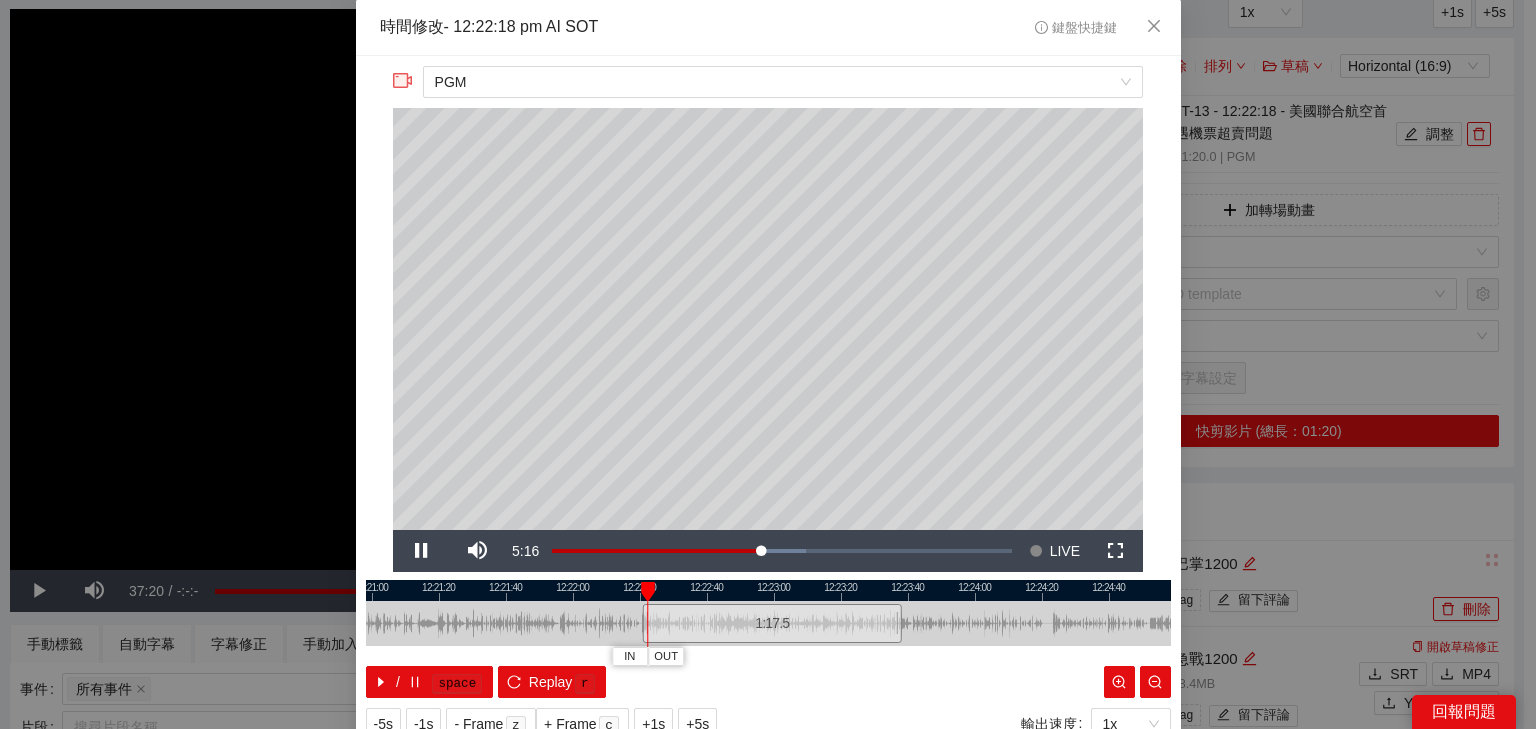 click at bounding box center [768, 590] 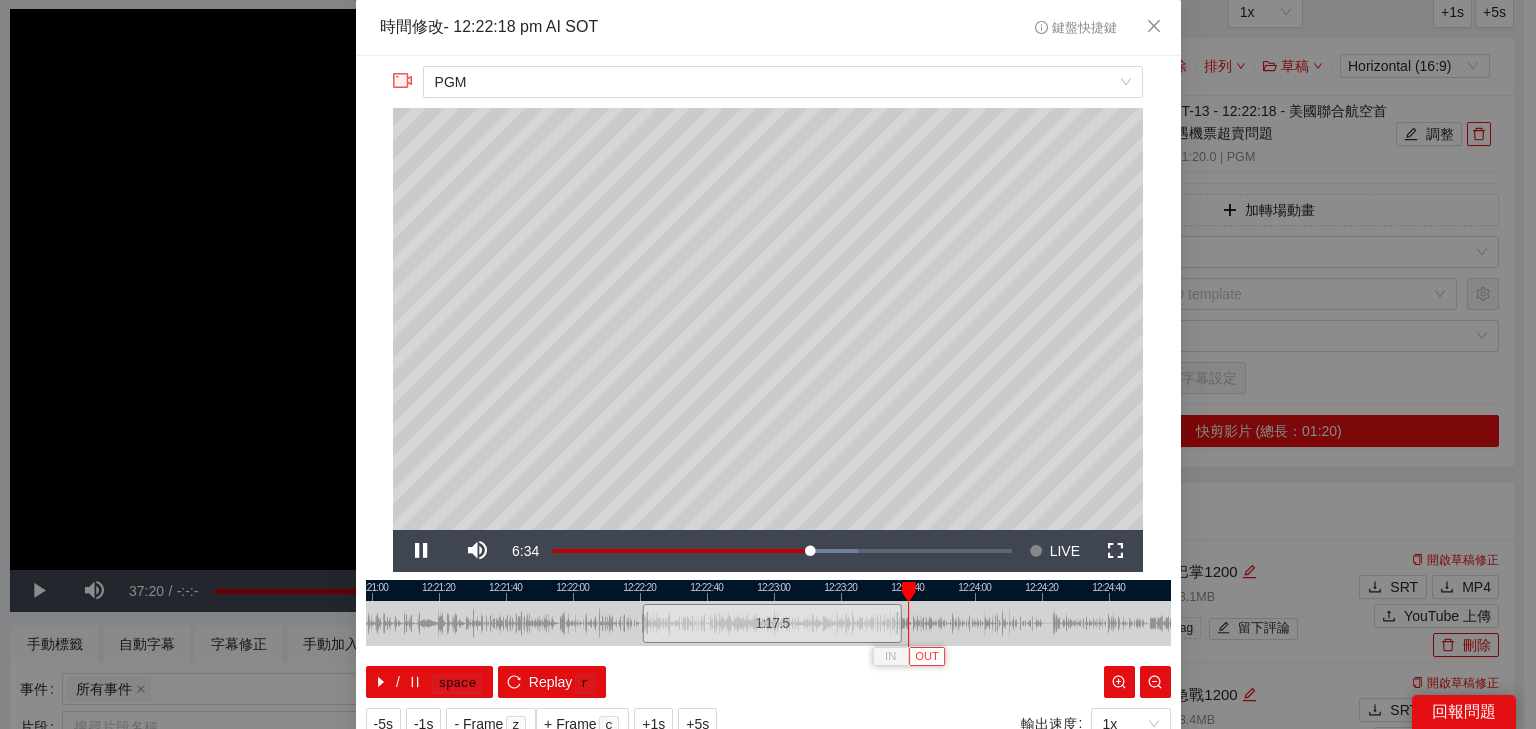 click on "OUT" at bounding box center [927, 657] 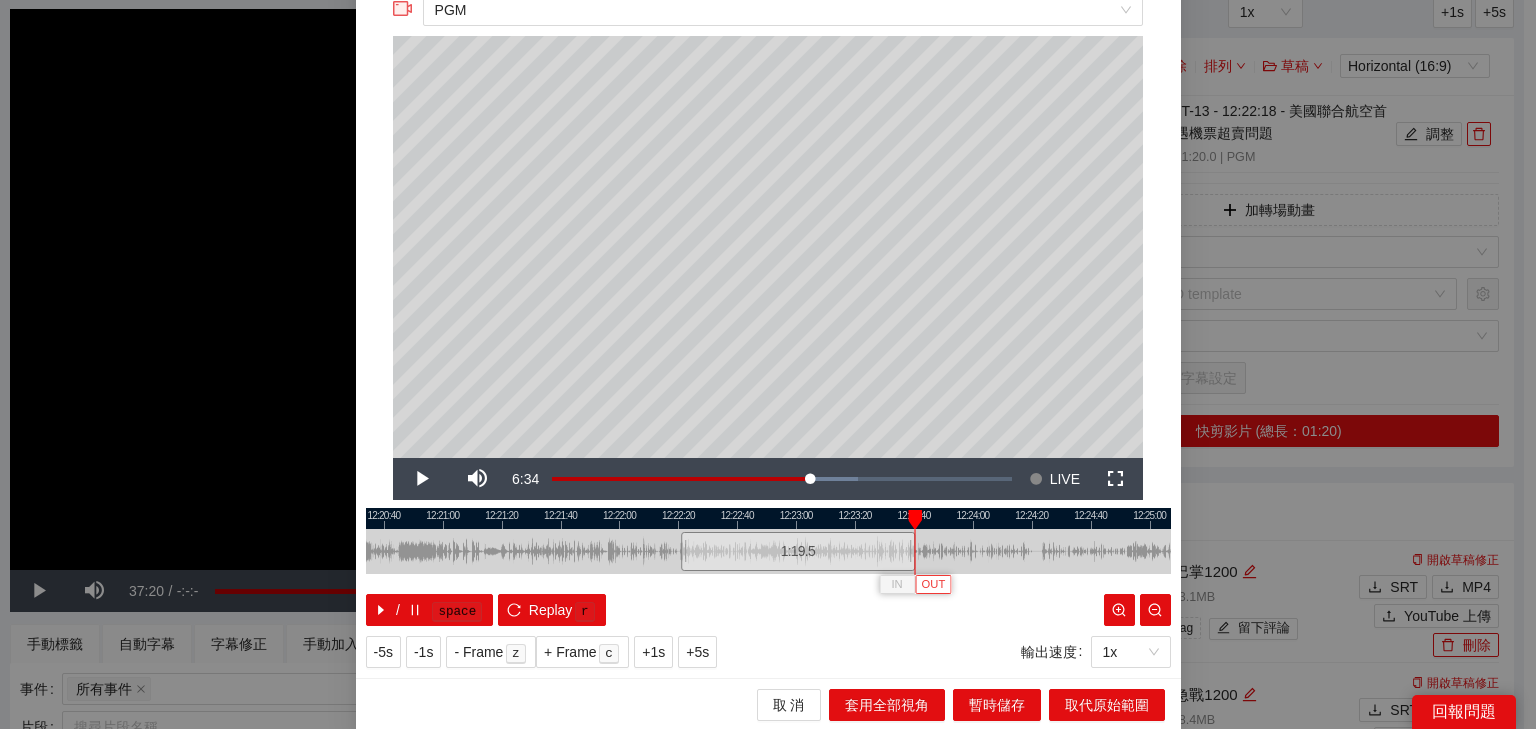 scroll, scrollTop: 73, scrollLeft: 0, axis: vertical 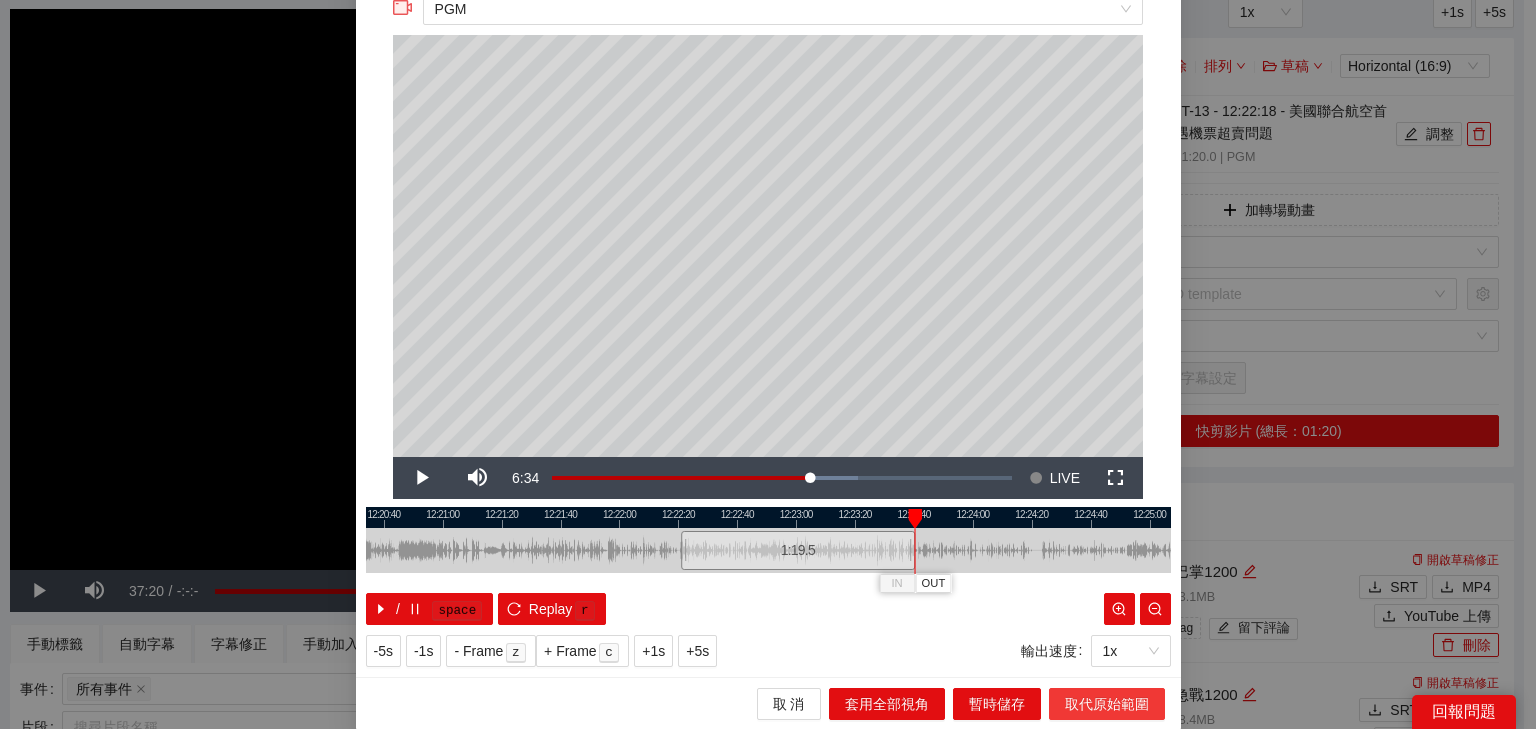 click on "取代原始範圍" at bounding box center (1107, 704) 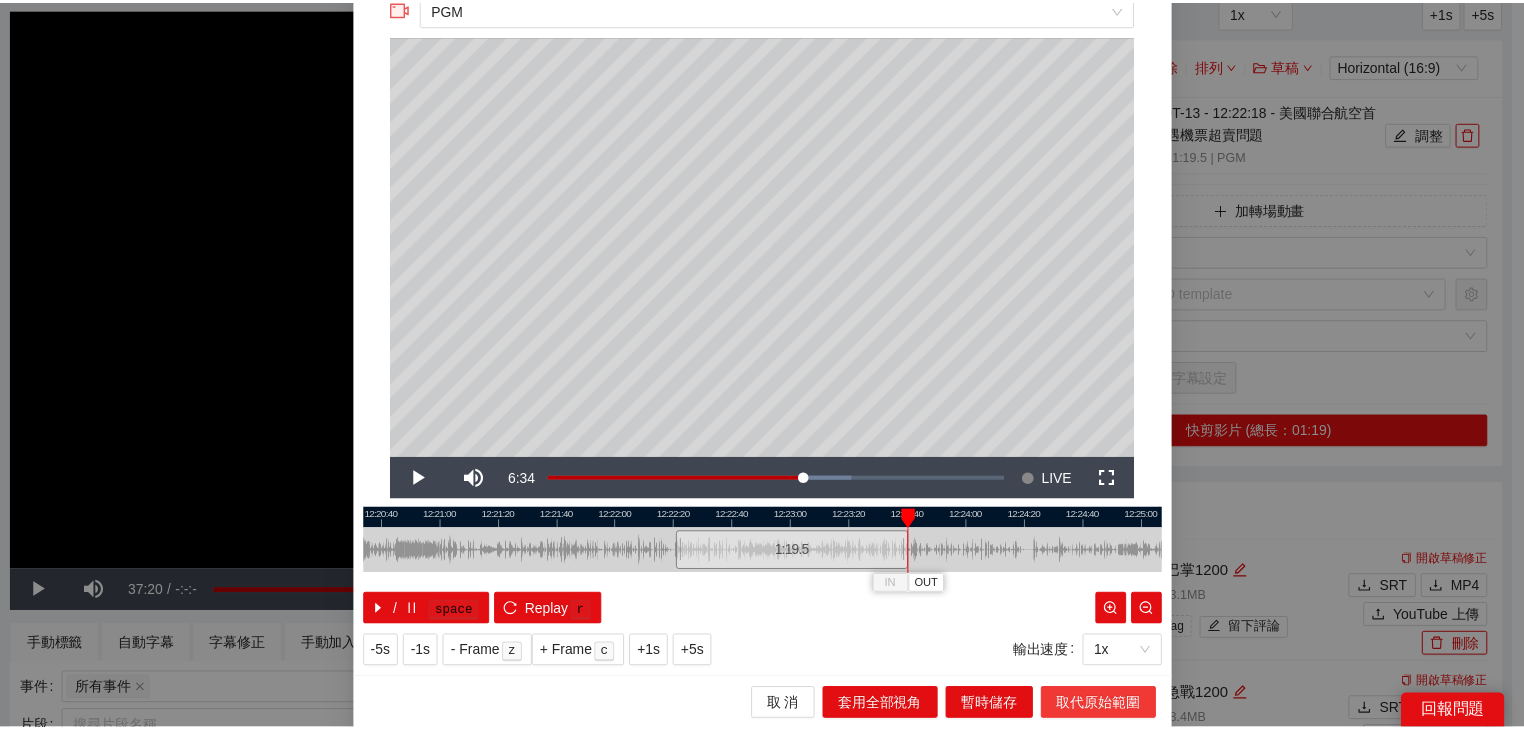 scroll, scrollTop: 0, scrollLeft: 0, axis: both 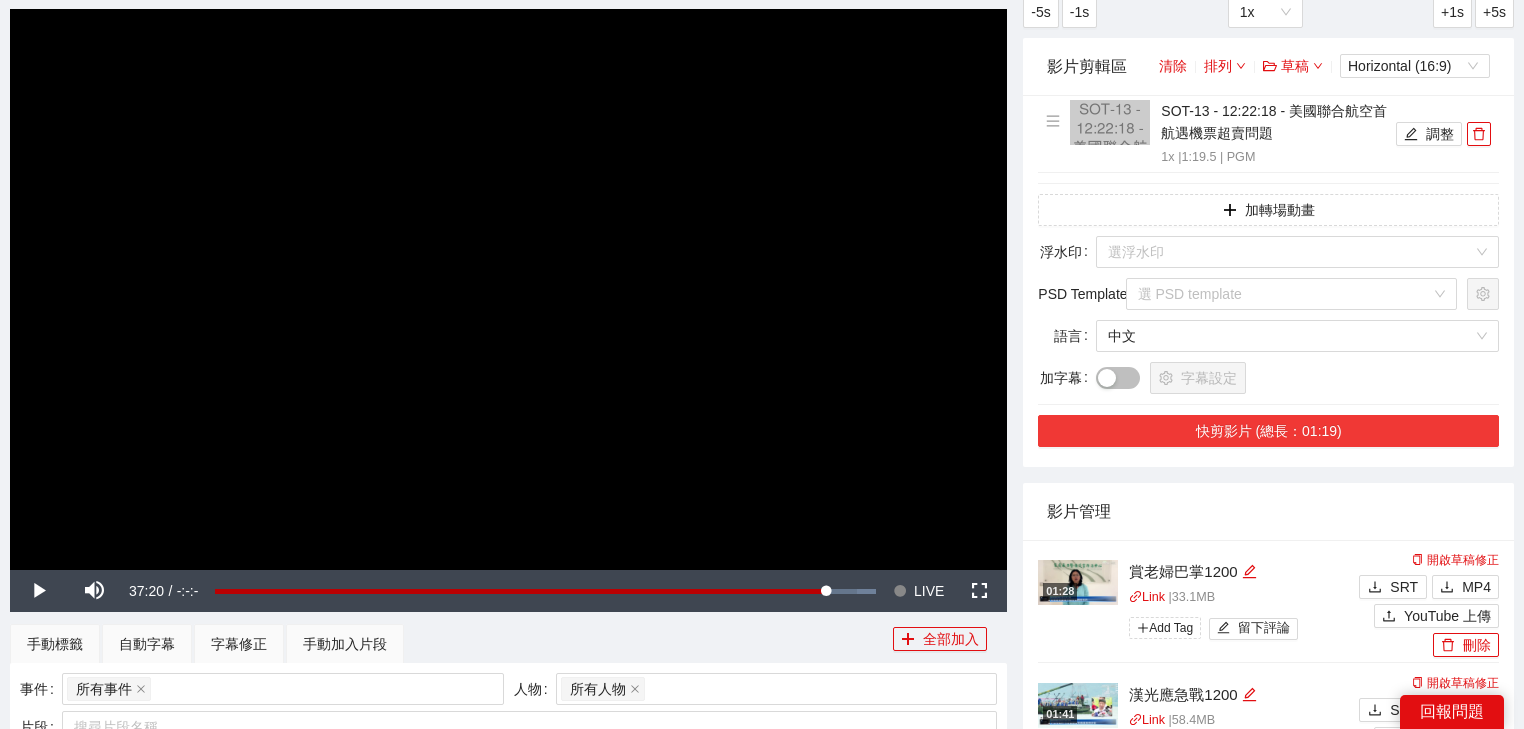 click on "快剪影片 (總長：01:19)" at bounding box center (1268, 431) 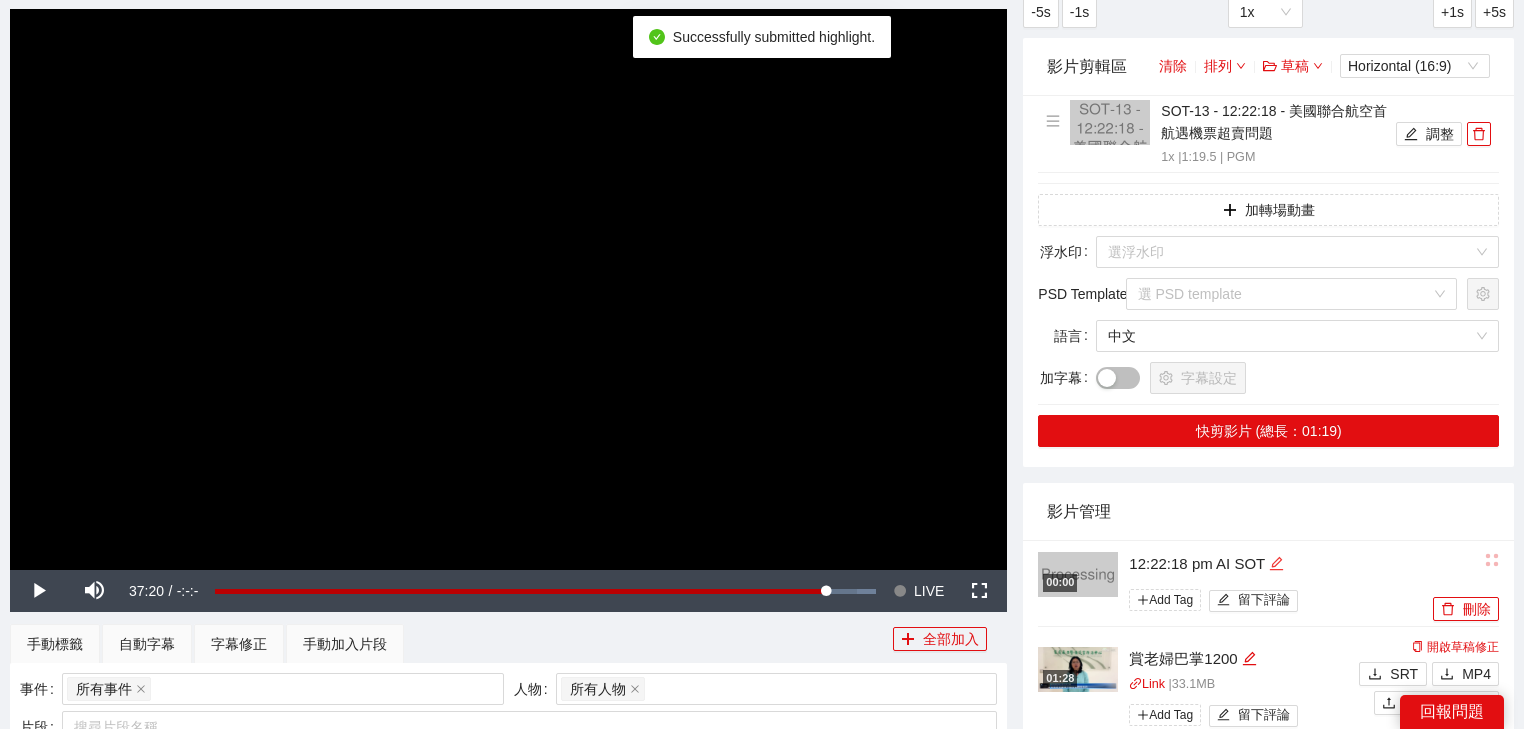 click 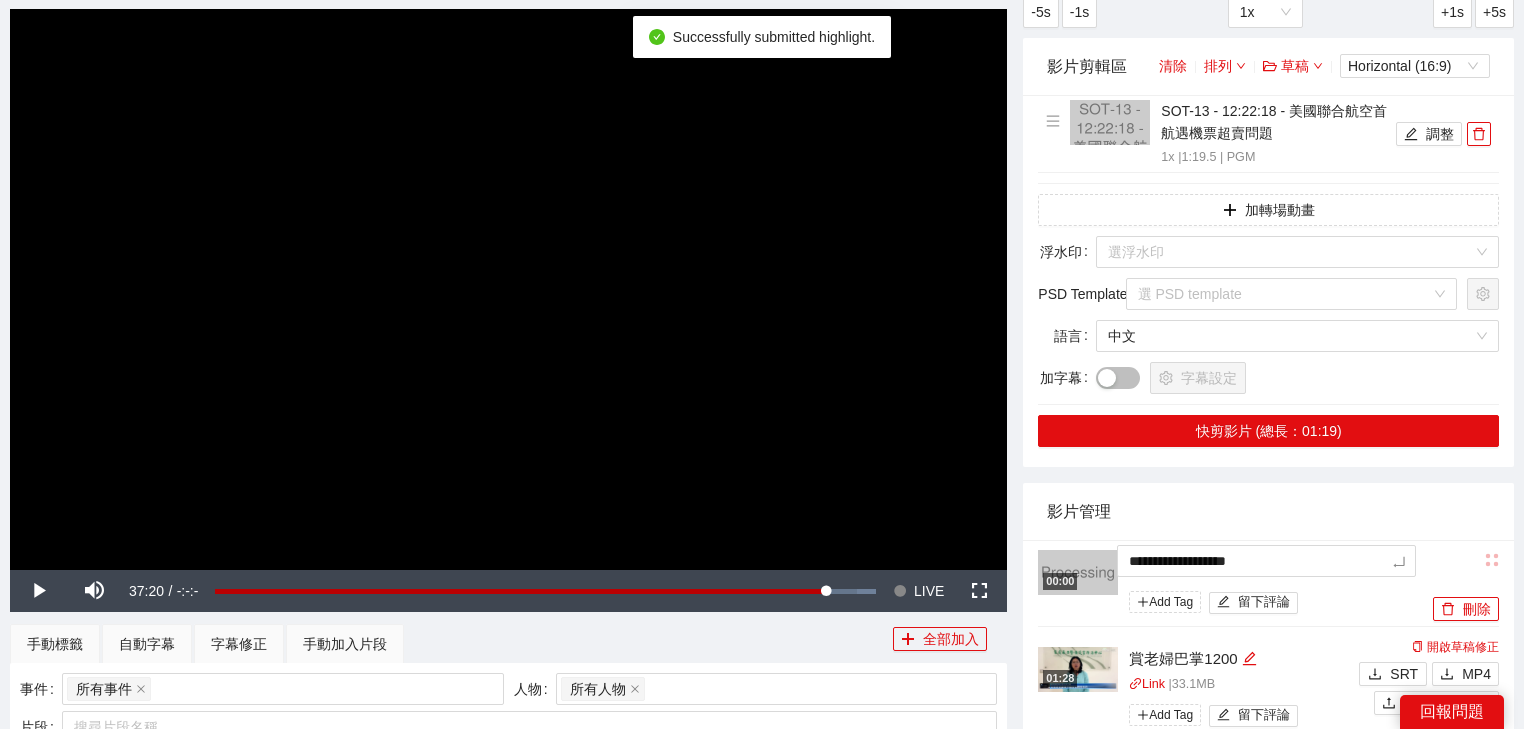 drag, startPoint x: 1110, startPoint y: 576, endPoint x: 963, endPoint y: 565, distance: 147.411 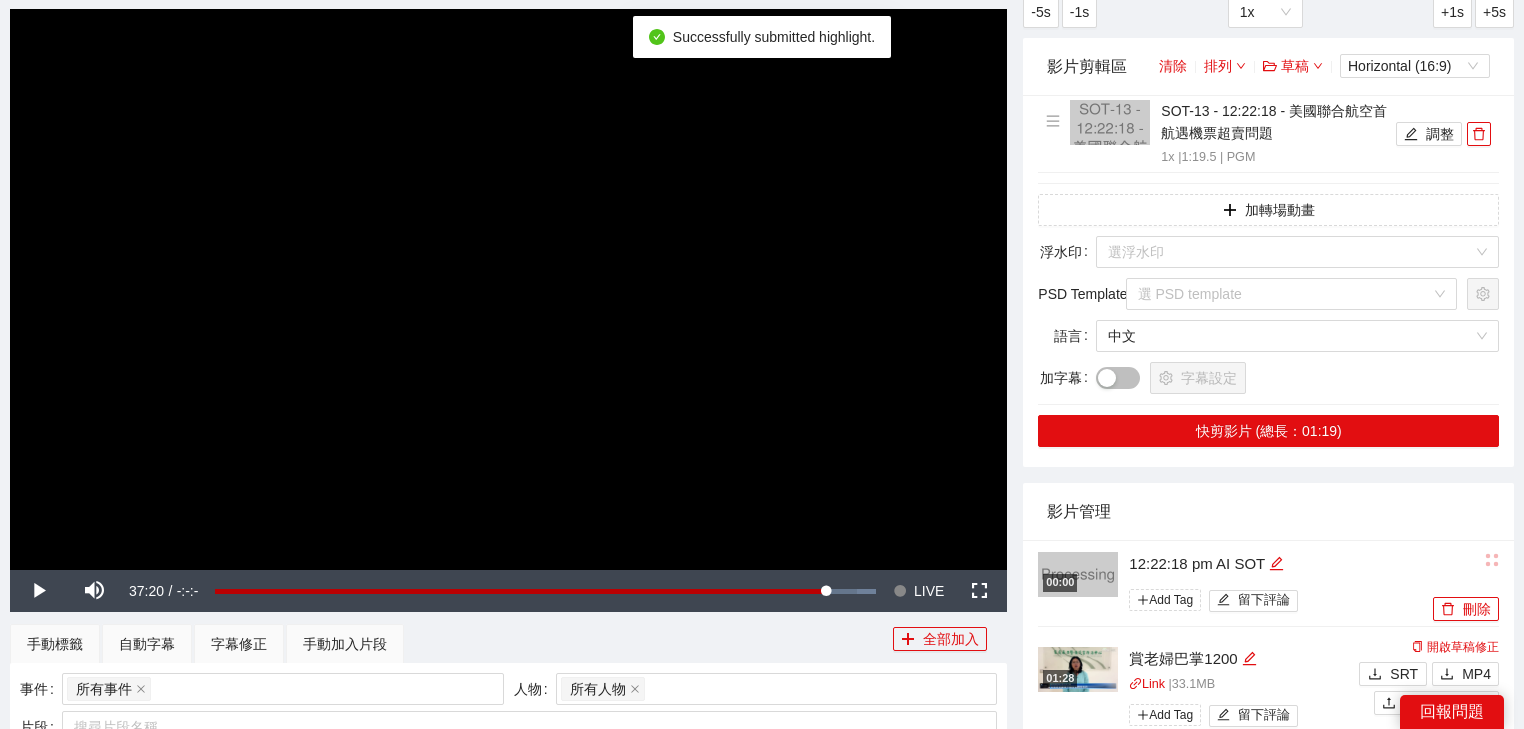drag, startPoint x: 1110, startPoint y: 500, endPoint x: 1024, endPoint y: 405, distance: 128.14445 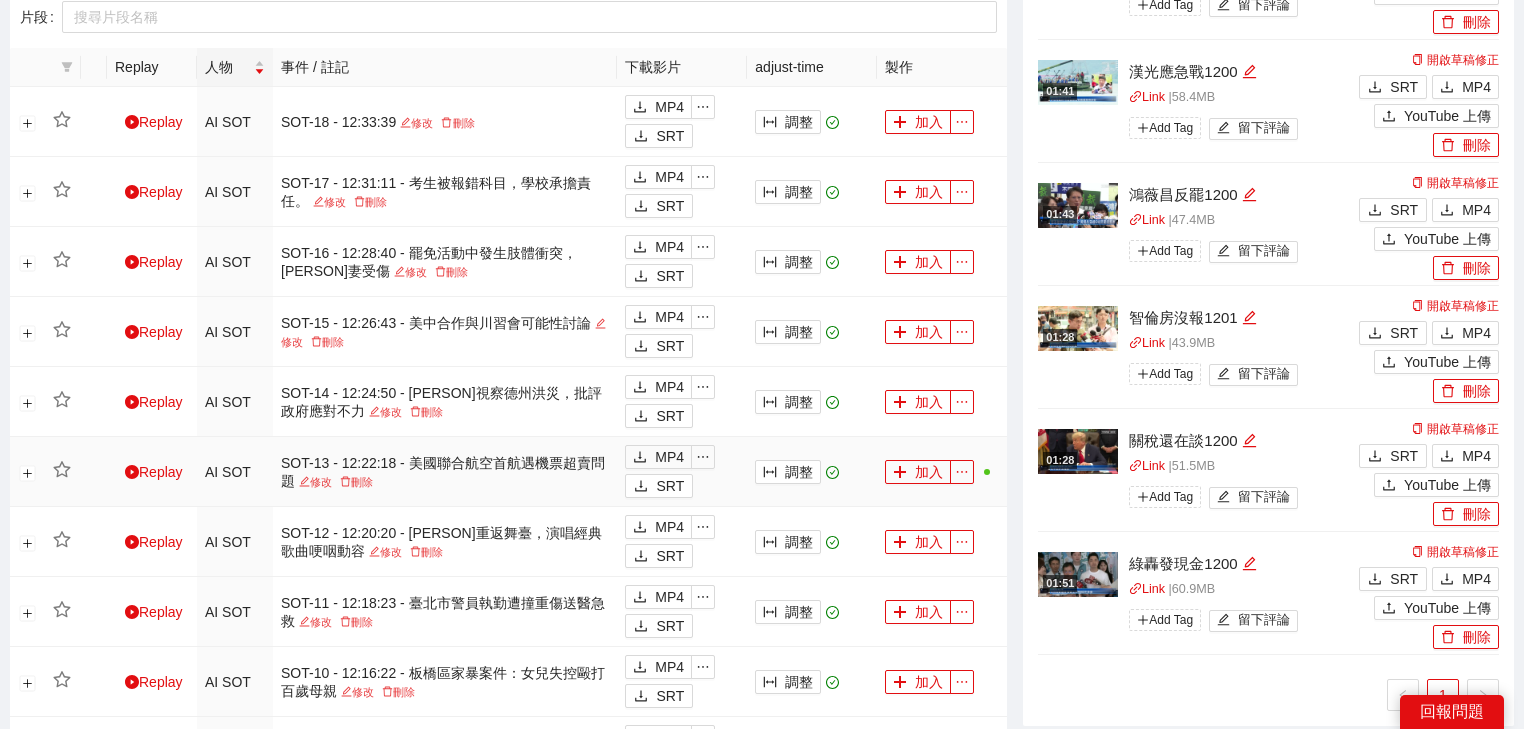 scroll, scrollTop: 880, scrollLeft: 0, axis: vertical 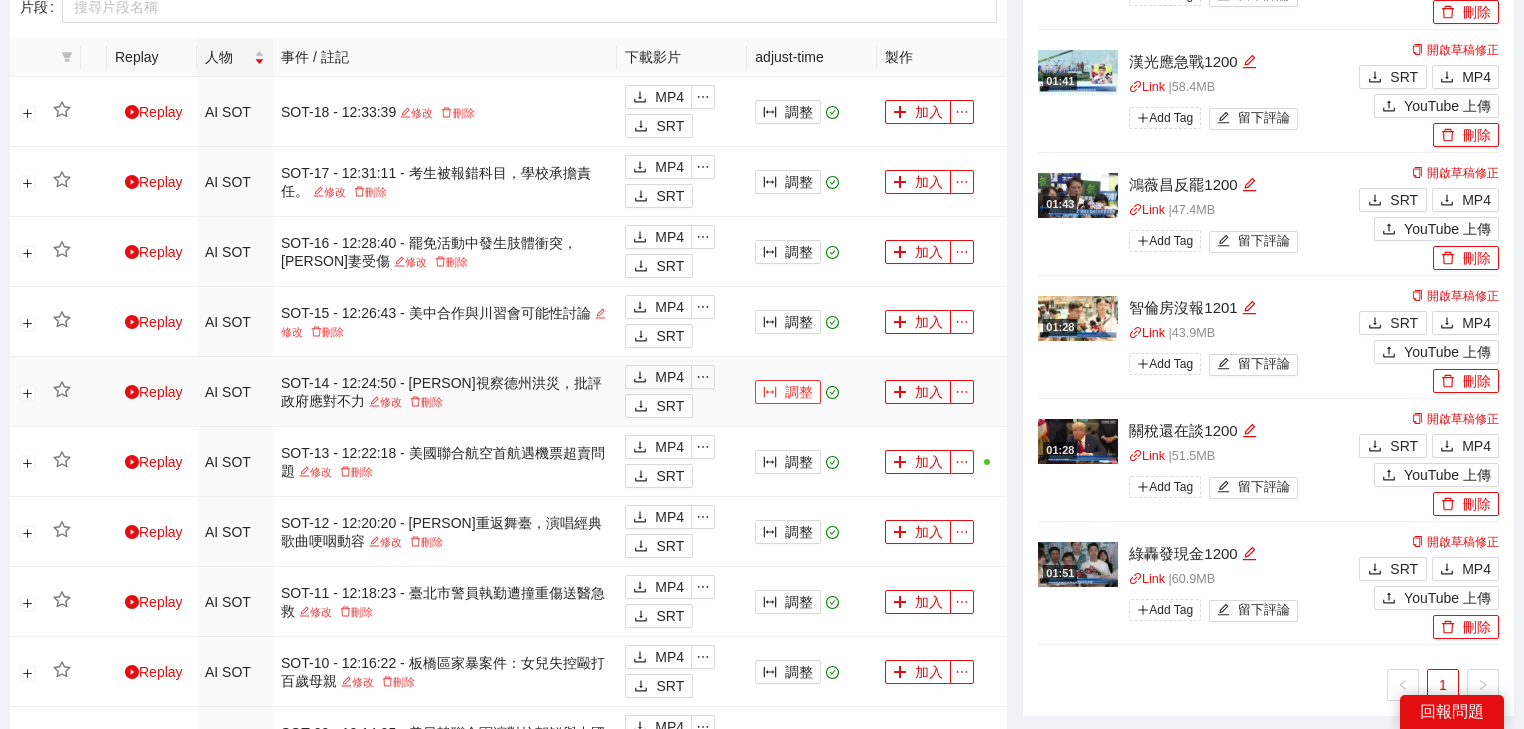 click on "調整" at bounding box center [788, 392] 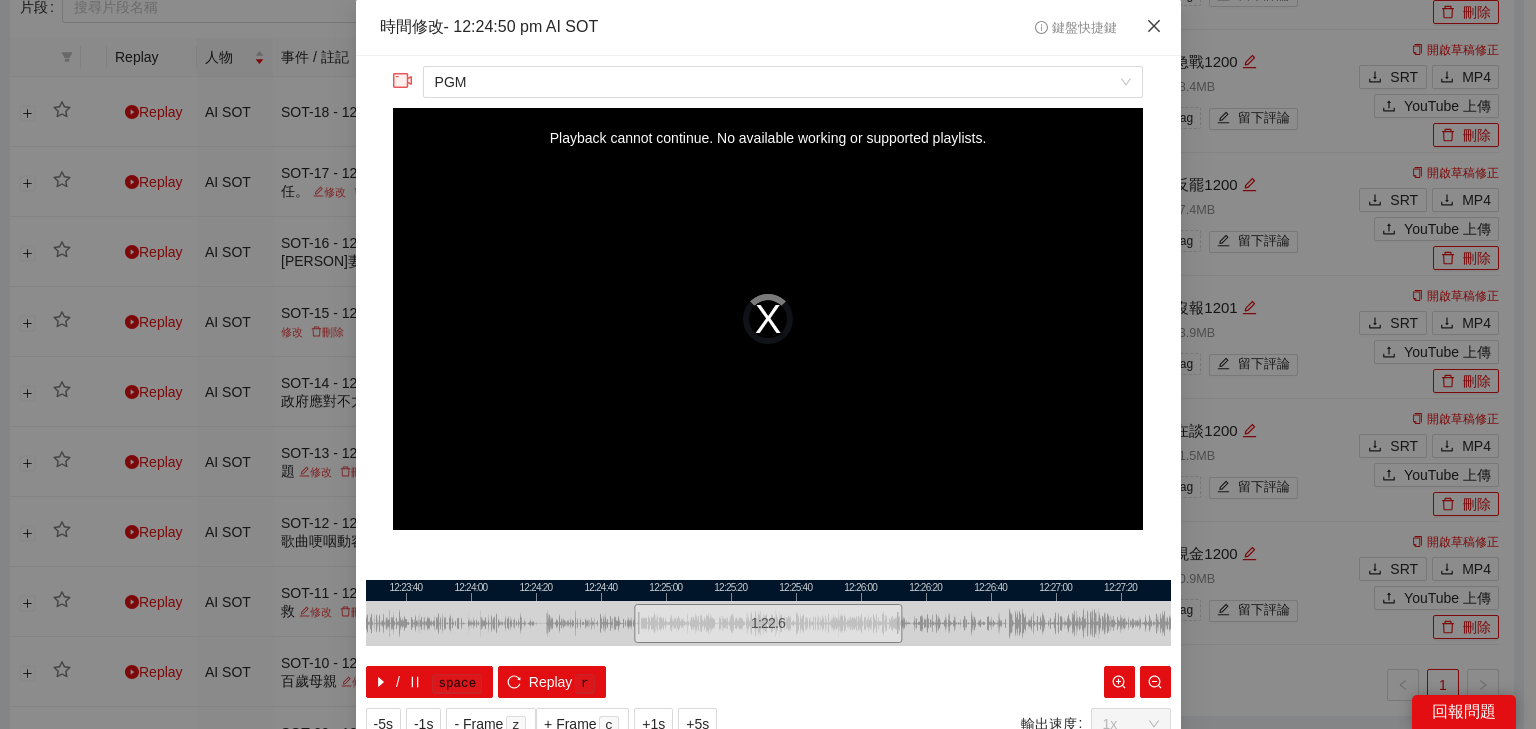 click at bounding box center [1154, 27] 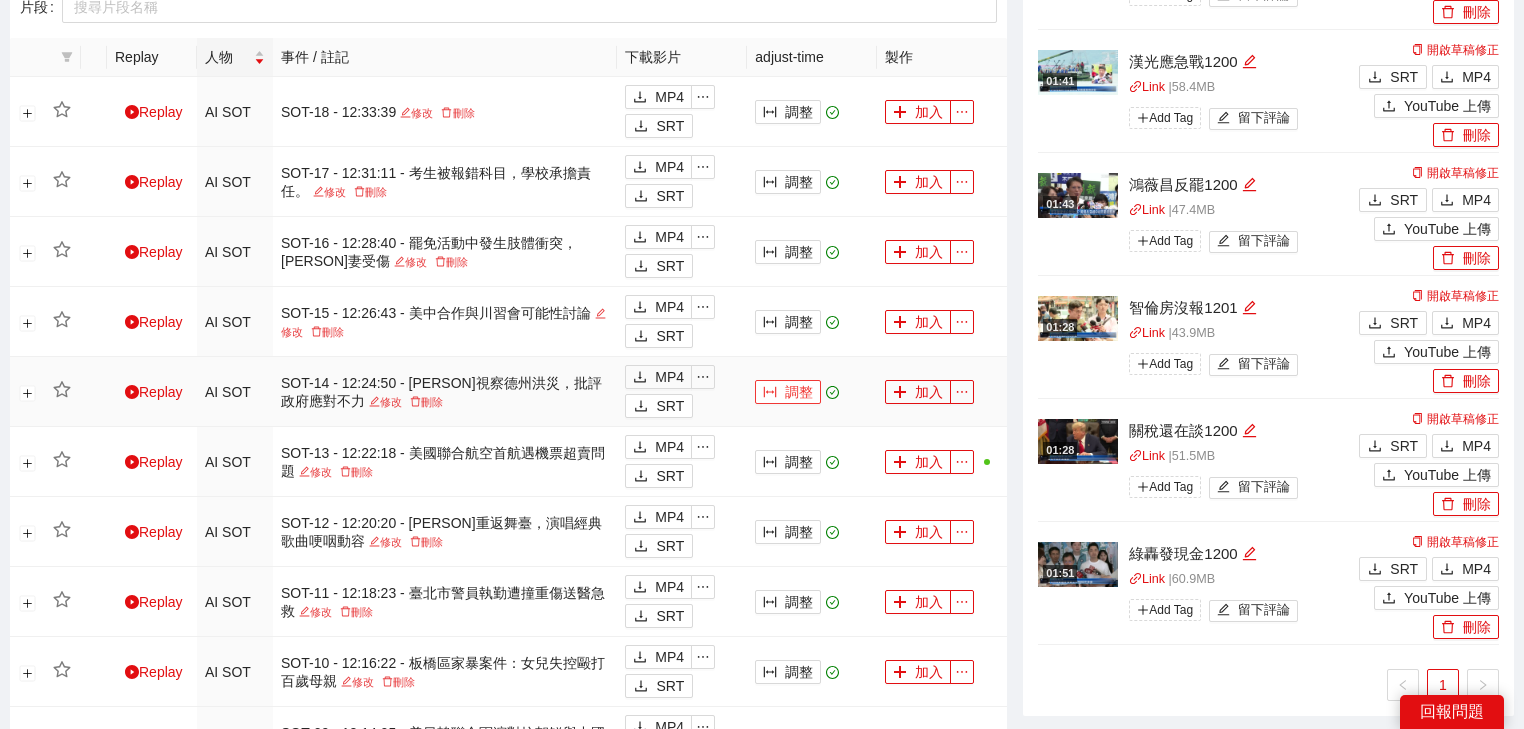 click on "調整" at bounding box center (788, 392) 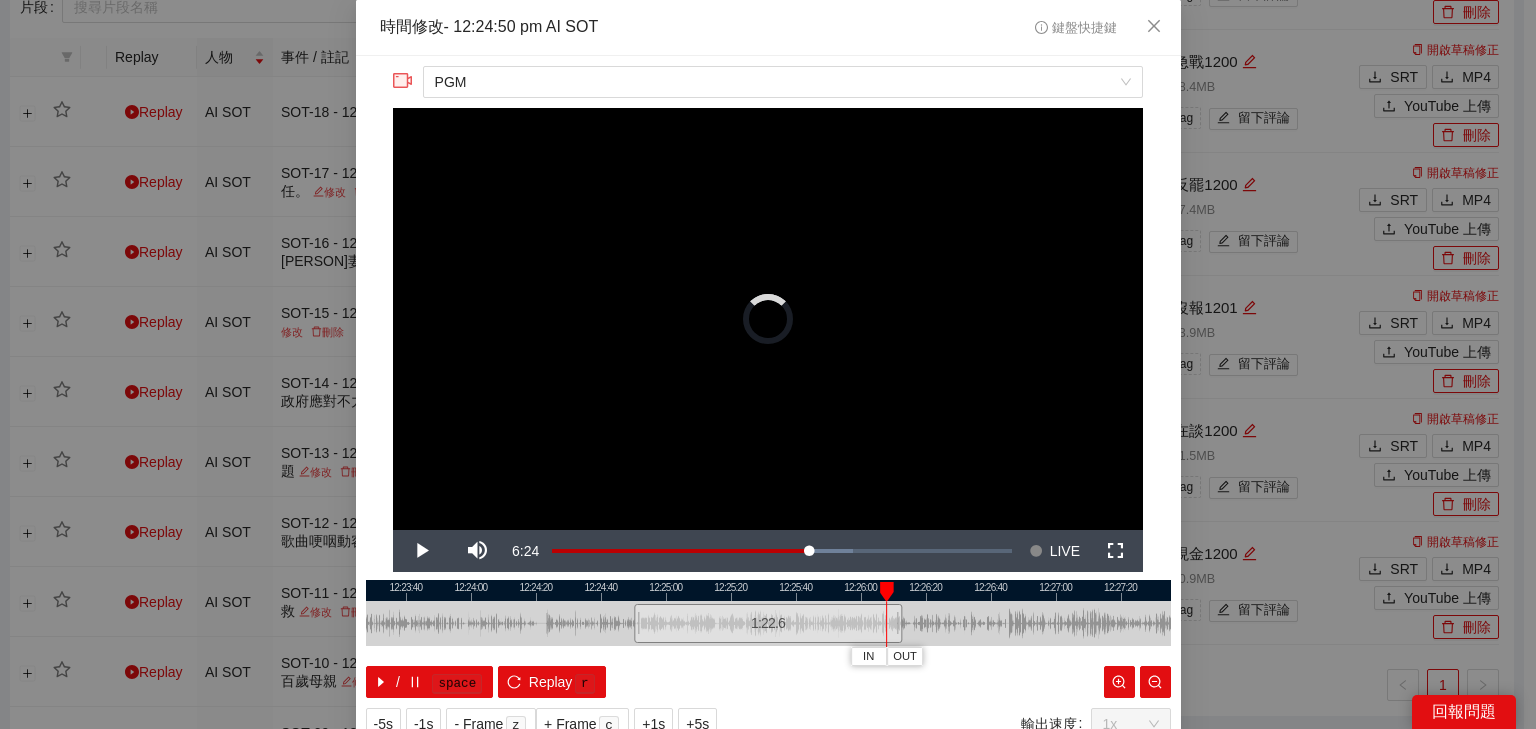 drag, startPoint x: 632, startPoint y: 589, endPoint x: 883, endPoint y: 578, distance: 251.24092 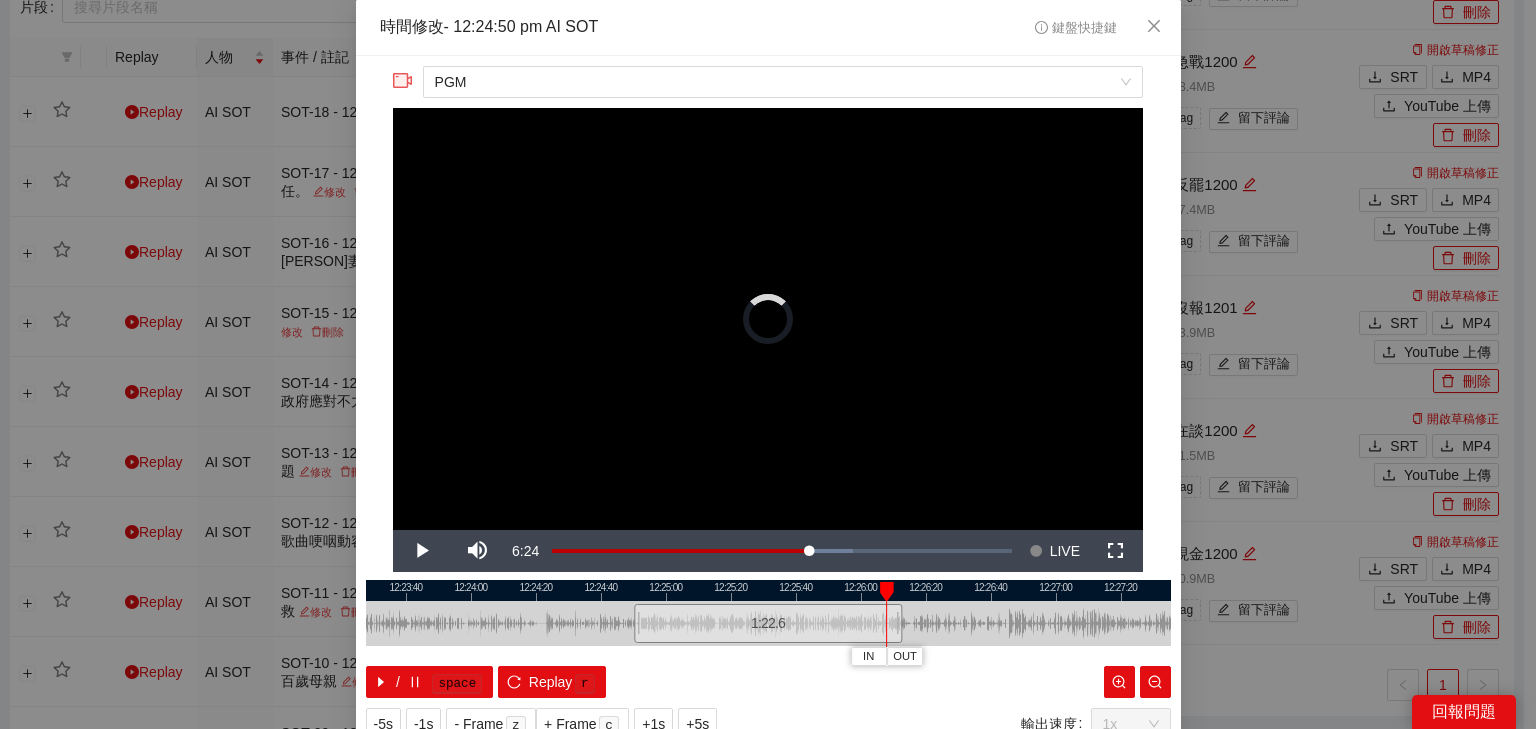 click on "**********" at bounding box center (768, 403) 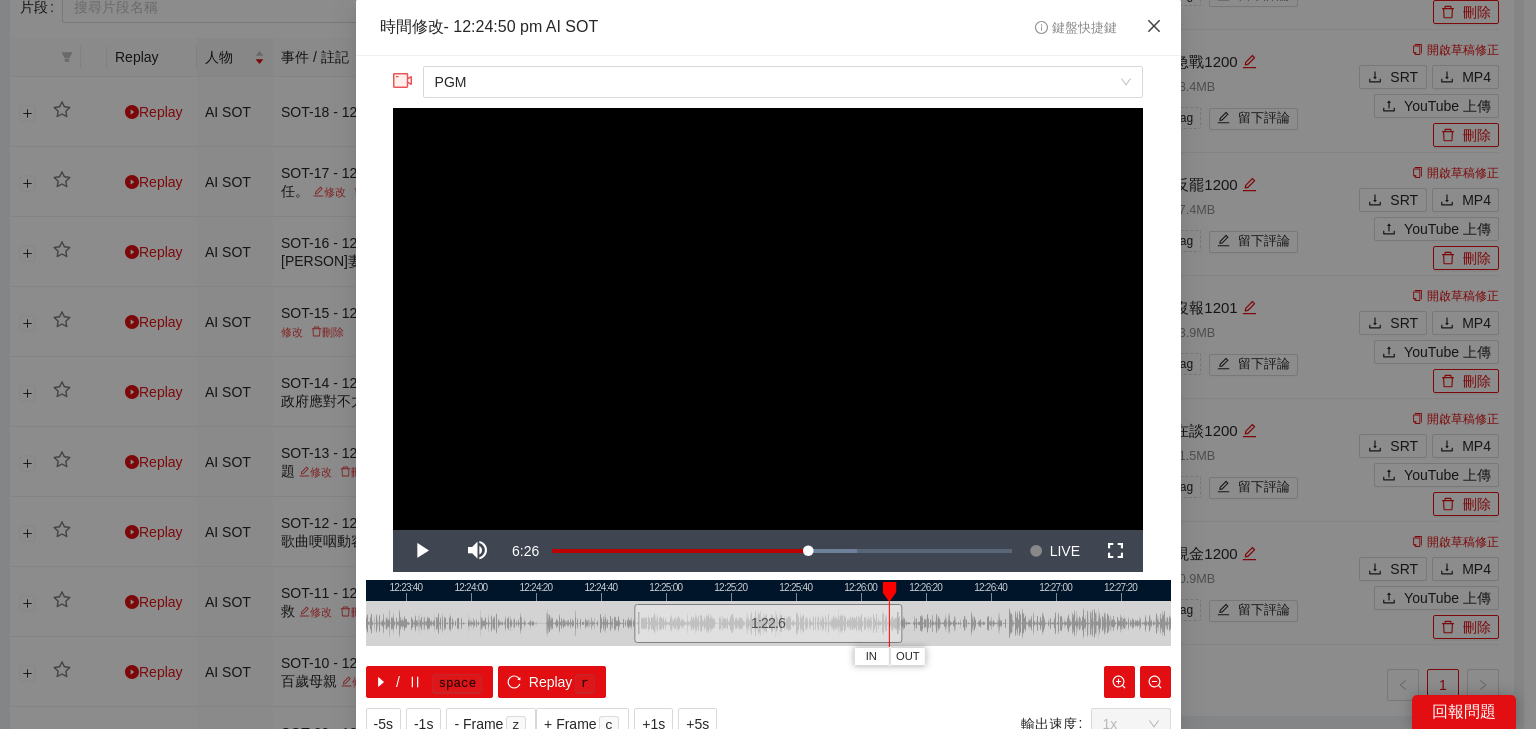 click 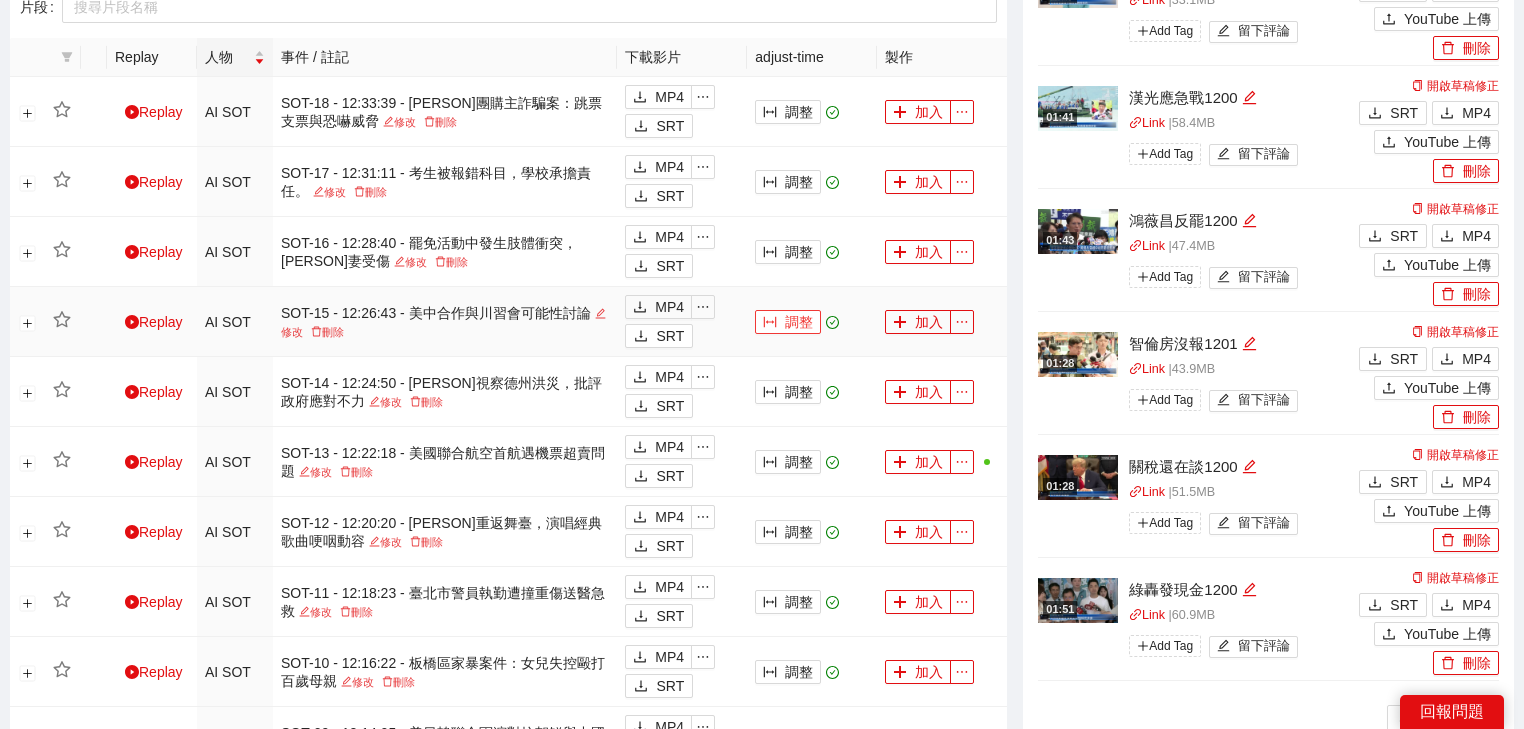 click 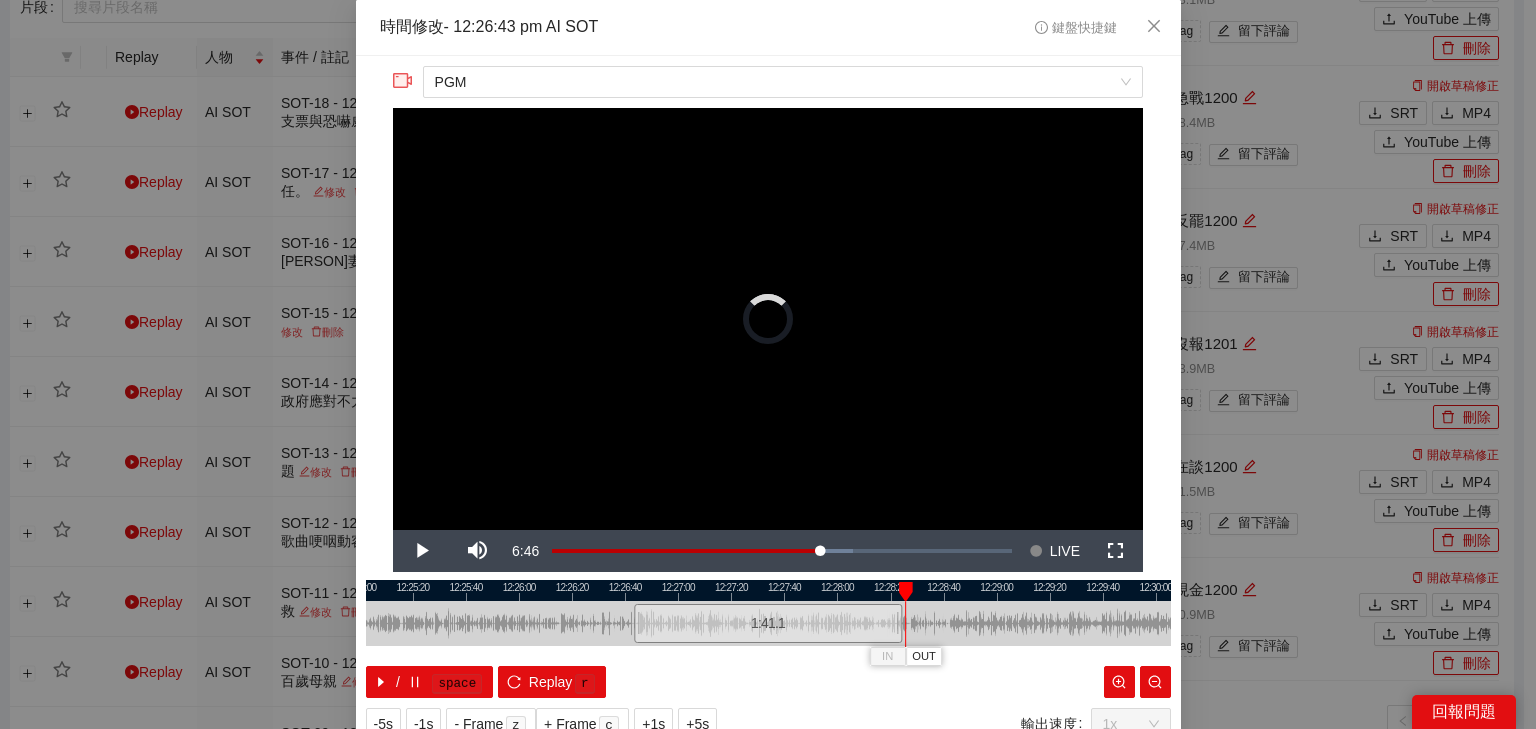 drag, startPoint x: 624, startPoint y: 593, endPoint x: 892, endPoint y: 595, distance: 268.00748 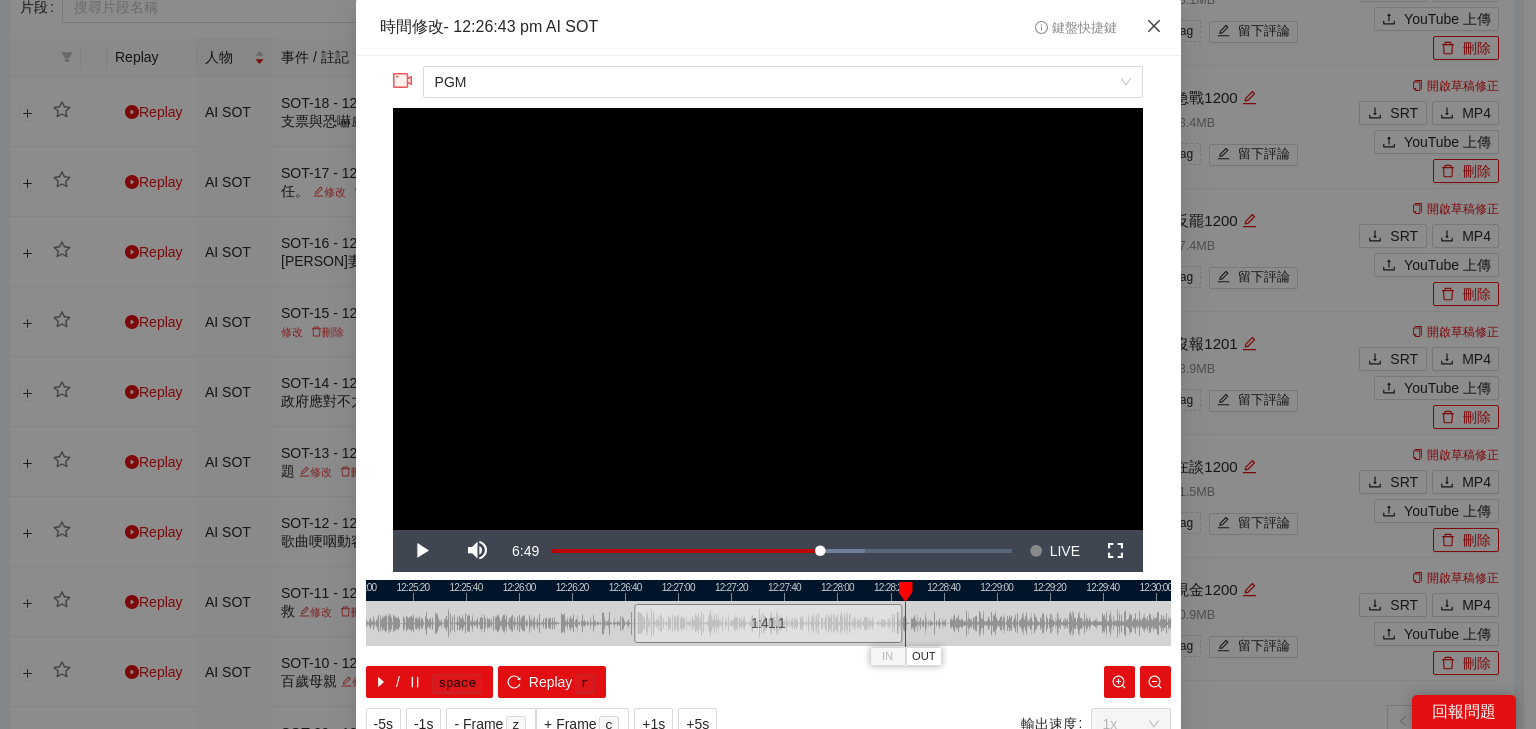 click 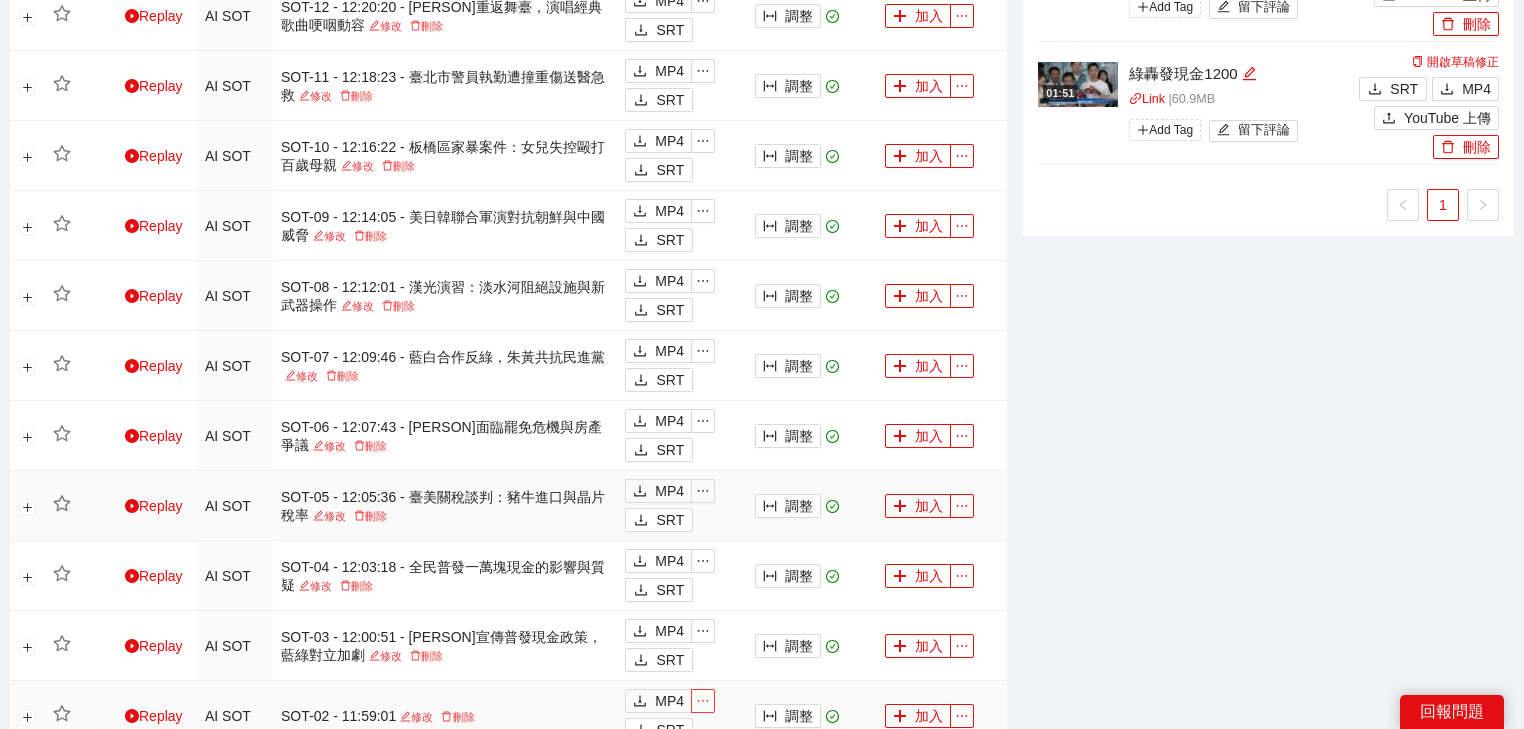scroll, scrollTop: 1520, scrollLeft: 0, axis: vertical 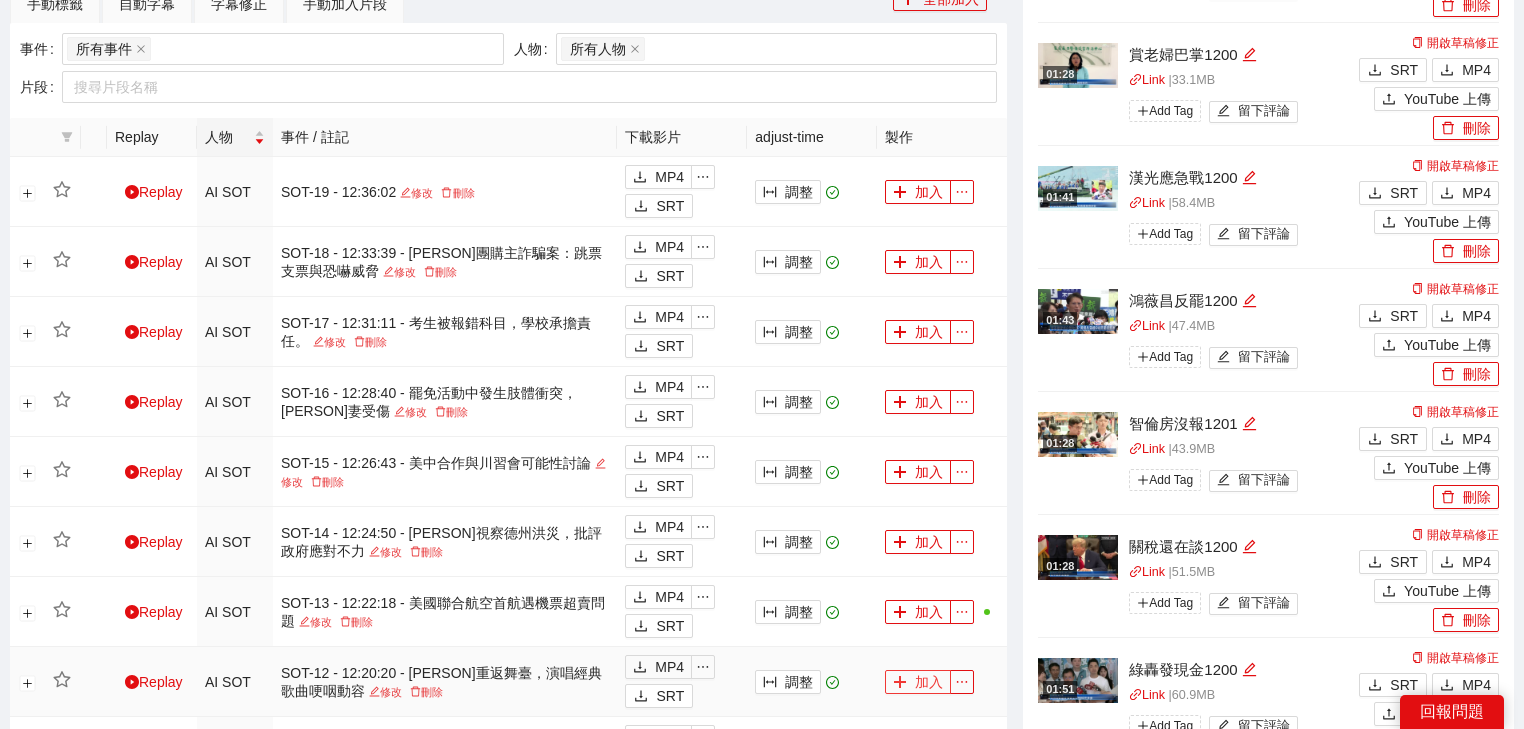 click 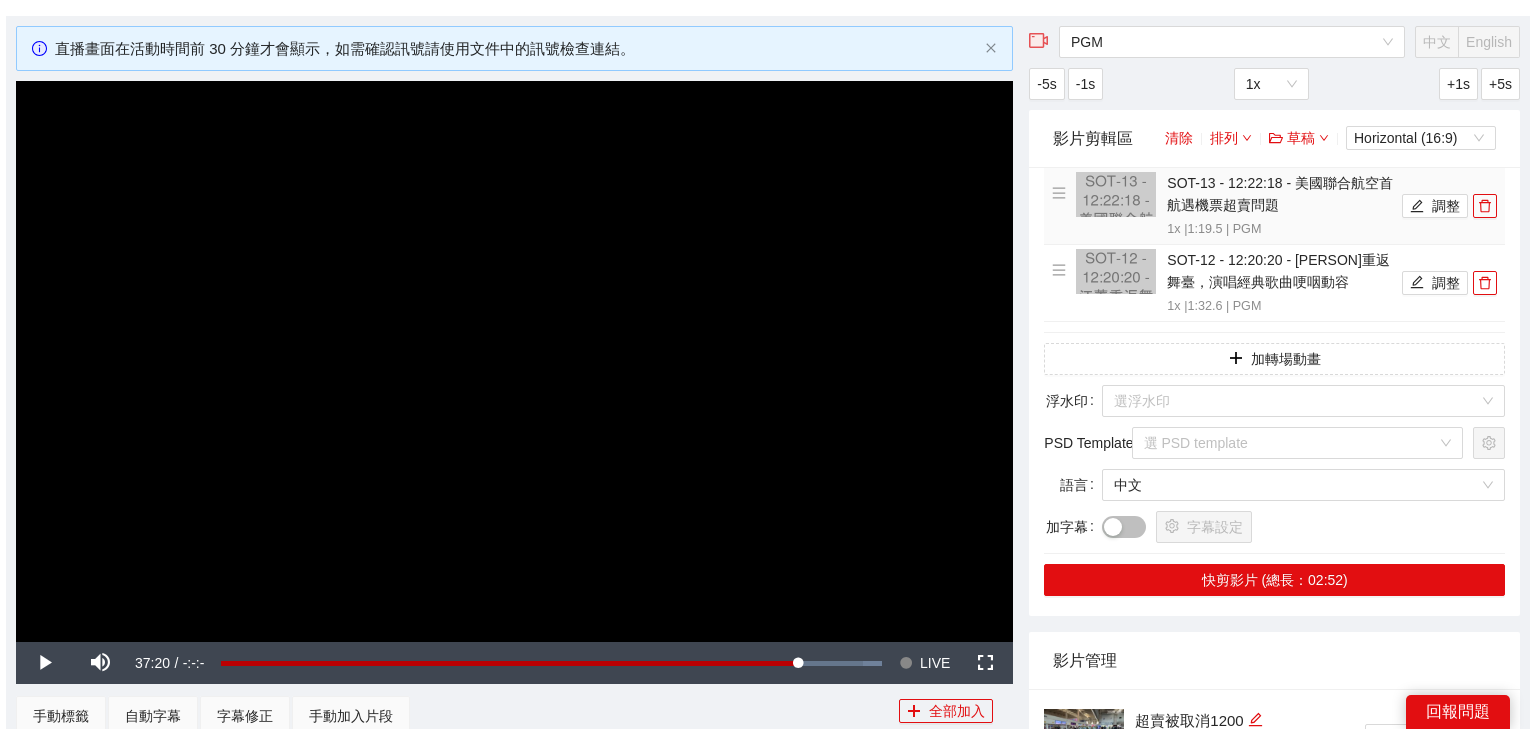 scroll, scrollTop: 0, scrollLeft: 0, axis: both 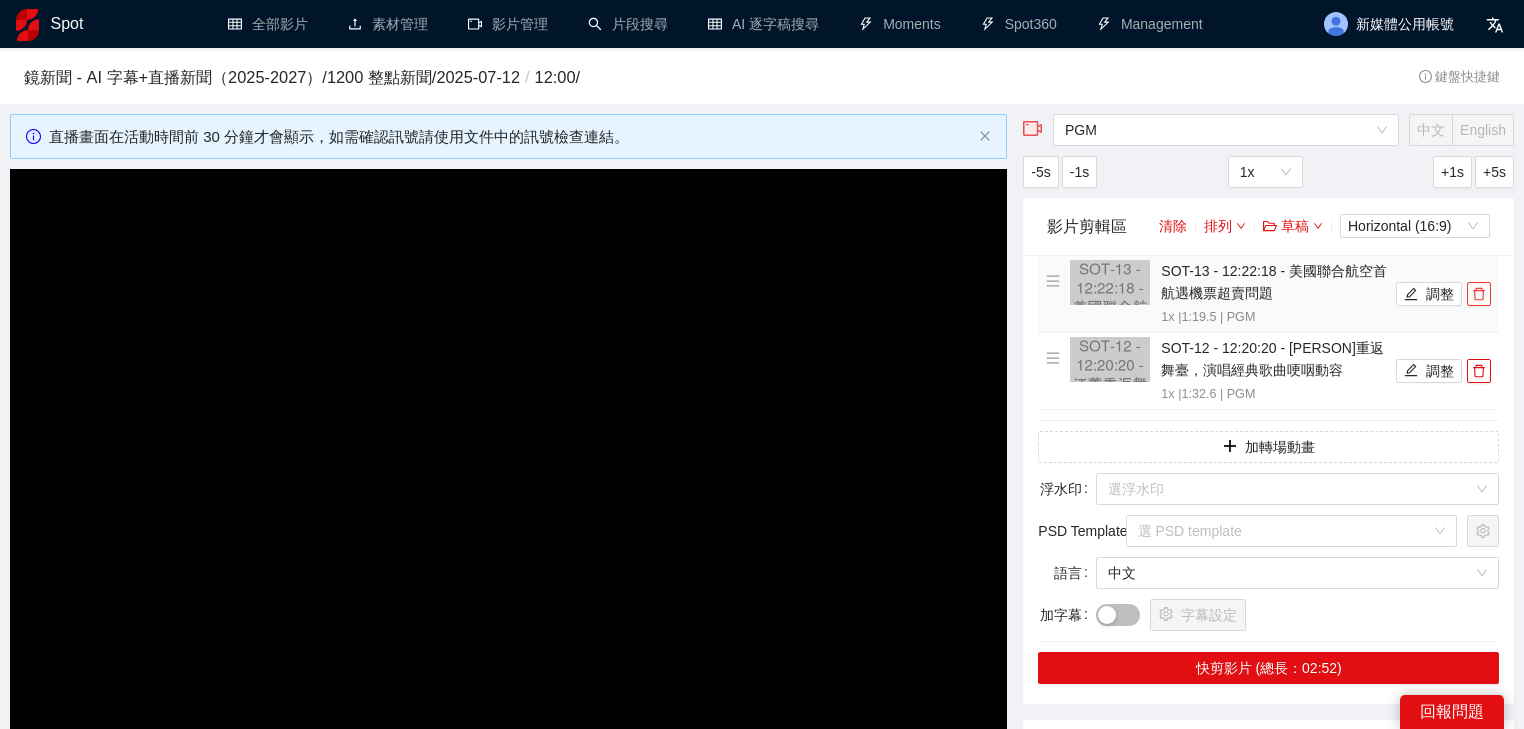 click 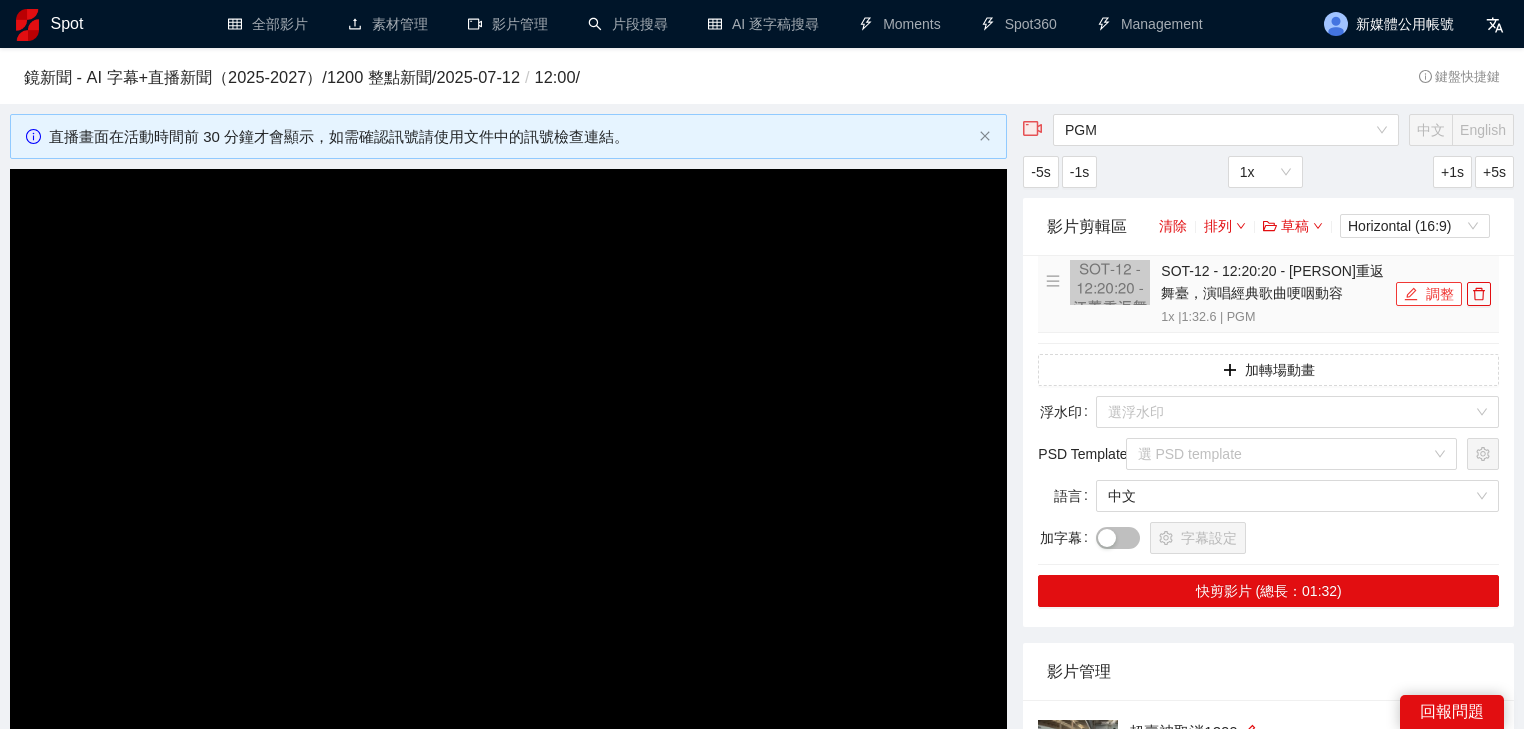 click on "調整" at bounding box center (1429, 294) 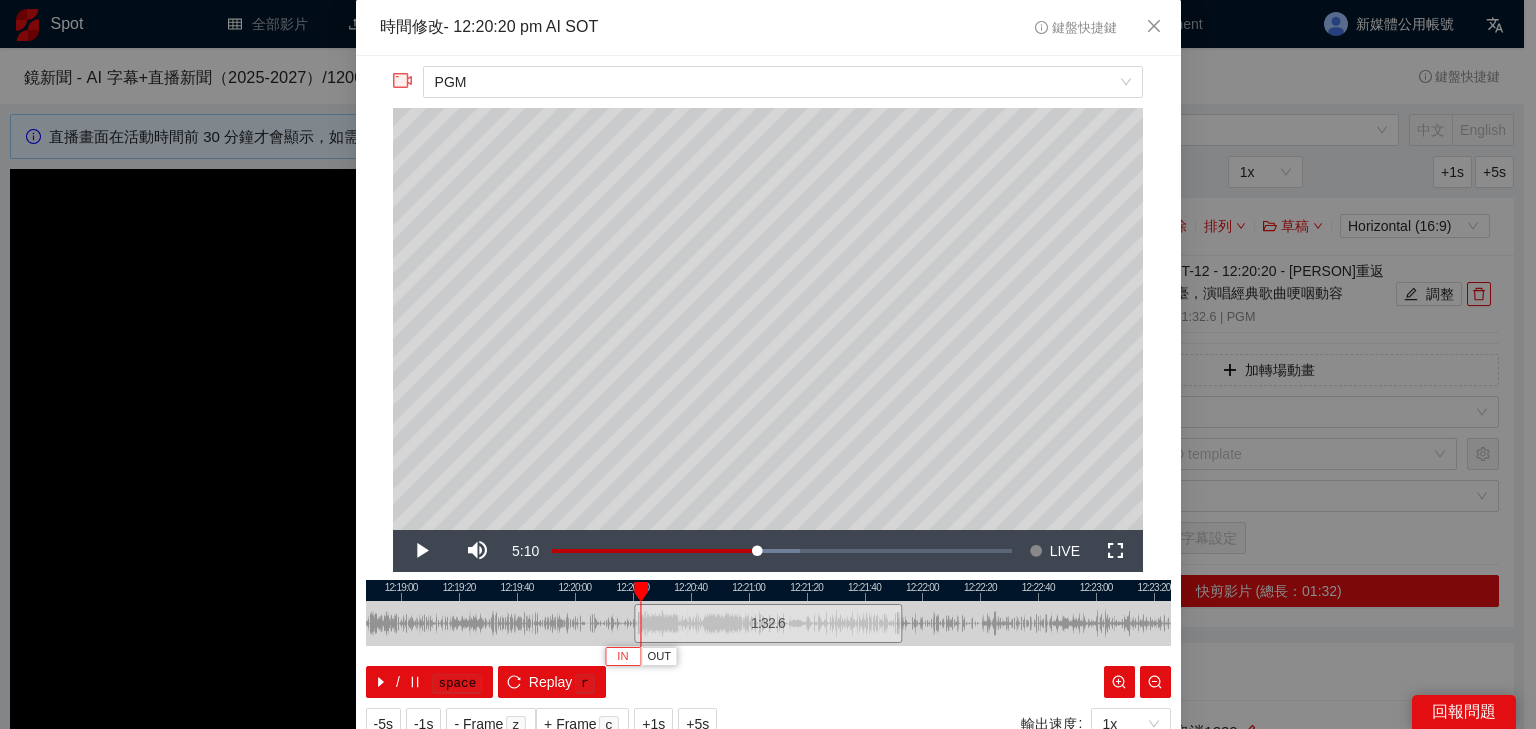 click on "IN" at bounding box center (623, 656) 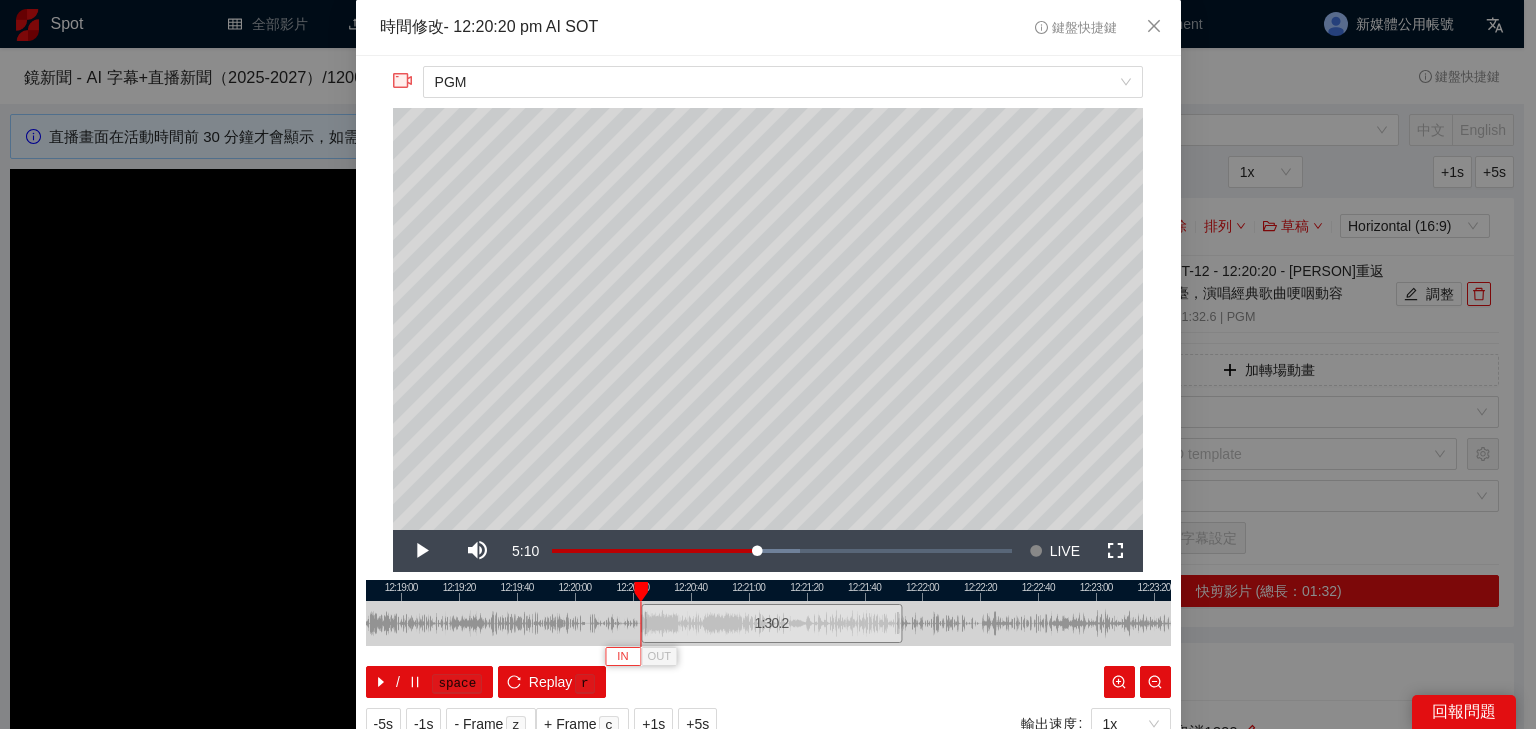 type 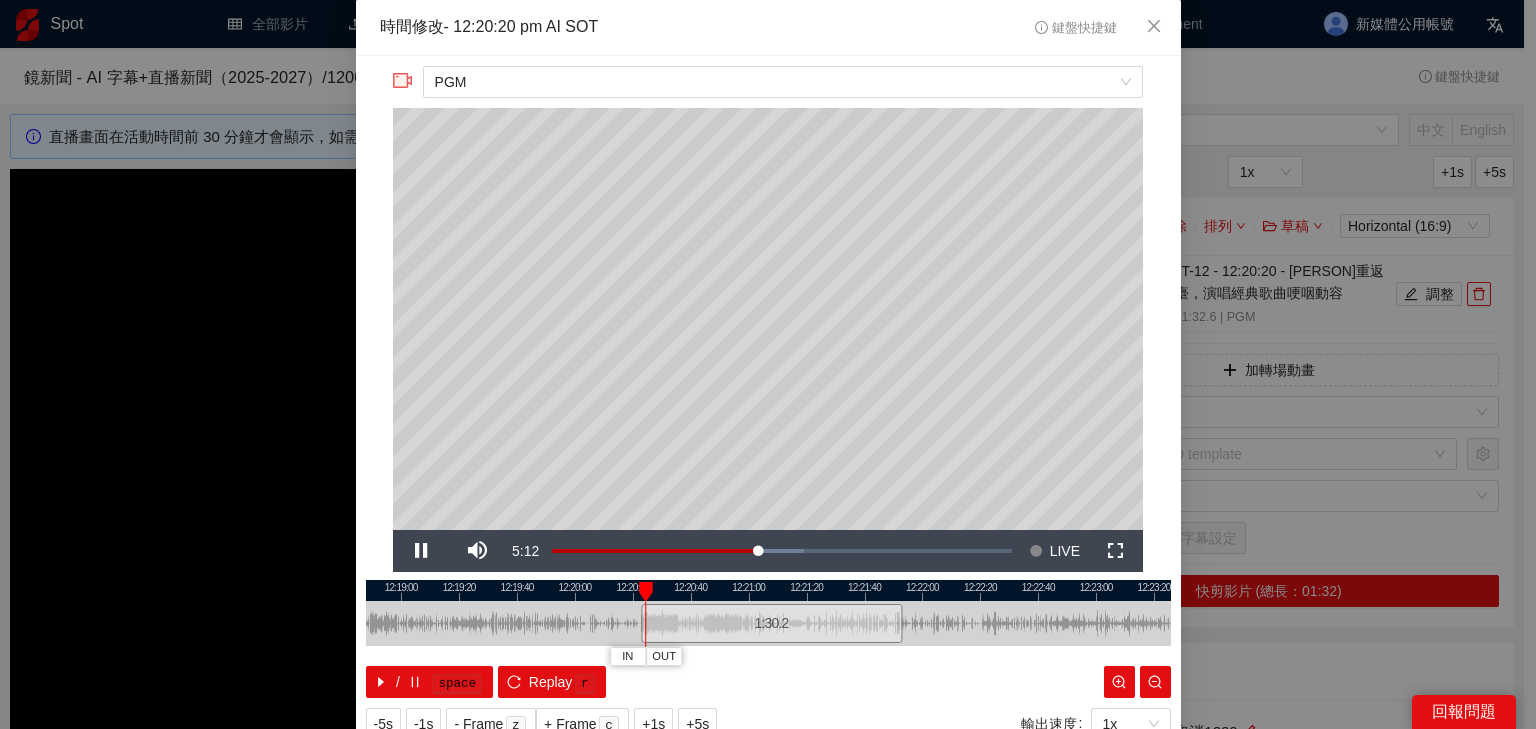 click at bounding box center (768, 590) 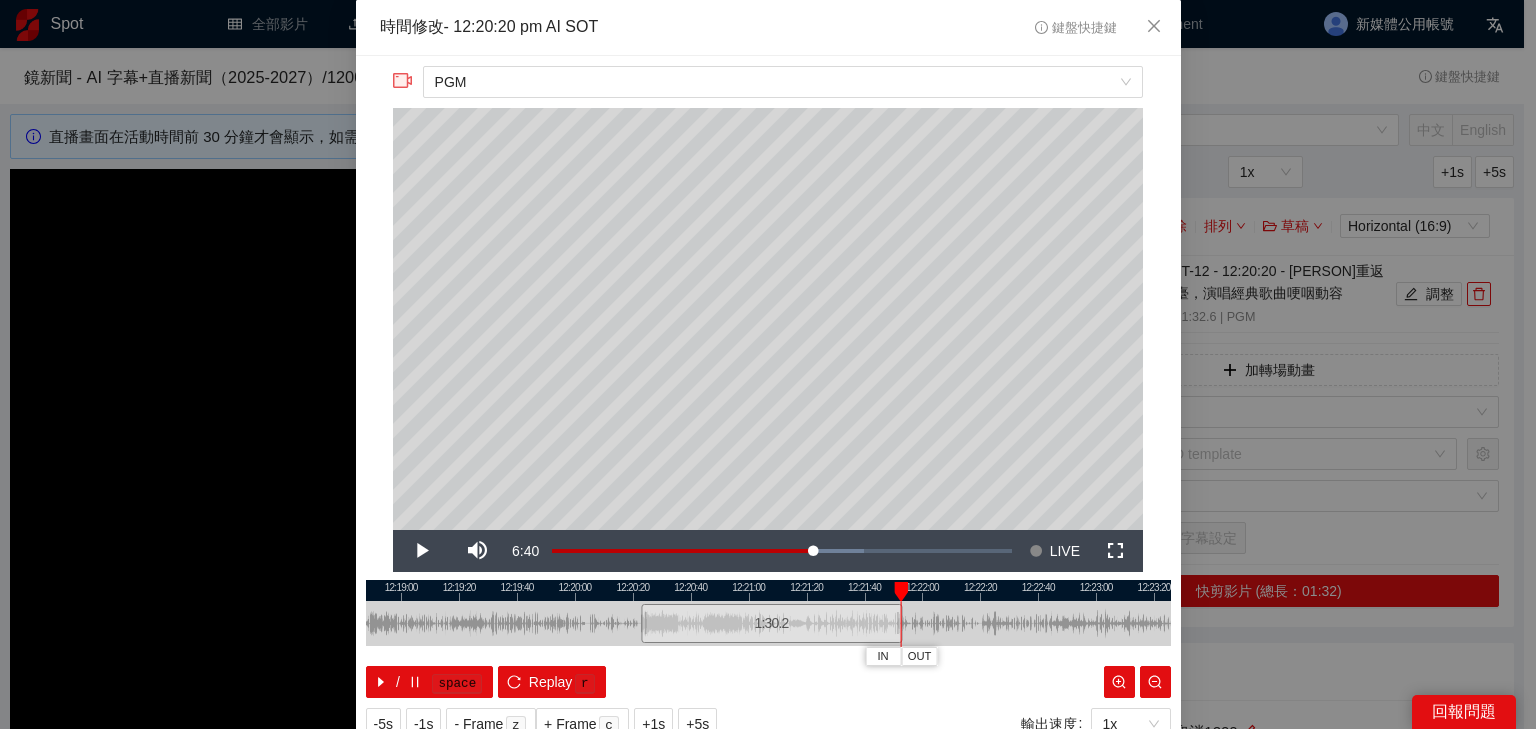 drag, startPoint x: 906, startPoint y: 593, endPoint x: 897, endPoint y: 588, distance: 10.29563 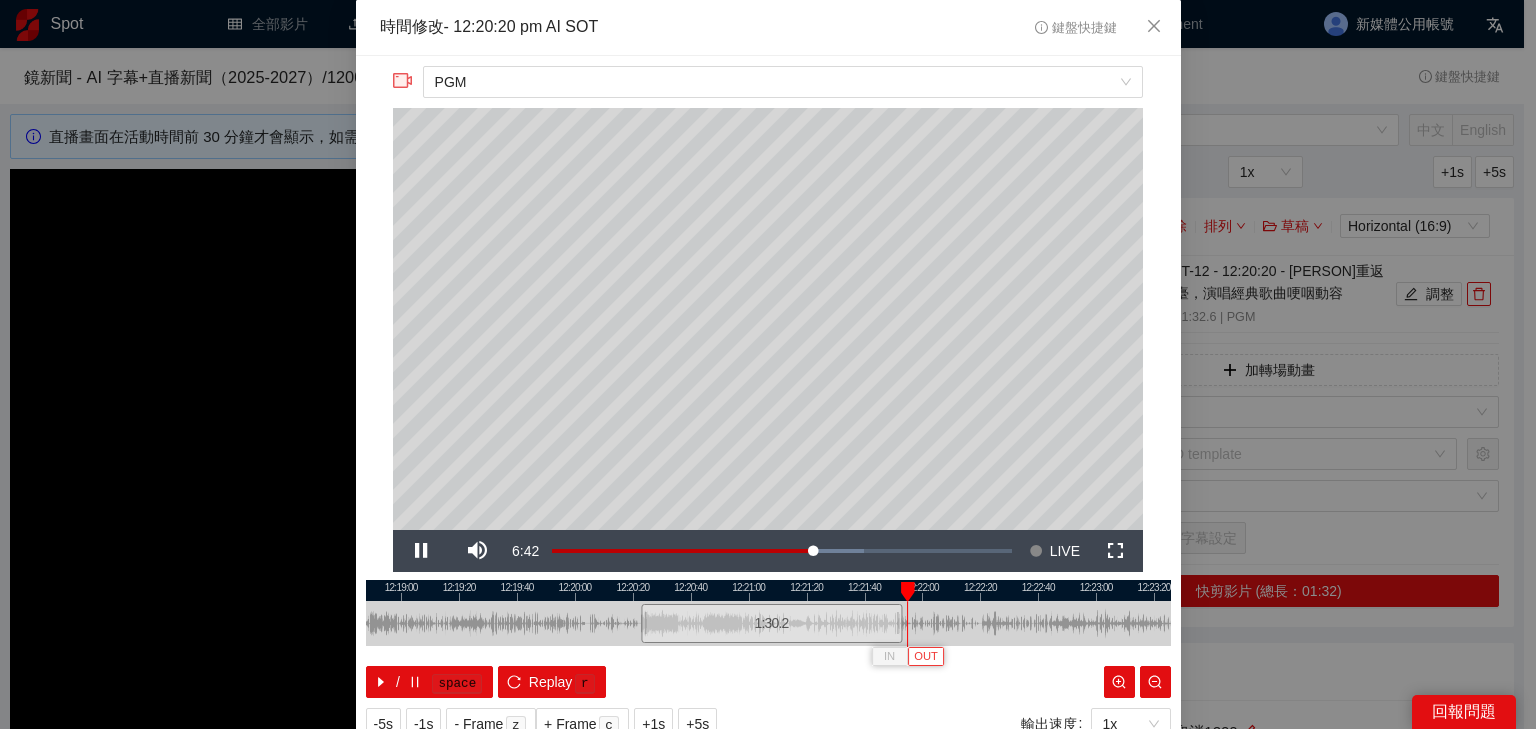 click on "OUT" at bounding box center [926, 657] 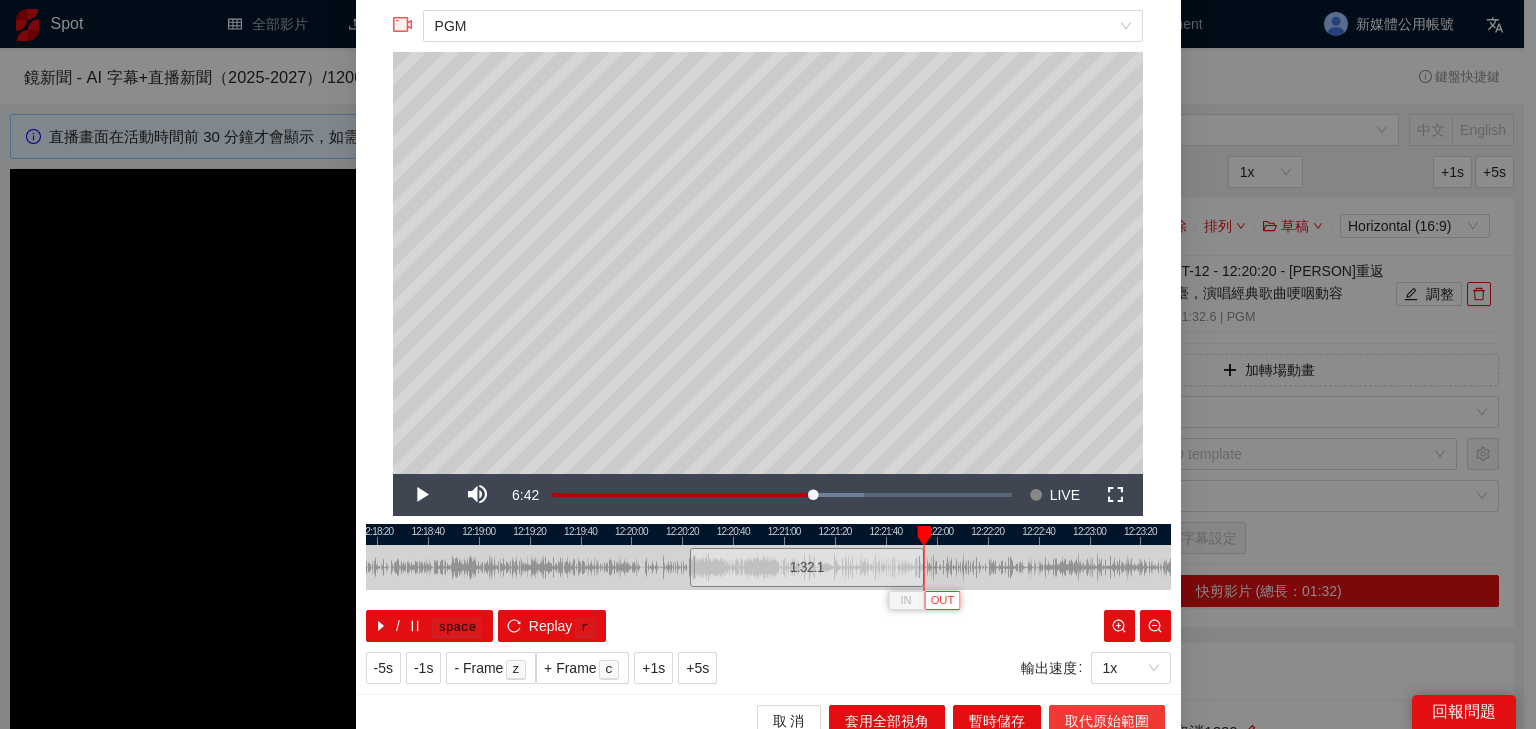 scroll, scrollTop: 73, scrollLeft: 0, axis: vertical 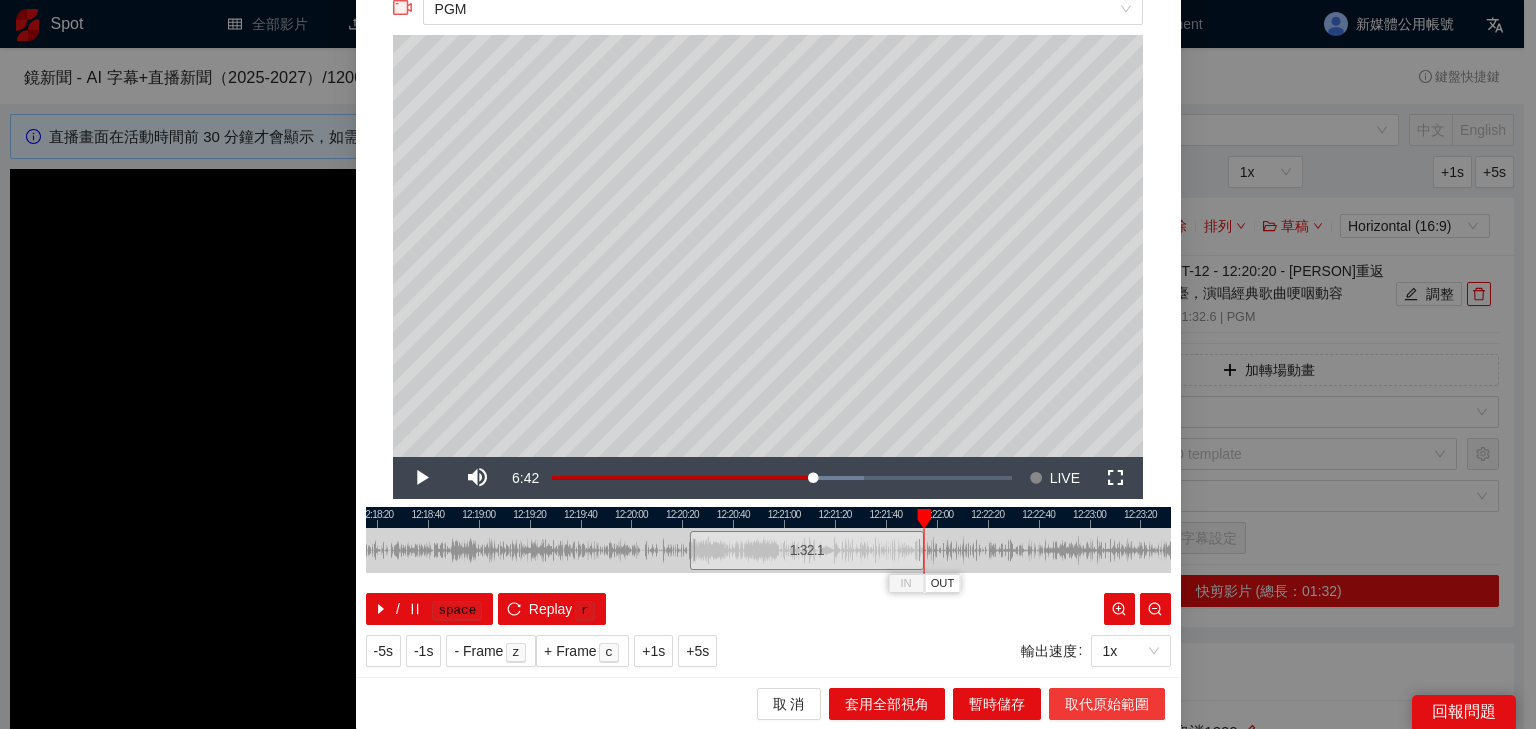 click on "取代原始範圍" at bounding box center (1107, 704) 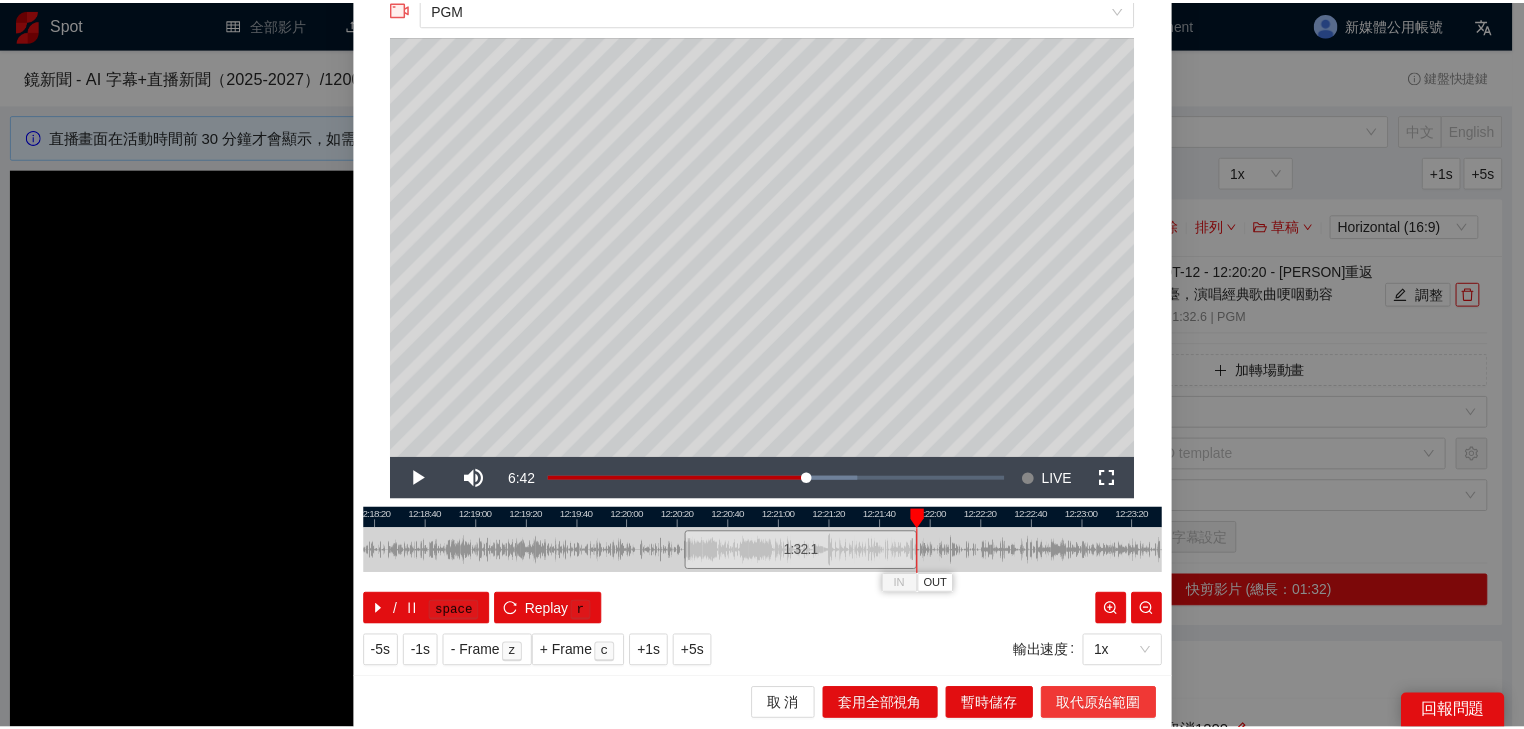 scroll, scrollTop: 0, scrollLeft: 0, axis: both 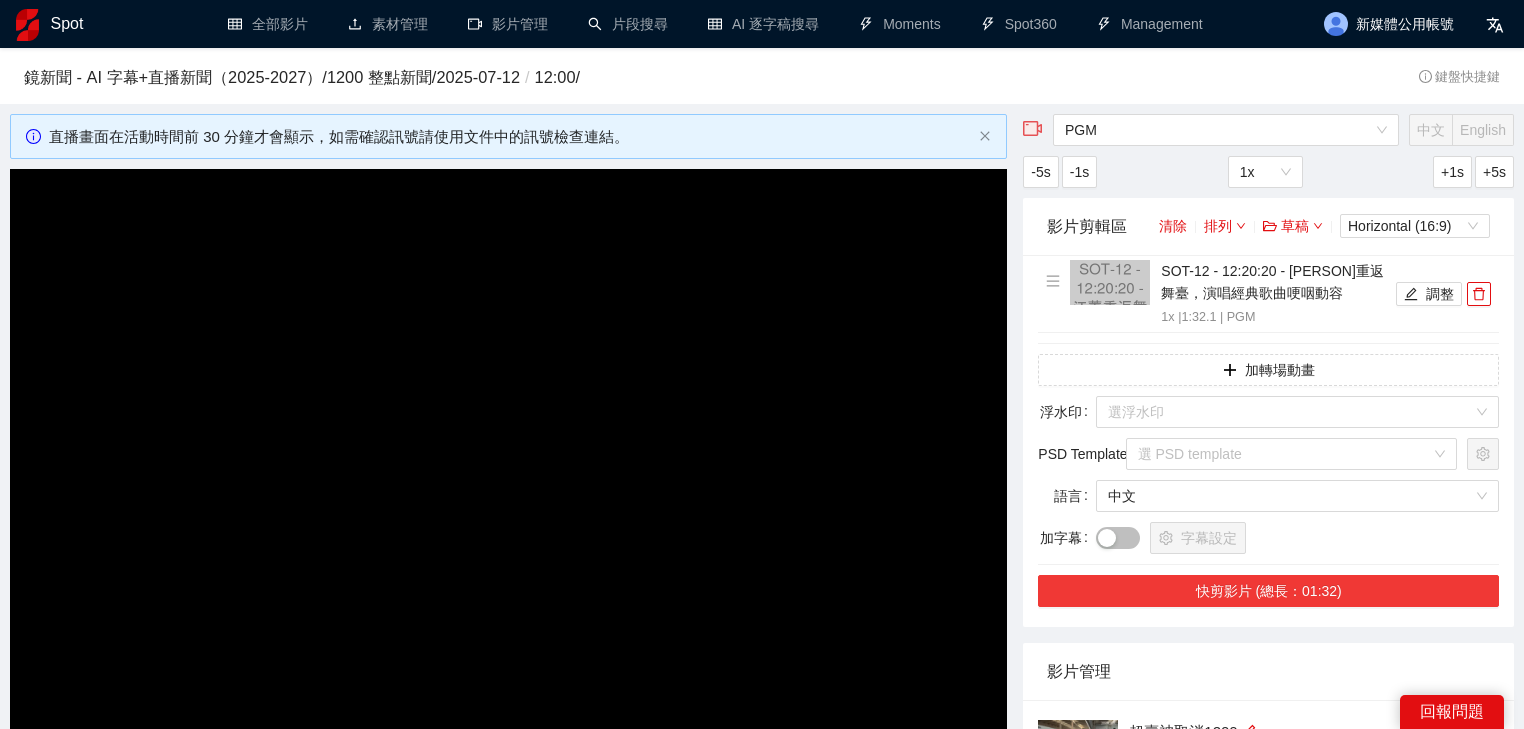 click on "快剪影片 (總長：01:32)" at bounding box center (1268, 591) 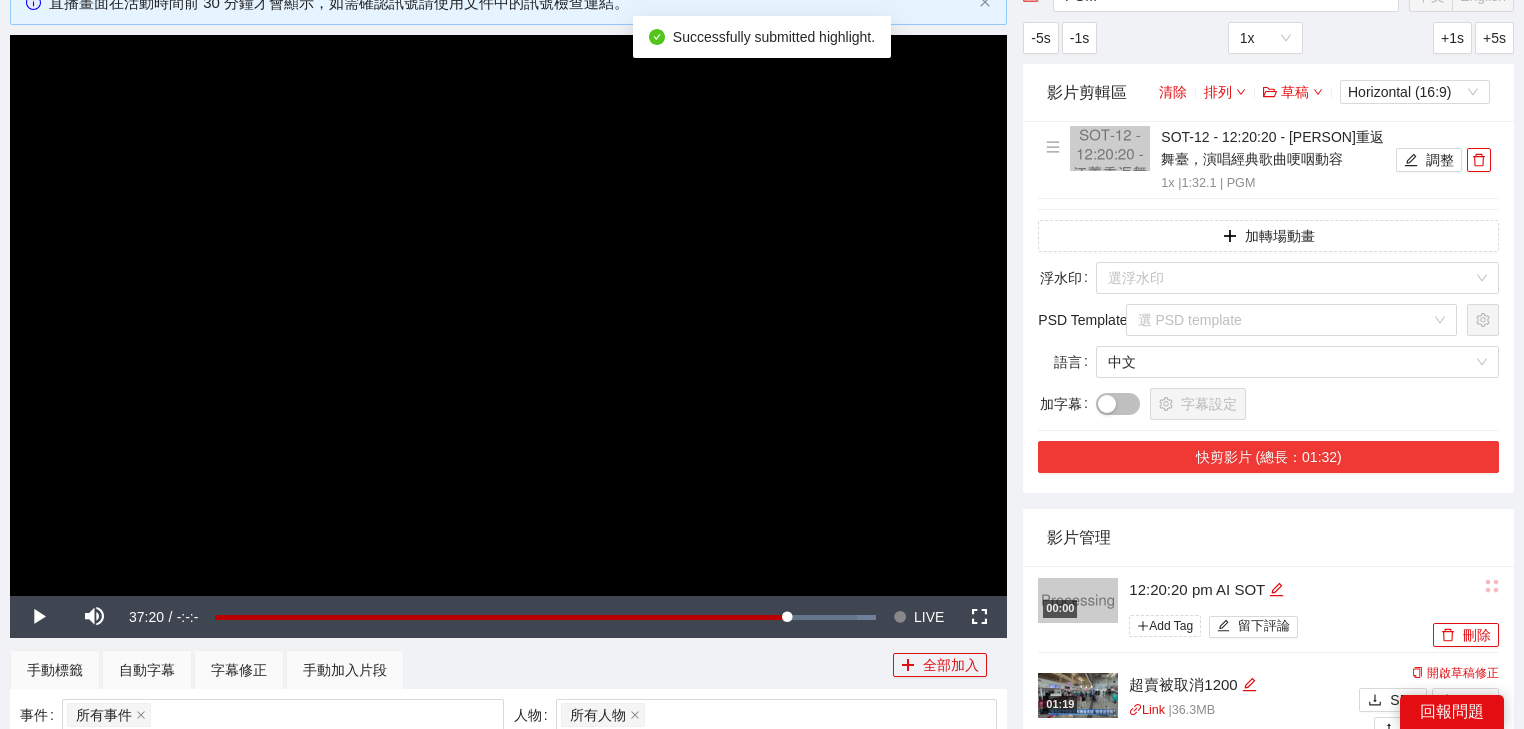 scroll, scrollTop: 320, scrollLeft: 0, axis: vertical 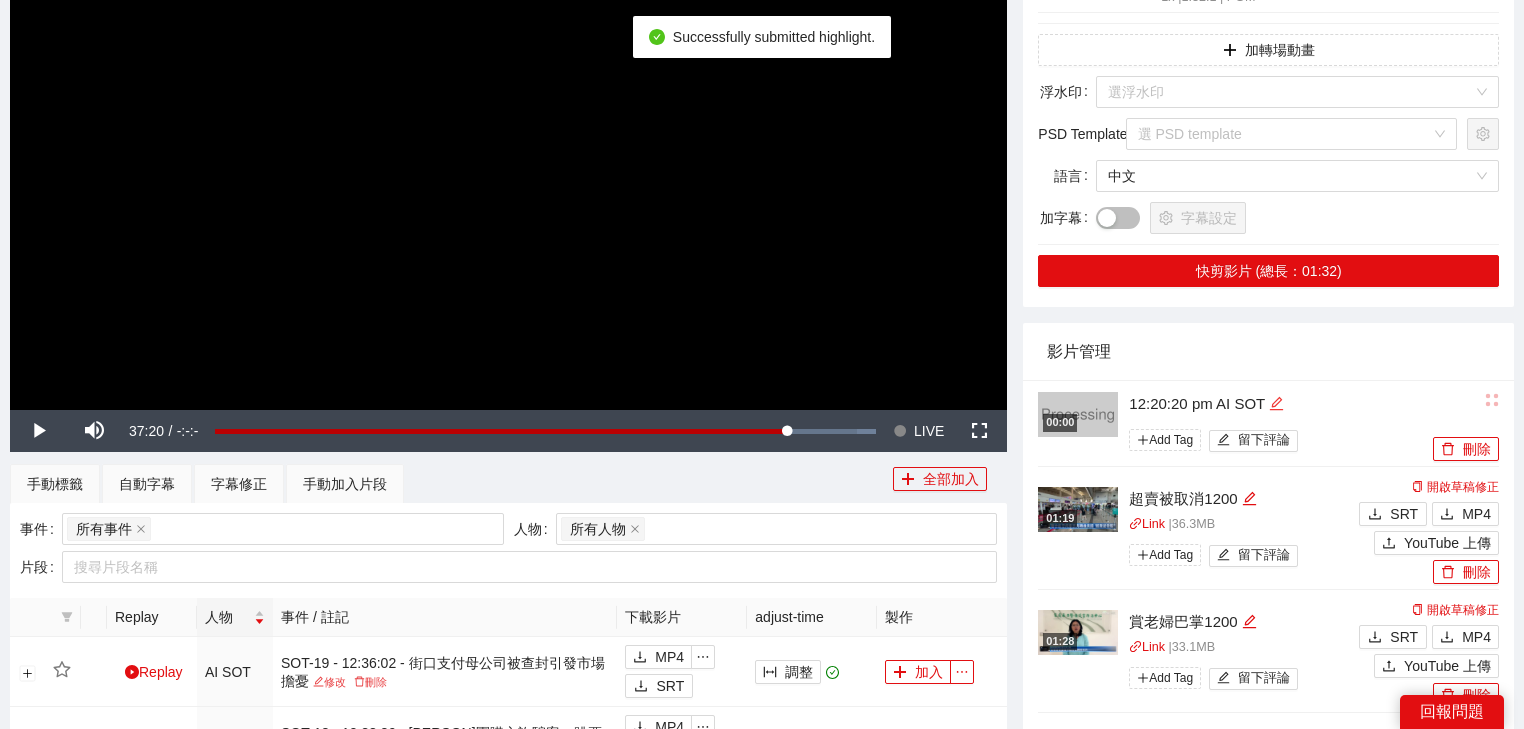 click 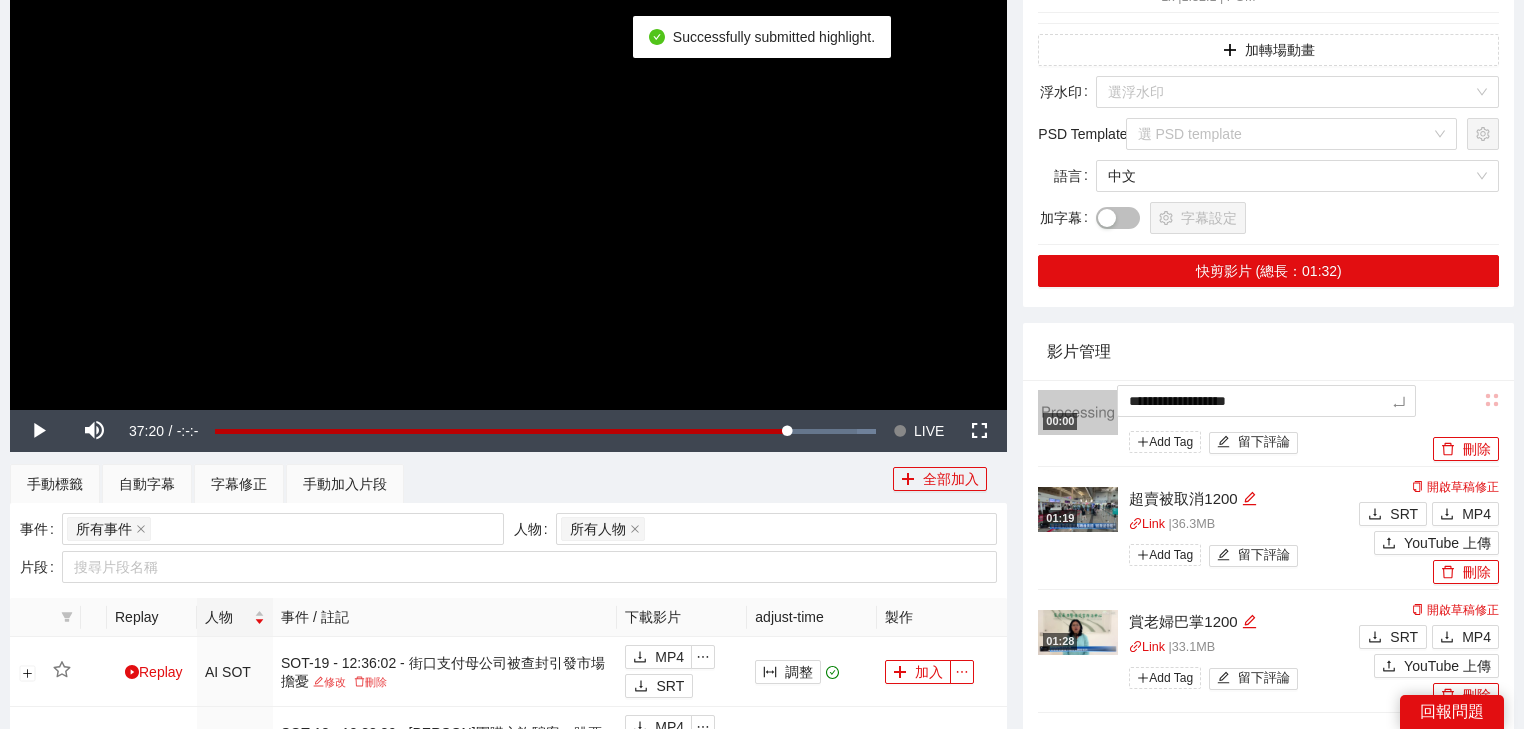 drag, startPoint x: 936, startPoint y: 402, endPoint x: 917, endPoint y: 401, distance: 19.026299 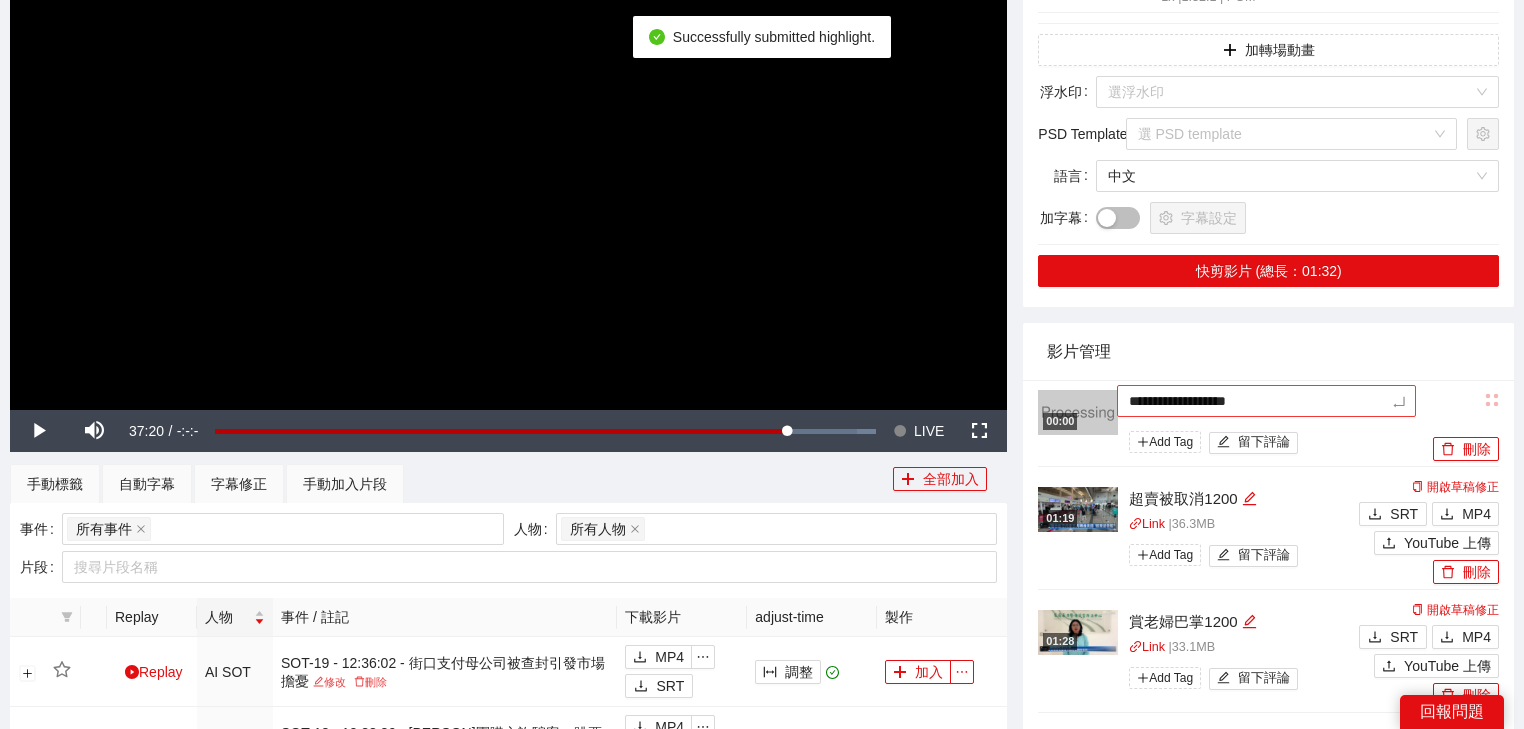 type on "**********" 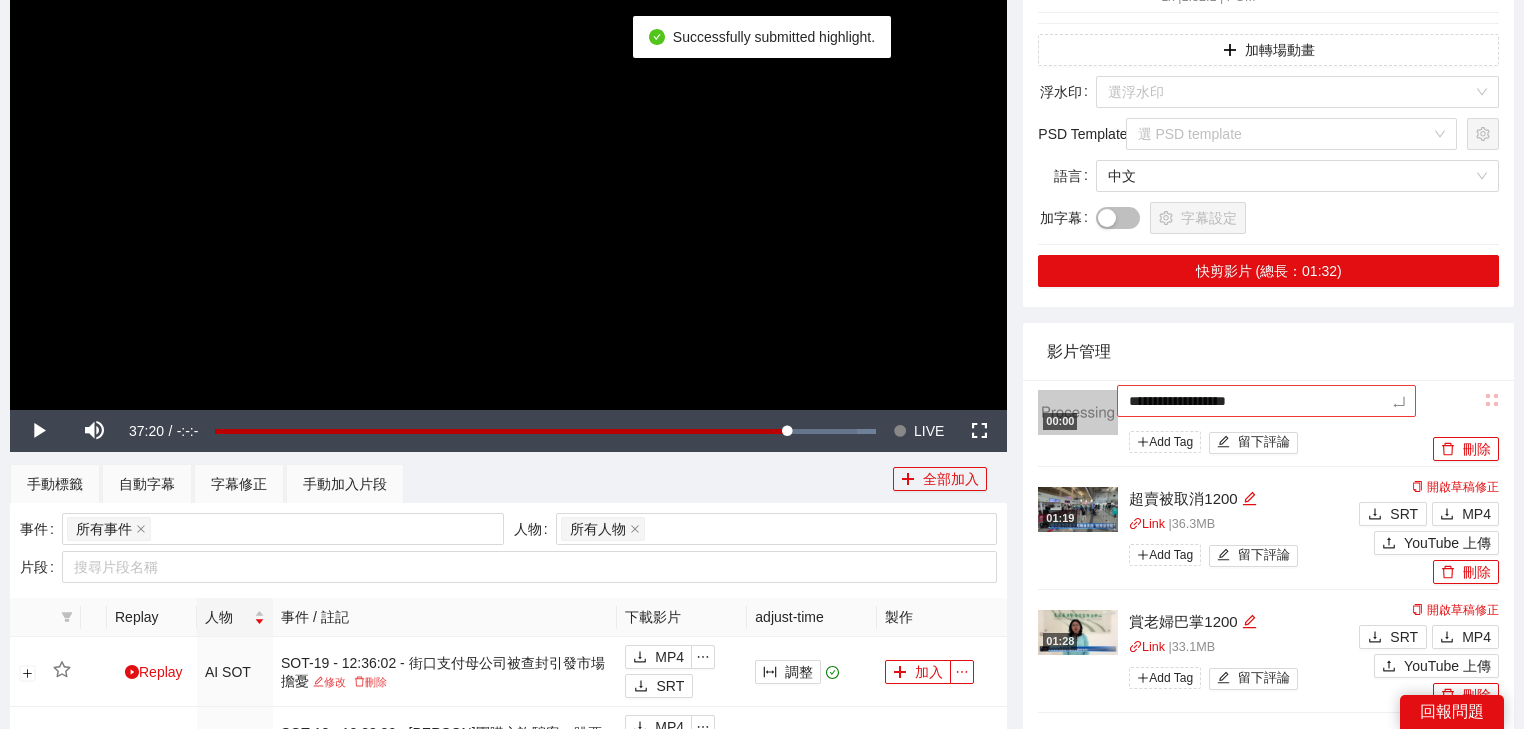 type on "**********" 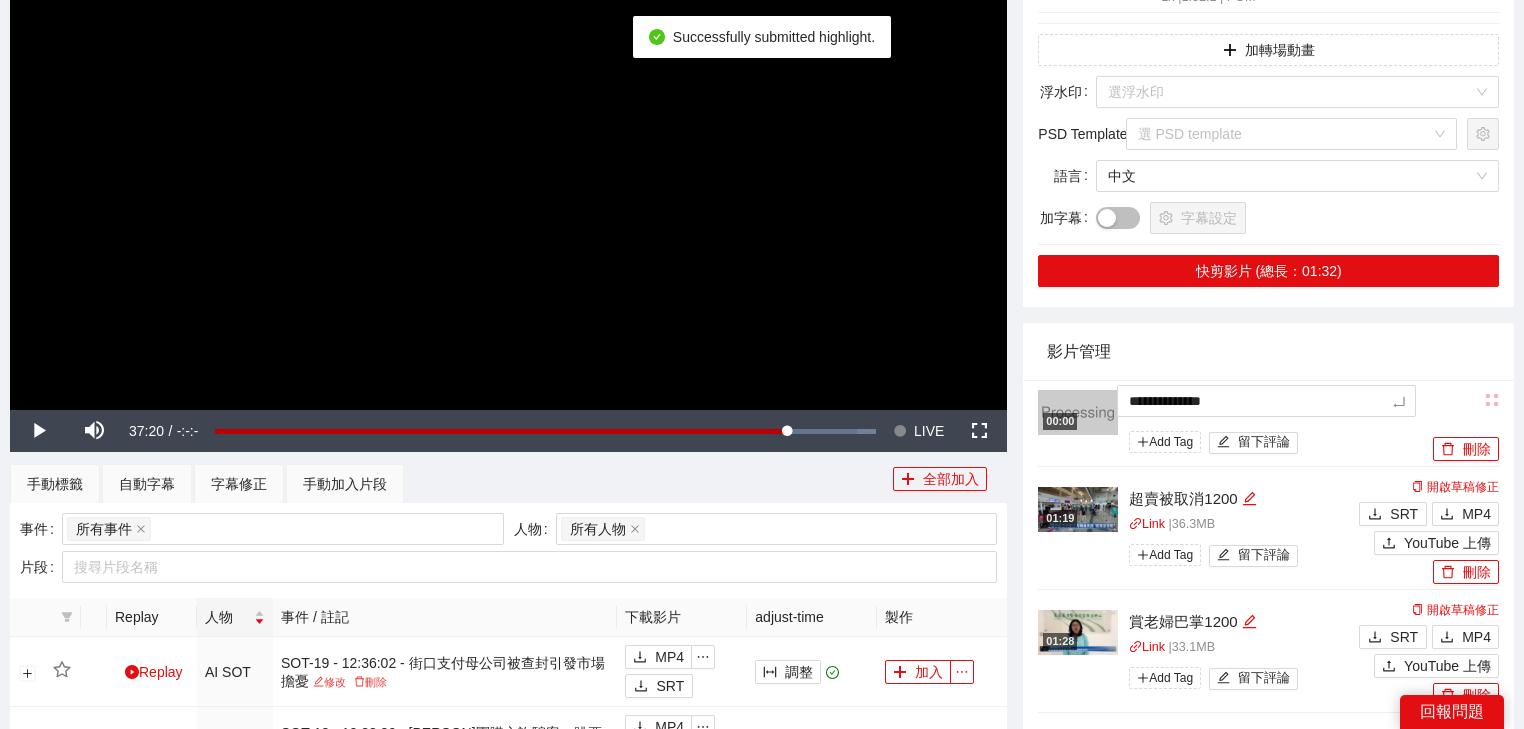 click on "影片管理" at bounding box center (1268, 351) 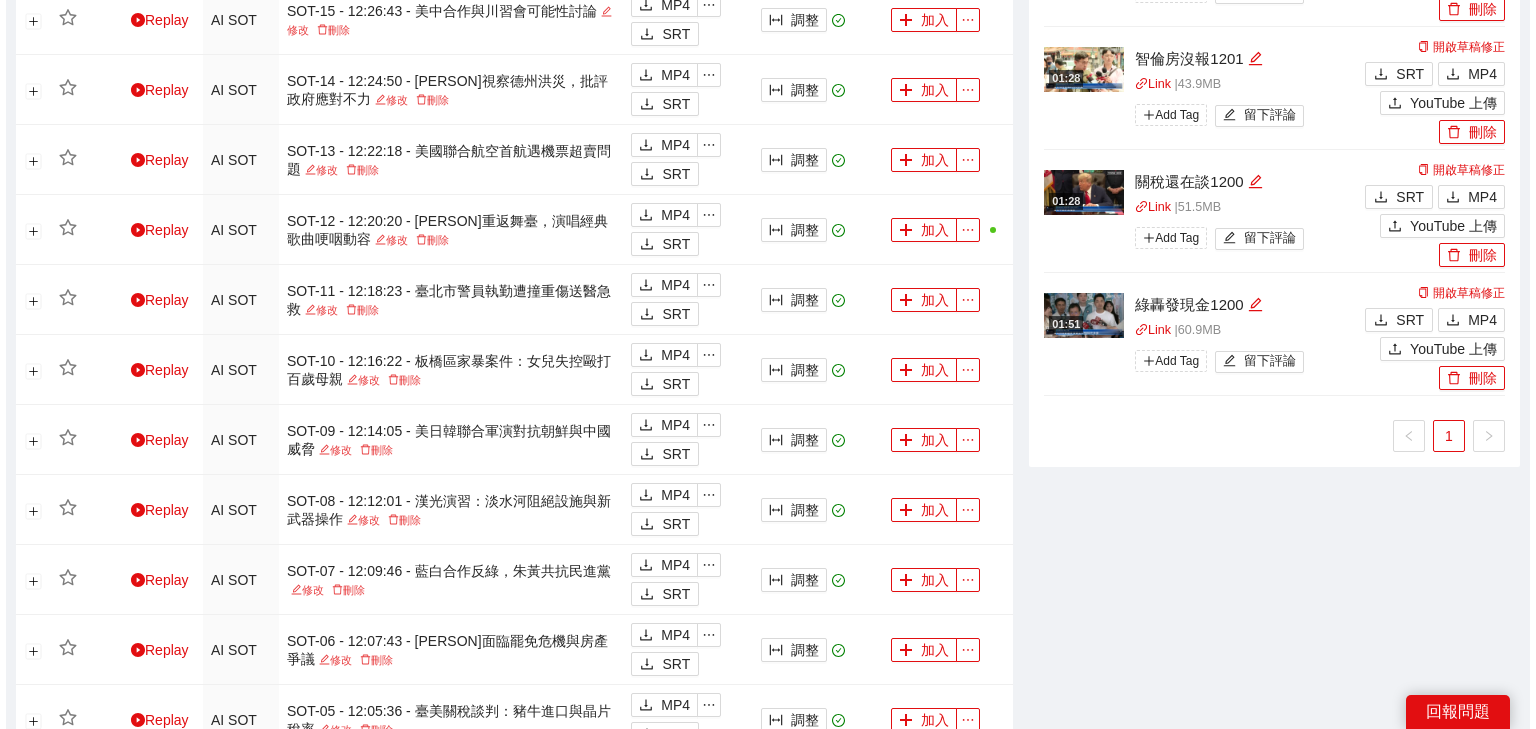 scroll, scrollTop: 1280, scrollLeft: 0, axis: vertical 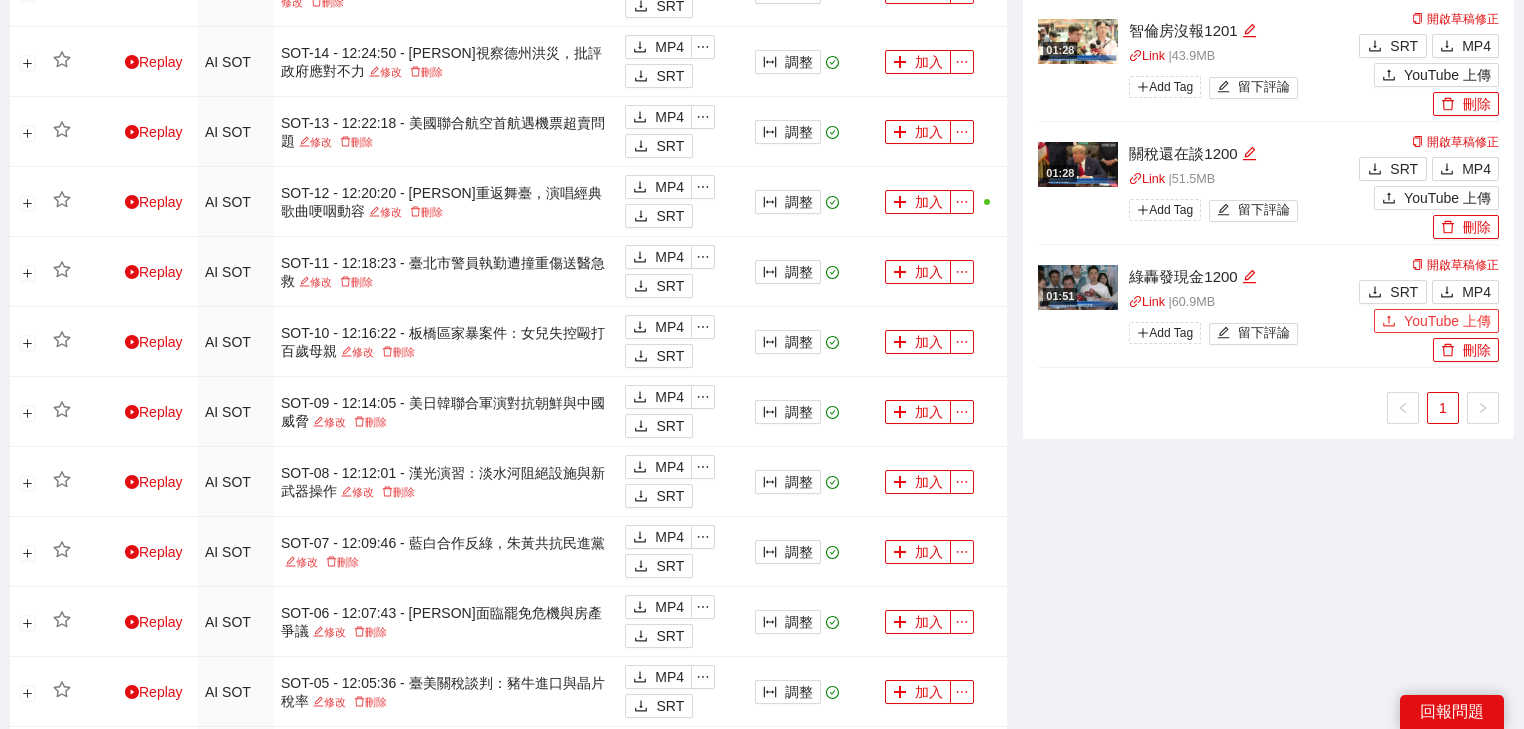 click on "YouTube 上傳" at bounding box center [1447, 321] 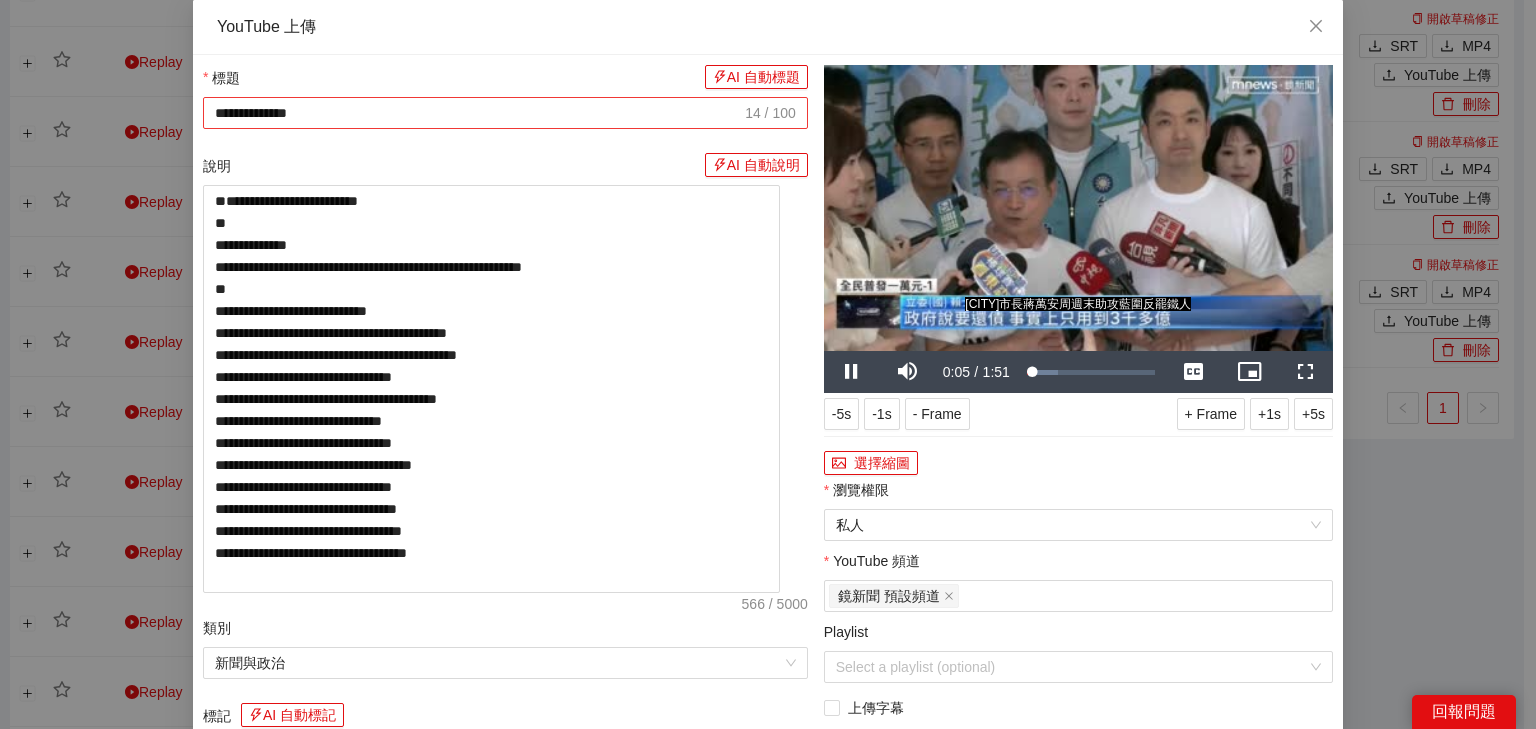 drag, startPoint x: 394, startPoint y: 100, endPoint x: 296, endPoint y: 112, distance: 98.731964 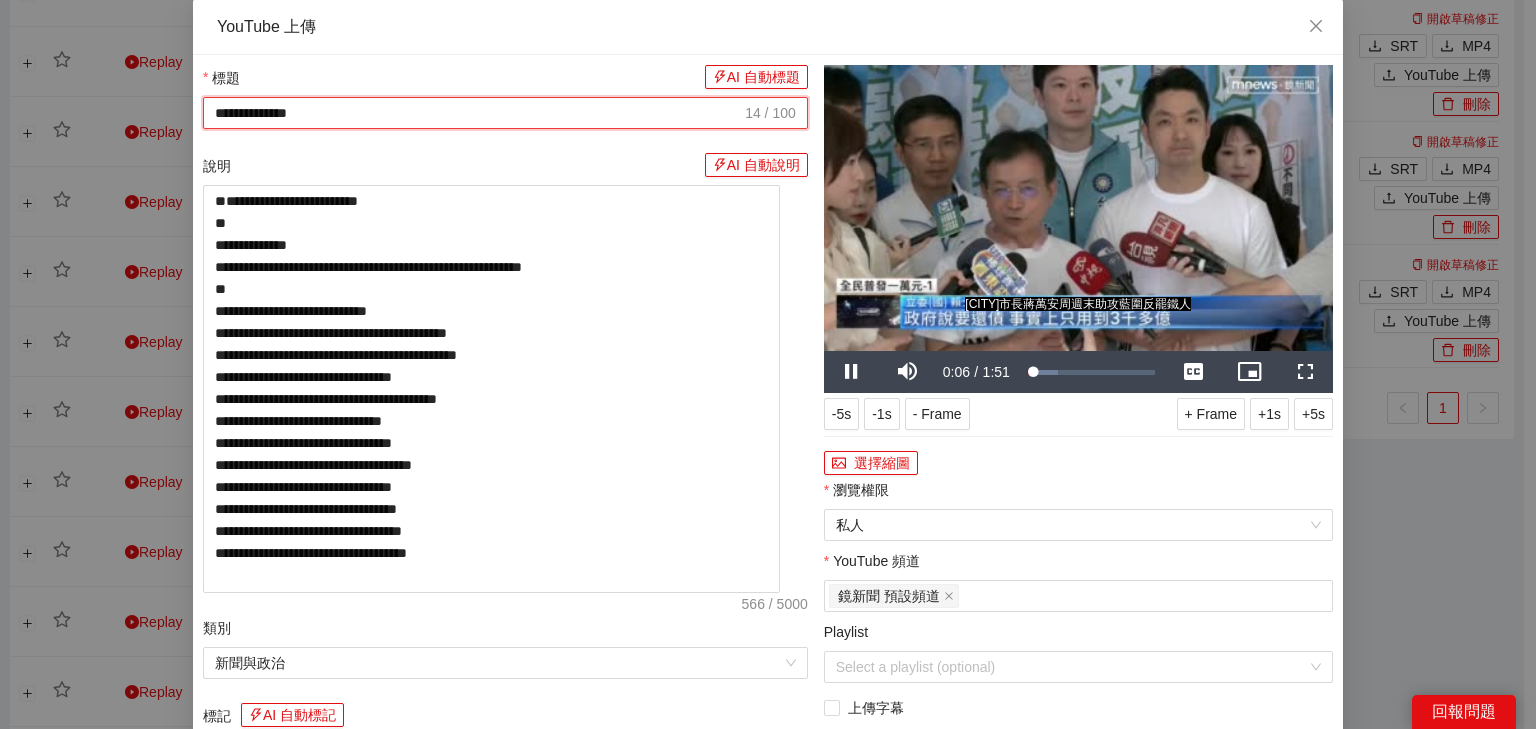 drag, startPoint x: 200, startPoint y: 108, endPoint x: 114, endPoint y: 102, distance: 86.209045 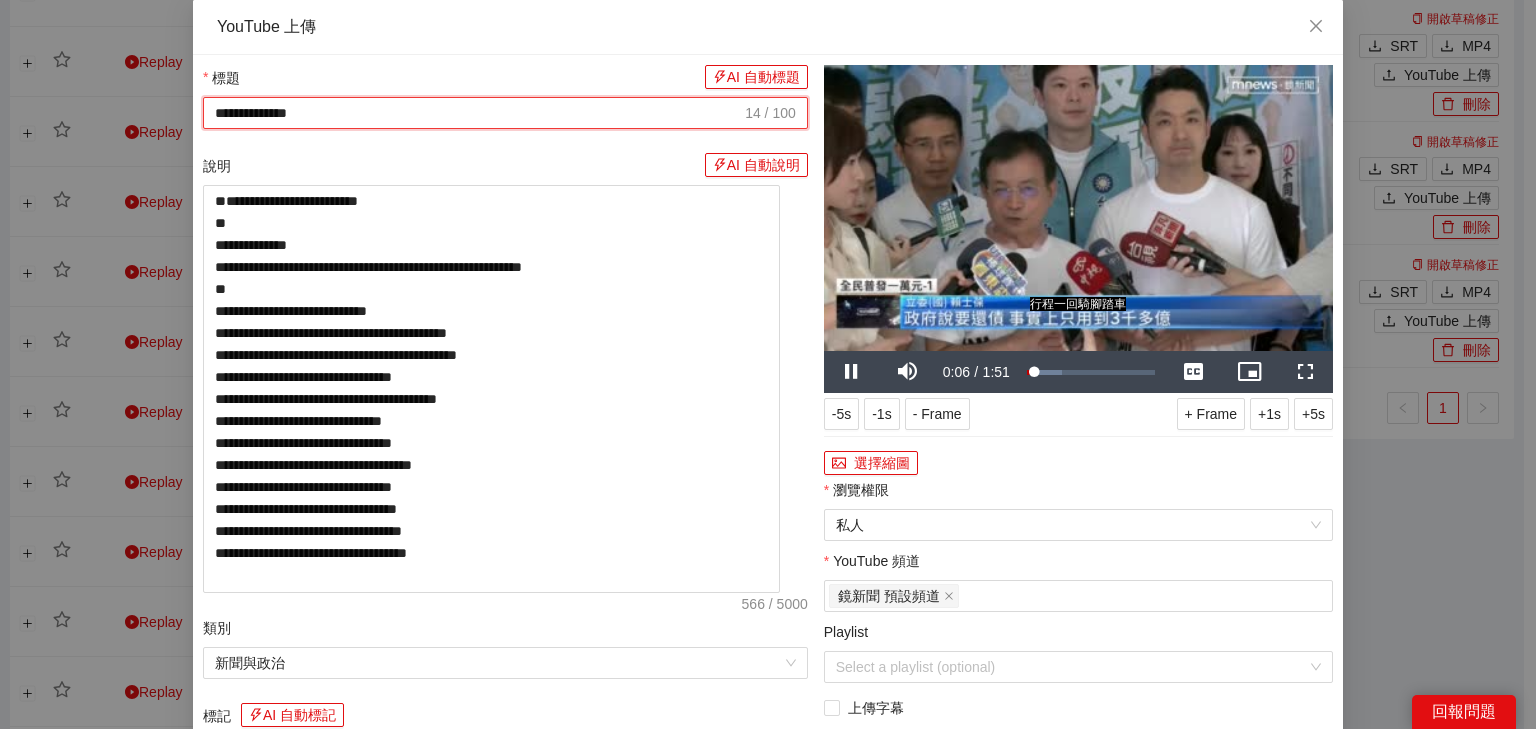 paste on "**********" 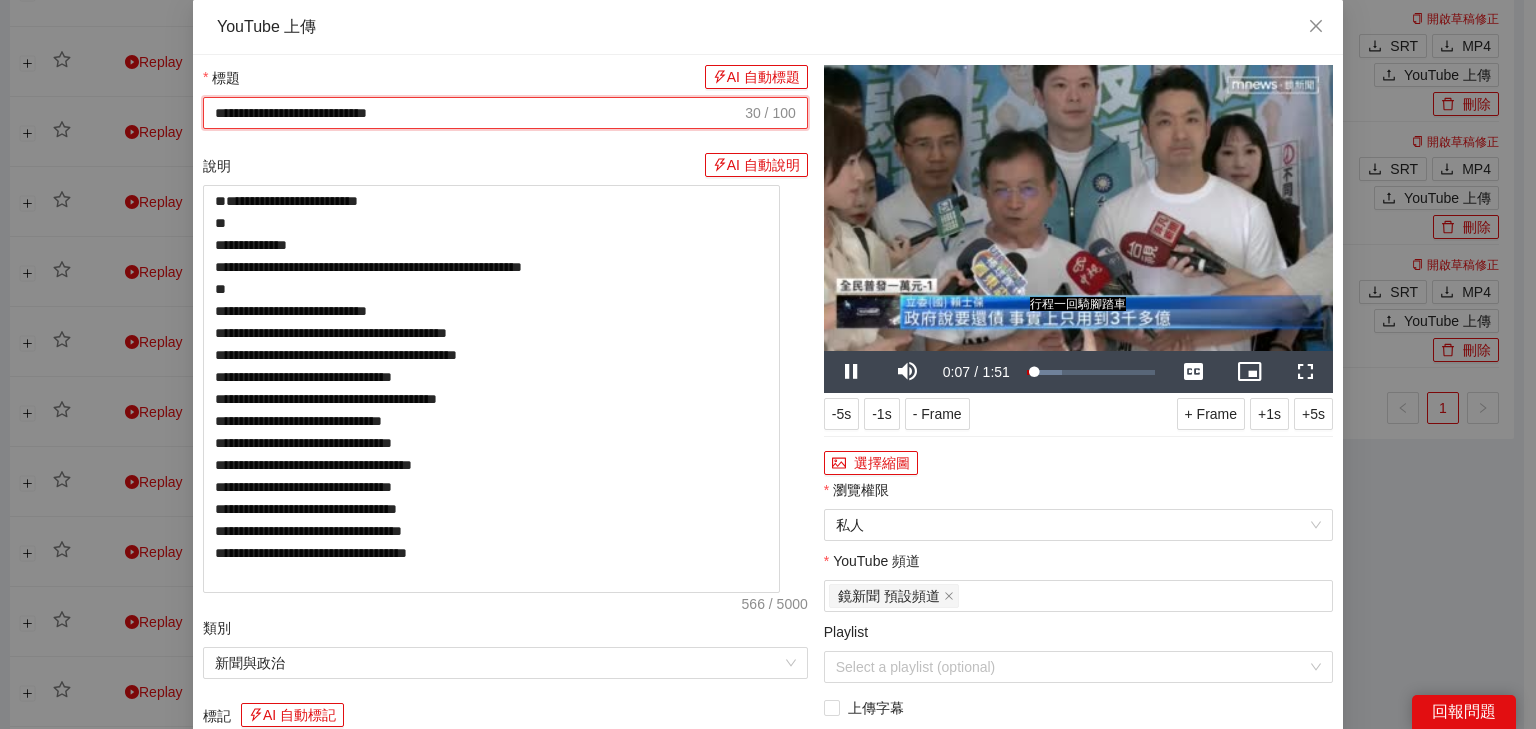 type on "**********" 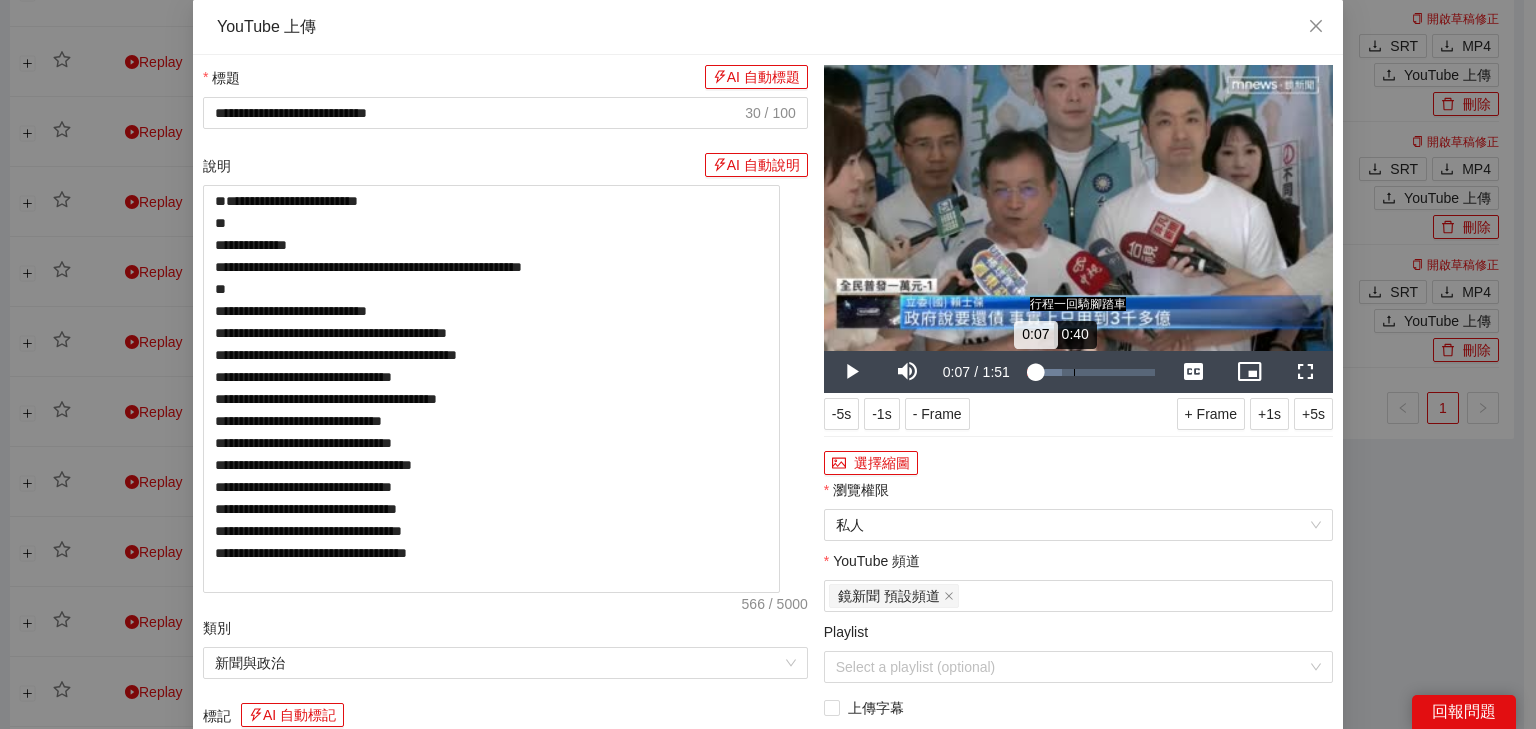 click on "0:40" at bounding box center [1074, 372] 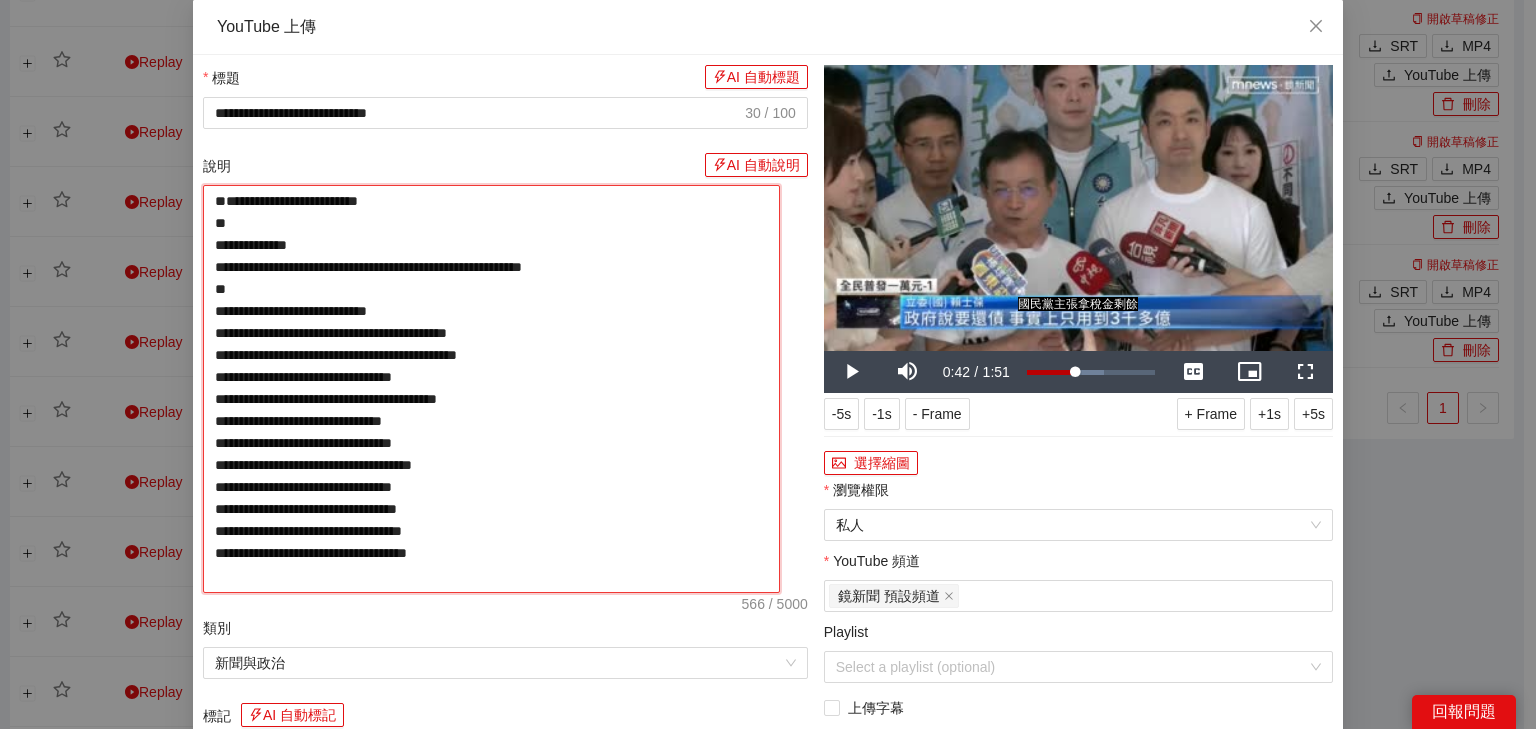 click on "**********" at bounding box center [491, 389] 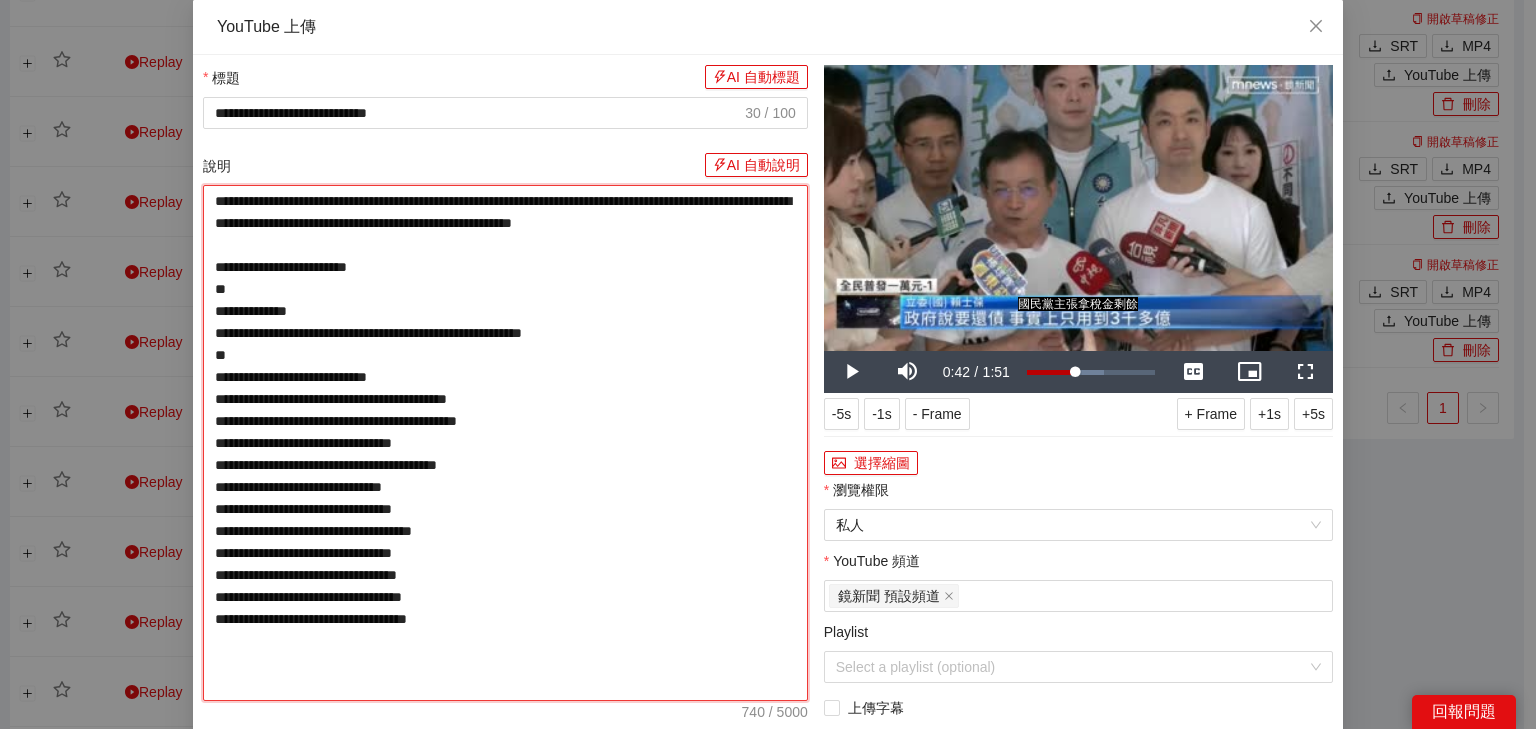 click on "**********" at bounding box center (505, 443) 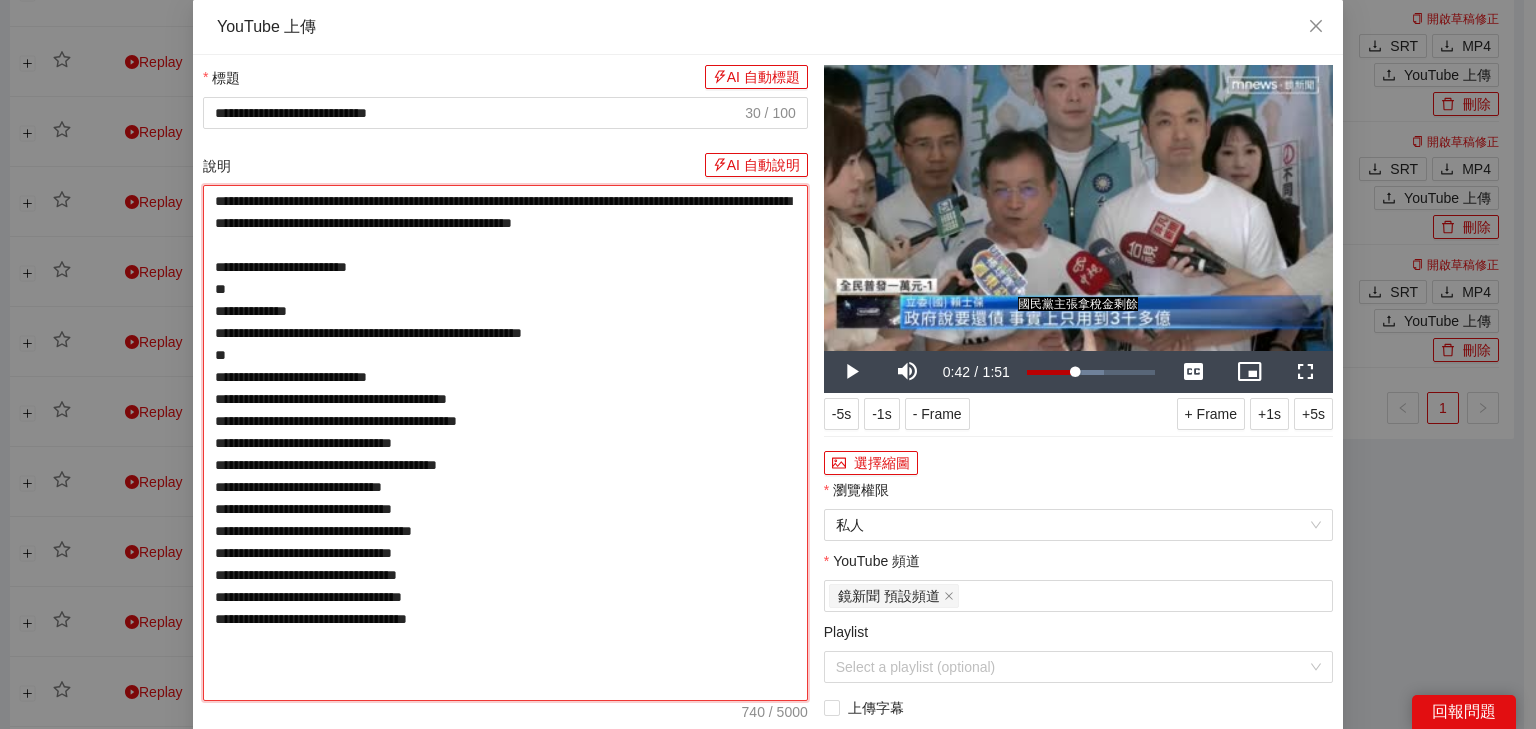 type on "**********" 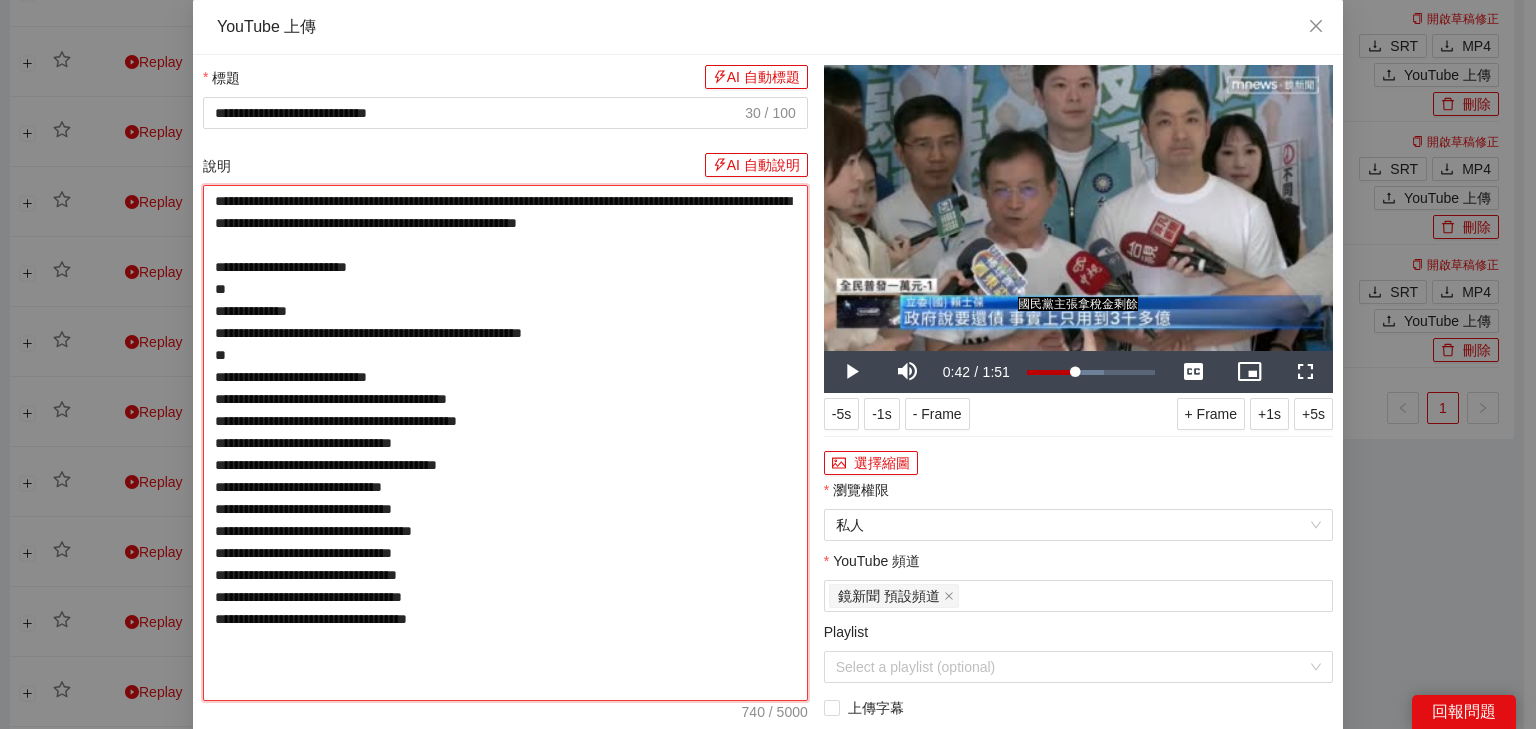 type on "**********" 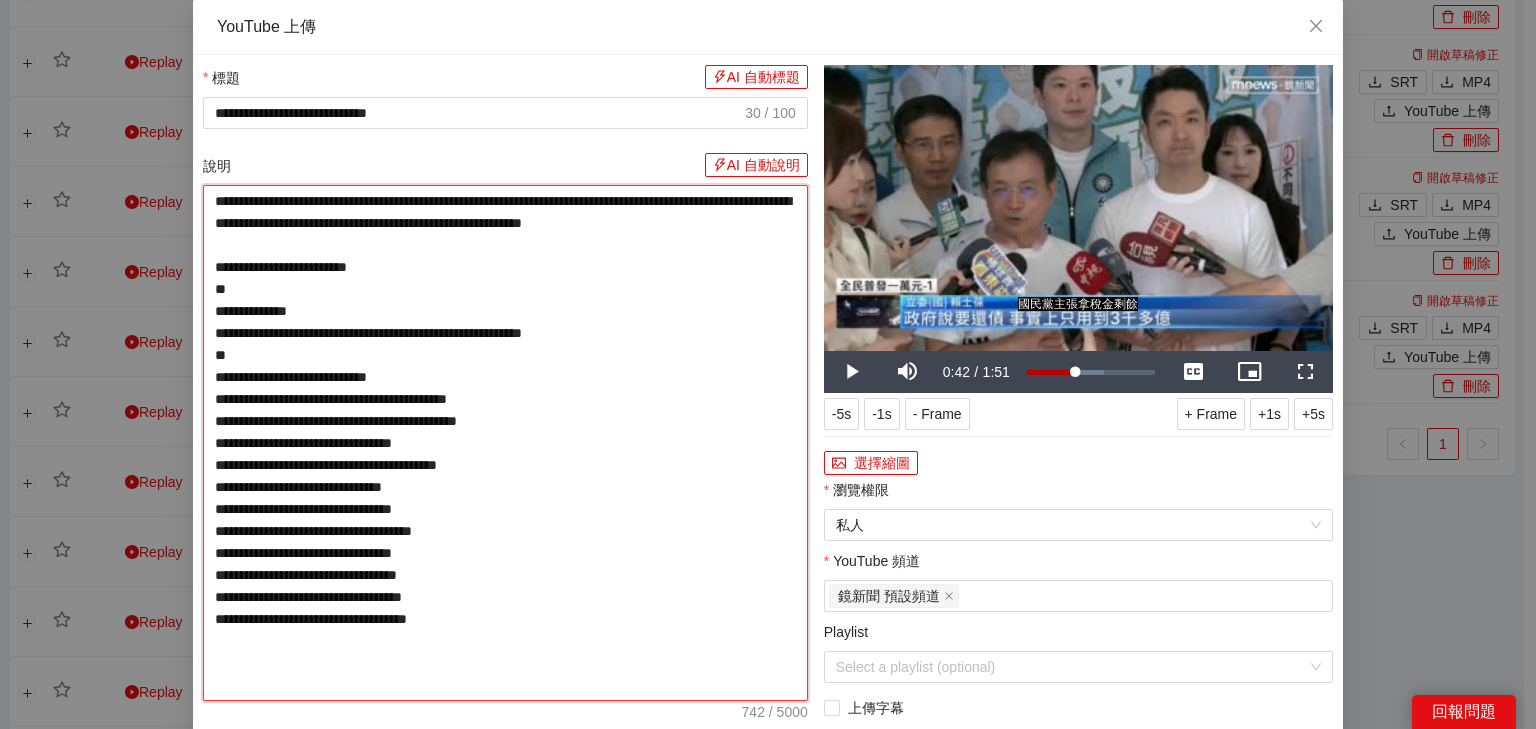 click on "**********" at bounding box center [505, 443] 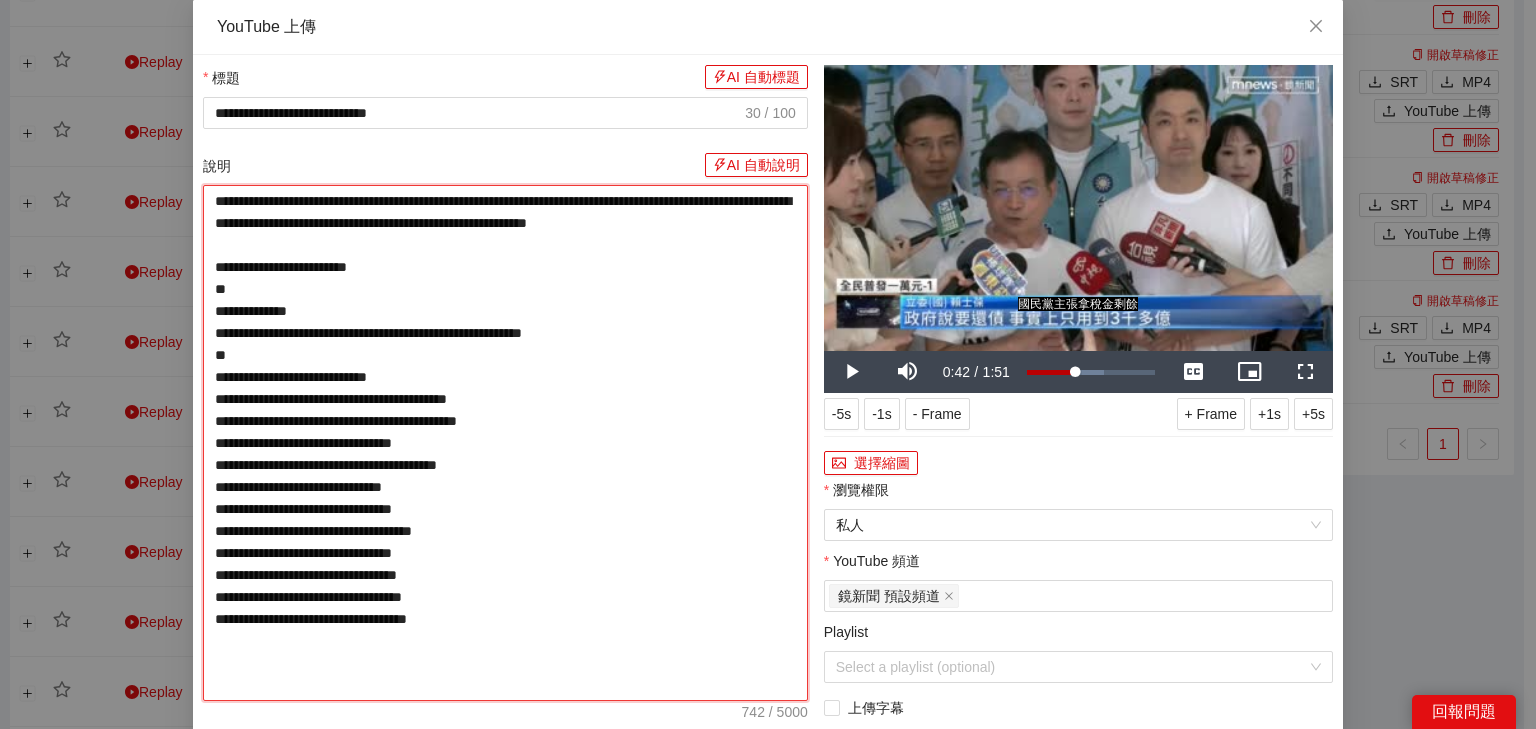type on "**********" 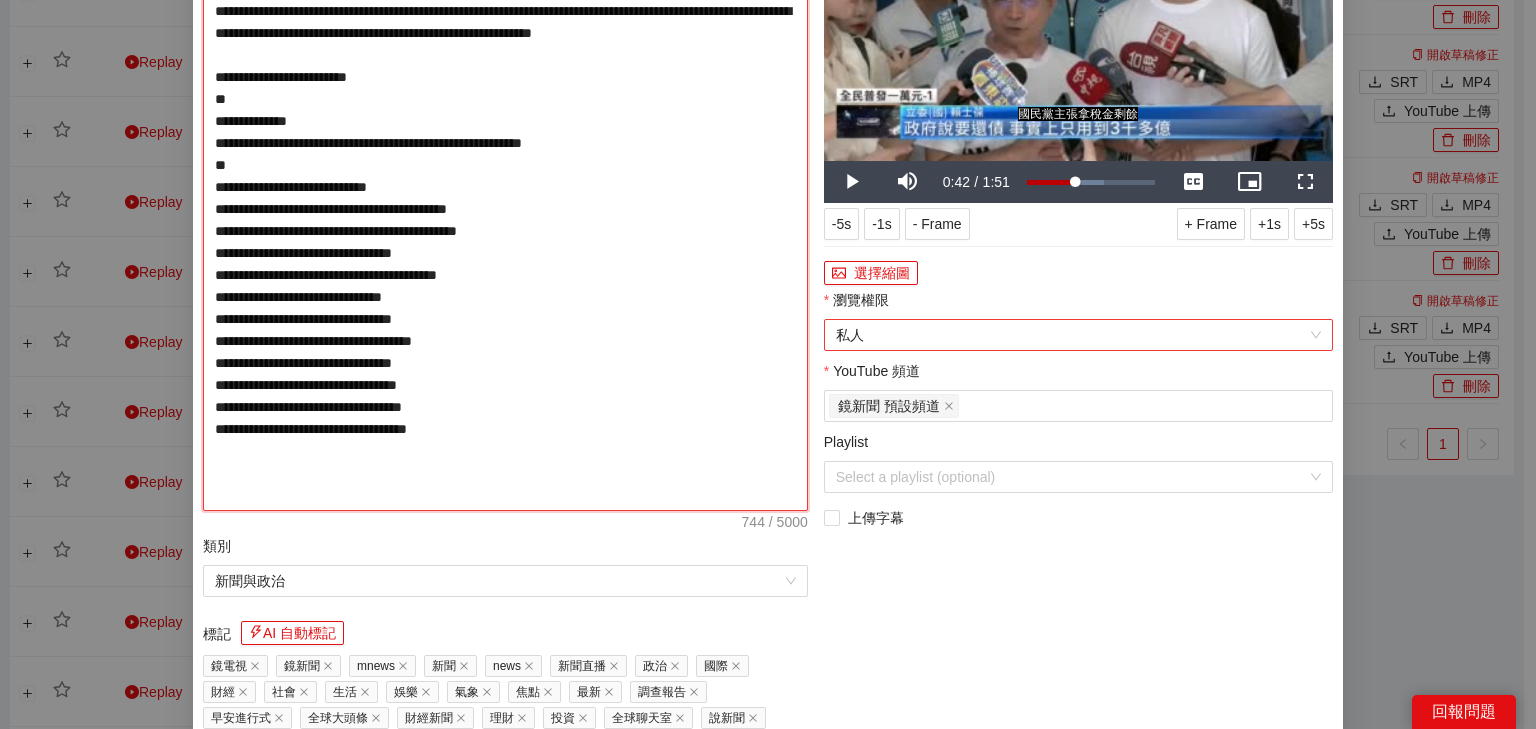 scroll, scrollTop: 400, scrollLeft: 0, axis: vertical 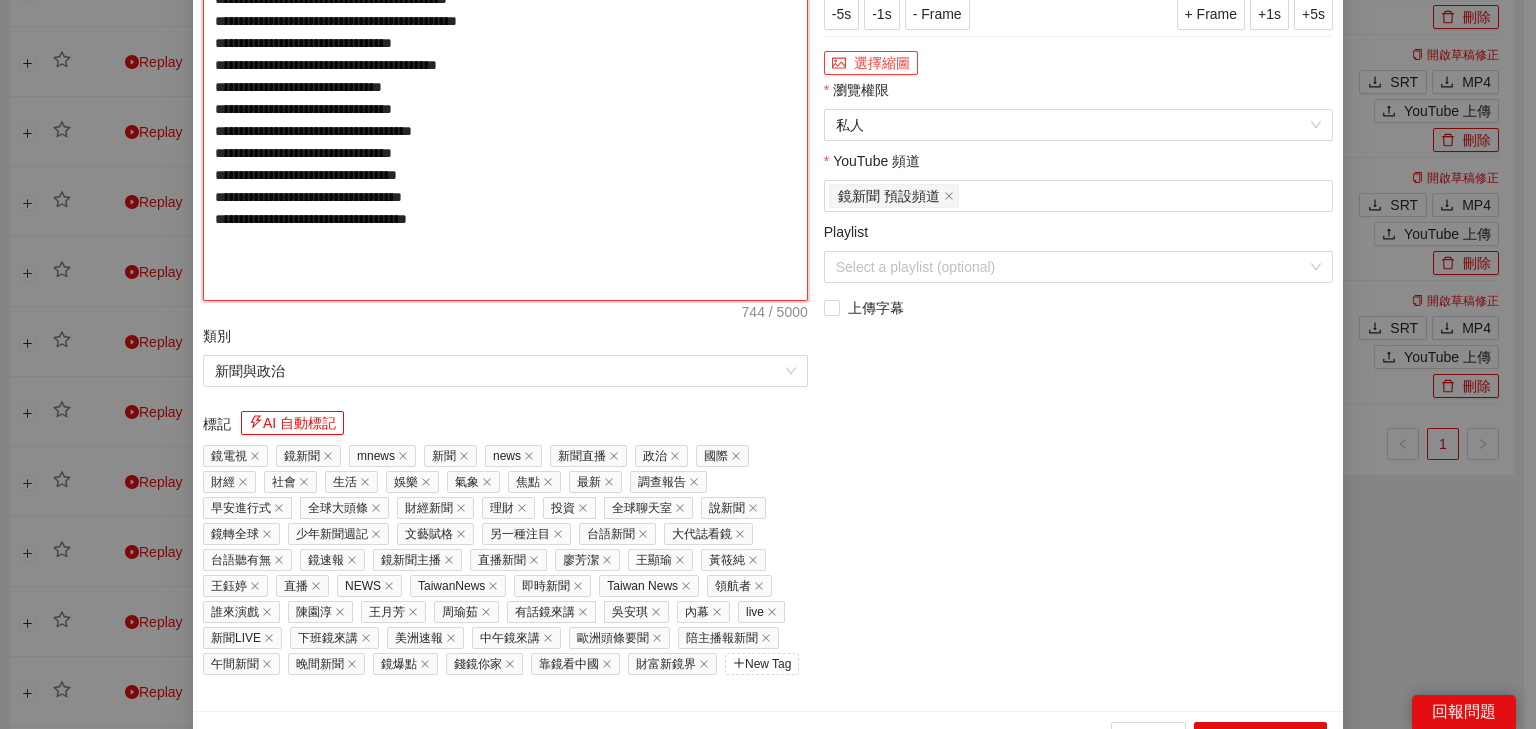 type on "**********" 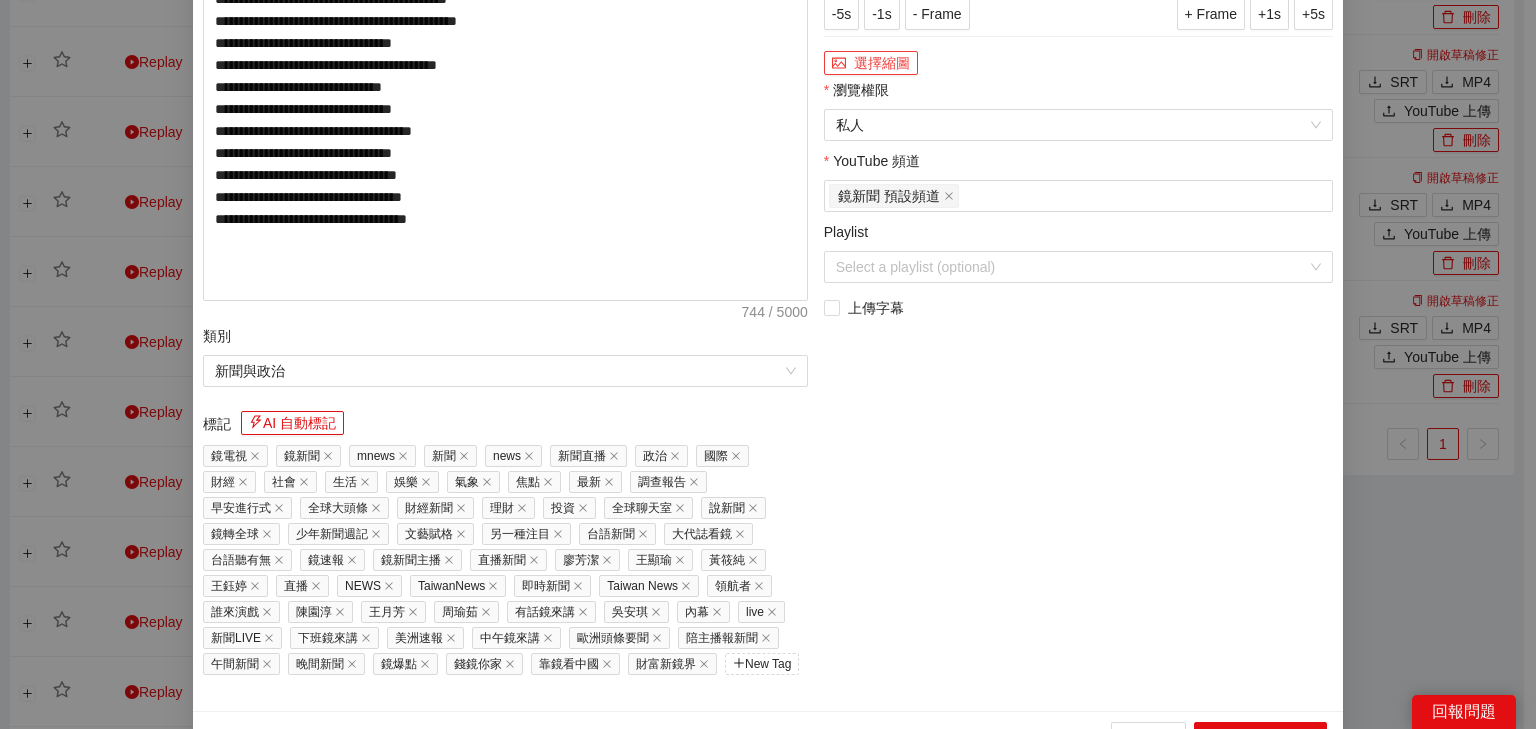 click on "選擇縮圖" at bounding box center [871, 63] 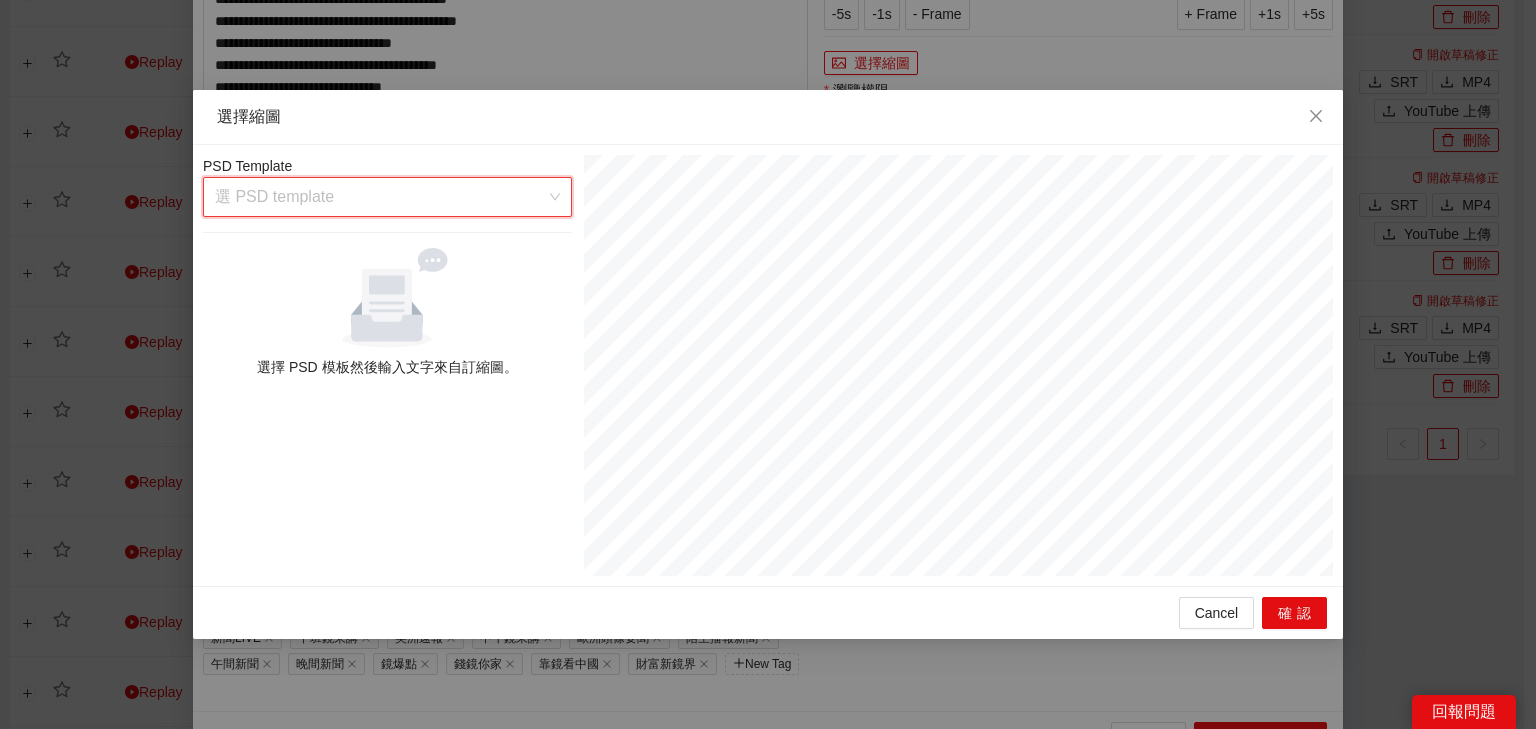 click at bounding box center (380, 197) 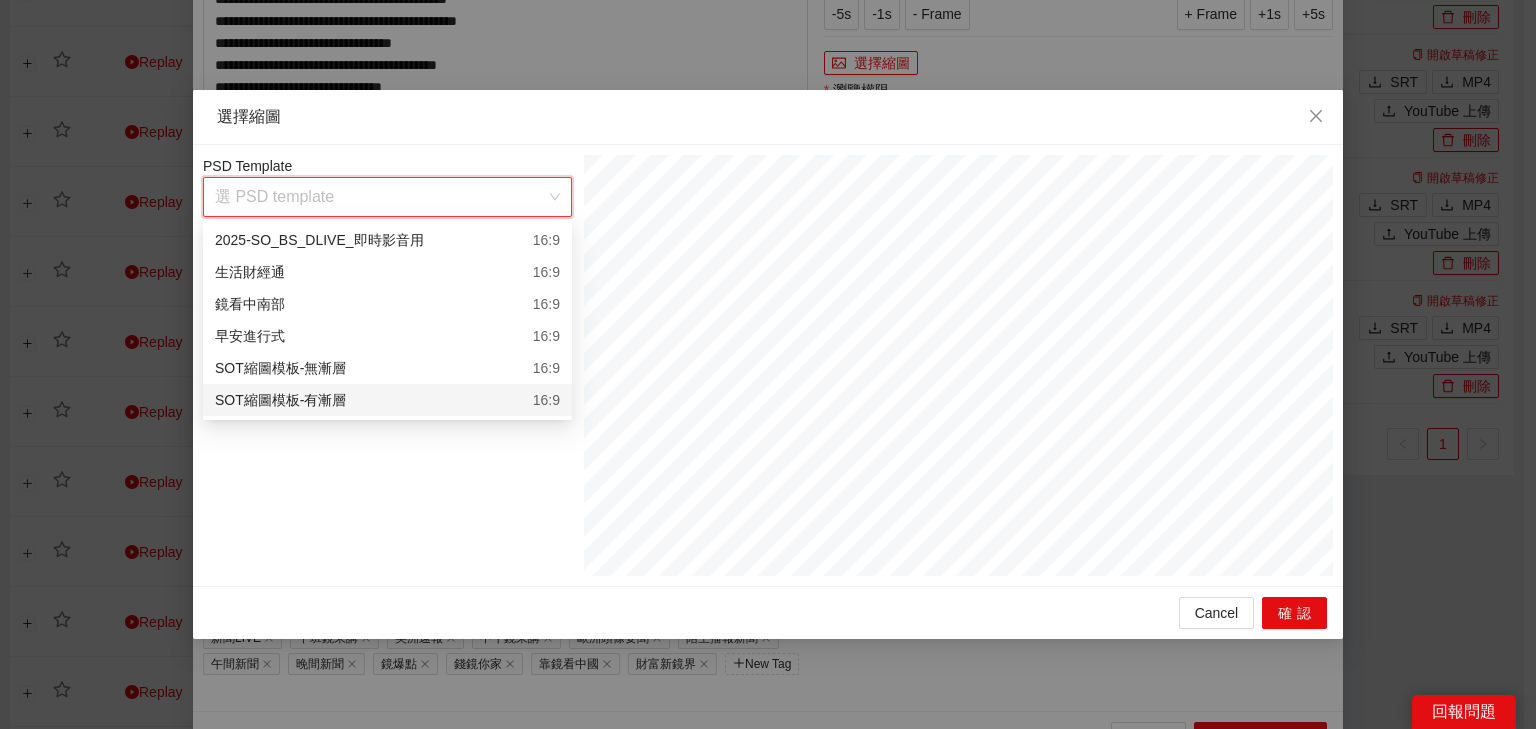 click on "SOT縮圖模板-有漸層 16:9" at bounding box center (387, 400) 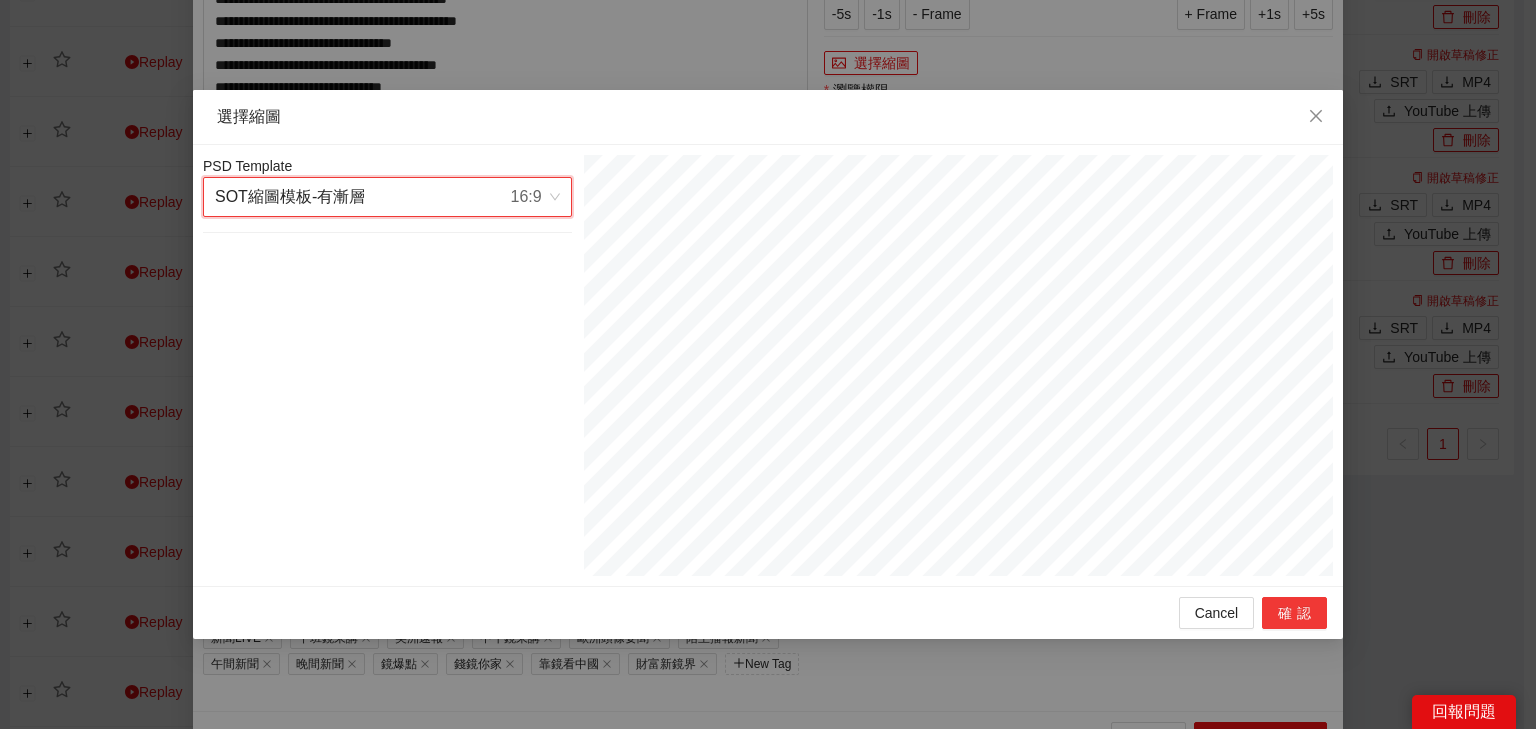 click on "確認" at bounding box center [1294, 613] 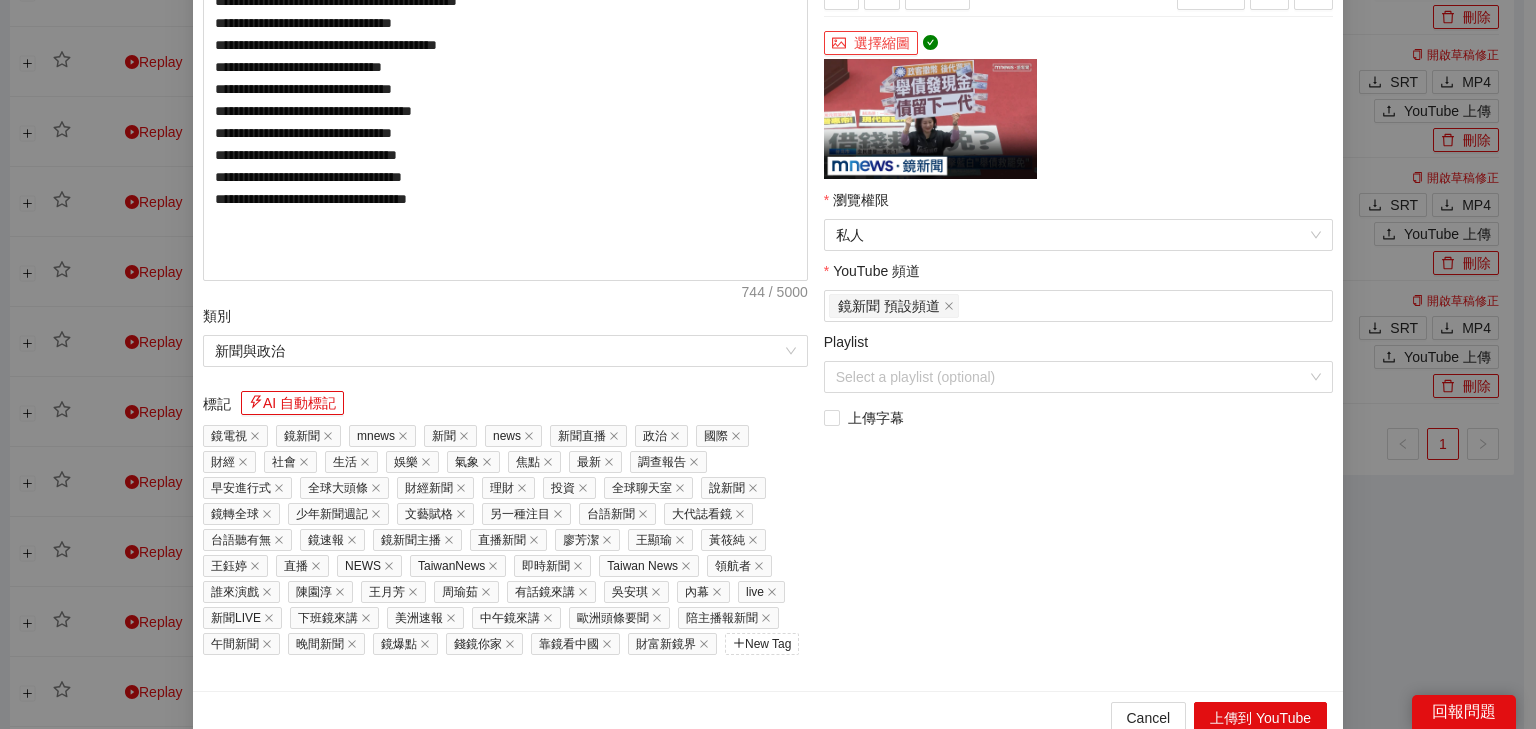 scroll, scrollTop: 431, scrollLeft: 0, axis: vertical 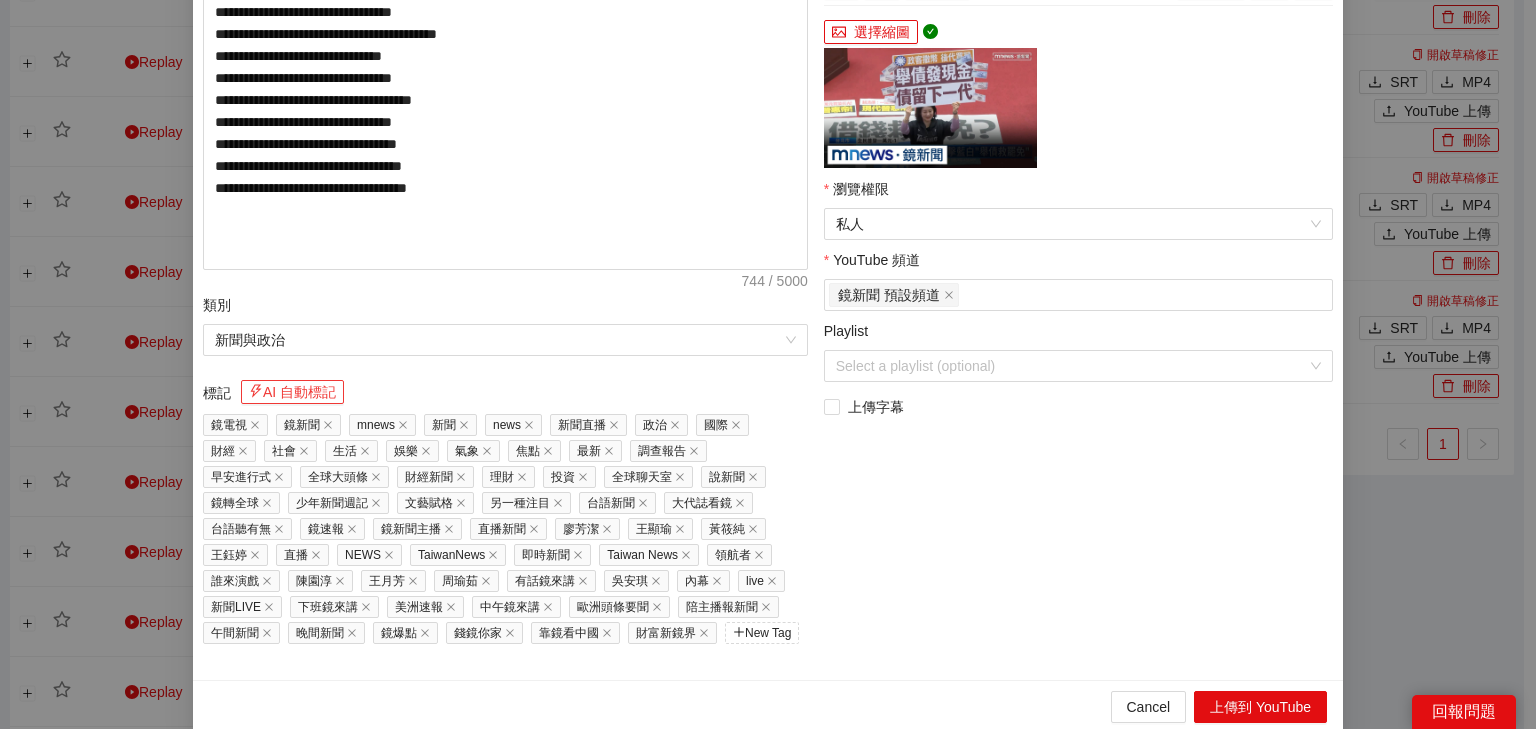 click on "AI 自動標記" at bounding box center (292, 392) 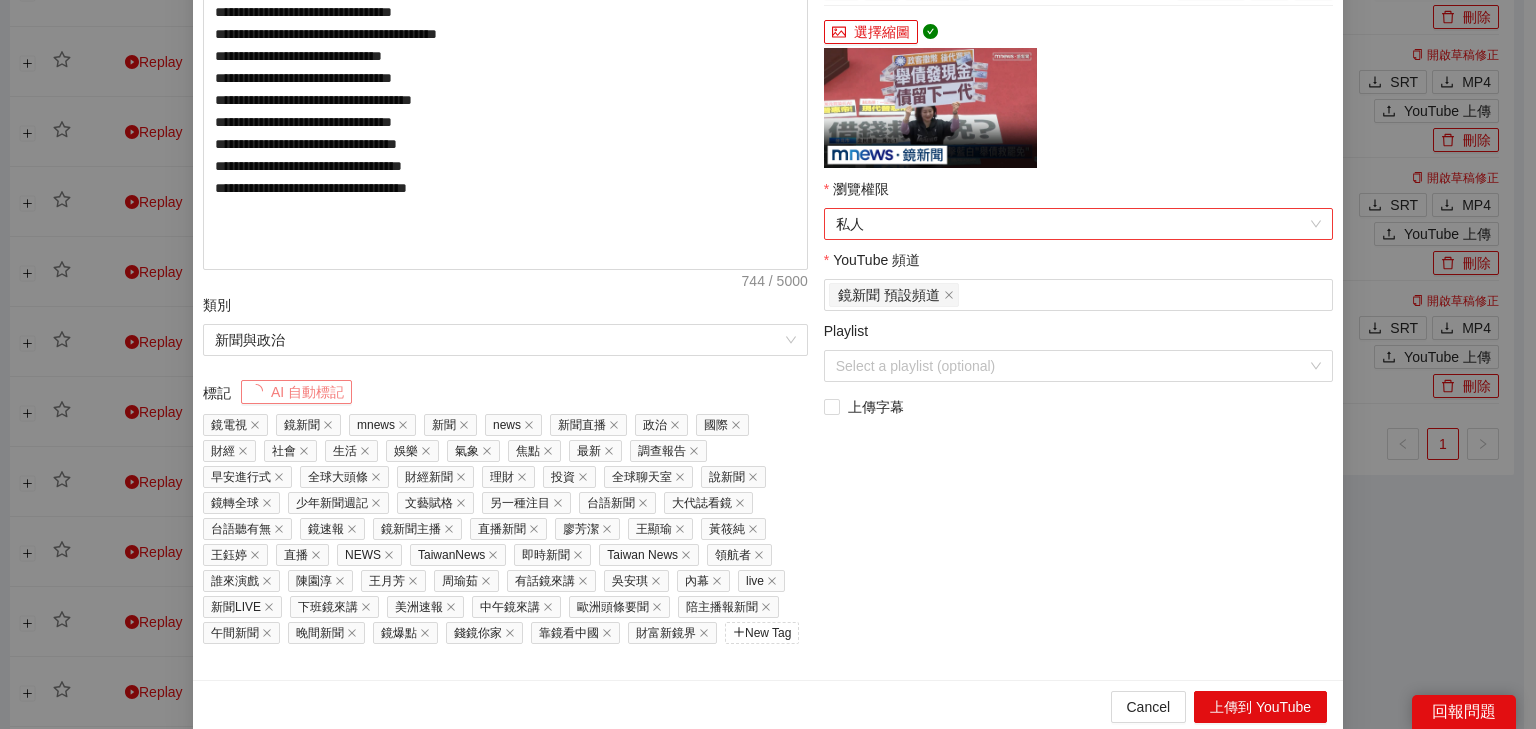 click on "私人" at bounding box center (1078, 224) 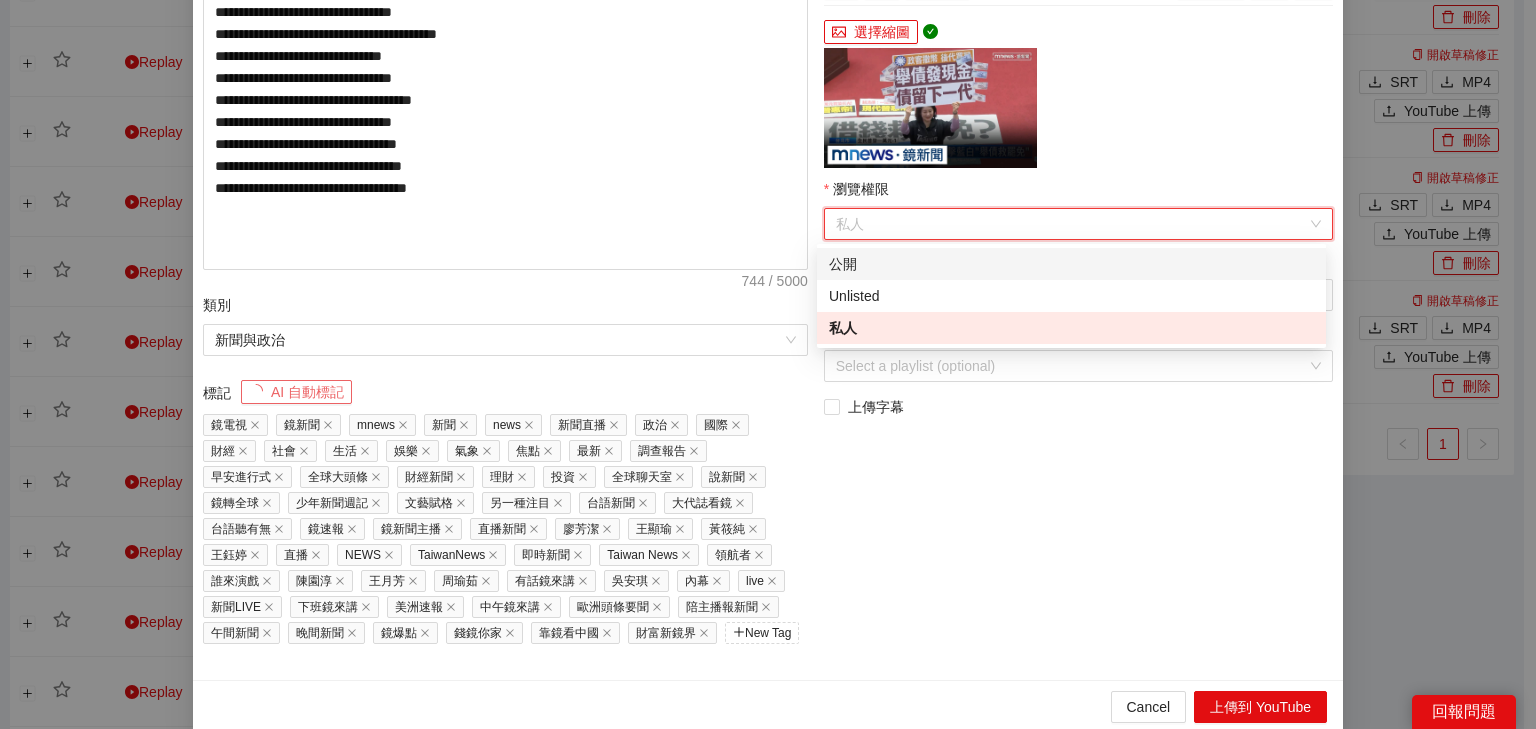 click on "公開" at bounding box center (1071, 264) 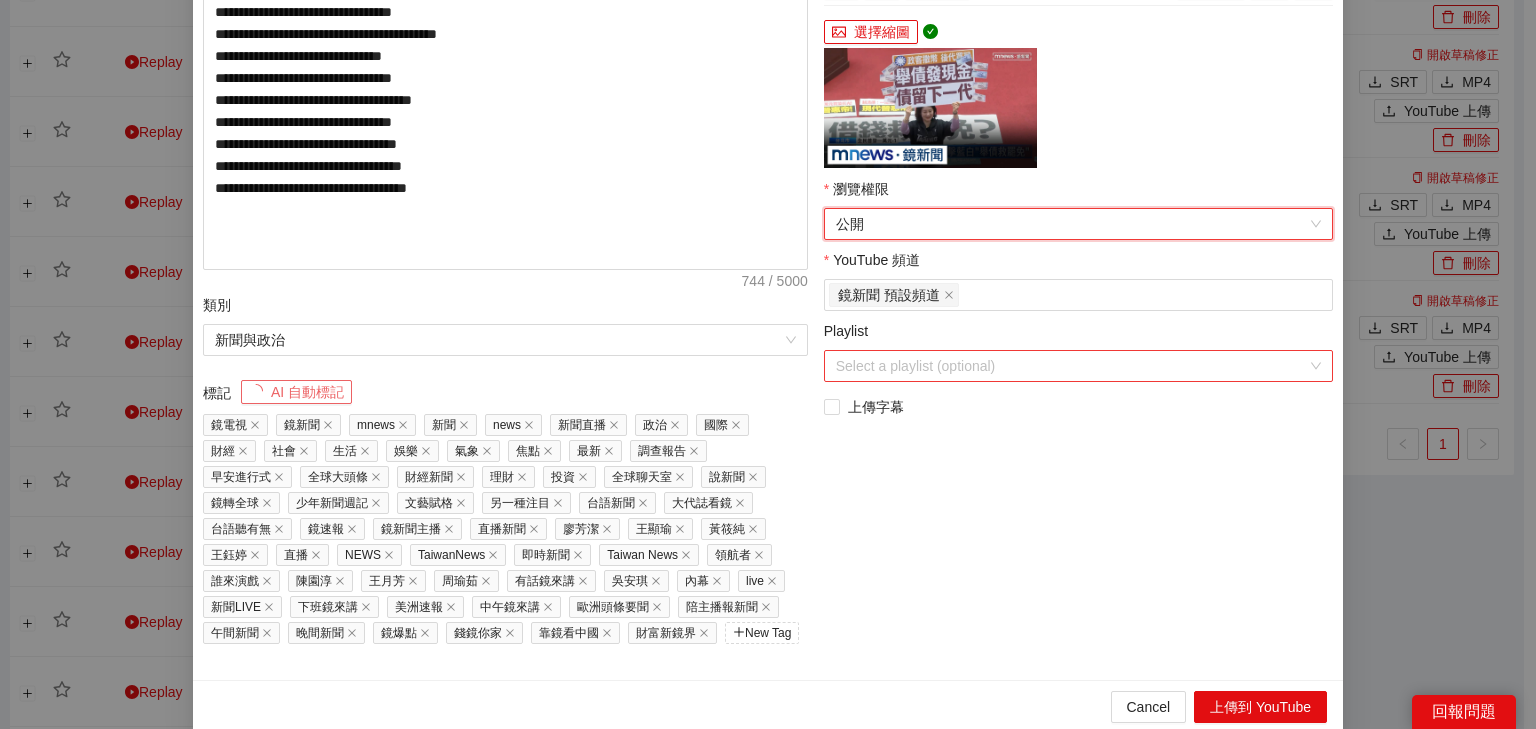click on "Playlist" at bounding box center [1071, 366] 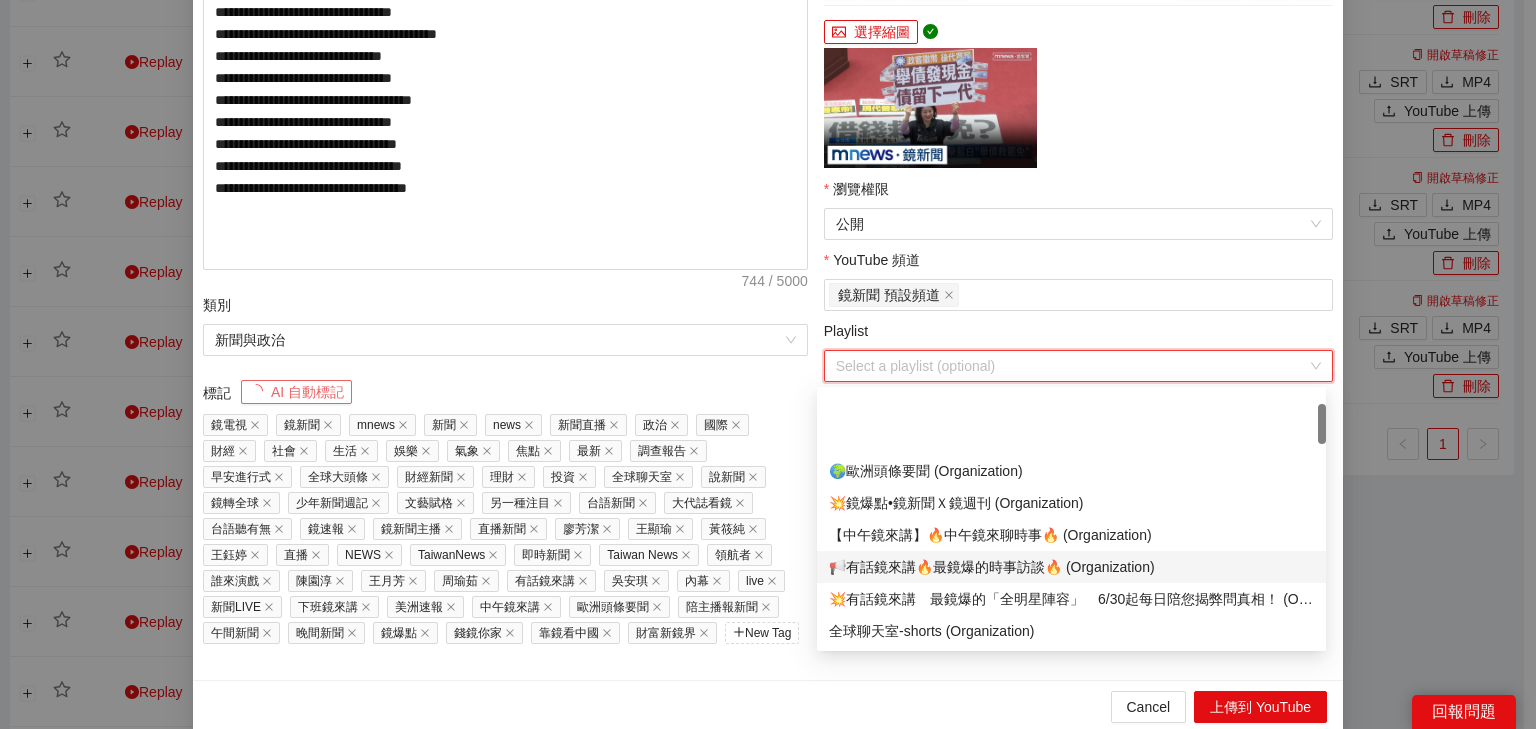 scroll, scrollTop: 80, scrollLeft: 0, axis: vertical 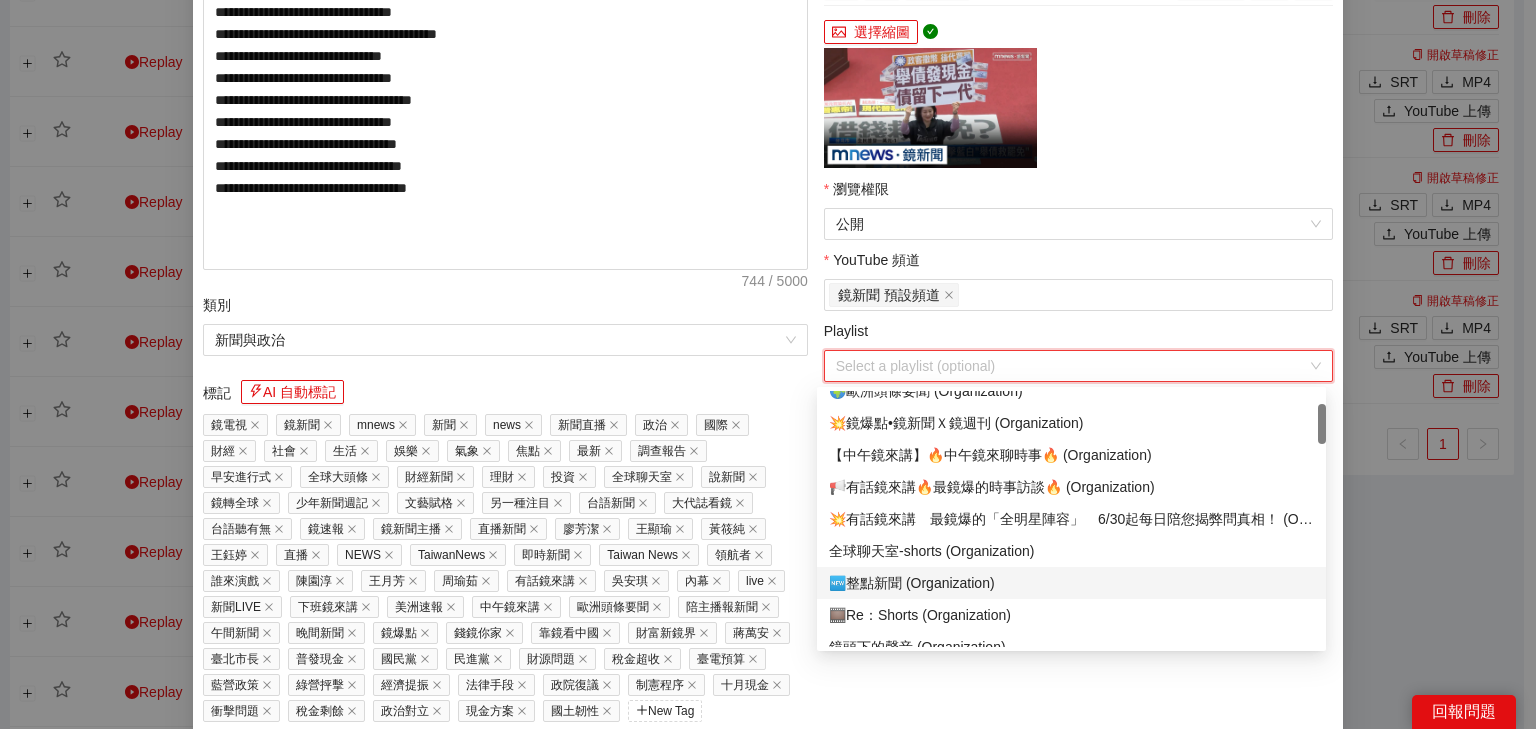 click on "🆕整點新聞 (Organization)" at bounding box center (1071, 583) 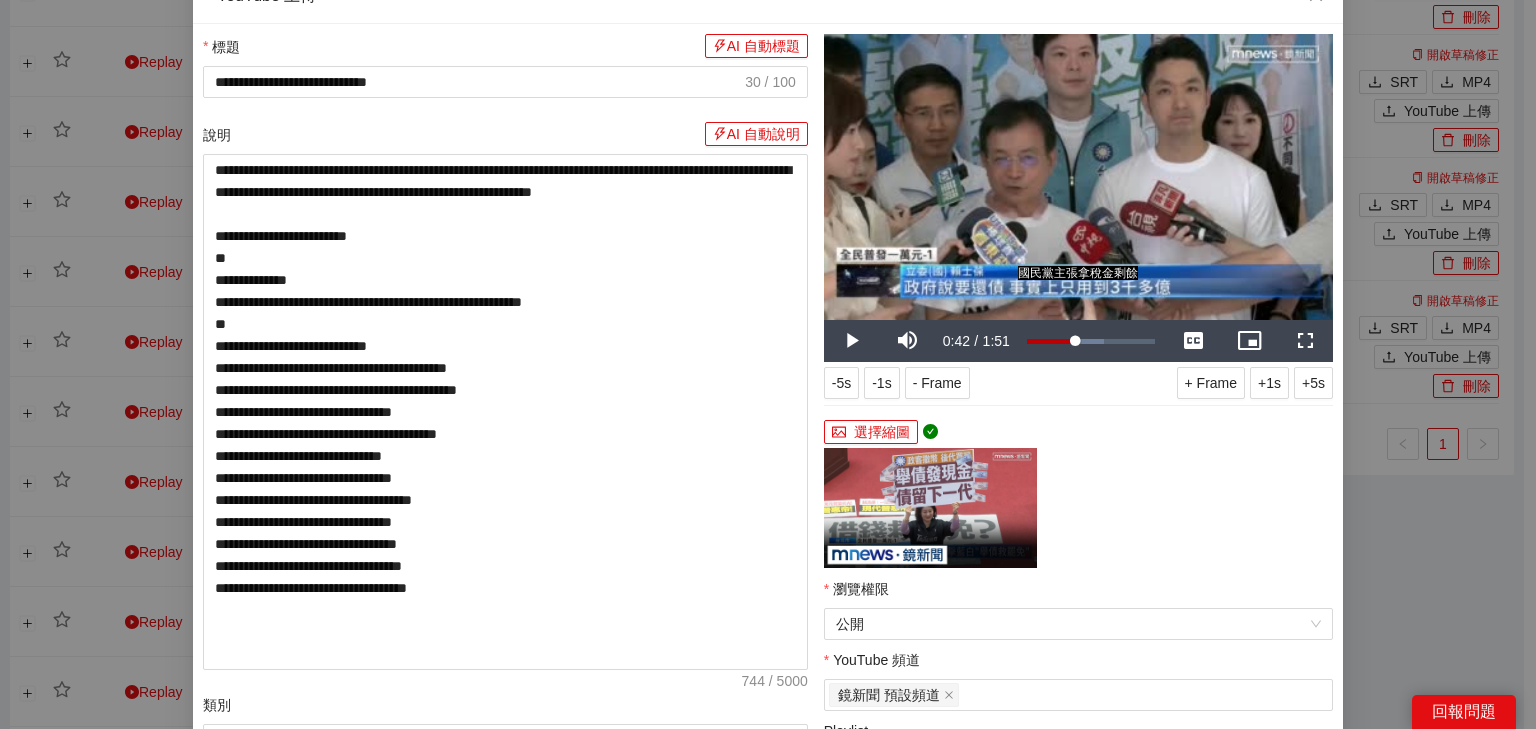 scroll, scrollTop: 508, scrollLeft: 0, axis: vertical 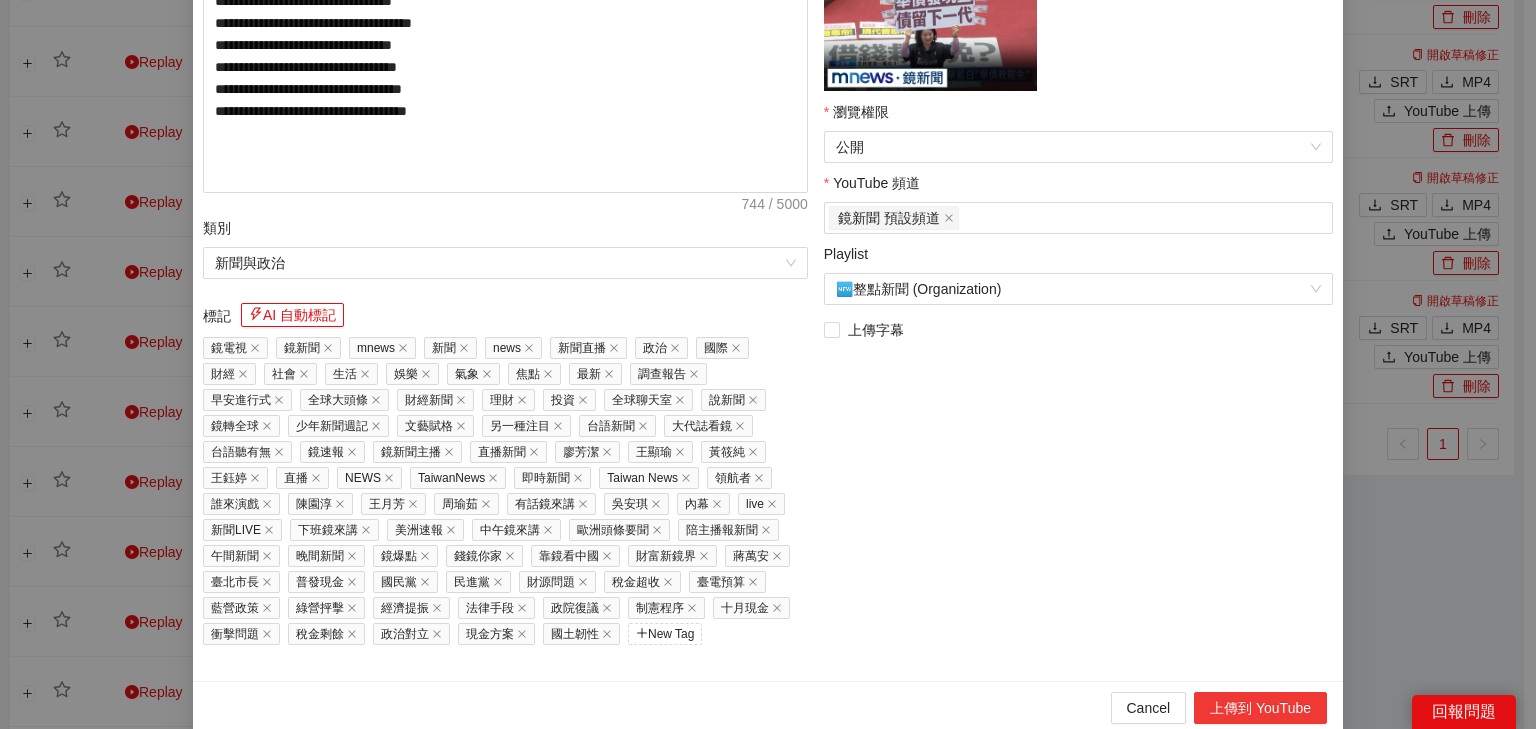 click on "上傳到 YouTube" at bounding box center (1260, 708) 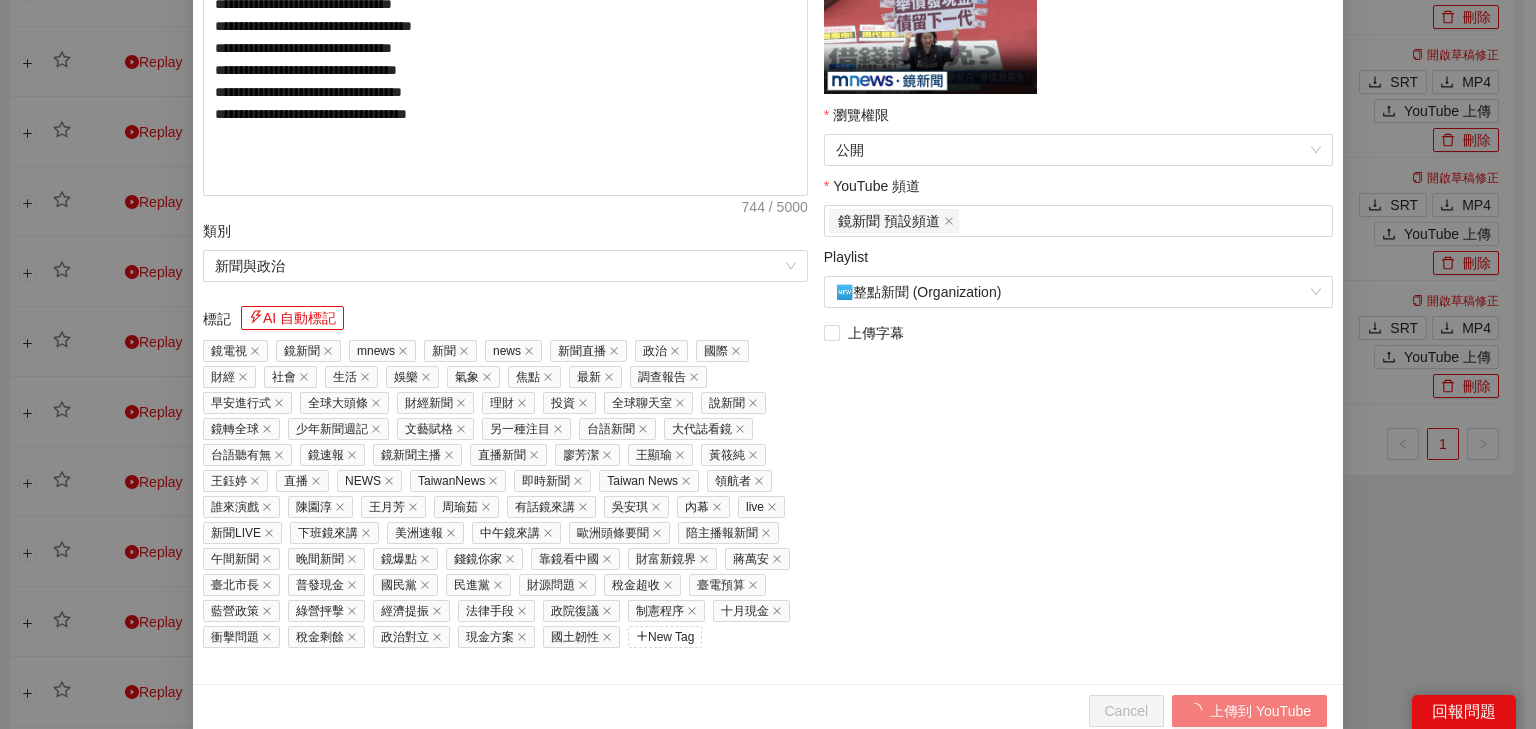 scroll, scrollTop: 508, scrollLeft: 0, axis: vertical 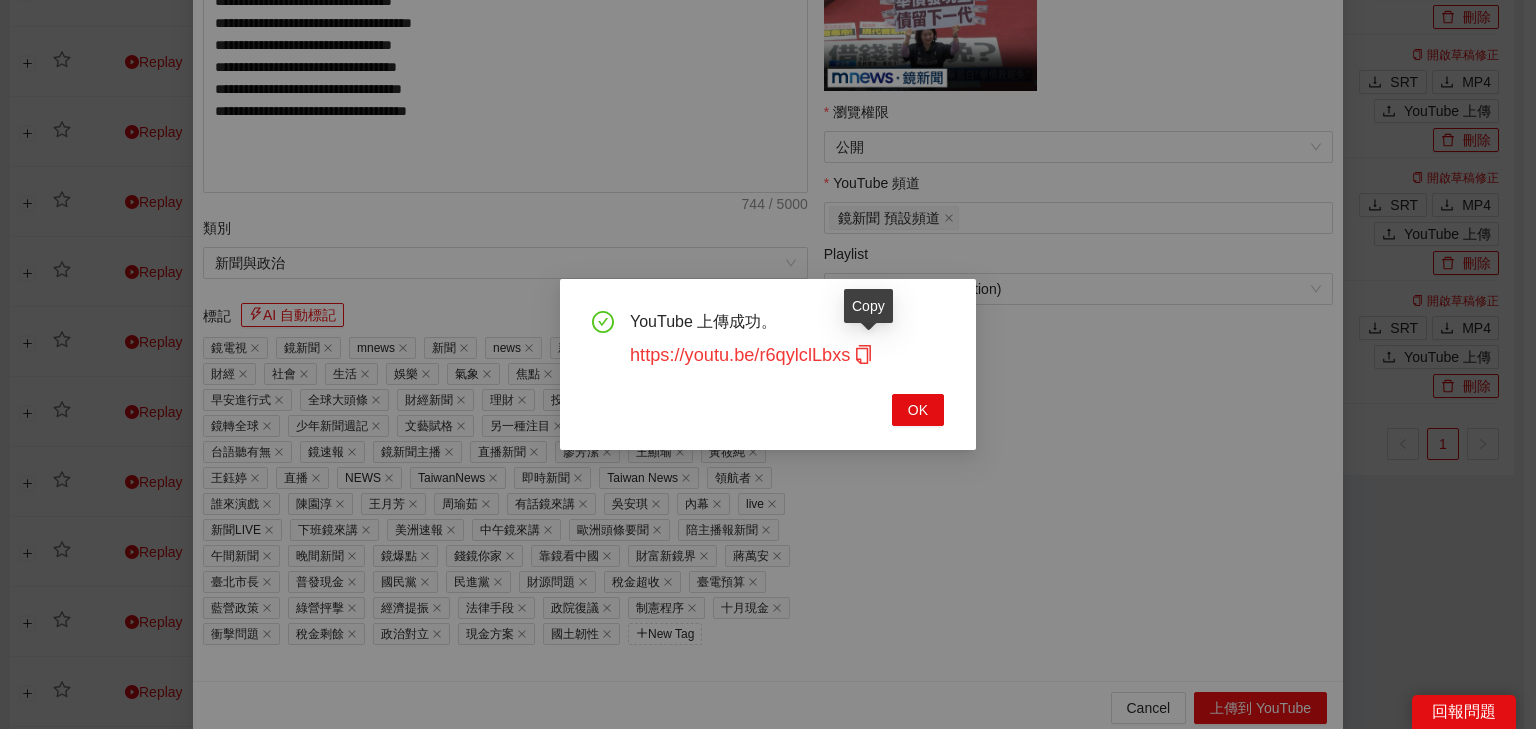 click 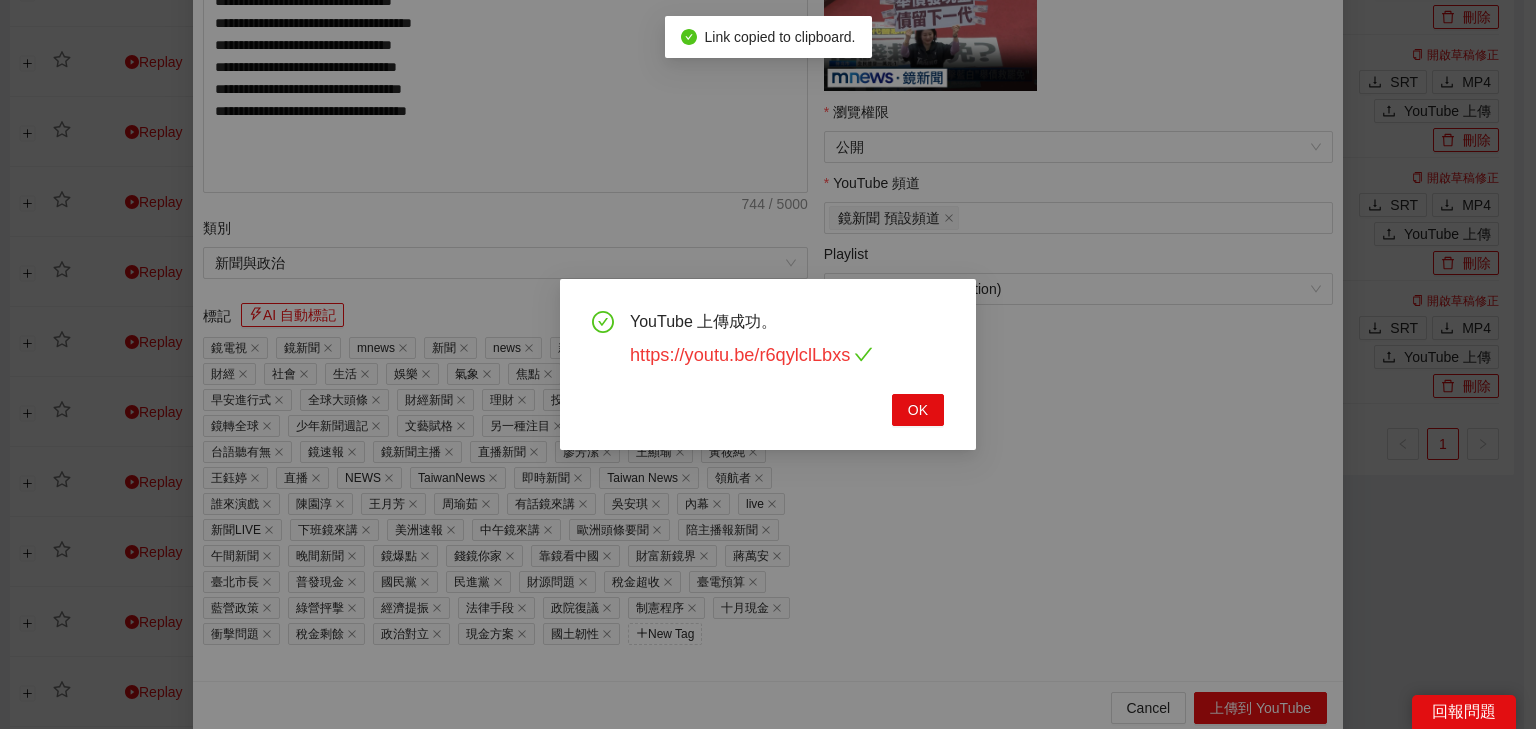 click on "https://youtu.be/r6qylclLbxs" at bounding box center [751, 355] 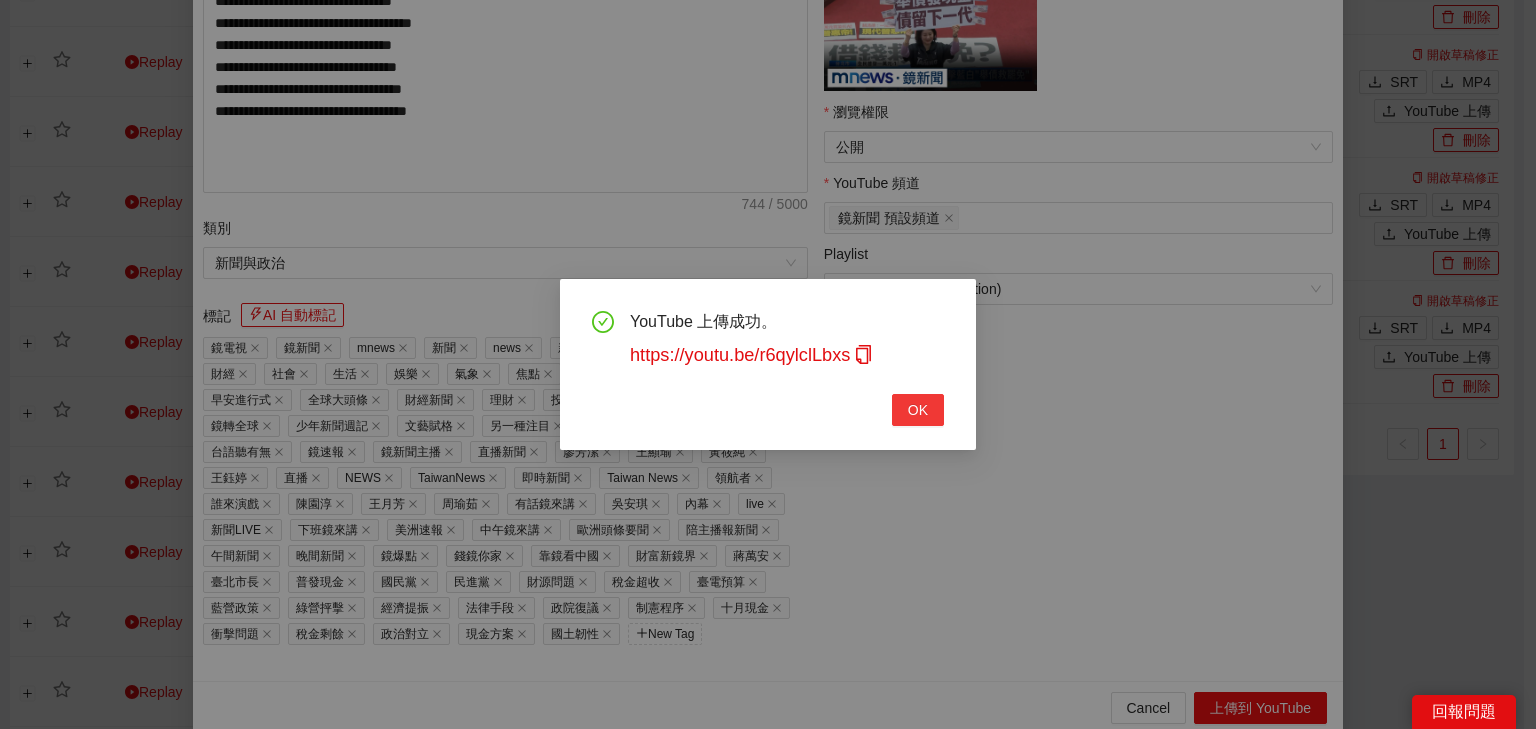 drag, startPoint x: 922, startPoint y: 412, endPoint x: 779, endPoint y: 277, distance: 196.65706 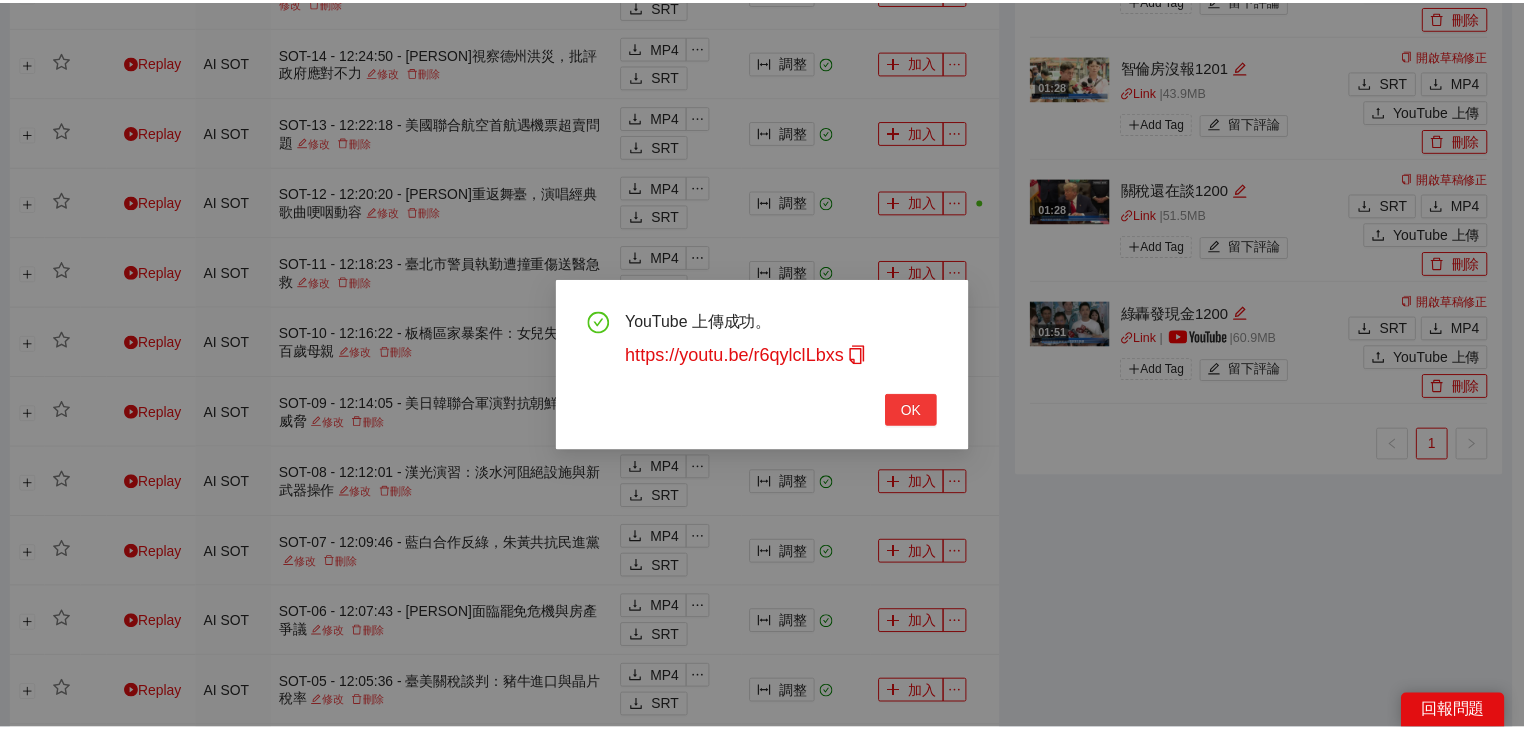 scroll, scrollTop: 343, scrollLeft: 0, axis: vertical 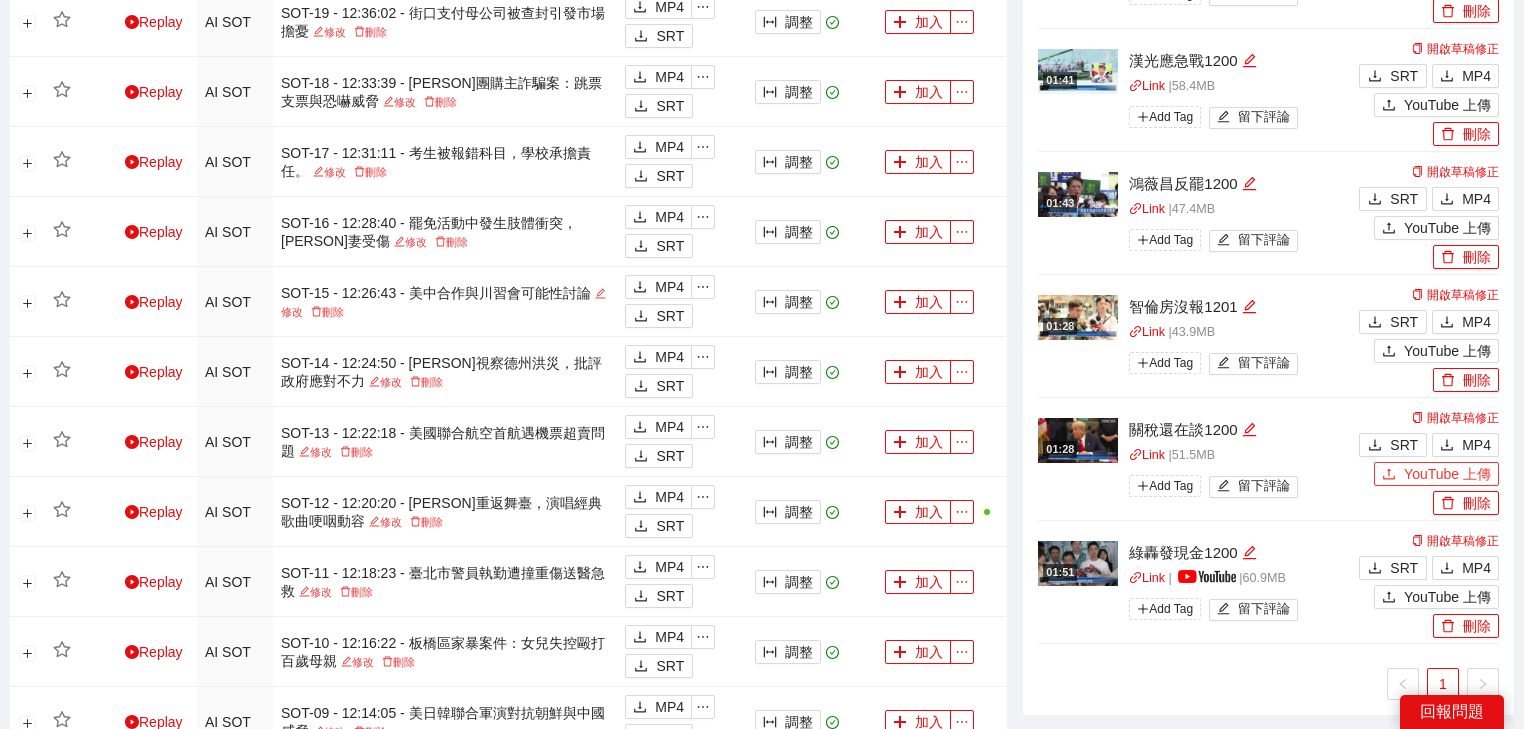 click on "YouTube 上傳" at bounding box center [1447, 474] 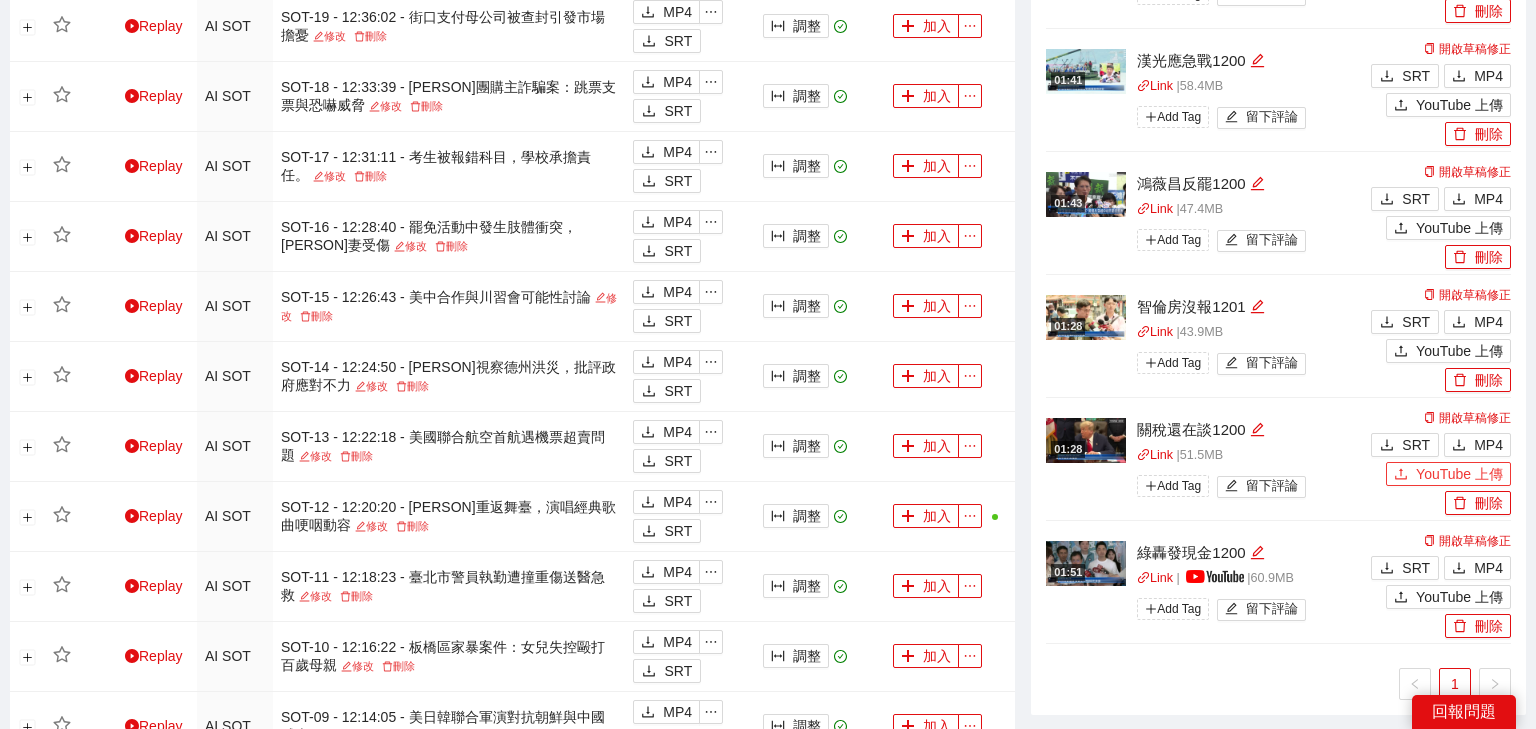 type 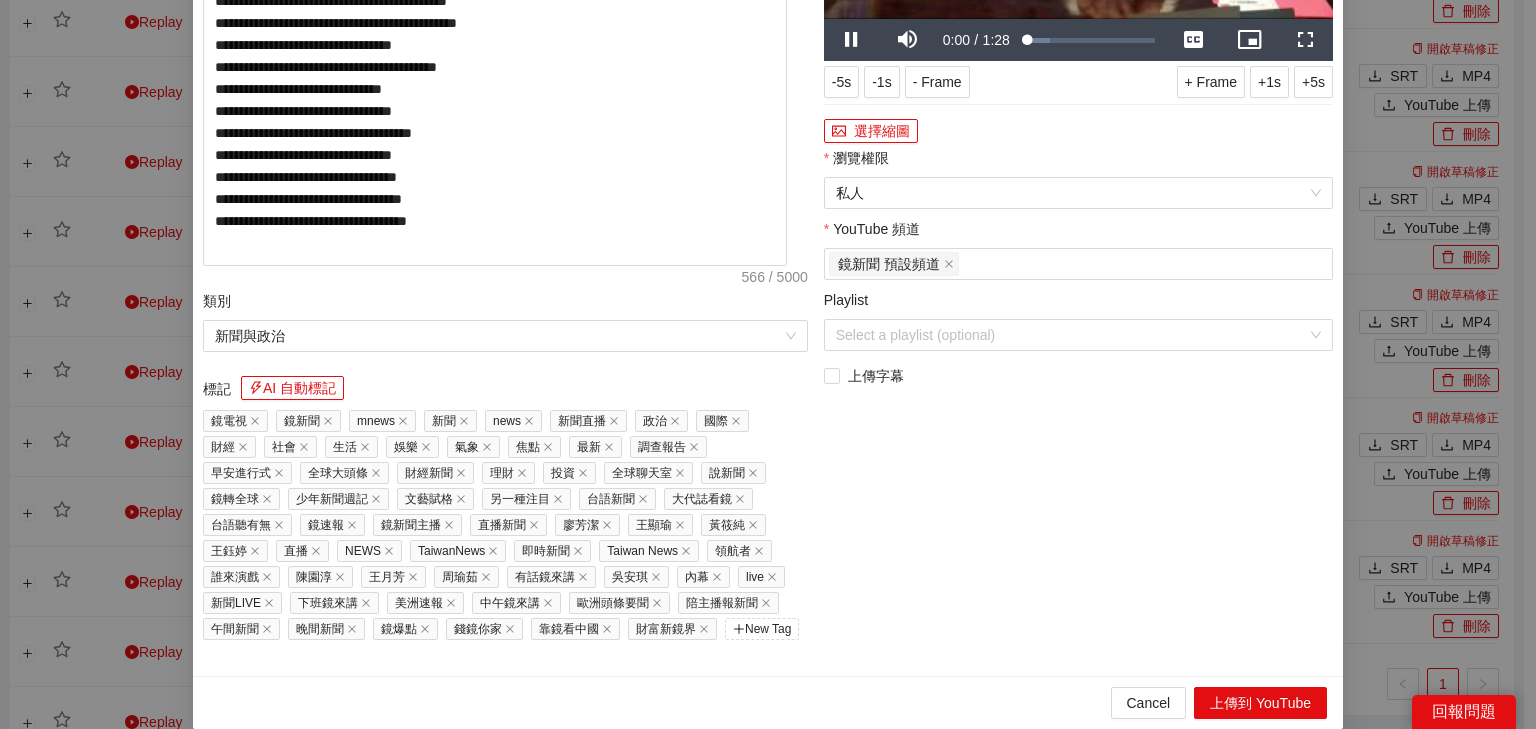 drag, startPoint x: 626, startPoint y: 116, endPoint x: 46, endPoint y: 120, distance: 580.0138 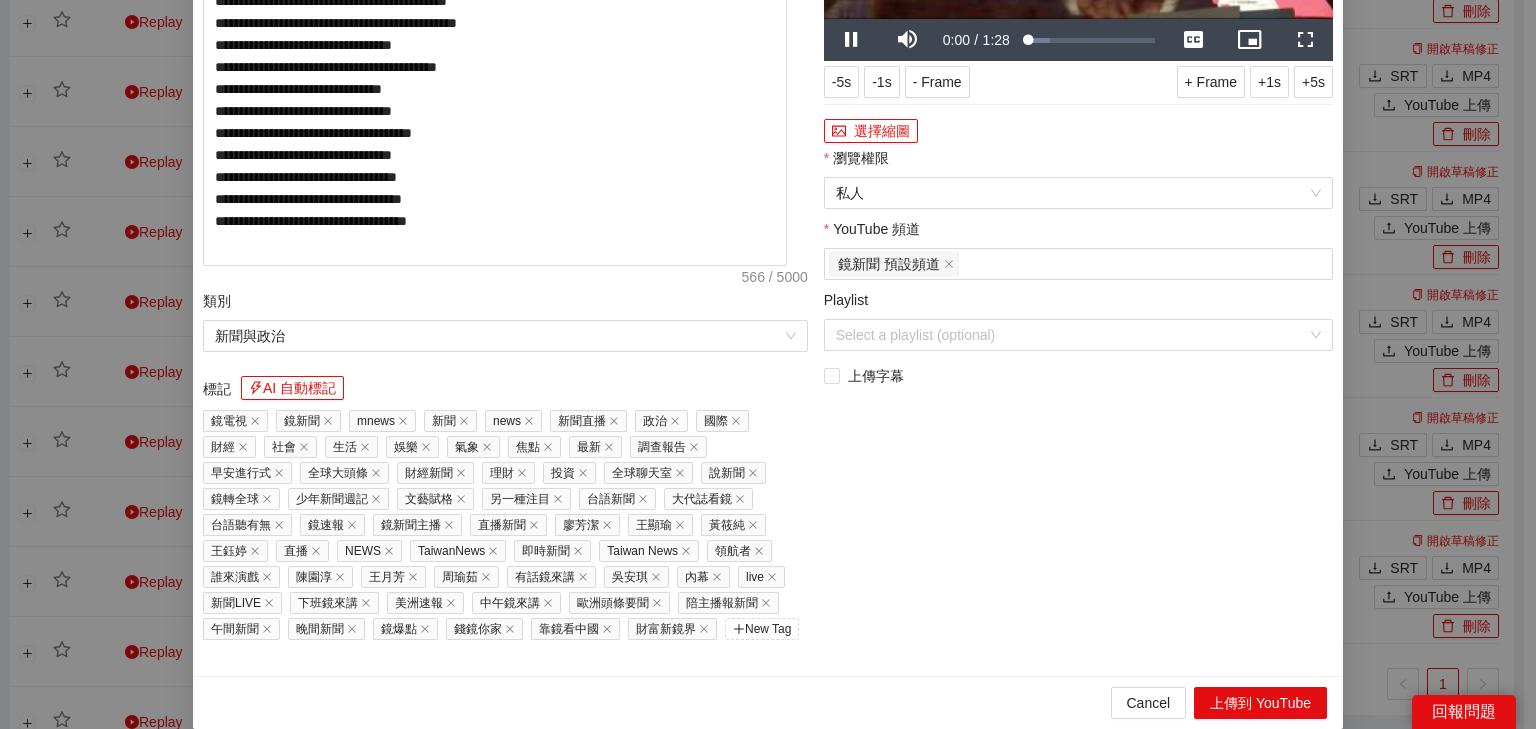 paste on "**********" 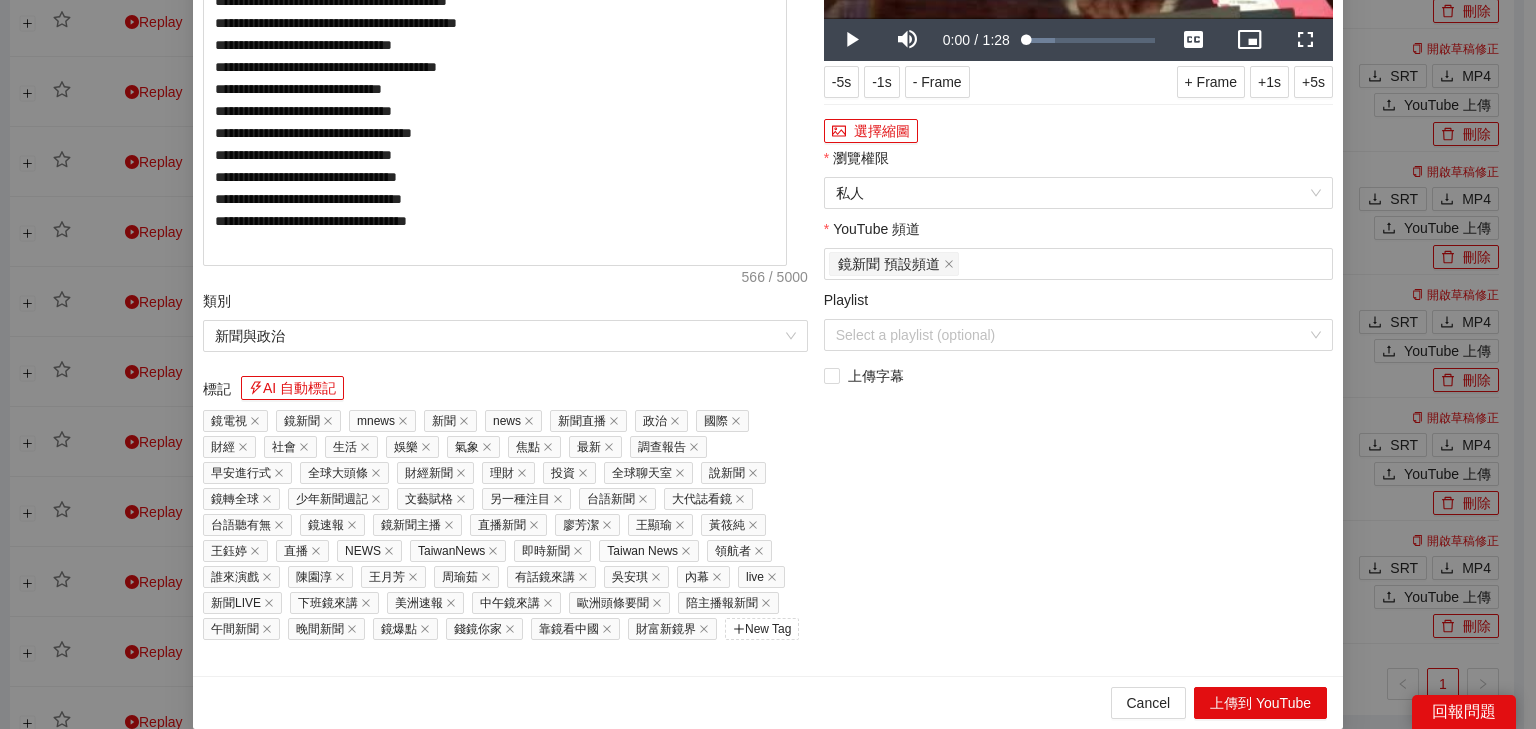 drag, startPoint x: 1022, startPoint y: 375, endPoint x: 960, endPoint y: 372, distance: 62.072536 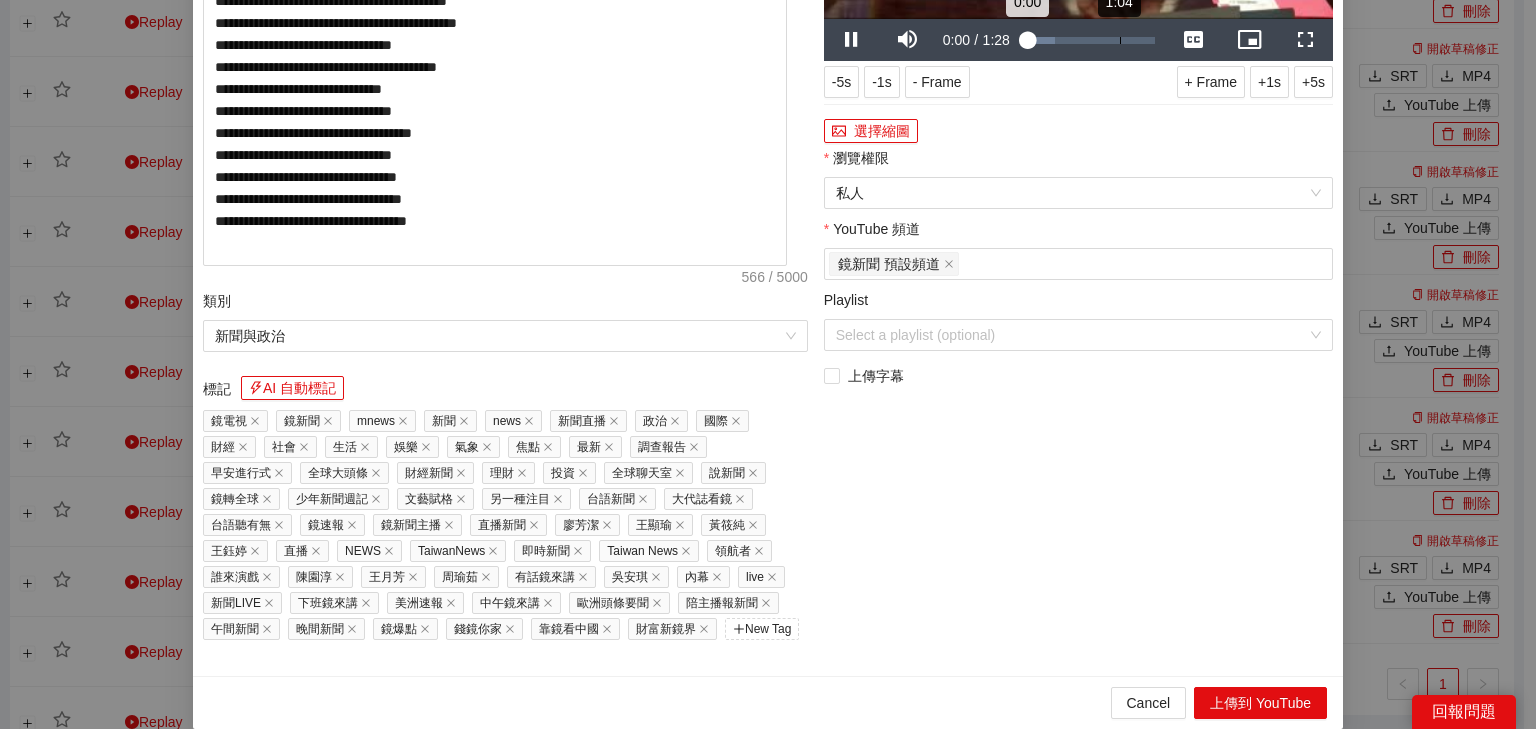 click on "Loaded :  21.77% 1:04 0:00" at bounding box center (1091, 40) 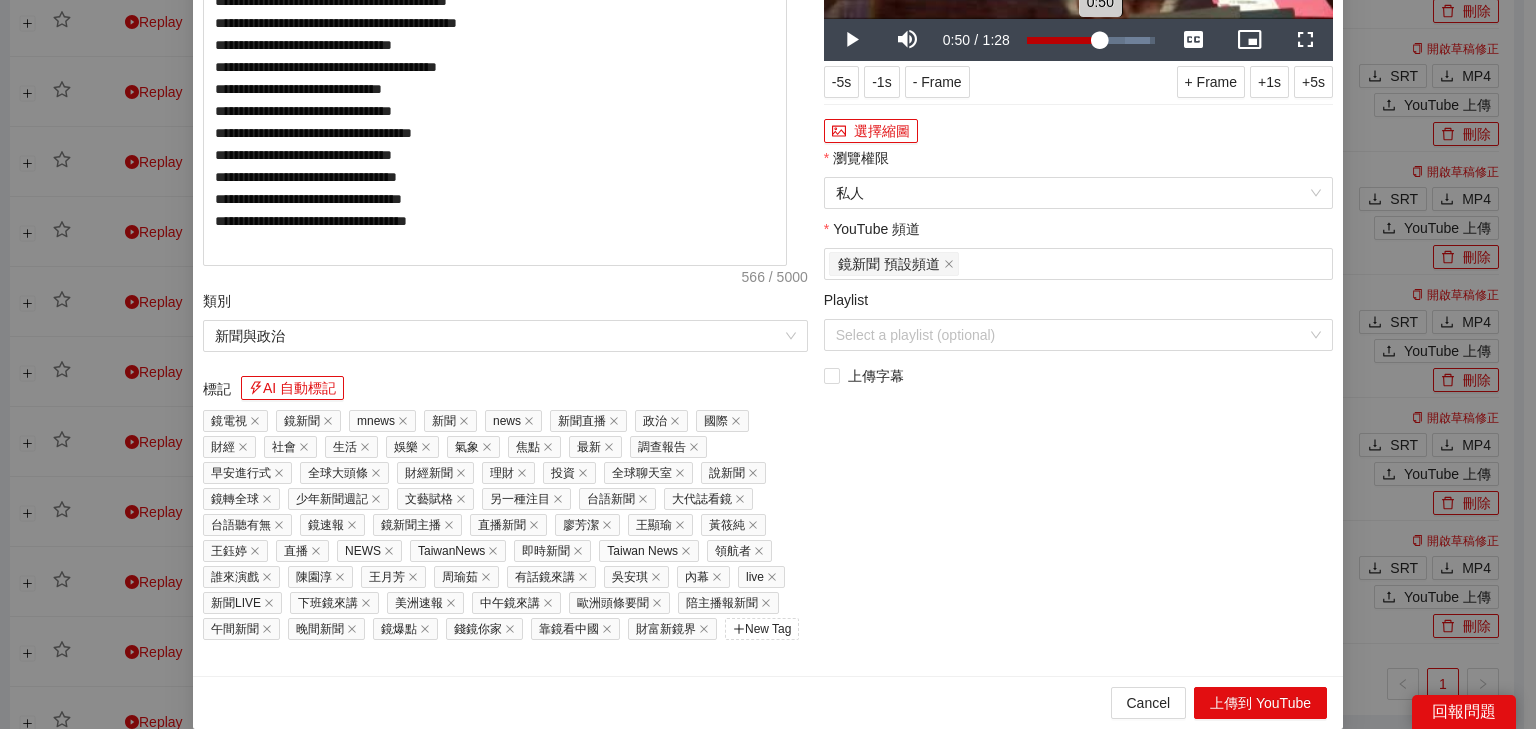 click on "Loaded :  96.43% 0:50 0:50" at bounding box center (1091, 40) 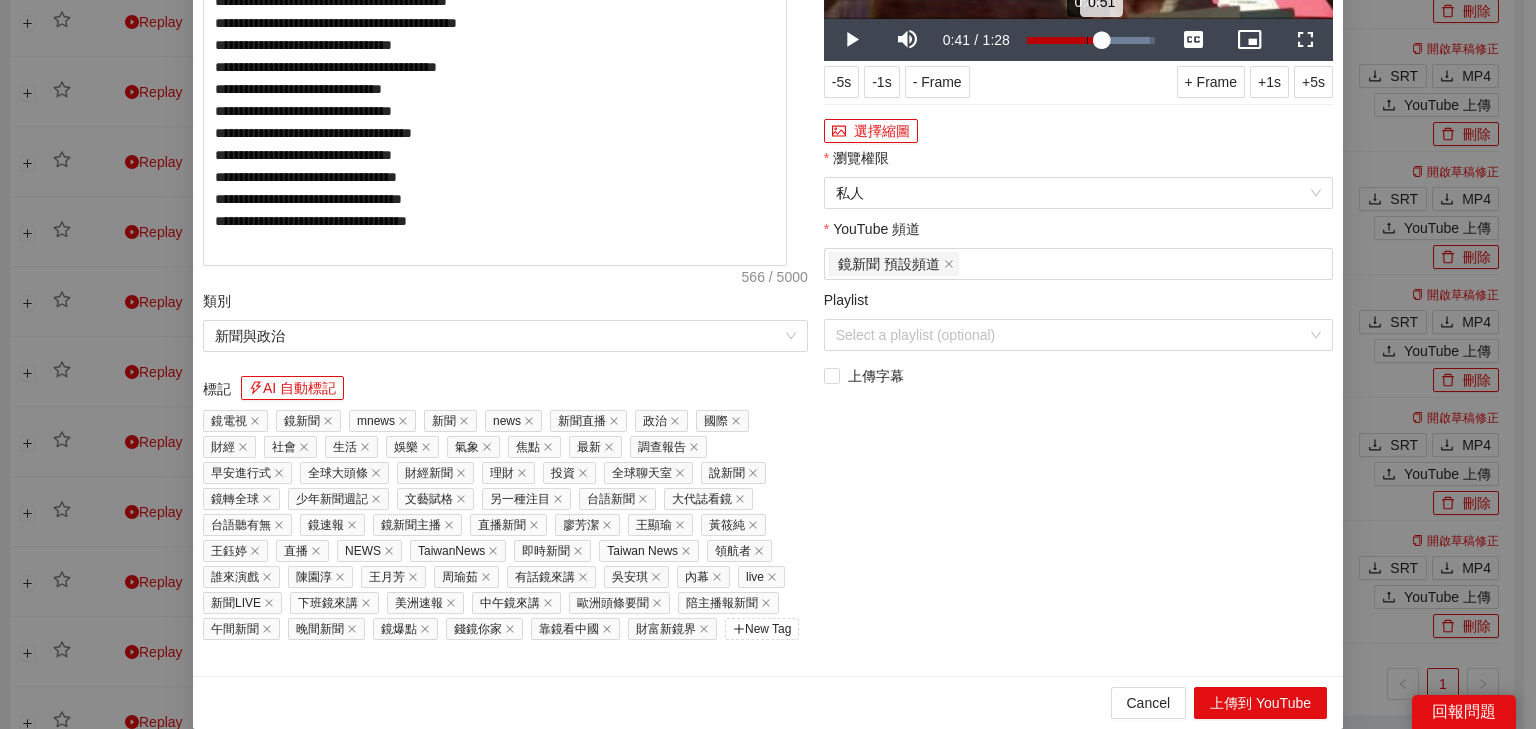 click on "Loaded :  96.43% 0:41 0:51" at bounding box center [1091, 40] 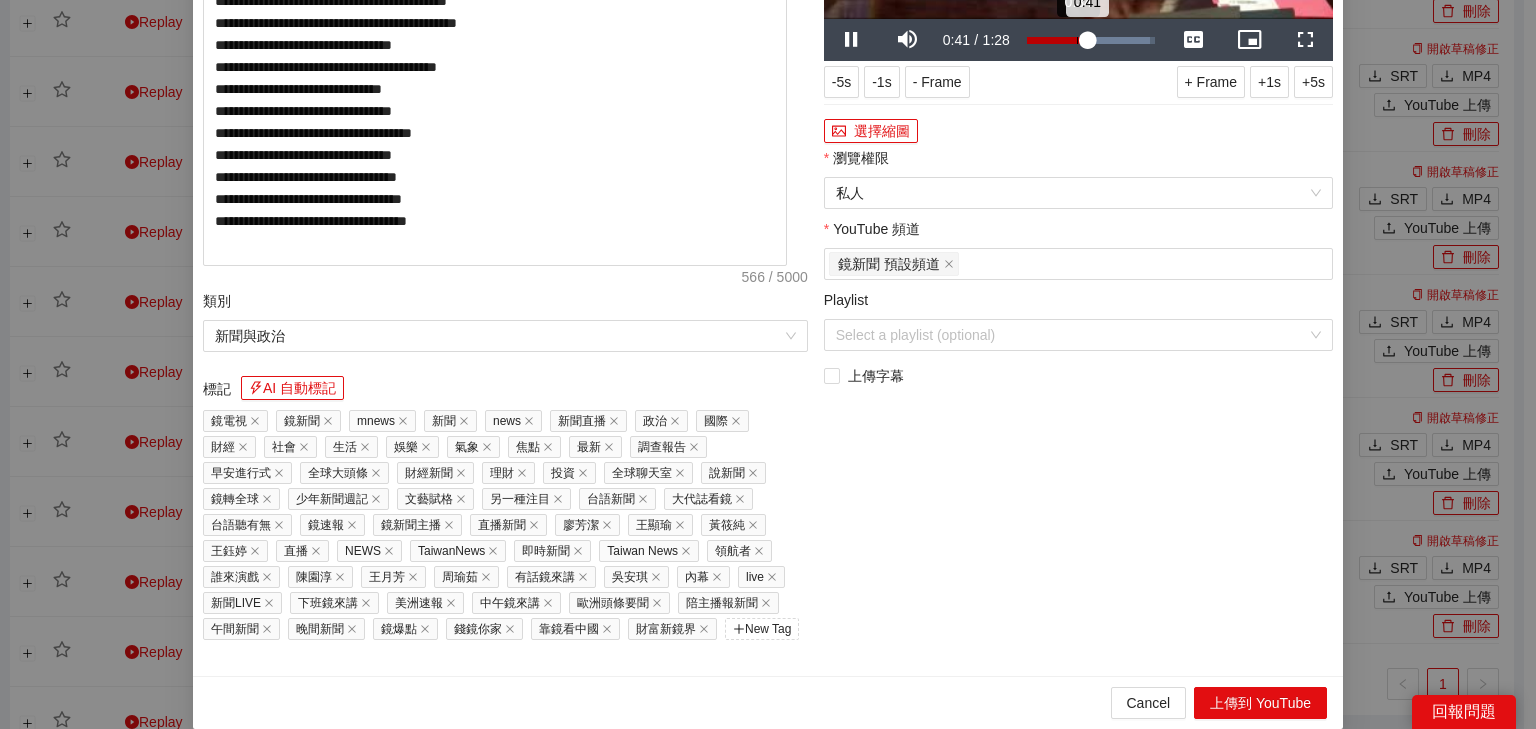 click on "Loaded :  96.43% 0:34 0:41" at bounding box center [1091, 40] 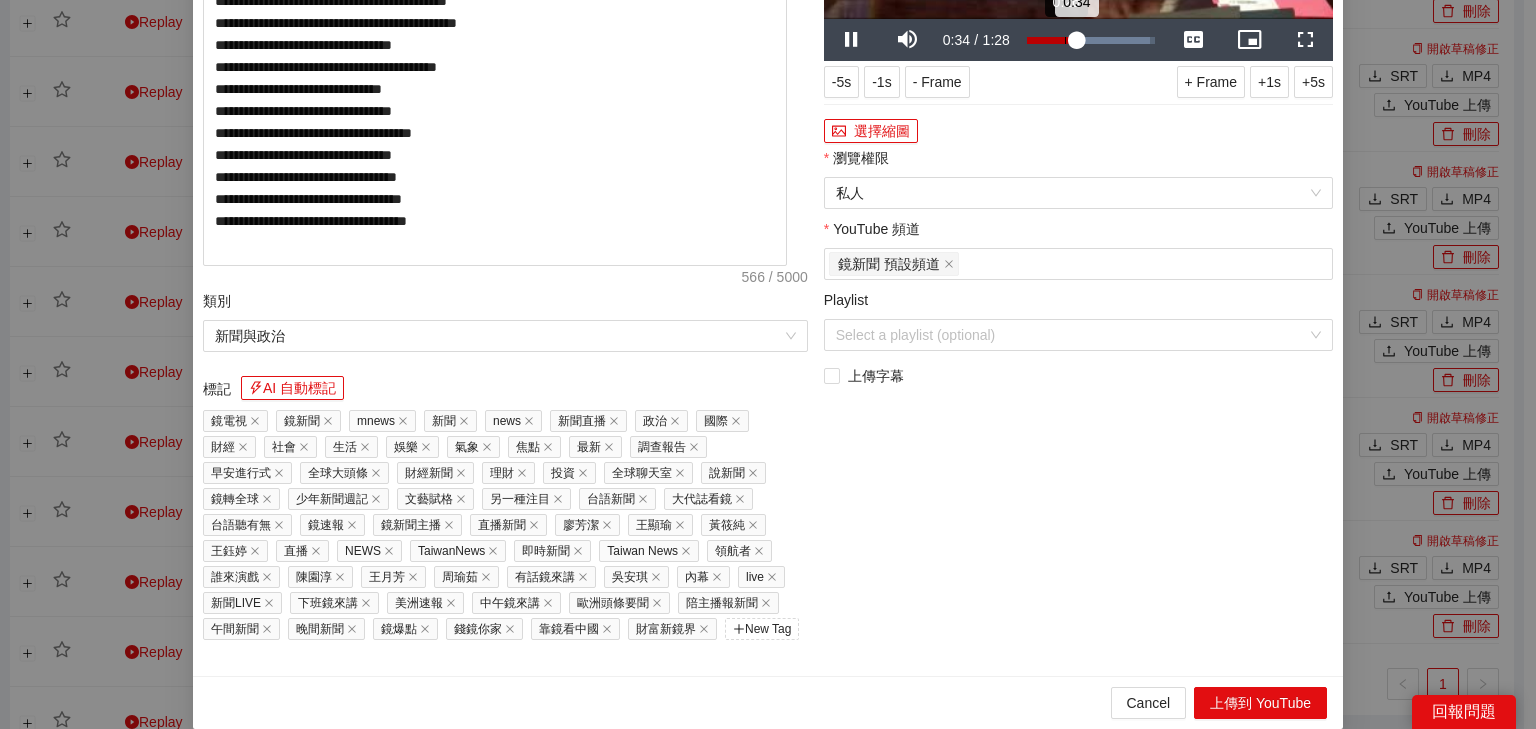click on "0:34" at bounding box center [1052, 40] 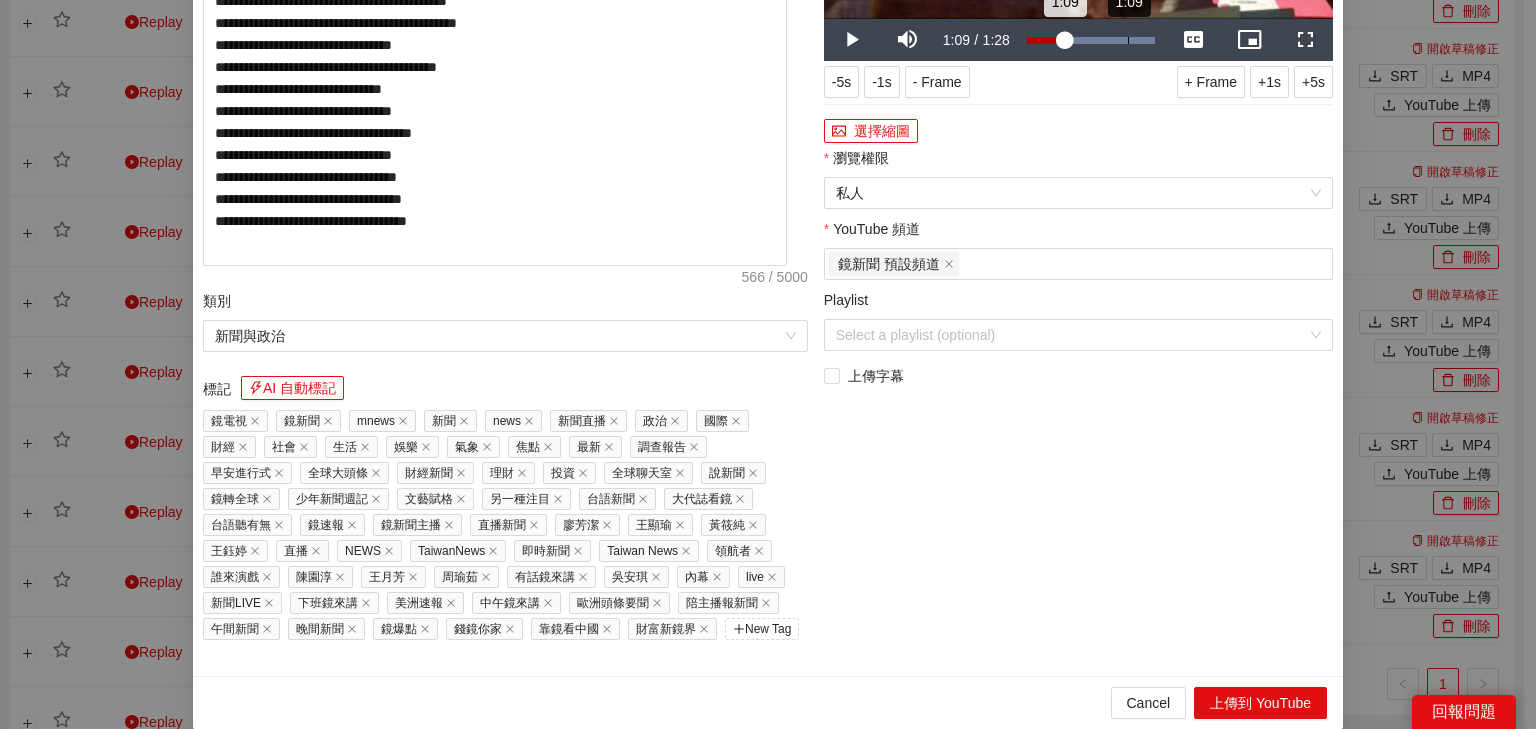 click on "1:09" at bounding box center [1128, 40] 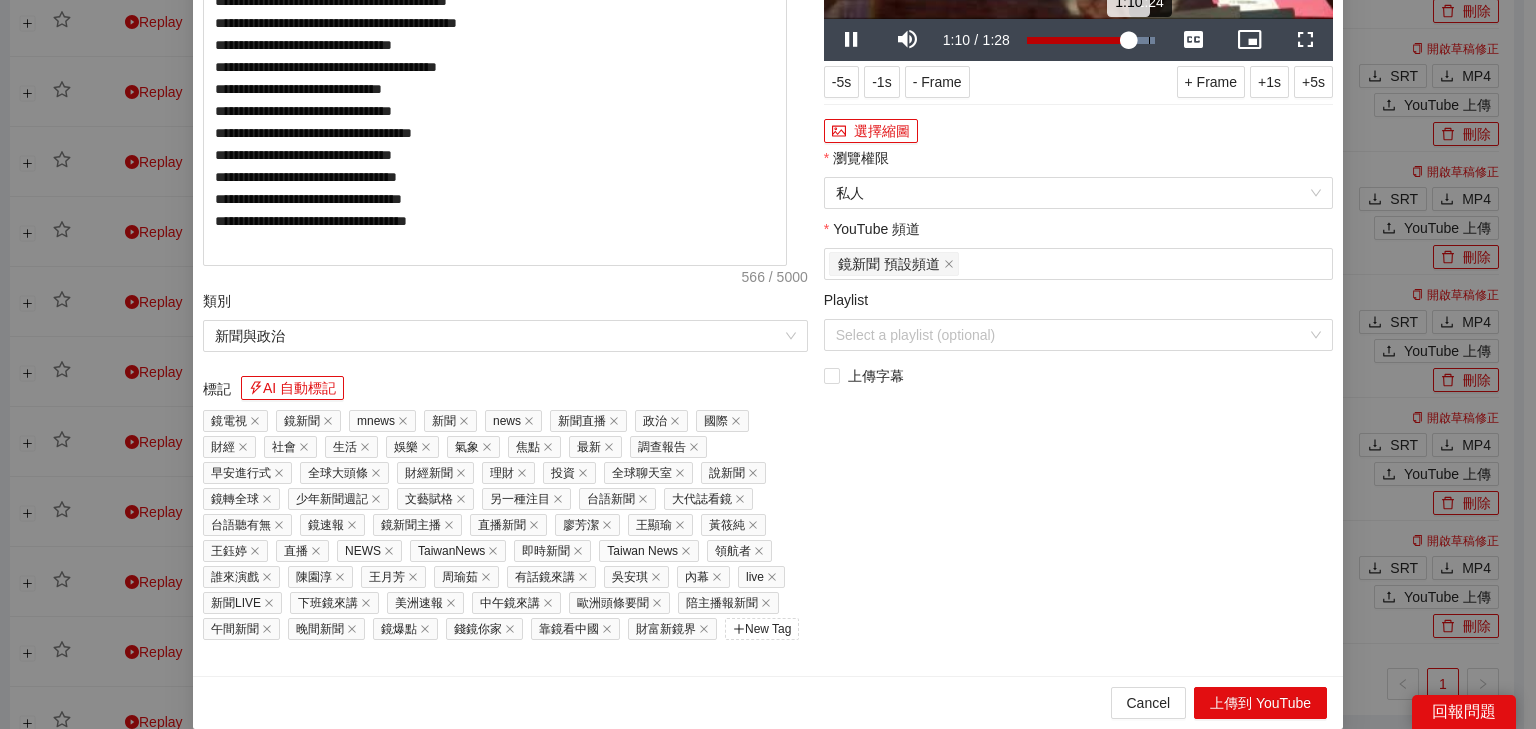 click on "Loaded :  100.00% 1:24 1:10" at bounding box center (1091, 40) 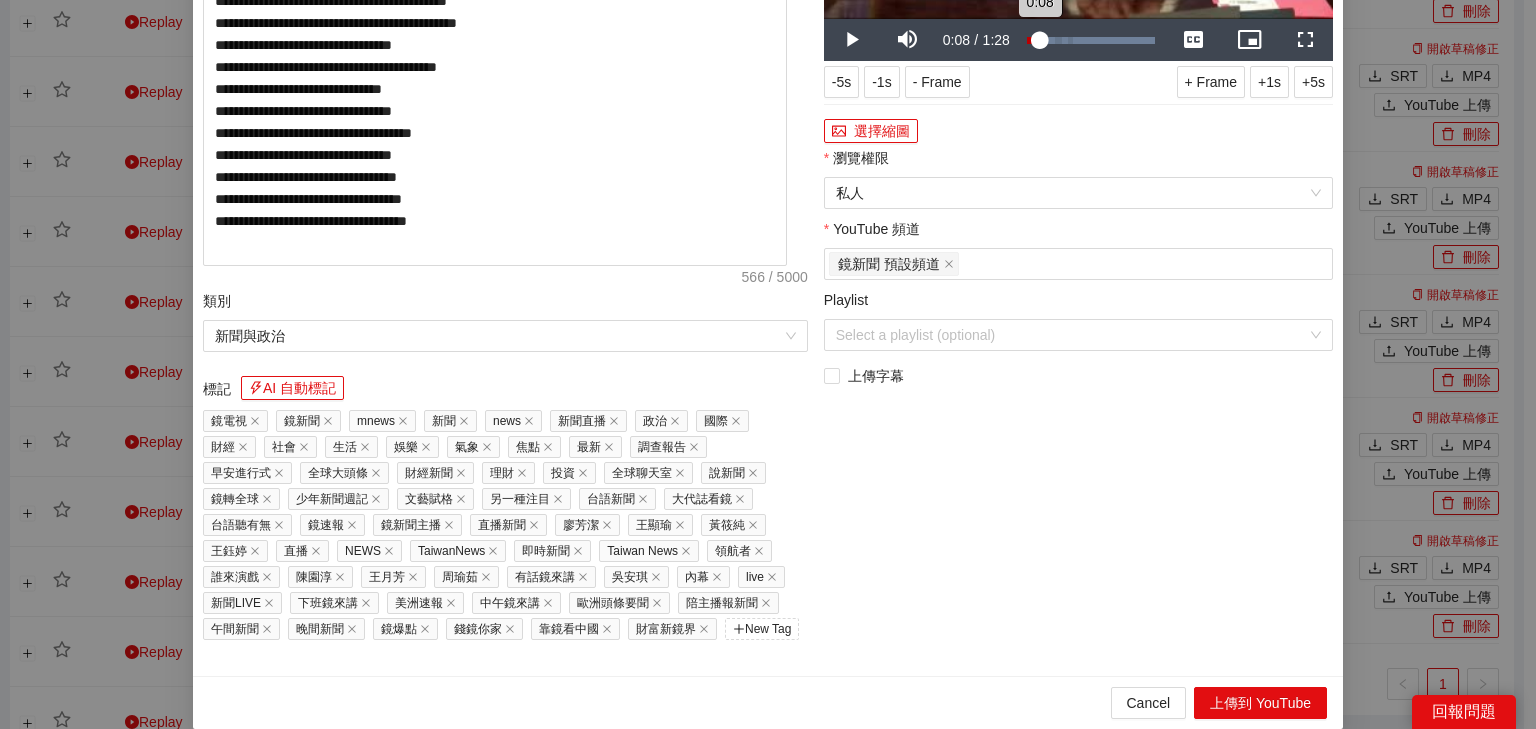 click on "Loaded :  100.00% 0:08 0:08" at bounding box center [1091, 40] 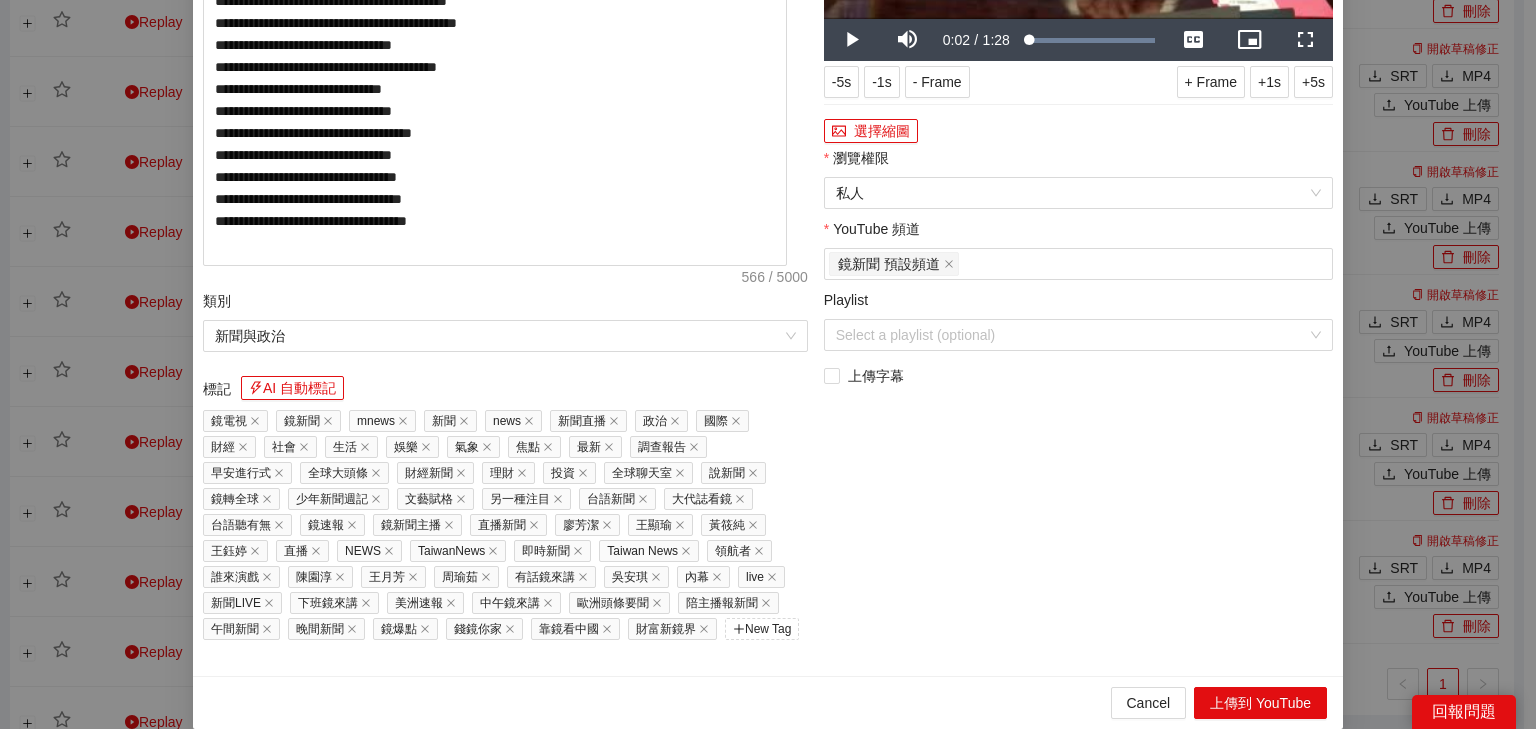 drag, startPoint x: 1024, startPoint y: 373, endPoint x: 992, endPoint y: 374, distance: 32.01562 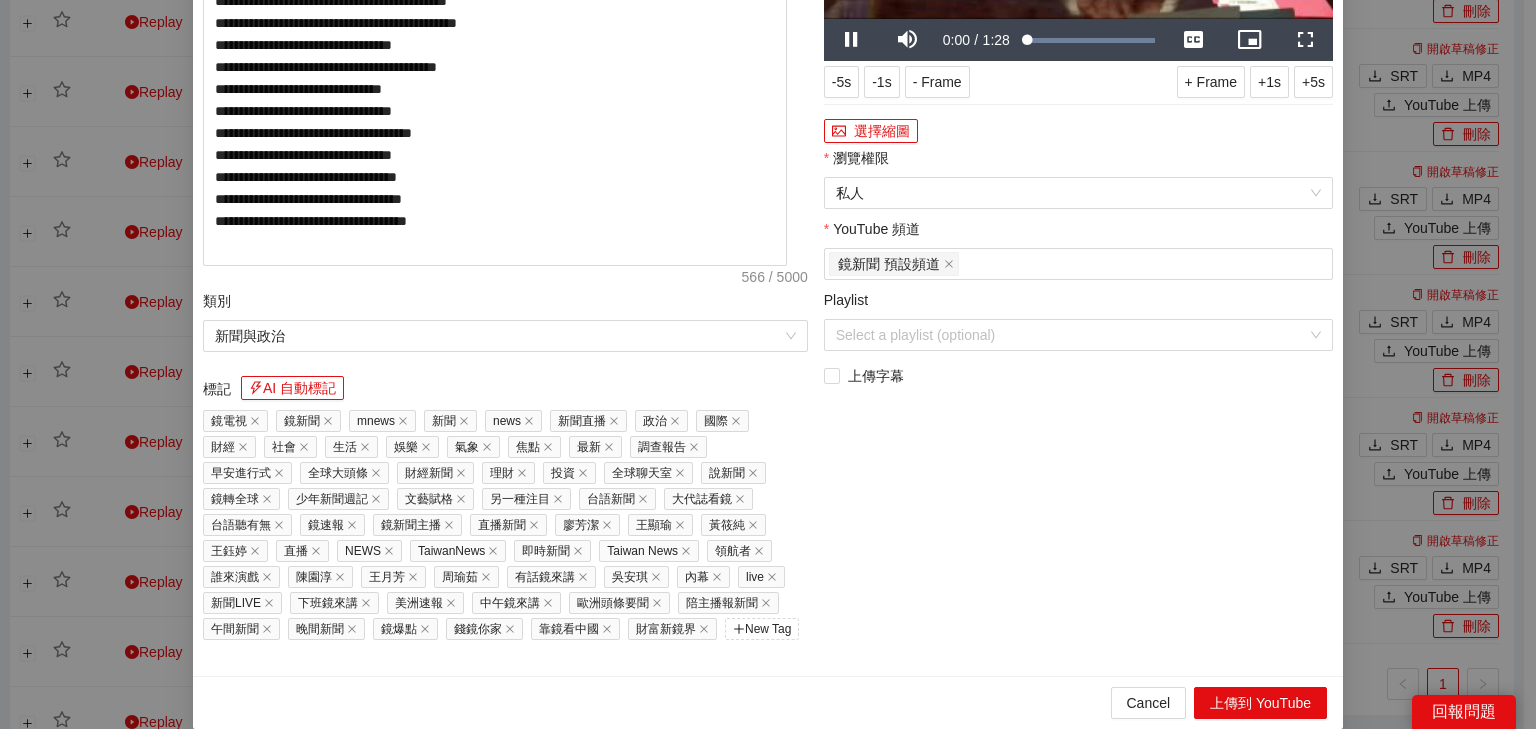 type on "**********" 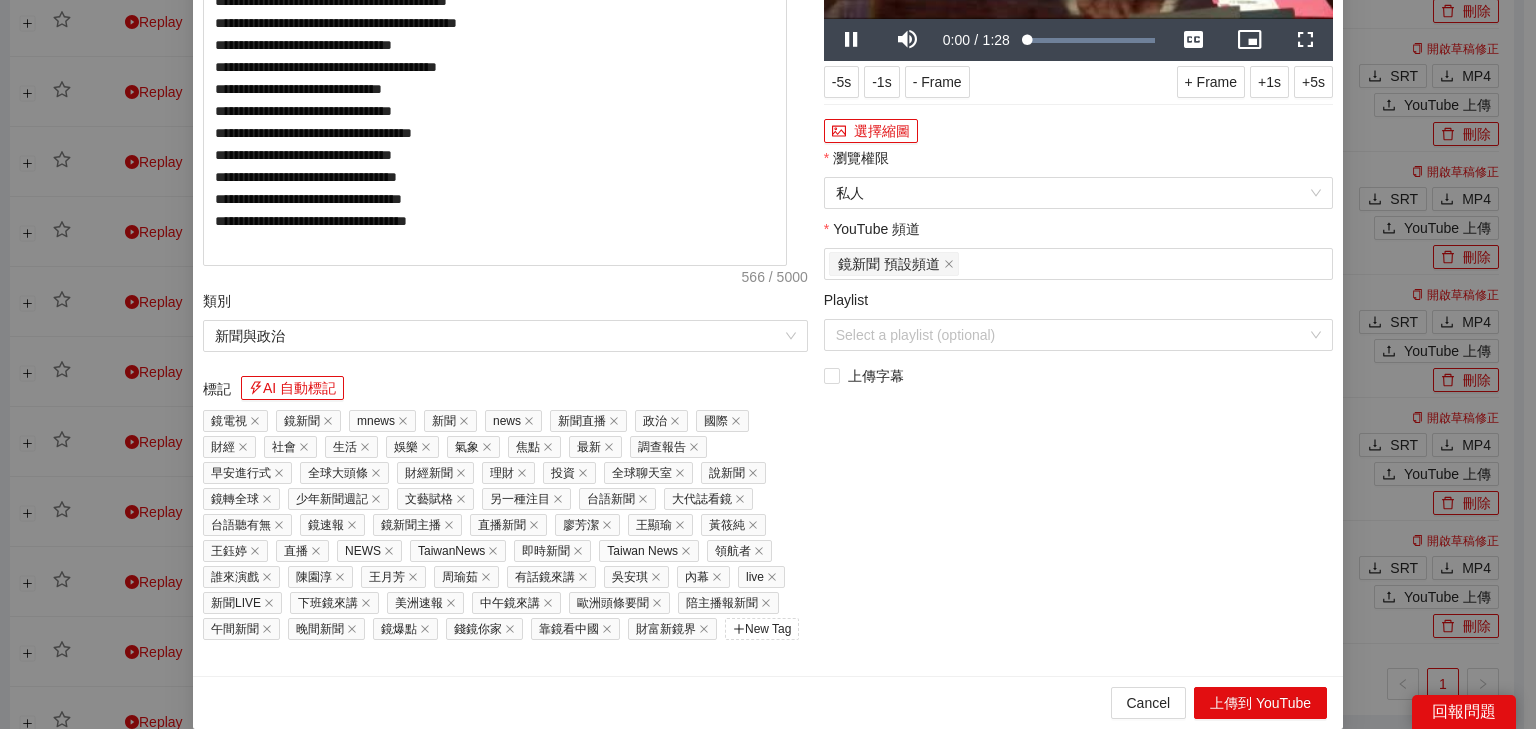 click at bounding box center (1078, -124) 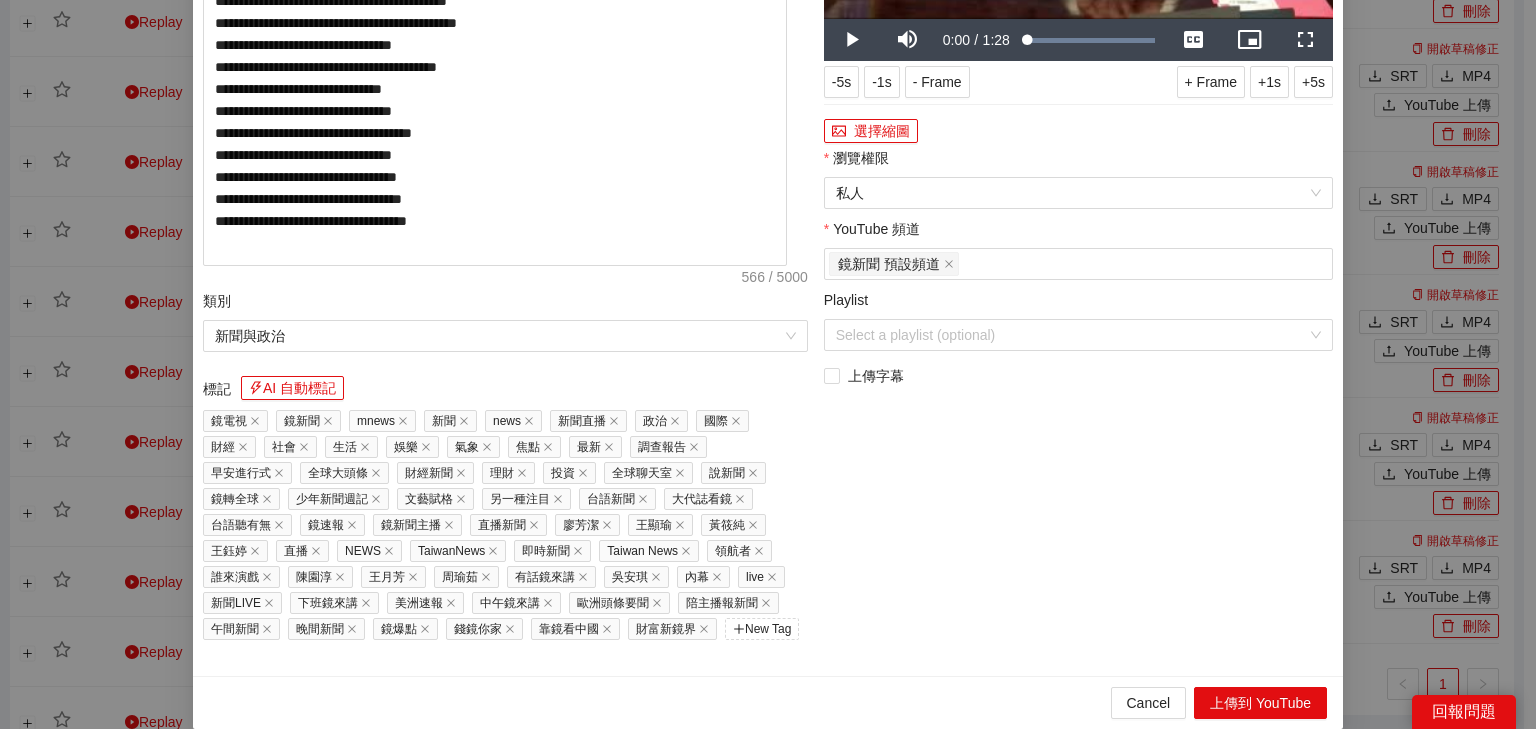 click at bounding box center (1078, -124) 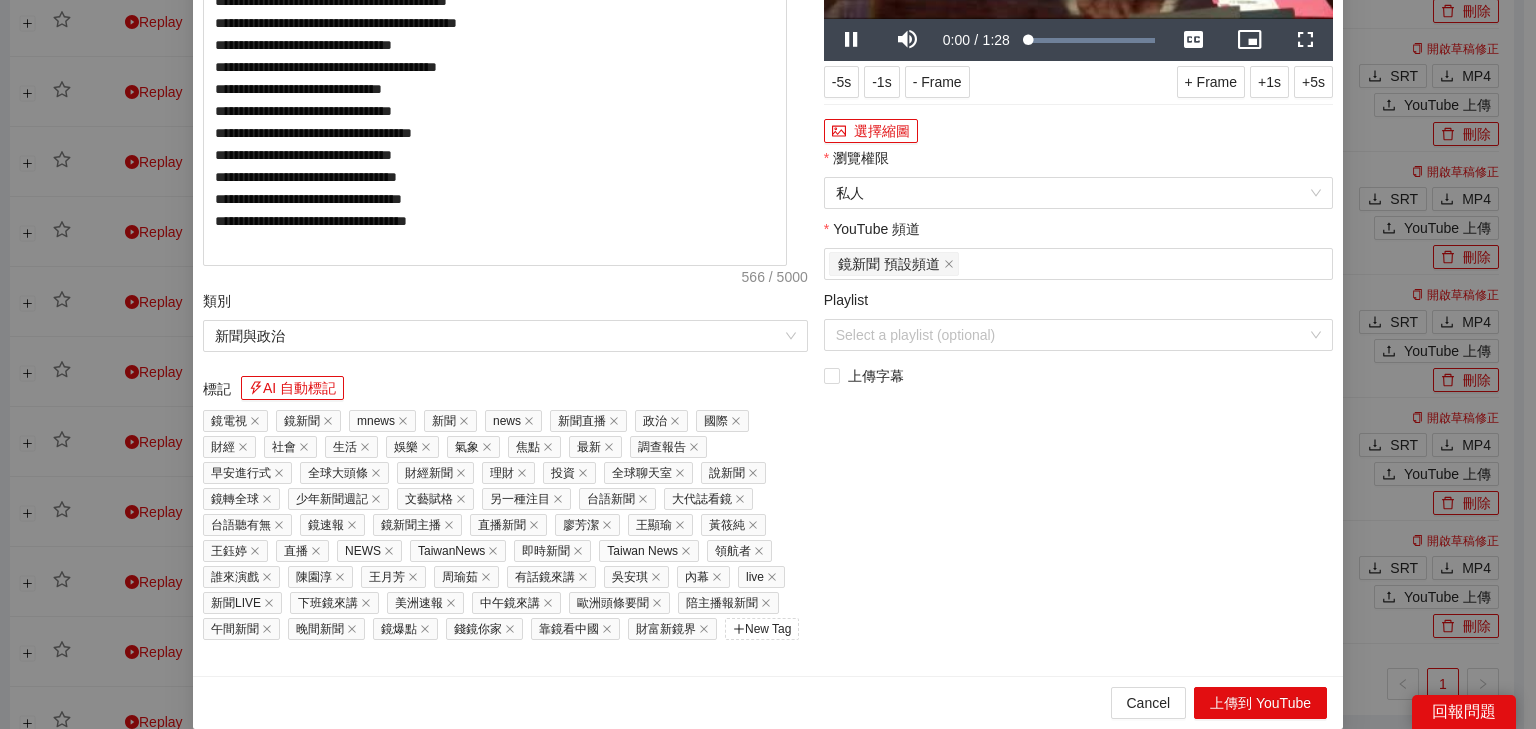 click at bounding box center [1078, -124] 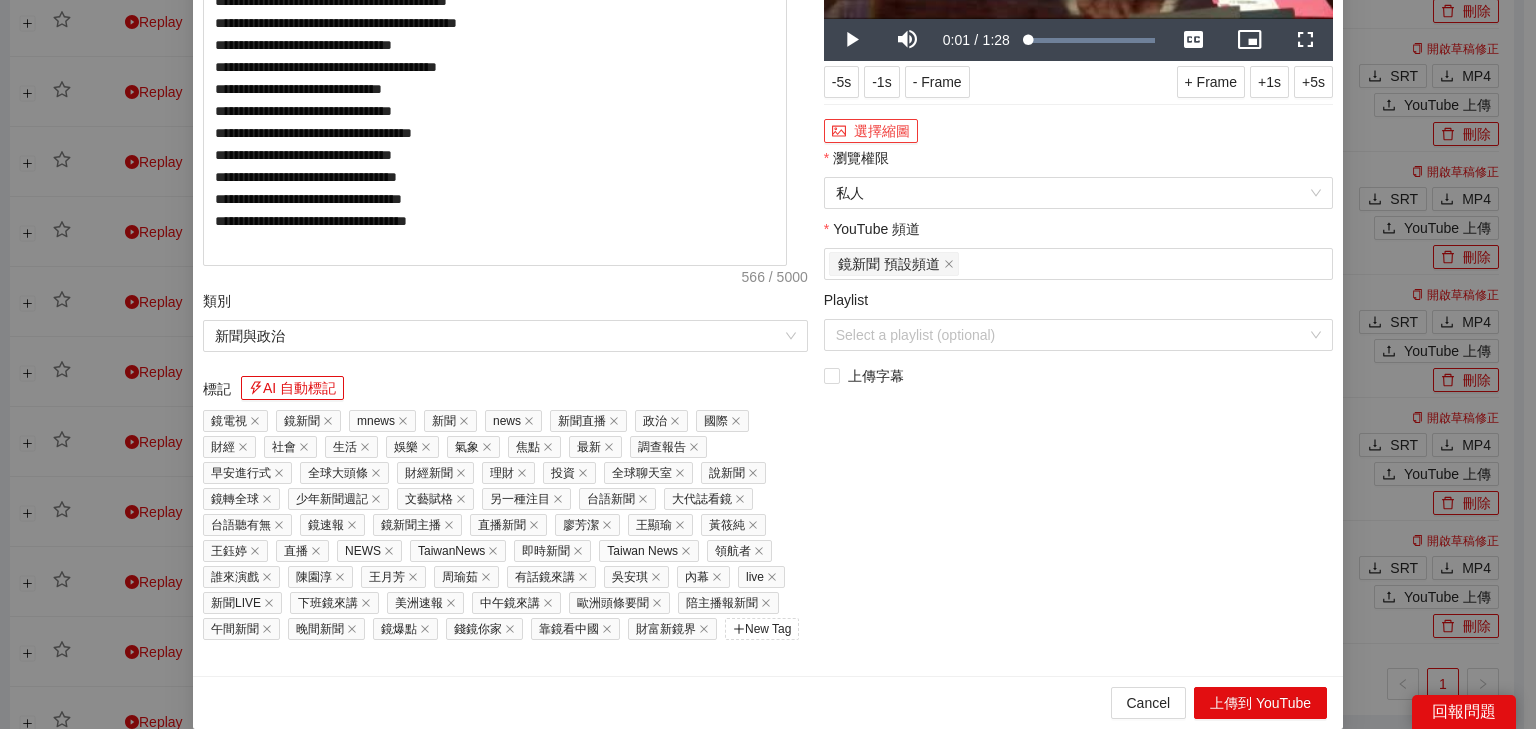 click on "選擇縮圖" at bounding box center (871, 131) 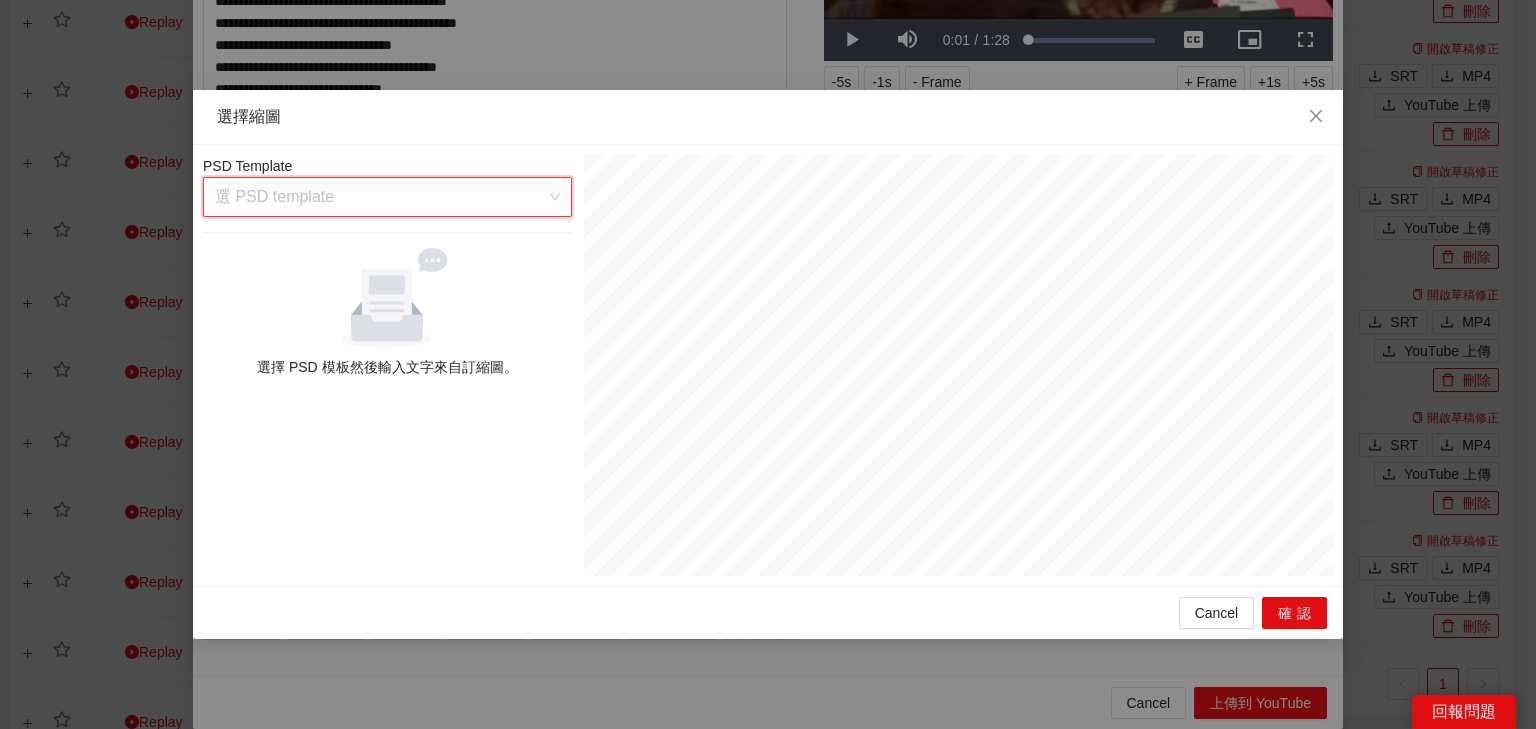 click at bounding box center (380, 197) 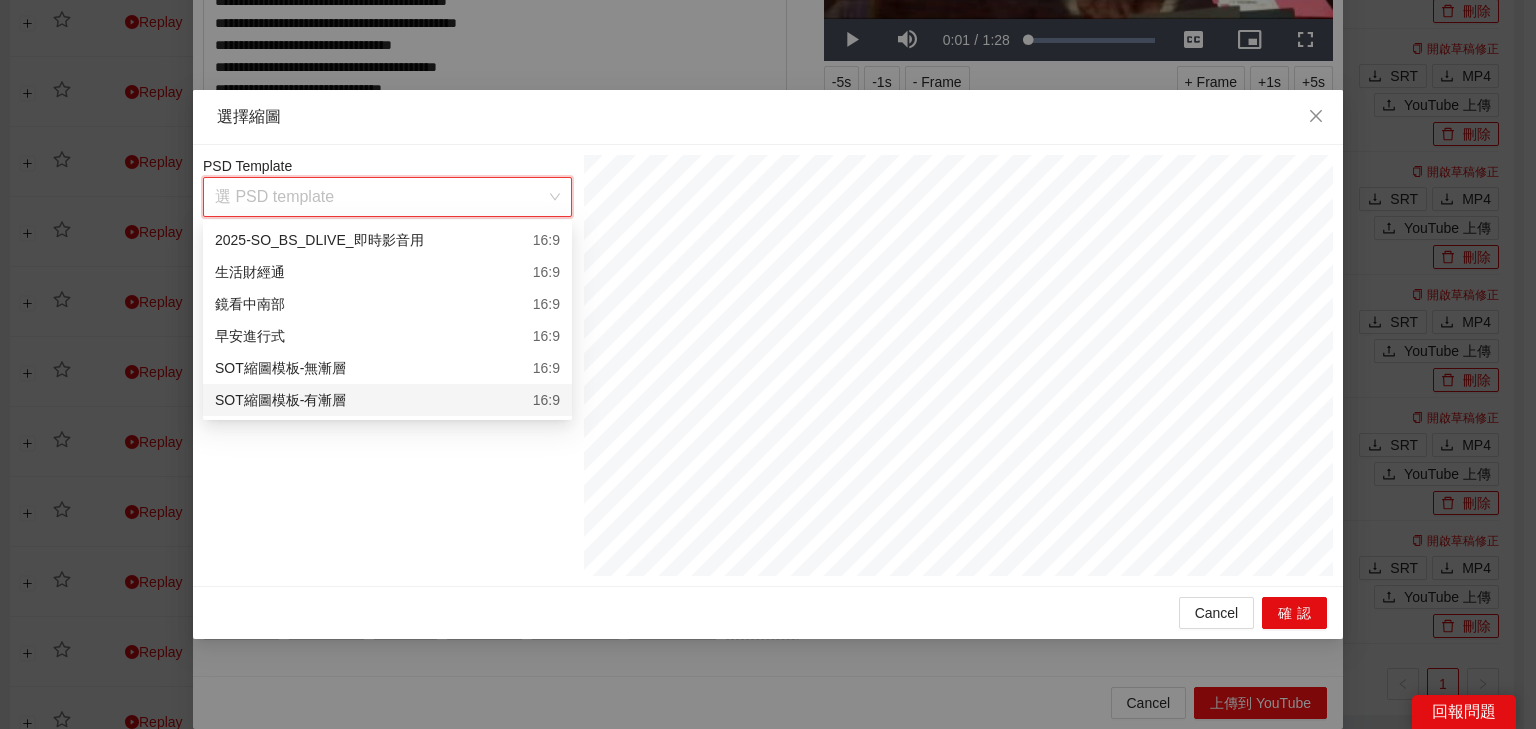 click on "SOT縮圖模板-有漸層 16:9" at bounding box center (387, 400) 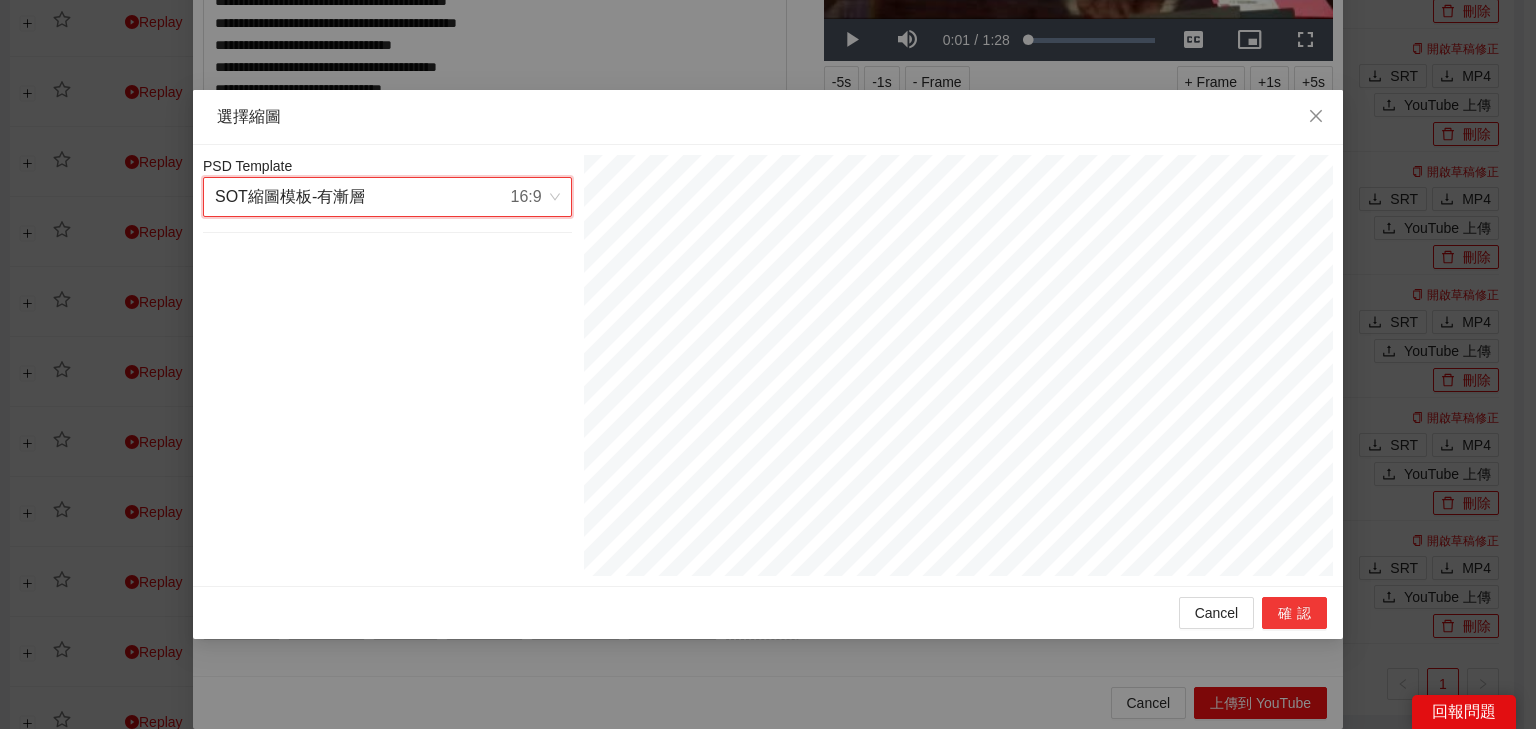 click on "確認" at bounding box center (1294, 613) 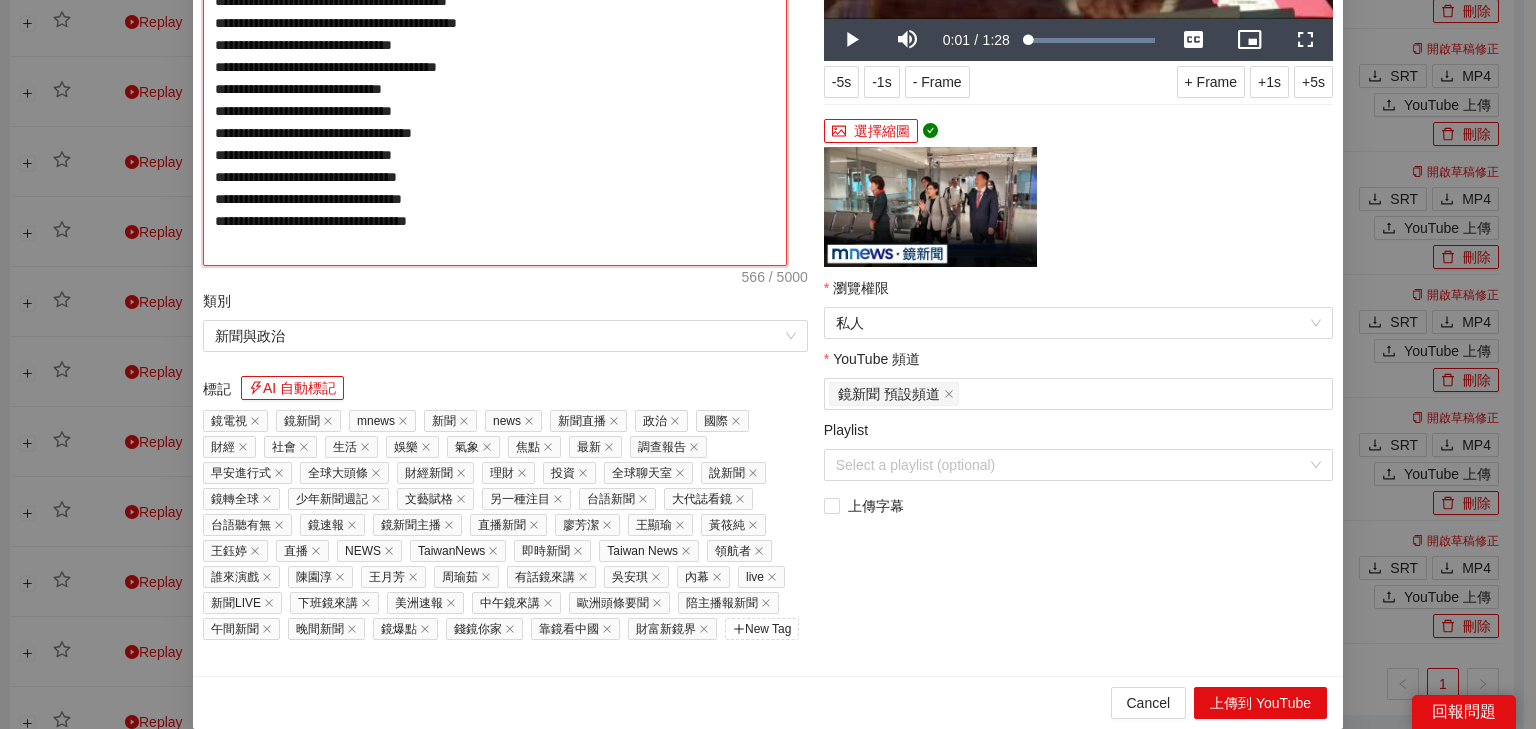 click on "**********" at bounding box center [495, 59] 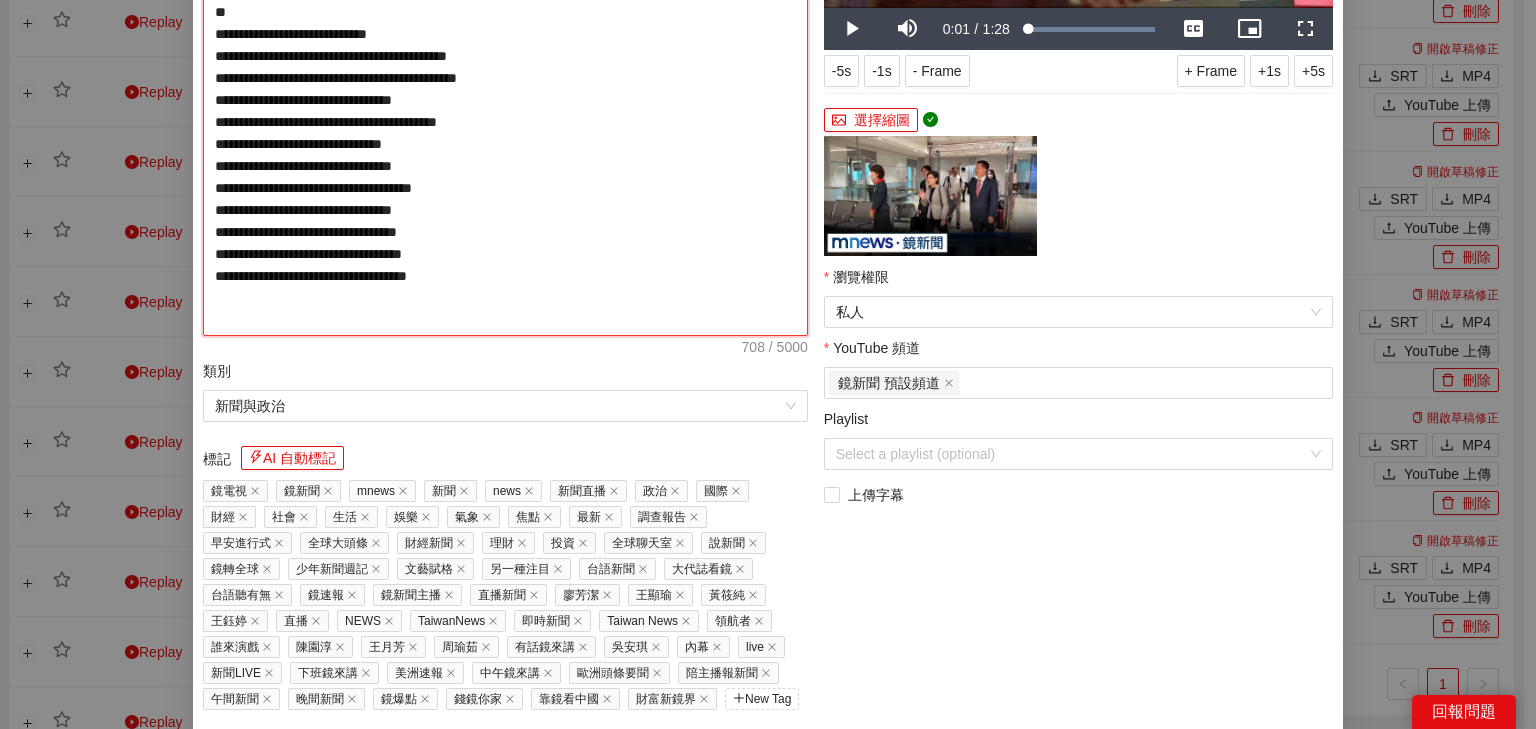 click on "**********" at bounding box center [505, 89] 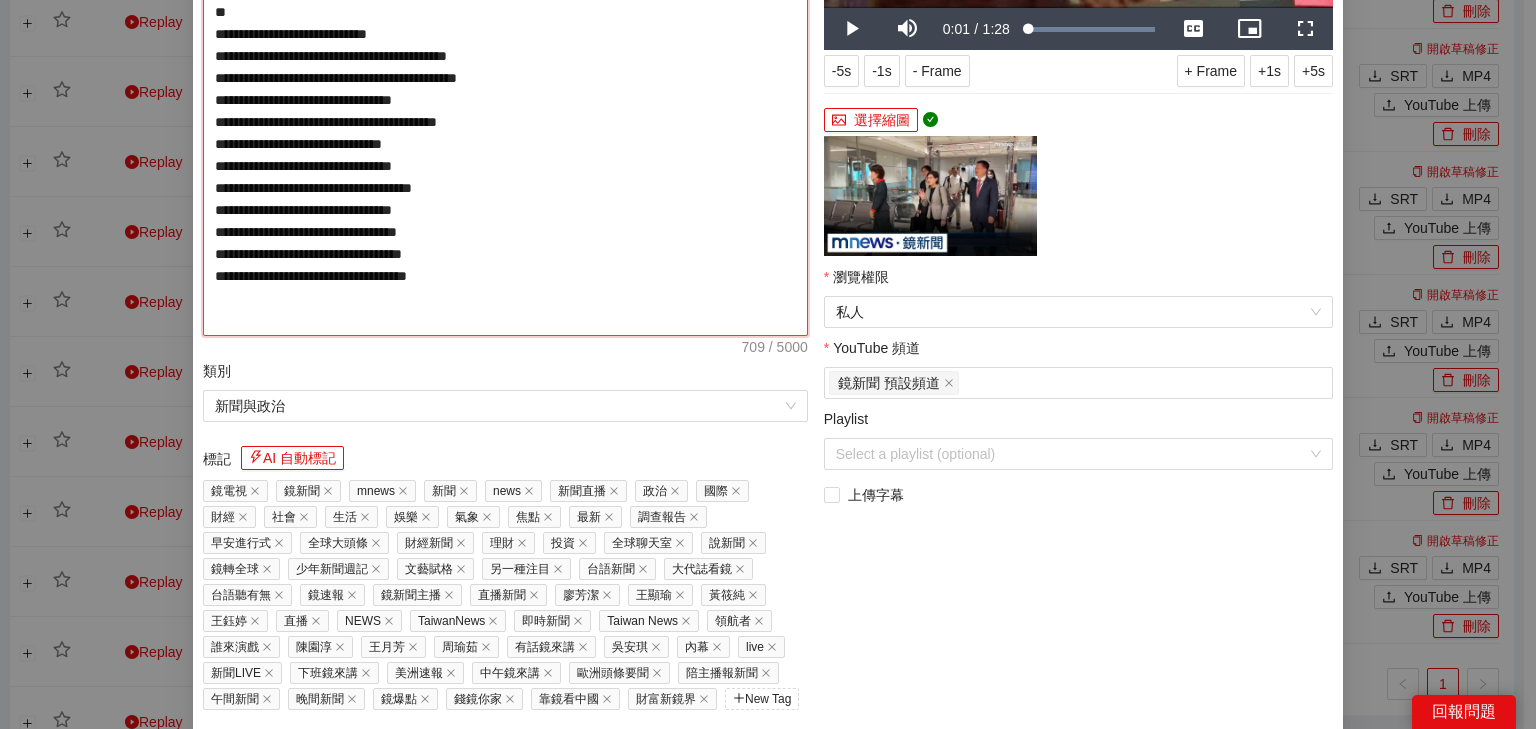 type on "**********" 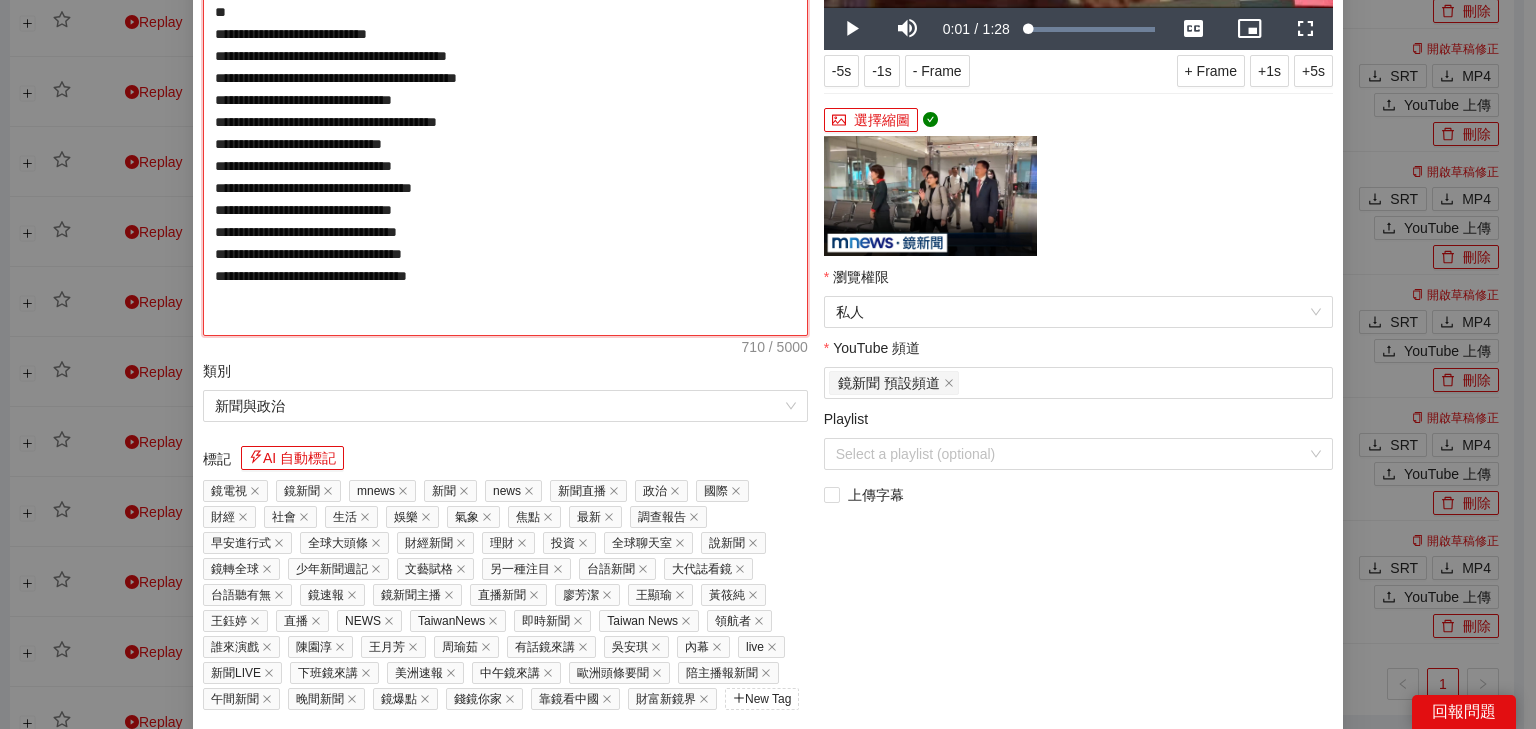 scroll, scrollTop: 408, scrollLeft: 0, axis: vertical 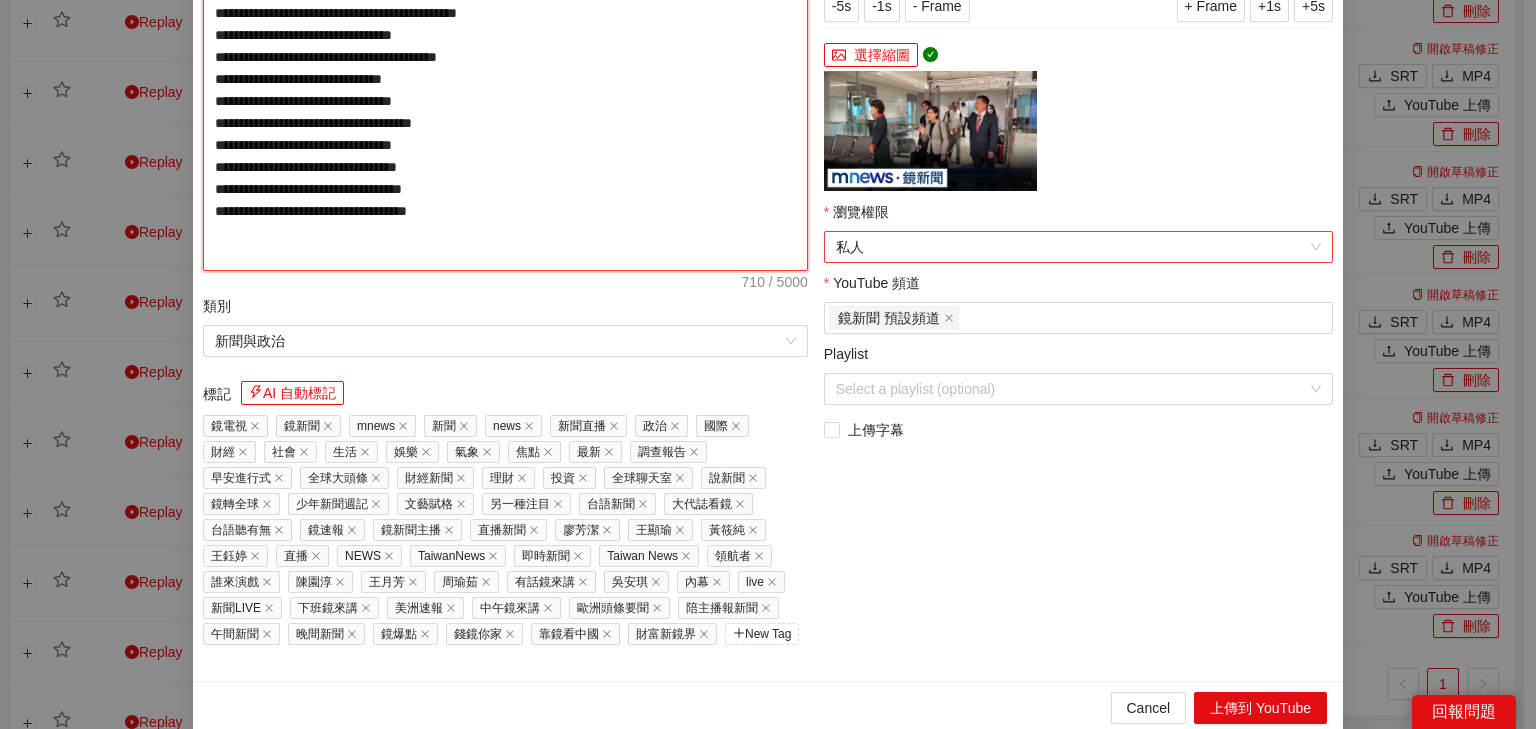 click on "私人" at bounding box center (1078, 247) 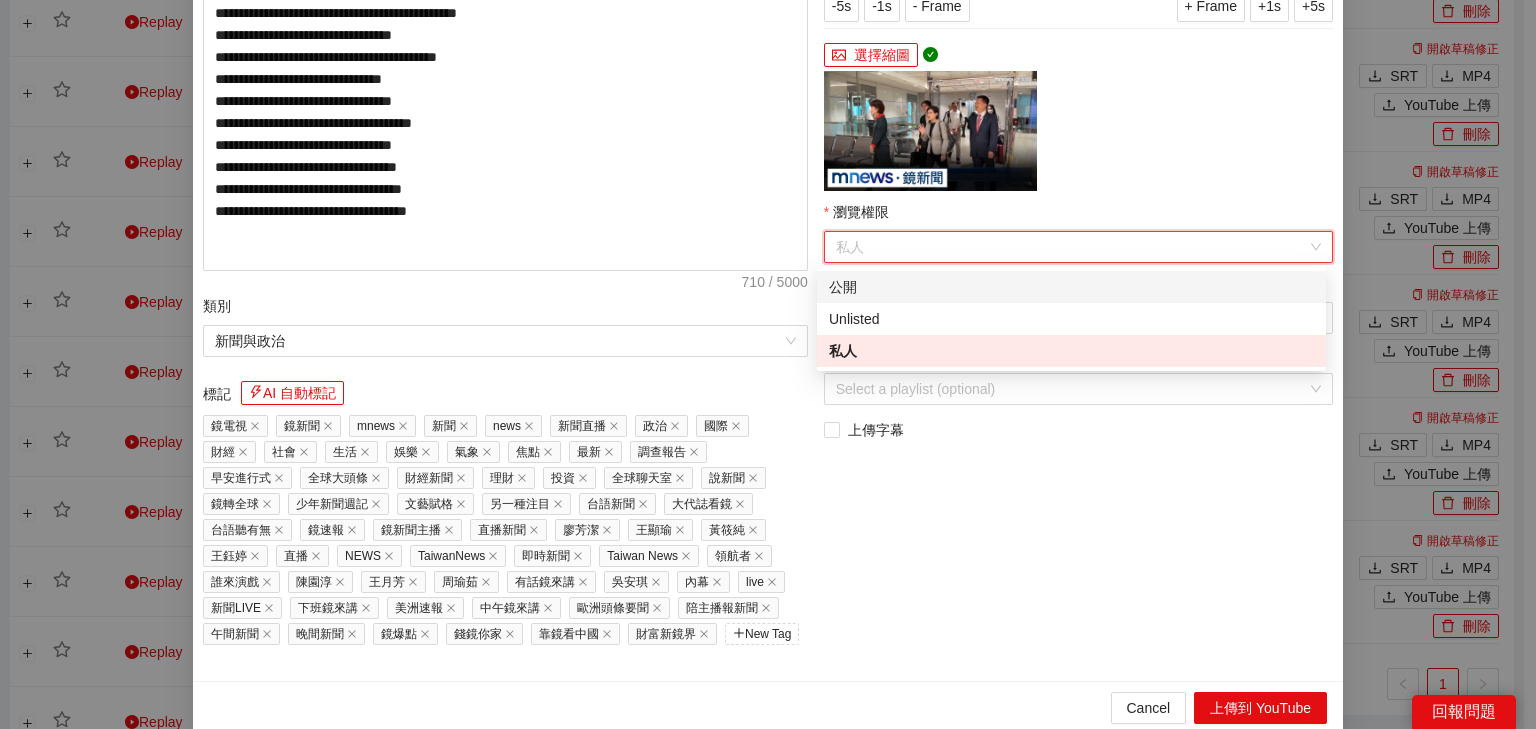 click on "公開" at bounding box center (1071, 287) 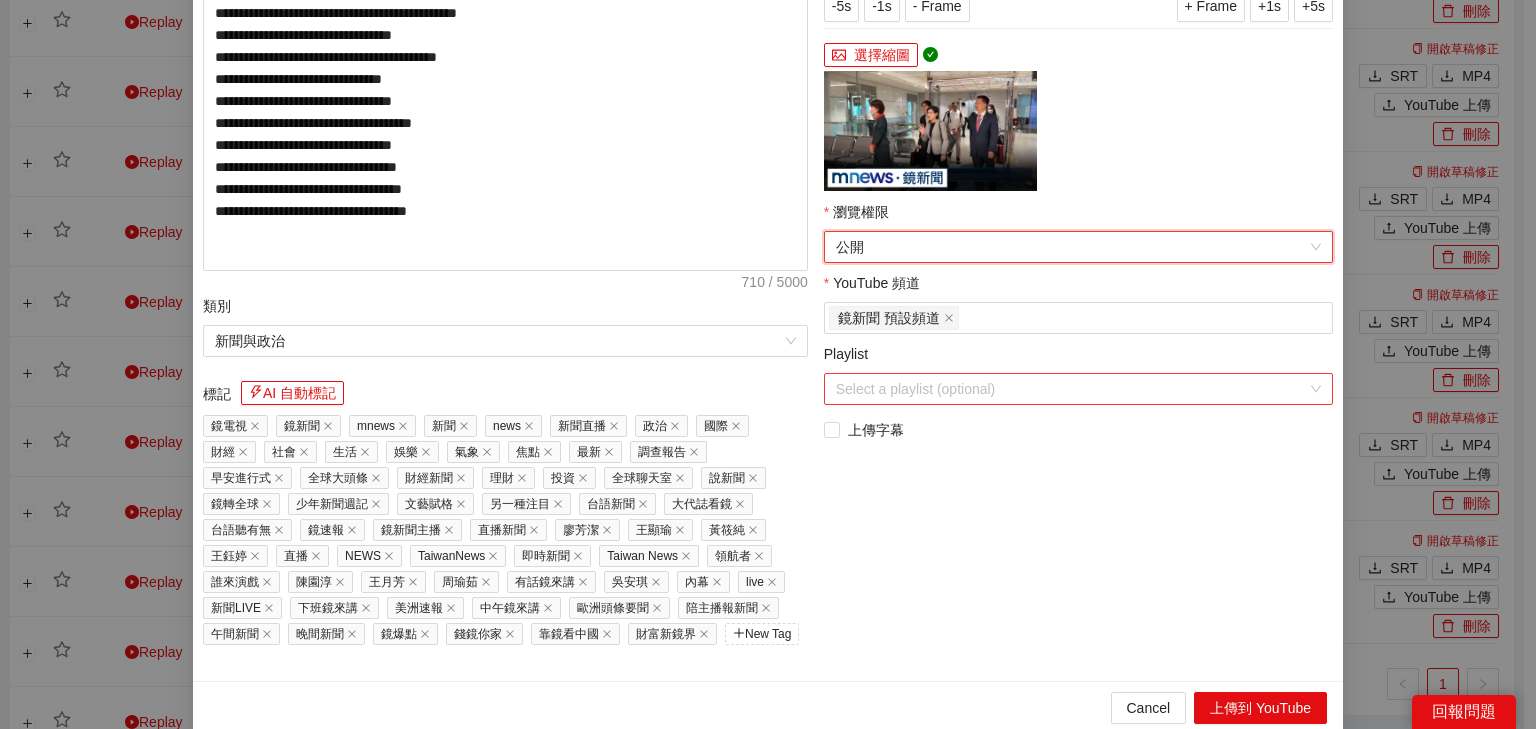 click on "Playlist" at bounding box center [1071, 389] 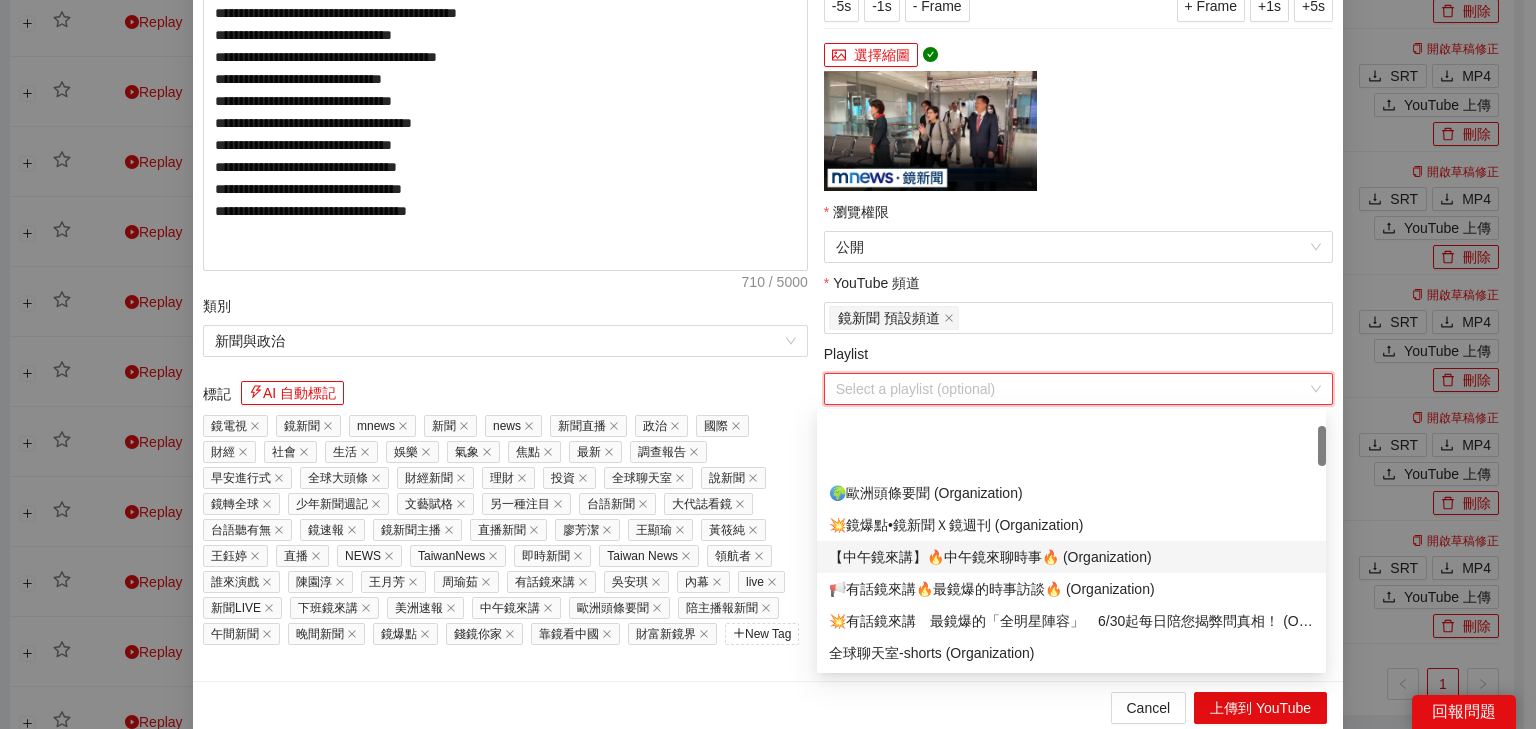 scroll, scrollTop: 160, scrollLeft: 0, axis: vertical 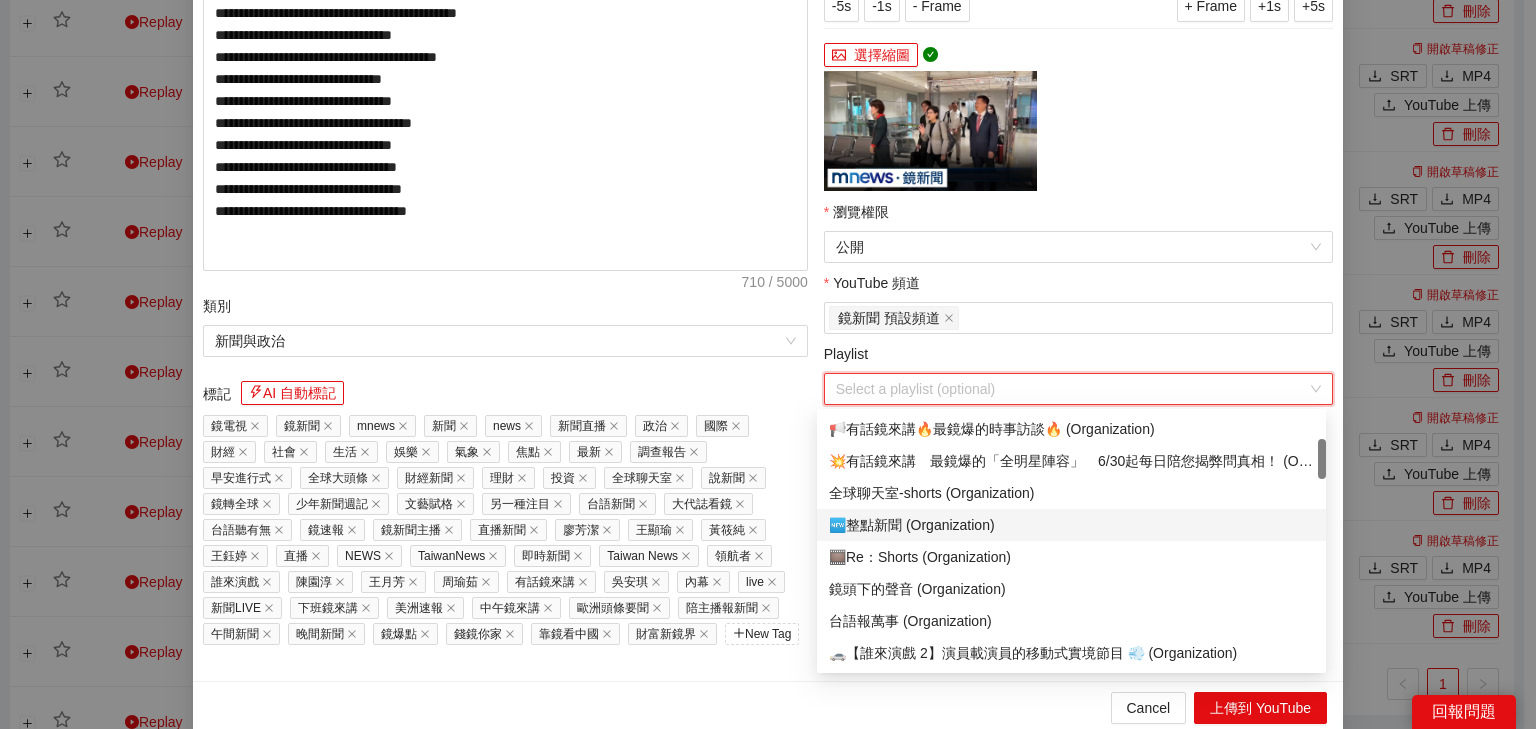 click on "🆕整點新聞 (Organization)" at bounding box center [1071, 525] 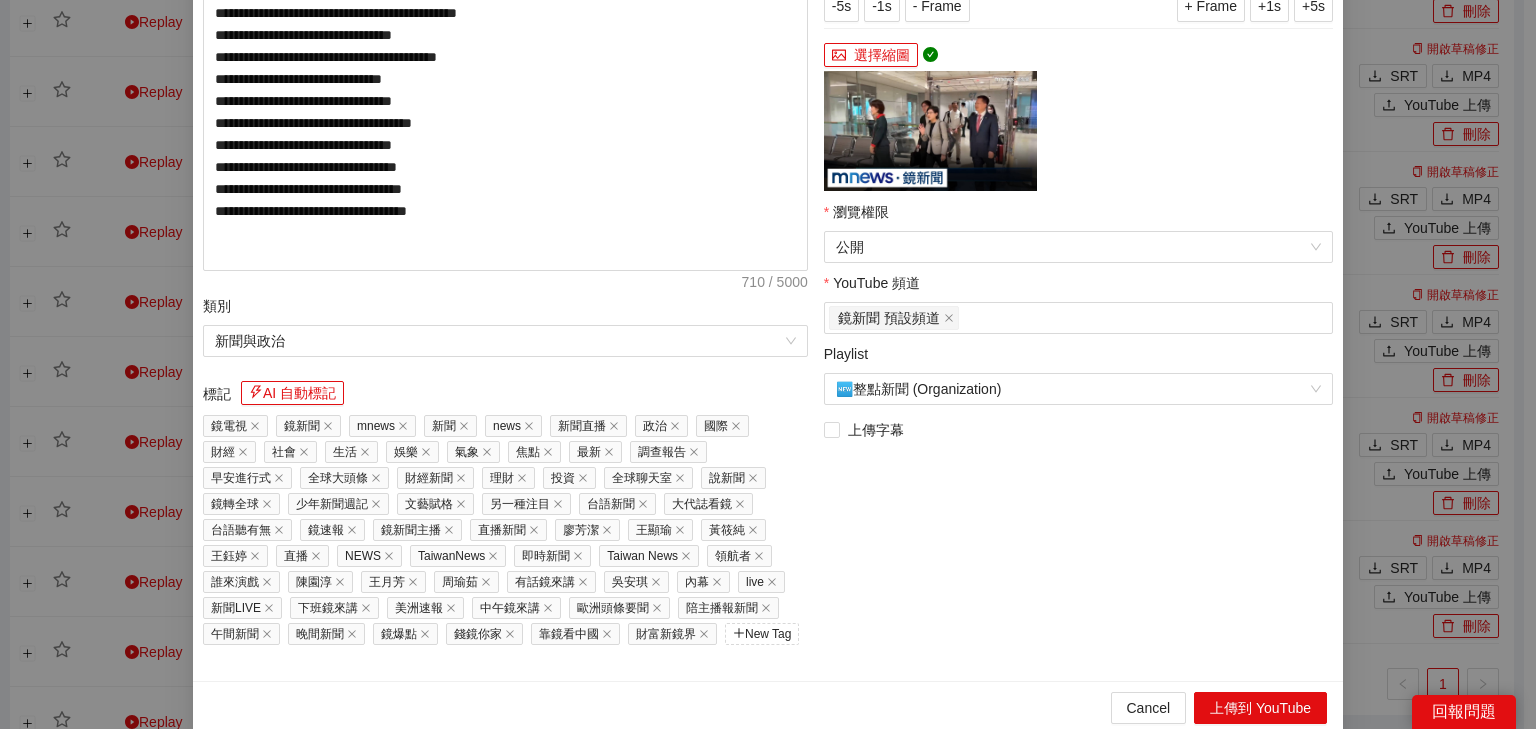 click on "**********" at bounding box center [505, 164] 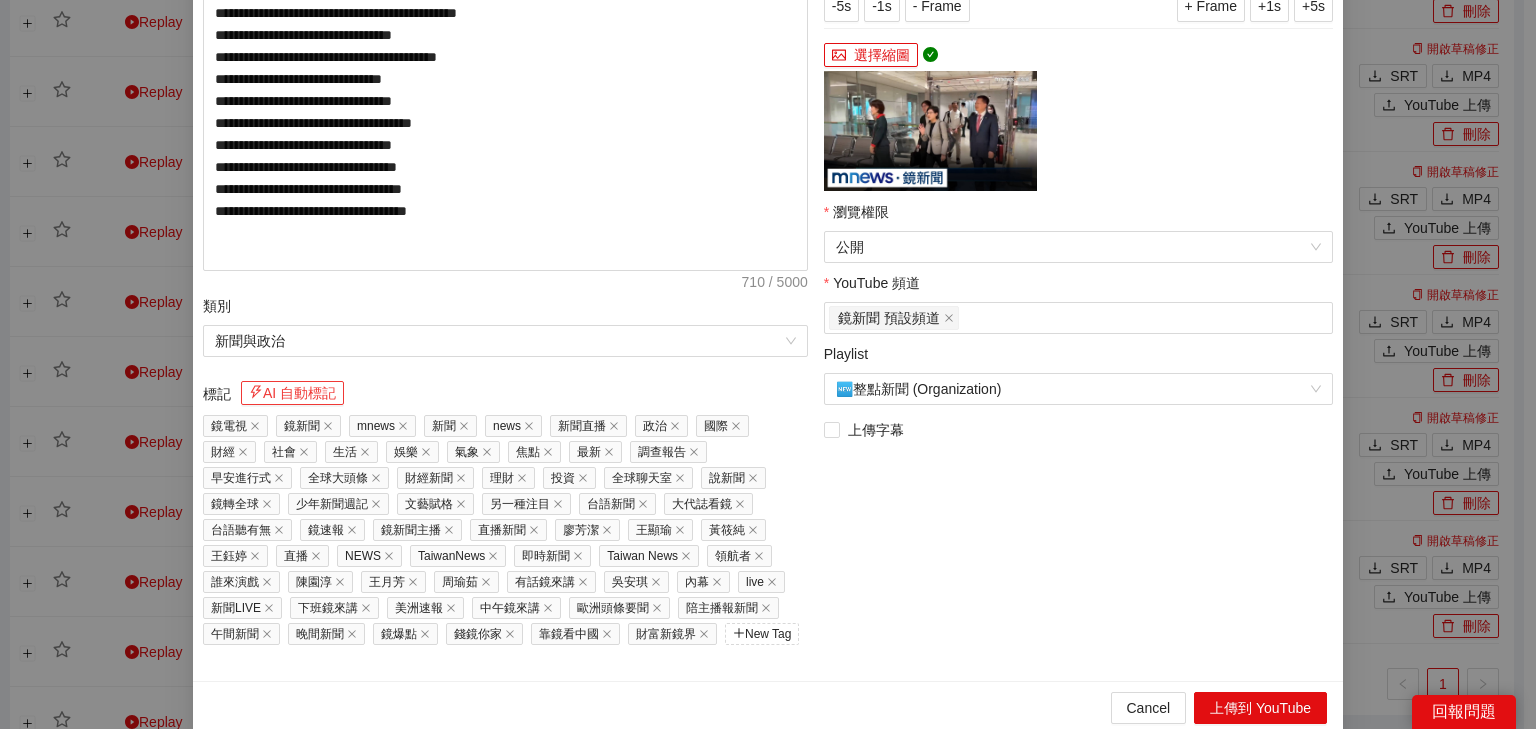 click on "AI 自動標記" at bounding box center (292, 393) 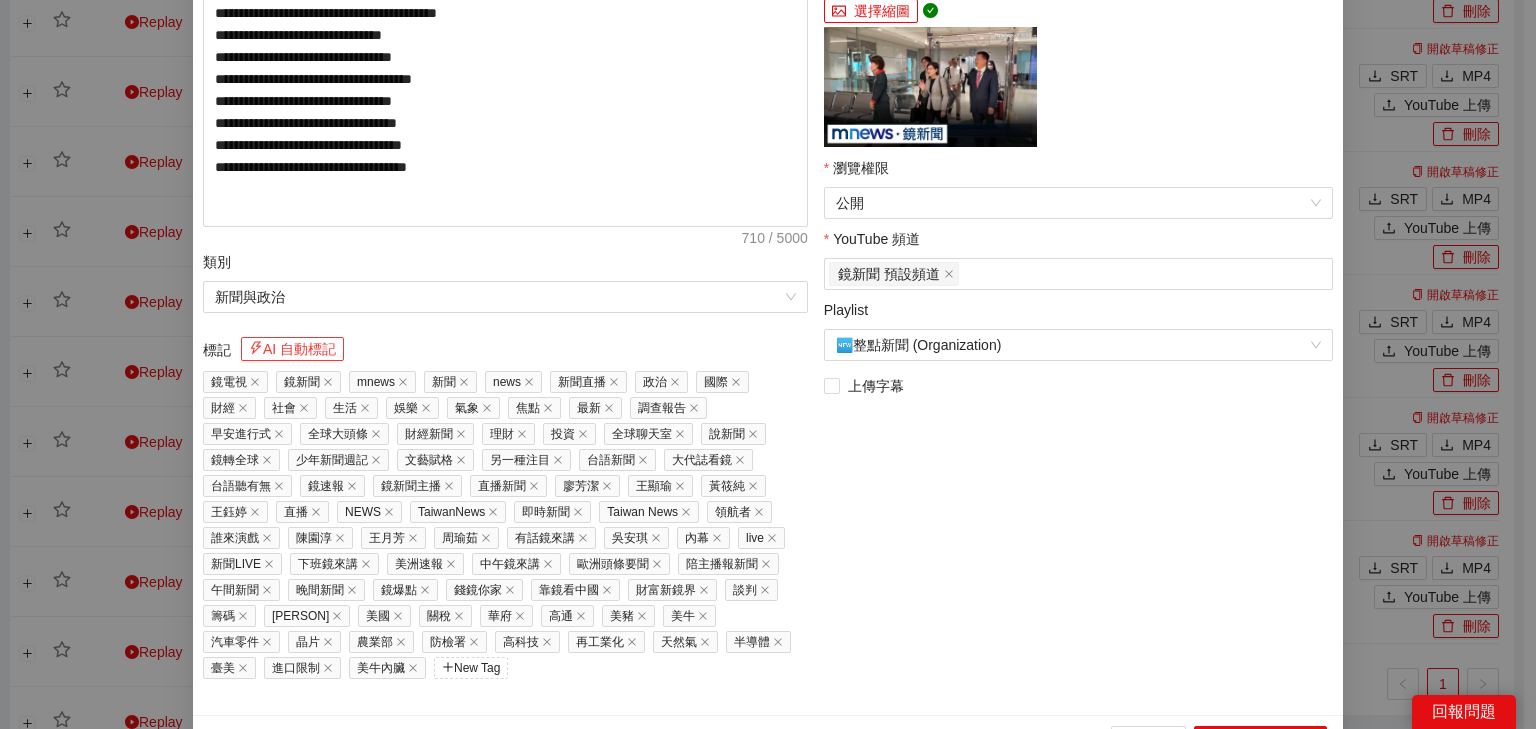 scroll, scrollTop: 485, scrollLeft: 0, axis: vertical 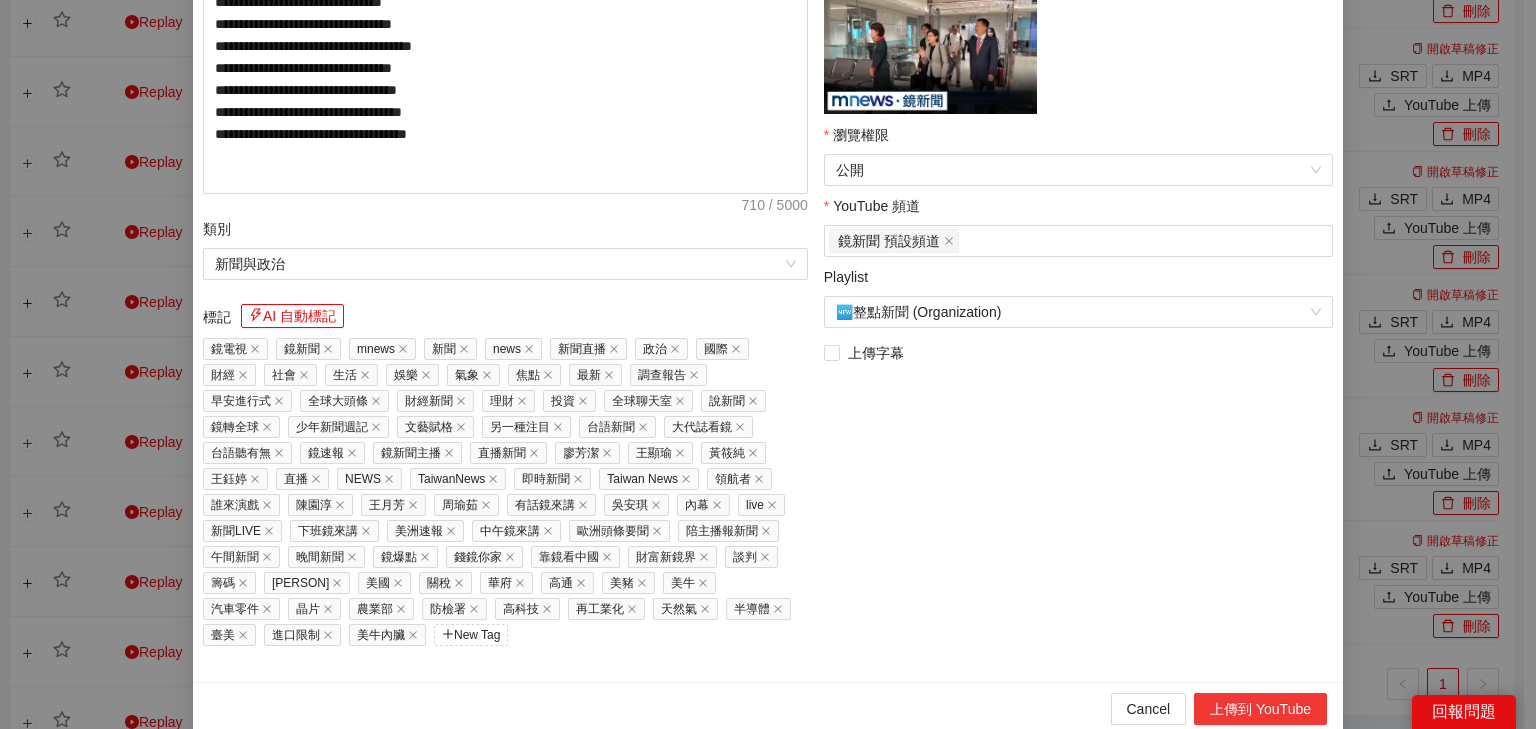click on "上傳到 YouTube" at bounding box center (1260, 709) 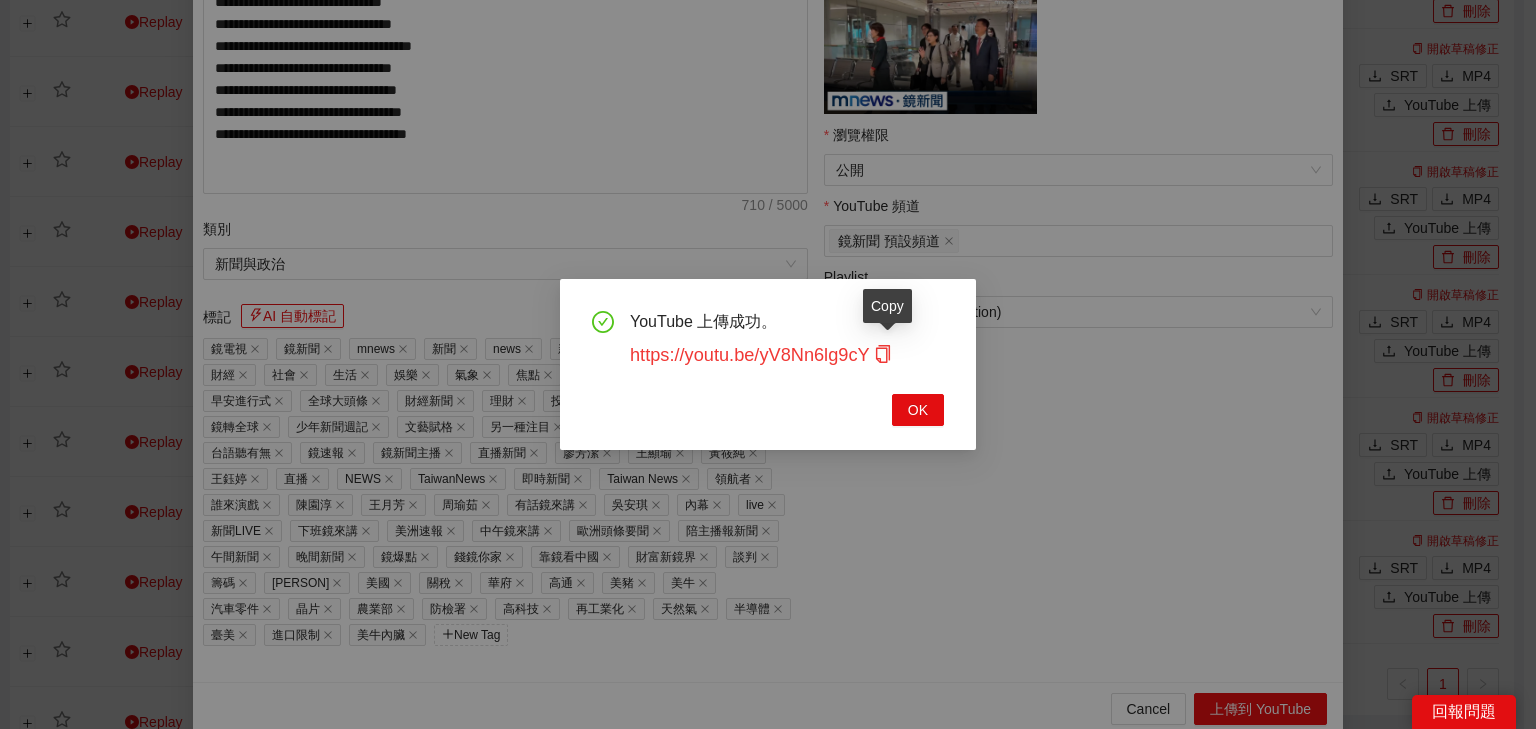drag, startPoint x: 881, startPoint y: 362, endPoint x: 865, endPoint y: 362, distance: 16 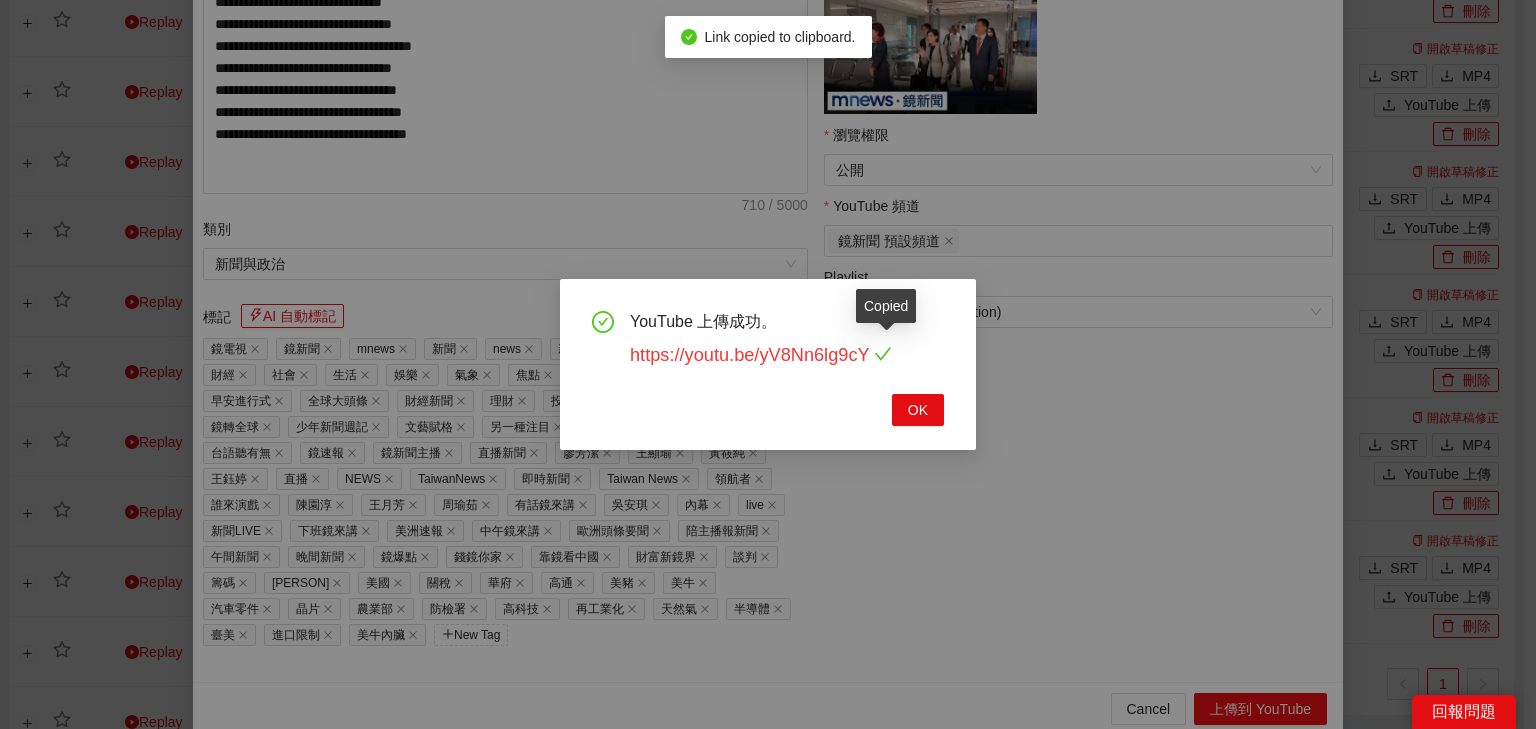 click on "https://youtu.be/yV8Nn6lg9cY" at bounding box center (761, 355) 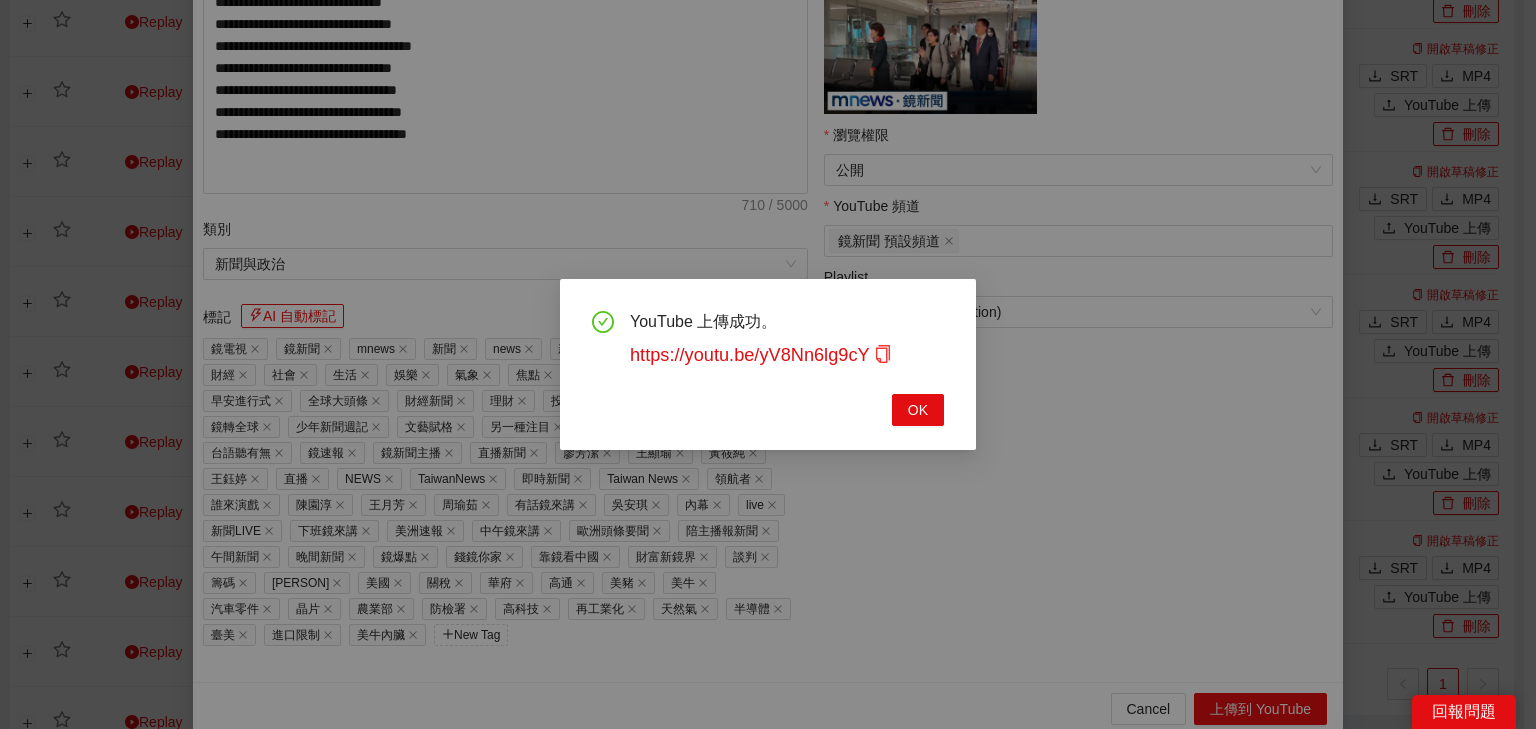click on "YouTube 上傳成功。 https://youtu.be/yV8Nn6lg9cY OK" at bounding box center [768, 364] 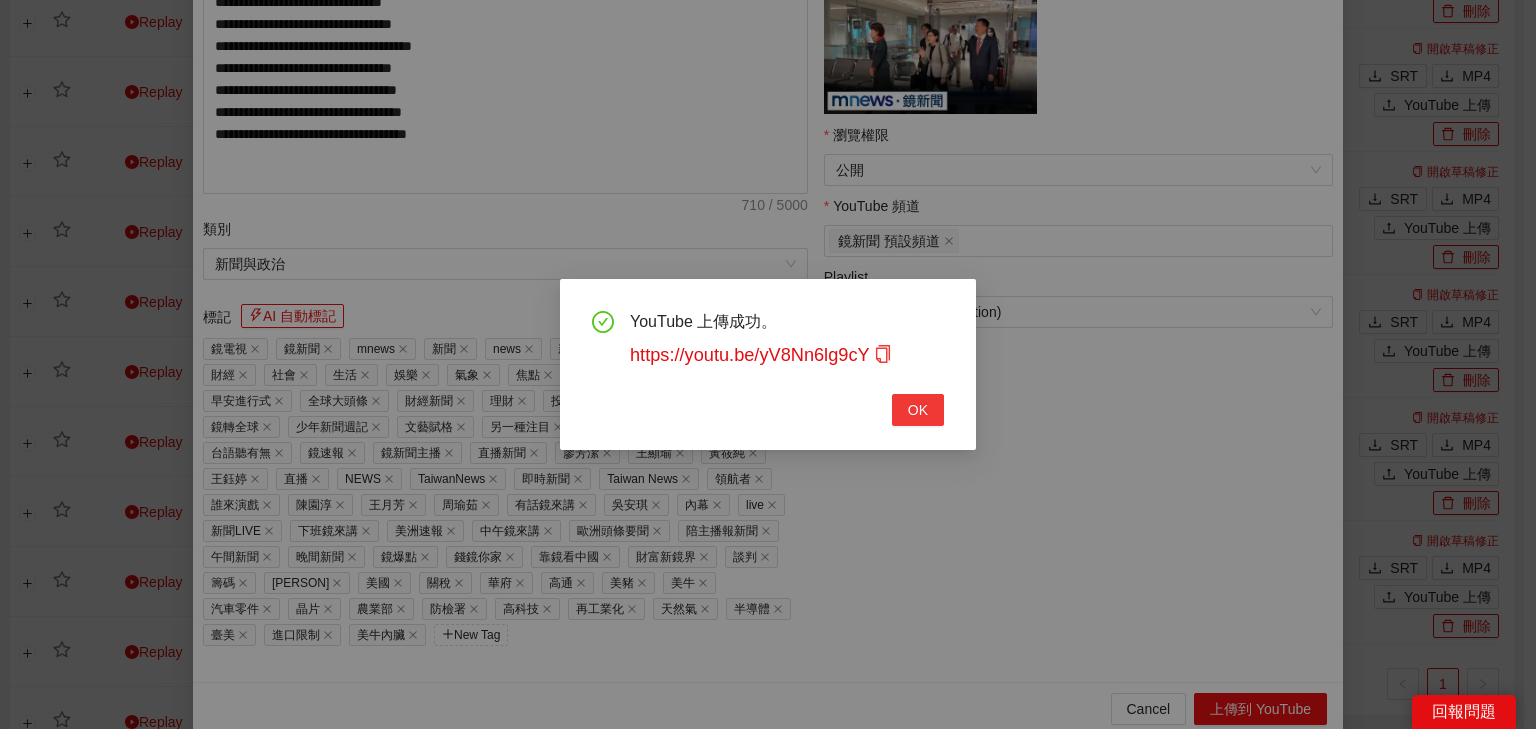 click on "OK" at bounding box center (918, 410) 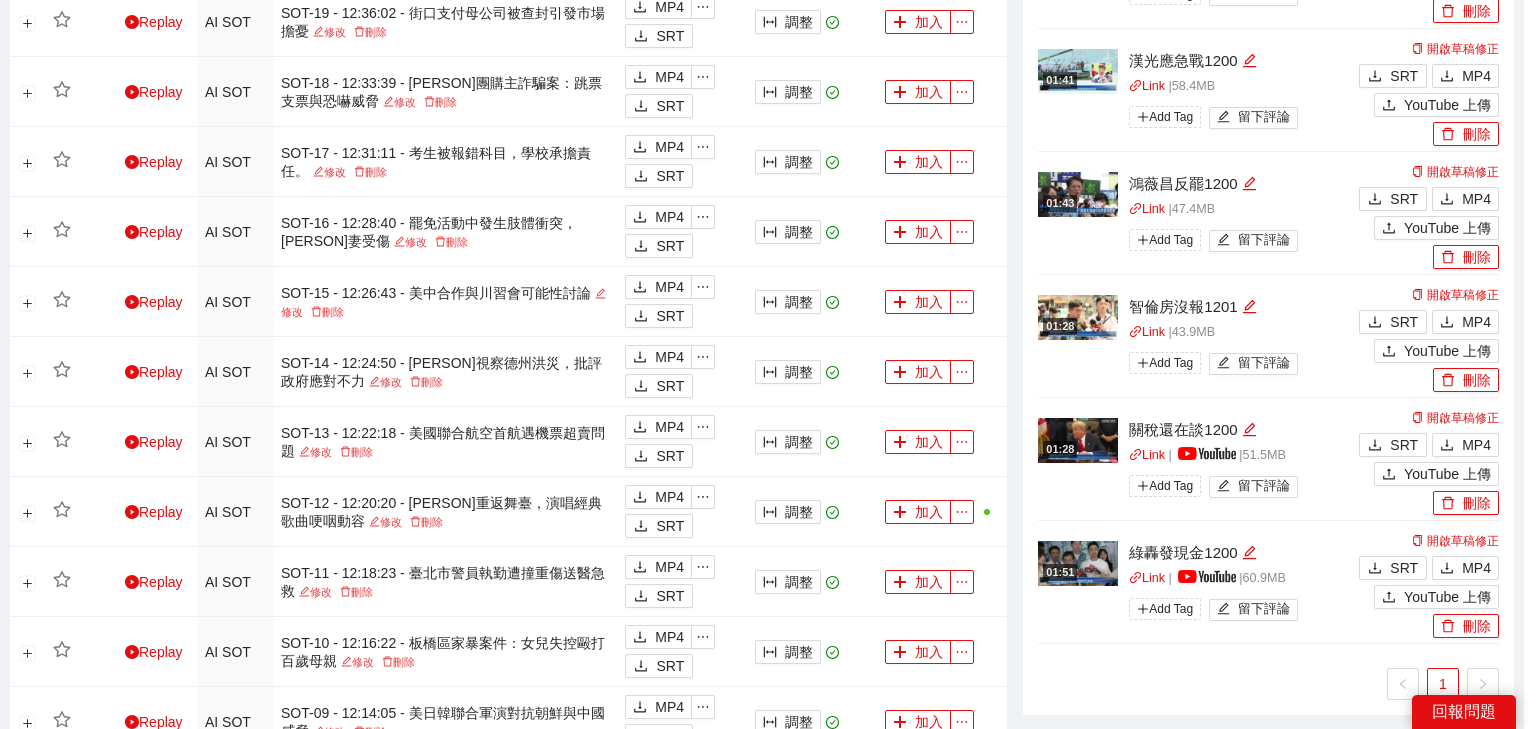 scroll, scrollTop: 343, scrollLeft: 0, axis: vertical 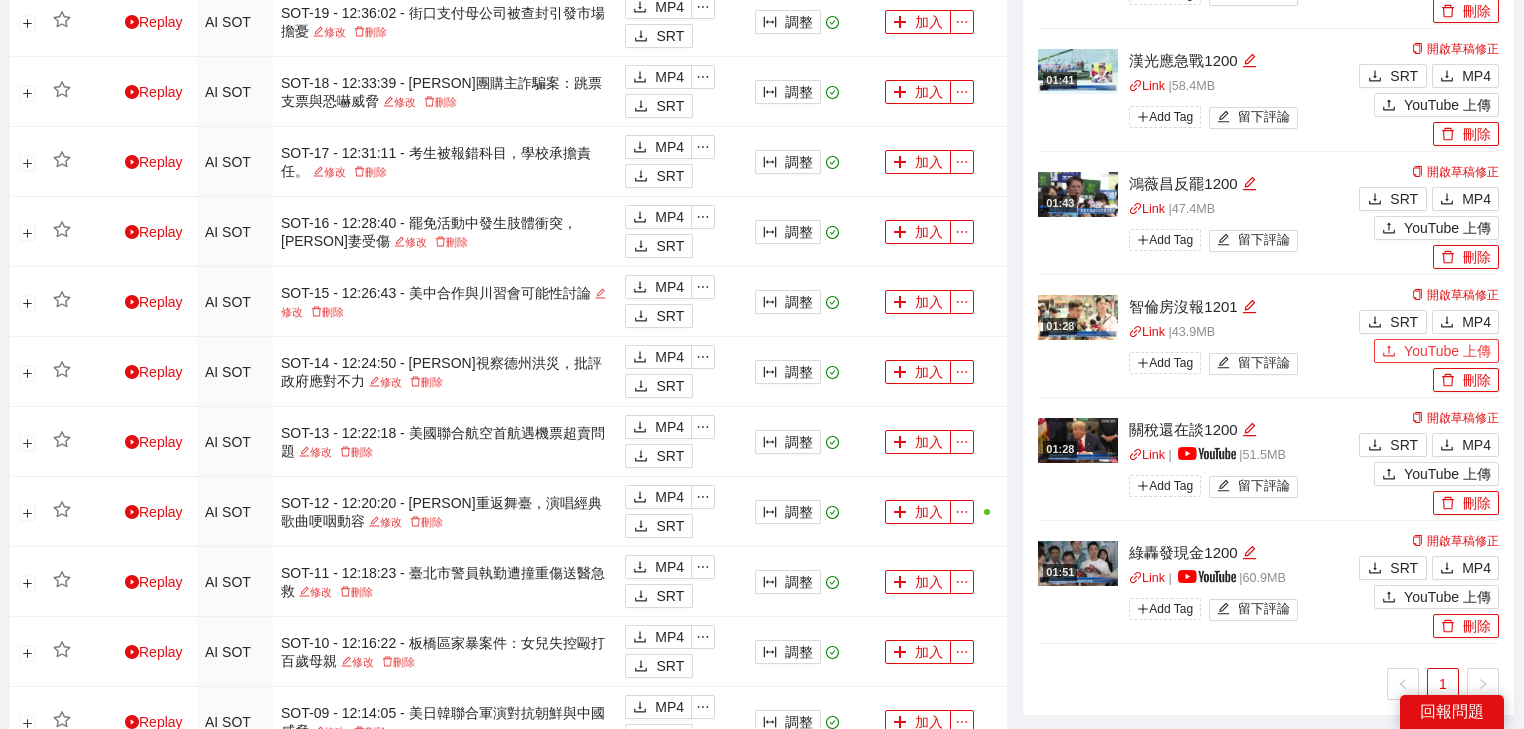 click on "YouTube 上傳" at bounding box center (1436, 351) 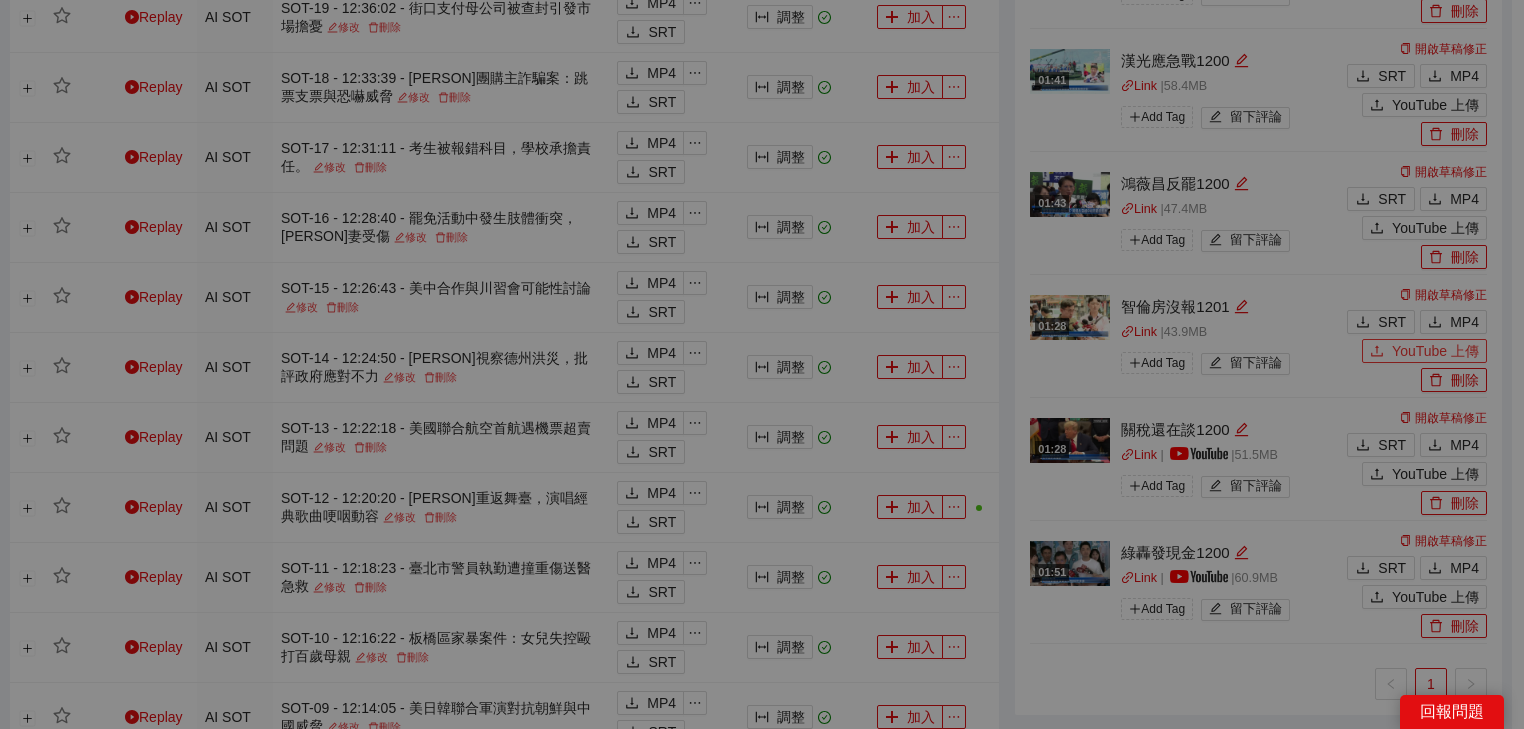 type 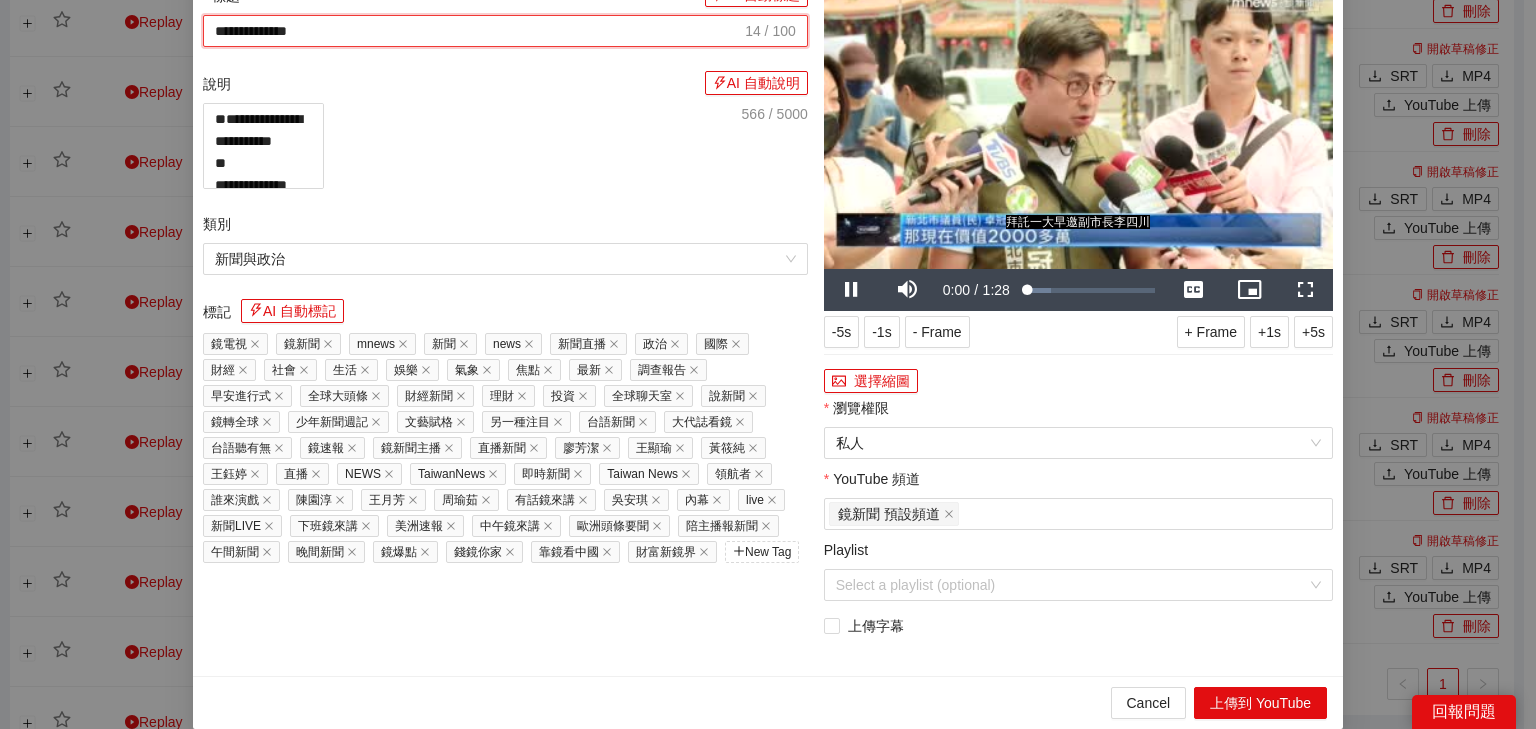drag, startPoint x: 447, startPoint y: 108, endPoint x: 0, endPoint y: 80, distance: 447.8761 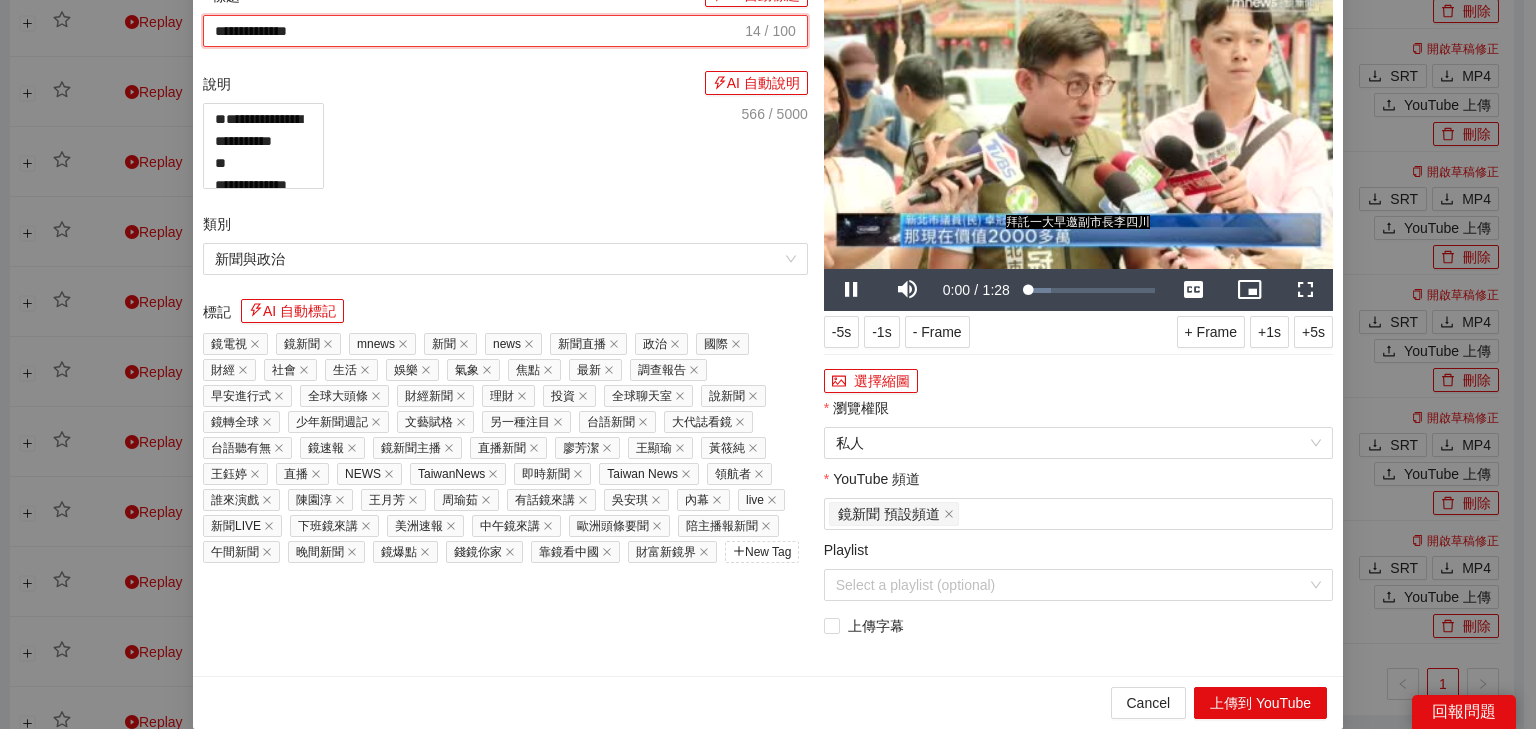 paste on "**********" 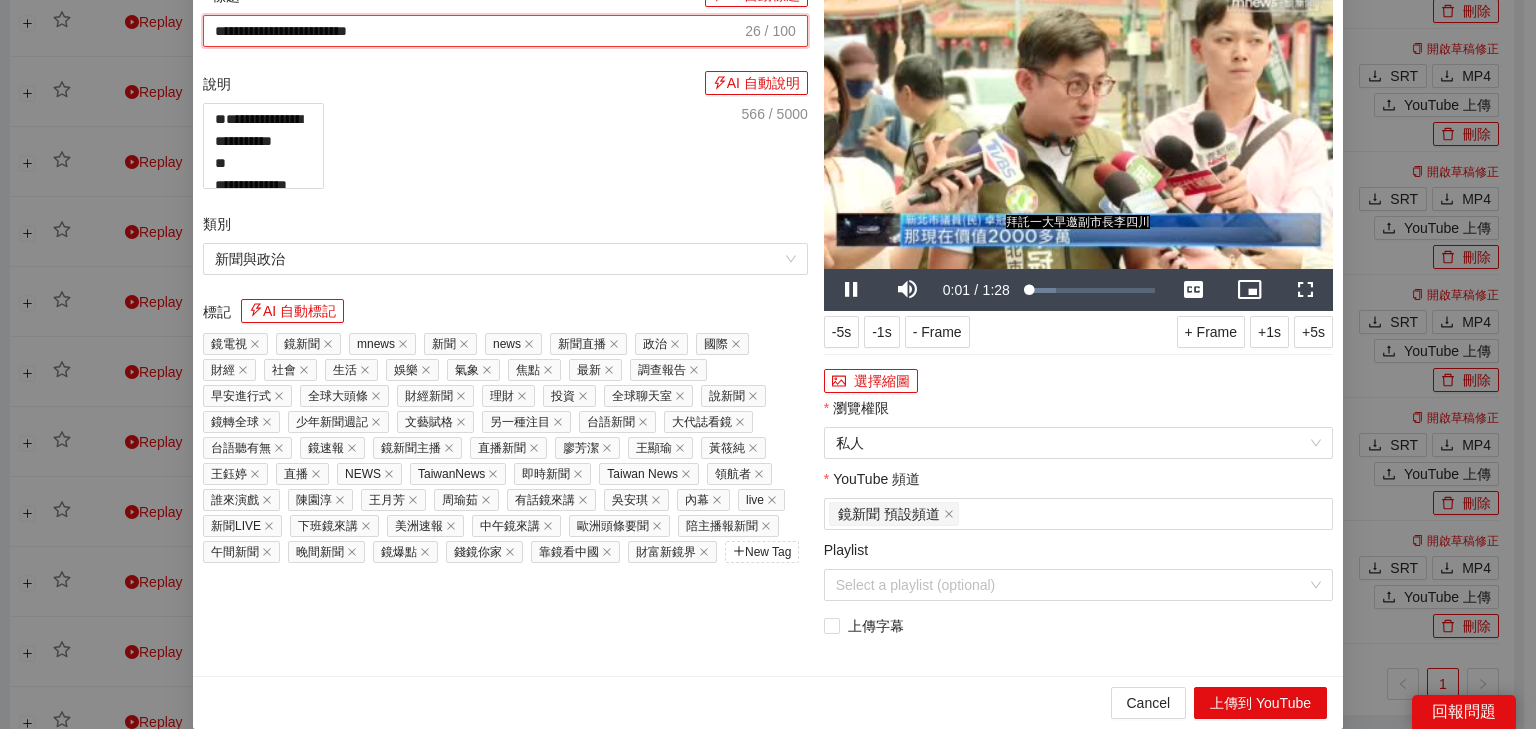 type on "**********" 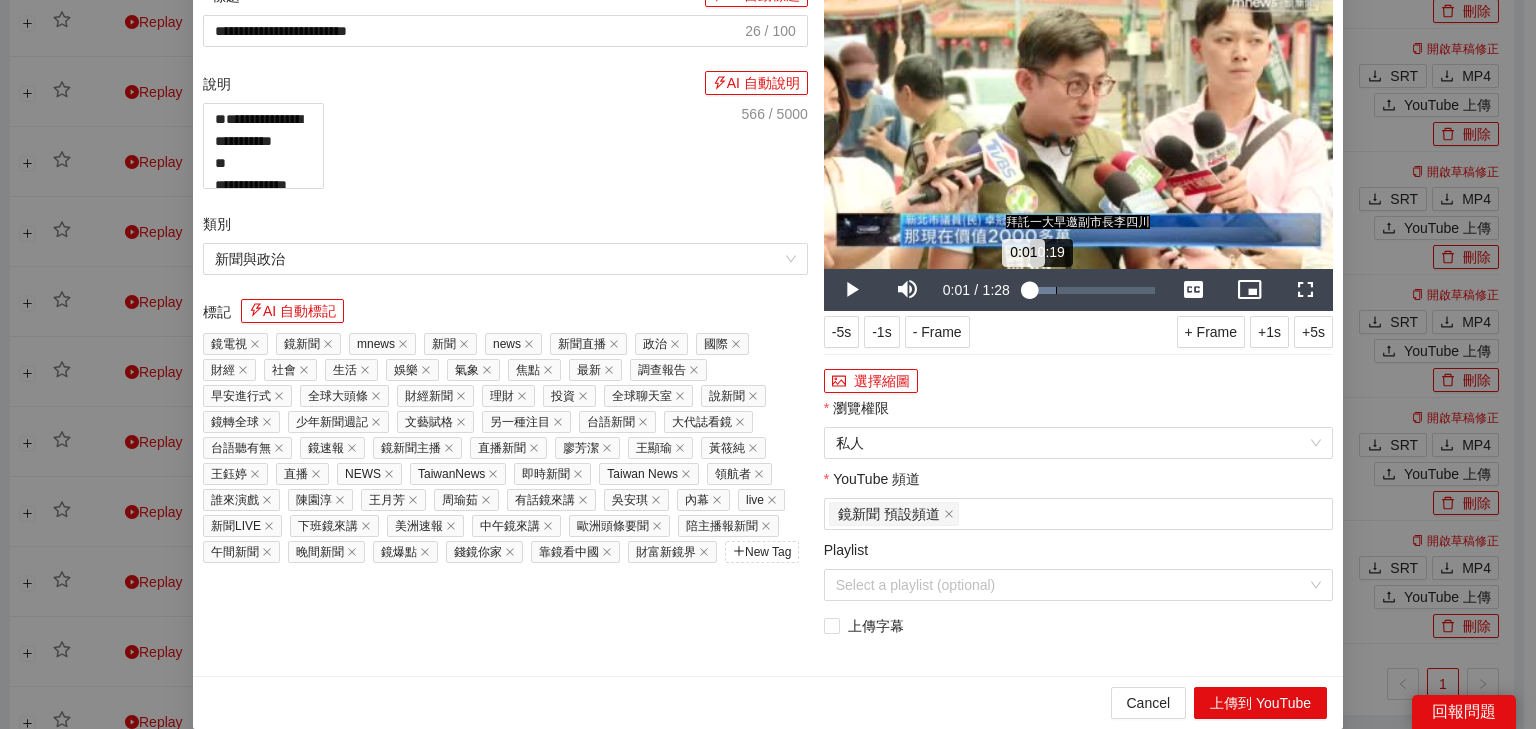 click on "Loaded :  22.84% 0:19 0:01" at bounding box center (1091, 290) 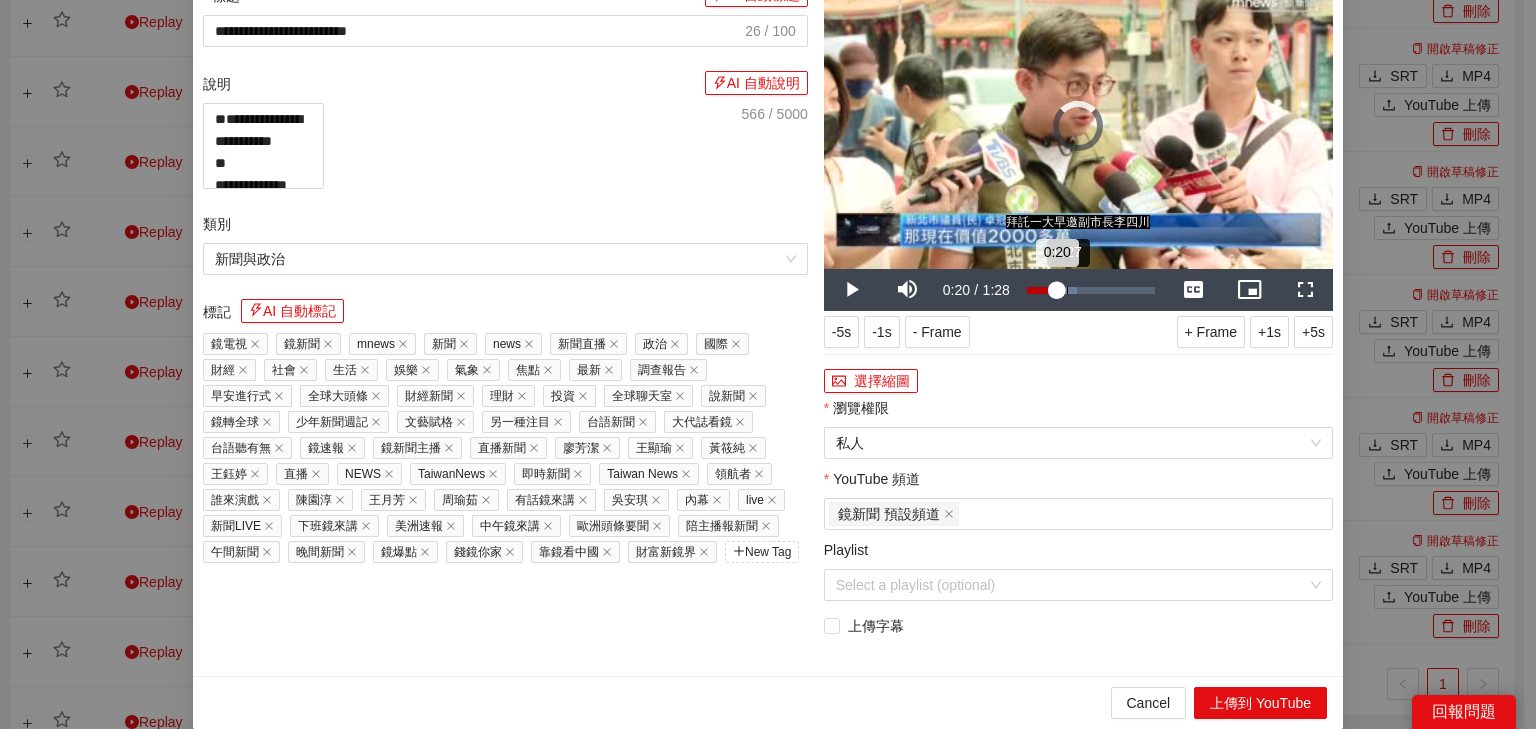 click on "Loaded :  39.09% 0:27 0:20" at bounding box center [1091, 290] 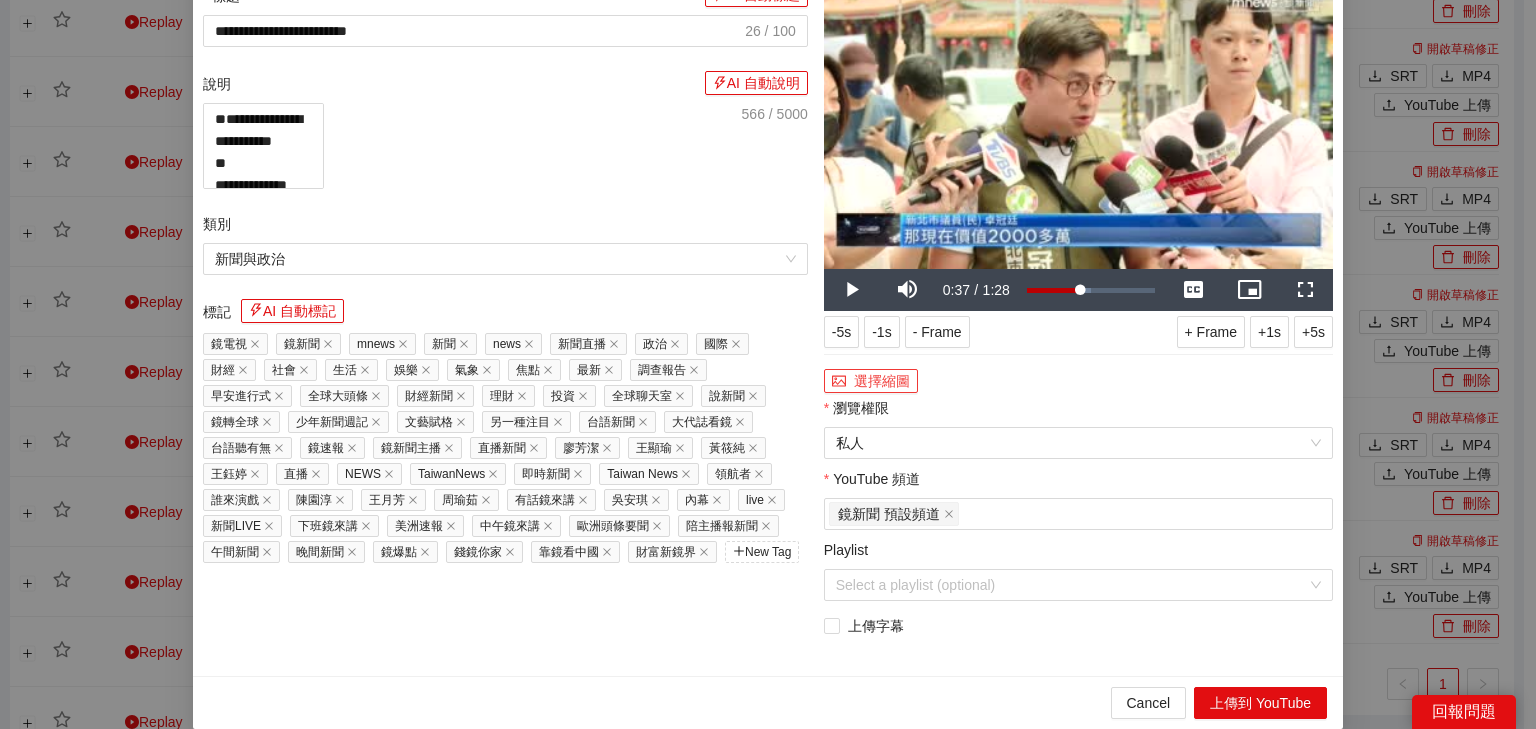 click on "選擇縮圖" at bounding box center [871, 381] 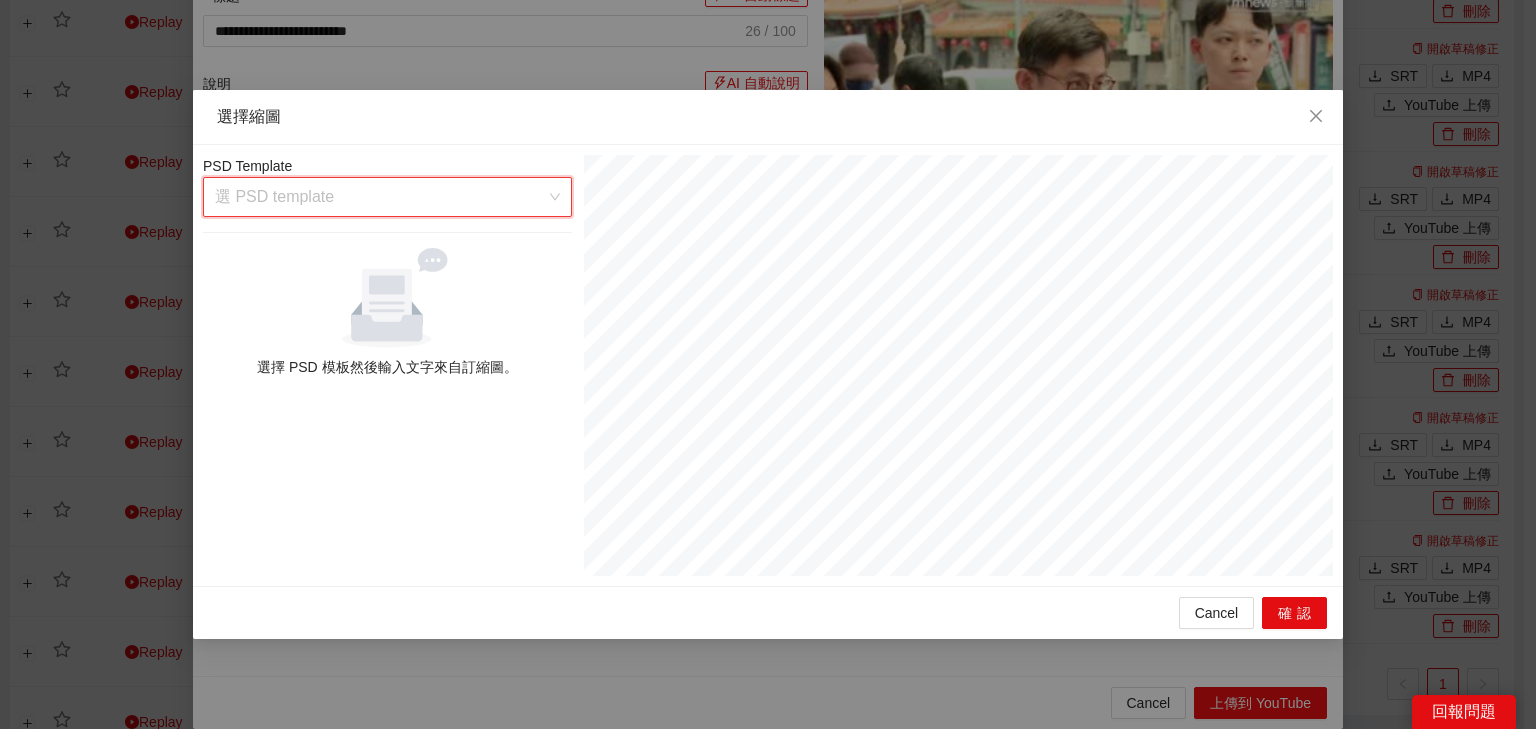 click at bounding box center (380, 197) 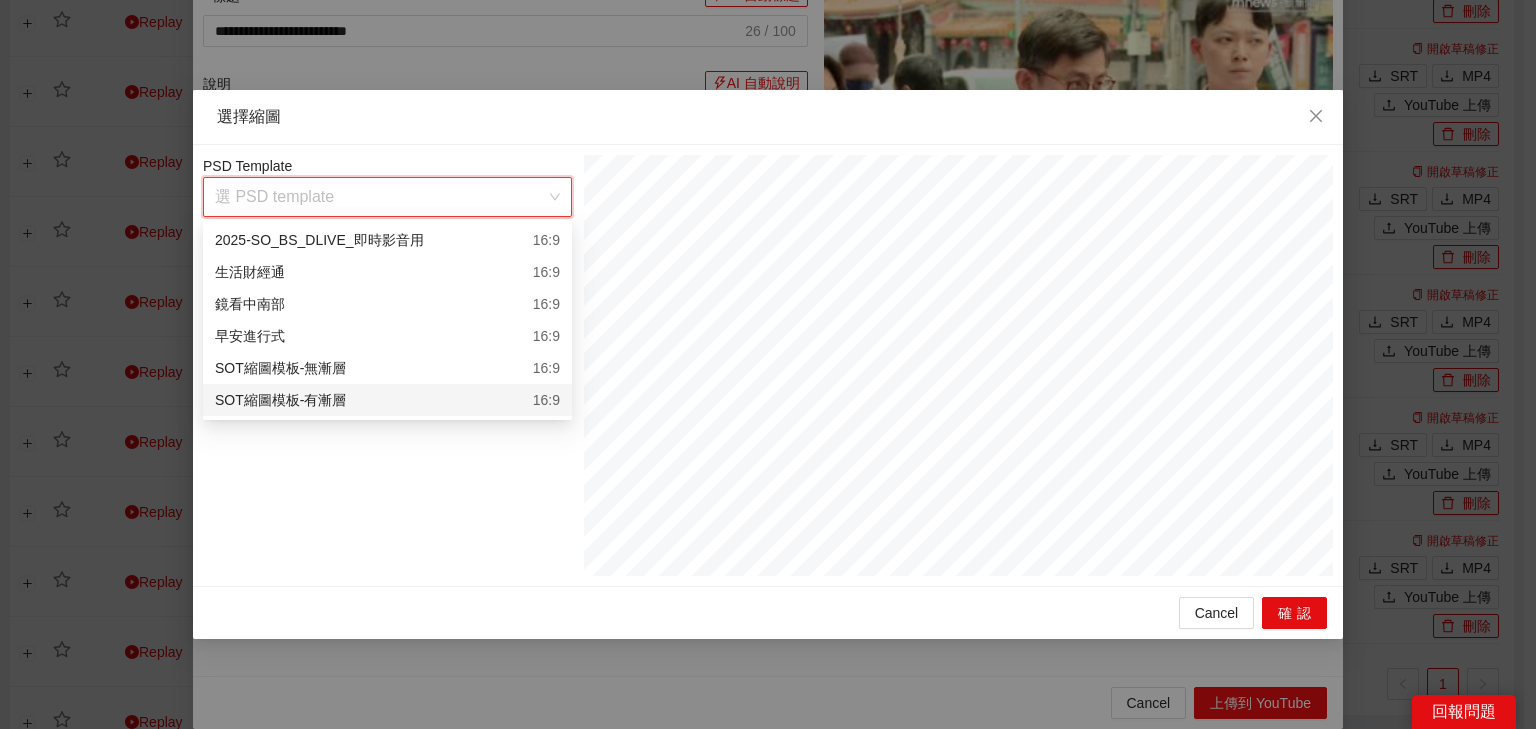 click on "SOT縮圖模板-有漸層 16:9" at bounding box center [387, 400] 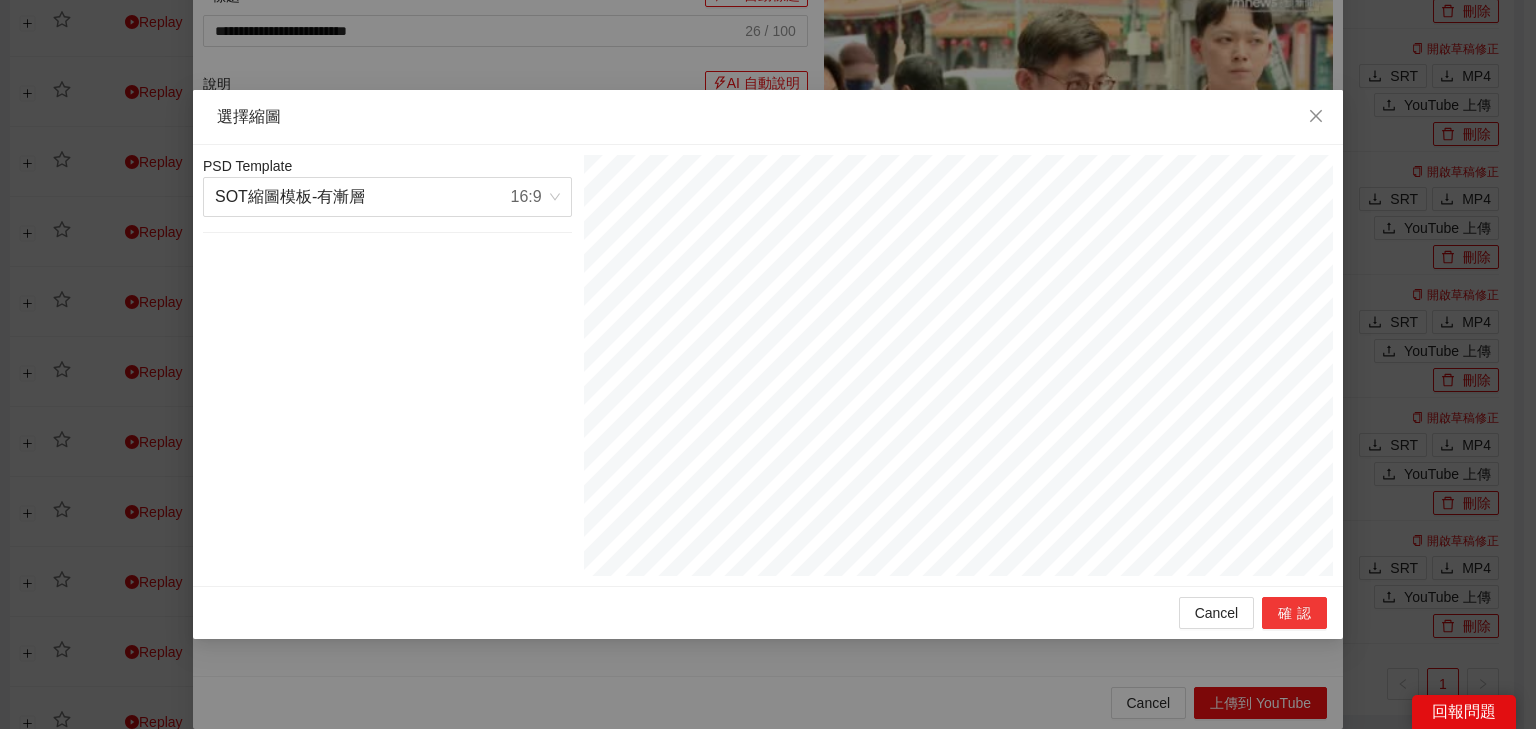 click on "確認" at bounding box center [1294, 613] 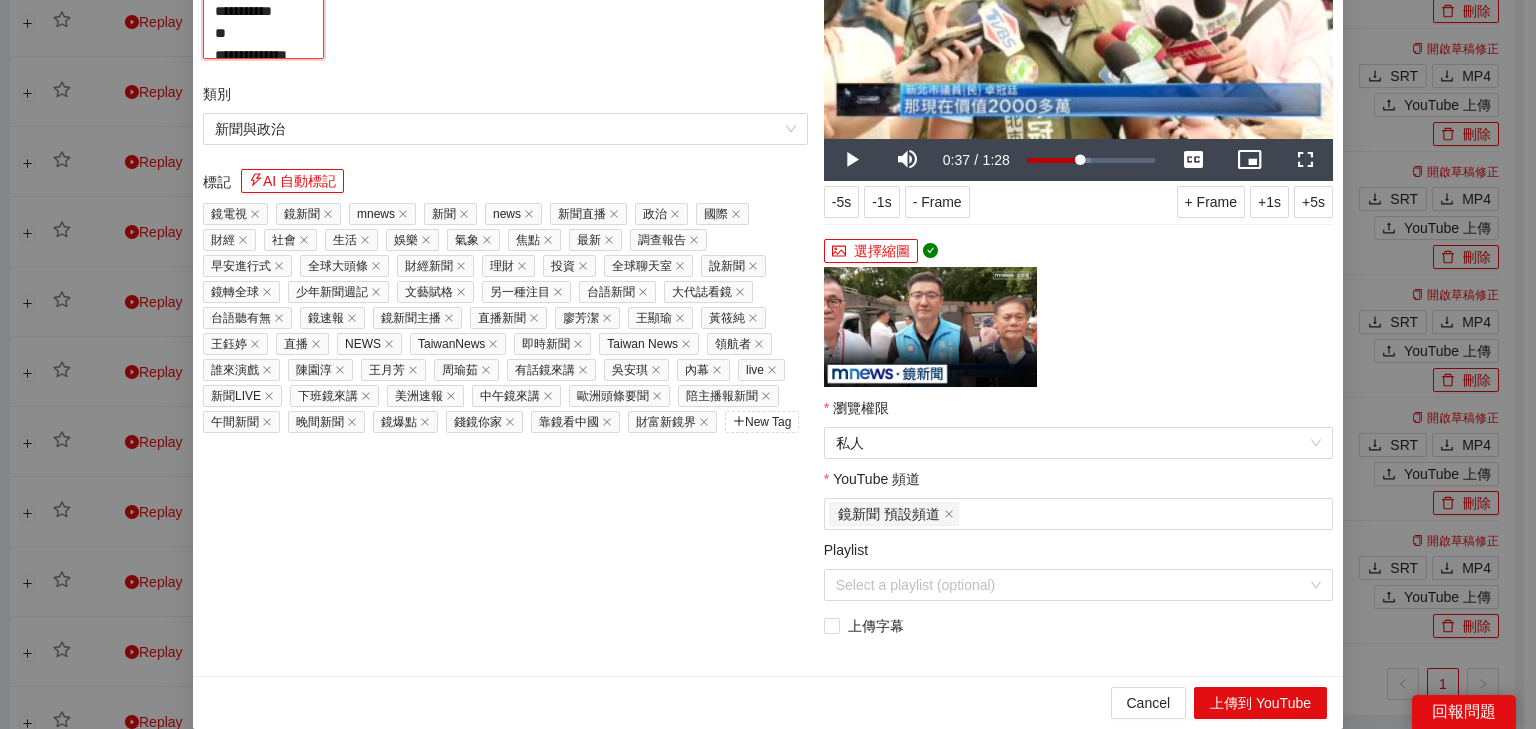 click on "**********" at bounding box center [263, 16] 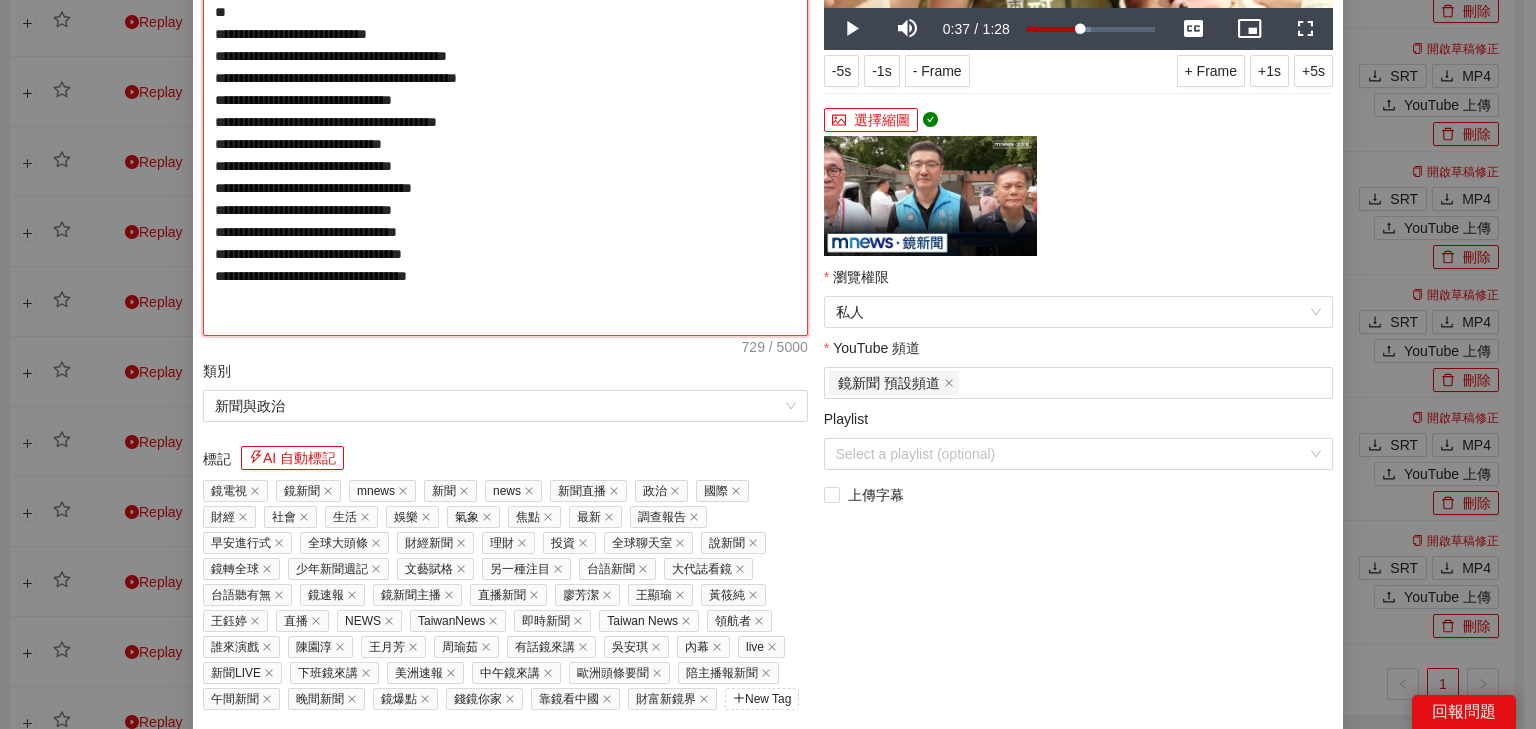 click on "**********" at bounding box center [505, 89] 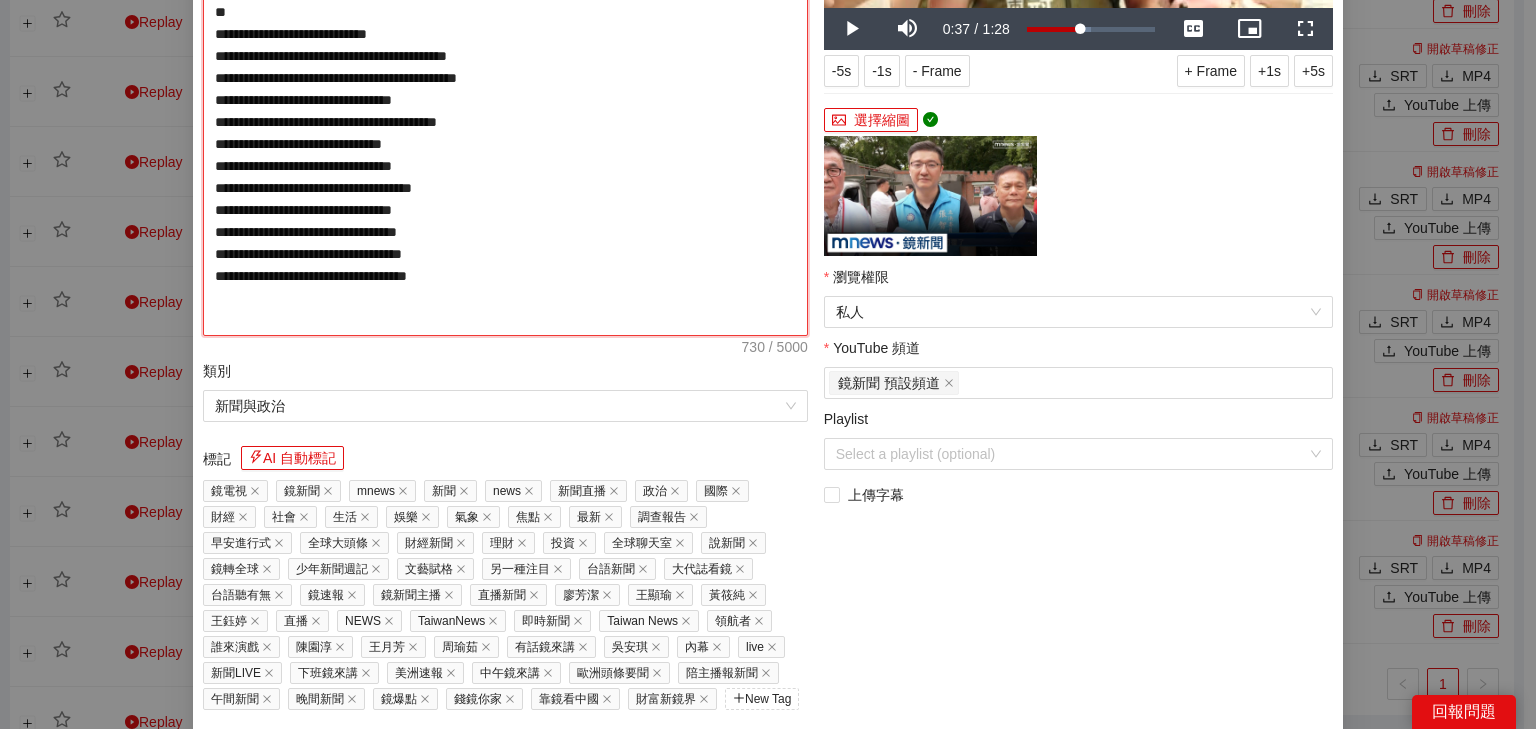 type on "**********" 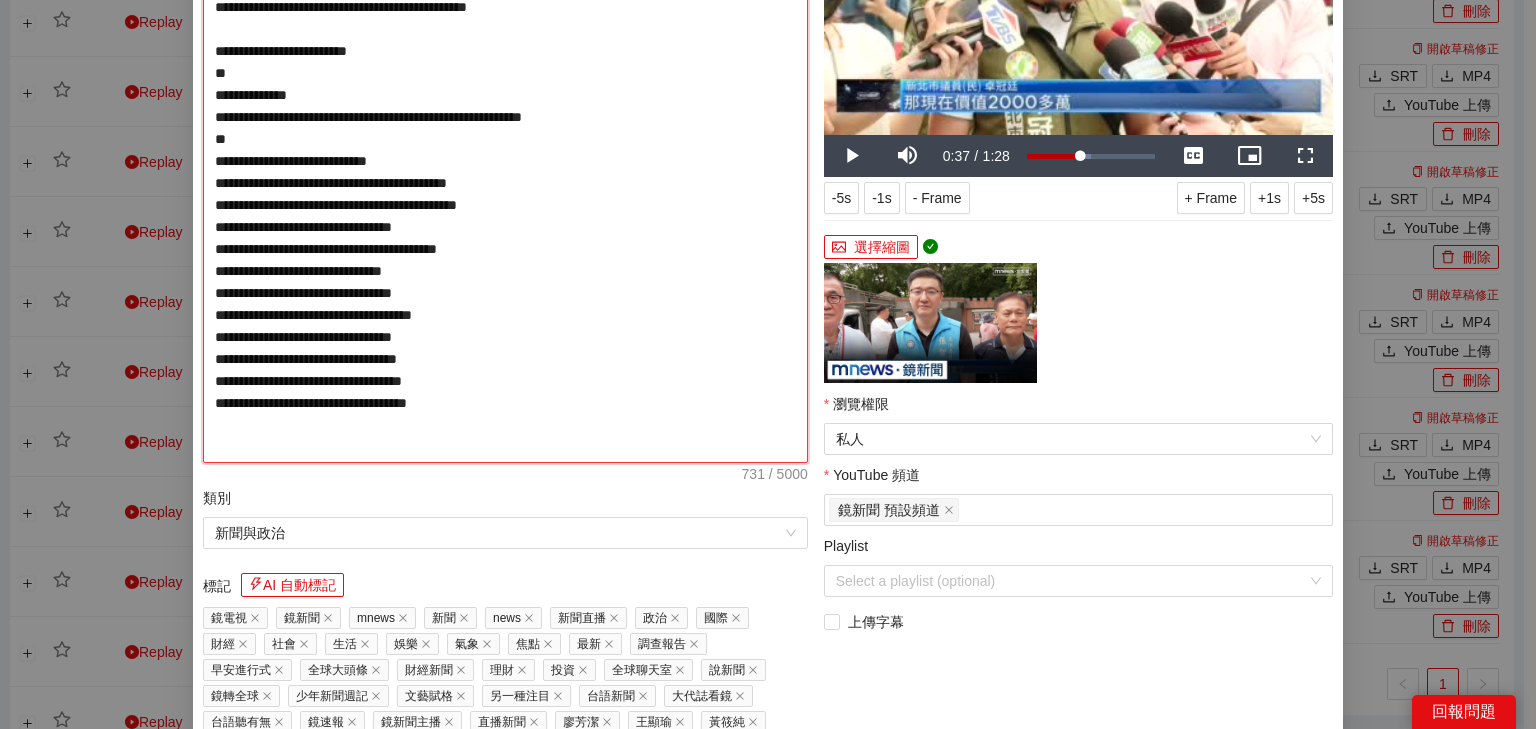 scroll, scrollTop: 408, scrollLeft: 0, axis: vertical 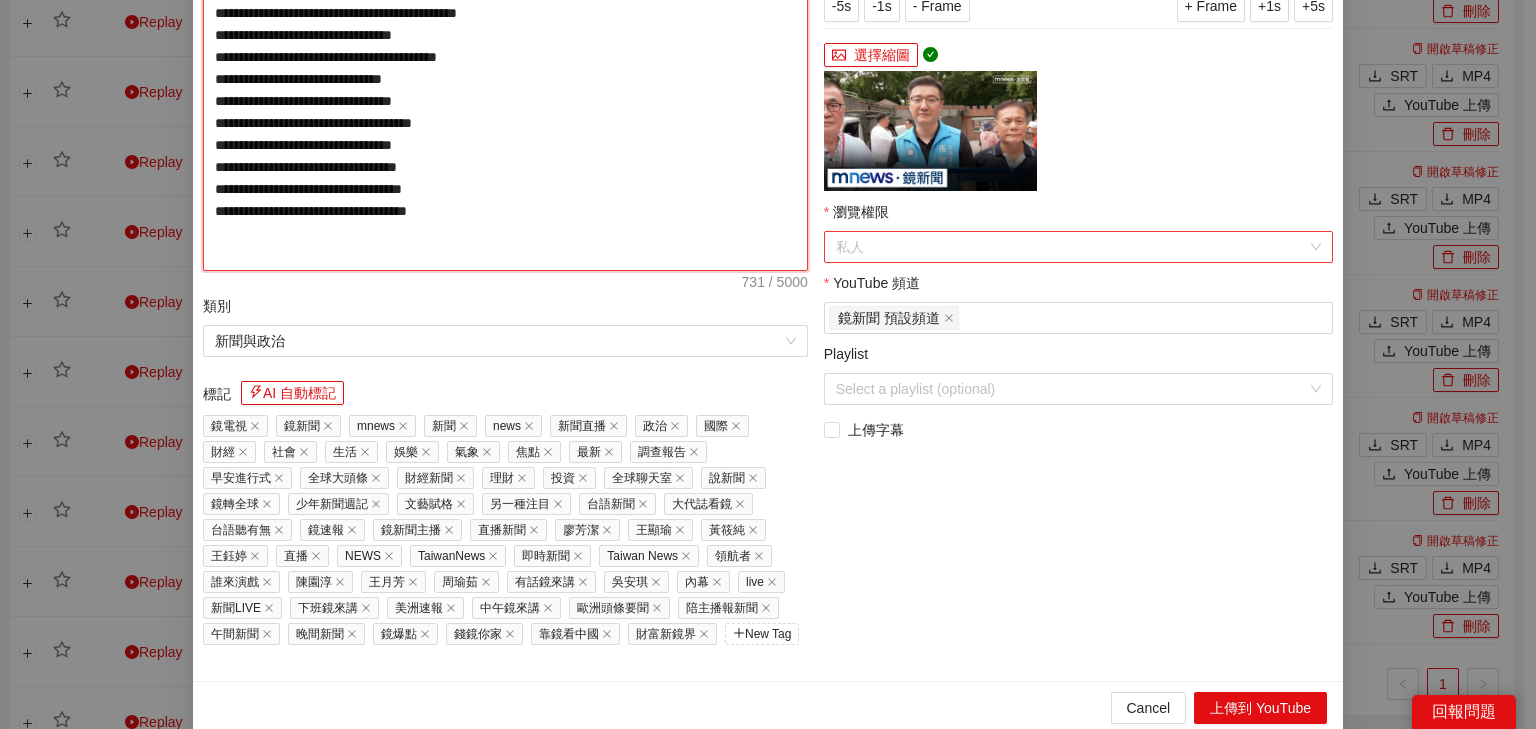 click on "私人" at bounding box center (1078, 247) 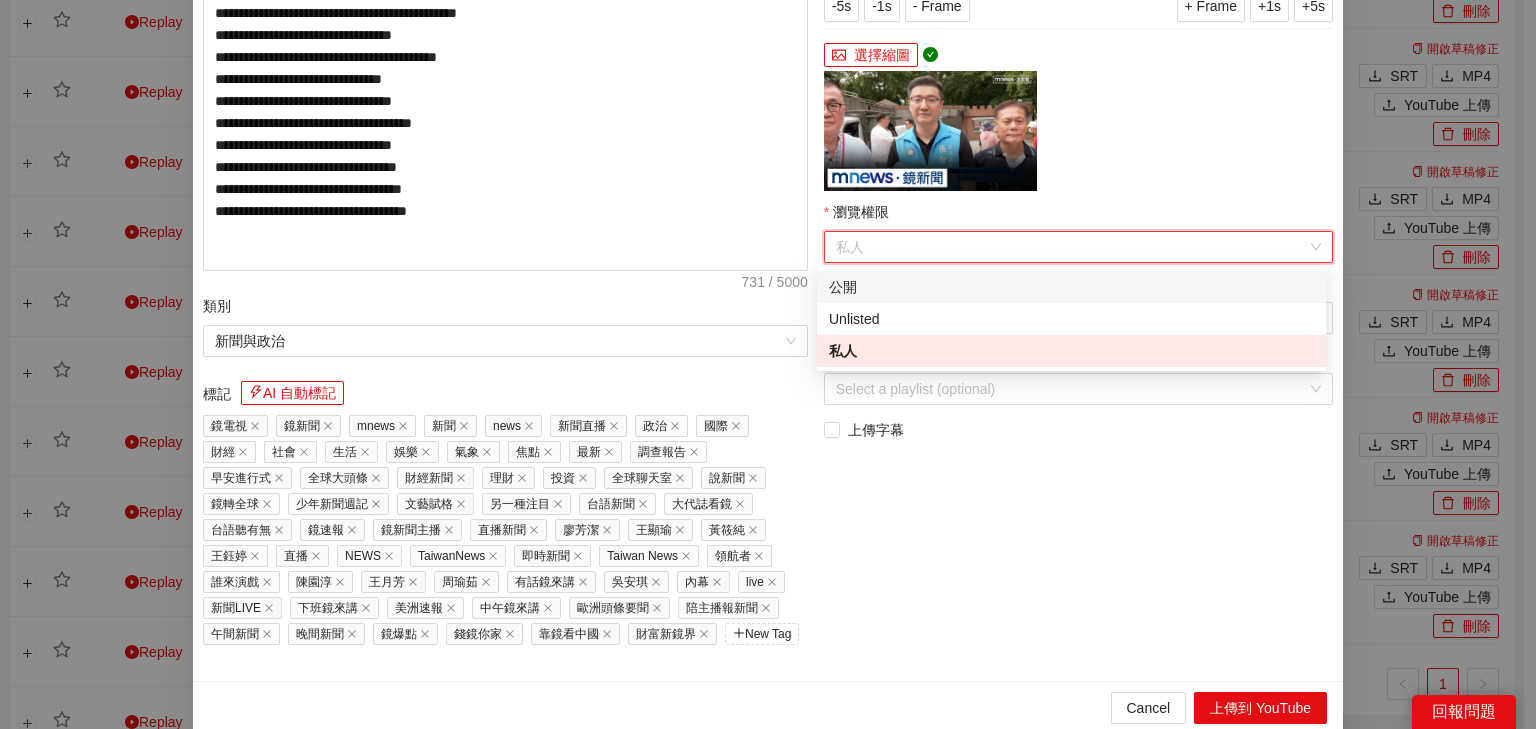 click on "公開" at bounding box center (1071, 287) 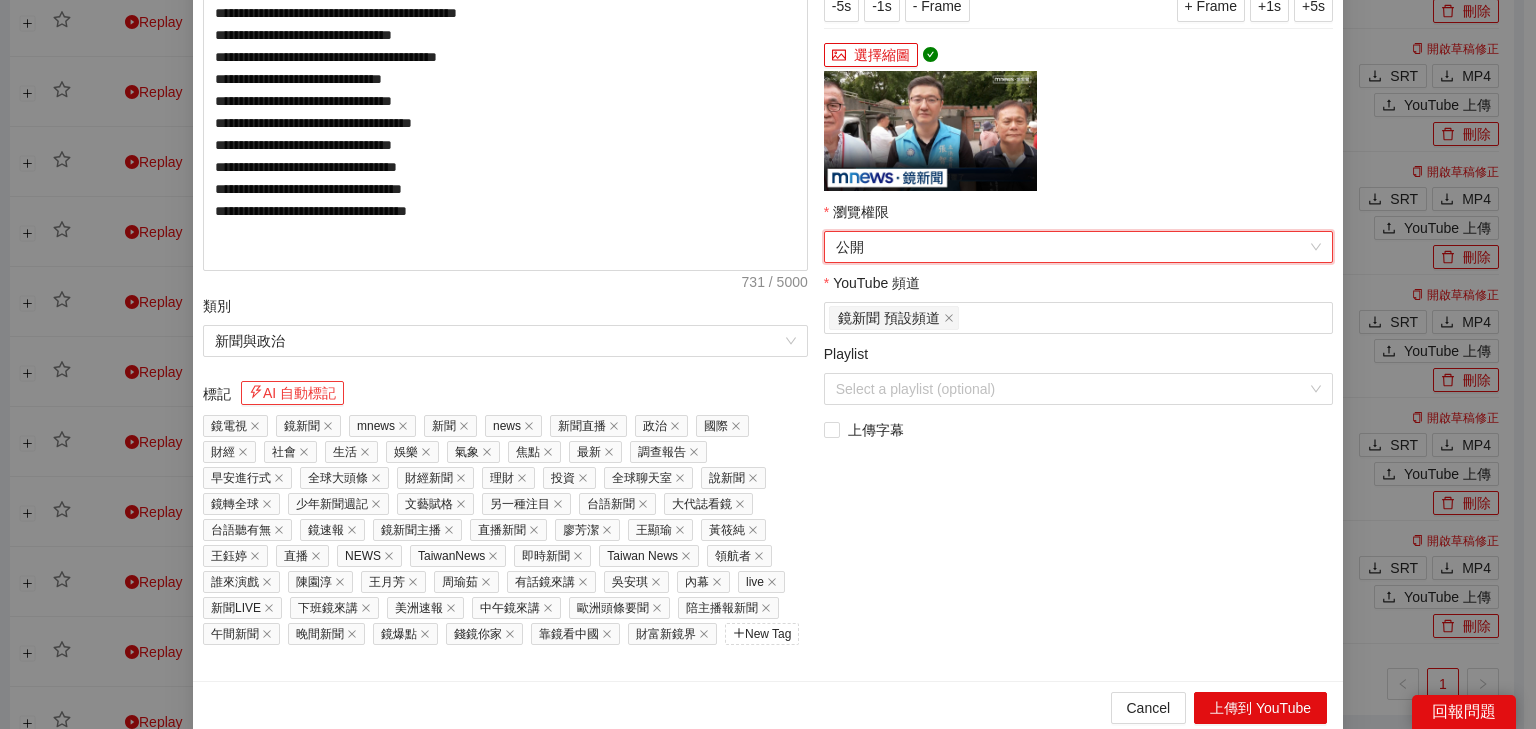click on "AI 自動標記" at bounding box center [292, 393] 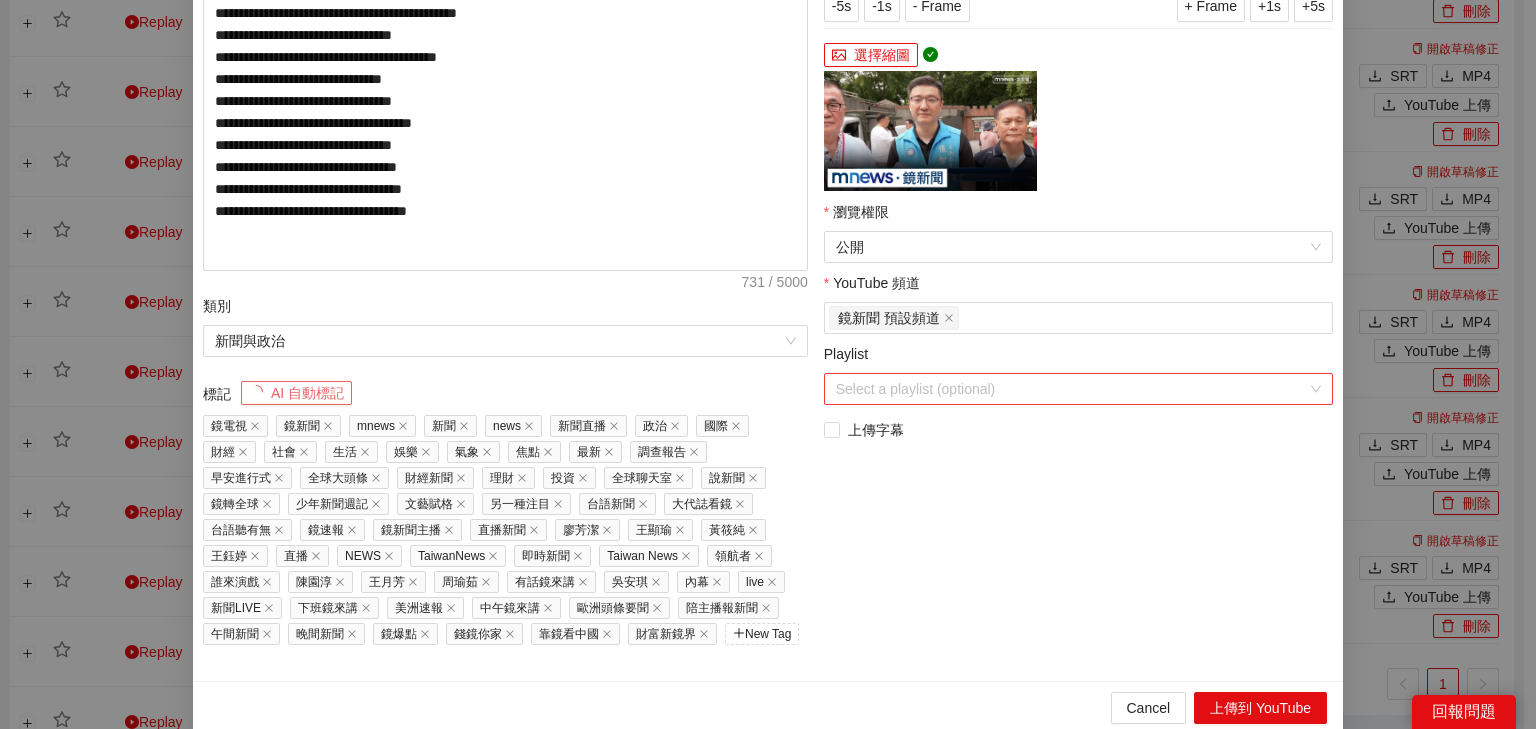click on "Playlist" at bounding box center (1071, 389) 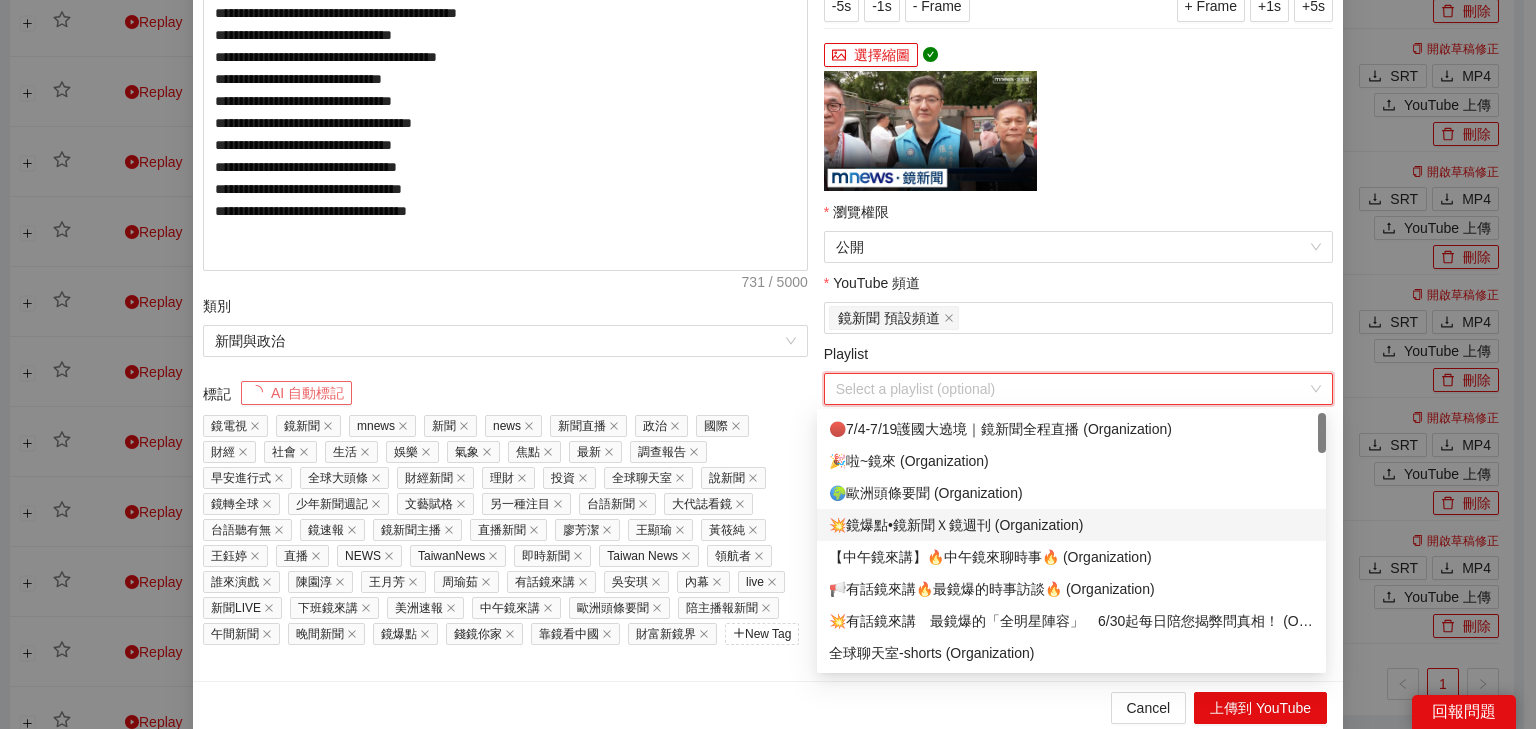 scroll, scrollTop: 160, scrollLeft: 0, axis: vertical 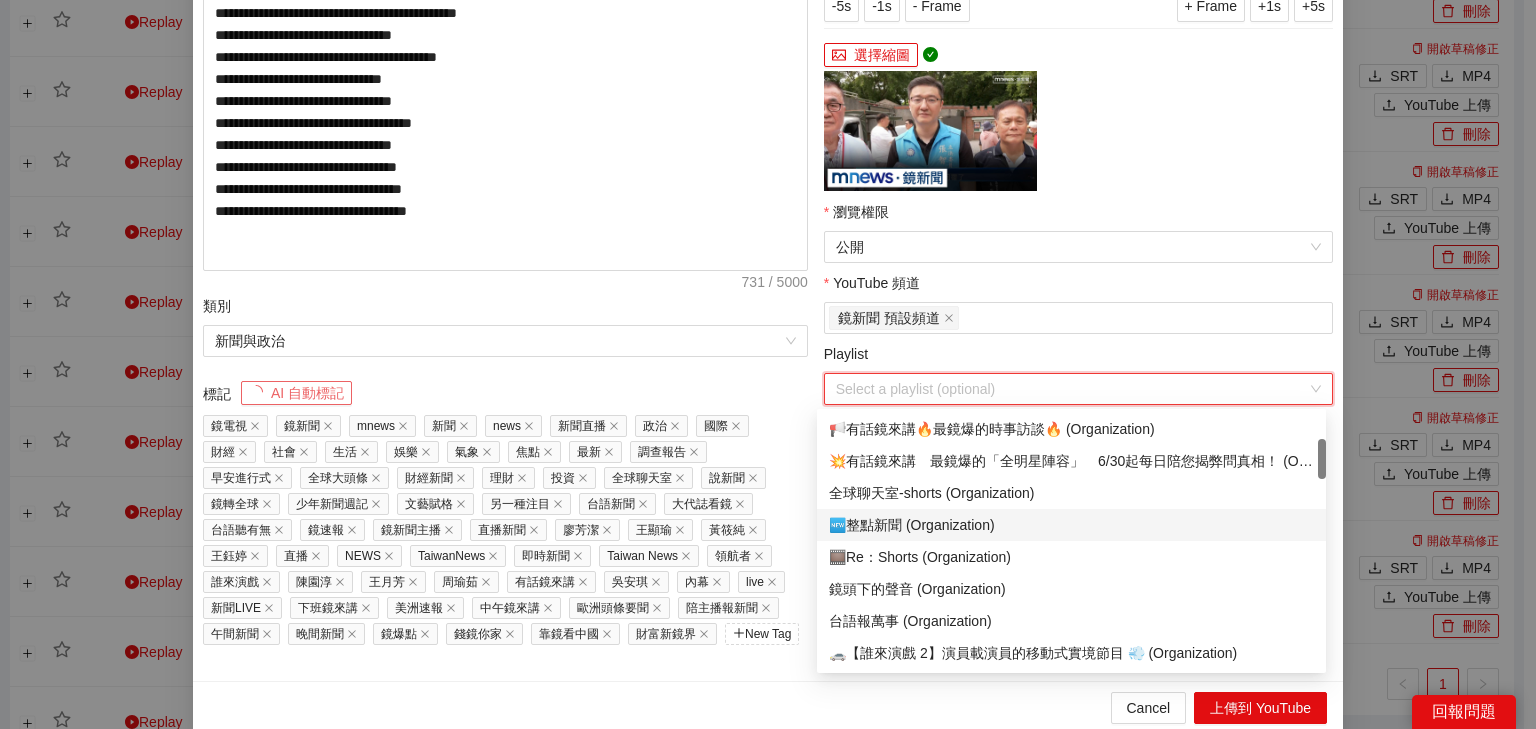 click on "🆕整點新聞 (Organization)" at bounding box center [1071, 525] 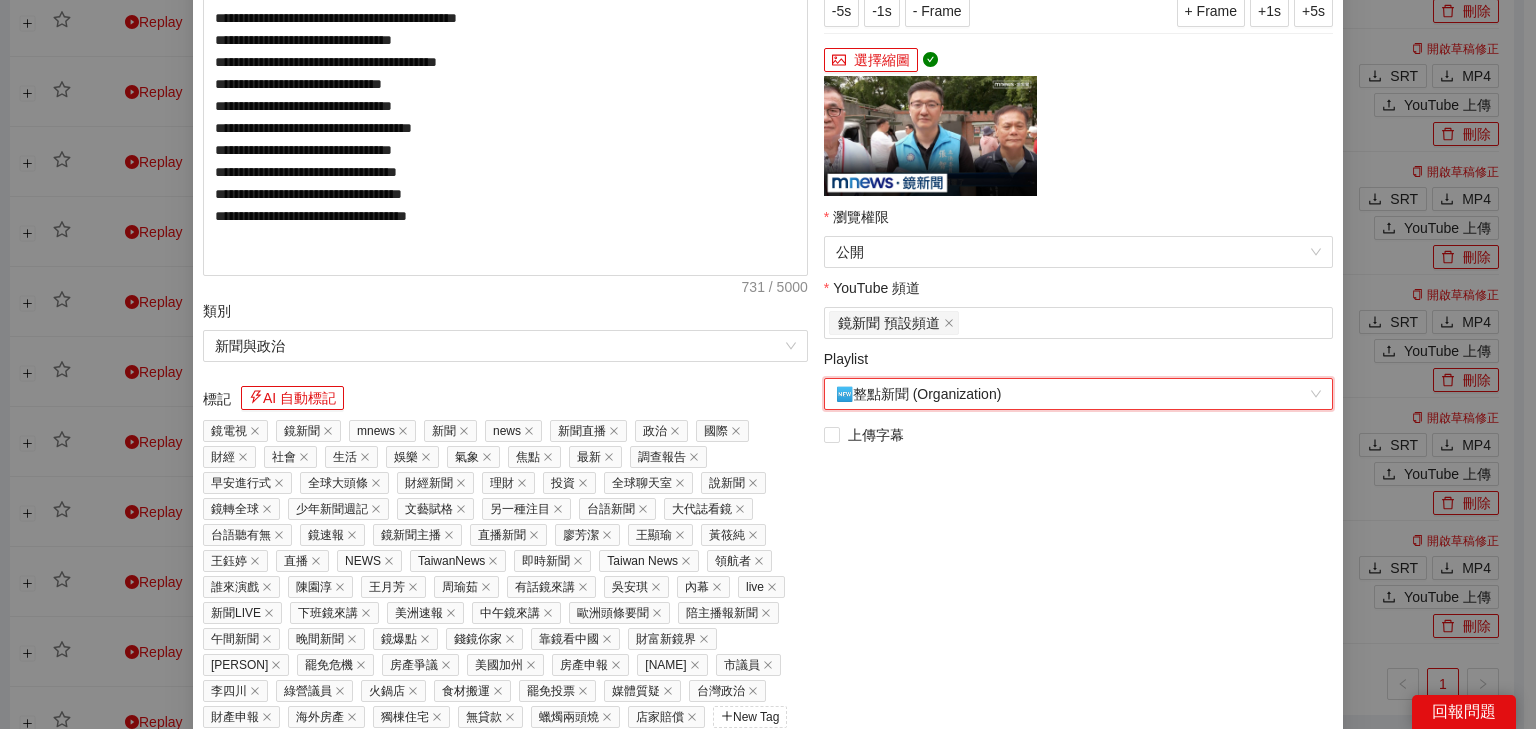 scroll, scrollTop: 485, scrollLeft: 0, axis: vertical 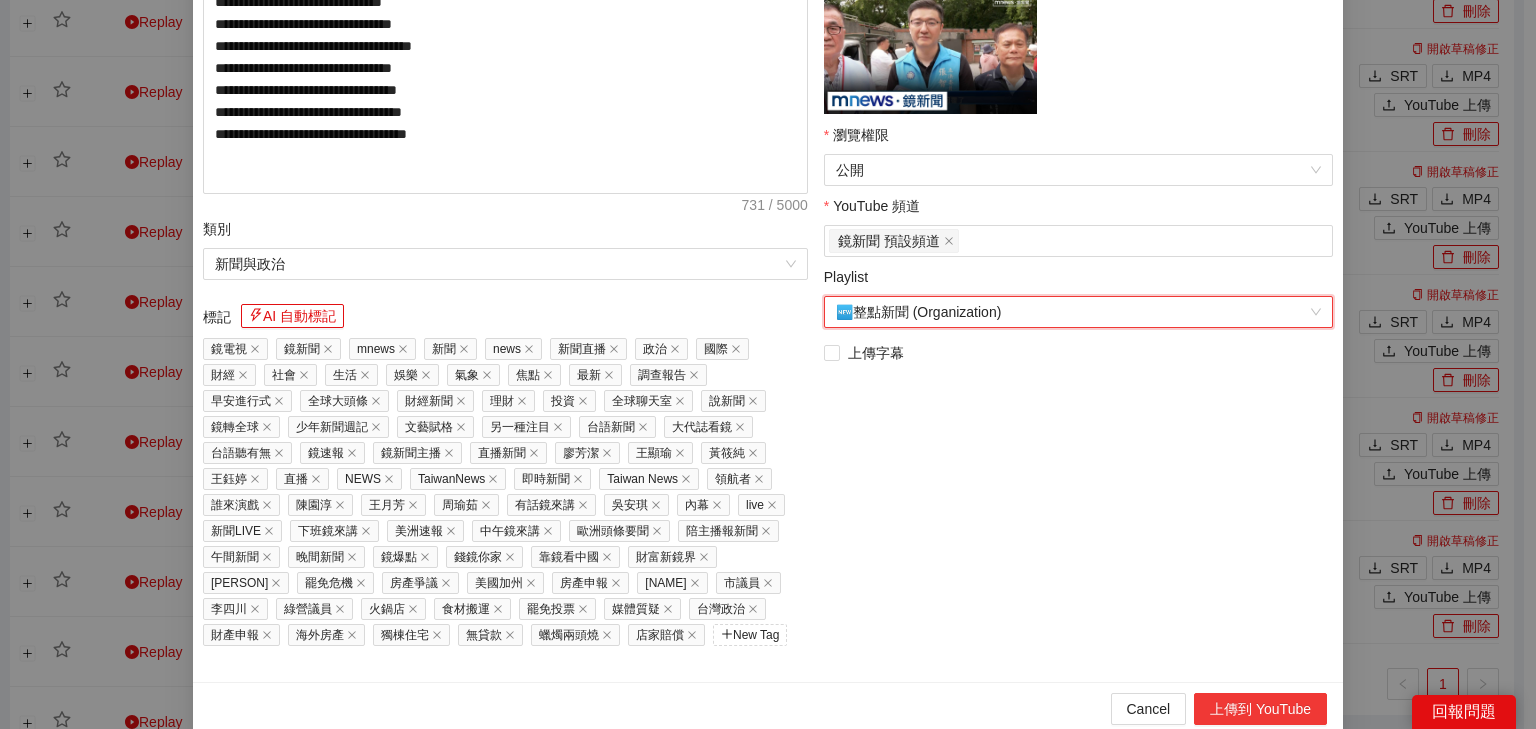 click on "上傳到 YouTube" at bounding box center (1260, 709) 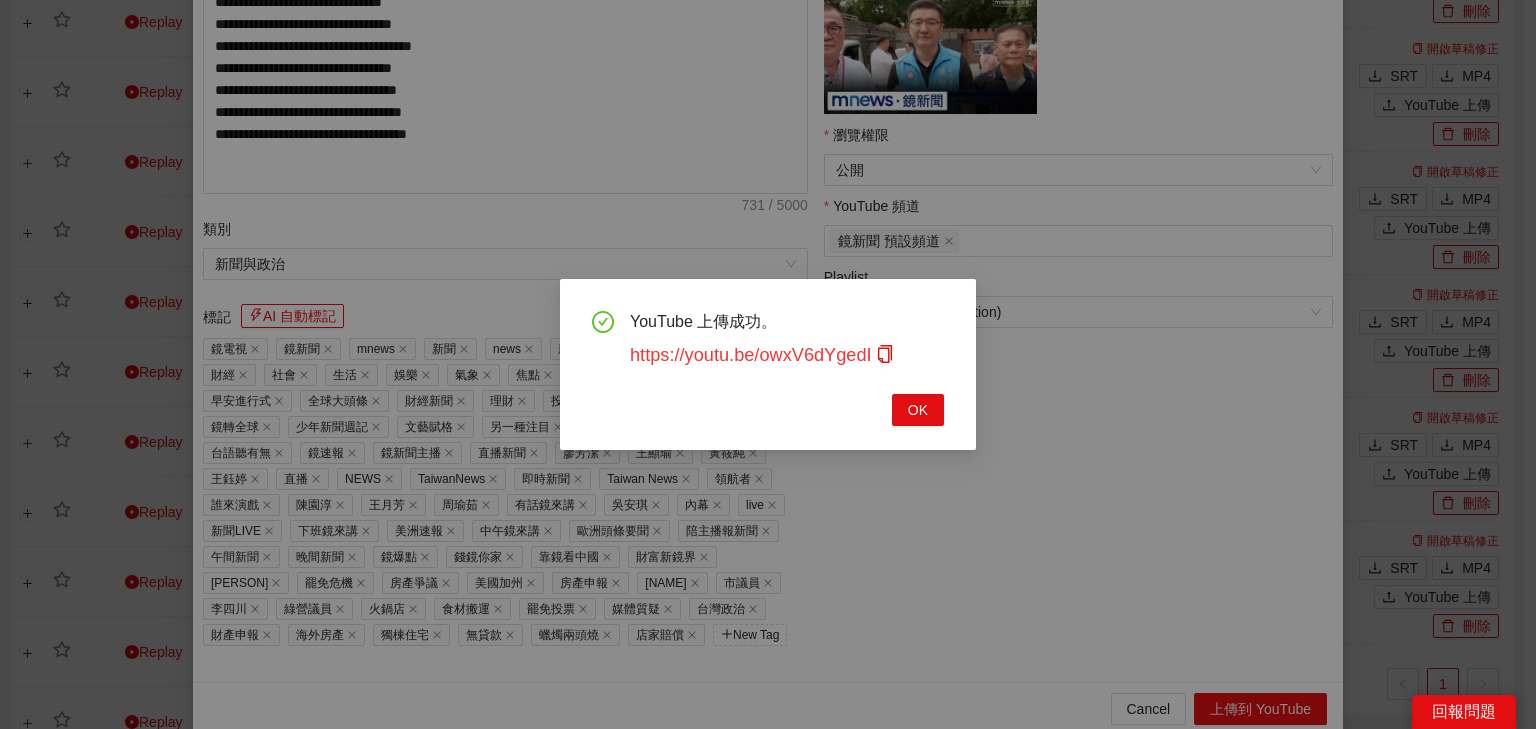 click on "https://youtu.be/owxV6dYgedI" at bounding box center [762, 355] 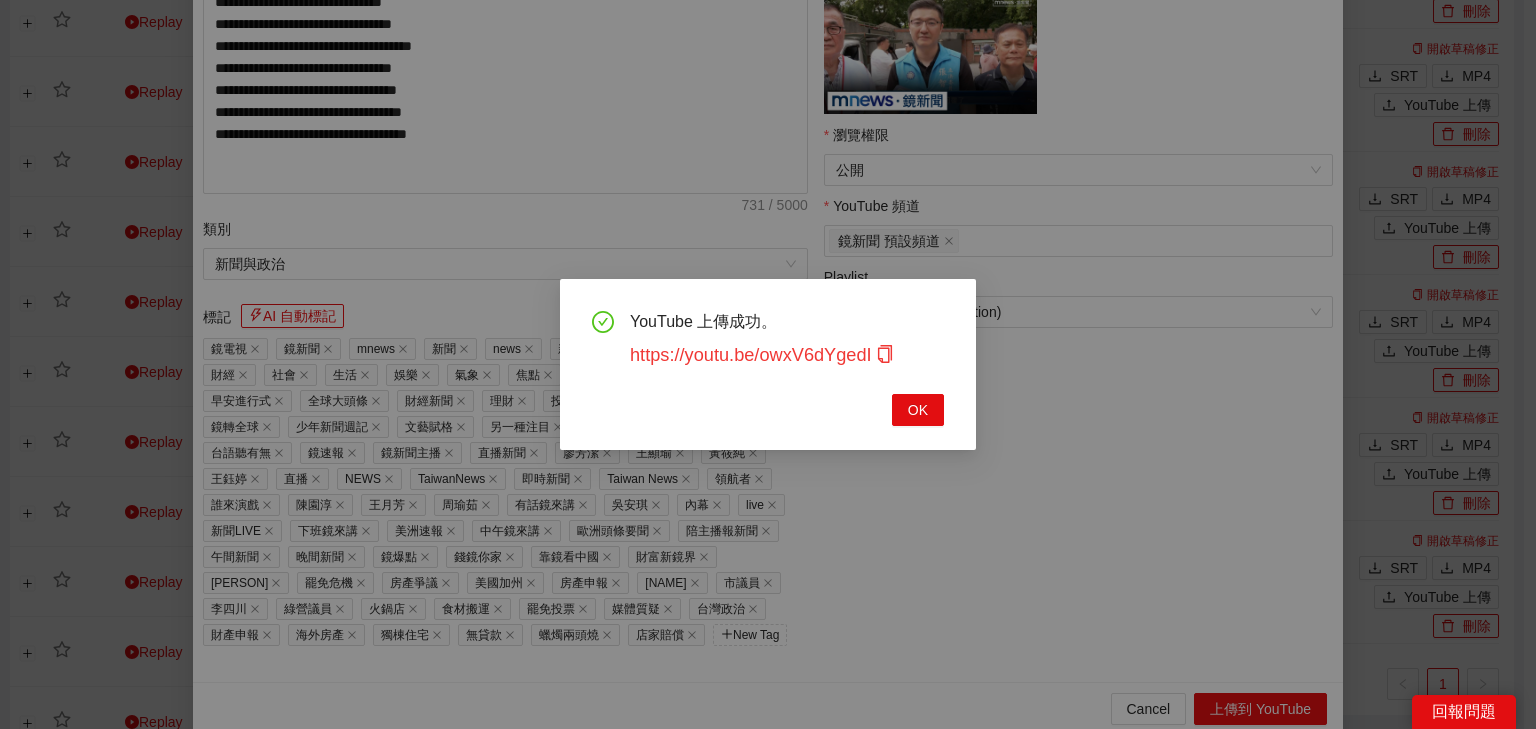 click 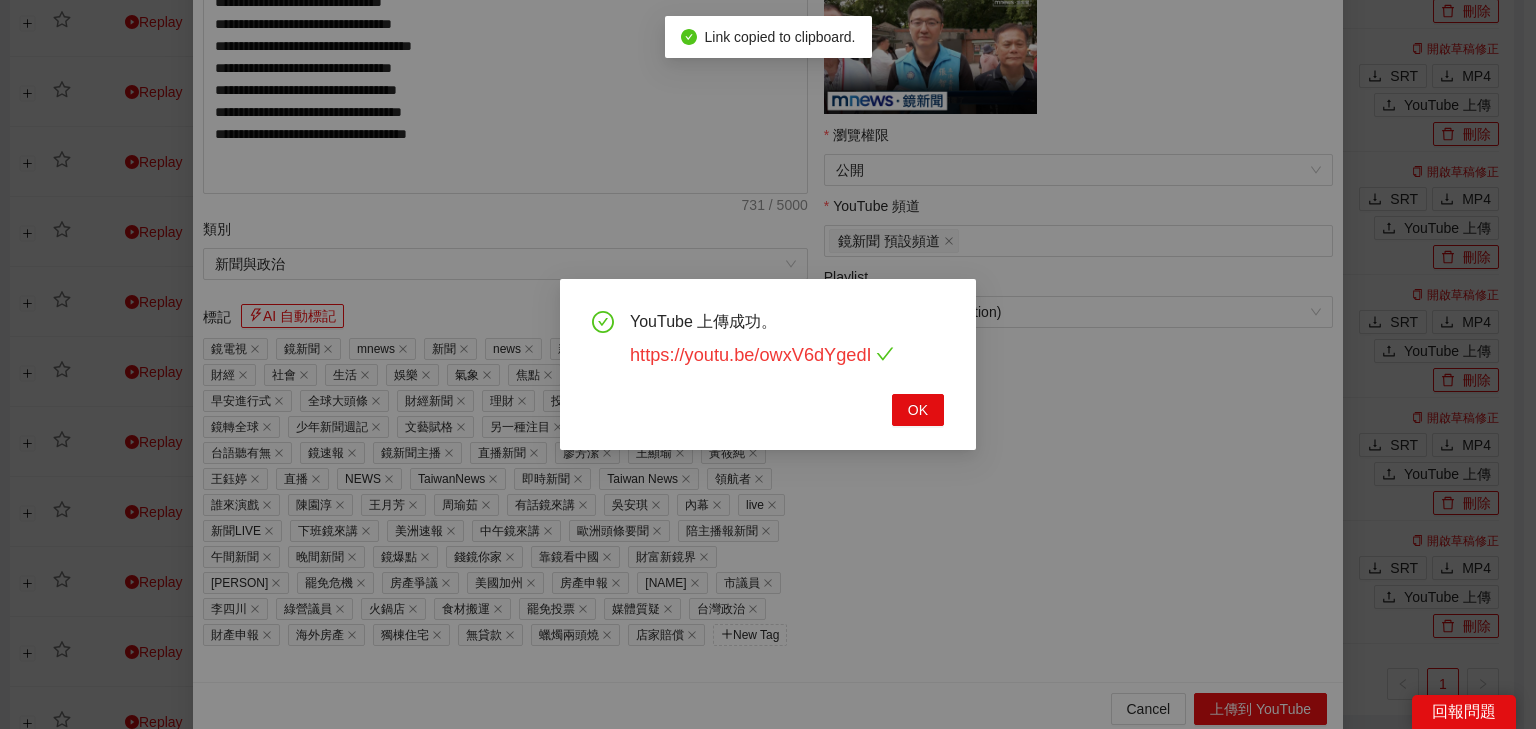 click on "https://youtu.be/owxV6dYgedI" at bounding box center [762, 355] 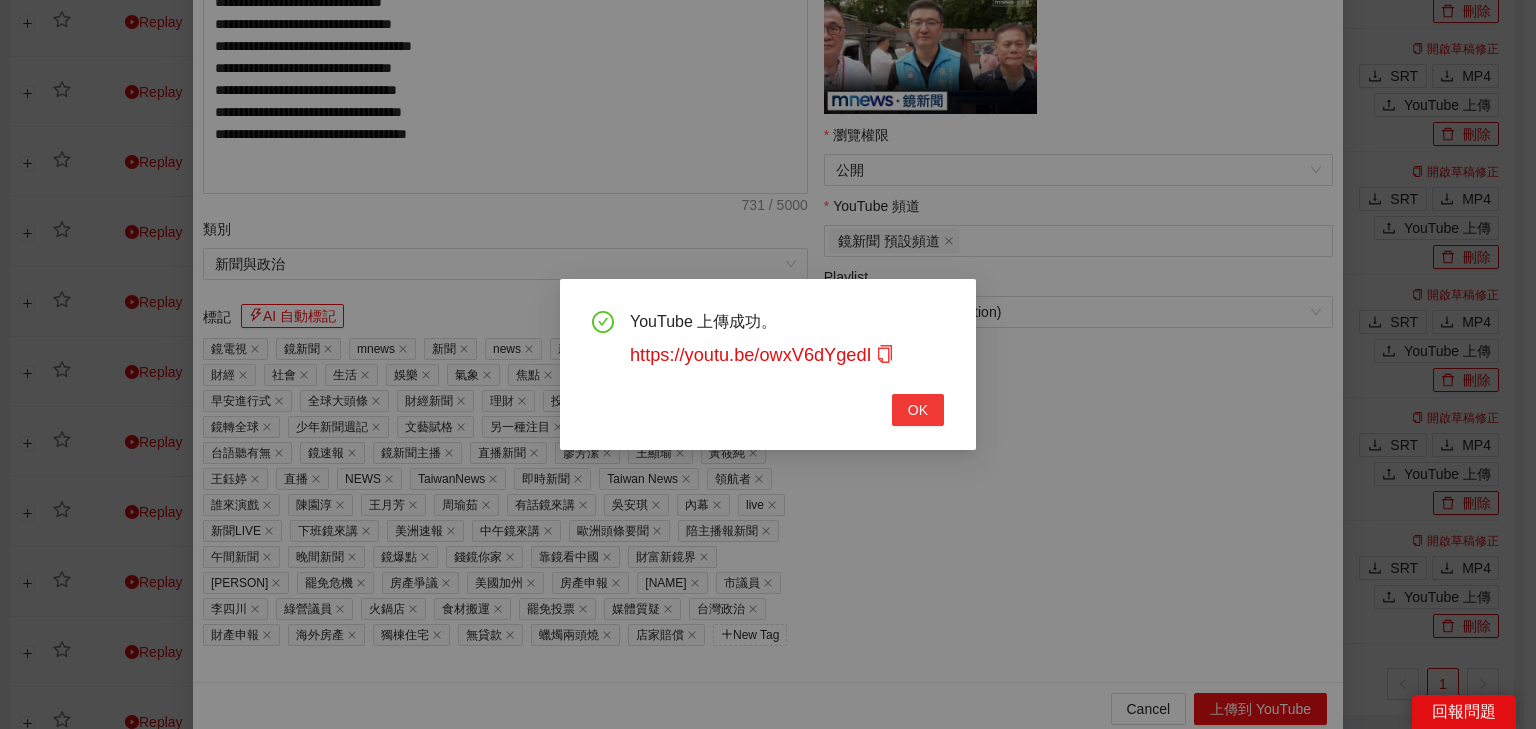 click on "OK" at bounding box center (918, 410) 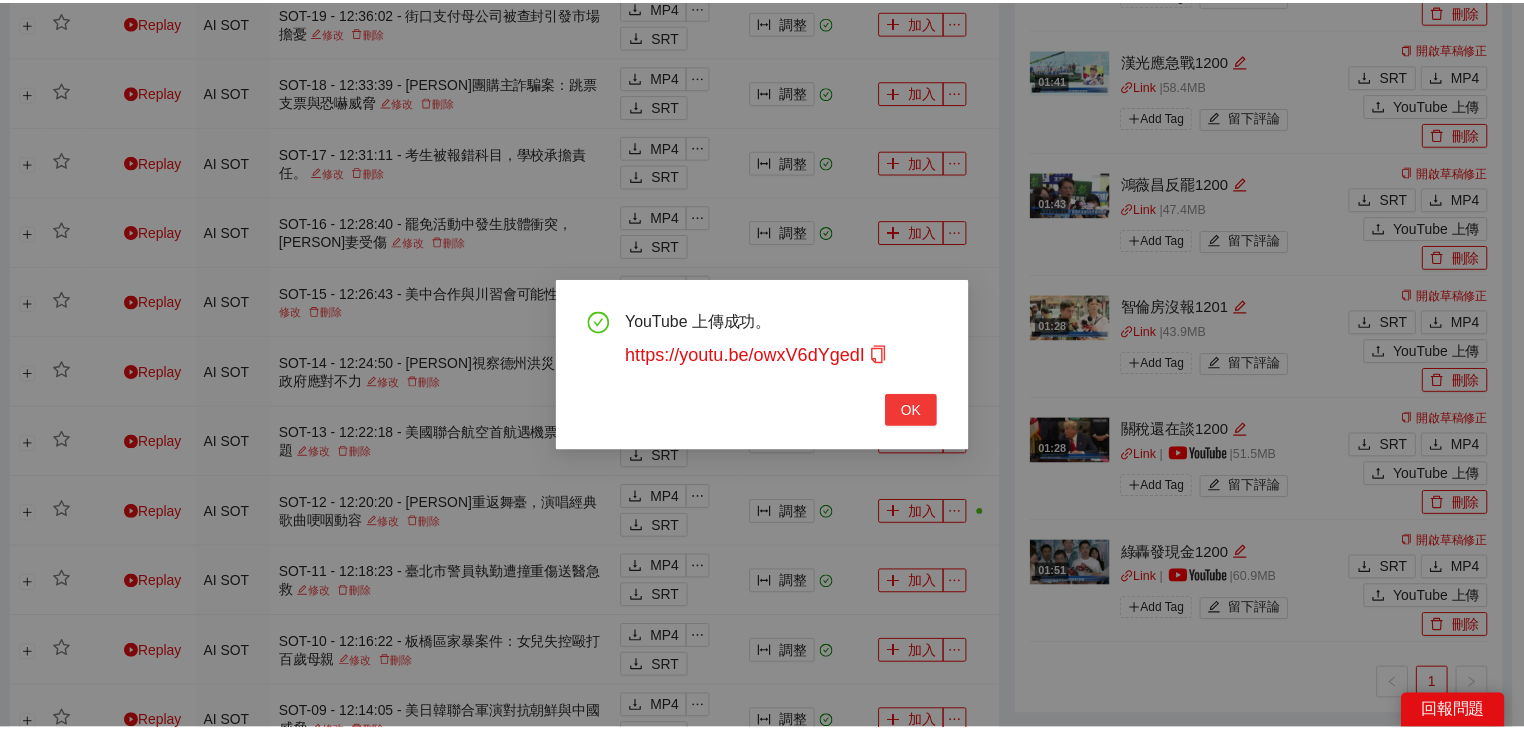 scroll, scrollTop: 343, scrollLeft: 0, axis: vertical 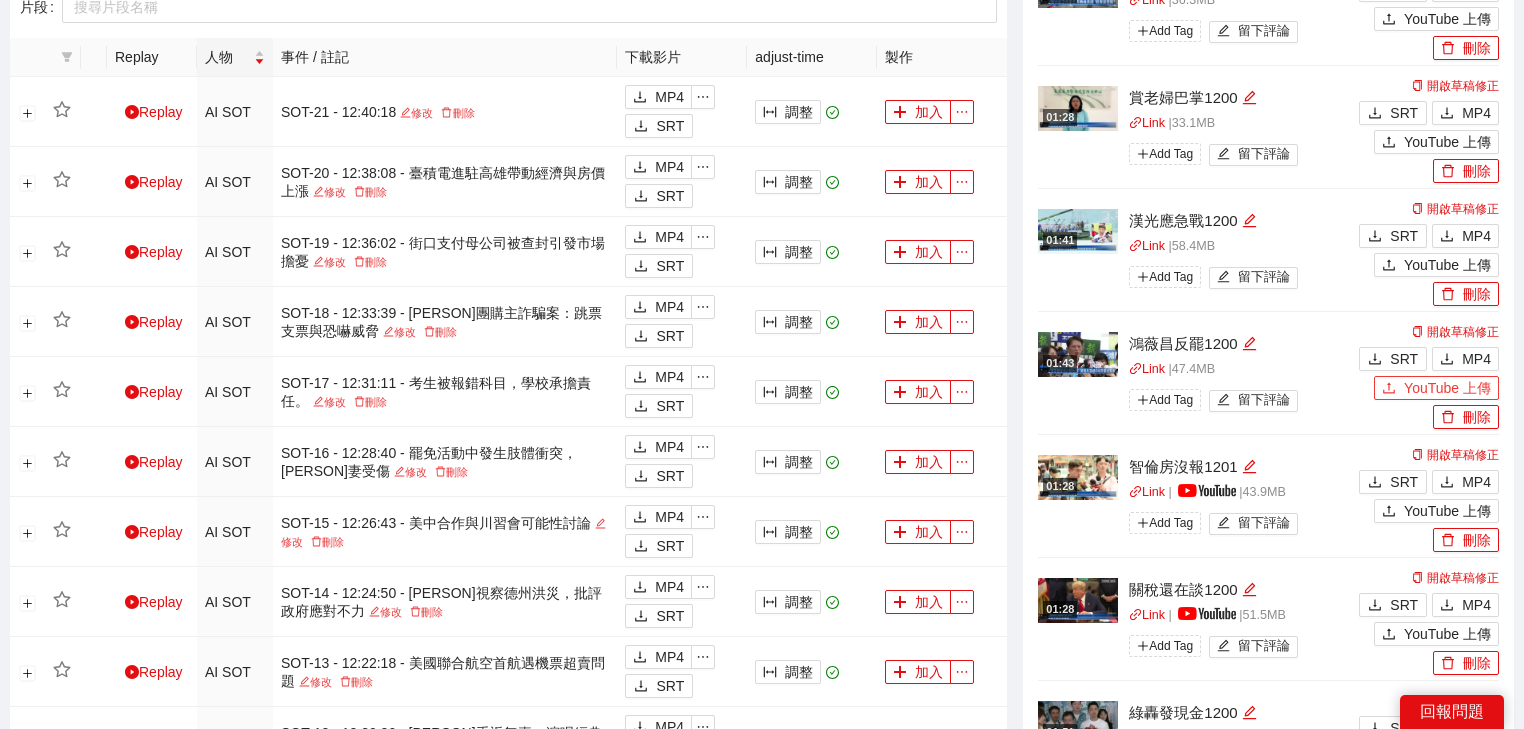 click on "YouTube 上傳" at bounding box center (1447, 388) 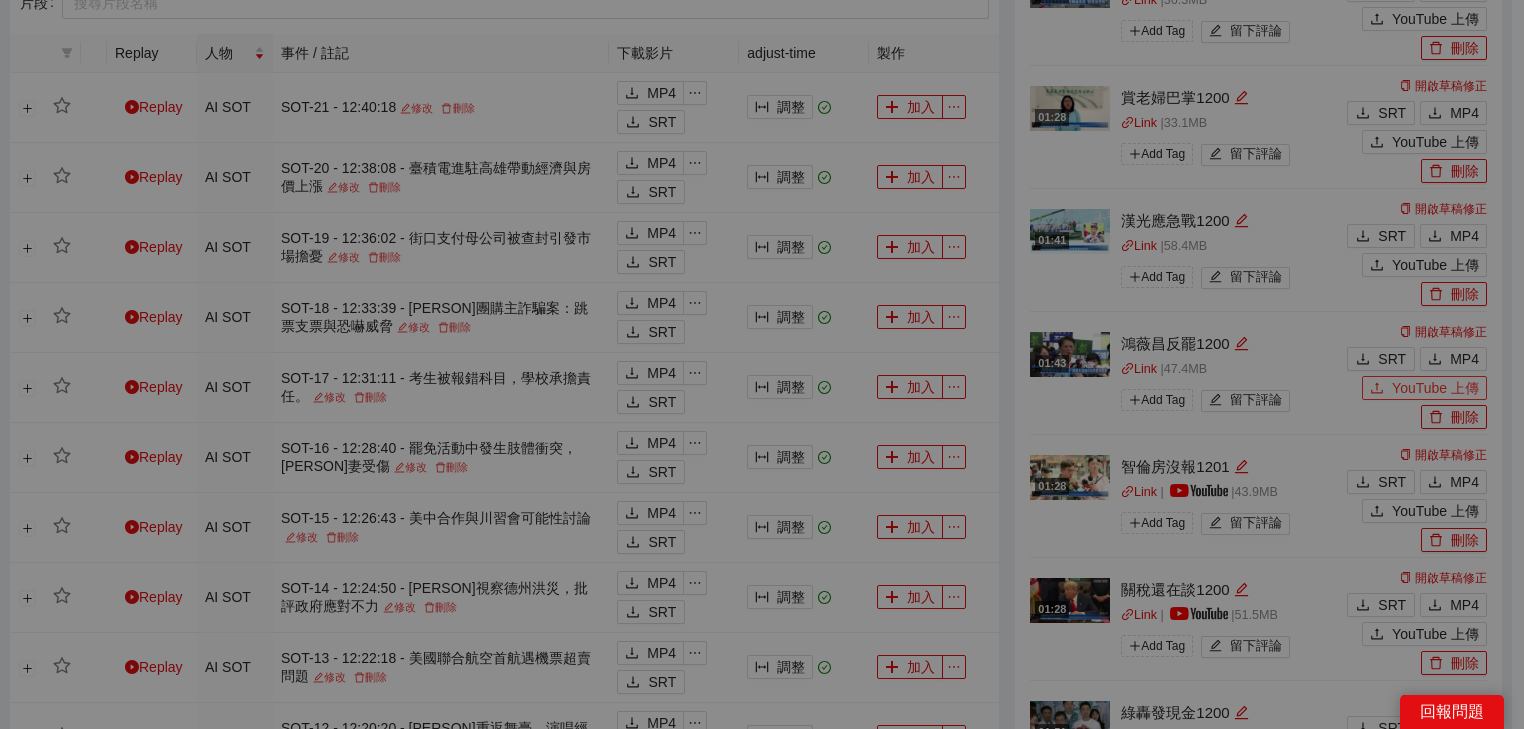 type 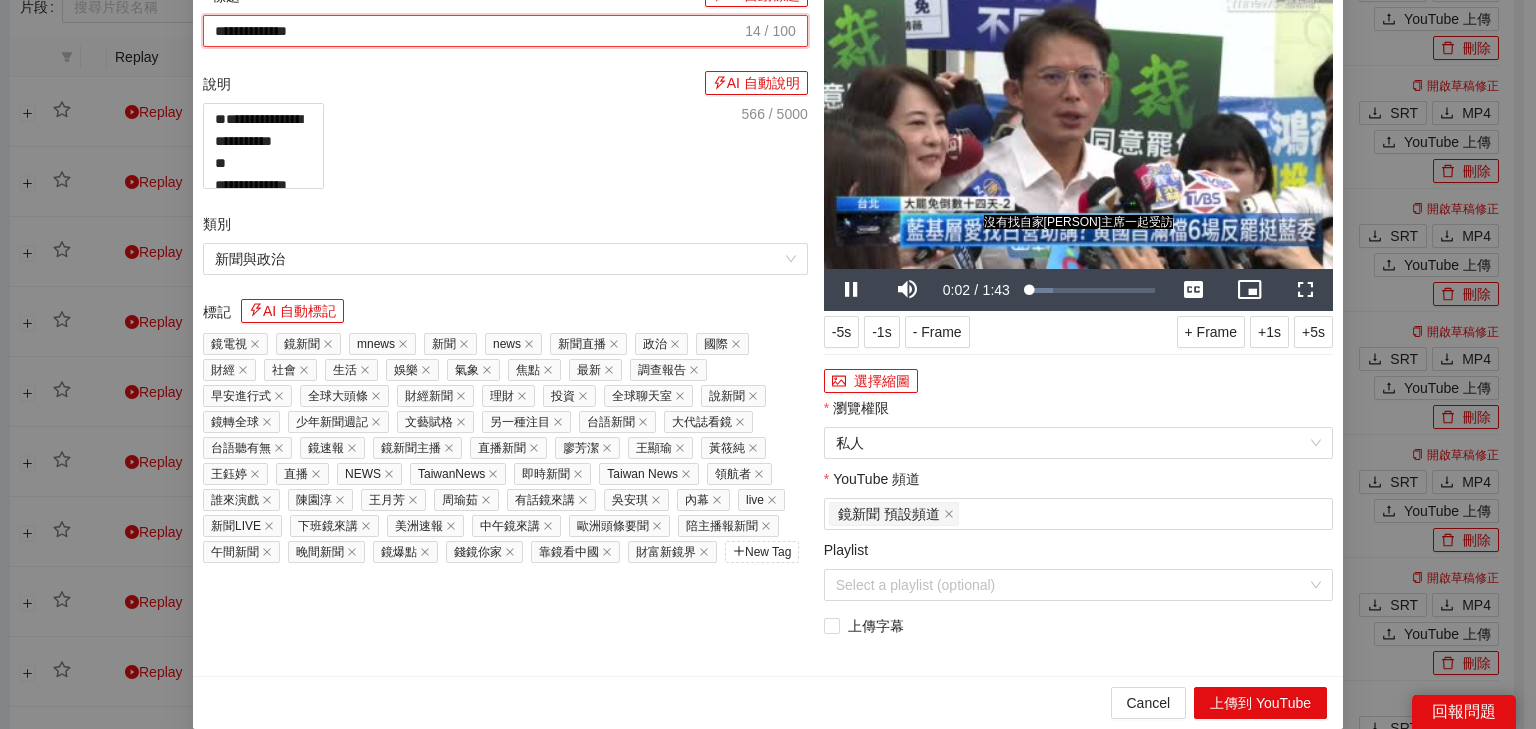 drag, startPoint x: 535, startPoint y: 106, endPoint x: 5, endPoint y: 111, distance: 530.02356 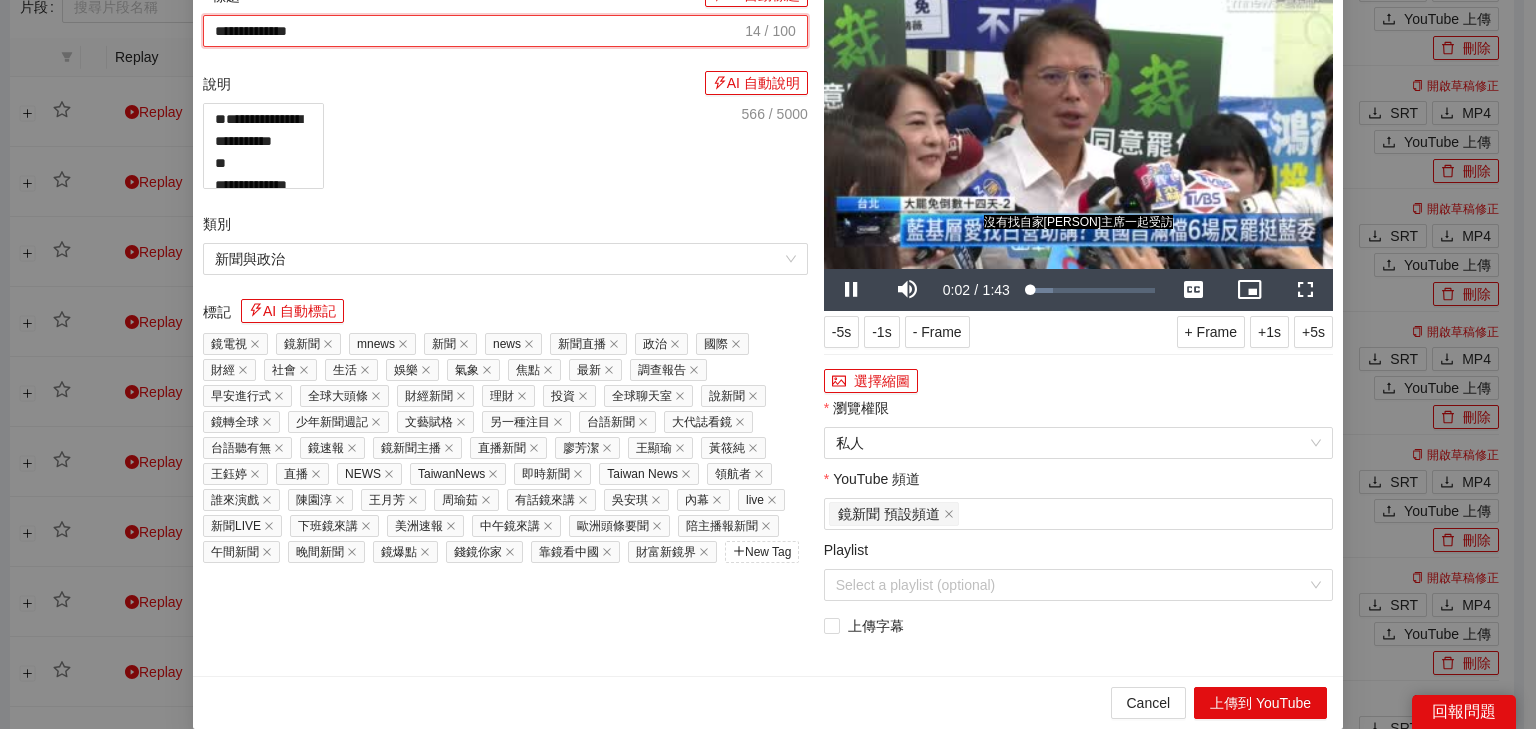 paste on "**********" 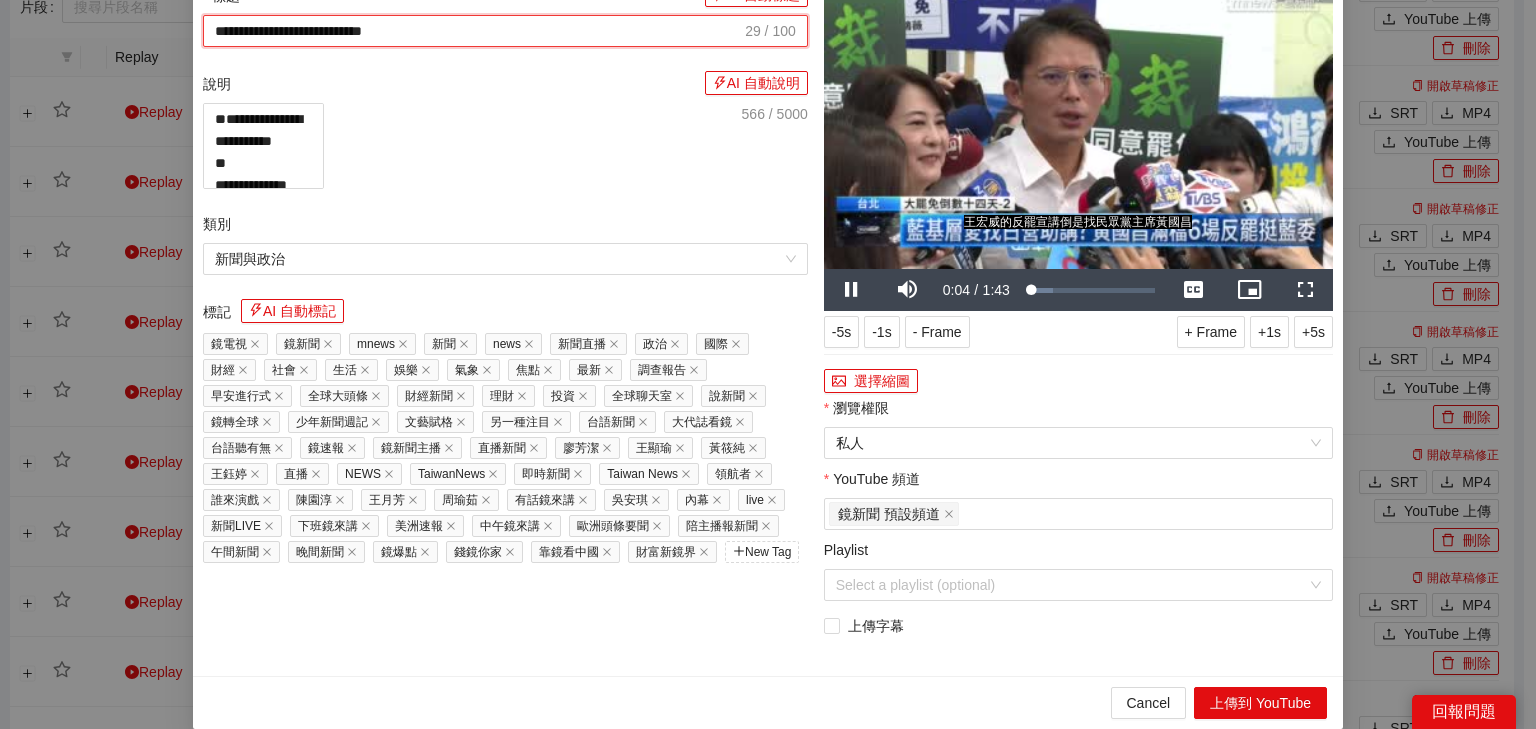 type on "**********" 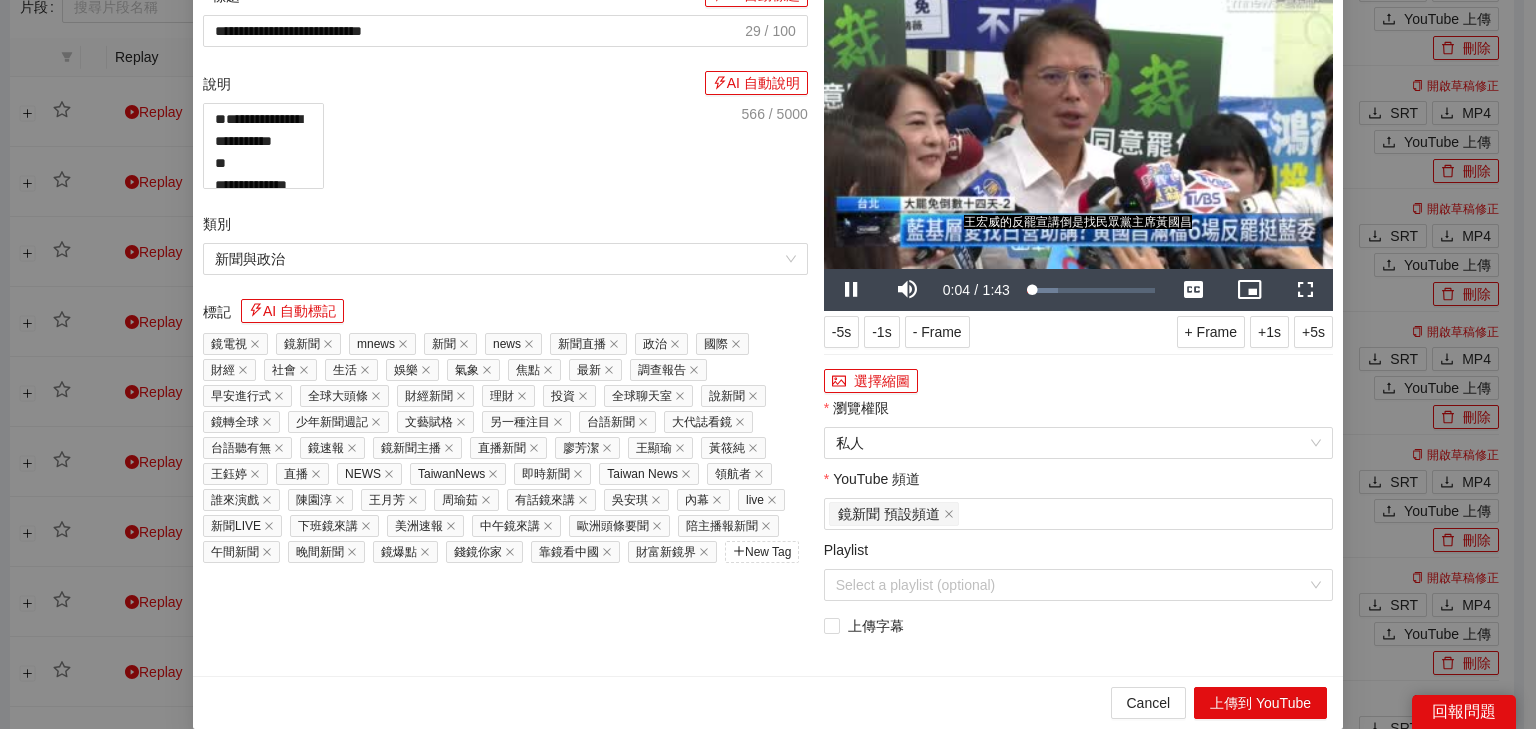 click at bounding box center [1078, 126] 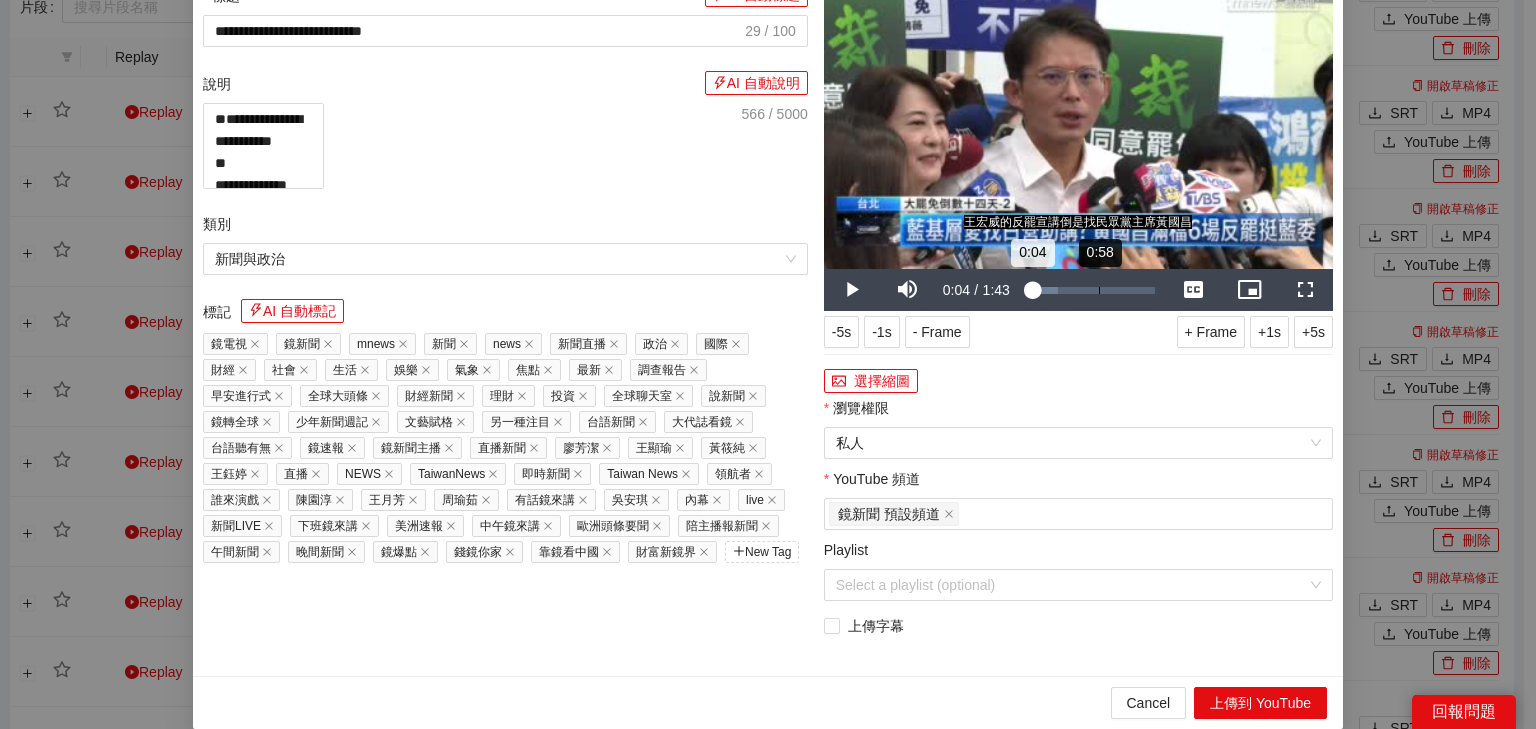 click on "Loaded :  24.50% 0:58 0:04" at bounding box center [1091, 290] 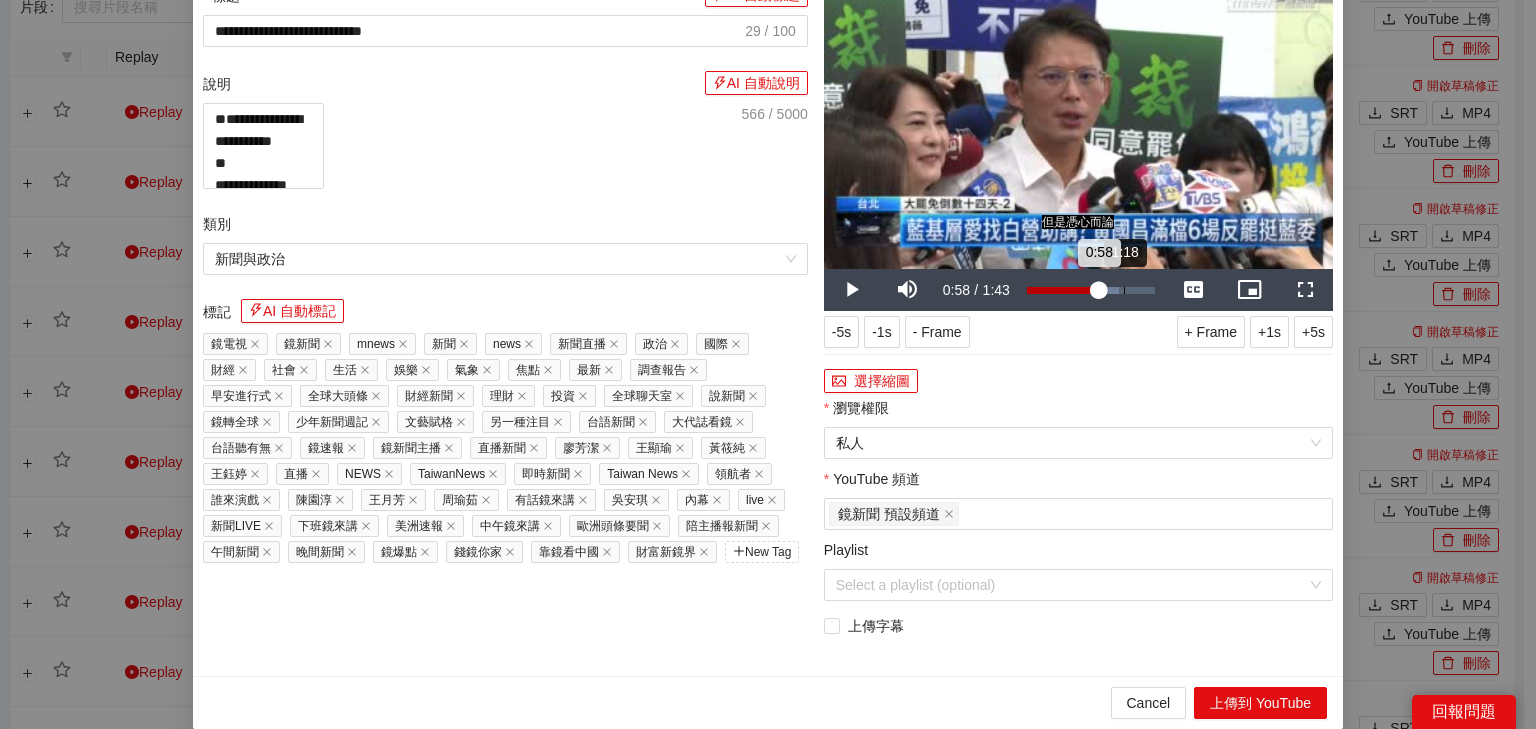 click on "Loaded :  72.18% 1:18 0:58" at bounding box center (1091, 290) 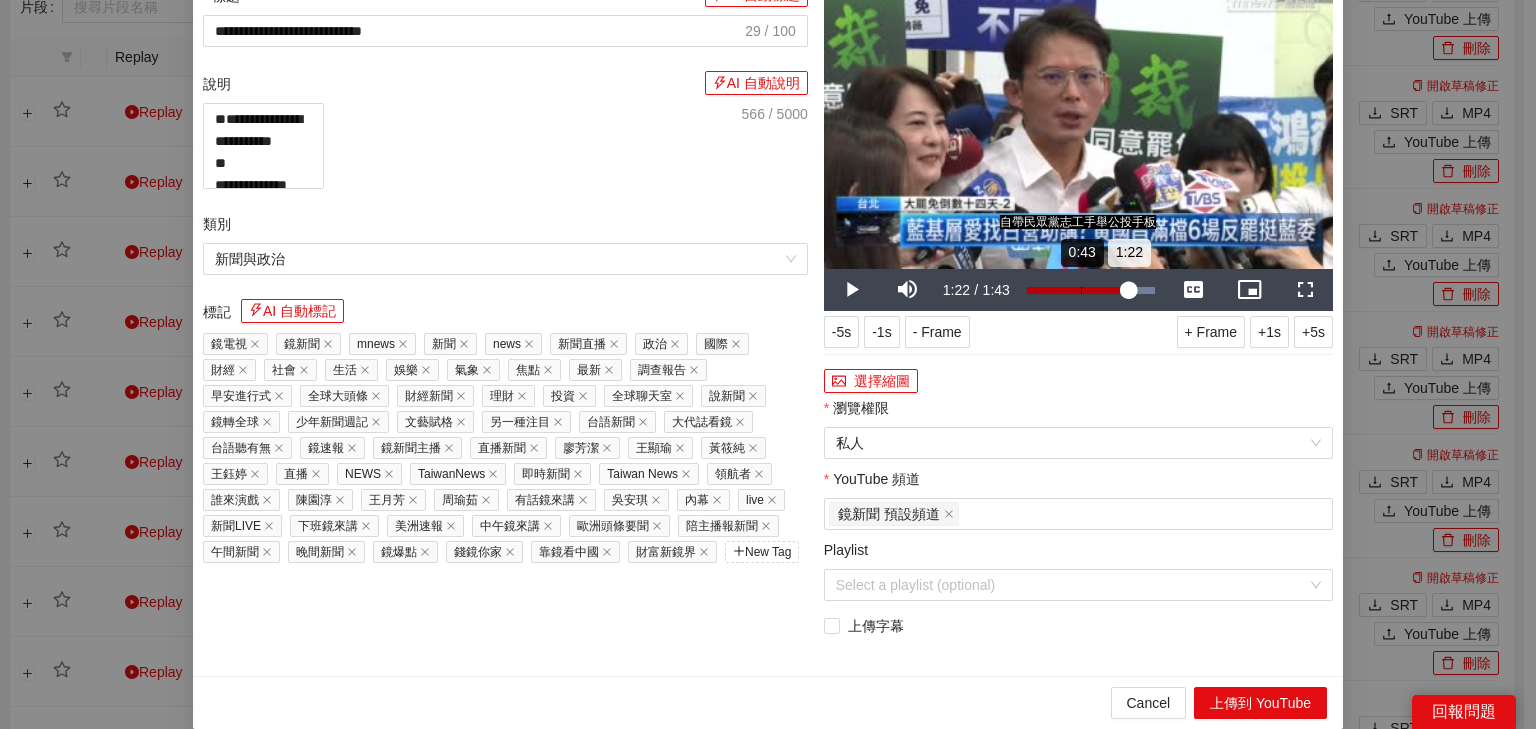 click on "0:43" at bounding box center [1081, 290] 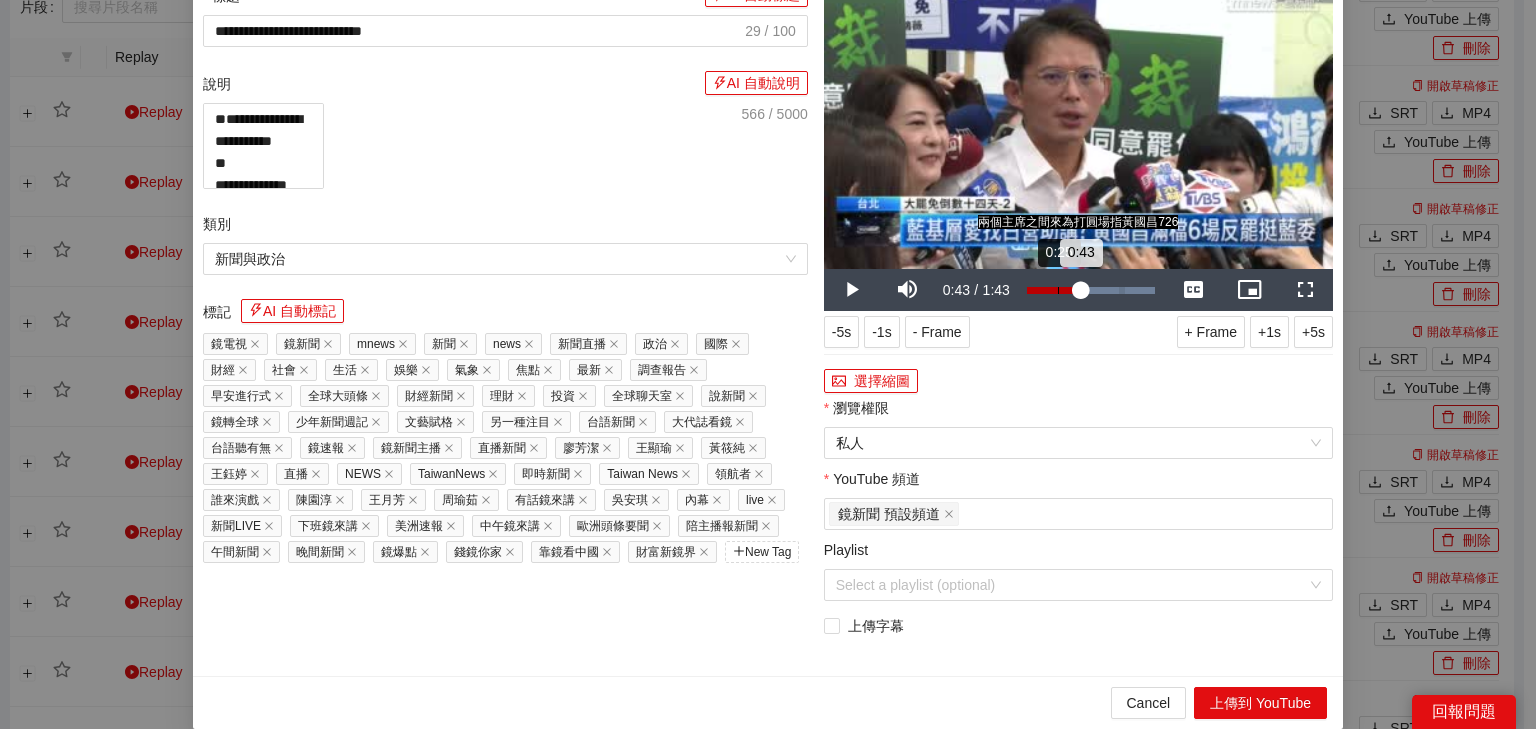 click on "Loaded :  100.00% 0:25 0:43" at bounding box center [1091, 290] 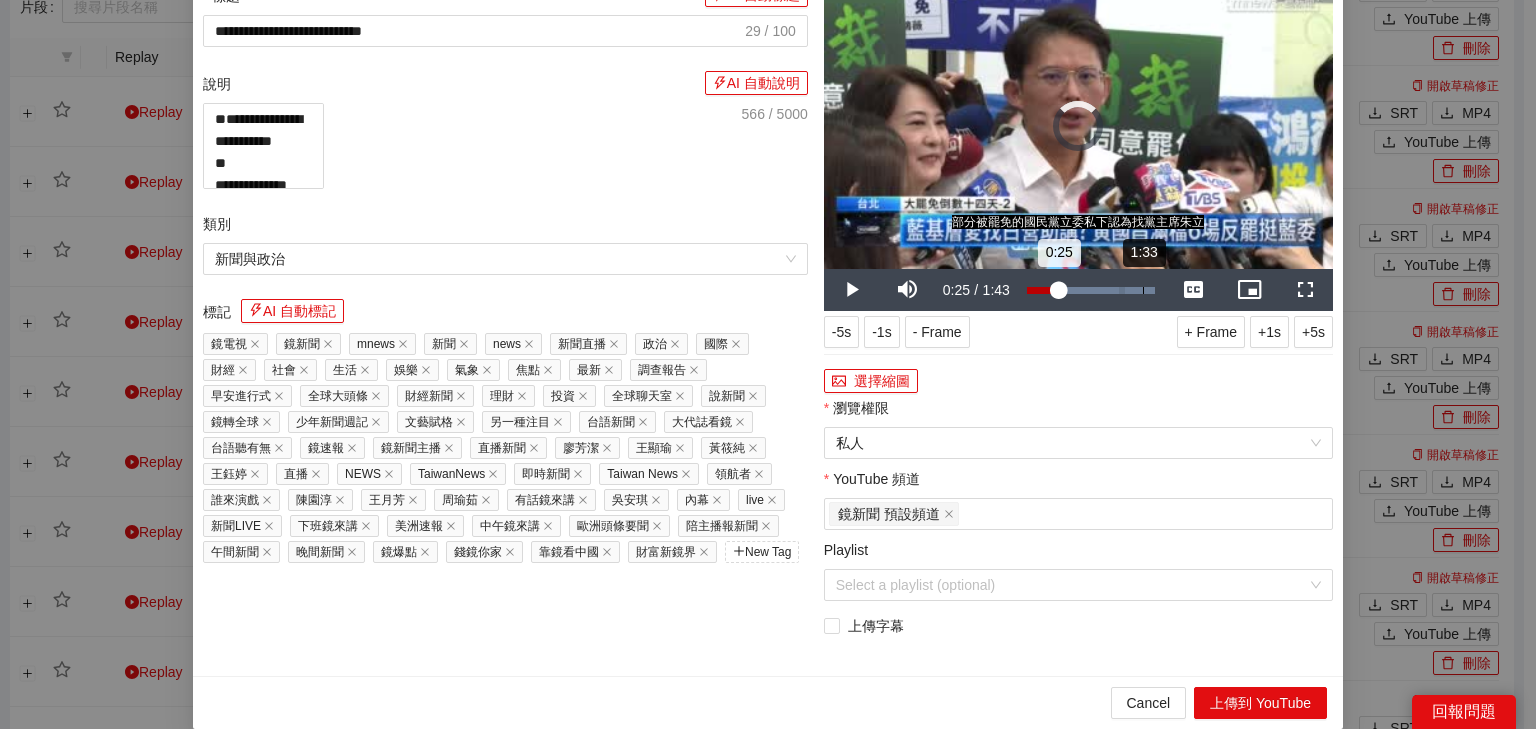 click at bounding box center (1140, 290) 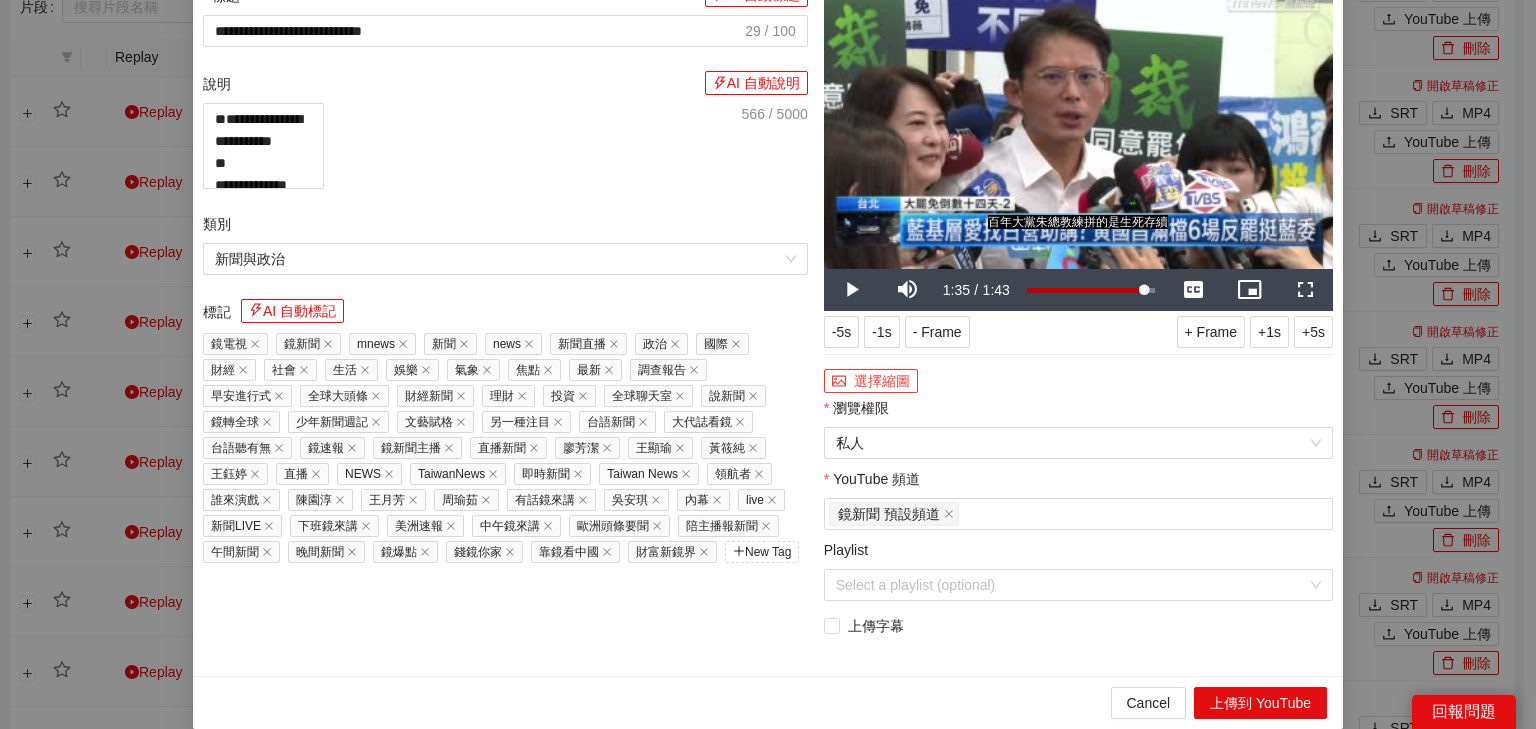 click on "選擇縮圖" at bounding box center [871, 381] 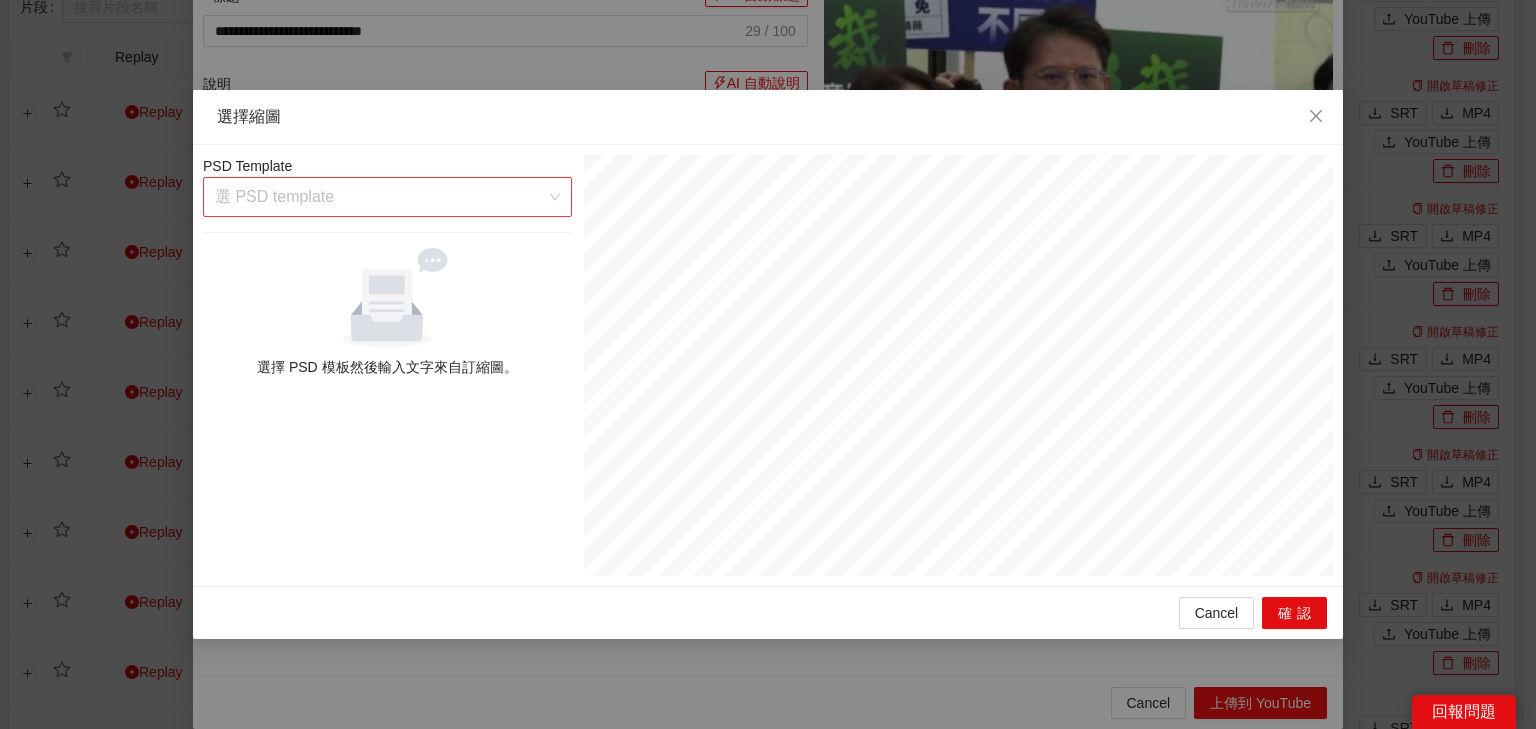click at bounding box center (380, 197) 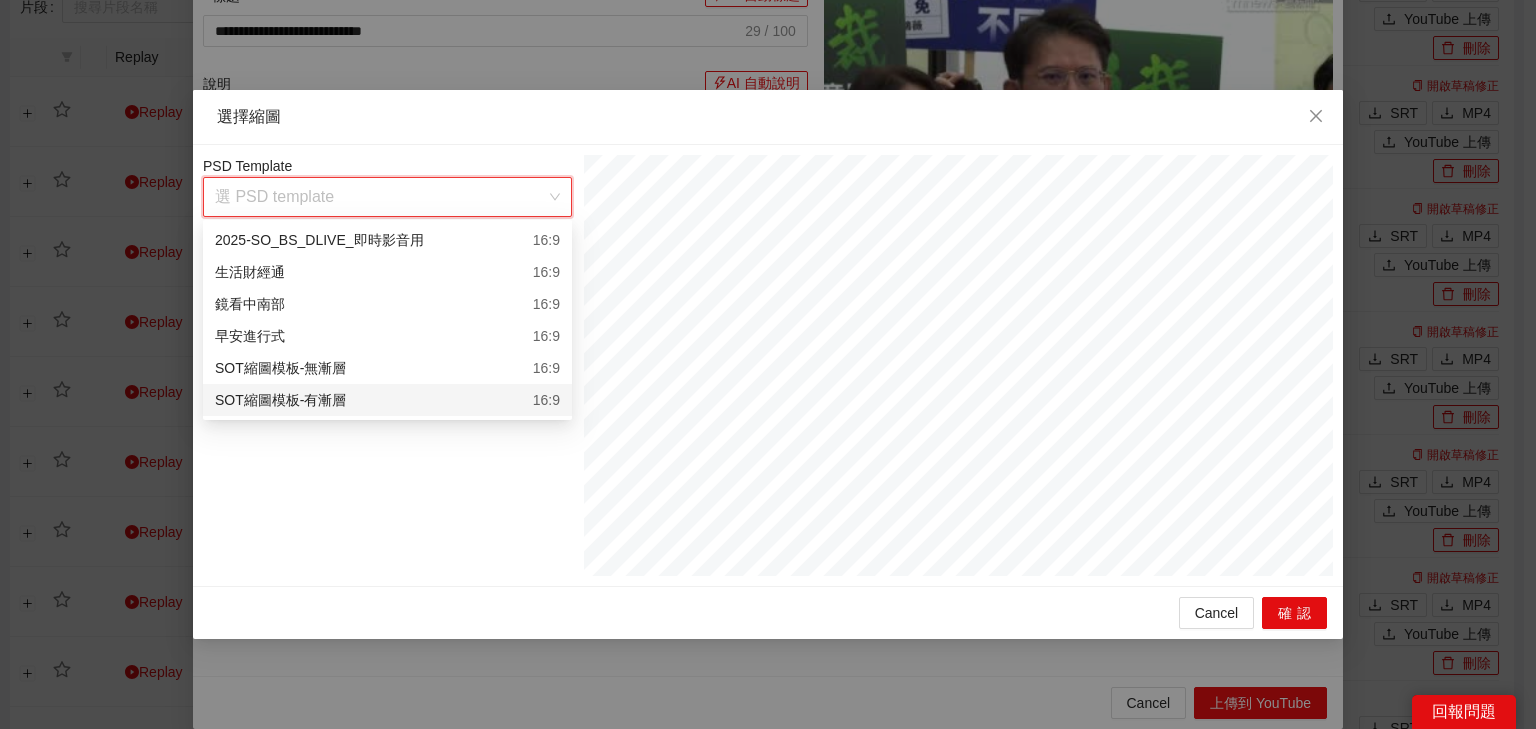 click on "SOT縮圖模板-有漸層 16:9" at bounding box center [387, 400] 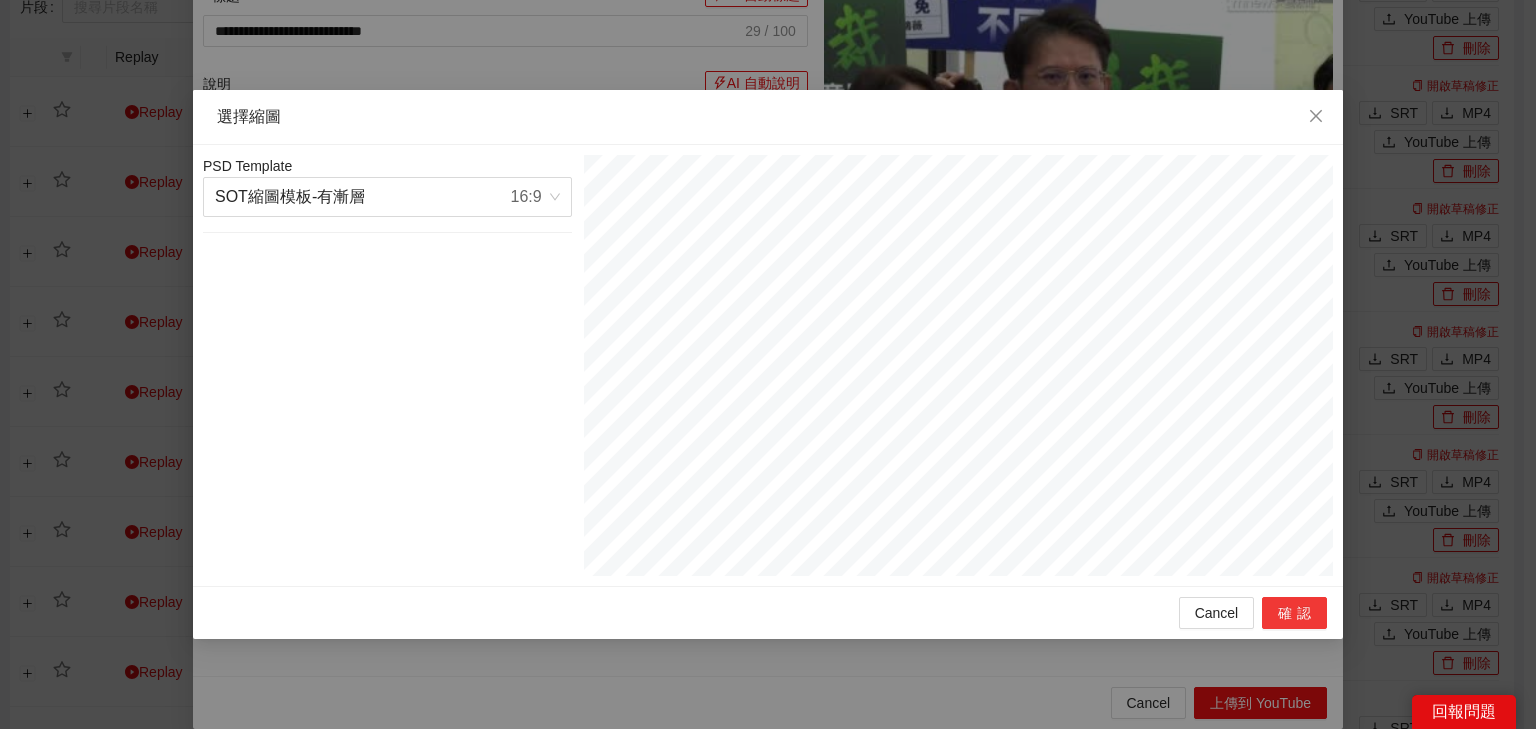 click on "確認" at bounding box center [1294, 613] 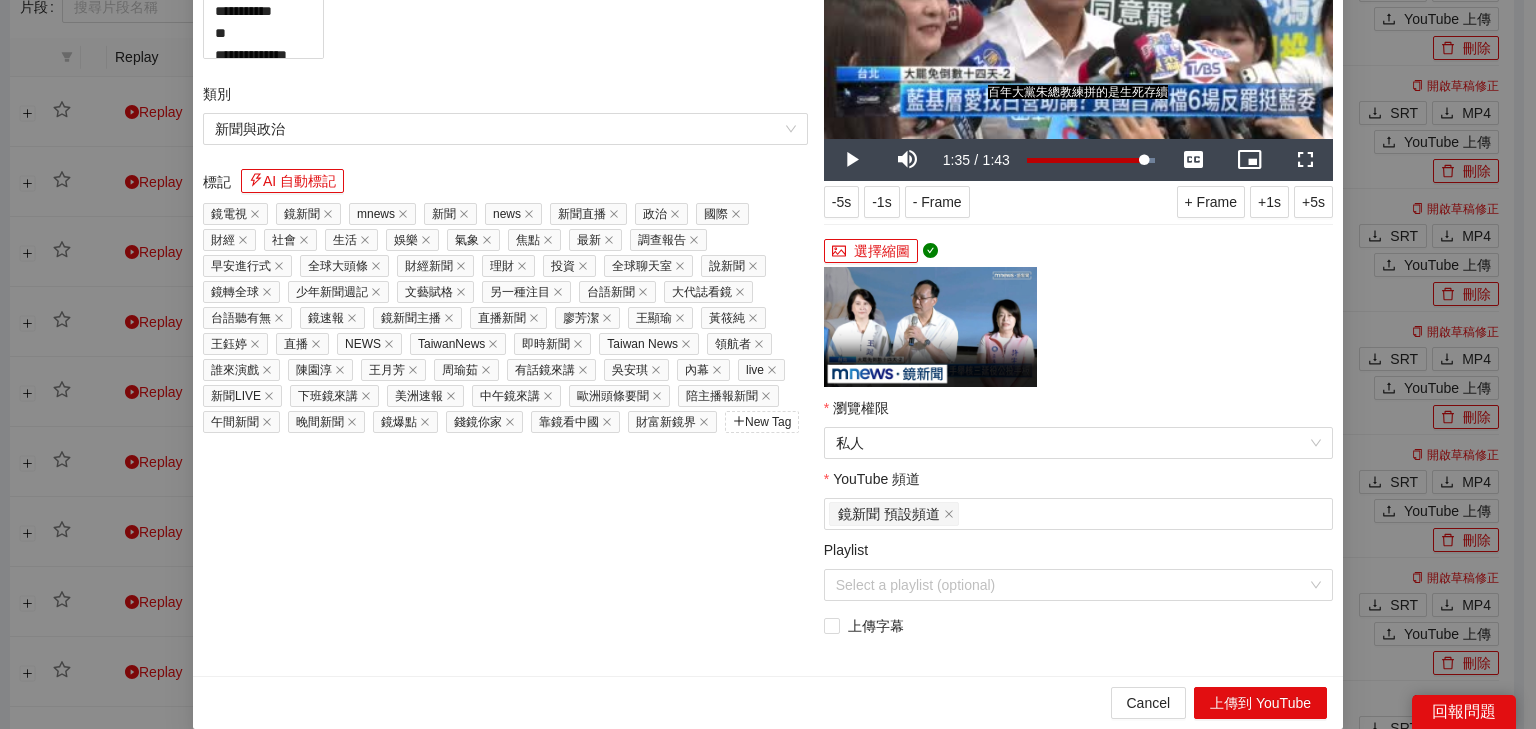 click at bounding box center [1078, -4] 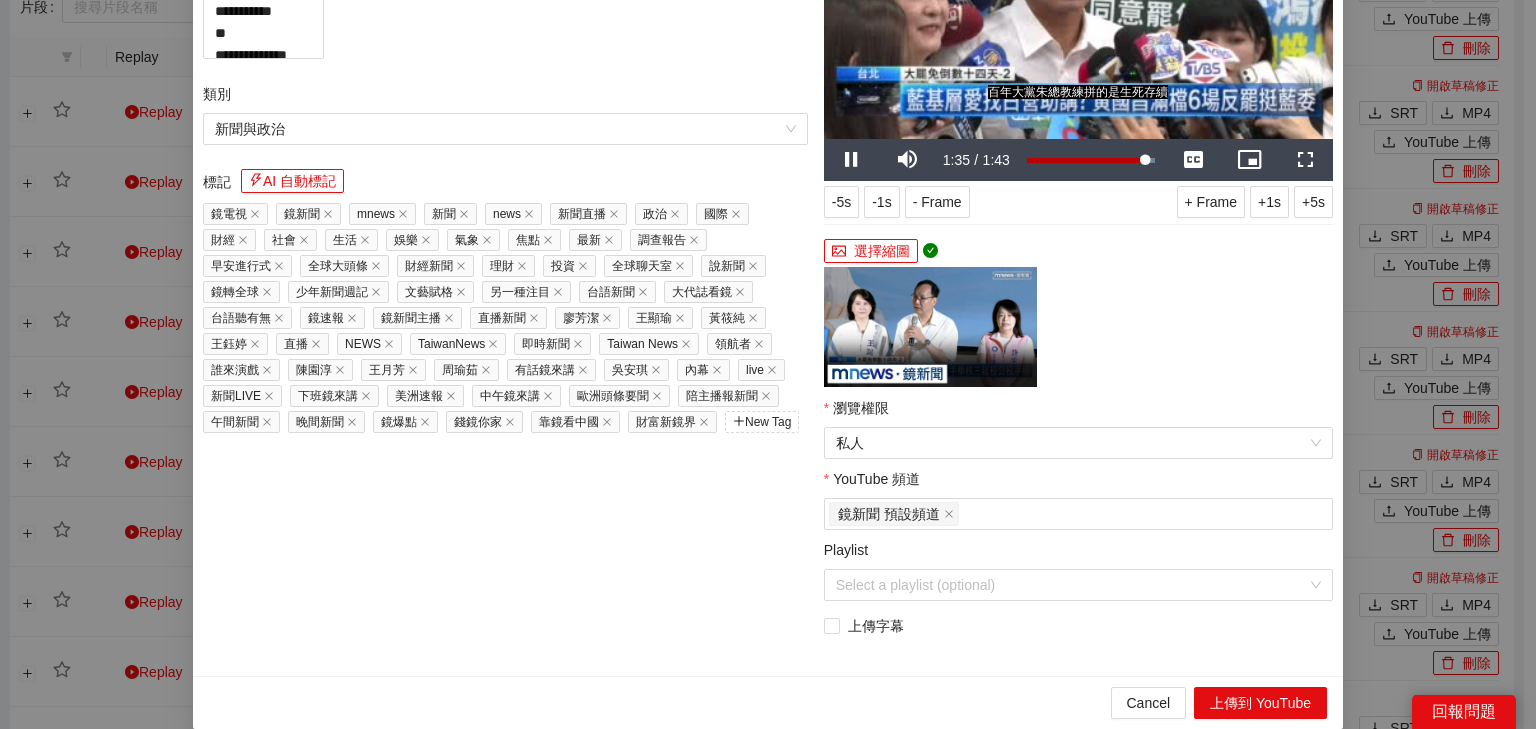 click at bounding box center (1078, -4) 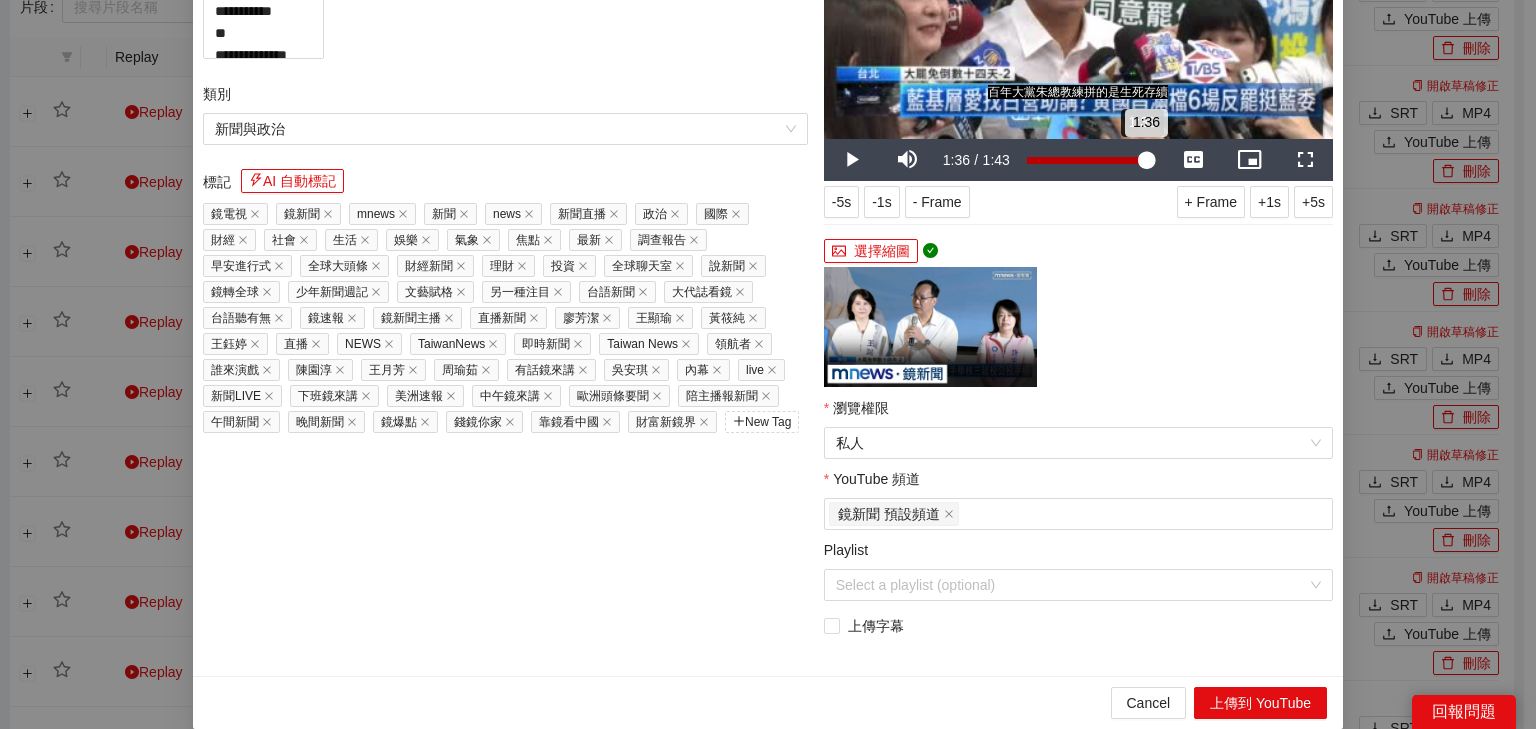 click on "1:36" at bounding box center [1086, 160] 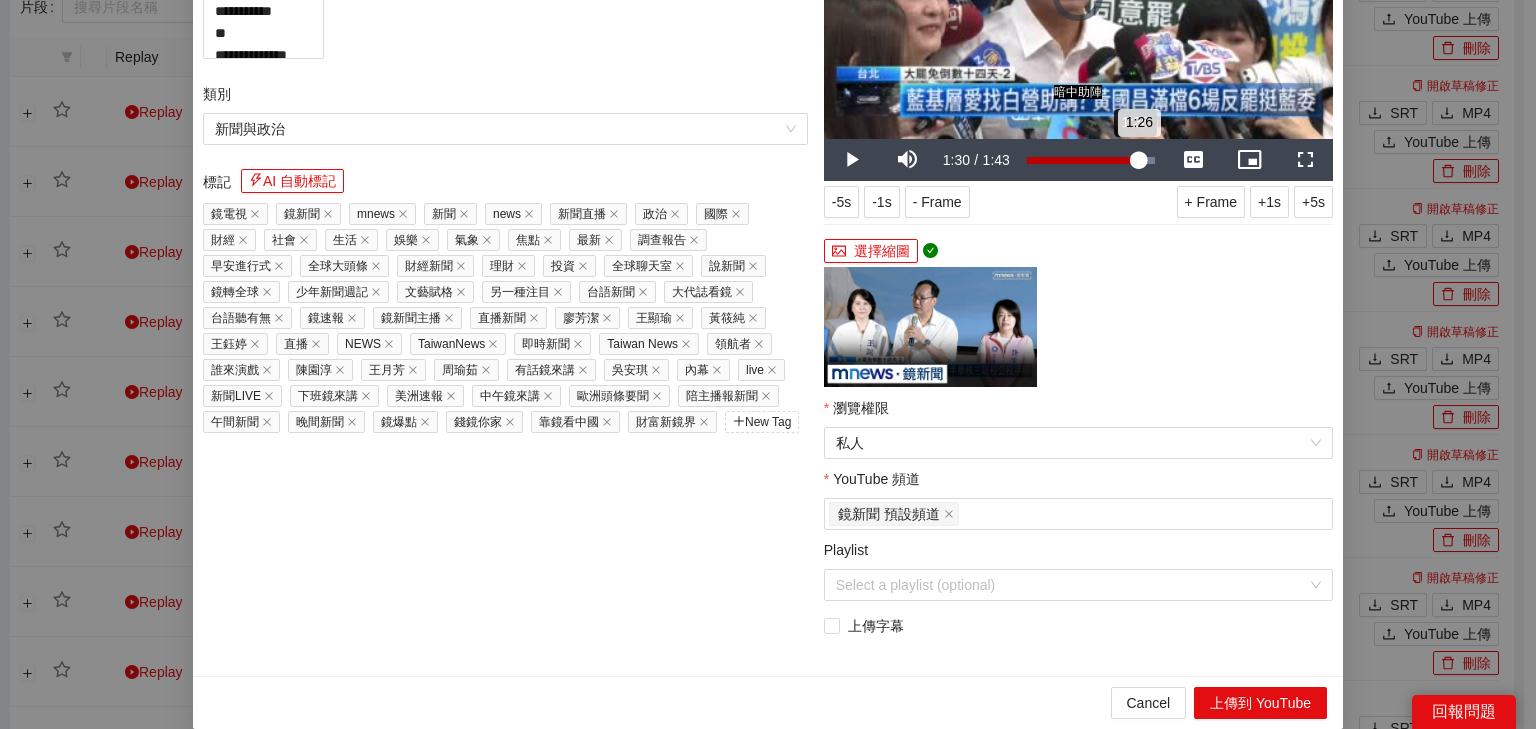 click on "1:26" at bounding box center (1083, 160) 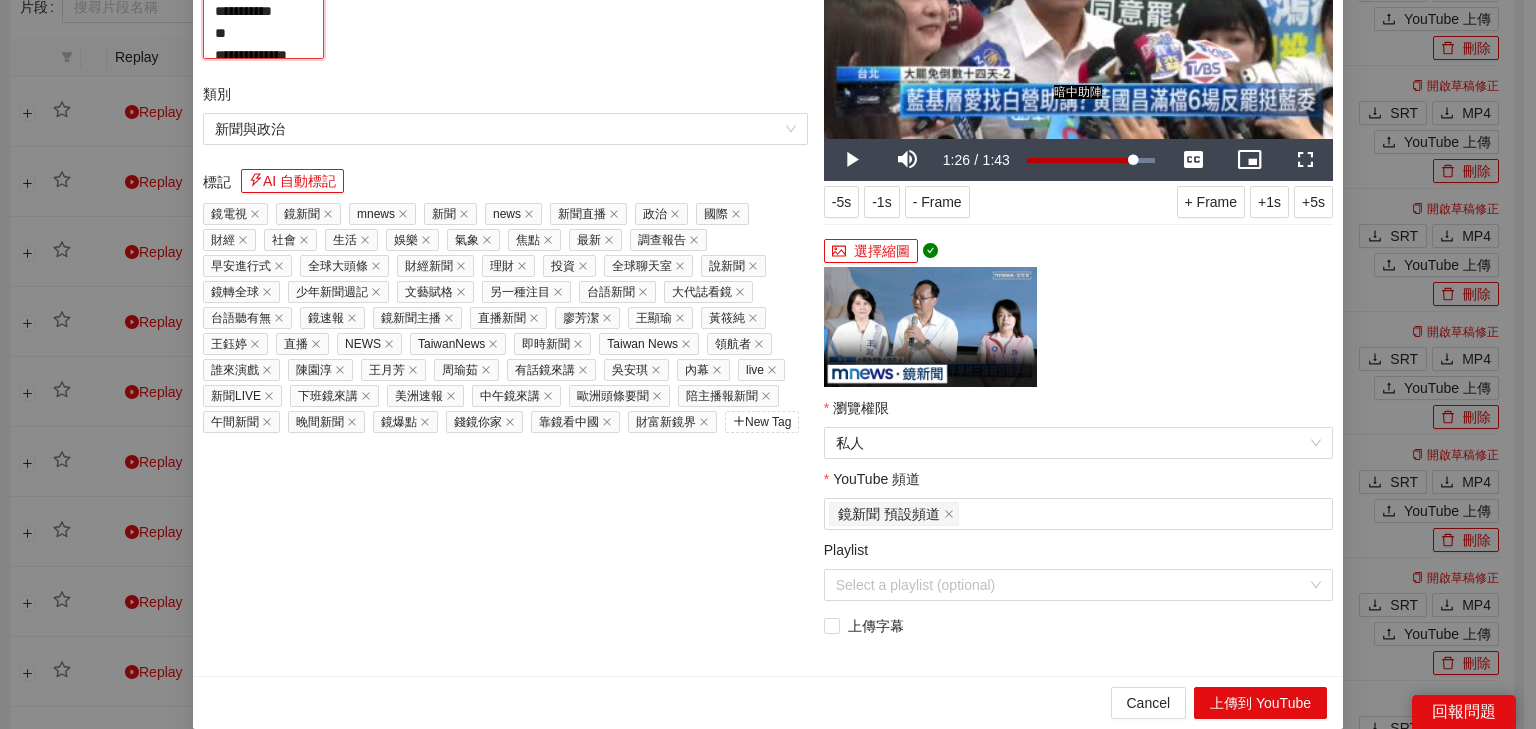 click on "**********" at bounding box center (263, 16) 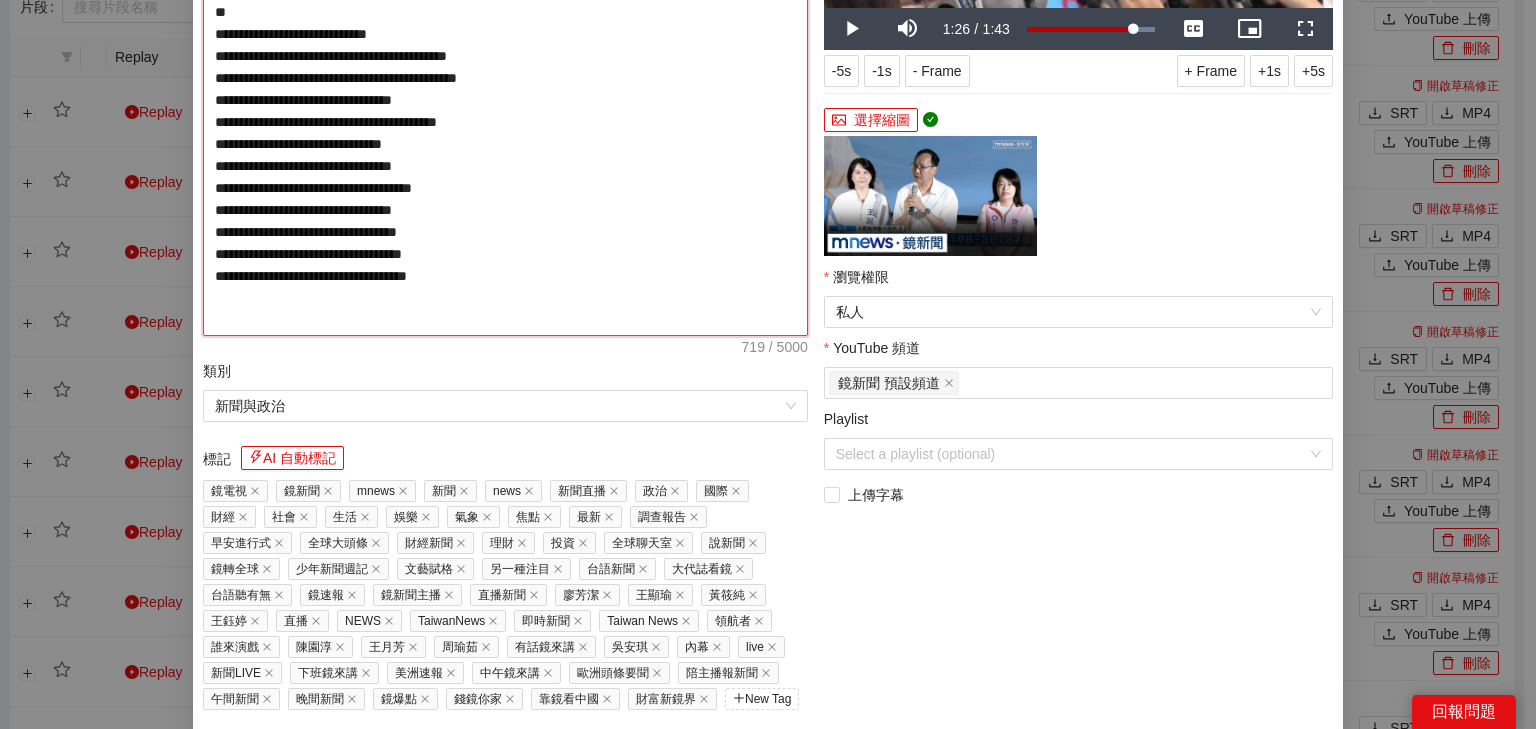 click on "**********" at bounding box center [505, 89] 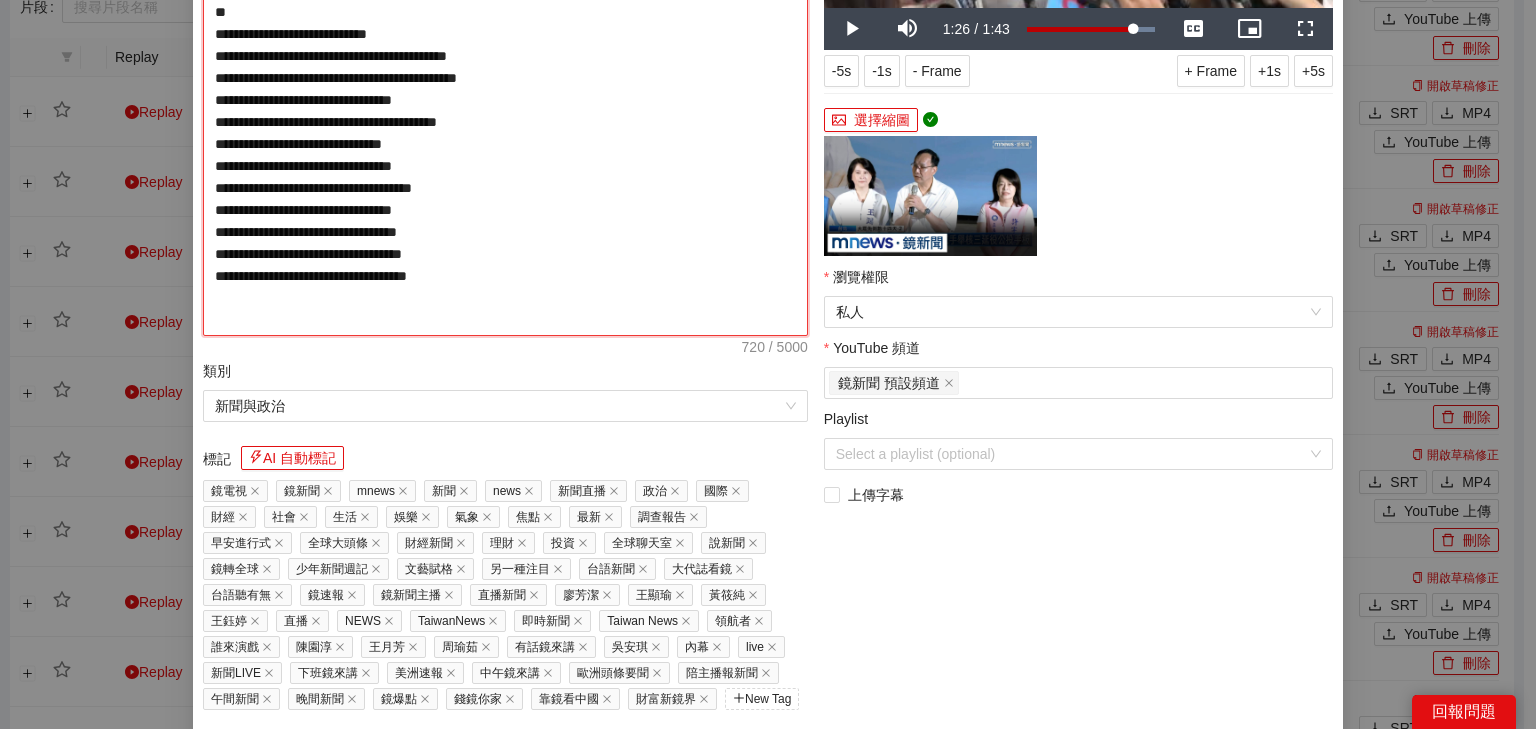 type on "**********" 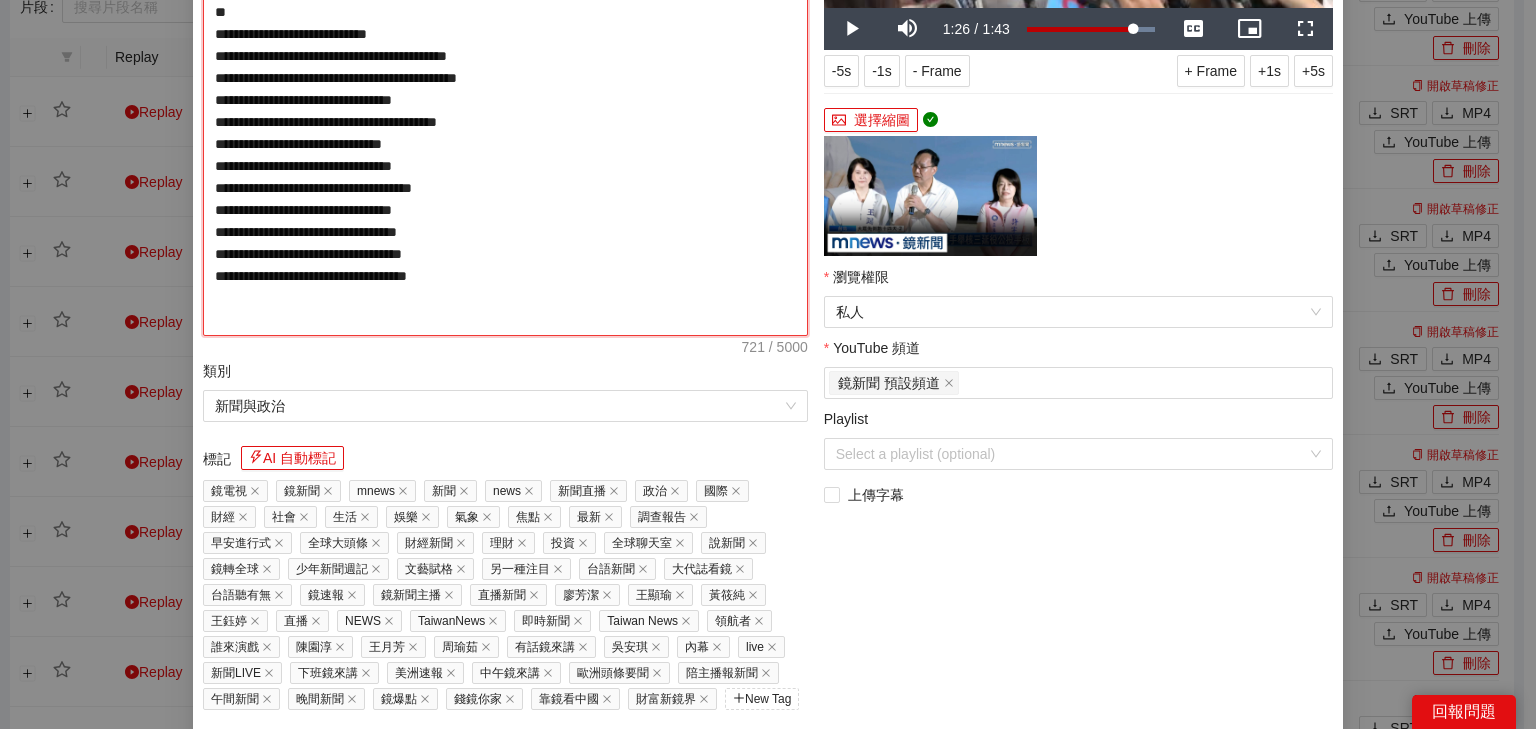 type on "**********" 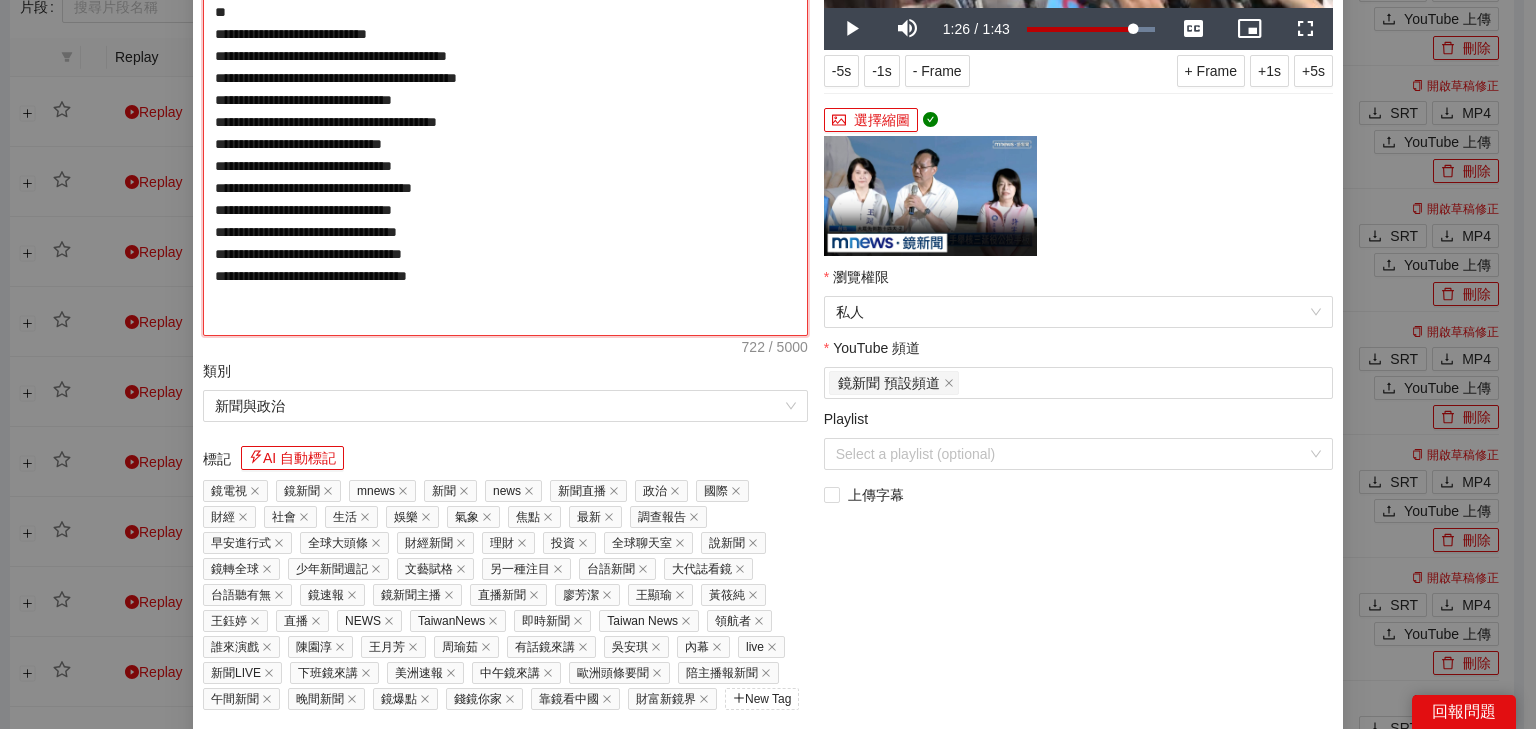 type on "**********" 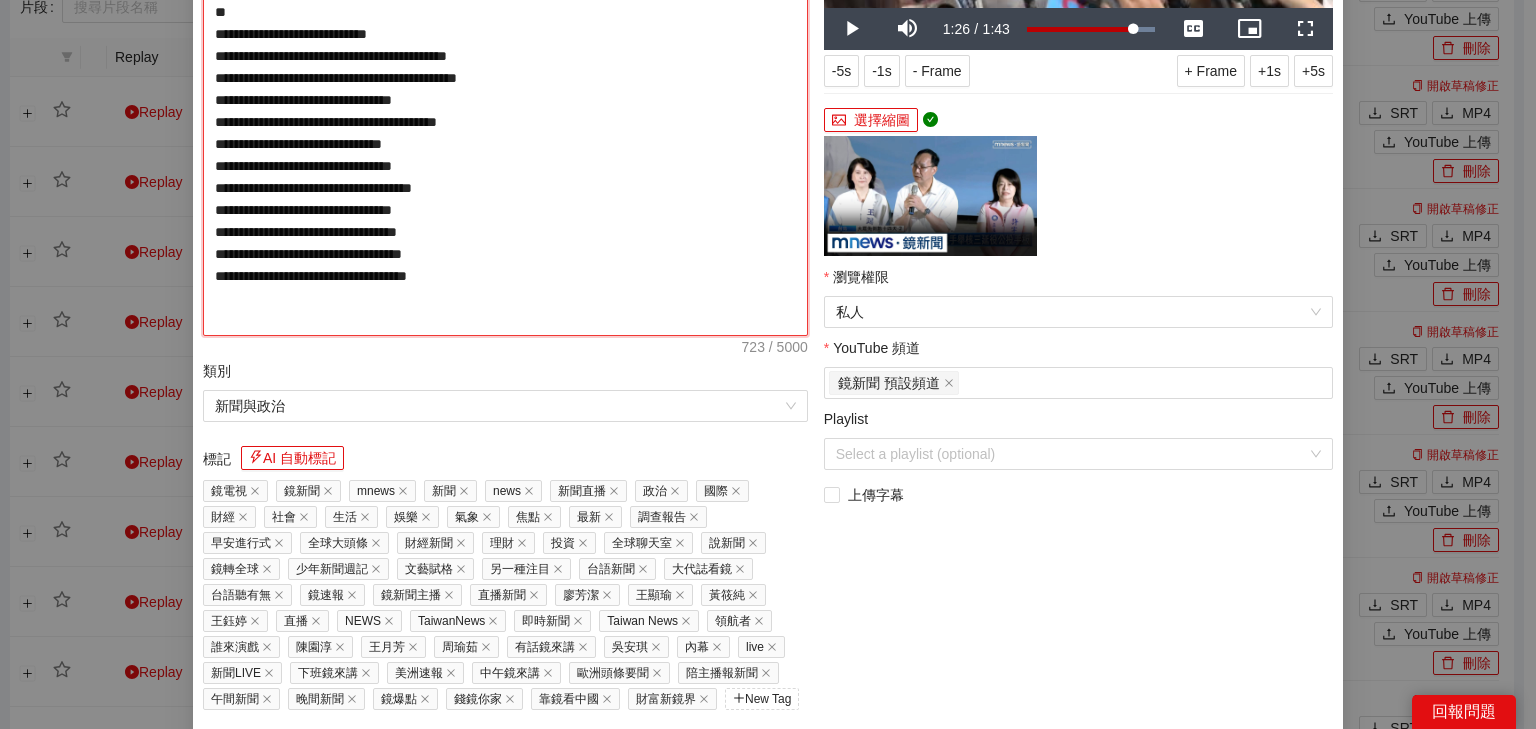 type on "**********" 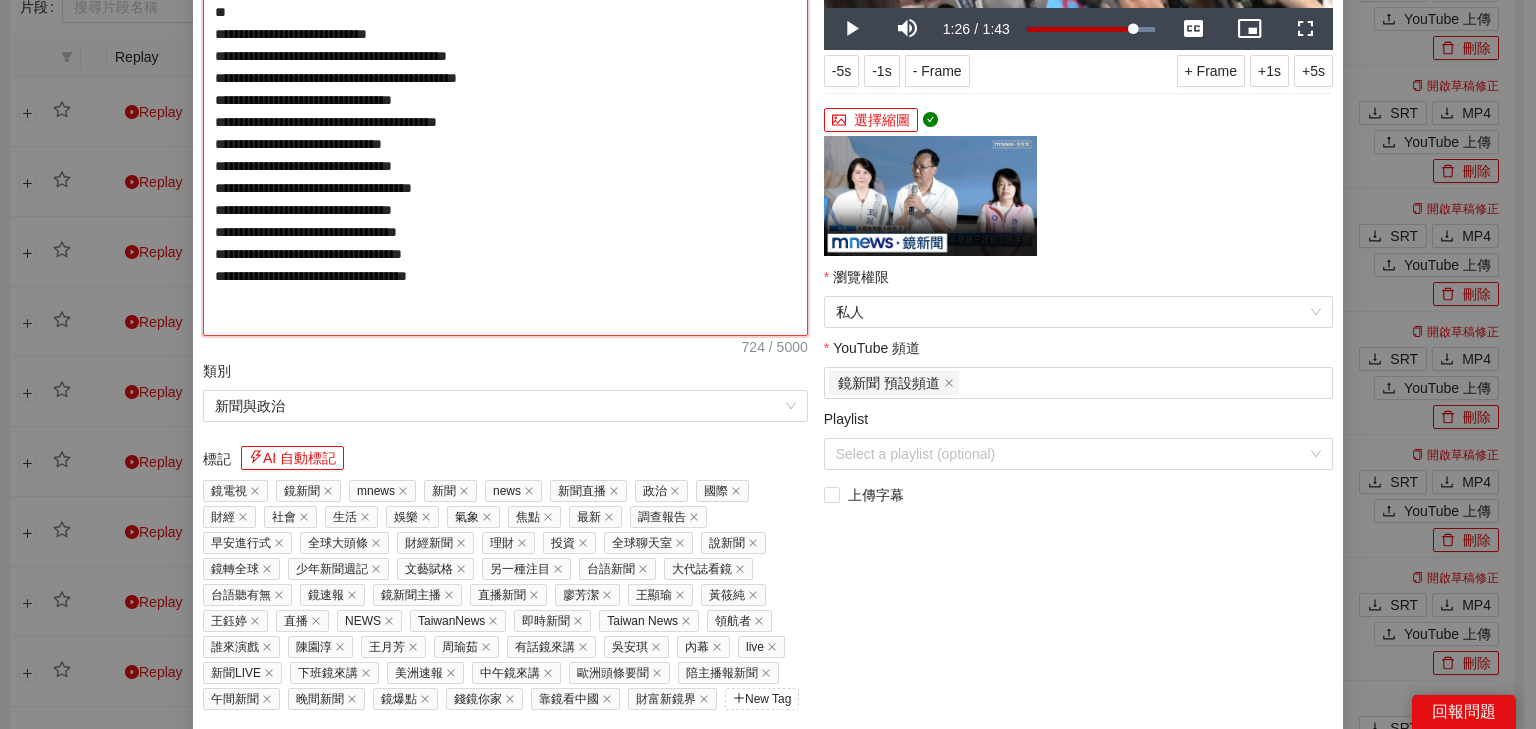 type on "**********" 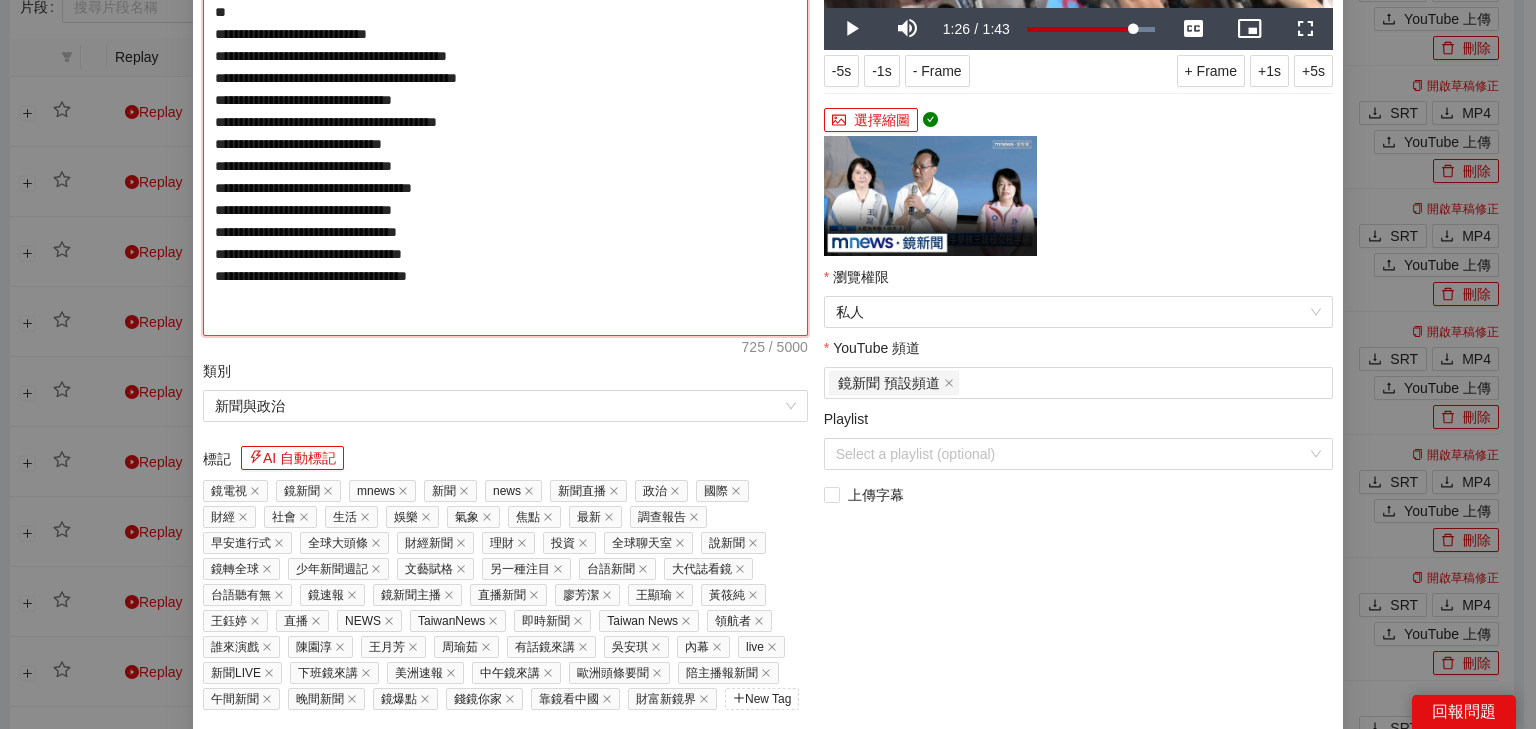 scroll, scrollTop: 400, scrollLeft: 0, axis: vertical 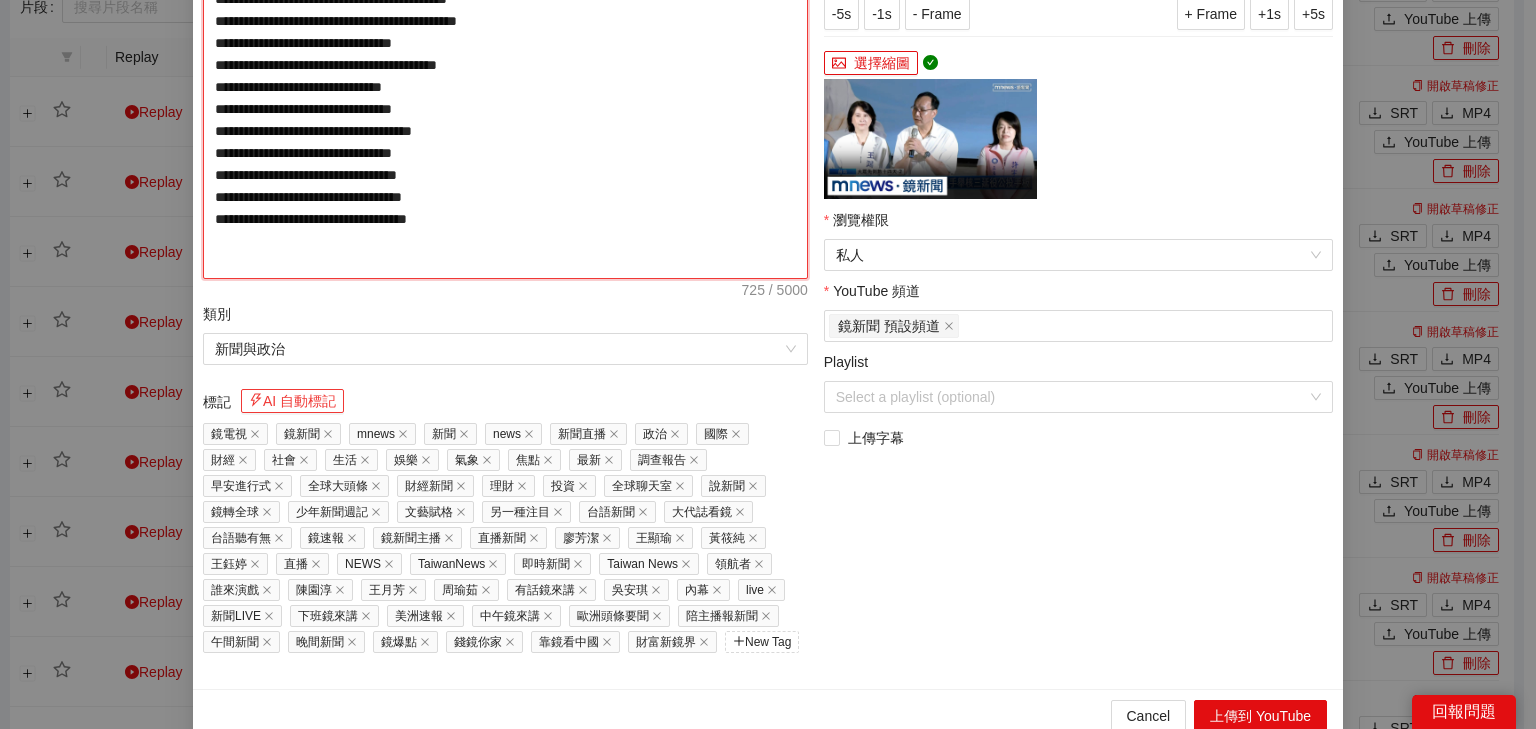 type on "**********" 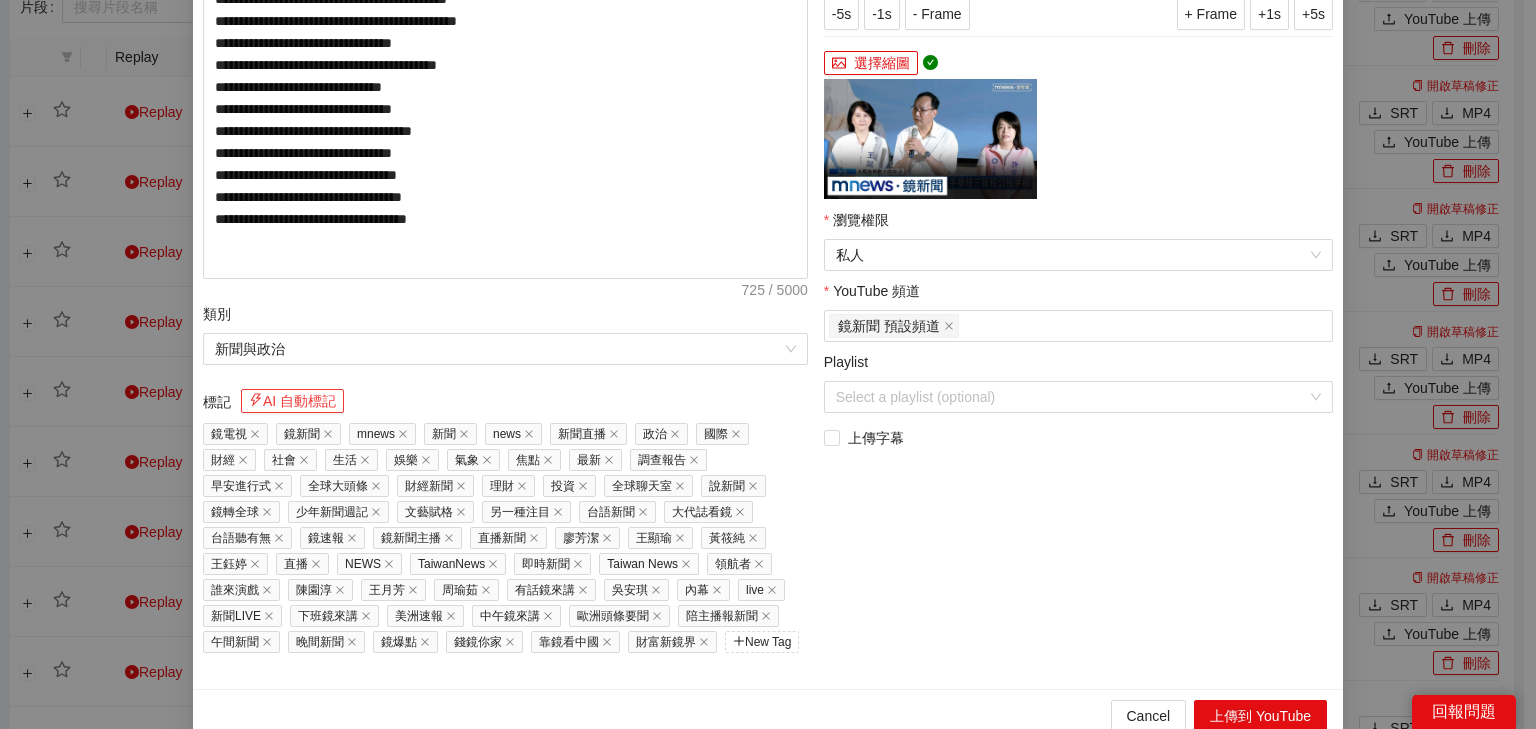 click on "AI 自動標記" at bounding box center [292, 401] 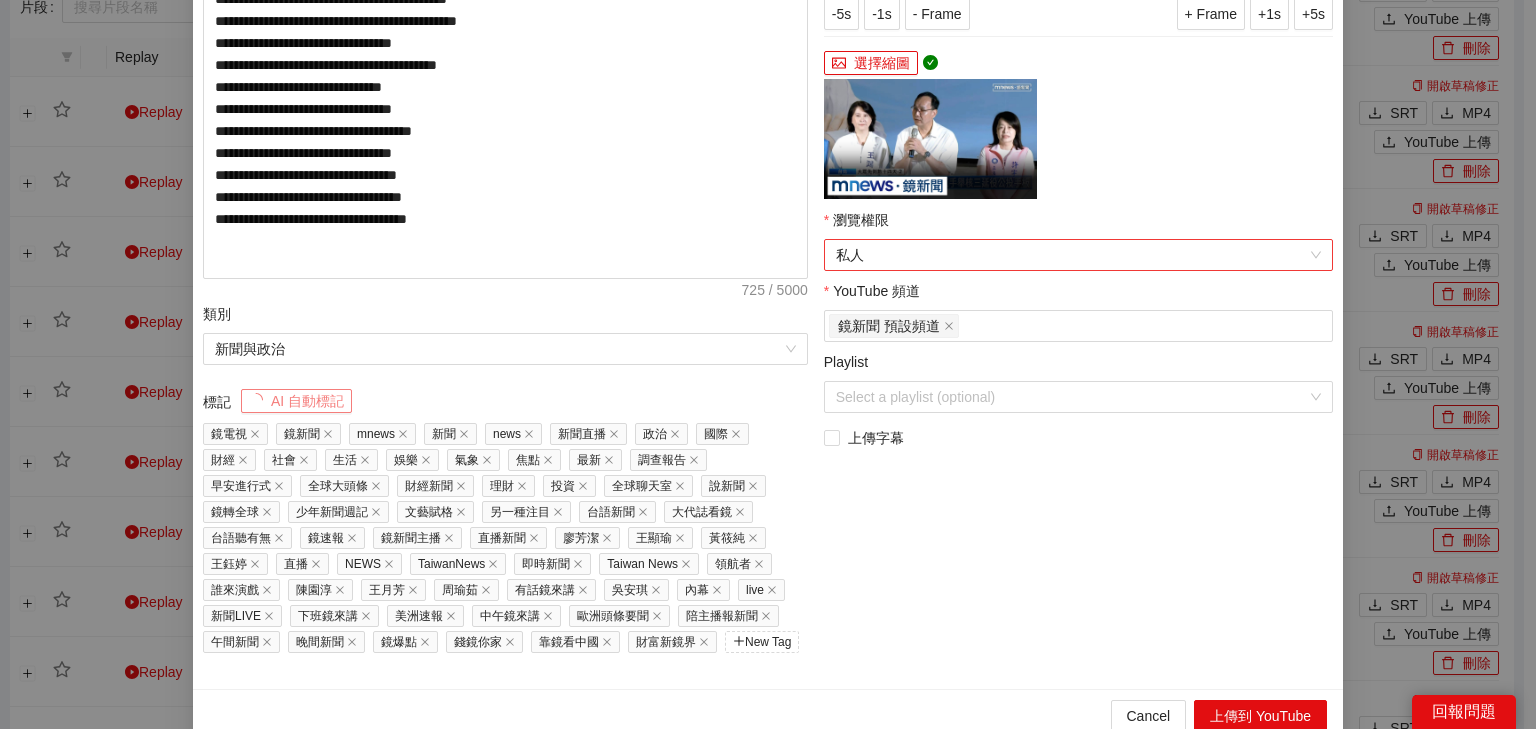 click on "私人" at bounding box center (1078, 255) 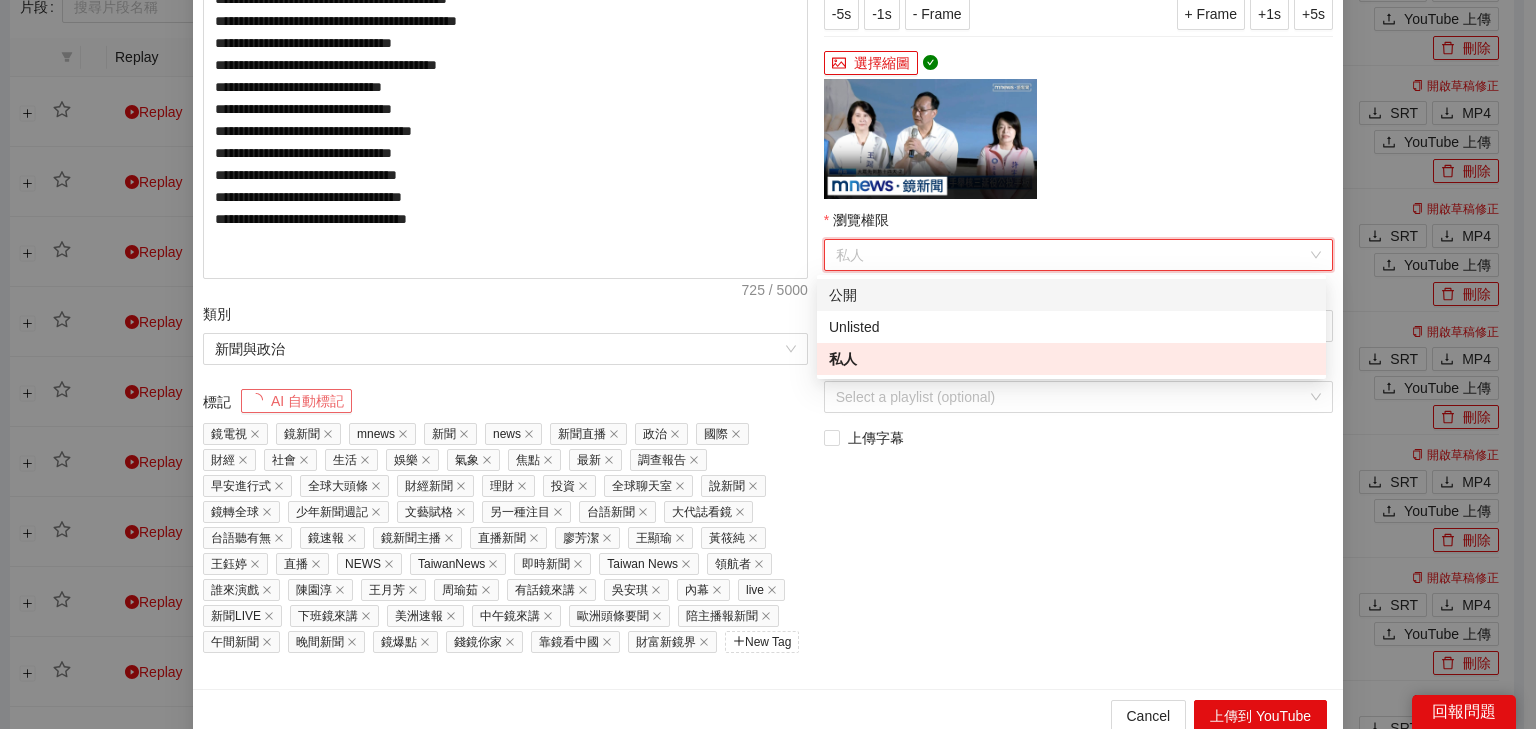 click on "公開" at bounding box center (1071, 295) 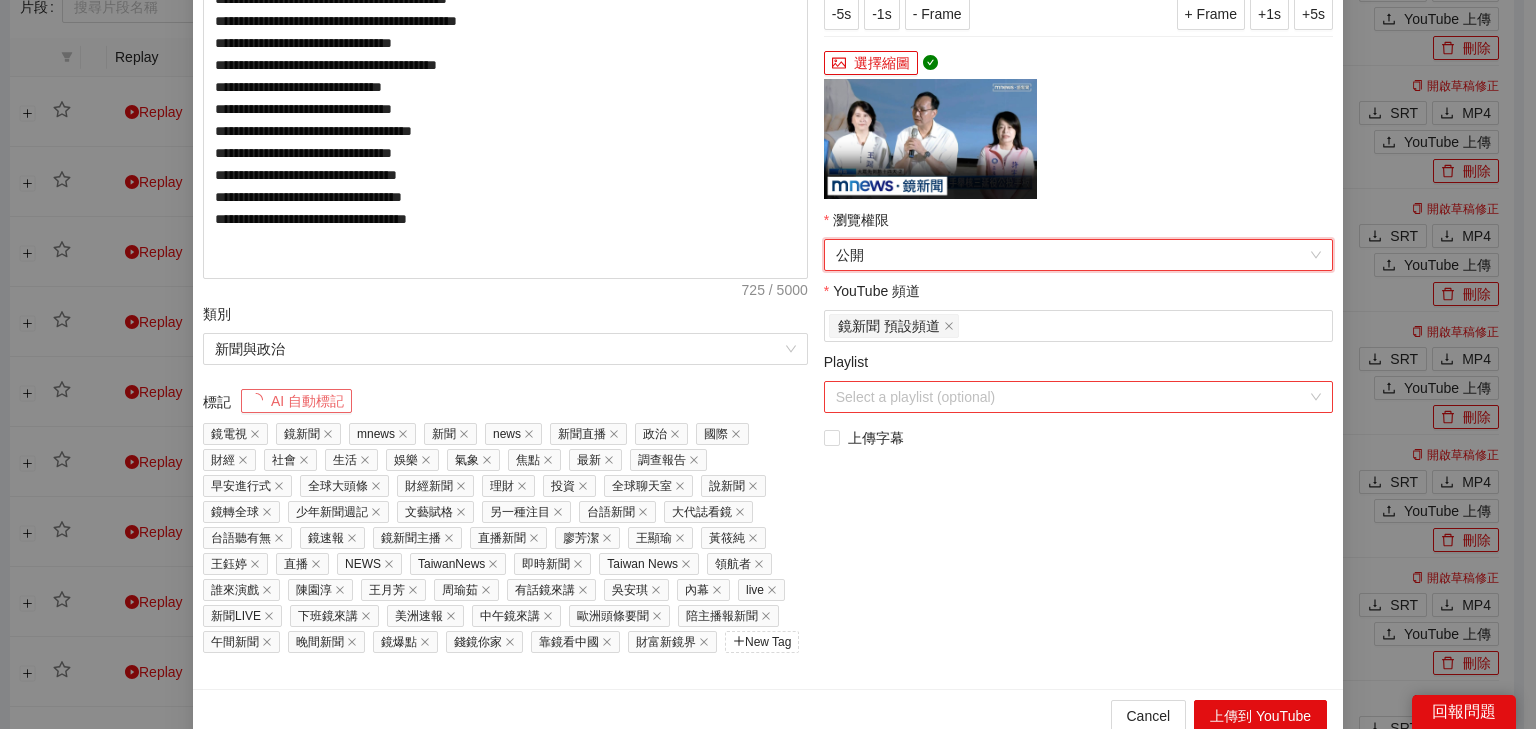 click on "Playlist" at bounding box center [1071, 397] 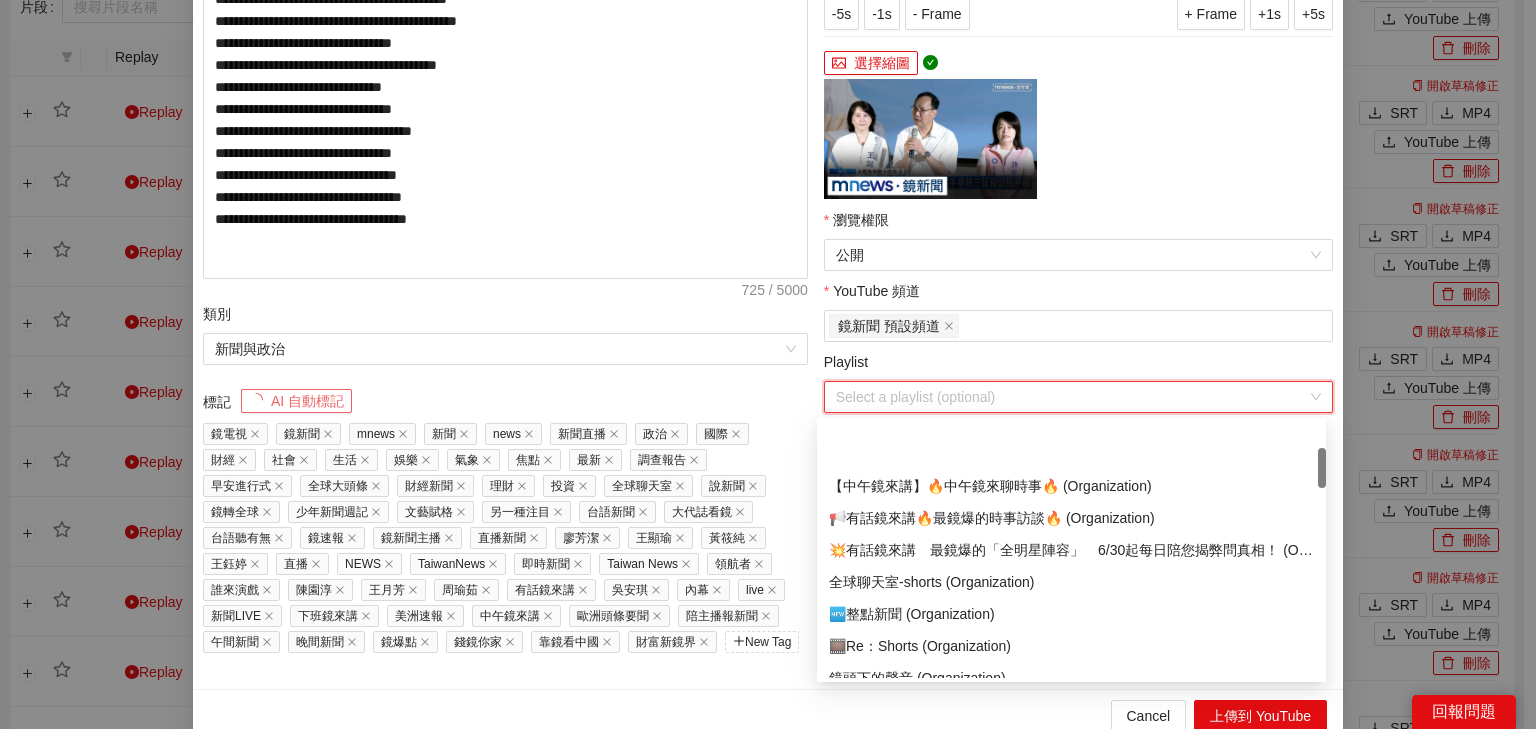 scroll, scrollTop: 160, scrollLeft: 0, axis: vertical 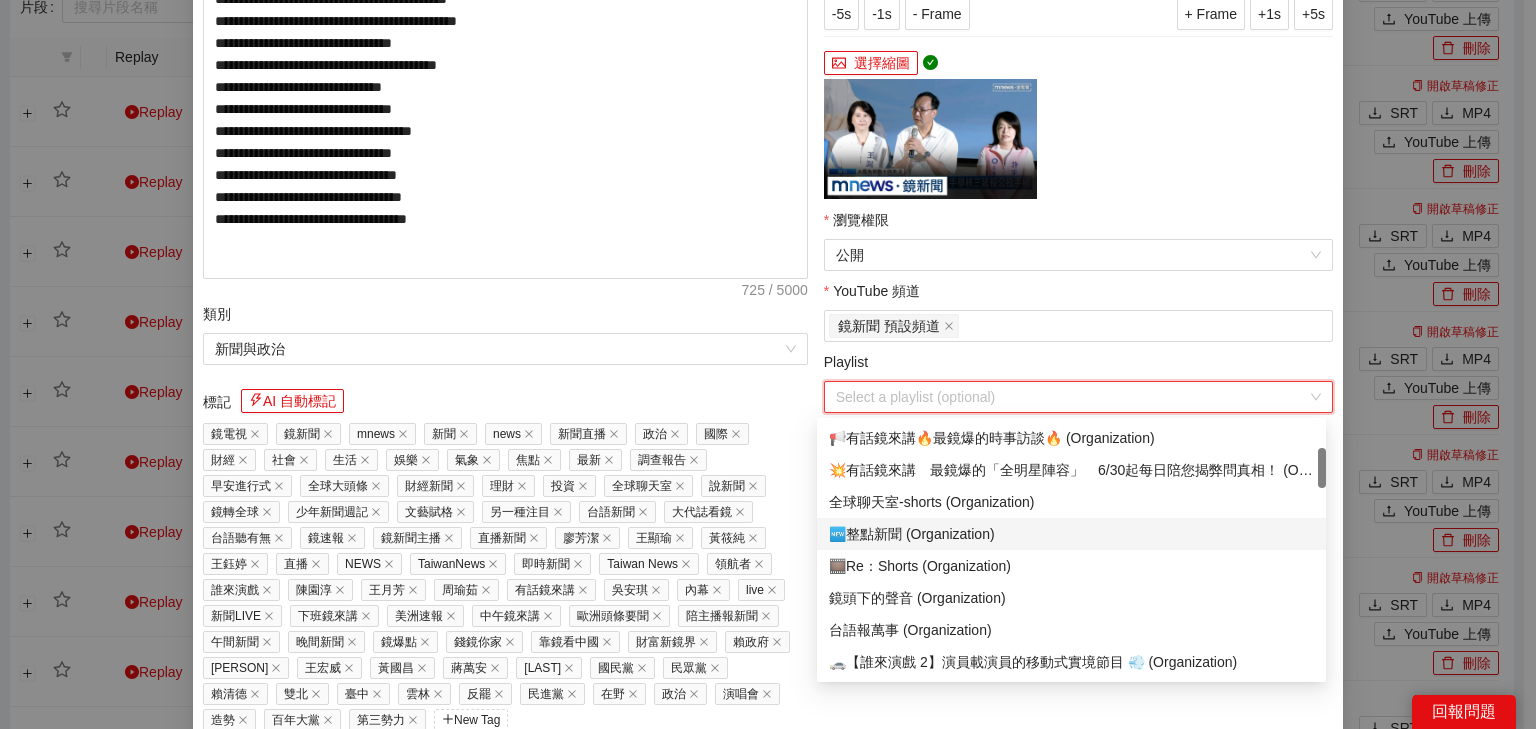 click on "🆕整點新聞 (Organization)" at bounding box center (1071, 534) 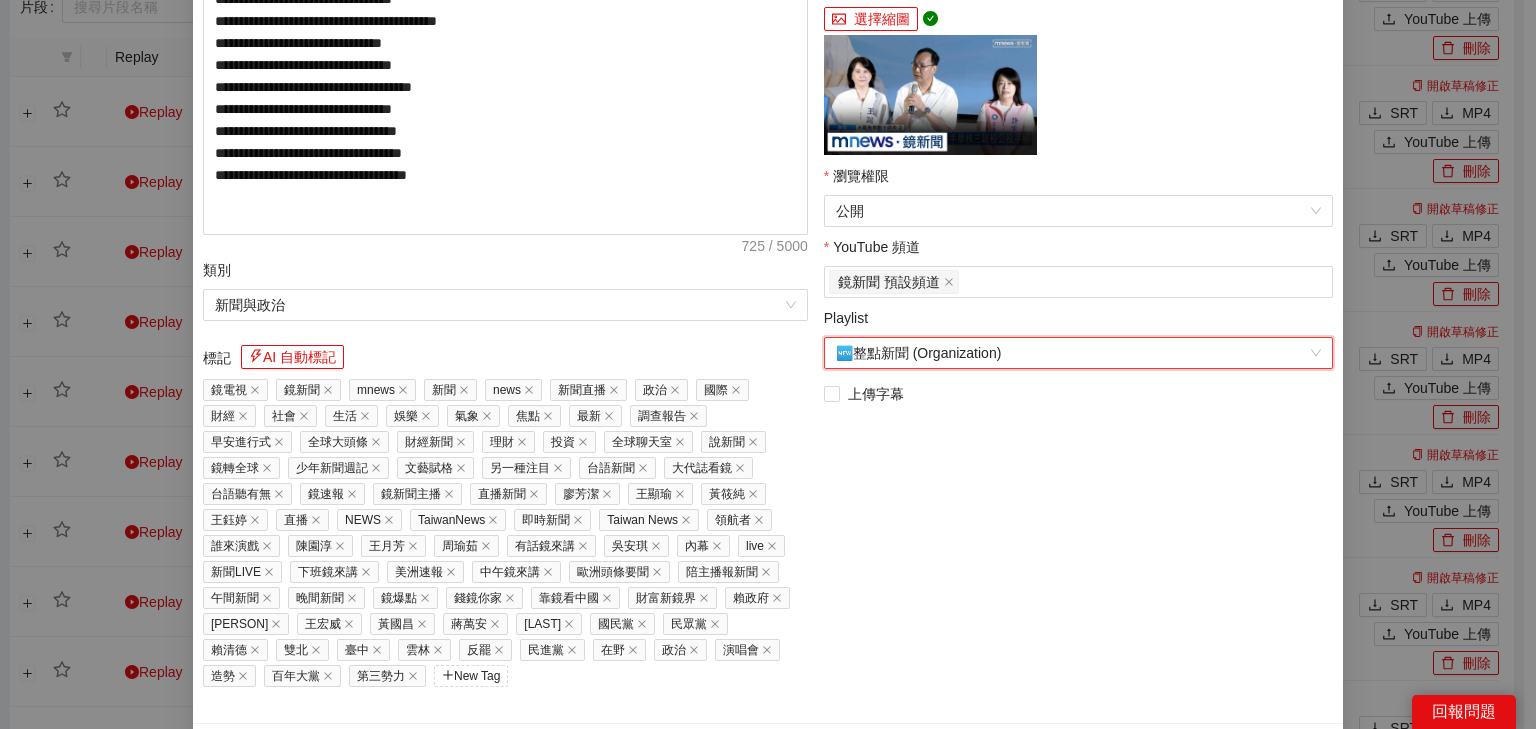 scroll, scrollTop: 485, scrollLeft: 0, axis: vertical 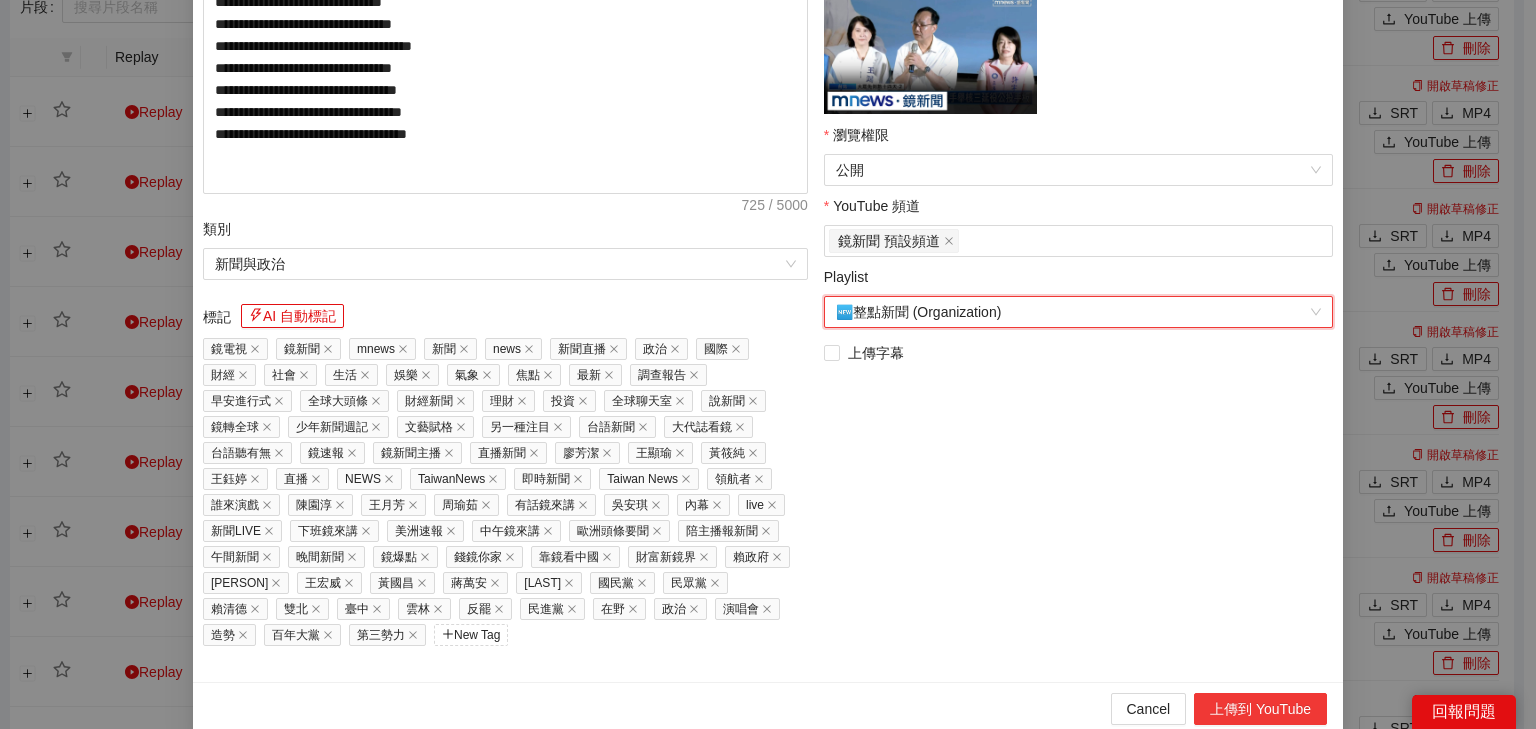 click on "上傳到 YouTube" at bounding box center [1260, 709] 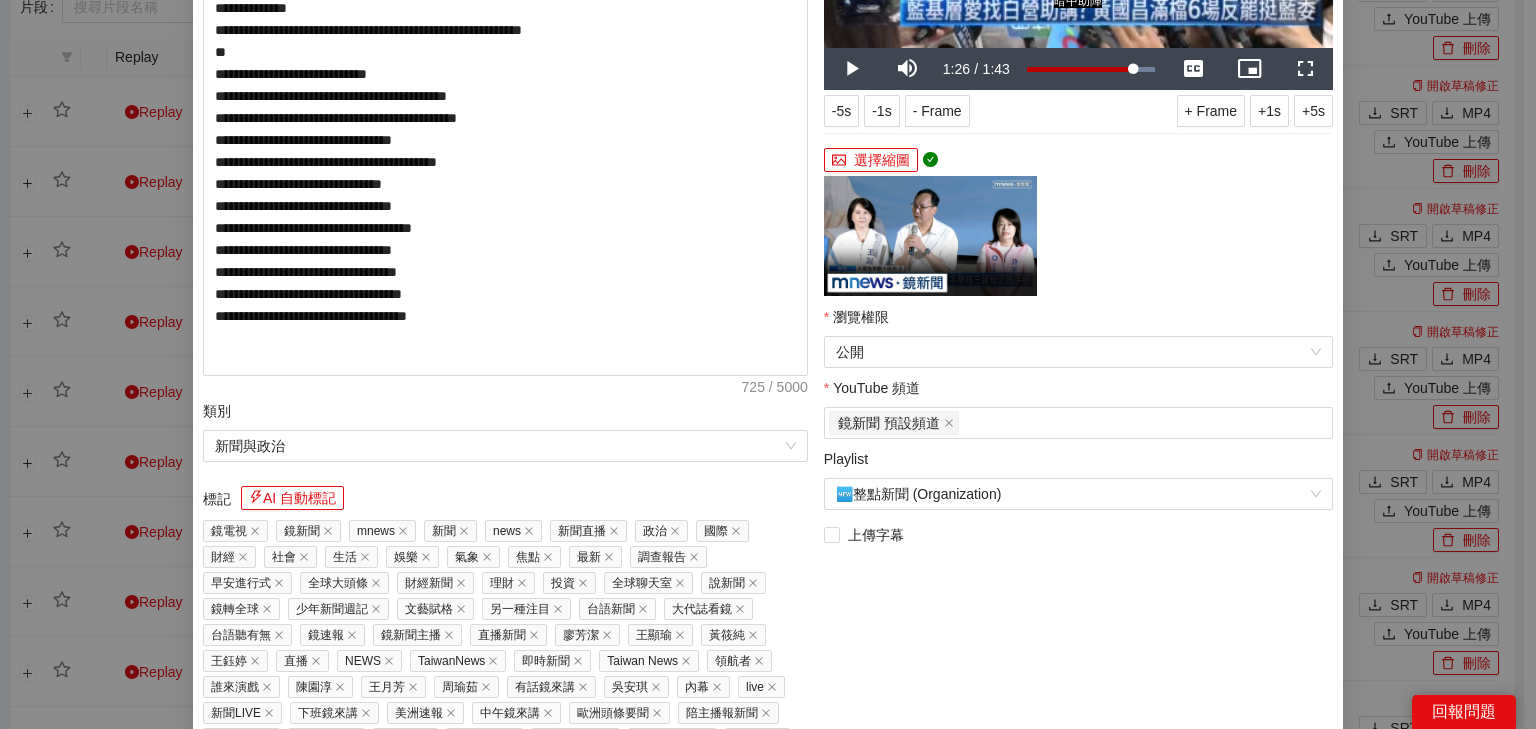 scroll, scrollTop: 80, scrollLeft: 0, axis: vertical 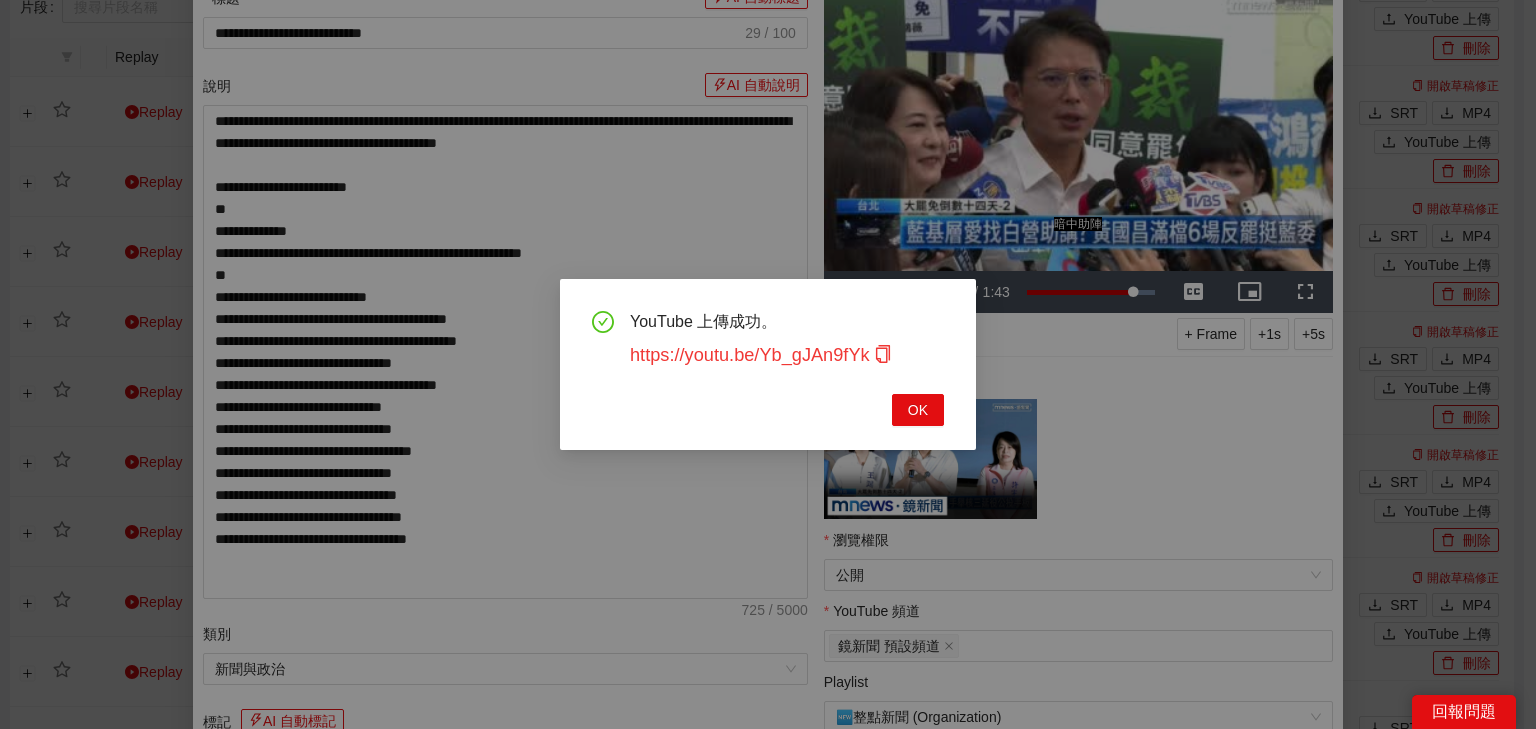 click 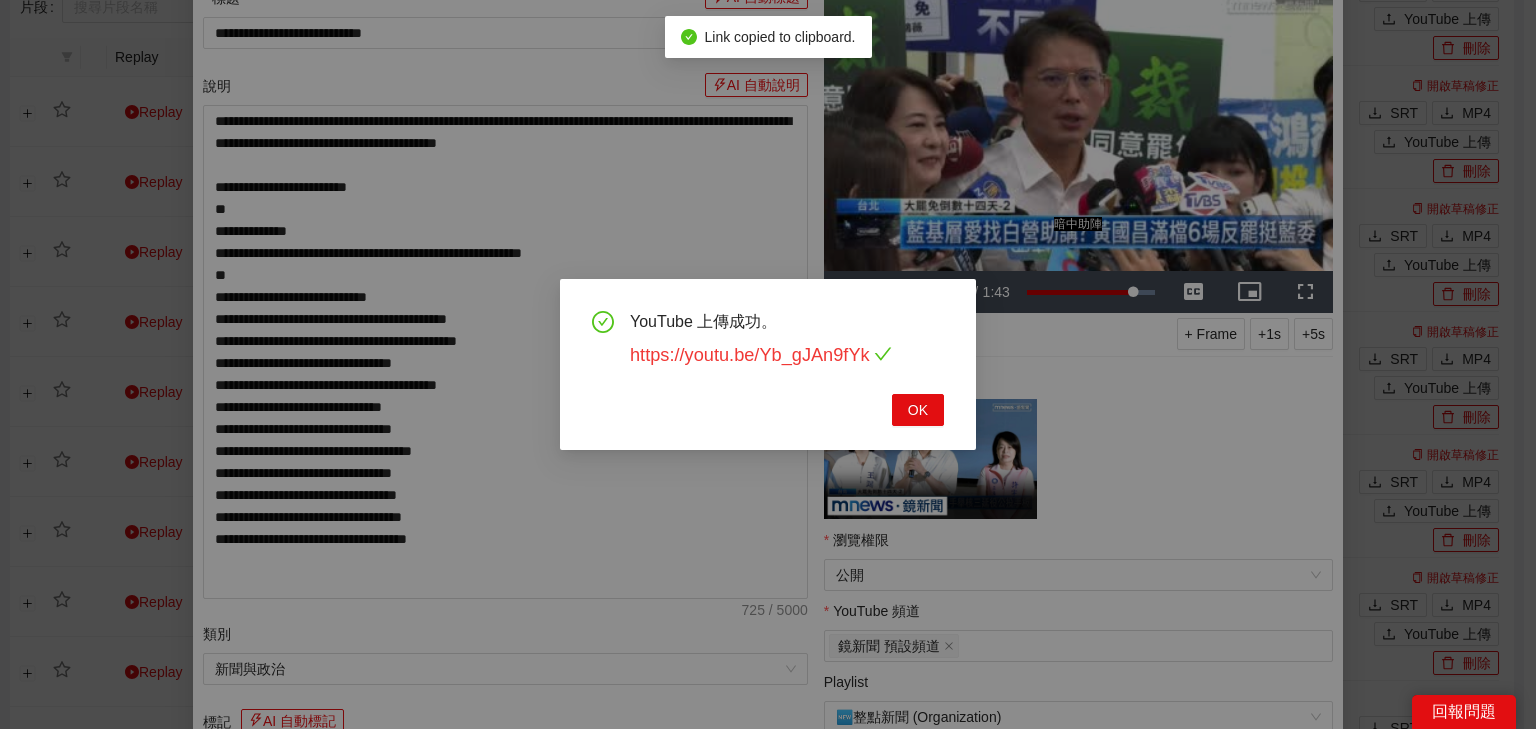 click on "https://youtu.be/Yb_gJAn9fYk" at bounding box center [761, 355] 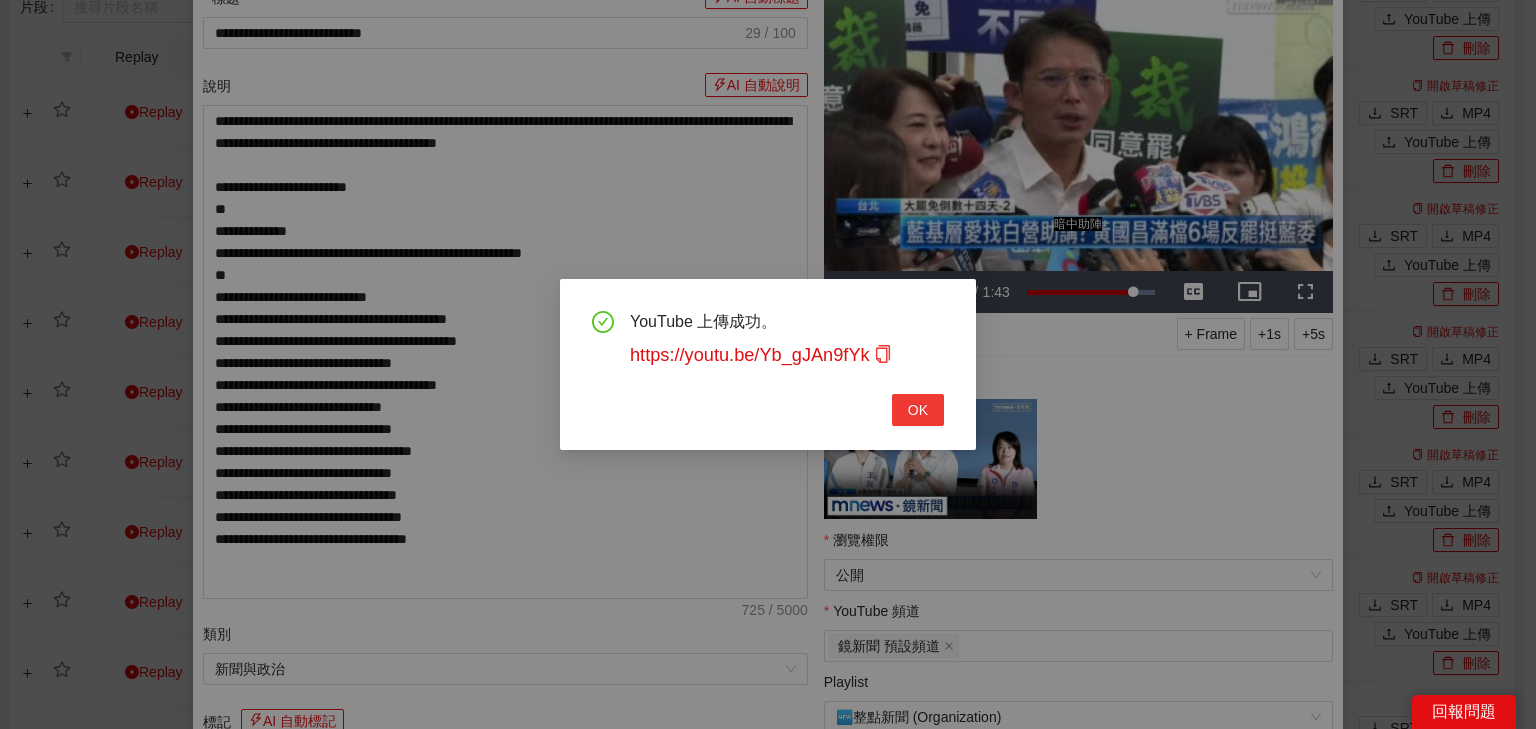 click on "OK" at bounding box center [918, 410] 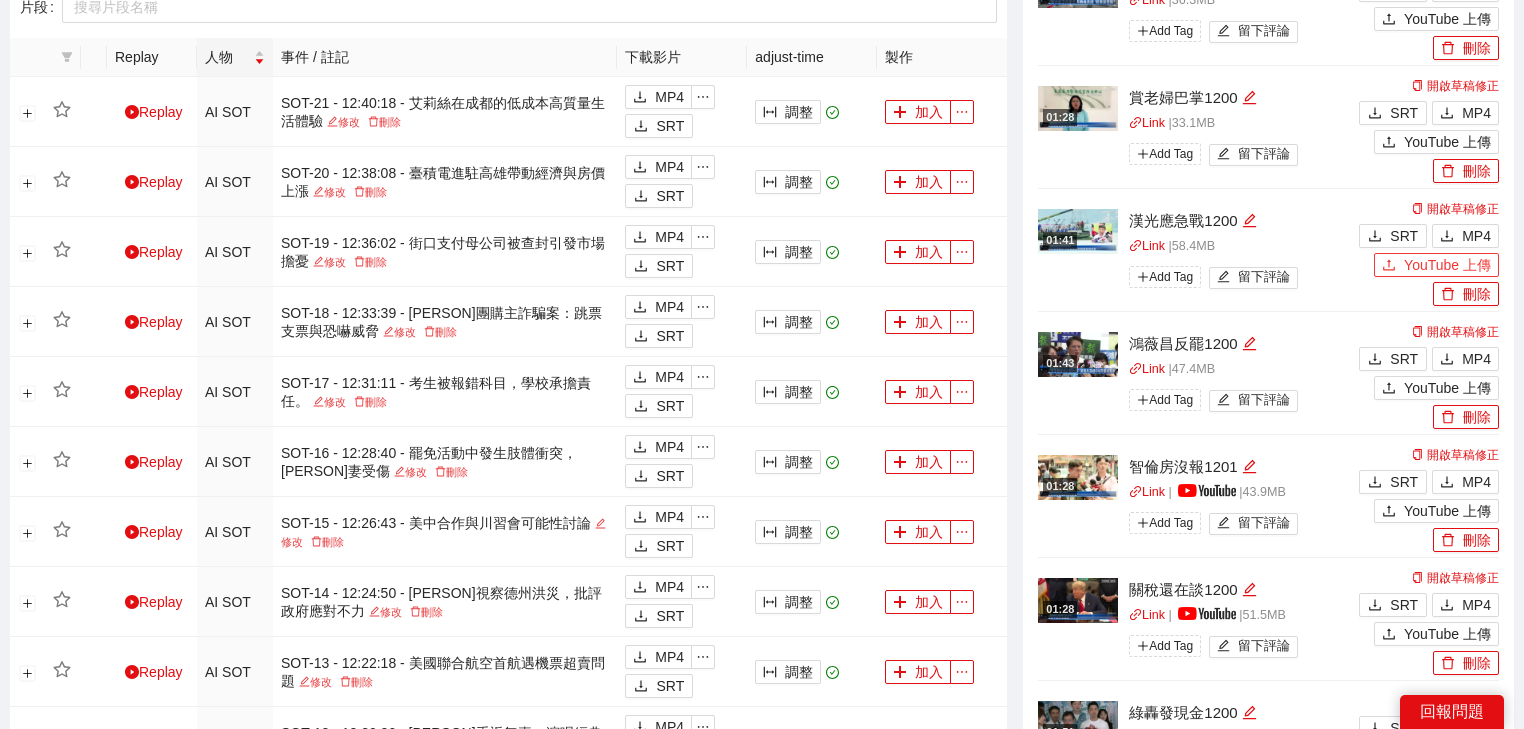 click on "YouTube 上傳" at bounding box center [1447, 265] 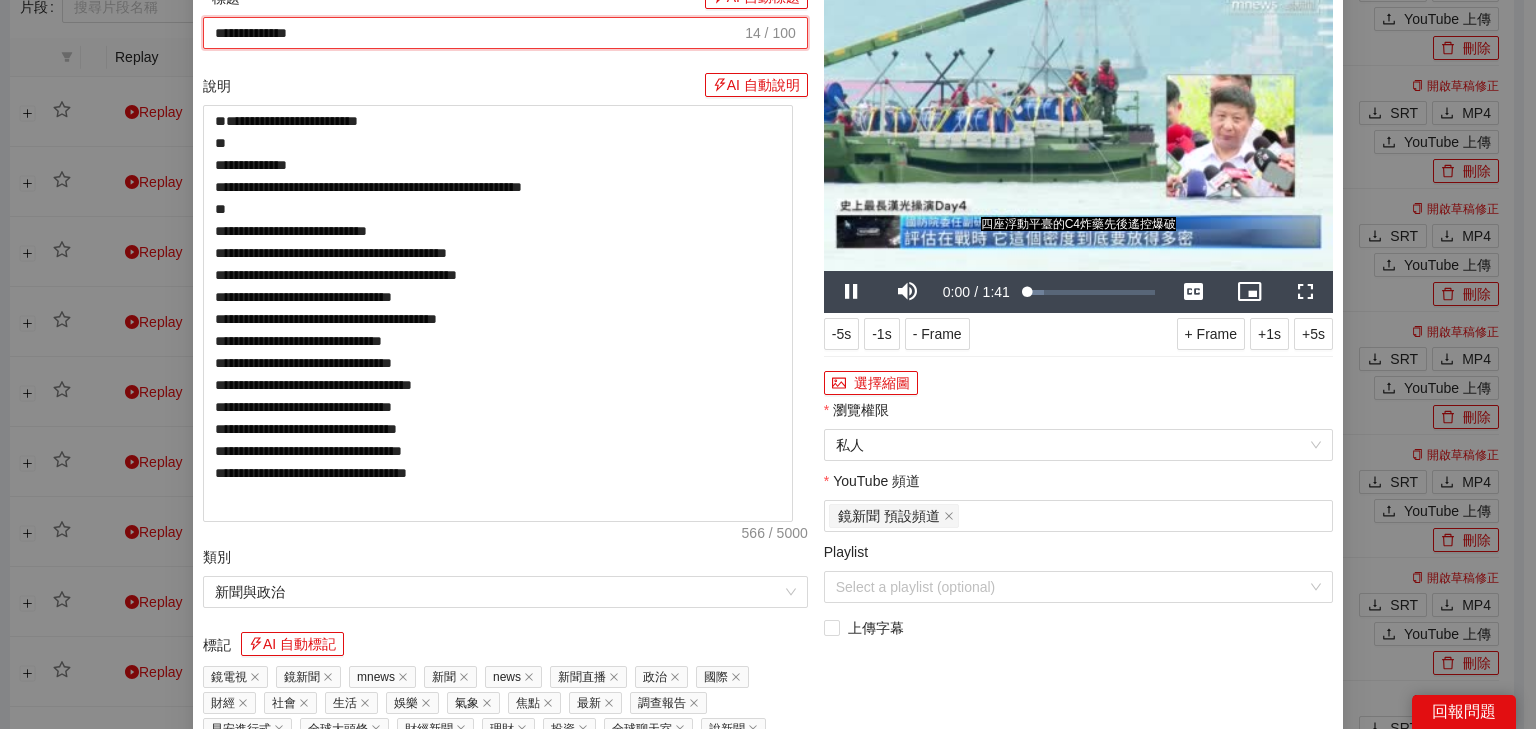 drag, startPoint x: 576, startPoint y: 106, endPoint x: 10, endPoint y: 118, distance: 566.1272 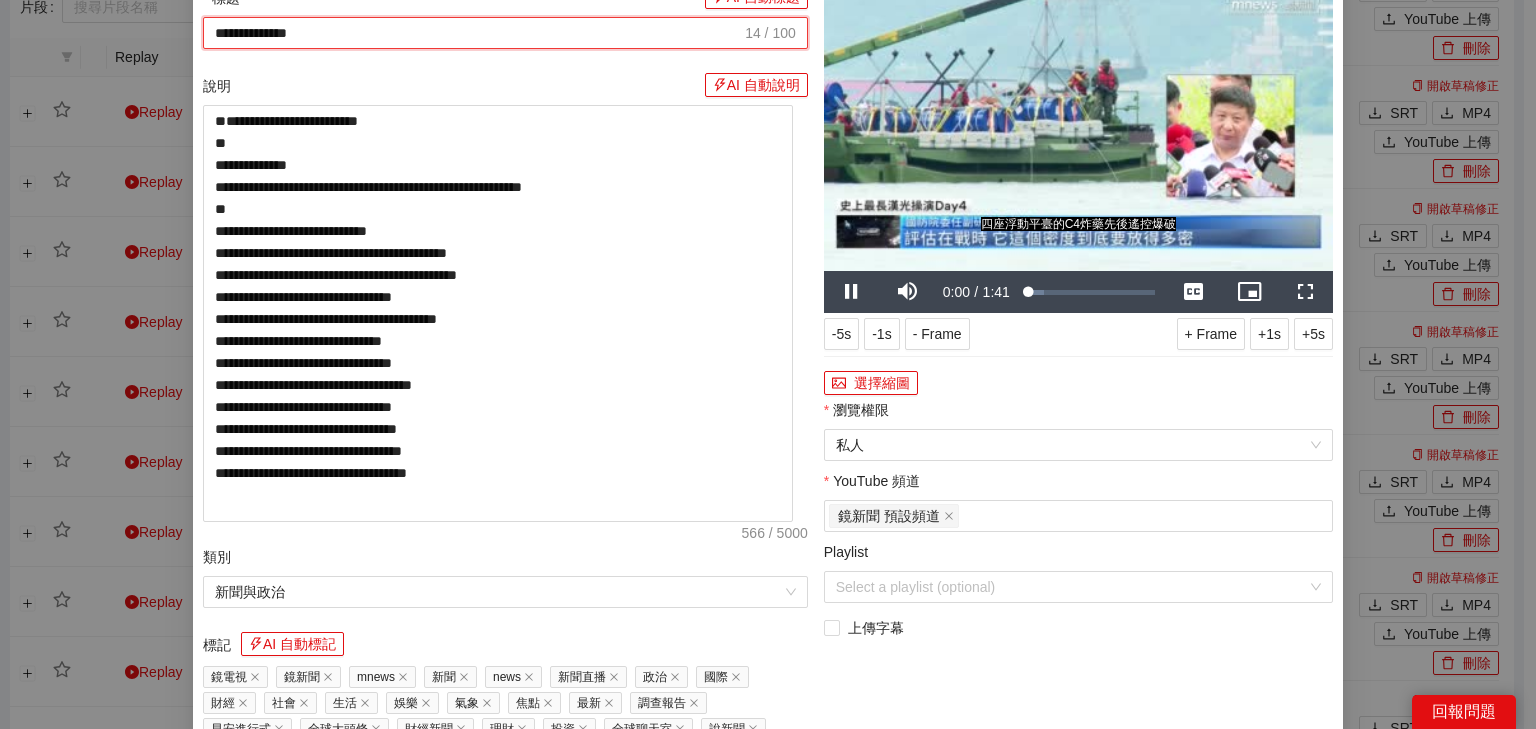 paste on "**********" 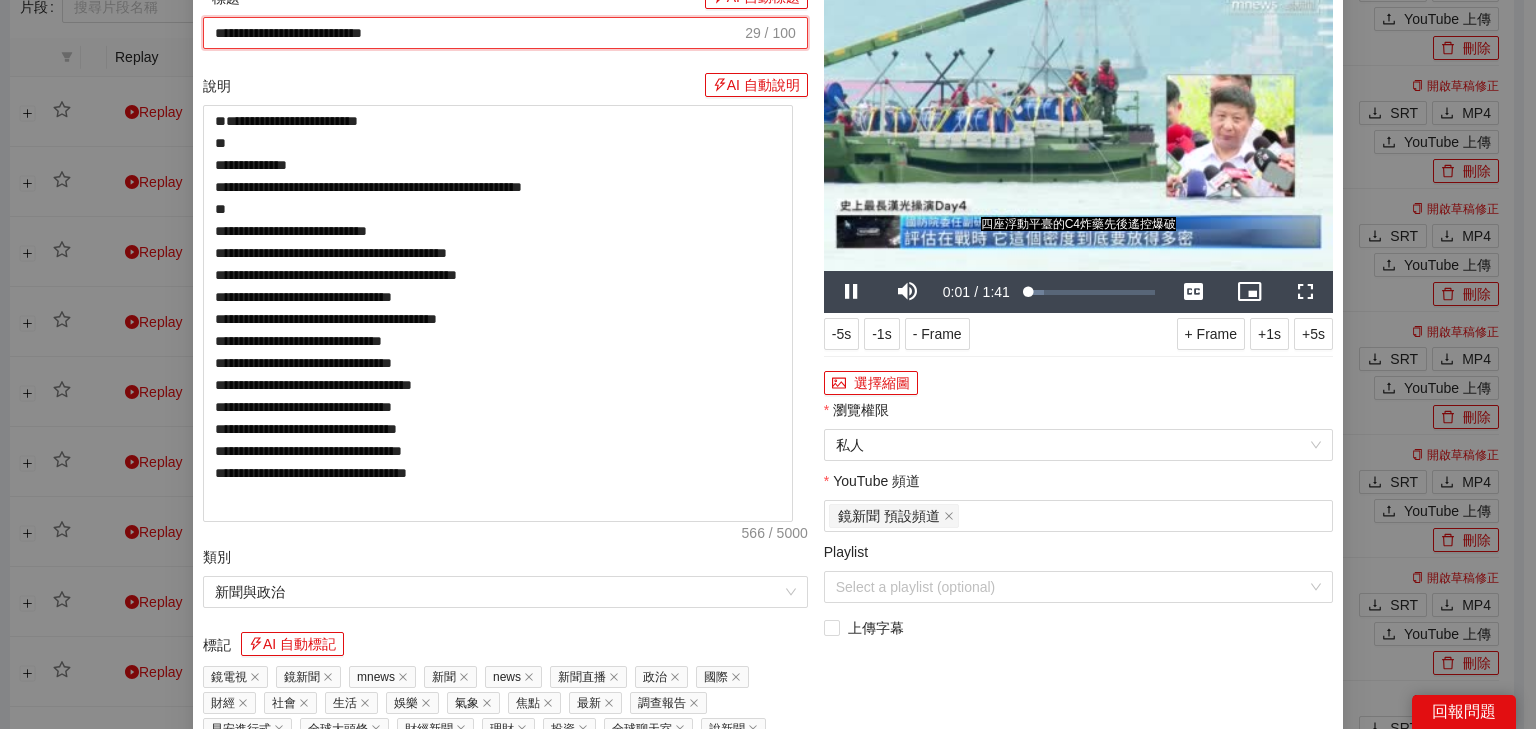 type on "**********" 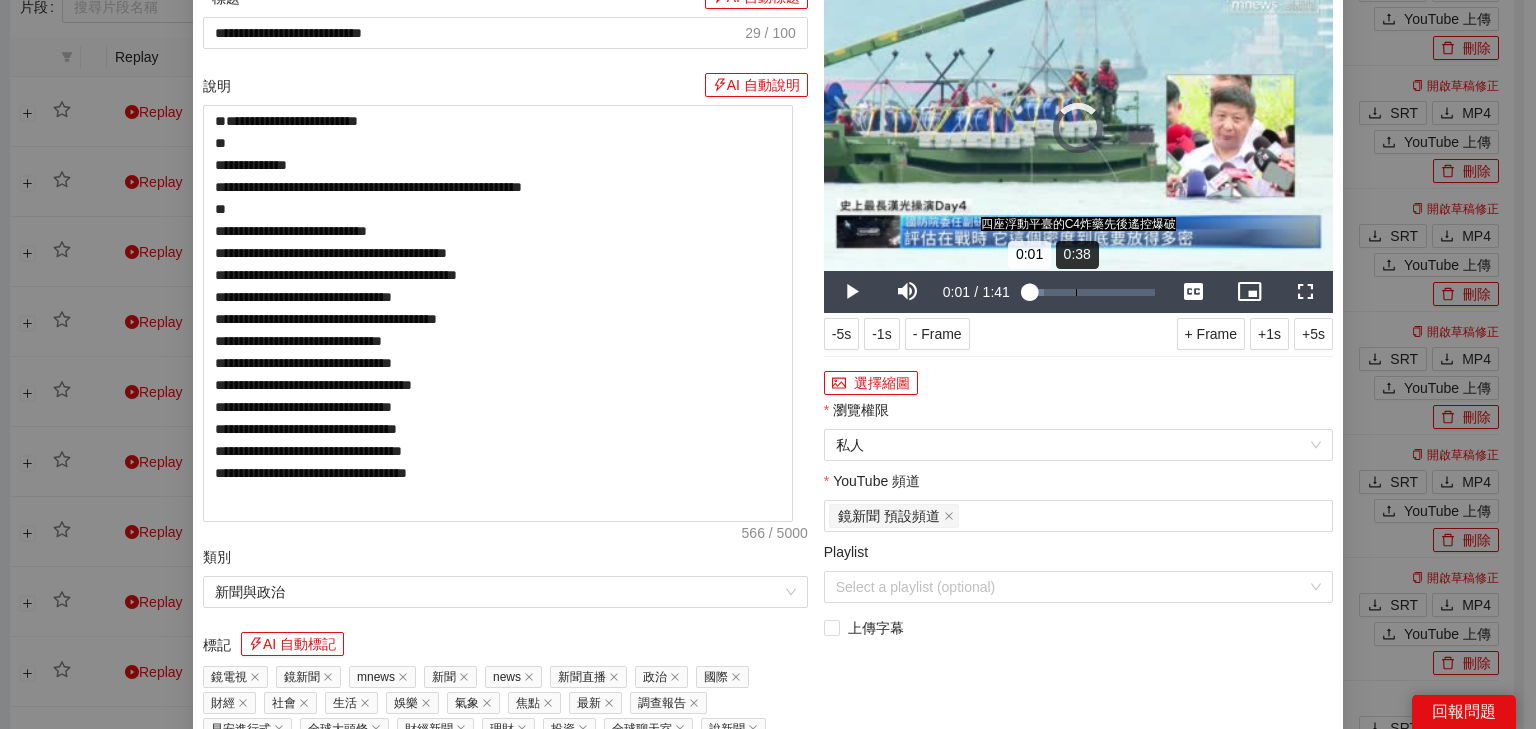 click on "Loaded :  13.76% 0:38 0:01" at bounding box center (1091, 292) 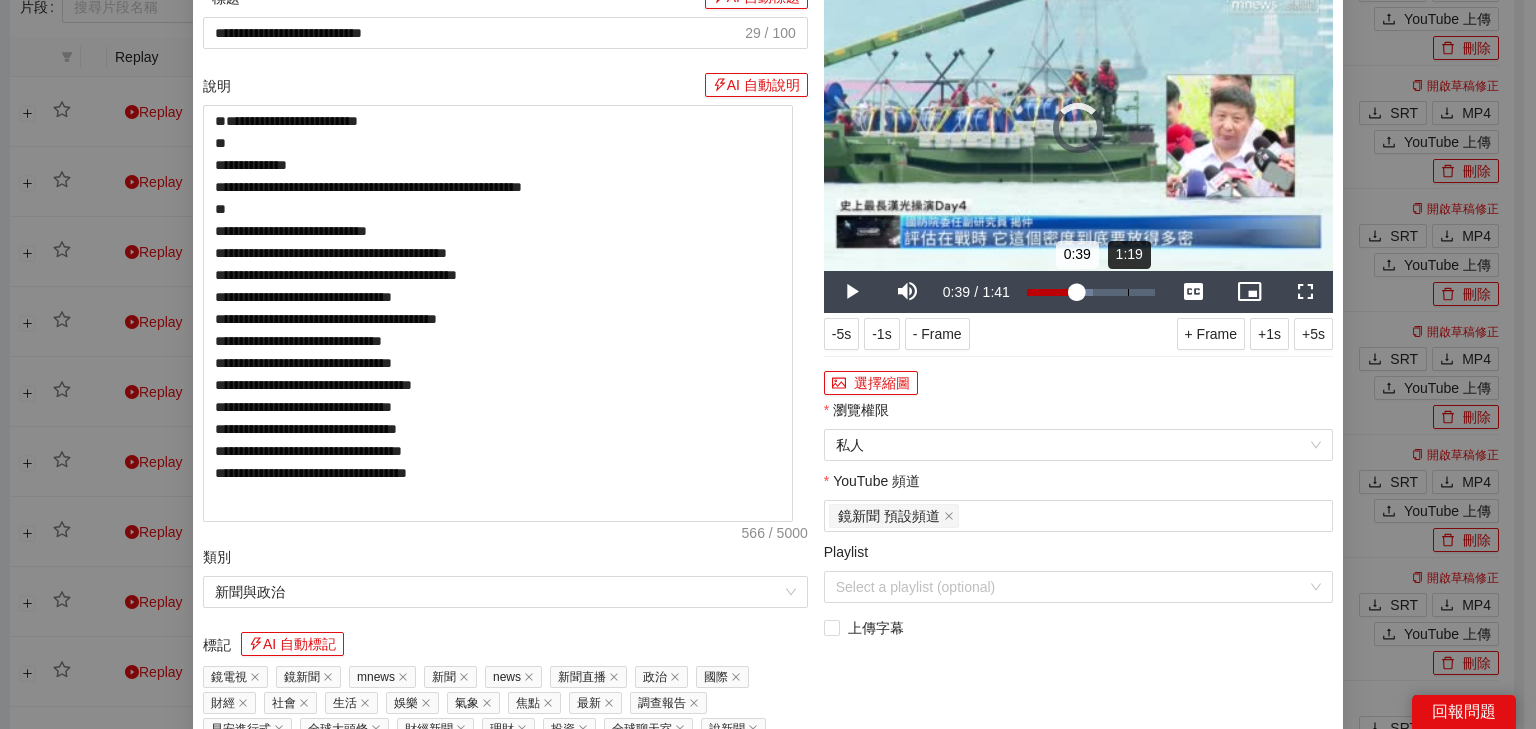 click on "Loaded :  51.27% 1:19 0:39" at bounding box center (1091, 292) 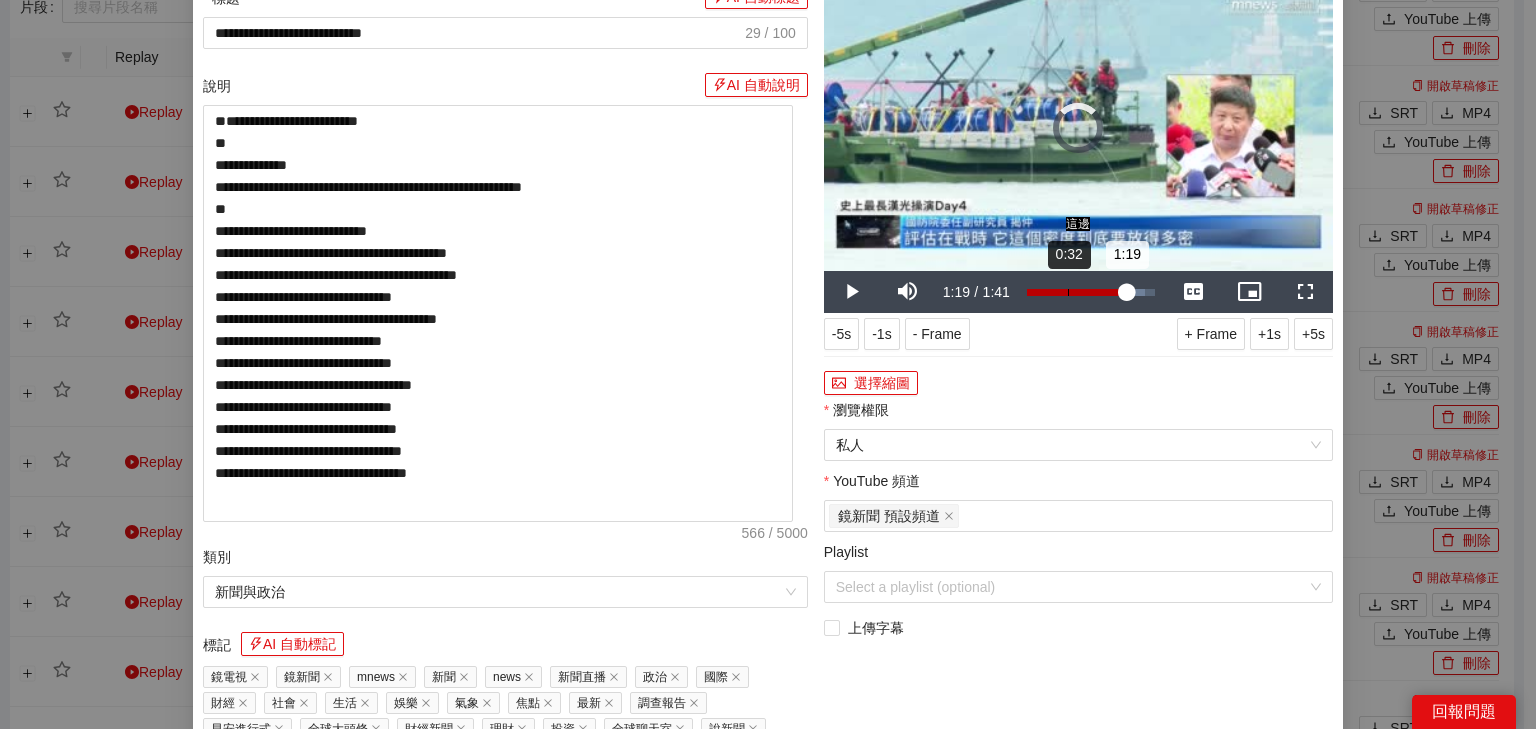 click on "Loaded :  91.92% 0:32 1:19" at bounding box center [1091, 292] 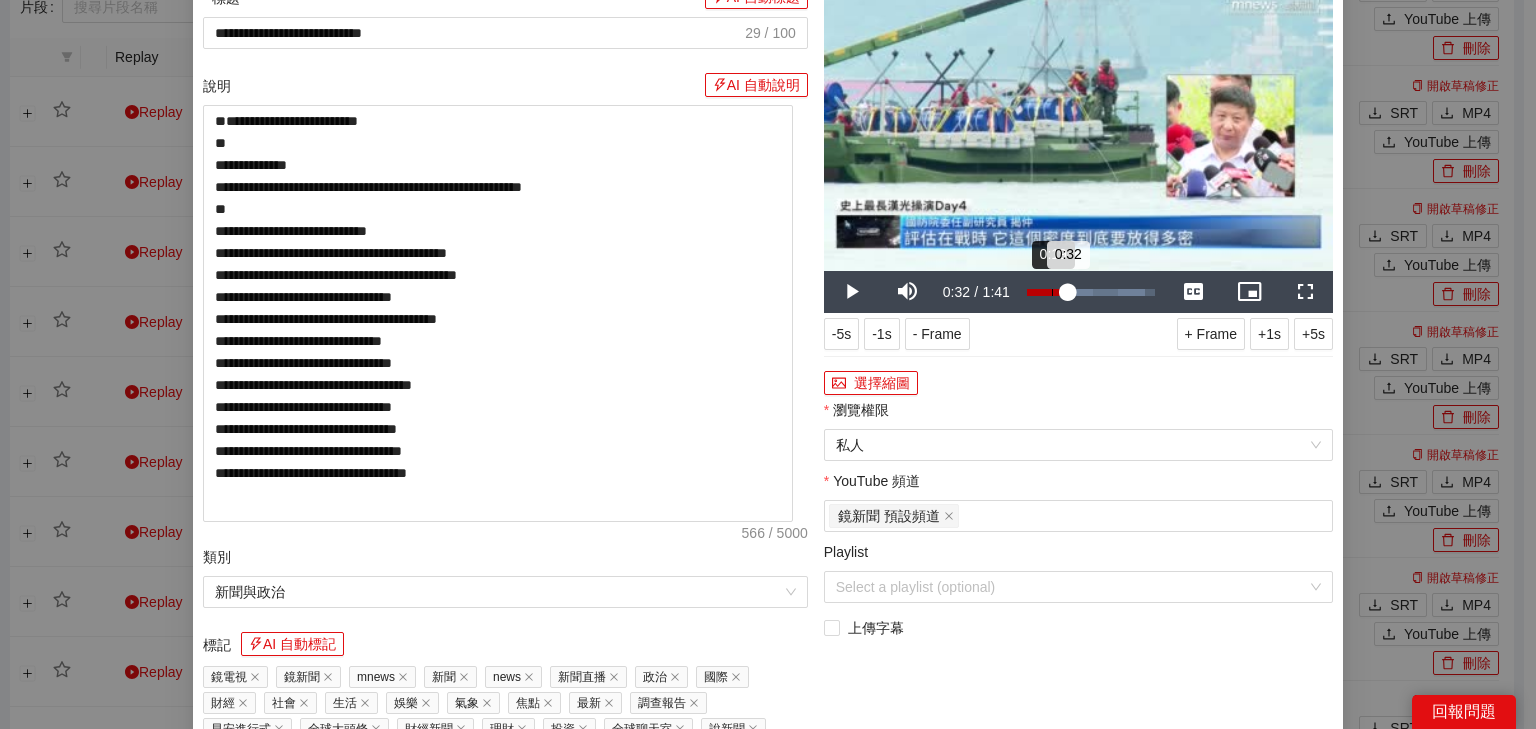 click on "Loaded :  91.92% 0:19 0:32" at bounding box center (1091, 292) 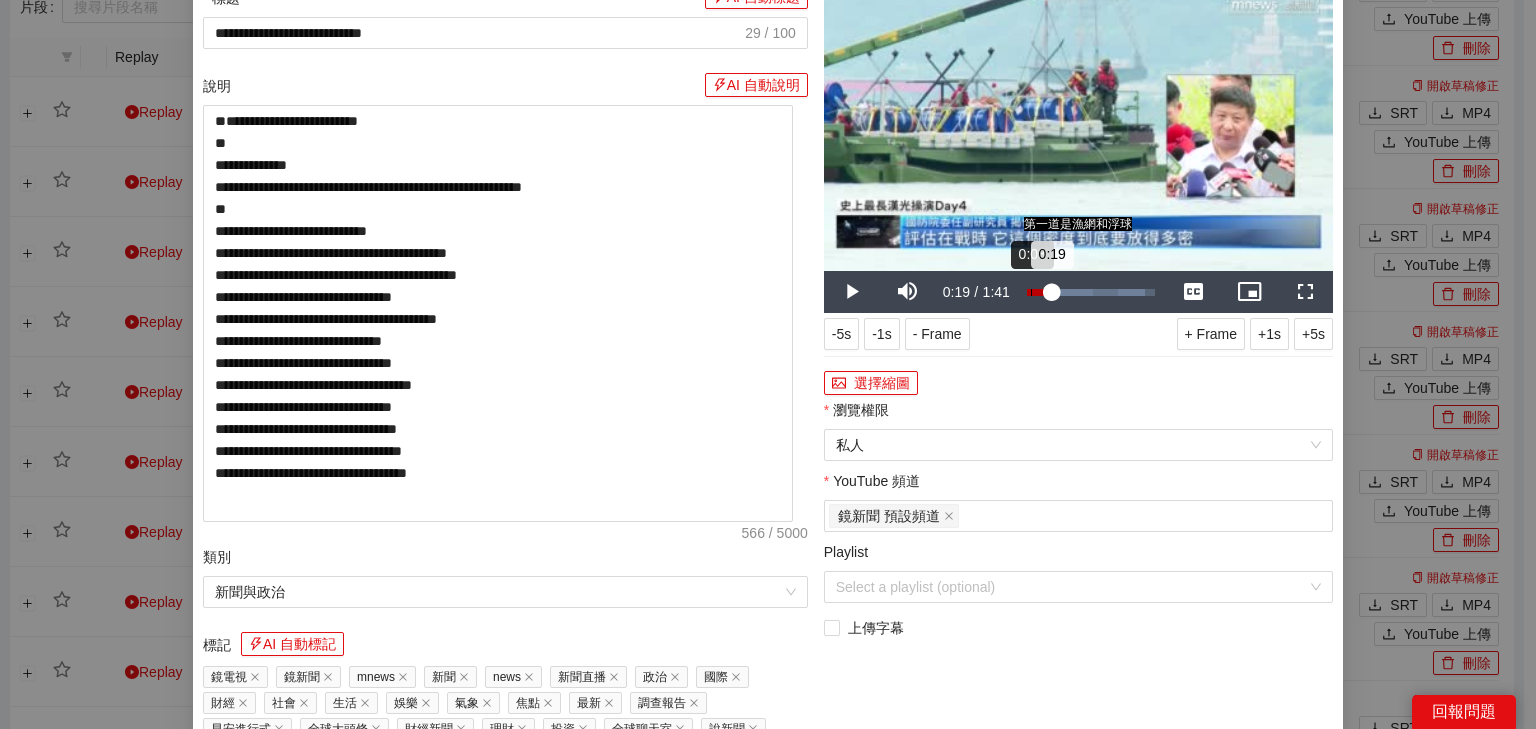 click on "0:19" at bounding box center [1039, 292] 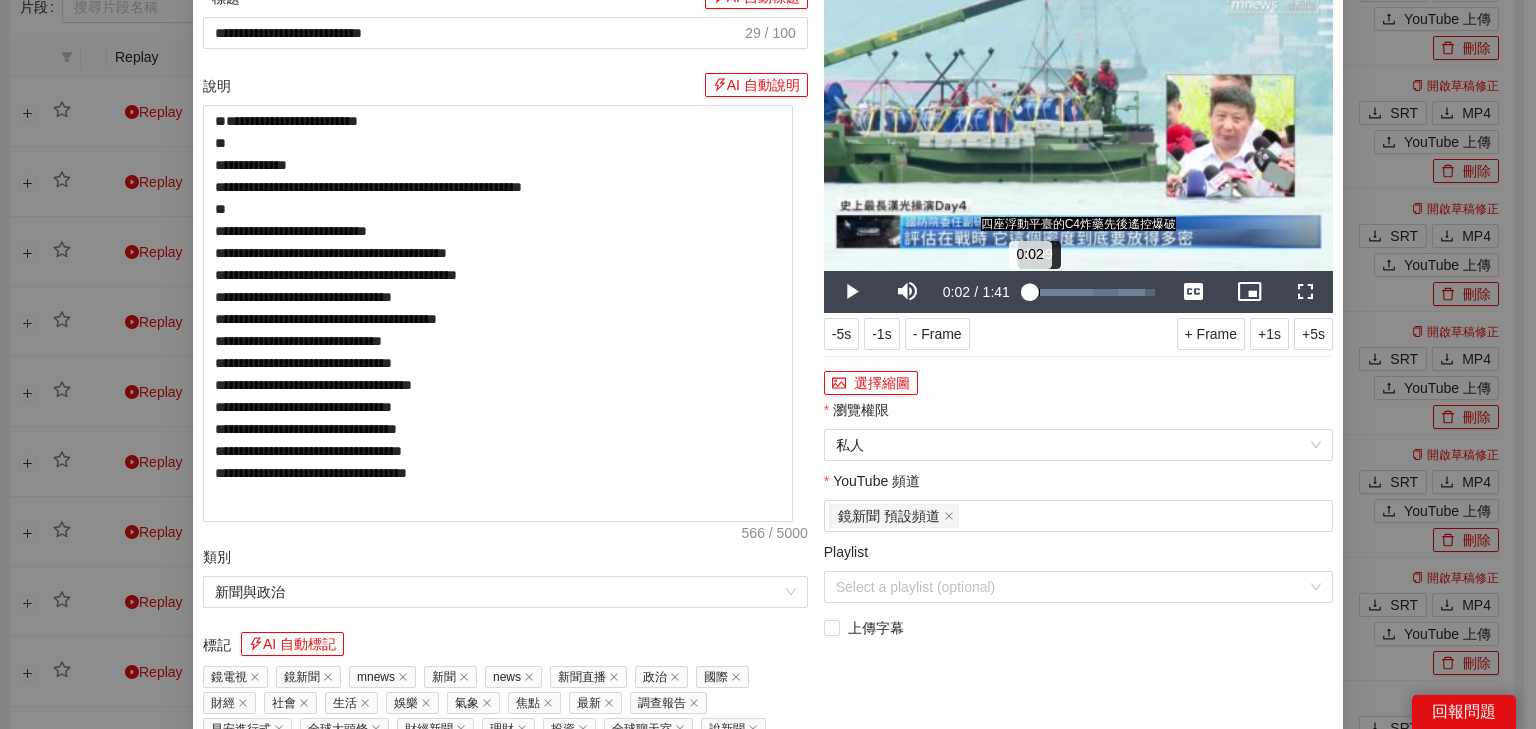 click on "0:02" at bounding box center [1028, 292] 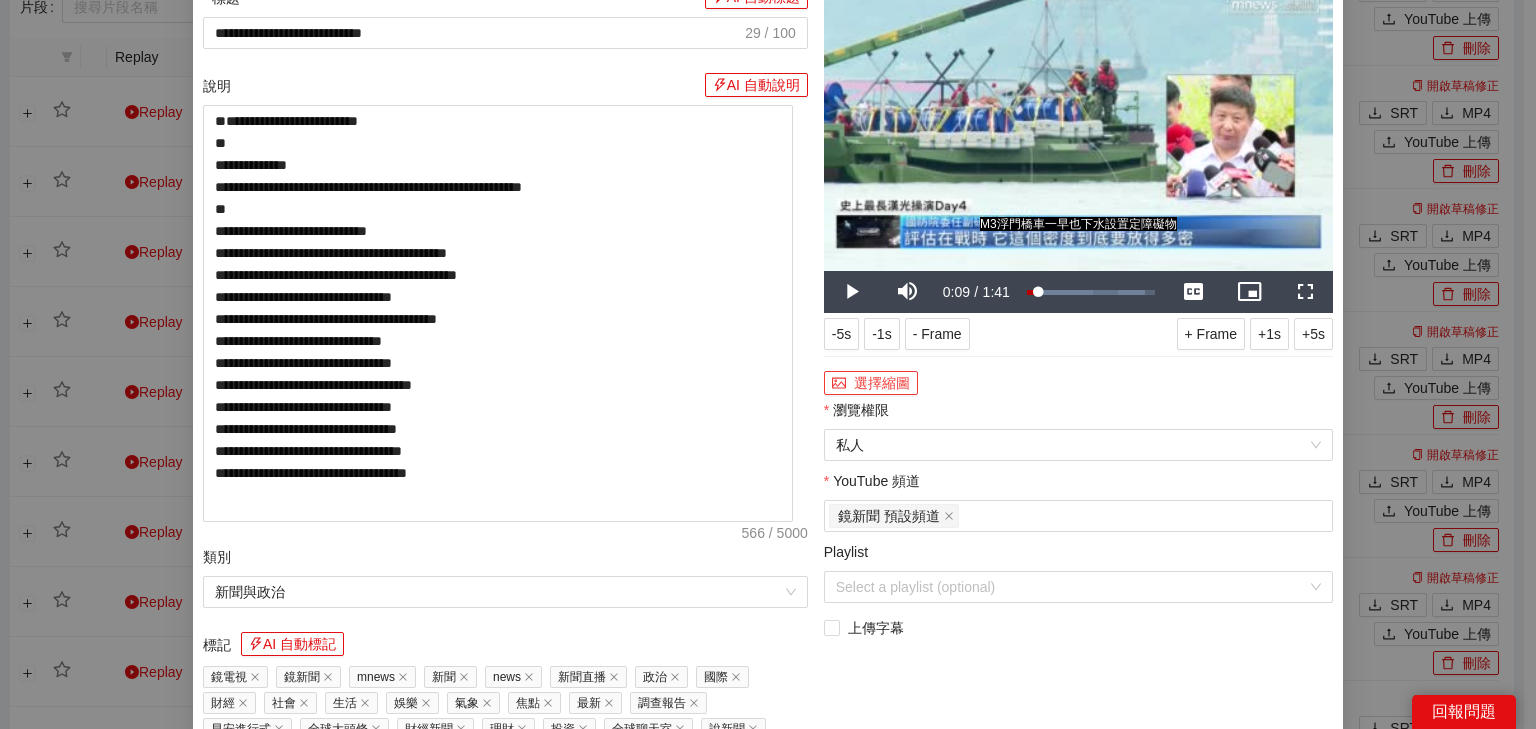 click on "選擇縮圖" at bounding box center (871, 383) 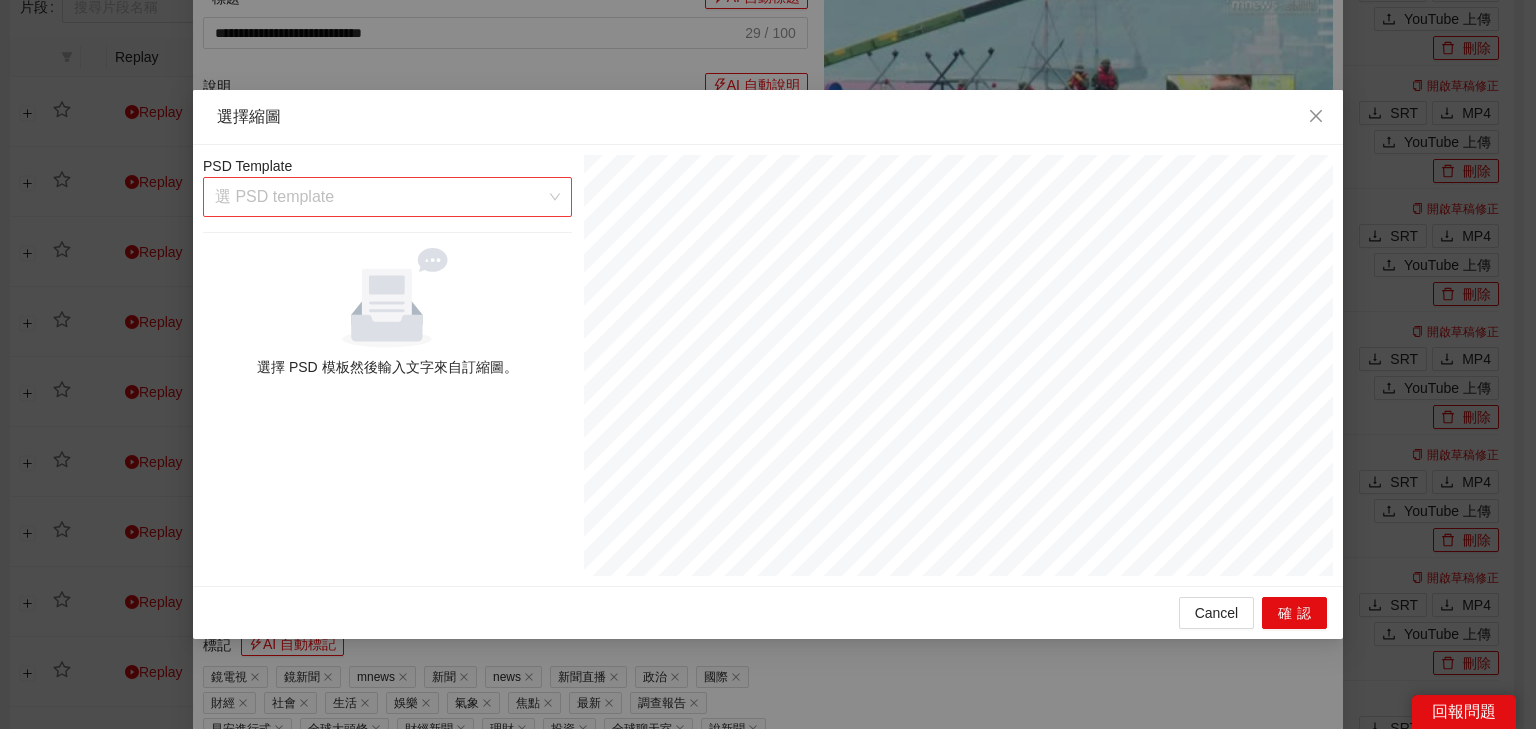 click at bounding box center [380, 197] 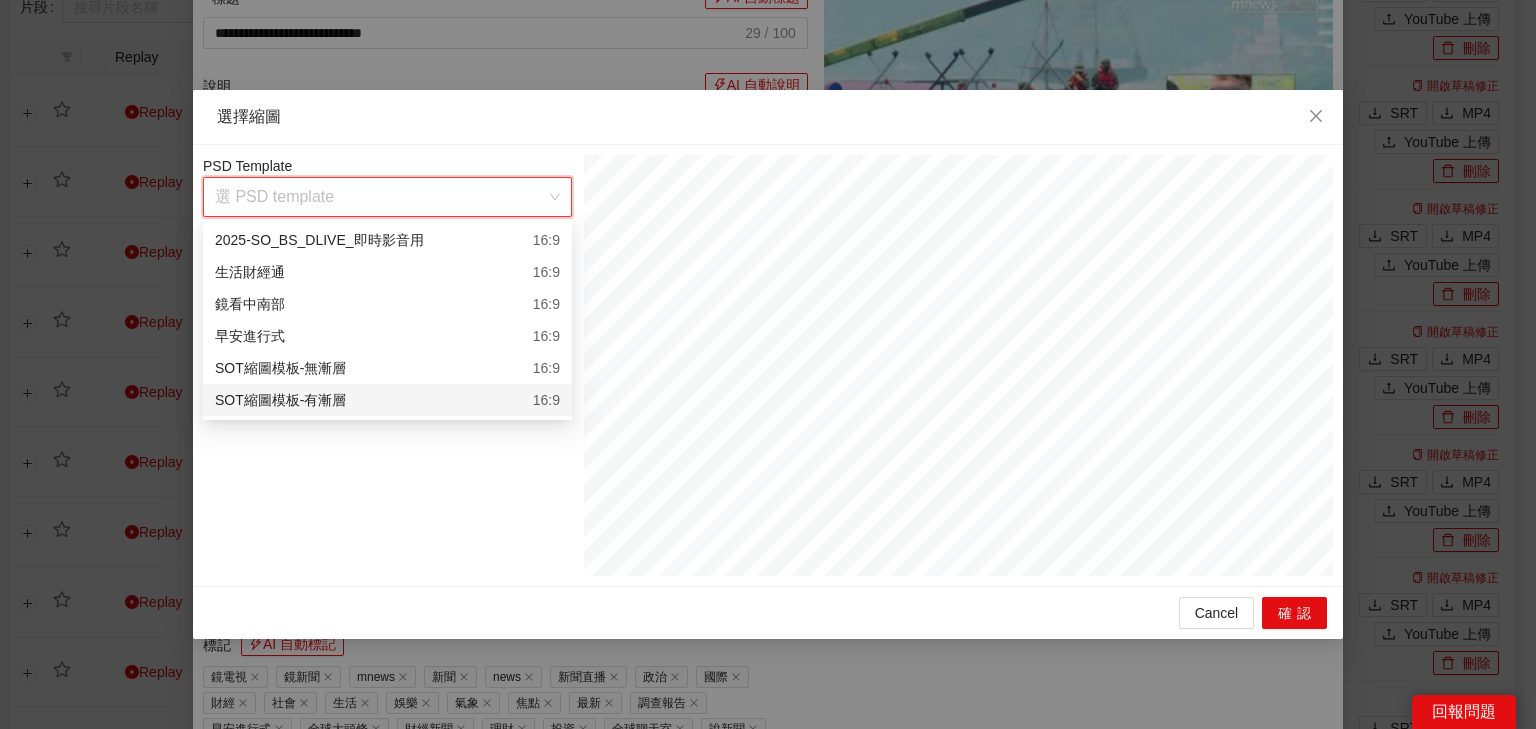 click on "SOT縮圖模板-有漸層 16:9" at bounding box center (387, 400) 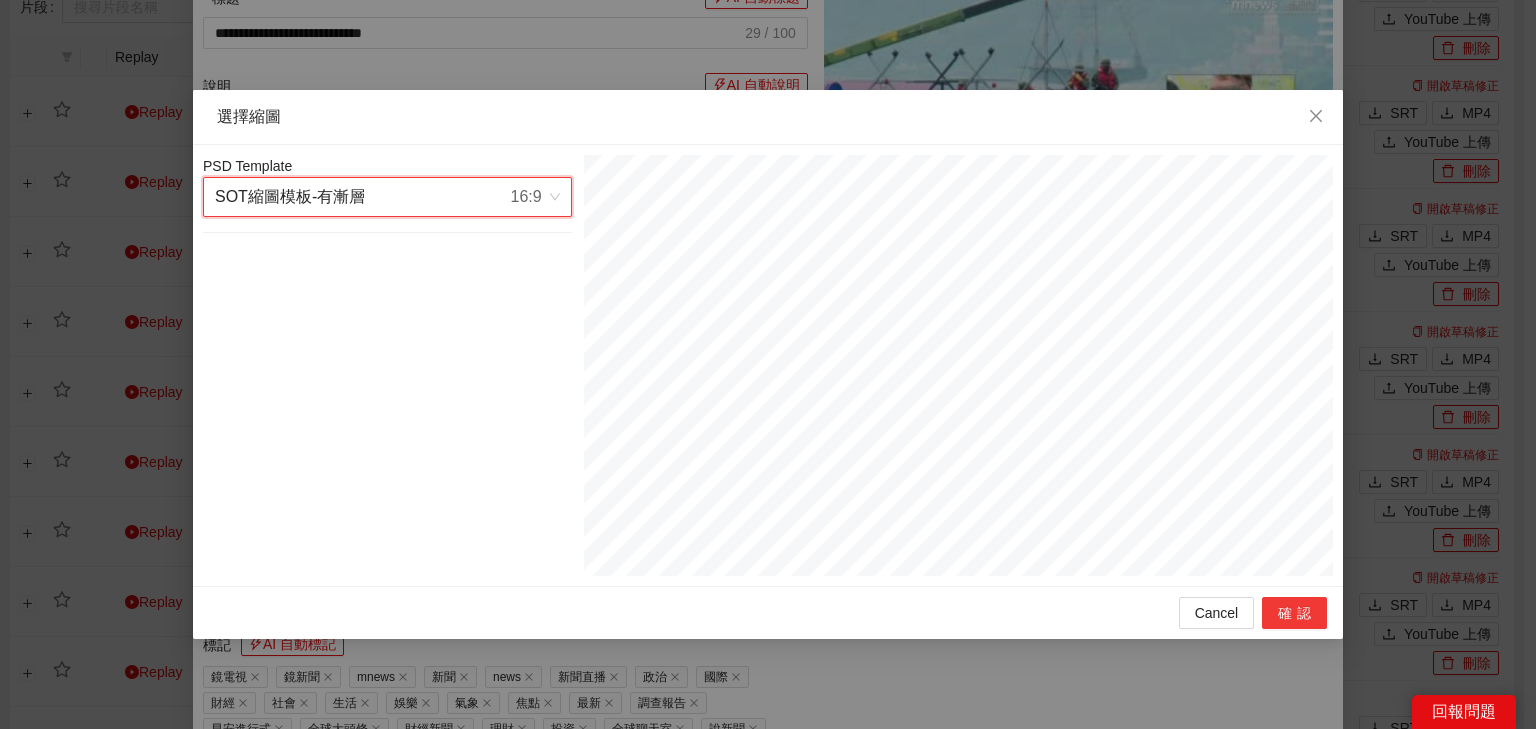 click on "確認" at bounding box center (1294, 613) 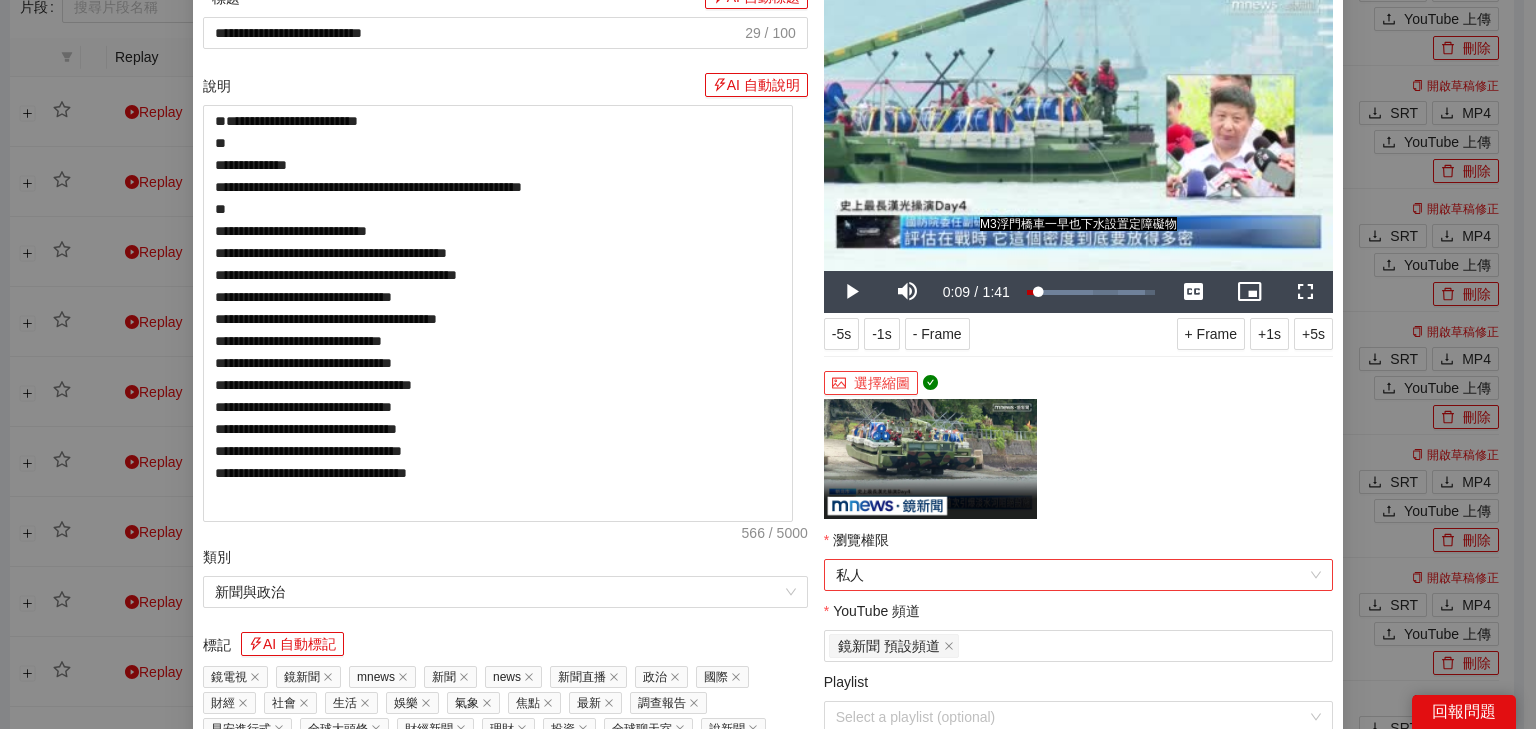 click on "私人" at bounding box center [1078, 575] 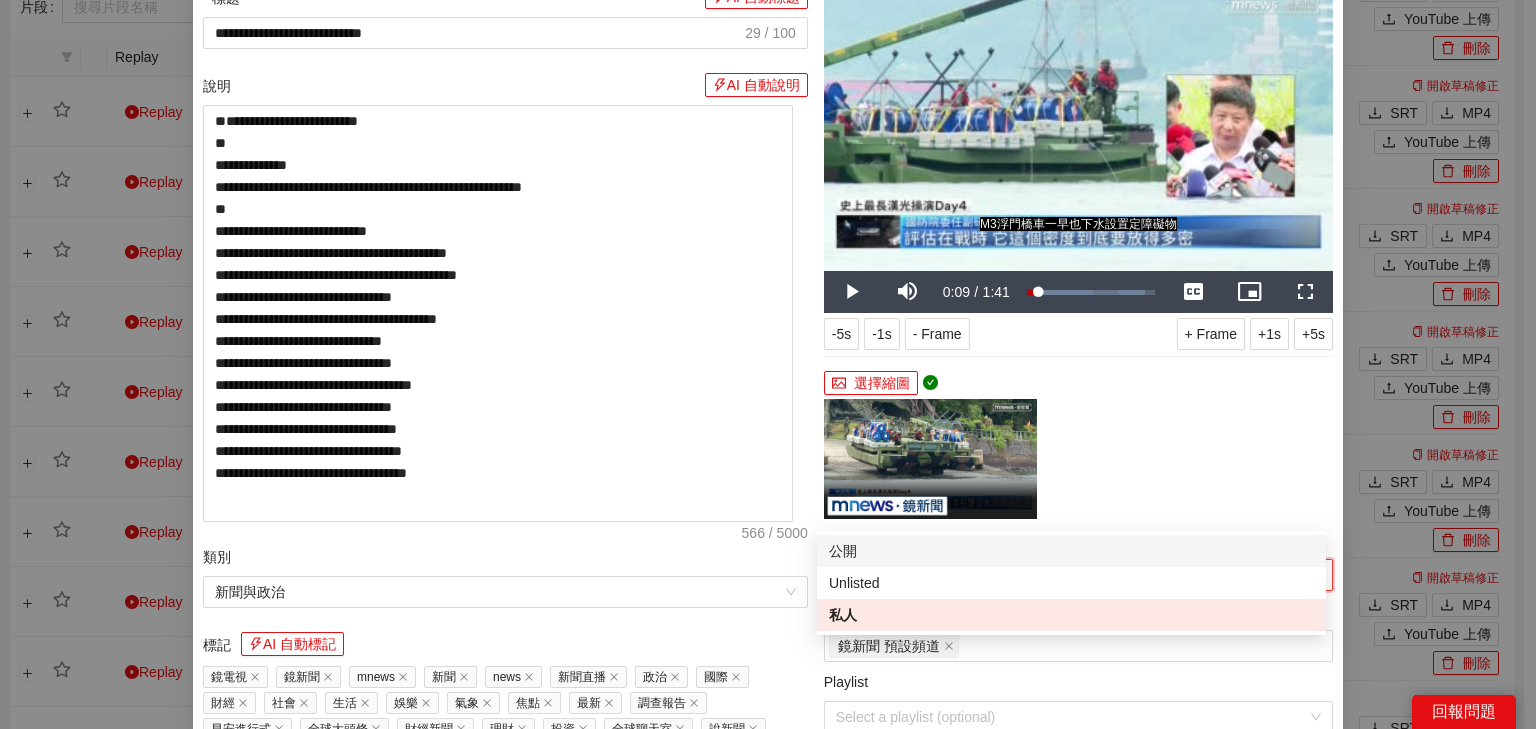 click on "公開" at bounding box center (1071, 551) 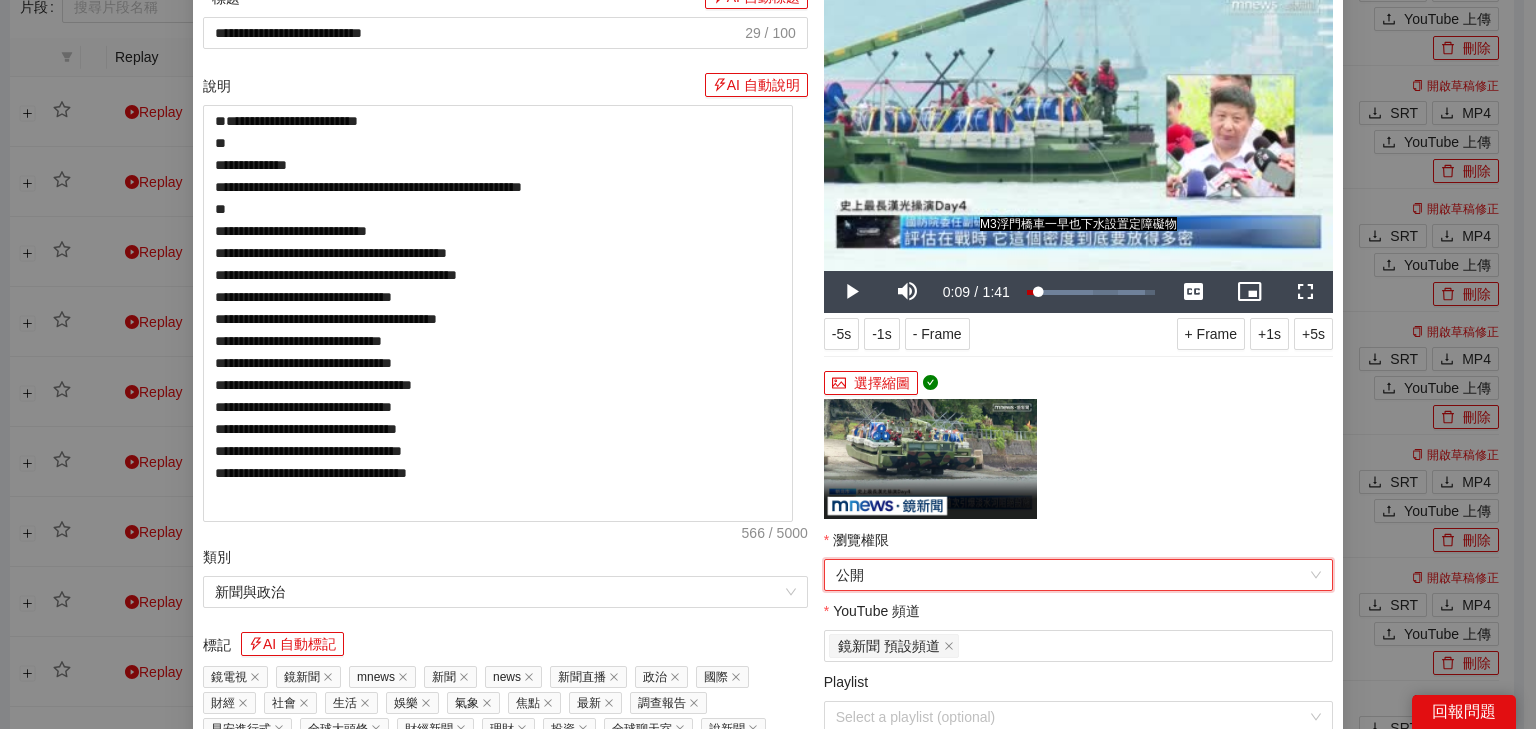 scroll, scrollTop: 240, scrollLeft: 0, axis: vertical 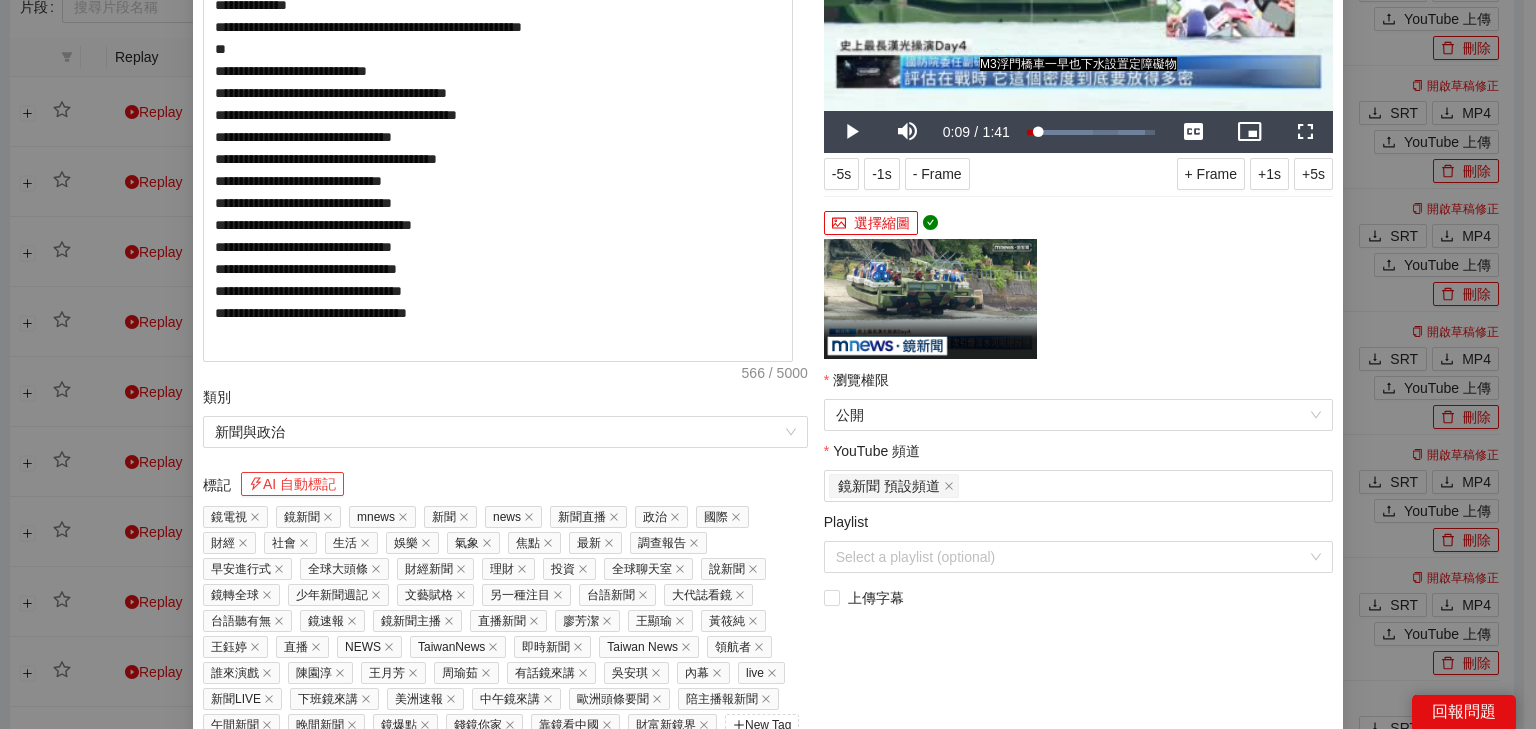 click on "AI 自動標記" at bounding box center (292, 484) 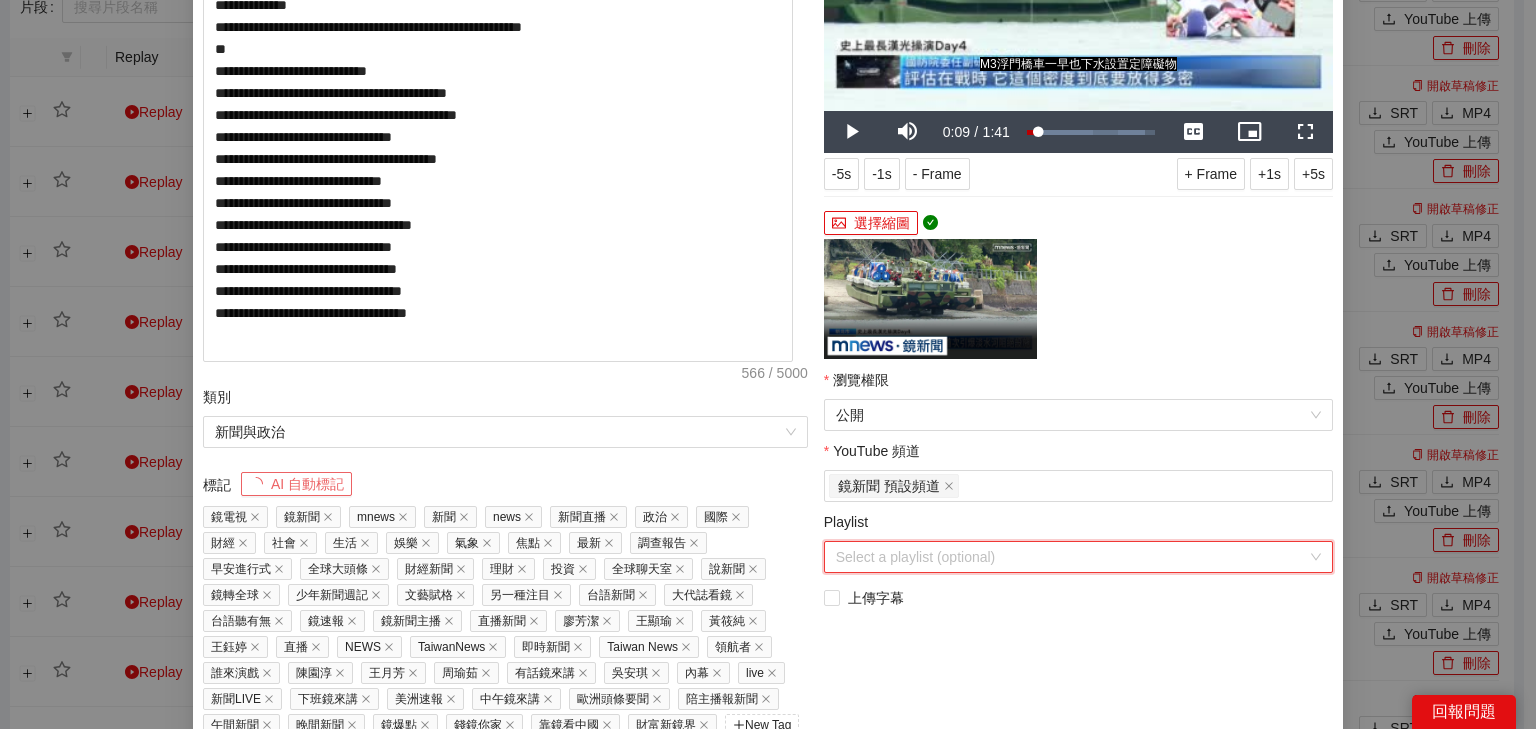 click on "Playlist" at bounding box center [1071, 557] 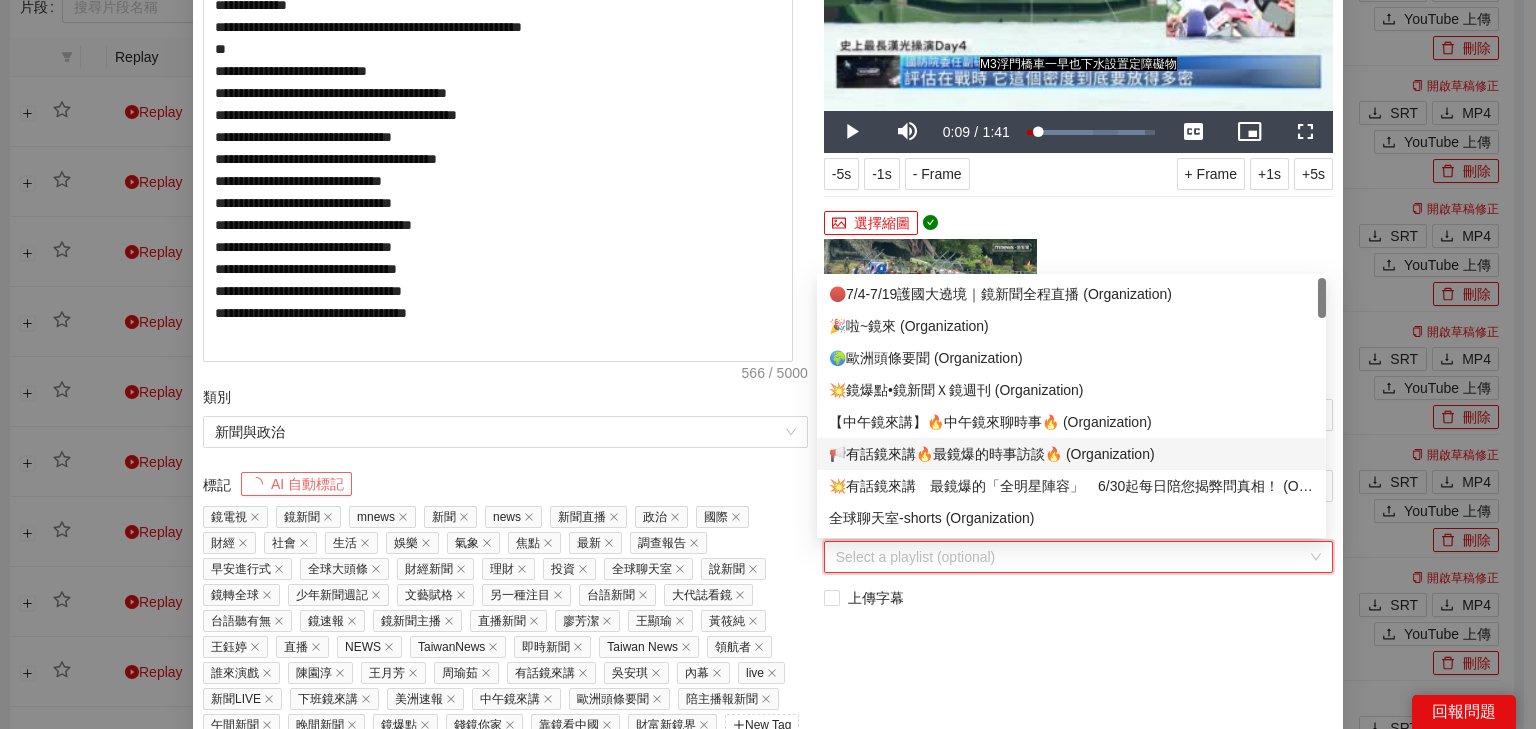 scroll, scrollTop: 80, scrollLeft: 0, axis: vertical 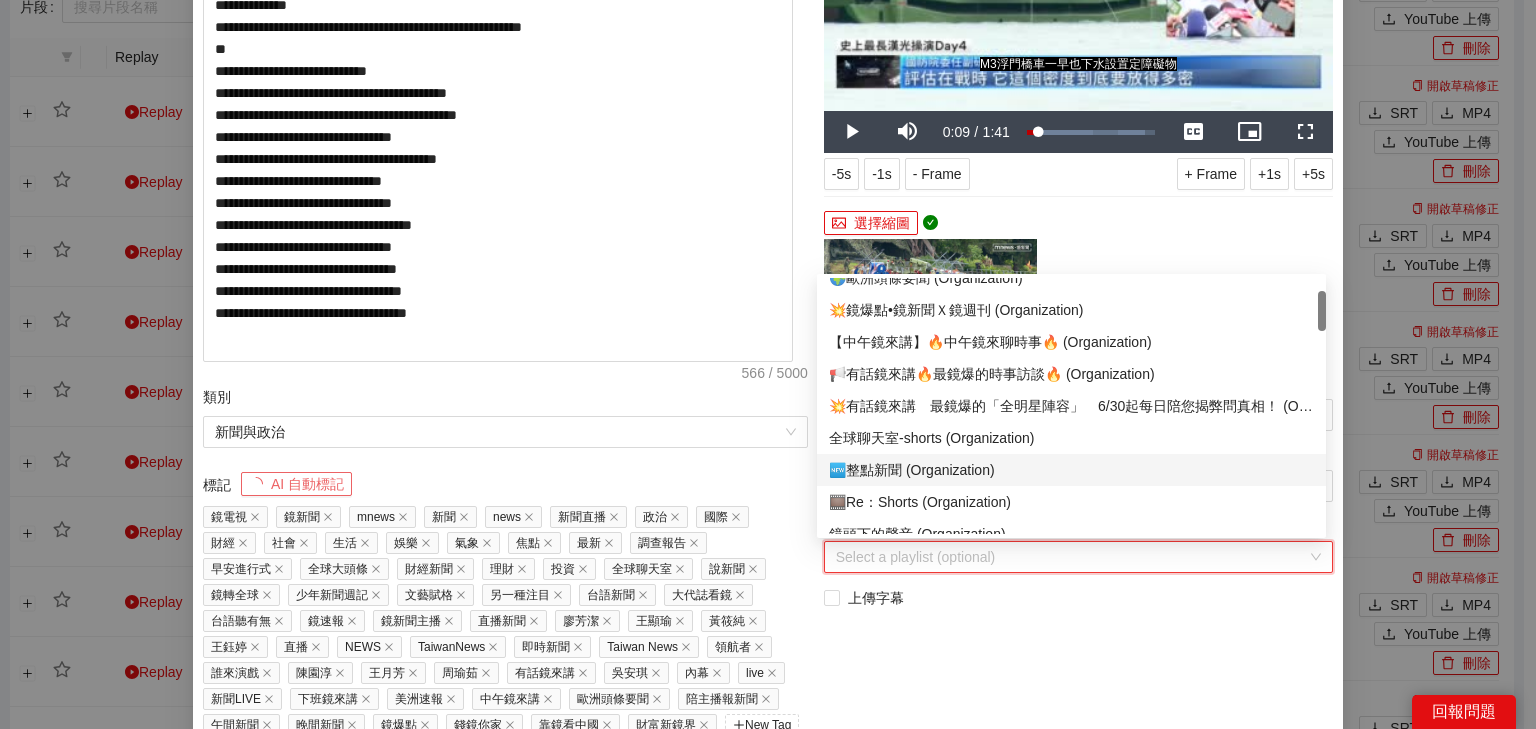 click on "🆕整點新聞 (Organization)" at bounding box center (1071, 470) 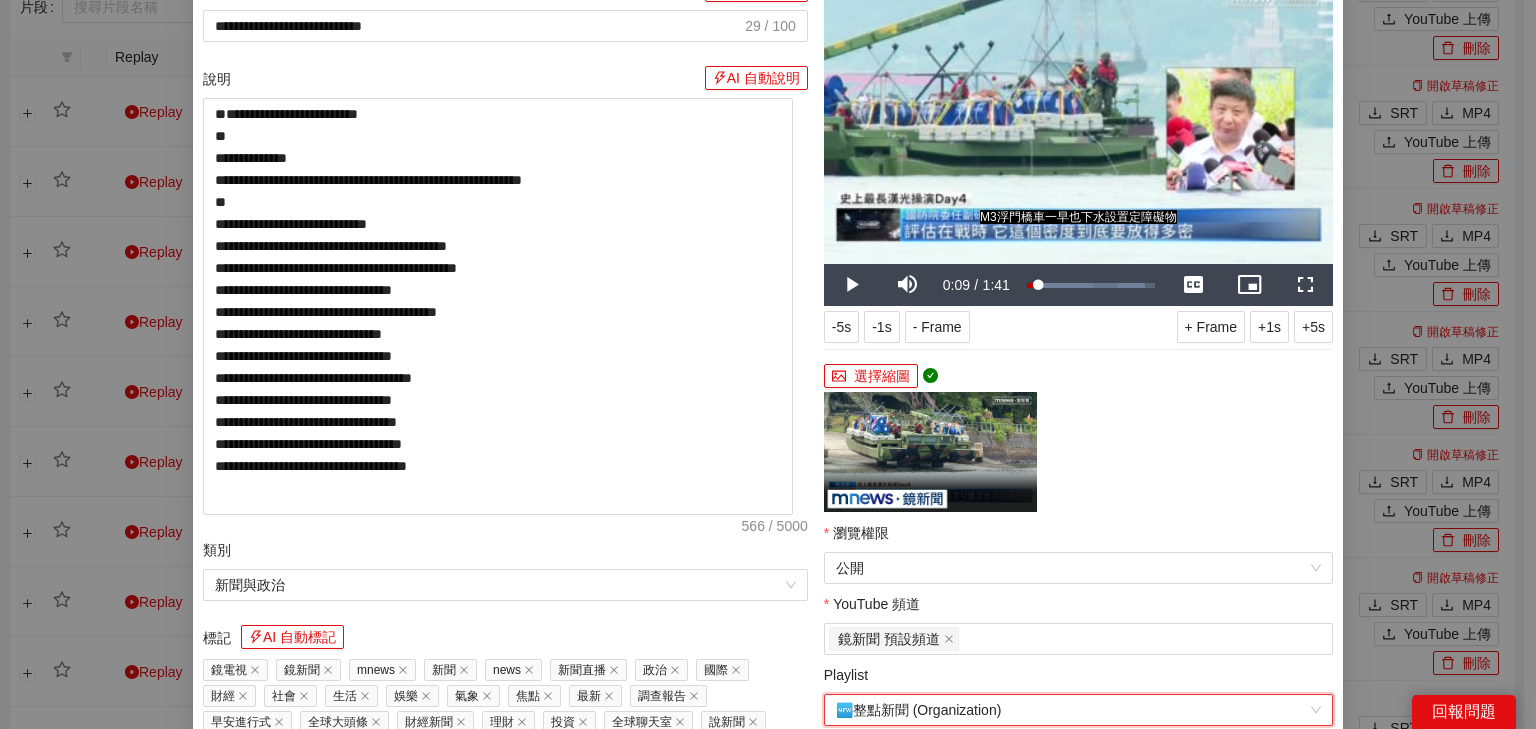 scroll, scrollTop: 0, scrollLeft: 0, axis: both 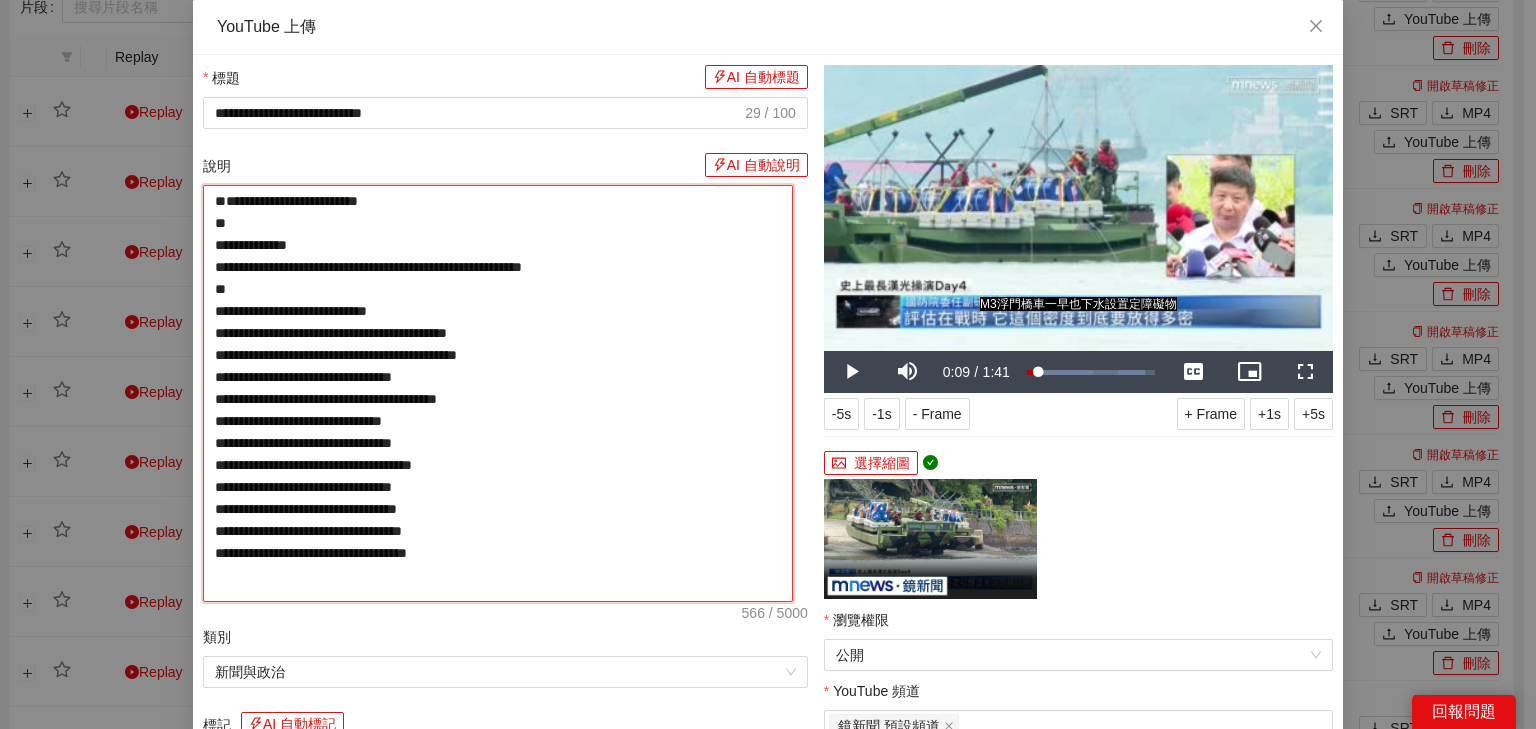 click on "**********" at bounding box center (498, 393) 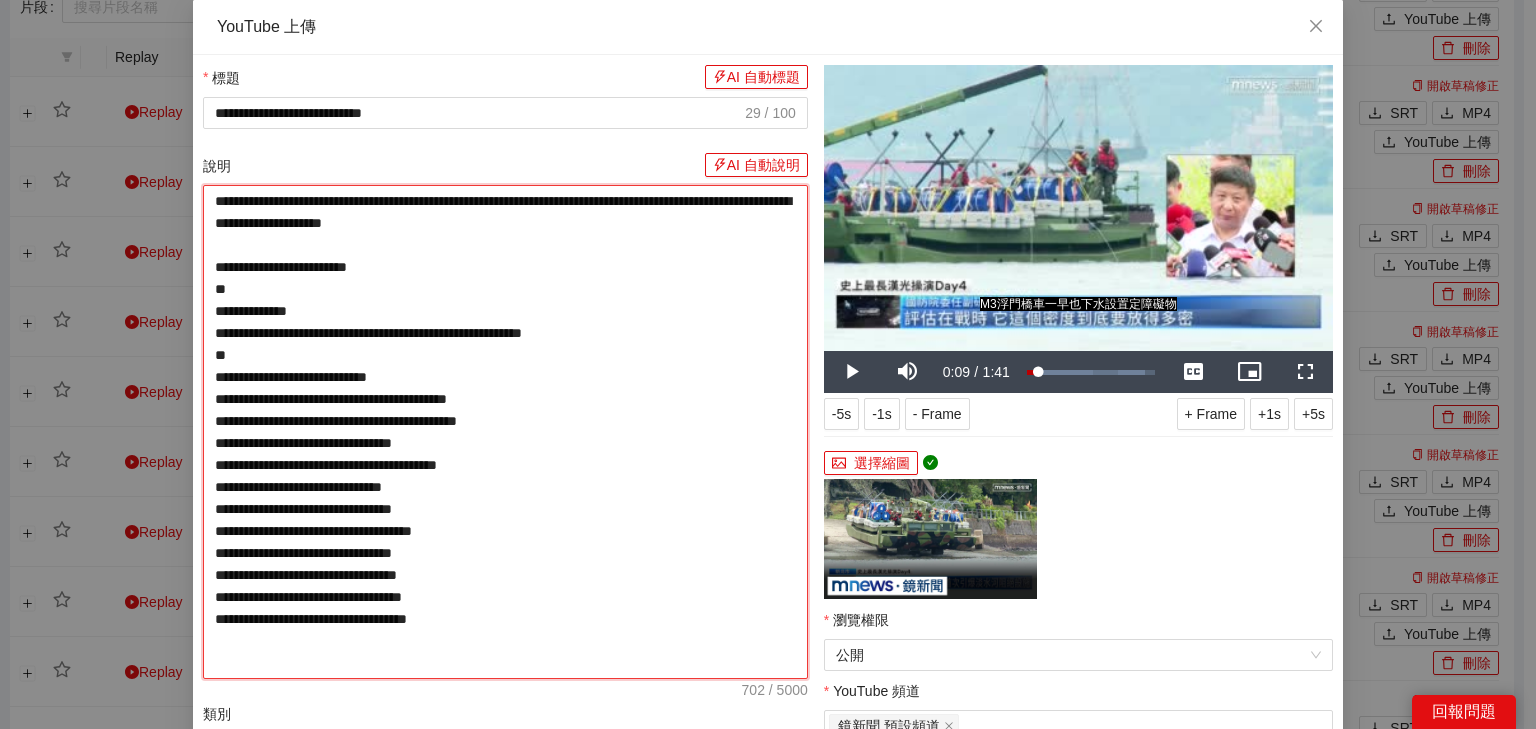 click on "**********" at bounding box center [505, 432] 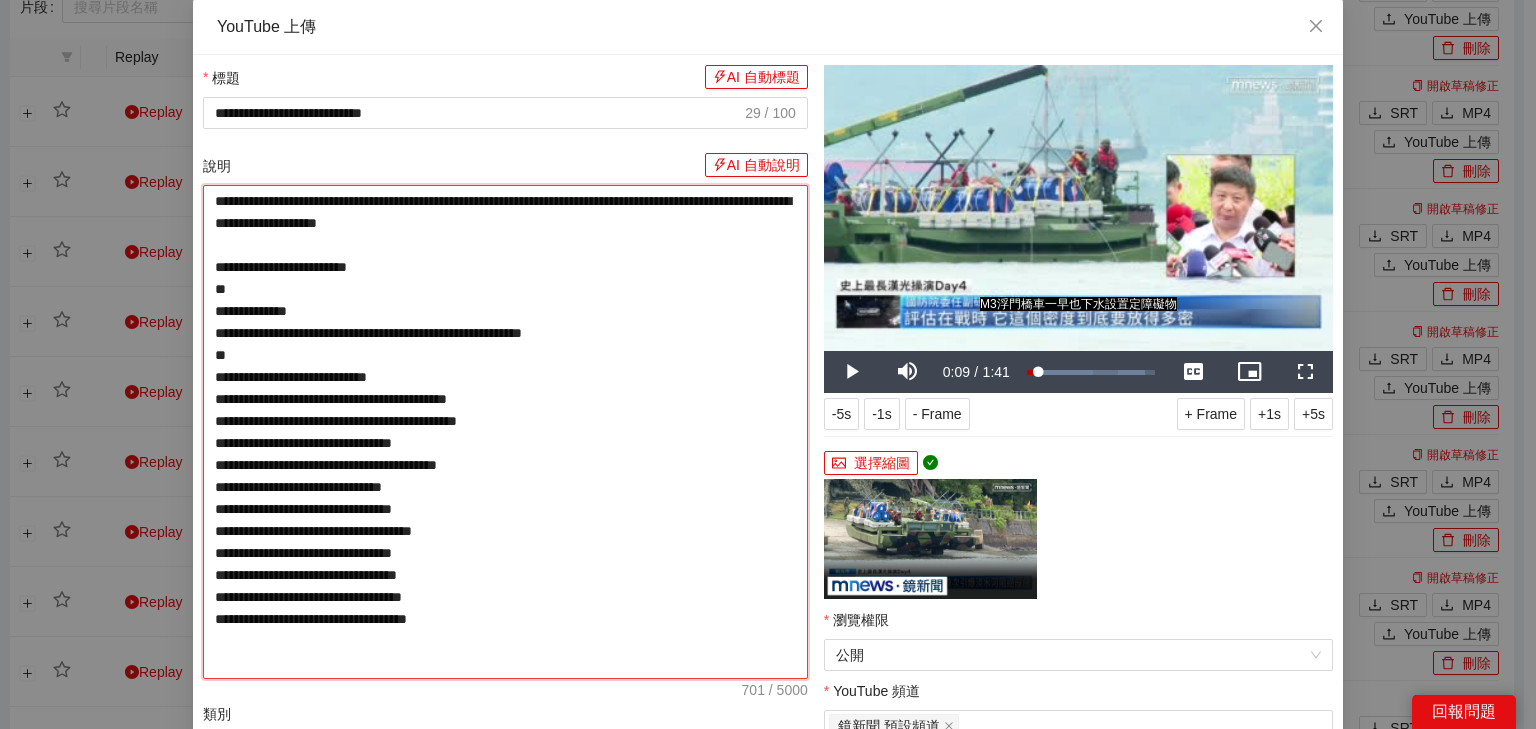type on "**********" 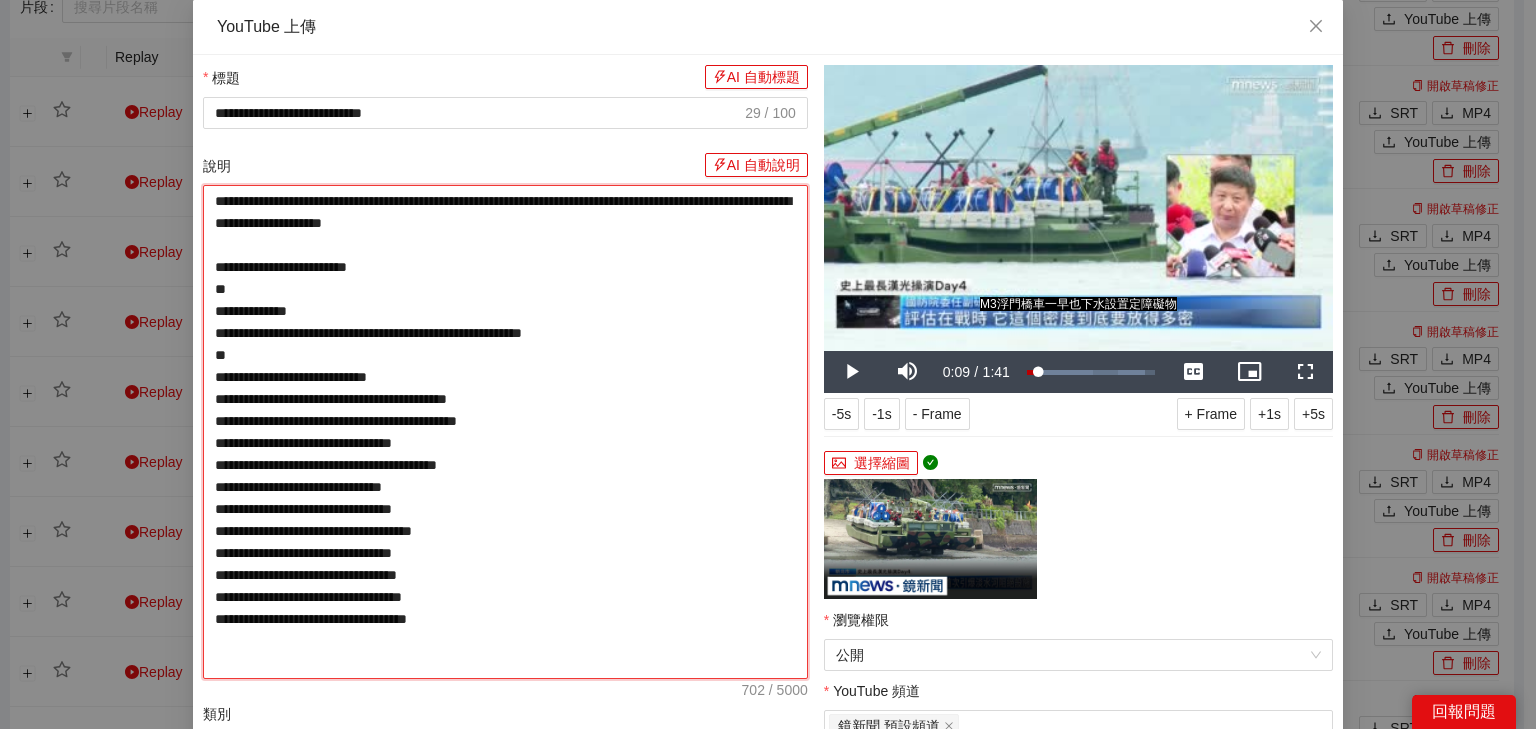 type on "**********" 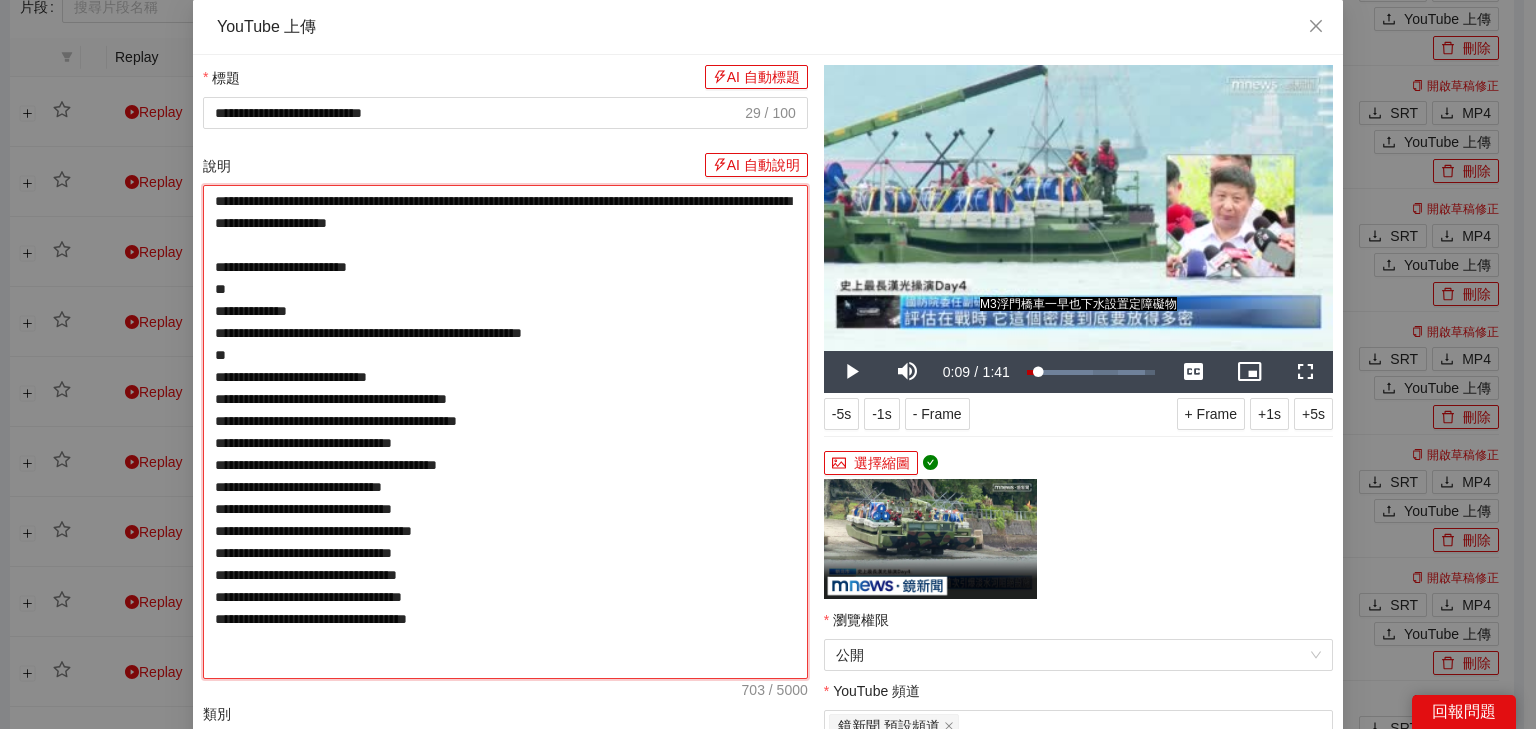 click on "**********" at bounding box center (505, 432) 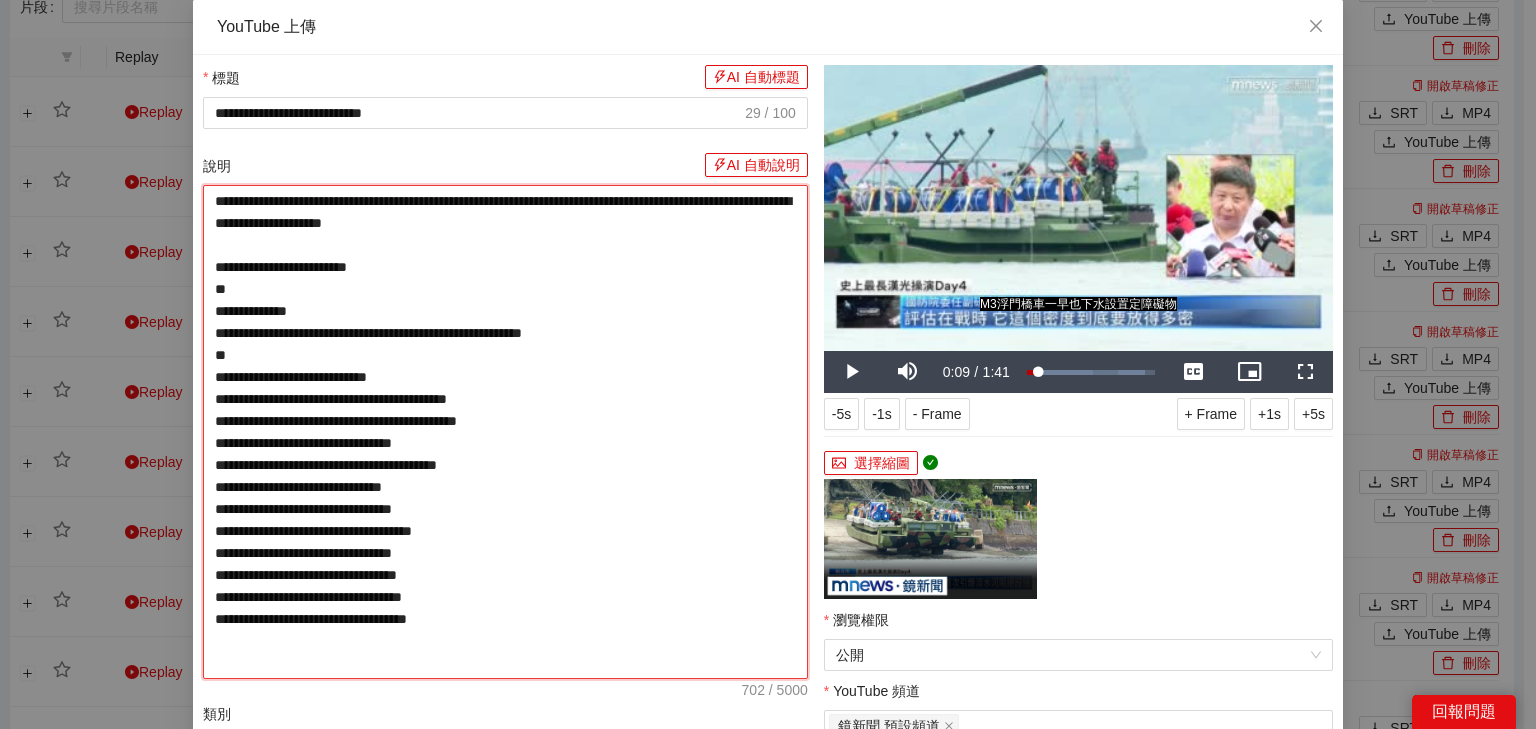 type on "**********" 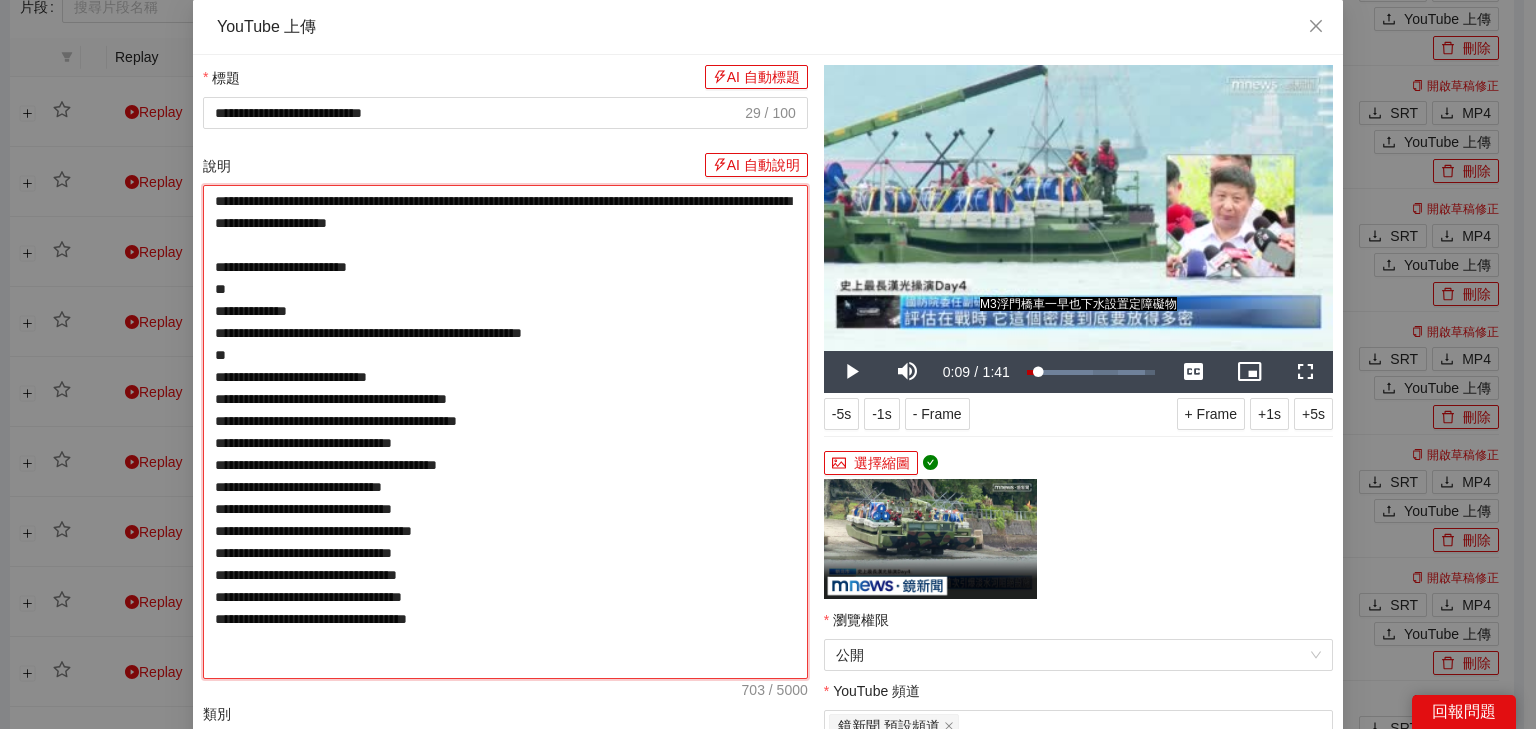 type on "**********" 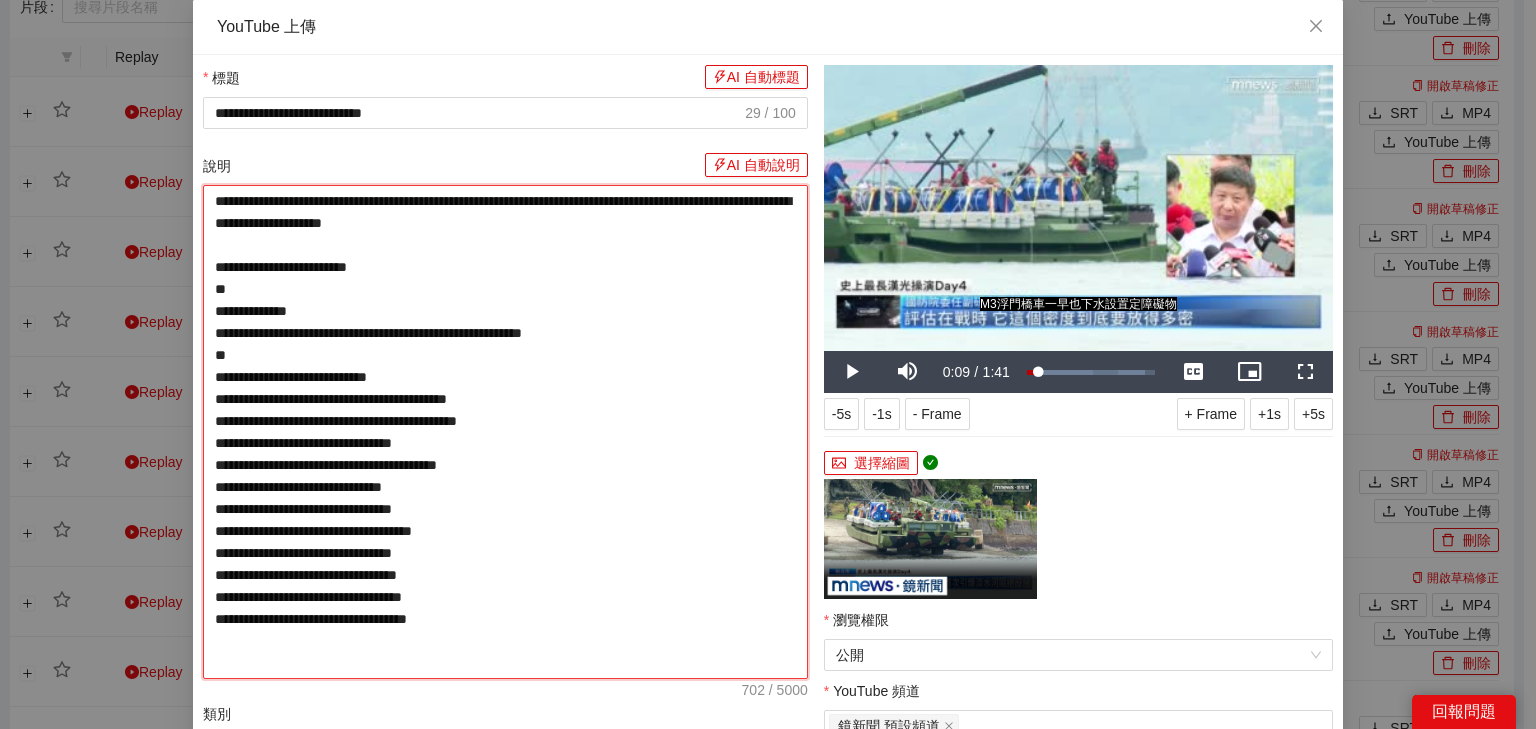 type on "**********" 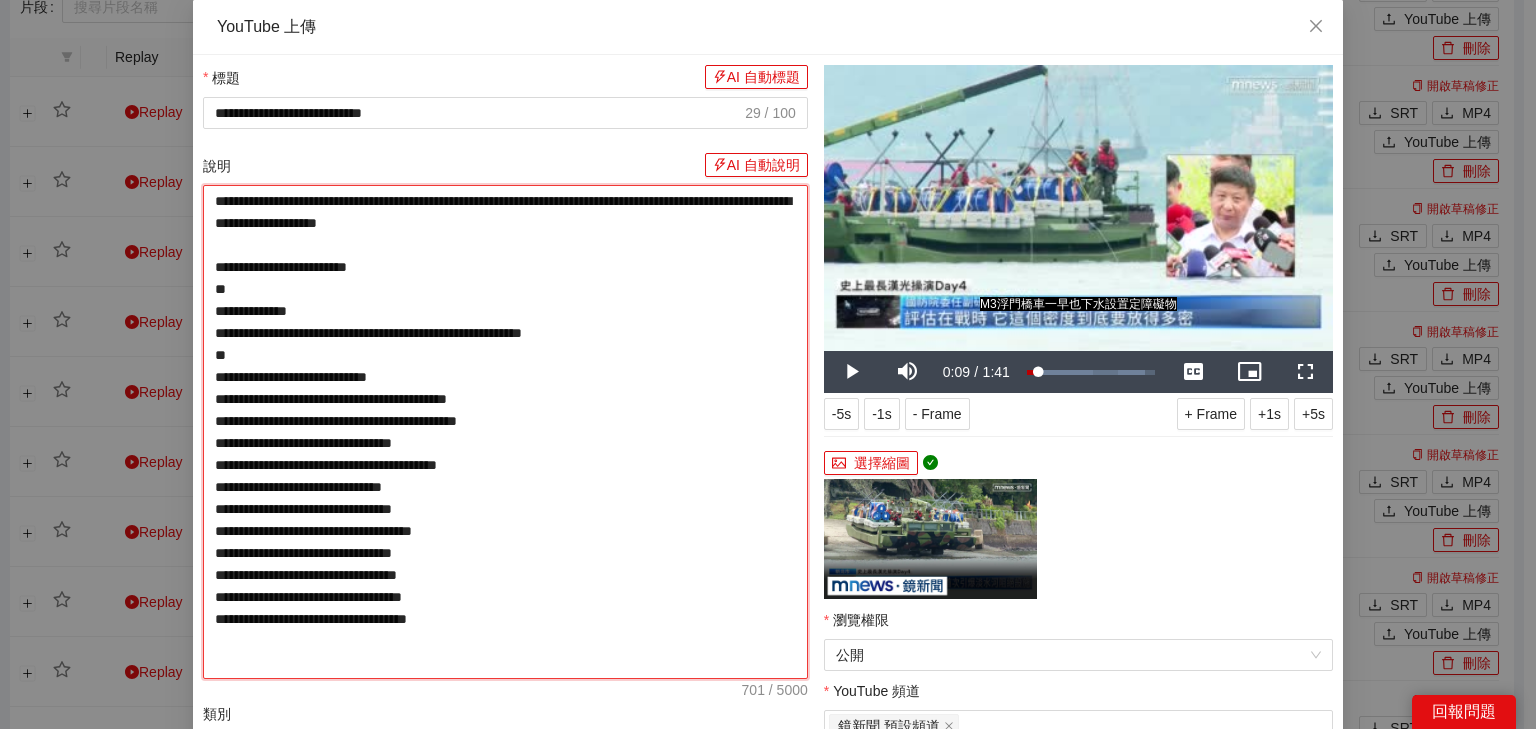 type on "**********" 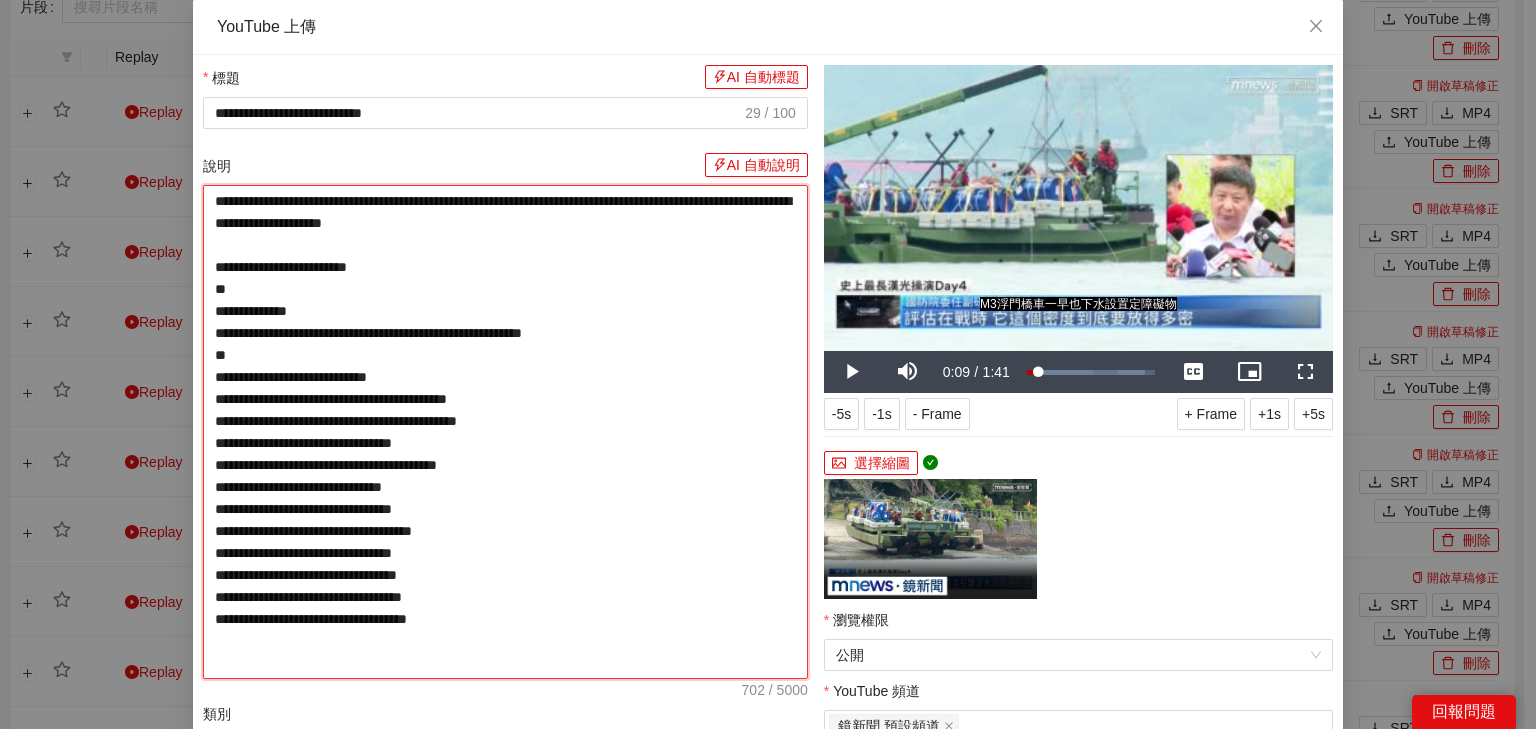 type on "**********" 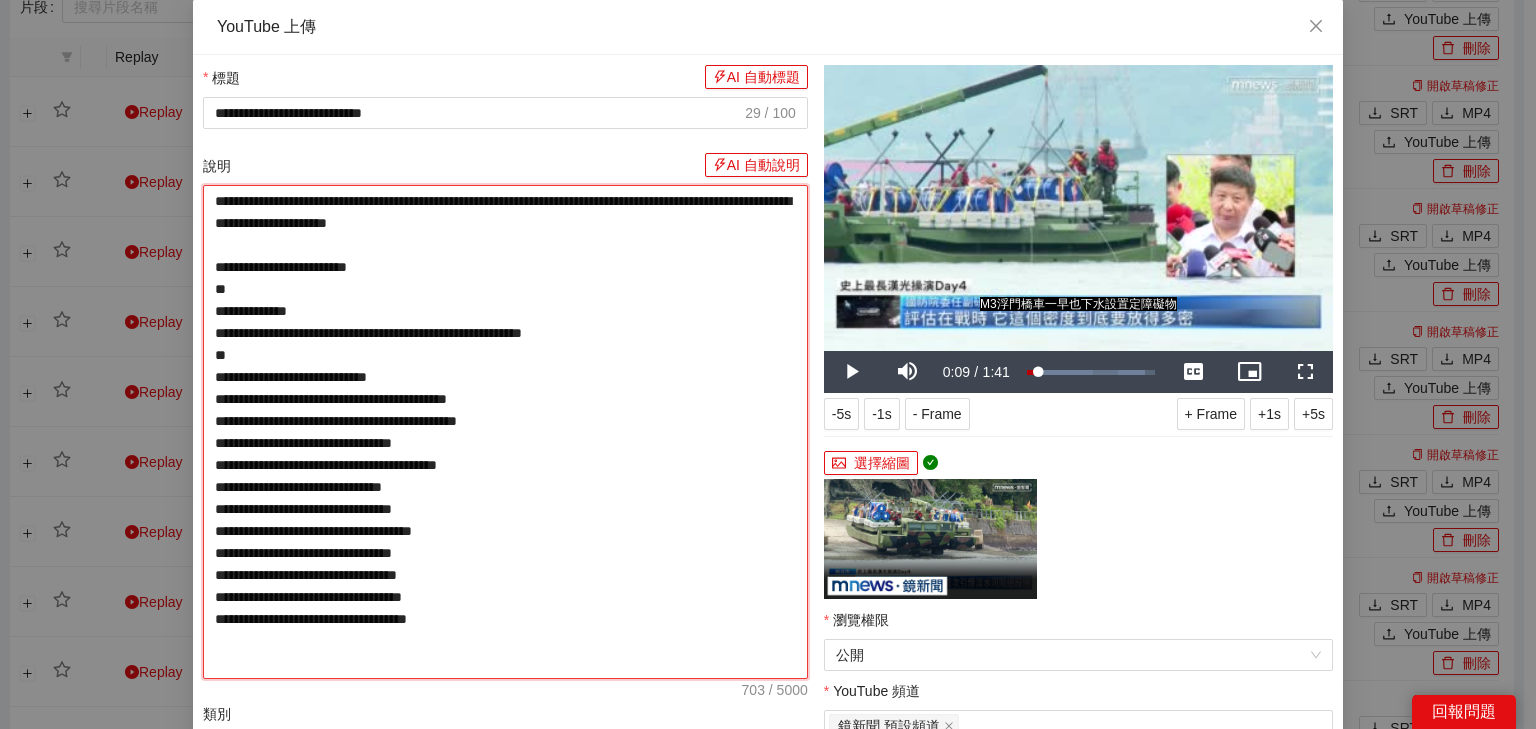 type on "**********" 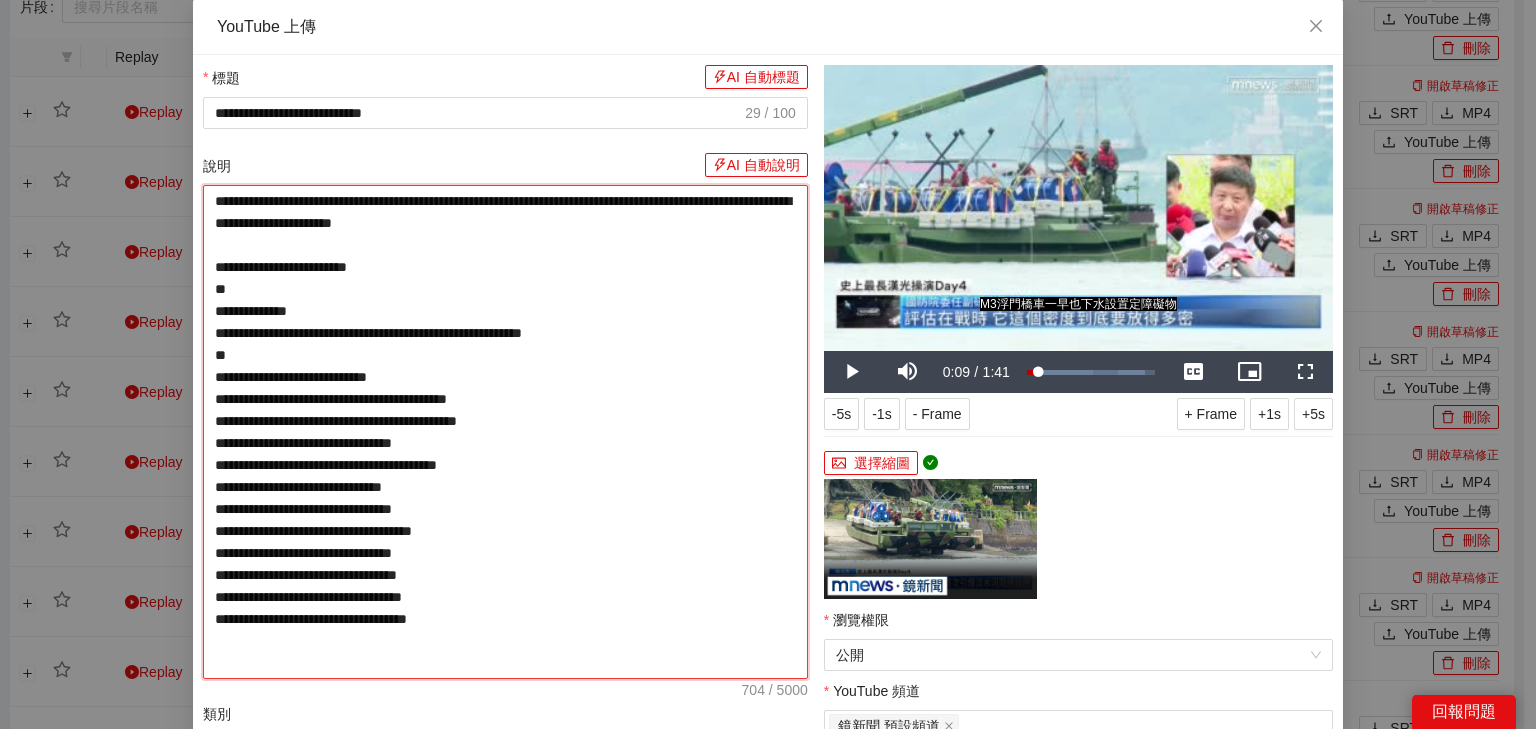 type on "**********" 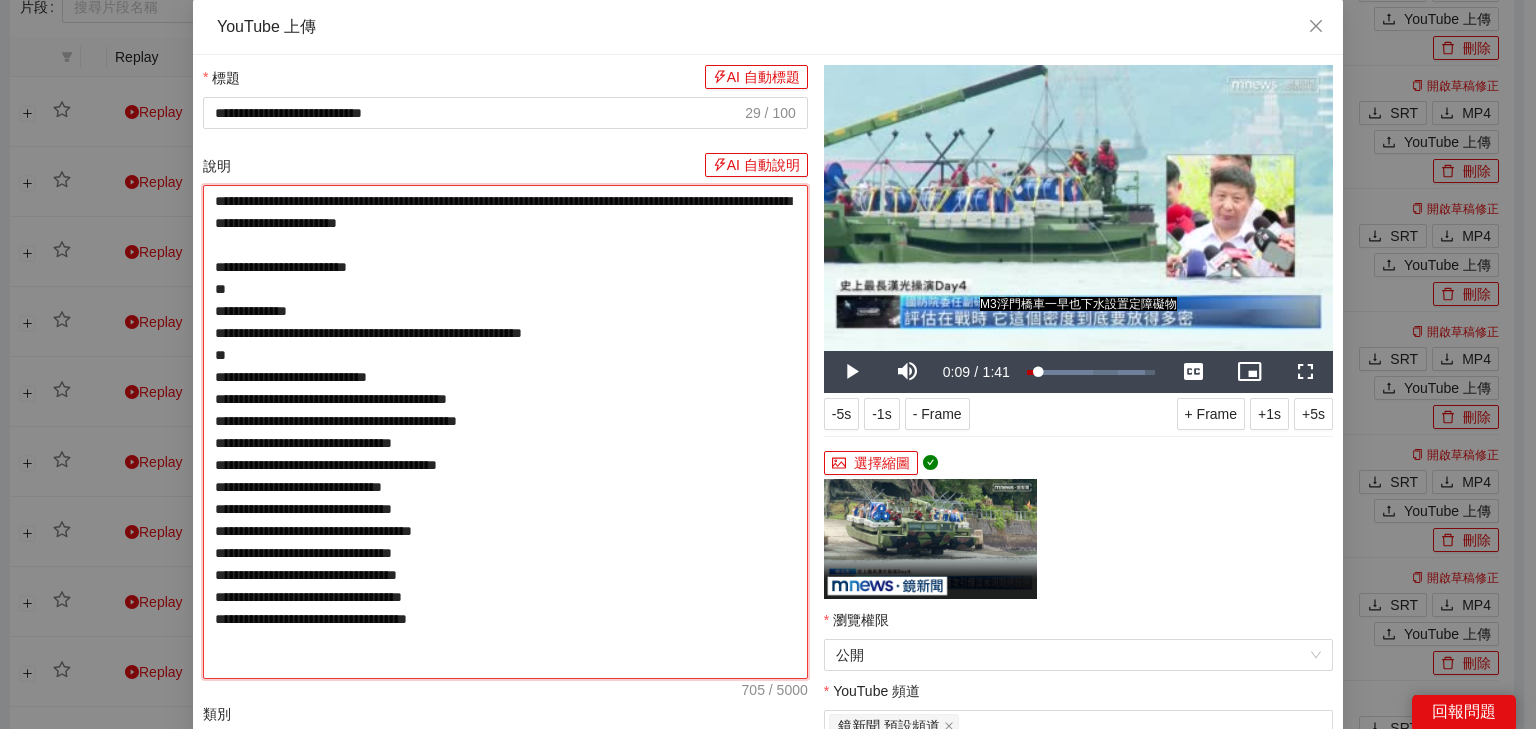type on "**********" 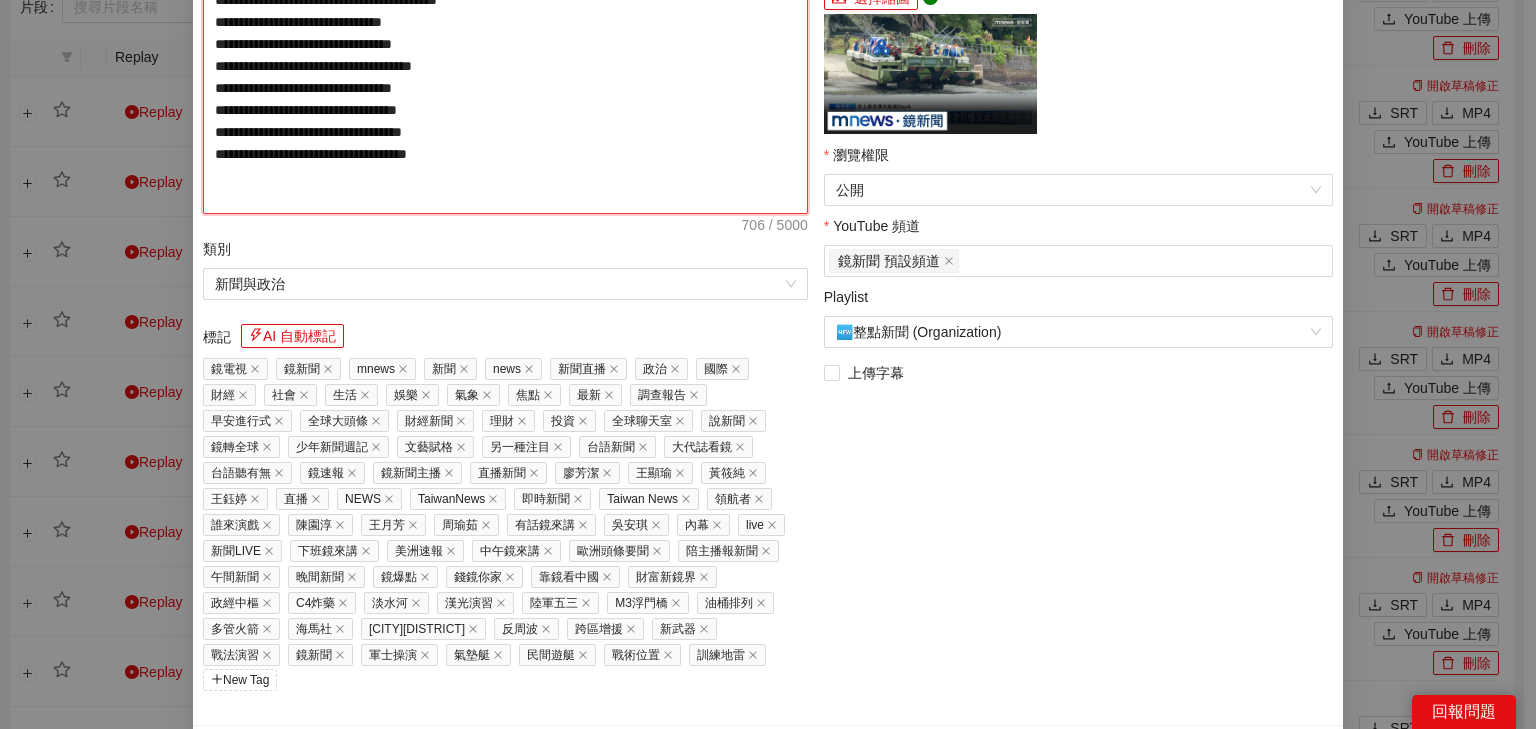 scroll, scrollTop: 485, scrollLeft: 0, axis: vertical 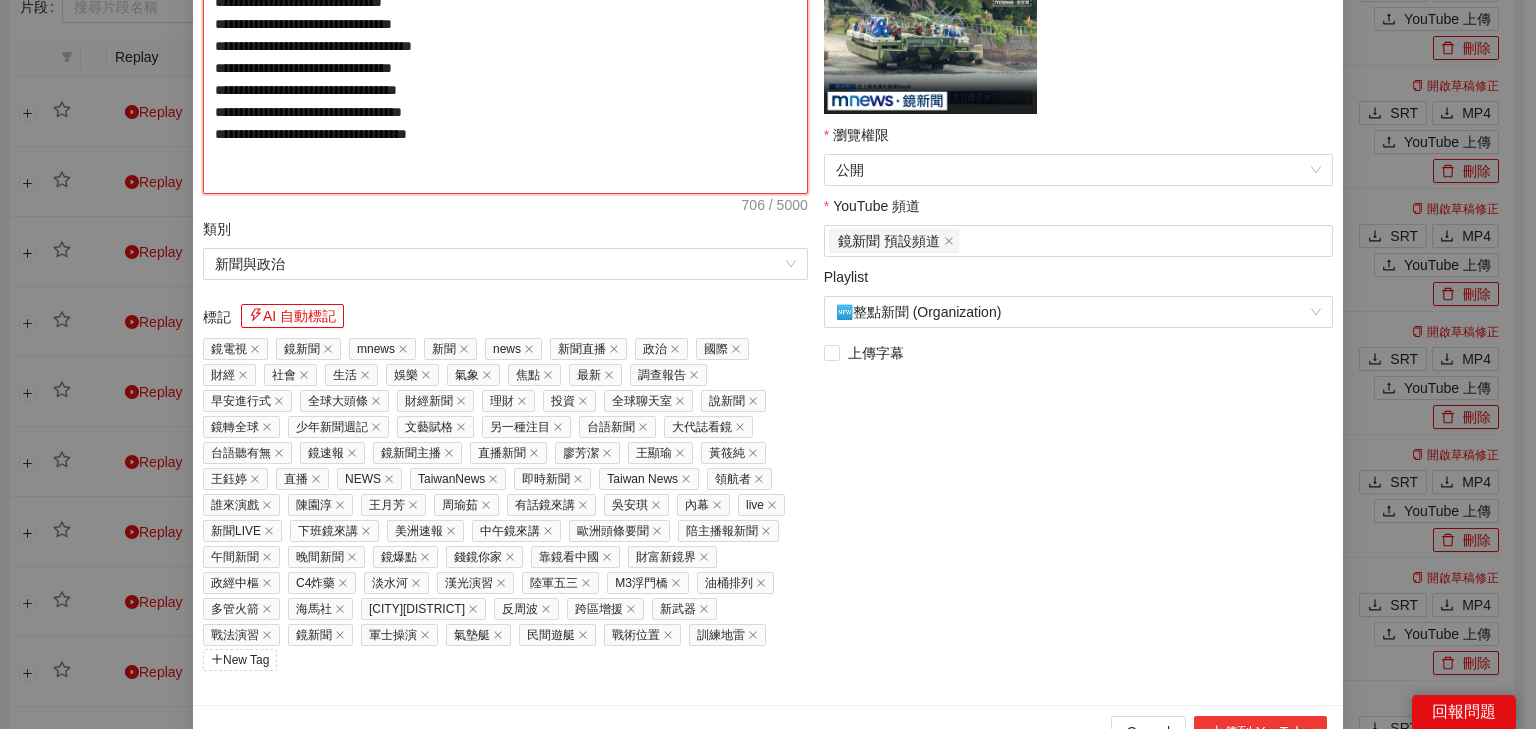 type on "**********" 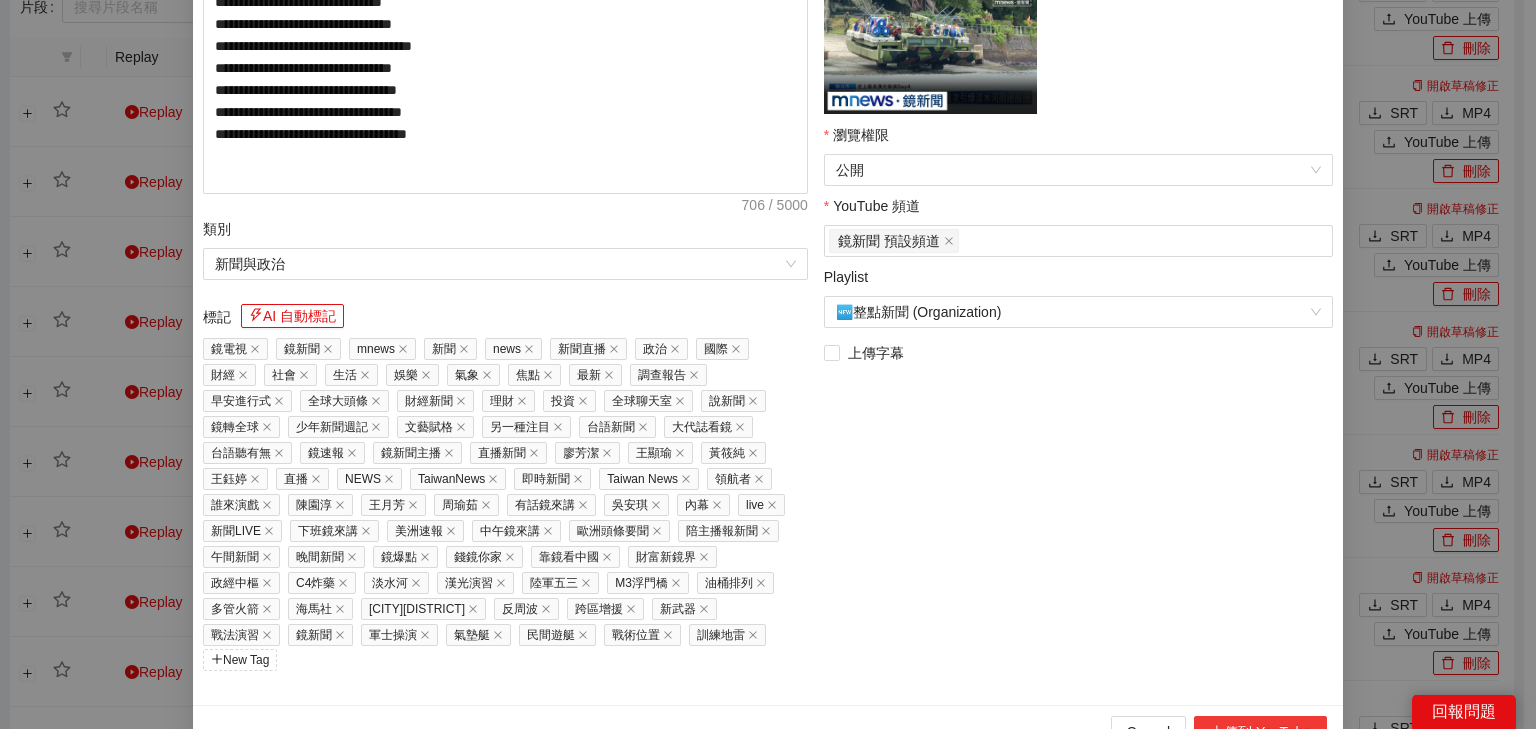 click on "上傳到 YouTube" at bounding box center (1260, 732) 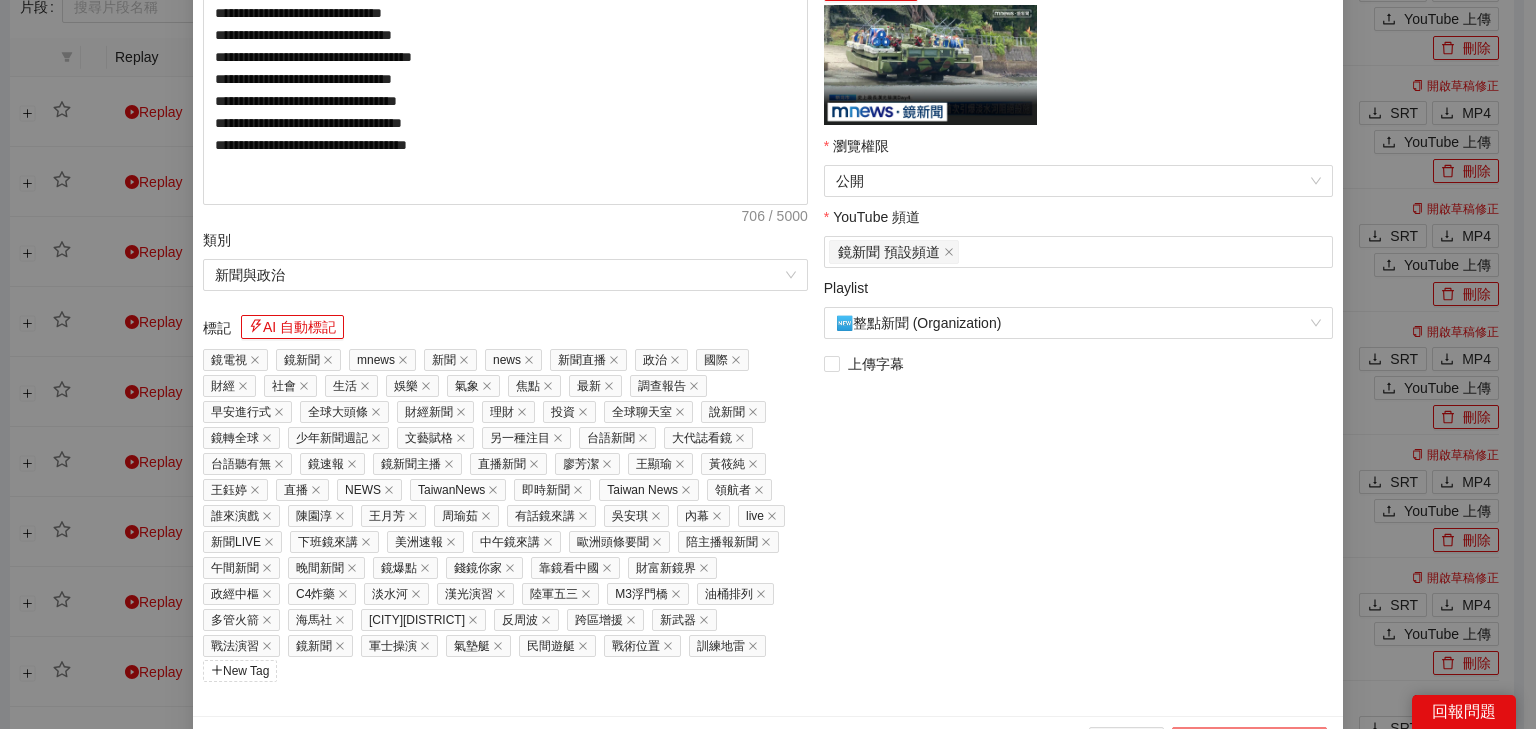 scroll, scrollTop: 485, scrollLeft: 0, axis: vertical 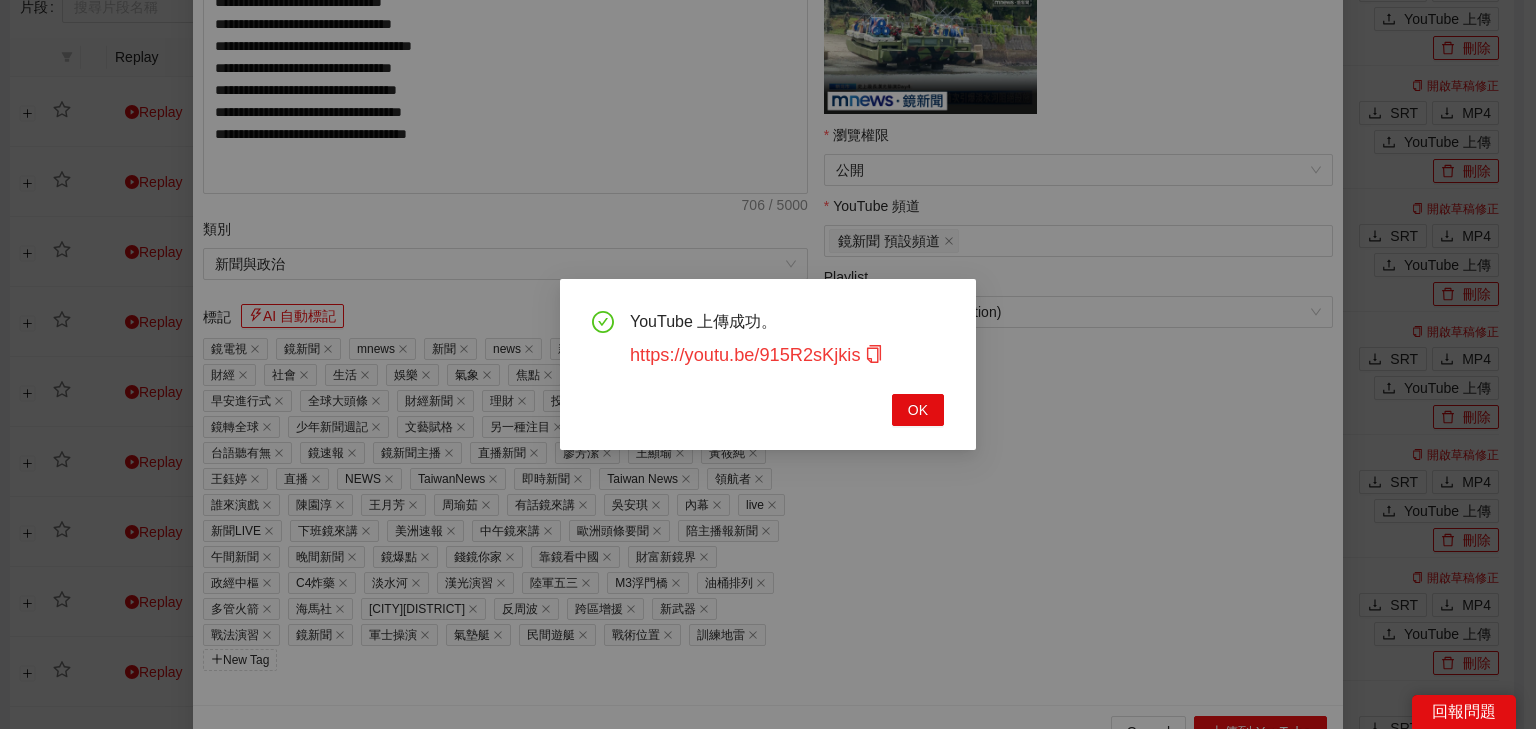 click 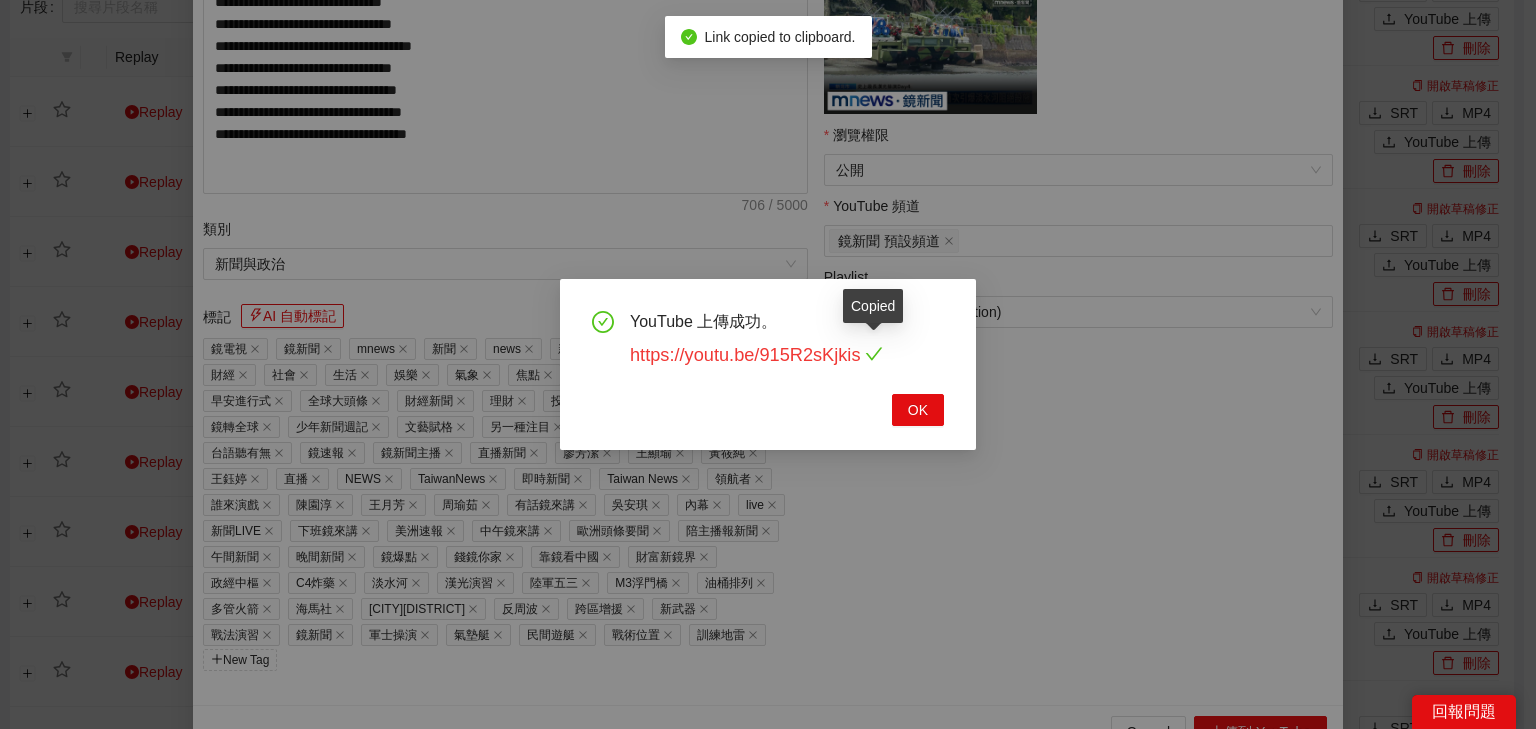 click on "https://youtu.be/915R2sKjkis" at bounding box center (756, 355) 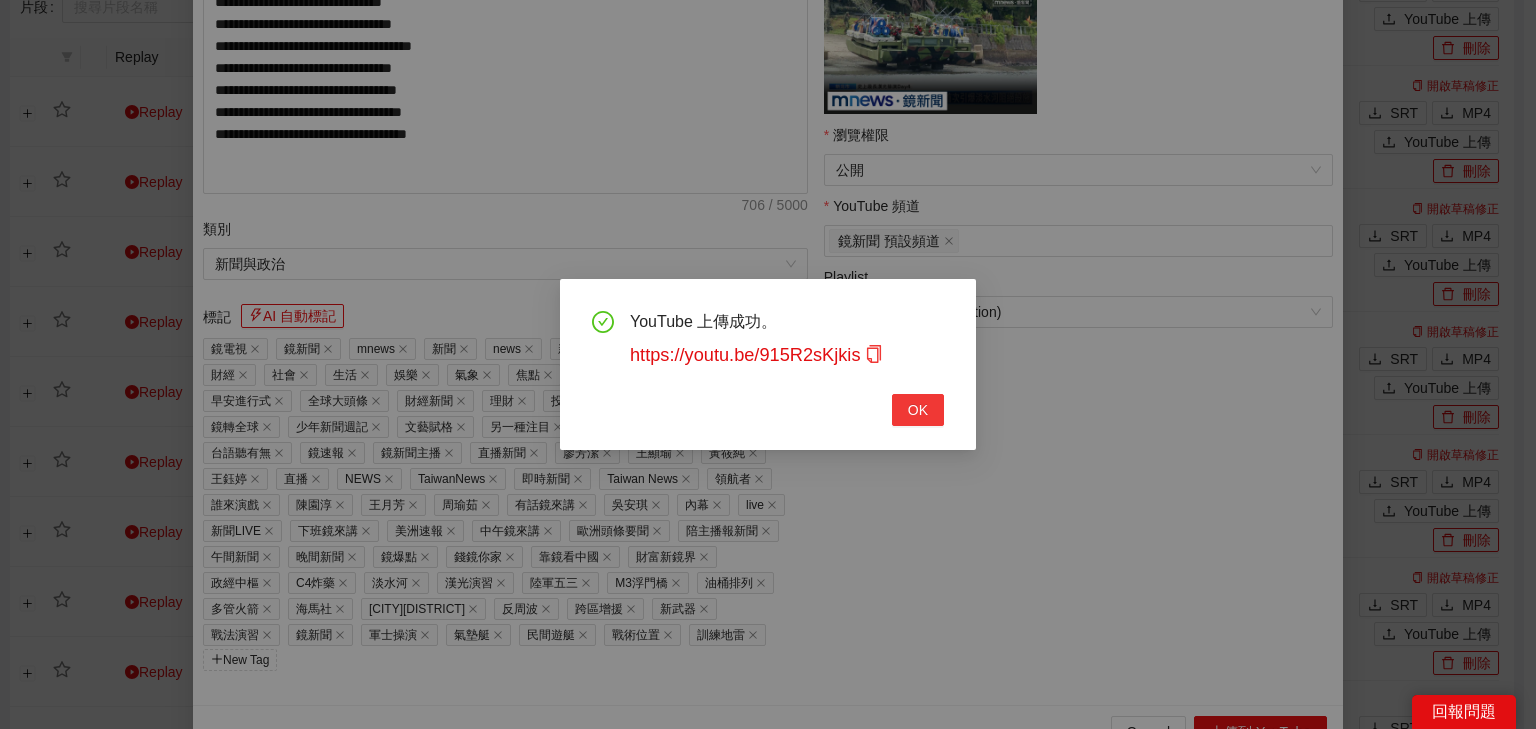 click on "OK" at bounding box center (918, 410) 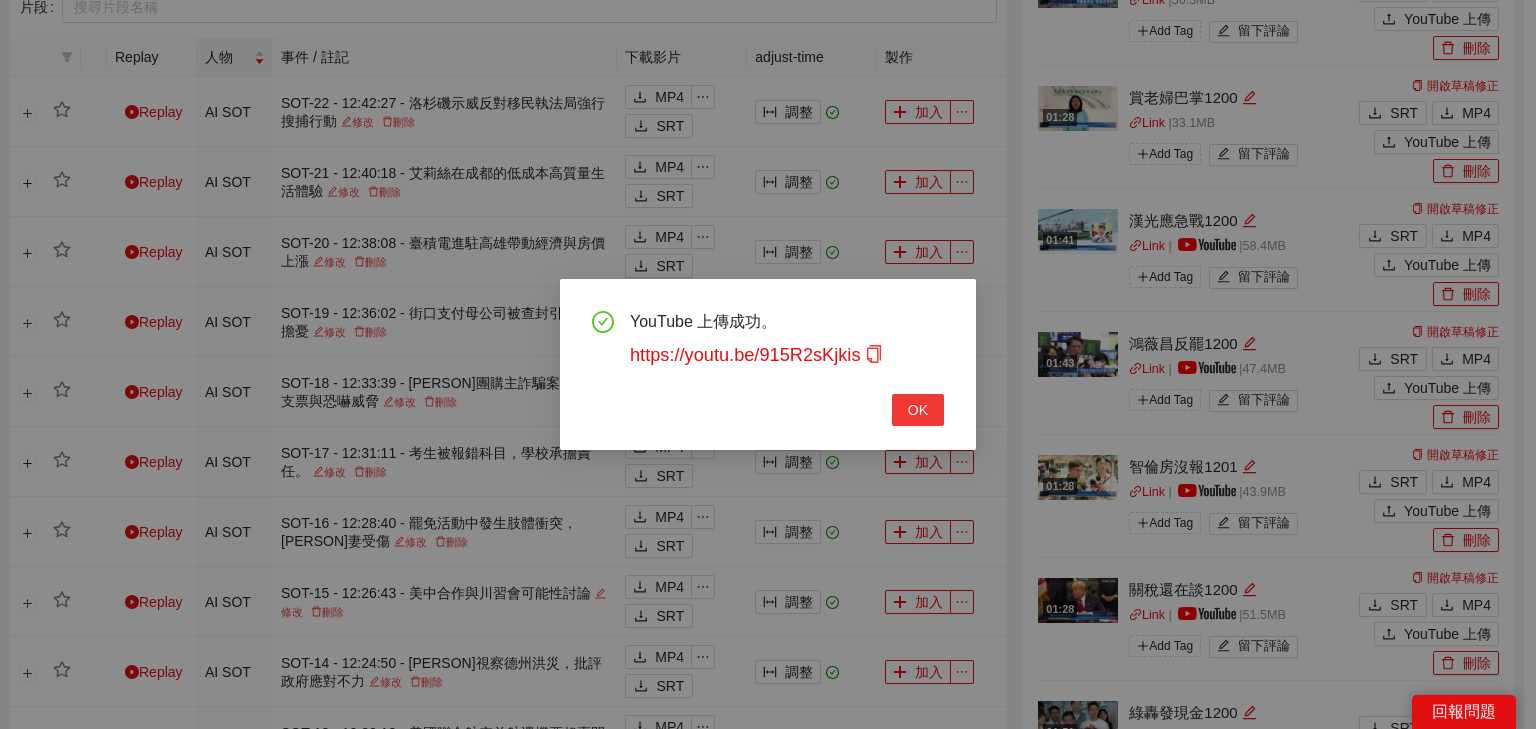 scroll, scrollTop: 343, scrollLeft: 0, axis: vertical 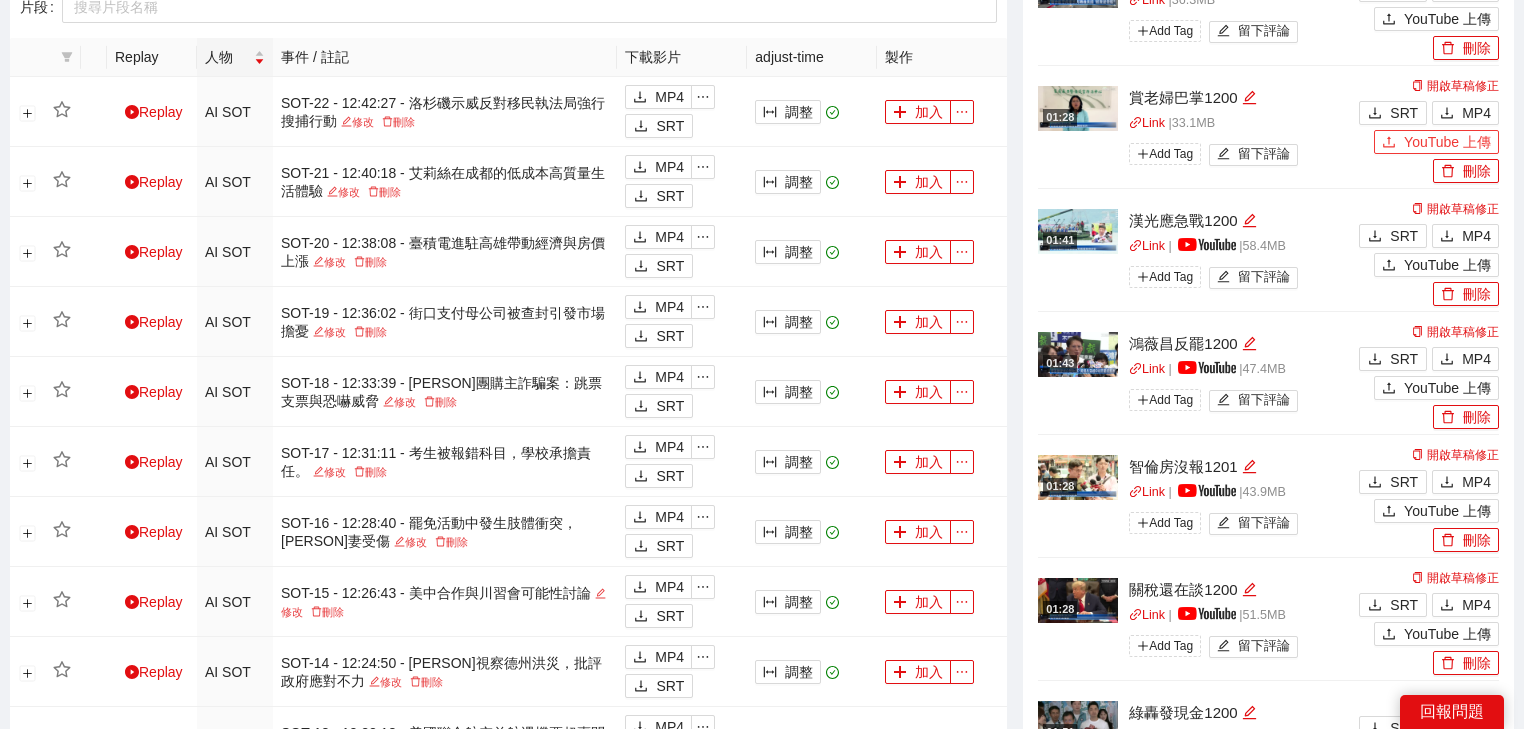 click on "YouTube 上傳" at bounding box center [1447, 142] 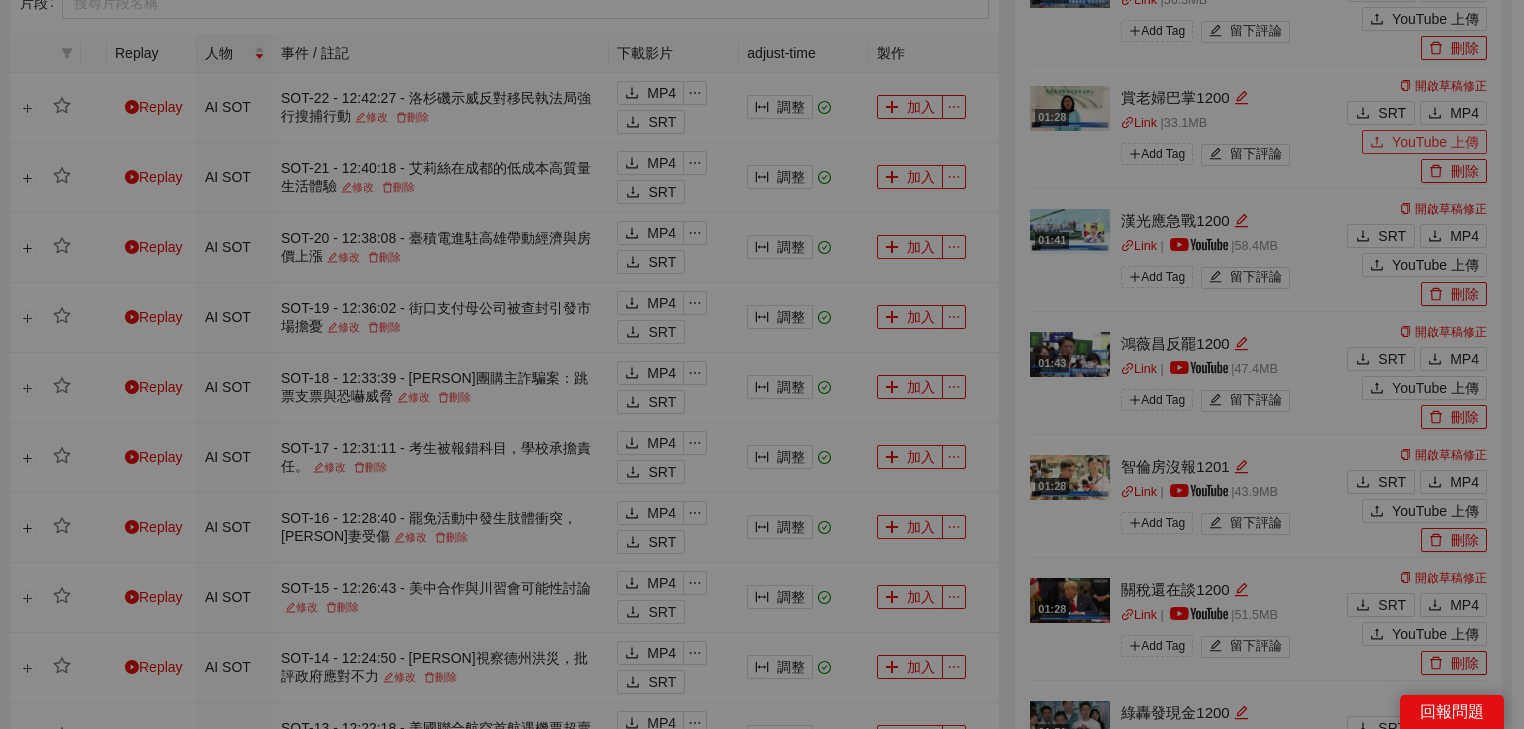 type 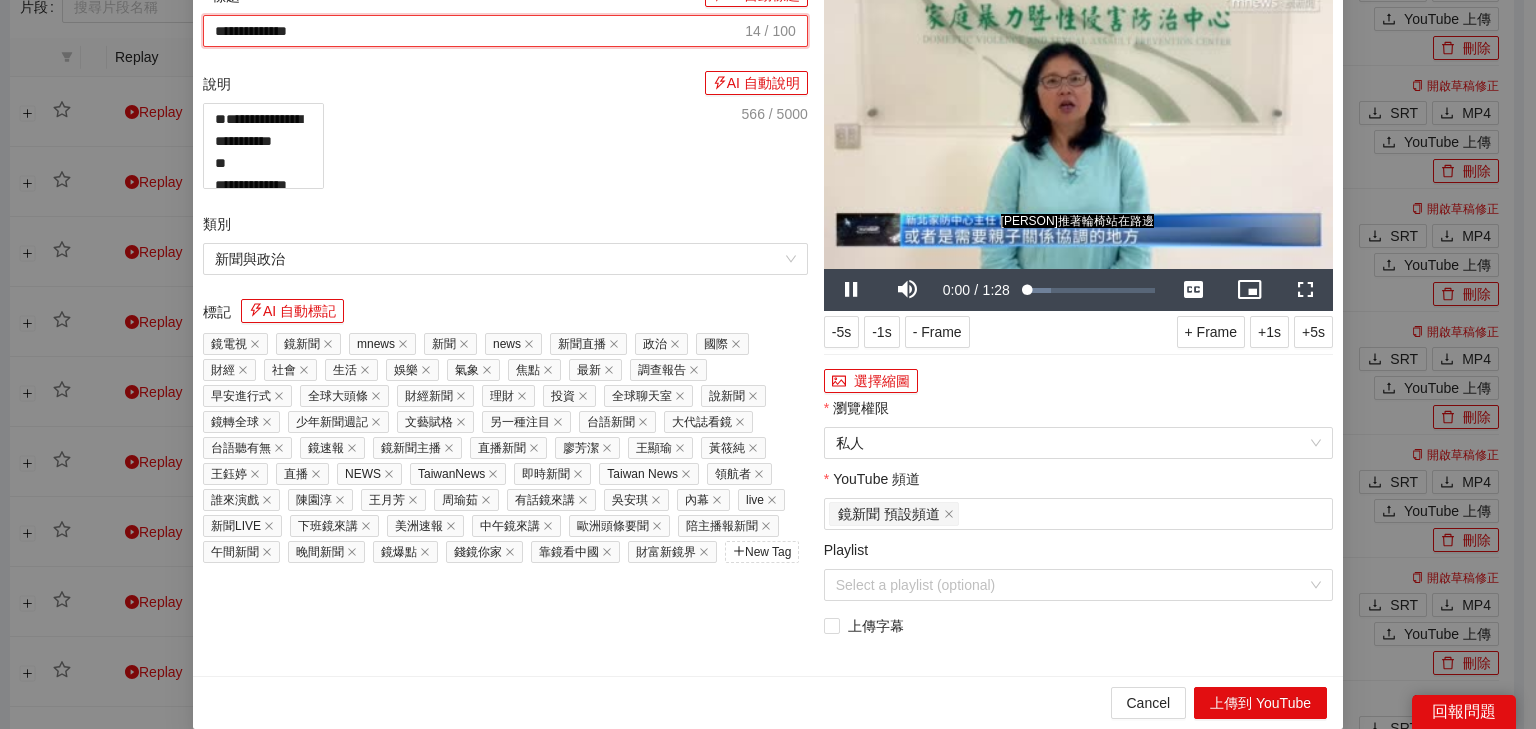 drag, startPoint x: 648, startPoint y: 111, endPoint x: 6, endPoint y: 107, distance: 642.01245 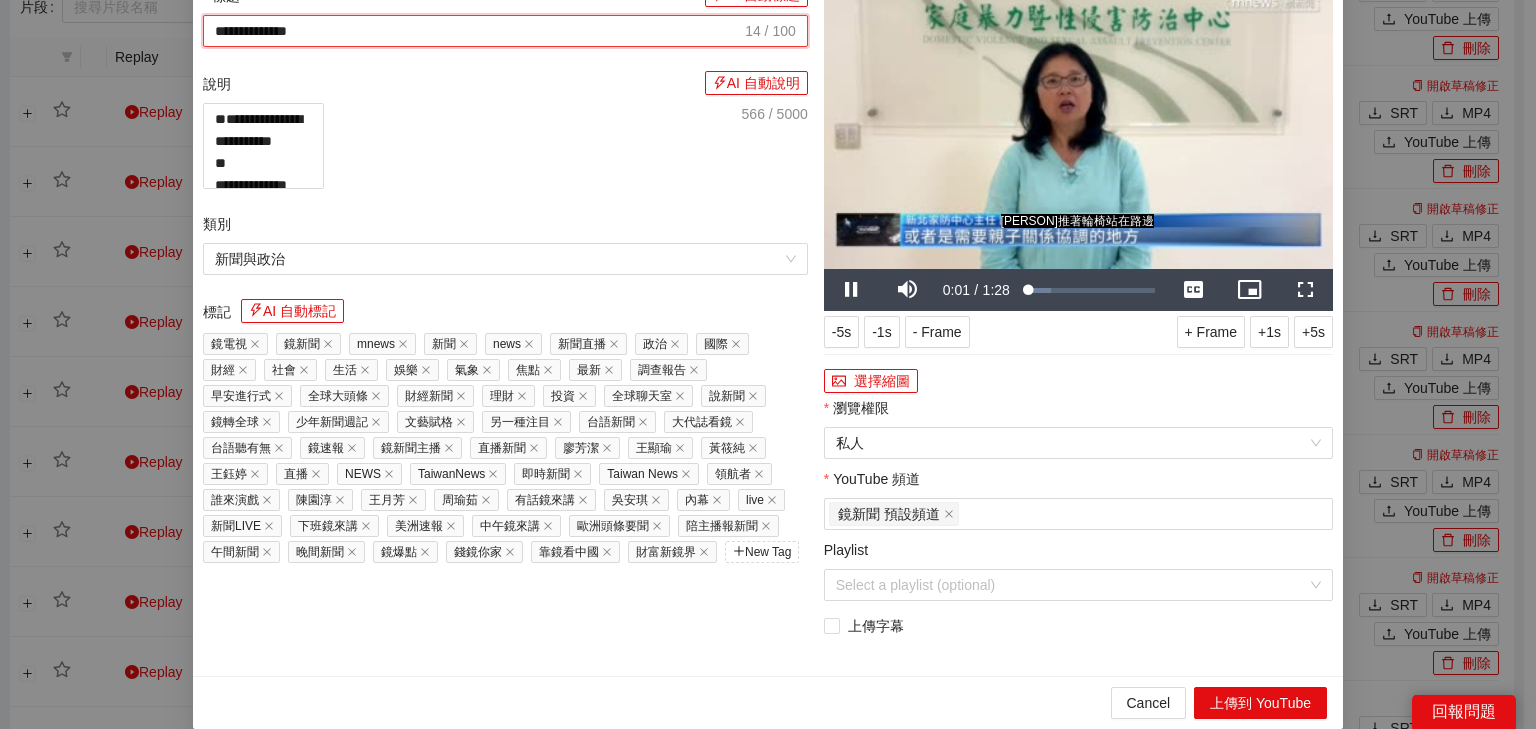 paste on "**********" 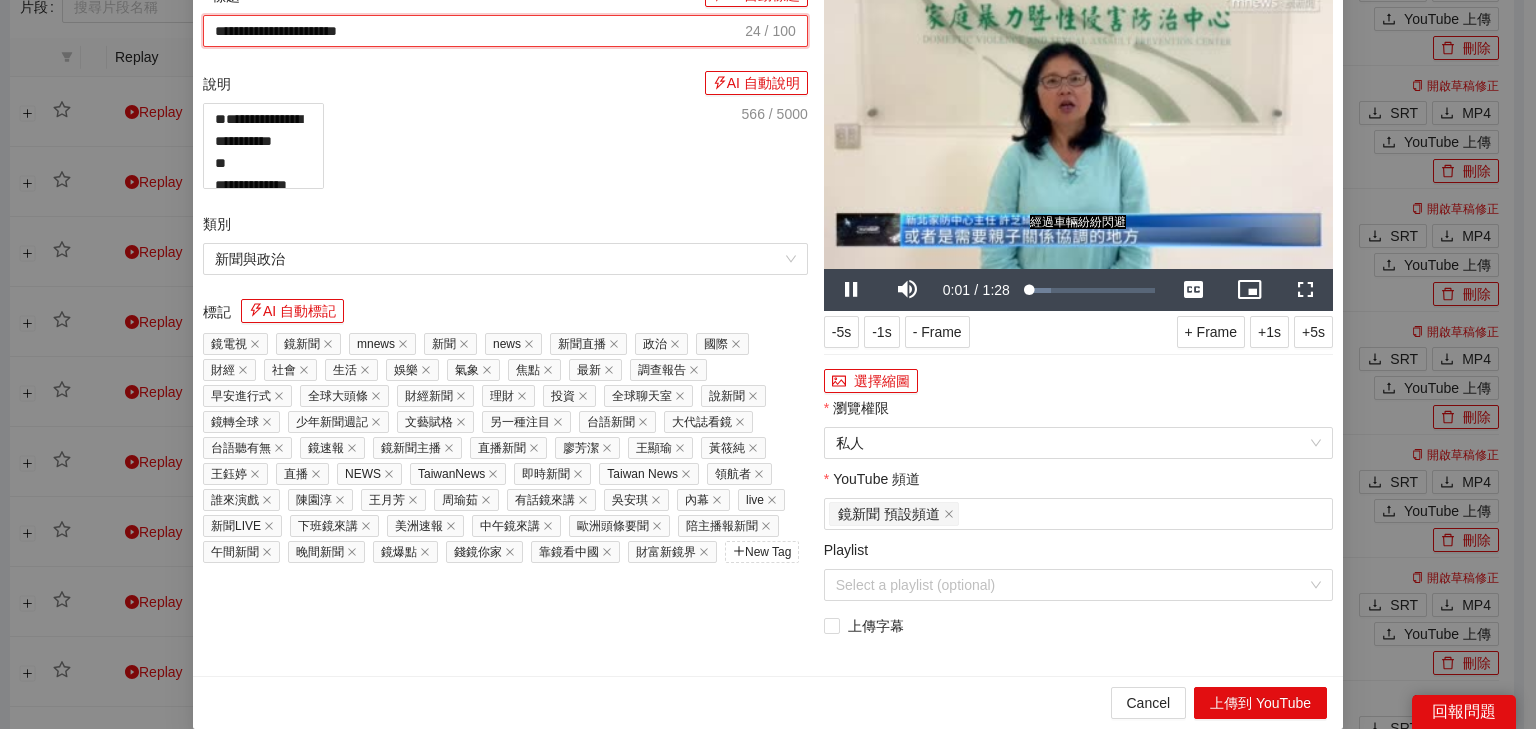 type on "**********" 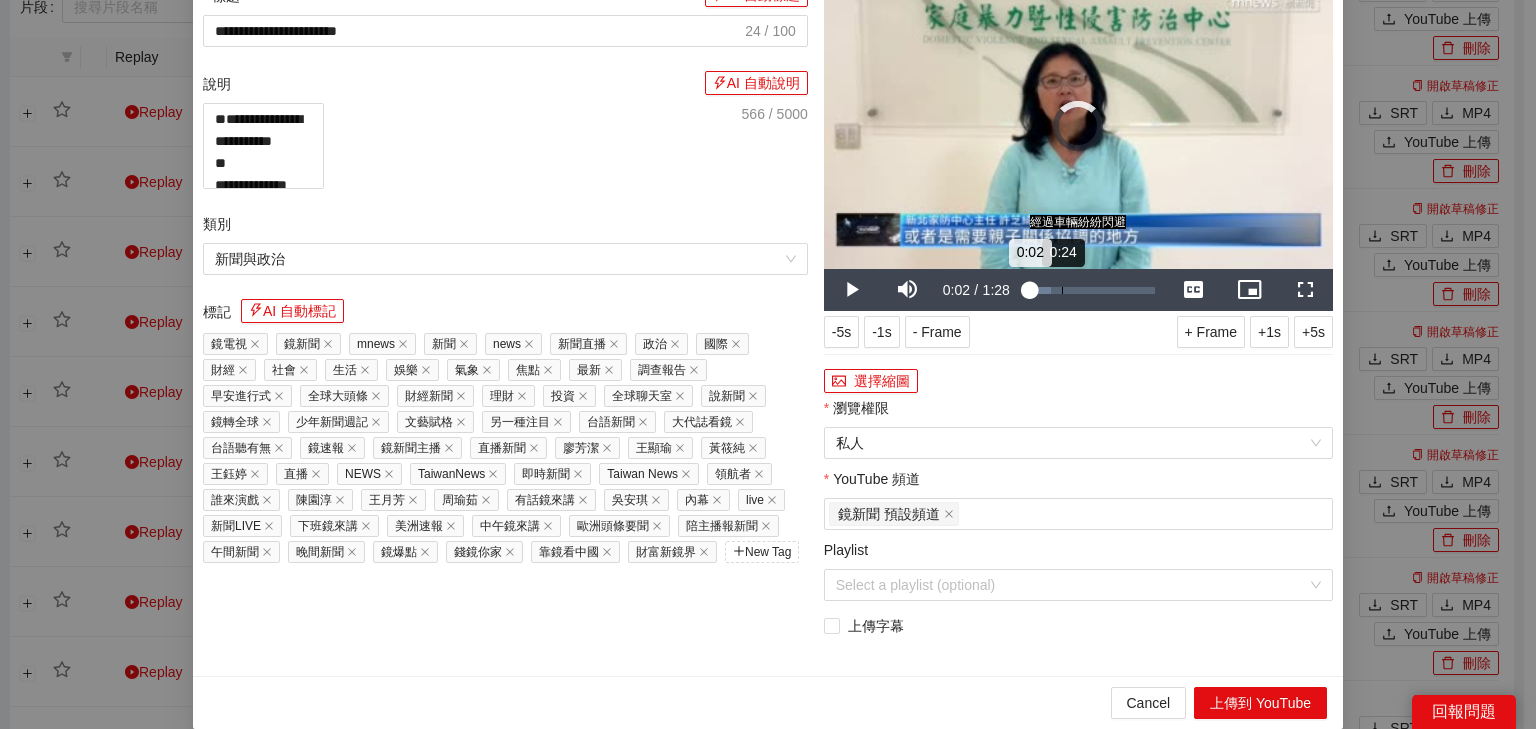 click on "0:24" at bounding box center [1062, 290] 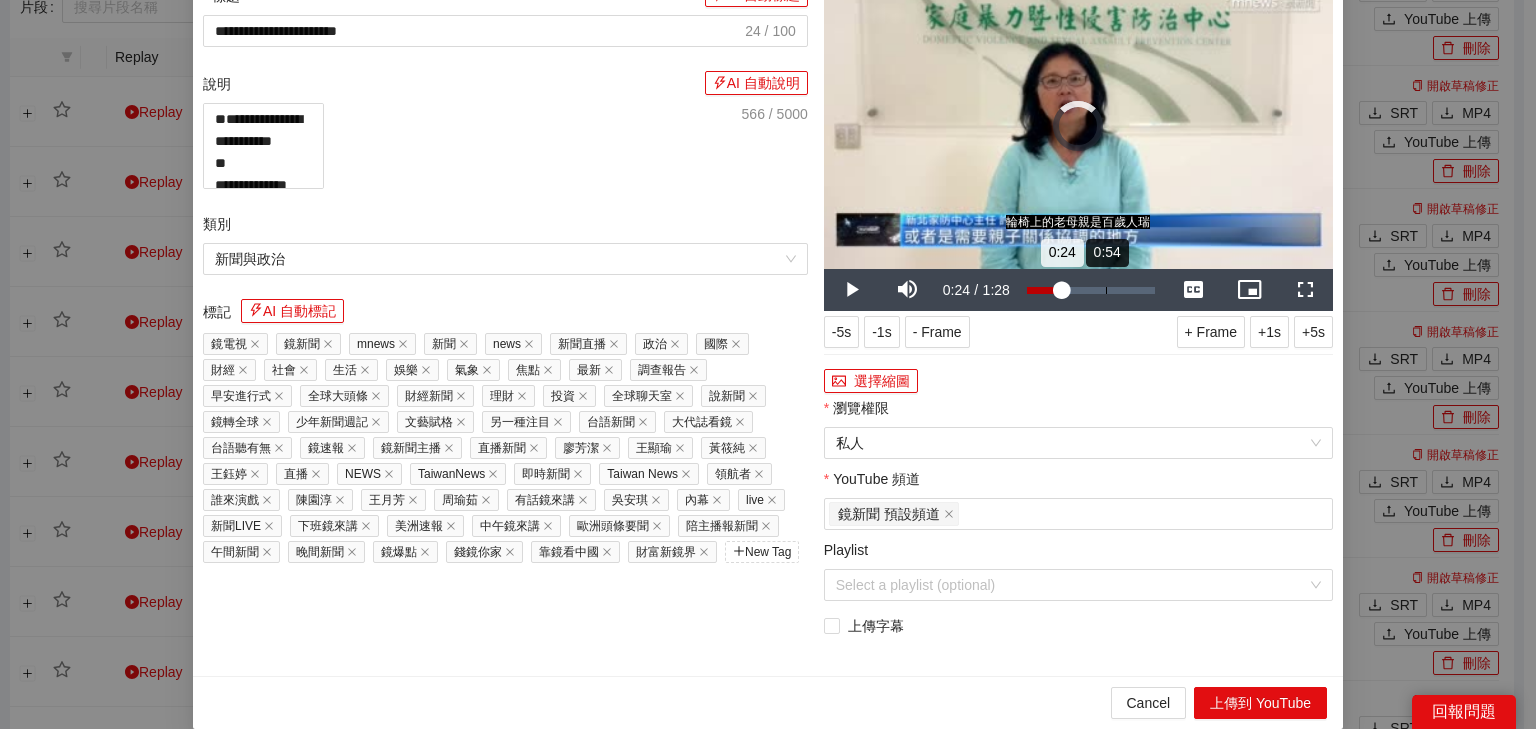 click on "0:54" at bounding box center [1106, 290] 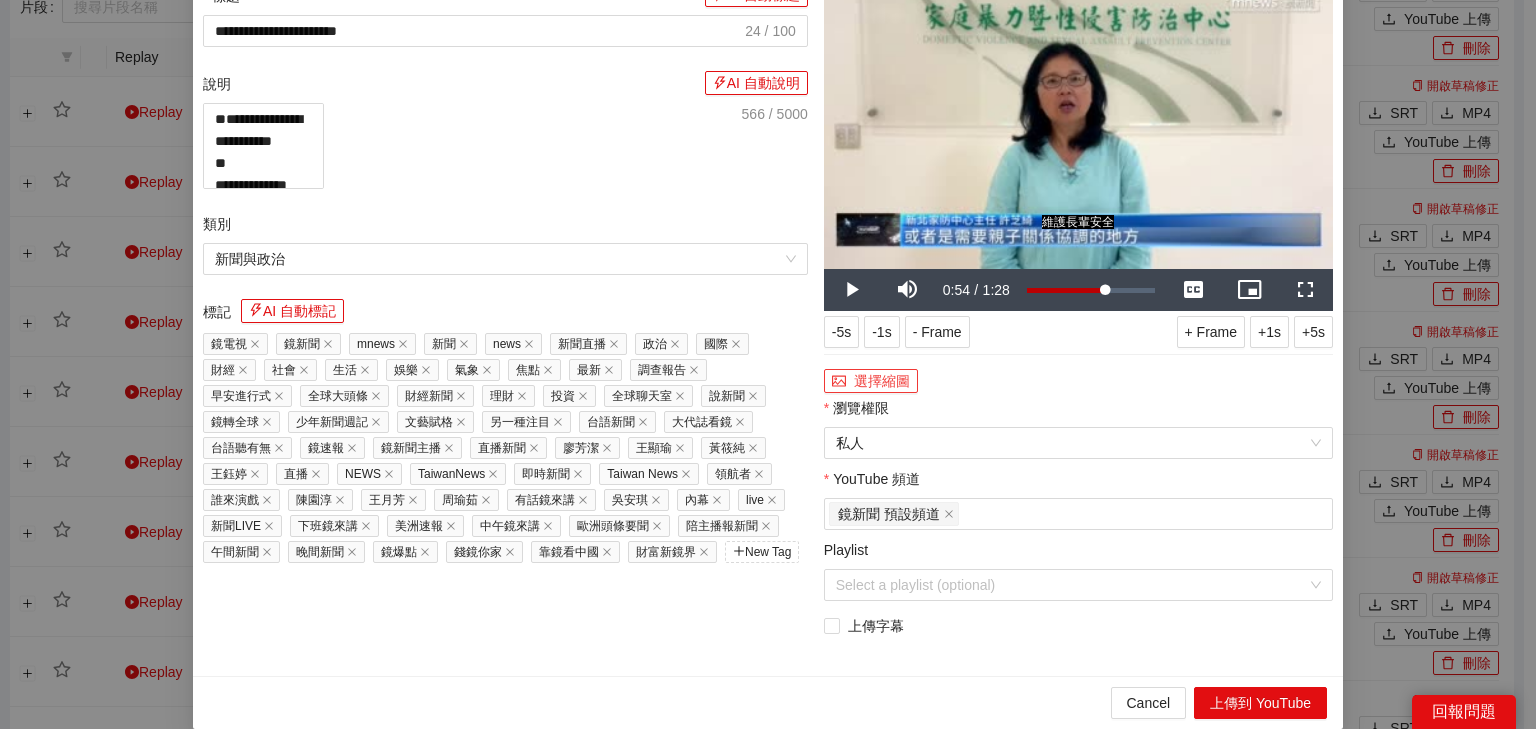 click on "選擇縮圖" at bounding box center [871, 381] 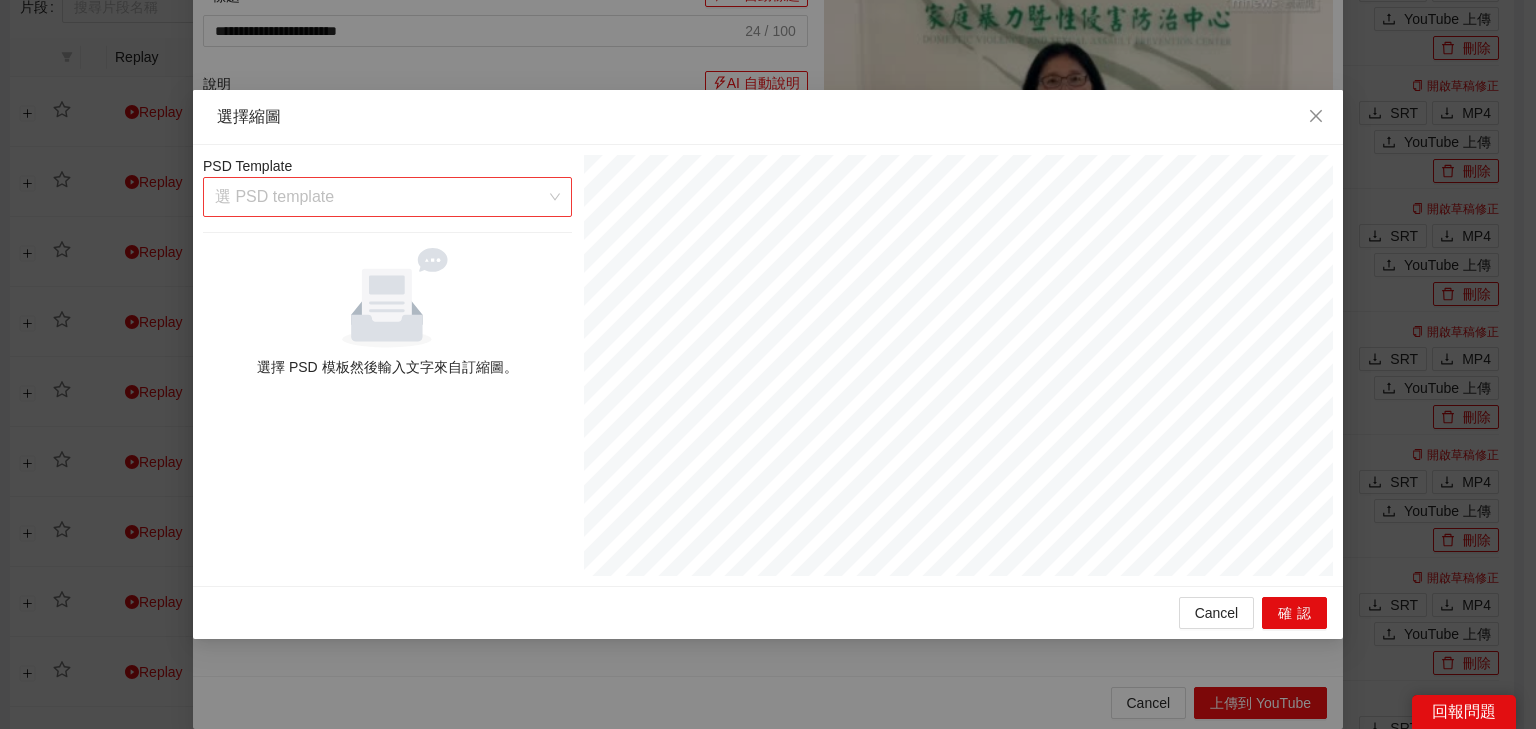 click at bounding box center [380, 197] 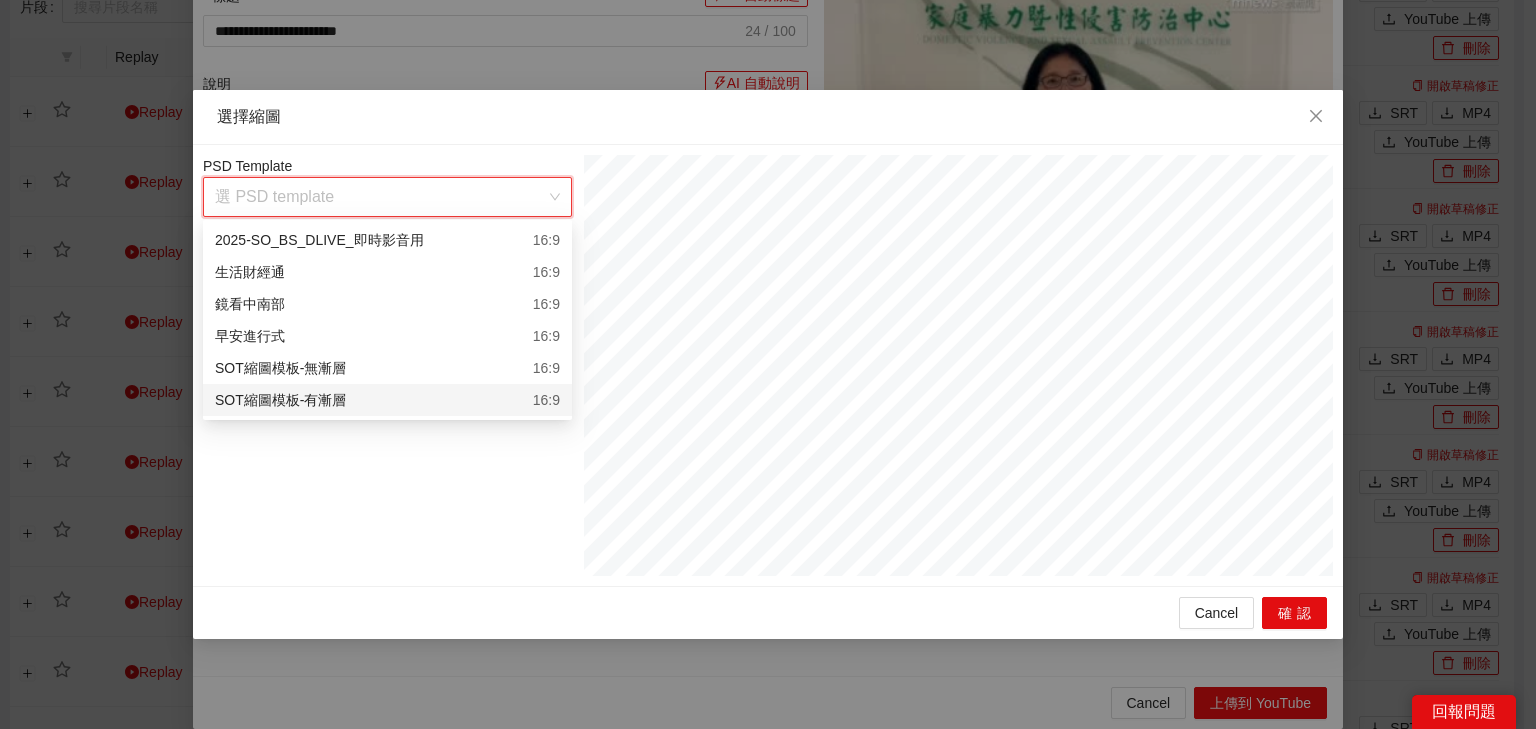 click on "SOT縮圖模板-有漸層 16:9" at bounding box center (387, 400) 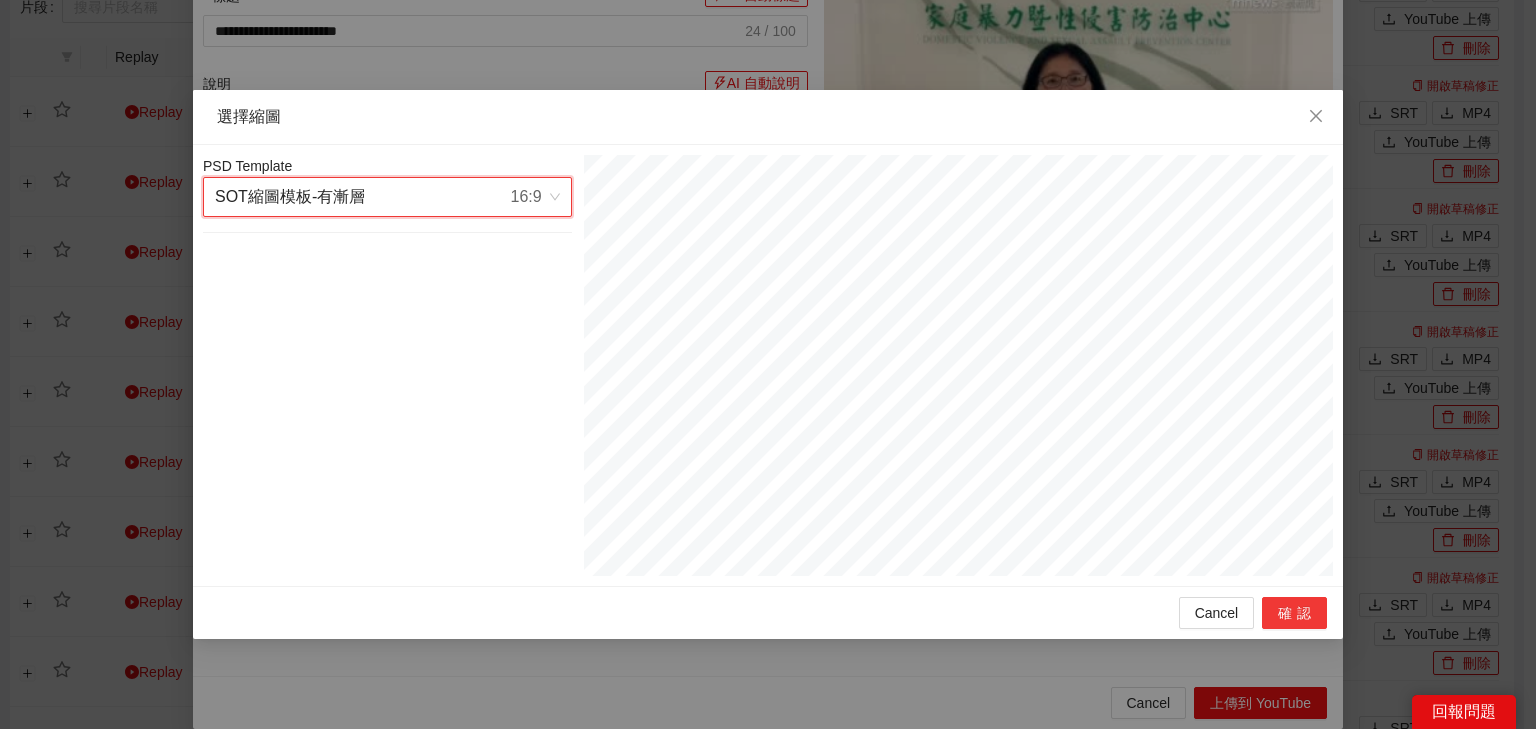 click on "確認" at bounding box center (1294, 613) 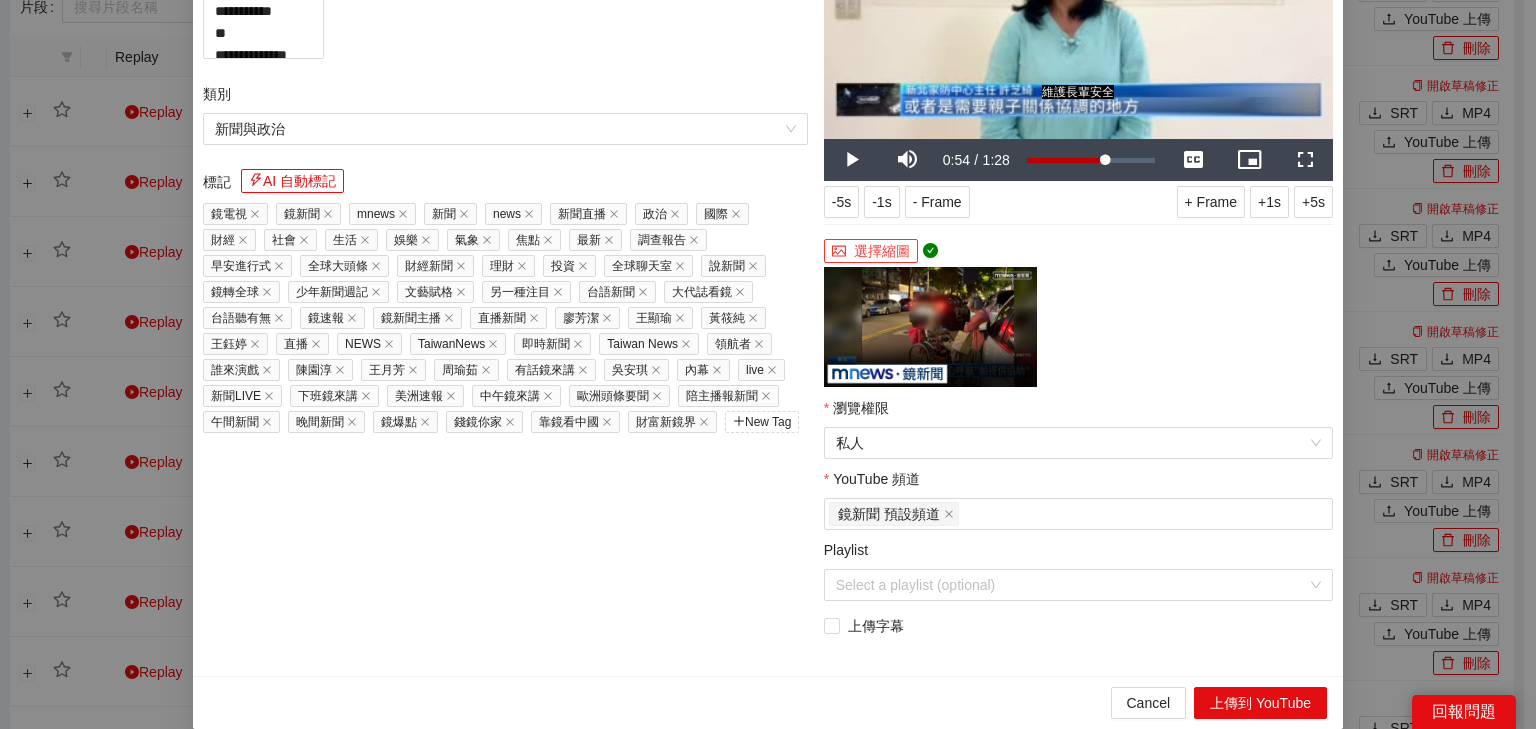 scroll, scrollTop: 240, scrollLeft: 0, axis: vertical 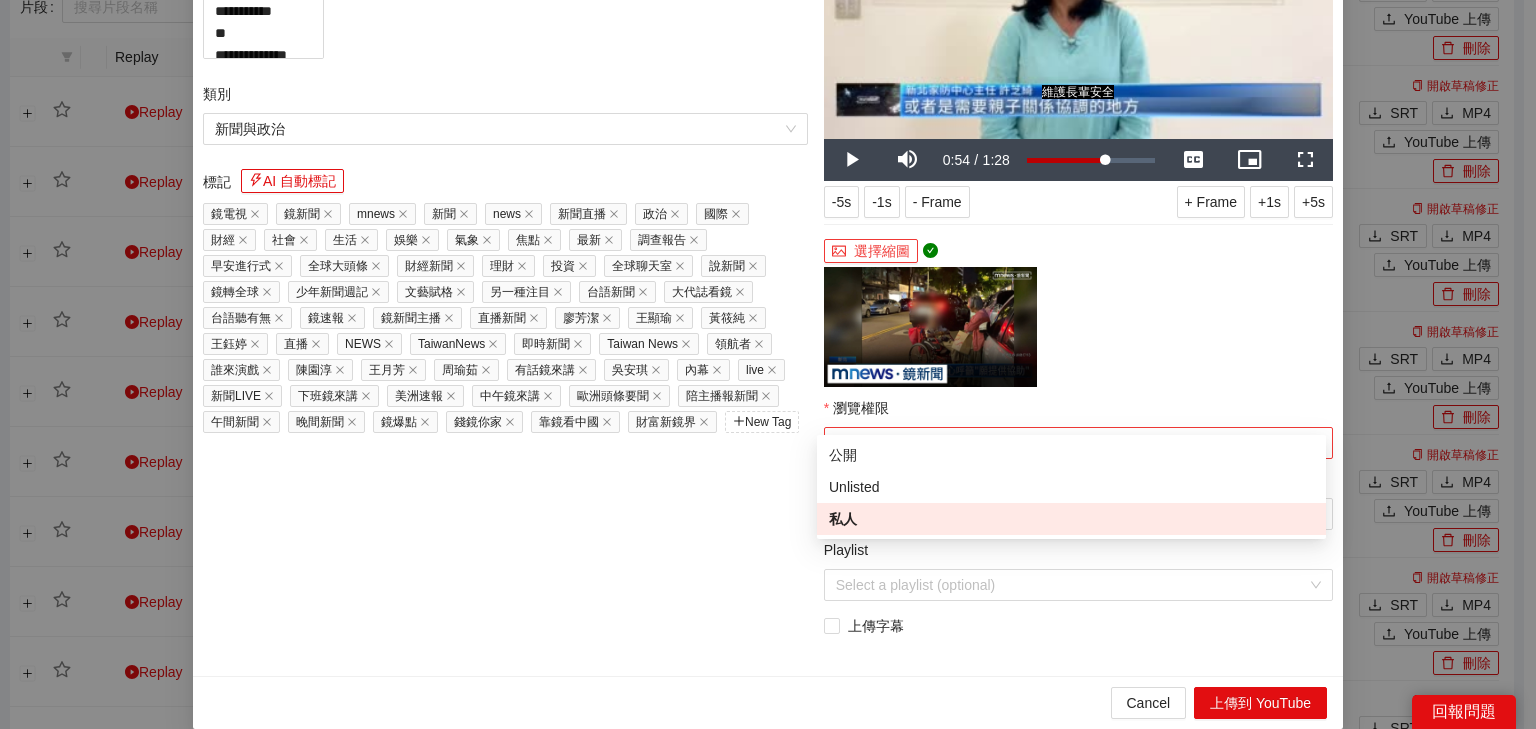 click on "私人" at bounding box center (1078, 443) 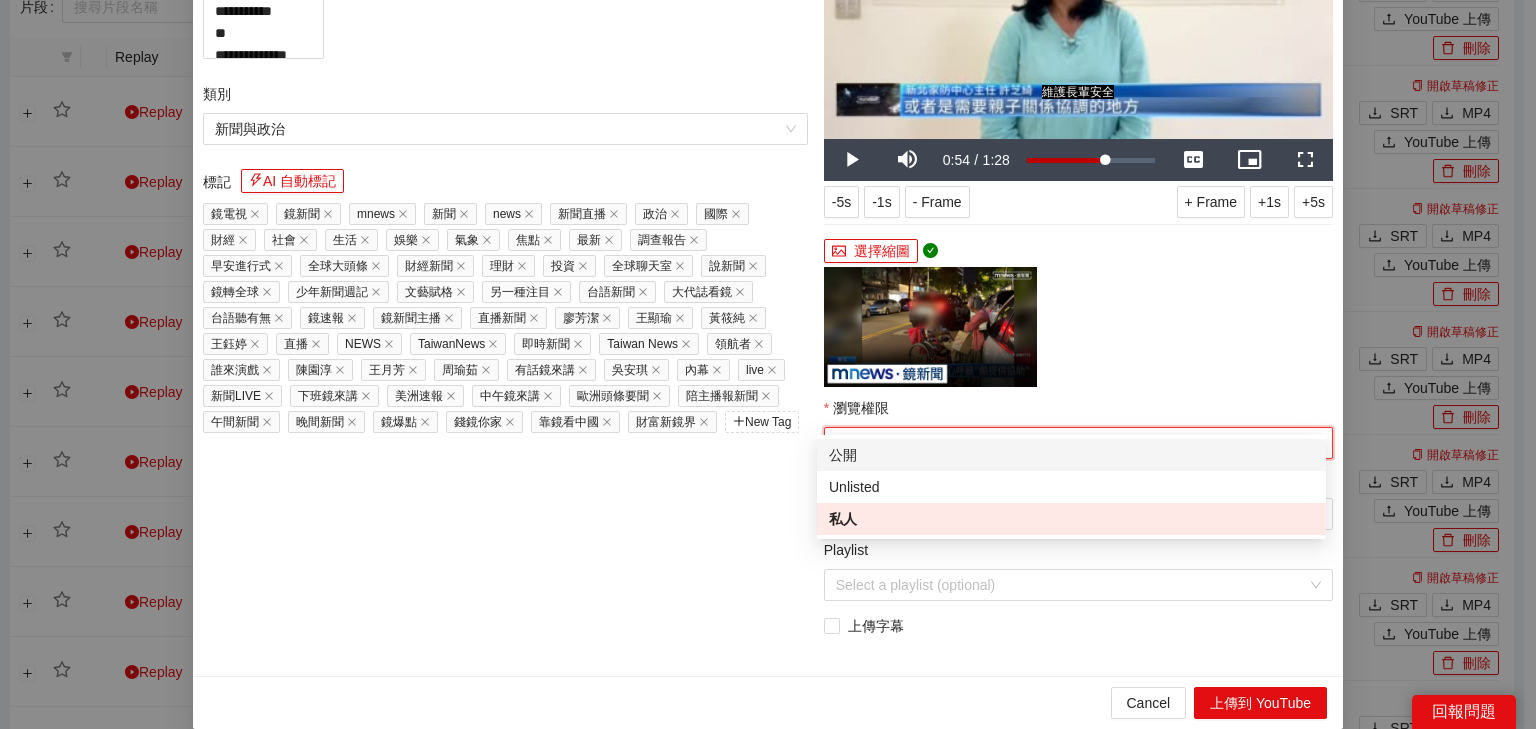 click on "公開" at bounding box center [1071, 455] 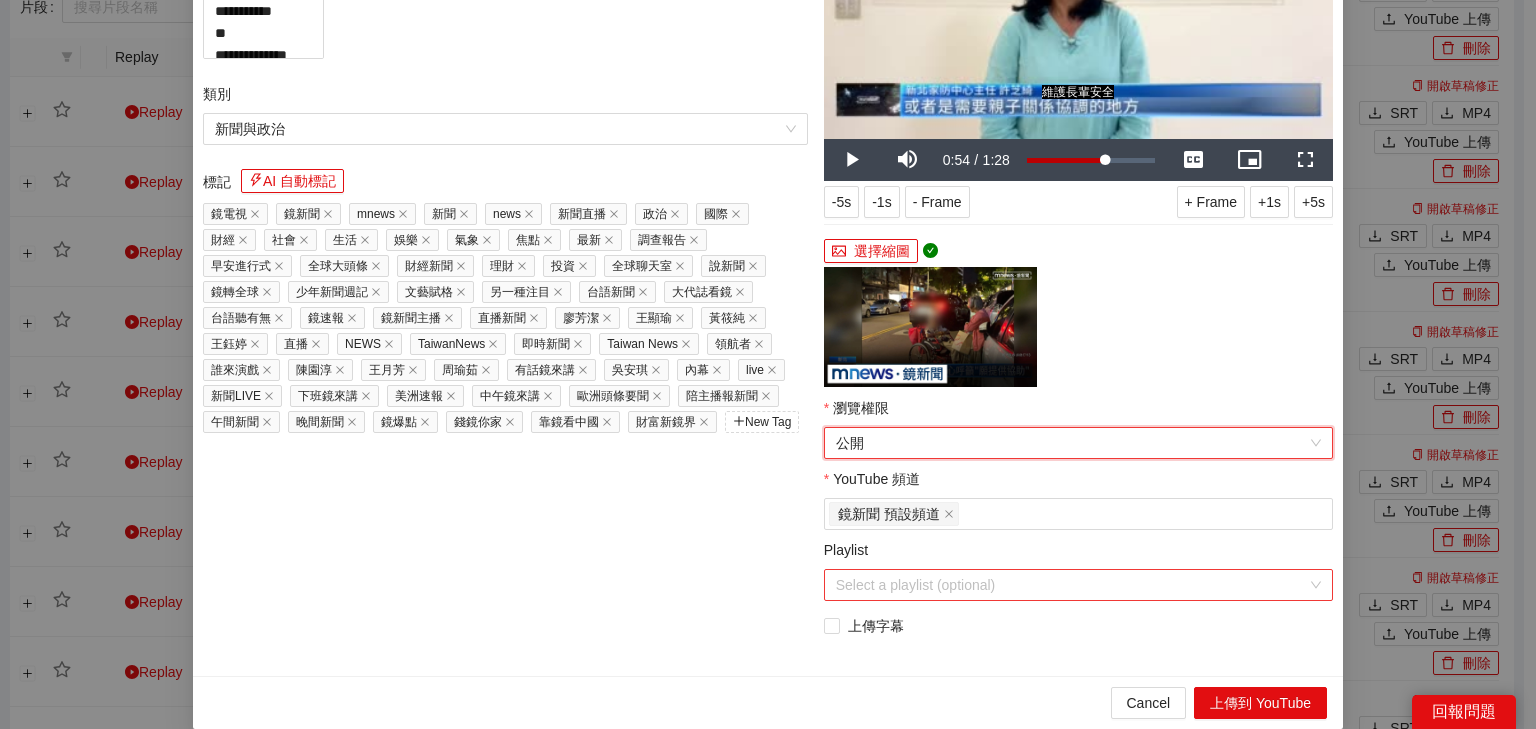 click on "Playlist" at bounding box center (1071, 585) 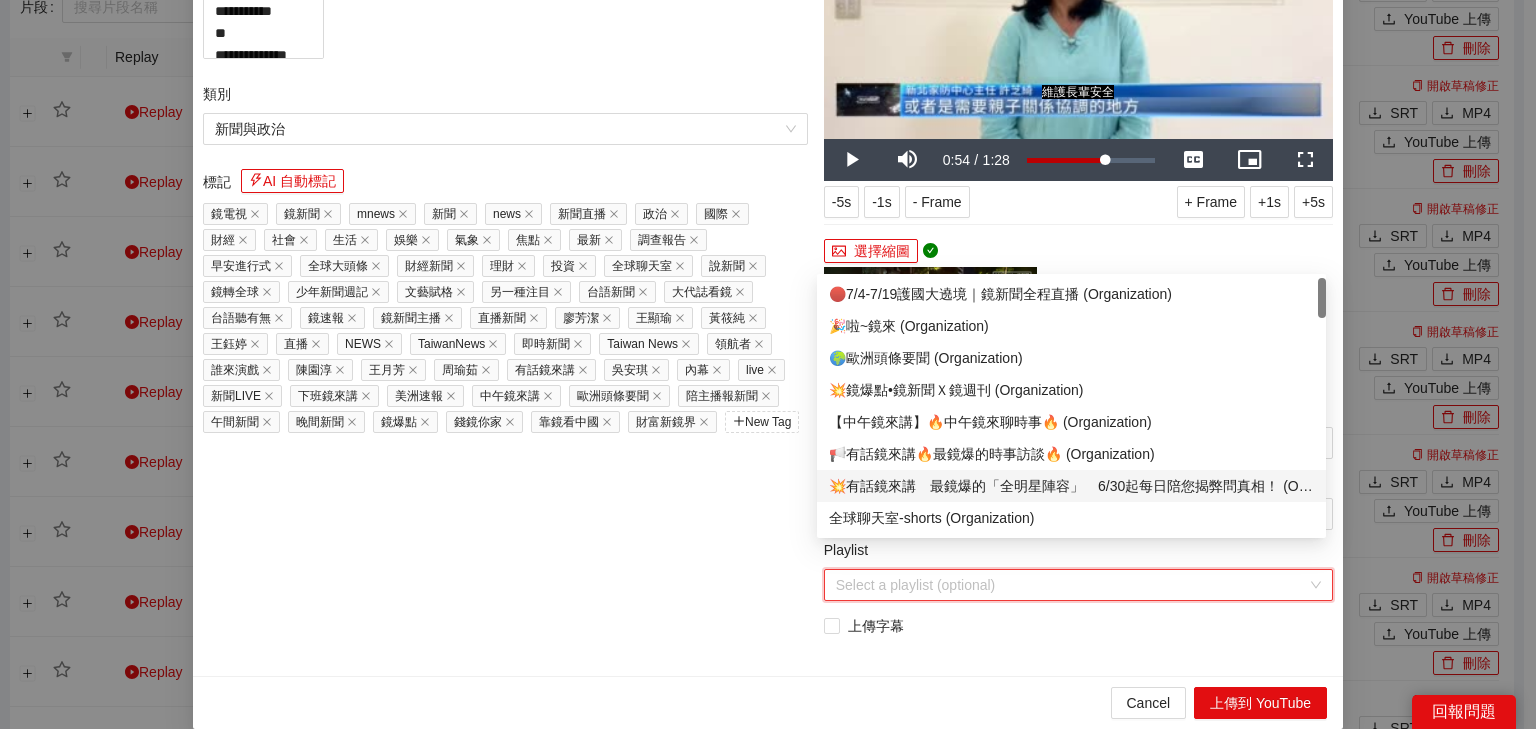 scroll, scrollTop: 80, scrollLeft: 0, axis: vertical 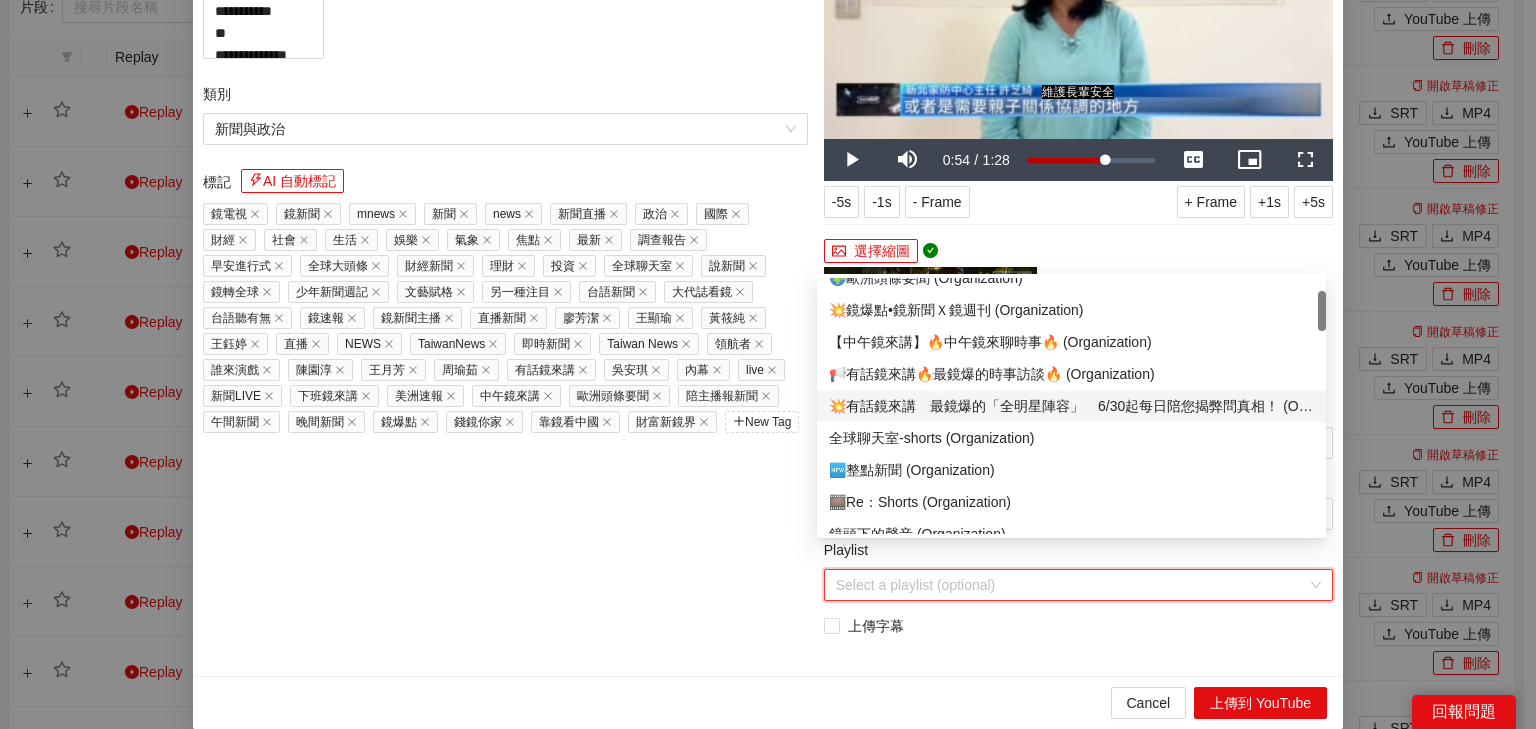 click on "🆕整點新聞 (Organization)" at bounding box center [1071, 470] 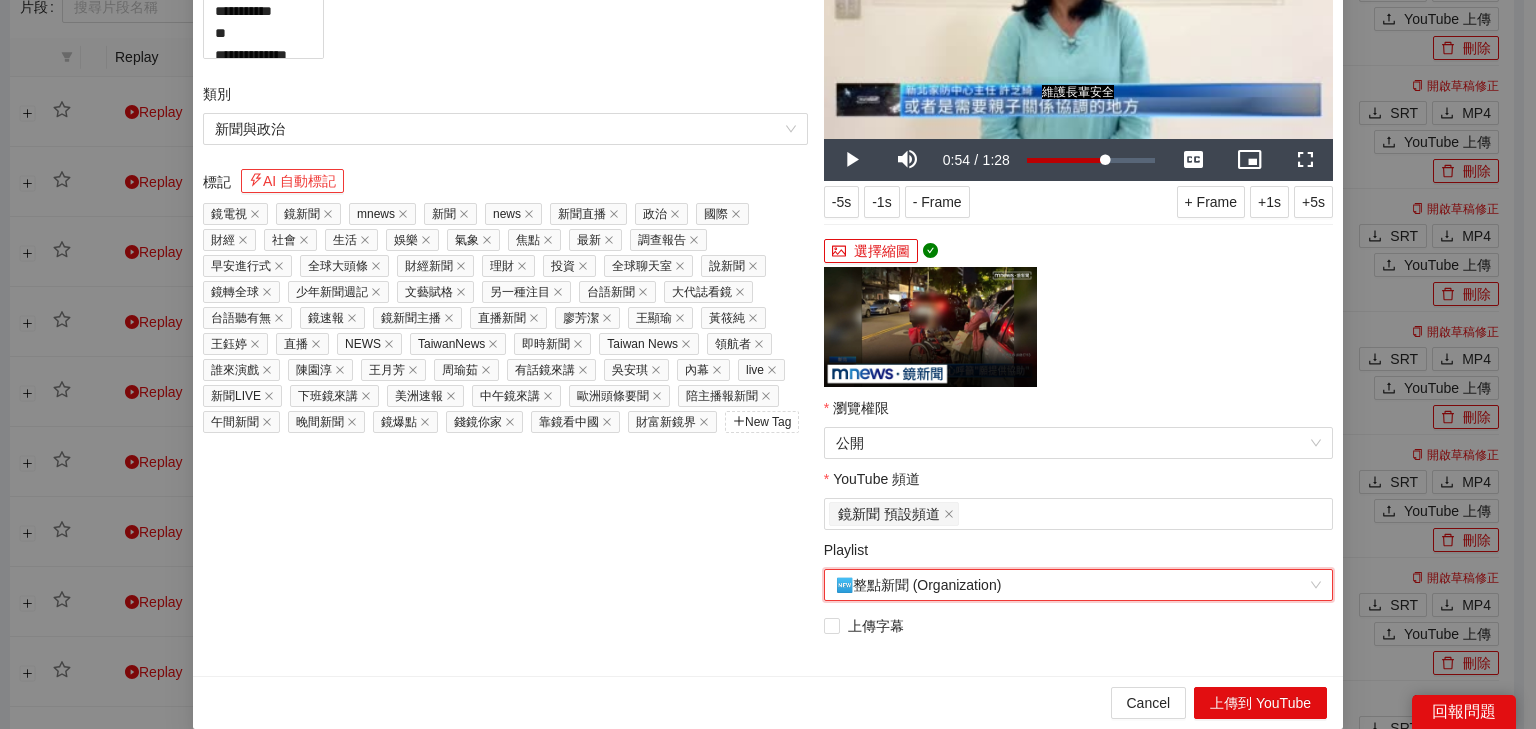 click on "AI 自動標記" at bounding box center (292, 181) 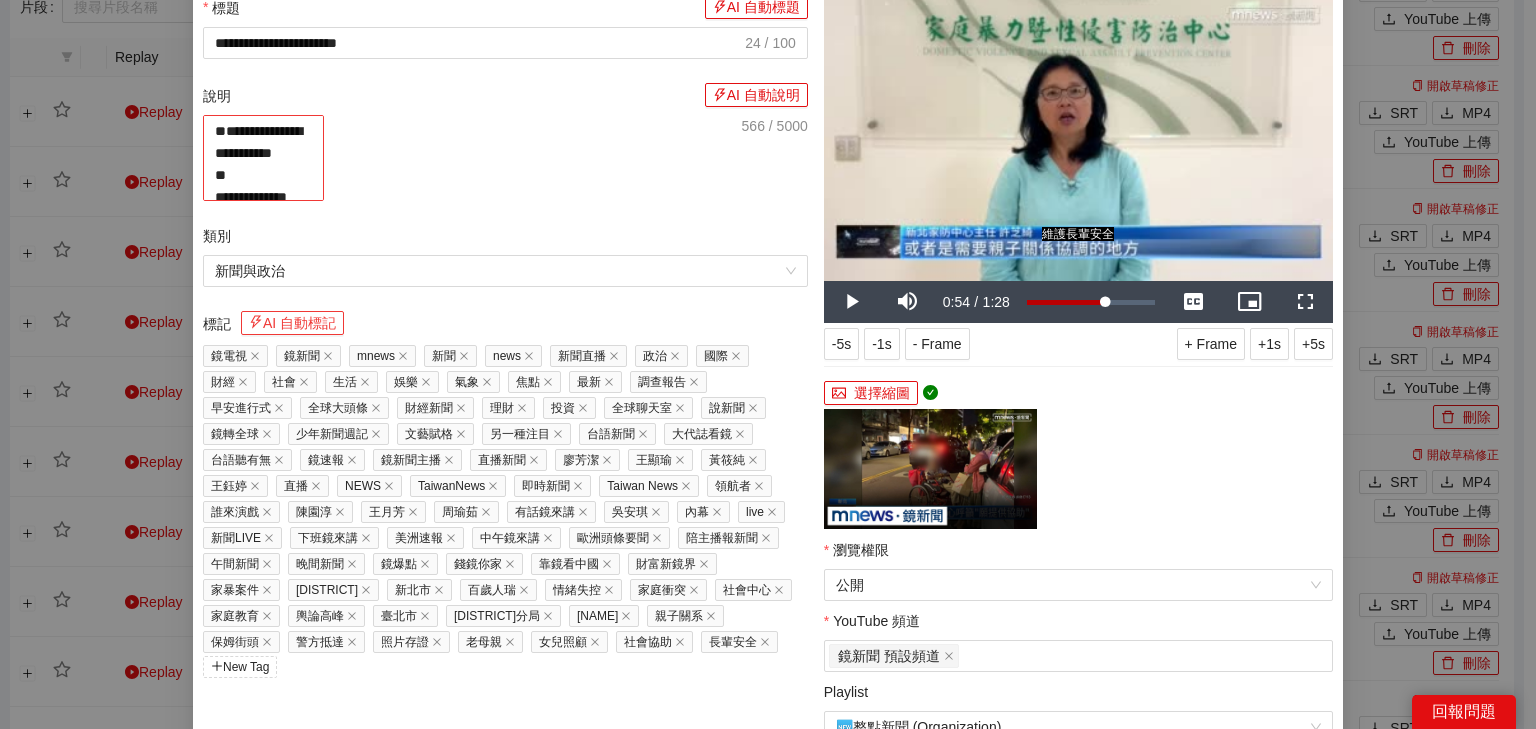 scroll, scrollTop: 0, scrollLeft: 0, axis: both 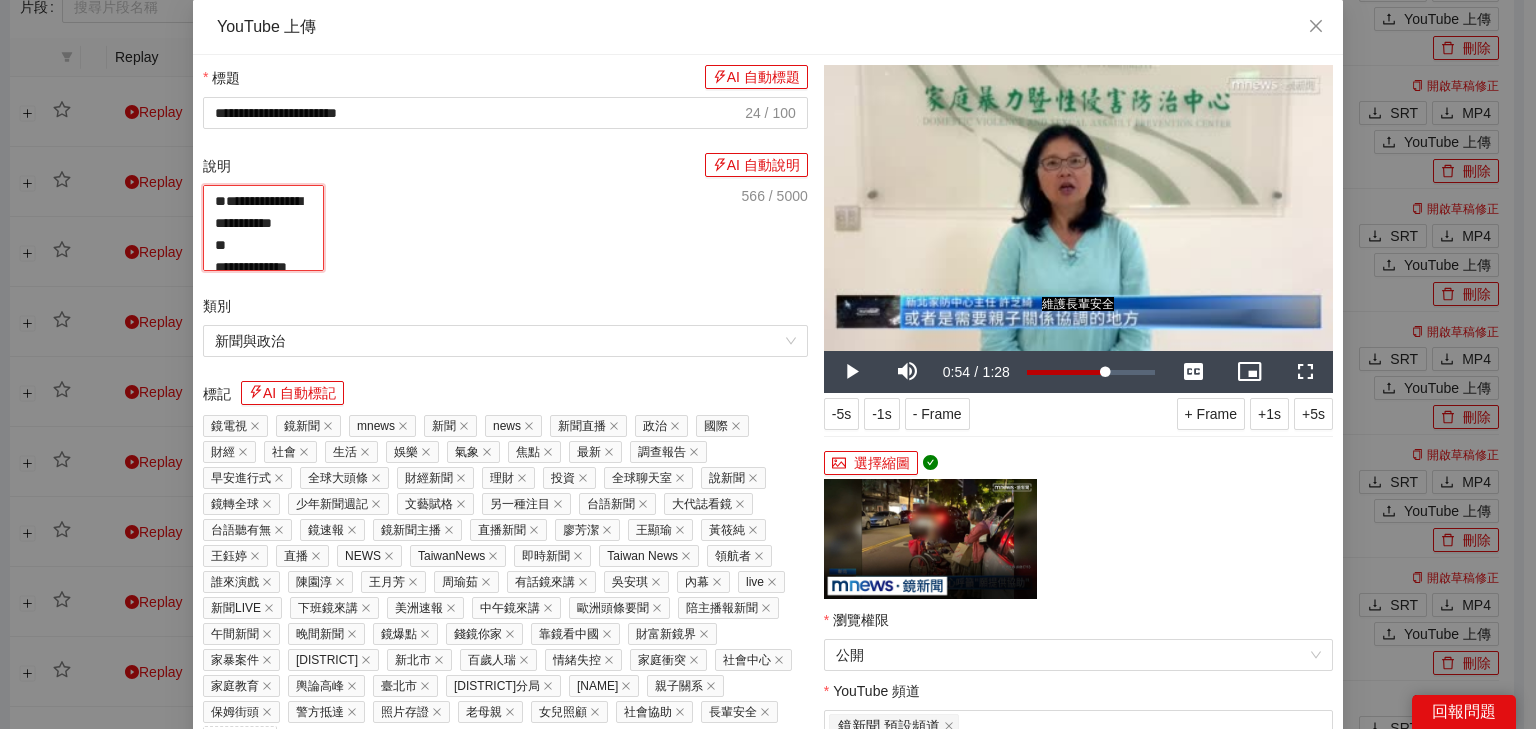 click on "**********" at bounding box center (263, 228) 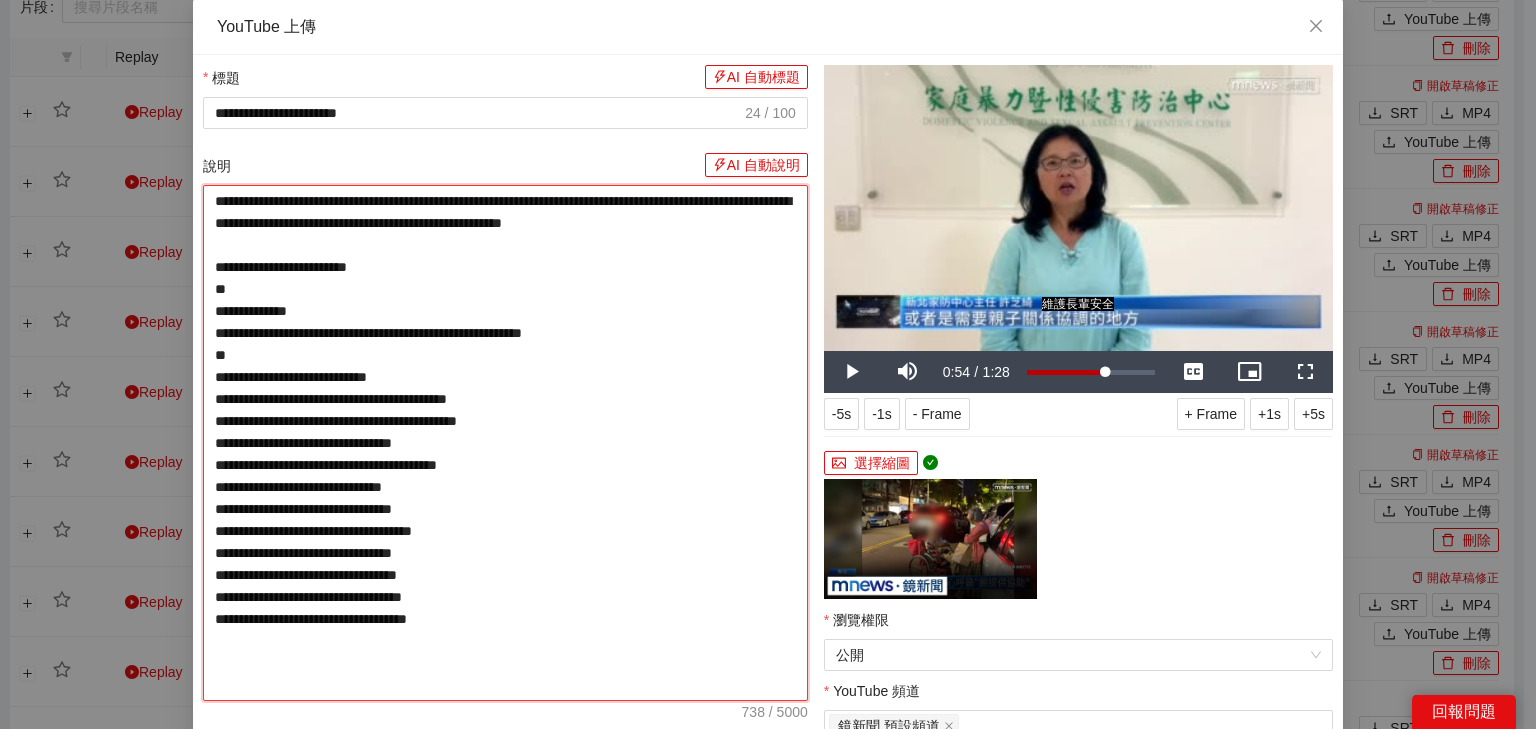 click on "**********" at bounding box center [505, 443] 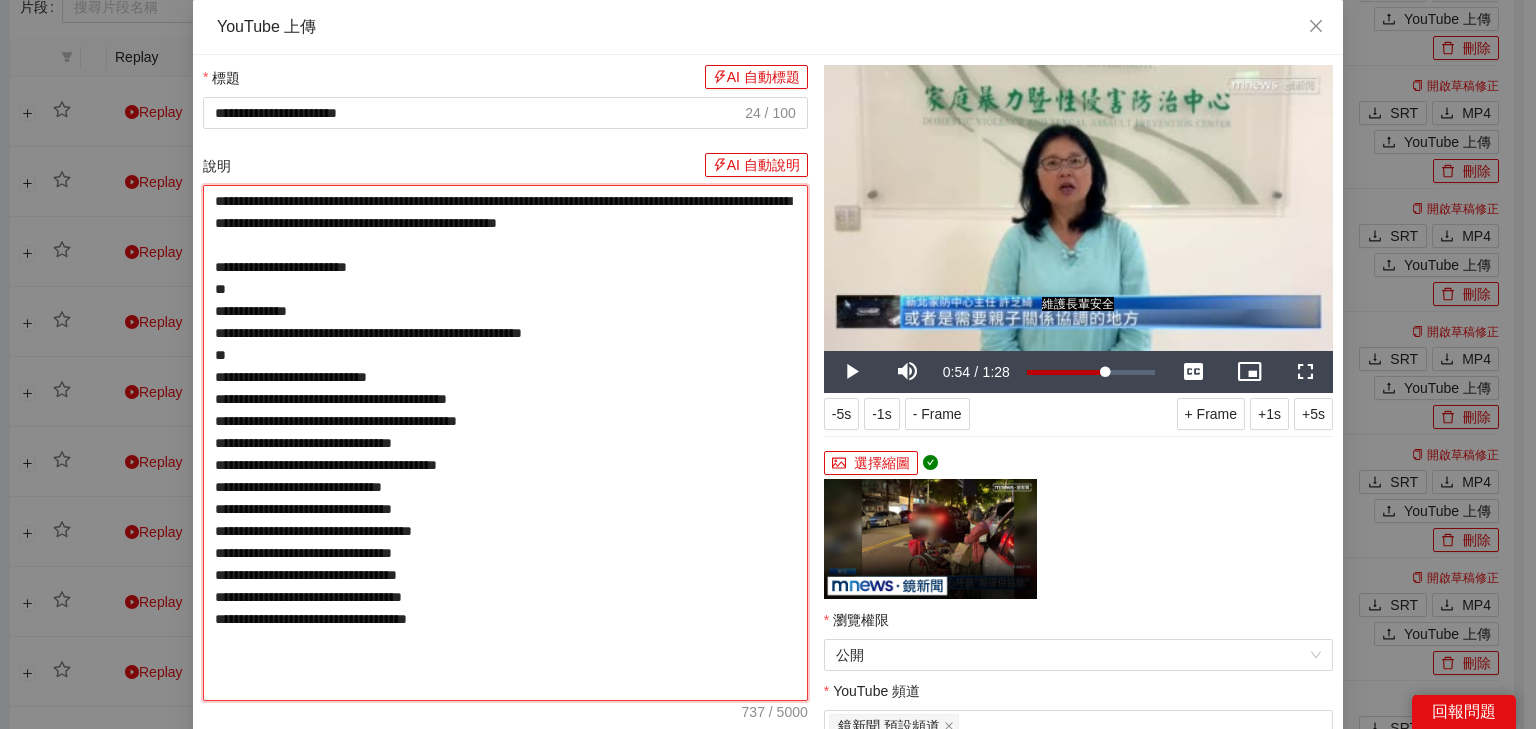 type on "**********" 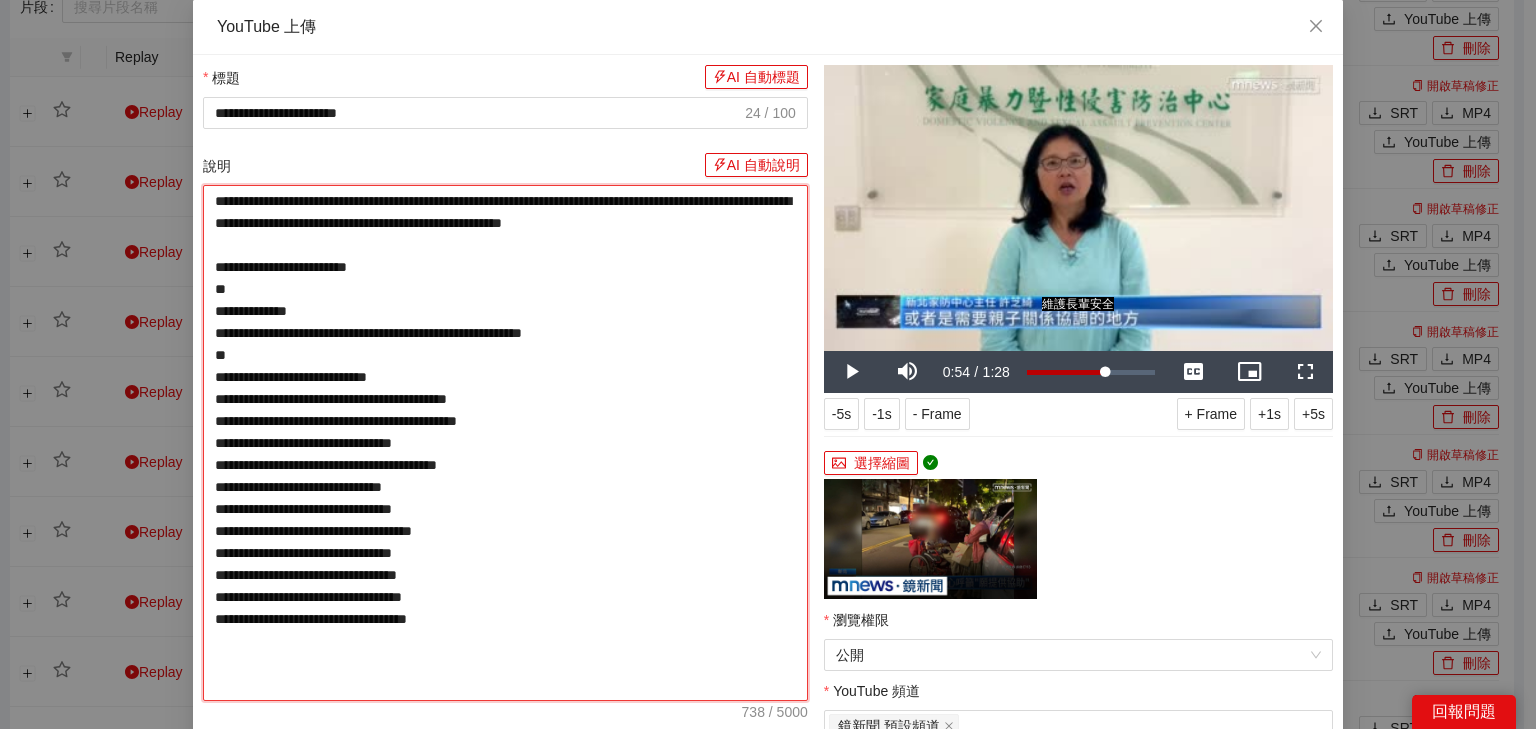 type on "**********" 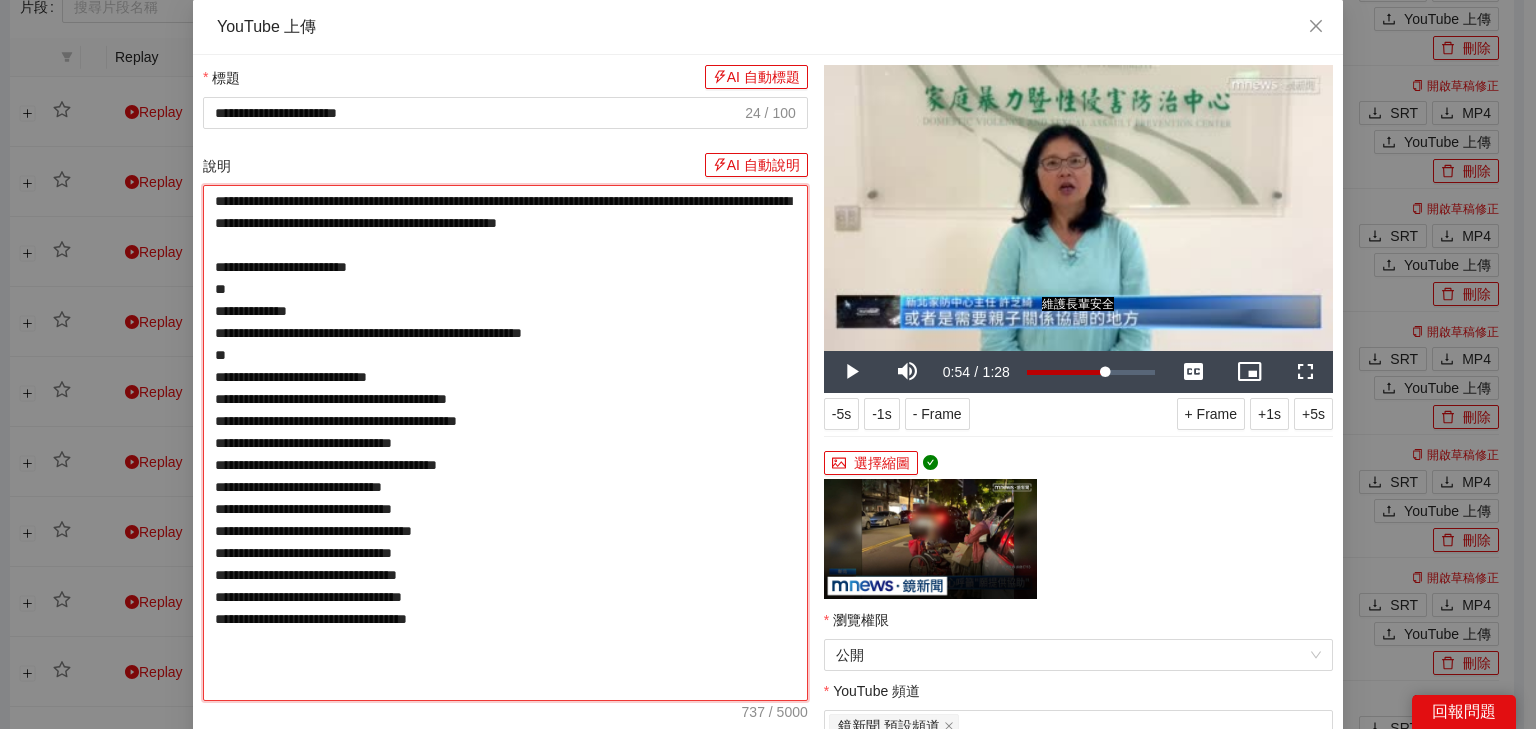 type on "**********" 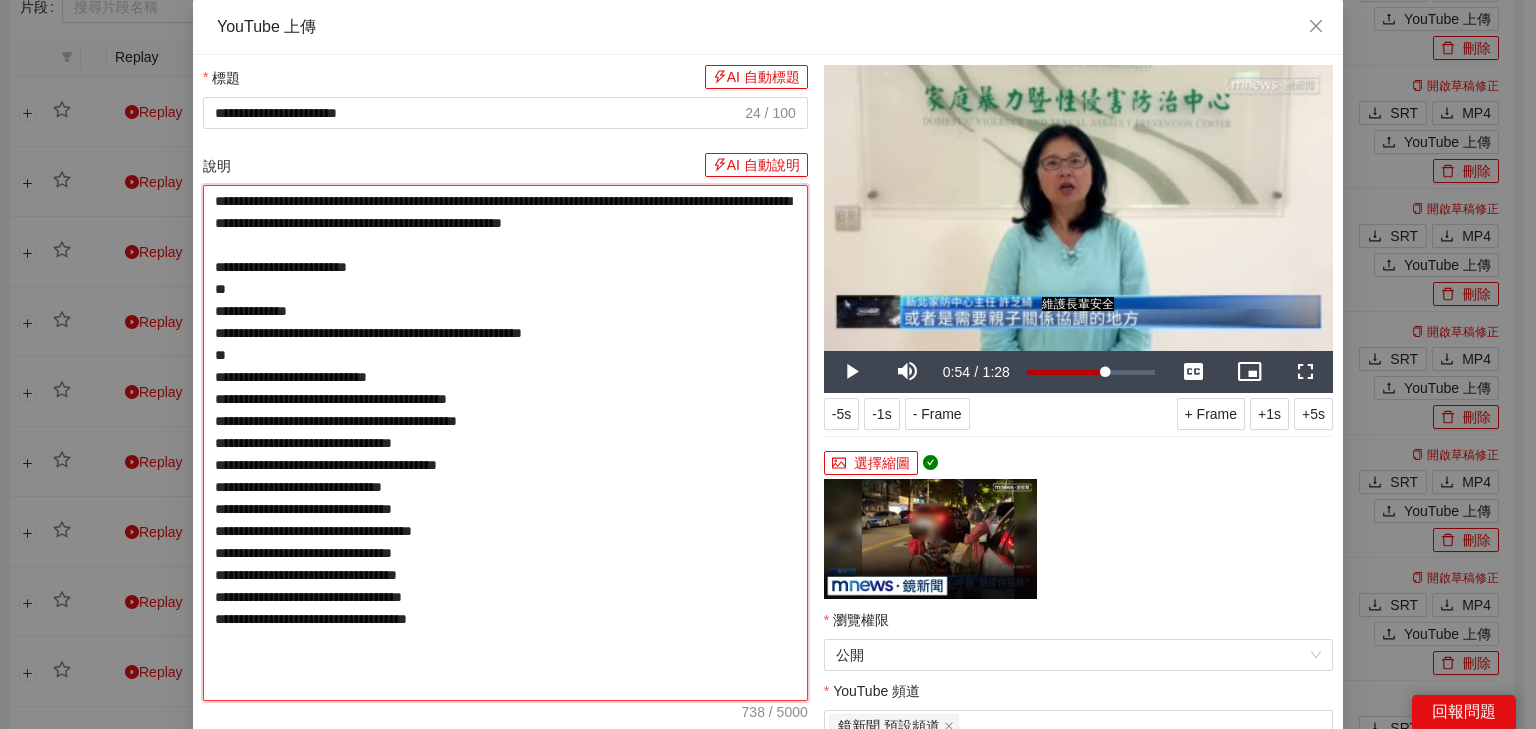 type on "**********" 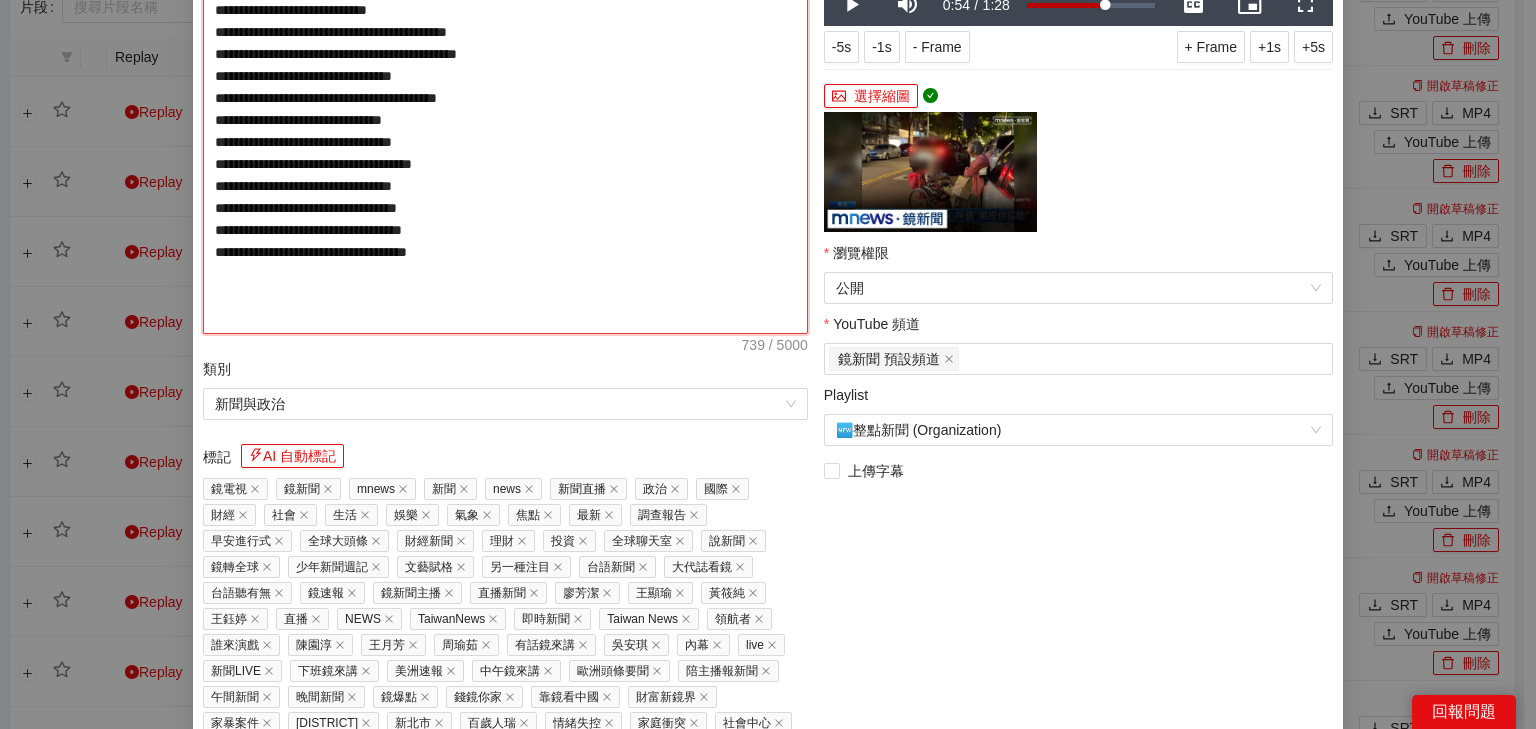 scroll, scrollTop: 400, scrollLeft: 0, axis: vertical 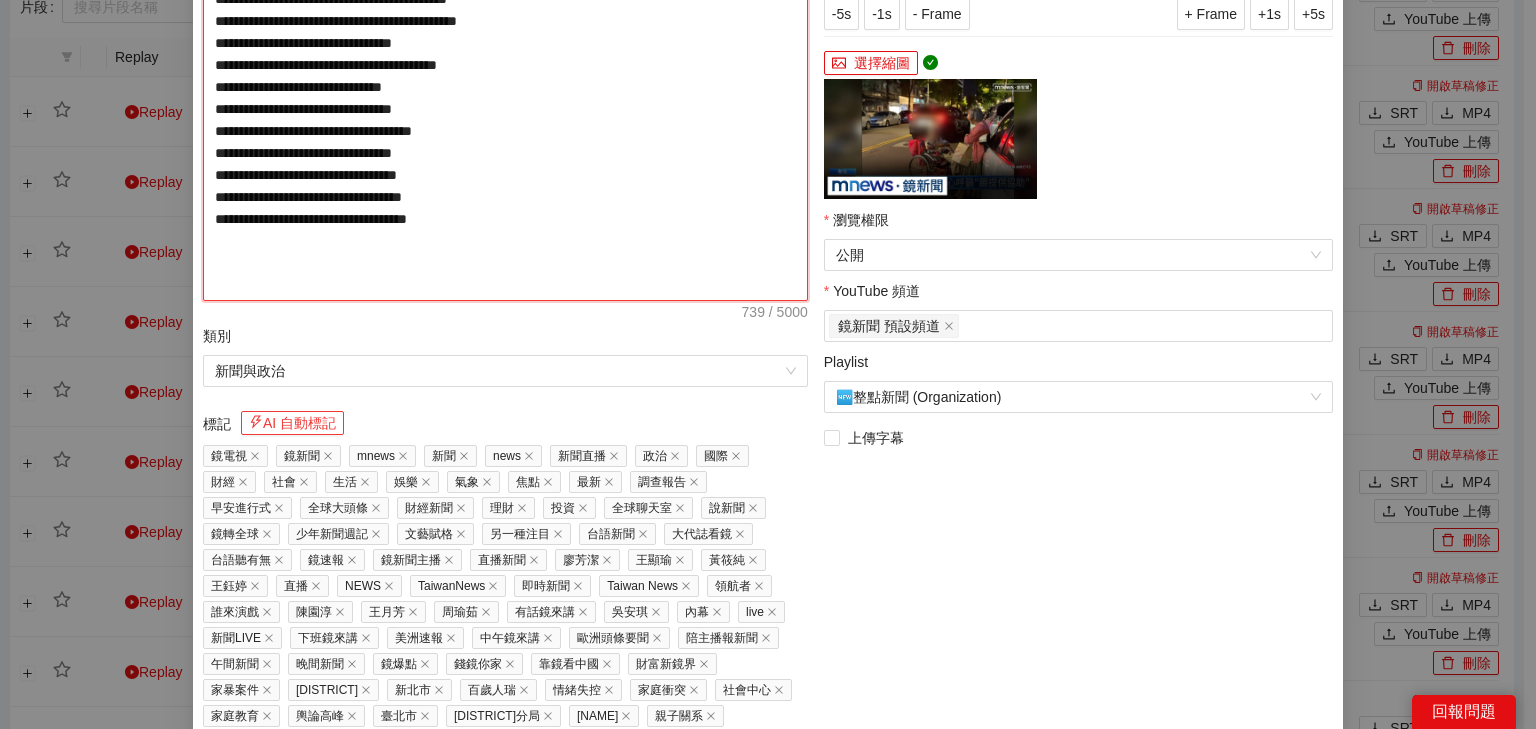 type on "**********" 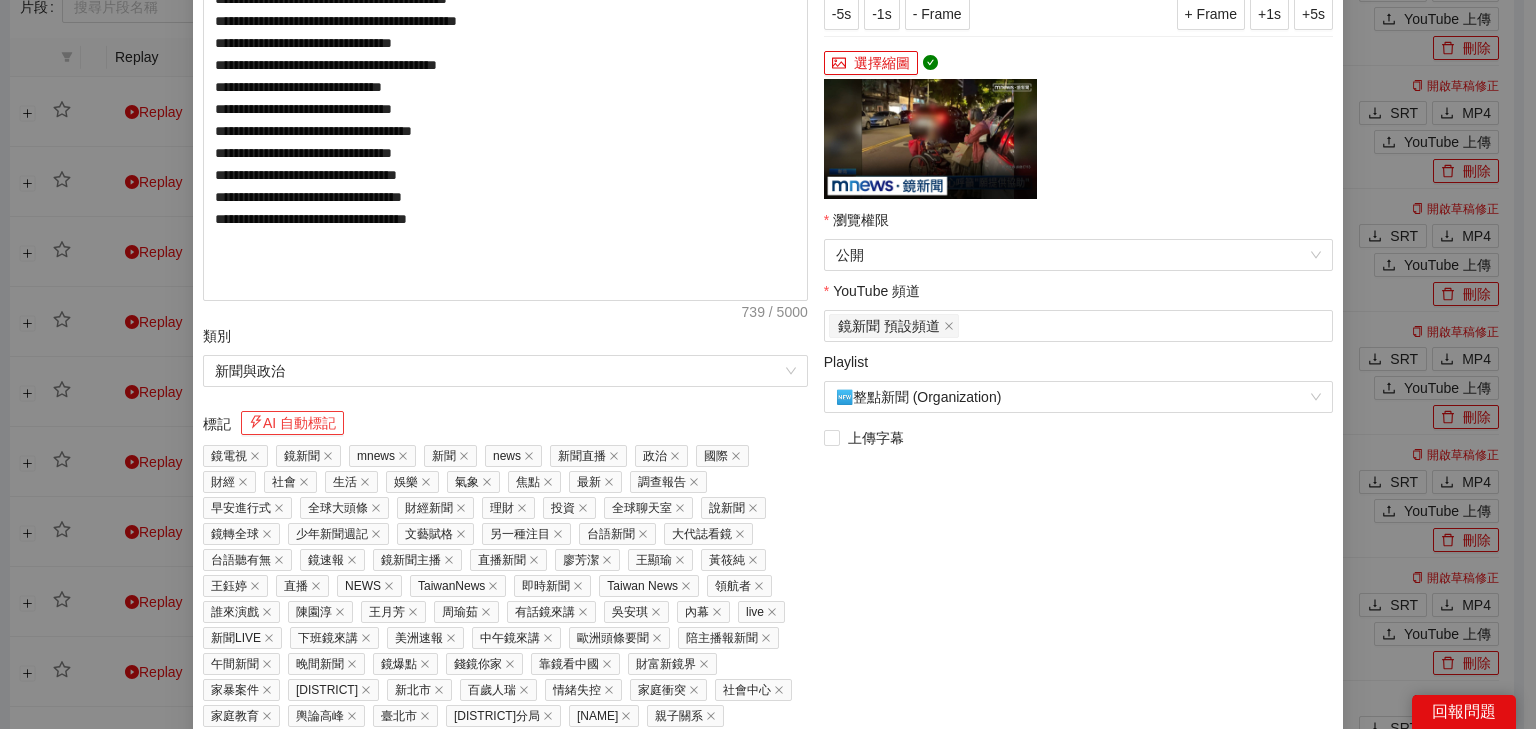 click on "AI 自動標記" at bounding box center (292, 423) 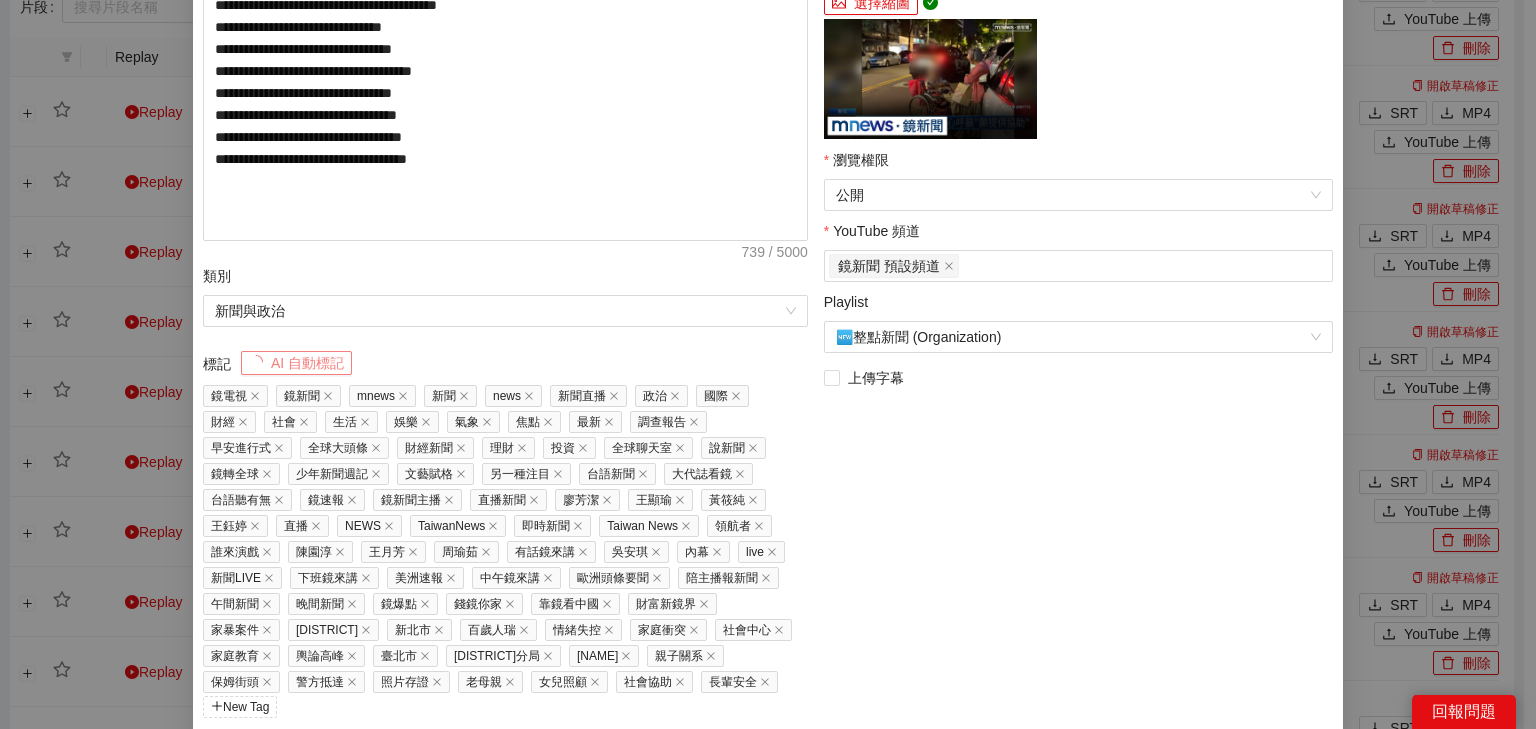 scroll, scrollTop: 508, scrollLeft: 0, axis: vertical 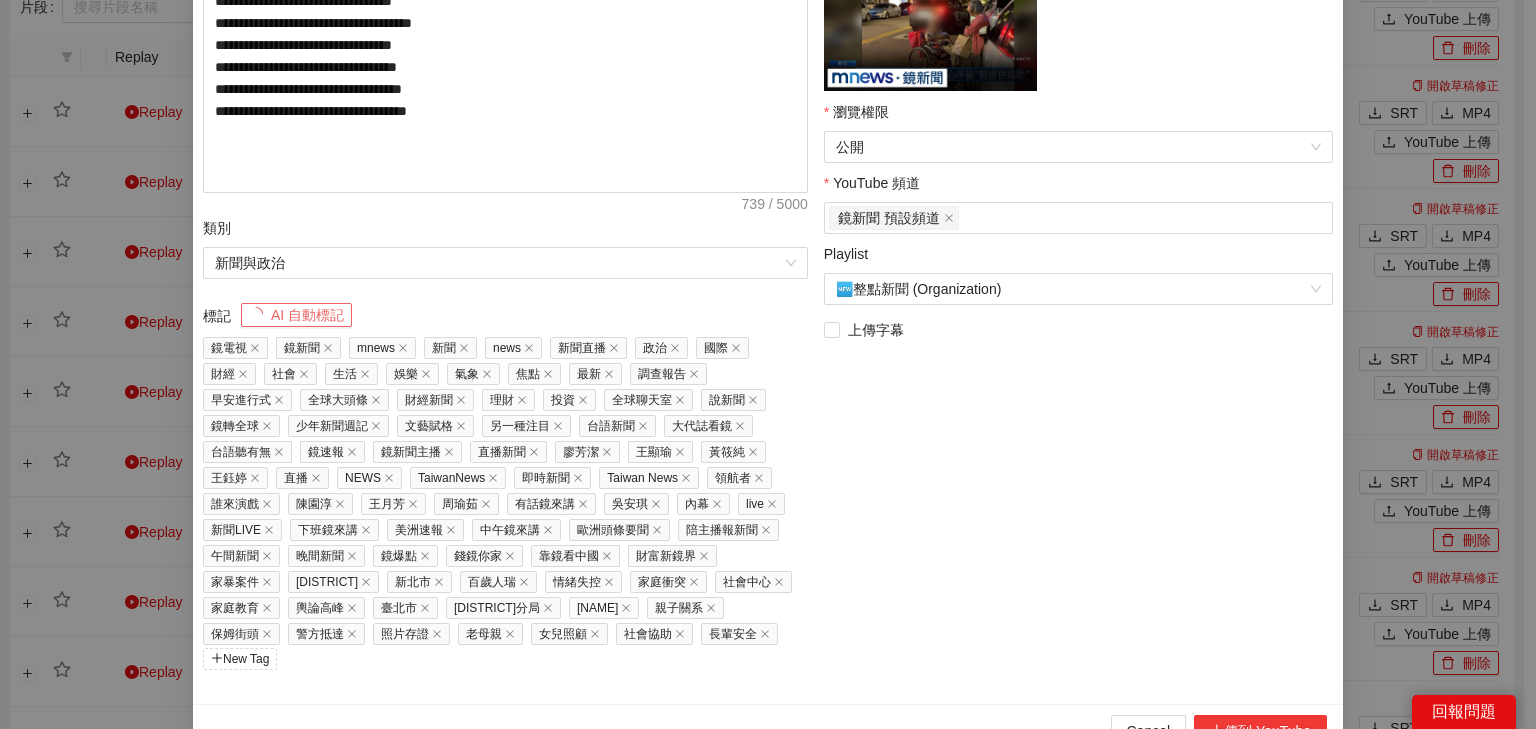 click on "上傳到 YouTube" at bounding box center [1260, 731] 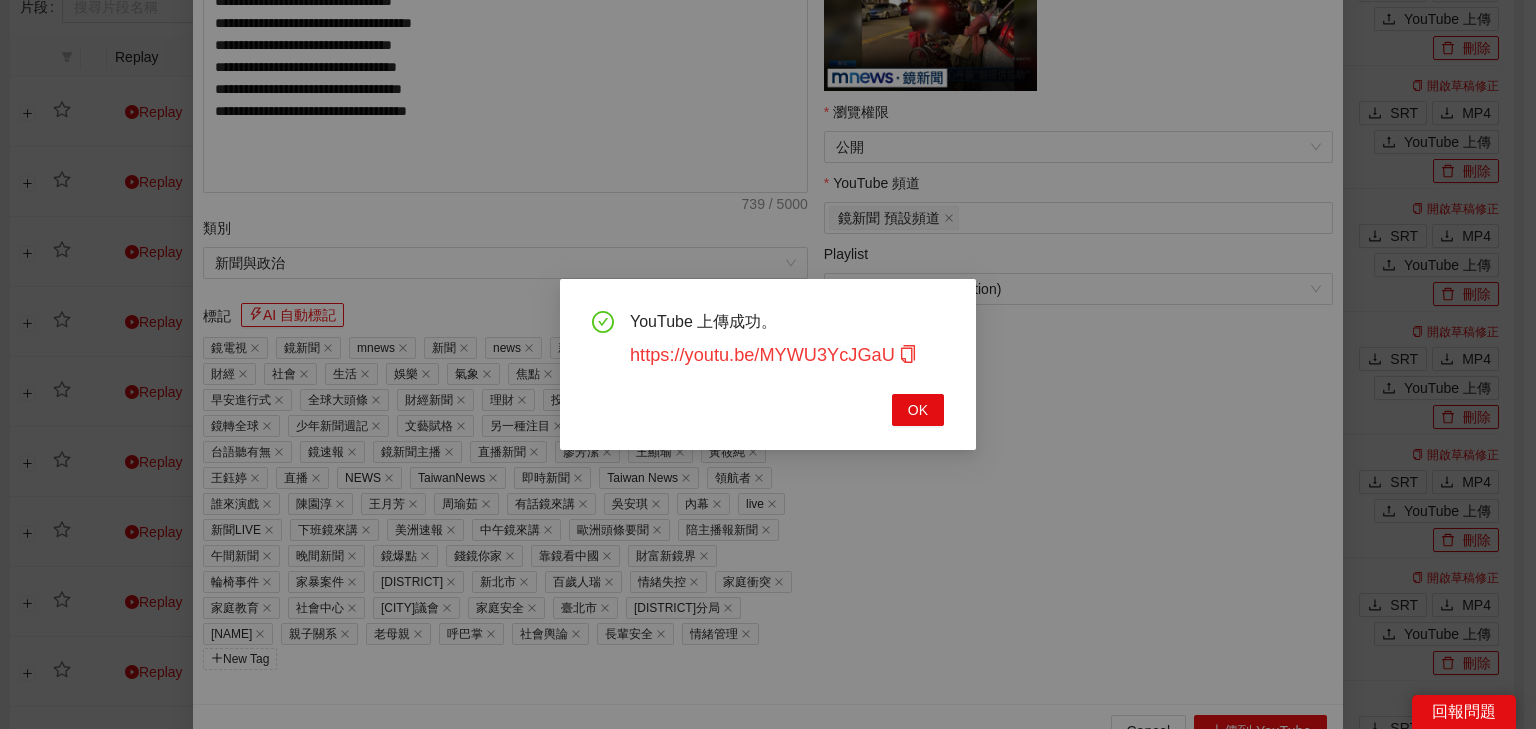 click 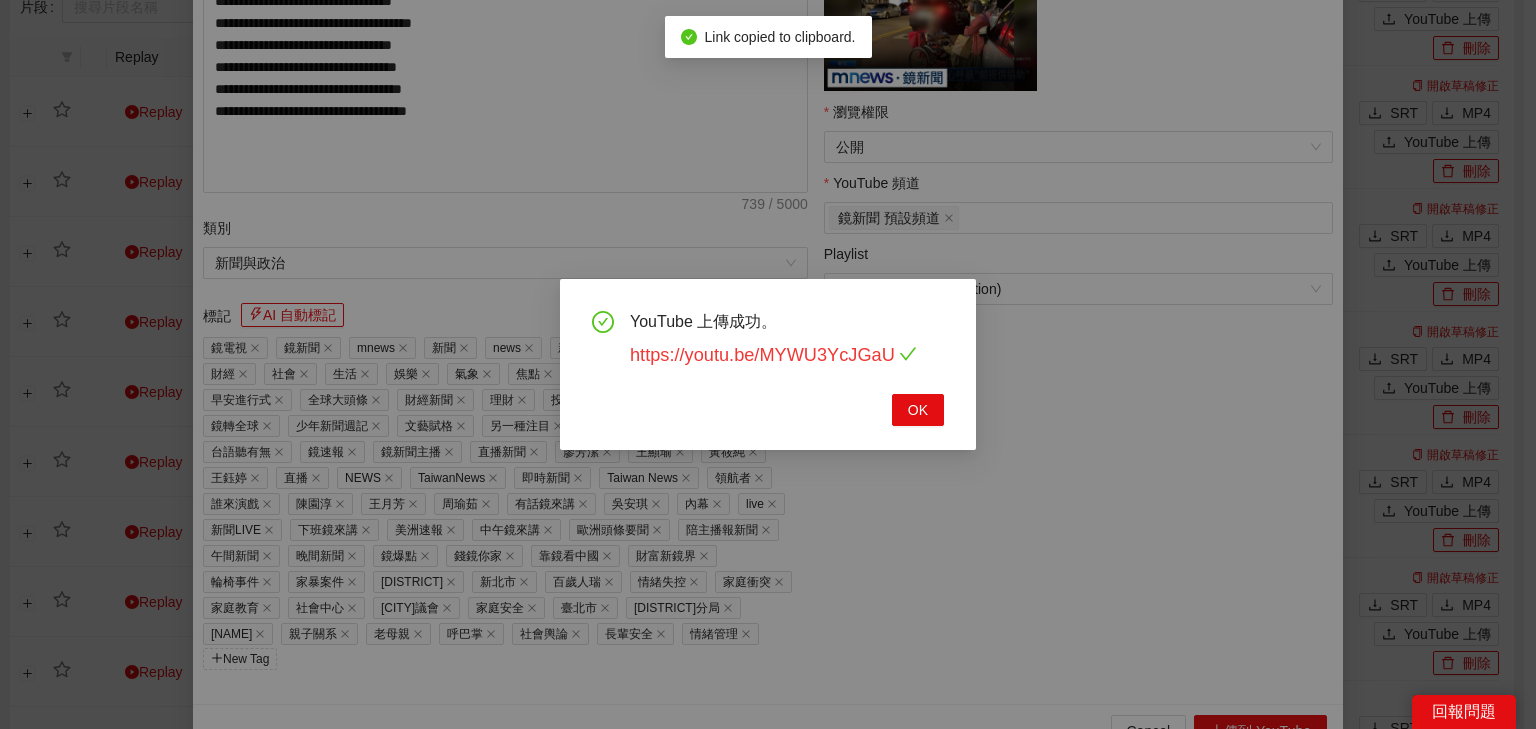 click on "https://youtu.be/MYWU3YcJGaU" at bounding box center [773, 355] 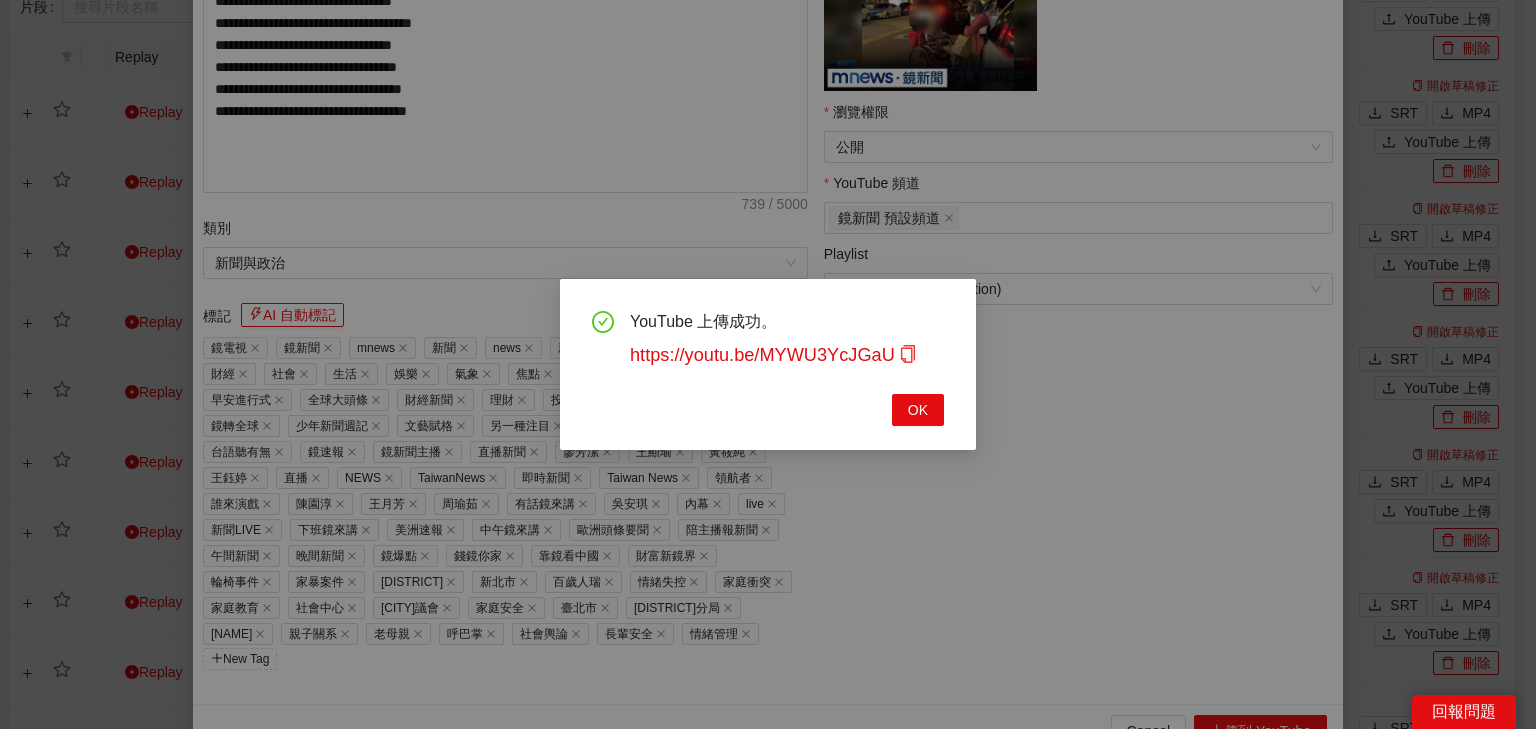click on "YouTube 上傳成功。 https://youtu.be/MYWU3YcJGaU OK" at bounding box center [768, 364] 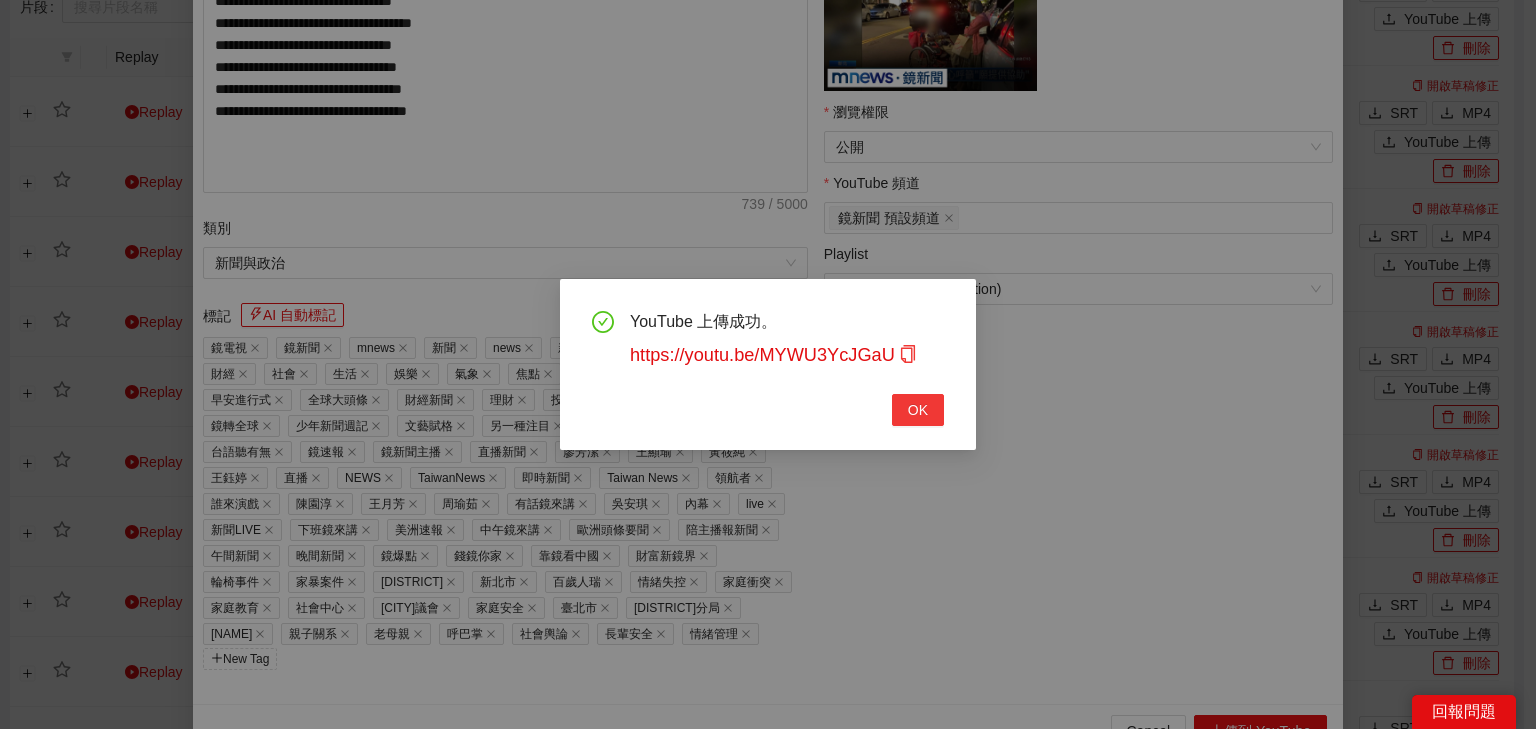 click on "OK" at bounding box center [918, 410] 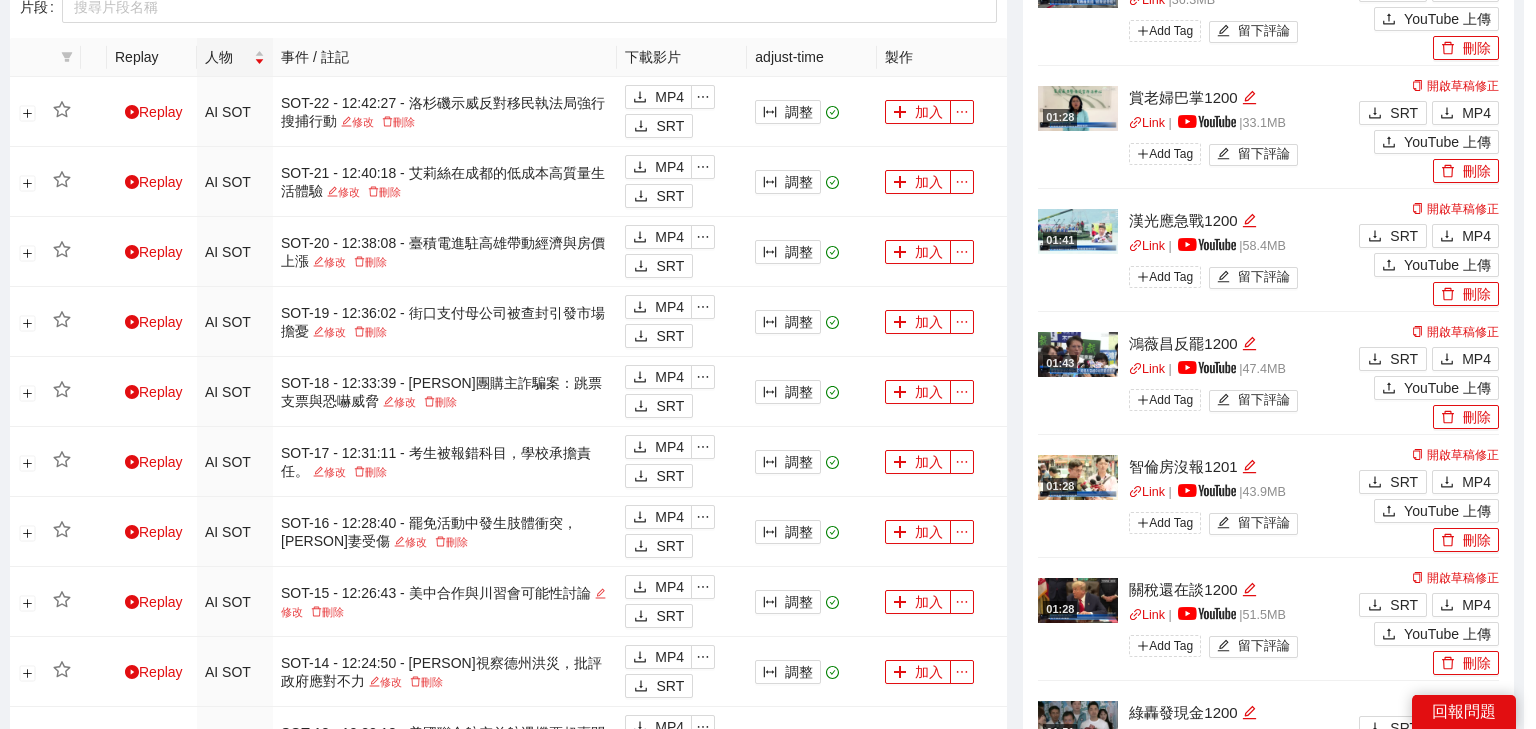 scroll, scrollTop: 343, scrollLeft: 0, axis: vertical 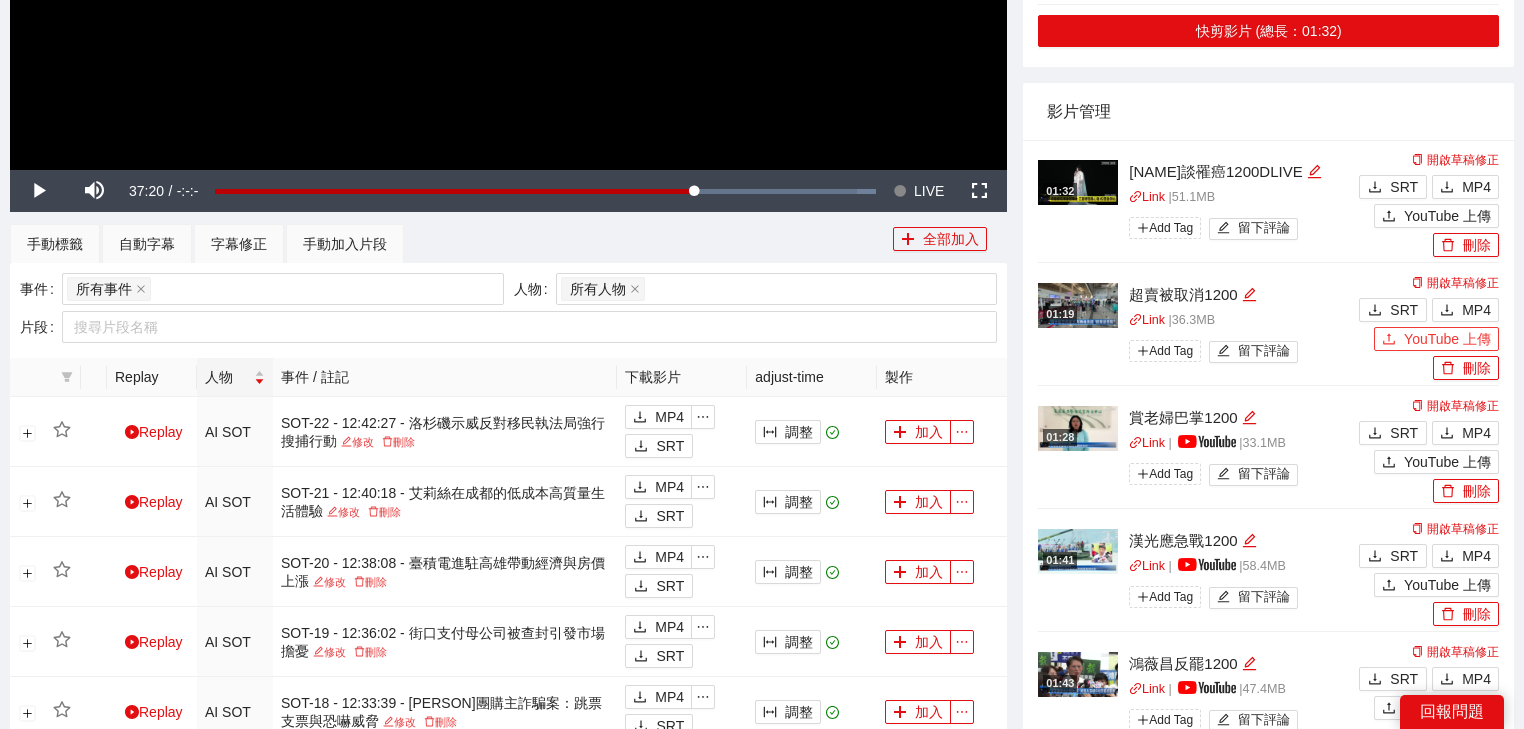 click on "YouTube 上傳" at bounding box center [1447, 339] 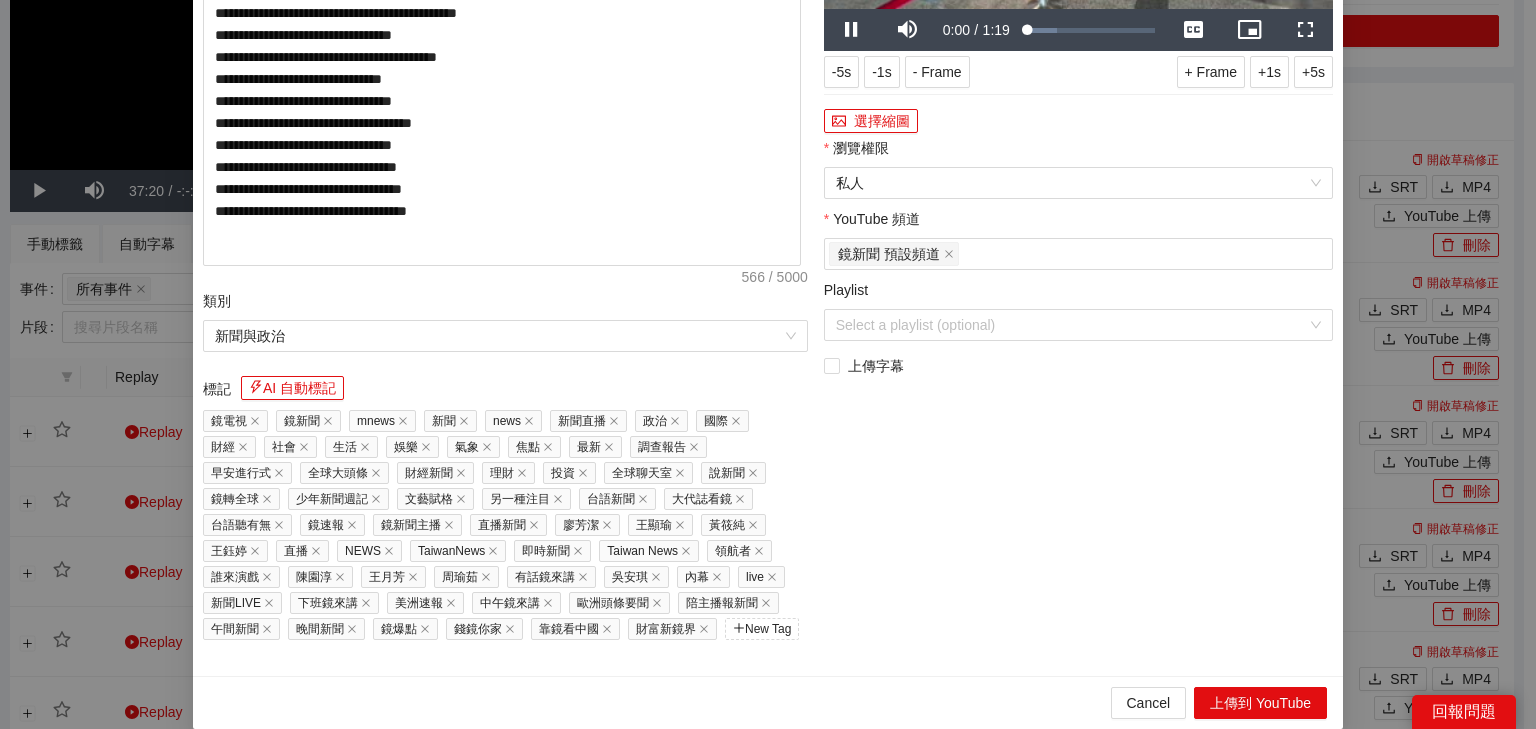 drag, startPoint x: 458, startPoint y: 110, endPoint x: 19, endPoint y: 122, distance: 439.16397 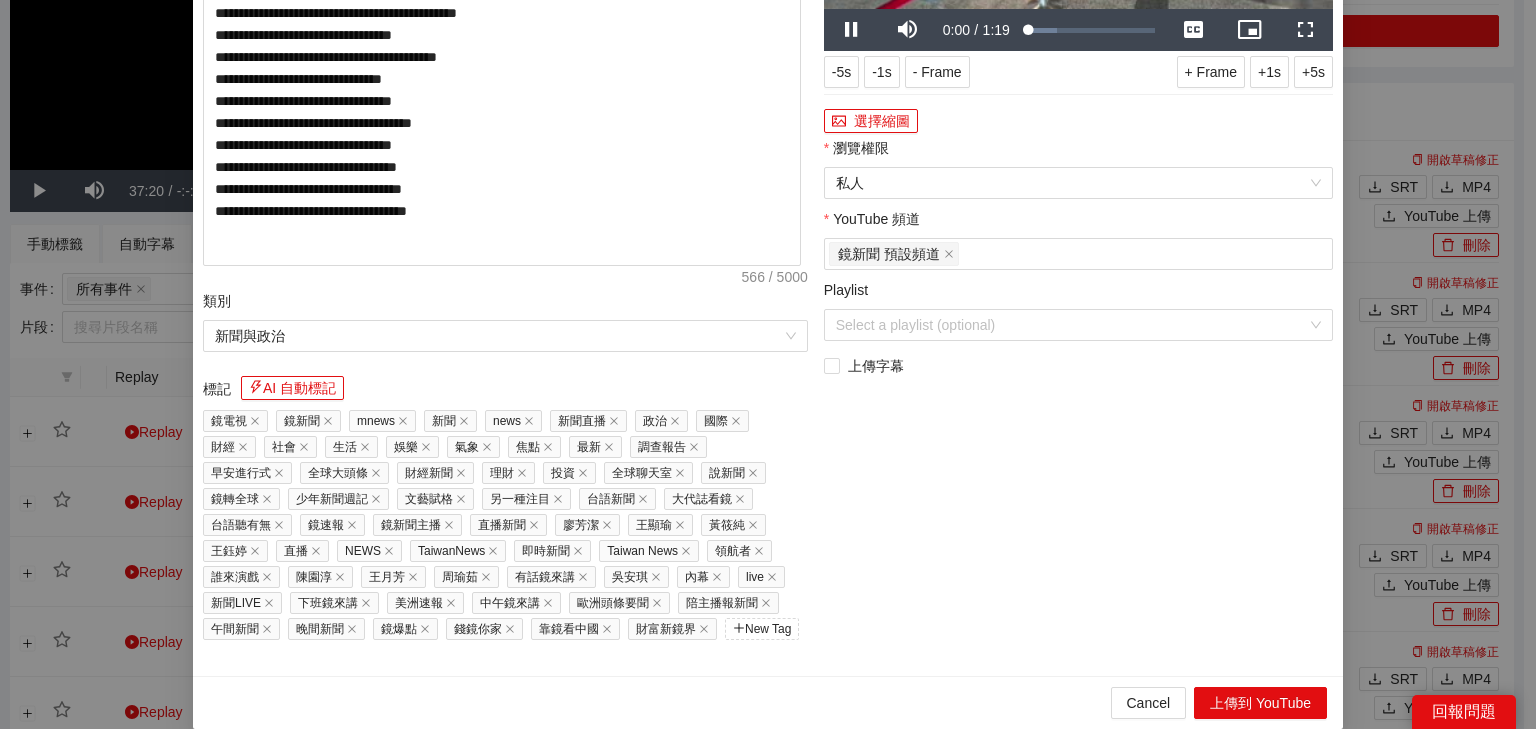 paste on "**********" 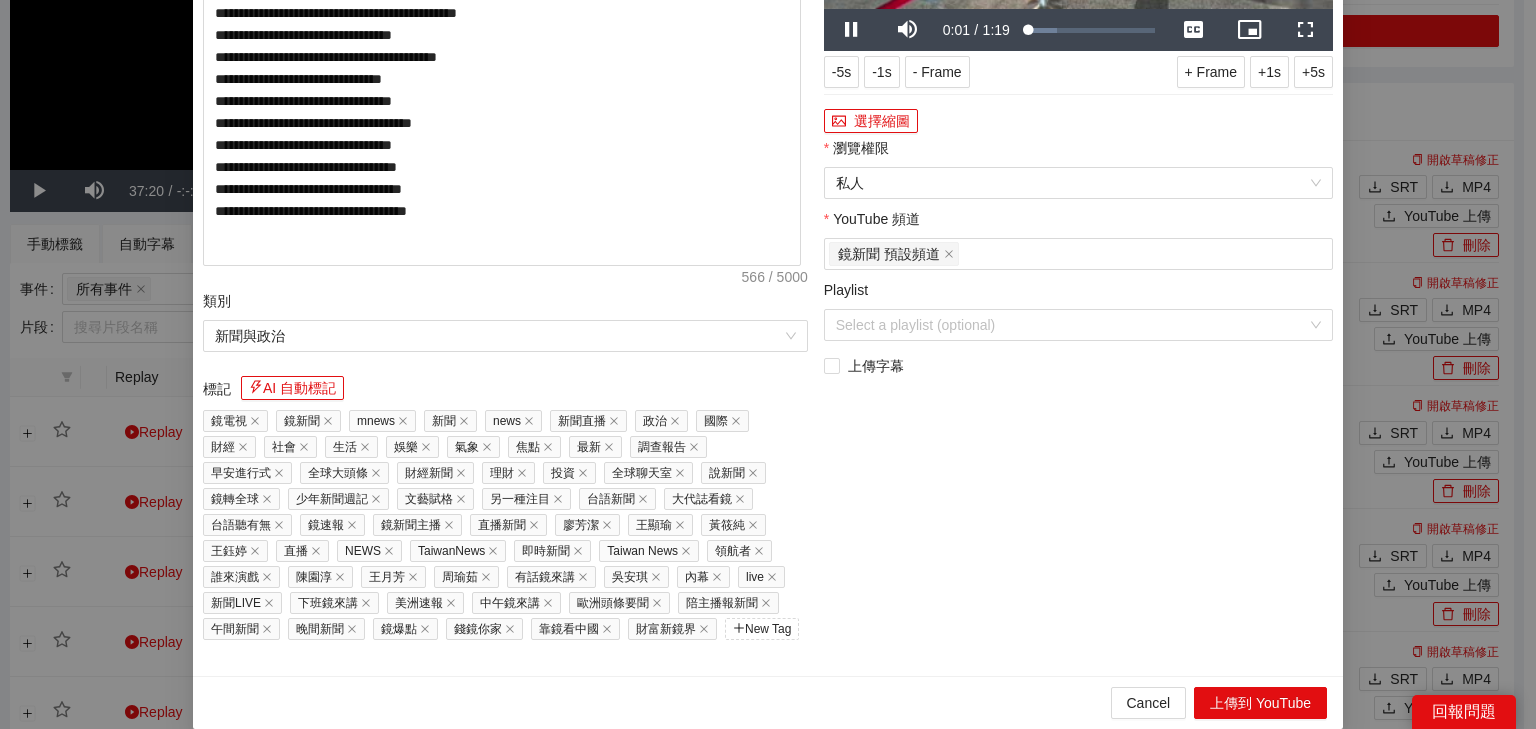 type on "**********" 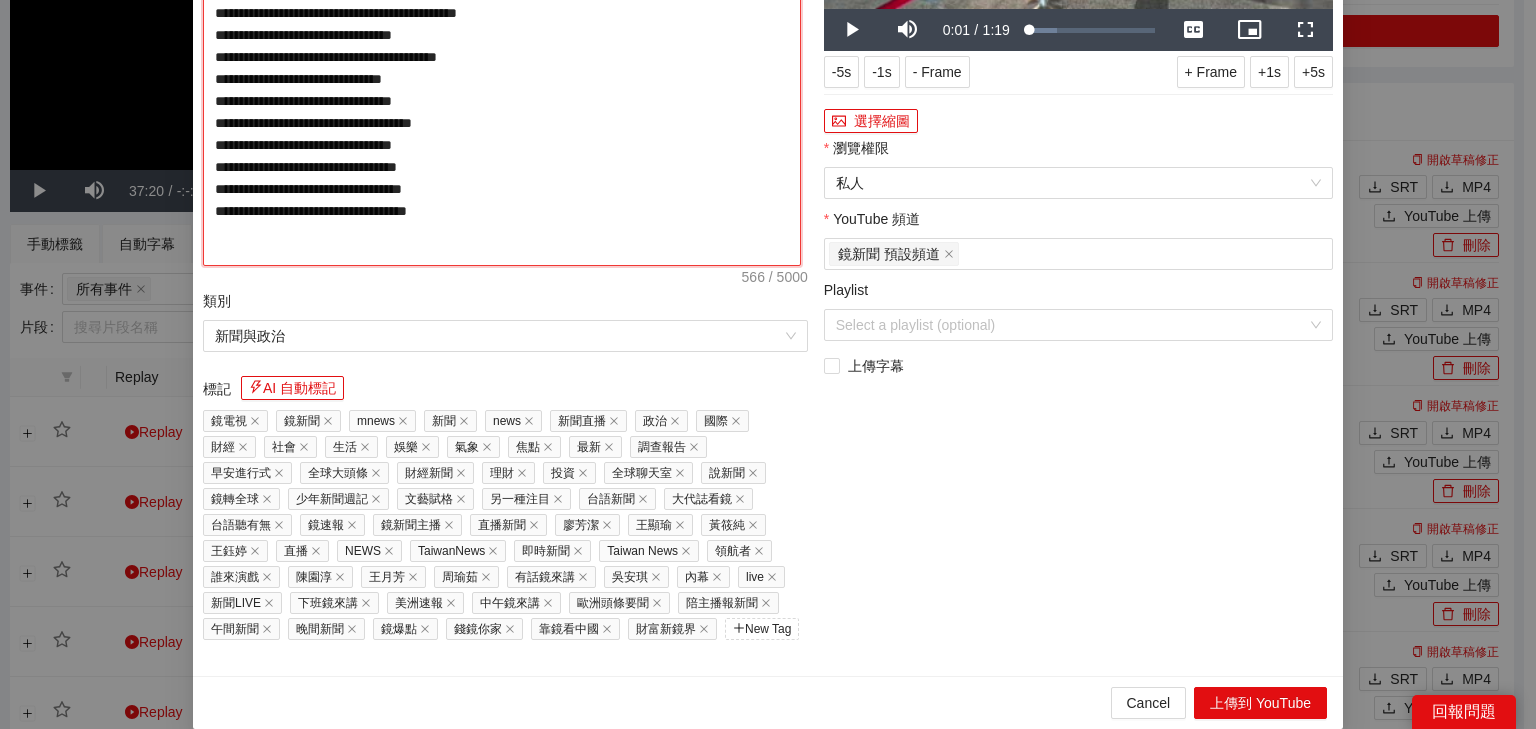 click on "**********" at bounding box center (502, 54) 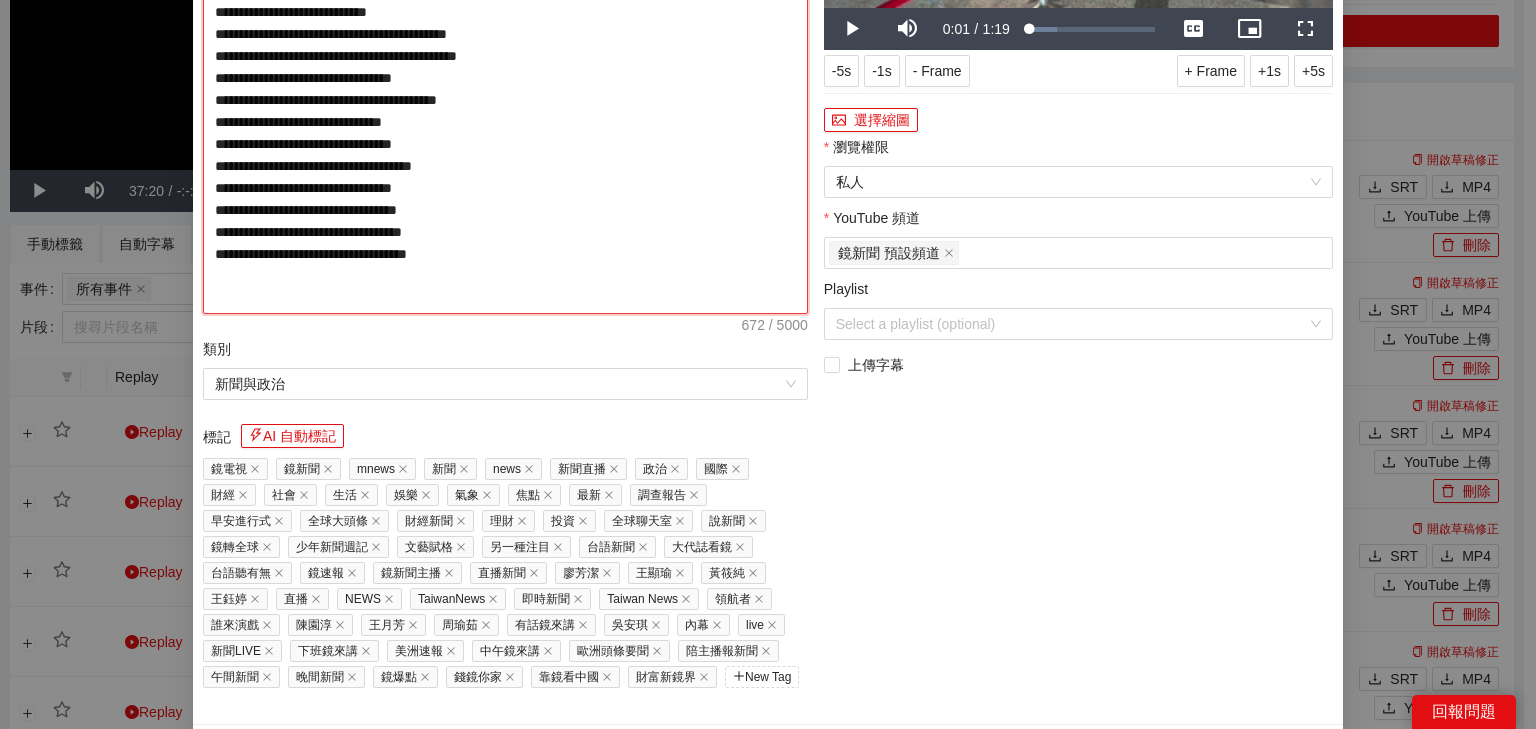 click on "**********" at bounding box center [505, 78] 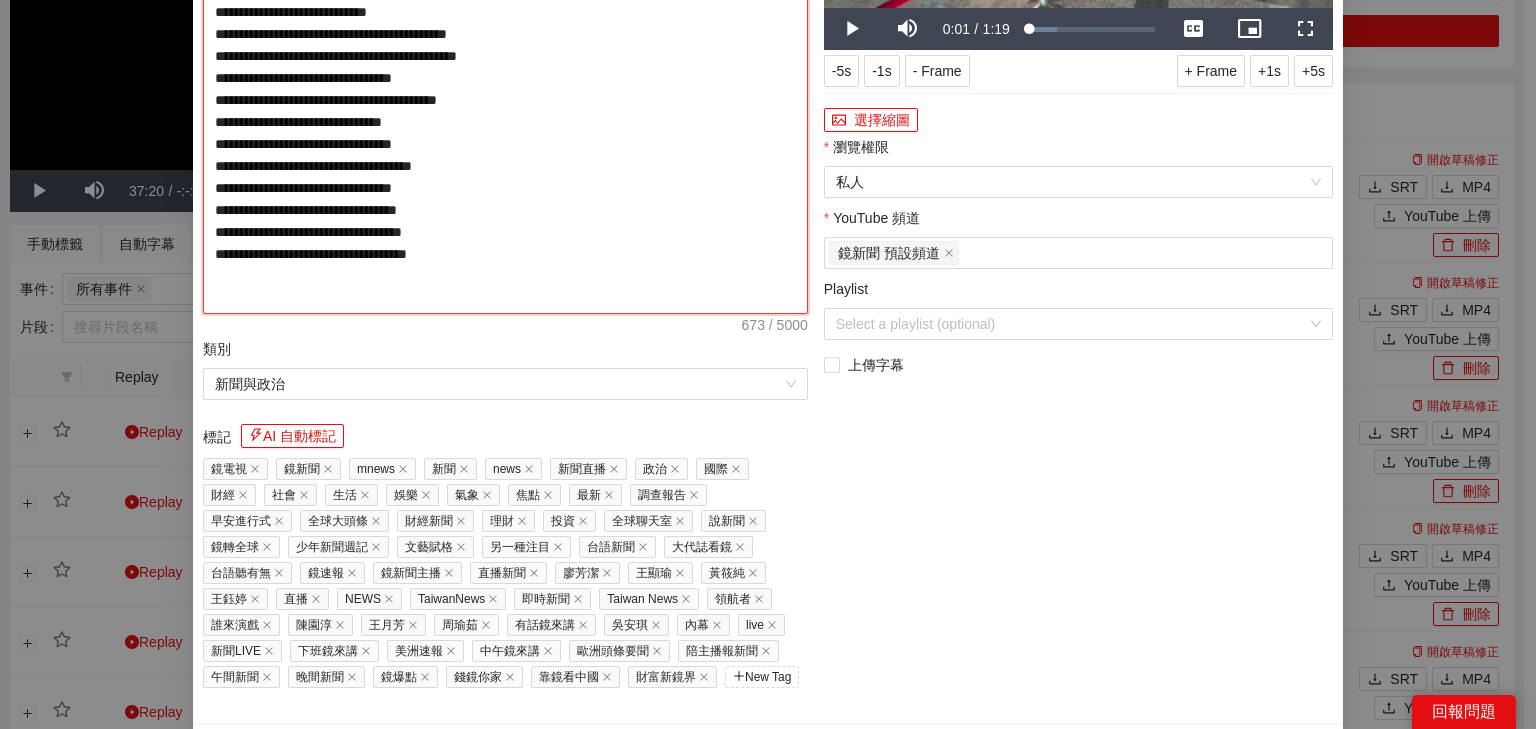 type on "**********" 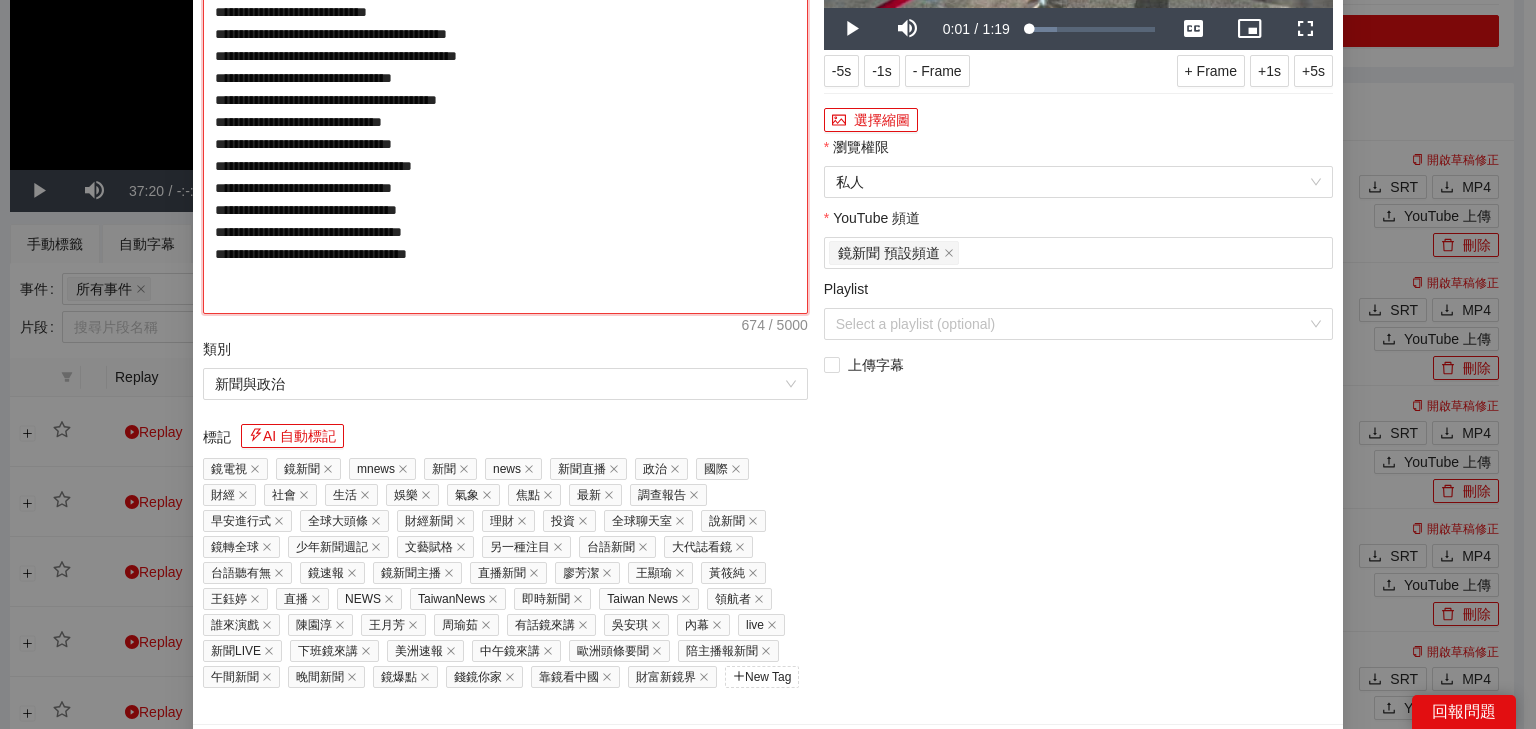 type on "**********" 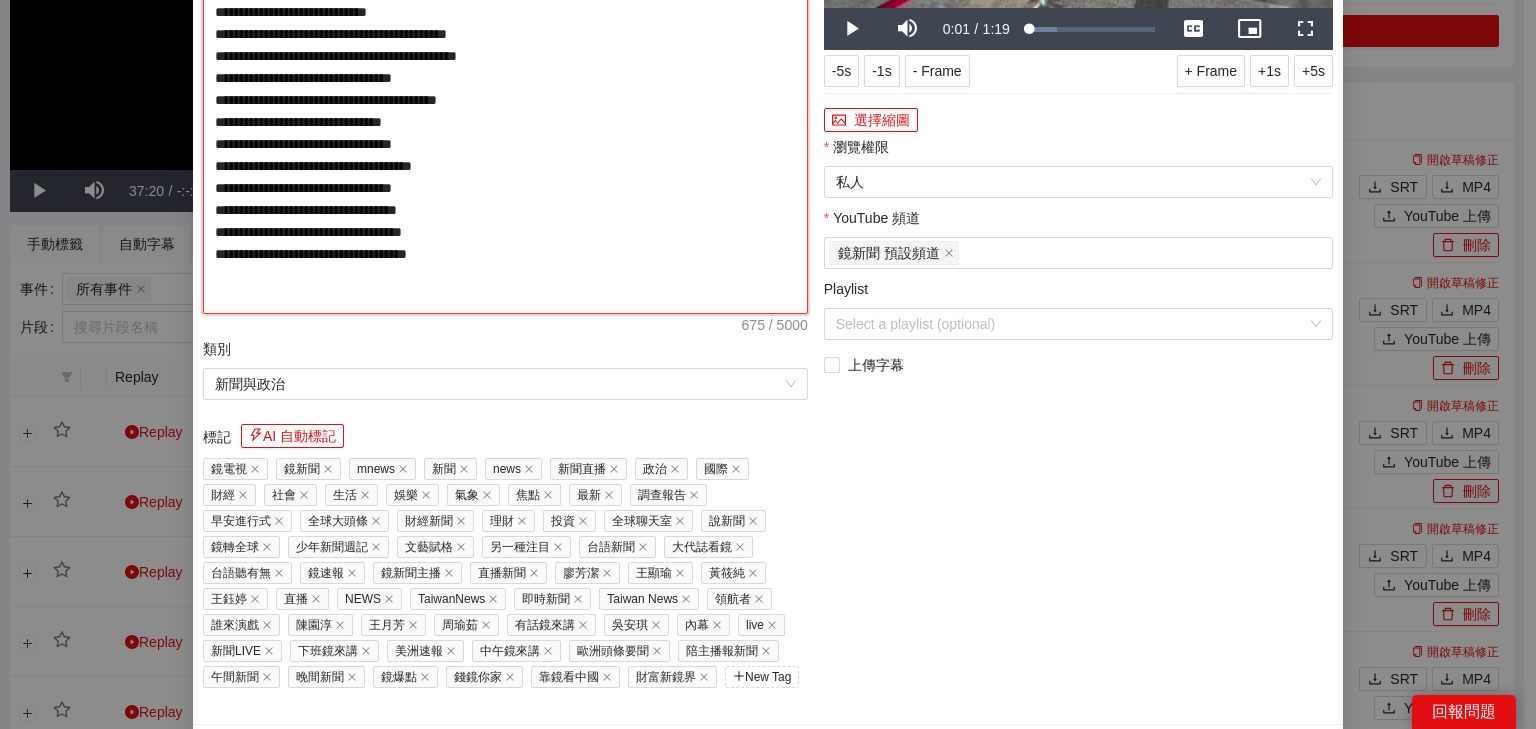 type on "**********" 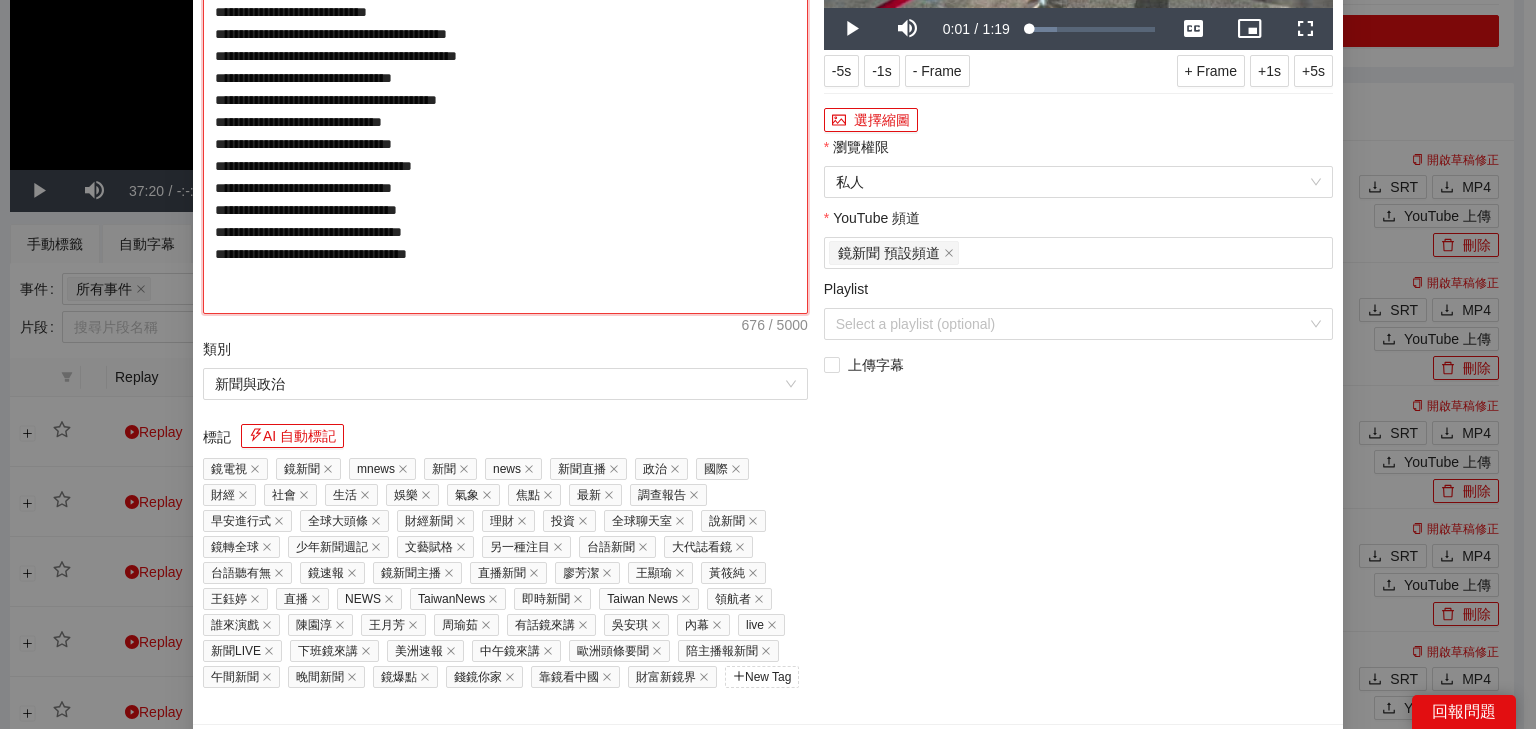 type on "**********" 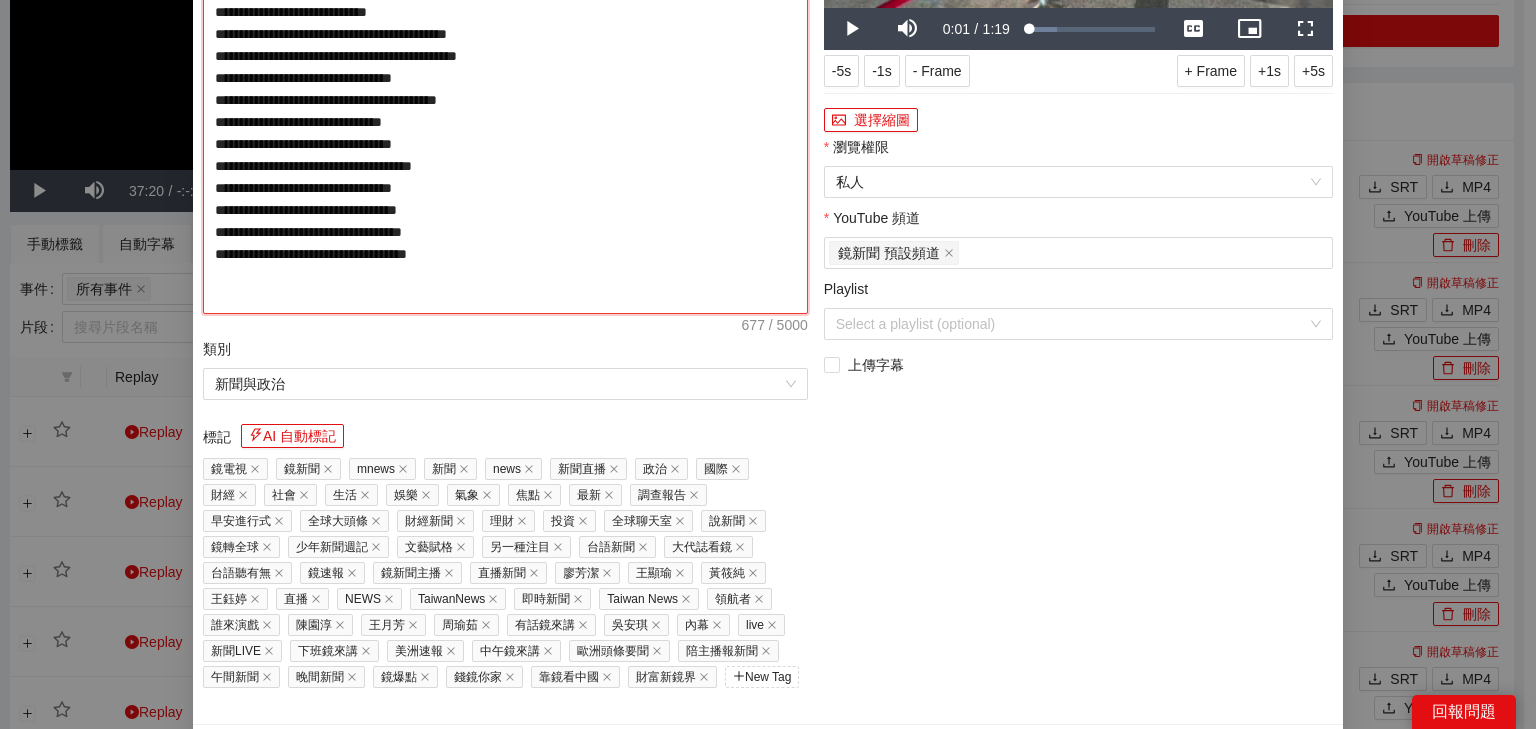 type on "**********" 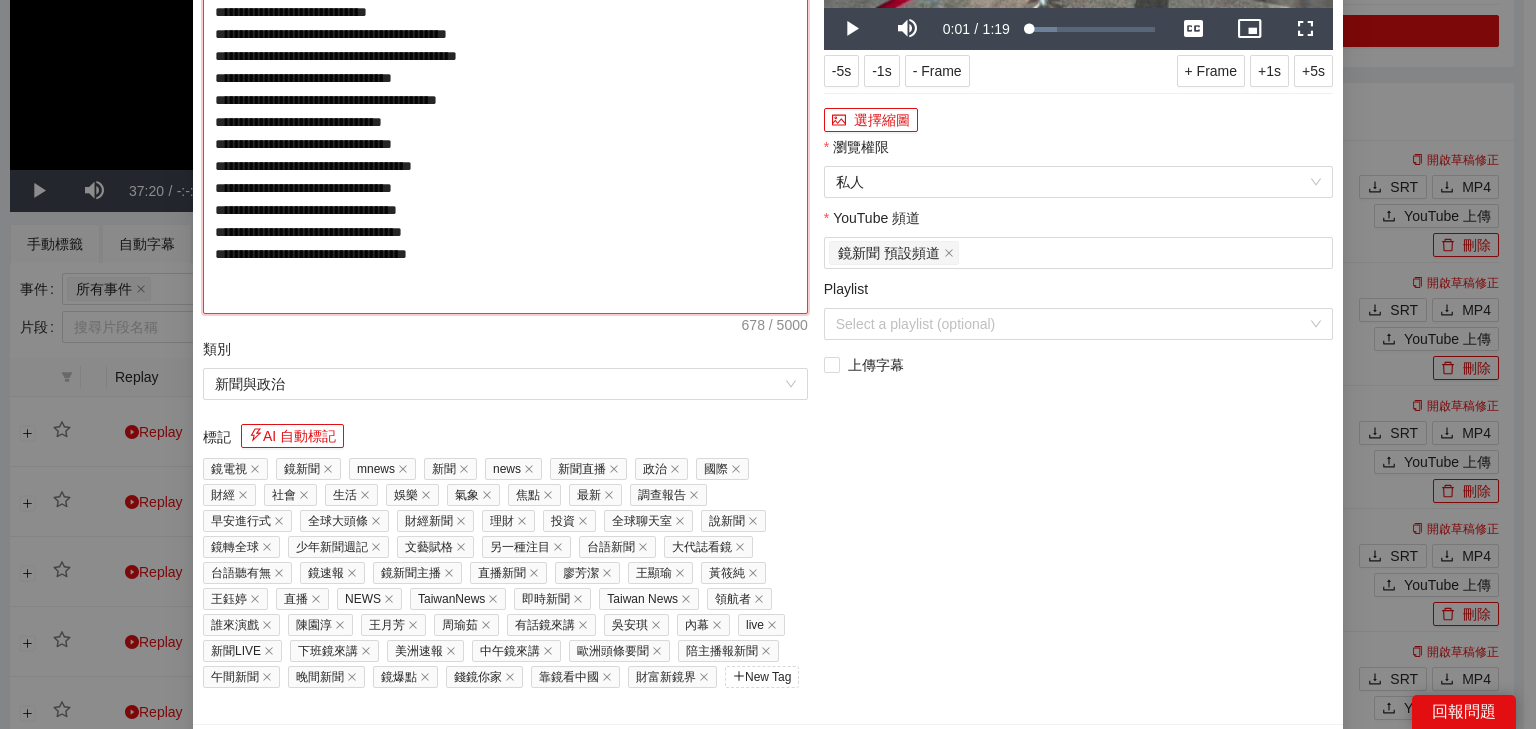 type on "**********" 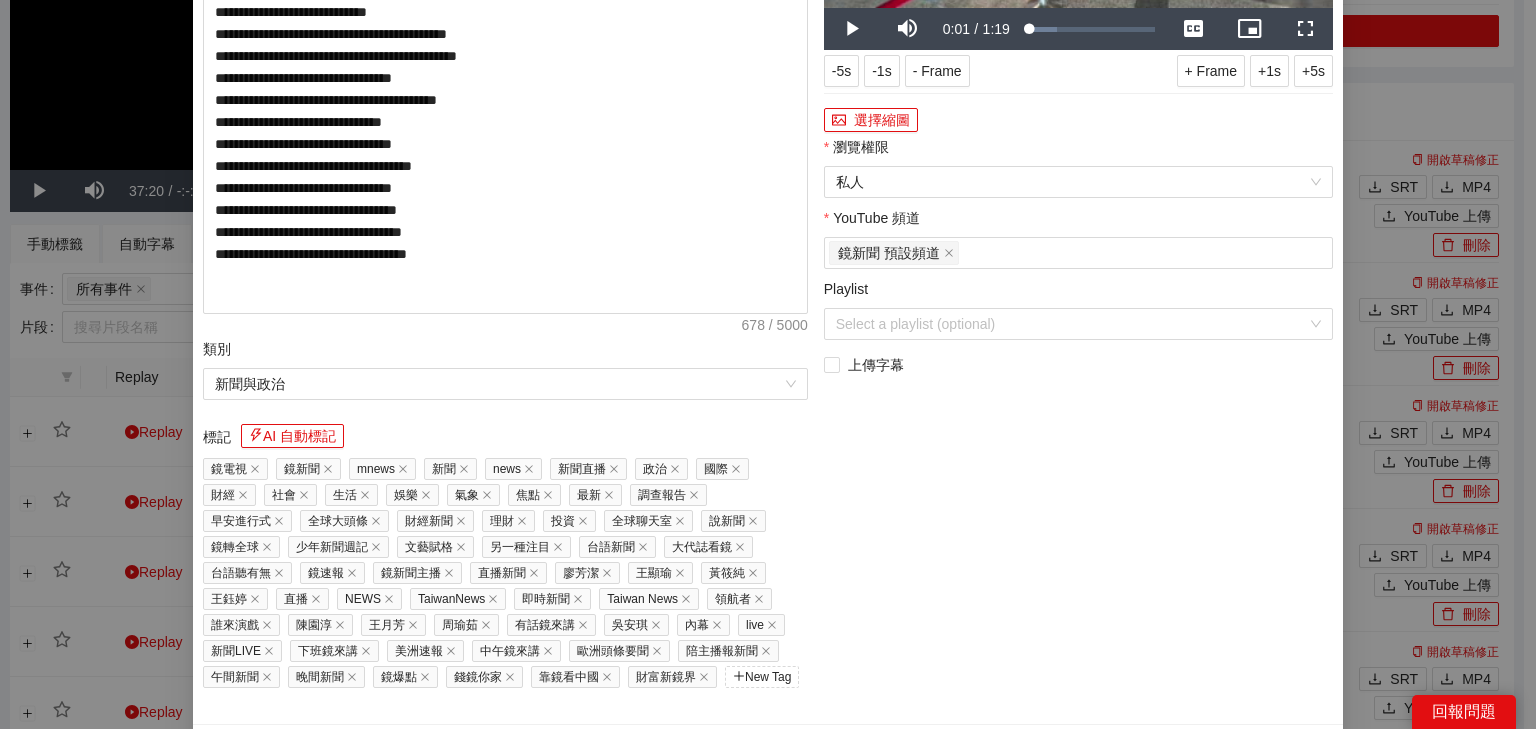 click at bounding box center [1078, -135] 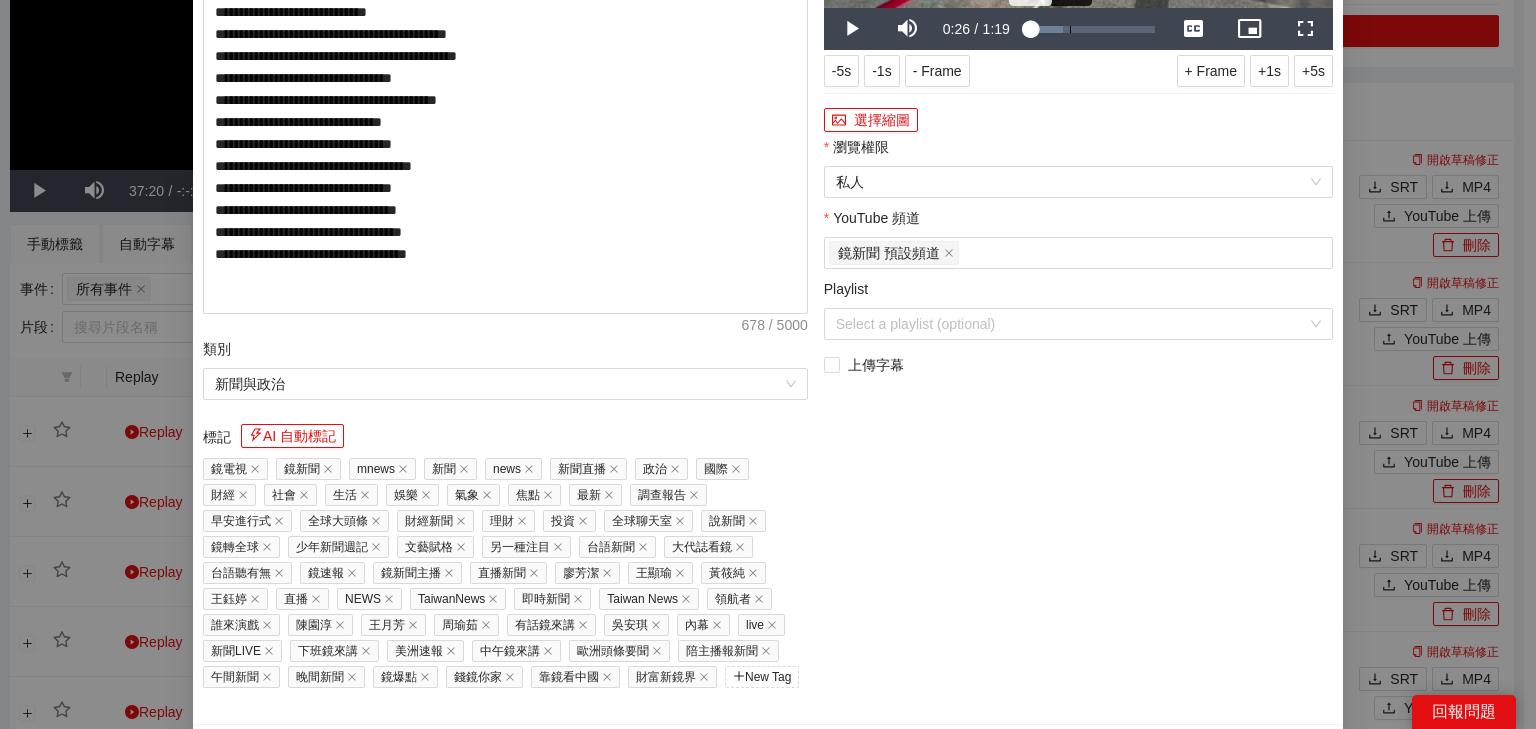 click on "0:26" at bounding box center [1070, 29] 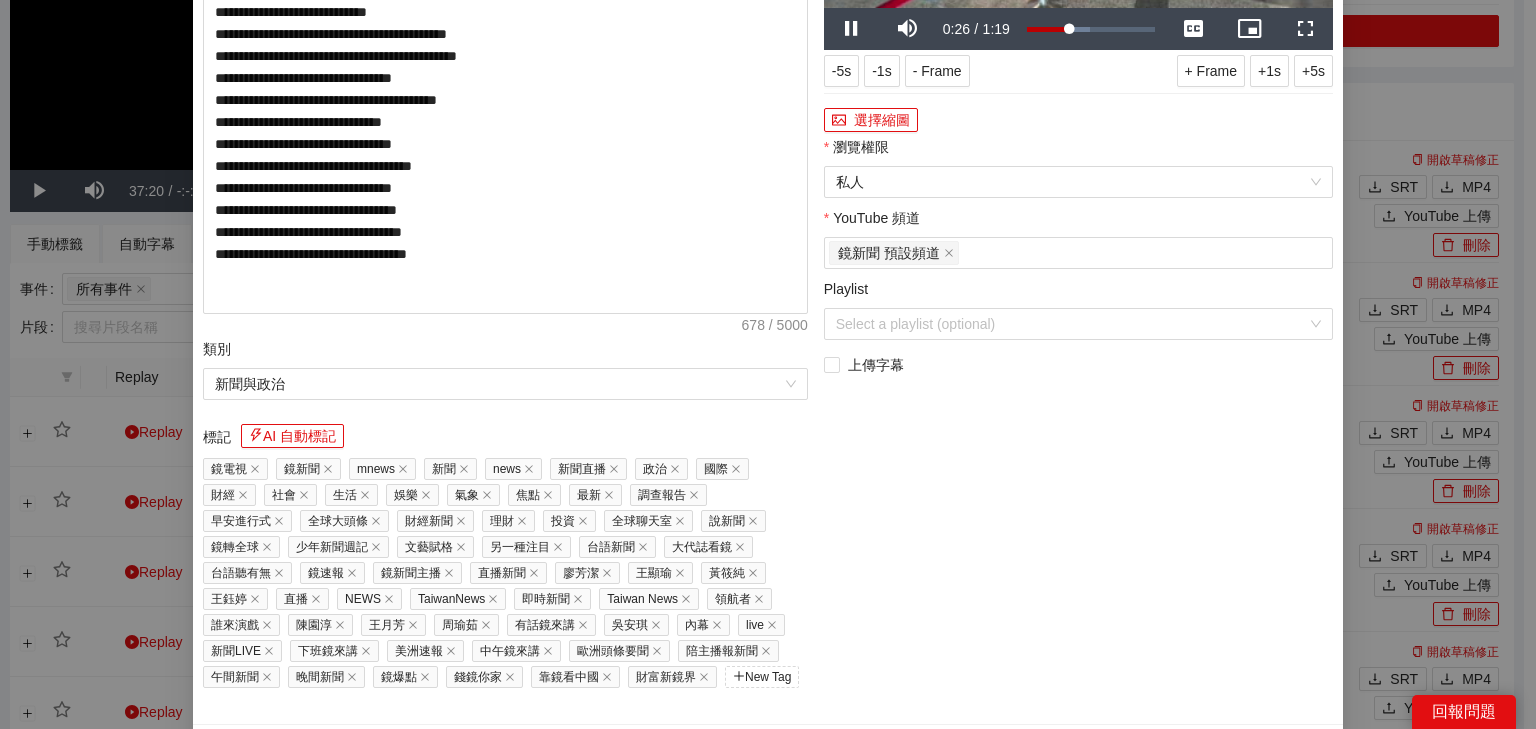 click at bounding box center [1078, -135] 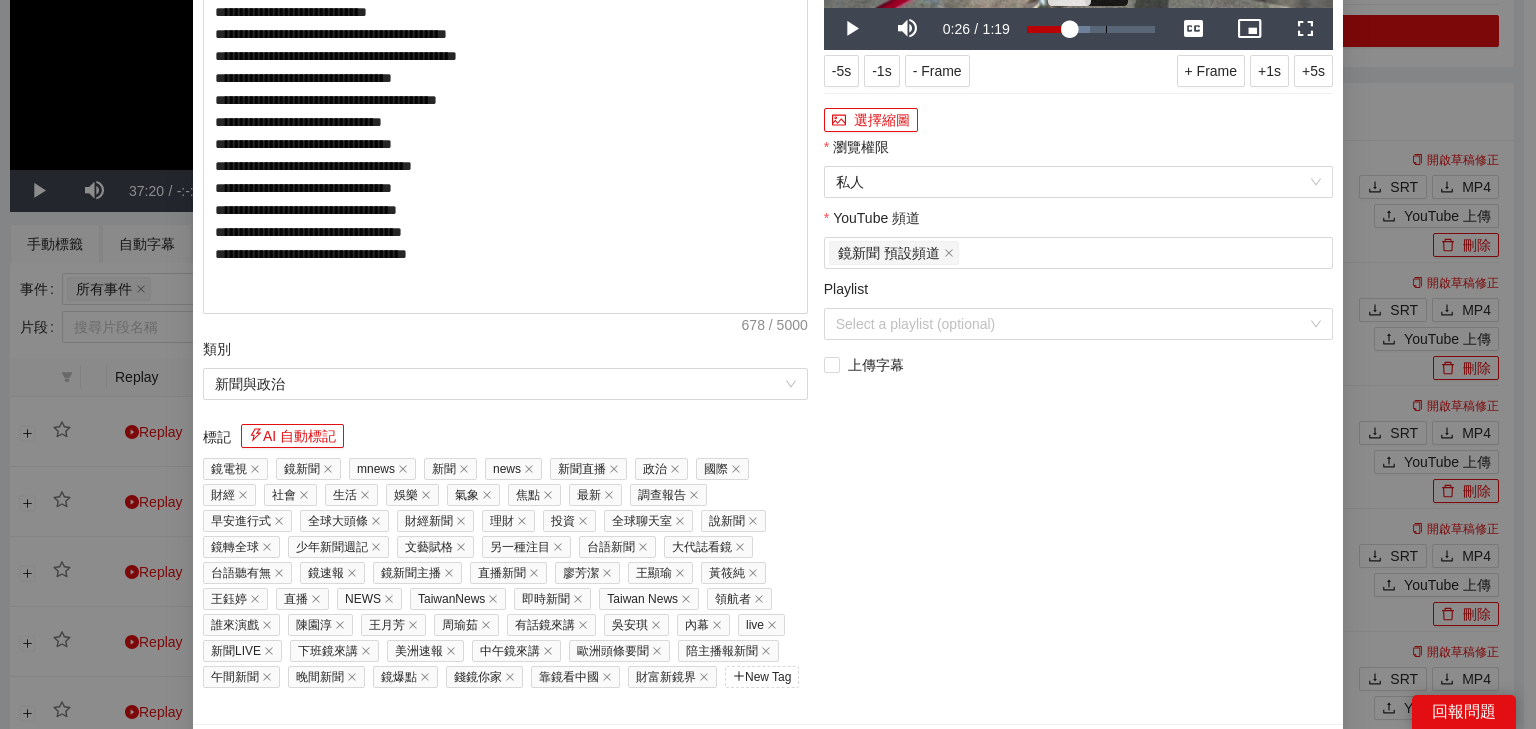 click on "Loaded :  49.44% 0:49 0:26" at bounding box center [1091, 29] 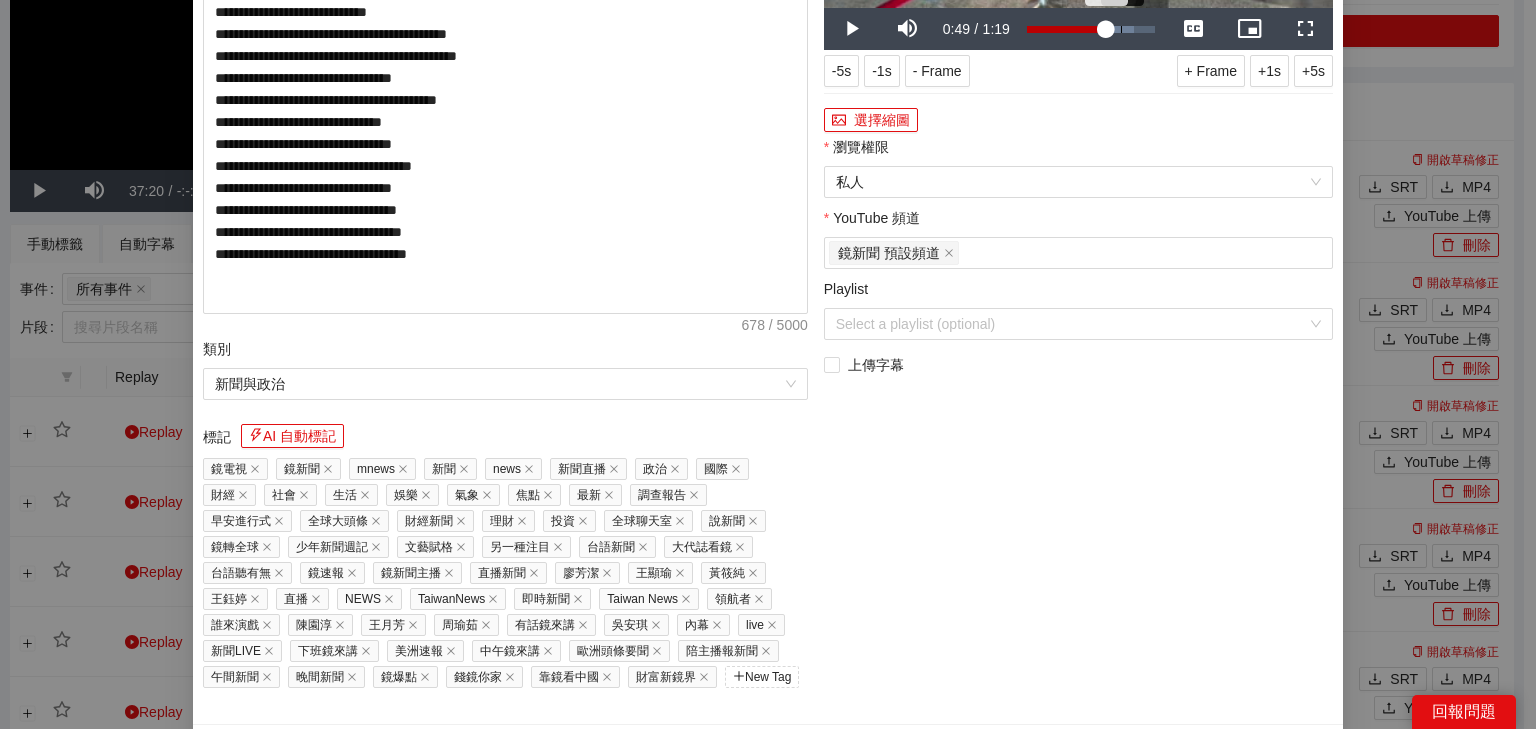 click at bounding box center [1118, 29] 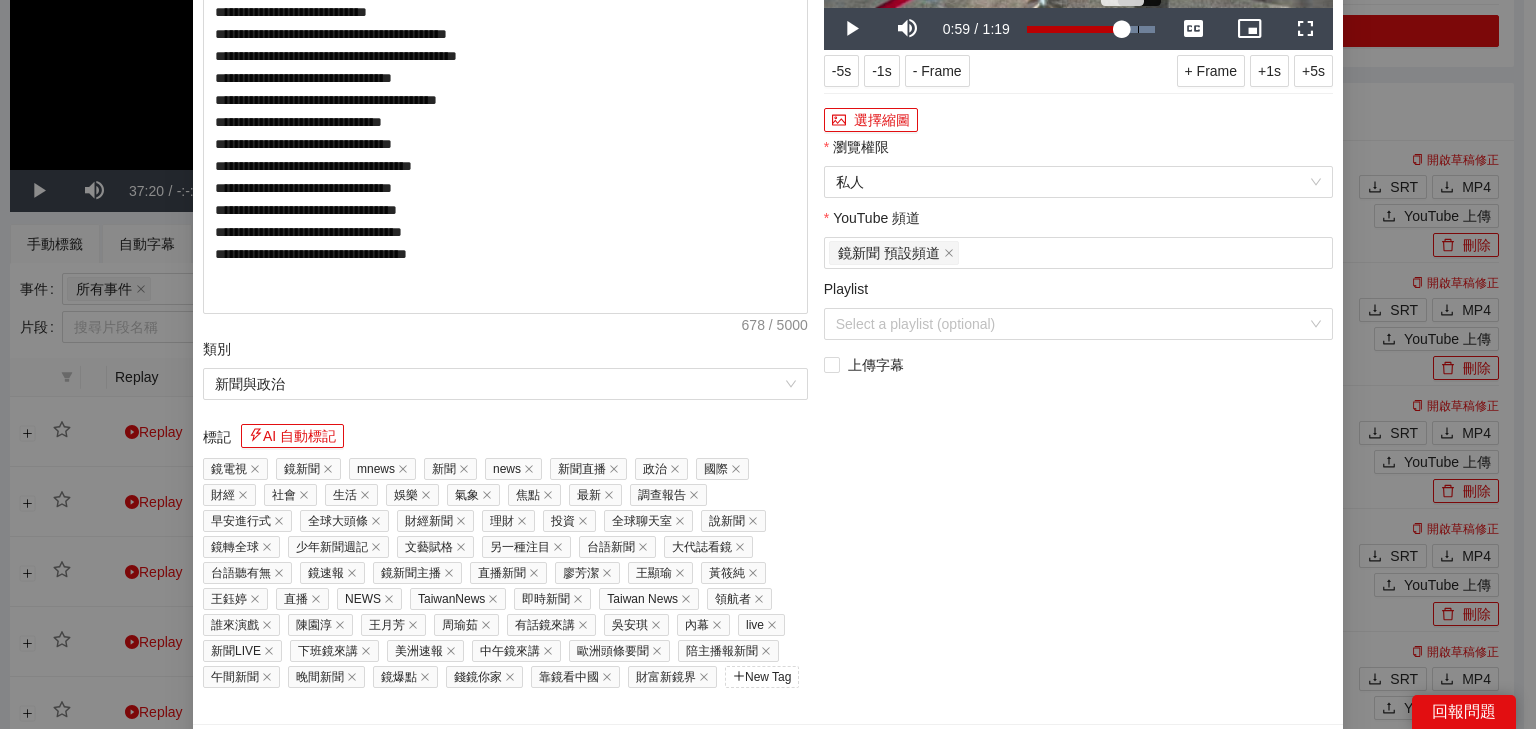 click on "Loaded :  100.00% 1:08 0:59" at bounding box center (1091, 29) 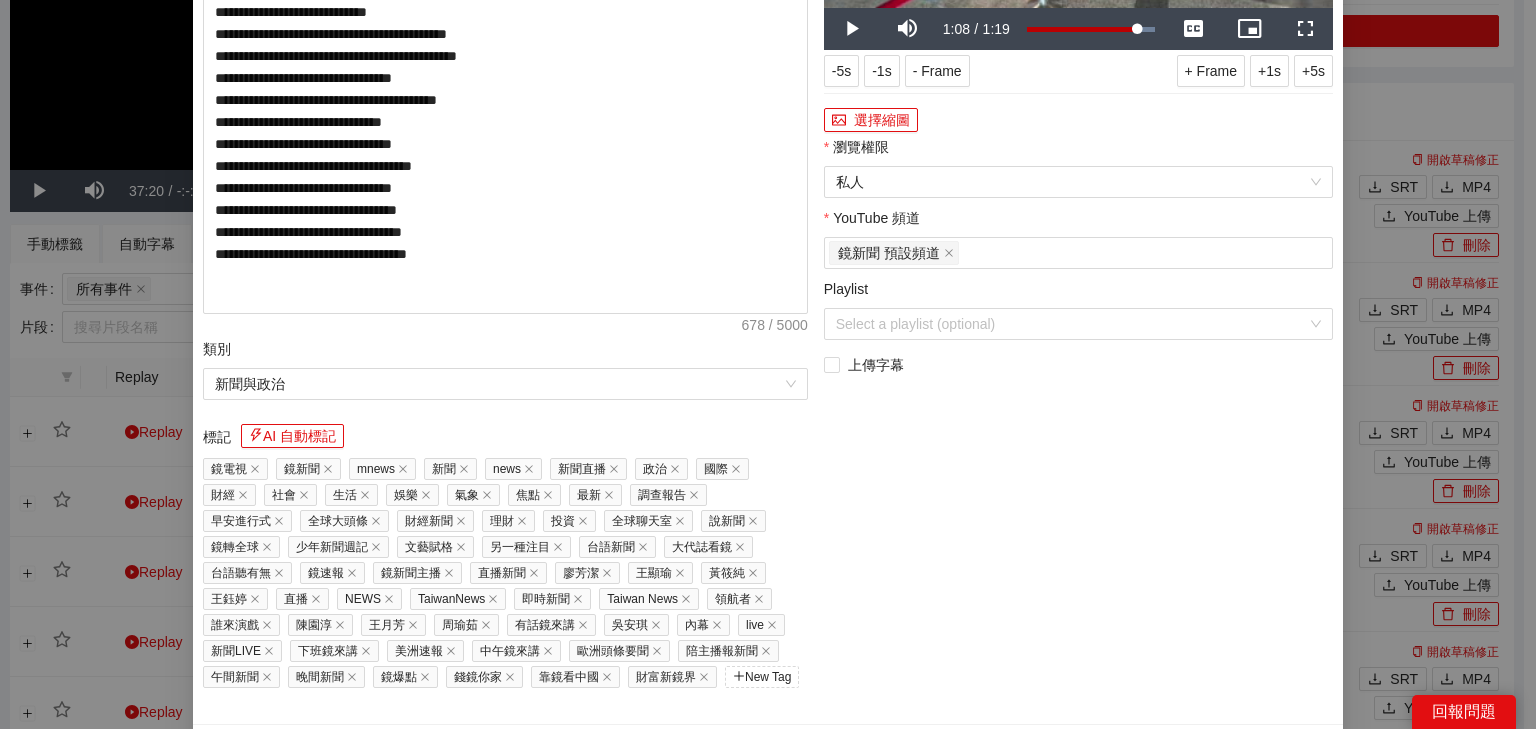 click at bounding box center [1078, -135] 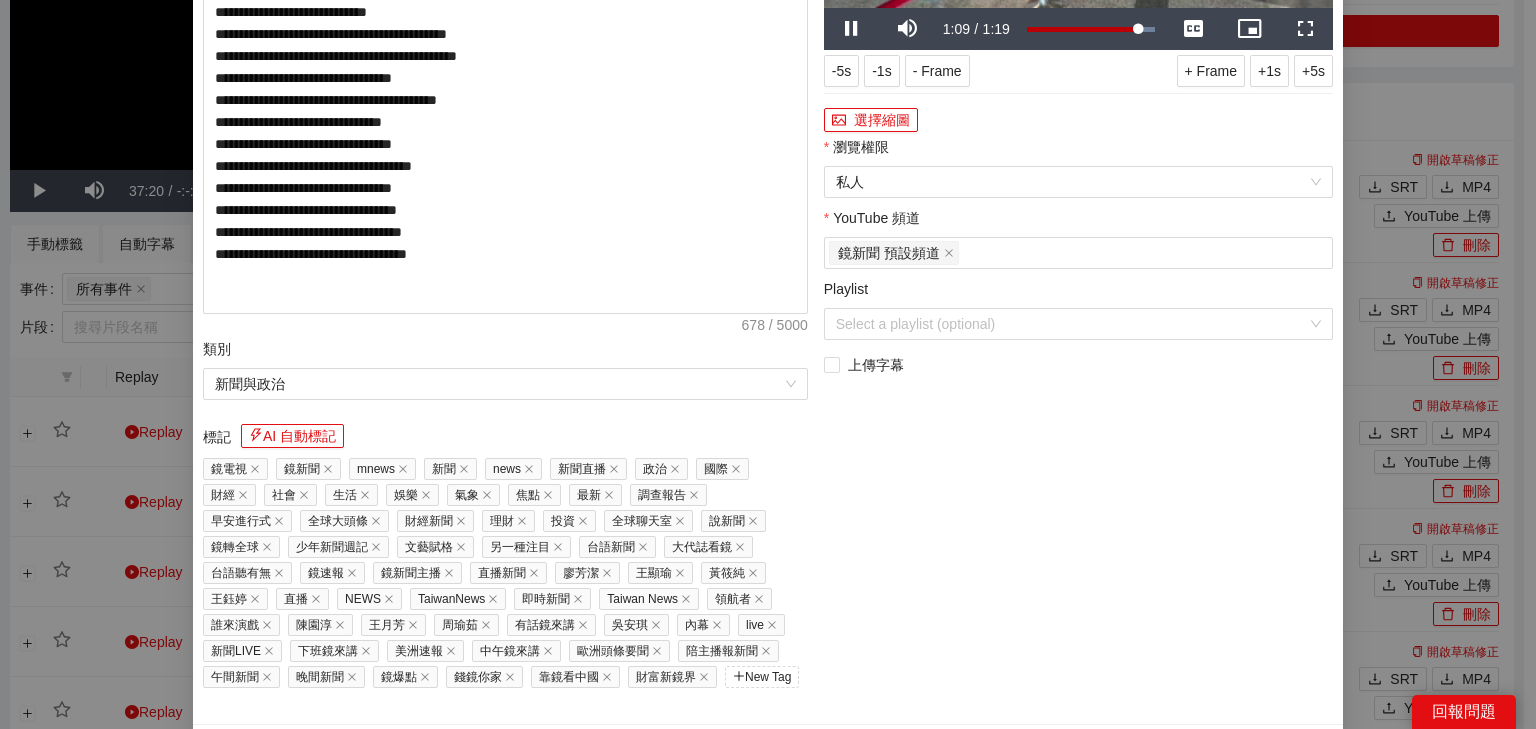 click at bounding box center [1078, -135] 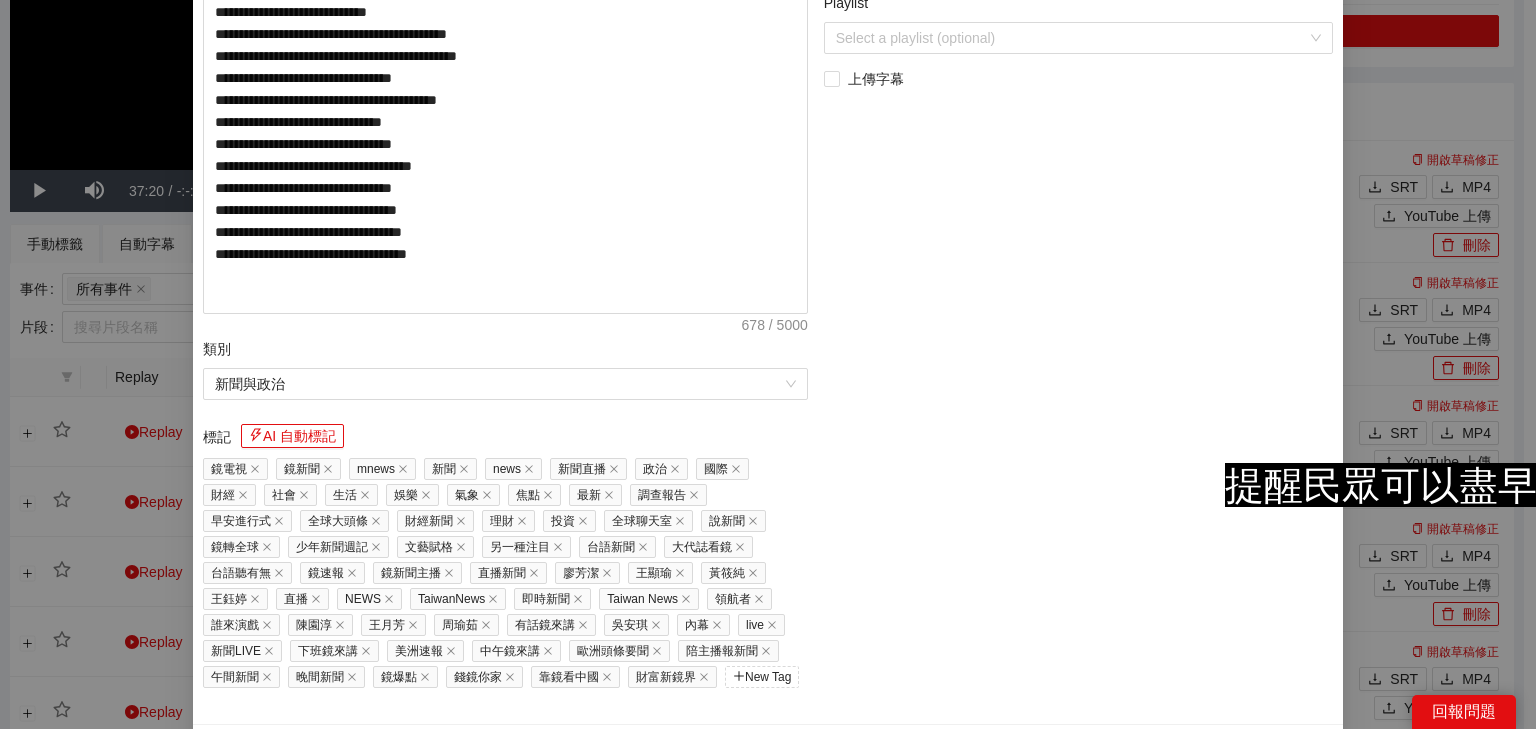 scroll, scrollTop: 0, scrollLeft: 0, axis: both 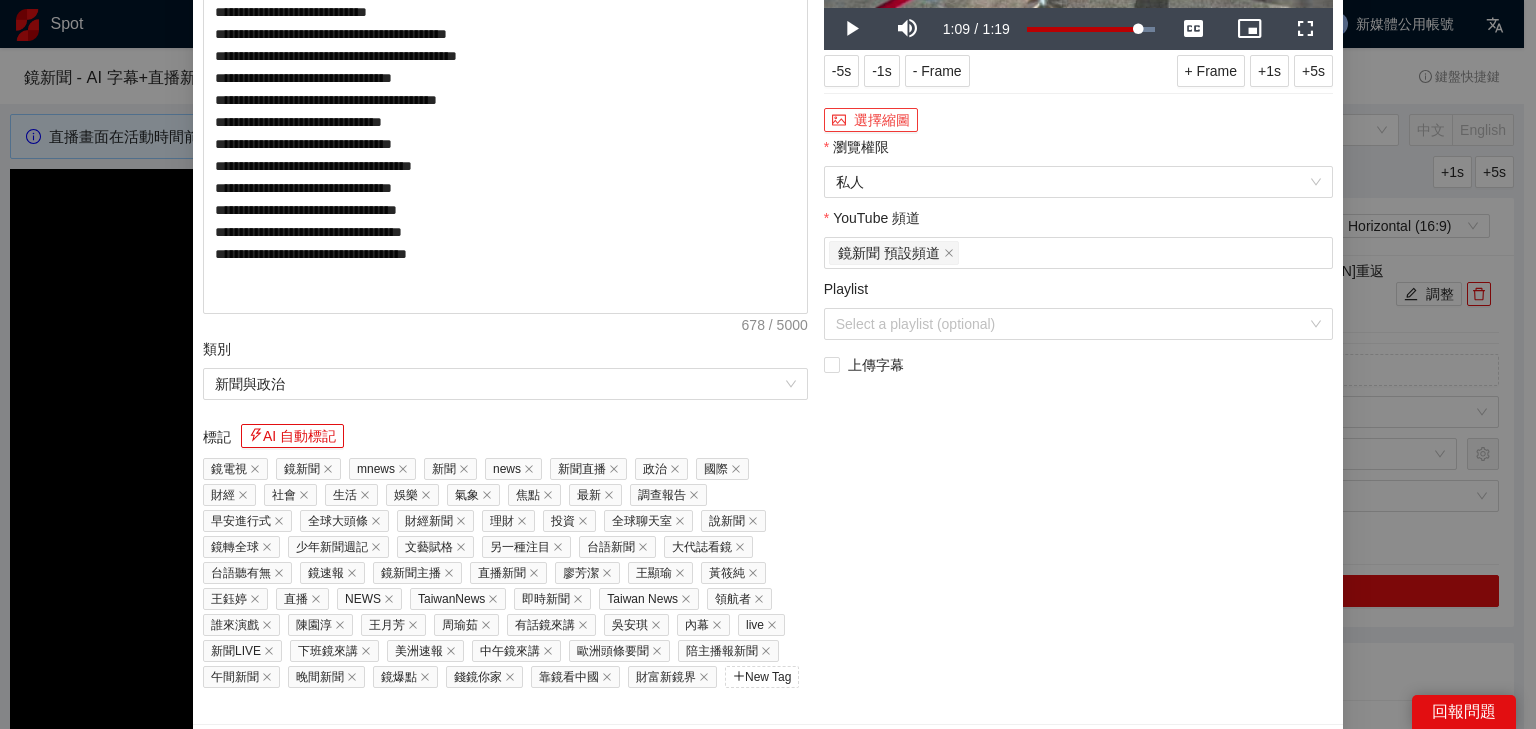 click on "選擇縮圖" at bounding box center [871, 120] 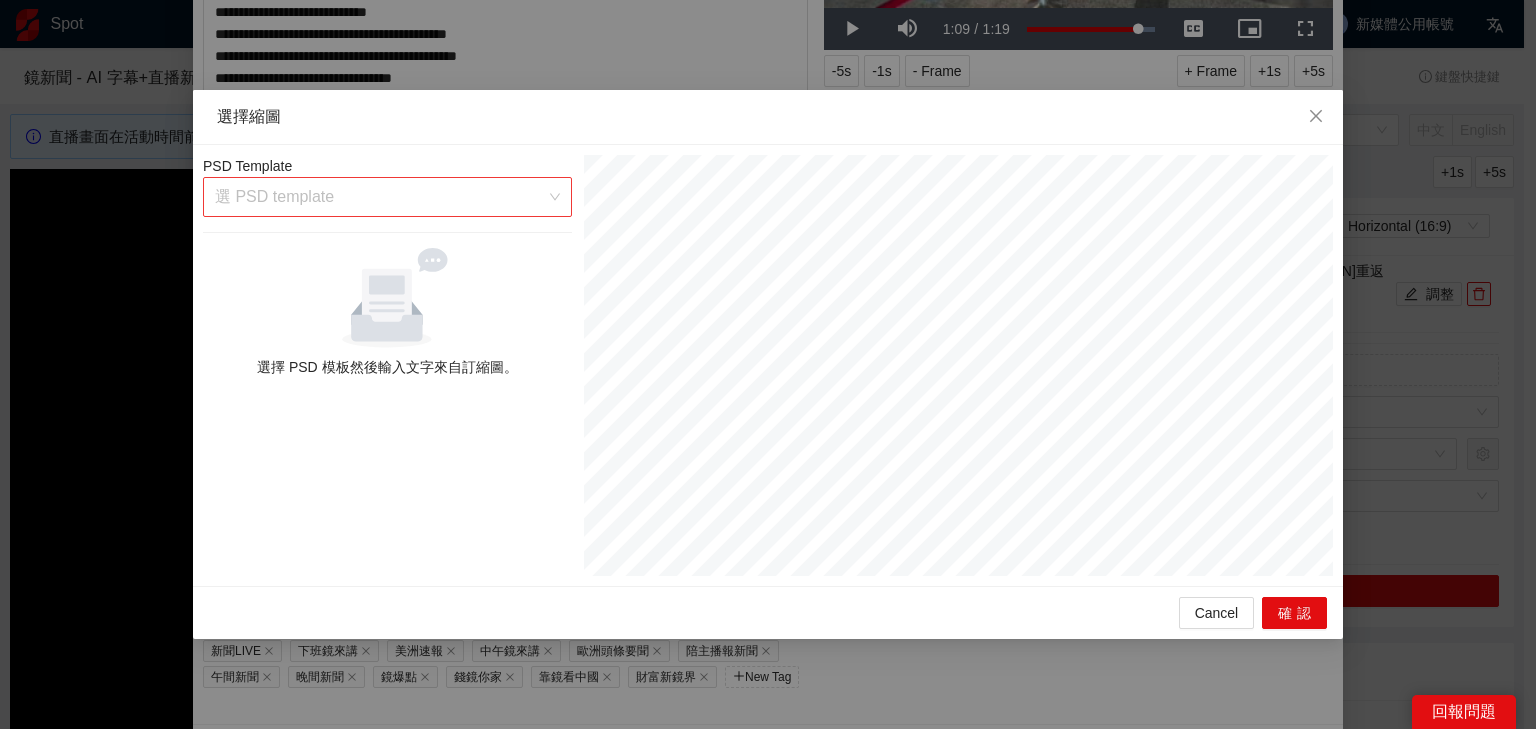 click at bounding box center [380, 197] 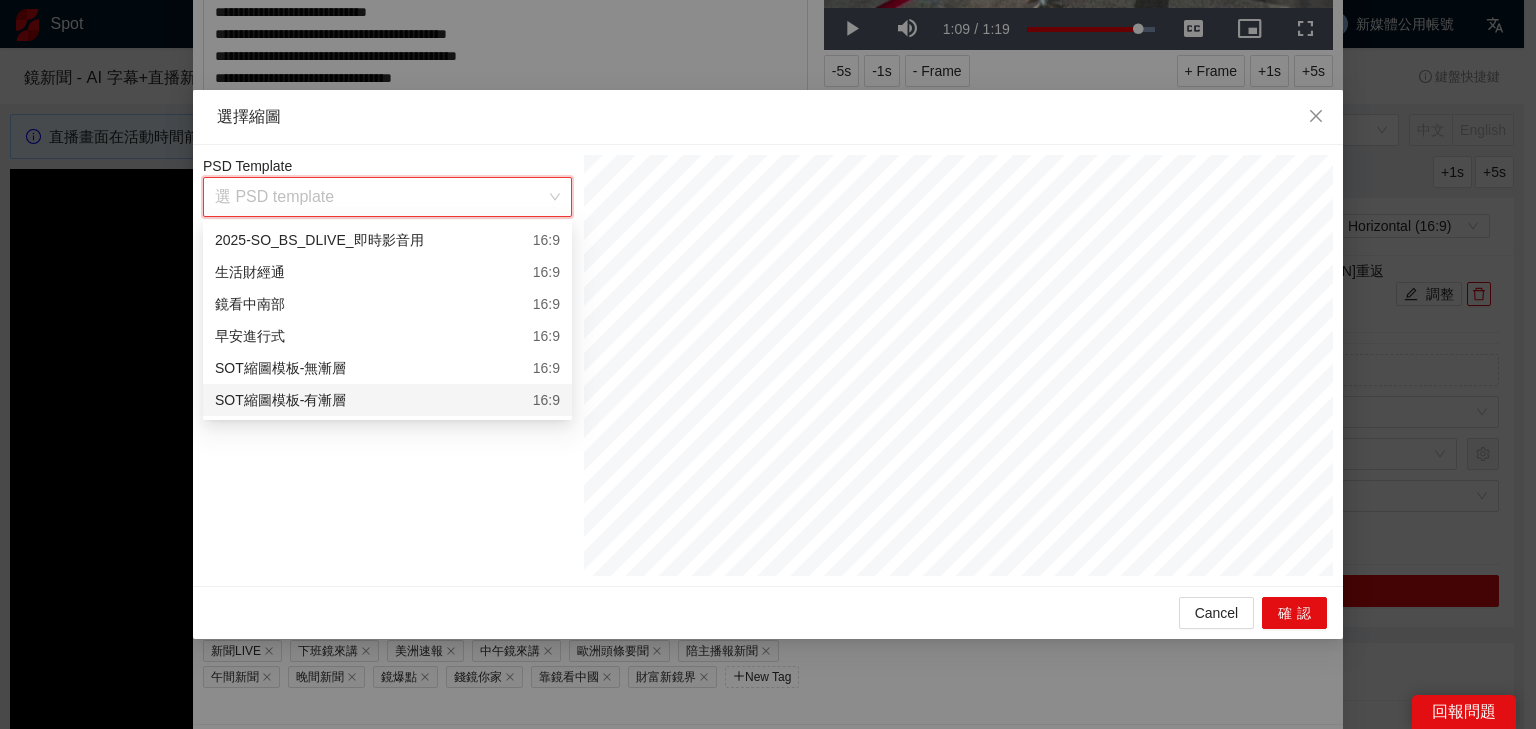click on "SOT縮圖模板-有漸層 16:9" at bounding box center (387, 400) 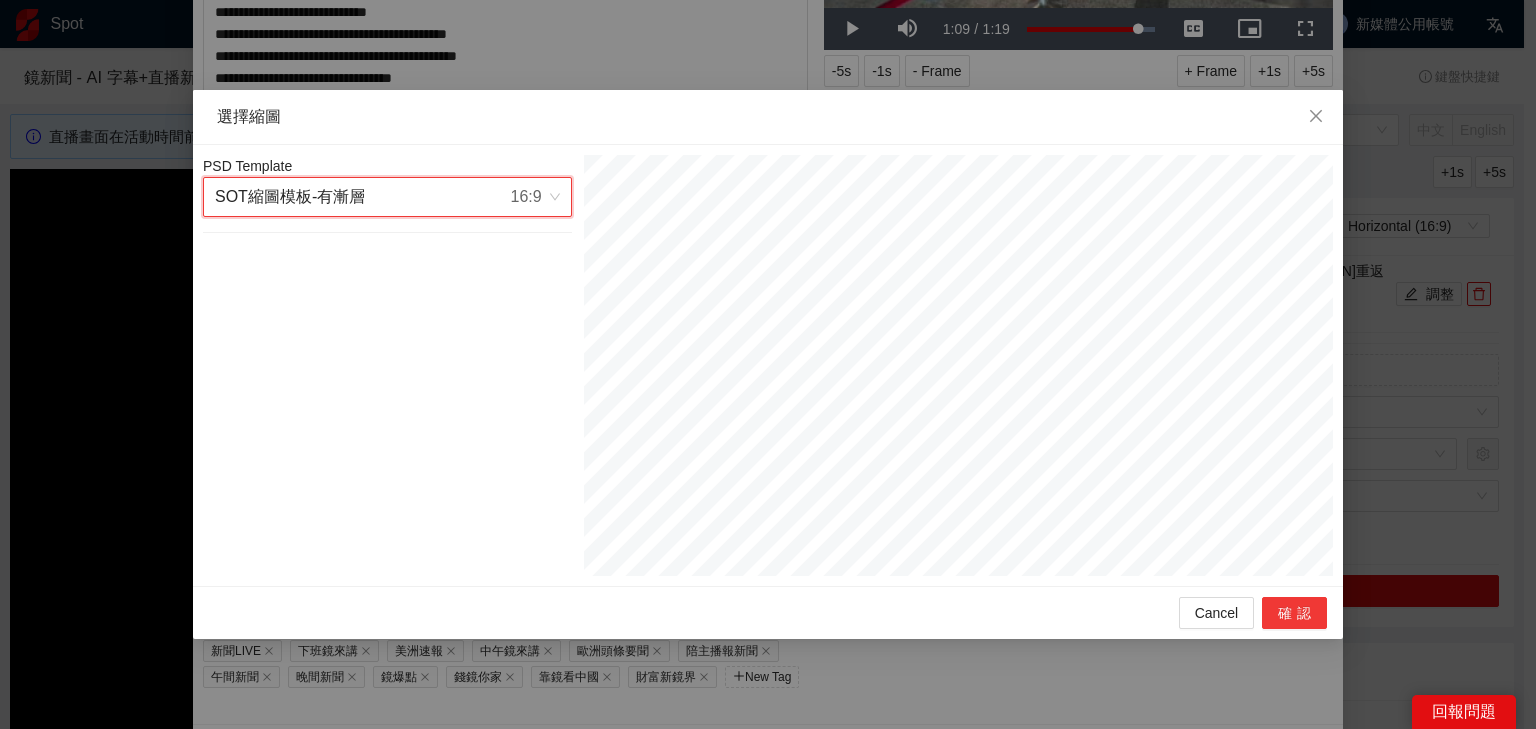 click on "確認" at bounding box center (1294, 613) 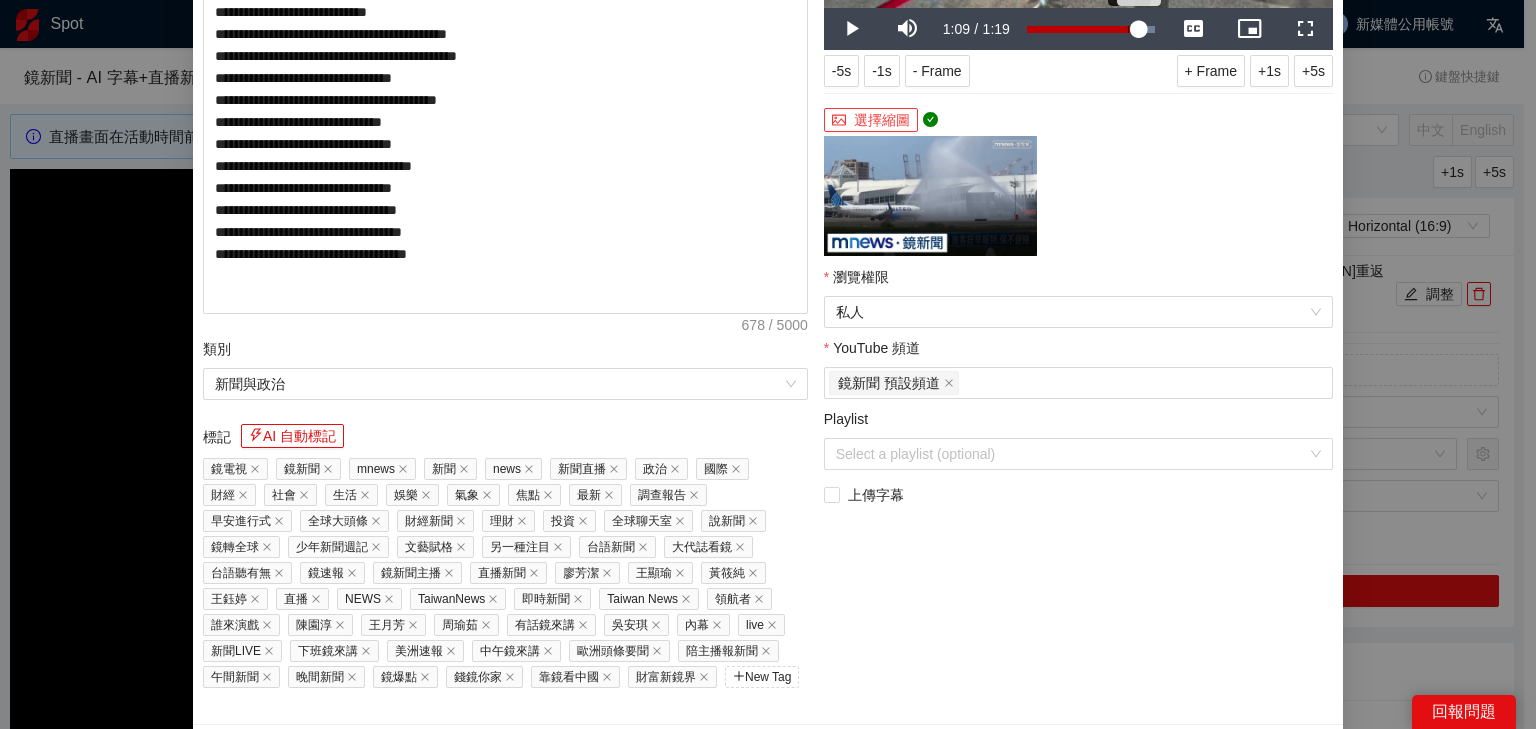 click on "1:09" at bounding box center [1083, 29] 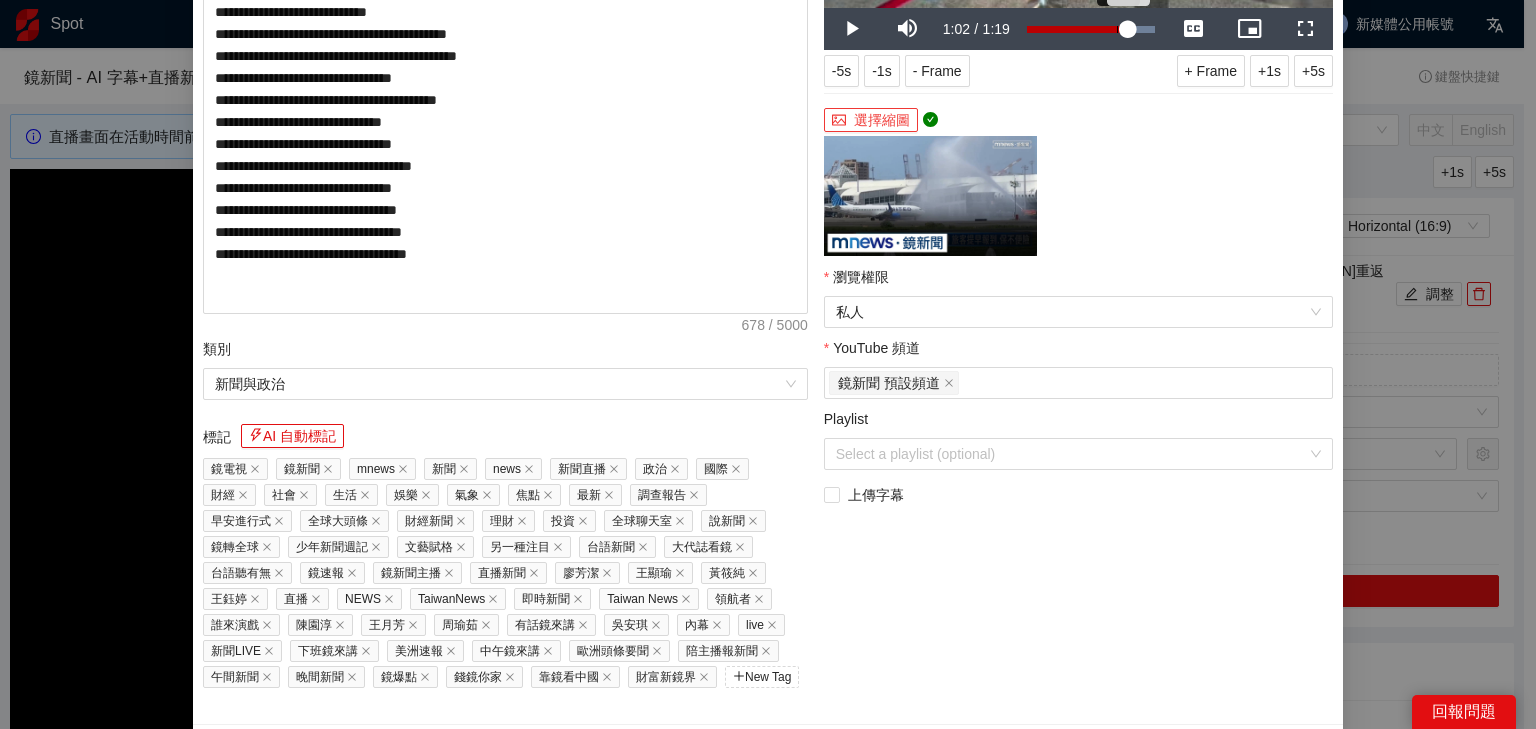 click on "1:02" at bounding box center [1077, 29] 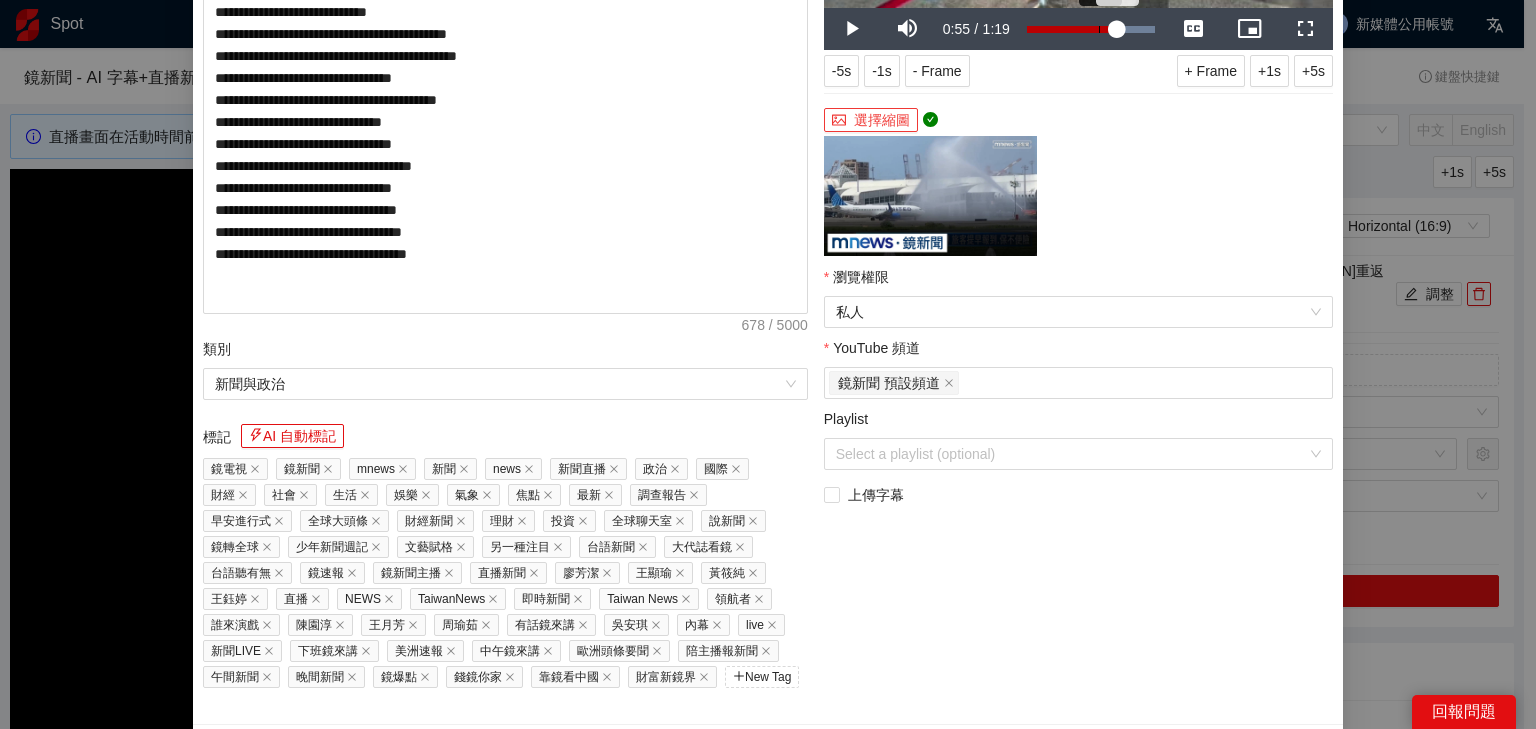 click on "0:55" at bounding box center [1072, 29] 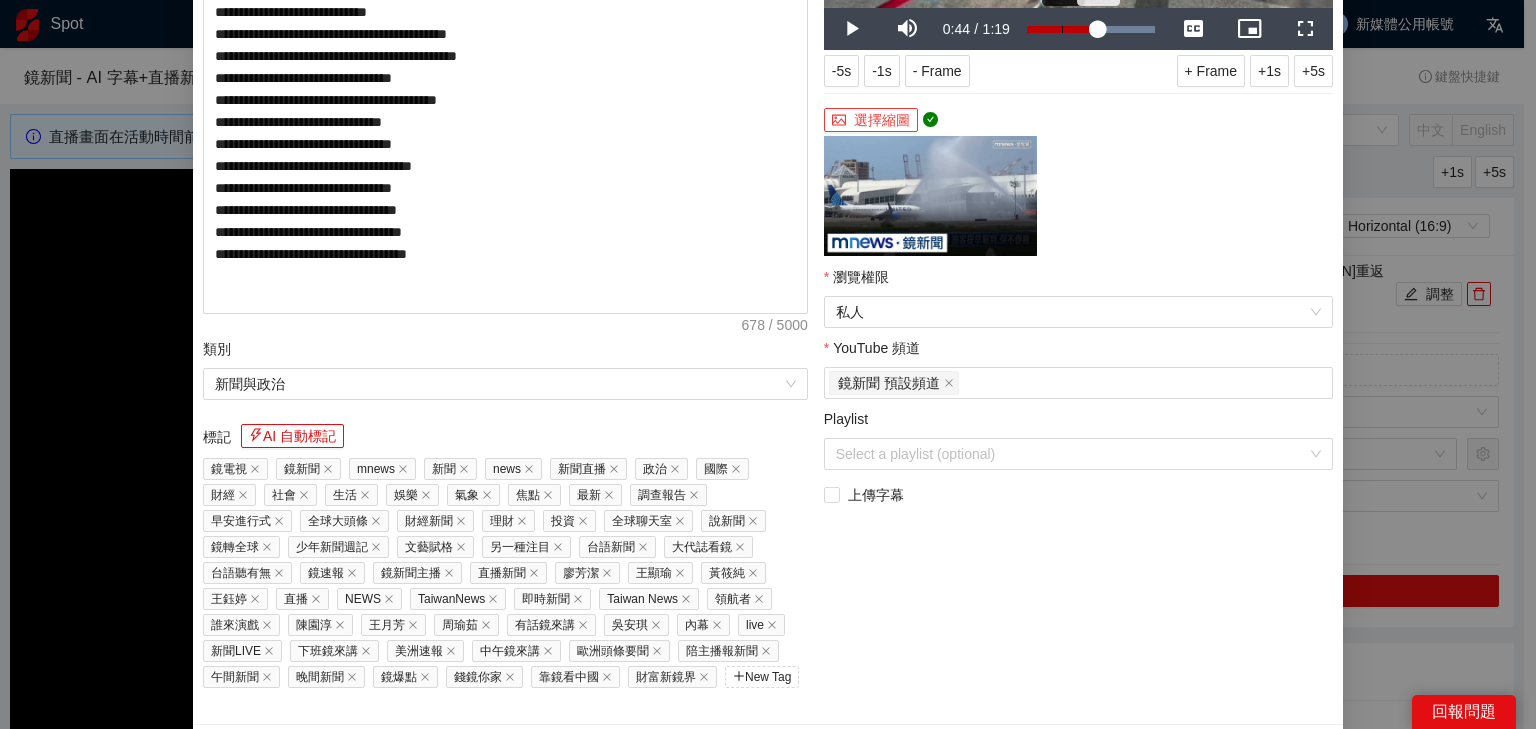 click on "0:21" at bounding box center [1062, 29] 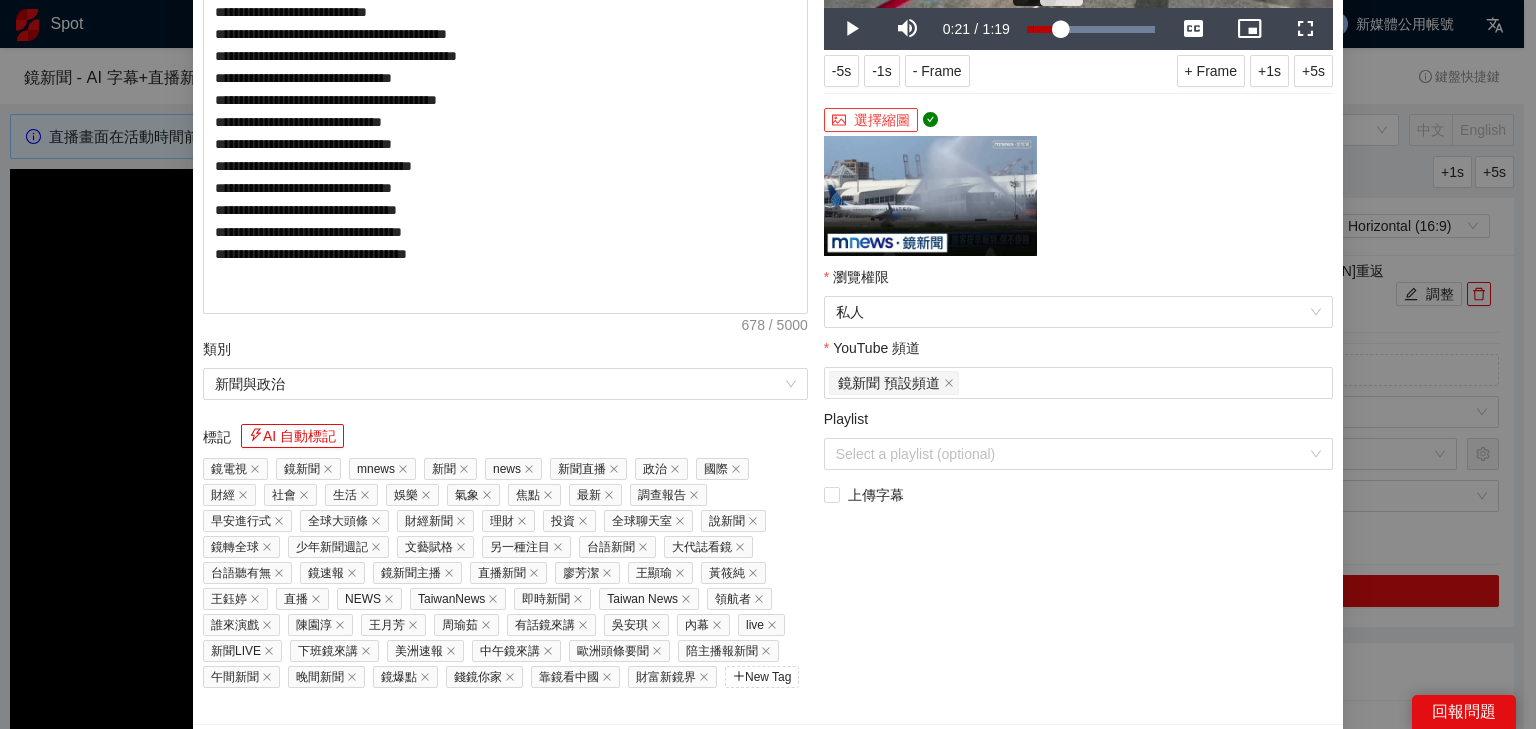 click on "Loaded :  100.00% 0:03 0:21" at bounding box center (1091, 29) 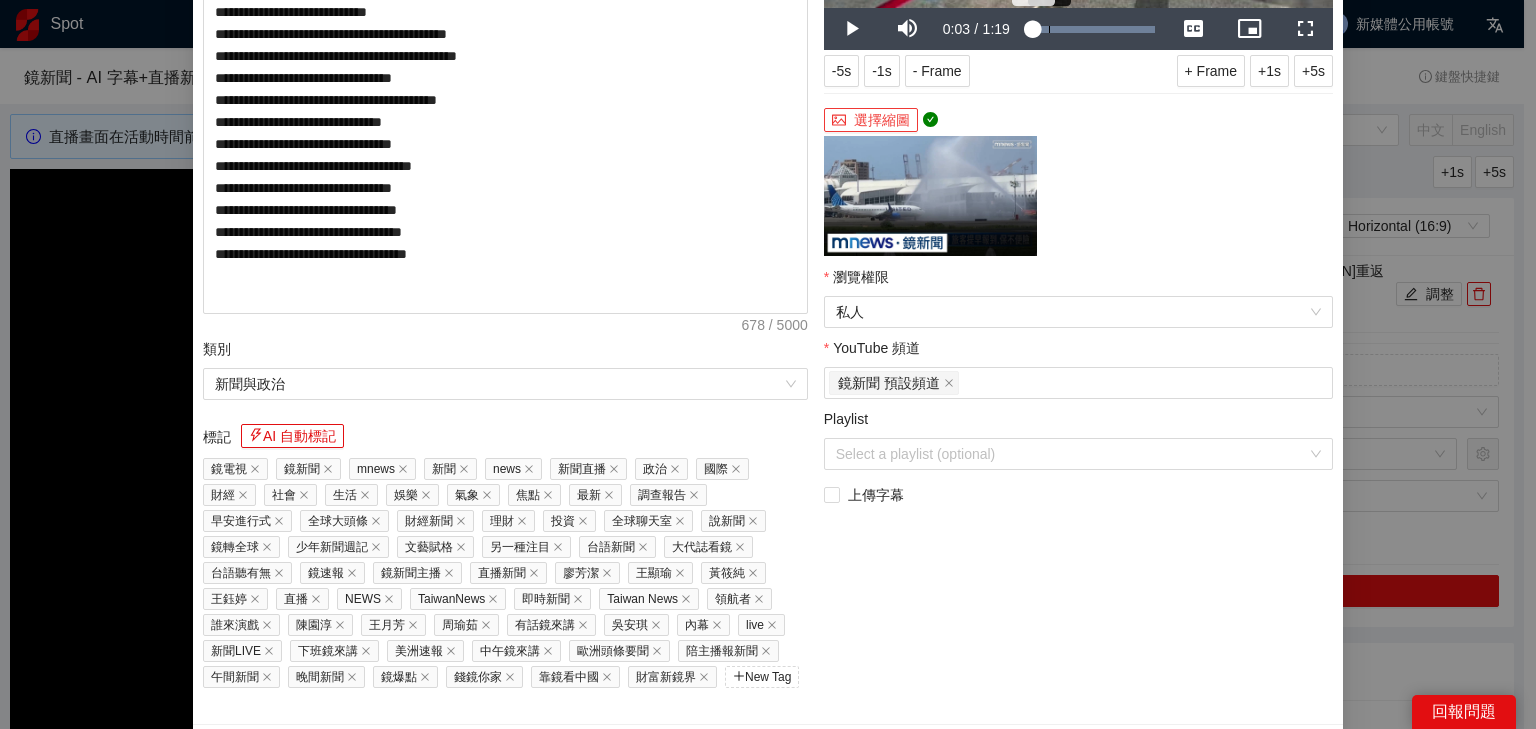 click on "Loaded :  100.00% 0:13 0:03" at bounding box center (1091, 29) 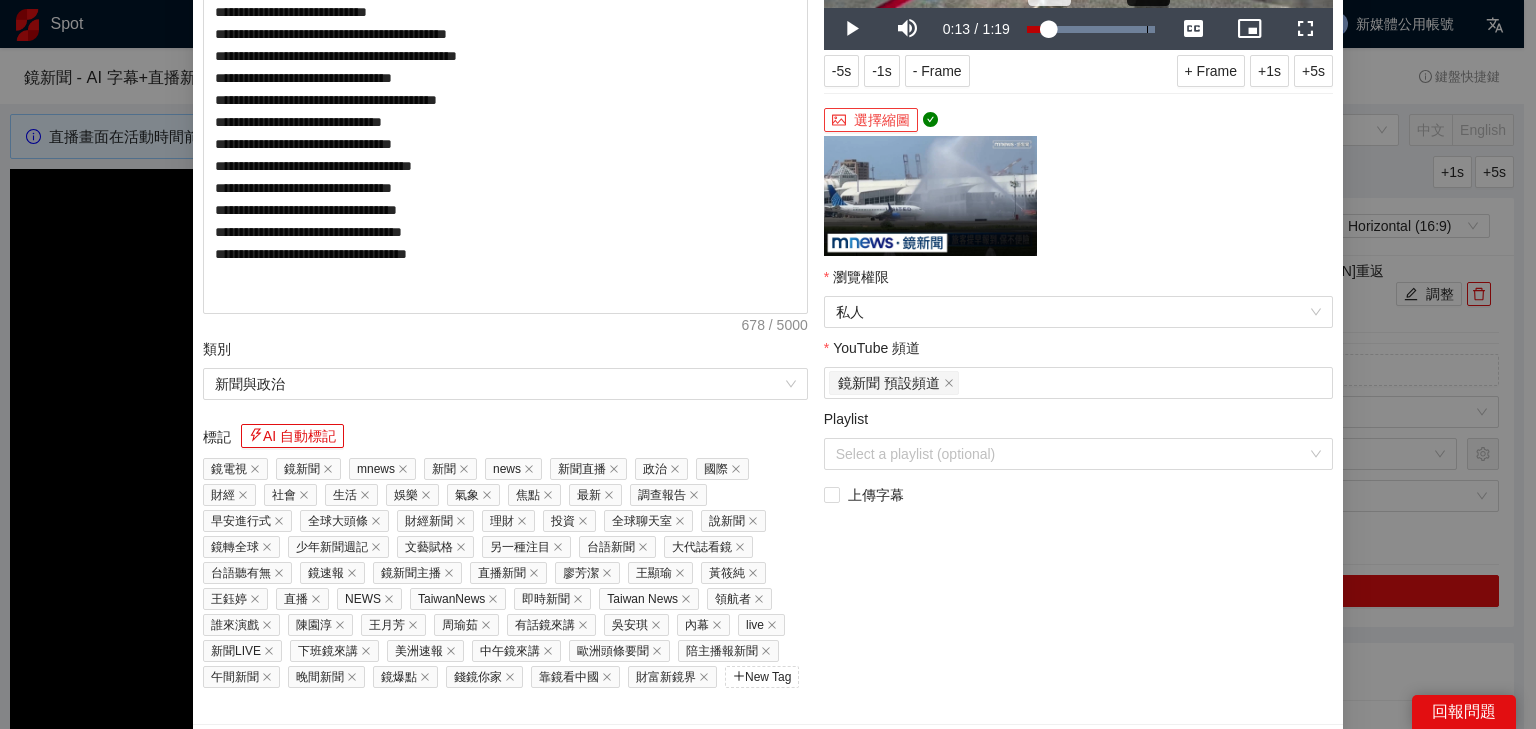 click on "1:14" at bounding box center (1147, 29) 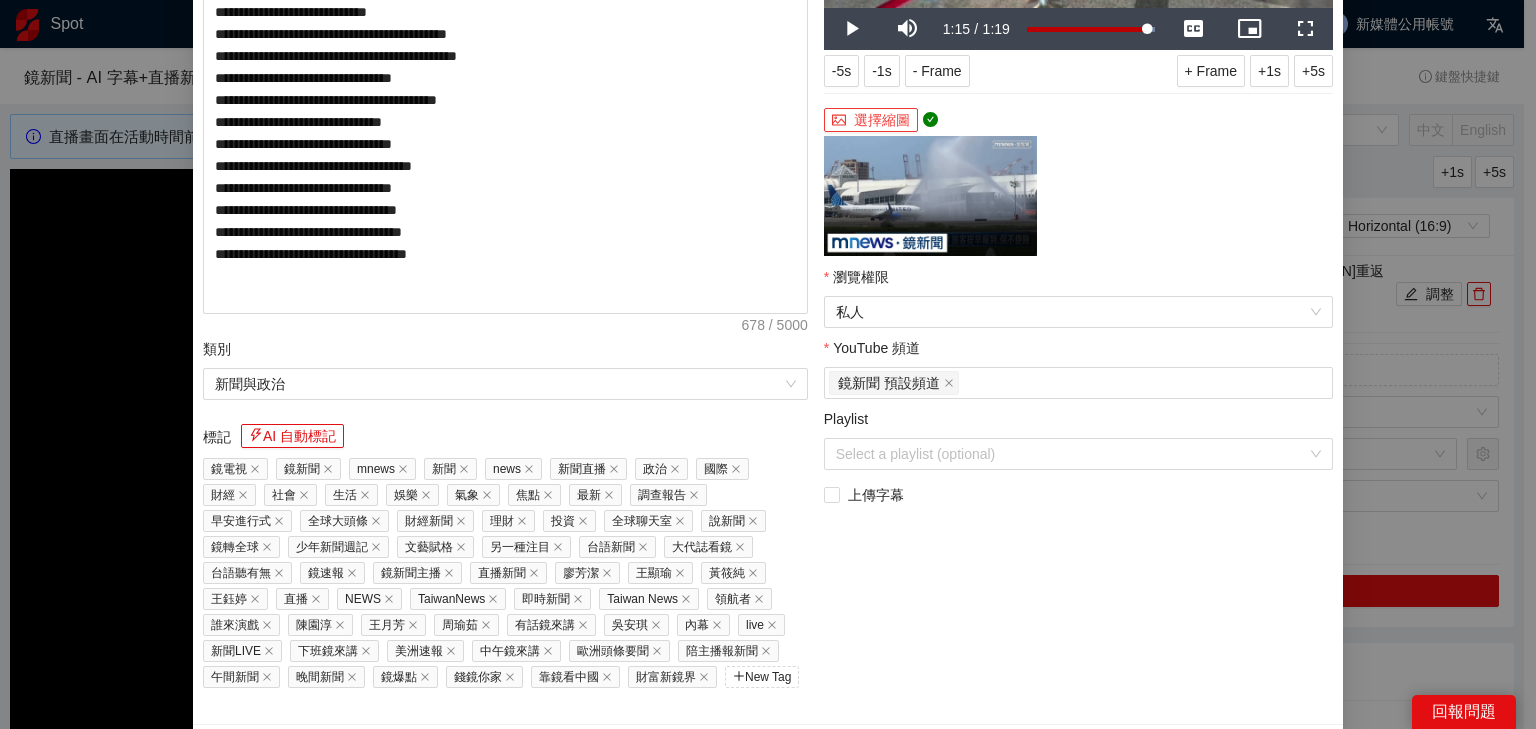 click on "選擇縮圖" at bounding box center (871, 120) 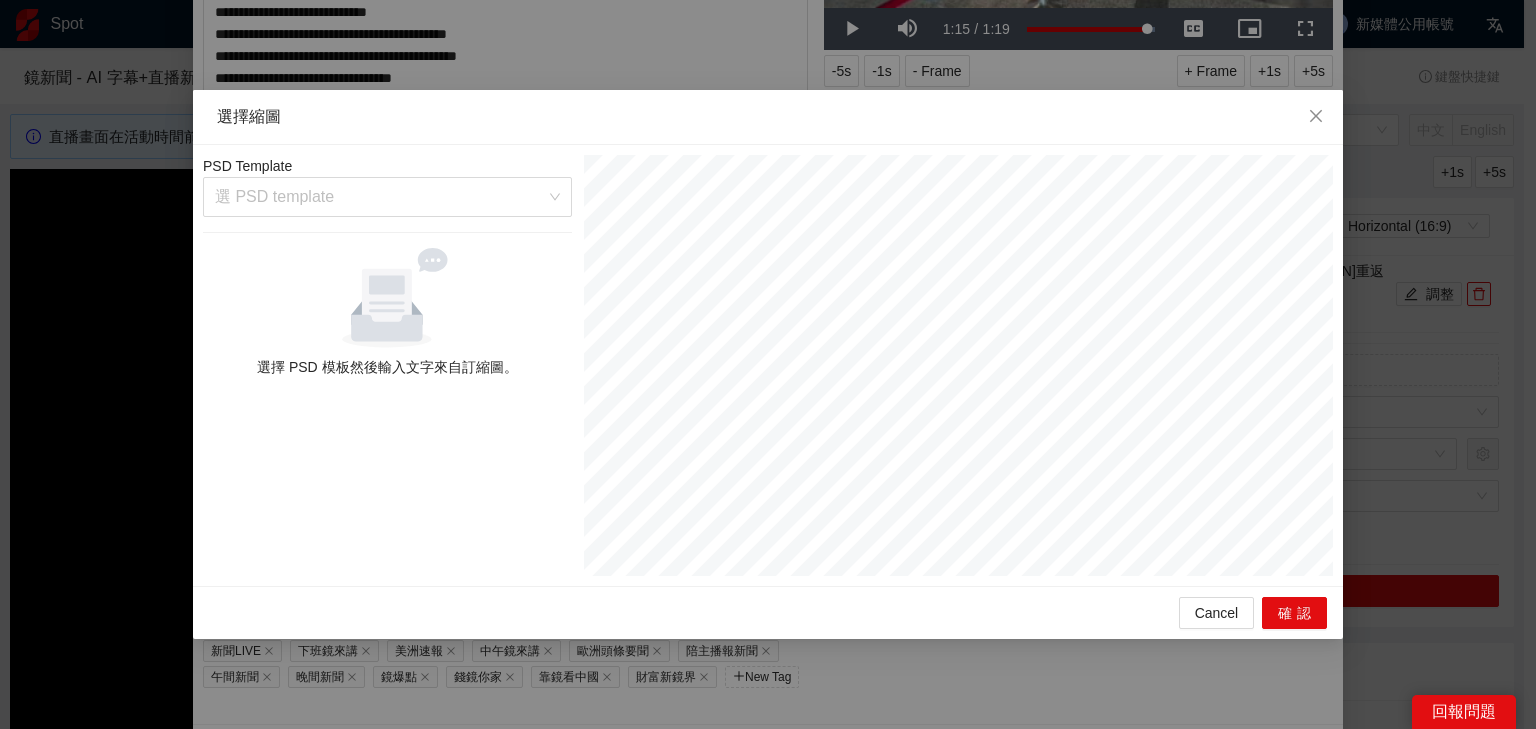 click on "PSD Template 選 PSD template 選擇 PSD 模板然後輸入文字來自訂縮圖。" at bounding box center [387, 365] 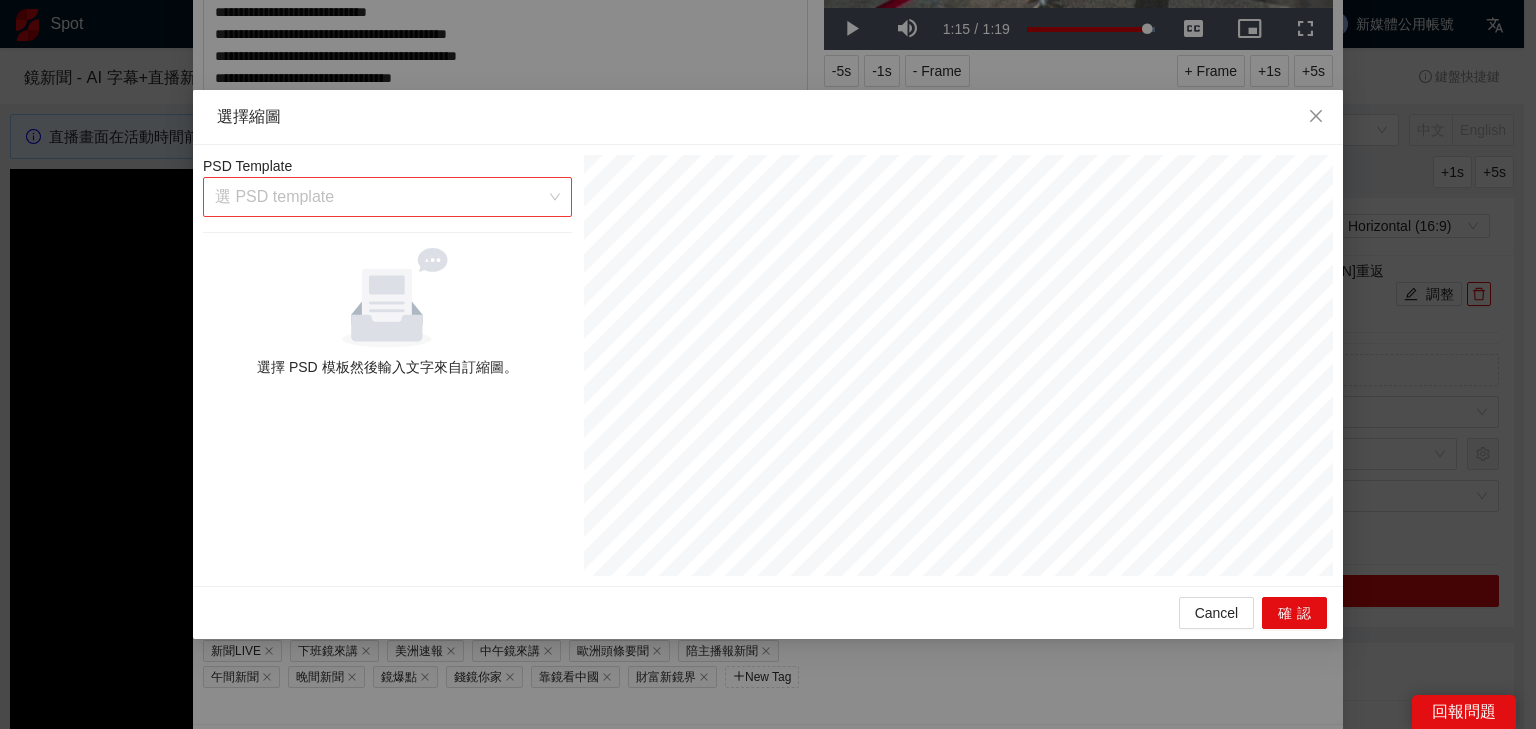 click at bounding box center [380, 197] 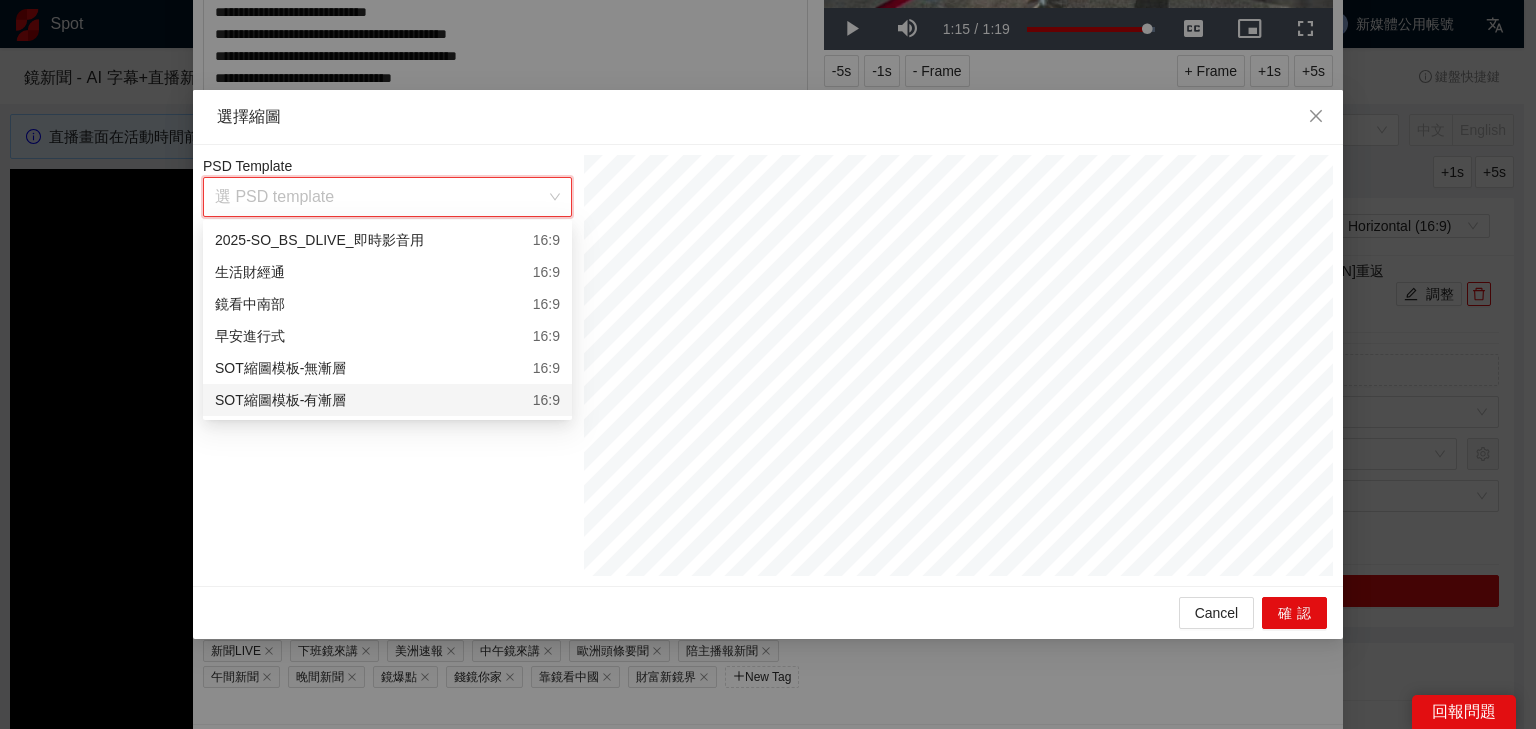 click on "SOT縮圖模板-有漸層 16:9" at bounding box center [387, 400] 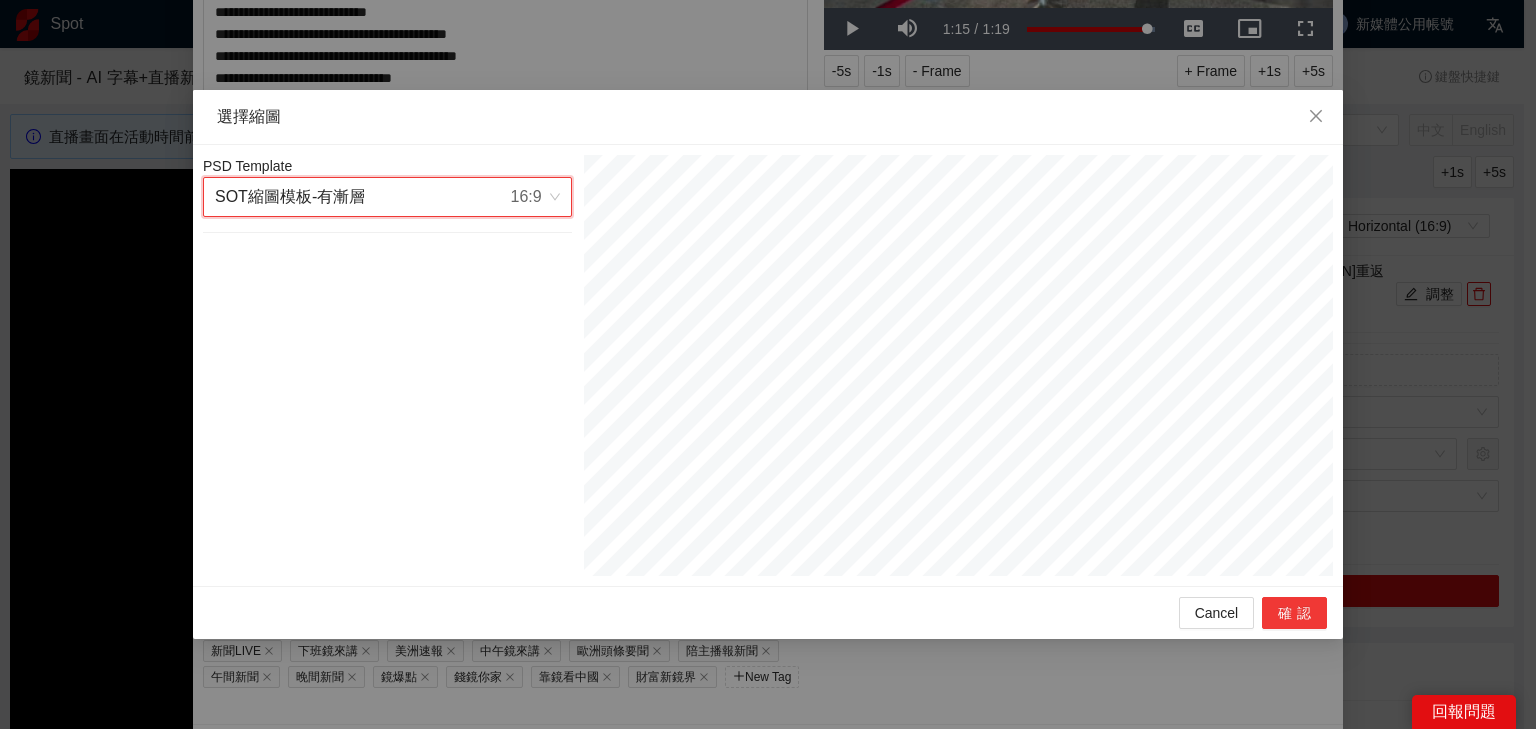 click on "確認" at bounding box center (1294, 613) 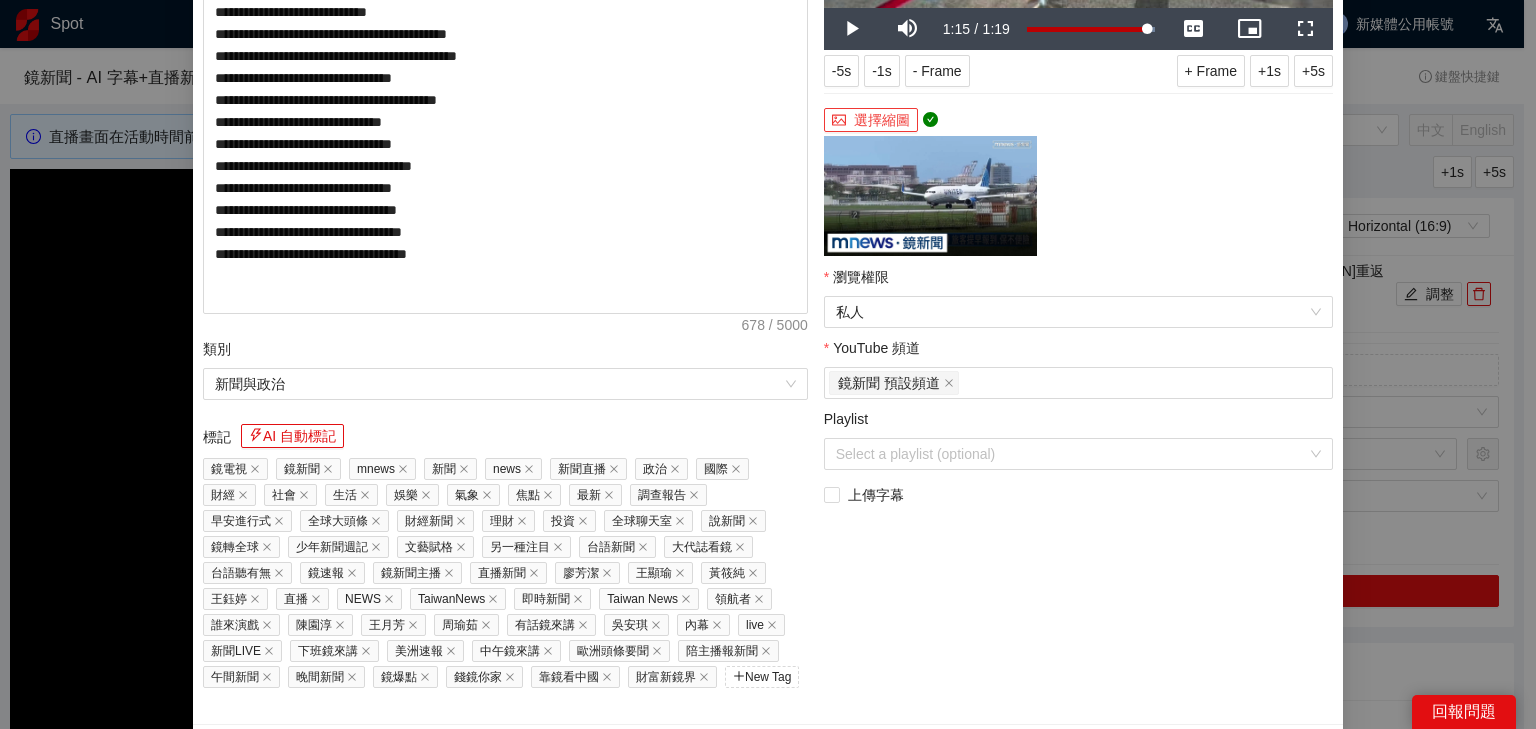 scroll, scrollTop: 320, scrollLeft: 0, axis: vertical 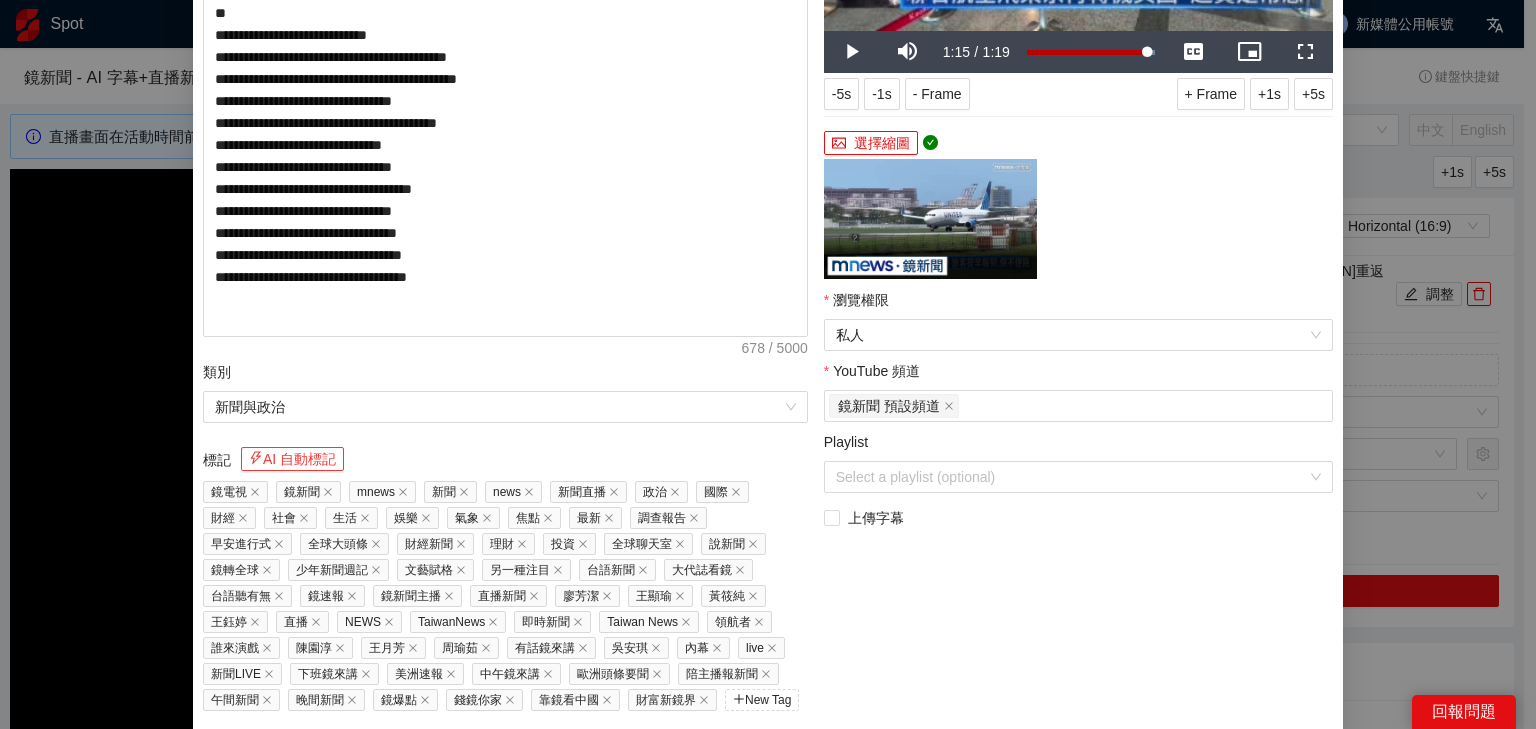 click on "AI 自動標記" at bounding box center (292, 459) 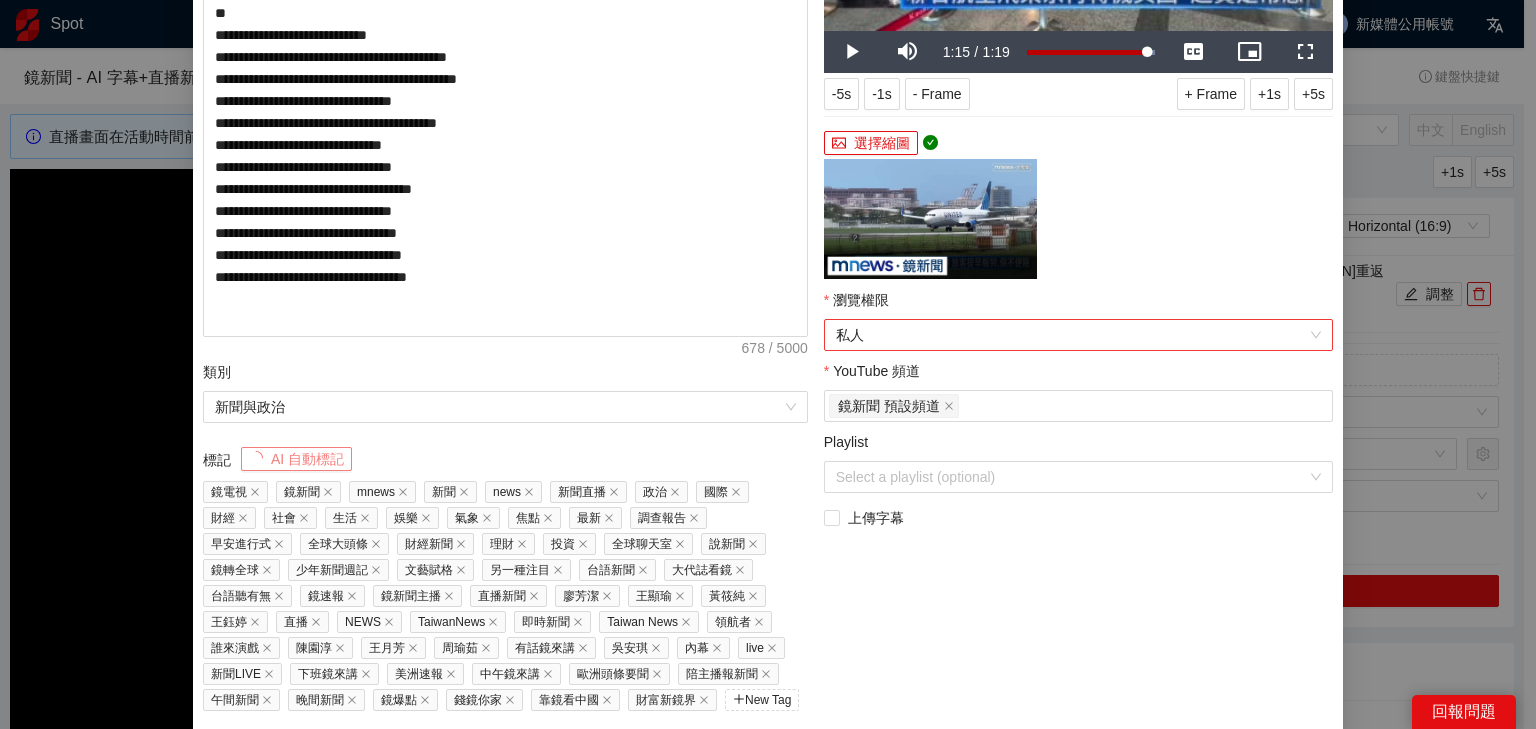 click on "私人" at bounding box center (1078, 335) 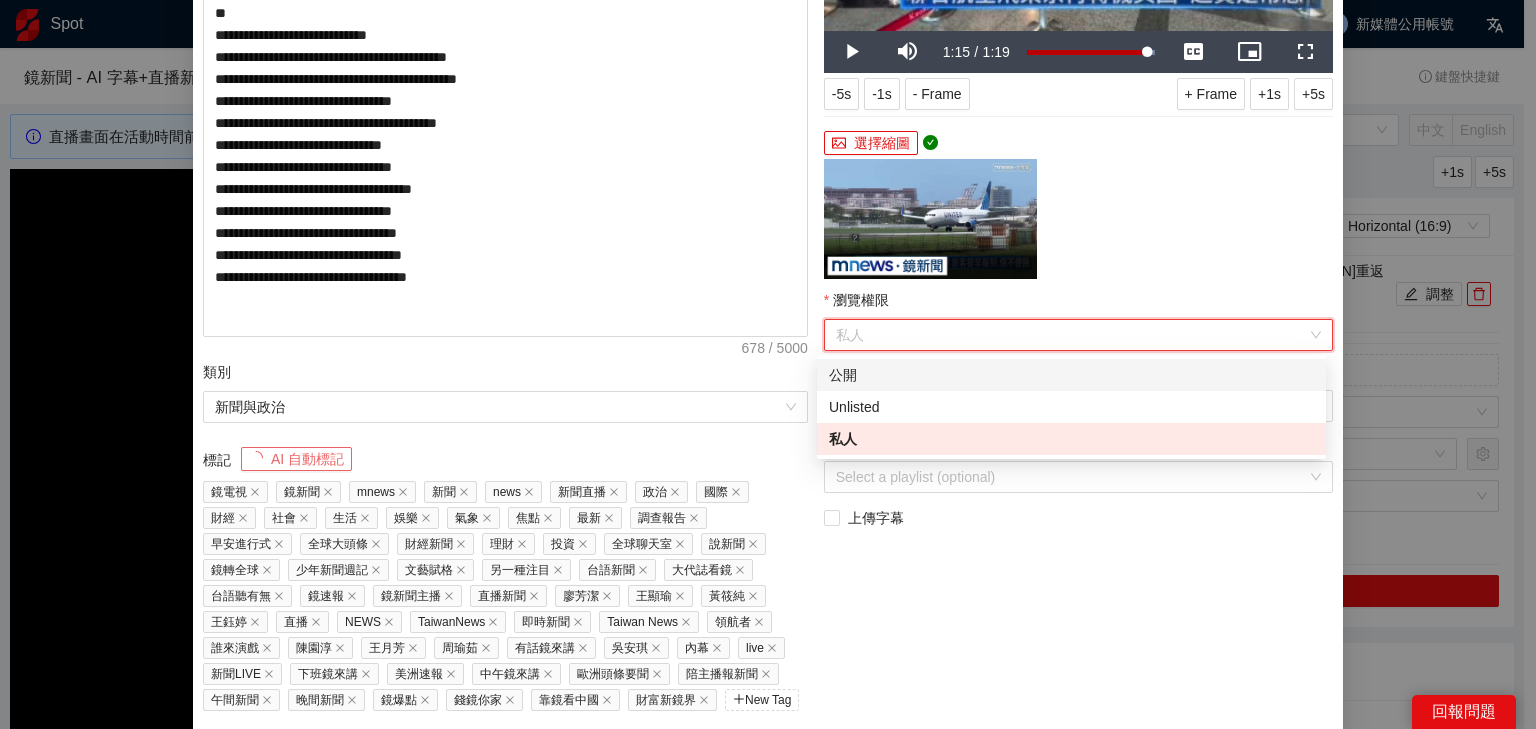 click on "公開" at bounding box center [1071, 375] 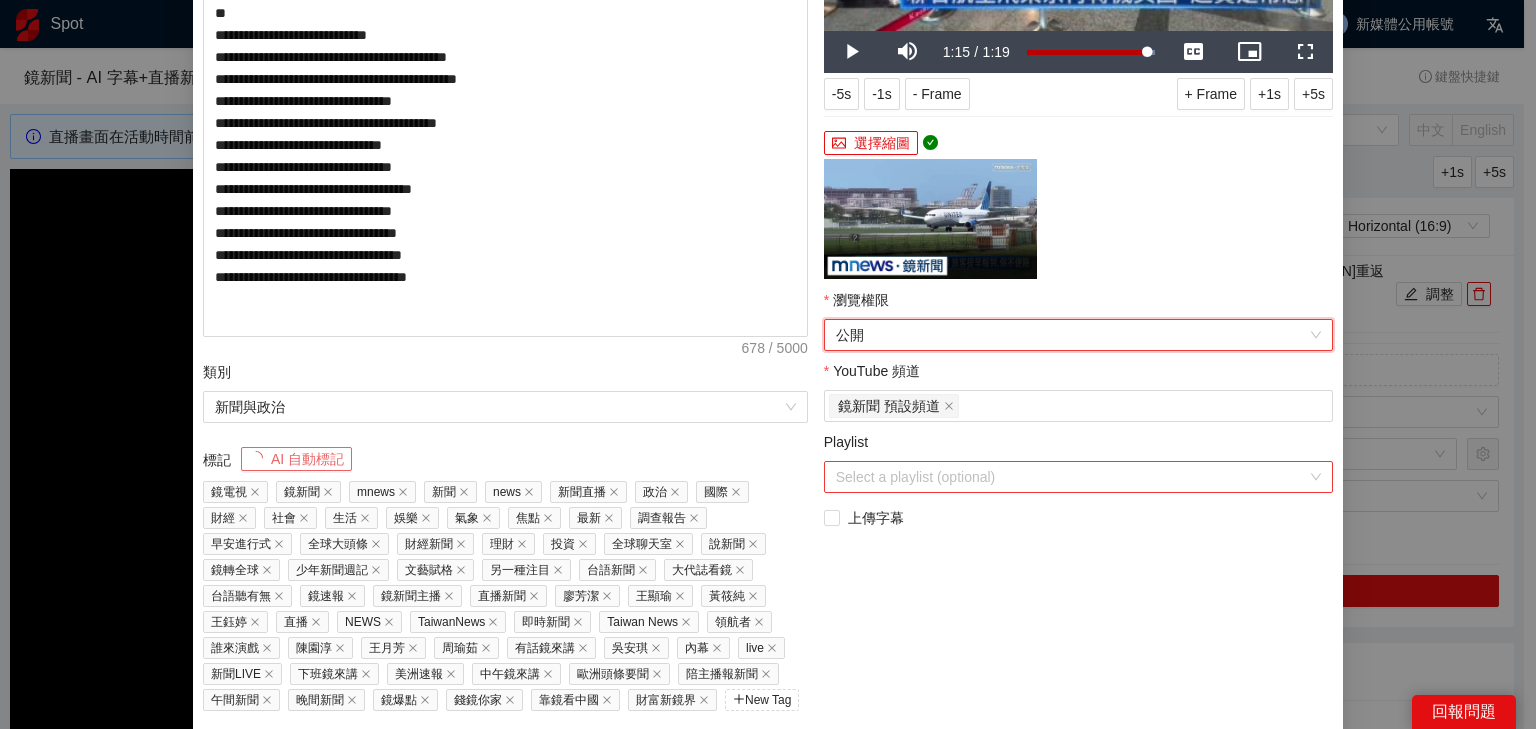 click on "Playlist" at bounding box center [1071, 477] 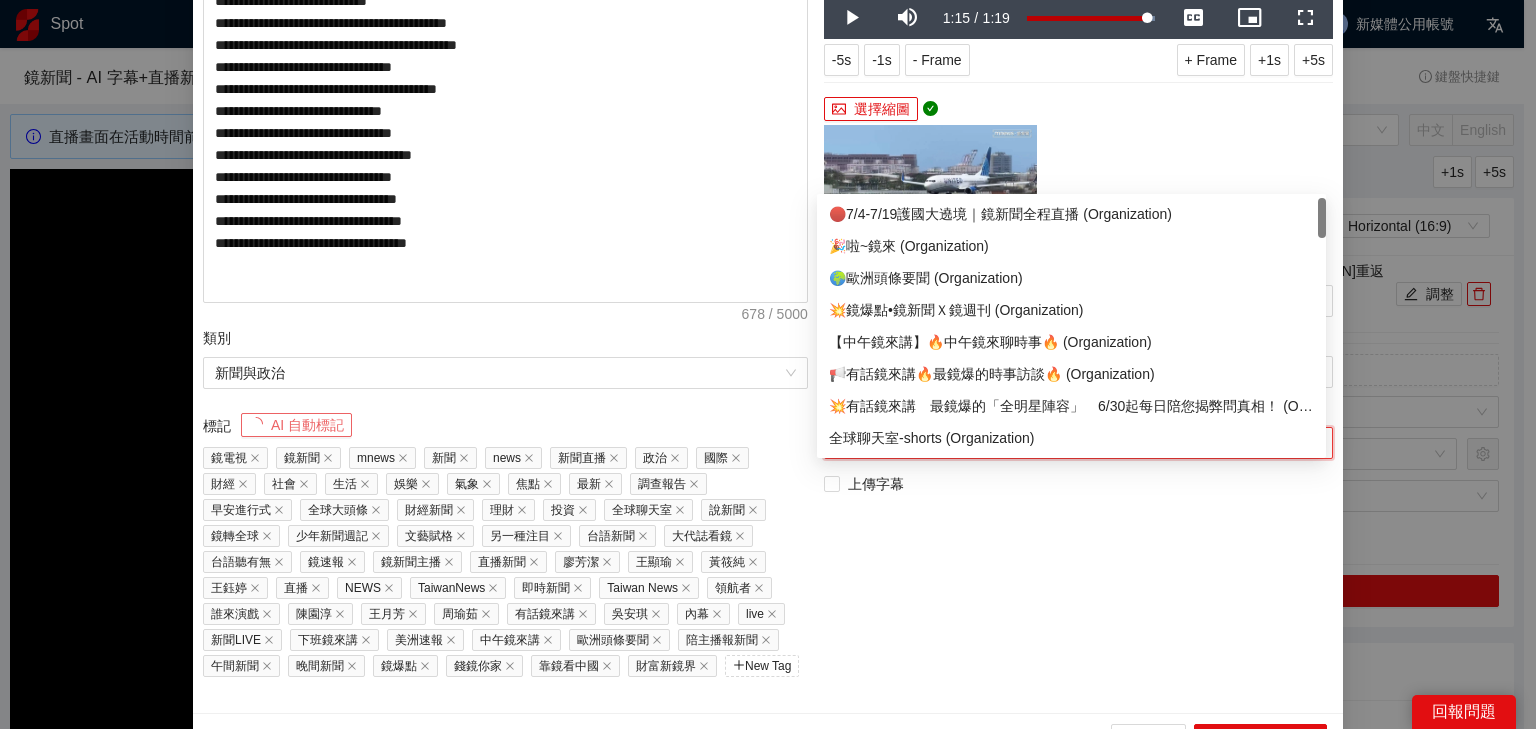scroll, scrollTop: 387, scrollLeft: 0, axis: vertical 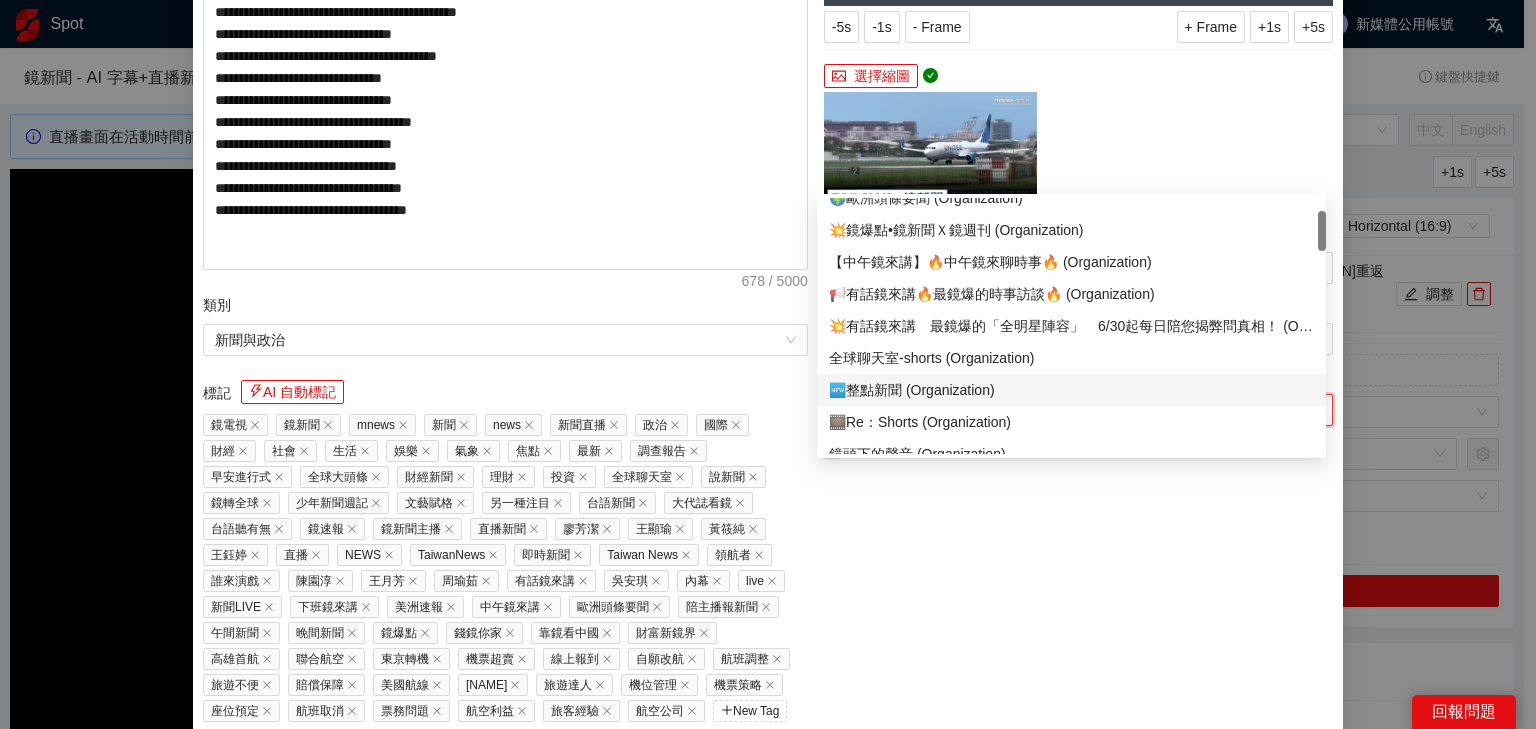 click on "🆕整點新聞 (Organization)" at bounding box center [1071, 390] 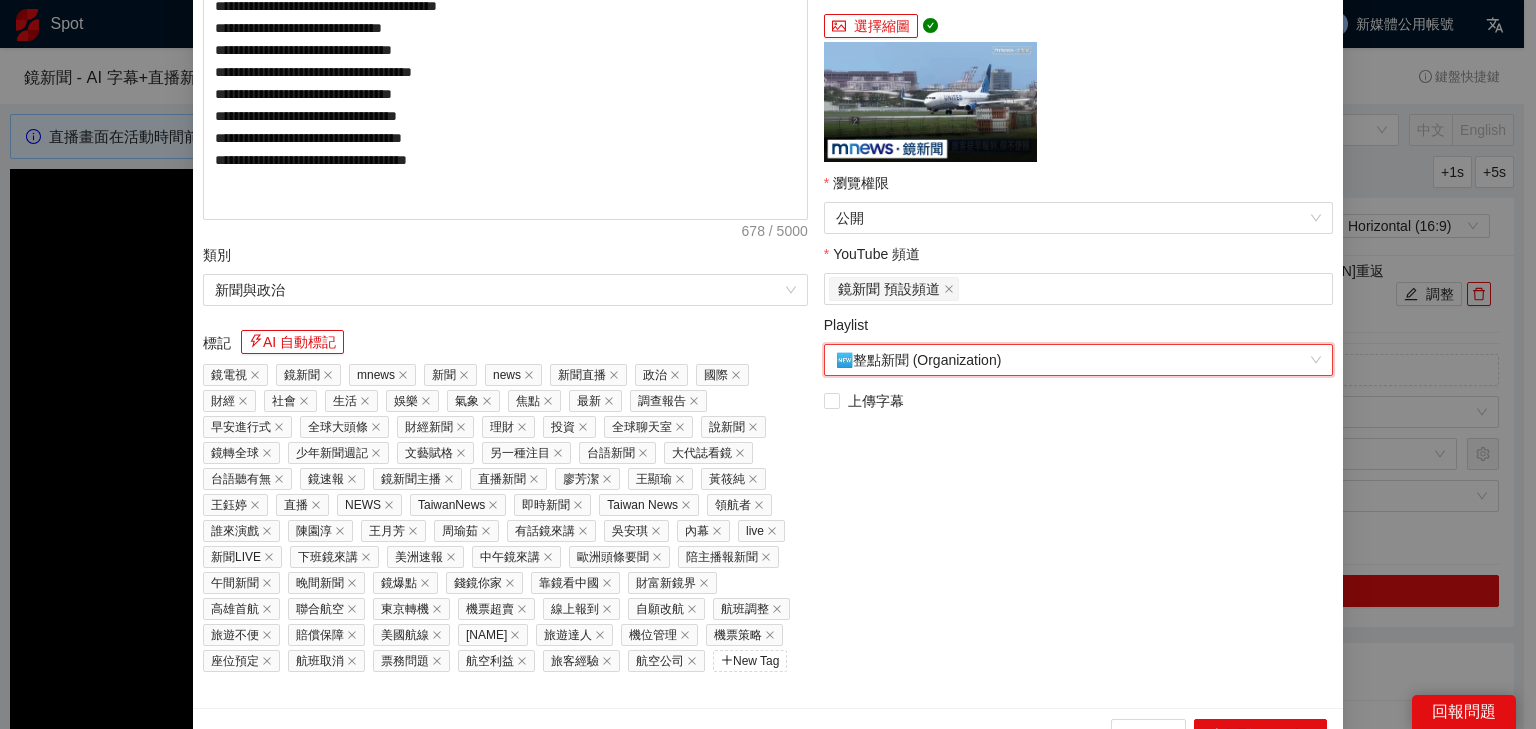 scroll, scrollTop: 464, scrollLeft: 0, axis: vertical 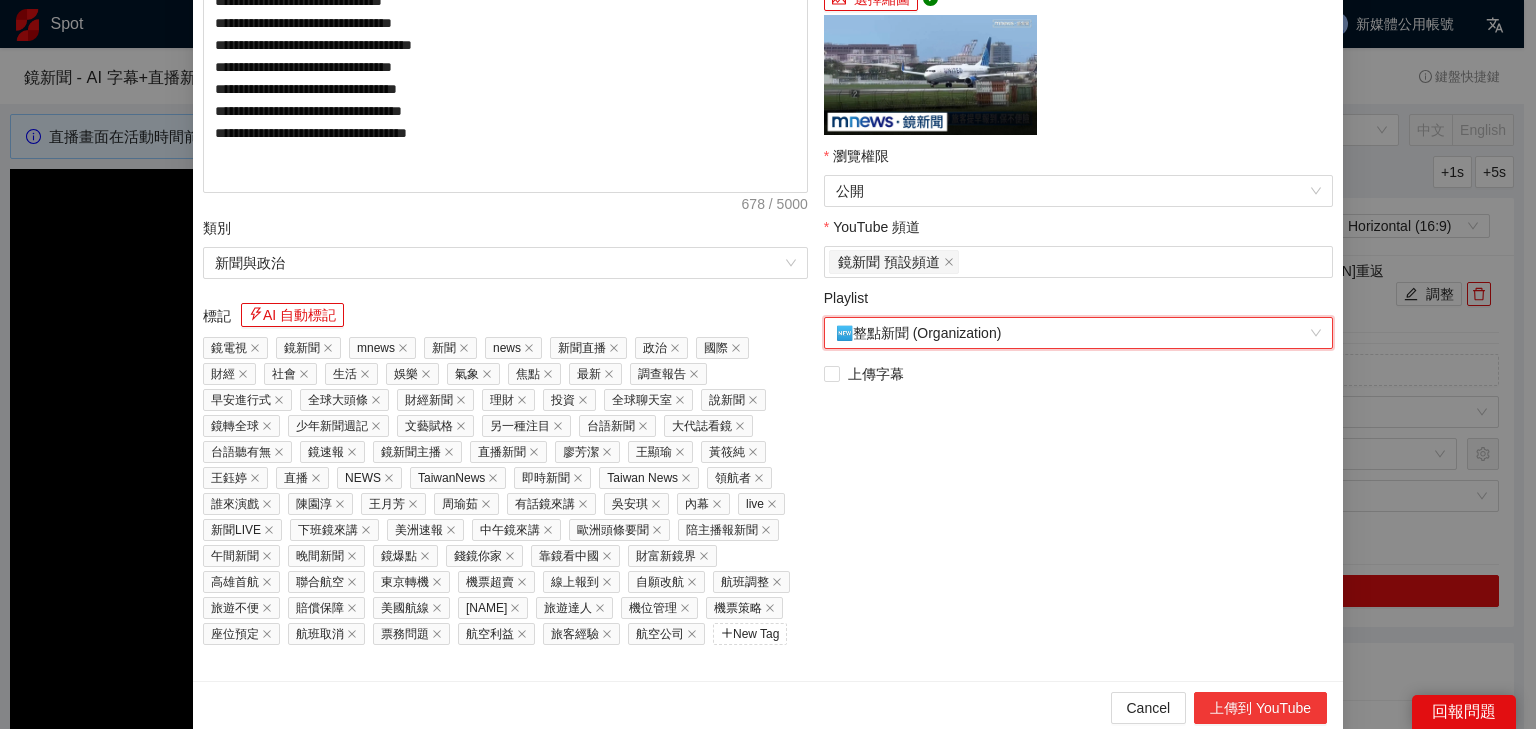 click on "上傳到 YouTube" at bounding box center (1260, 708) 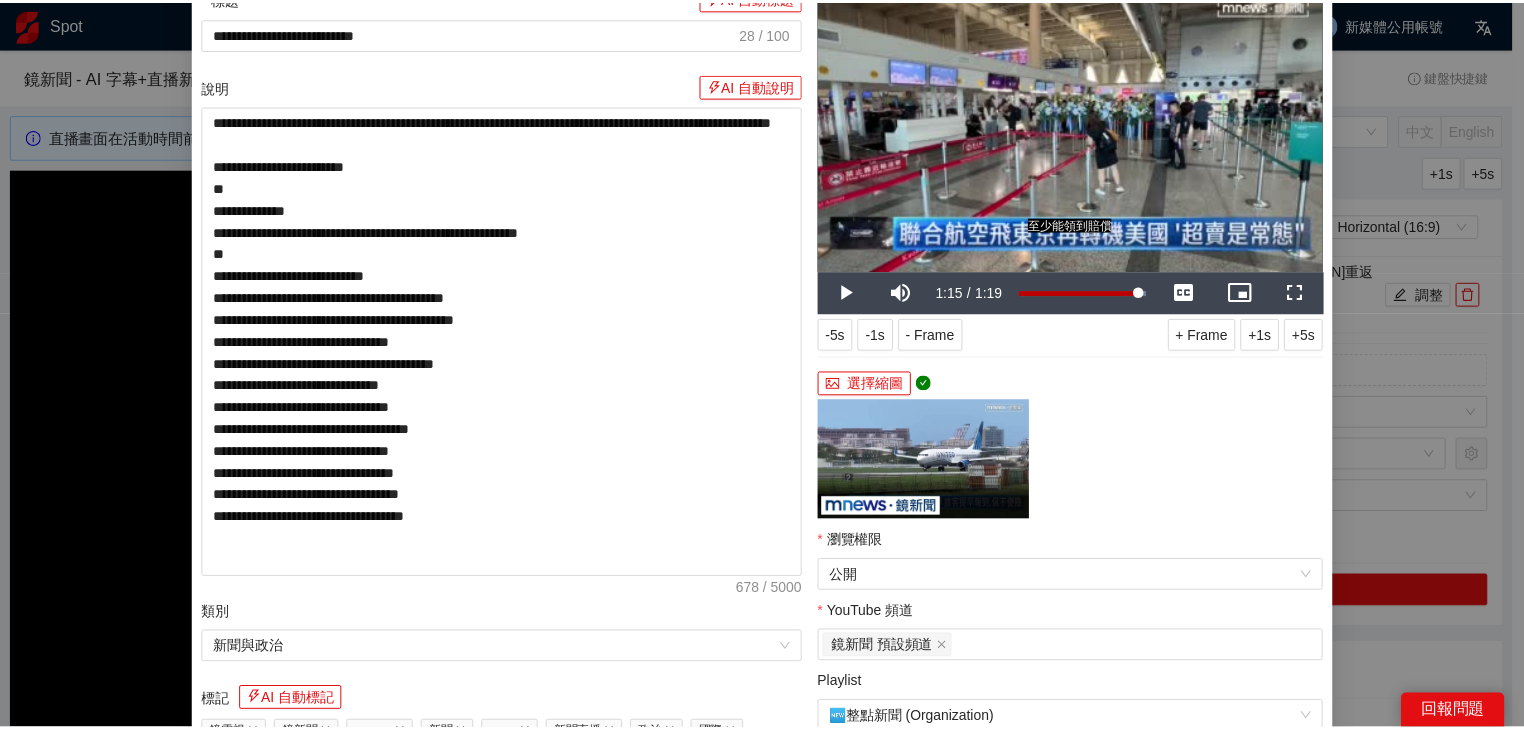 scroll, scrollTop: 64, scrollLeft: 0, axis: vertical 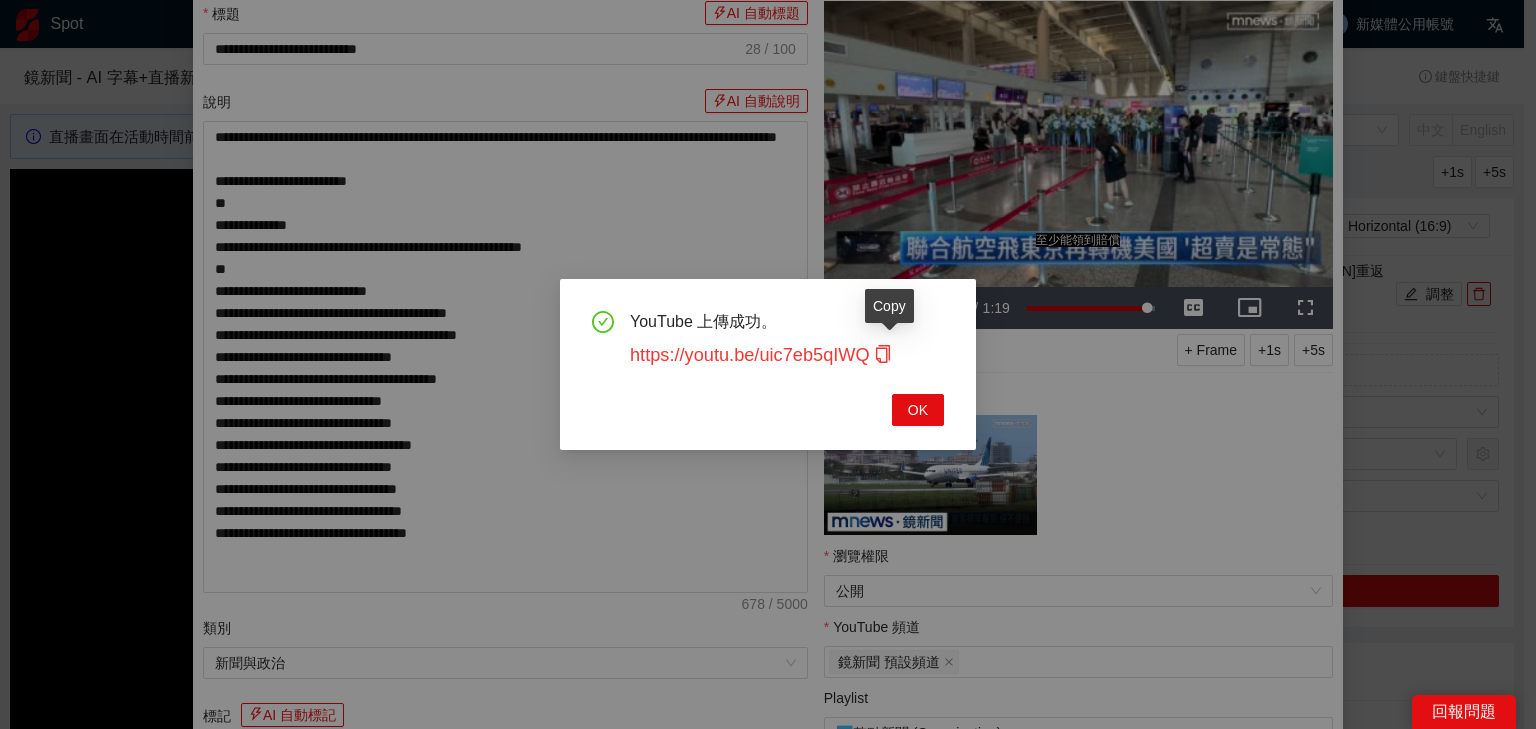 click 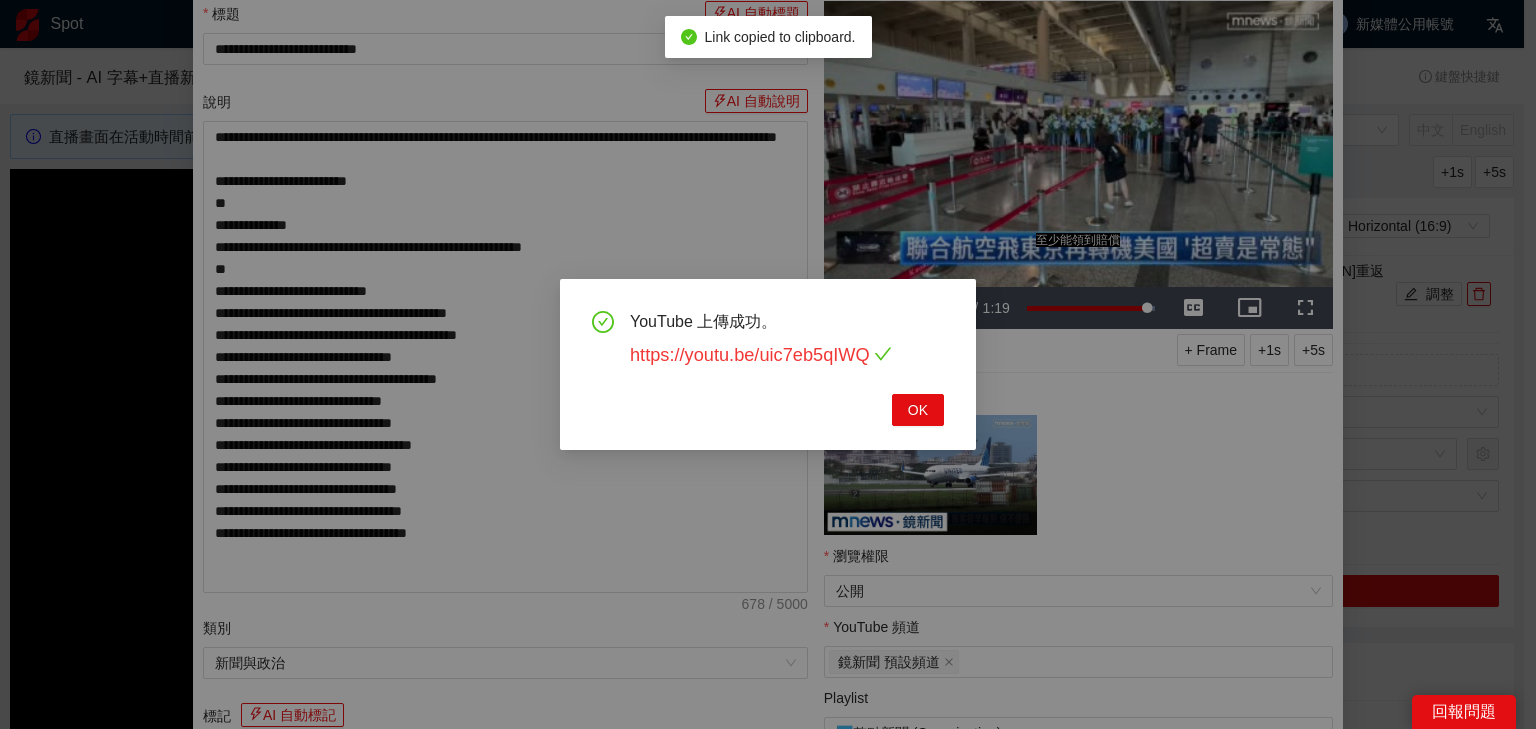 click on "https://youtu.be/uic7eb5qIWQ" at bounding box center (761, 355) 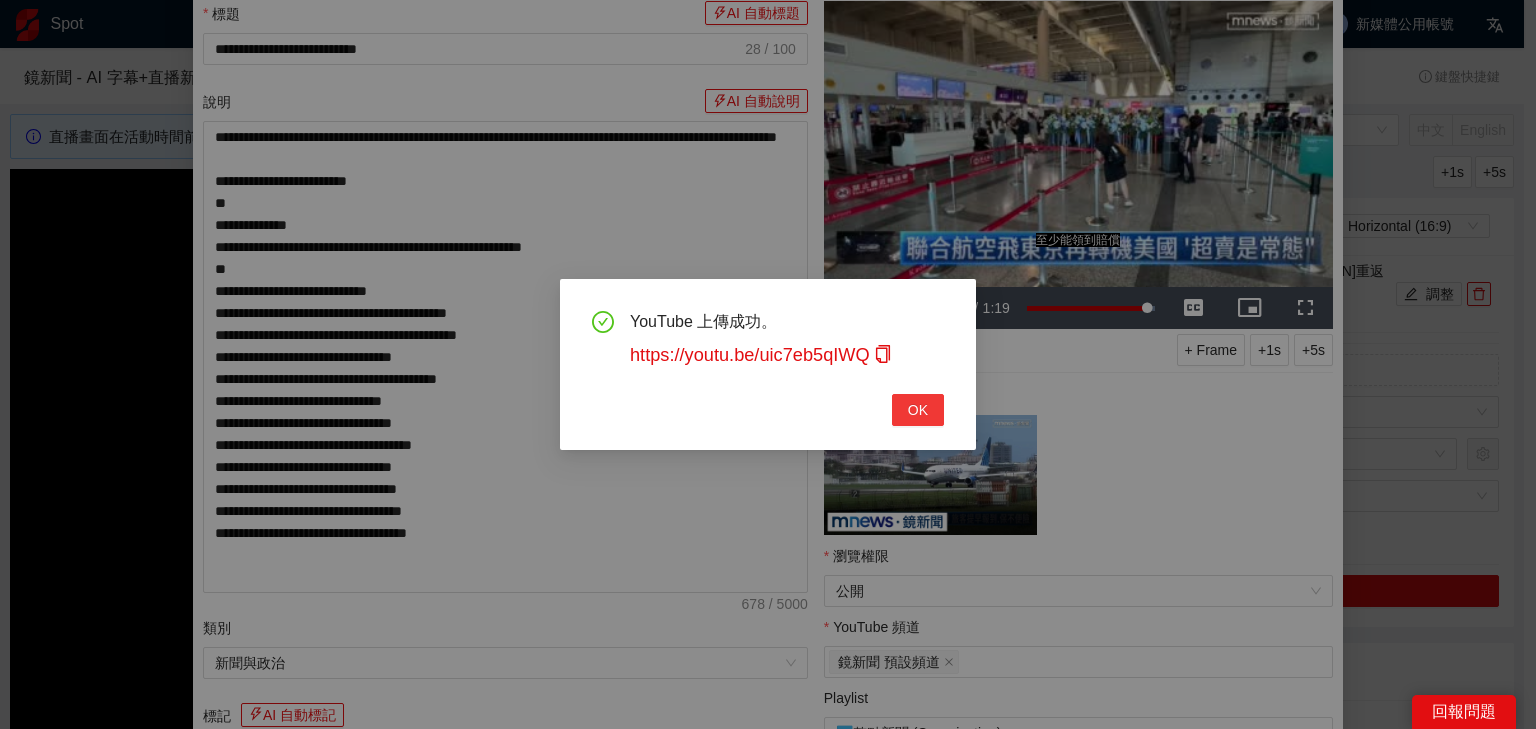 click on "OK" at bounding box center (918, 410) 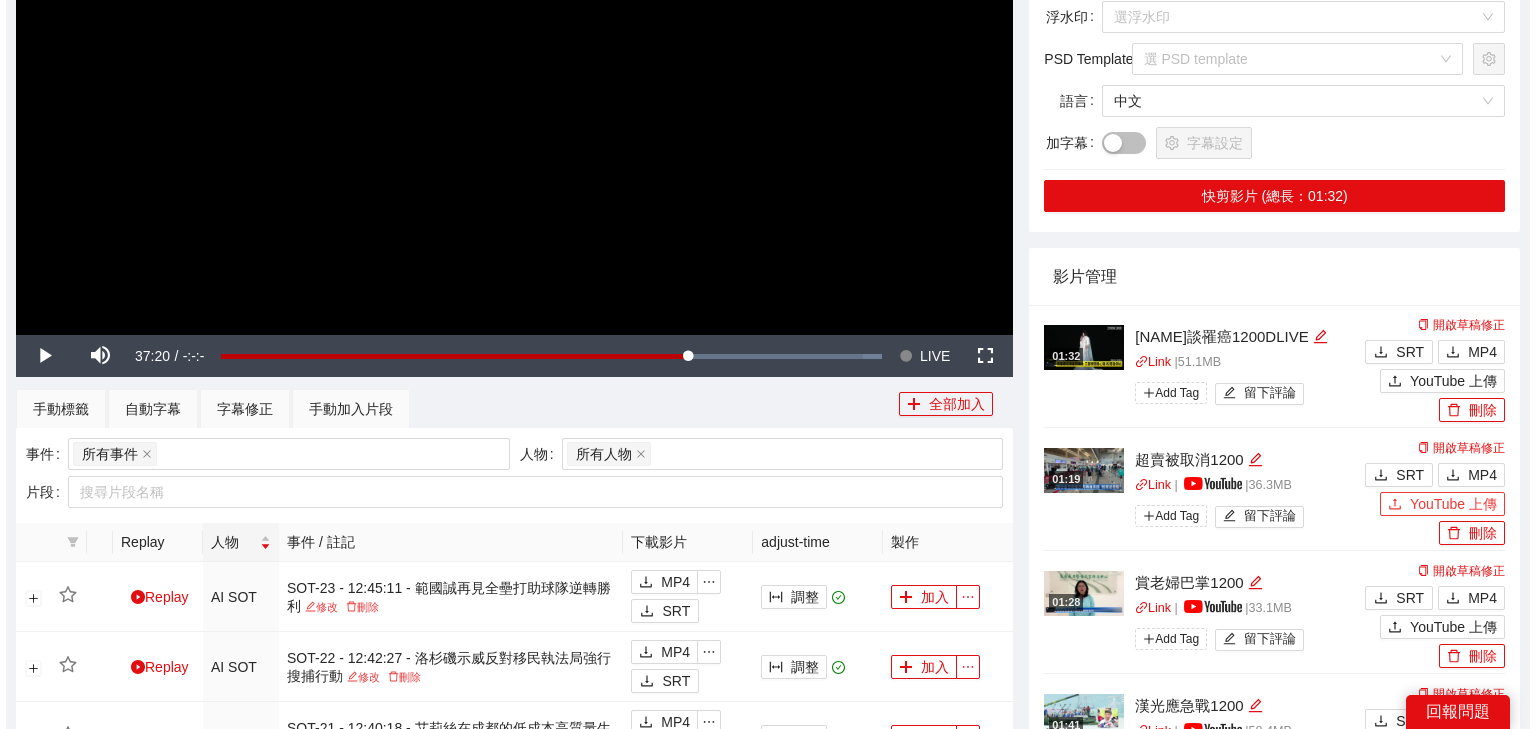 scroll, scrollTop: 400, scrollLeft: 0, axis: vertical 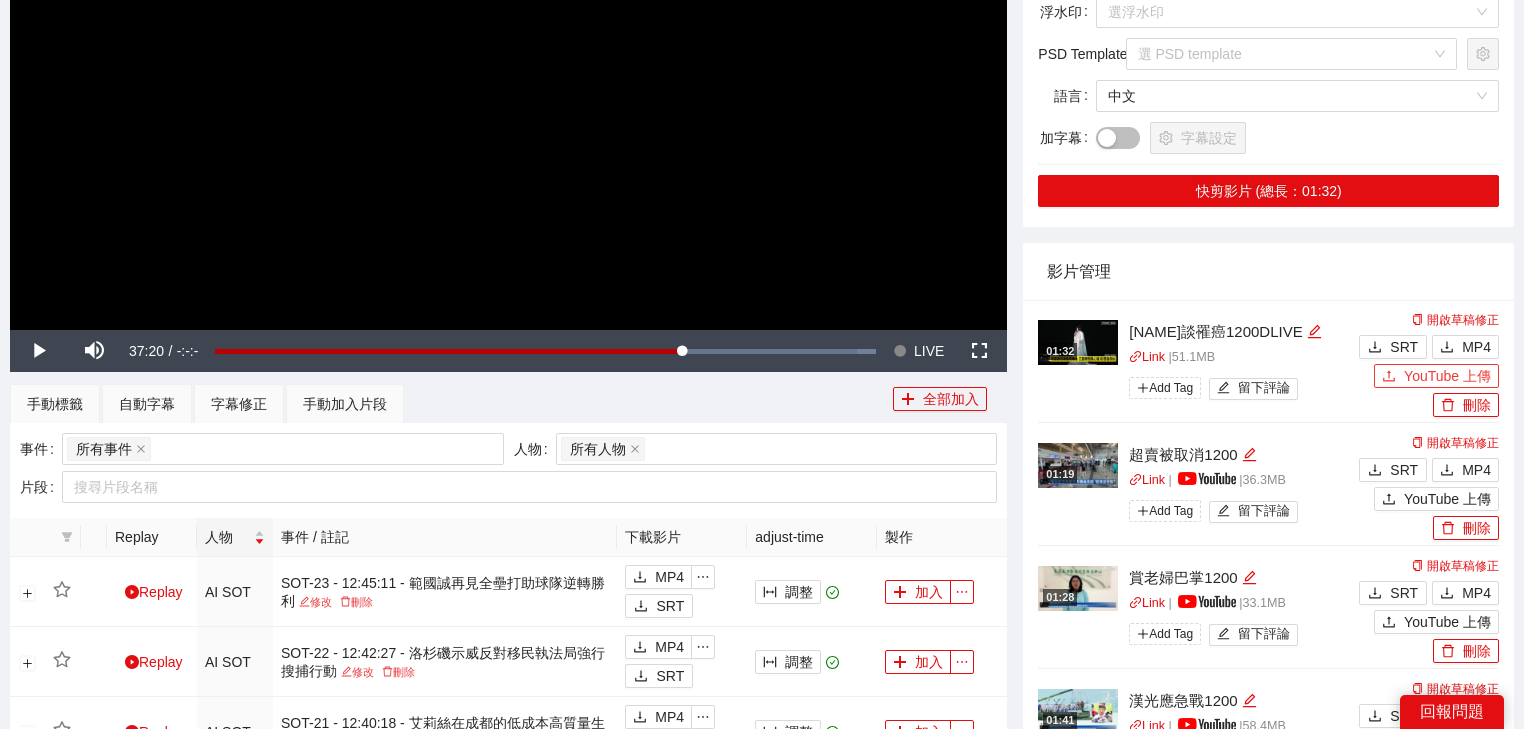 click on "YouTube 上傳" at bounding box center [1447, 376] 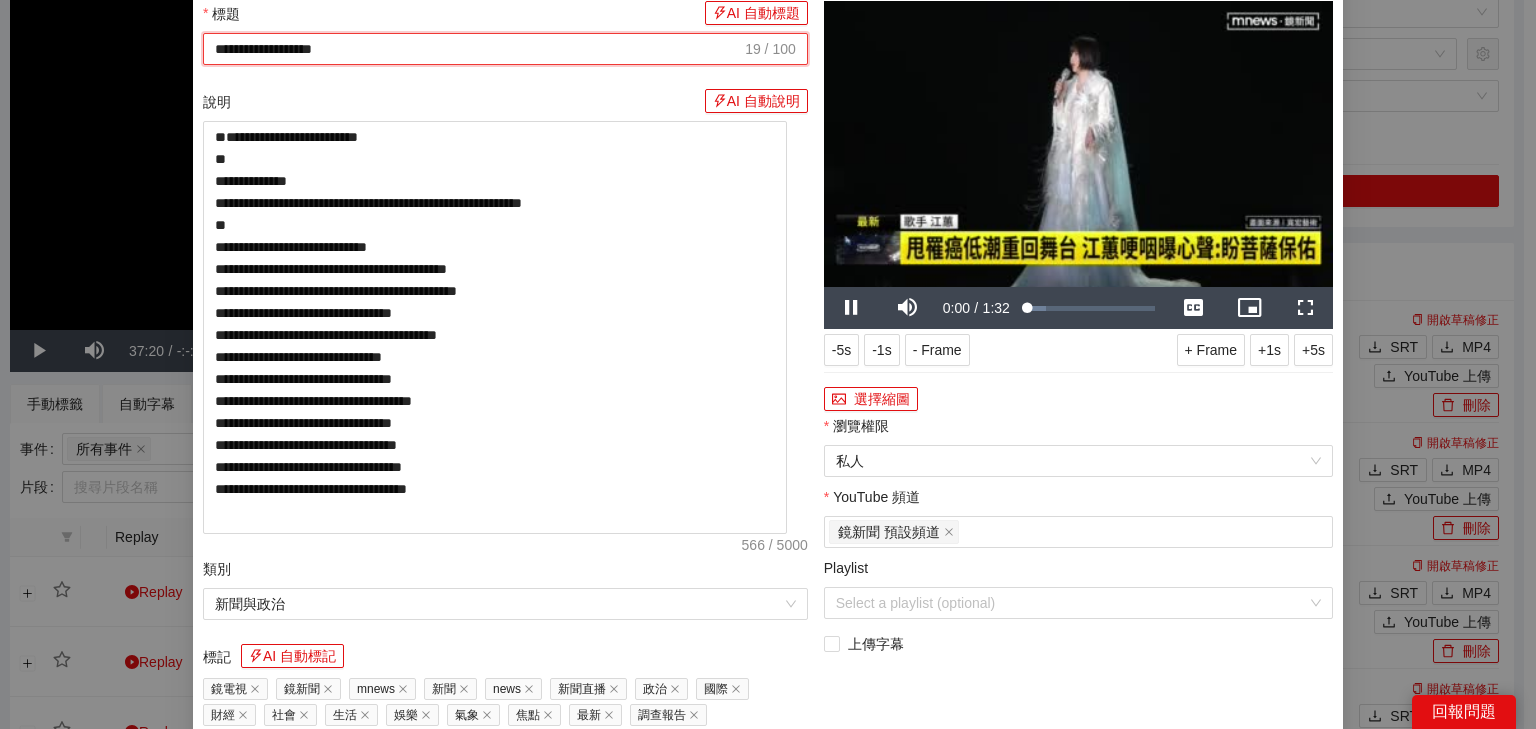 drag, startPoint x: 640, startPoint y: 106, endPoint x: 0, endPoint y: 90, distance: 640.19995 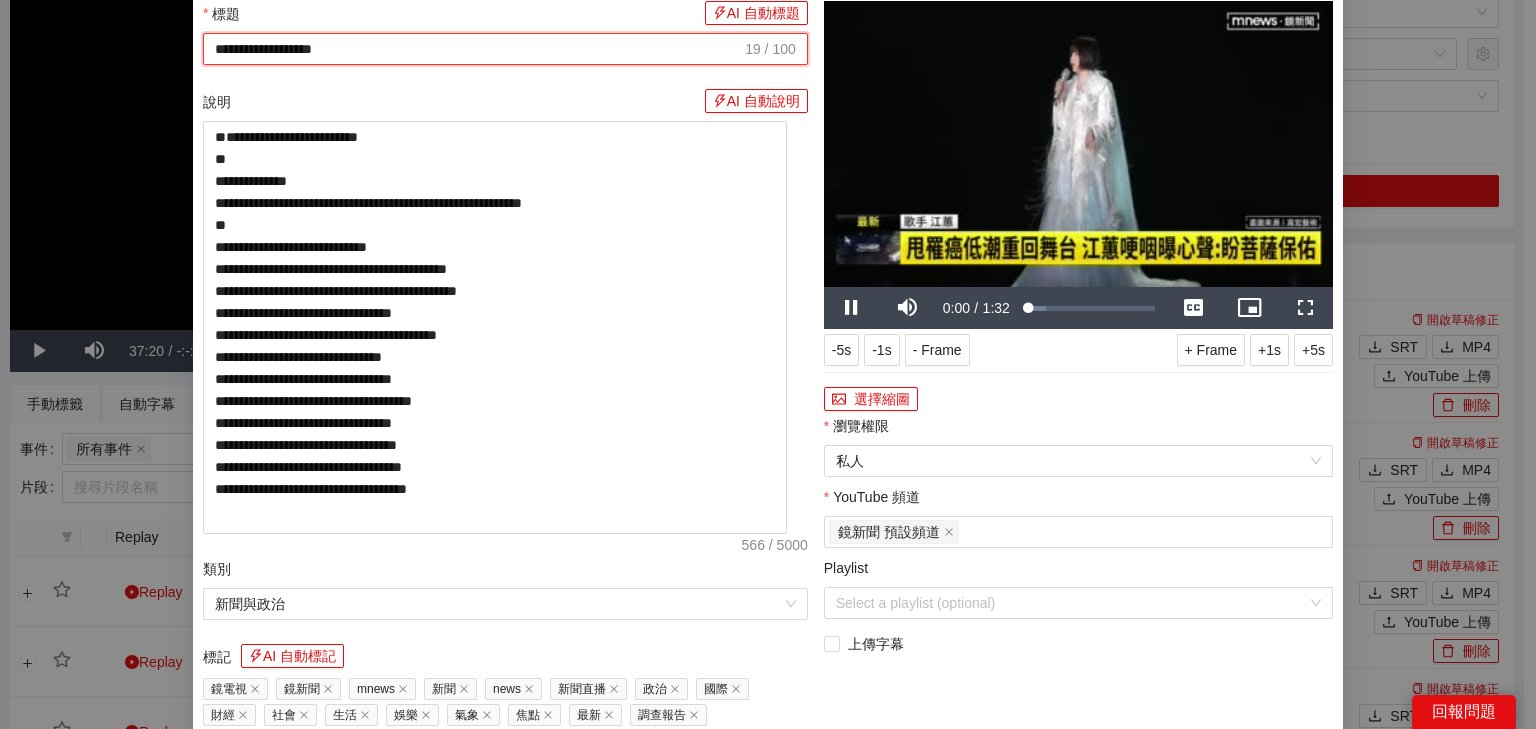 paste on "**********" 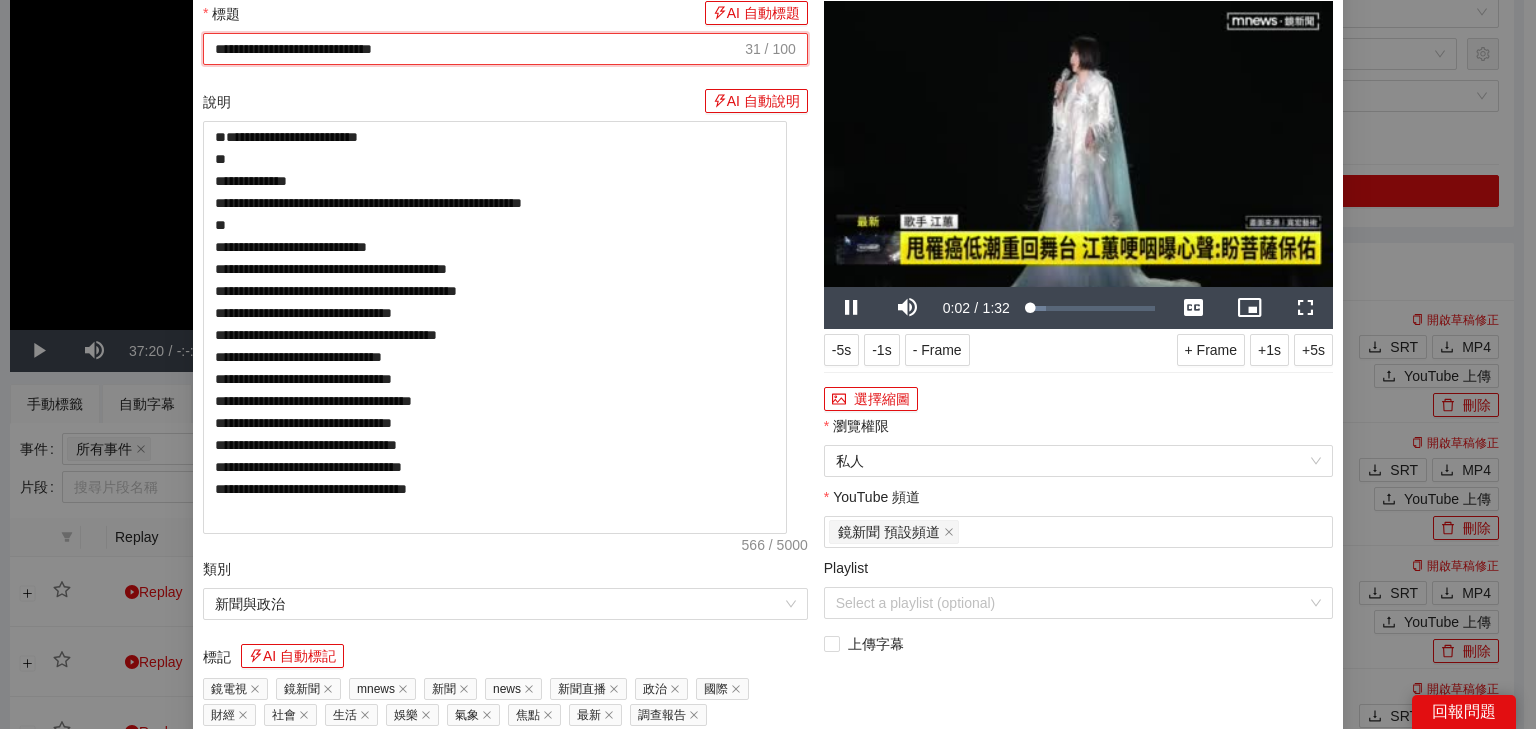 type on "**********" 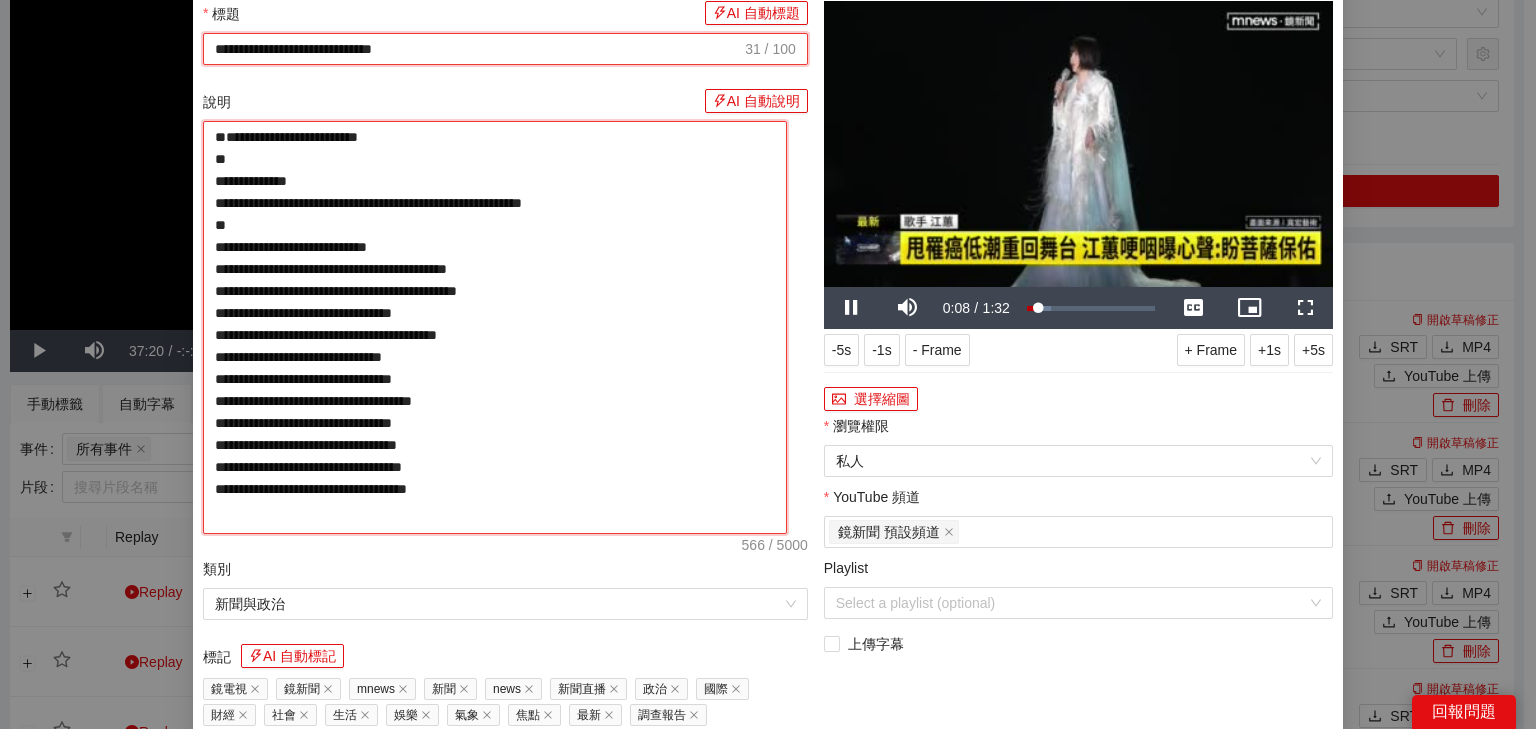 click on "**********" at bounding box center (495, 327) 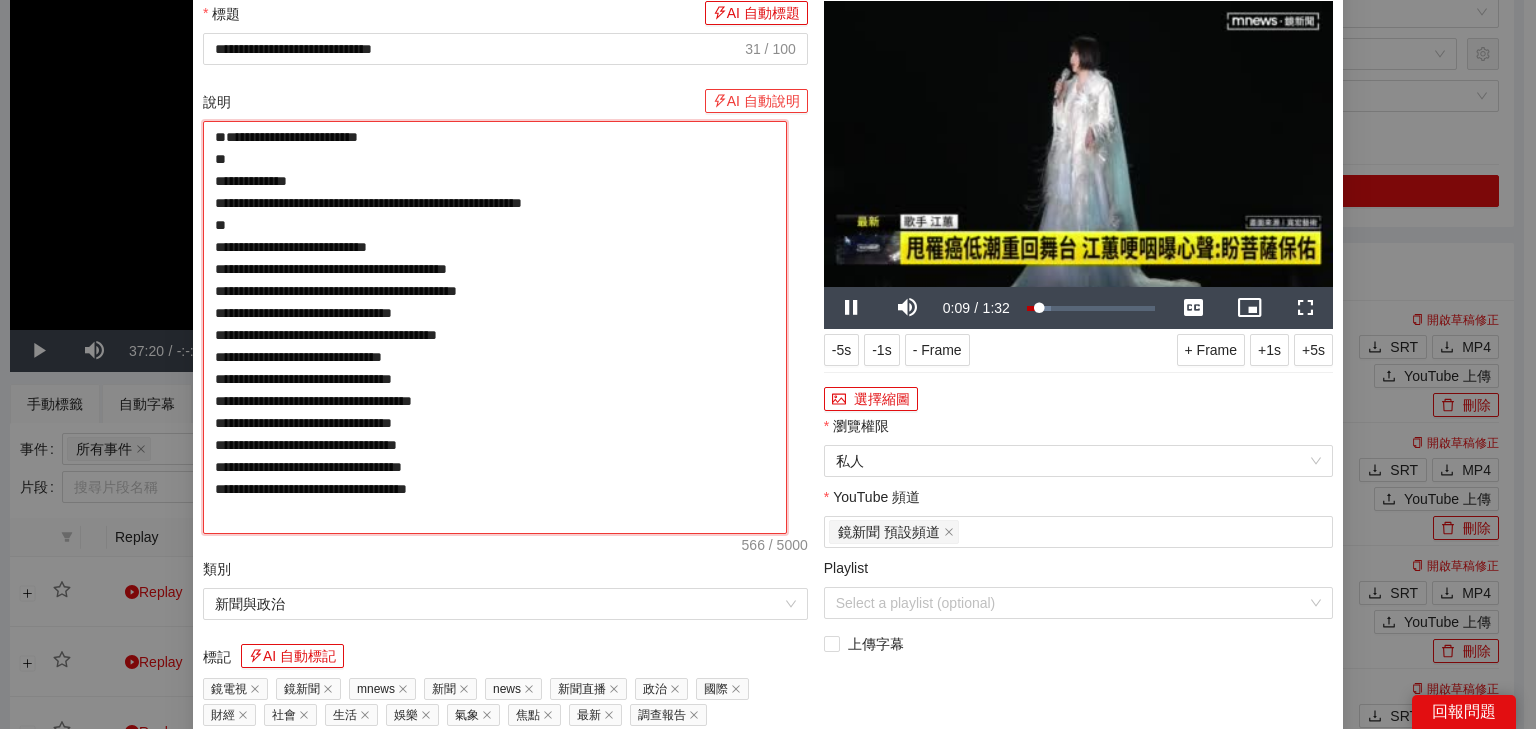 paste on "**********" 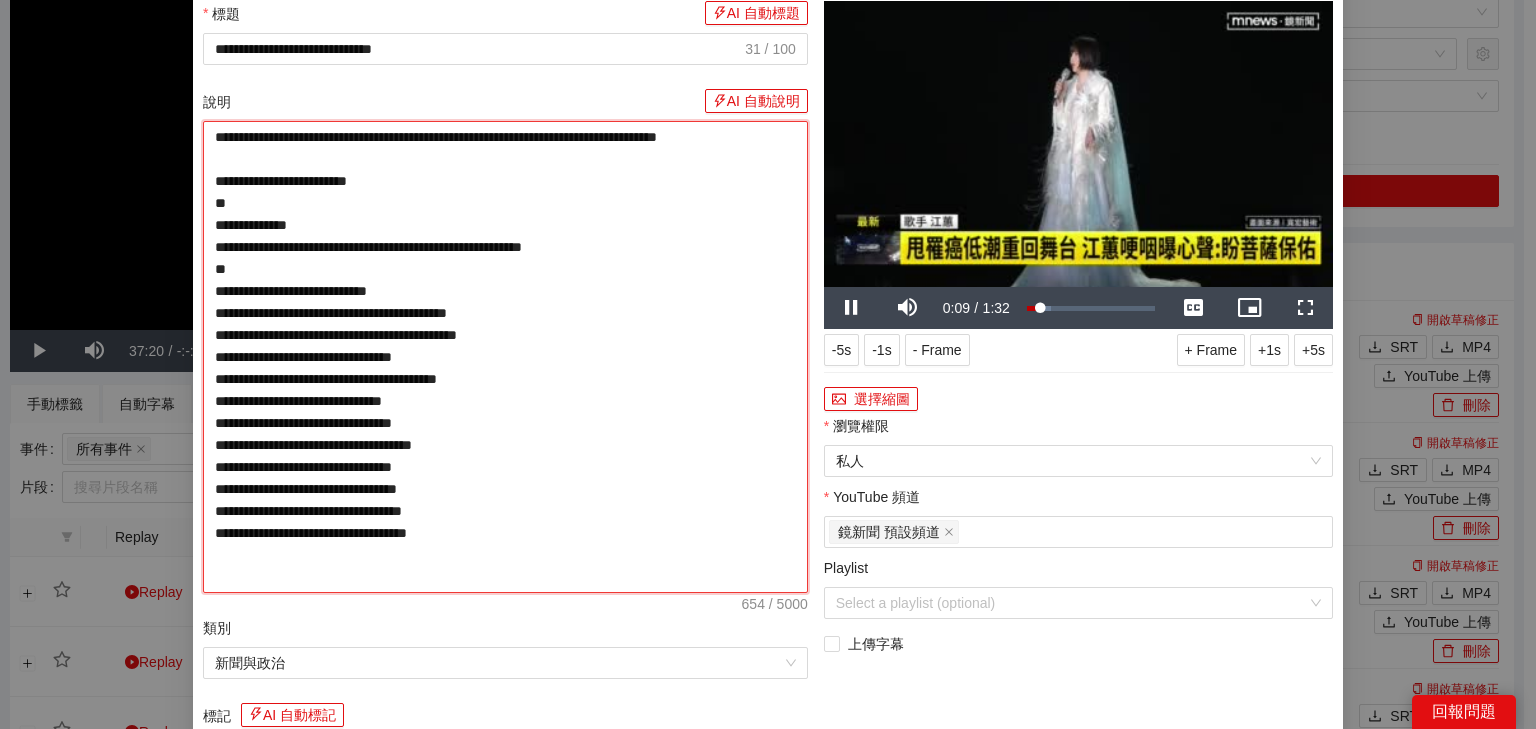 type on "**********" 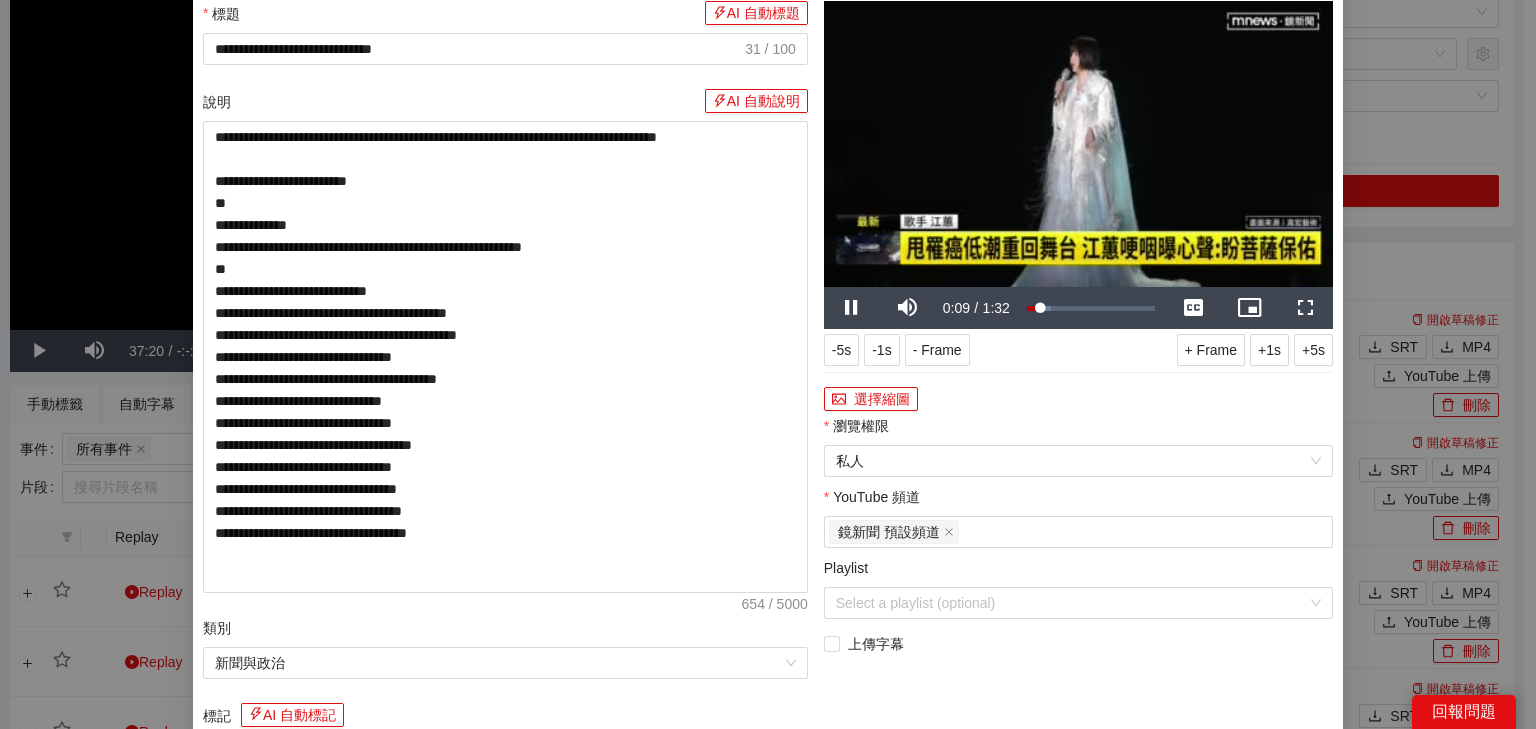 click at bounding box center [1078, 144] 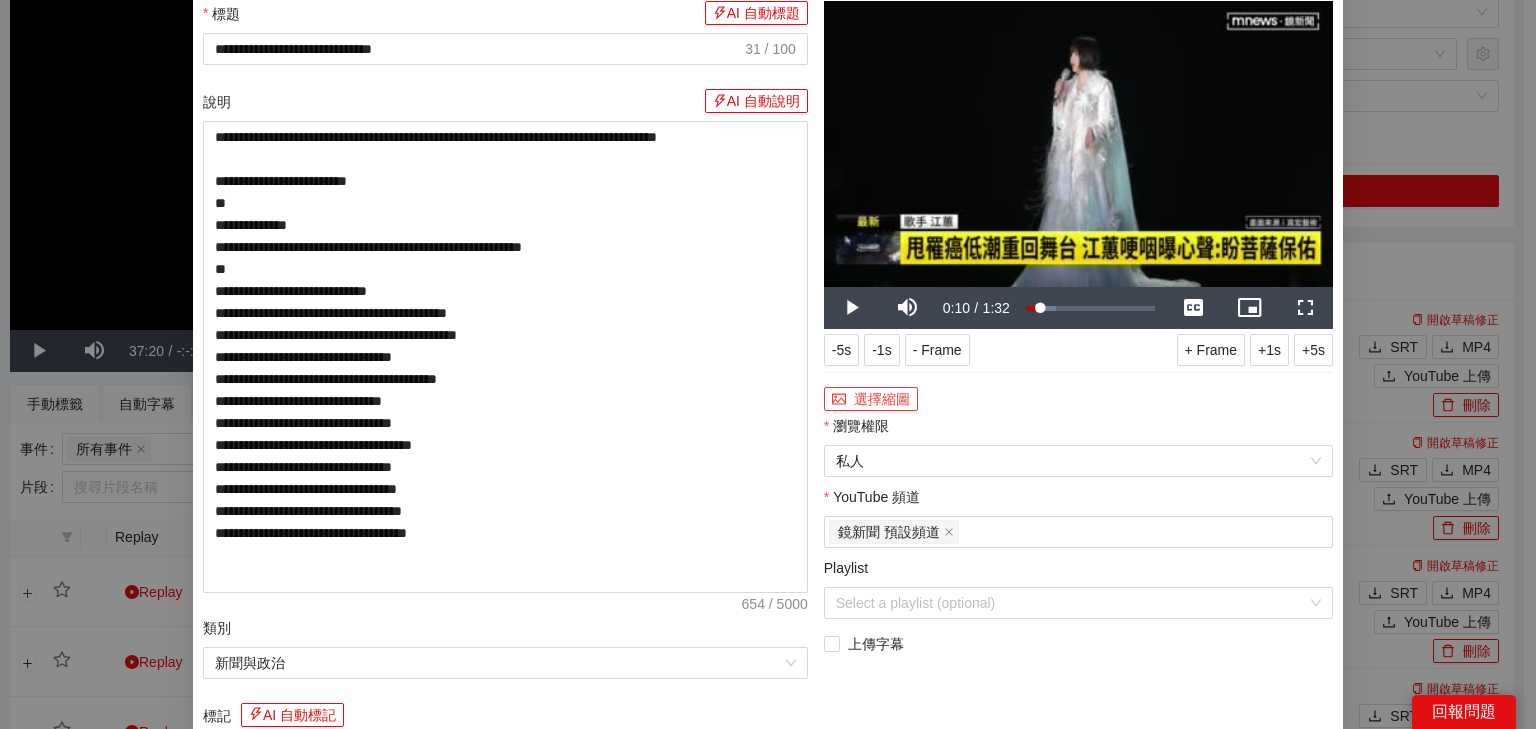 click on "選擇縮圖" at bounding box center (871, 399) 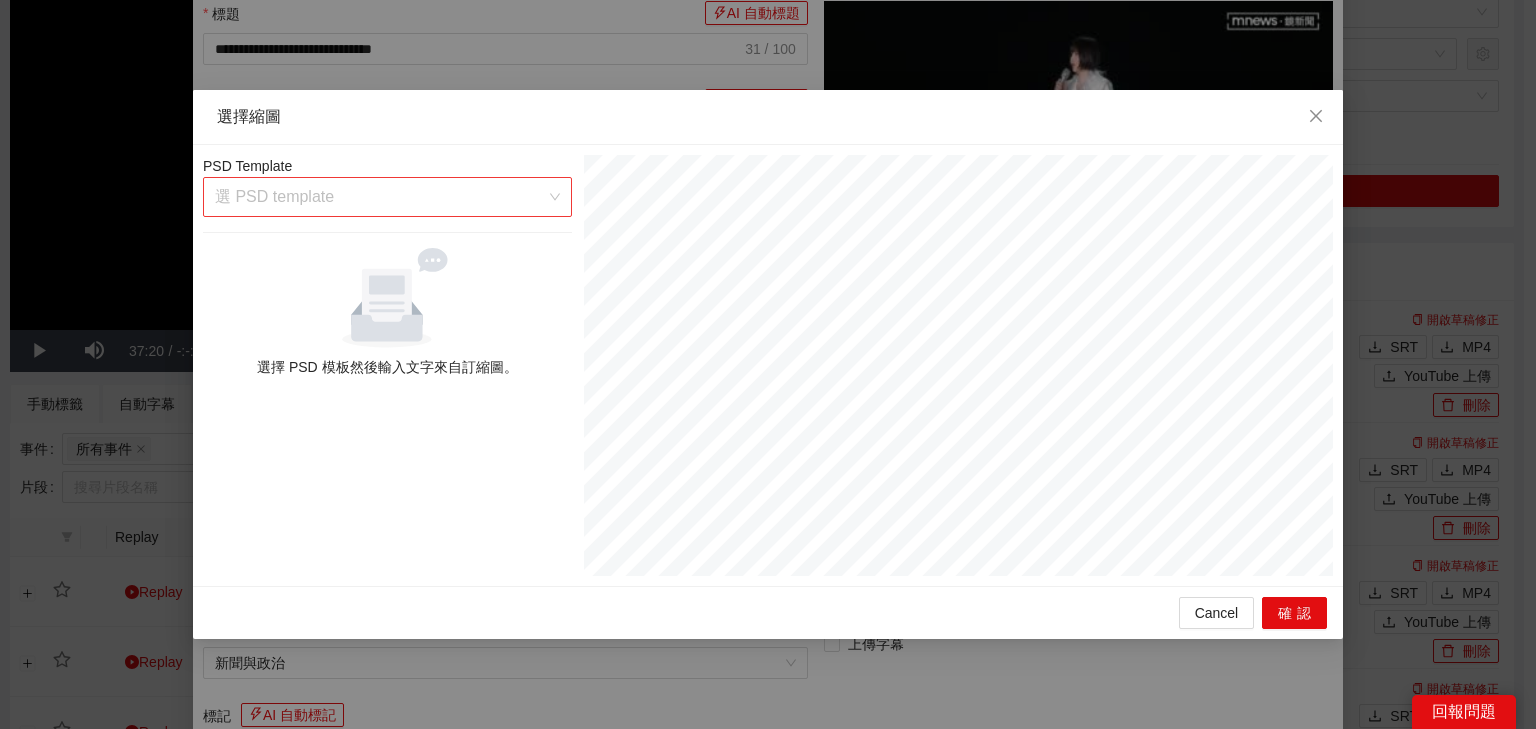 click at bounding box center (380, 197) 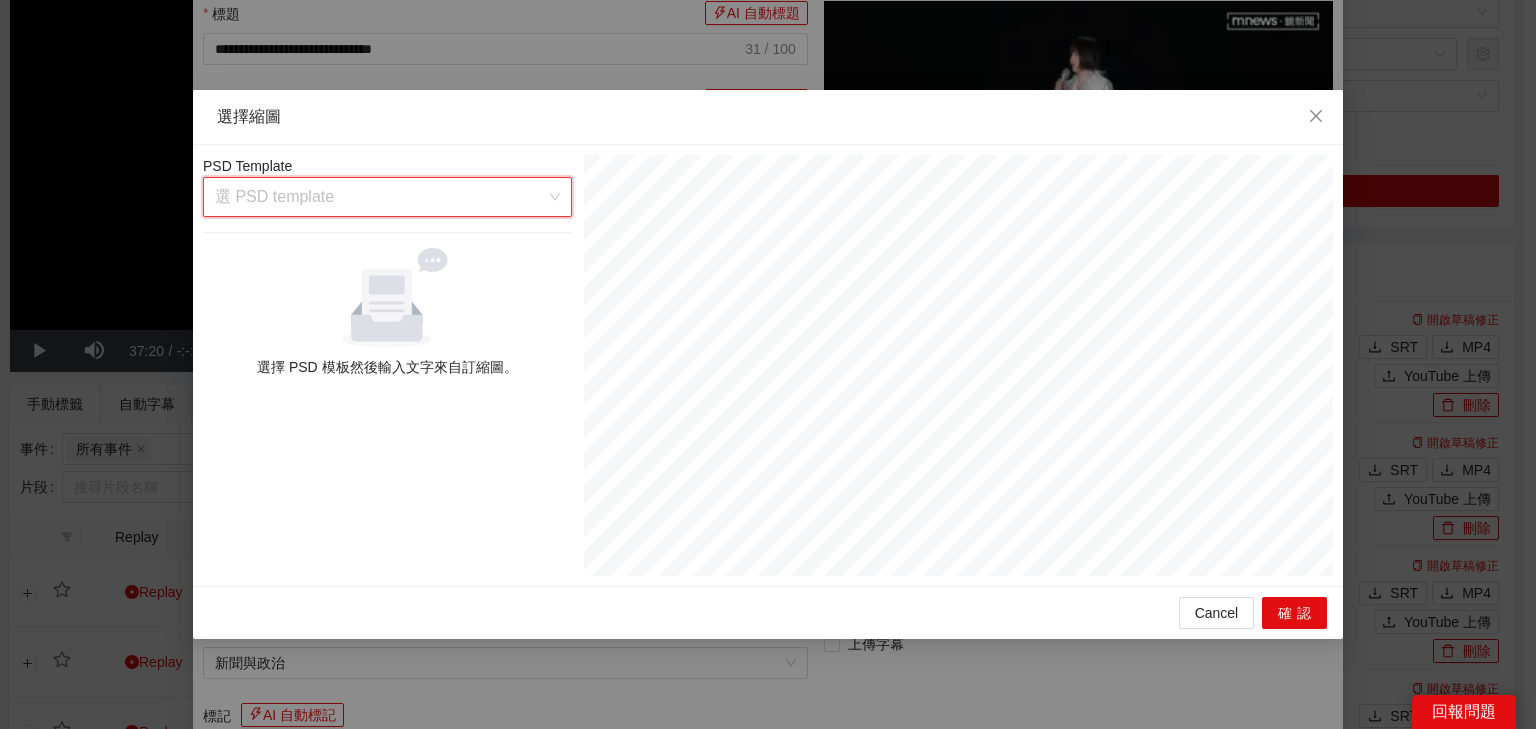 click at bounding box center (380, 197) 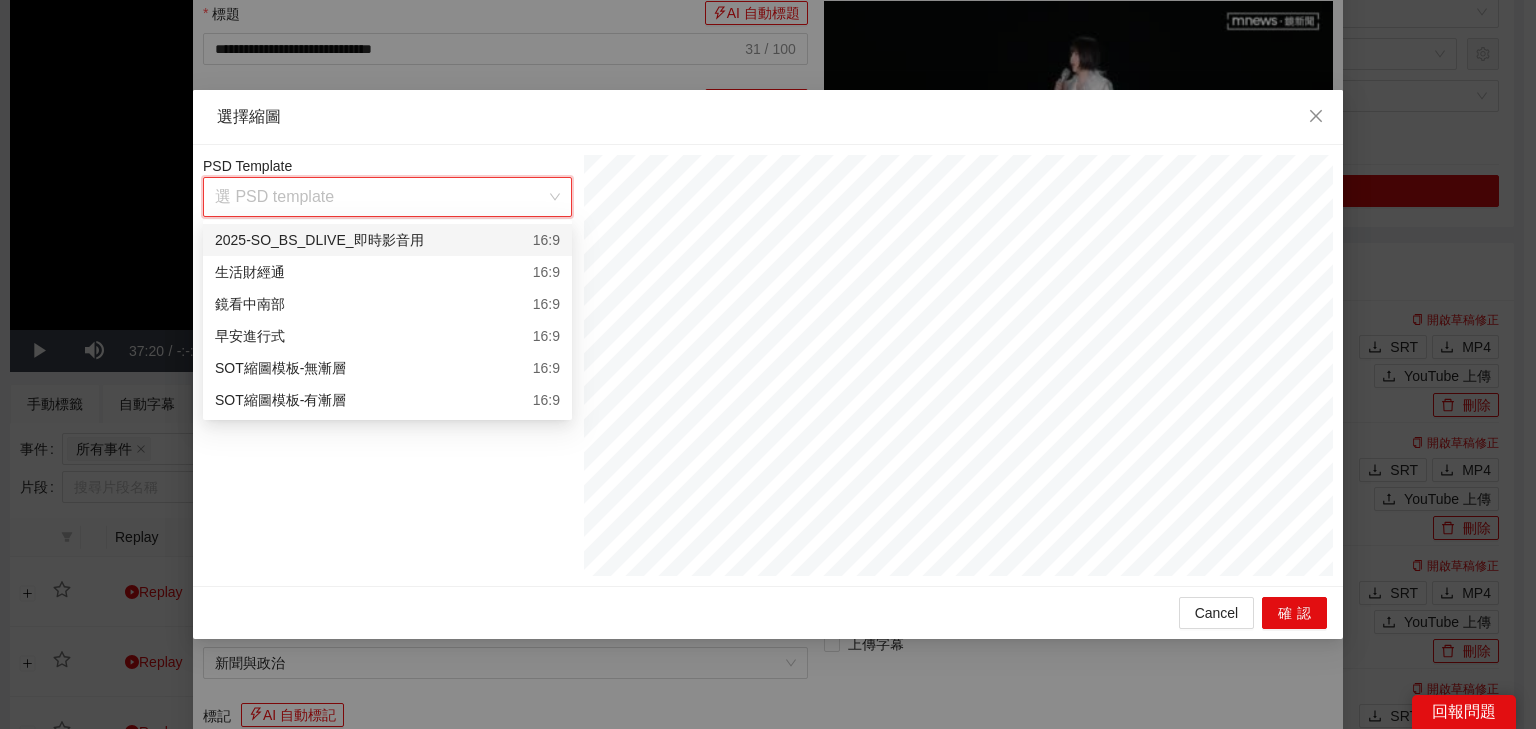 click on "2025-SO_BS_DLIVE_即時影音用 16:9" at bounding box center (387, 240) 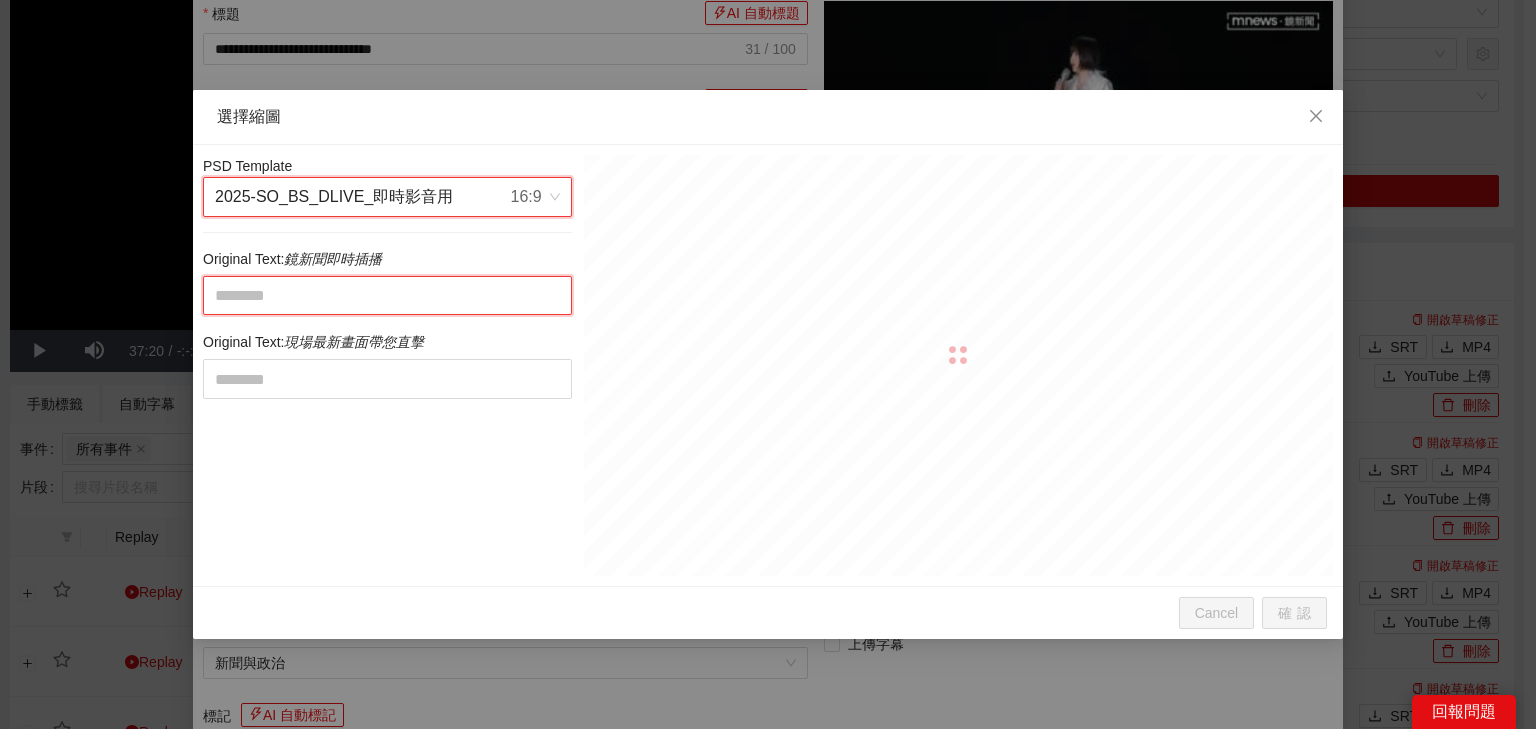 click at bounding box center [387, 296] 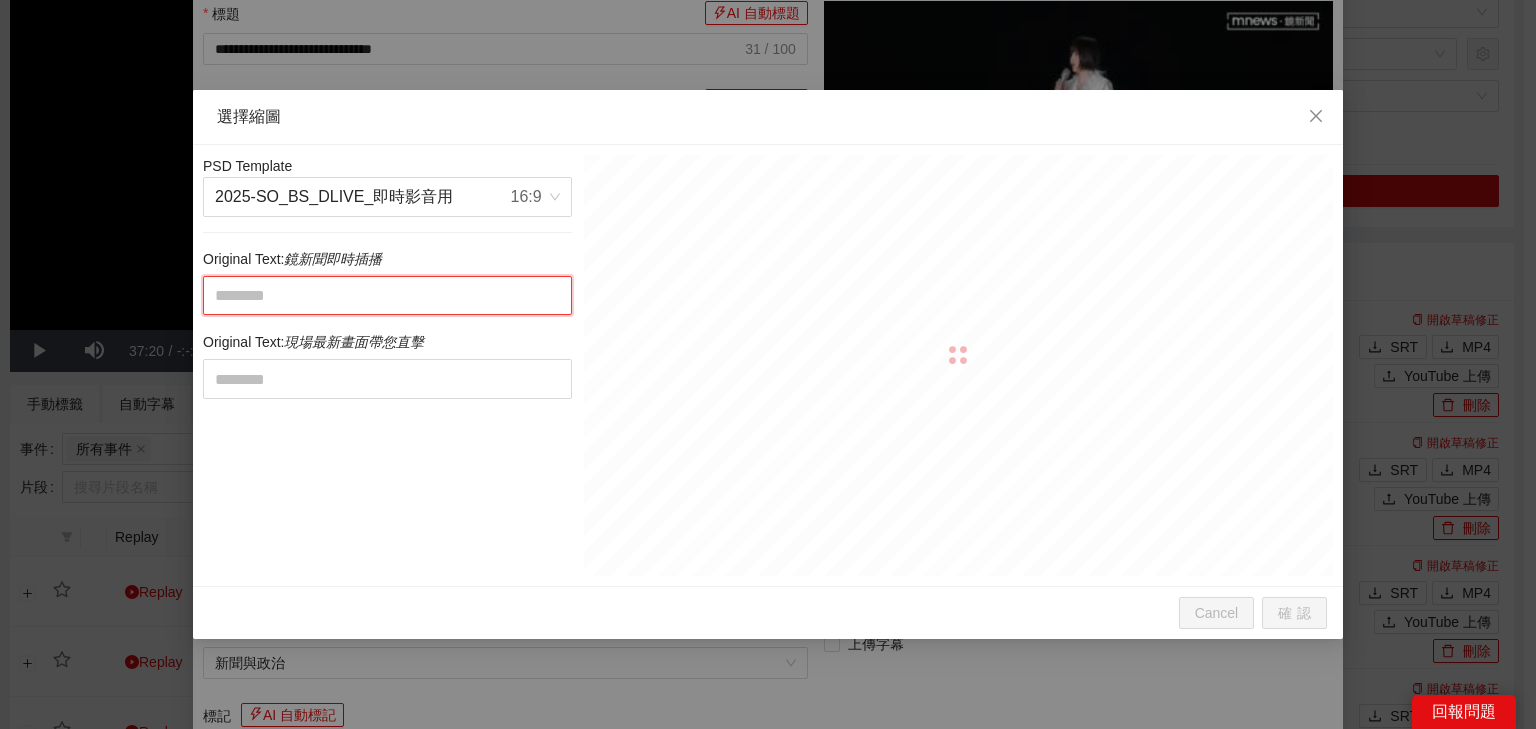 paste on "**********" 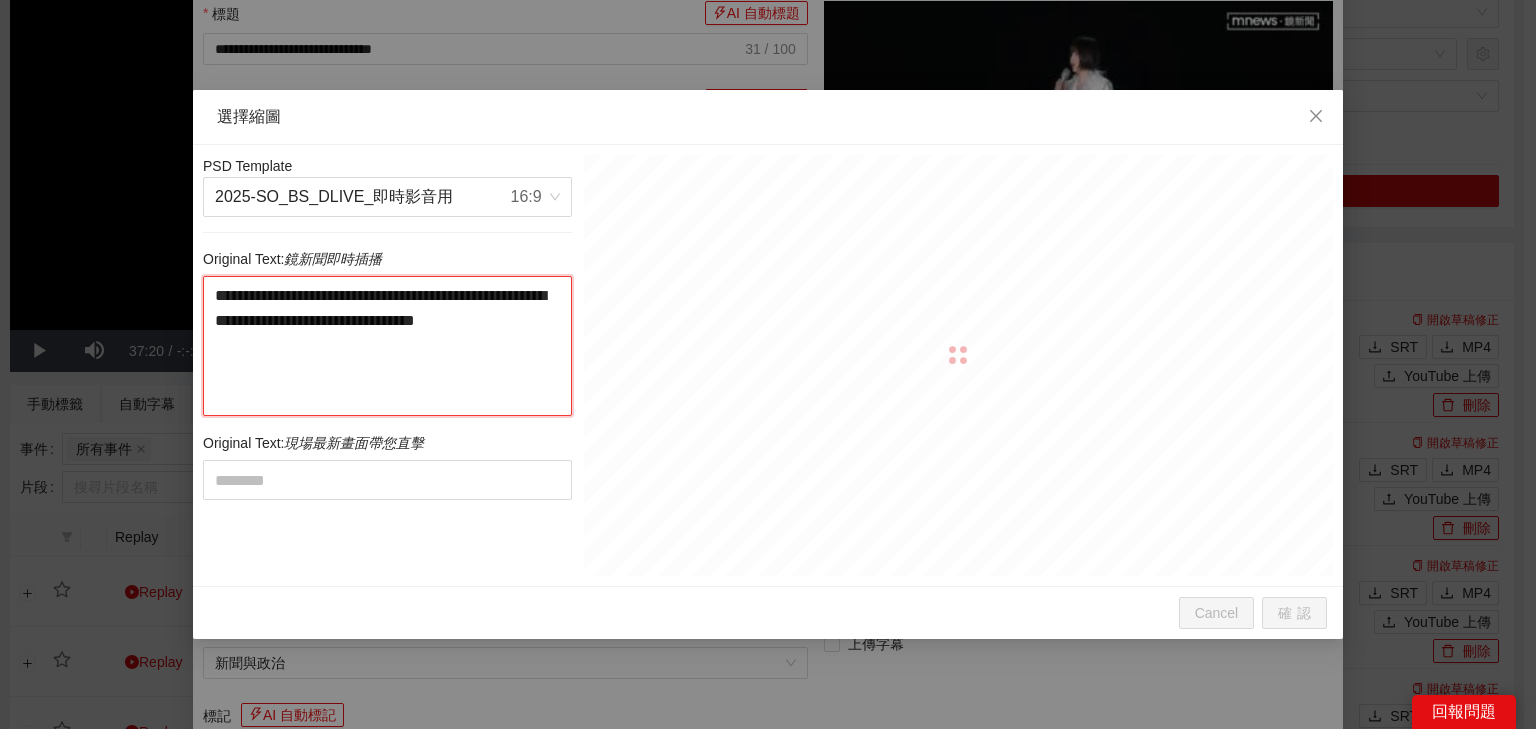 drag, startPoint x: 370, startPoint y: 409, endPoint x: 162, endPoint y: 213, distance: 285.79712 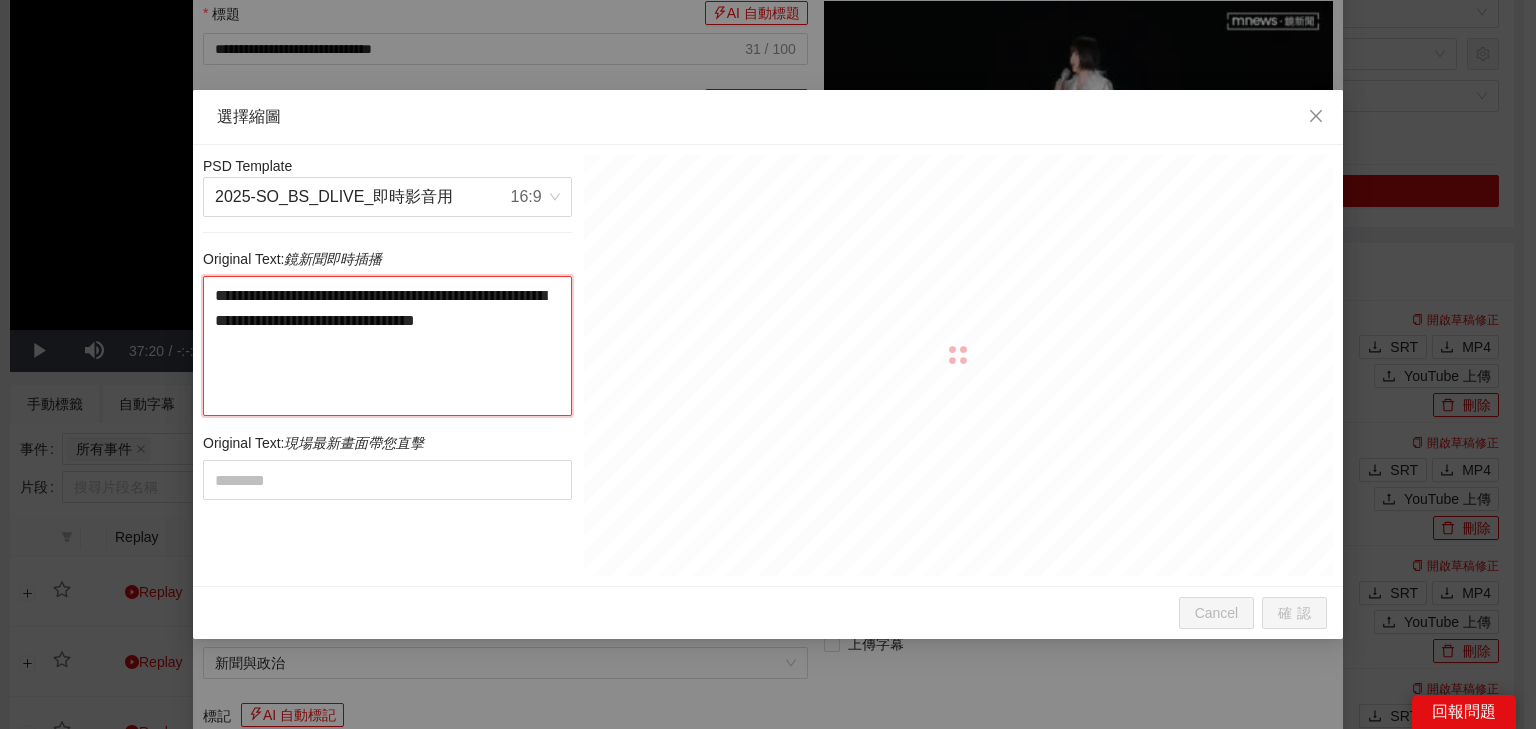 click on "**********" at bounding box center [768, 364] 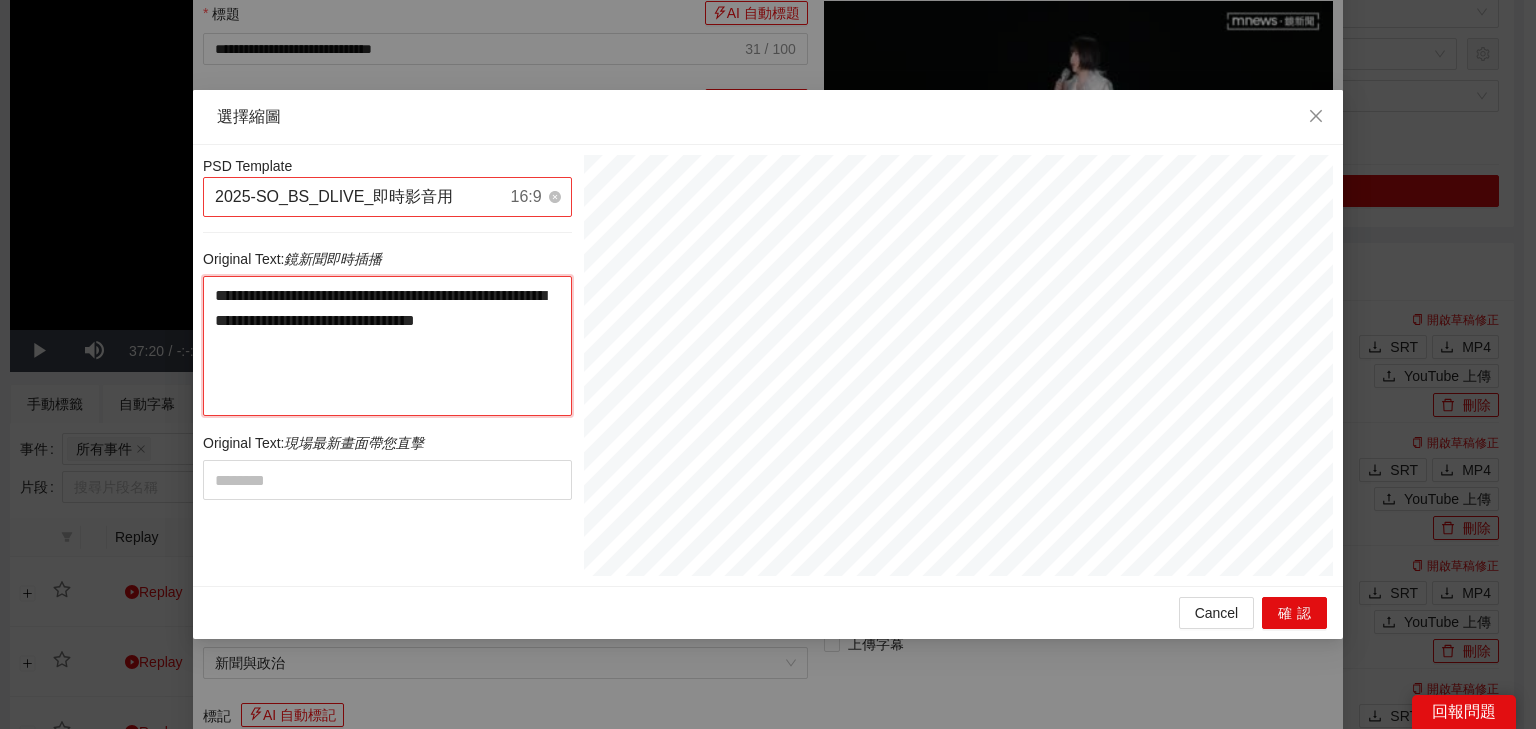 type on "********" 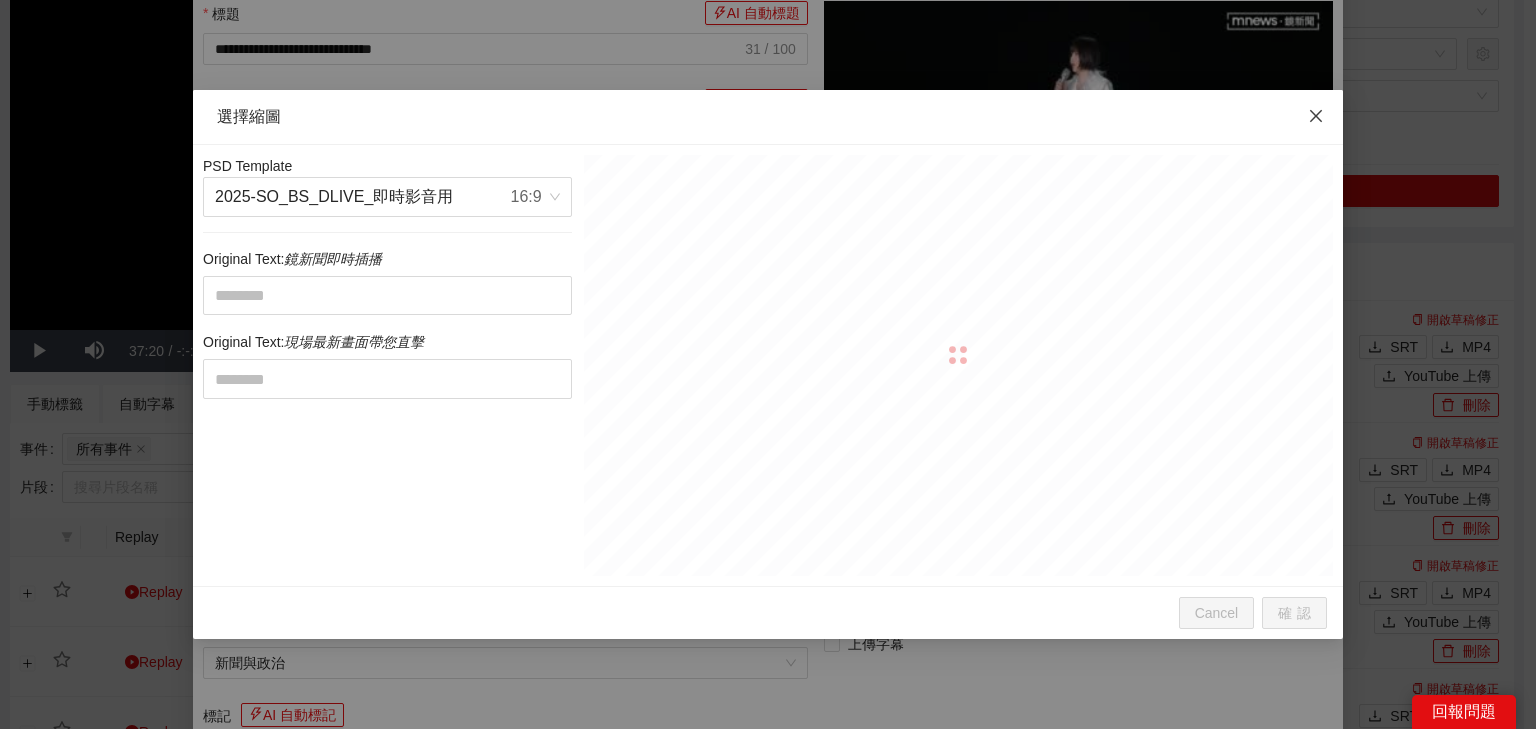 click 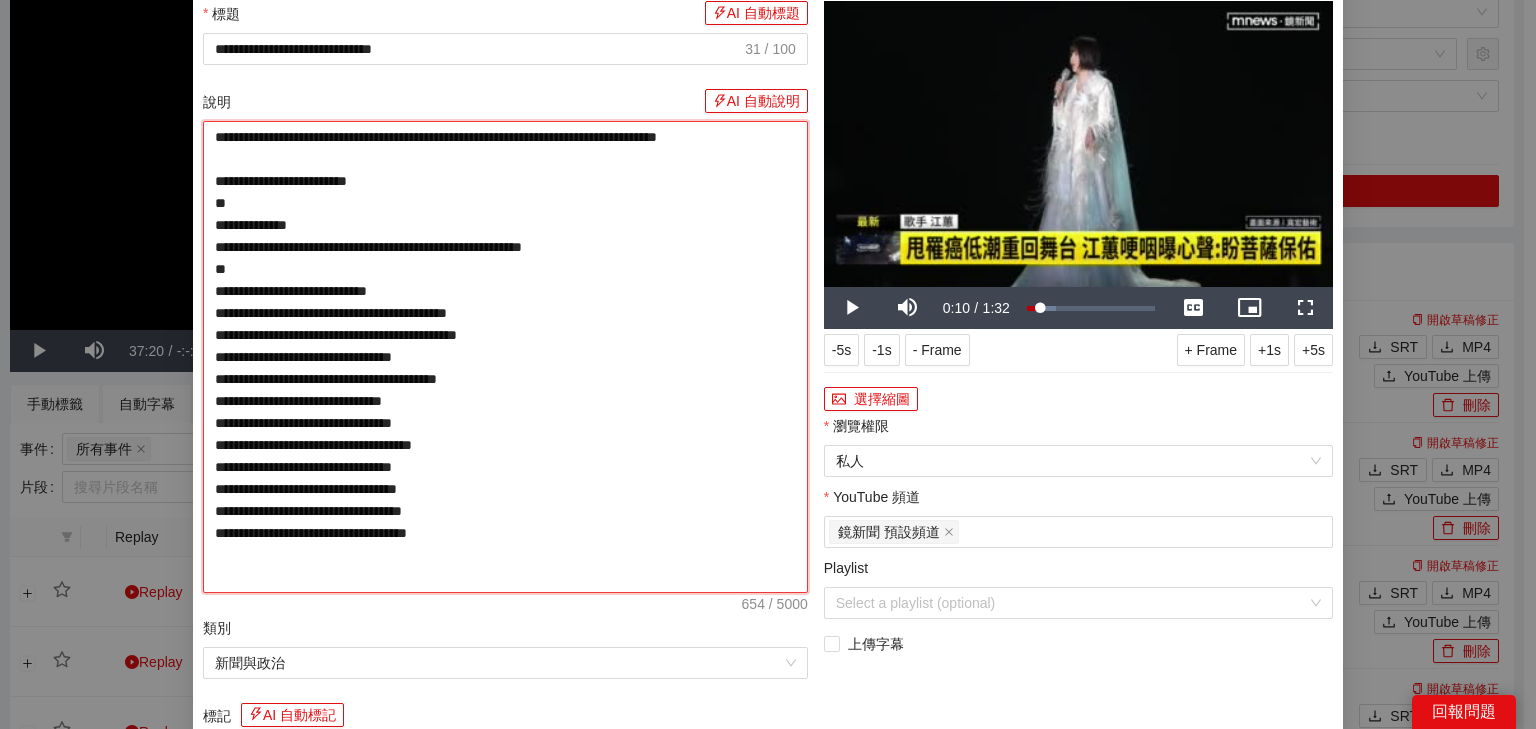 click on "**********" at bounding box center (505, 357) 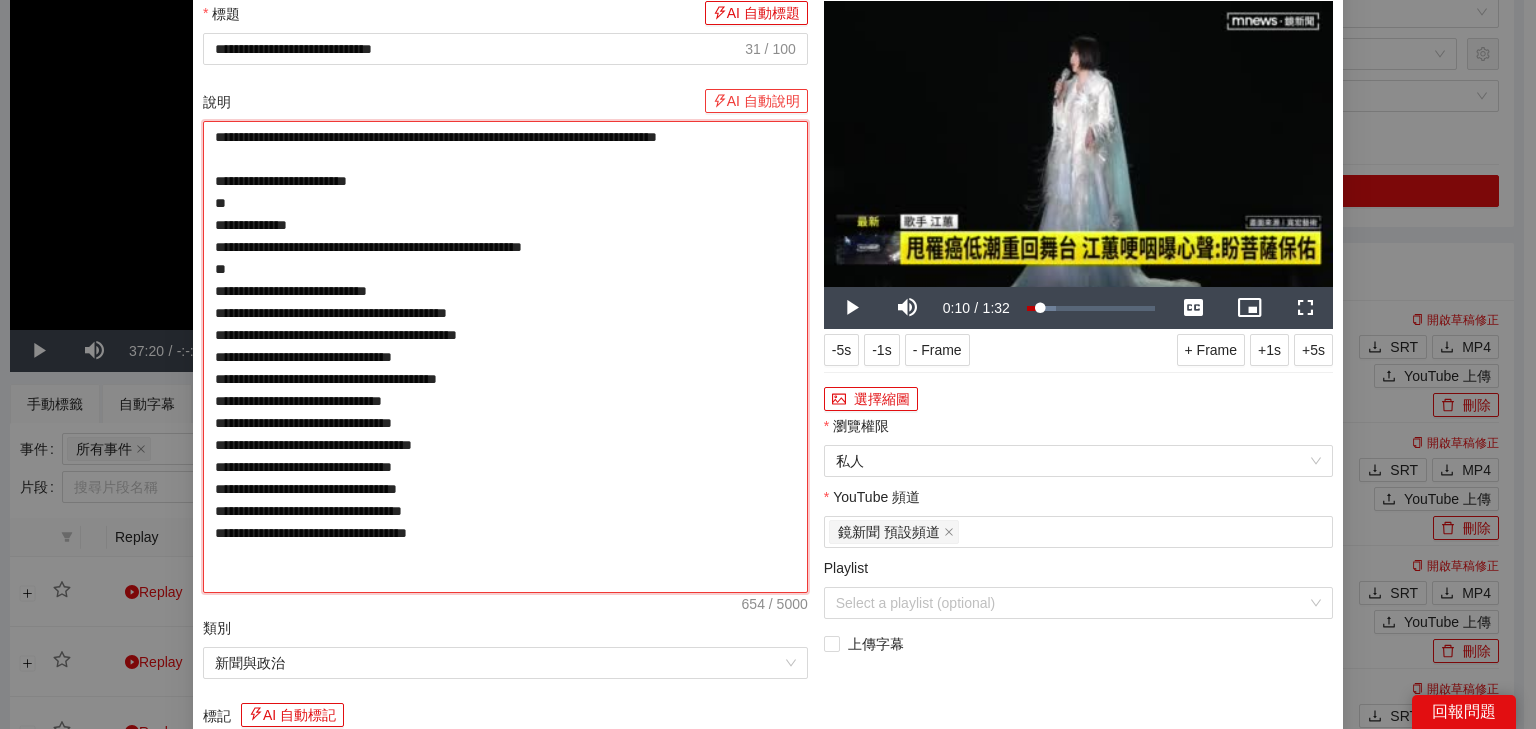 type on "**********" 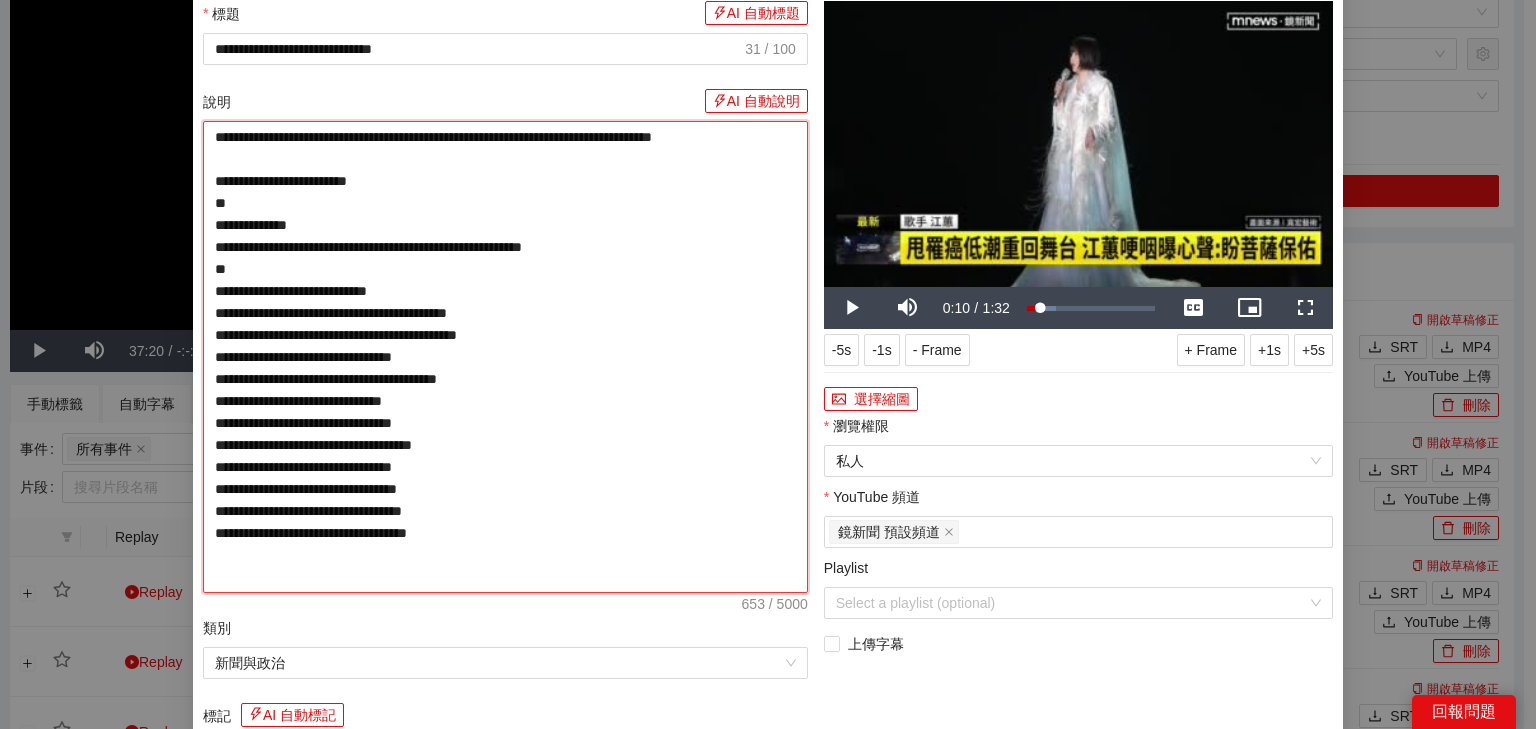 type on "**********" 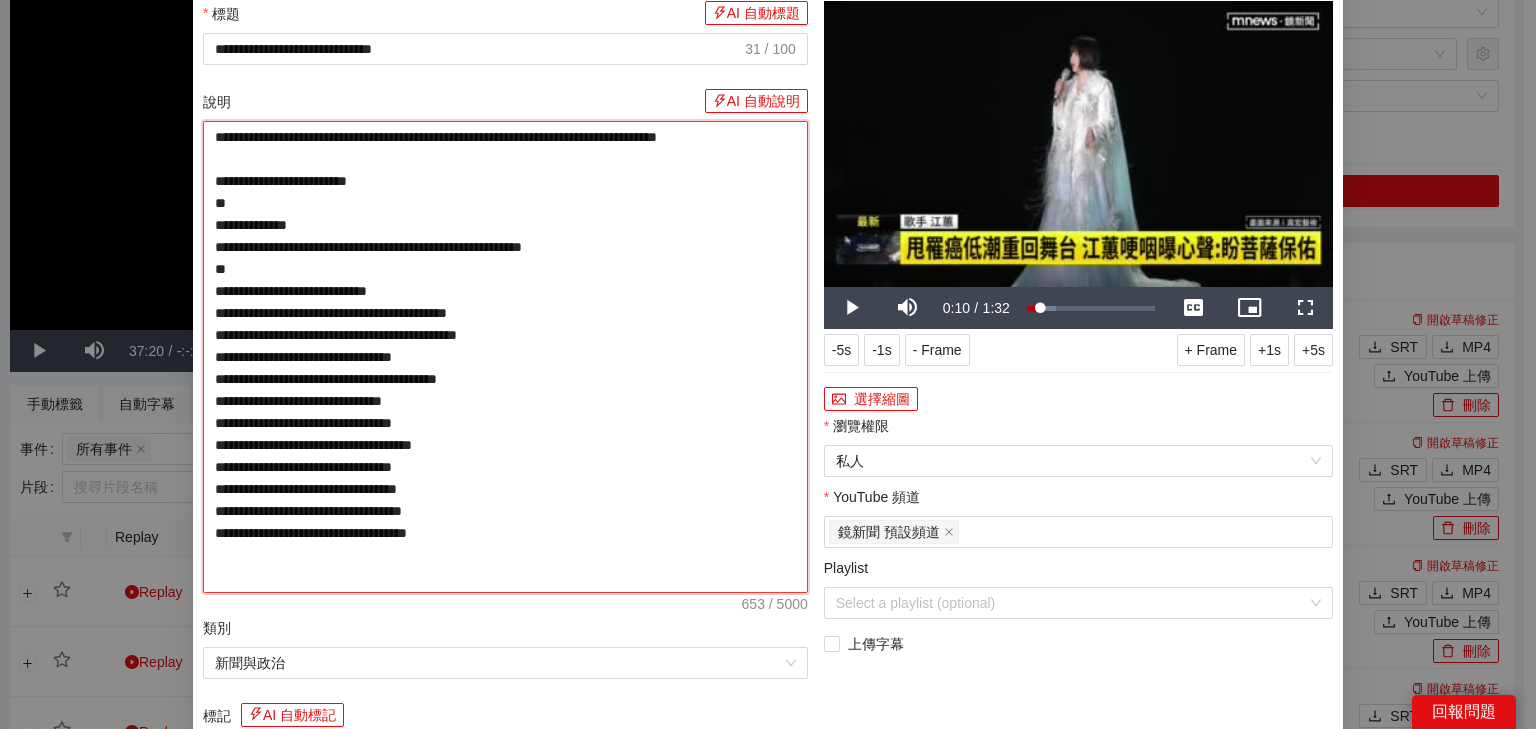 type on "**********" 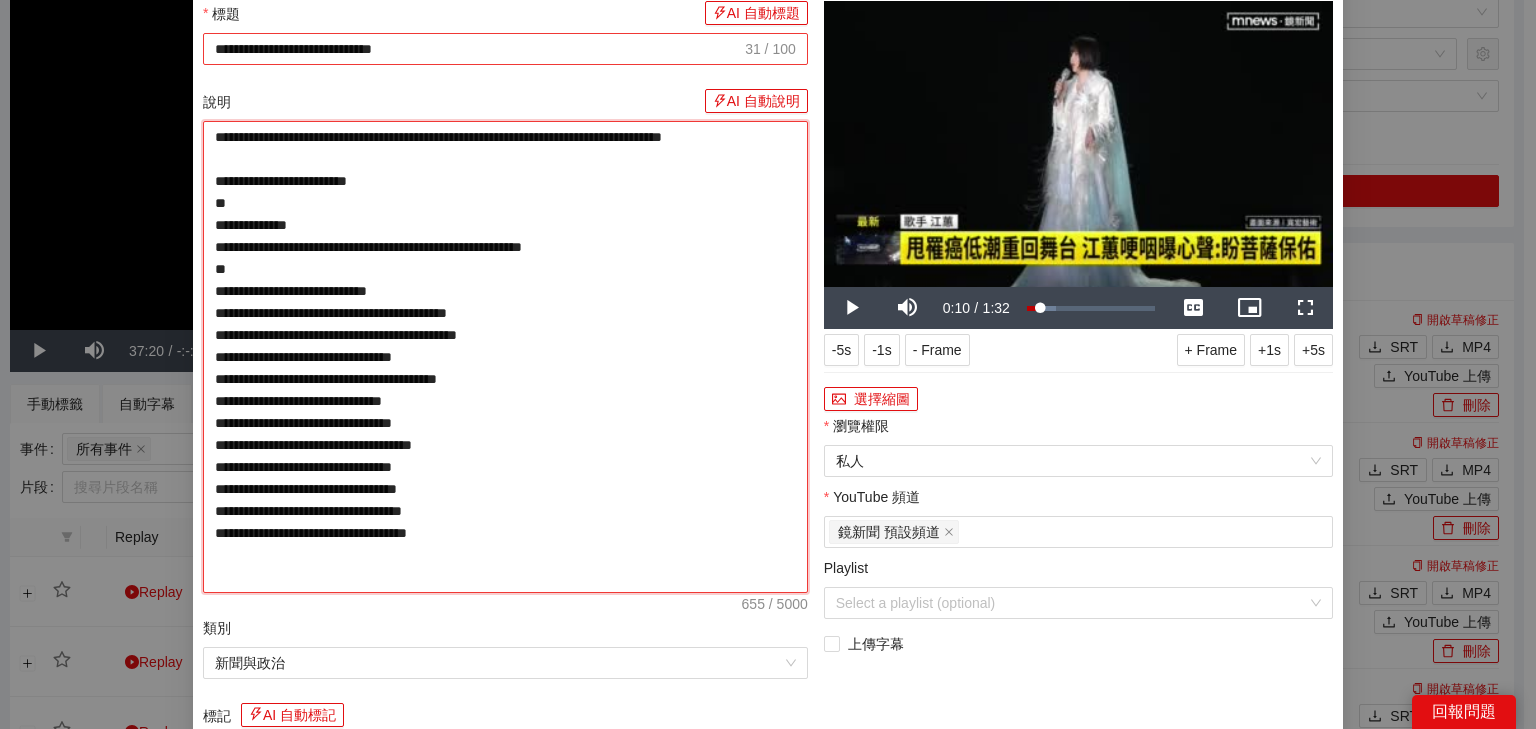type on "**********" 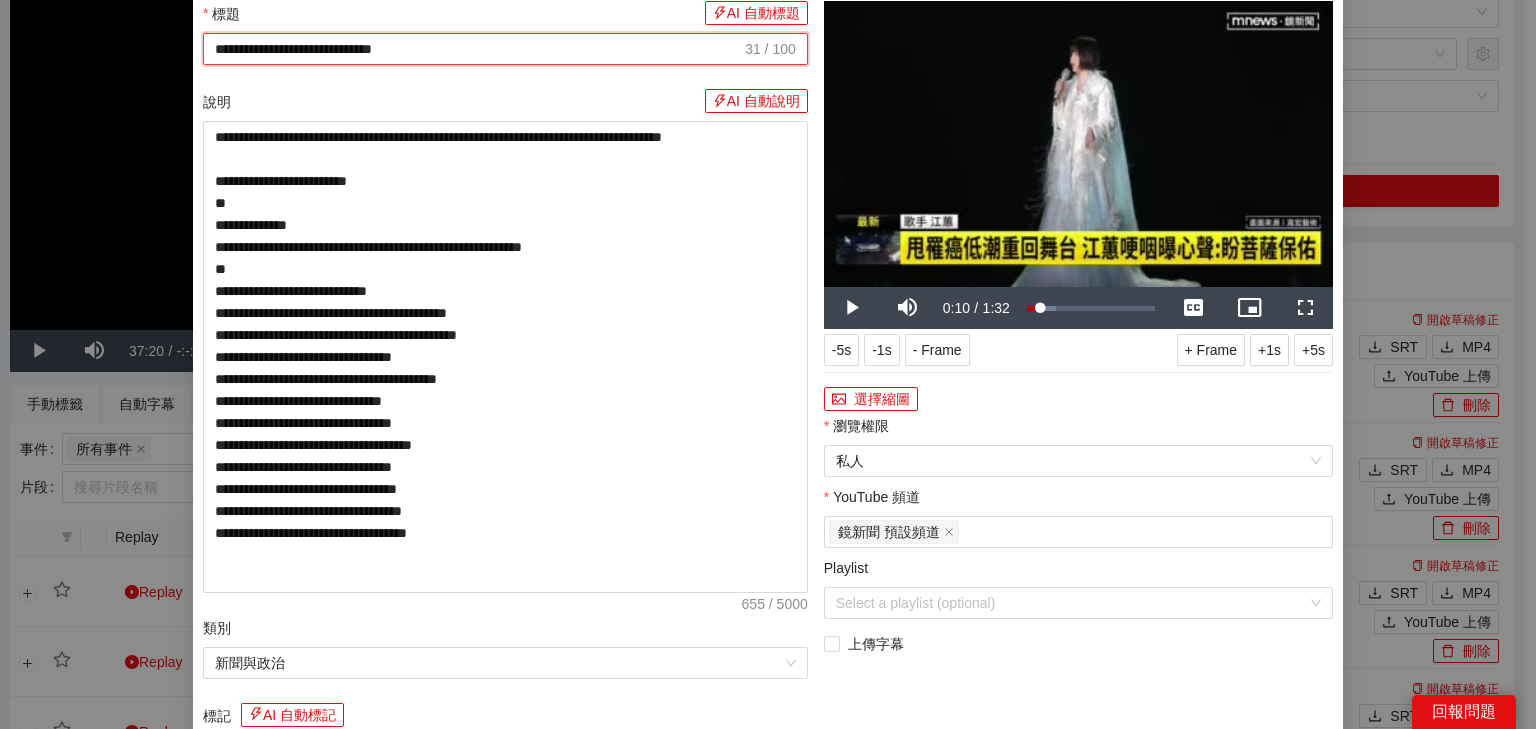 drag, startPoint x: 557, startPoint y: 112, endPoint x: 201, endPoint y: 101, distance: 356.1699 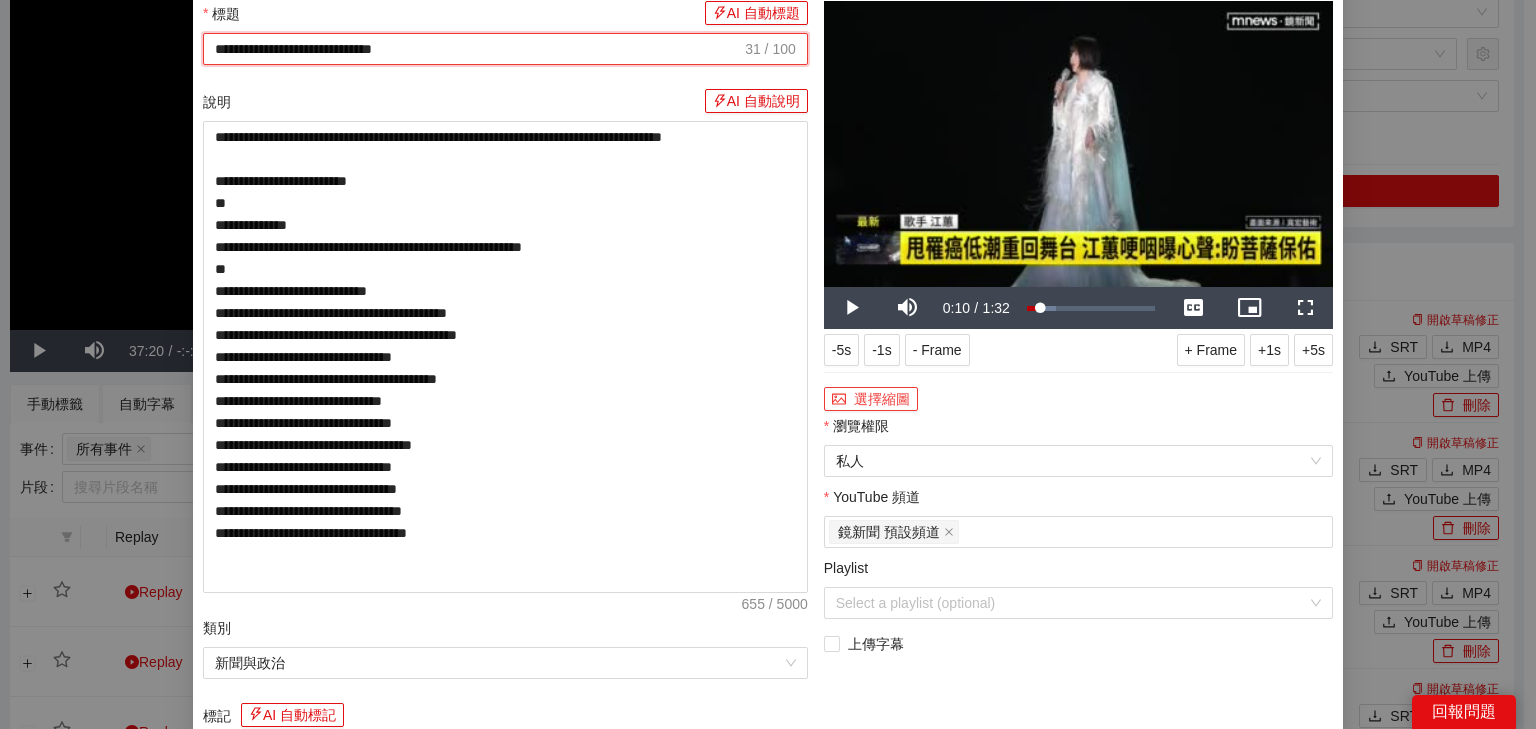 click on "選擇縮圖" at bounding box center [871, 399] 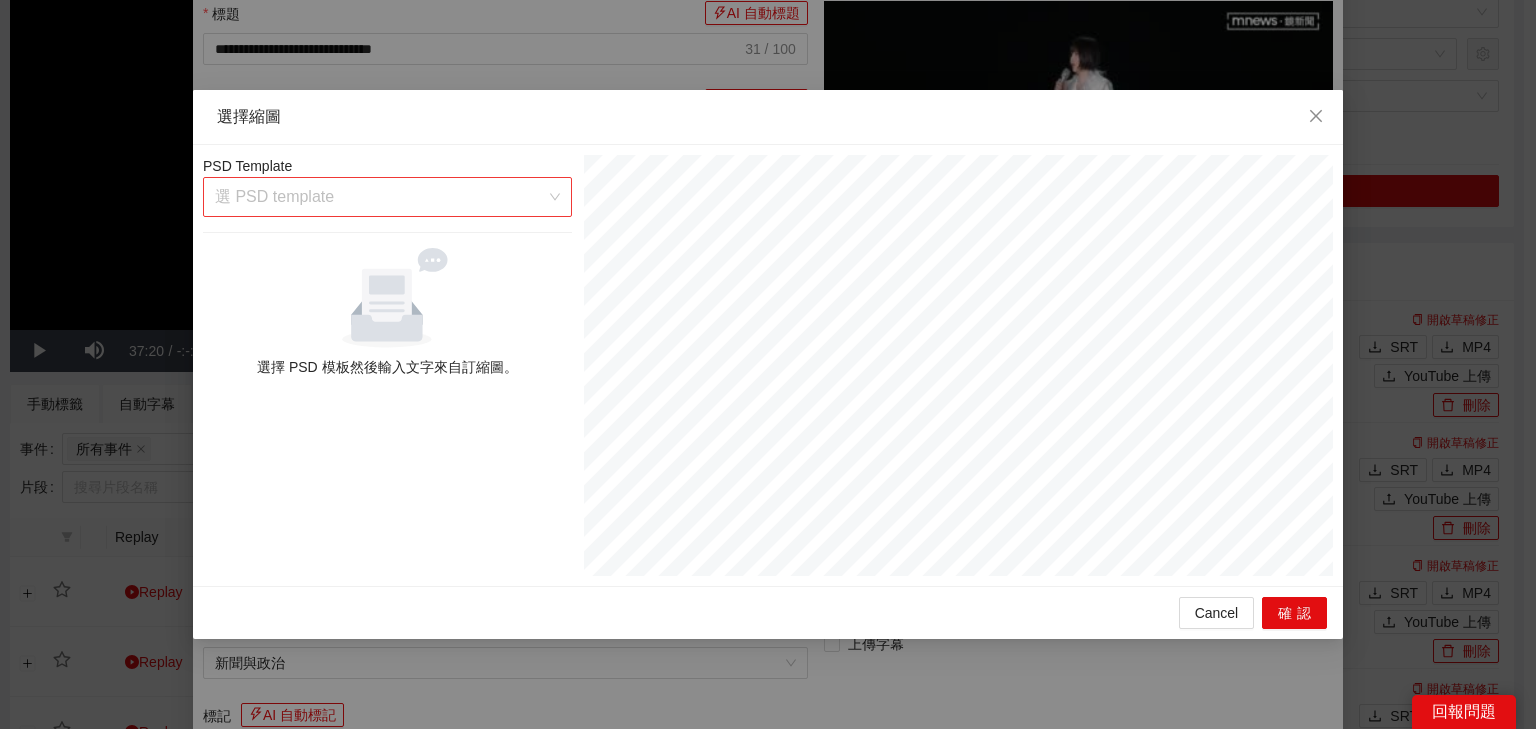 click at bounding box center (380, 197) 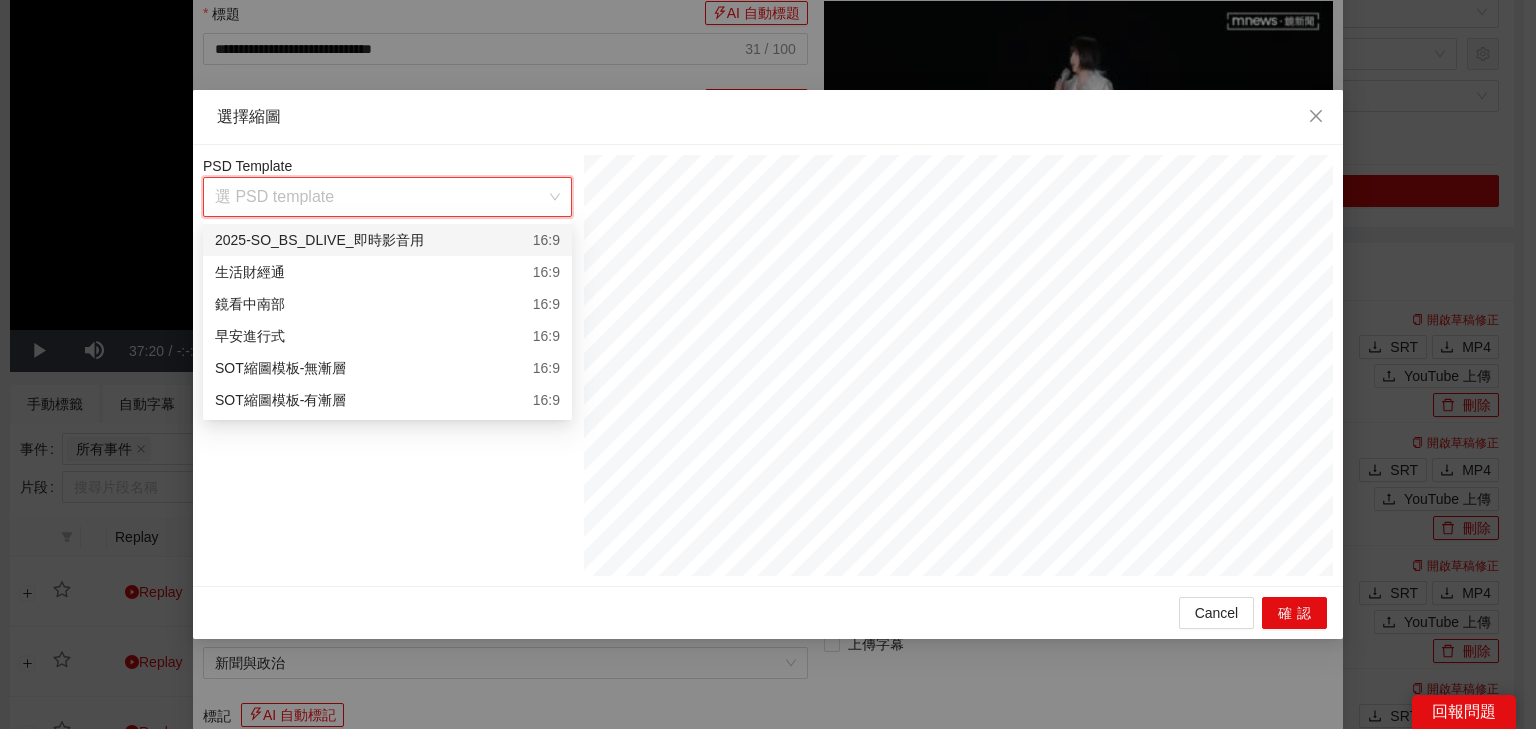 click on "2025-SO_BS_DLIVE_即時影音用 16:9" at bounding box center (387, 240) 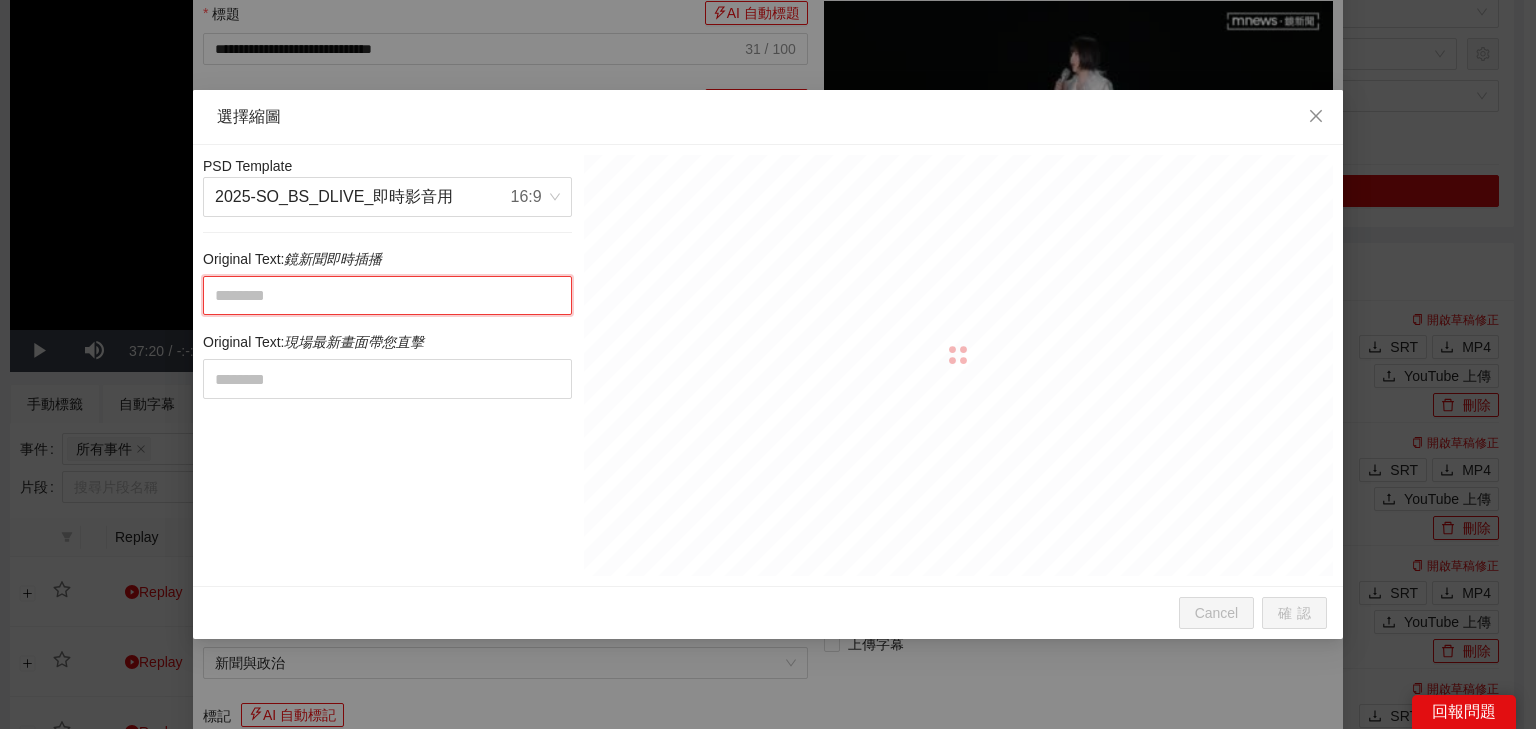 click at bounding box center (387, 296) 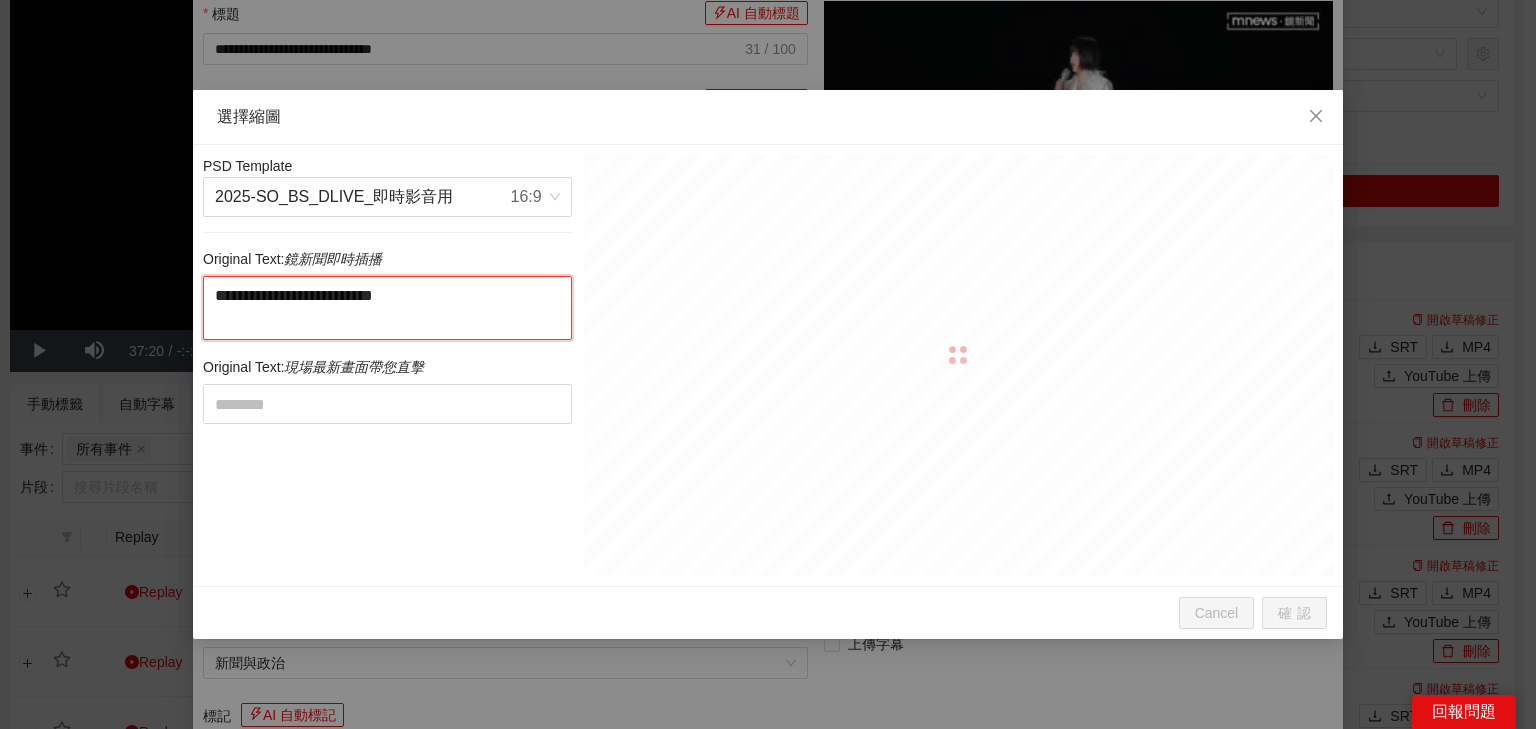 drag, startPoint x: 406, startPoint y: 292, endPoint x: 433, endPoint y: 336, distance: 51.62364 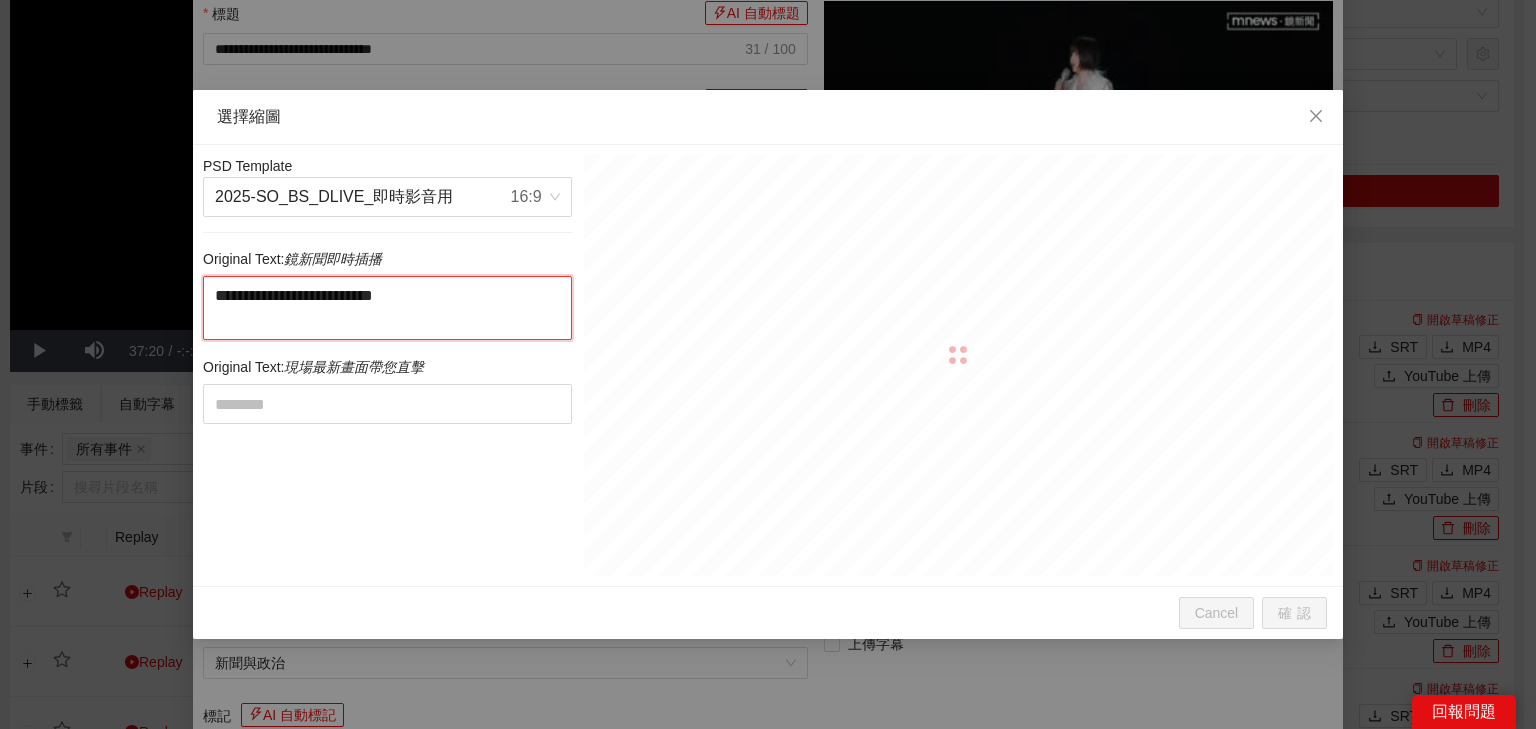 click on "**********" at bounding box center (387, 308) 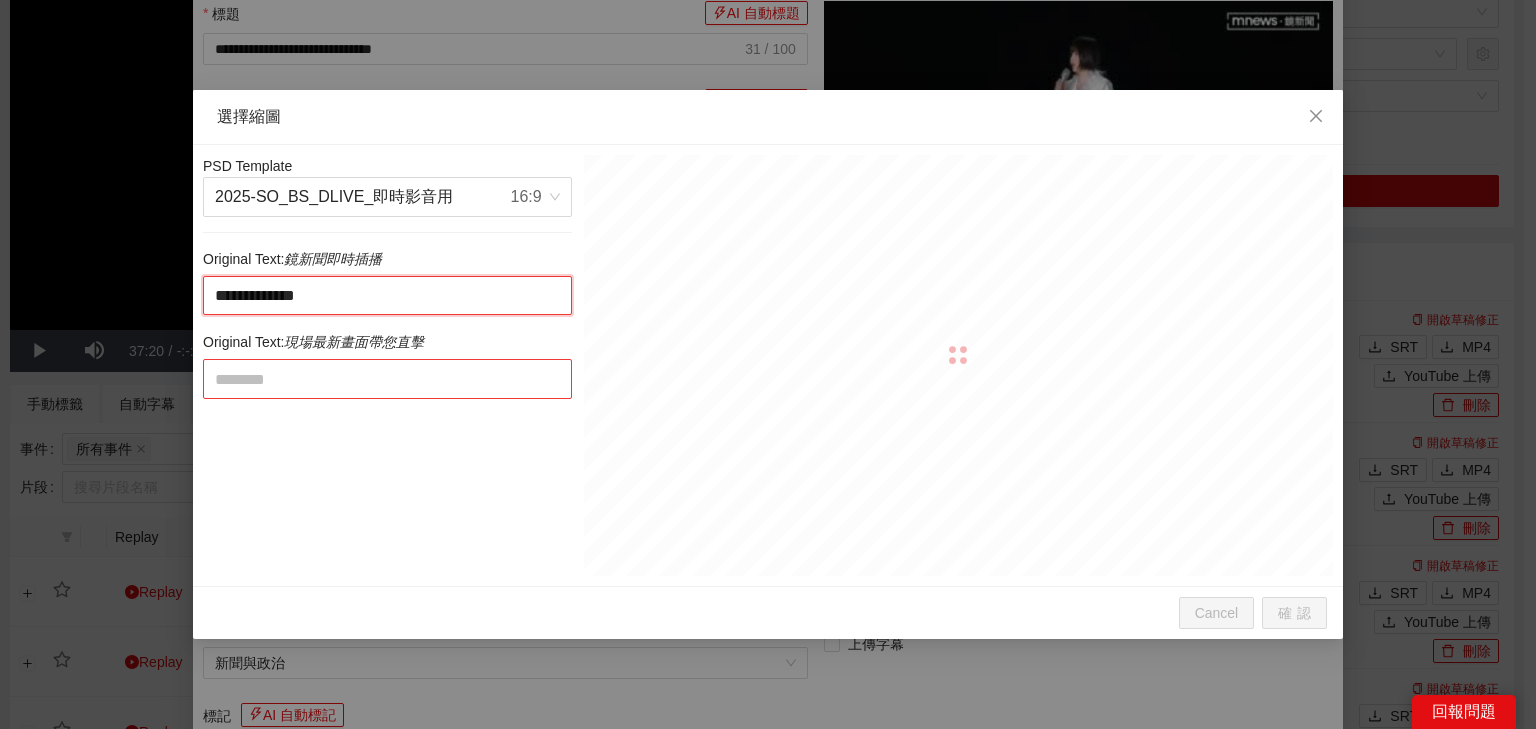 type on "**********" 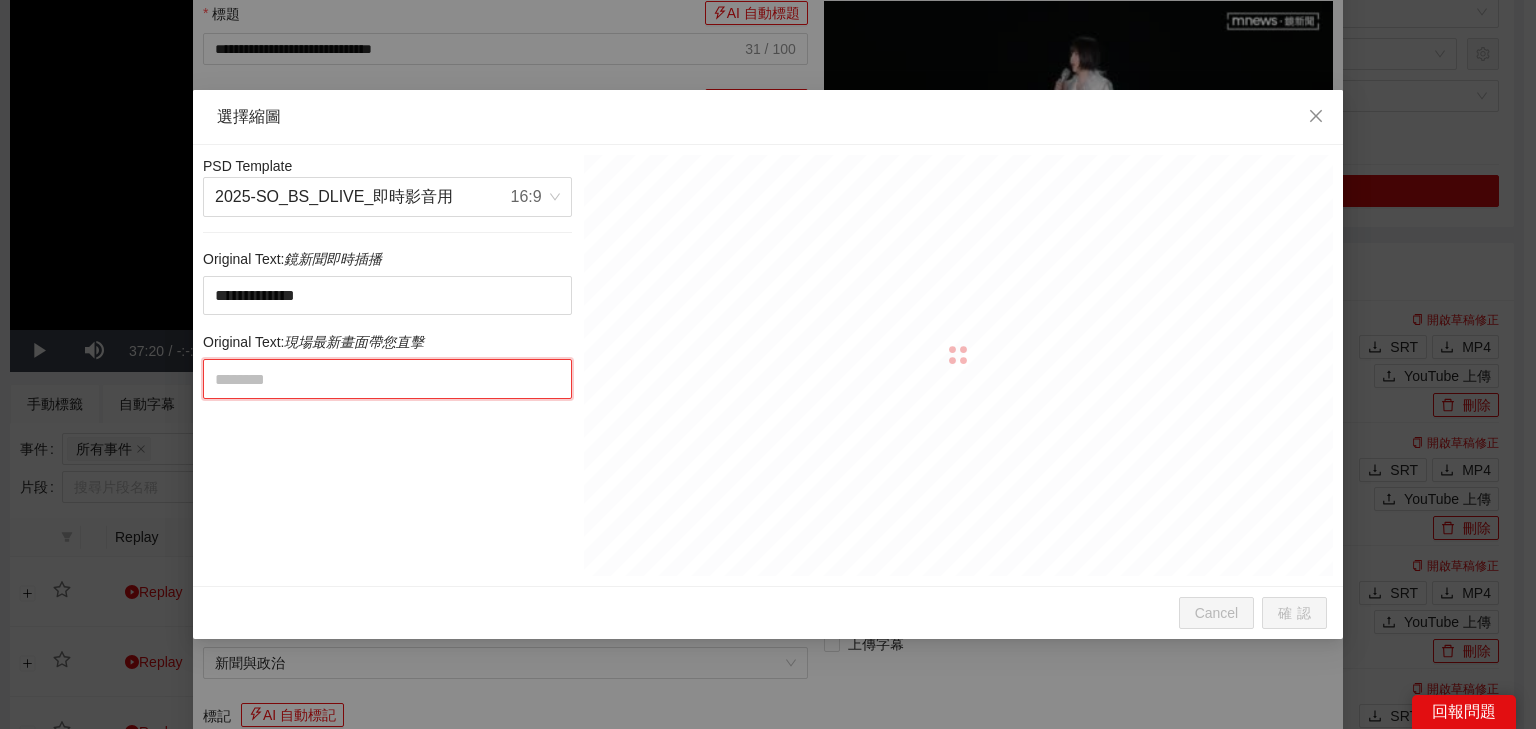 click at bounding box center (387, 379) 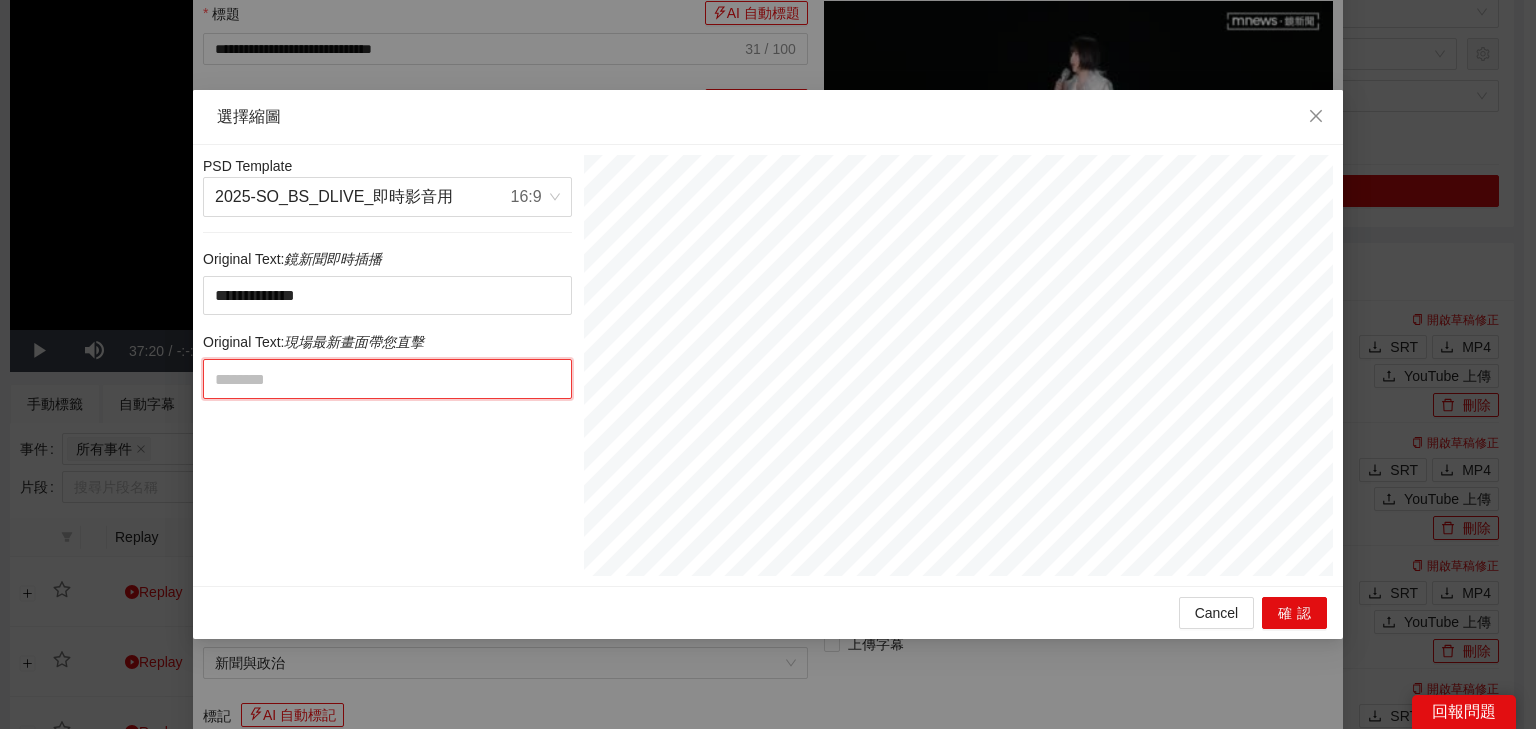 paste on "**********" 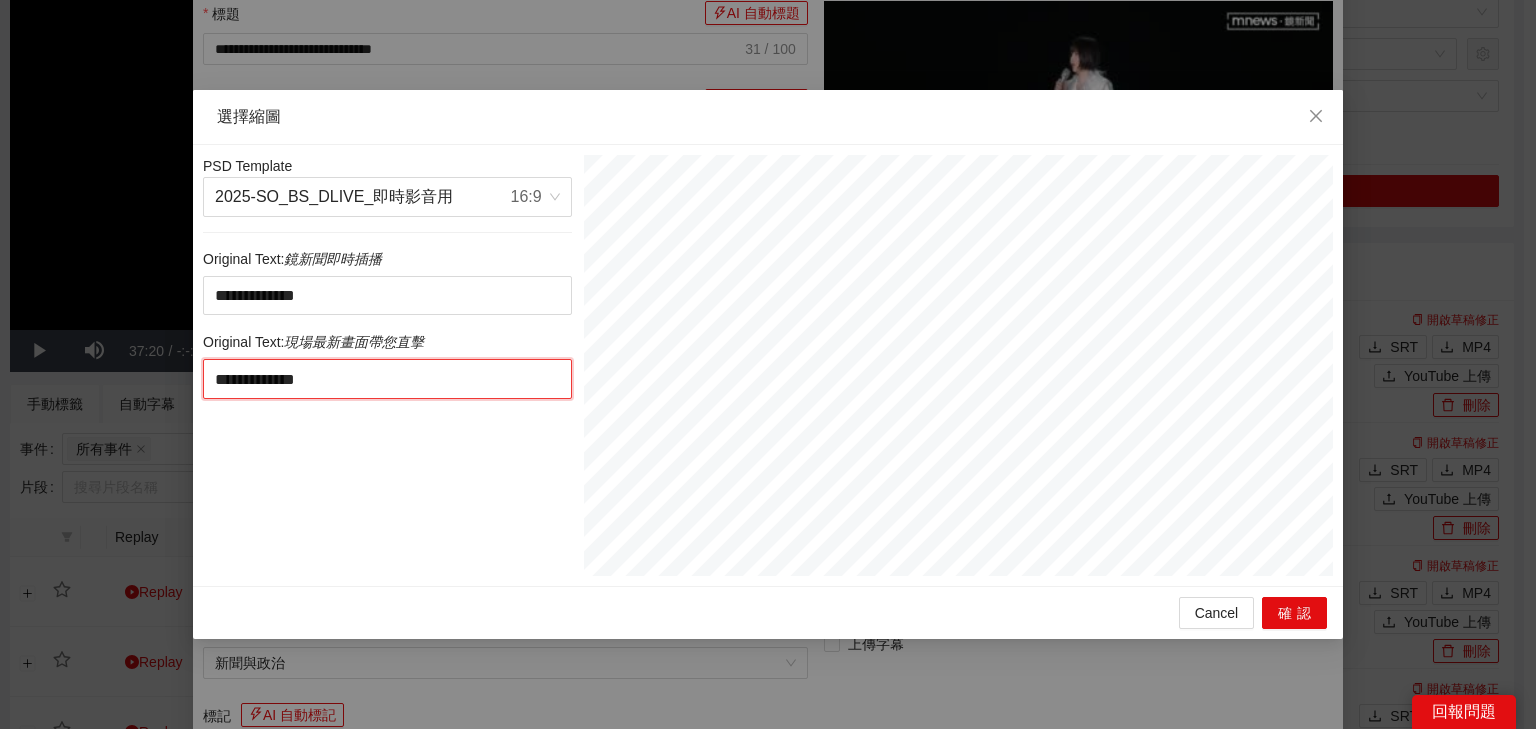 drag, startPoint x: 247, startPoint y: 379, endPoint x: 212, endPoint y: 380, distance: 35.014282 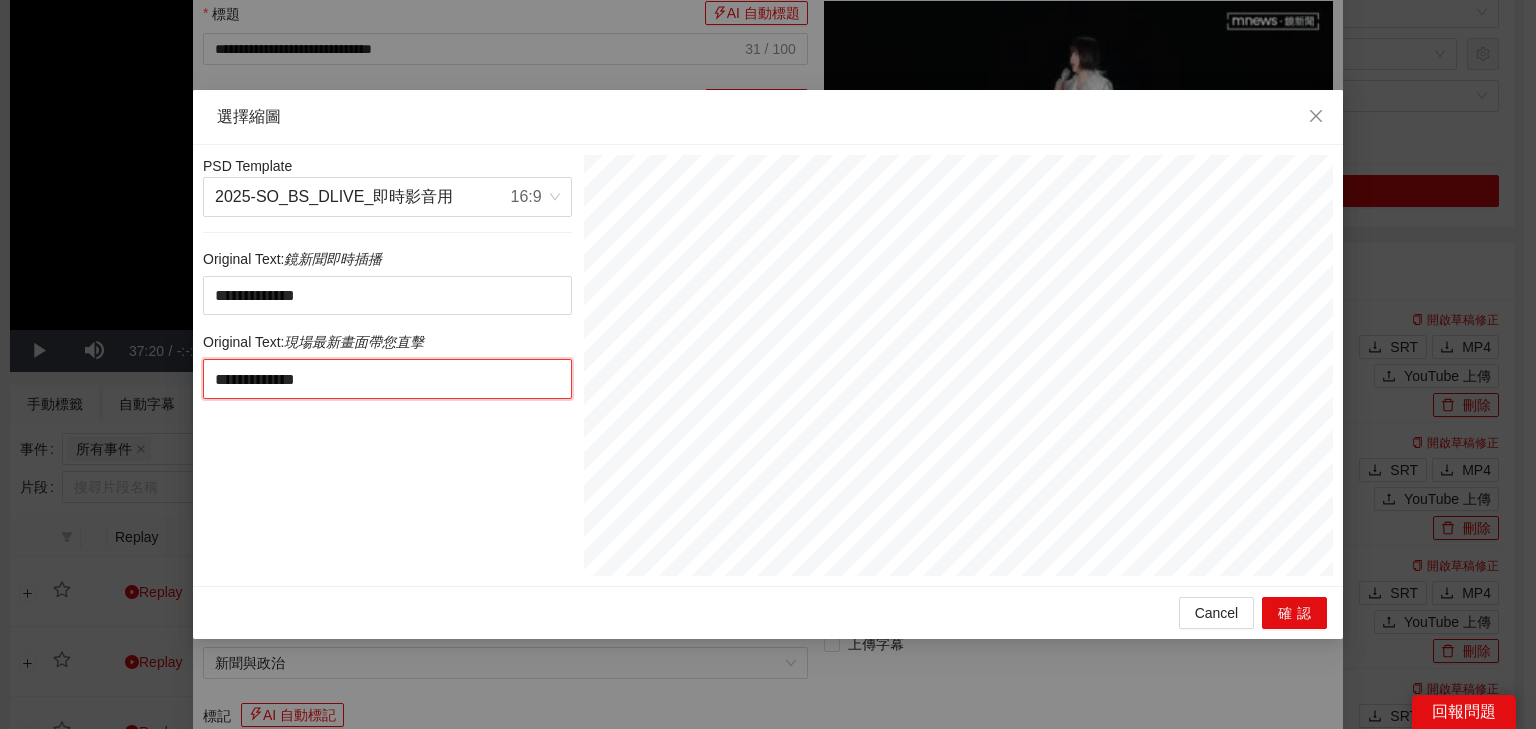 type on "**********" 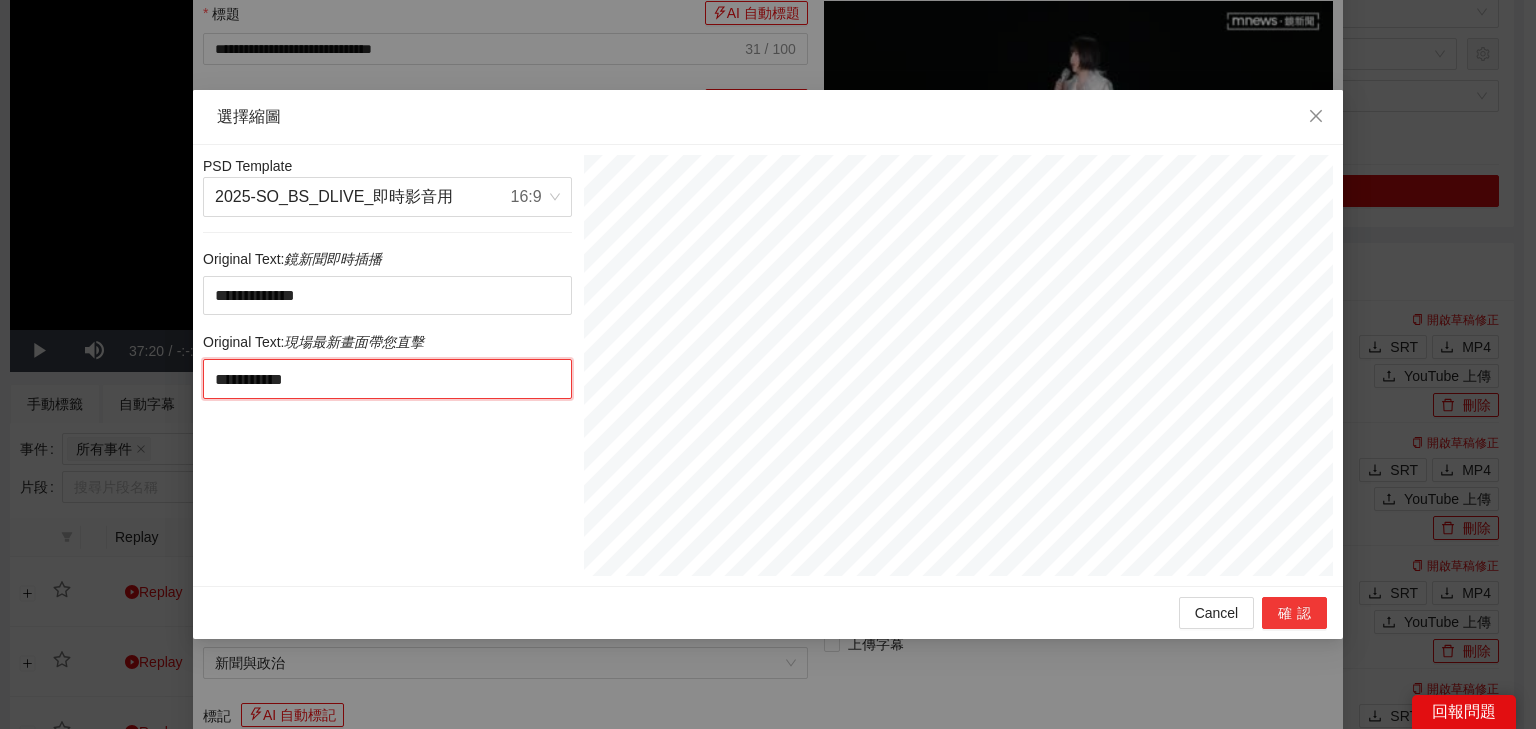 type on "**********" 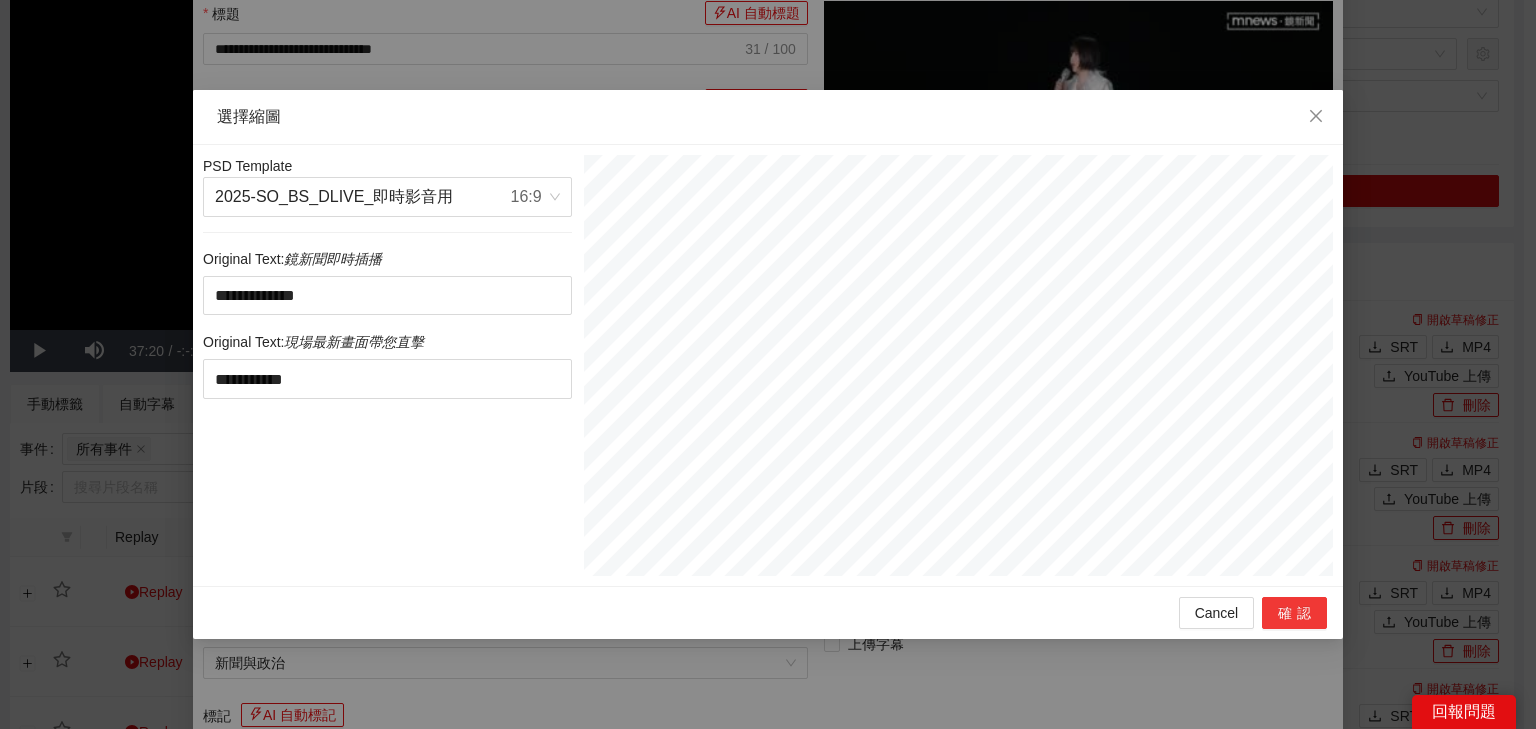 click on "確認" at bounding box center [1294, 613] 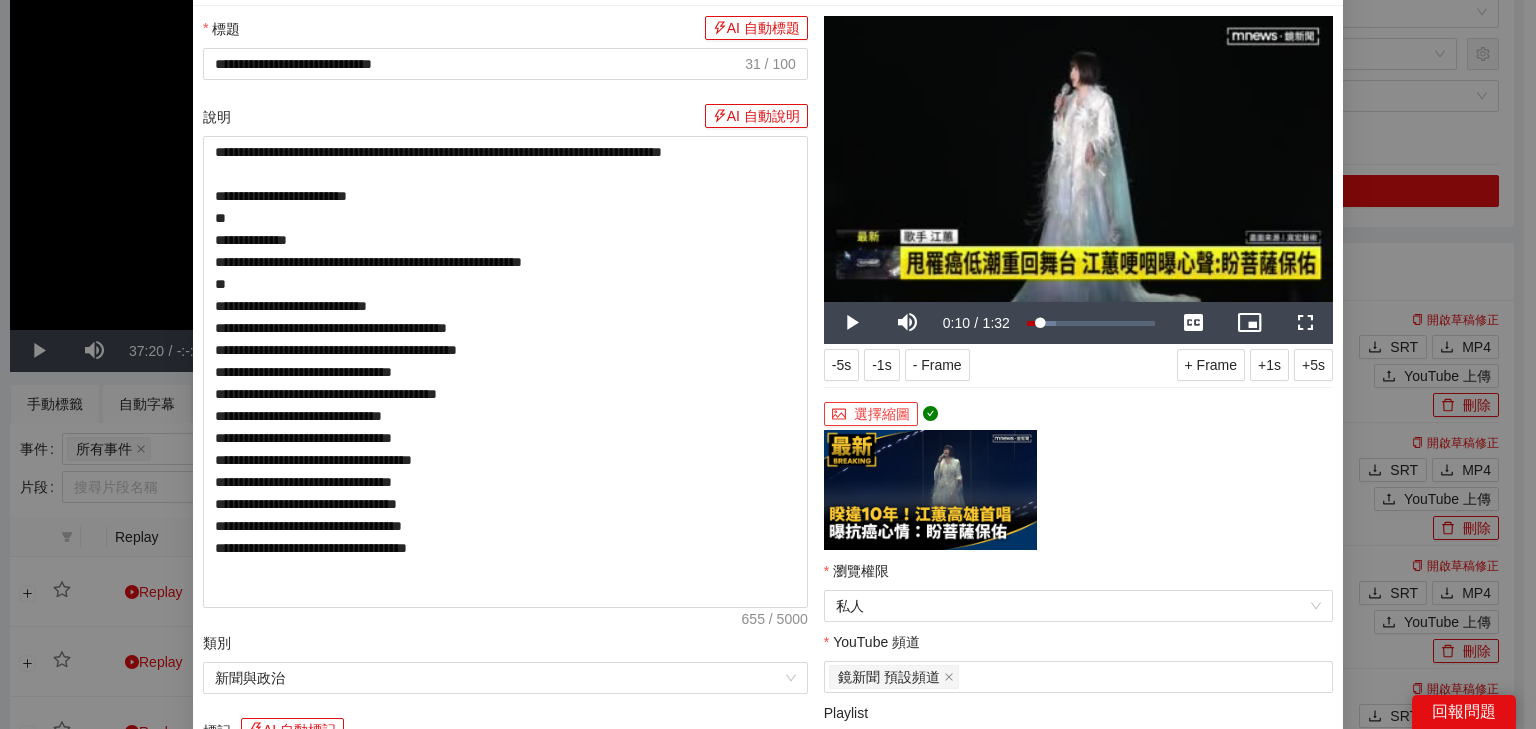 scroll, scrollTop: 387, scrollLeft: 0, axis: vertical 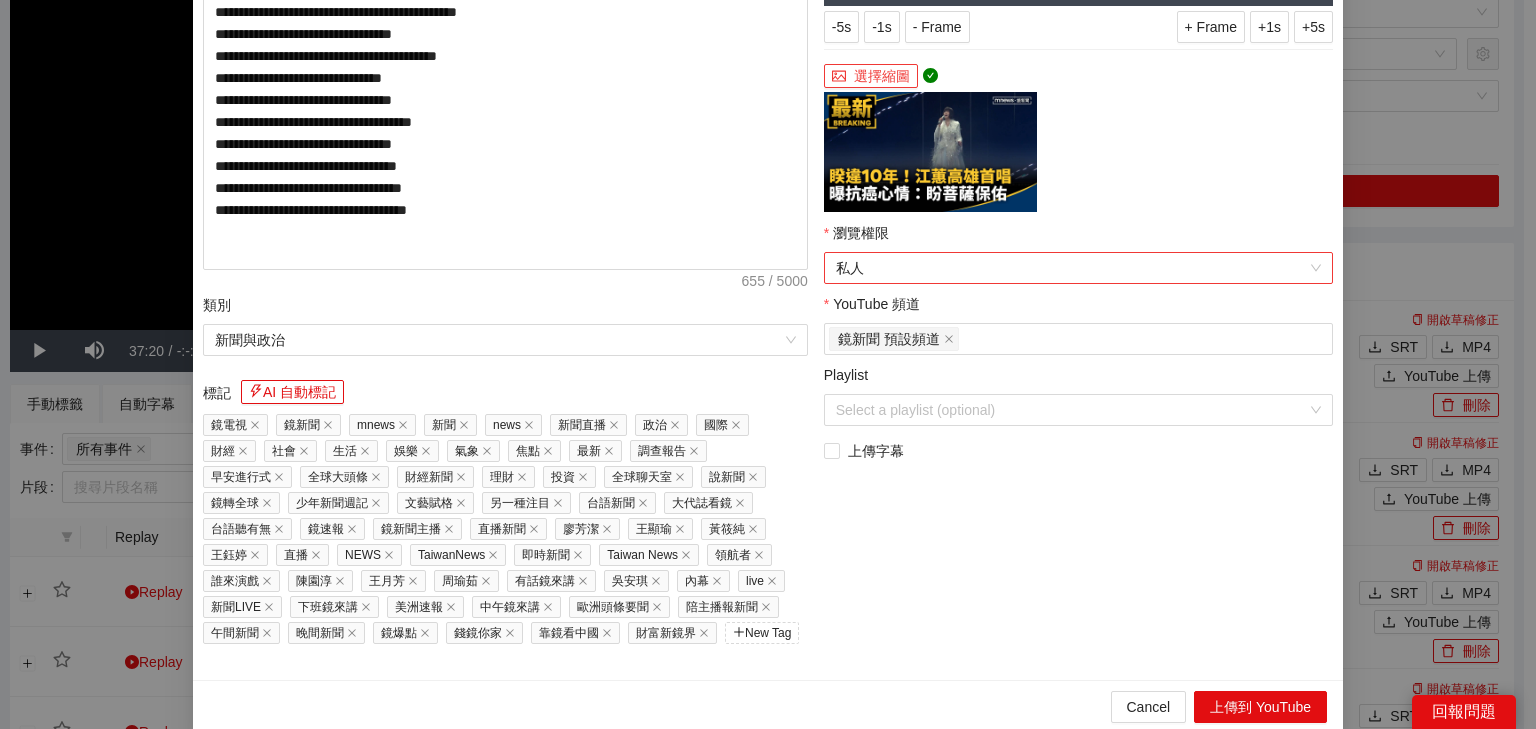click on "私人" at bounding box center [1078, 268] 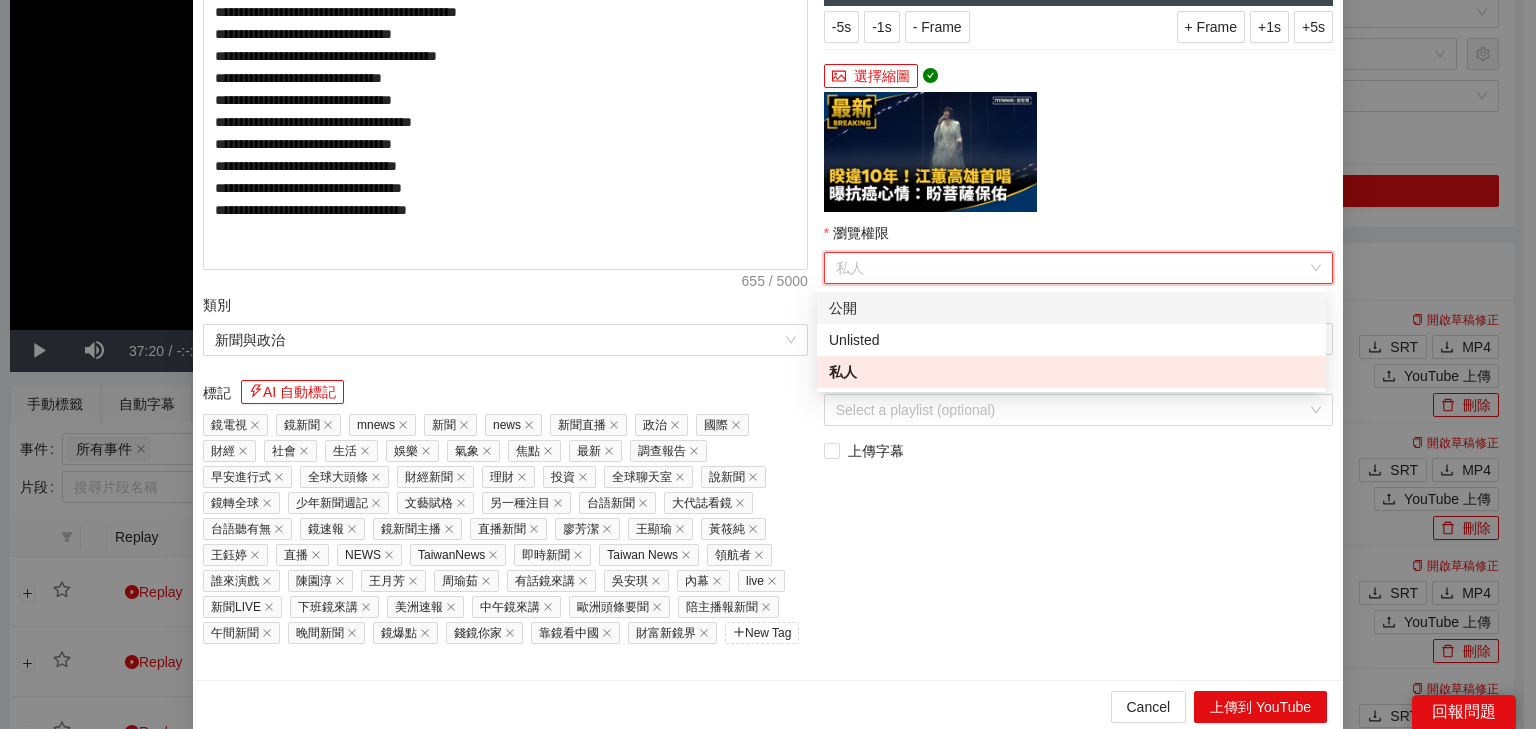 click on "公開" at bounding box center [1071, 308] 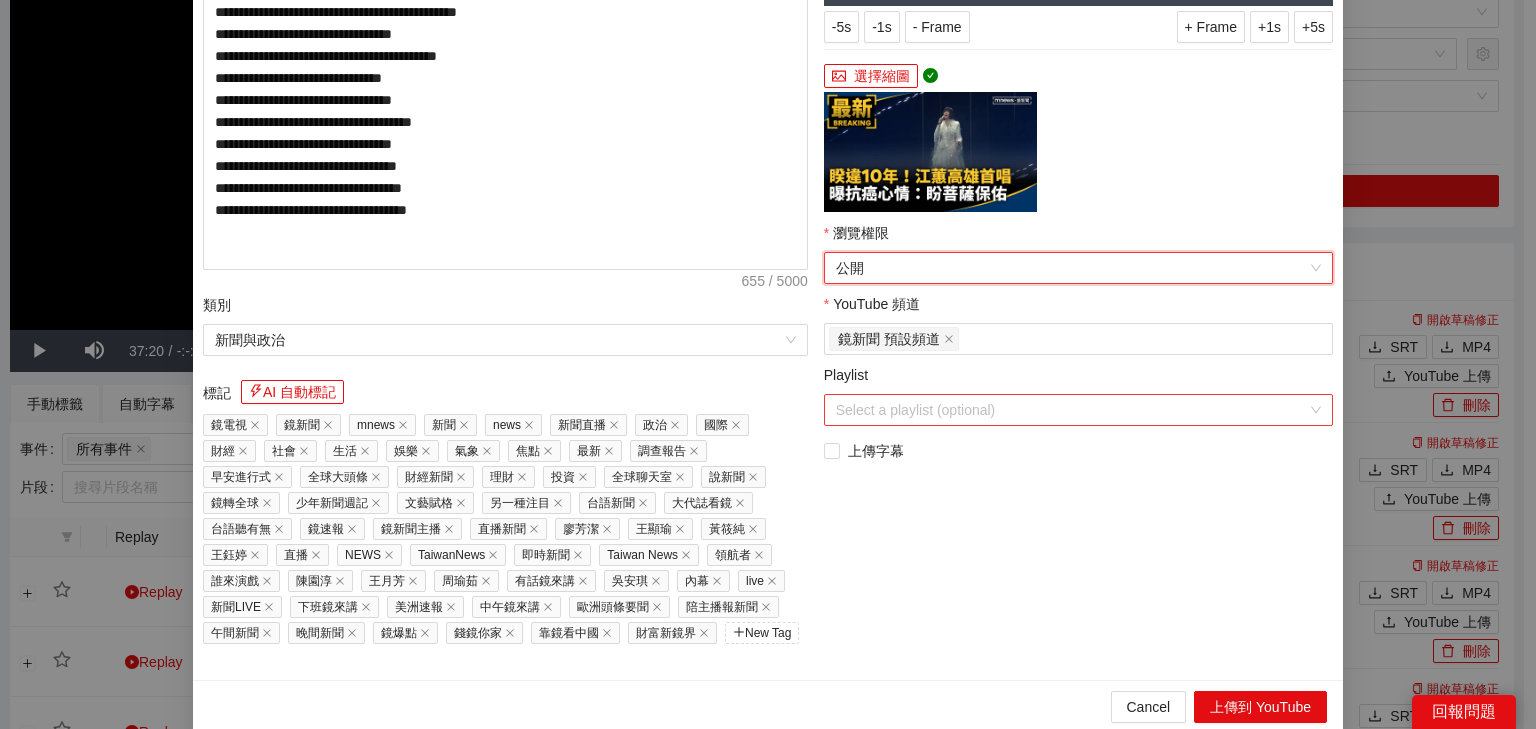 click on "Playlist" at bounding box center (1071, 410) 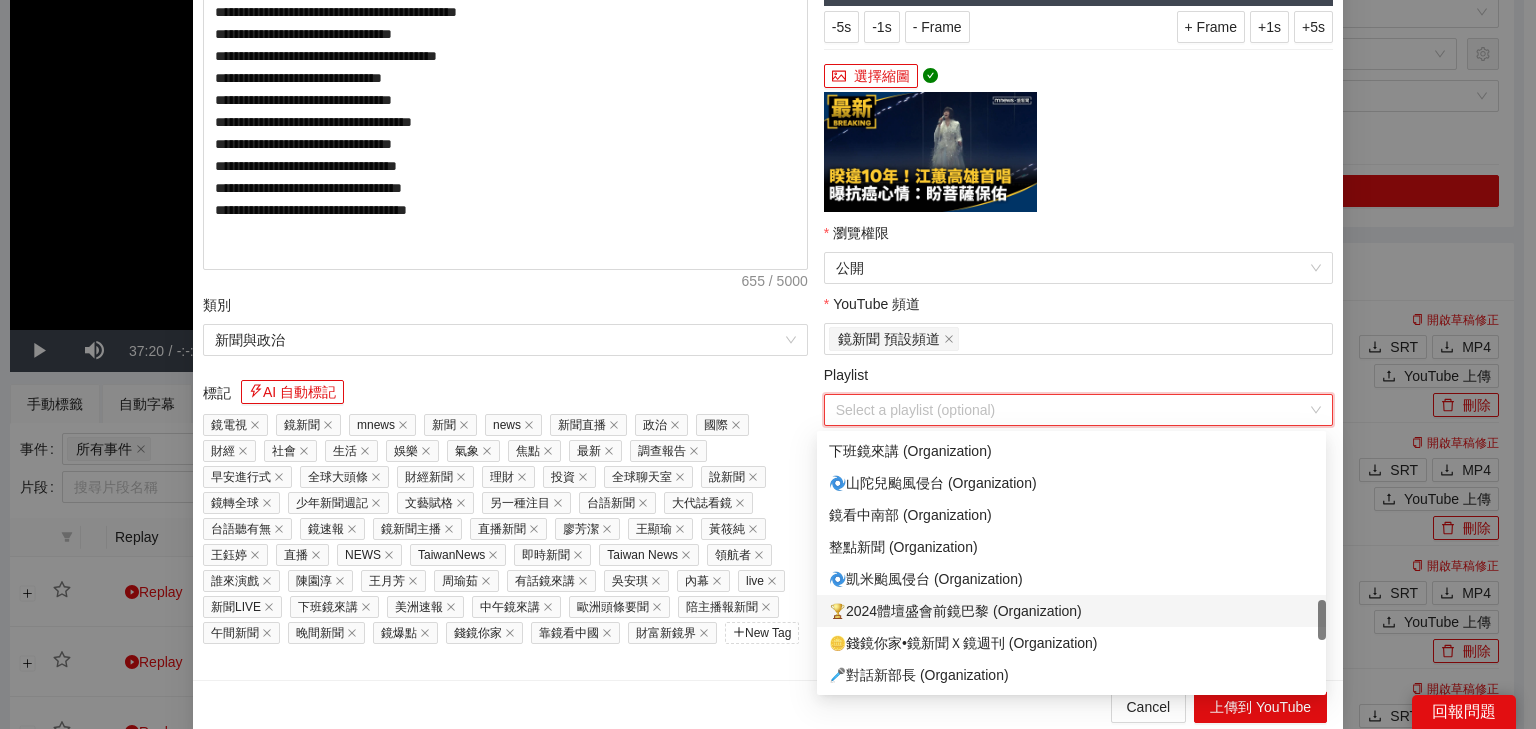 scroll, scrollTop: 864, scrollLeft: 0, axis: vertical 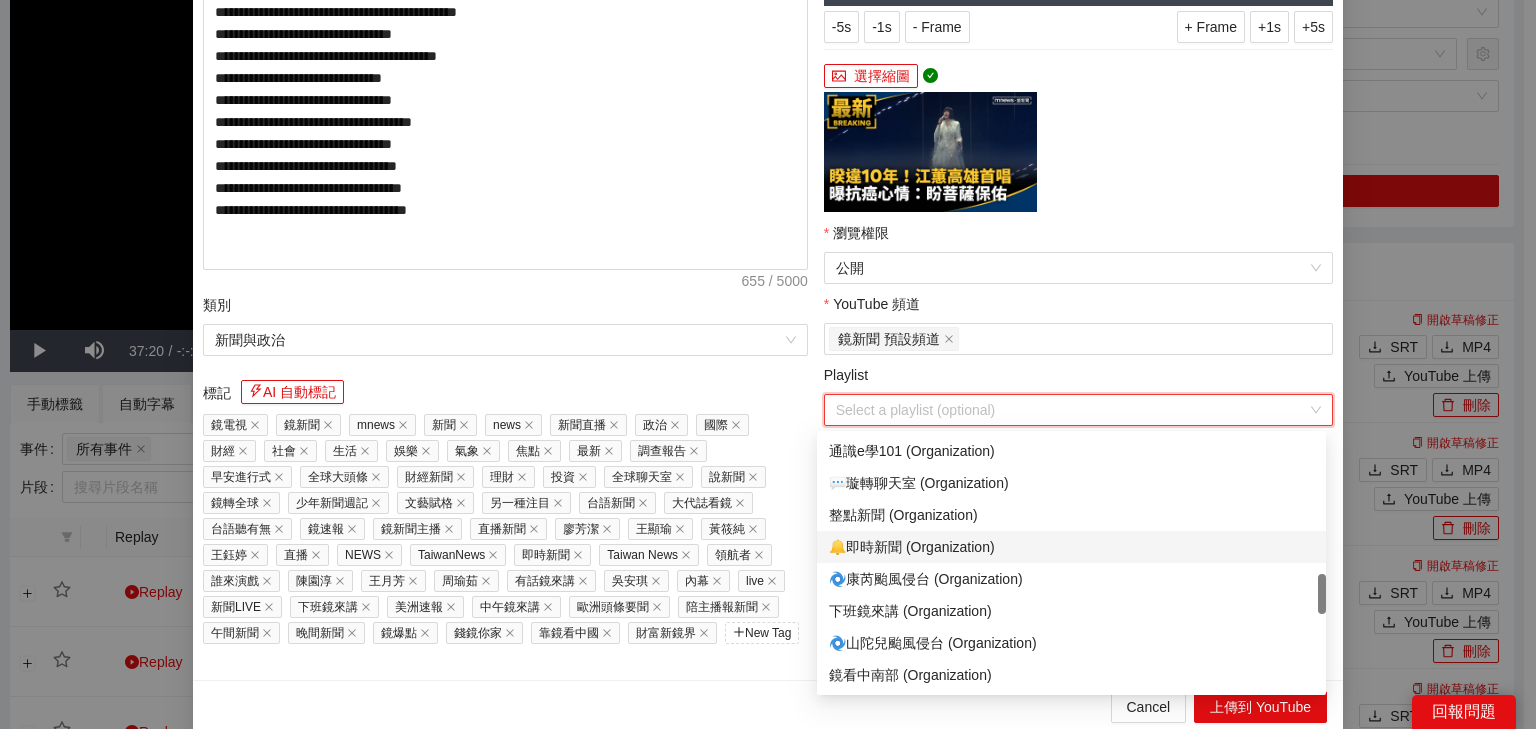 click on "🔔即時新聞 (Organization)" at bounding box center (1071, 547) 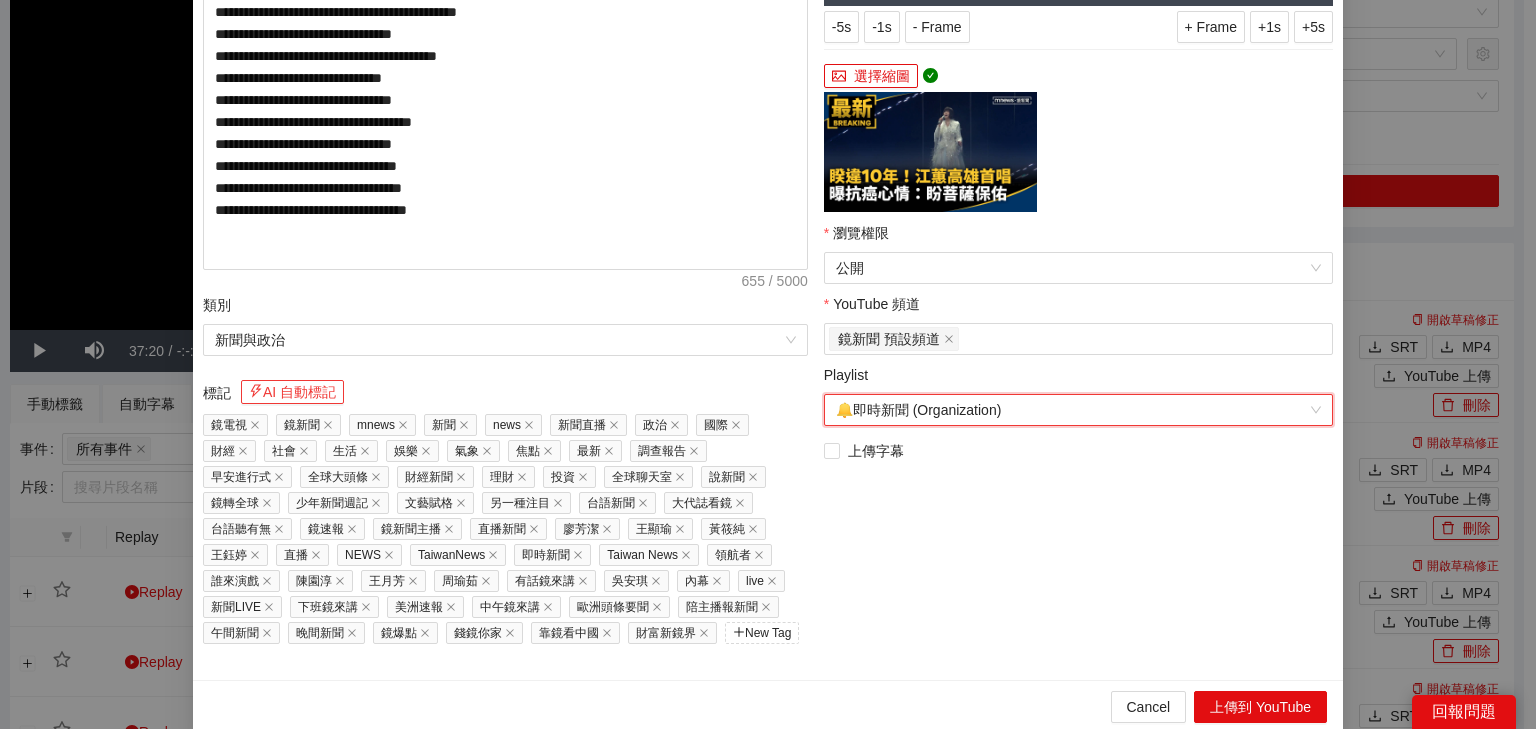 click on "AI 自動標記" at bounding box center [292, 392] 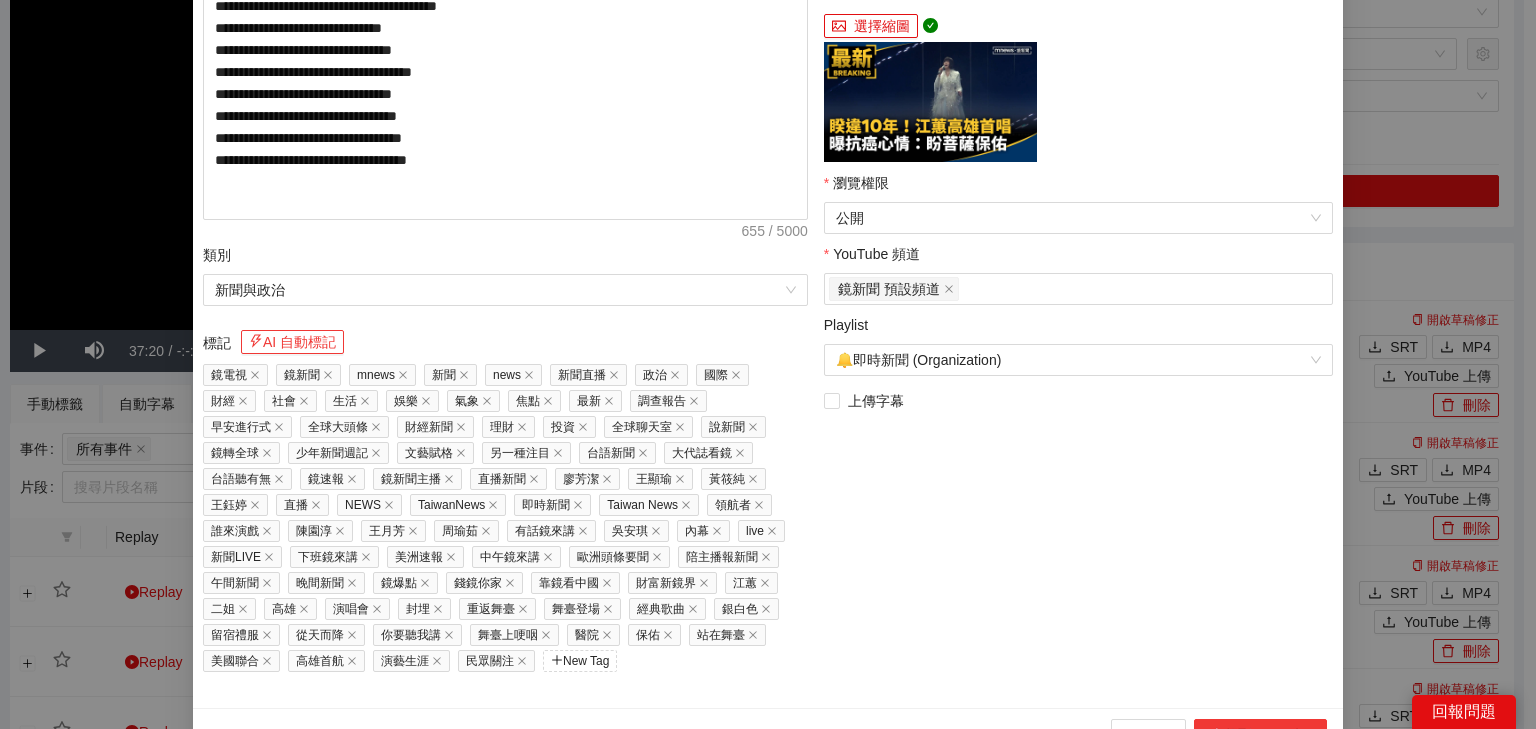 scroll, scrollTop: 464, scrollLeft: 0, axis: vertical 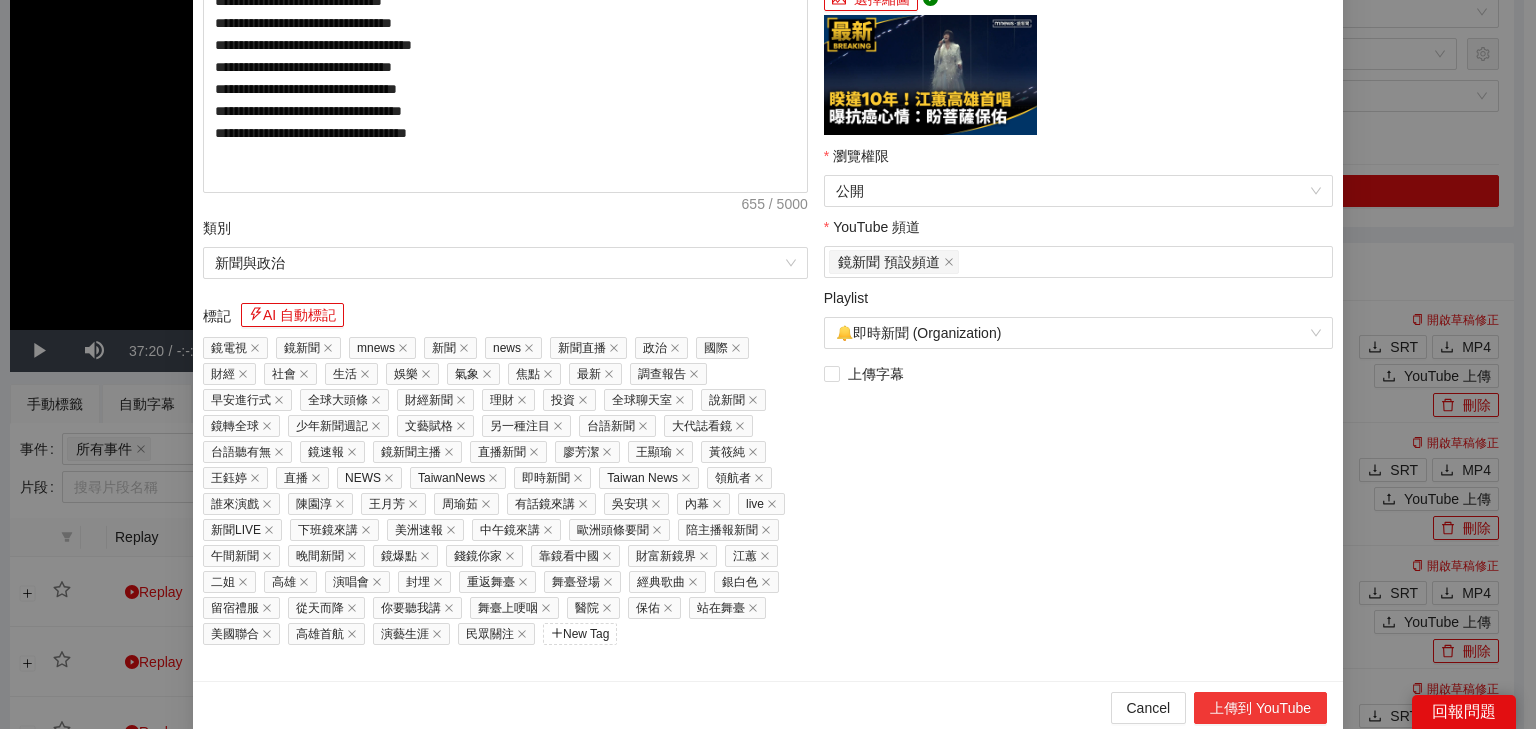 click on "上傳到 YouTube" at bounding box center [1260, 708] 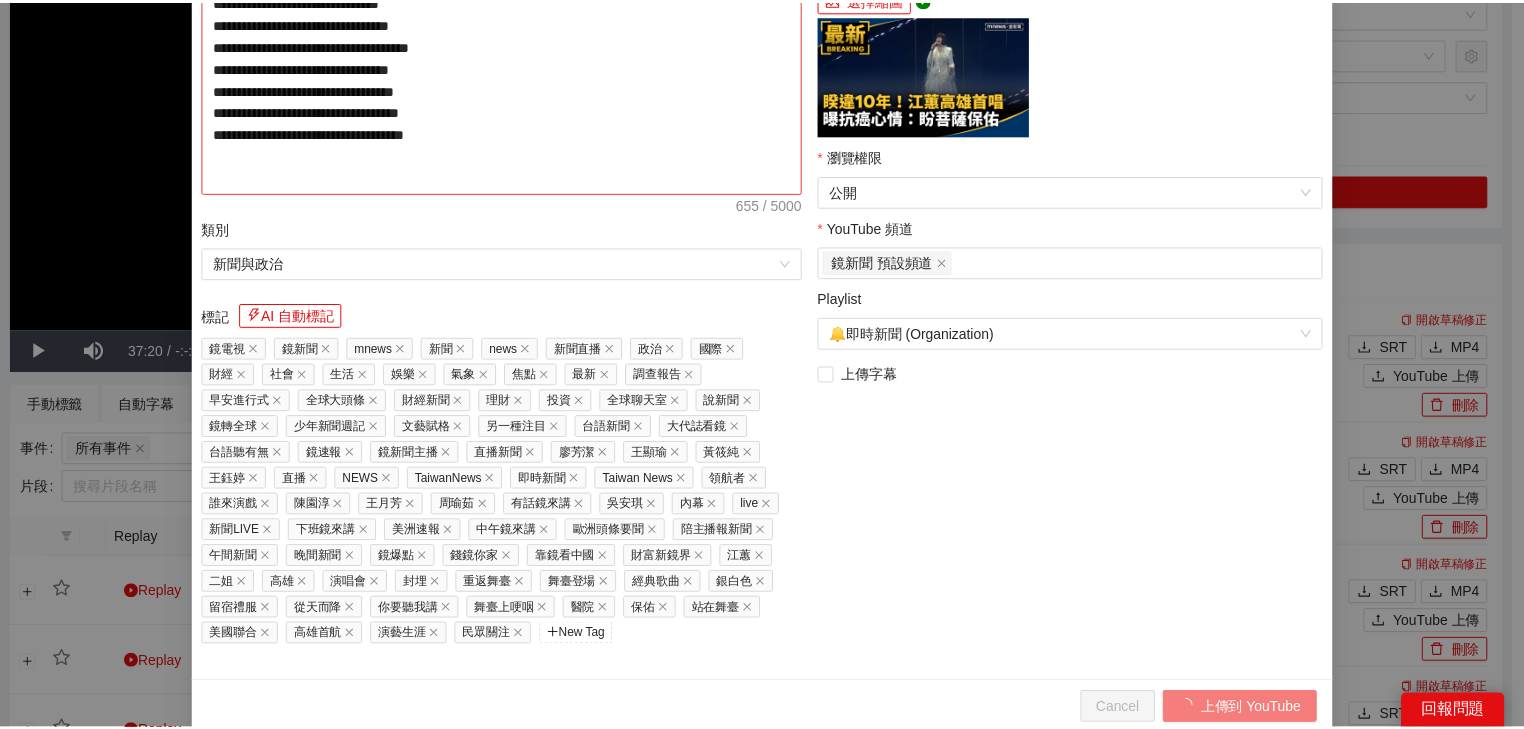 scroll, scrollTop: 0, scrollLeft: 0, axis: both 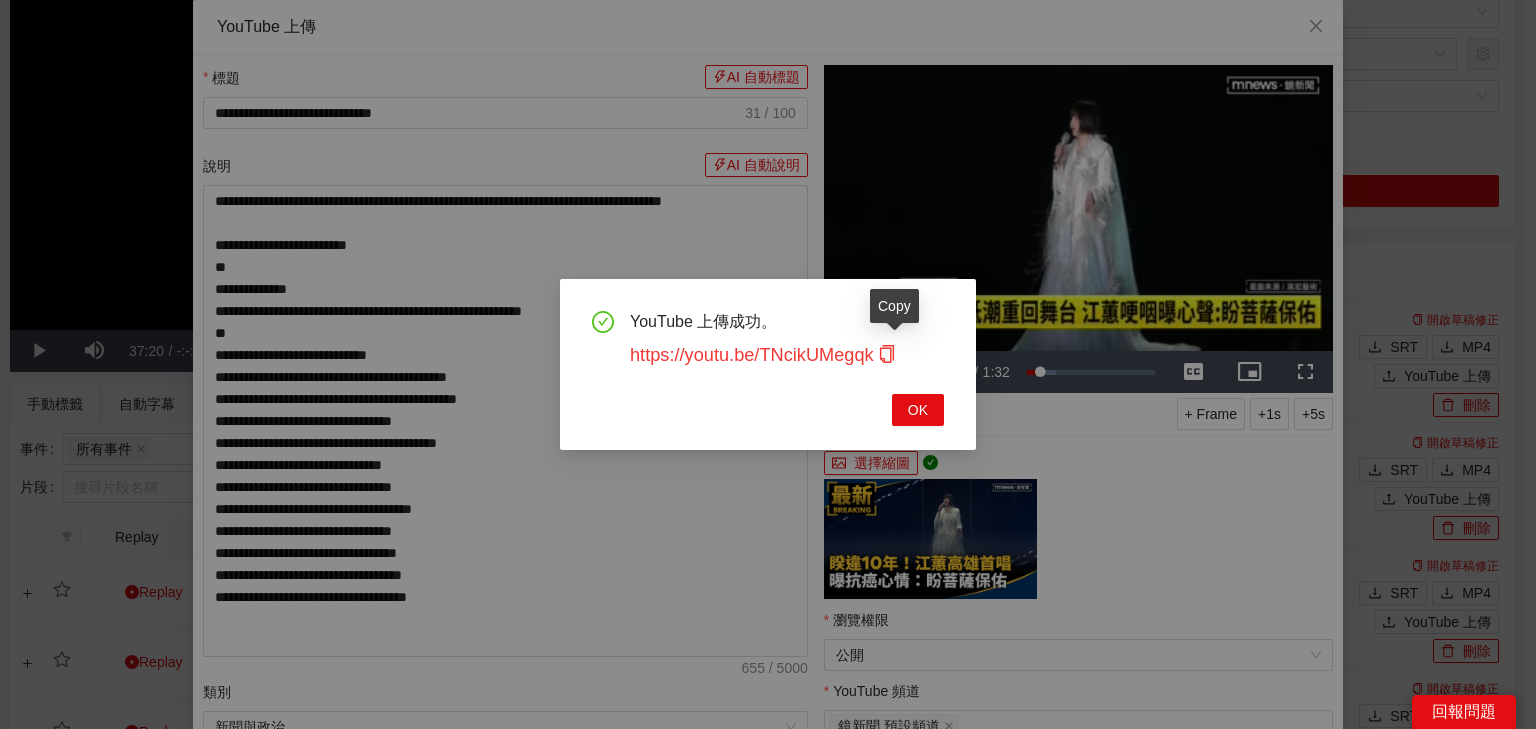 click 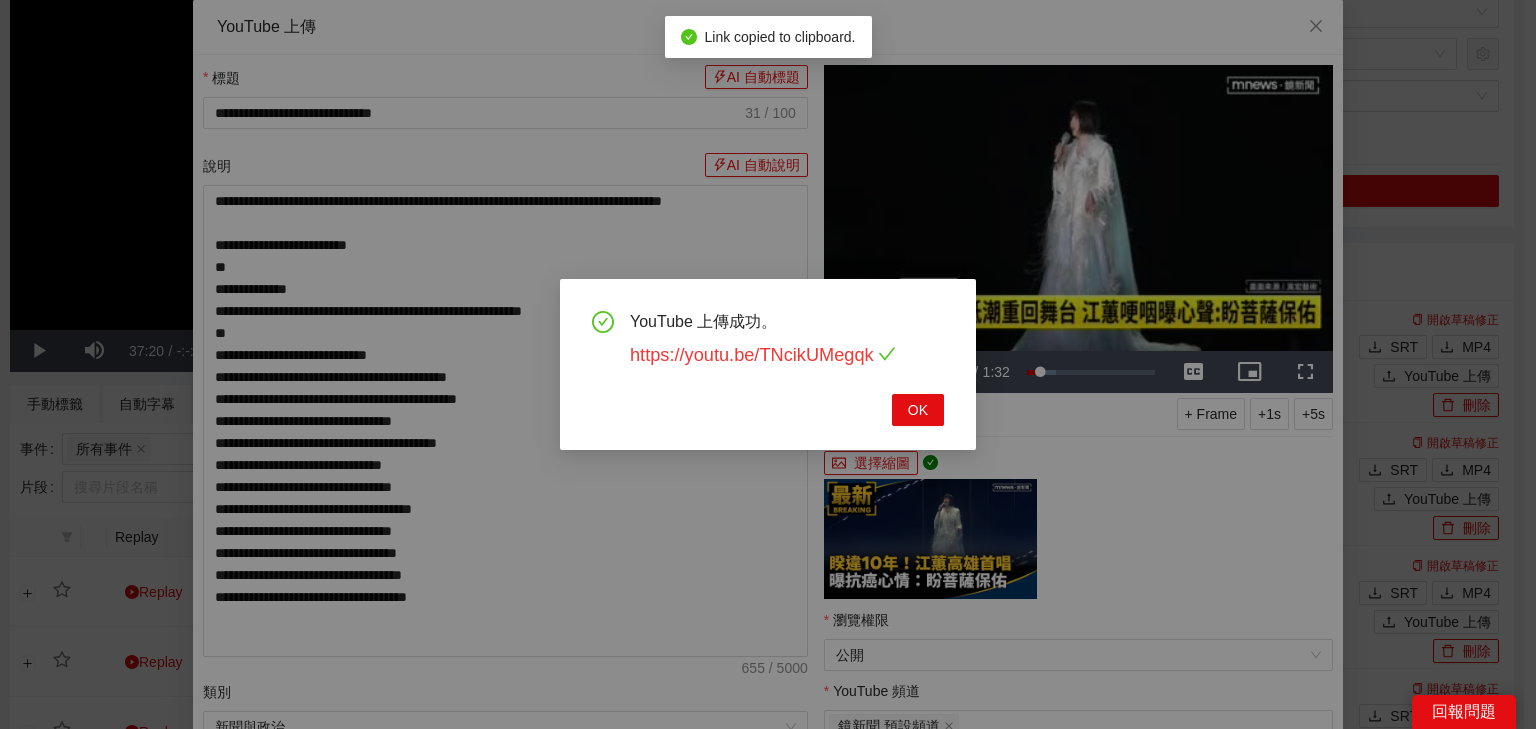click on "https://youtu.be/TNcikUMegqk" at bounding box center [763, 355] 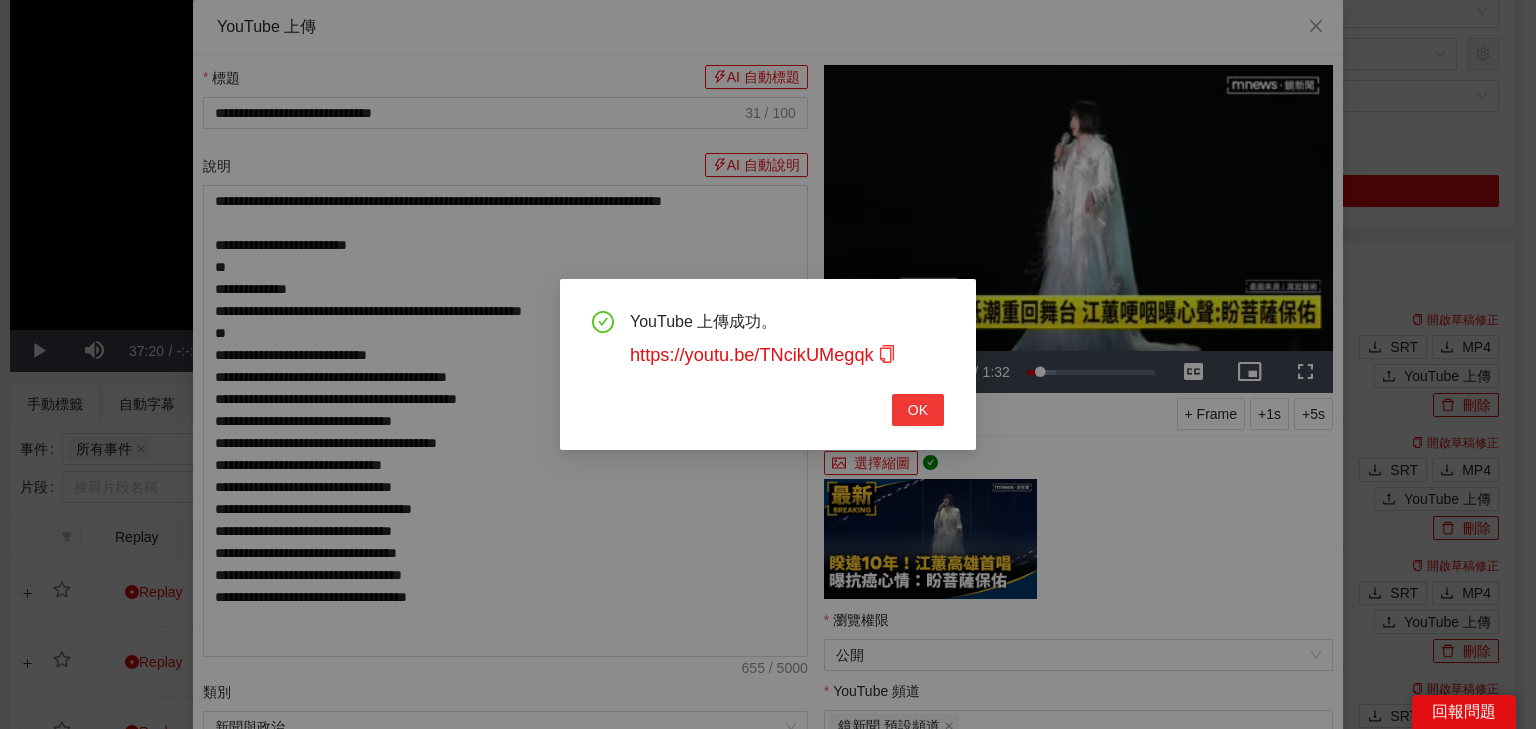 click on "OK" at bounding box center (918, 410) 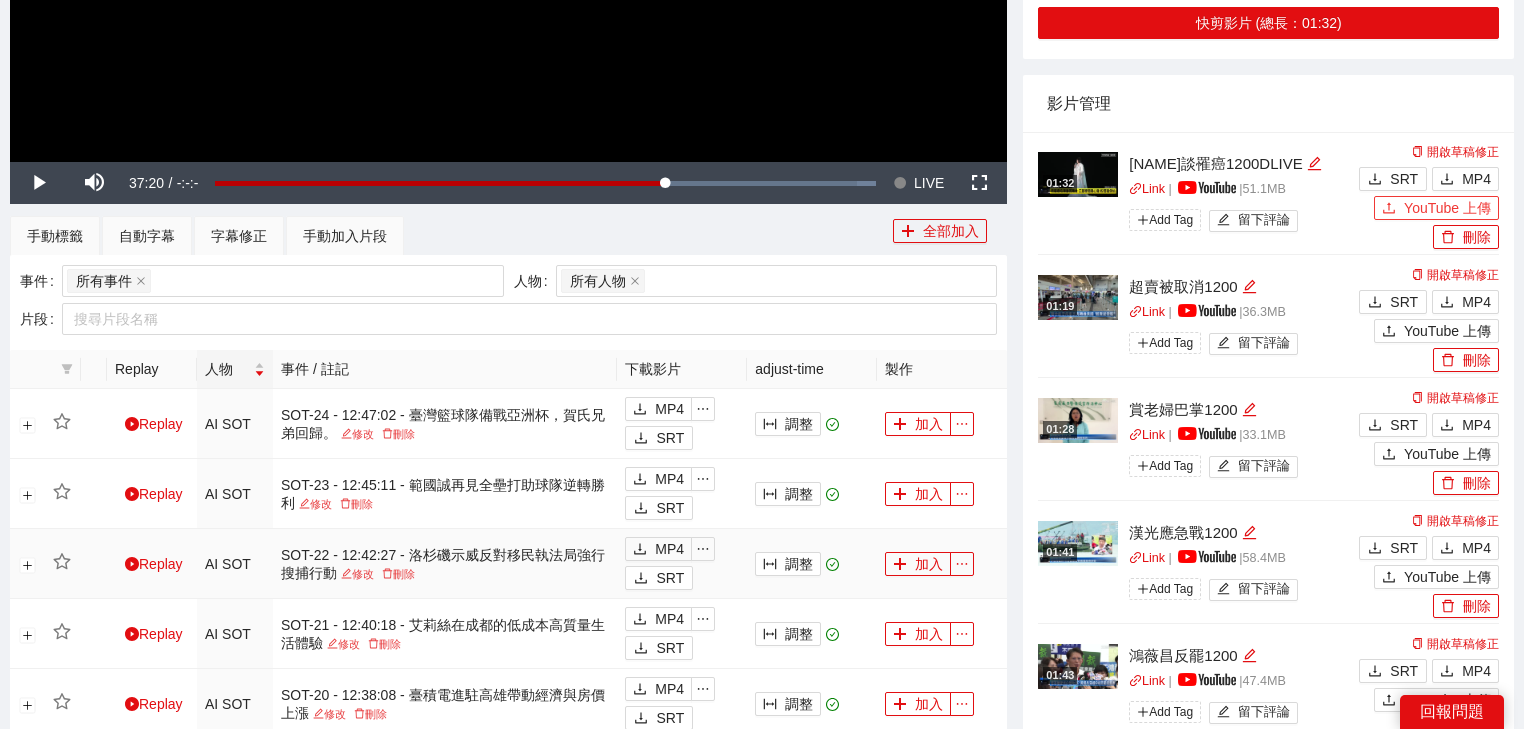 scroll, scrollTop: 720, scrollLeft: 0, axis: vertical 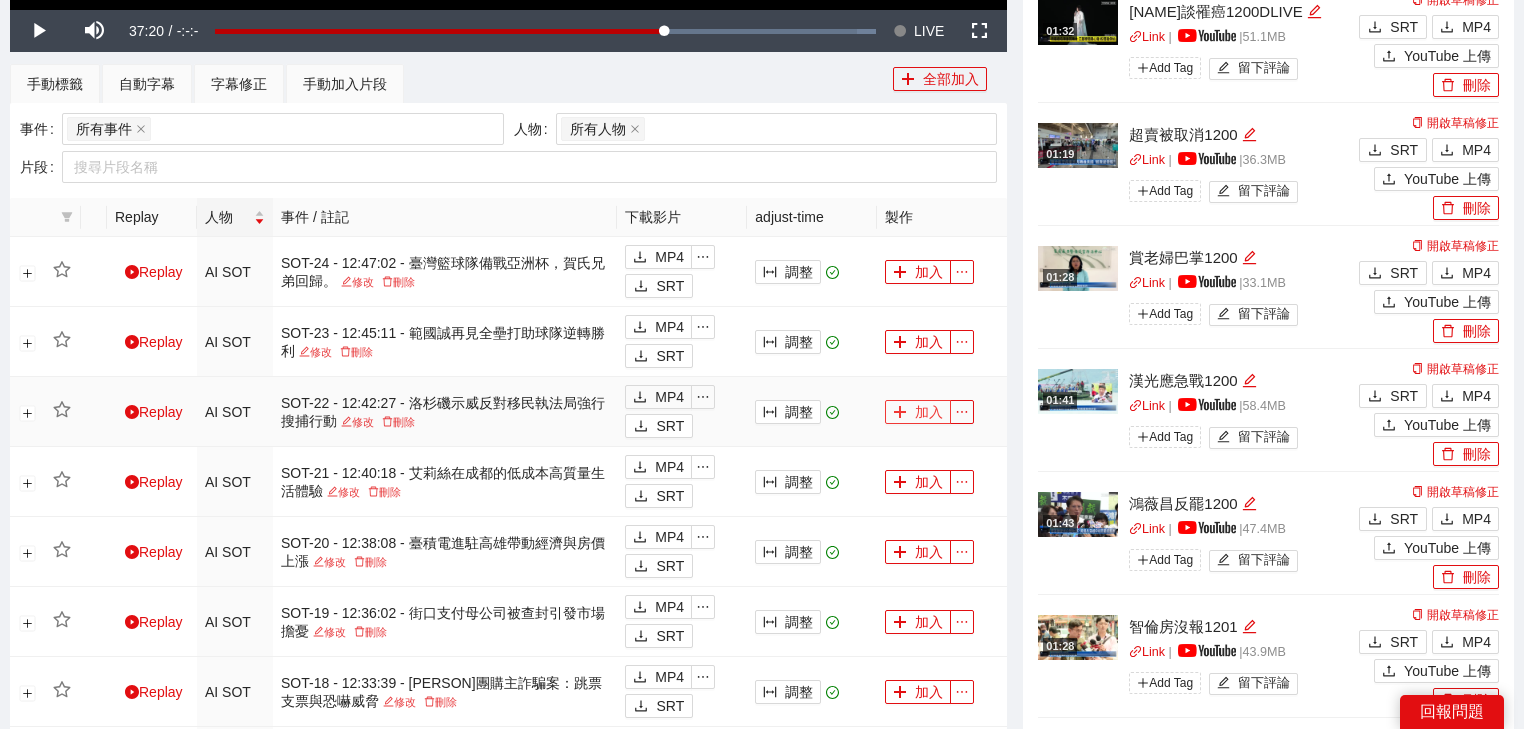 click on "加入" at bounding box center [918, 412] 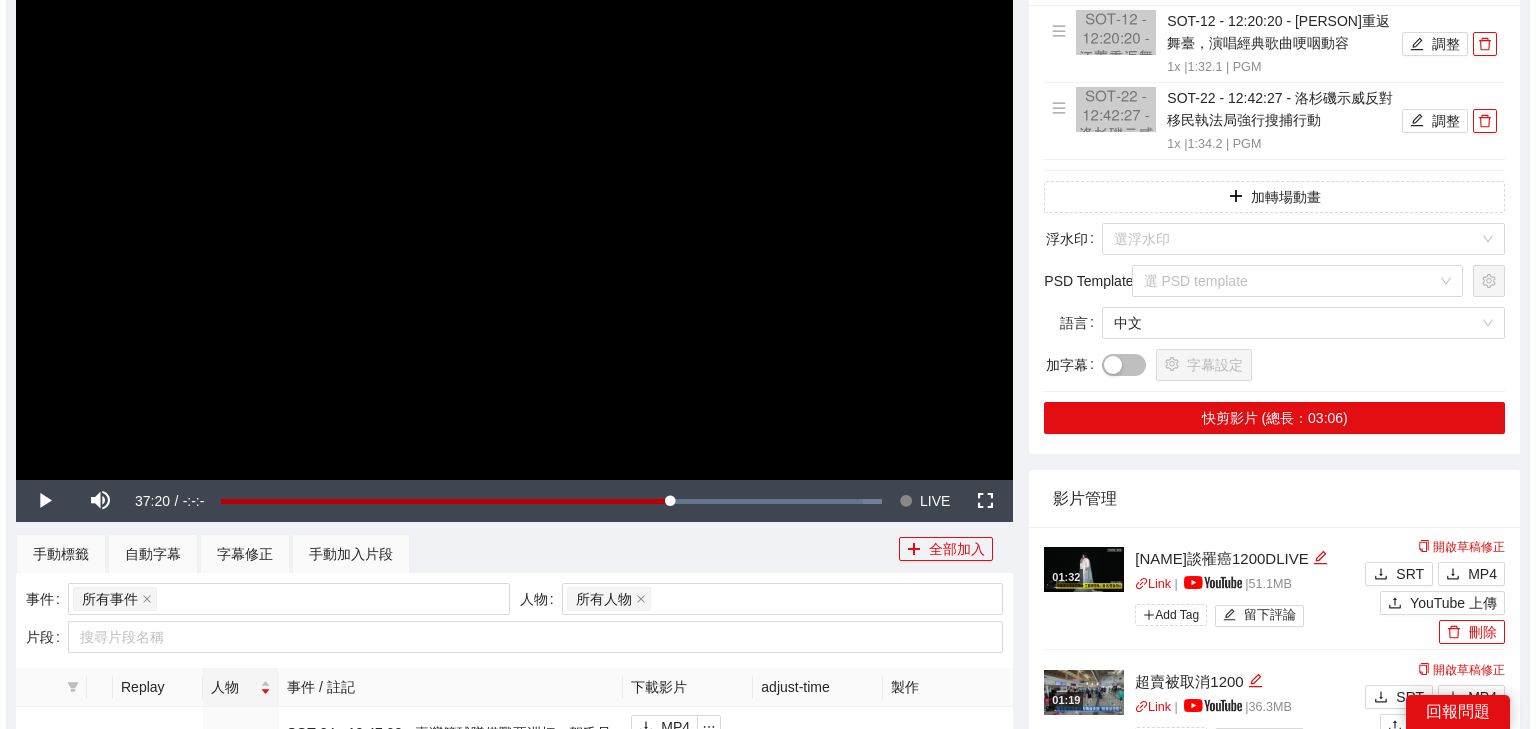 scroll, scrollTop: 80, scrollLeft: 0, axis: vertical 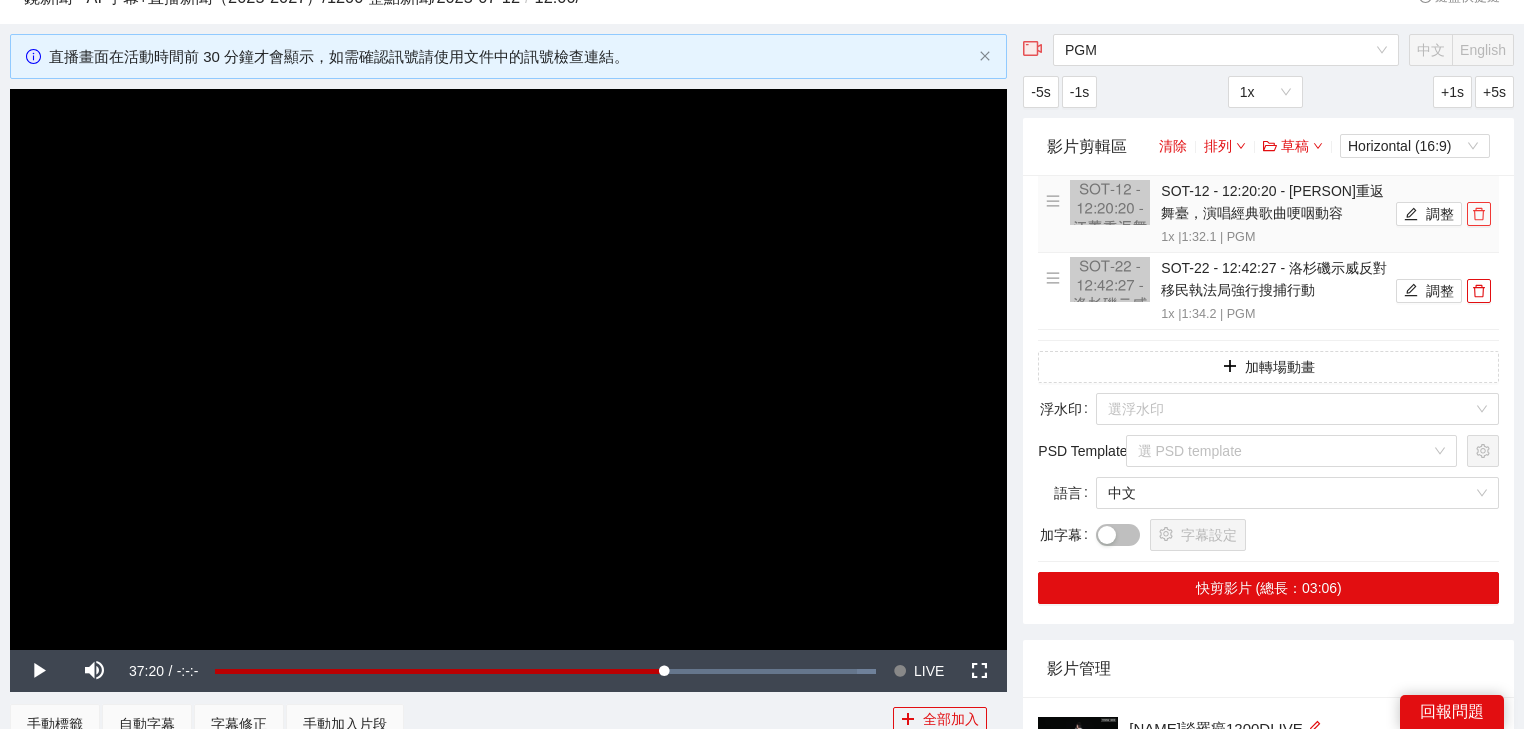 click at bounding box center (1479, 214) 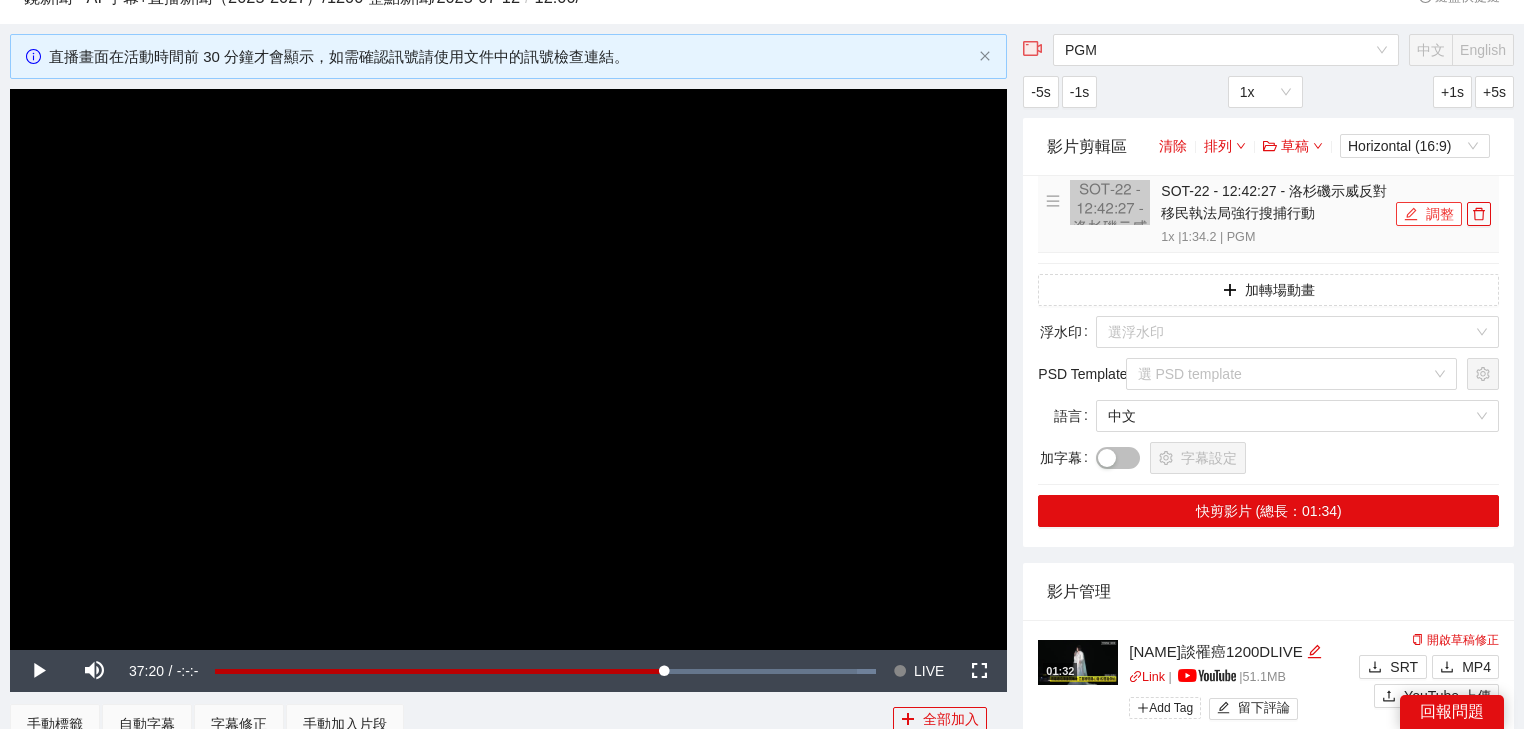 click on "調整" at bounding box center [1429, 214] 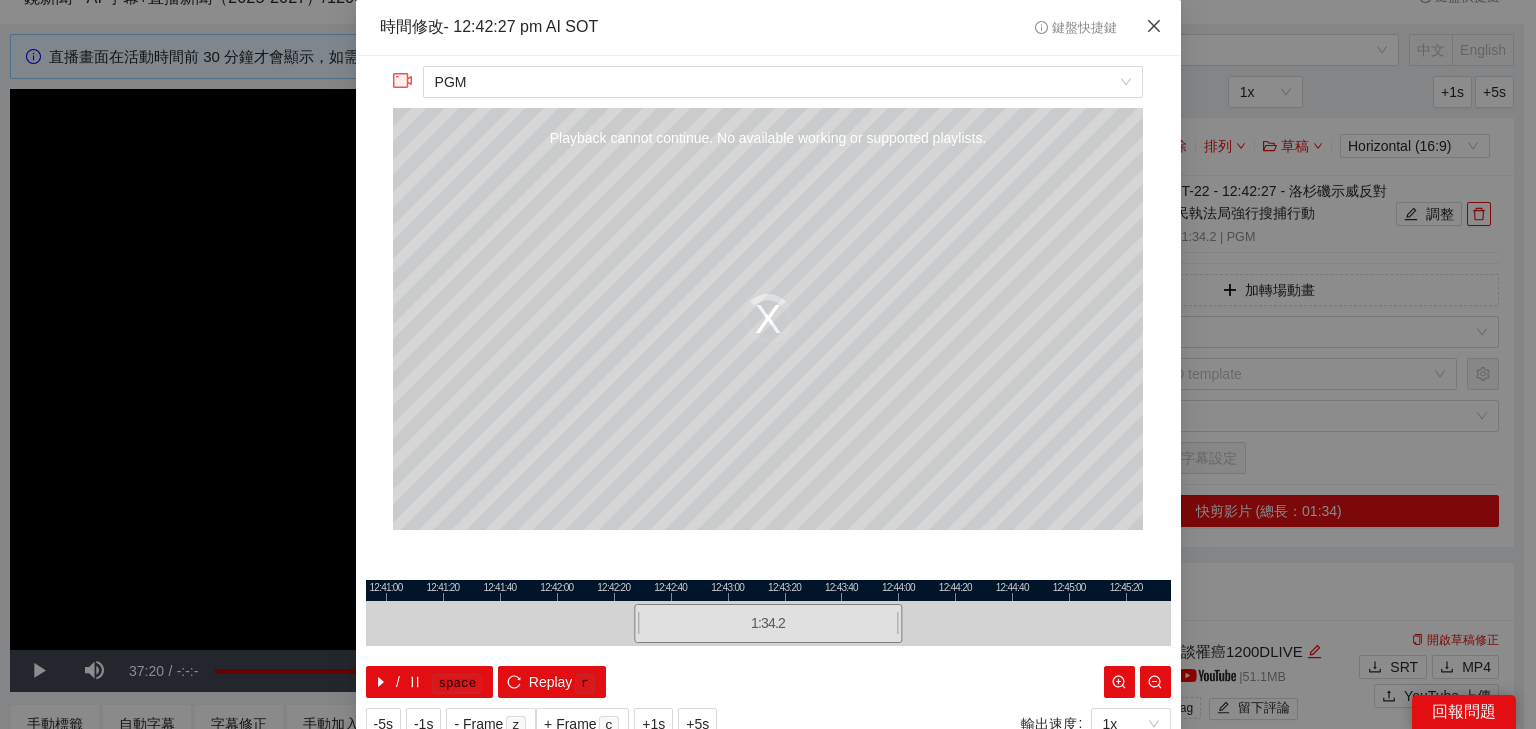click 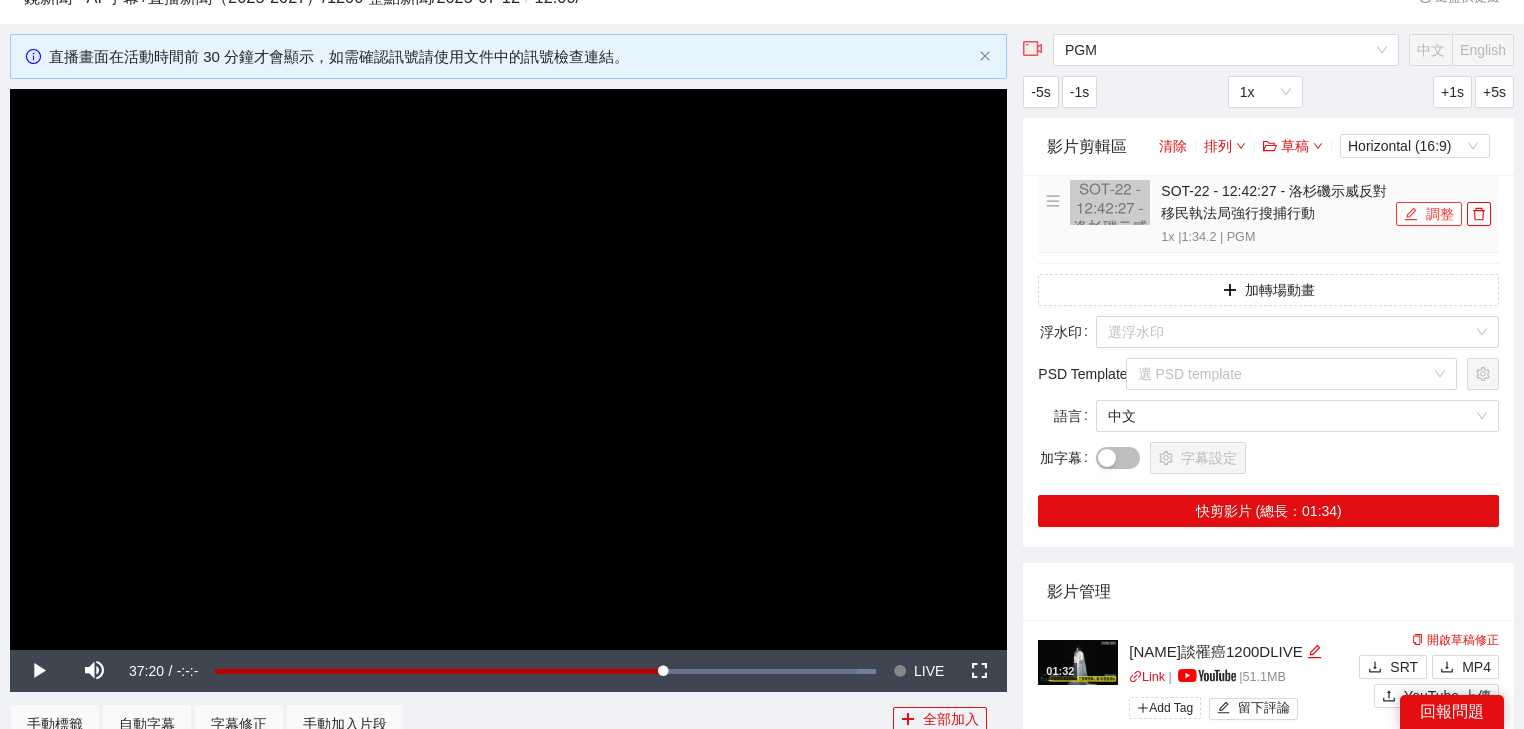 click on "調整" at bounding box center [1429, 214] 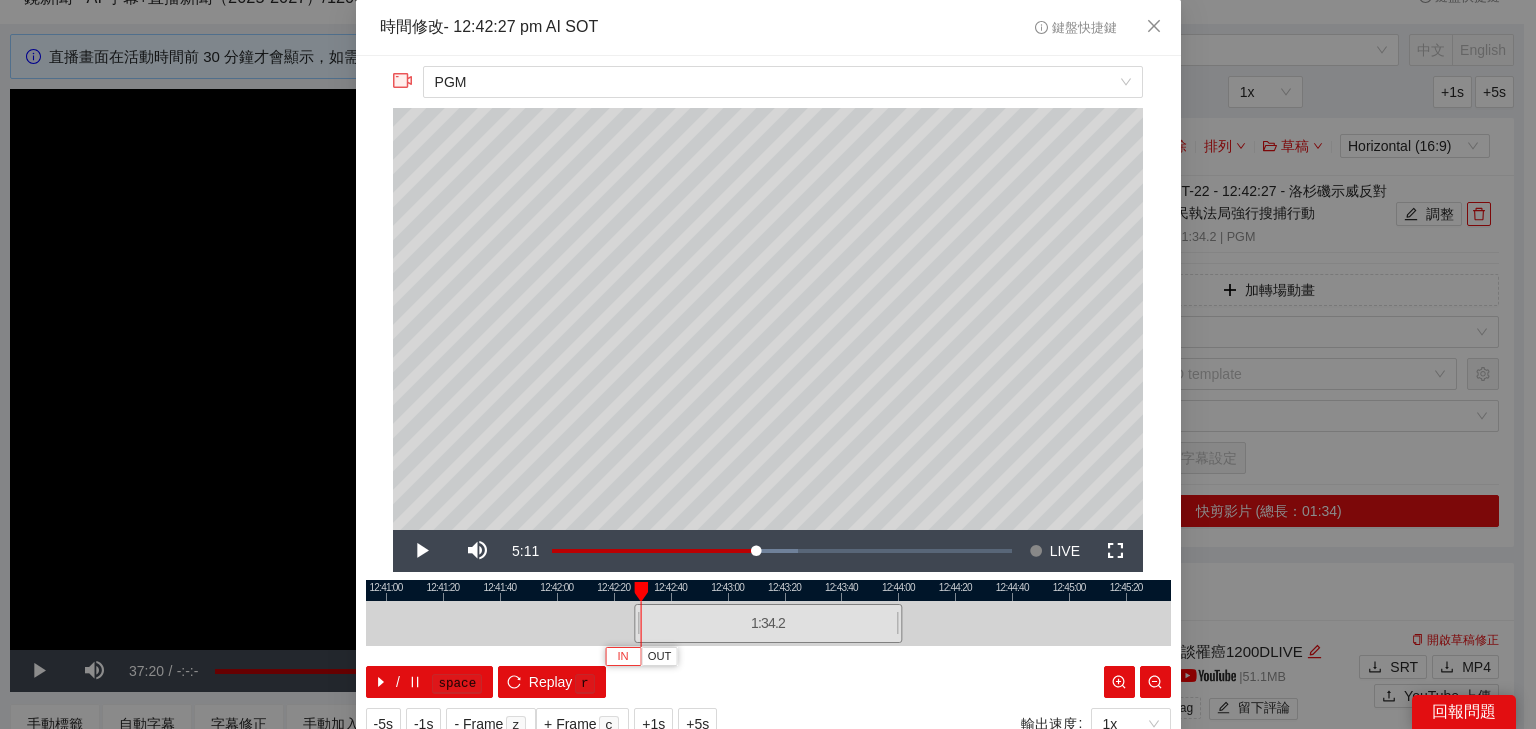 click on "IN" at bounding box center [622, 657] 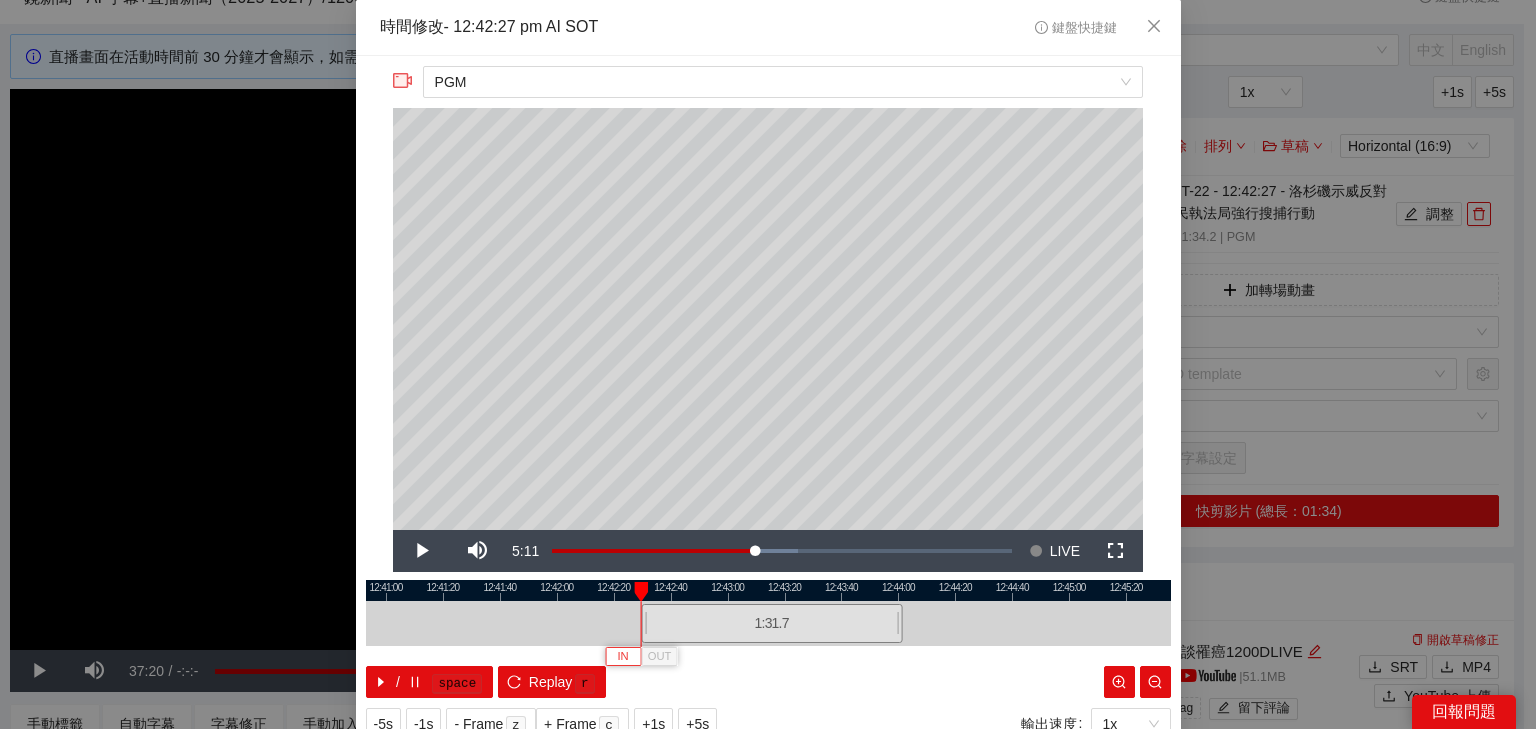 type 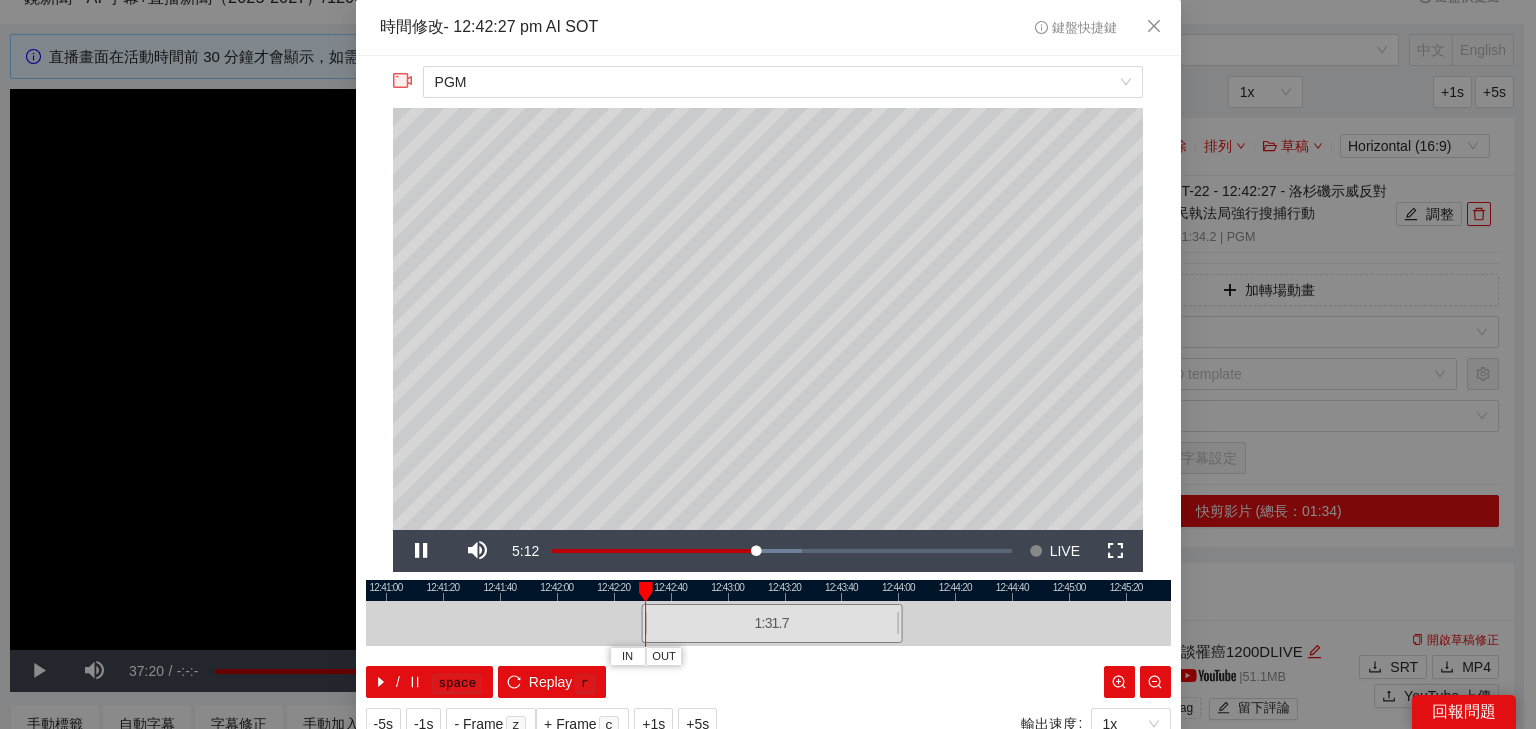 click at bounding box center [768, 590] 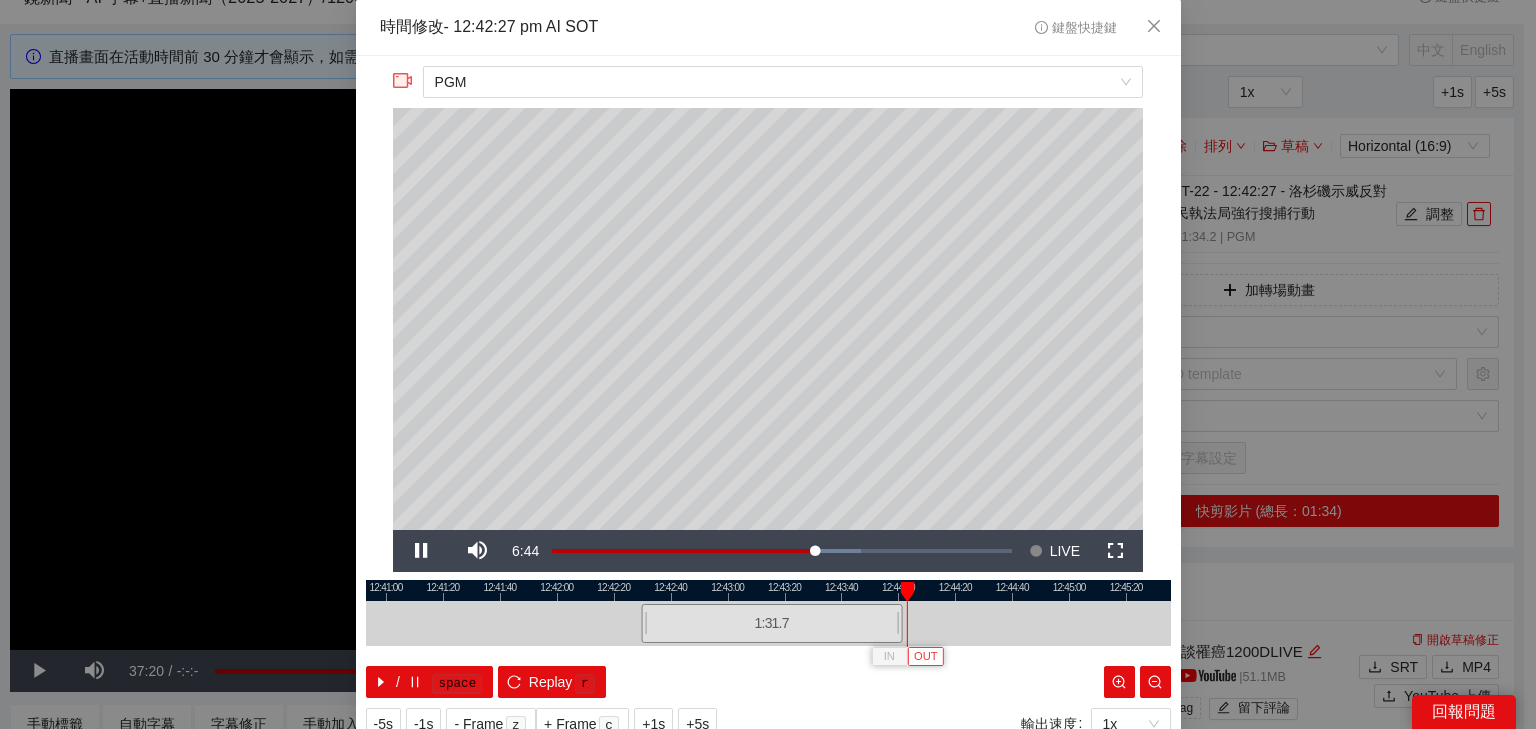 click on "OUT" at bounding box center (926, 657) 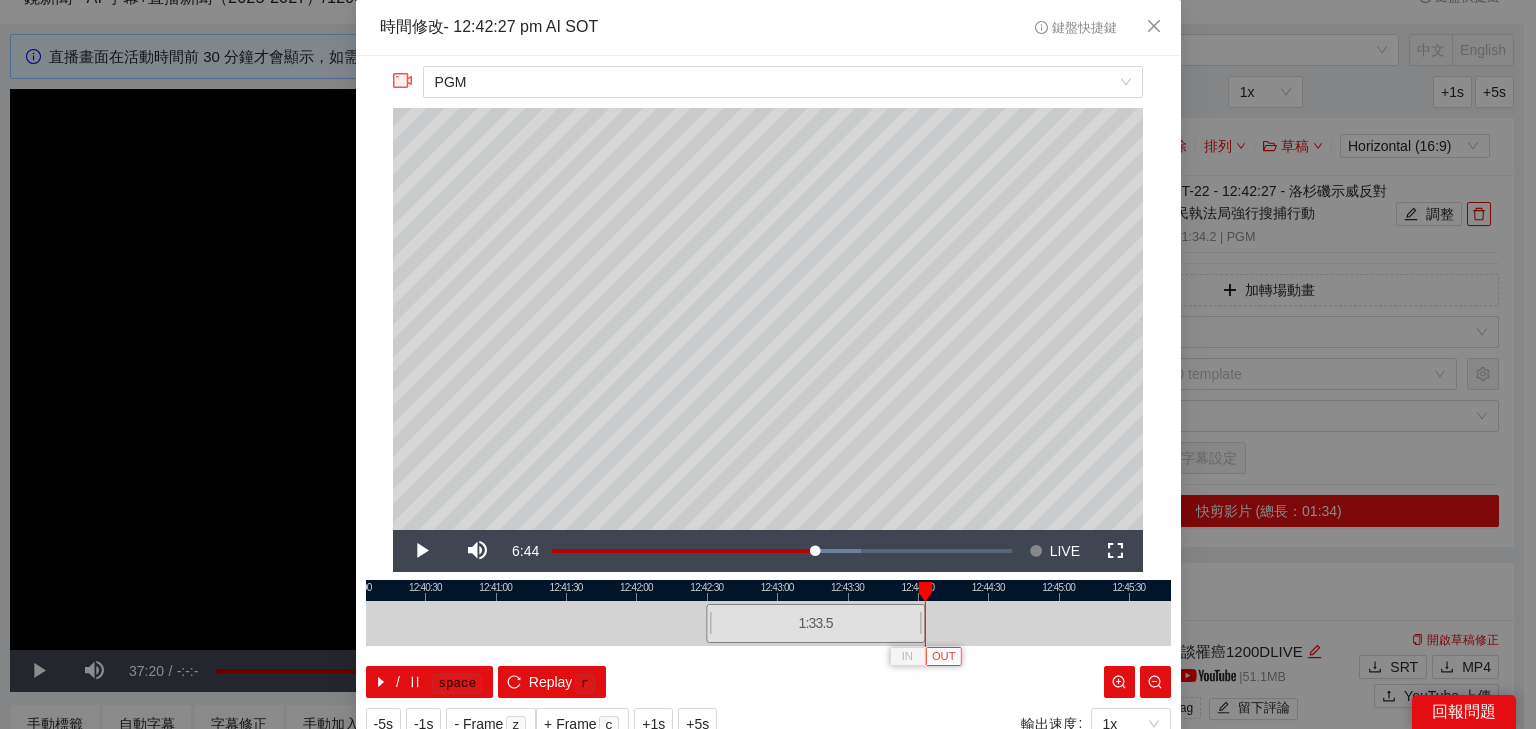 scroll, scrollTop: 73, scrollLeft: 0, axis: vertical 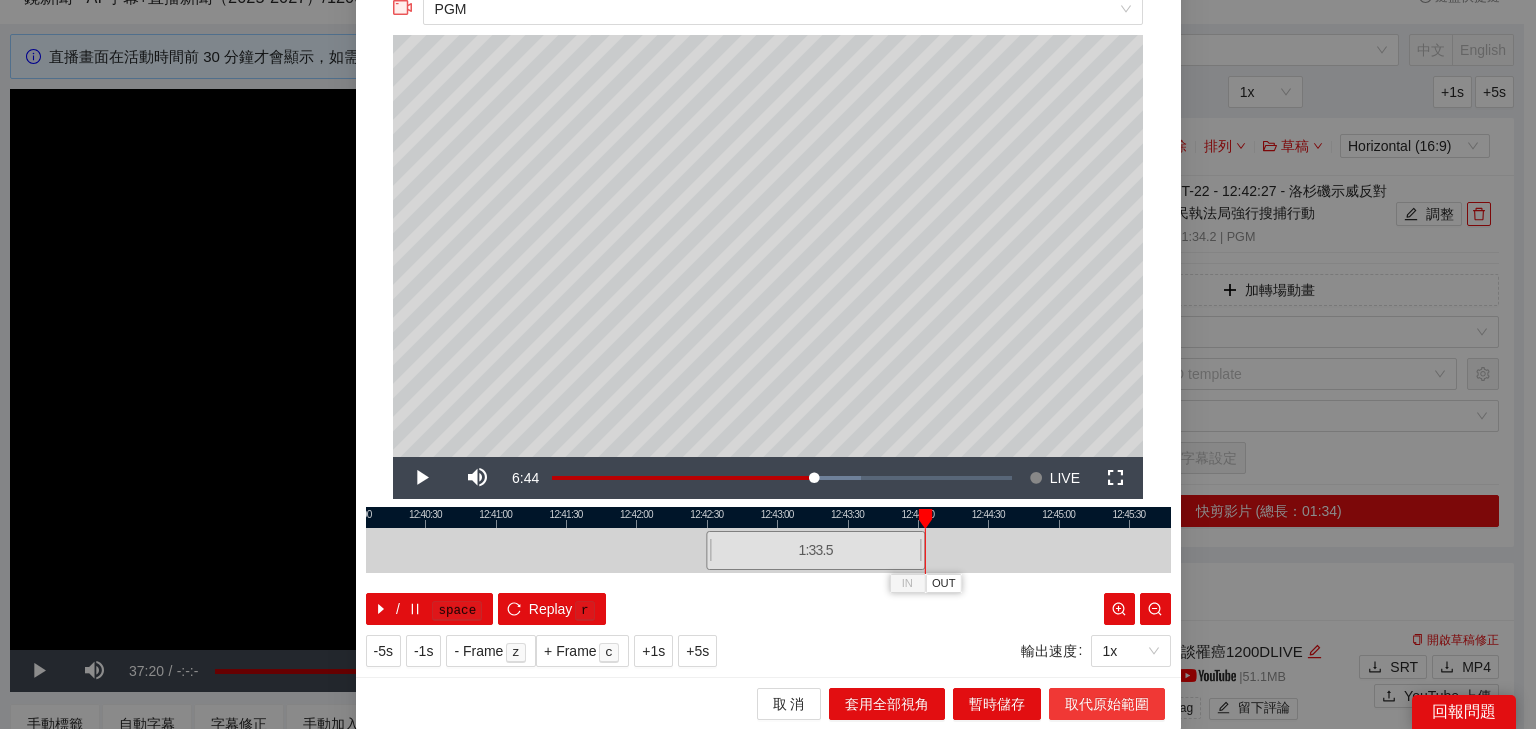 click on "取代原始範圍" at bounding box center [1107, 704] 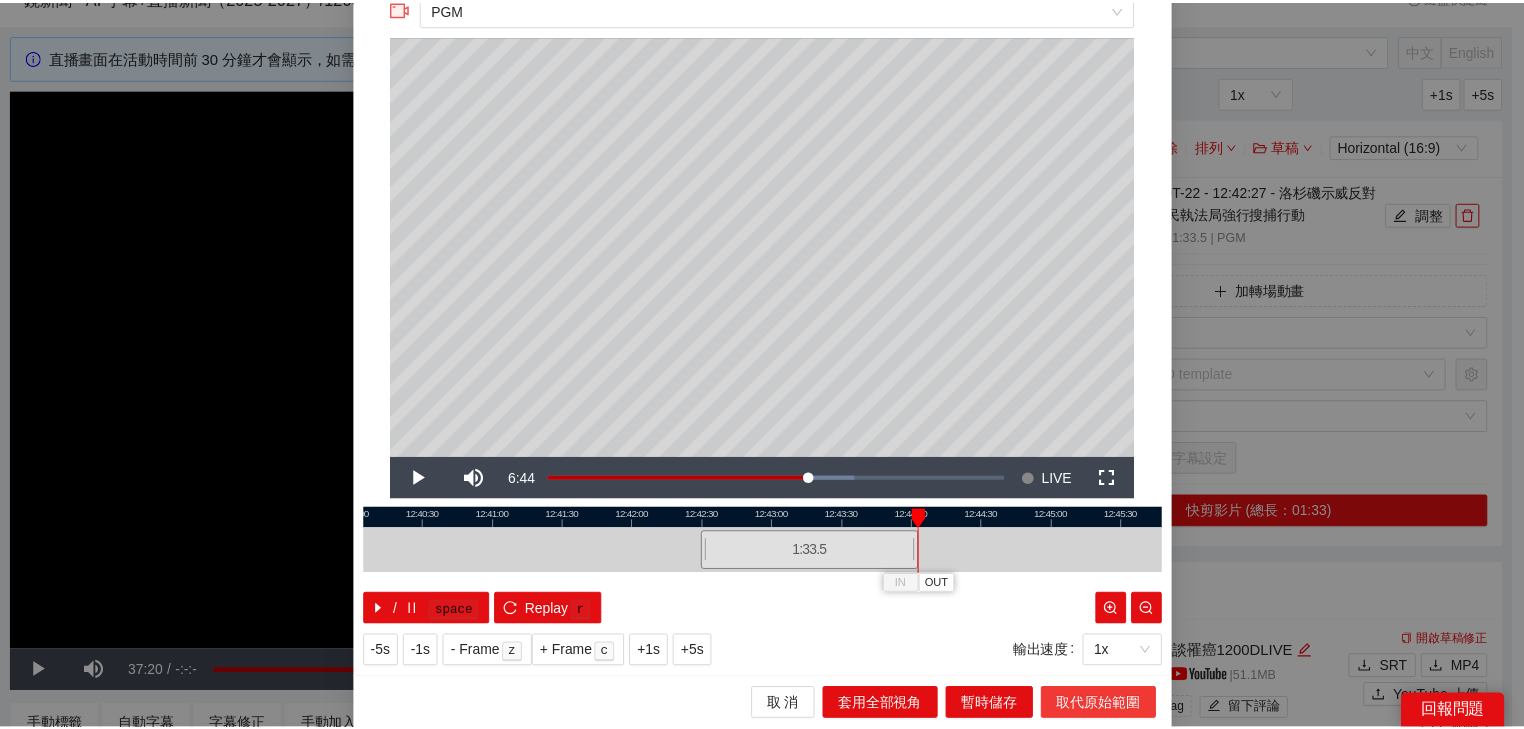 scroll, scrollTop: 0, scrollLeft: 0, axis: both 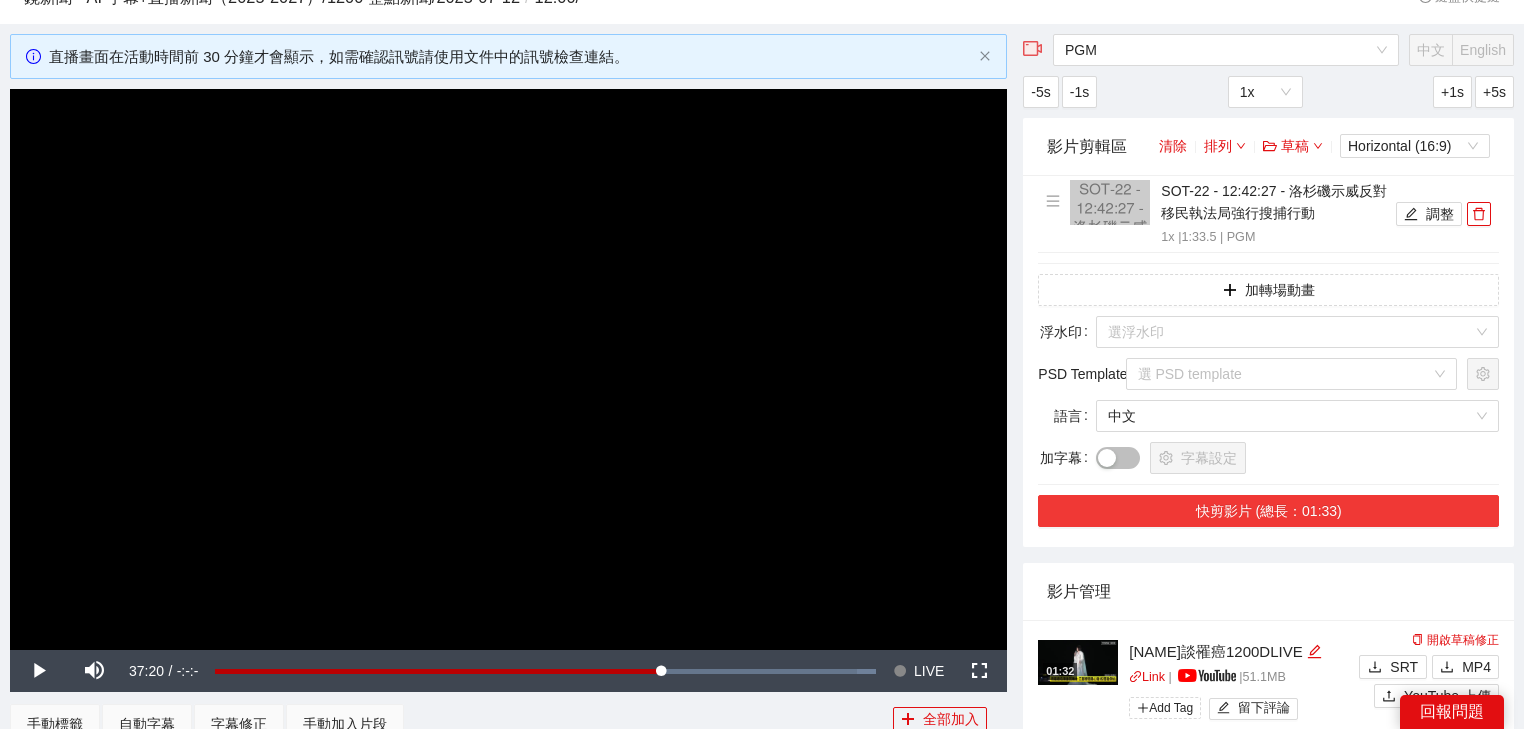 click on "快剪影片 (總長：01:33)" at bounding box center (1268, 511) 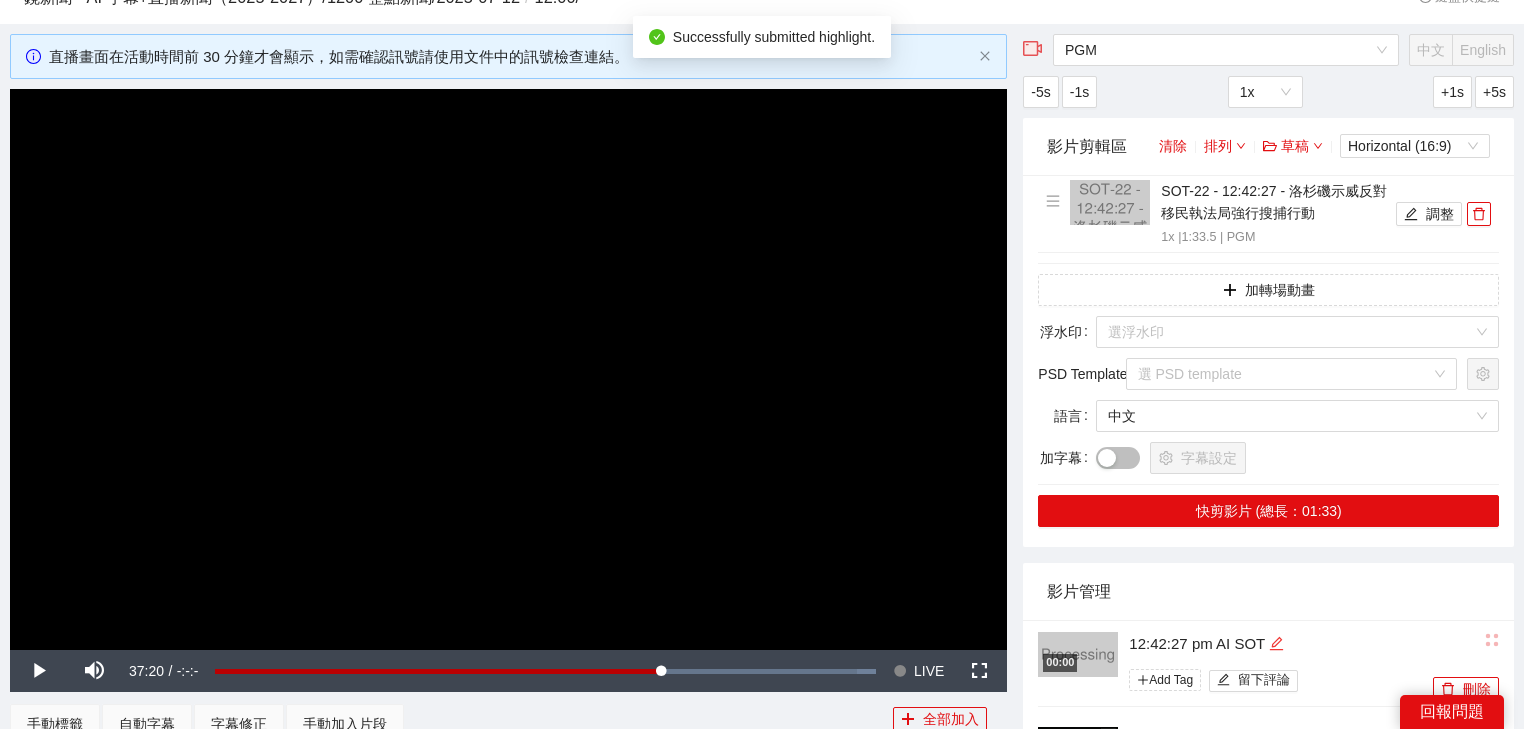 click 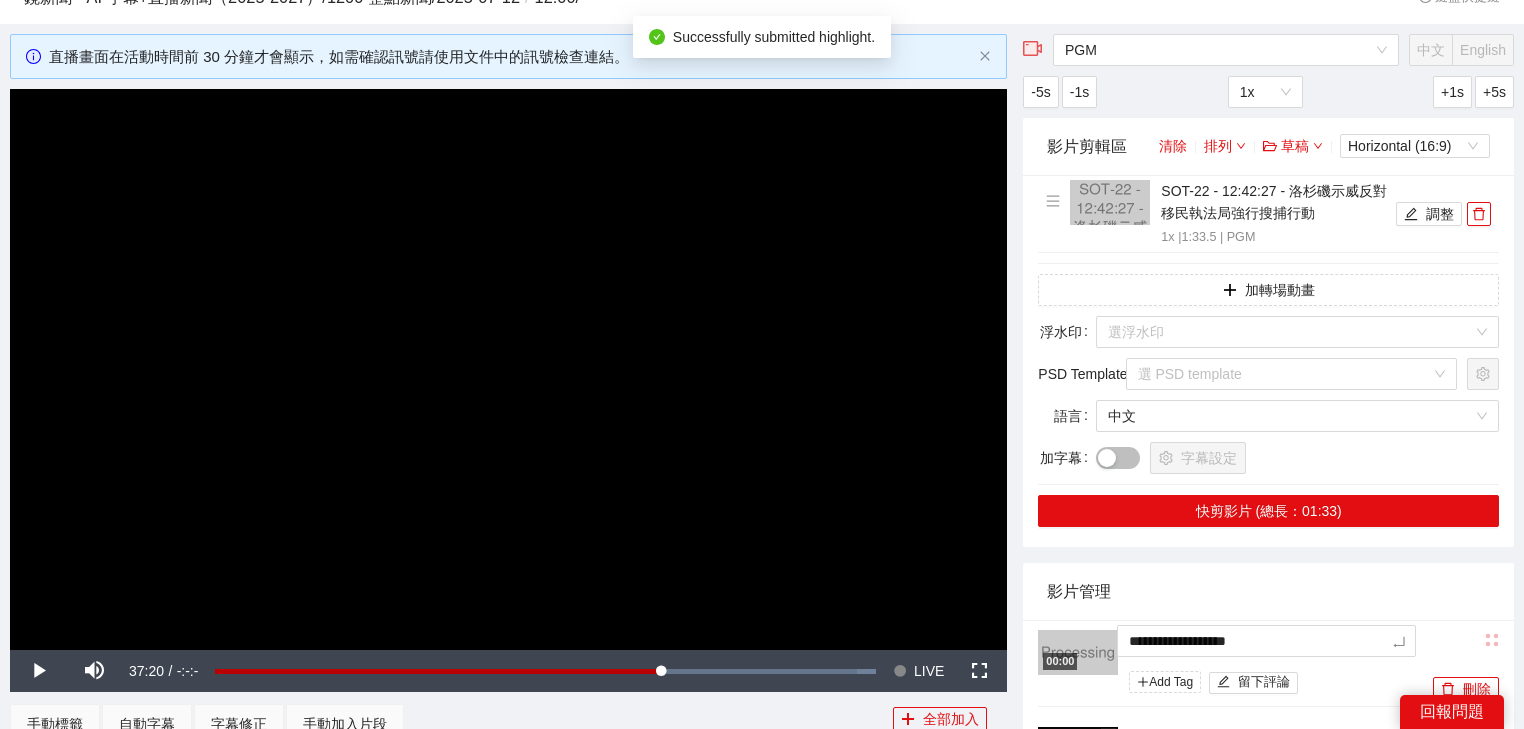 drag, startPoint x: 1264, startPoint y: 644, endPoint x: 820, endPoint y: 619, distance: 444.70328 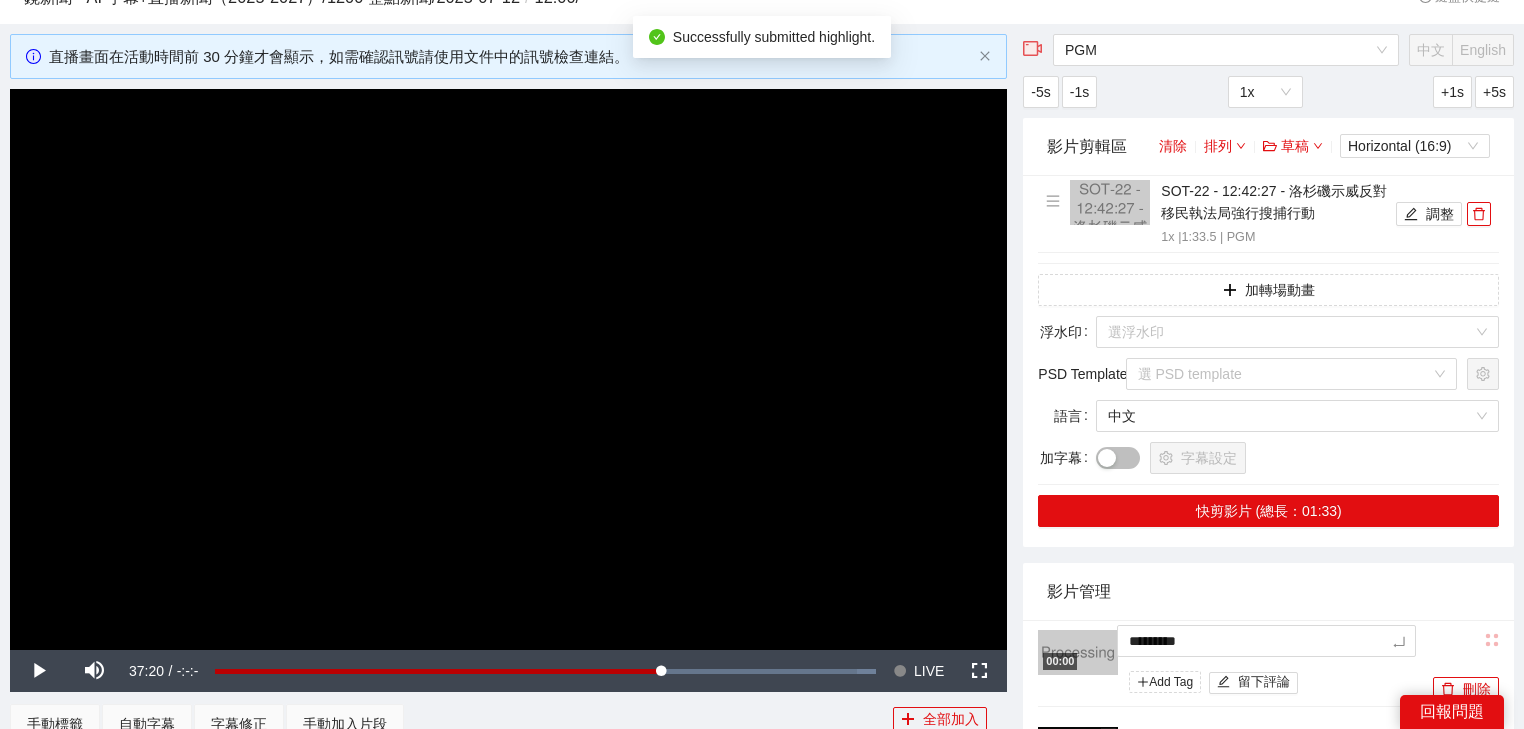 click on "影片管理" at bounding box center [1268, 591] 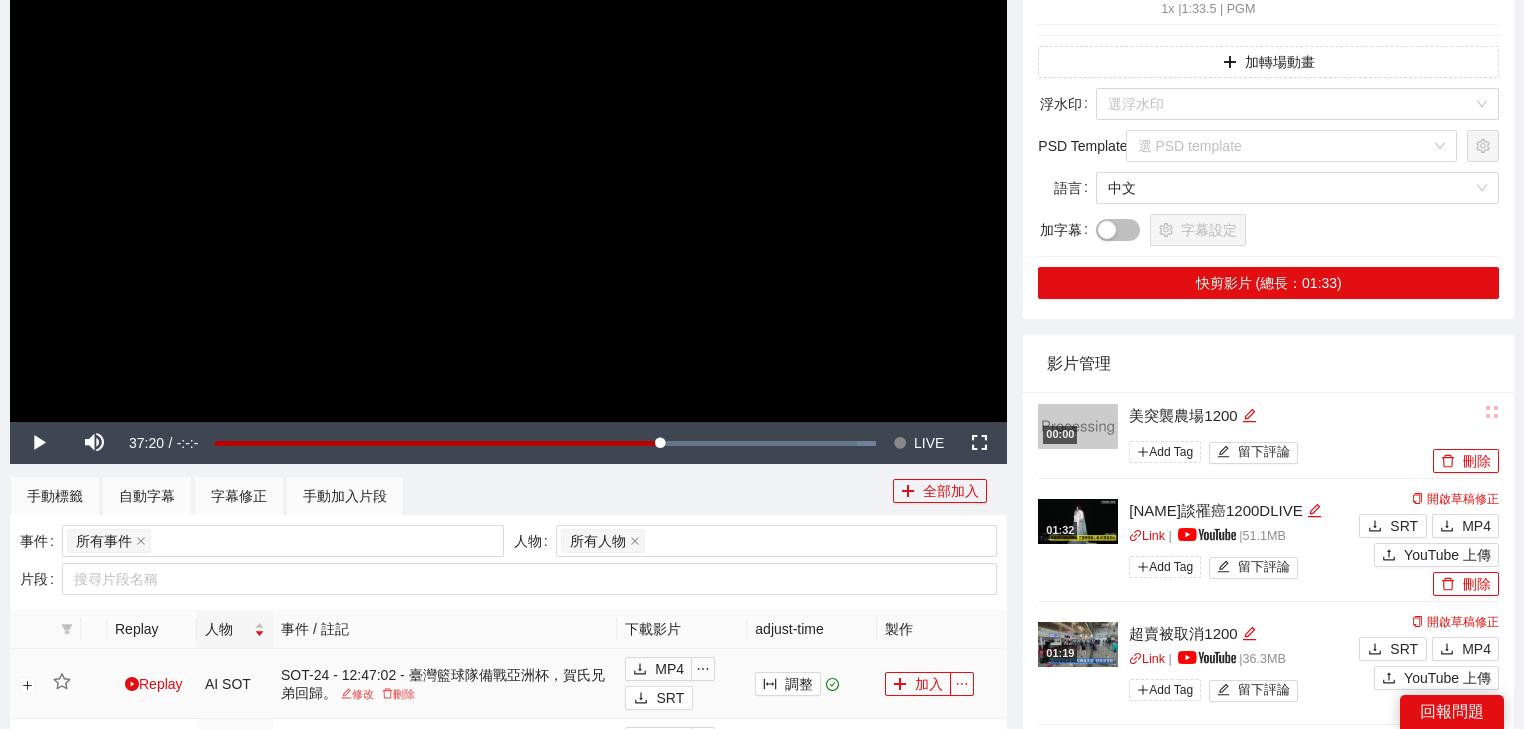 scroll, scrollTop: 560, scrollLeft: 0, axis: vertical 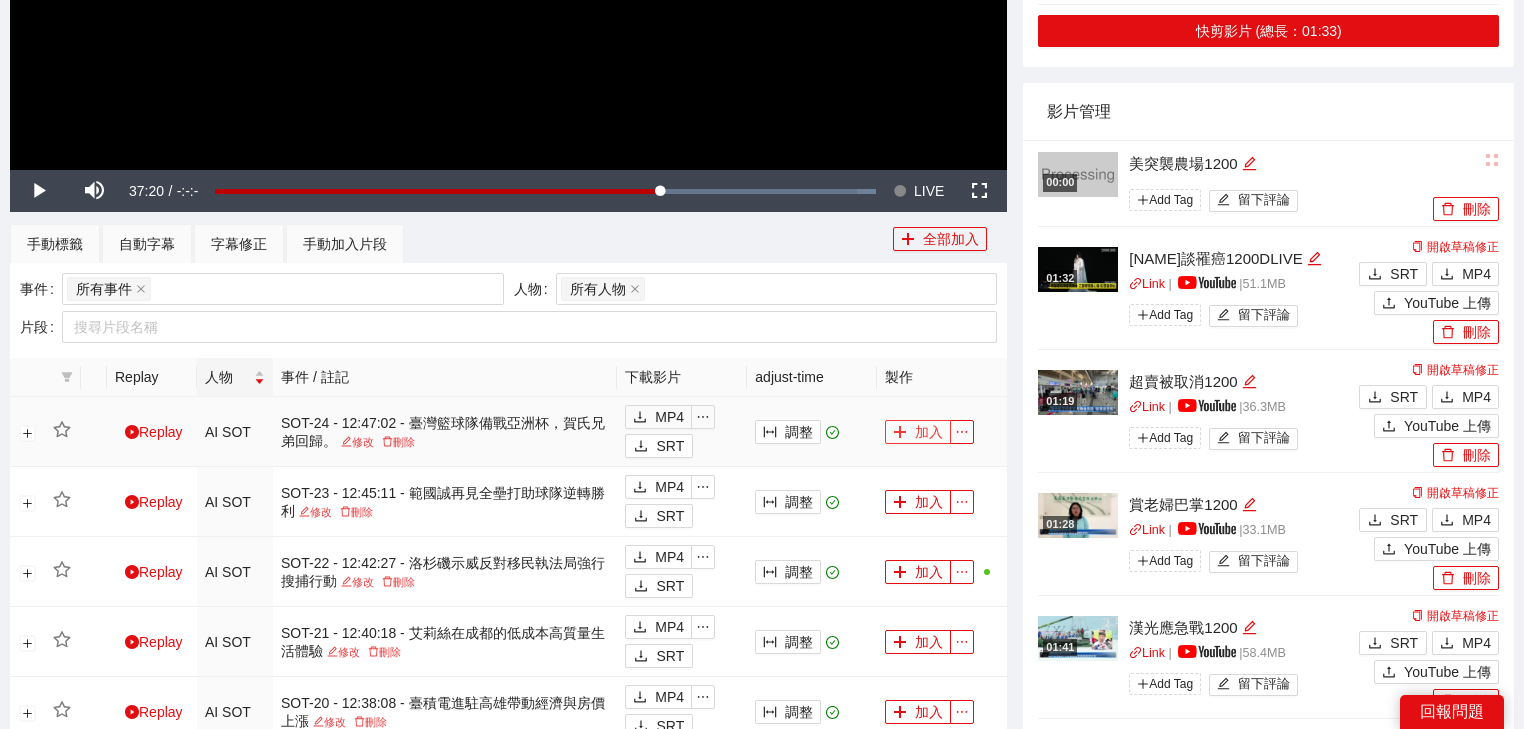 click on "加入" at bounding box center [918, 432] 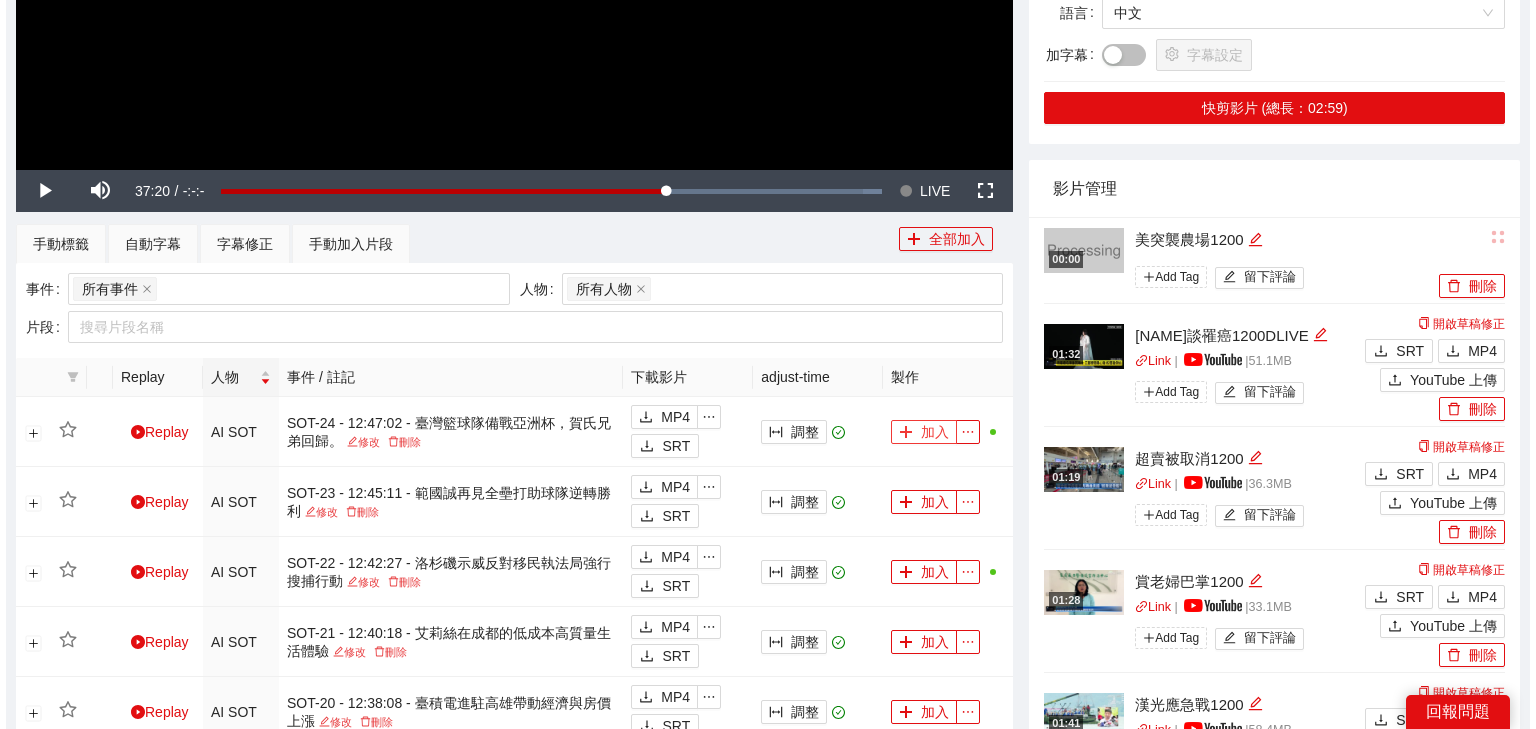 scroll, scrollTop: 160, scrollLeft: 0, axis: vertical 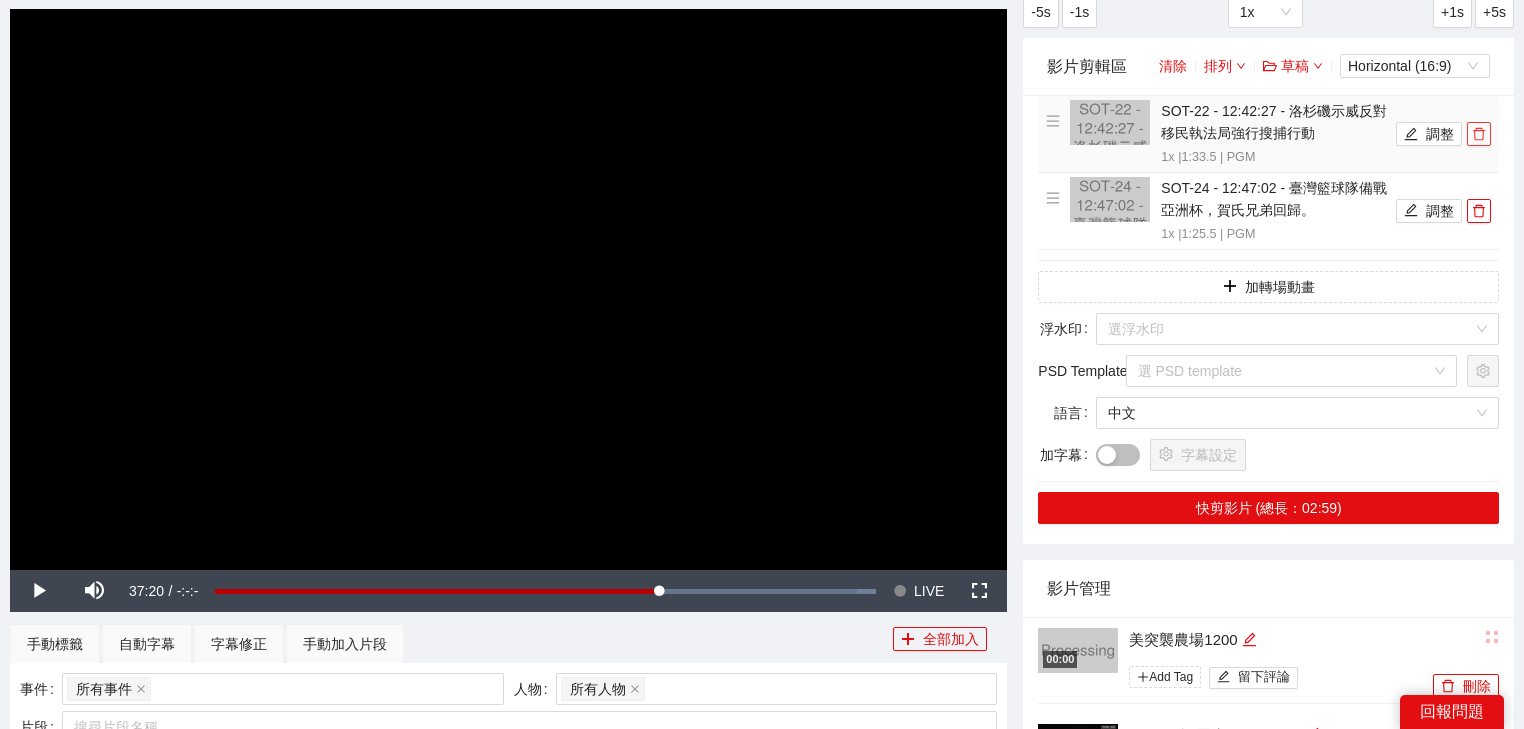 click 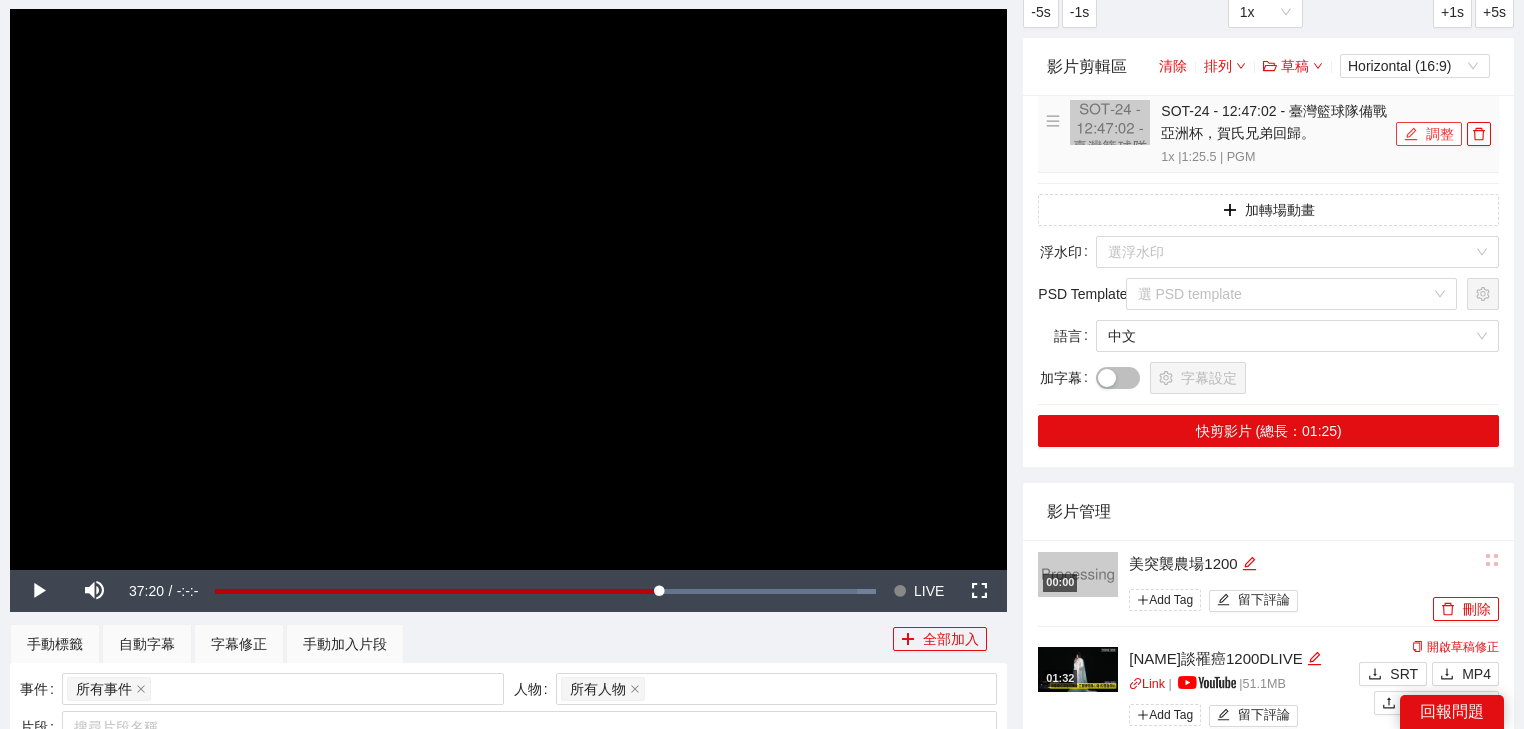 click on "調整" at bounding box center (1429, 134) 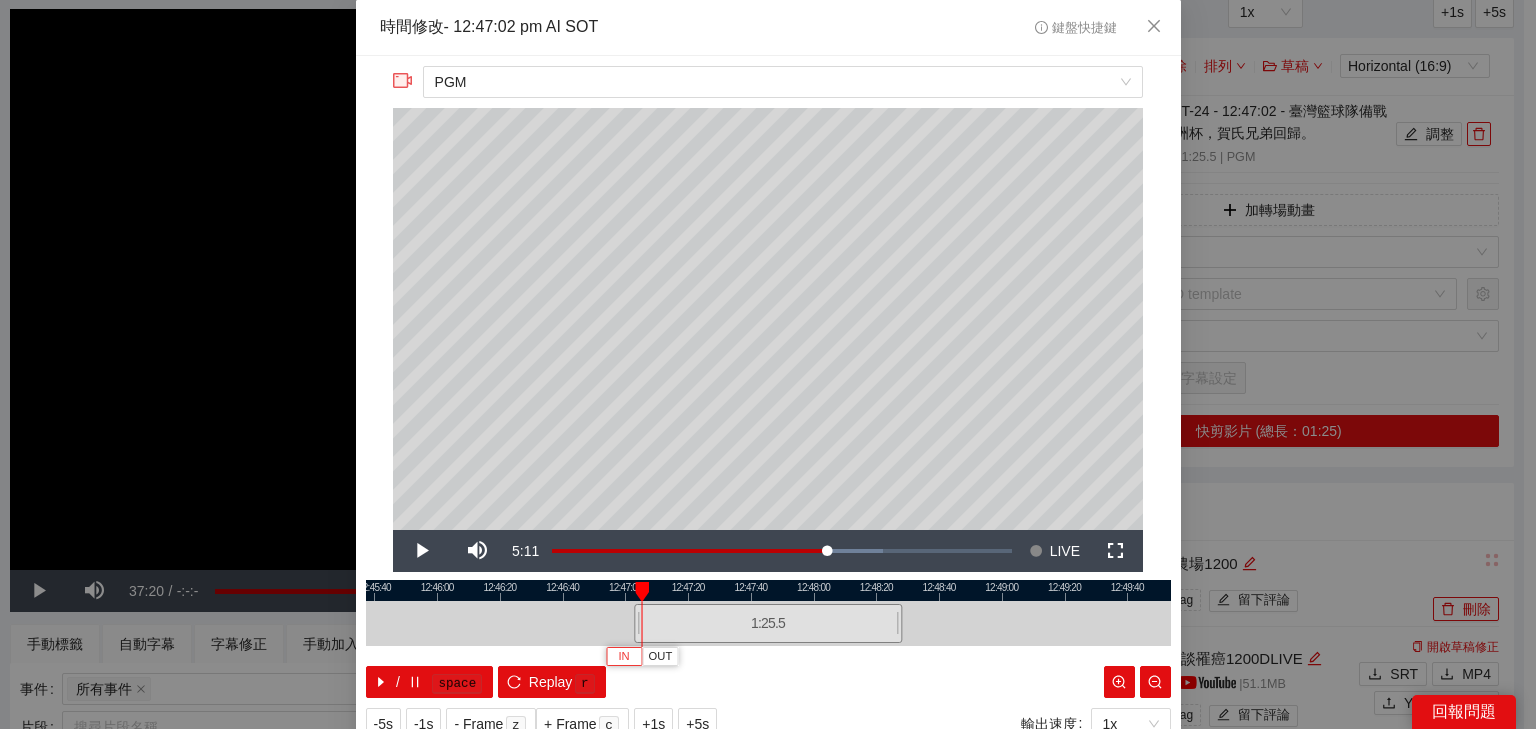 click on "IN" at bounding box center [624, 656] 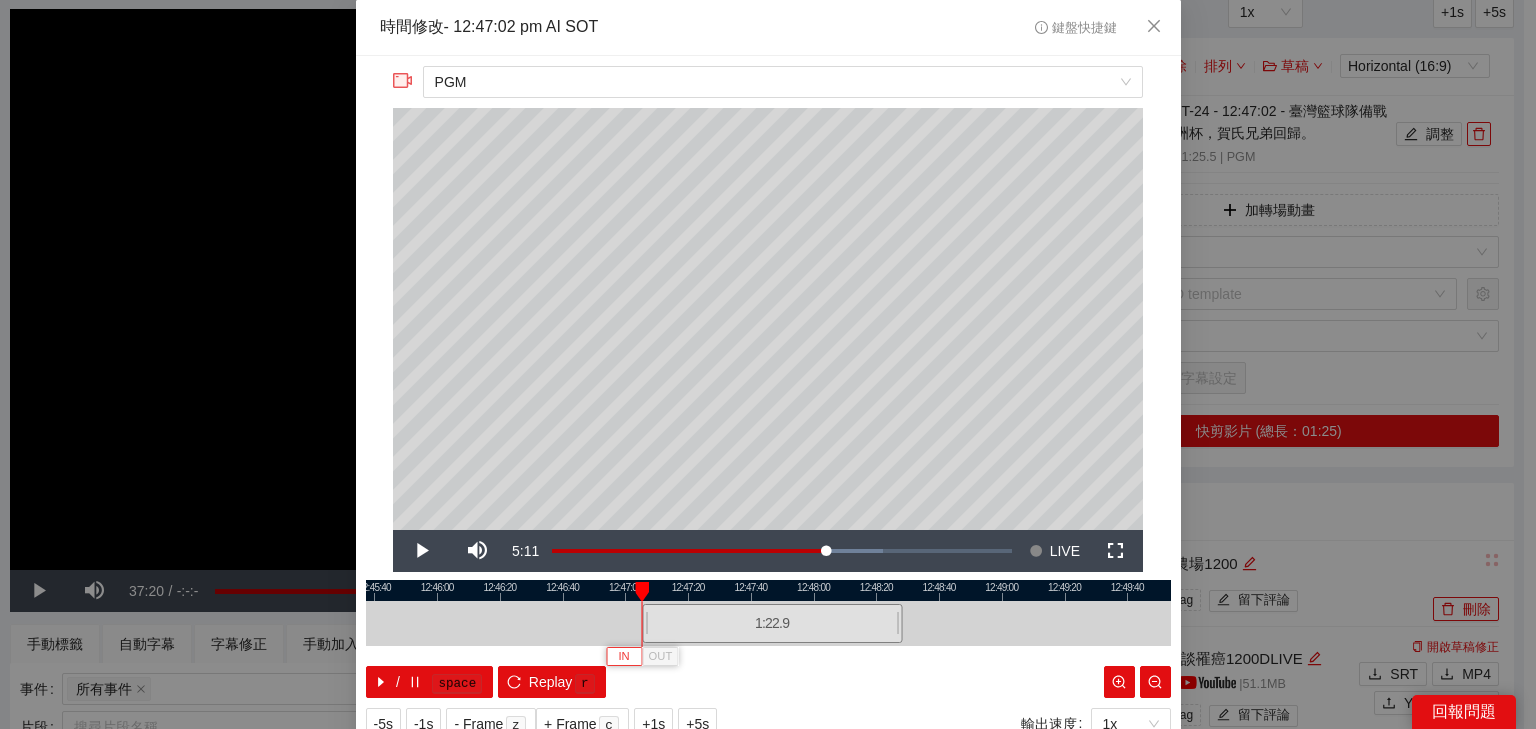 click on "IN" at bounding box center (624, 656) 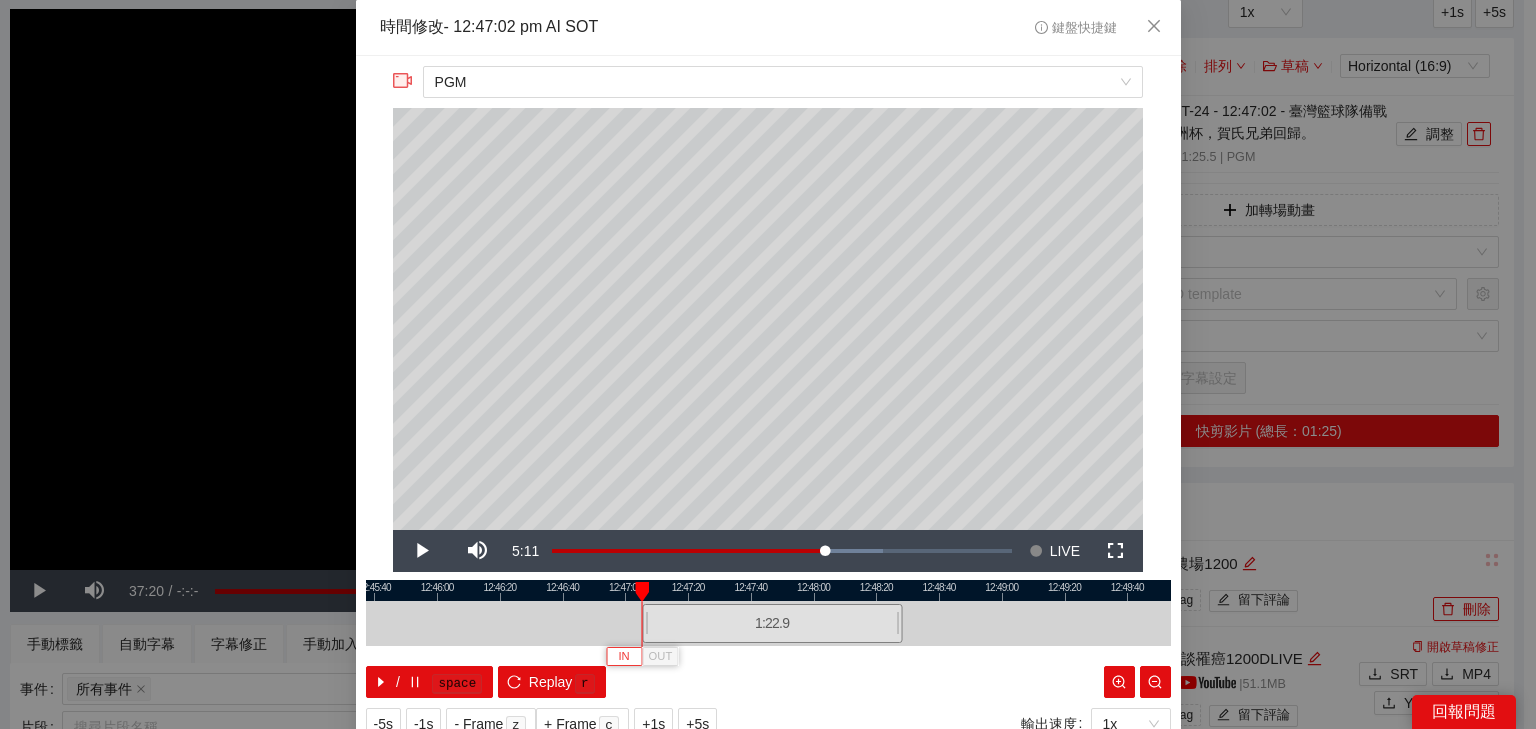 type 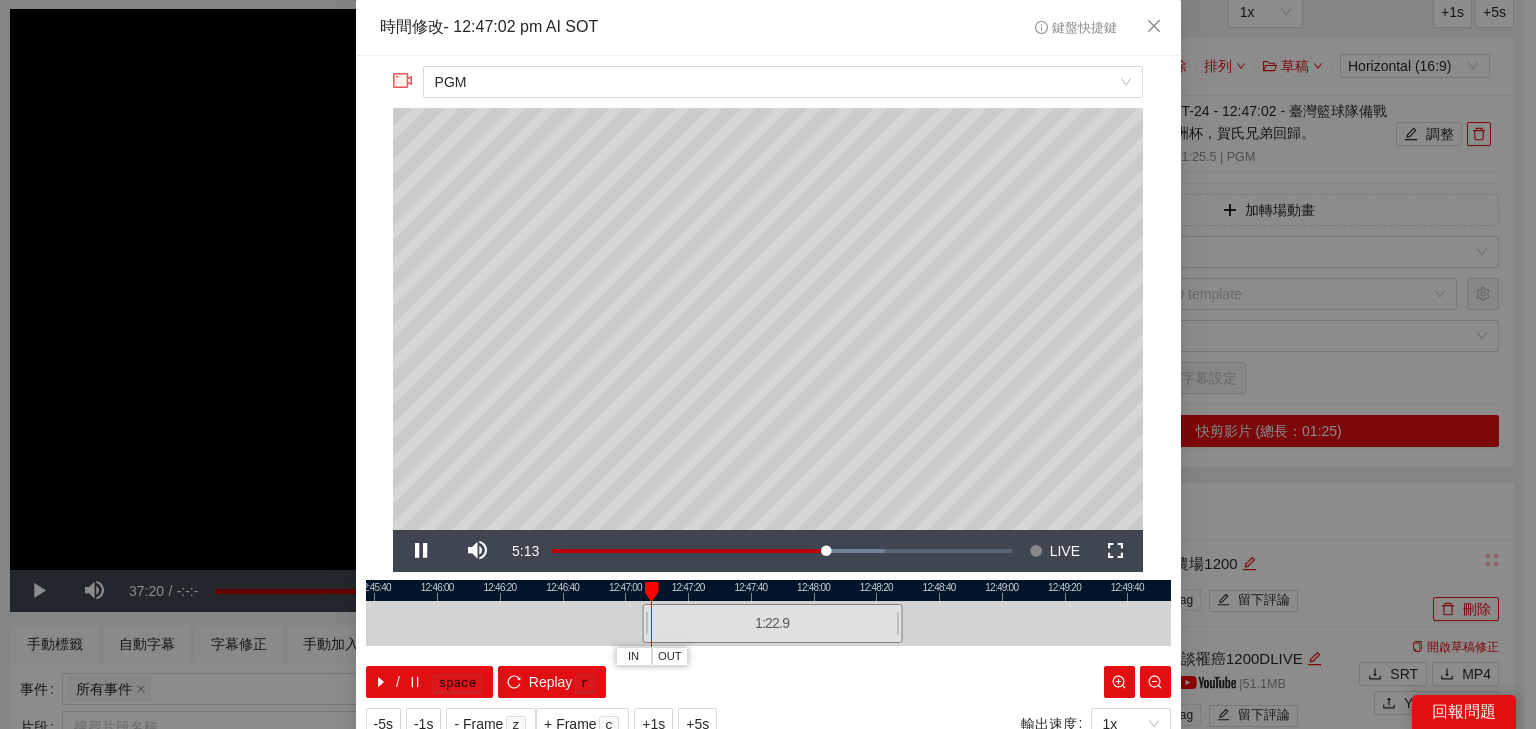click at bounding box center [768, 590] 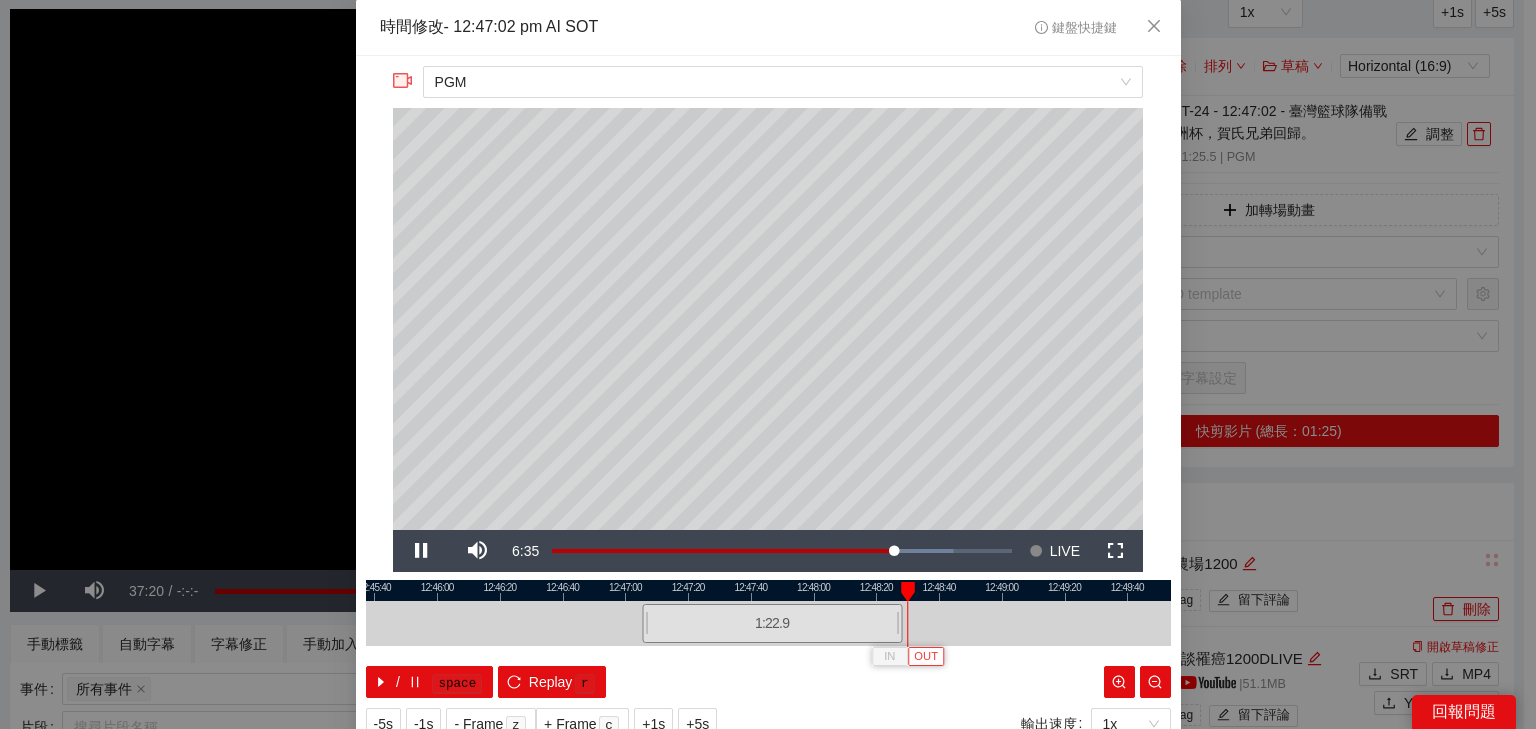 click on "OUT" at bounding box center (926, 657) 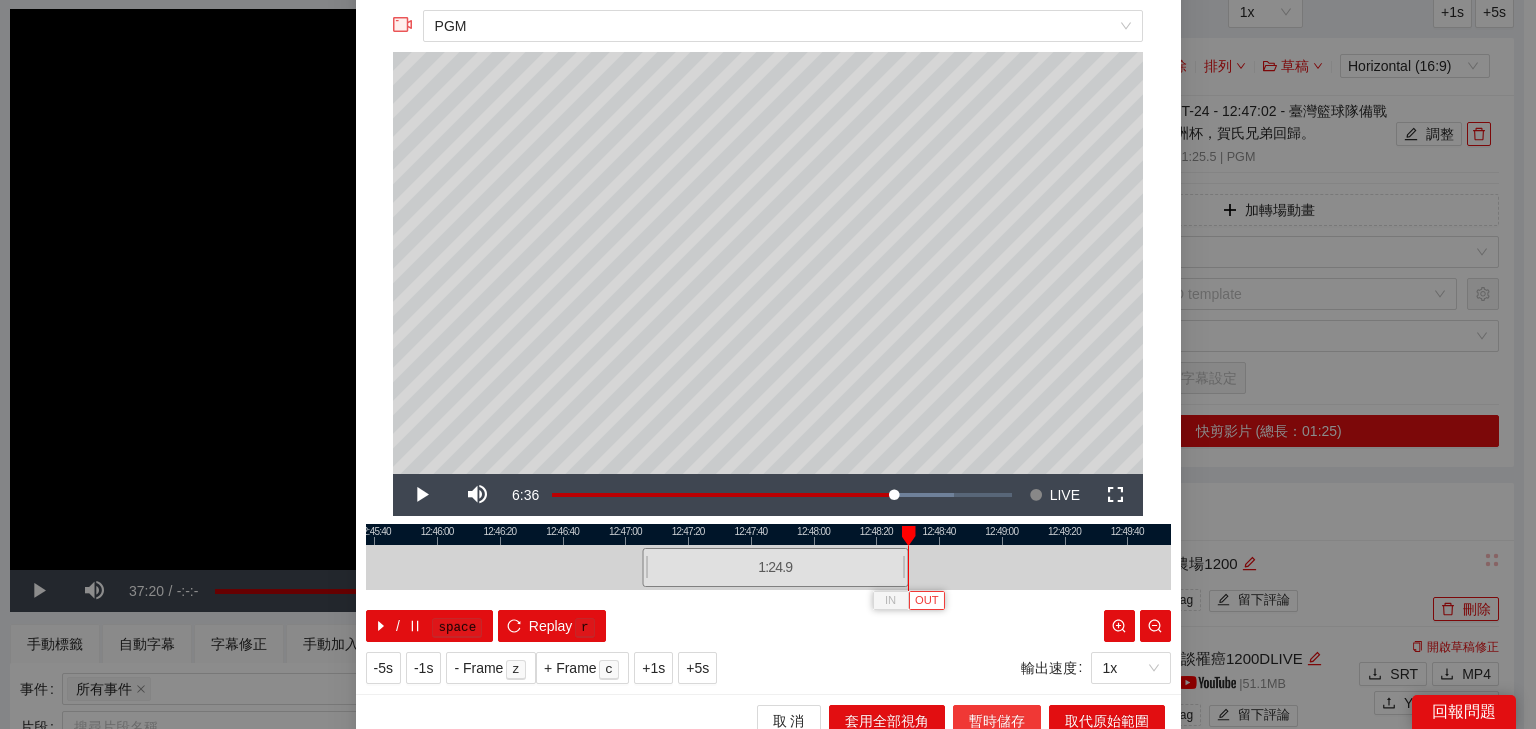 scroll, scrollTop: 73, scrollLeft: 0, axis: vertical 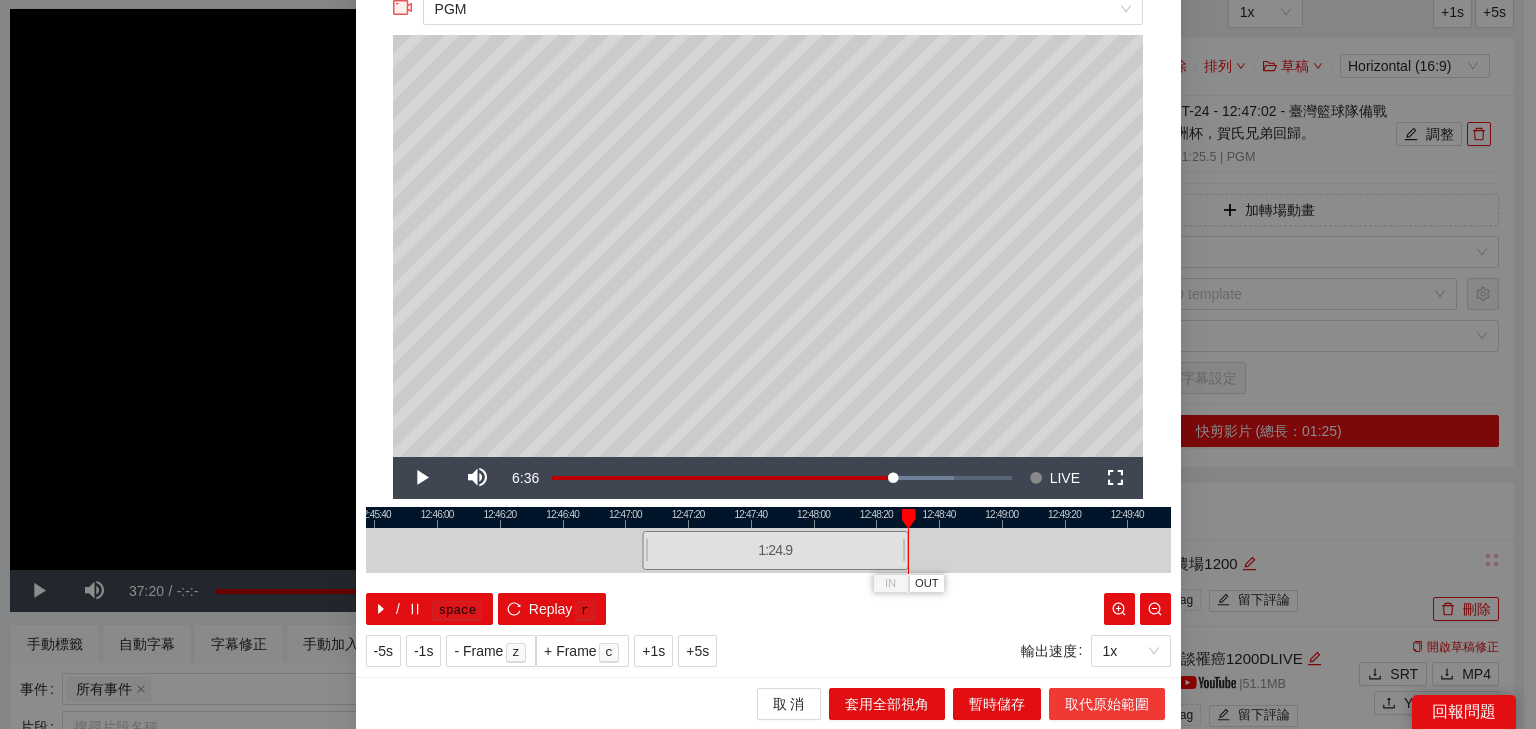click on "取代原始範圍" at bounding box center [1107, 704] 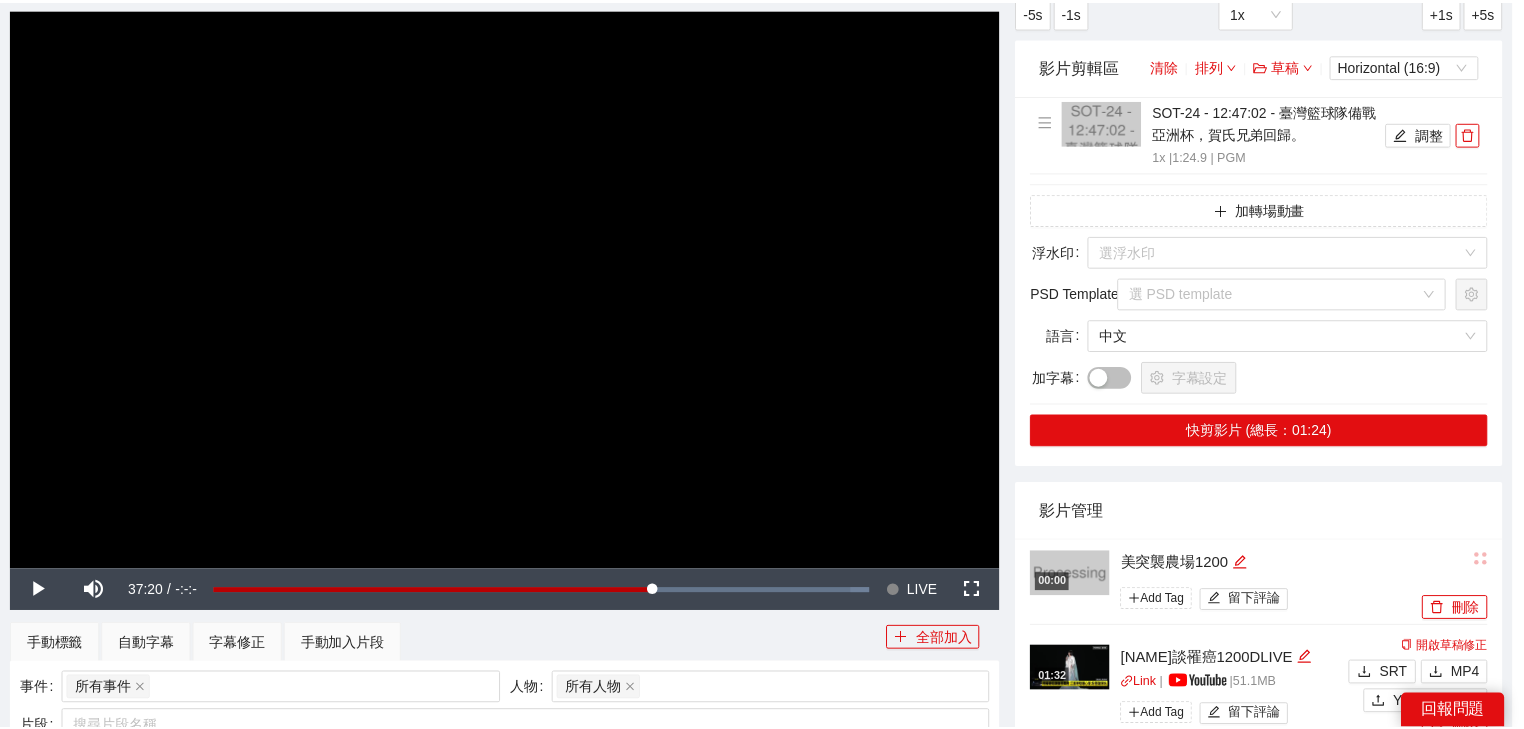 scroll, scrollTop: 0, scrollLeft: 0, axis: both 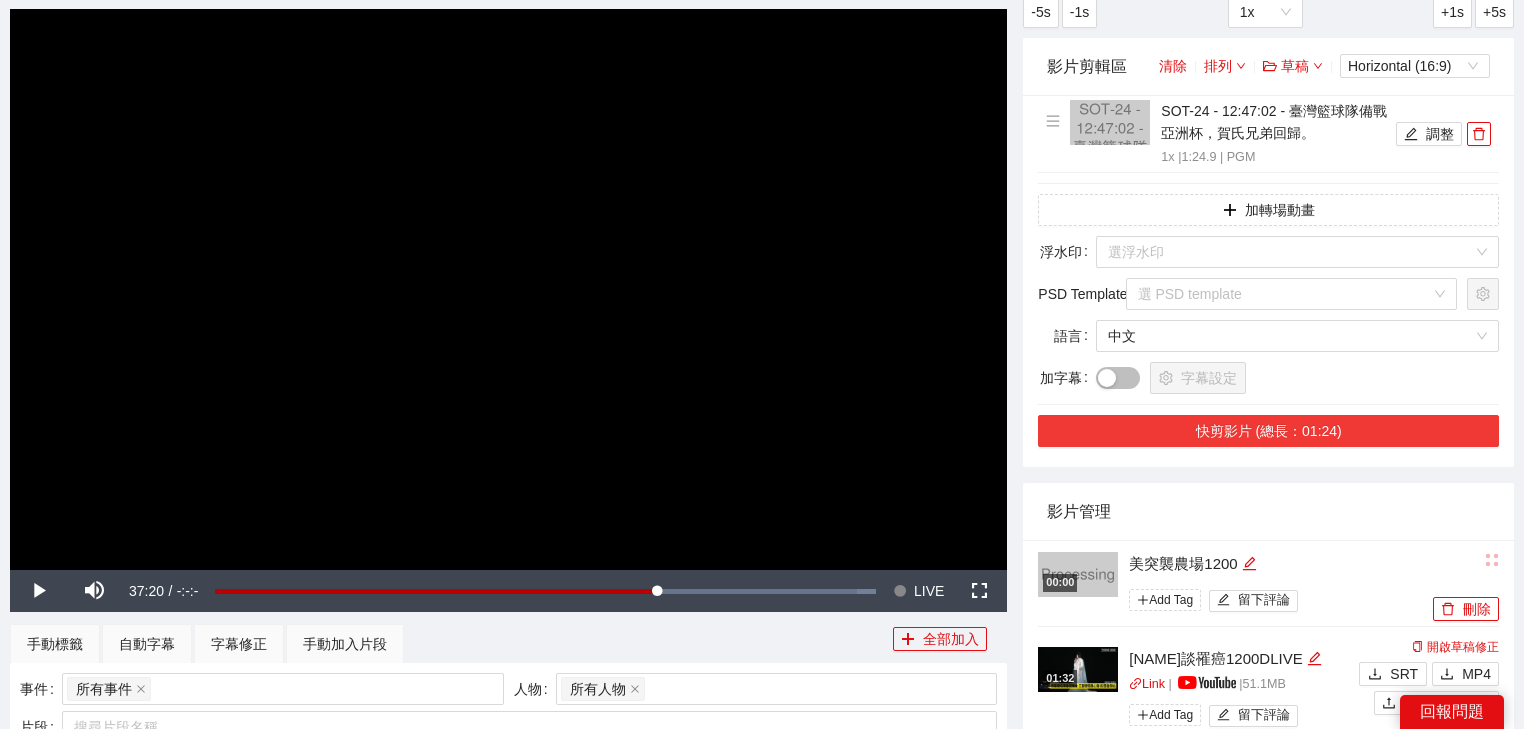 click on "快剪影片 (總長：01:24)" at bounding box center [1268, 431] 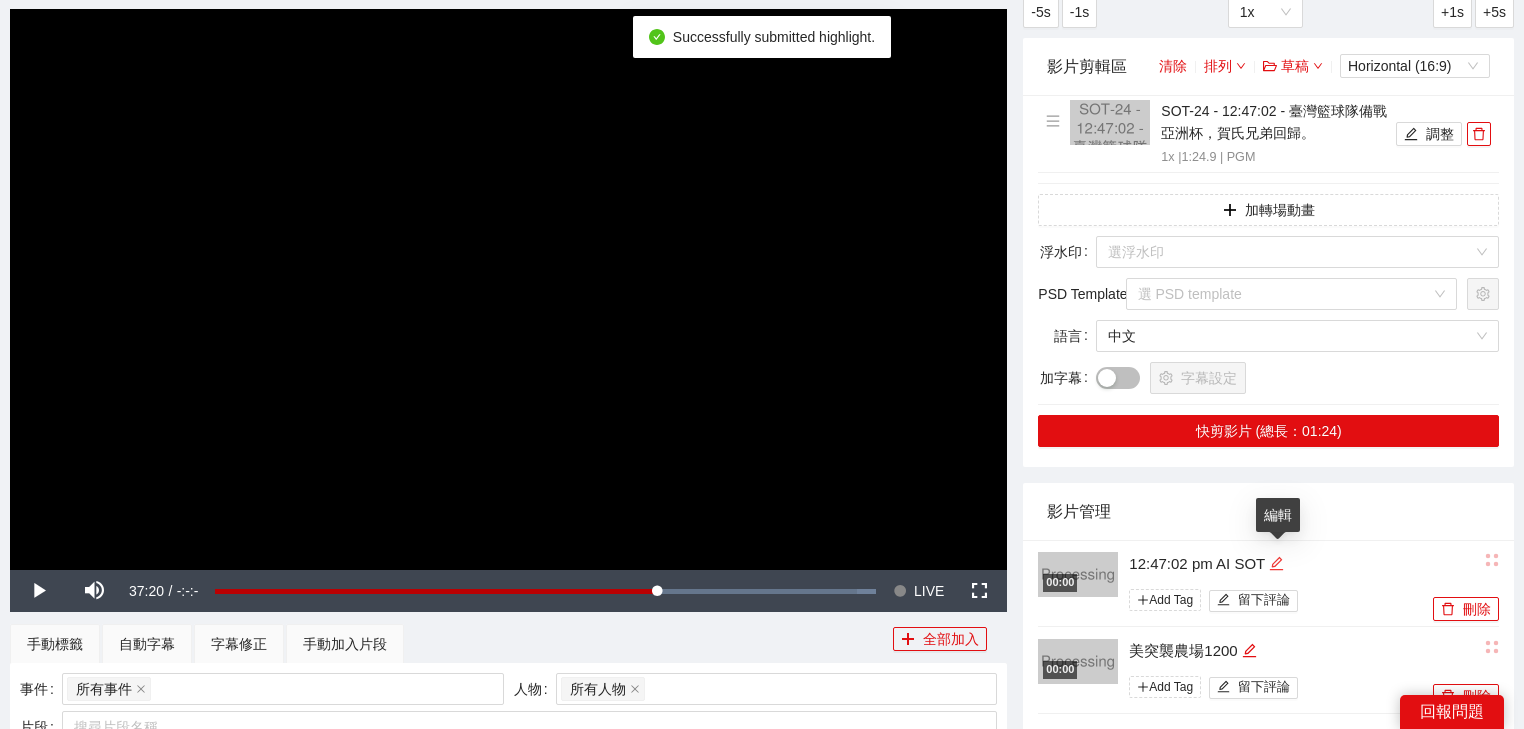 click 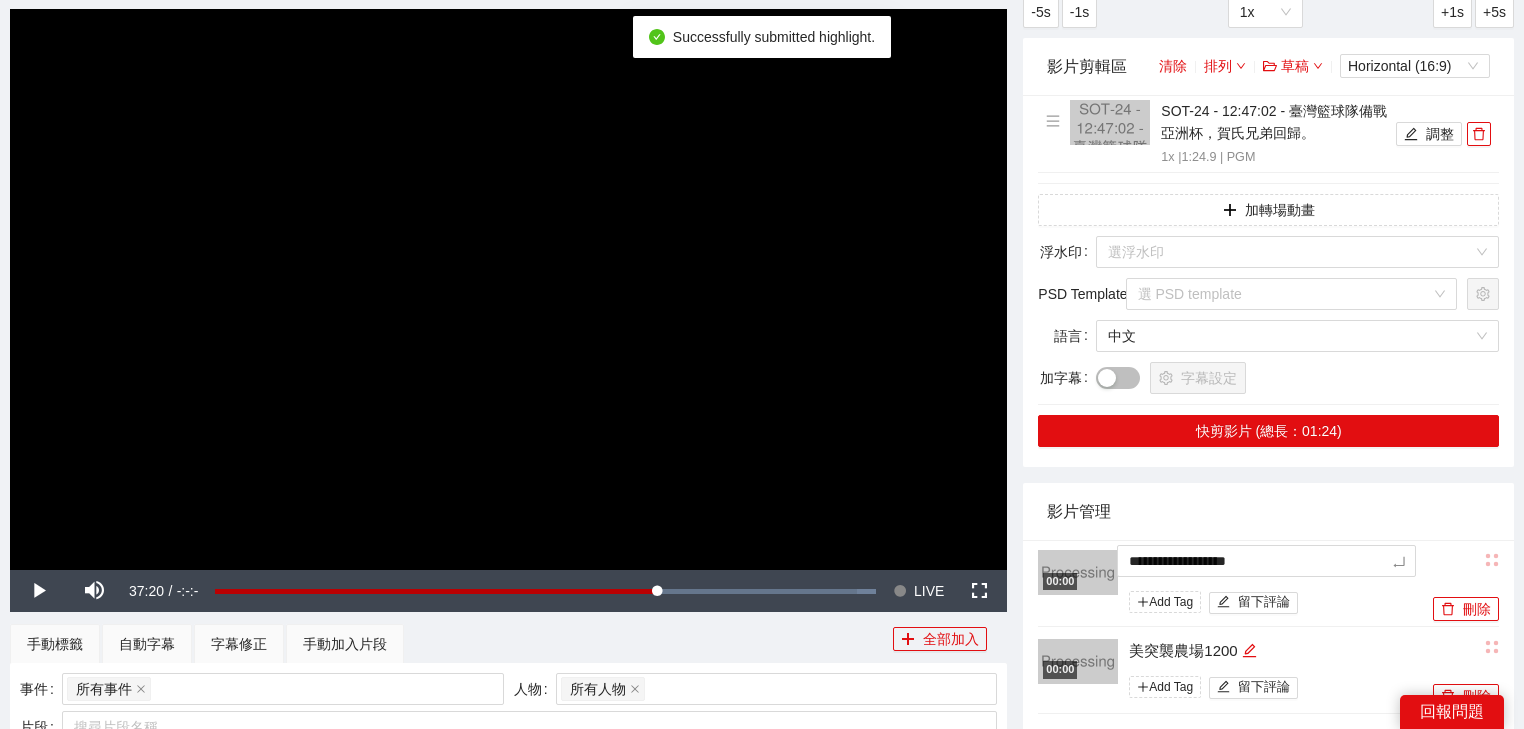 click on "**********" at bounding box center (762, 1116) 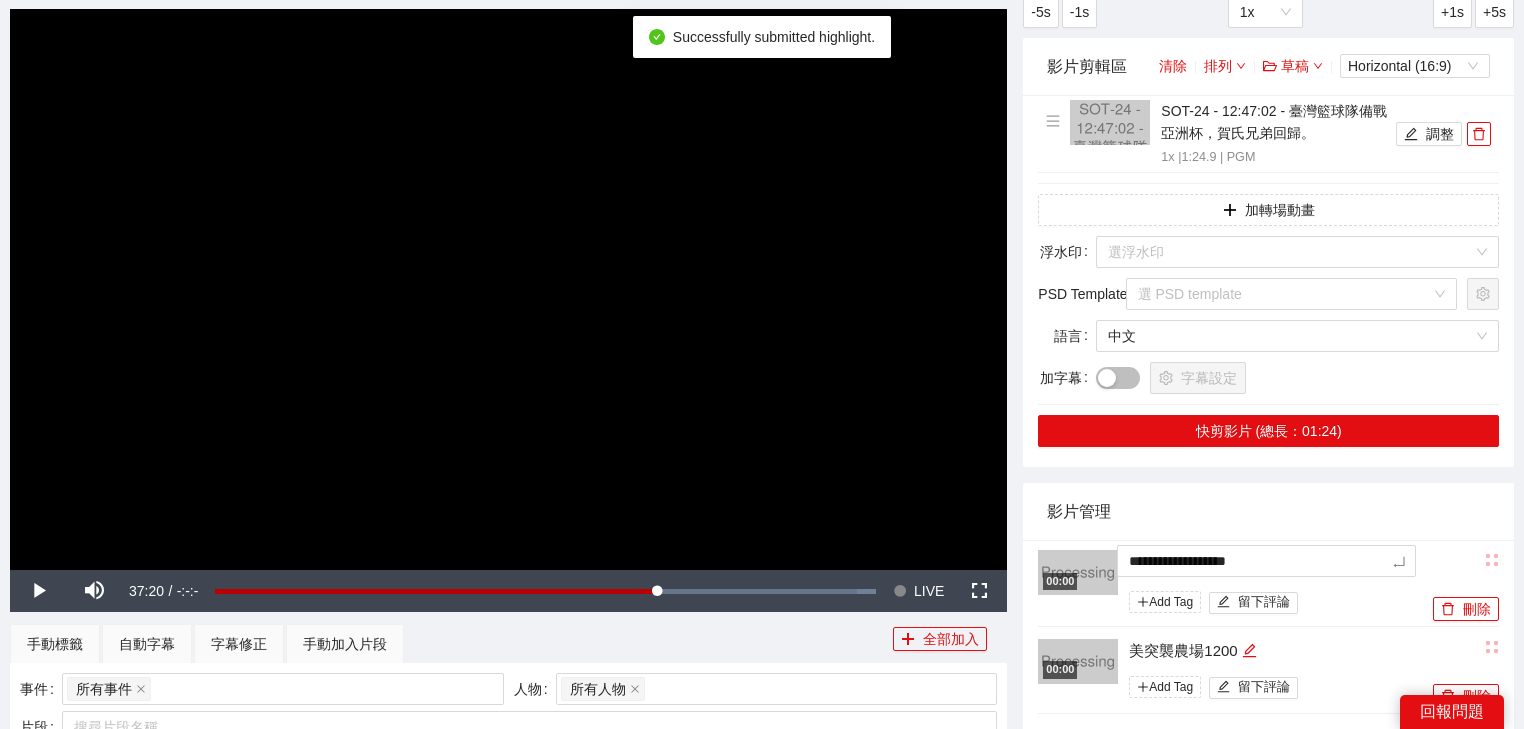 type on "*********" 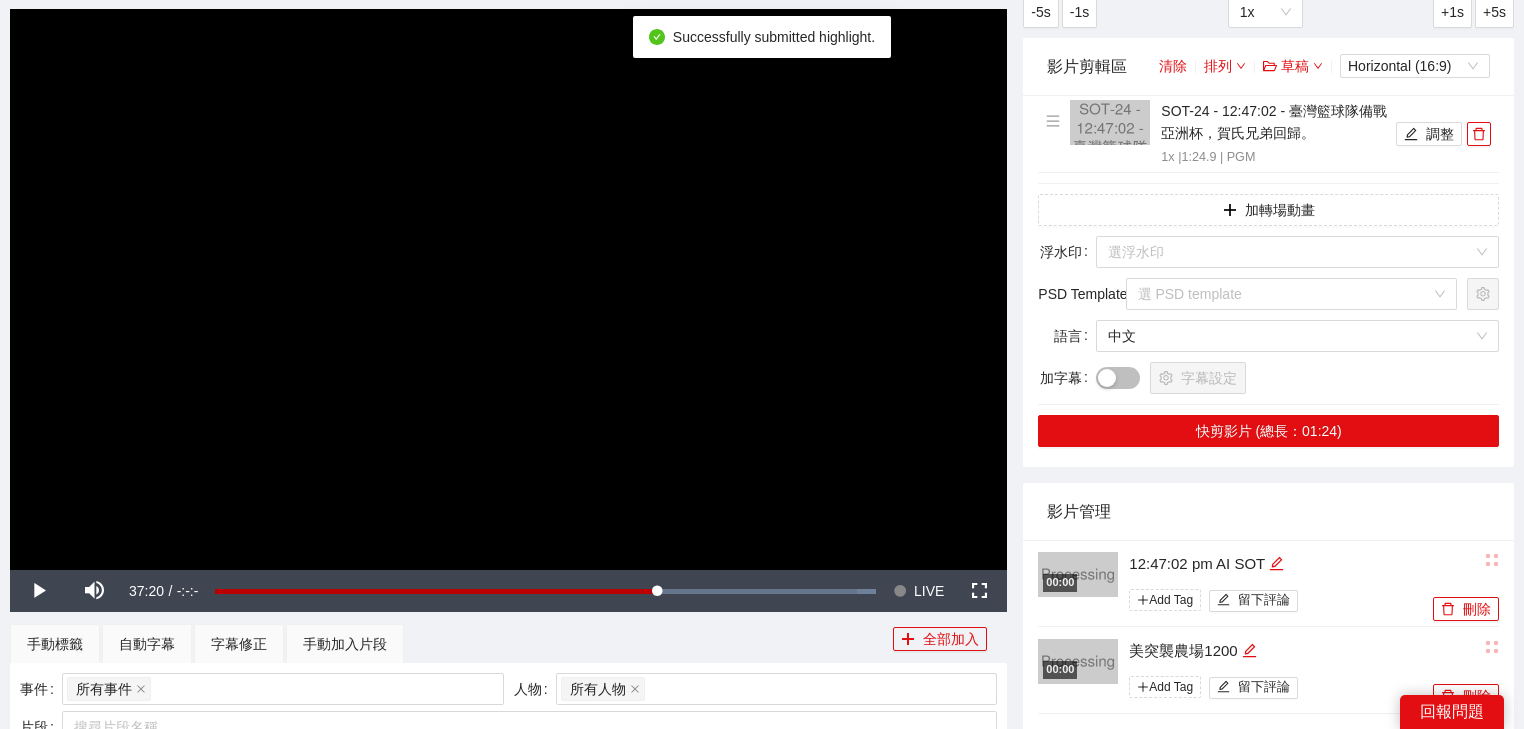 click on "影片管理" at bounding box center [1268, 511] 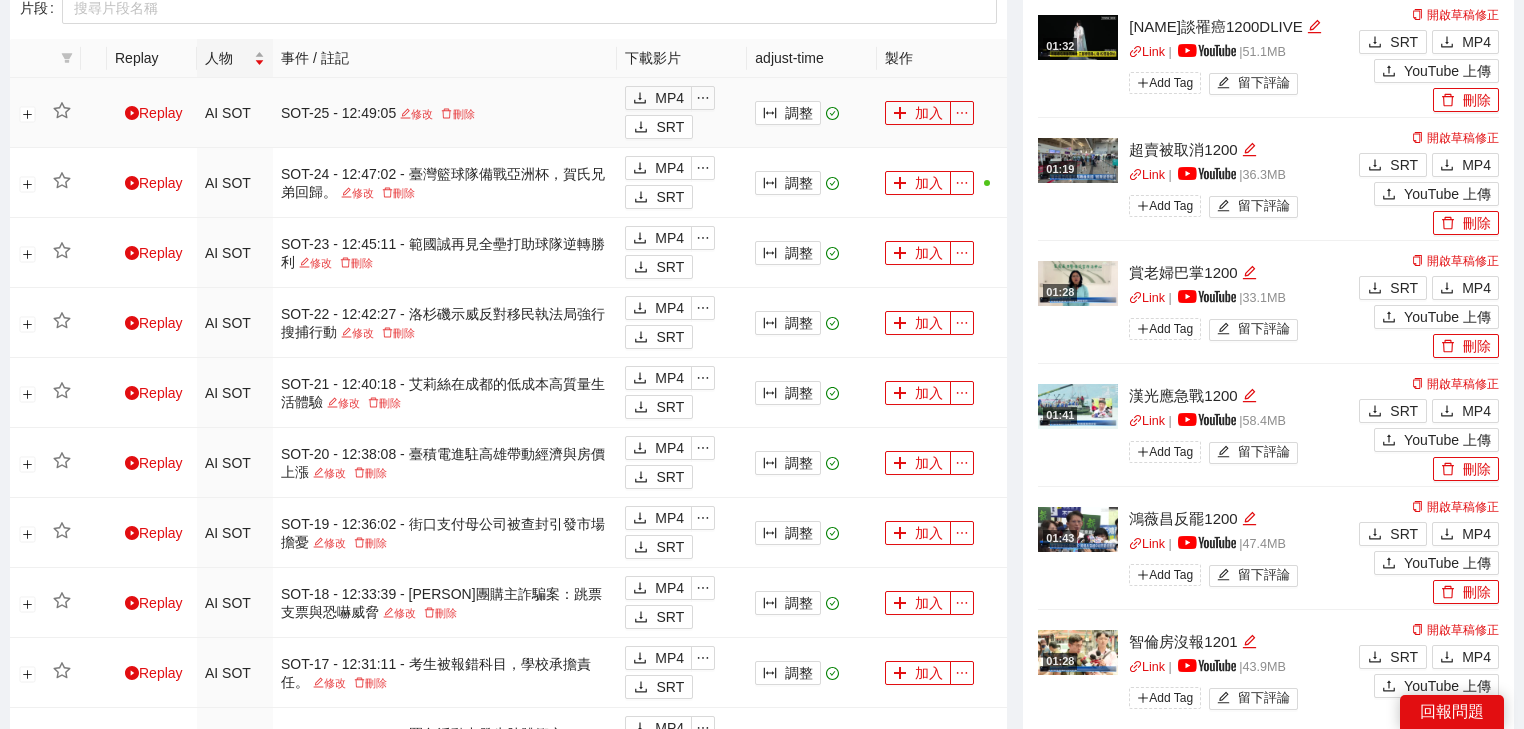 scroll, scrollTop: 880, scrollLeft: 0, axis: vertical 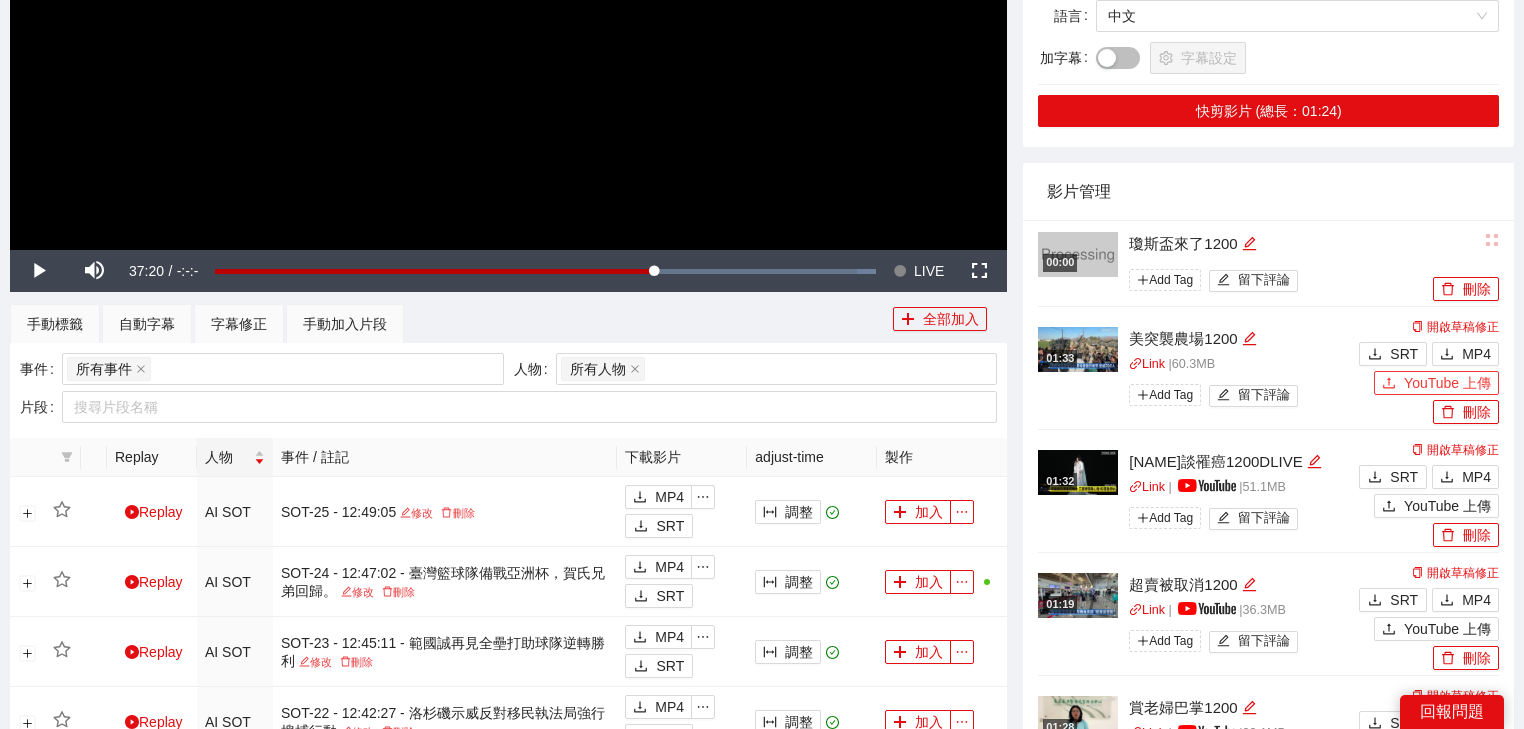click on "YouTube 上傳" at bounding box center [1447, 383] 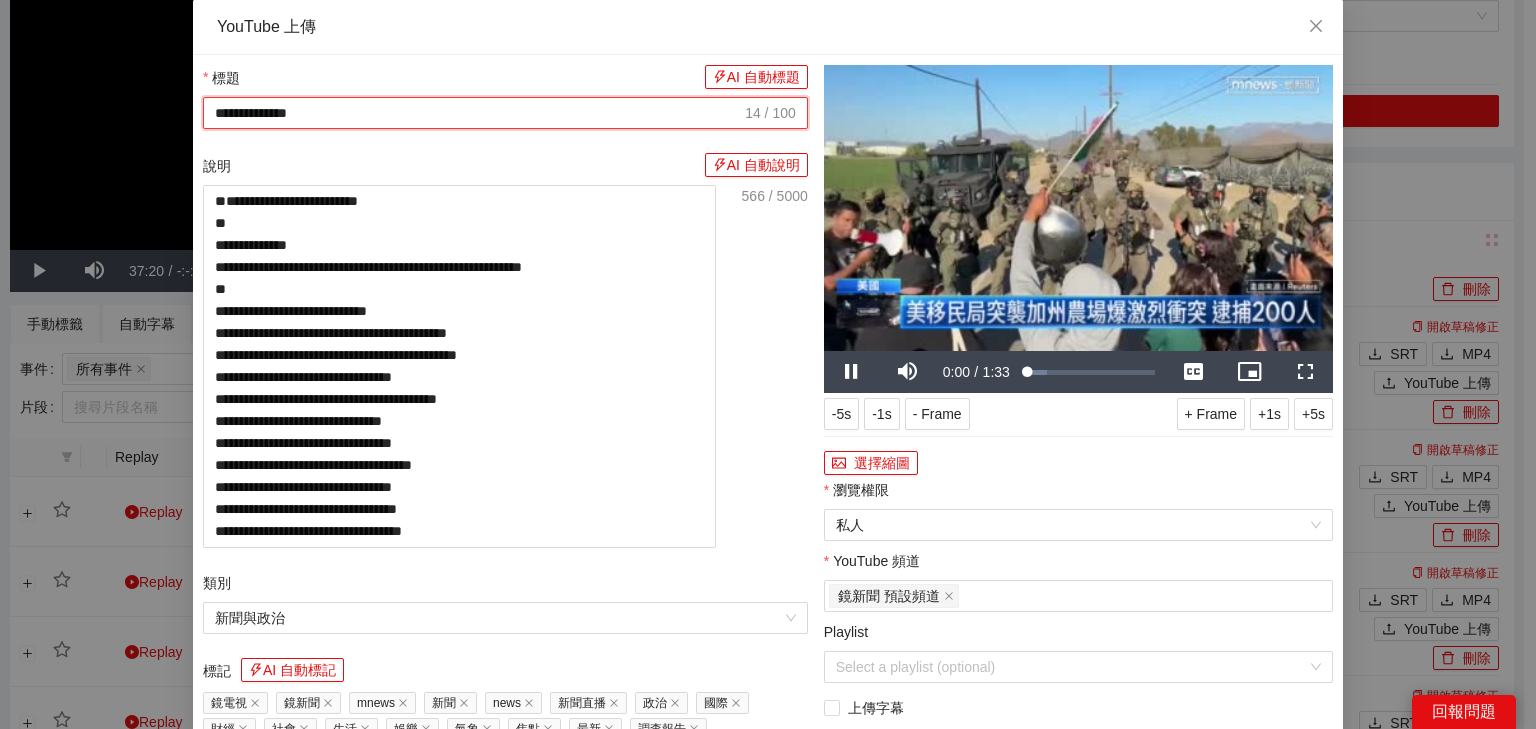 drag, startPoint x: 596, startPoint y: 116, endPoint x: 0, endPoint y: 111, distance: 596.021 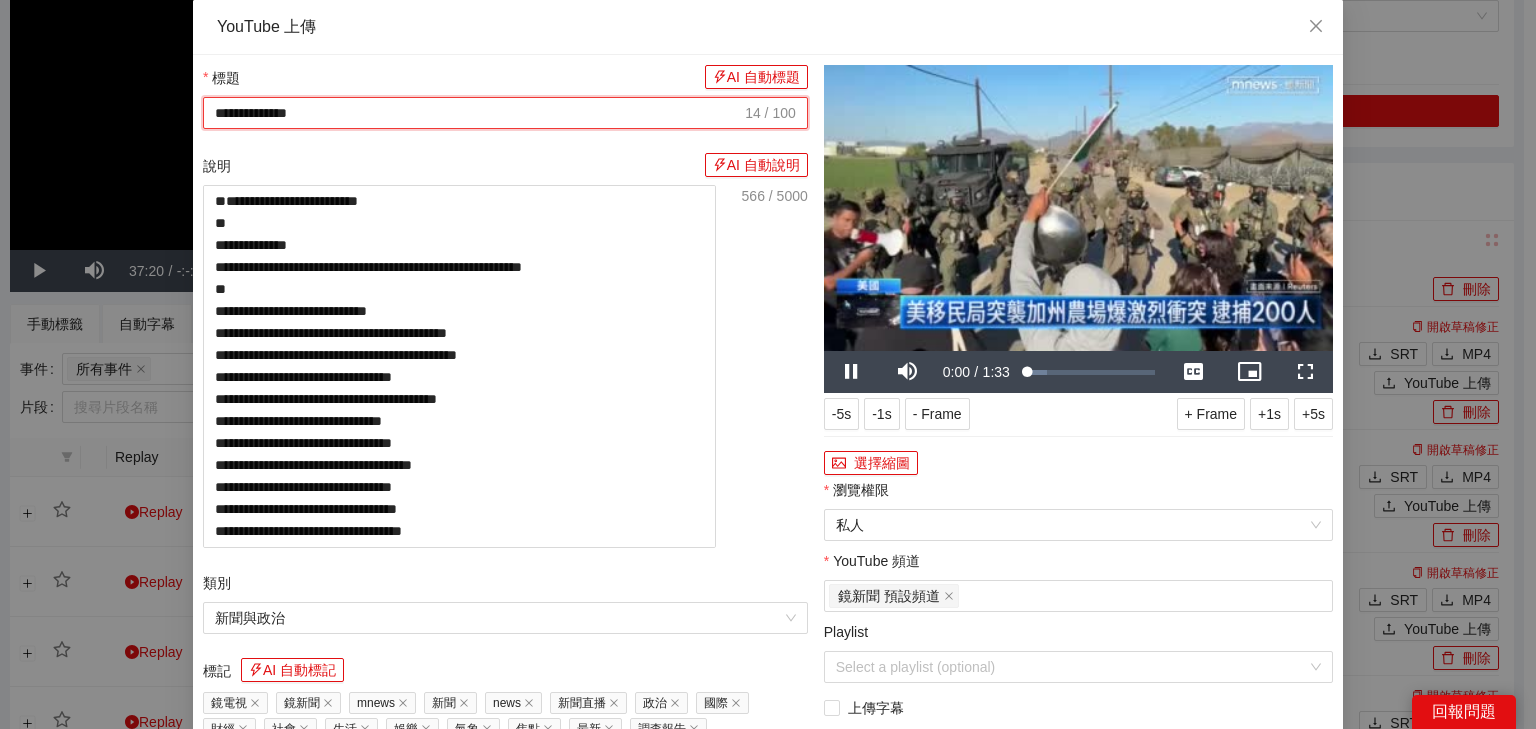 click on "**********" at bounding box center (768, 364) 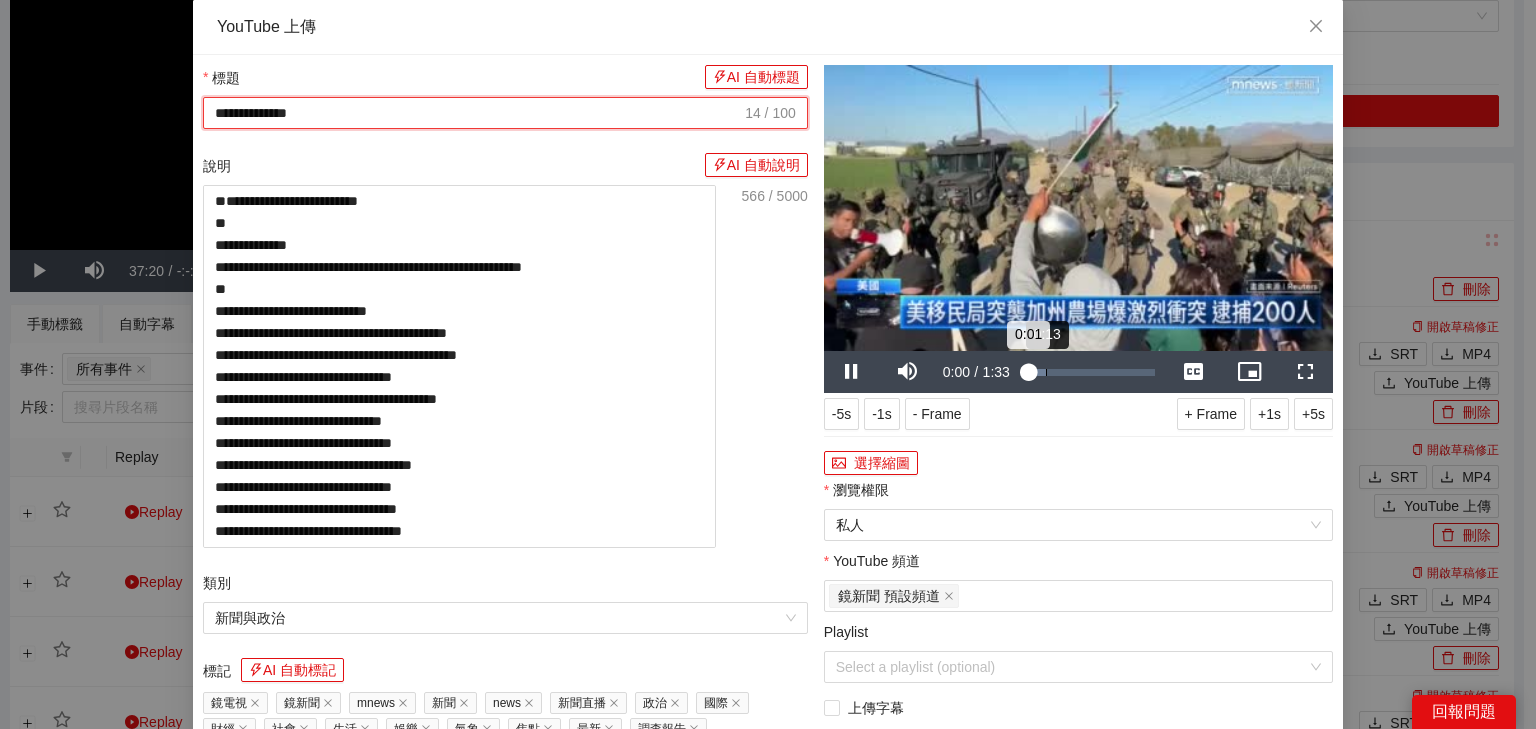 paste on "**********" 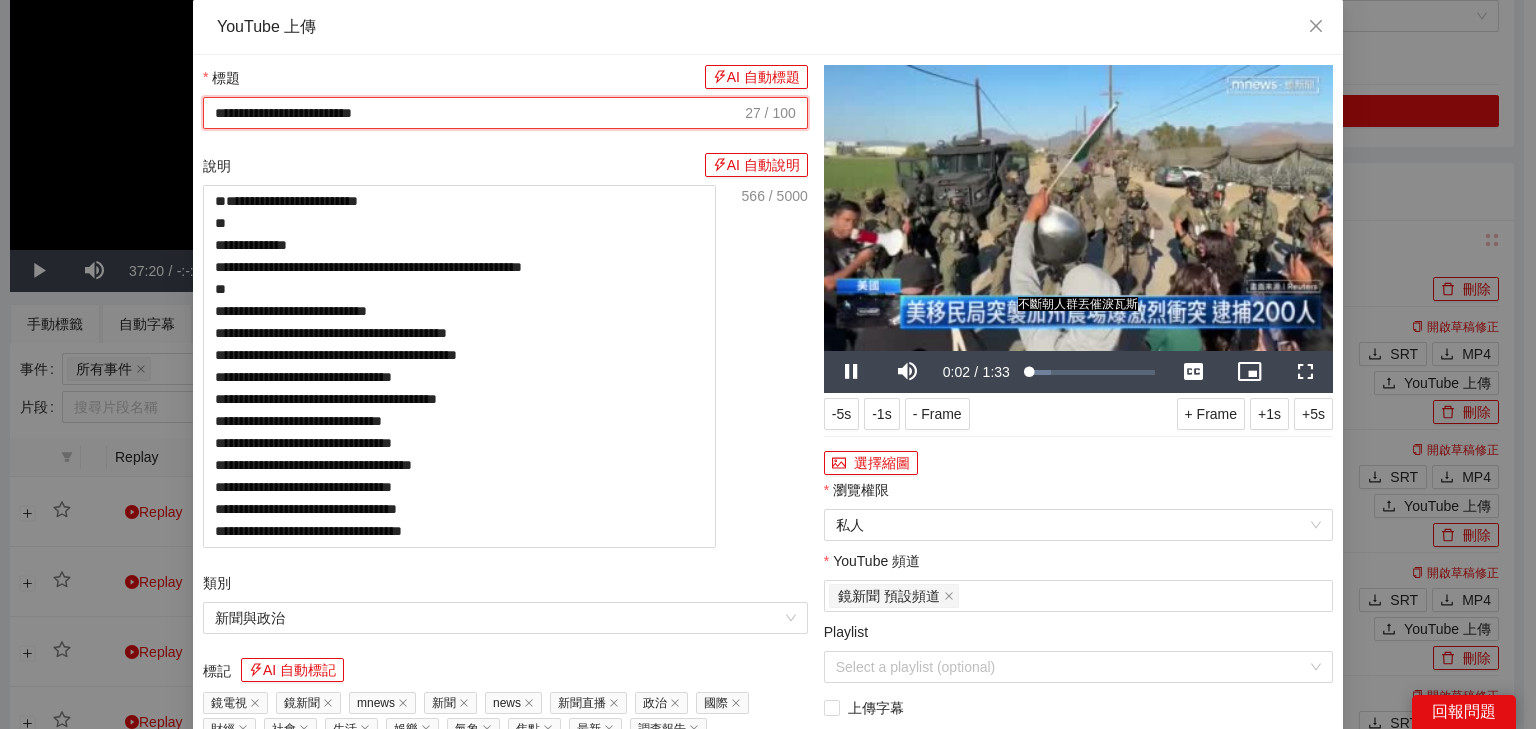type on "**********" 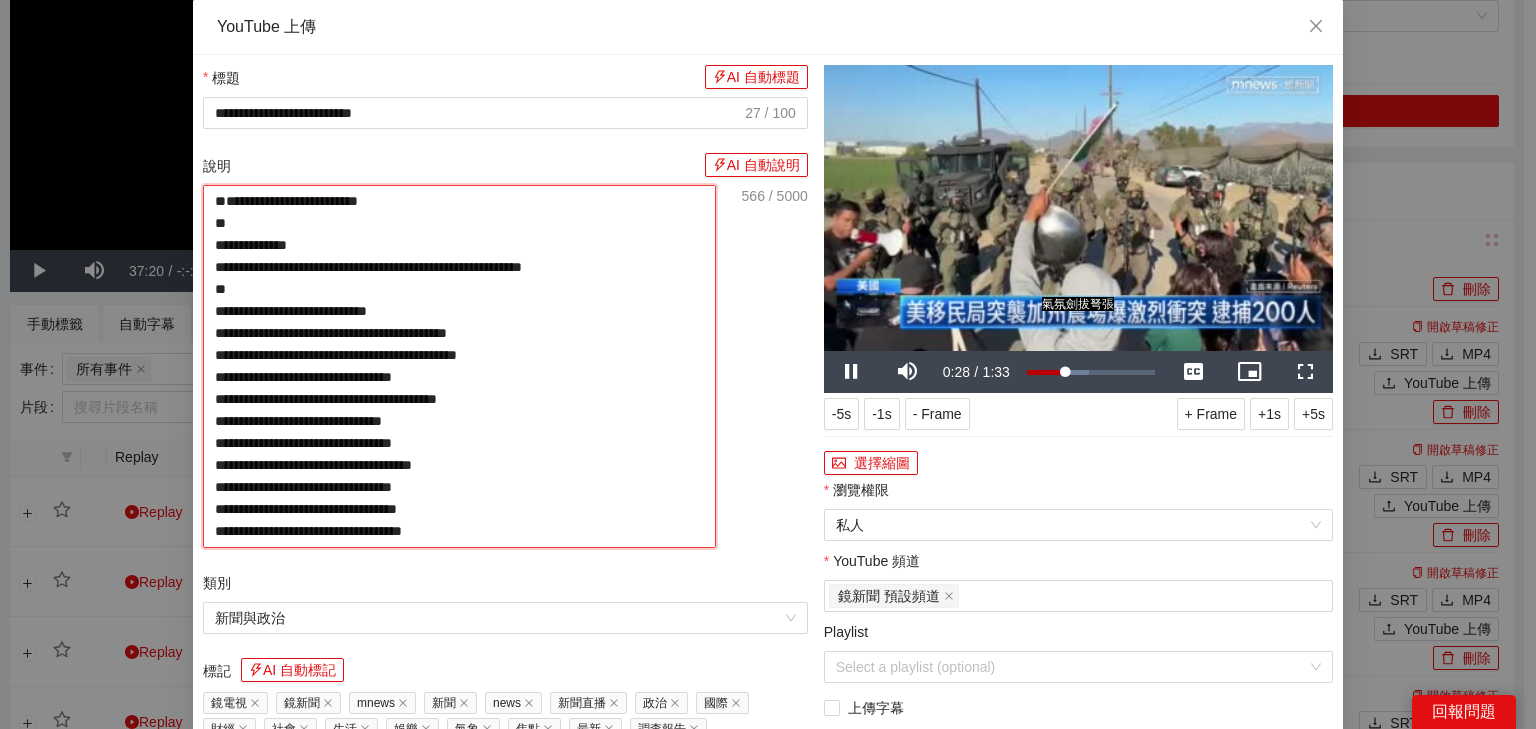 click on "**********" at bounding box center (459, 366) 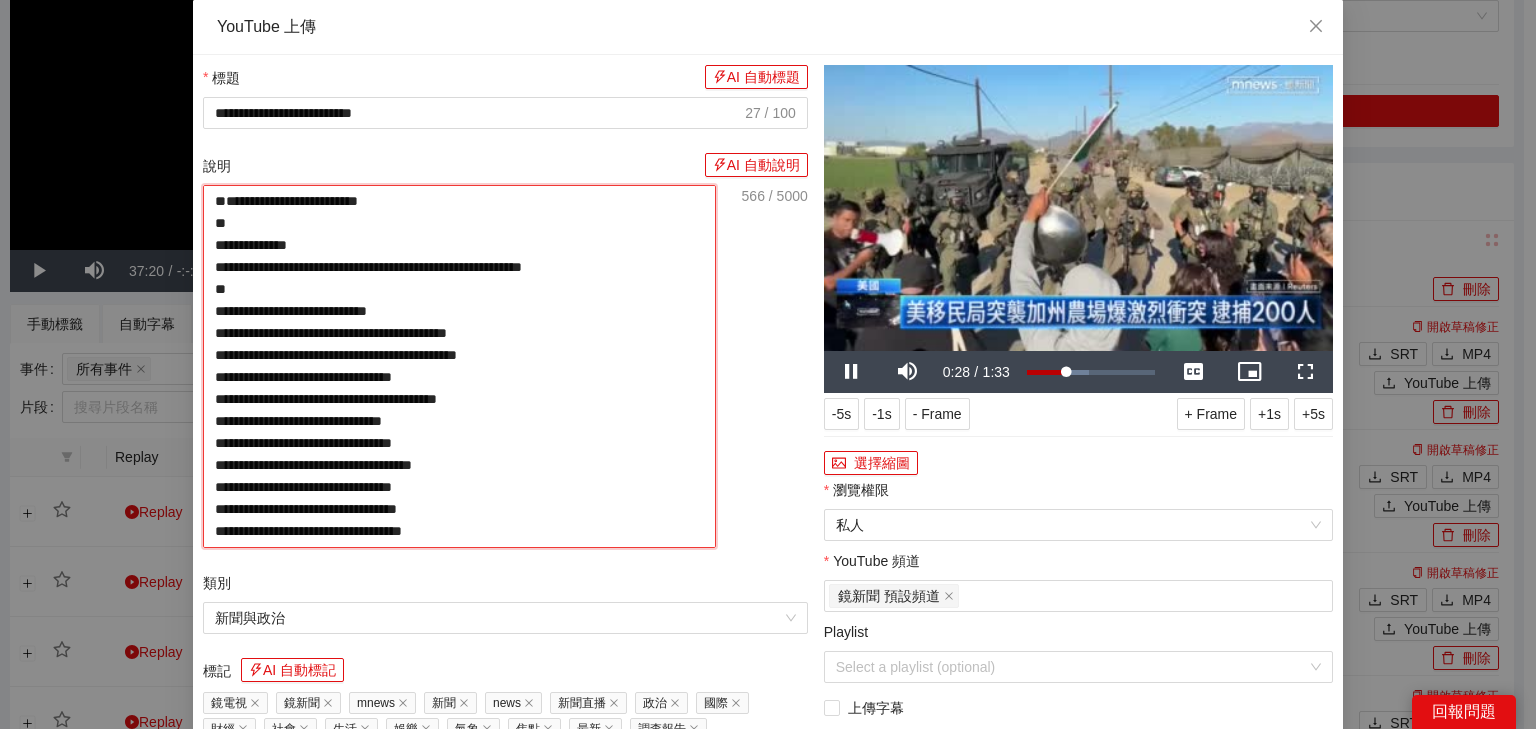 paste on "**********" 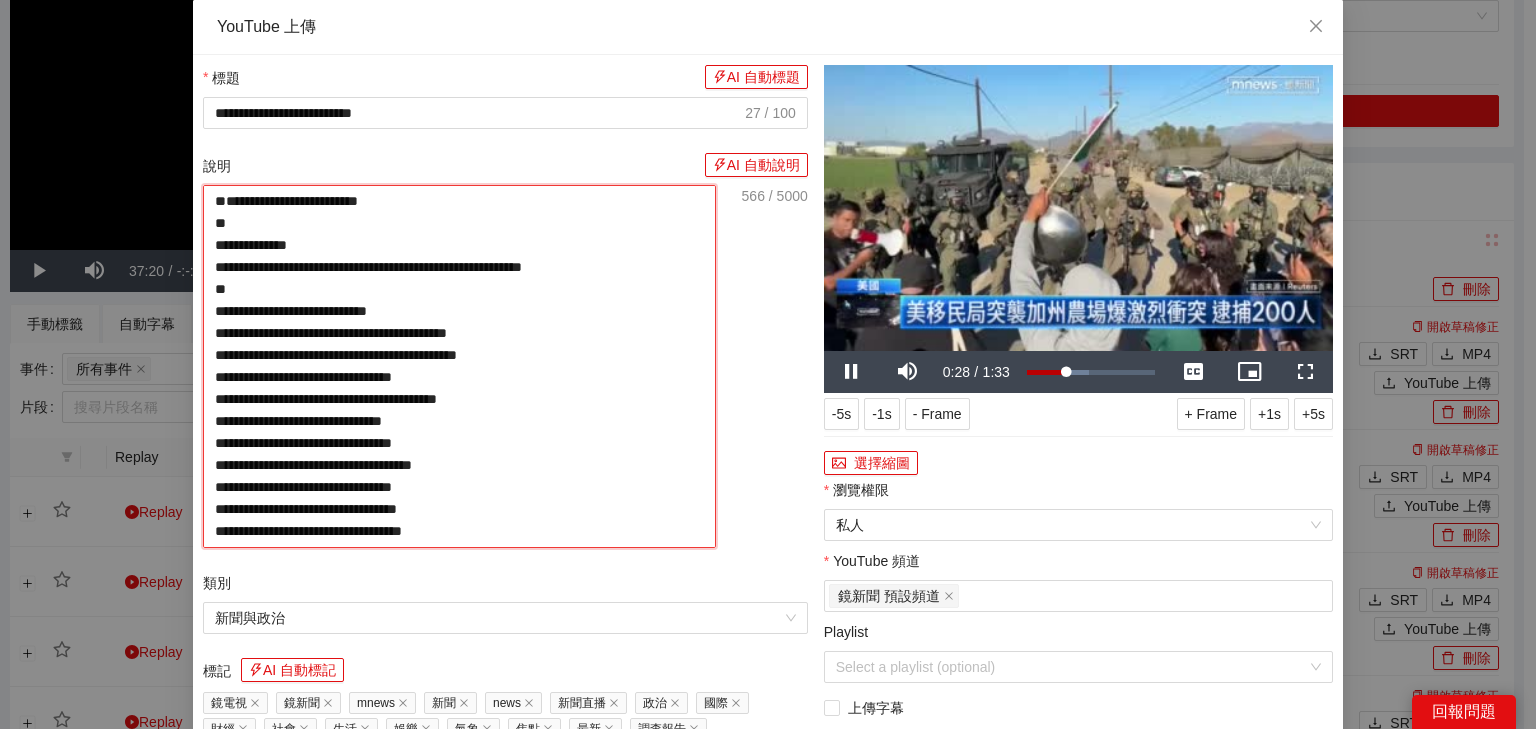 type on "**********" 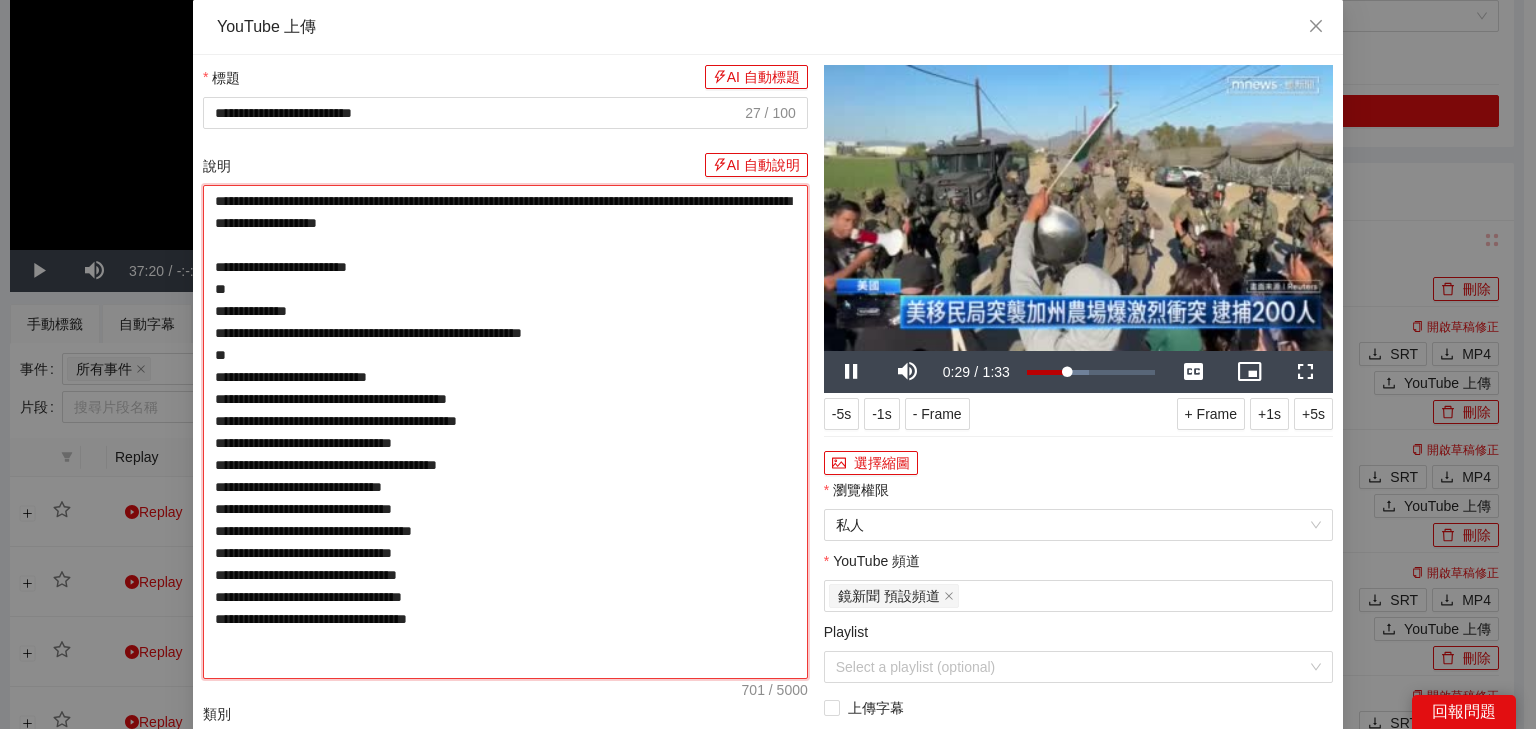 type on "**********" 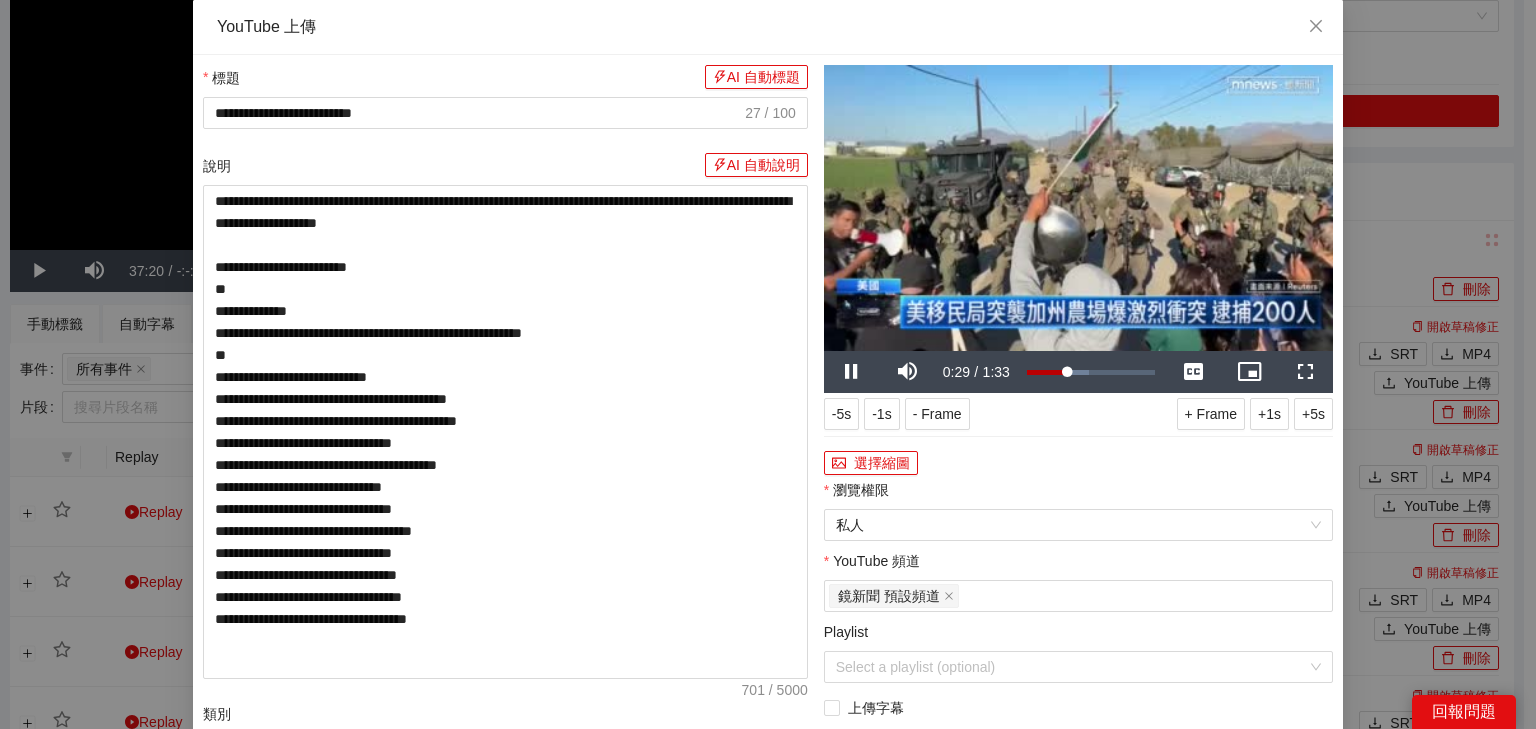 click at bounding box center (1078, 208) 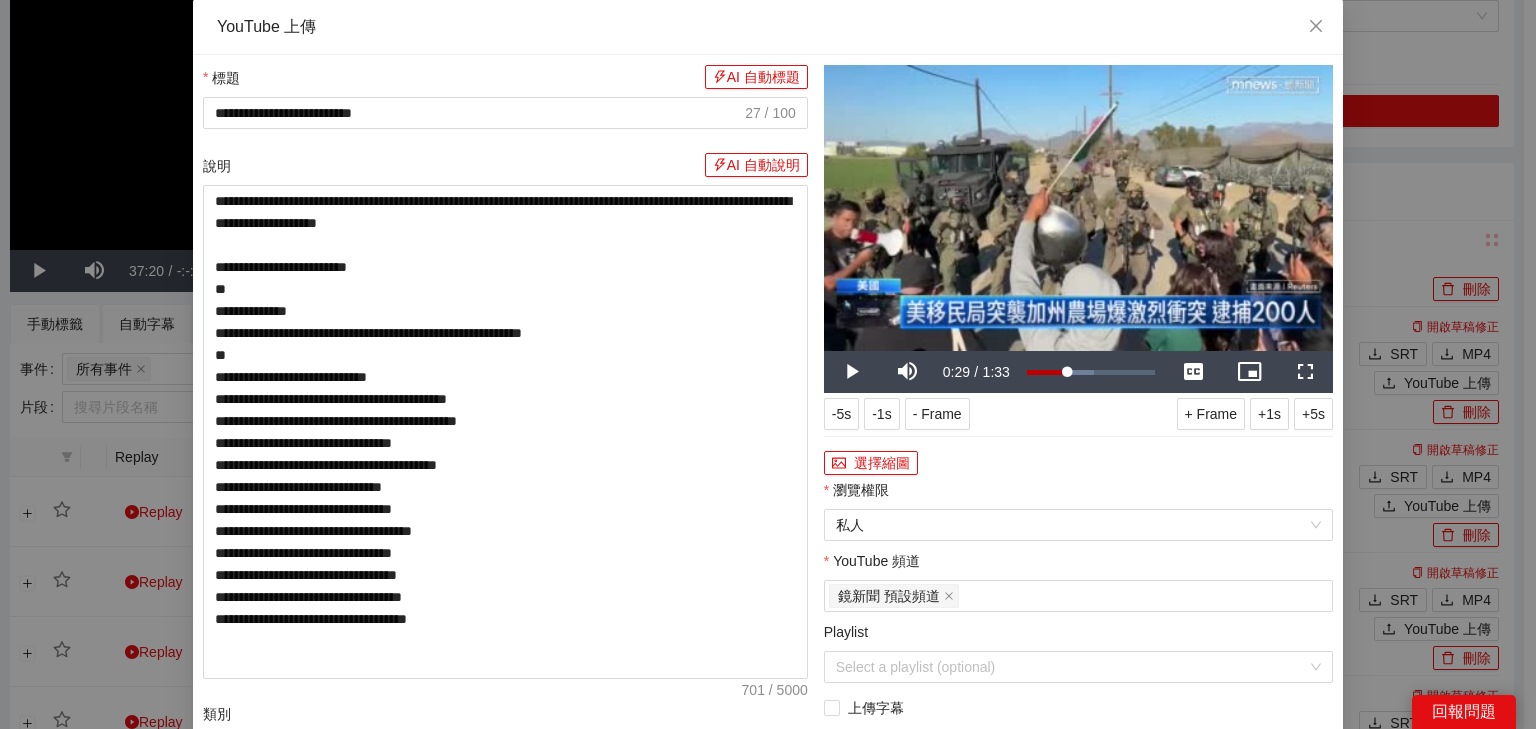 click at bounding box center [1078, 208] 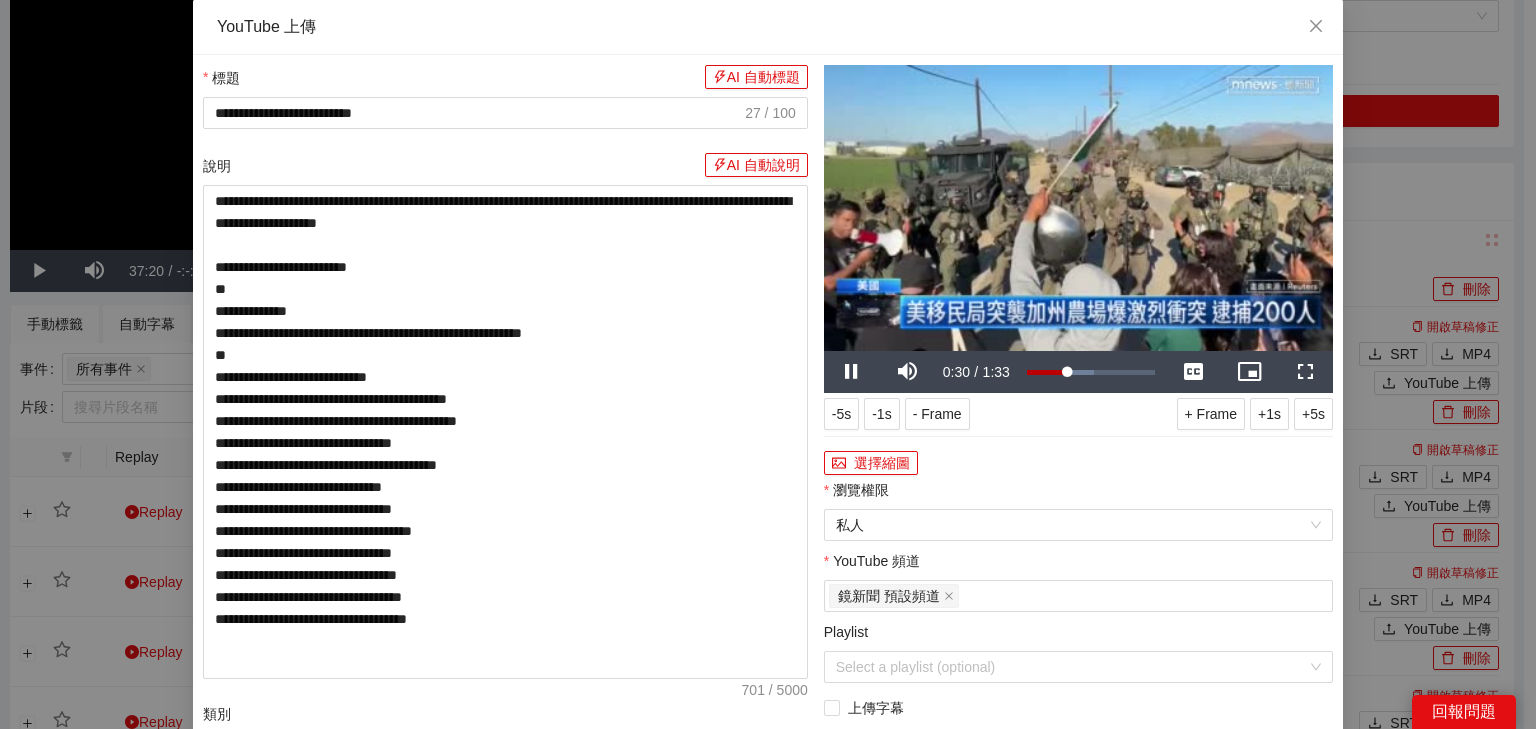click at bounding box center [1078, 208] 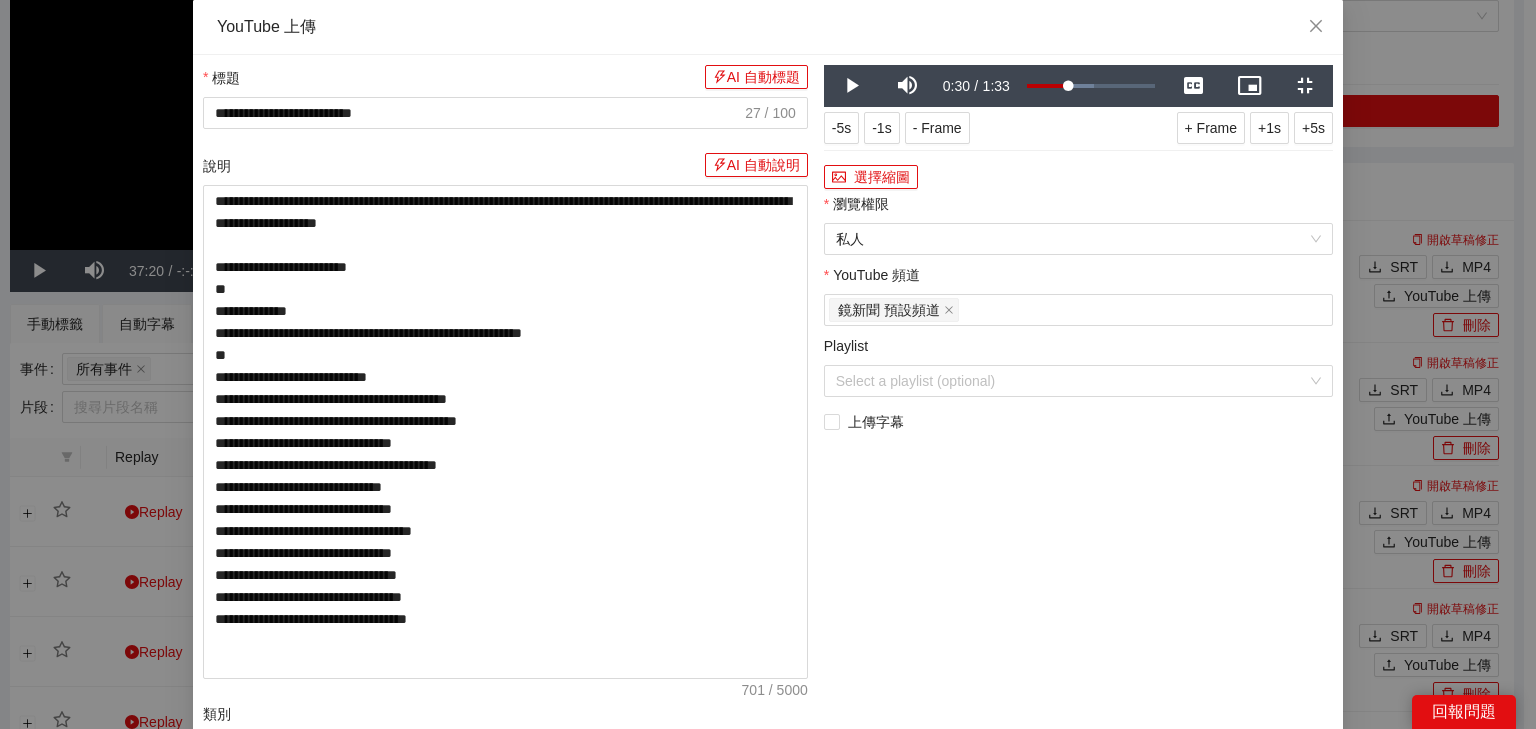 scroll, scrollTop: 0, scrollLeft: 0, axis: both 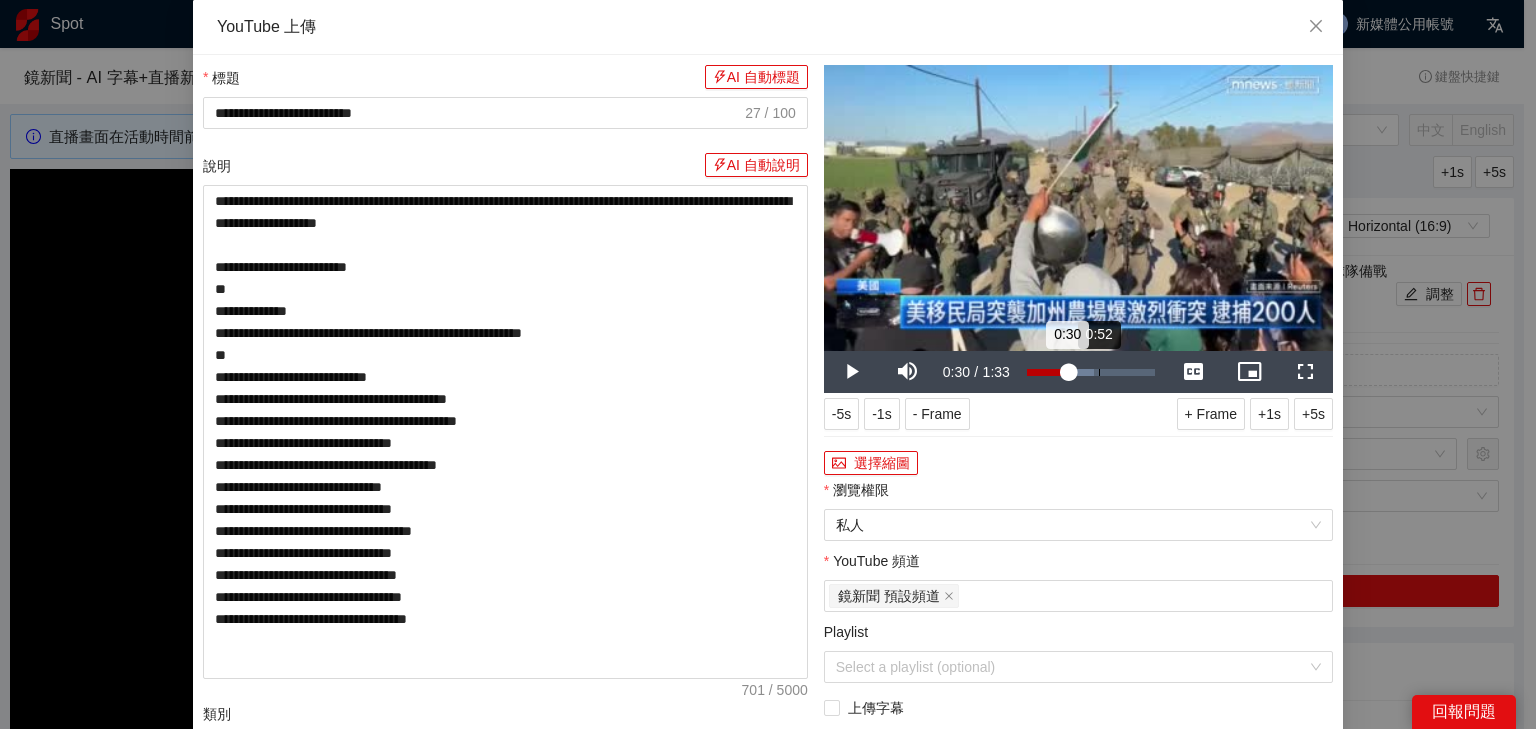 click on "0:52" at bounding box center [1099, 372] 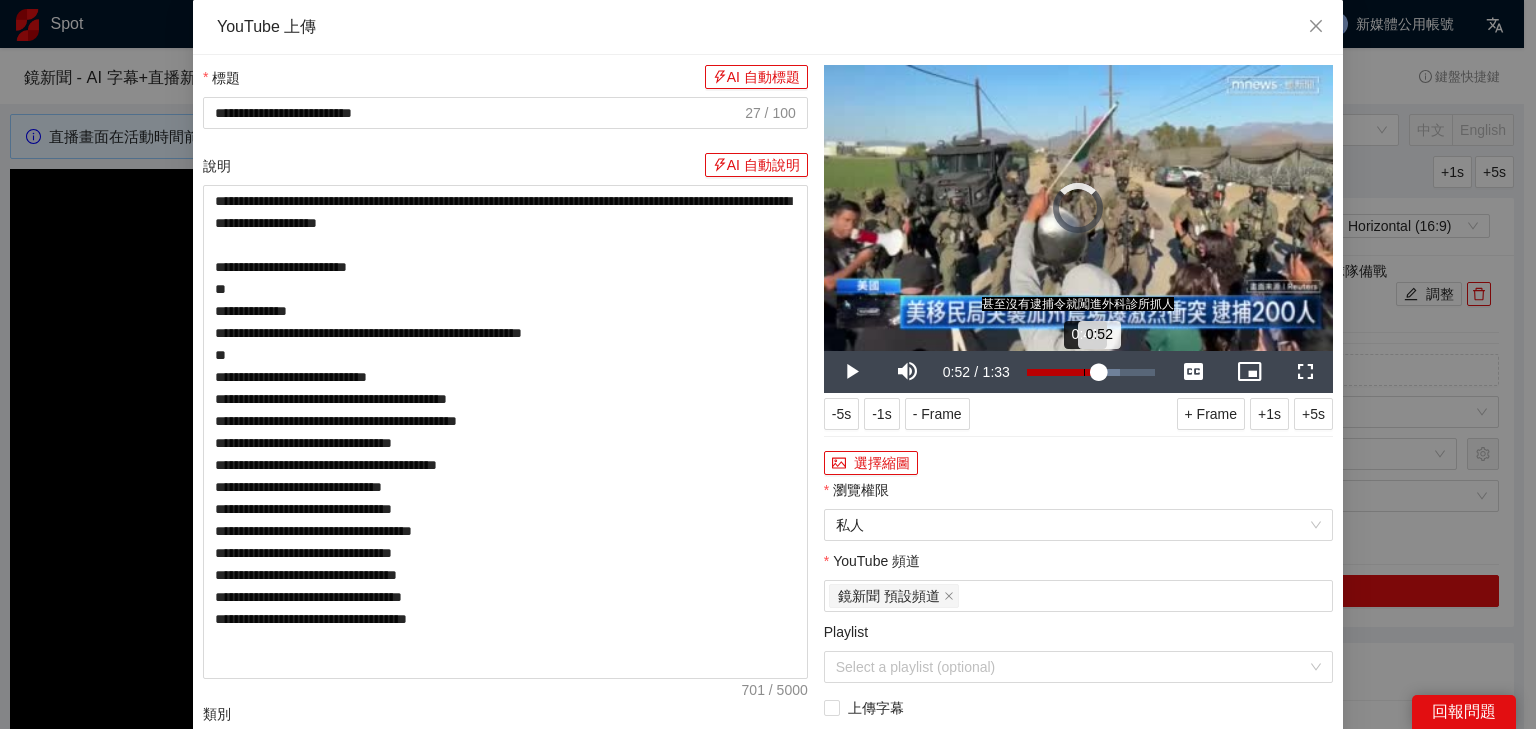 click on "0:41" at bounding box center (1084, 372) 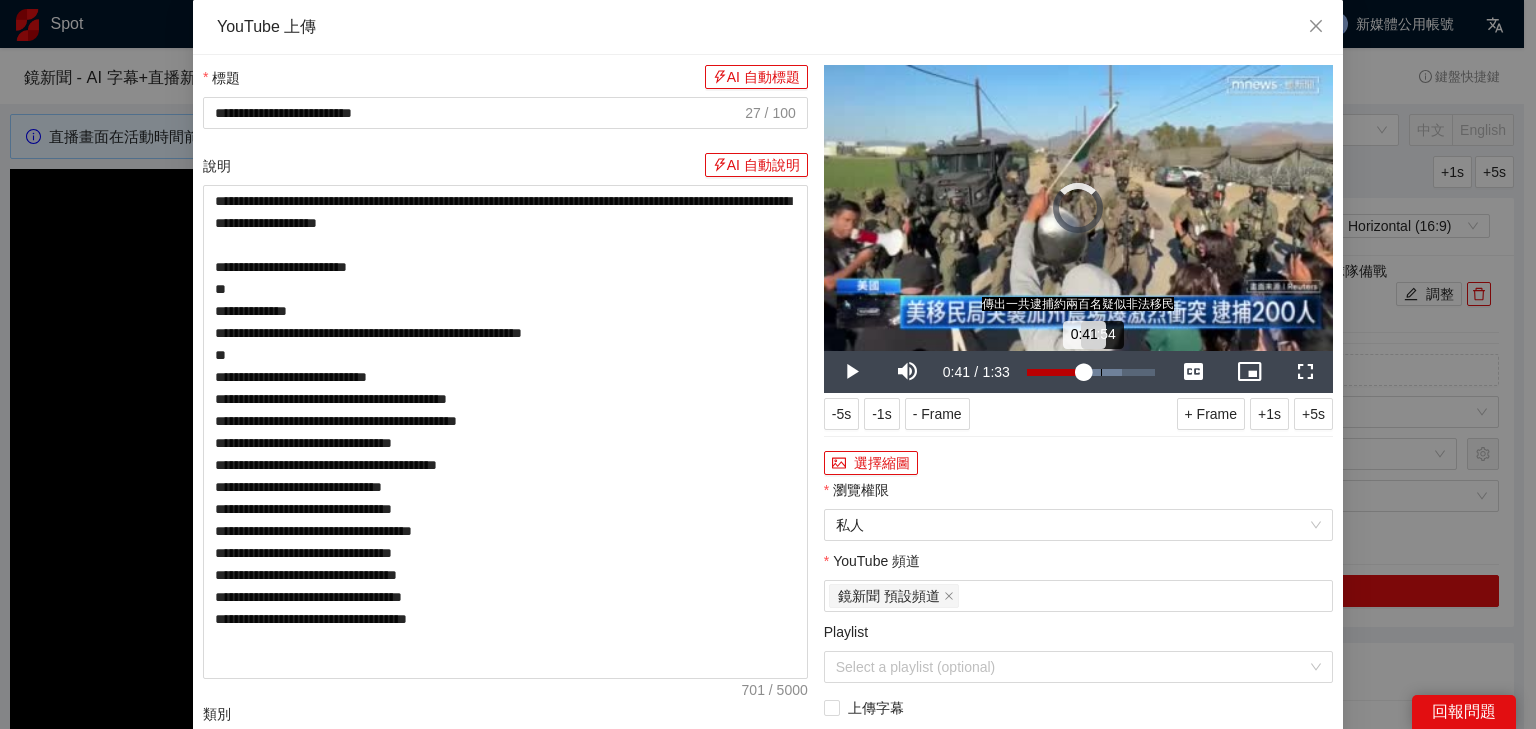 click at bounding box center (1074, 372) 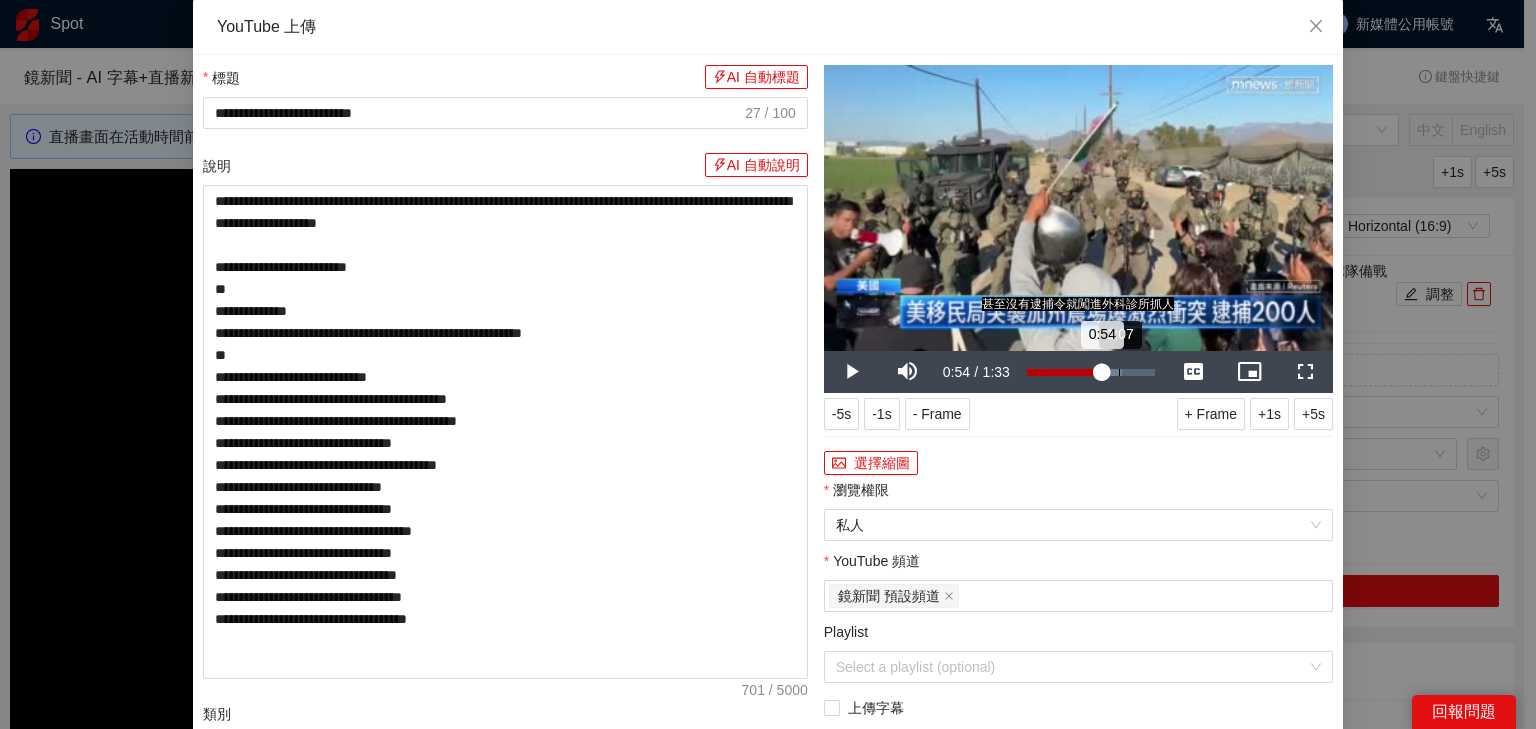 click on "1:07" at bounding box center [1119, 372] 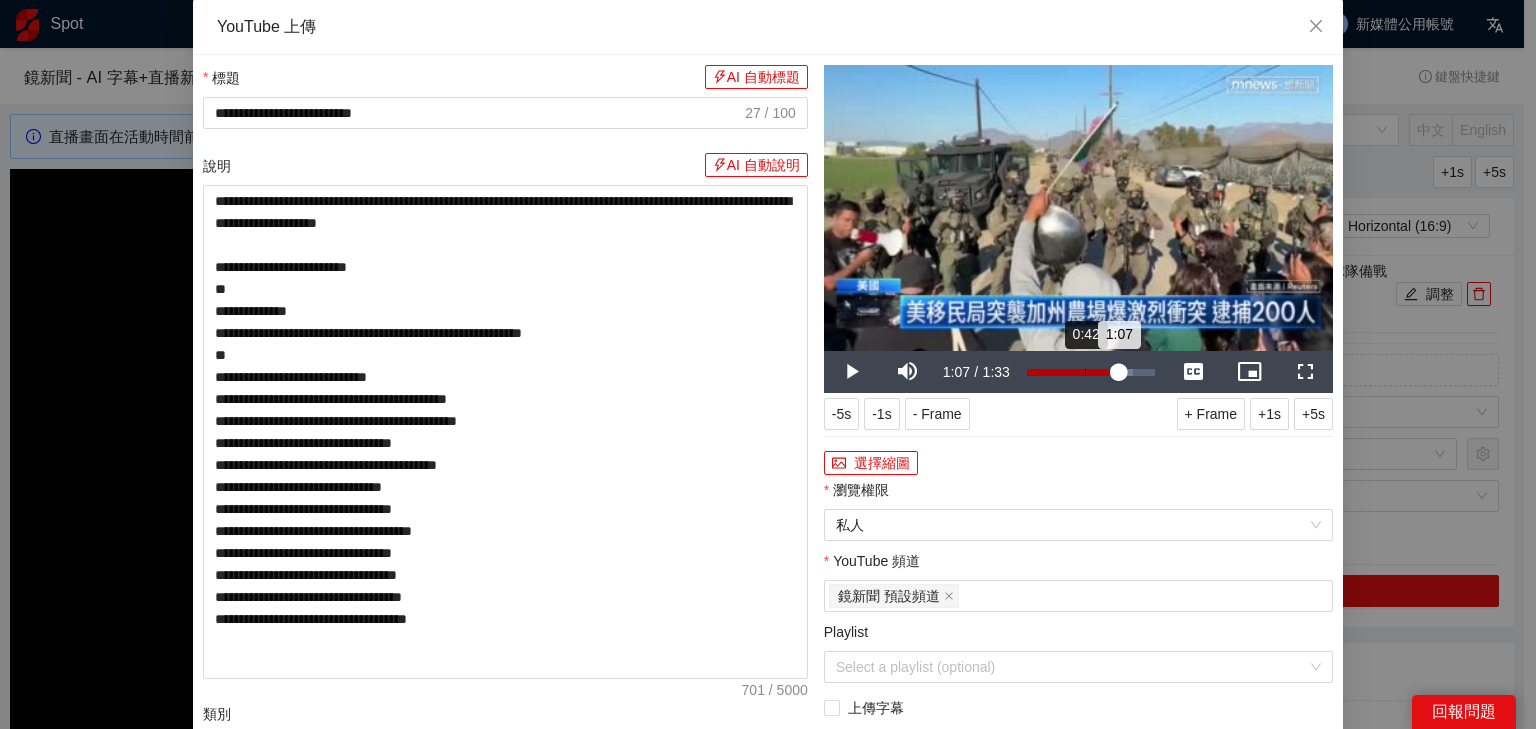 click on "0:42" at bounding box center (1085, 372) 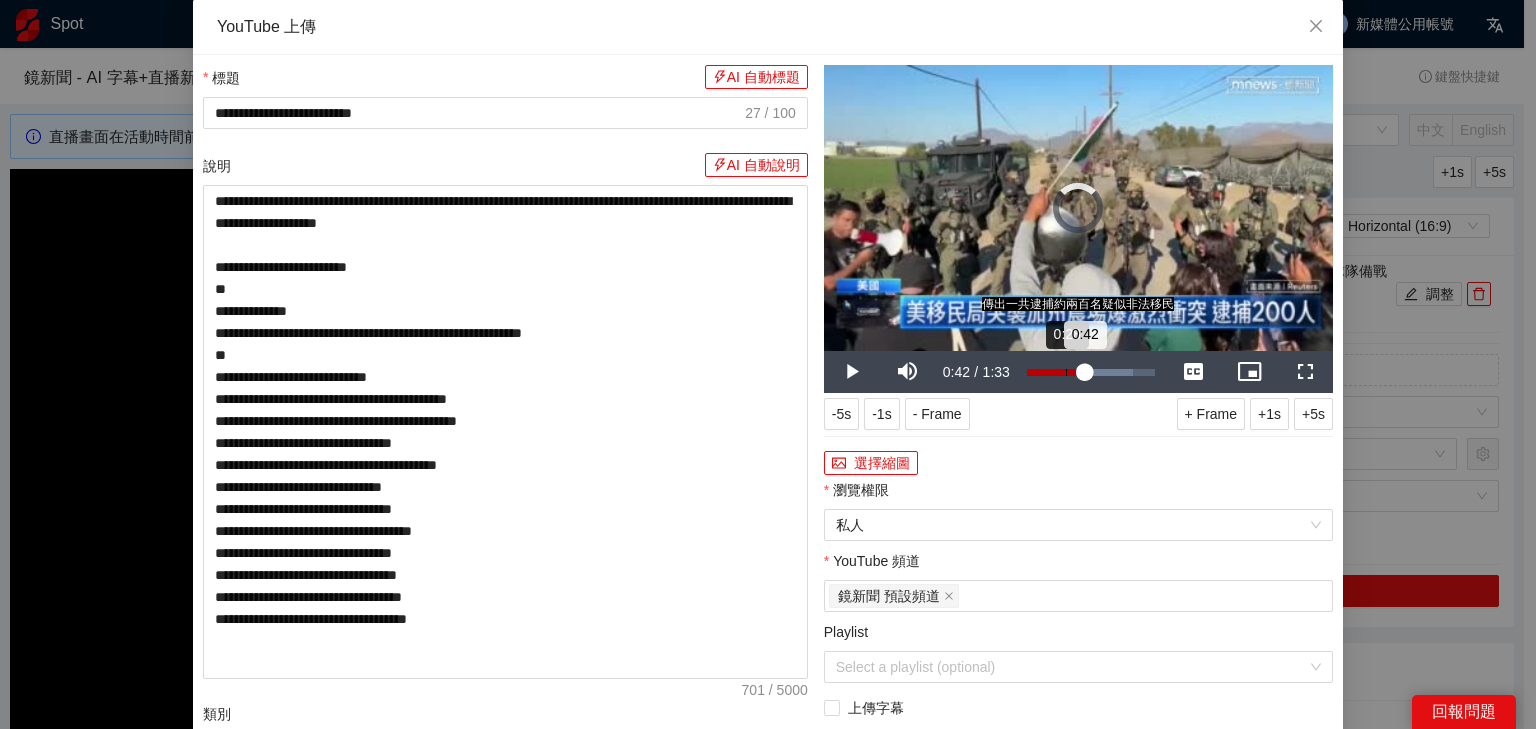 click on "0:28" at bounding box center (1066, 372) 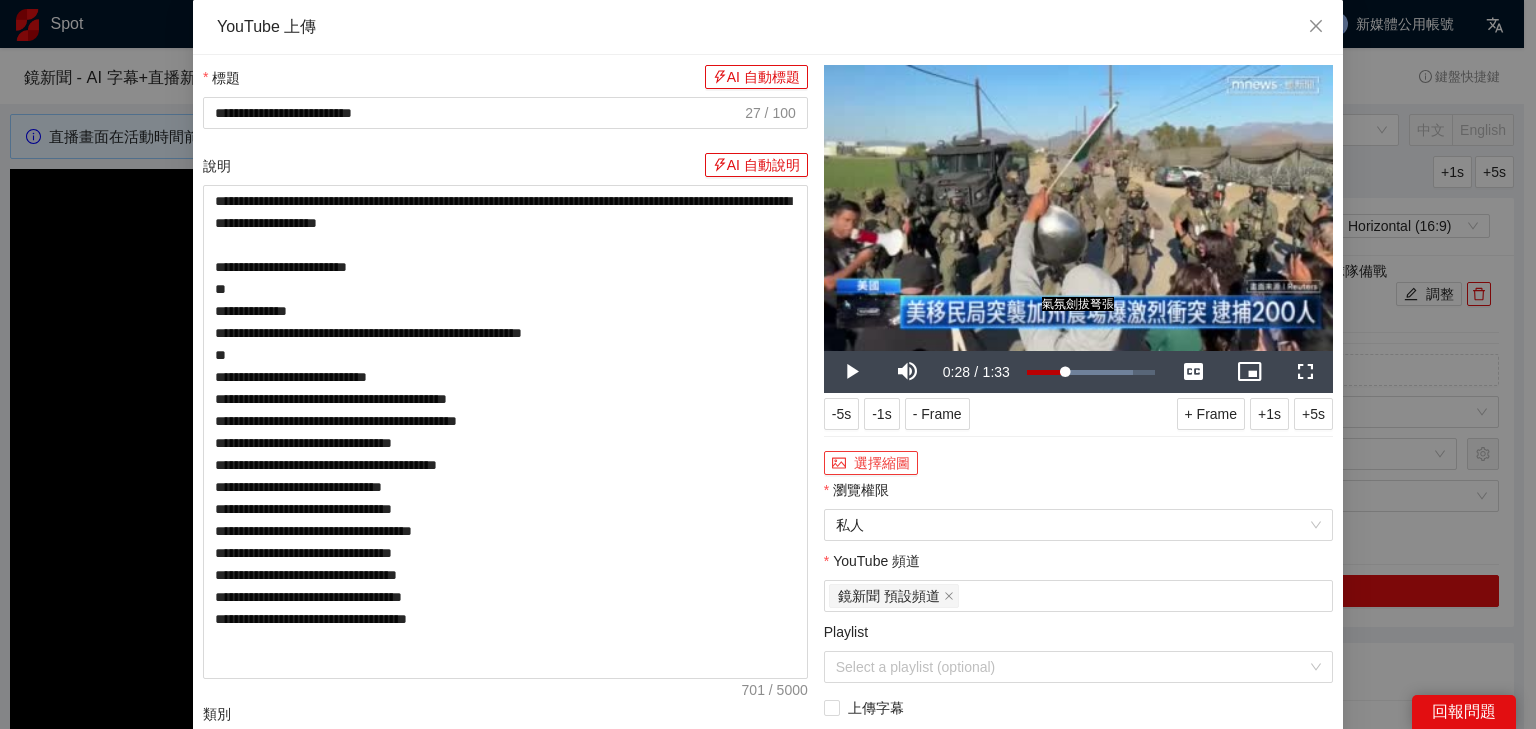 click on "選擇縮圖" at bounding box center [871, 463] 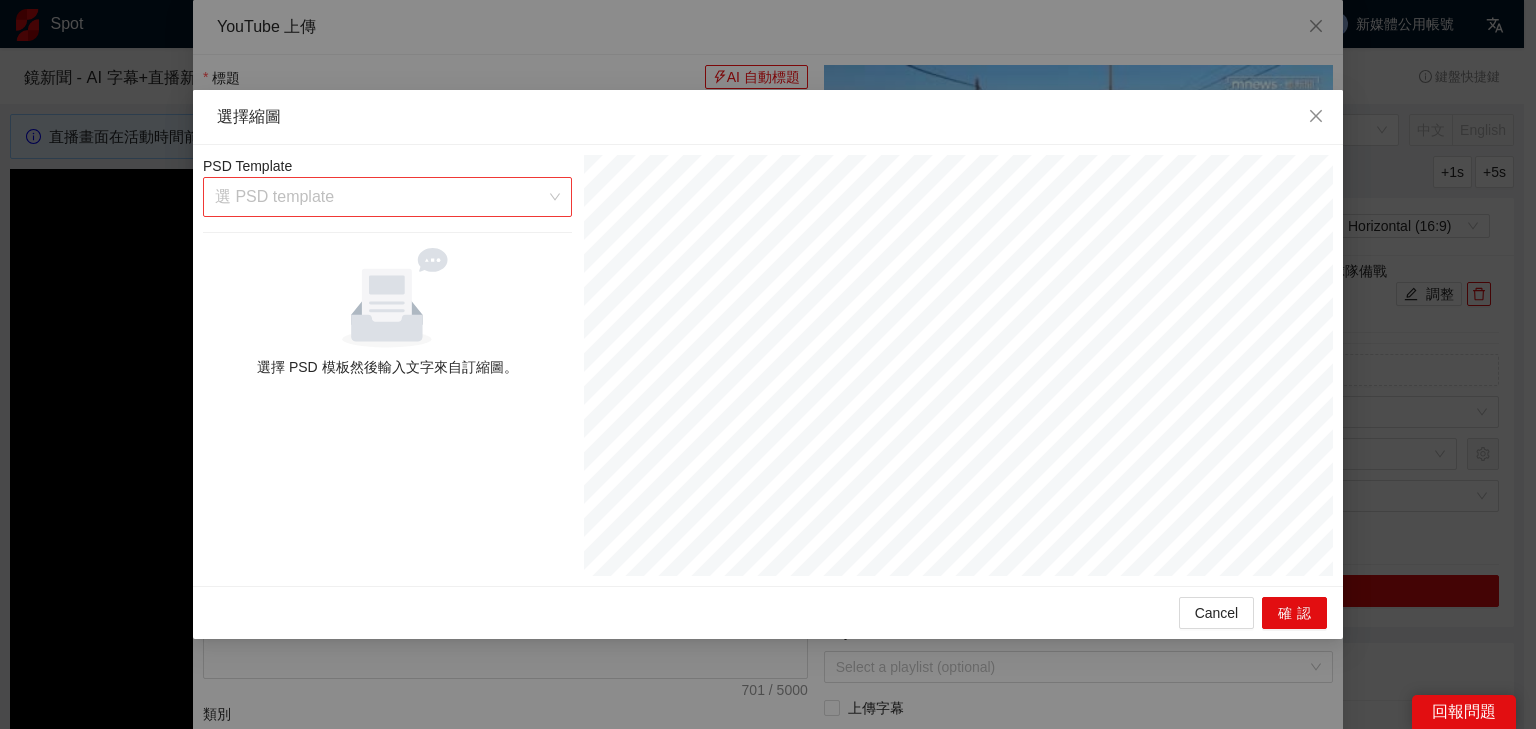 click at bounding box center [380, 197] 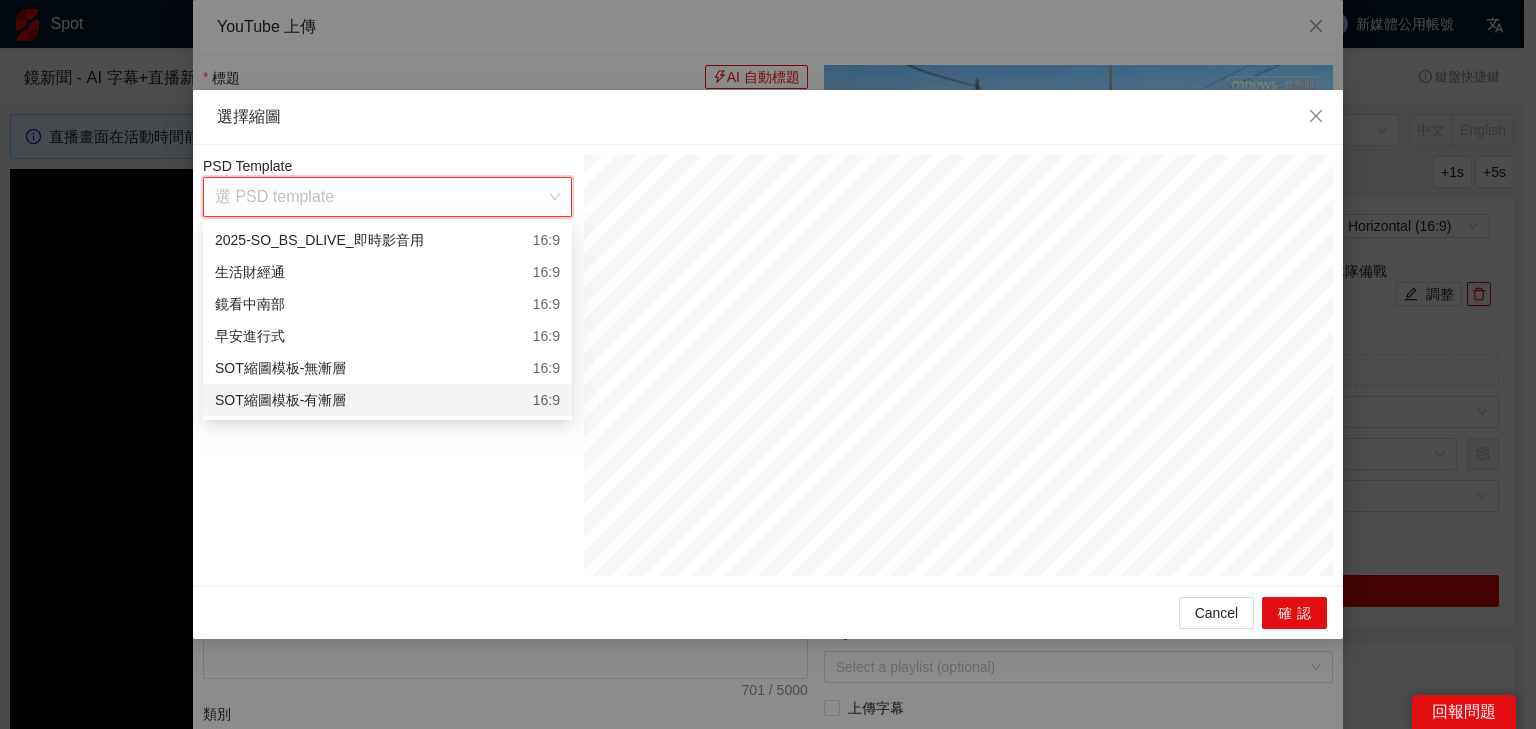 click on "SOT縮圖模板-有漸層 16:9" at bounding box center (387, 400) 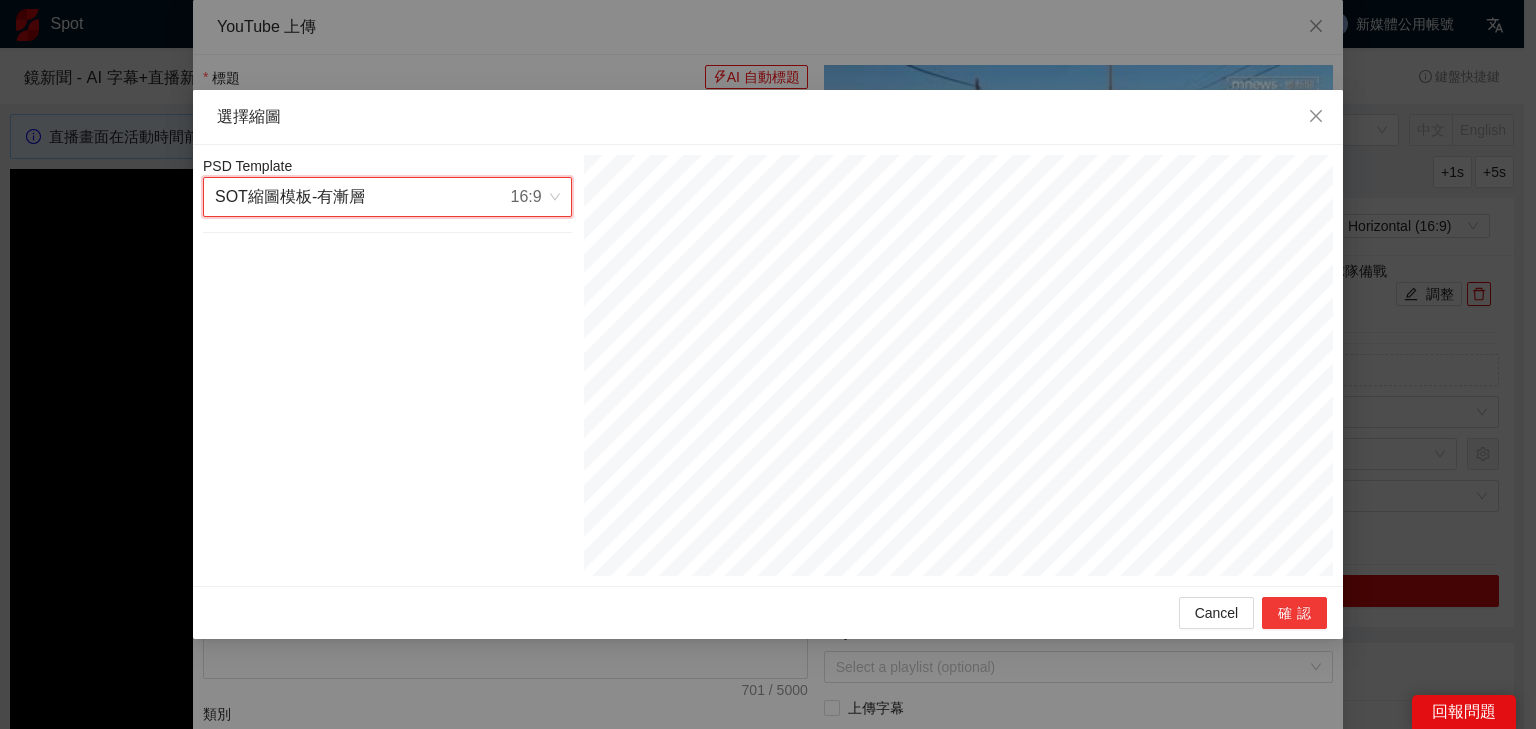 click on "確認" at bounding box center (1294, 613) 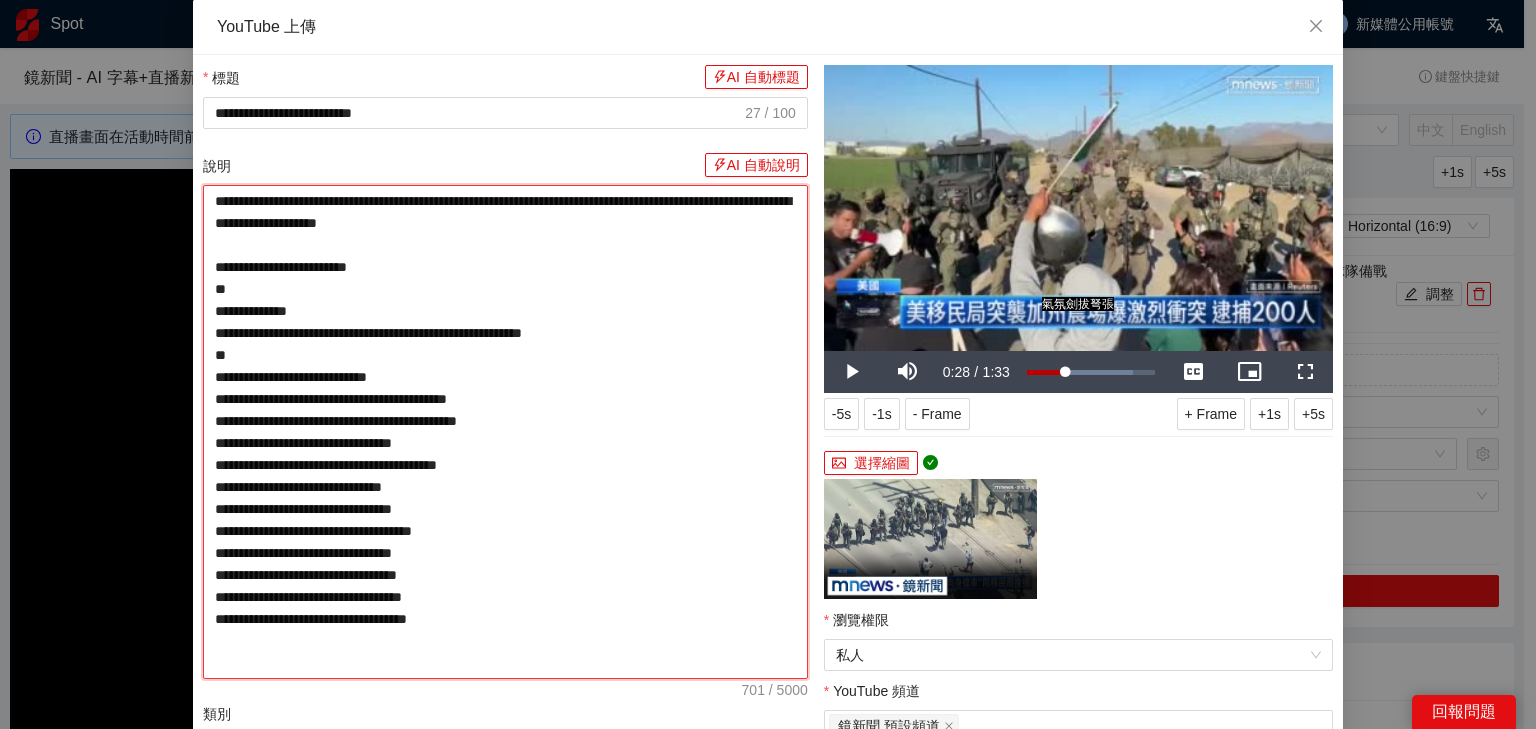 click on "**********" at bounding box center (505, 432) 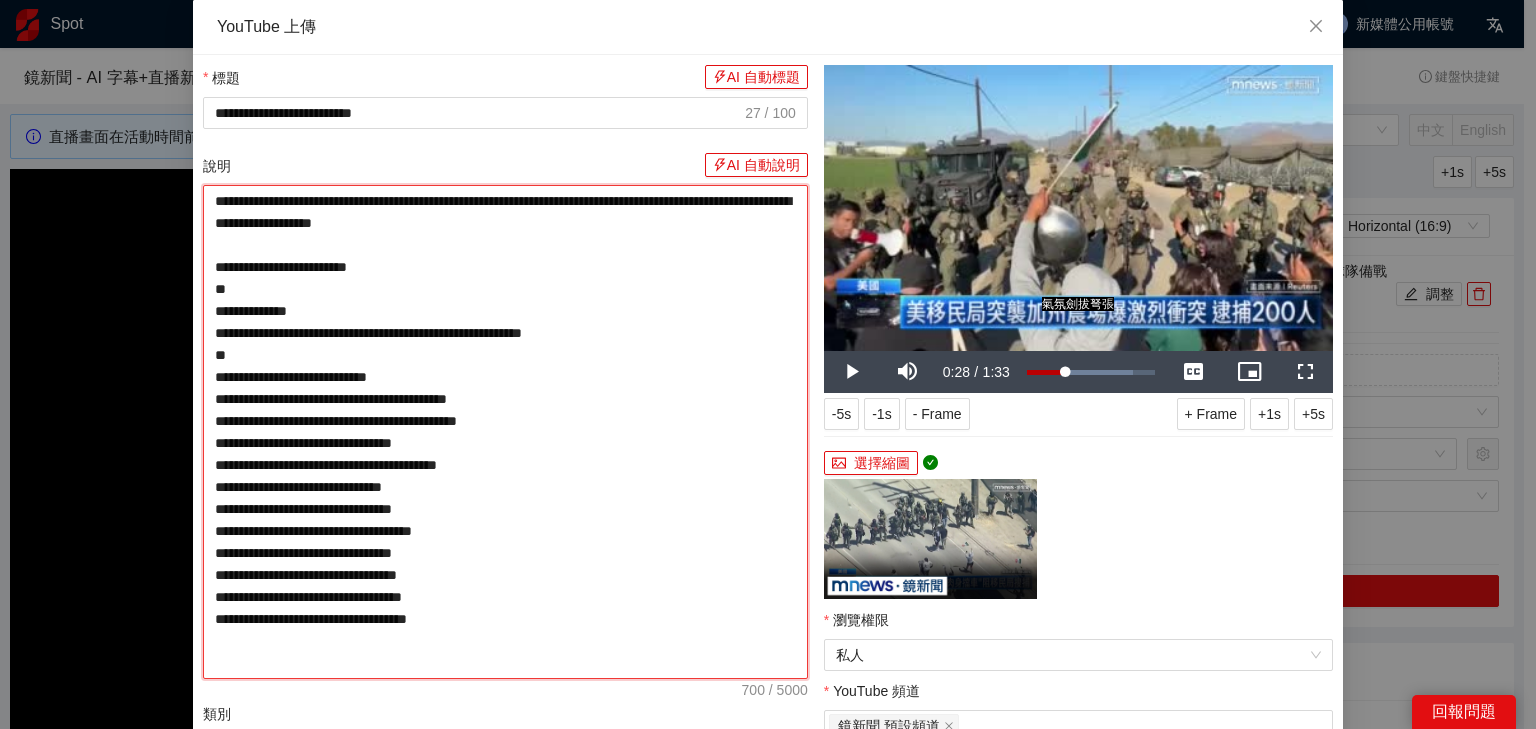 click on "**********" at bounding box center (505, 432) 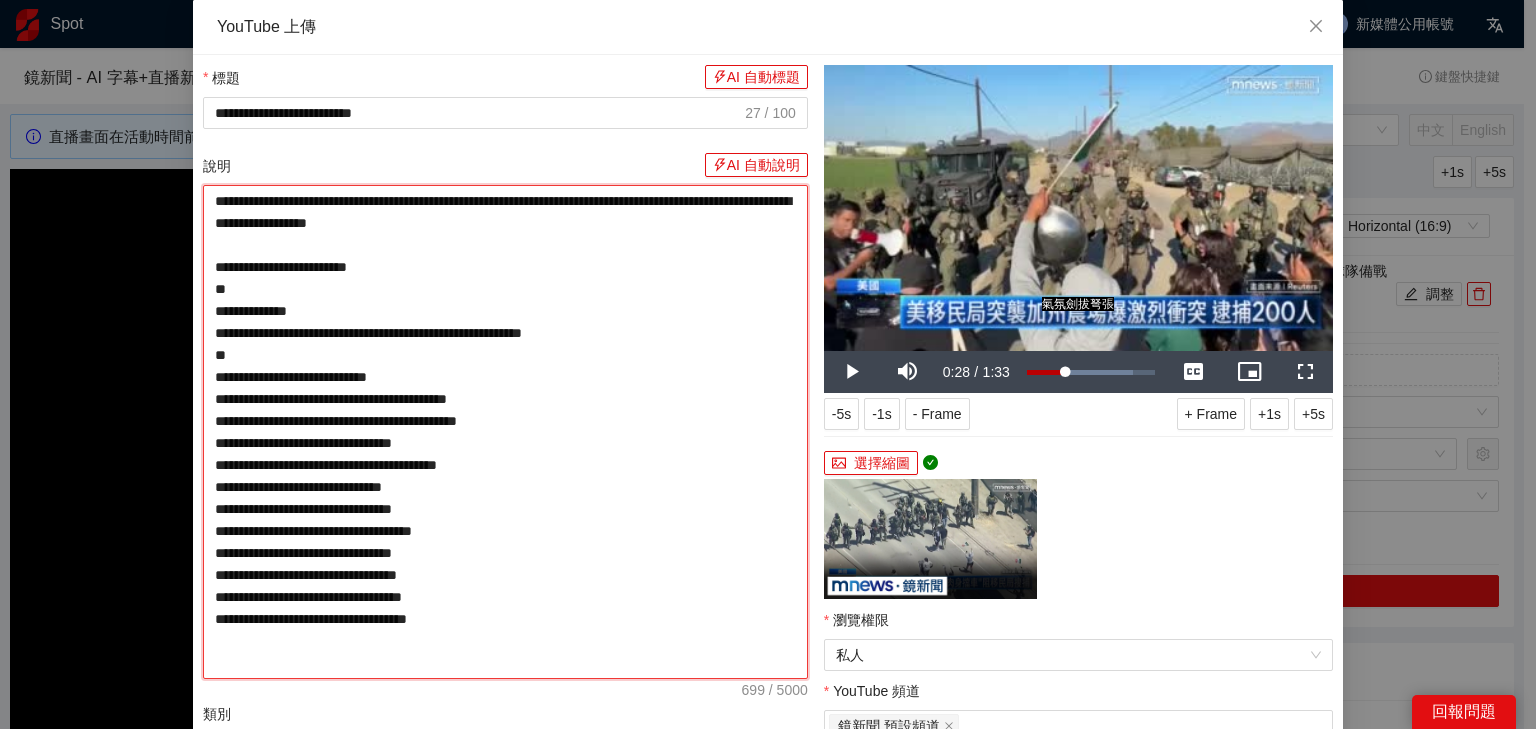 type on "**********" 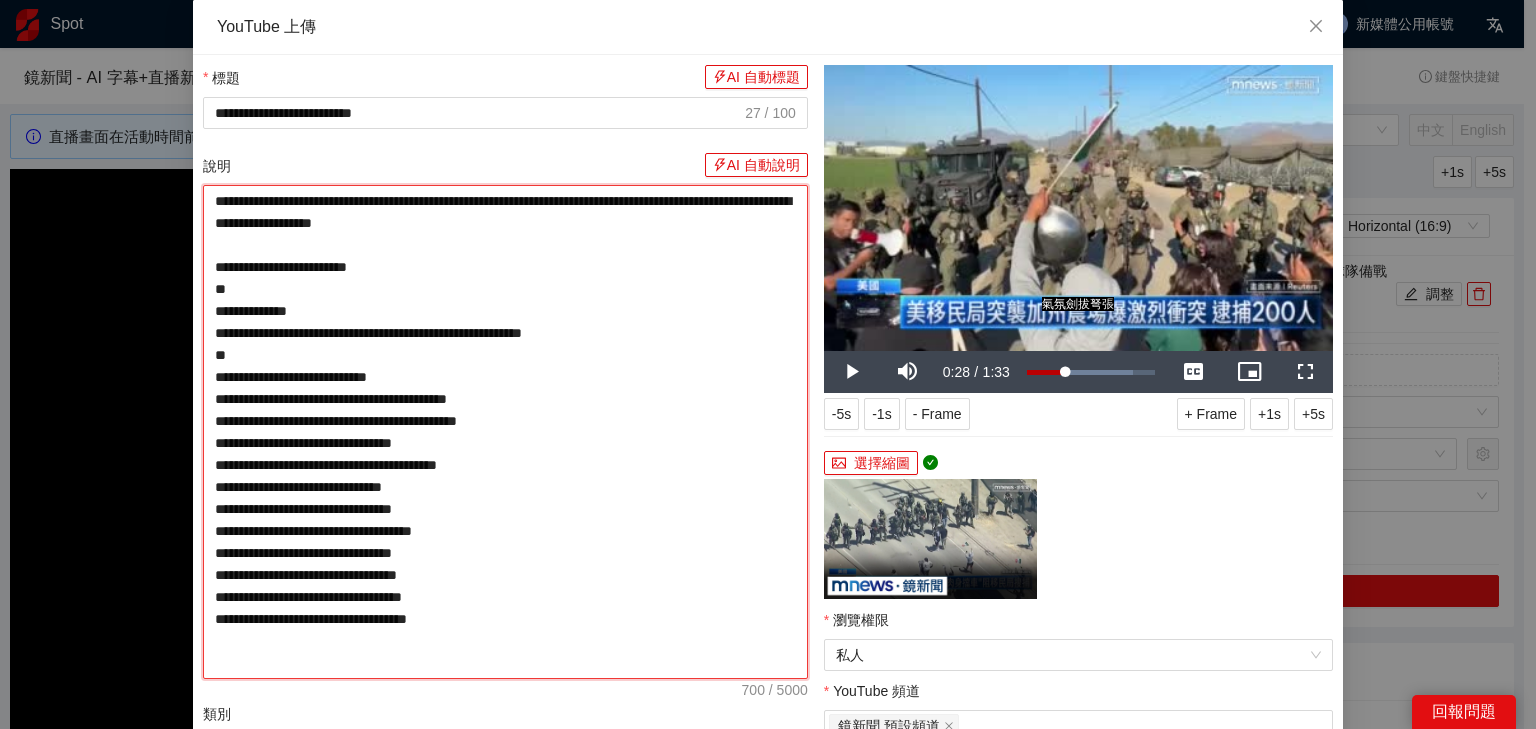 type on "**********" 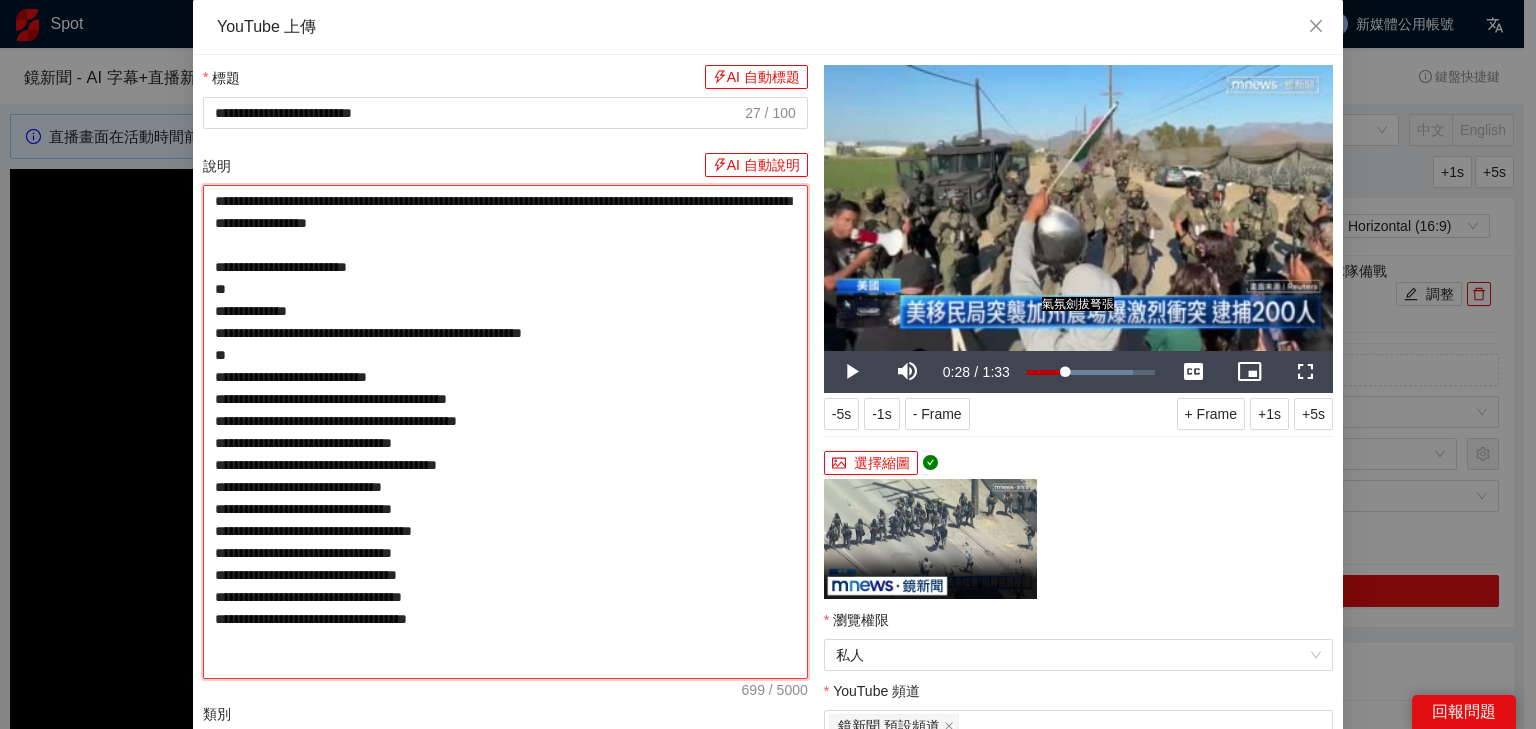 click on "**********" at bounding box center [505, 432] 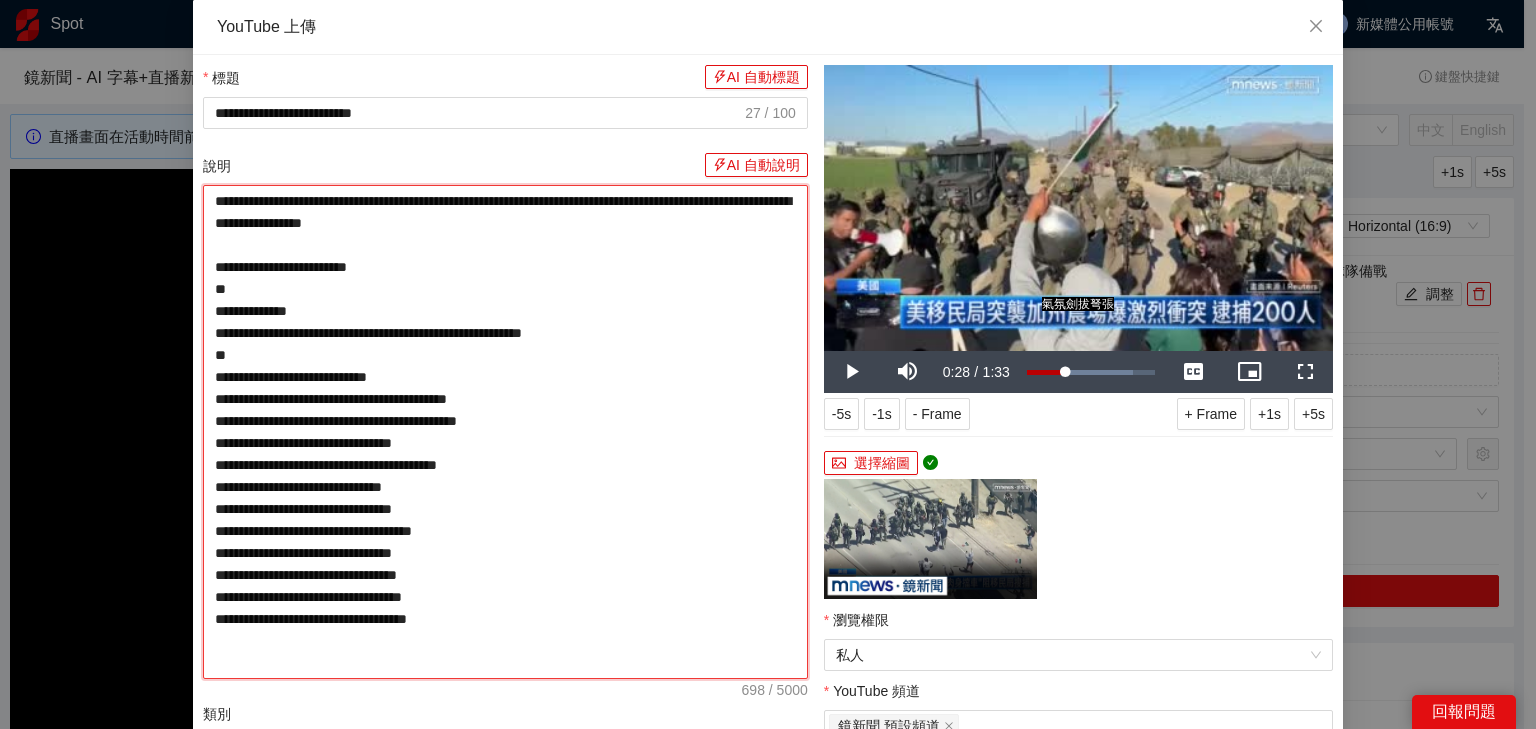 click on "**********" at bounding box center [505, 432] 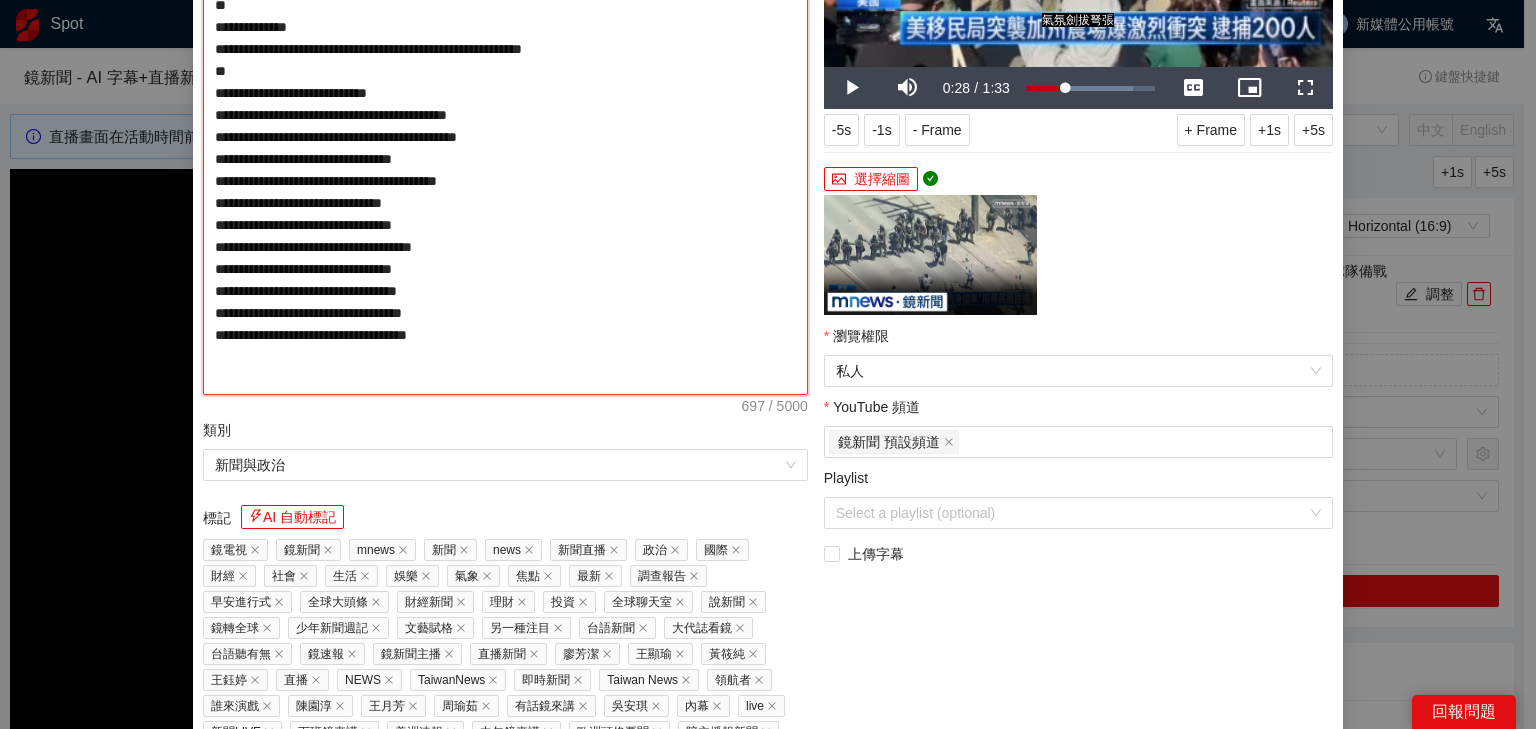 scroll, scrollTop: 408, scrollLeft: 0, axis: vertical 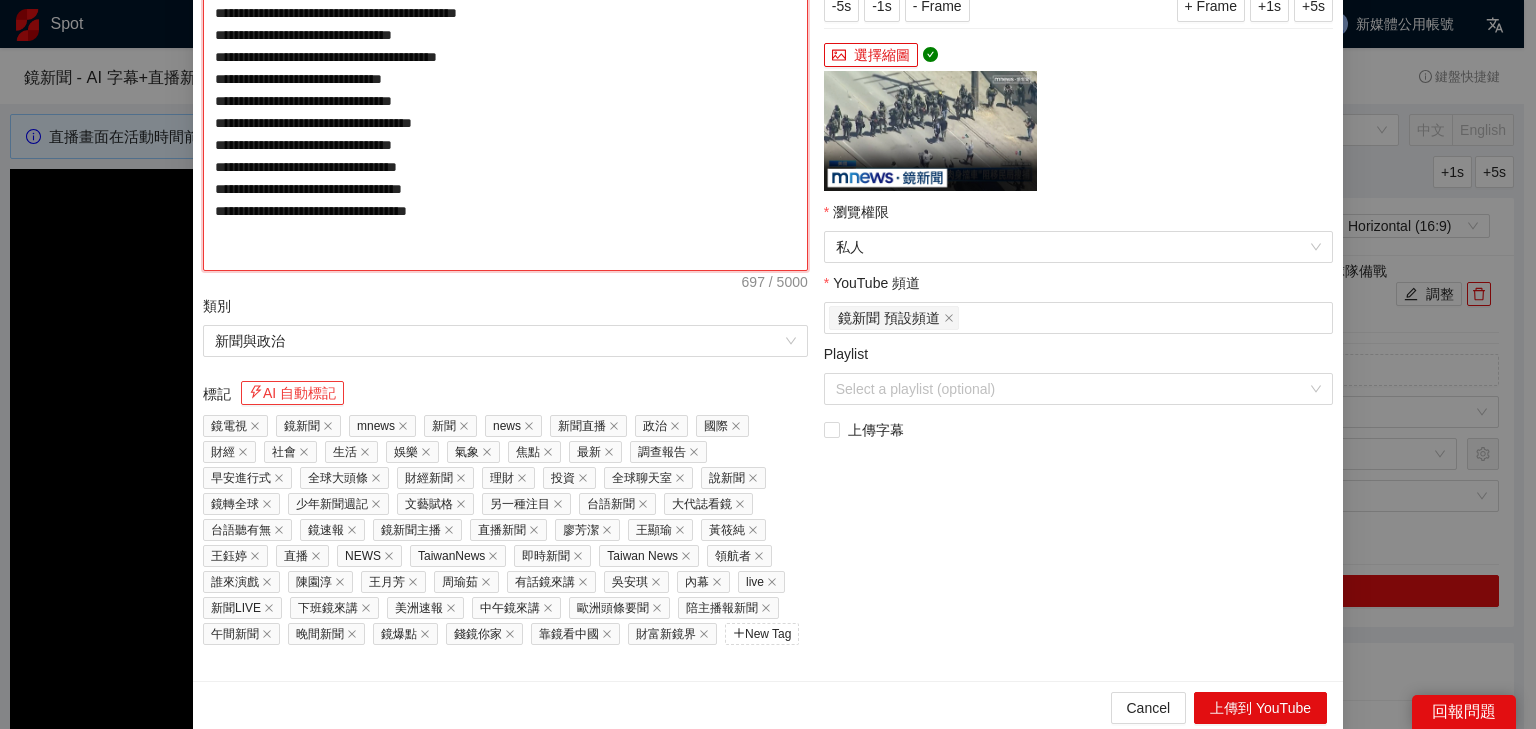type on "**********" 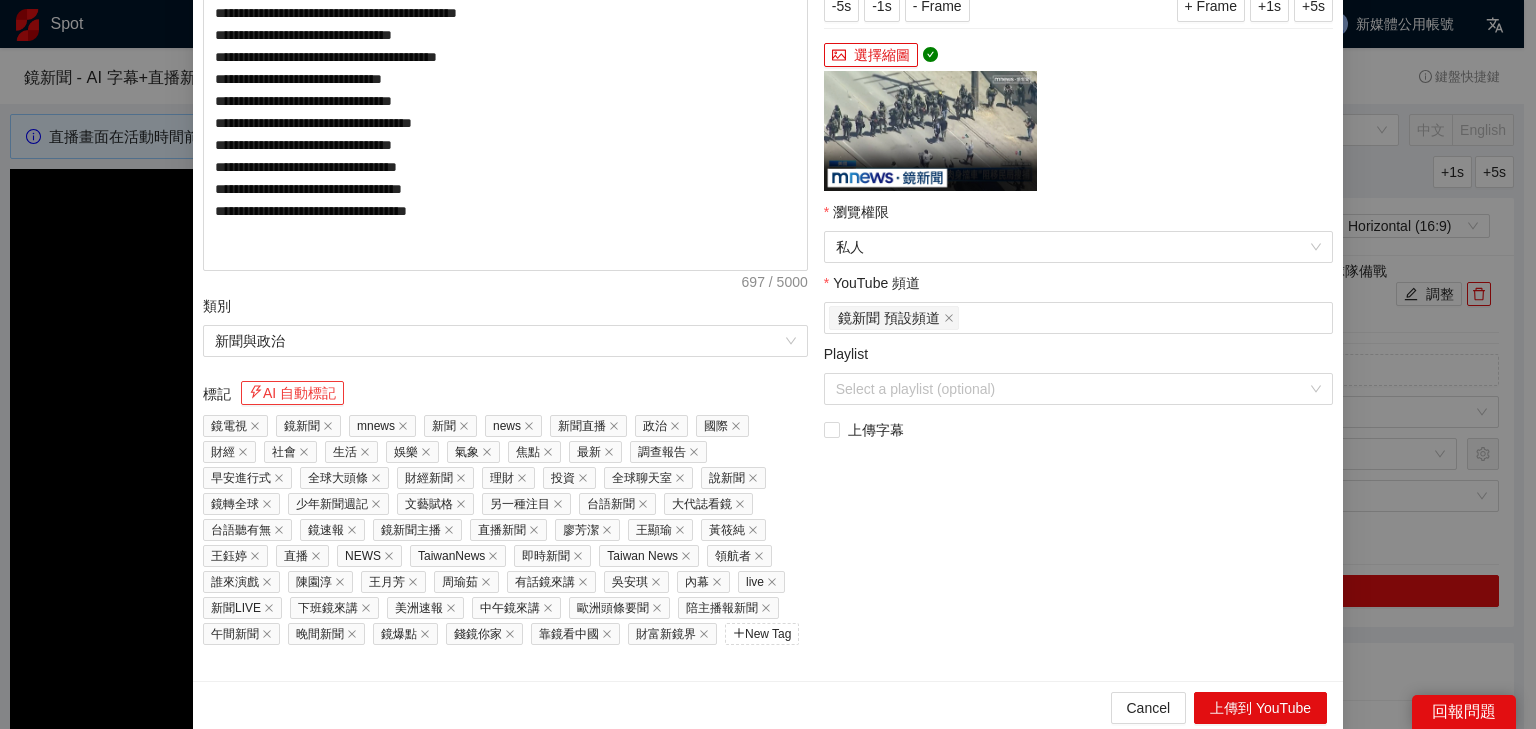 click on "AI 自動標記" at bounding box center [292, 393] 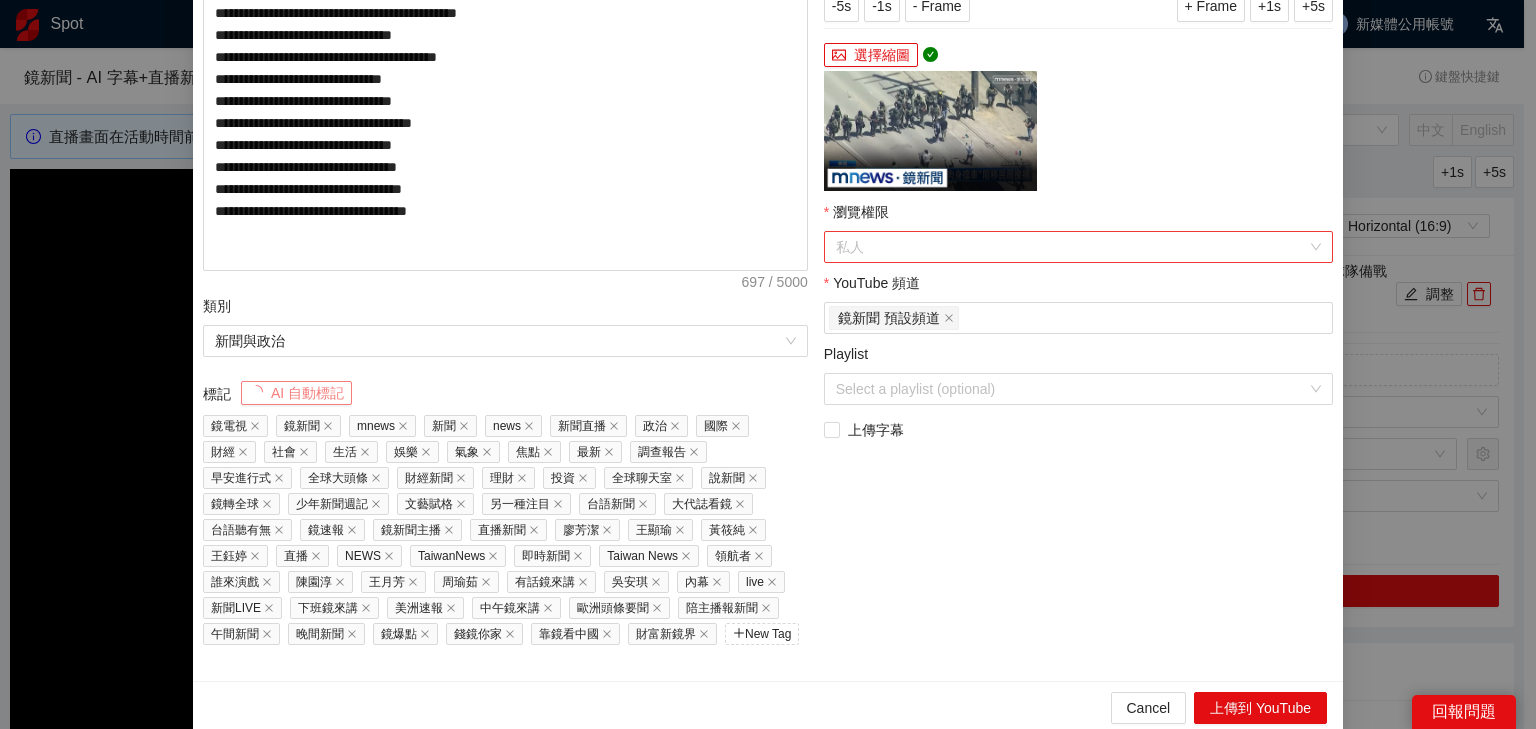 click on "私人" at bounding box center (1078, 247) 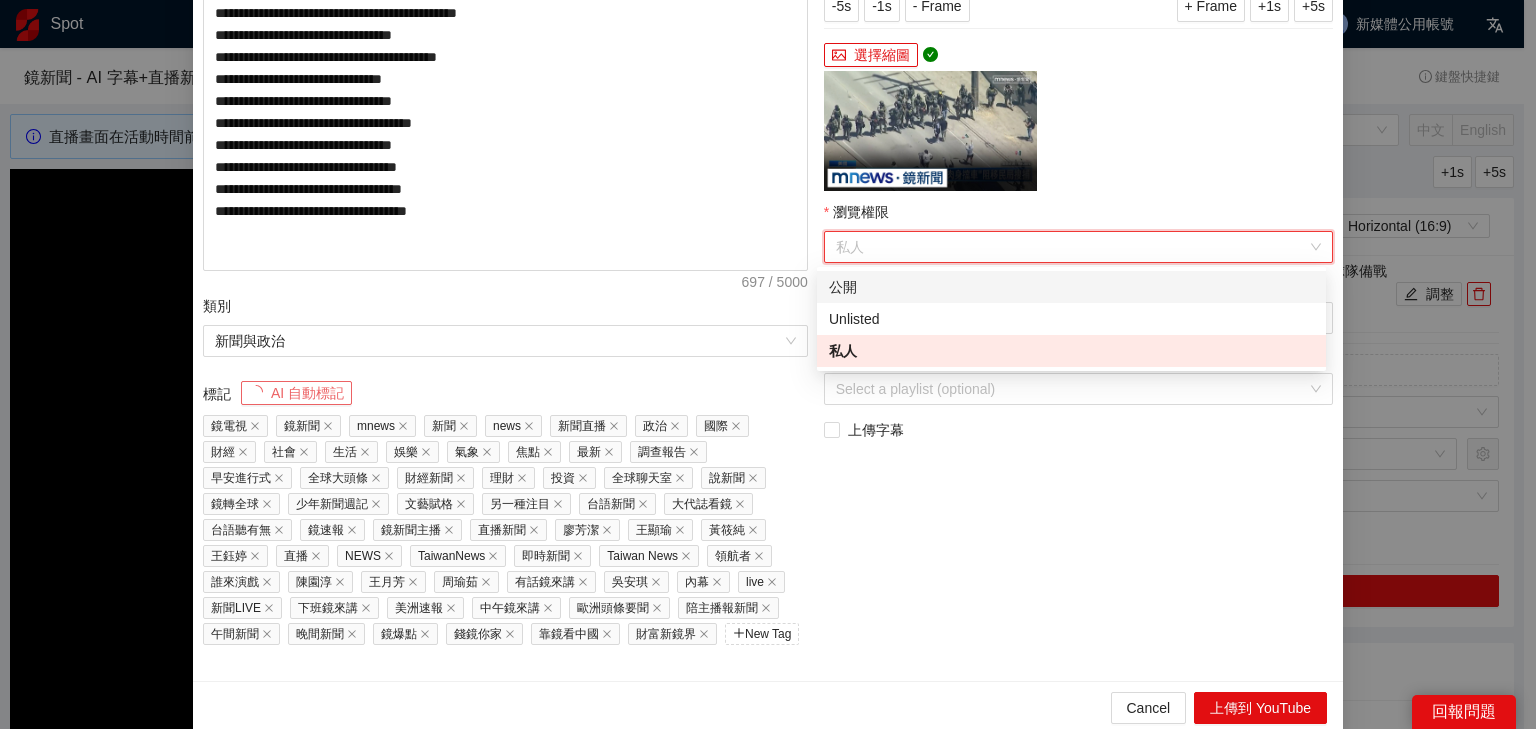 click on "公開" at bounding box center [1071, 287] 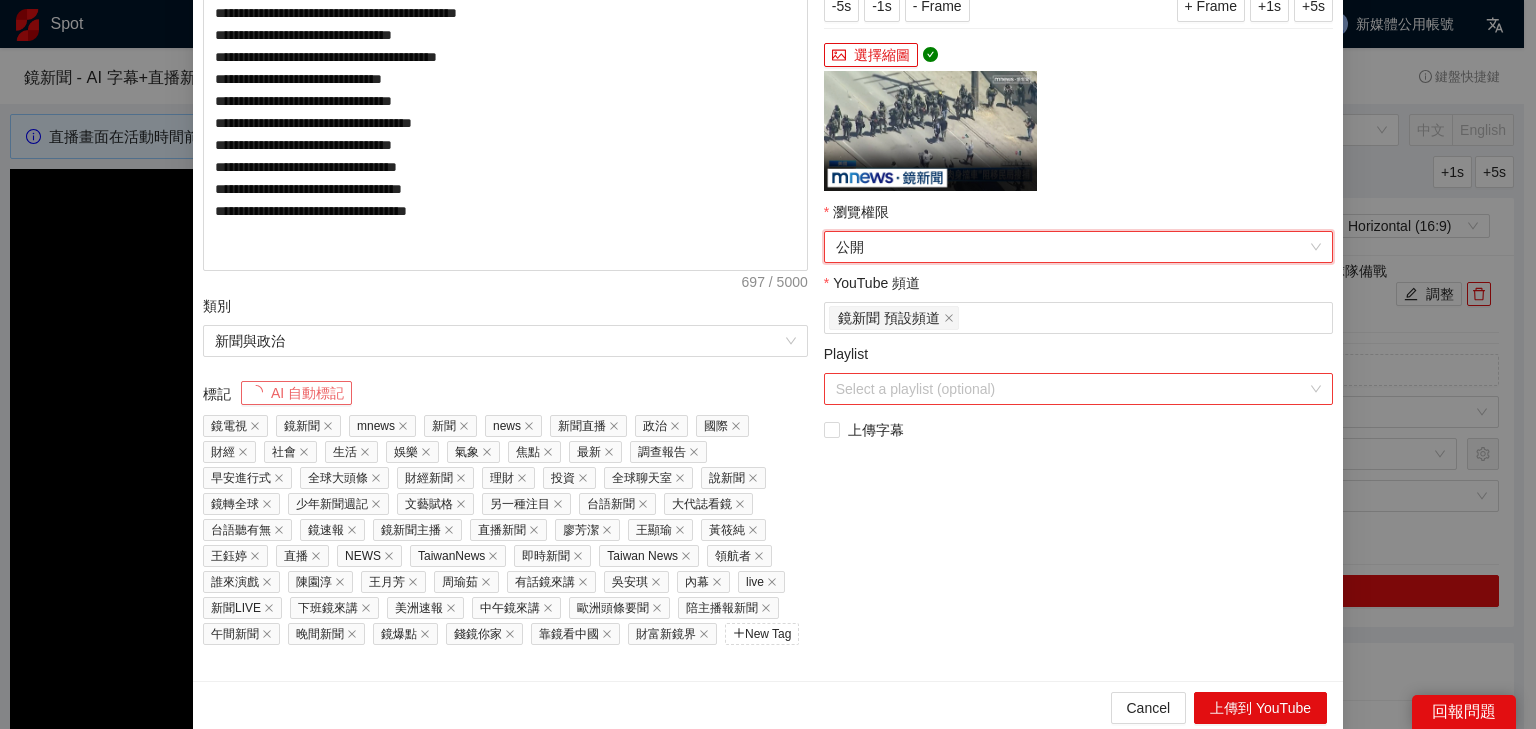 click on "Playlist" at bounding box center (1071, 389) 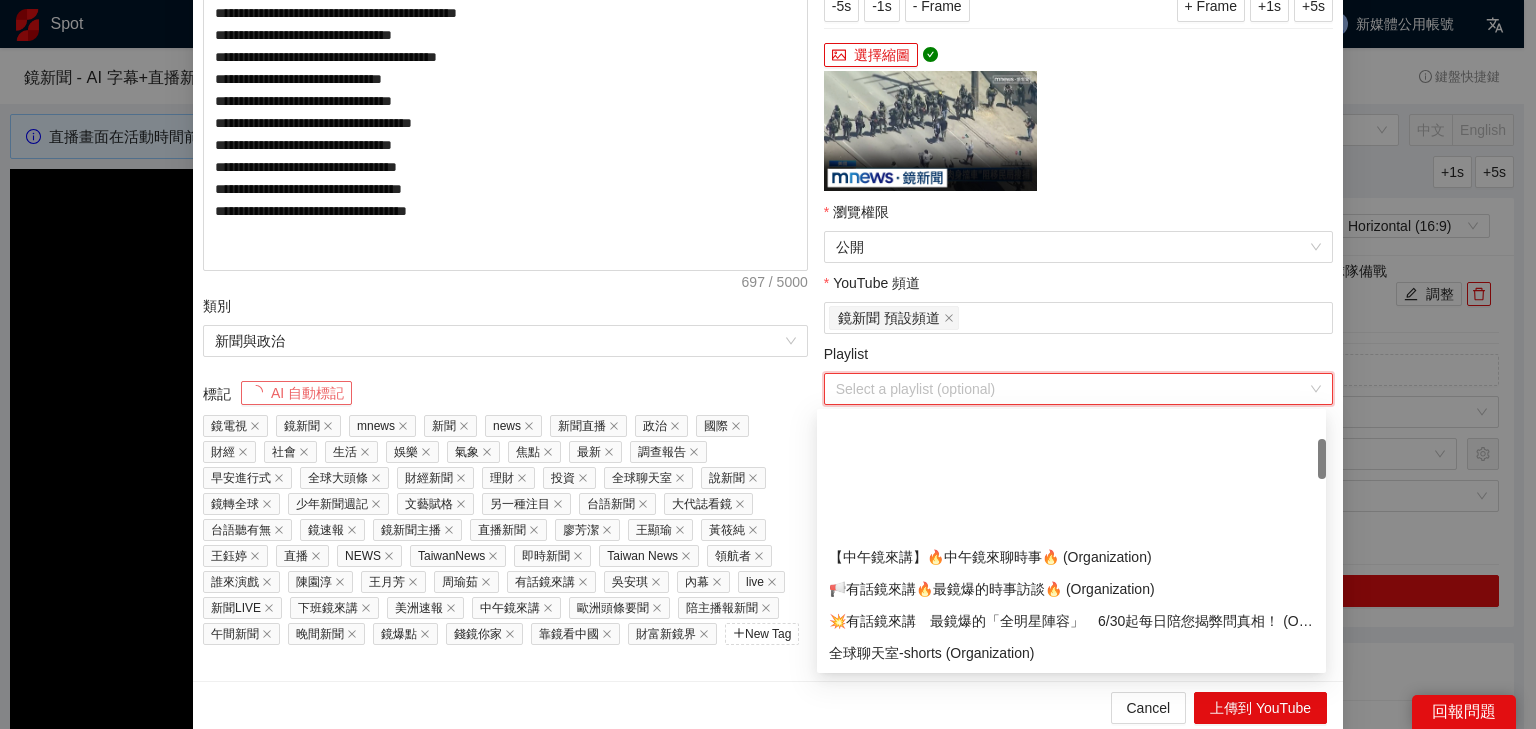 scroll, scrollTop: 160, scrollLeft: 0, axis: vertical 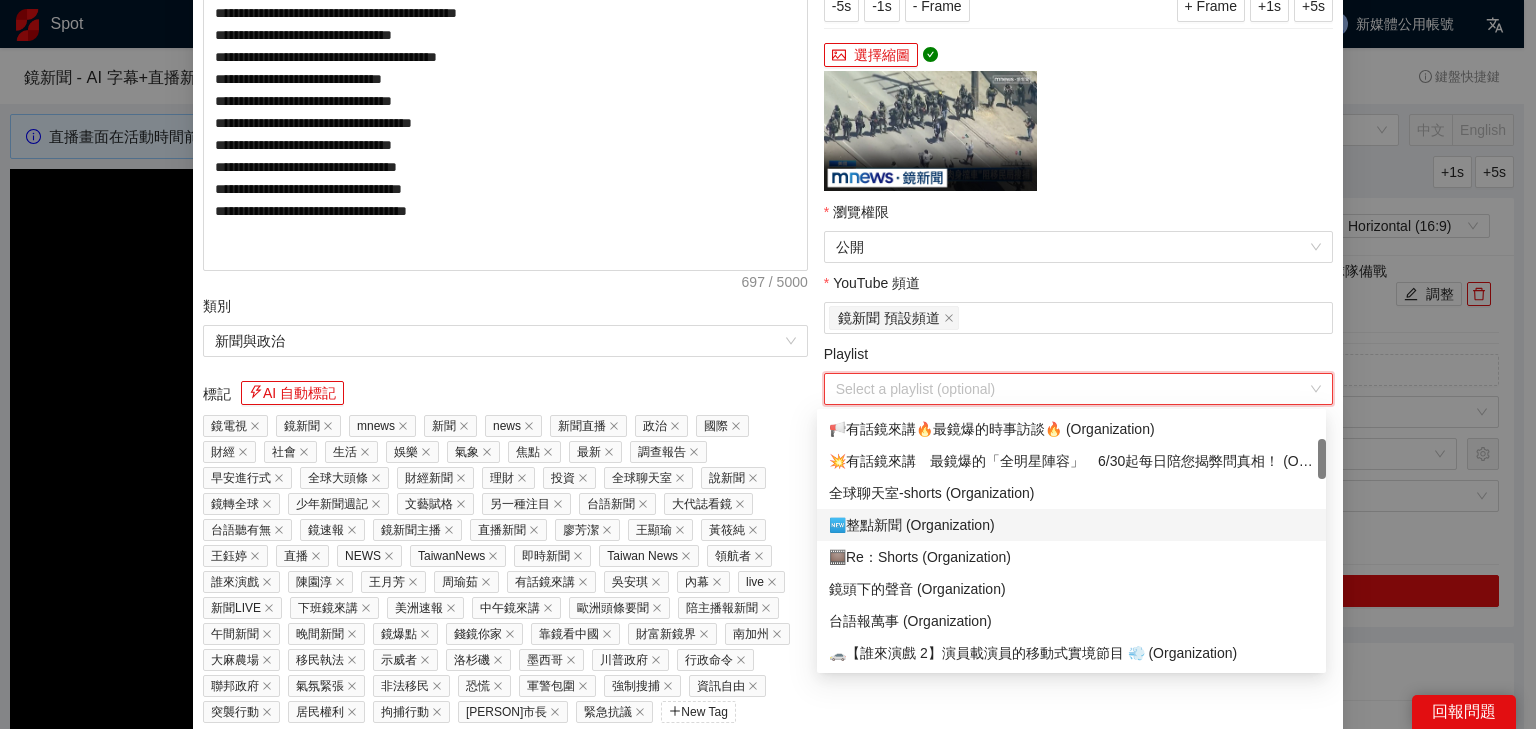 click on "🆕整點新聞 (Organization)" at bounding box center (1071, 525) 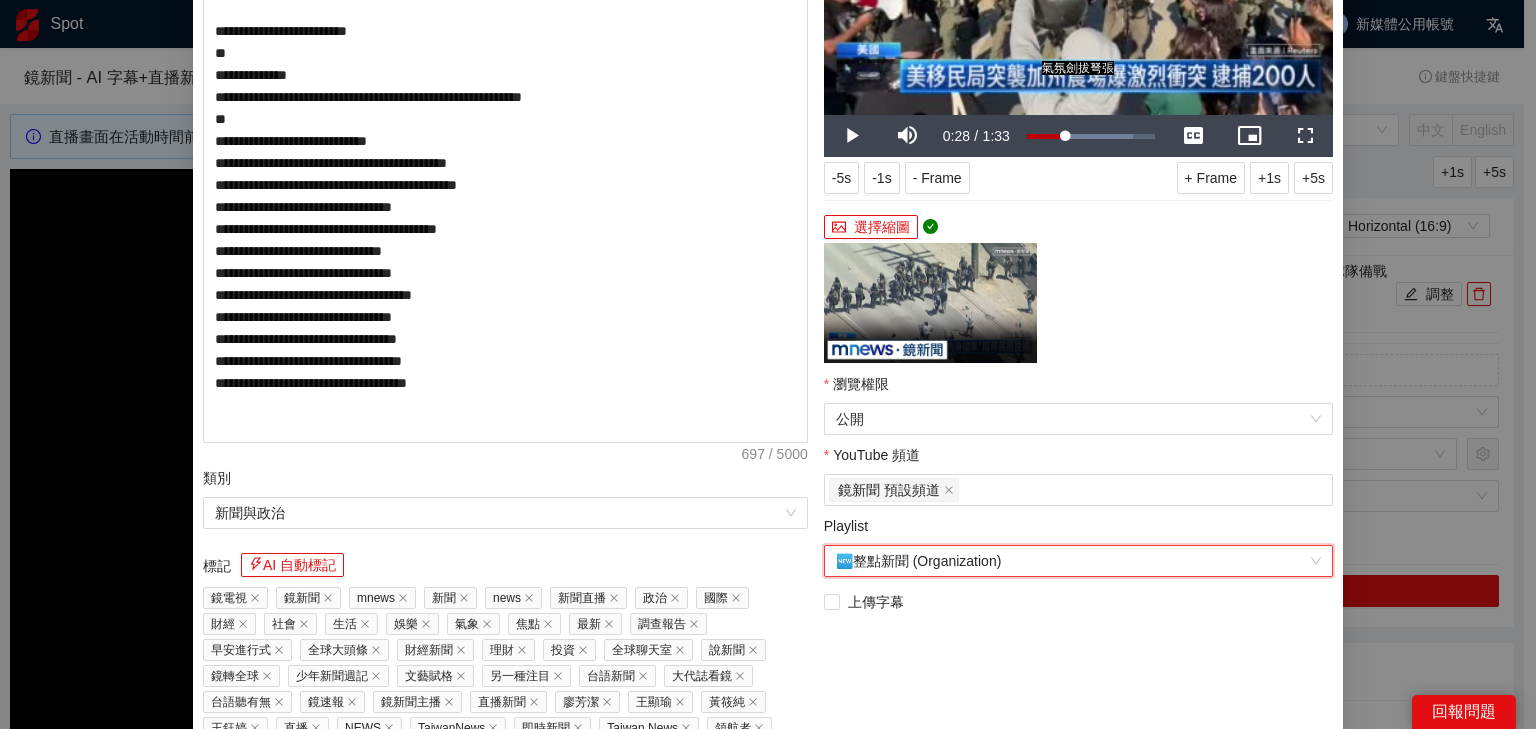 scroll, scrollTop: 485, scrollLeft: 0, axis: vertical 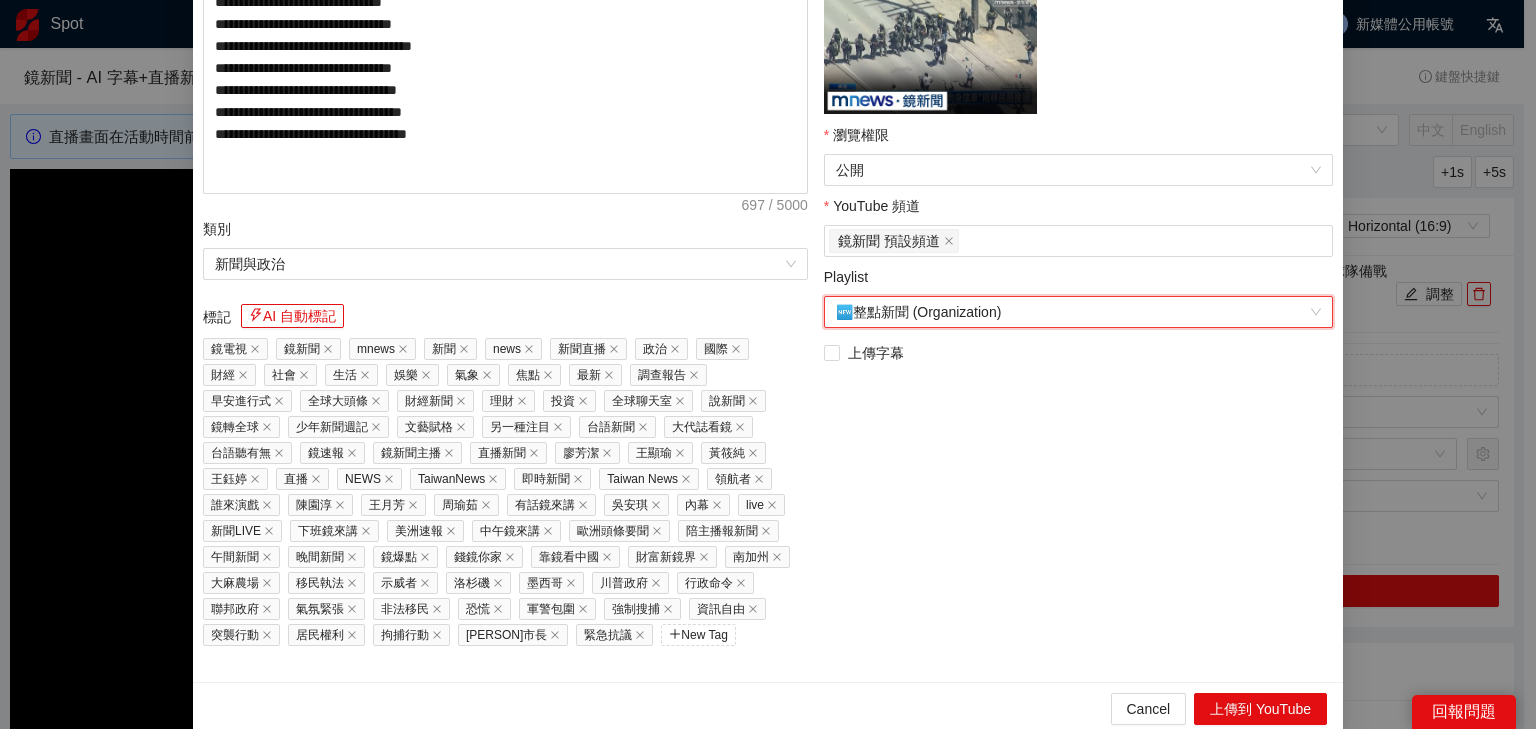 click on "Cancel 上傳到 YouTube" at bounding box center [768, 708] 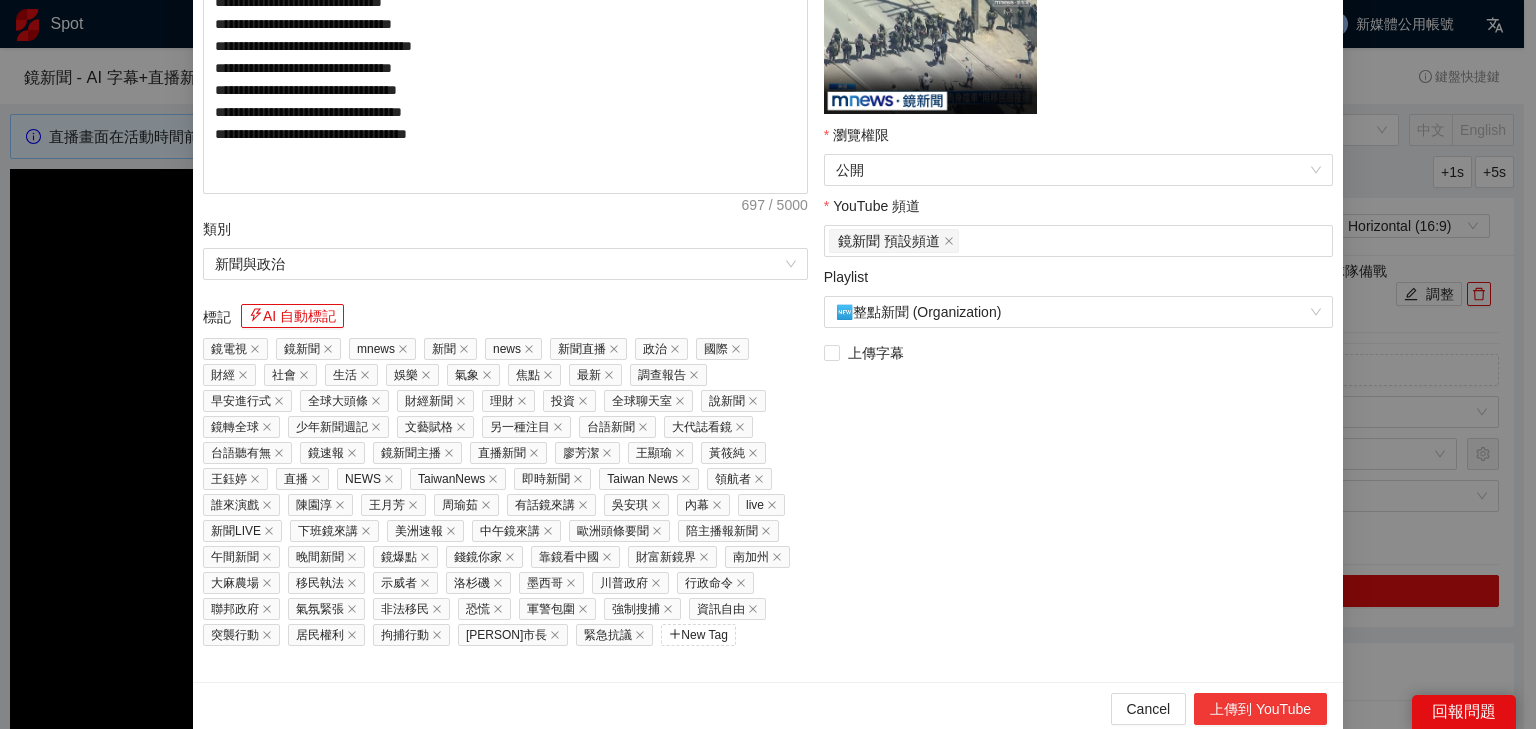 click on "上傳到 YouTube" at bounding box center [1260, 709] 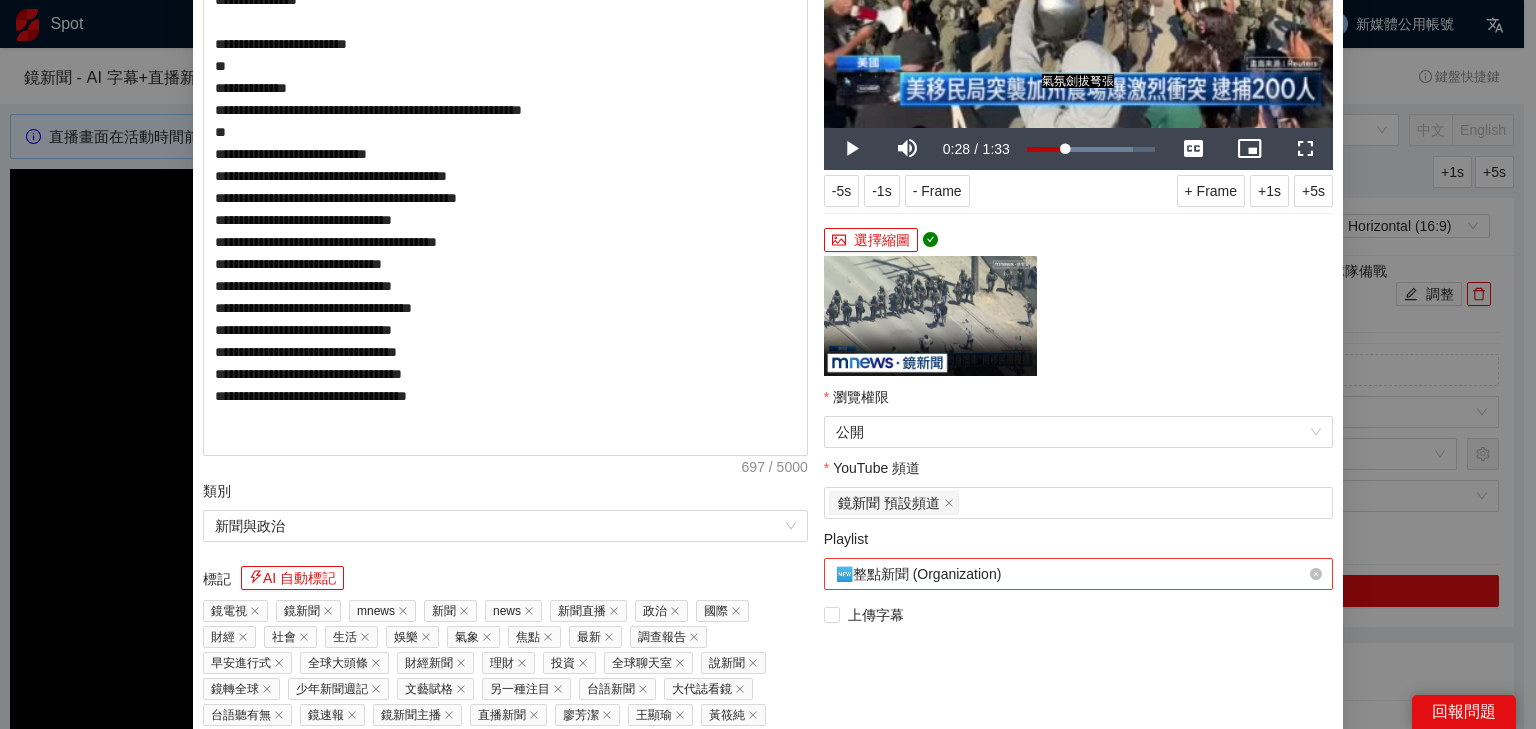 scroll, scrollTop: 485, scrollLeft: 0, axis: vertical 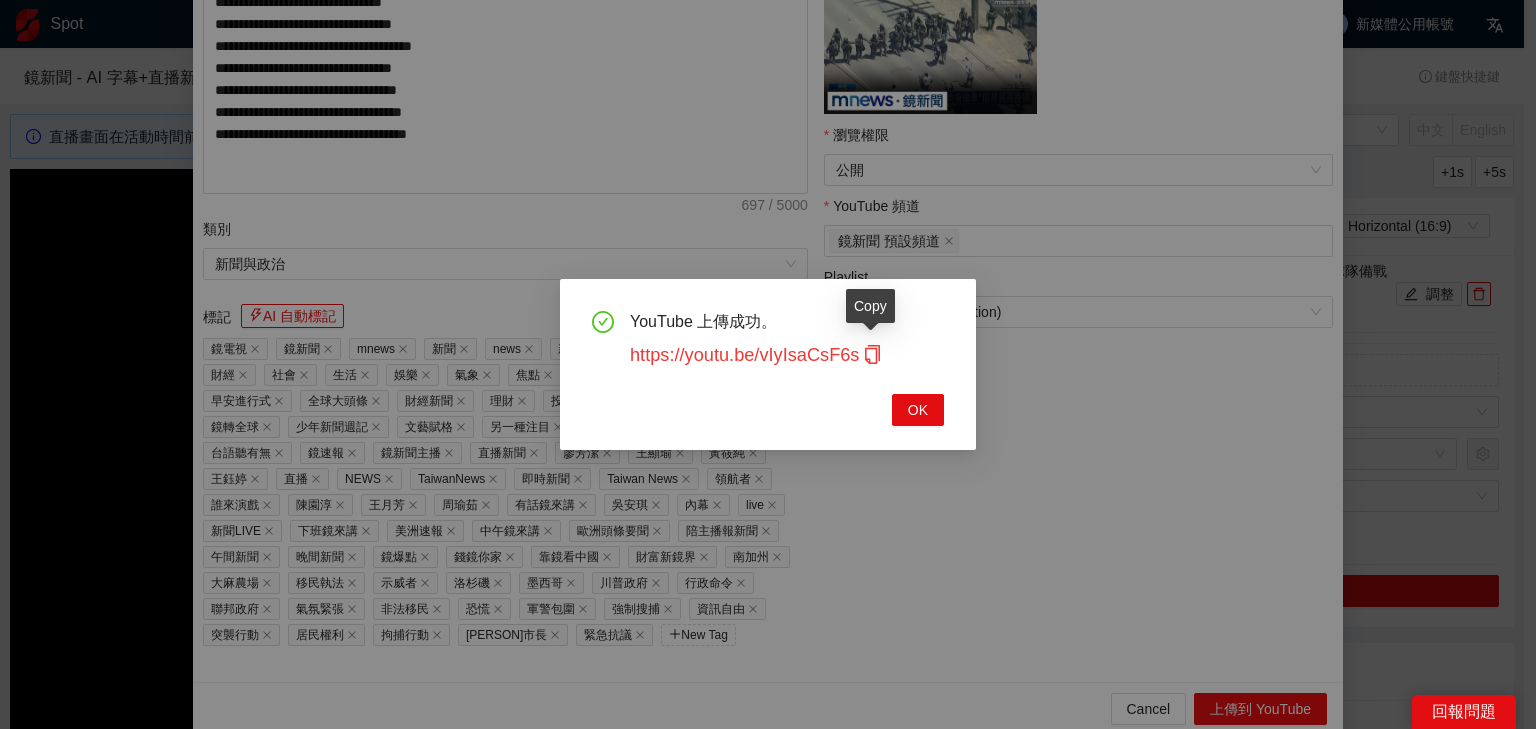 click 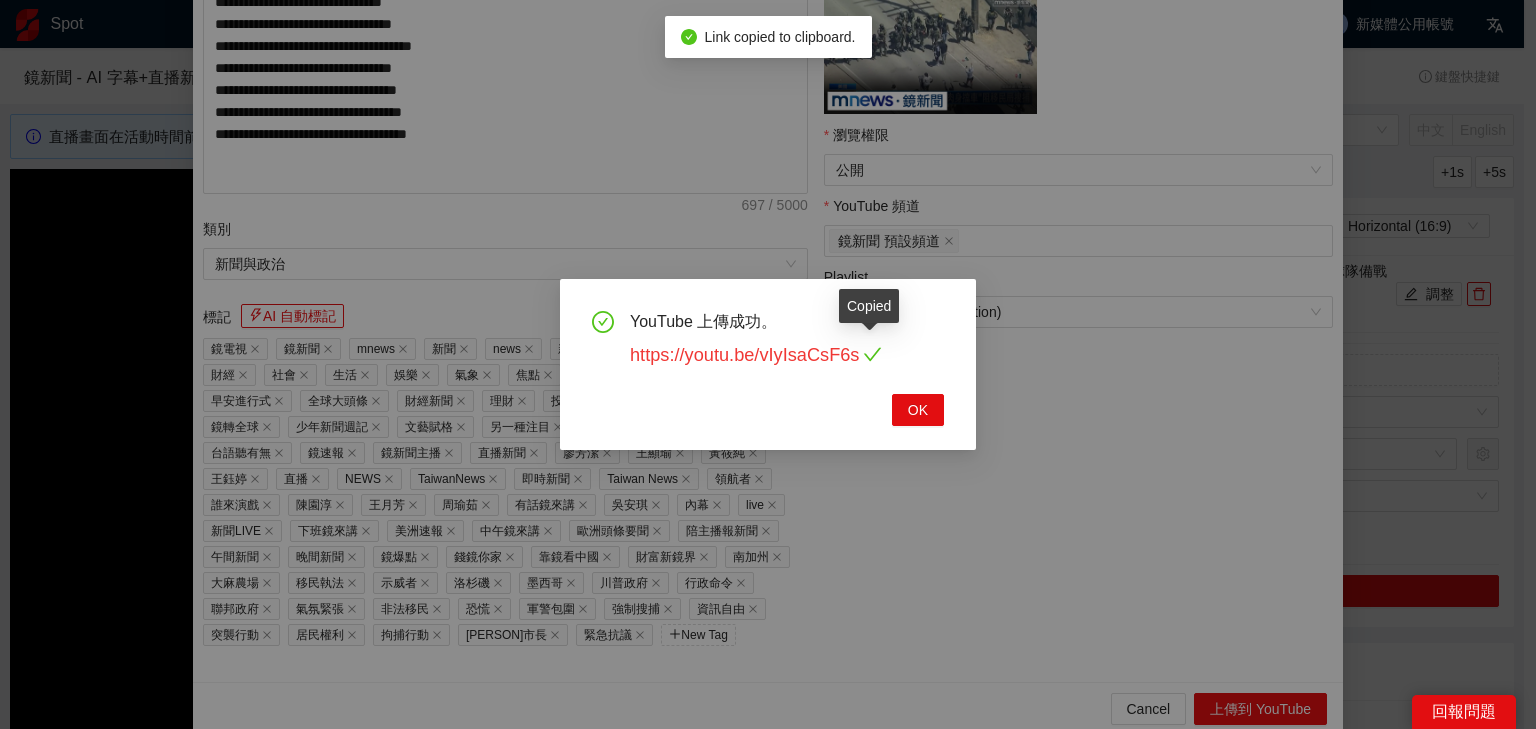 click on "https://youtu.be/vIyIsaCsF6s" at bounding box center [756, 355] 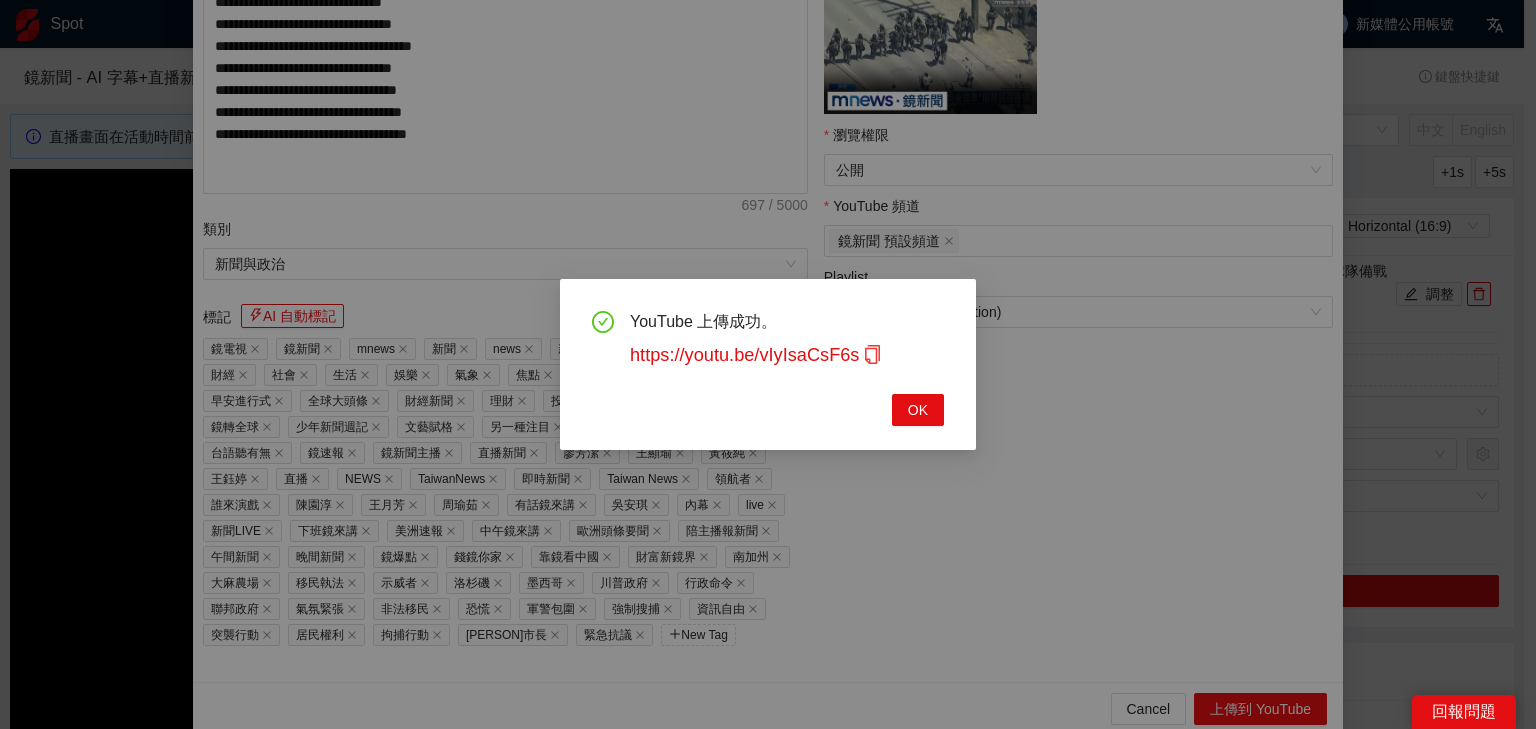 drag, startPoint x: 948, startPoint y: 423, endPoint x: 937, endPoint y: 421, distance: 11.18034 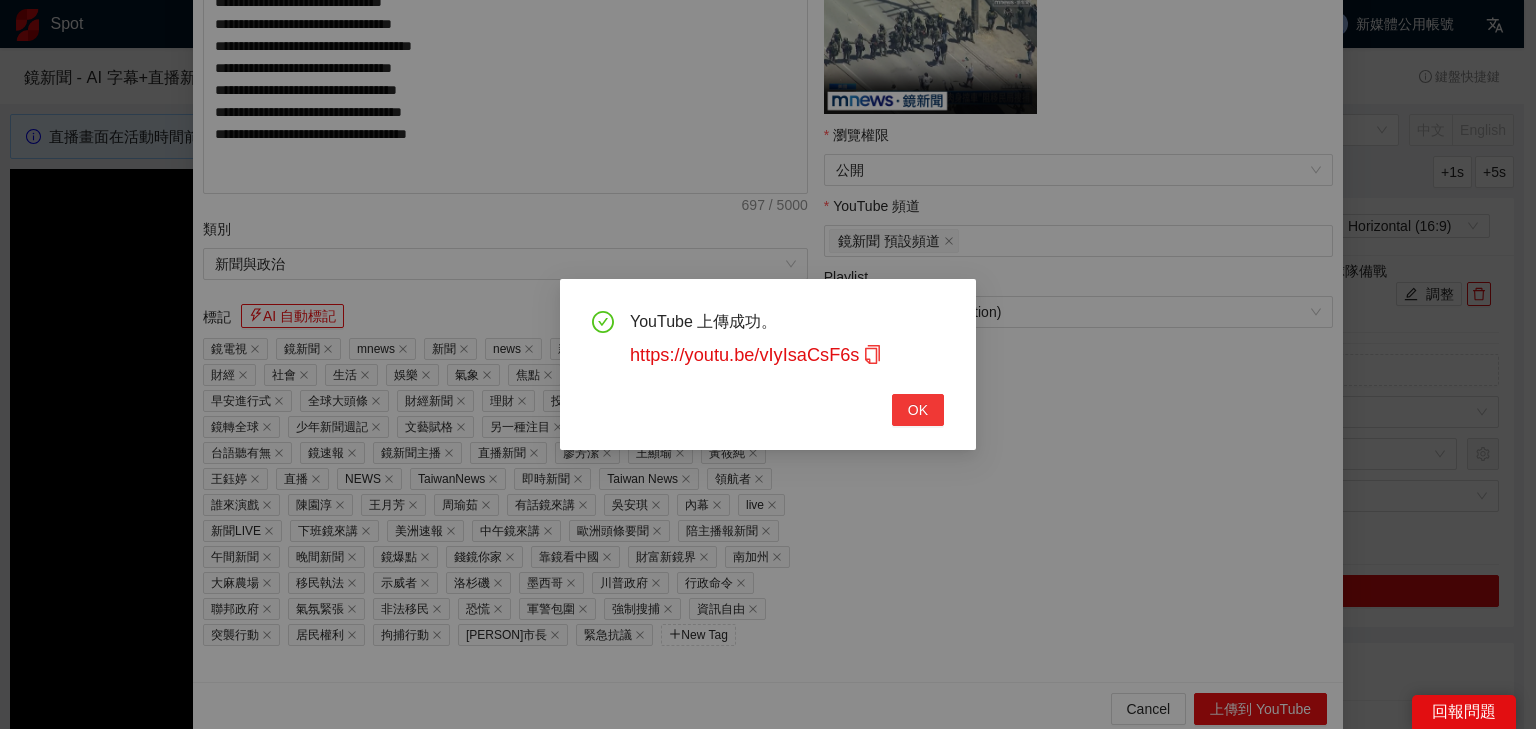 click on "OK" at bounding box center (918, 410) 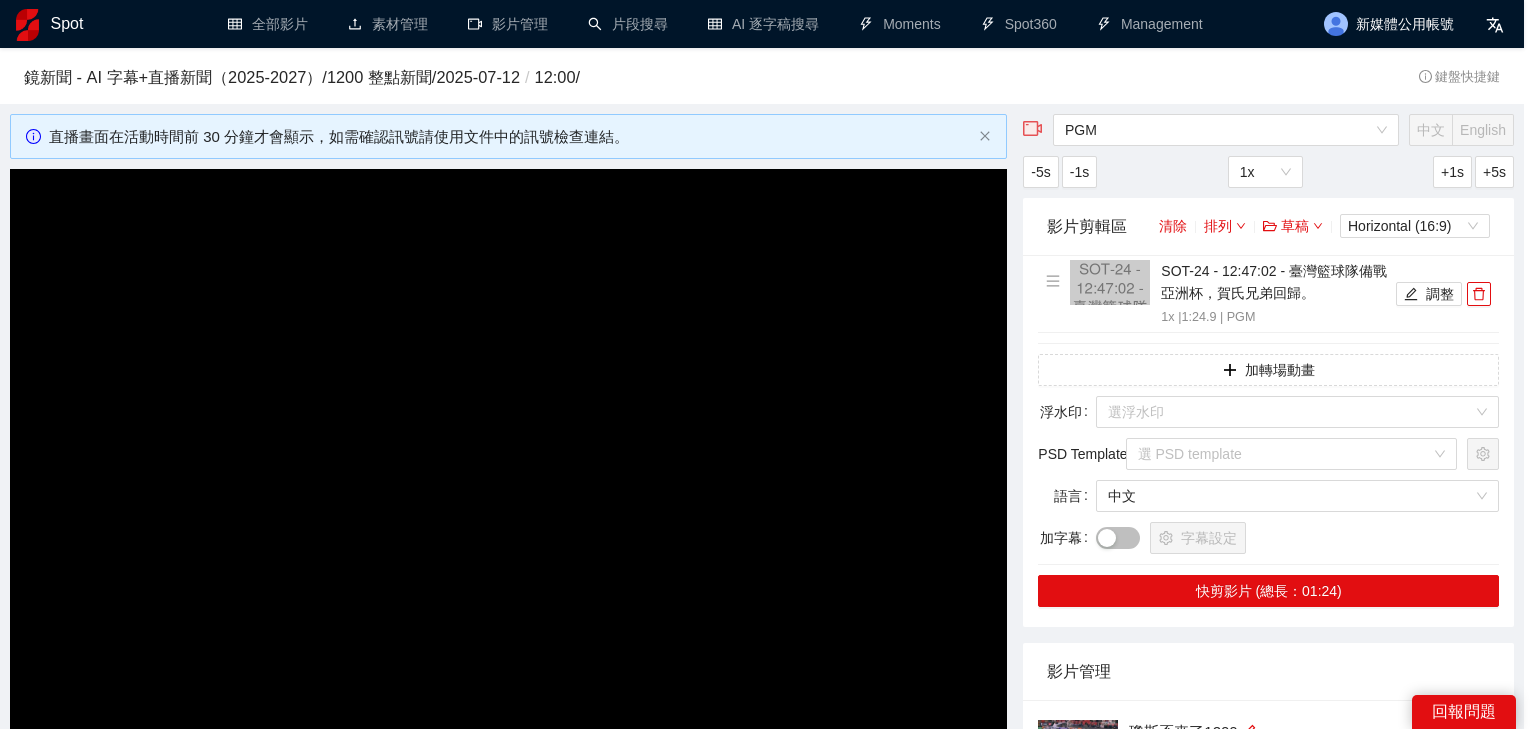 scroll, scrollTop: 343, scrollLeft: 0, axis: vertical 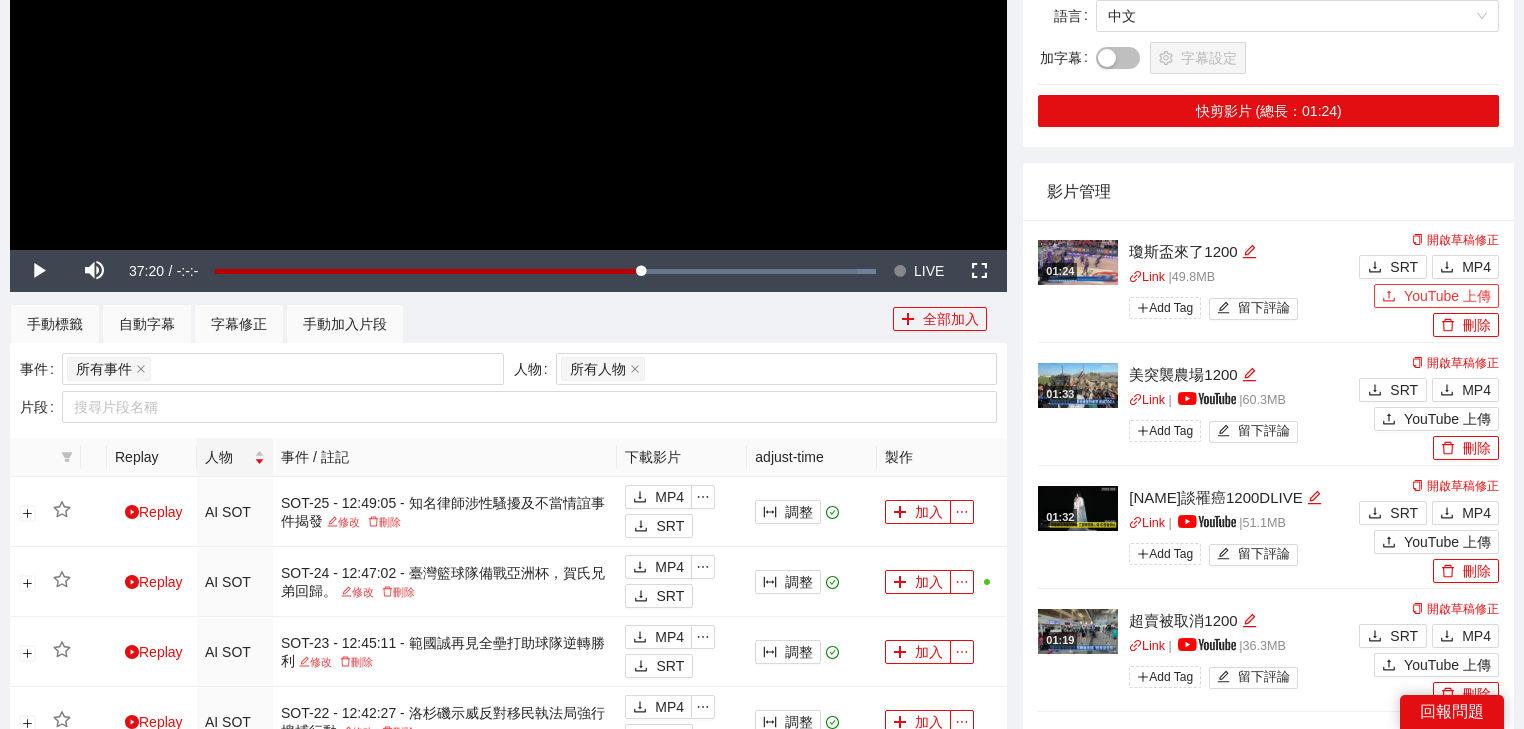 click on "YouTube 上傳" at bounding box center (1436, 296) 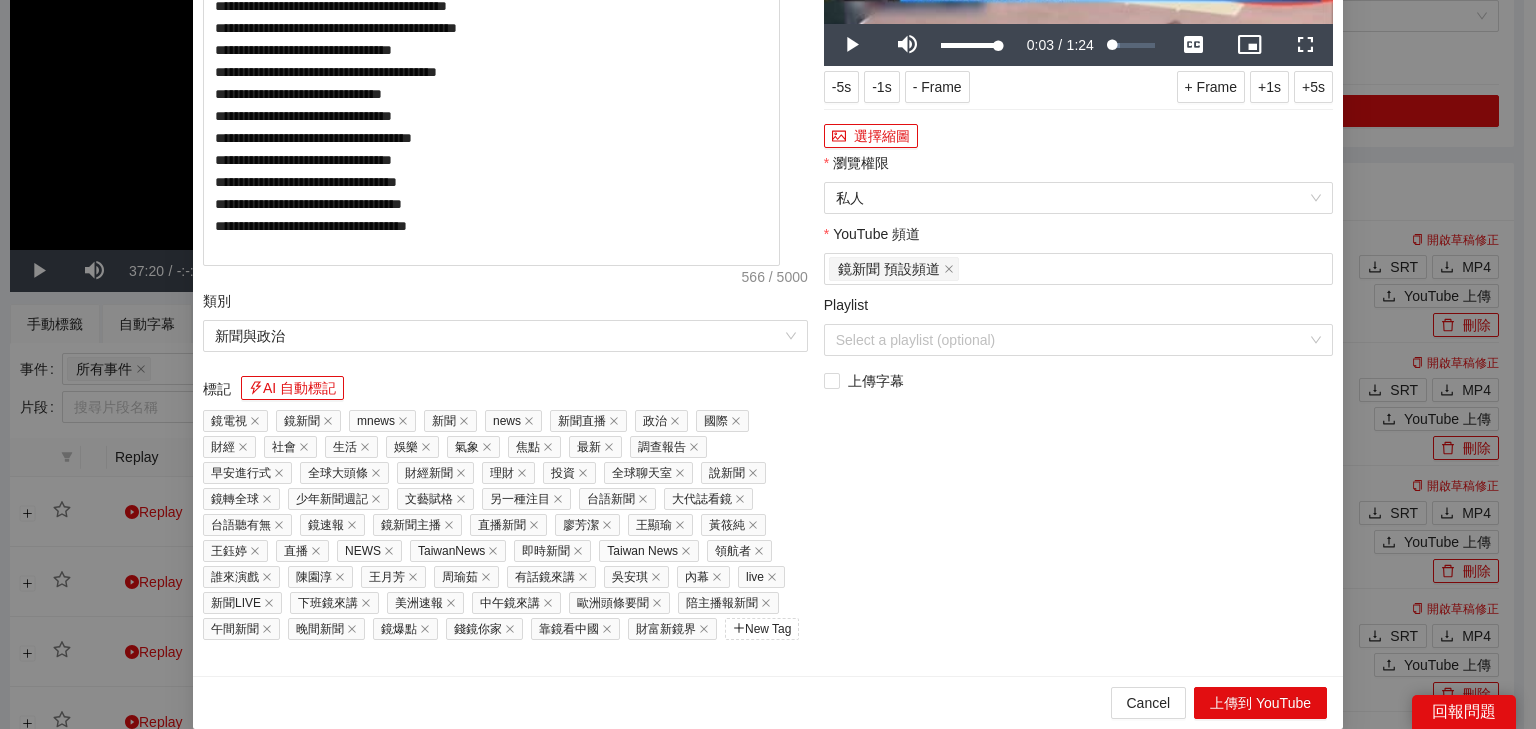 drag, startPoint x: 1025, startPoint y: 371, endPoint x: 897, endPoint y: 346, distance: 130.41856 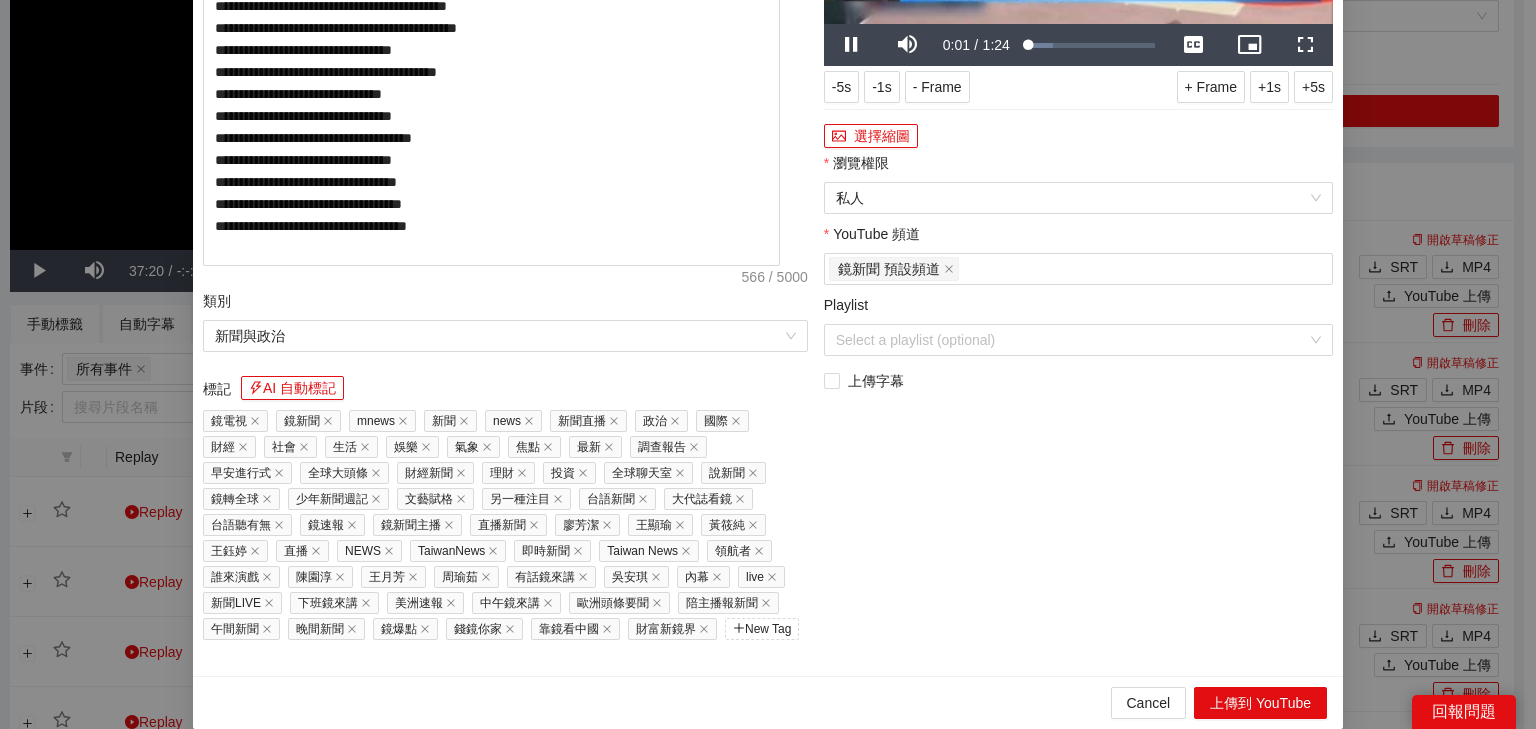 drag, startPoint x: 403, startPoint y: 112, endPoint x: 0, endPoint y: 102, distance: 403.12405 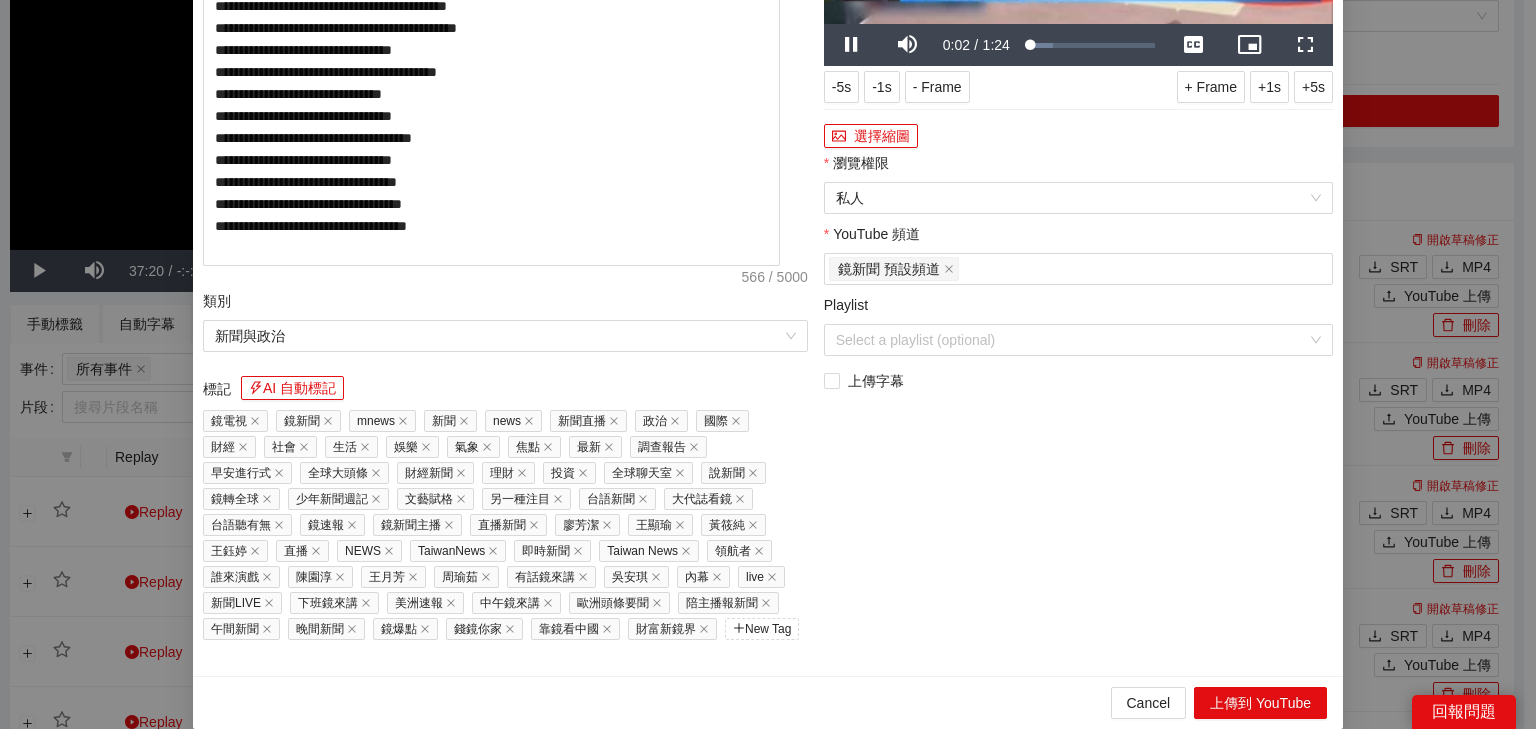 type on "**********" 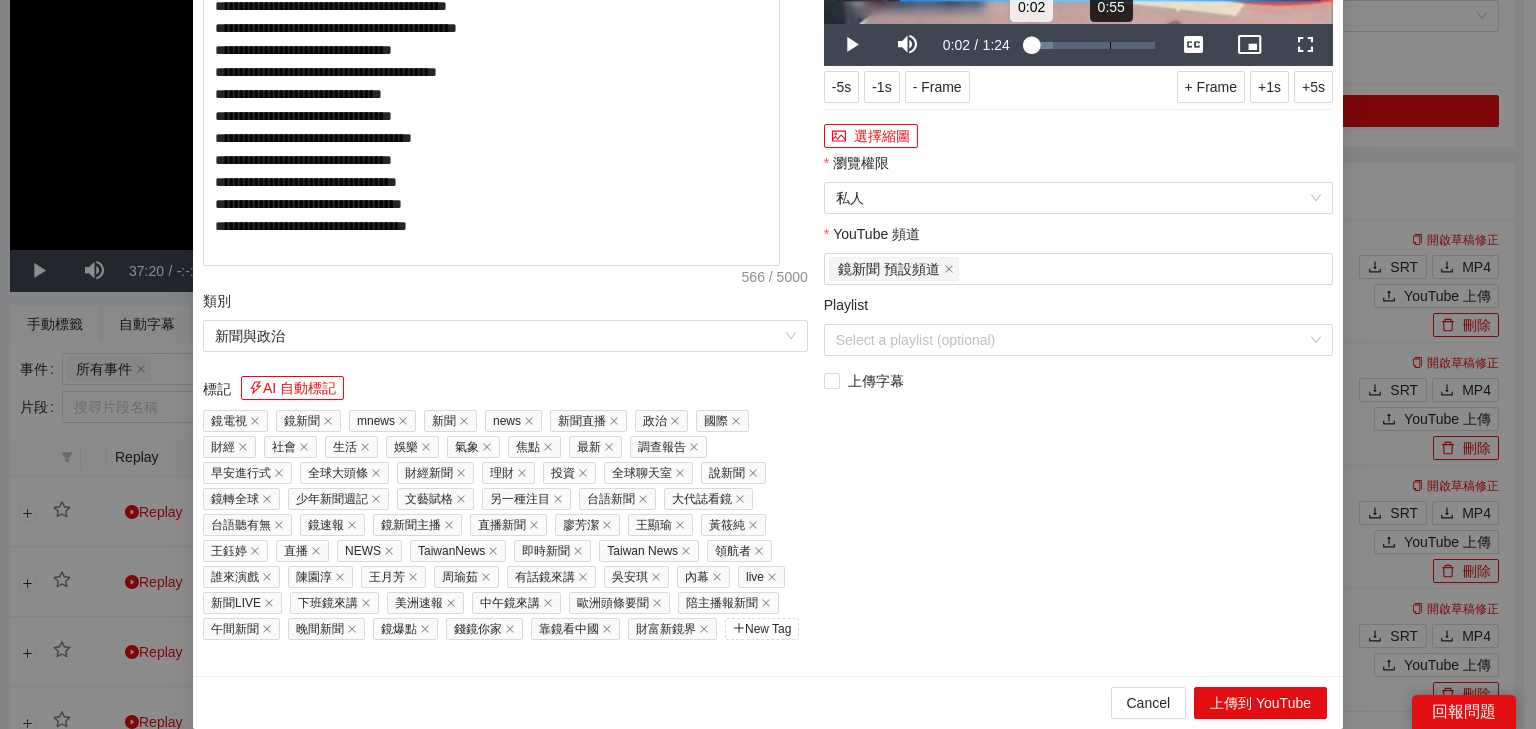 click on "0:55" at bounding box center [1110, 45] 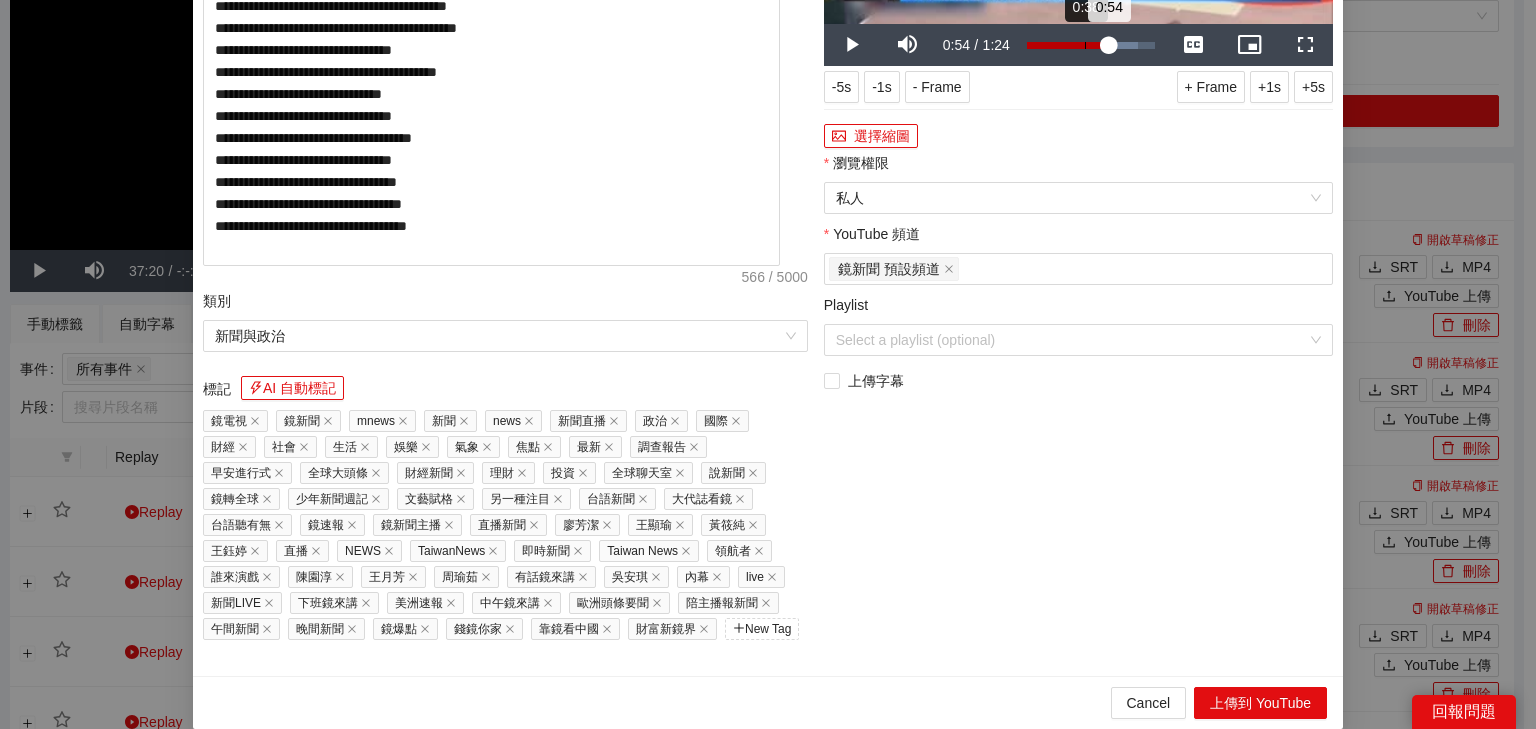 click on "0:38" at bounding box center (1085, 45) 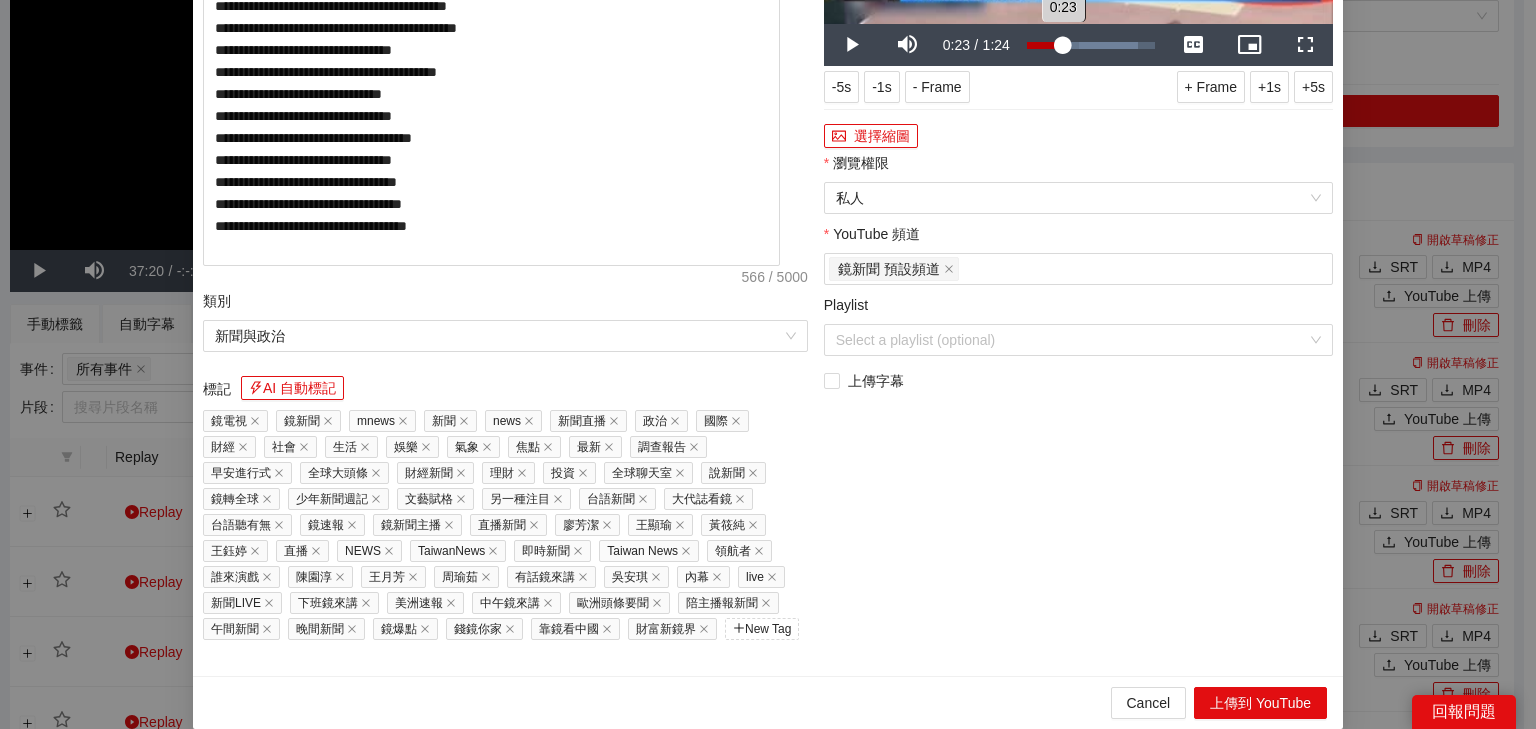 click on "Loaded :  86.50% 0:23 0:23" at bounding box center (1091, 45) 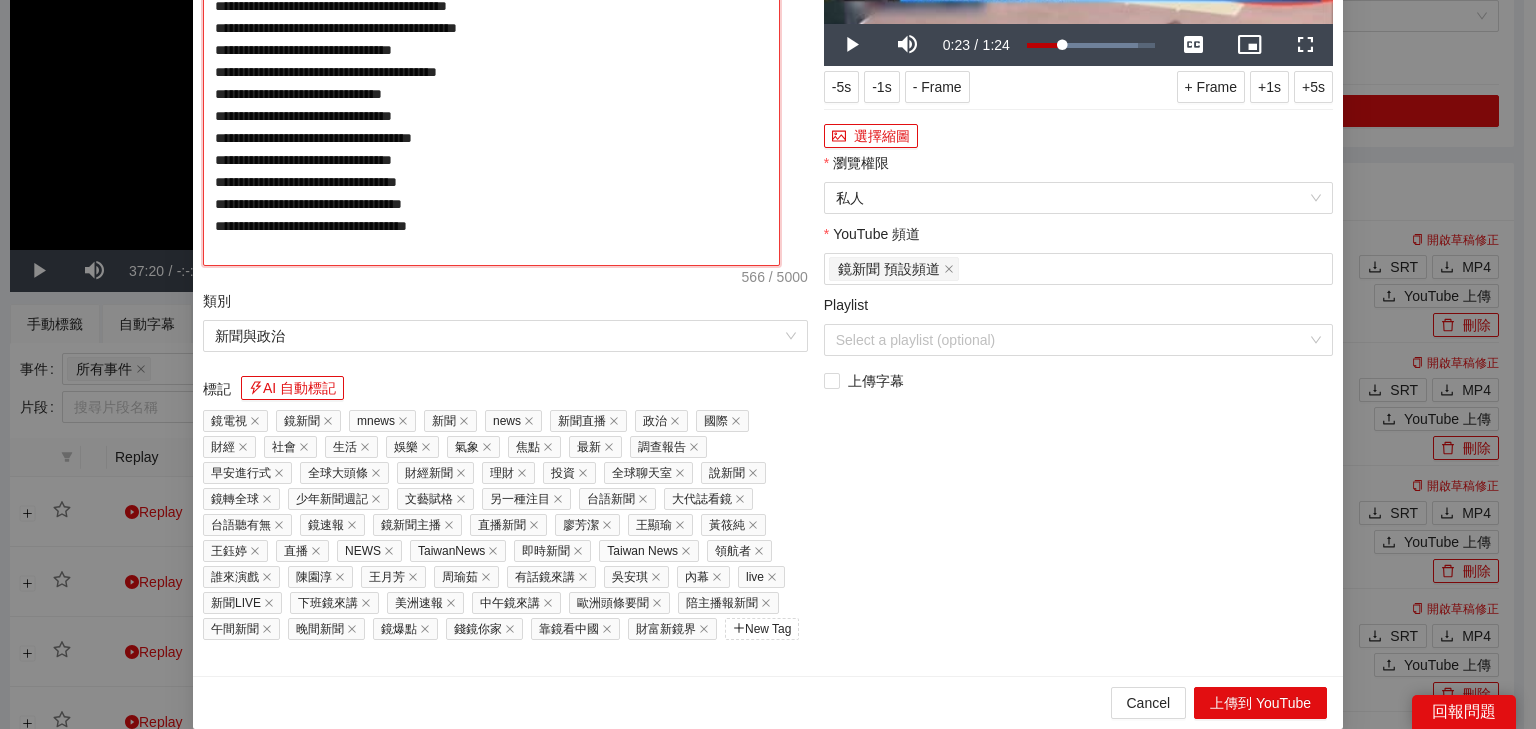 click on "**********" at bounding box center [491, 62] 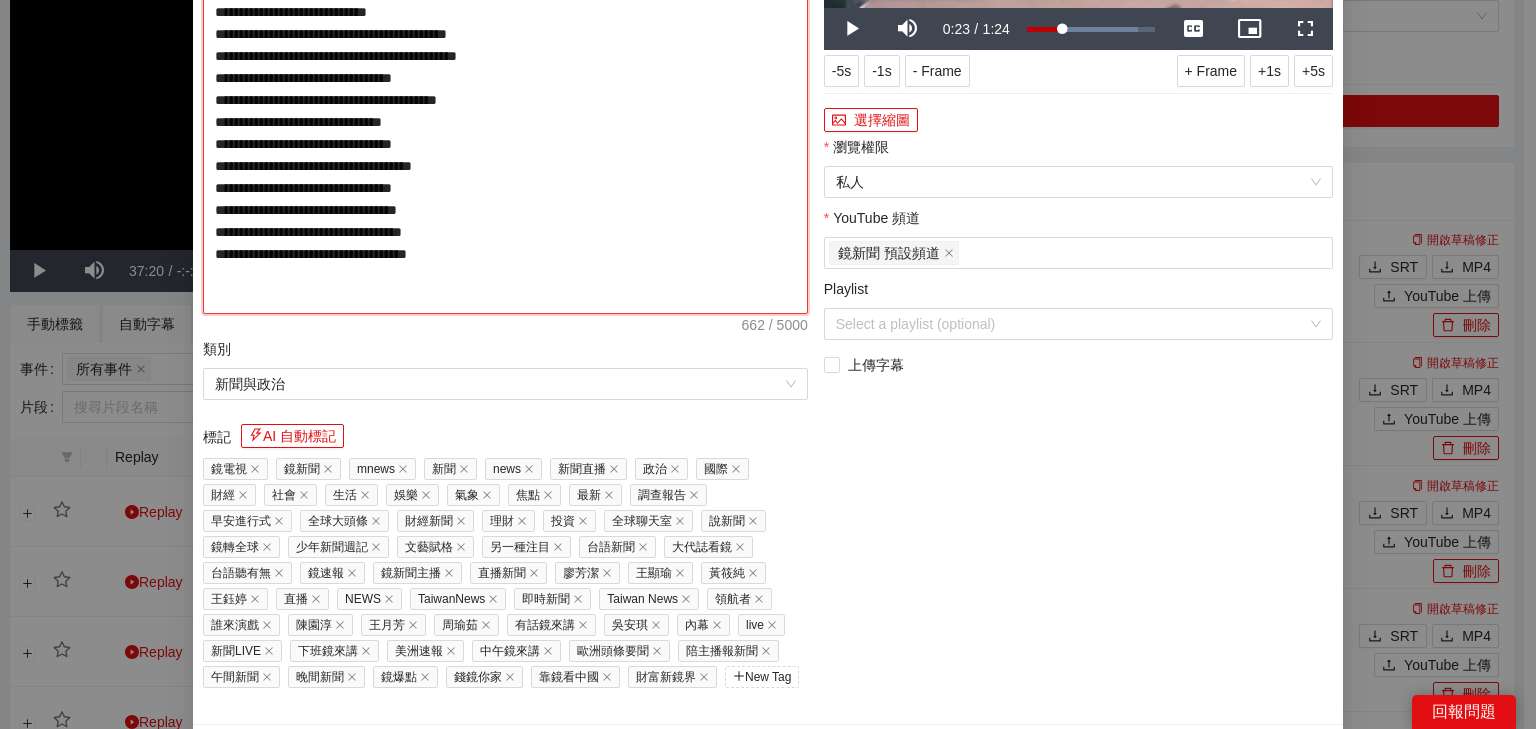 click on "**********" at bounding box center (505, 78) 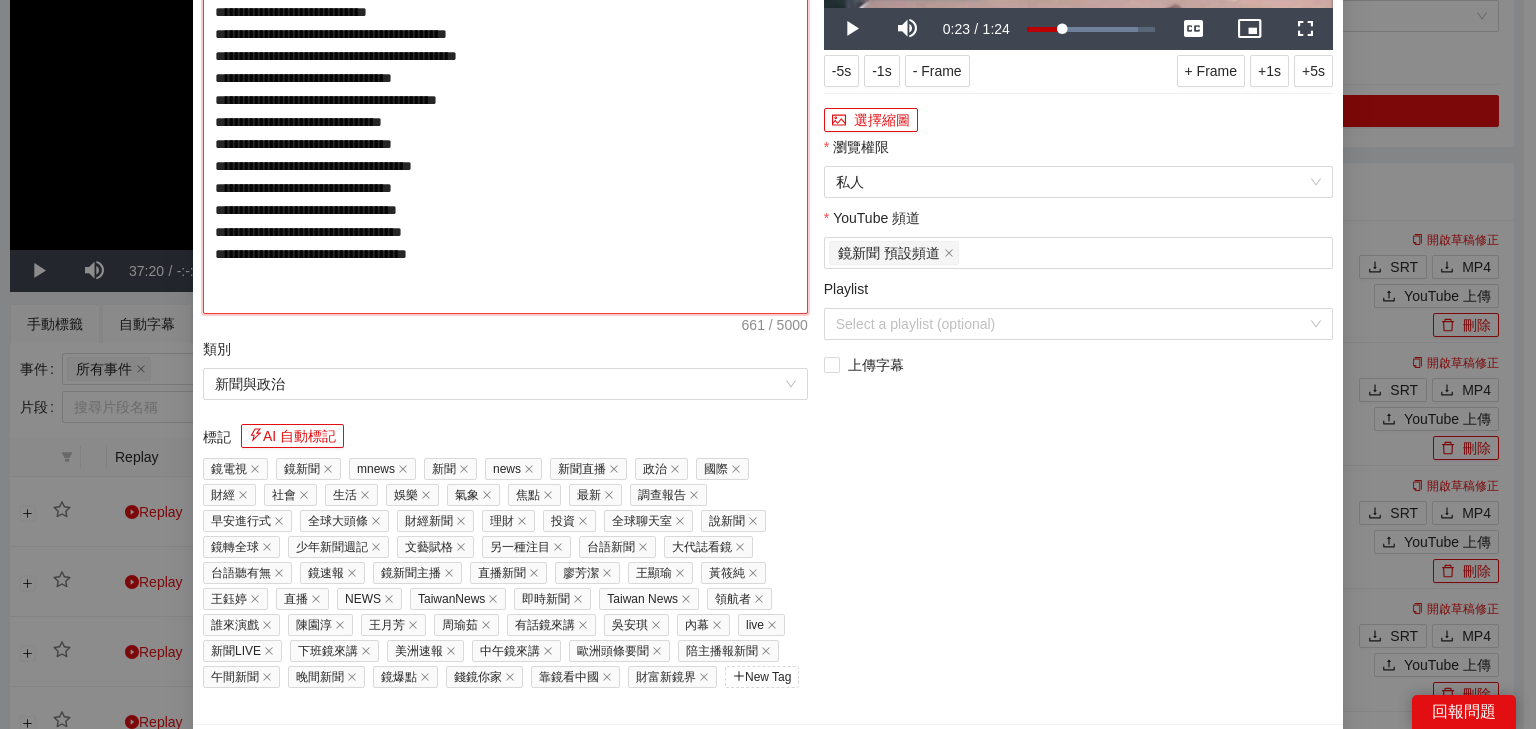 click on "**********" at bounding box center (505, 78) 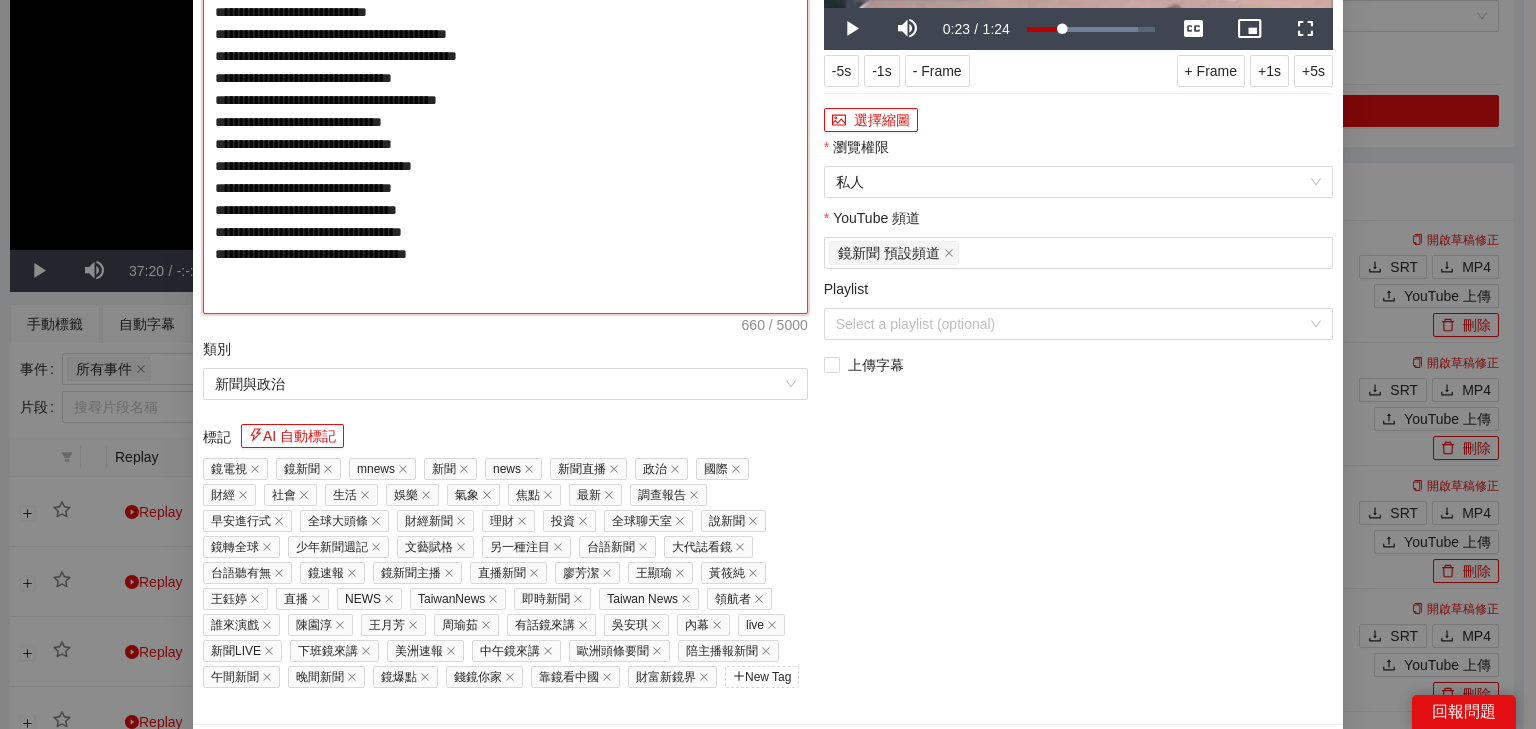 click on "**********" at bounding box center [505, 78] 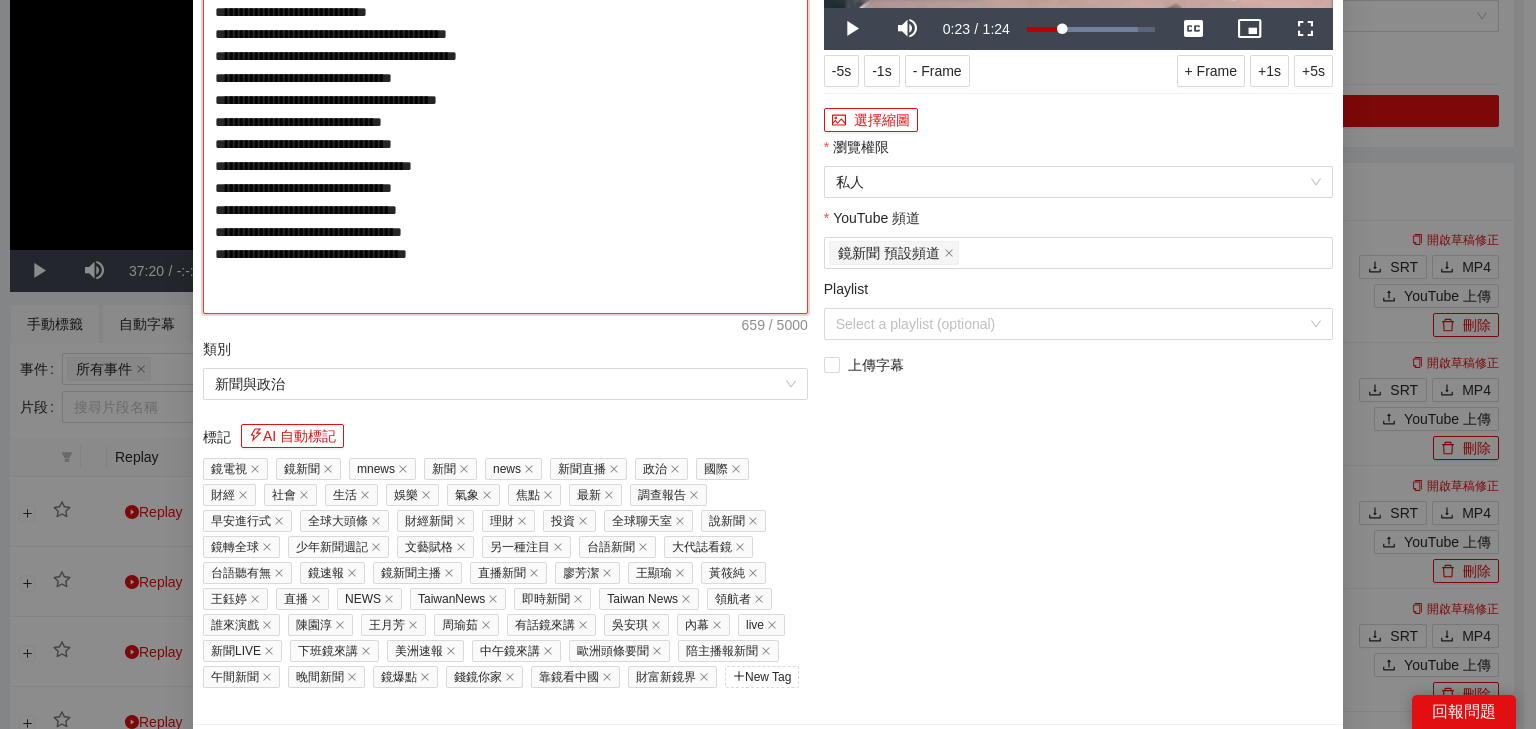 click on "**********" at bounding box center [505, 78] 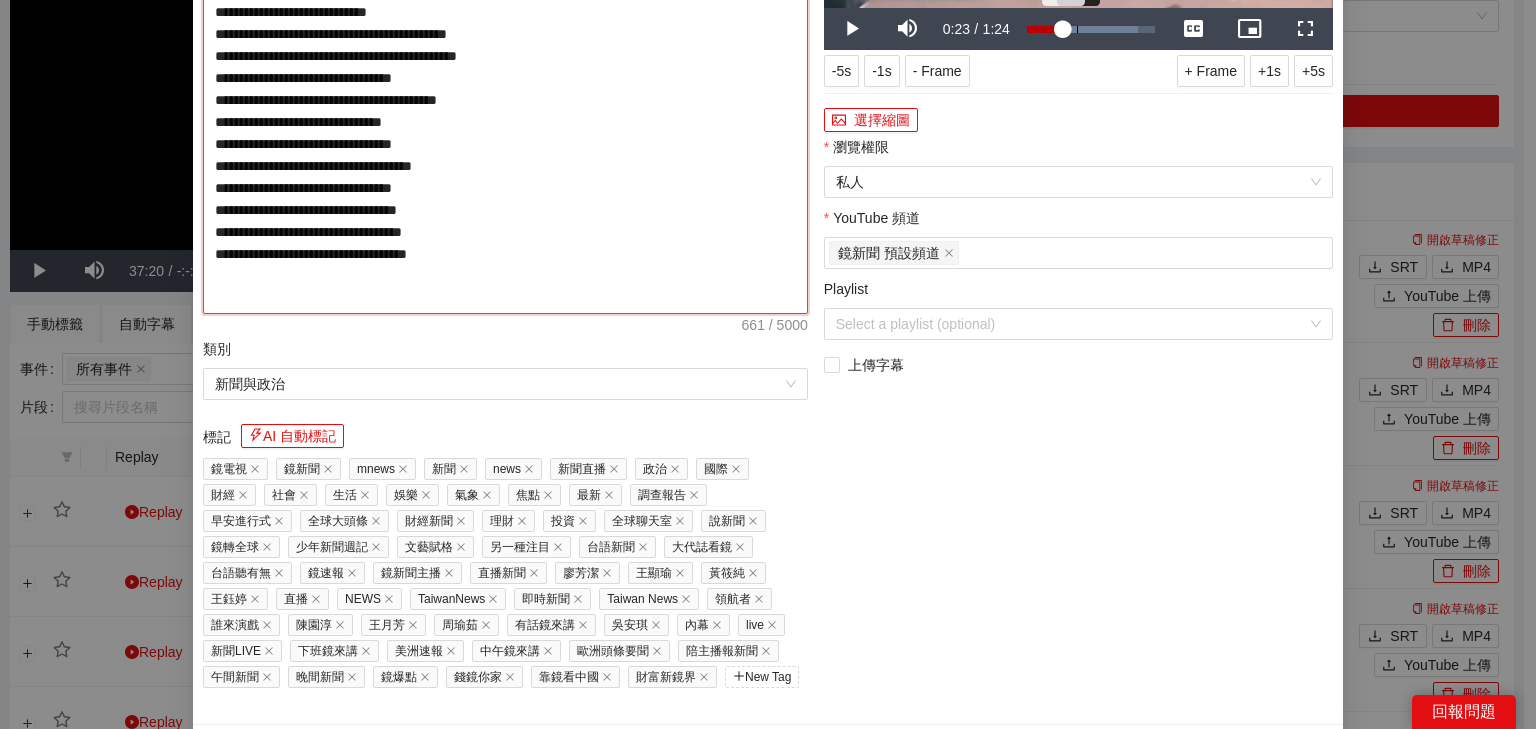 click on "Loaded :  86.50% 0:33 0:32" at bounding box center [1091, 29] 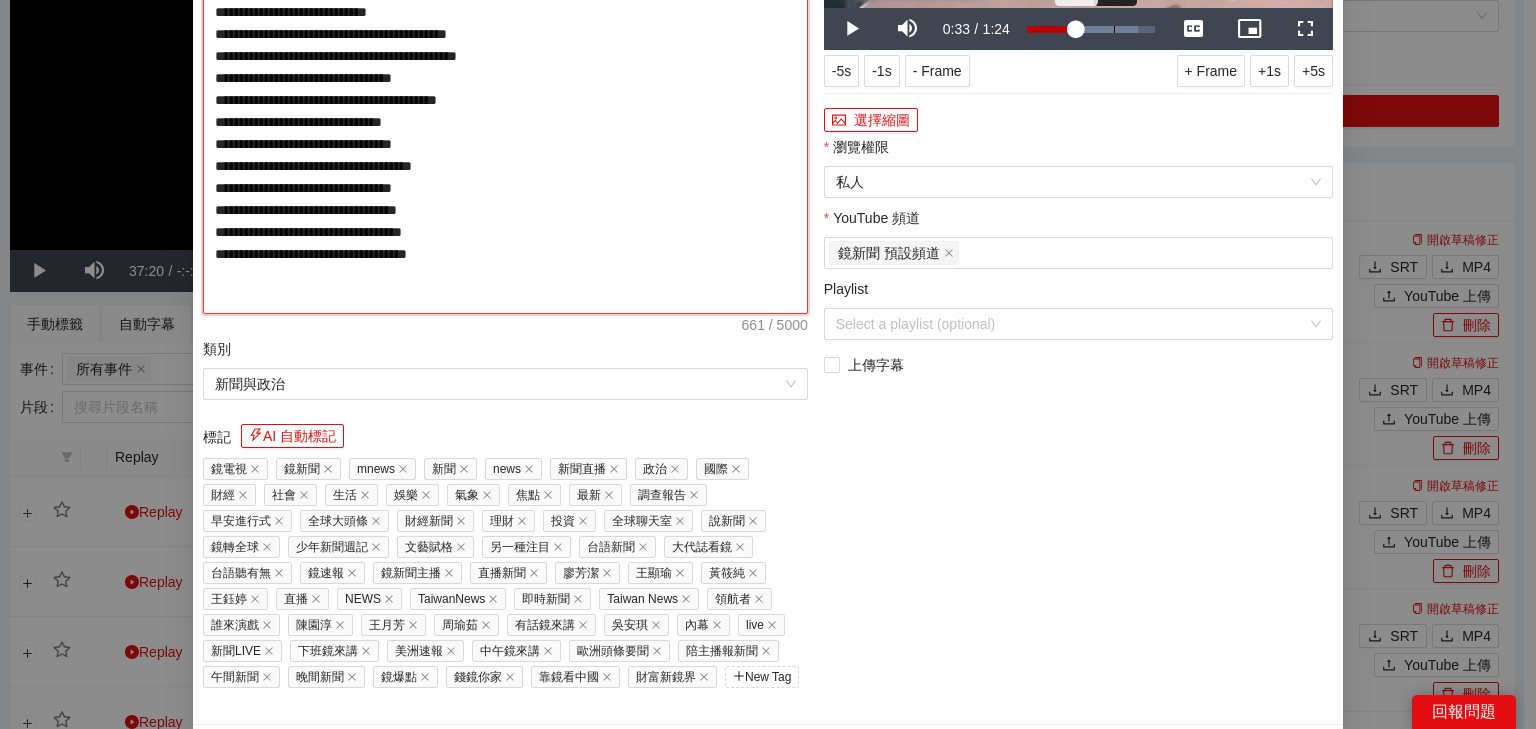 click on "0:57" at bounding box center (1114, 29) 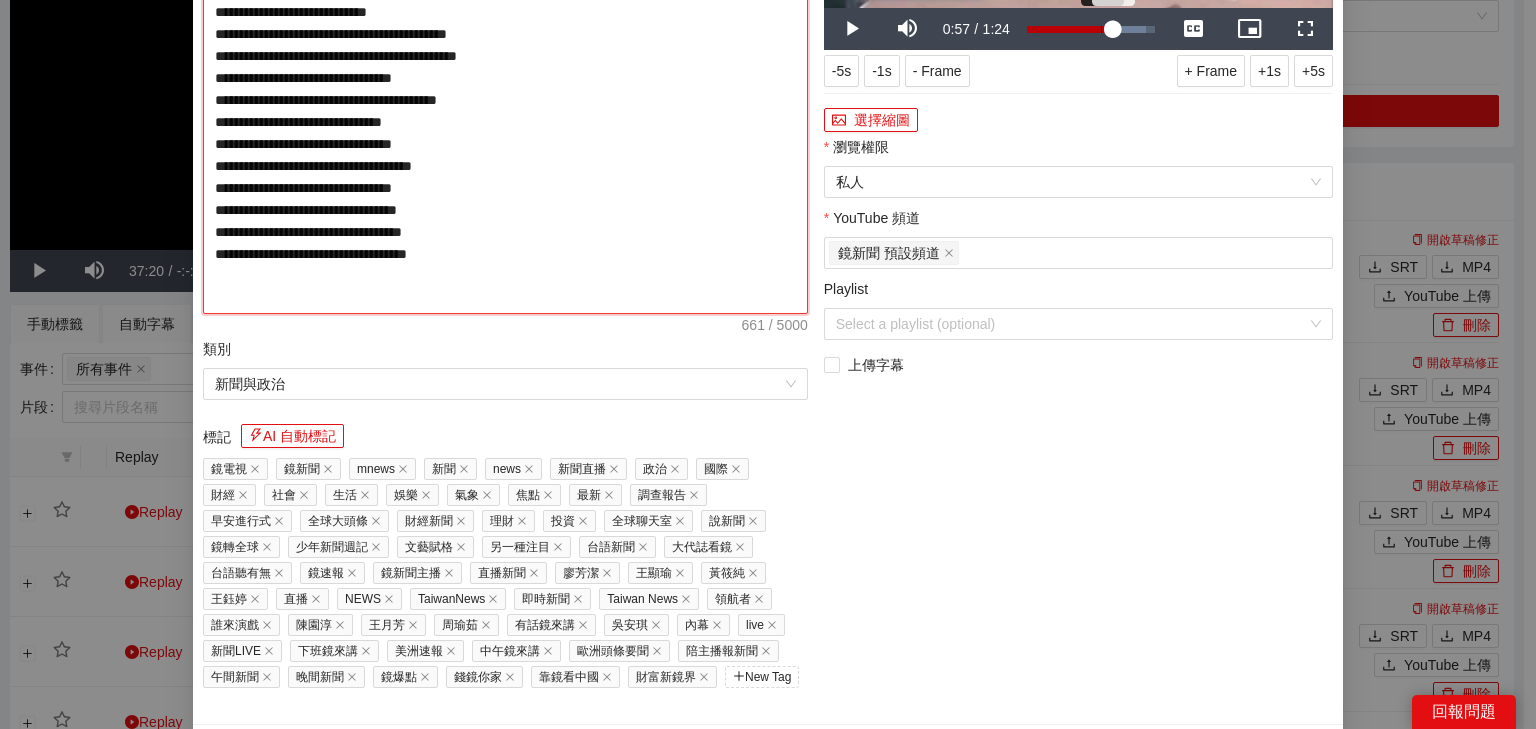 click on "Loaded :  93.06% 0:49 0:57" at bounding box center (1091, 29) 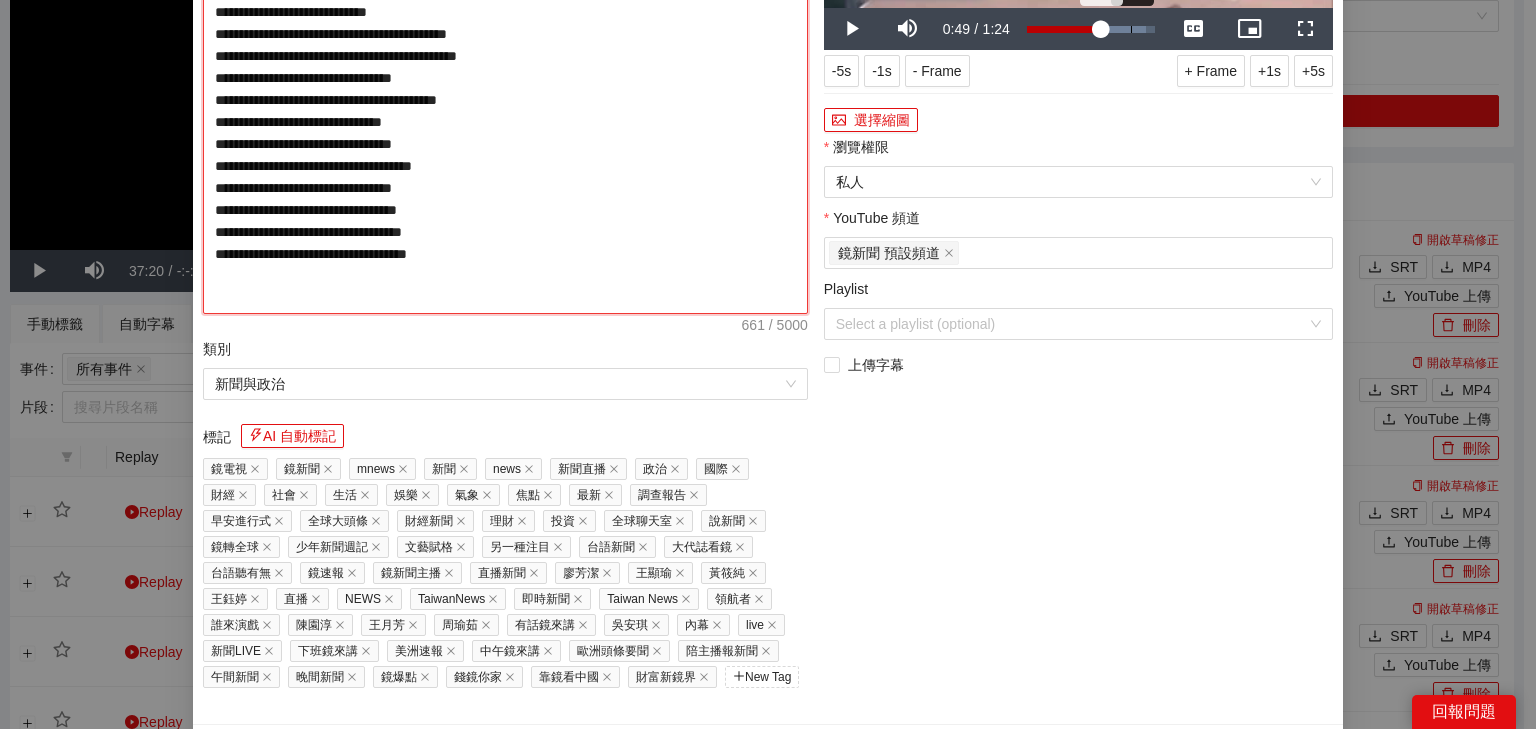 click on "1:09" at bounding box center (1131, 29) 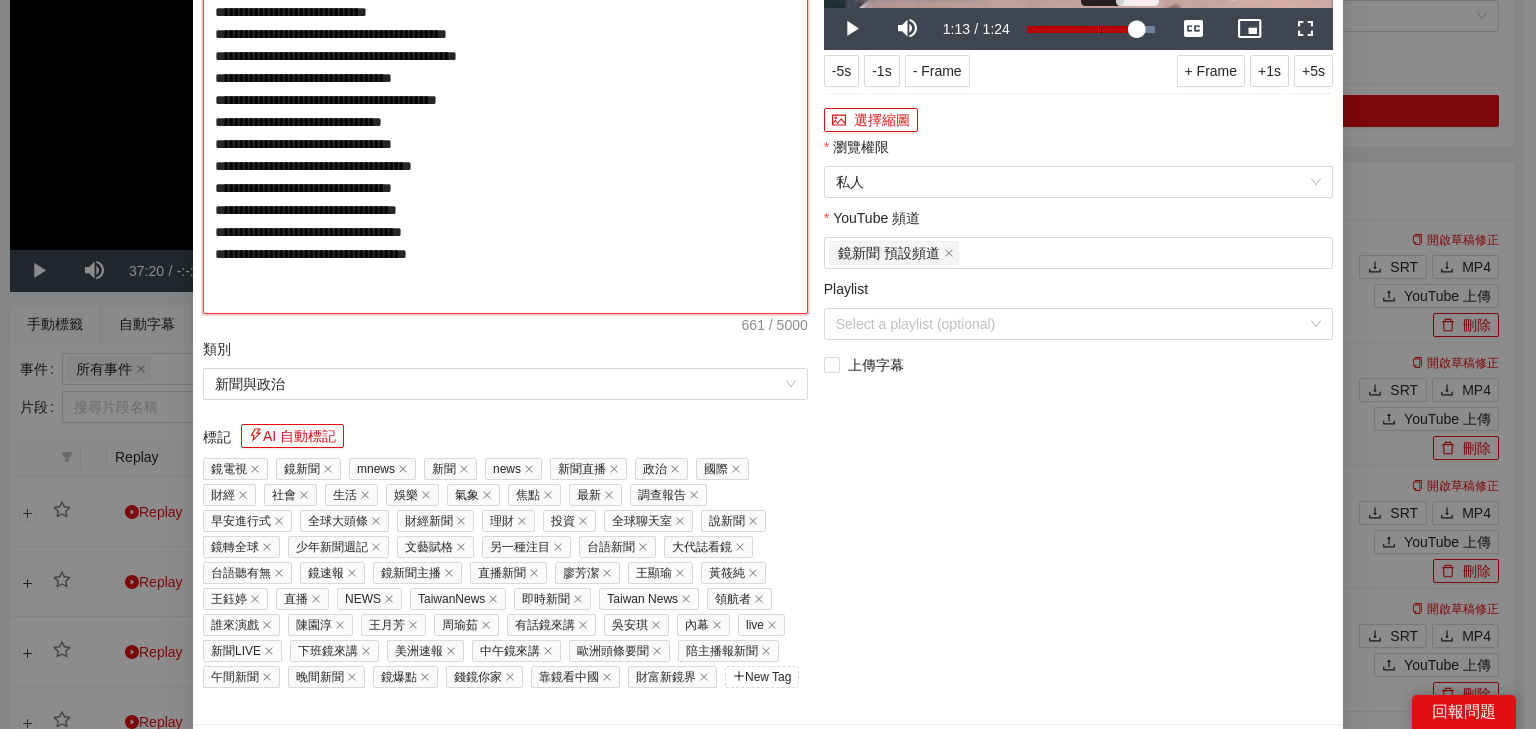 click on "Loaded :  100.00% 0:49 1:13" at bounding box center (1091, 29) 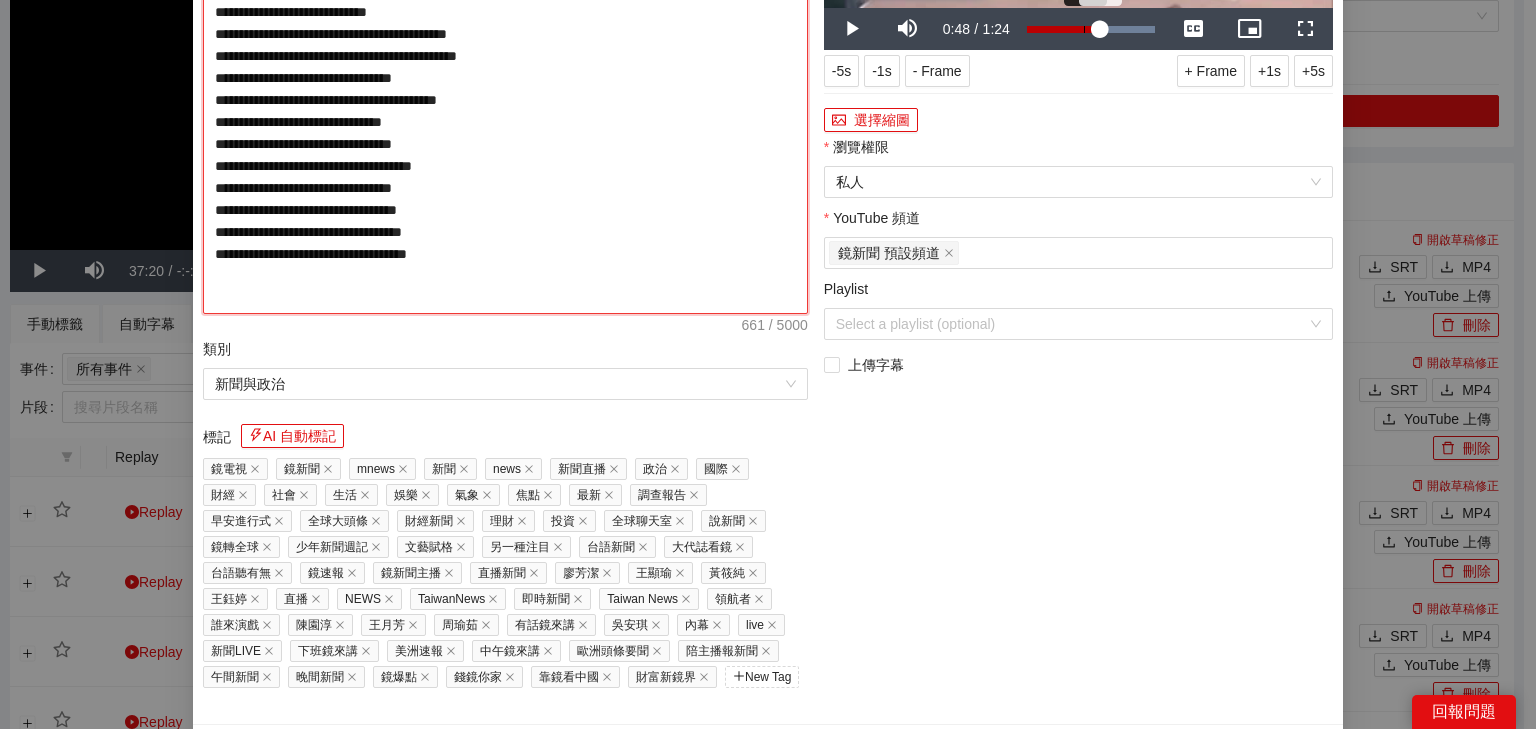 click on "Loaded :  100.00% 0:37 0:48" at bounding box center (1091, 29) 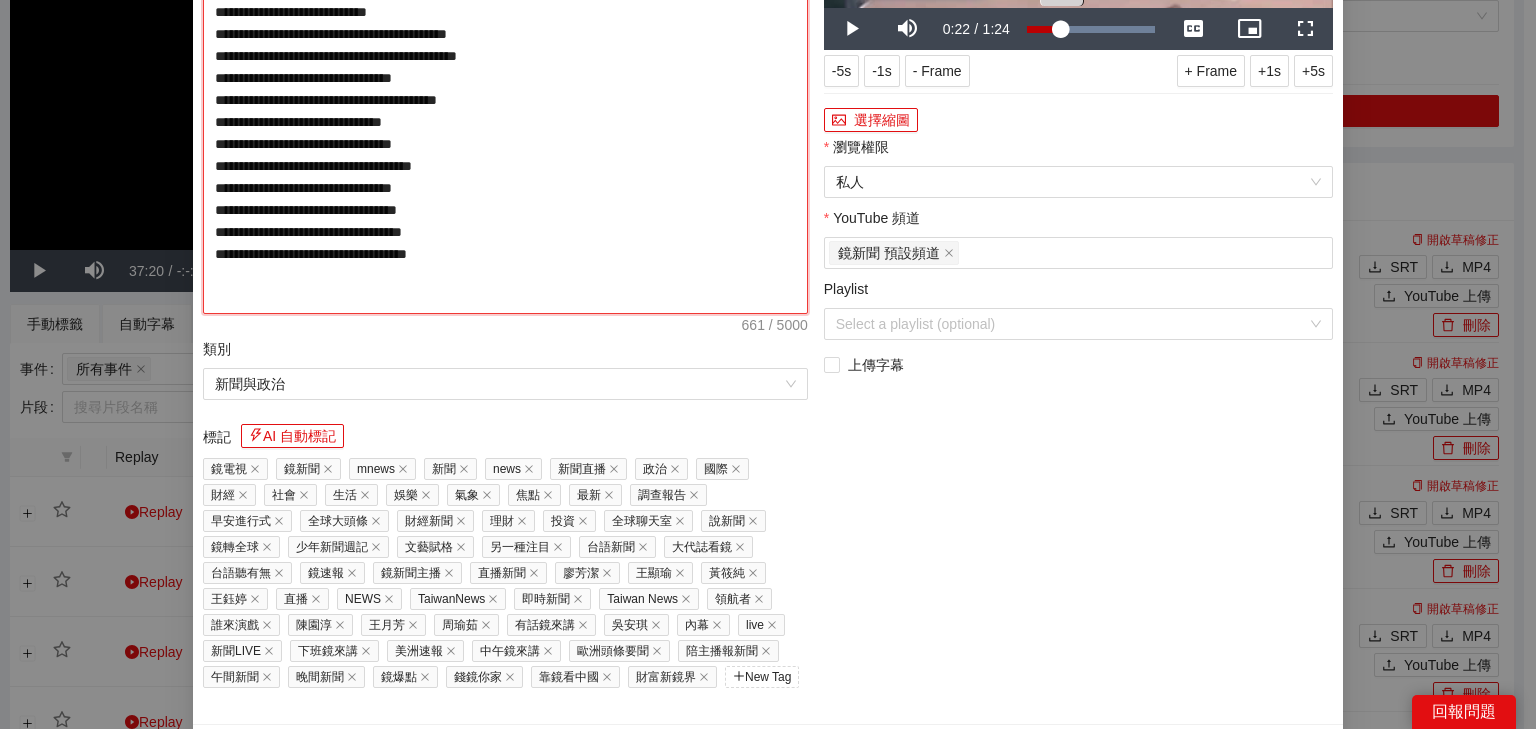 click on "Loaded :  100.00% 0:22 0:22" at bounding box center [1091, 29] 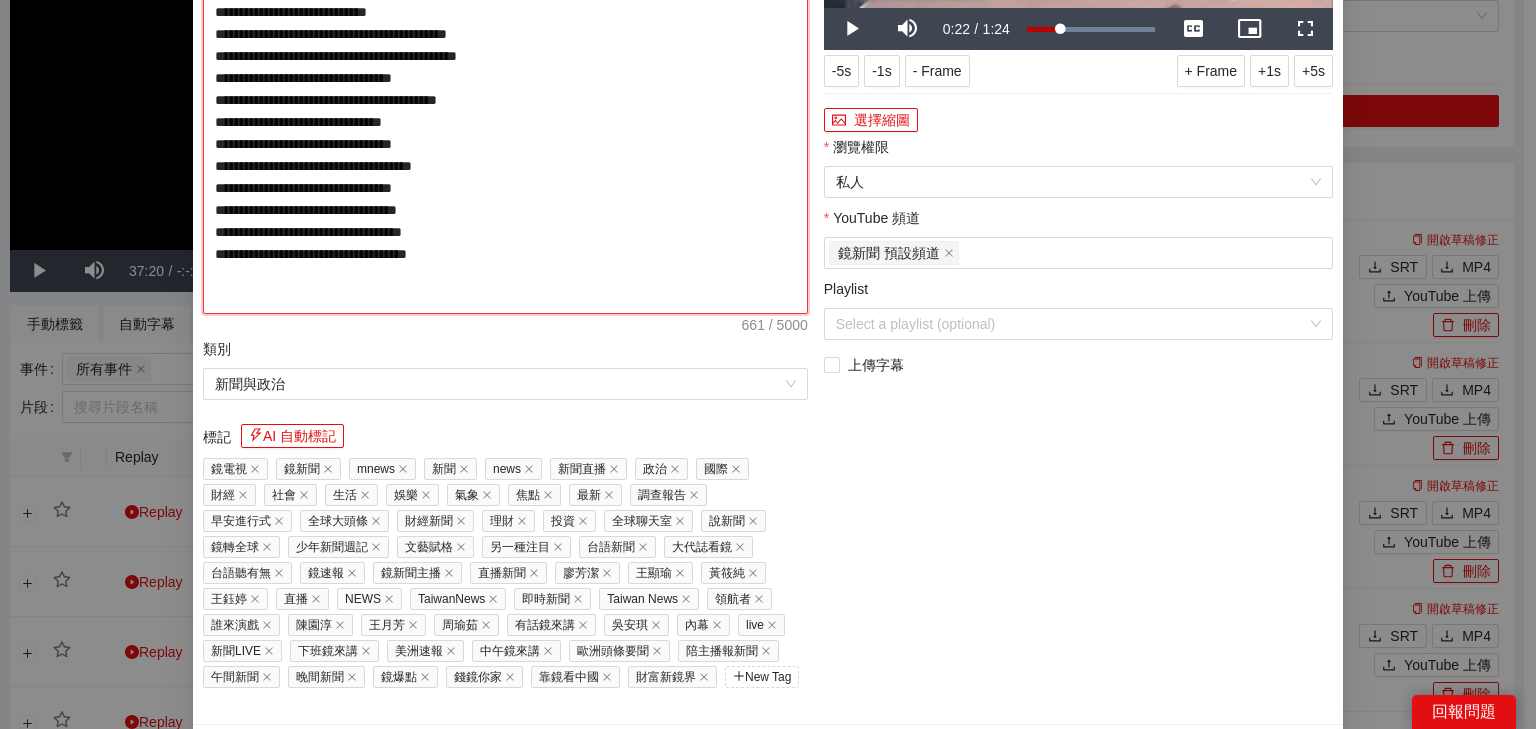 type on "**********" 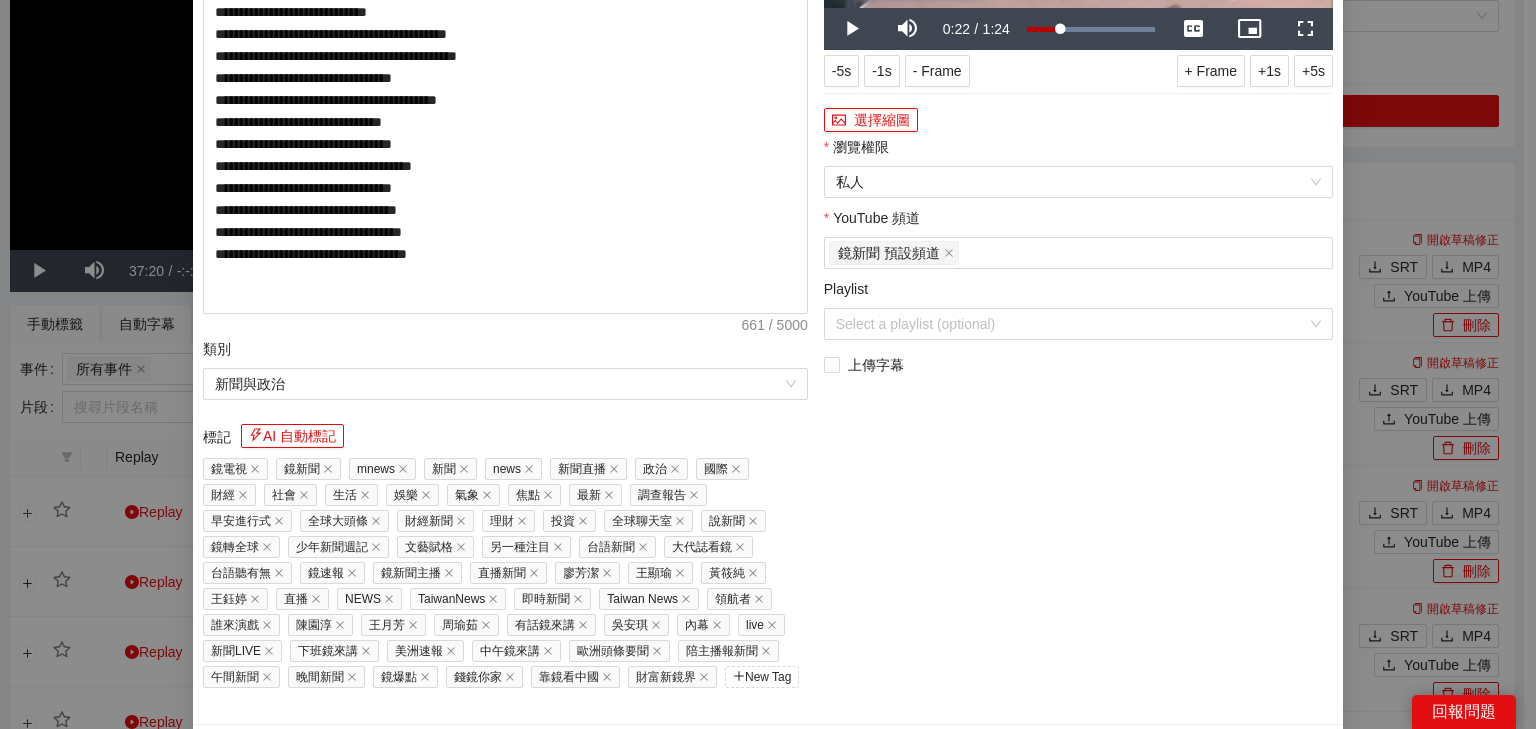 click at bounding box center (1078, -135) 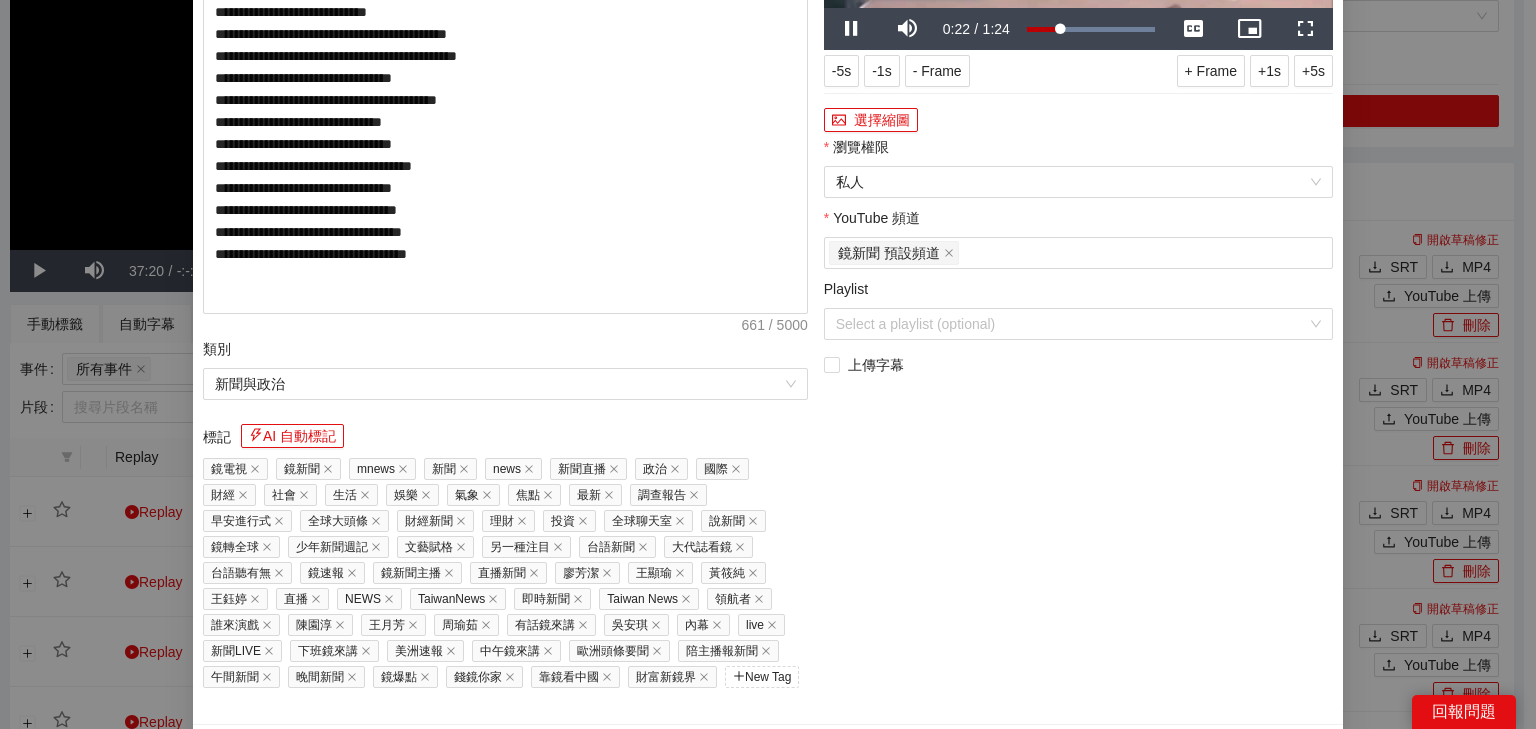 click at bounding box center (1078, -135) 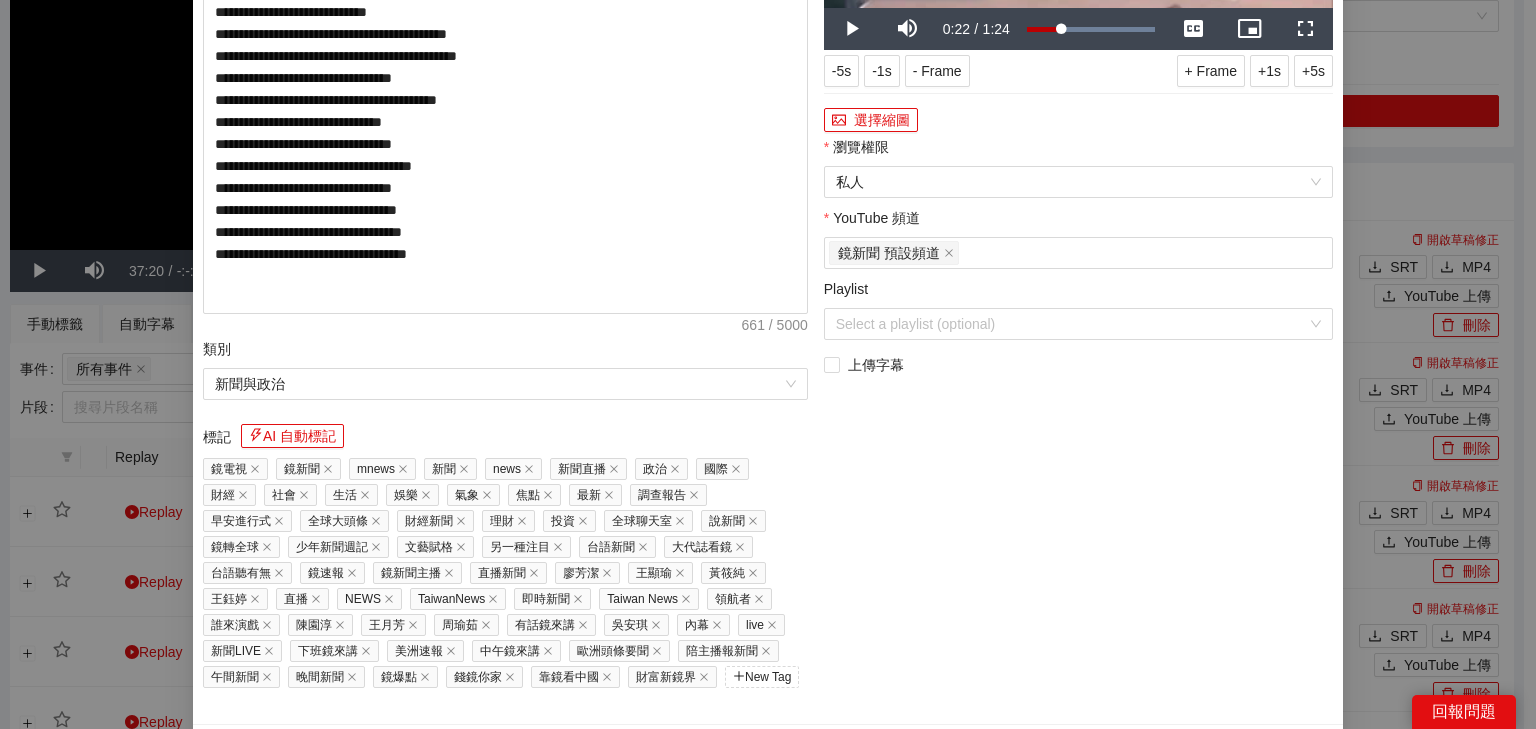 click at bounding box center (1078, -135) 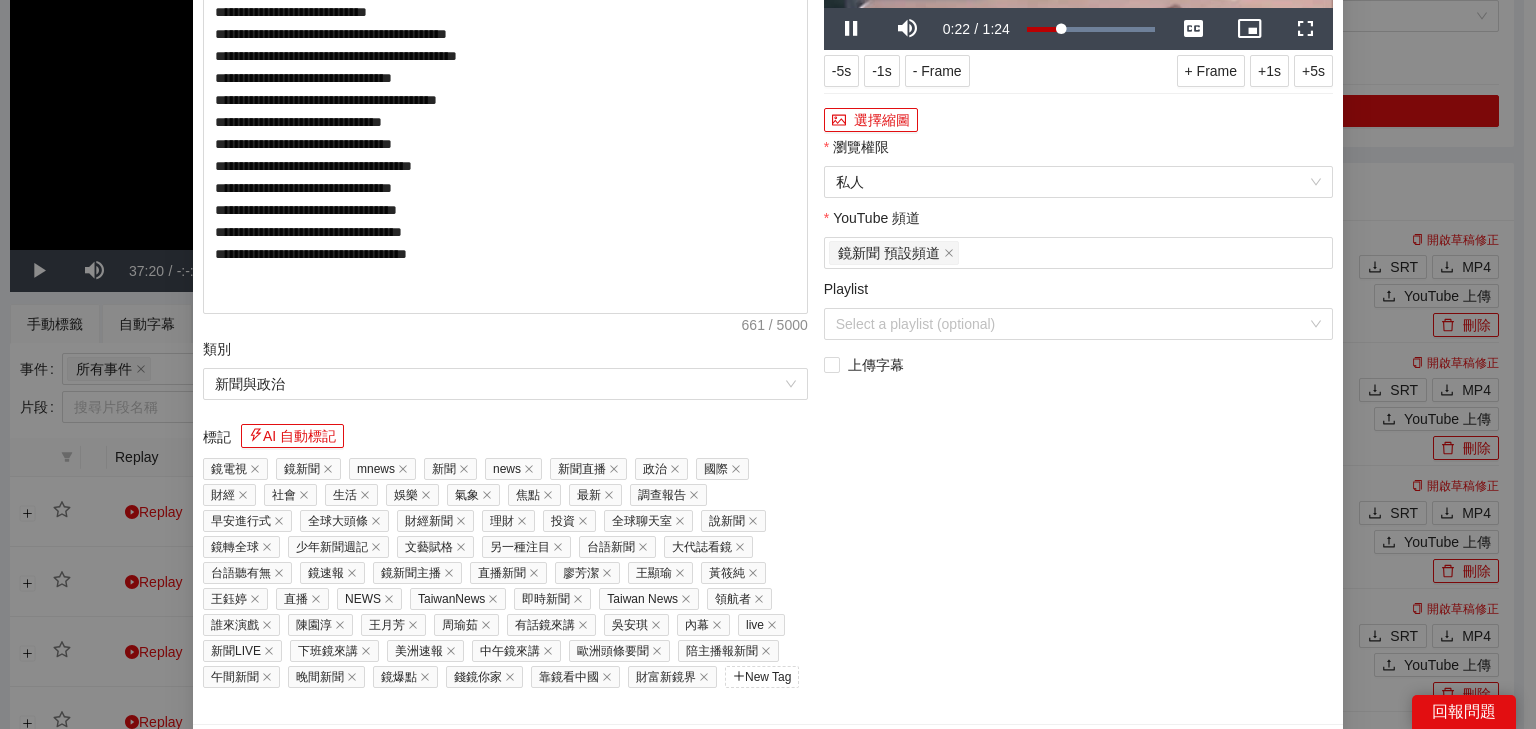 click at bounding box center (1078, -135) 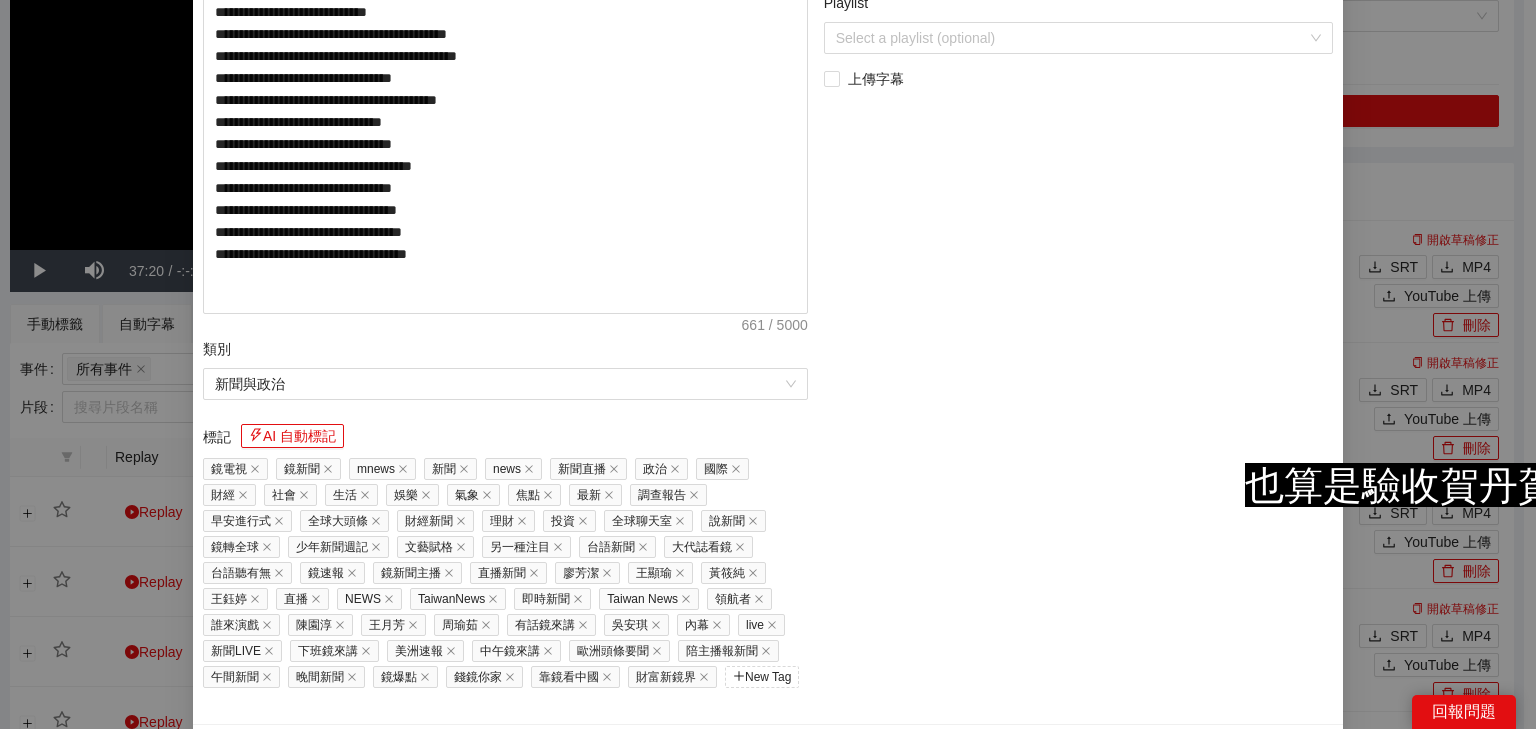 scroll, scrollTop: 0, scrollLeft: 0, axis: both 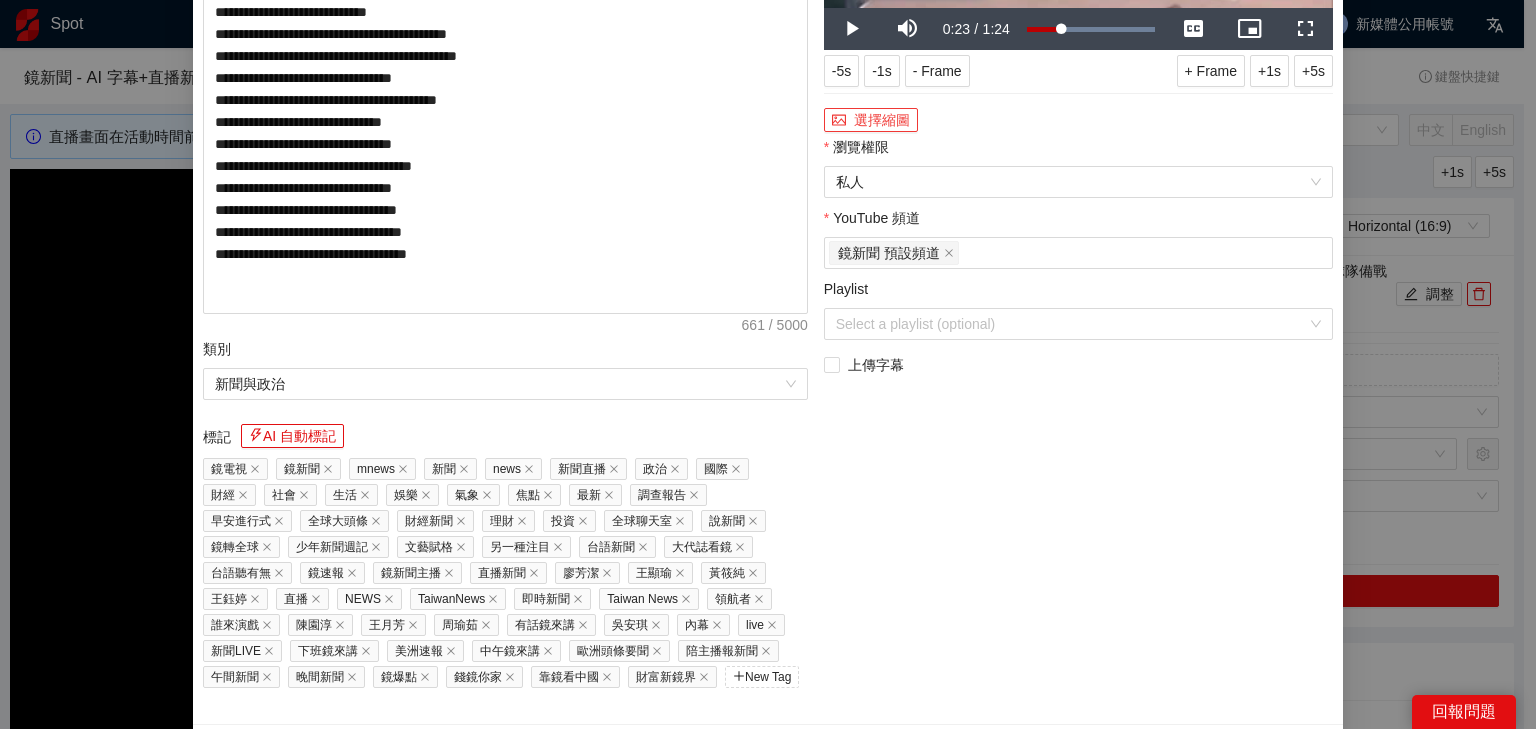 click on "選擇縮圖" at bounding box center (871, 120) 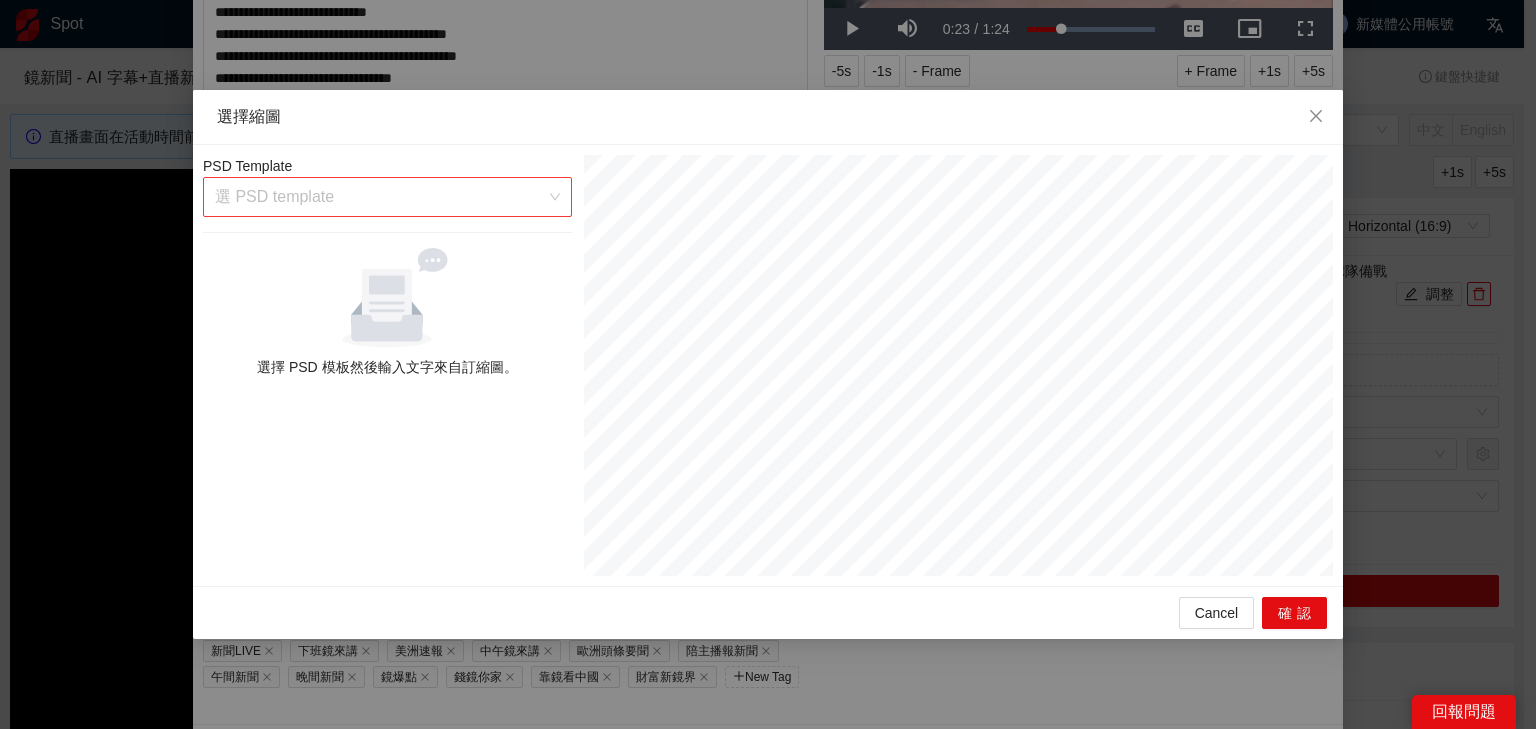 click at bounding box center (380, 197) 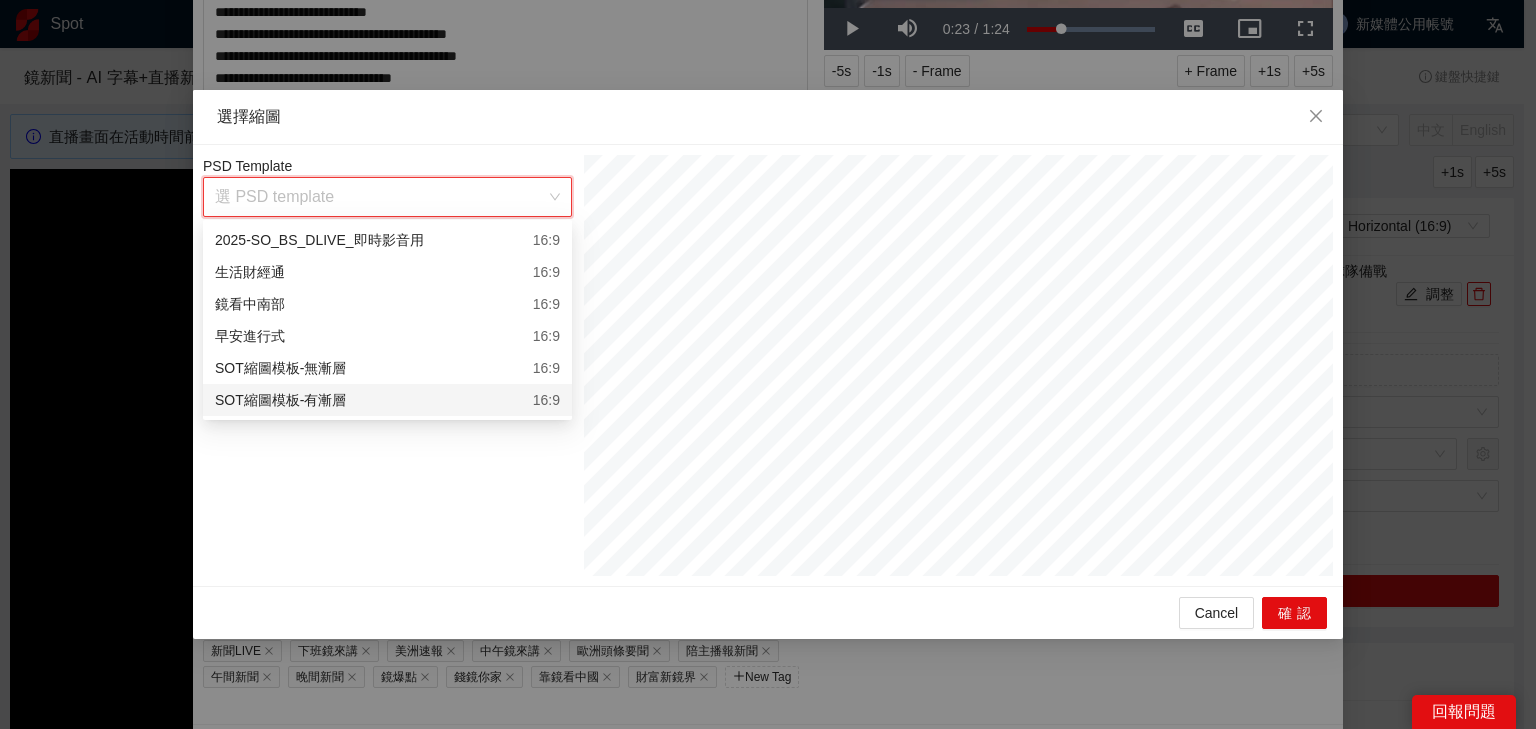 click on "SOT縮圖模板-有漸層 16:9" at bounding box center (387, 400) 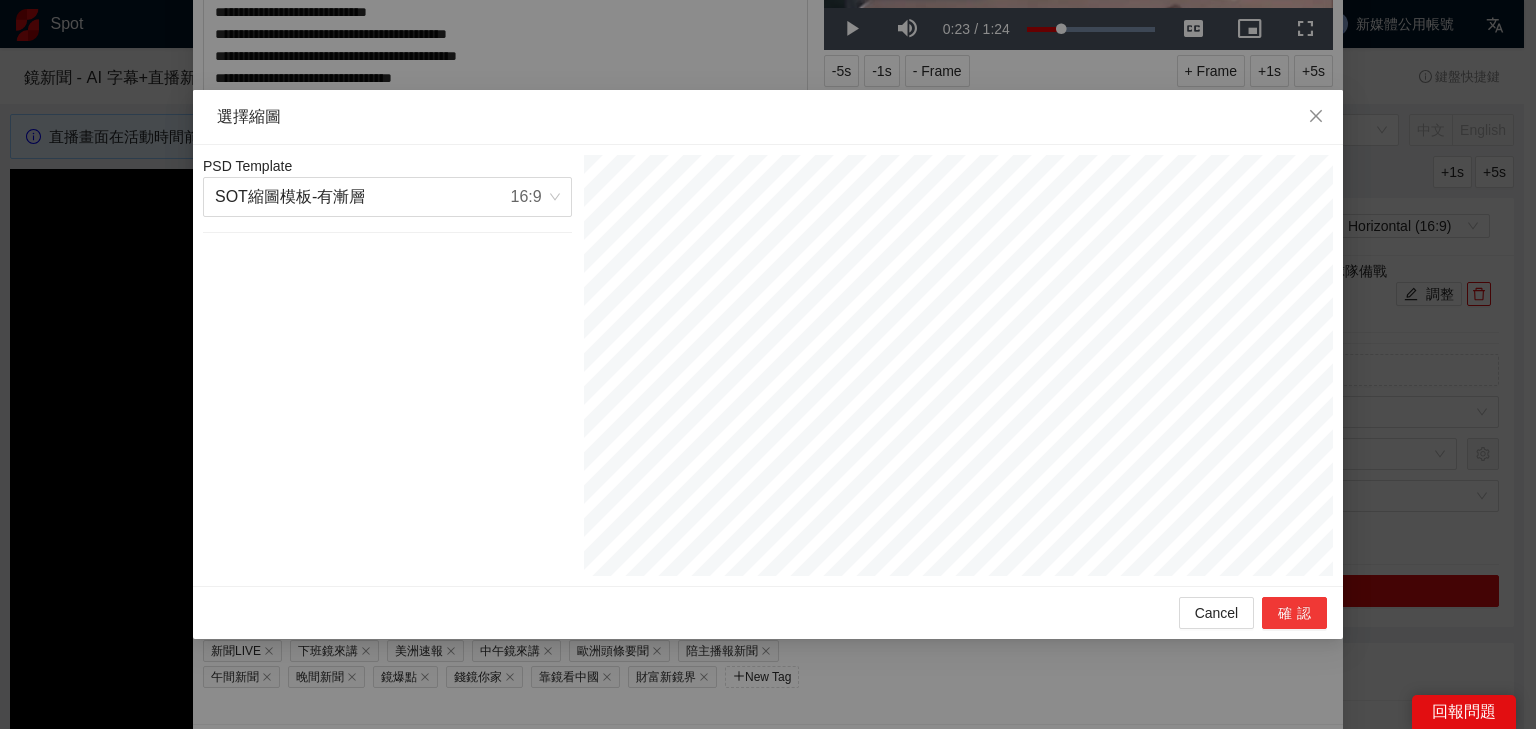 click on "確認" at bounding box center (1294, 613) 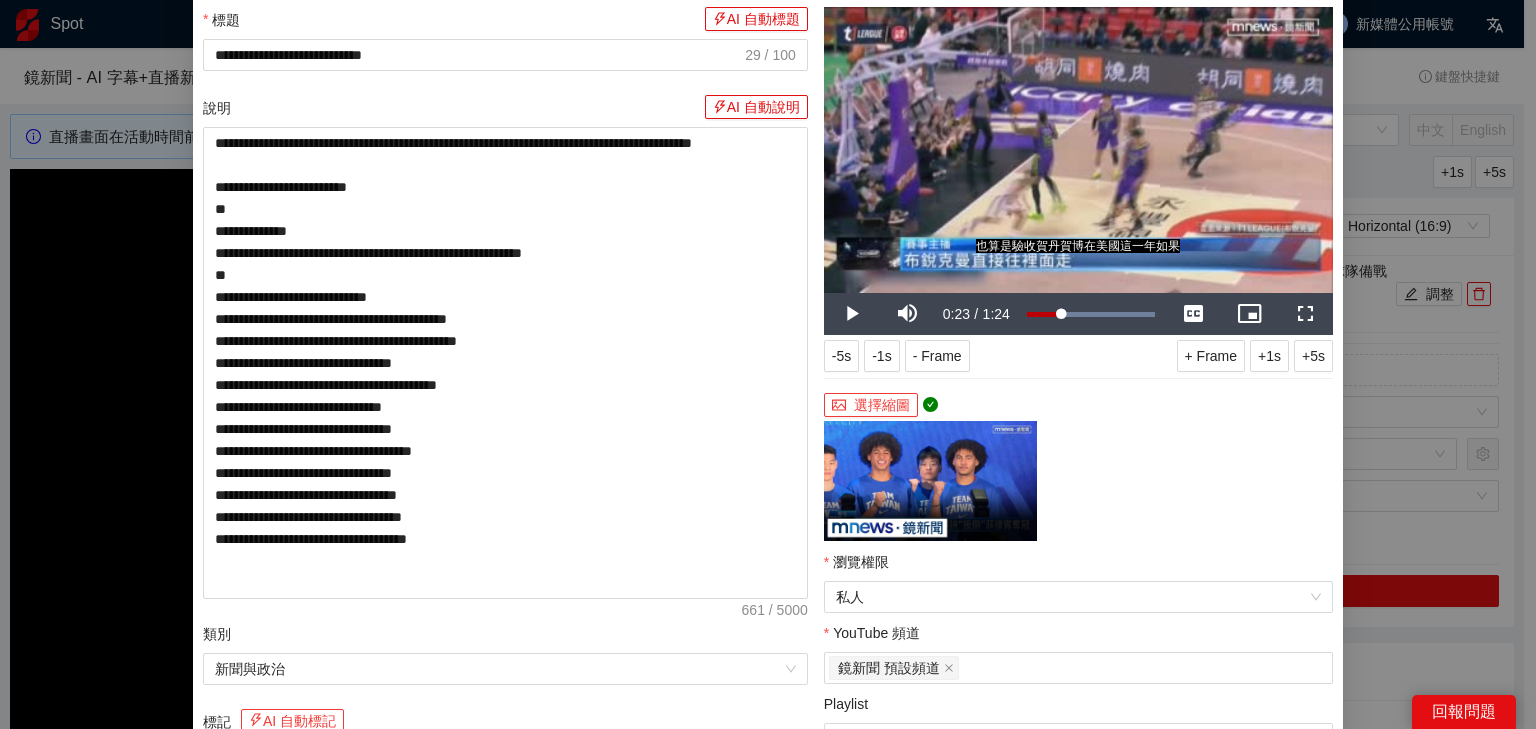 scroll, scrollTop: 160, scrollLeft: 0, axis: vertical 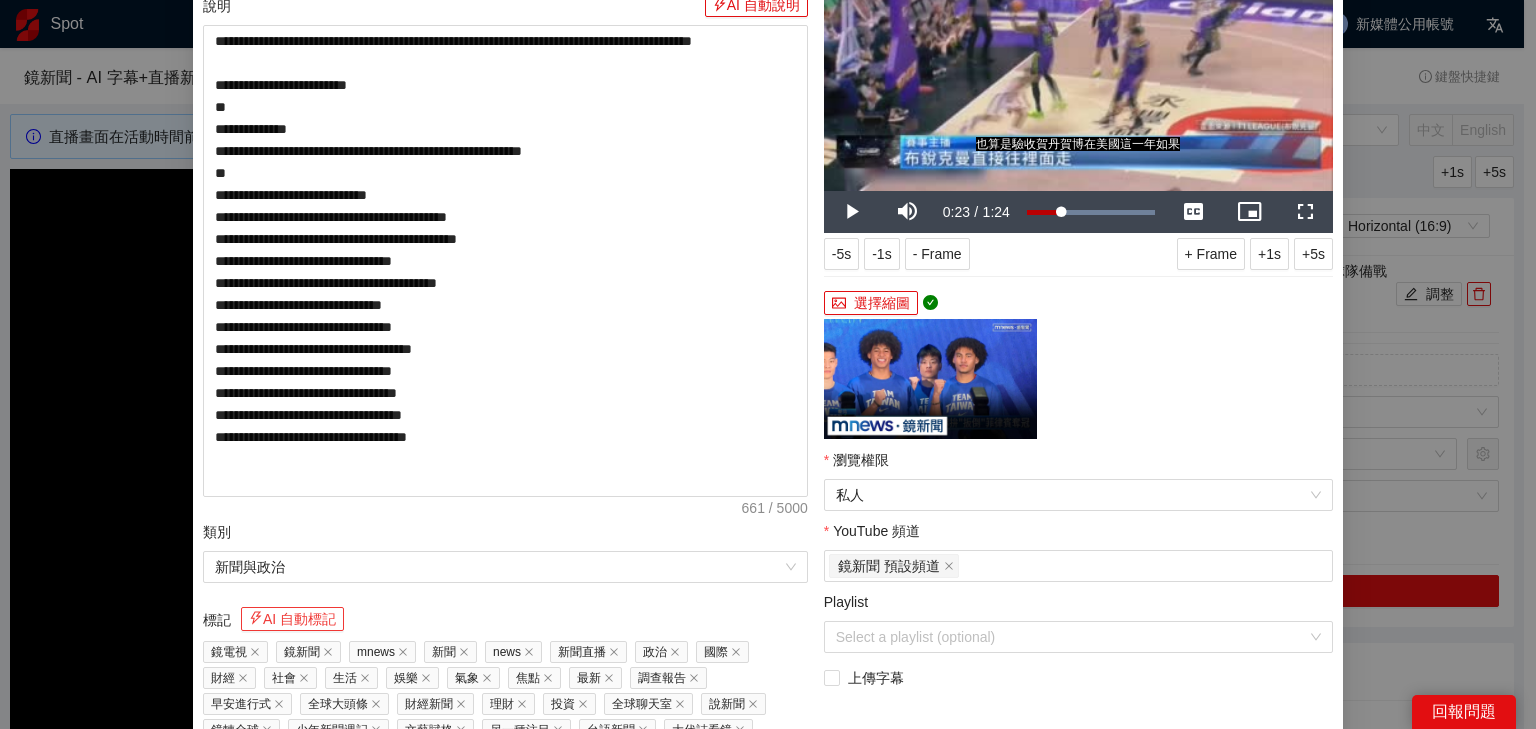 click on "AI 自動標記" at bounding box center [292, 619] 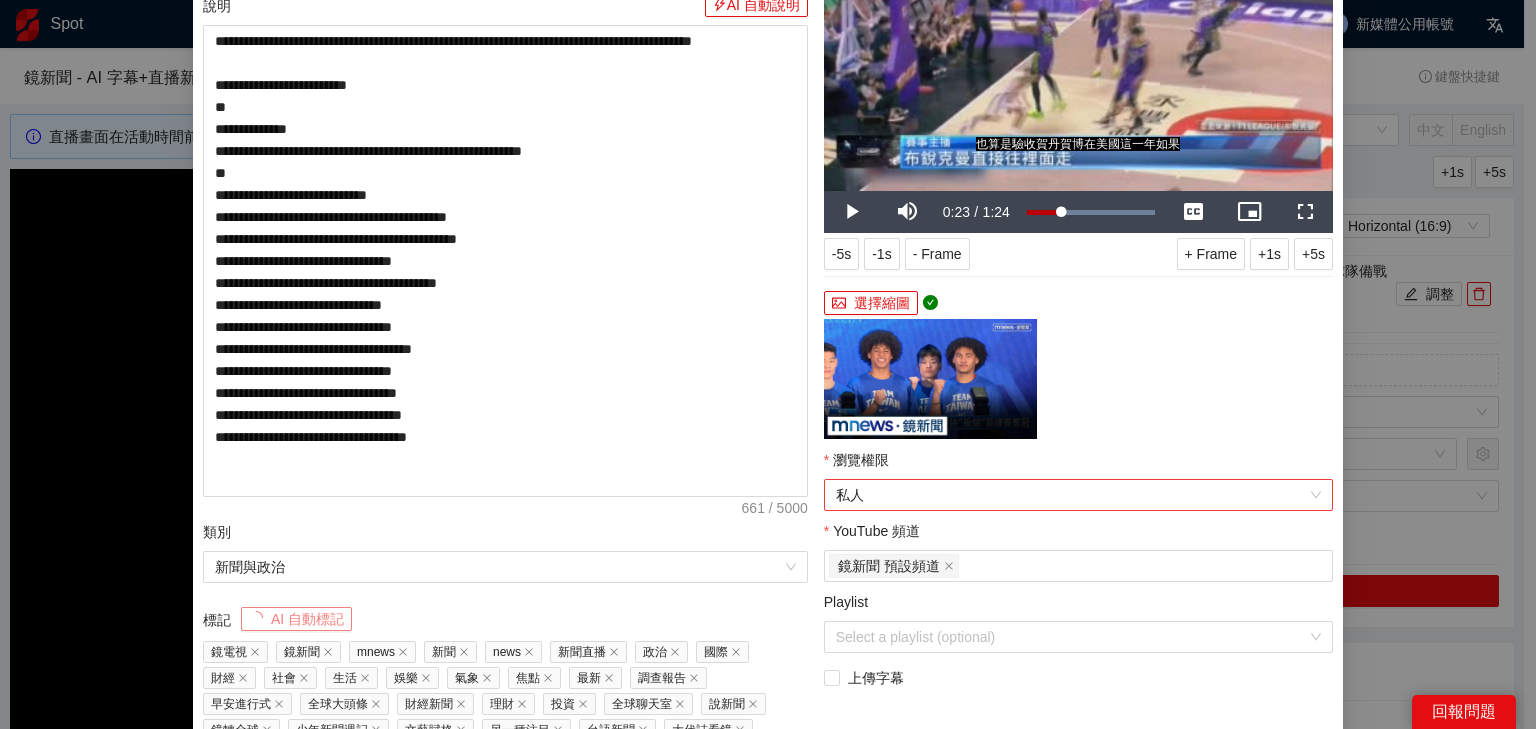 click on "私人" at bounding box center [1078, 495] 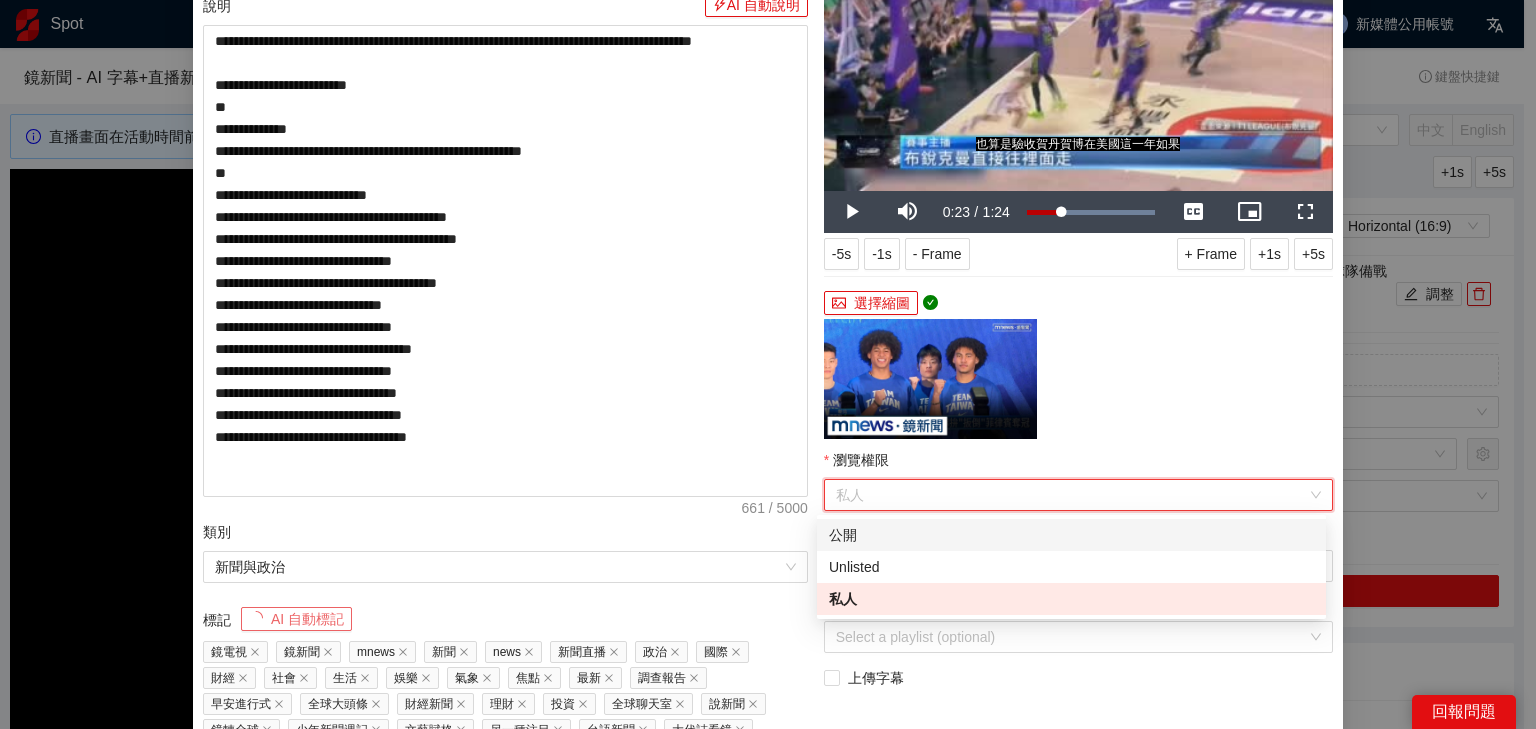 click on "公開" at bounding box center (1071, 535) 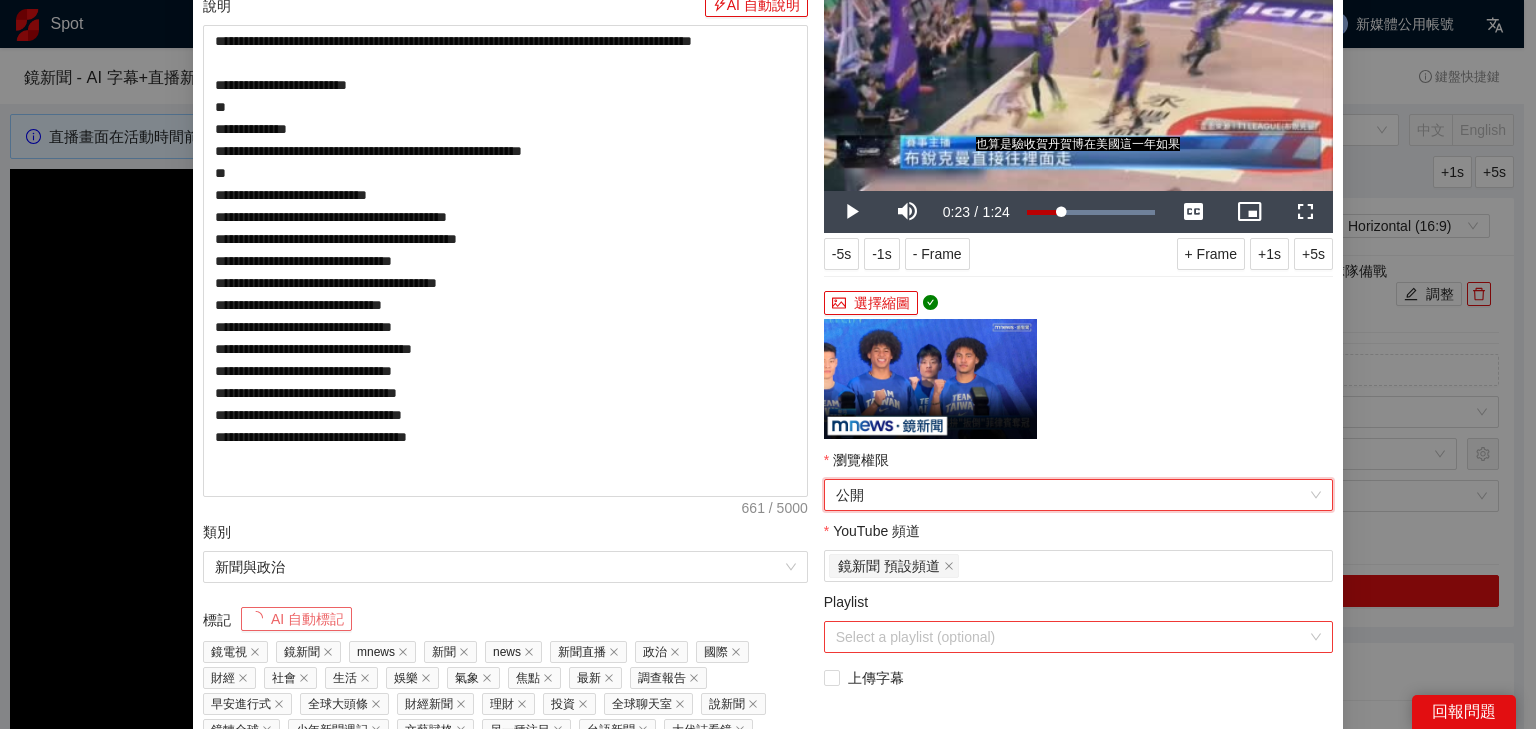 click on "Playlist" at bounding box center (1071, 637) 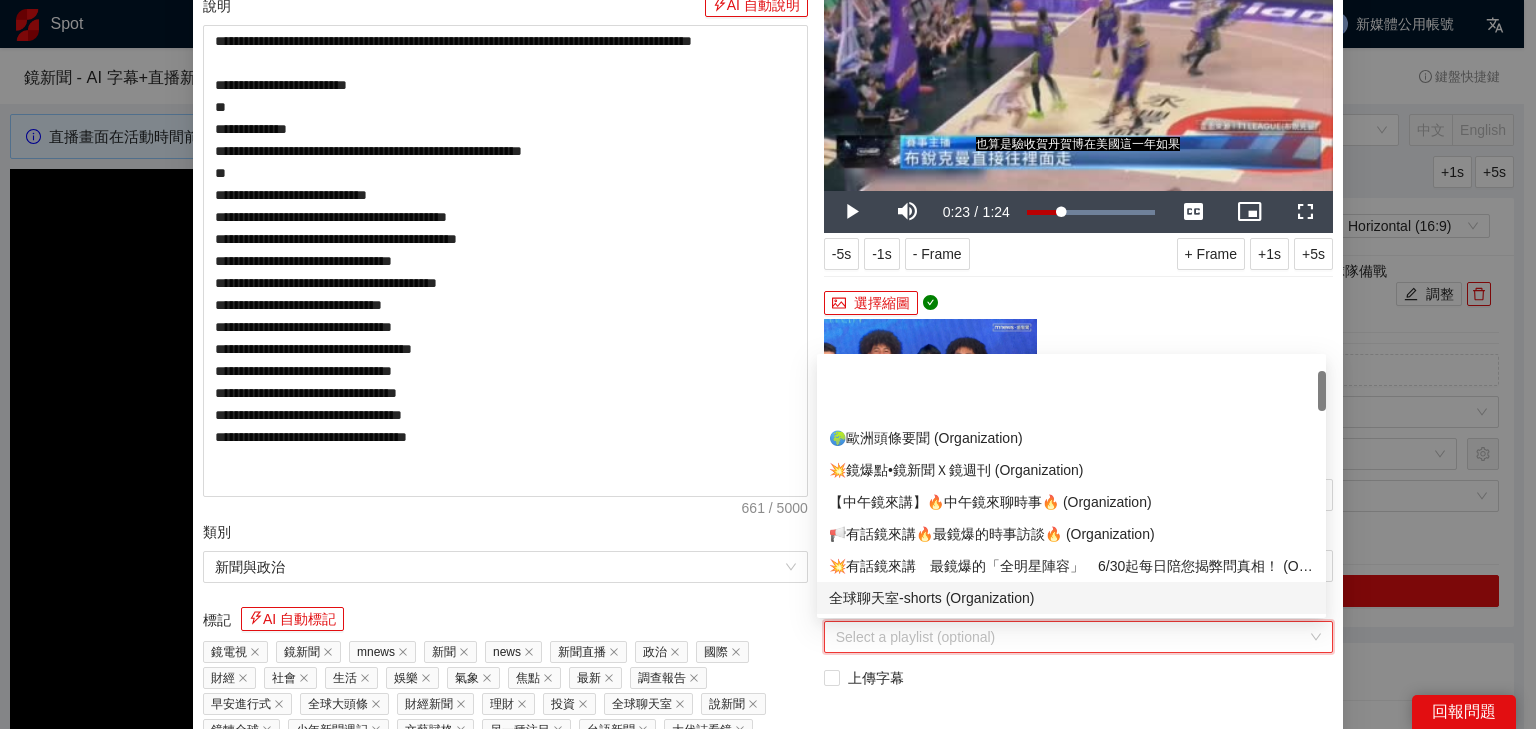 scroll, scrollTop: 160, scrollLeft: 0, axis: vertical 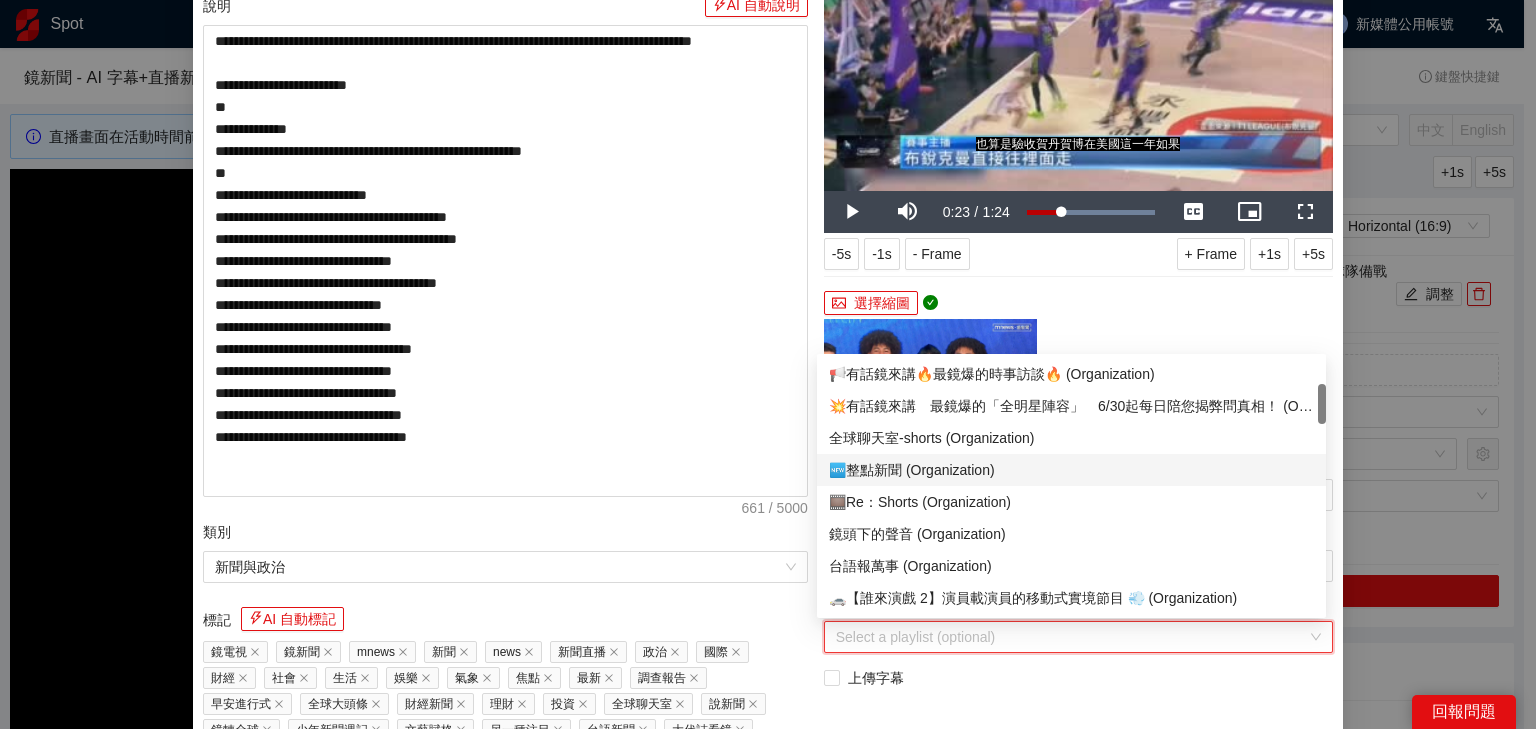 click on "🆕整點新聞 (Organization)" at bounding box center [1071, 470] 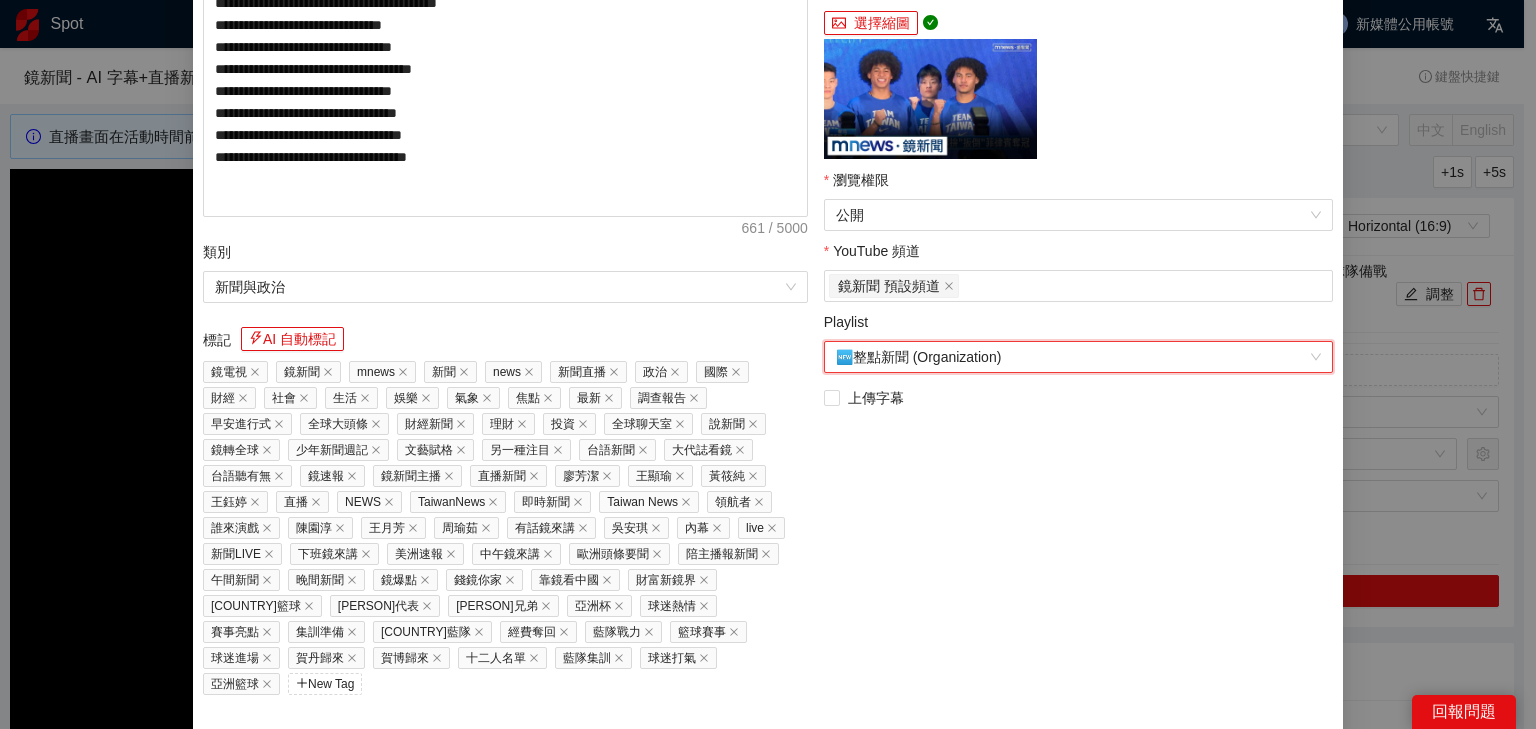 scroll, scrollTop: 464, scrollLeft: 0, axis: vertical 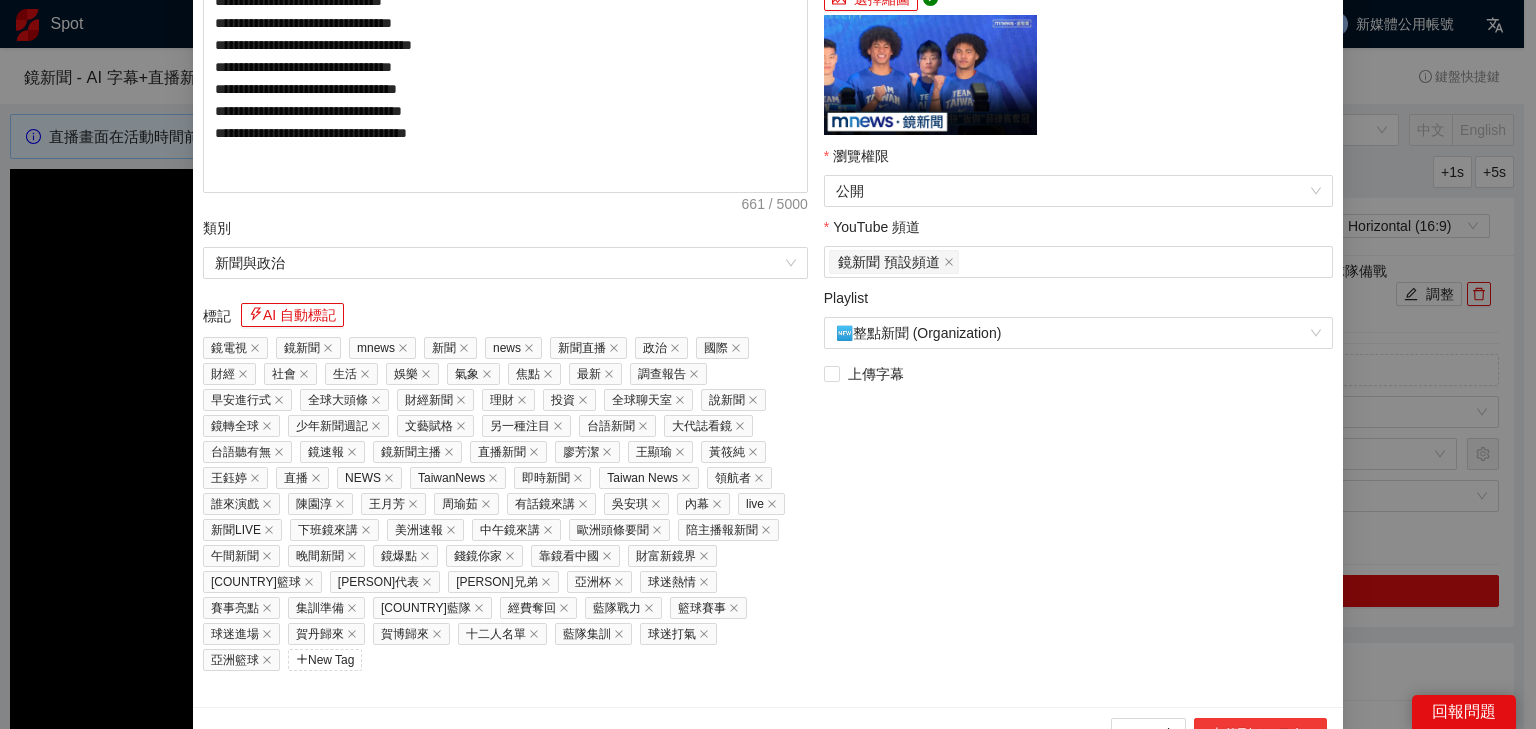 click on "上傳到 YouTube" at bounding box center (1260, 734) 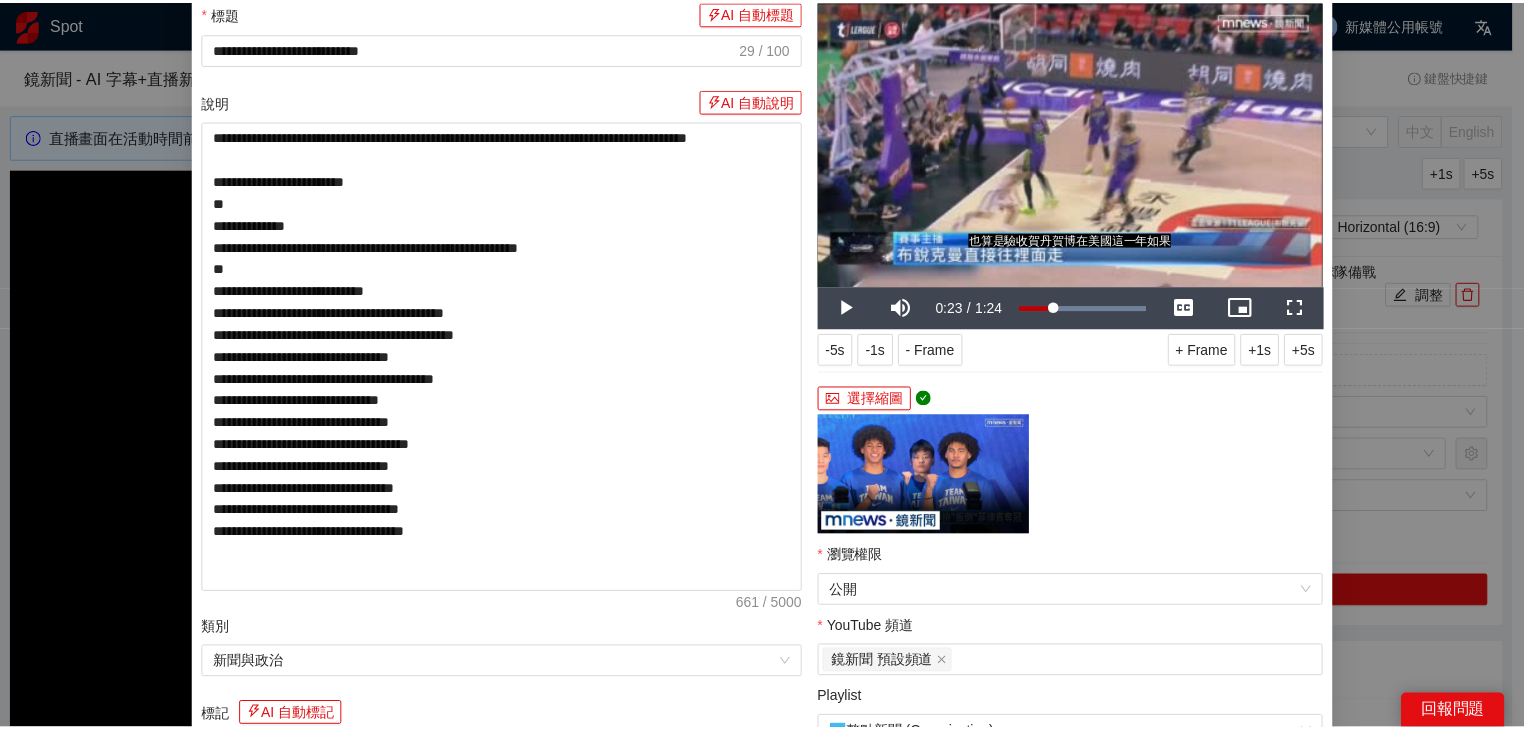 scroll, scrollTop: 0, scrollLeft: 0, axis: both 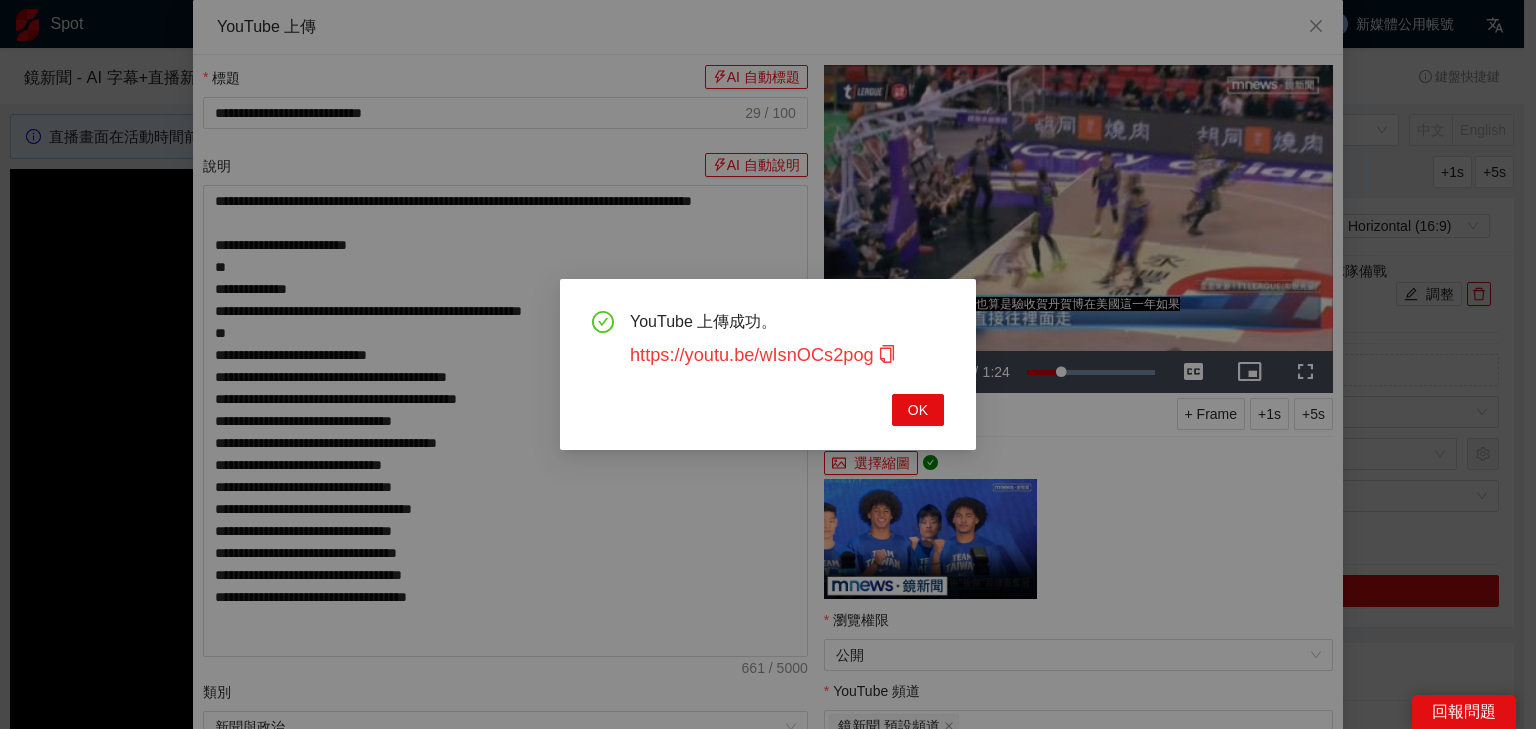 click 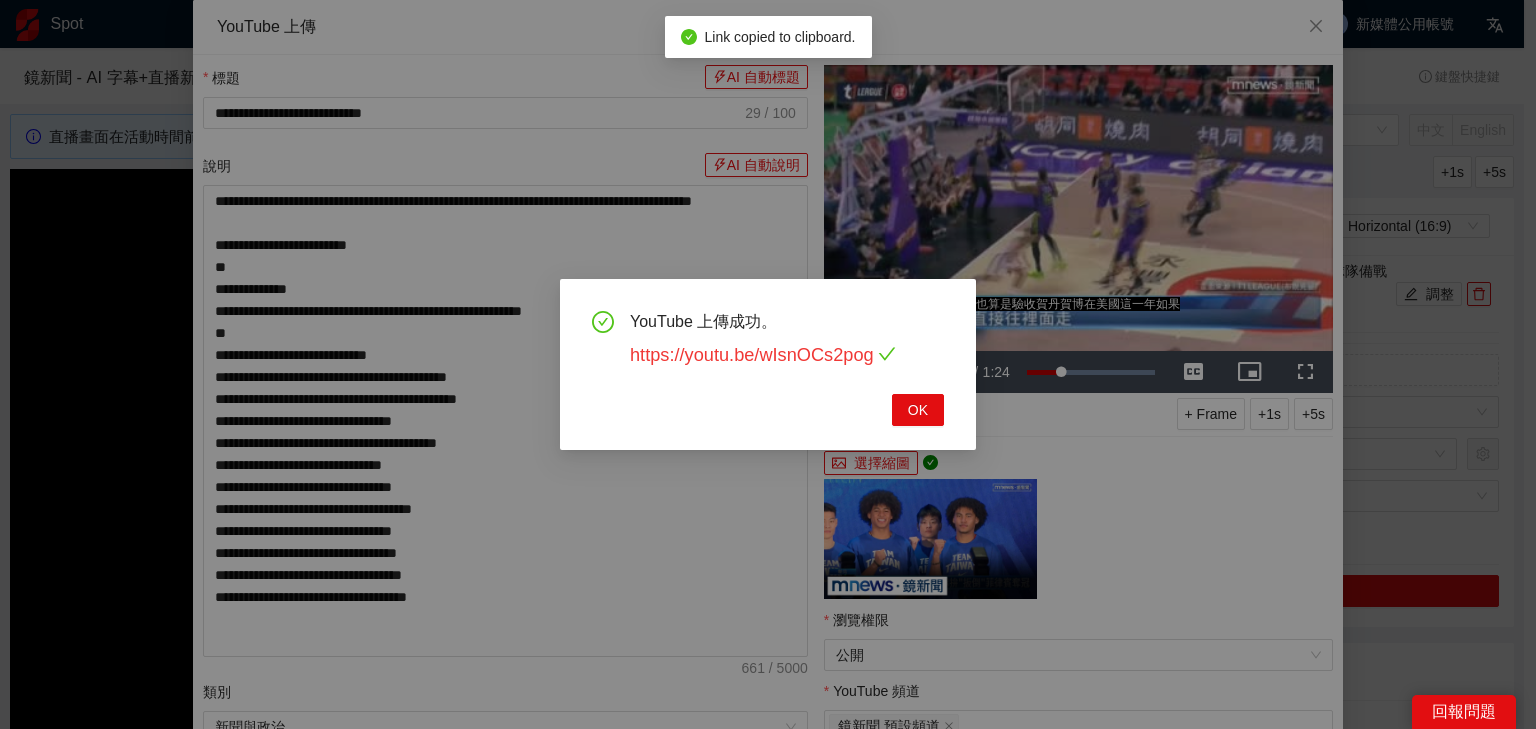 click on "https://youtu.be/wIsnOCs2pog" at bounding box center [763, 355] 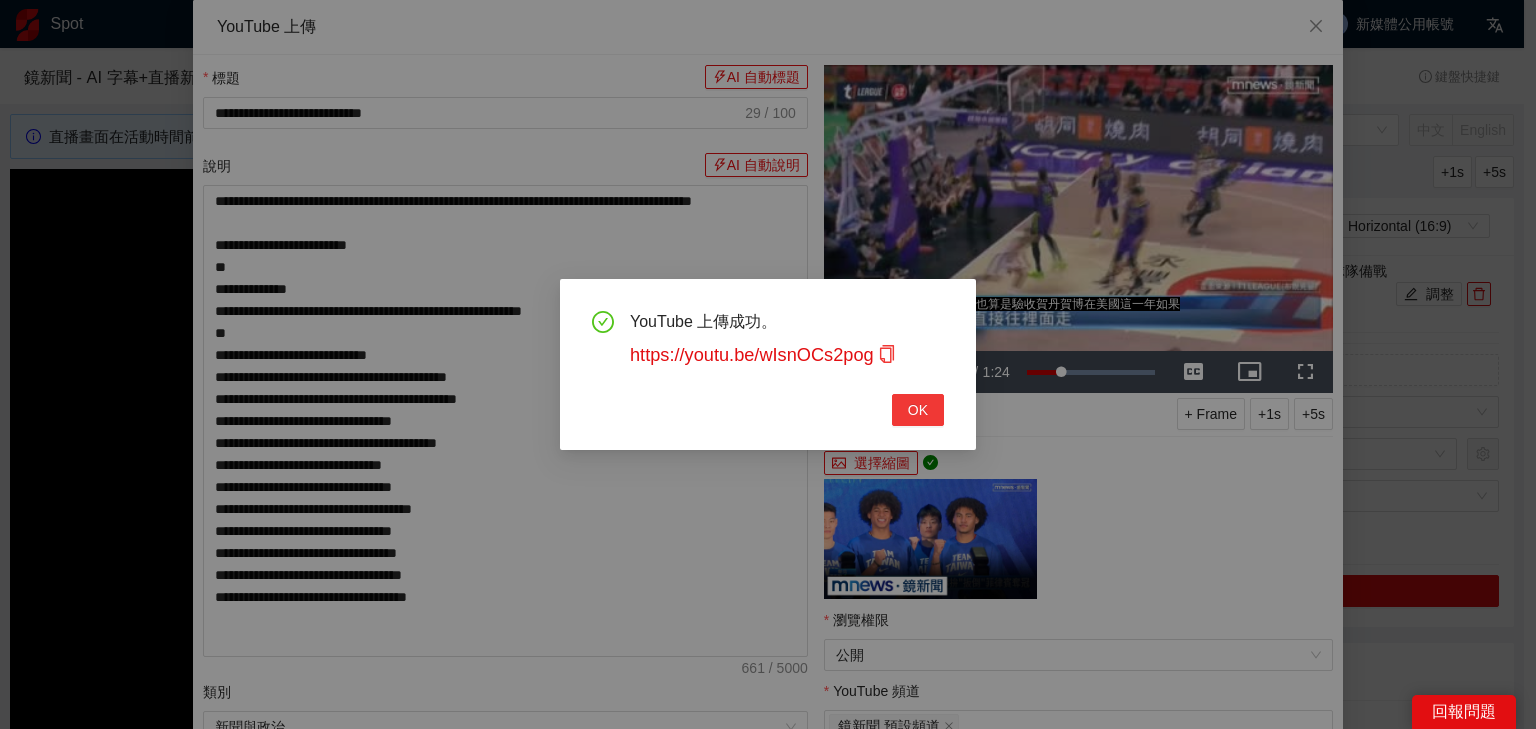 click on "OK" at bounding box center (918, 410) 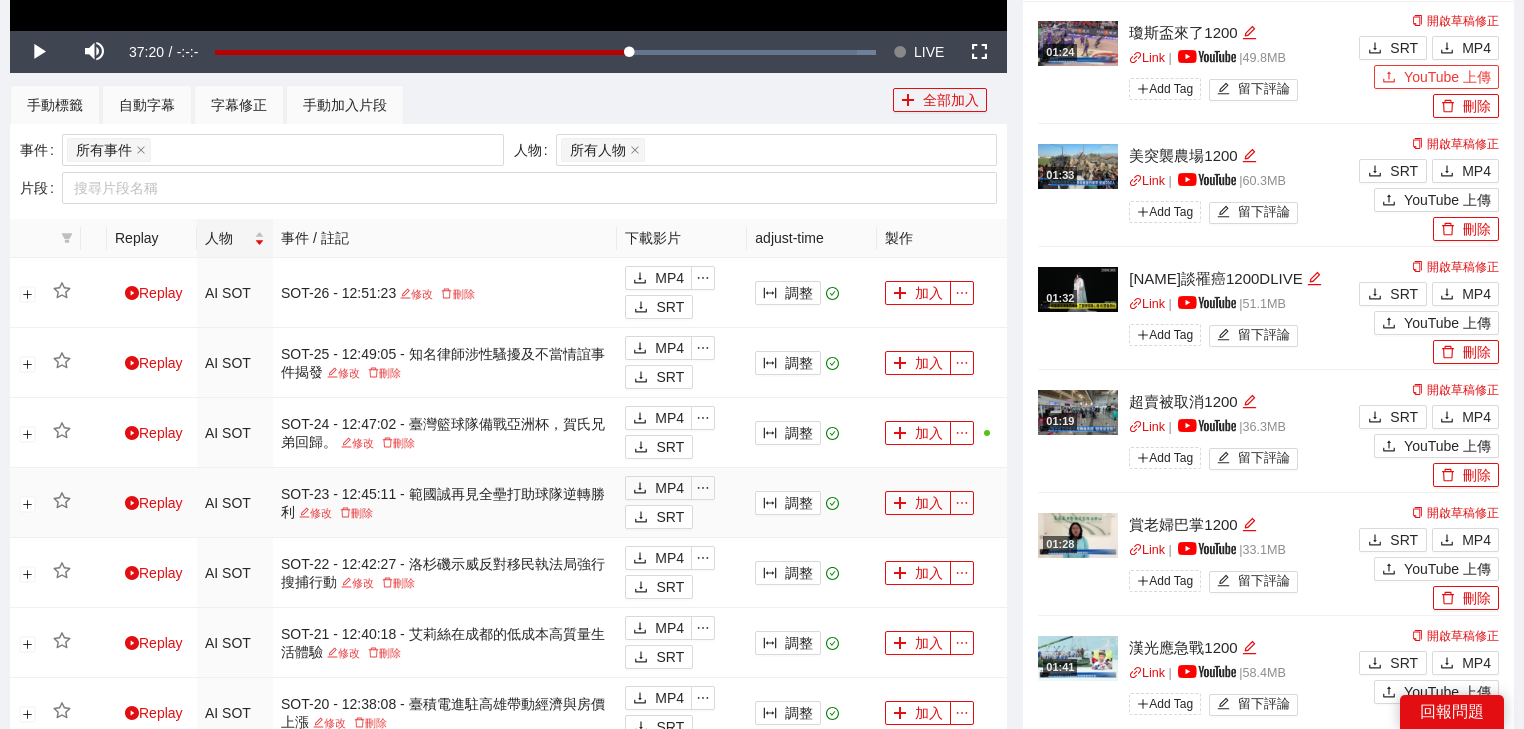 scroll, scrollTop: 800, scrollLeft: 0, axis: vertical 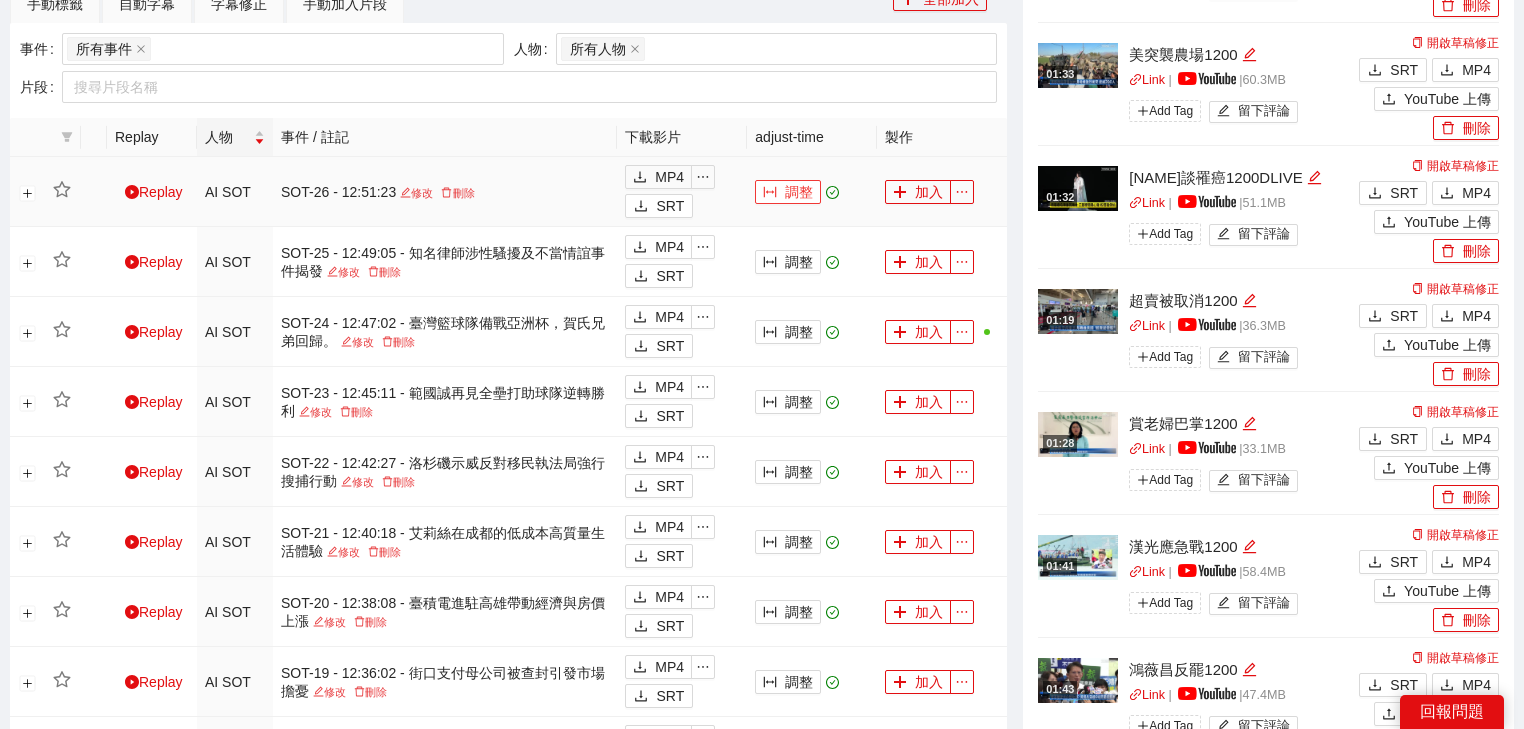 click 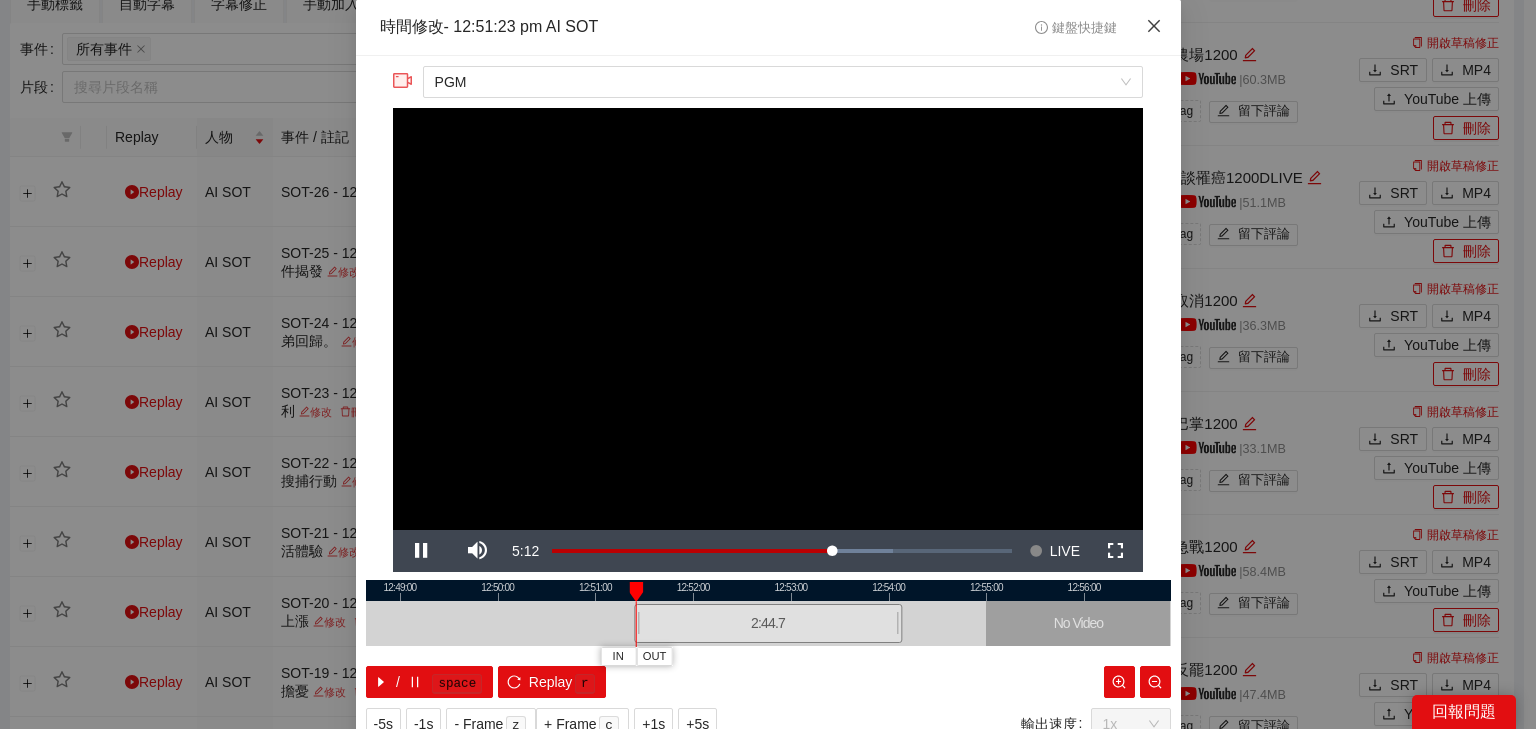 click 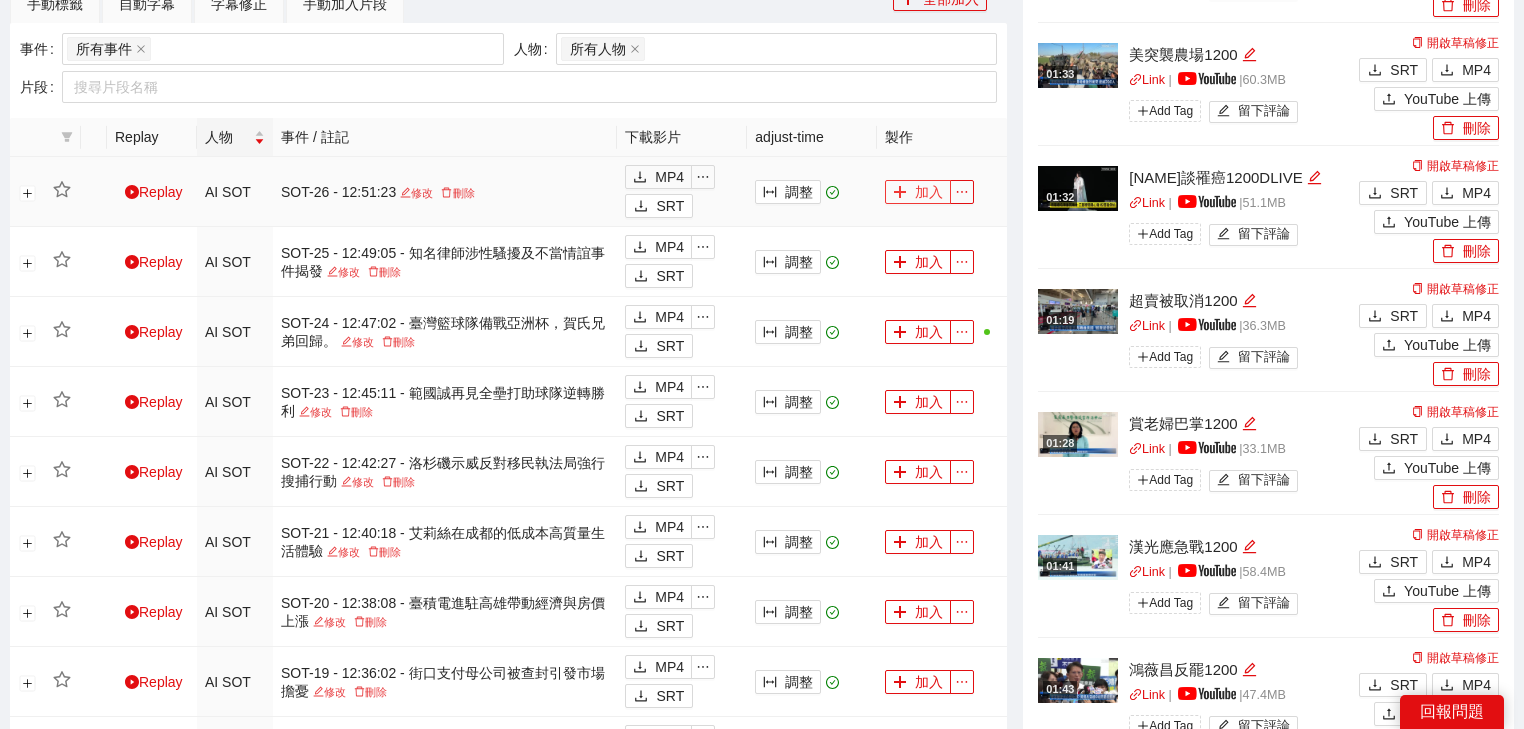 click on "加入" at bounding box center (918, 192) 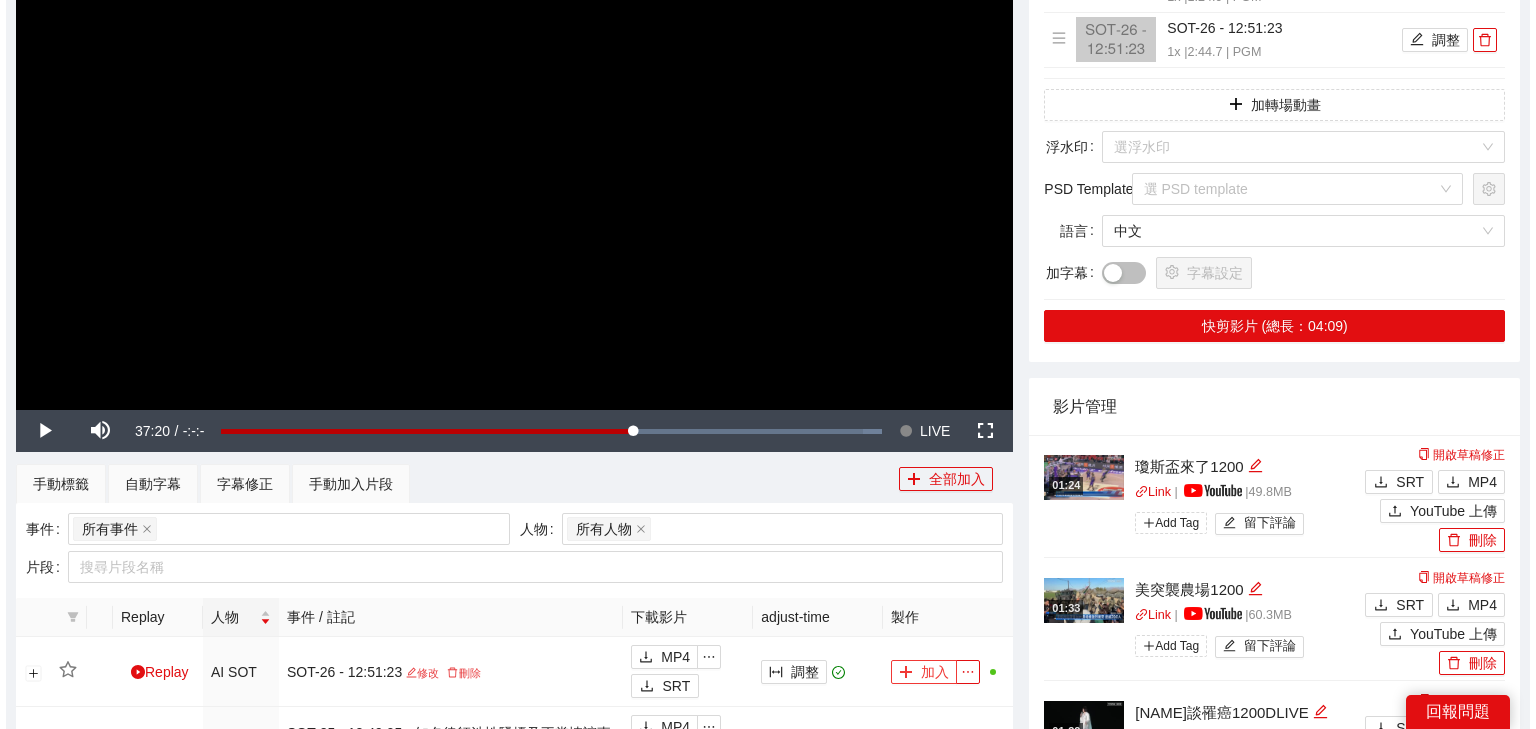 scroll, scrollTop: 0, scrollLeft: 0, axis: both 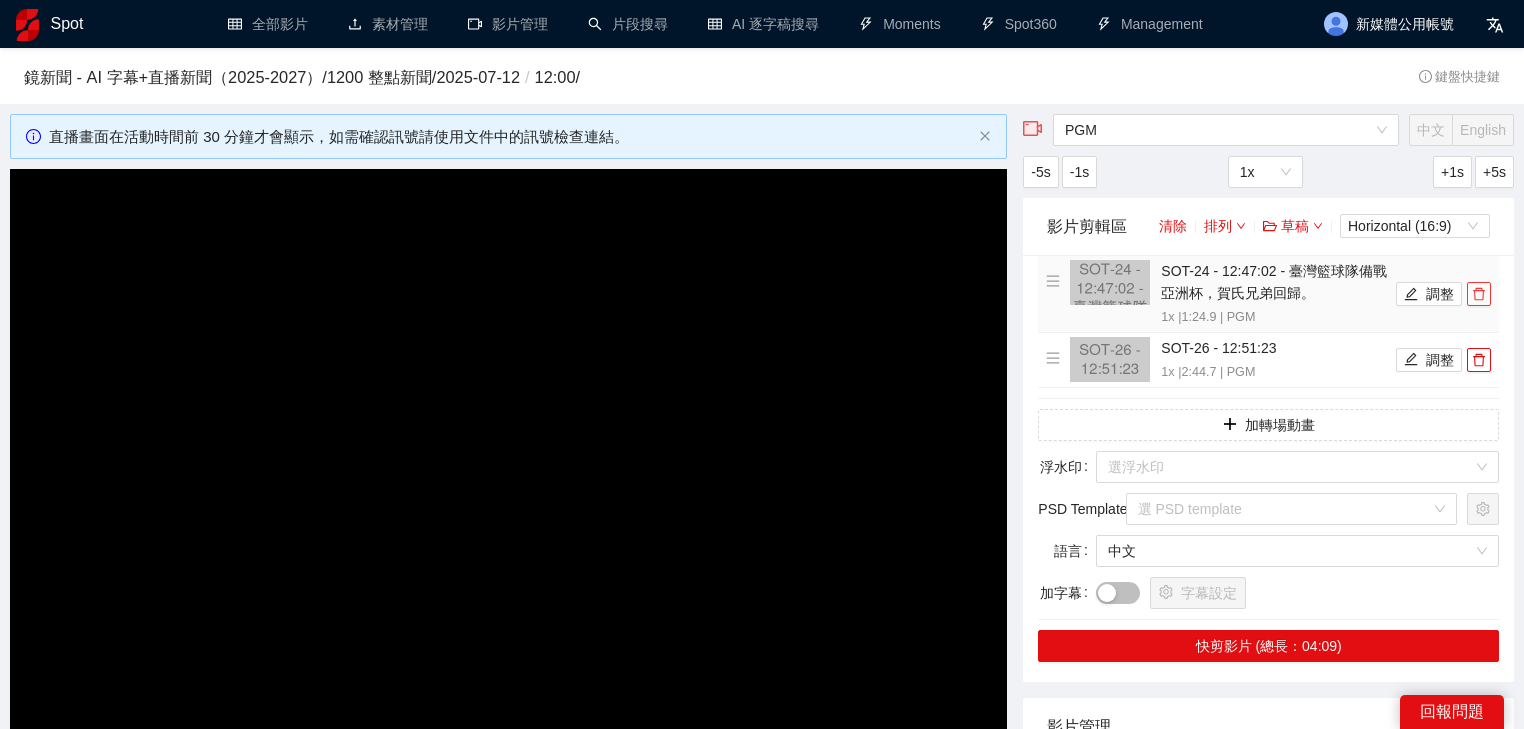 click 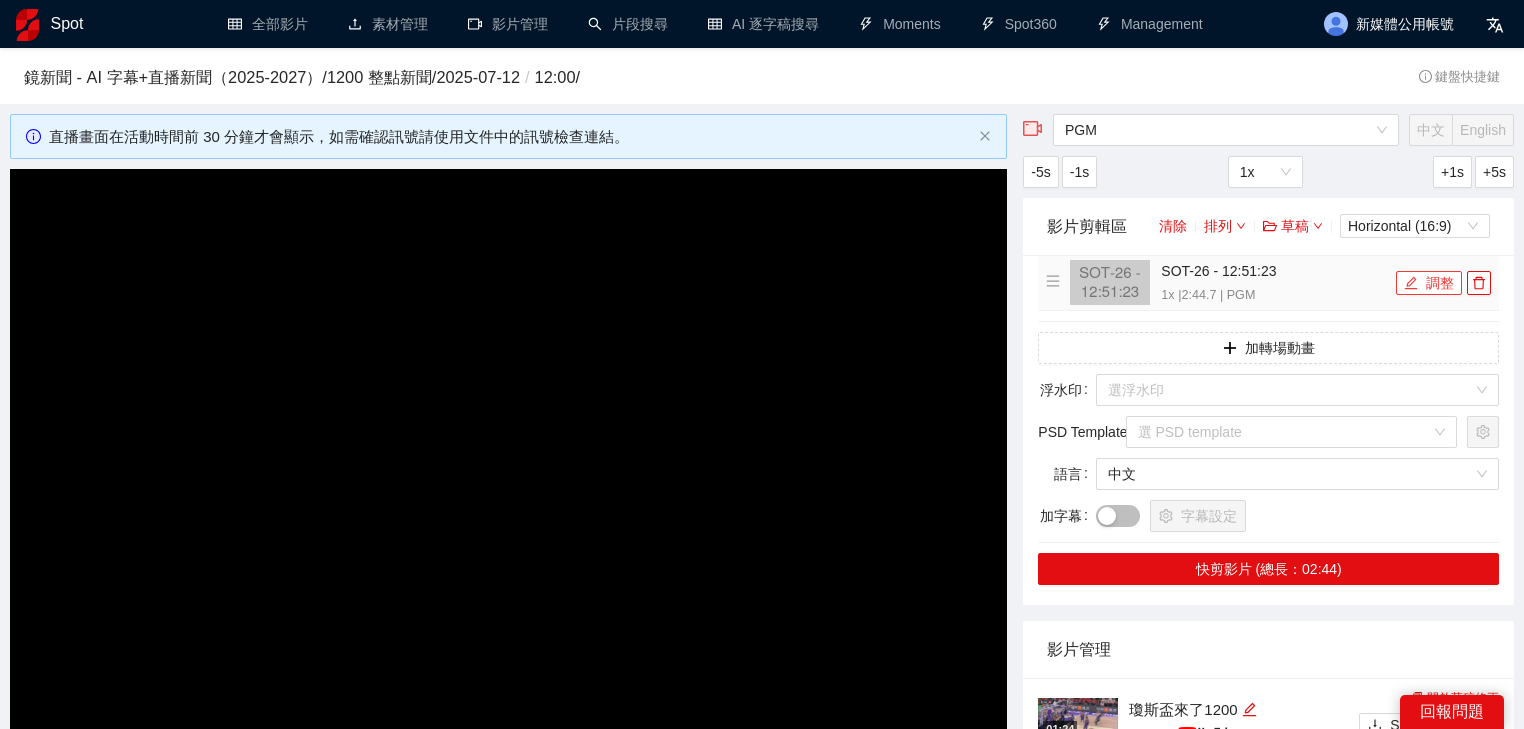 click on "調整" at bounding box center [1429, 283] 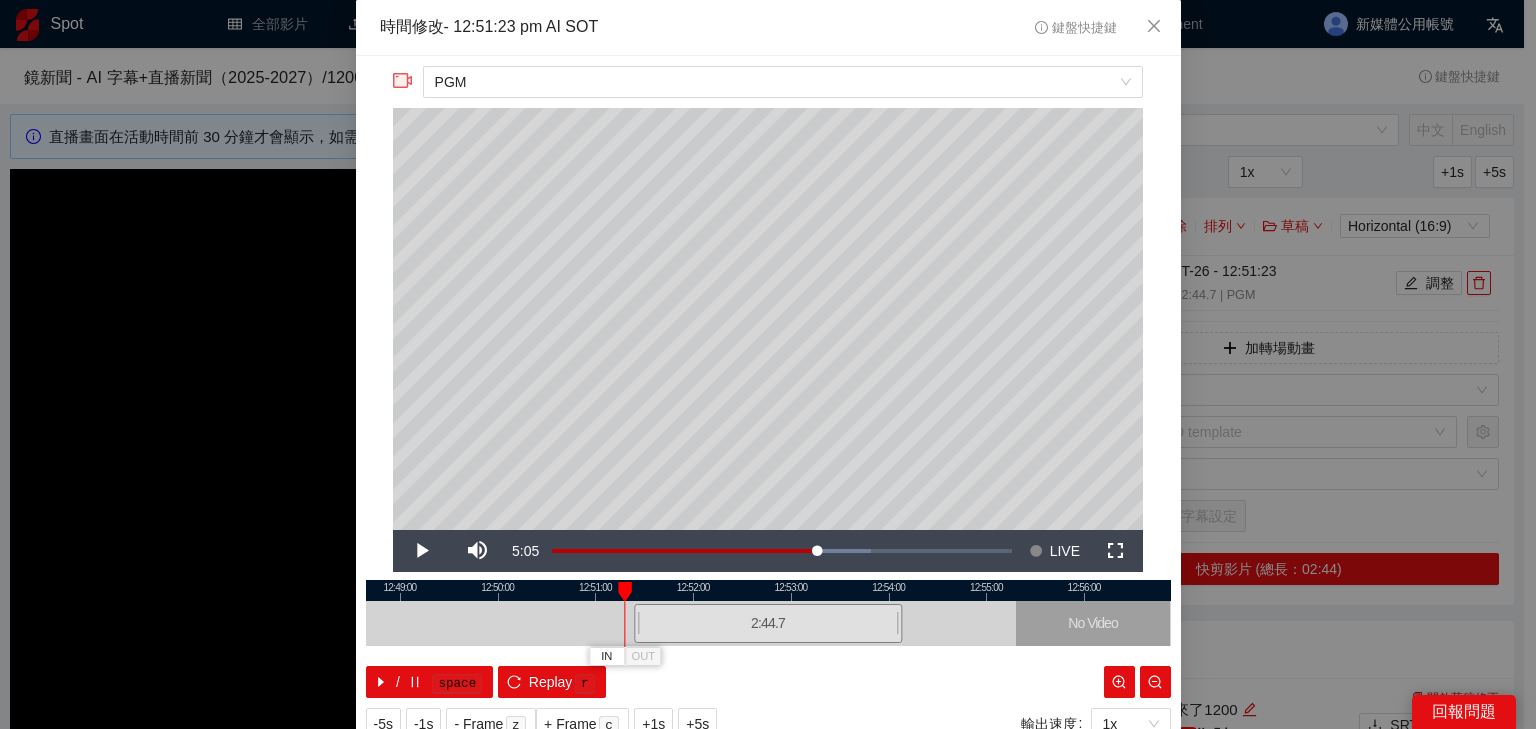 drag, startPoint x: 628, startPoint y: 589, endPoint x: 617, endPoint y: 590, distance: 11.045361 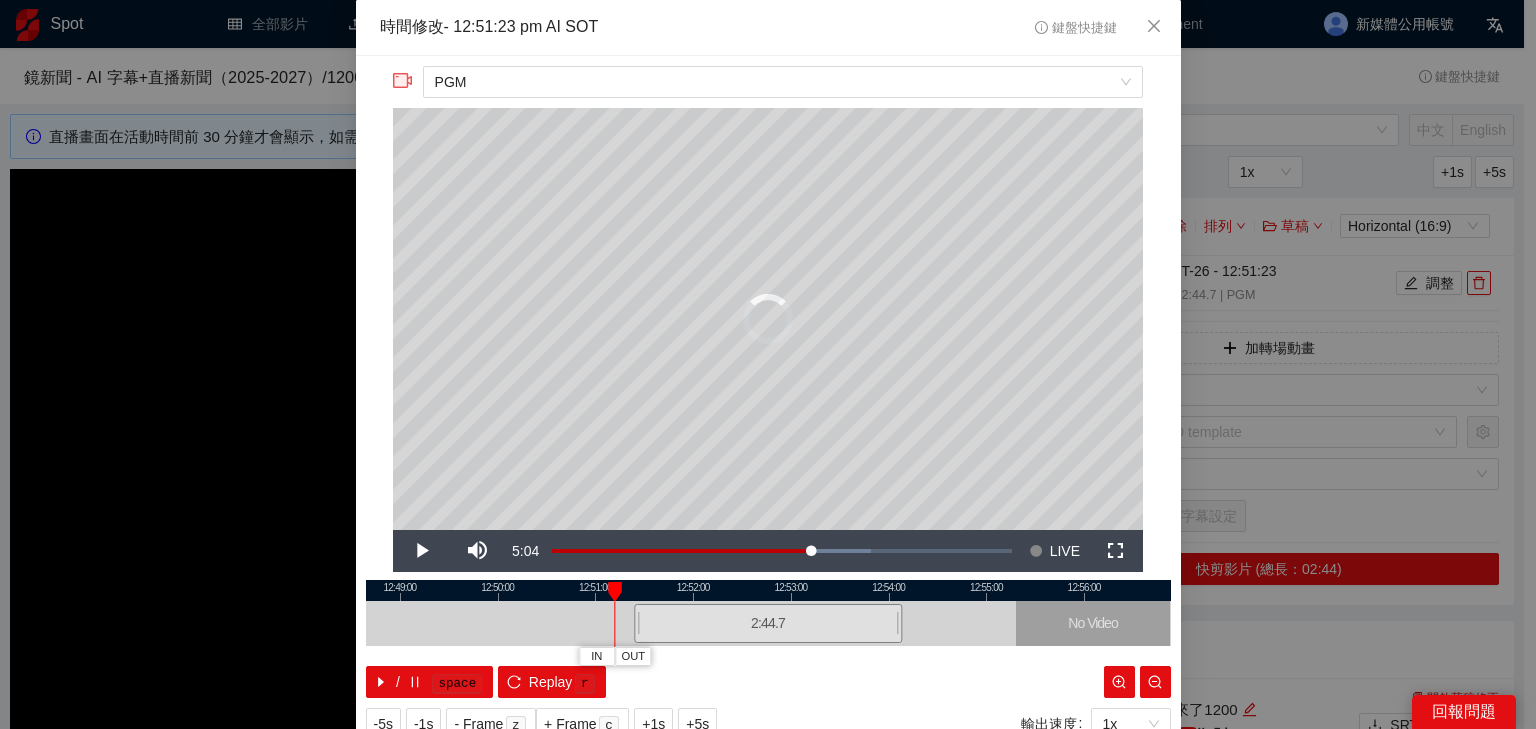 drag, startPoint x: 614, startPoint y: 586, endPoint x: 613, endPoint y: 596, distance: 10.049875 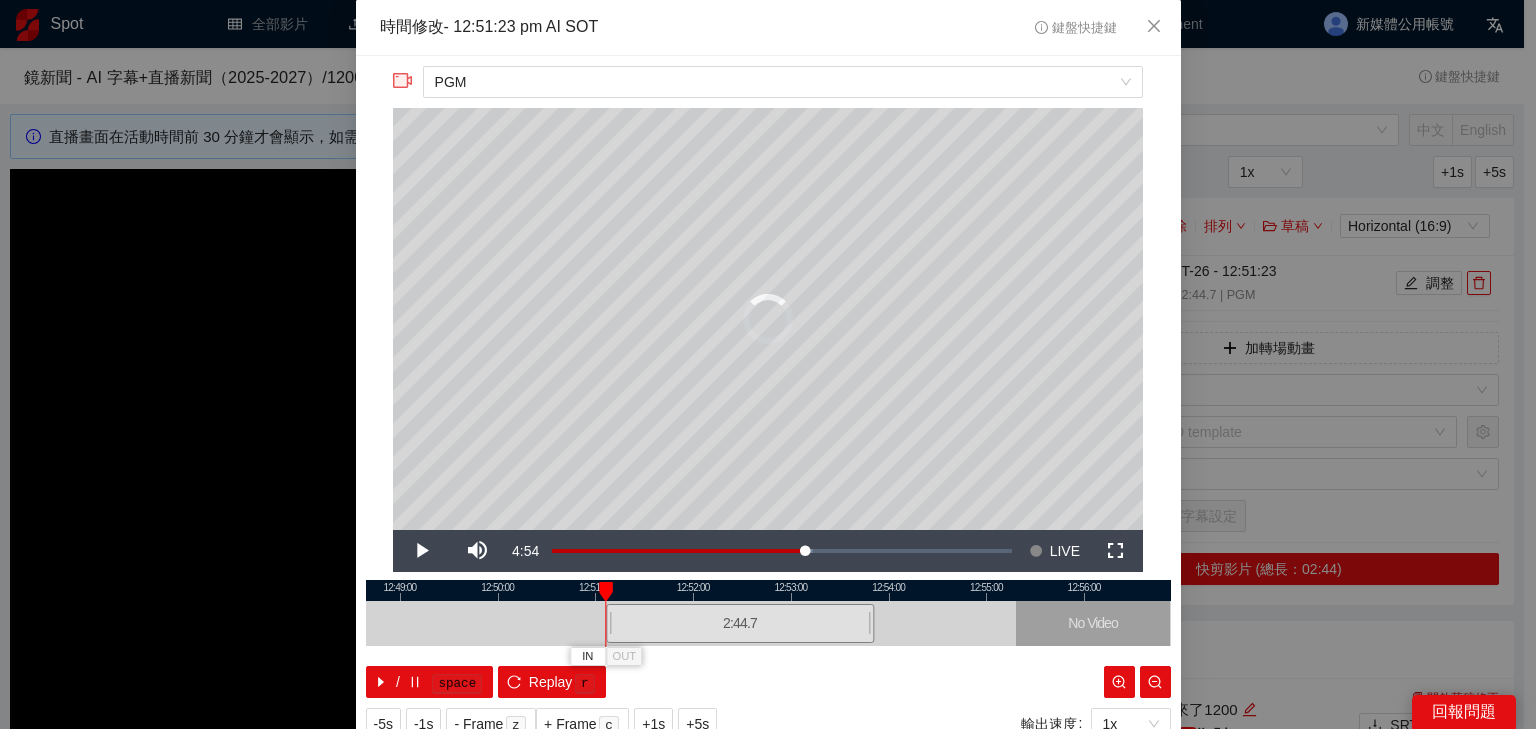drag, startPoint x: 672, startPoint y: 628, endPoint x: 643, endPoint y: 631, distance: 29.15476 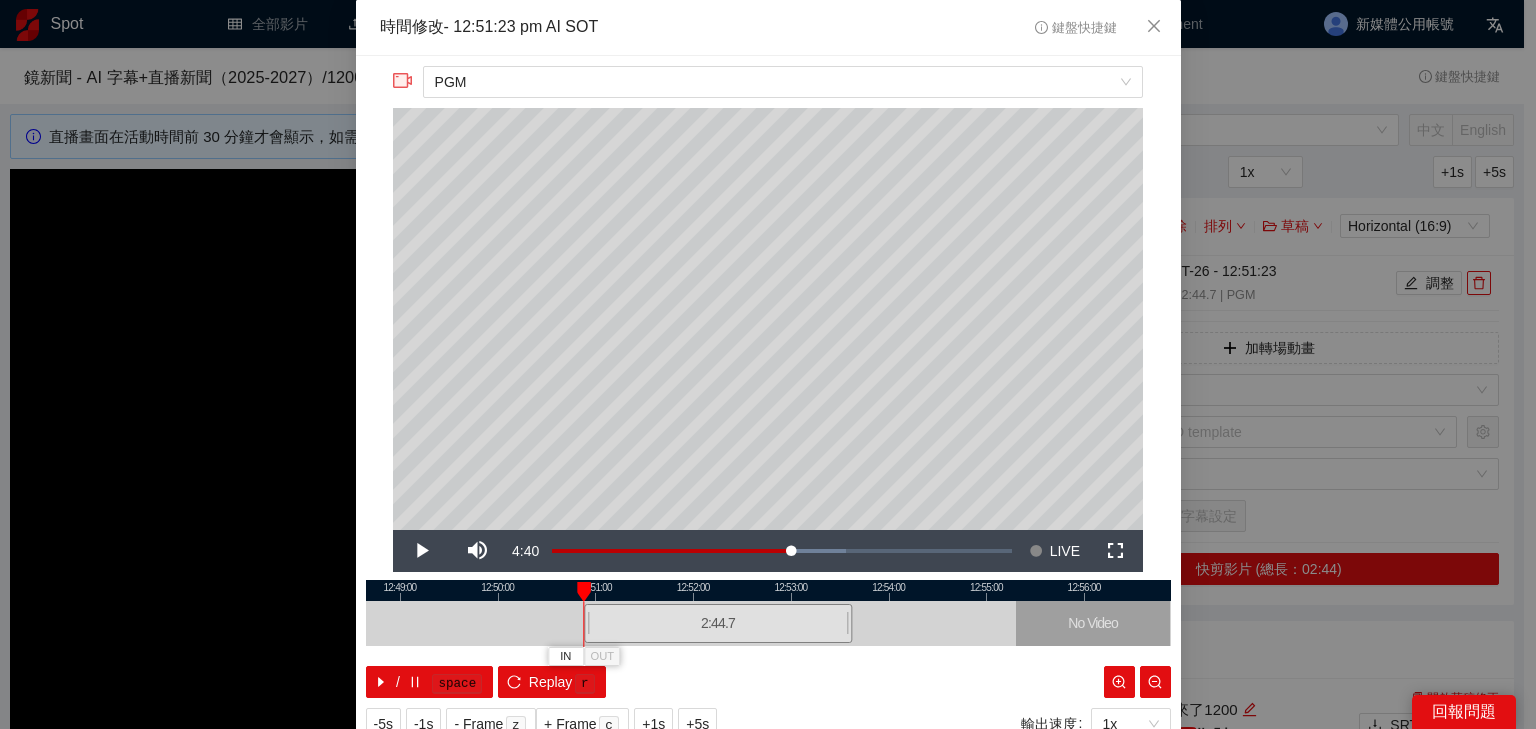 drag, startPoint x: 681, startPoint y: 638, endPoint x: 667, endPoint y: 626, distance: 18.439089 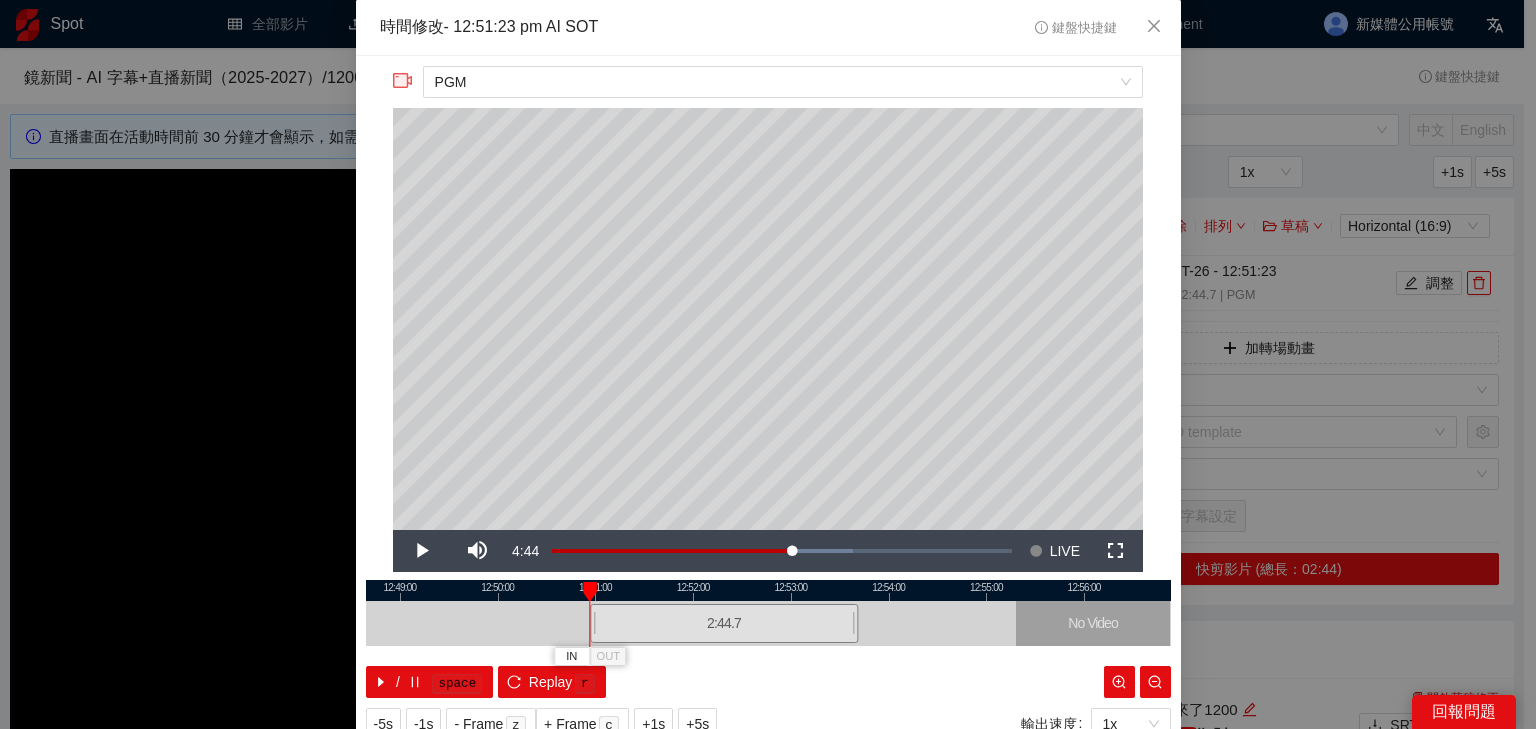 click on "2:44.7" at bounding box center [724, 623] 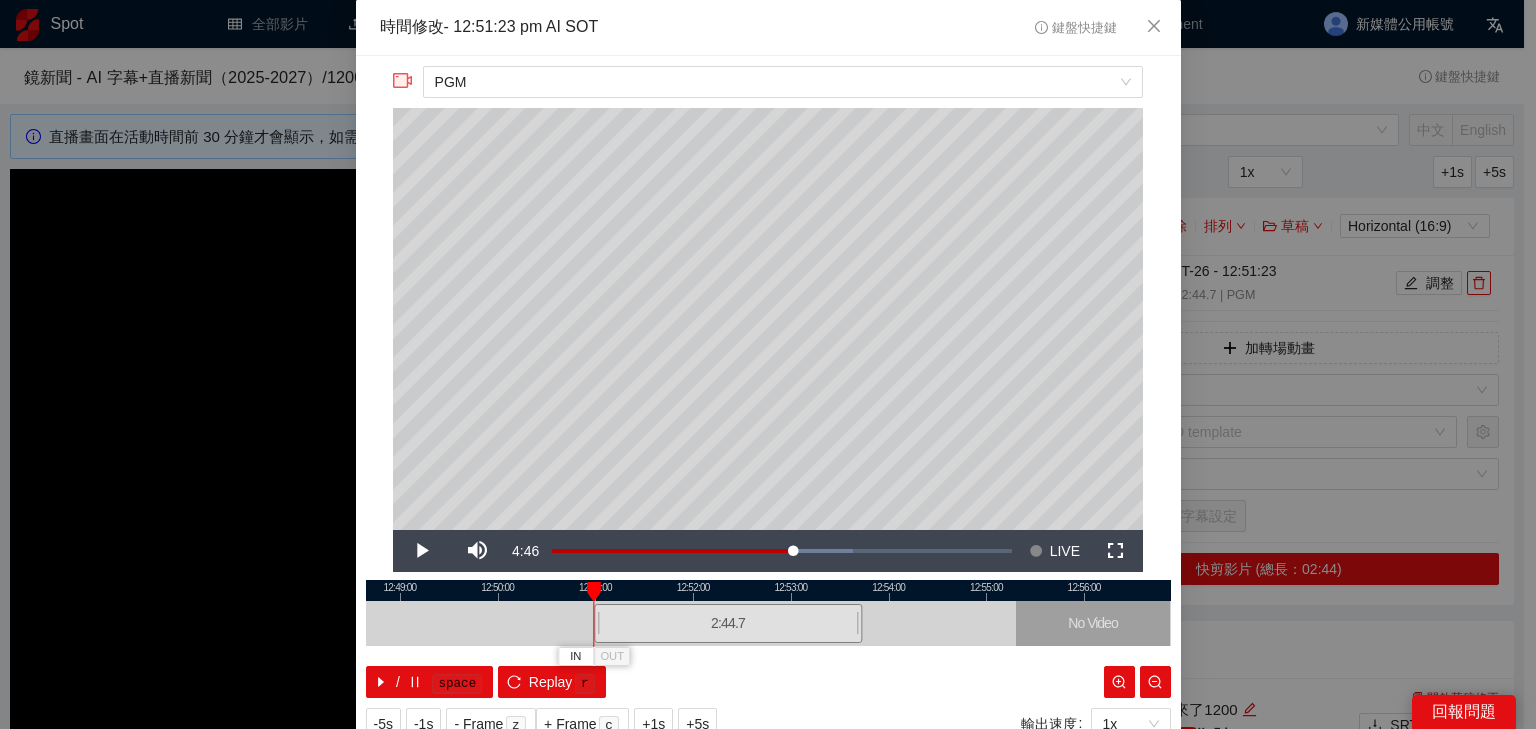 click on "2:44.7" at bounding box center (728, 623) 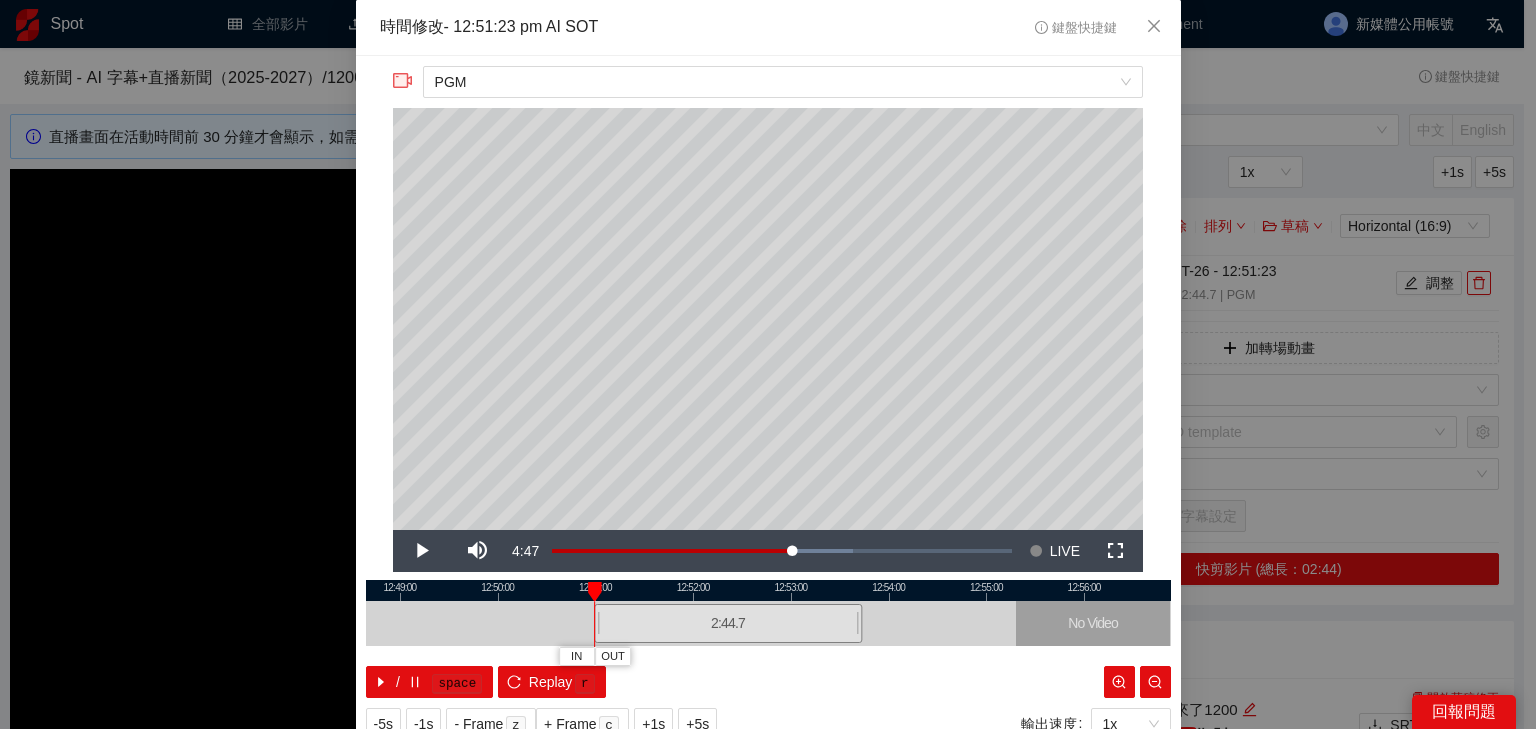 click at bounding box center [595, 592] 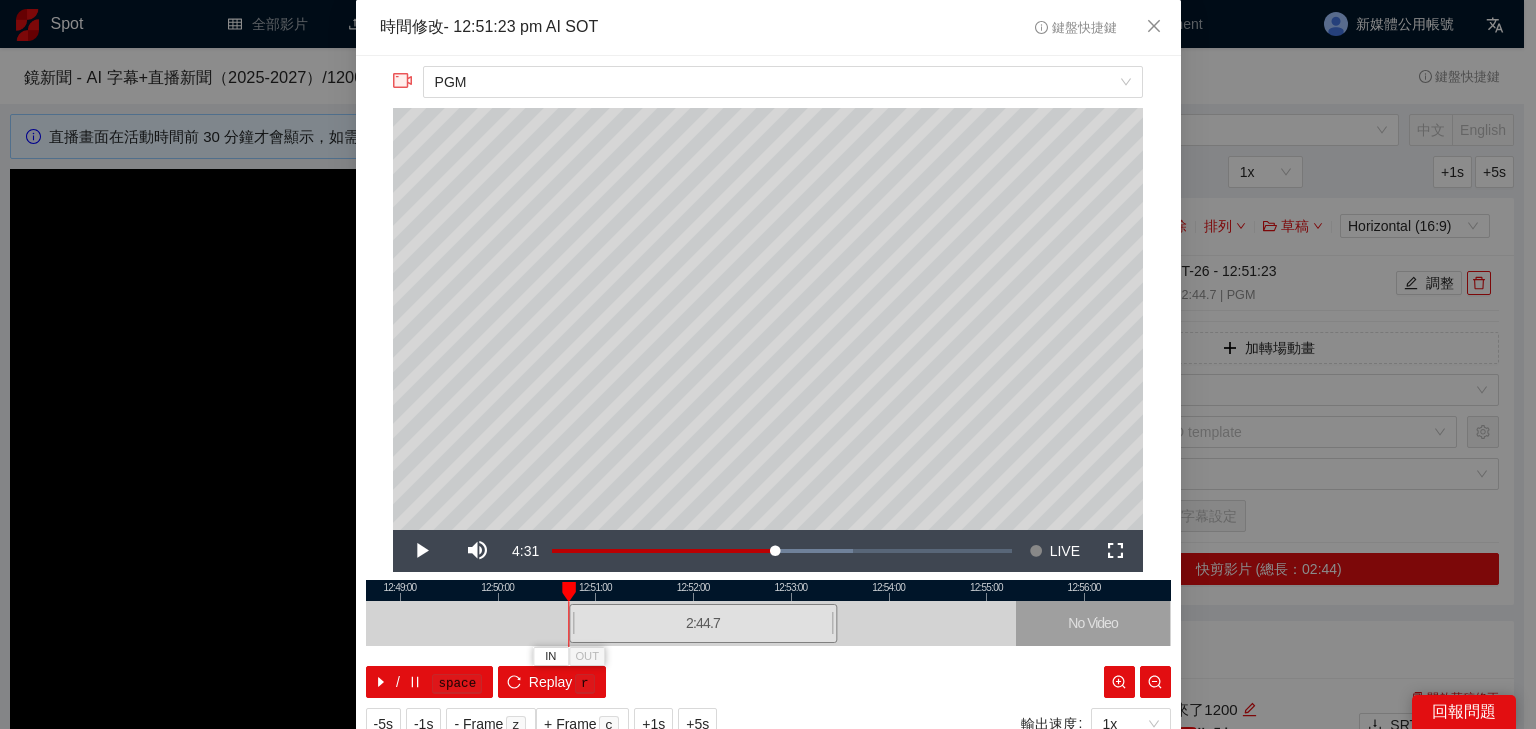 drag, startPoint x: 696, startPoint y: 623, endPoint x: 671, endPoint y: 614, distance: 26.57066 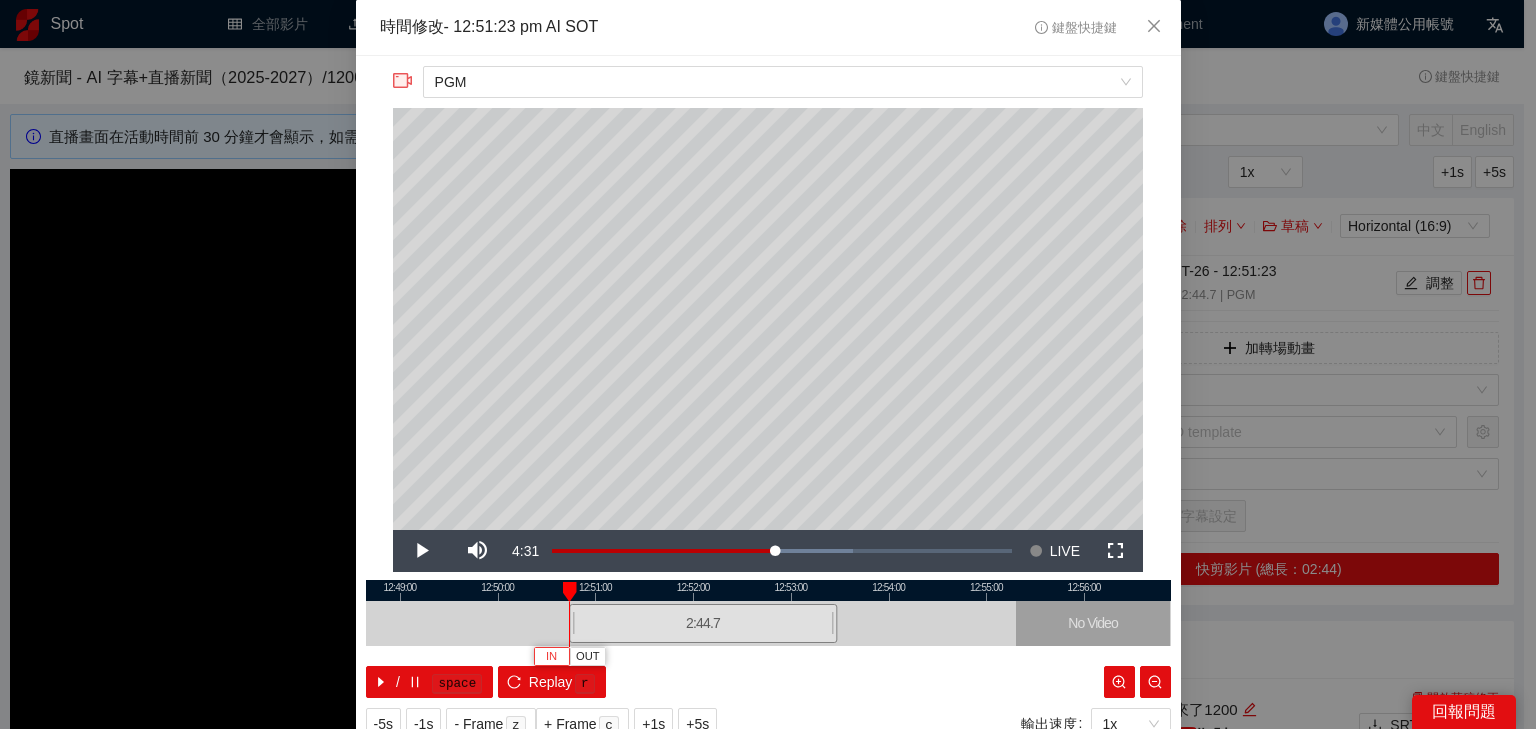 click on "IN" at bounding box center [551, 656] 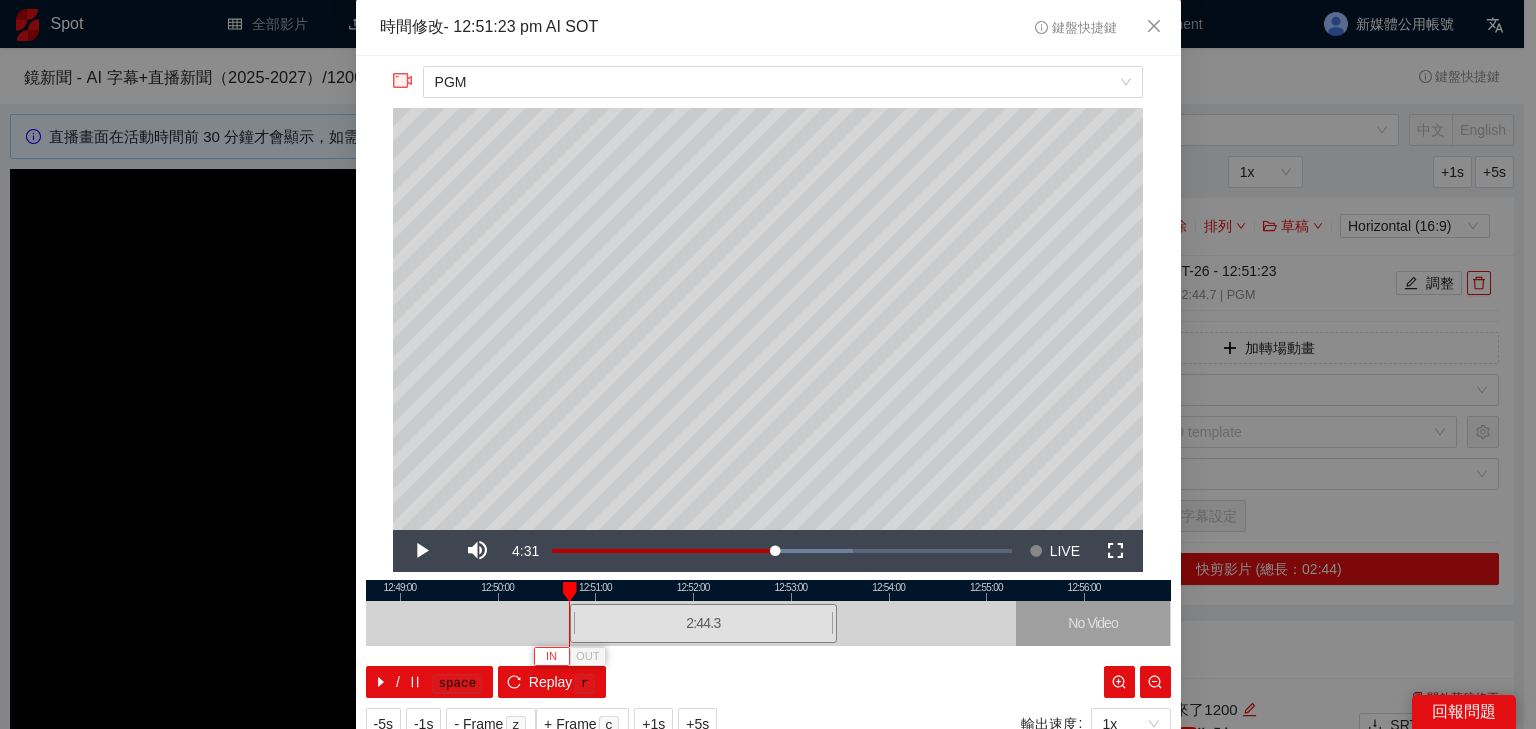 type 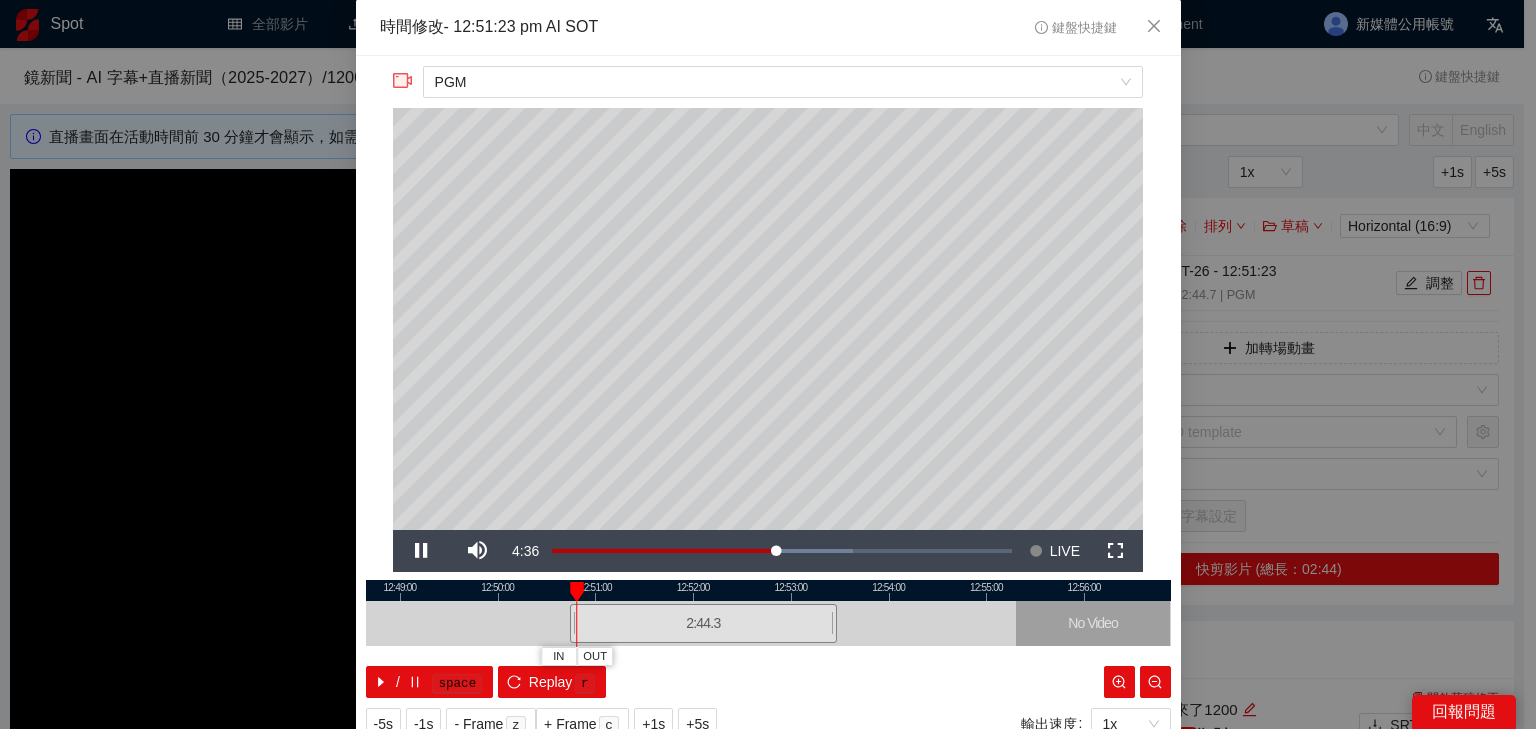 click at bounding box center (768, 590) 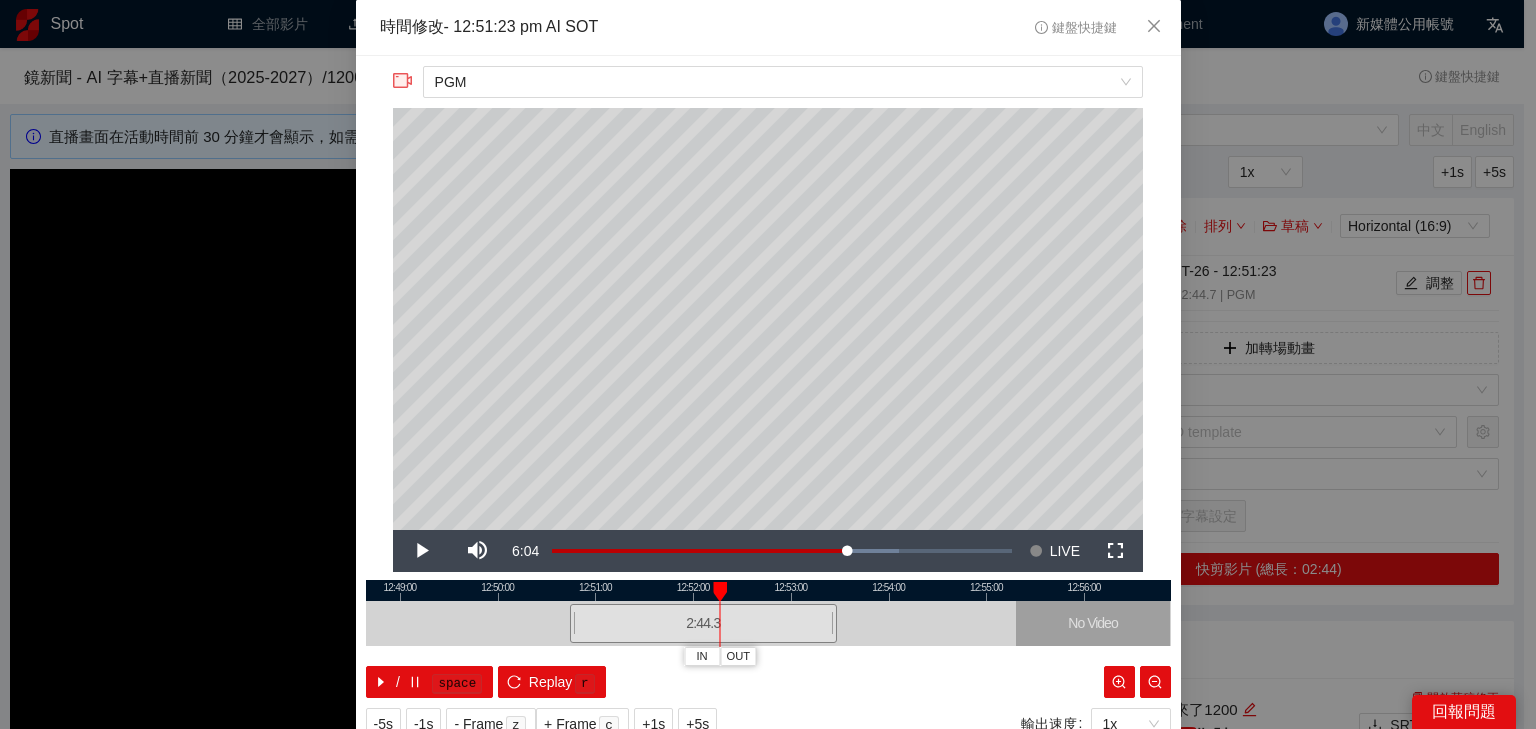 click at bounding box center (768, 590) 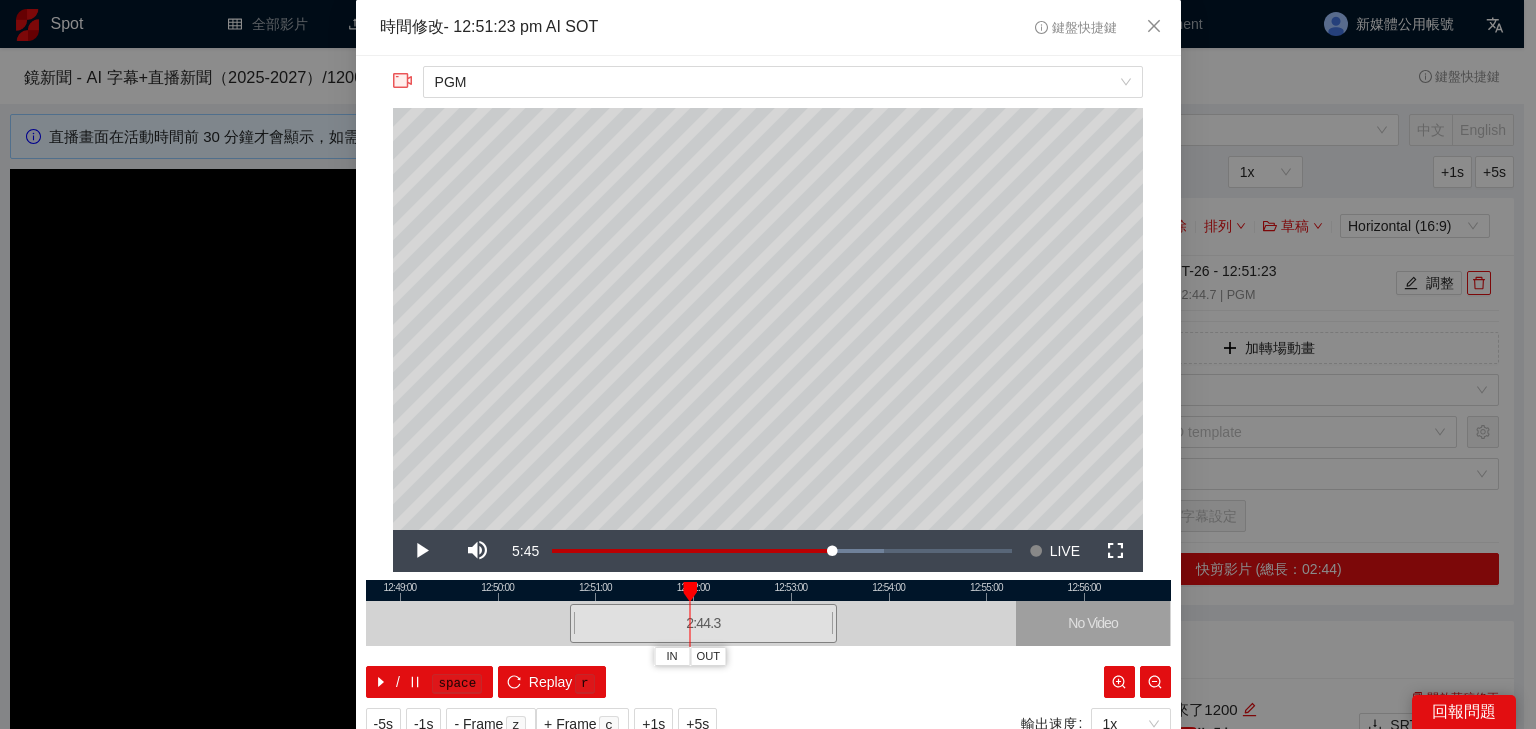 click at bounding box center (768, 590) 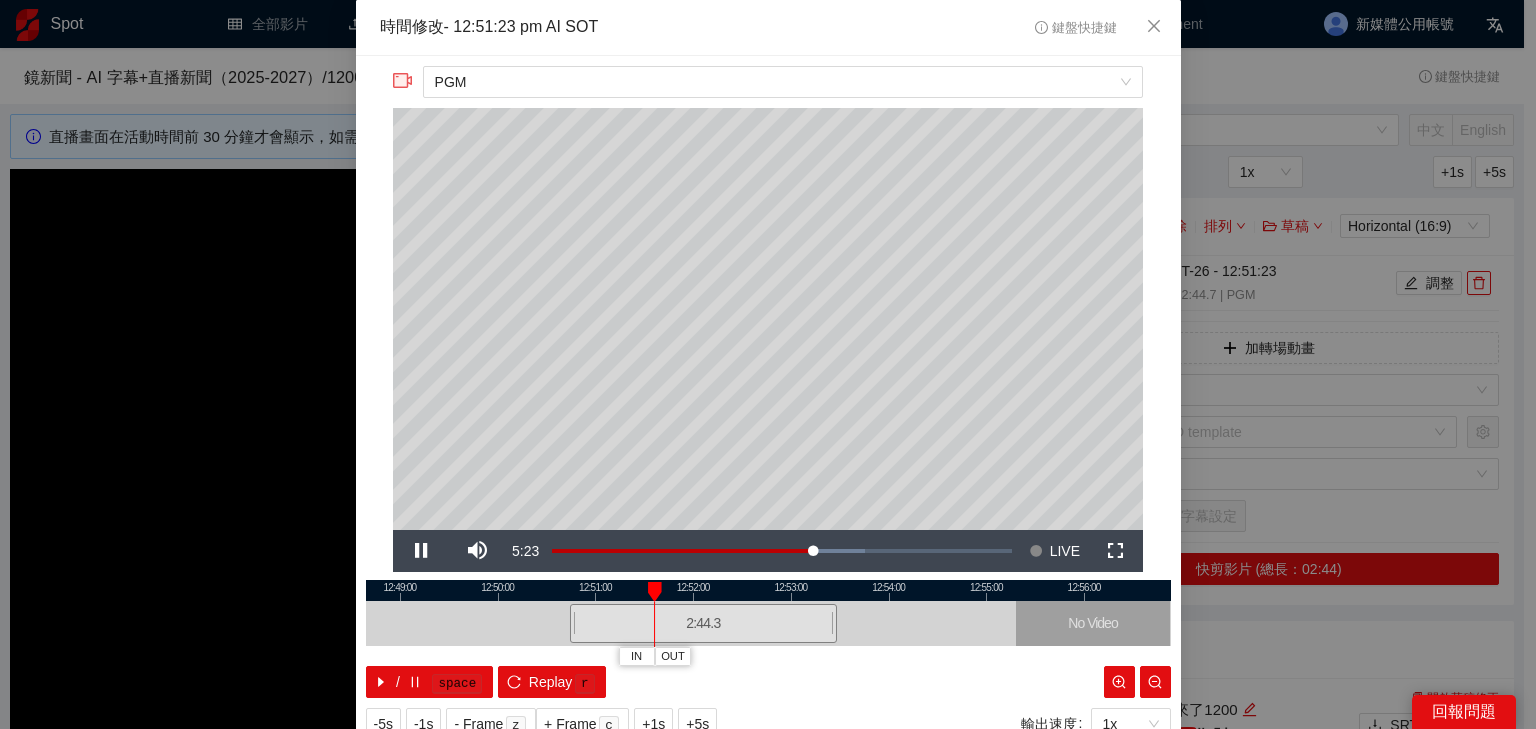 click at bounding box center [768, 590] 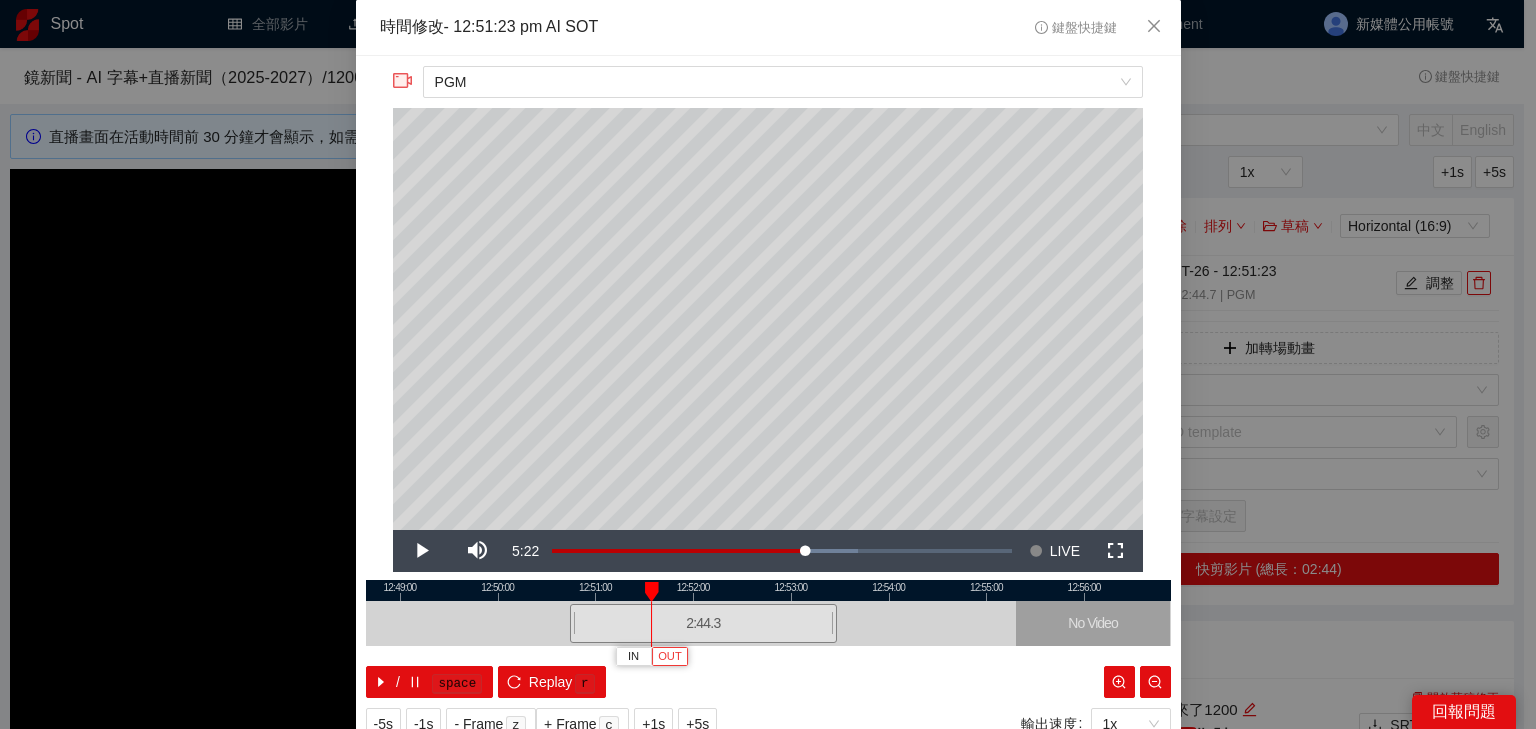 click on "OUT" at bounding box center [670, 657] 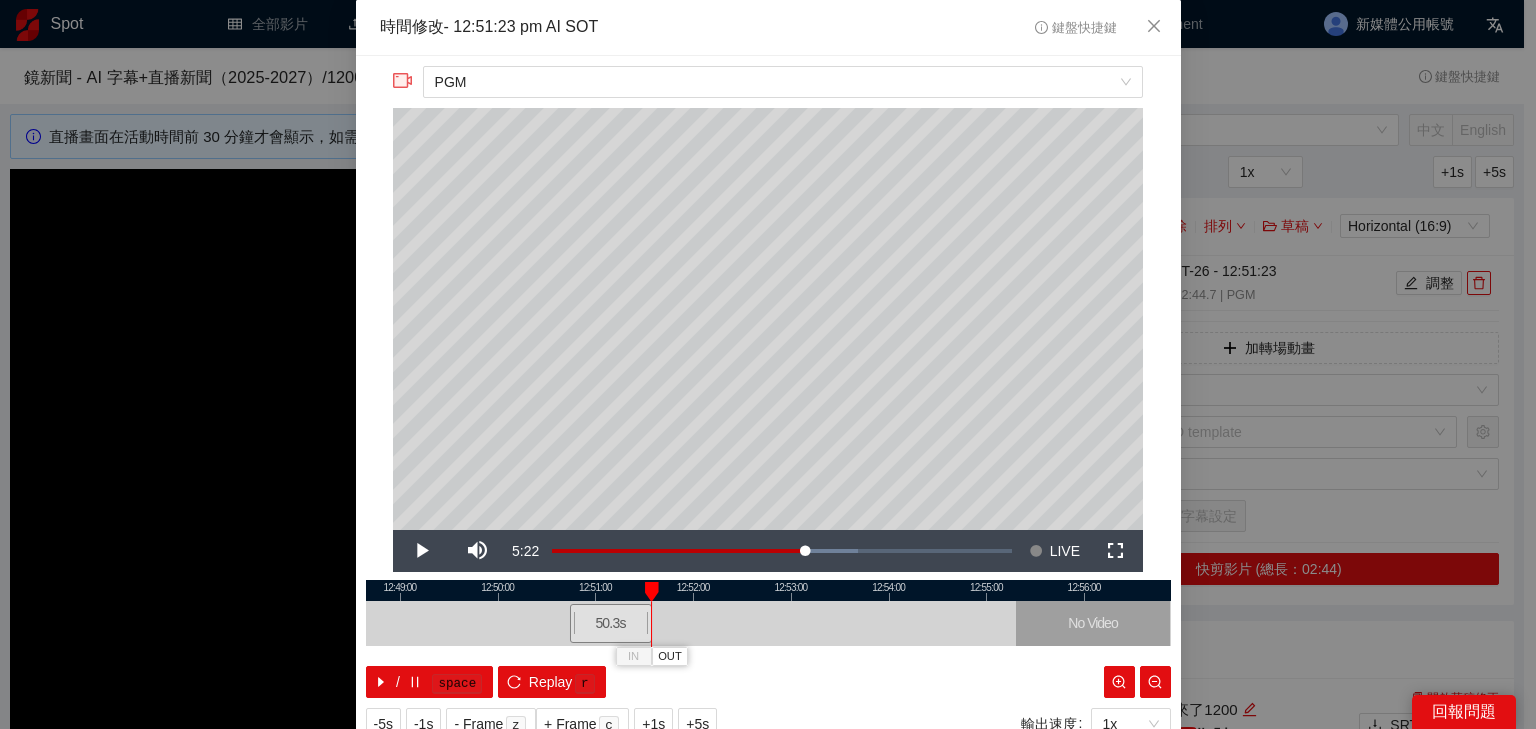 click at bounding box center (768, 590) 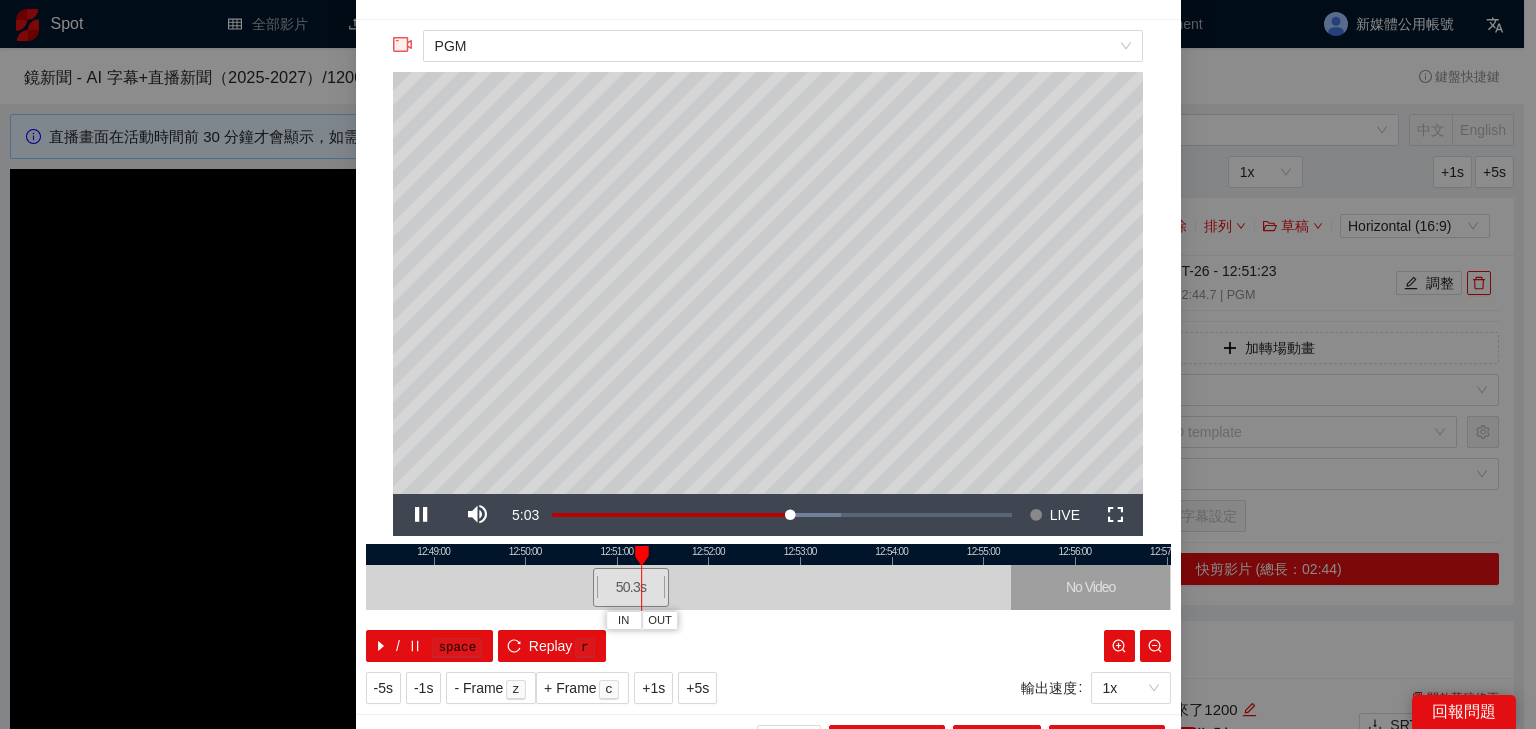 scroll, scrollTop: 73, scrollLeft: 0, axis: vertical 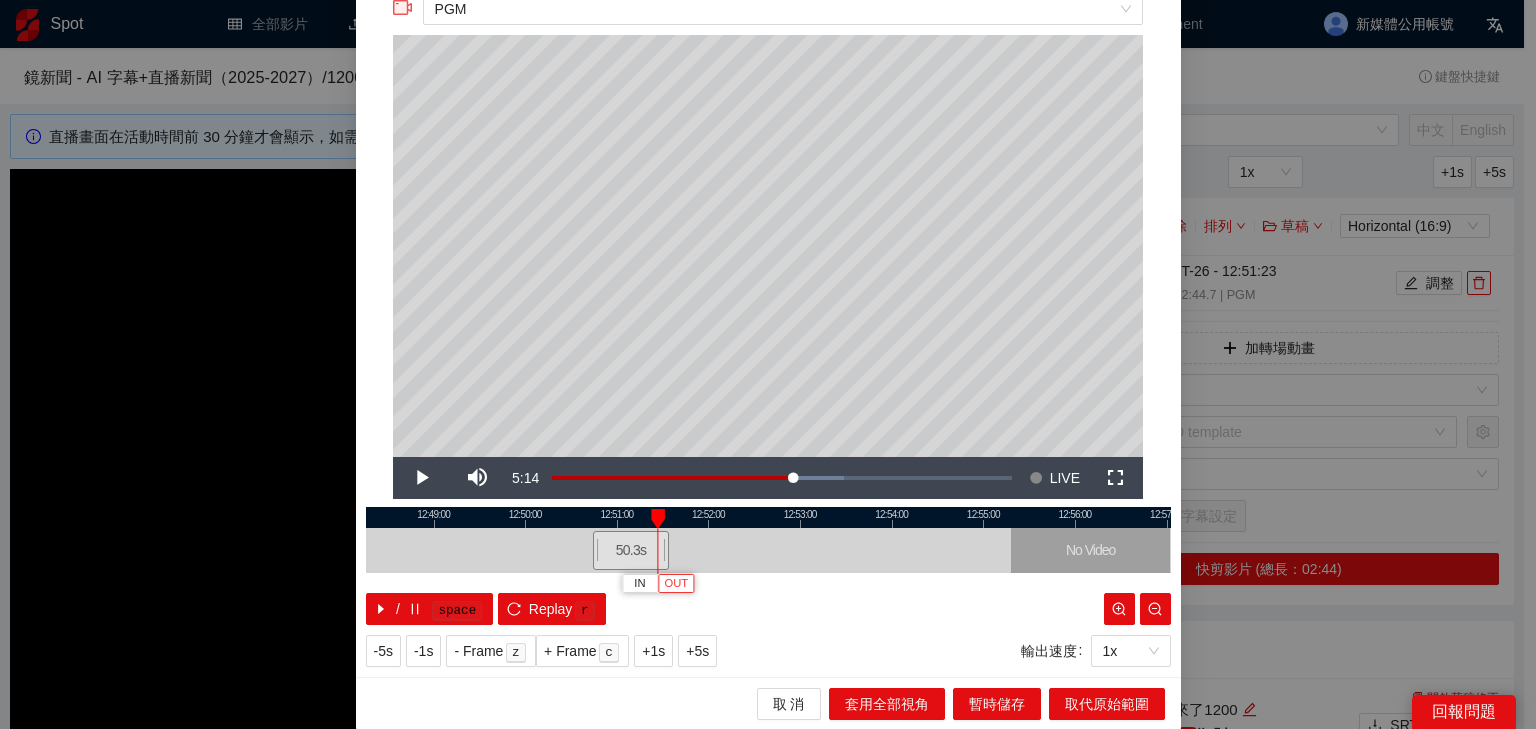 click on "OUT" at bounding box center [676, 584] 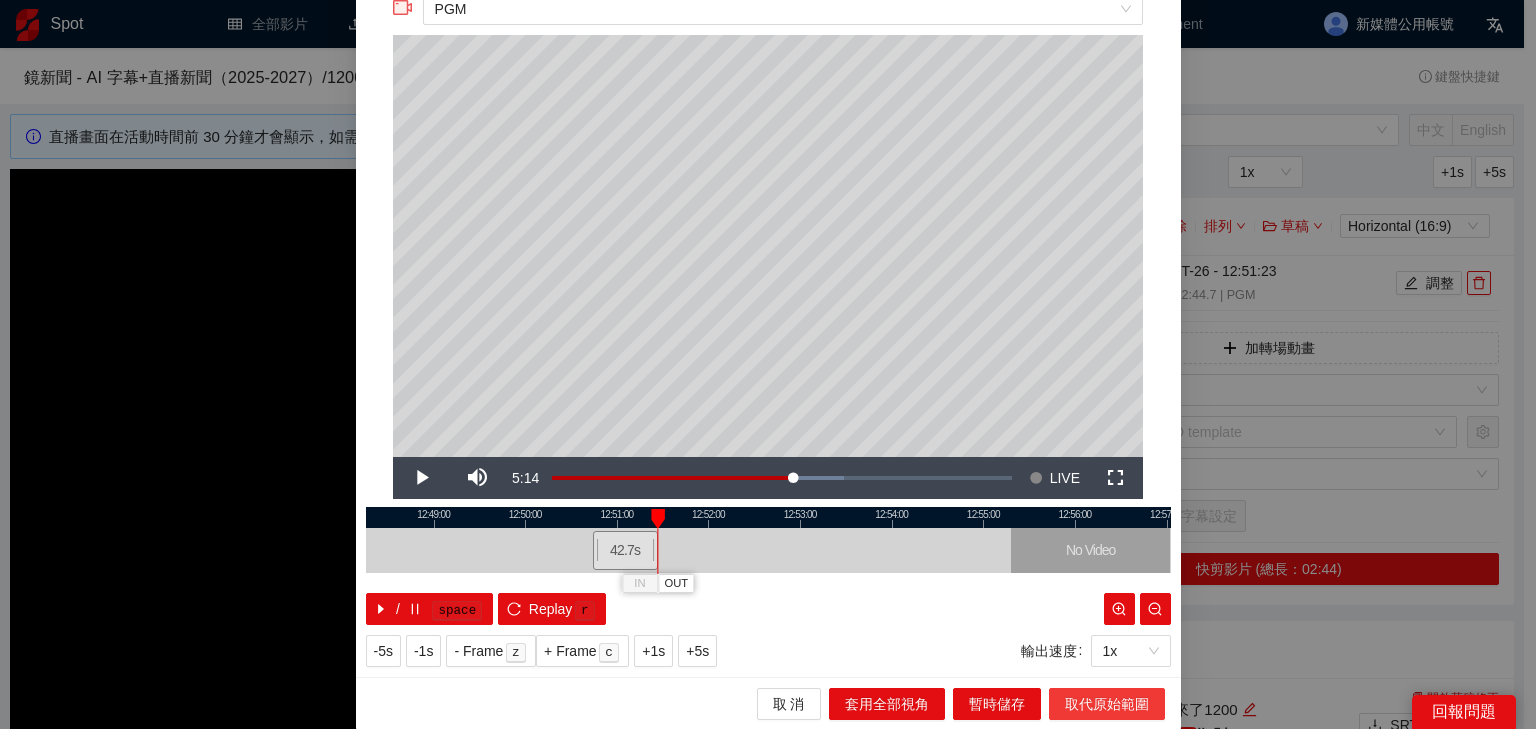 click on "取代原始範圍" at bounding box center [1107, 704] 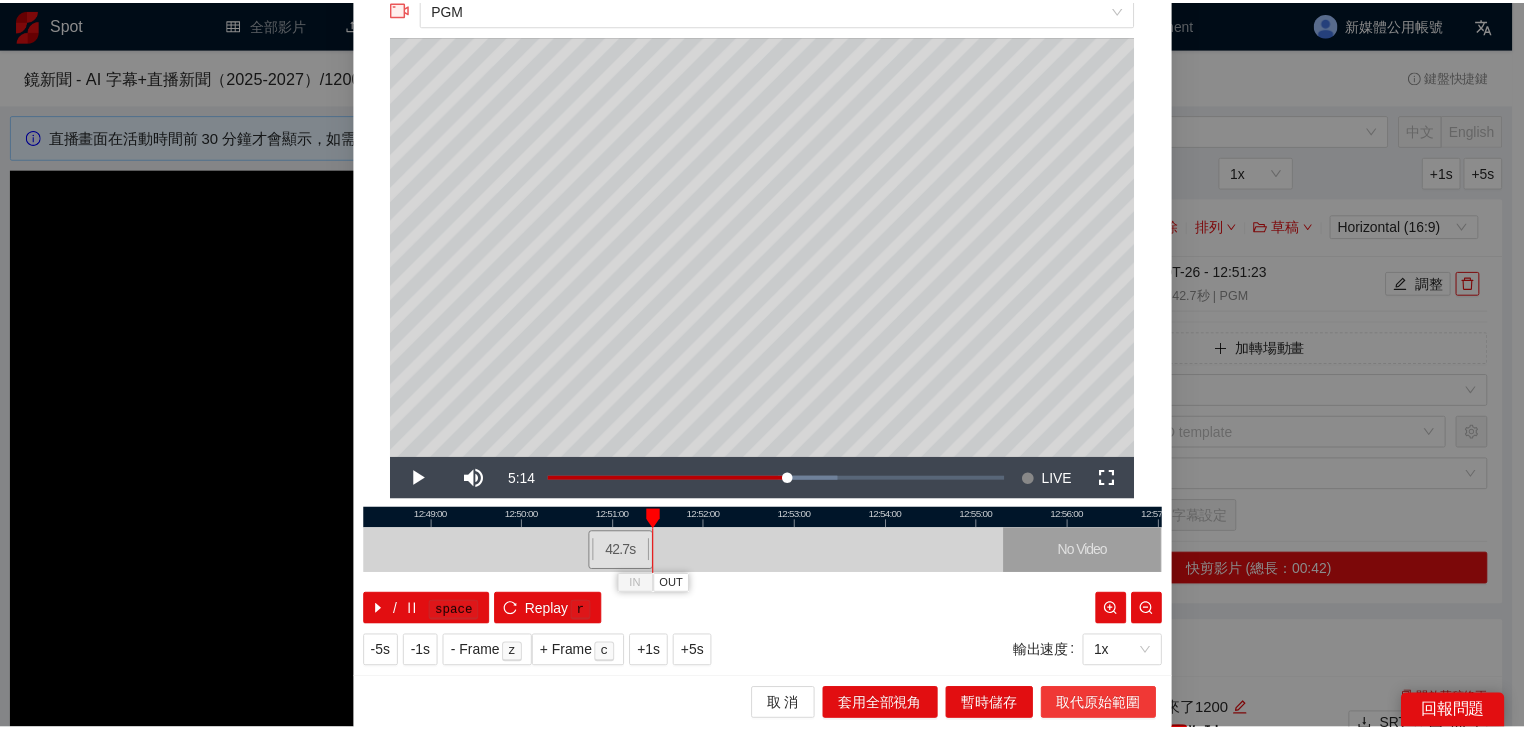 scroll, scrollTop: 0, scrollLeft: 0, axis: both 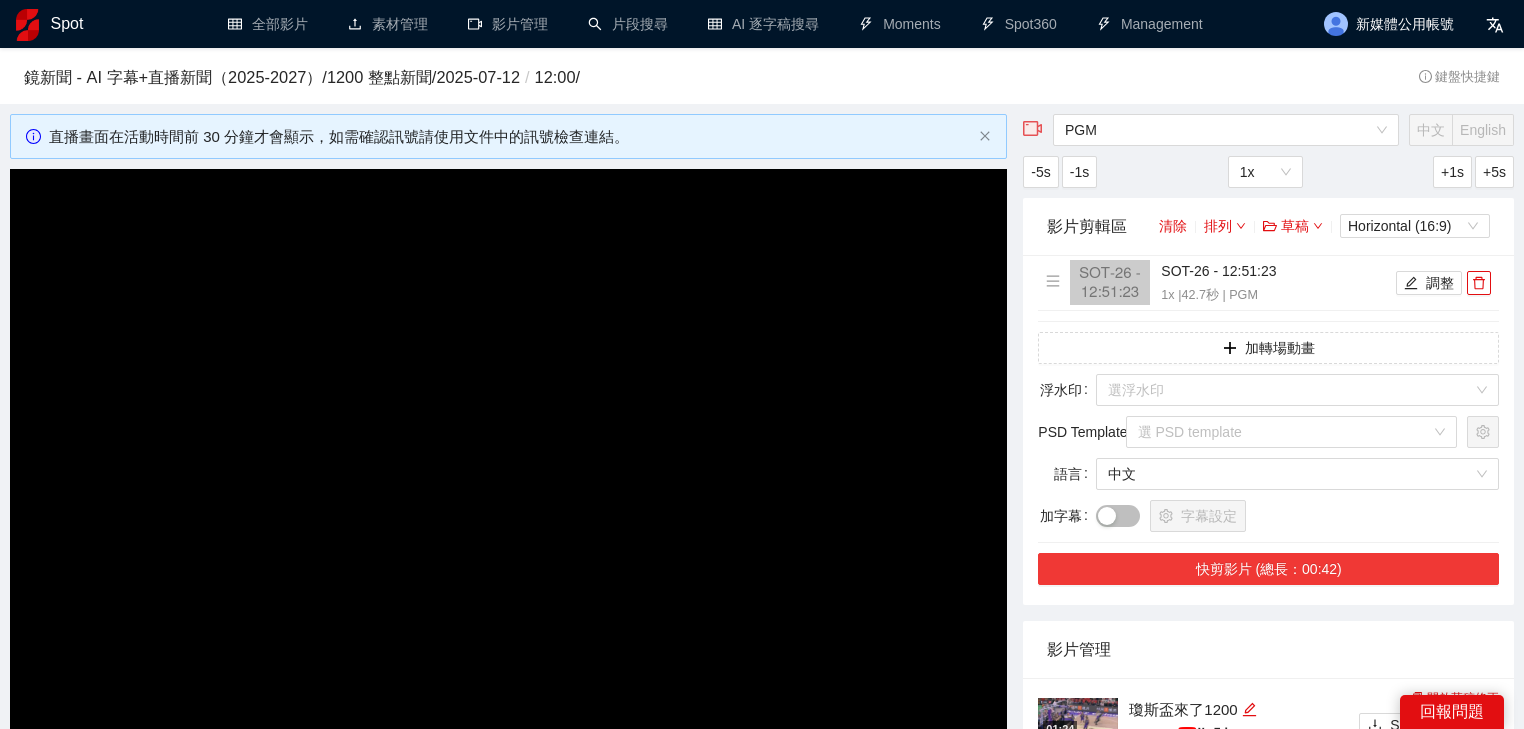 click on "快剪影片 (總長：00:42)" at bounding box center [1268, 569] 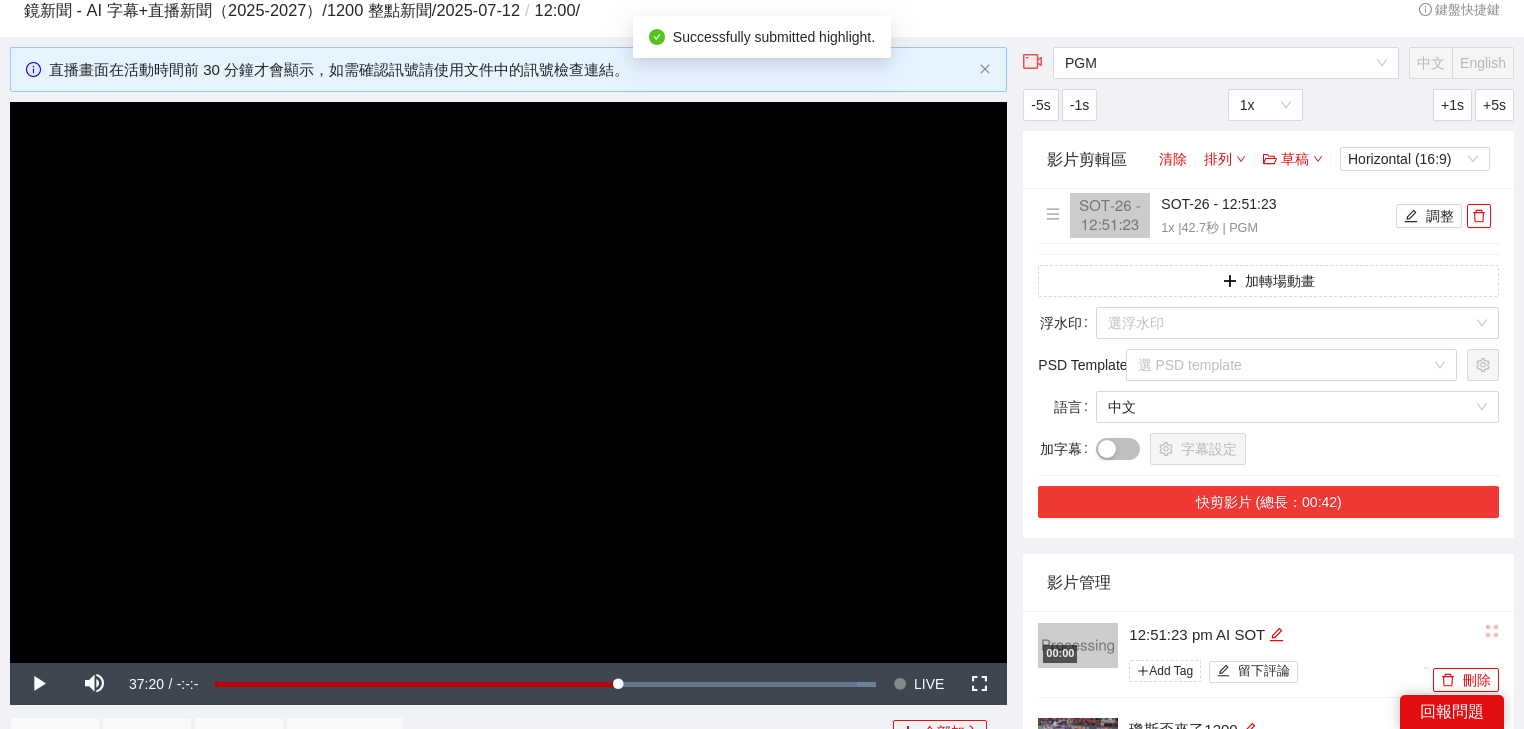 scroll, scrollTop: 160, scrollLeft: 0, axis: vertical 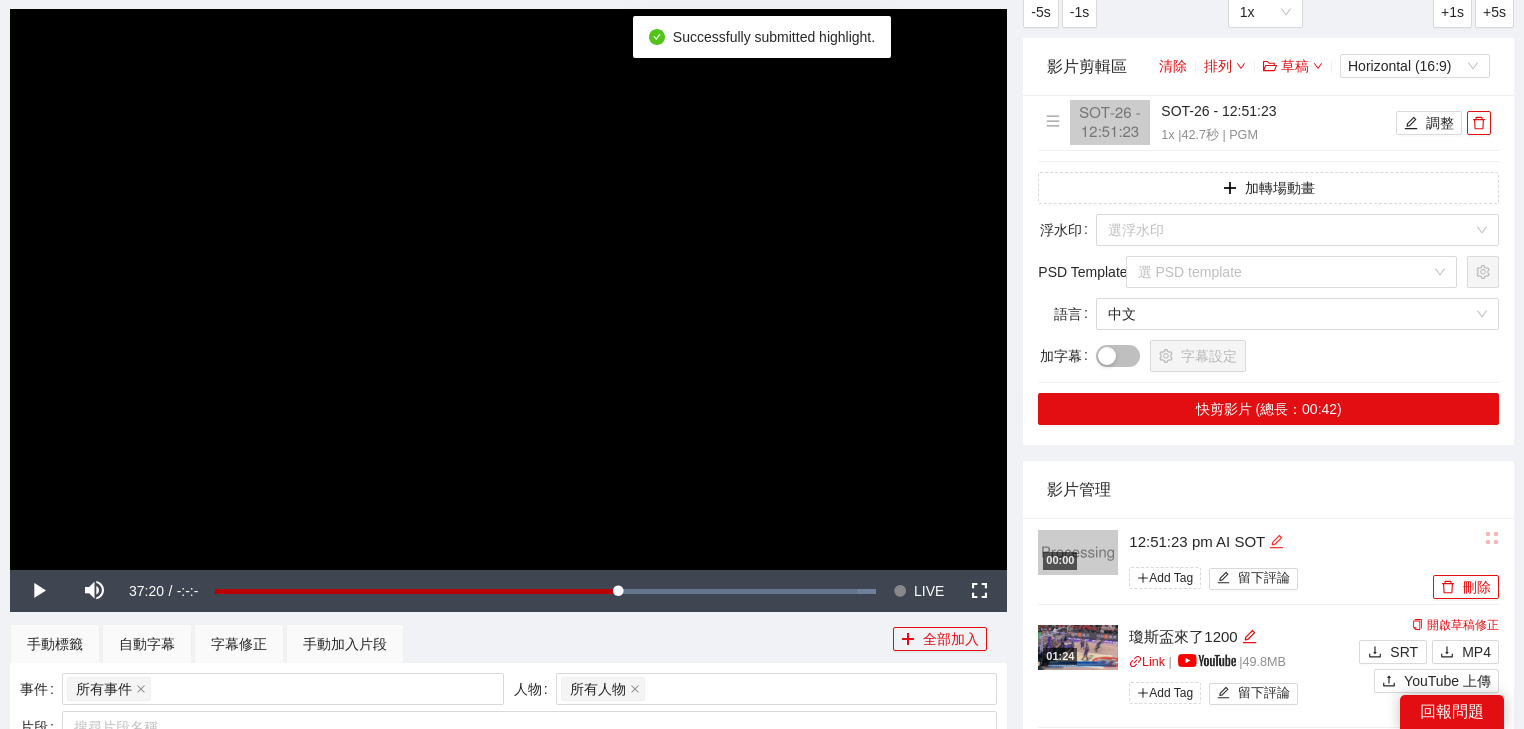 click 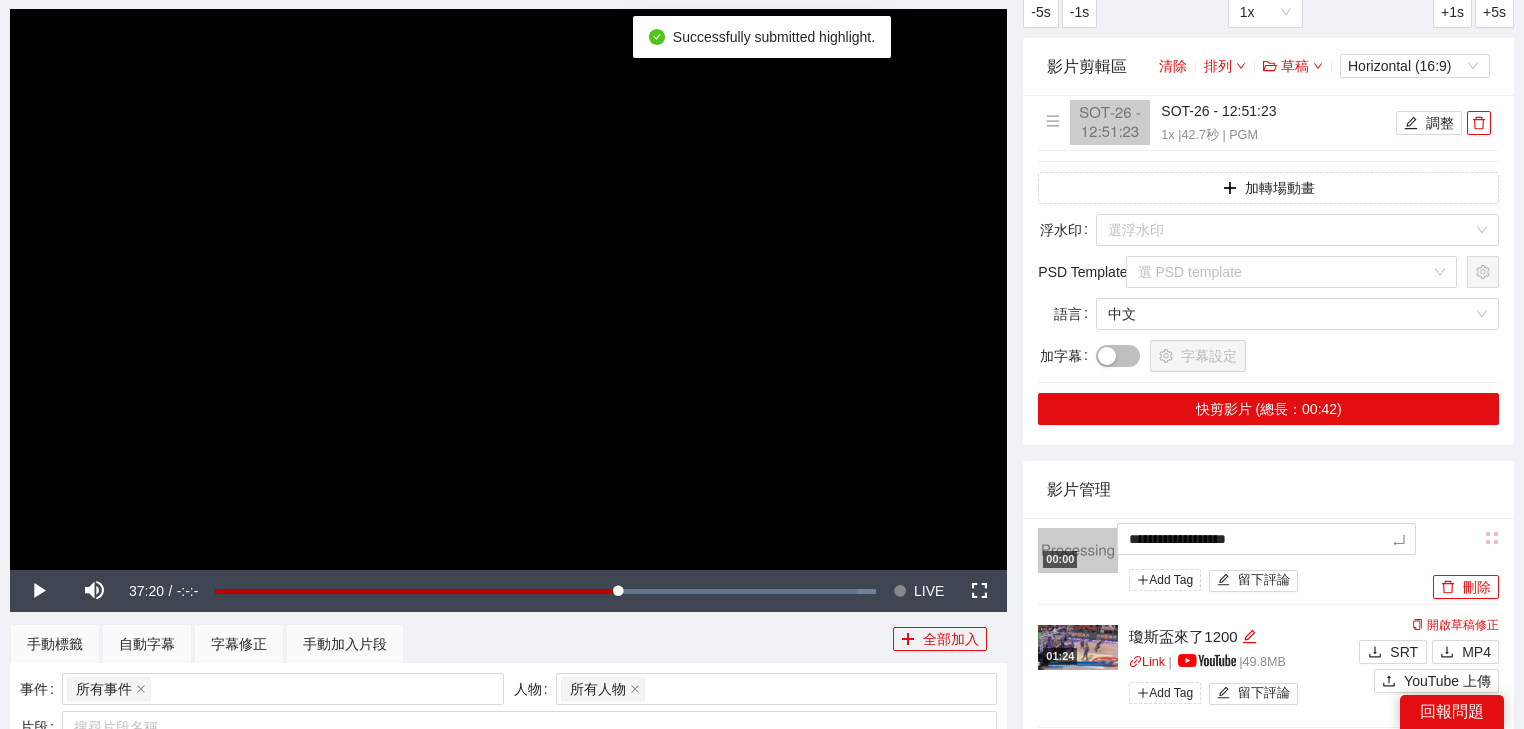 drag, startPoint x: 952, startPoint y: 547, endPoint x: 940, endPoint y: 532, distance: 19.209373 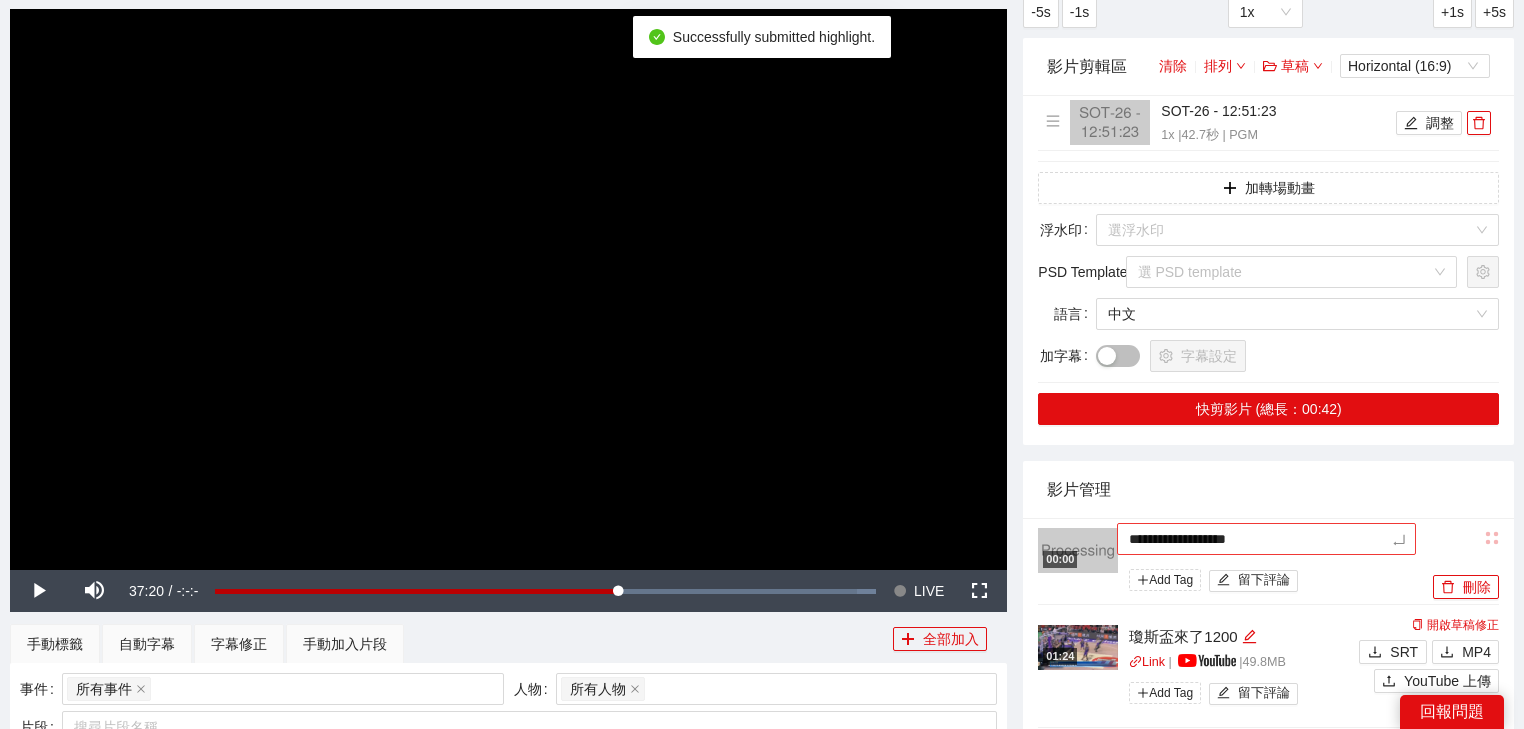 type on "**********" 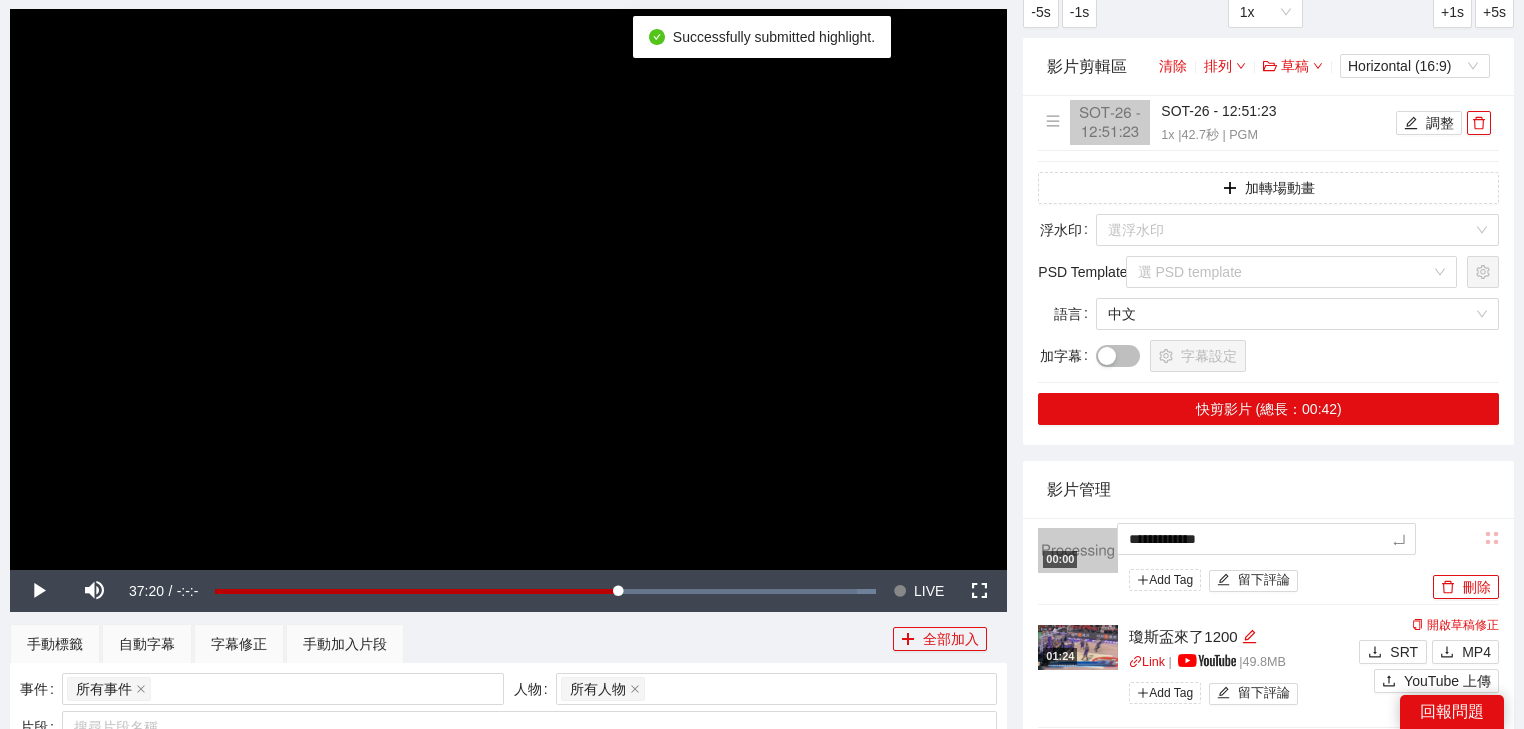click on "影片管理" at bounding box center [1268, 489] 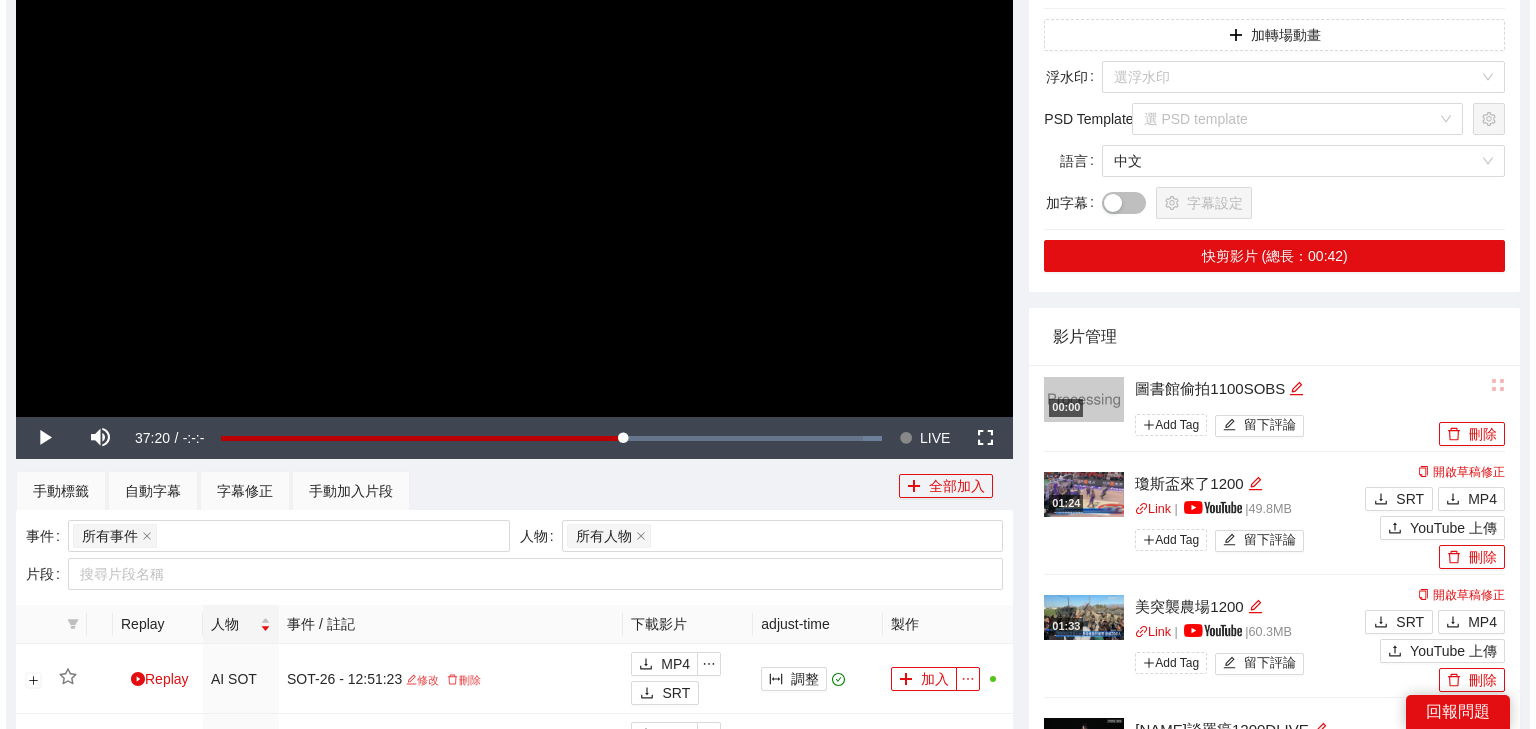 scroll, scrollTop: 320, scrollLeft: 0, axis: vertical 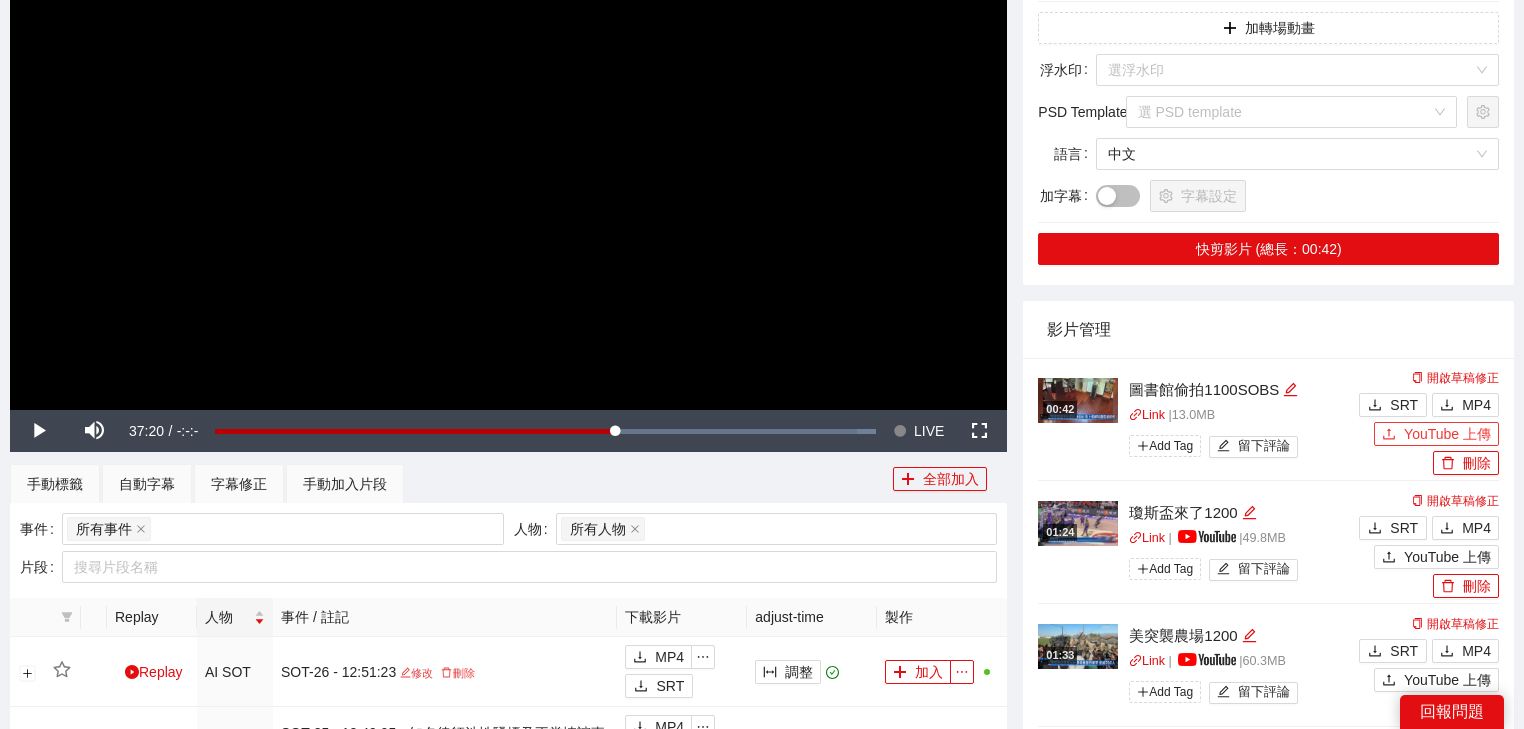 click on "YouTube 上傳" at bounding box center (1447, 434) 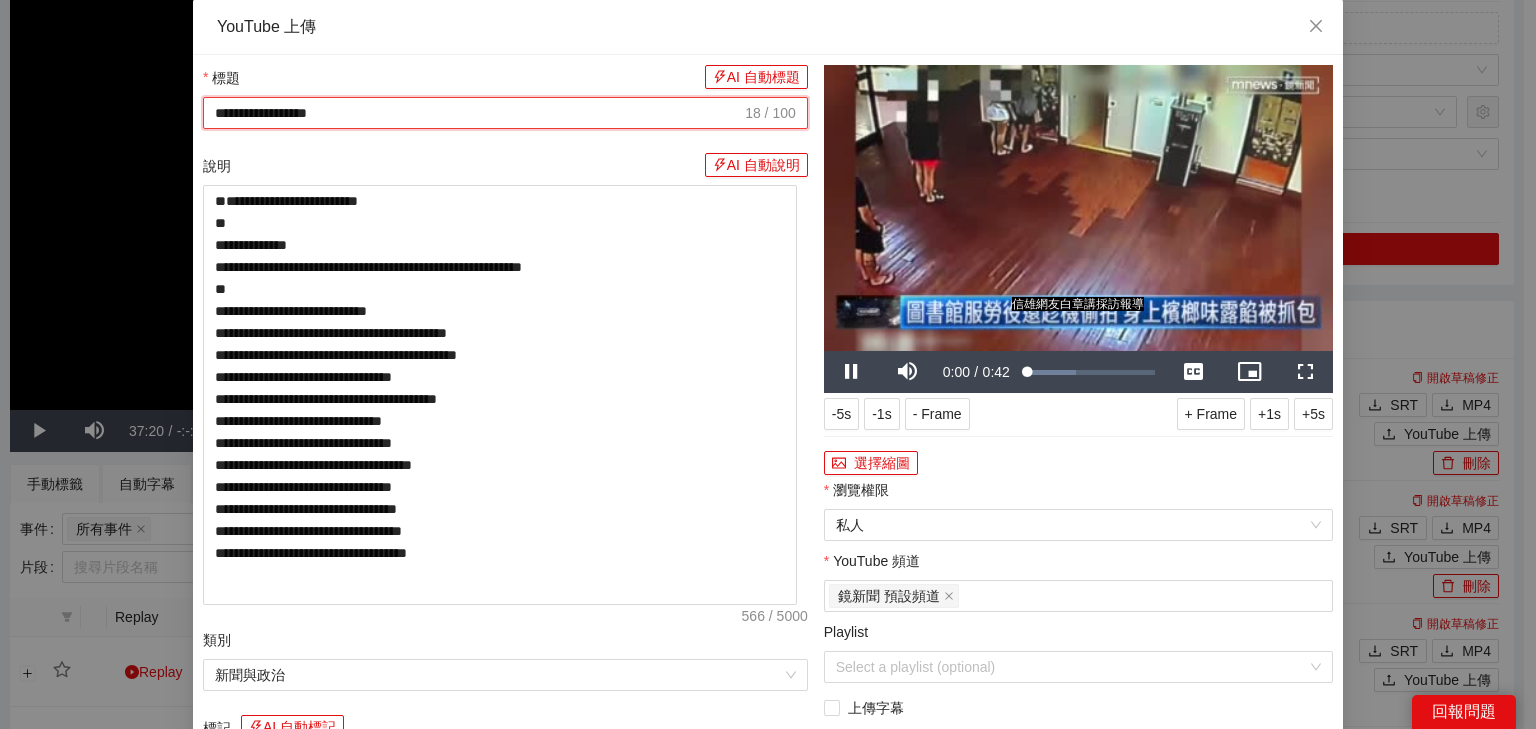 drag, startPoint x: 517, startPoint y: 104, endPoint x: 0, endPoint y: 96, distance: 517.0619 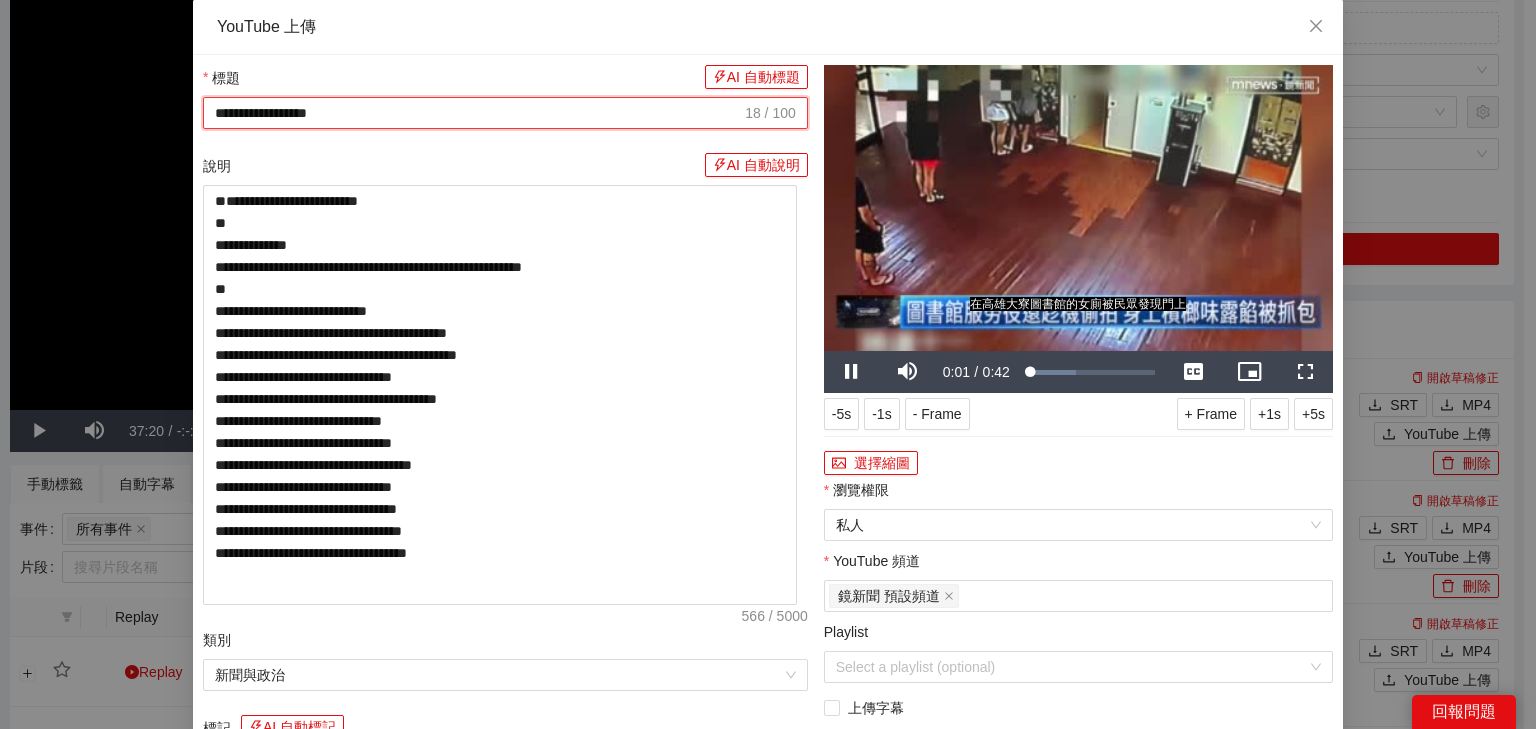 paste on "*********" 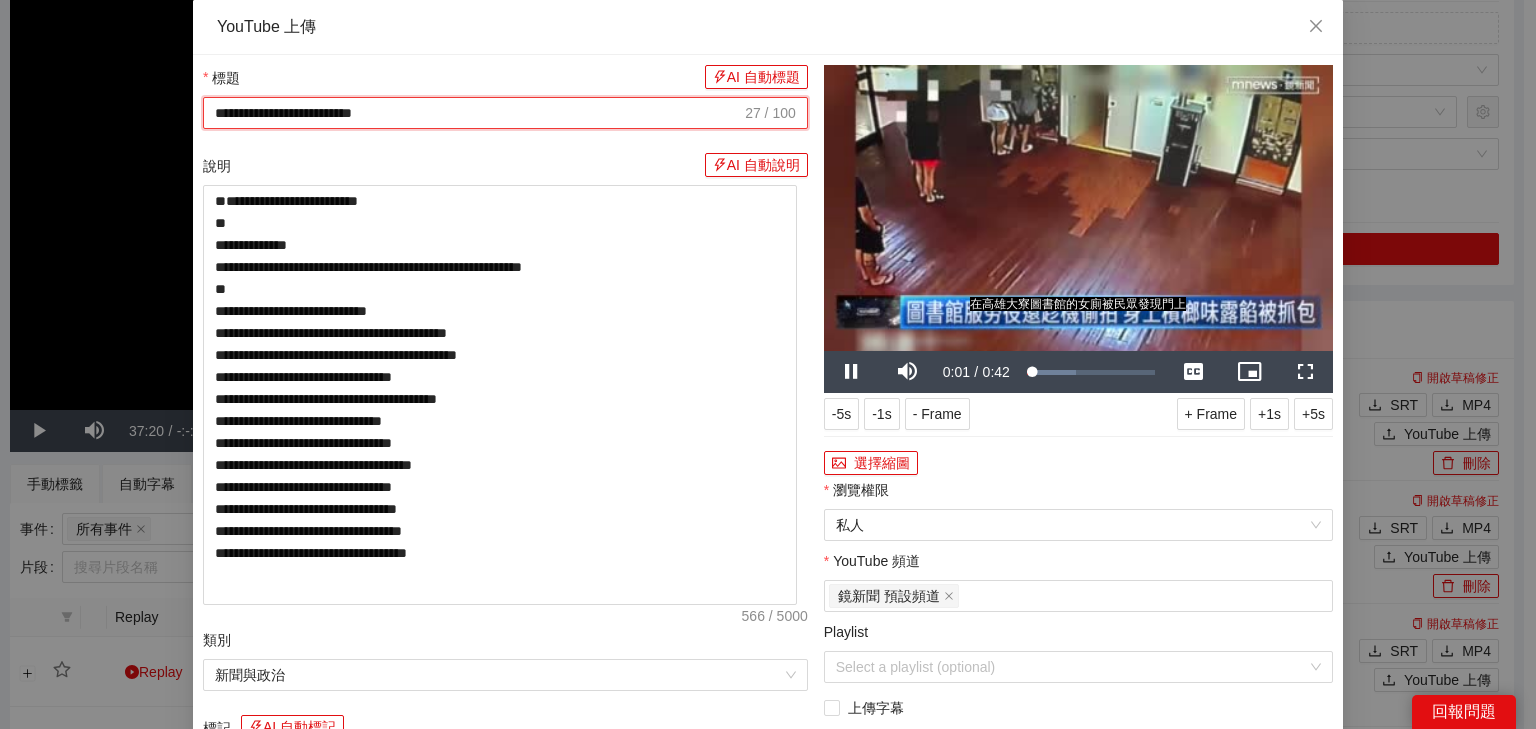 type on "**********" 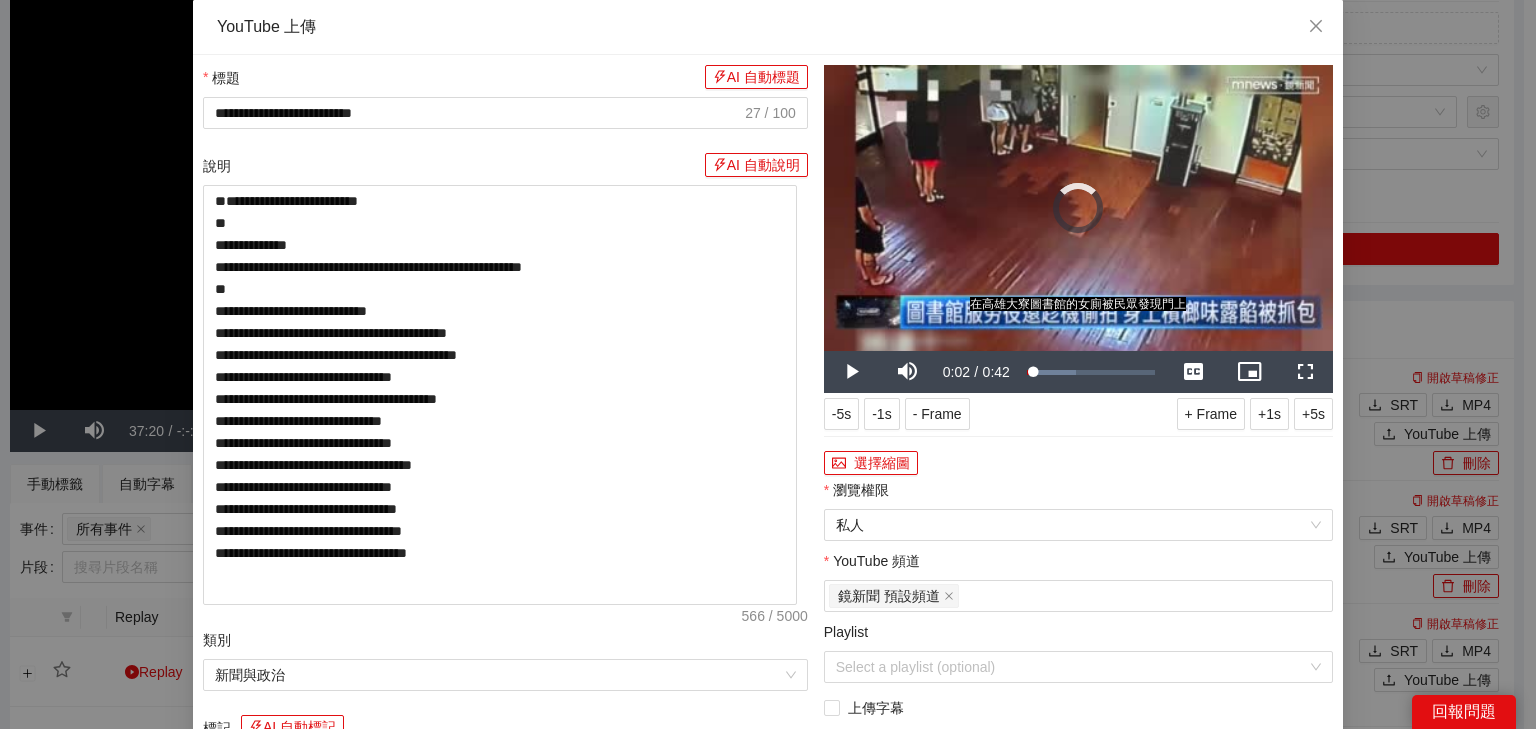 drag, startPoint x: 1025, startPoint y: 368, endPoint x: 928, endPoint y: 371, distance: 97.04638 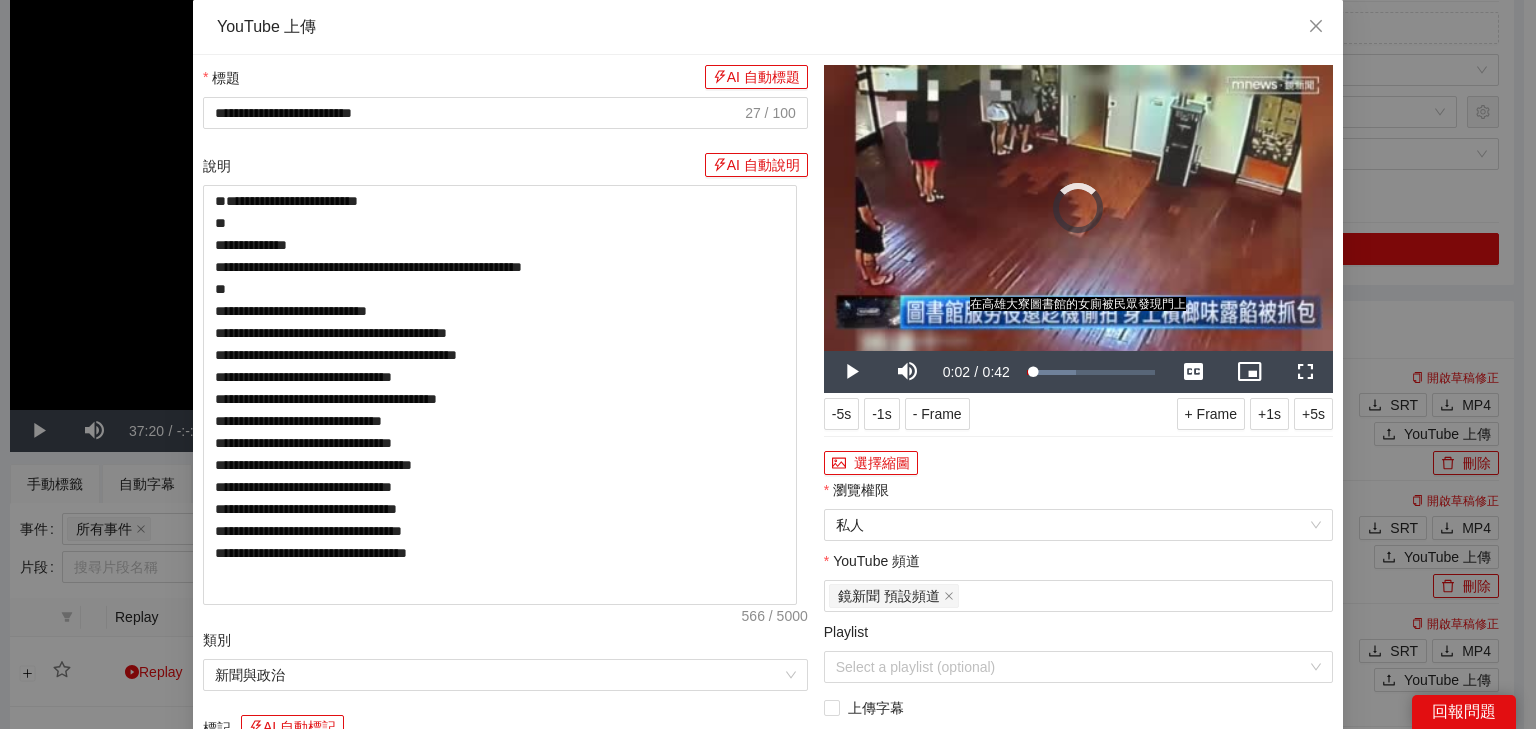click on "Play Mute Current Time  0:02 / Duration  0:42 Loaded :  38.20% 0:00 0:01 Stream Type  LIVE Seek to live, currently behind live LIVE Remaining Time  - 0:40   1x Playback Rate Chapters Chapters Descriptions descriptions off , selected Captions captions settings , opens captions settings dialog captions off 字幕  Captions , selected Audio Track Picture-in-Picture Fullscreen" at bounding box center (1078, 372) 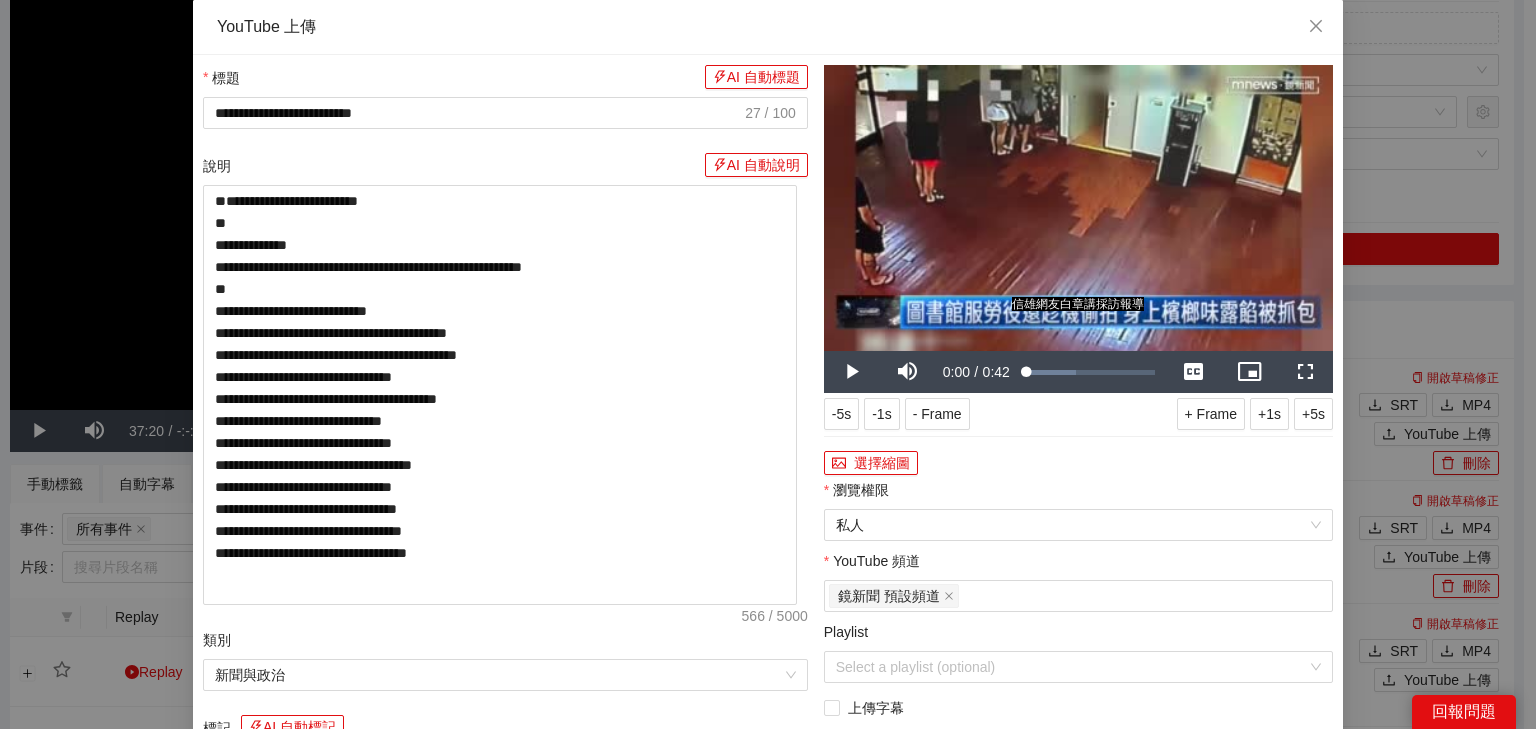 drag, startPoint x: 1017, startPoint y: 373, endPoint x: 895, endPoint y: 360, distance: 122.69067 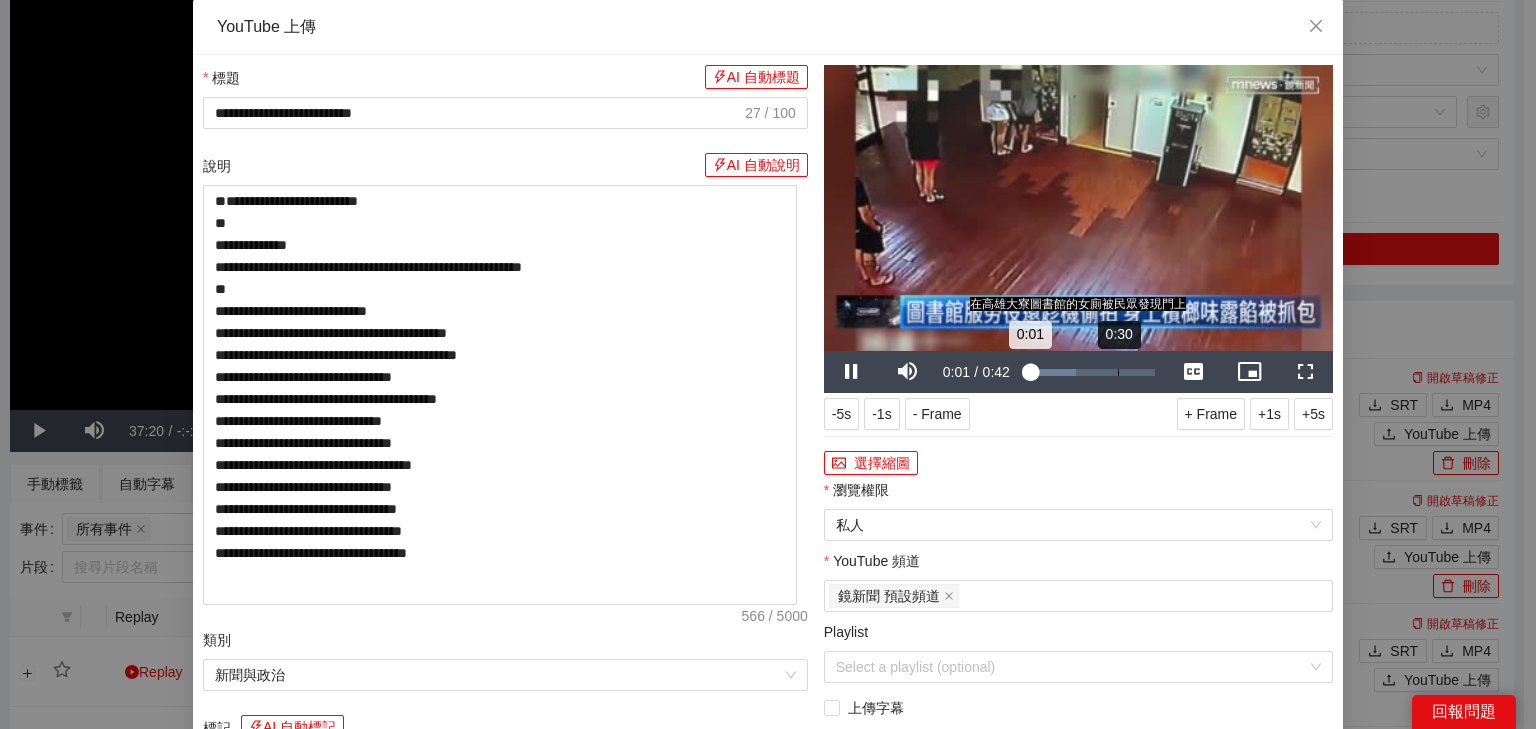 click on "0:30" at bounding box center [1118, 372] 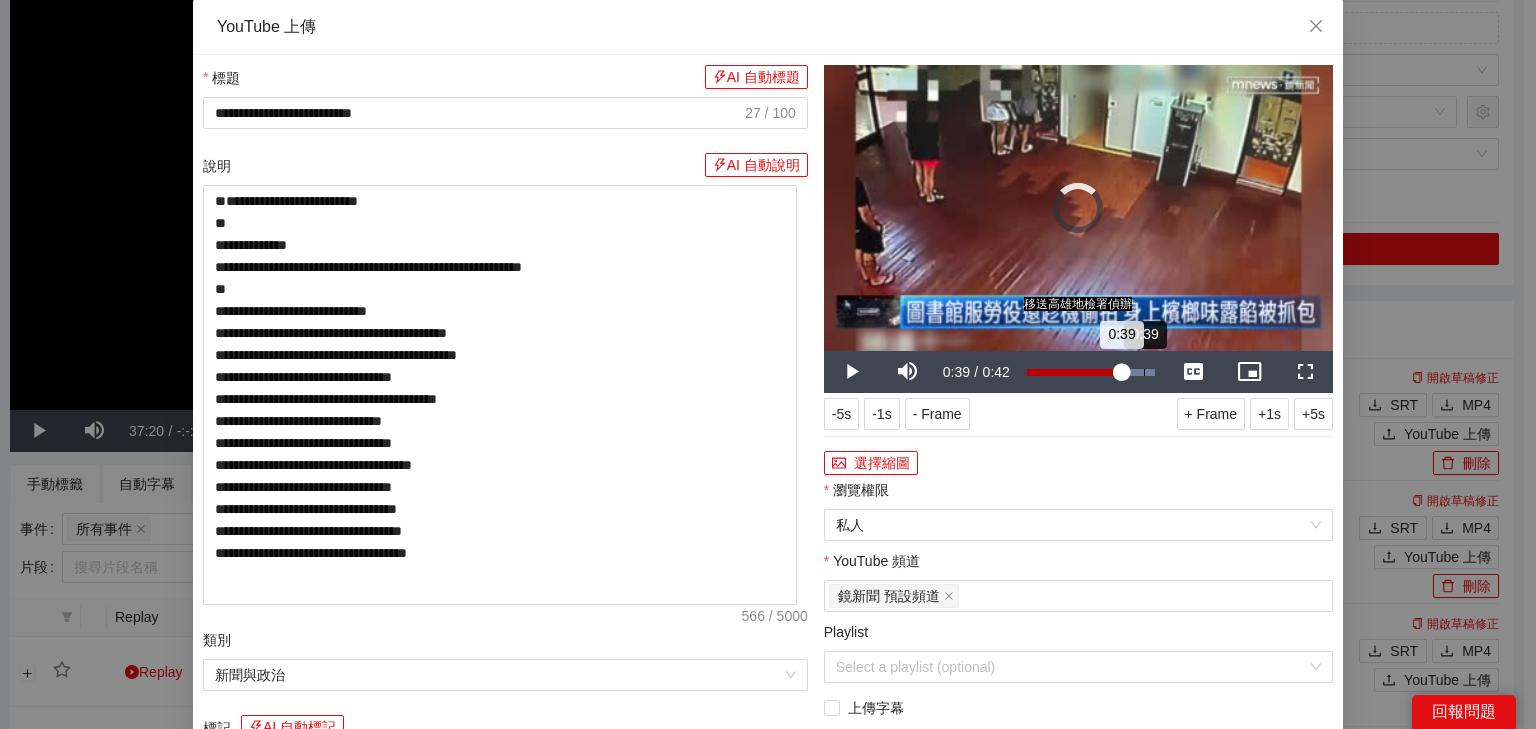 click on "0:39" at bounding box center (1144, 372) 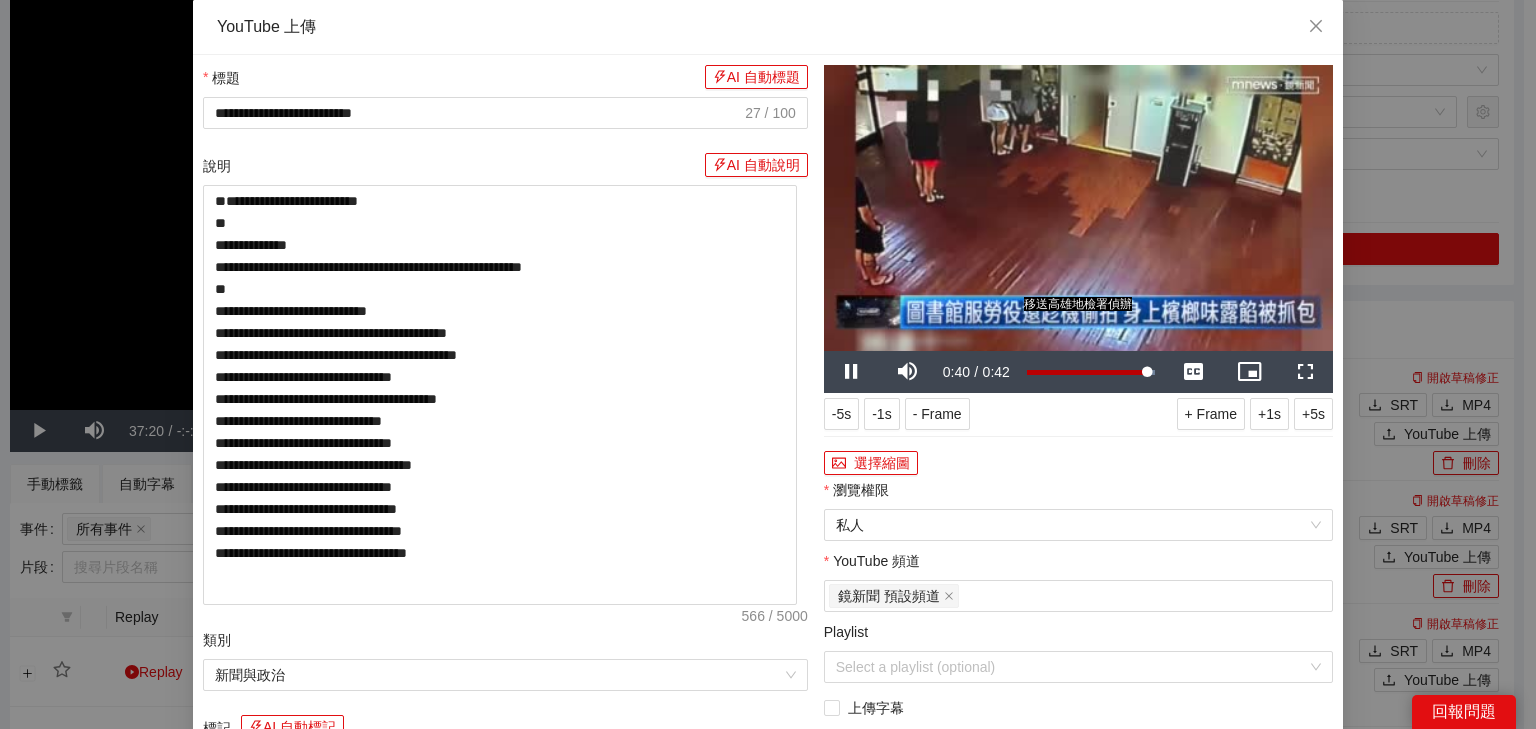 click at bounding box center (1078, 208) 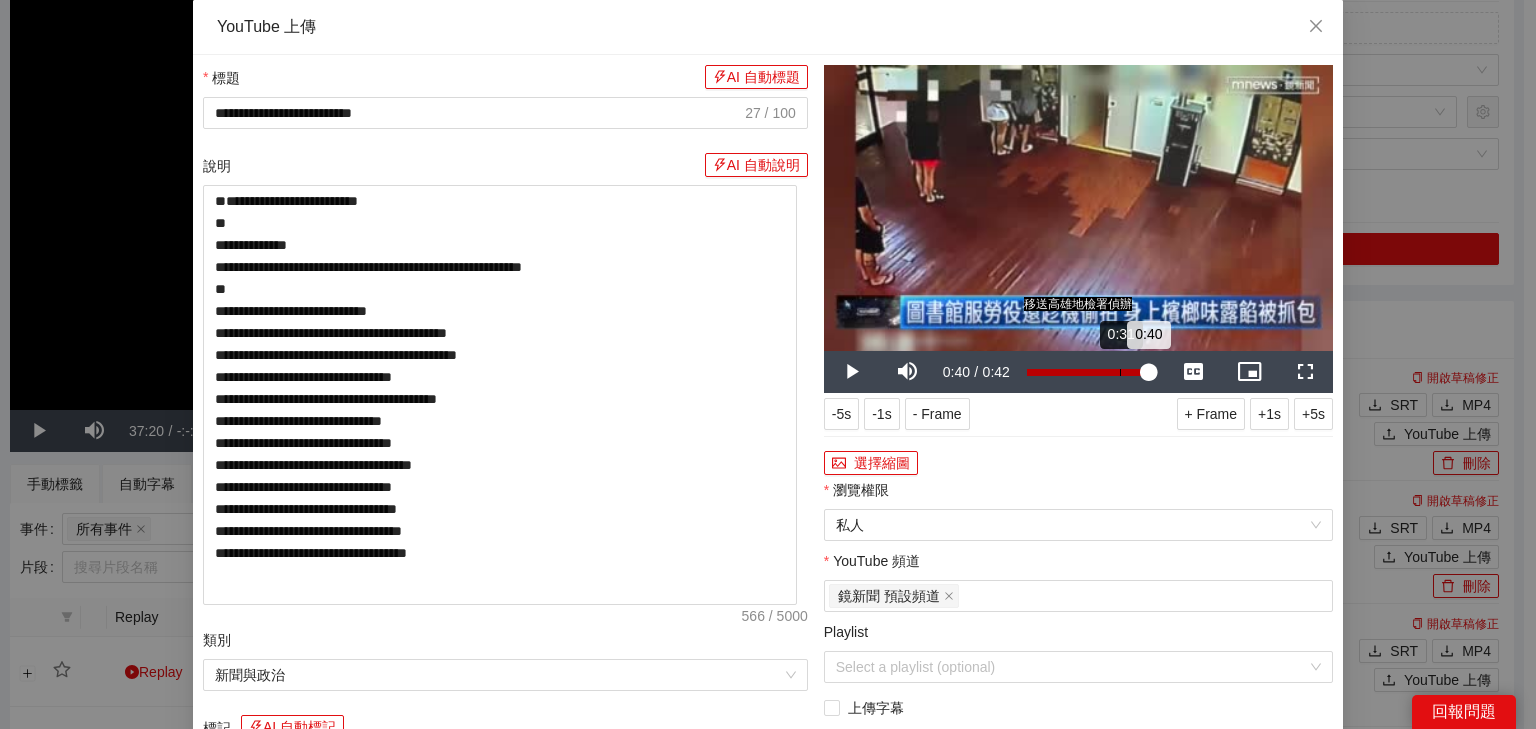 click on "Loaded :  100.00% 0:31 0:40" at bounding box center [1091, 372] 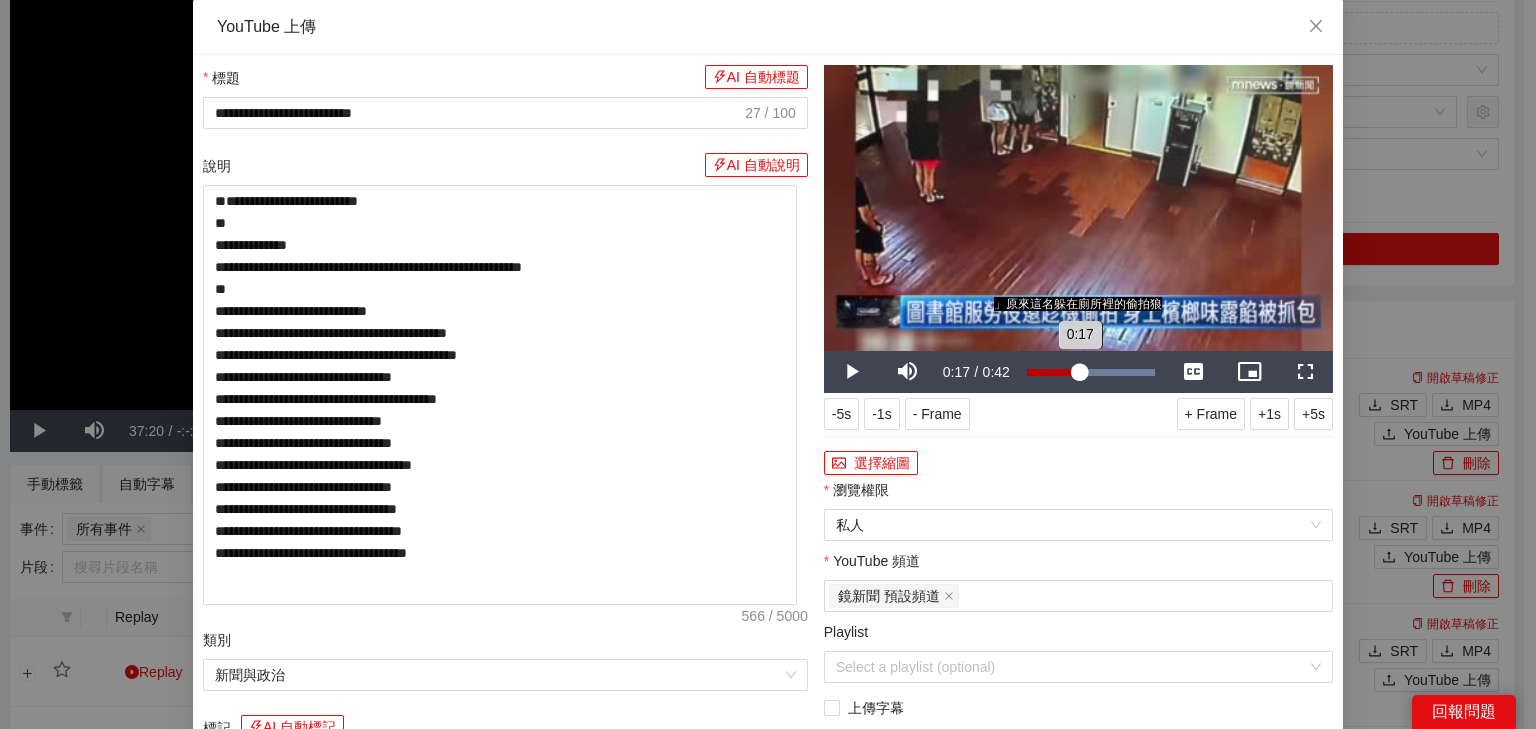click on "Loaded :  100.00% 0:17 0:17" at bounding box center (1091, 372) 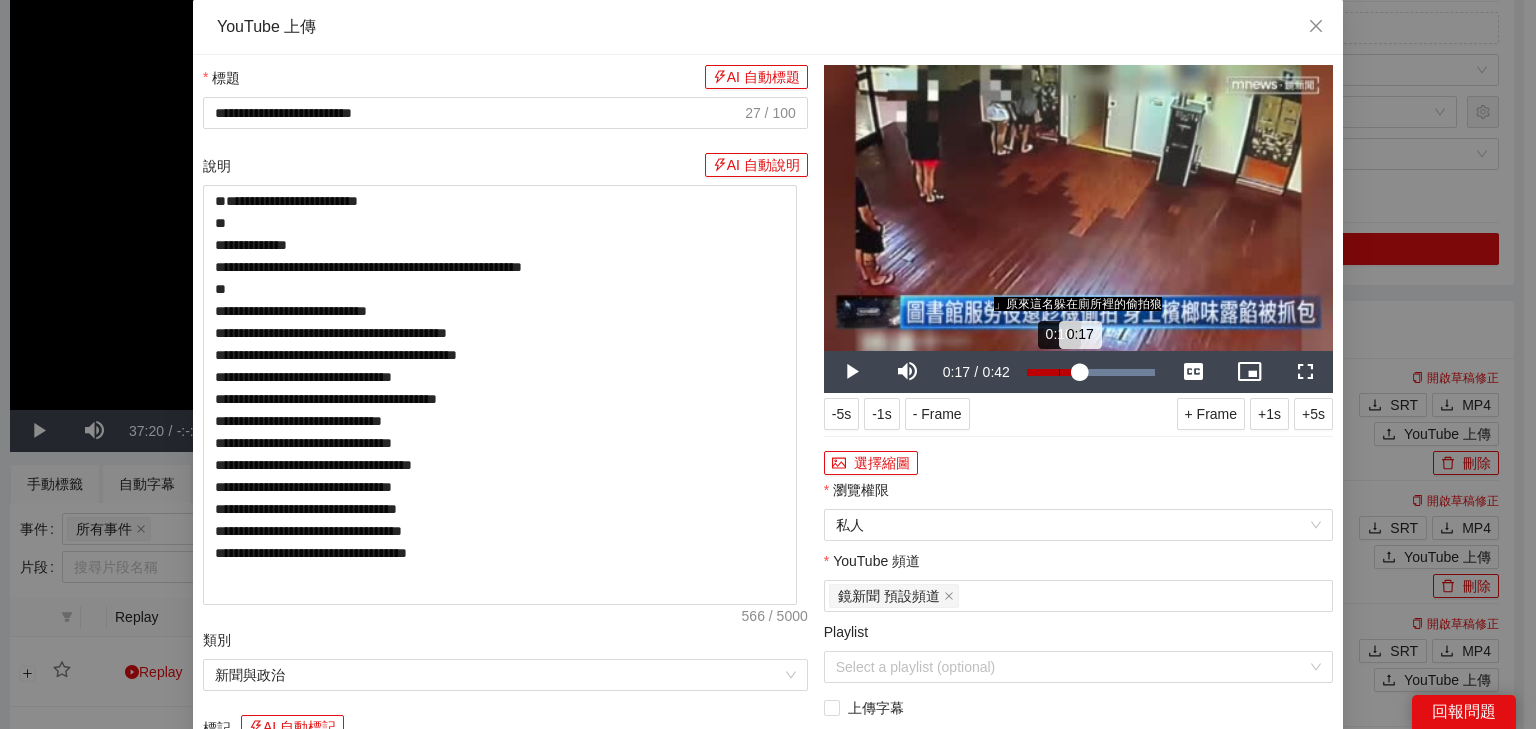 click on "0:10" at bounding box center [1059, 372] 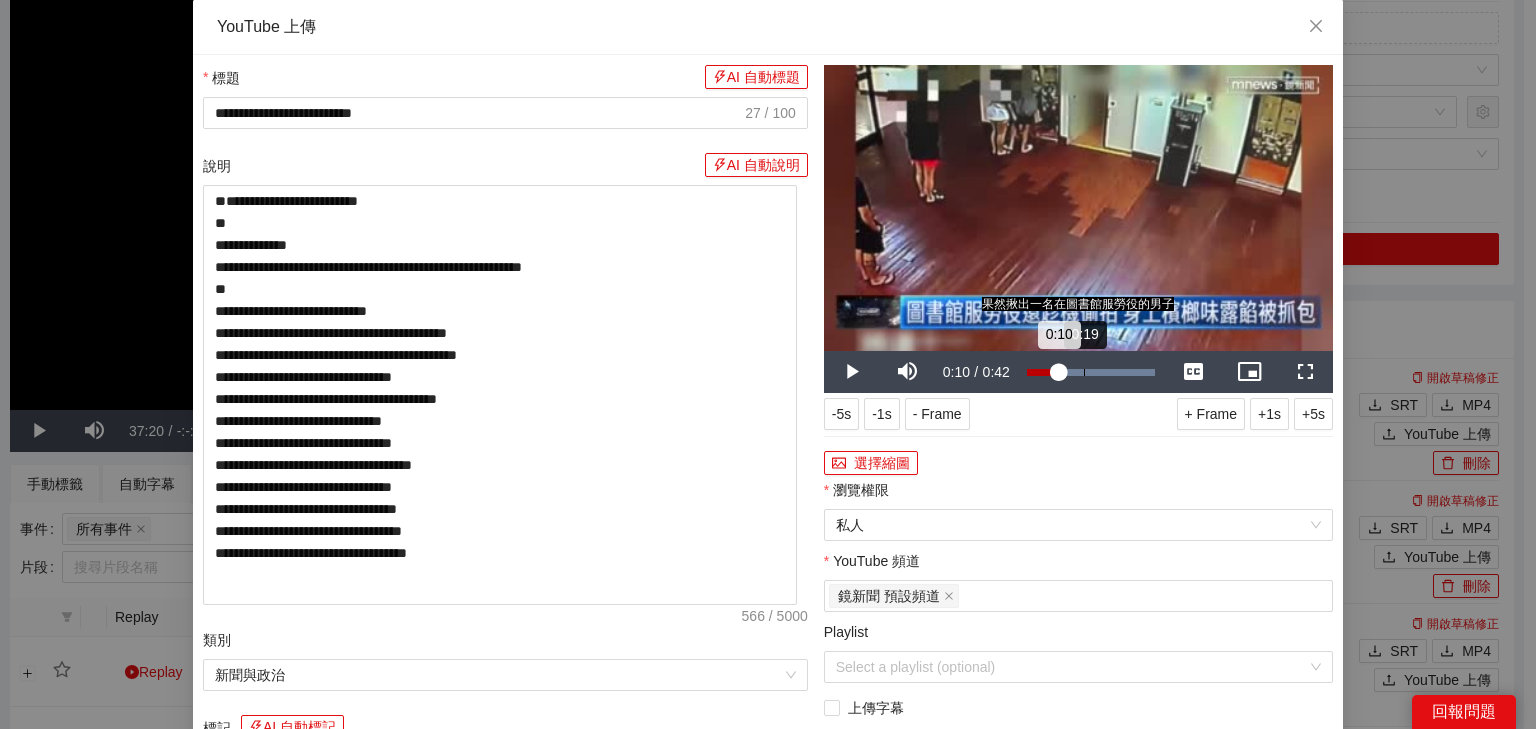 click on "0:19" at bounding box center (1084, 372) 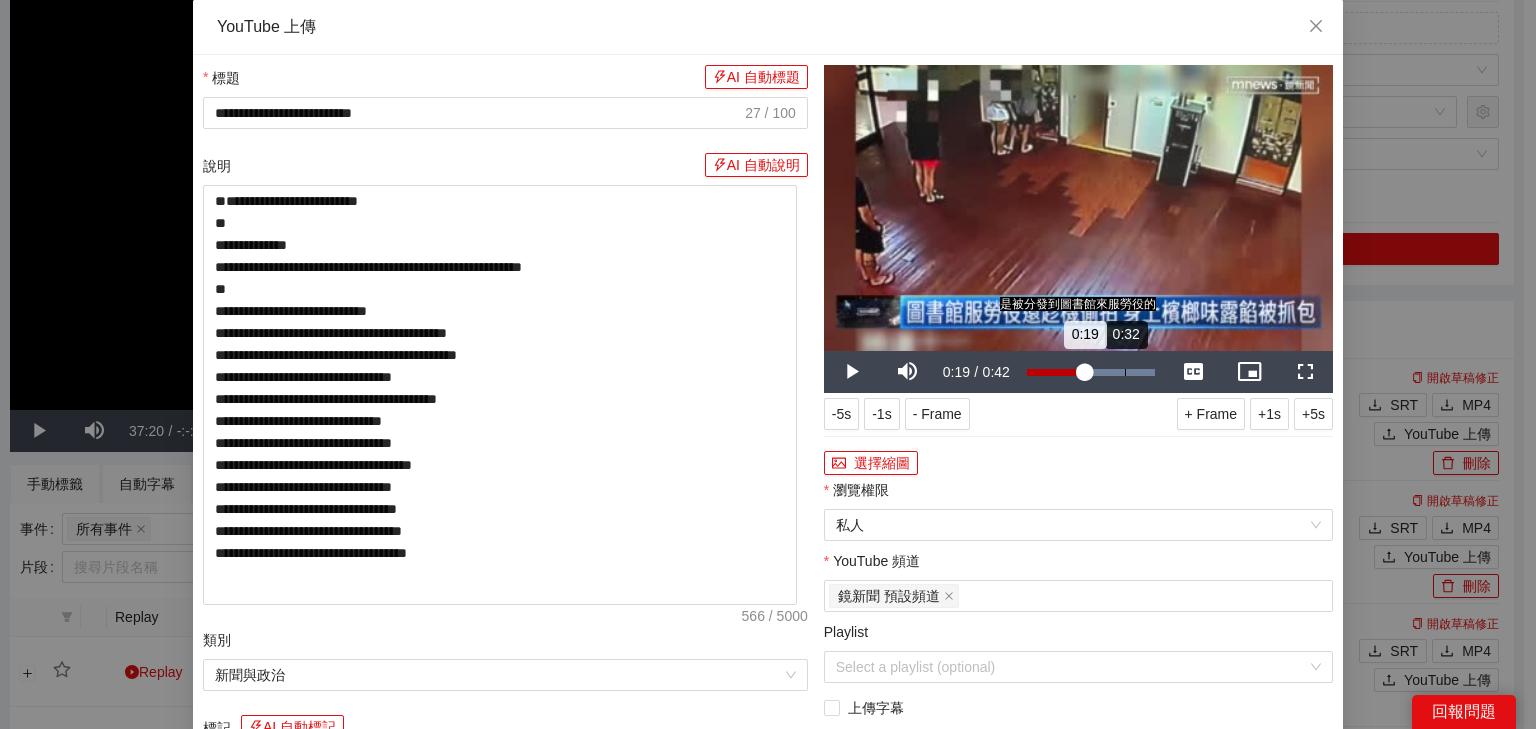 click on "0:32" at bounding box center [1125, 372] 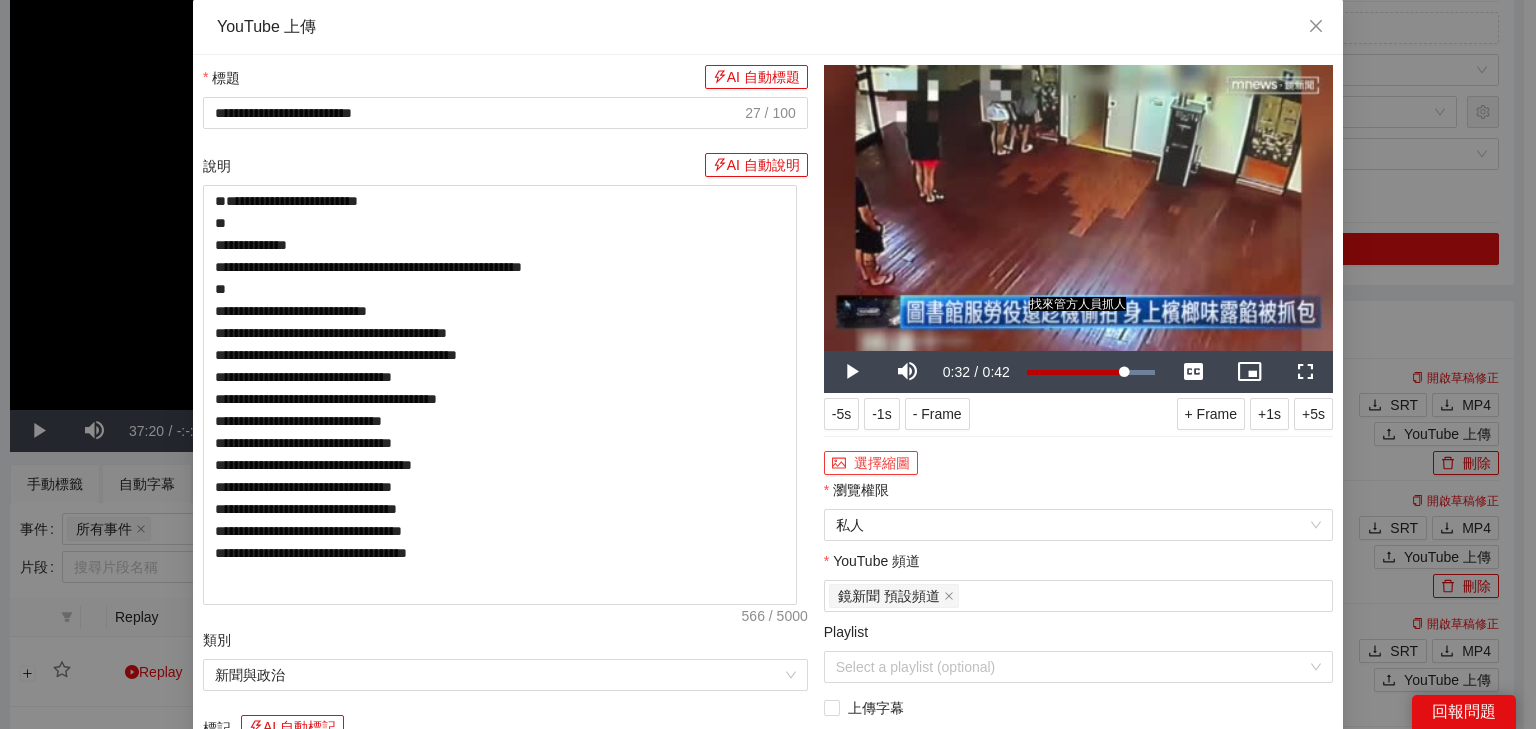 click on "選擇縮圖" at bounding box center [871, 463] 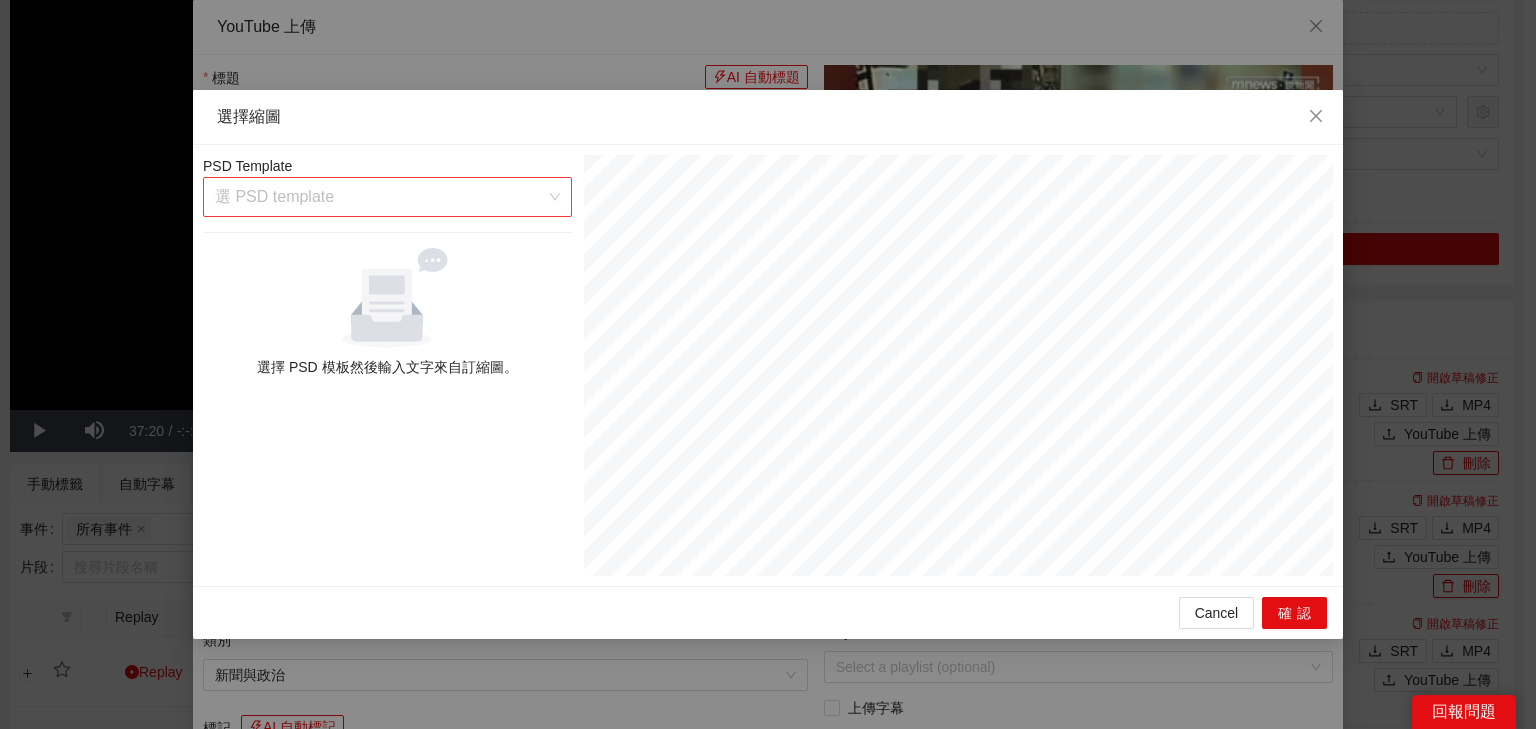 click at bounding box center (380, 197) 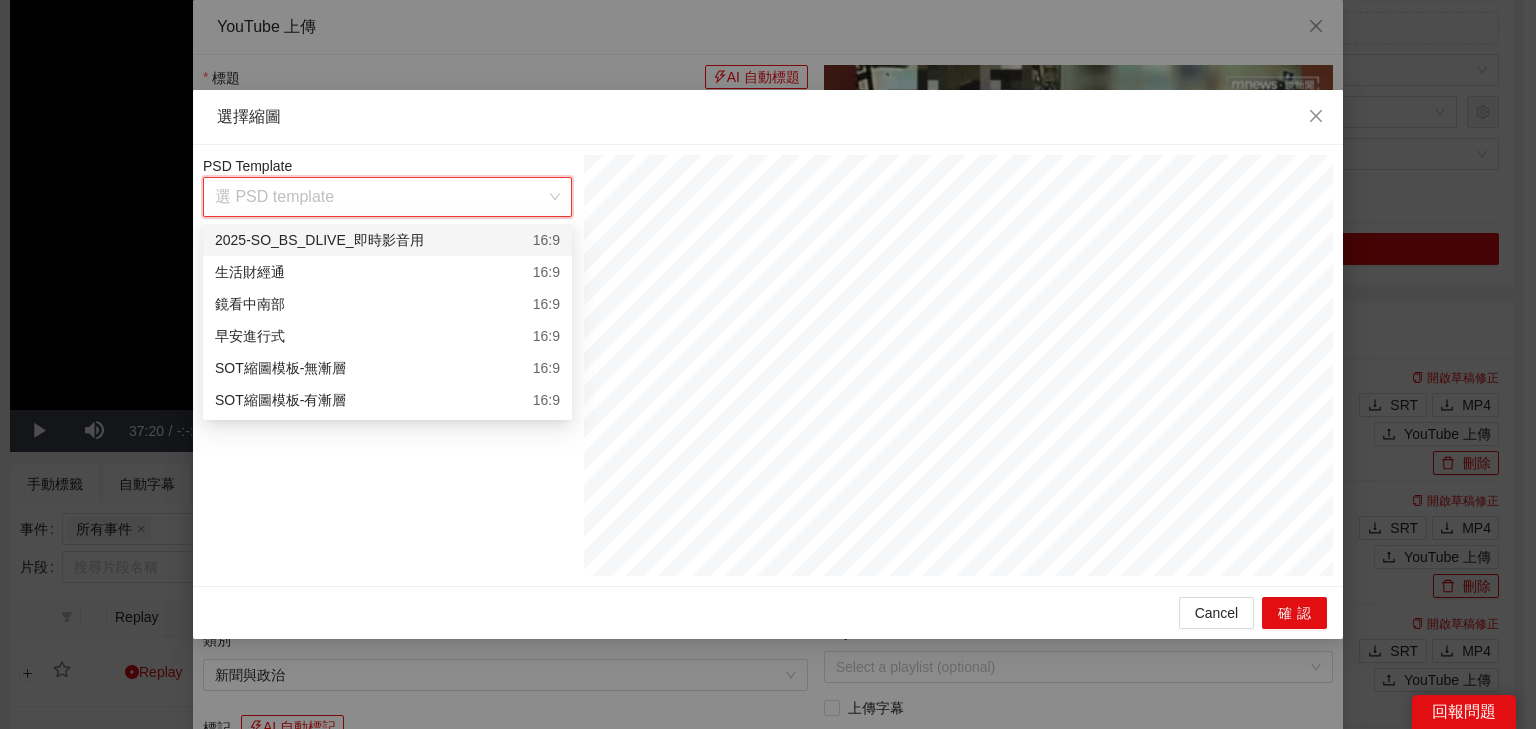 click on "2025-SO_BS_DLIVE_即時影音用 16:9" at bounding box center [387, 240] 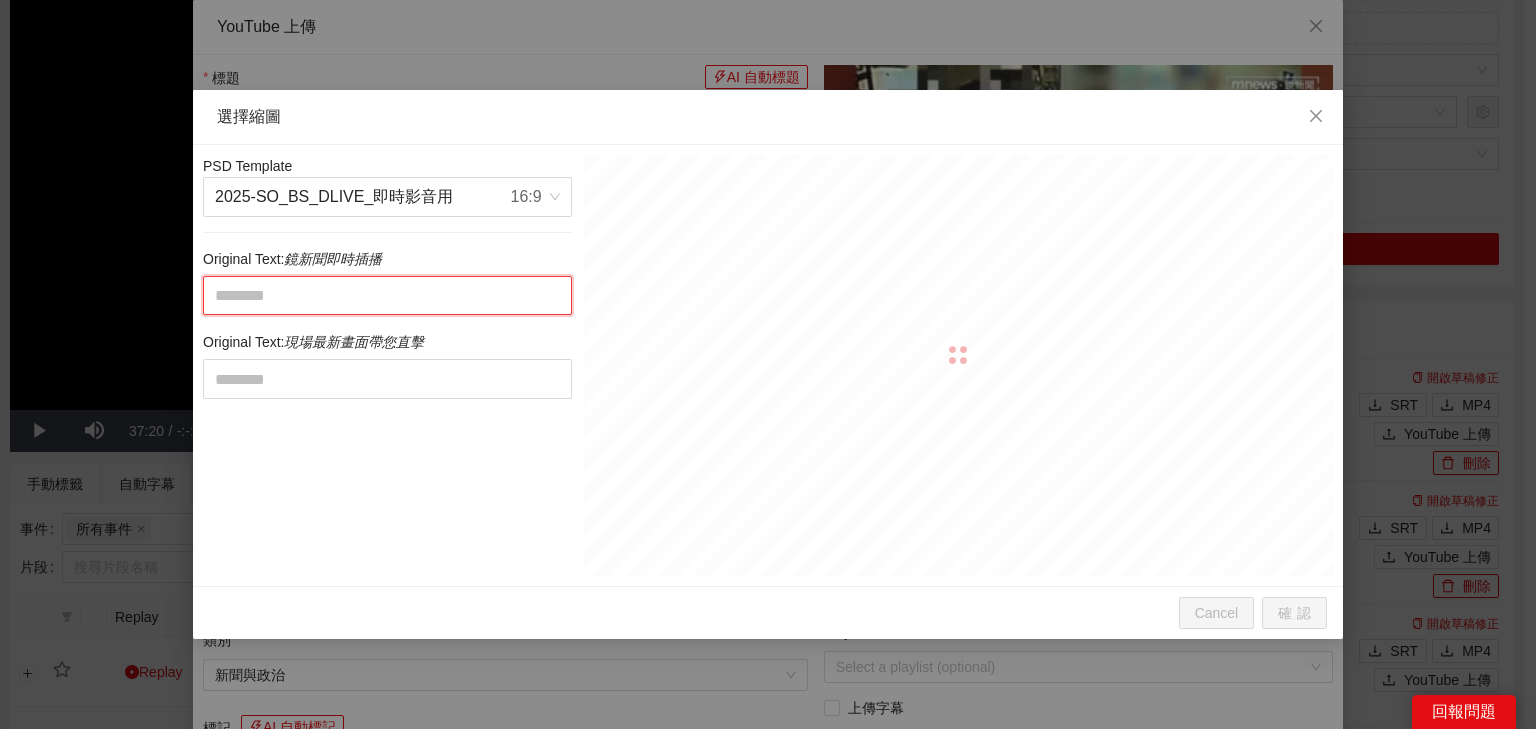 click at bounding box center (387, 296) 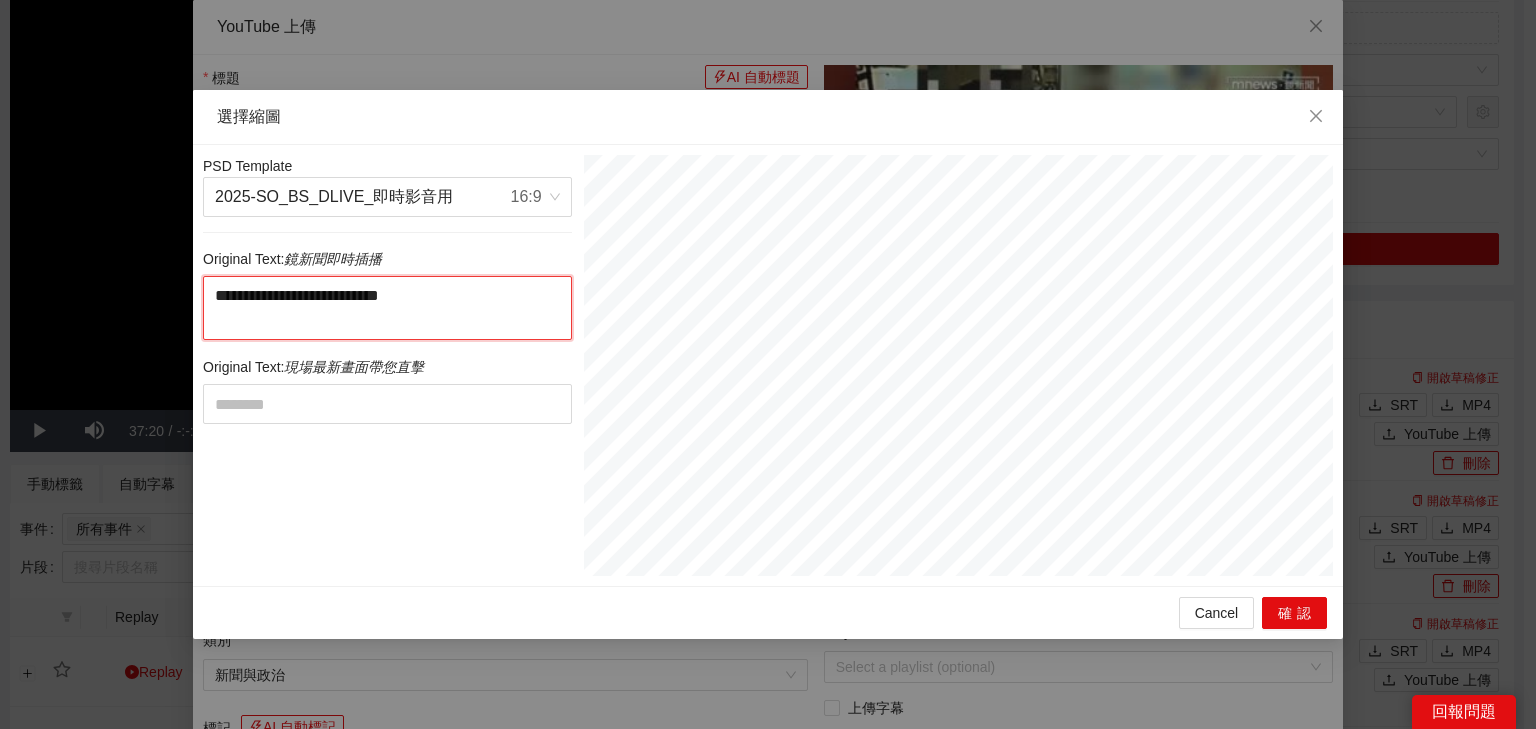 drag, startPoint x: 400, startPoint y: 296, endPoint x: 452, endPoint y: 344, distance: 70.76723 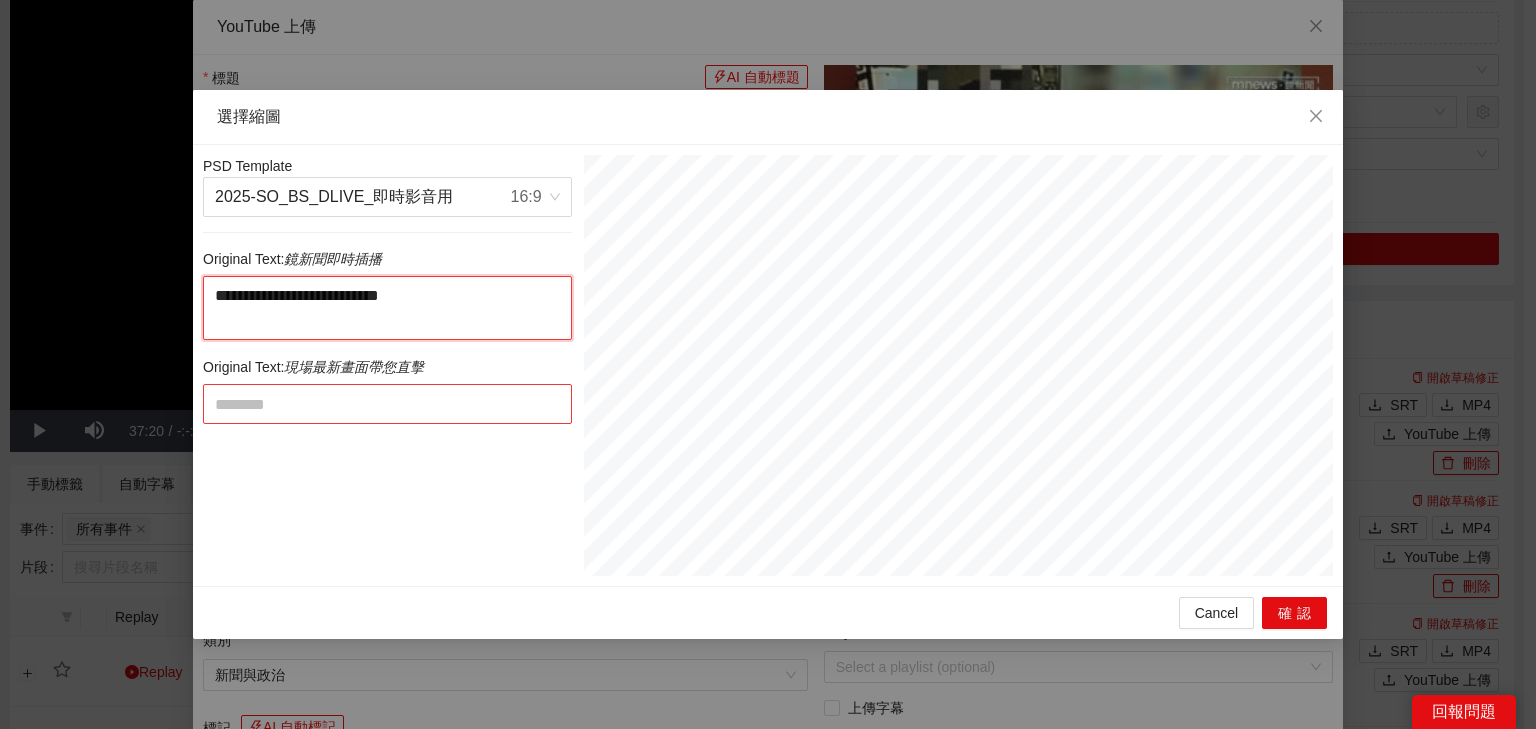 type on "********" 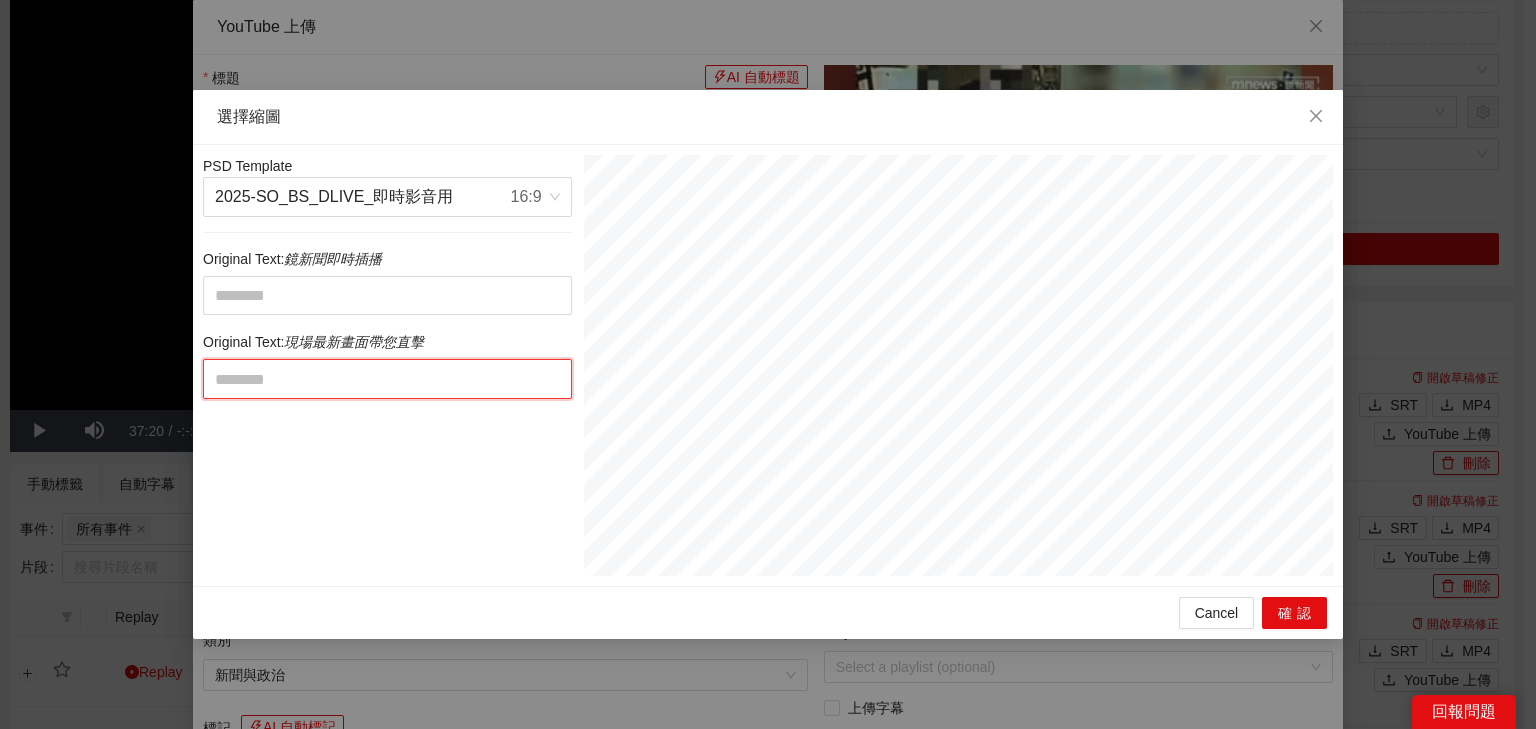 click at bounding box center (387, 379) 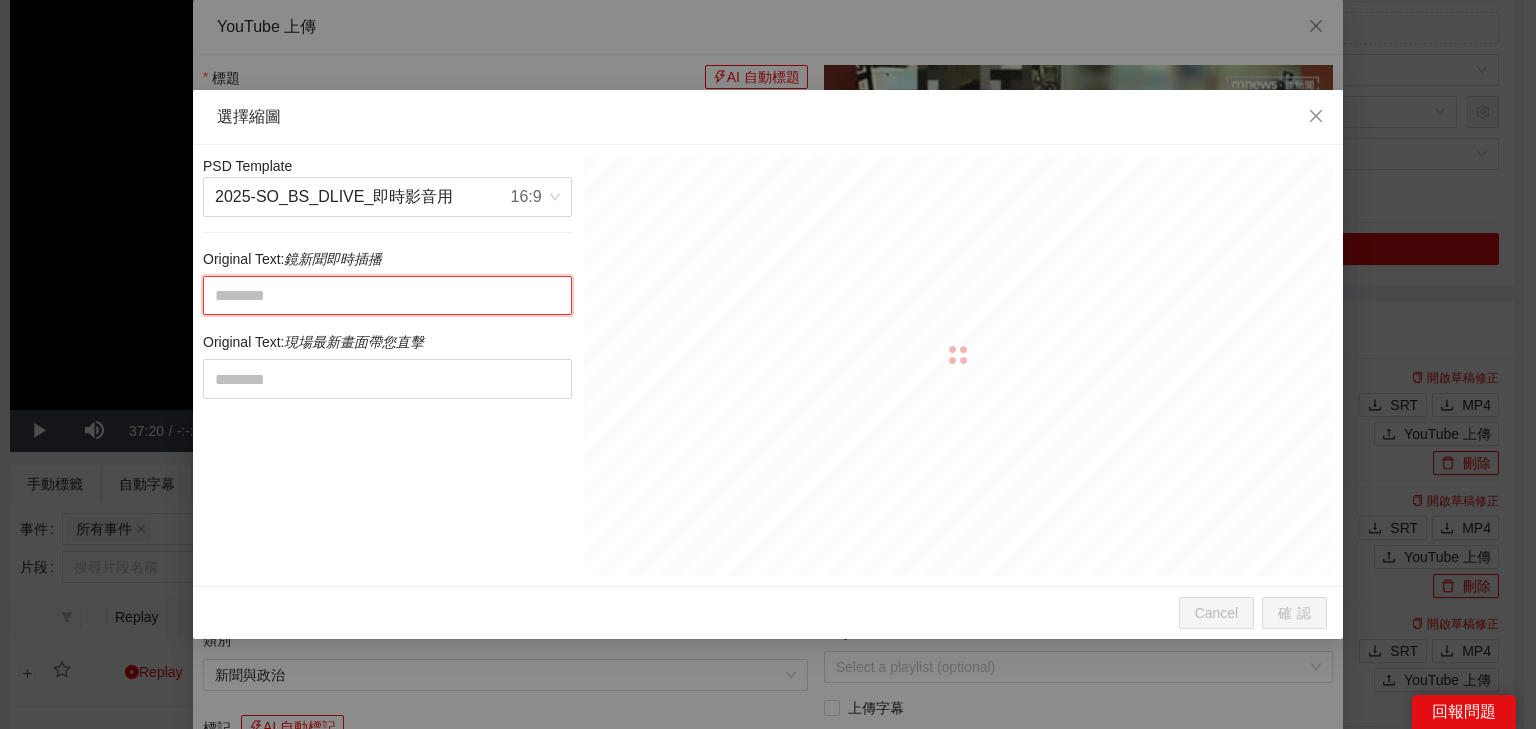 click at bounding box center (387, 296) 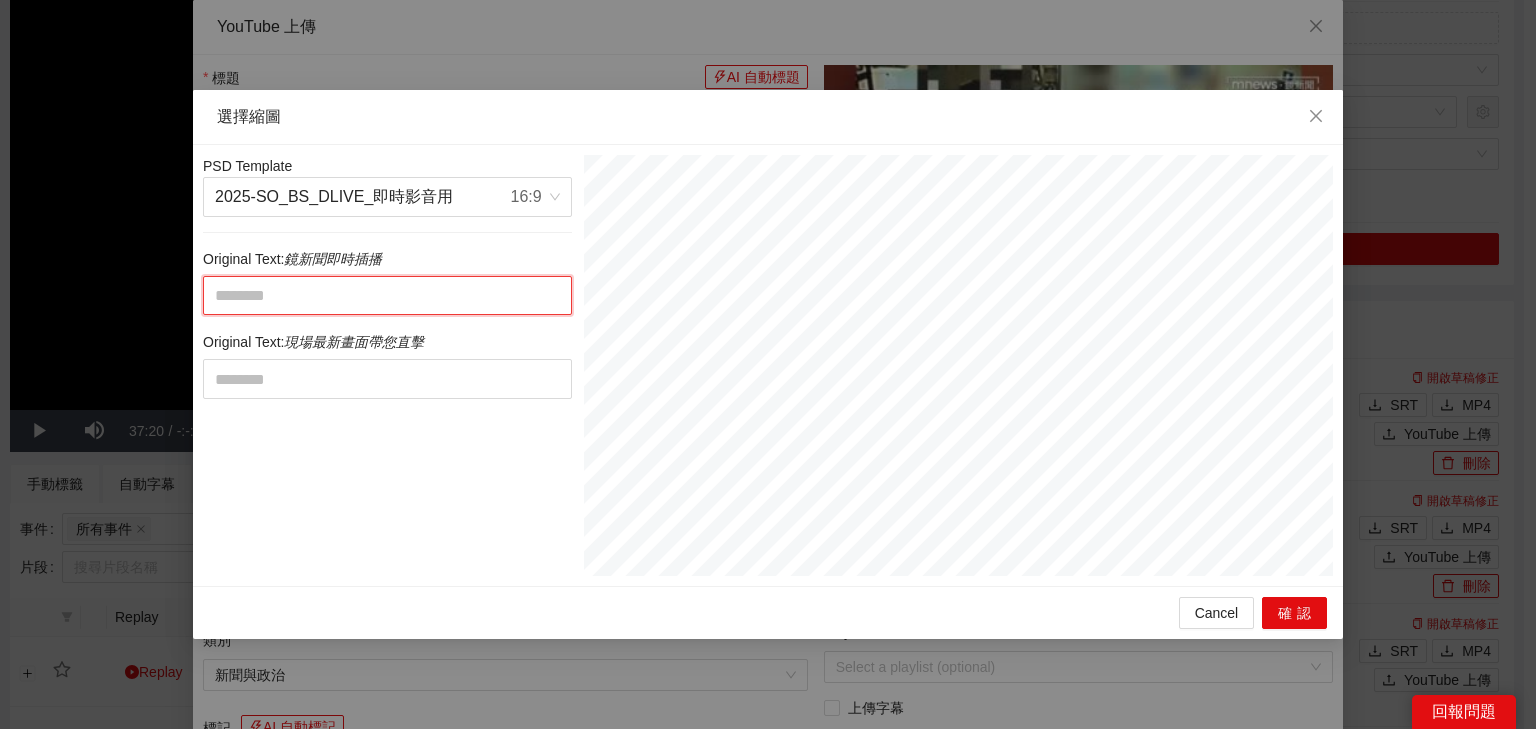 paste on "**********" 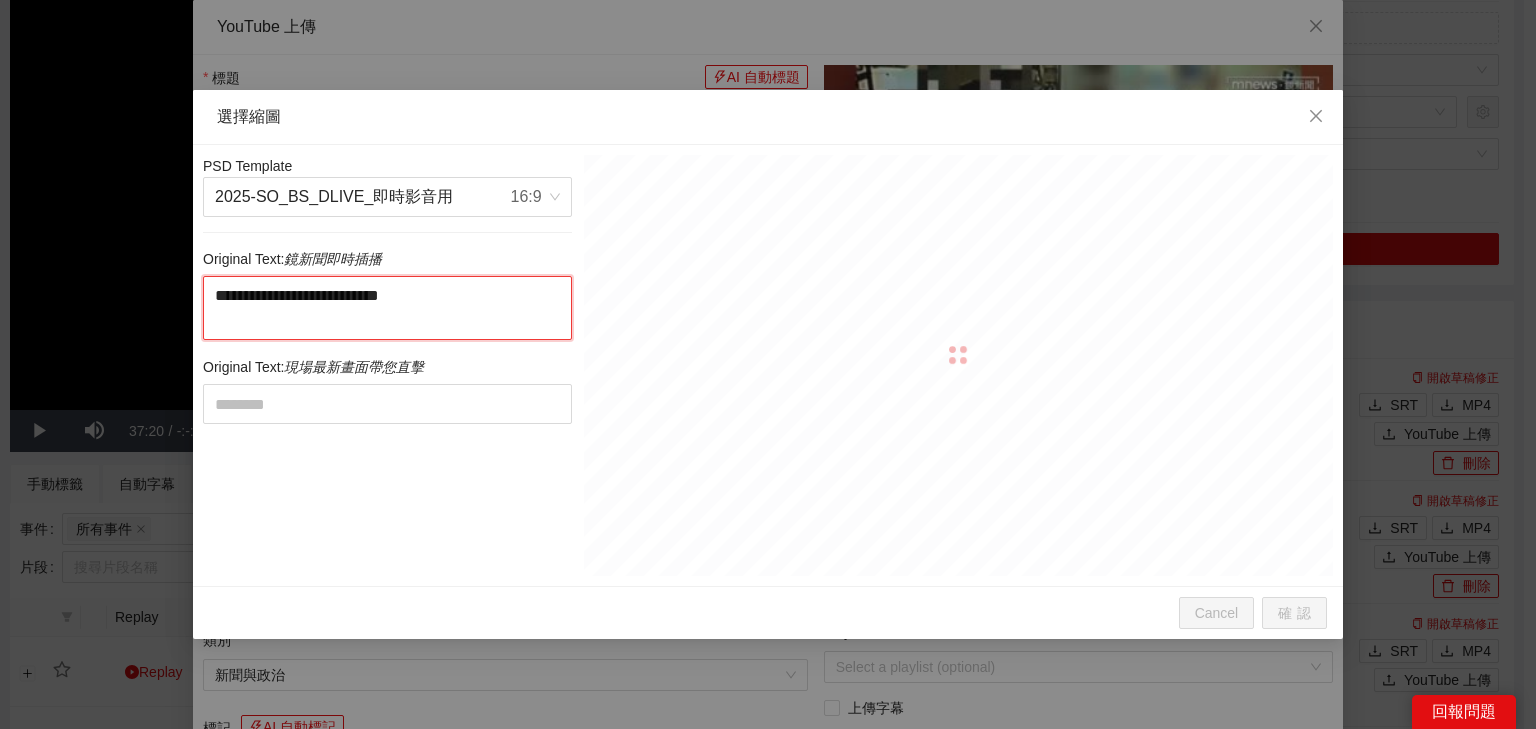 drag, startPoint x: 409, startPoint y: 292, endPoint x: 437, endPoint y: 331, distance: 48.010414 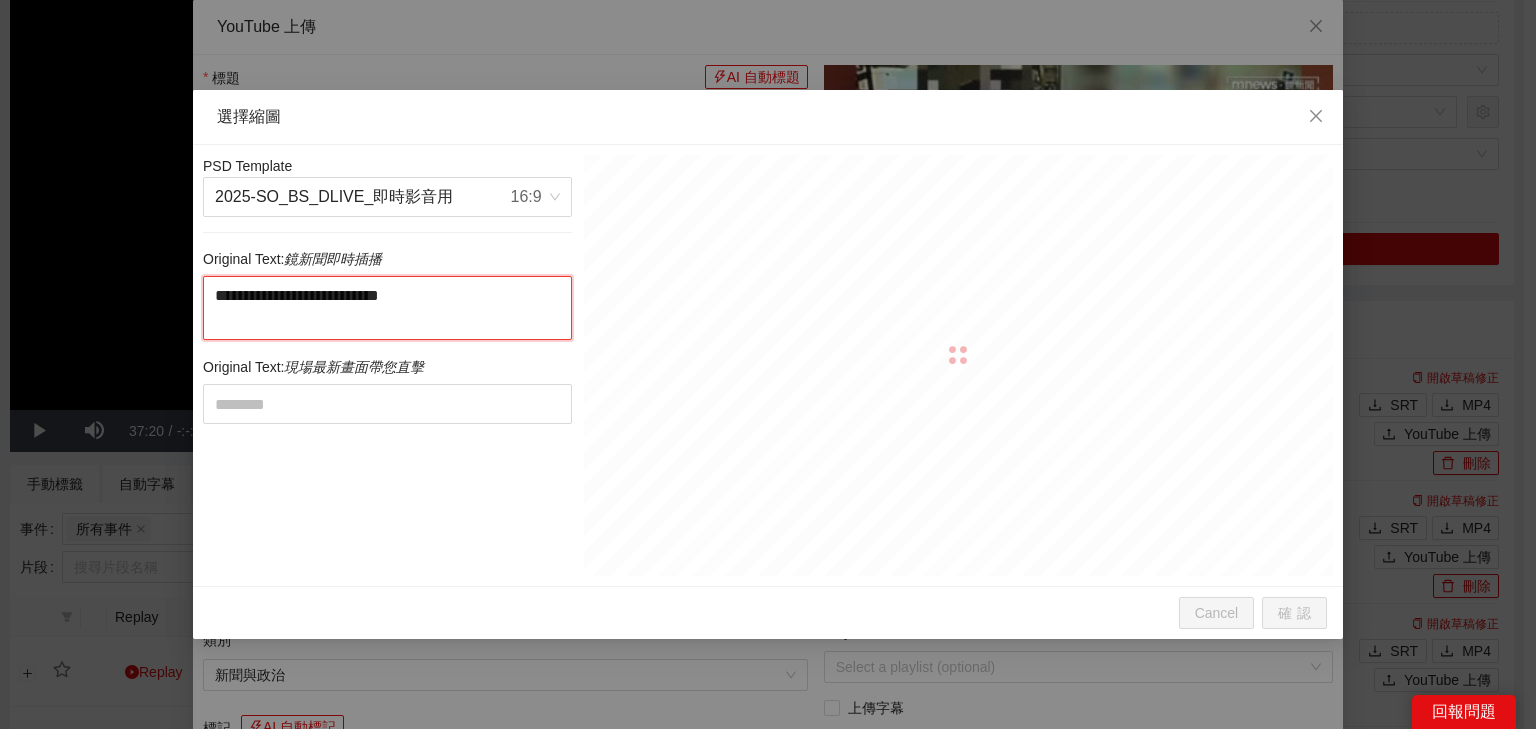 click on "**********" at bounding box center [387, 308] 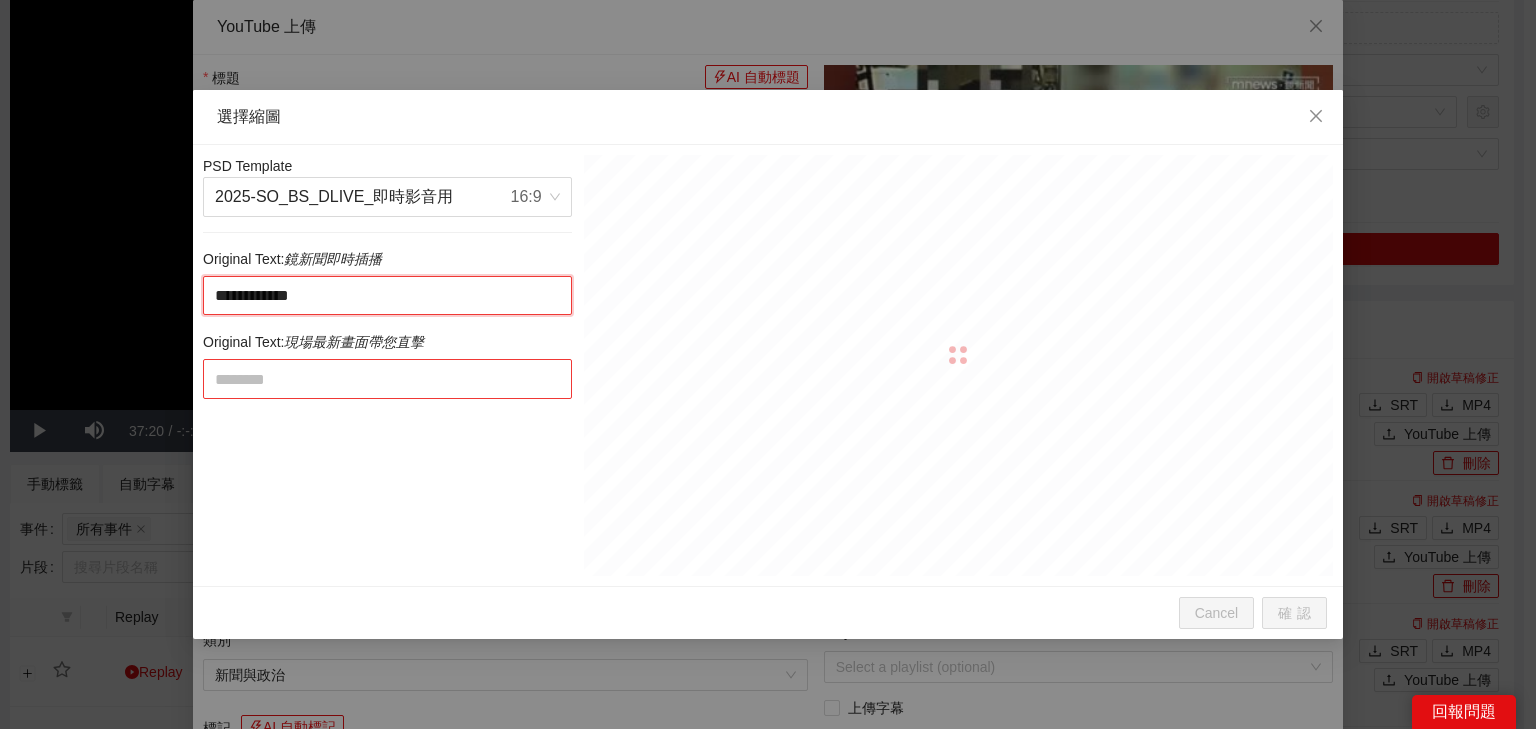 type 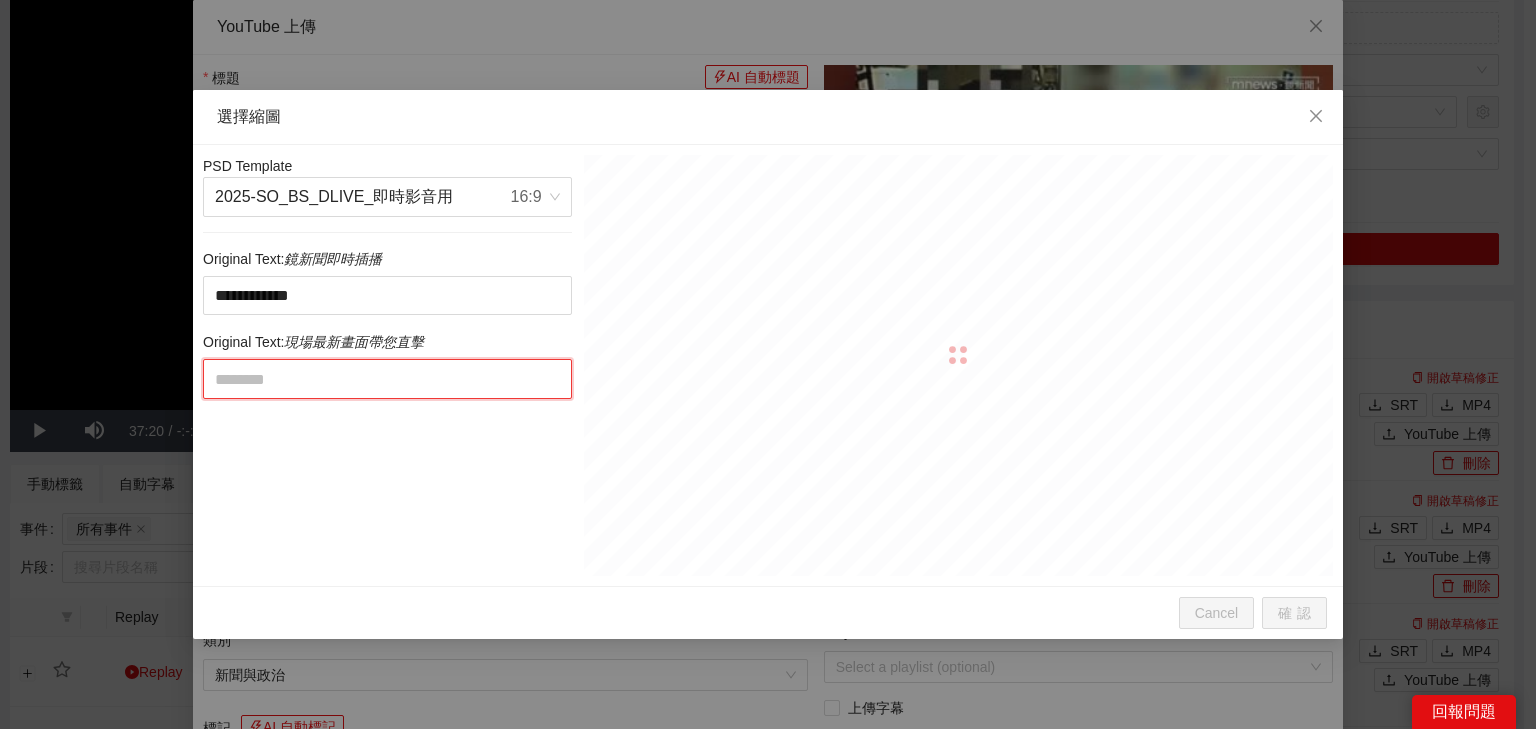 click at bounding box center [387, 379] 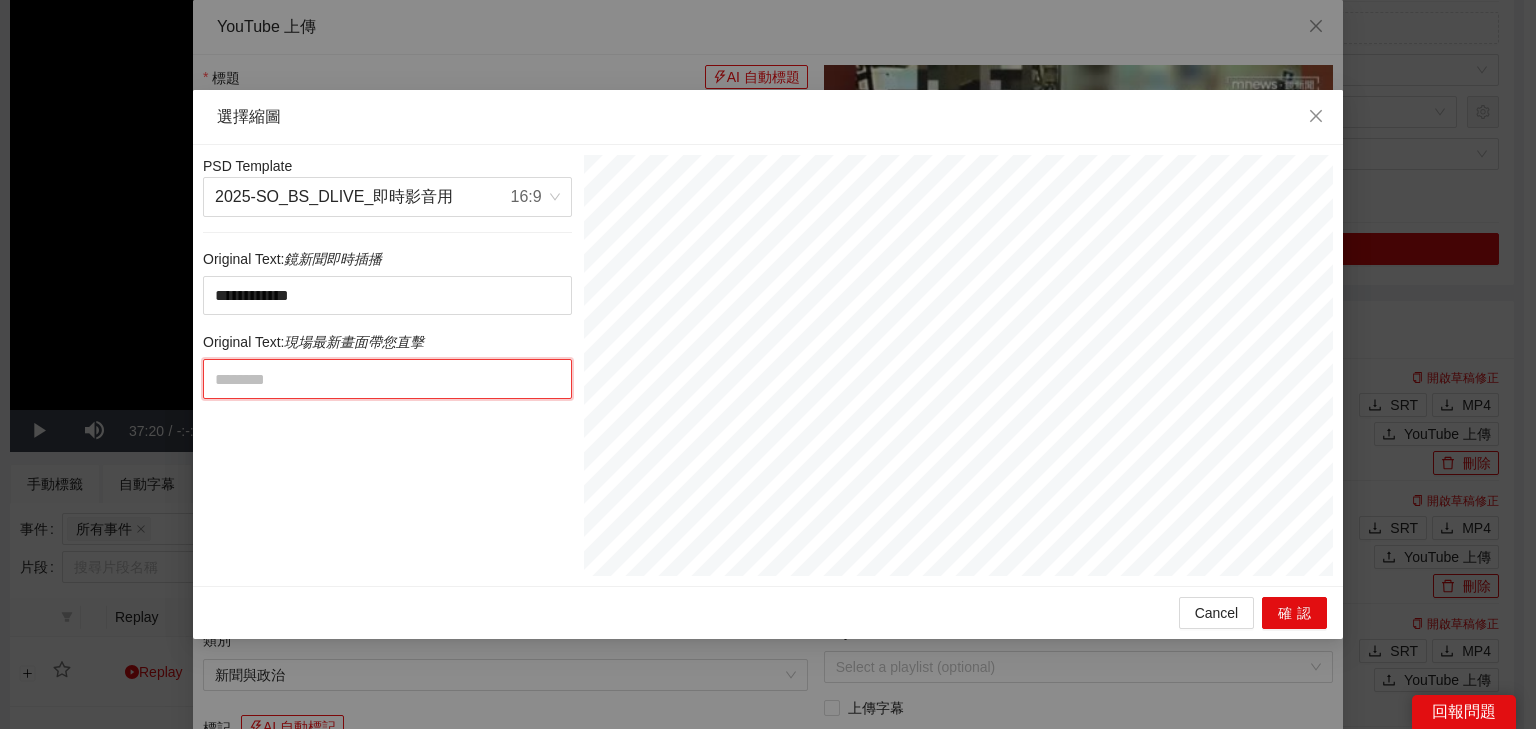 paste on "**********" 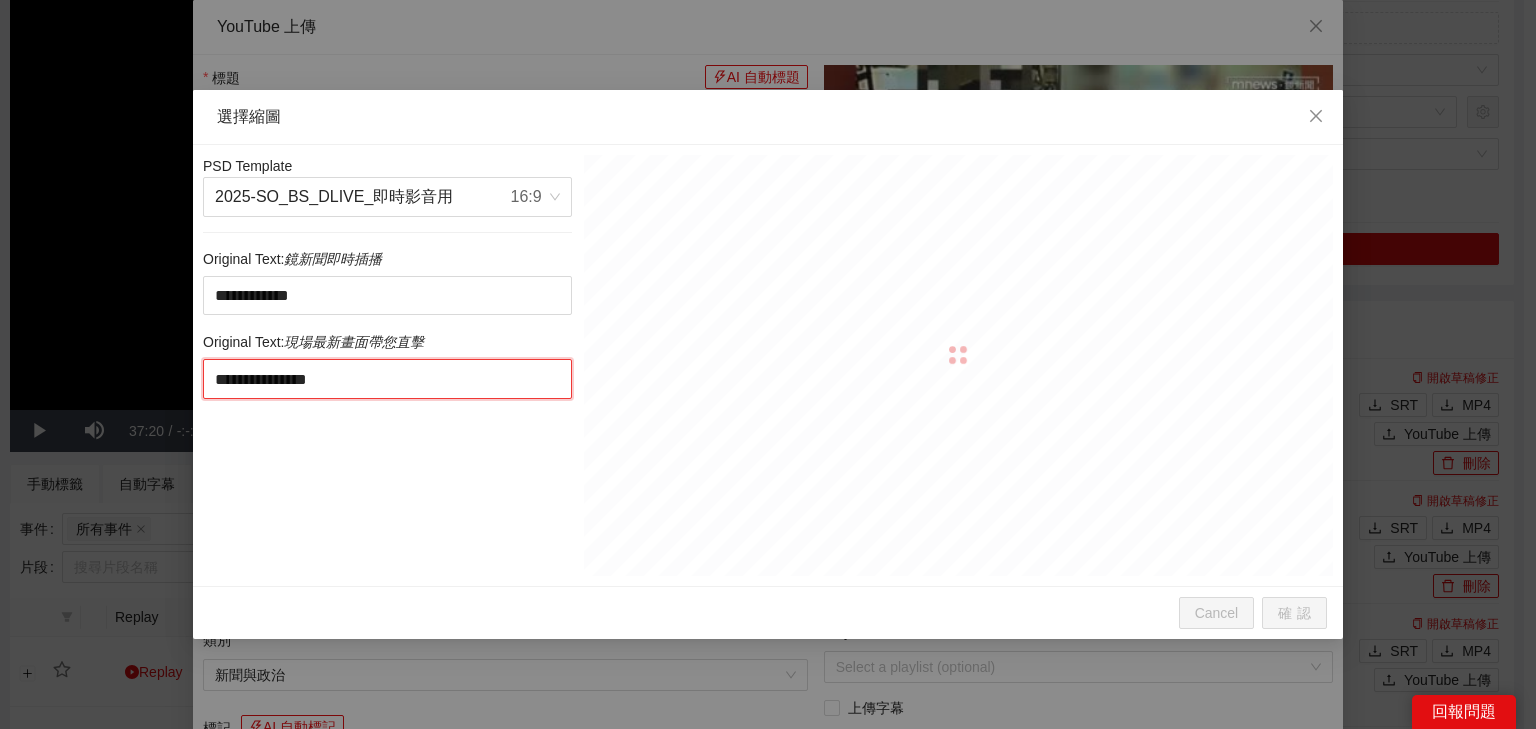 drag, startPoint x: 375, startPoint y: 375, endPoint x: 507, endPoint y: 377, distance: 132.01515 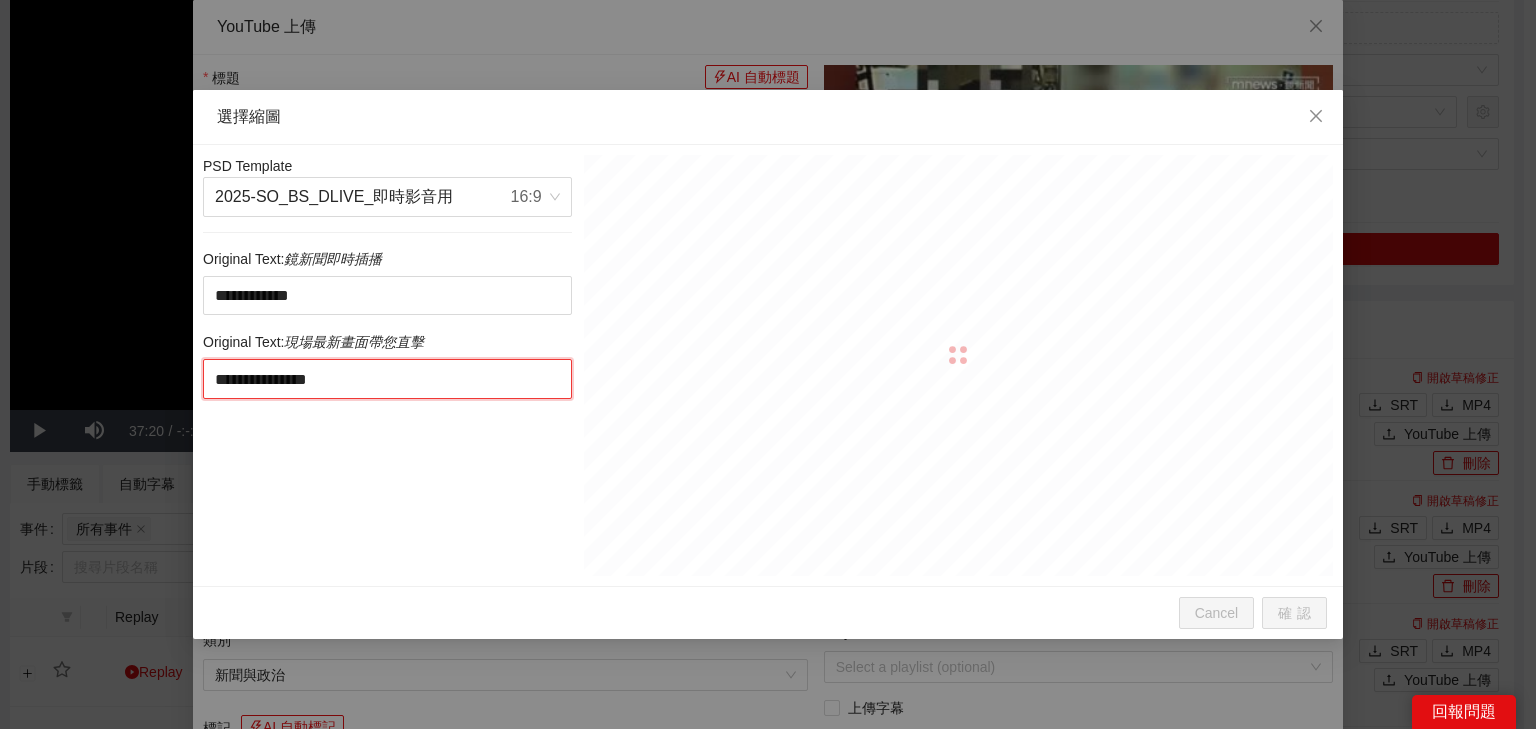click on "**********" at bounding box center (387, 379) 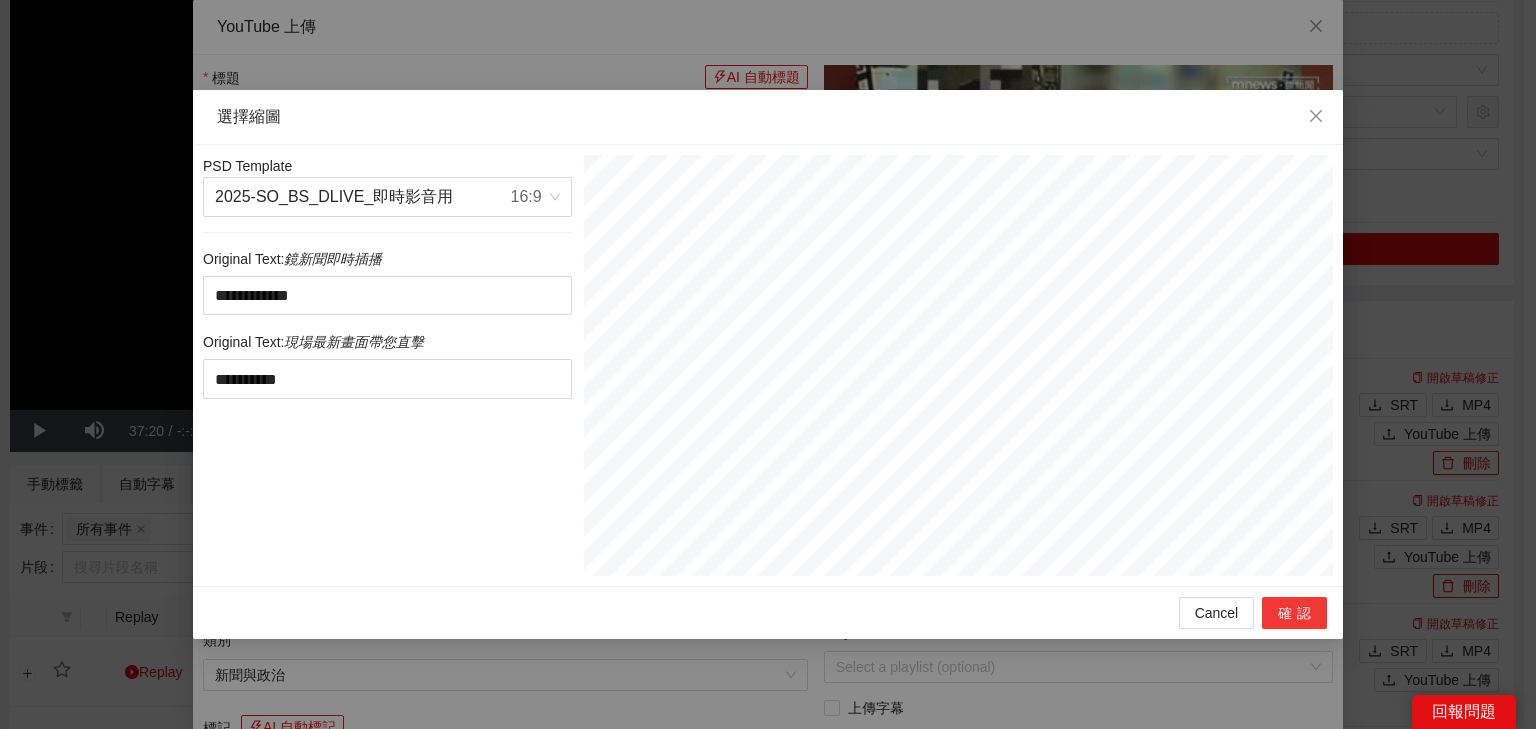 click on "確認" at bounding box center [1294, 613] 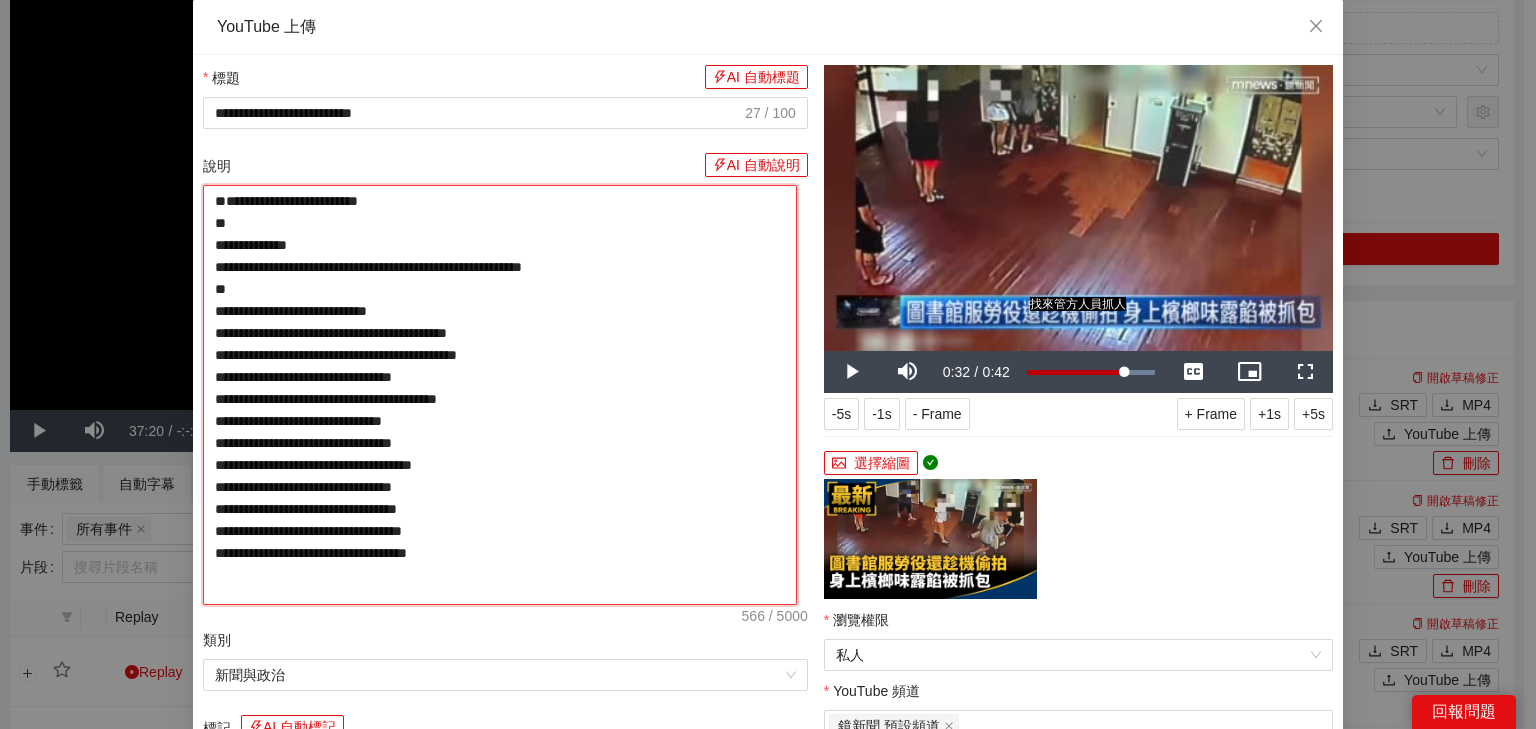 click on "**********" at bounding box center [500, 395] 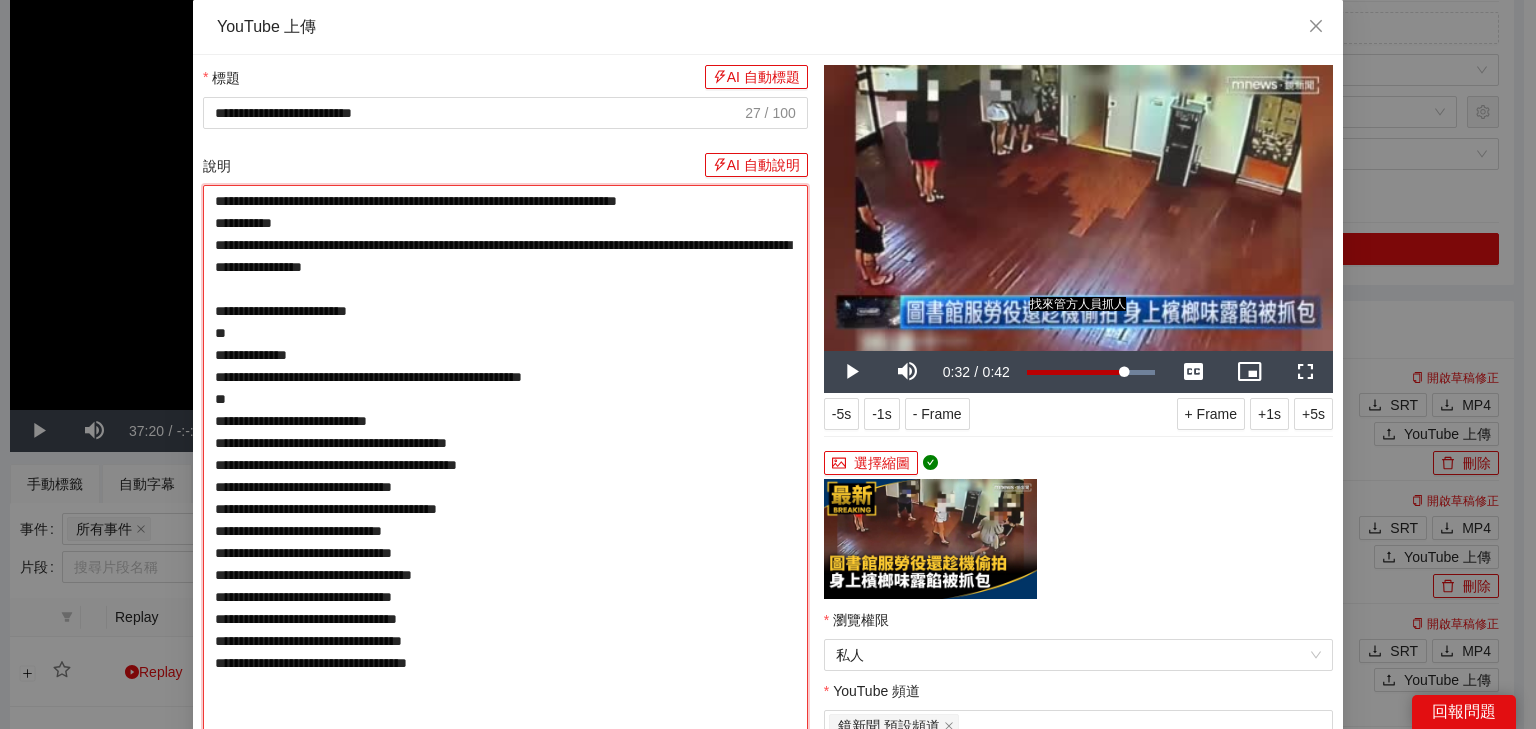 drag, startPoint x: 308, startPoint y: 239, endPoint x: 183, endPoint y: 227, distance: 125.57468 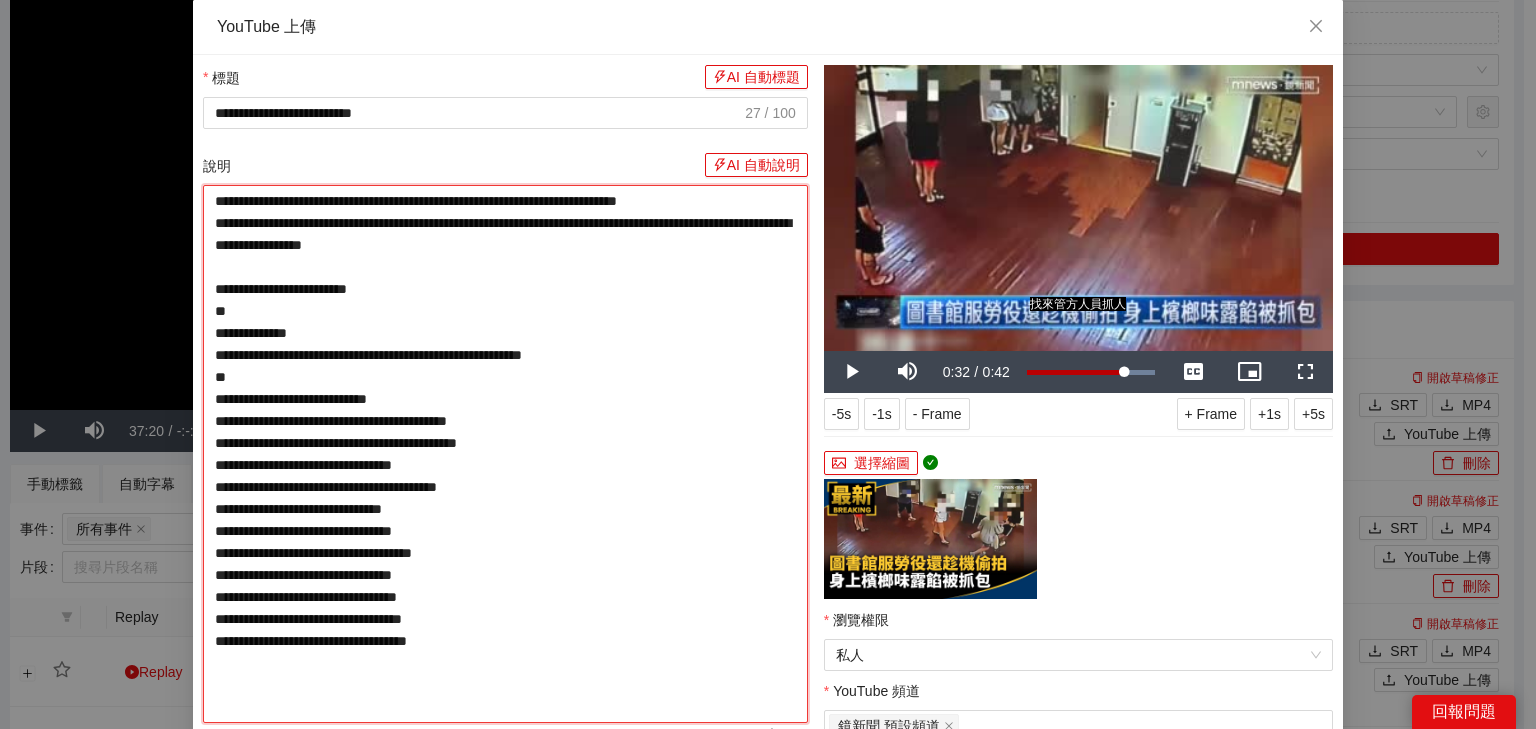 click on "**********" at bounding box center [505, 454] 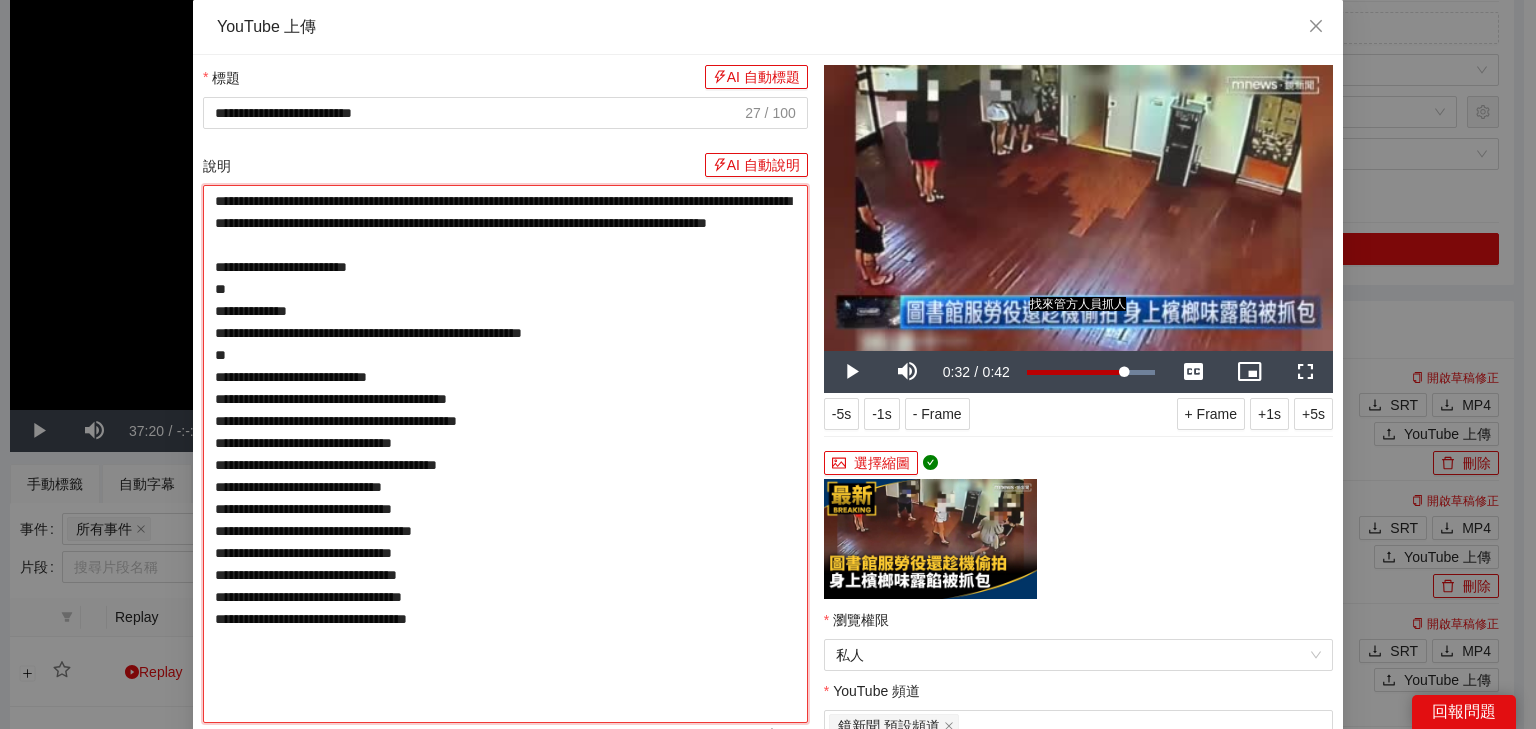 click on "**********" at bounding box center [505, 454] 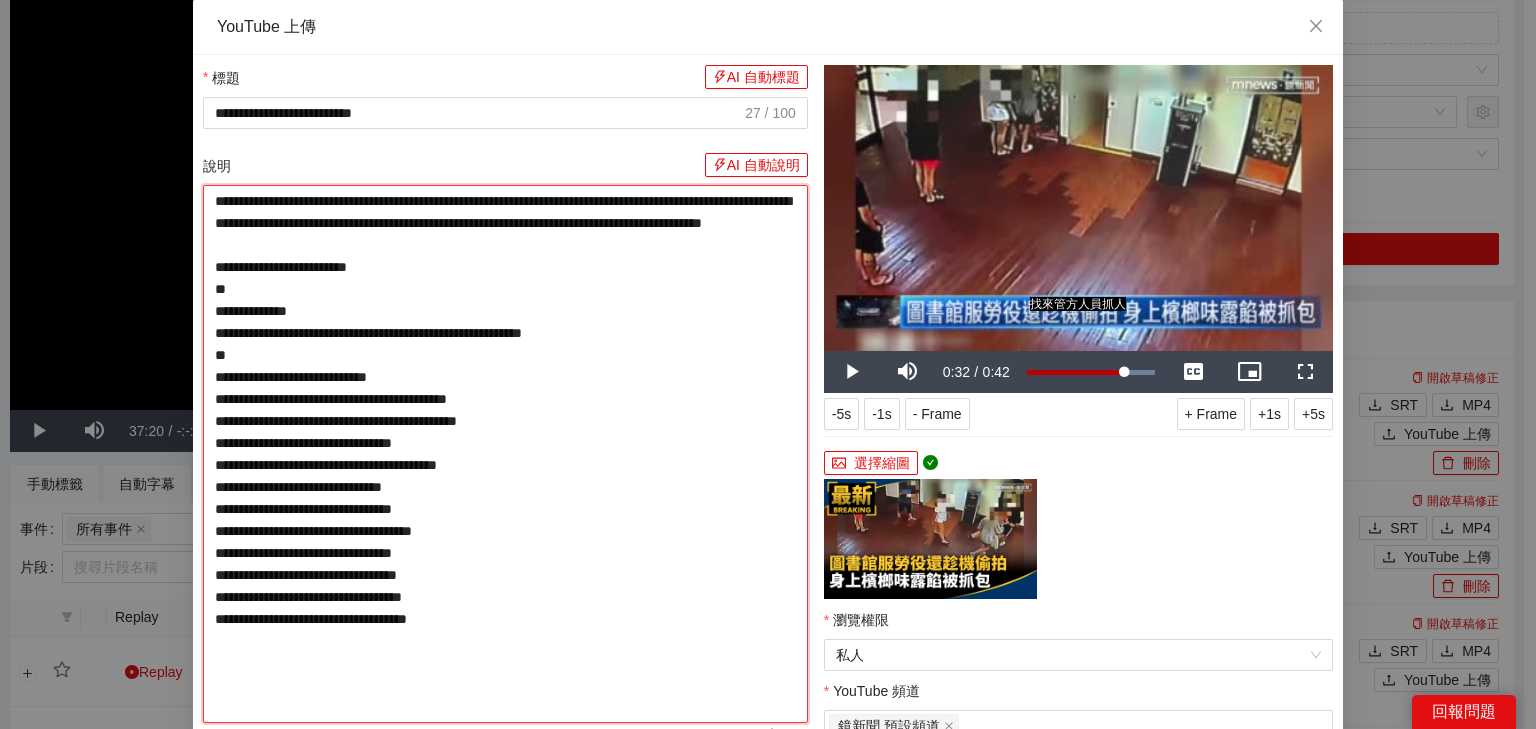 click on "**********" at bounding box center [505, 454] 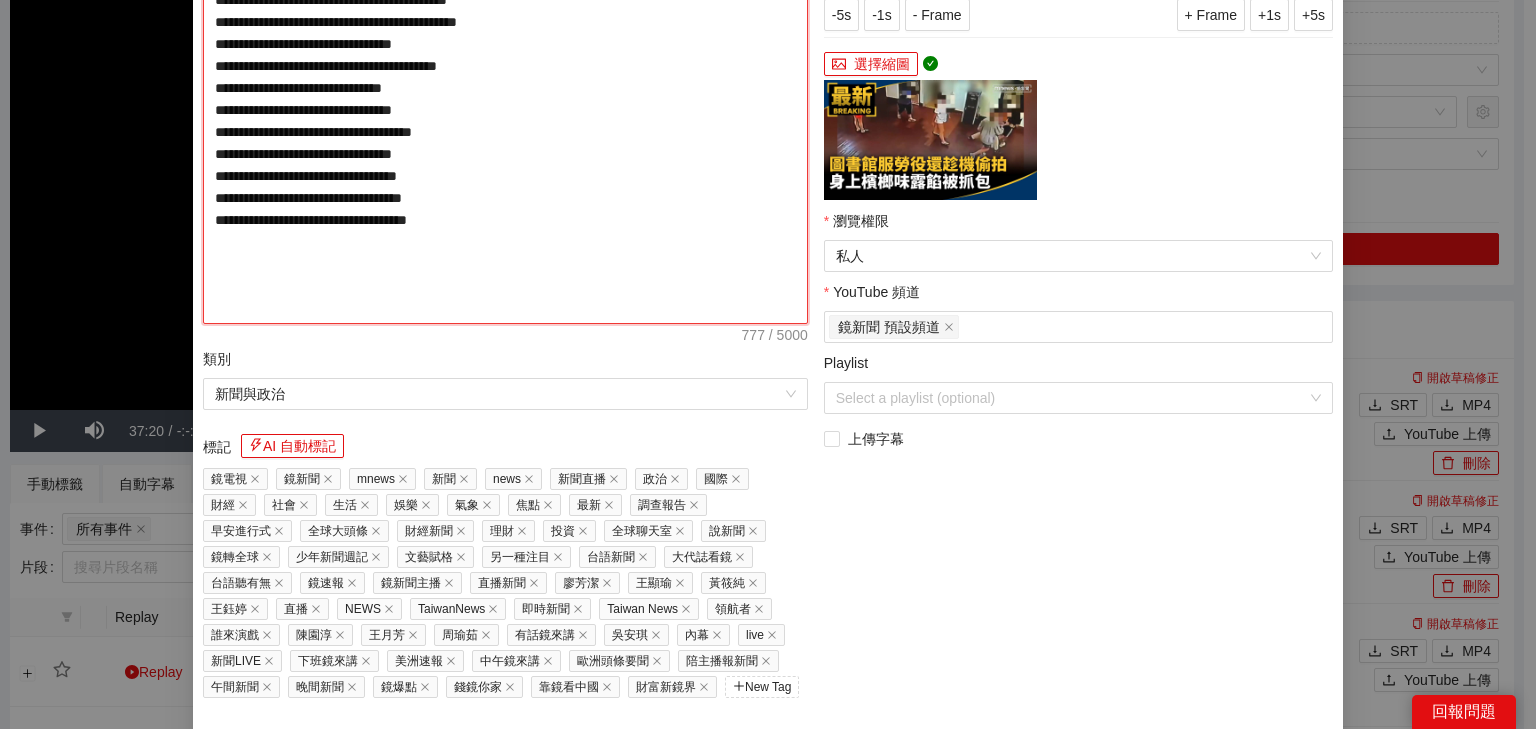 scroll, scrollTop: 400, scrollLeft: 0, axis: vertical 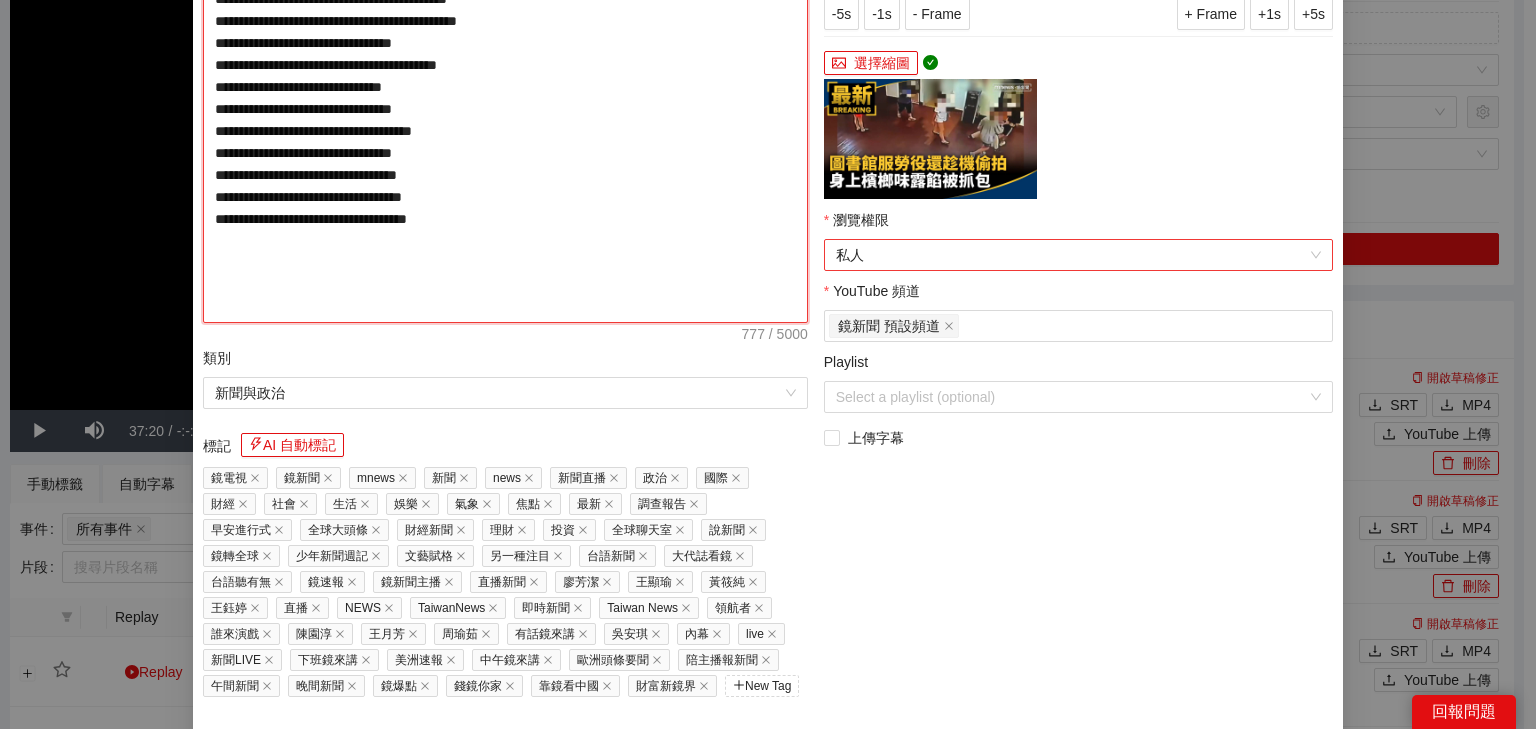 click on "私人" at bounding box center (1078, 255) 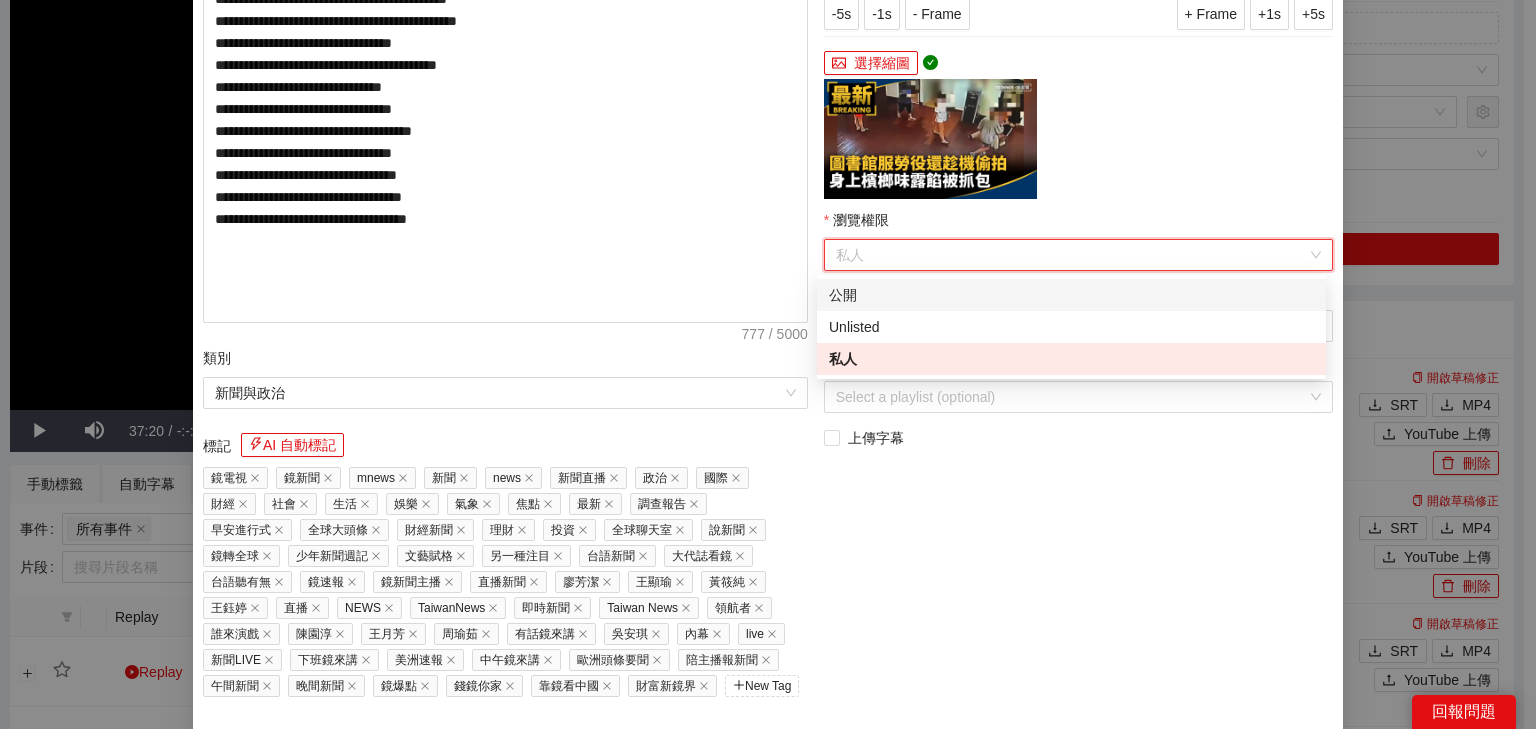 click on "公開" at bounding box center [1071, 295] 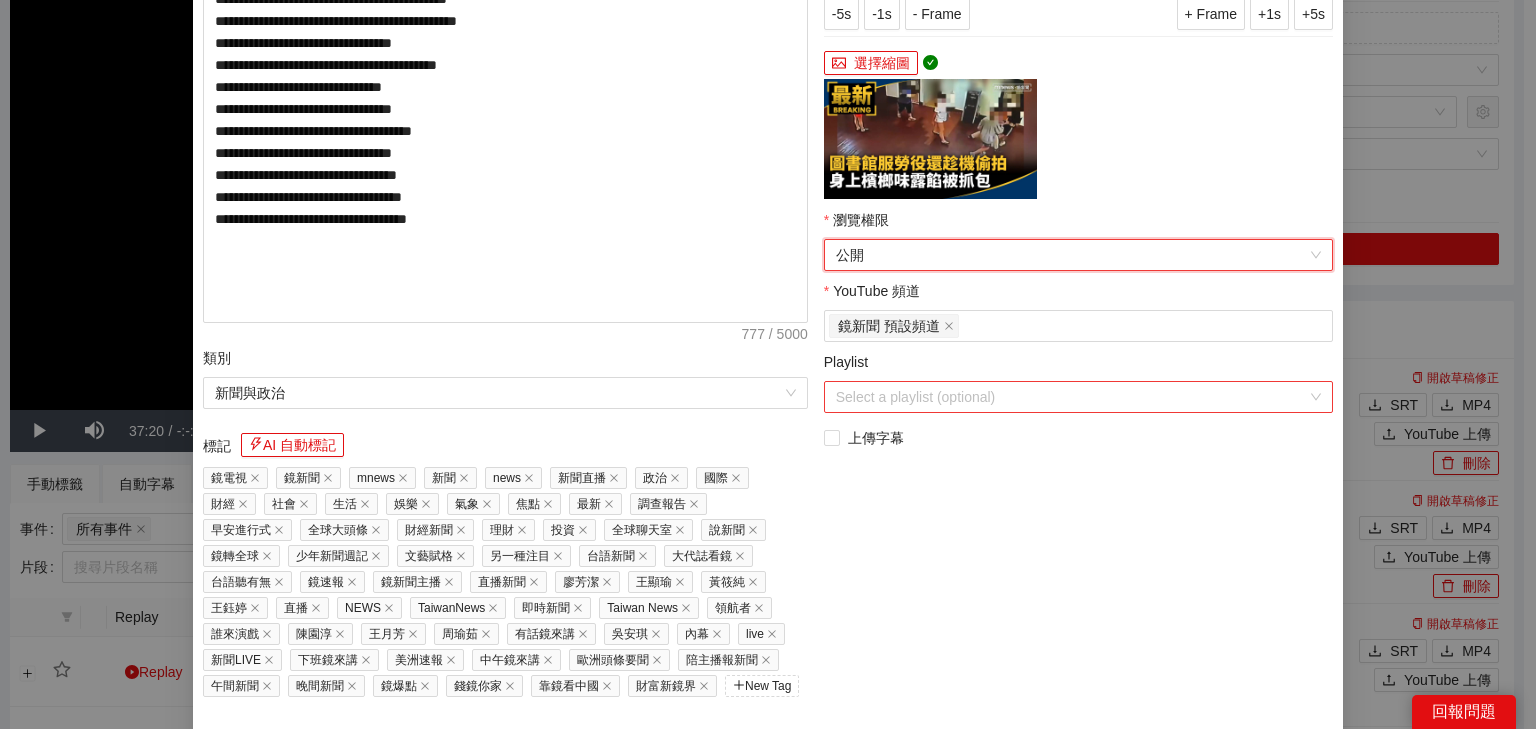 click on "Playlist" at bounding box center [1071, 397] 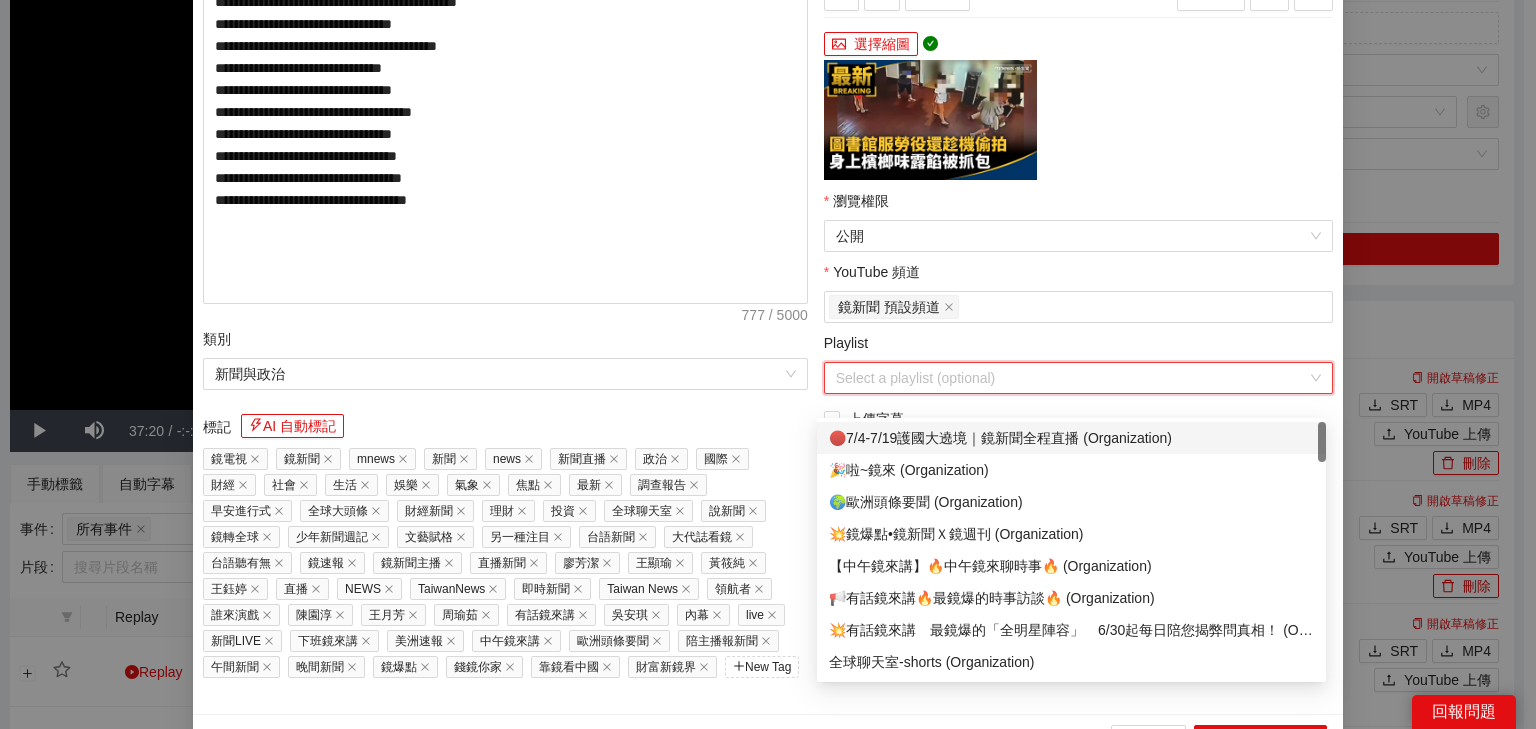 scroll, scrollTop: 452, scrollLeft: 0, axis: vertical 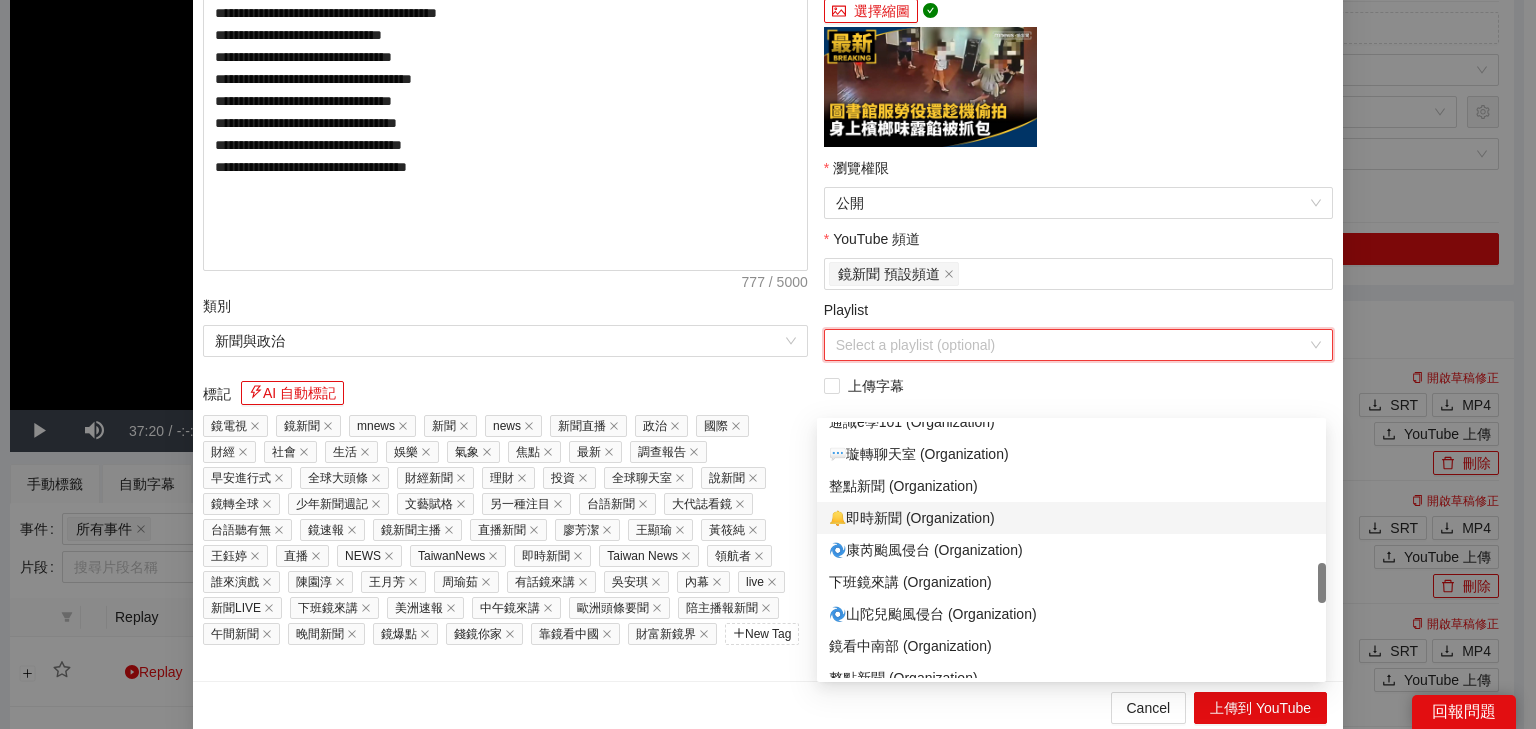 click on "🔔即時新聞 (Organization)" at bounding box center [1071, 518] 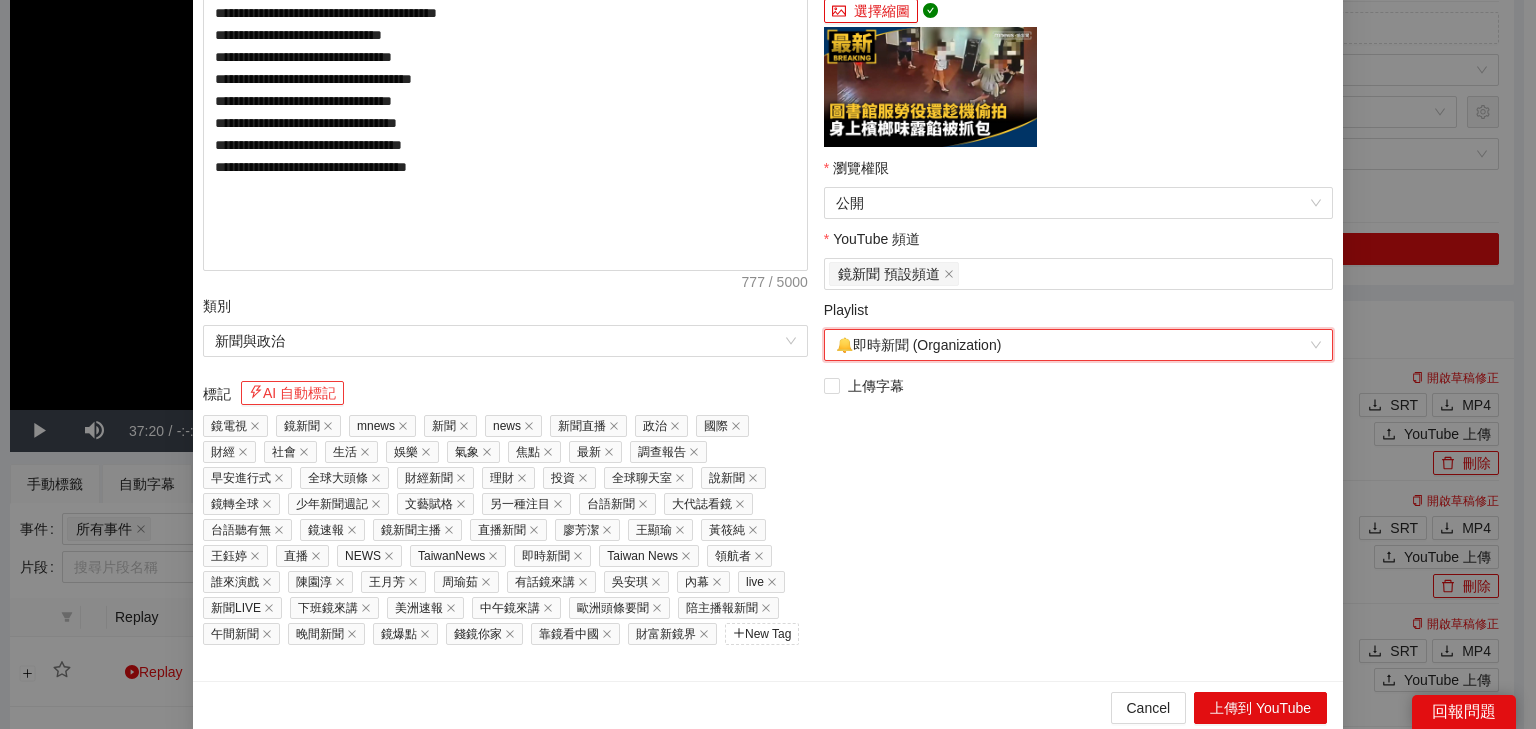 click on "AI 自動標記" at bounding box center [292, 393] 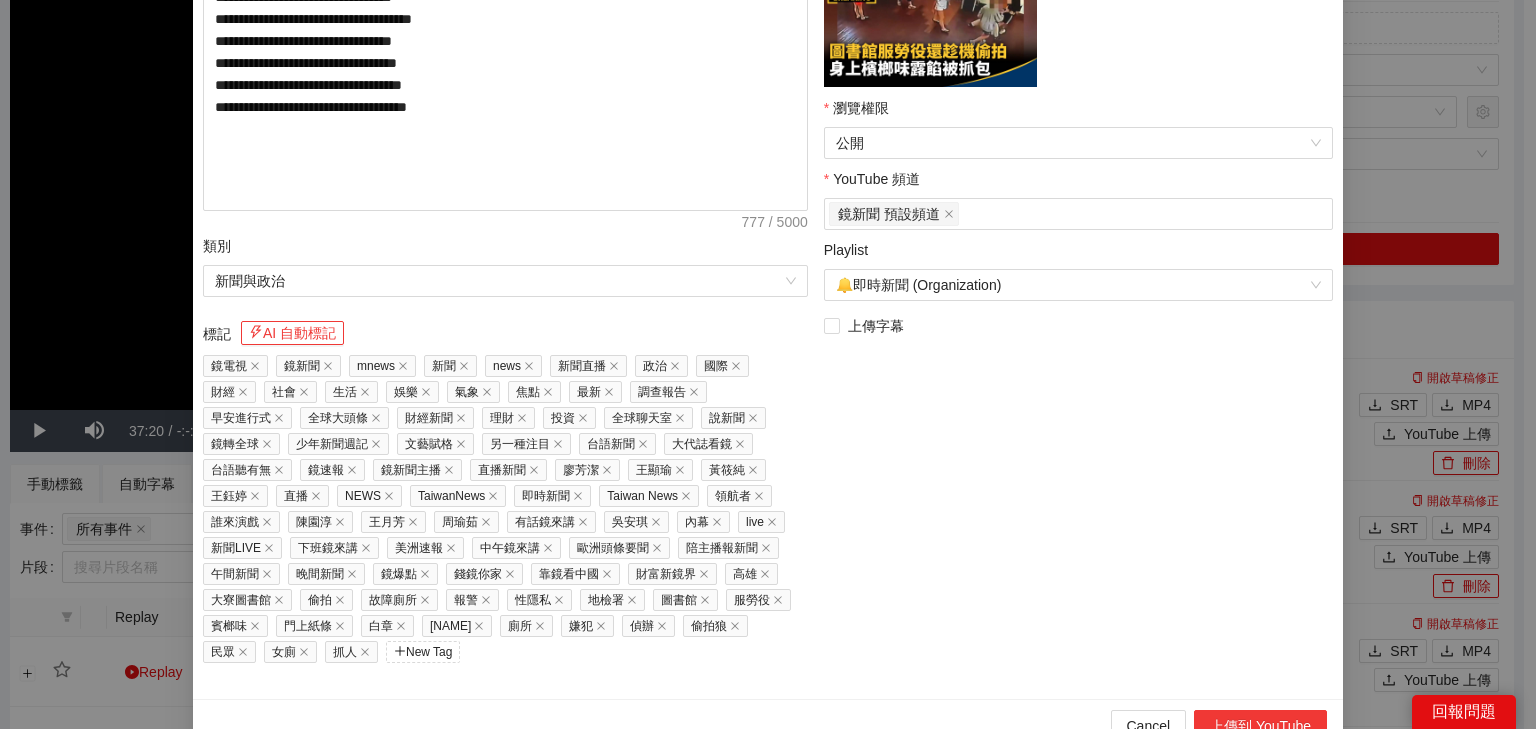 scroll, scrollTop: 529, scrollLeft: 0, axis: vertical 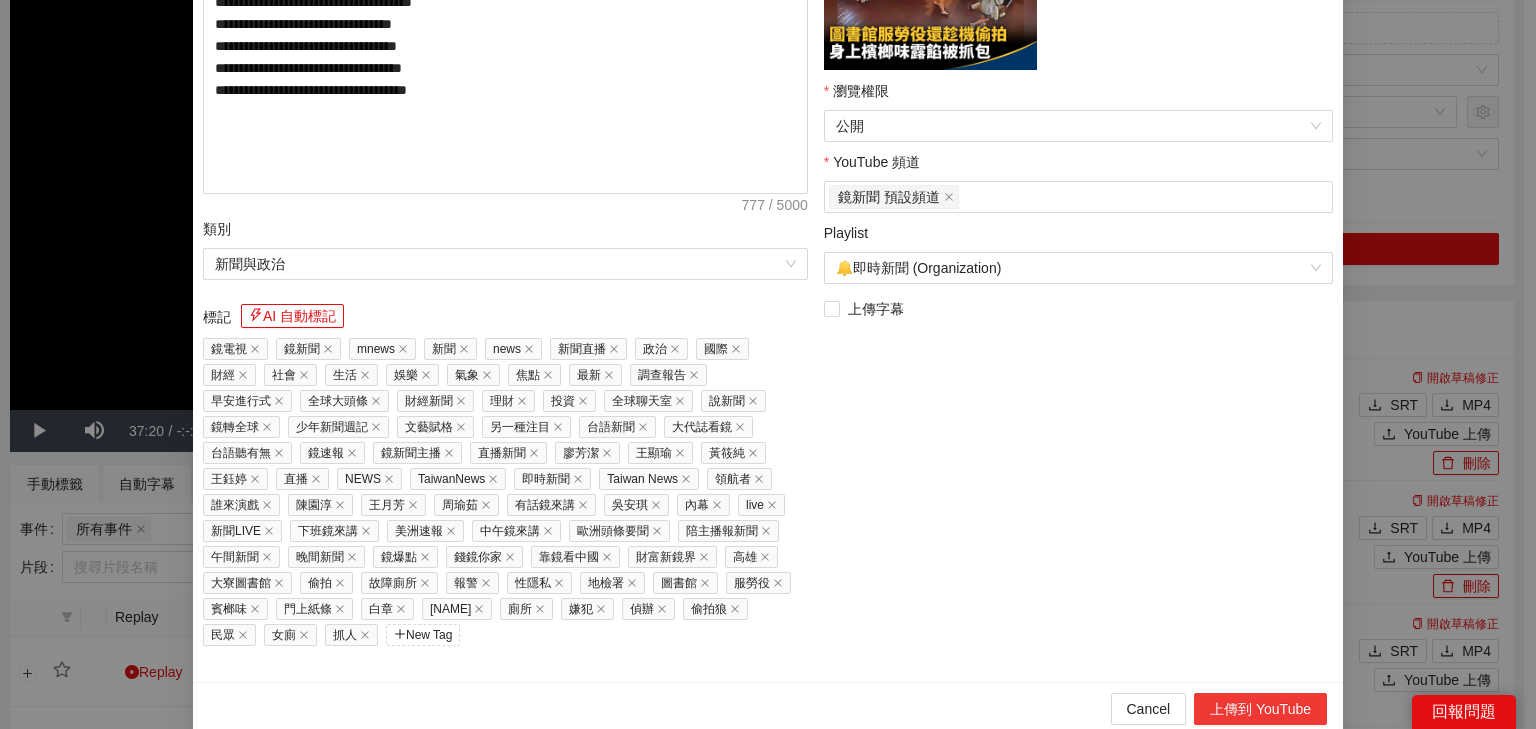 click on "上傳到 YouTube" at bounding box center [1260, 709] 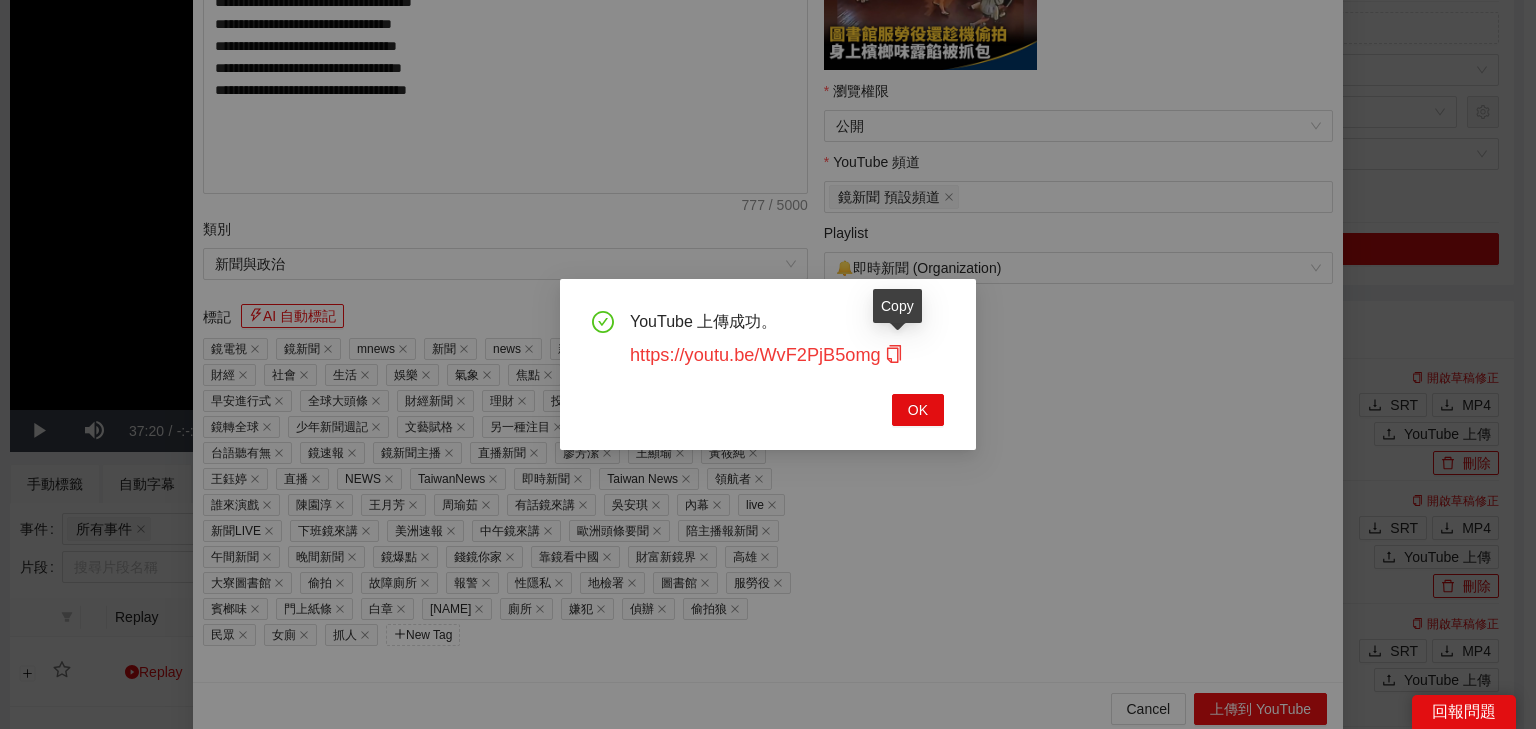 click 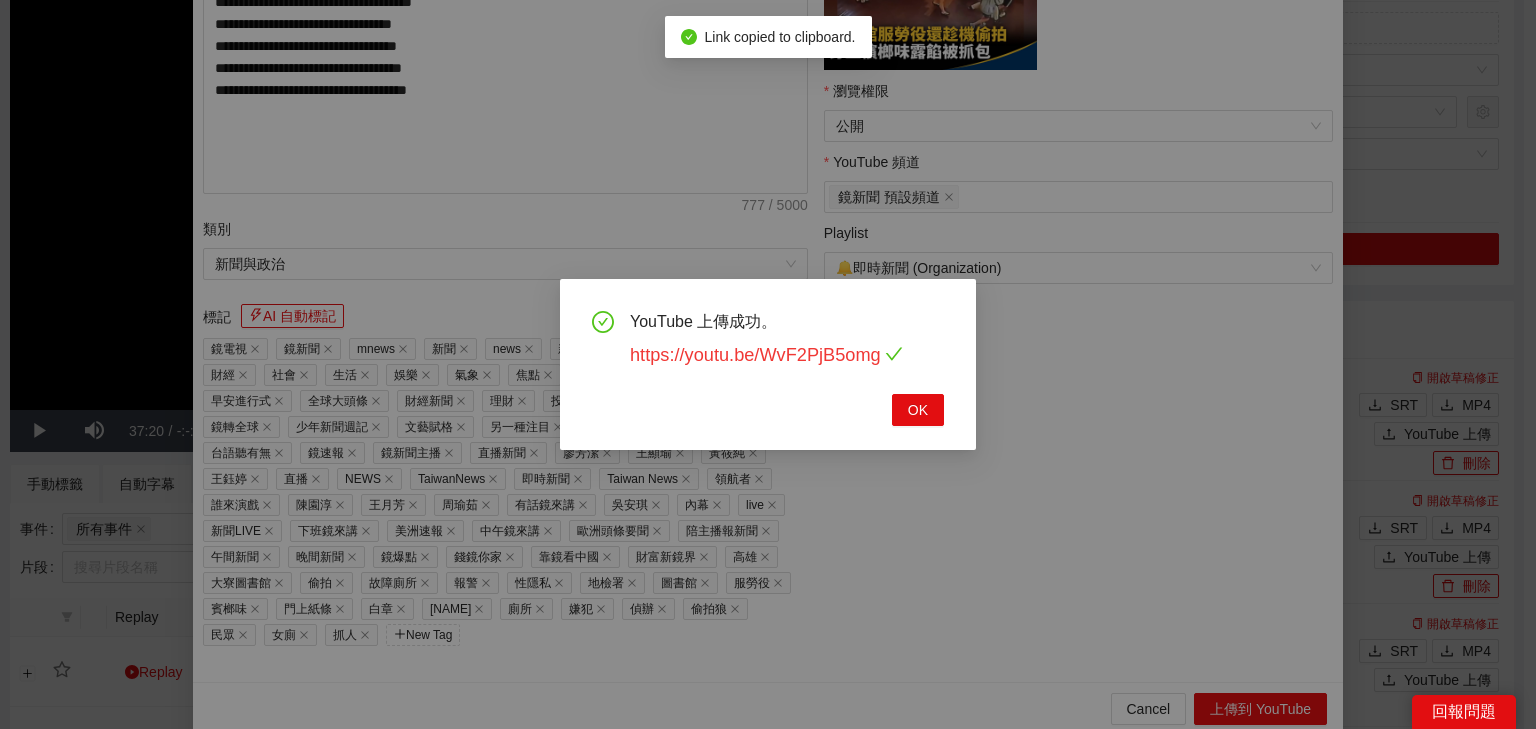click on "https://youtu.be/WvF2PjB5omg" at bounding box center [766, 355] 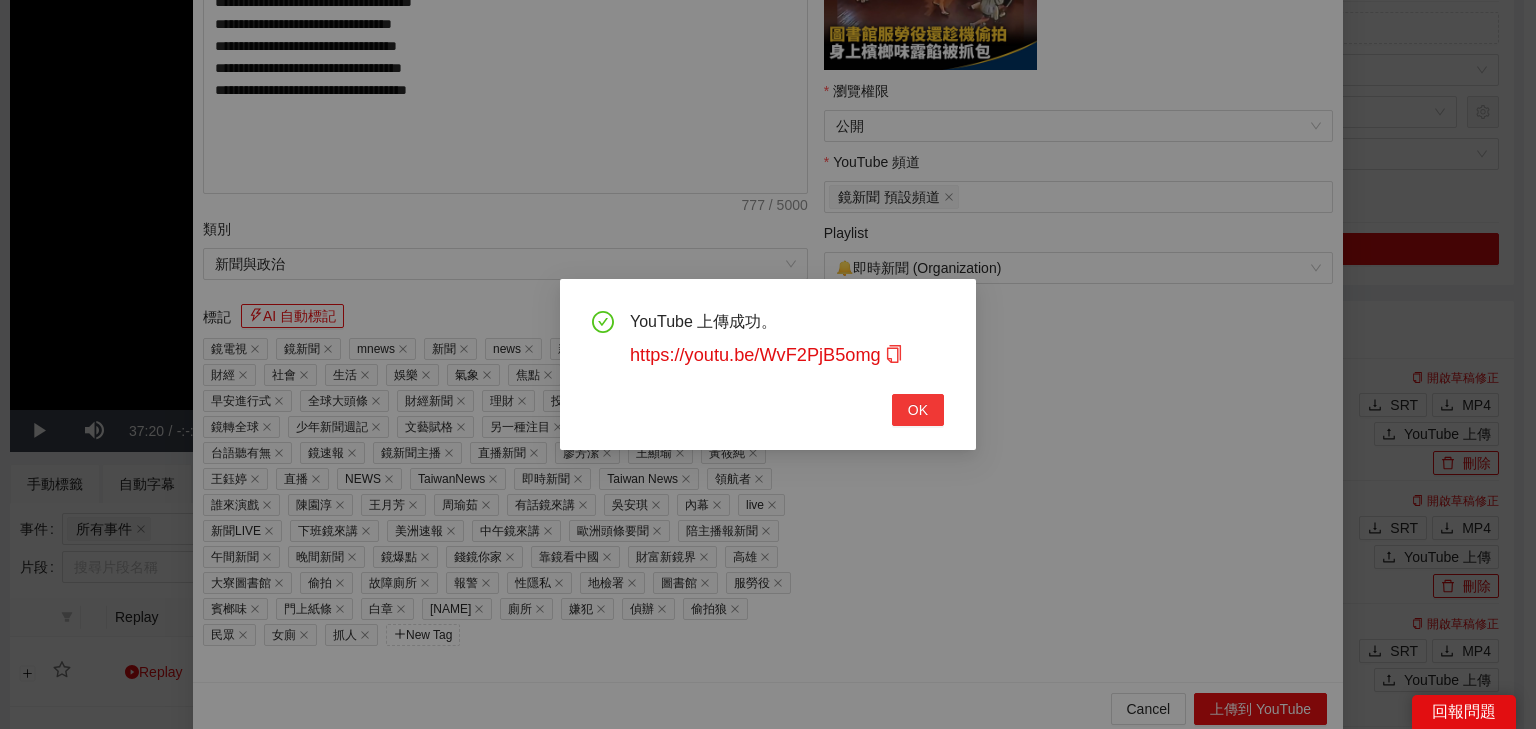 click on "OK" at bounding box center [918, 410] 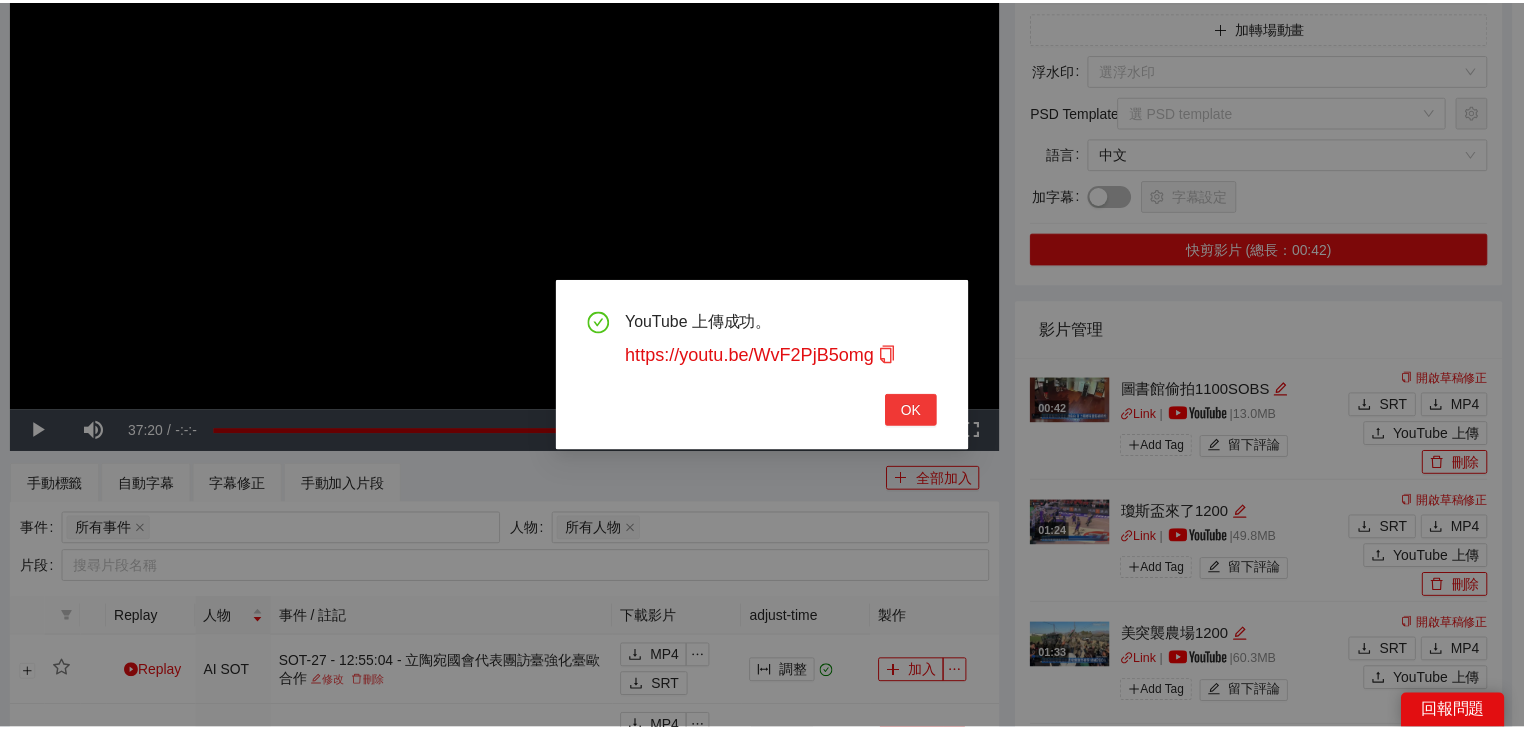 scroll, scrollTop: 343, scrollLeft: 0, axis: vertical 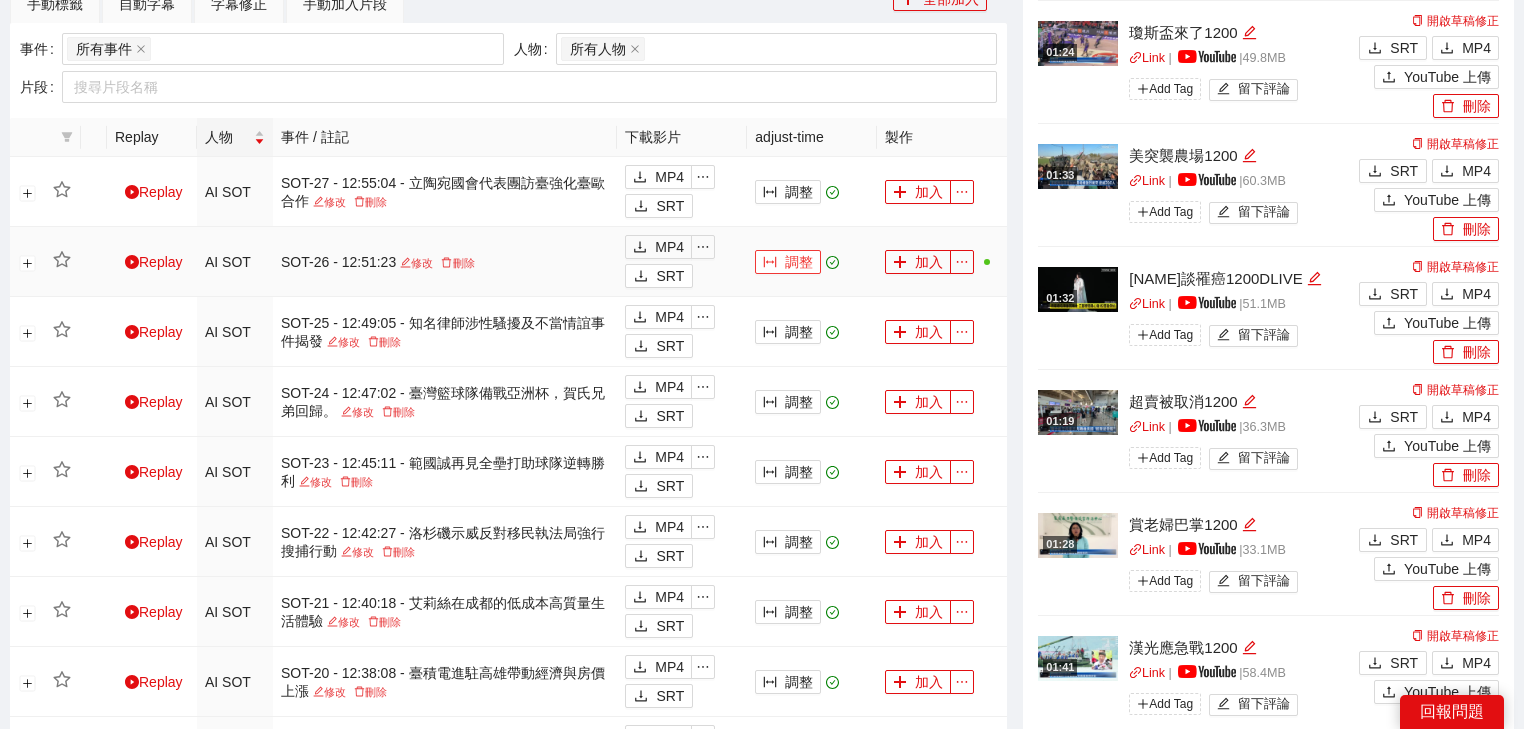 click on "調整" at bounding box center (788, 262) 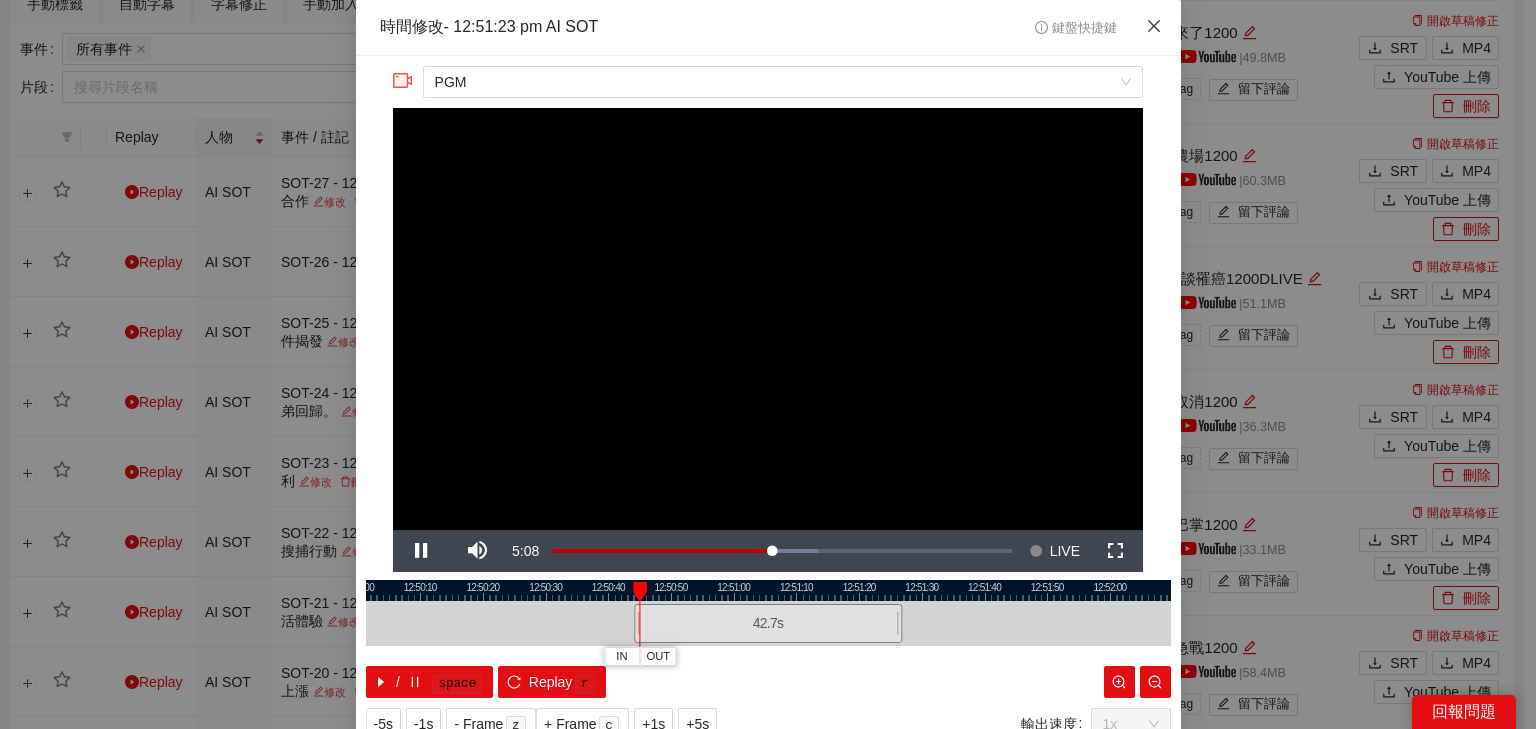 click 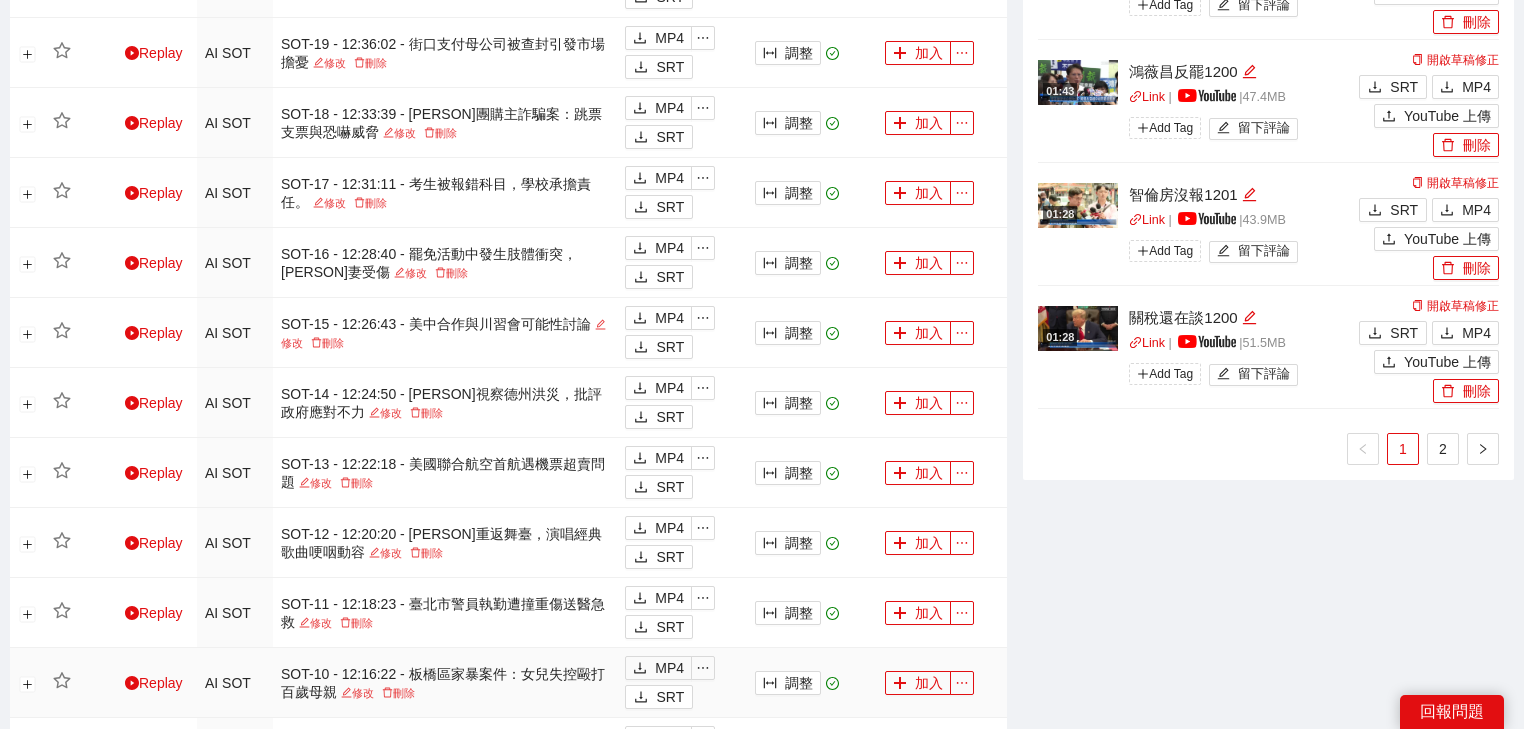 scroll, scrollTop: 1760, scrollLeft: 0, axis: vertical 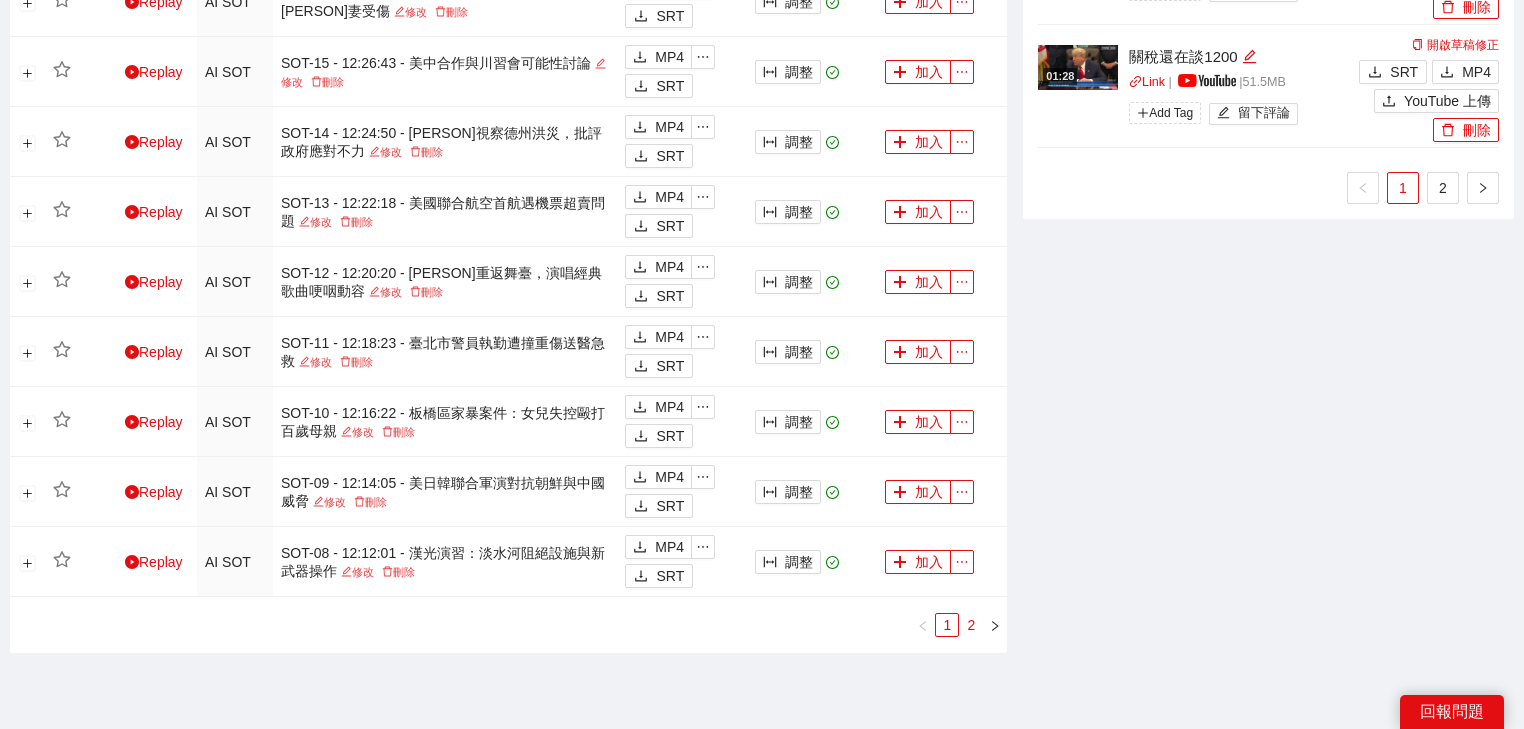 click on "2" at bounding box center (971, 625) 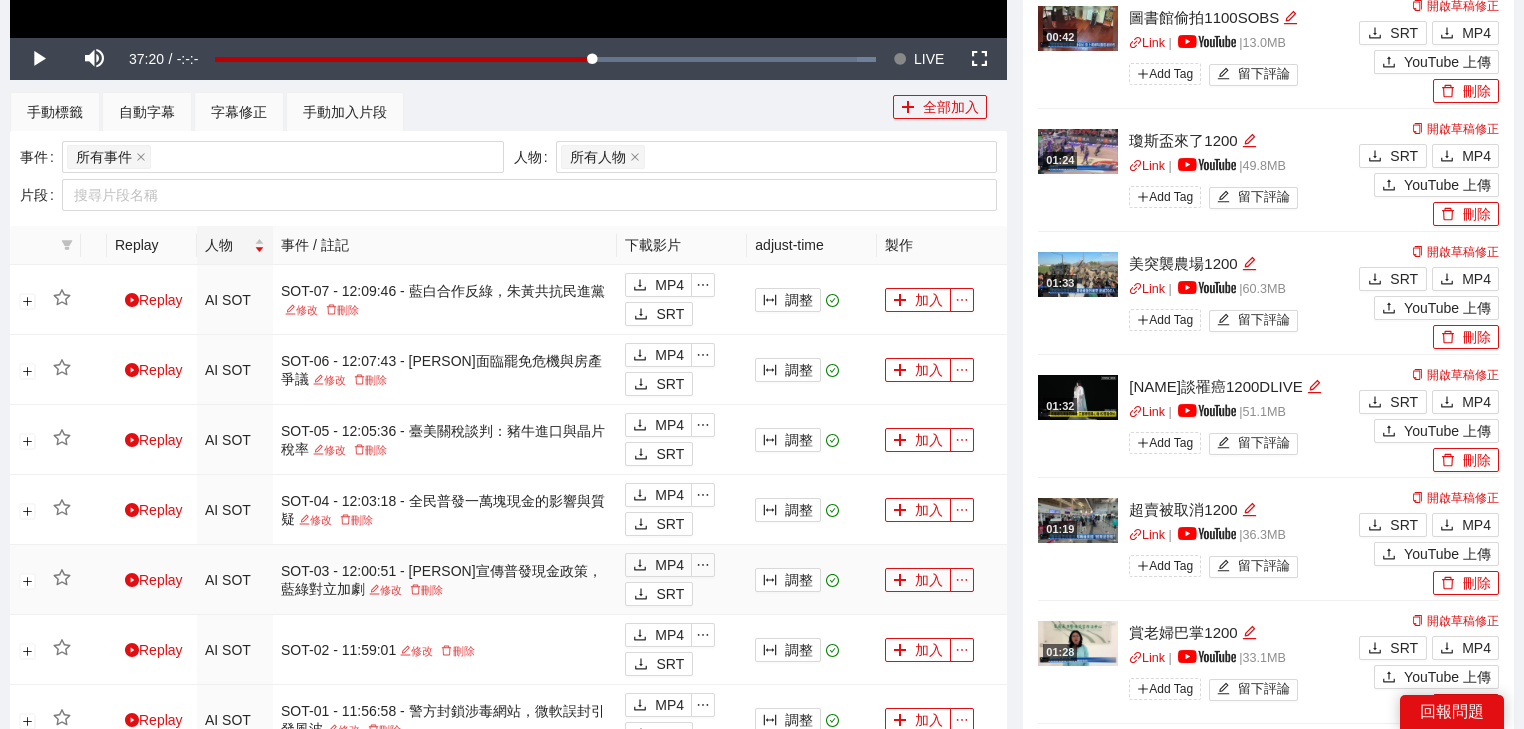scroll, scrollTop: 691, scrollLeft: 0, axis: vertical 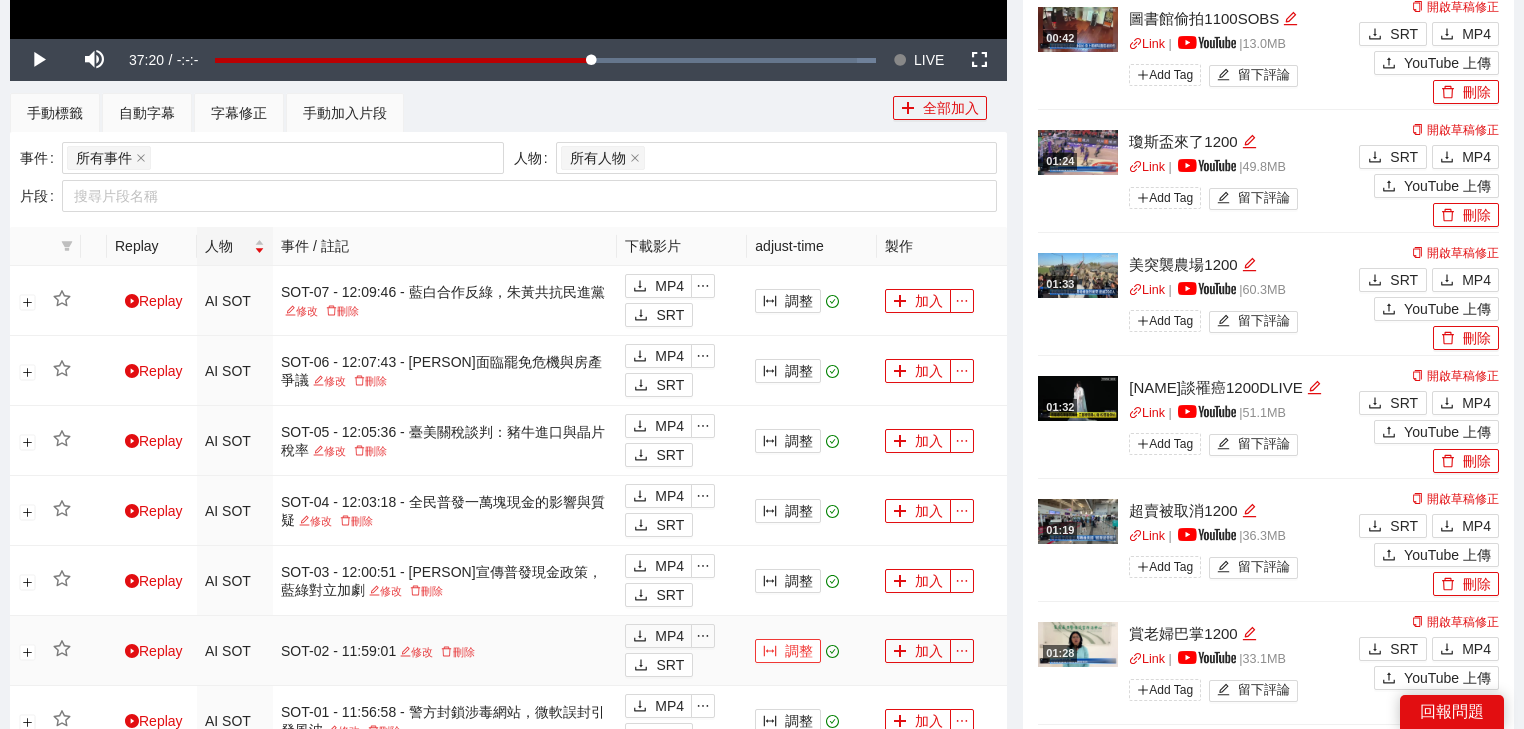 click on "調整" at bounding box center (788, 651) 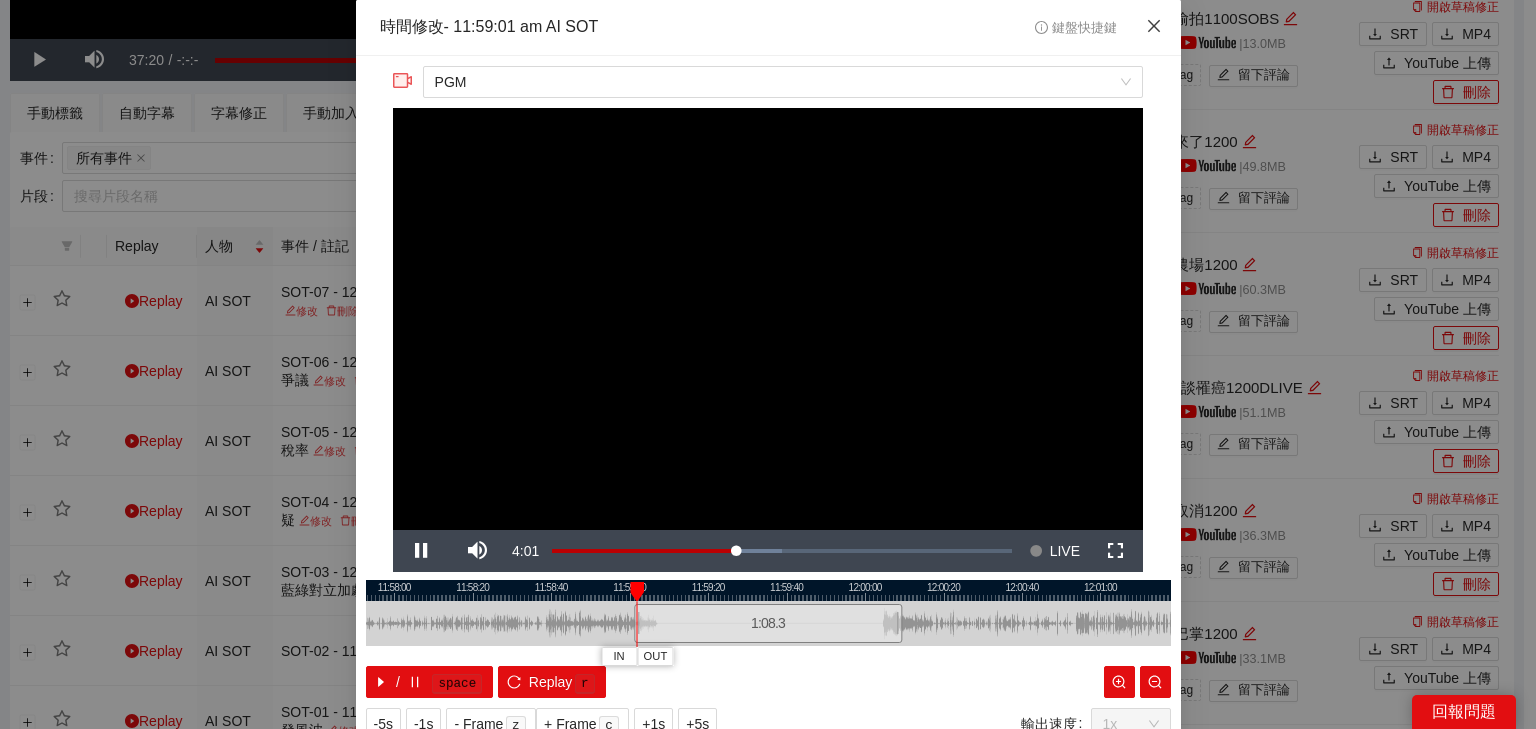 click 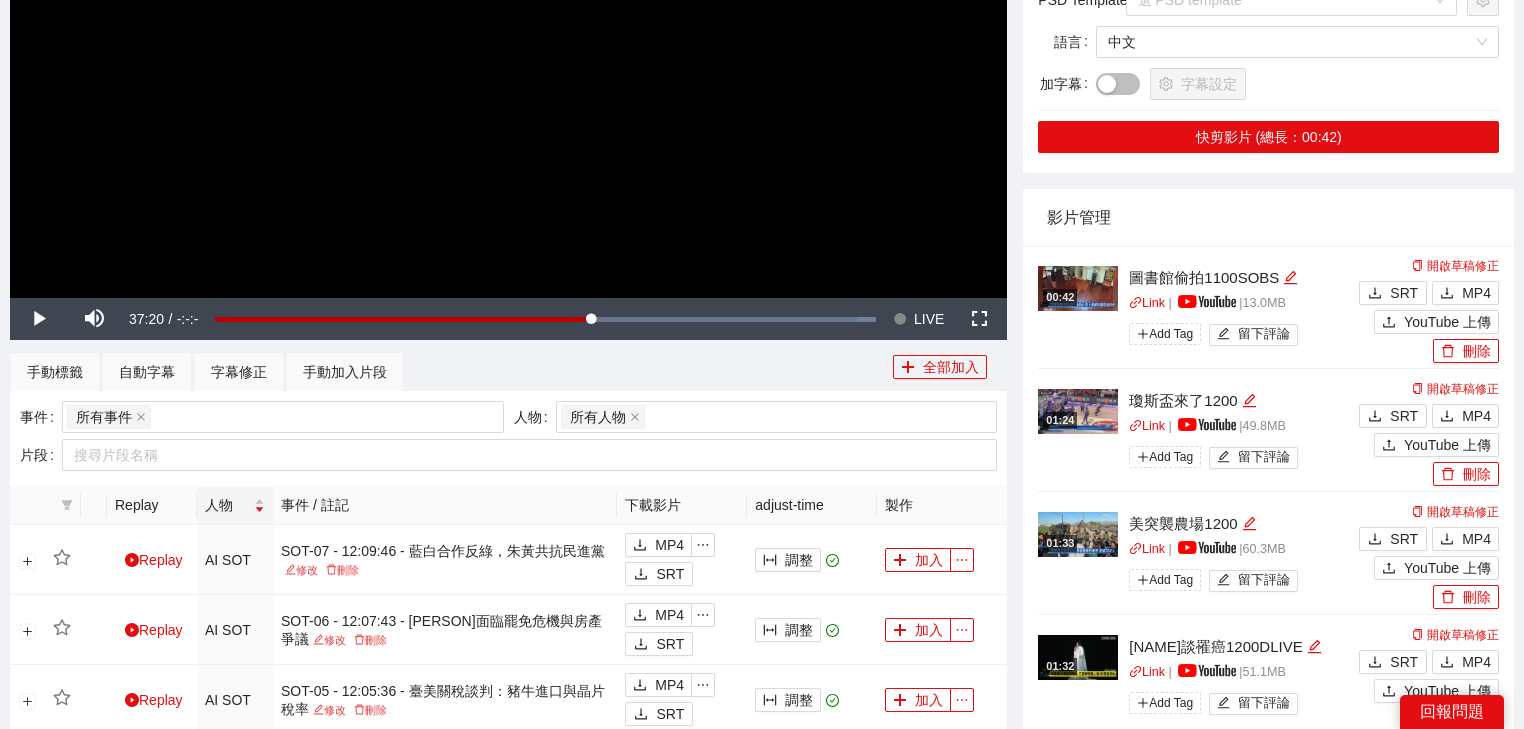 scroll, scrollTop: 291, scrollLeft: 0, axis: vertical 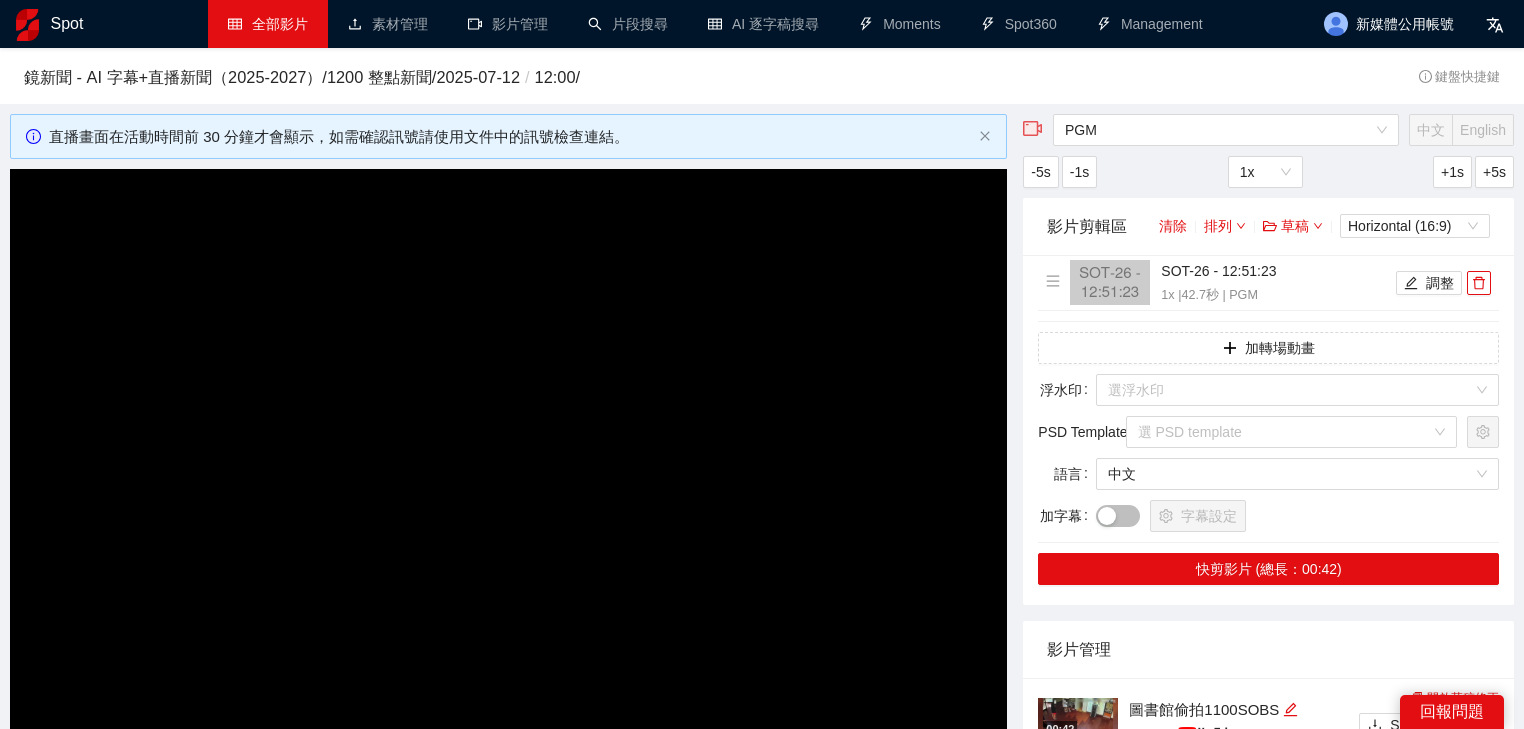 click on "全部影片" at bounding box center [268, 24] 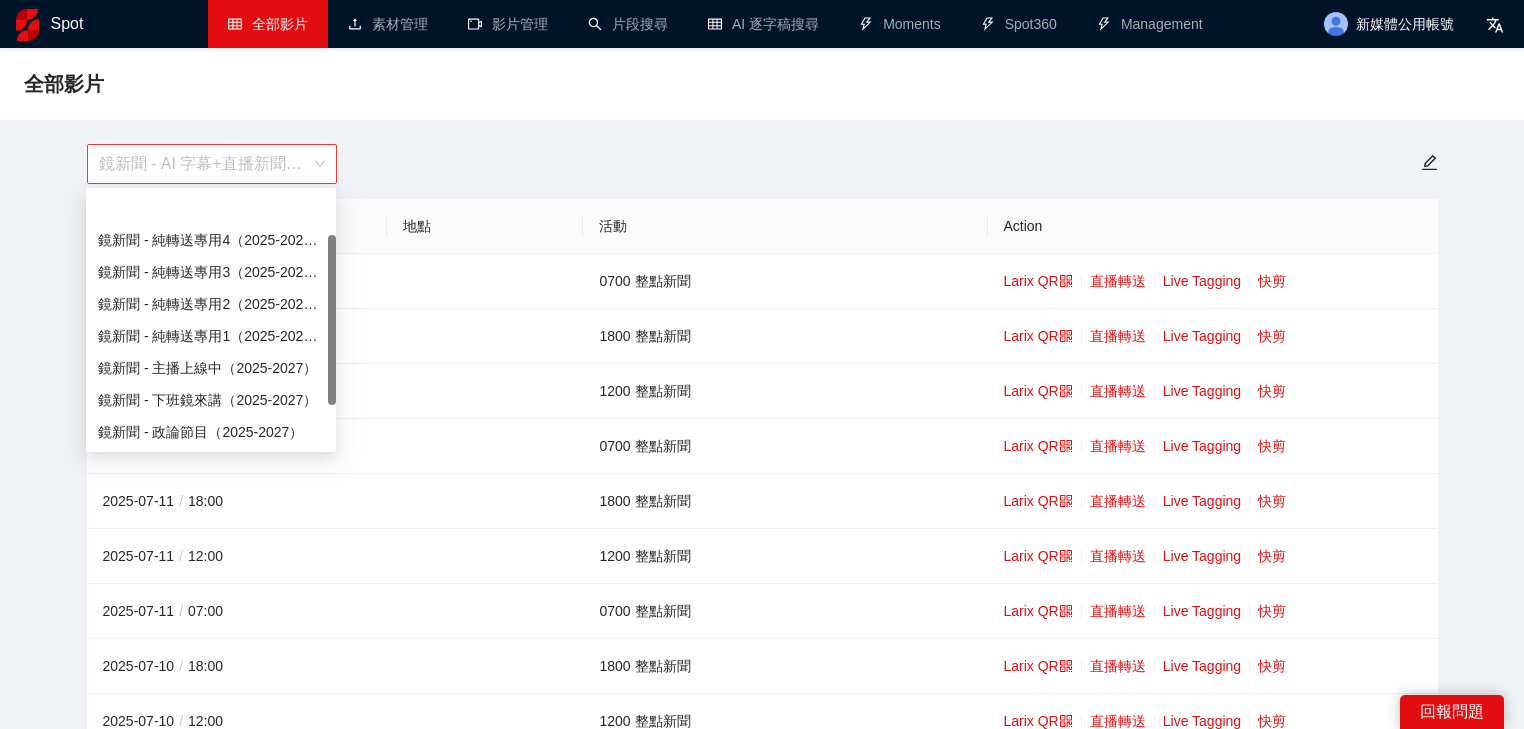 click on "鏡新聞 - AI 字幕+直播新聞（2025-2027）" at bounding box center (212, 164) 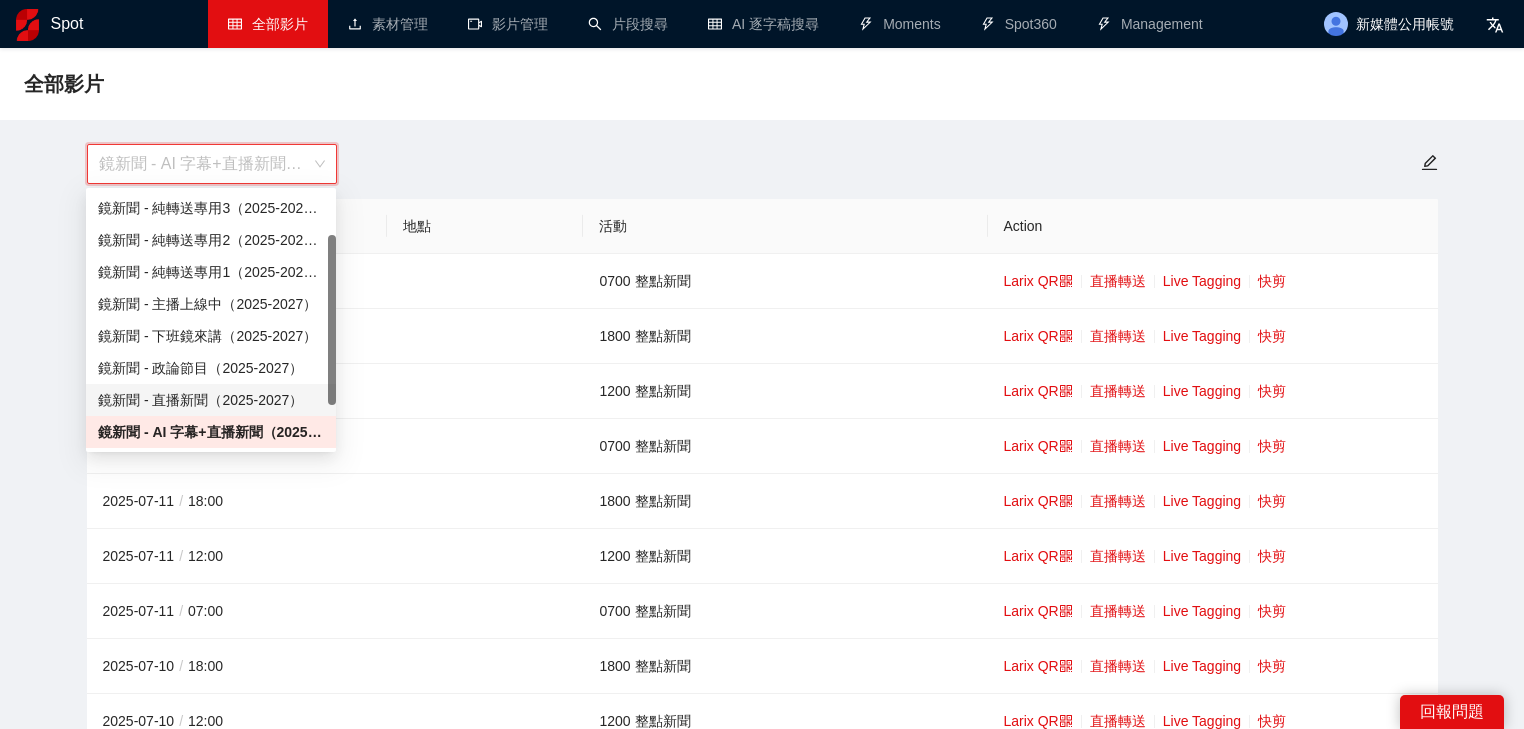 click on "鏡新聞 - 直播新聞（2025-2027）" at bounding box center [211, 400] 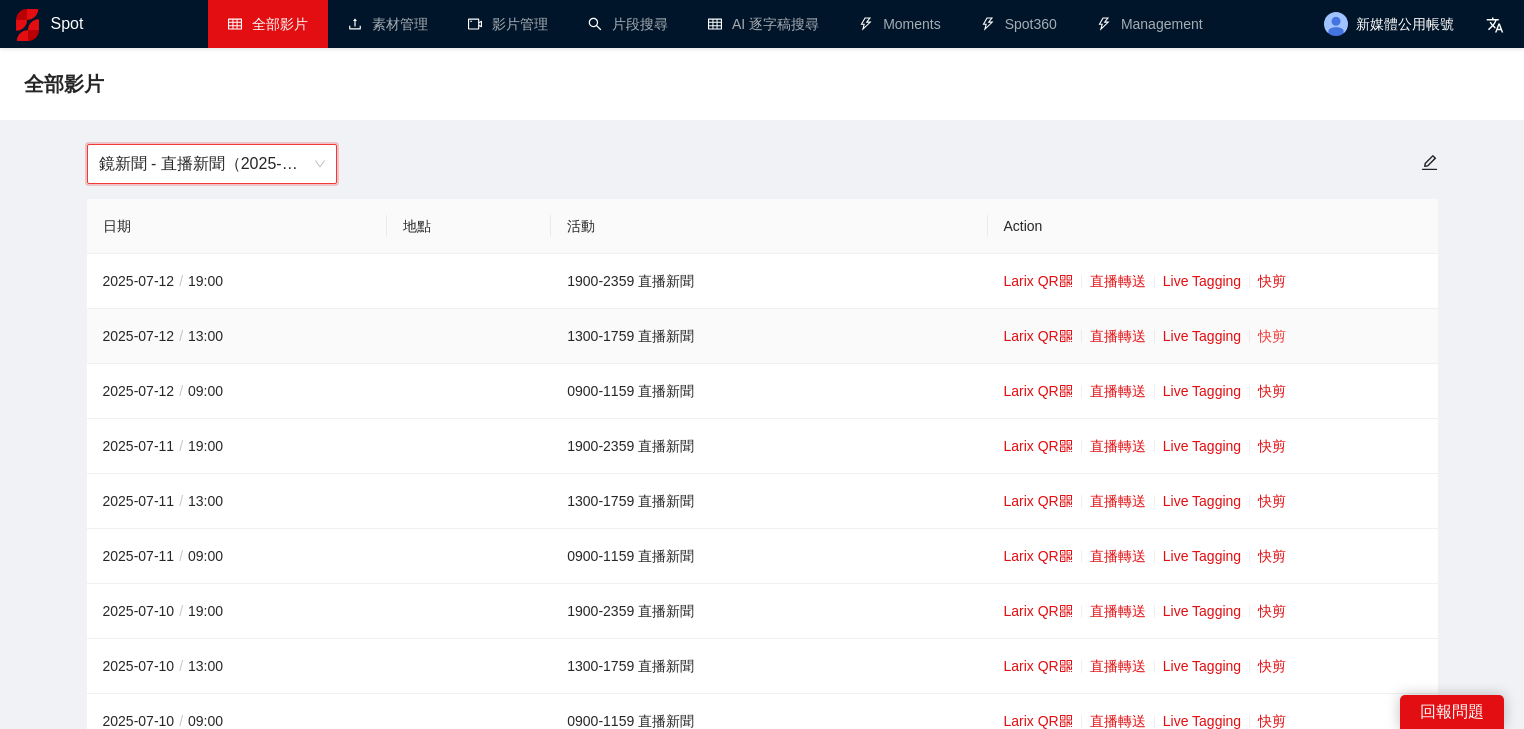 click on "快剪" at bounding box center [1272, 336] 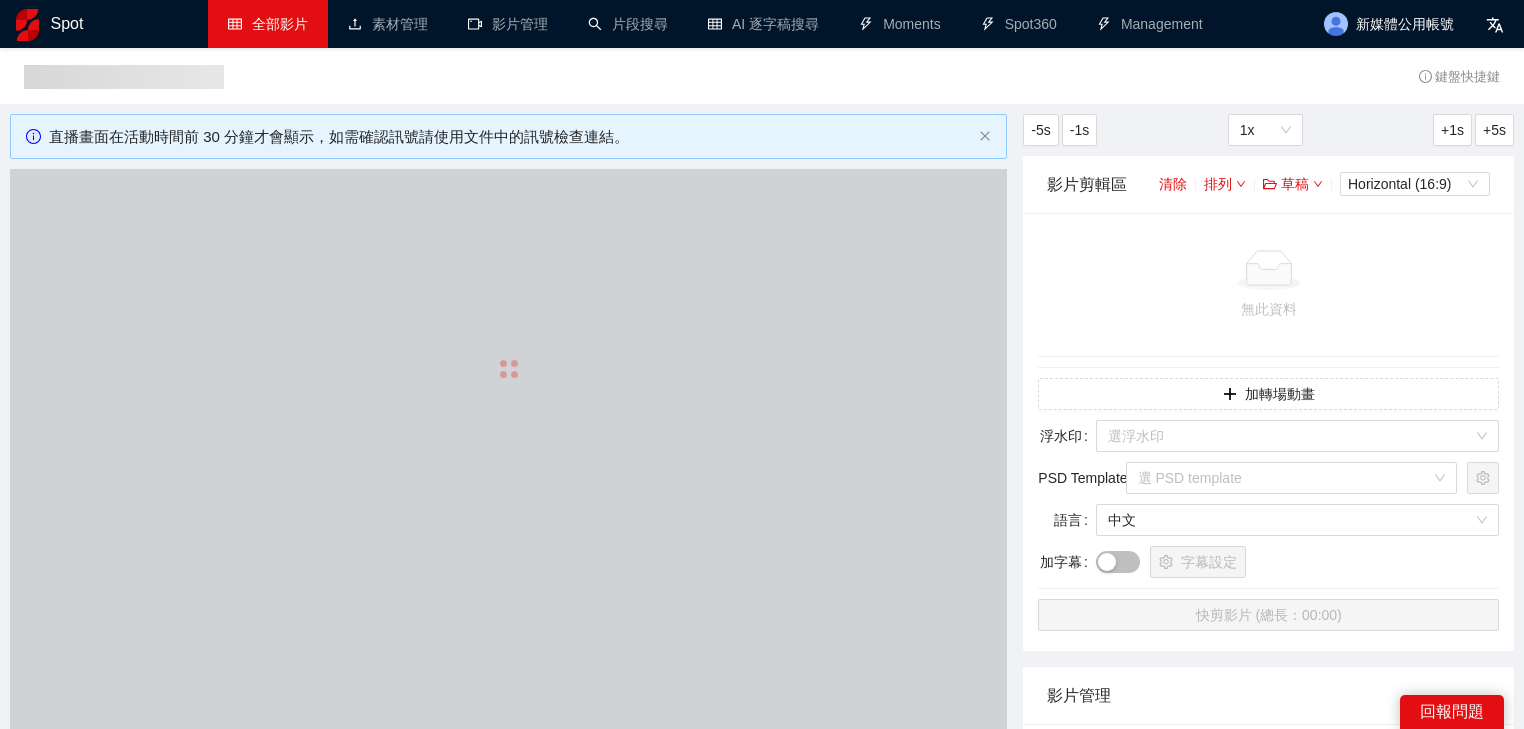type 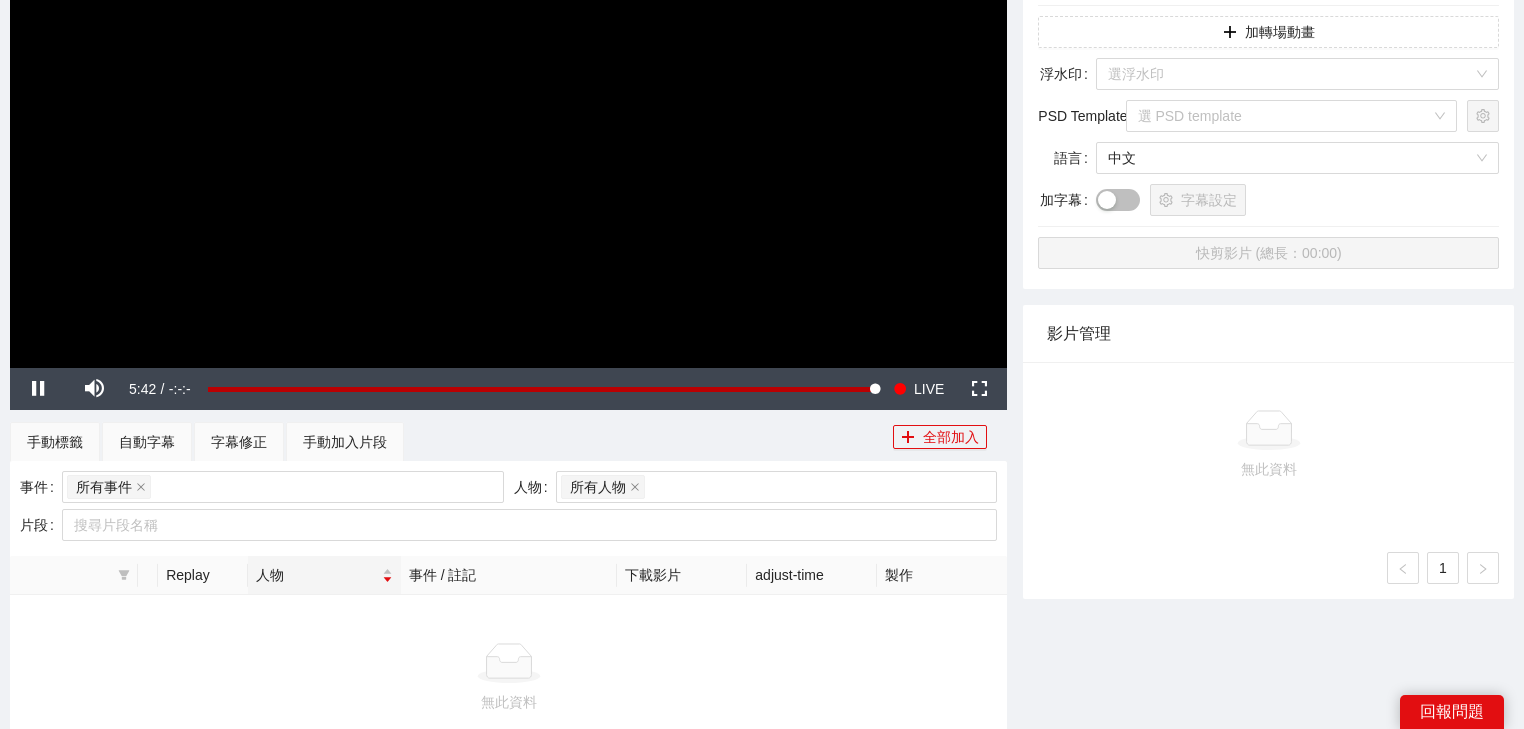 scroll, scrollTop: 560, scrollLeft: 0, axis: vertical 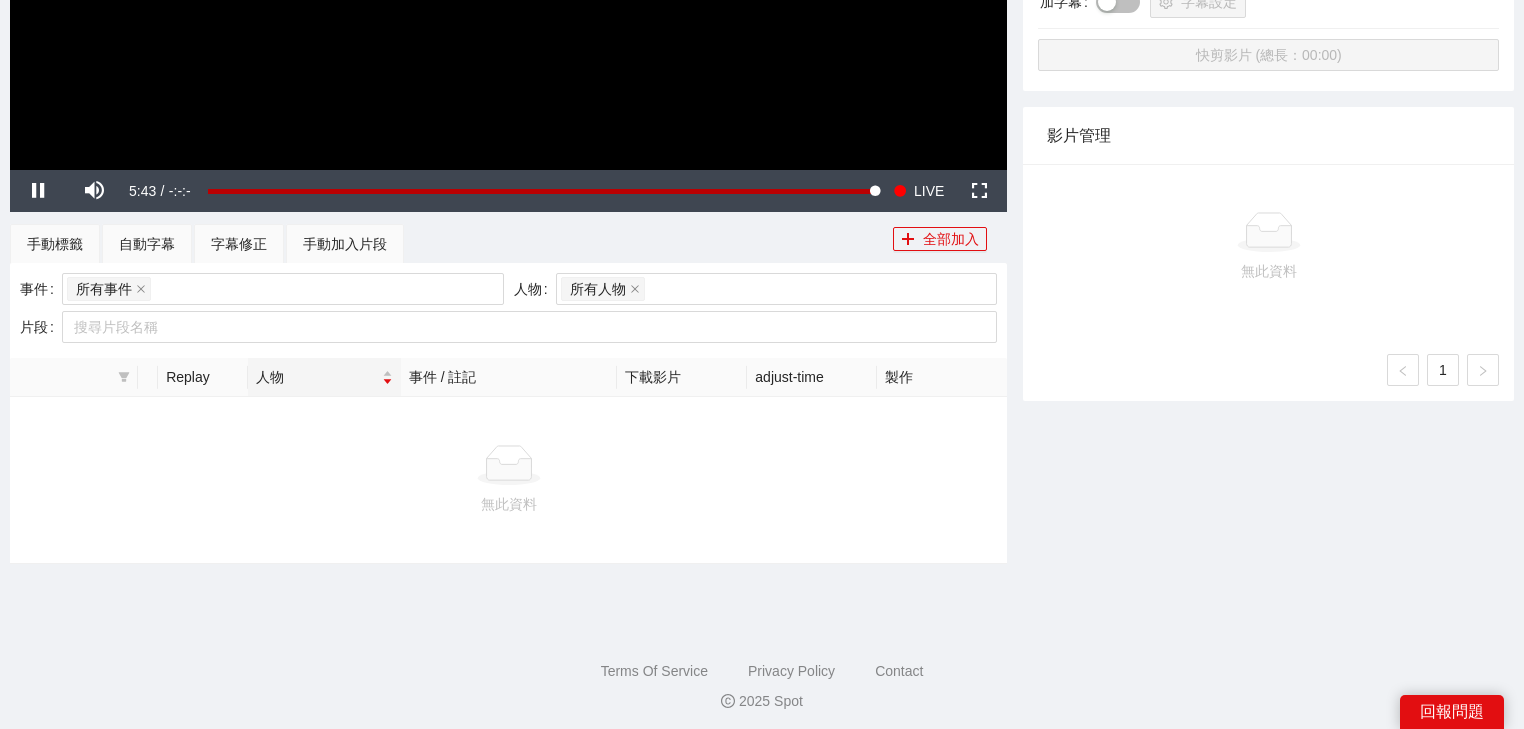 click at bounding box center (508, -111) 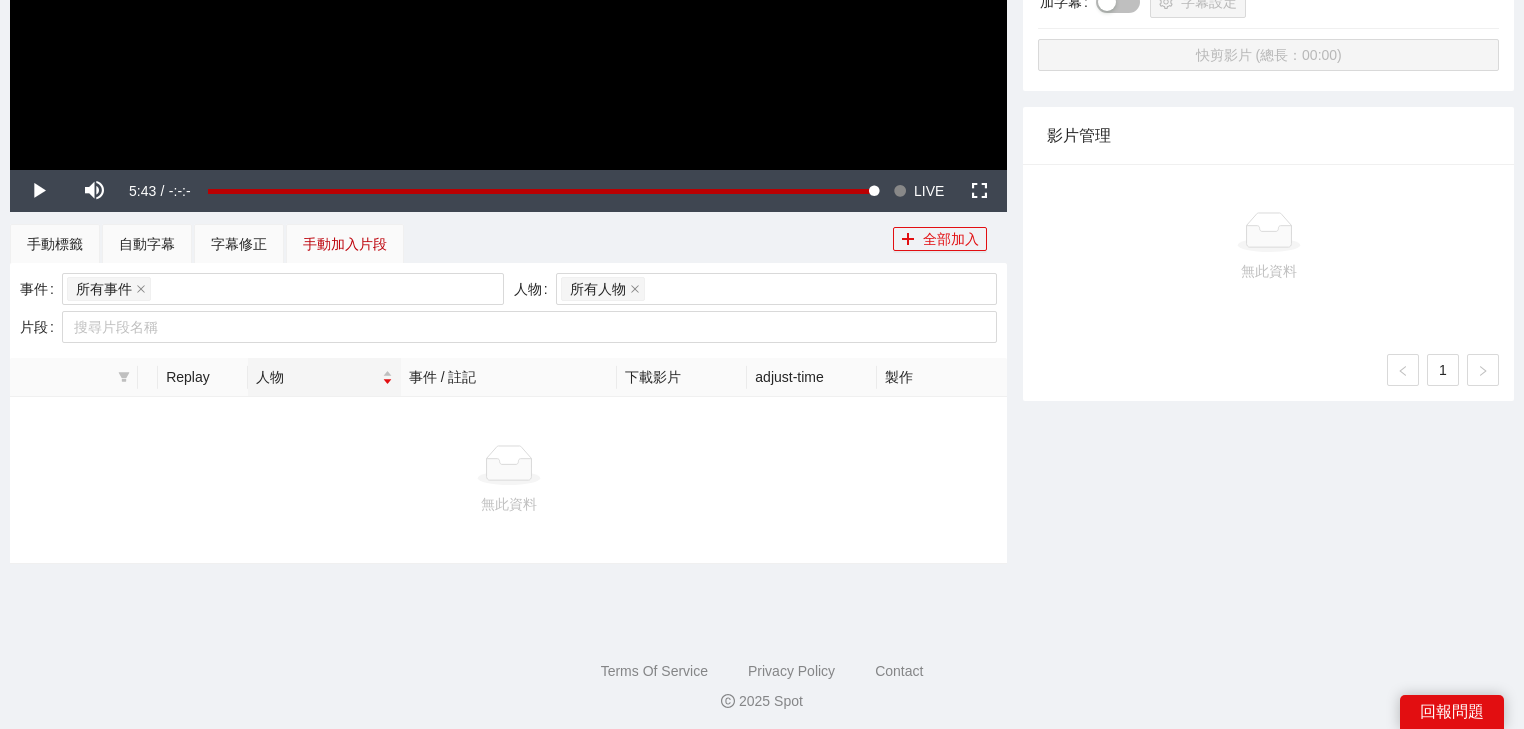 click on "手動加入片段" at bounding box center [345, 244] 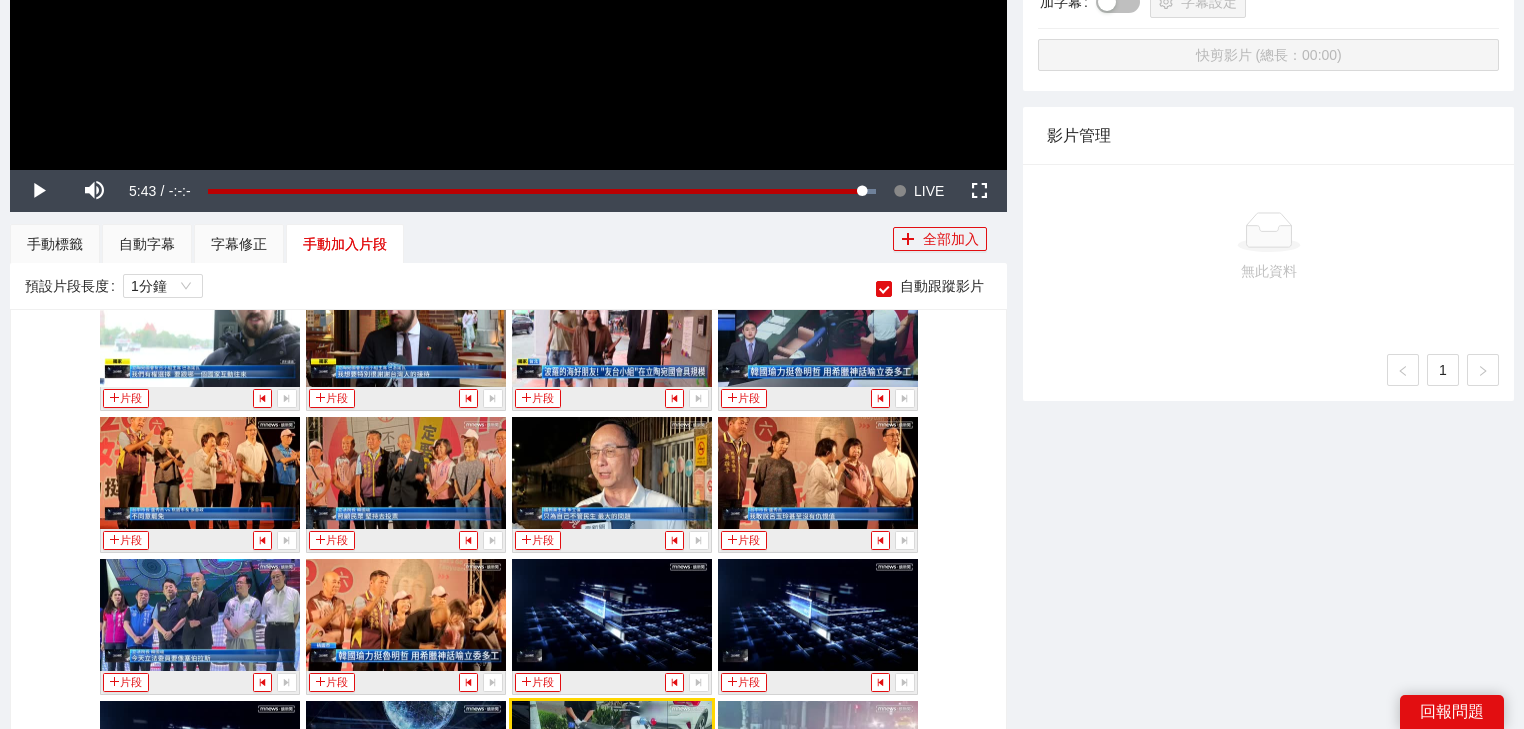 scroll, scrollTop: 235, scrollLeft: 0, axis: vertical 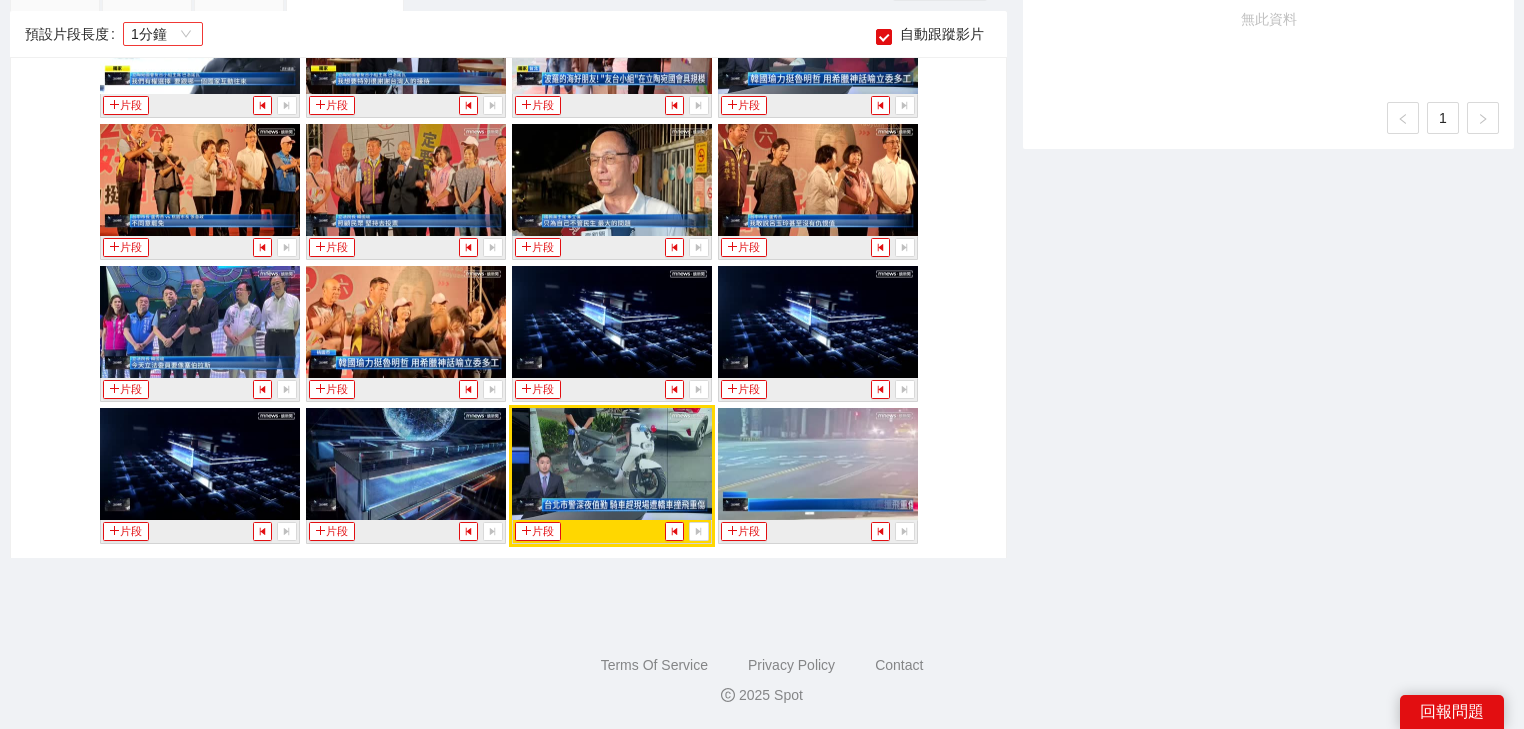click on "1分鐘" at bounding box center [163, 34] 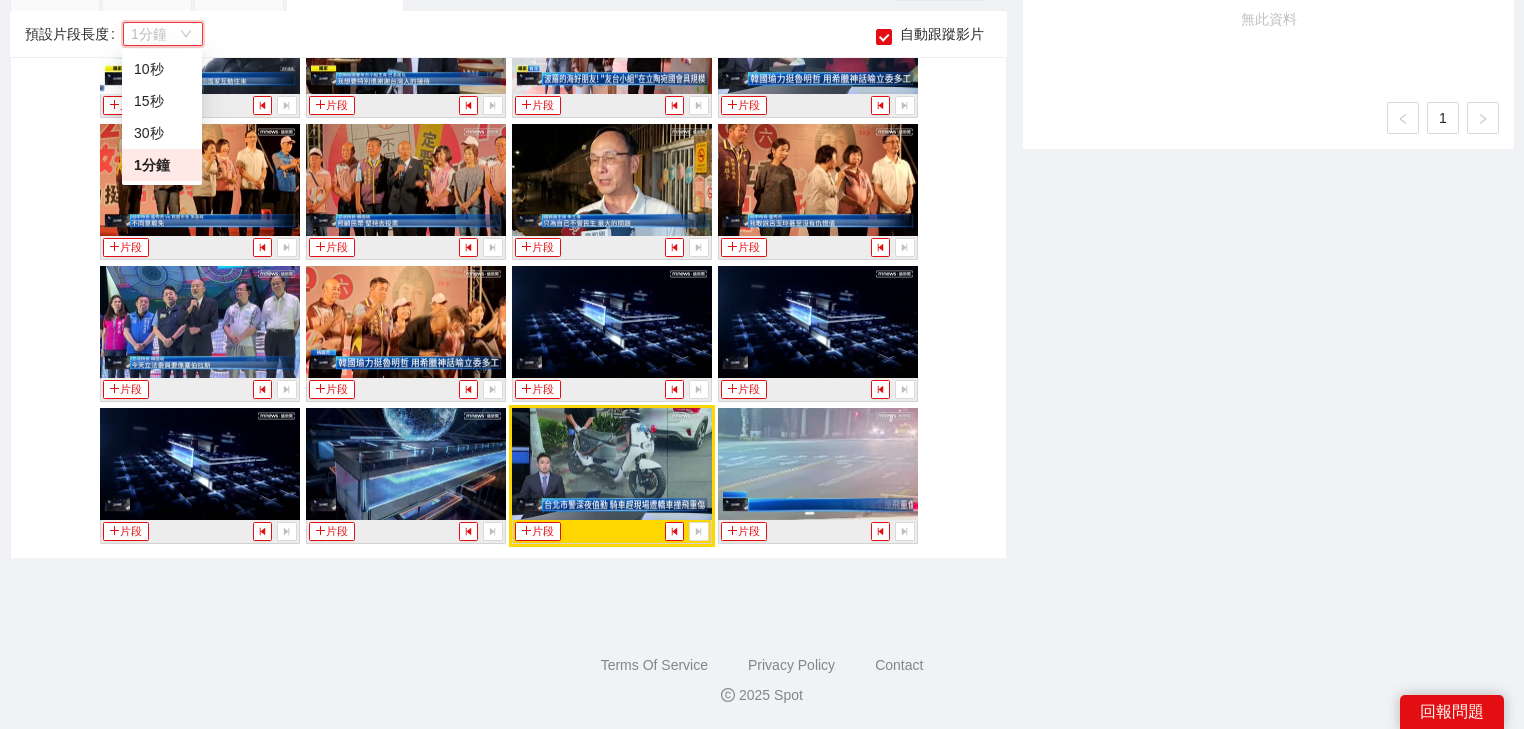 click on "1分鐘" at bounding box center (163, 34) 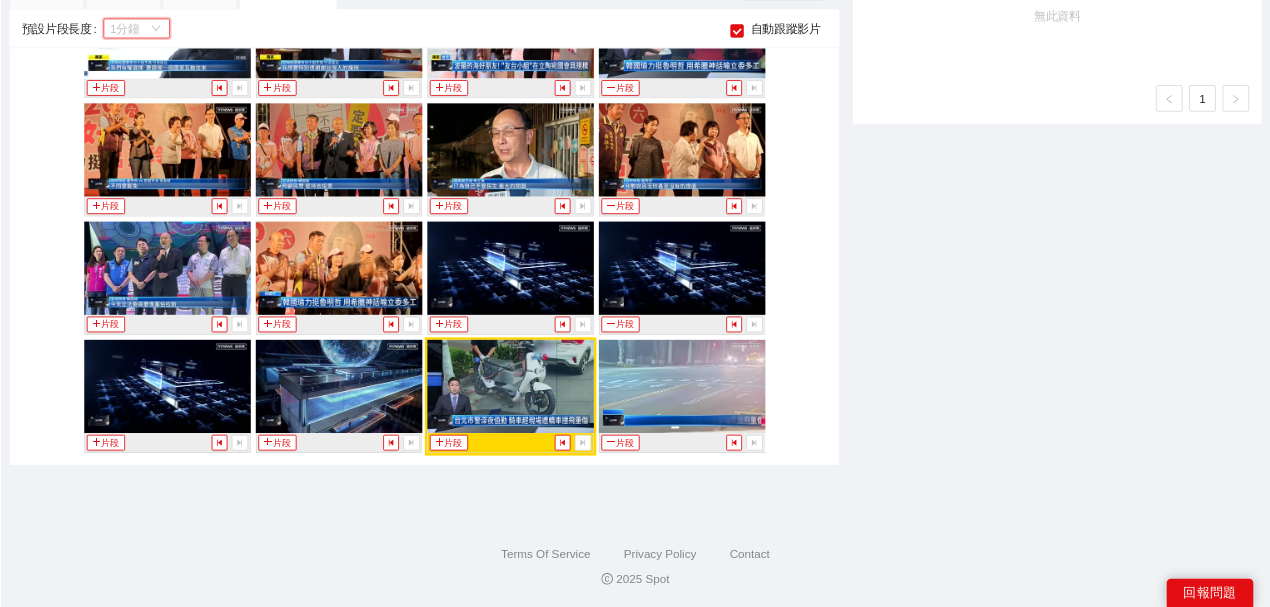 scroll, scrollTop: 812, scrollLeft: 0, axis: vertical 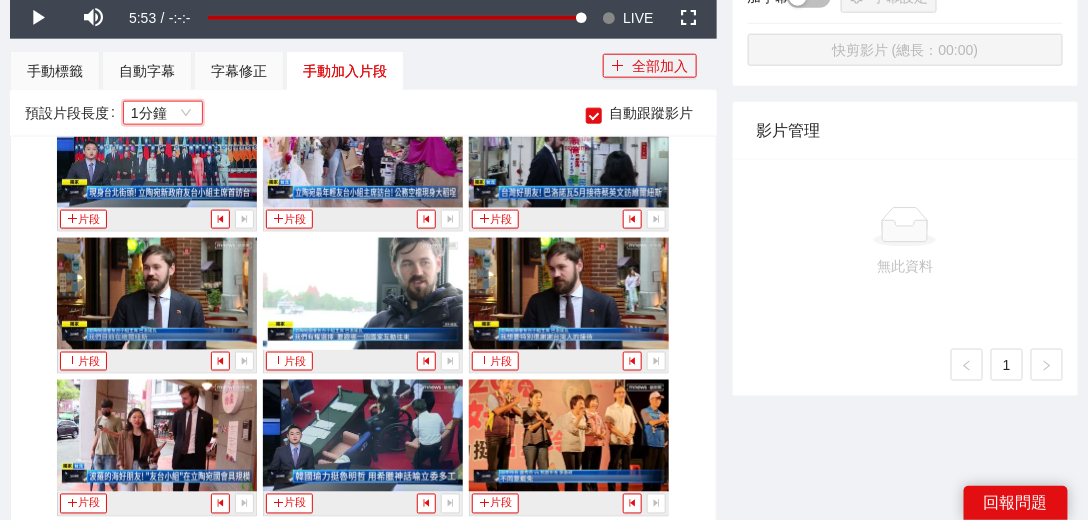 drag, startPoint x: 437, startPoint y: 18, endPoint x: 645, endPoint y: 13, distance: 208.06009 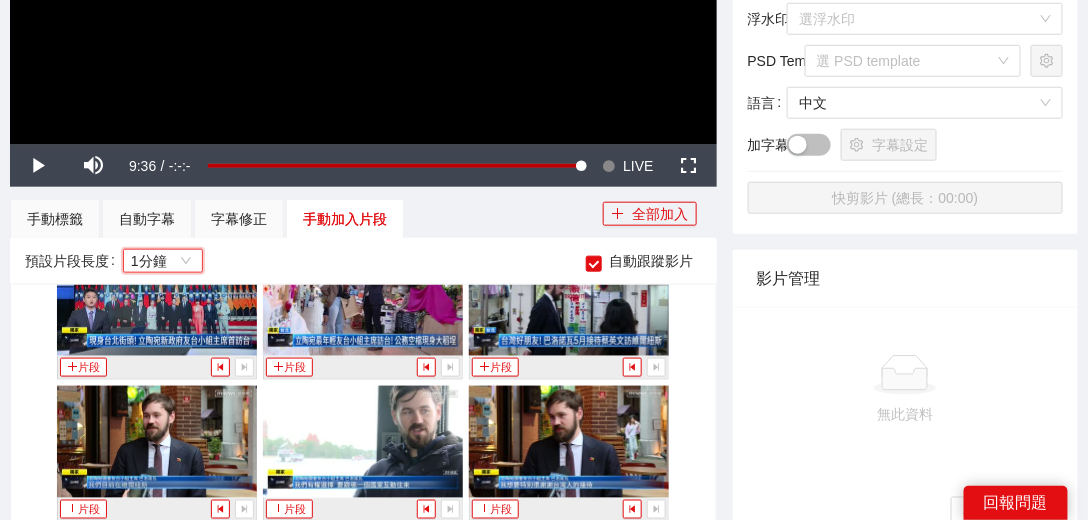 scroll, scrollTop: 228, scrollLeft: 0, axis: vertical 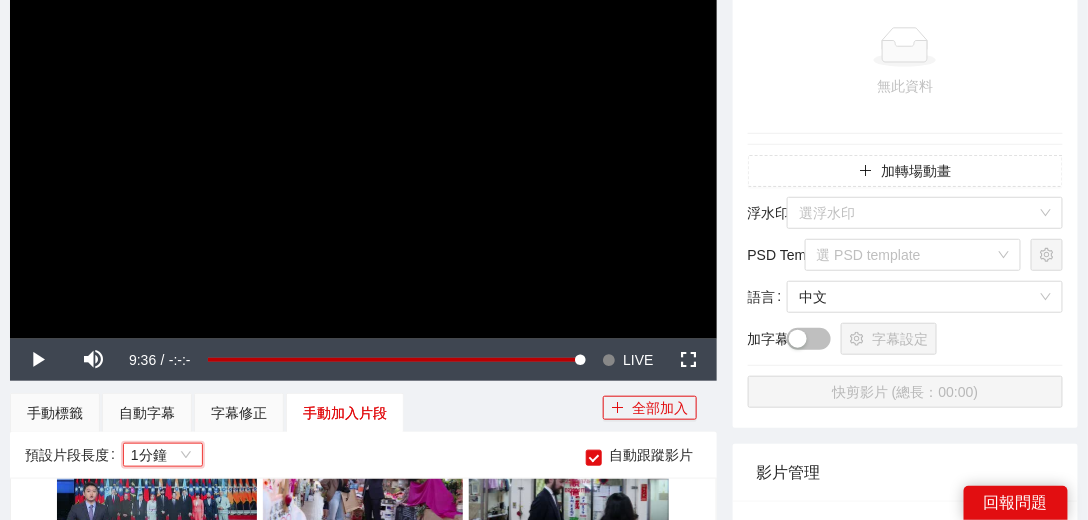 click at bounding box center [363, 139] 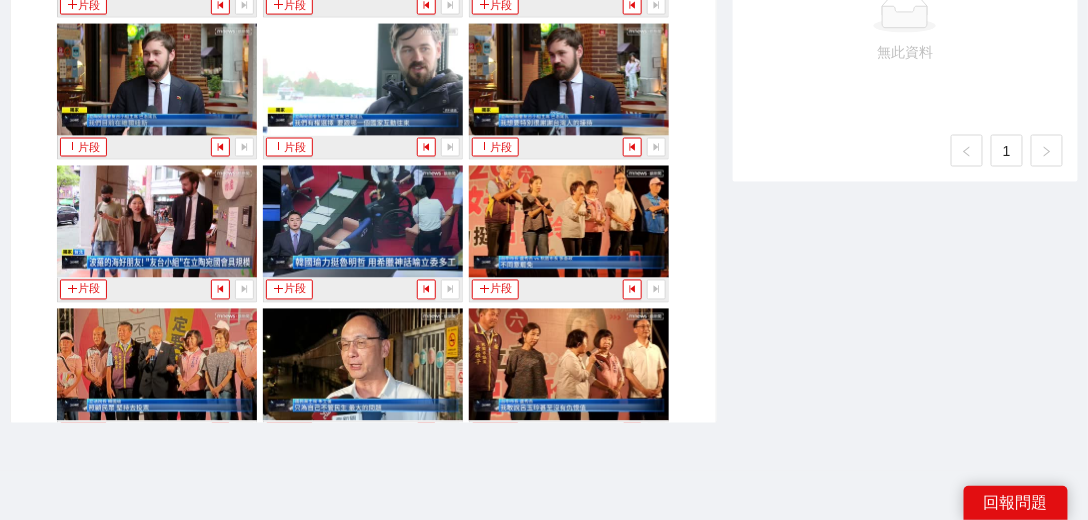 scroll, scrollTop: 856, scrollLeft: 0, axis: vertical 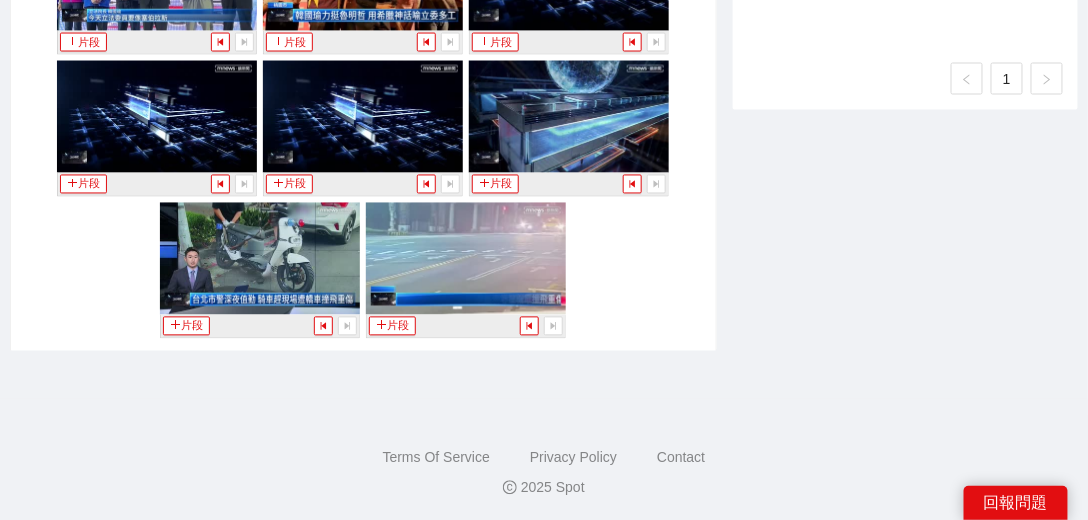 click on "片段 片段 片段 片段 片段 片段 片段 片段 片段 片段 片段 片段 片段 片段 片段 片段 片段 片段 片段 片段" at bounding box center (363, -156) 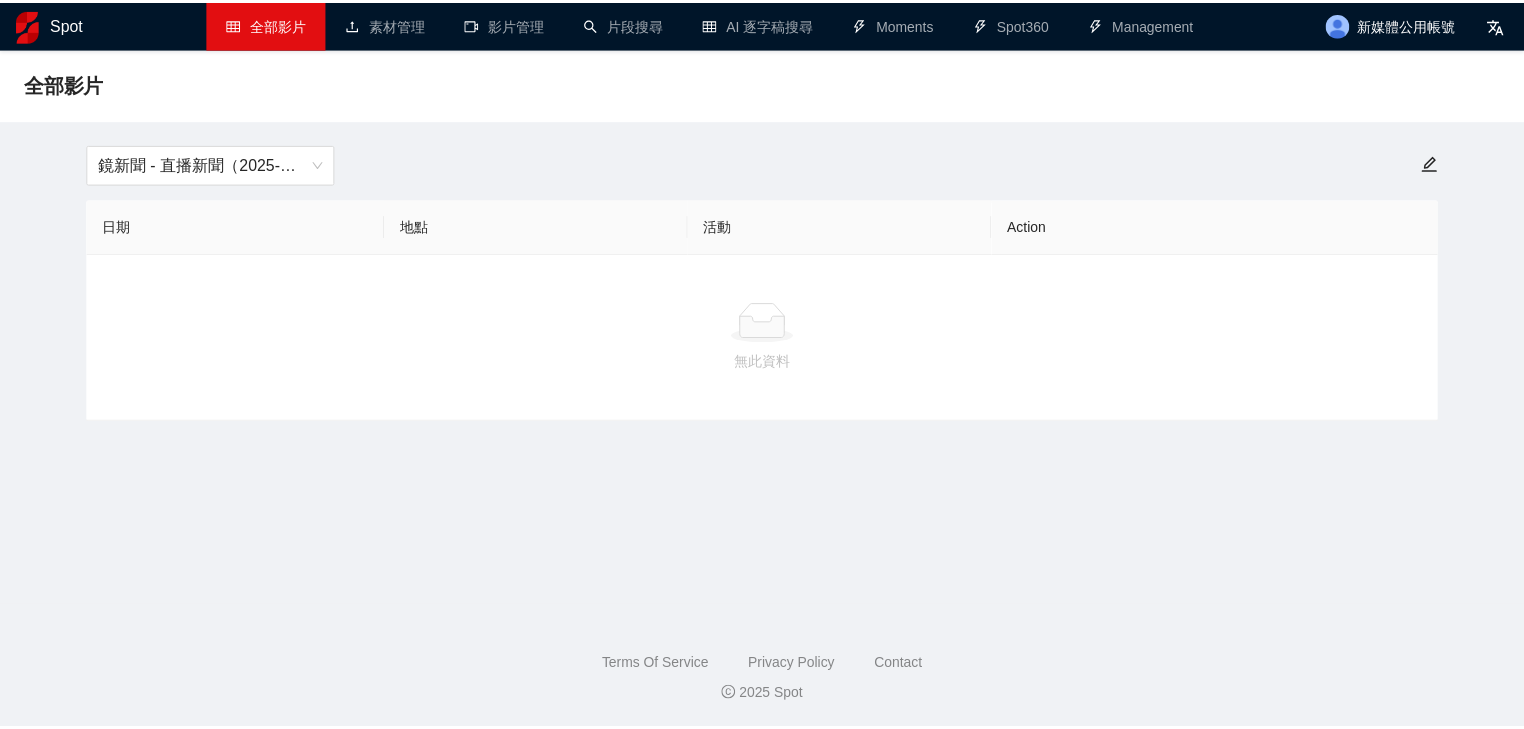 scroll, scrollTop: 0, scrollLeft: 0, axis: both 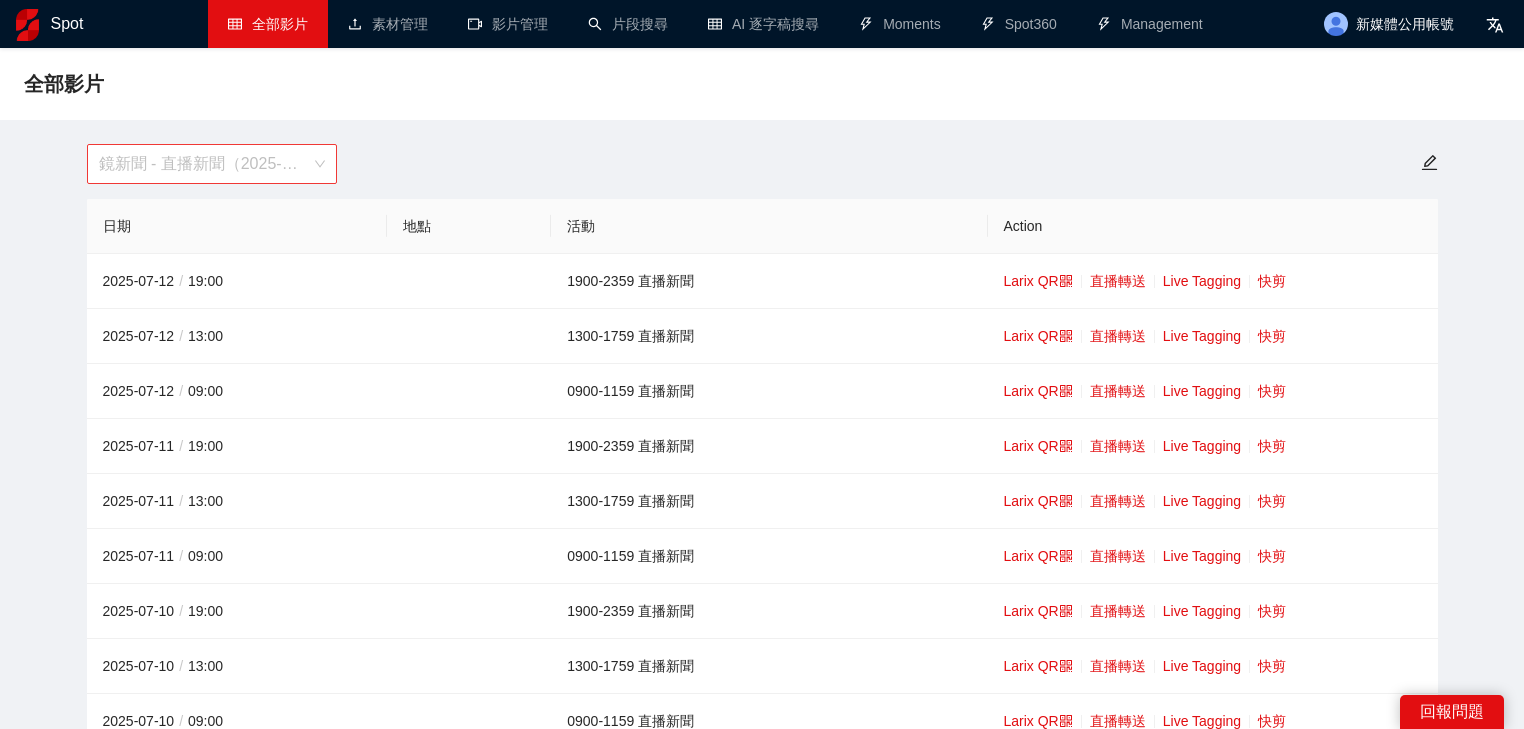 click on "鏡新聞 - 直播新聞（2025-2027）" at bounding box center (212, 164) 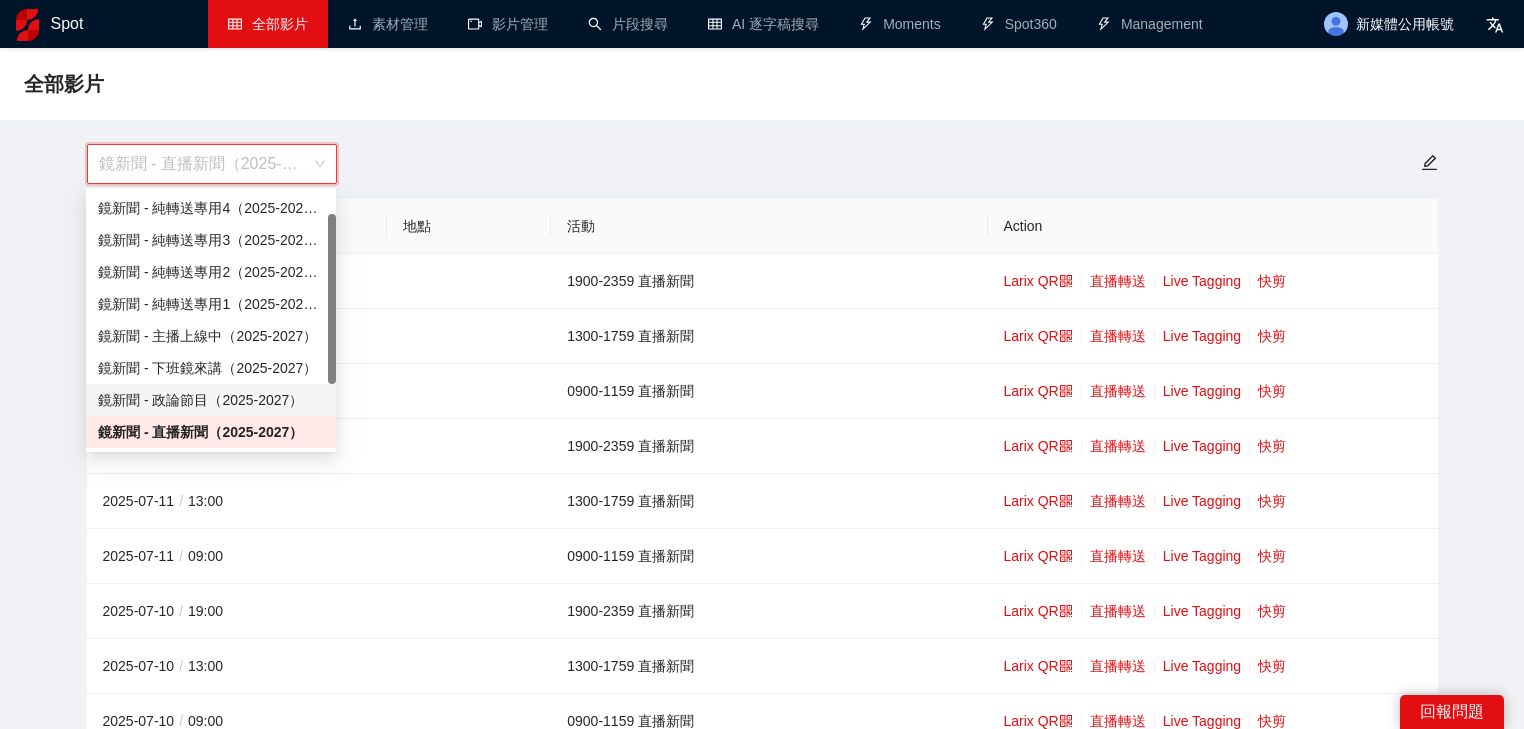 scroll, scrollTop: 112, scrollLeft: 0, axis: vertical 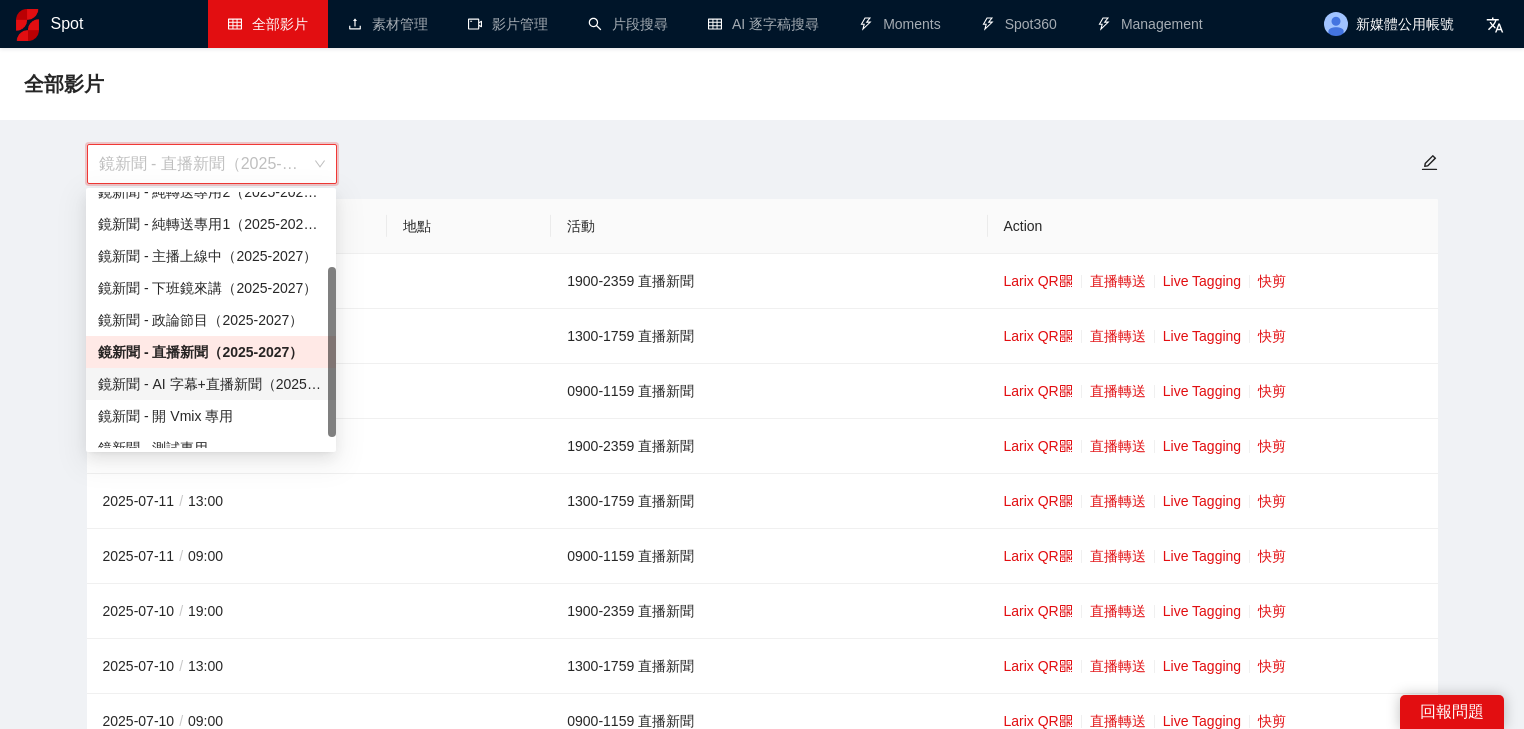 click on "鏡新聞 - AI 字幕+直播新聞（2025-2027）" at bounding box center (211, 384) 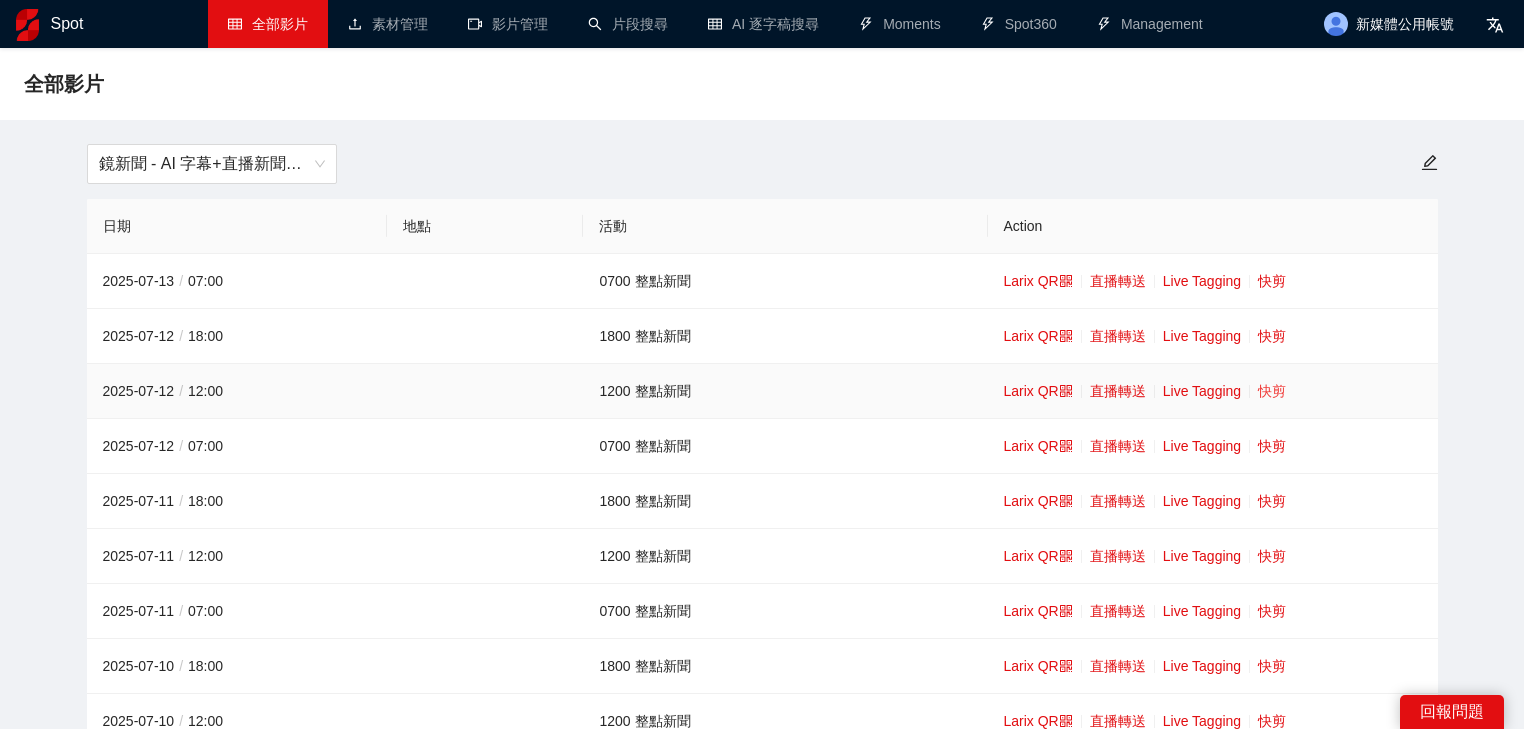 click on "快剪" at bounding box center [1272, 391] 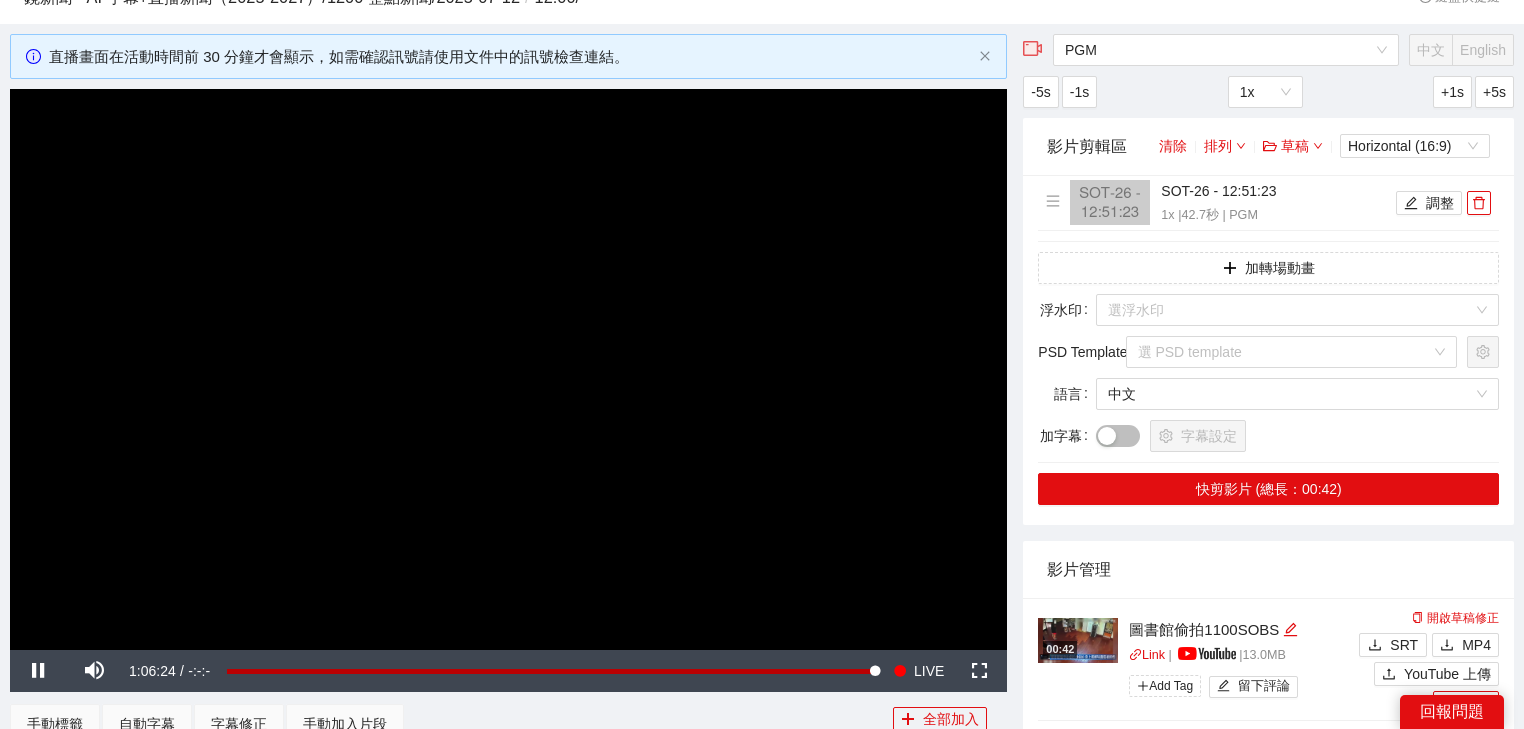 scroll, scrollTop: 400, scrollLeft: 0, axis: vertical 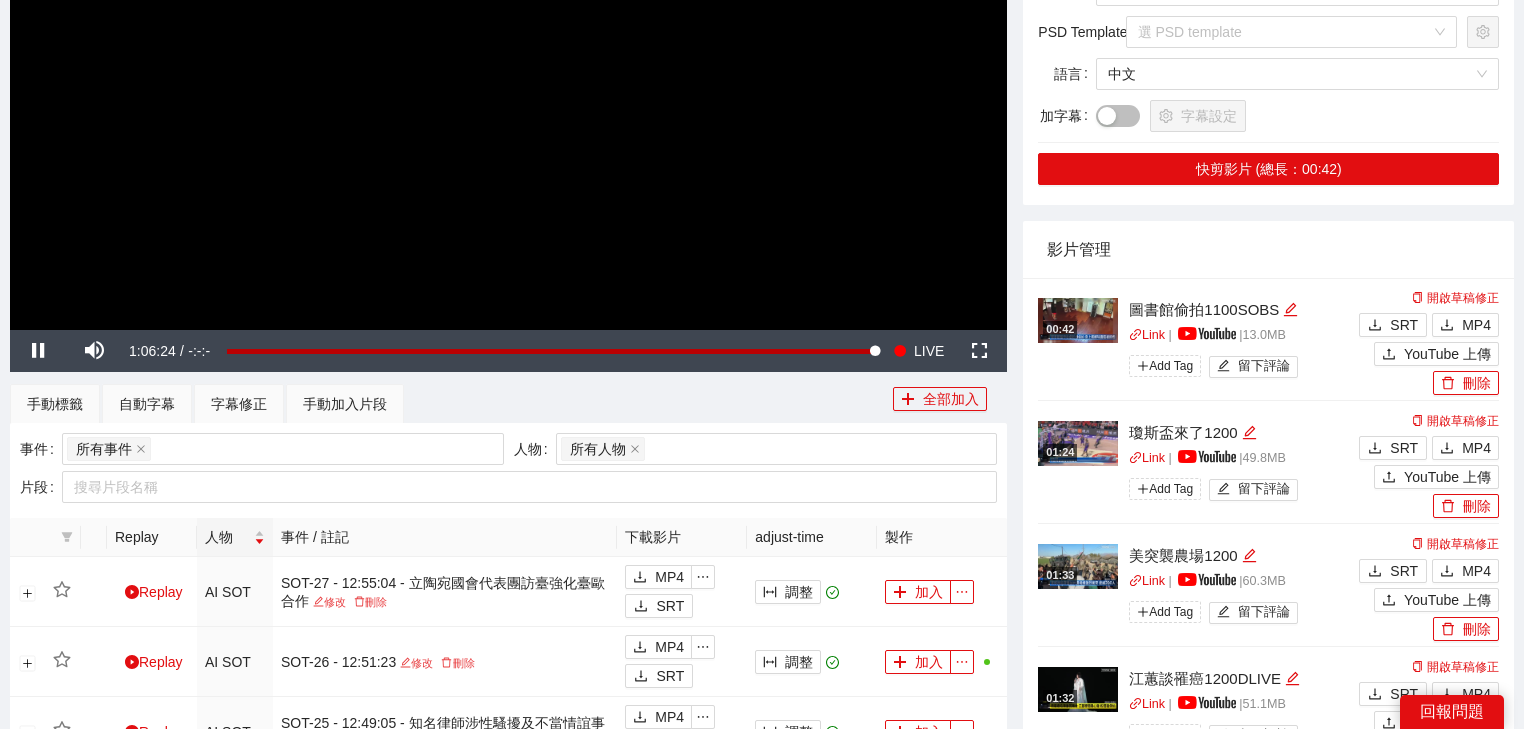 click at bounding box center (508, 49) 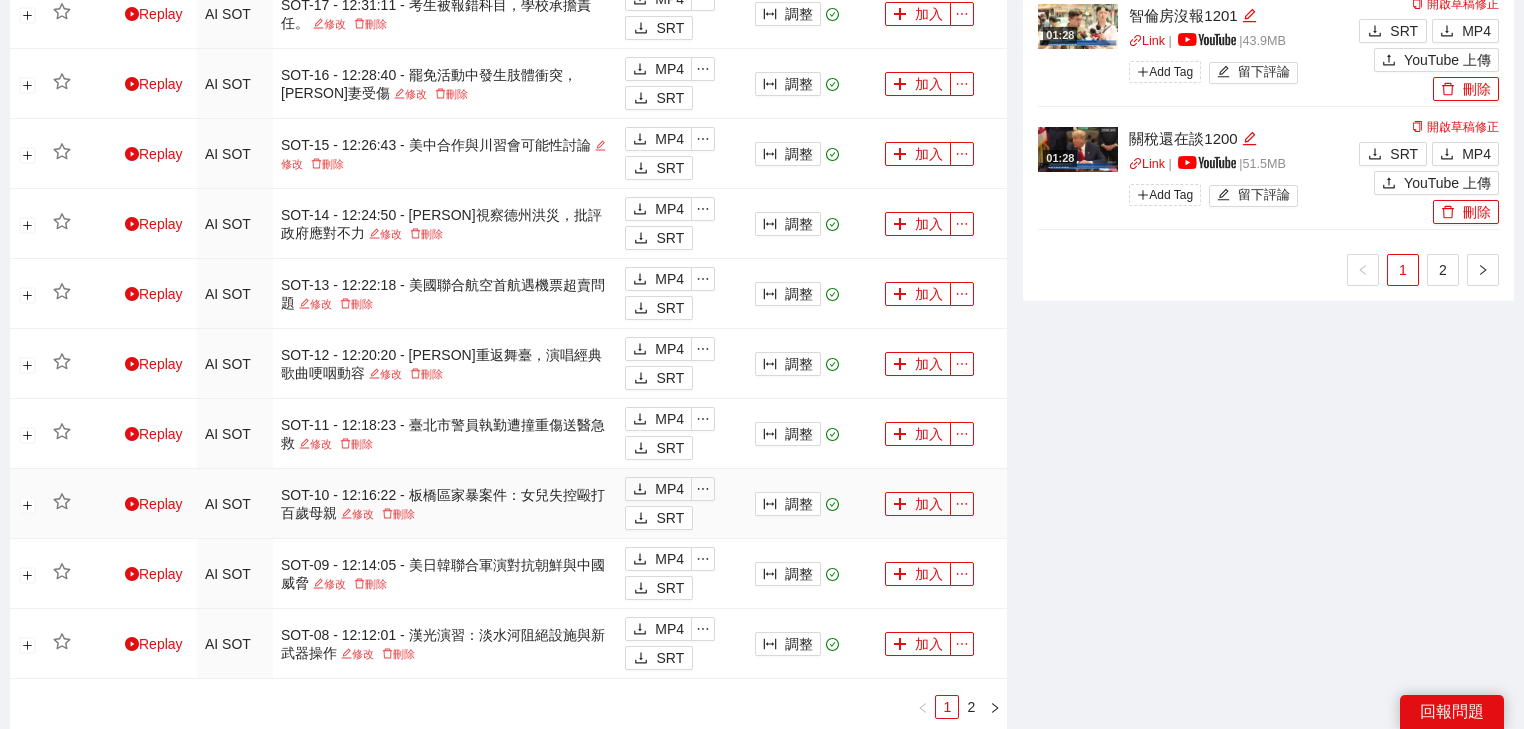 scroll, scrollTop: 1680, scrollLeft: 0, axis: vertical 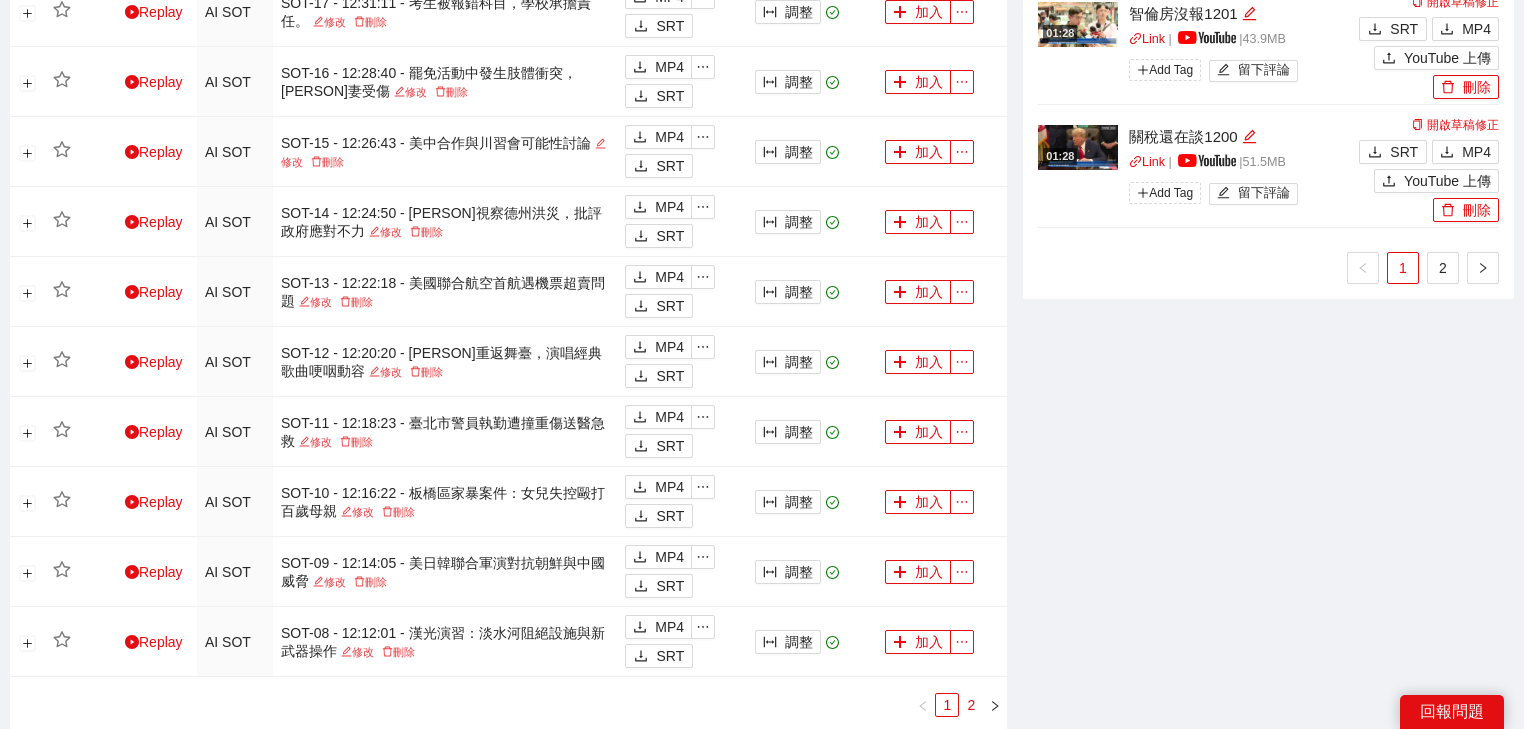 click on "2" at bounding box center [971, 705] 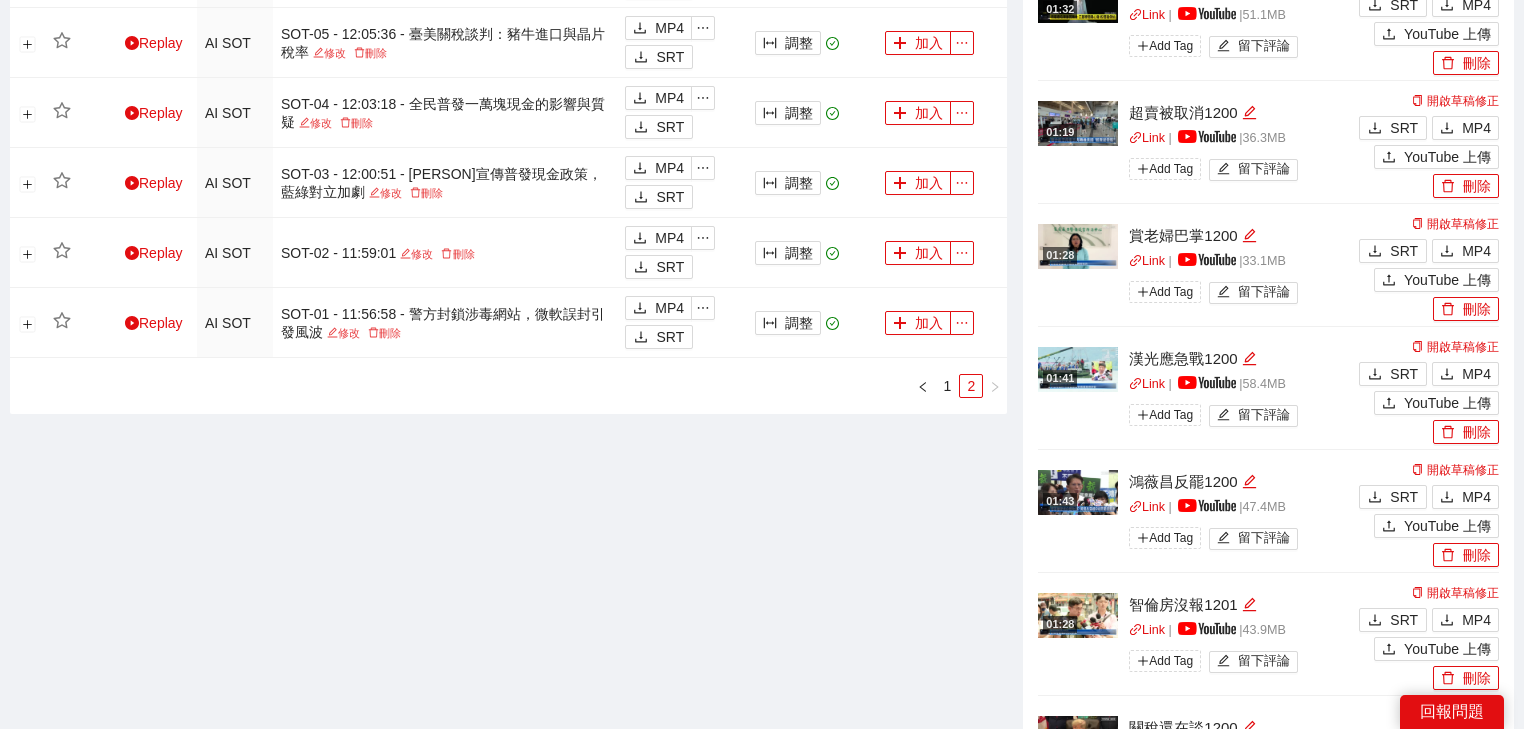 scroll, scrollTop: 1091, scrollLeft: 0, axis: vertical 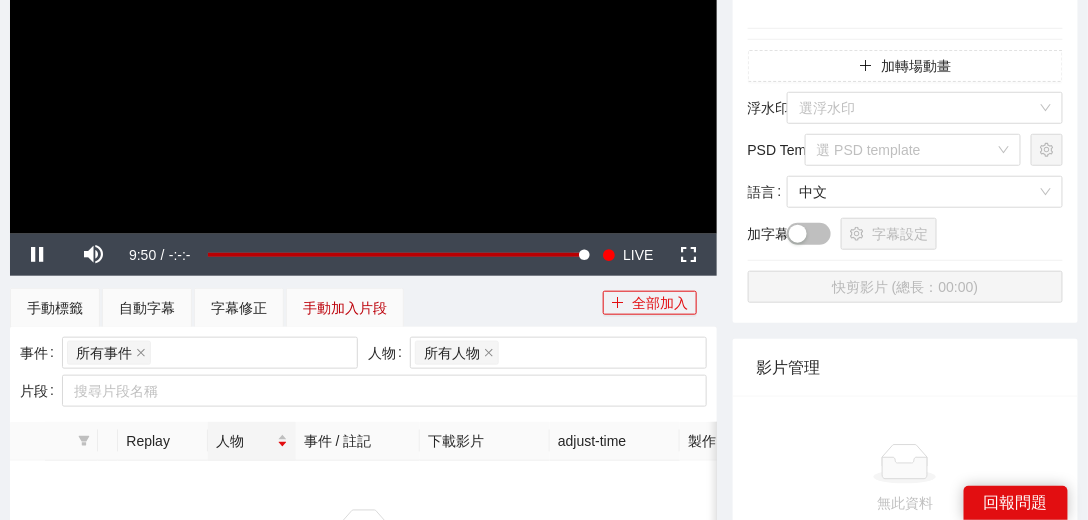 click on "手動加入片段" at bounding box center (345, 308) 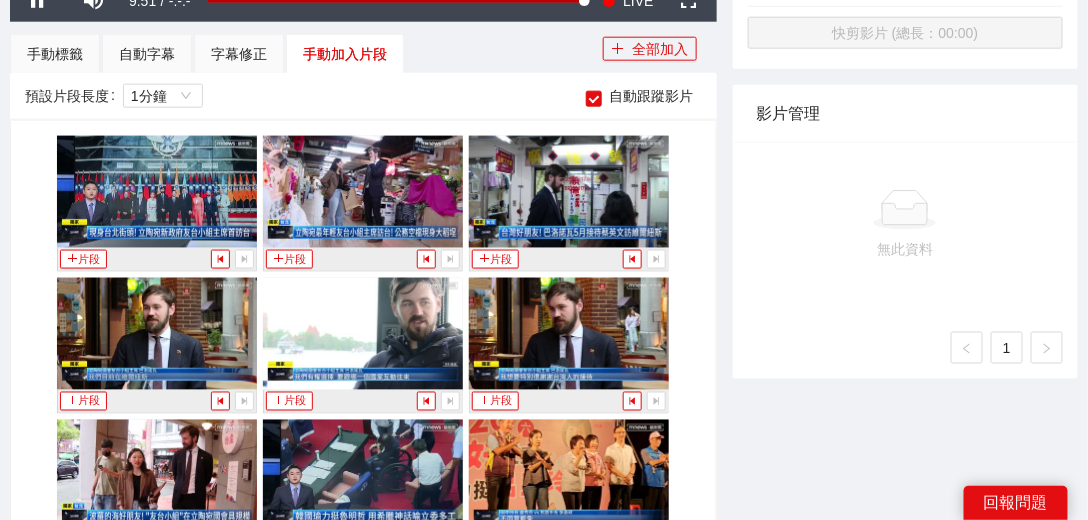 scroll, scrollTop: 676, scrollLeft: 0, axis: vertical 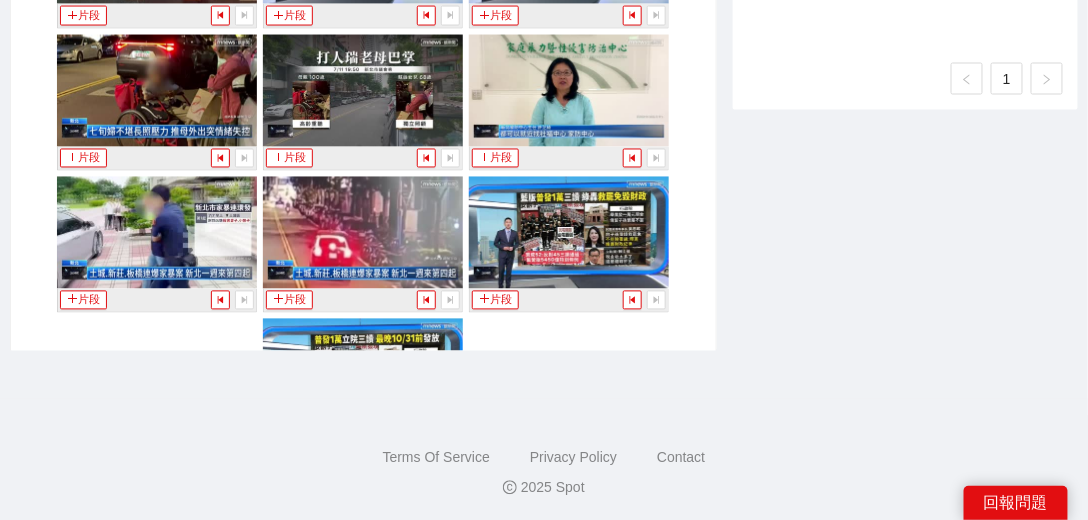 click at bounding box center (569, 233) 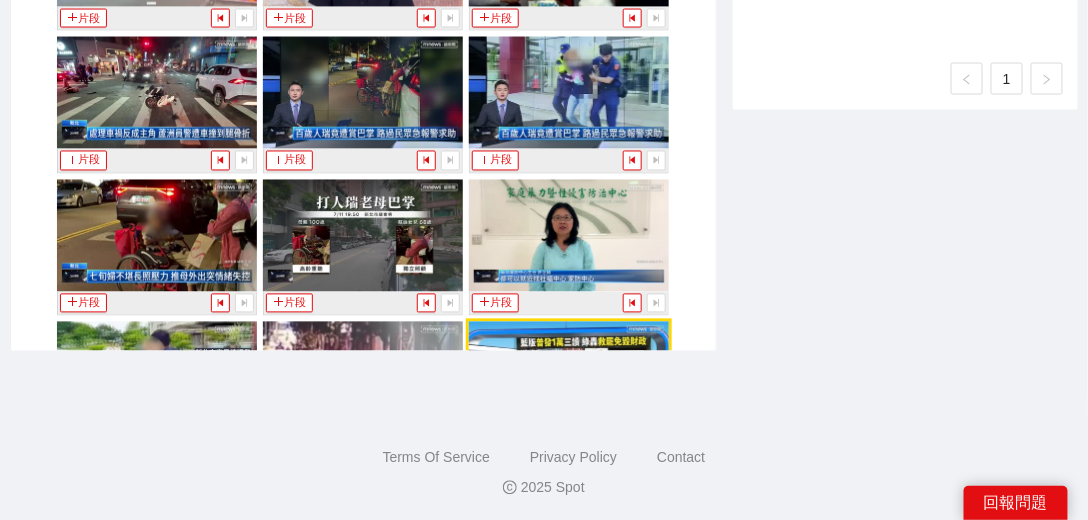 scroll, scrollTop: 769, scrollLeft: 0, axis: vertical 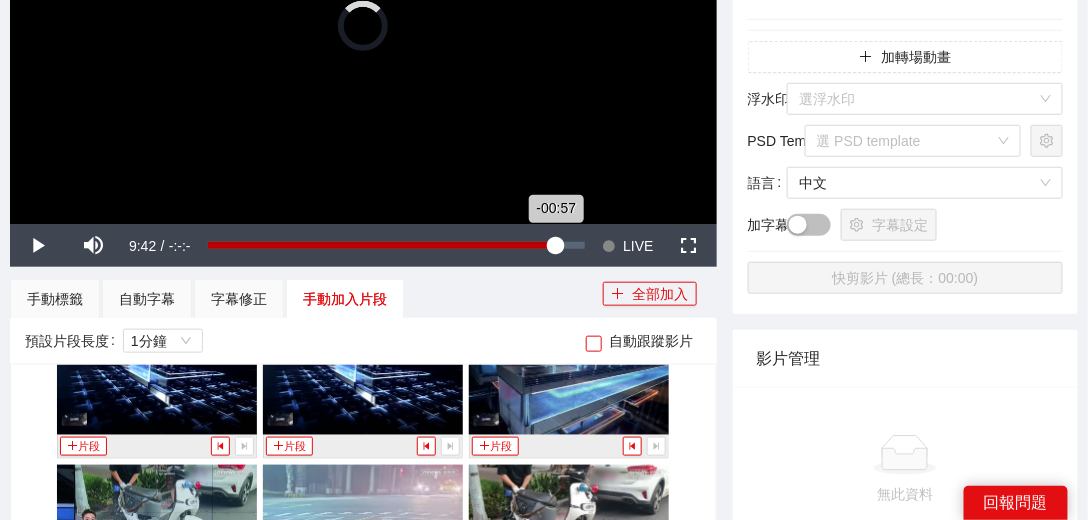 click on "Loaded :  92.79% -00:57 -00:57" at bounding box center (397, 246) 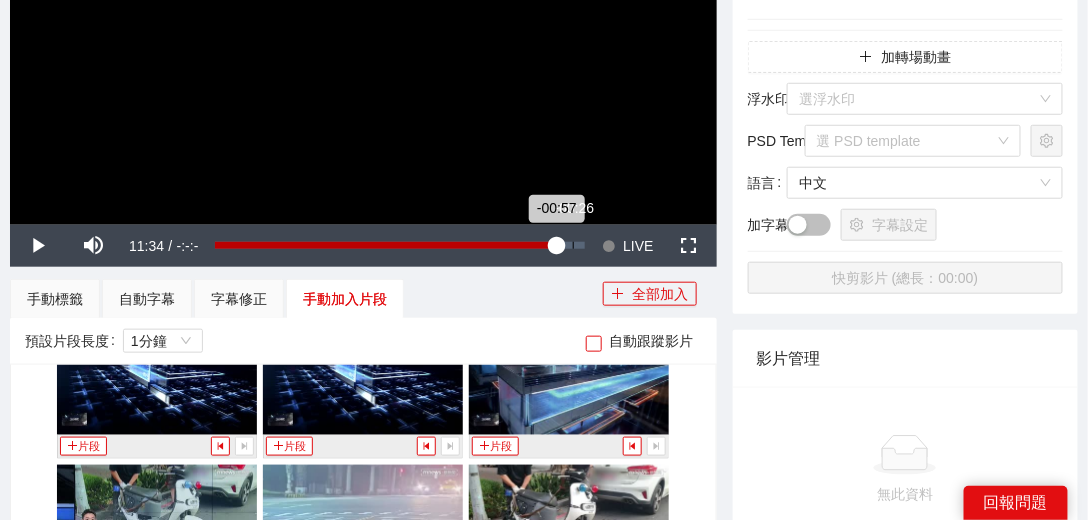 click on "Loaded :  94.39% -00:26 -00:57" at bounding box center [400, 246] 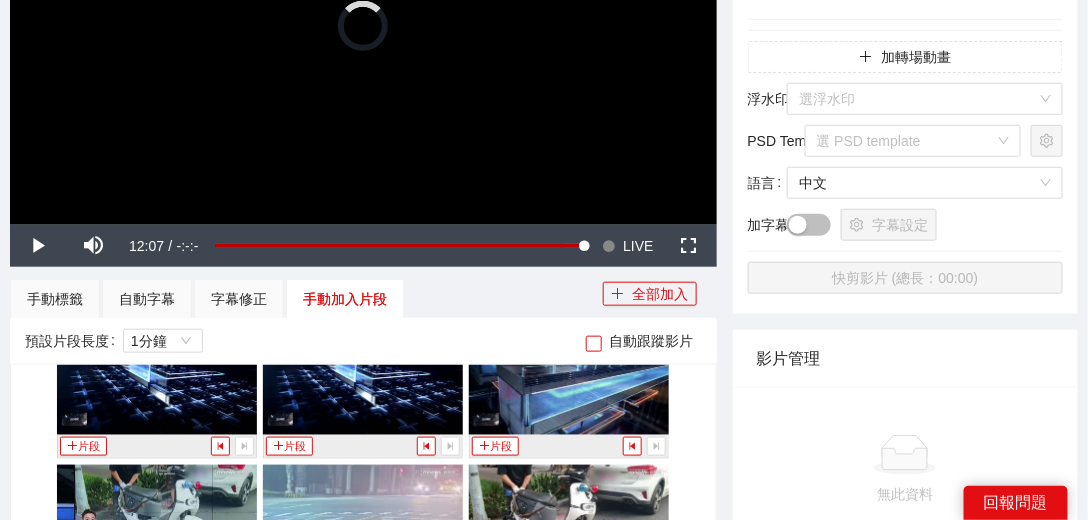 drag, startPoint x: 572, startPoint y: 243, endPoint x: 621, endPoint y: 248, distance: 49.25444 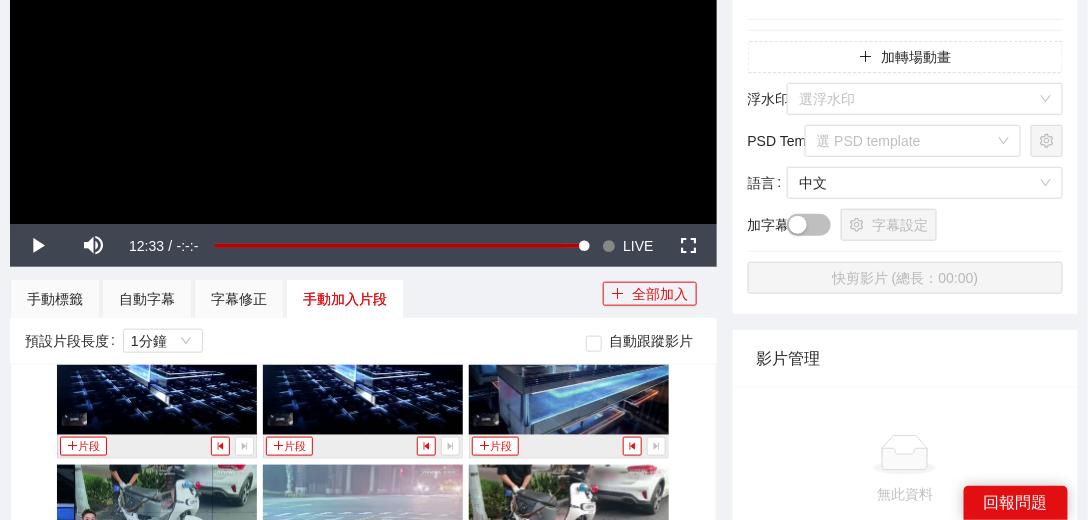 click on "預設片段長度 1分鐘 自動跟蹤影片" at bounding box center (363, 341) 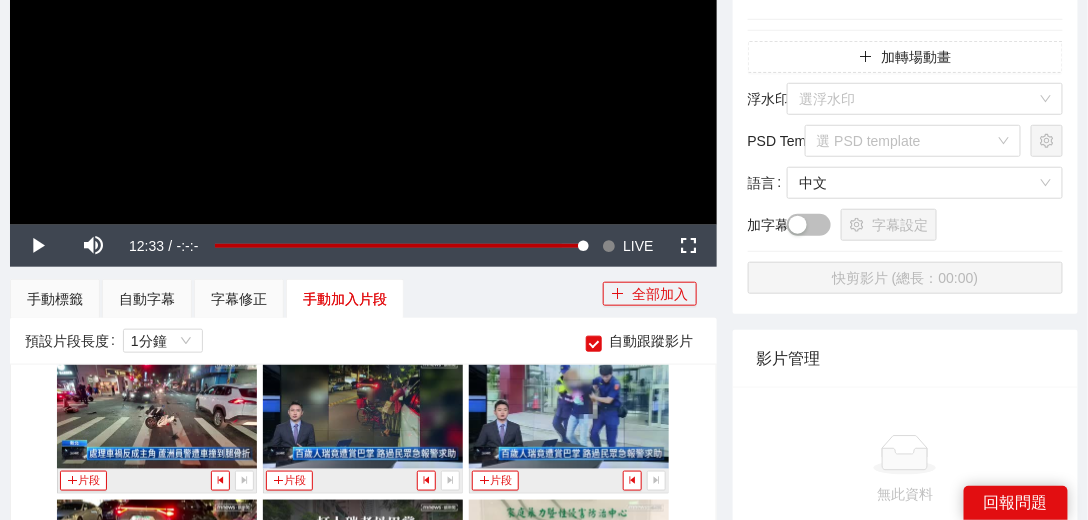 scroll, scrollTop: 1226, scrollLeft: 0, axis: vertical 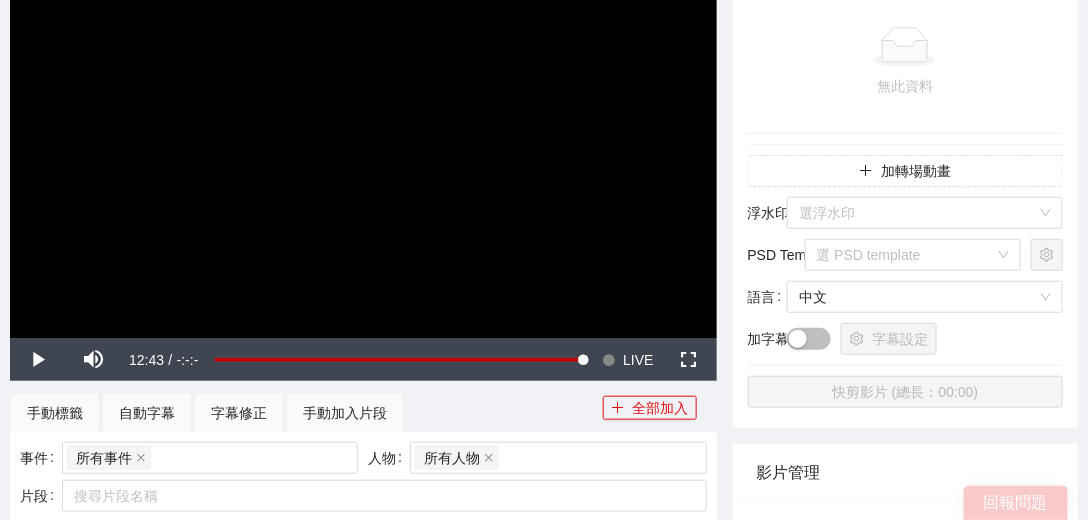 click at bounding box center [363, 139] 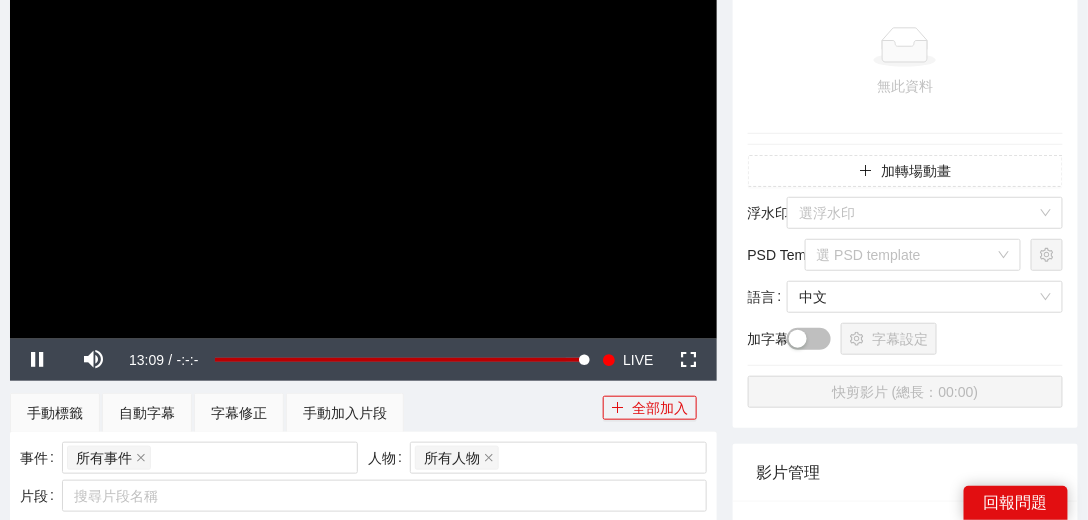 click at bounding box center (363, 139) 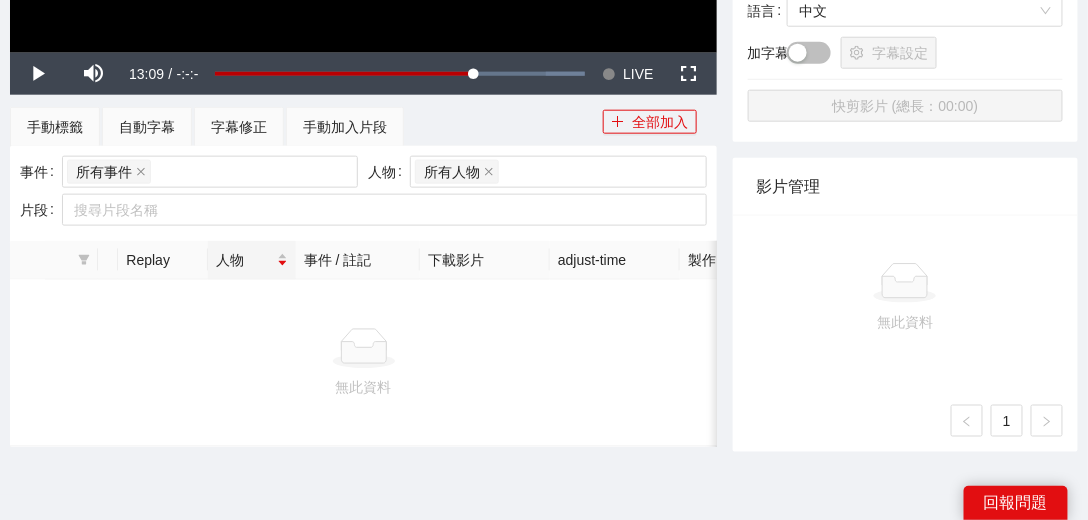 scroll, scrollTop: 618, scrollLeft: 0, axis: vertical 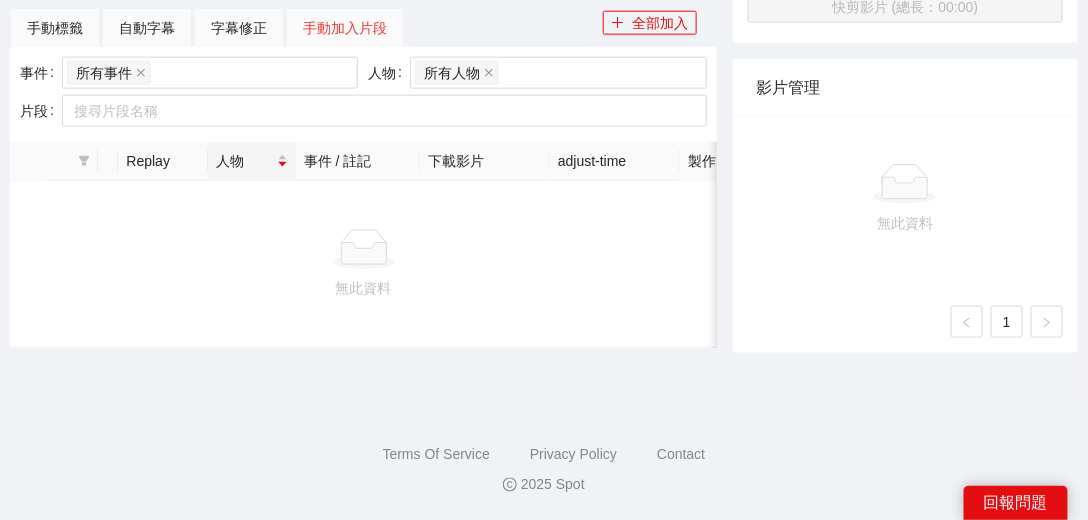 click on "手動加入片段" at bounding box center [345, 28] 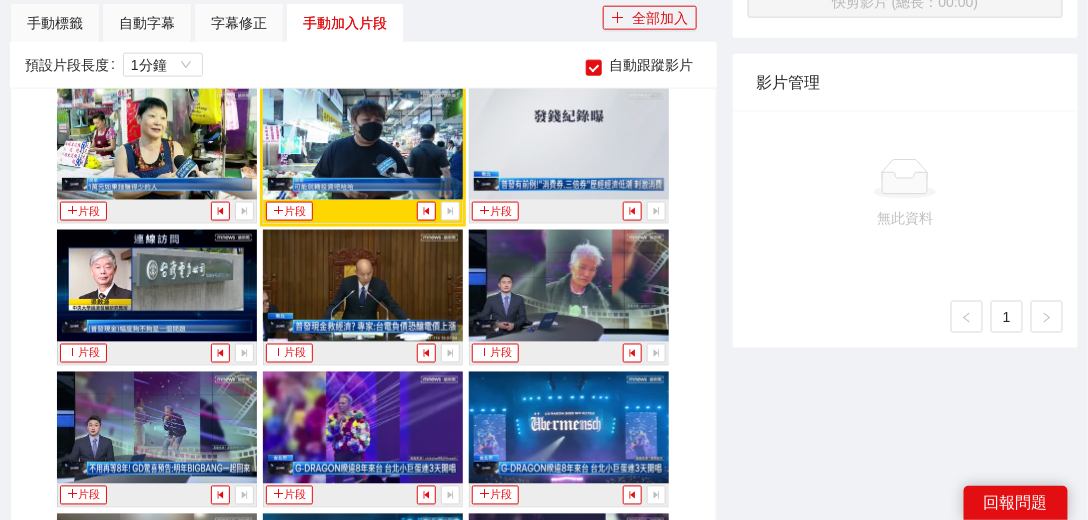 scroll, scrollTop: 1771, scrollLeft: 0, axis: vertical 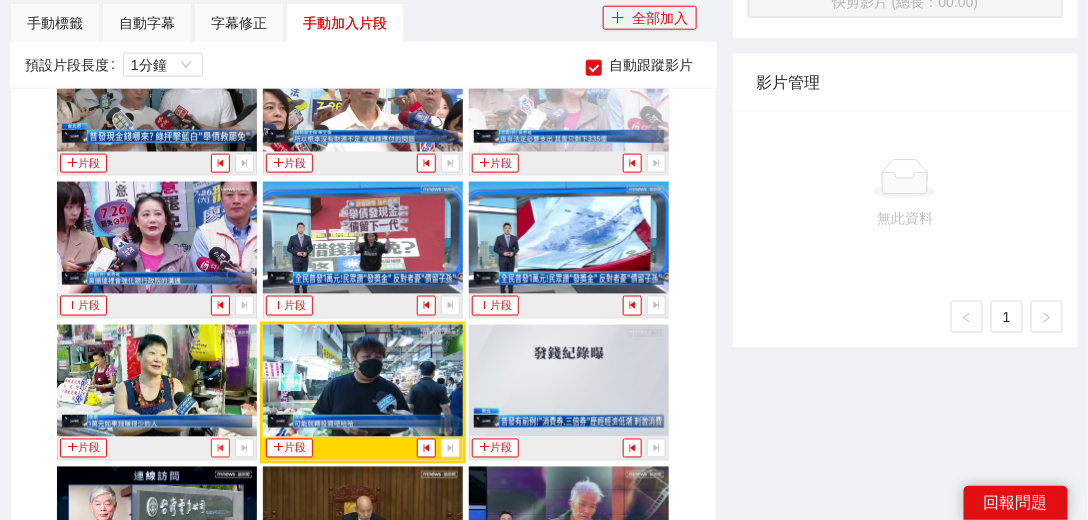 click 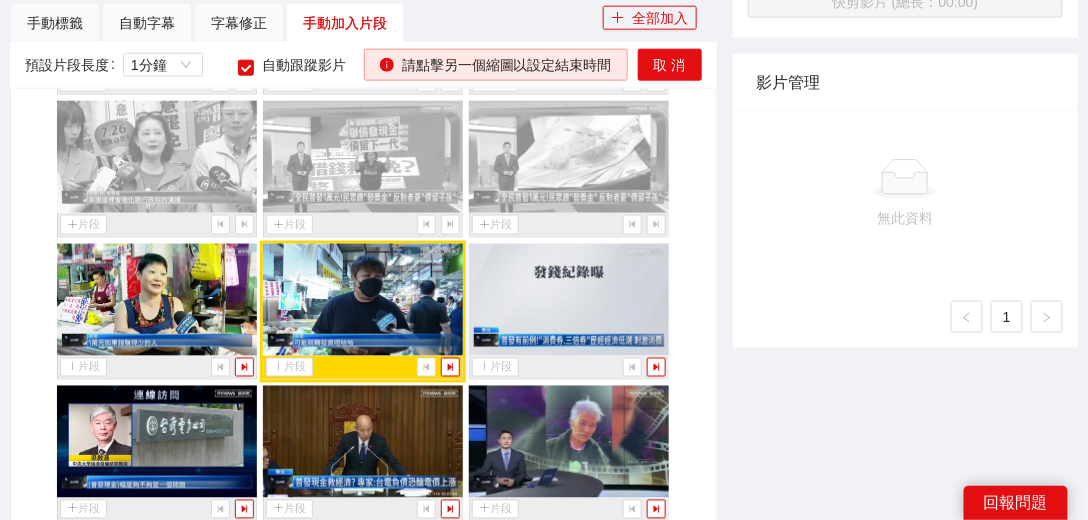 scroll, scrollTop: 1942, scrollLeft: 0, axis: vertical 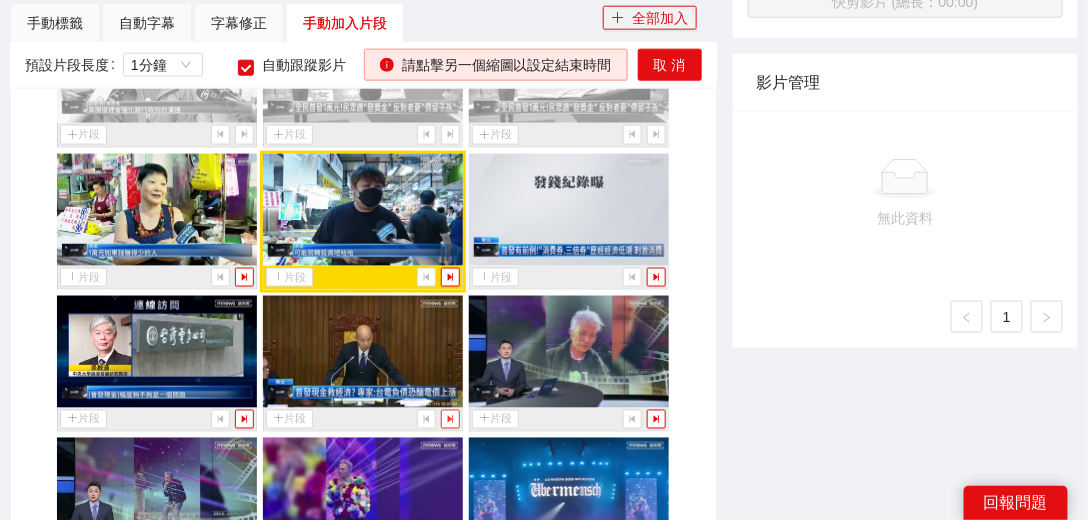 click 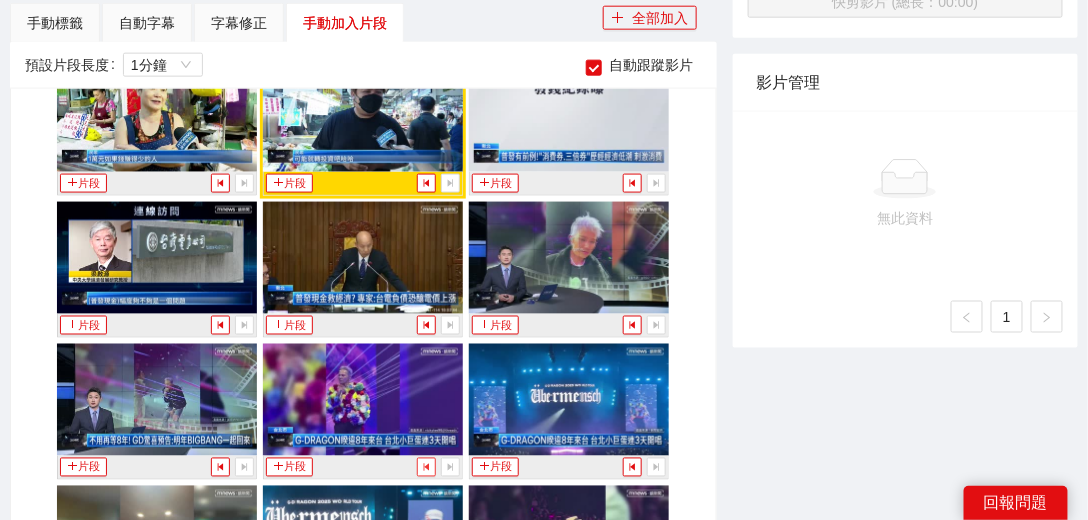 scroll, scrollTop: 2057, scrollLeft: 0, axis: vertical 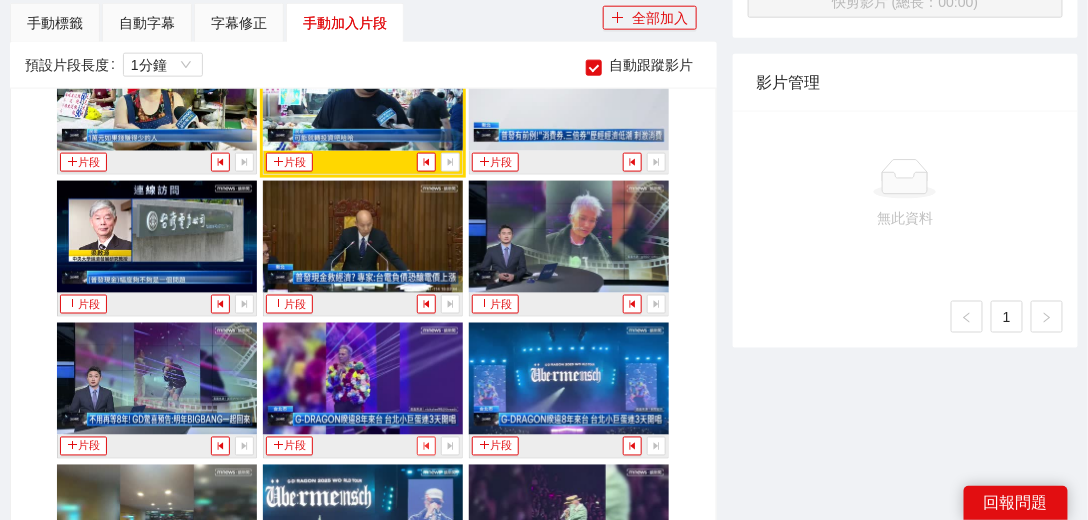 click 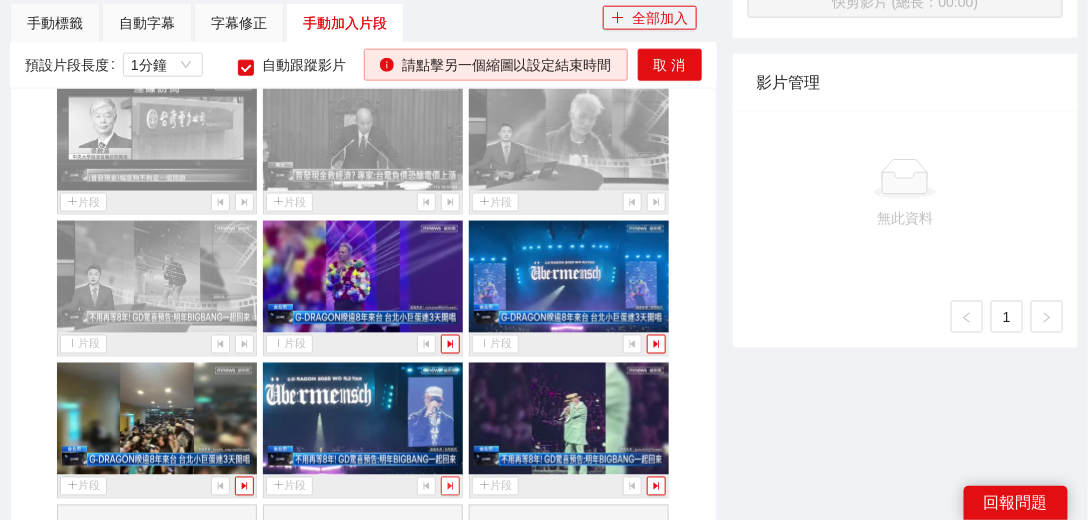 scroll, scrollTop: 2342, scrollLeft: 0, axis: vertical 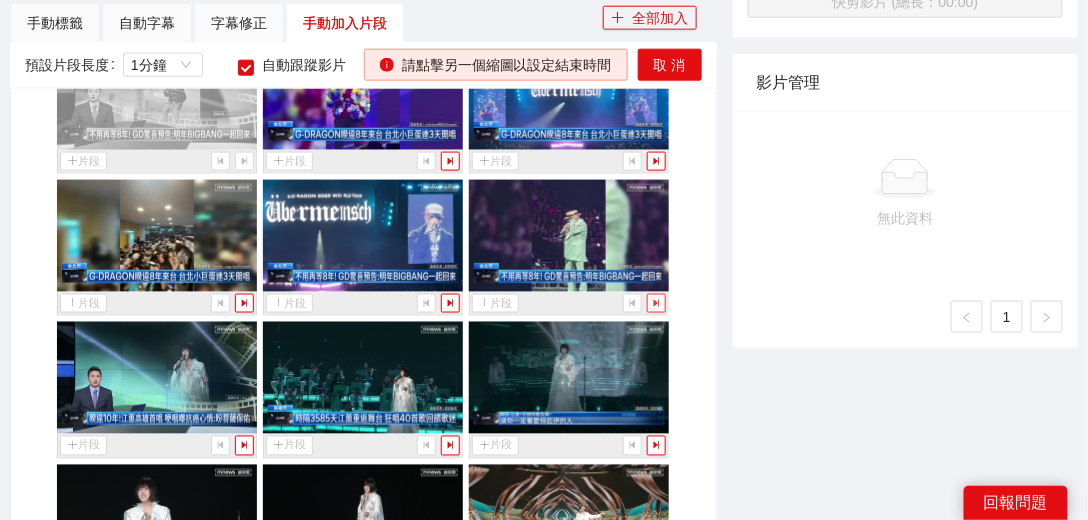 click 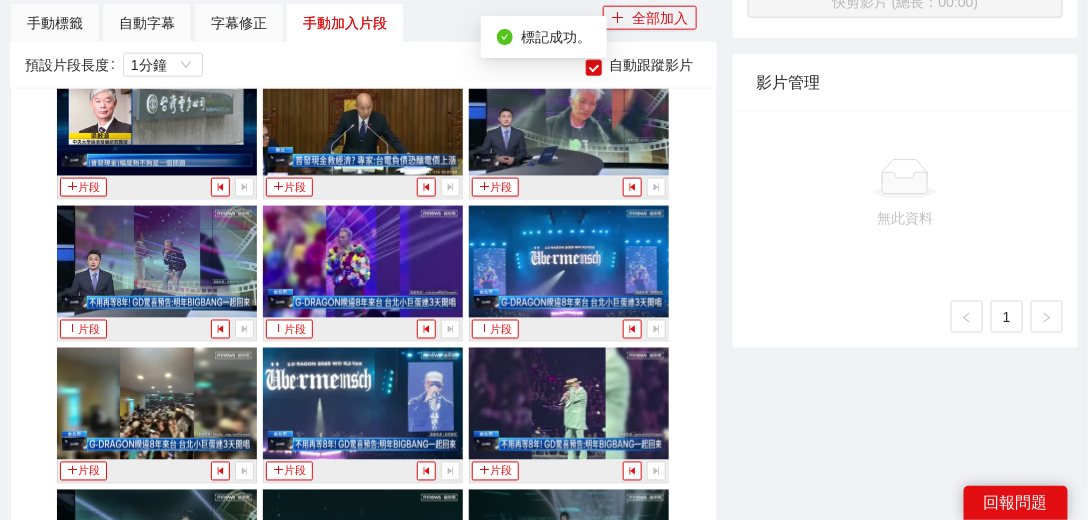 scroll, scrollTop: 2171, scrollLeft: 0, axis: vertical 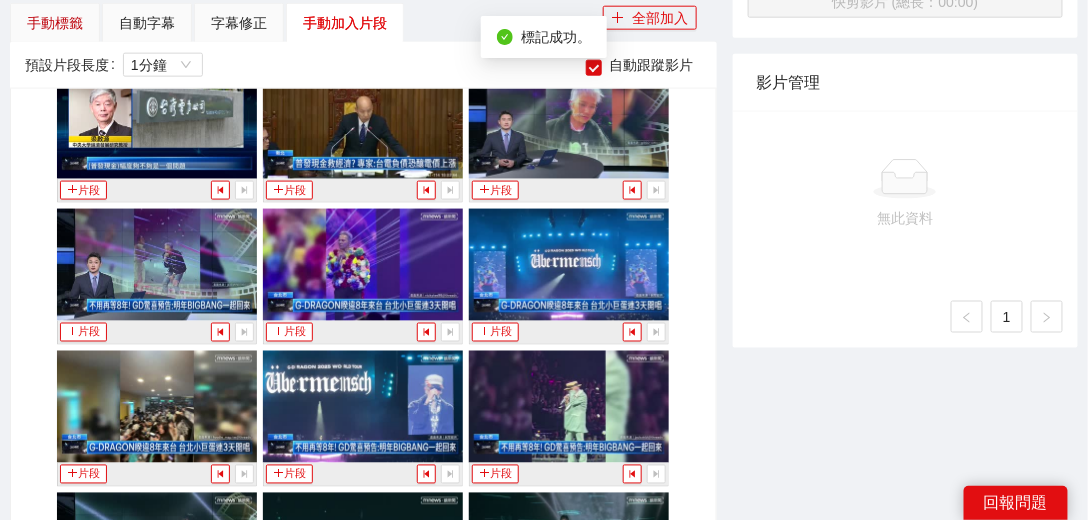 click on "手動標籤" at bounding box center [55, 23] 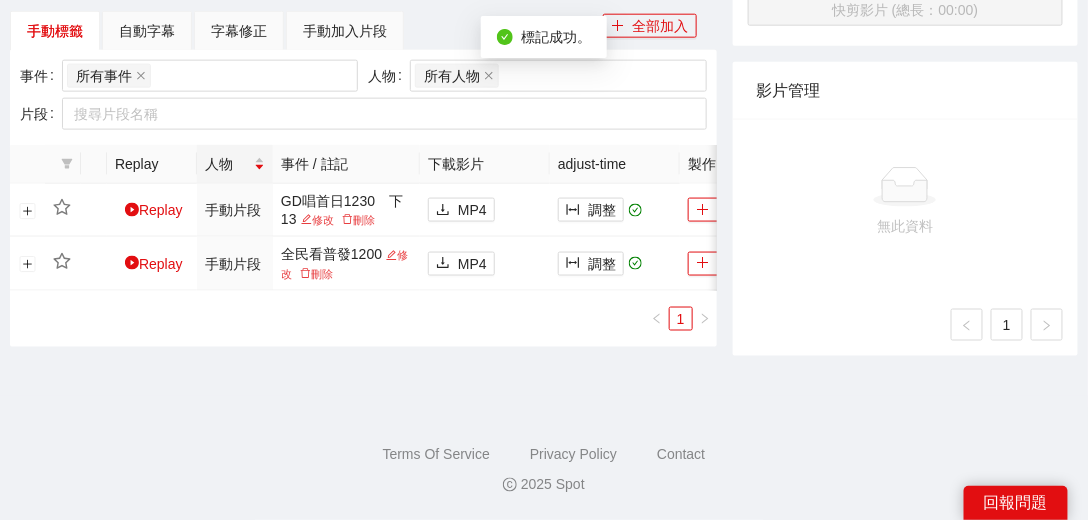 scroll, scrollTop: 613, scrollLeft: 0, axis: vertical 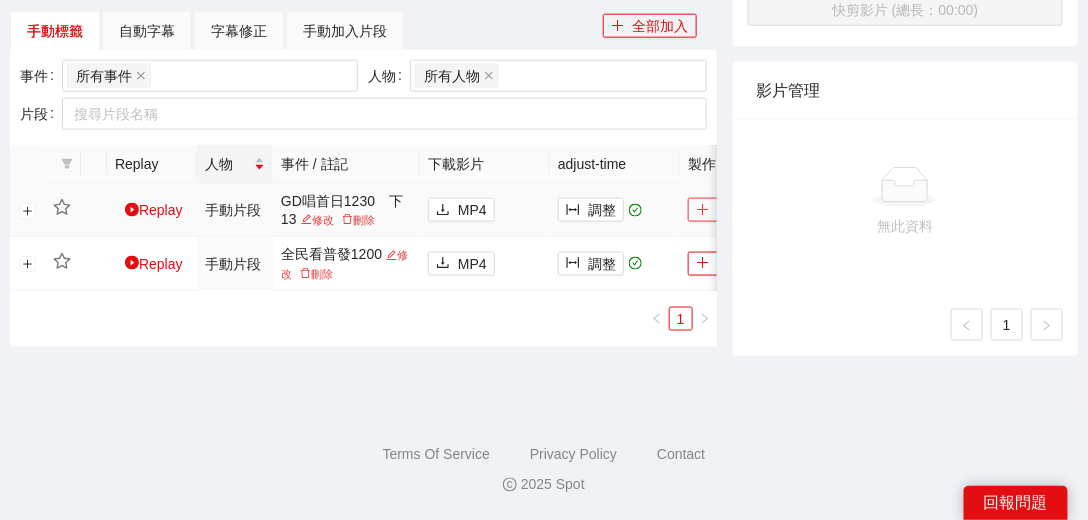 click 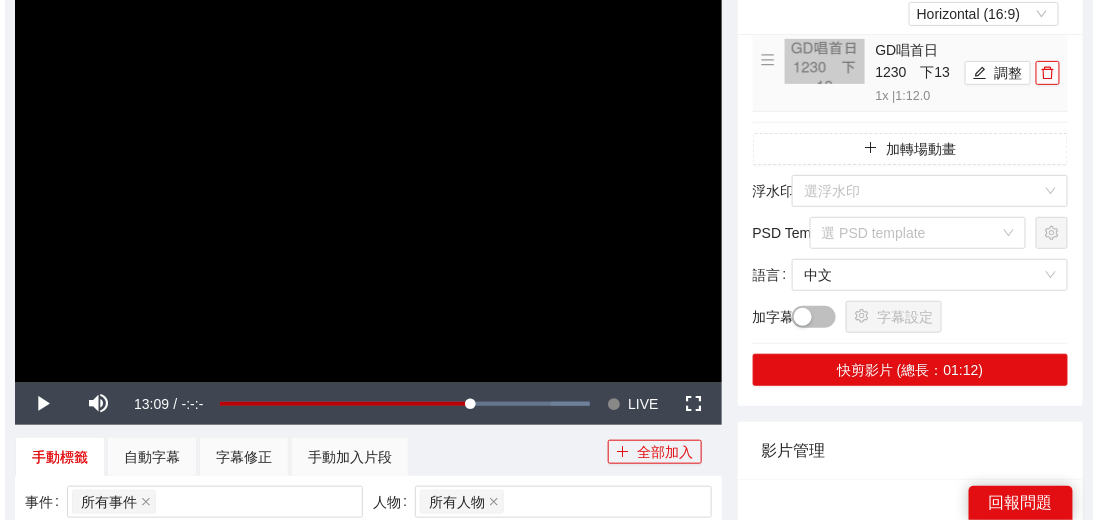 scroll, scrollTop: 99, scrollLeft: 0, axis: vertical 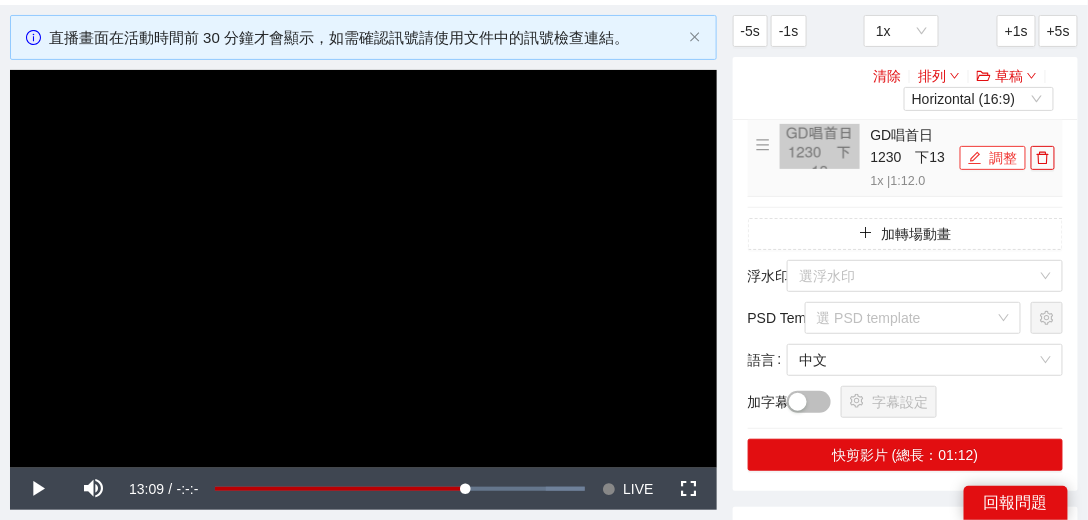 click on "調整" at bounding box center (993, 158) 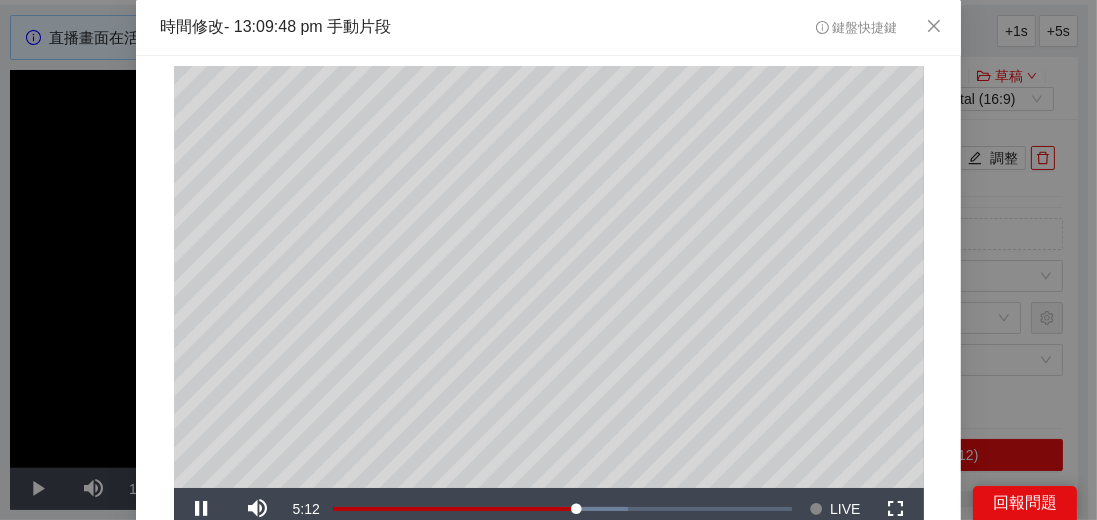 scroll, scrollTop: 57, scrollLeft: 0, axis: vertical 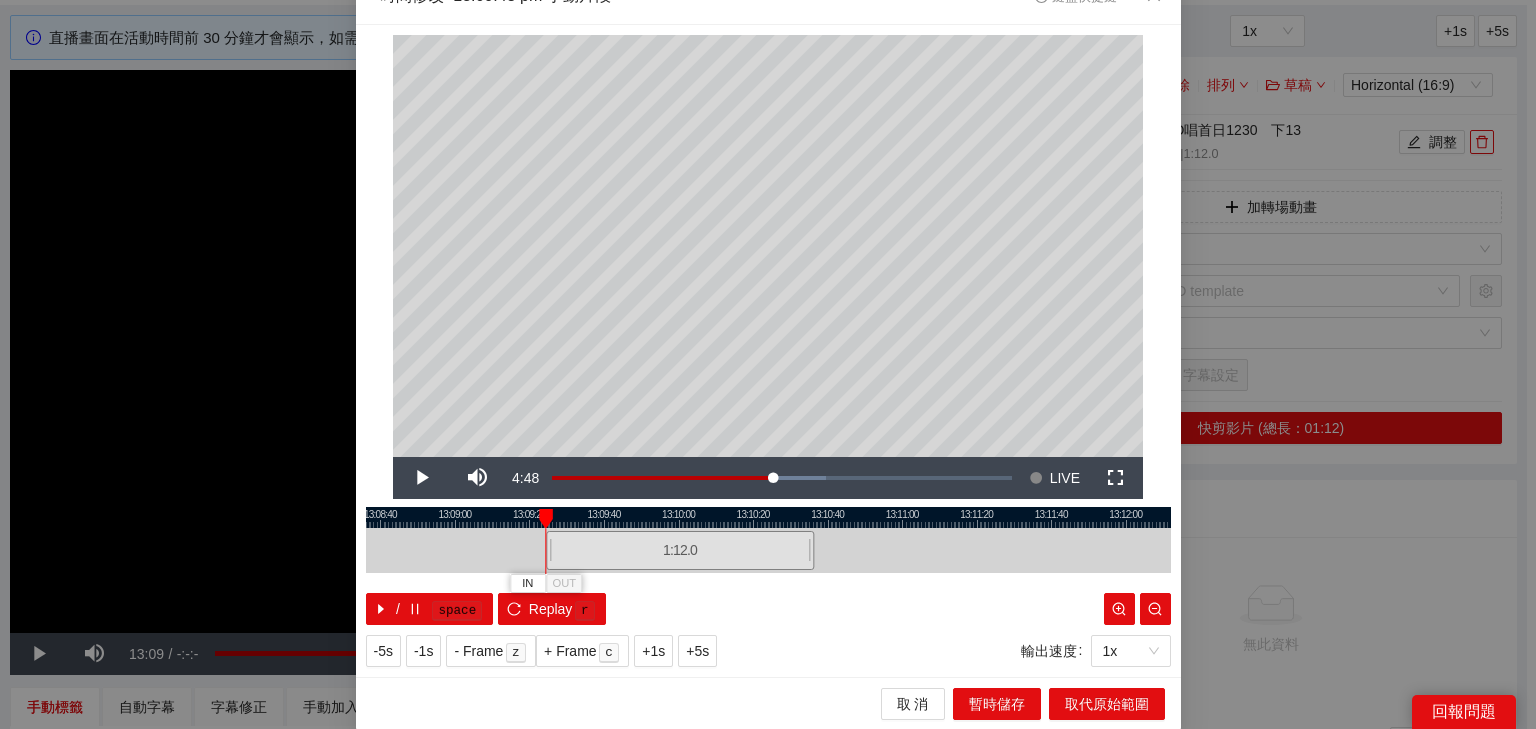 drag, startPoint x: 724, startPoint y: 564, endPoint x: 636, endPoint y: 582, distance: 89.822044 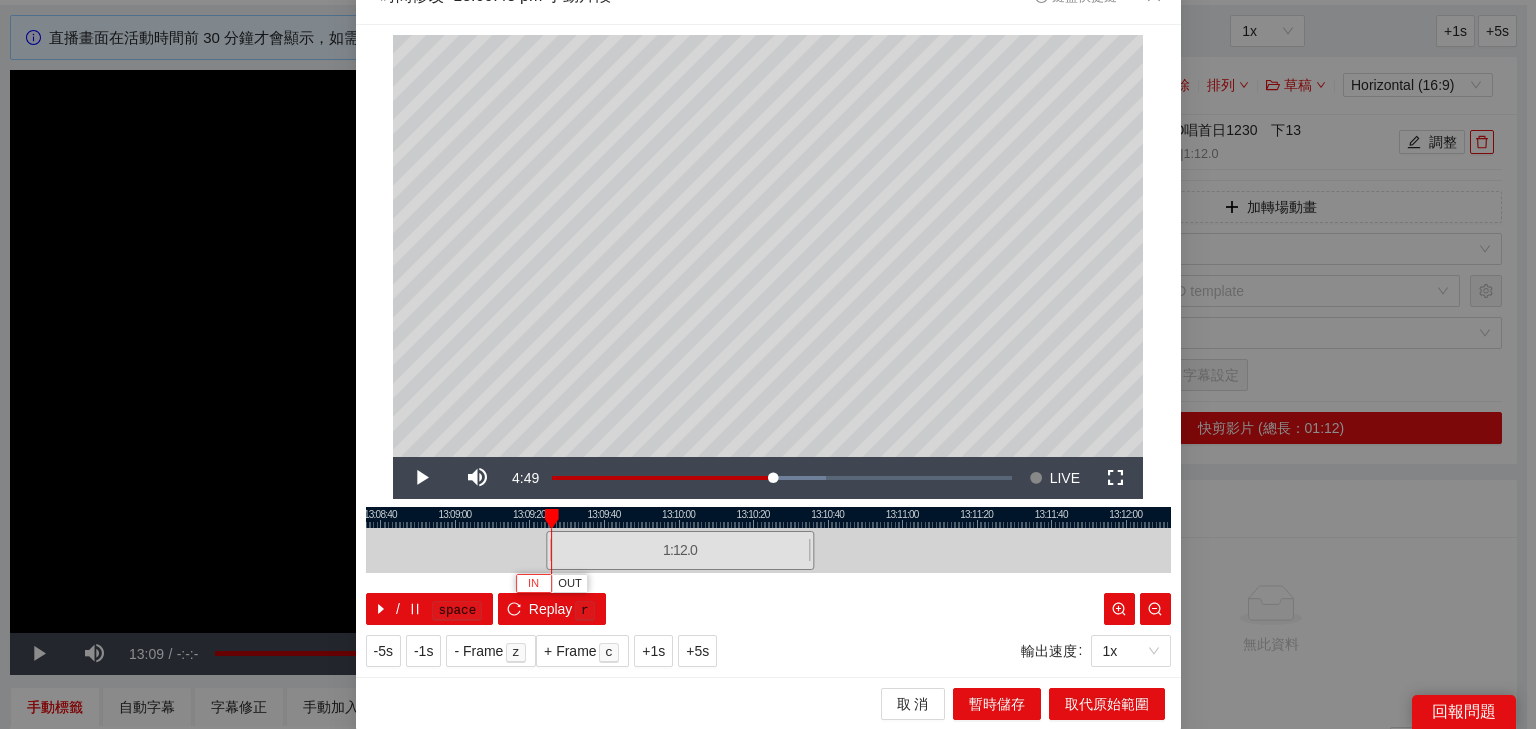 click on "IN" at bounding box center [534, 583] 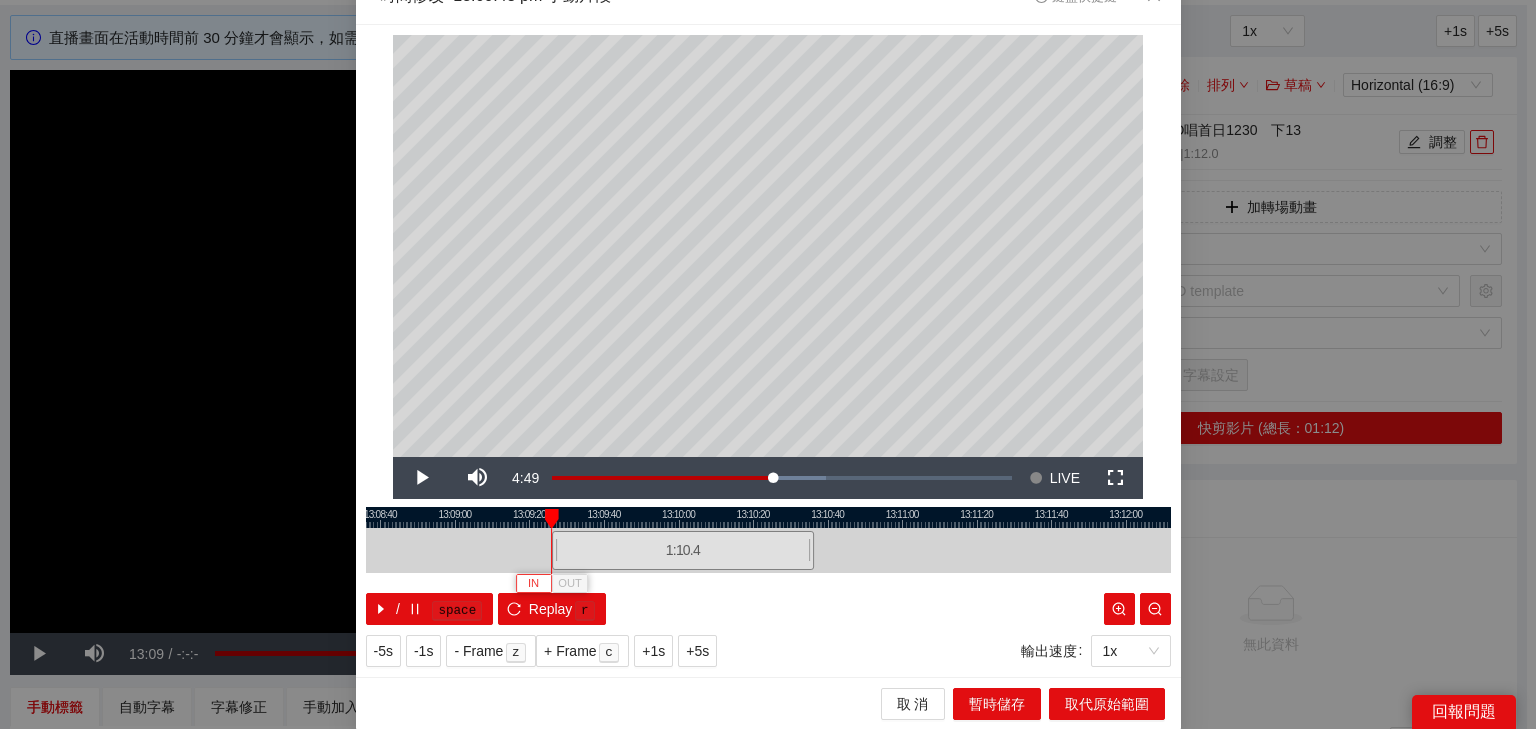 type 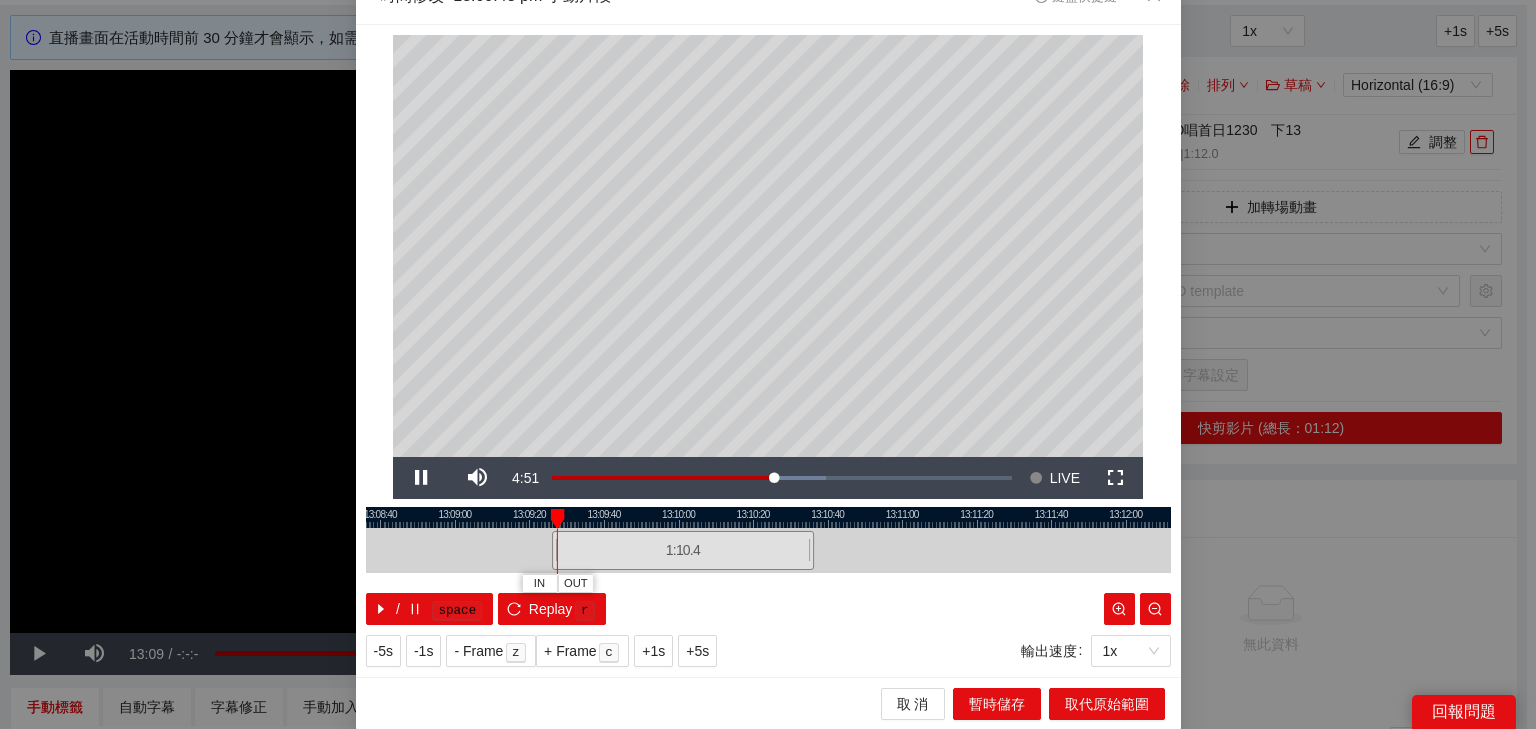 click at bounding box center [768, 517] 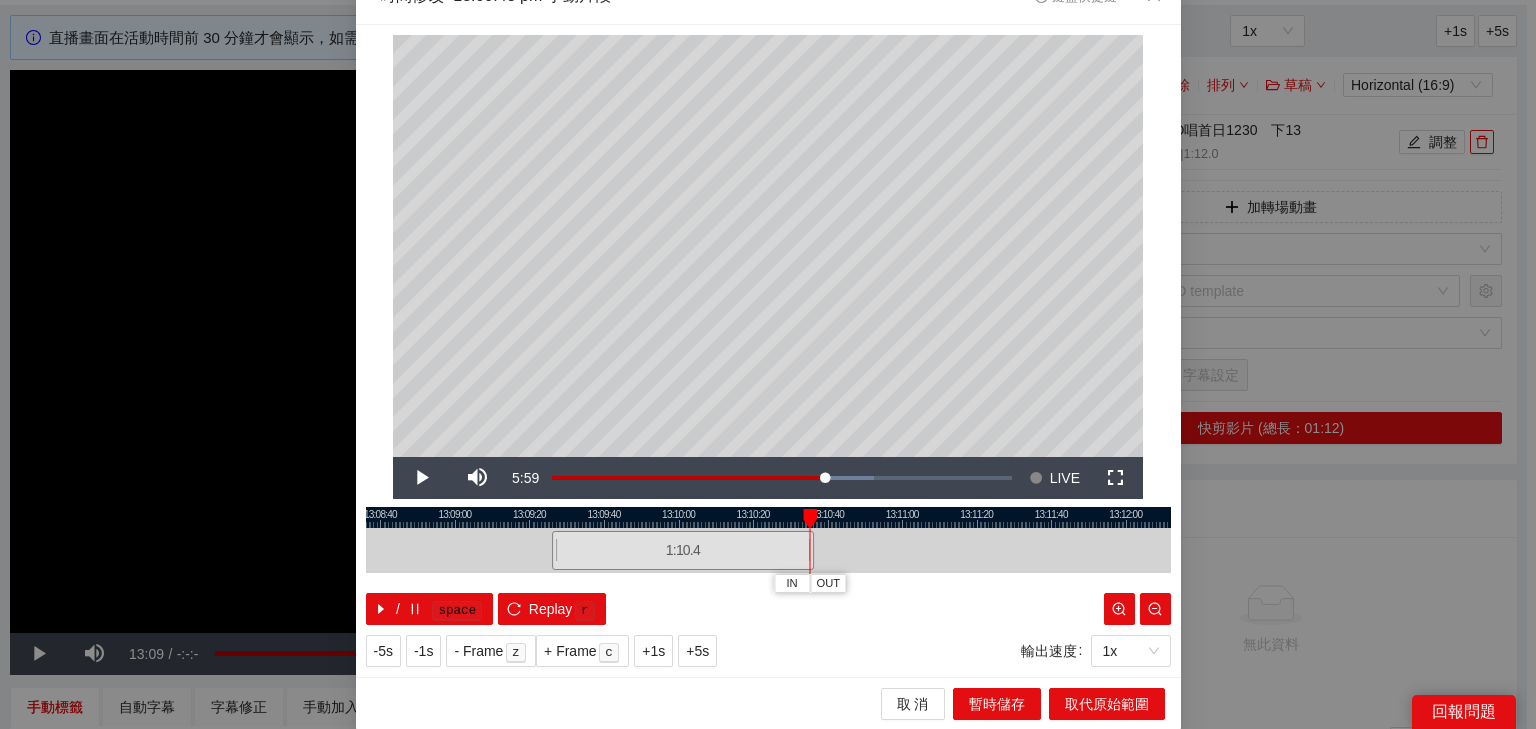 click at bounding box center [768, 517] 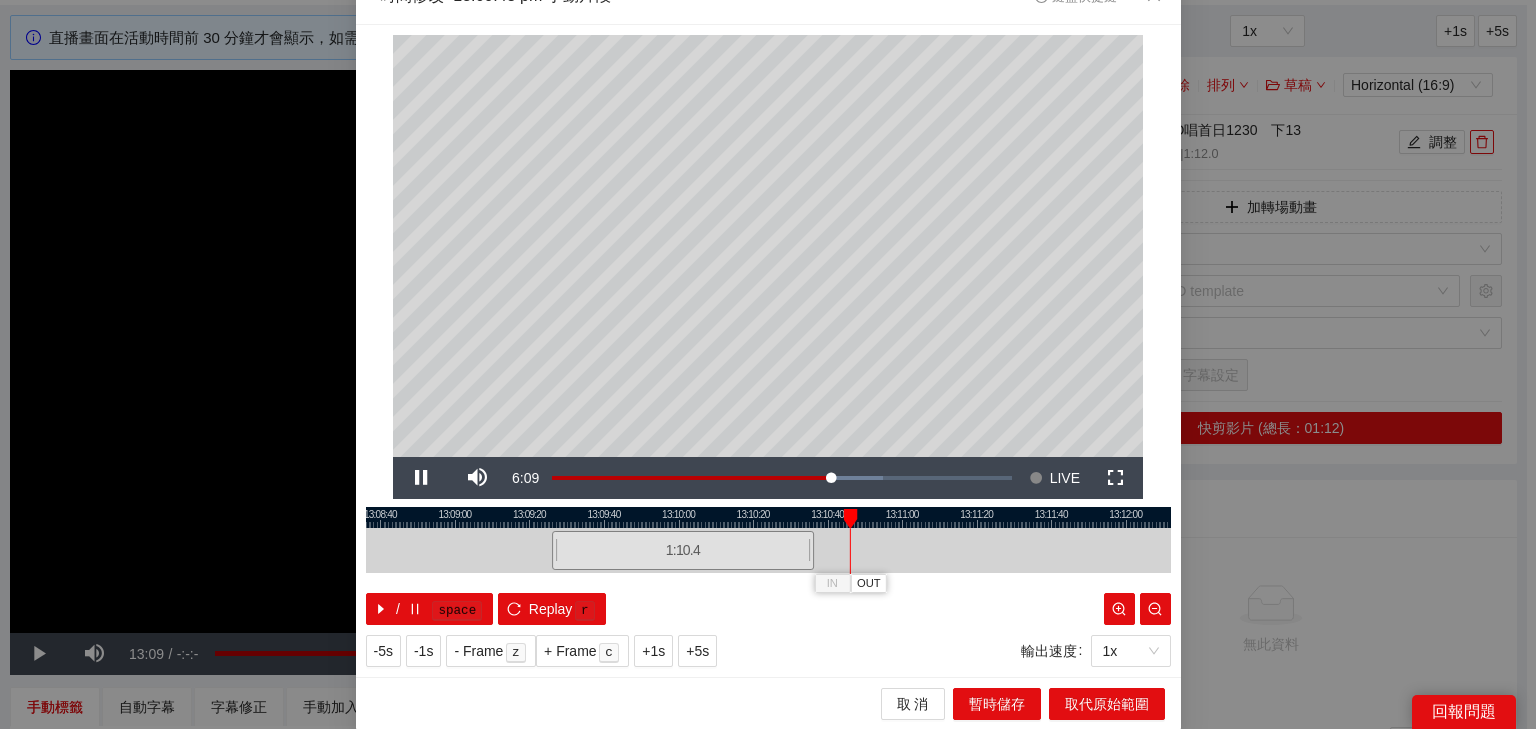 click at bounding box center (850, 519) 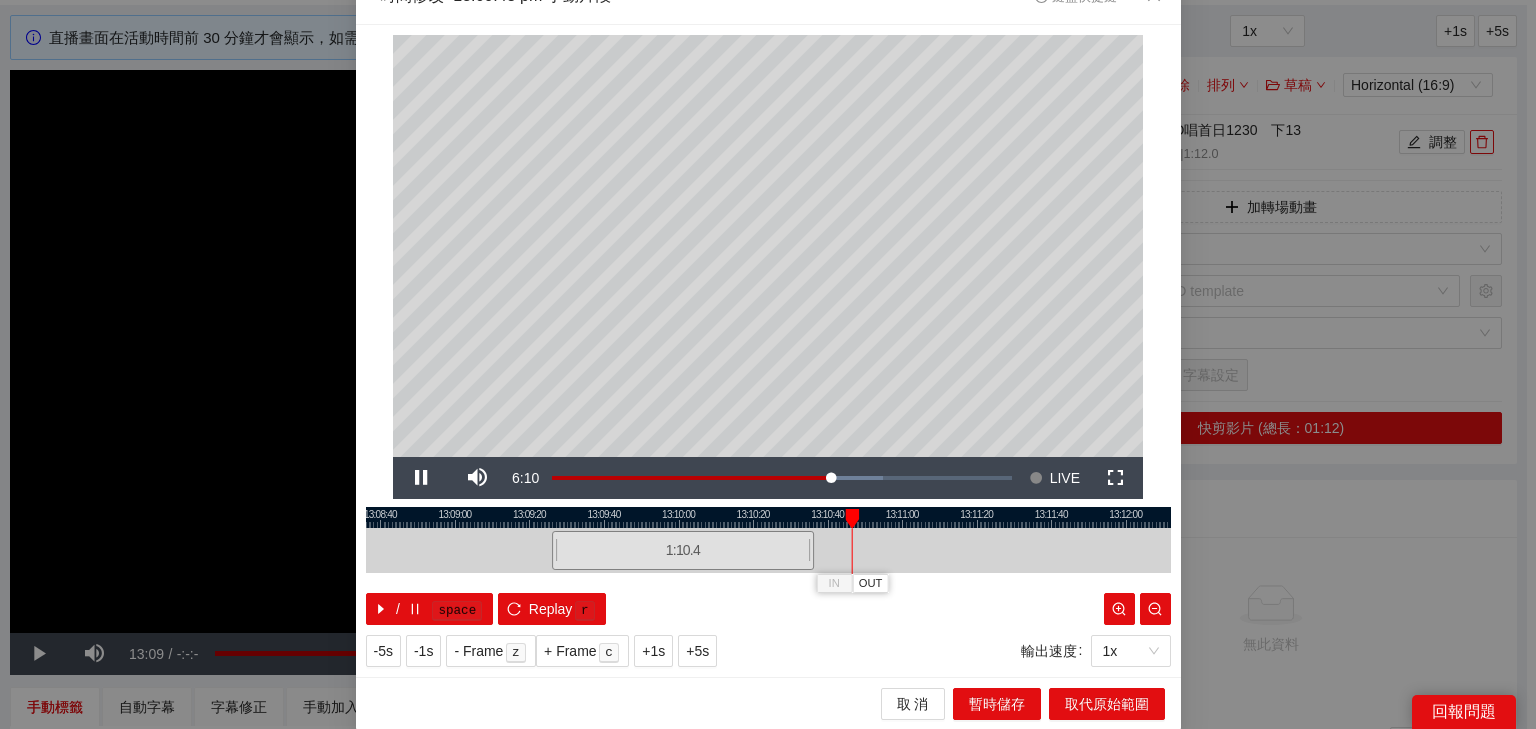 click at bounding box center [768, 517] 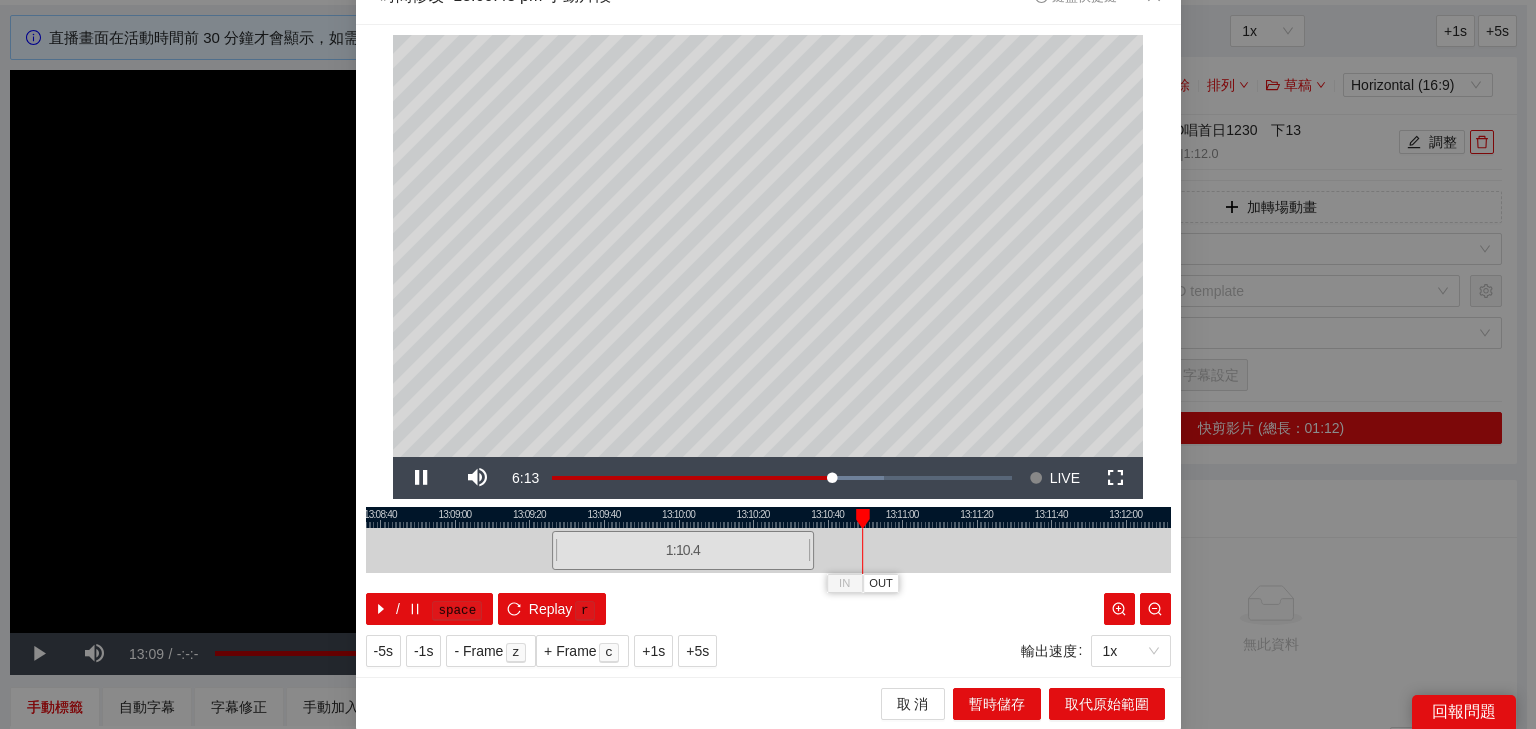 click at bounding box center [768, 517] 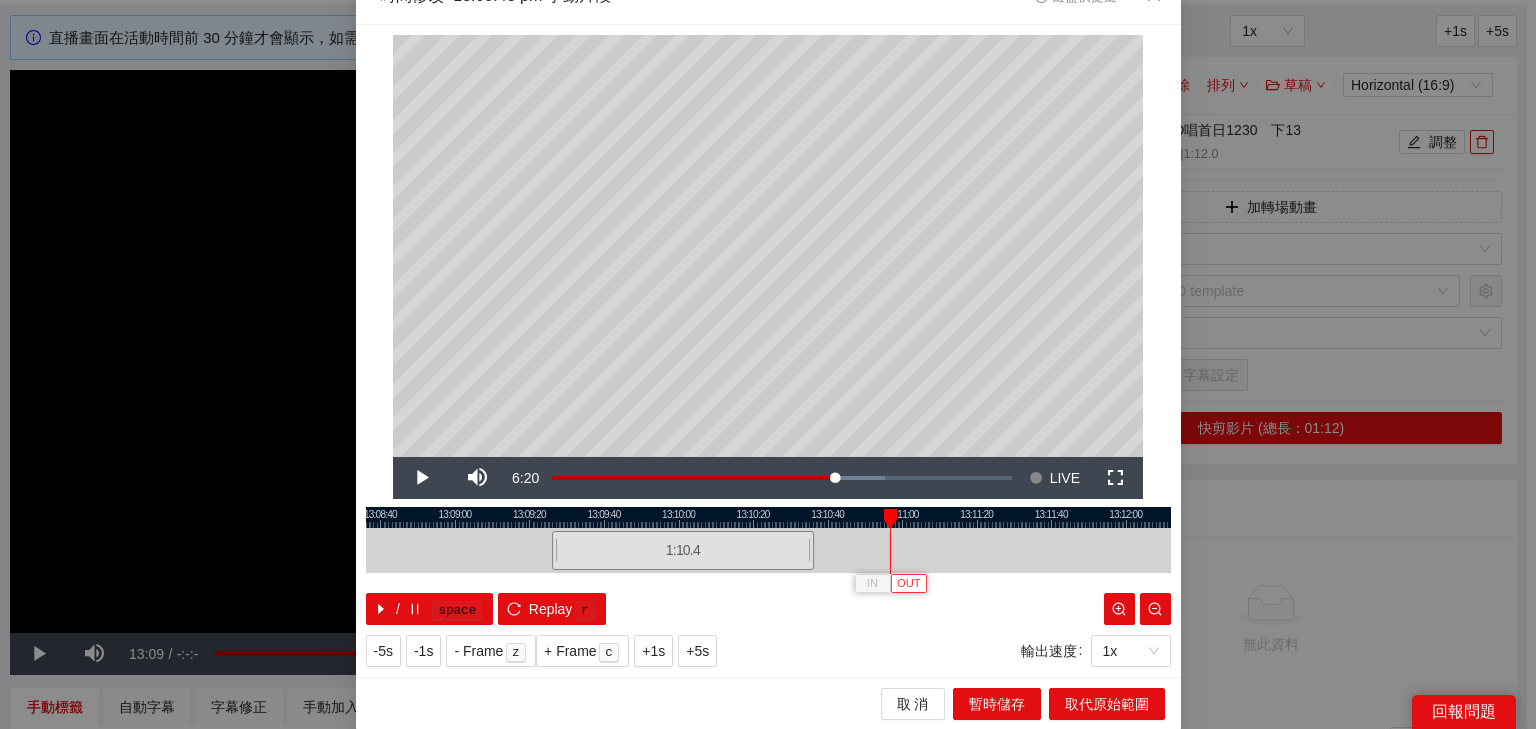 click on "OUT" at bounding box center (909, 584) 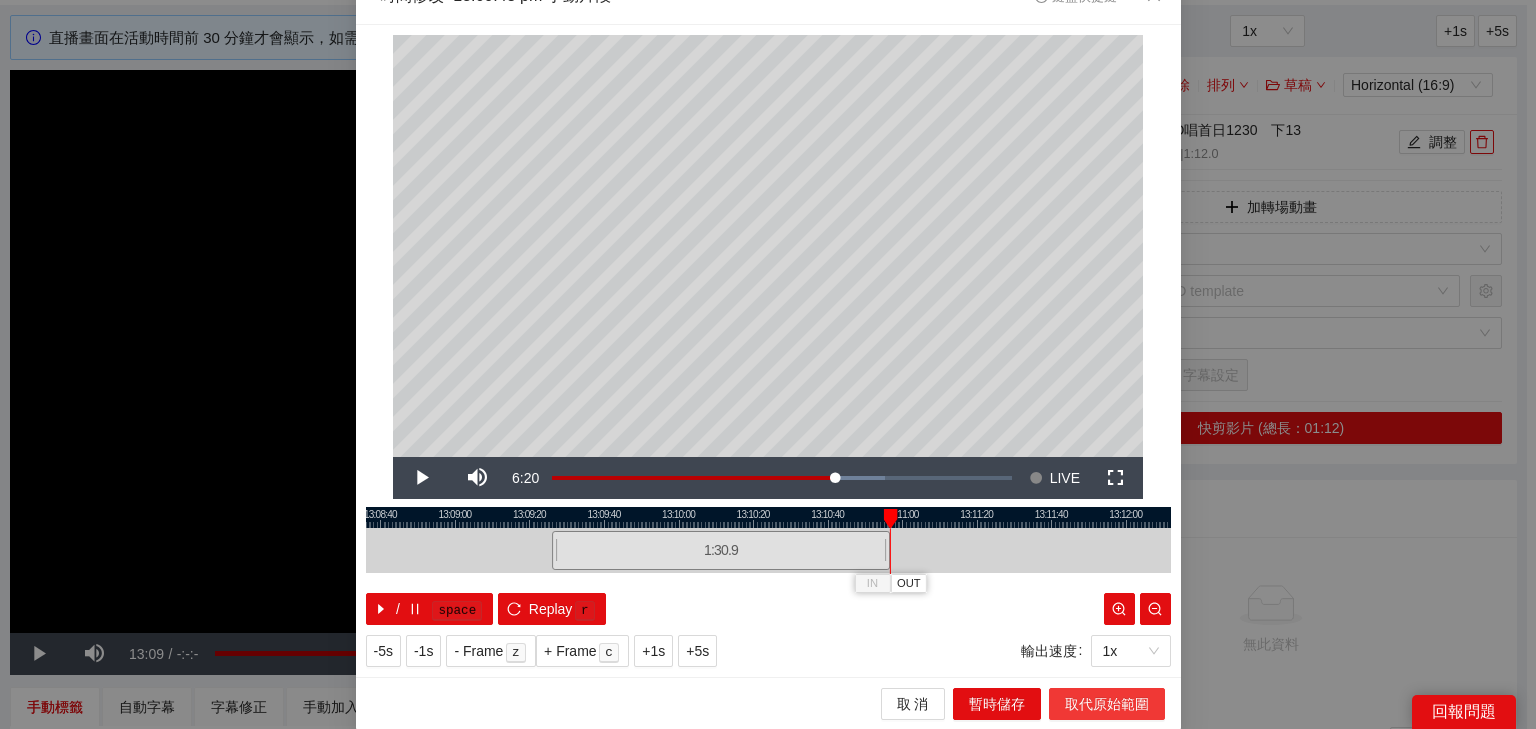 click on "取代原始範圍" at bounding box center (1107, 704) 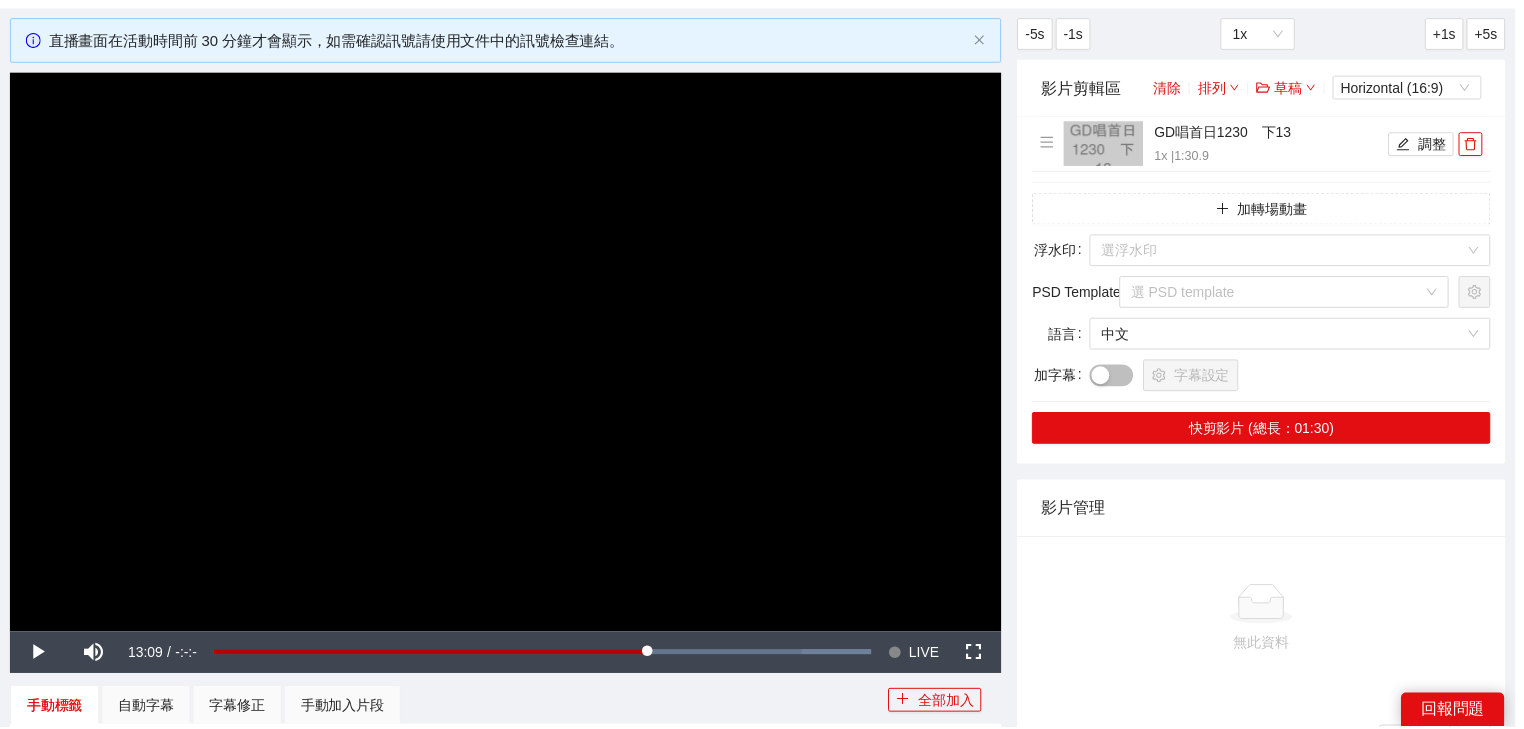 scroll, scrollTop: 0, scrollLeft: 0, axis: both 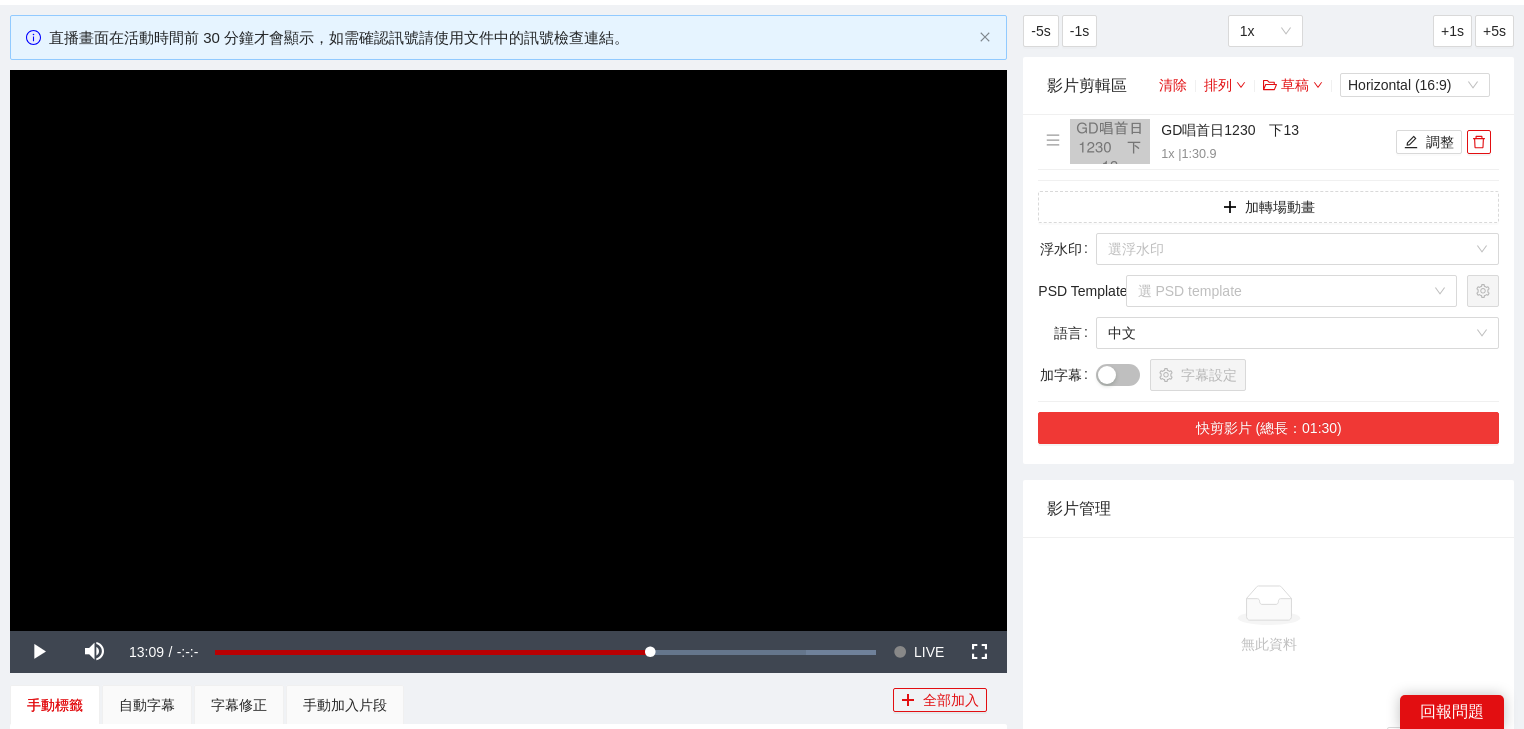 click on "快剪影片 (總長：01:30)" at bounding box center (1268, 428) 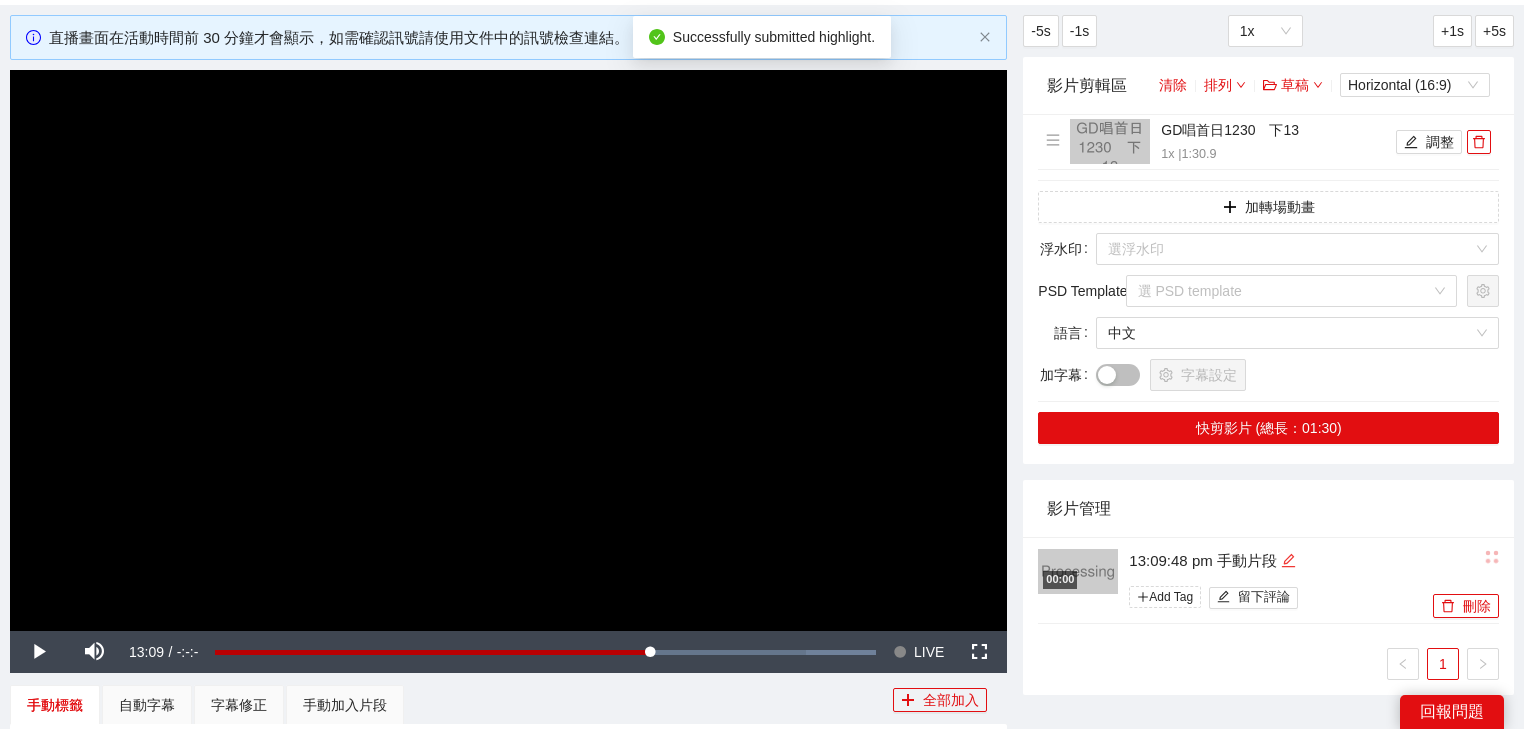 click 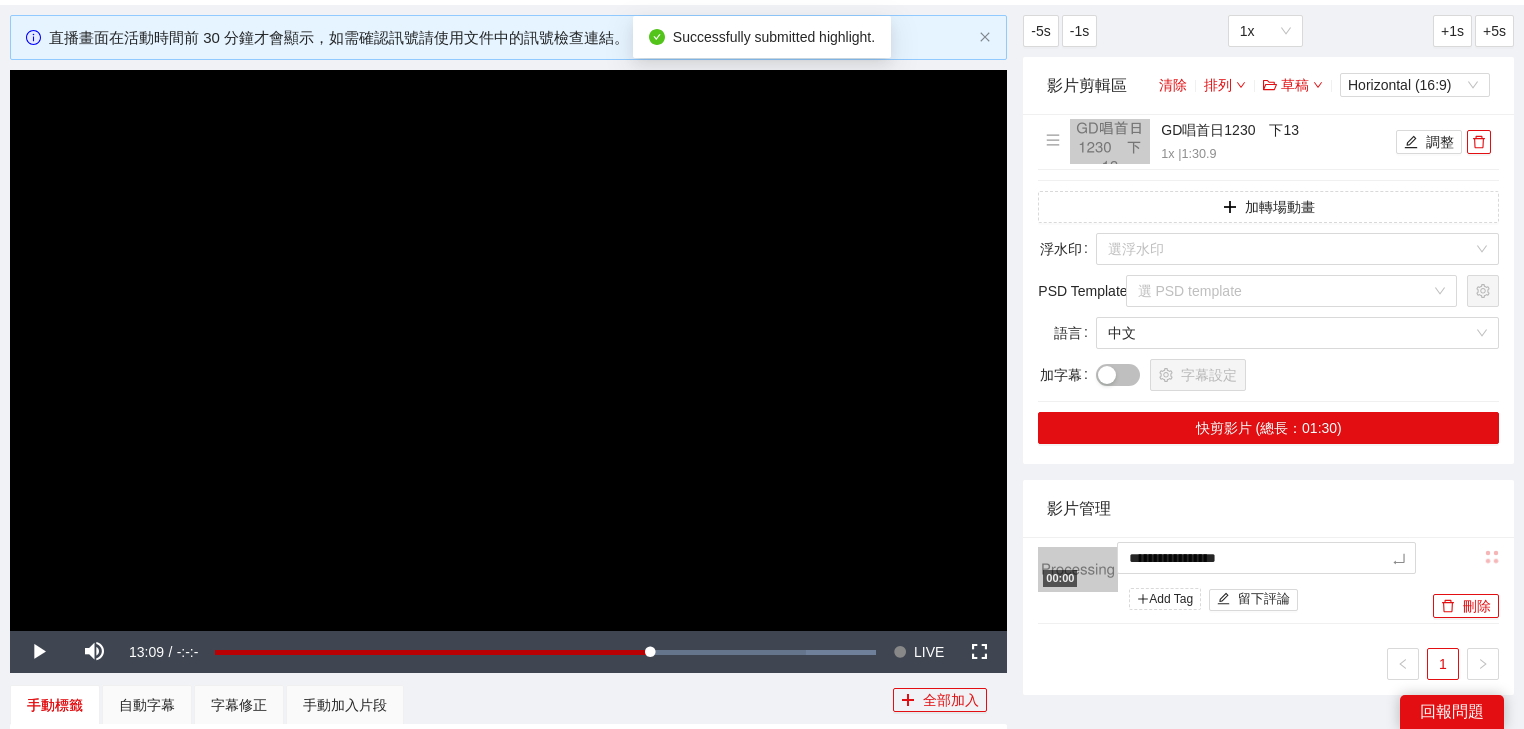 click on "**********" at bounding box center [762, 518] 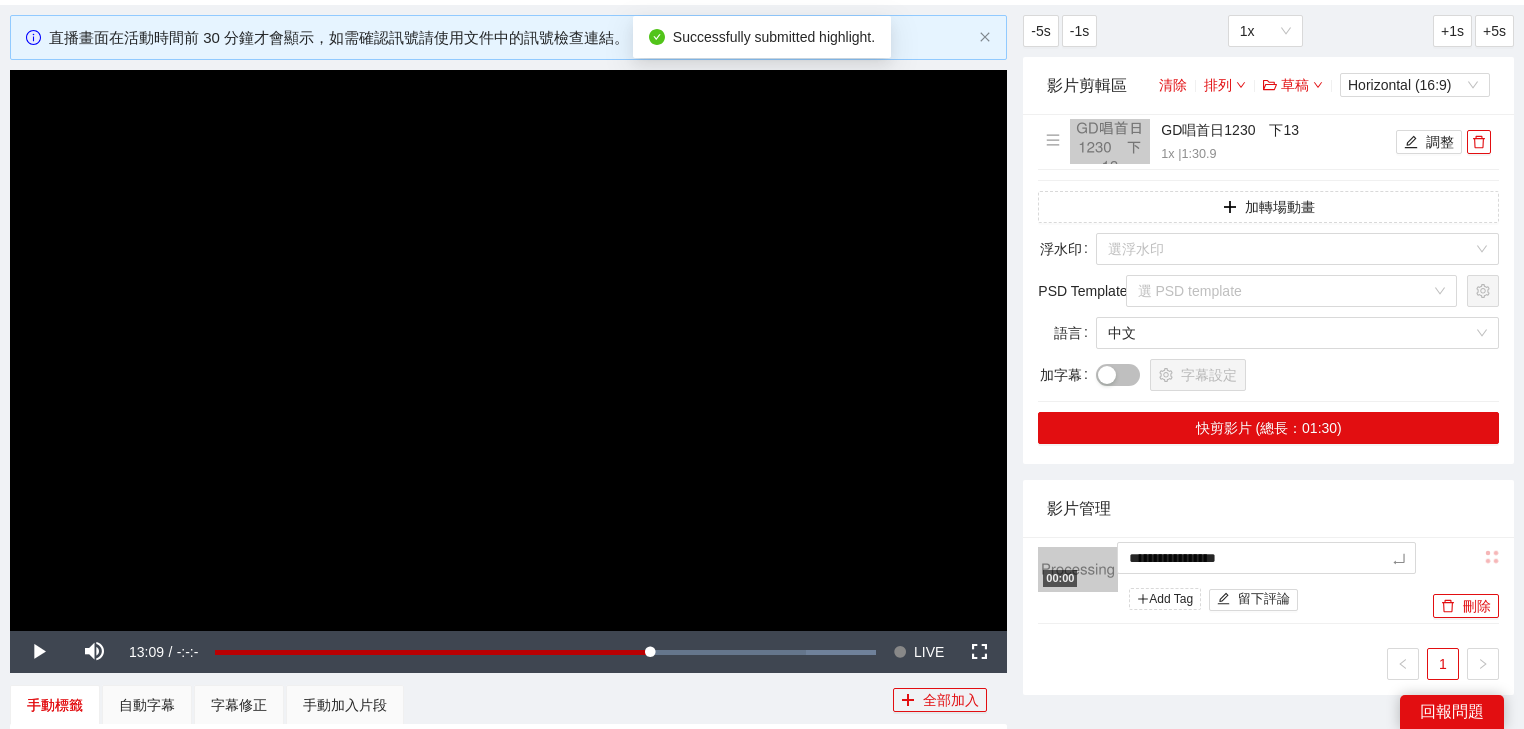type on "**********" 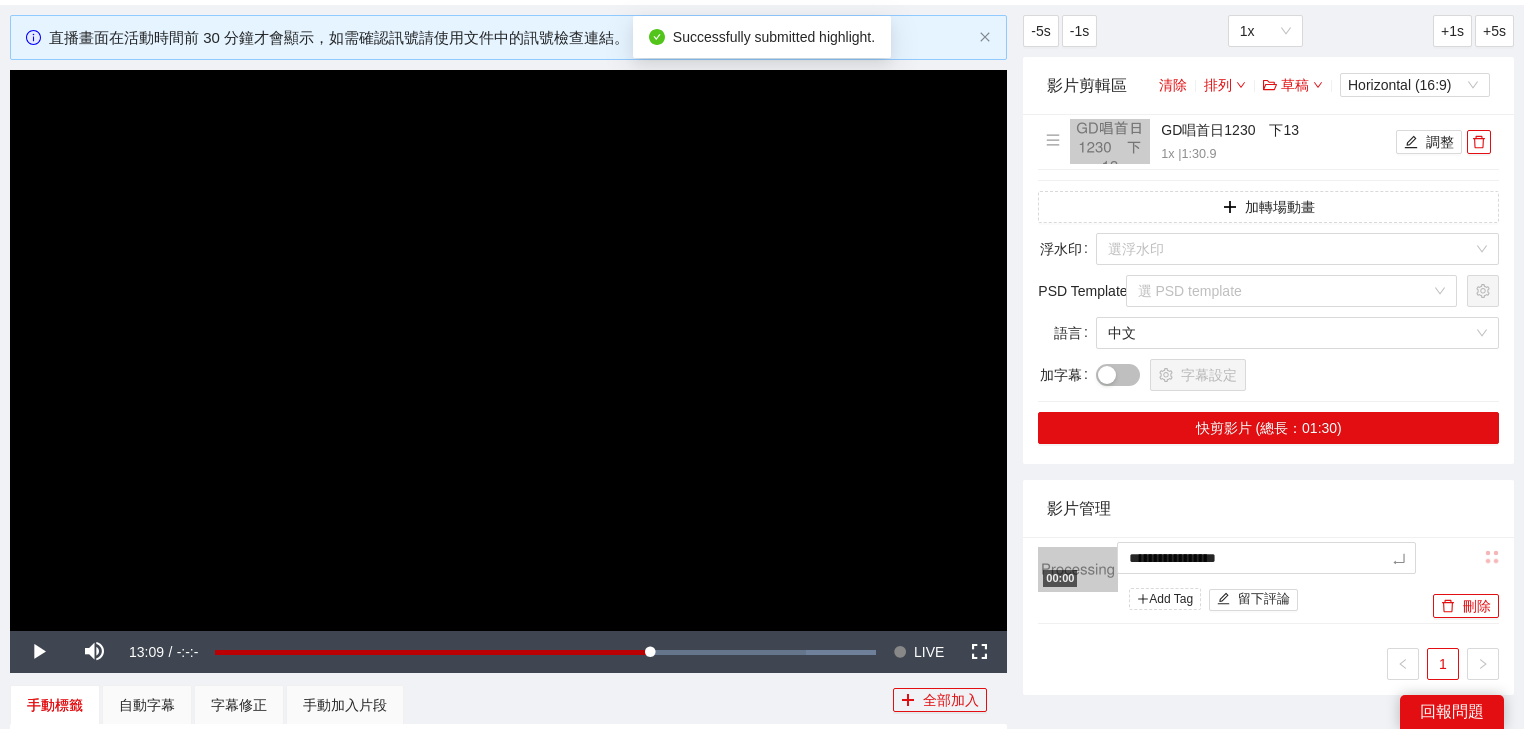 type on "**********" 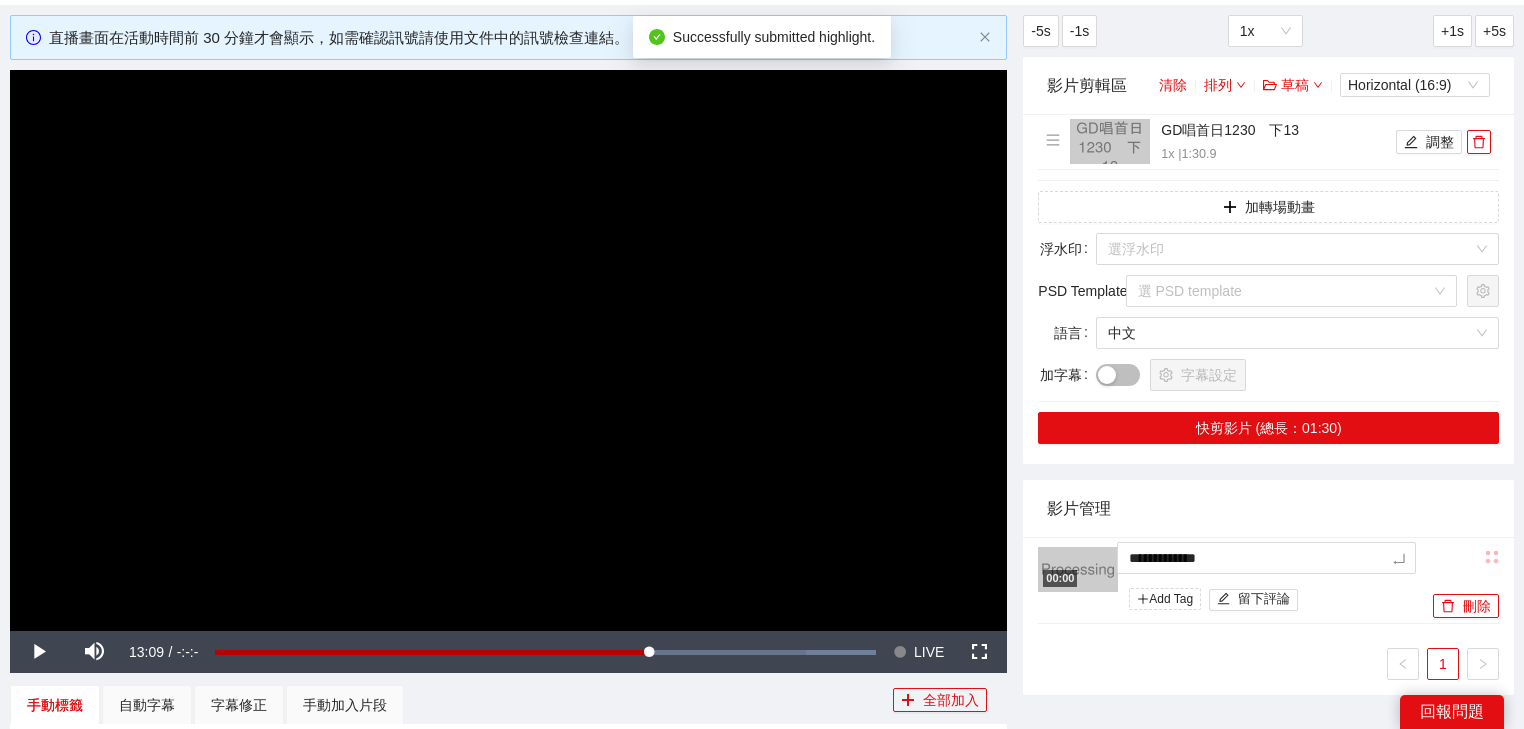 click on "影片管理" at bounding box center (1268, 508) 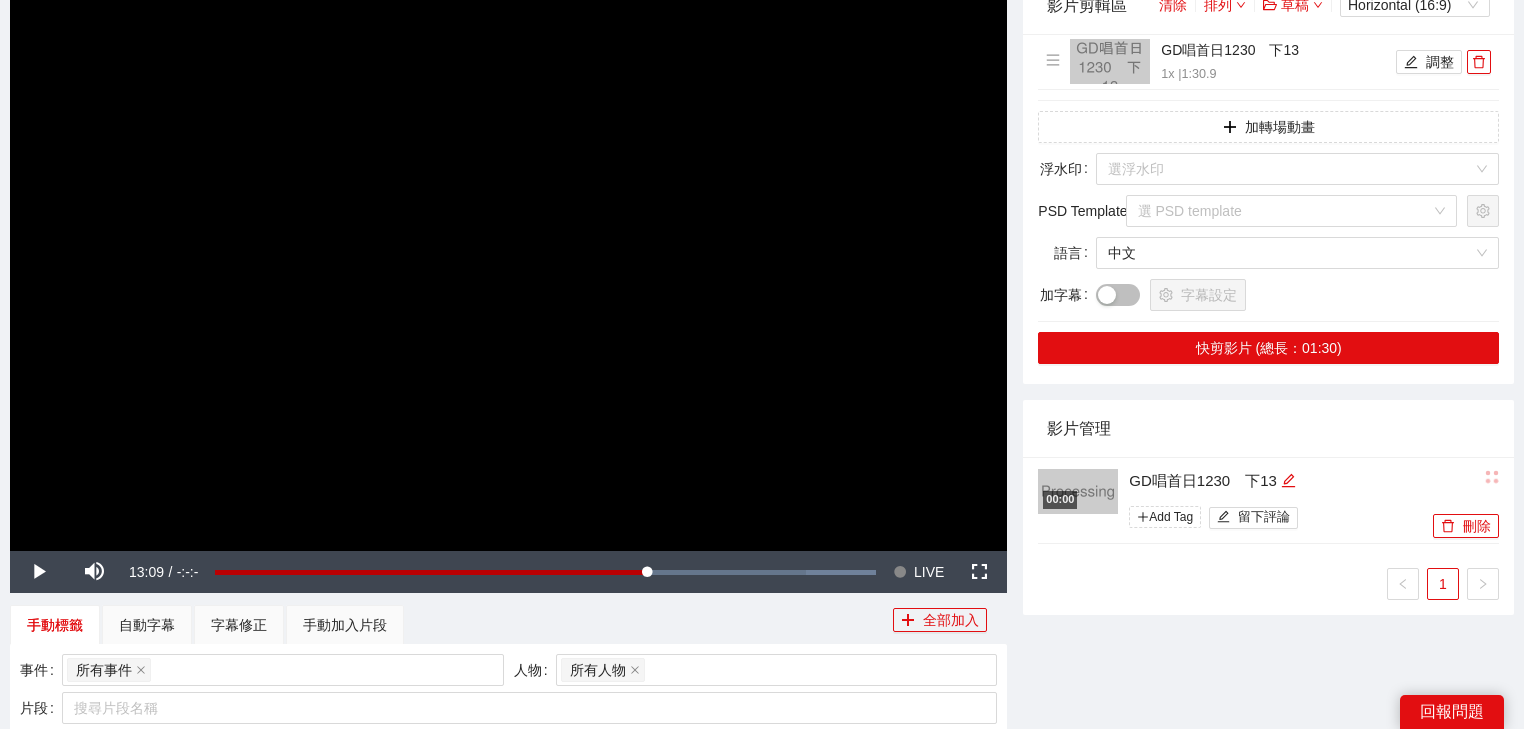 scroll, scrollTop: 339, scrollLeft: 0, axis: vertical 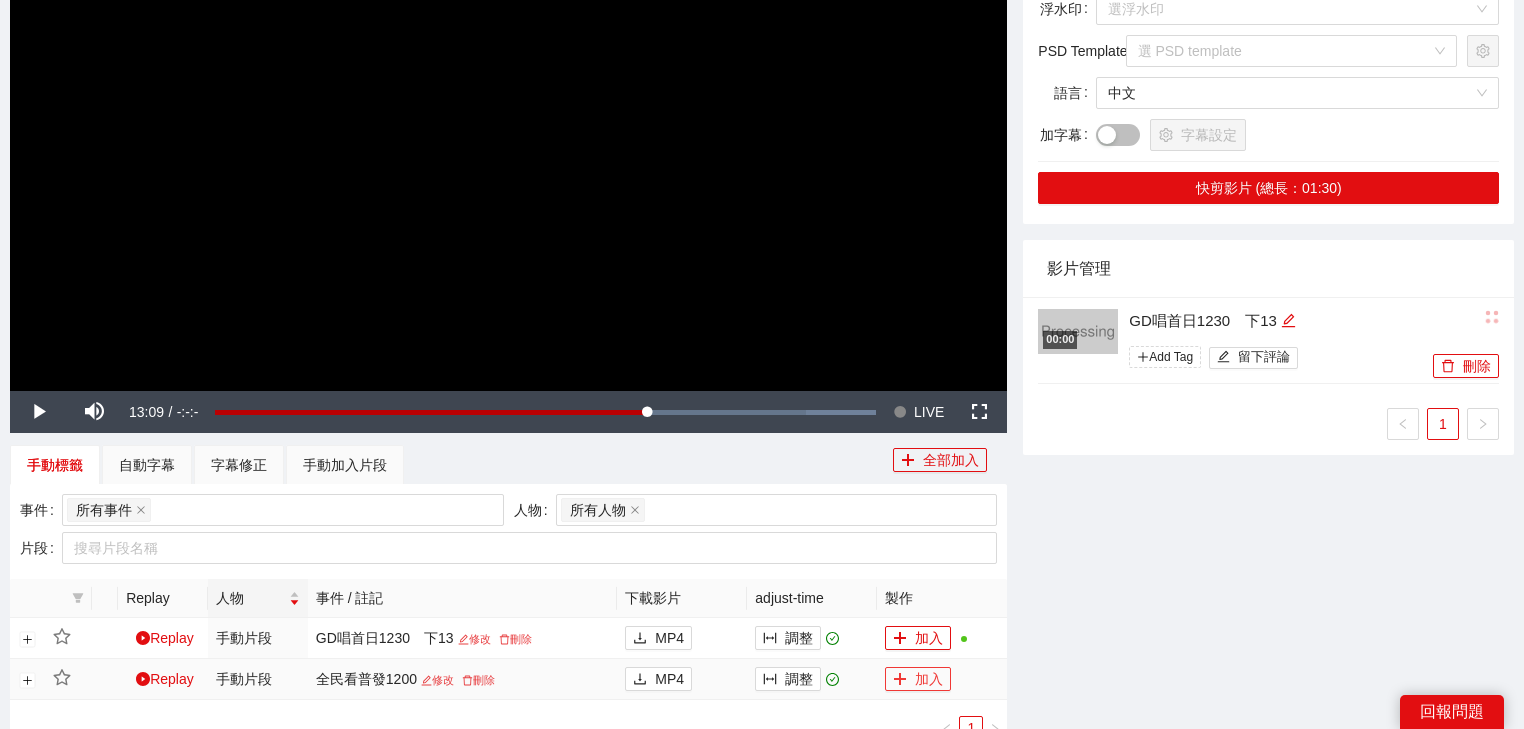click 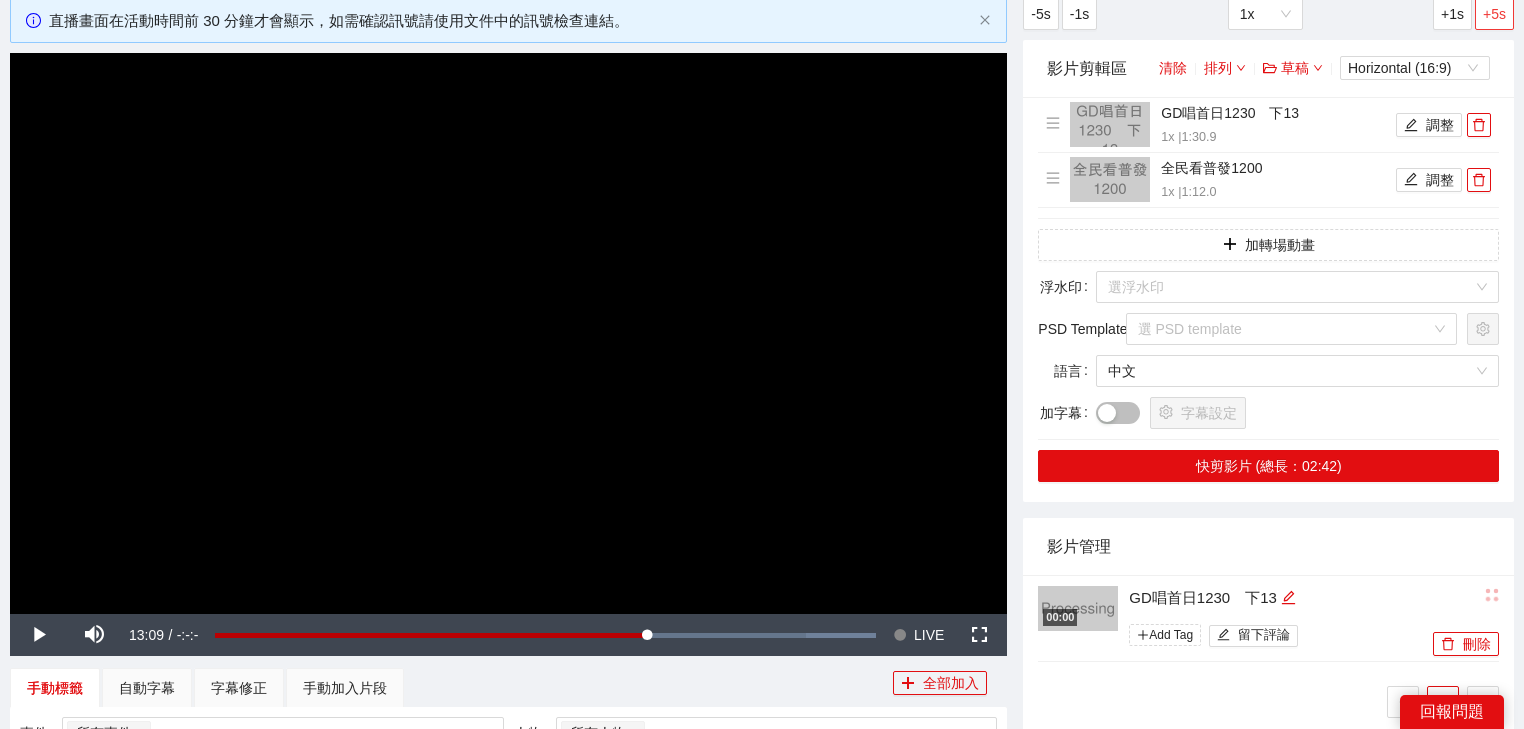 scroll, scrollTop: 0, scrollLeft: 0, axis: both 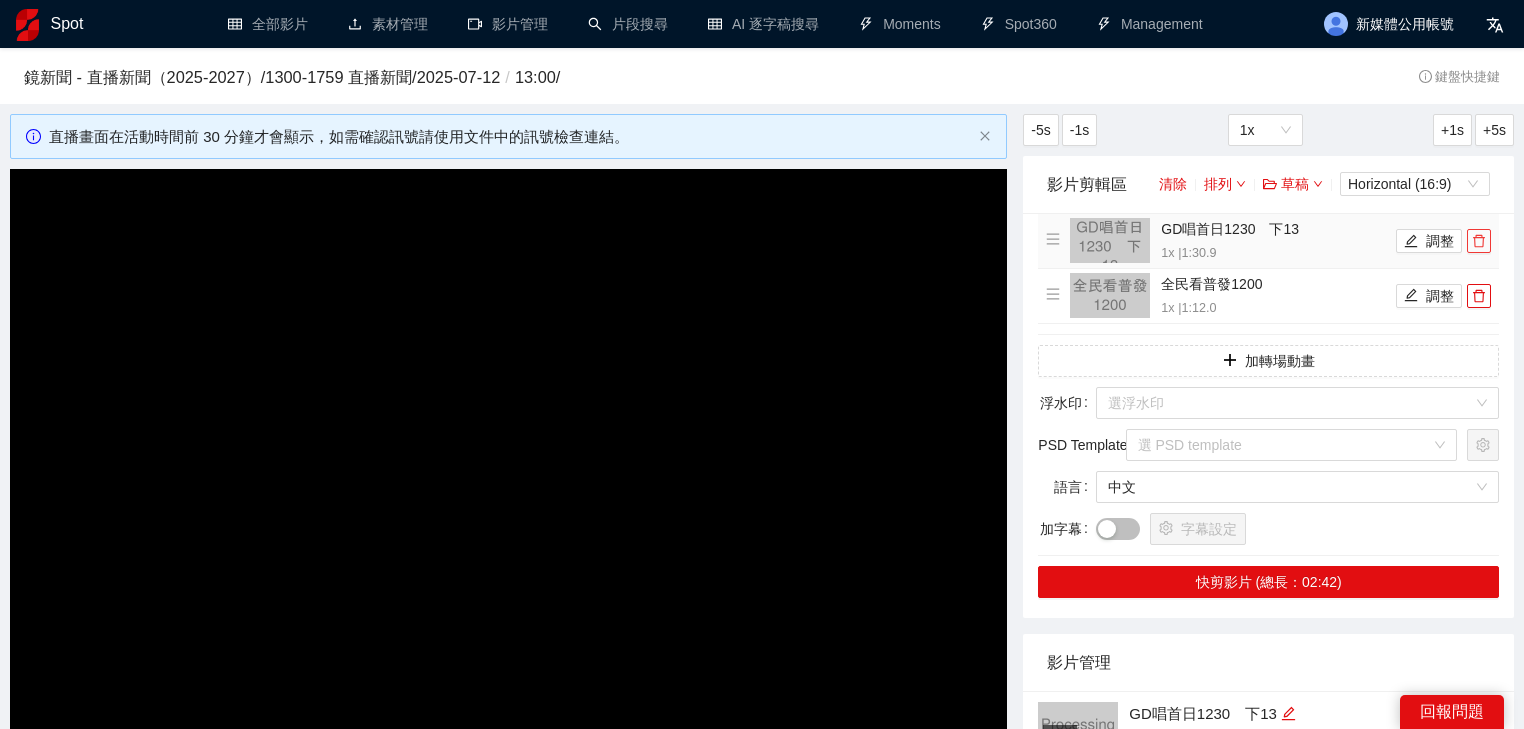 click 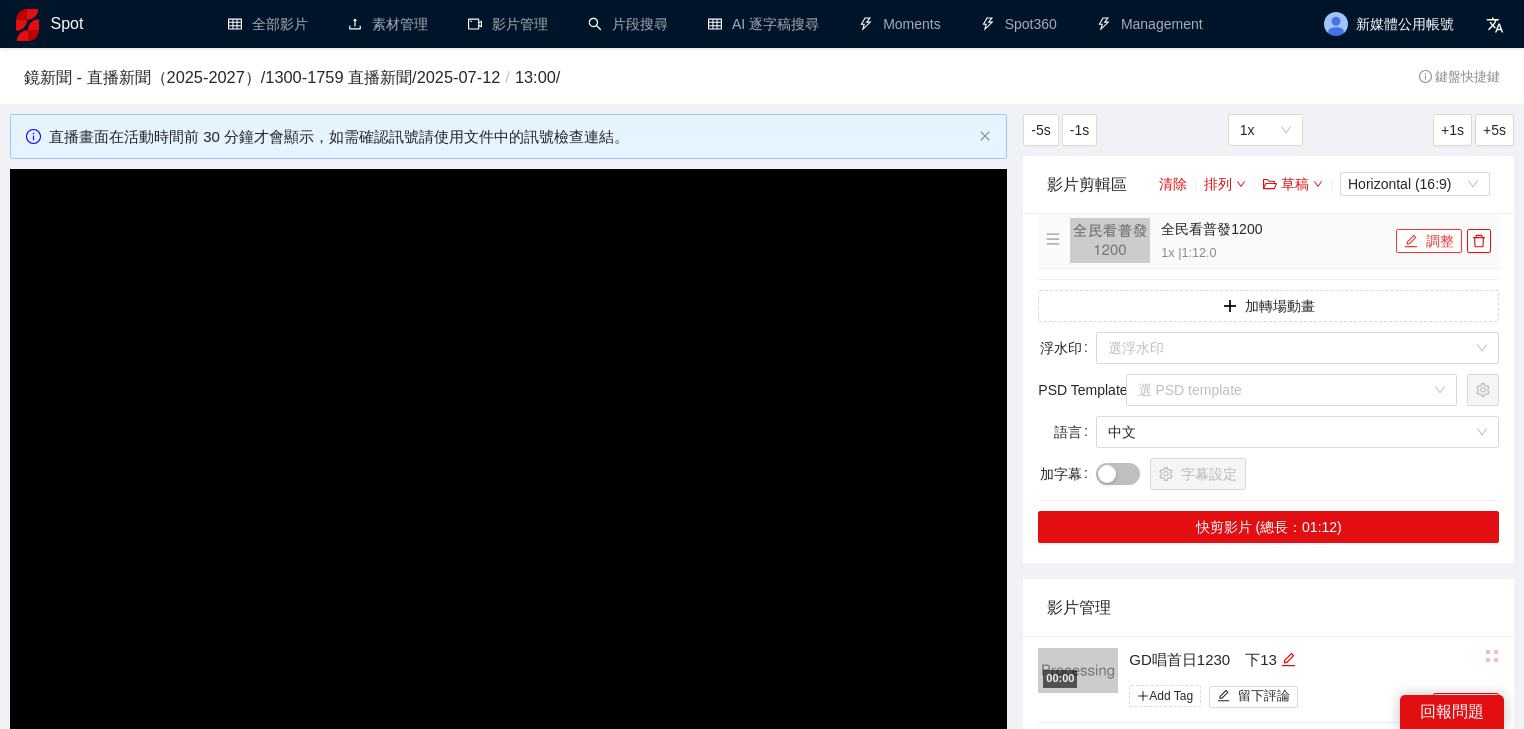 click on "調整" at bounding box center [1429, 241] 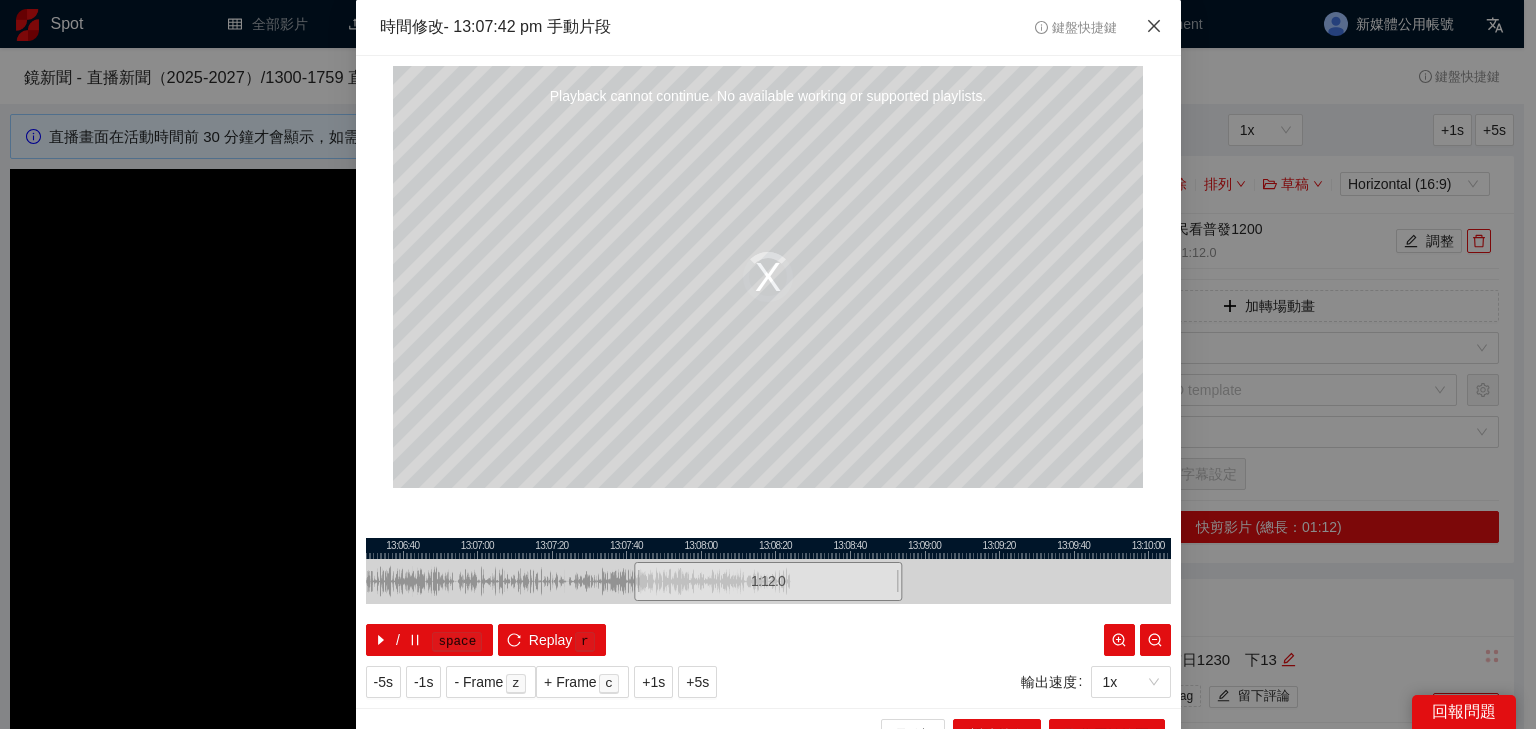 click 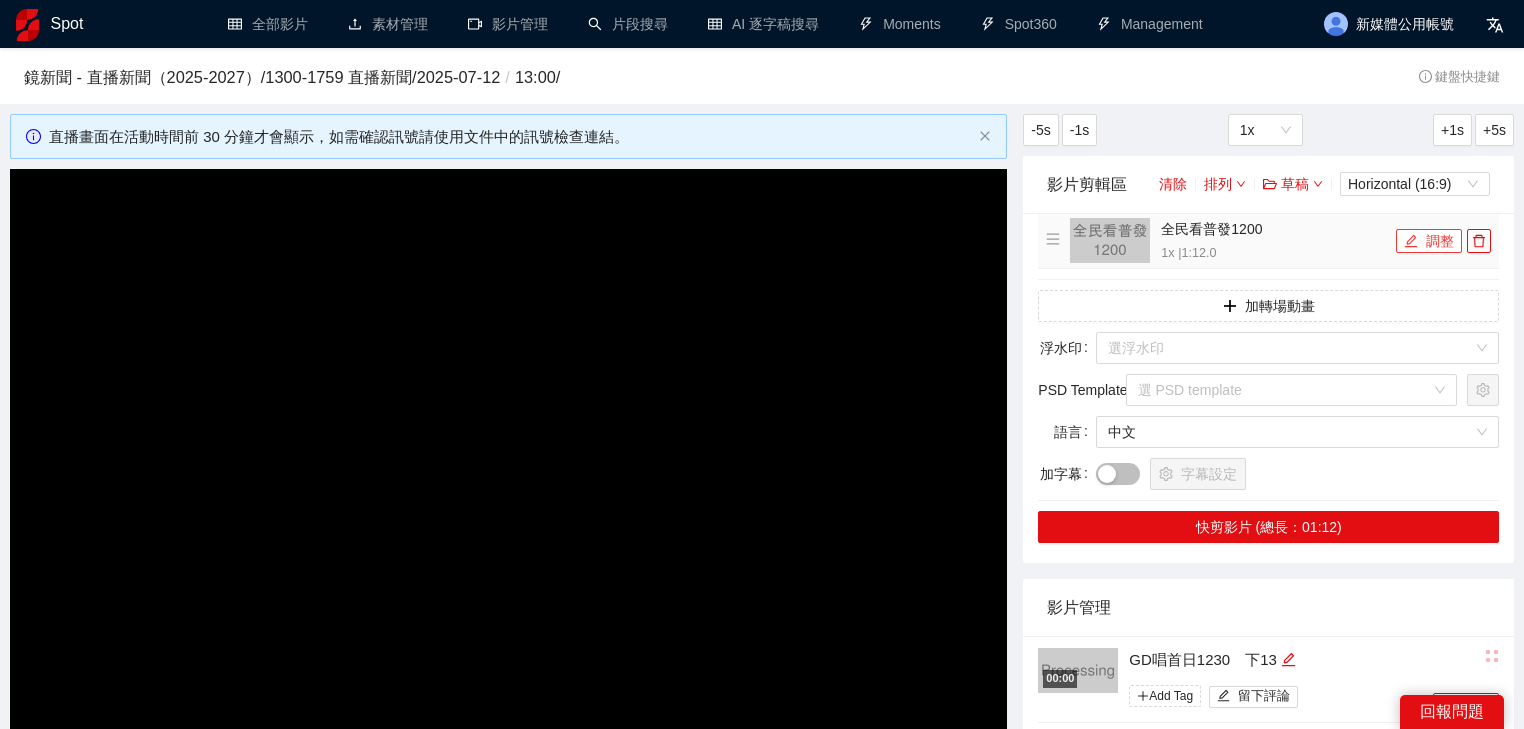 click on "調整" at bounding box center [1429, 241] 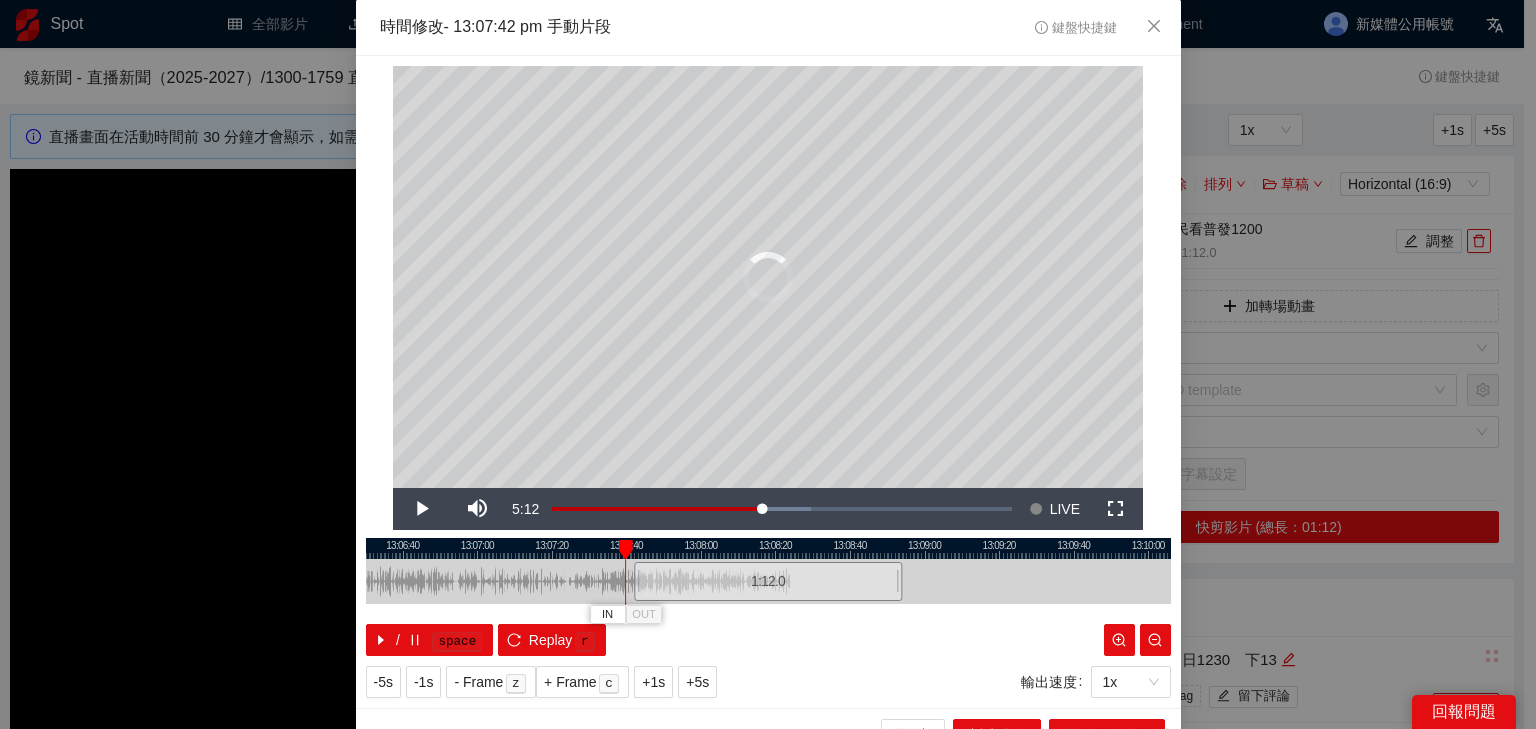 drag, startPoint x: 634, startPoint y: 546, endPoint x: 620, endPoint y: 544, distance: 14.142136 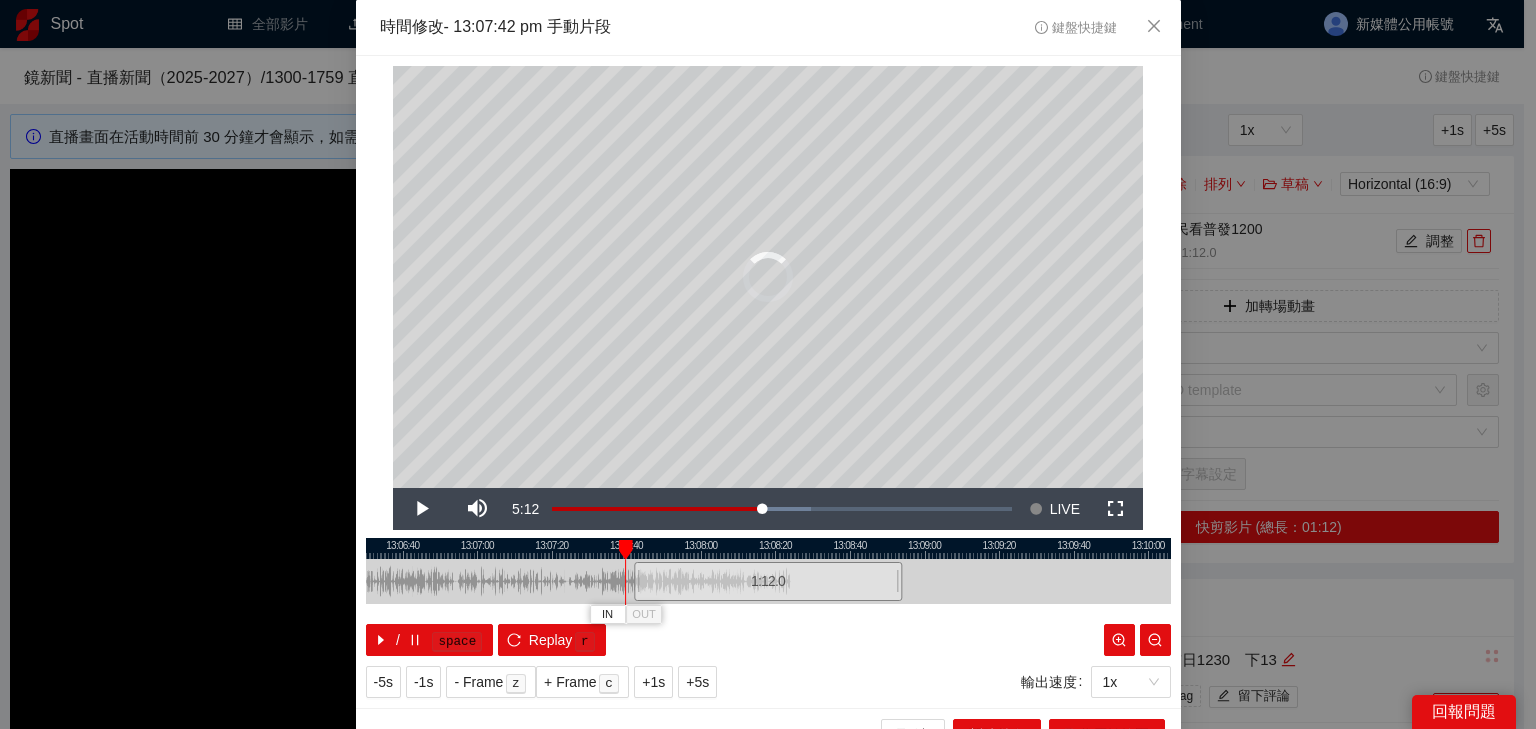 click at bounding box center (626, 550) 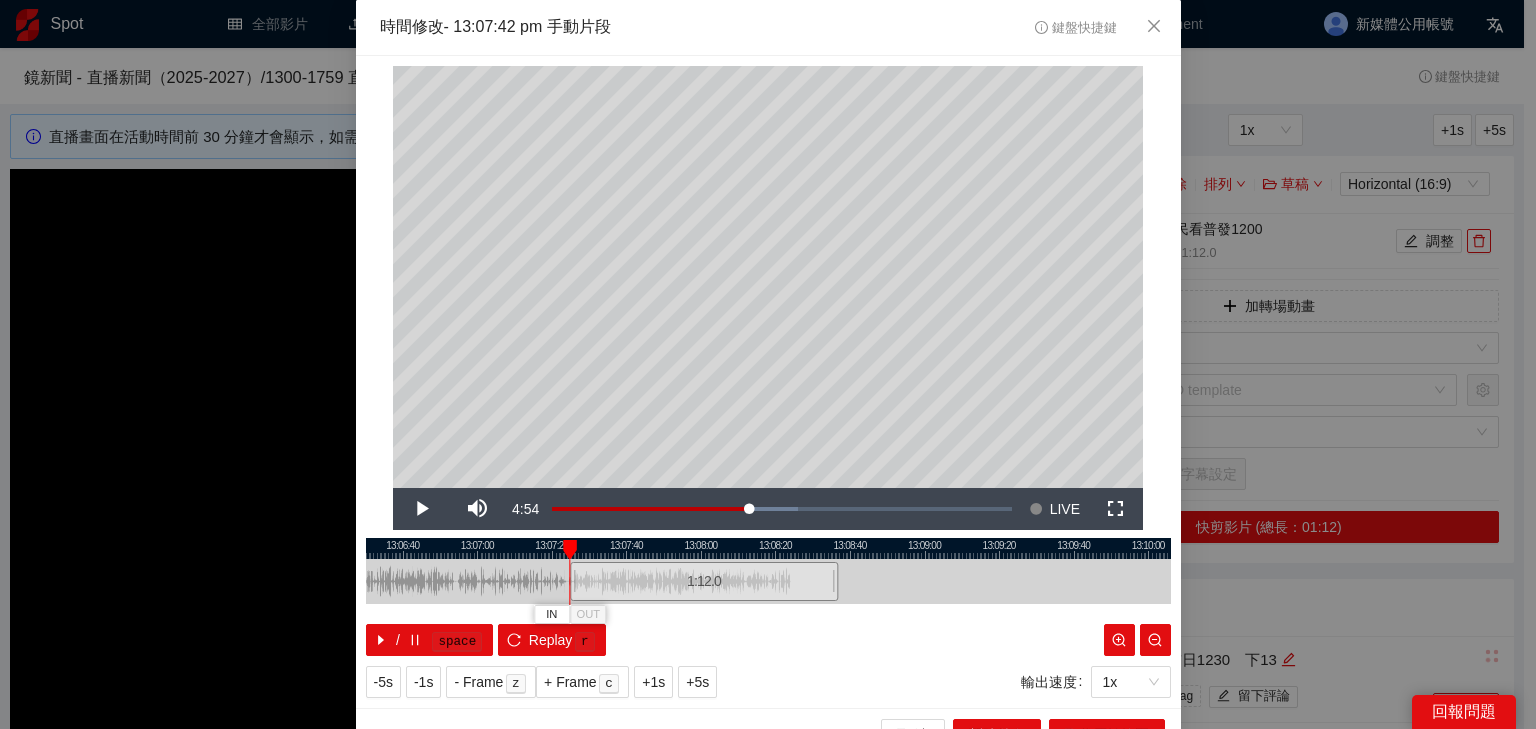 drag, startPoint x: 724, startPoint y: 586, endPoint x: 660, endPoint y: 584, distance: 64.03124 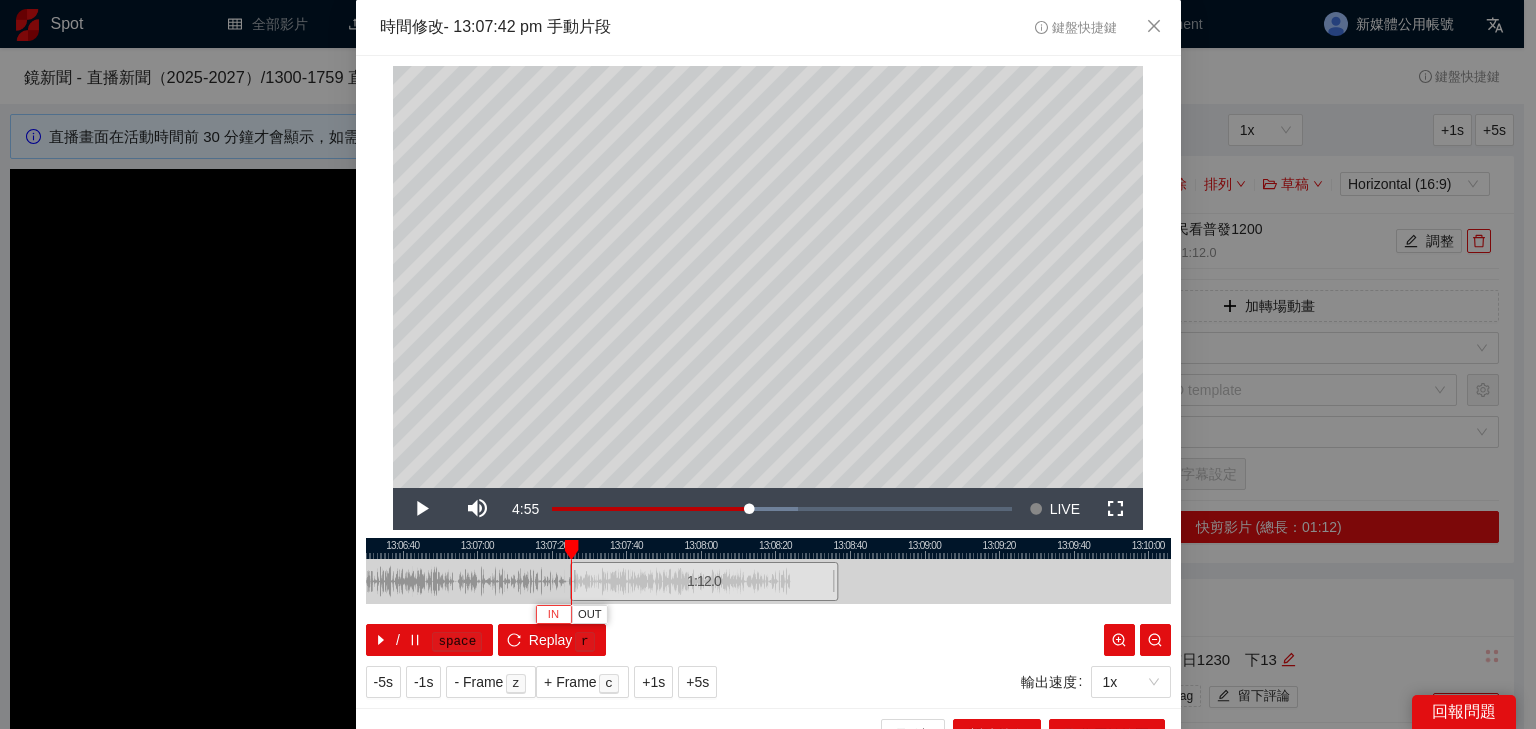click on "IN" at bounding box center [553, 615] 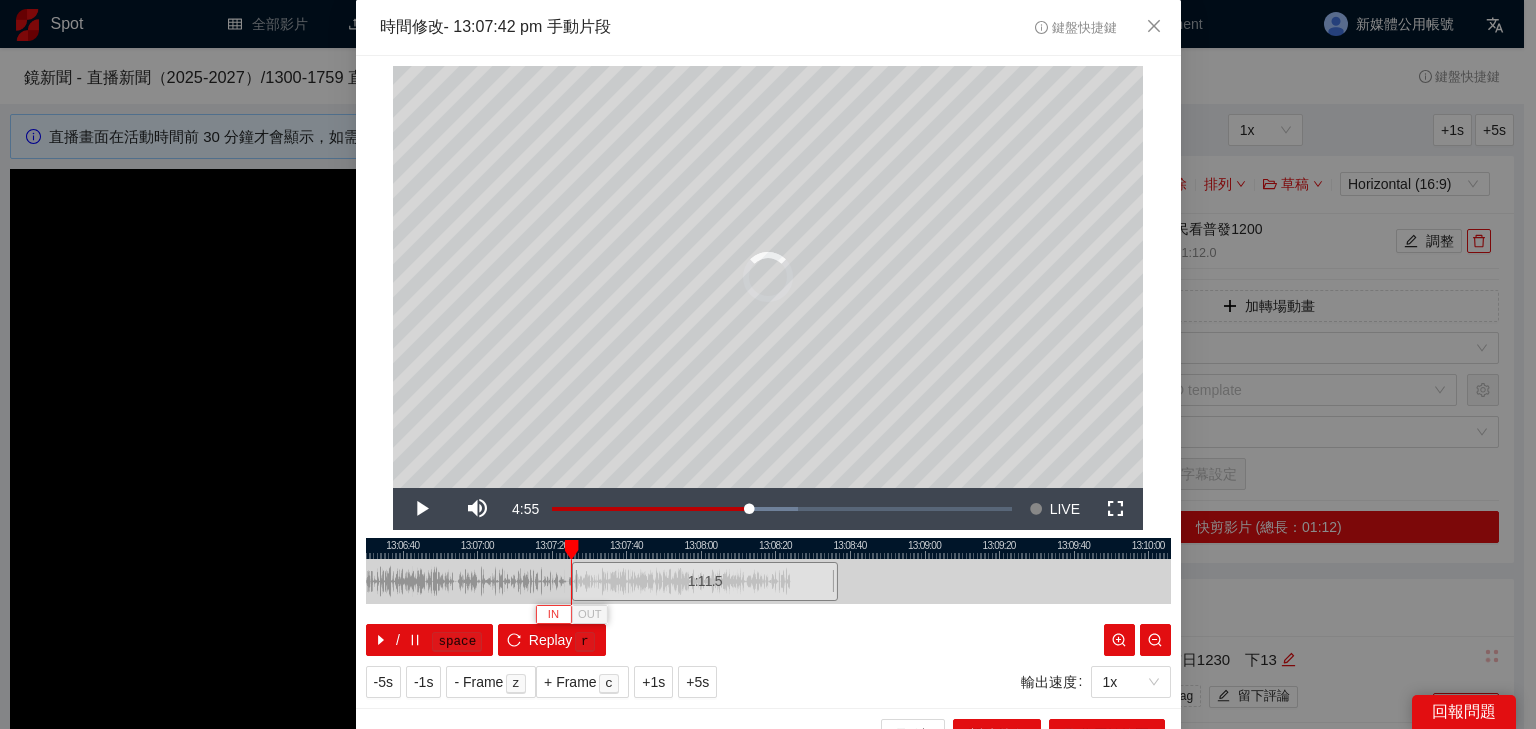 type 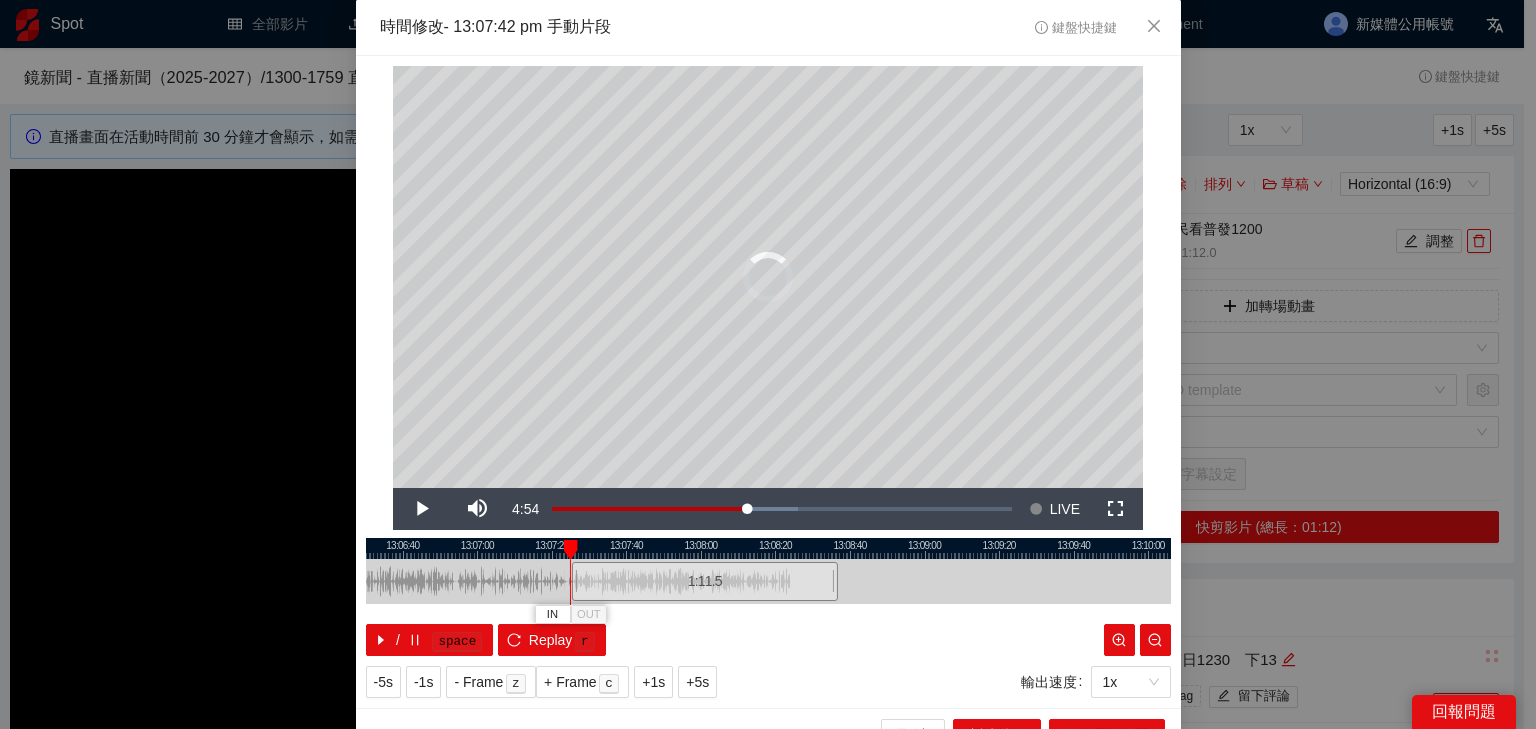 drag, startPoint x: 583, startPoint y: 549, endPoint x: 564, endPoint y: 544, distance: 19.646883 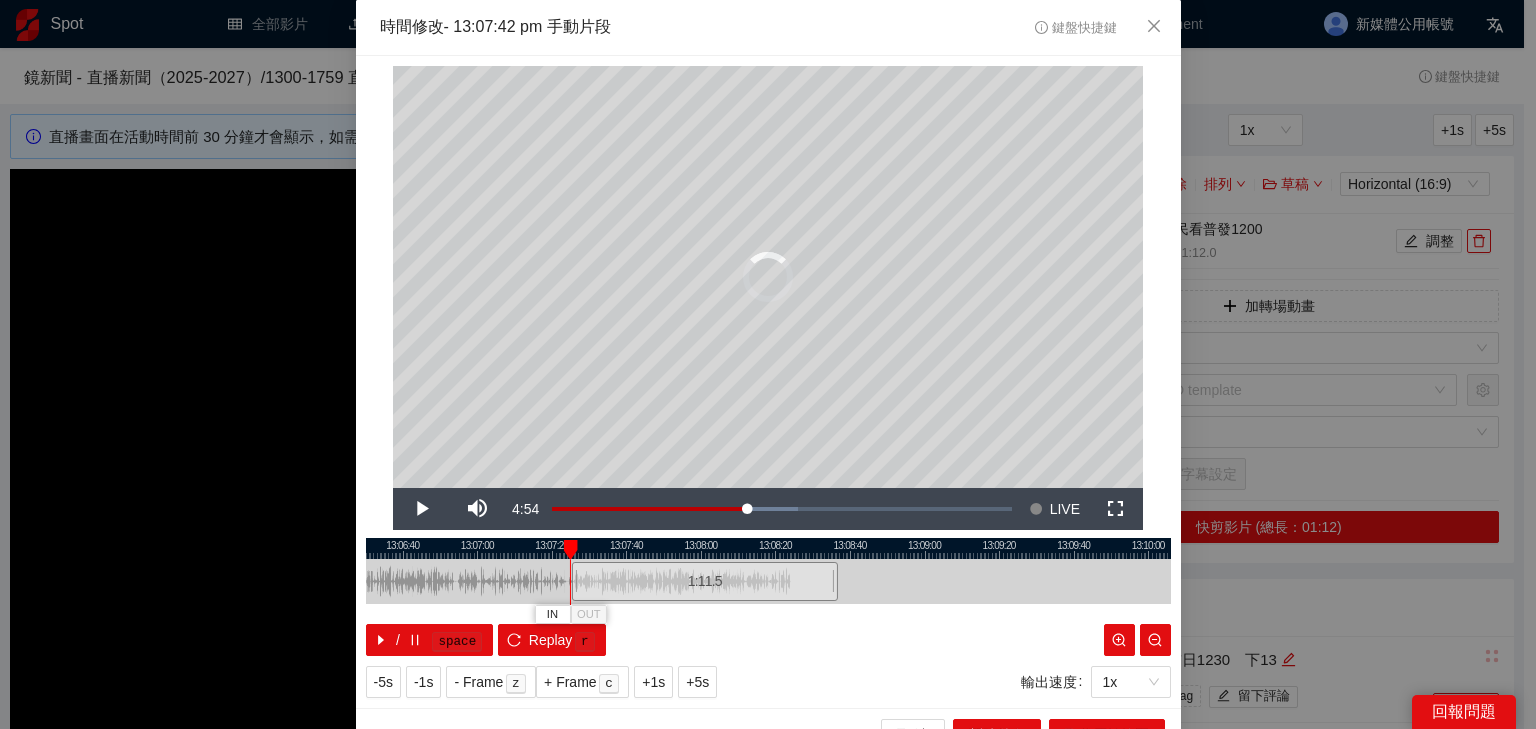 click at bounding box center [570, 550] 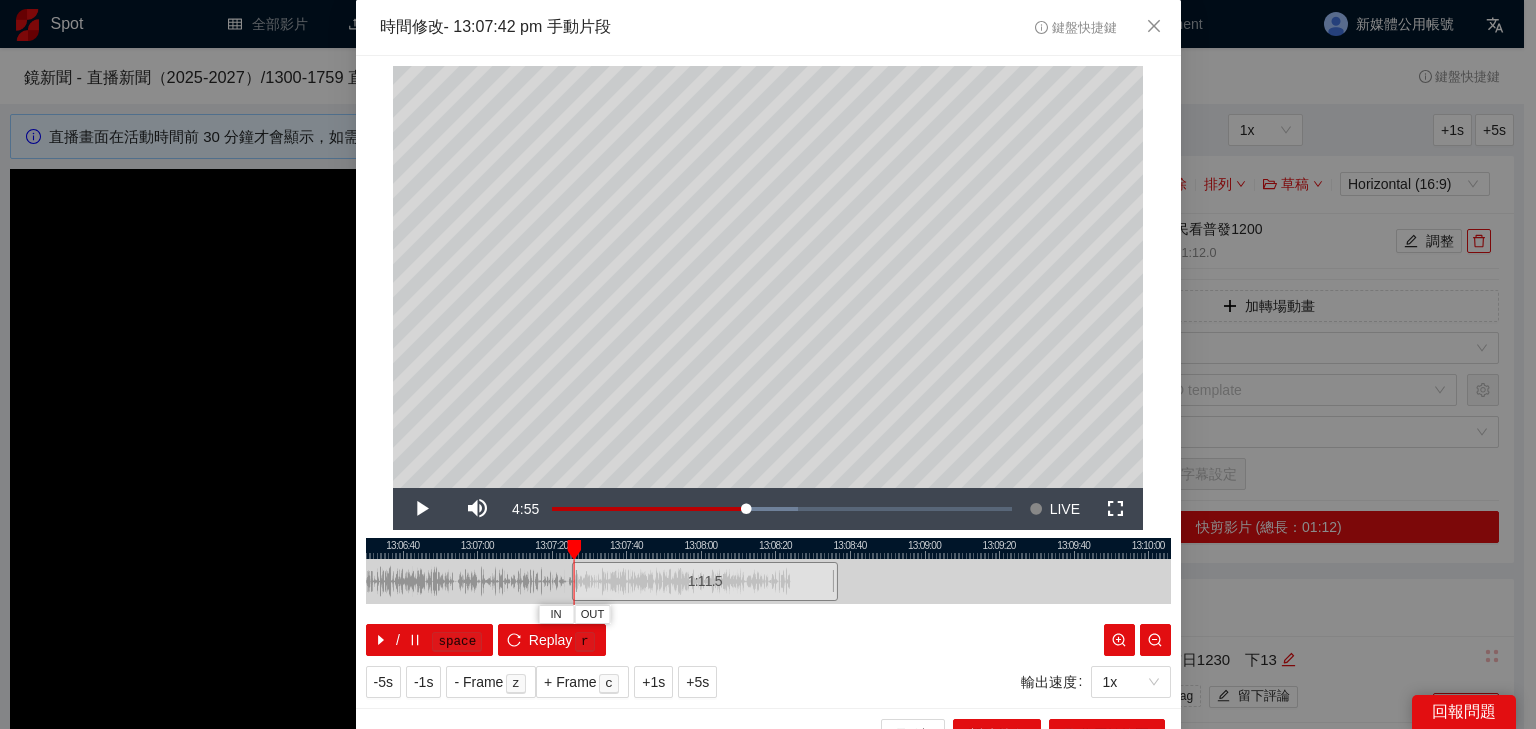 click at bounding box center [768, 548] 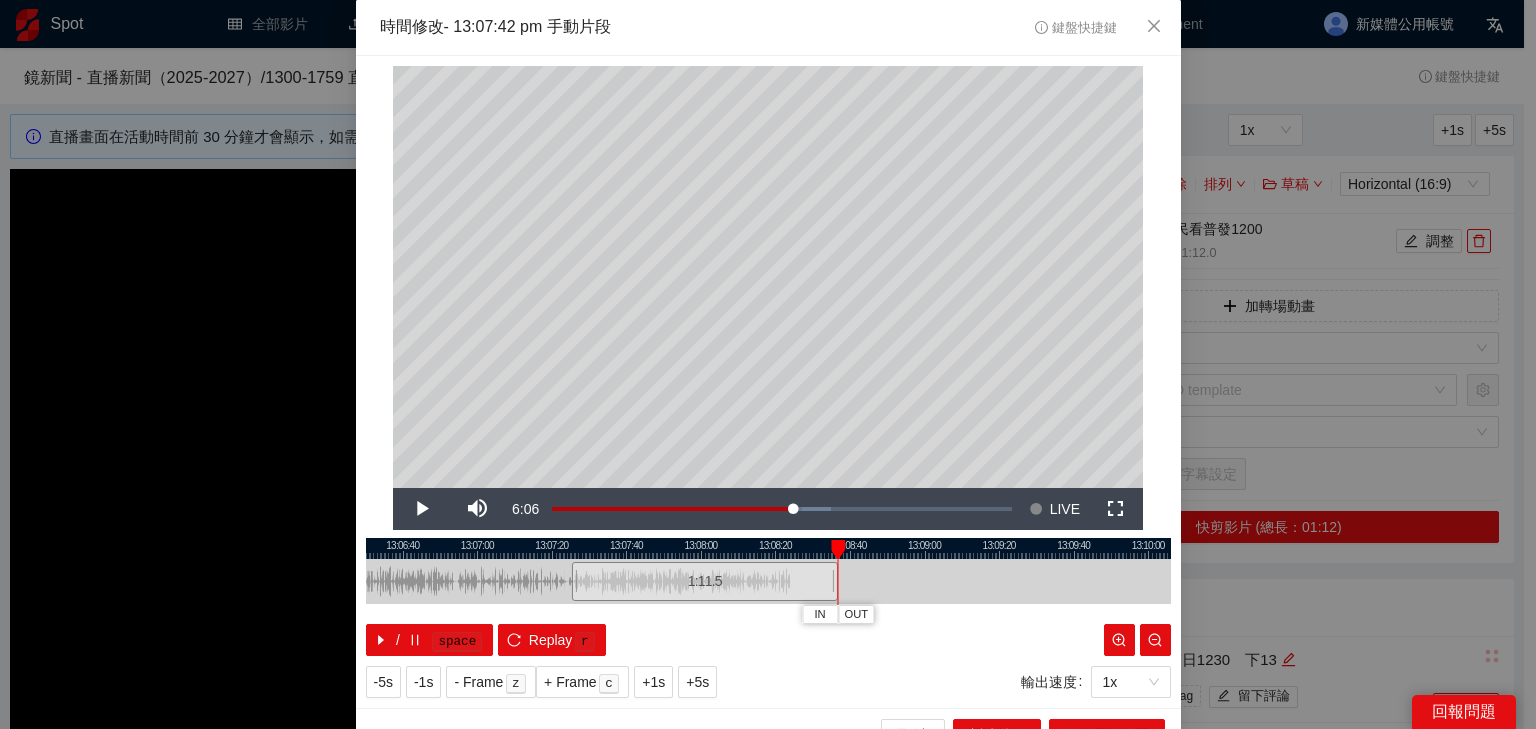 click at bounding box center [768, 548] 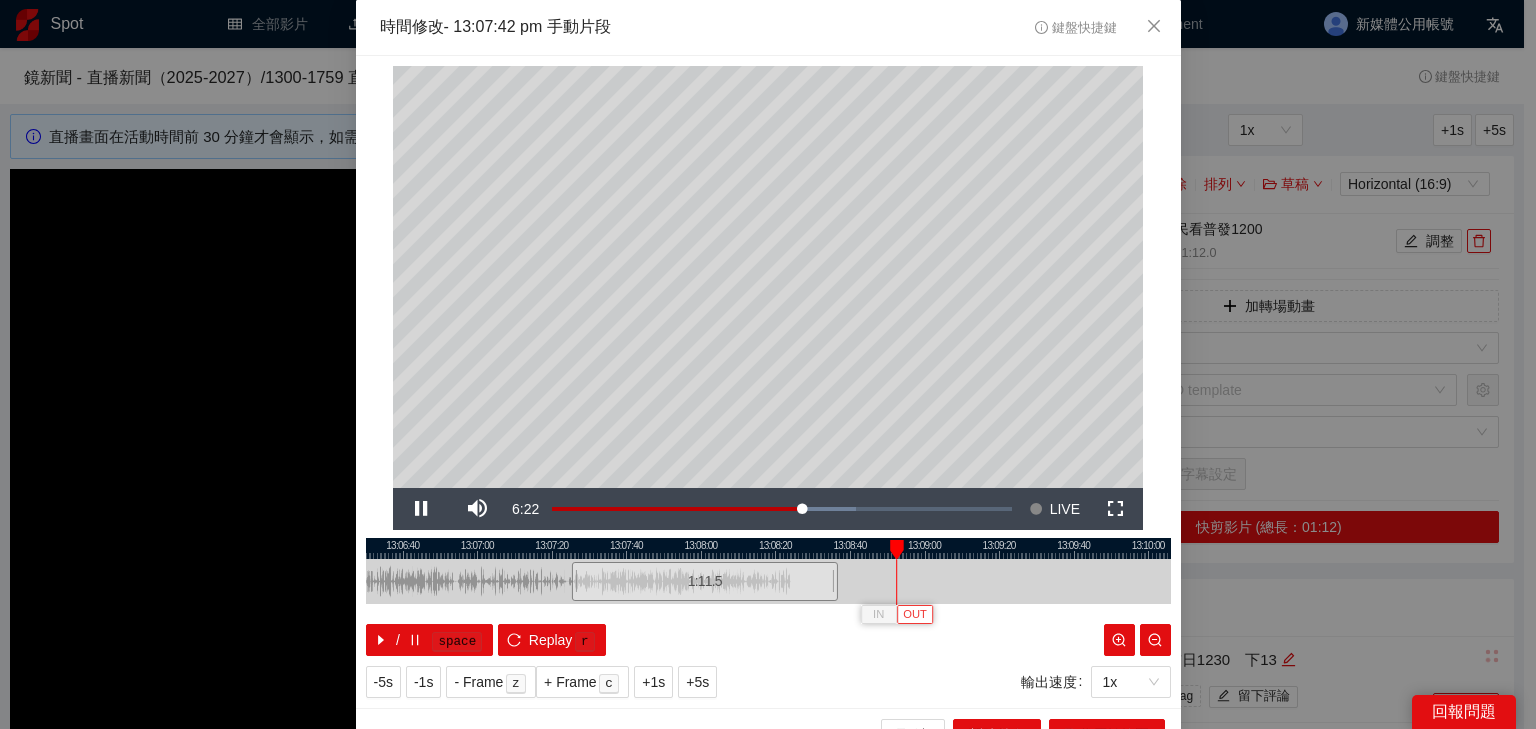 click on "OUT" at bounding box center [915, 615] 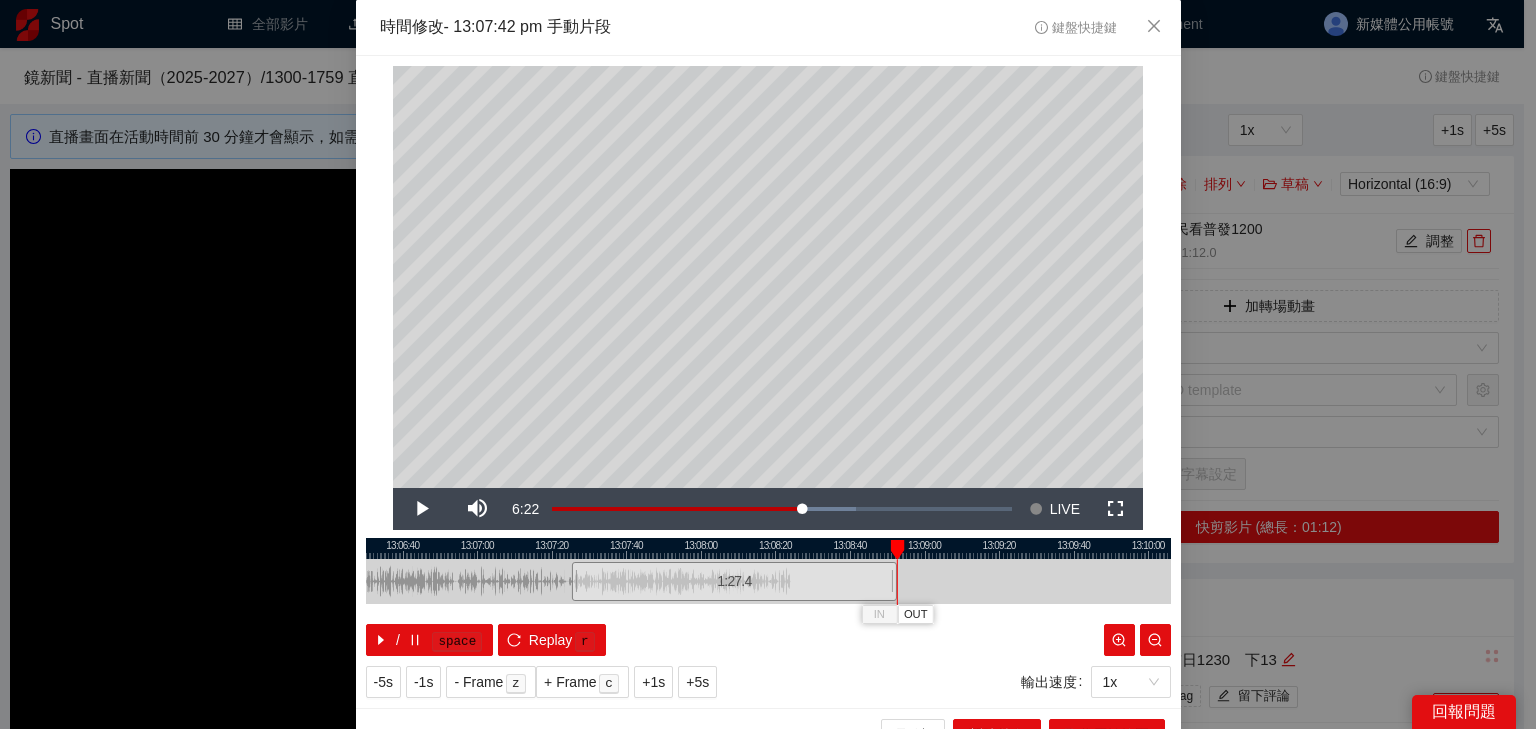 click at bounding box center [768, 548] 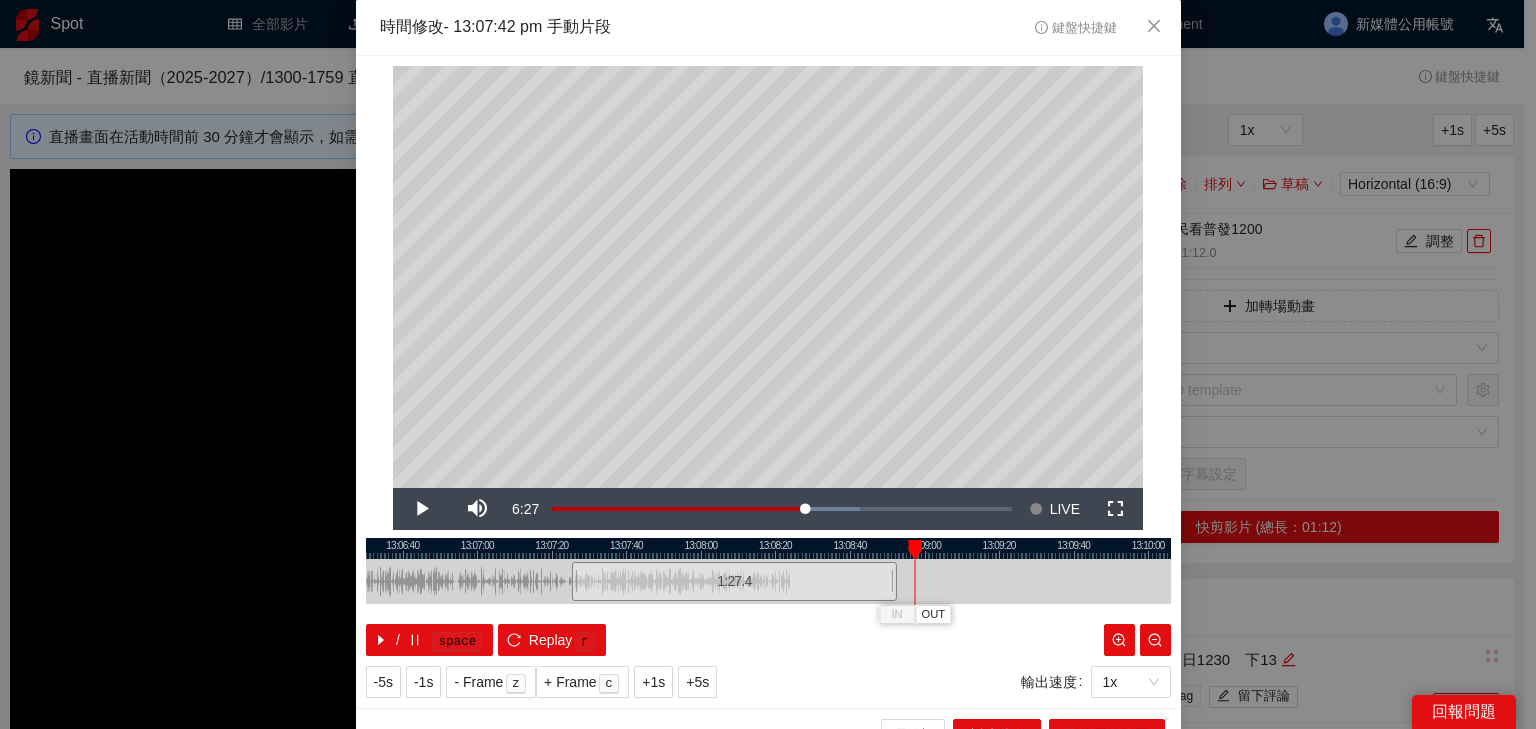 click at bounding box center (768, 548) 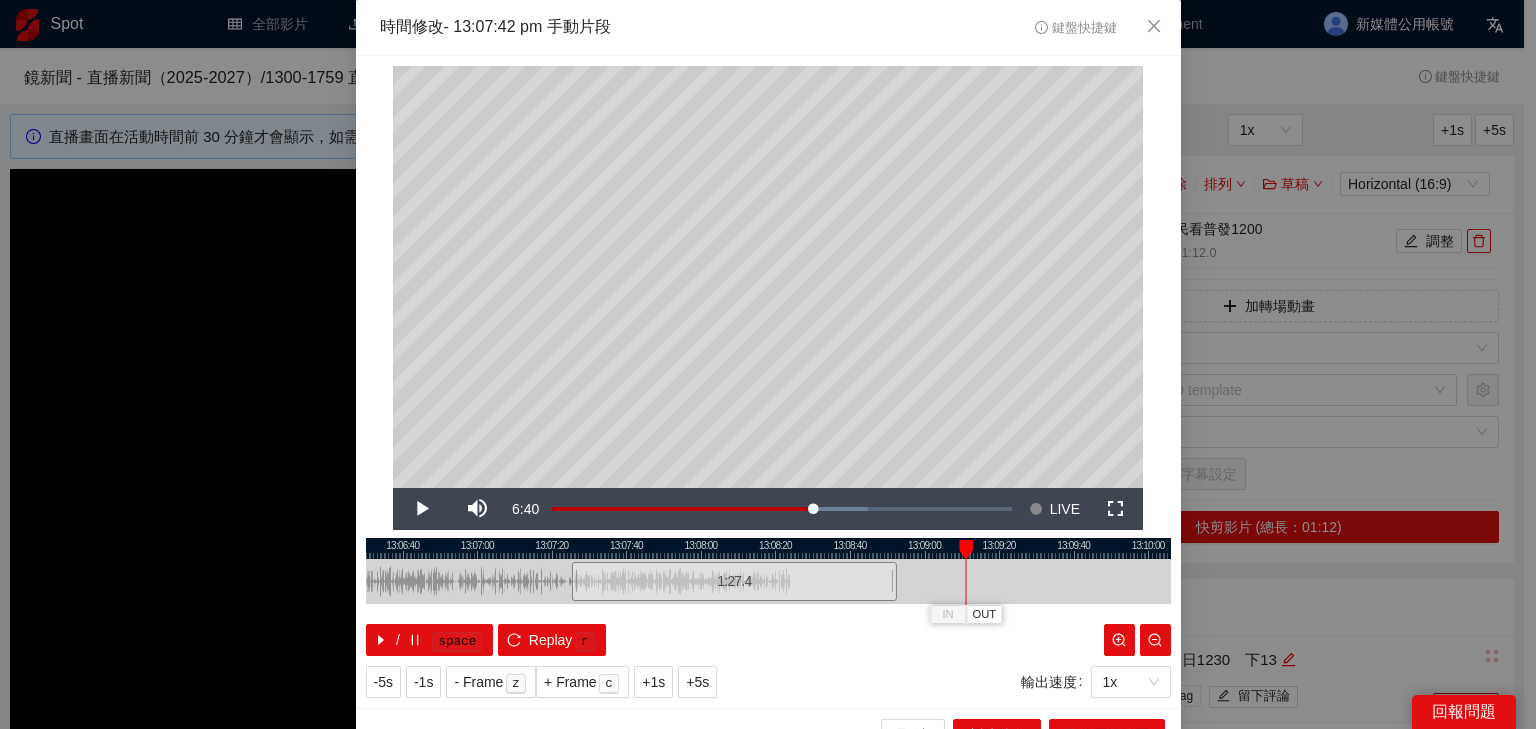click at bounding box center (768, 548) 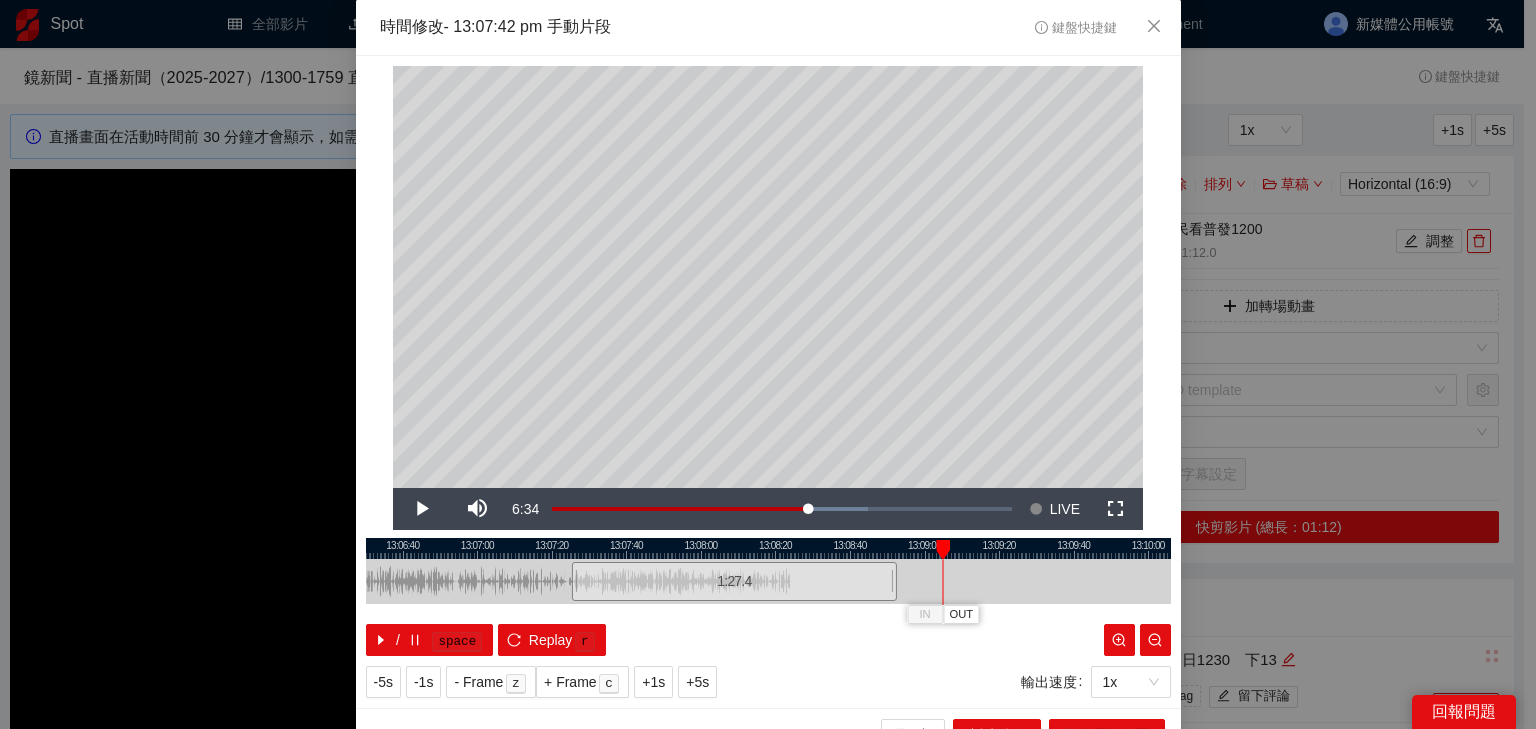 click at bounding box center (768, 548) 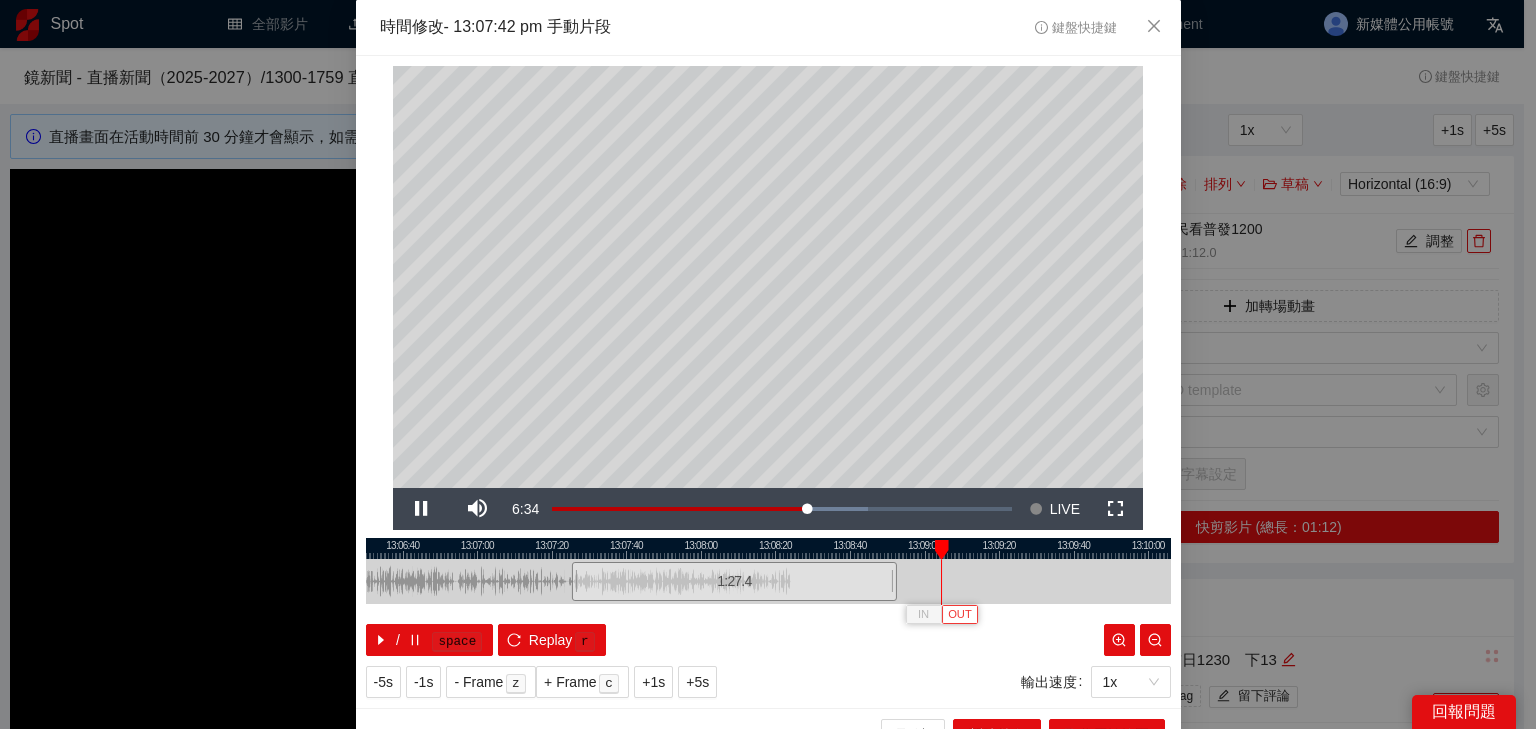 click on "OUT" at bounding box center (960, 615) 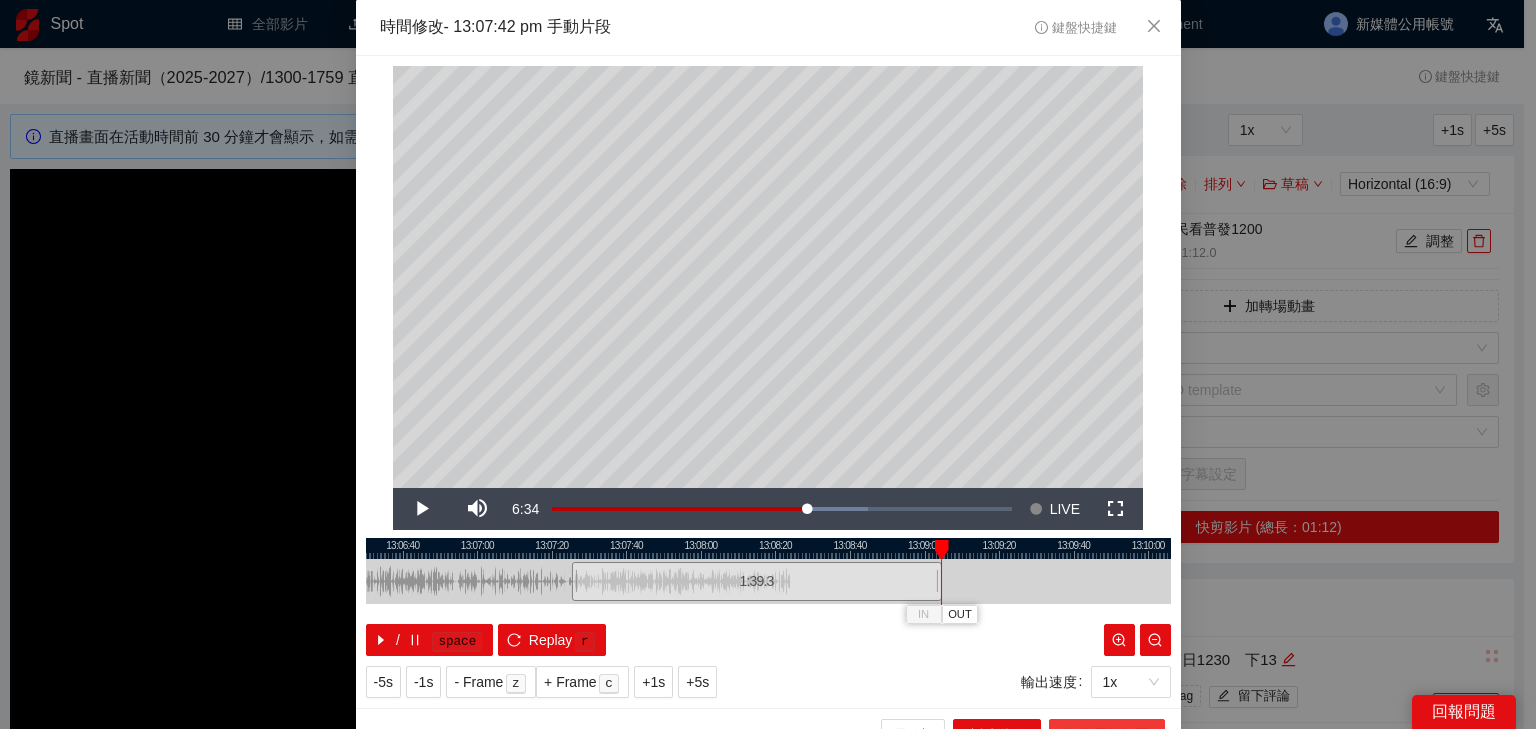 click on "取代原始範圍" at bounding box center [1107, 735] 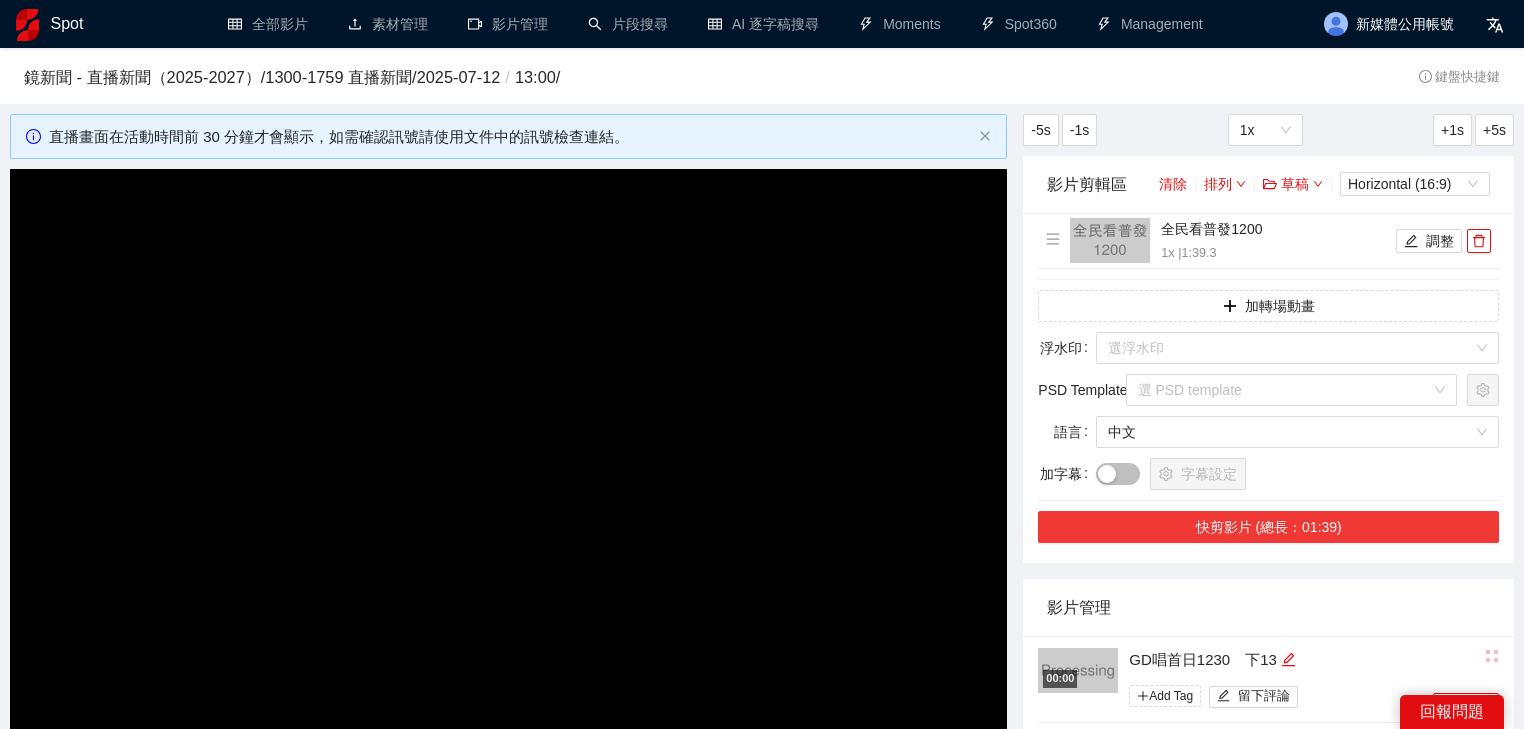 click on "快剪影片 (總長：01:39)" at bounding box center [1268, 527] 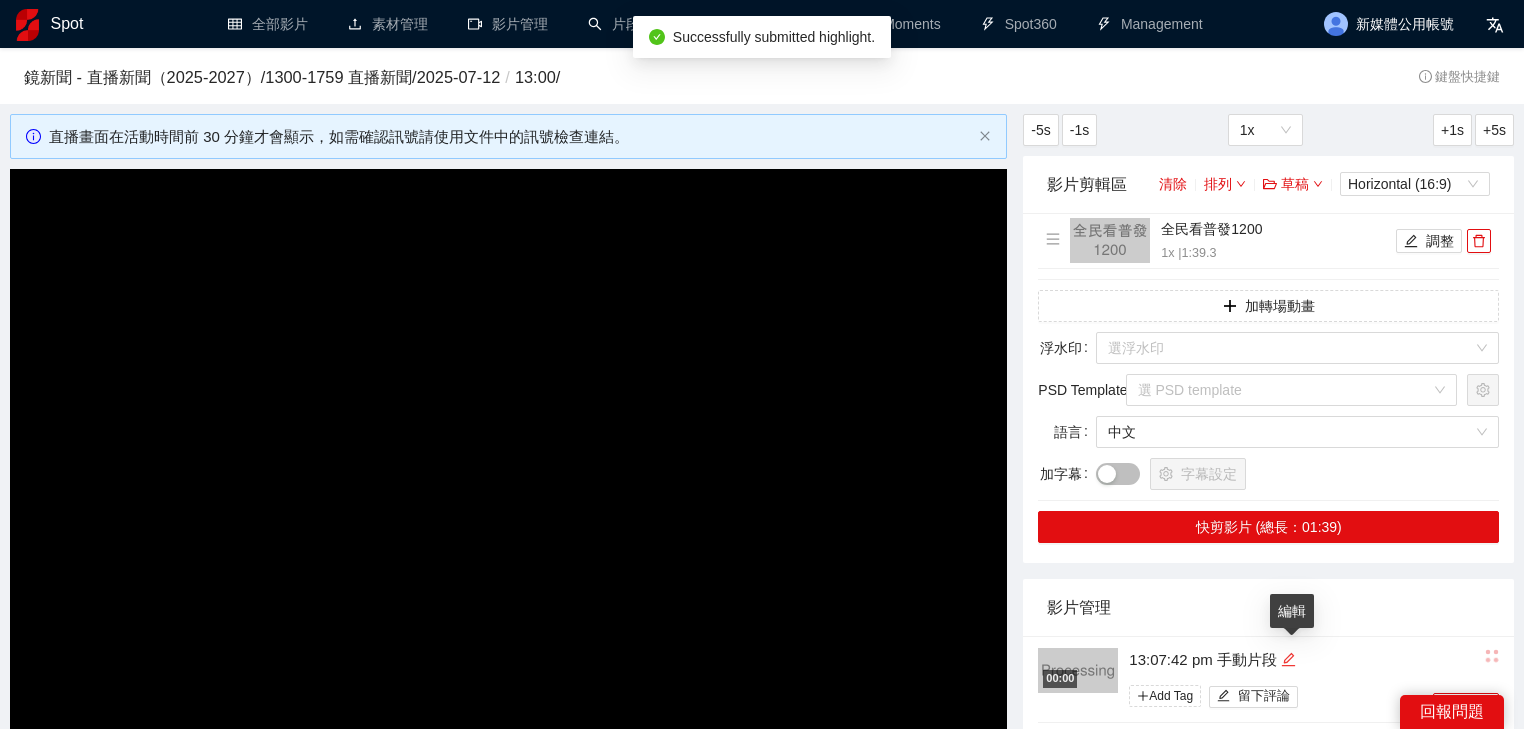 click 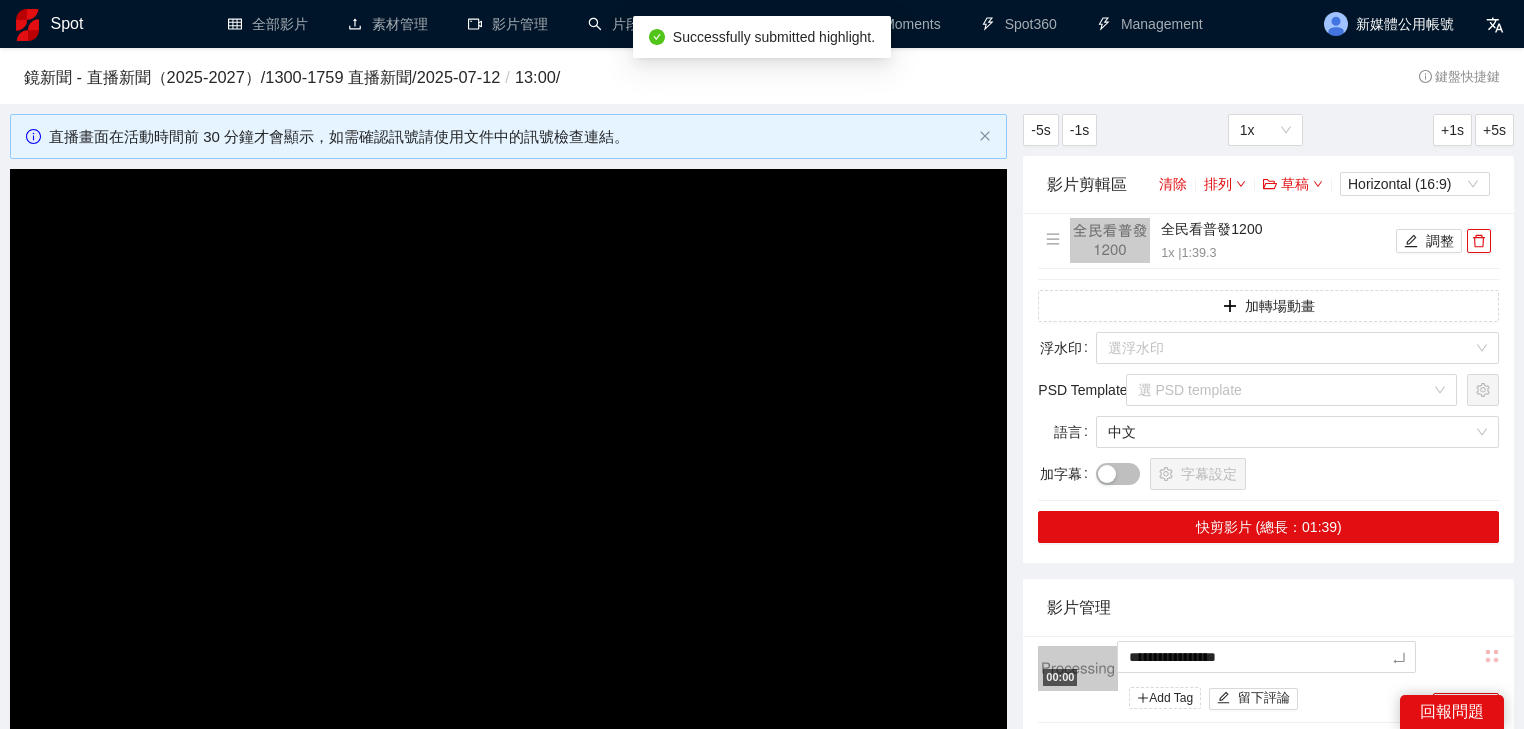 click on "**********" at bounding box center (762, 617) 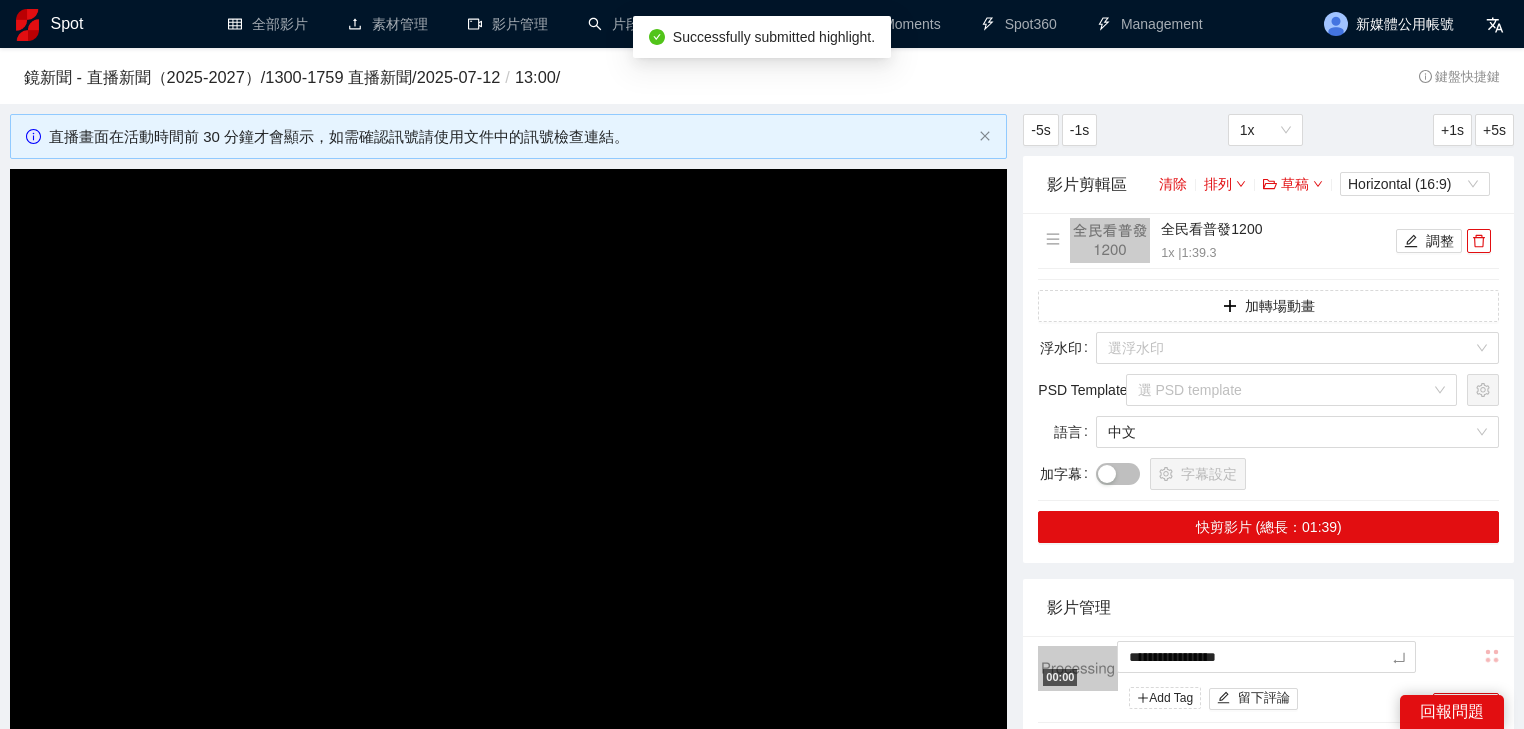 type on "**********" 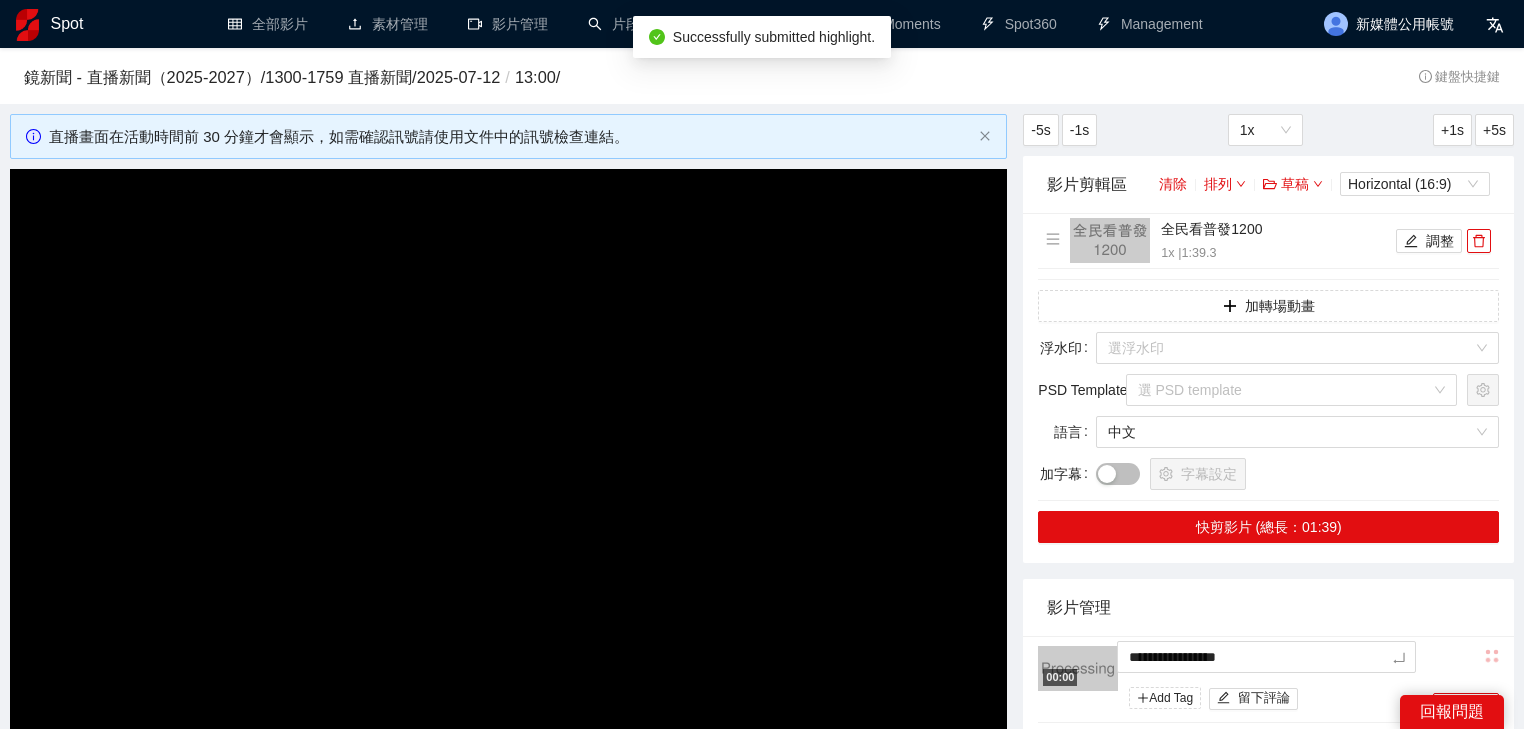 type on "**********" 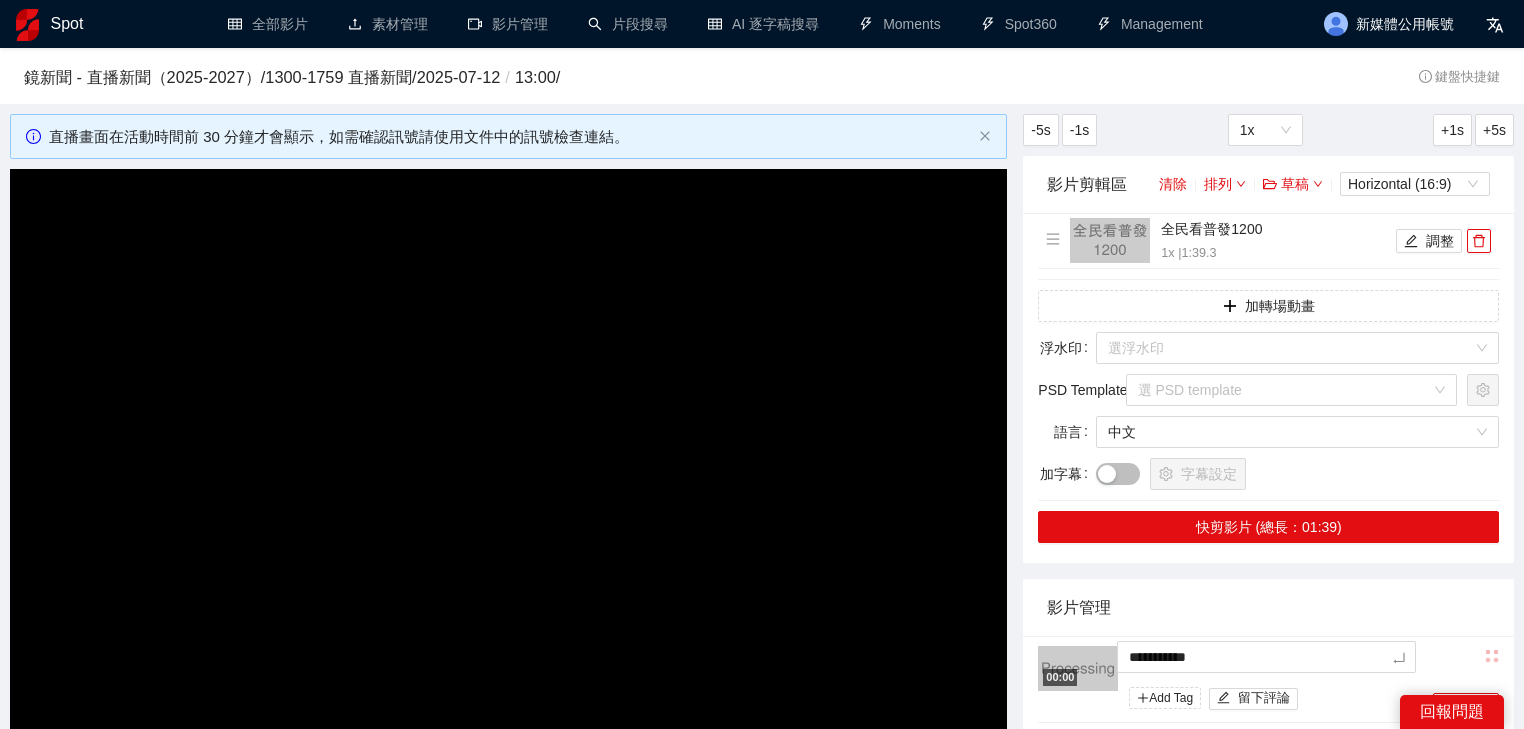 type on "*********" 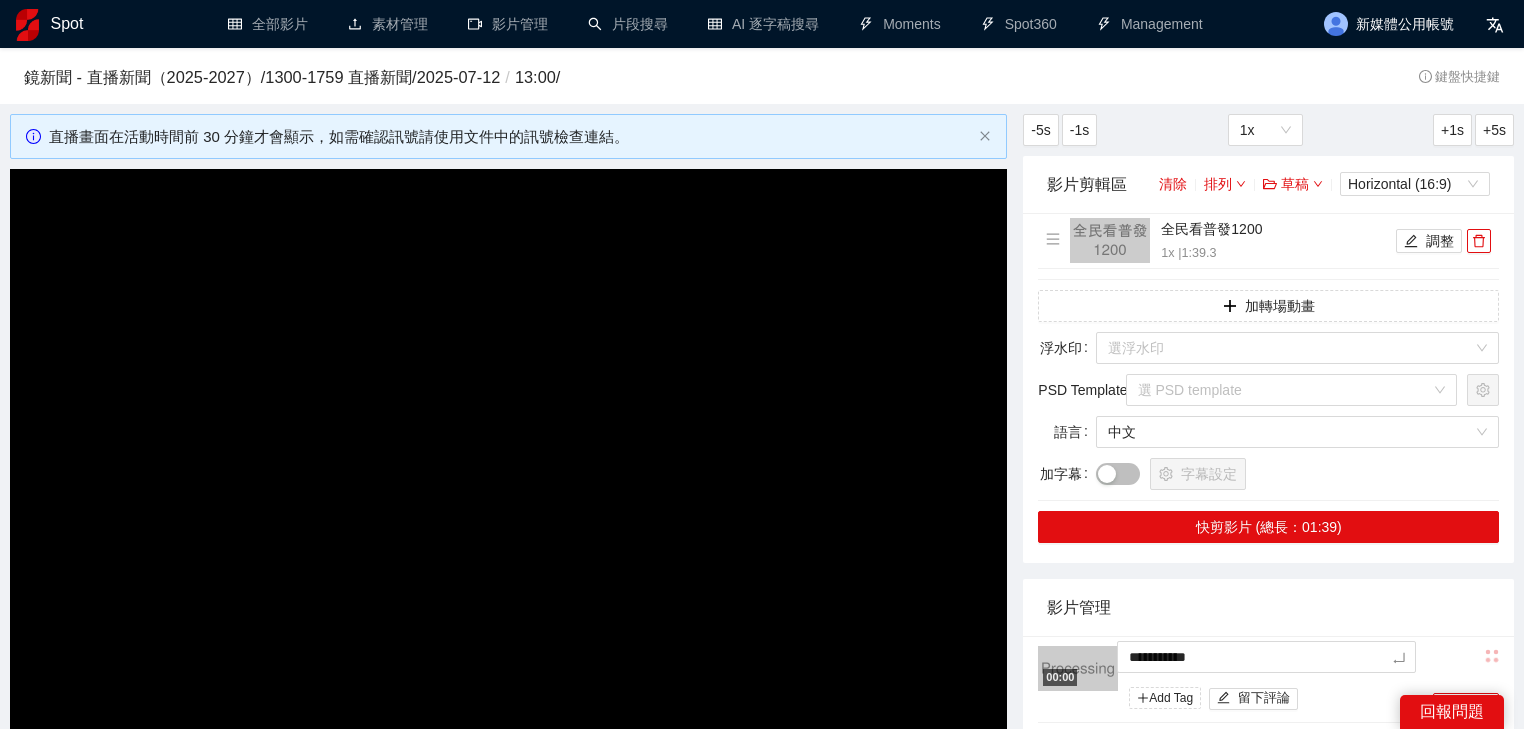 type on "*********" 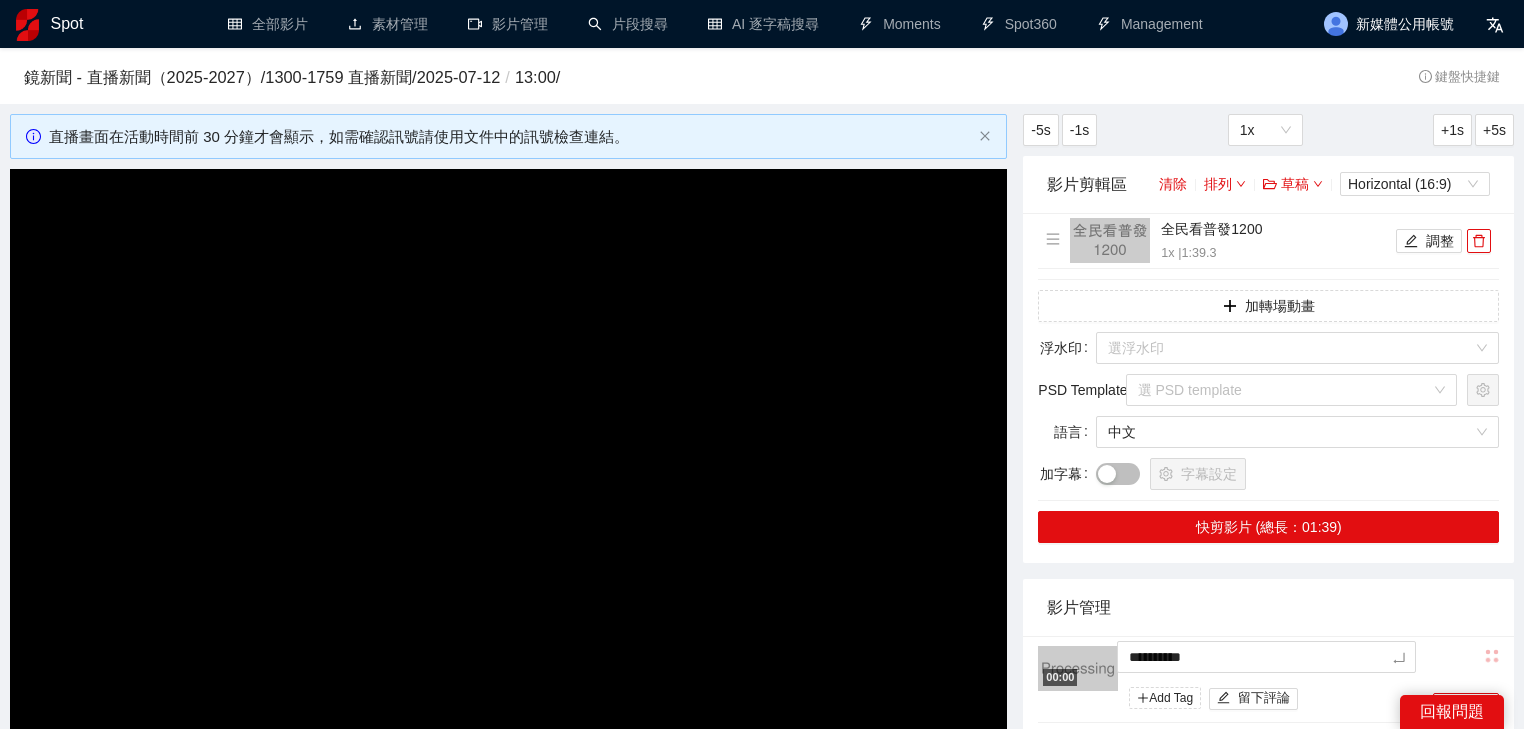 click on "影片管理" at bounding box center (1268, 607) 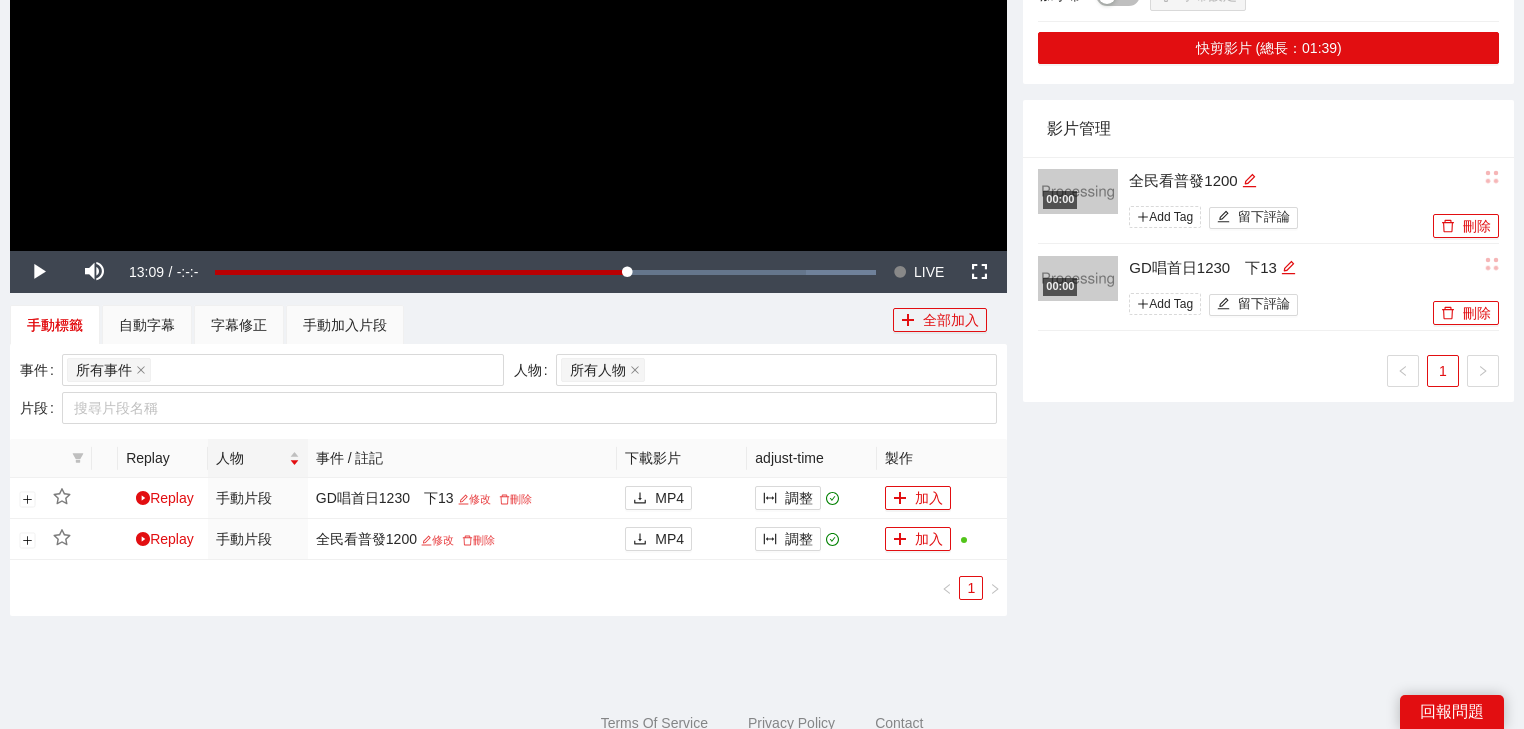 scroll, scrollTop: 480, scrollLeft: 0, axis: vertical 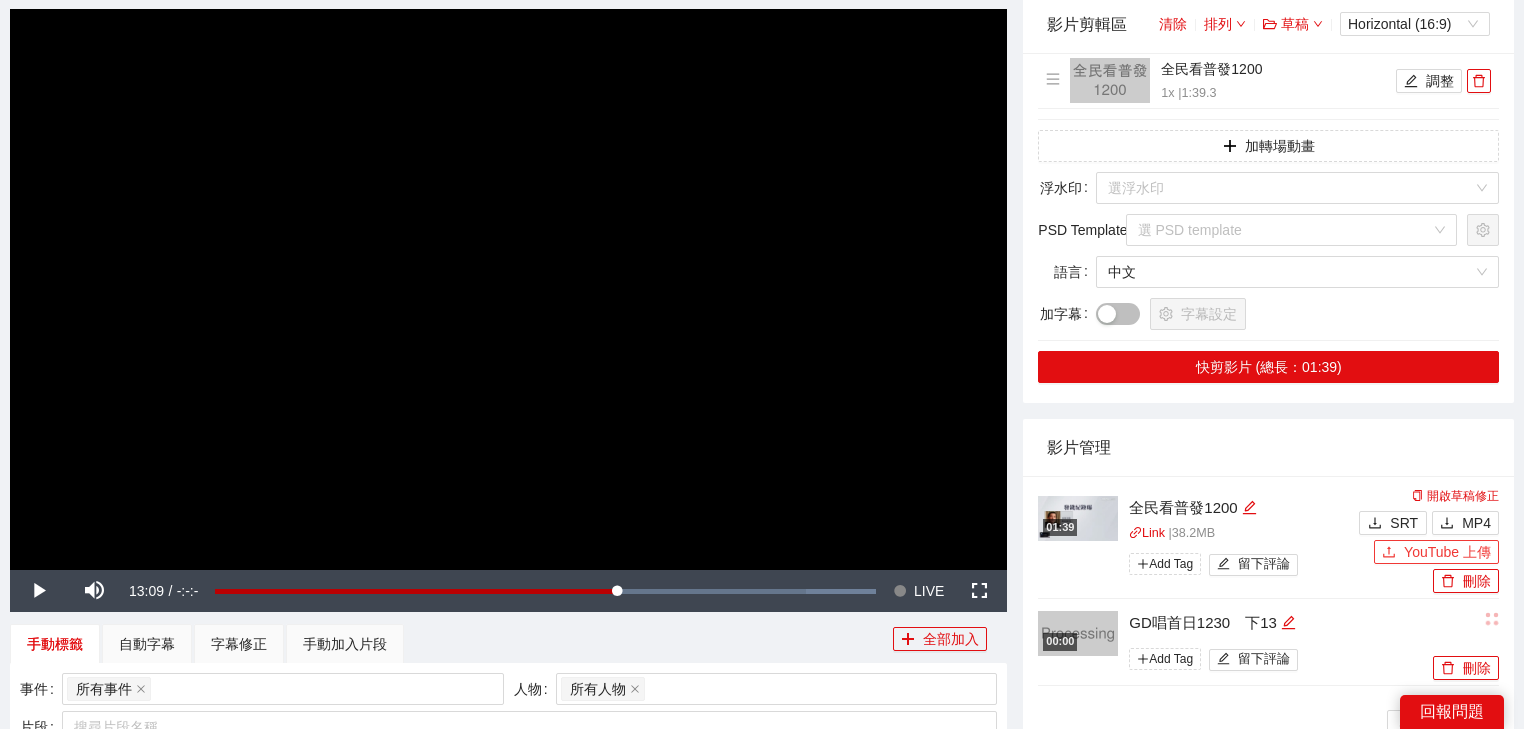 click on "YouTube 上傳" at bounding box center [1447, 552] 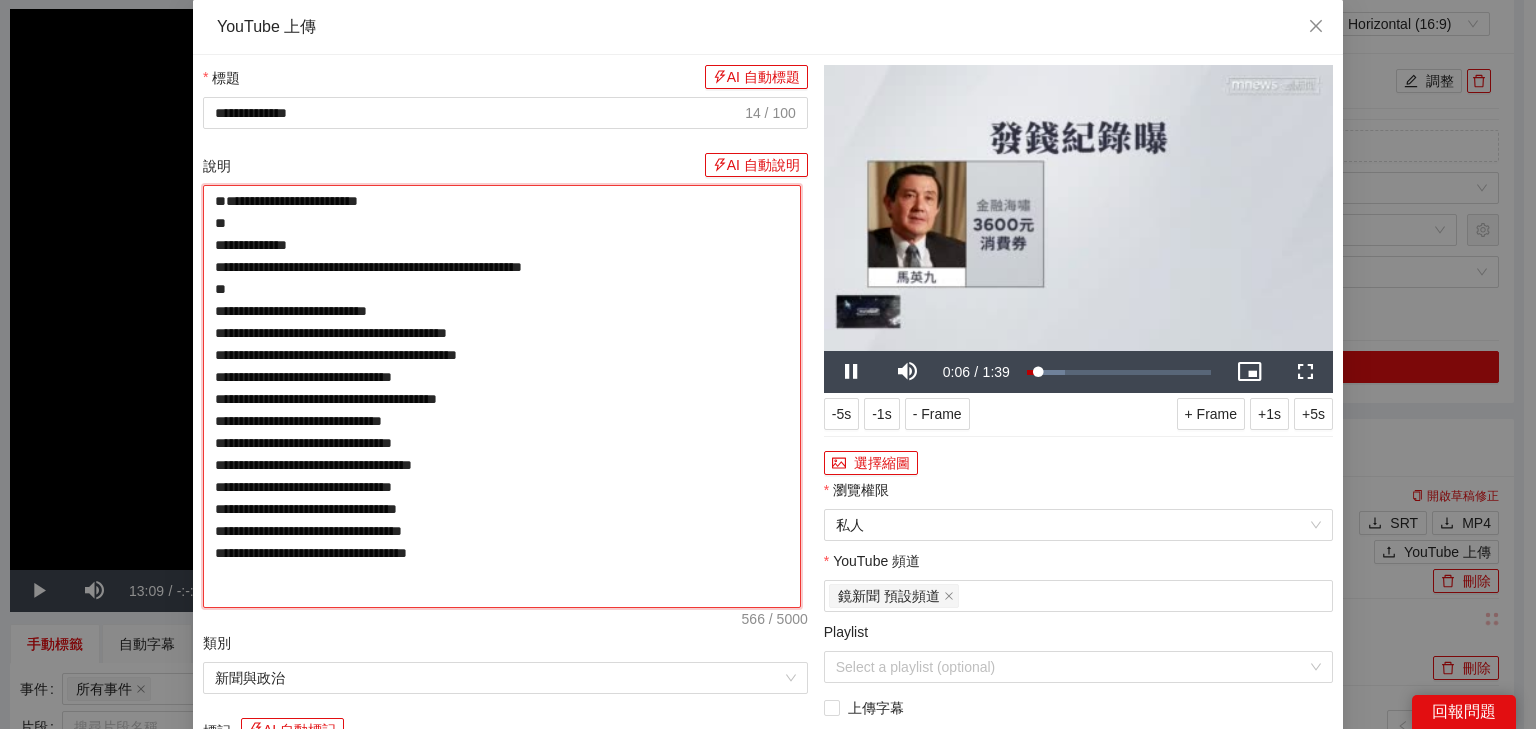 click on "**********" at bounding box center [502, 396] 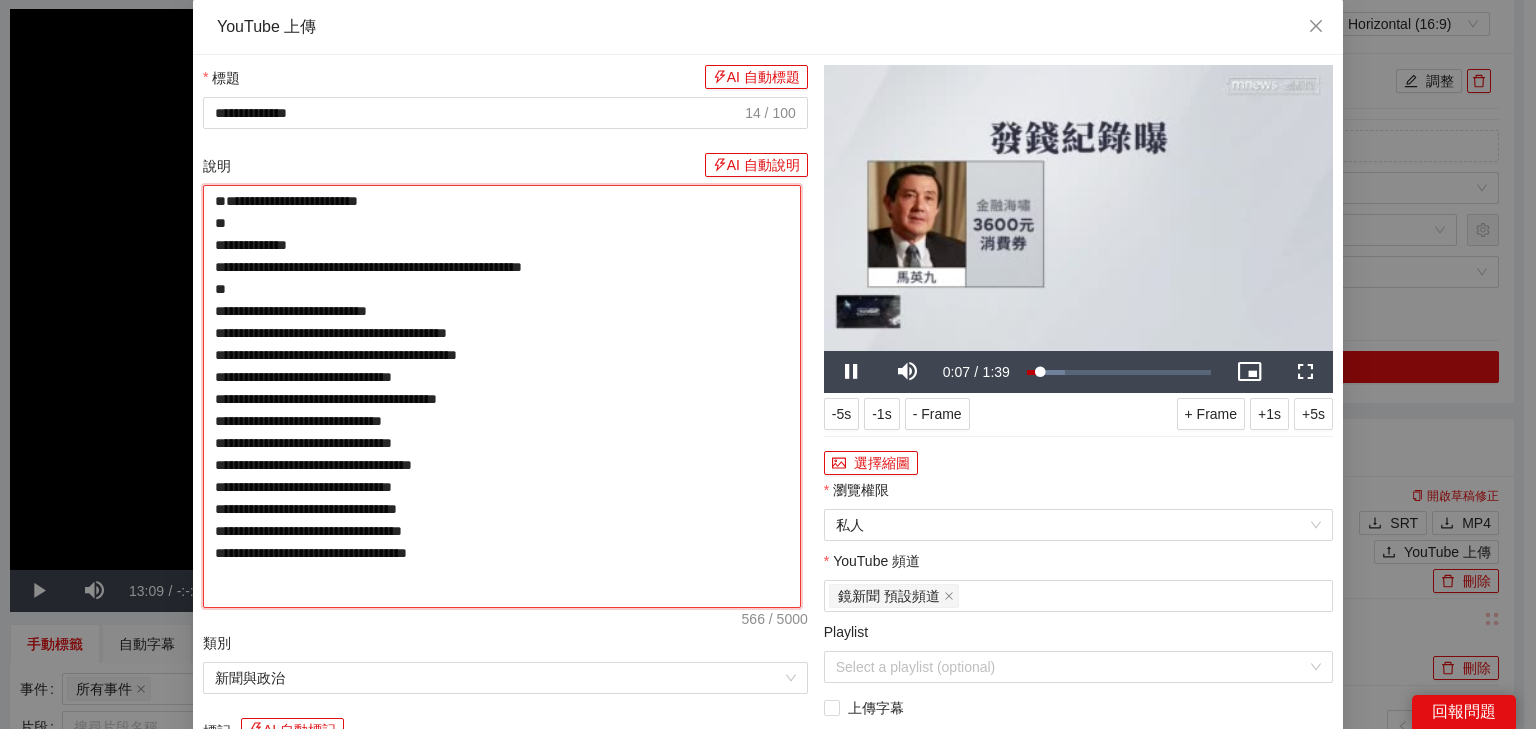 paste on "**********" 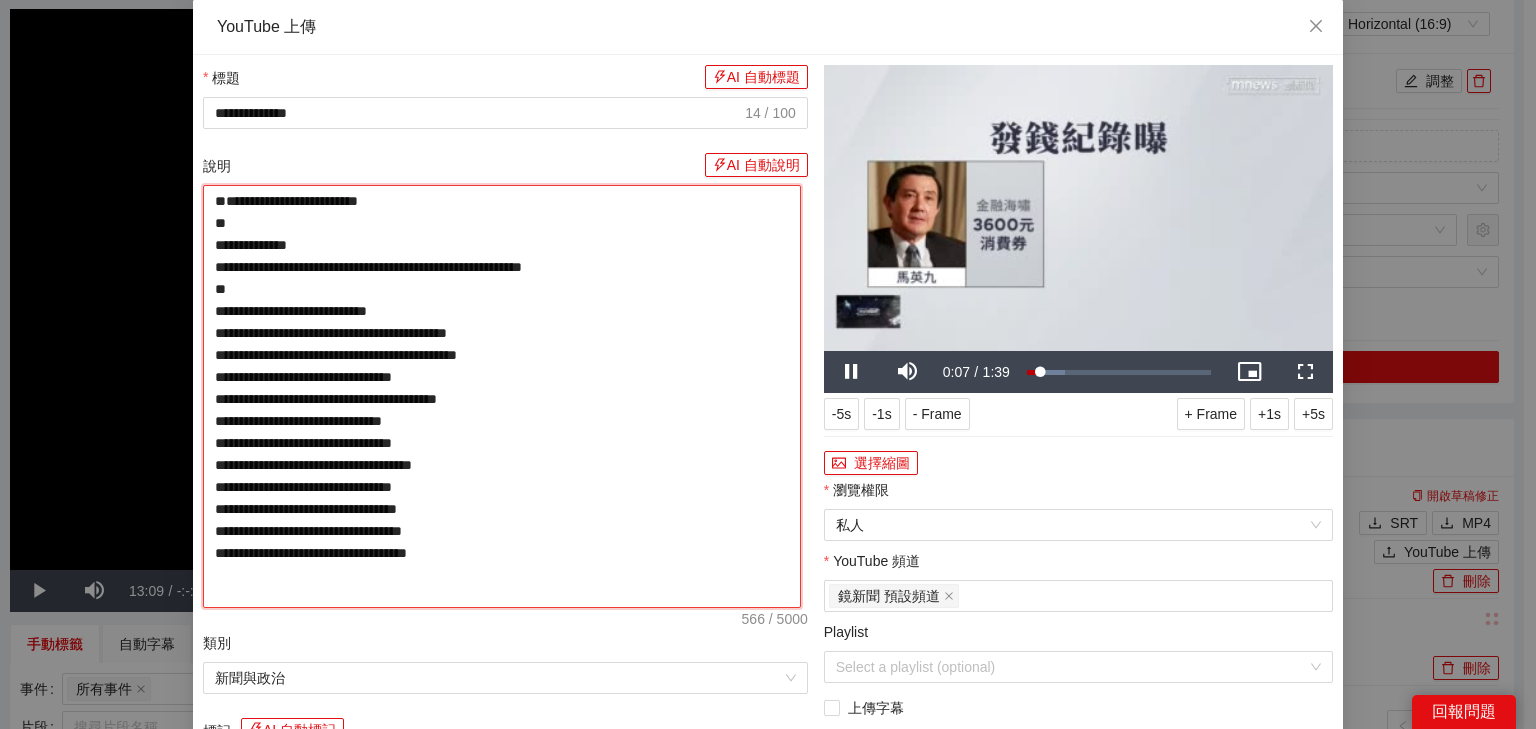 type on "**********" 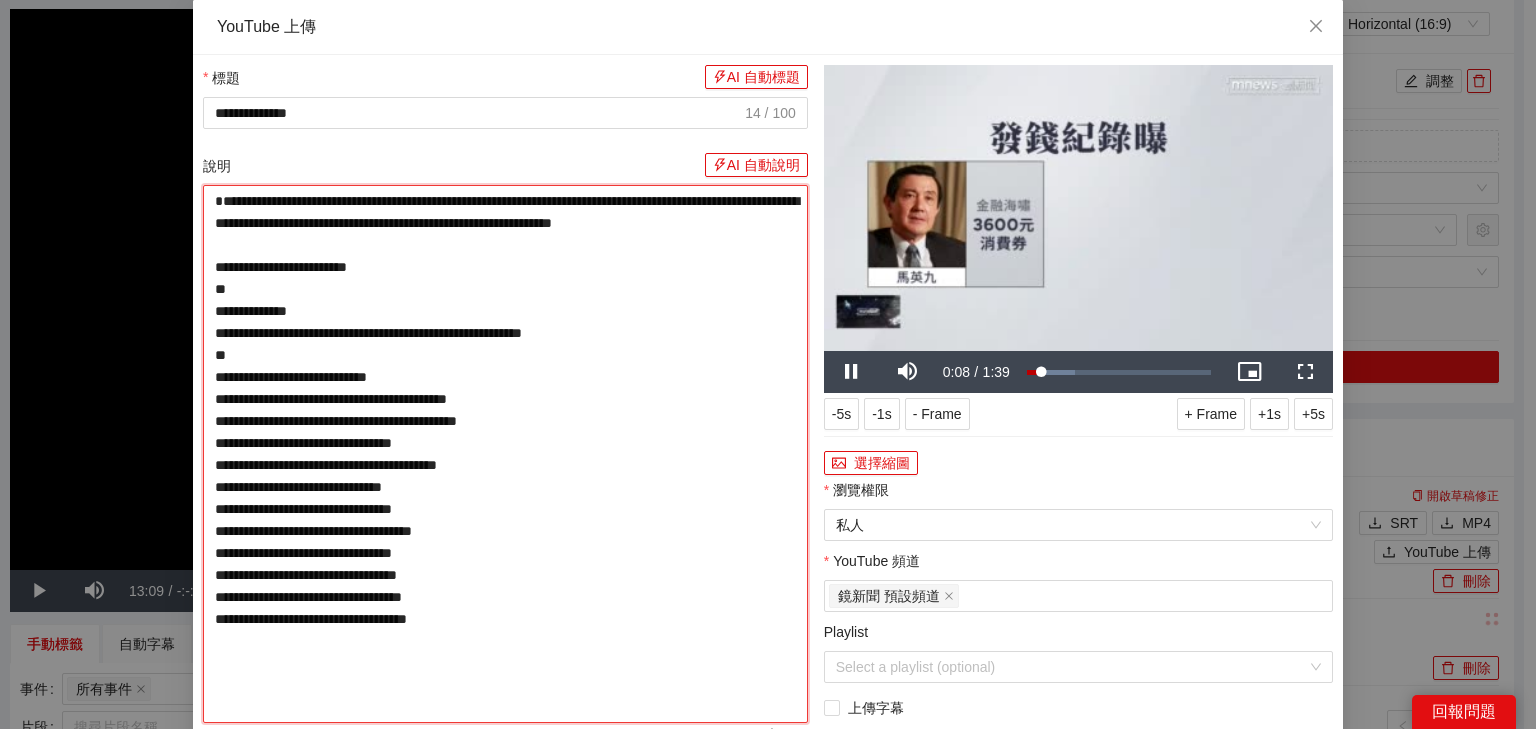 click on "**********" at bounding box center (505, 454) 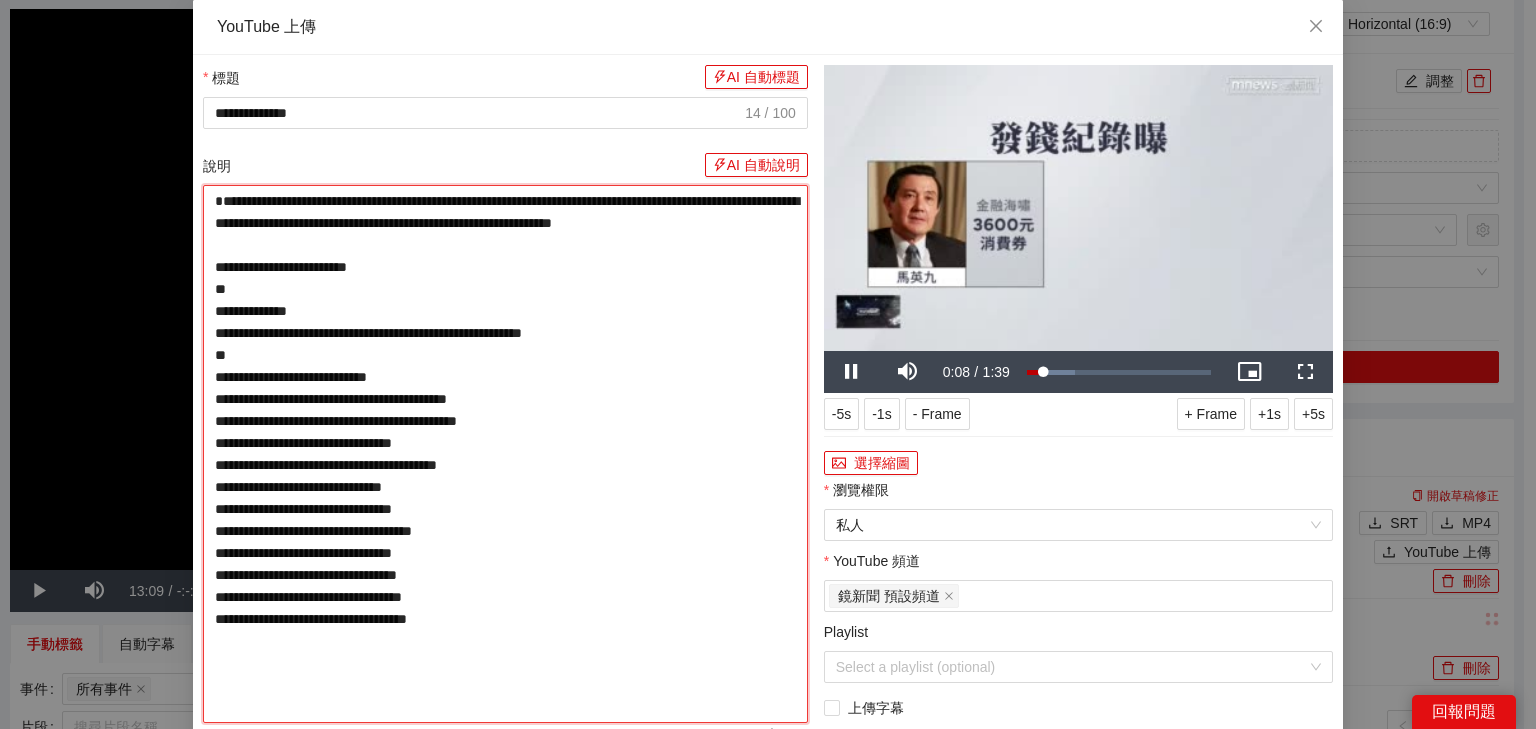 type on "**********" 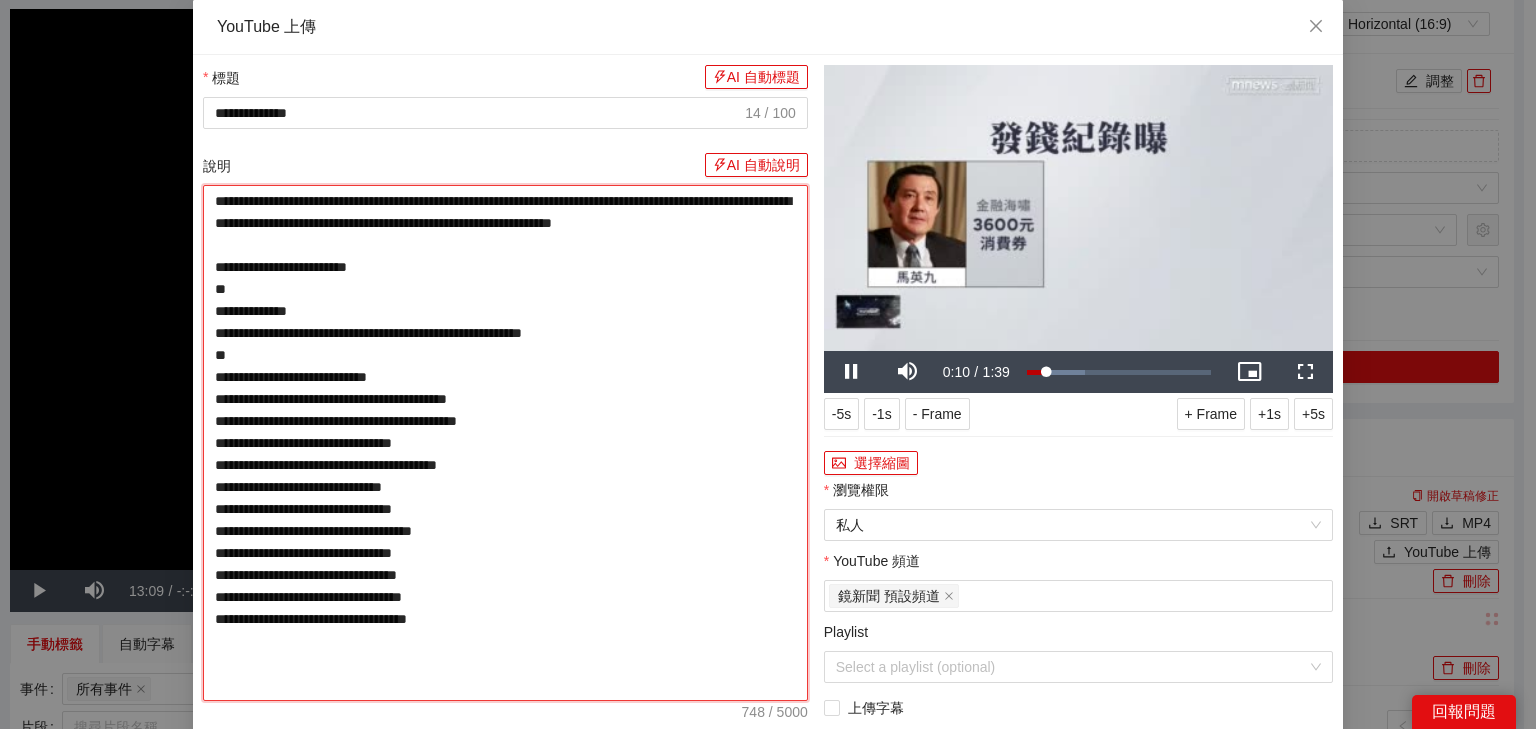 drag, startPoint x: 636, startPoint y: 198, endPoint x: 131, endPoint y: 202, distance: 505.01584 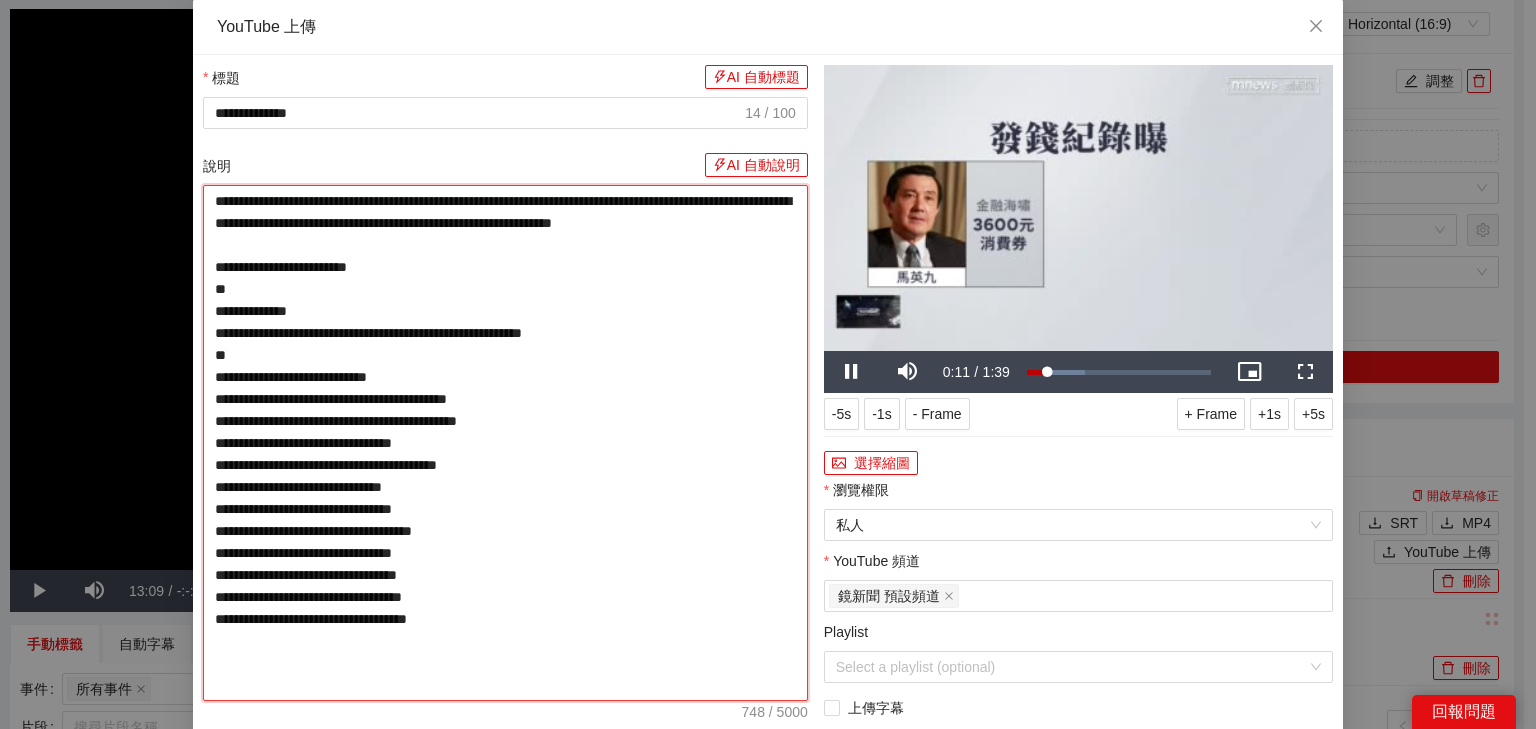 type on "**********" 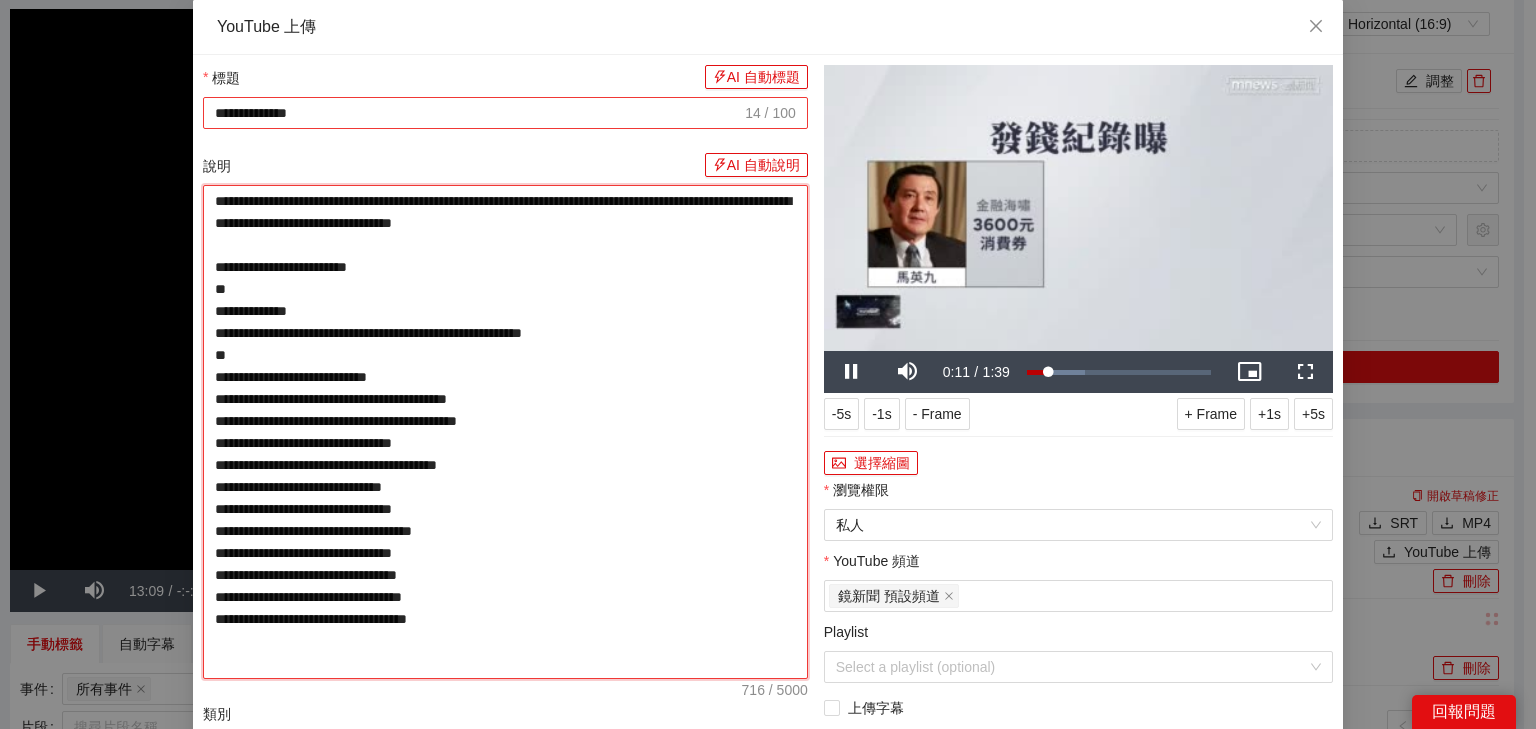 type on "**********" 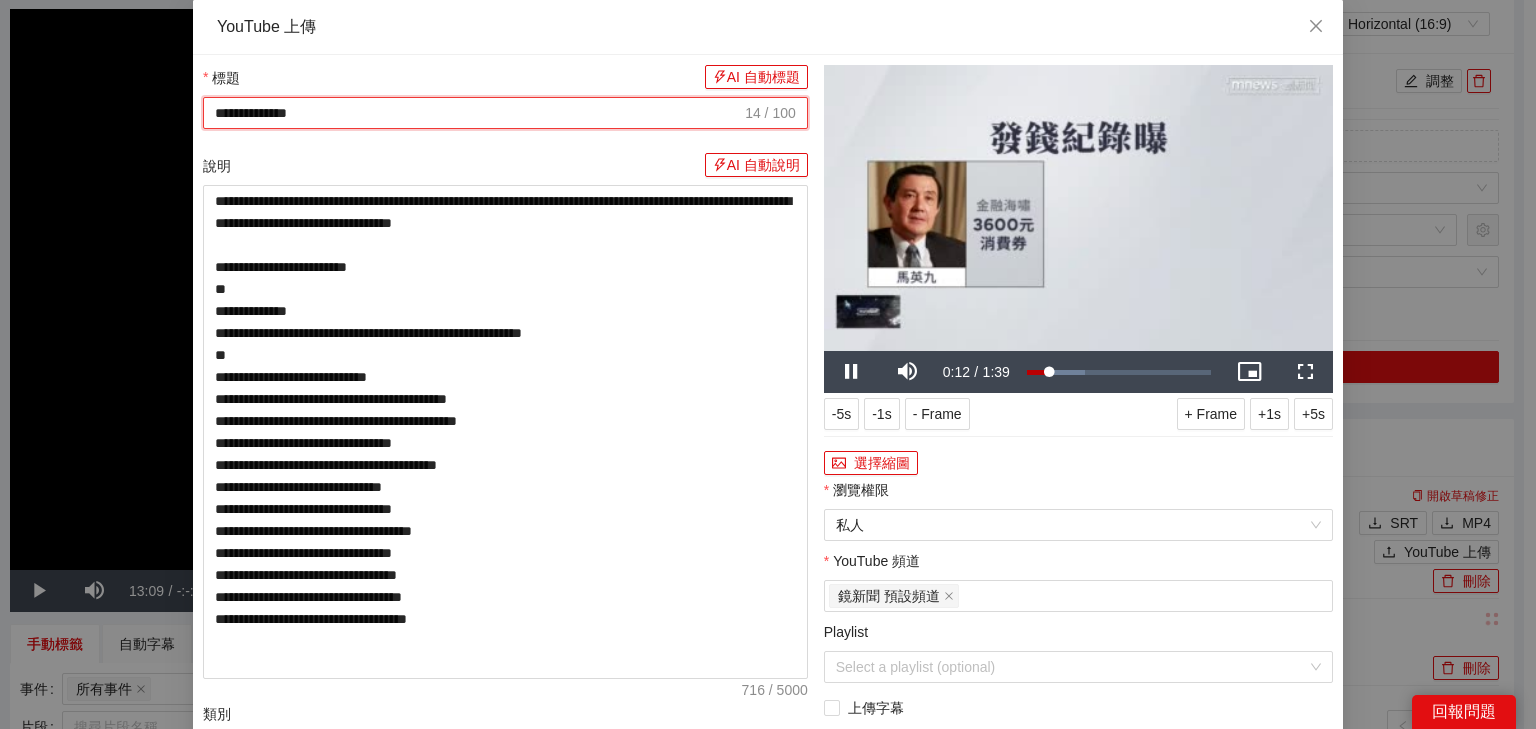 drag, startPoint x: 380, startPoint y: 109, endPoint x: 1, endPoint y: 108, distance: 379.0013 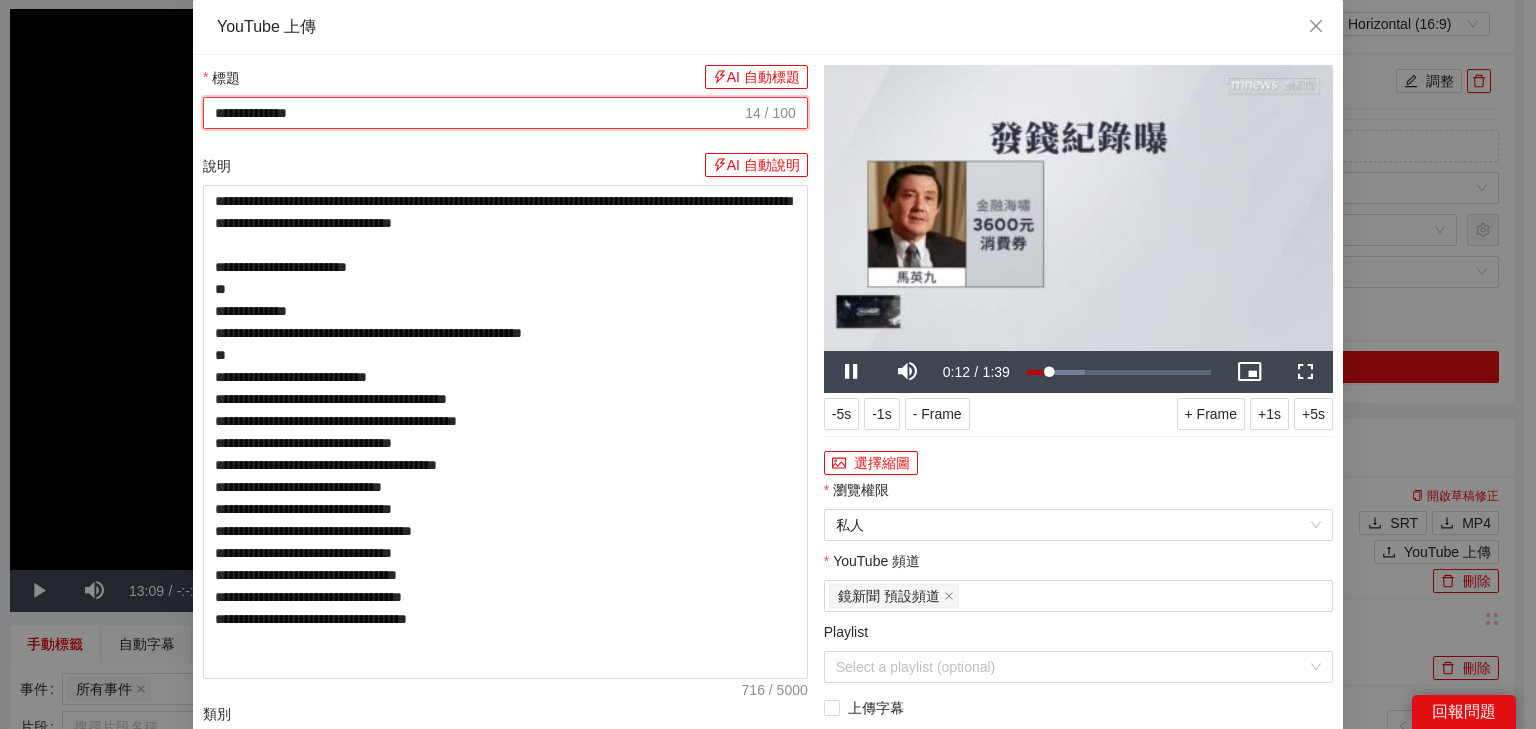 click on "**********" at bounding box center [768, 364] 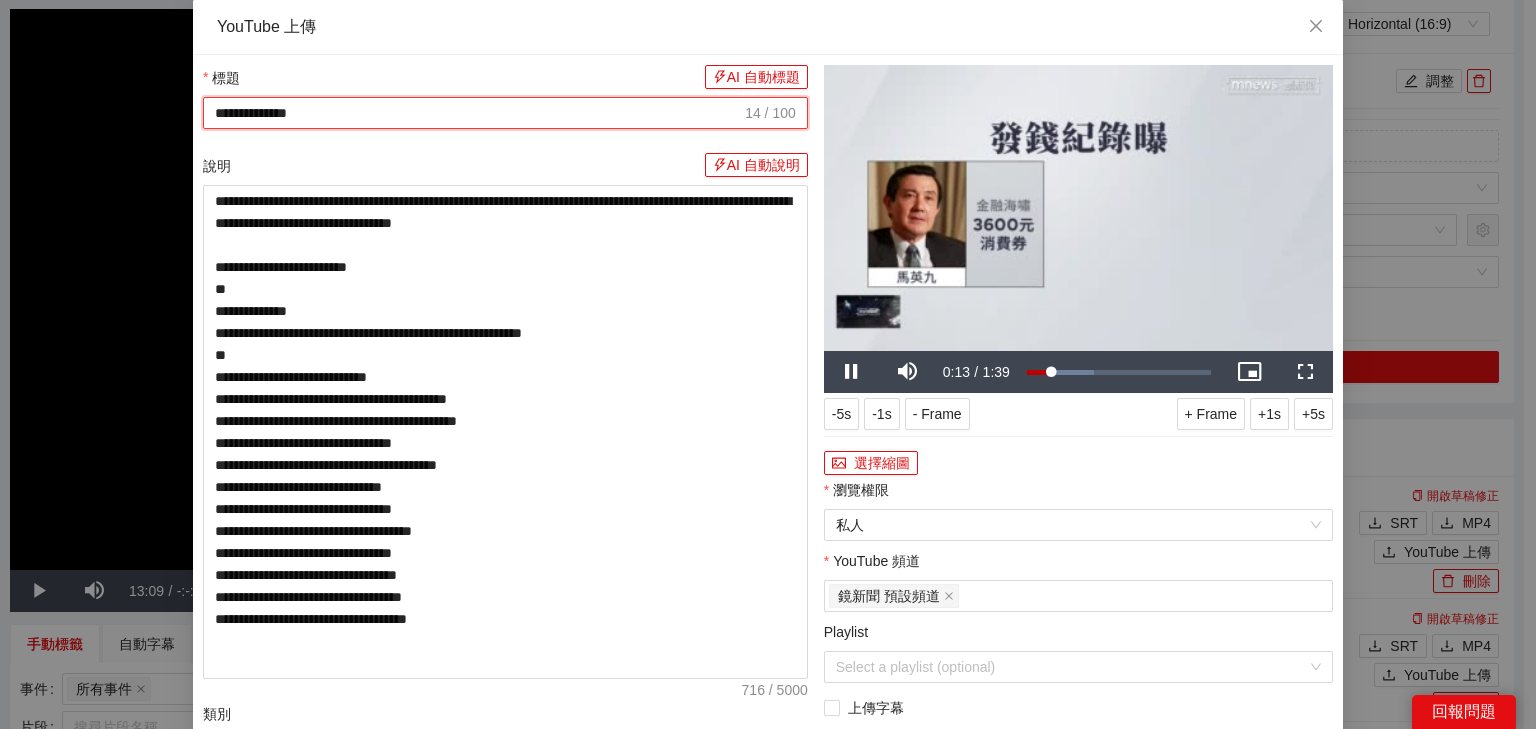 paste on "**********" 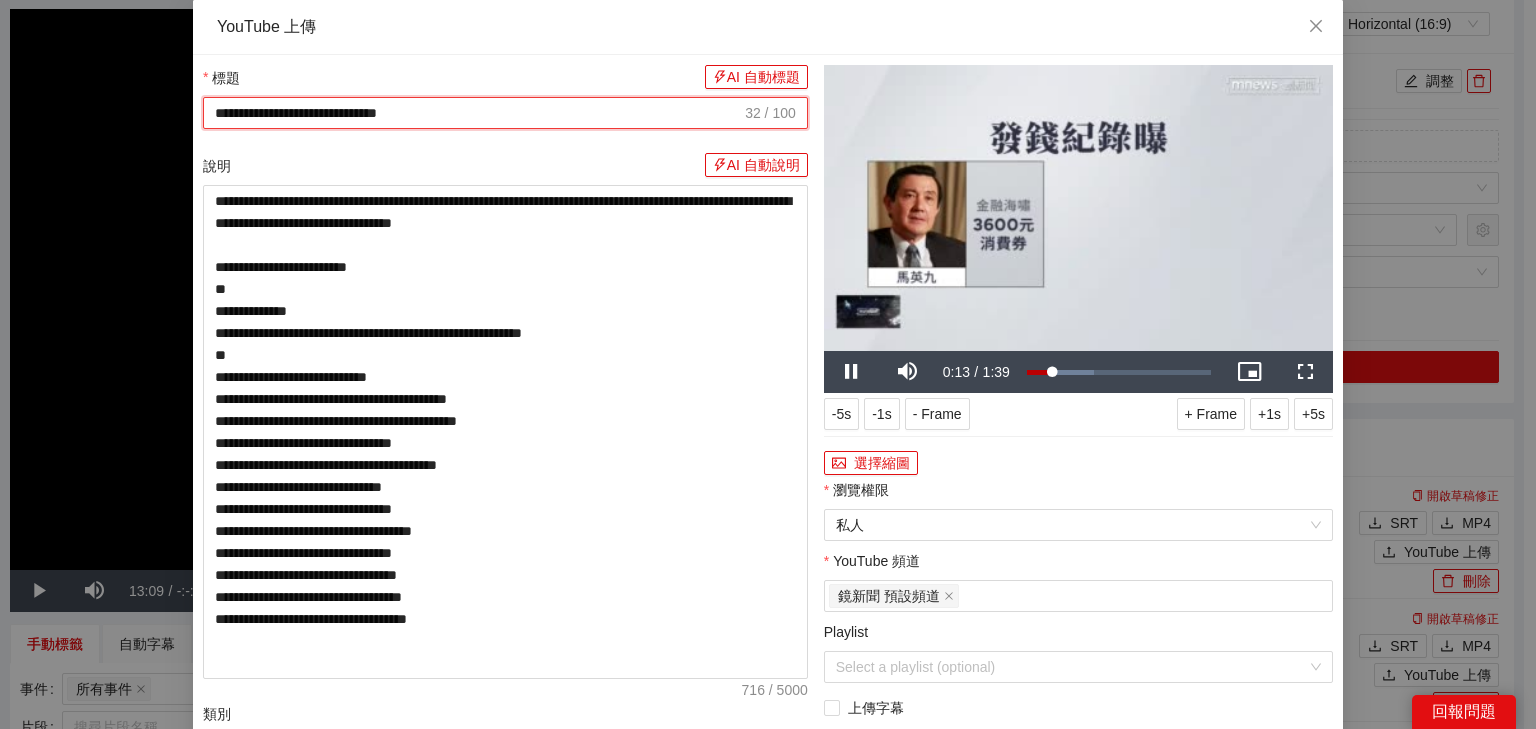 type on "**********" 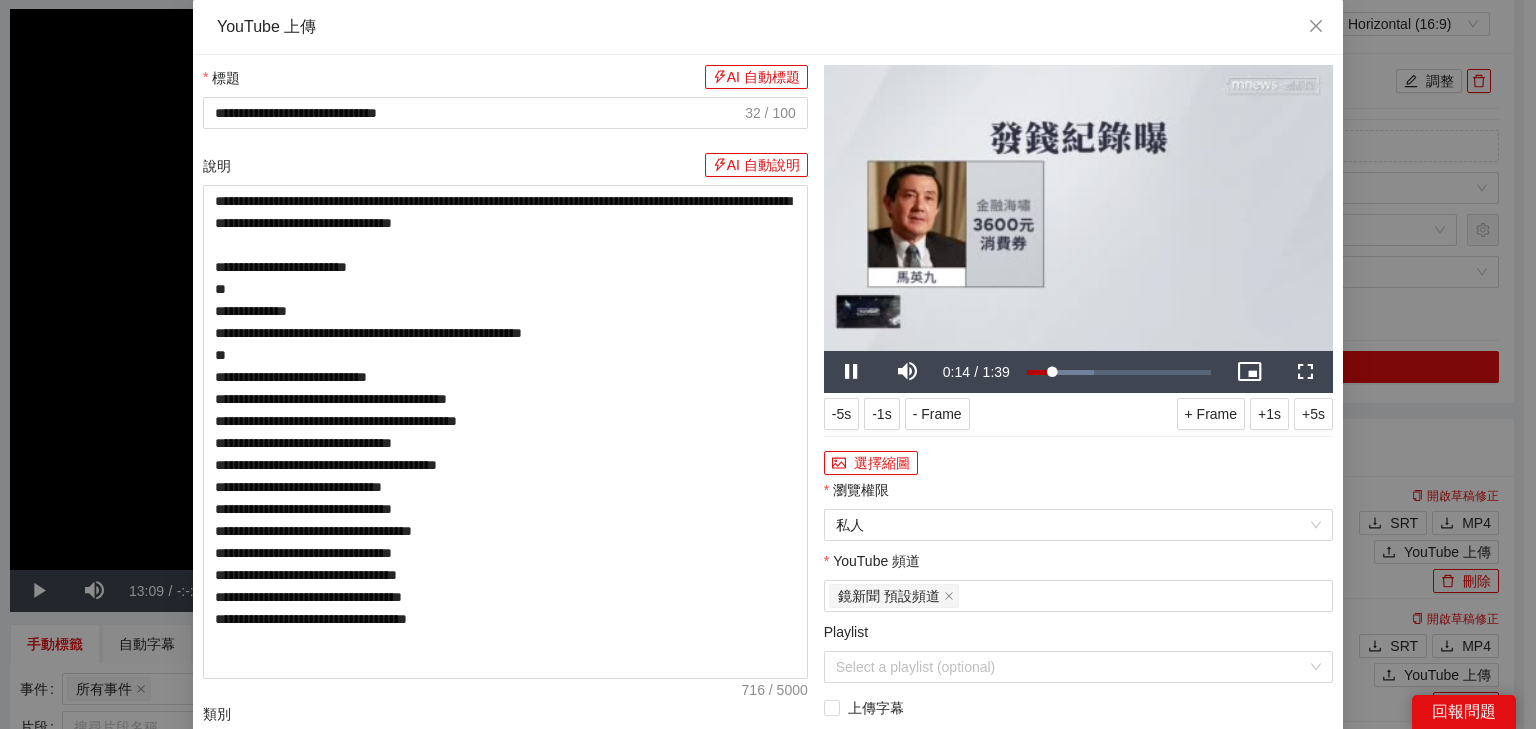 click at bounding box center (1078, 208) 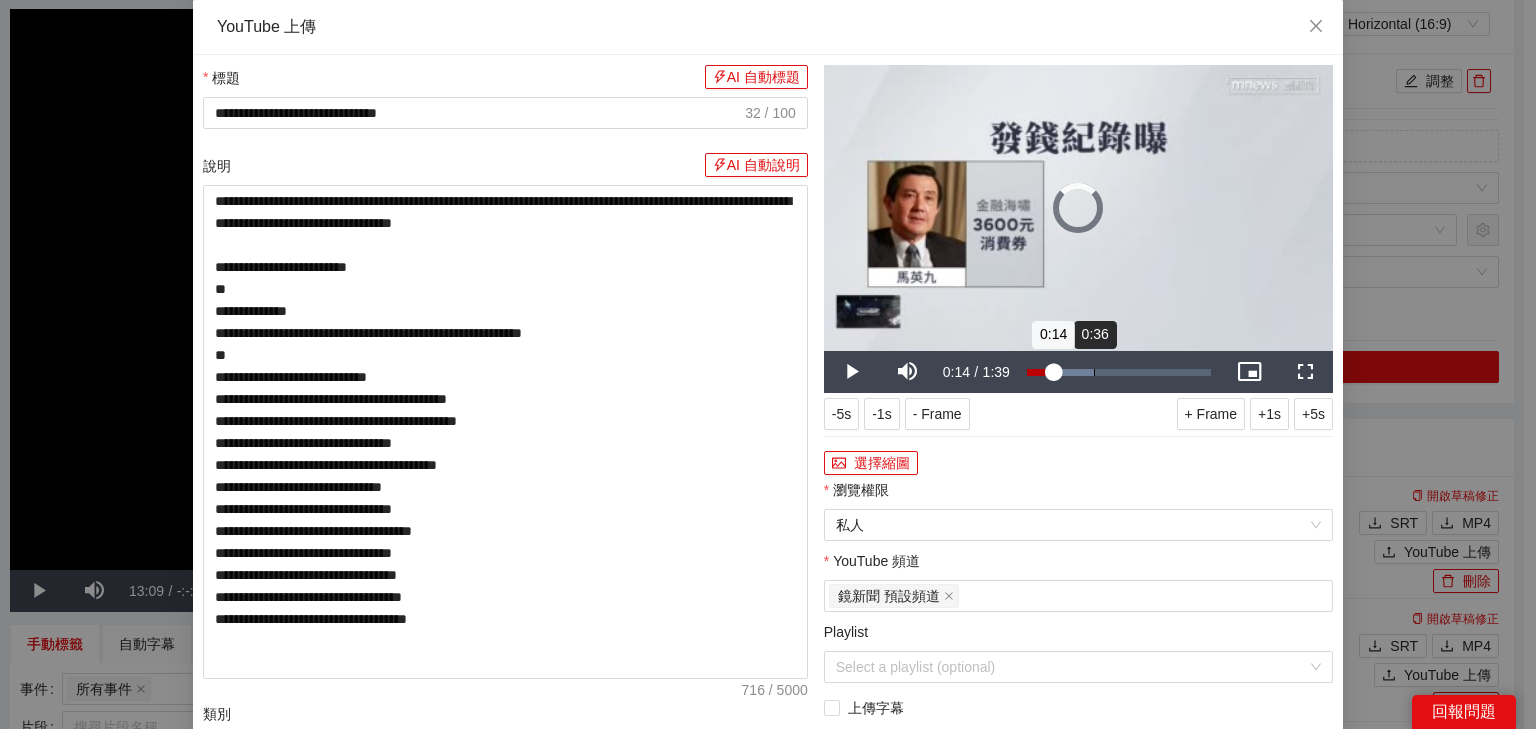 click on "0:36" at bounding box center (1094, 372) 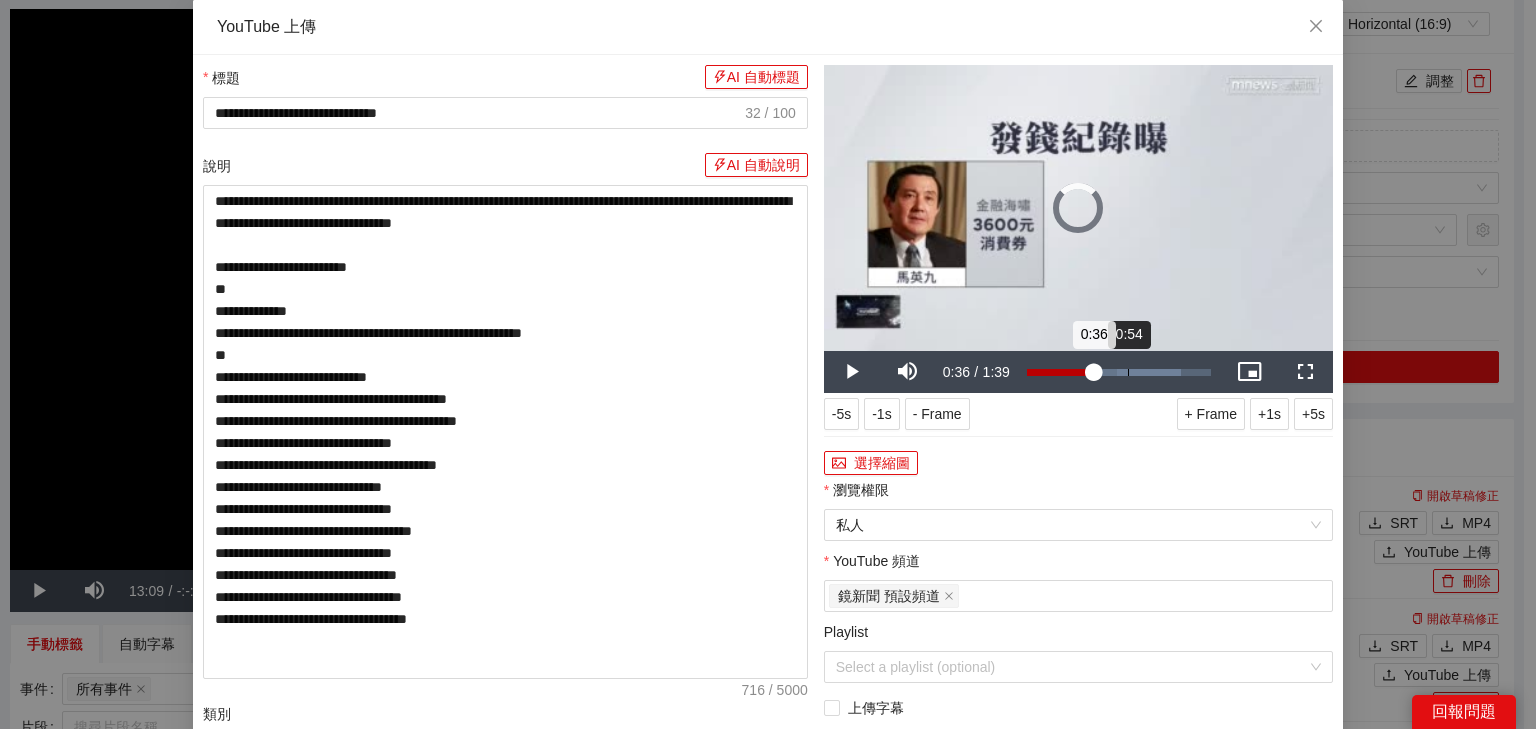 click on "Loaded :  83.71% 0:54 0:36" at bounding box center [1119, 372] 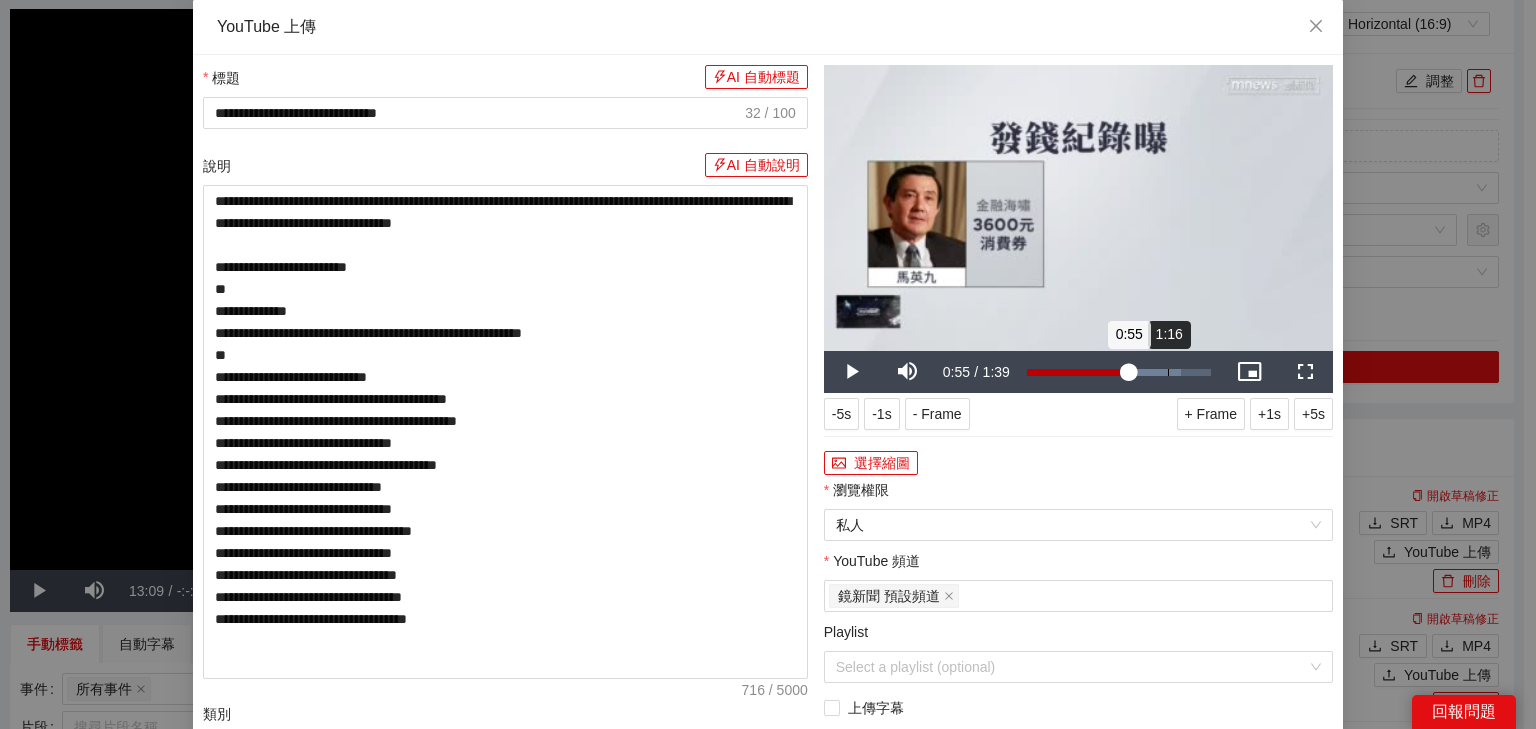 click on "1:16" at bounding box center (1168, 372) 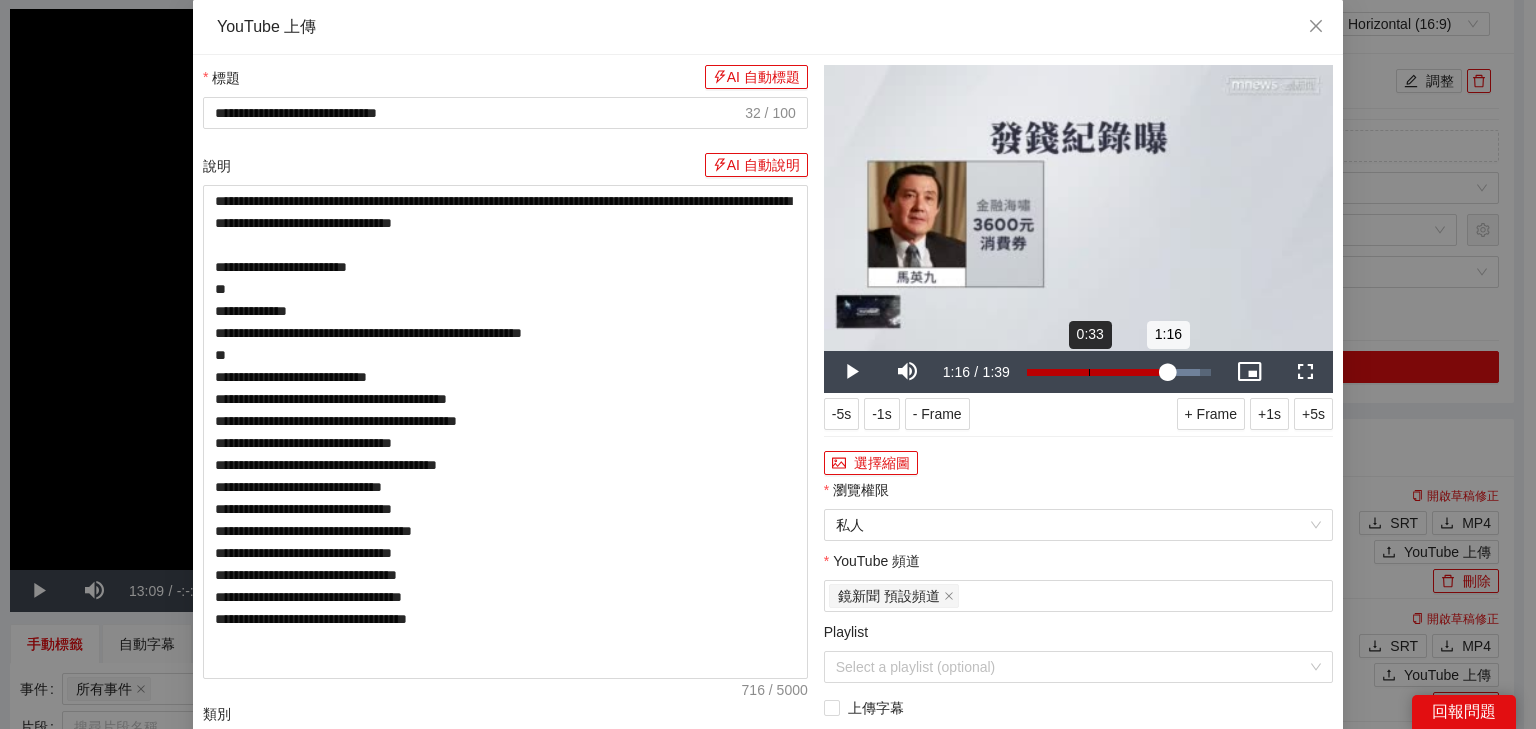 click on "Loaded :  94.19% 0:33 1:16" at bounding box center [1119, 372] 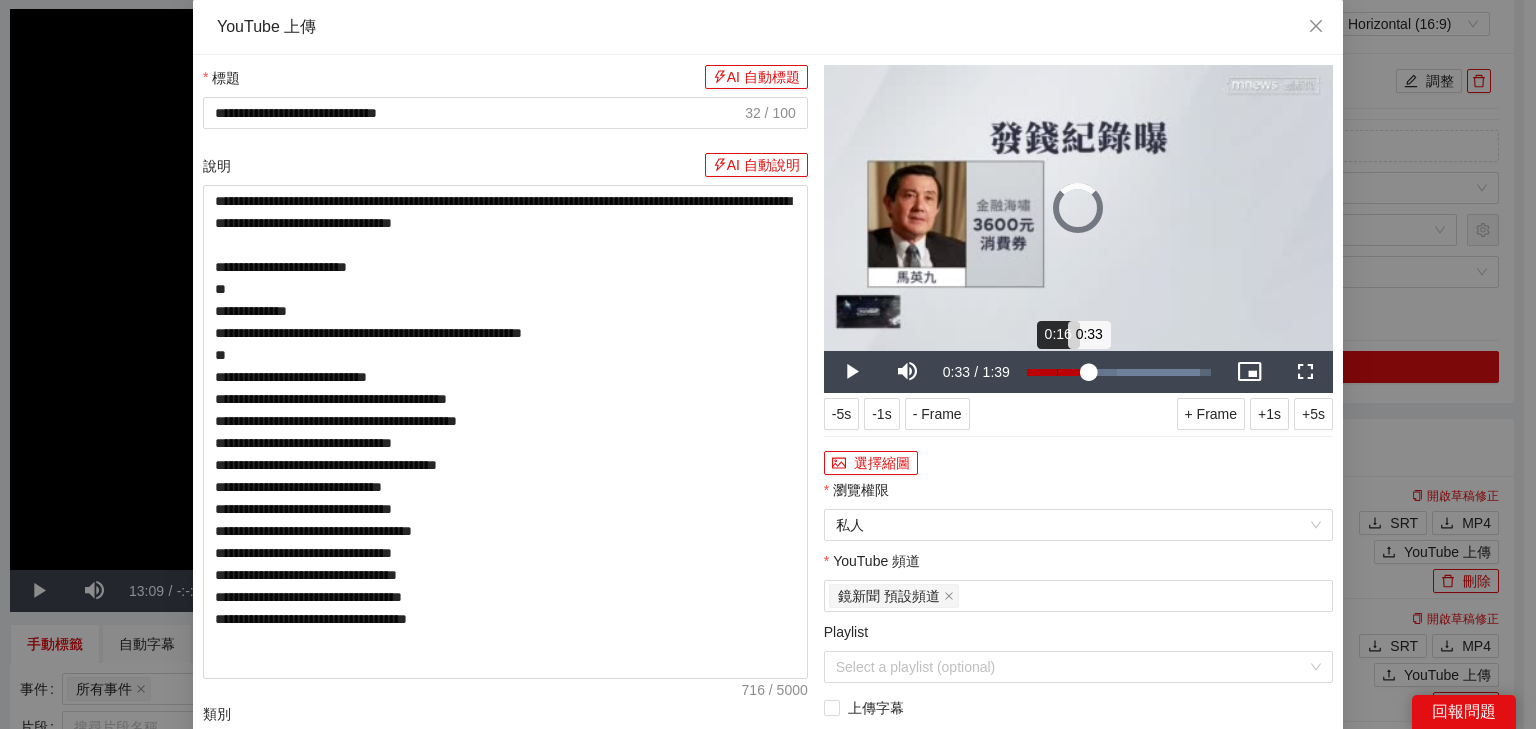 click on "Loaded :  94.19% 0:16 0:33" at bounding box center (1119, 372) 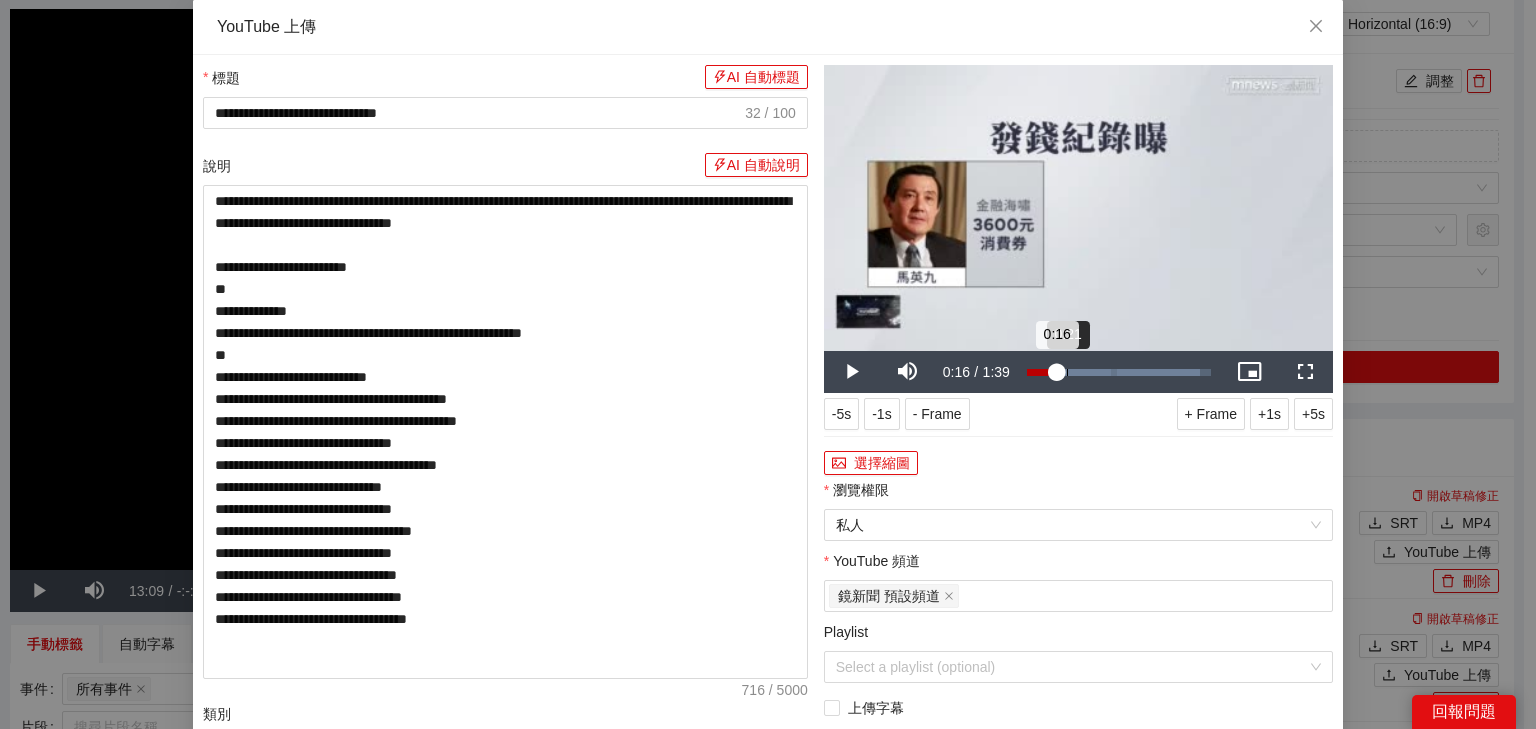 click on "0:16" at bounding box center (1042, 372) 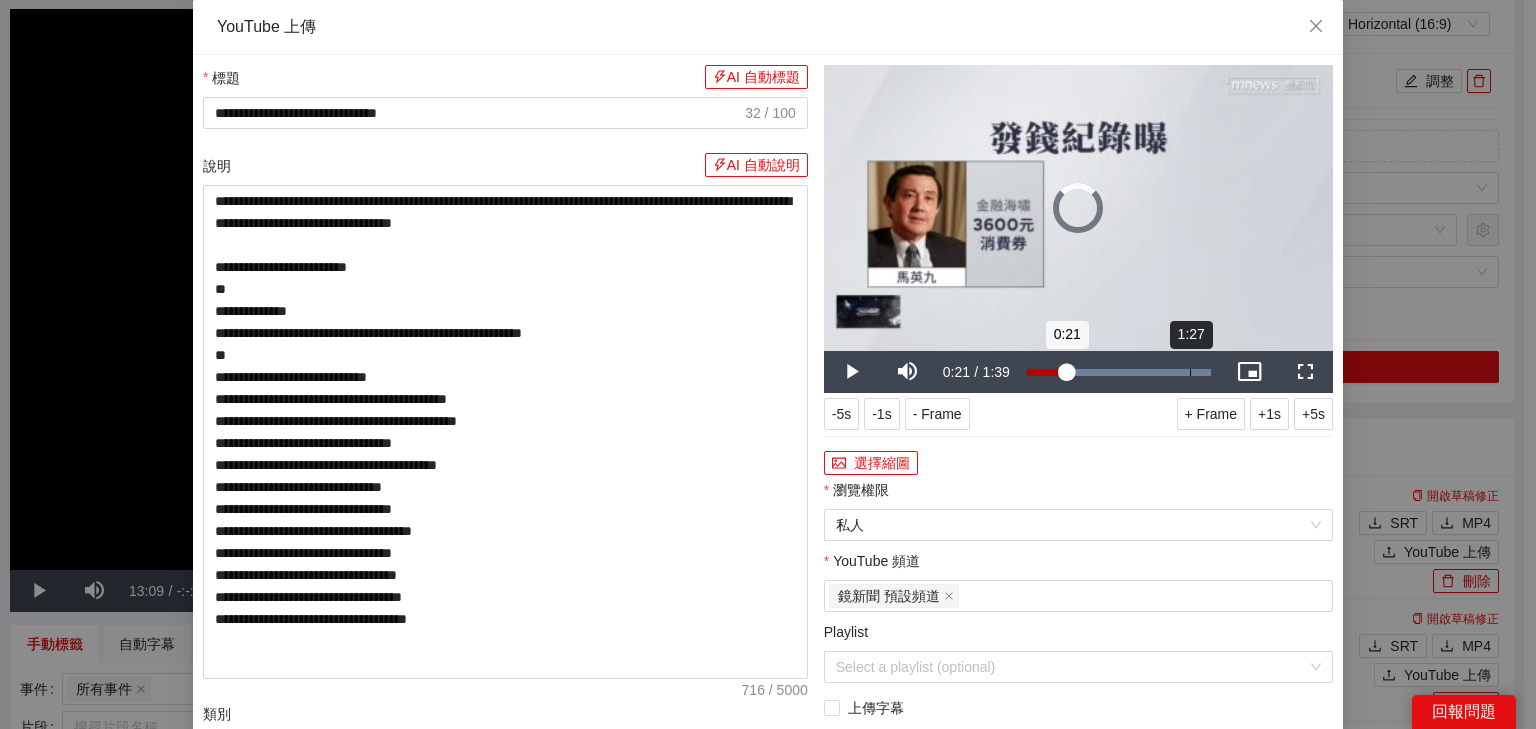 click on "1:27" at bounding box center (1190, 372) 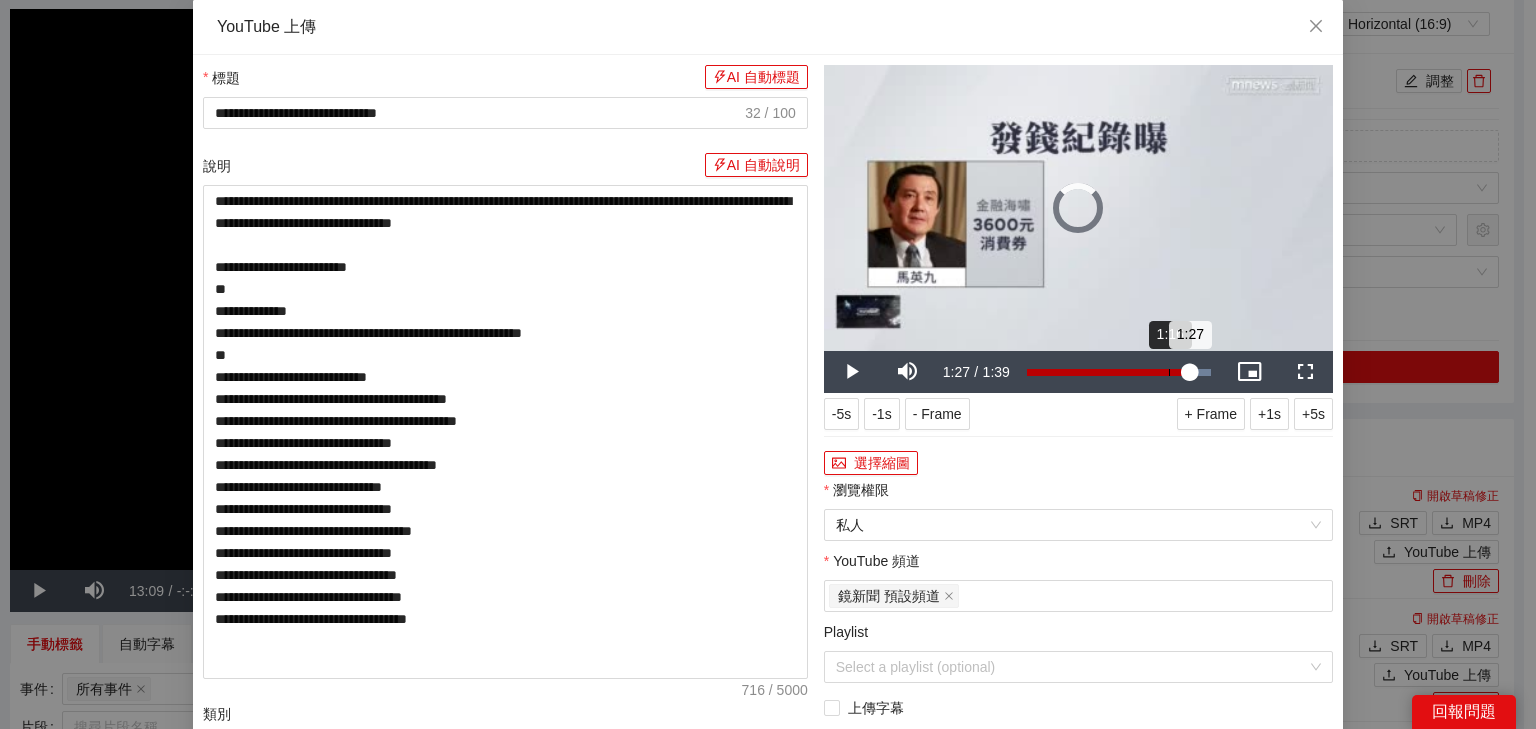 click on "1:16" at bounding box center [1169, 372] 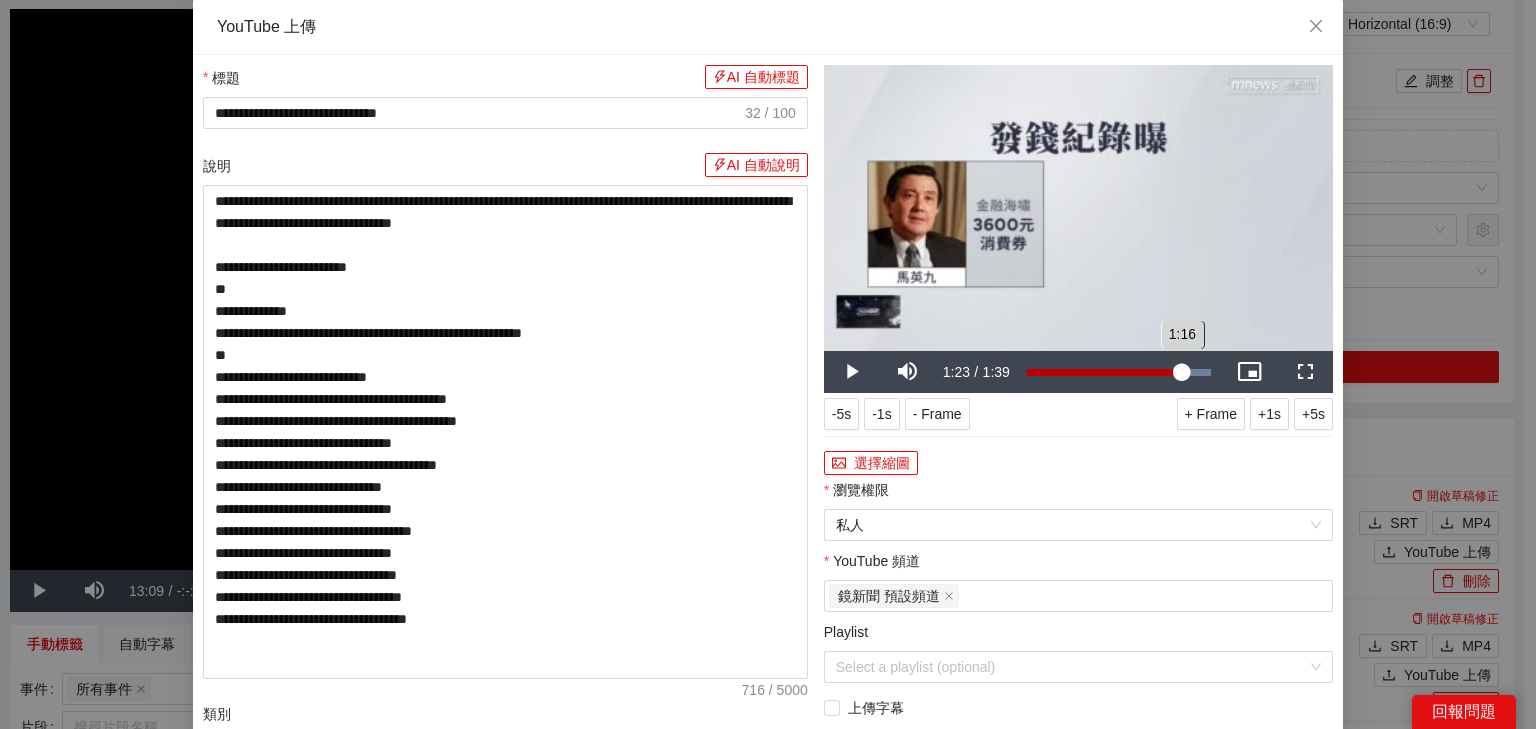 click on "Loaded :  100.00% 1:23 1:16" at bounding box center (1119, 372) 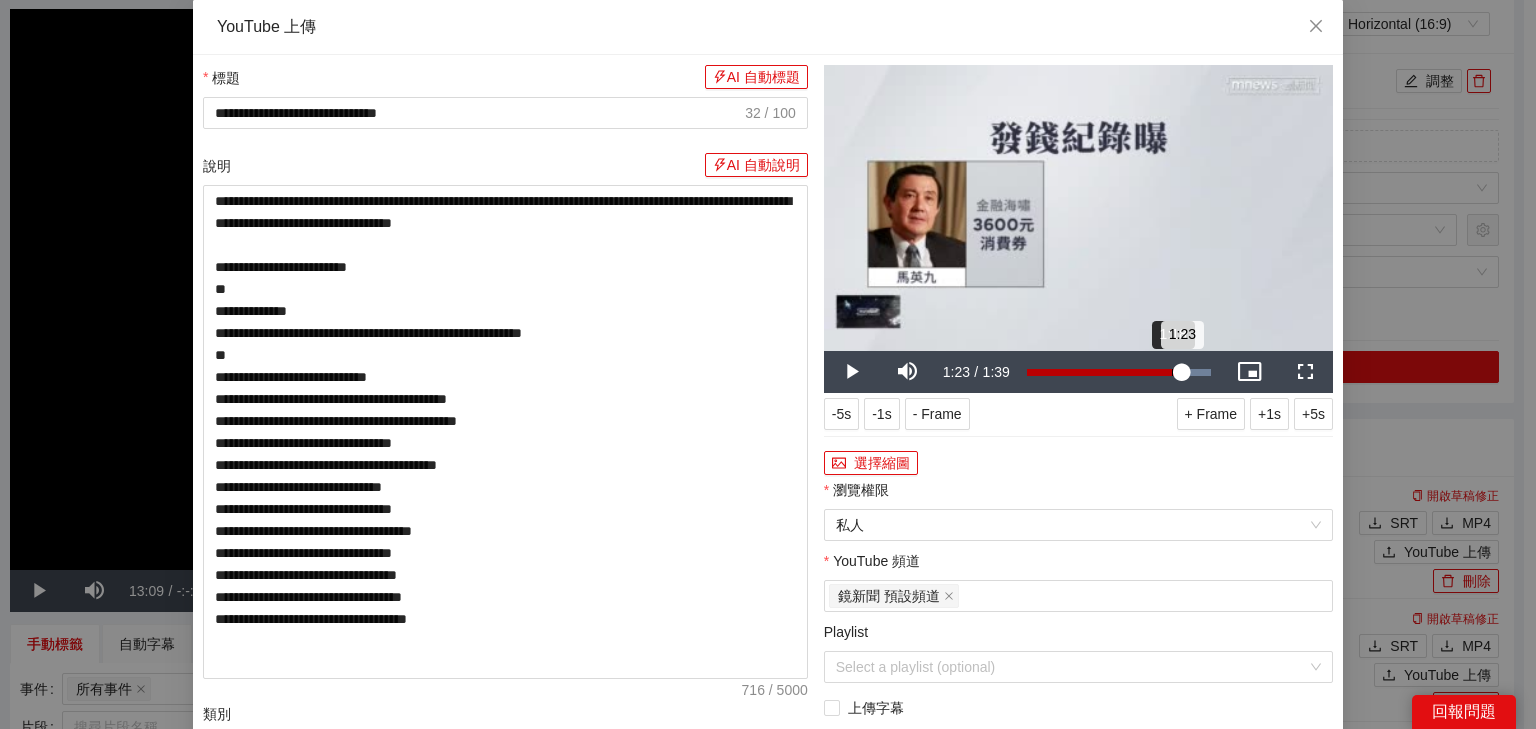 click on "1:23" at bounding box center [1104, 372] 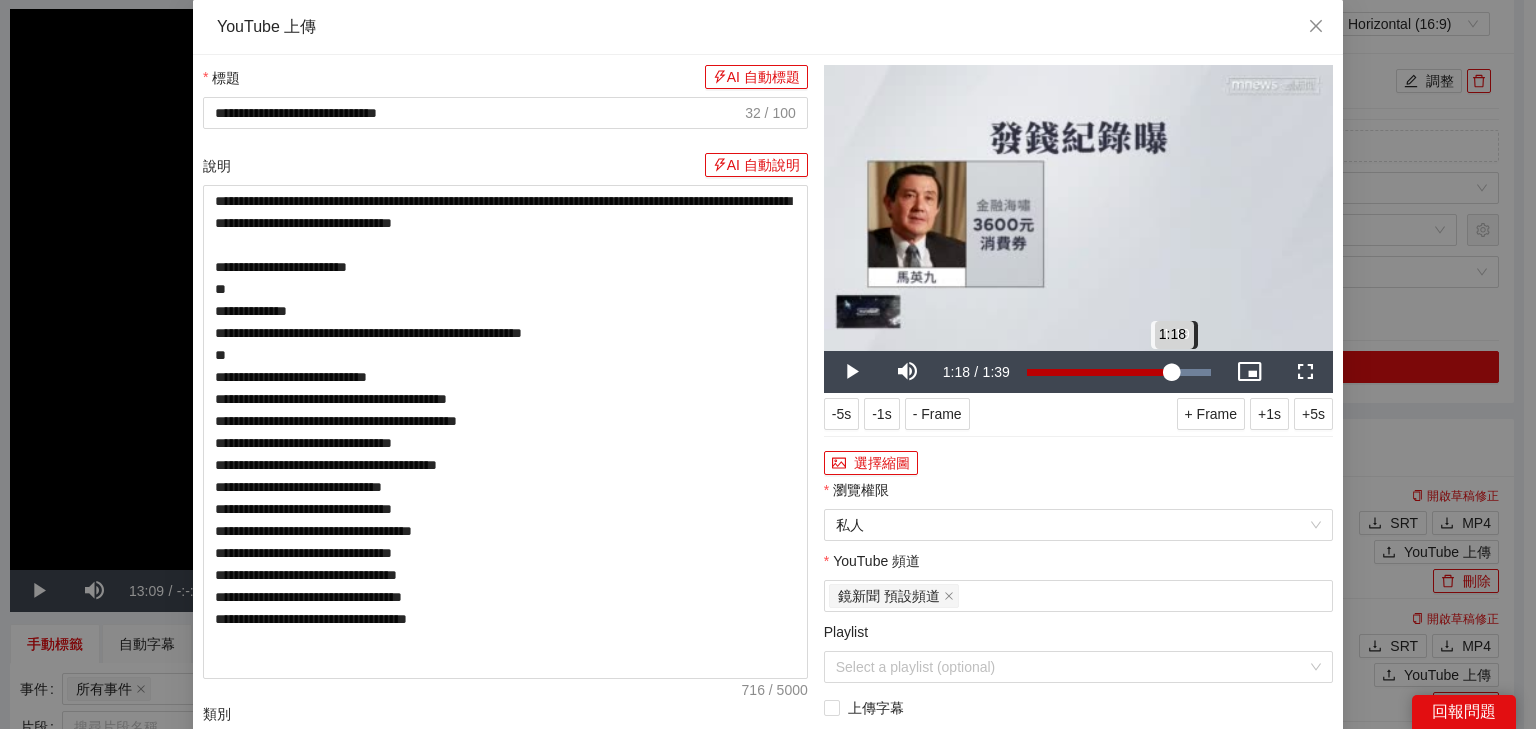click on "1:18" at bounding box center [1099, 372] 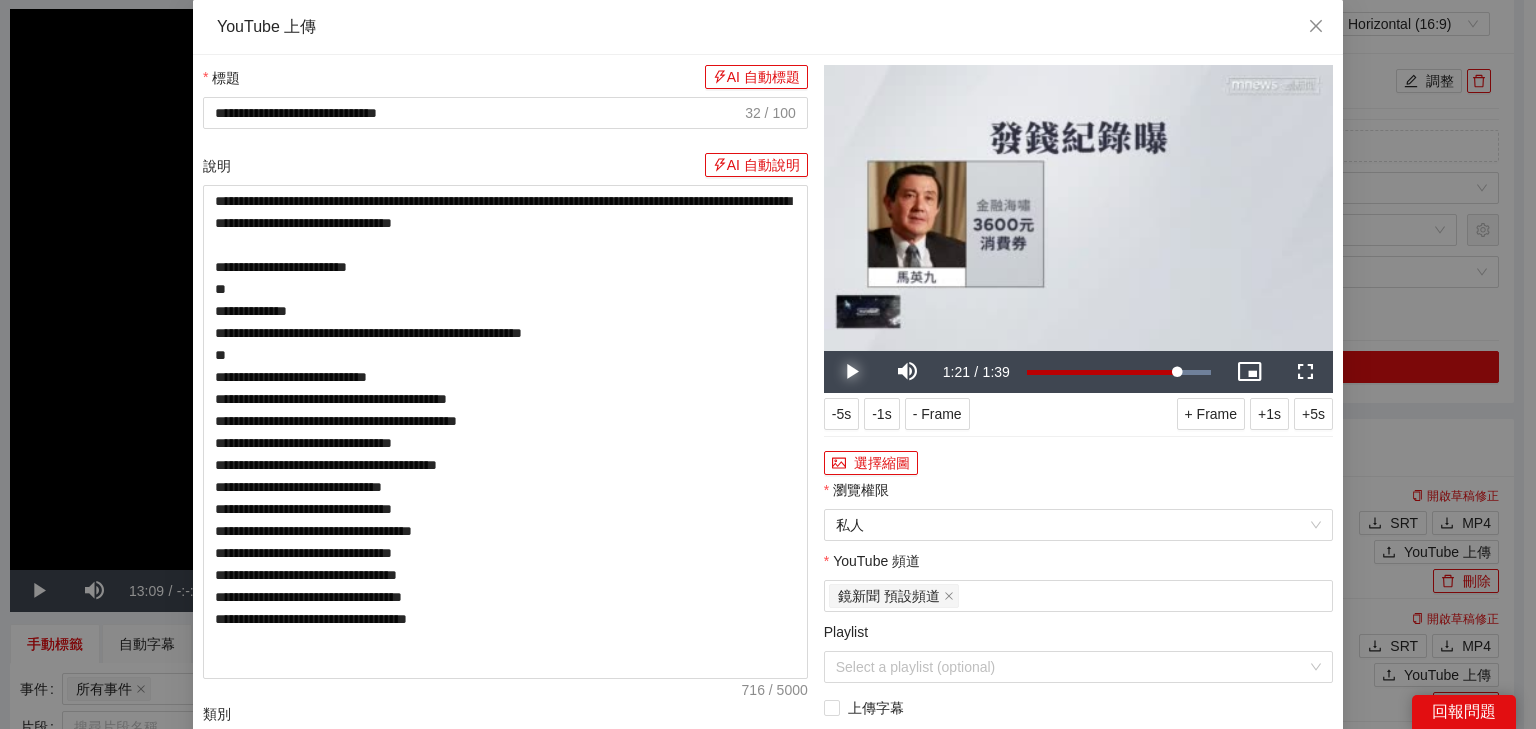 click at bounding box center (852, 372) 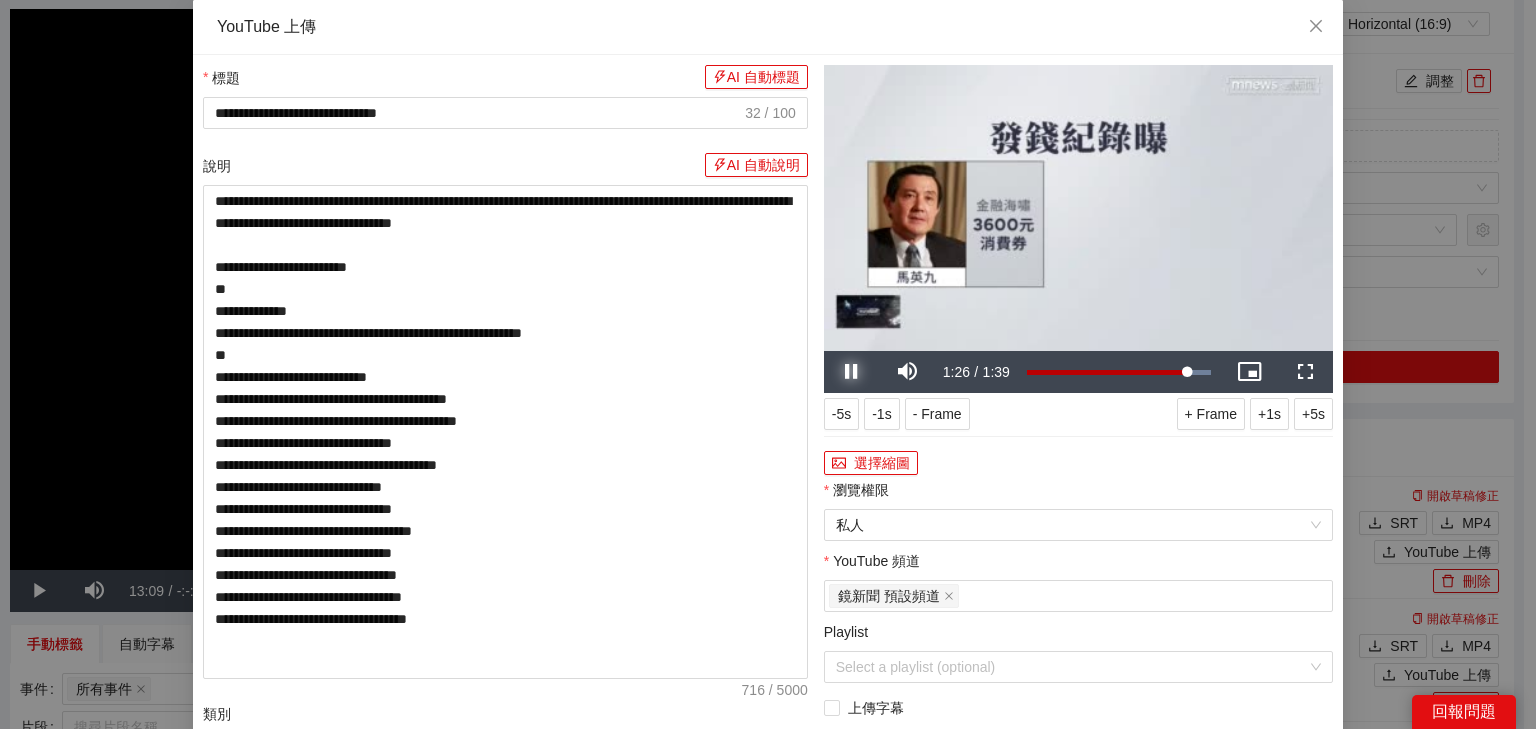 click at bounding box center (852, 372) 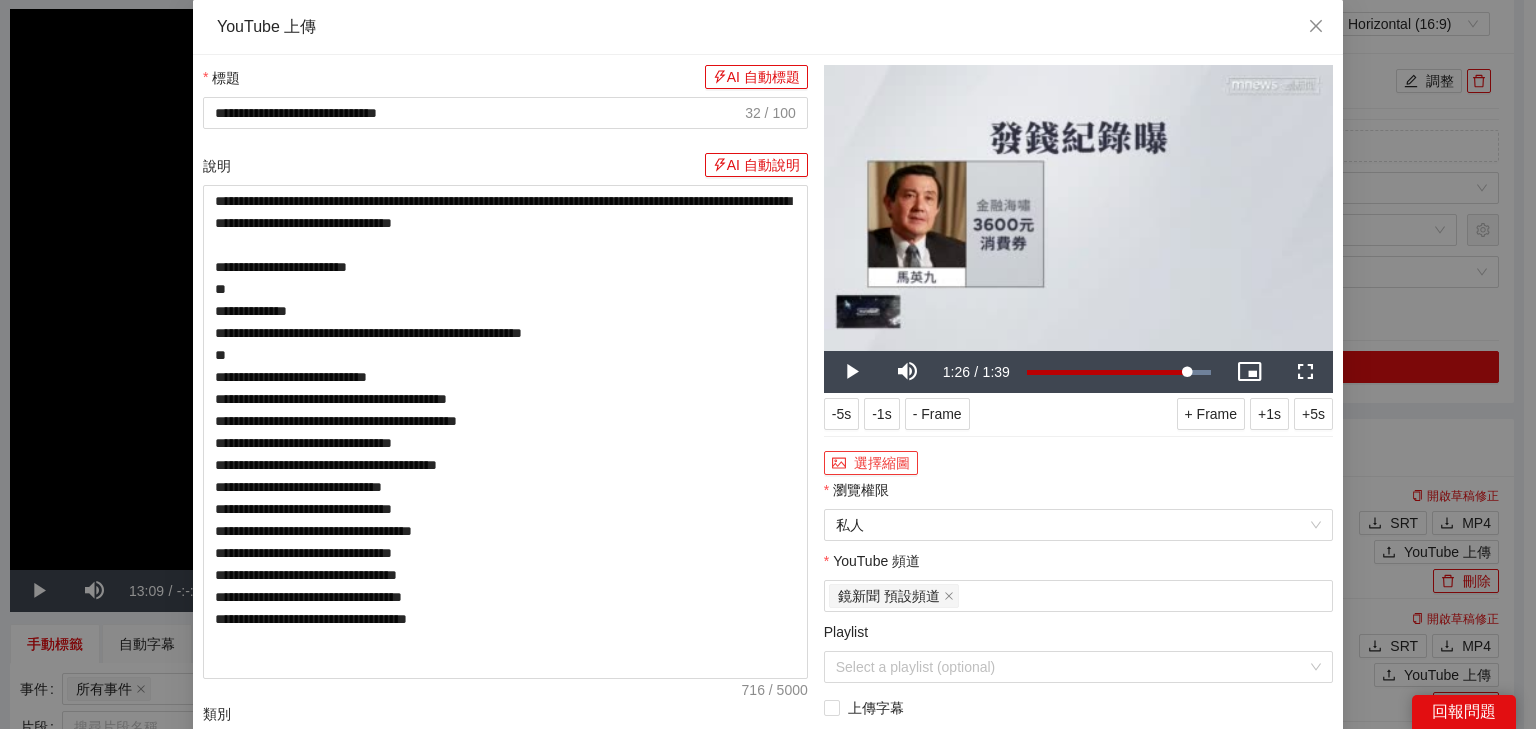 click on "選擇縮圖" at bounding box center [871, 463] 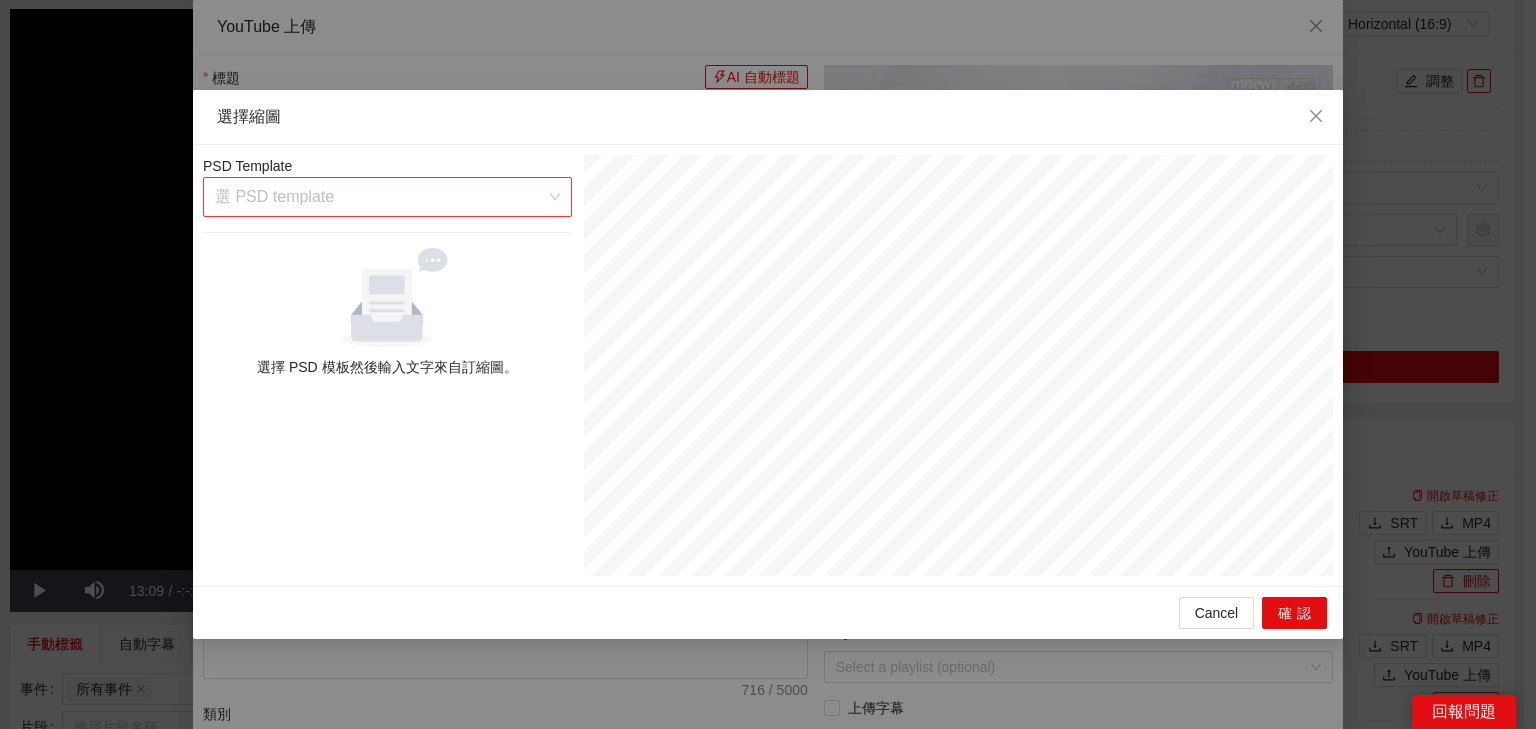 click at bounding box center (380, 197) 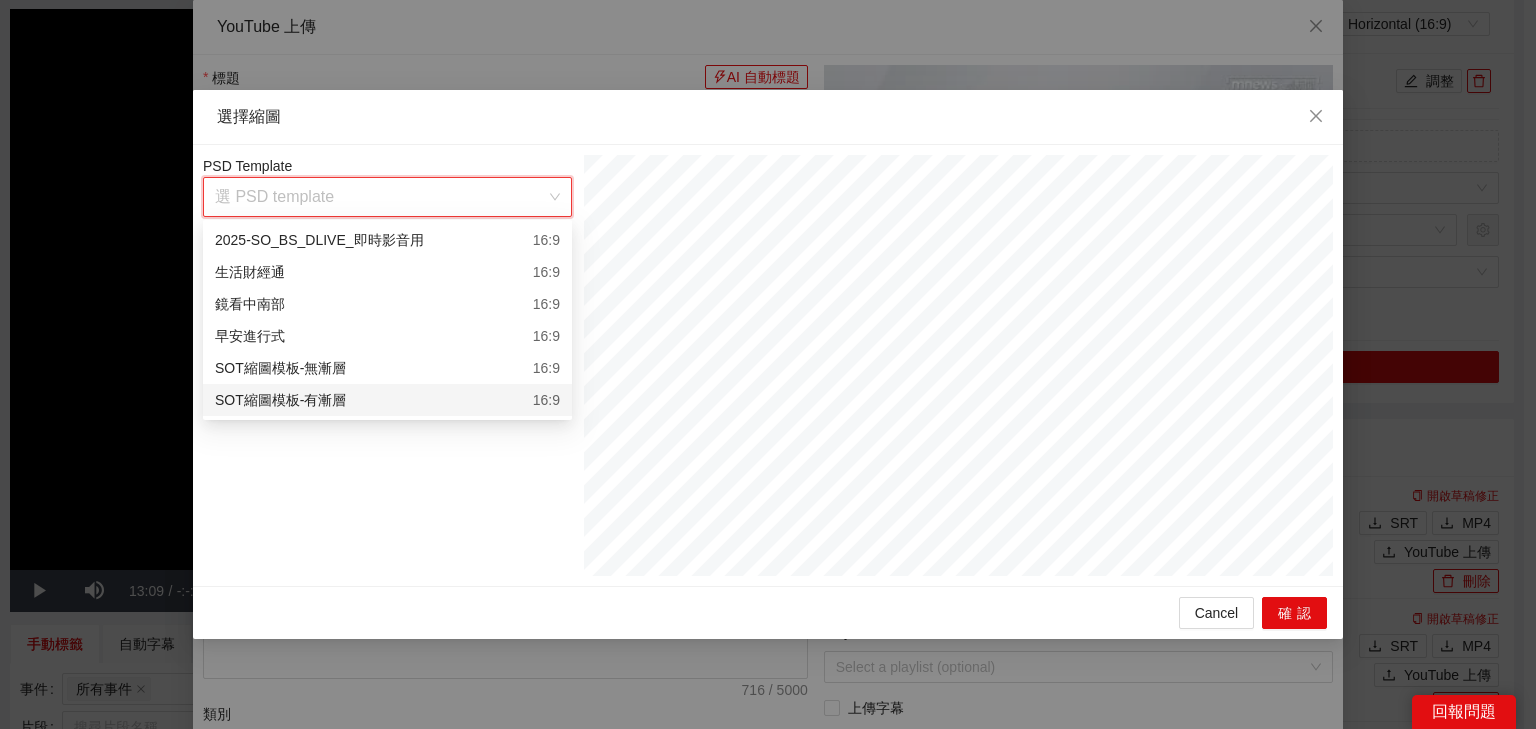 click on "SOT縮圖模板-有漸層 16:9" at bounding box center (387, 400) 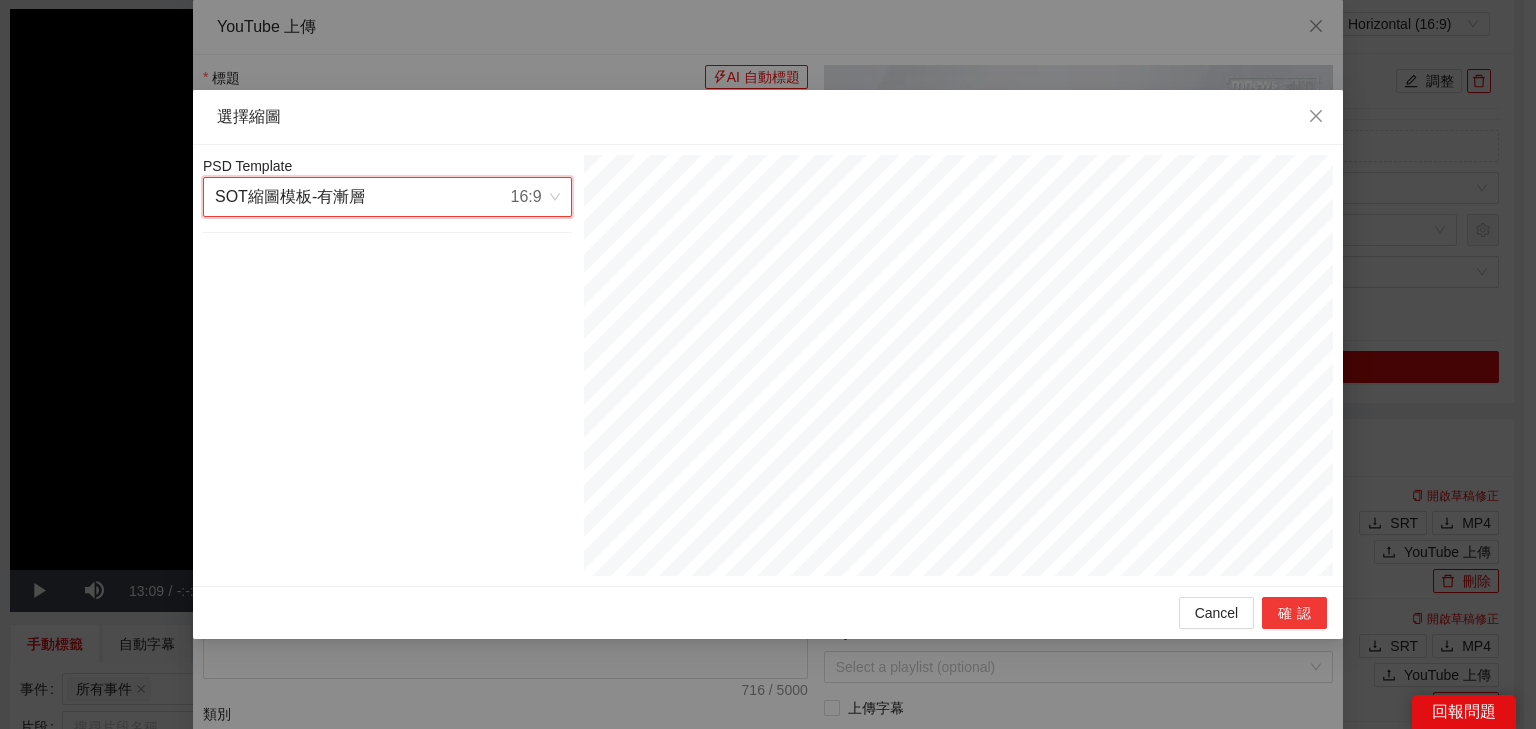 drag, startPoint x: 1304, startPoint y: 611, endPoint x: 1290, endPoint y: 603, distance: 16.124516 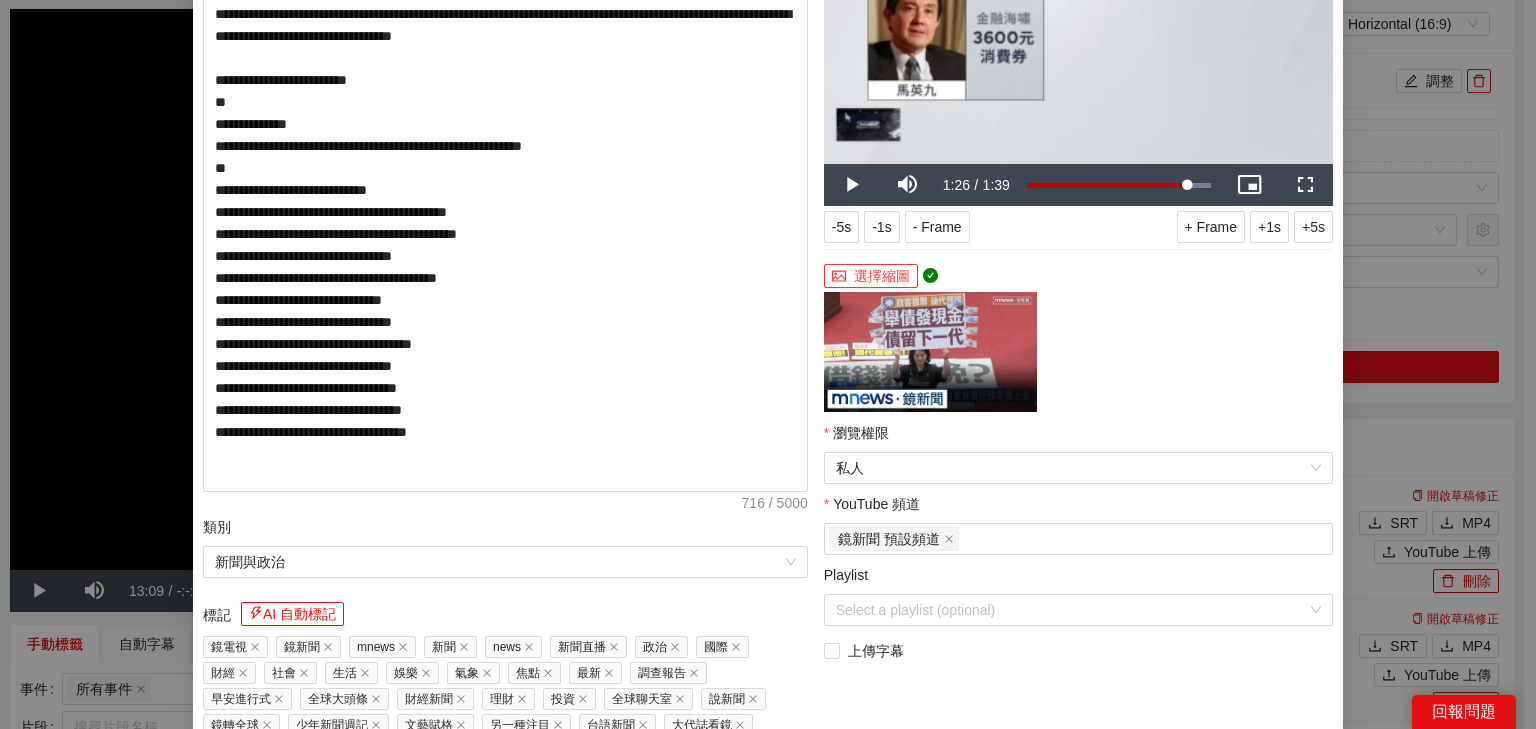 scroll, scrollTop: 408, scrollLeft: 0, axis: vertical 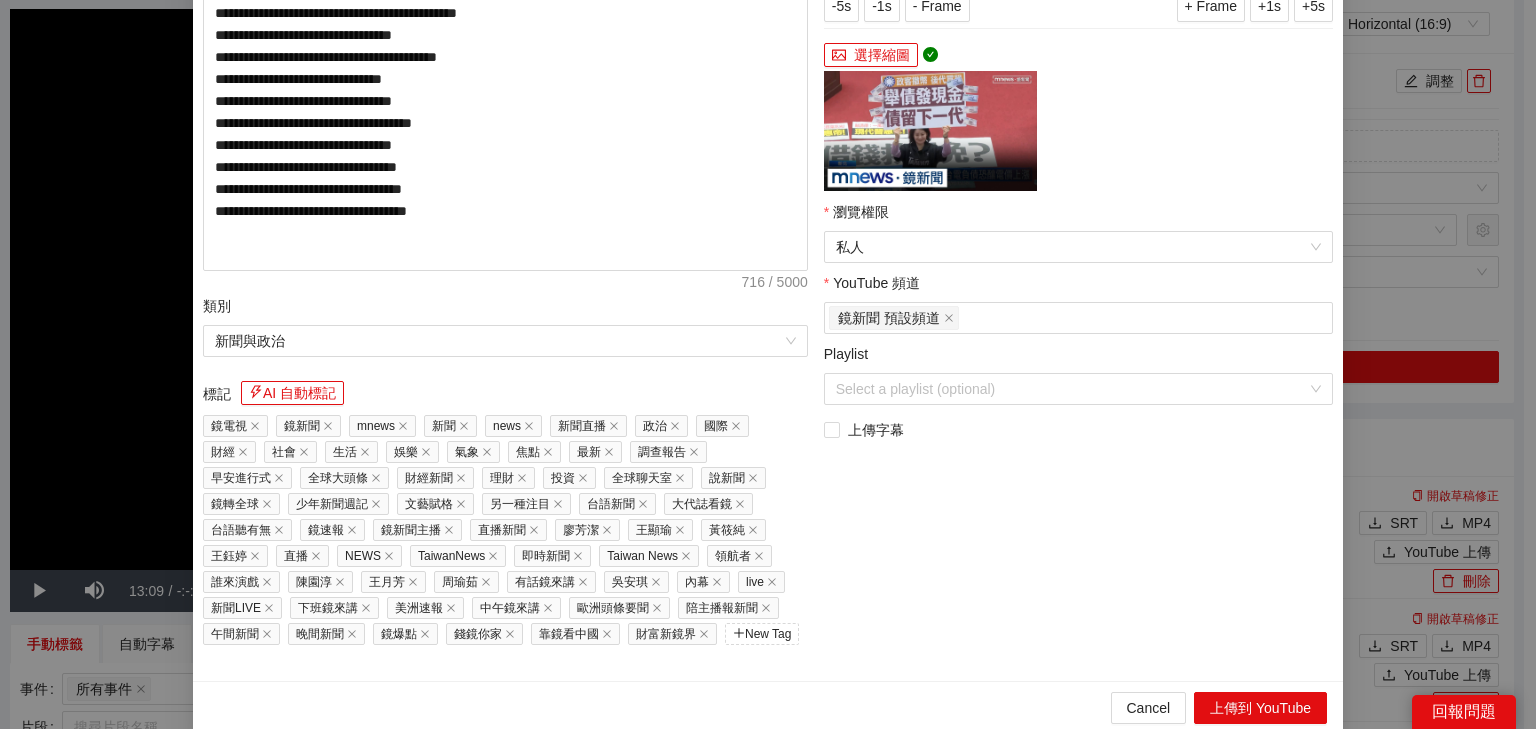click on "標記 AI 自動標記" at bounding box center (505, 397) 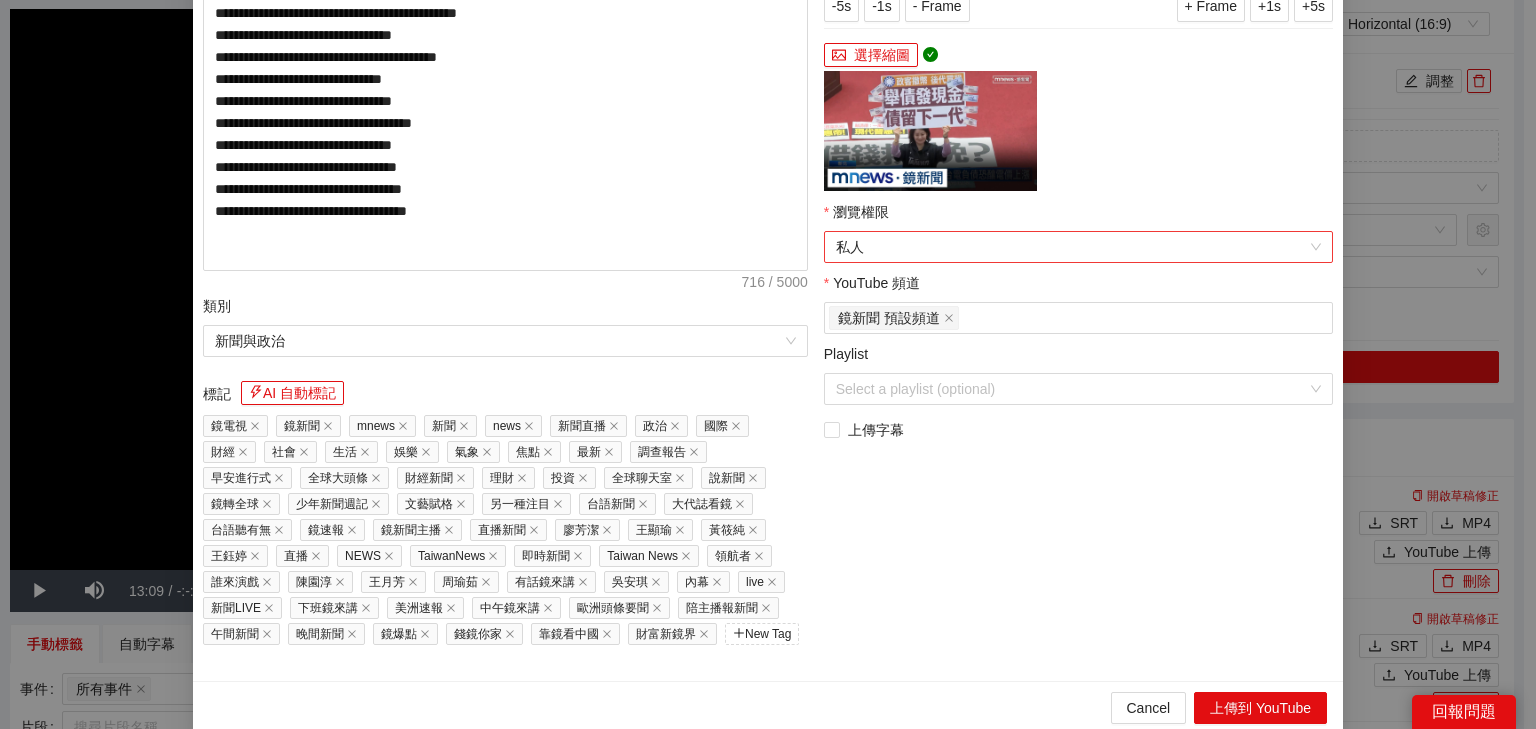 click on "私人" at bounding box center (1078, 247) 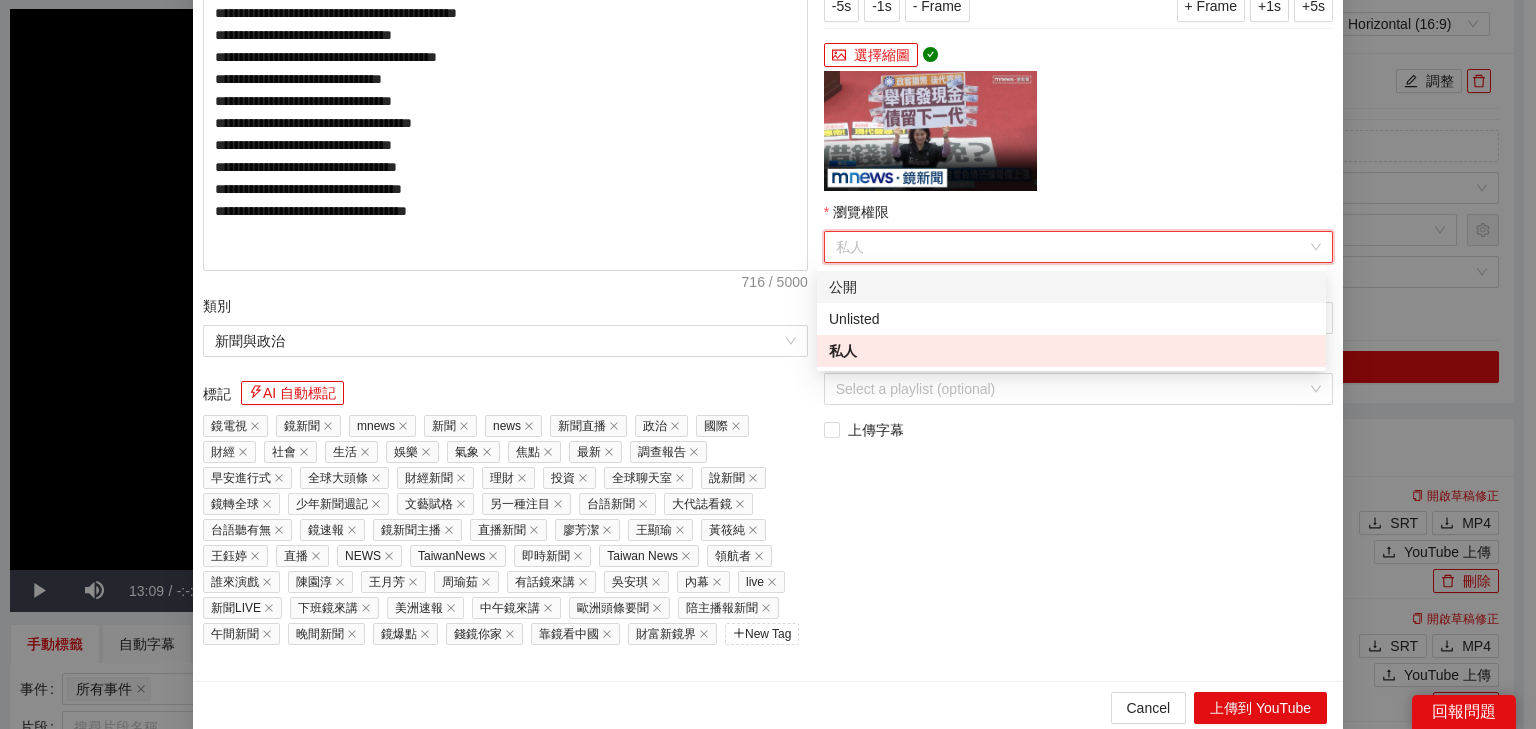 click on "公開" at bounding box center [1071, 287] 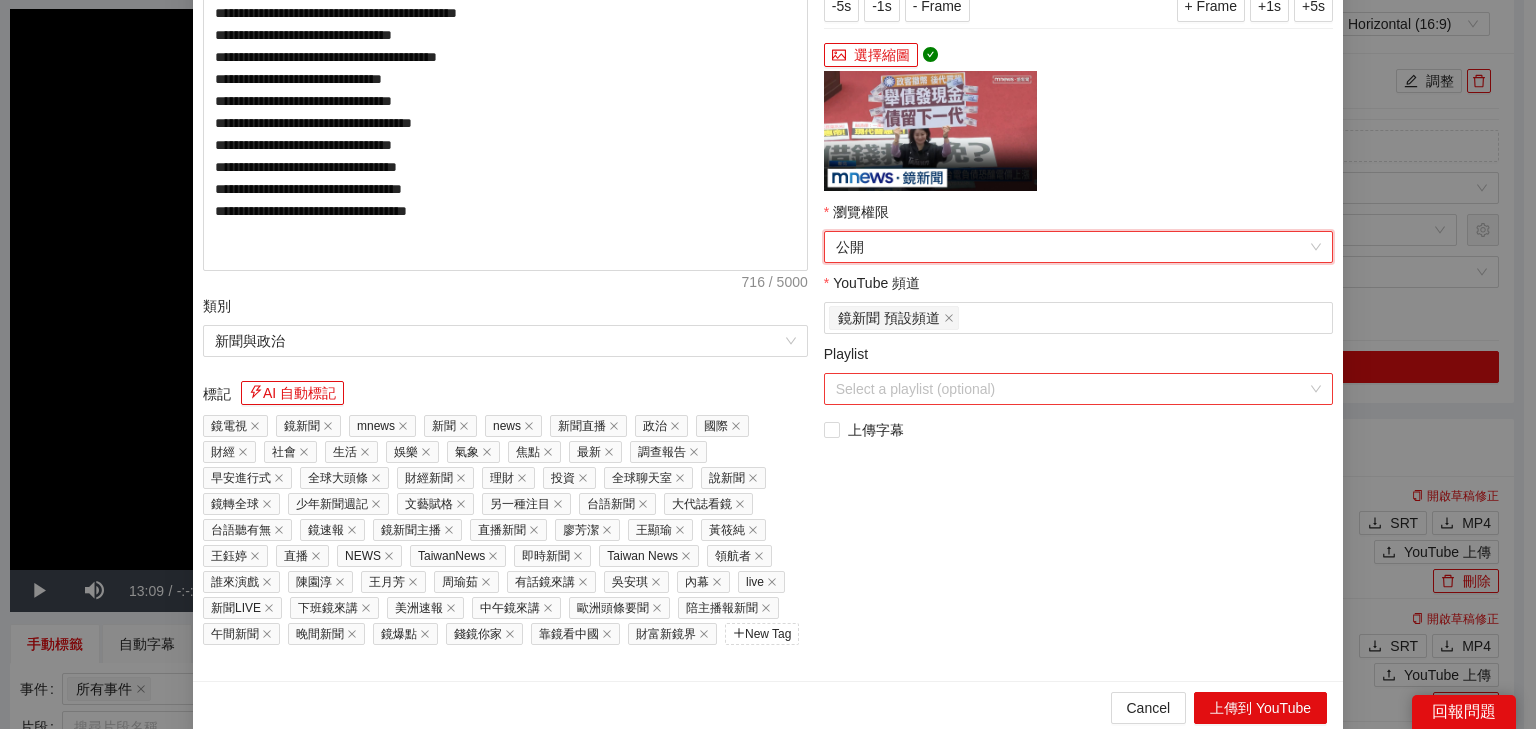 click on "Playlist" at bounding box center [1071, 389] 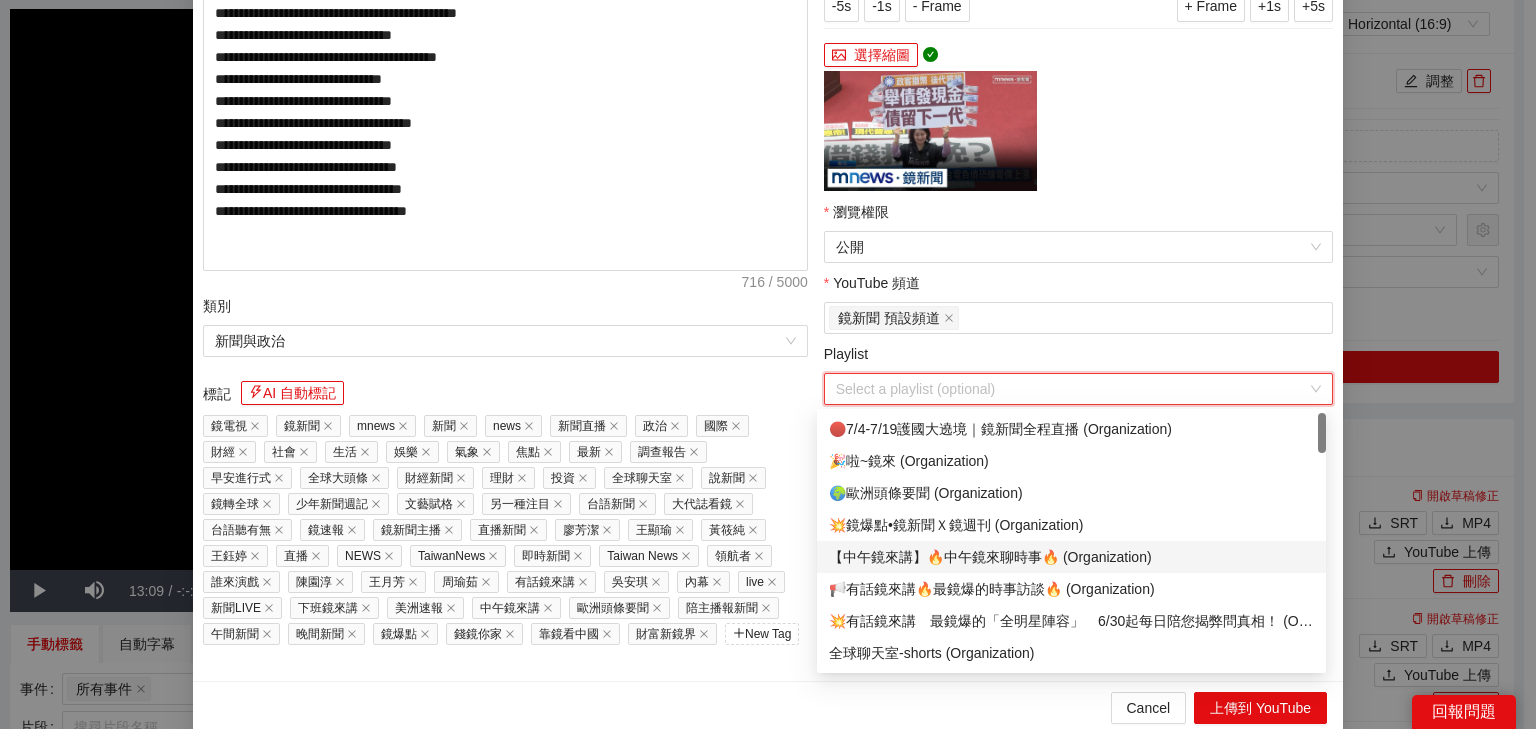 scroll, scrollTop: 160, scrollLeft: 0, axis: vertical 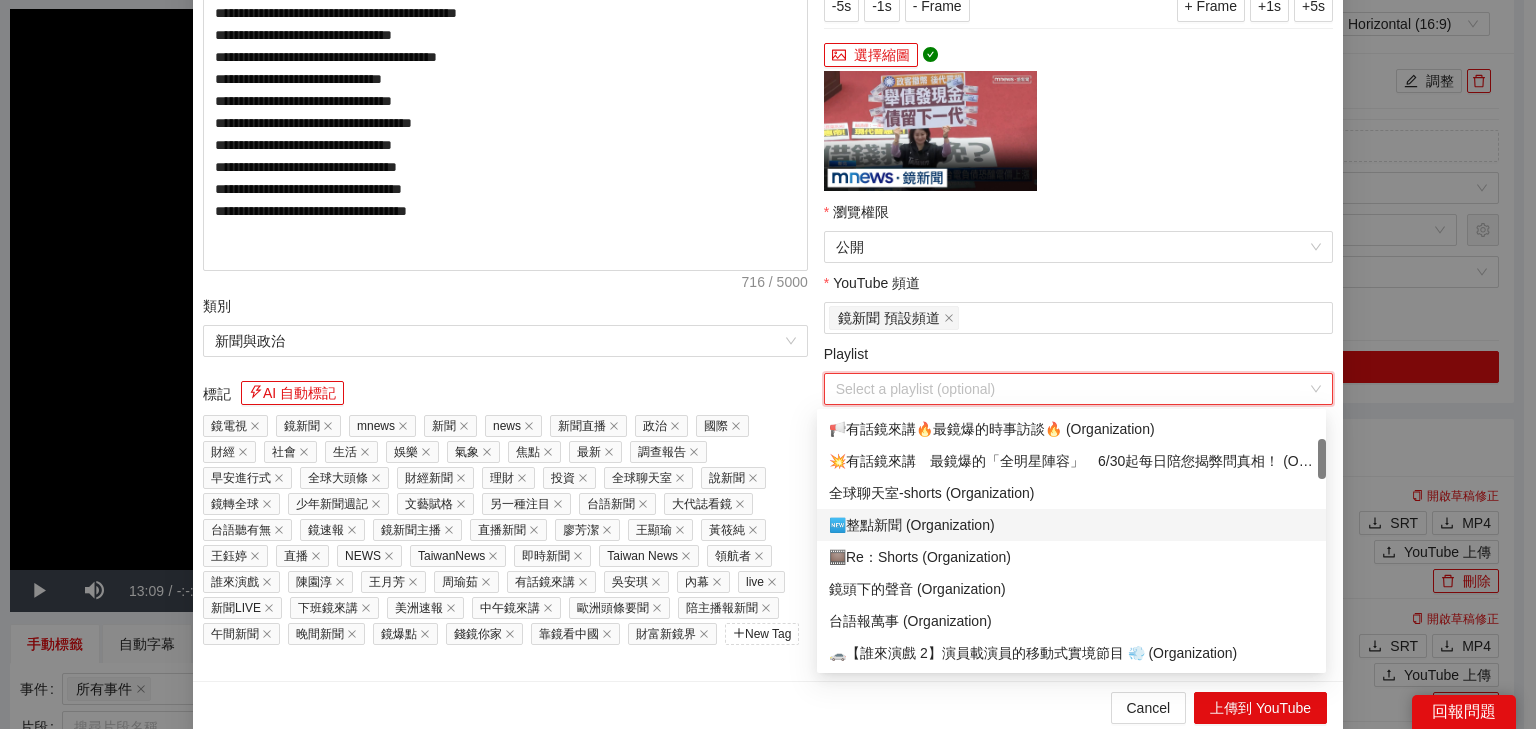 click on "🆕整點新聞 (Organization)" at bounding box center [1071, 525] 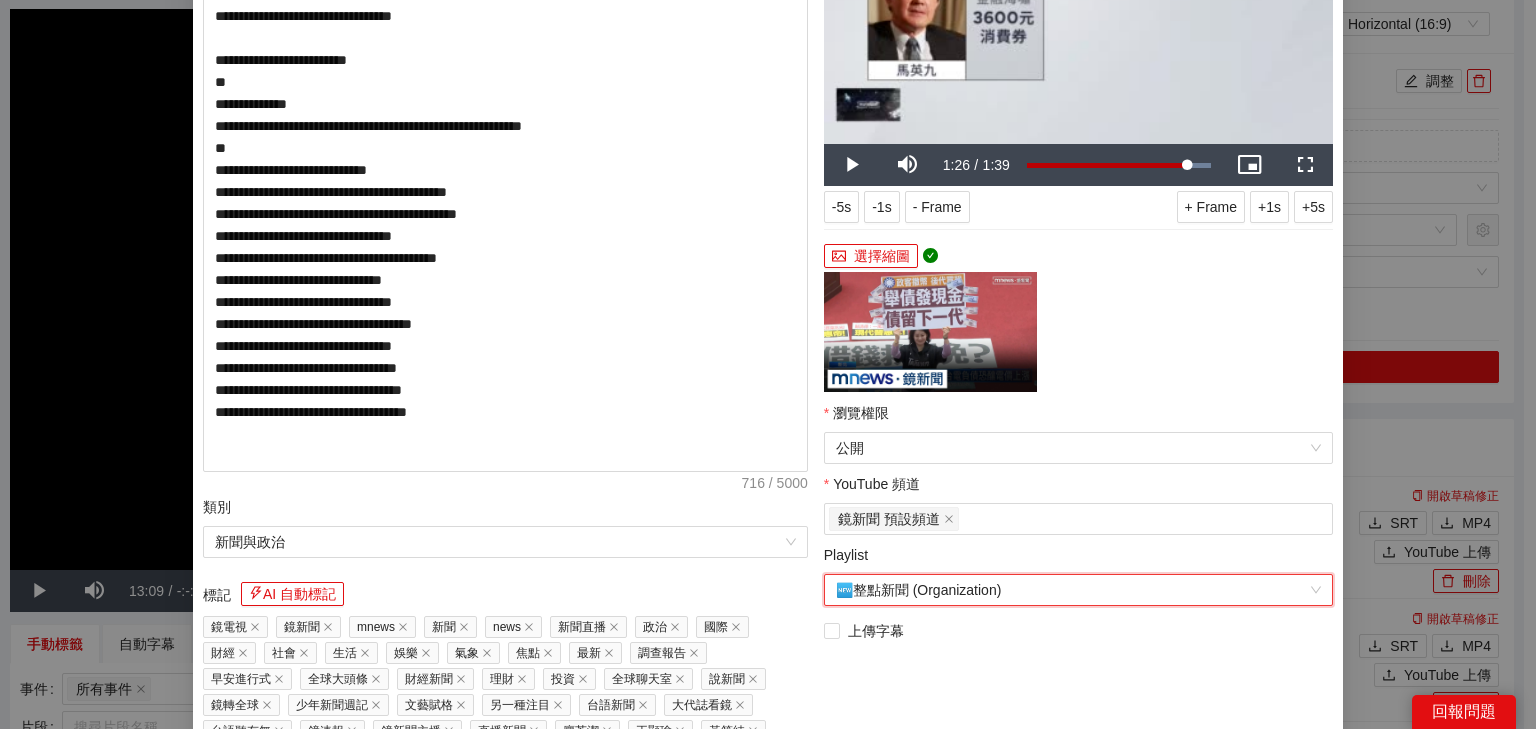 scroll, scrollTop: 408, scrollLeft: 0, axis: vertical 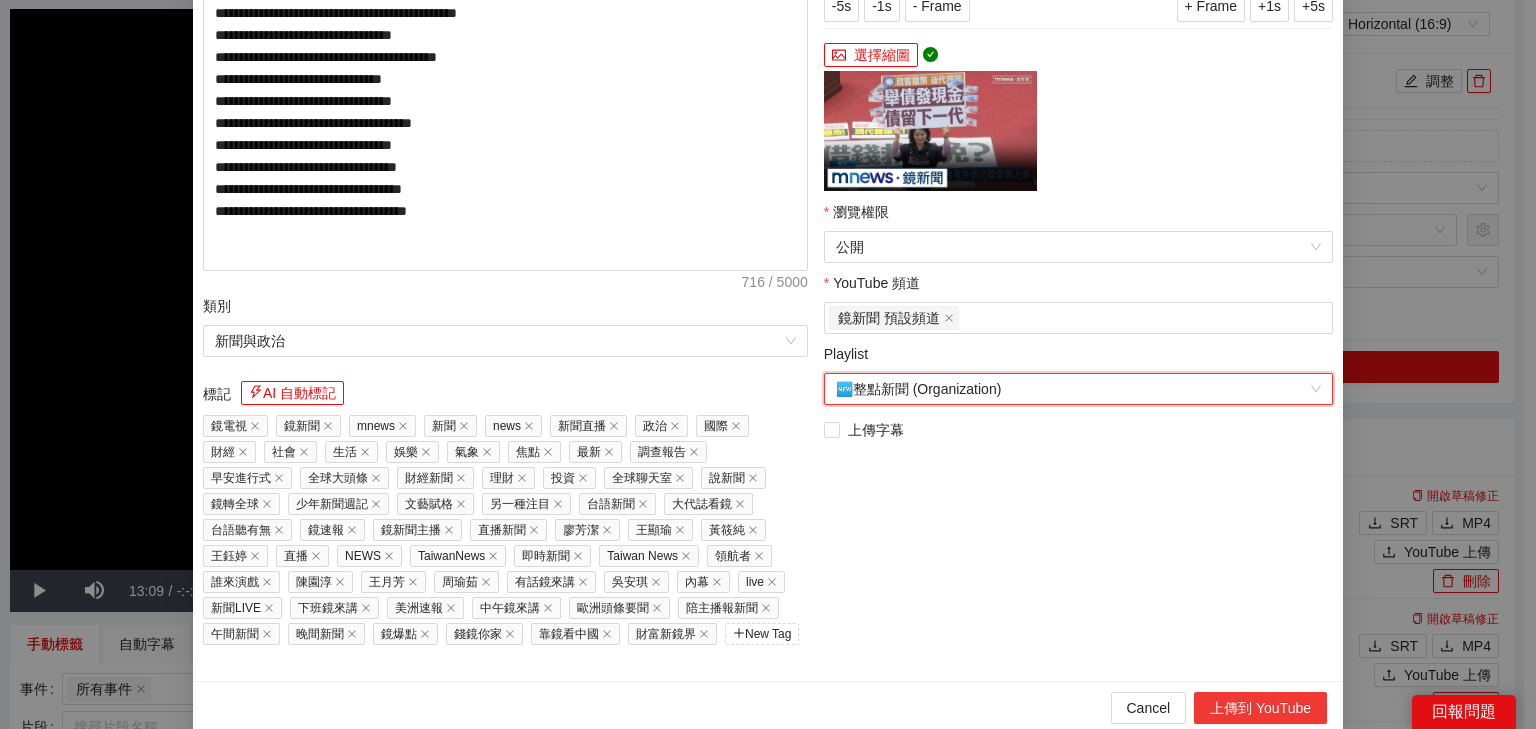 click on "上傳到 YouTube" at bounding box center (1260, 708) 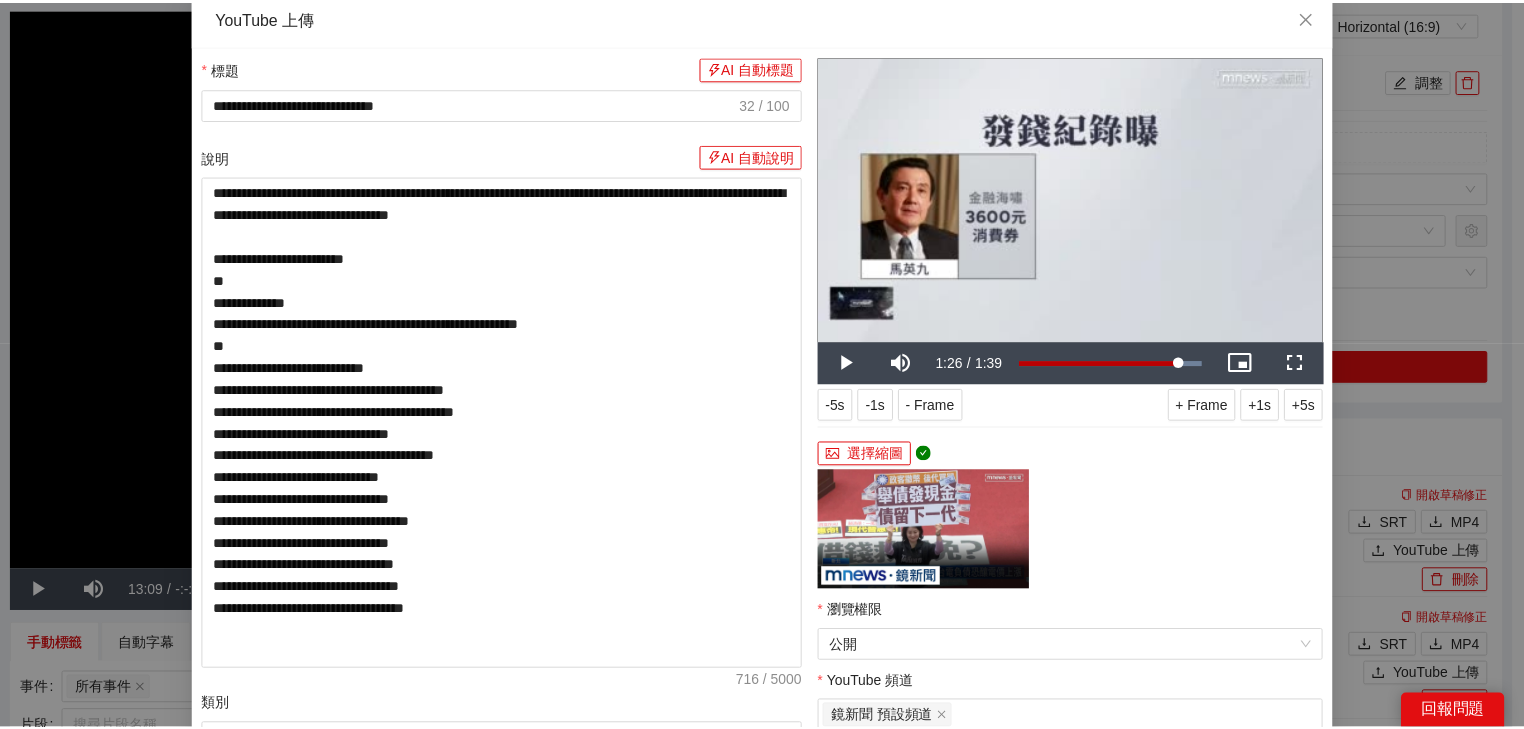 scroll, scrollTop: 8, scrollLeft: 0, axis: vertical 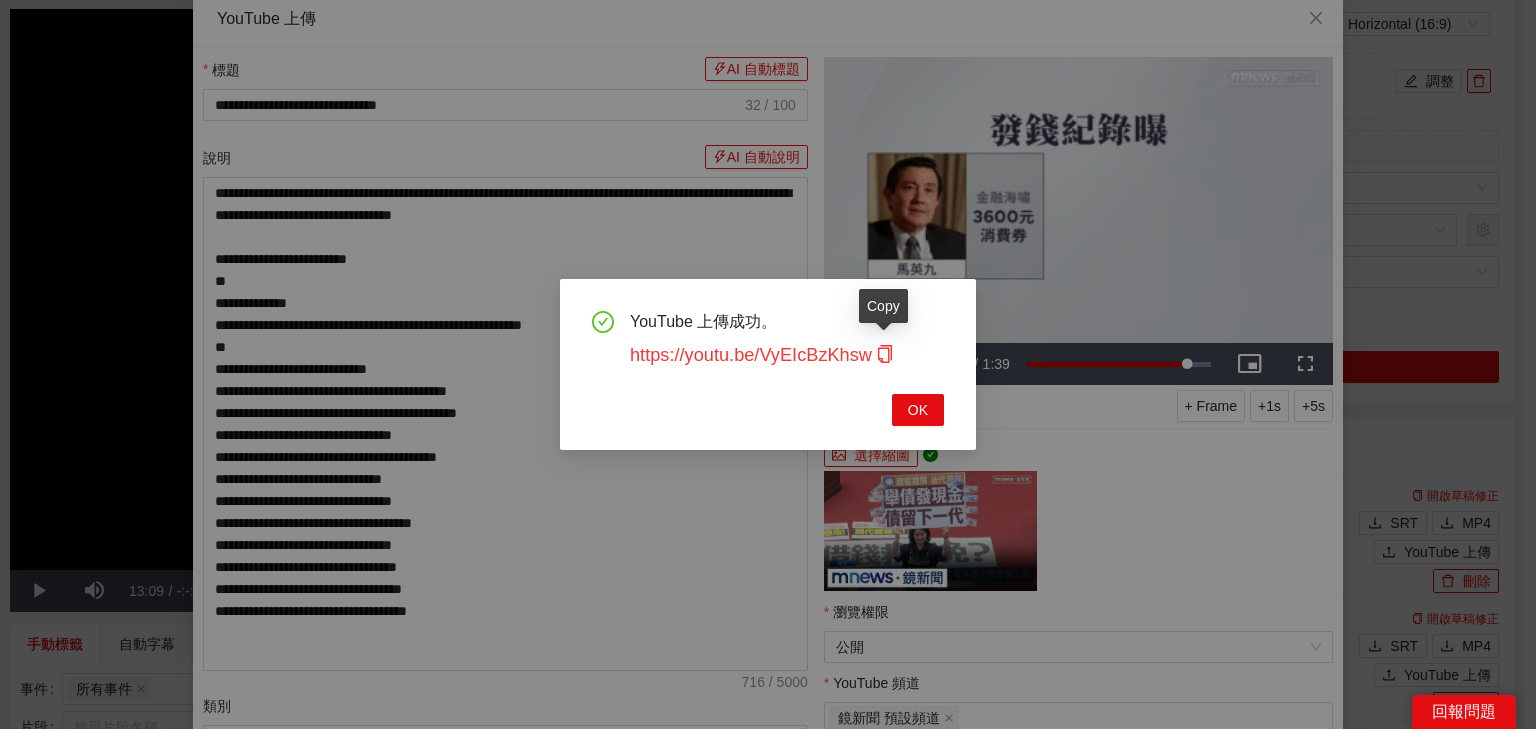 click 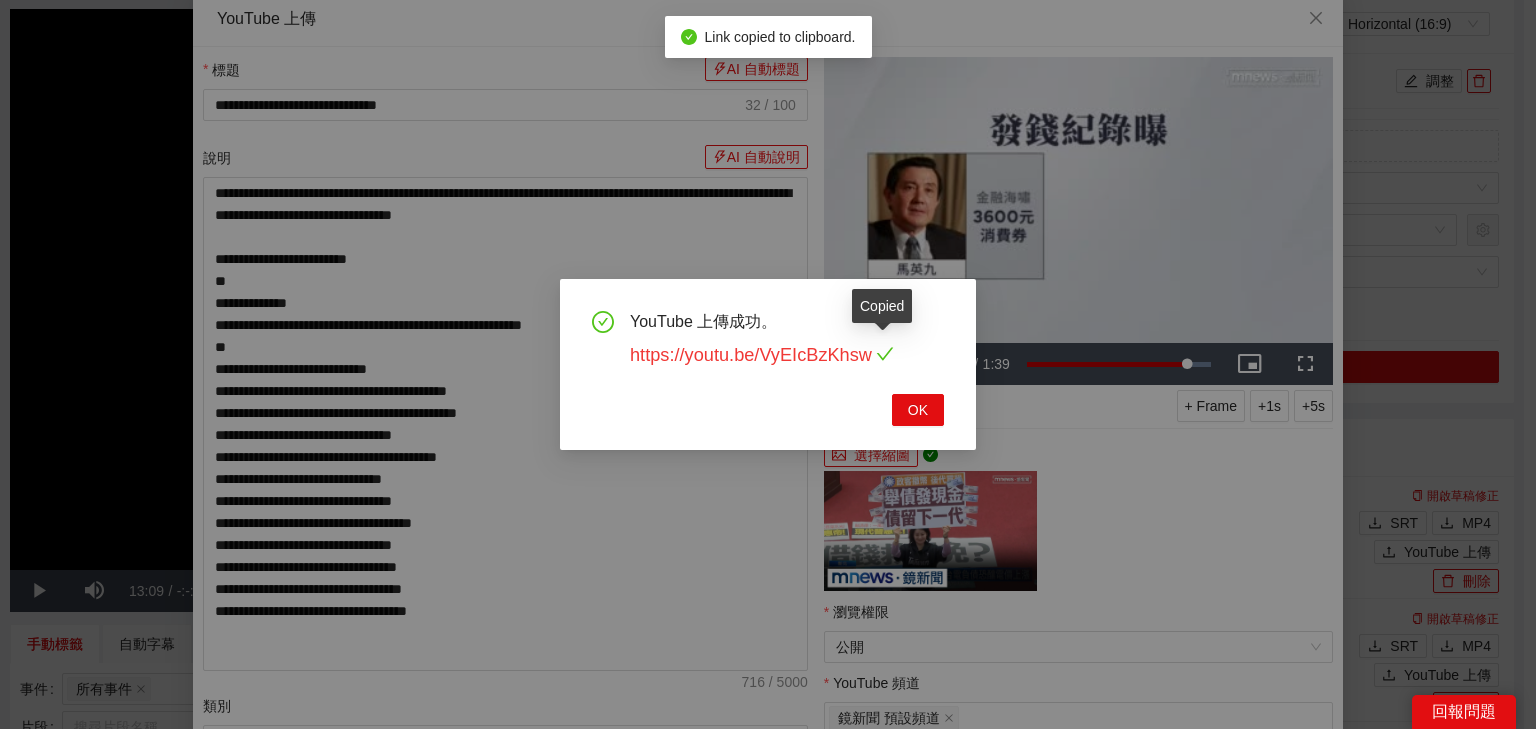 click on "https://youtu.be/VyEIcBzKhsw" at bounding box center [762, 355] 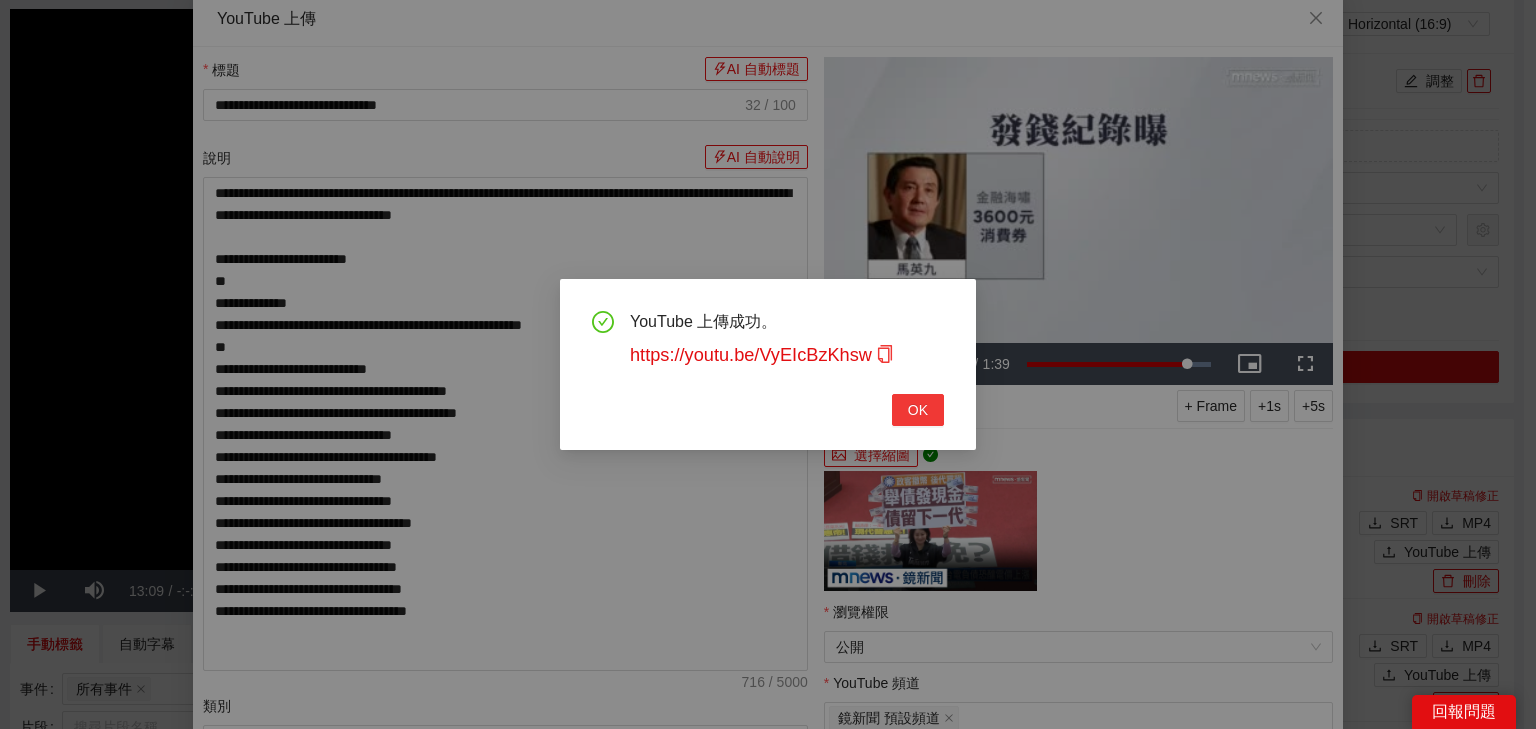 click on "OK" at bounding box center (918, 410) 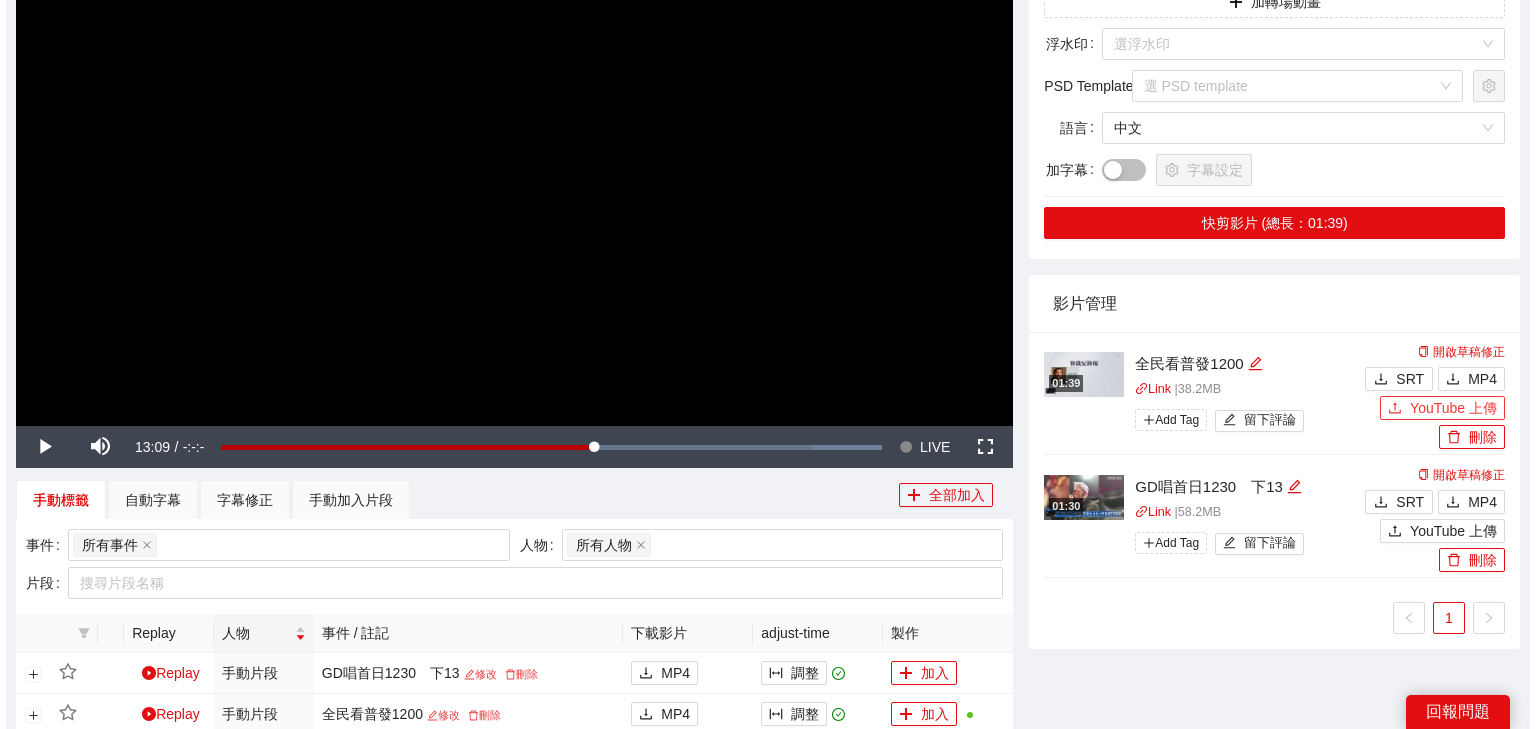 scroll, scrollTop: 320, scrollLeft: 0, axis: vertical 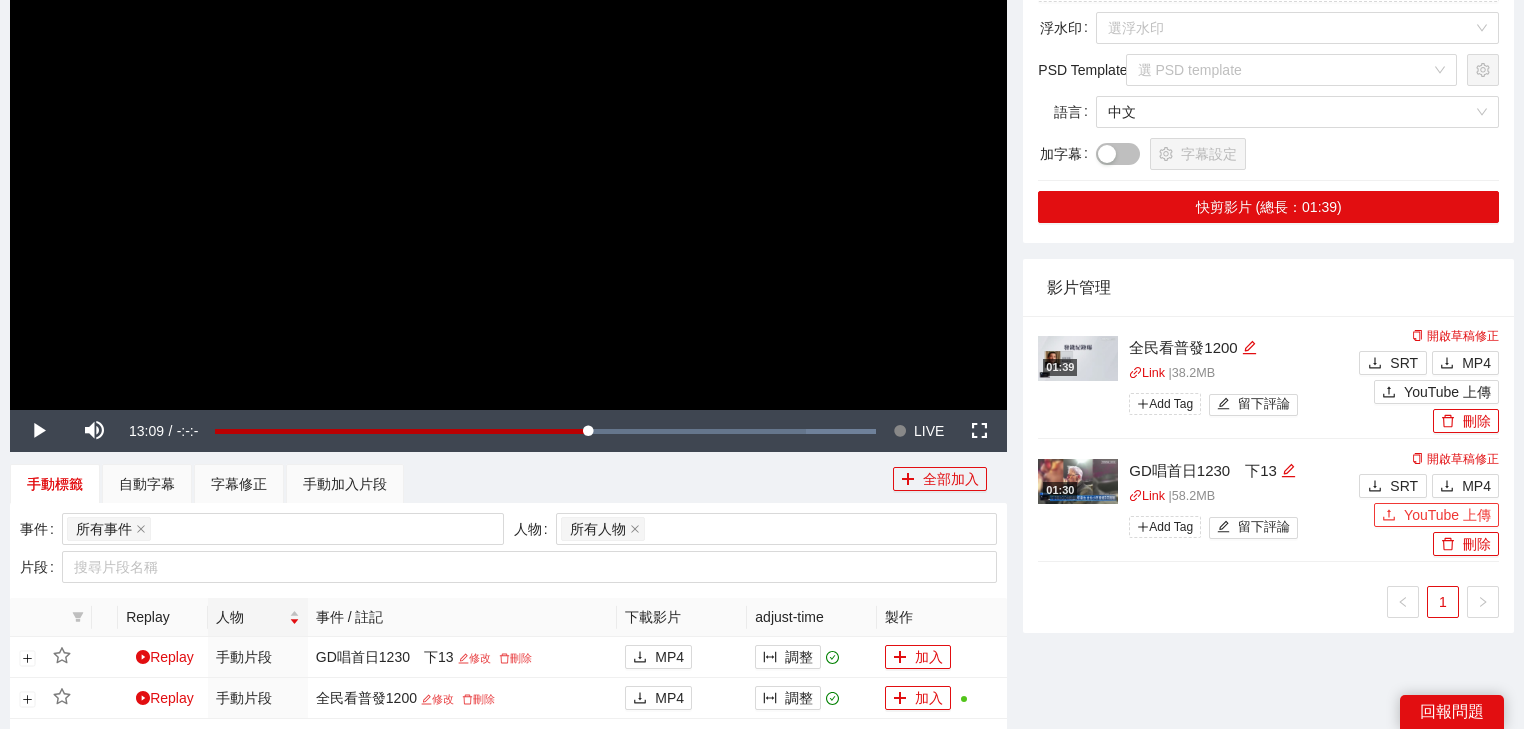 click 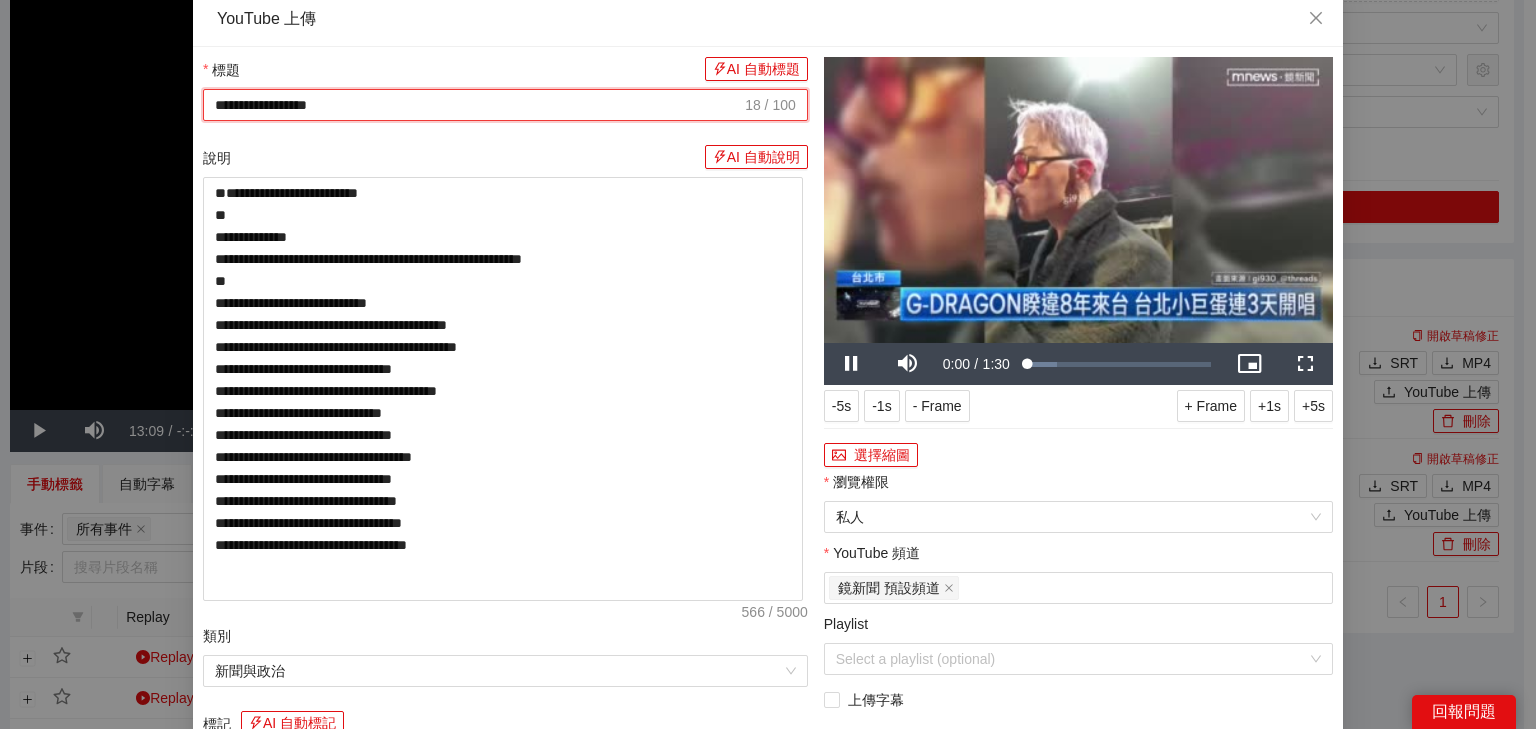 drag, startPoint x: 132, startPoint y: 118, endPoint x: 0, endPoint y: 121, distance: 132.03409 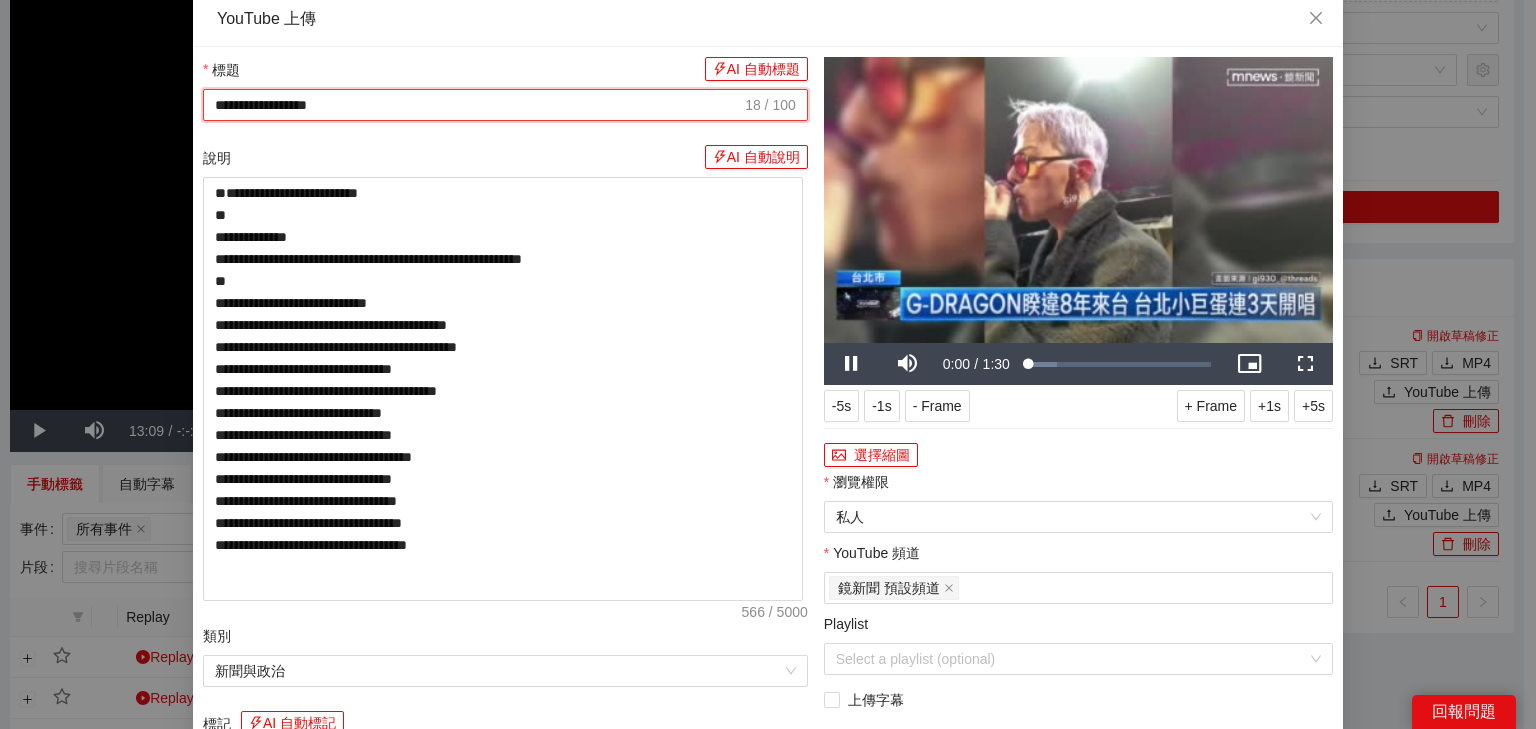 paste on "**********" 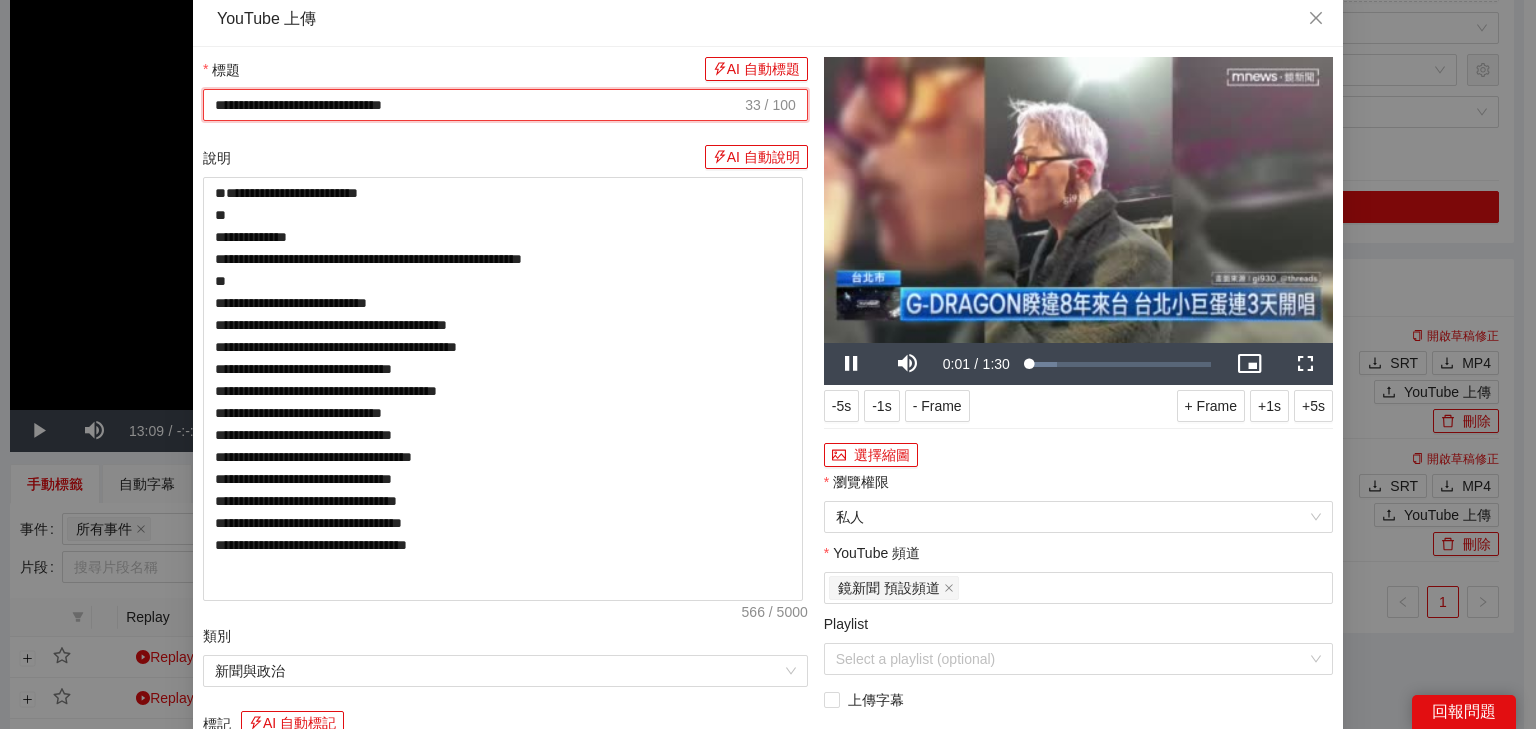 type on "**********" 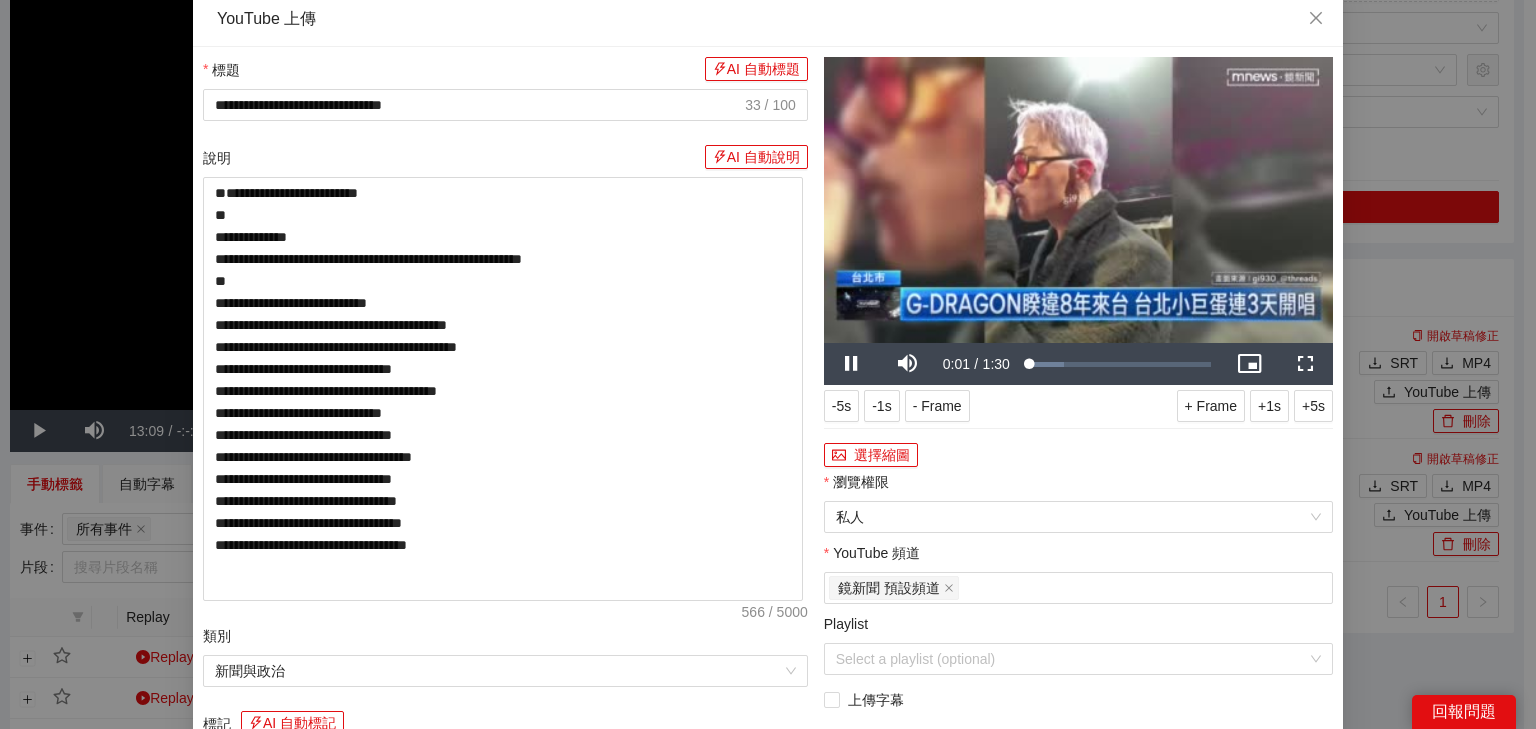 click at bounding box center [1078, 200] 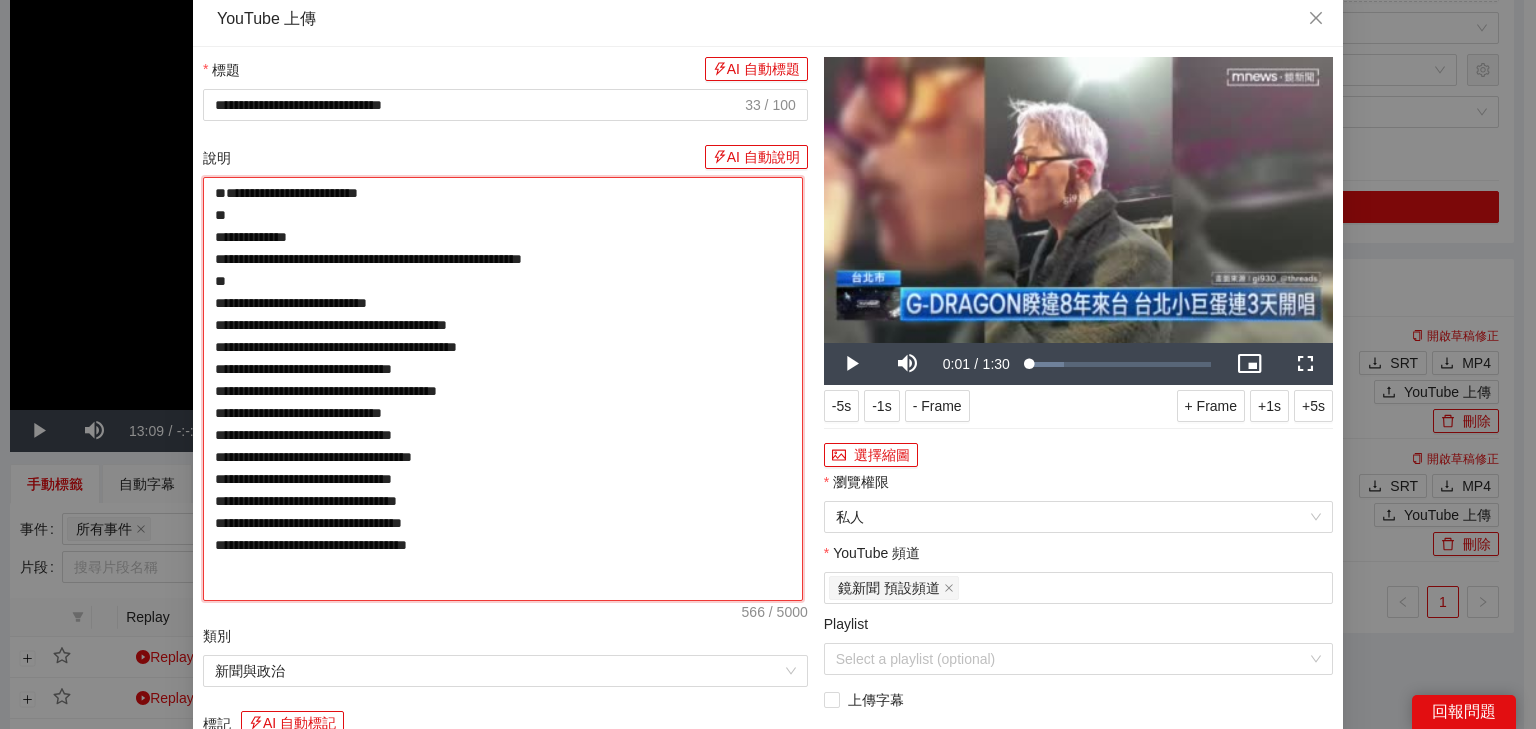 click on "**********" at bounding box center [503, 389] 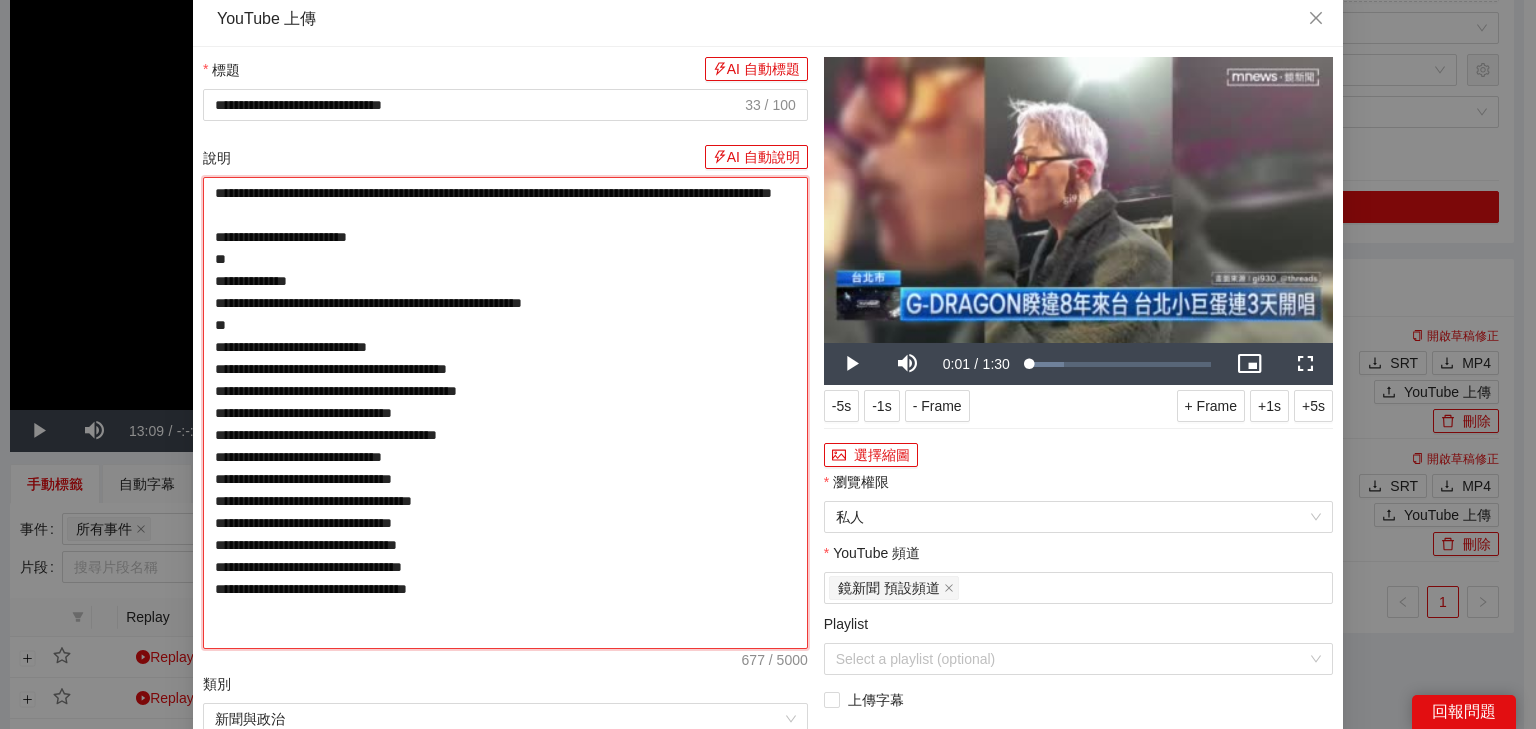 type on "**********" 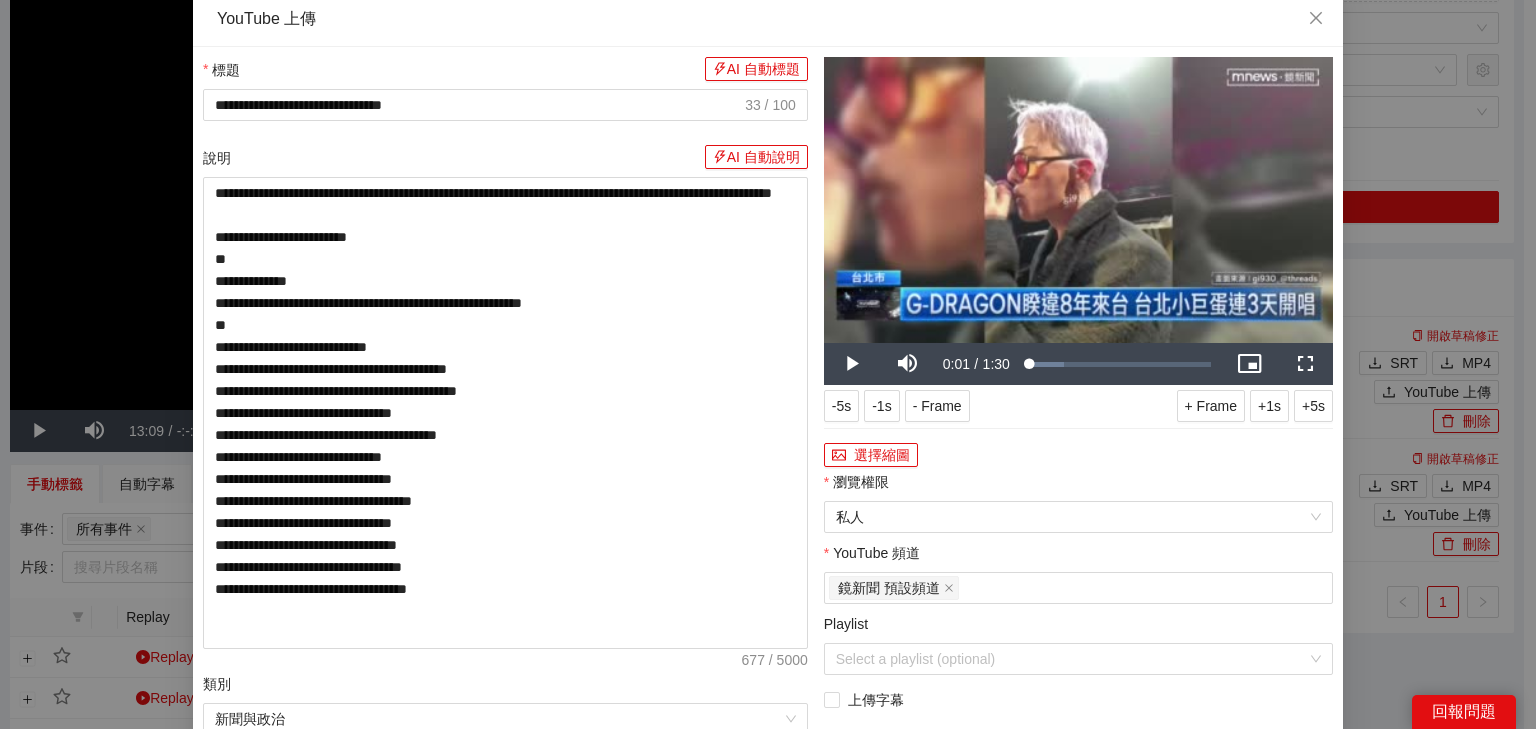 click at bounding box center [1078, 200] 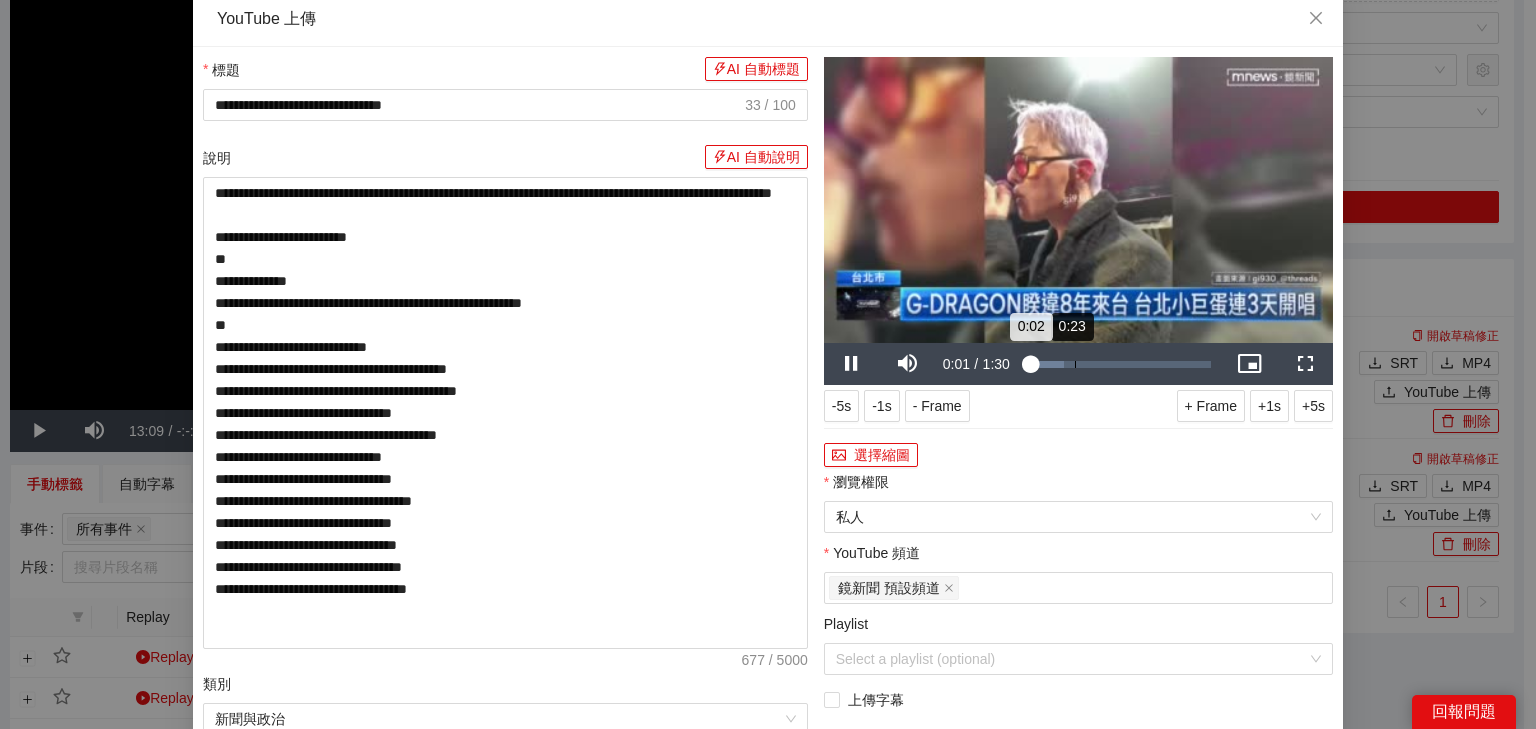click on "Loaded :  20.06% 0:23 0:02" at bounding box center (1119, 364) 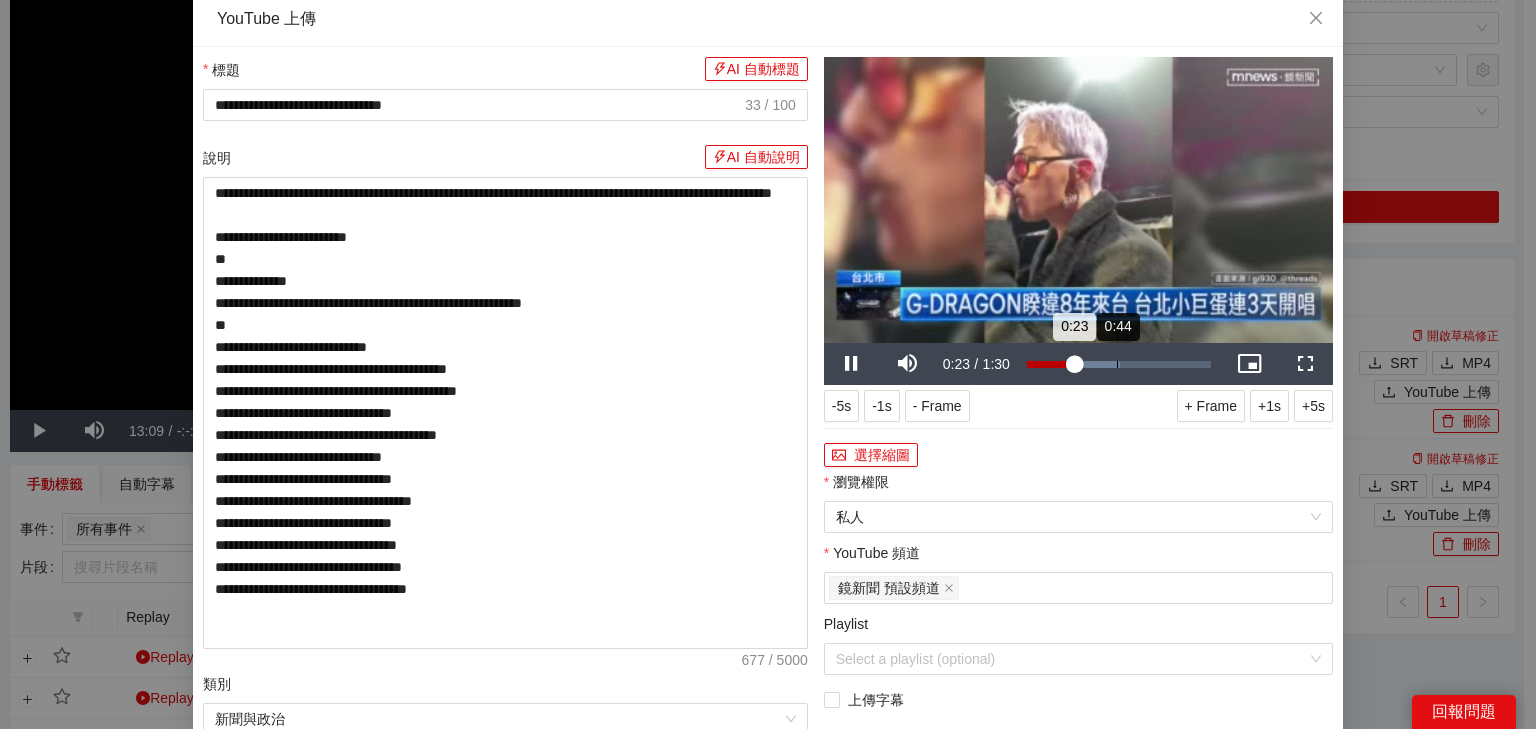 click on "Loaded :  50.34% 0:44 0:23" at bounding box center (1119, 364) 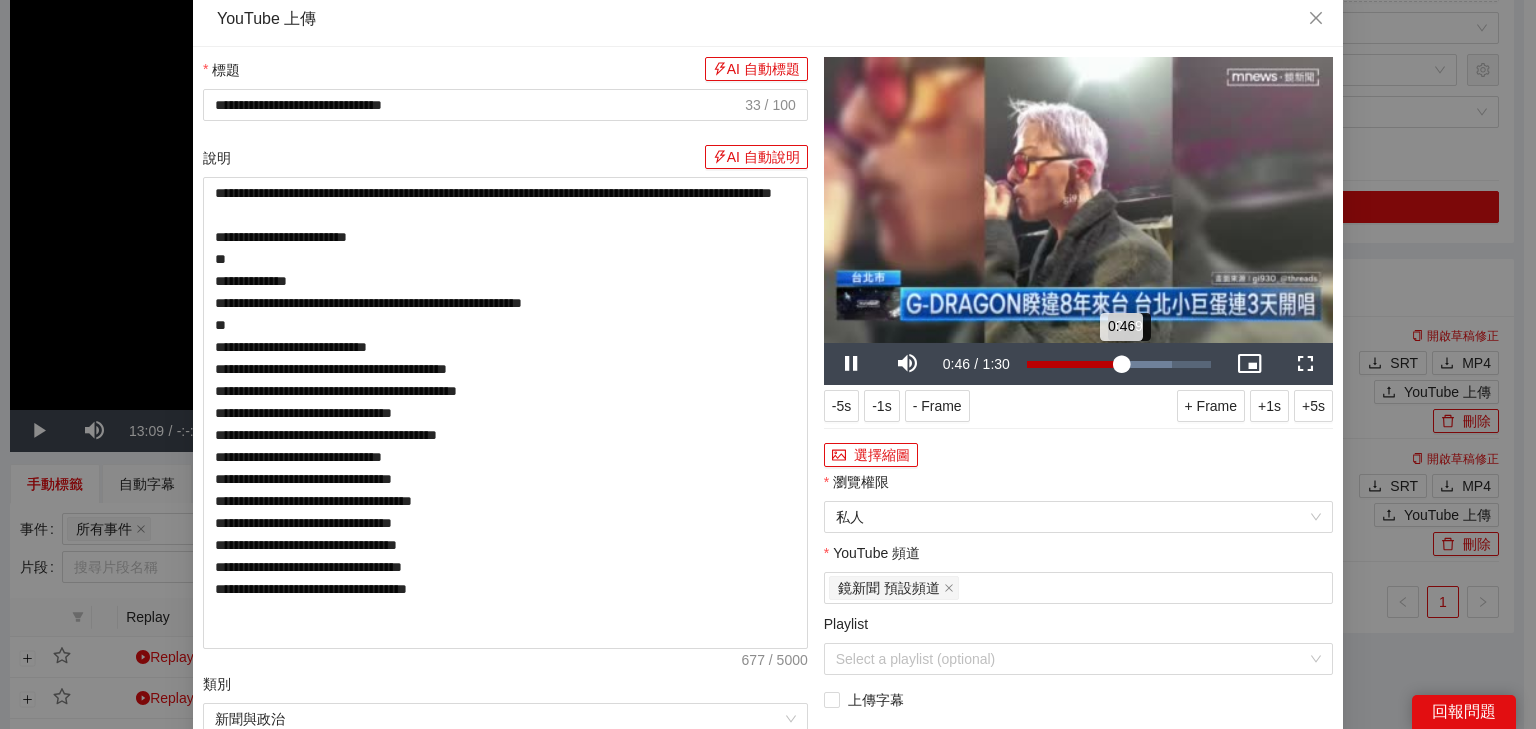 click on "0:46" at bounding box center [1074, 364] 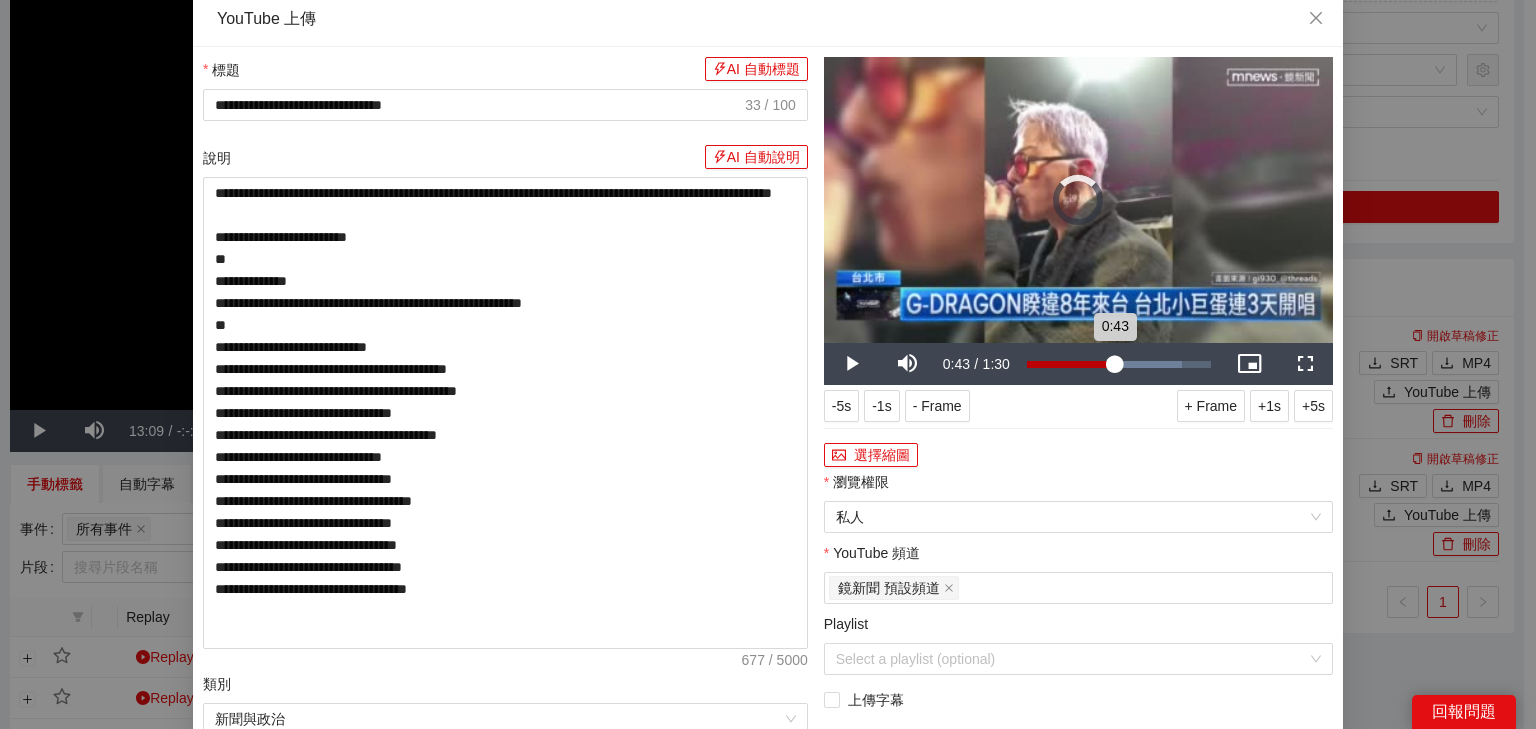 click on "Loaded :  84.13% 0:42 0:43" at bounding box center [1119, 364] 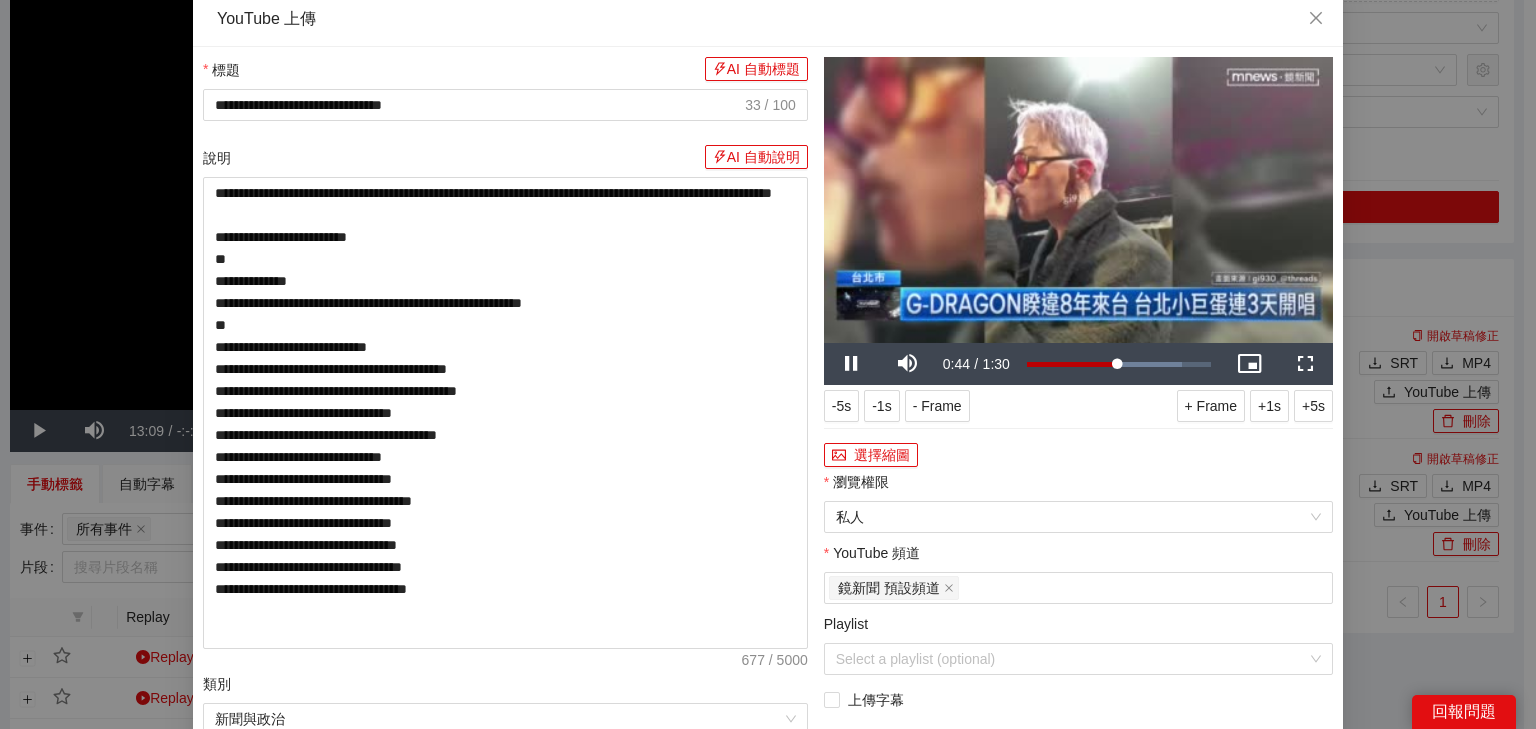 click at bounding box center (1078, 200) 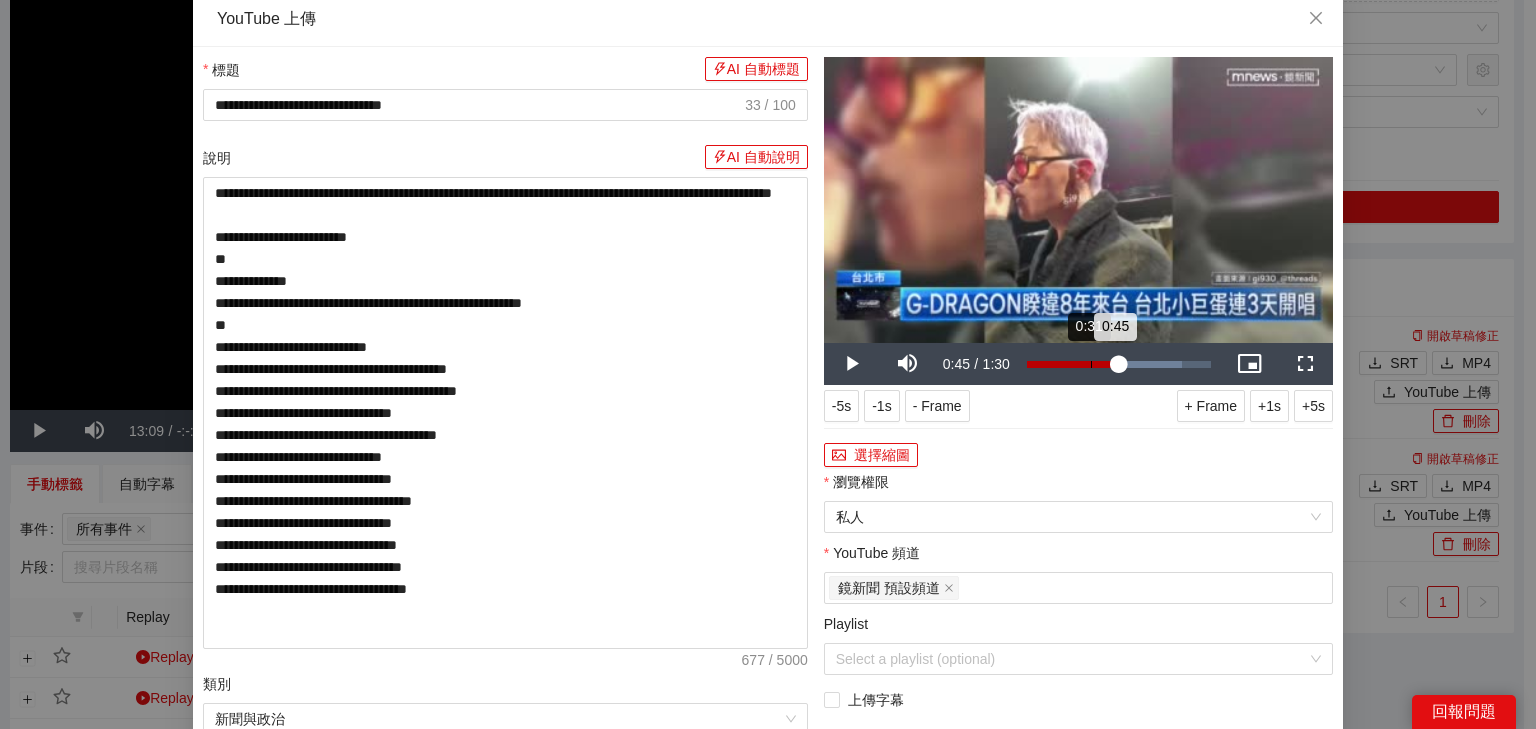 click on "0:31" at bounding box center [1091, 364] 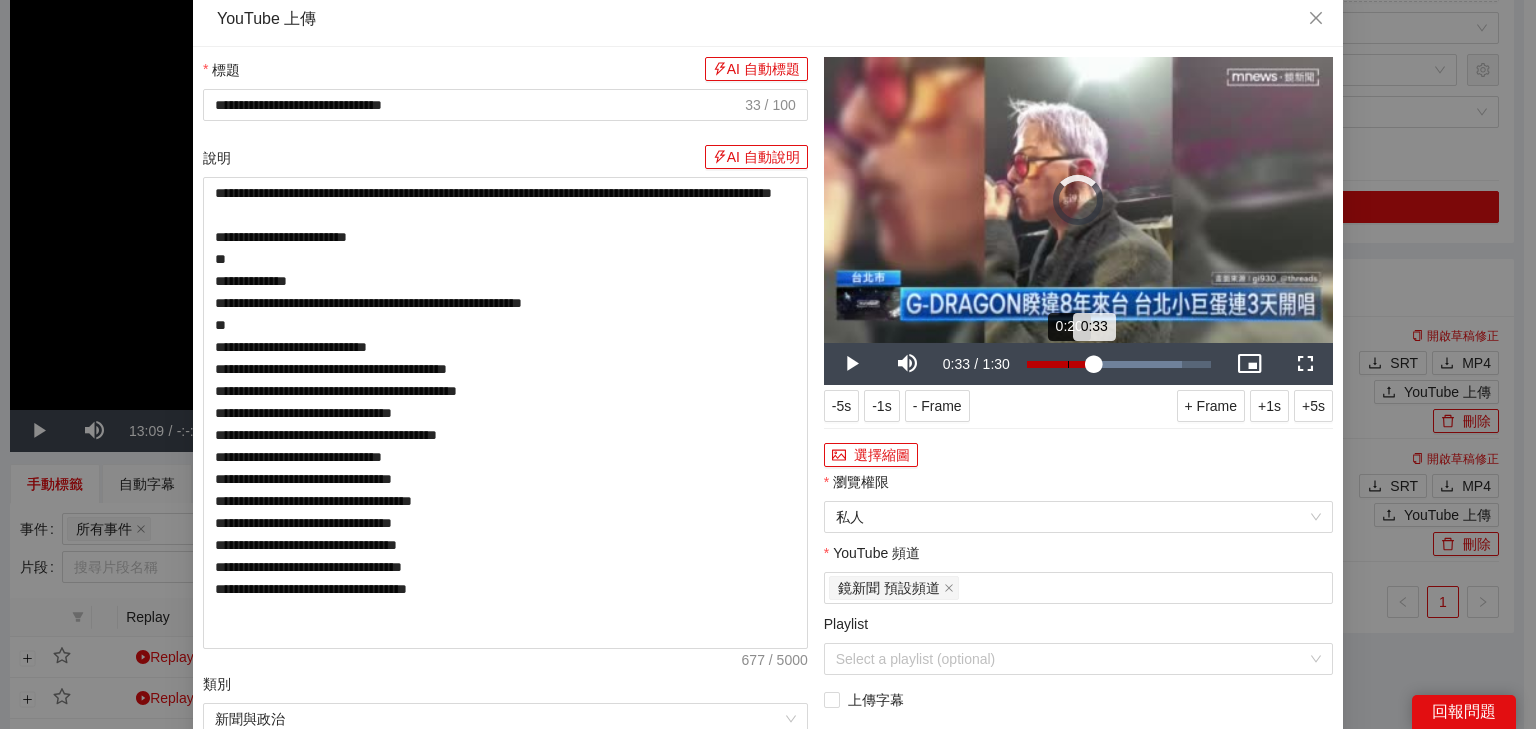 click on "0:20" at bounding box center [1068, 364] 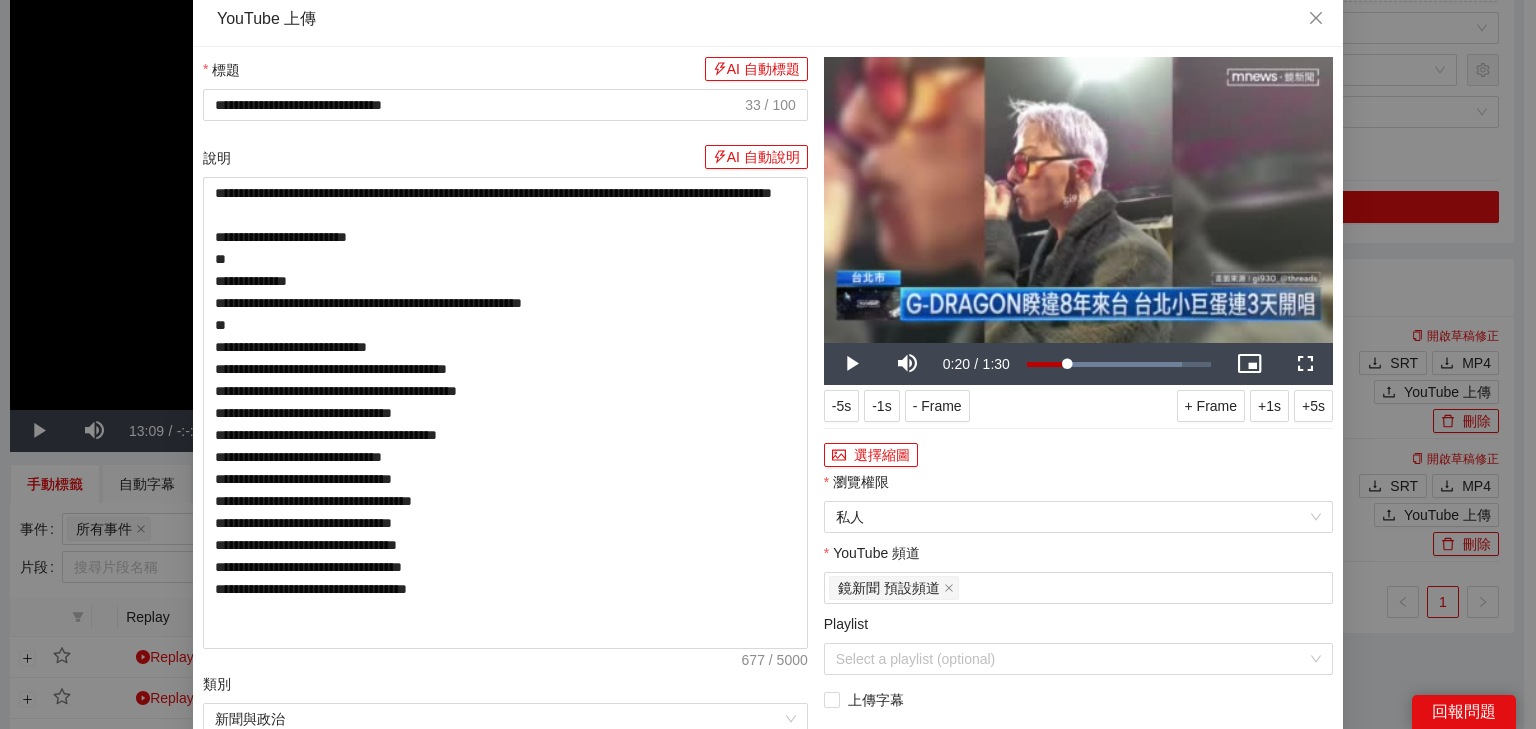 click at bounding box center (1078, 200) 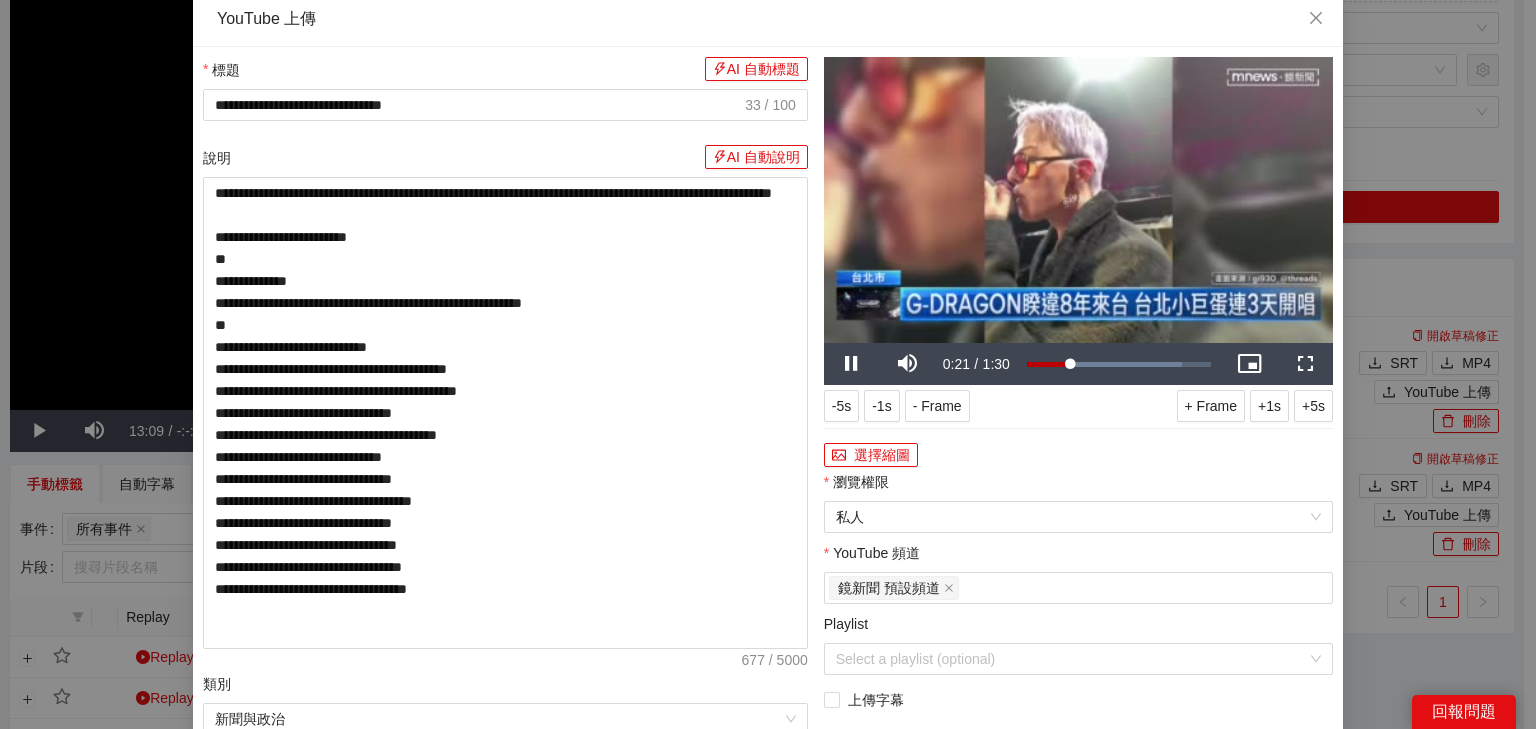 click at bounding box center [1078, 200] 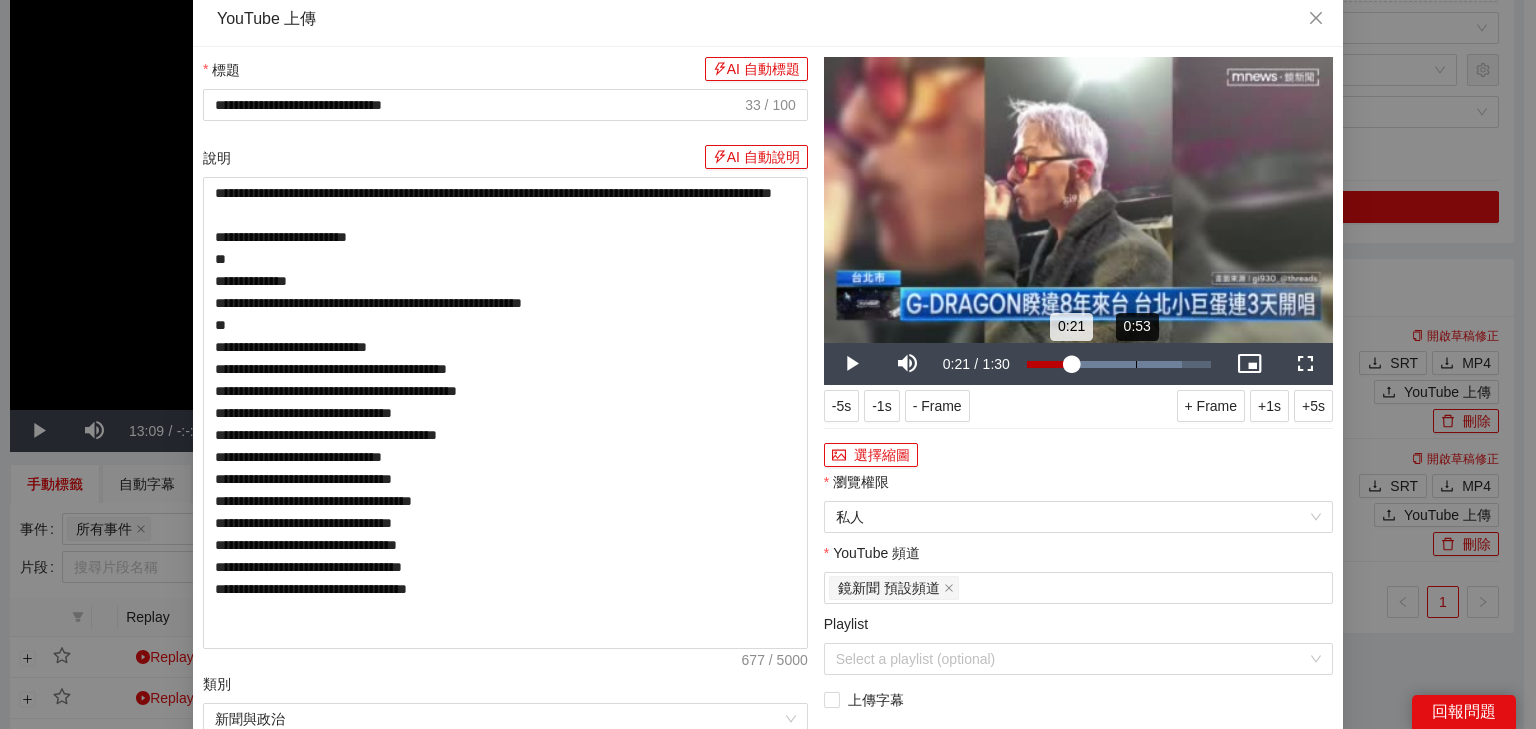 click on "0:53" at bounding box center [1136, 364] 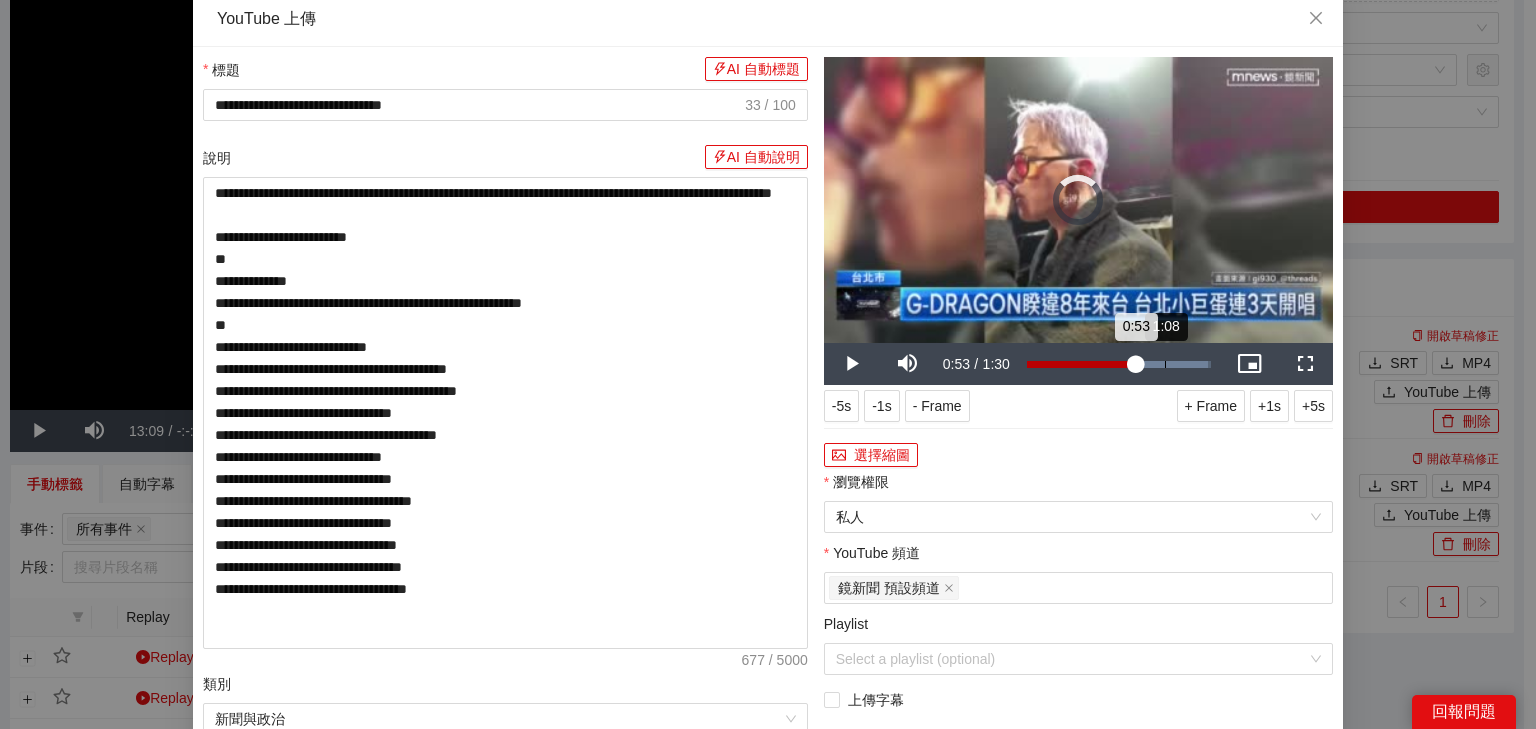 click on "Loaded :  98.36% 1:08 0:53" at bounding box center (1119, 364) 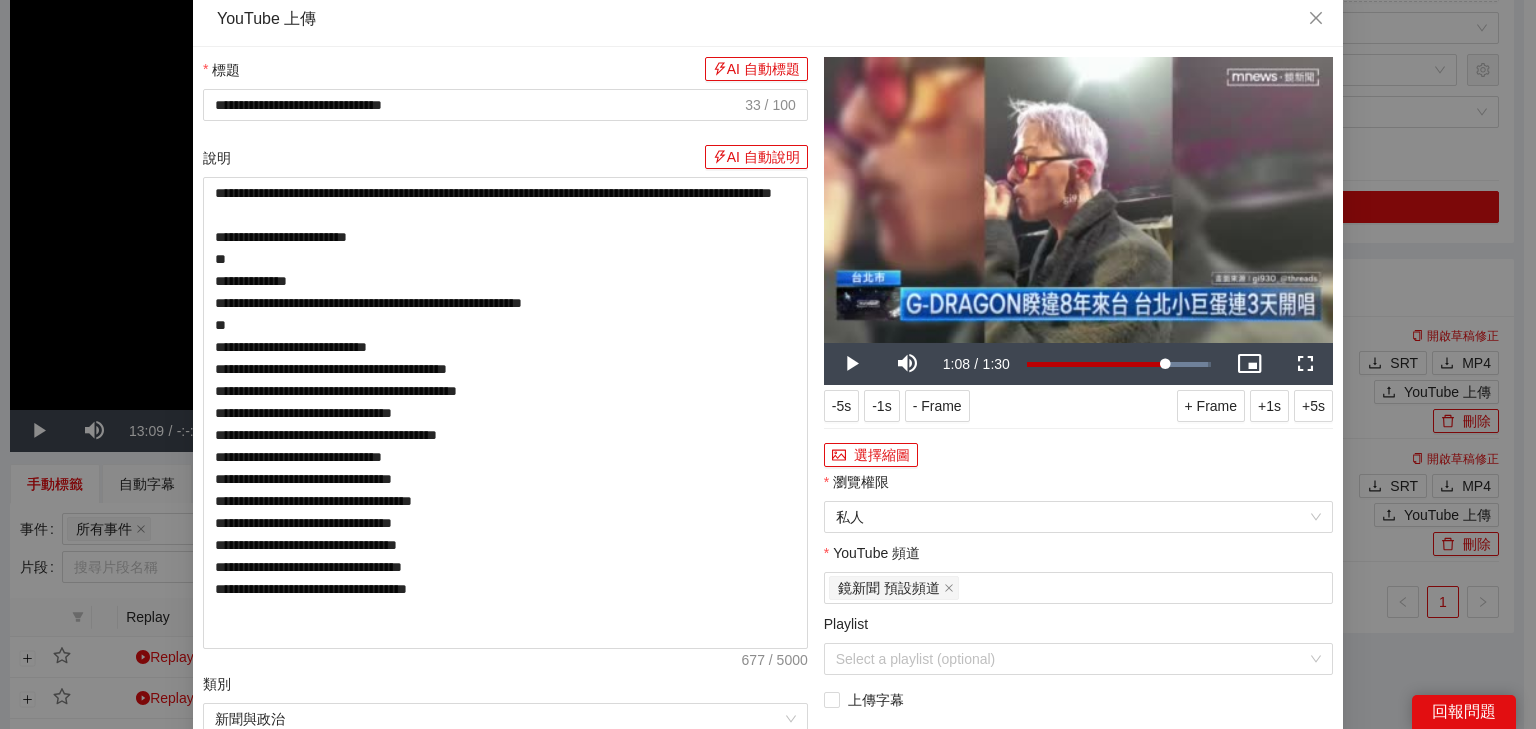 click at bounding box center [1078, 200] 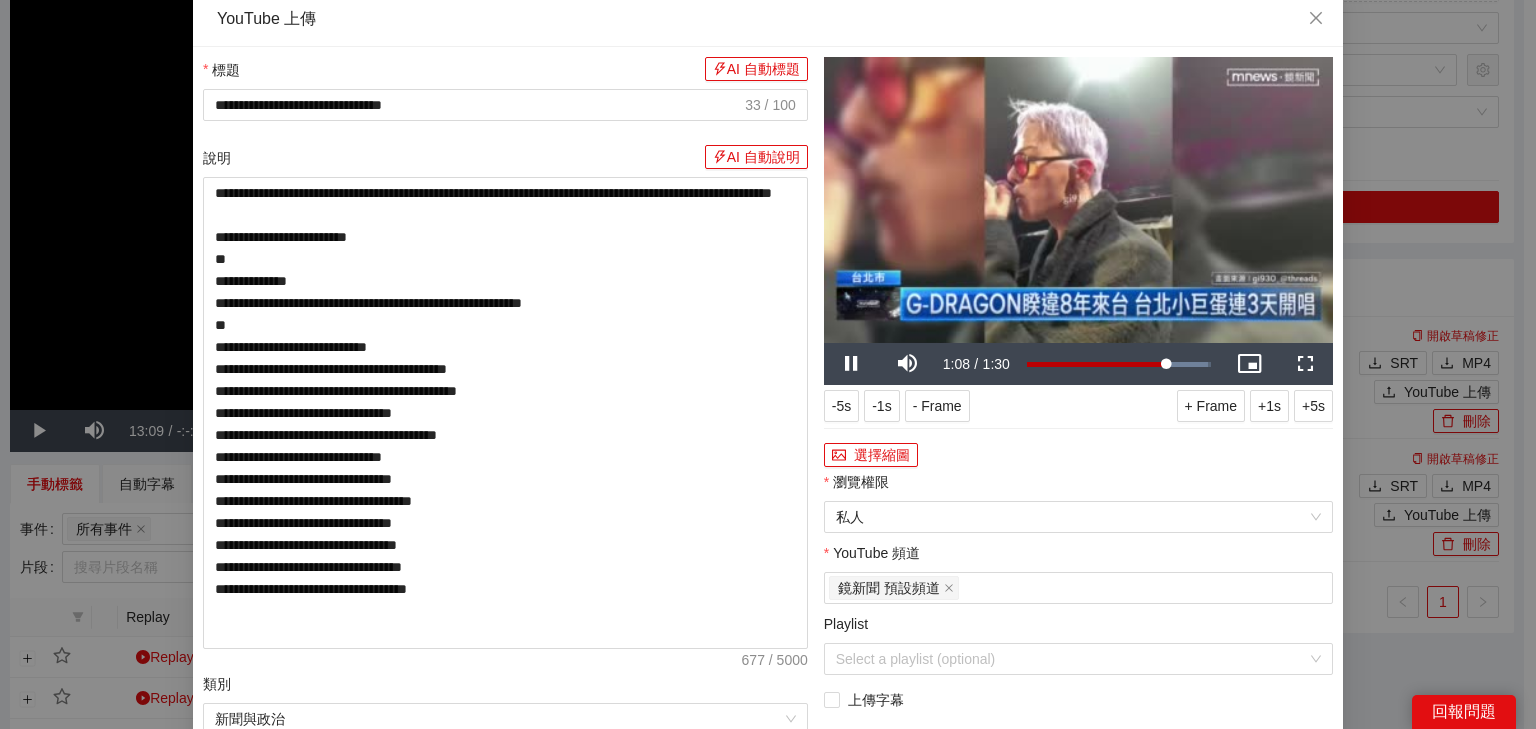 click at bounding box center [1078, 200] 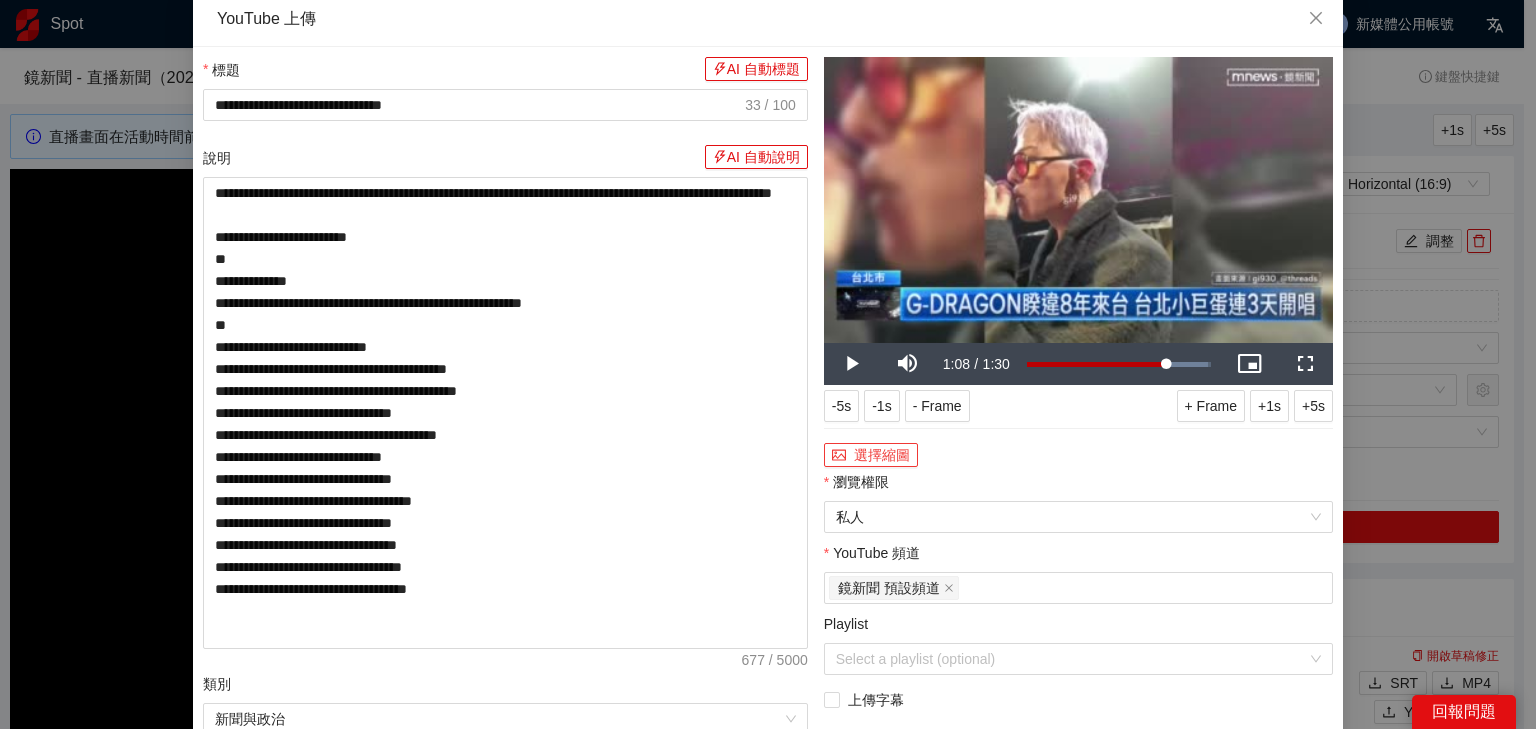 click on "選擇縮圖" at bounding box center (871, 455) 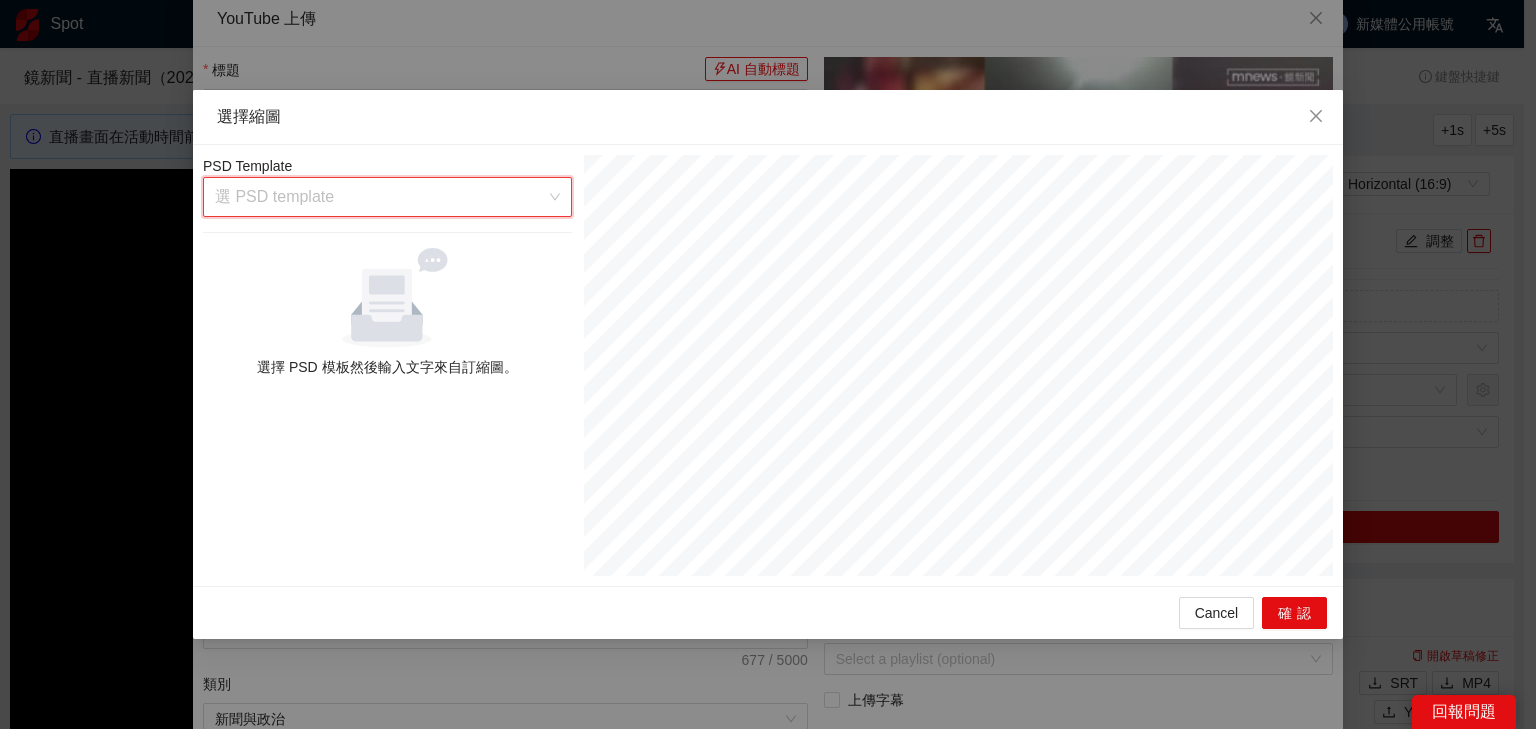click at bounding box center [380, 197] 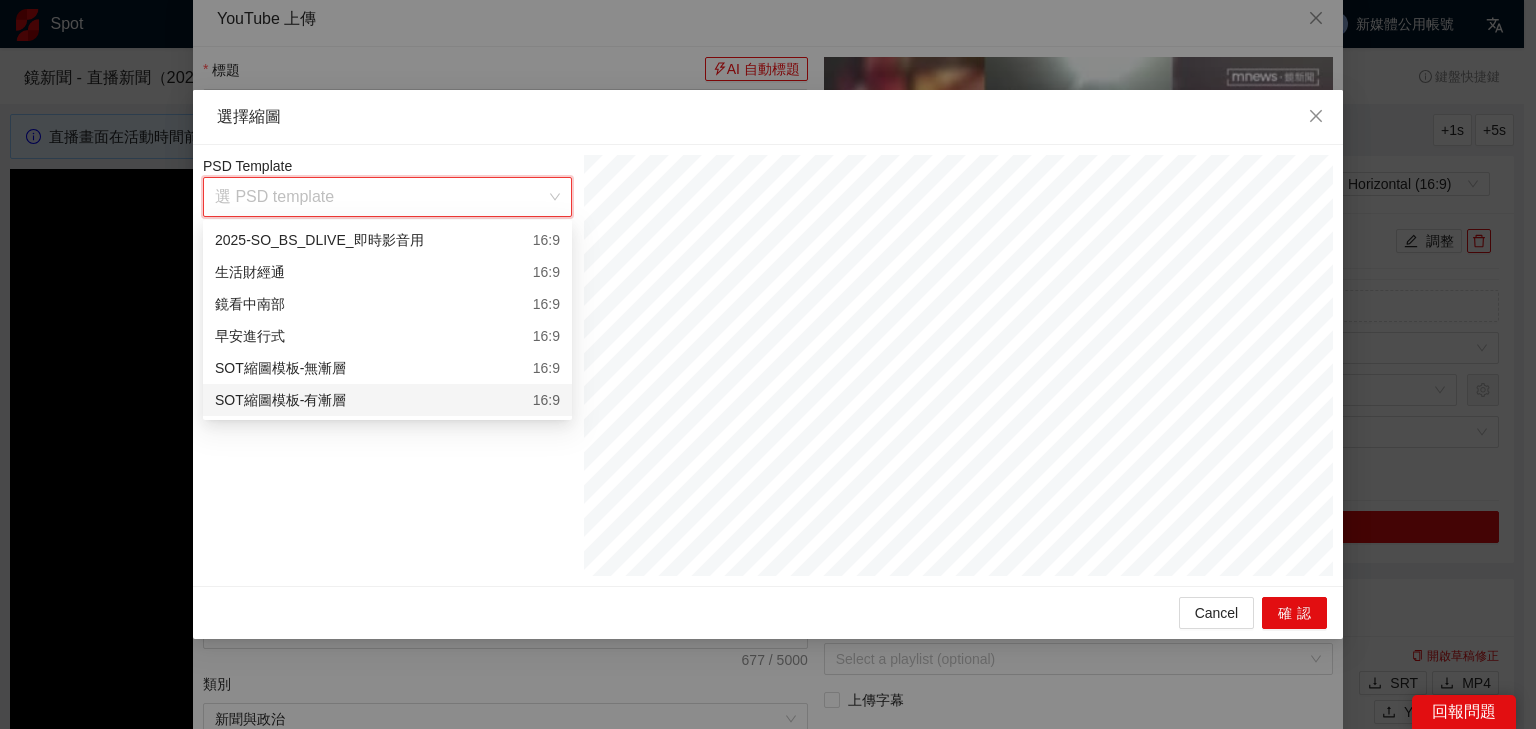 click on "SOT縮圖模板-有漸層 16:9" at bounding box center [387, 400] 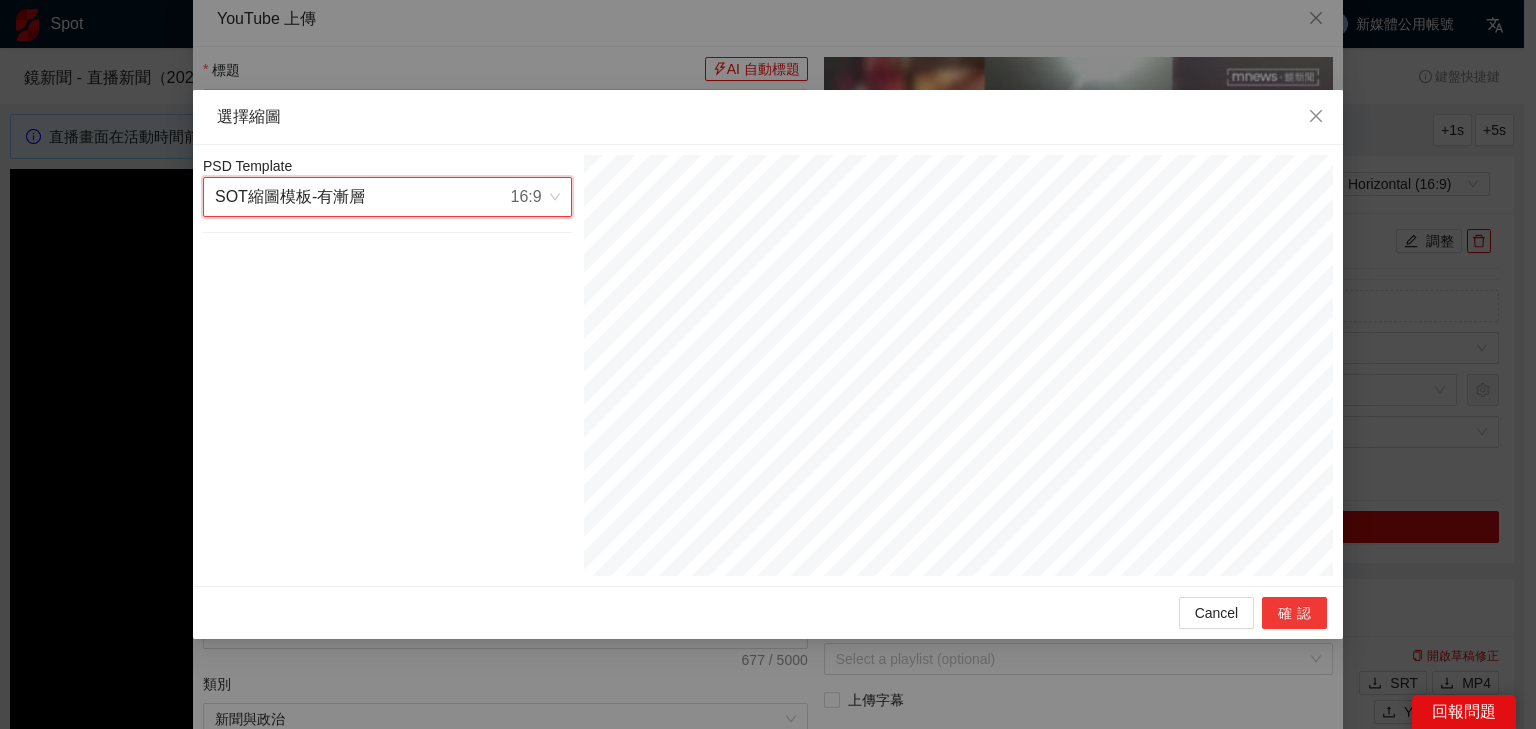 click on "確認" at bounding box center [1294, 613] 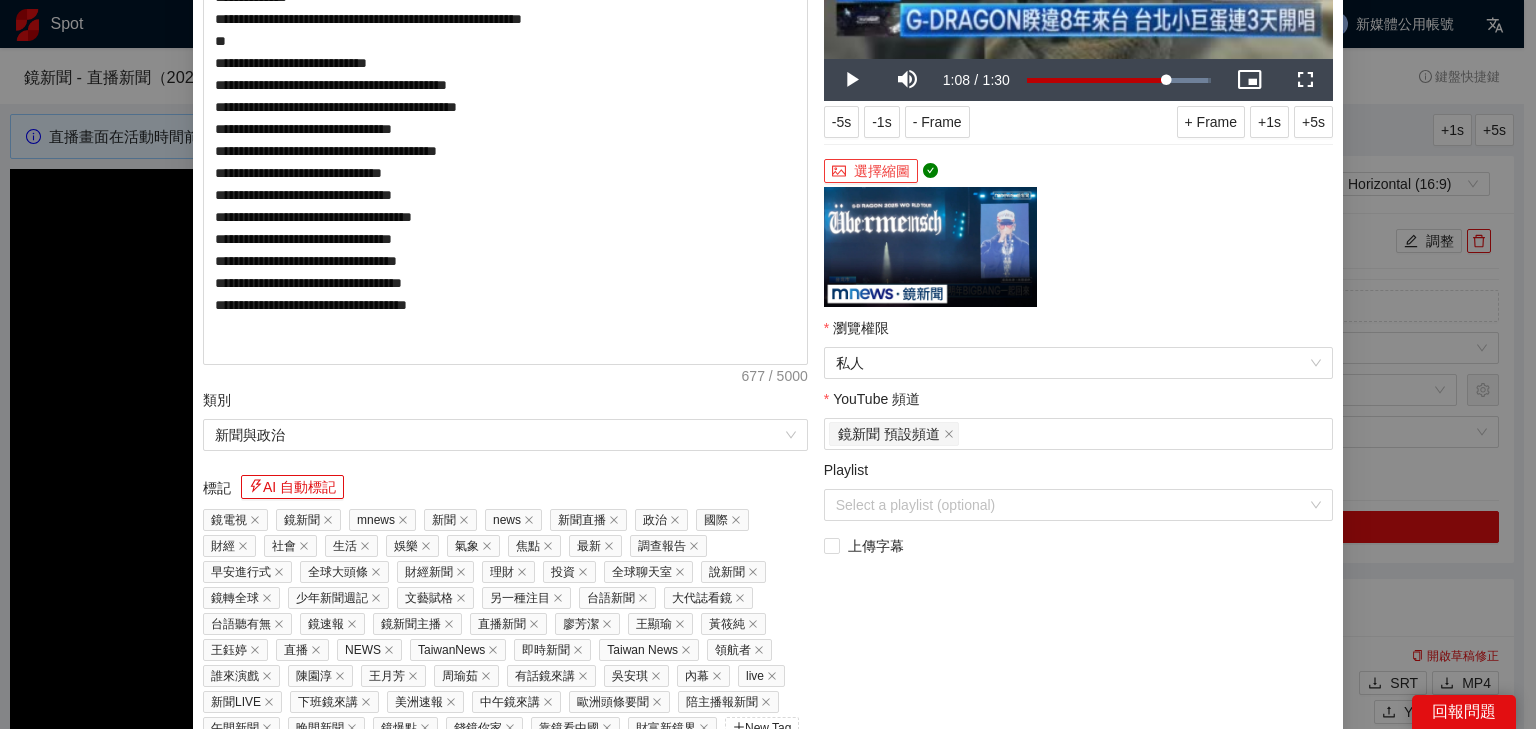 scroll, scrollTop: 320, scrollLeft: 0, axis: vertical 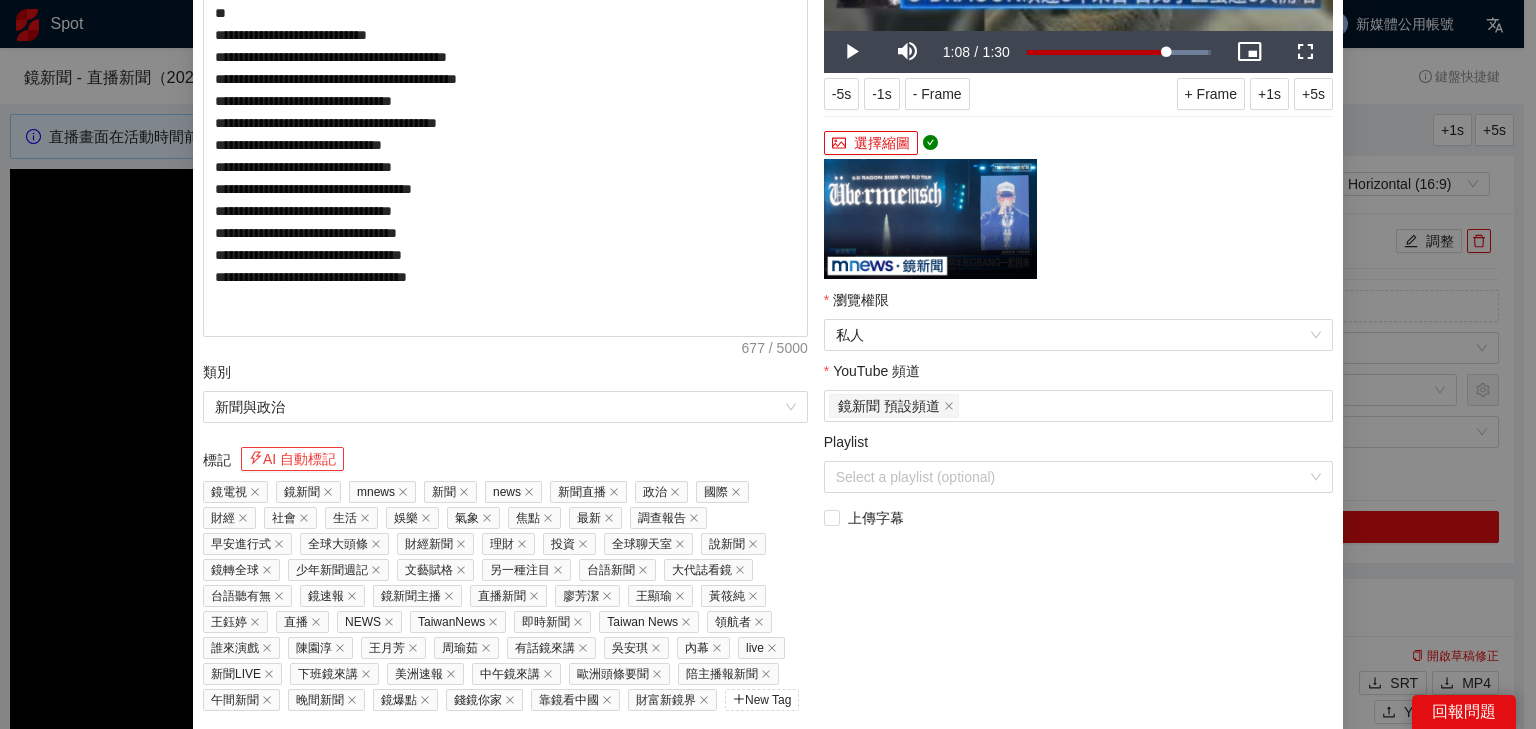 click on "AI 自動標記" at bounding box center [292, 459] 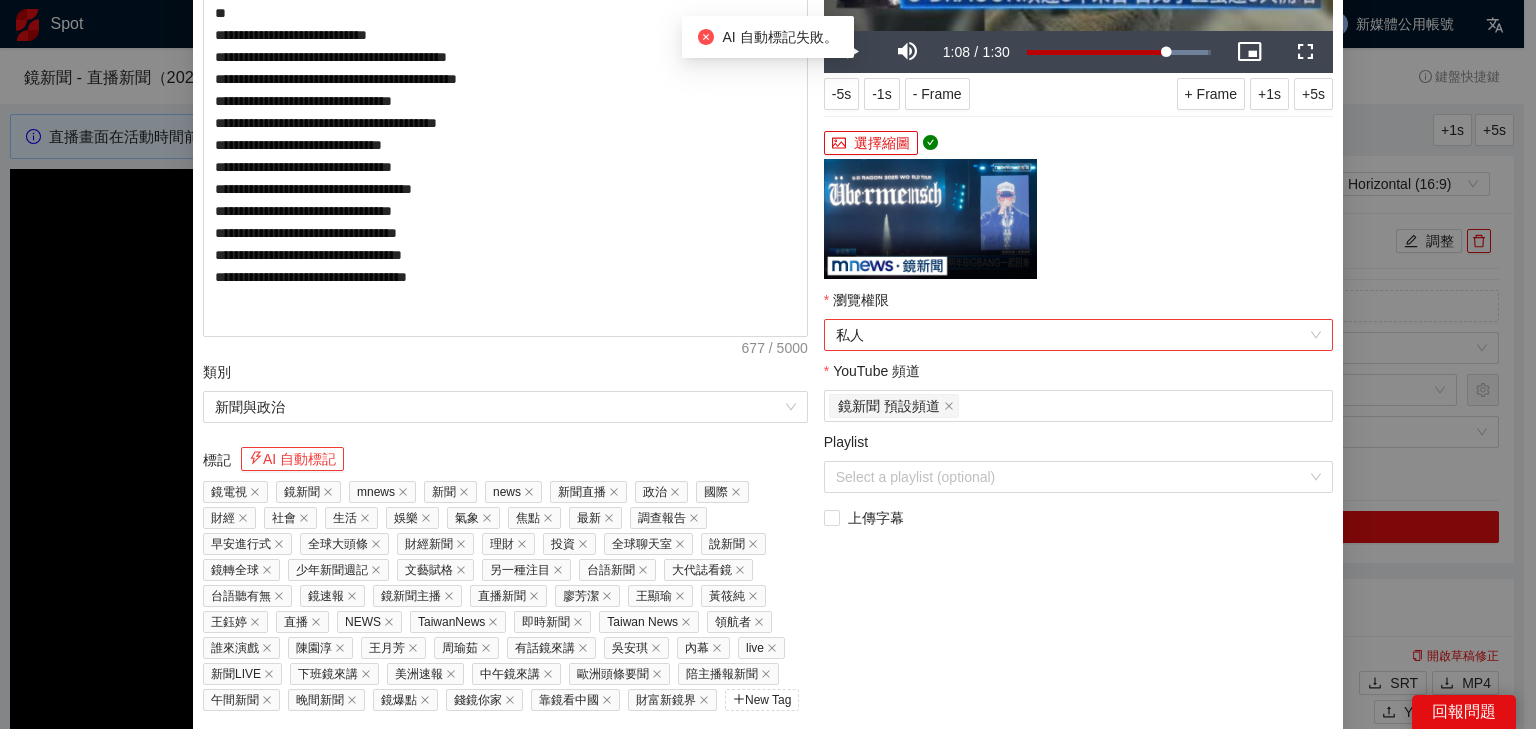 click on "私人" at bounding box center [1078, 335] 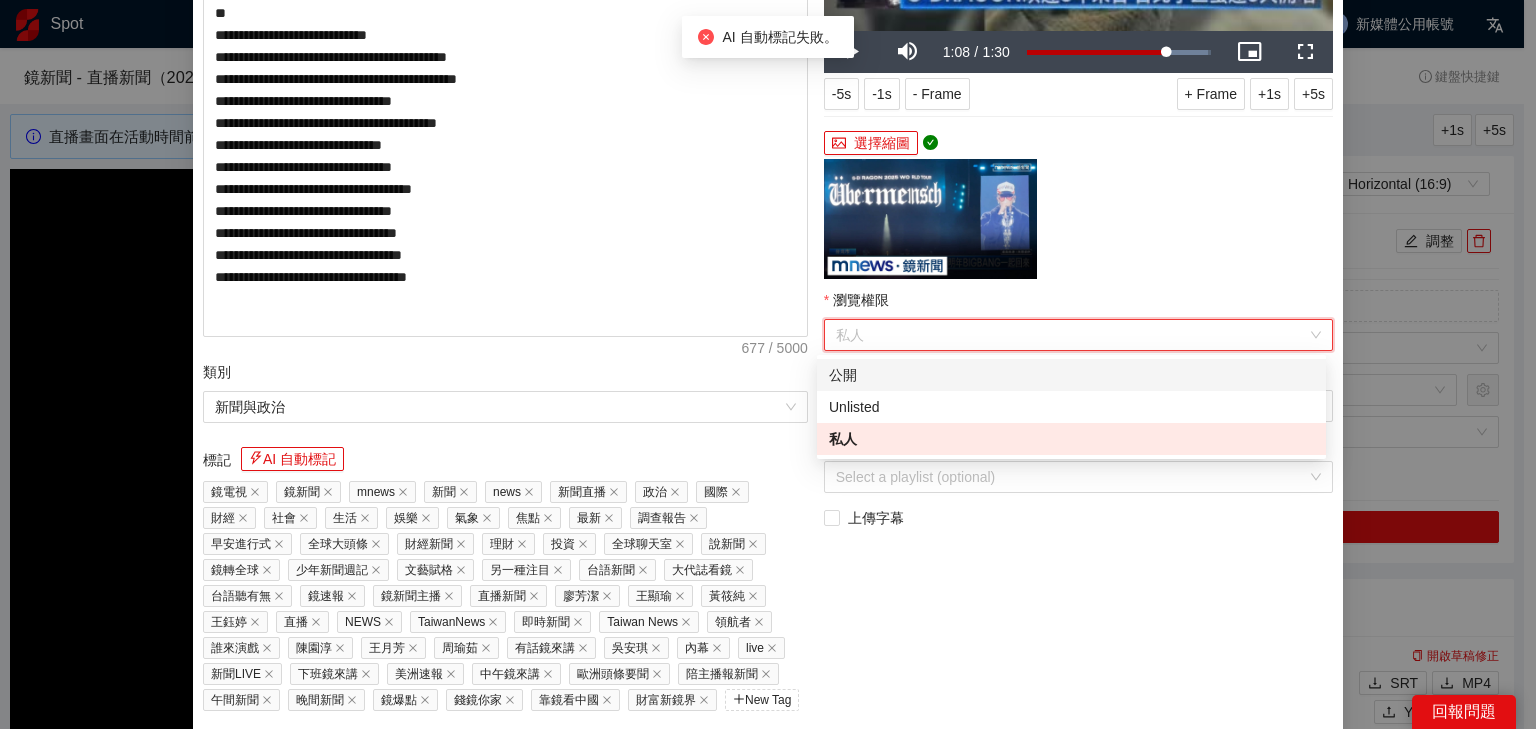 click on "公開" at bounding box center [1071, 375] 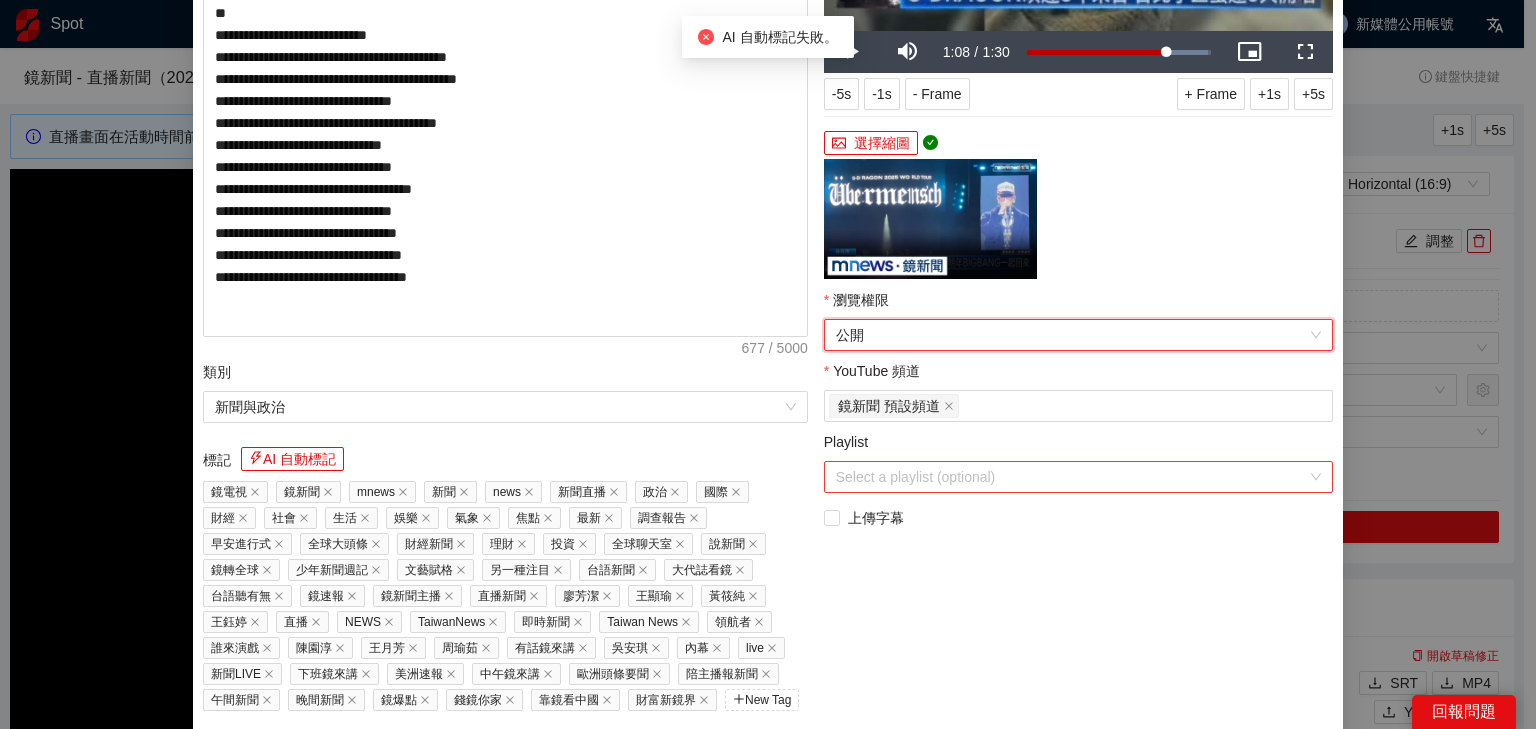 click on "Playlist" at bounding box center [1071, 477] 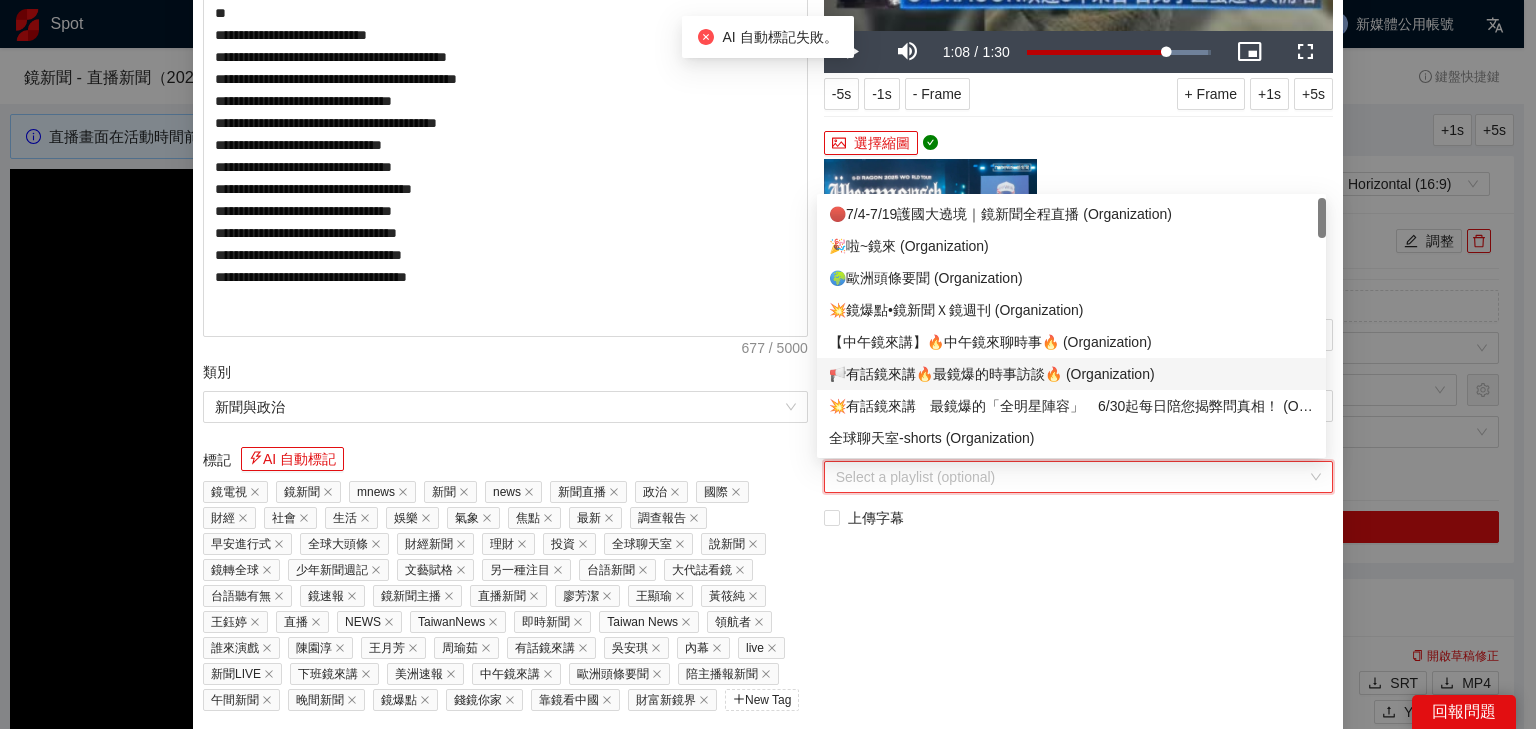 scroll, scrollTop: 80, scrollLeft: 0, axis: vertical 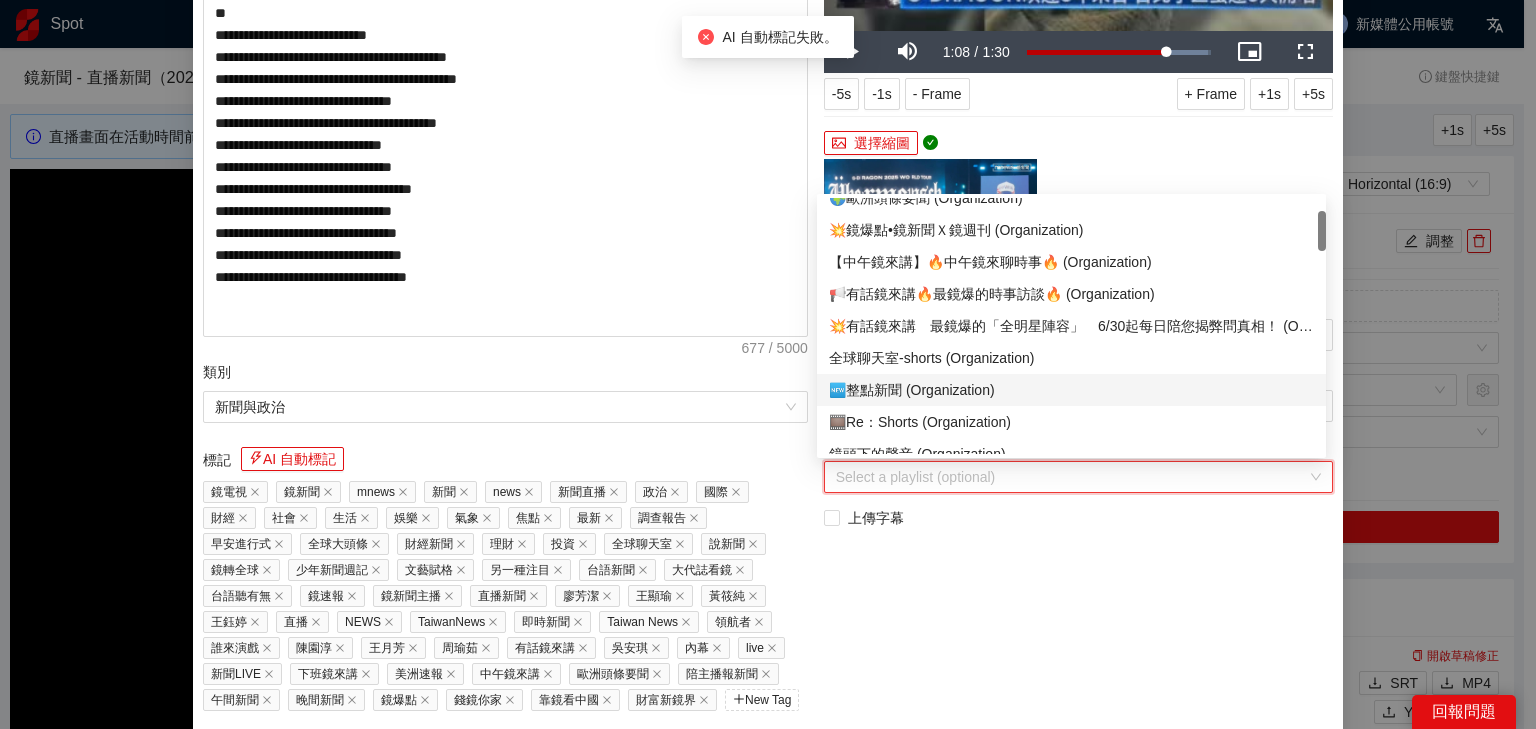 click on "🆕整點新聞 (Organization)" at bounding box center [1071, 390] 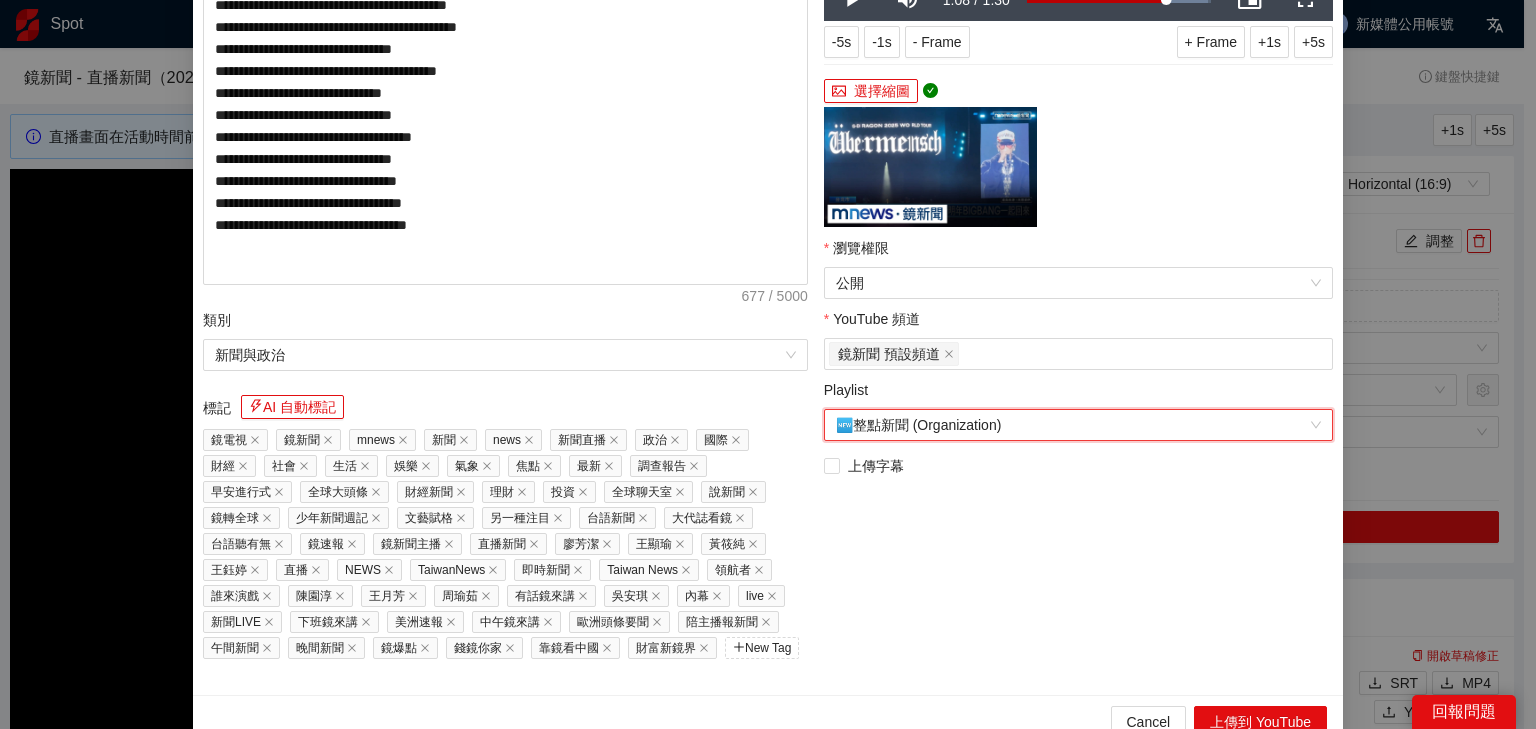 scroll, scrollTop: 387, scrollLeft: 0, axis: vertical 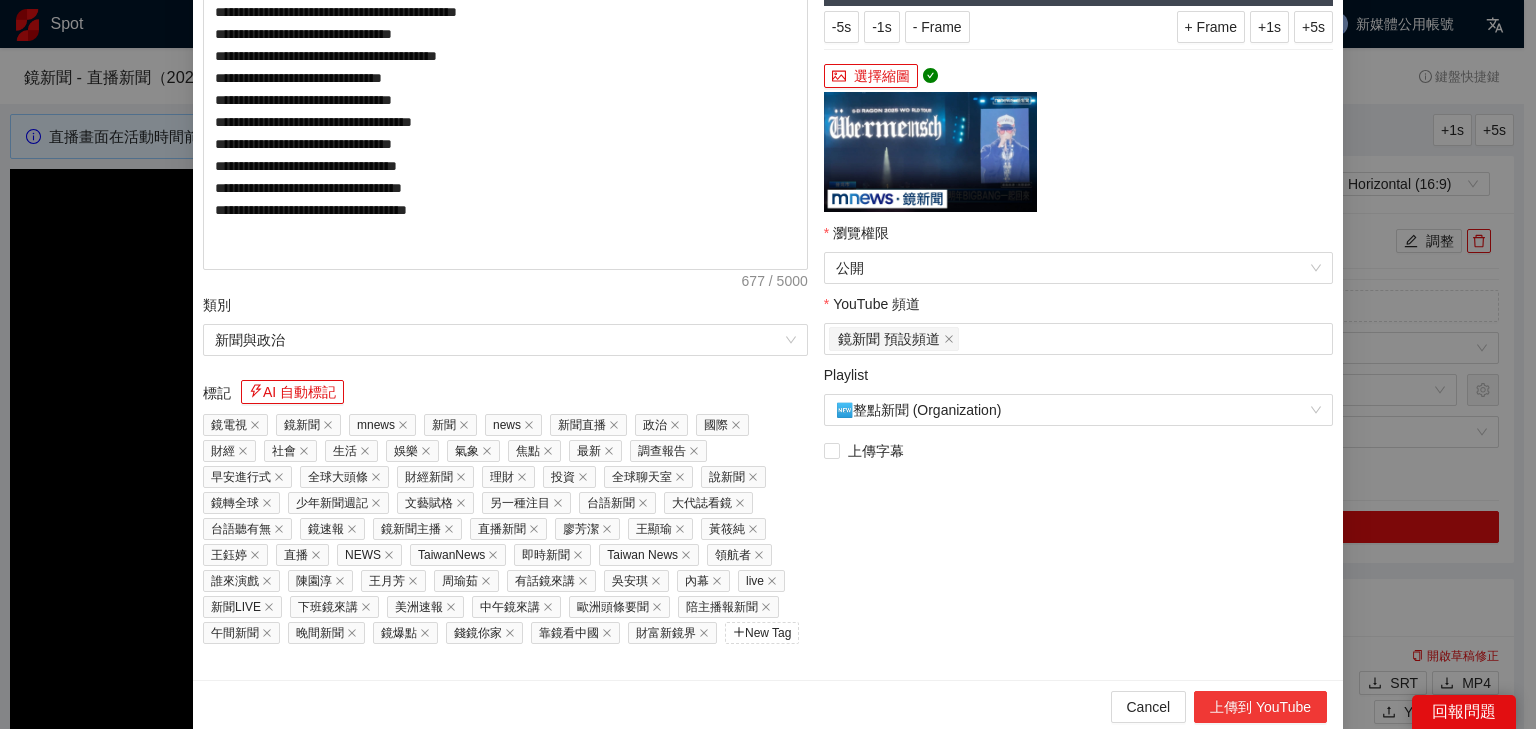 click on "上傳到 YouTube" at bounding box center [1260, 707] 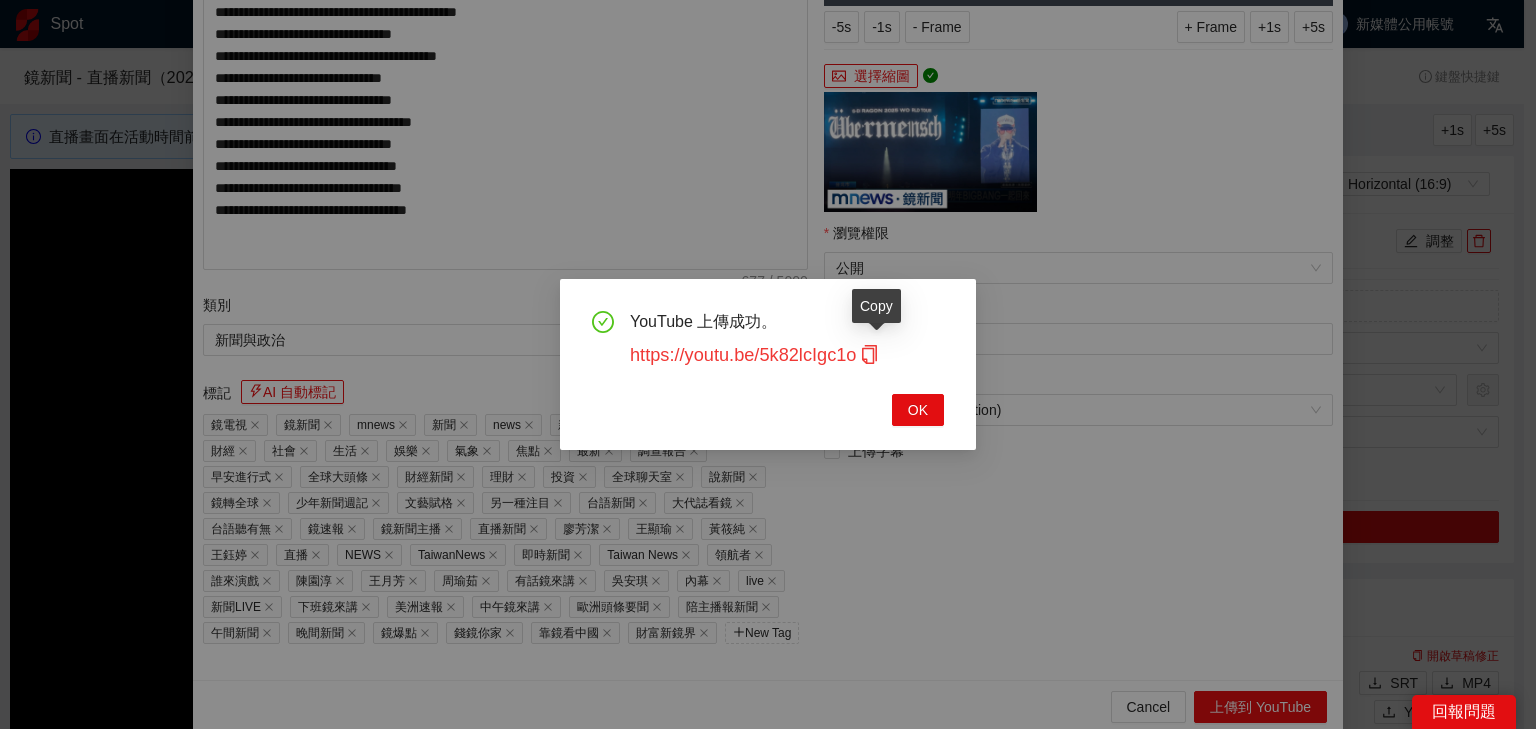 click 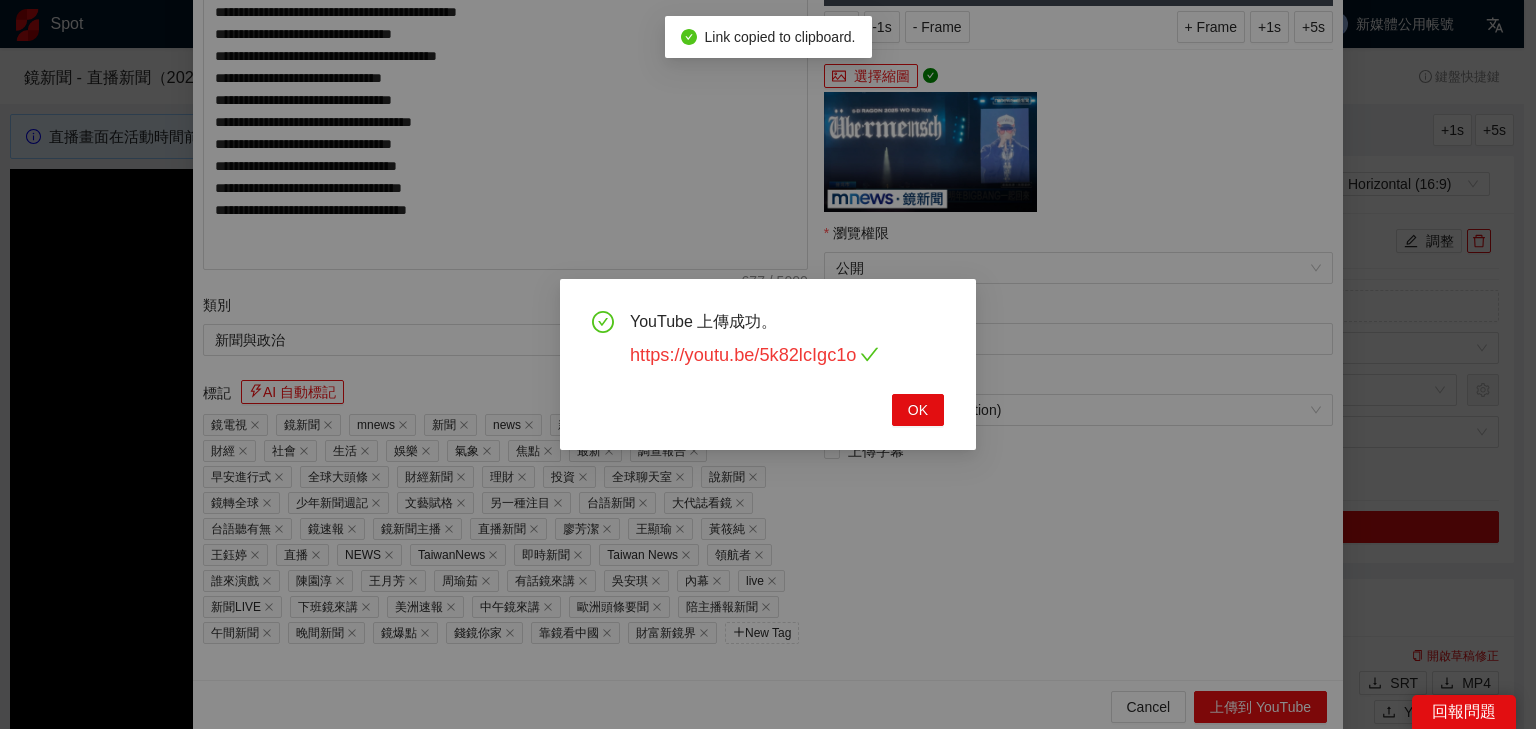 click on "https://youtu.be/5k82lcIgc1o" at bounding box center [754, 355] 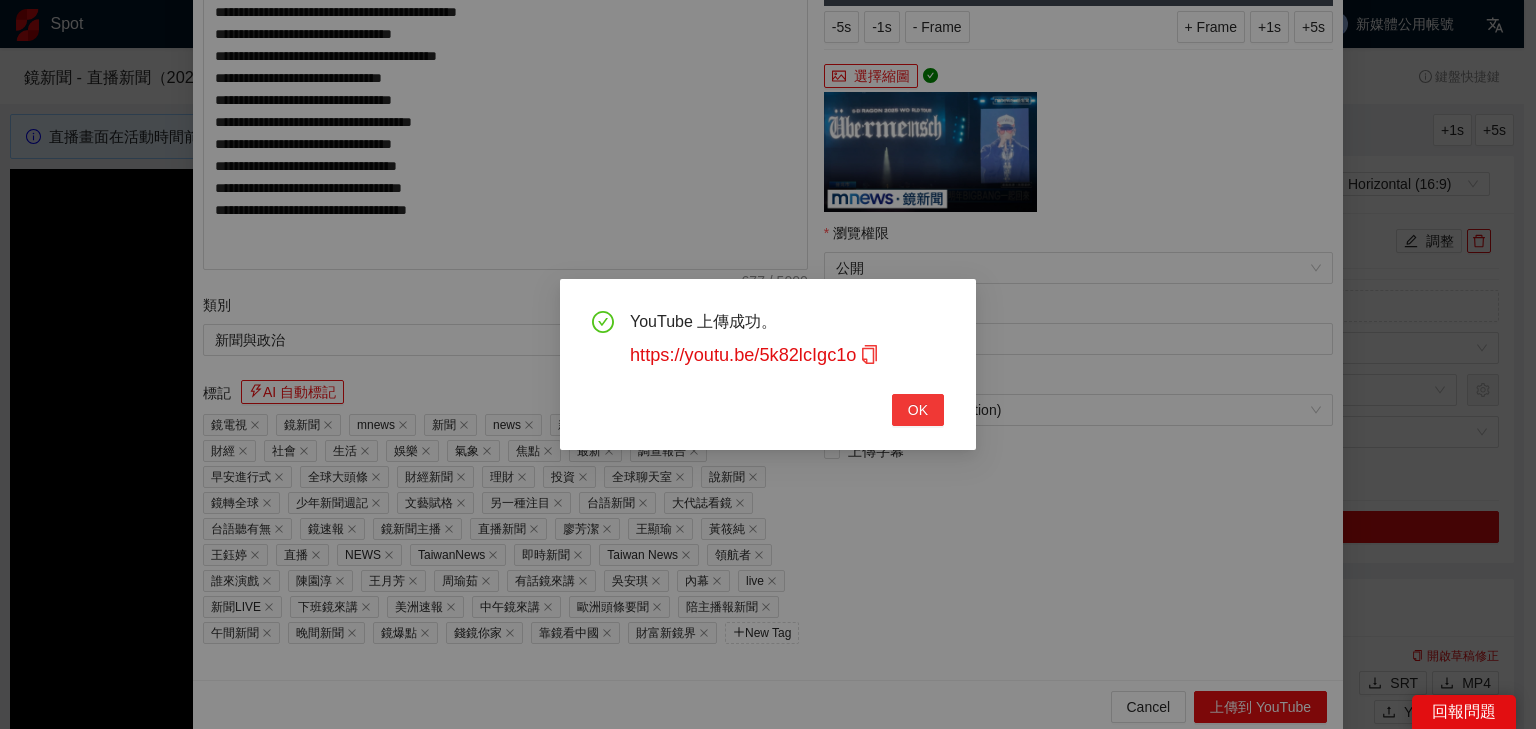 click on "OK" at bounding box center [918, 410] 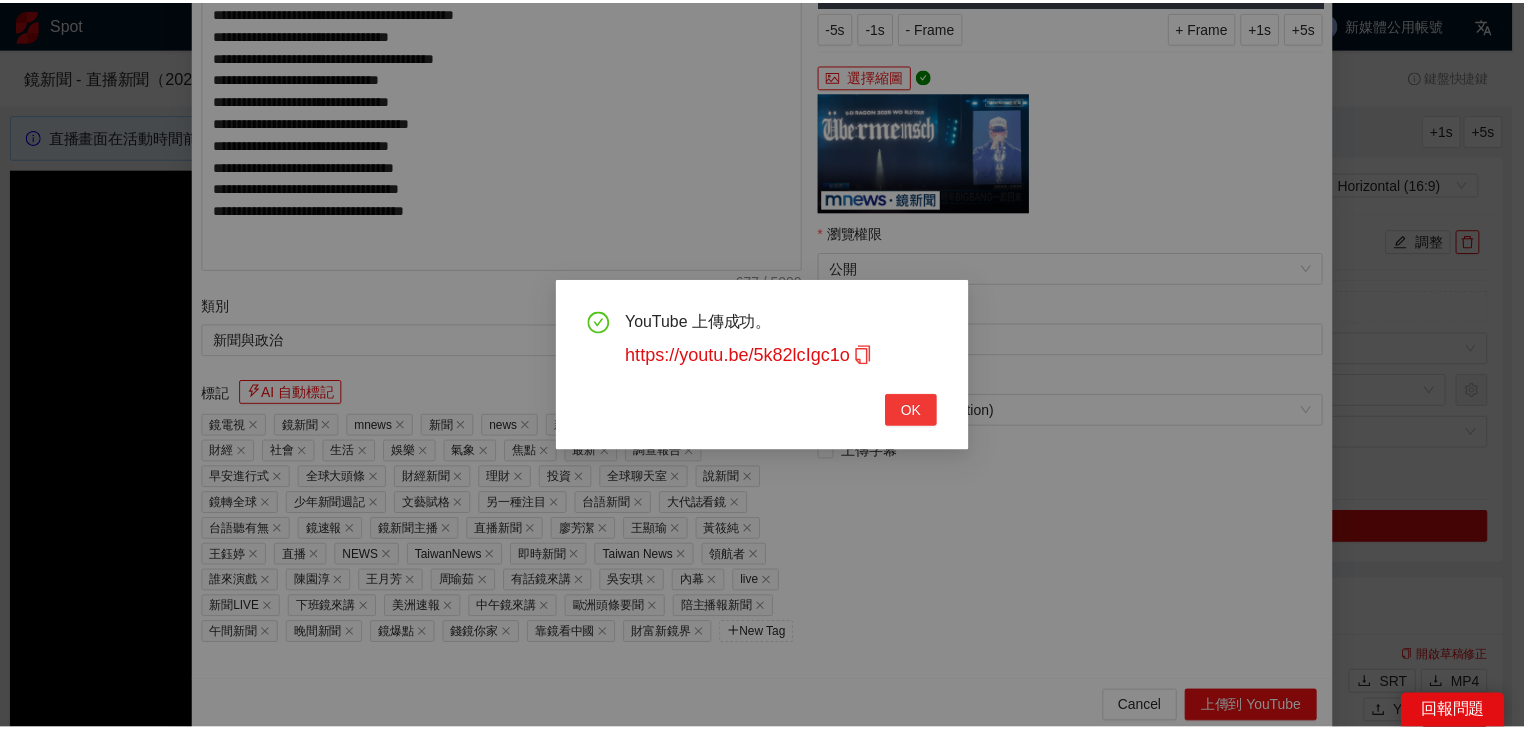 scroll, scrollTop: 343, scrollLeft: 0, axis: vertical 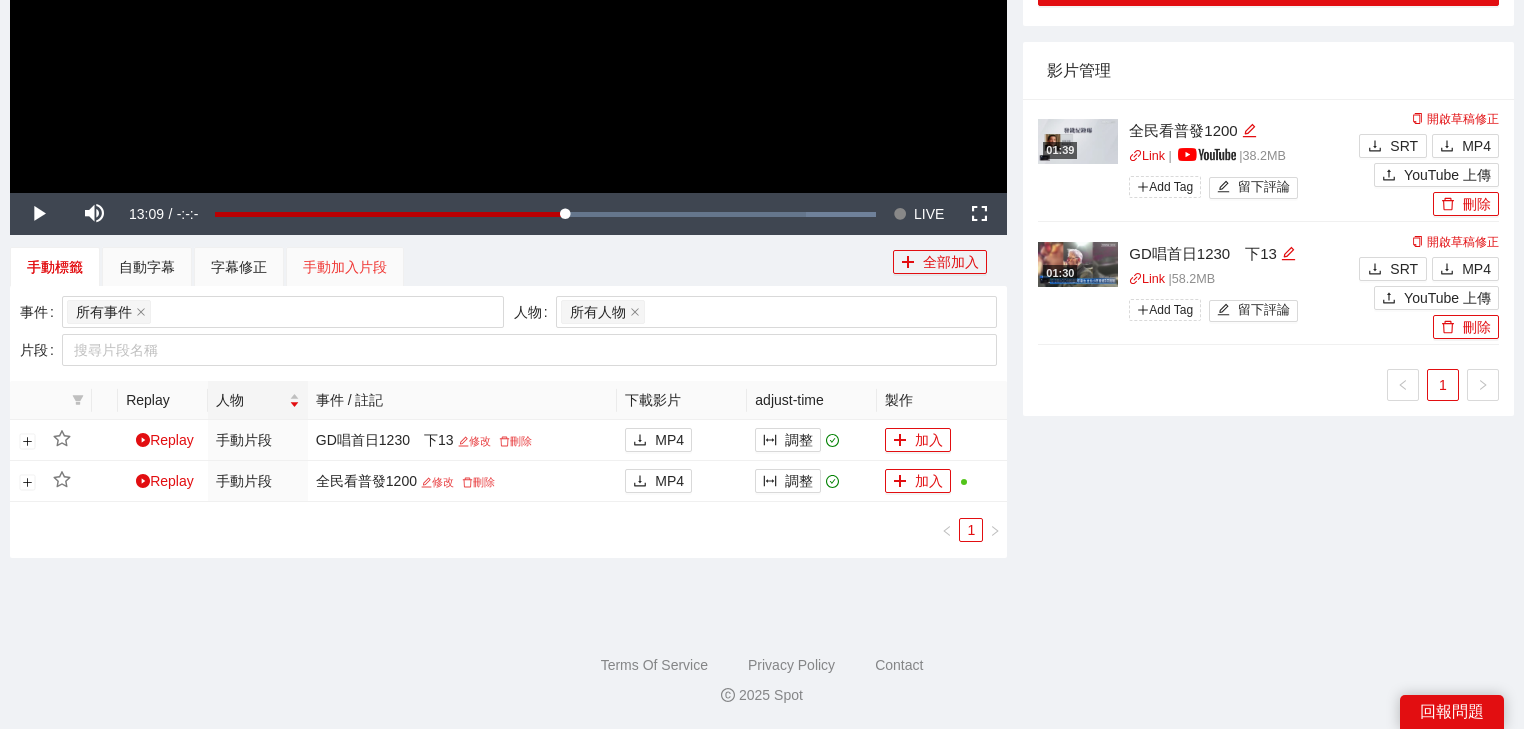 click on "手動加入片段" at bounding box center (345, 267) 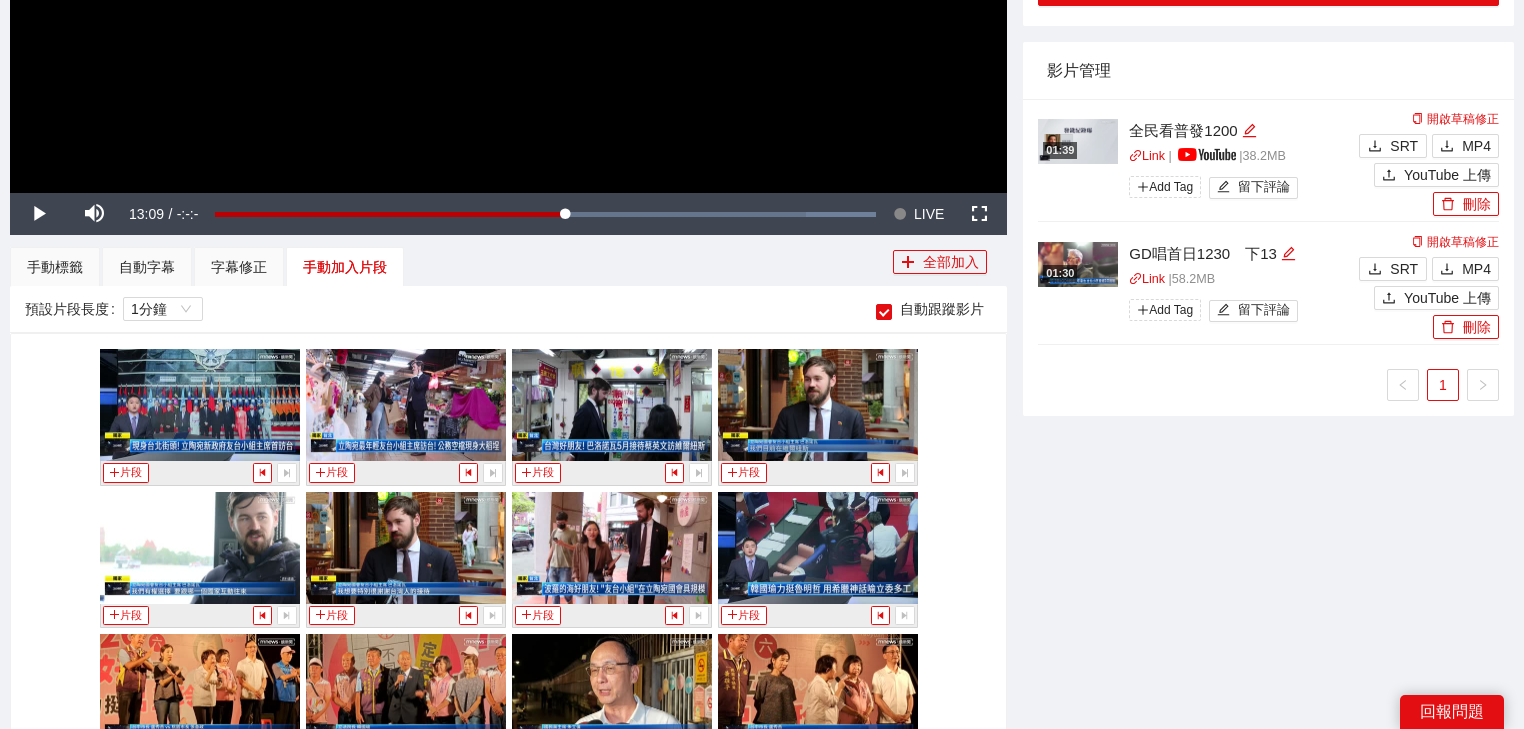 scroll, scrollTop: 812, scrollLeft: 0, axis: vertical 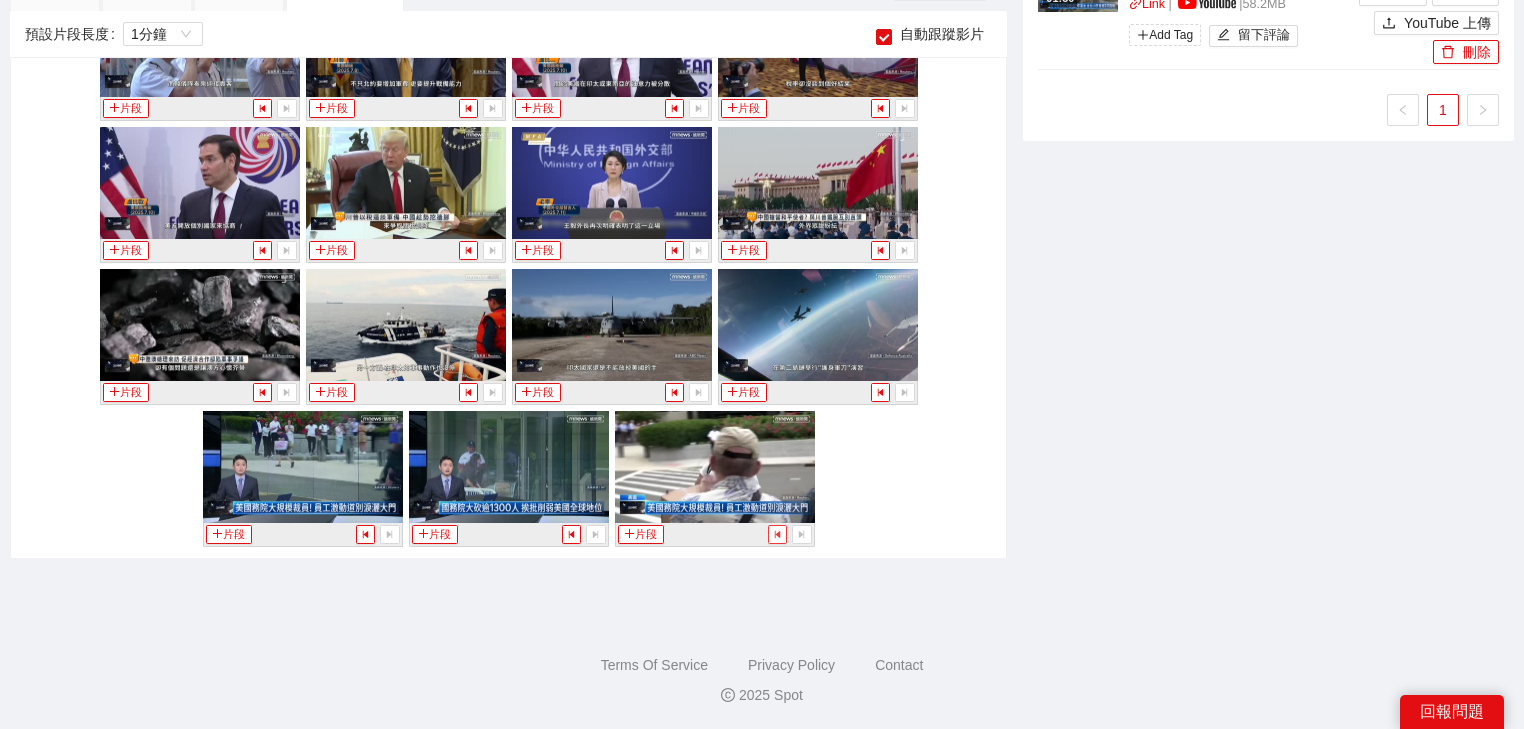 click 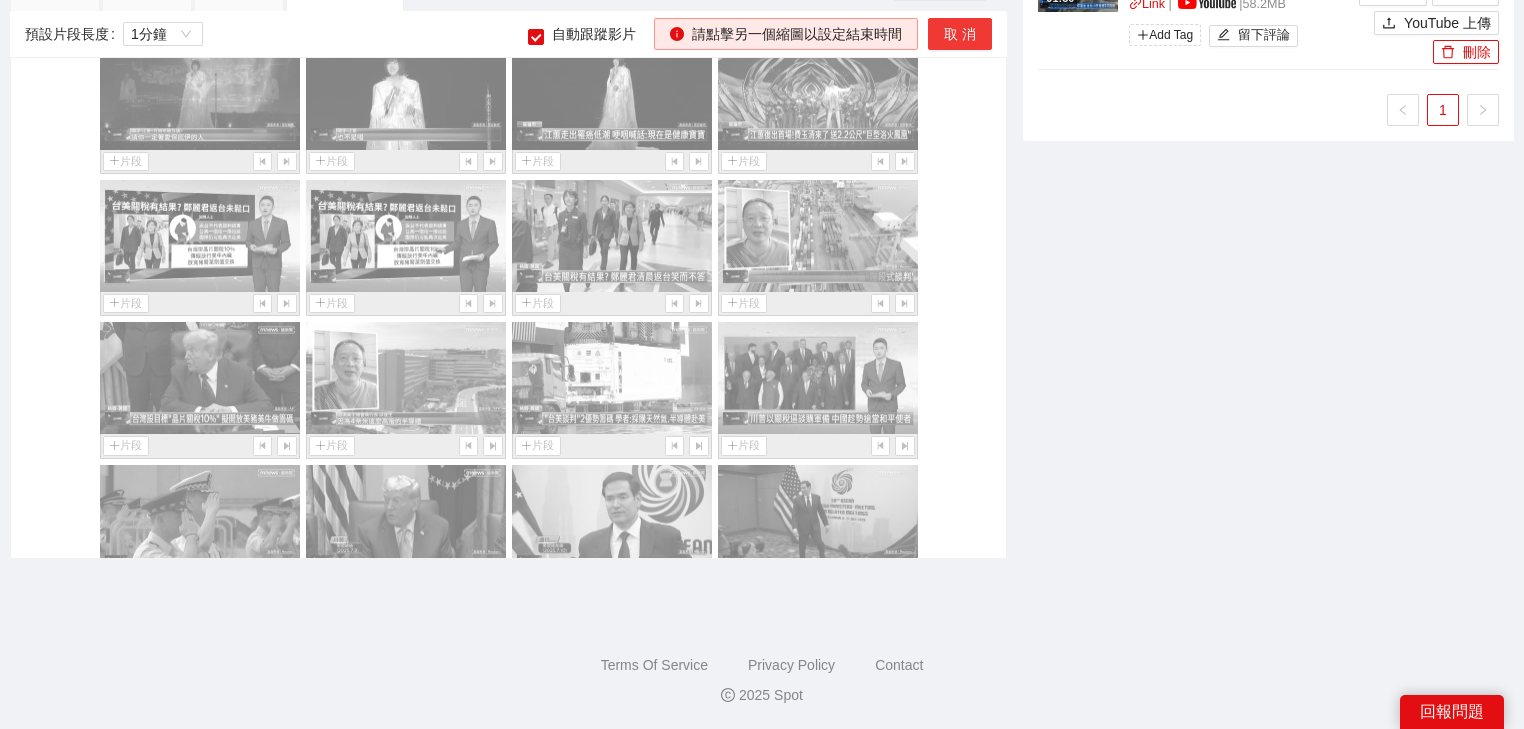 click on "取 消" at bounding box center [960, 34] 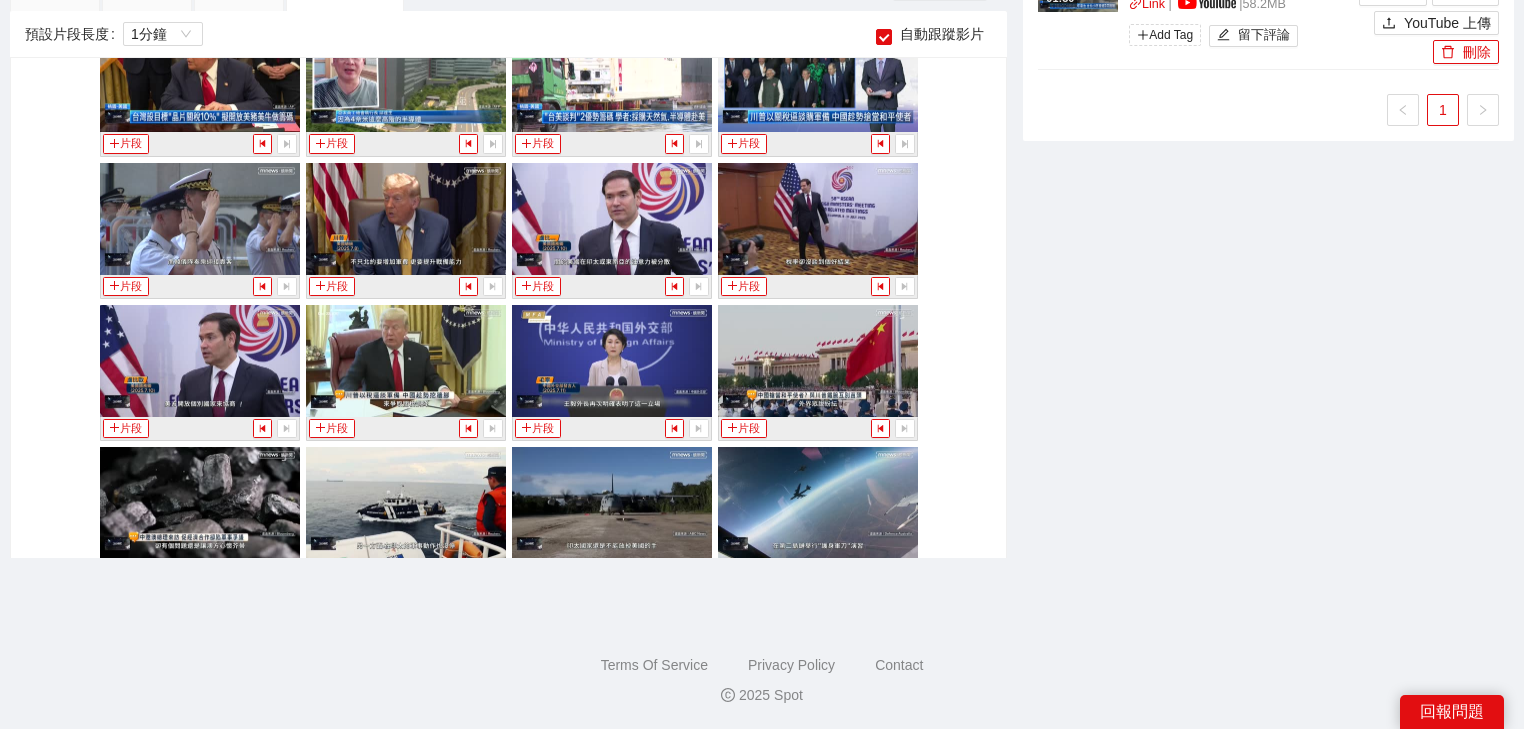 scroll, scrollTop: 2507, scrollLeft: 0, axis: vertical 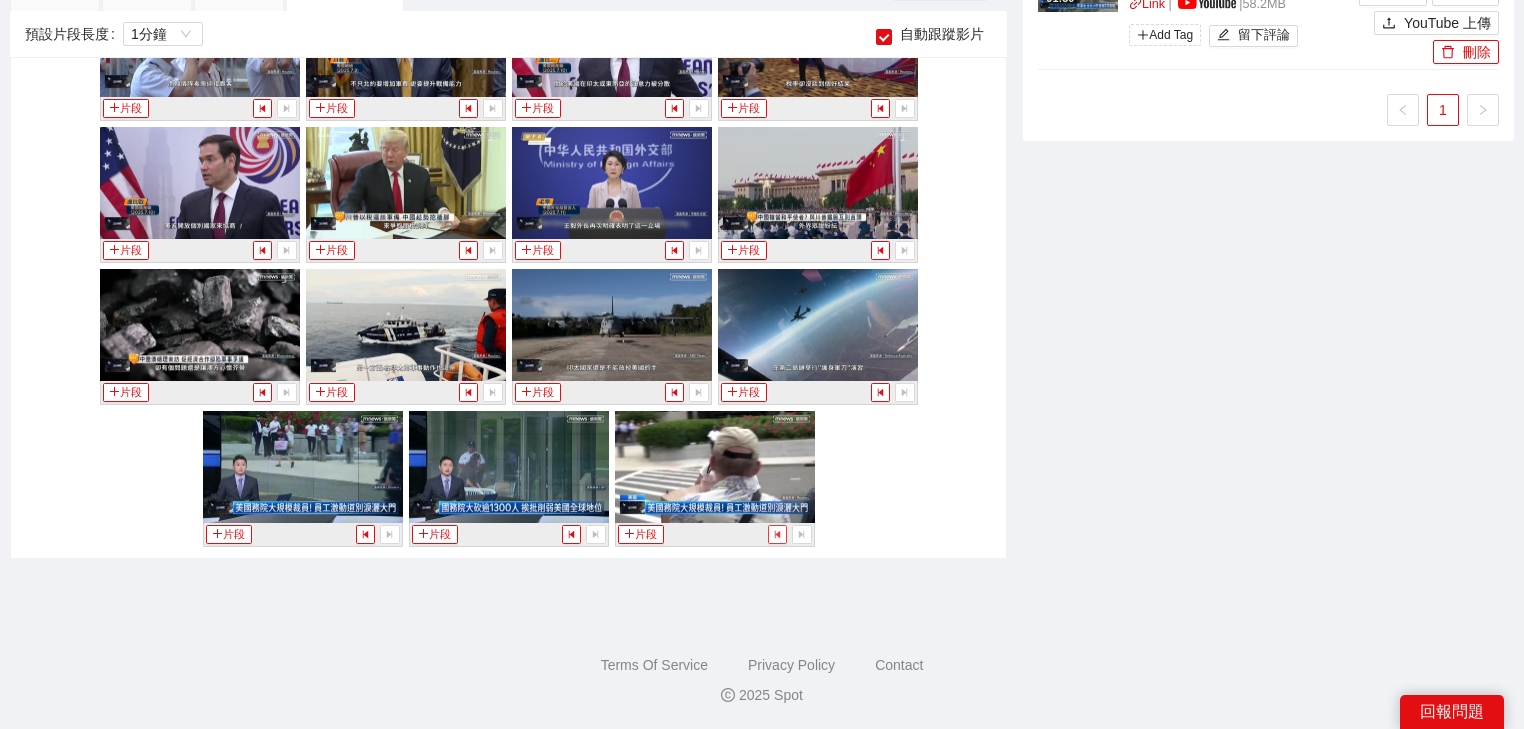 click at bounding box center (777, 534) 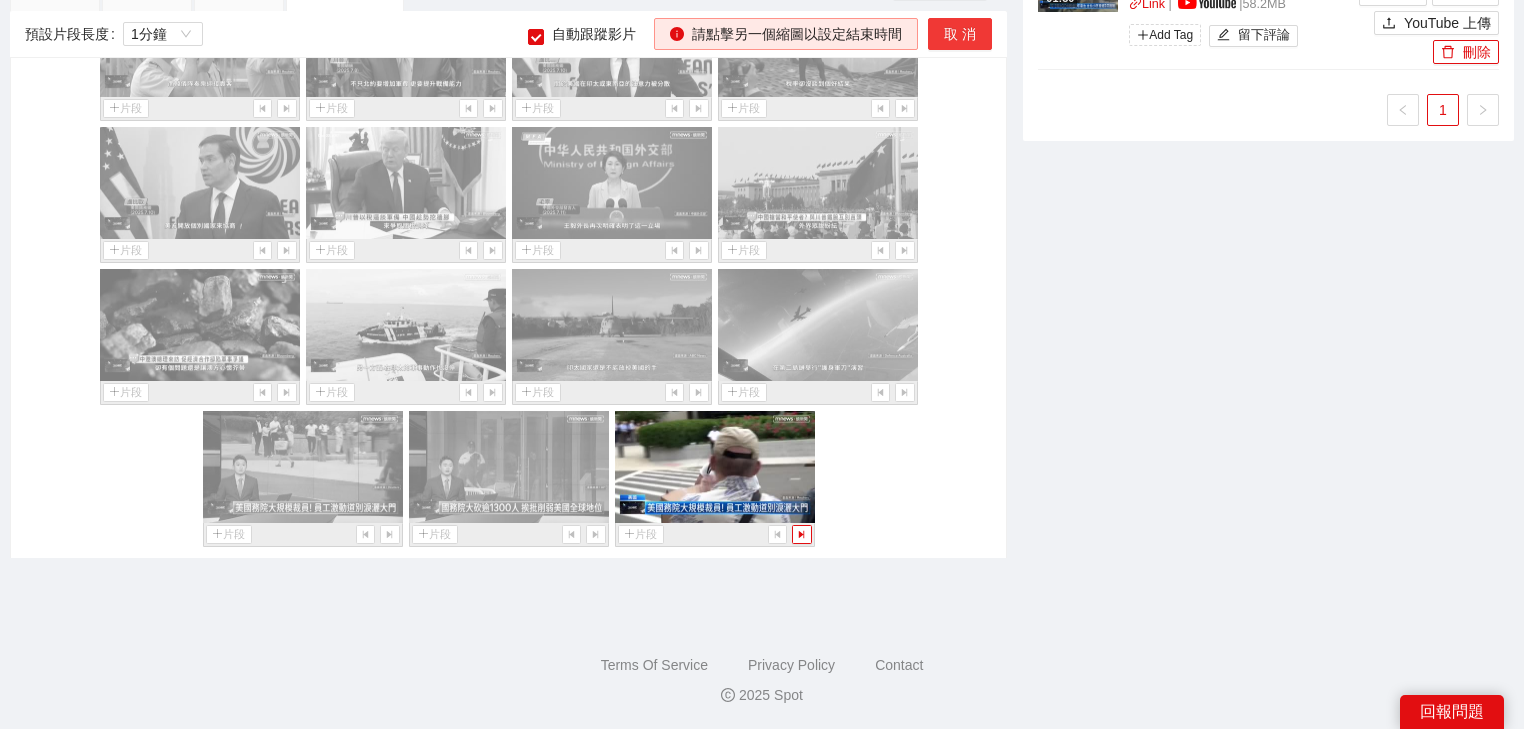 click on "取 消" at bounding box center [960, 34] 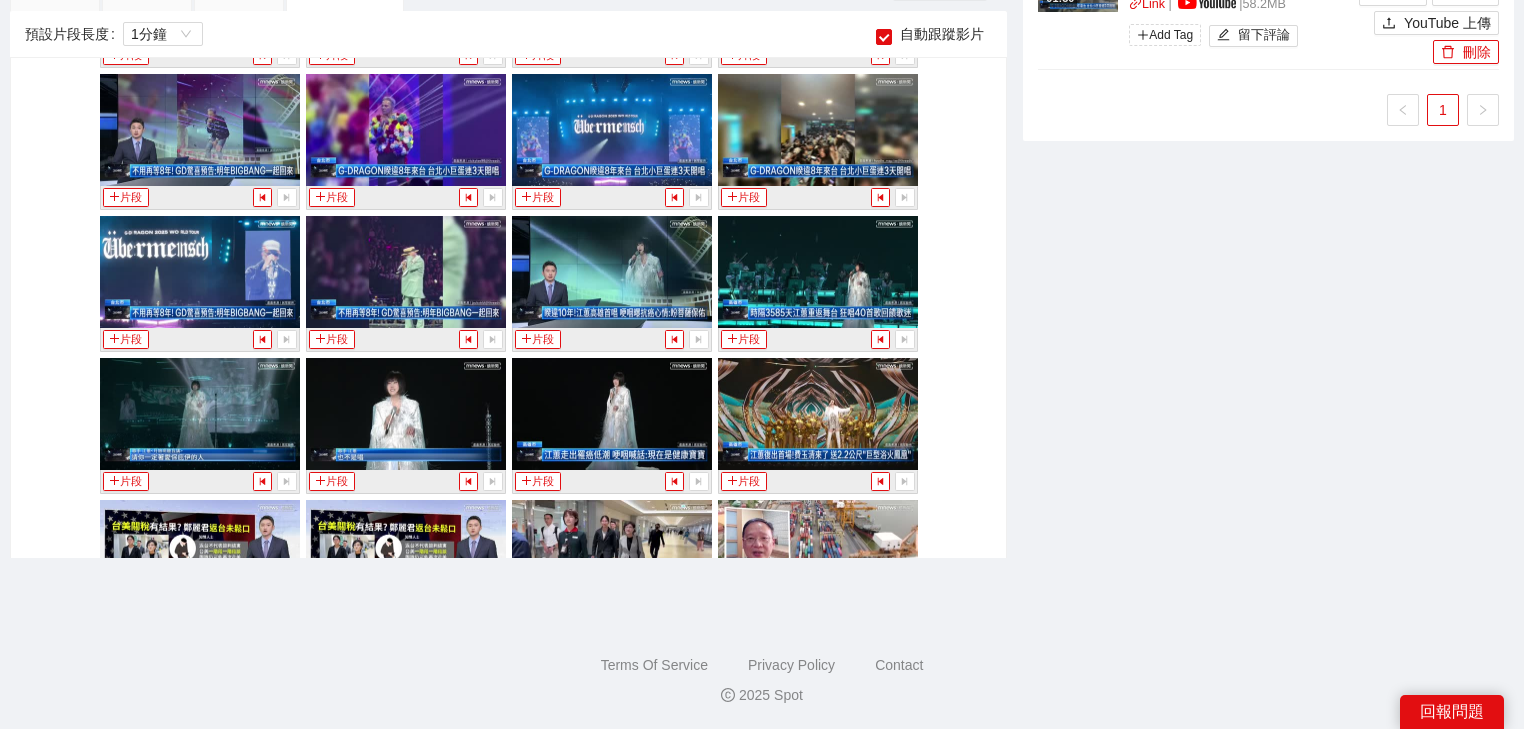 scroll, scrollTop: 1307, scrollLeft: 0, axis: vertical 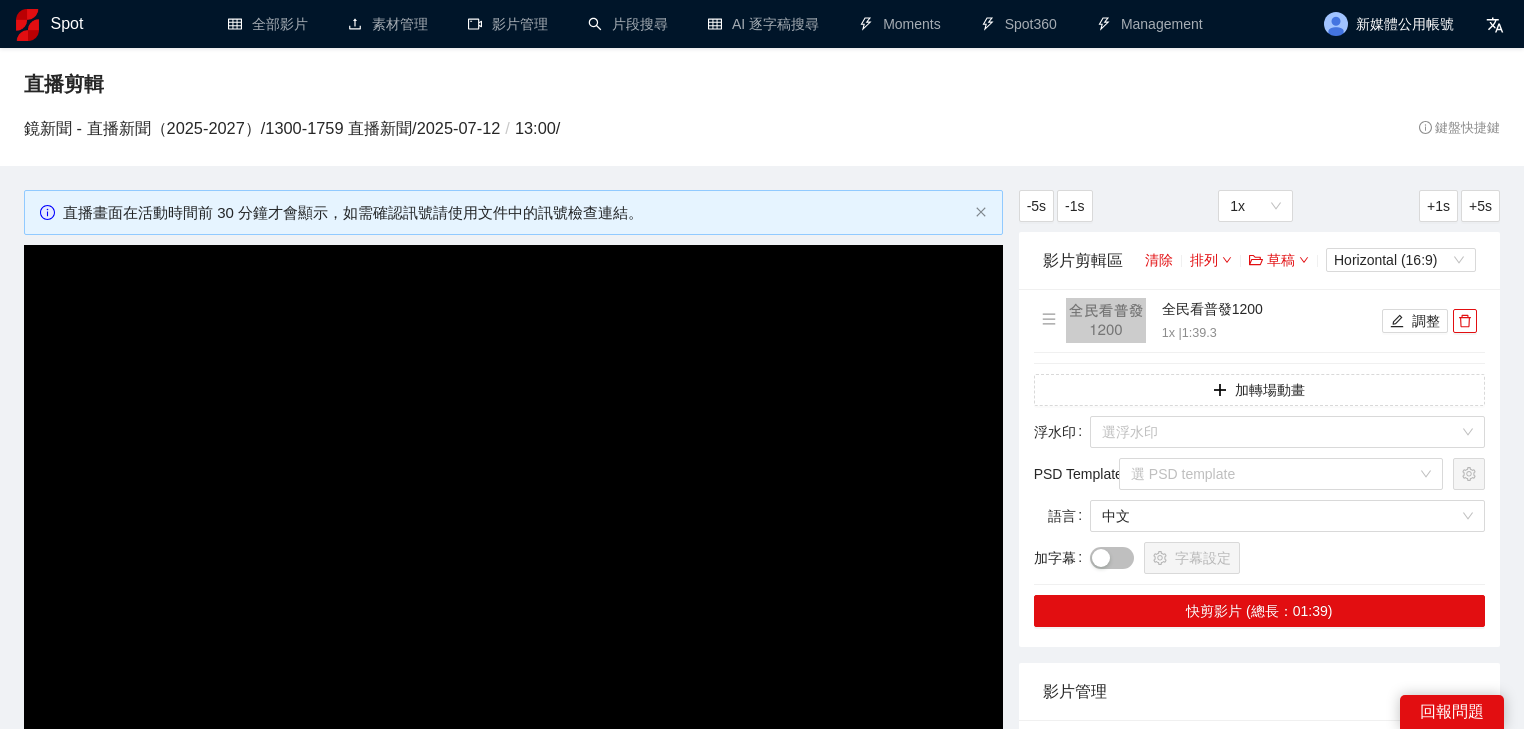 type 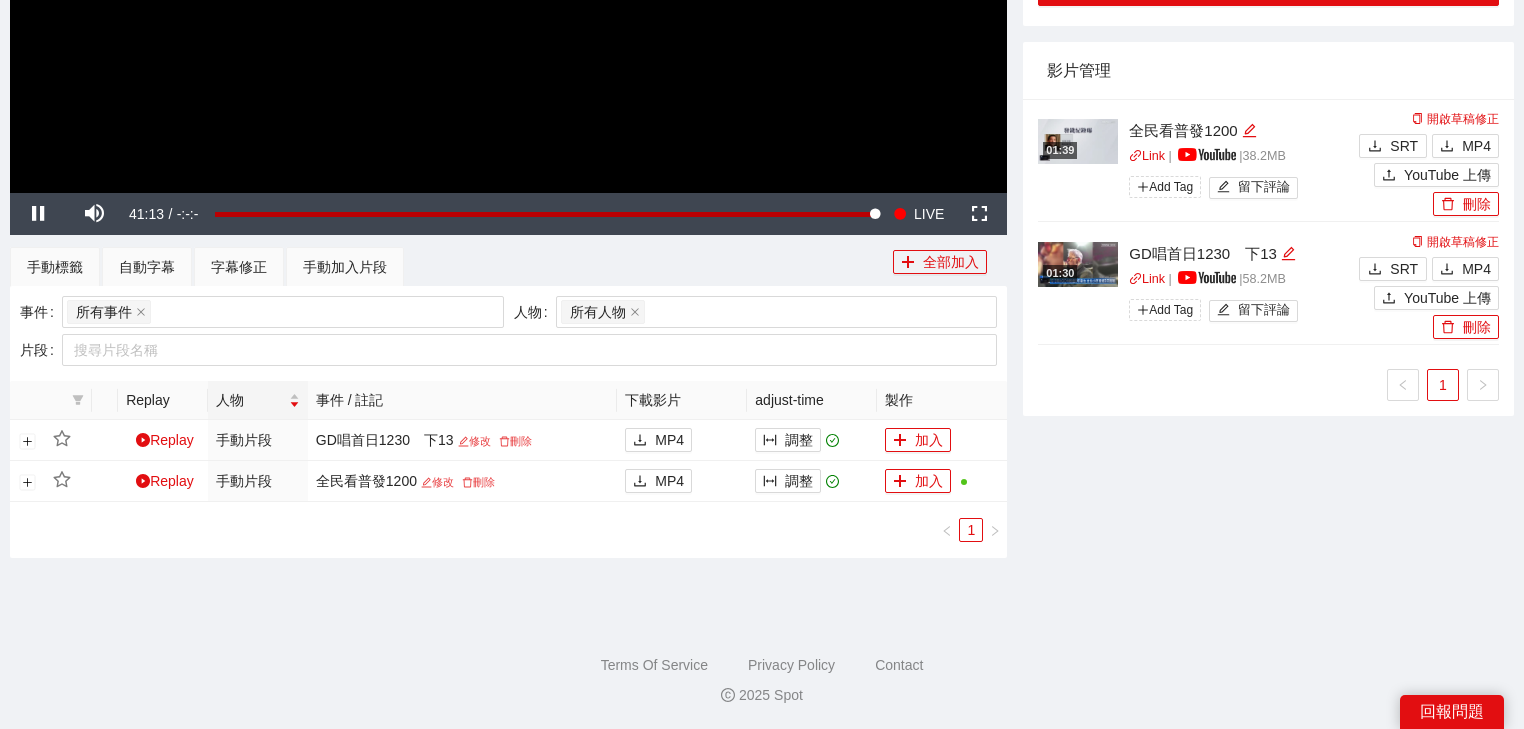 scroll, scrollTop: 537, scrollLeft: 0, axis: vertical 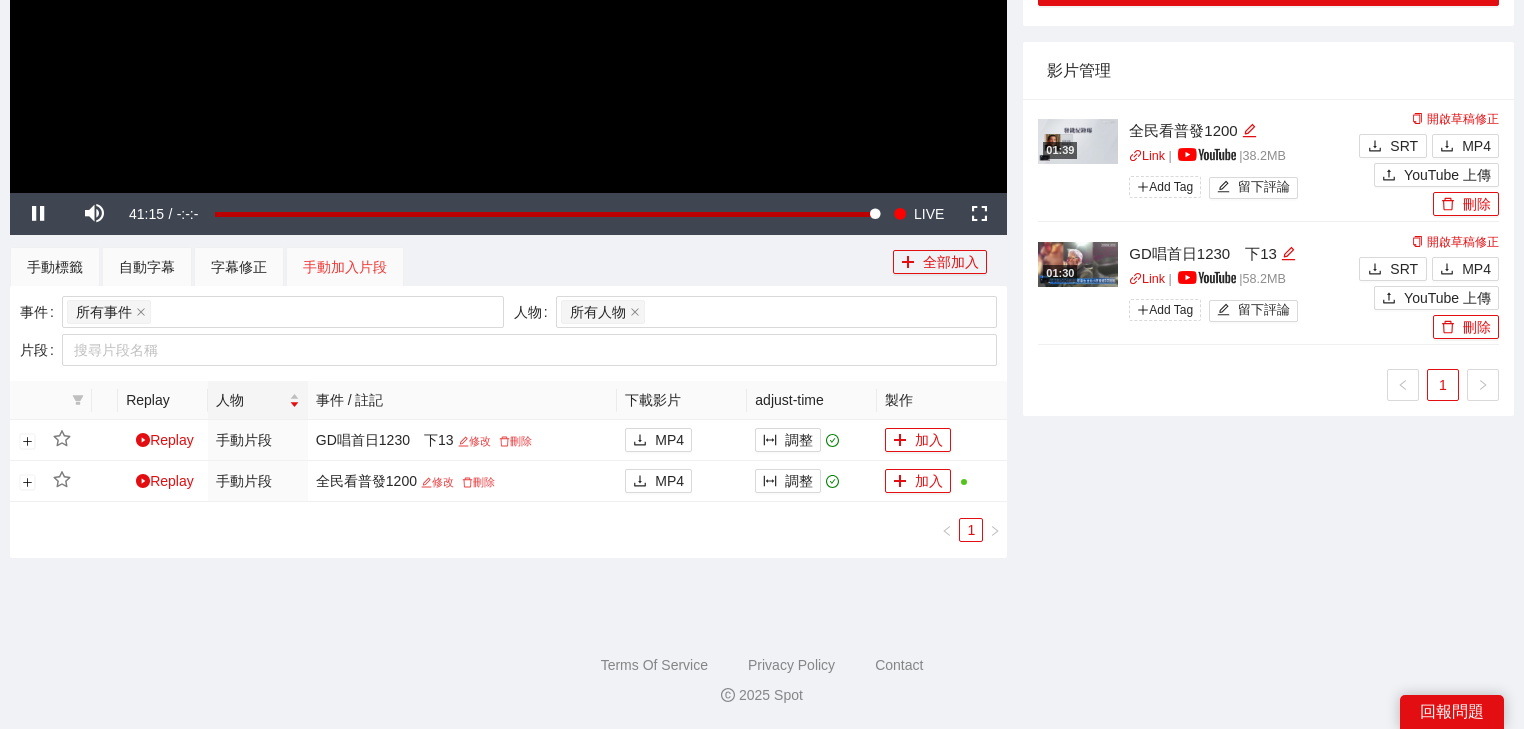 click on "手動加入片段" at bounding box center [345, 267] 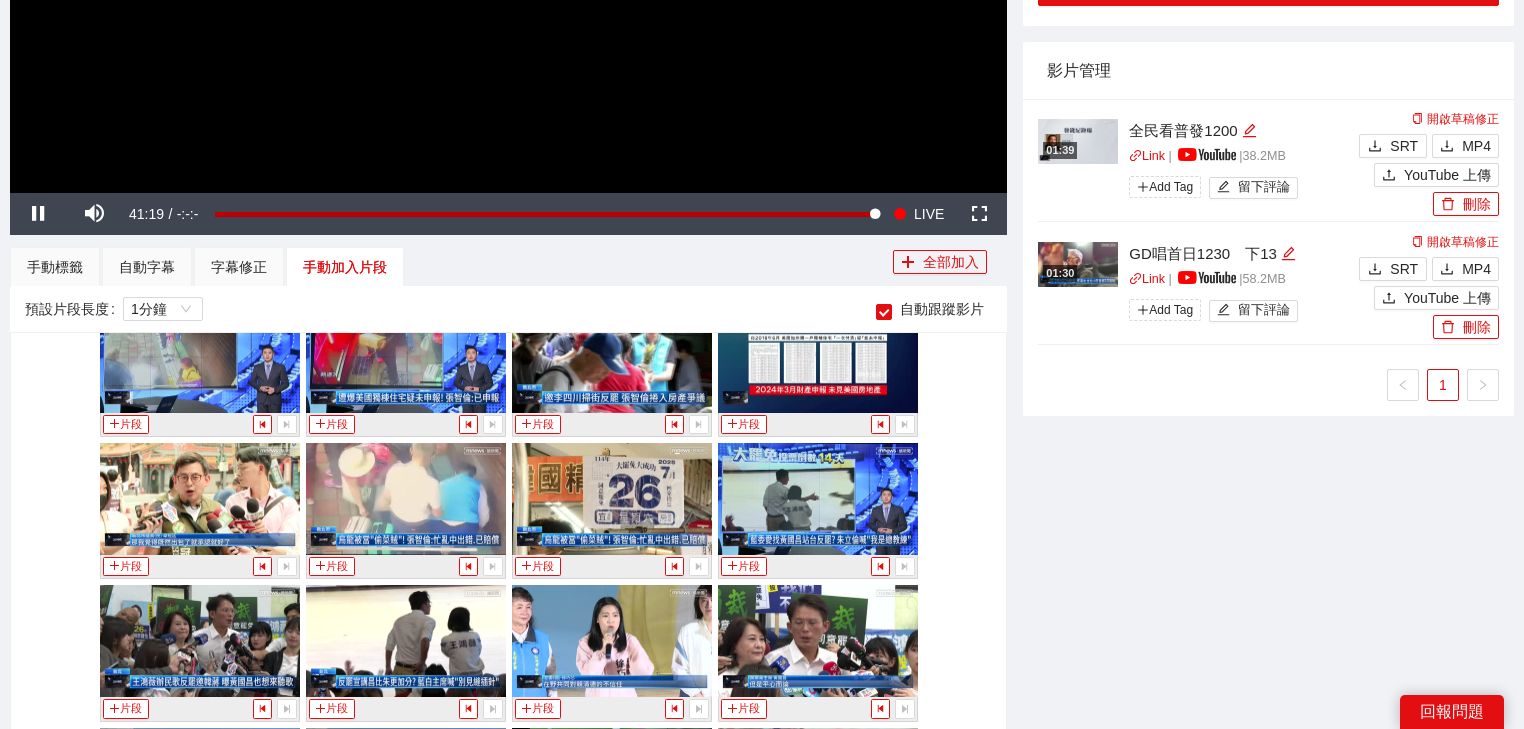 scroll, scrollTop: 4400, scrollLeft: 0, axis: vertical 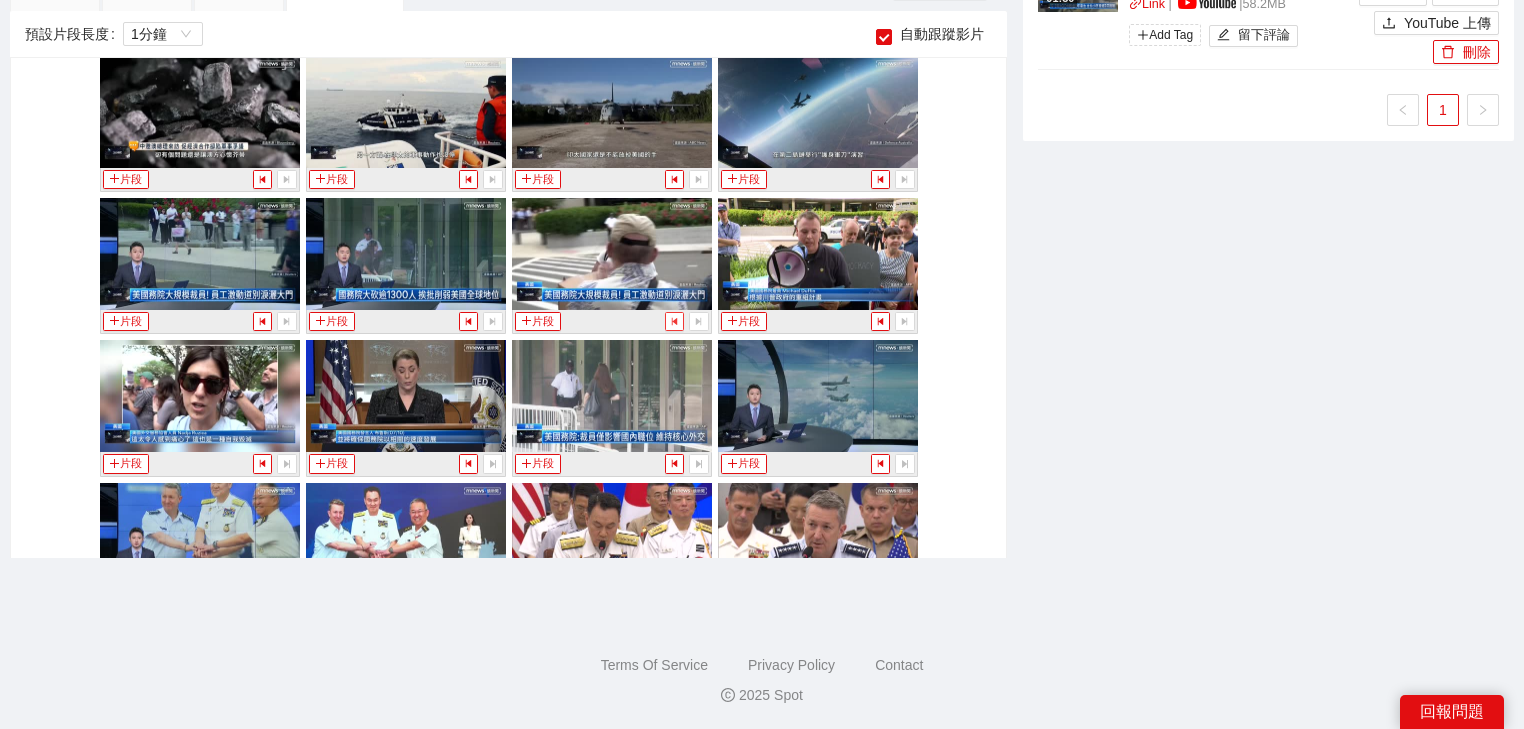 click 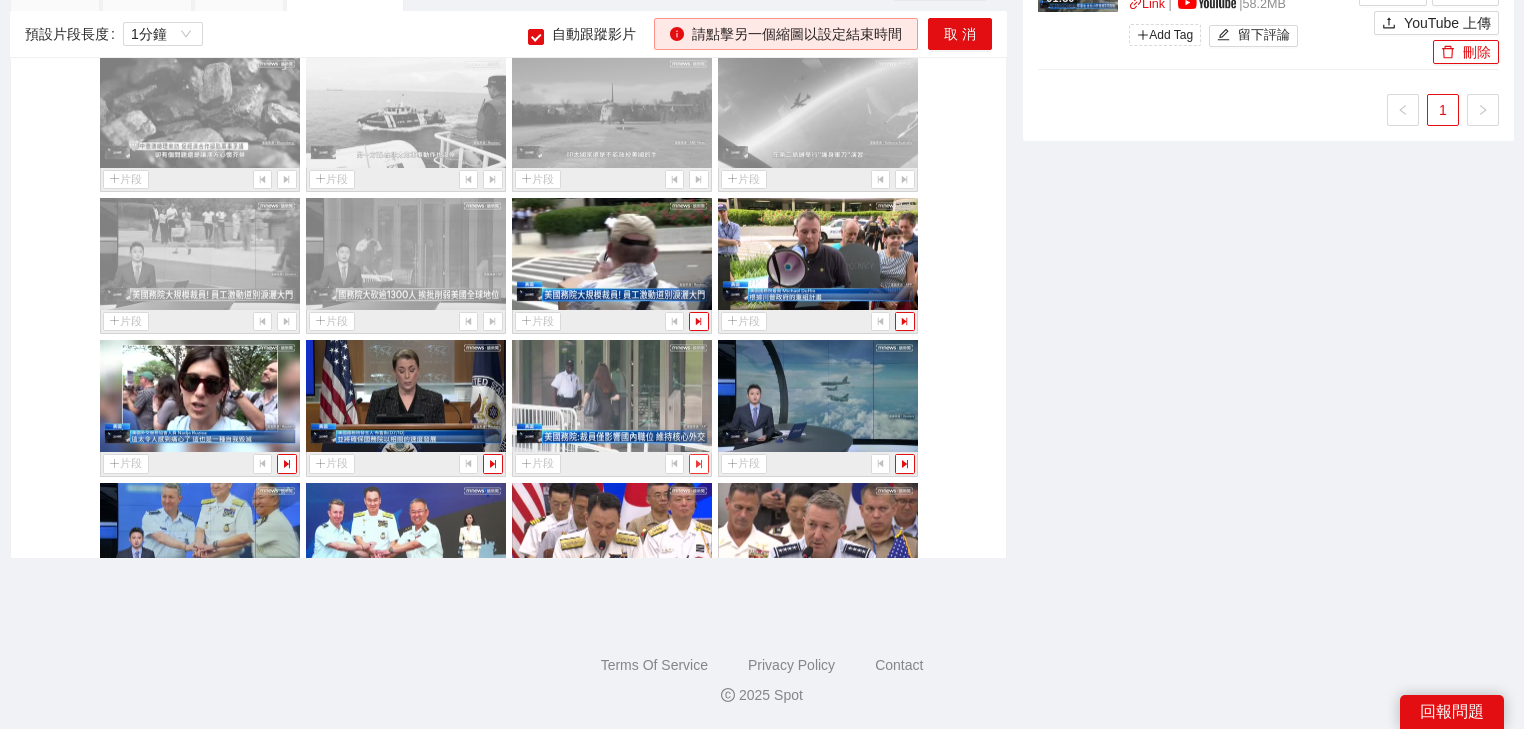click 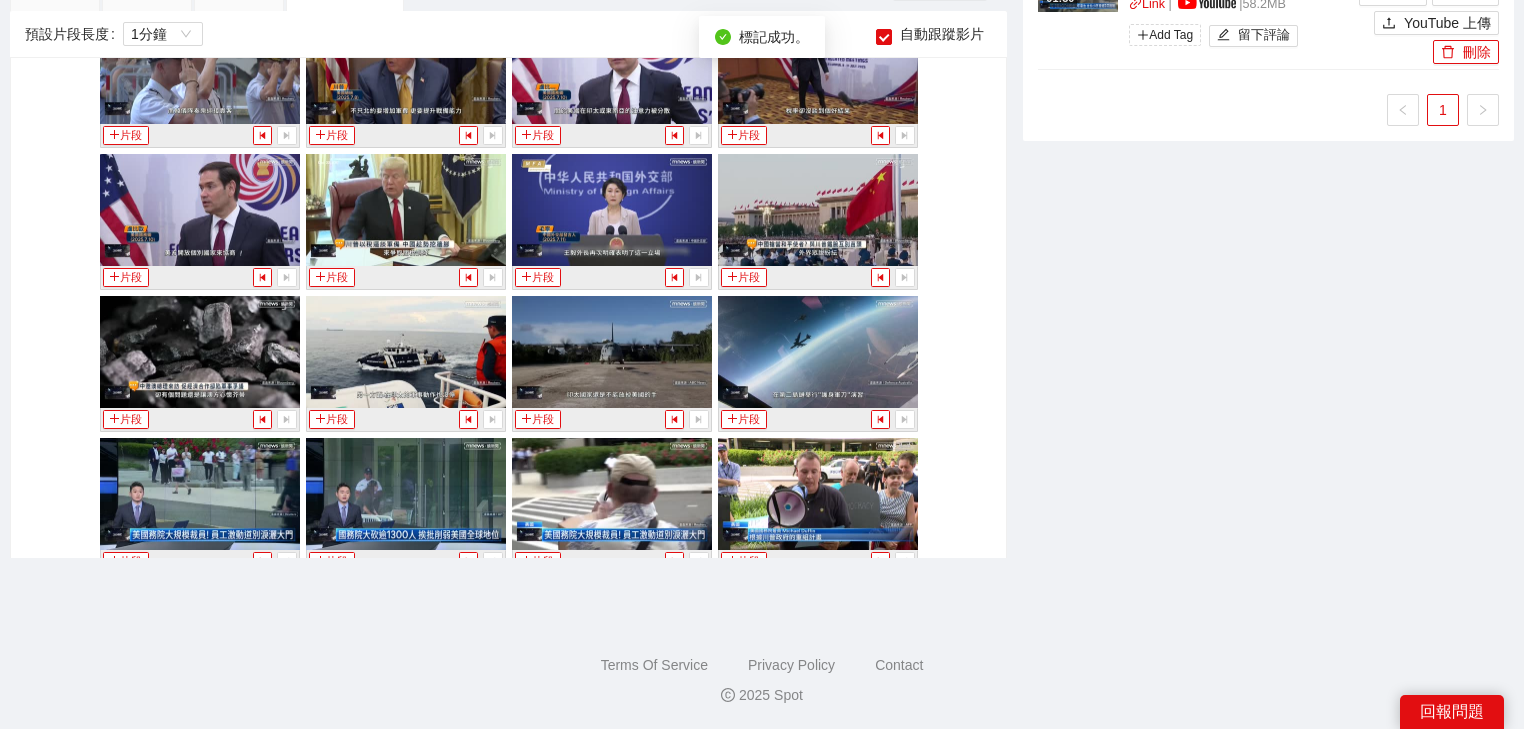 scroll, scrollTop: 4496, scrollLeft: 0, axis: vertical 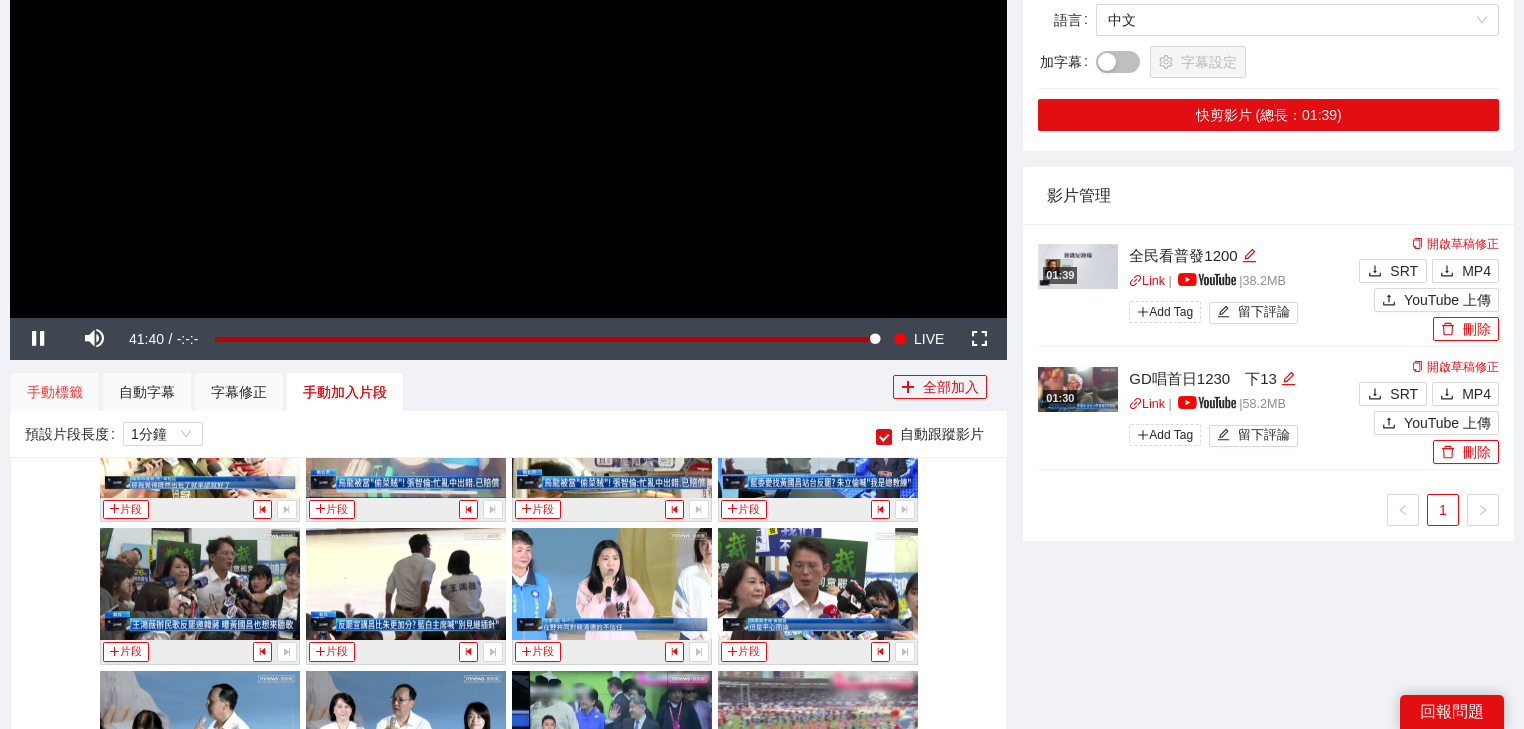 click on "手動標籤" at bounding box center (55, 392) 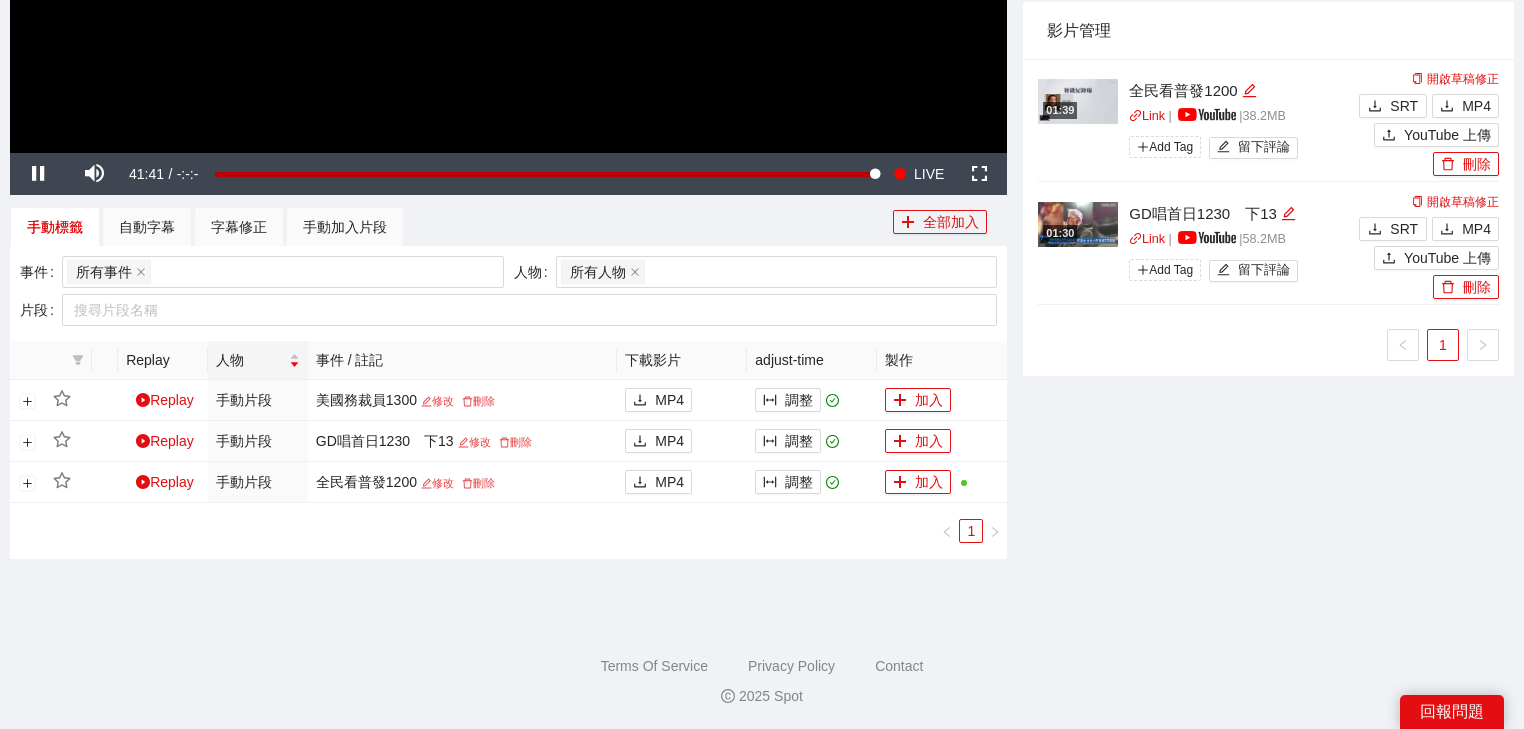 scroll, scrollTop: 578, scrollLeft: 0, axis: vertical 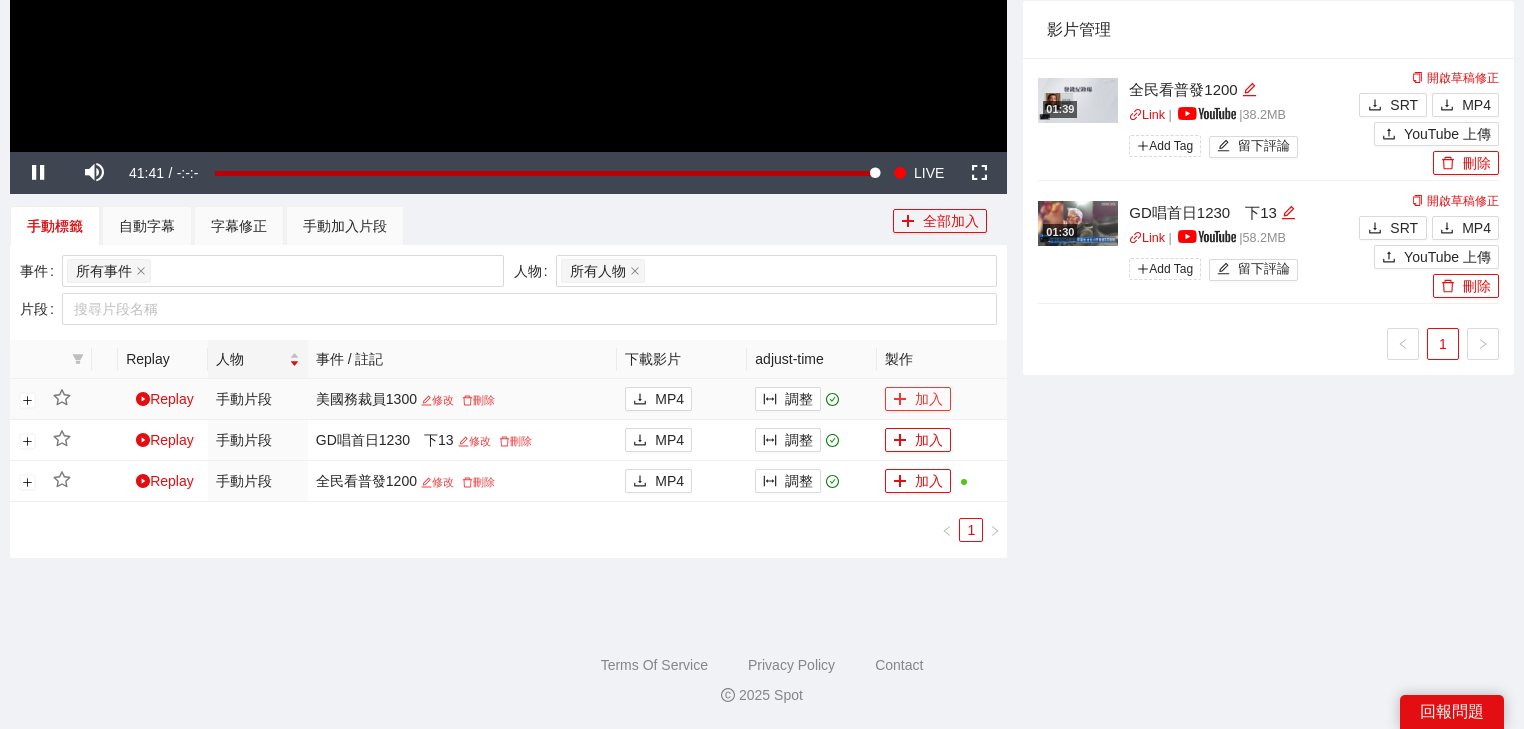 click 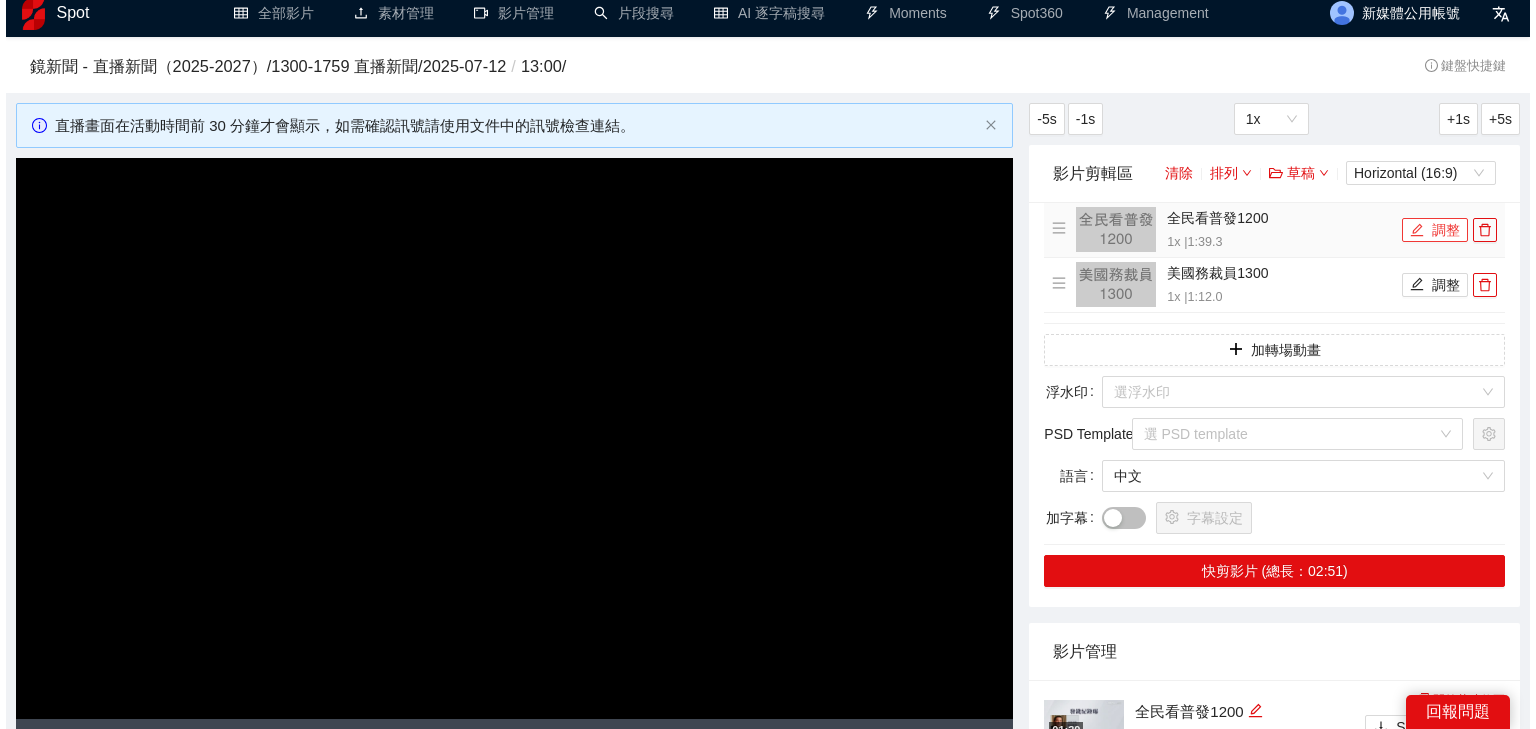 scroll, scrollTop: 0, scrollLeft: 0, axis: both 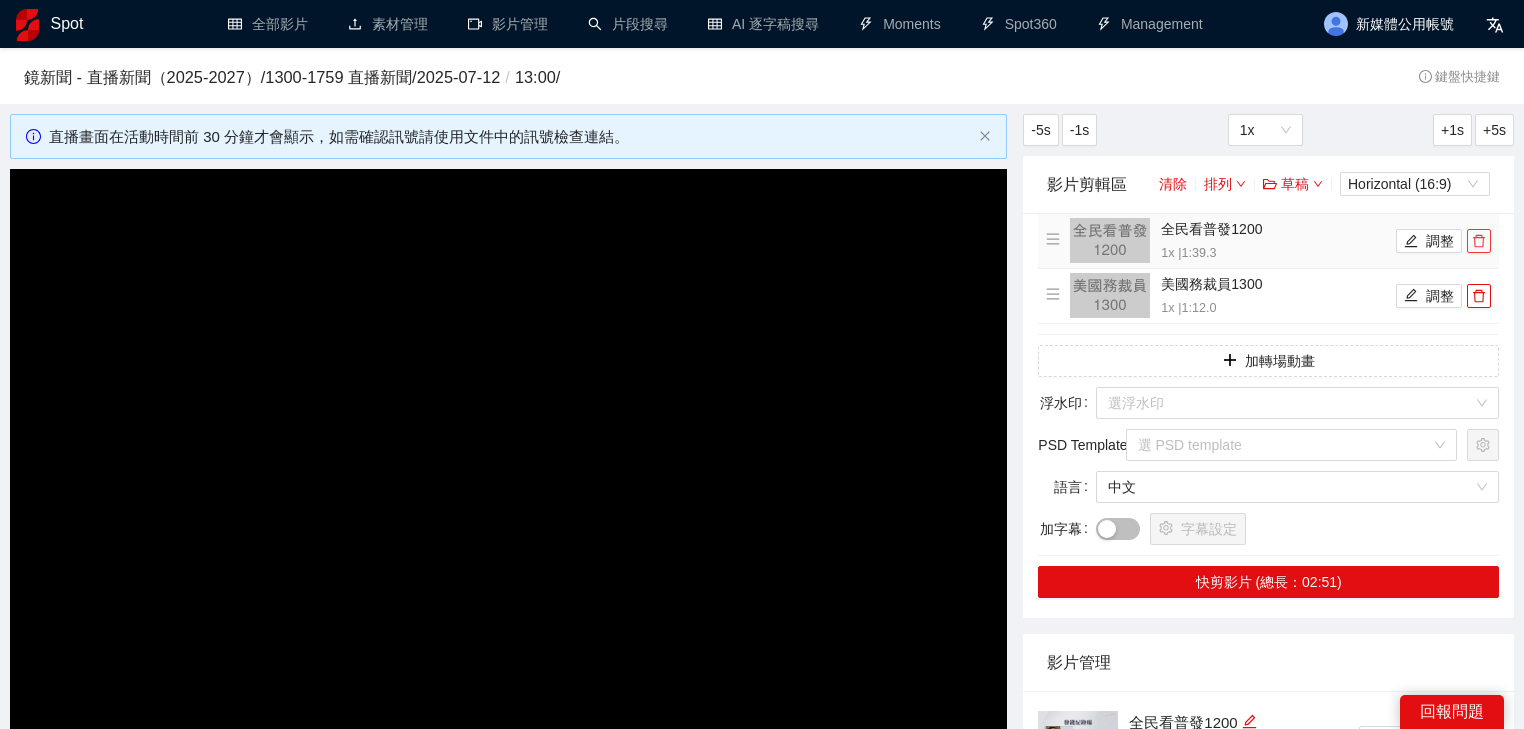 click 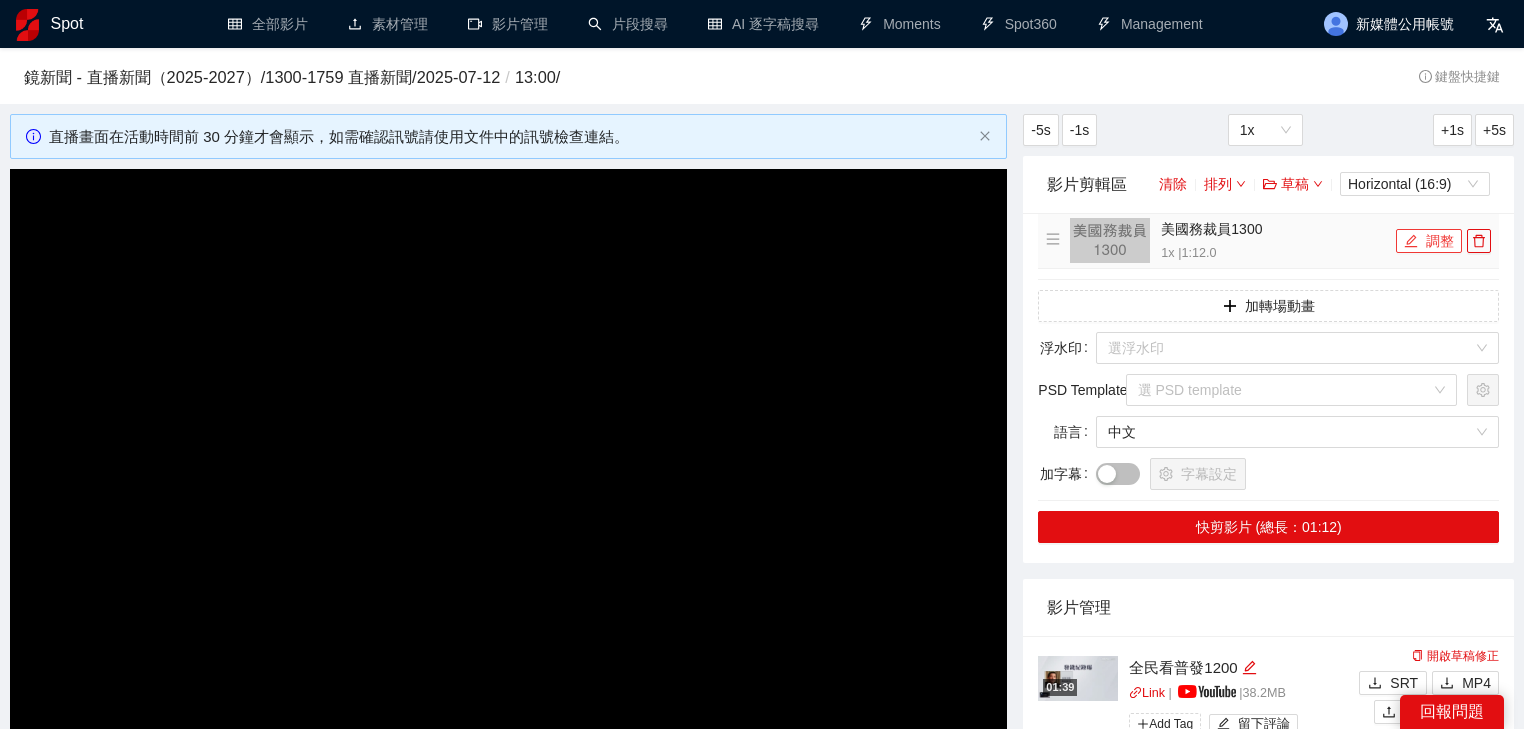 click on "調整" at bounding box center (1429, 241) 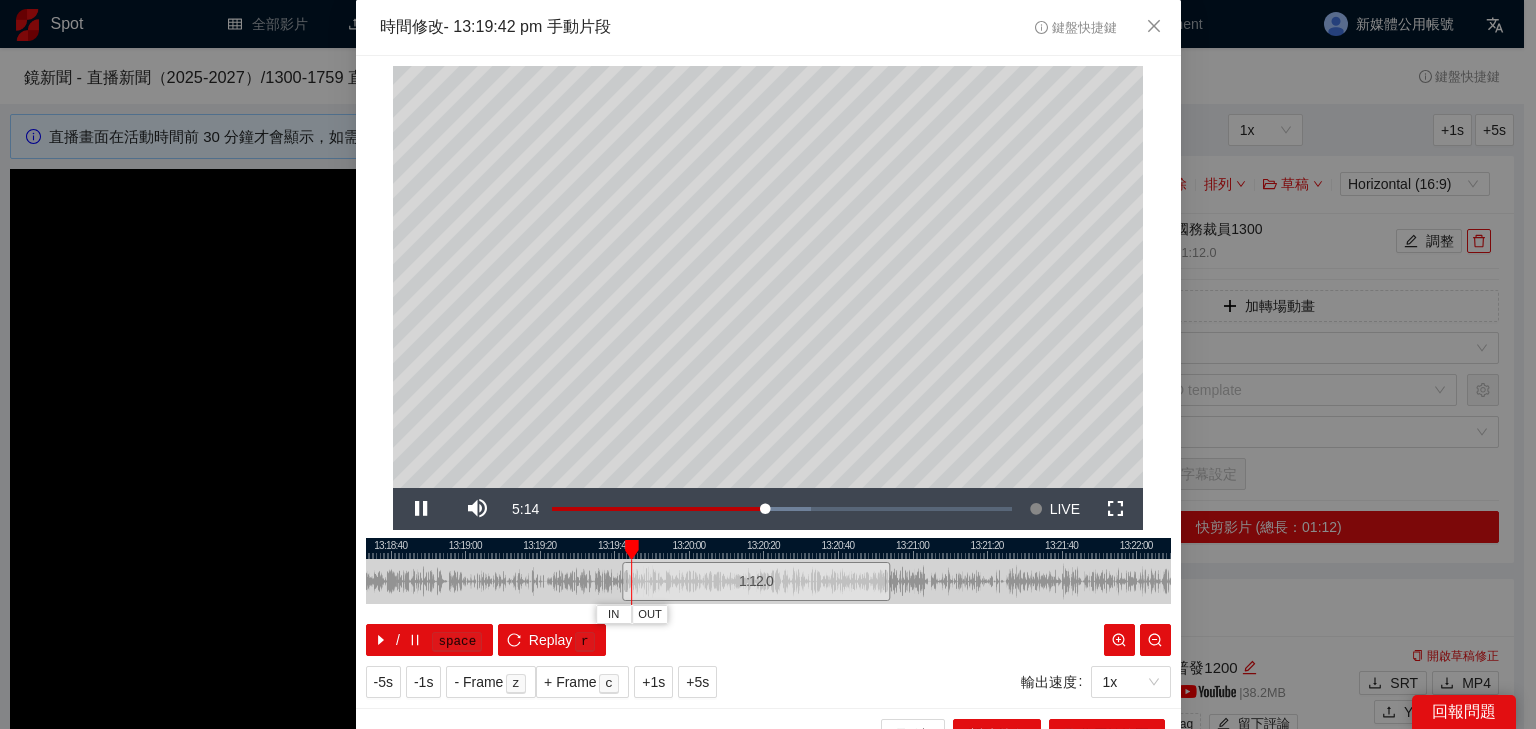 click at bounding box center [756, 548] 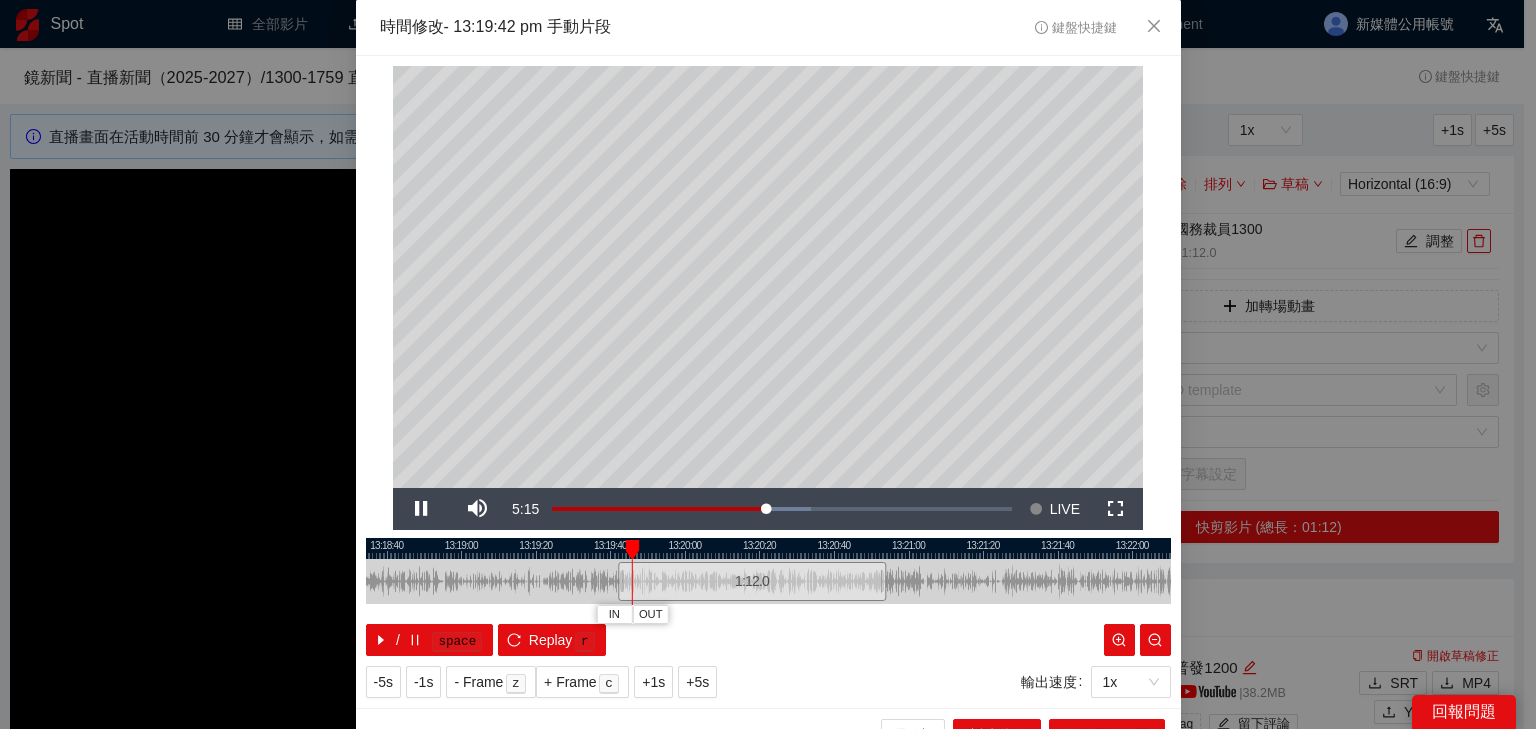 click on "**********" at bounding box center (768, 364) 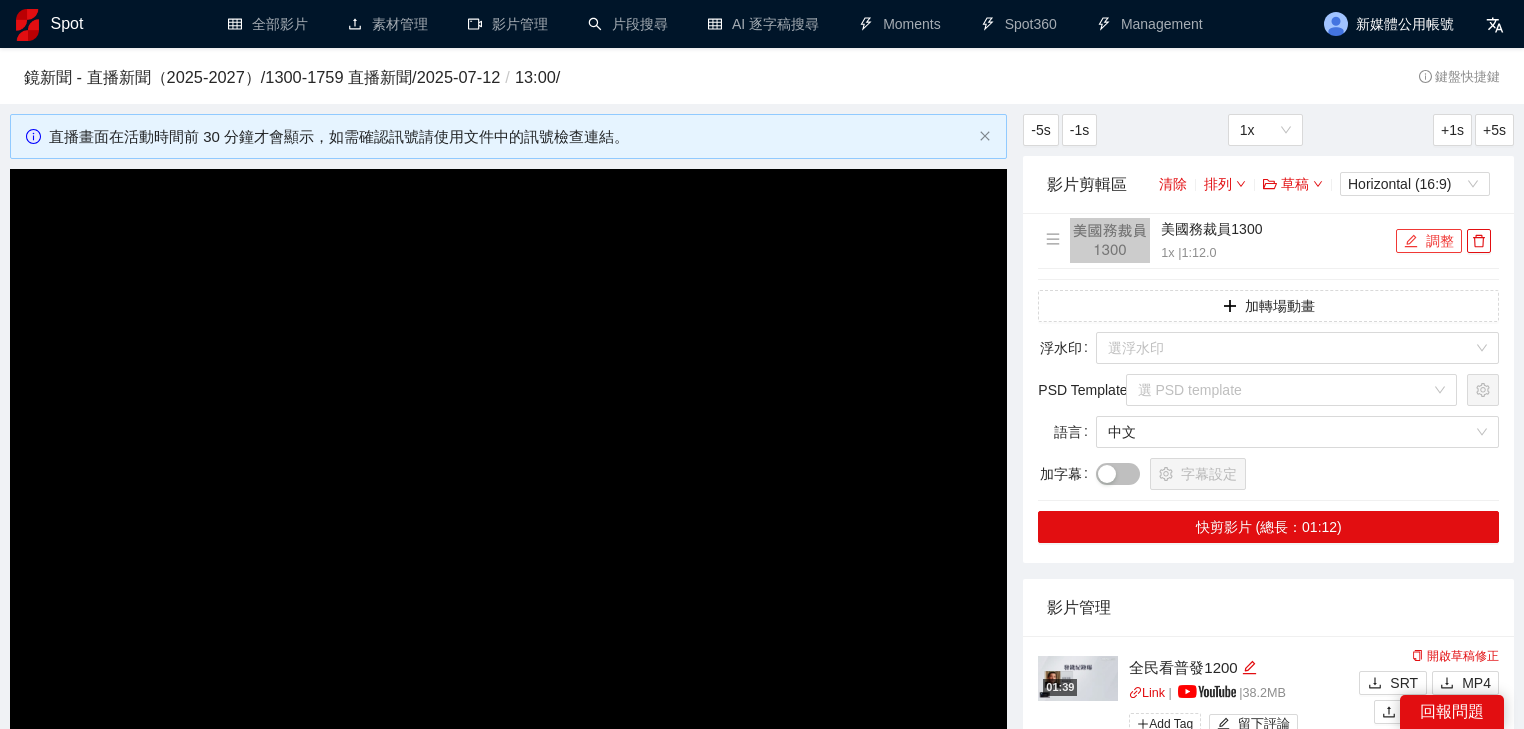 click on "**********" at bounding box center [762, 364] 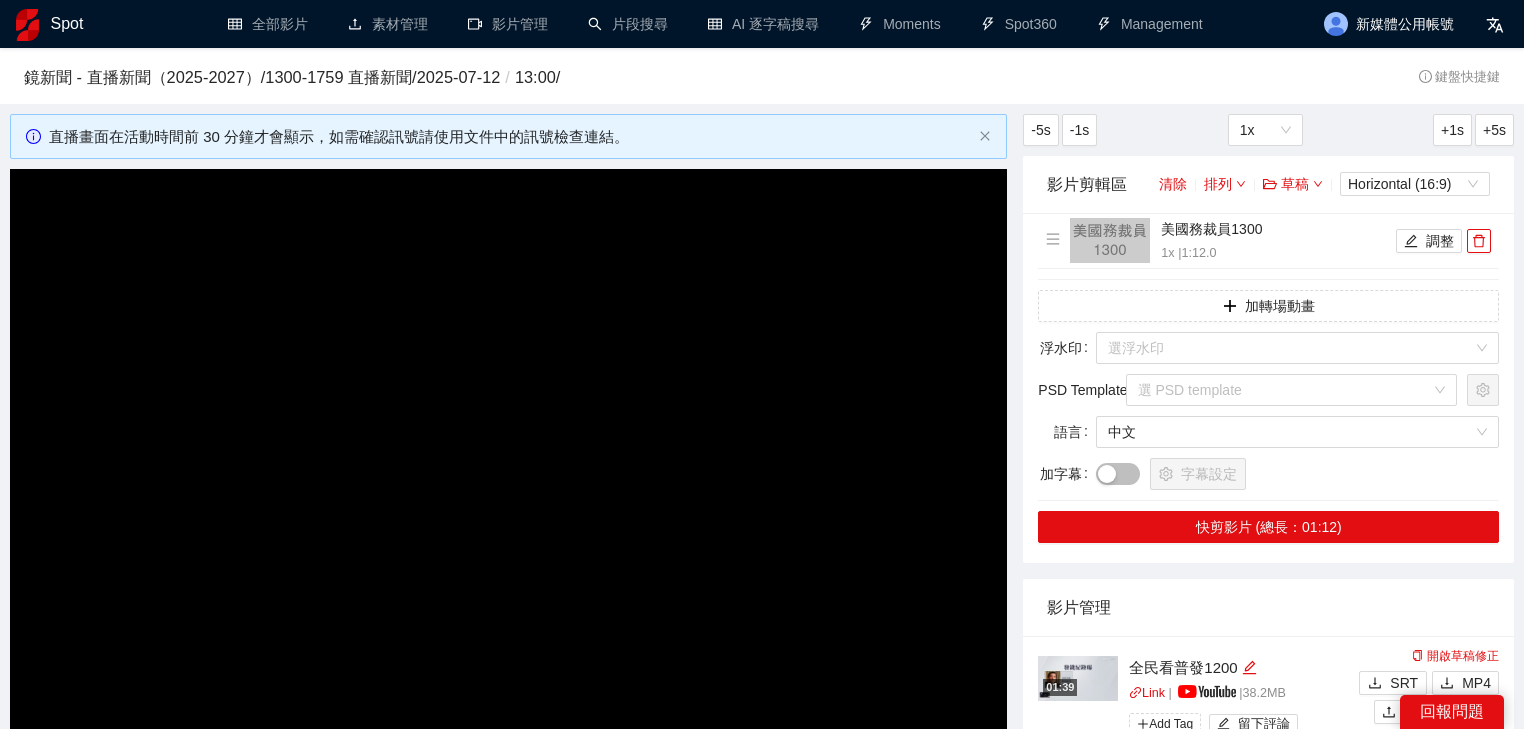 click at bounding box center (508, 449) 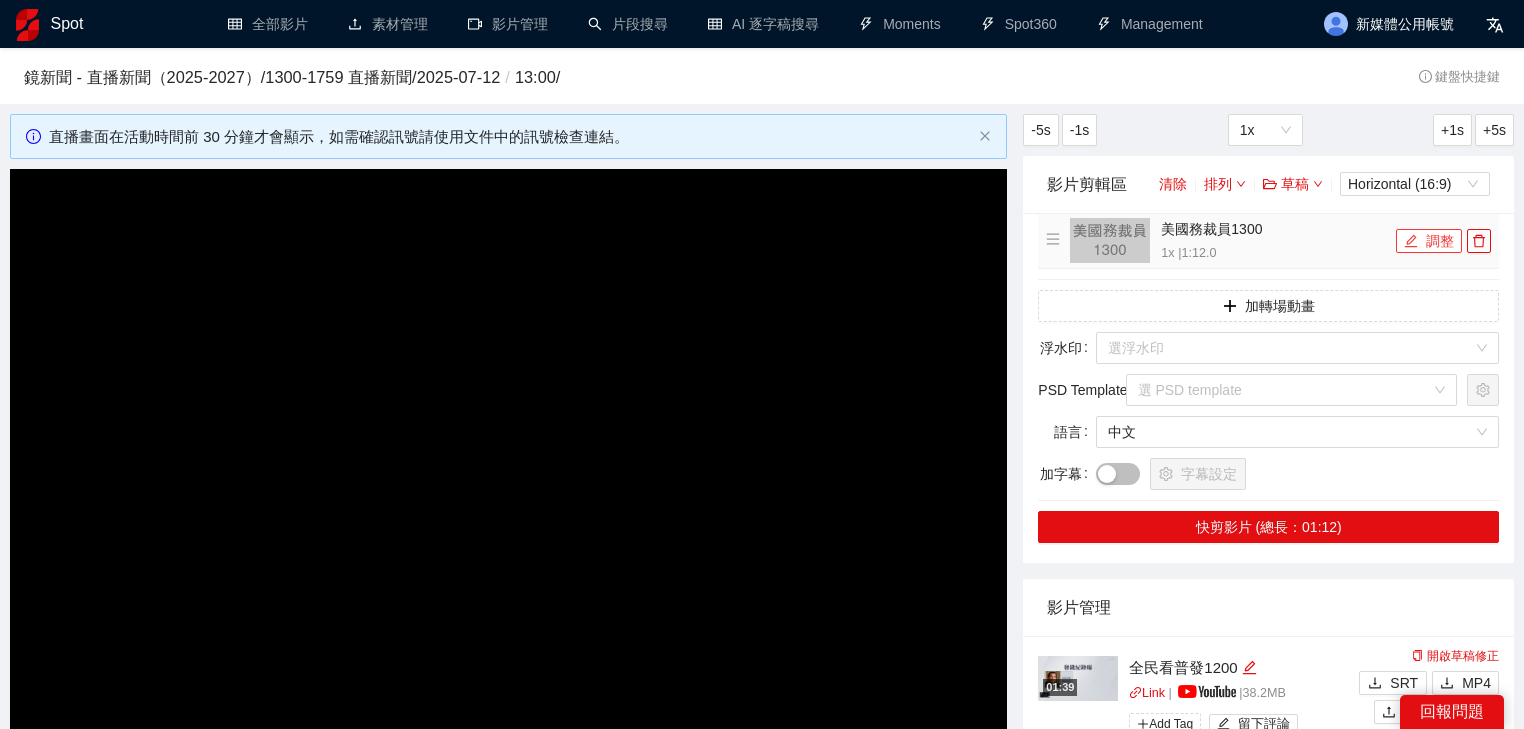 click on "調整" at bounding box center (1429, 241) 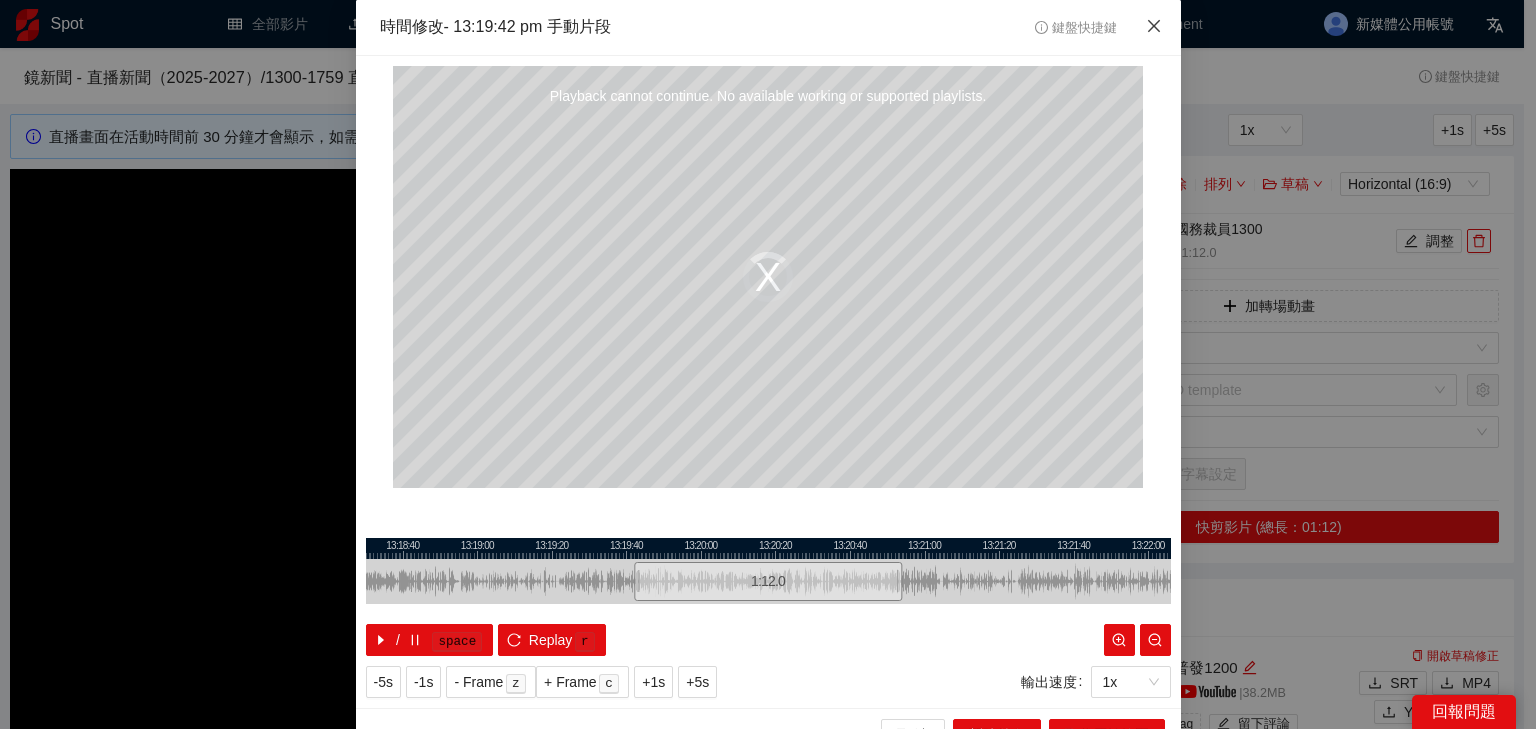 click 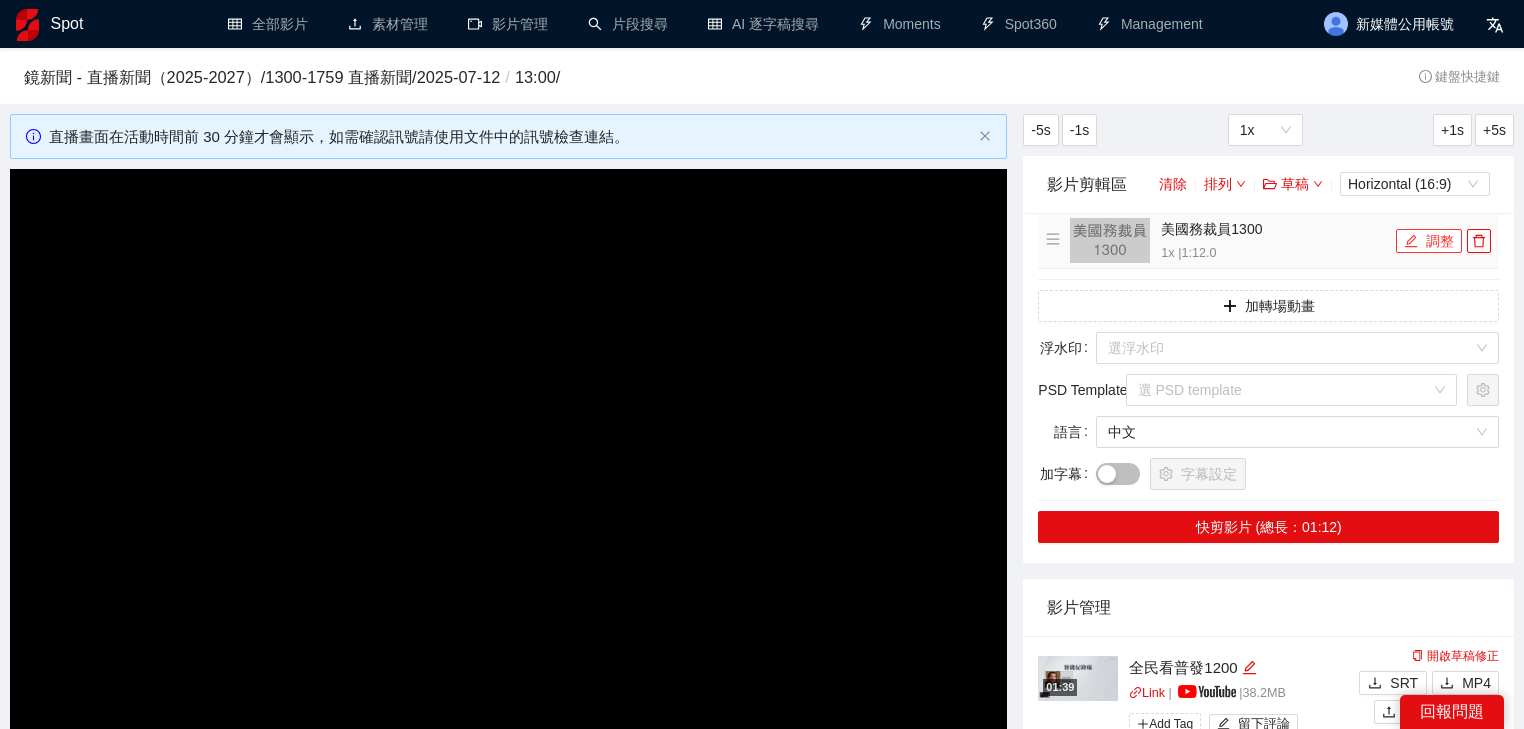 click on "調整" at bounding box center [1429, 241] 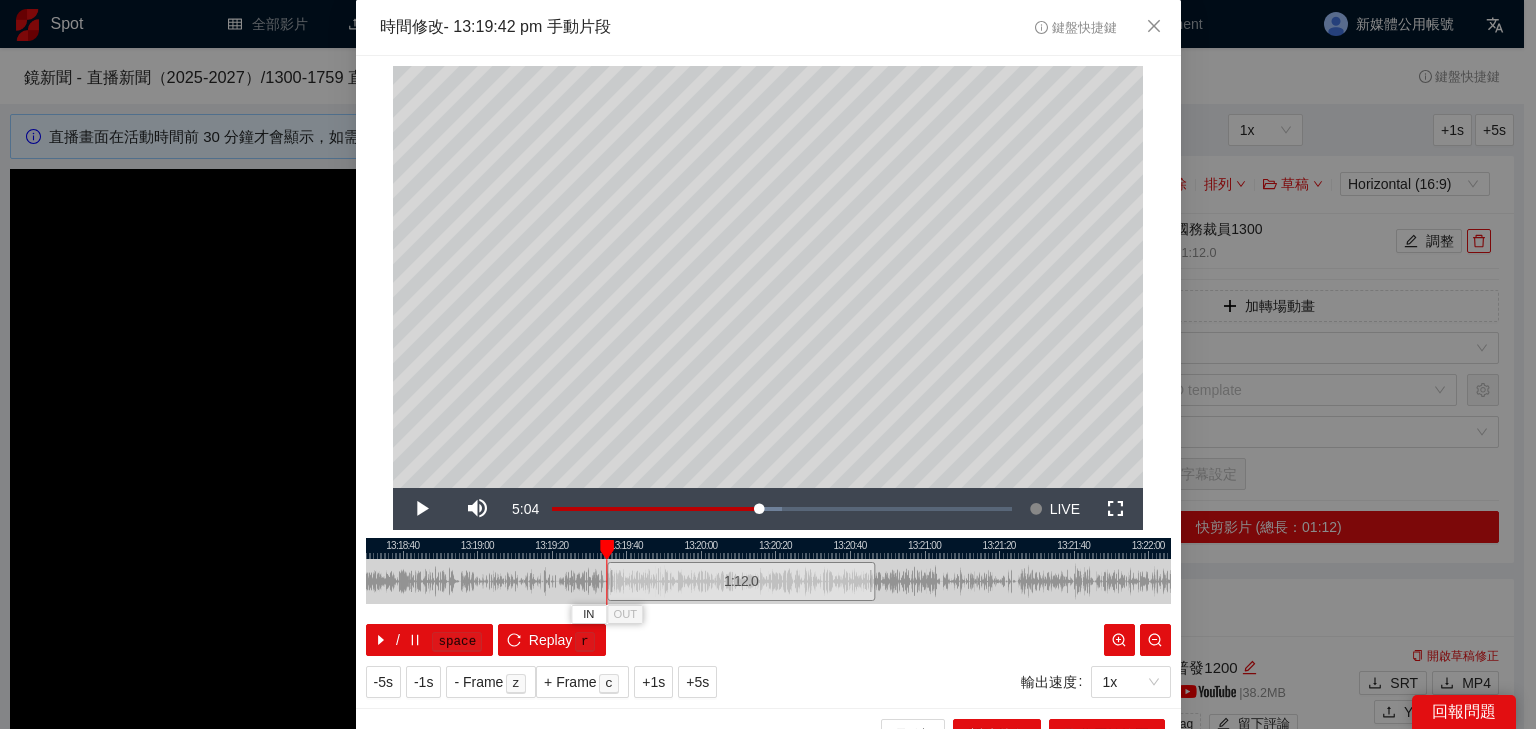 drag, startPoint x: 782, startPoint y: 592, endPoint x: 755, endPoint y: 593, distance: 27.018513 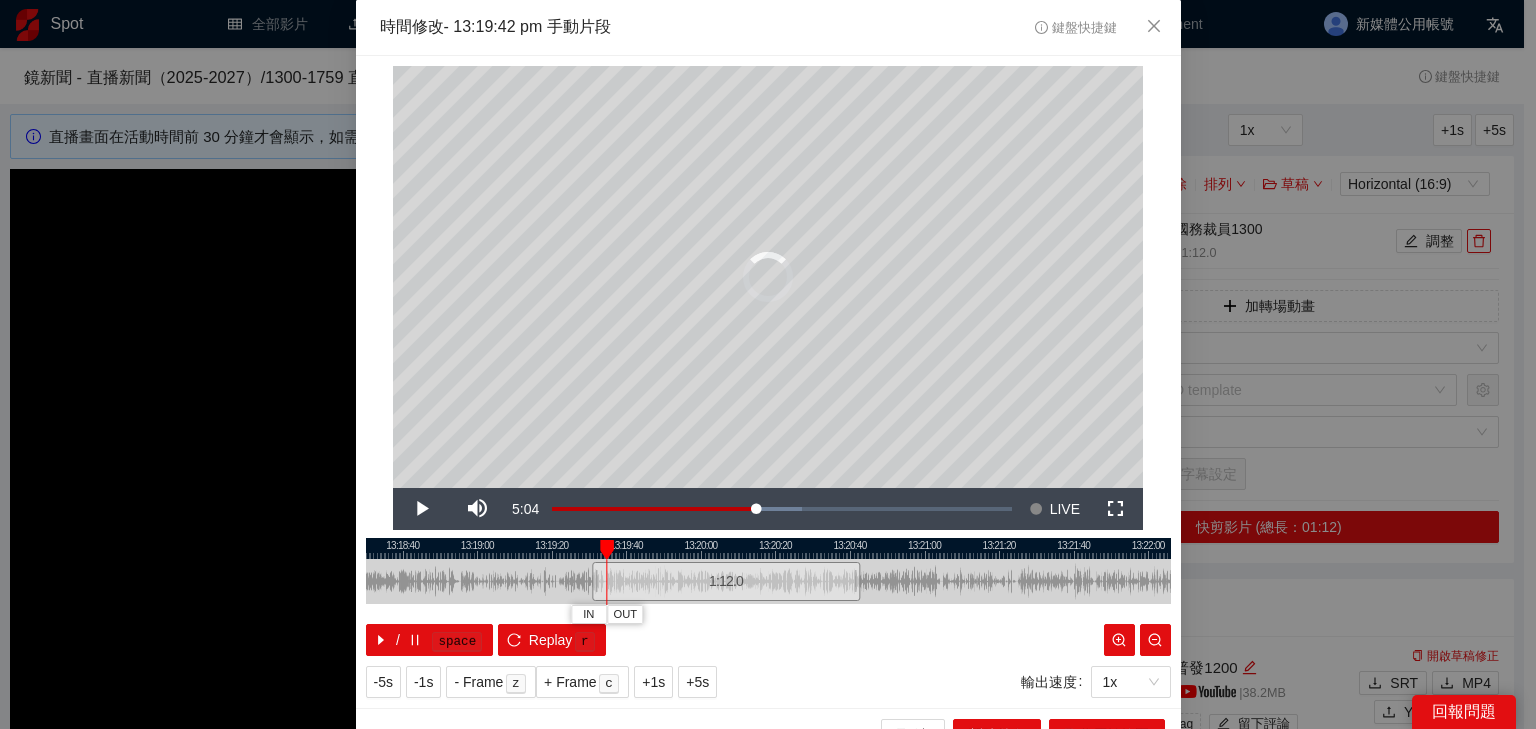 drag, startPoint x: 755, startPoint y: 590, endPoint x: 732, endPoint y: 586, distance: 23.345236 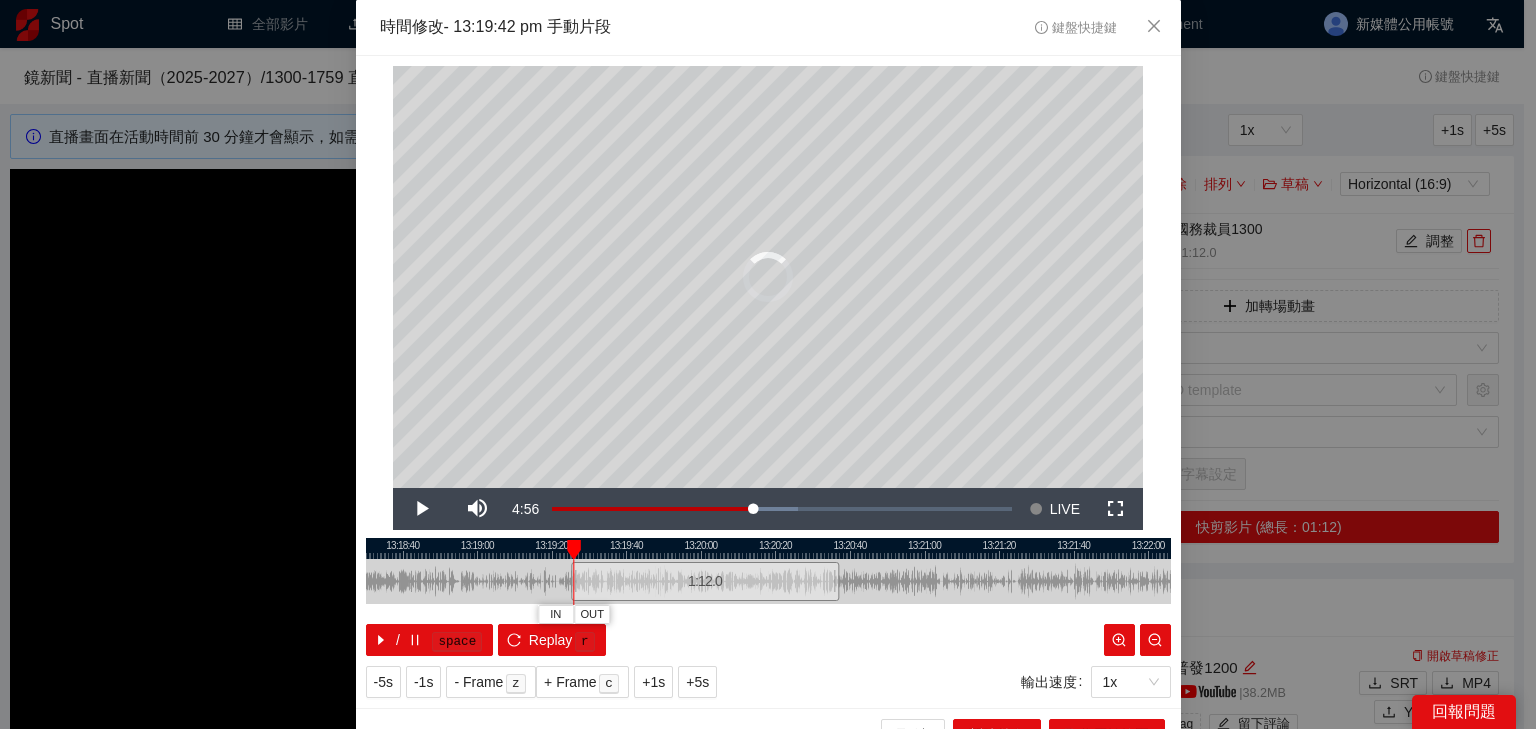 drag, startPoint x: 748, startPoint y: 588, endPoint x: 716, endPoint y: 588, distance: 32 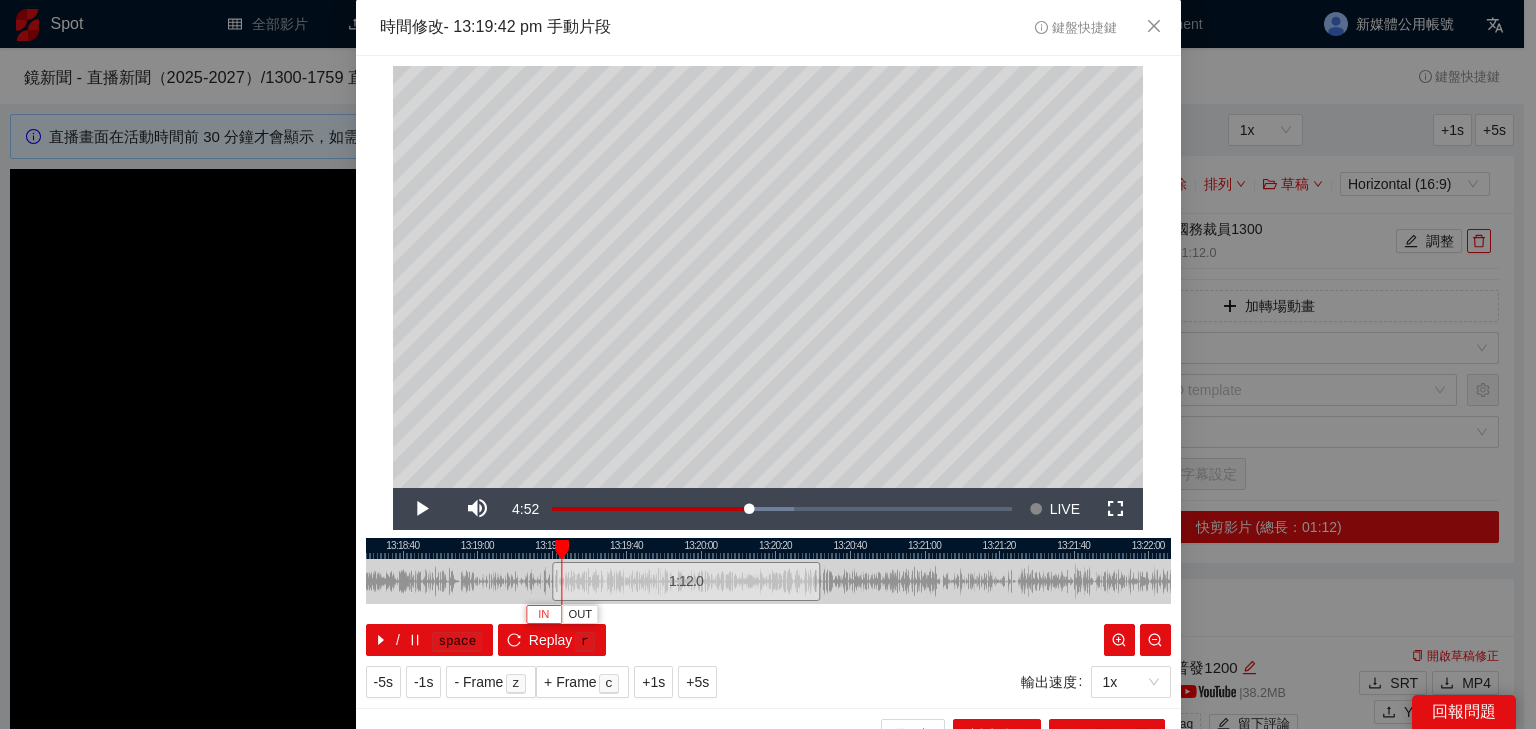 click on "IN" at bounding box center [544, 614] 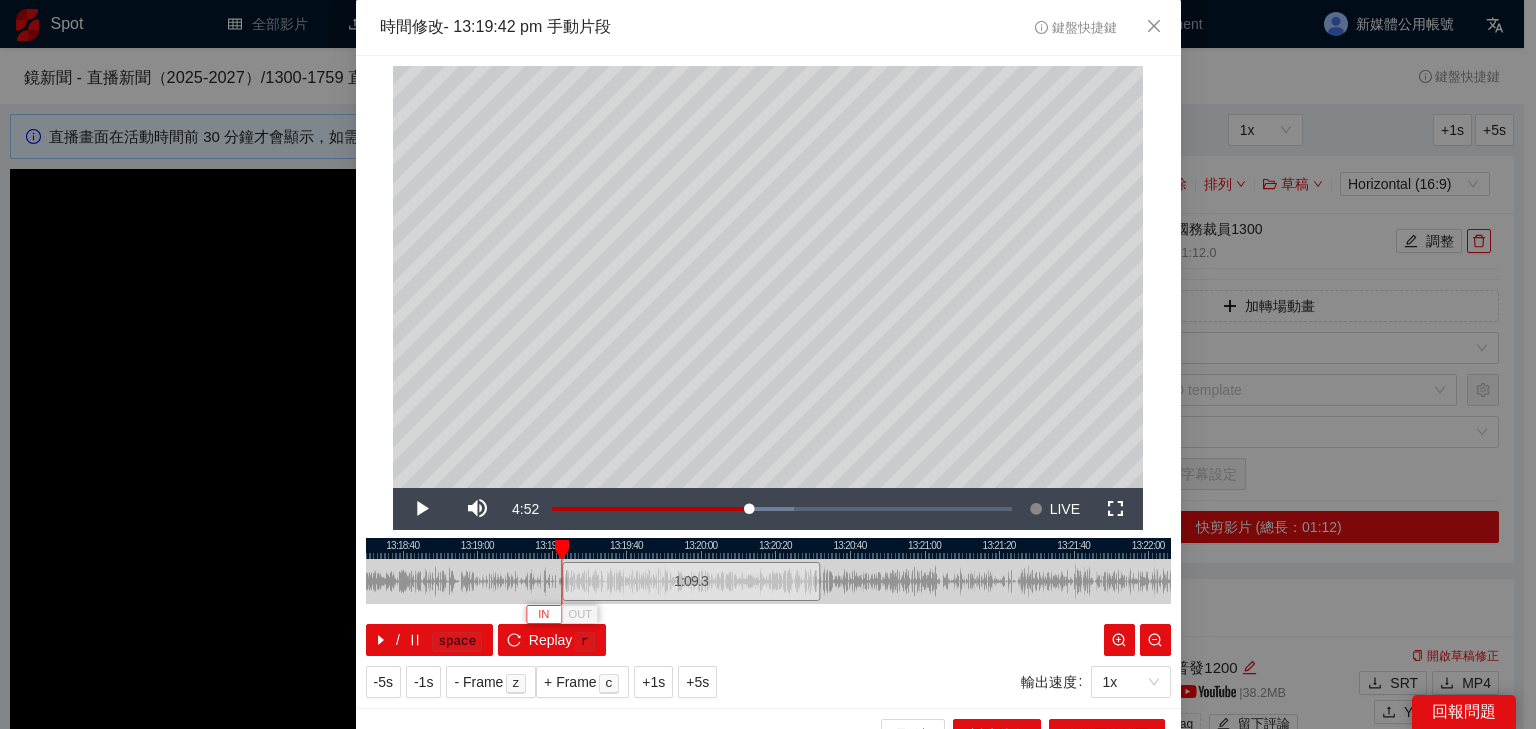 type 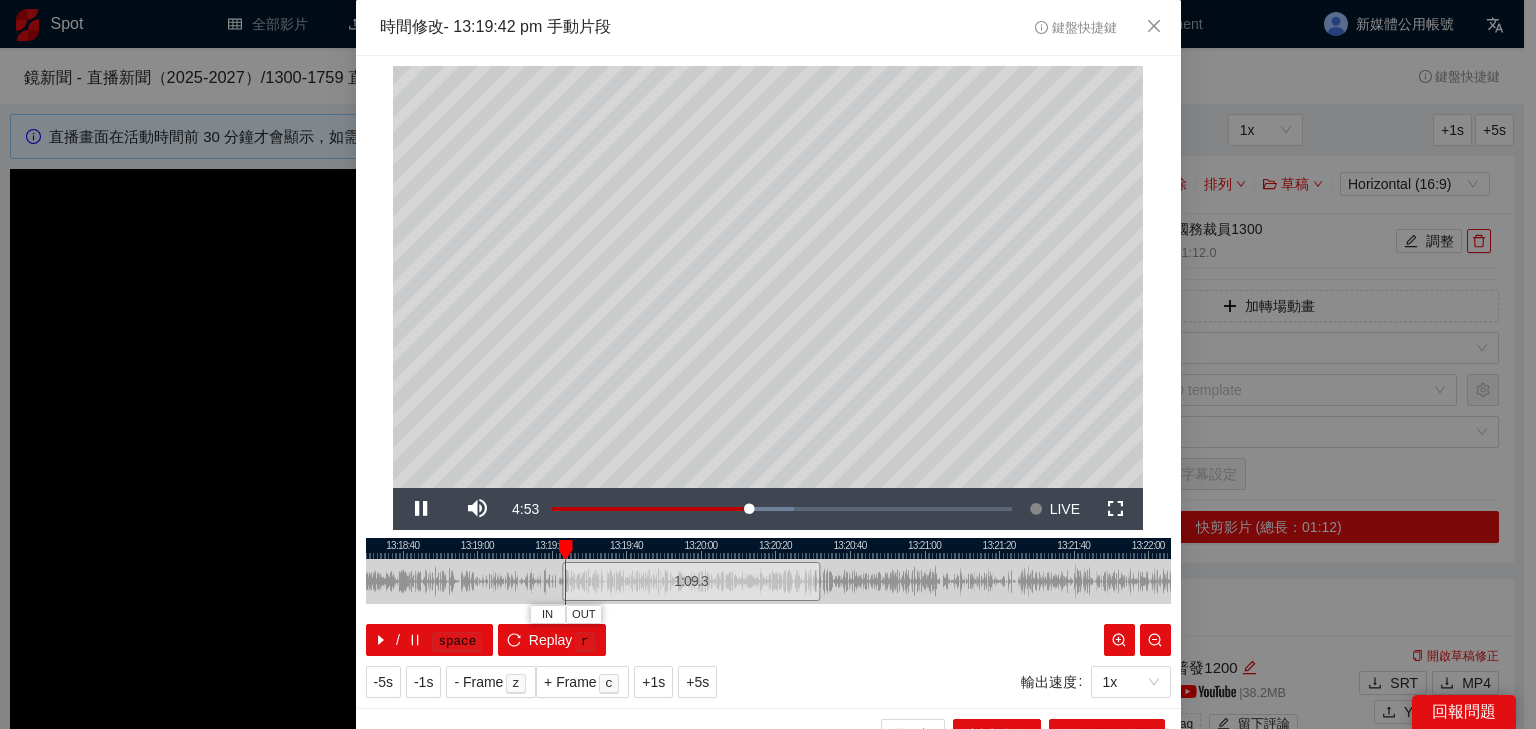 click at bounding box center [768, 548] 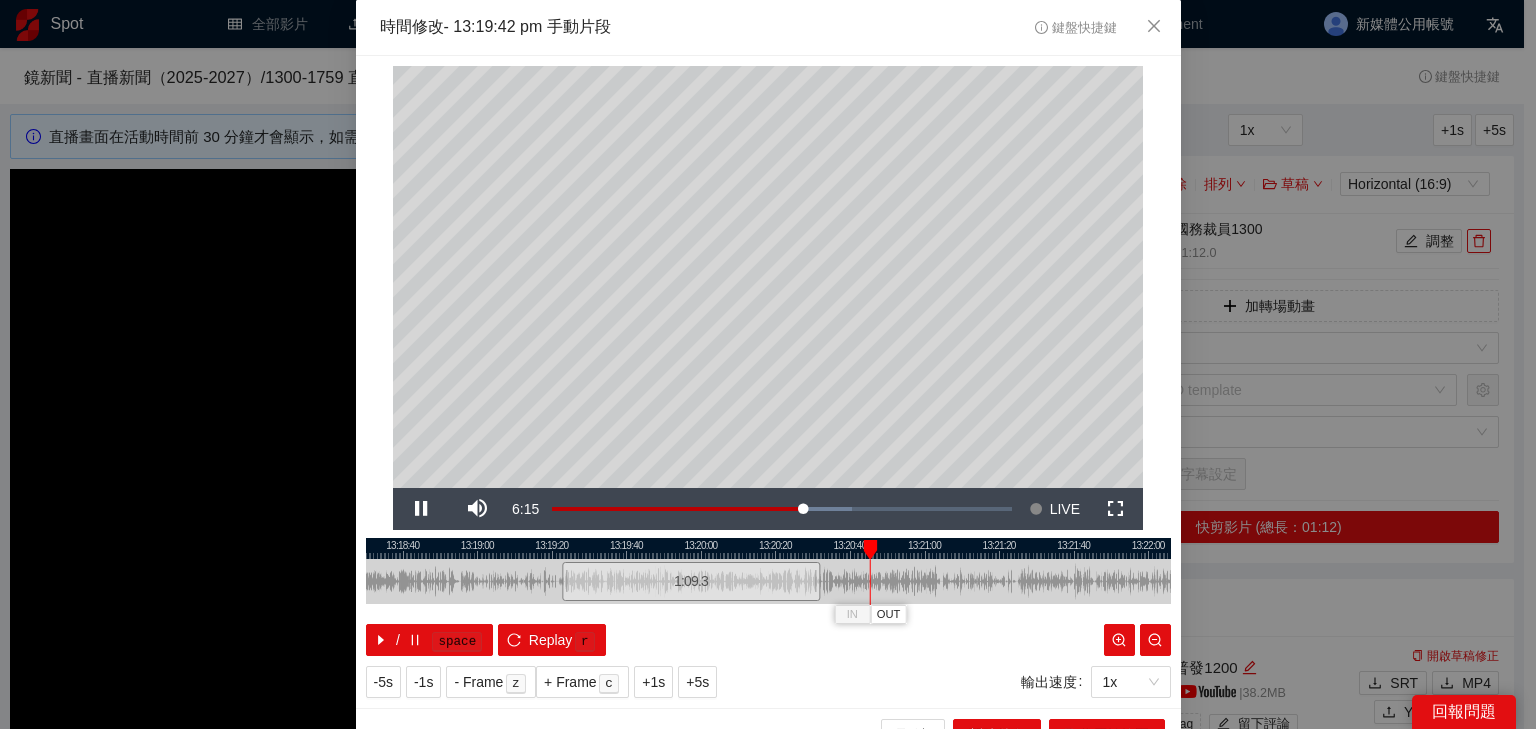 click at bounding box center [768, 548] 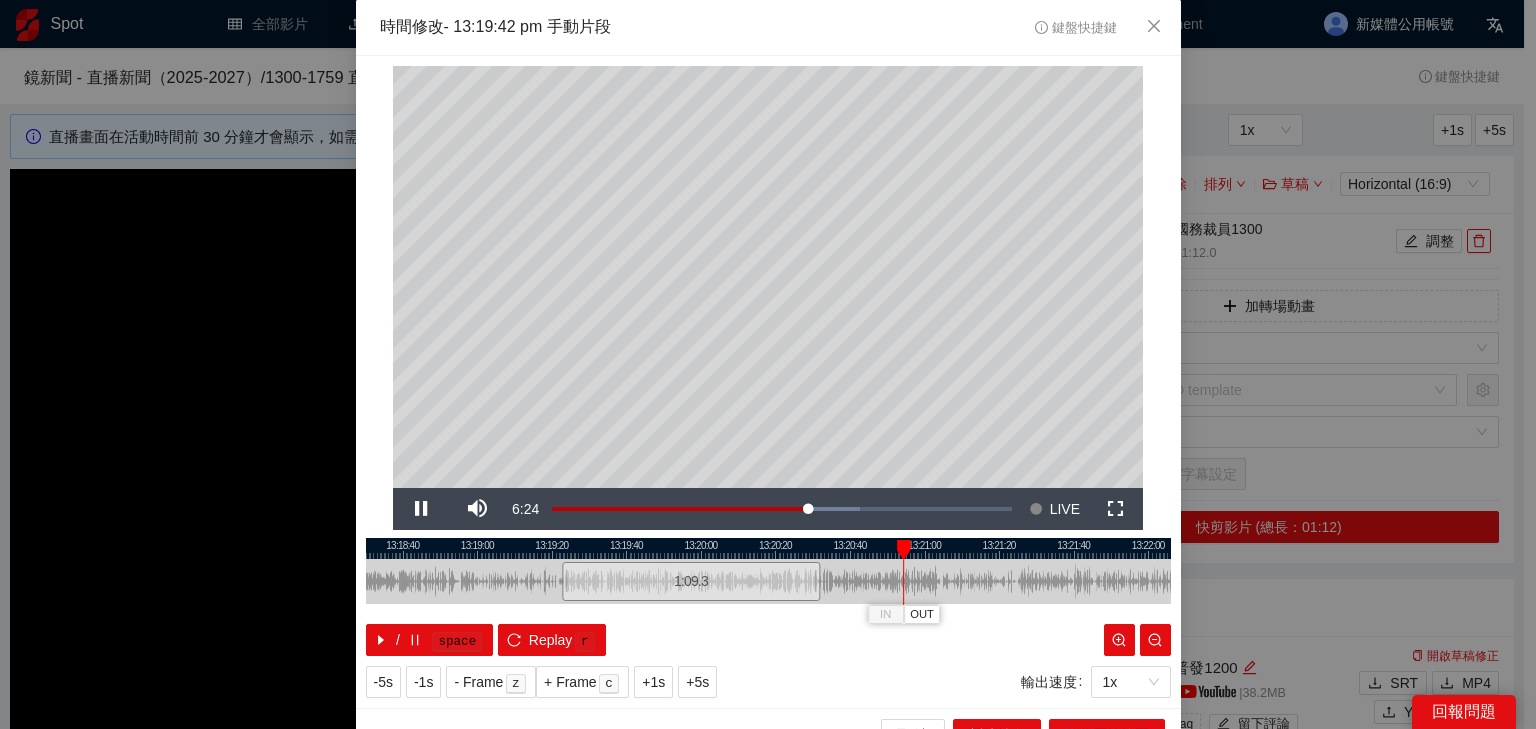 click at bounding box center (768, 548) 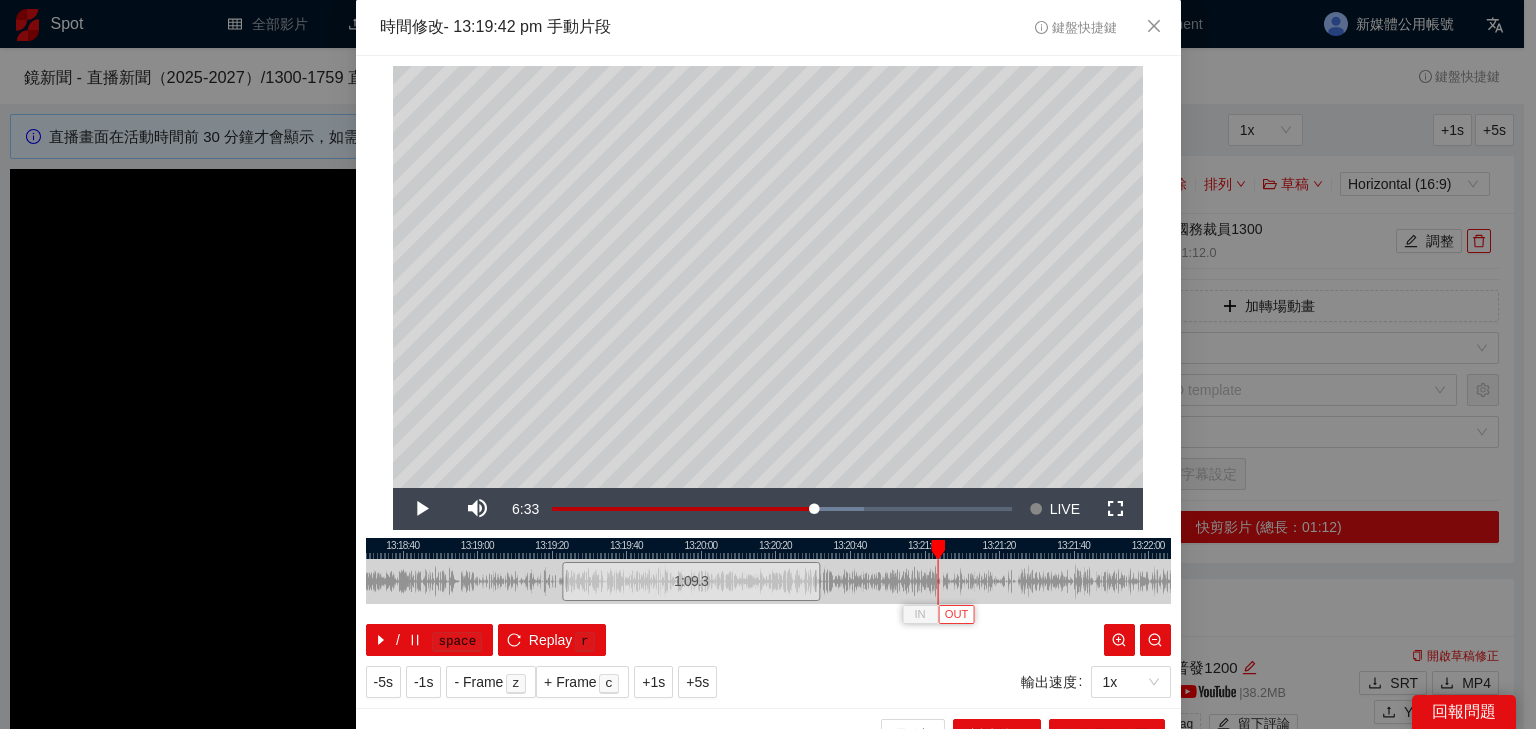 click on "OUT" at bounding box center [957, 615] 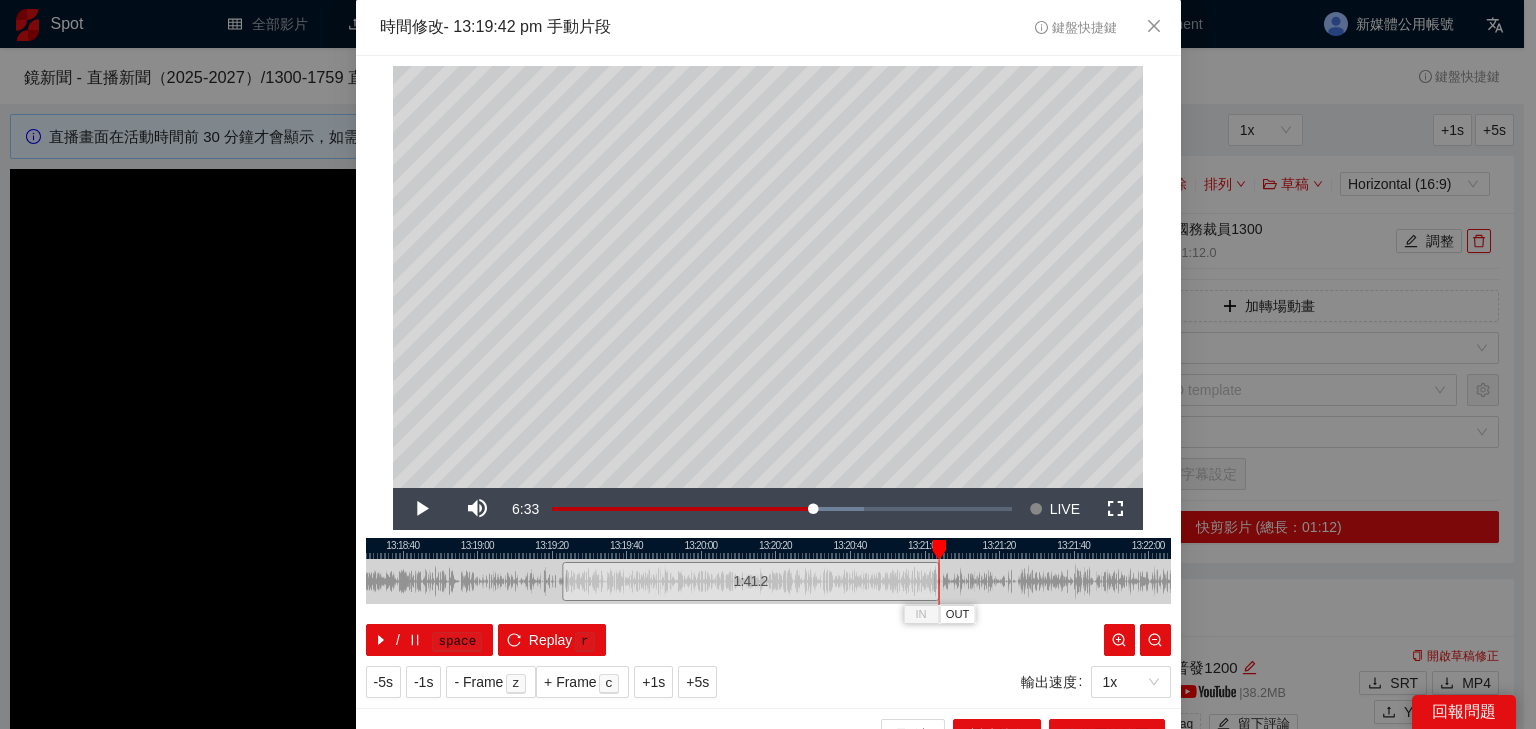 click at bounding box center [768, 548] 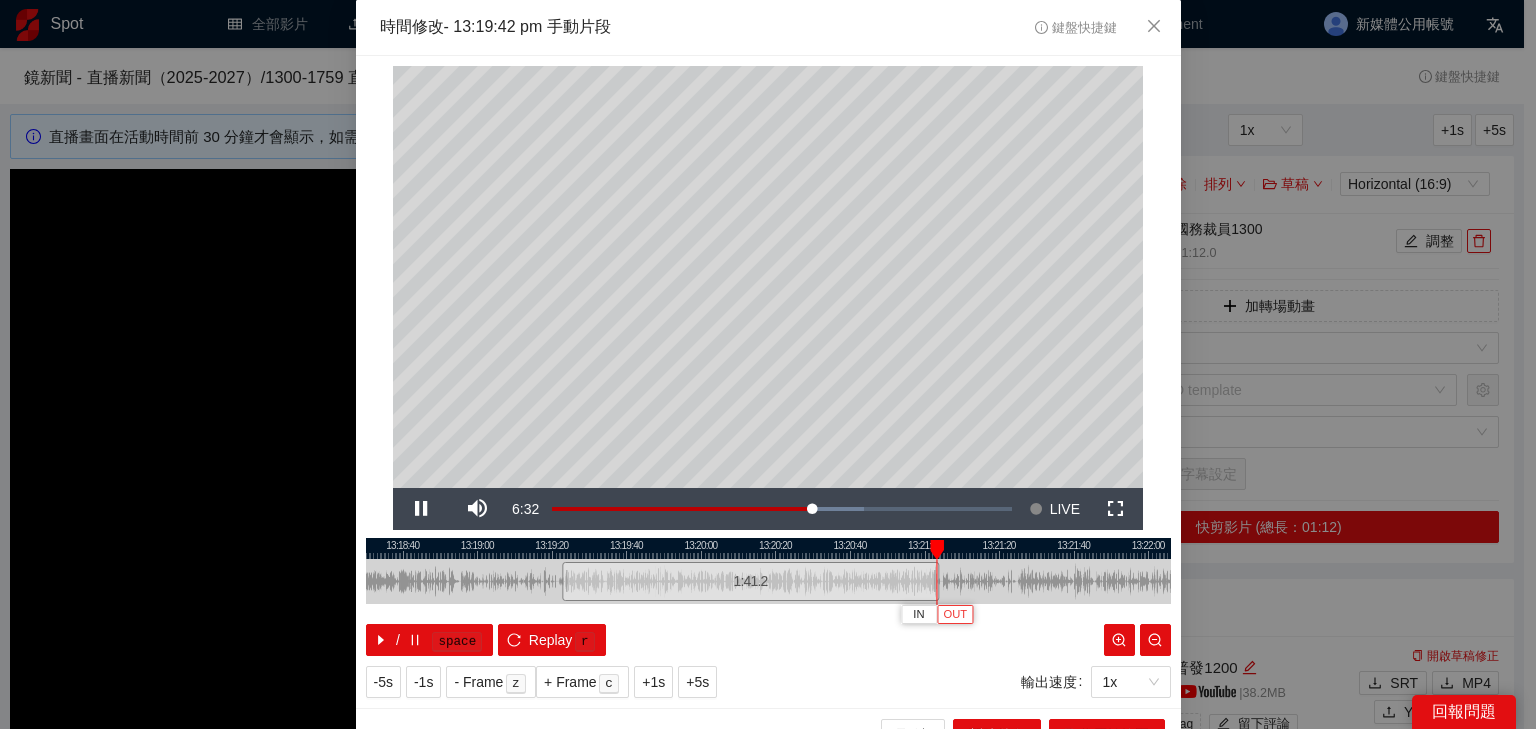 click on "OUT" at bounding box center [956, 615] 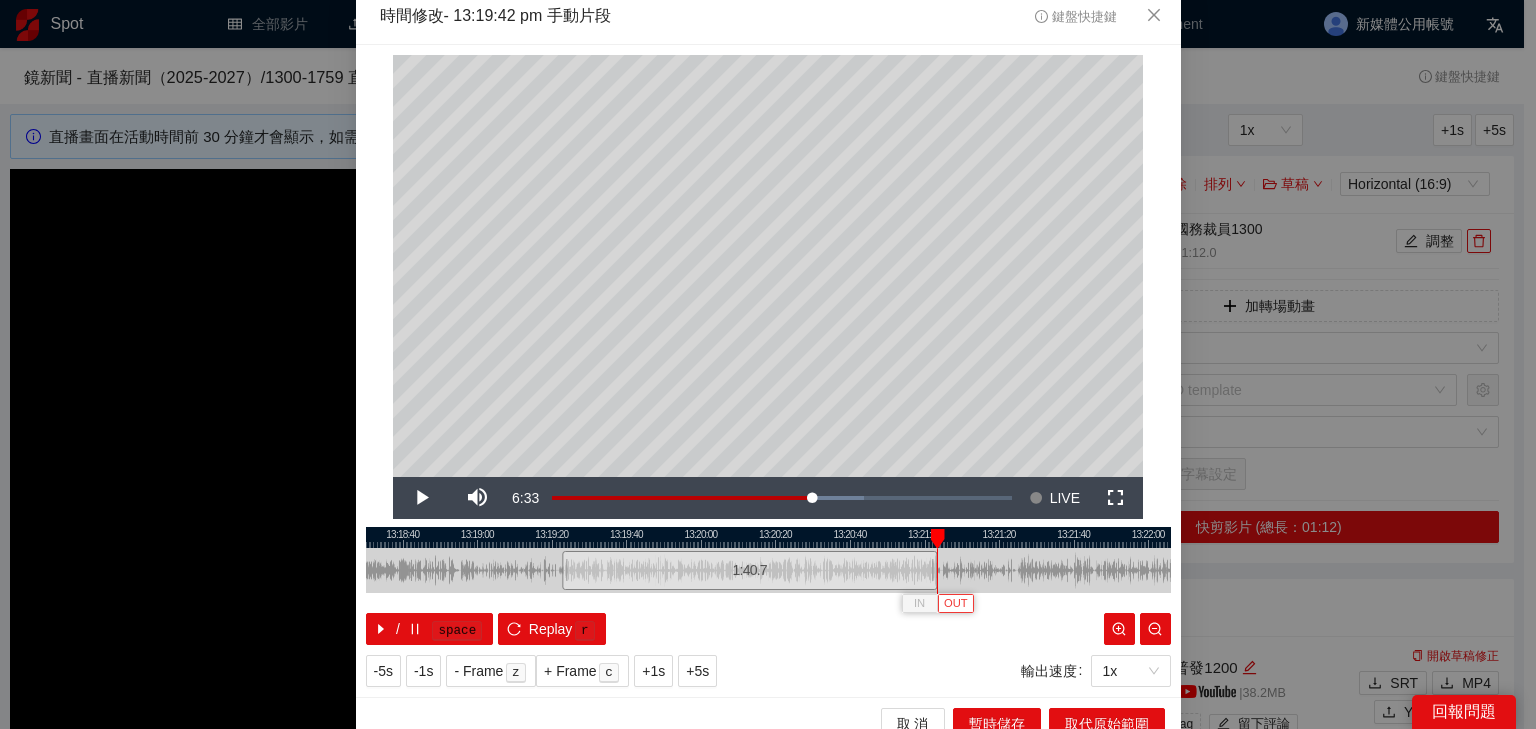 scroll, scrollTop: 31, scrollLeft: 0, axis: vertical 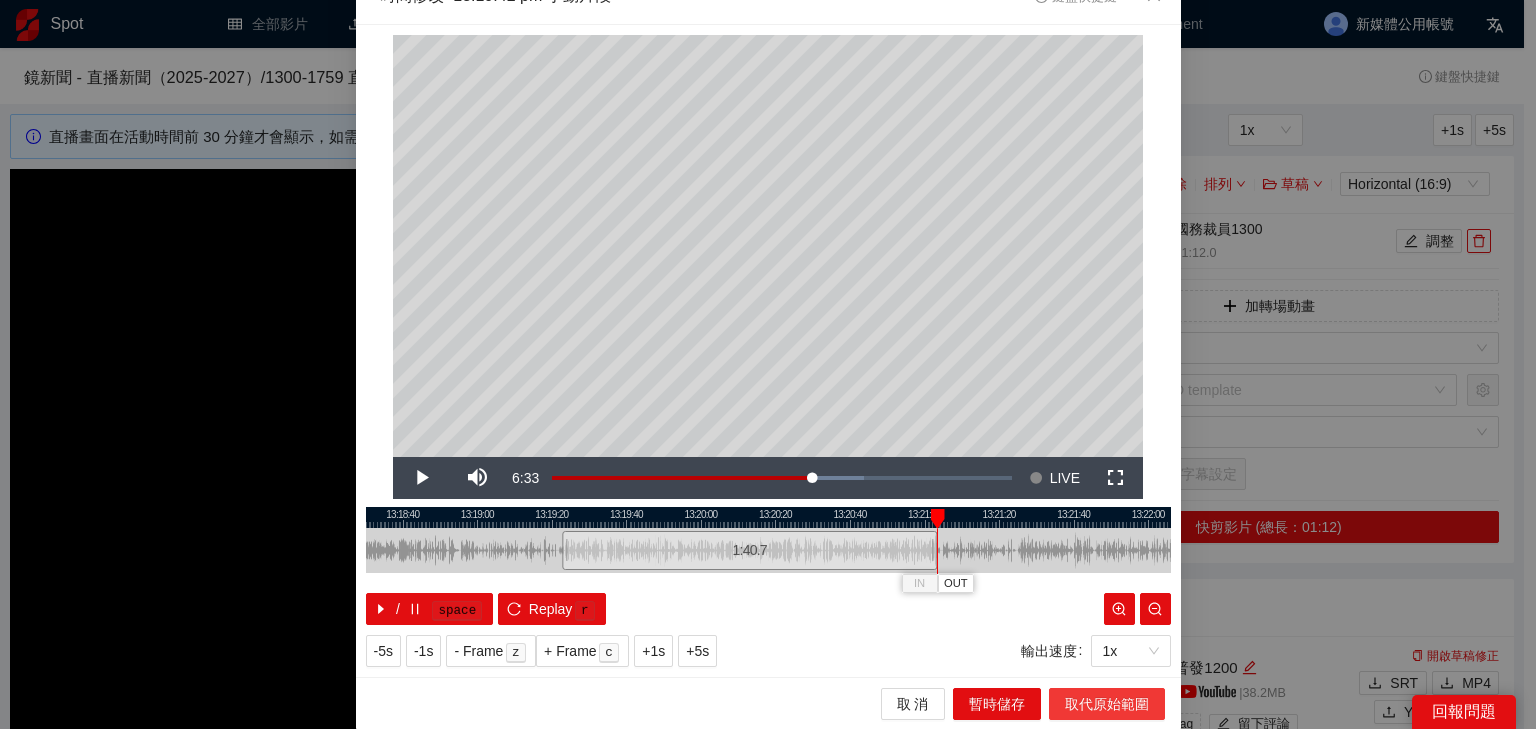 click on "取代原始範圍" at bounding box center [1107, 704] 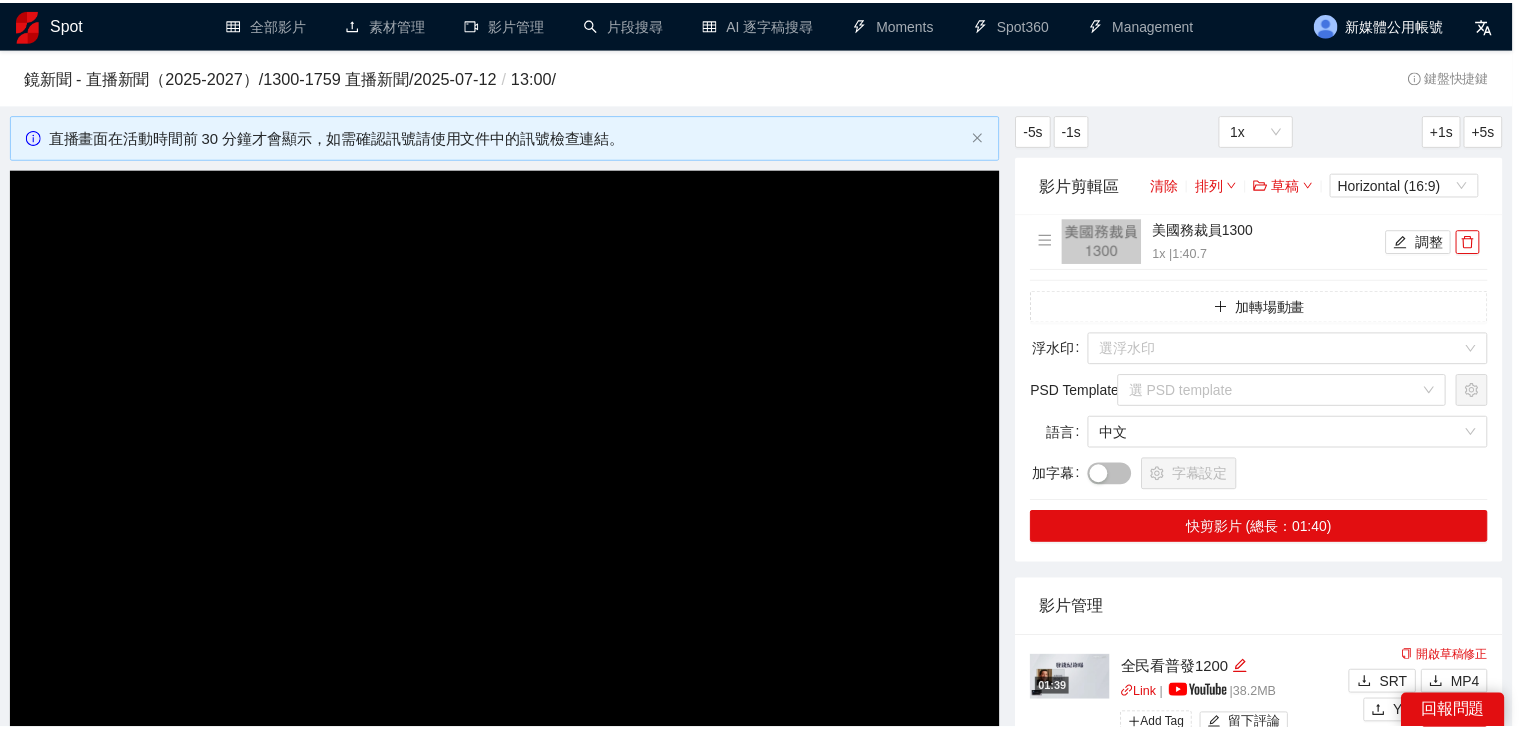 scroll, scrollTop: 0, scrollLeft: 0, axis: both 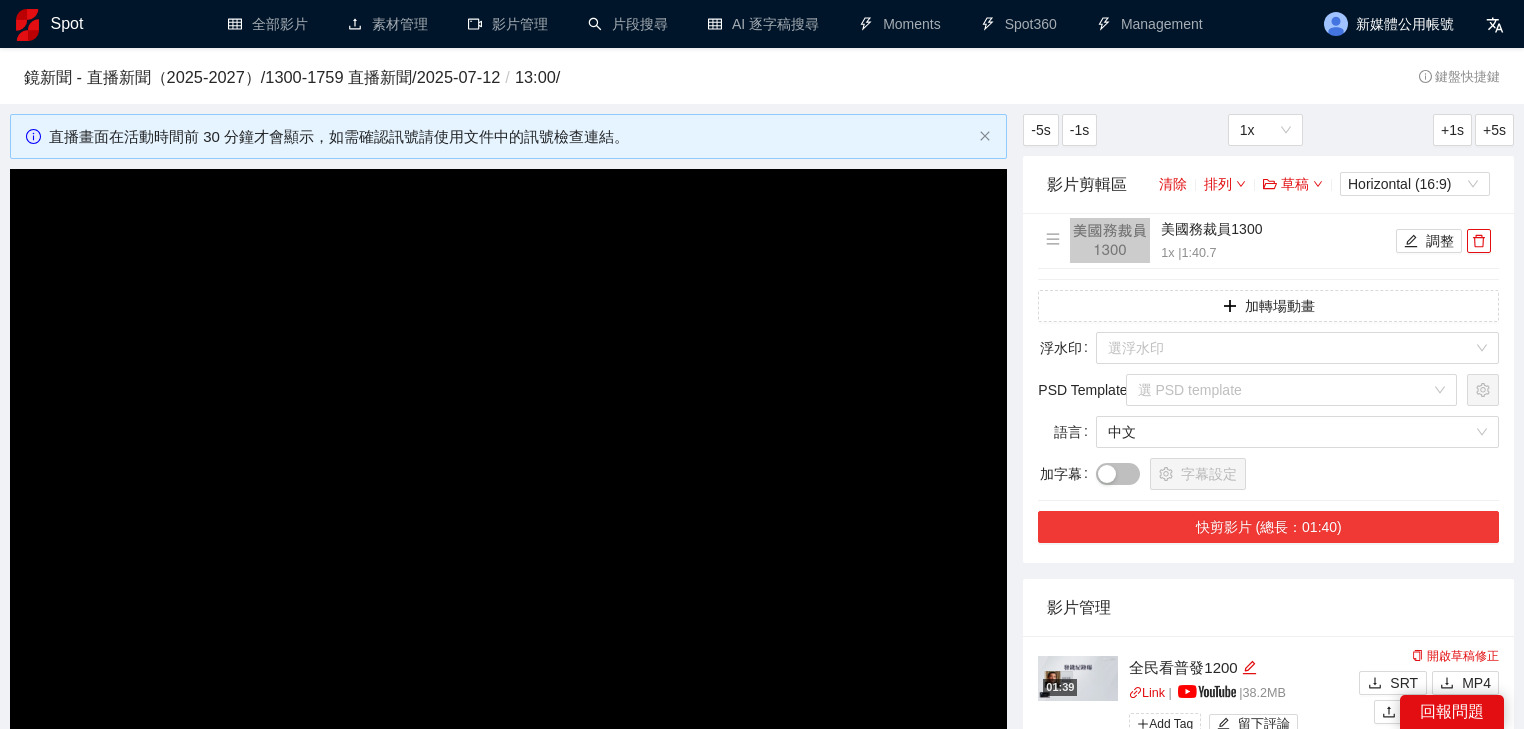 click on "快剪影片 (總長：01:40)" at bounding box center (1268, 527) 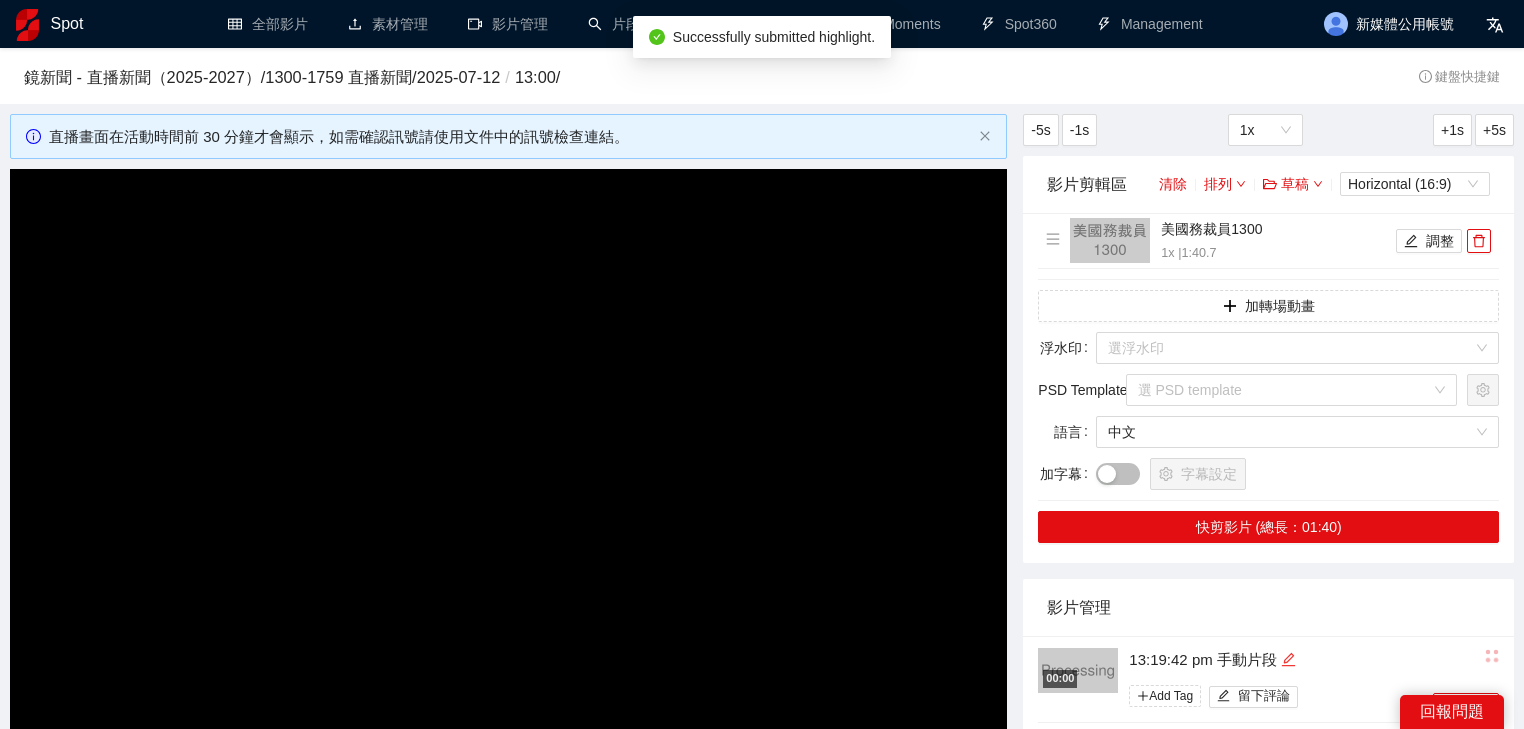 click 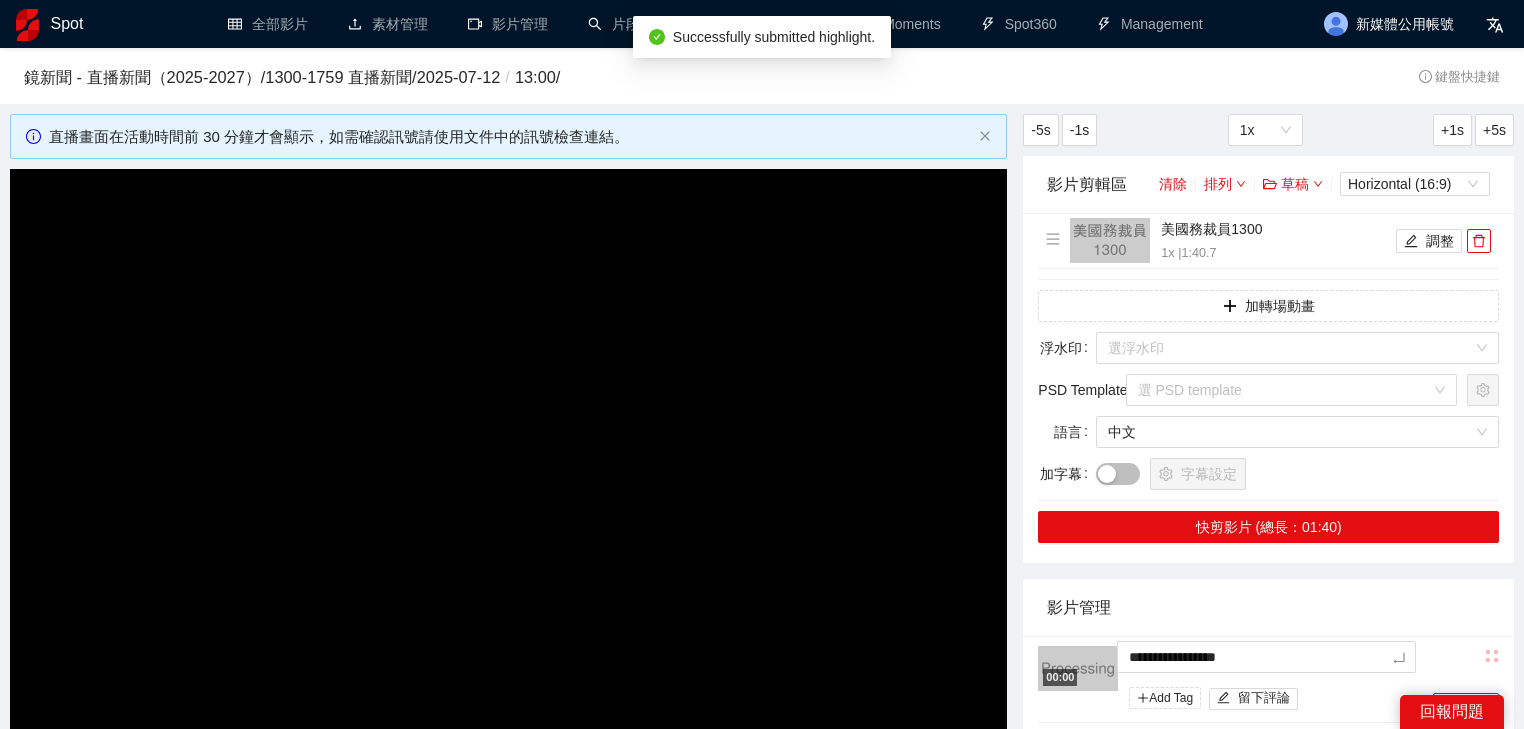 click on "**********" at bounding box center [762, 637] 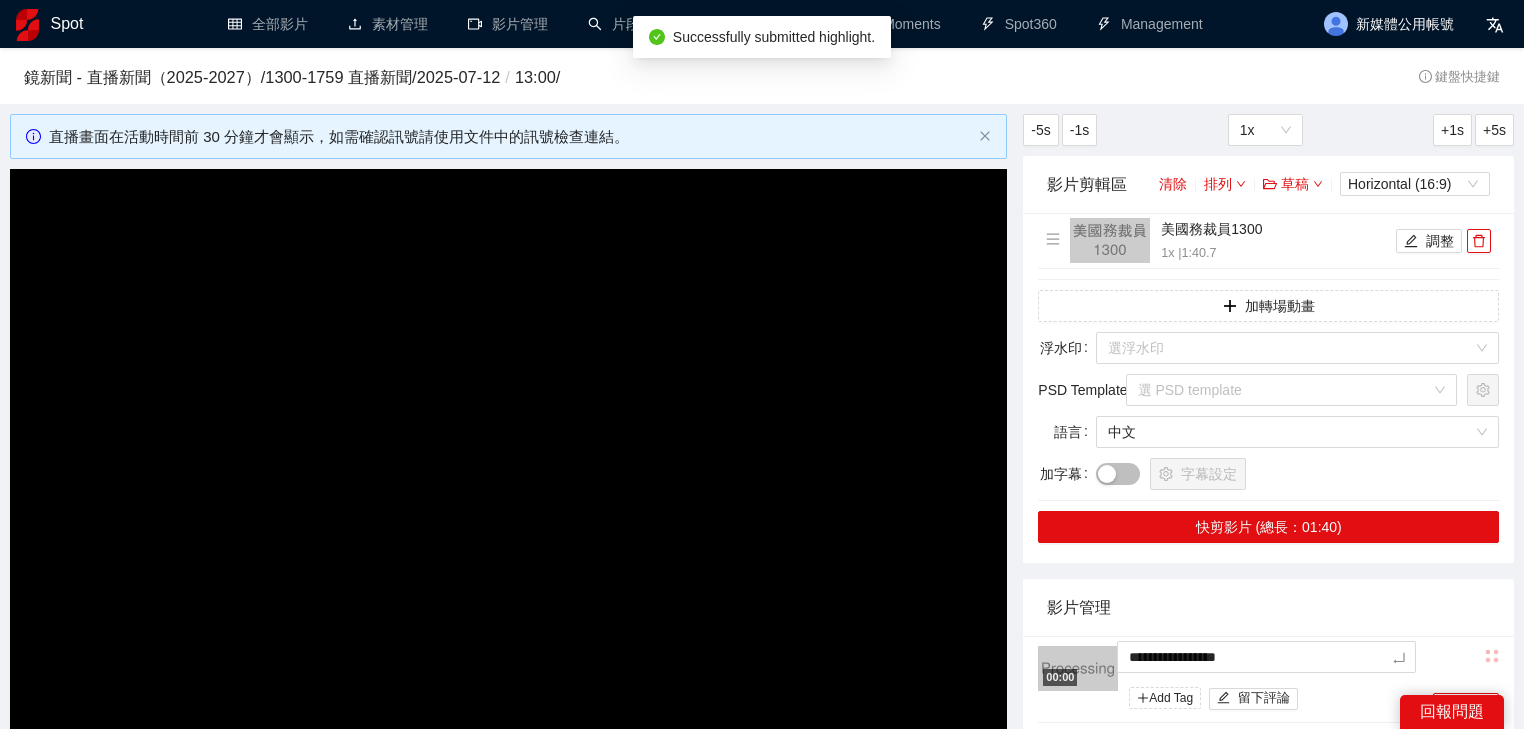 type on "*********" 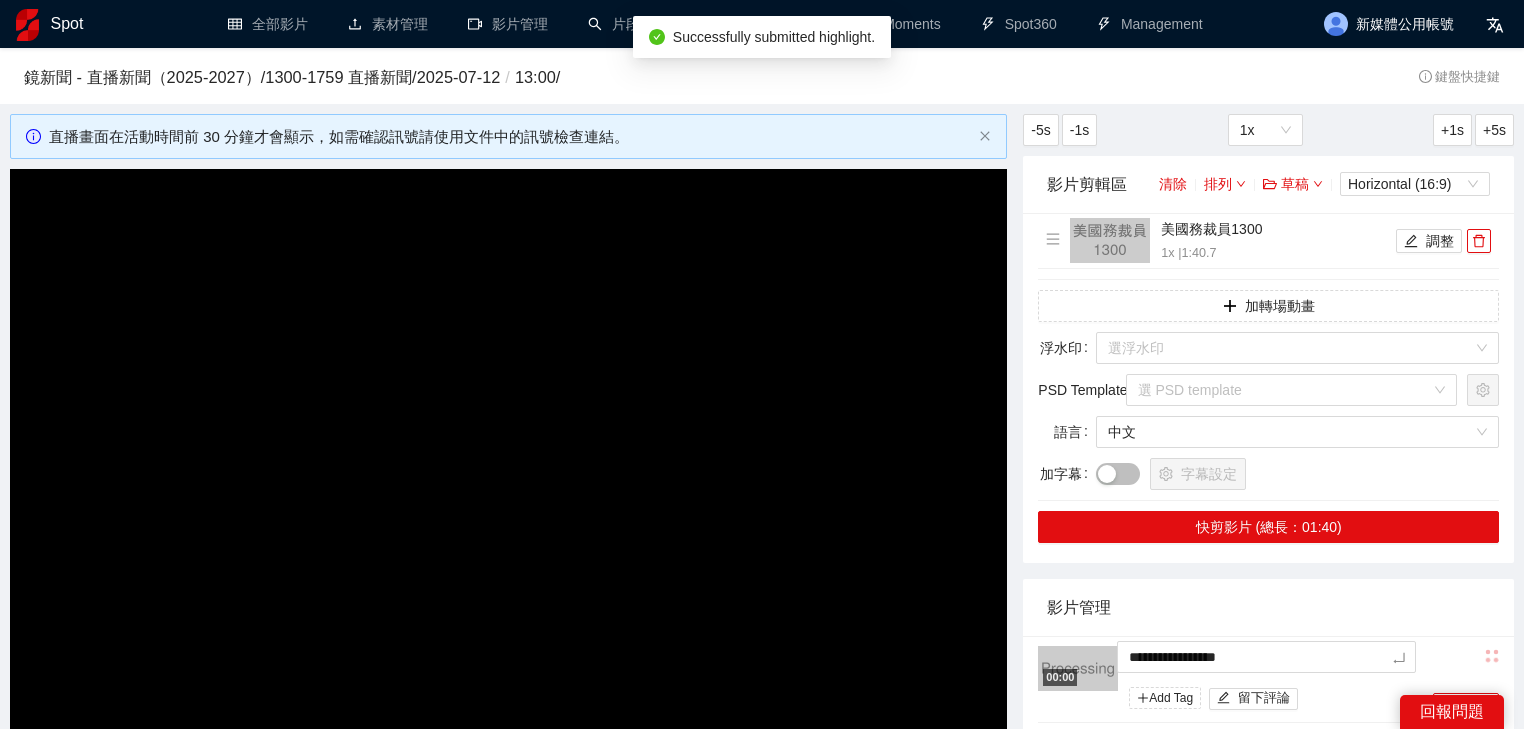 type on "*********" 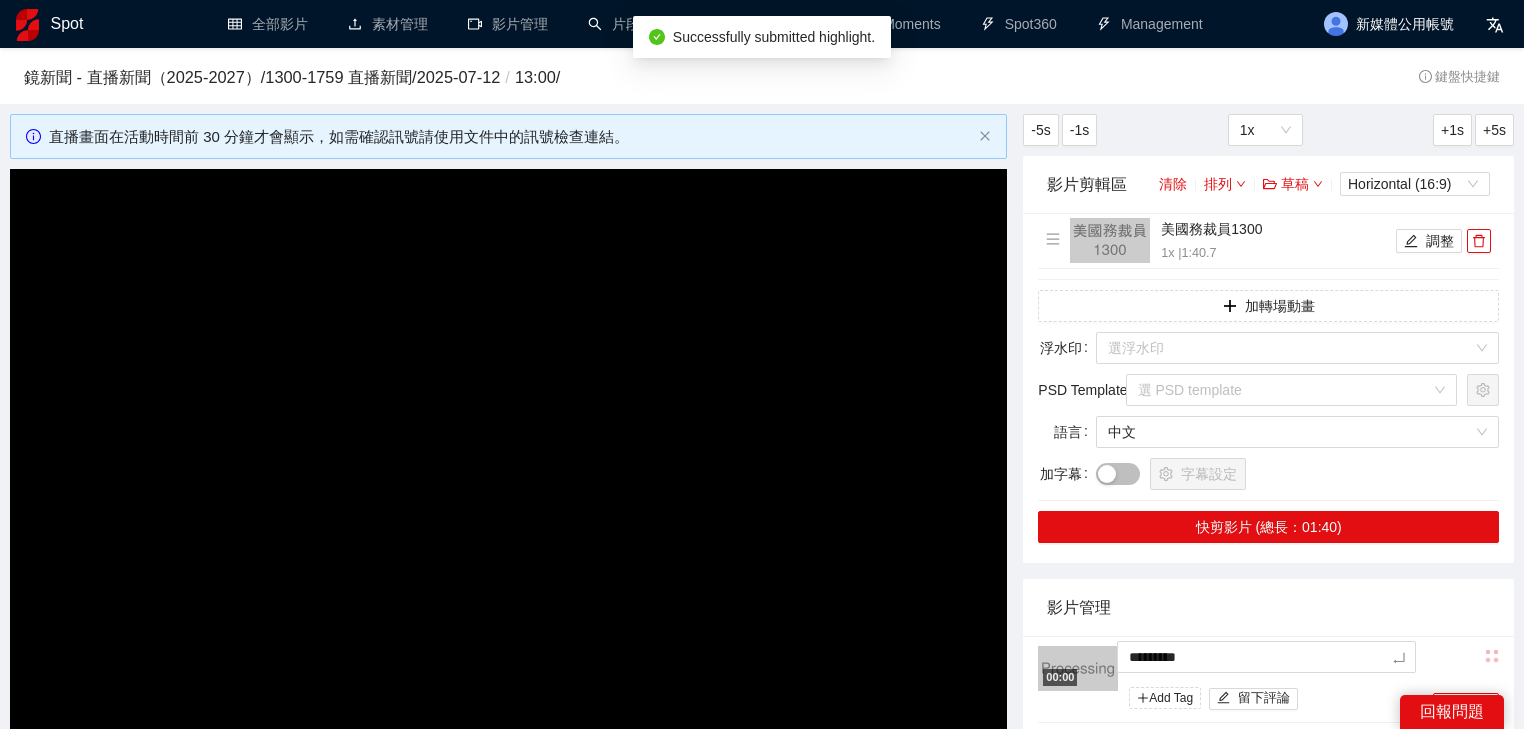 click on "影片管理" at bounding box center (1268, 607) 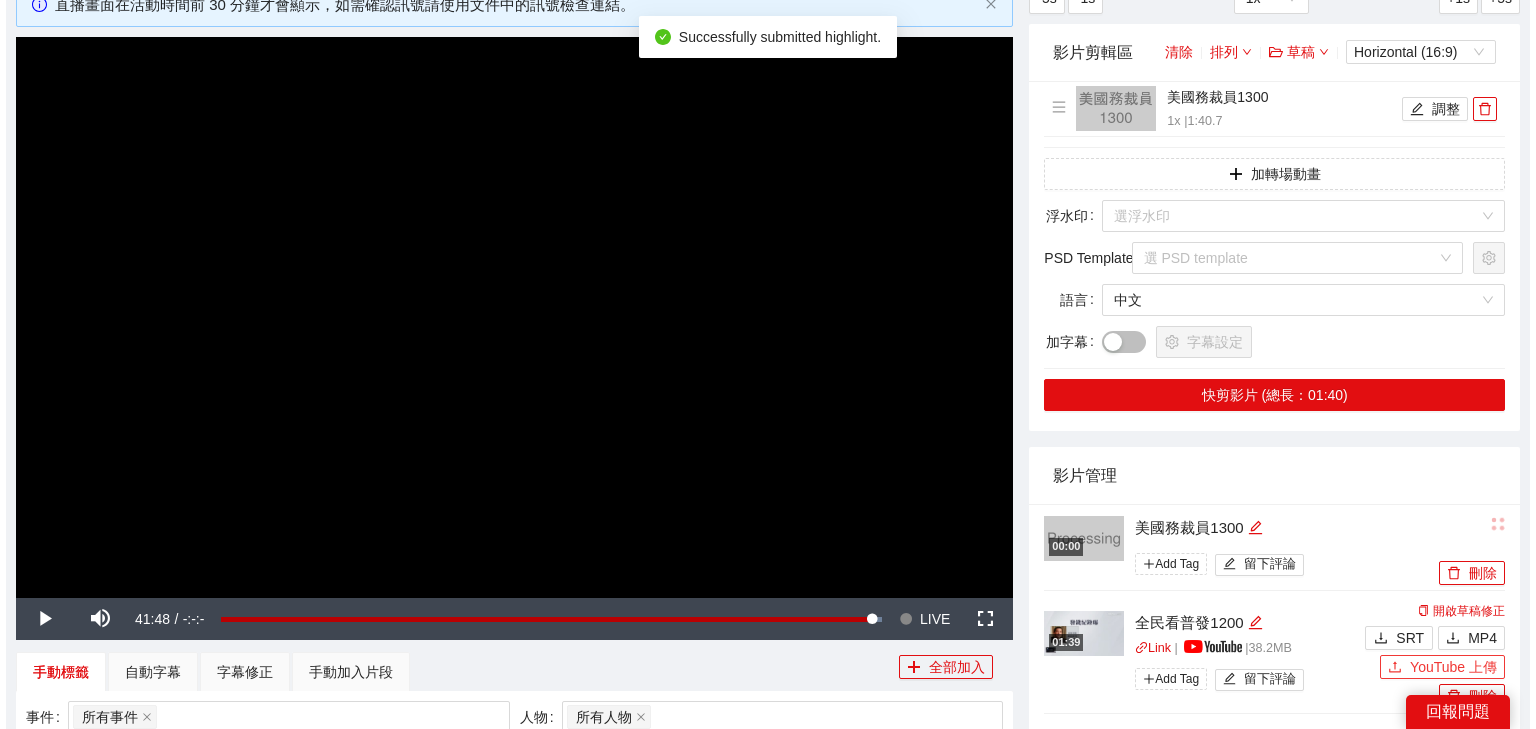 scroll, scrollTop: 400, scrollLeft: 0, axis: vertical 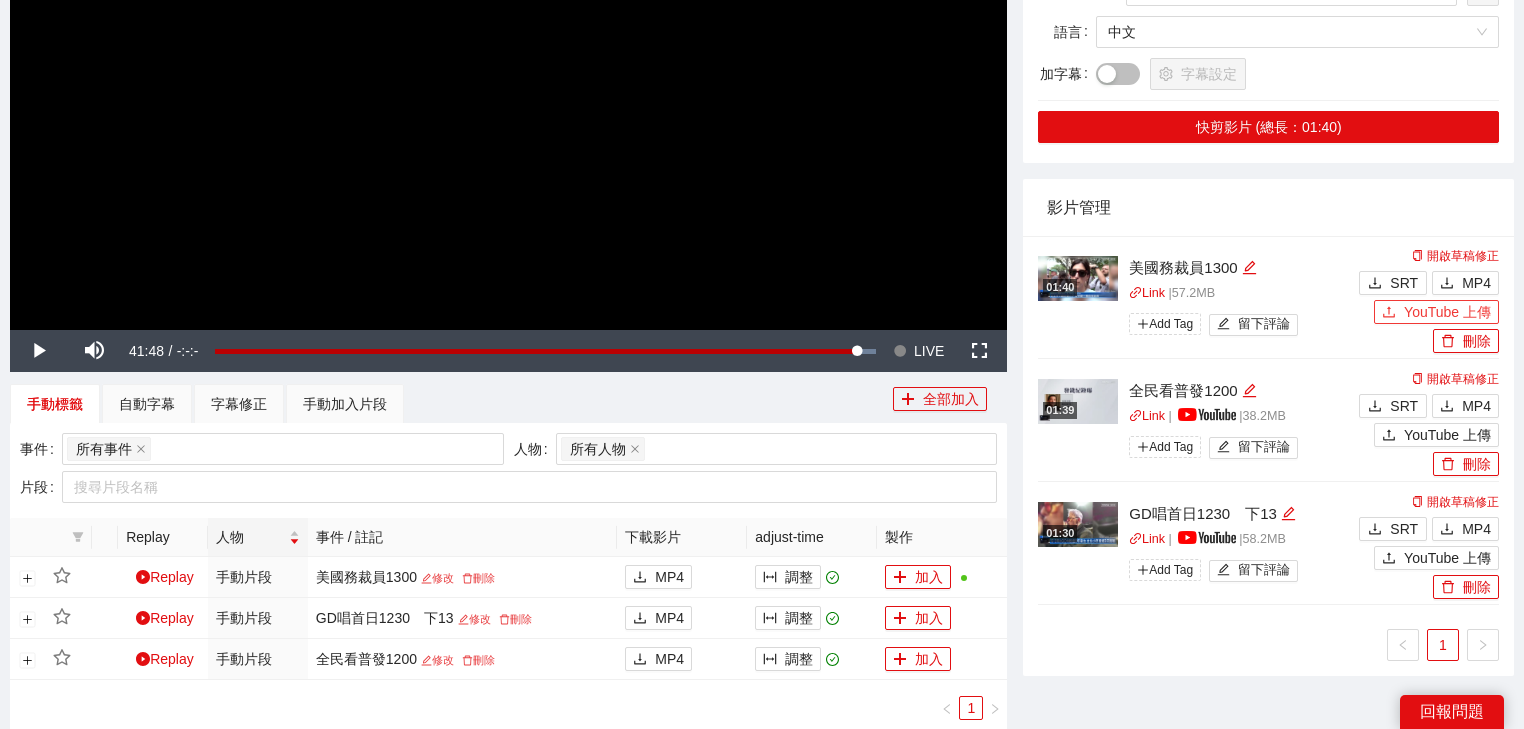 click on "YouTube 上傳" at bounding box center (1447, 312) 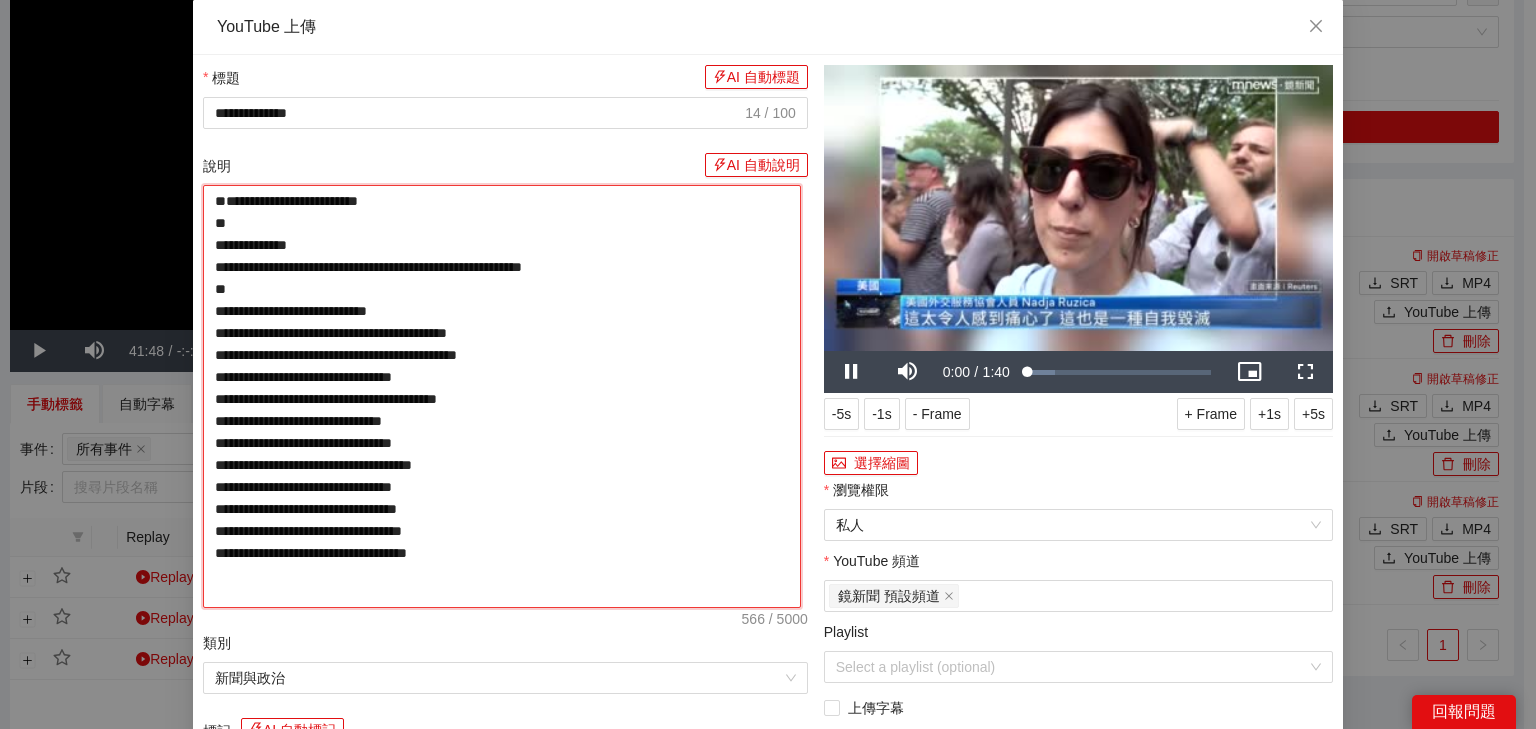 click on "**********" at bounding box center [502, 396] 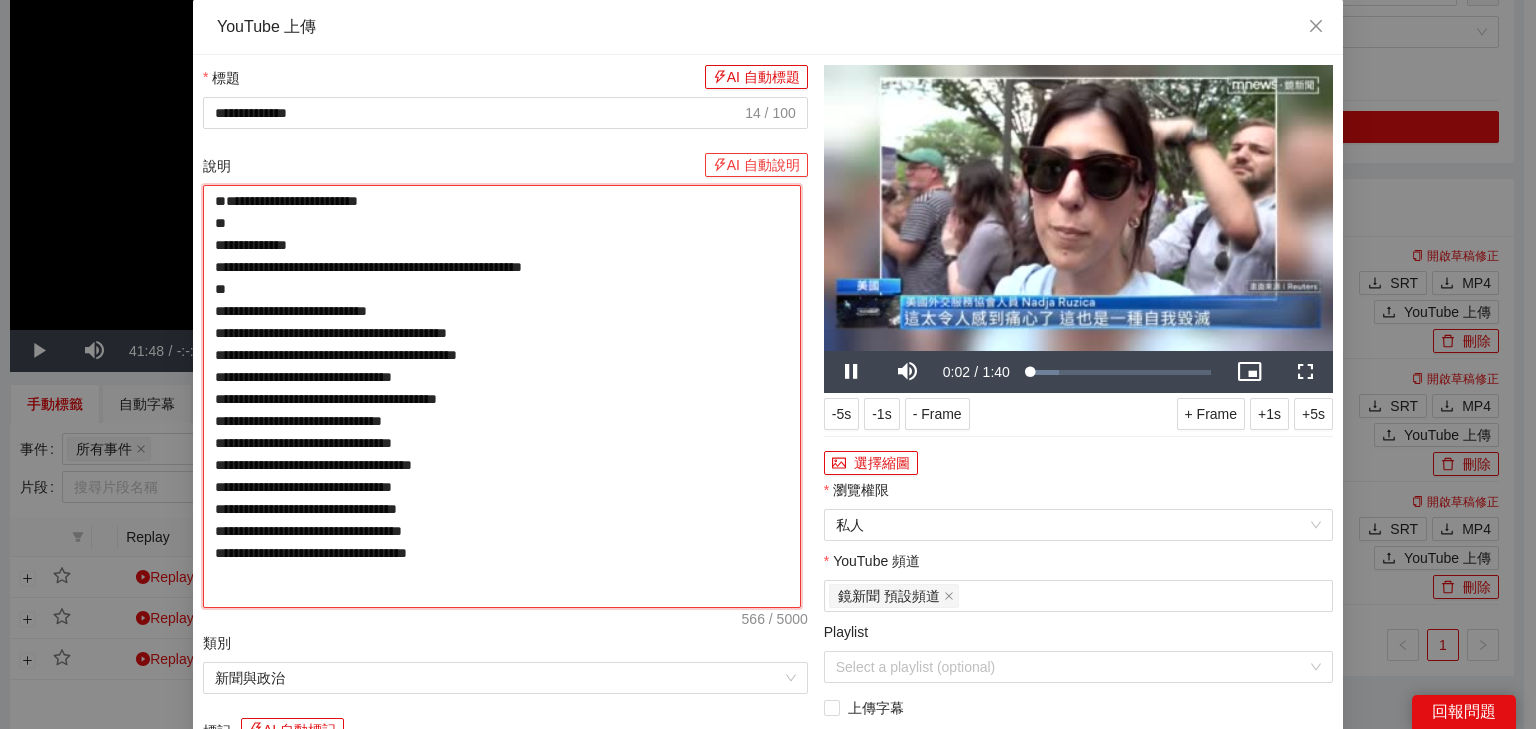 paste on "**********" 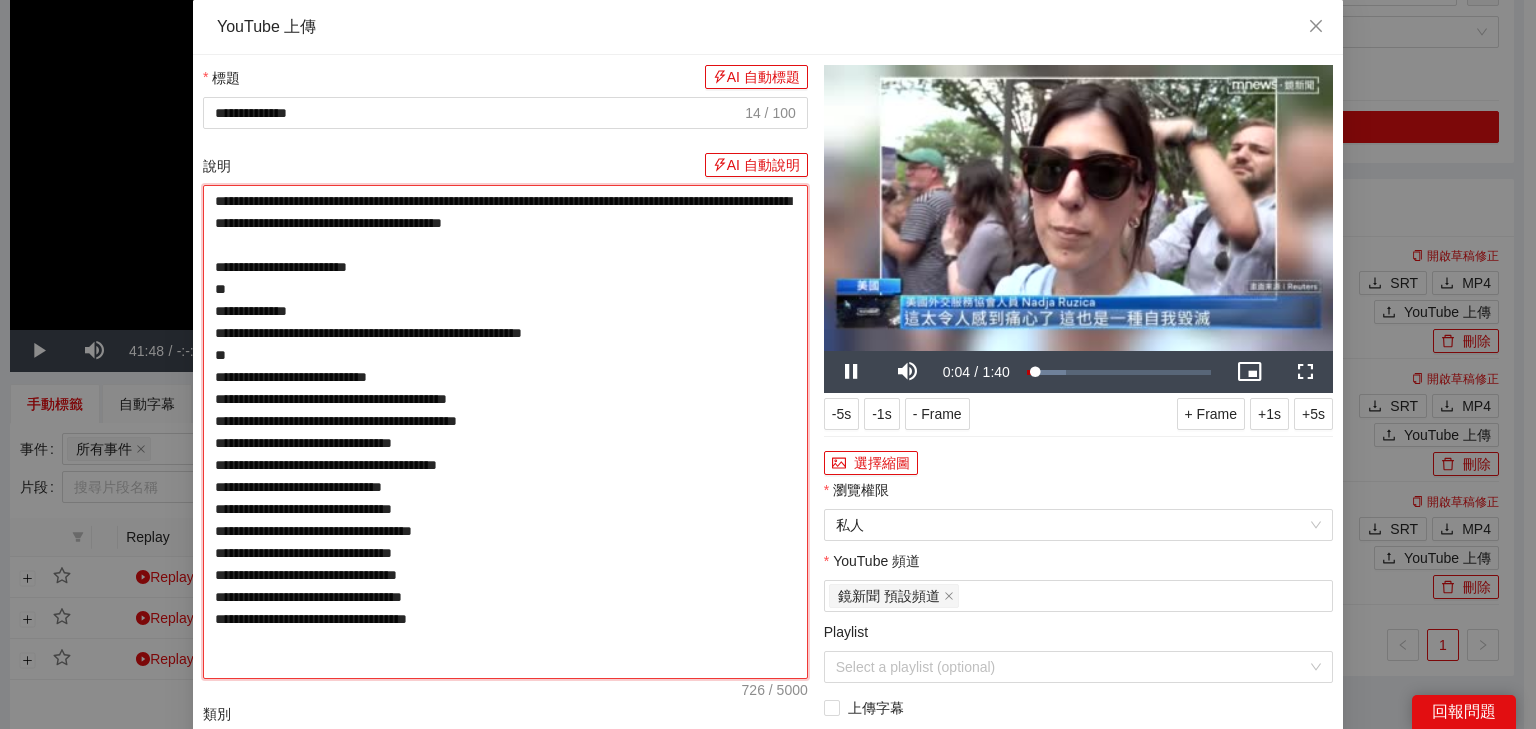 drag, startPoint x: 566, startPoint y: 201, endPoint x: 176, endPoint y: 170, distance: 391.2301 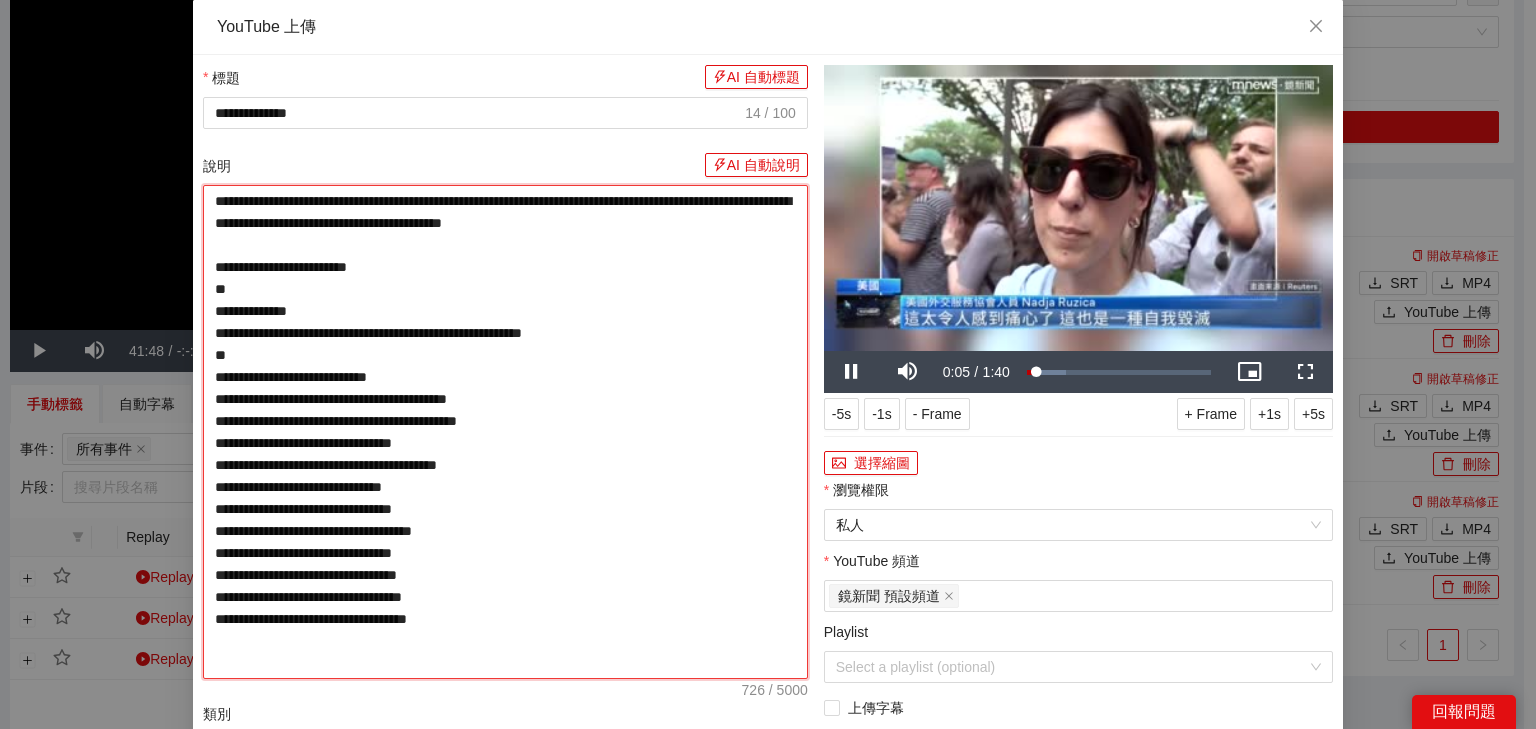 type on "**********" 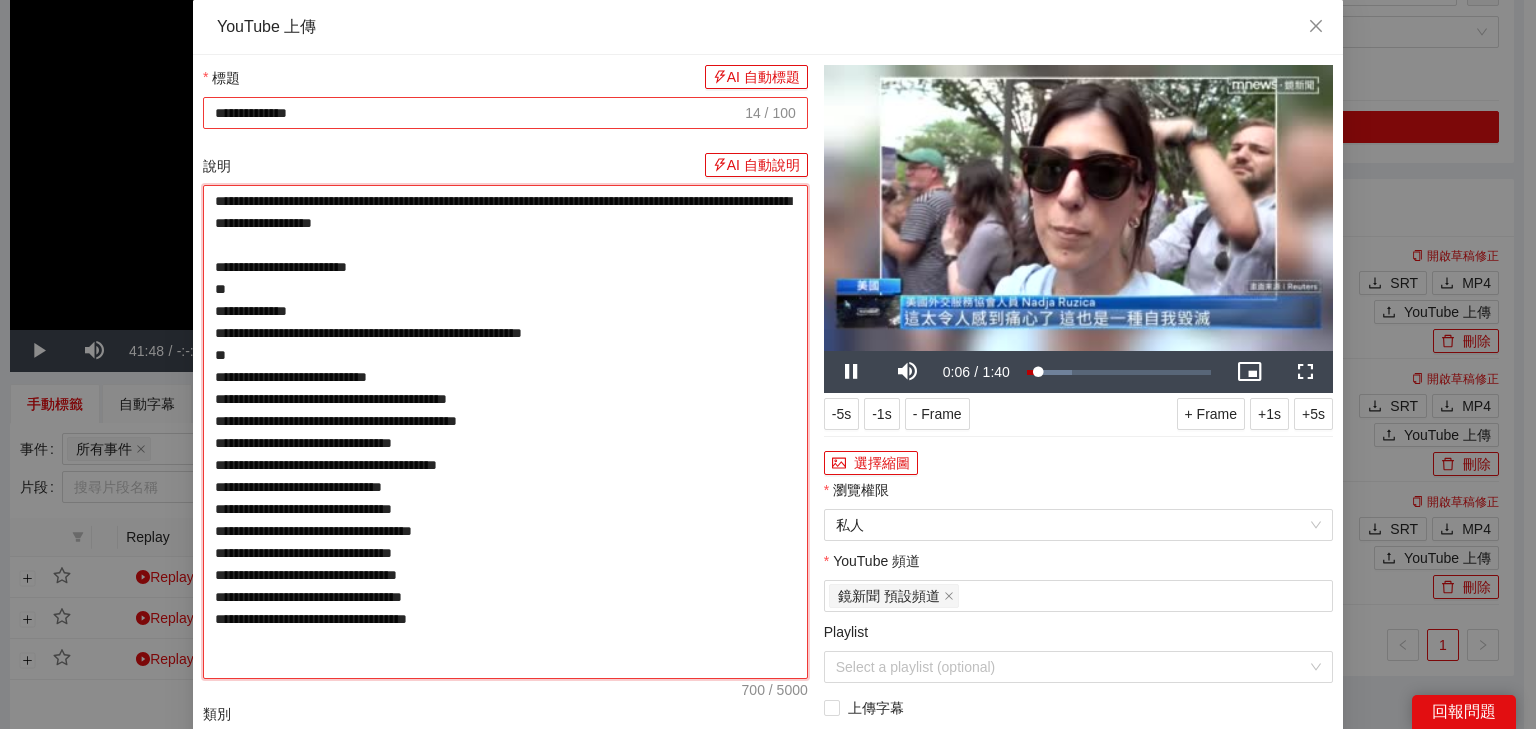 type on "**********" 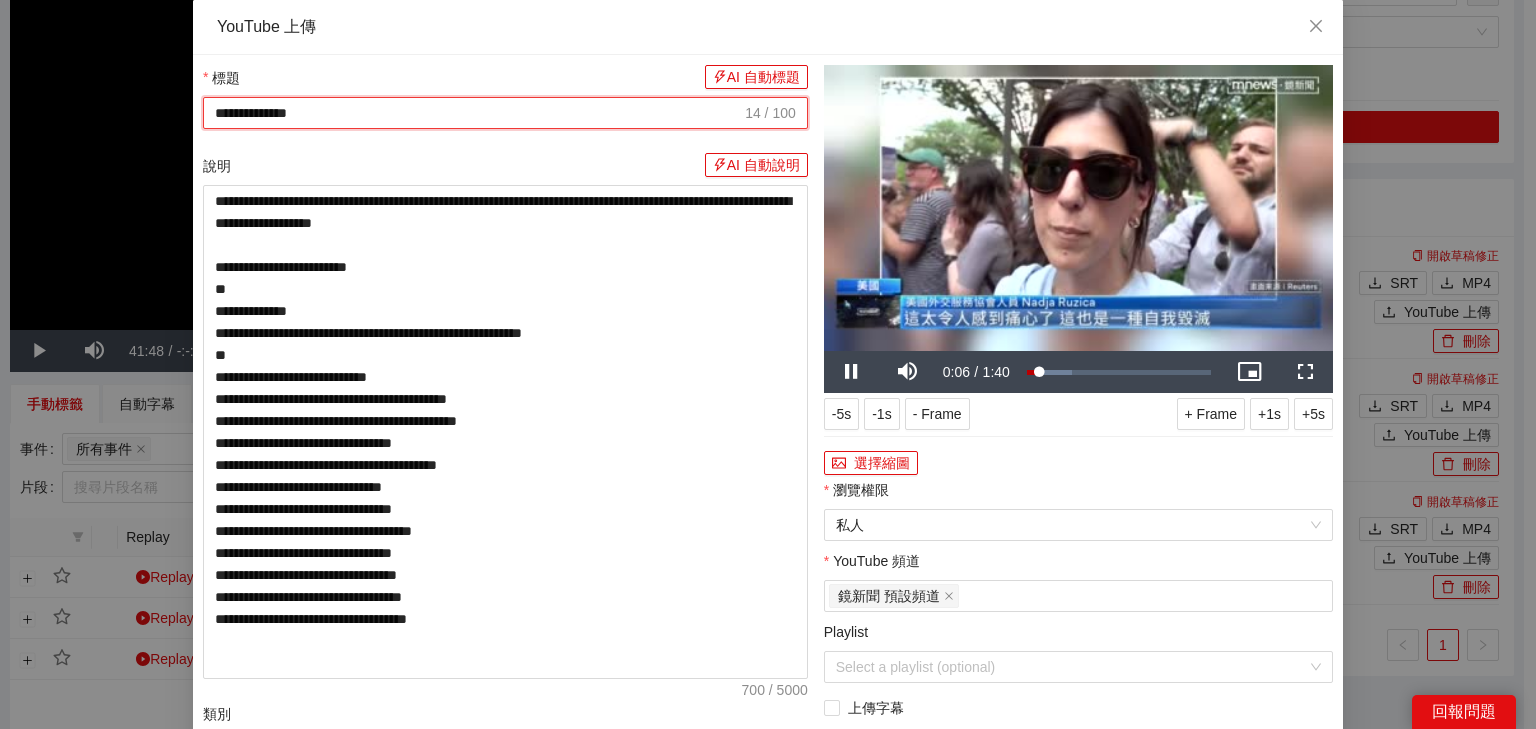 drag, startPoint x: 386, startPoint y: 106, endPoint x: 180, endPoint y: 107, distance: 206.00243 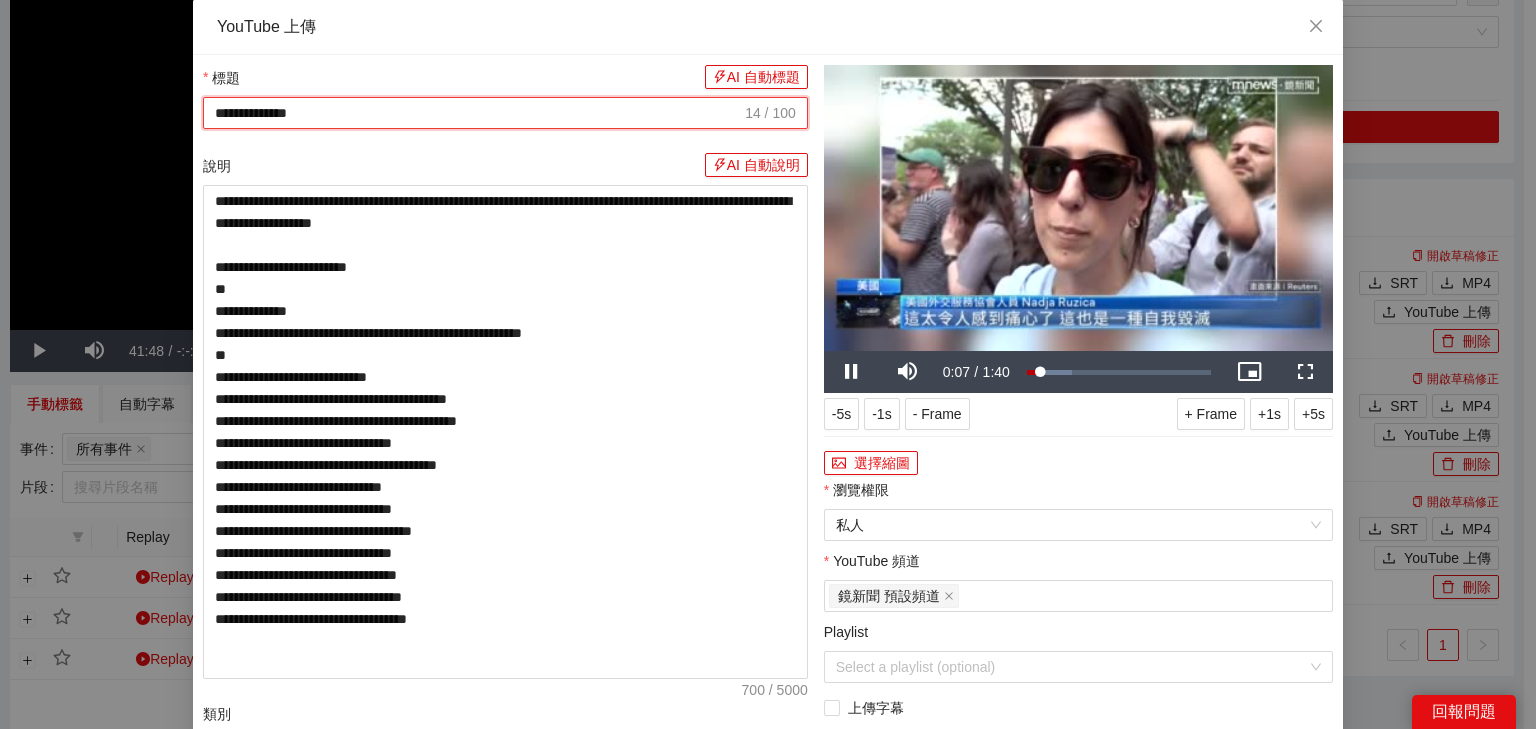 paste on "**********" 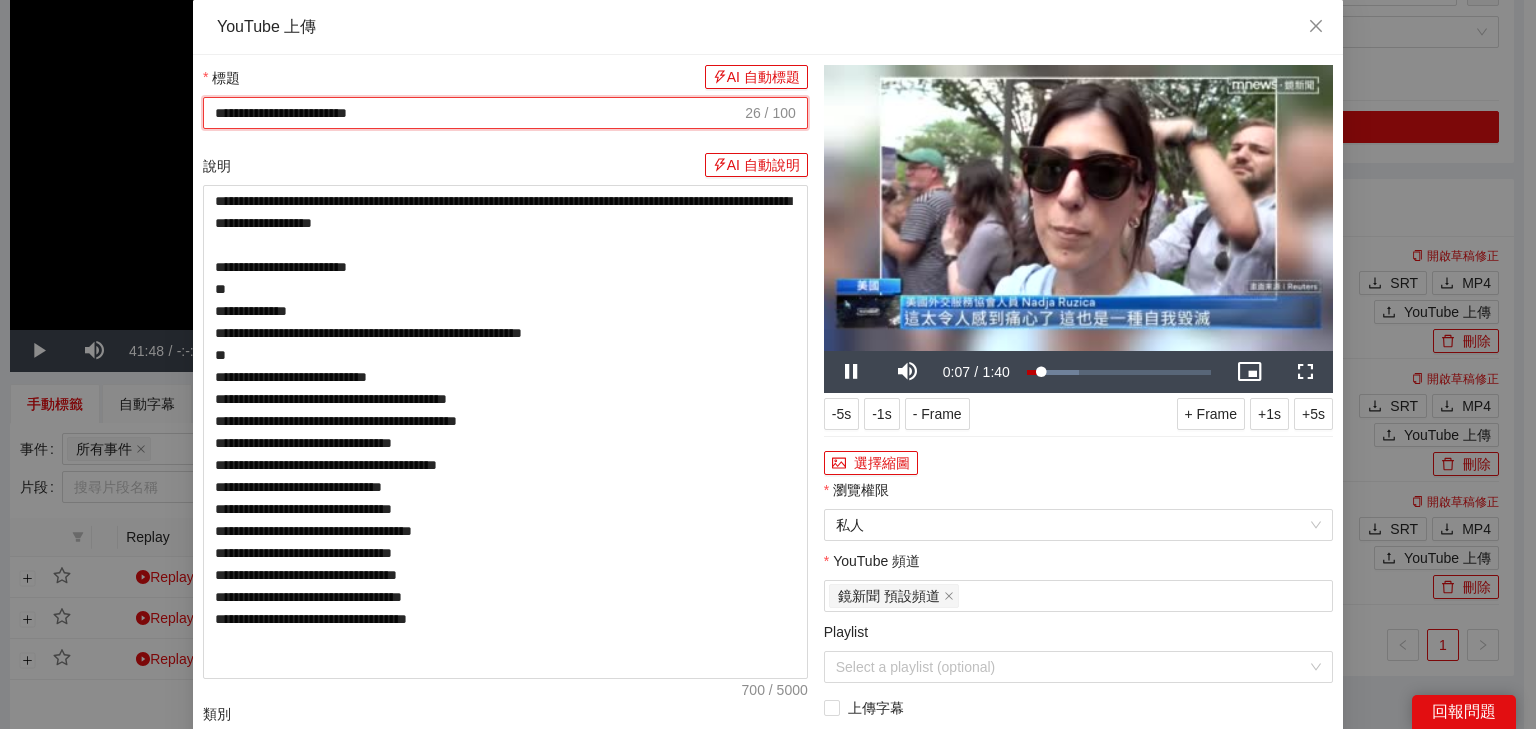 type on "**********" 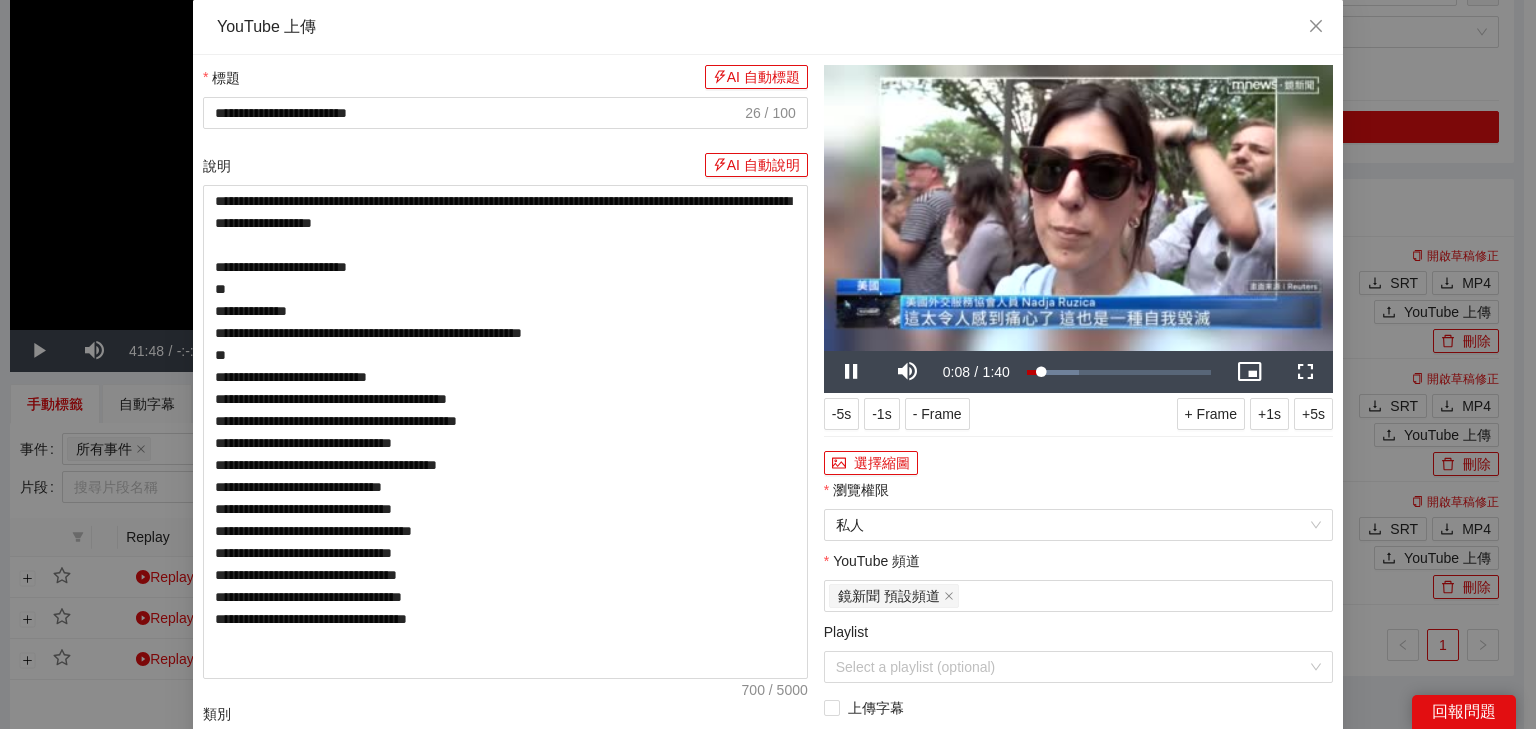 click at bounding box center (1078, 208) 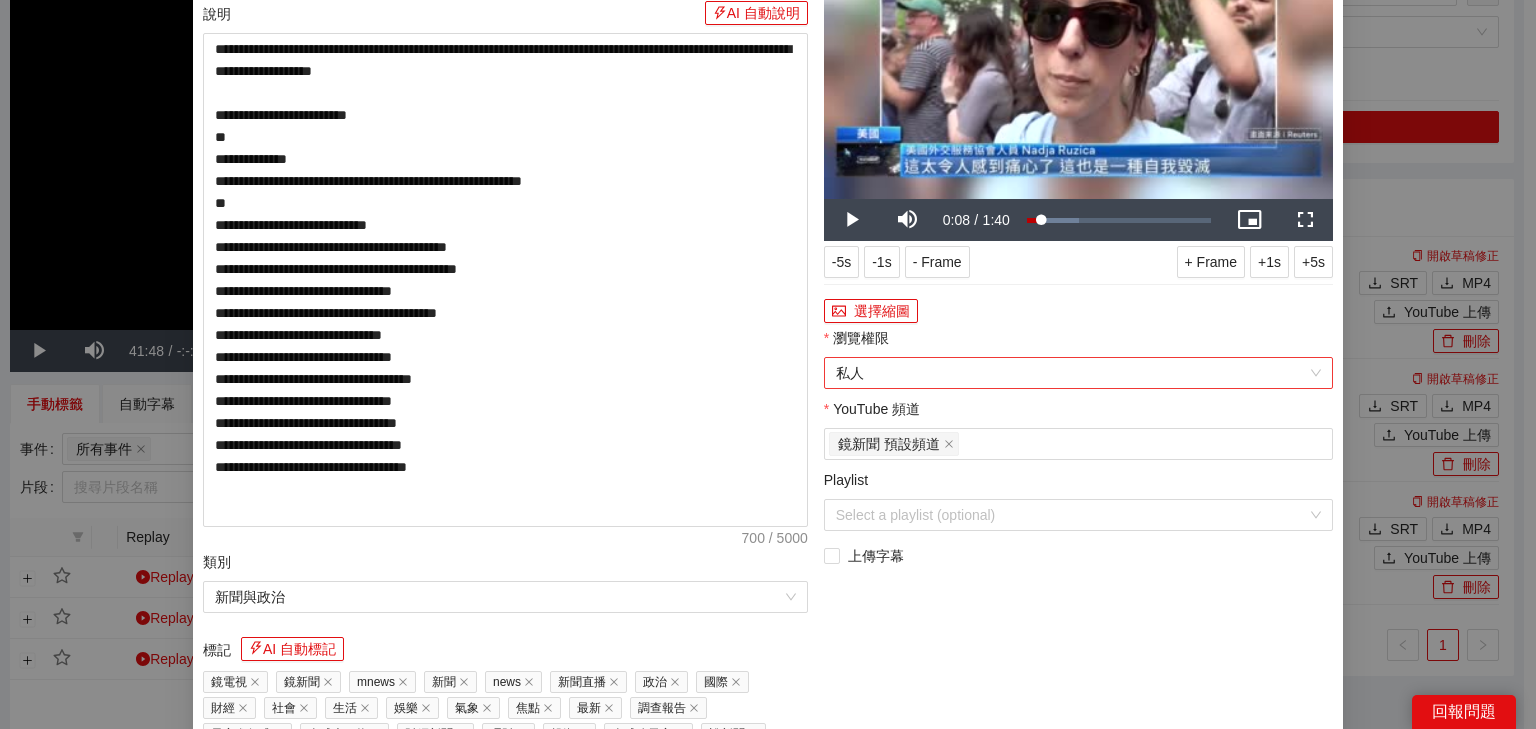 scroll, scrollTop: 160, scrollLeft: 0, axis: vertical 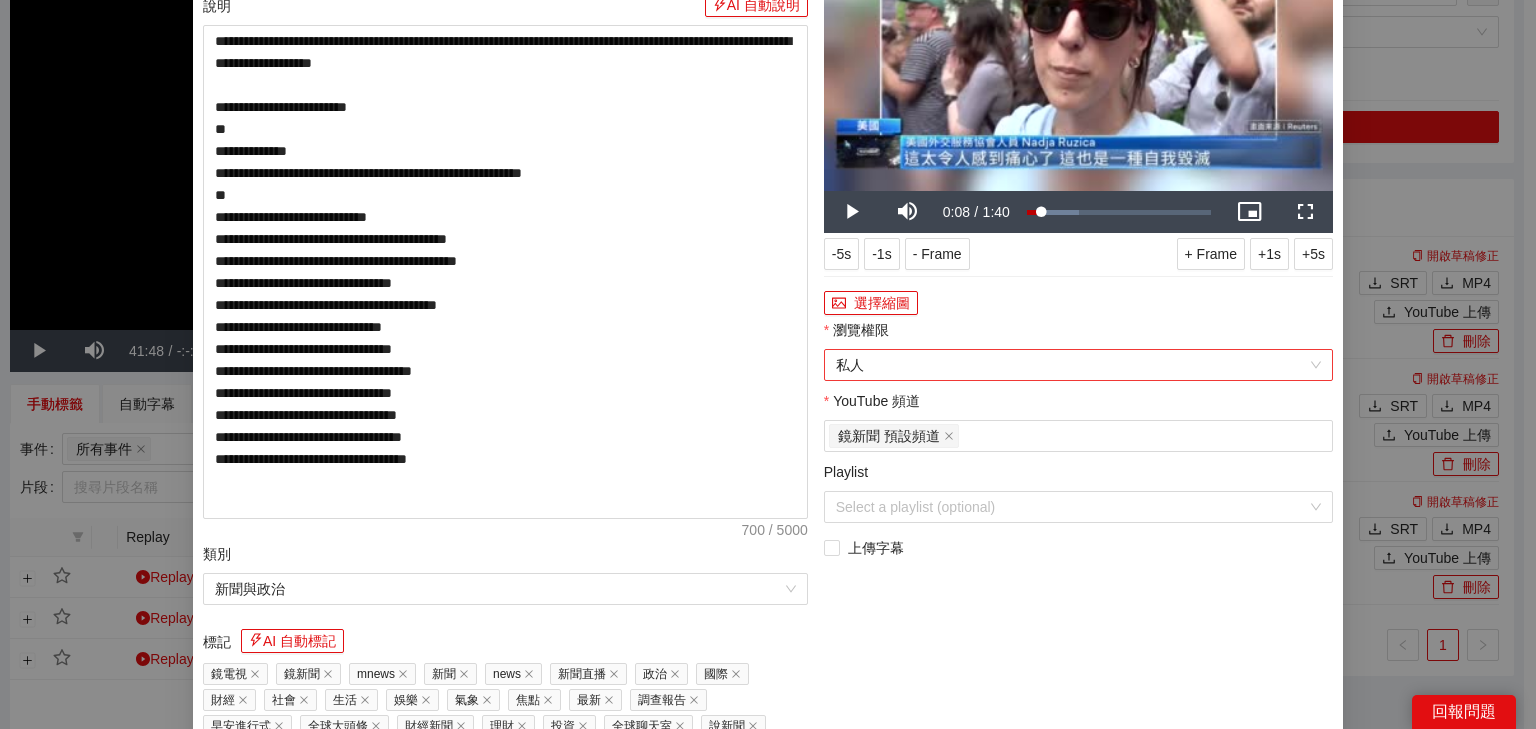 click on "私人" at bounding box center (1078, 365) 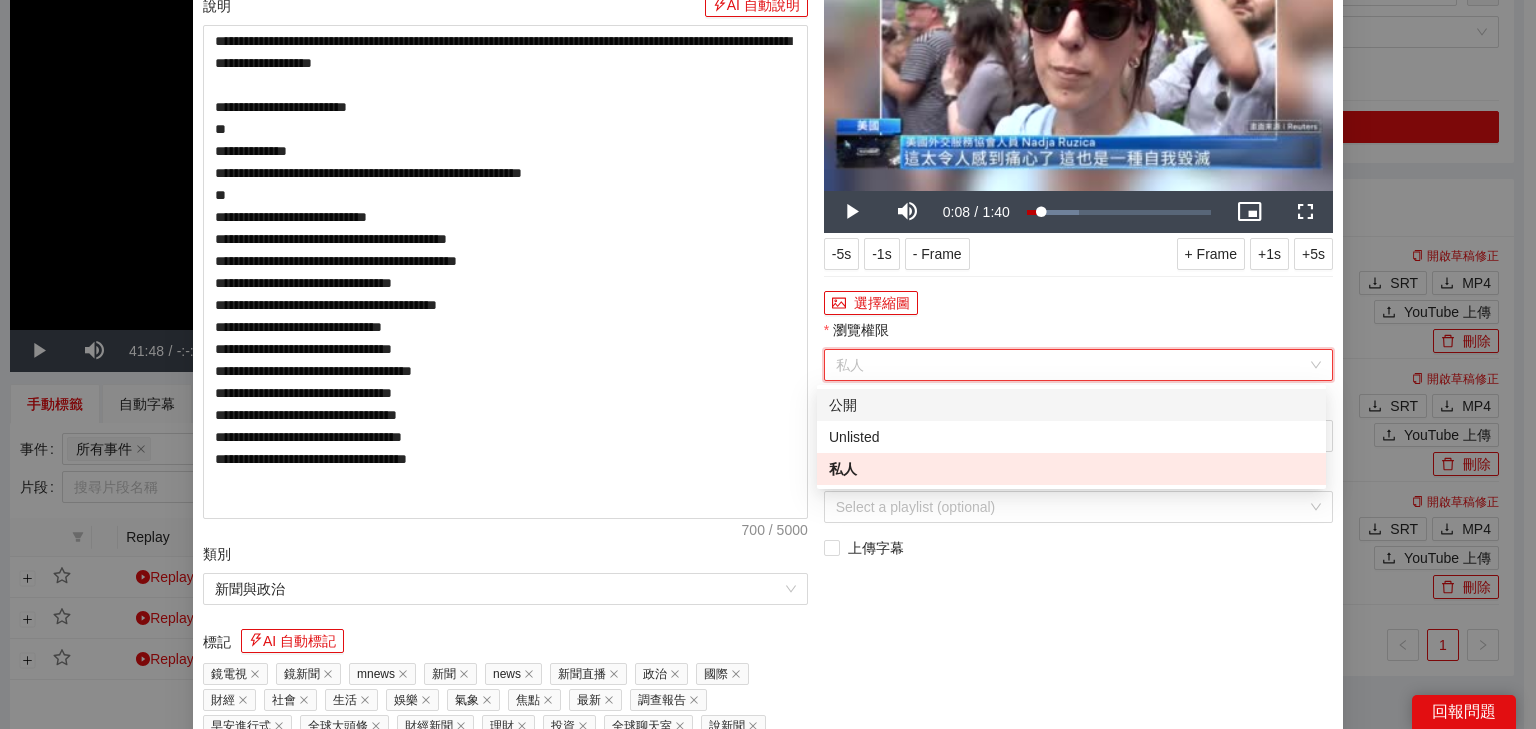 click on "公開" at bounding box center (1071, 405) 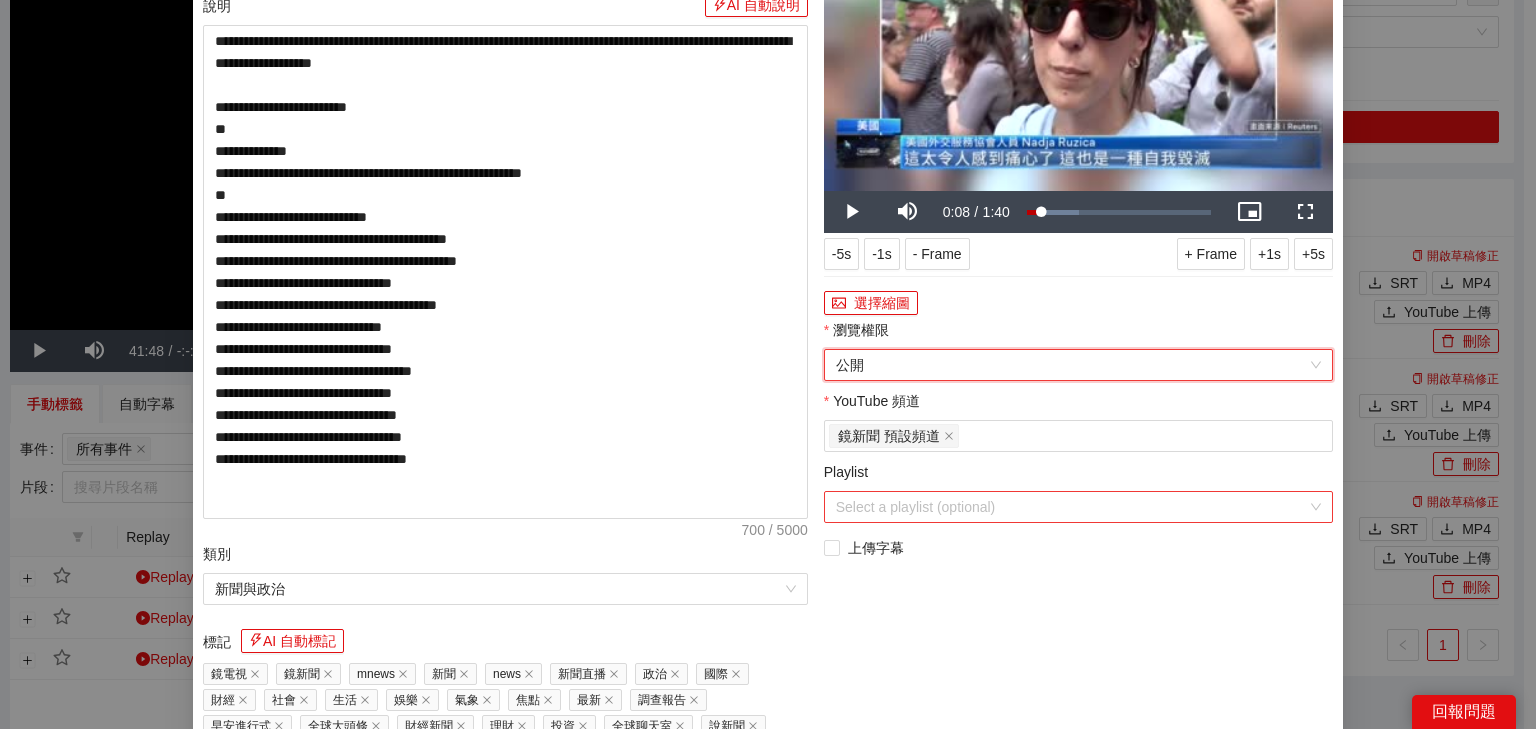 click on "Playlist" at bounding box center [1071, 507] 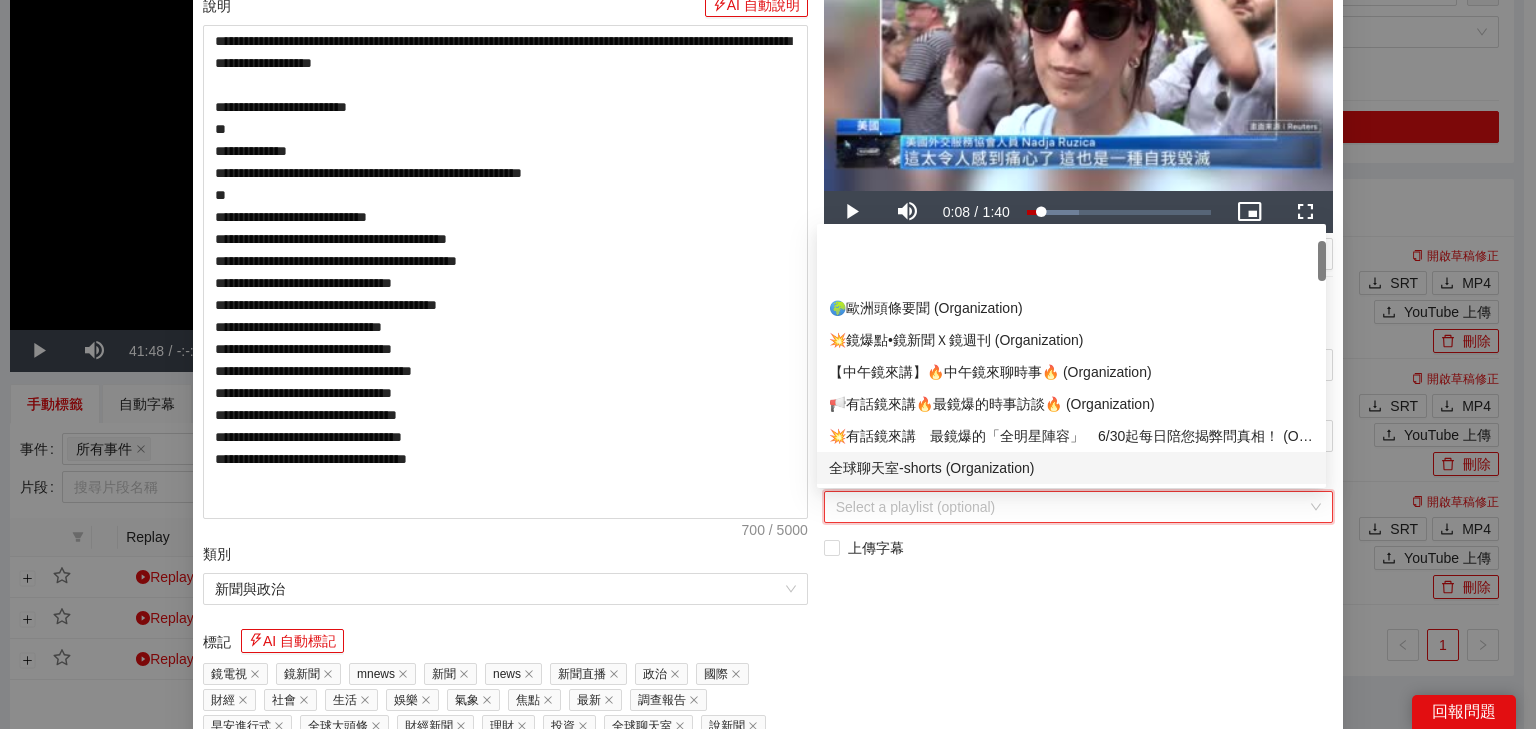 scroll, scrollTop: 80, scrollLeft: 0, axis: vertical 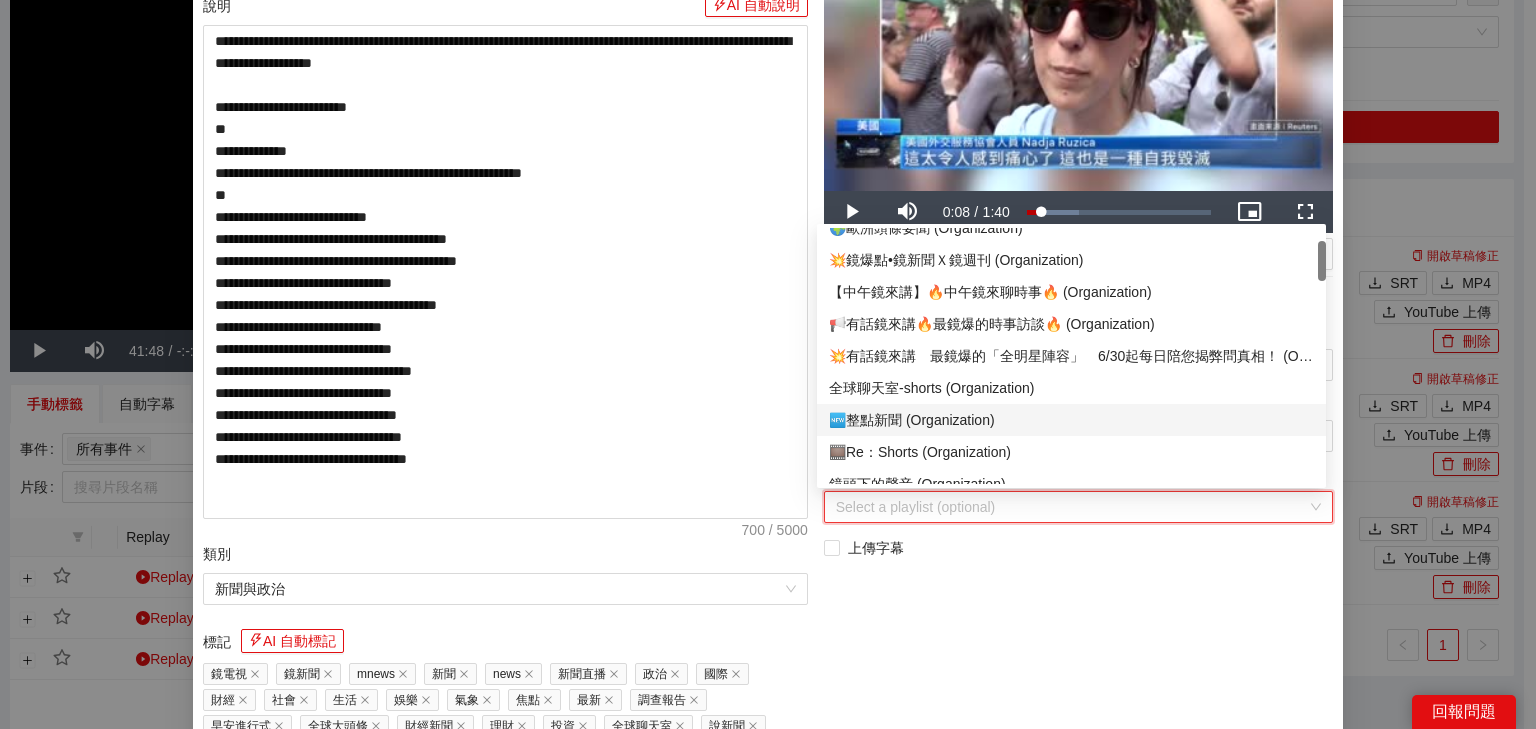 click on "🆕整點新聞 (Organization)" at bounding box center [1071, 420] 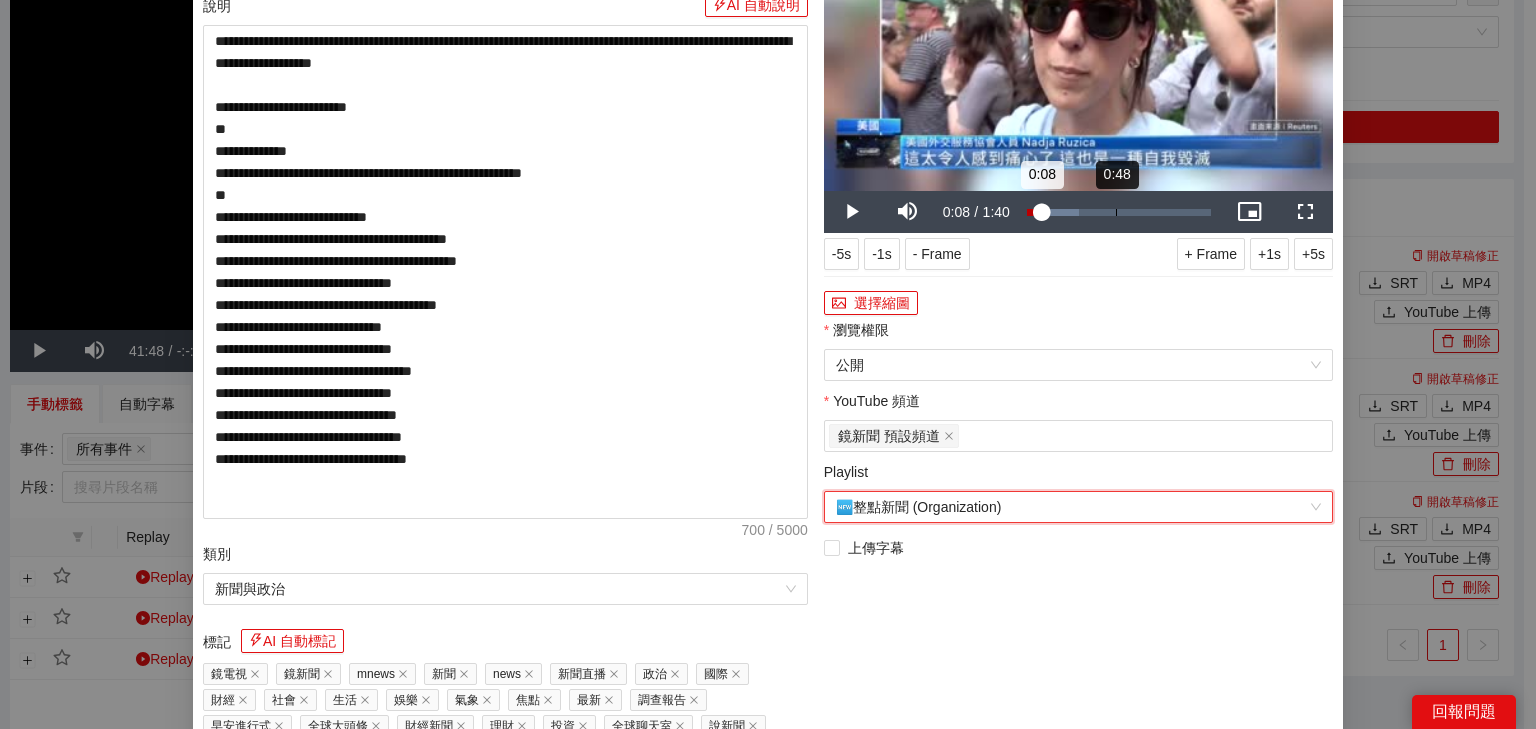 click on "Loaded :  28.10% 0:48 0:08" at bounding box center (1119, 212) 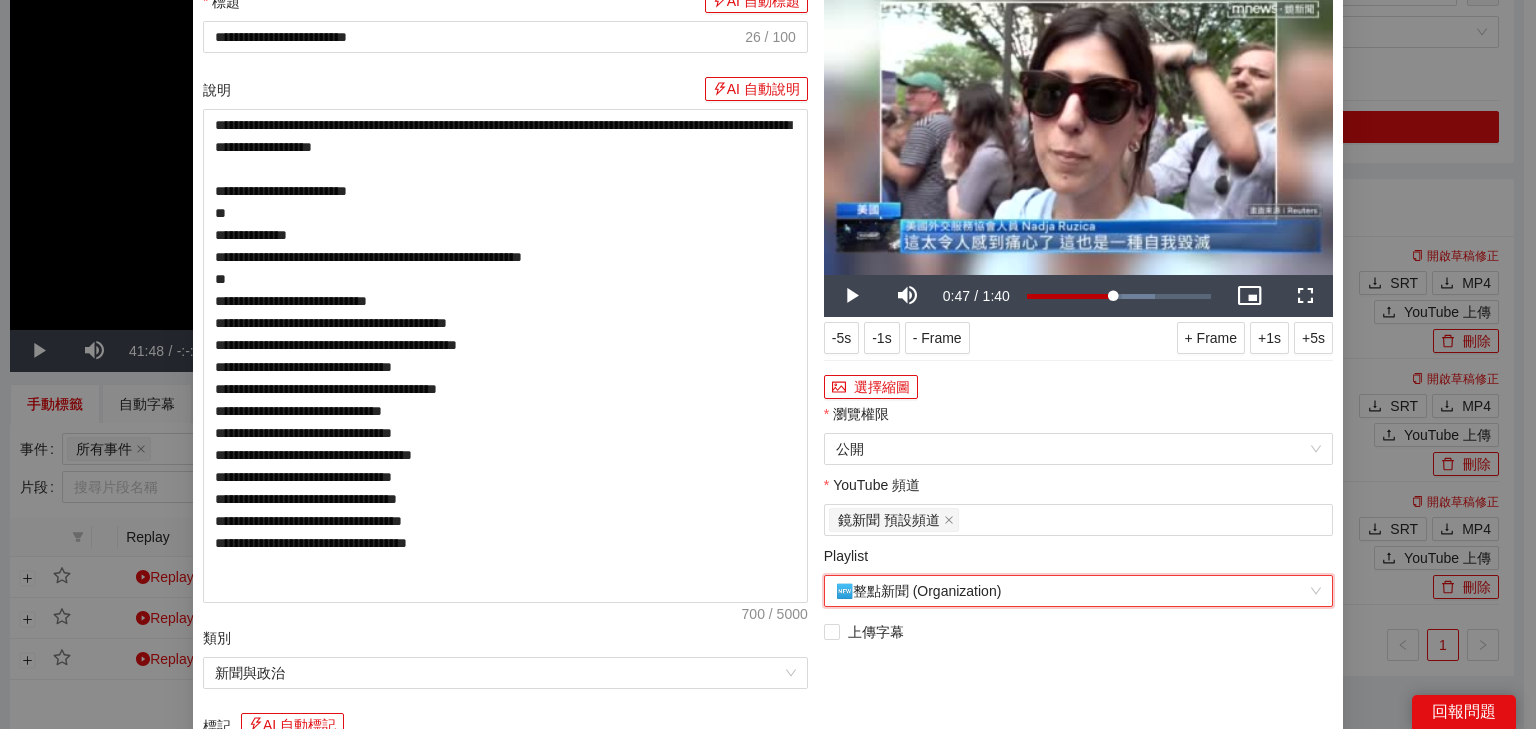 scroll, scrollTop: 0, scrollLeft: 0, axis: both 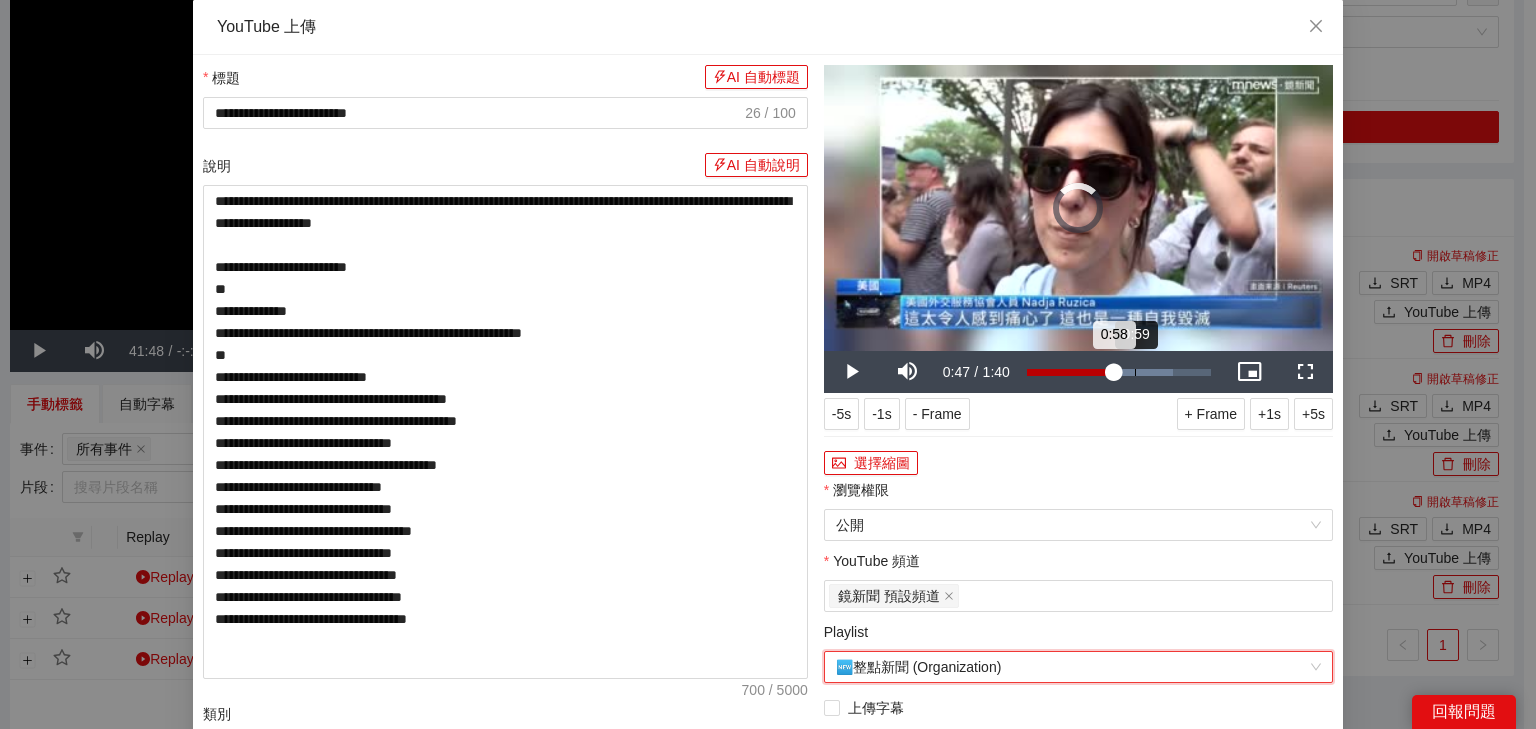 click on "Loaded :  79.39% 0:59 0:58" at bounding box center (1119, 372) 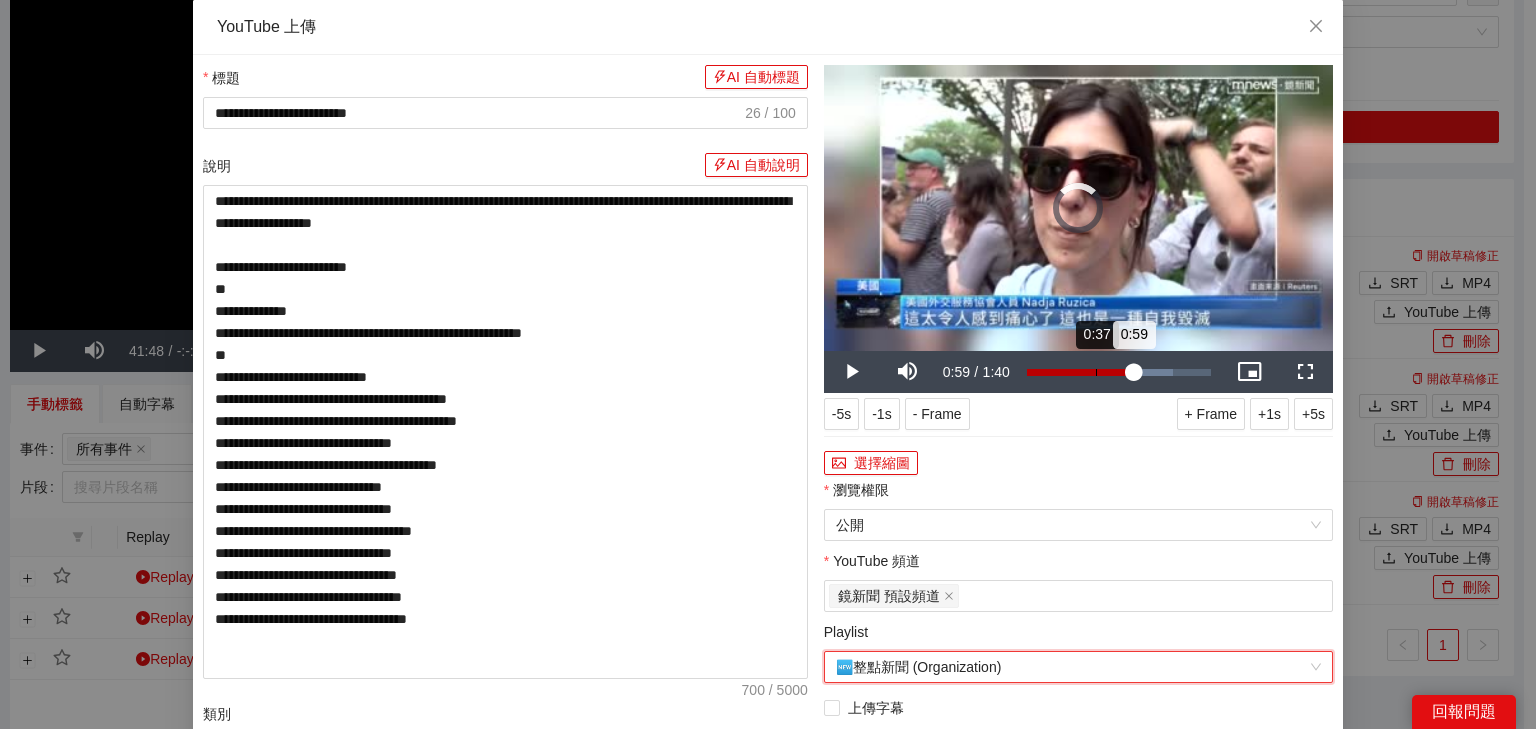 click on "0:37" at bounding box center [1096, 372] 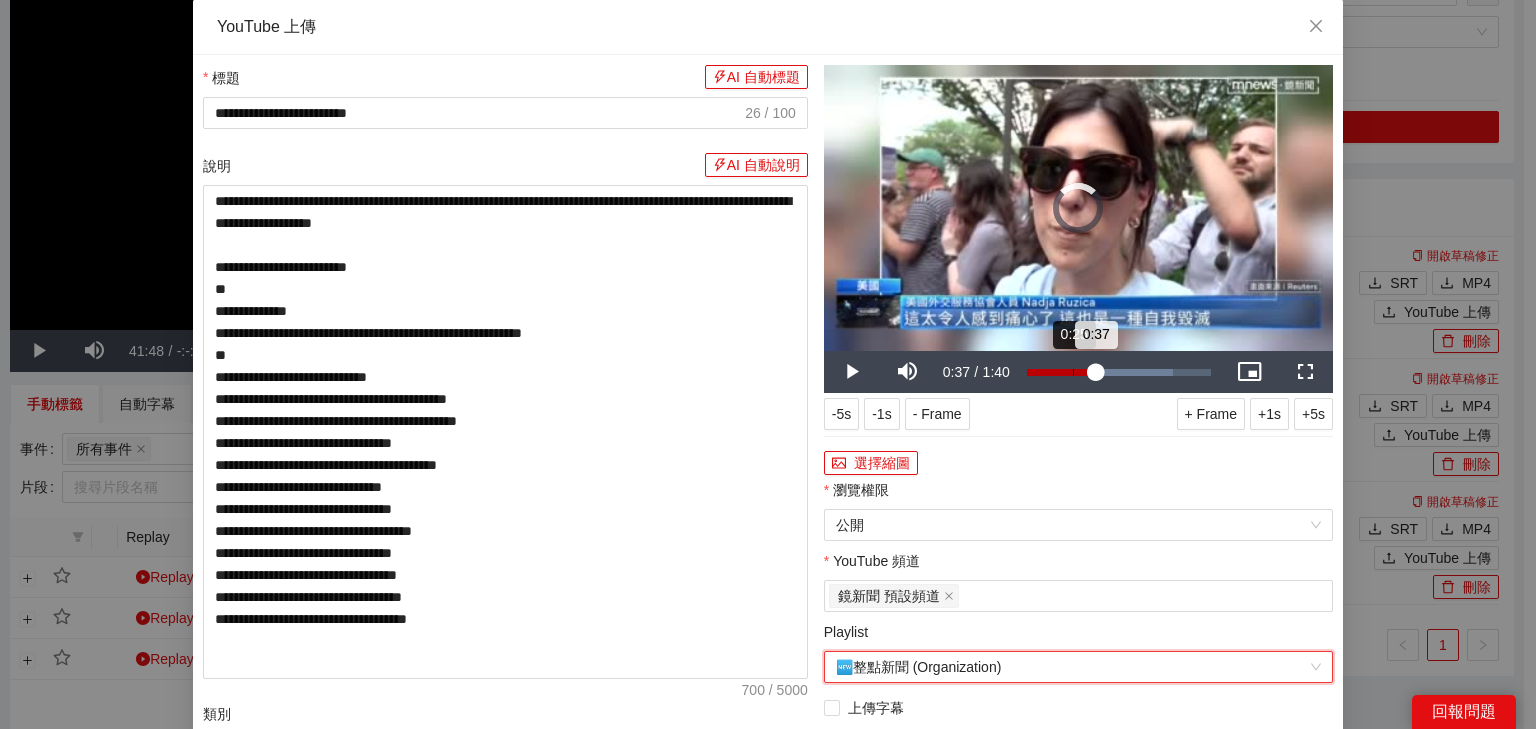 click on "Loaded :  79.39% 0:25 0:37" at bounding box center (1119, 372) 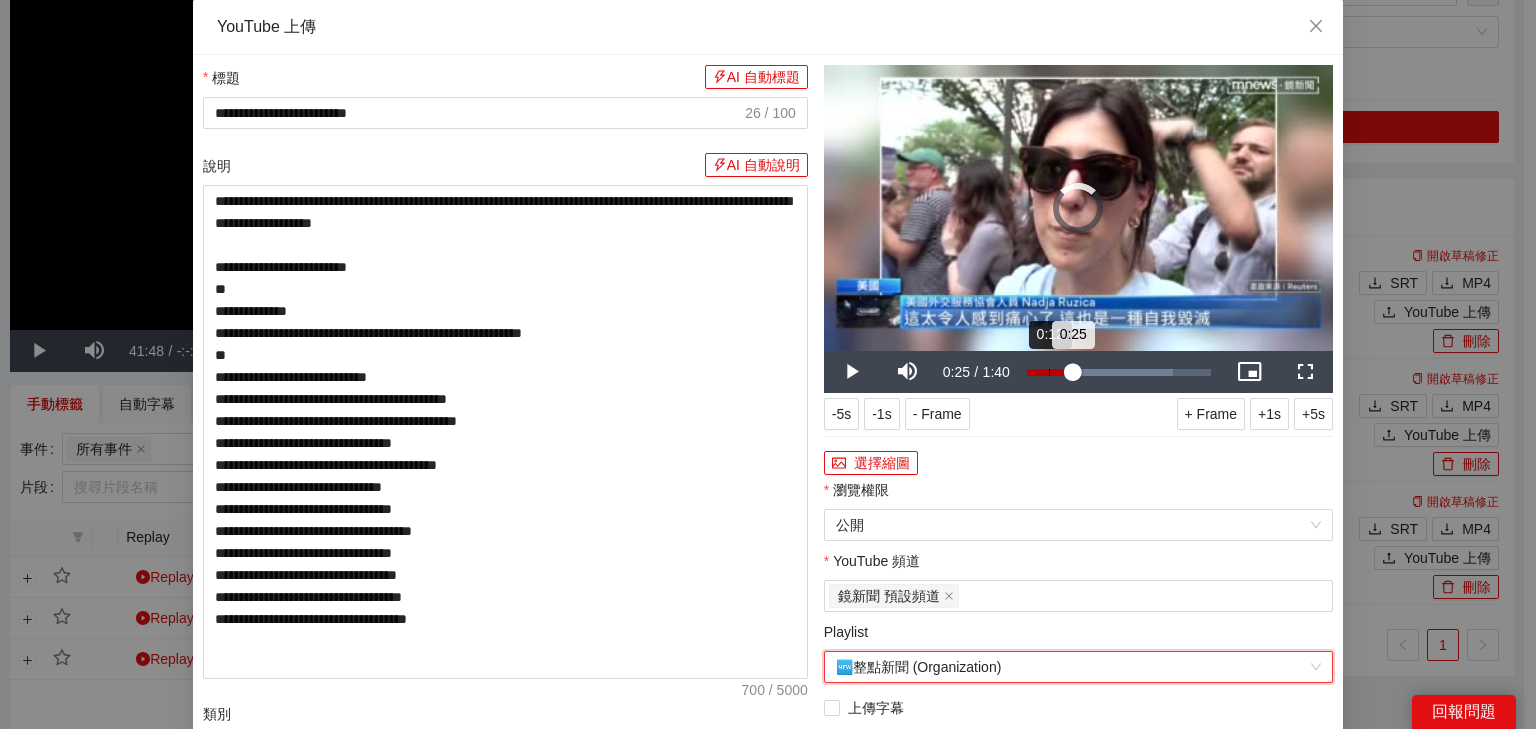 click on "0:12" at bounding box center [1049, 372] 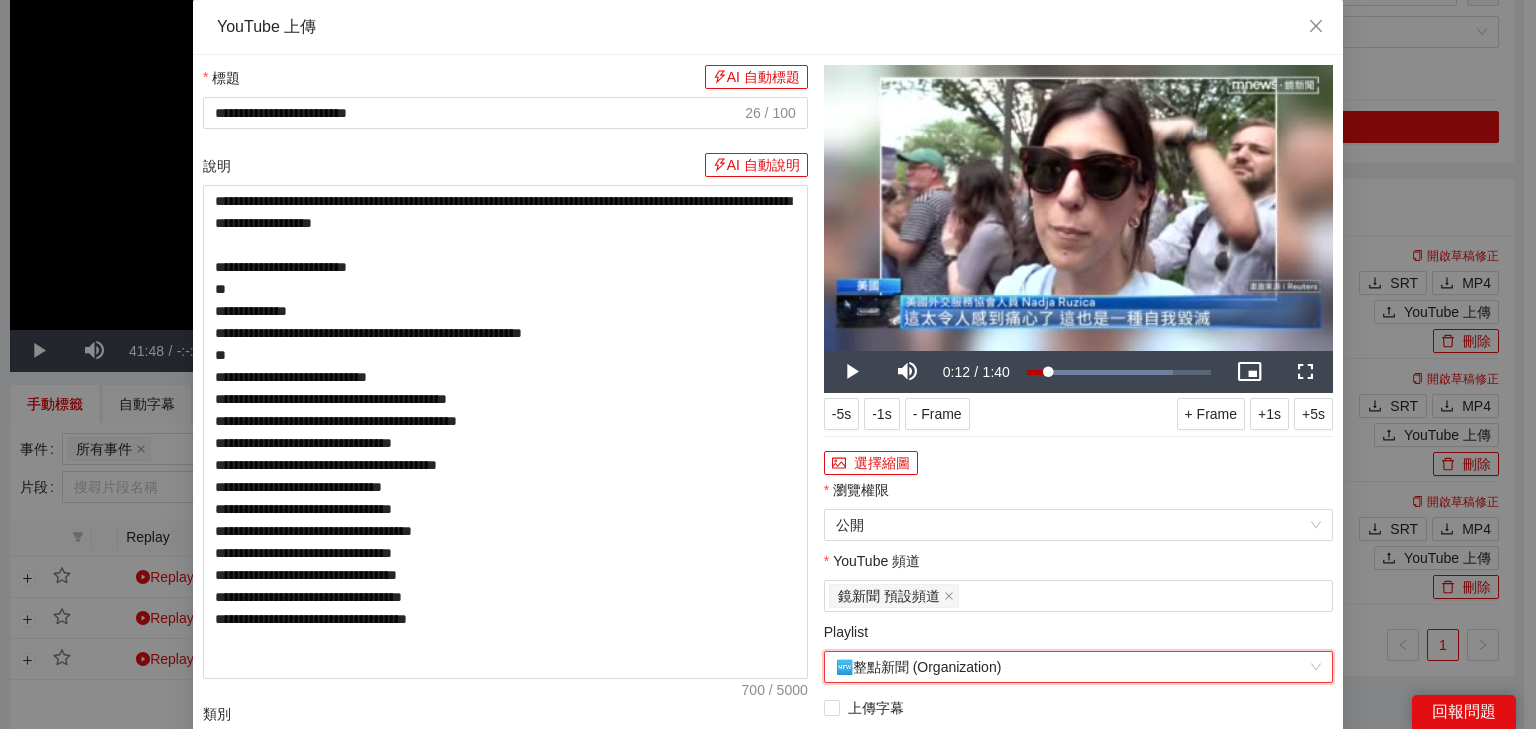click at bounding box center (1078, 208) 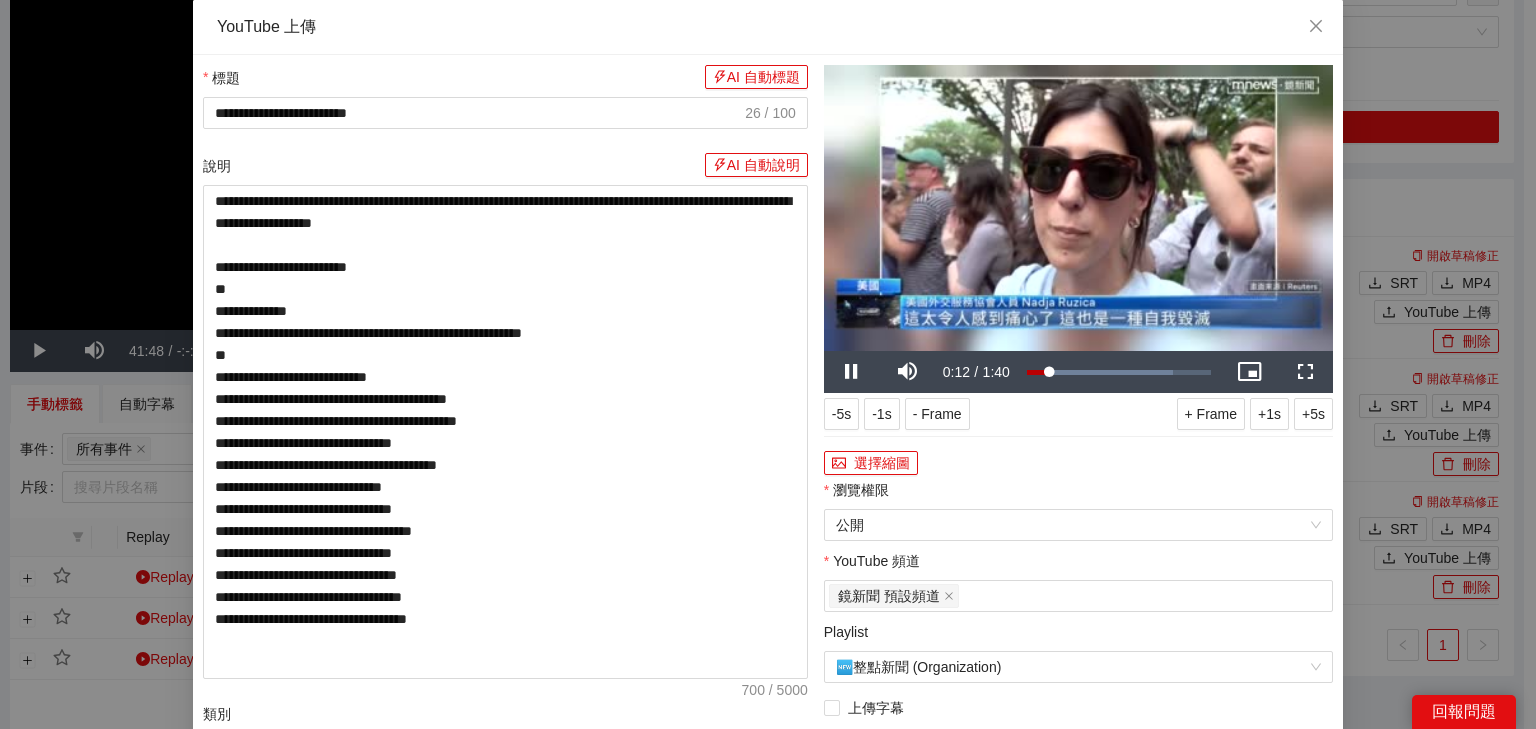 click at bounding box center [1078, 208] 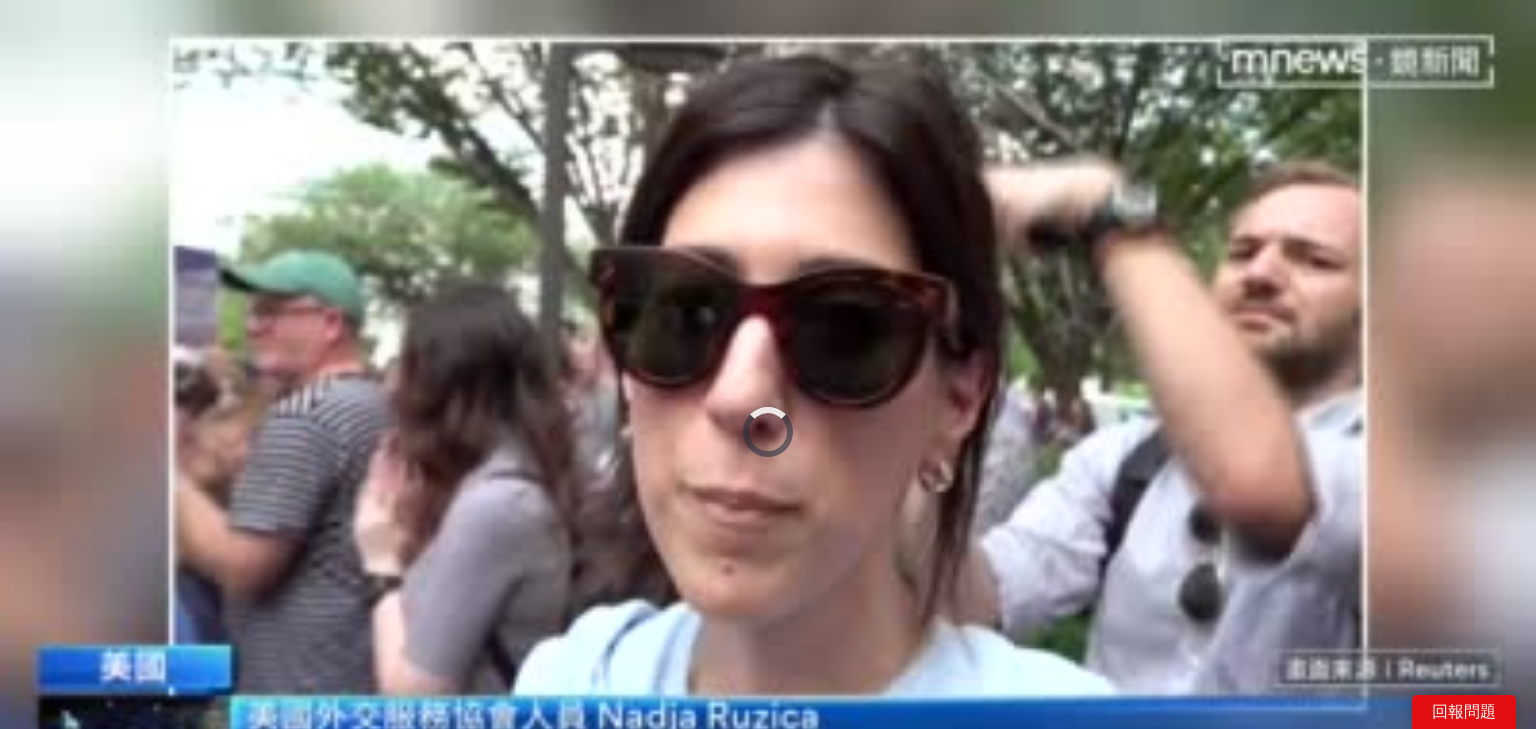 click on "0:12" at bounding box center [277, 885] 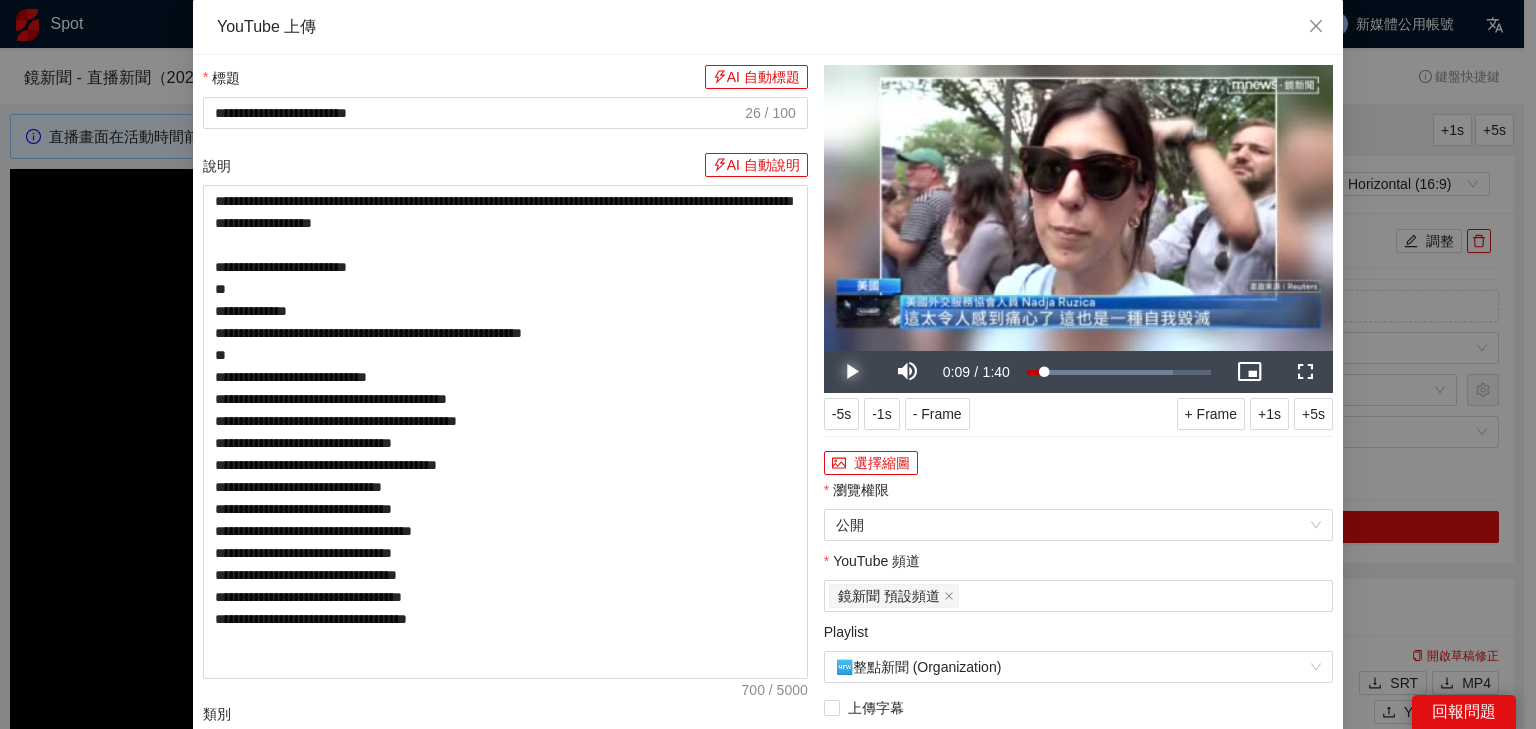click at bounding box center [852, 372] 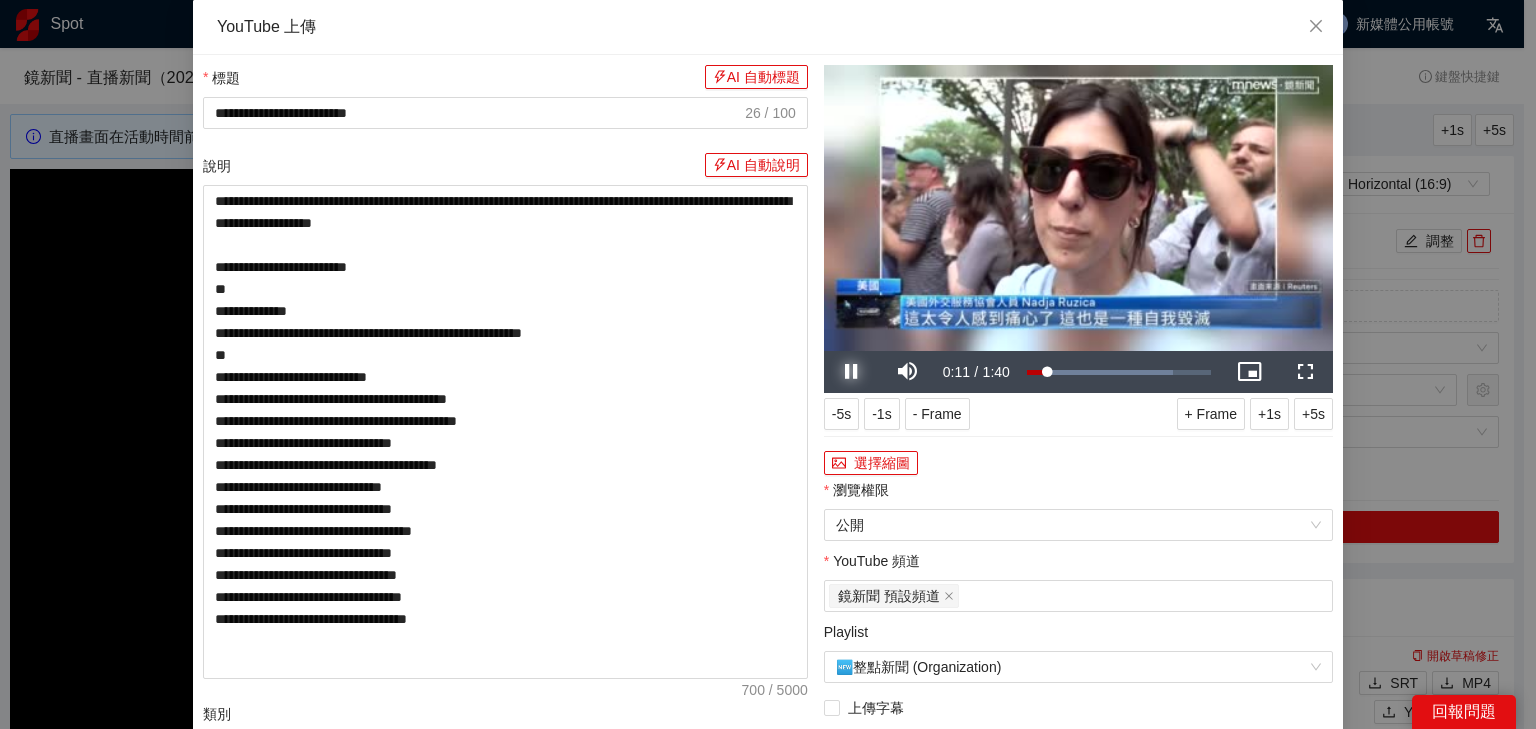 click at bounding box center (852, 372) 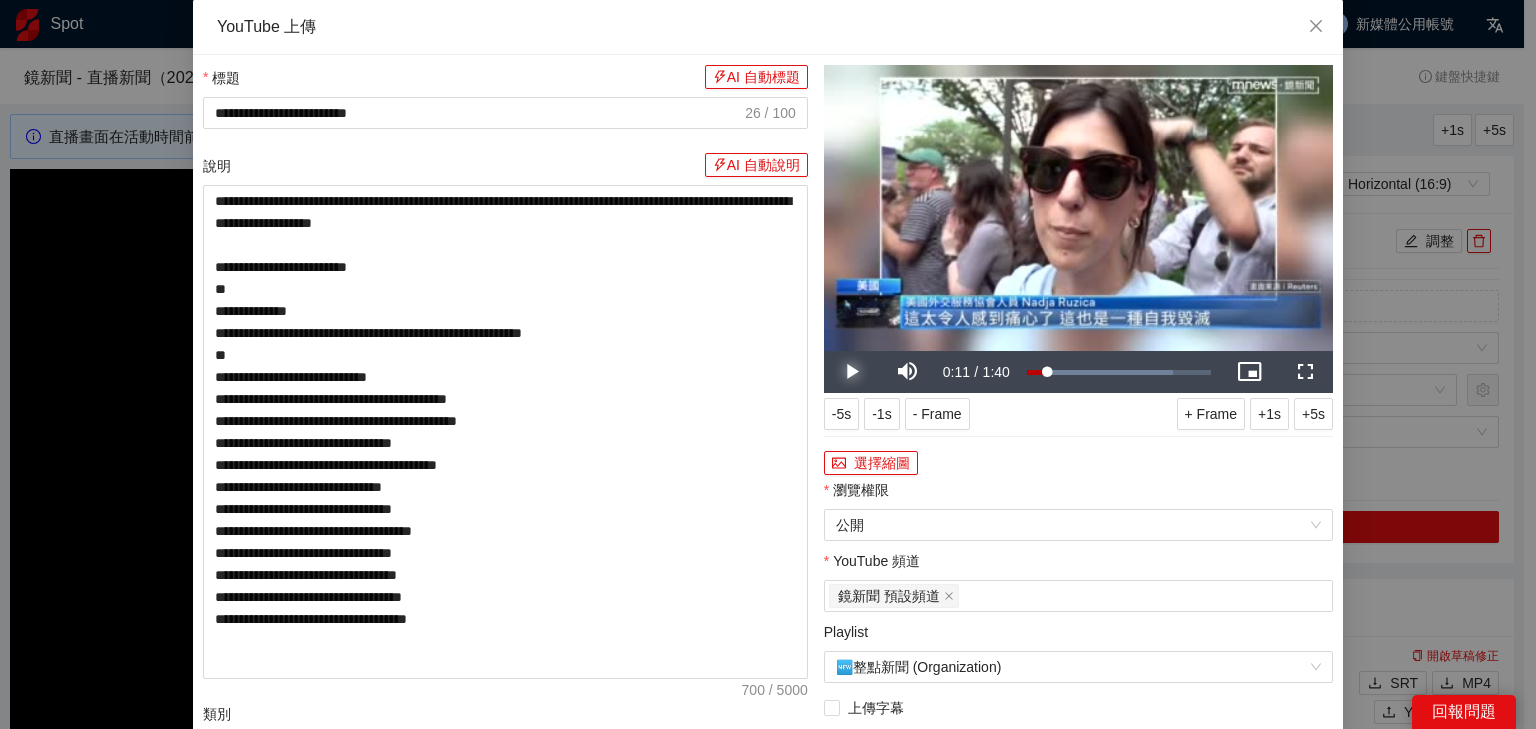 click at bounding box center [852, 372] 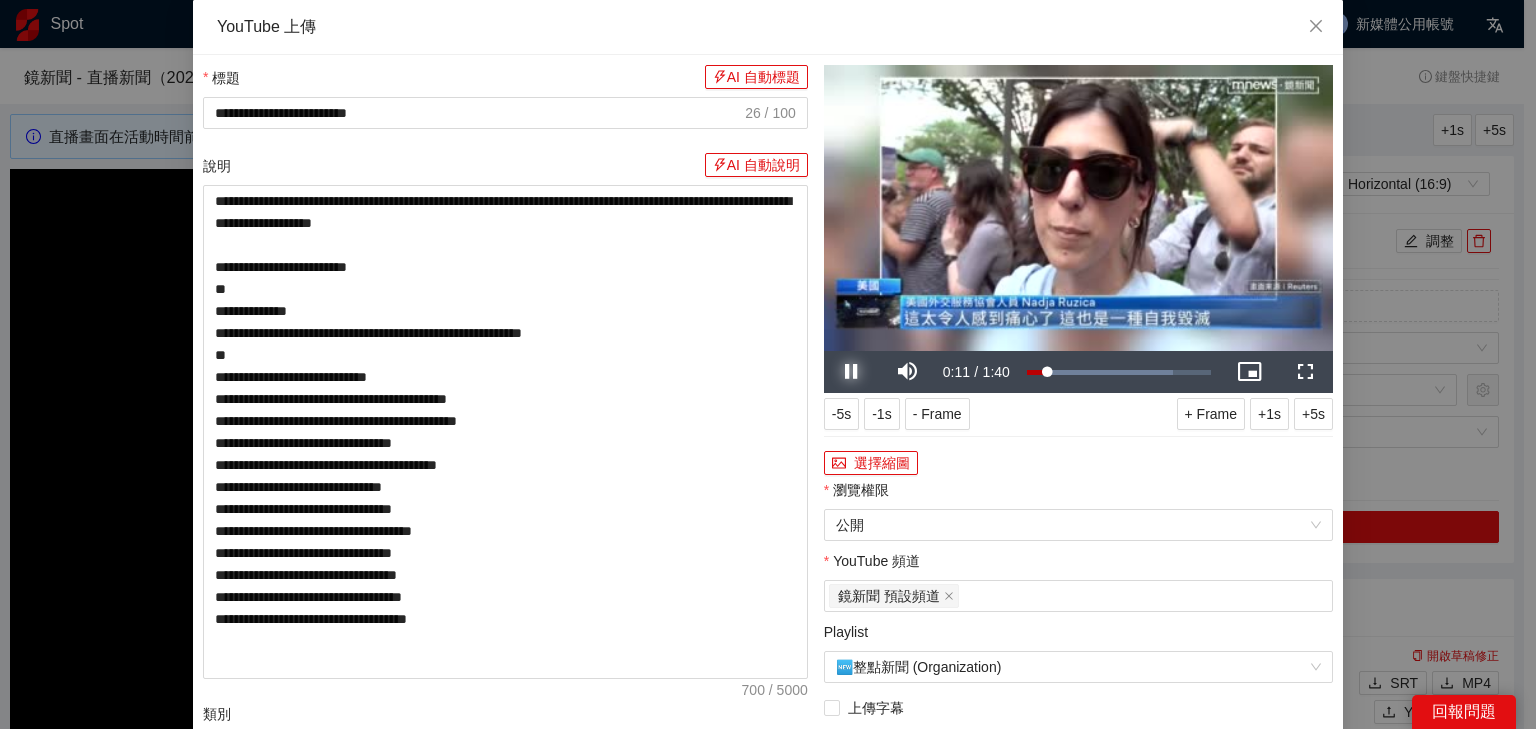 click at bounding box center (852, 372) 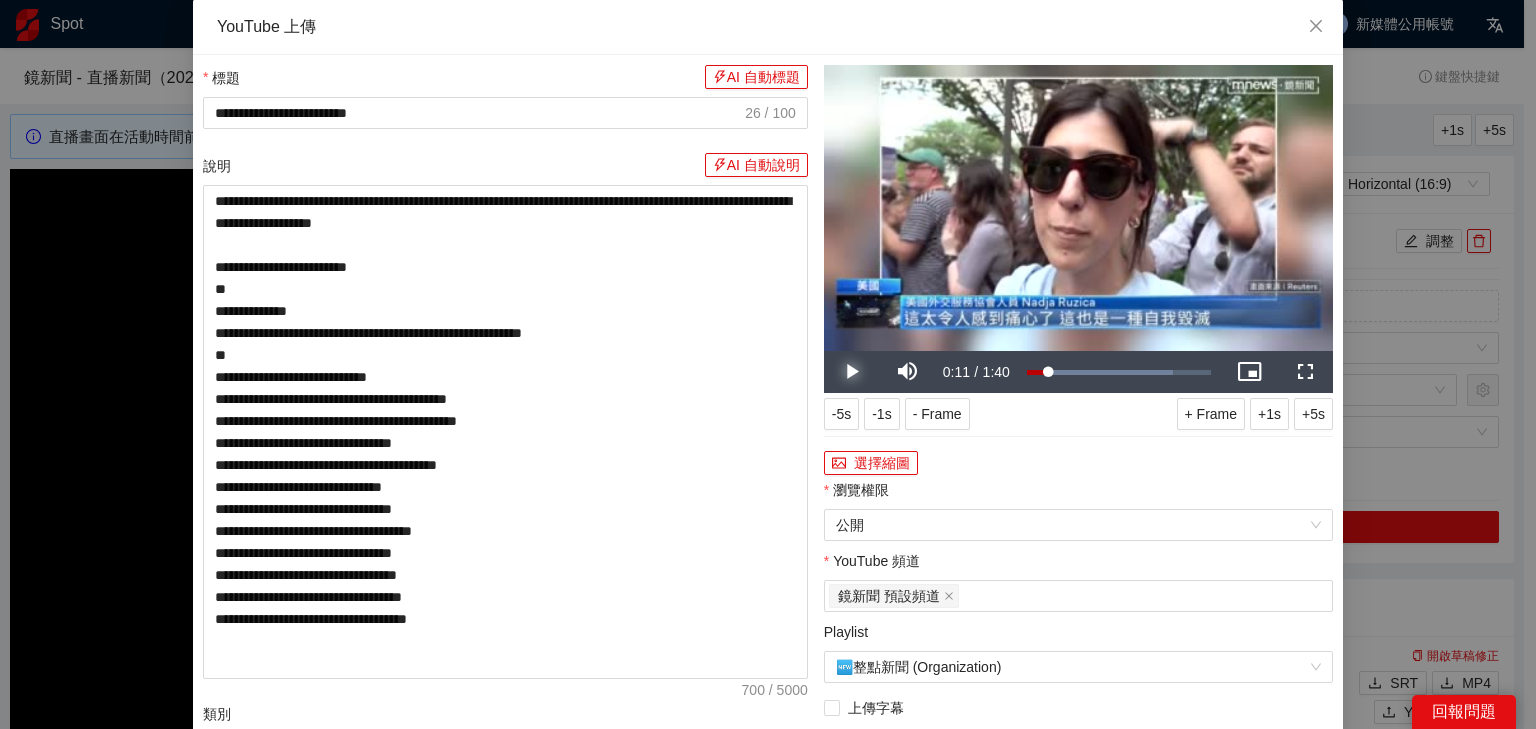 click at bounding box center (852, 372) 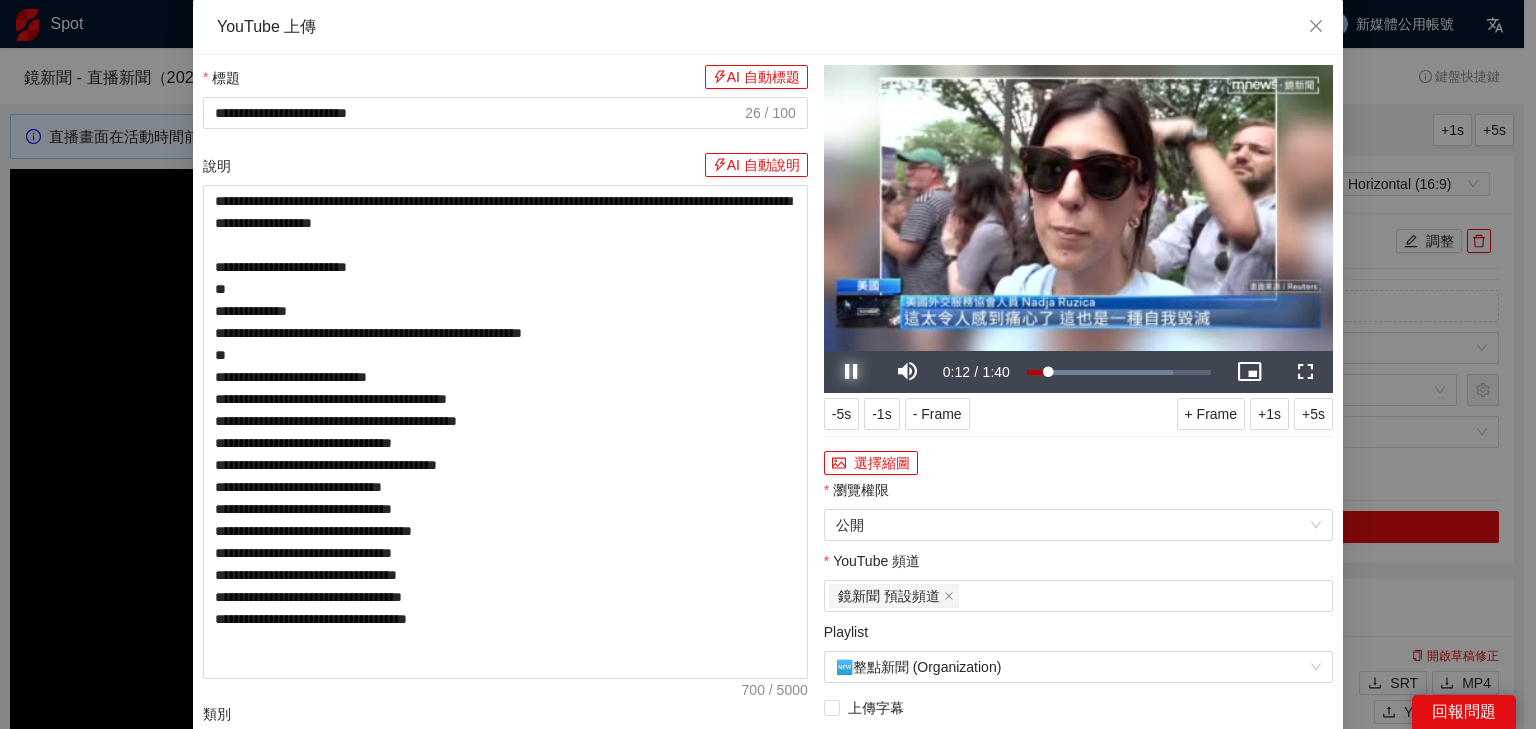 click at bounding box center (852, 372) 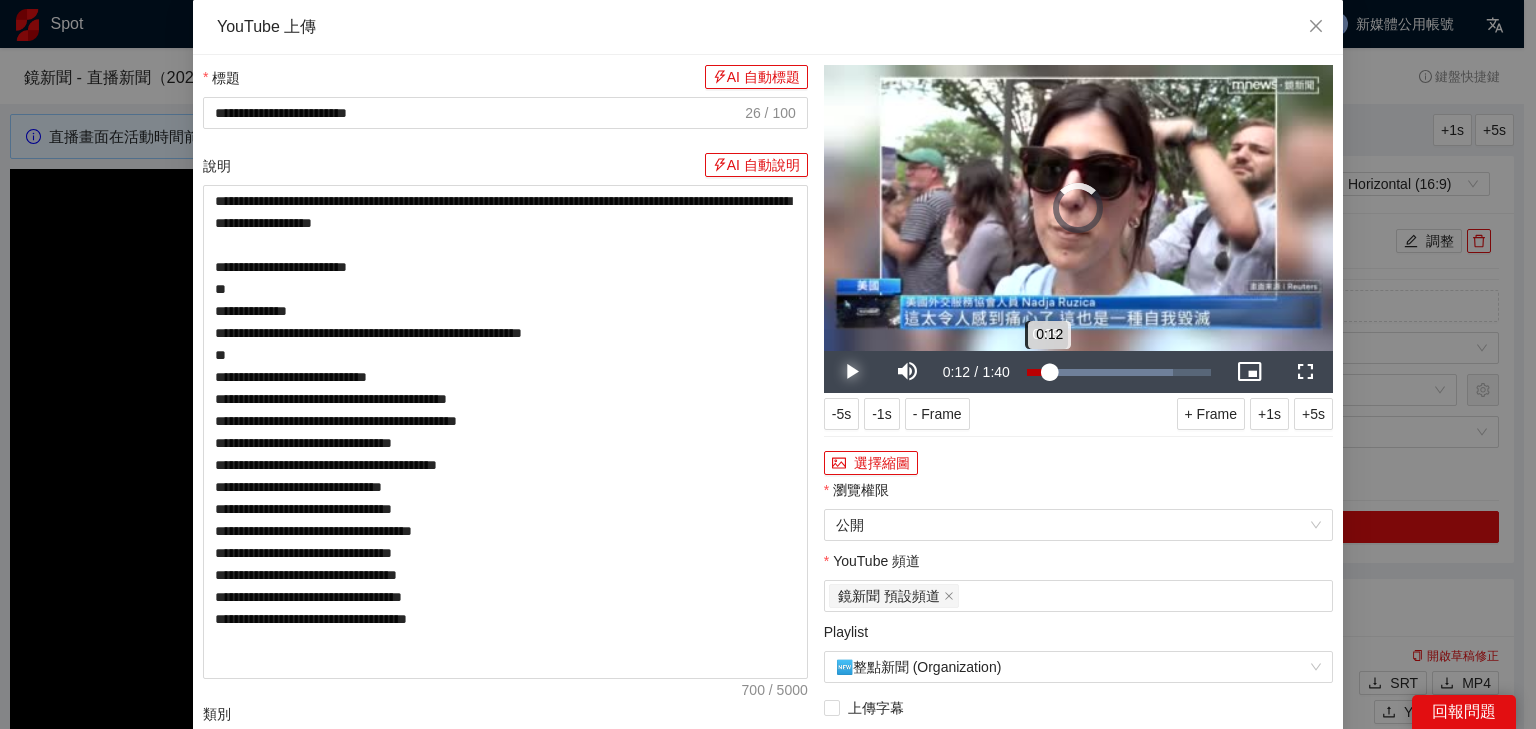 click on "0:12" at bounding box center (1038, 372) 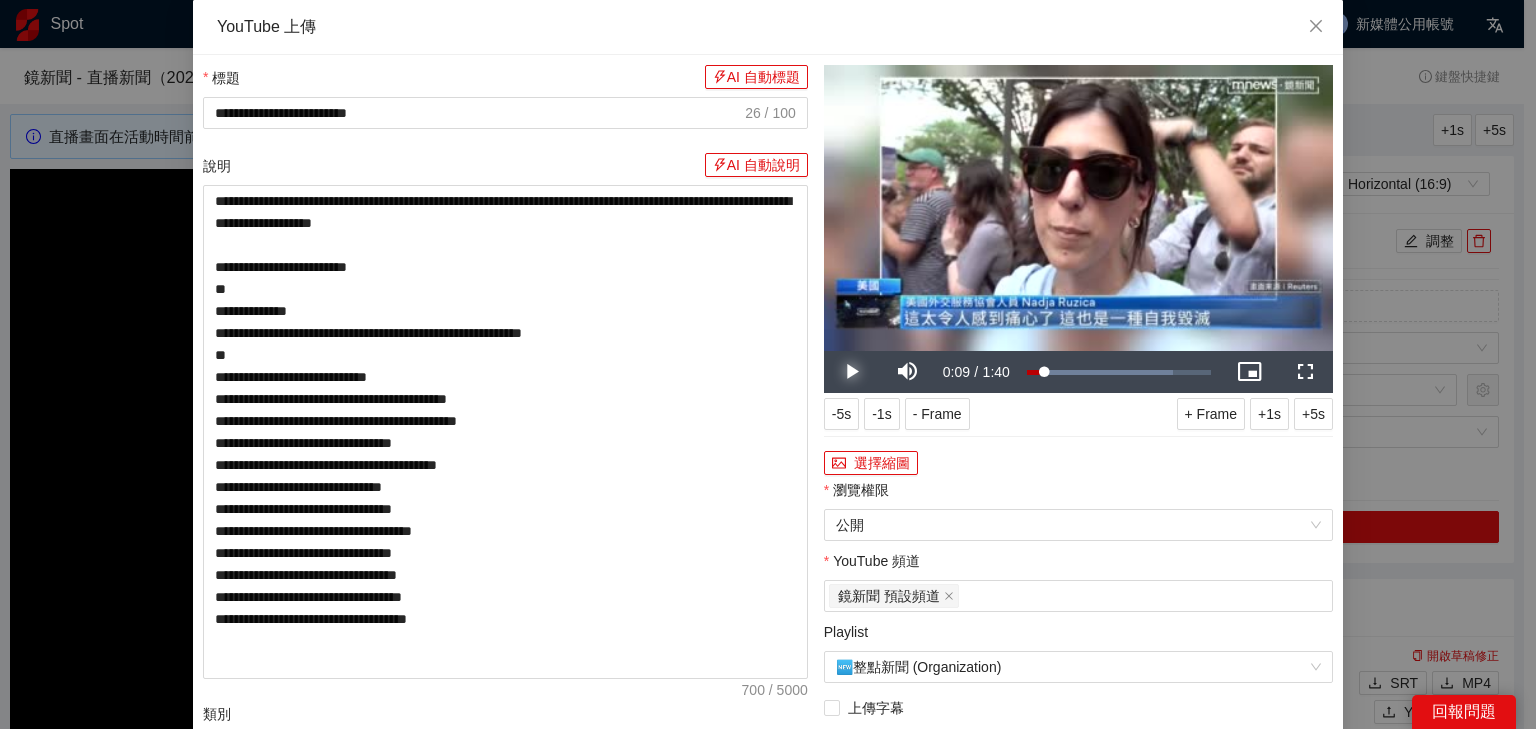 click at bounding box center (852, 372) 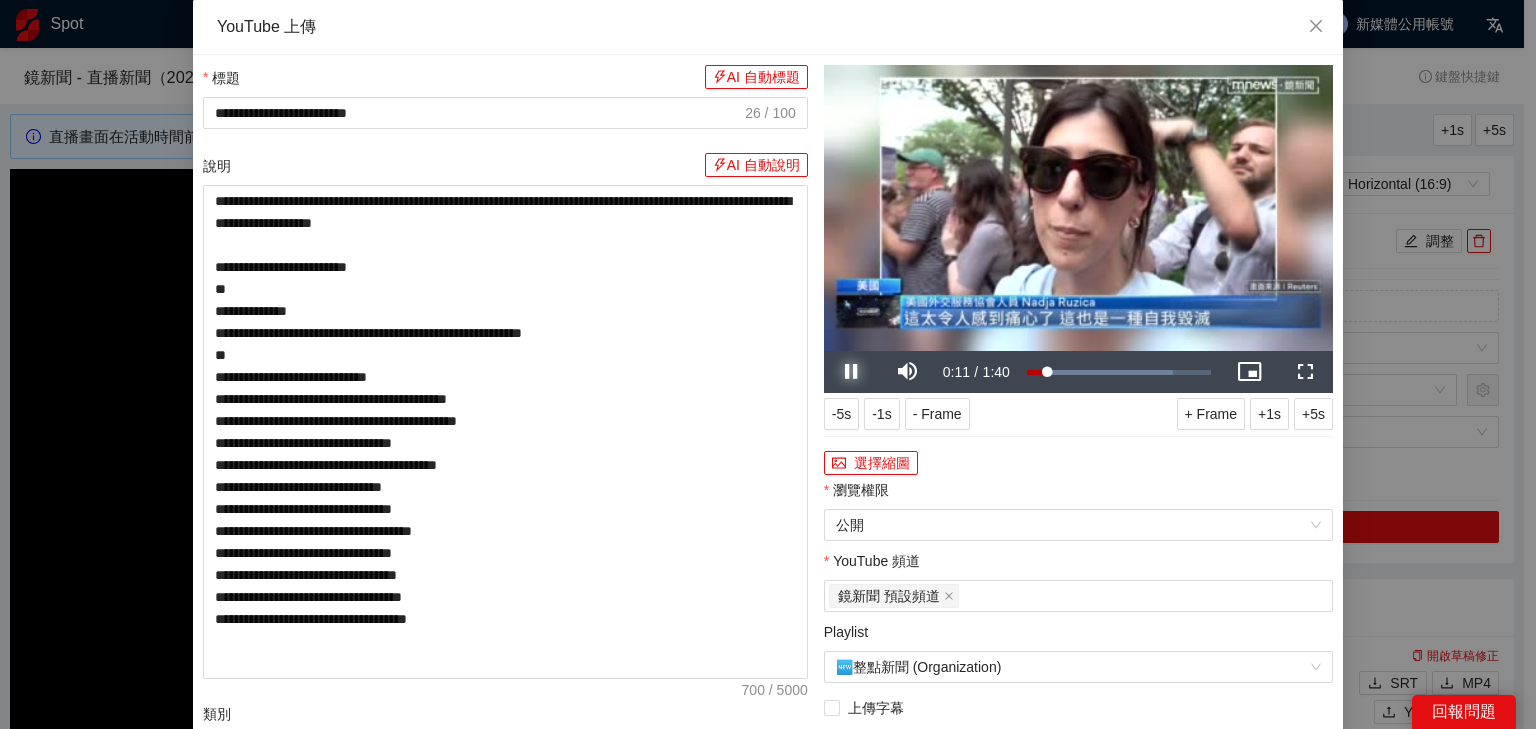 click at bounding box center (852, 372) 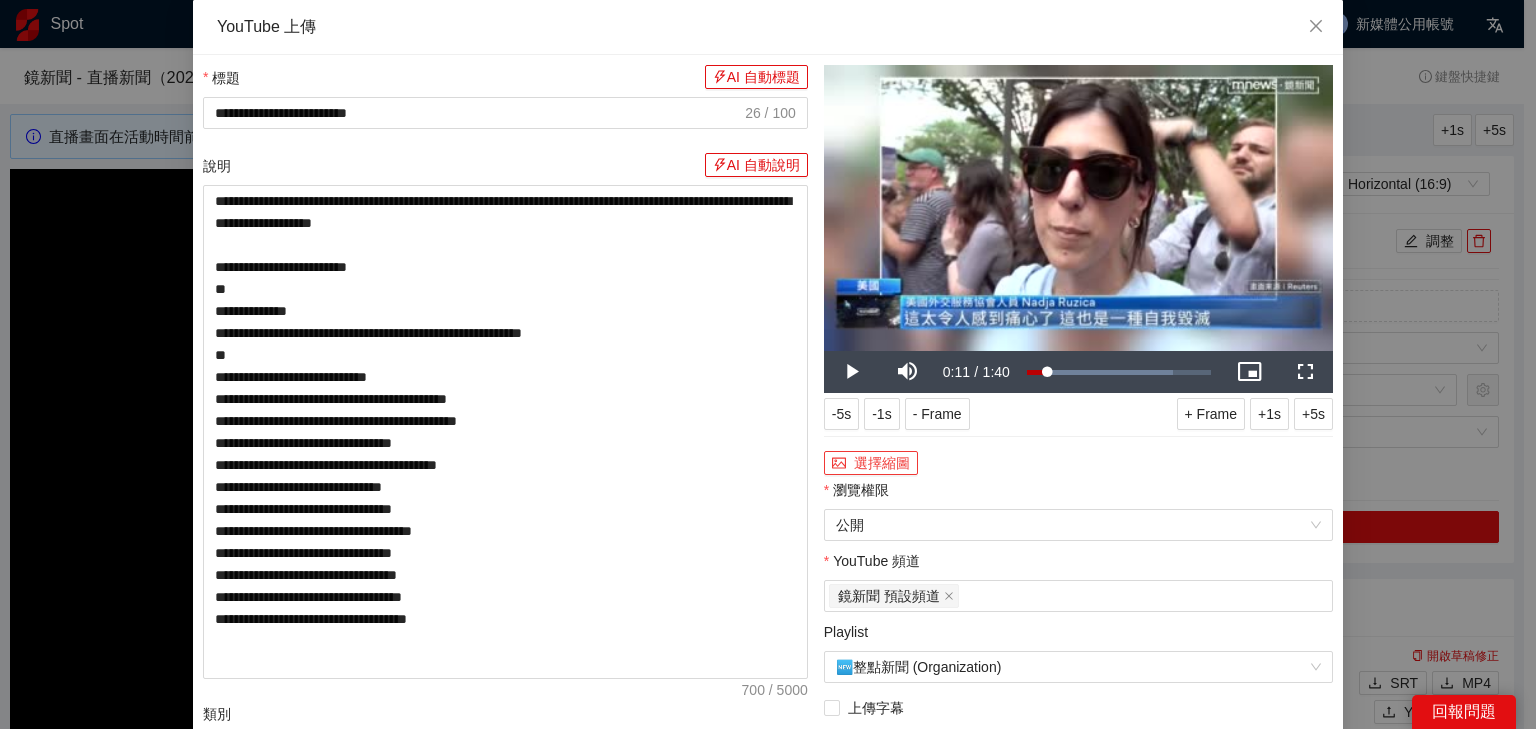 click on "選擇縮圖" at bounding box center (871, 463) 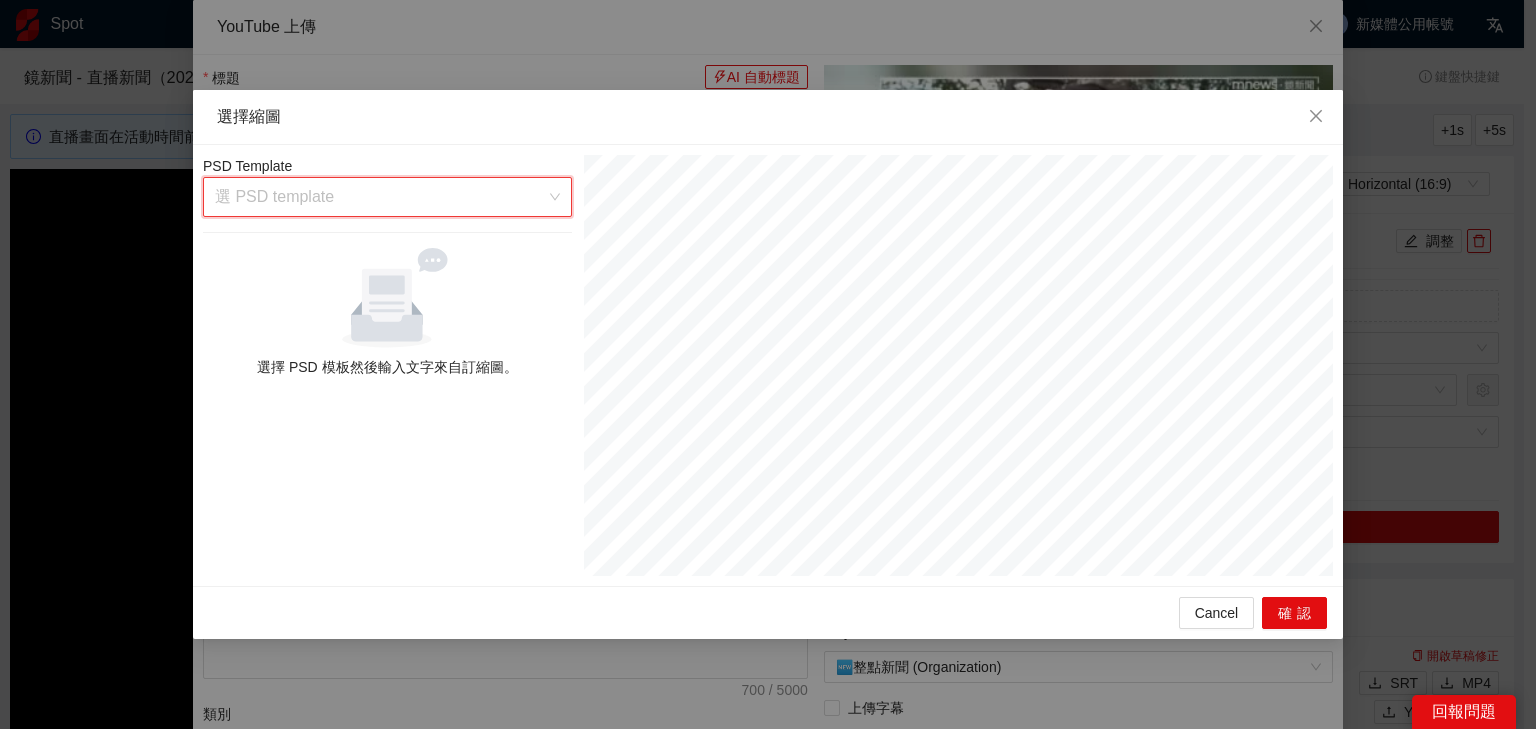 click at bounding box center [380, 197] 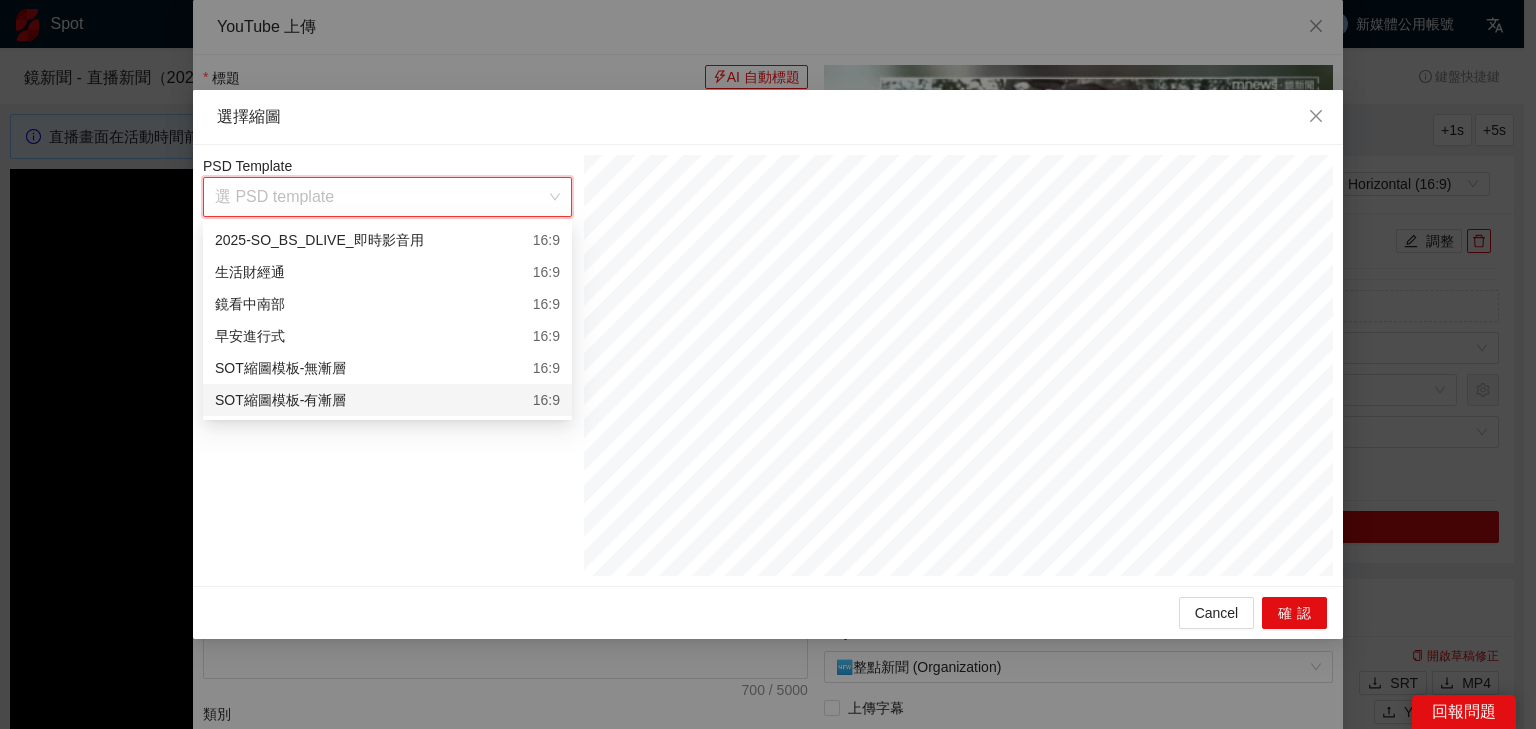 click on "SOT縮圖模板-有漸層 16:9" at bounding box center (387, 400) 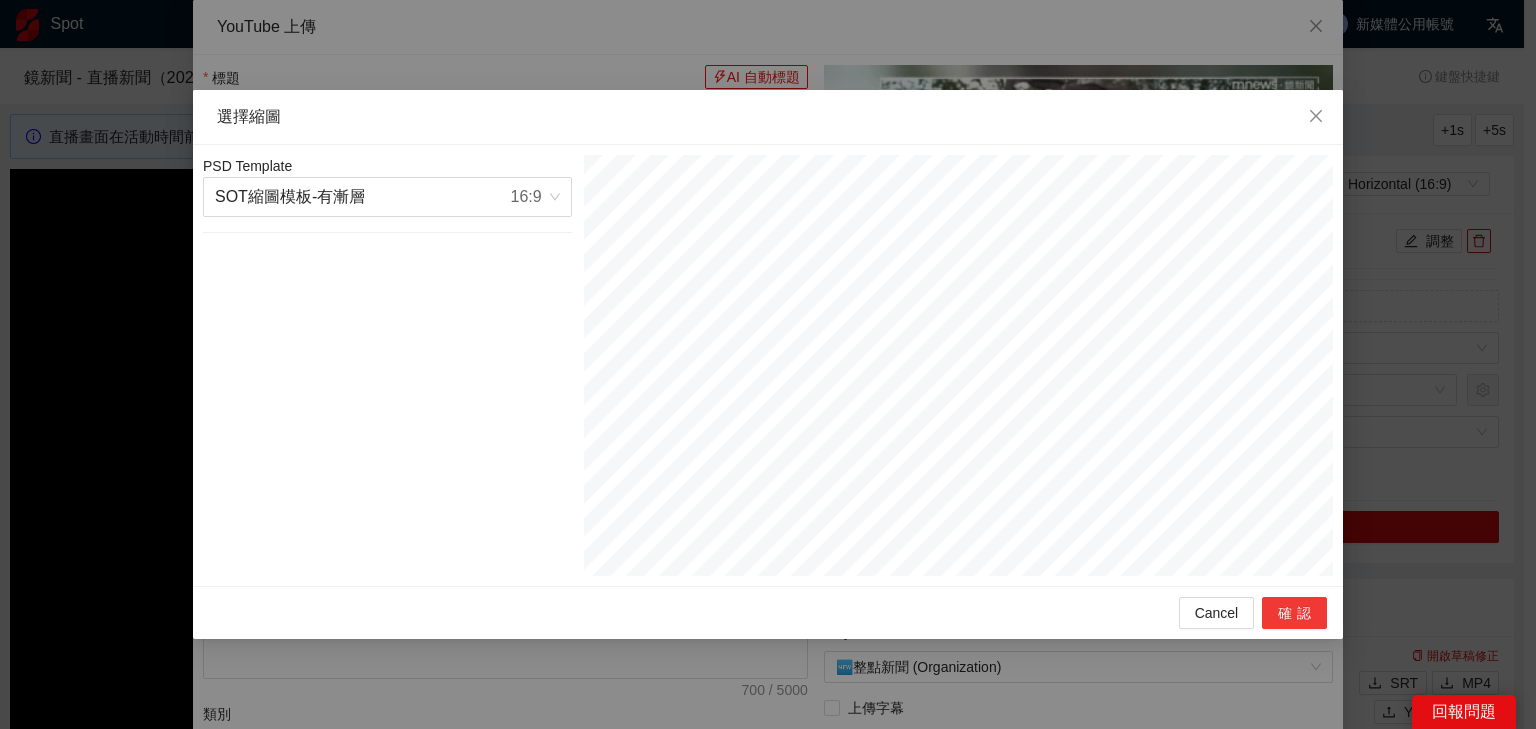 click on "確認" at bounding box center [1294, 613] 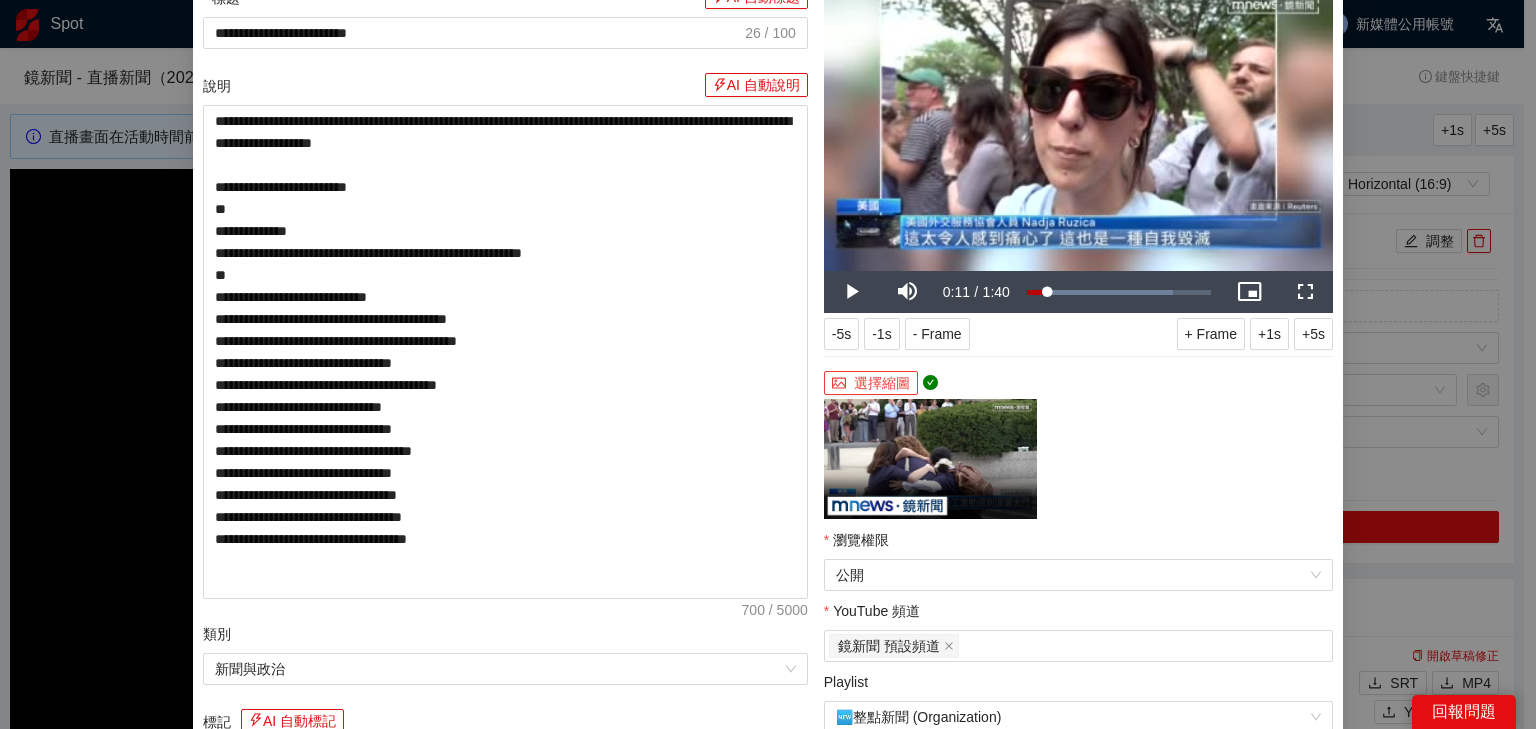 scroll, scrollTop: 408, scrollLeft: 0, axis: vertical 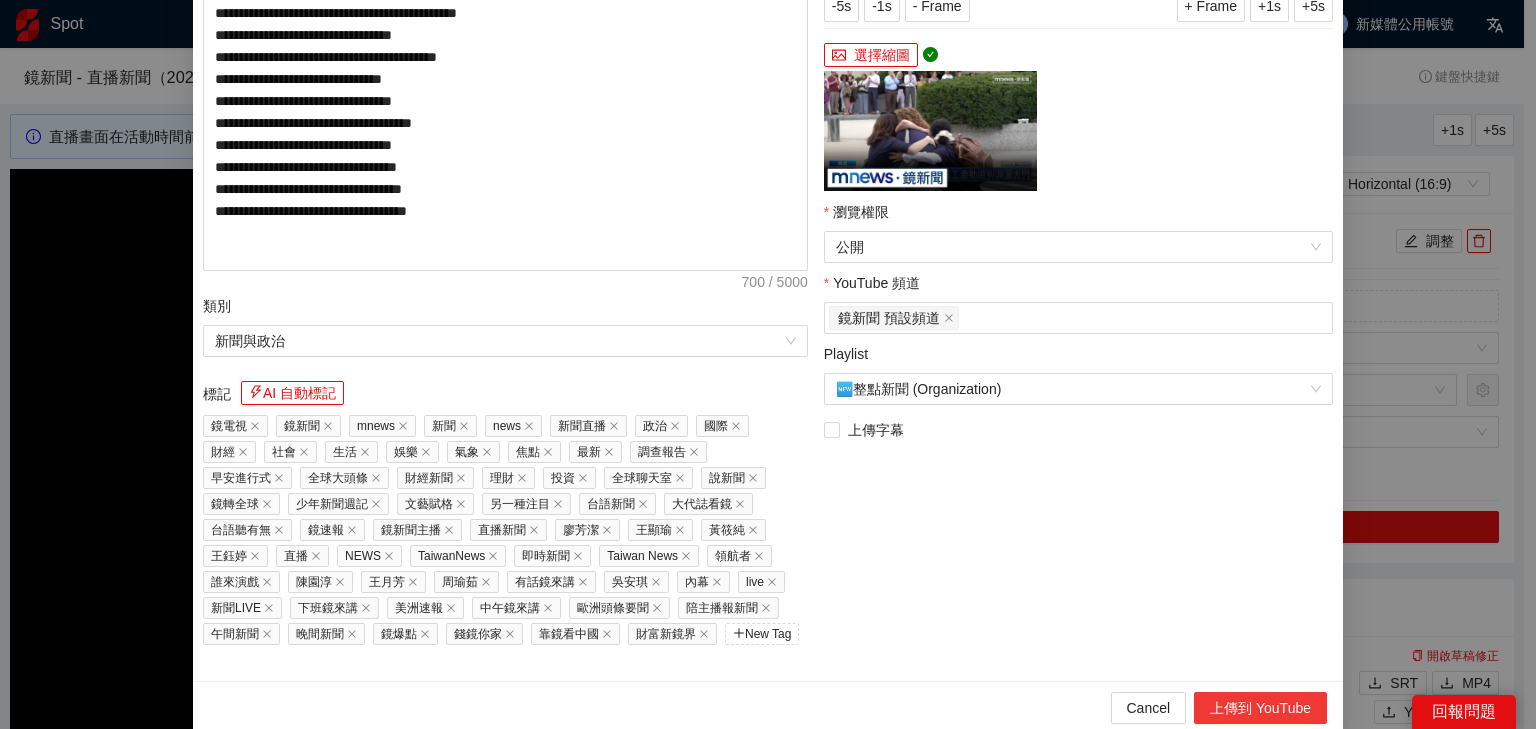 click on "上傳到 YouTube" at bounding box center [1260, 708] 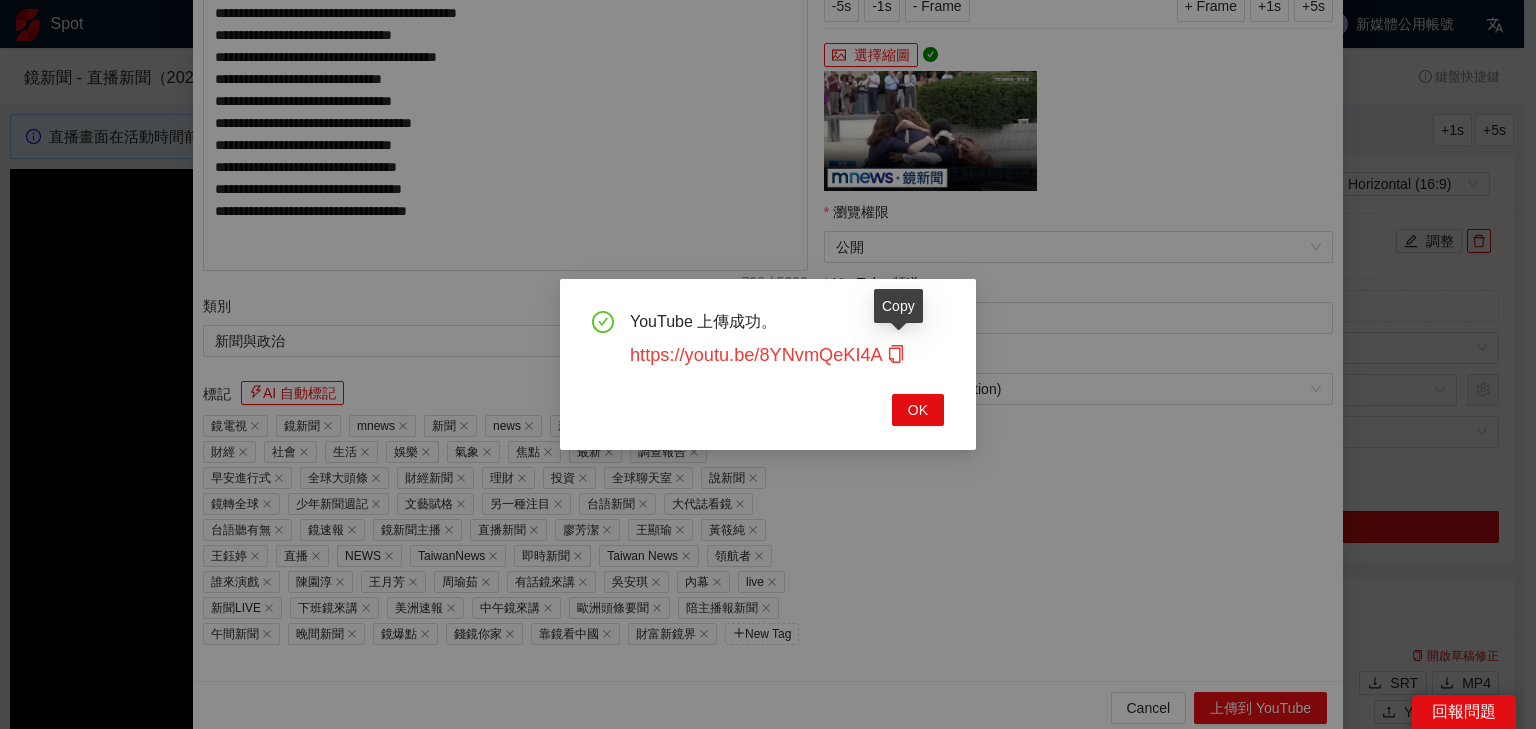 click 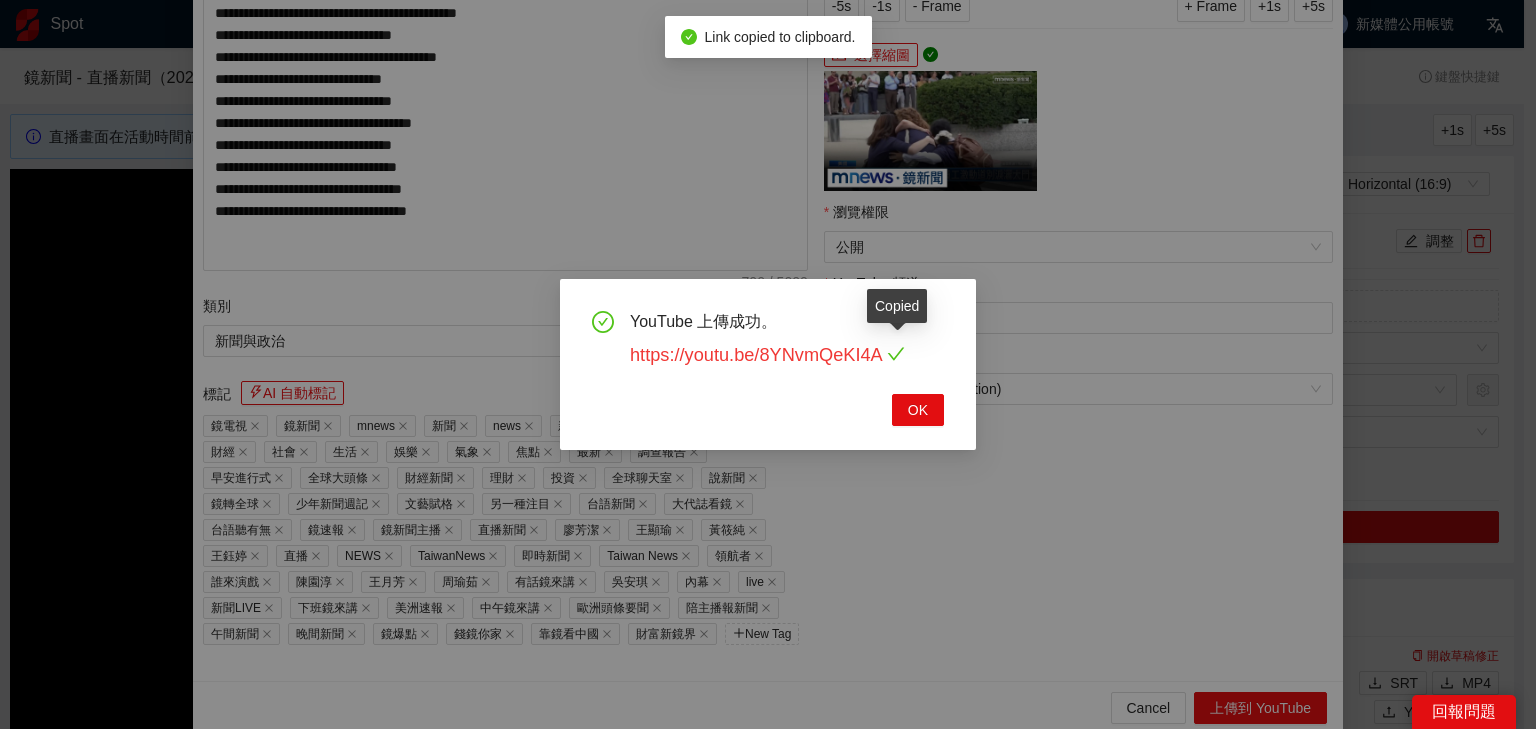 drag, startPoint x: 904, startPoint y: 356, endPoint x: 886, endPoint y: 355, distance: 18.027756 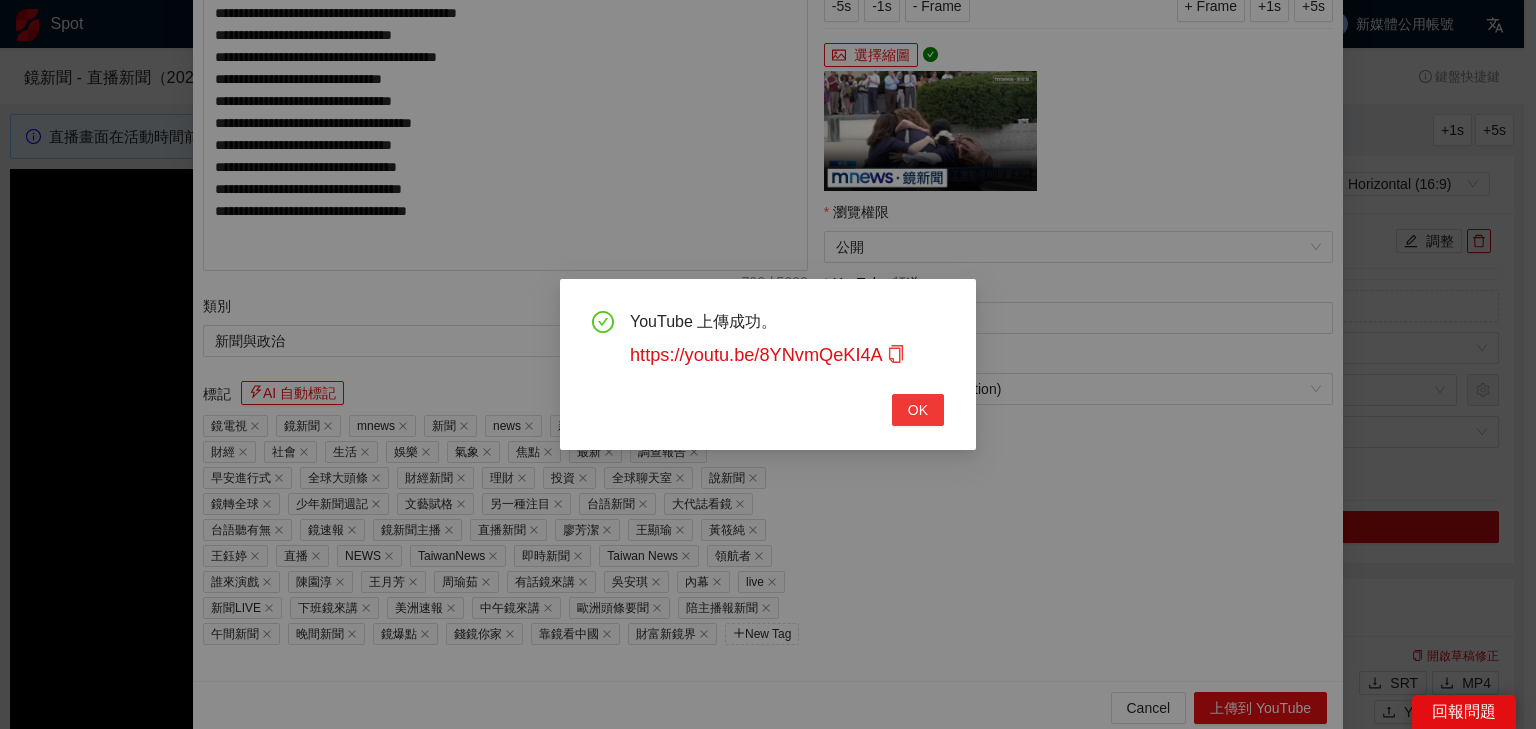 click on "OK" at bounding box center (918, 410) 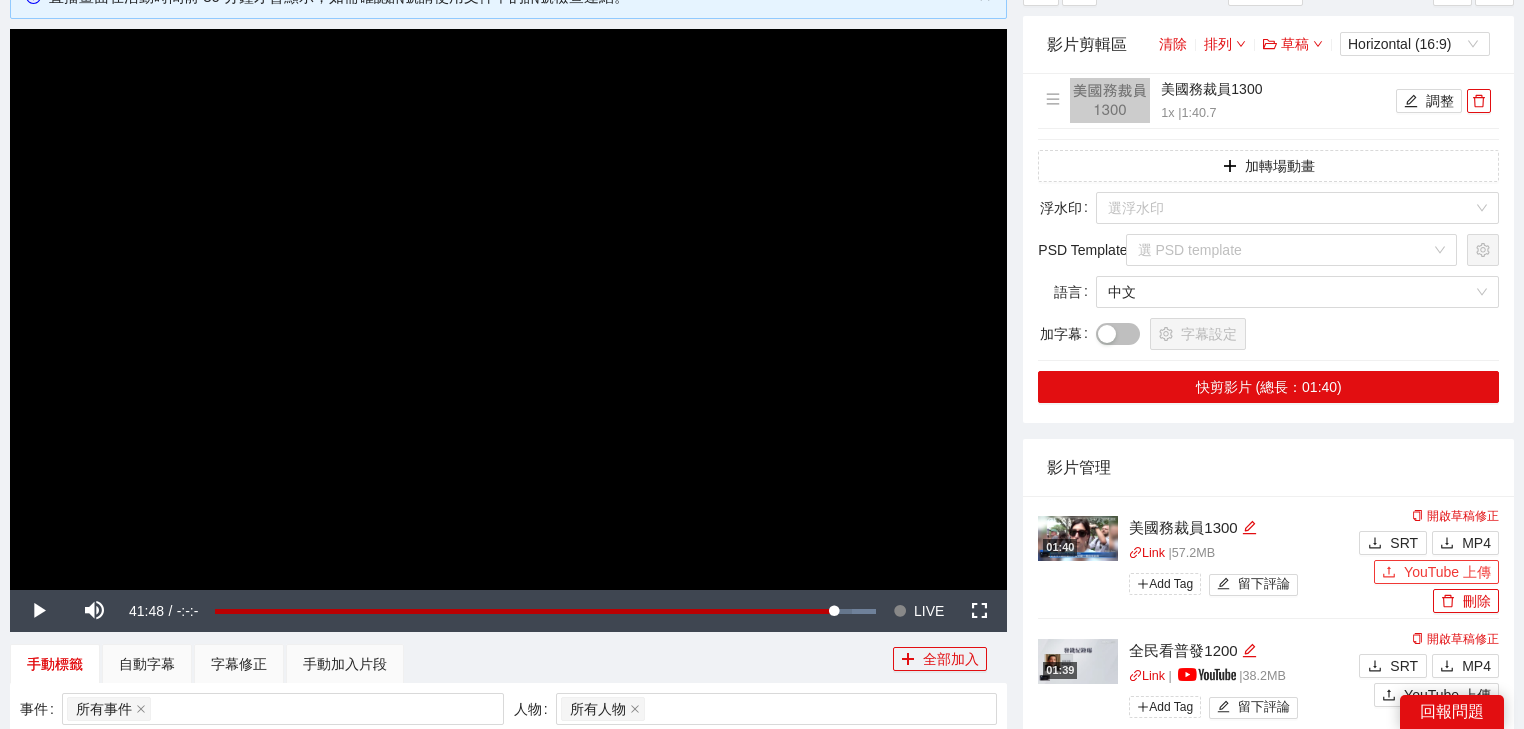 scroll, scrollTop: 320, scrollLeft: 0, axis: vertical 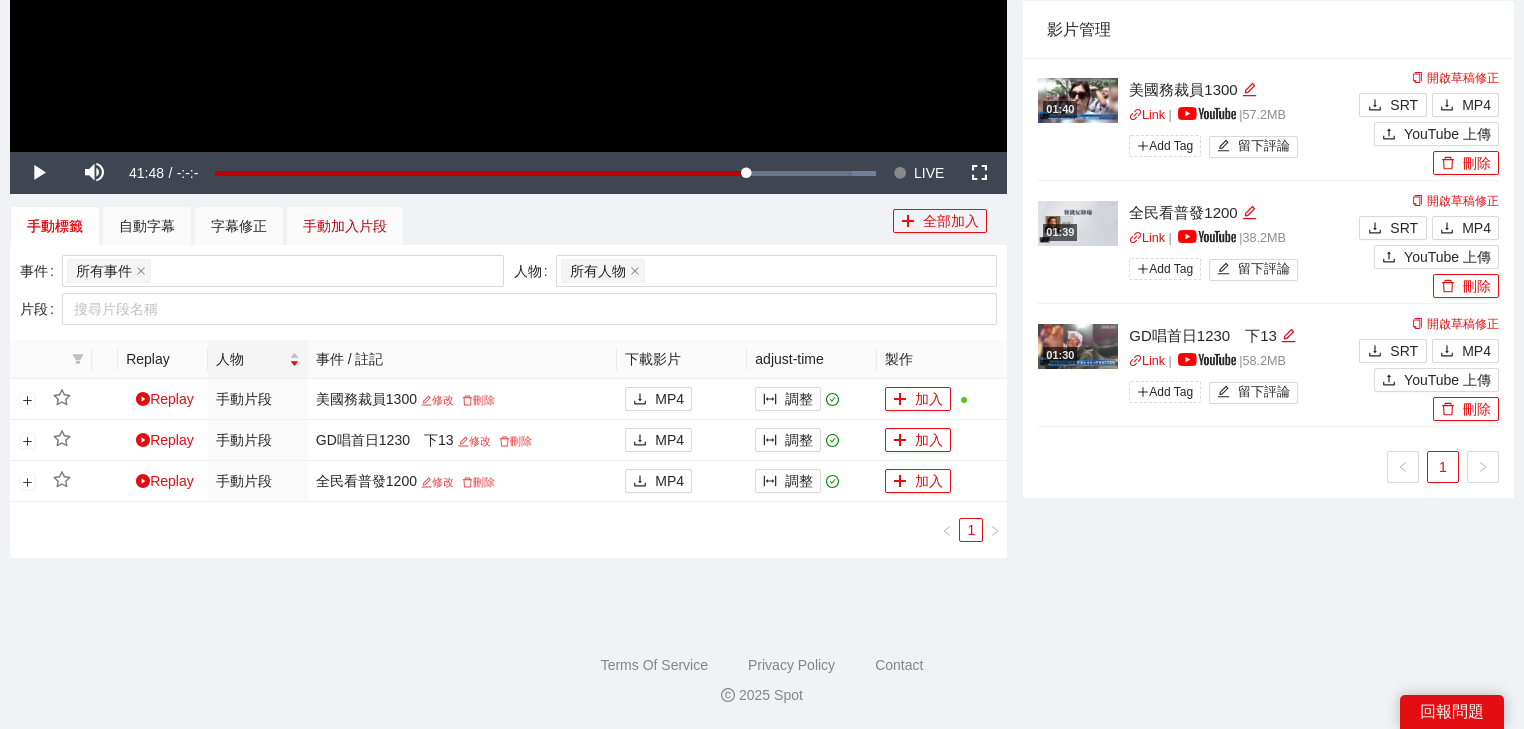 click on "手動加入片段" at bounding box center (345, 226) 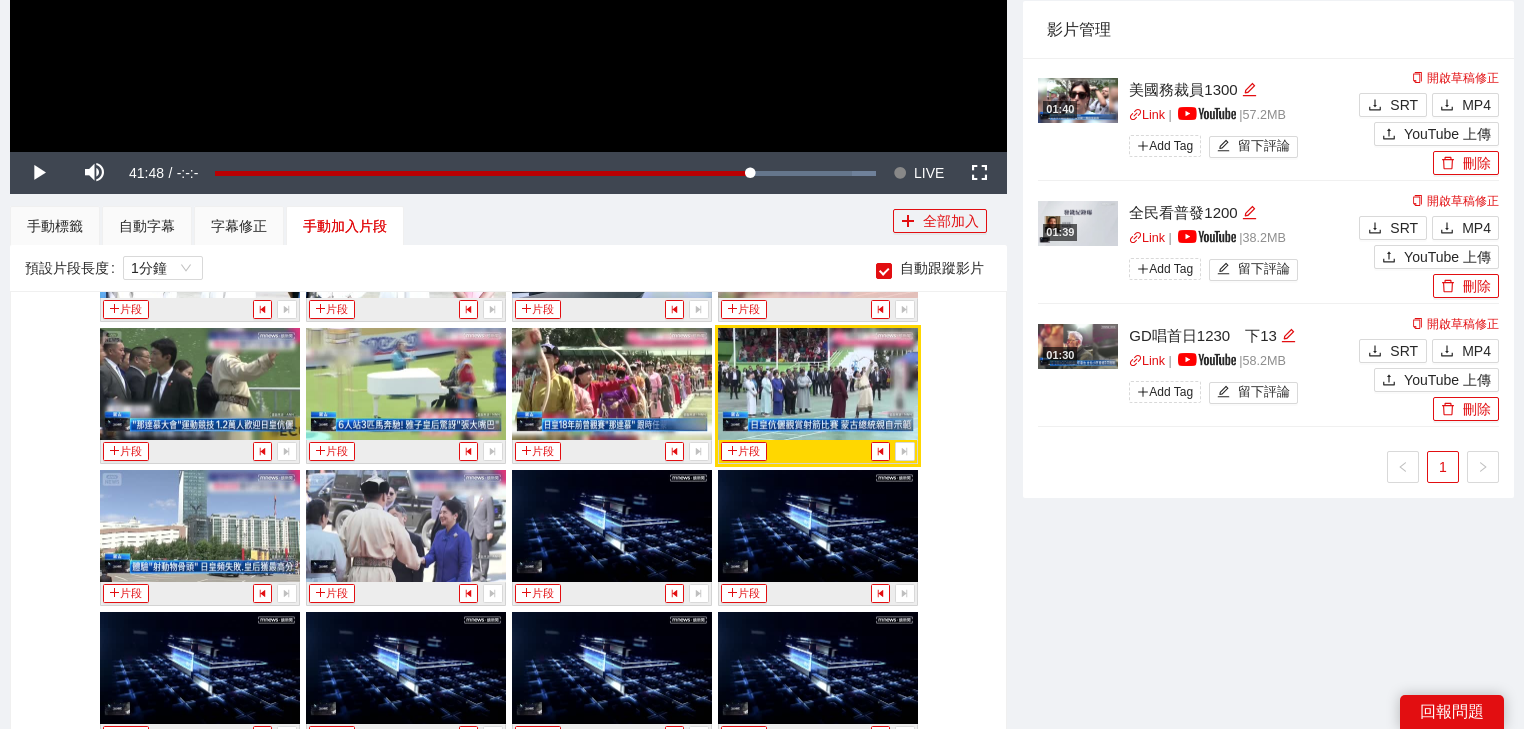 scroll, scrollTop: 5773, scrollLeft: 0, axis: vertical 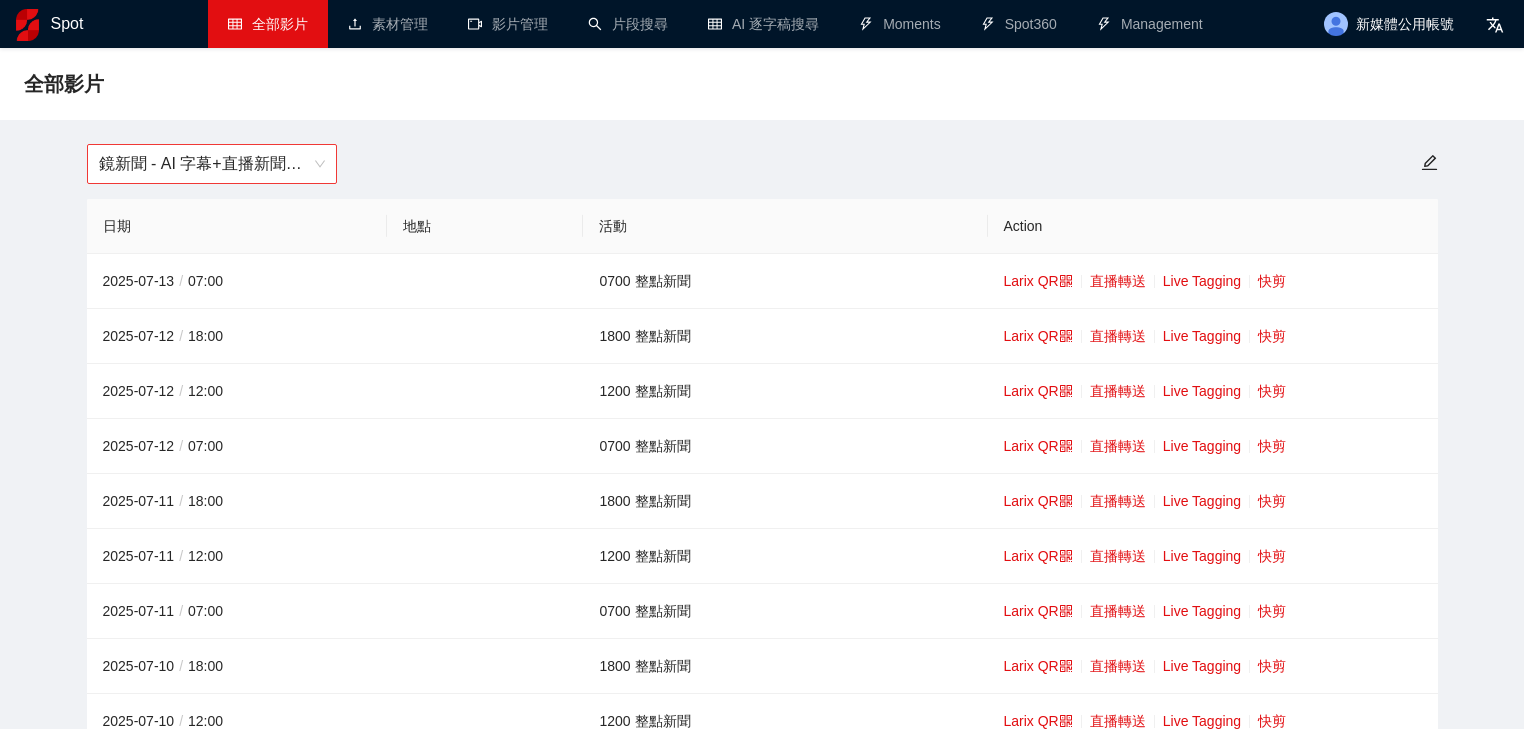 click on "鏡新聞 - AI 字幕+直播新聞（2025-2027）" at bounding box center (212, 164) 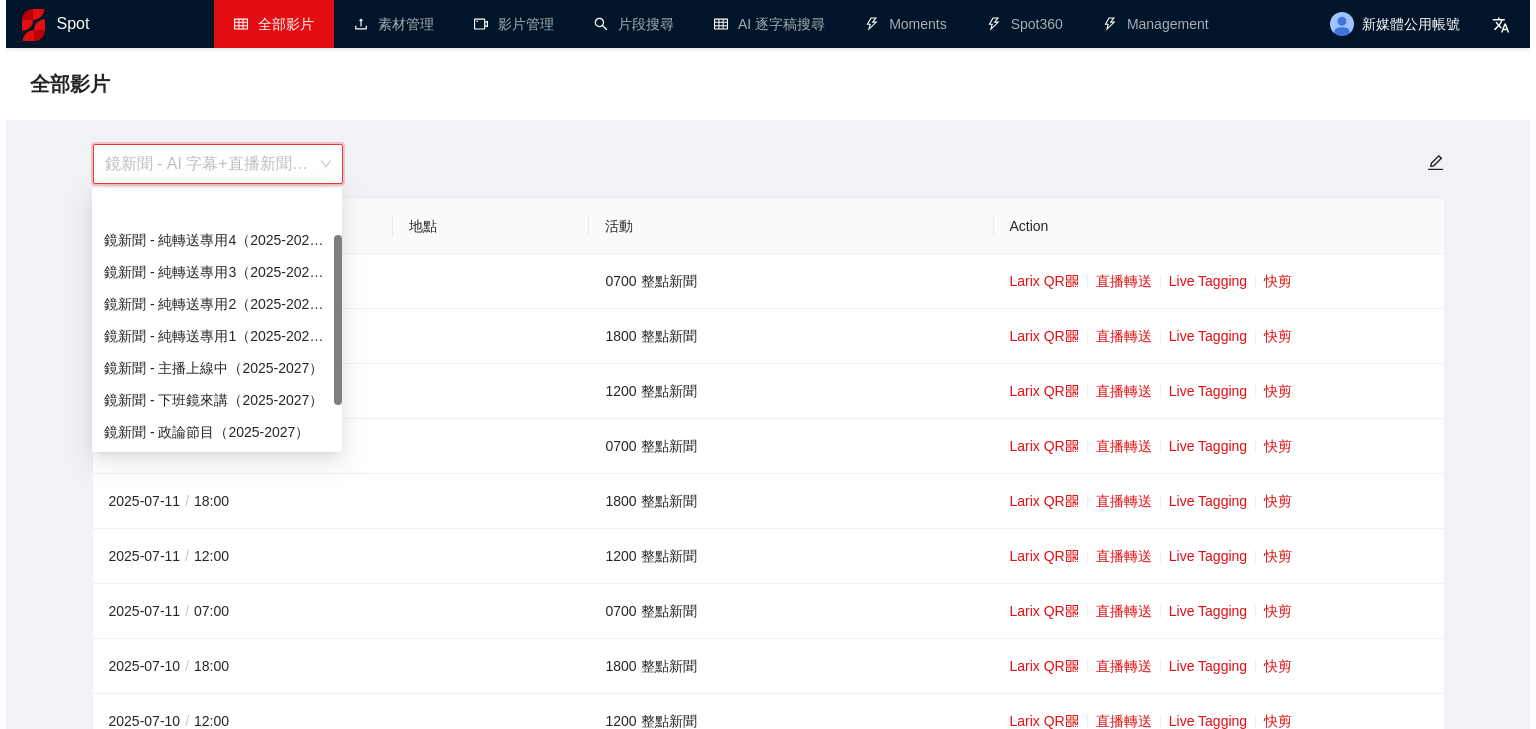scroll, scrollTop: 64, scrollLeft: 0, axis: vertical 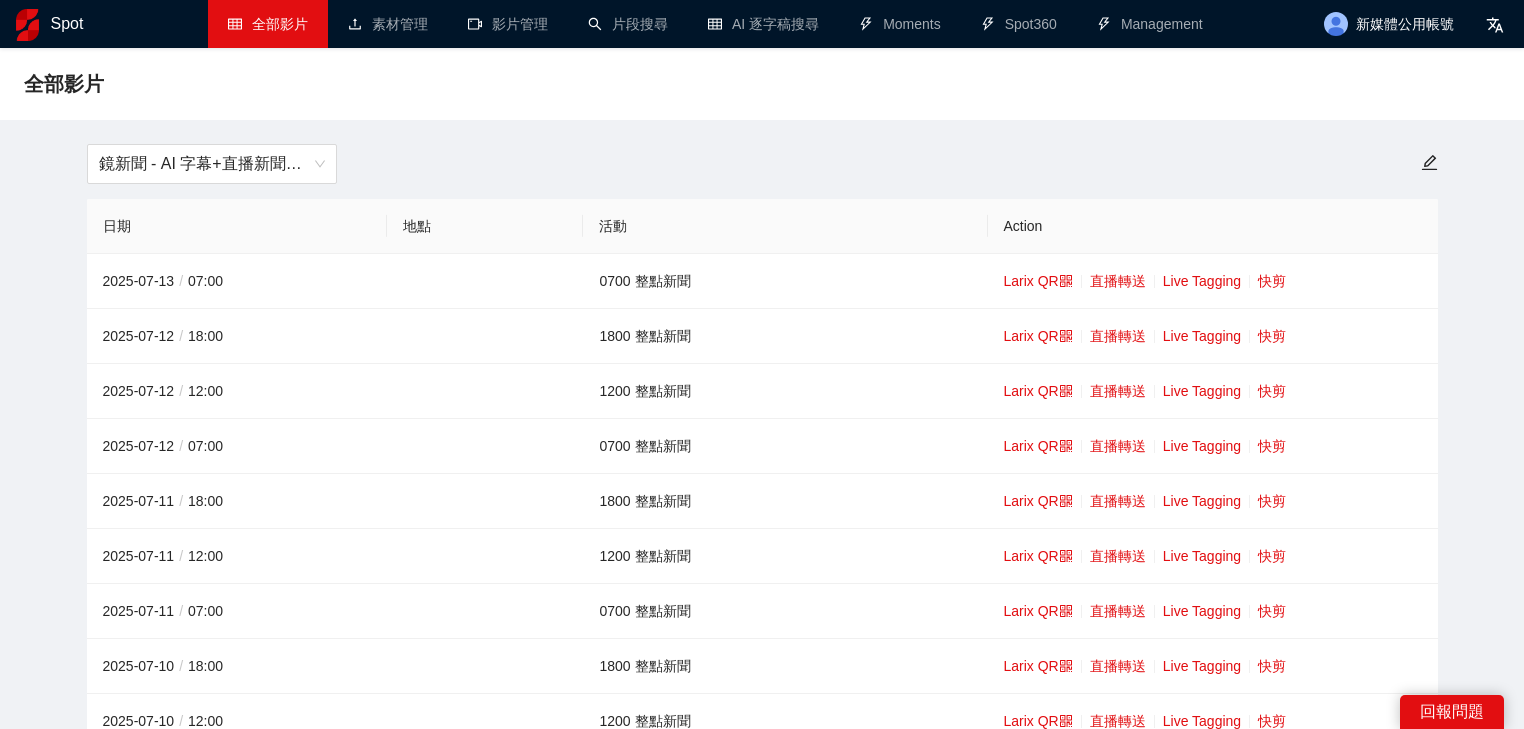 click on "活動" at bounding box center (785, 226) 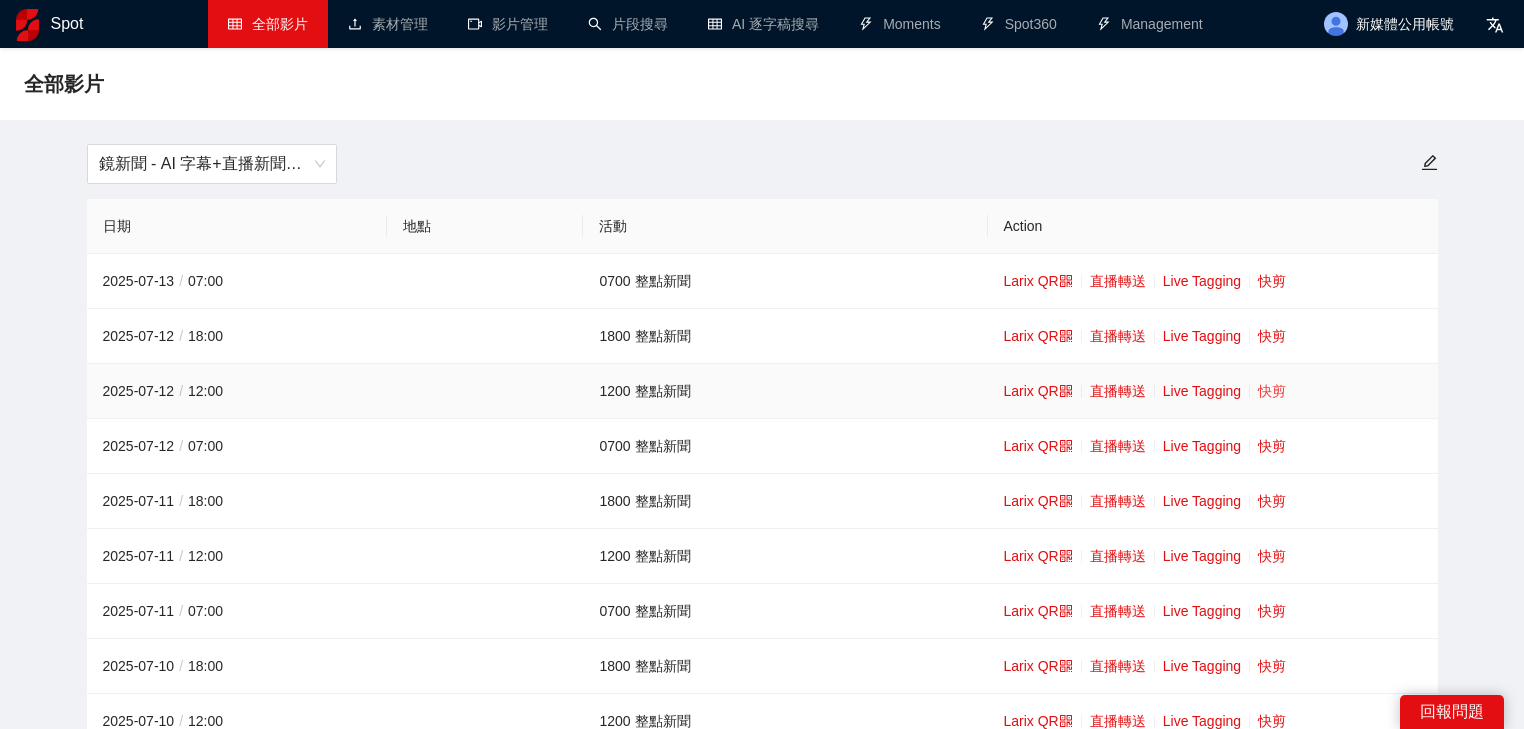 click on "快剪" at bounding box center (1272, 391) 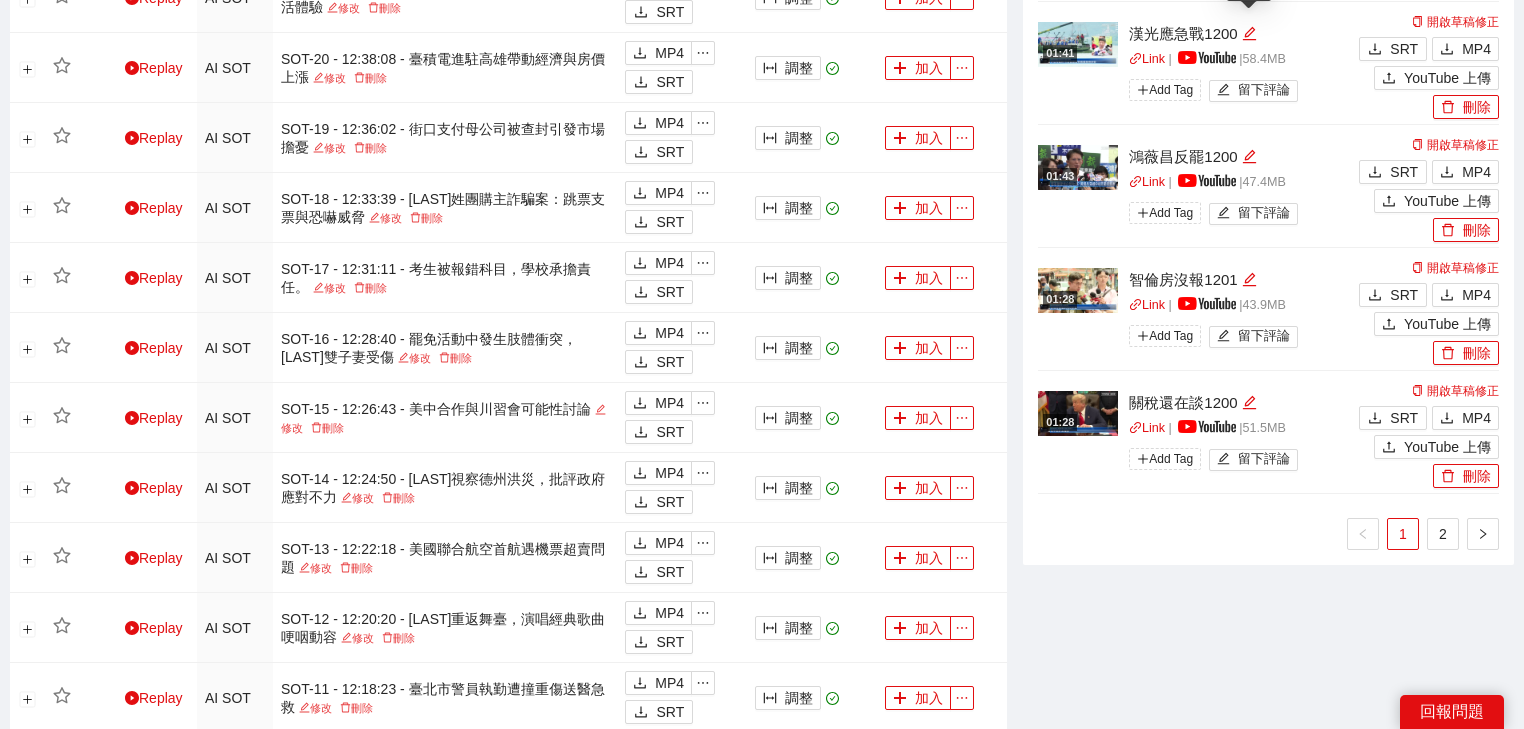 scroll, scrollTop: 1680, scrollLeft: 0, axis: vertical 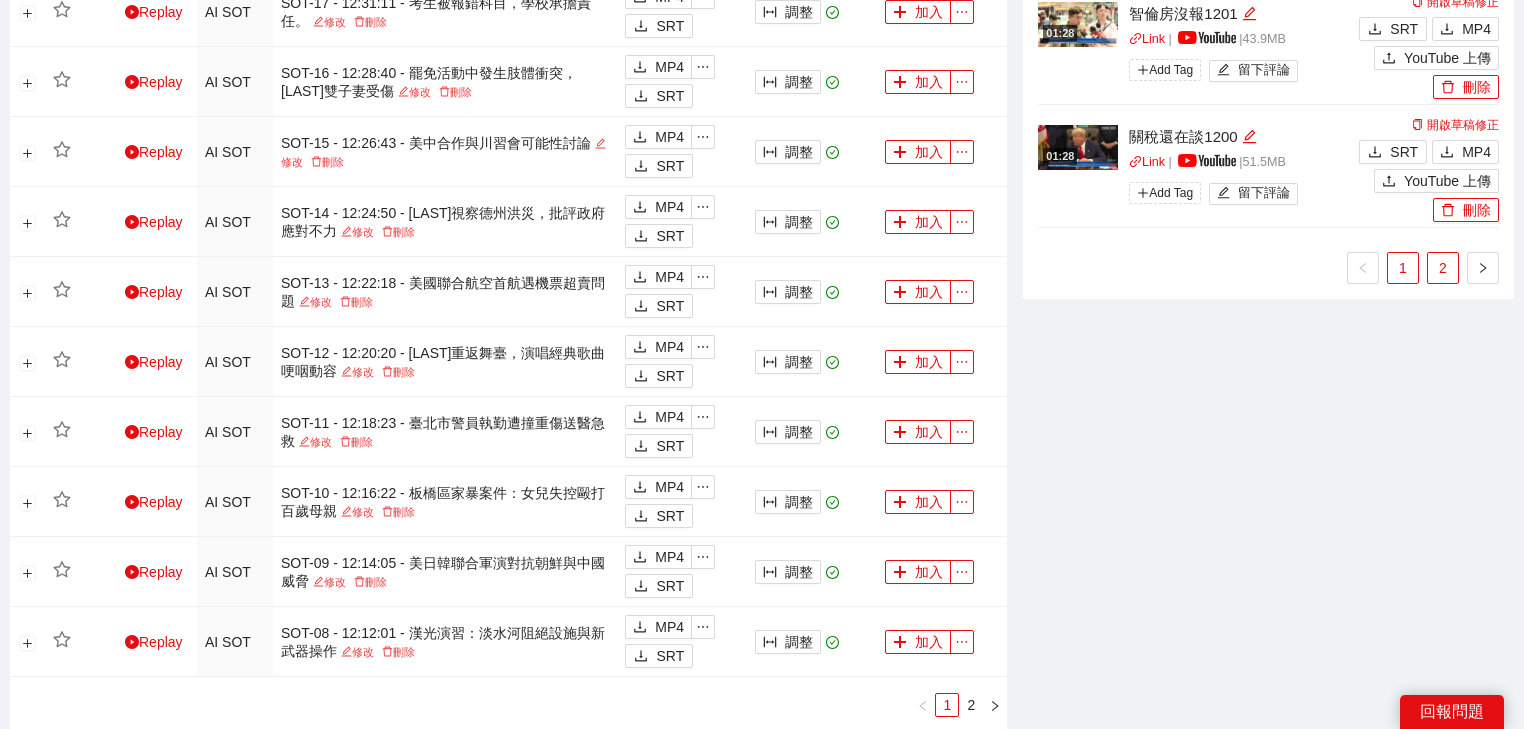 click on "2" at bounding box center [1443, 268] 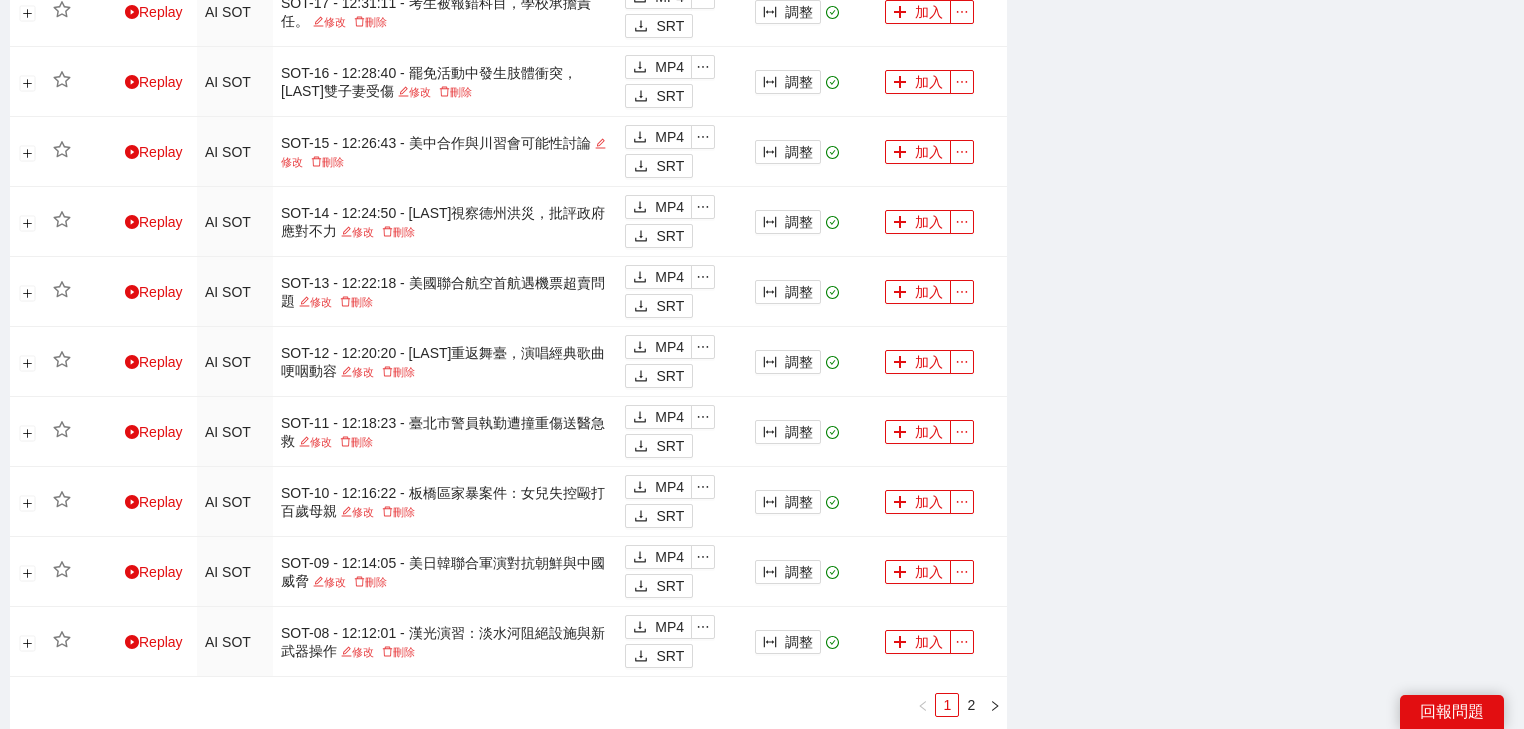 type 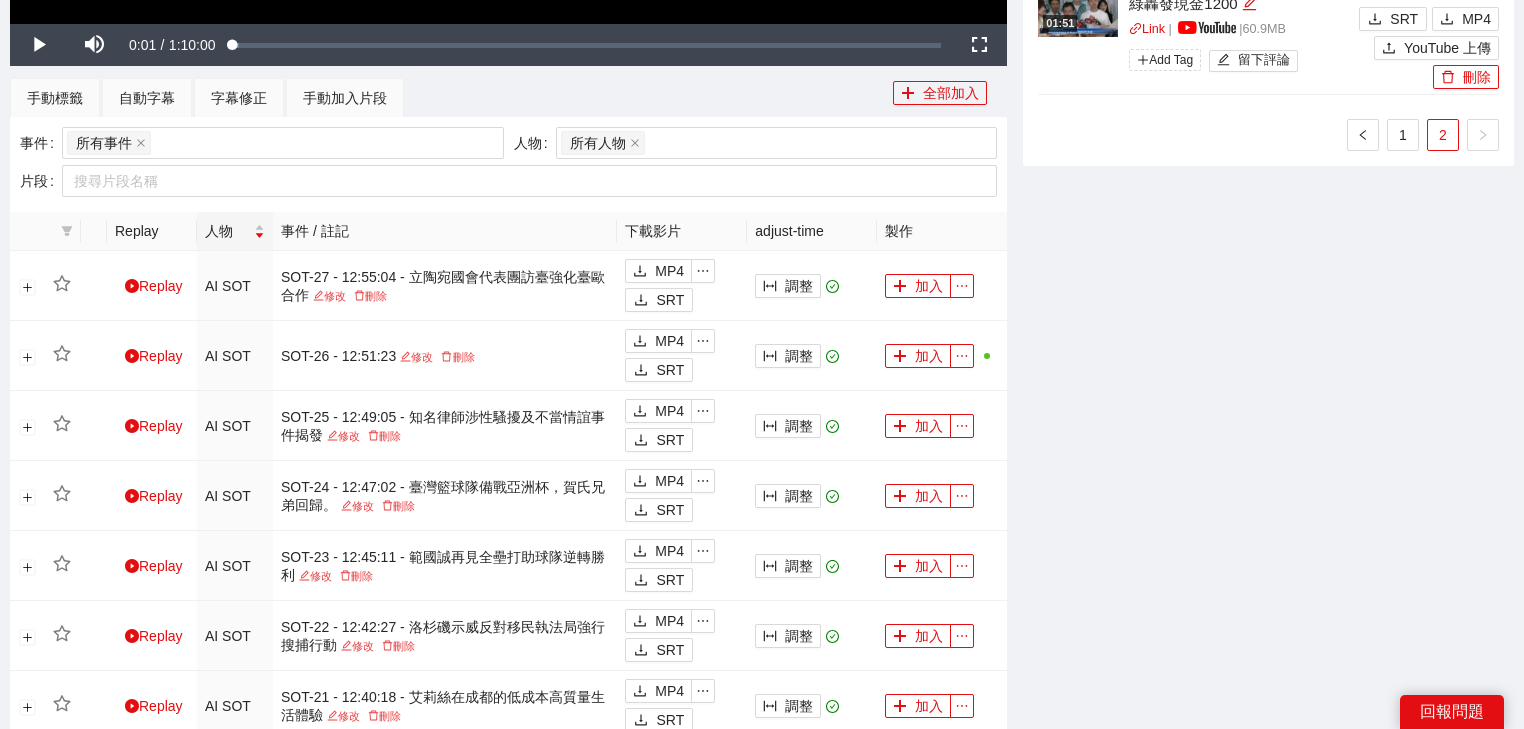 scroll, scrollTop: 480, scrollLeft: 0, axis: vertical 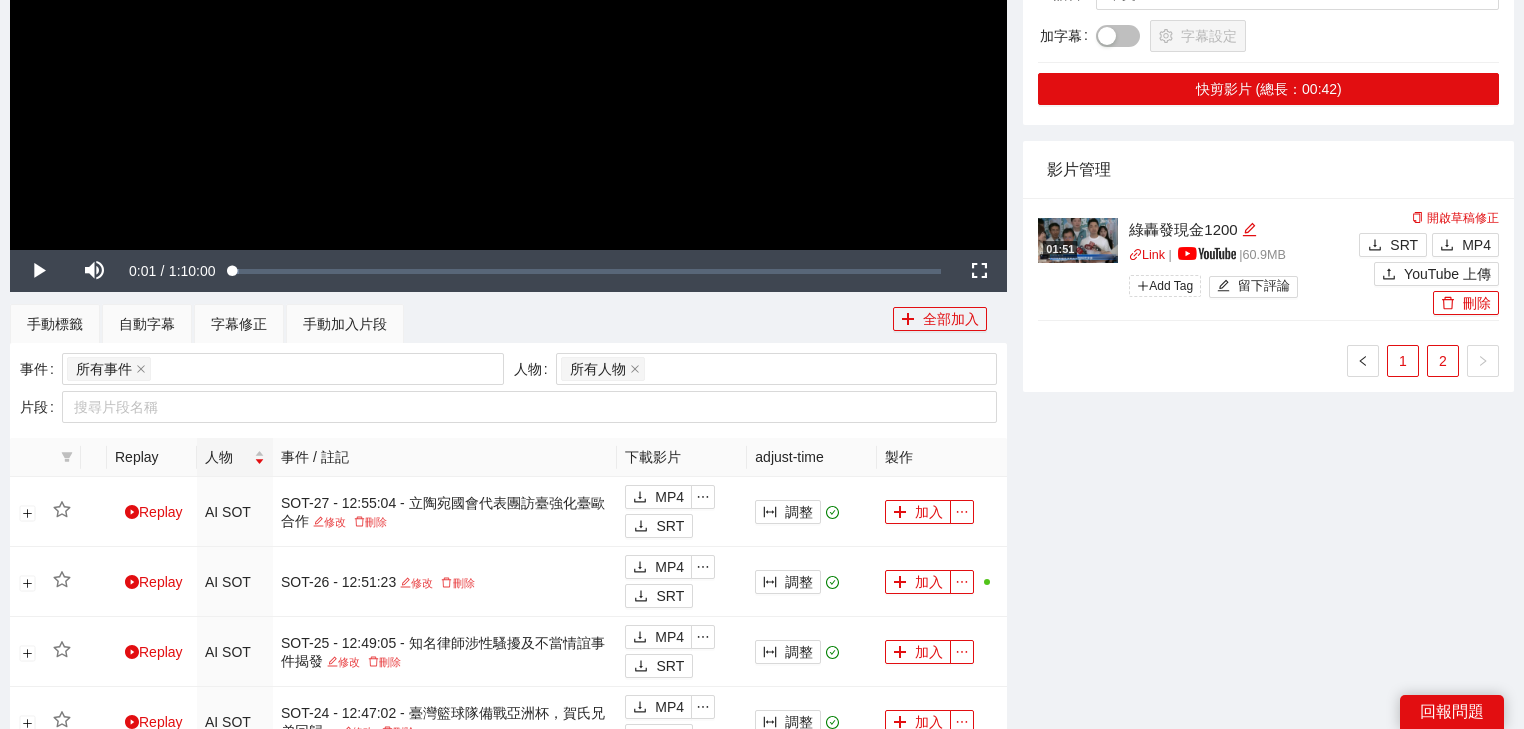 click on "1" at bounding box center [1403, 361] 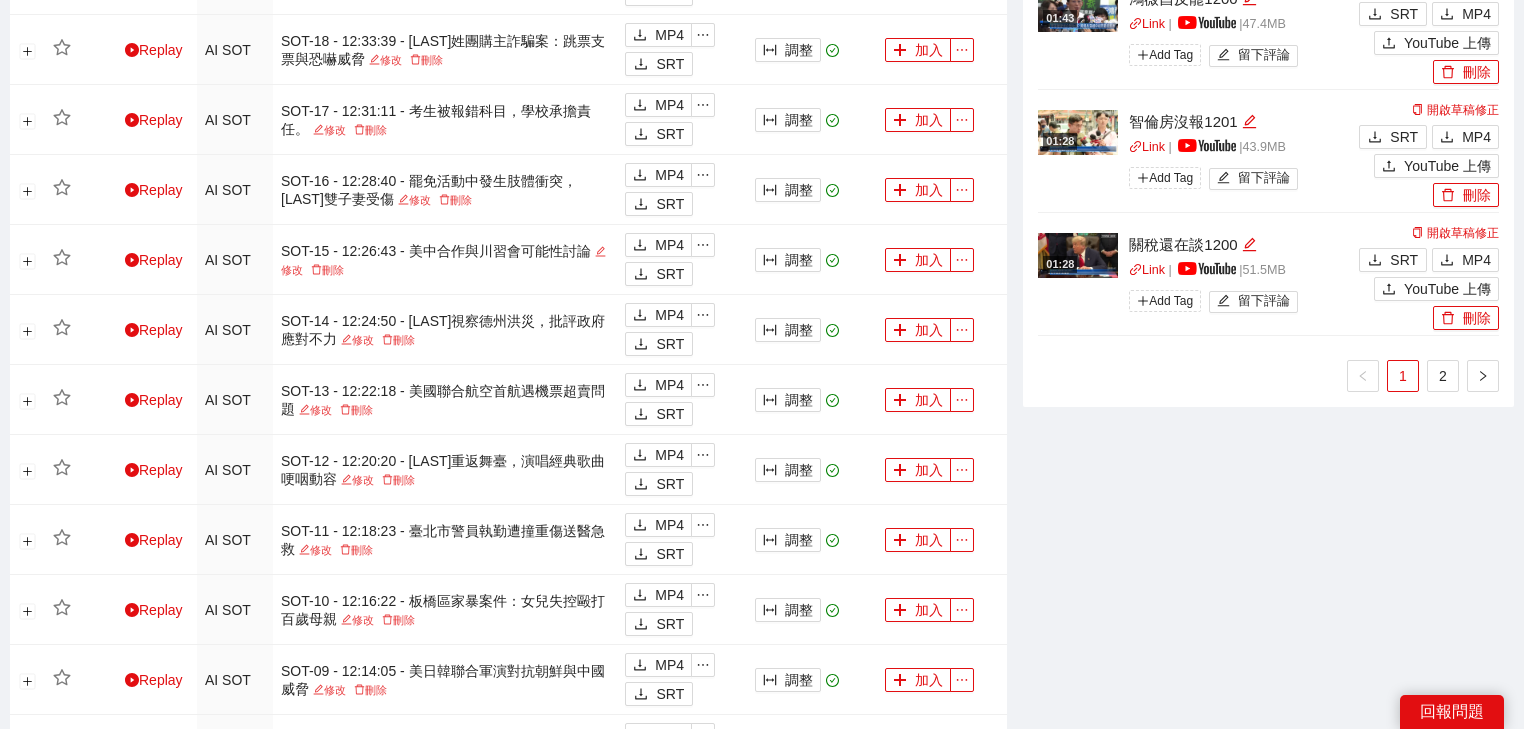 scroll, scrollTop: 1600, scrollLeft: 0, axis: vertical 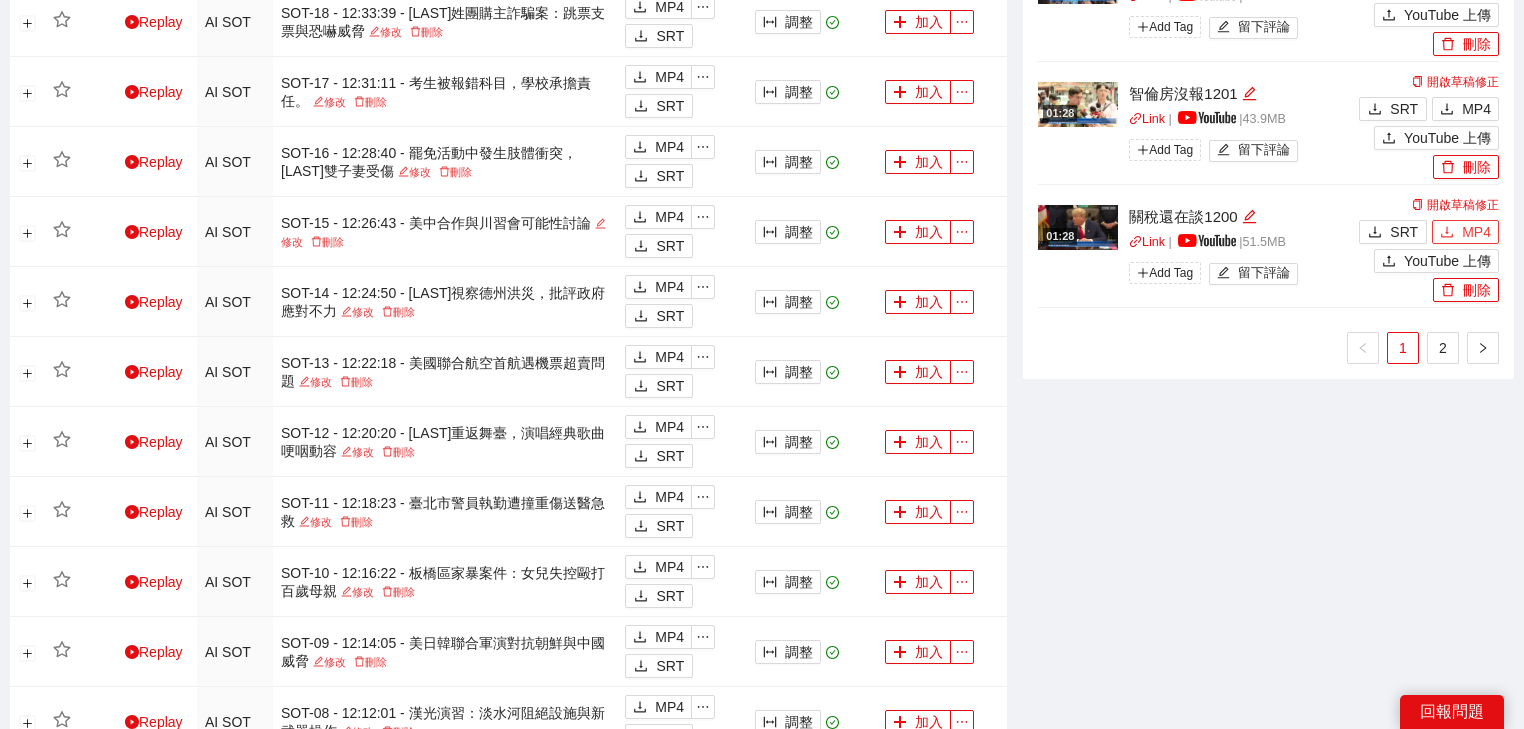 click on "MP4" at bounding box center (1476, 232) 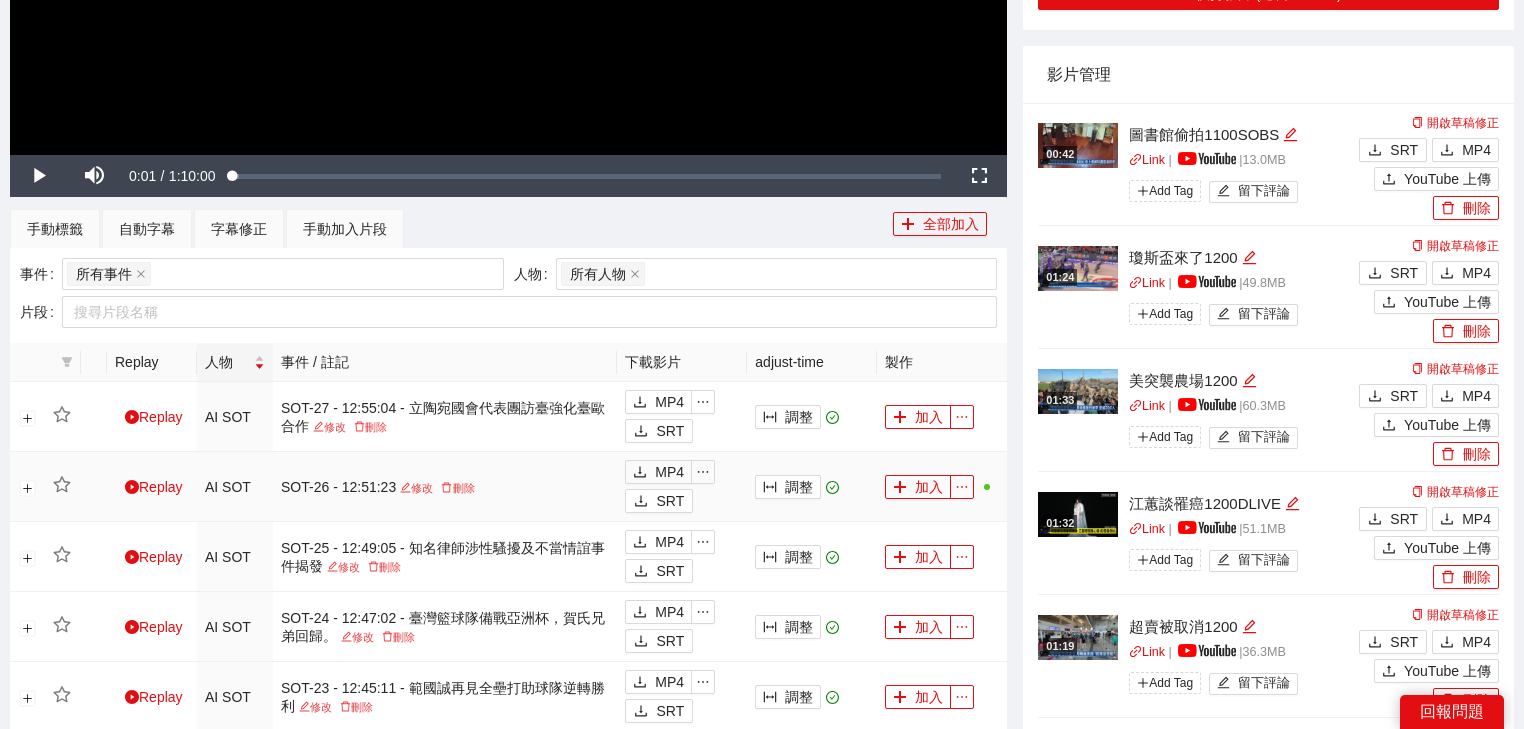 scroll, scrollTop: 572, scrollLeft: 0, axis: vertical 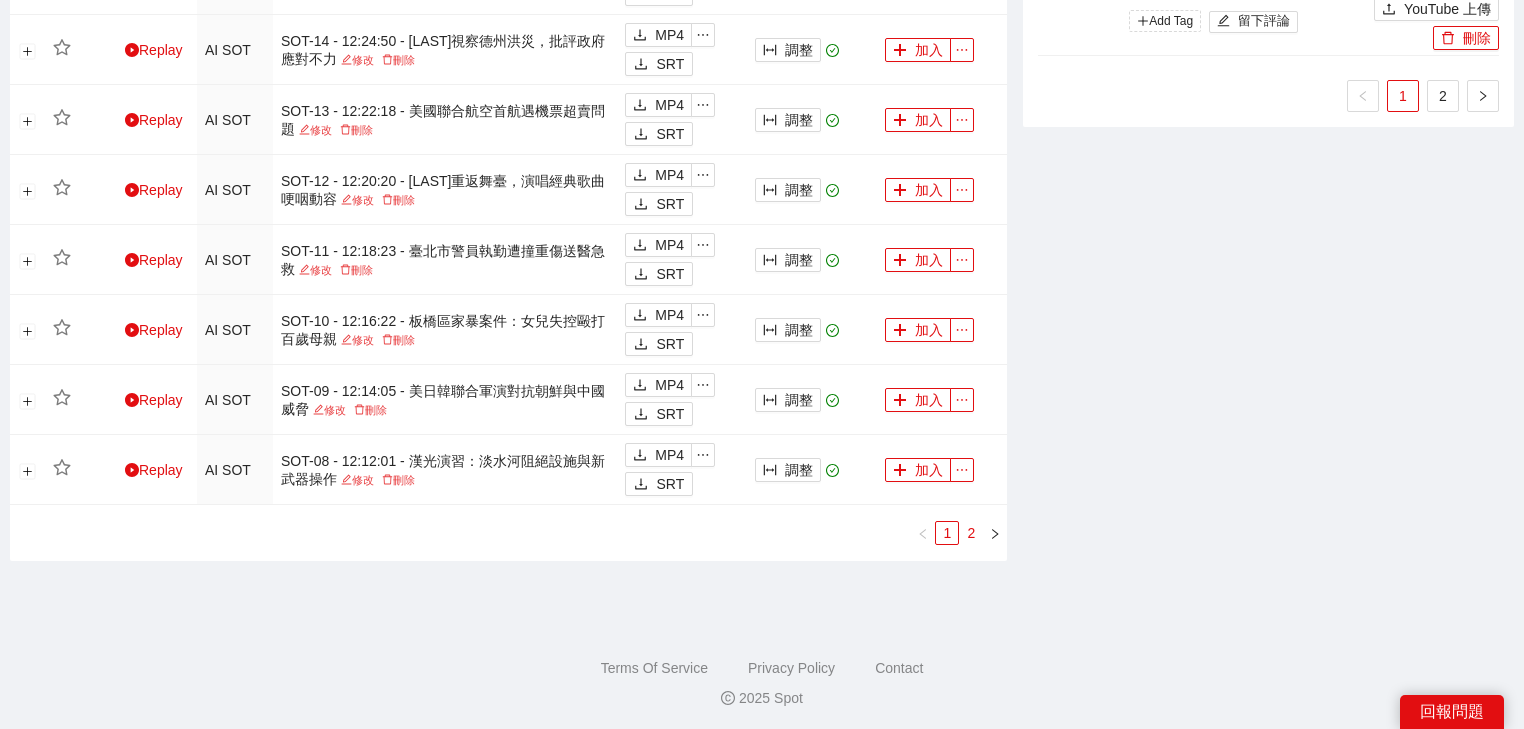 click on "2" at bounding box center [971, 533] 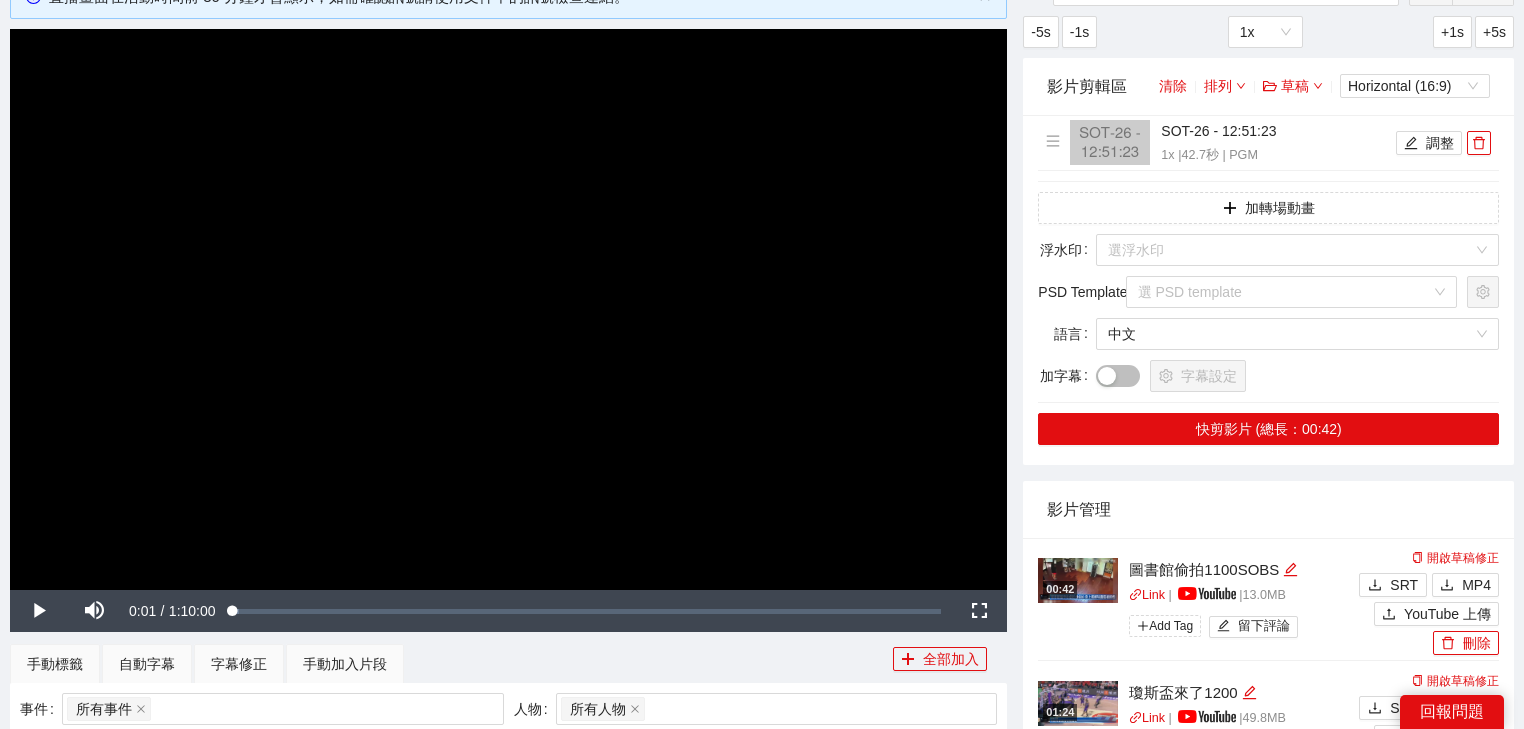 scroll, scrollTop: 131, scrollLeft: 0, axis: vertical 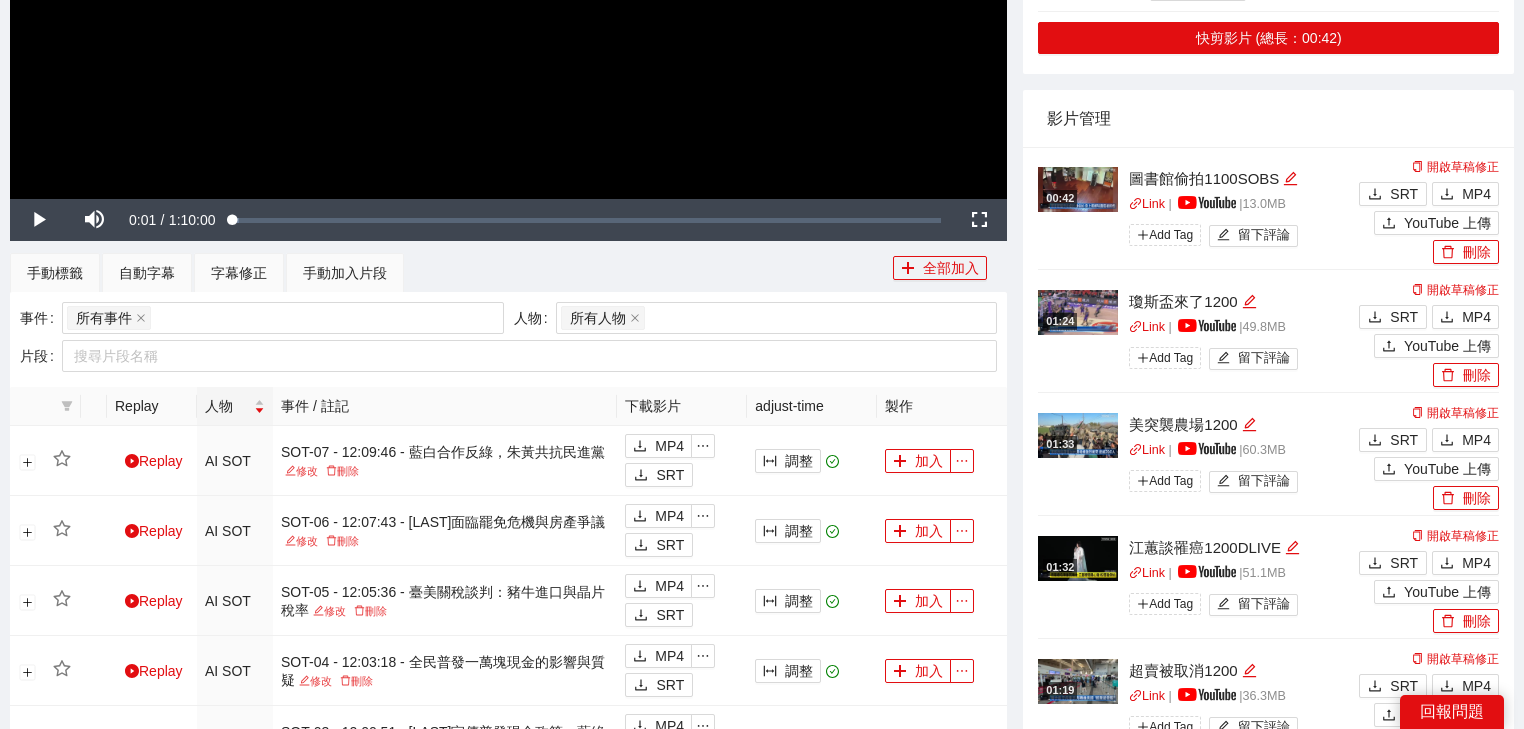 click on "**********" at bounding box center (508, 523) 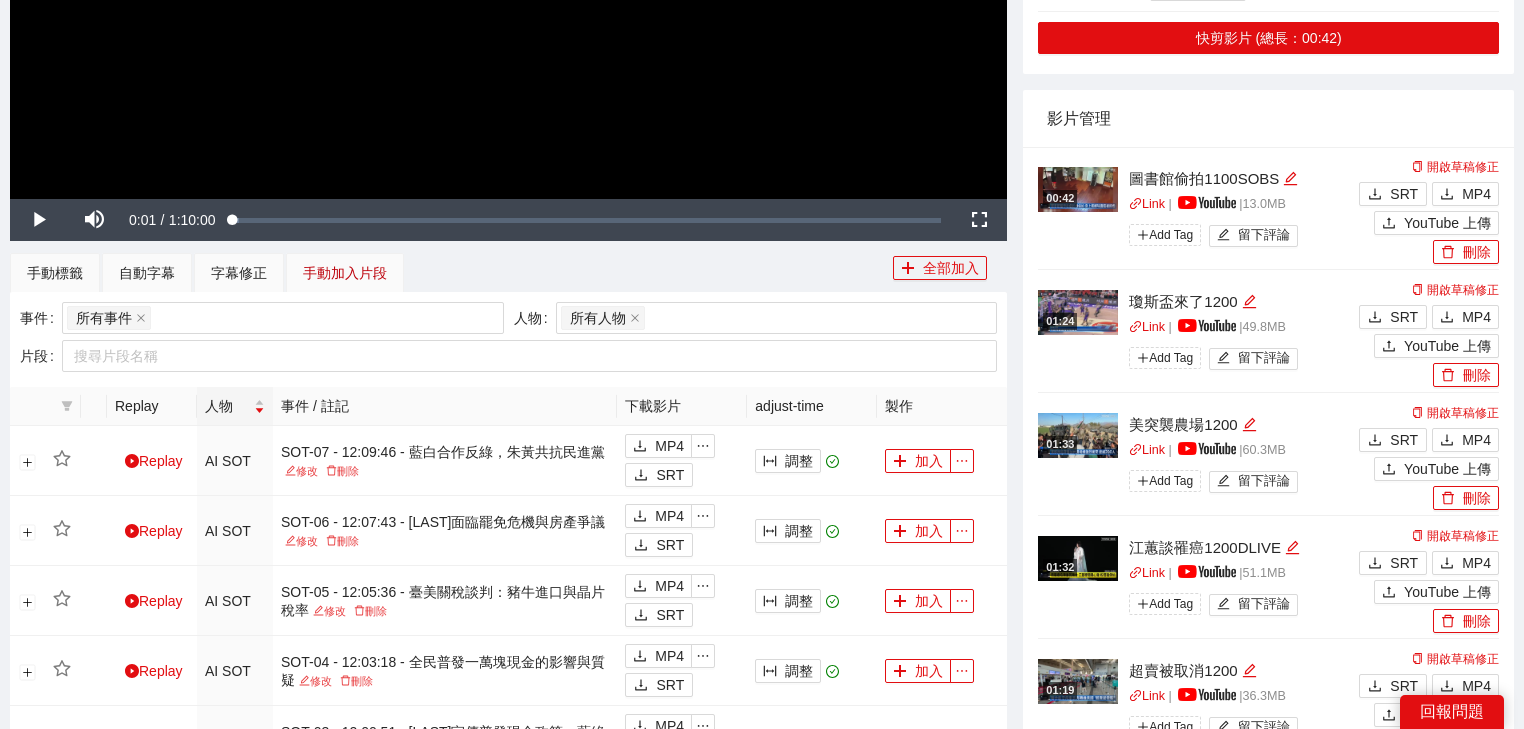 click on "手動加入片段" at bounding box center (345, 273) 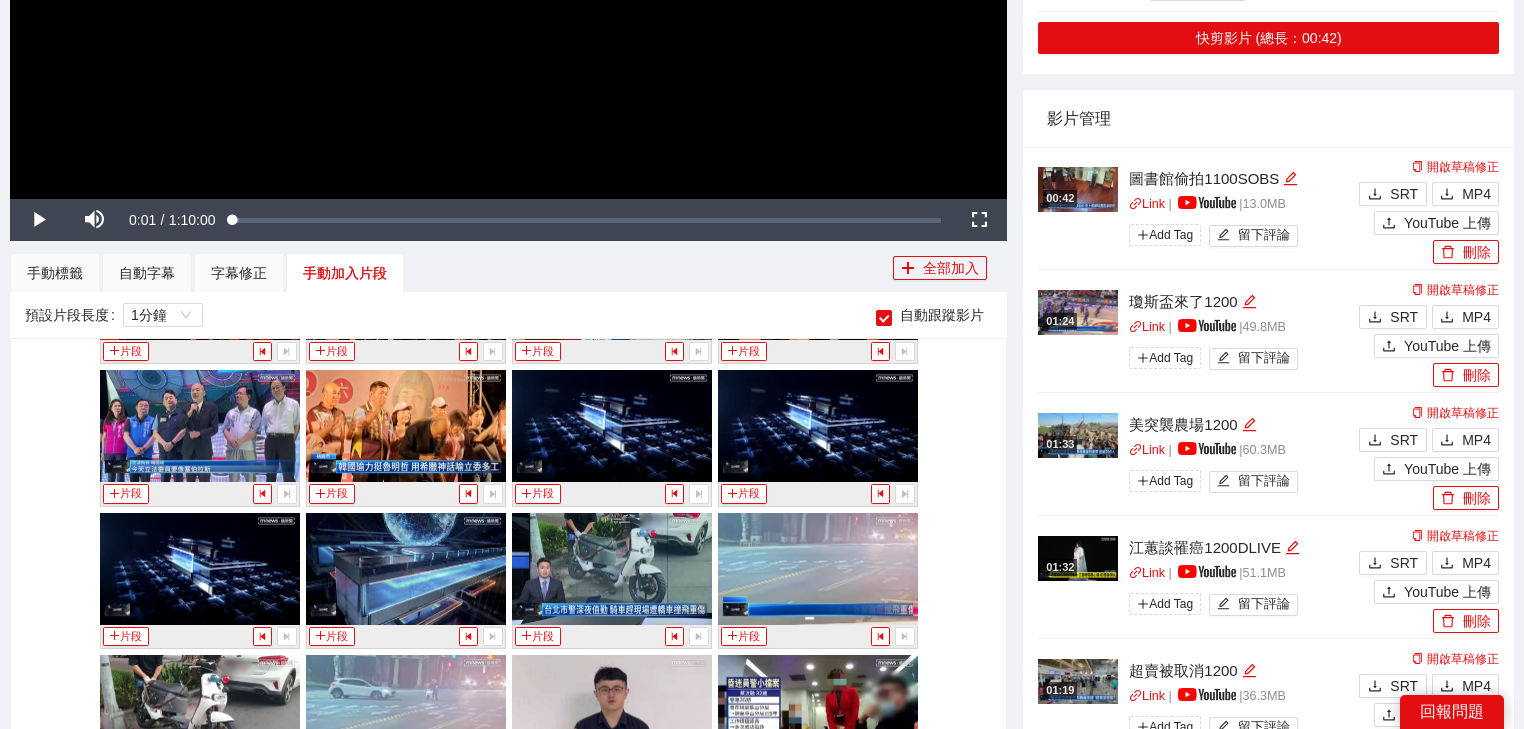 scroll, scrollTop: 7903, scrollLeft: 0, axis: vertical 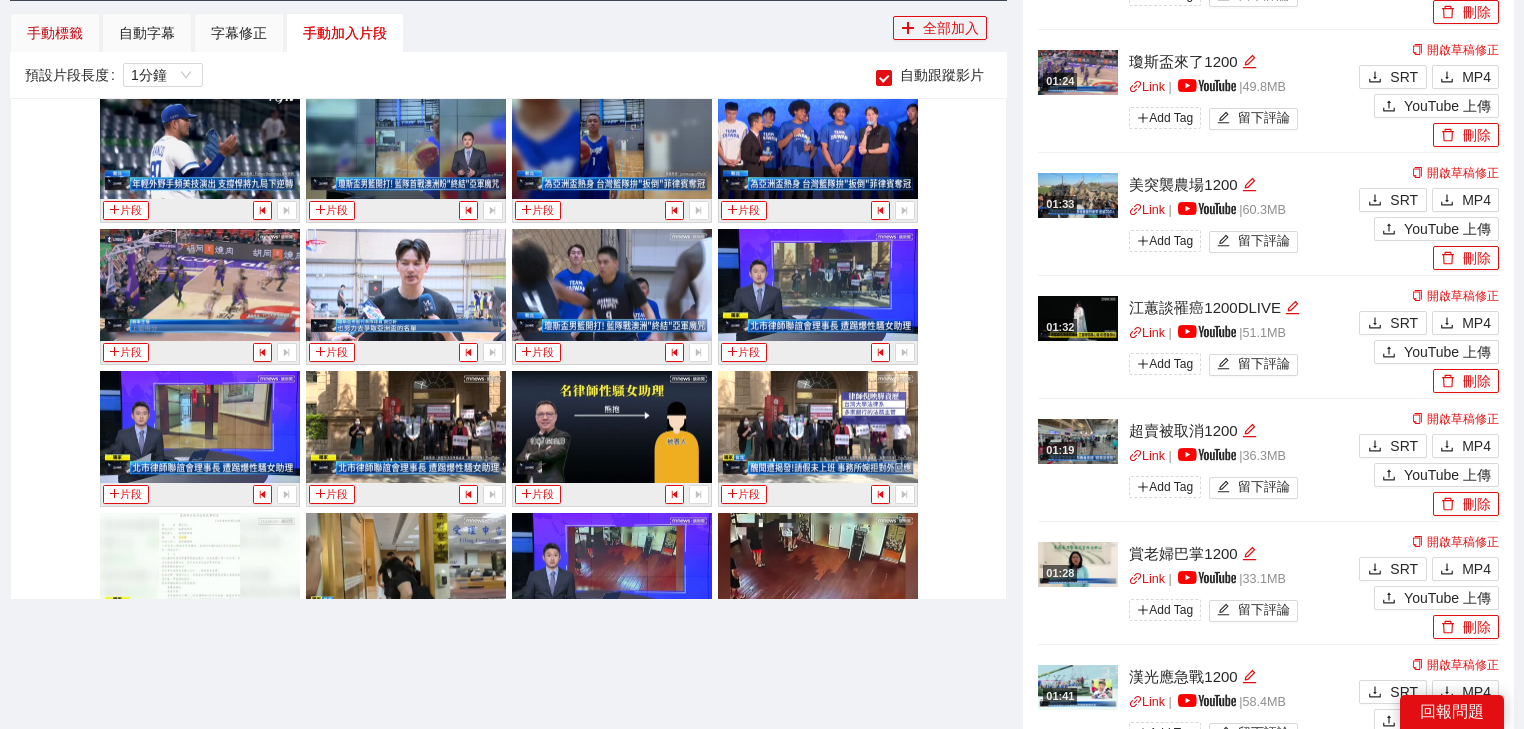 click on "手動標籤" at bounding box center [55, 33] 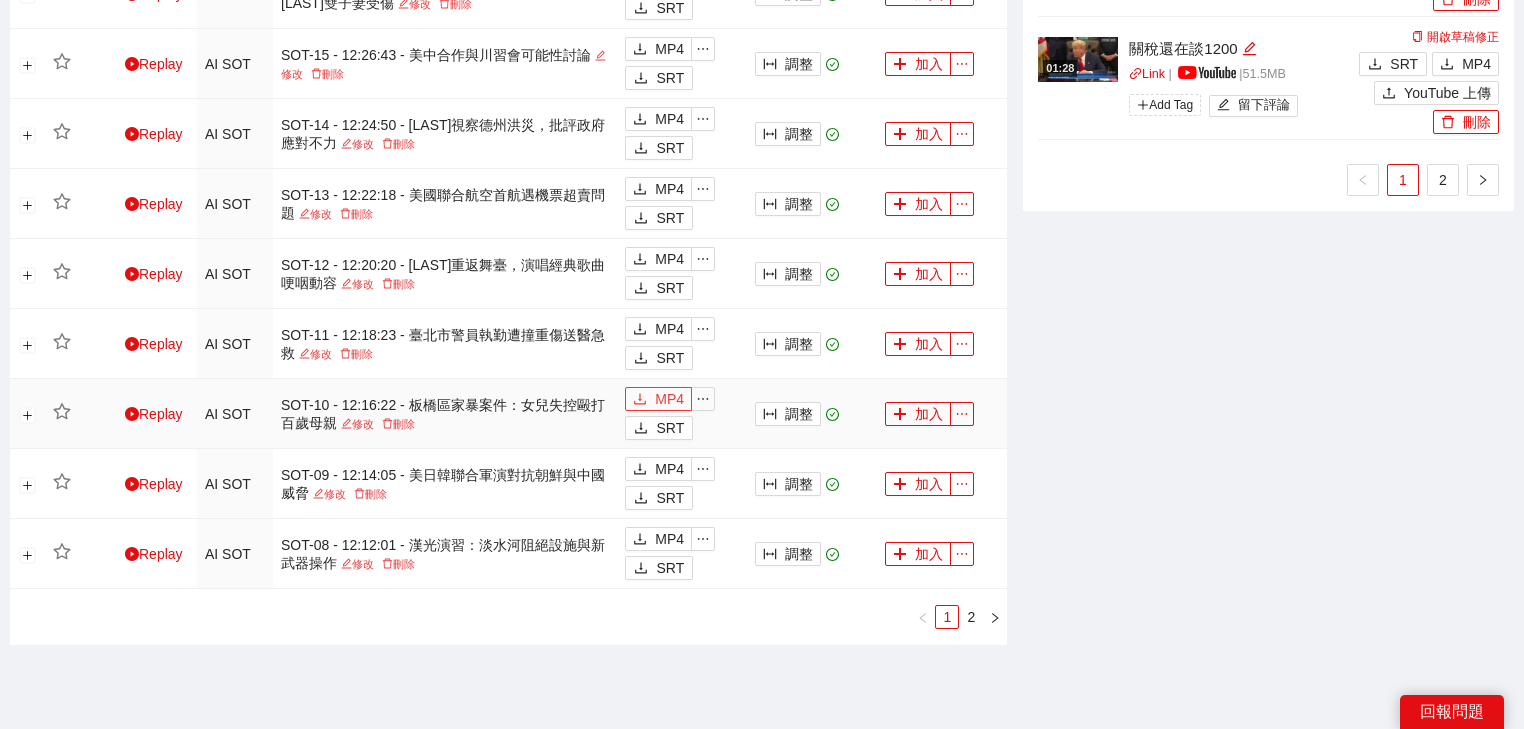scroll, scrollTop: 1772, scrollLeft: 0, axis: vertical 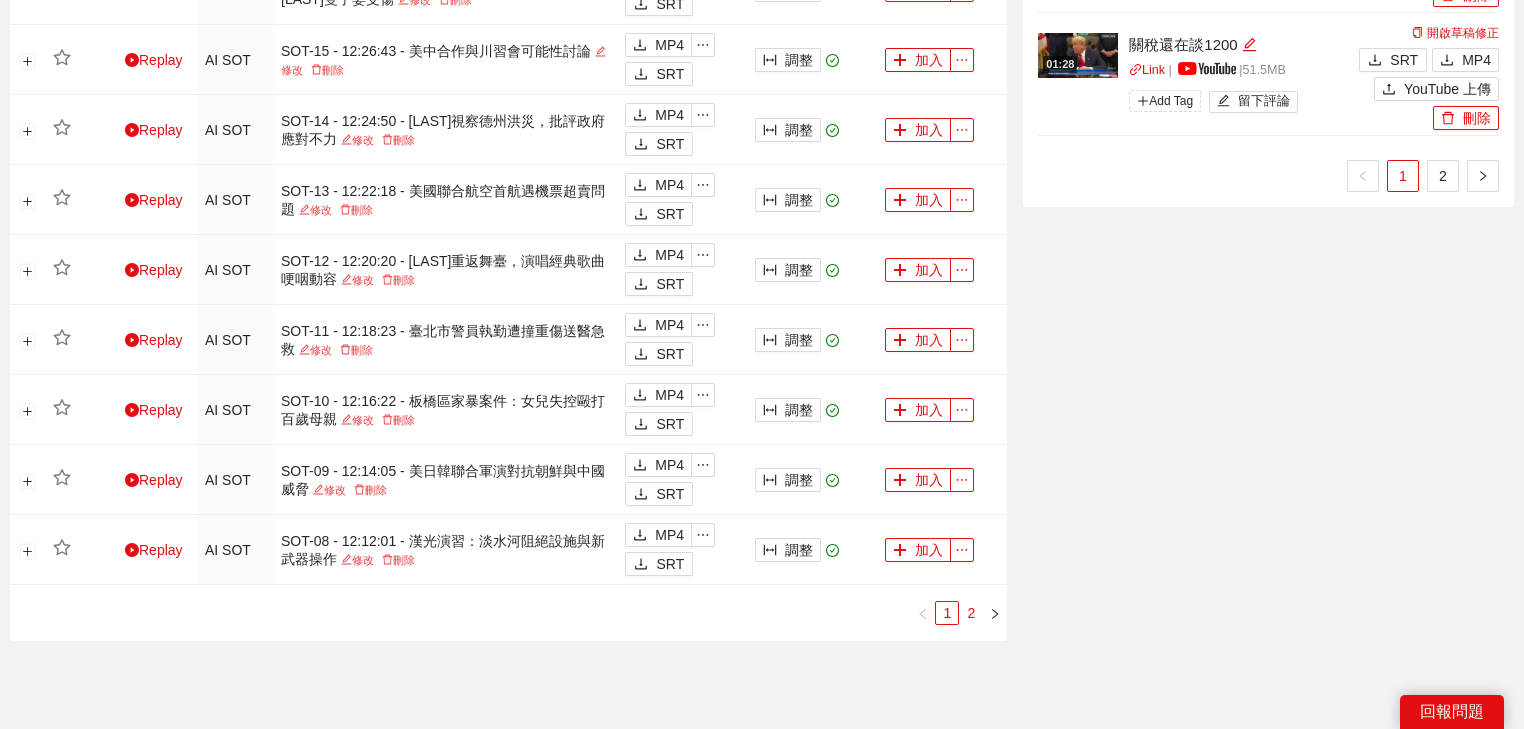 click on "2" at bounding box center [971, 613] 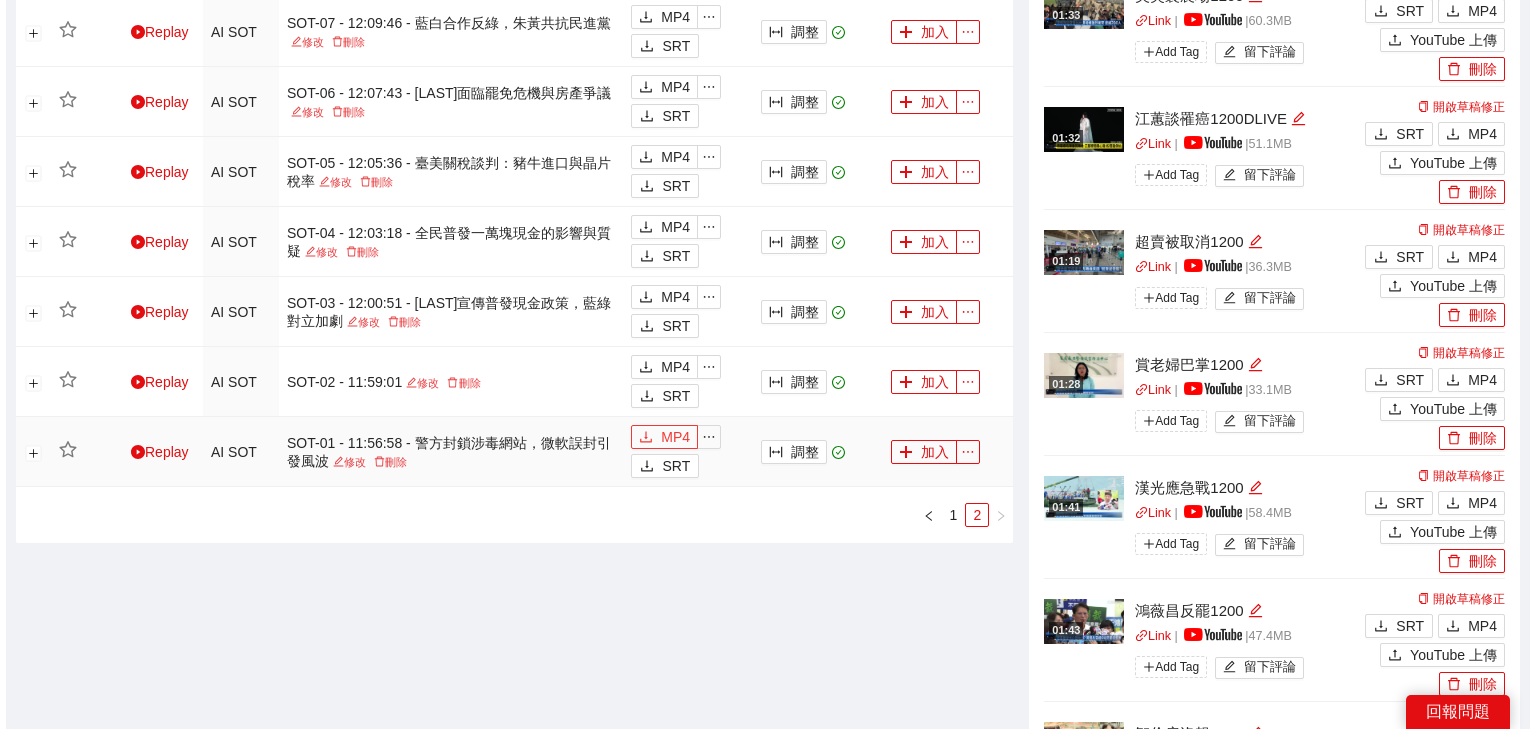 scroll, scrollTop: 931, scrollLeft: 0, axis: vertical 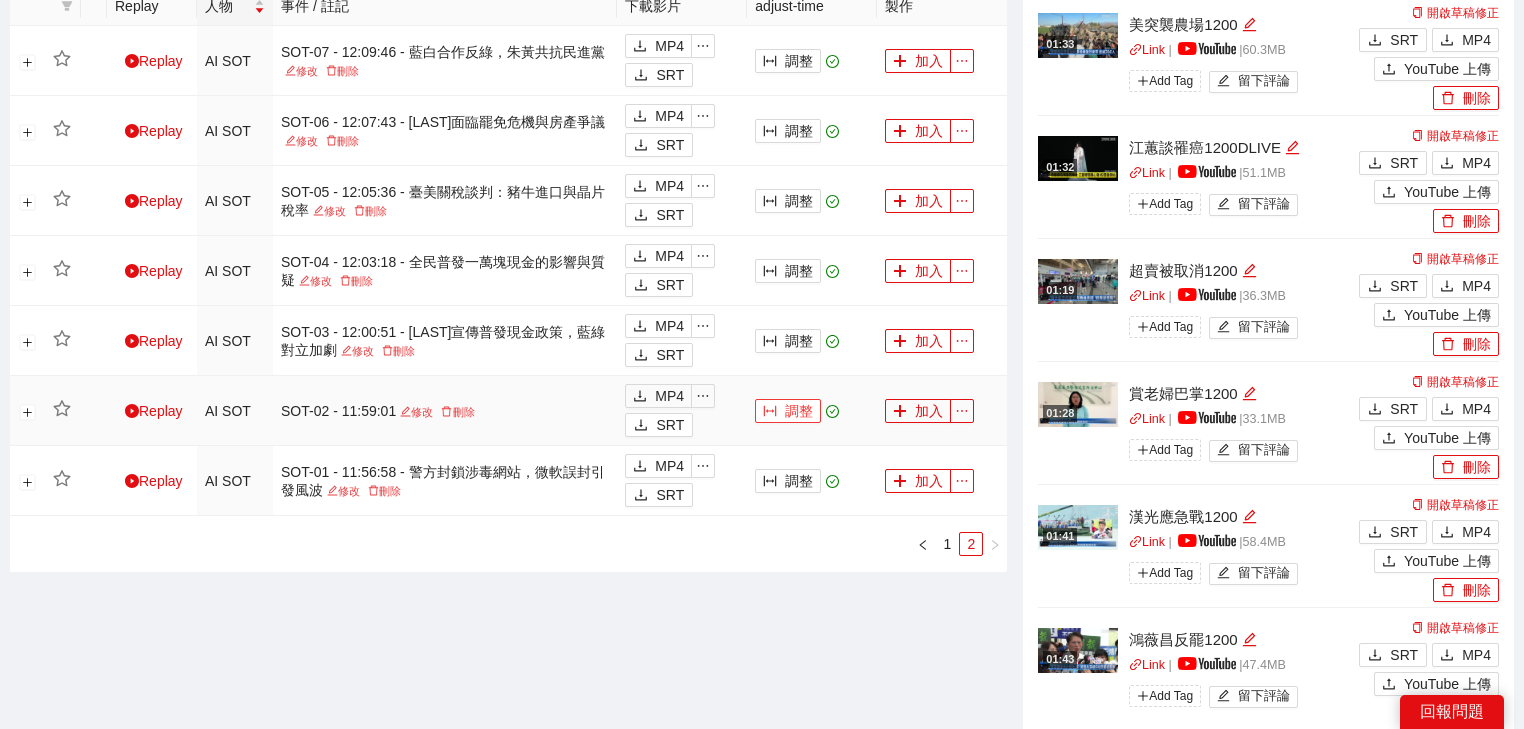 click on "調整" at bounding box center (788, 411) 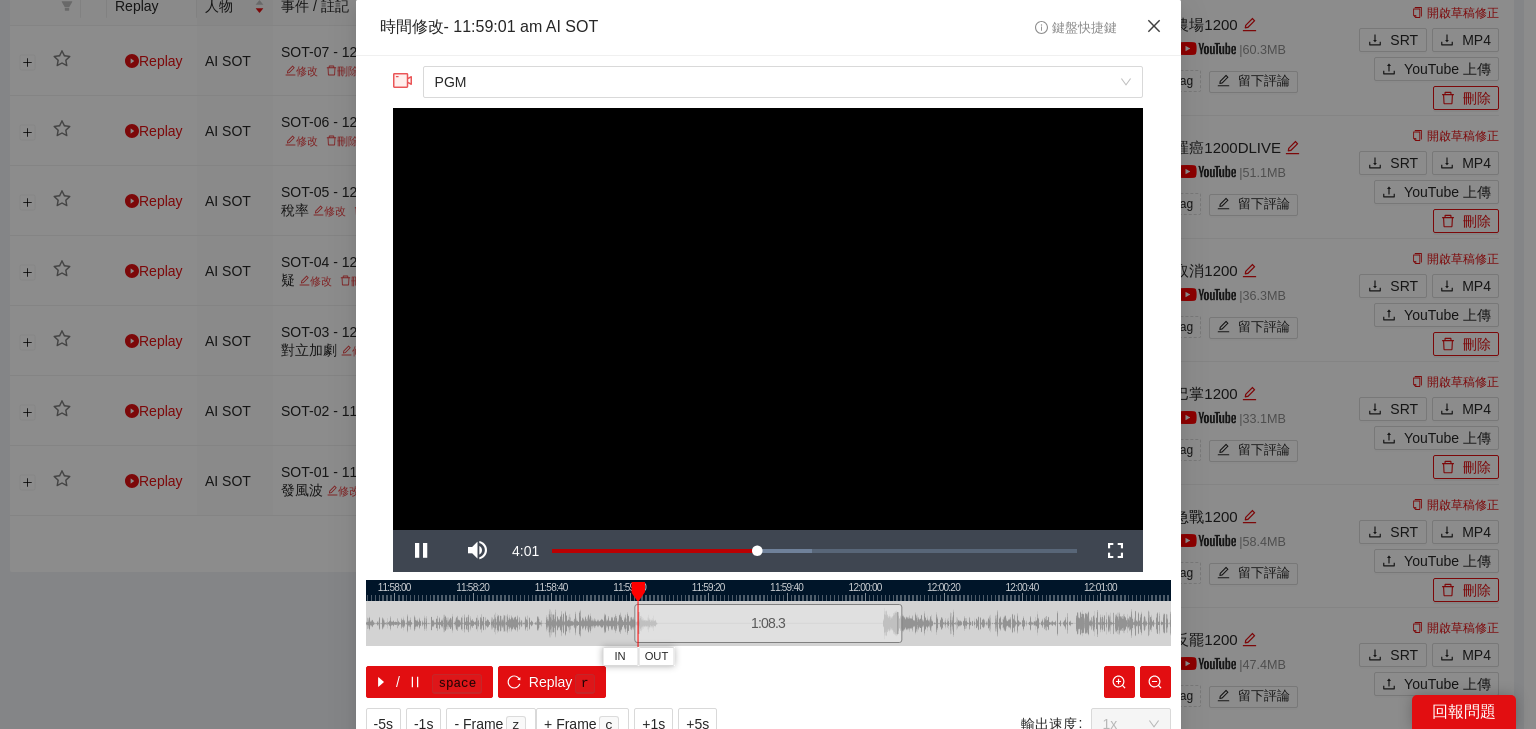 click 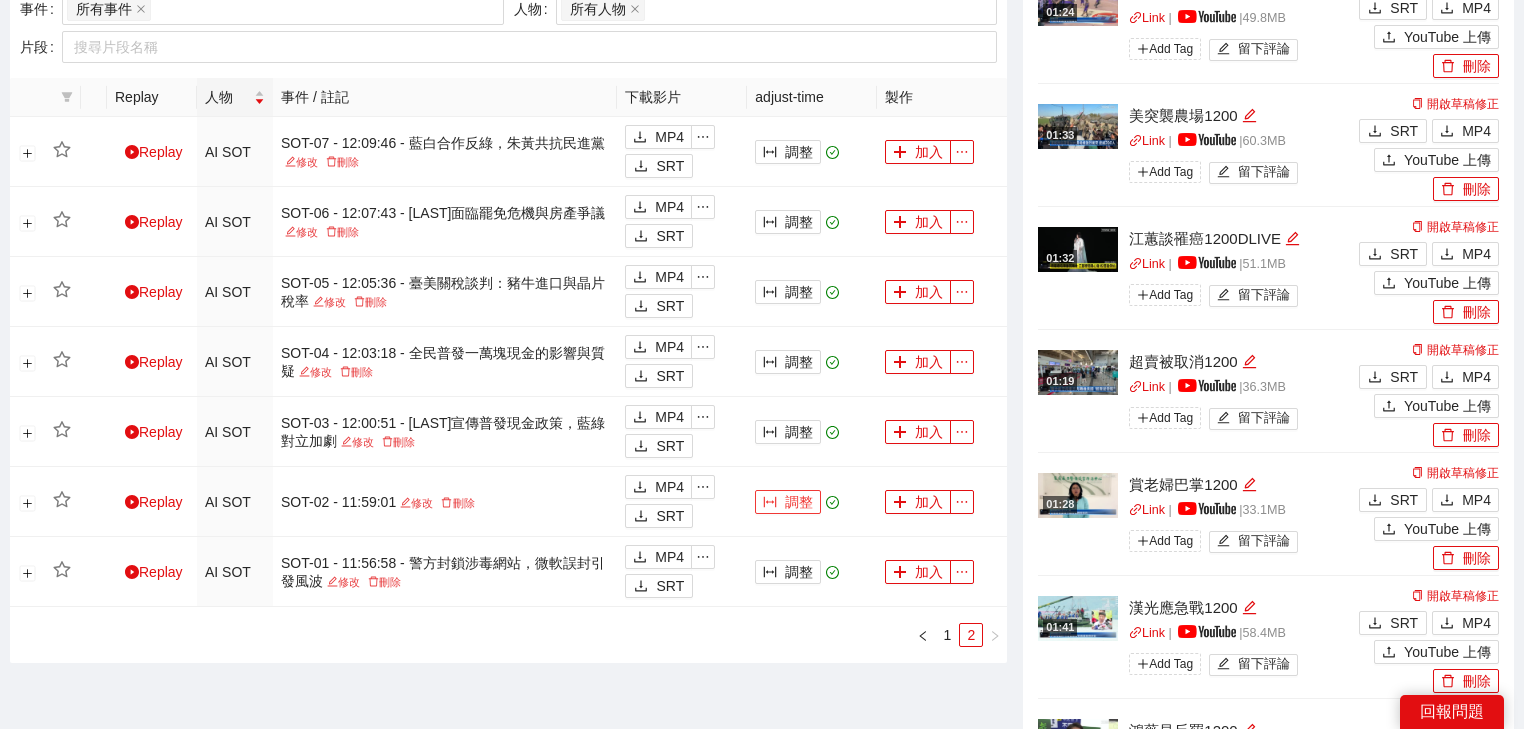 scroll, scrollTop: 851, scrollLeft: 0, axis: vertical 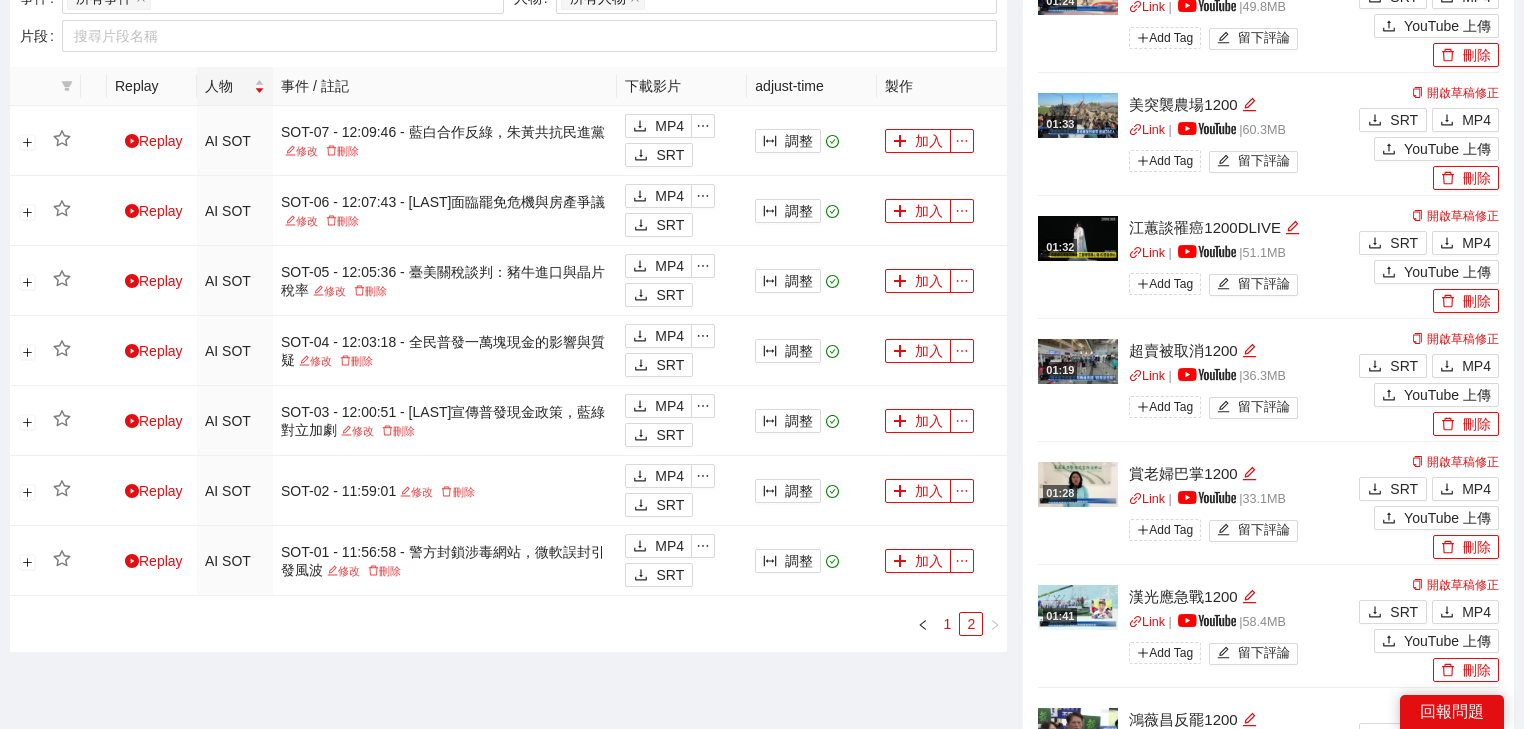click on "1" at bounding box center [947, 624] 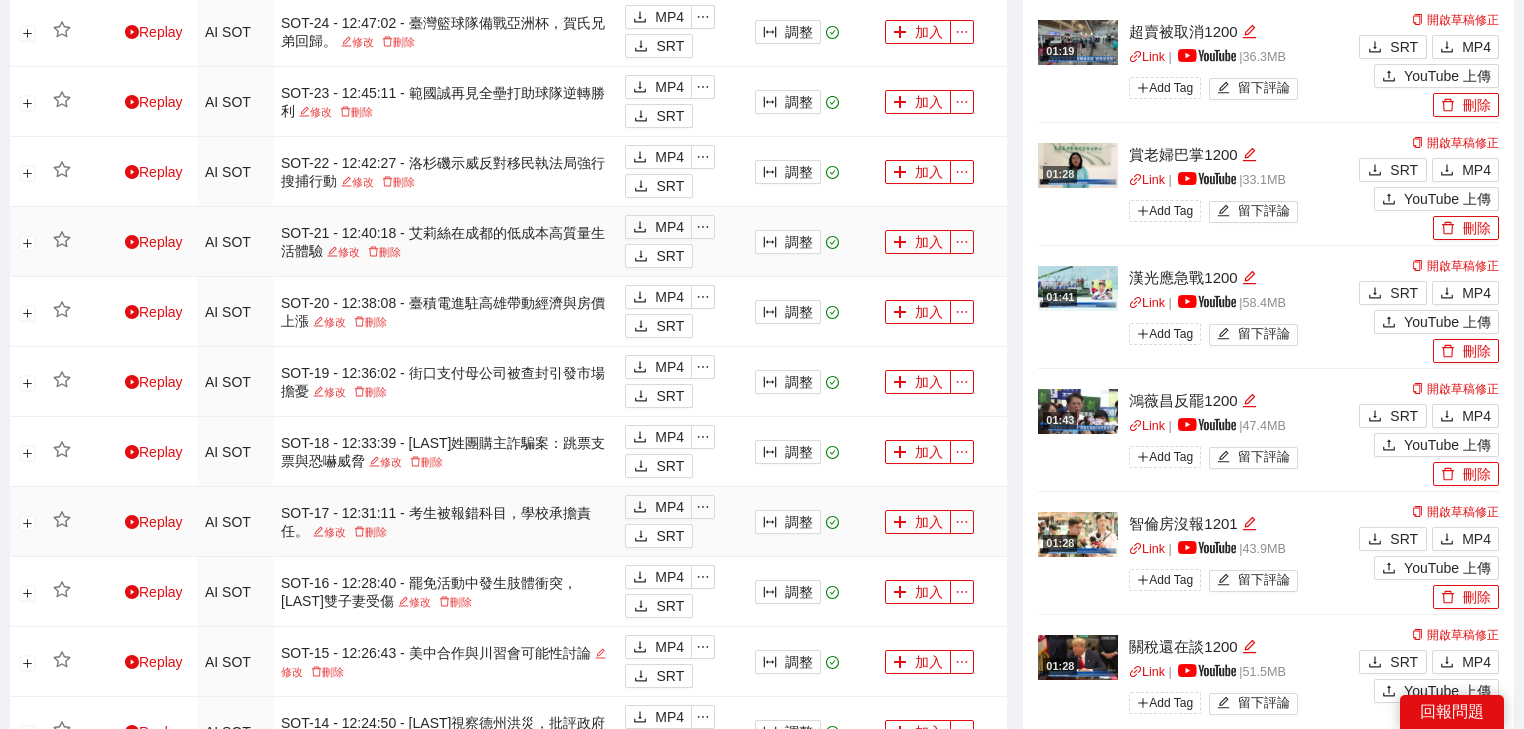 scroll, scrollTop: 1171, scrollLeft: 0, axis: vertical 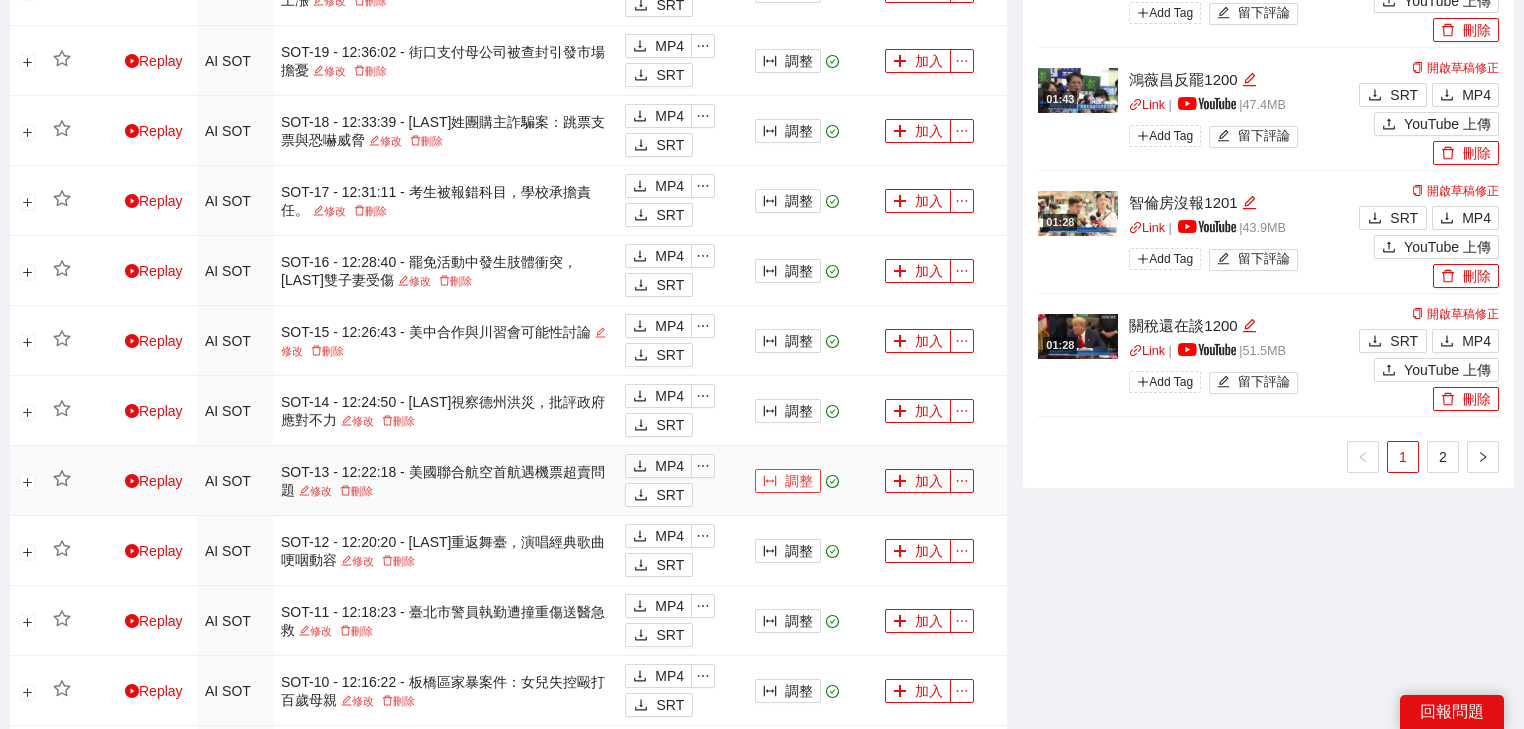 click on "調整" at bounding box center (788, 481) 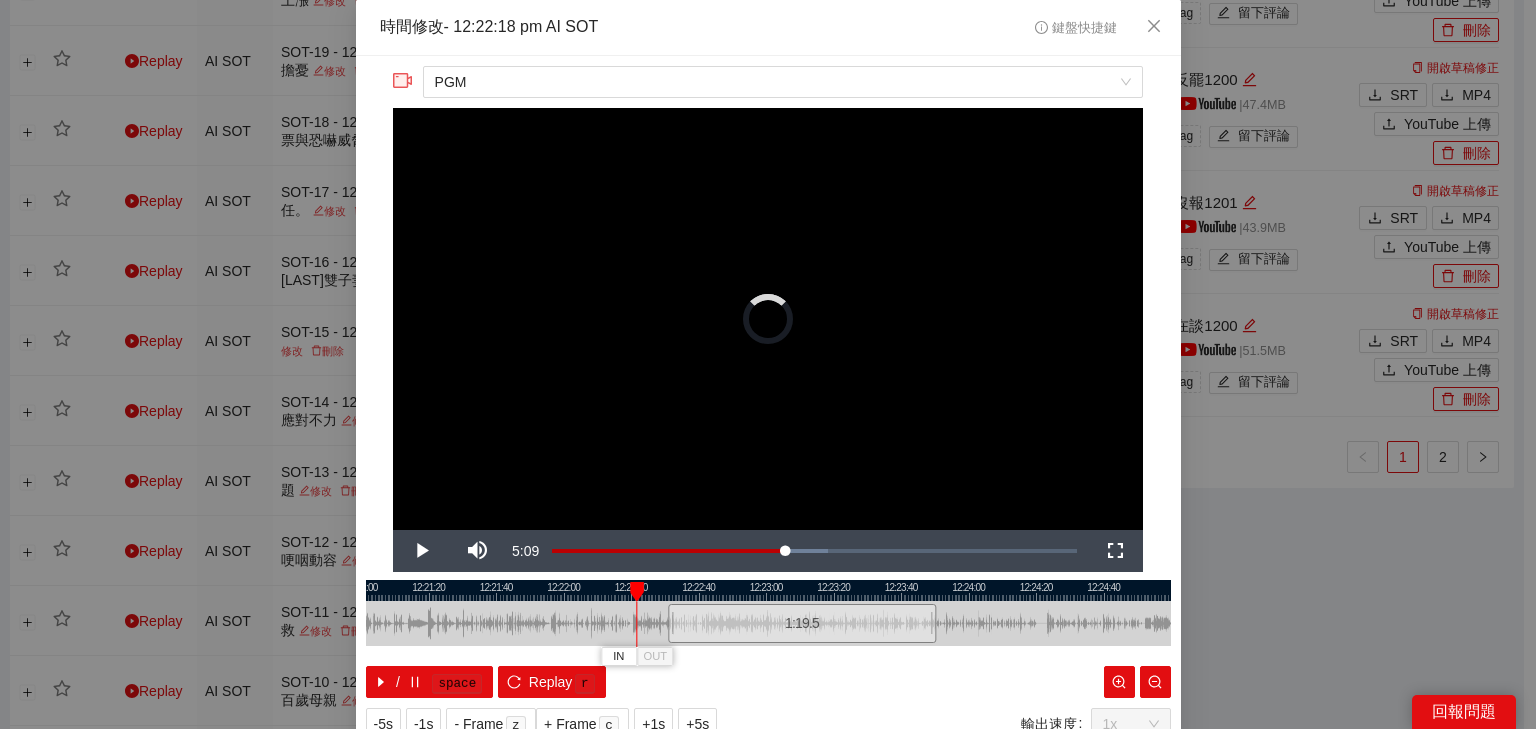 drag, startPoint x: 740, startPoint y: 618, endPoint x: 776, endPoint y: 622, distance: 36.221542 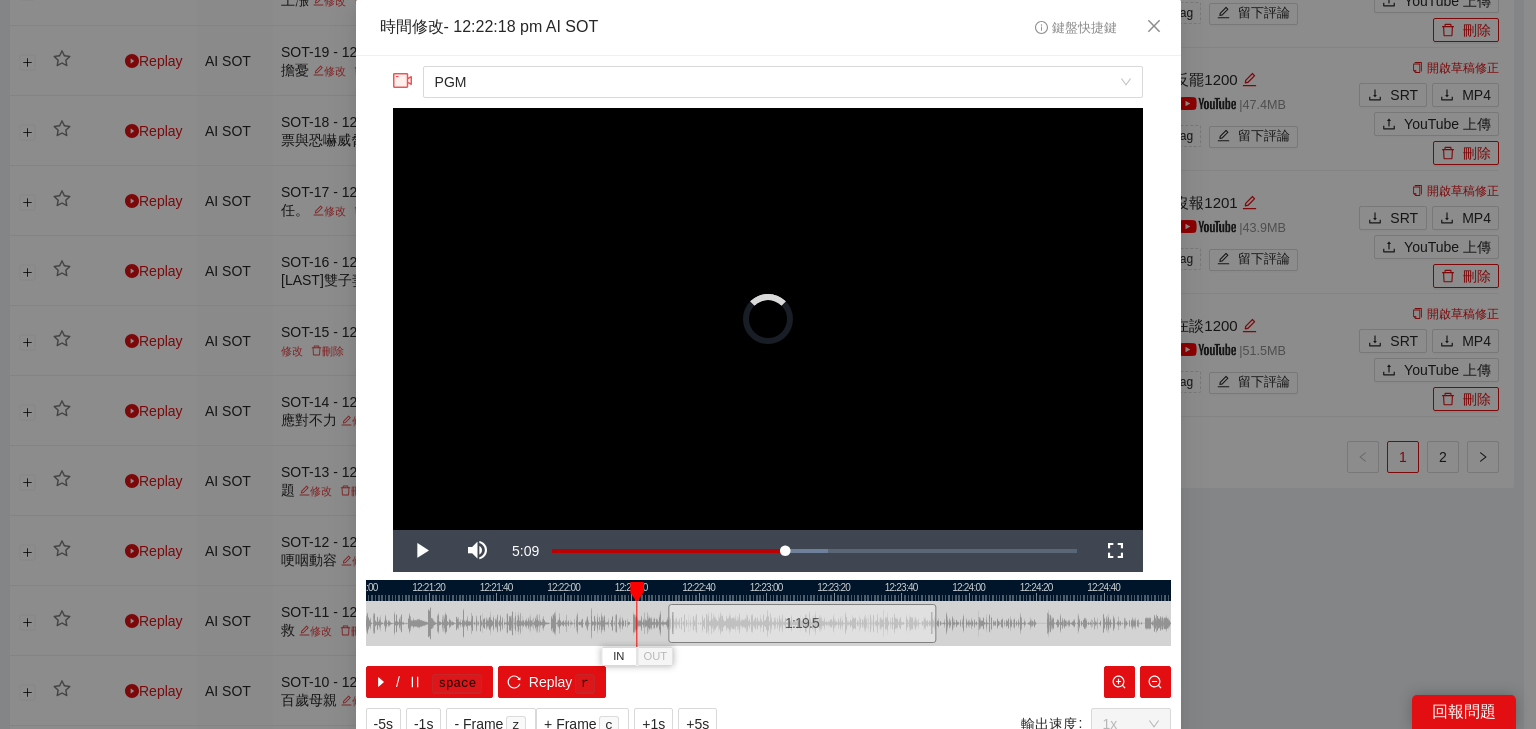 click on "1:19.5" at bounding box center [802, 623] 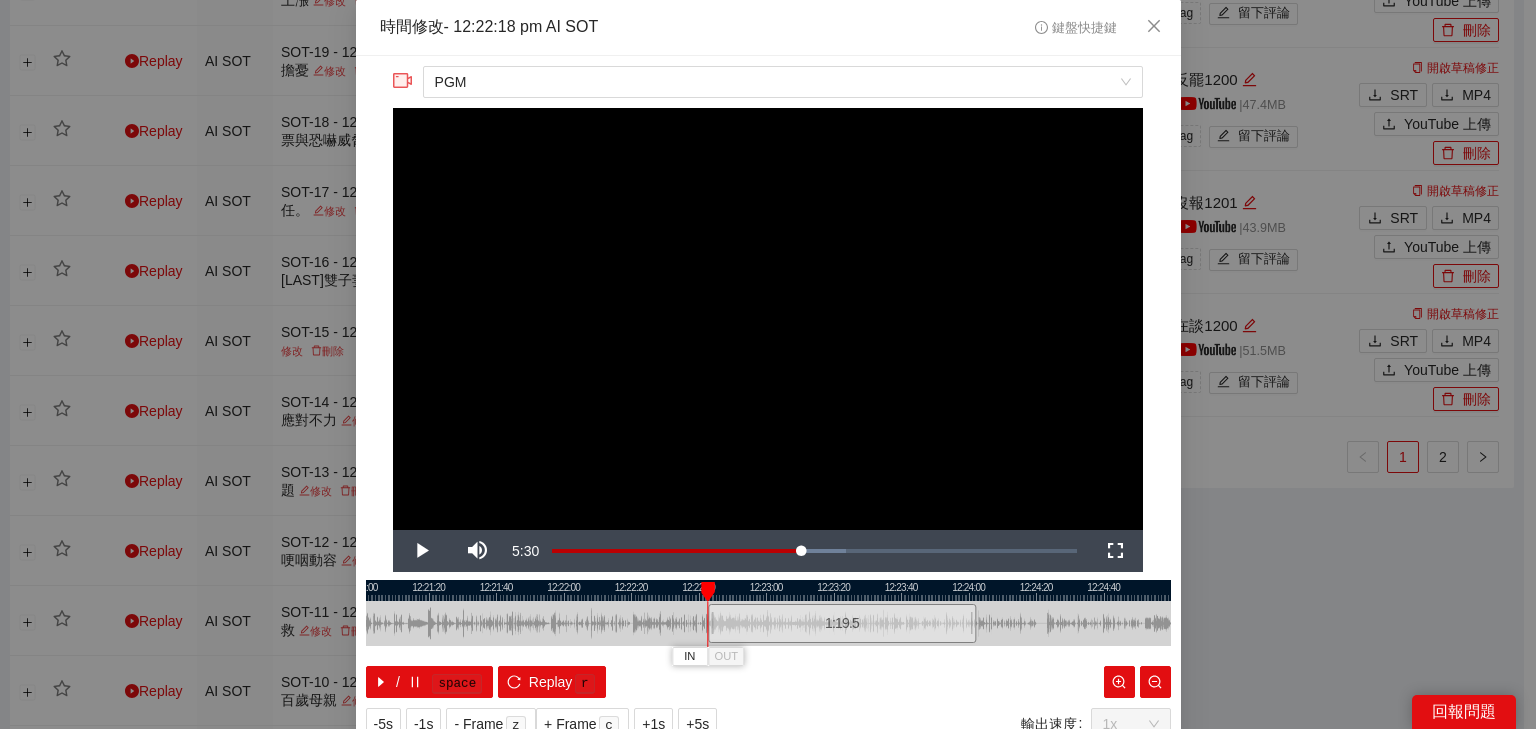drag, startPoint x: 776, startPoint y: 622, endPoint x: 814, endPoint y: 618, distance: 38.209946 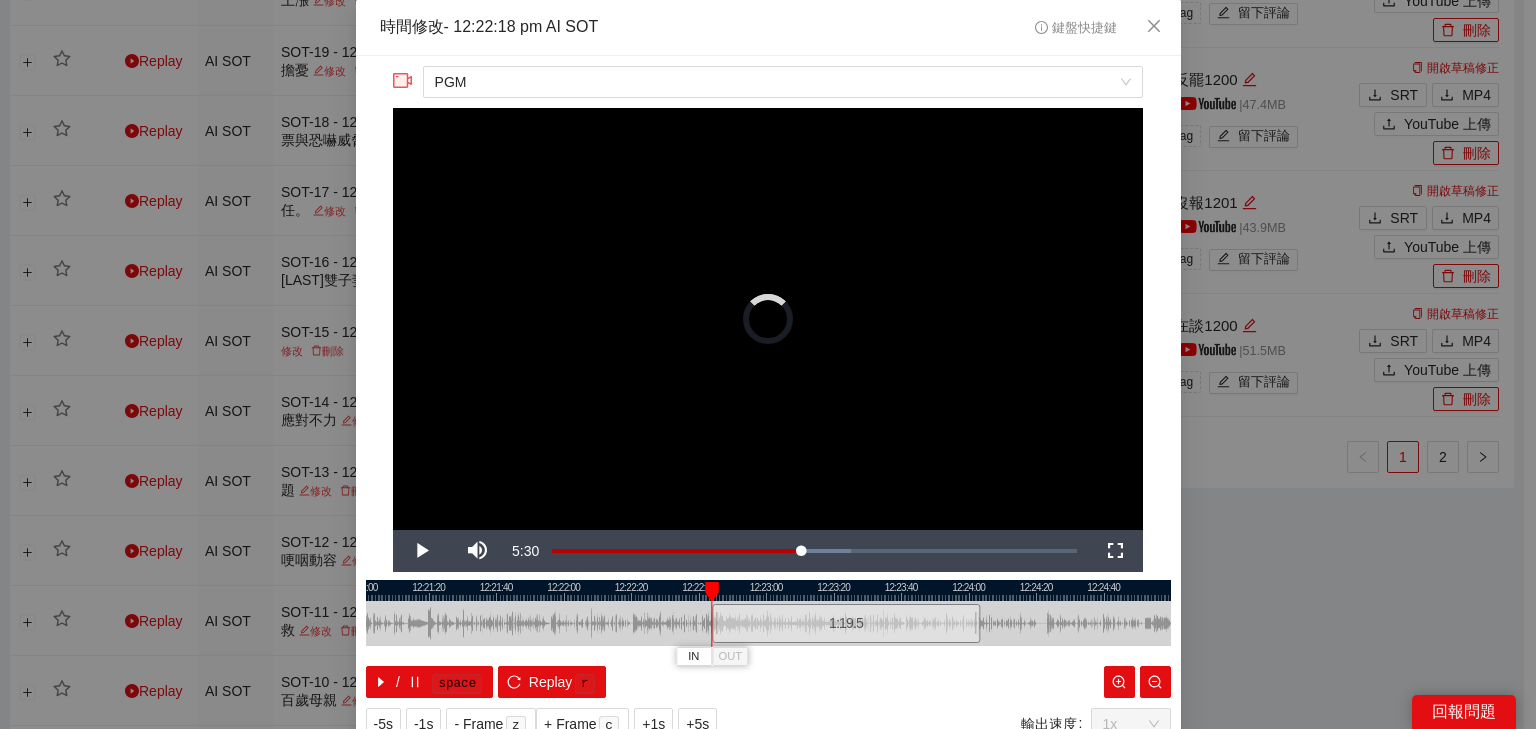 drag, startPoint x: 786, startPoint y: 629, endPoint x: 836, endPoint y: 628, distance: 50.01 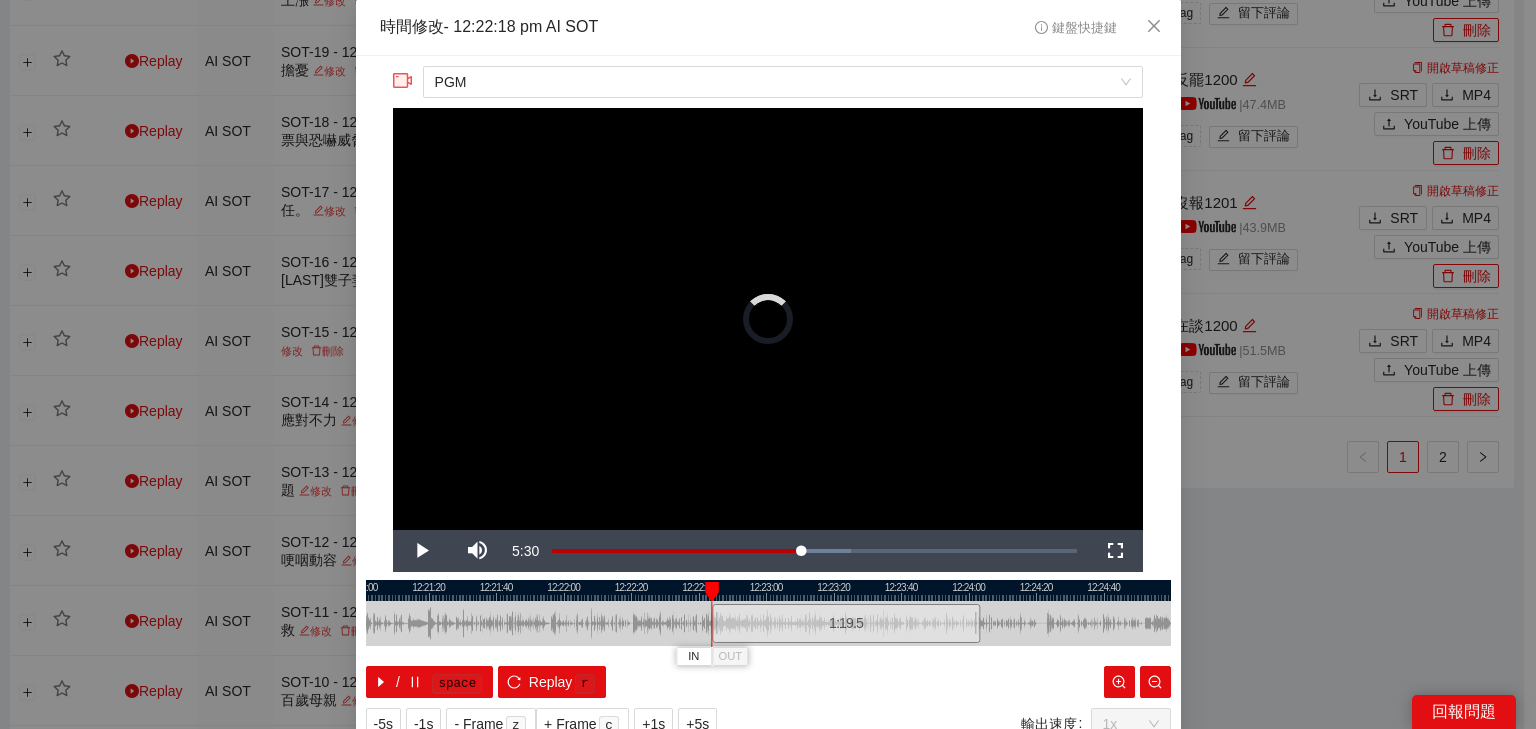 click on "1:19.5" at bounding box center (846, 623) 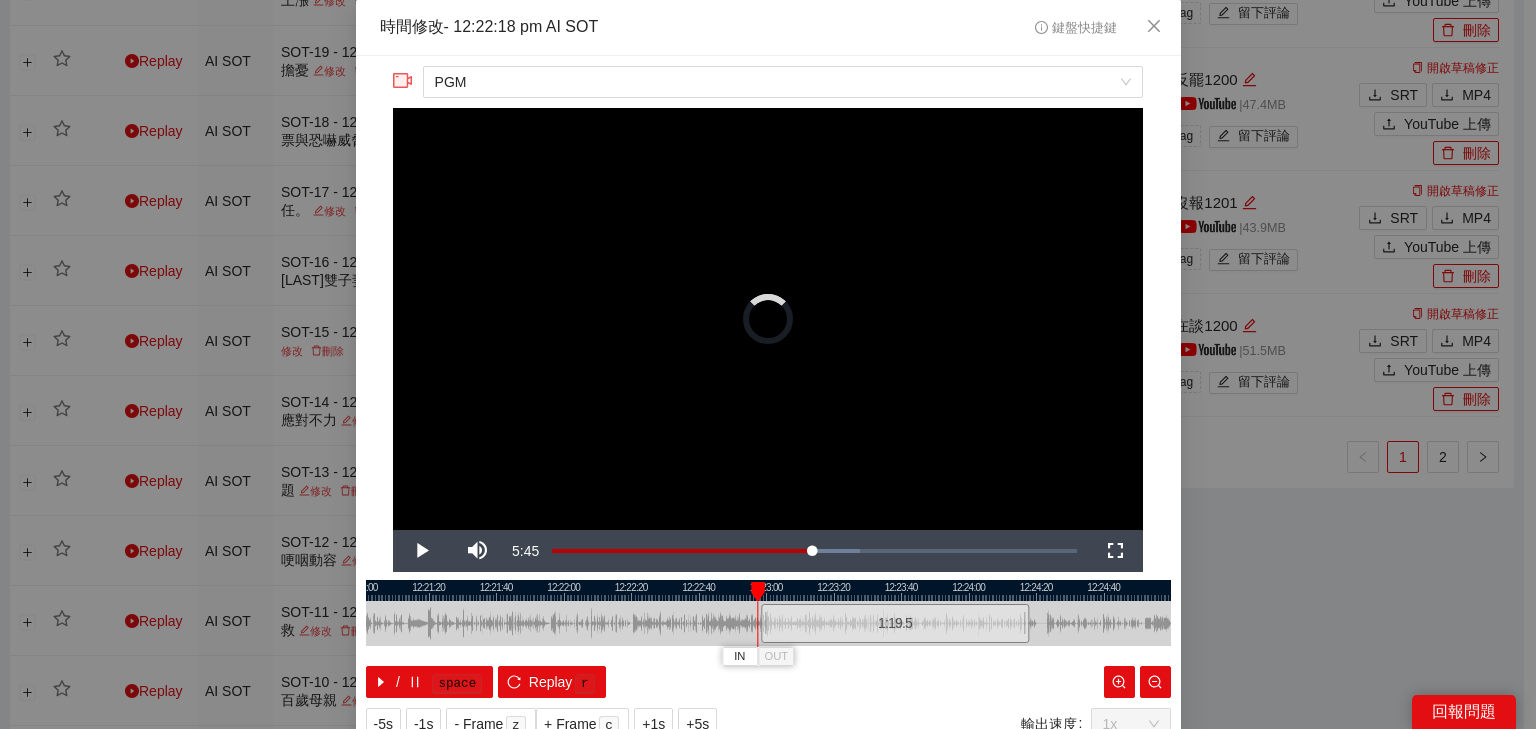 drag, startPoint x: 835, startPoint y: 628, endPoint x: 896, endPoint y: 629, distance: 61.008198 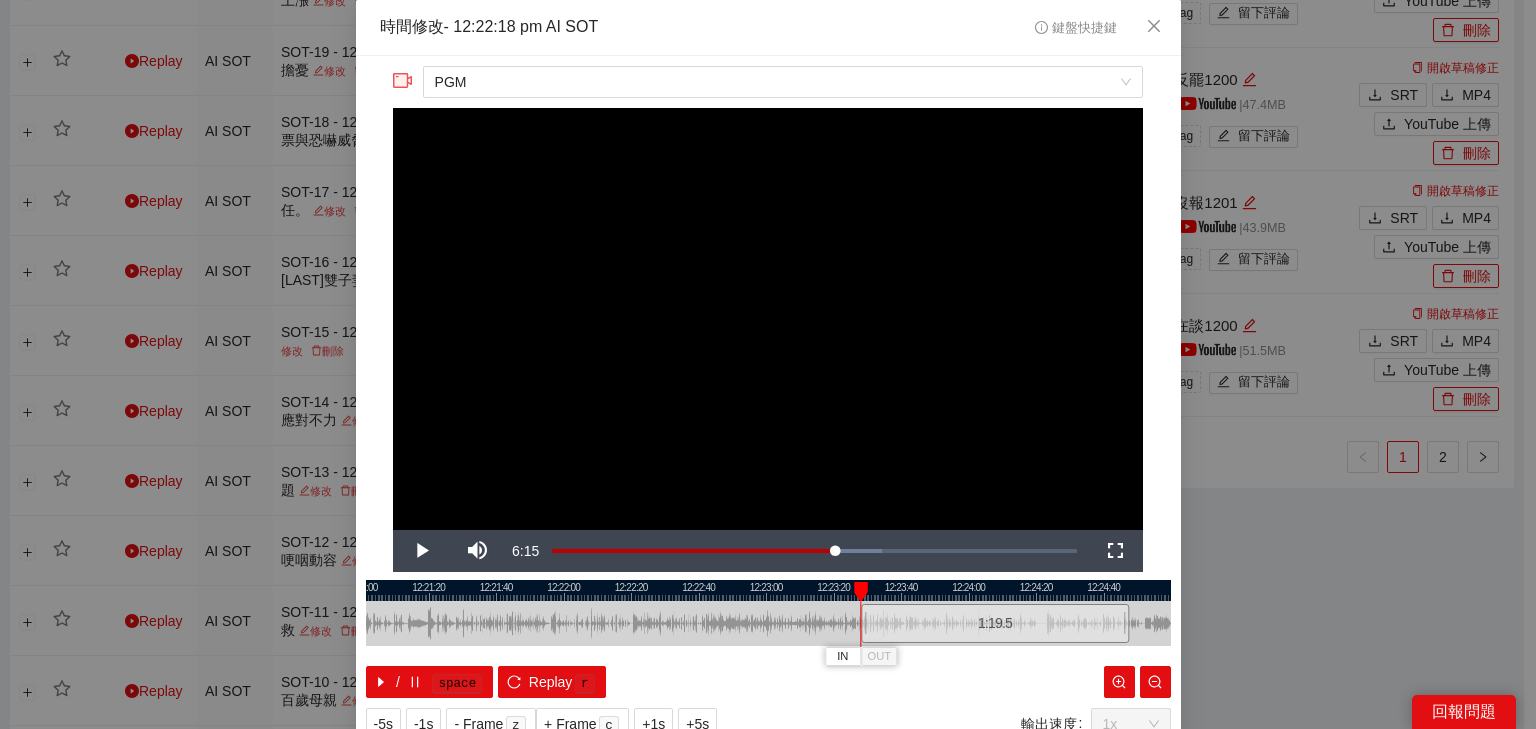 drag, startPoint x: 895, startPoint y: 629, endPoint x: 937, endPoint y: 632, distance: 42.107006 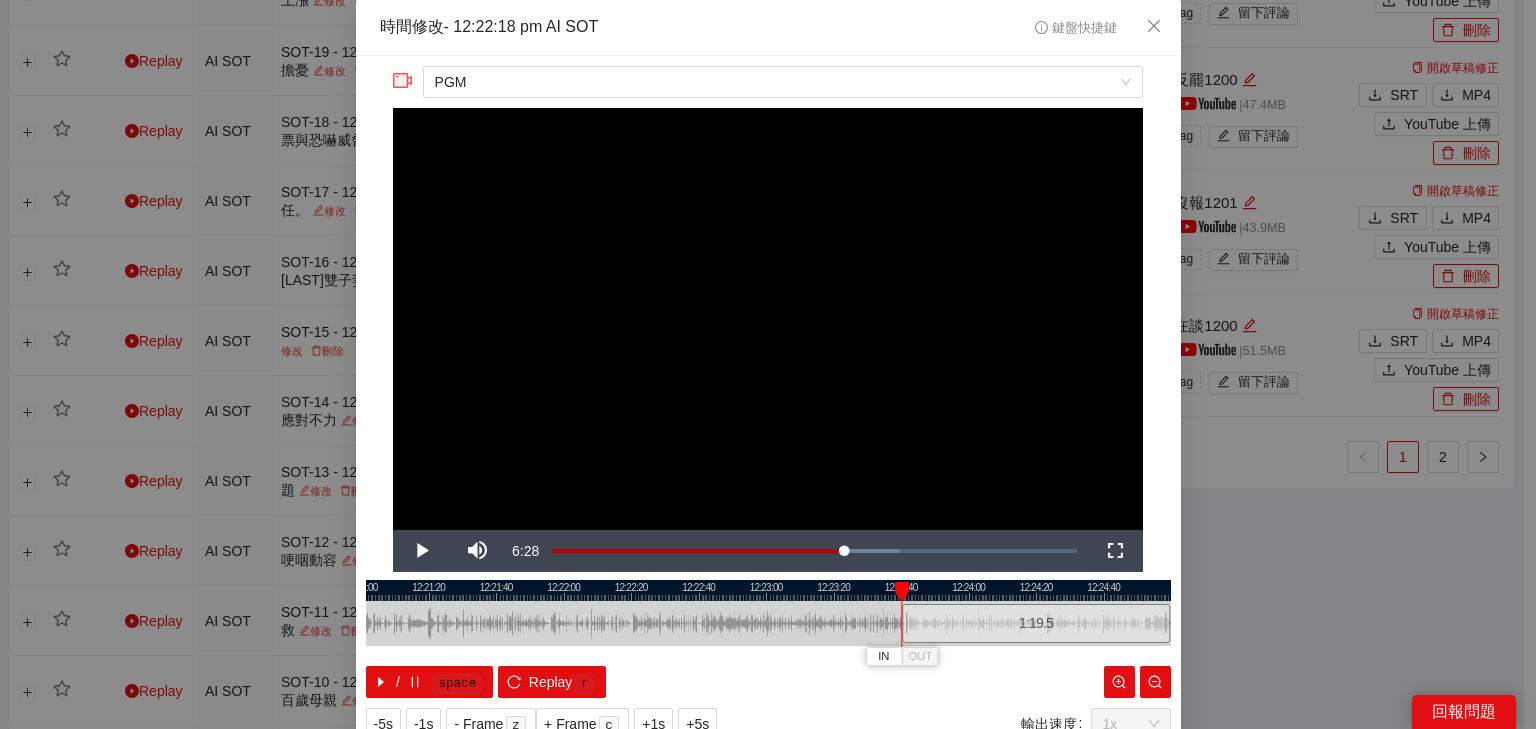 drag, startPoint x: 937, startPoint y: 632, endPoint x: 978, endPoint y: 635, distance: 41.109608 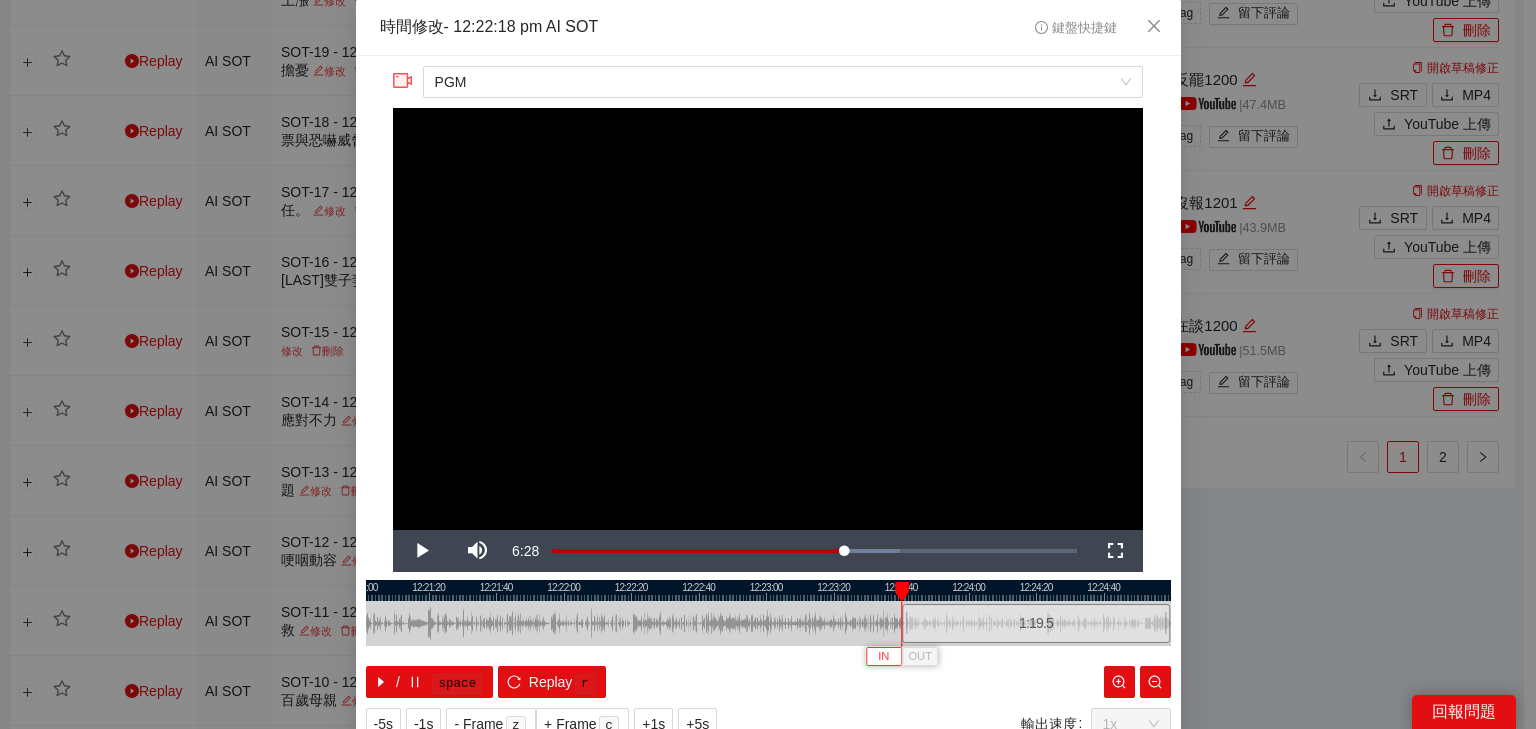 click on "IN" at bounding box center (883, 657) 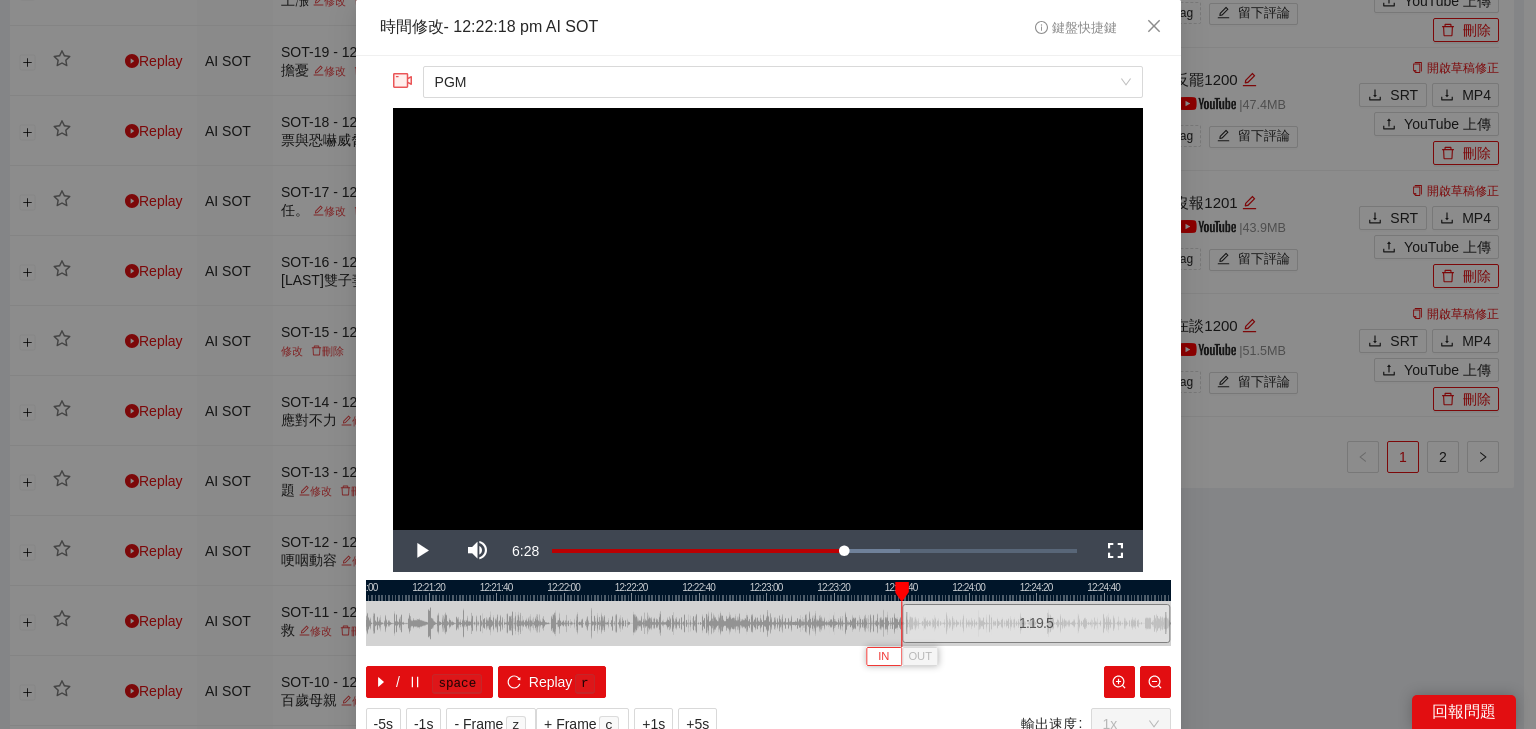type 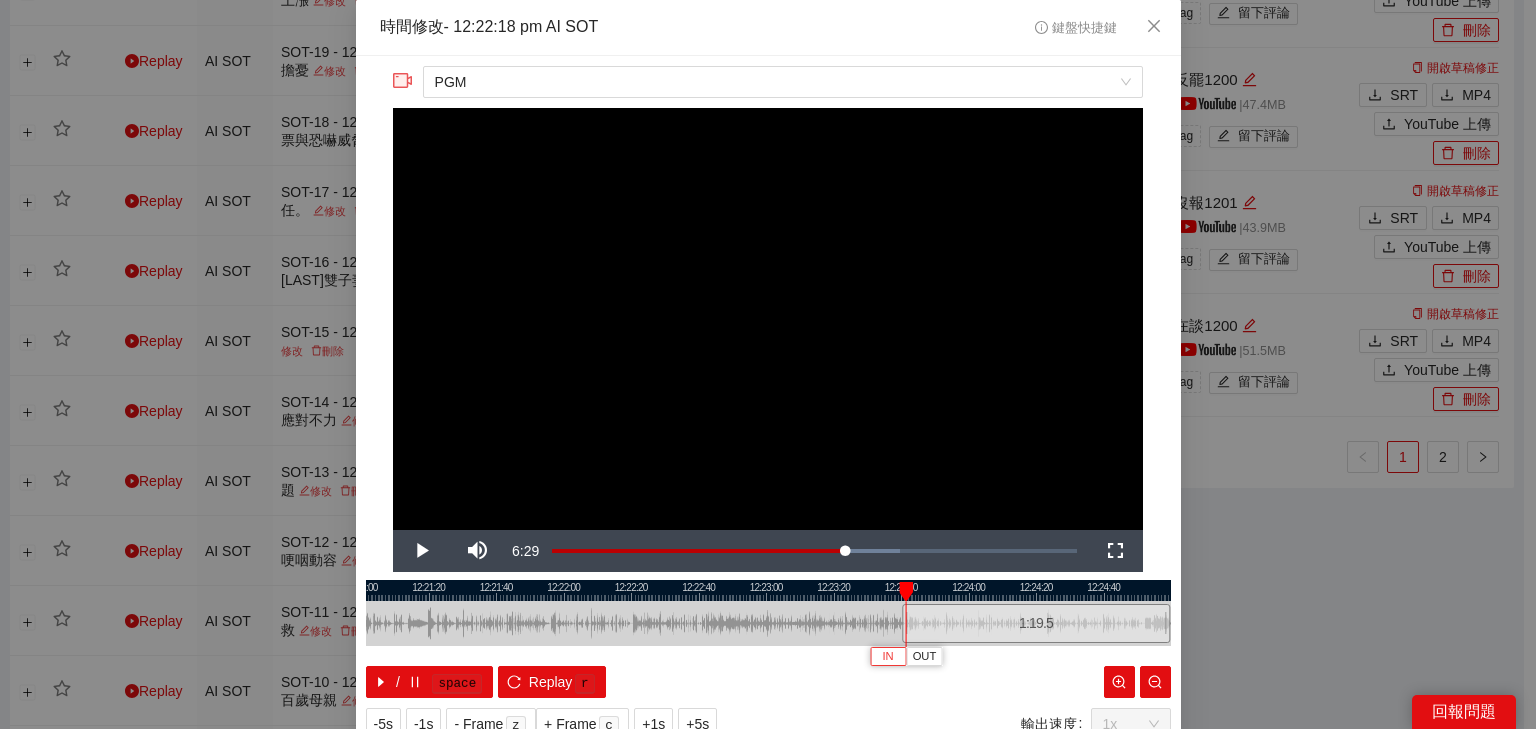 click on "IN" at bounding box center (888, 656) 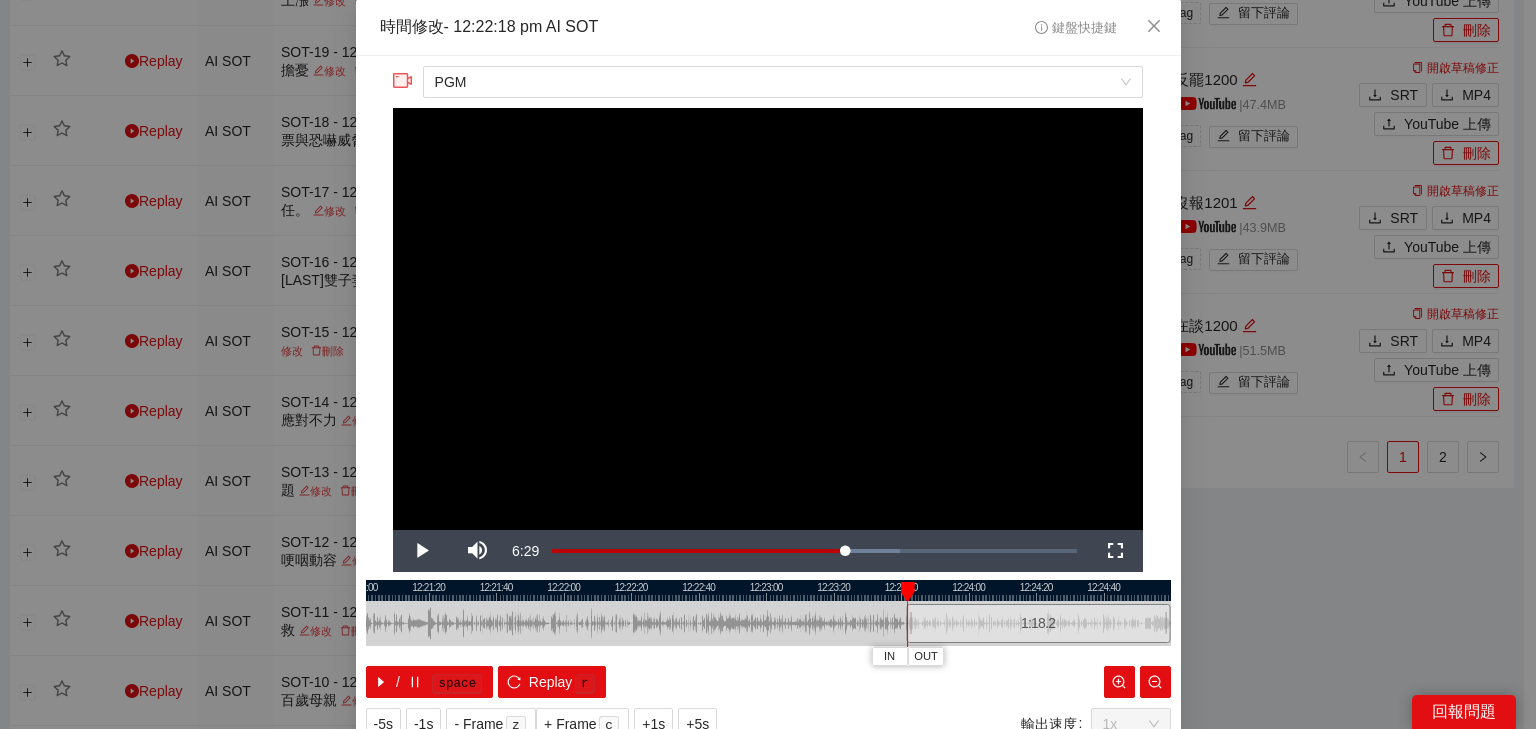 click at bounding box center (768, 590) 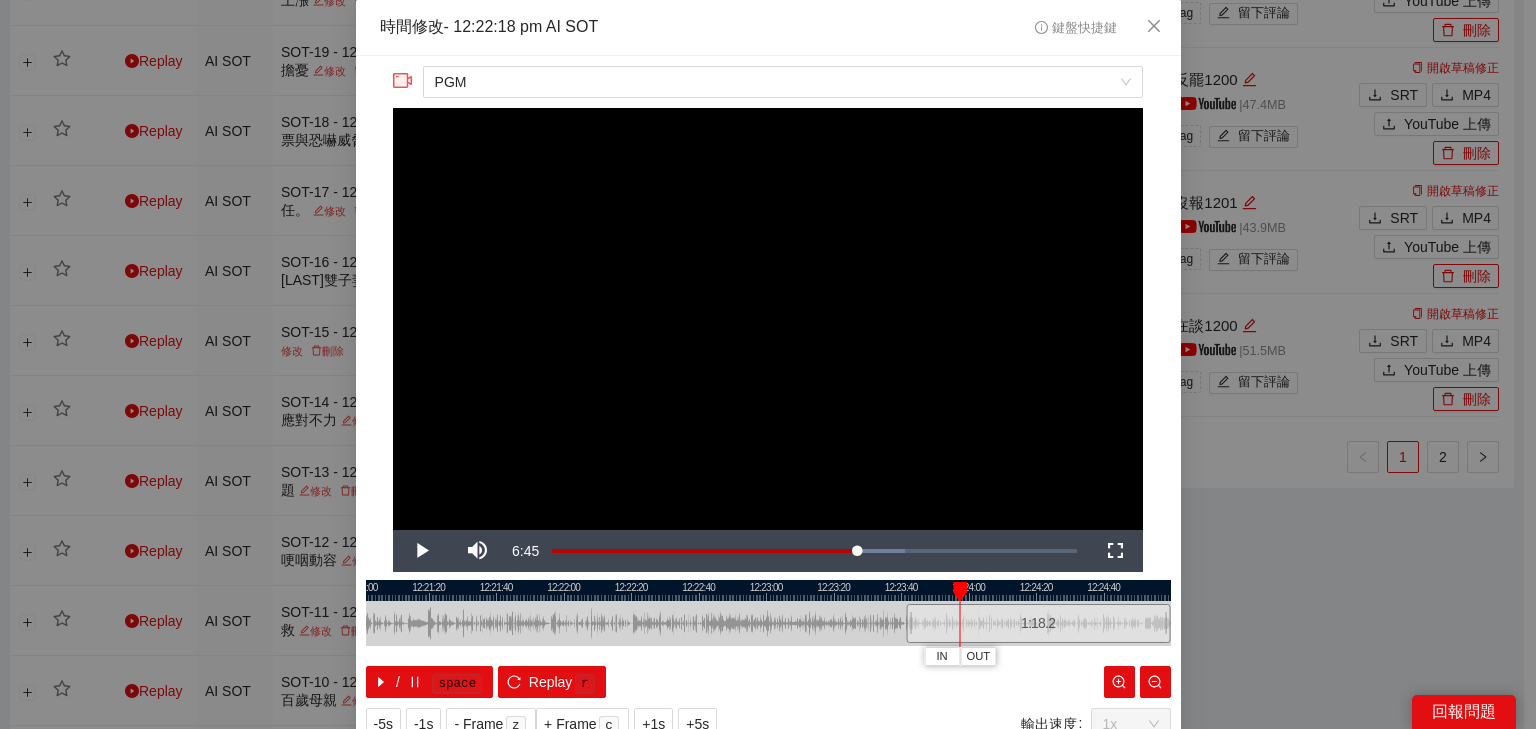 click at bounding box center [768, 590] 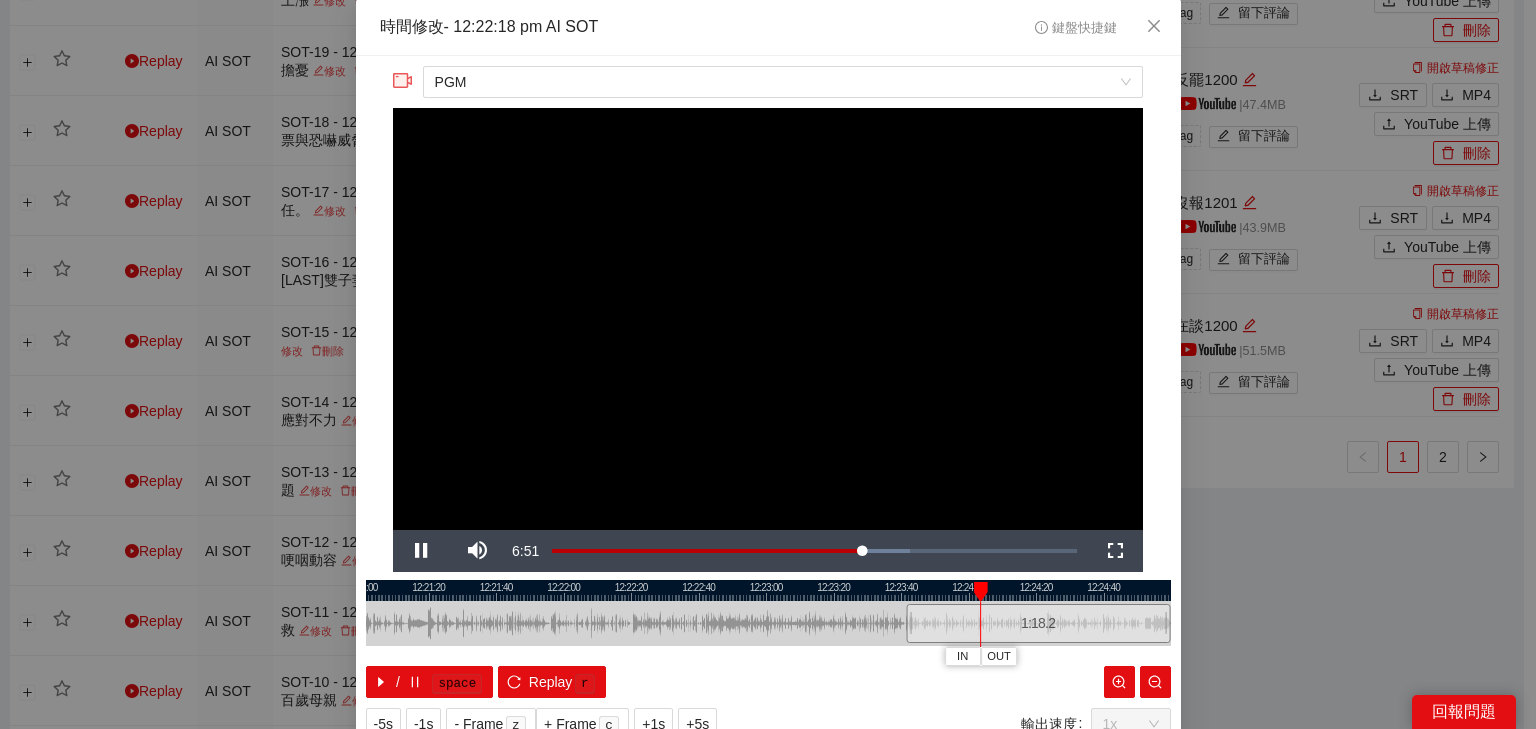 click at bounding box center [768, 590] 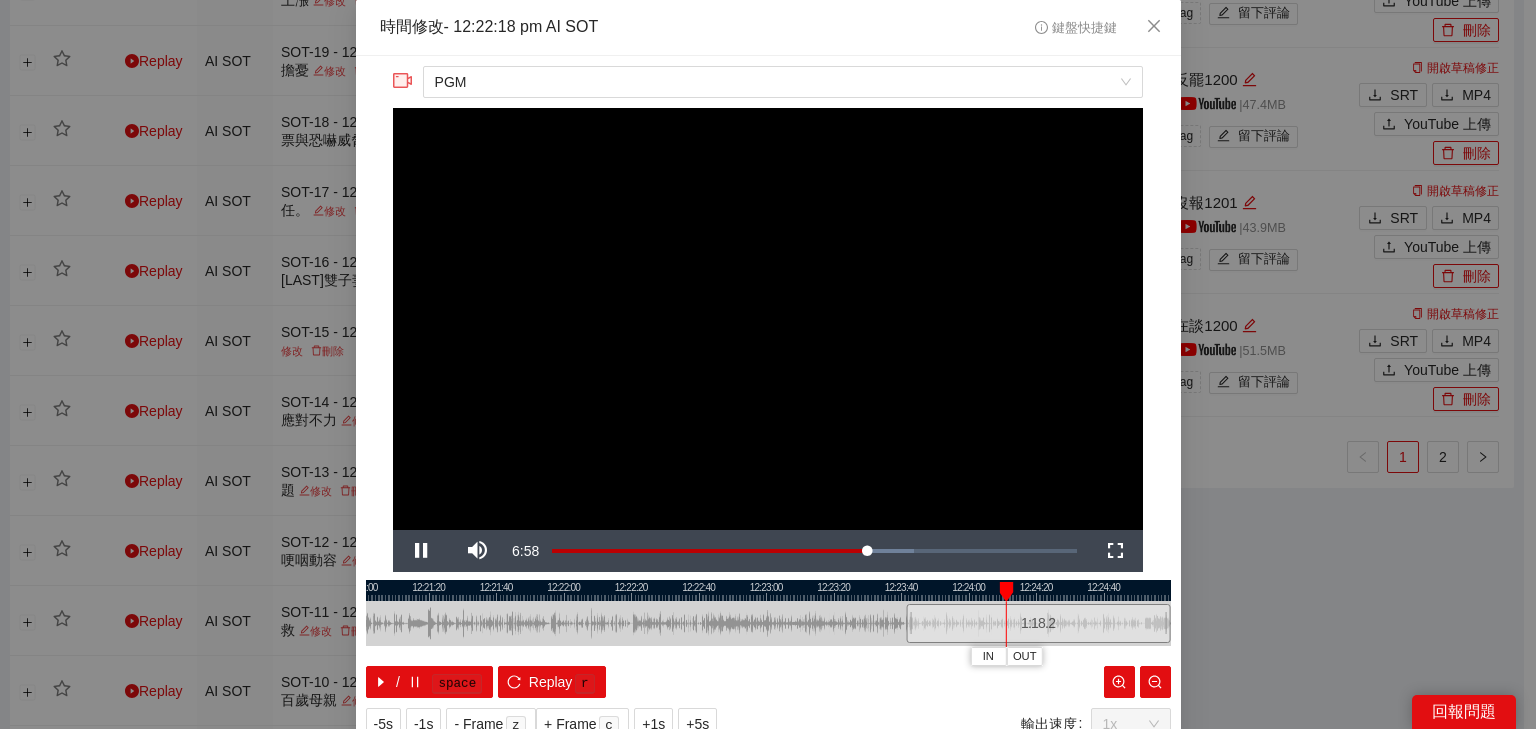 click at bounding box center [768, 590] 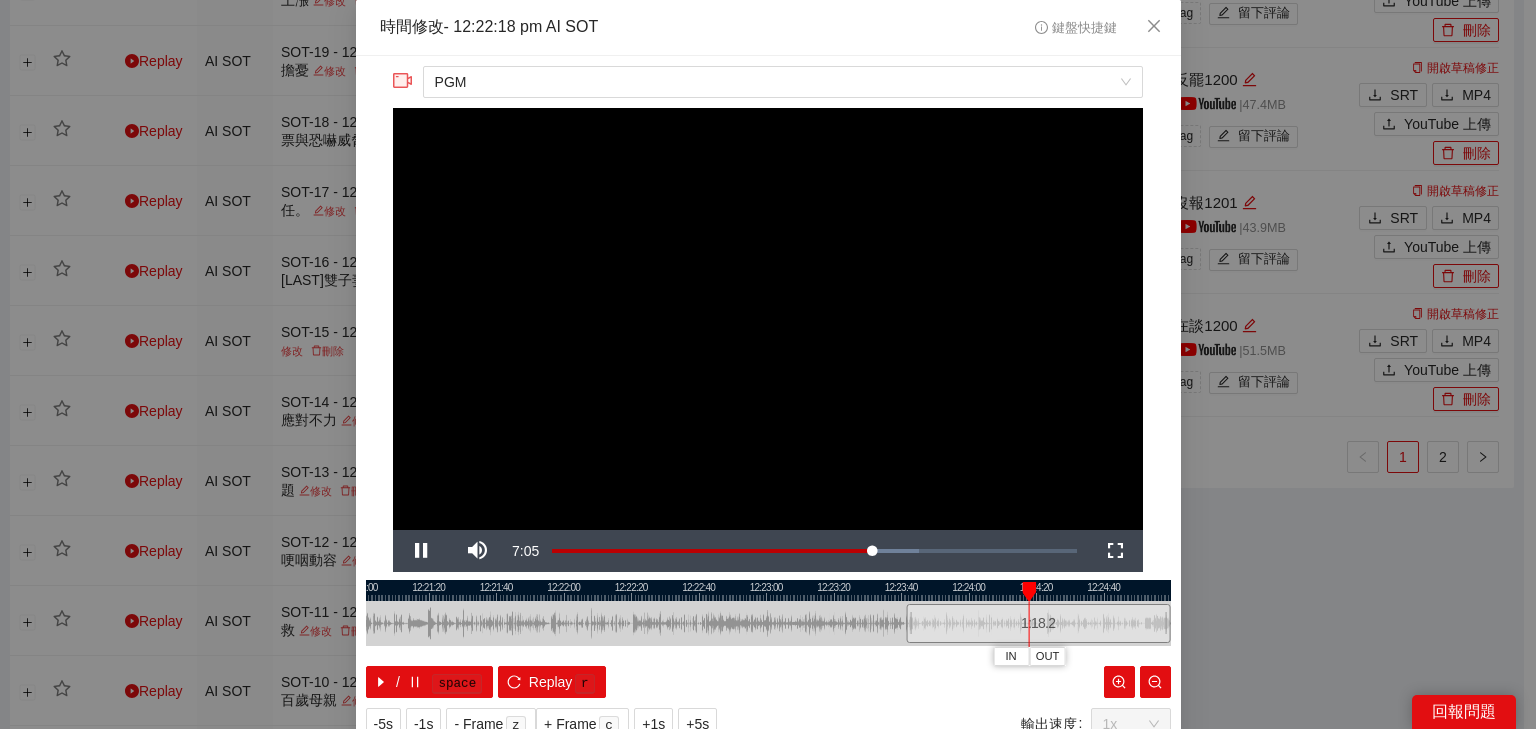 click at bounding box center [768, 590] 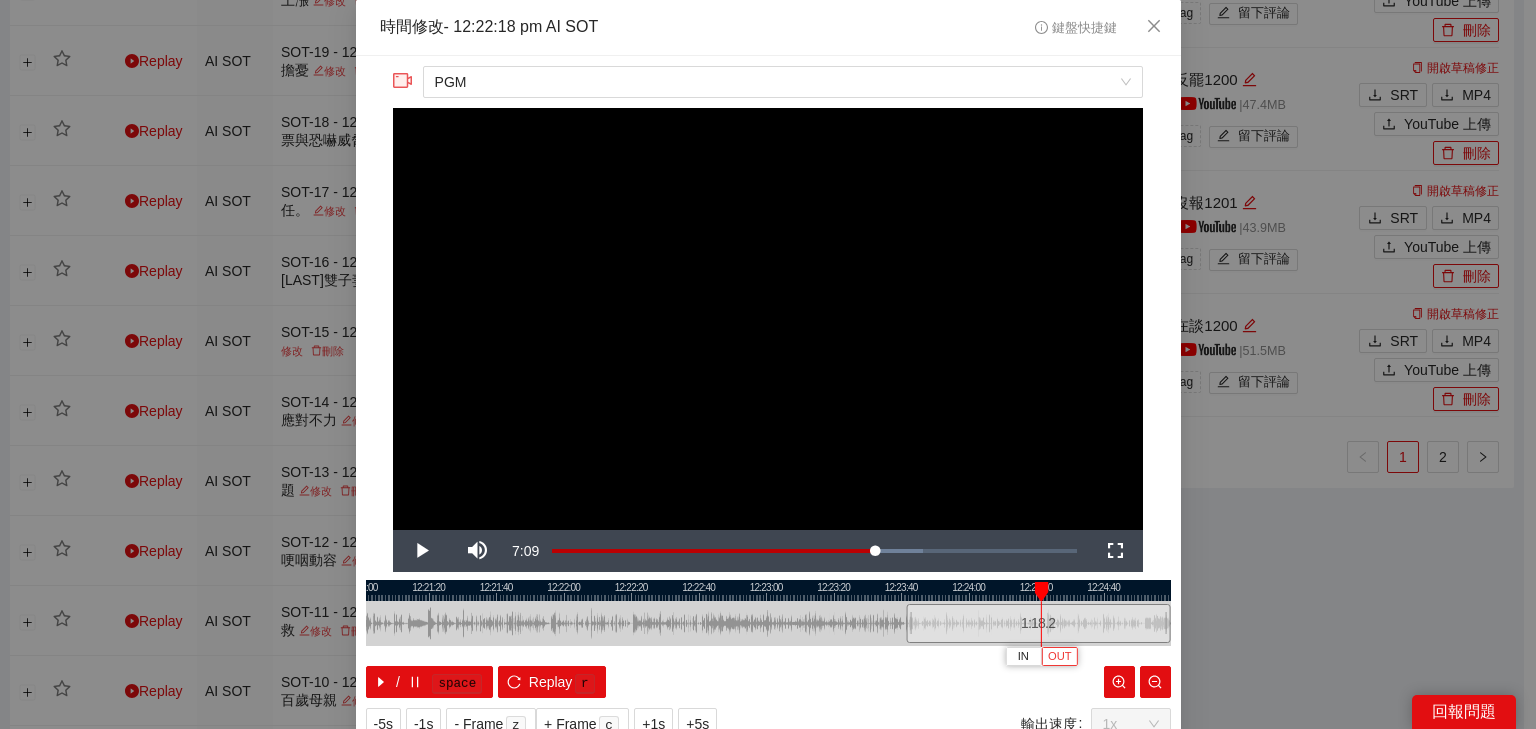 click on "OUT" at bounding box center (1060, 657) 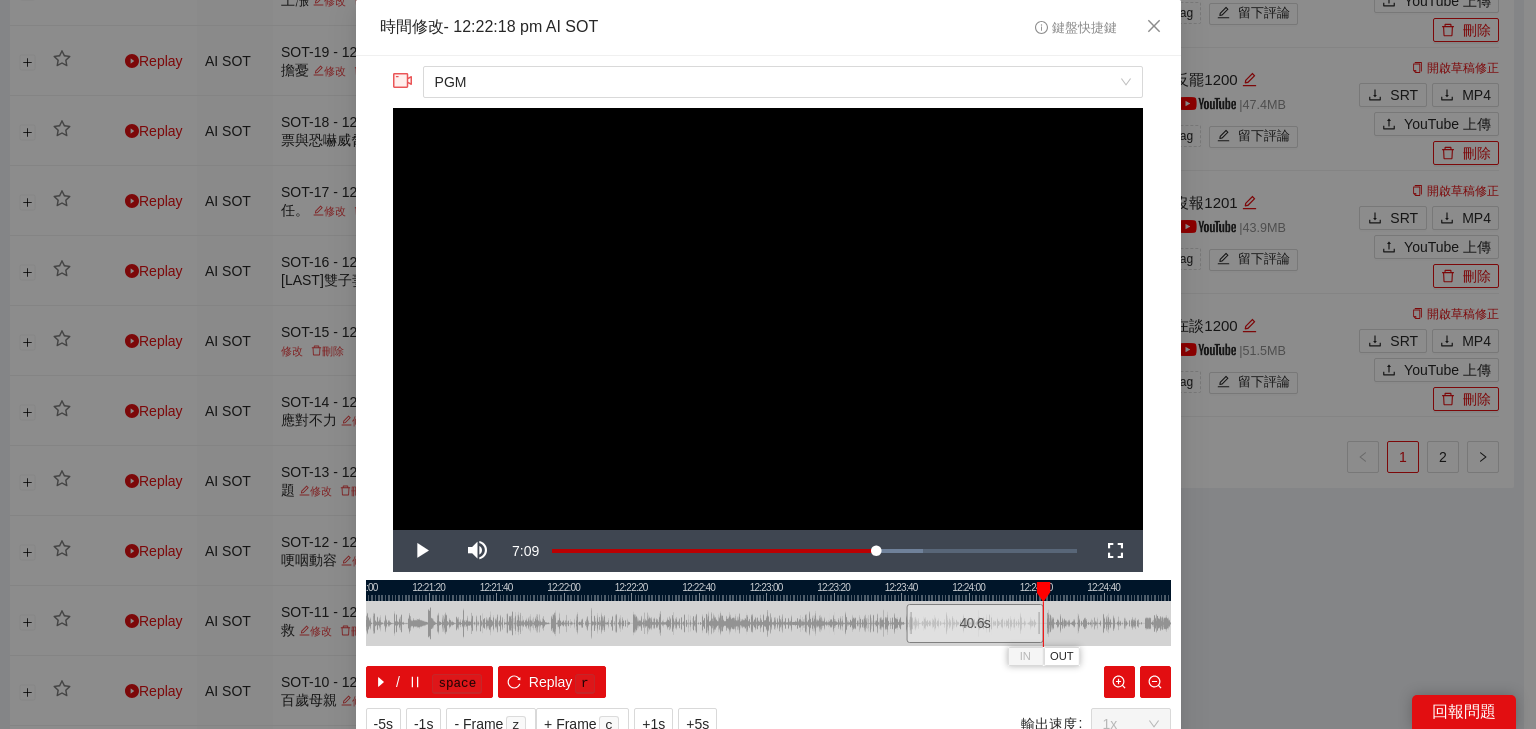 click at bounding box center [768, 590] 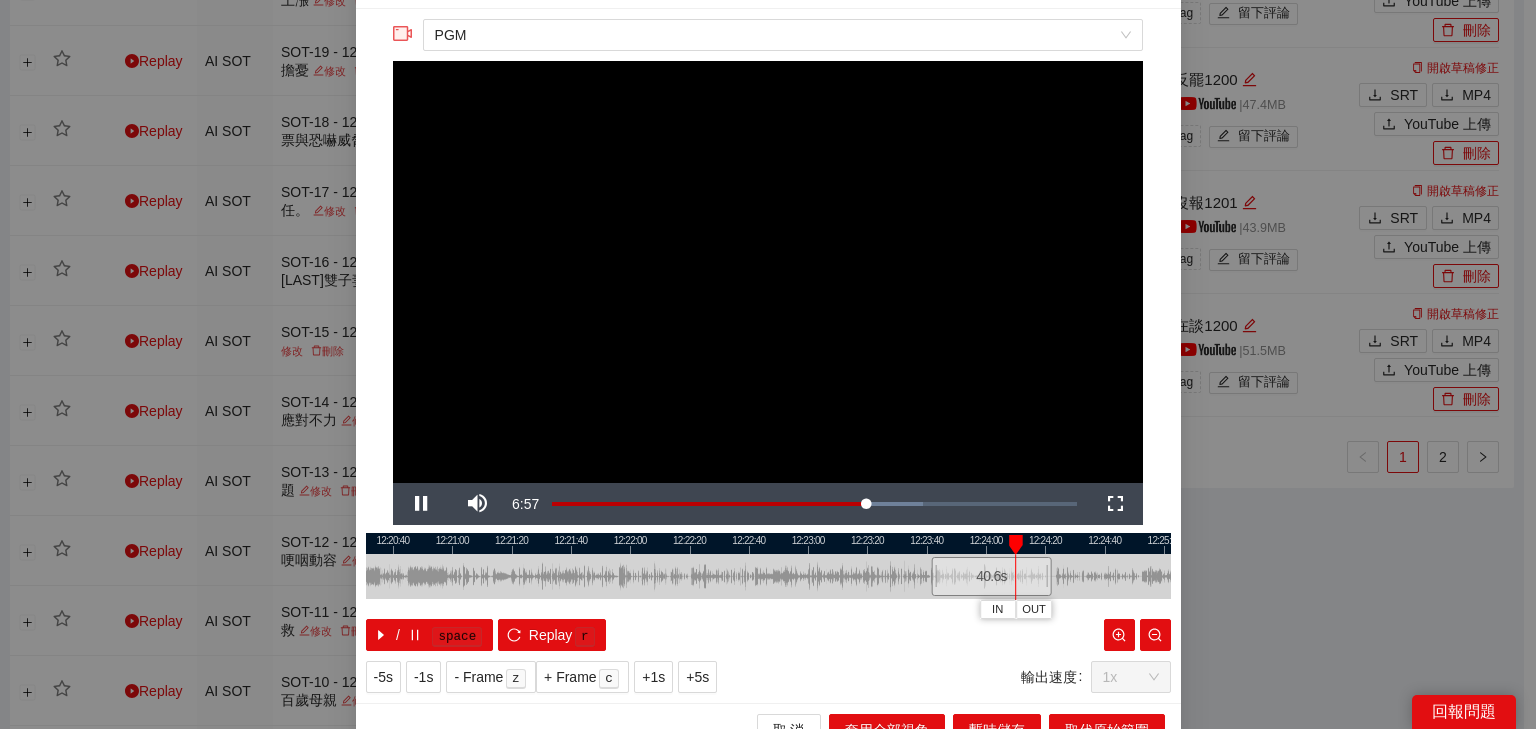 scroll, scrollTop: 73, scrollLeft: 0, axis: vertical 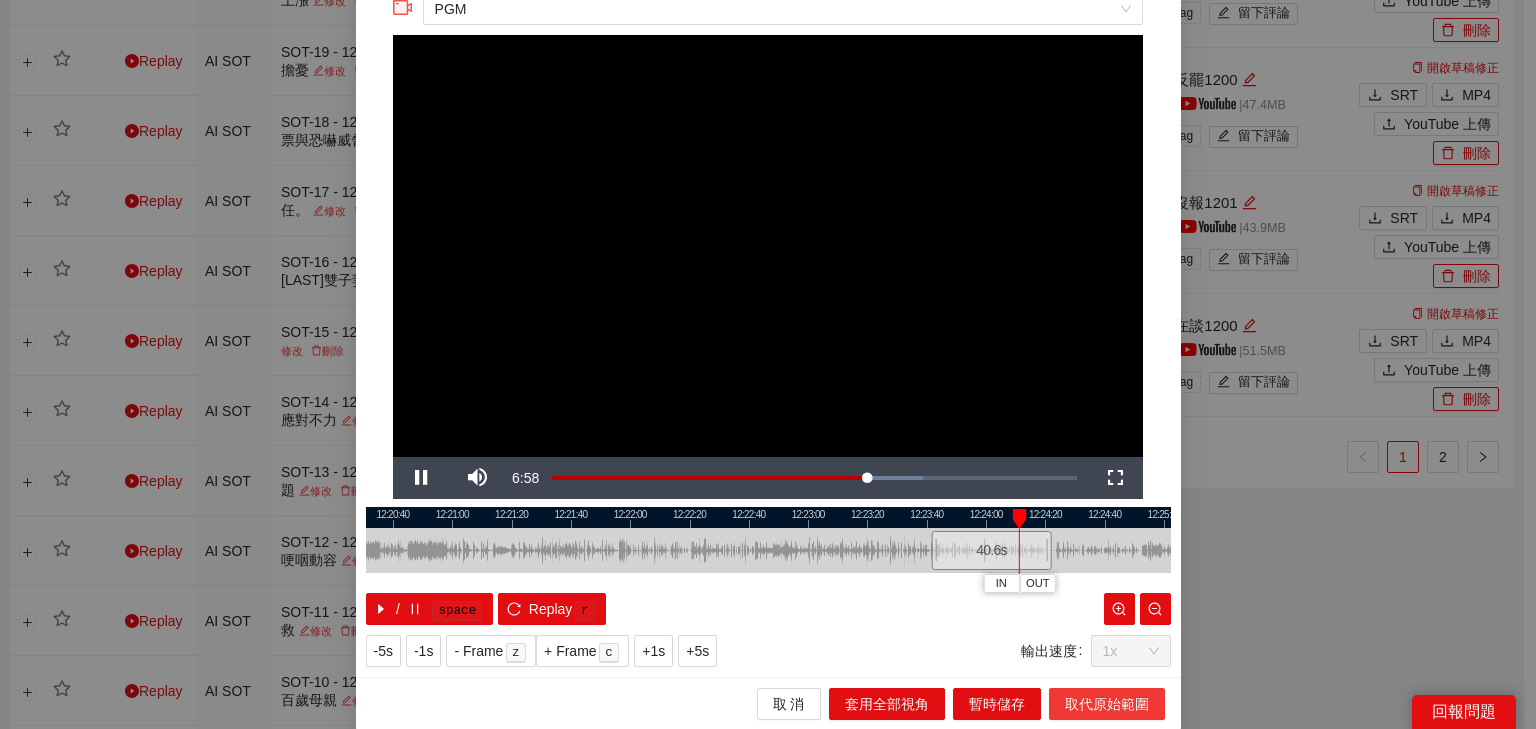 click on "取代原始範圍" at bounding box center (1107, 704) 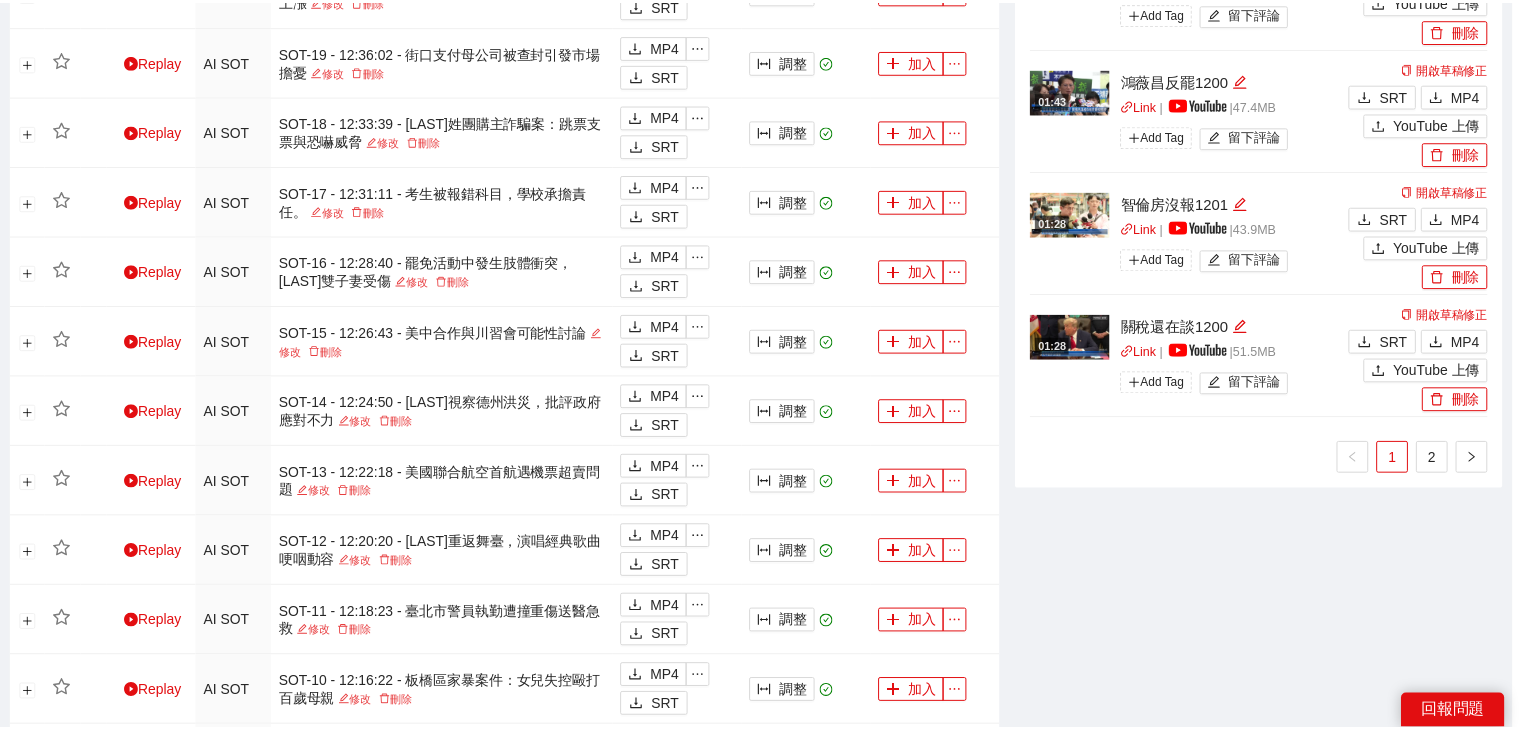 scroll, scrollTop: 0, scrollLeft: 0, axis: both 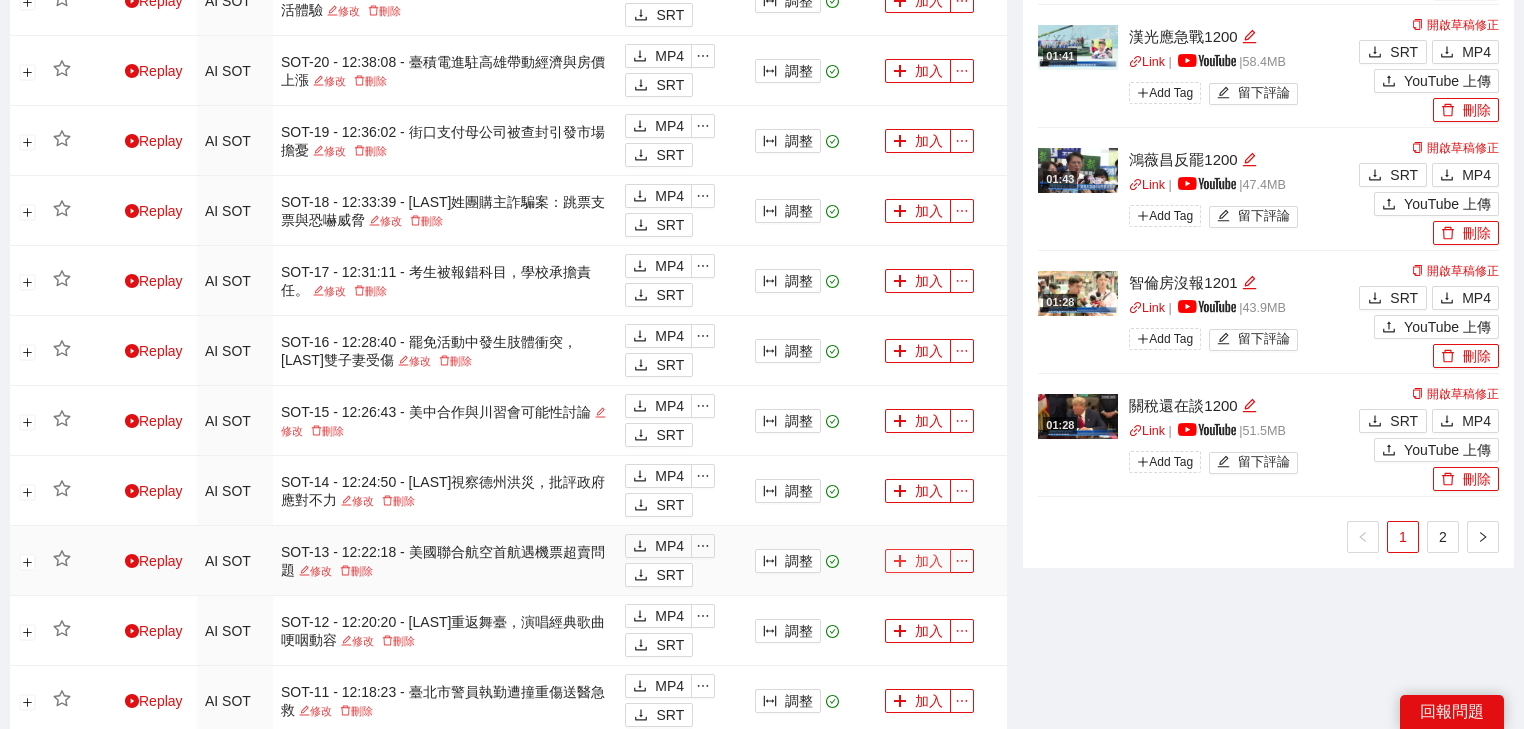 click on "加入" at bounding box center [918, 561] 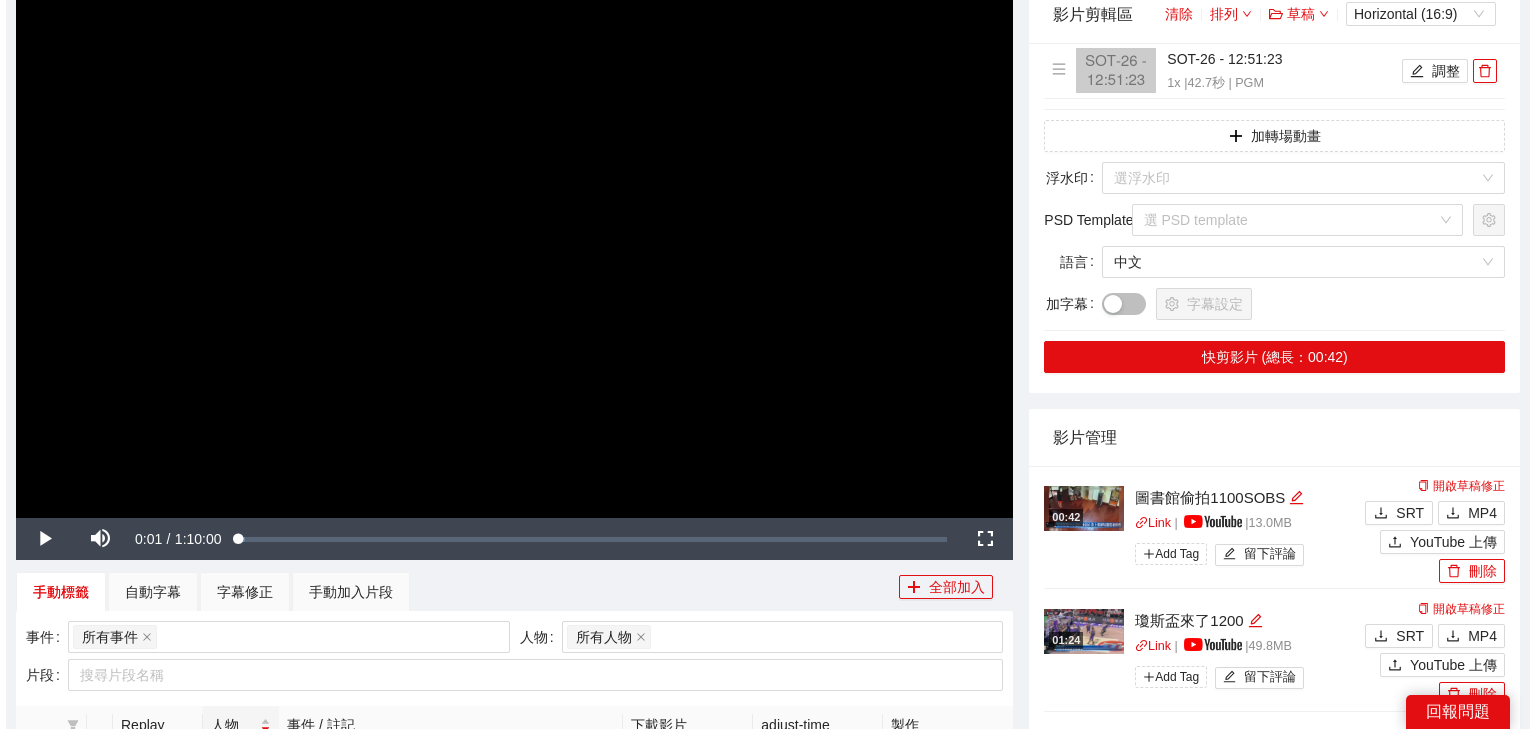 scroll, scrollTop: 211, scrollLeft: 0, axis: vertical 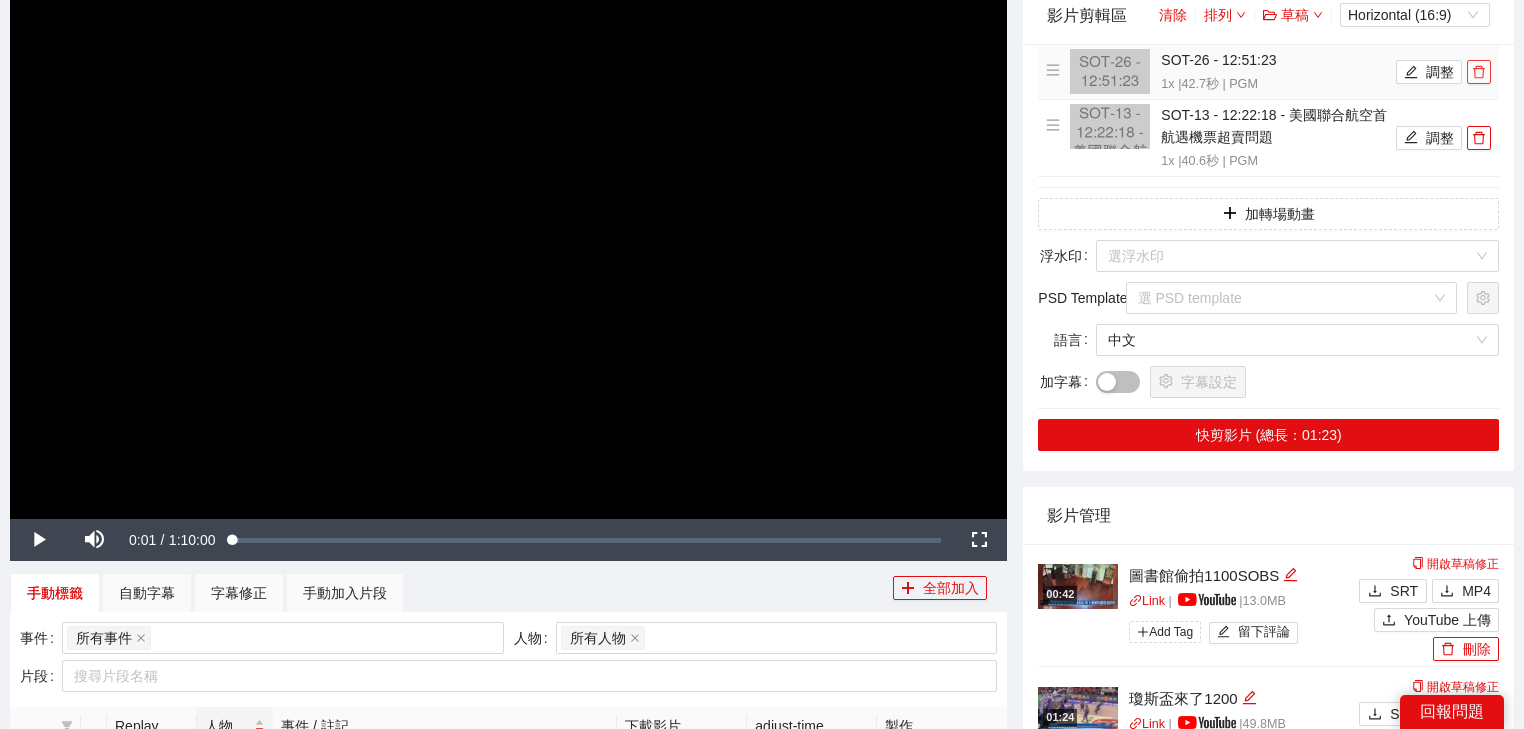 click 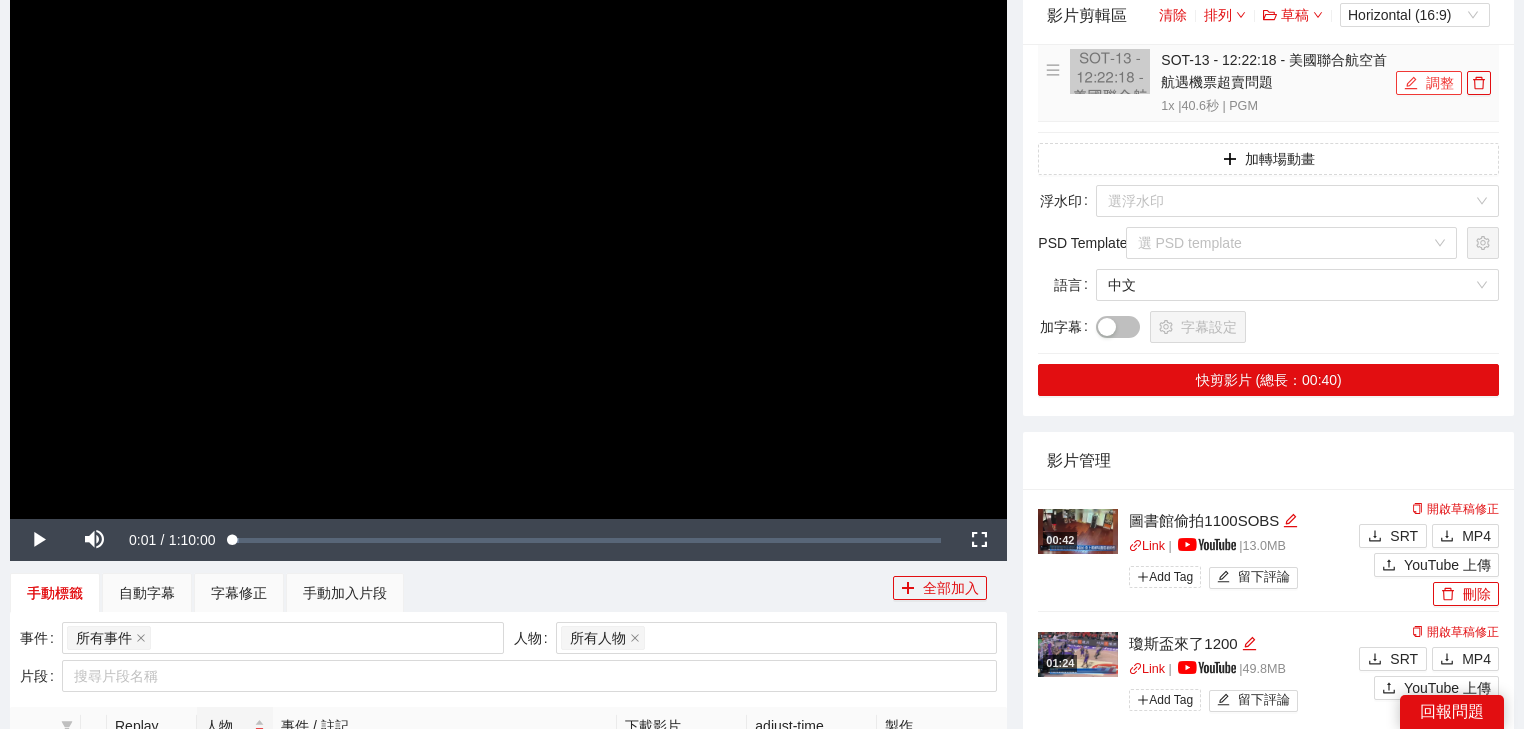 click on "調整" at bounding box center [1429, 83] 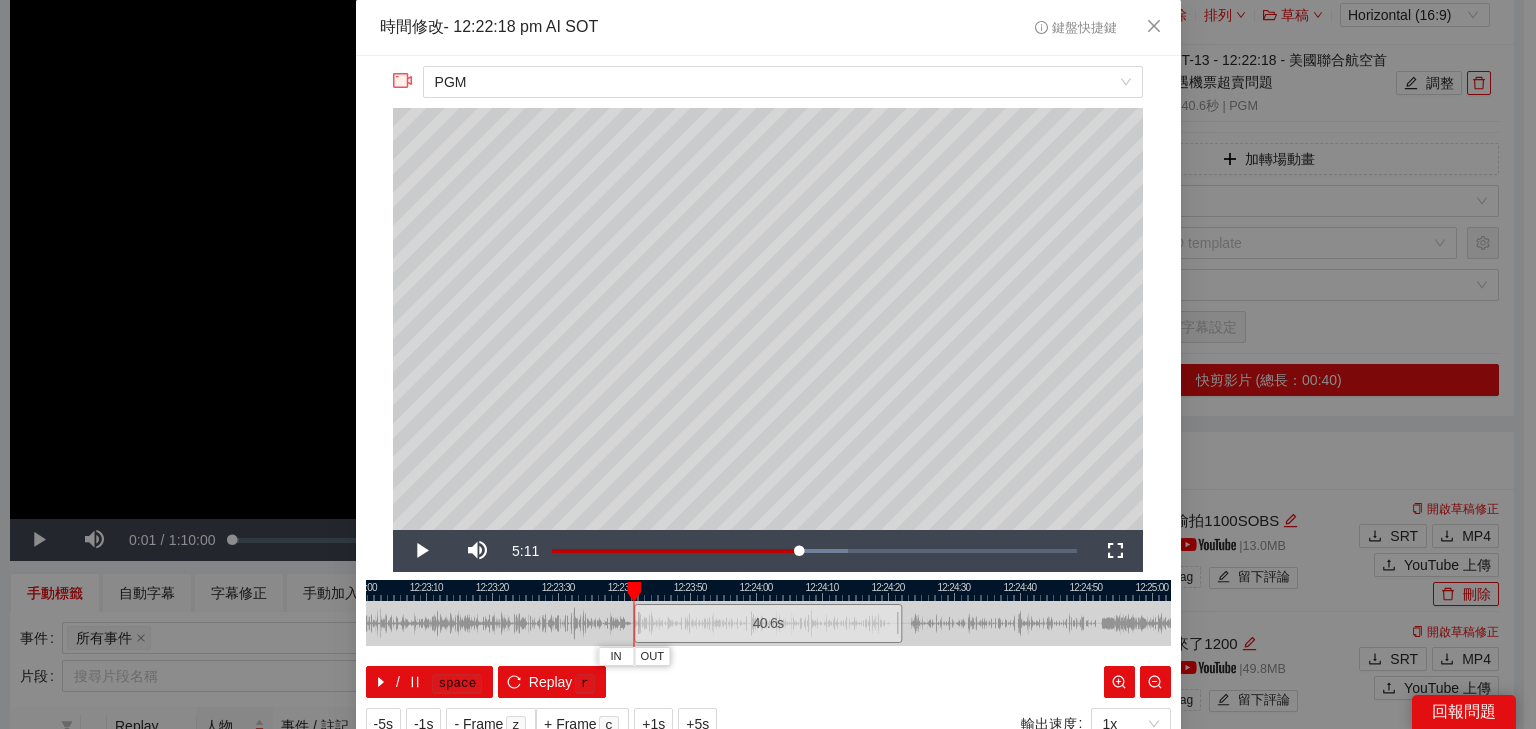 click at bounding box center [634, 592] 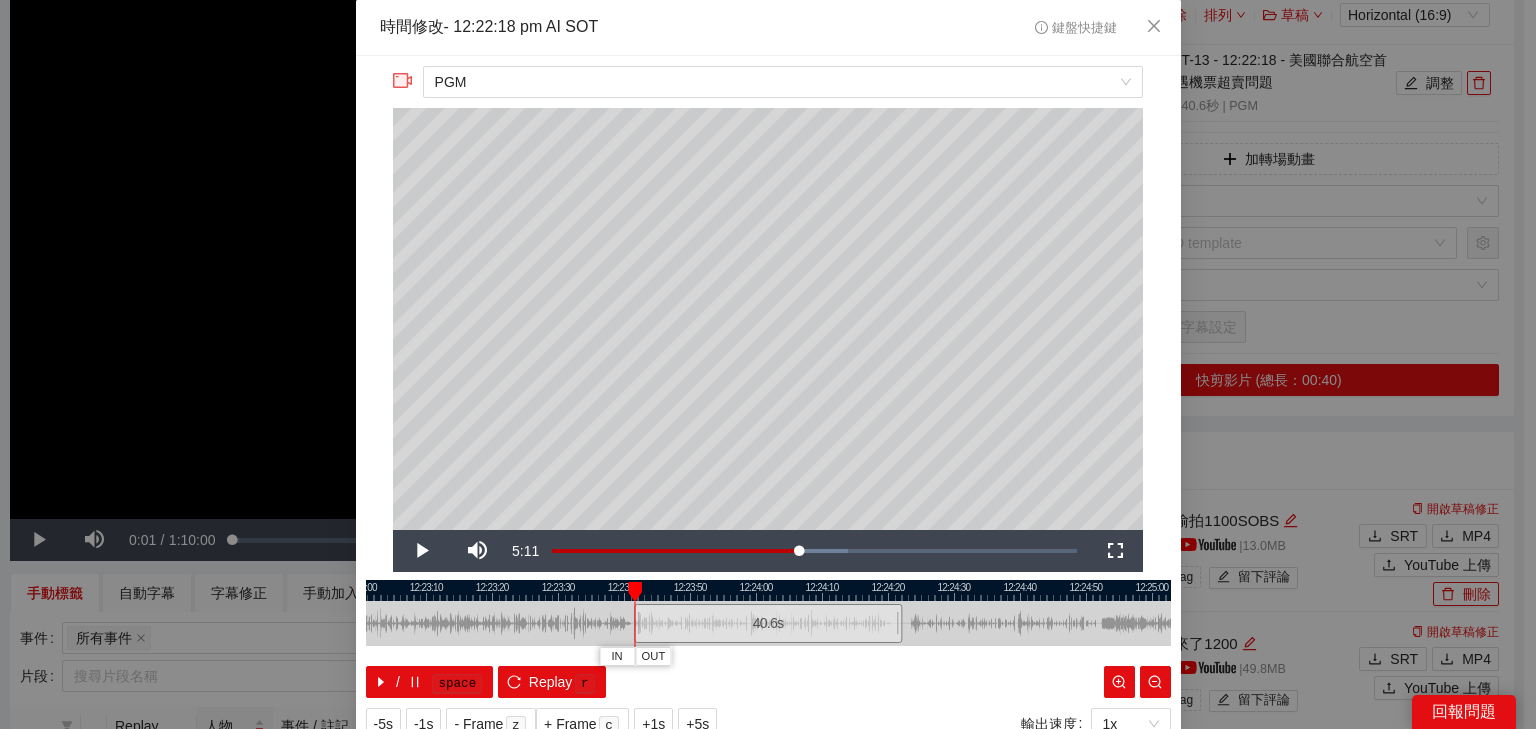 click at bounding box center (635, 592) 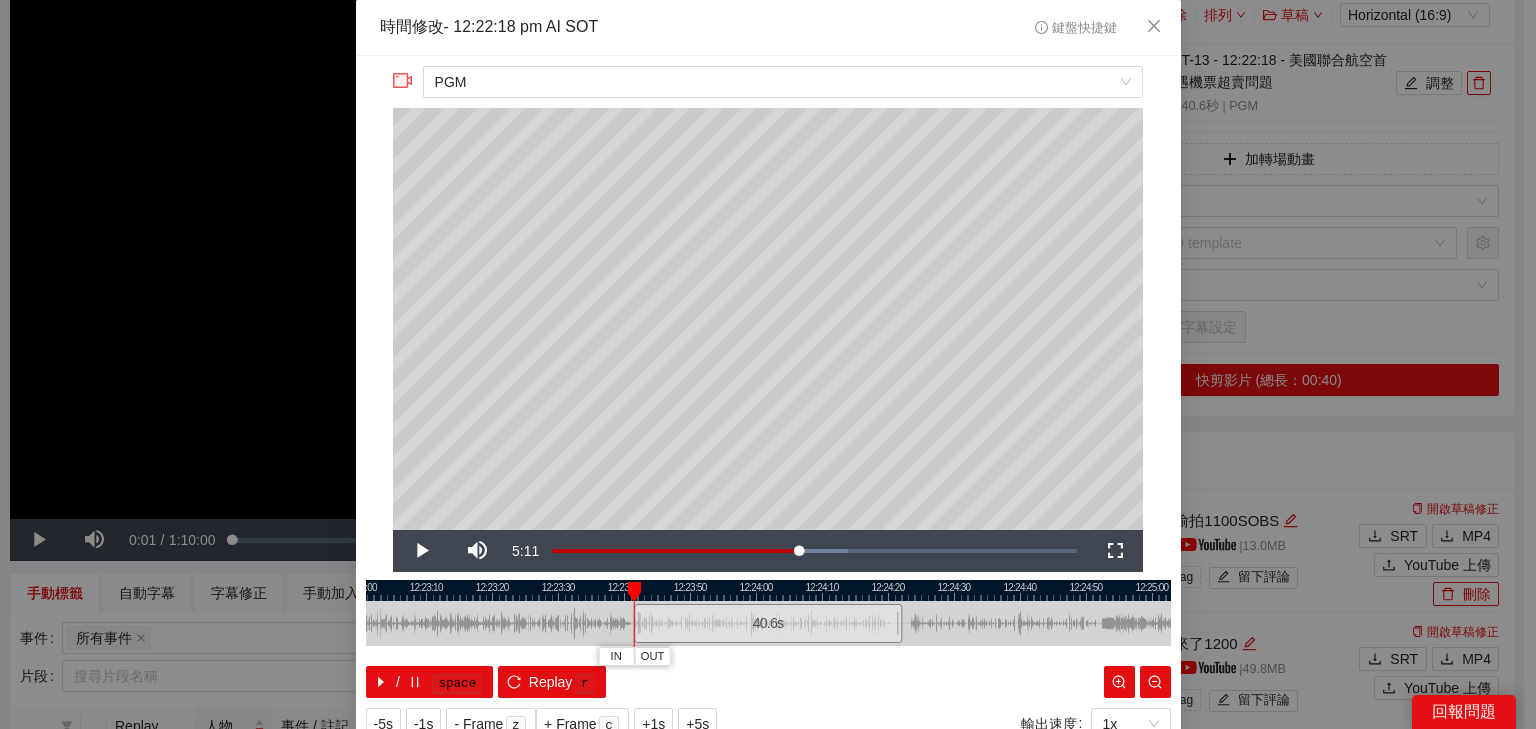 click at bounding box center (634, 592) 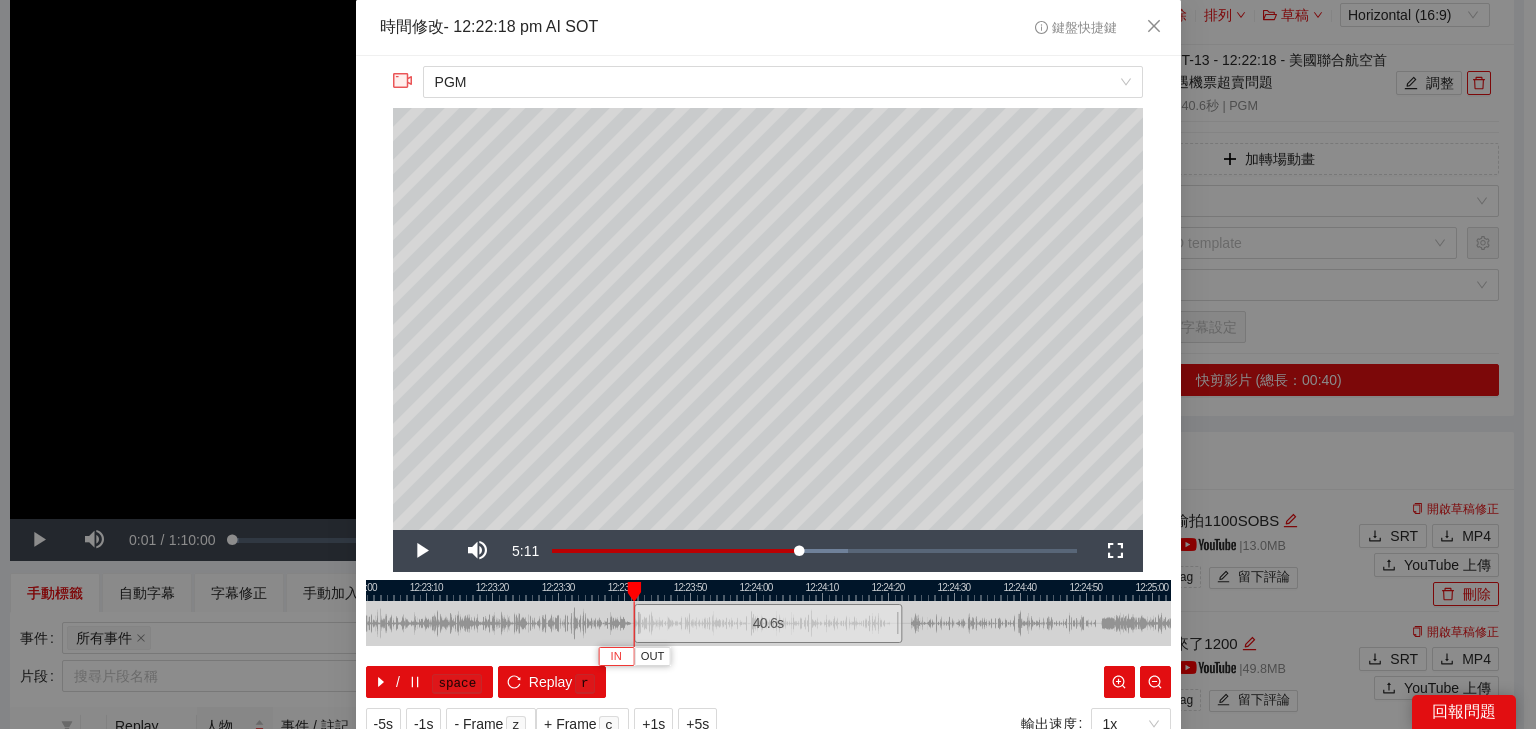 click on "IN" at bounding box center [616, 656] 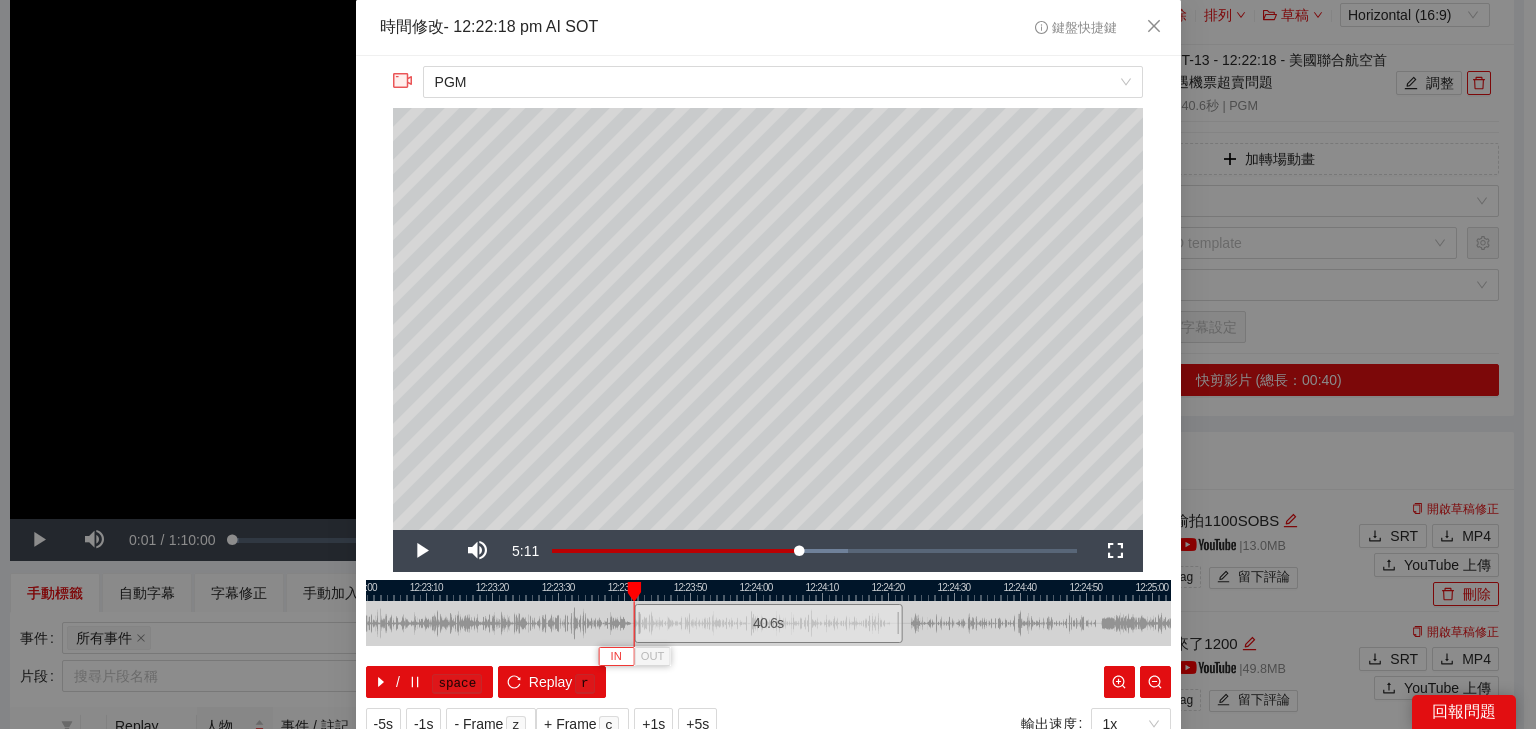 type 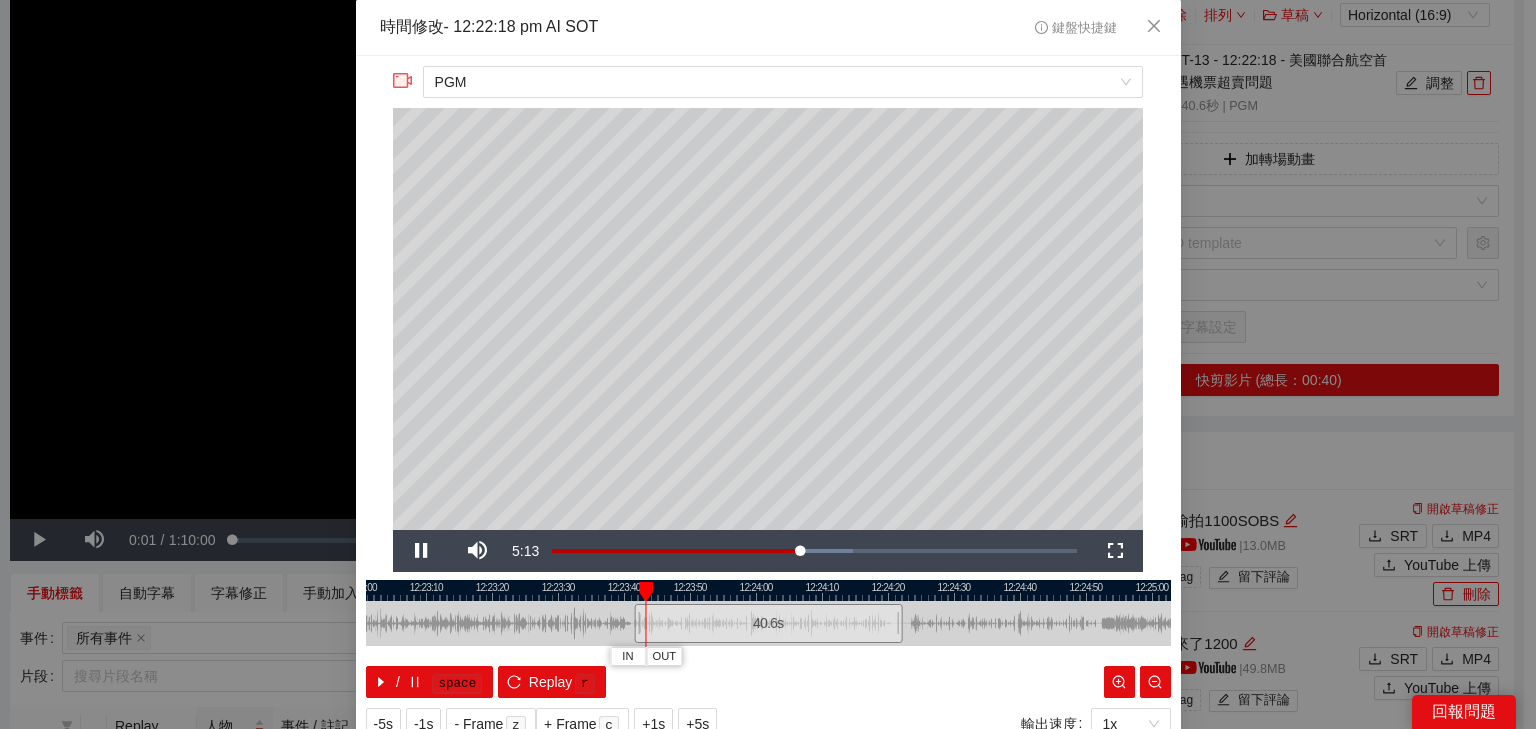 click at bounding box center [768, 590] 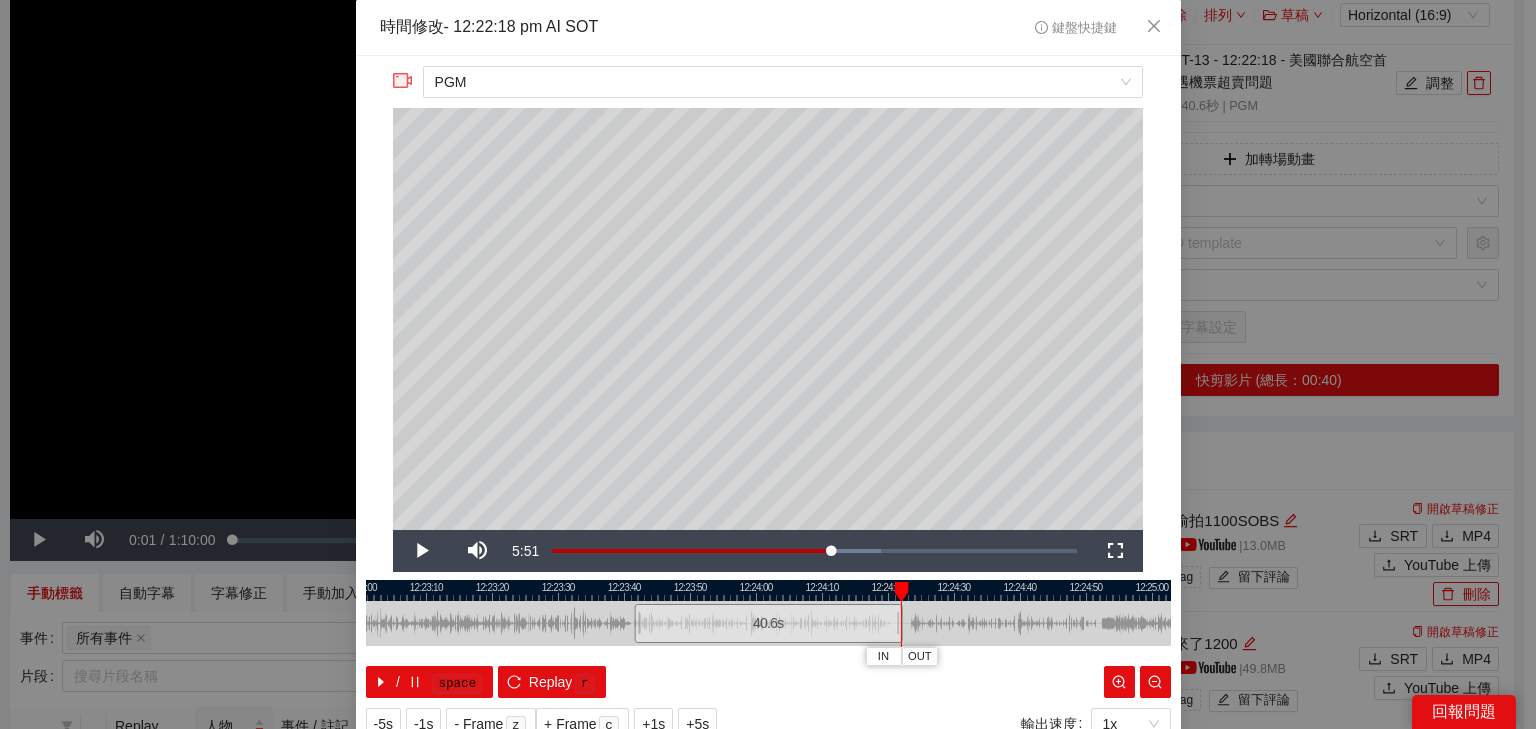 click at bounding box center (768, 590) 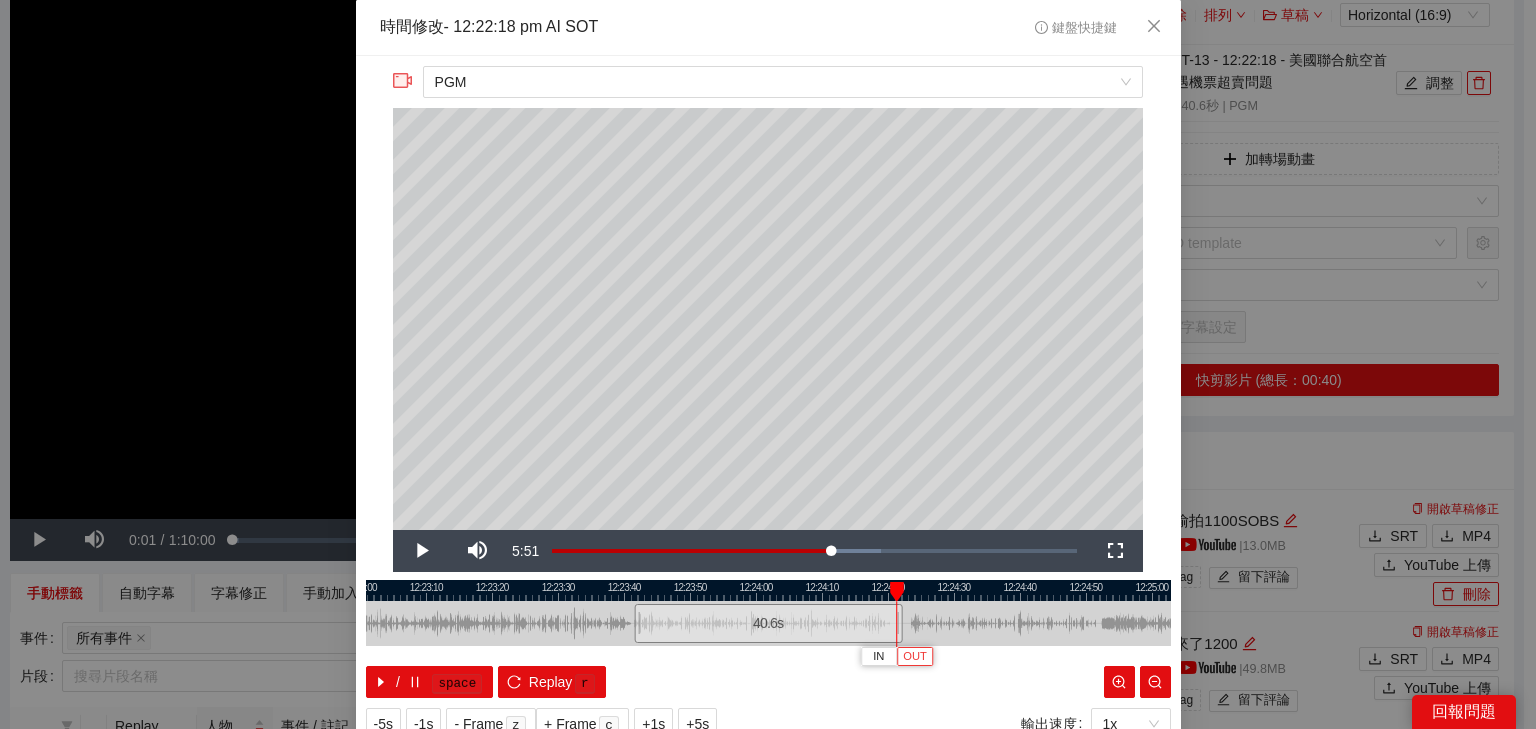 click on "OUT" at bounding box center (915, 656) 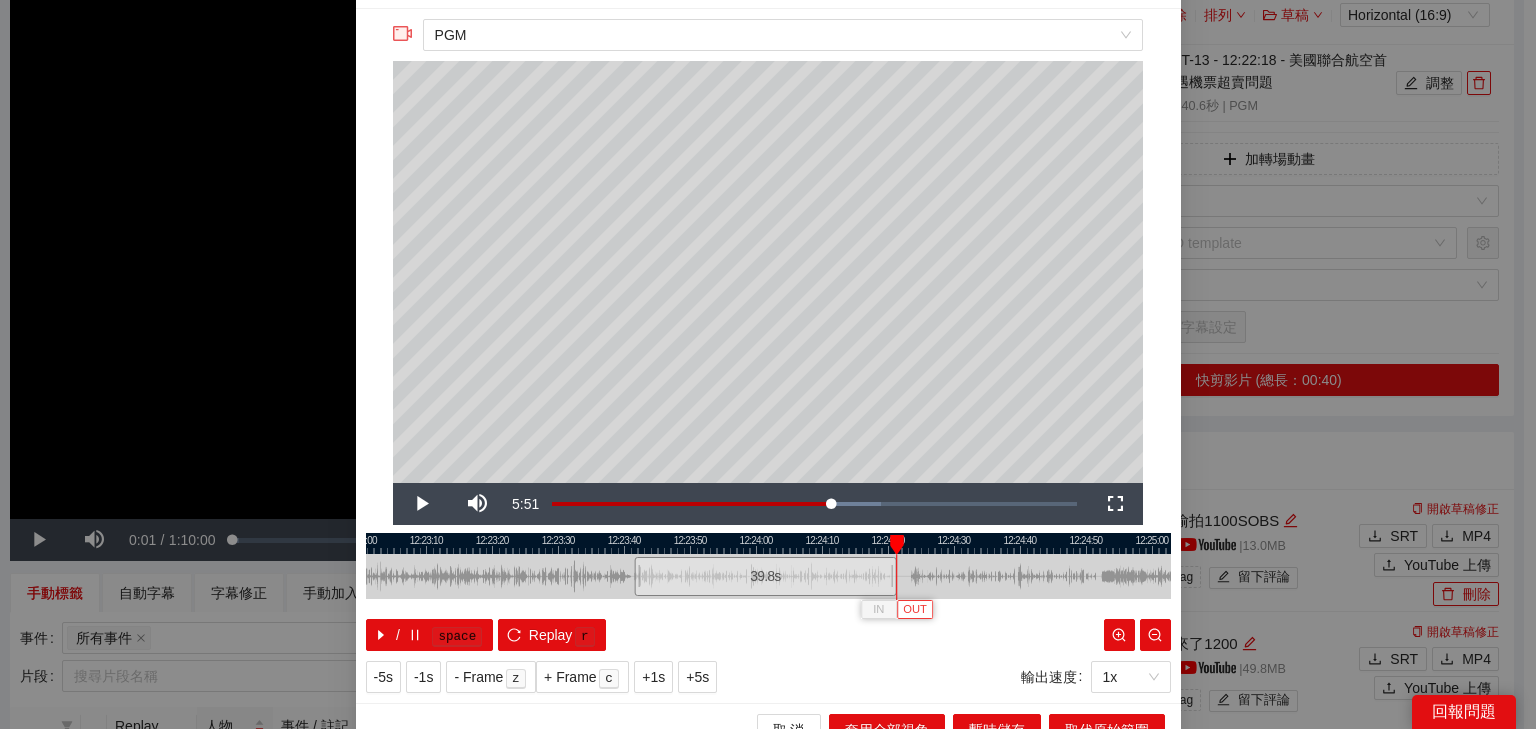 scroll, scrollTop: 73, scrollLeft: 0, axis: vertical 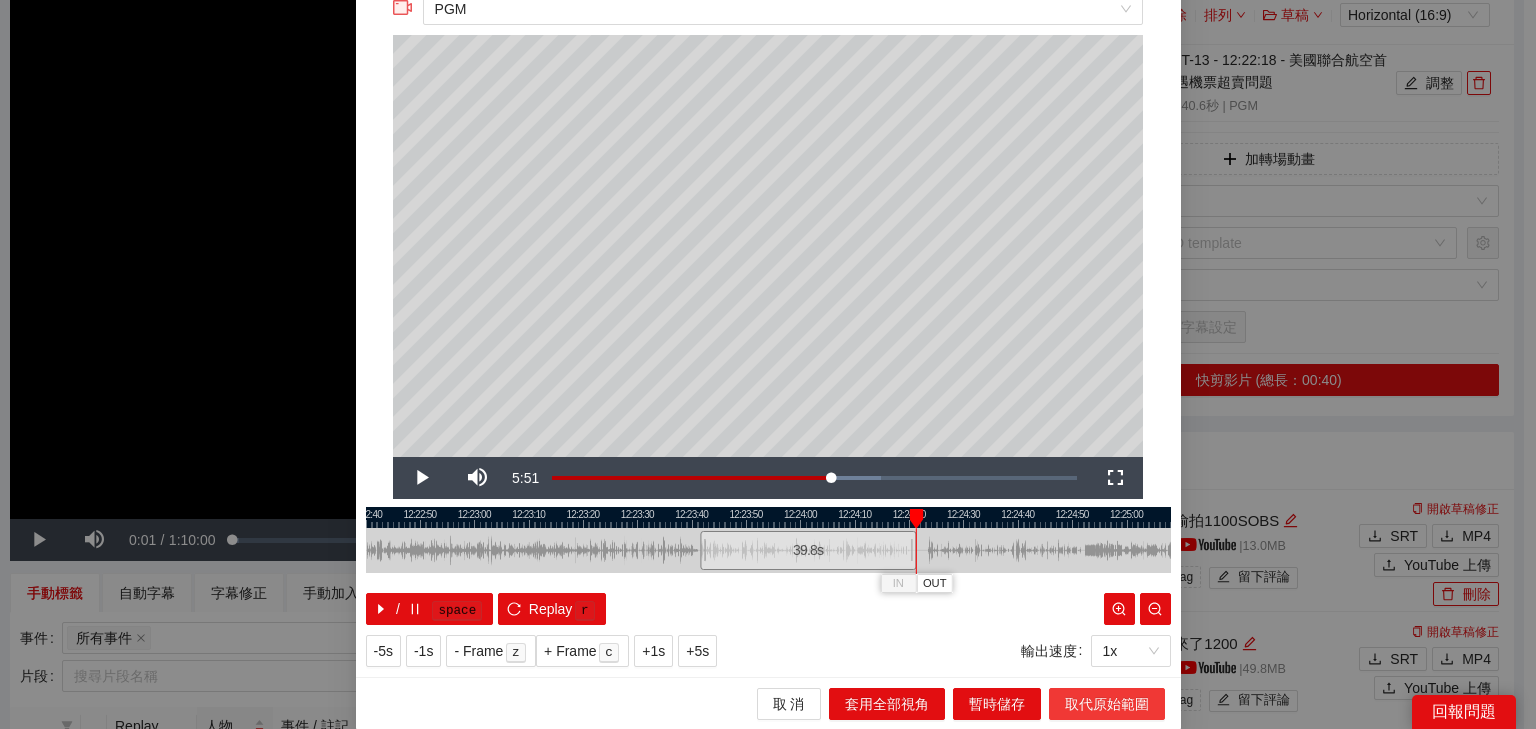 click on "取代原始範圍" at bounding box center [1107, 704] 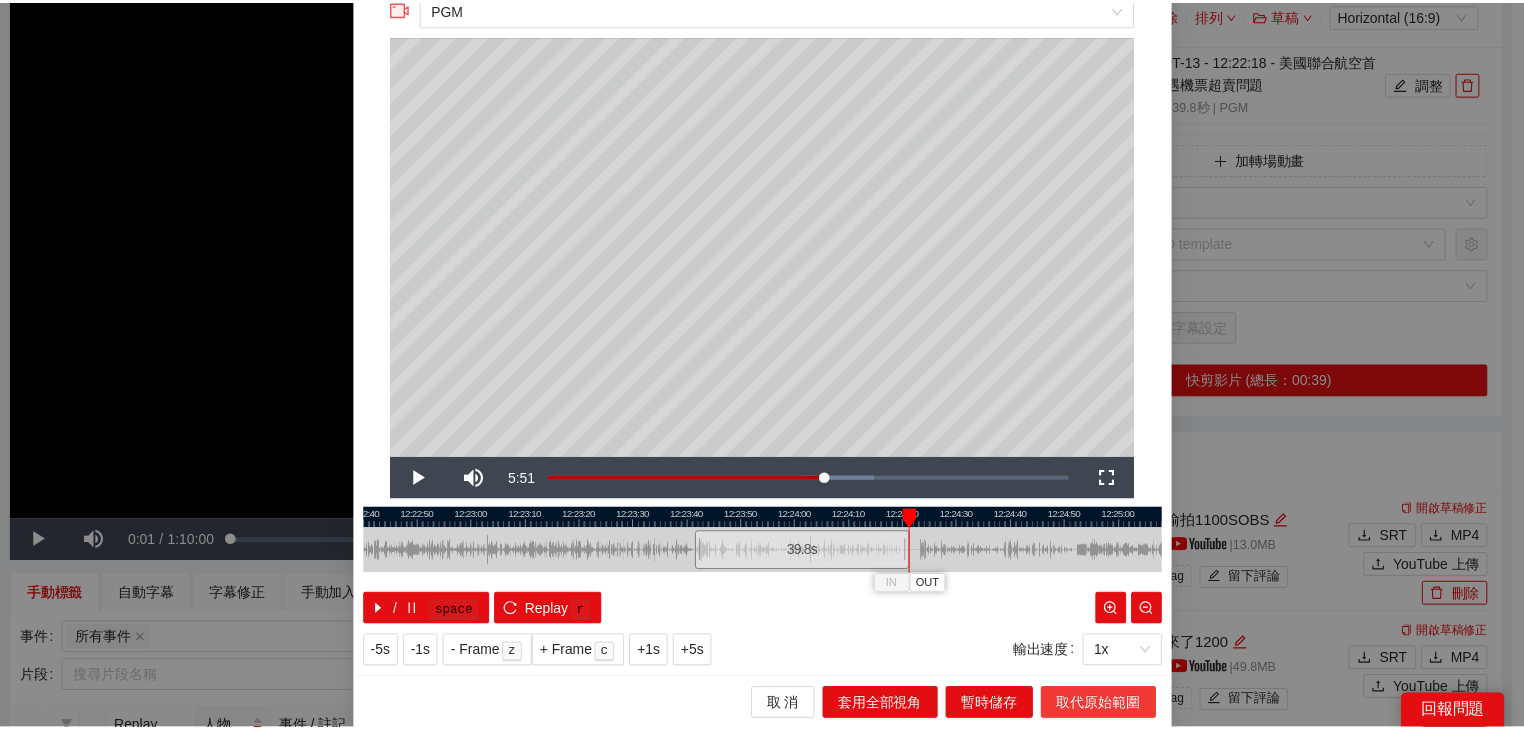 scroll, scrollTop: 0, scrollLeft: 0, axis: both 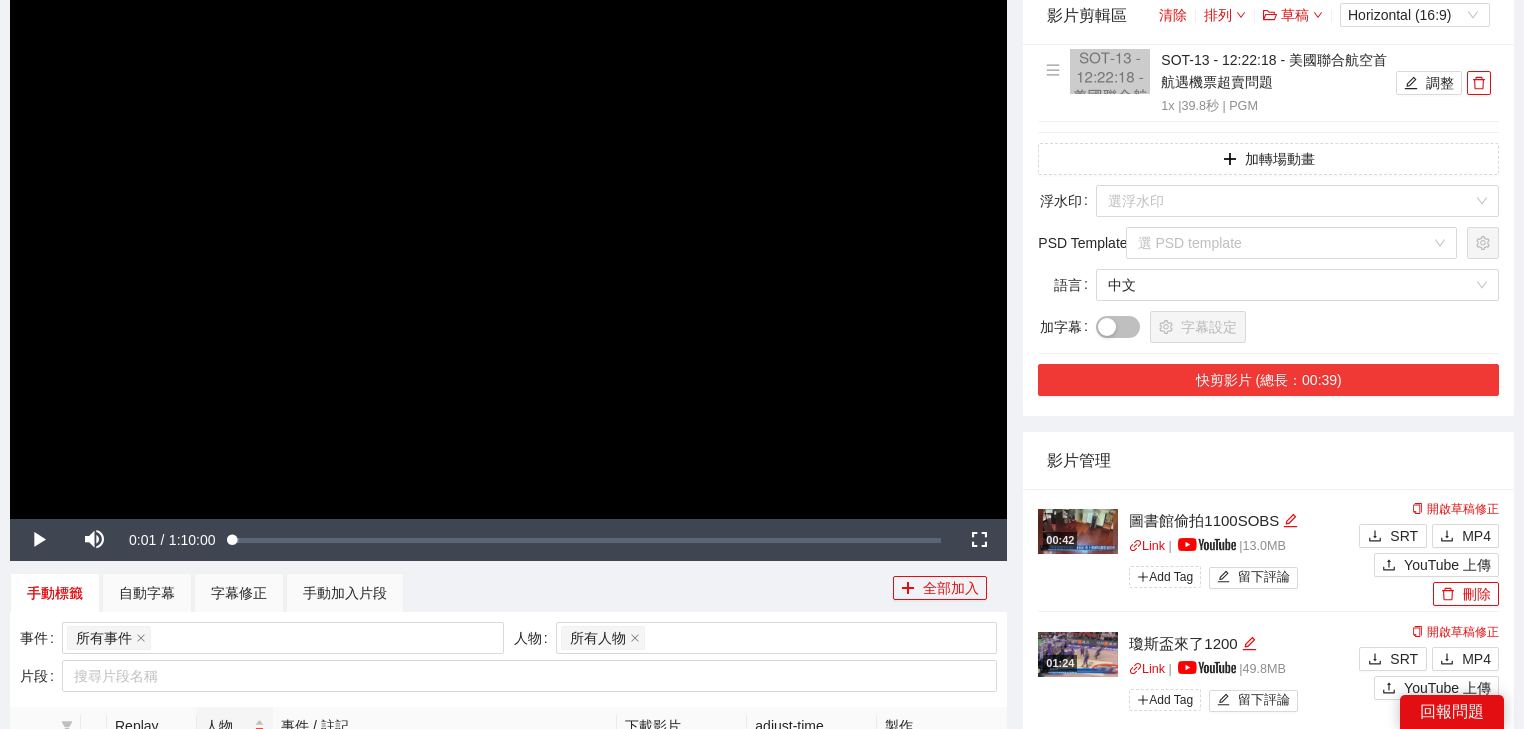 click on "快剪影片 (總長：00:39)" at bounding box center [1268, 380] 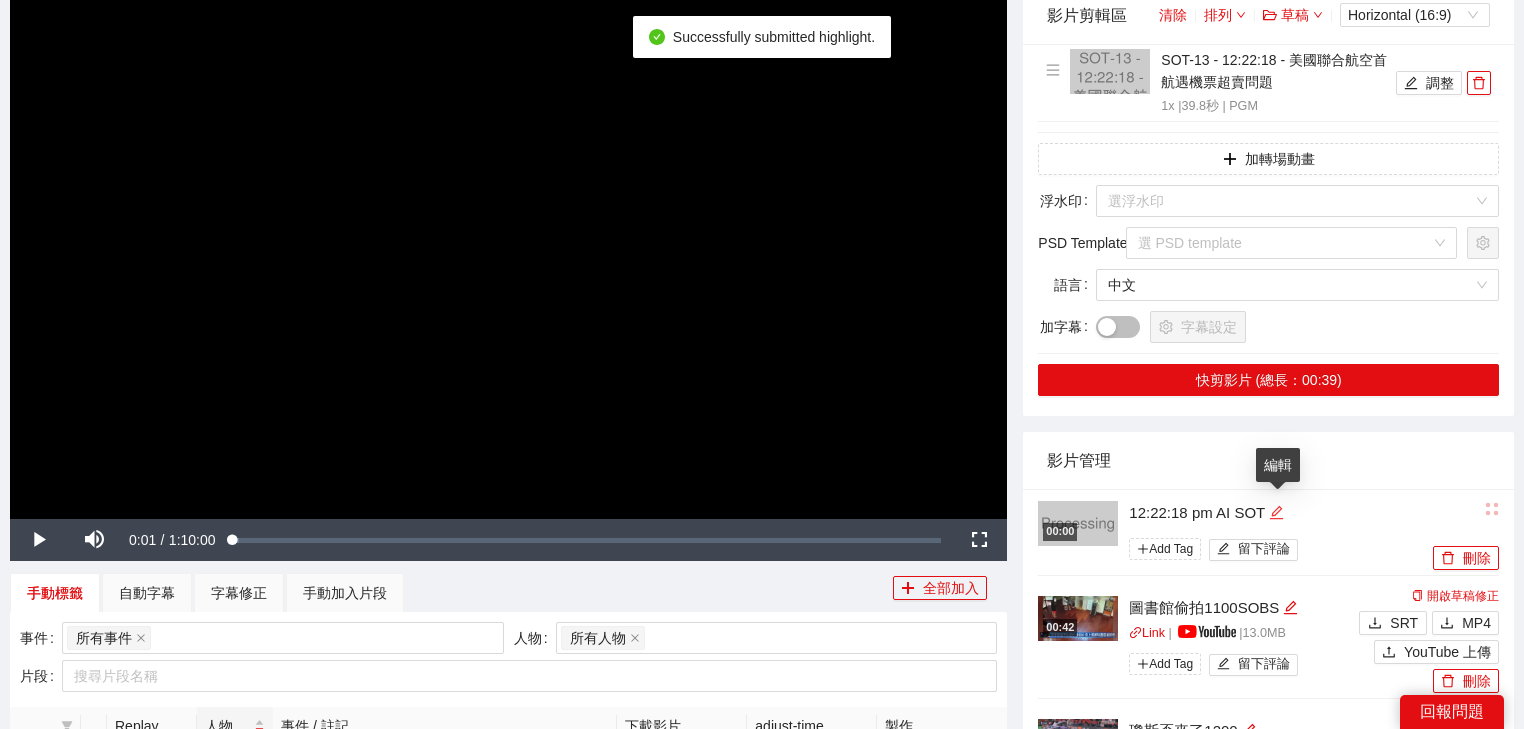 click 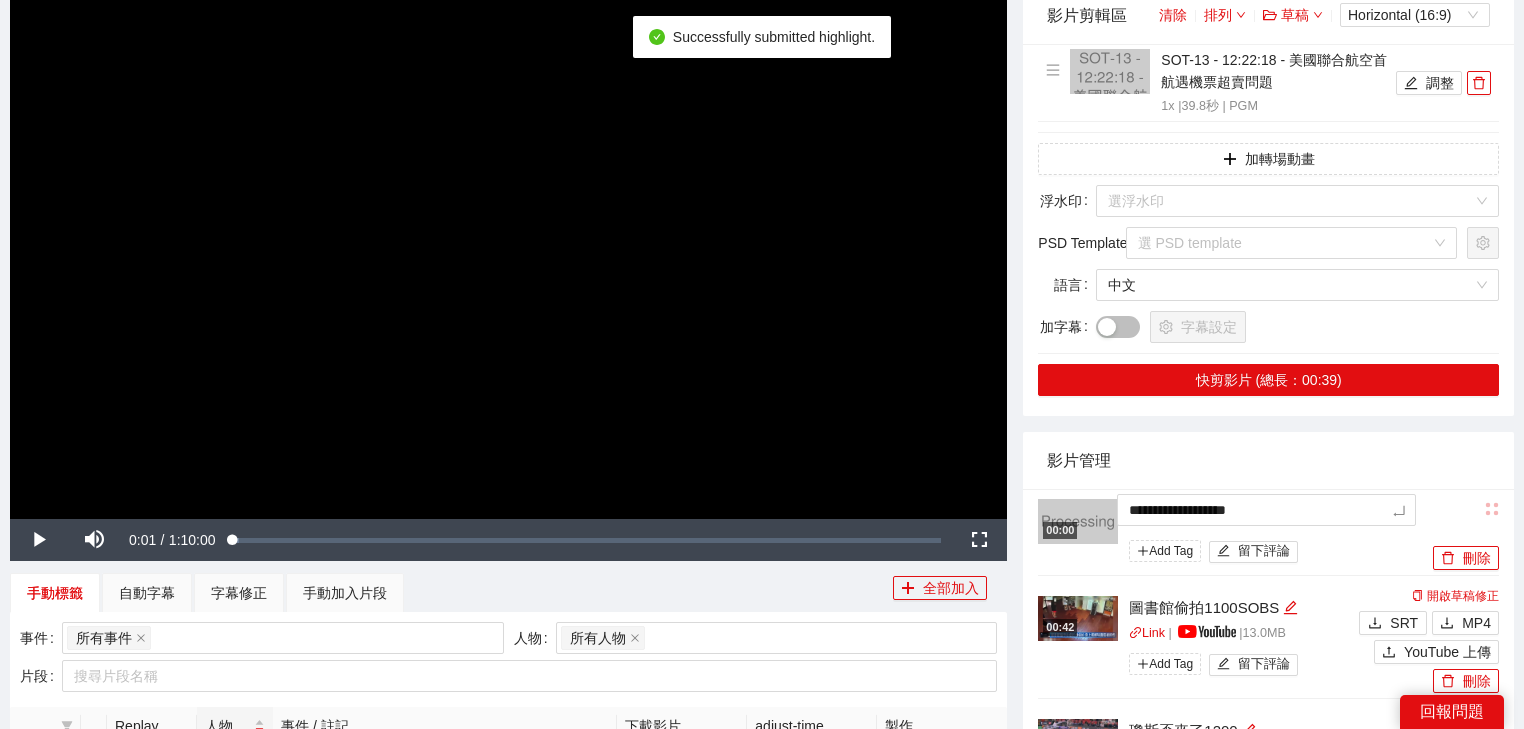 drag, startPoint x: 1116, startPoint y: 524, endPoint x: 1068, endPoint y: 516, distance: 48.6621 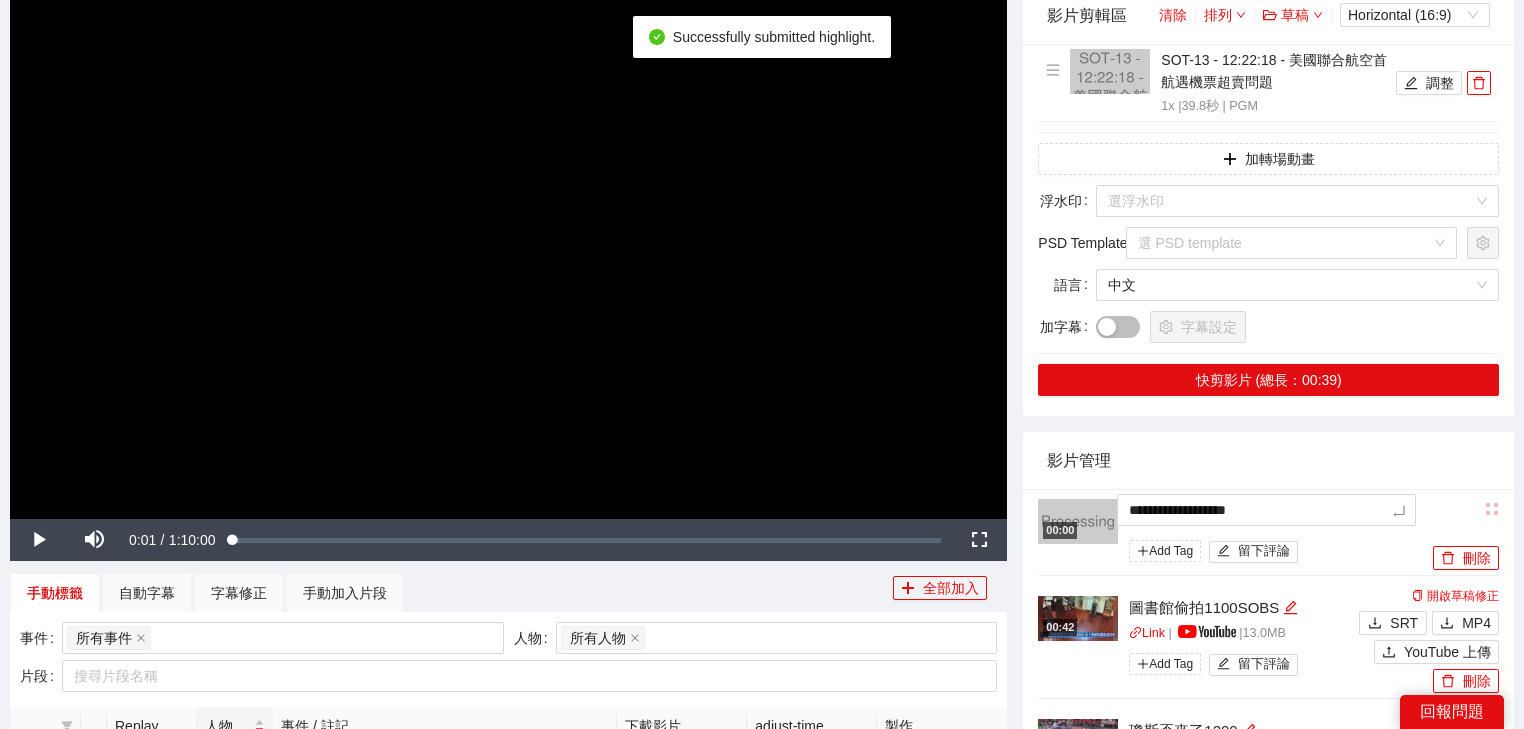 click on "**********" at bounding box center [1233, 533] 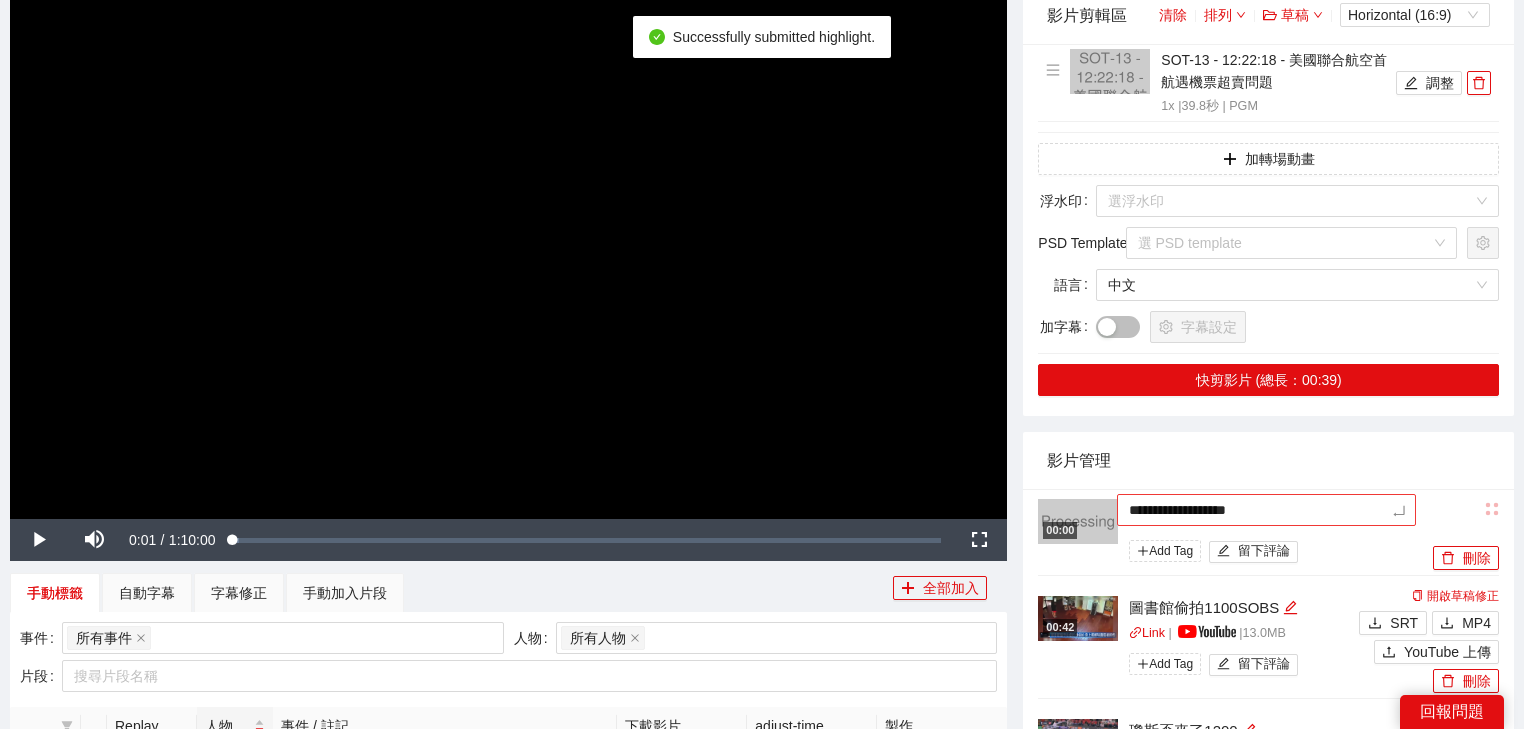 type on "**********" 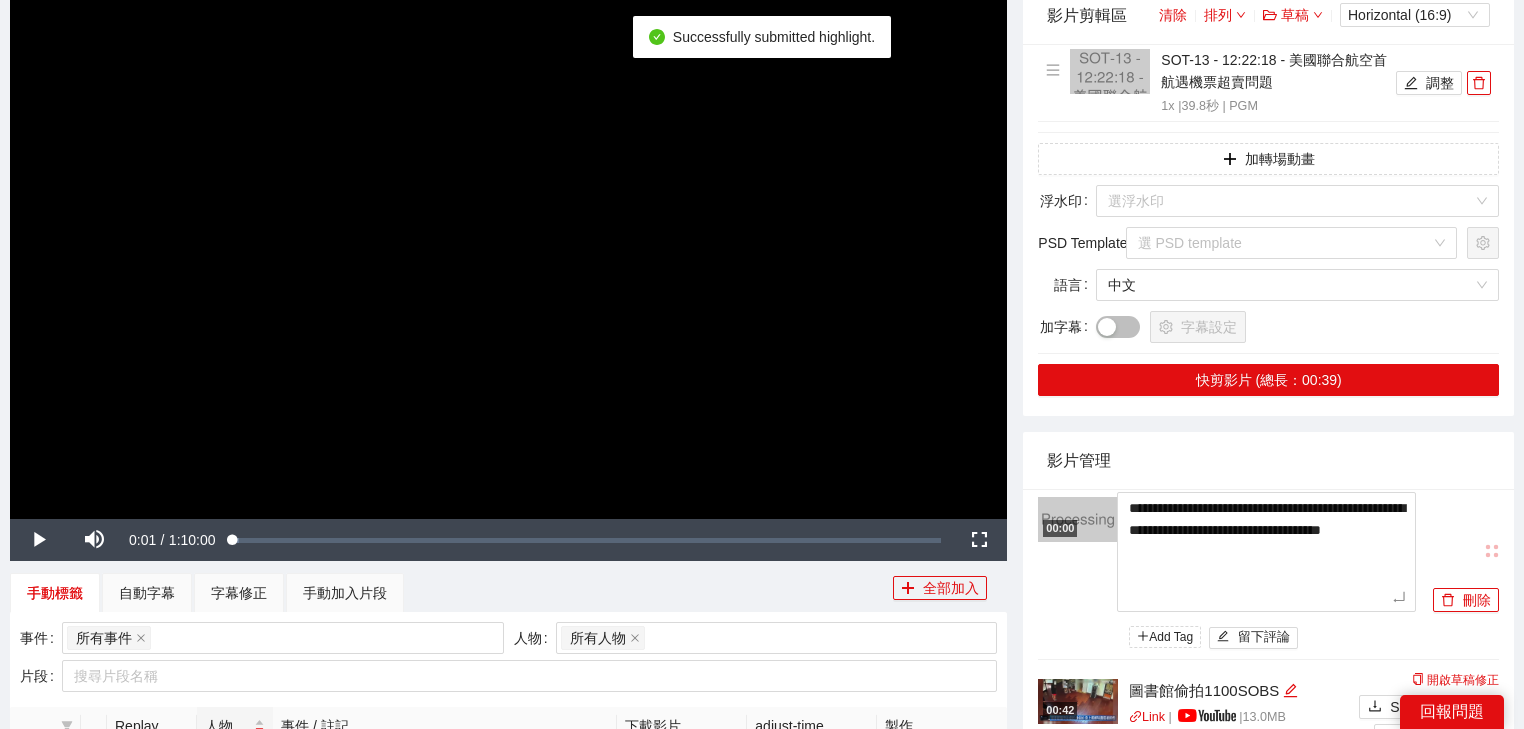 click on "影片管理" at bounding box center (1268, 460) 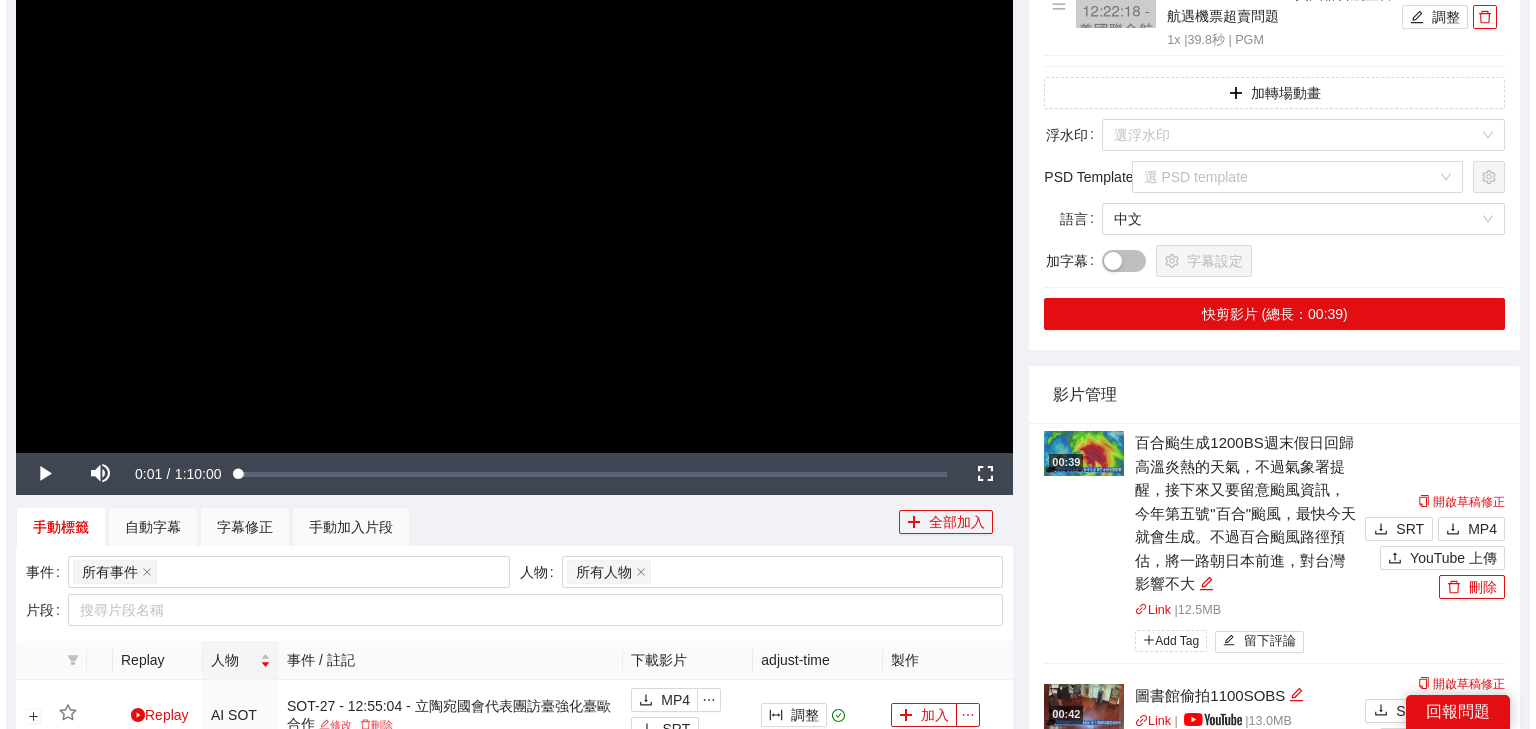 scroll, scrollTop: 451, scrollLeft: 0, axis: vertical 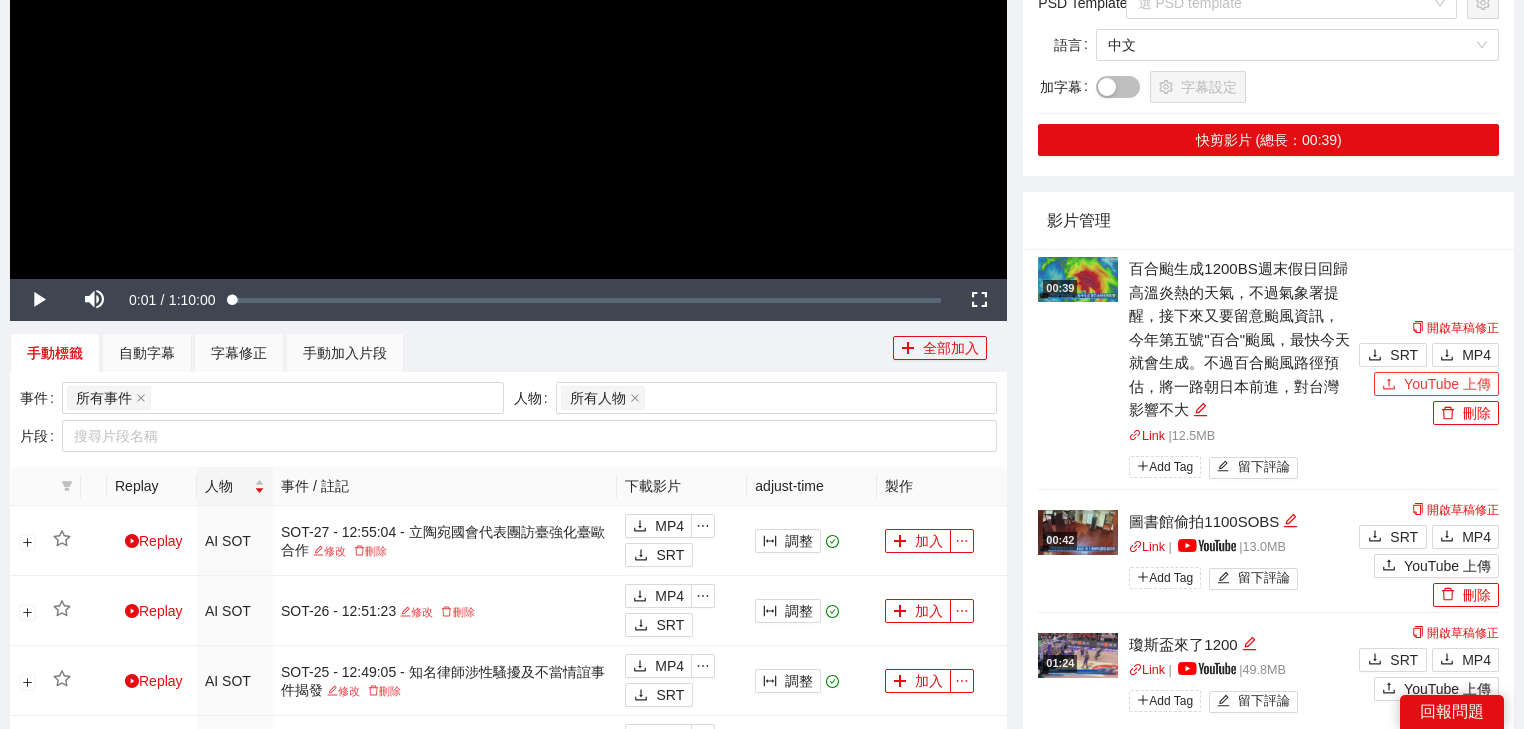 click on "YouTube 上傳" at bounding box center [1447, 384] 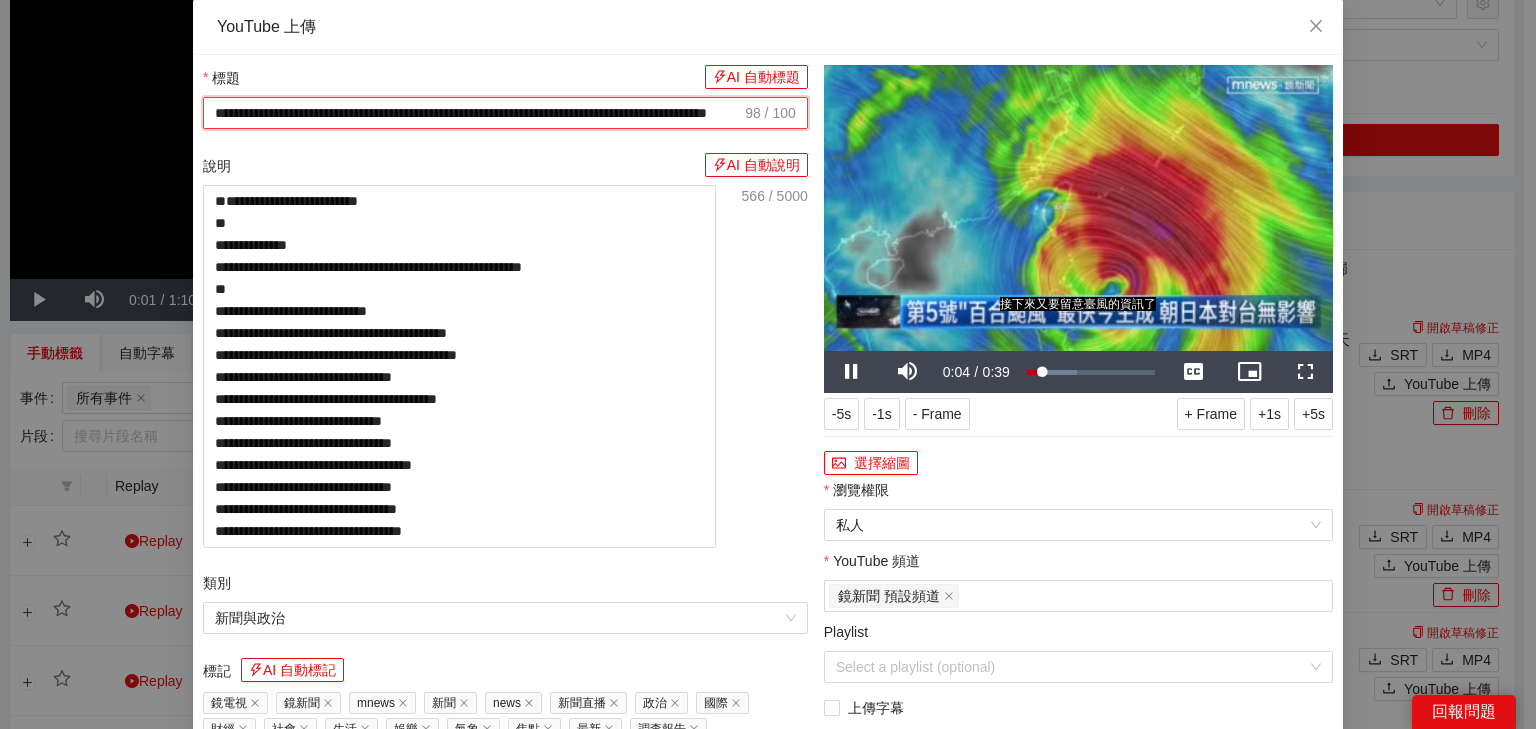 drag, startPoint x: 324, startPoint y: 106, endPoint x: 152, endPoint y: 100, distance: 172.10461 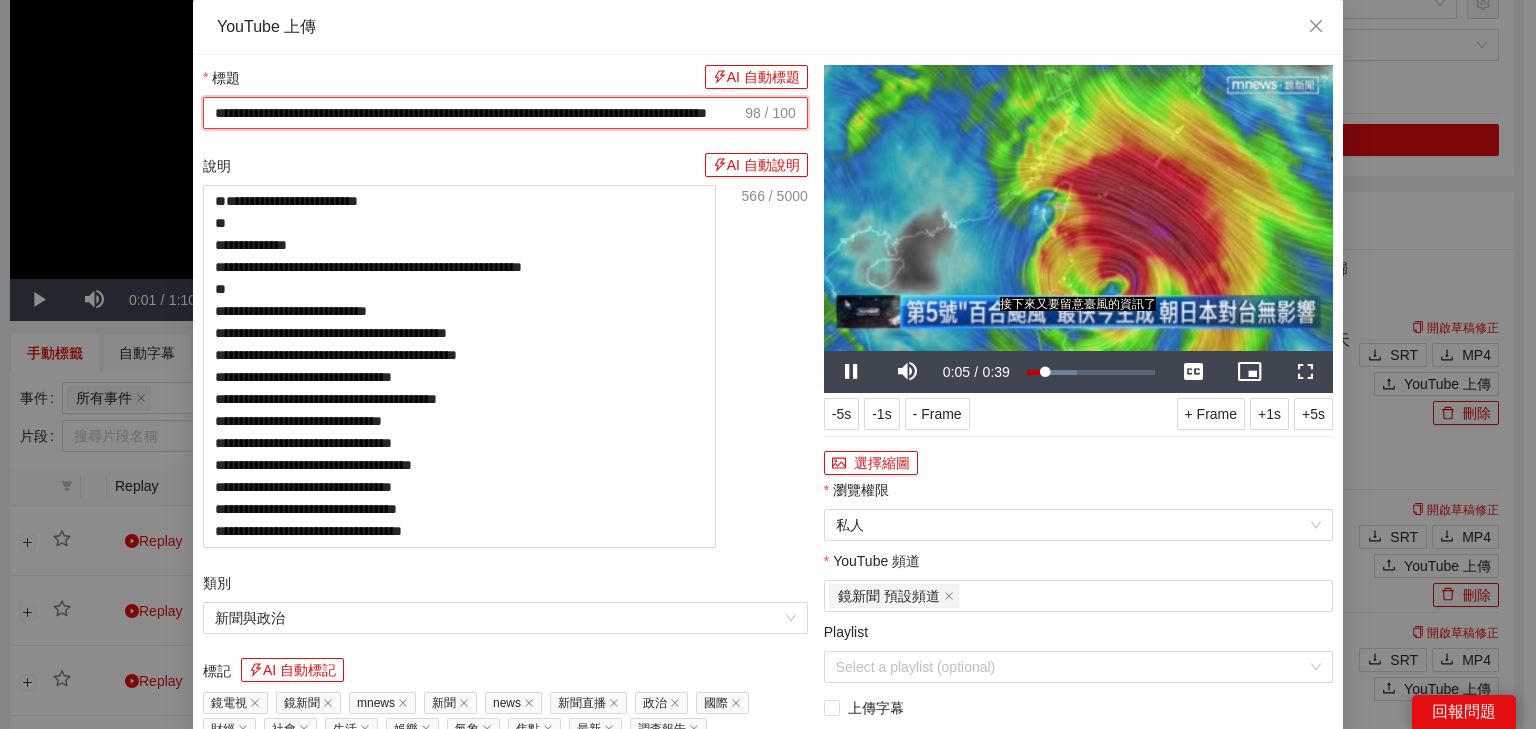 type on "**********" 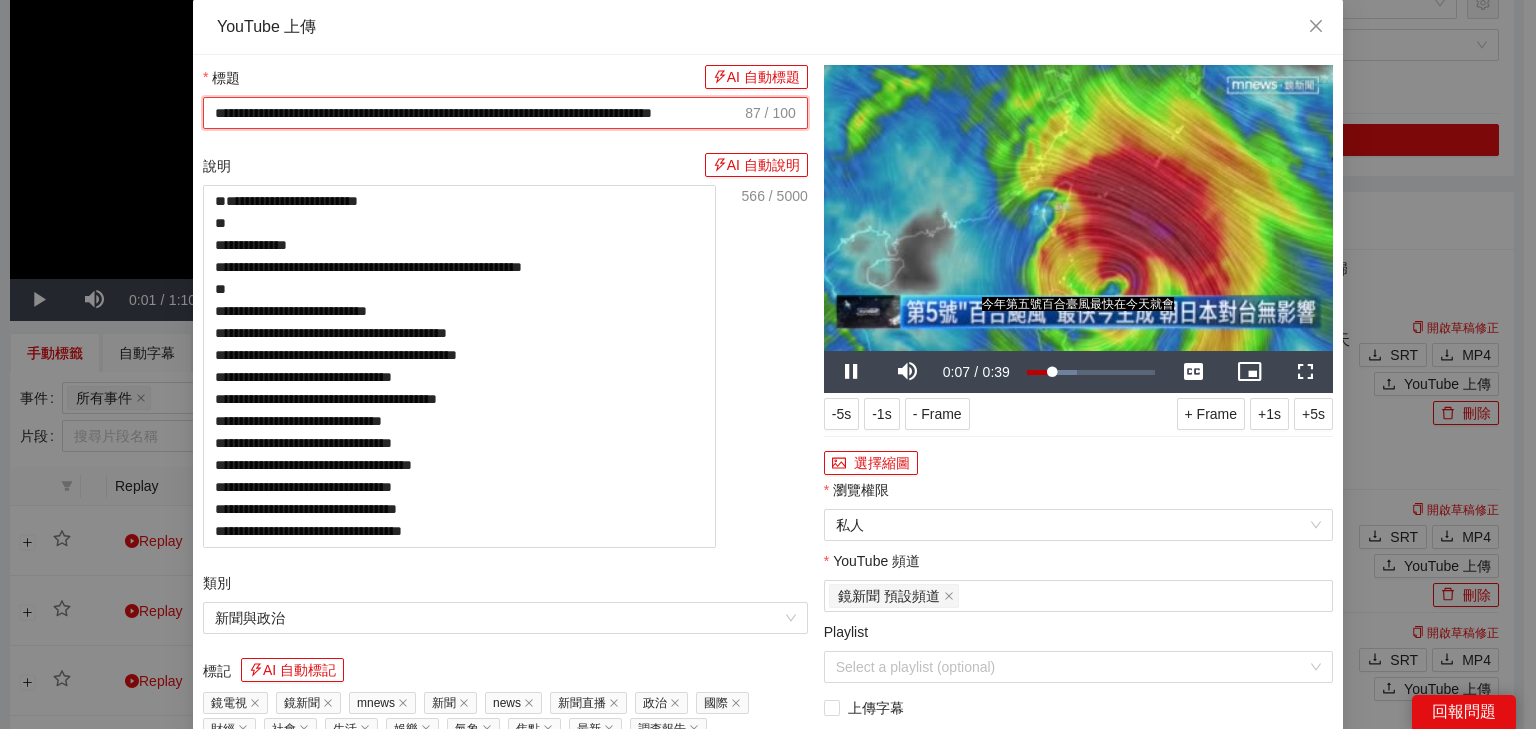 scroll, scrollTop: 0, scrollLeft: 668, axis: horizontal 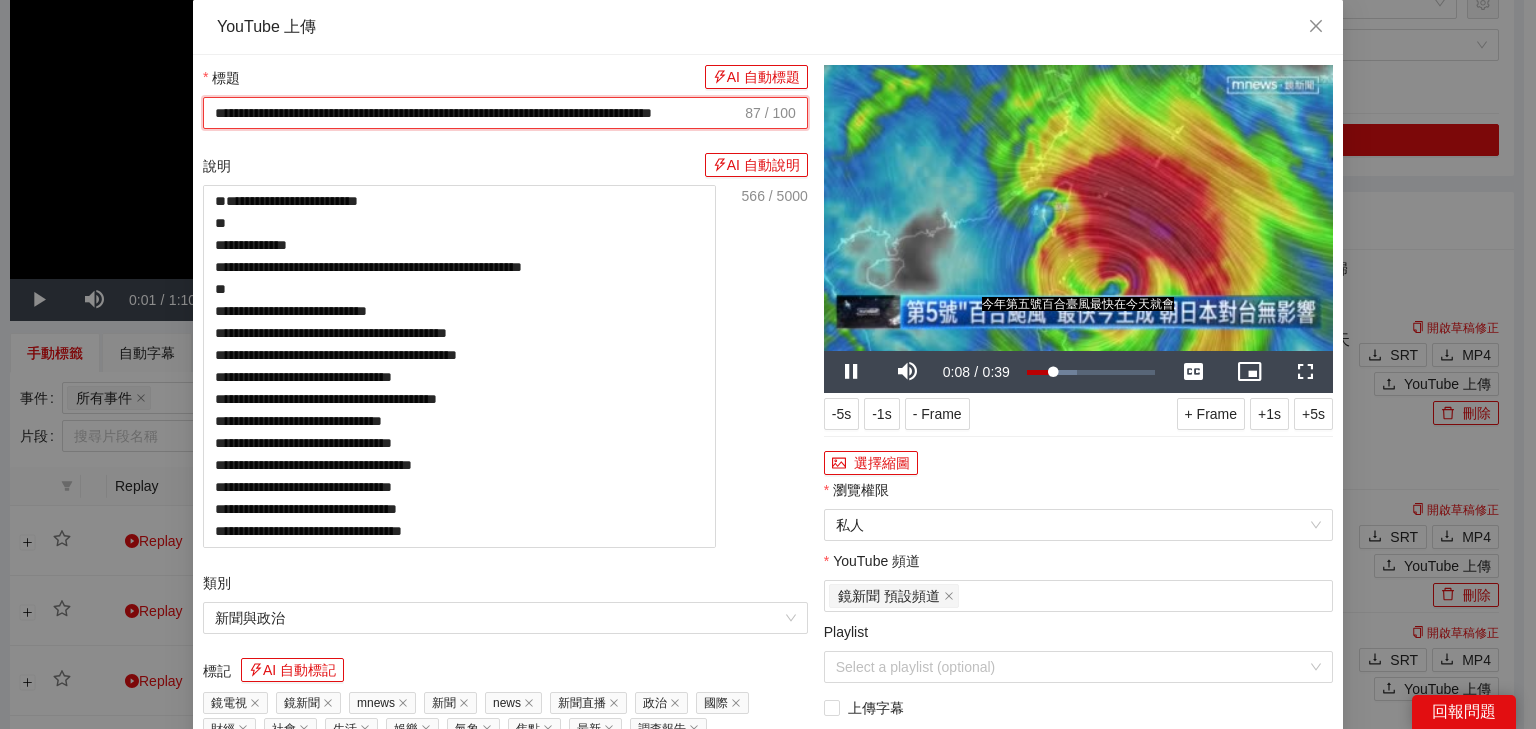 drag, startPoint x: 210, startPoint y: 110, endPoint x: 1008, endPoint y: 121, distance: 798.0758 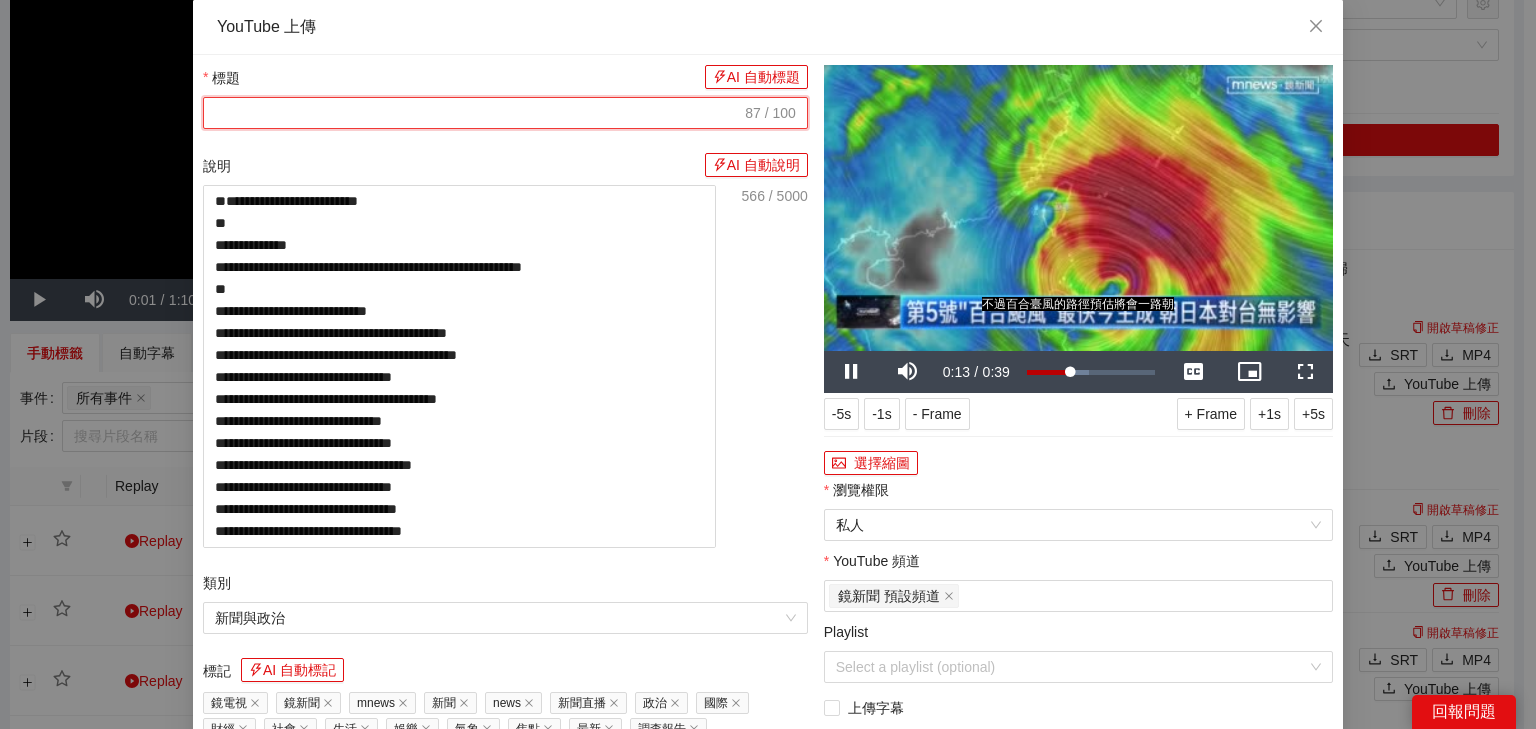 scroll, scrollTop: 0, scrollLeft: 0, axis: both 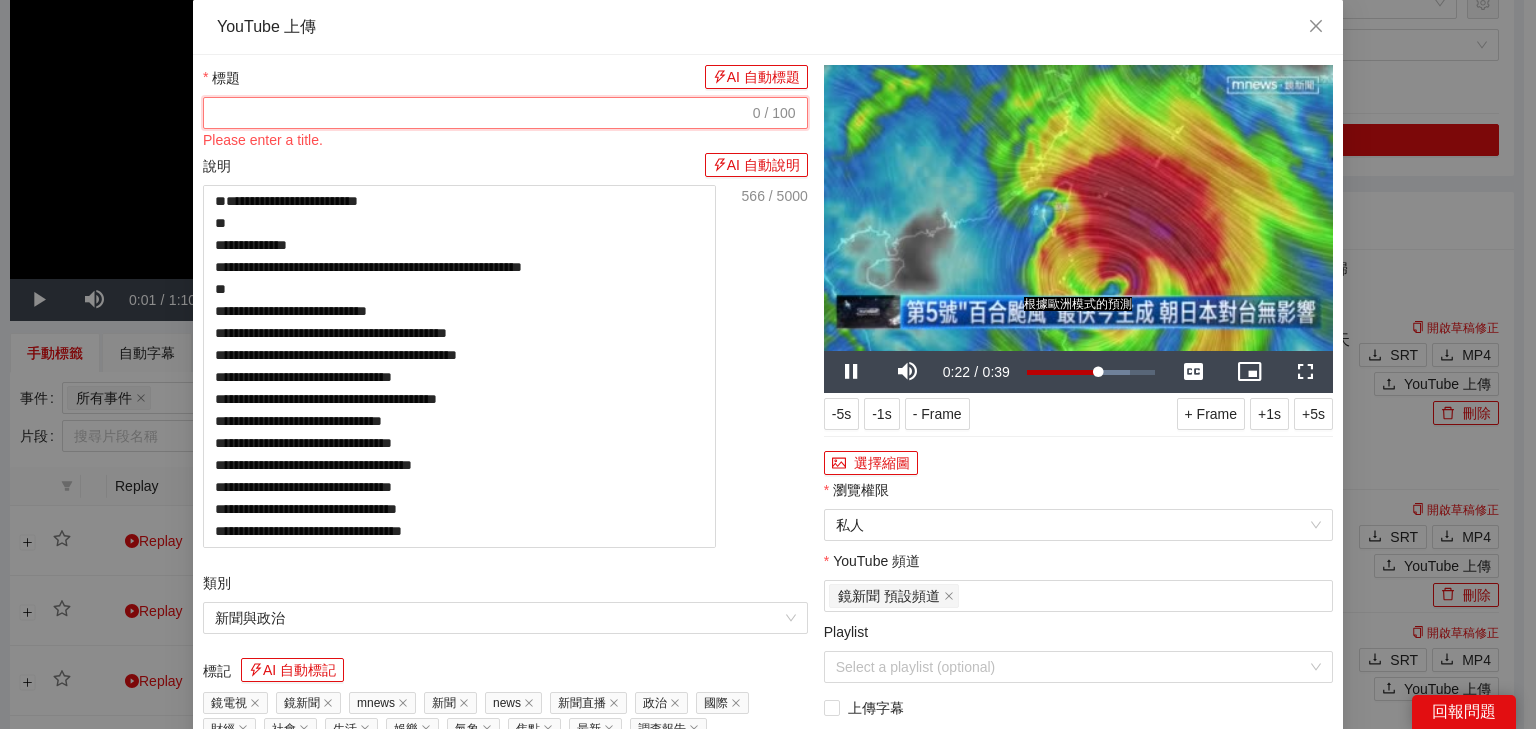 paste on "**********" 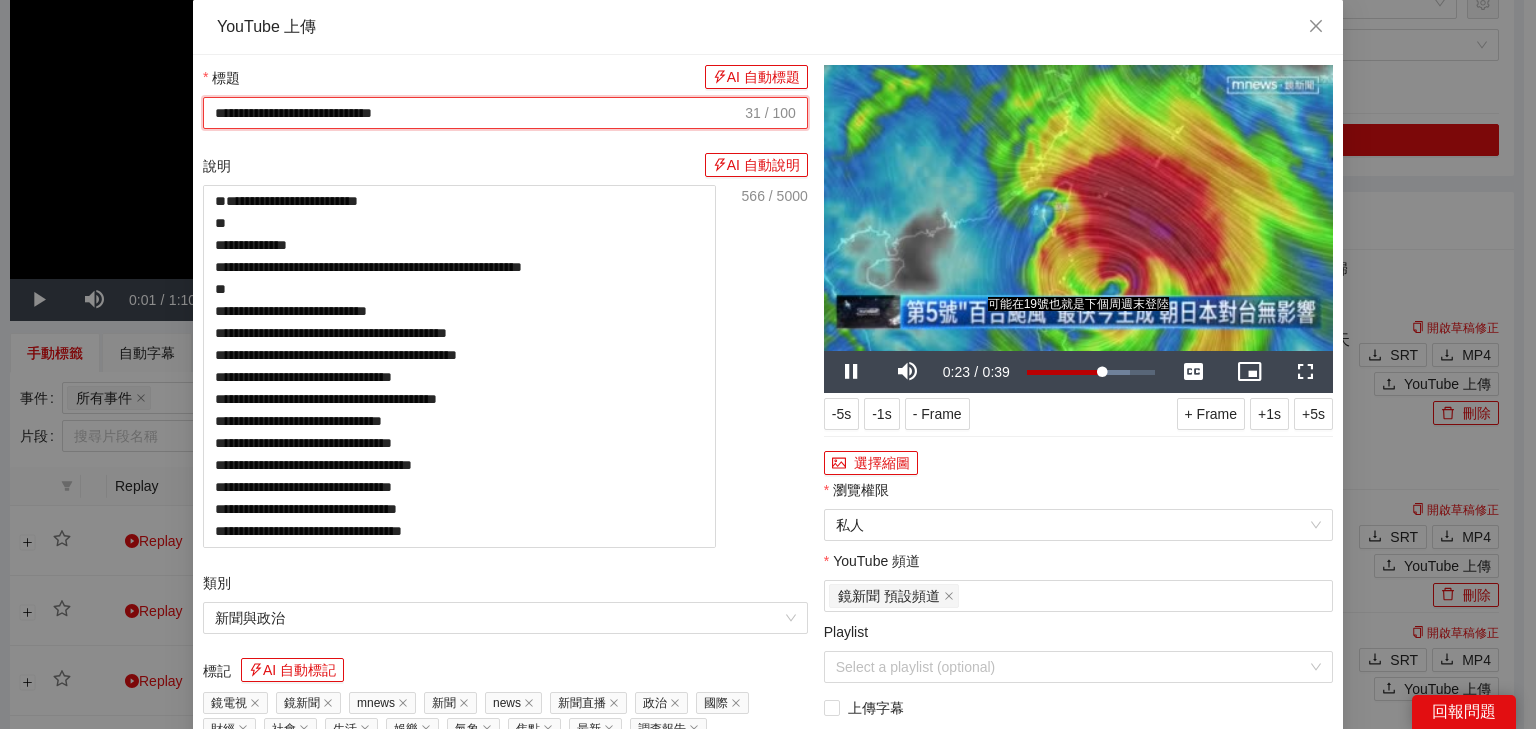 type on "**********" 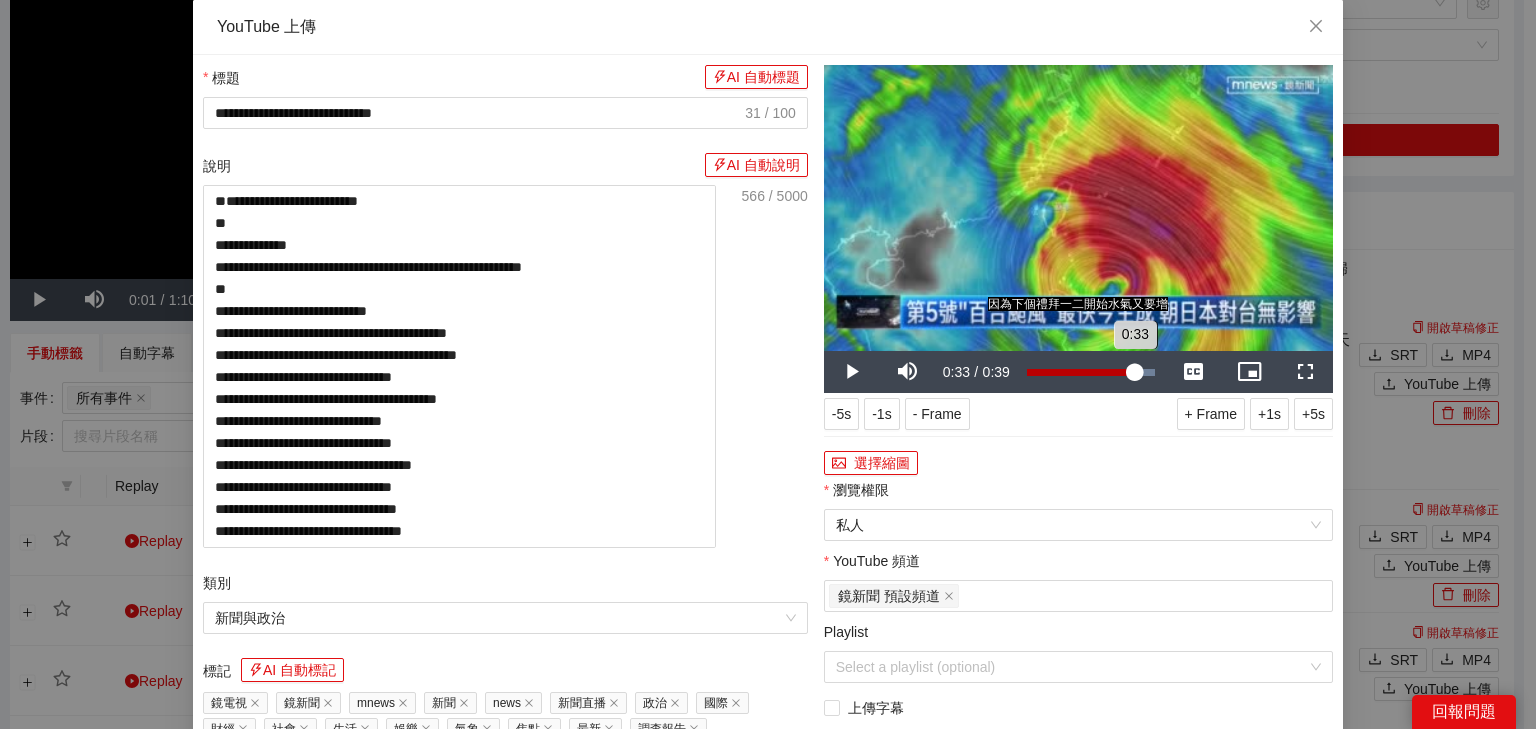 click on "Loaded :  100.00% 0:33 0:33" at bounding box center (1091, 372) 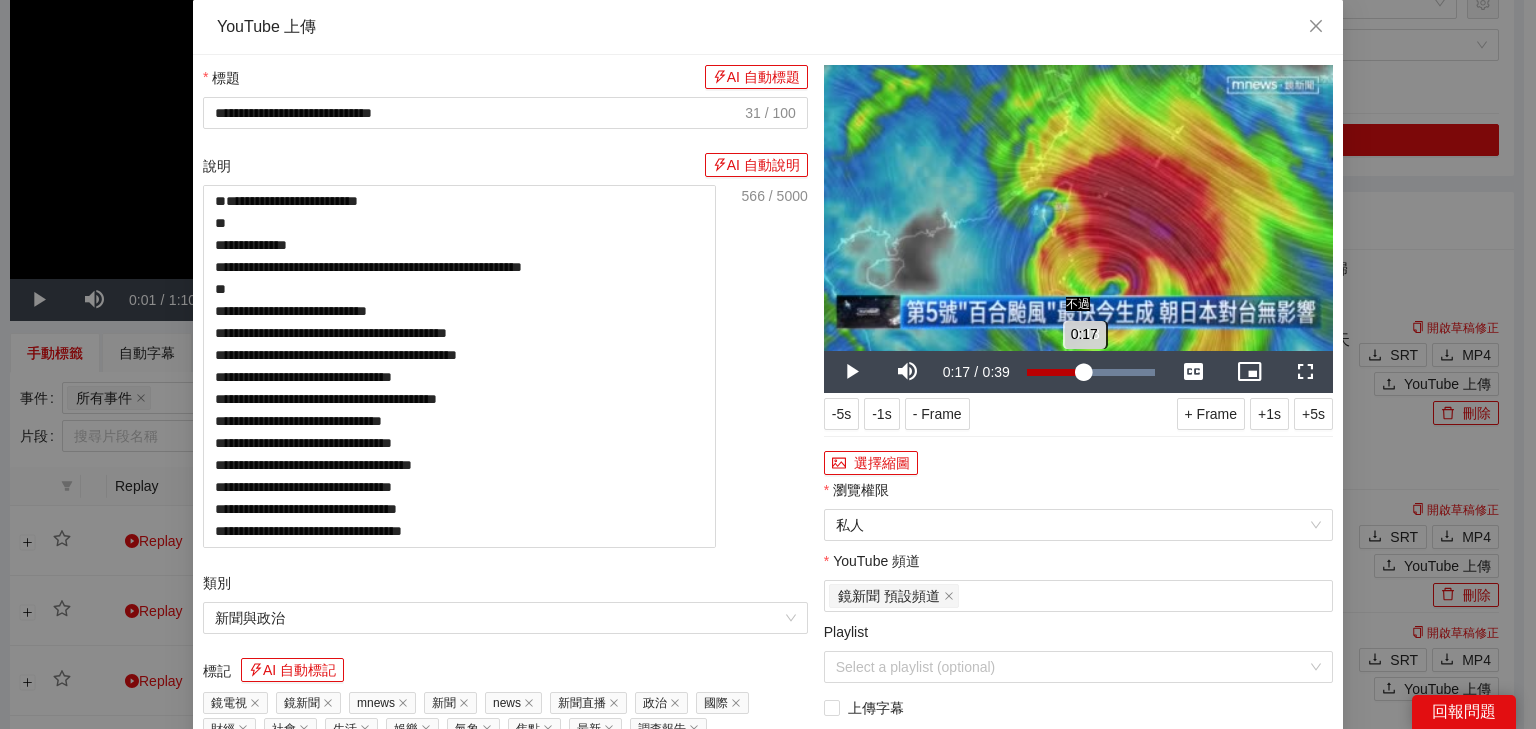 click on "Loaded :  100.00% 0:18 0:17" at bounding box center [1091, 372] 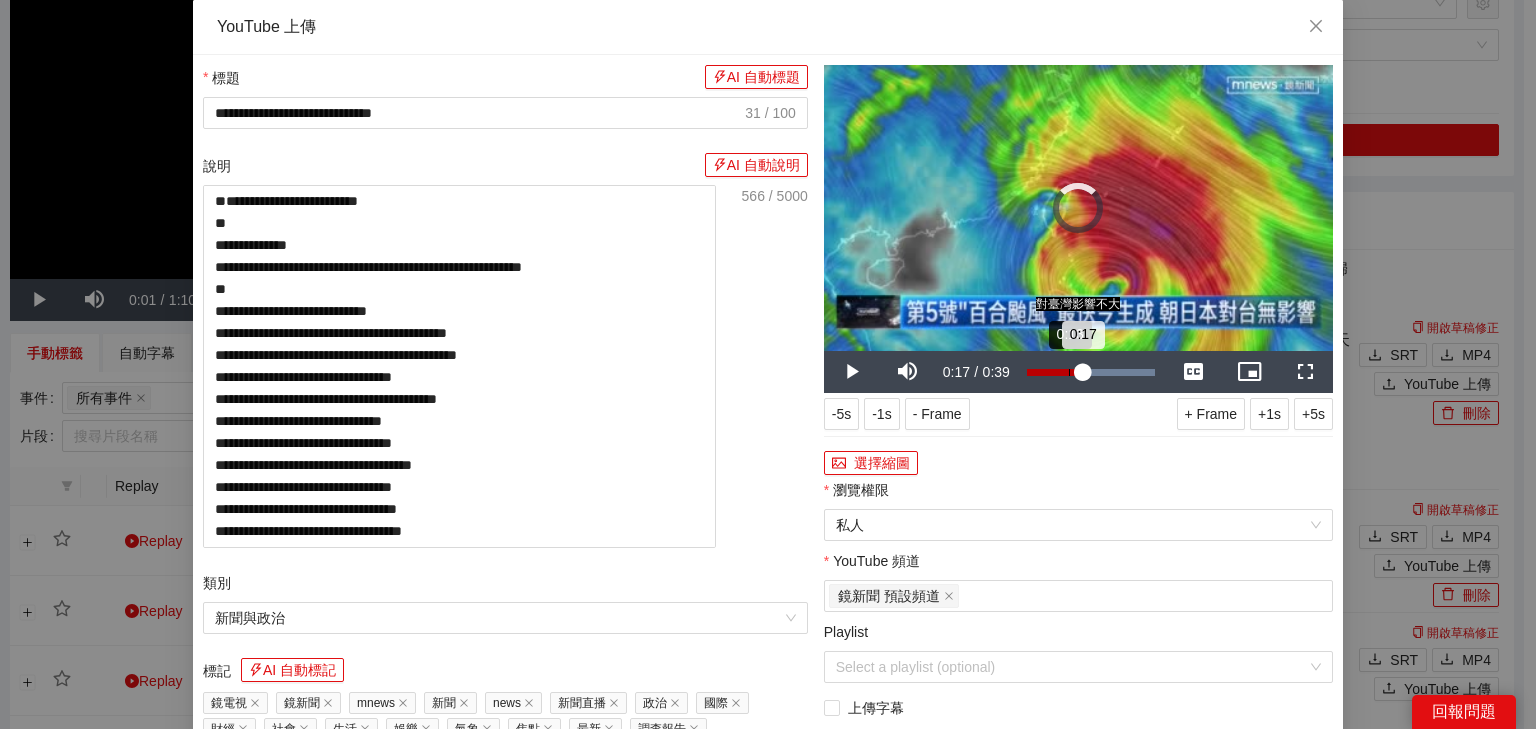 click on "Loaded :  100.00% 0:13 0:17" at bounding box center [1091, 372] 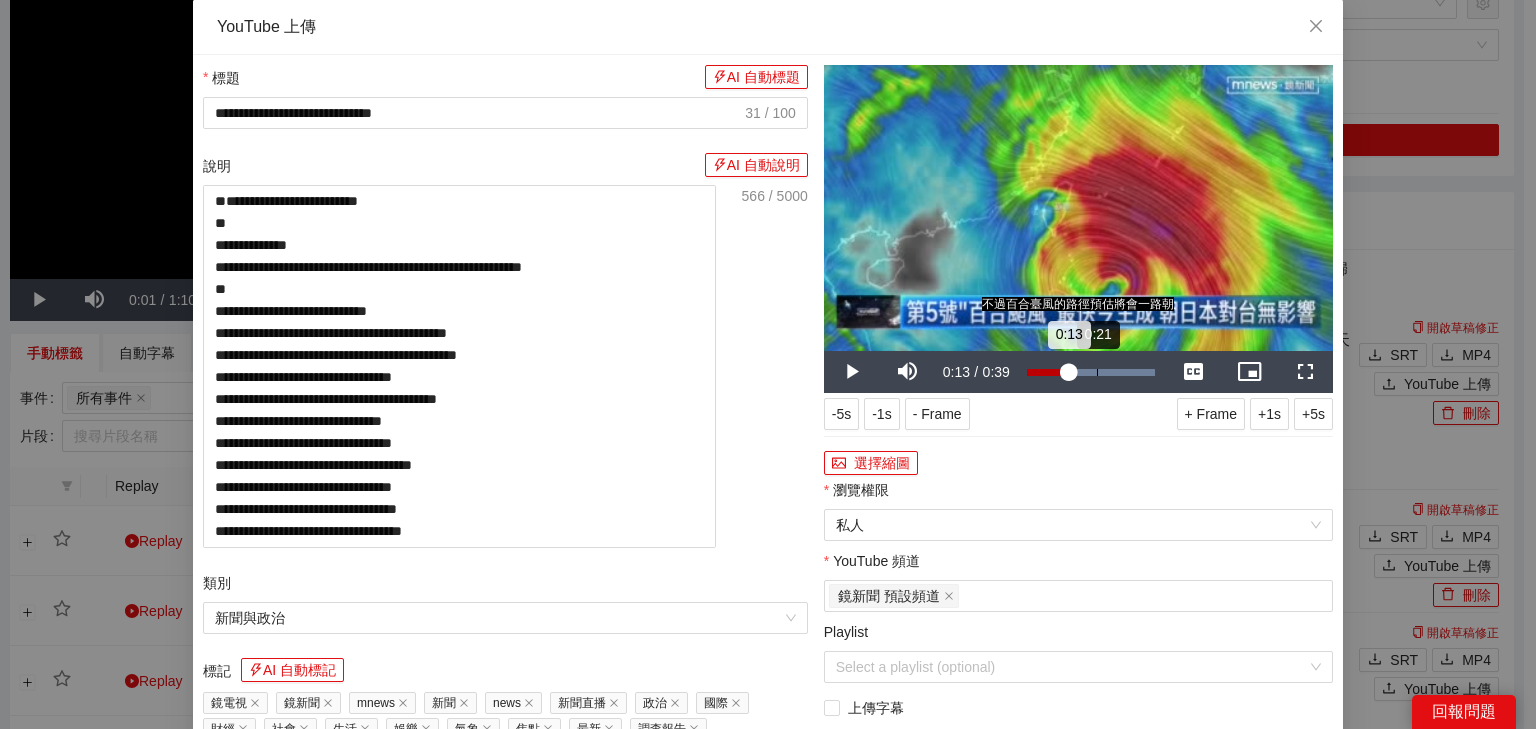 click on "Loaded :  100.00% 0:21 0:13" at bounding box center [1091, 372] 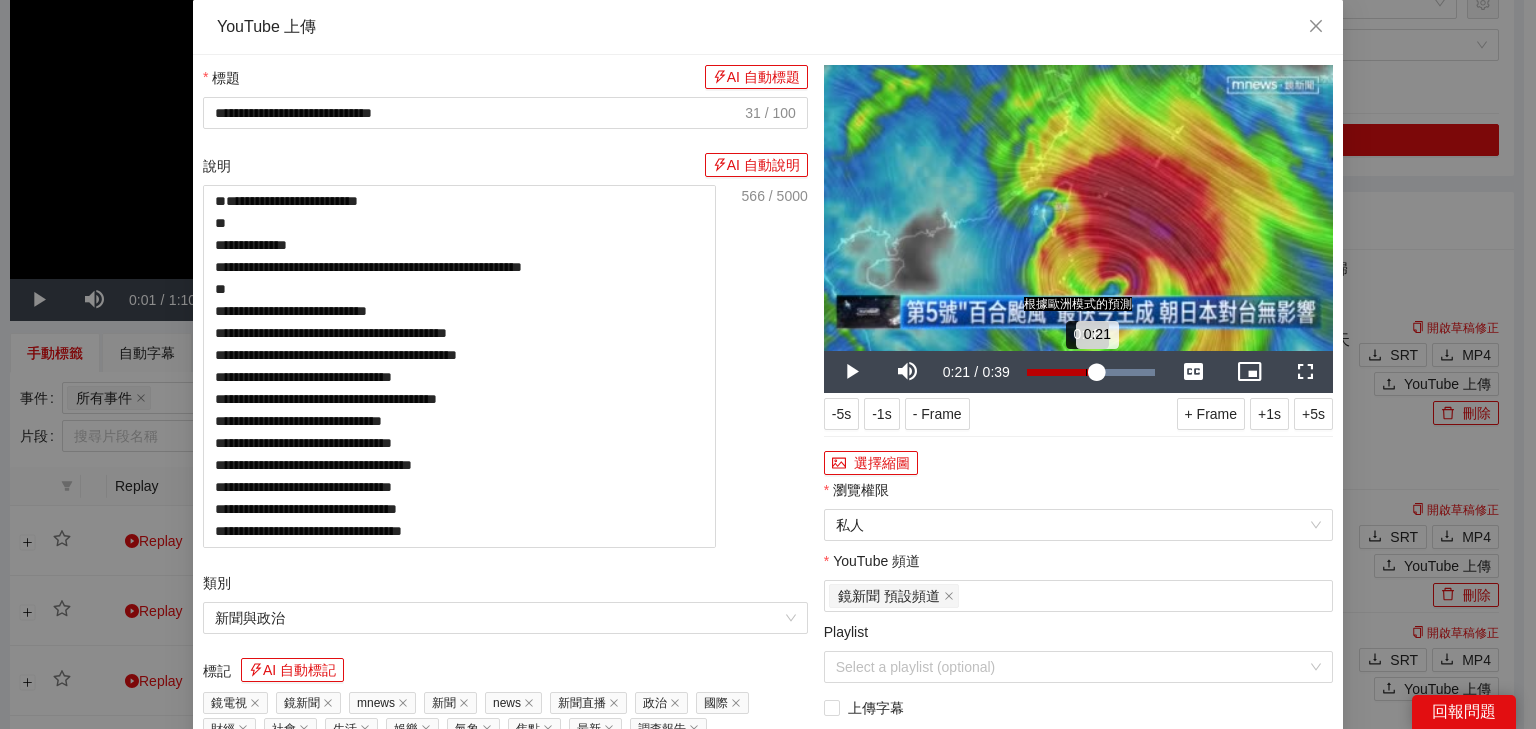 click on "Loaded :  100.00% 0:18 0:21" at bounding box center [1091, 372] 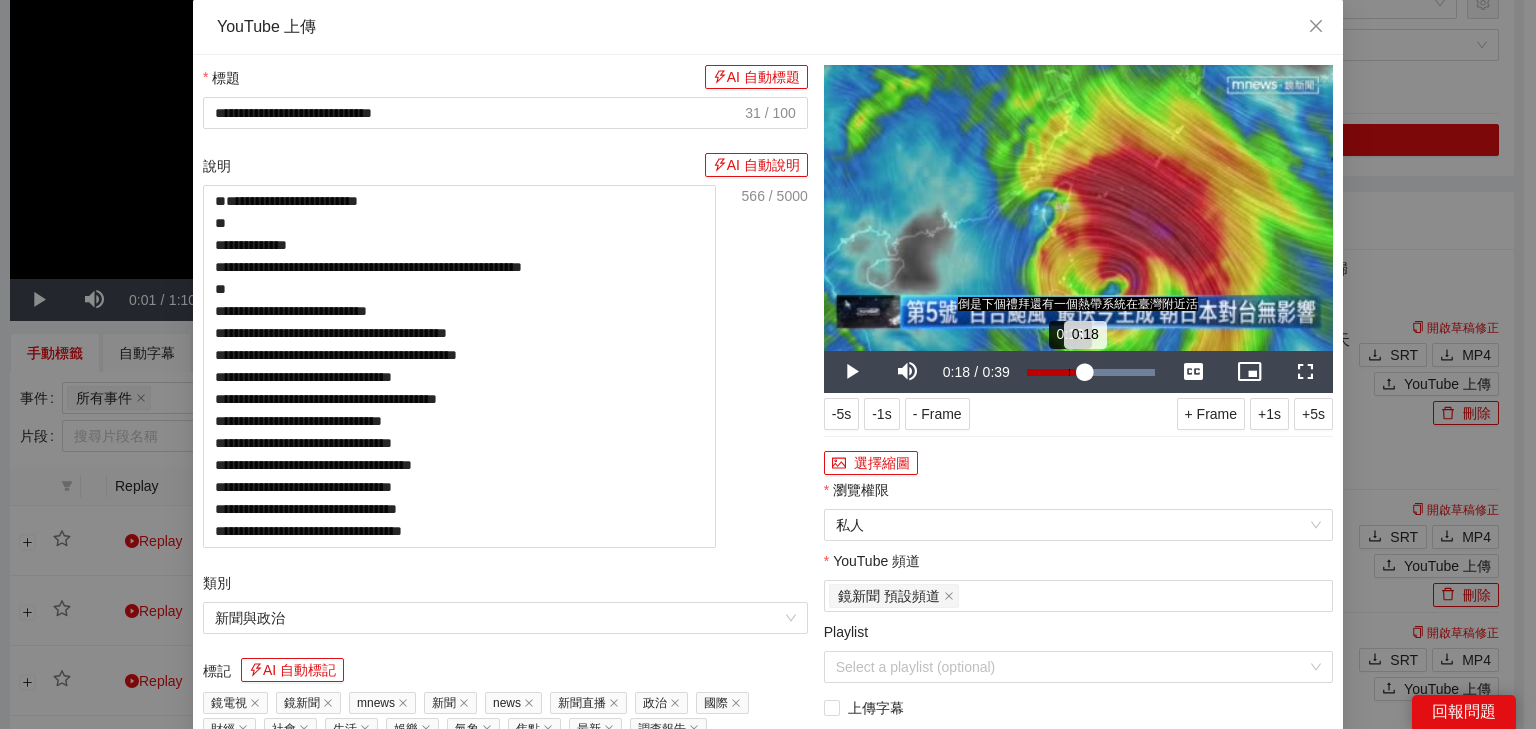 click on "0:13" at bounding box center (1069, 372) 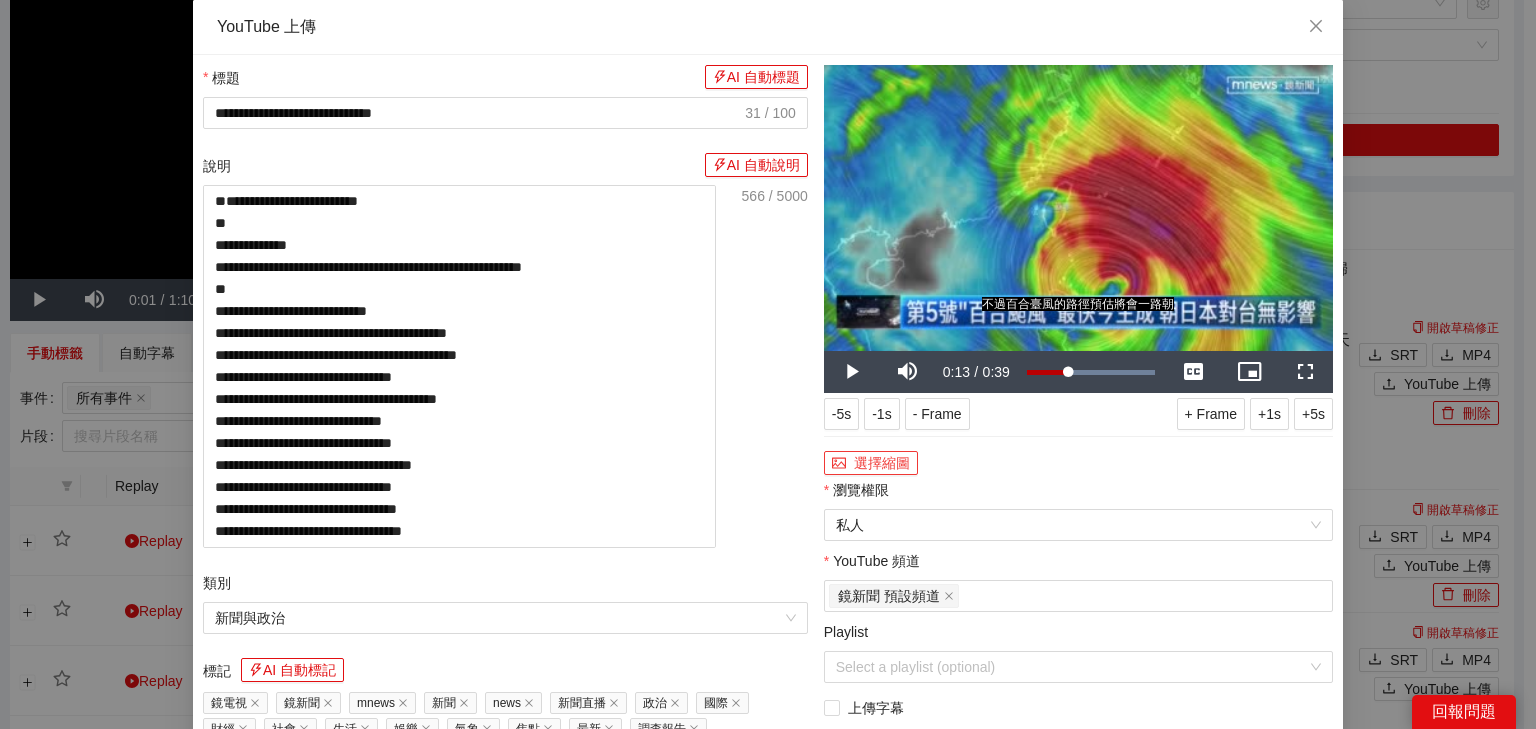 click on "選擇縮圖" at bounding box center [871, 463] 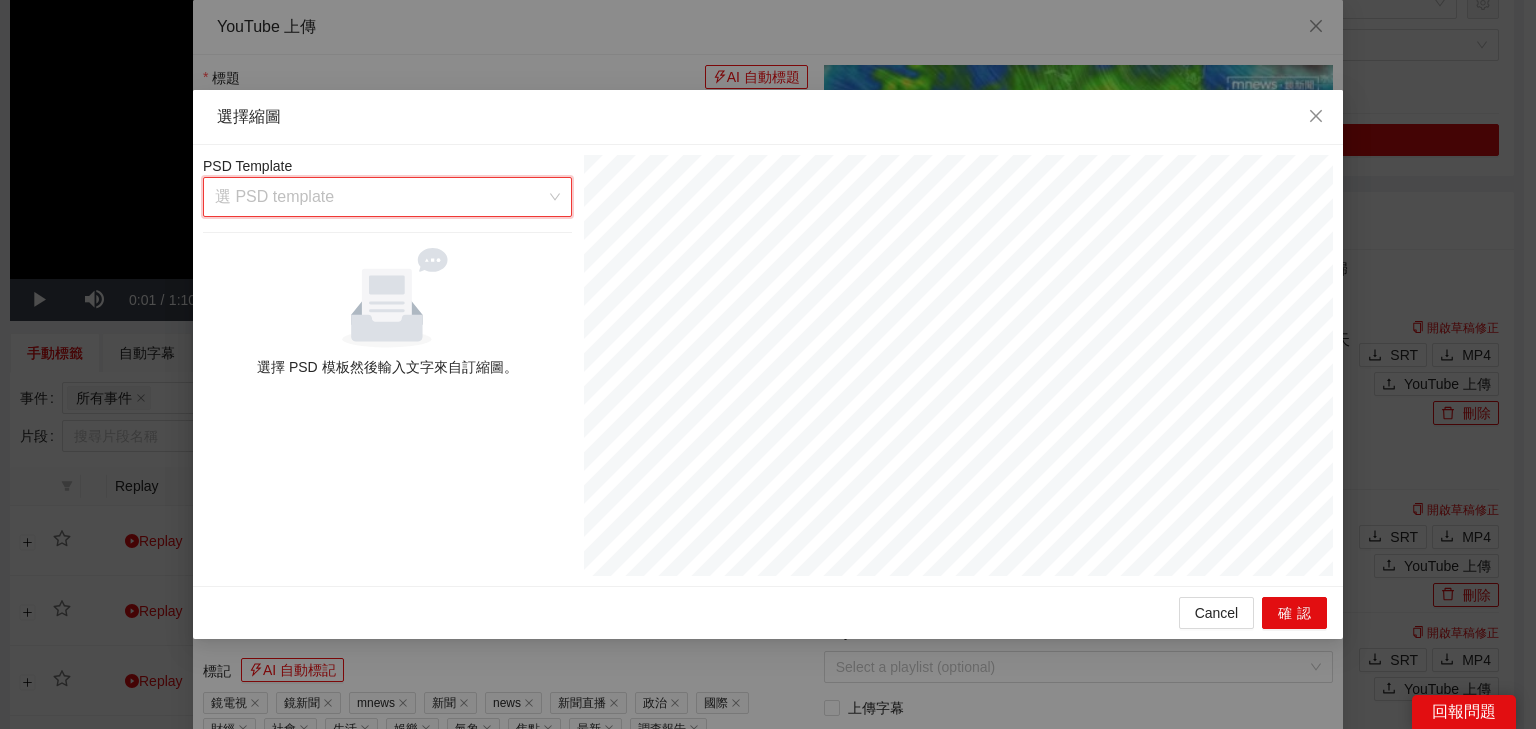 click at bounding box center (380, 197) 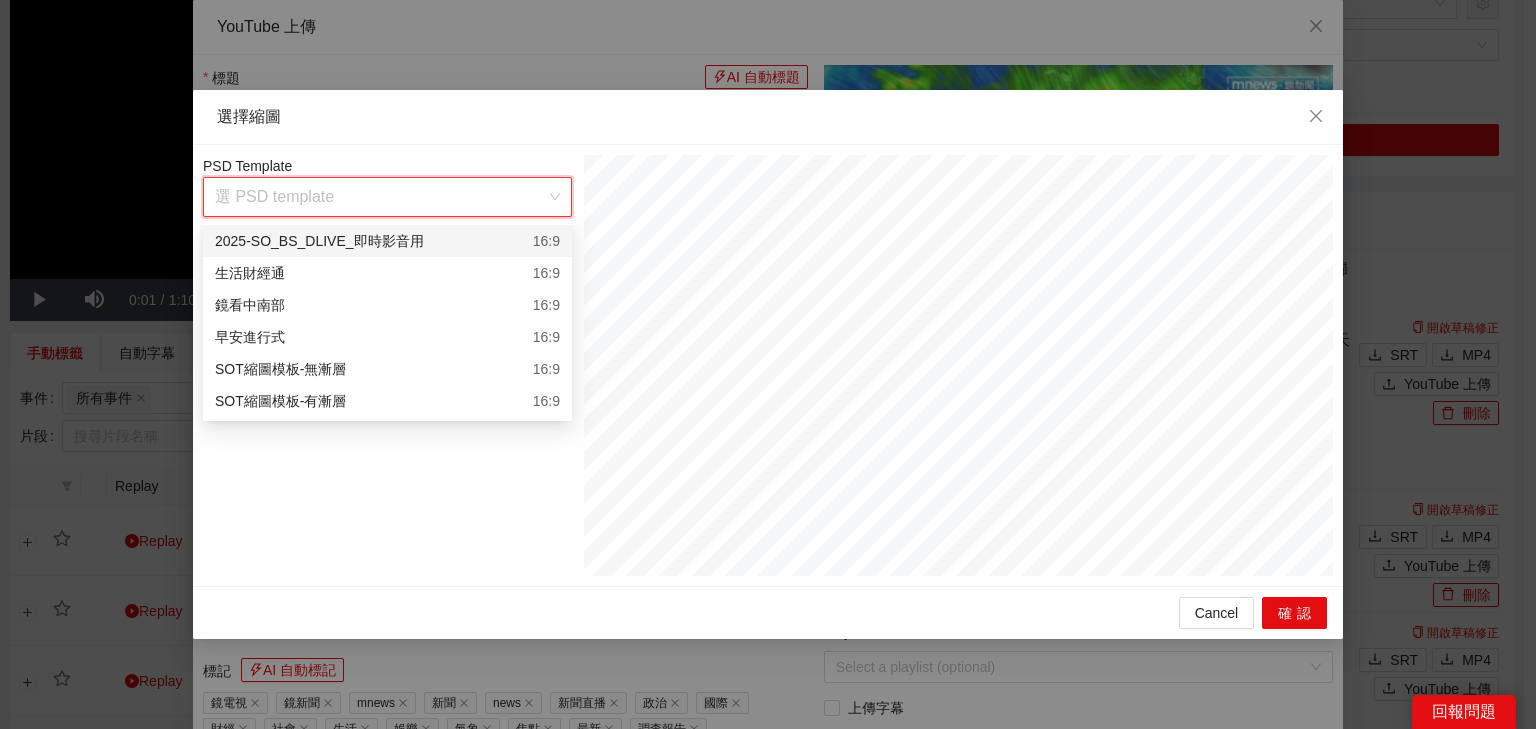 click on "2025-SO_BS_DLIVE_即時影音用" at bounding box center (319, 241) 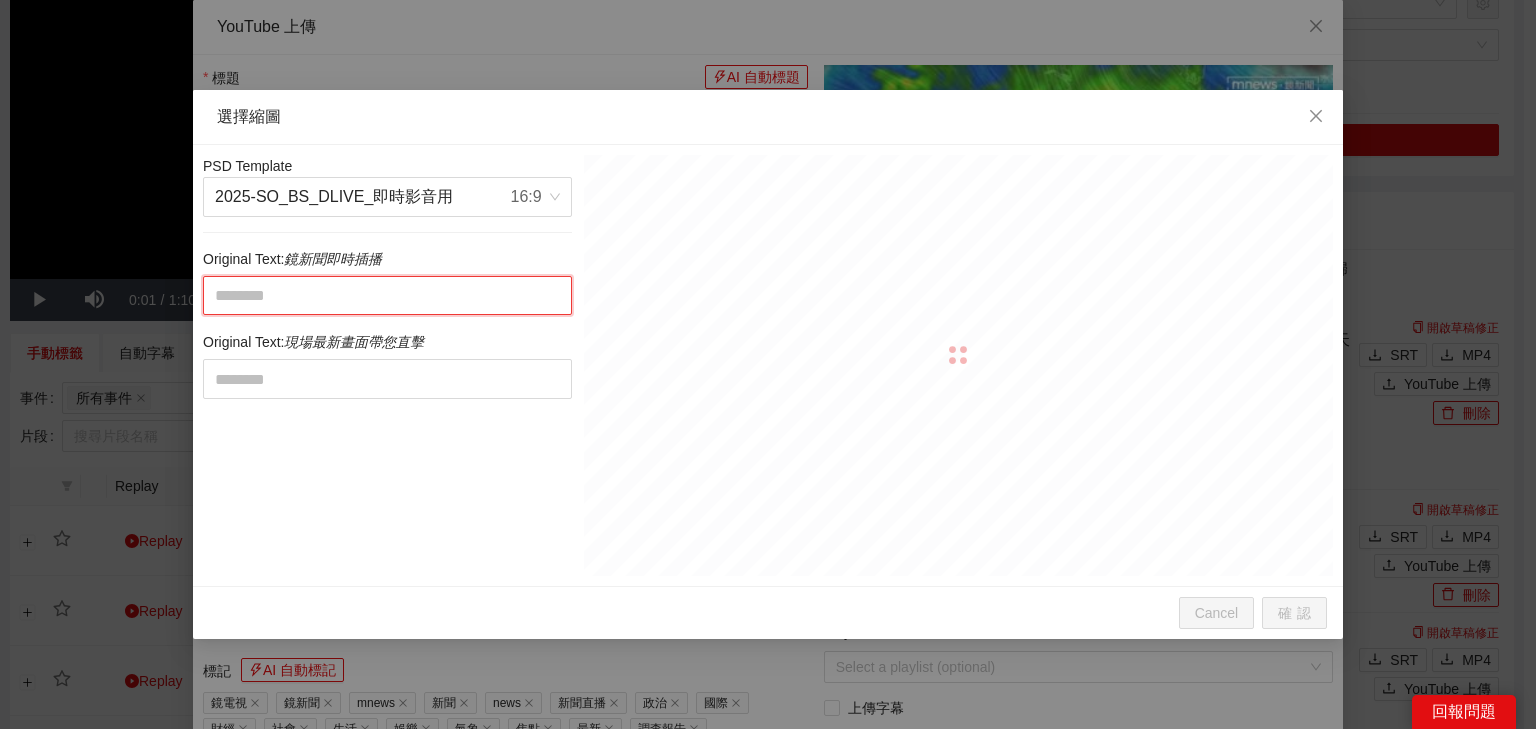 drag, startPoint x: 335, startPoint y: 310, endPoint x: 346, endPoint y: 302, distance: 13.601471 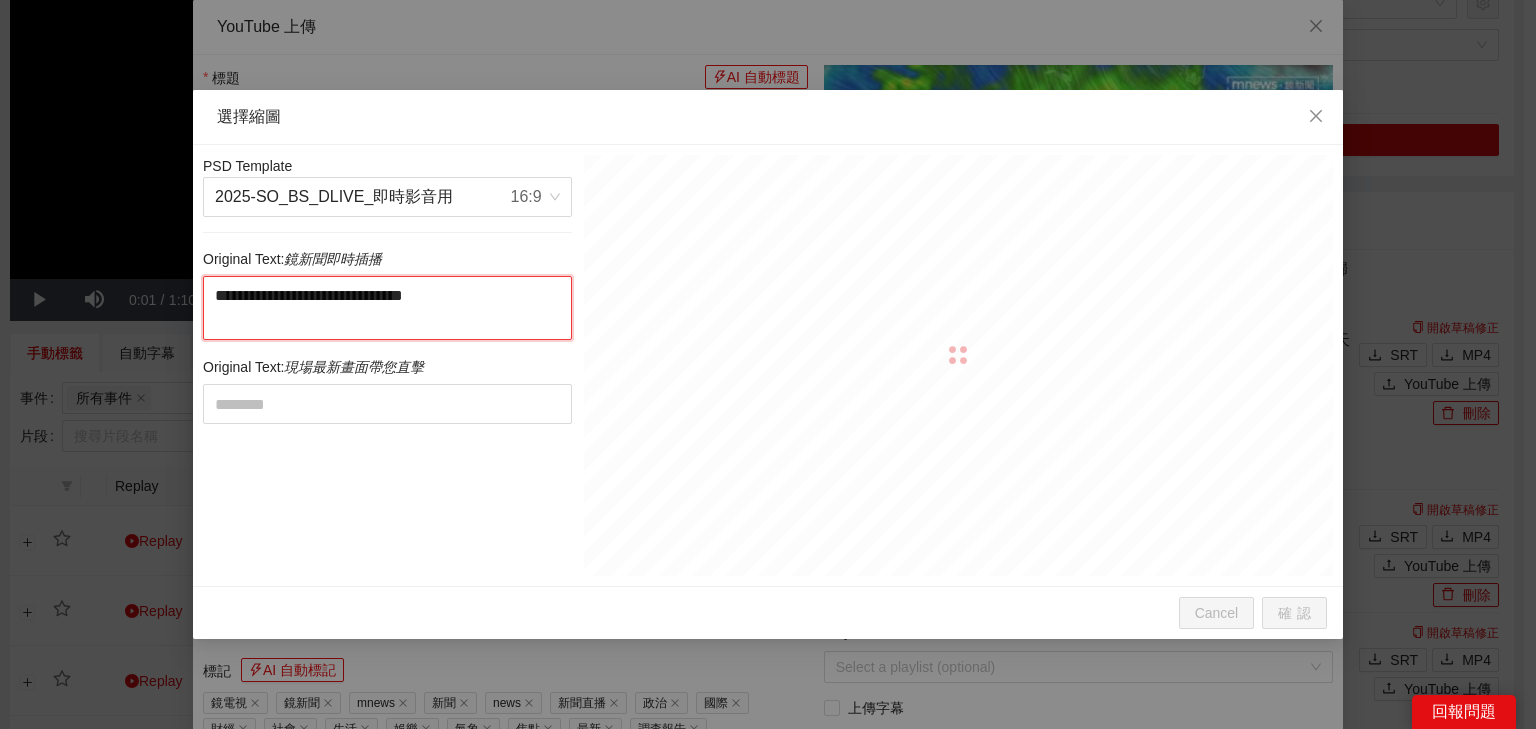 drag, startPoint x: 404, startPoint y: 288, endPoint x: 432, endPoint y: 316, distance: 39.59798 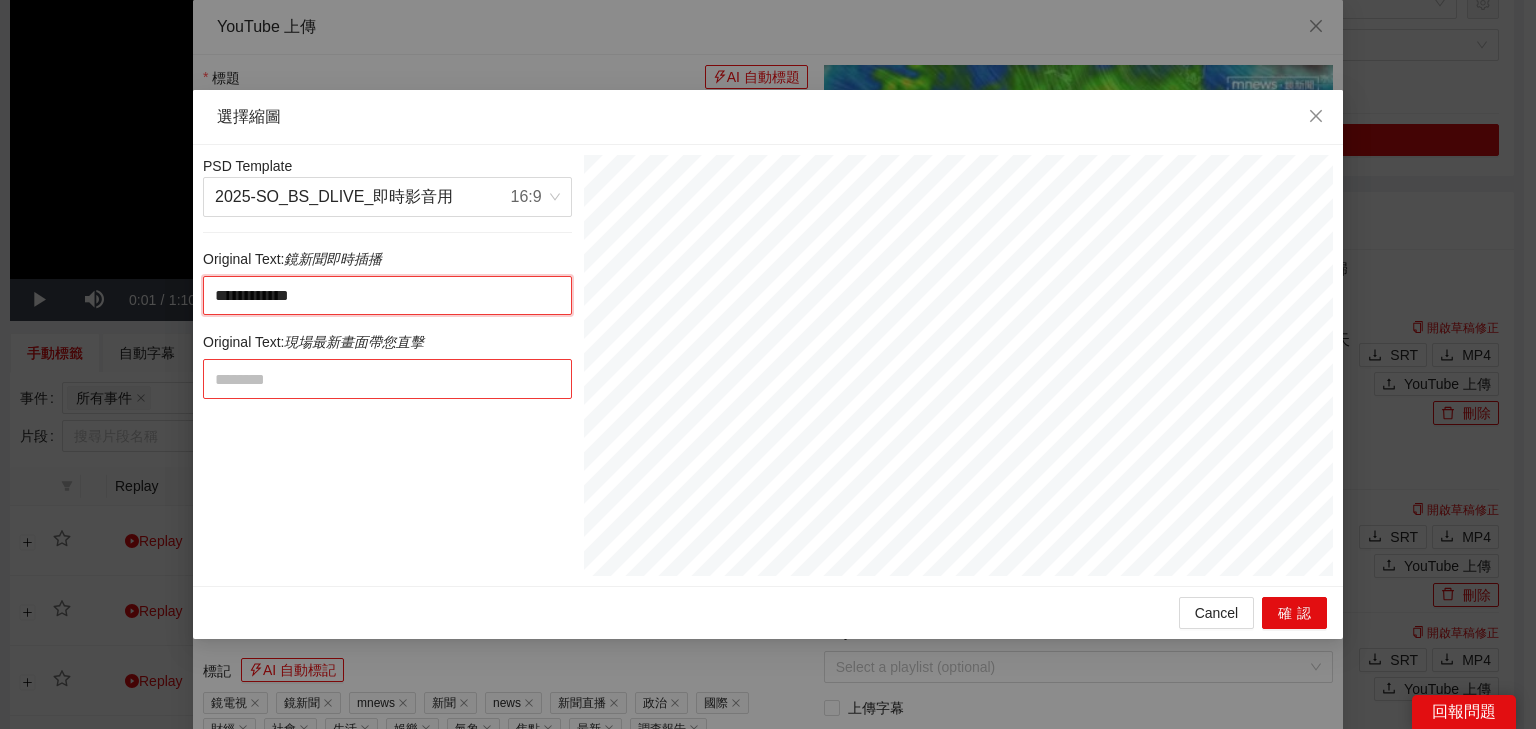type on "**********" 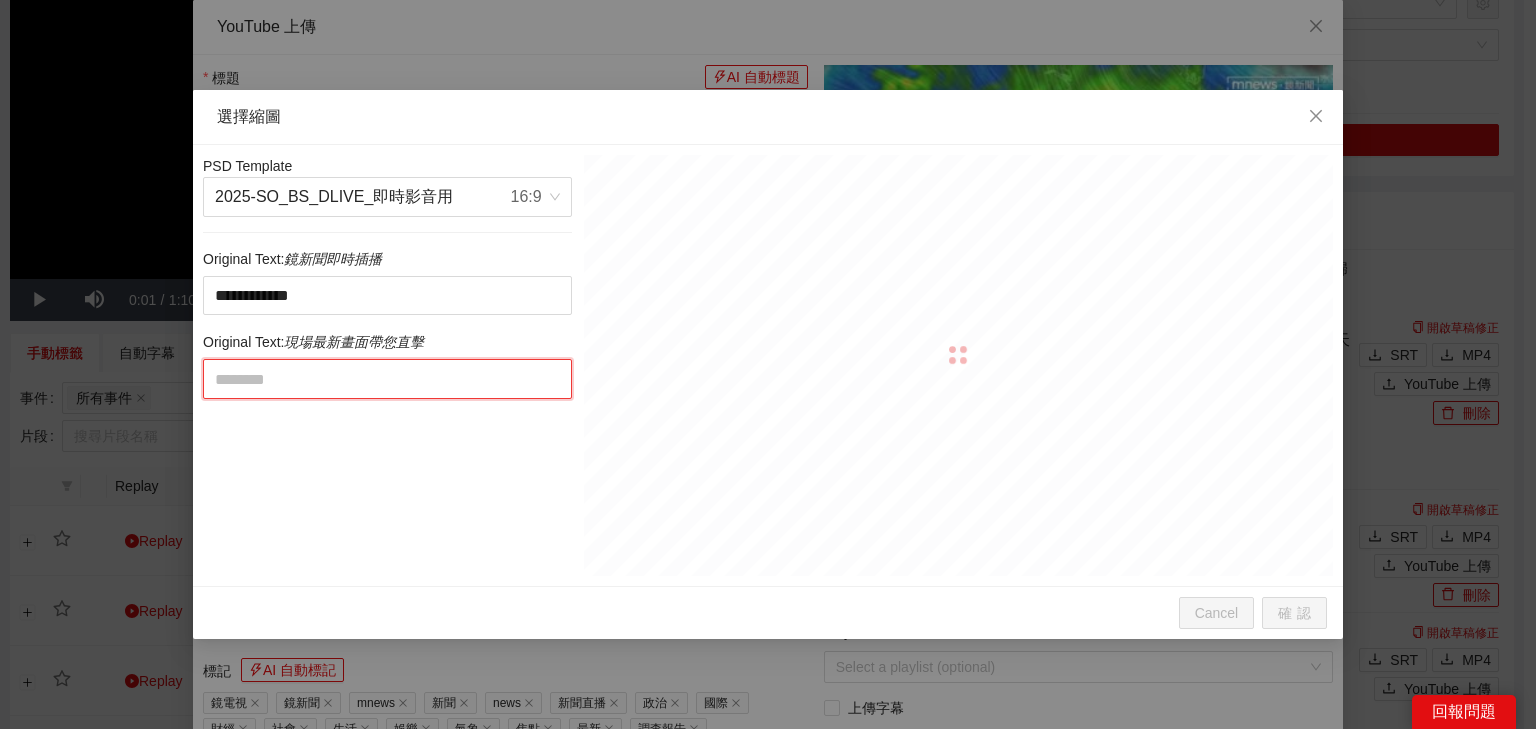 click at bounding box center [387, 379] 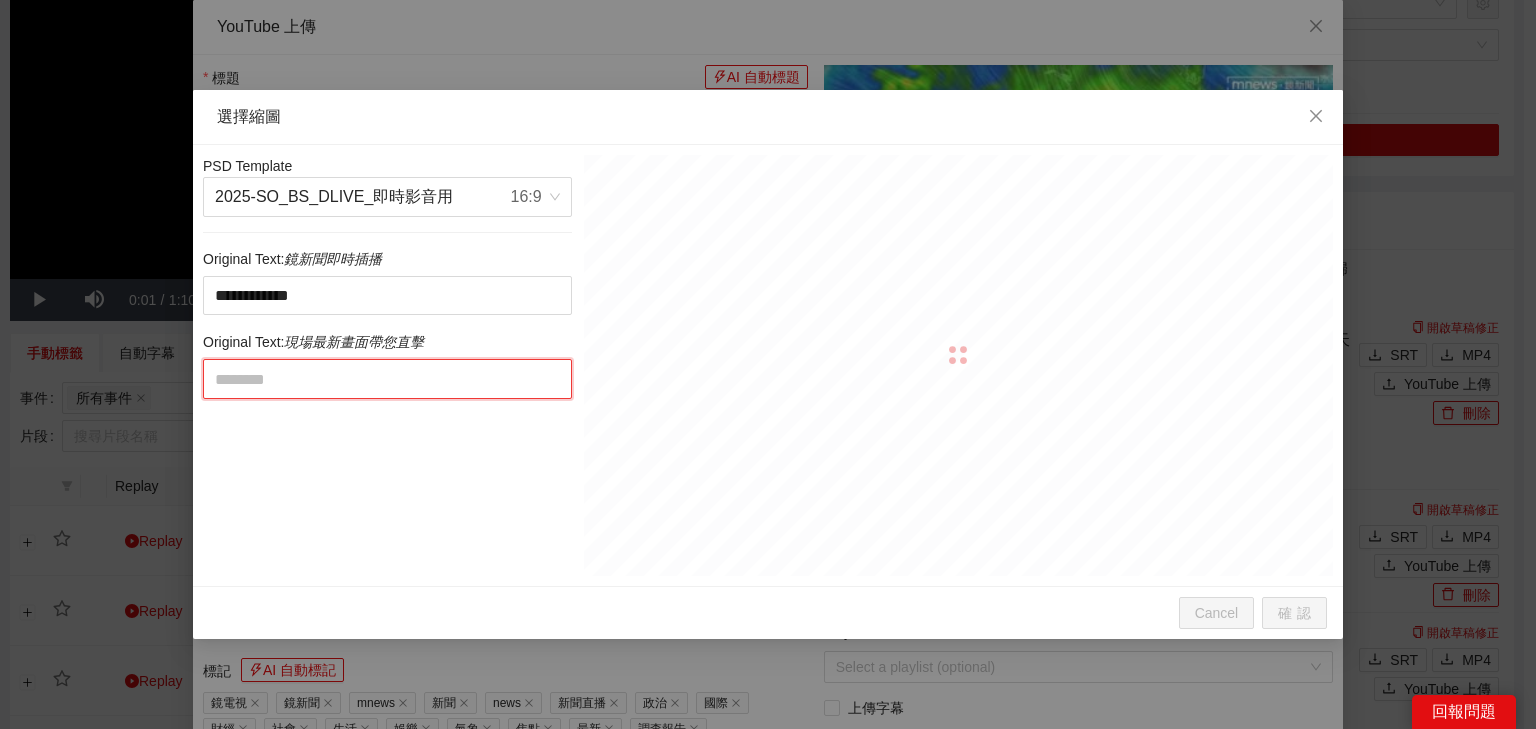 paste on "**********" 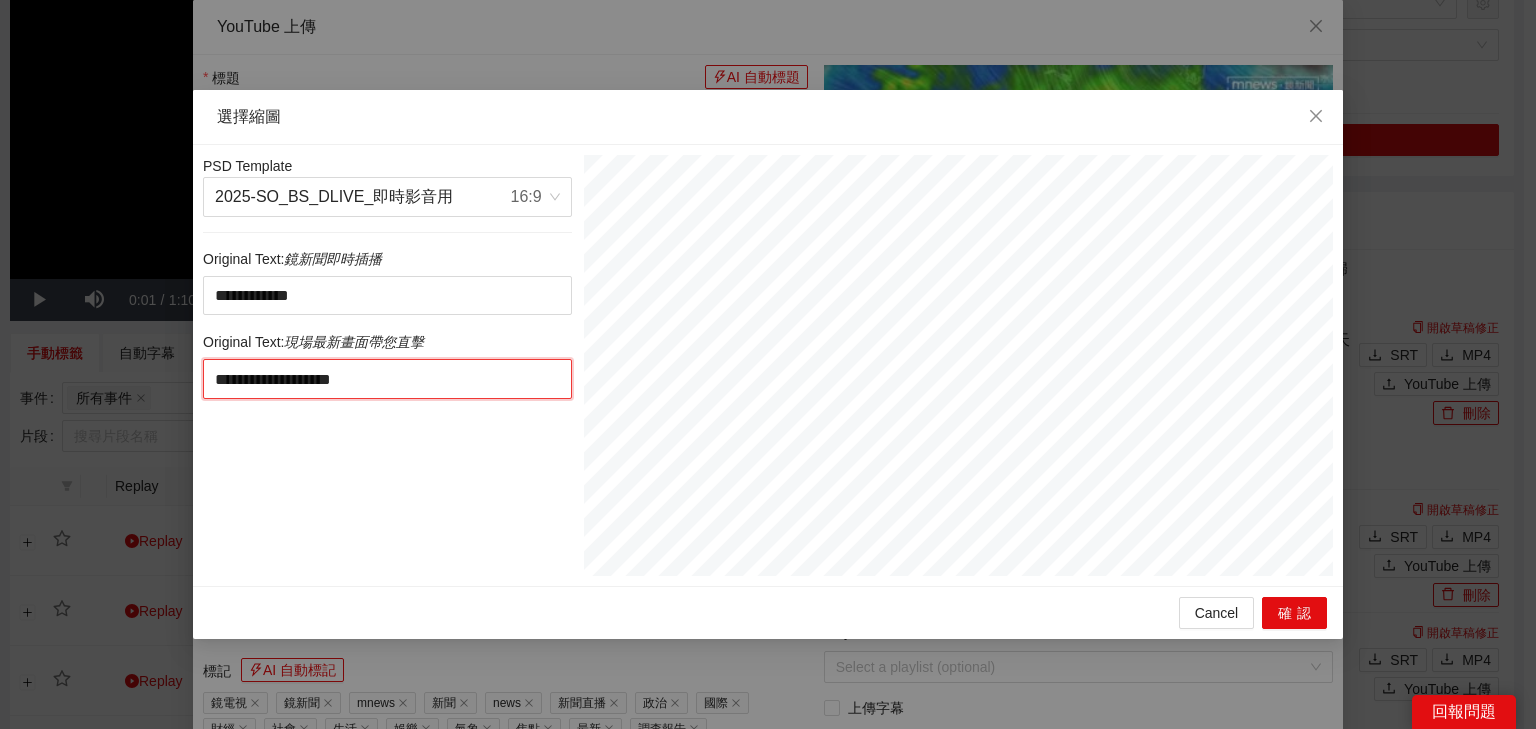 drag, startPoint x: 425, startPoint y: 380, endPoint x: 521, endPoint y: 377, distance: 96.04687 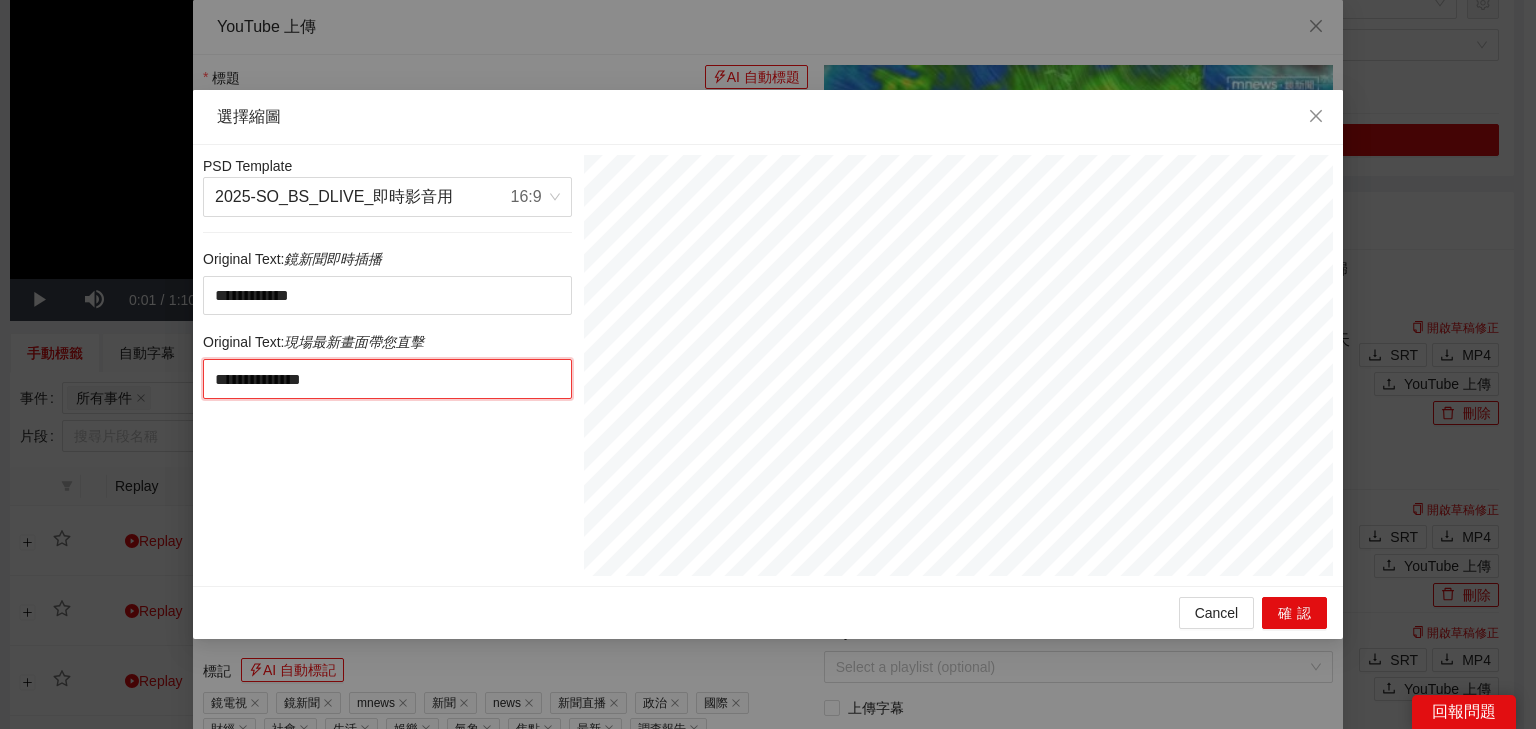 drag, startPoint x: 260, startPoint y: 380, endPoint x: 241, endPoint y: 380, distance: 19 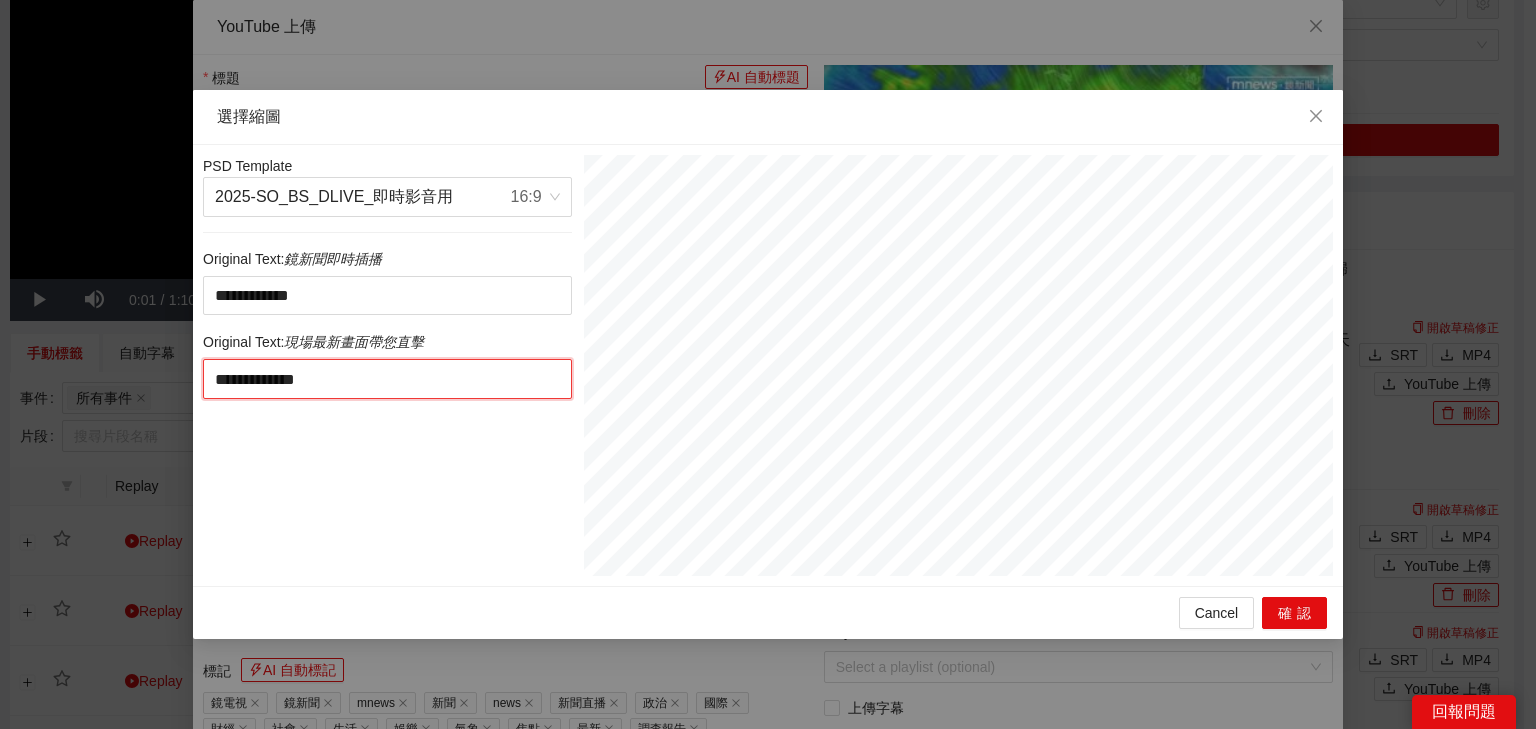 type on "**********" 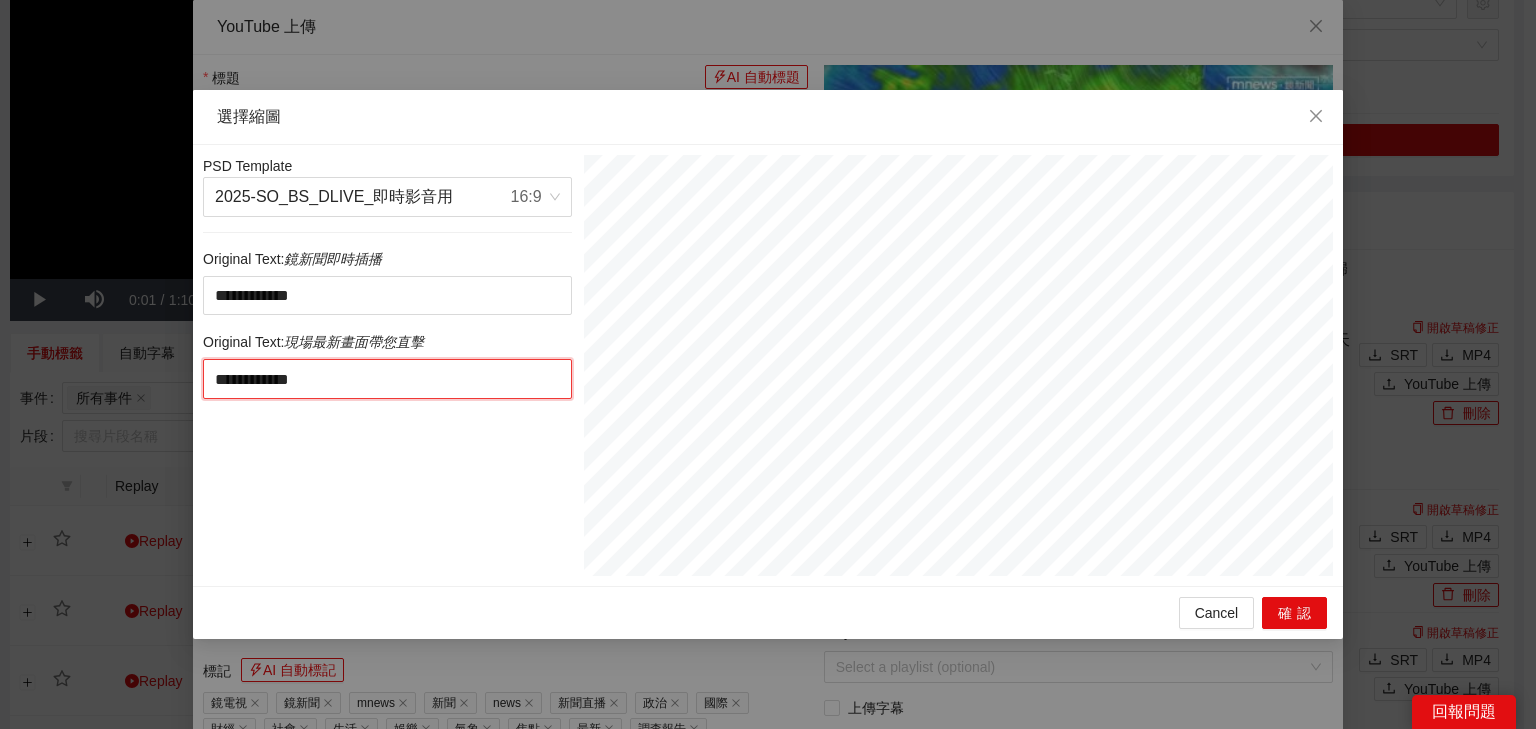 type on "**********" 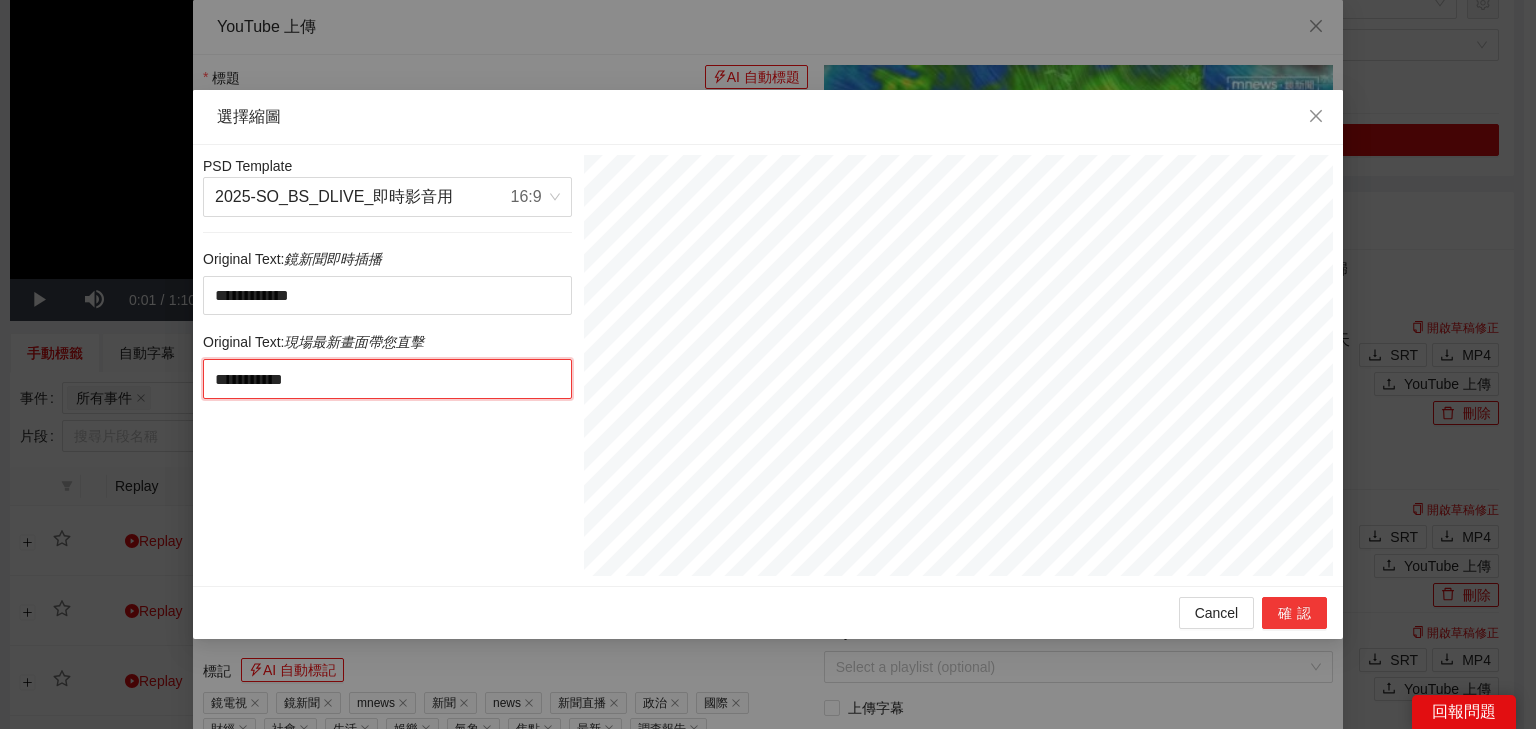 type on "**********" 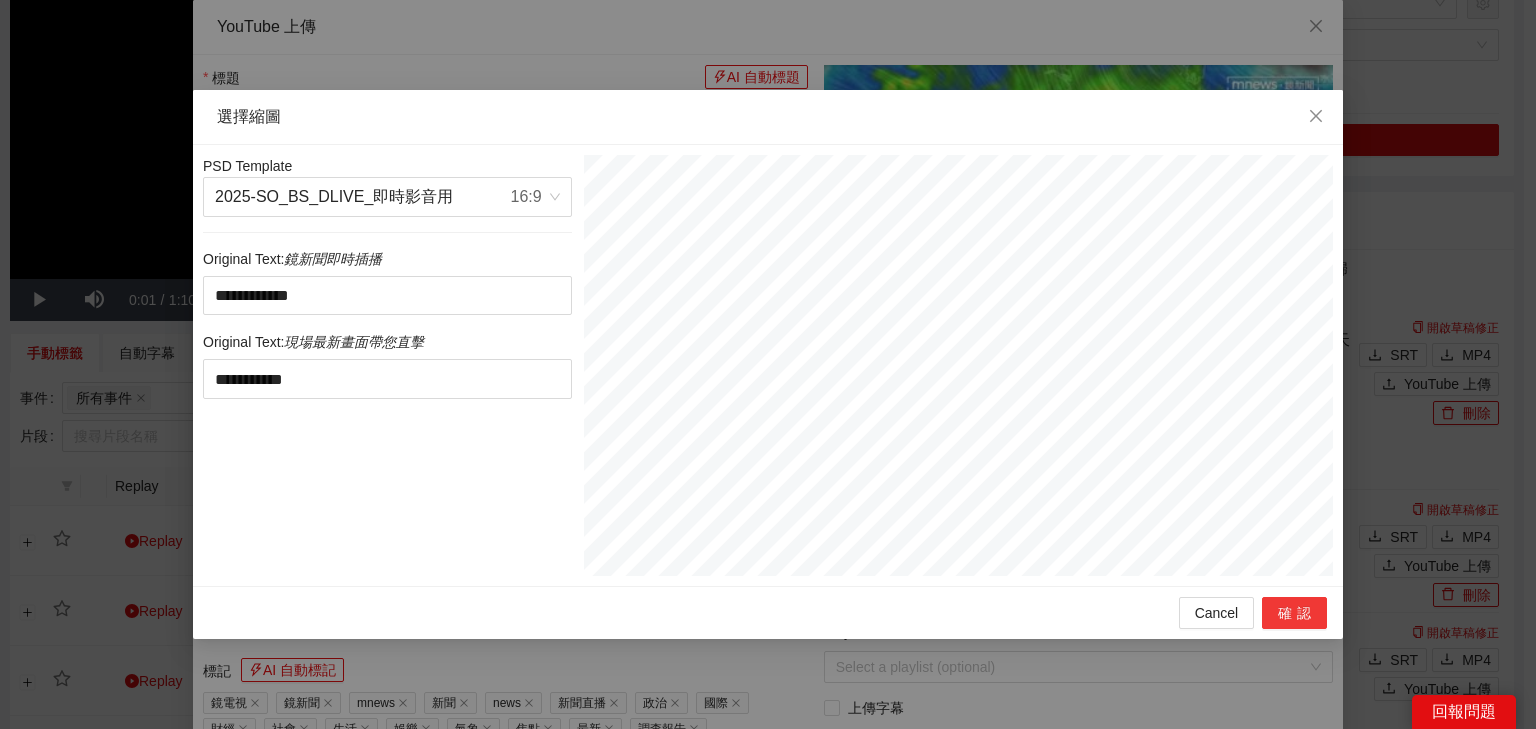 click on "確認" at bounding box center [1294, 613] 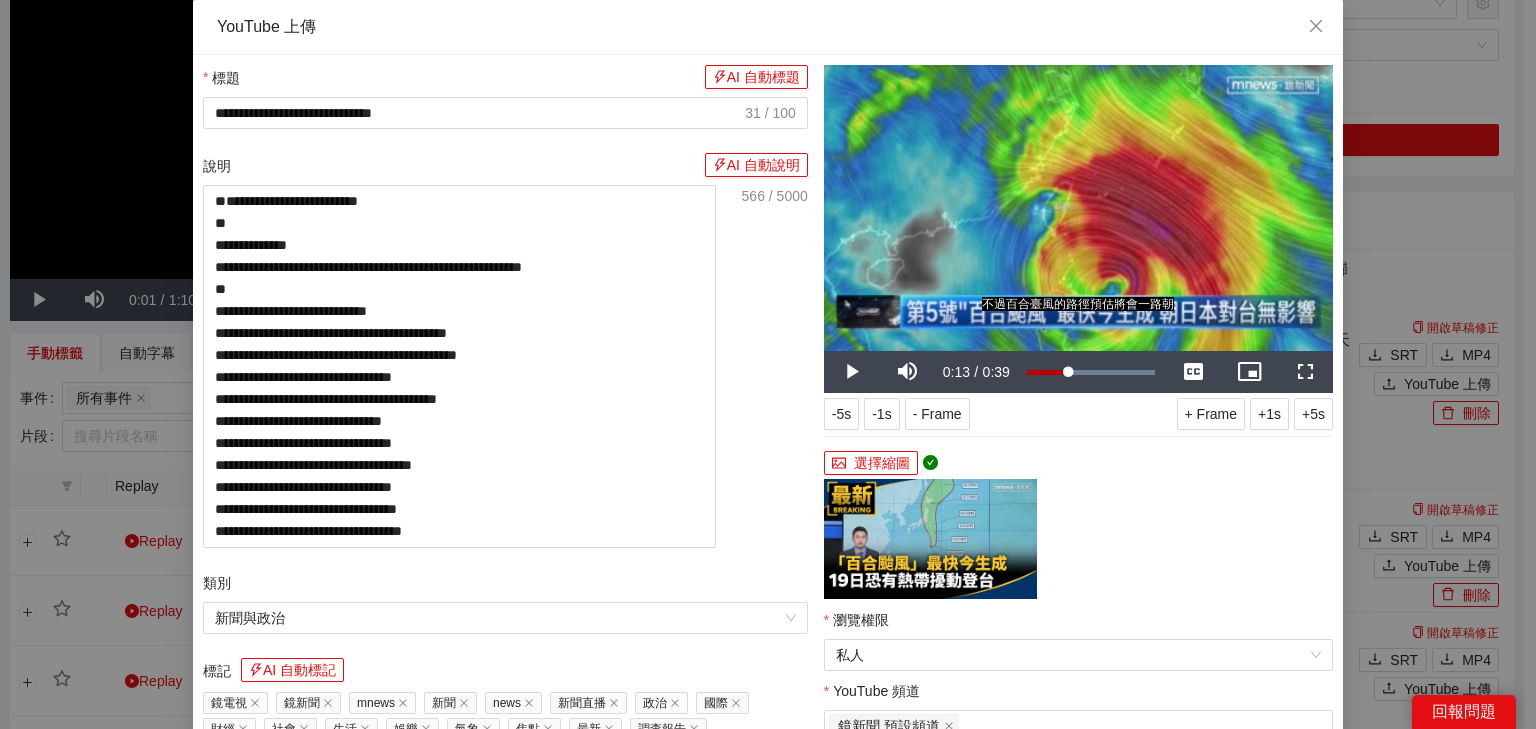 click on "說明 AI 自動說明" at bounding box center [505, 169] 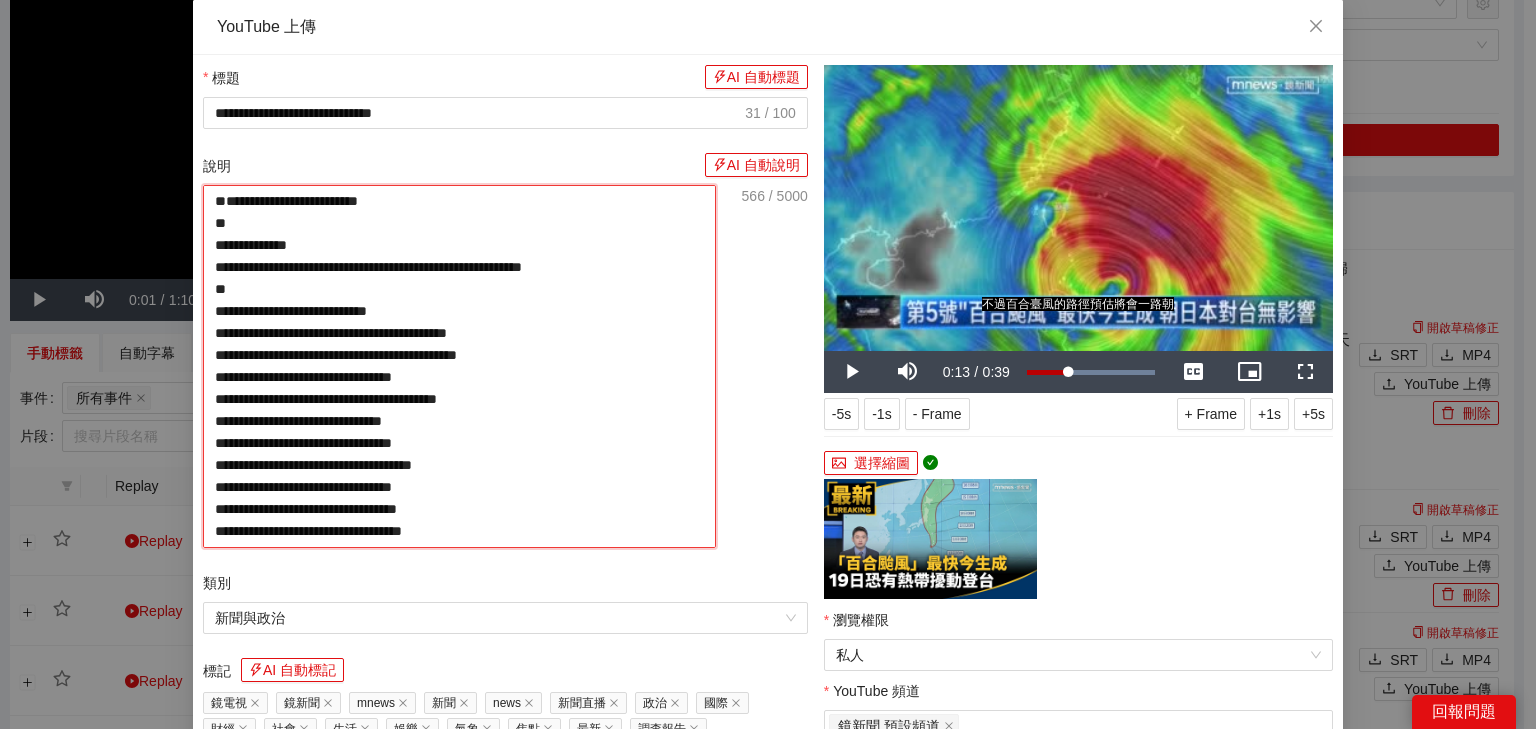 click on "**********" at bounding box center [459, 366] 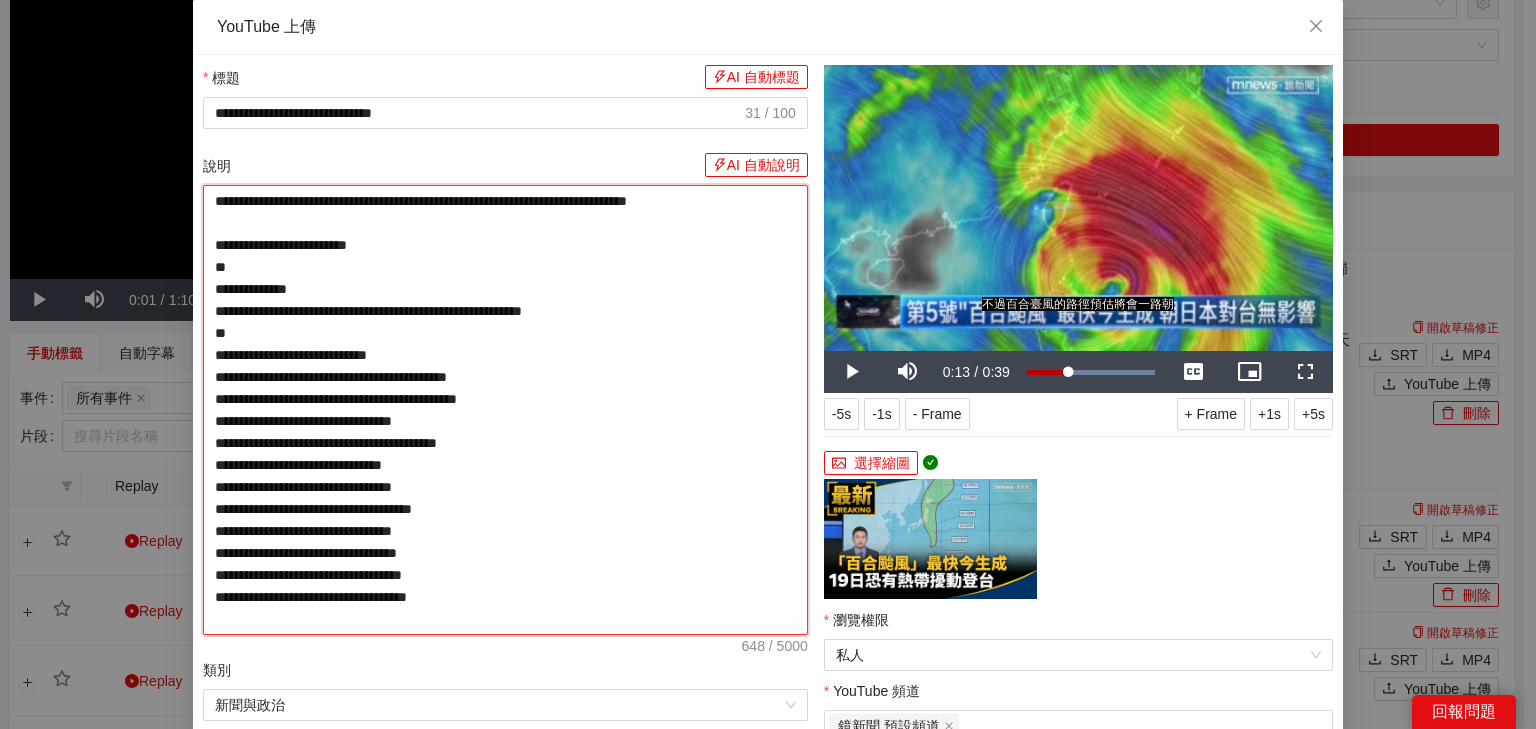 click on "**********" at bounding box center (505, 410) 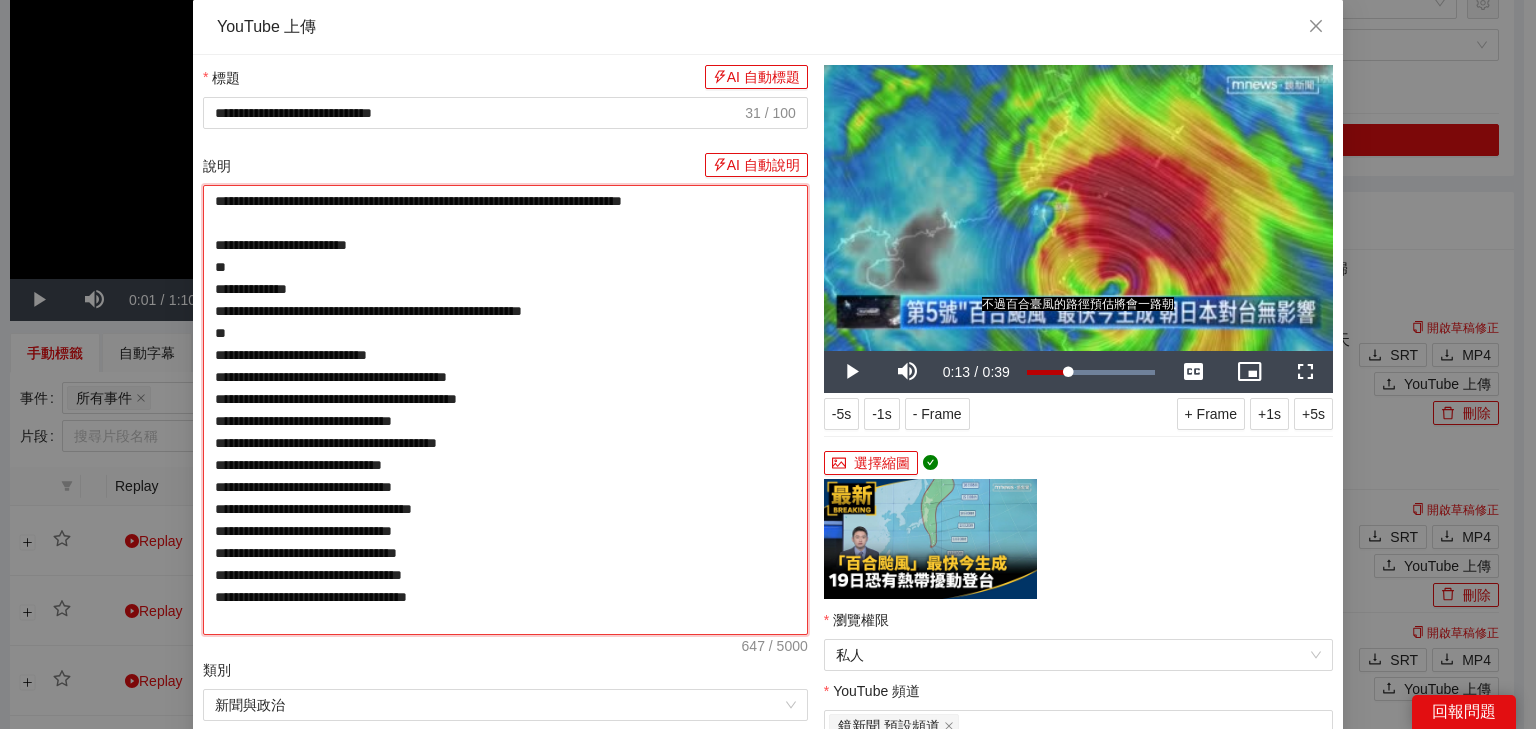 click on "**********" at bounding box center (505, 410) 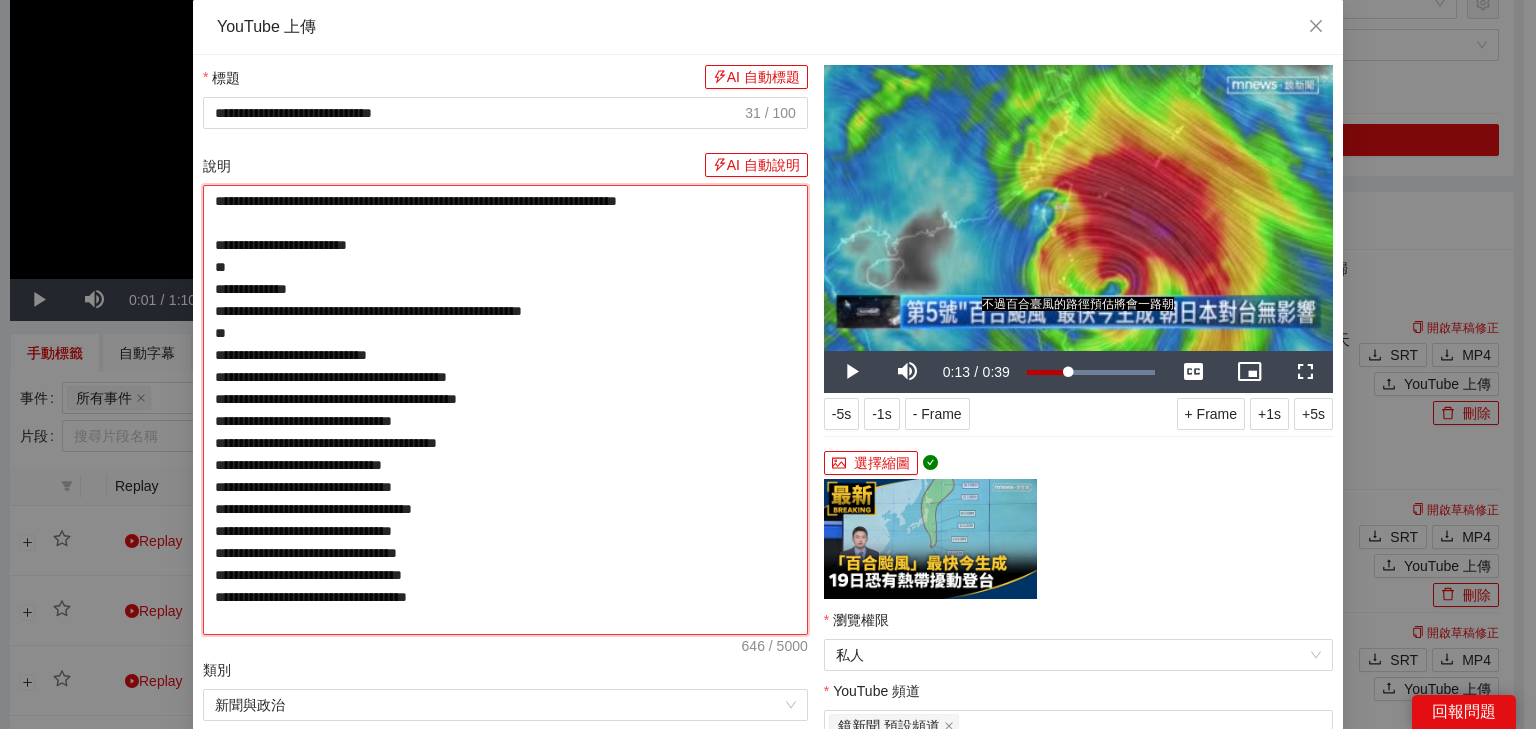 click on "**********" at bounding box center (505, 410) 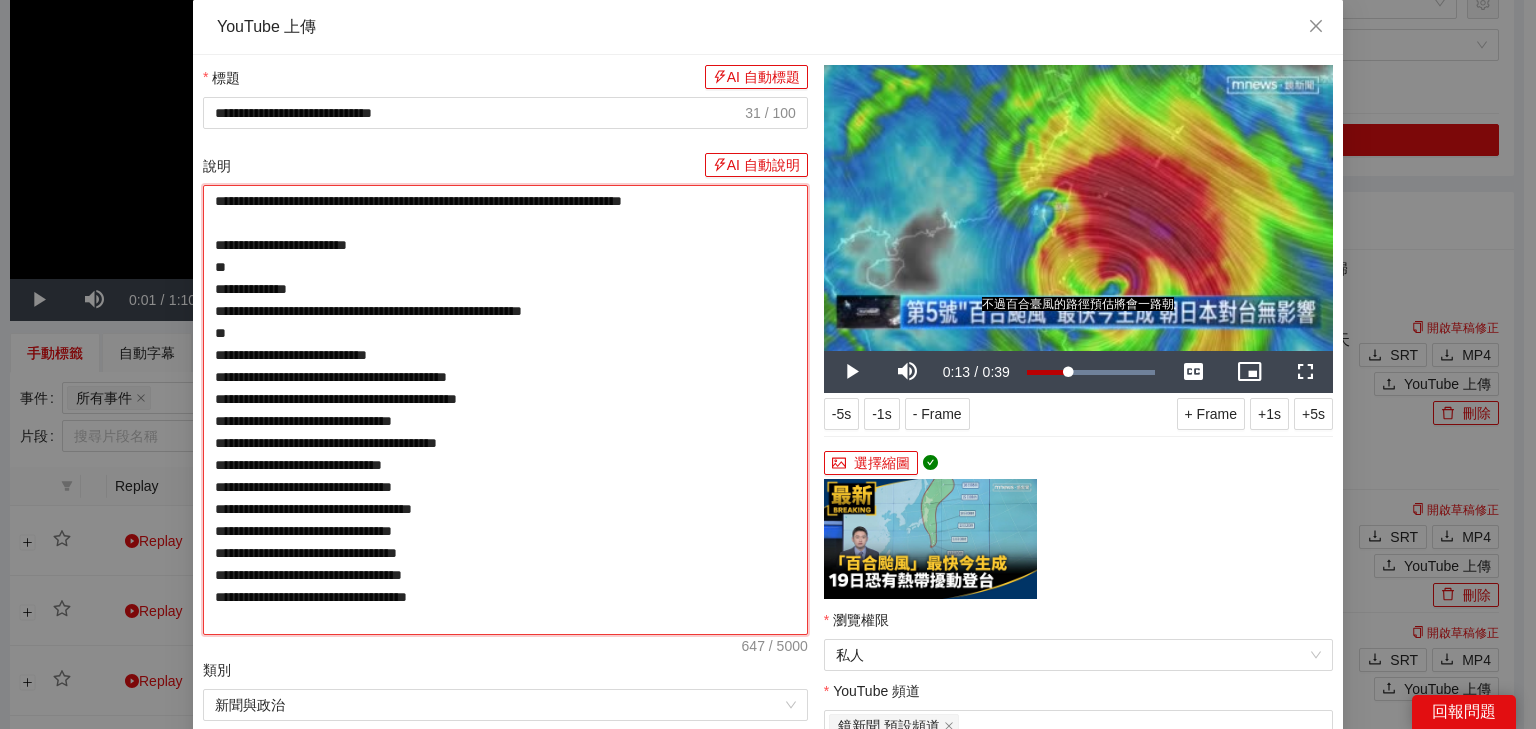 click on "**********" at bounding box center [505, 410] 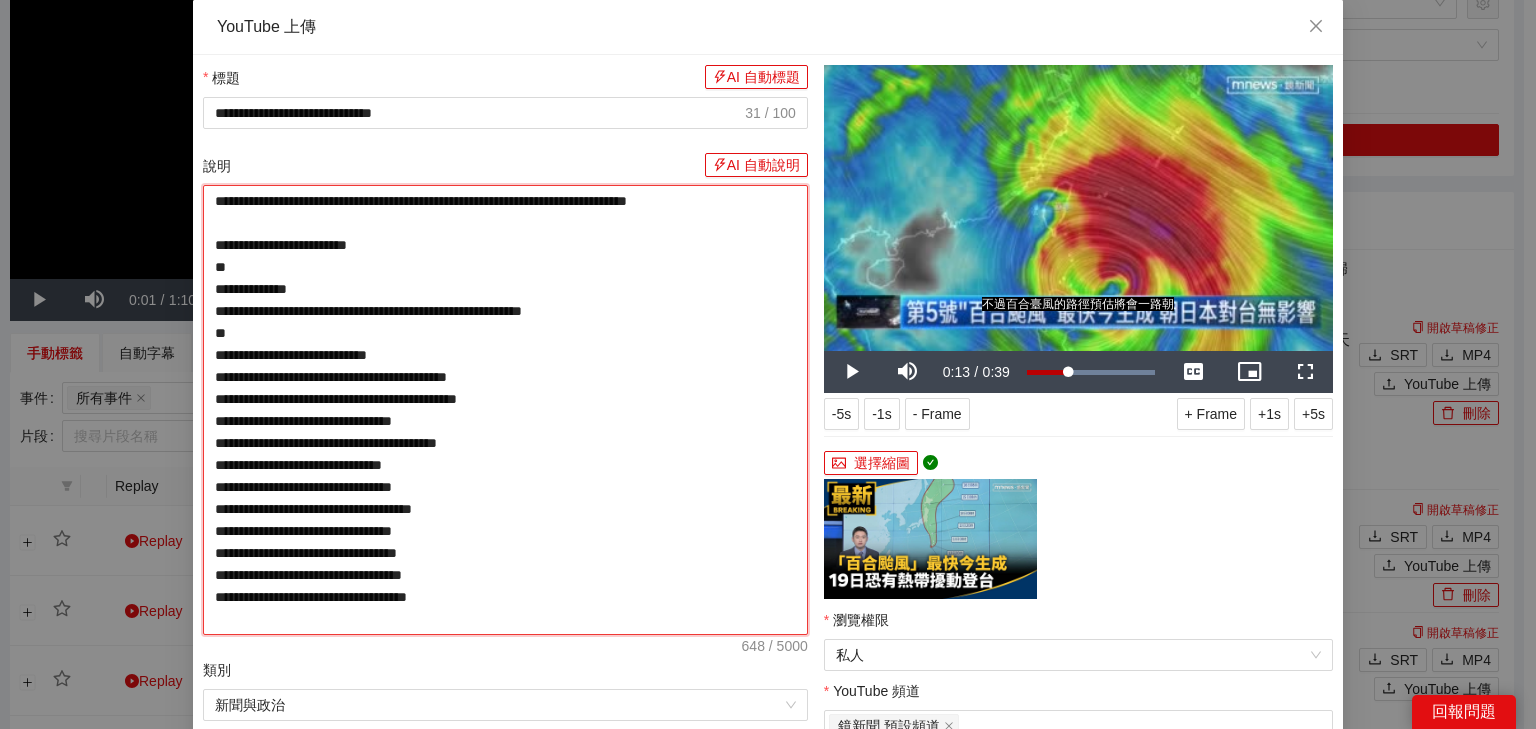 type on "**********" 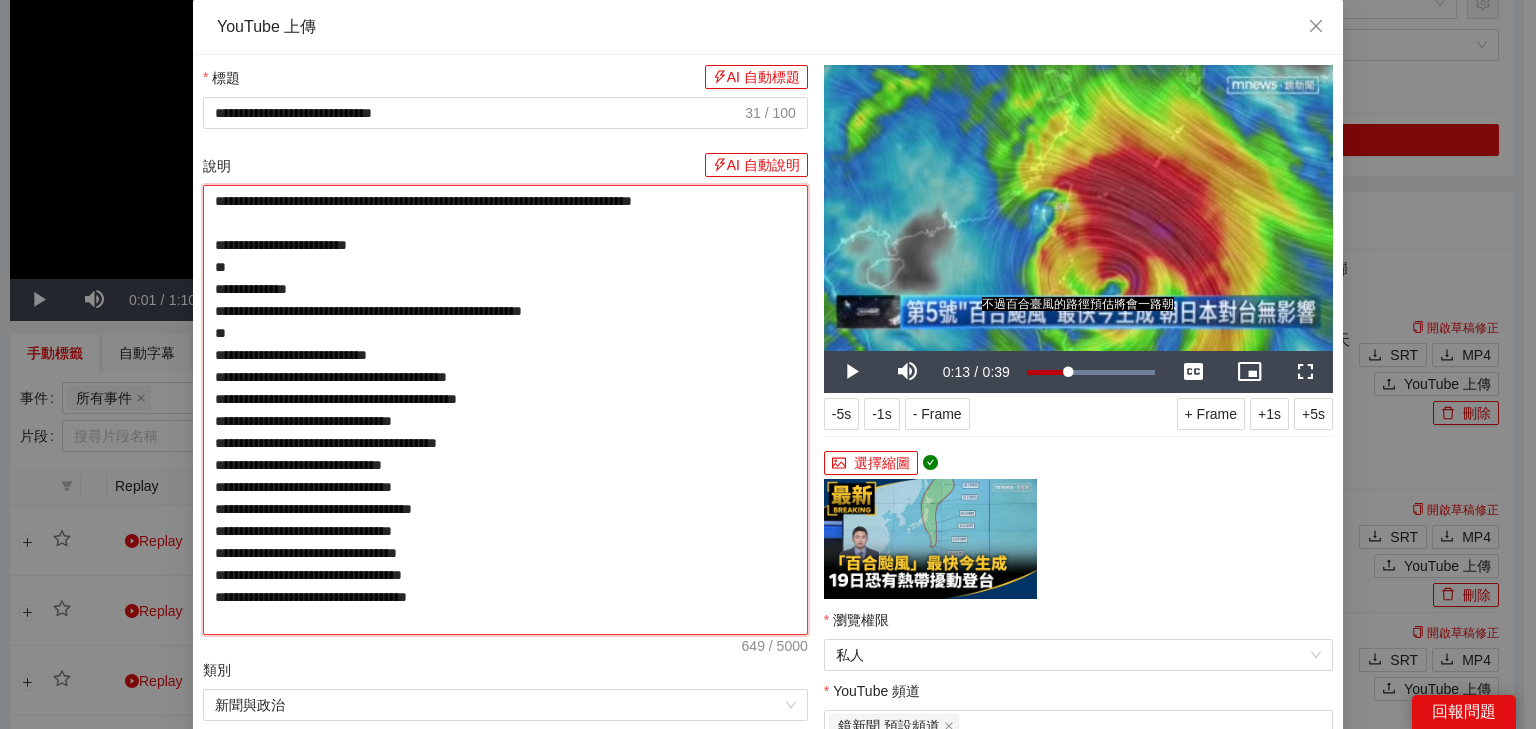 type on "**********" 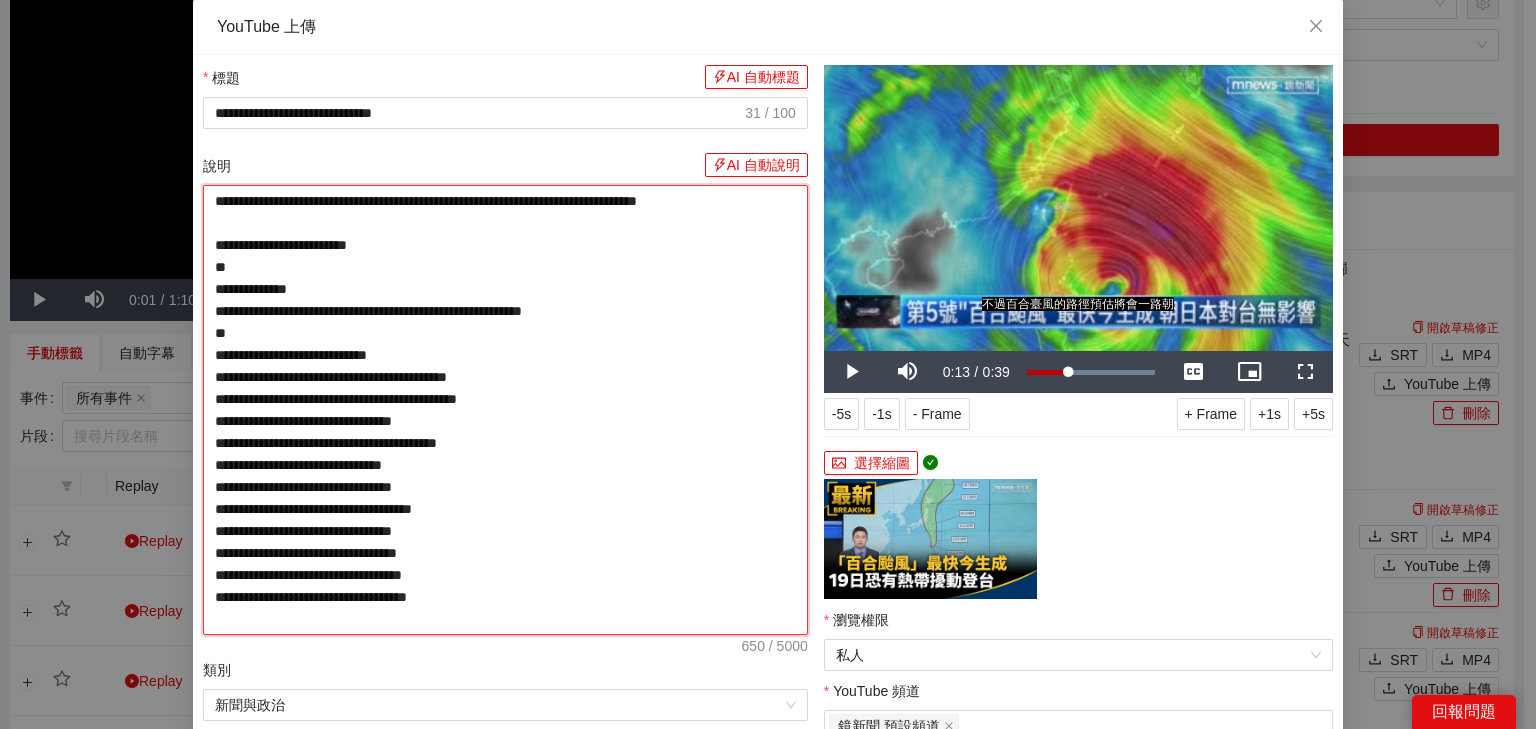 type on "**********" 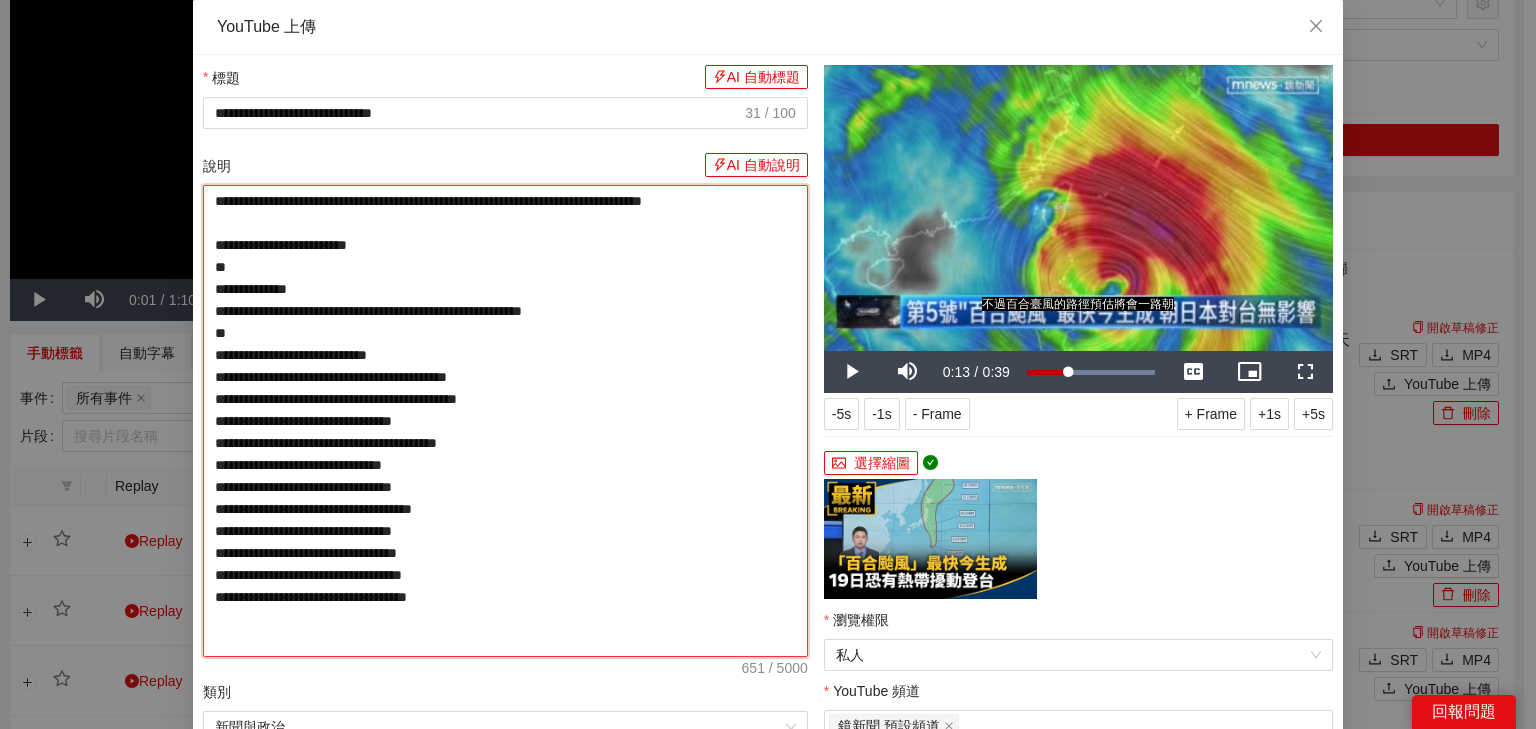 type on "**********" 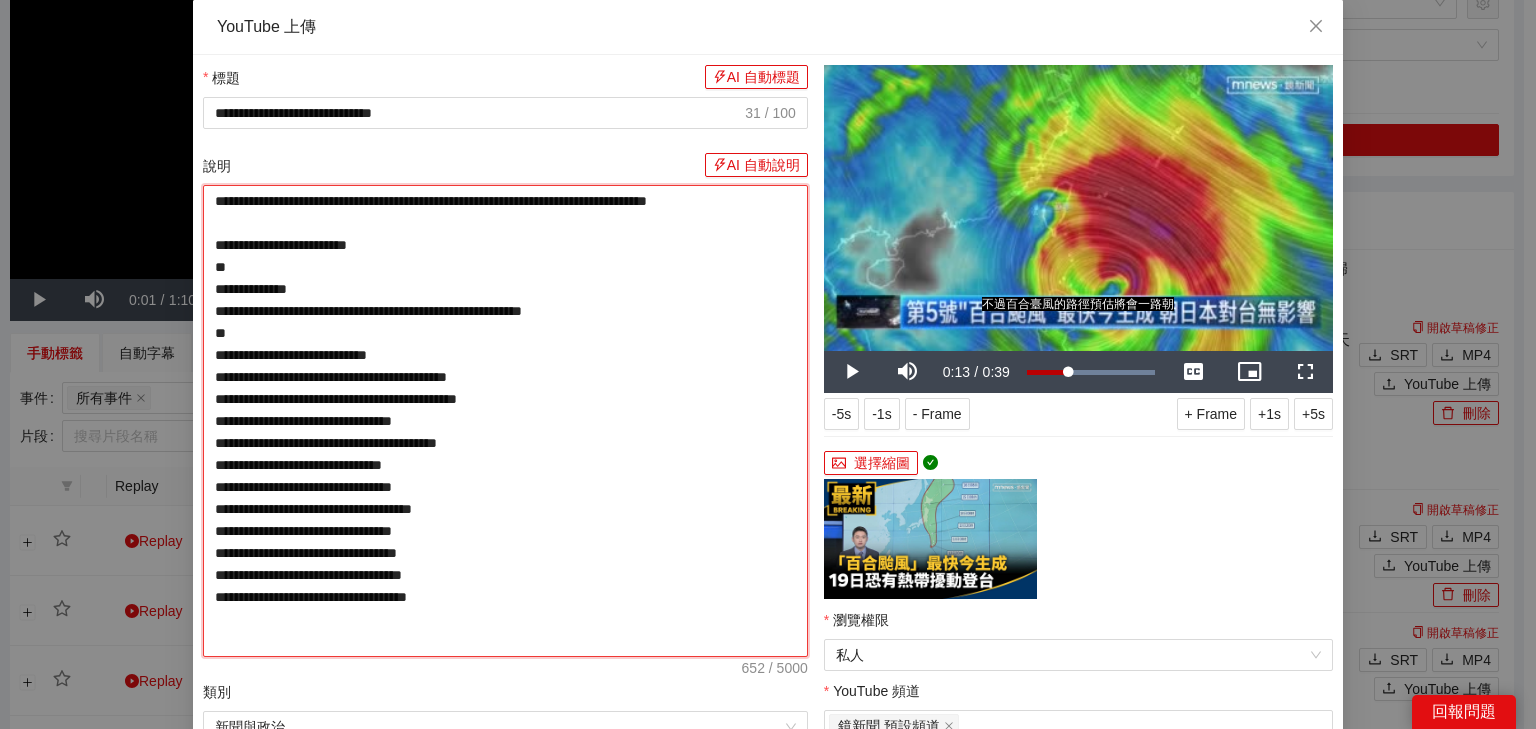 type on "**********" 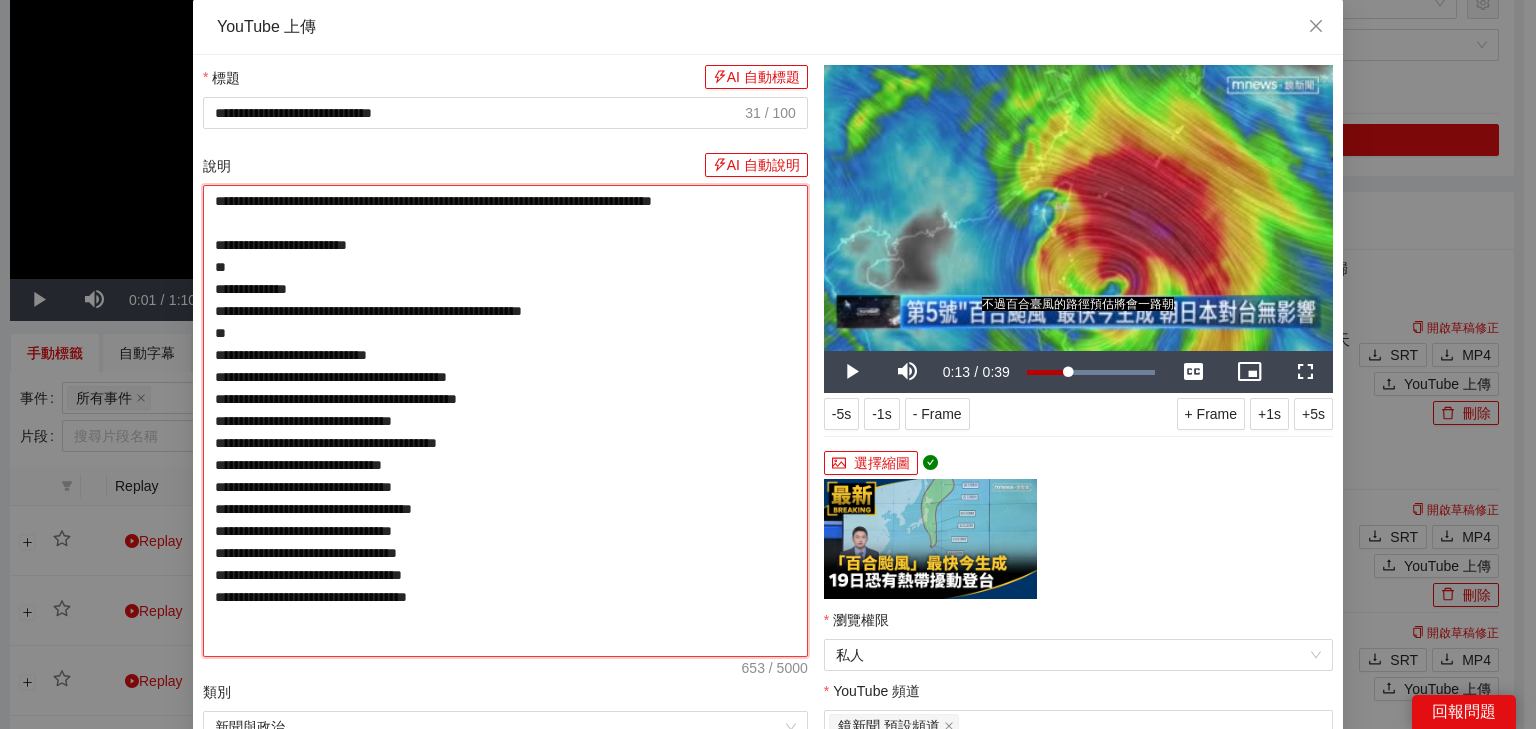 scroll, scrollTop: 387, scrollLeft: 0, axis: vertical 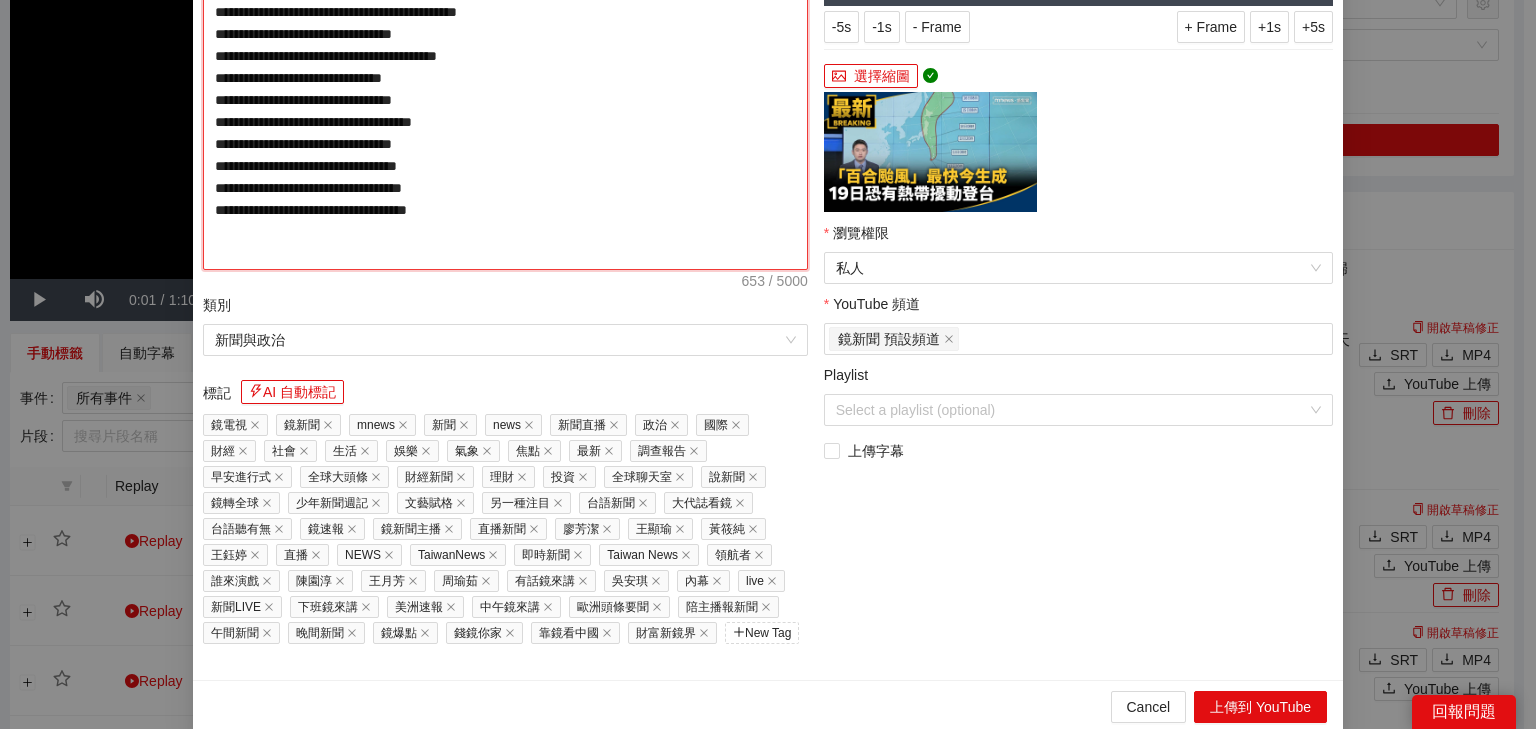 type on "**********" 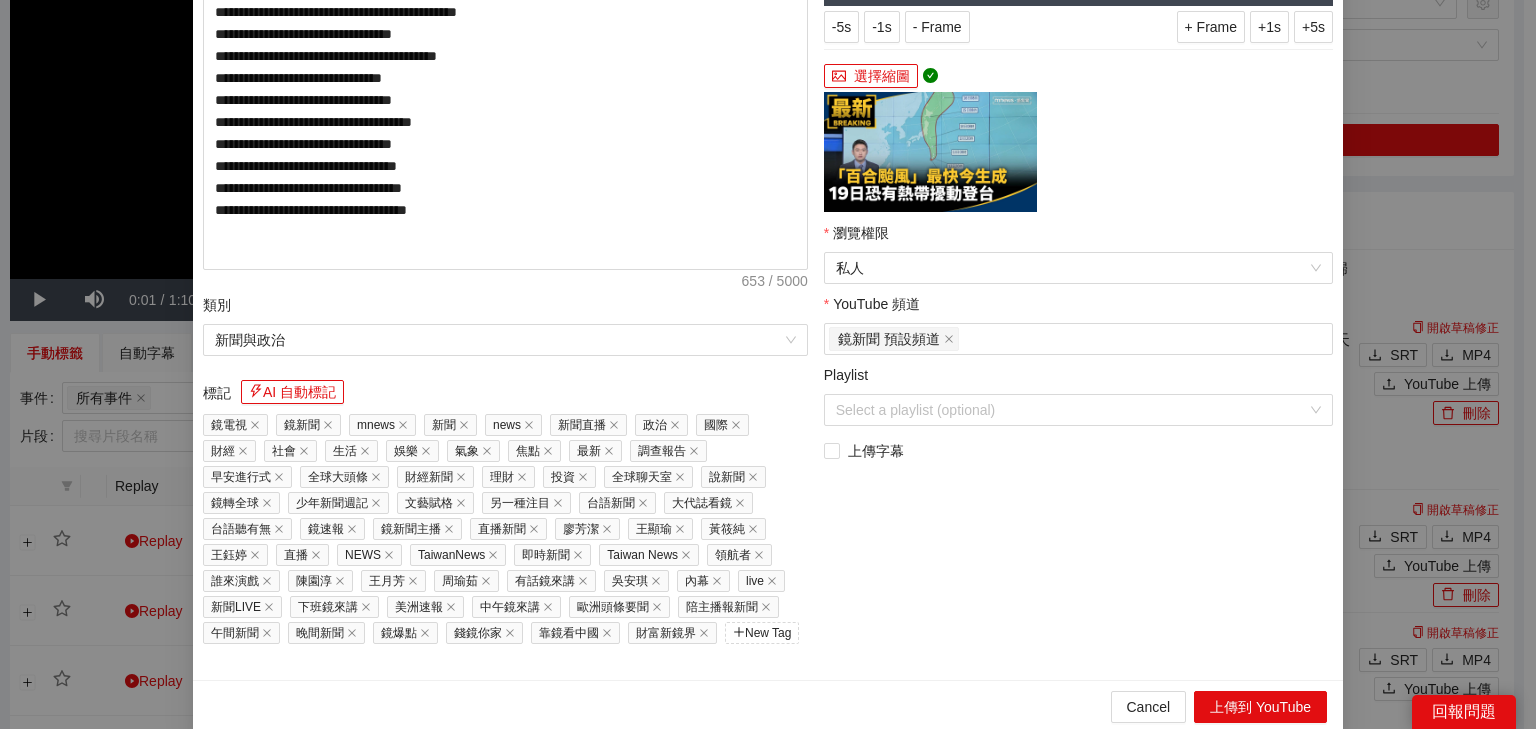 click on "瀏覽權限" at bounding box center (1078, 237) 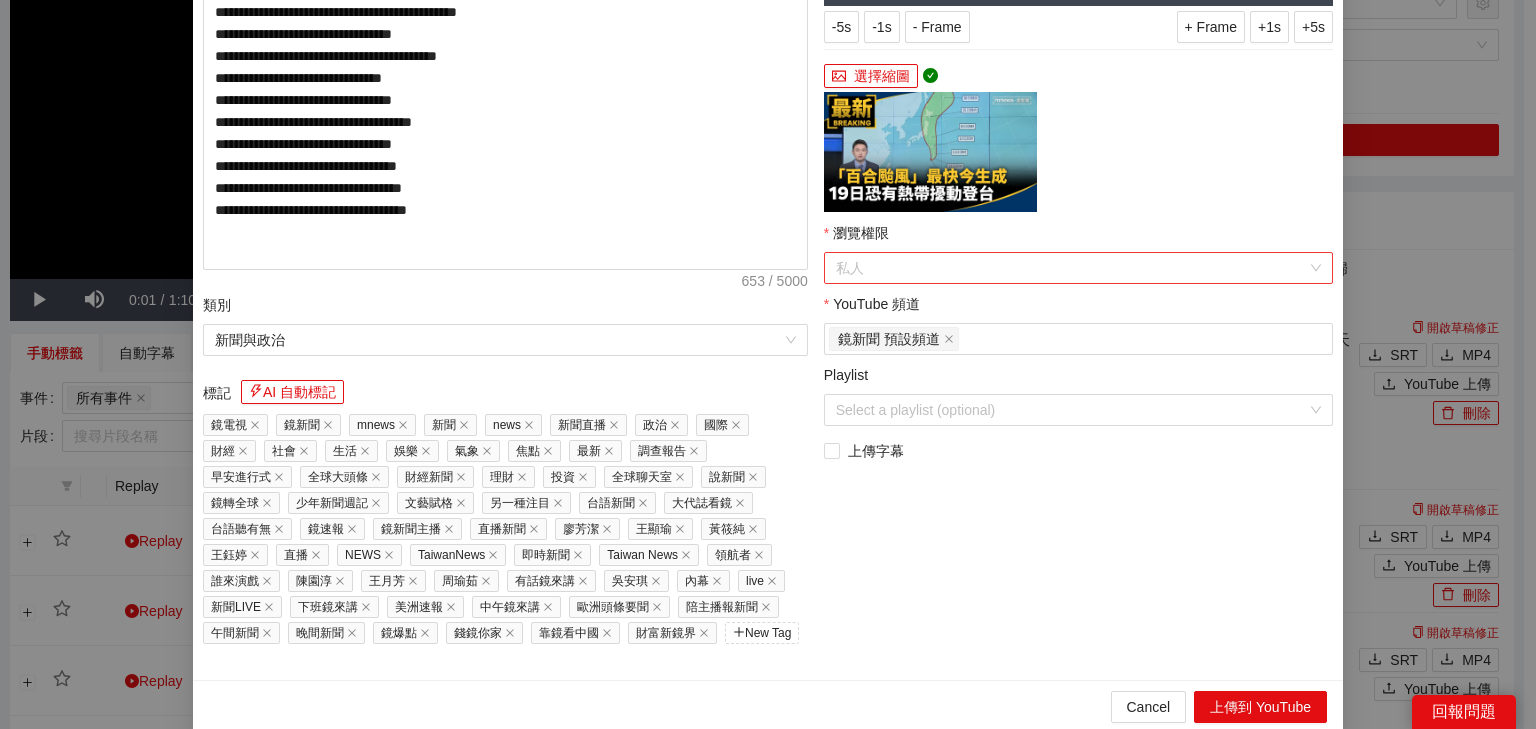 click on "私人" at bounding box center (1078, 268) 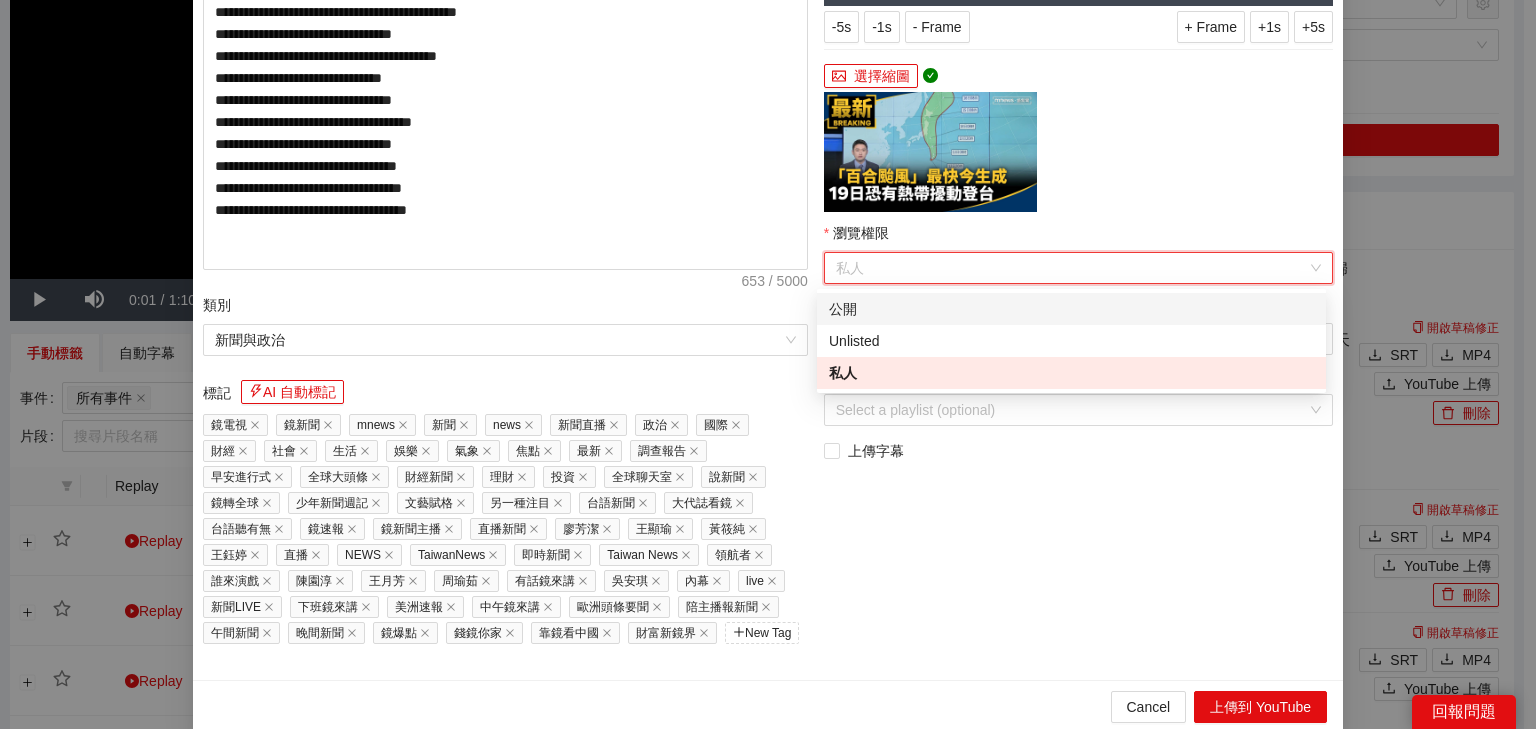 click on "公開" at bounding box center (1071, 309) 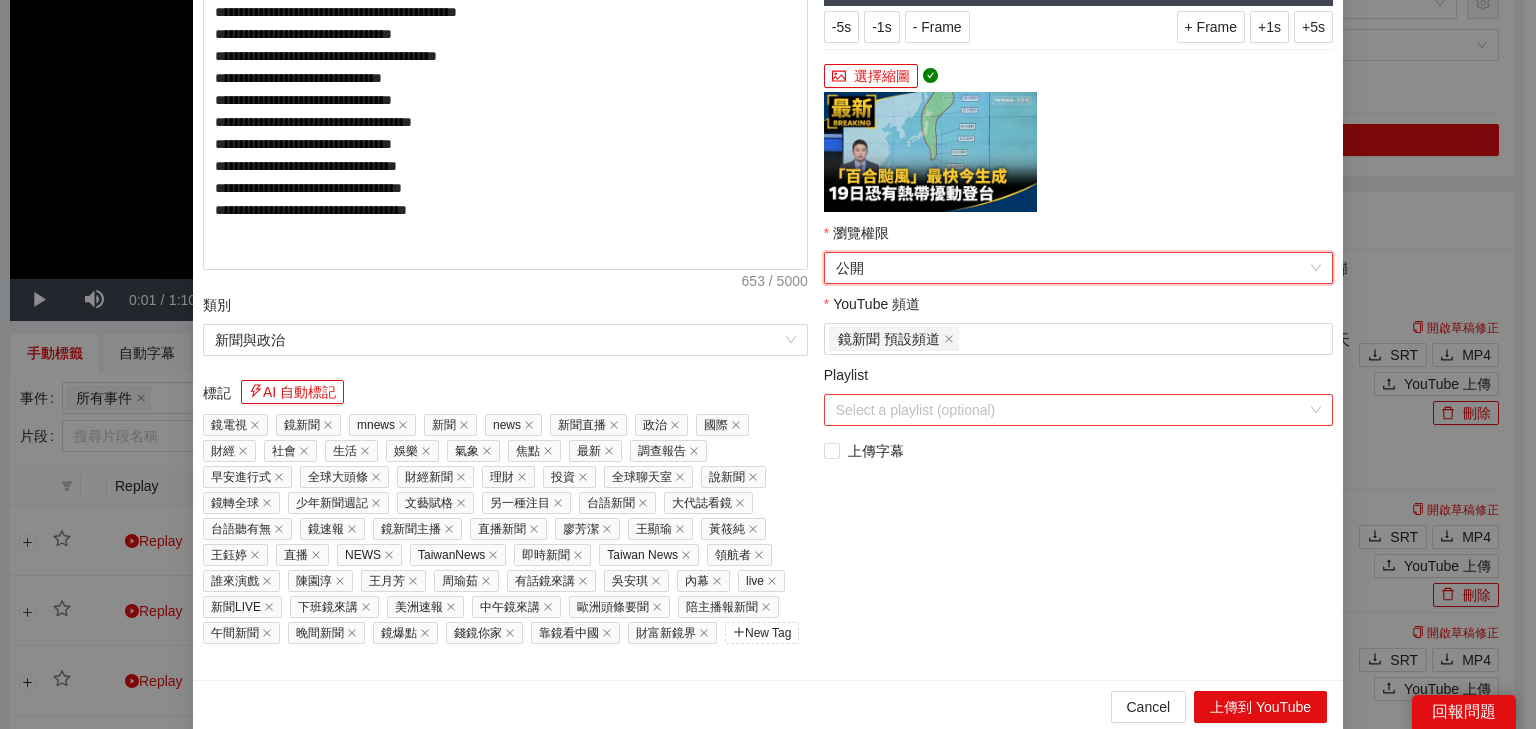 click on "Playlist" at bounding box center [1071, 410] 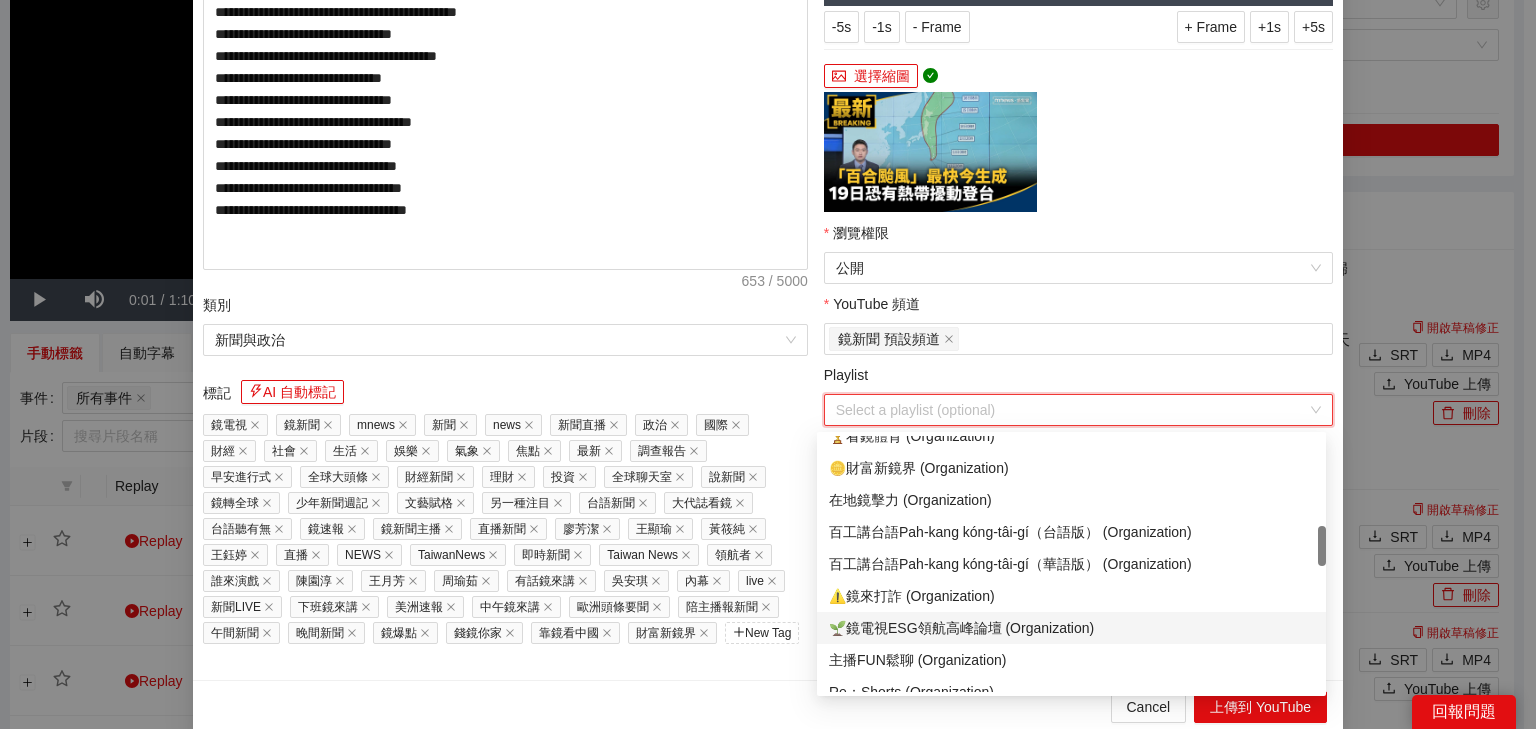 scroll, scrollTop: 880, scrollLeft: 0, axis: vertical 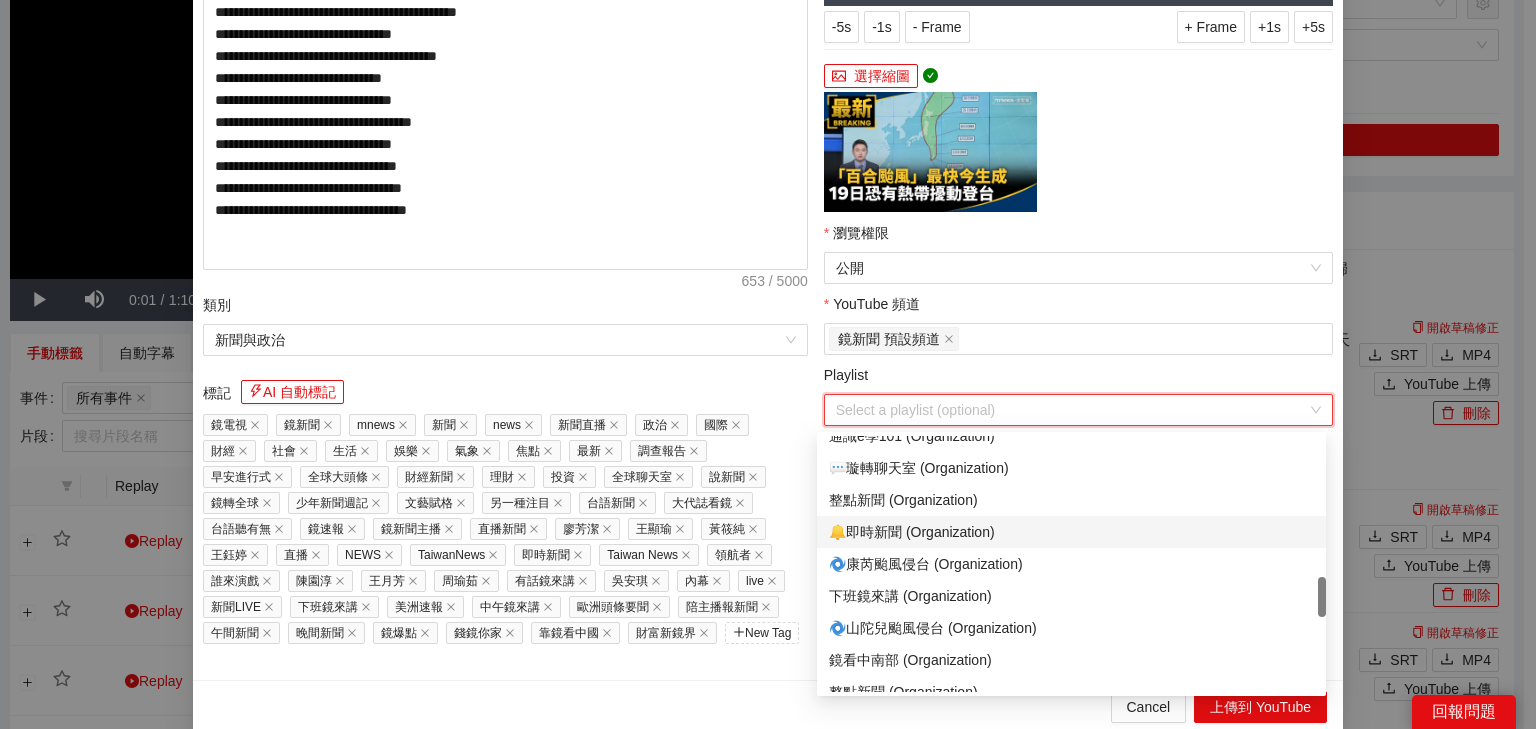 click on "🔔即時新聞 (Organization)" at bounding box center (1071, 532) 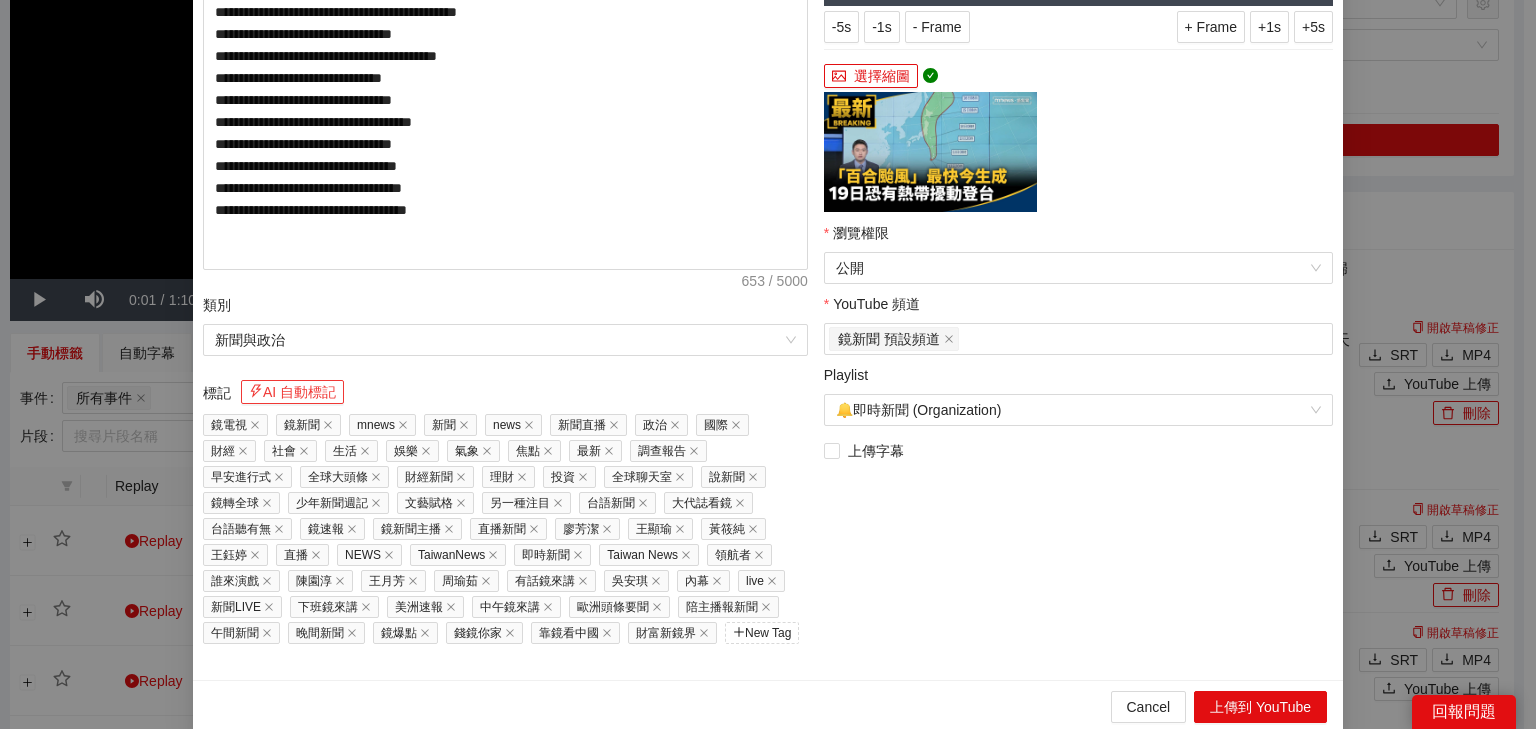 click on "AI 自動標記" at bounding box center [292, 392] 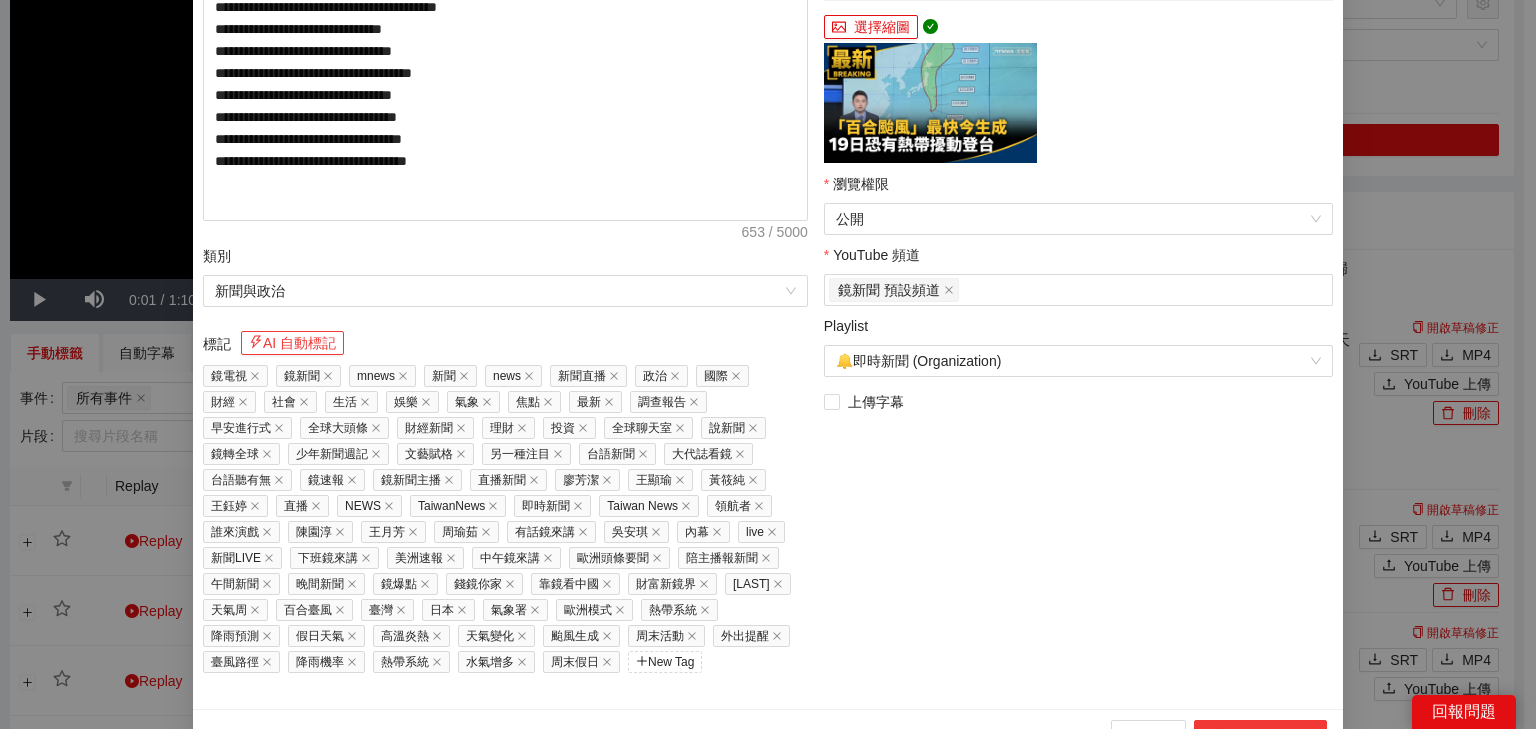 scroll, scrollTop: 464, scrollLeft: 0, axis: vertical 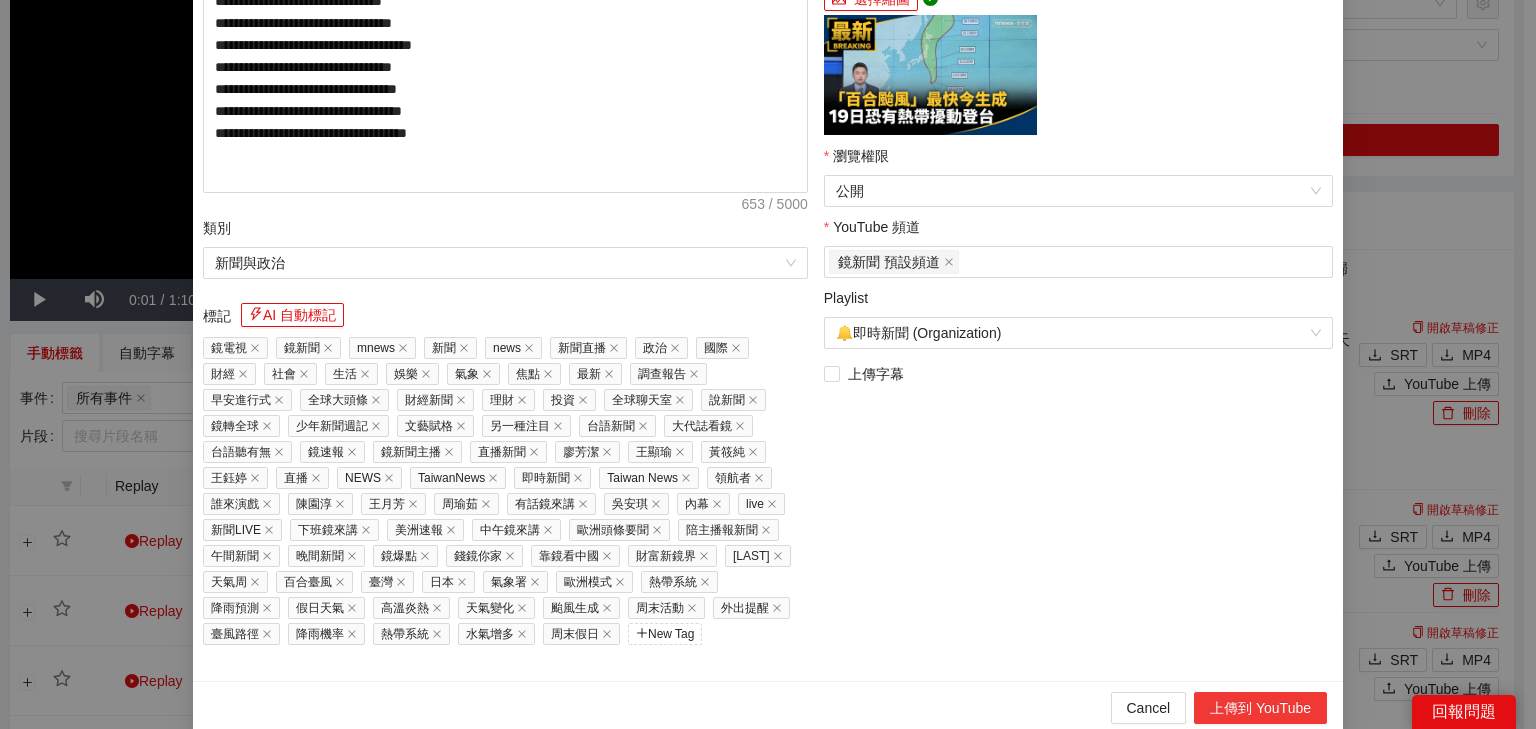 click on "上傳到 YouTube" at bounding box center [1260, 708] 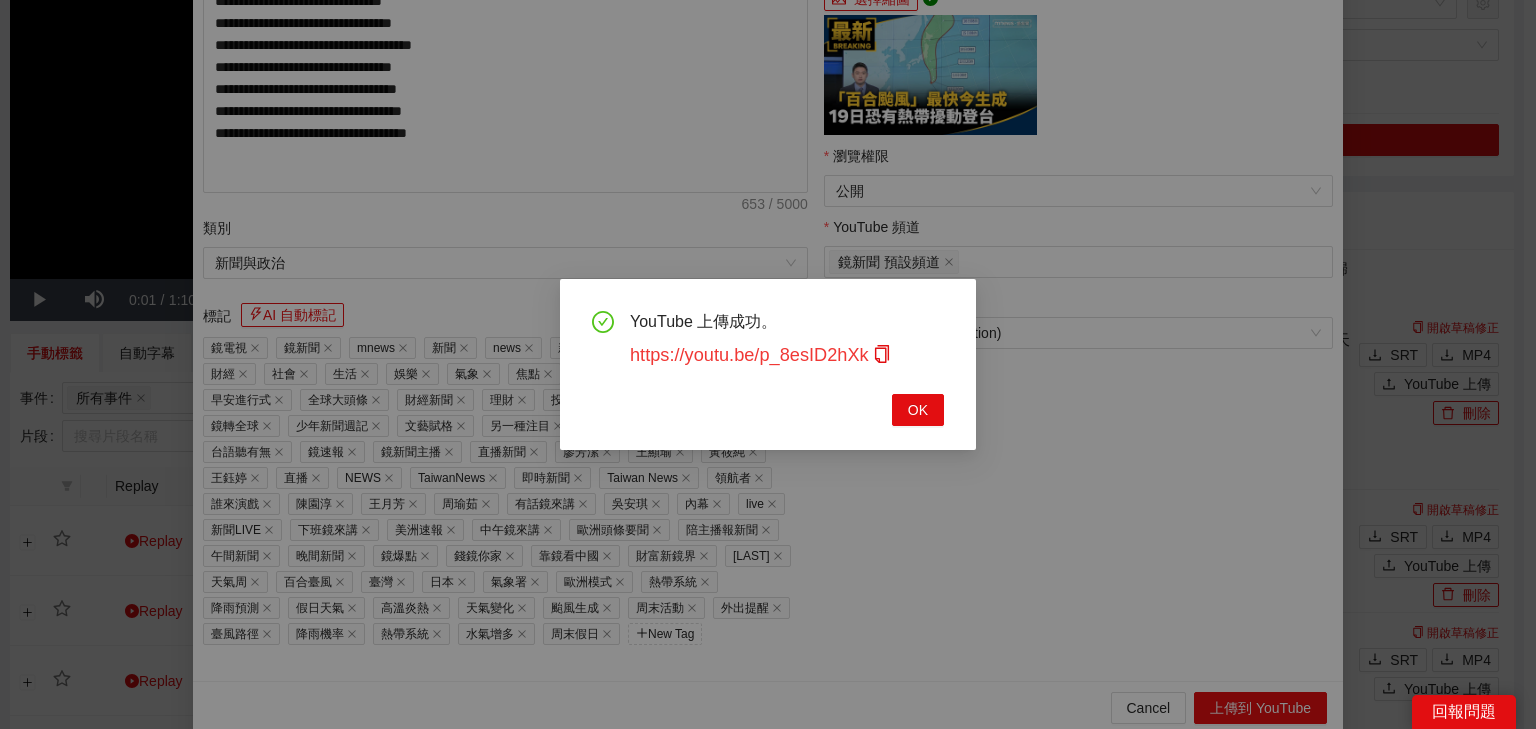 click on "https://youtu.be/p_8esID2hXk" at bounding box center [760, 355] 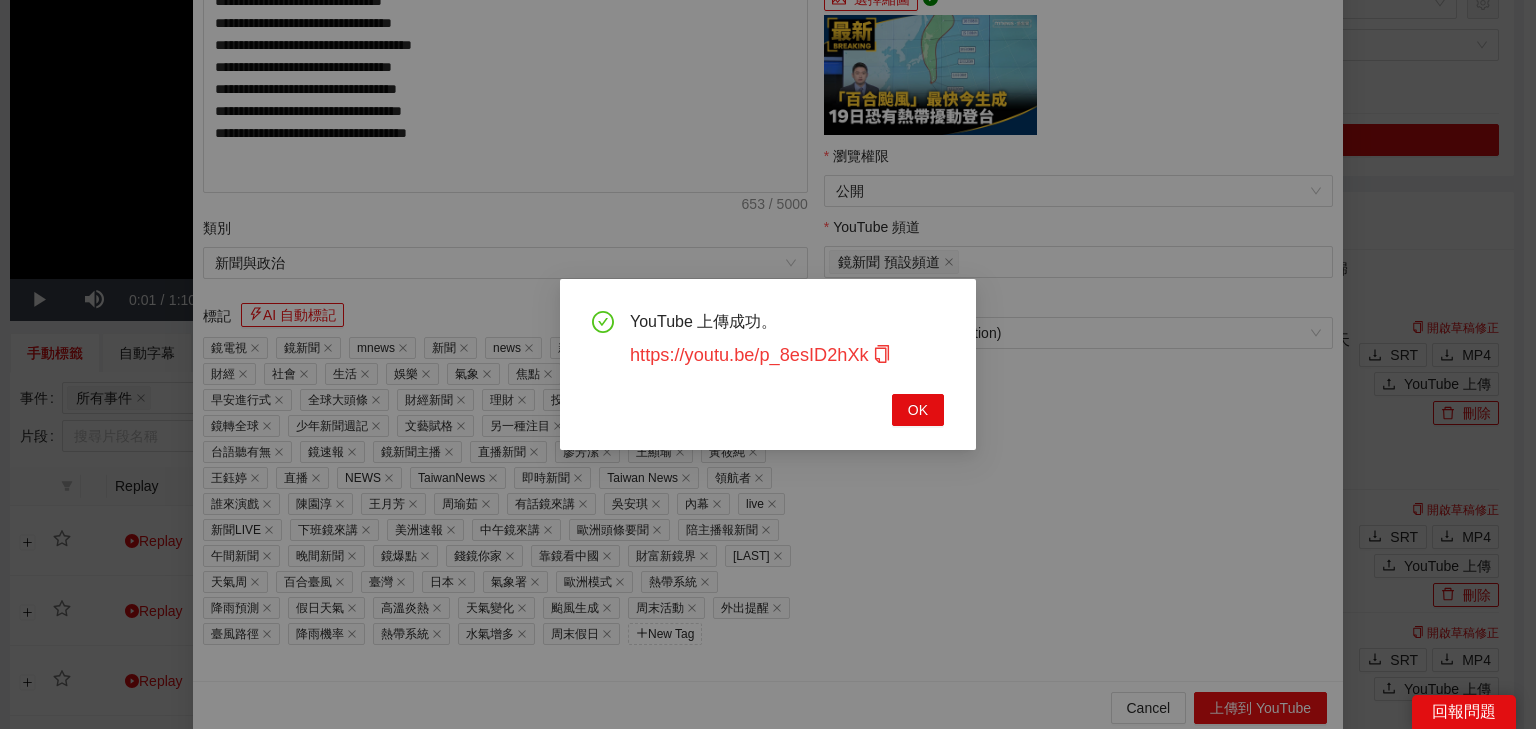 click 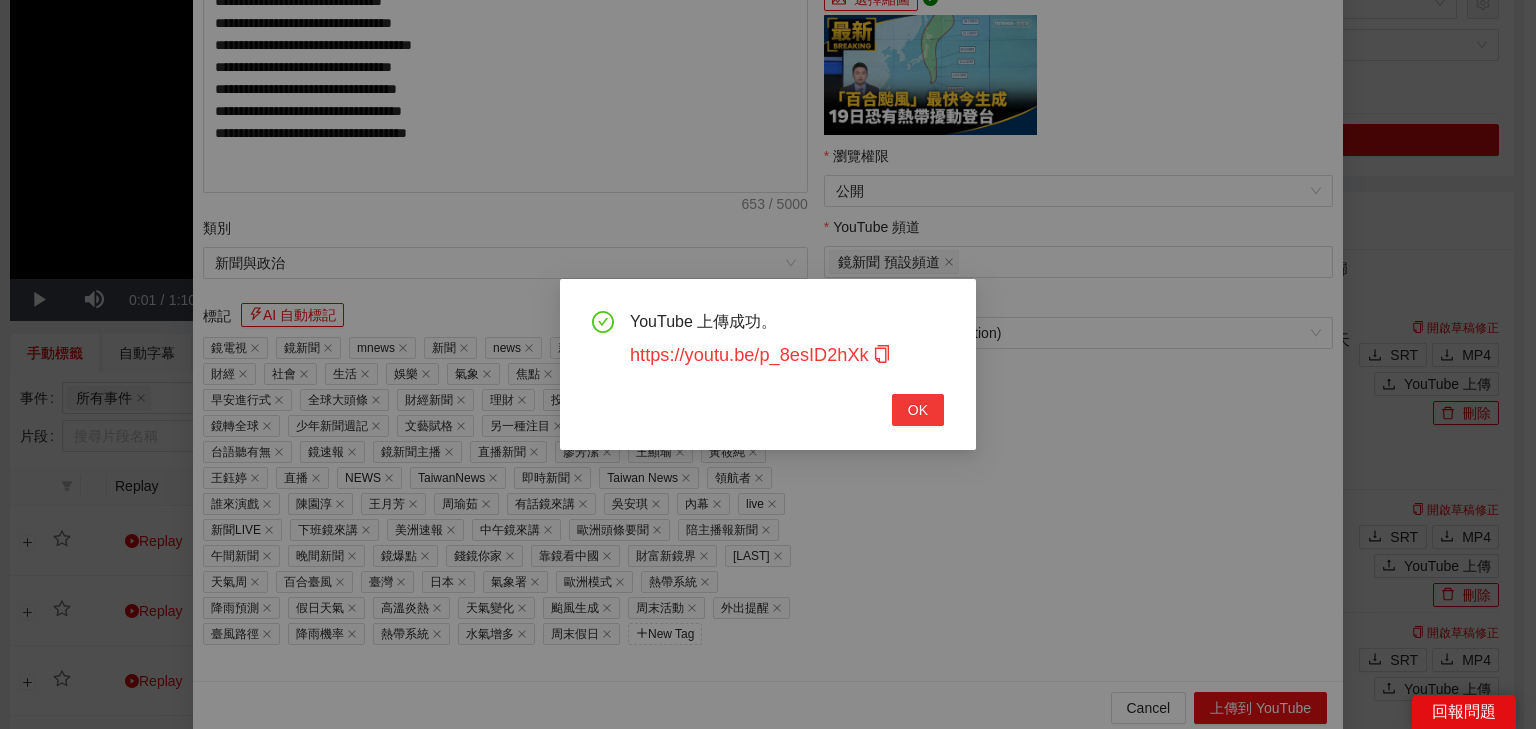 click on "OK" at bounding box center (918, 410) 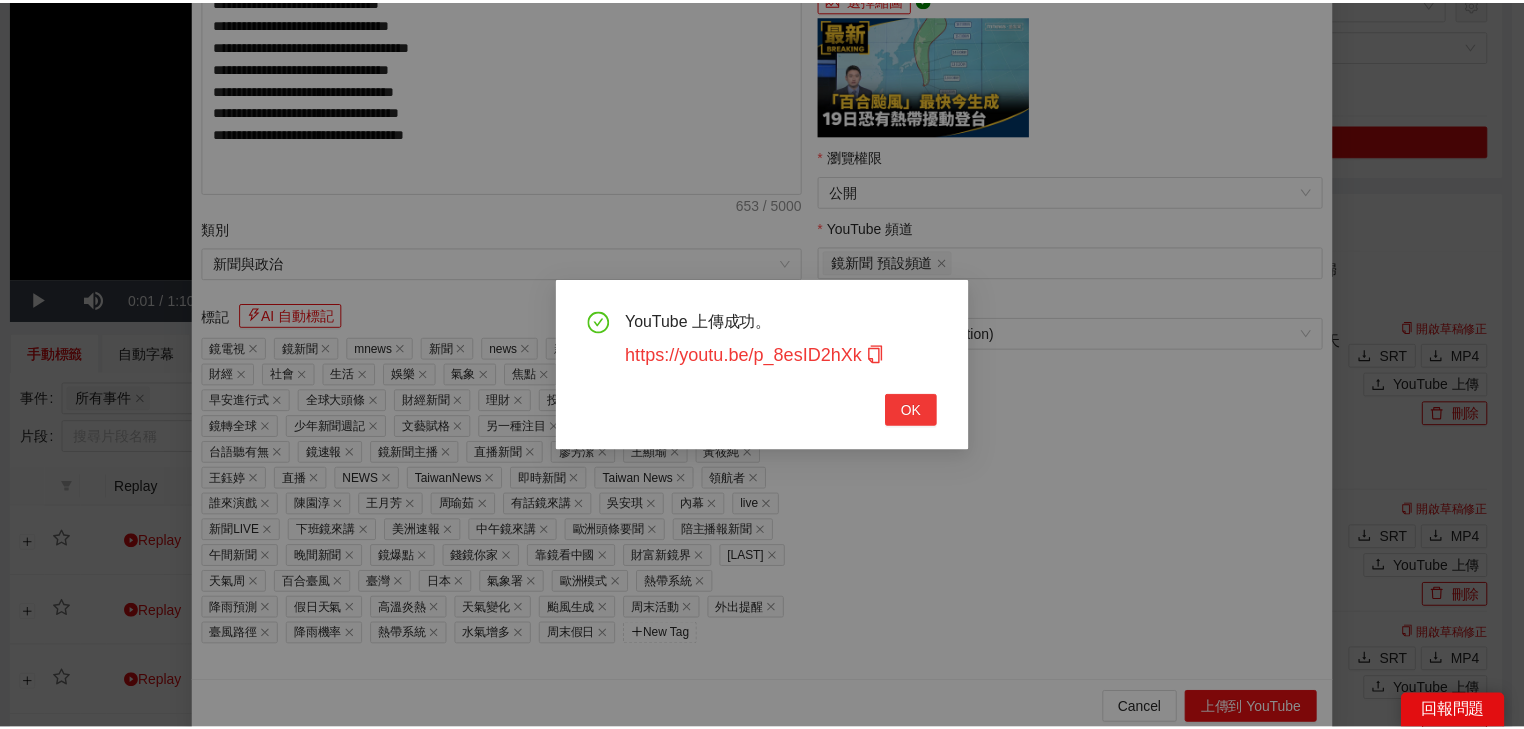 scroll, scrollTop: 343, scrollLeft: 0, axis: vertical 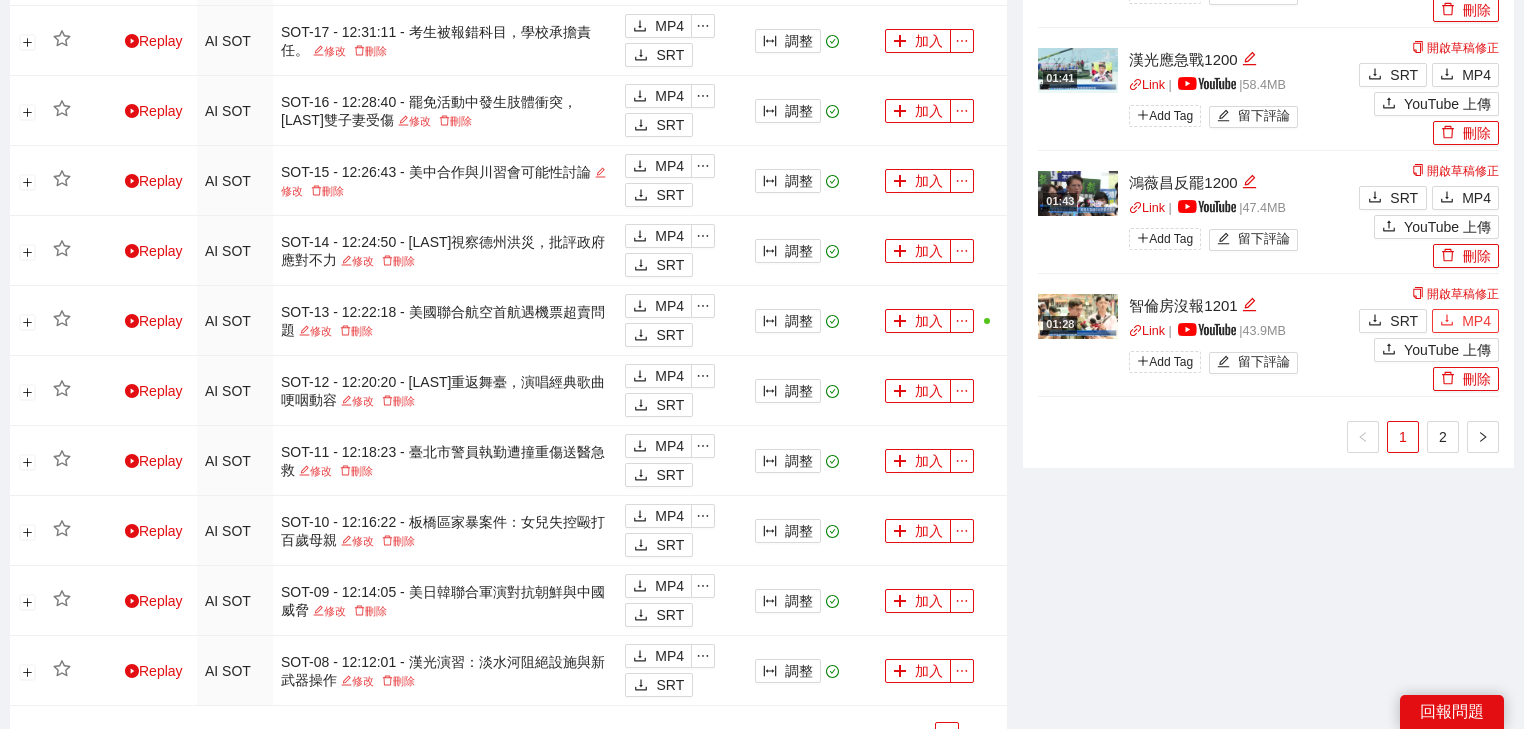 click 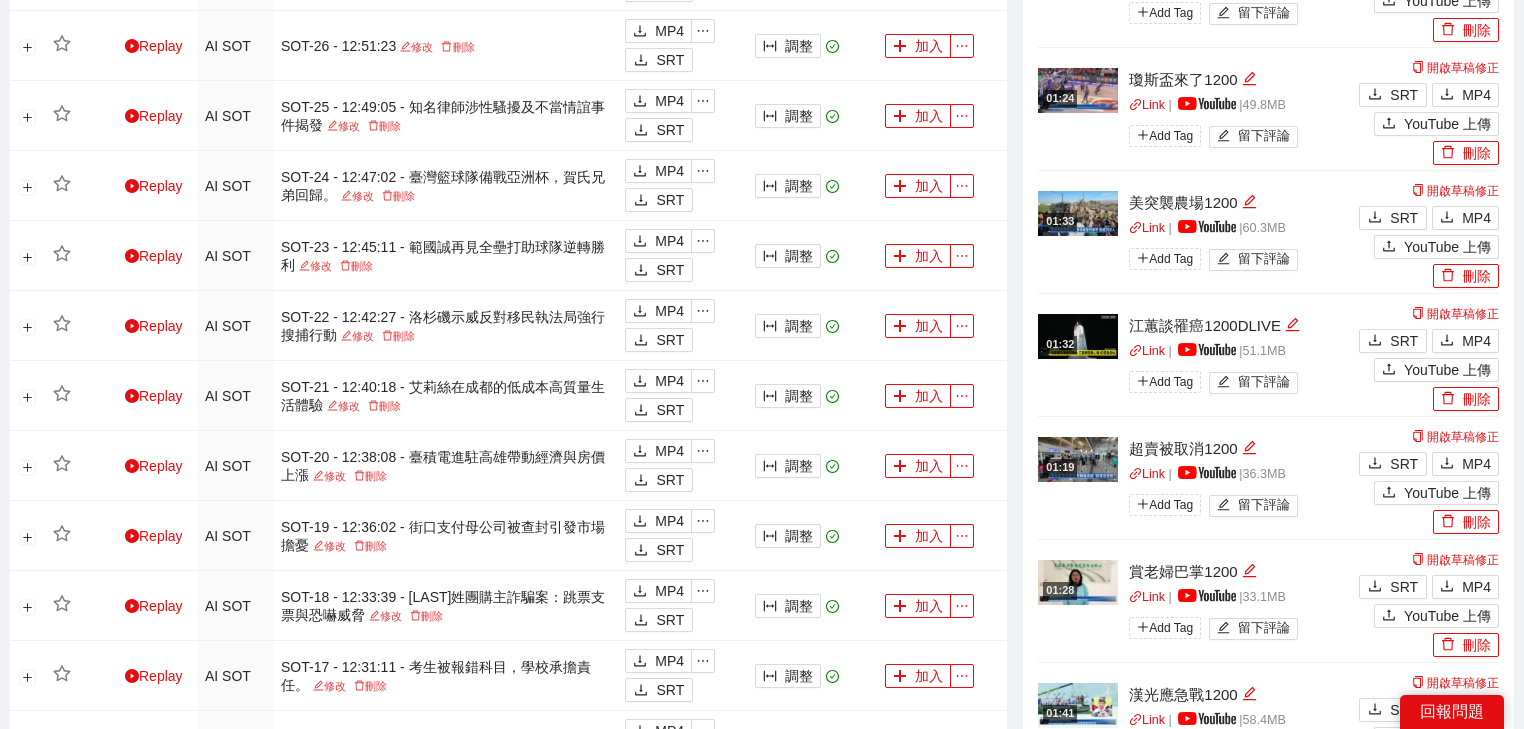scroll, scrollTop: 931, scrollLeft: 0, axis: vertical 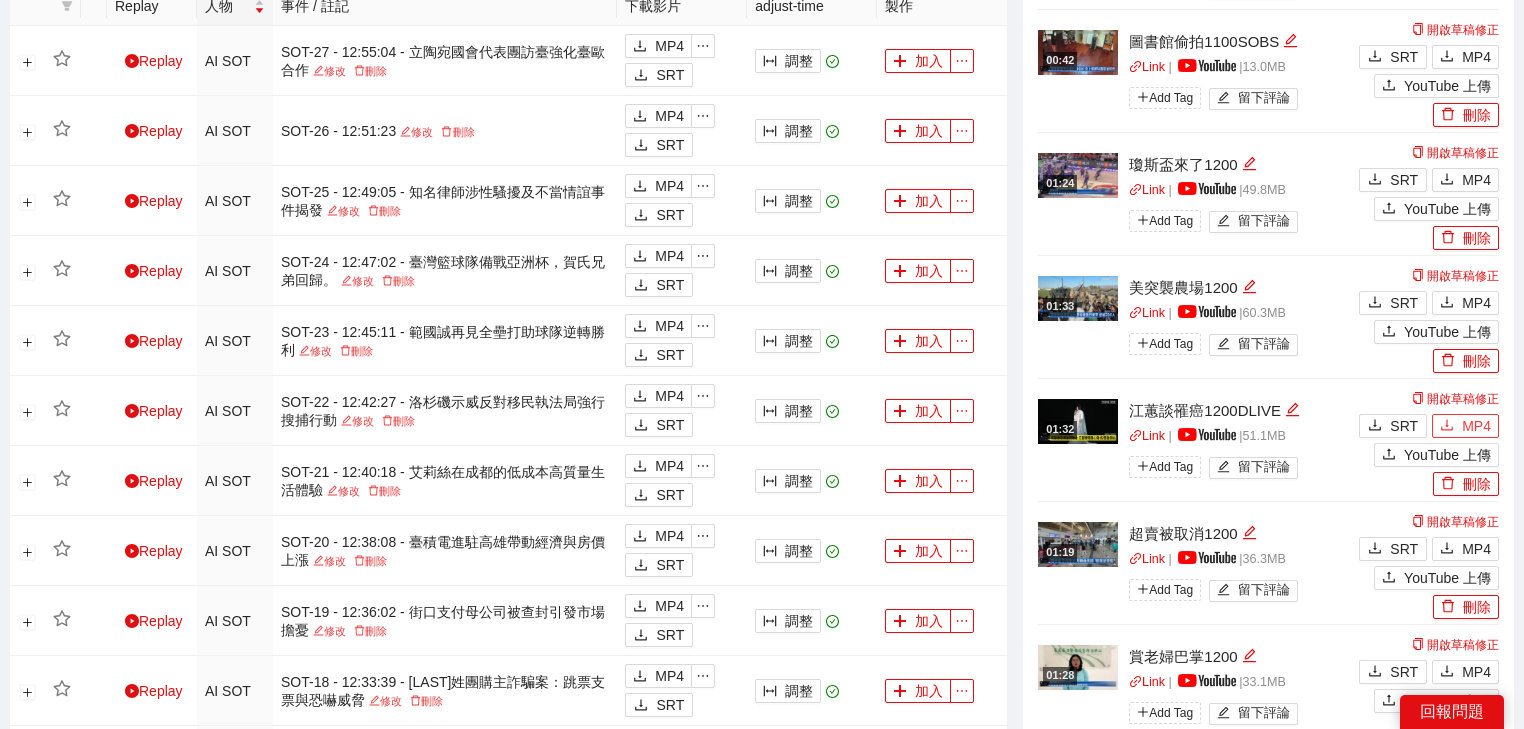 click on "MP4" at bounding box center (1476, 426) 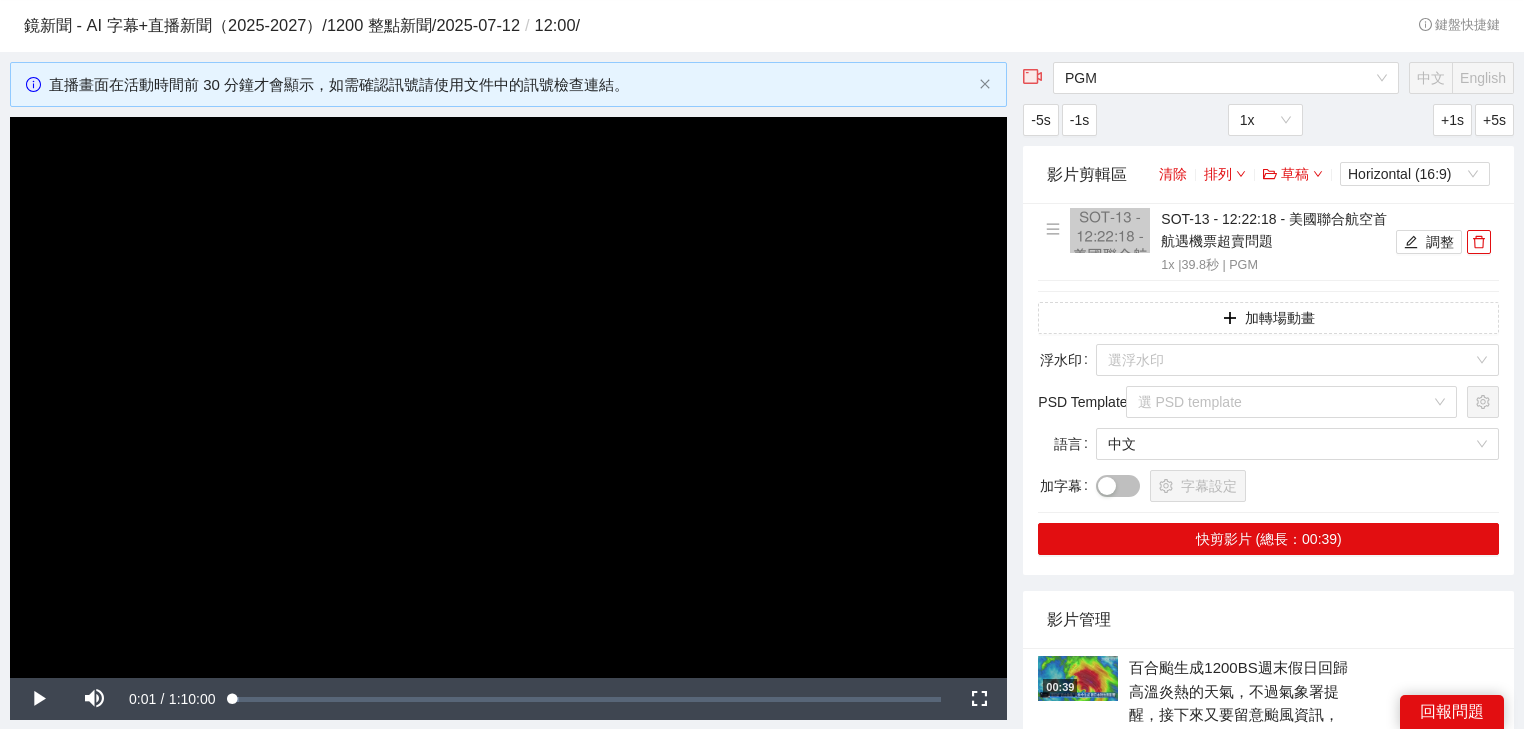 scroll, scrollTop: 51, scrollLeft: 0, axis: vertical 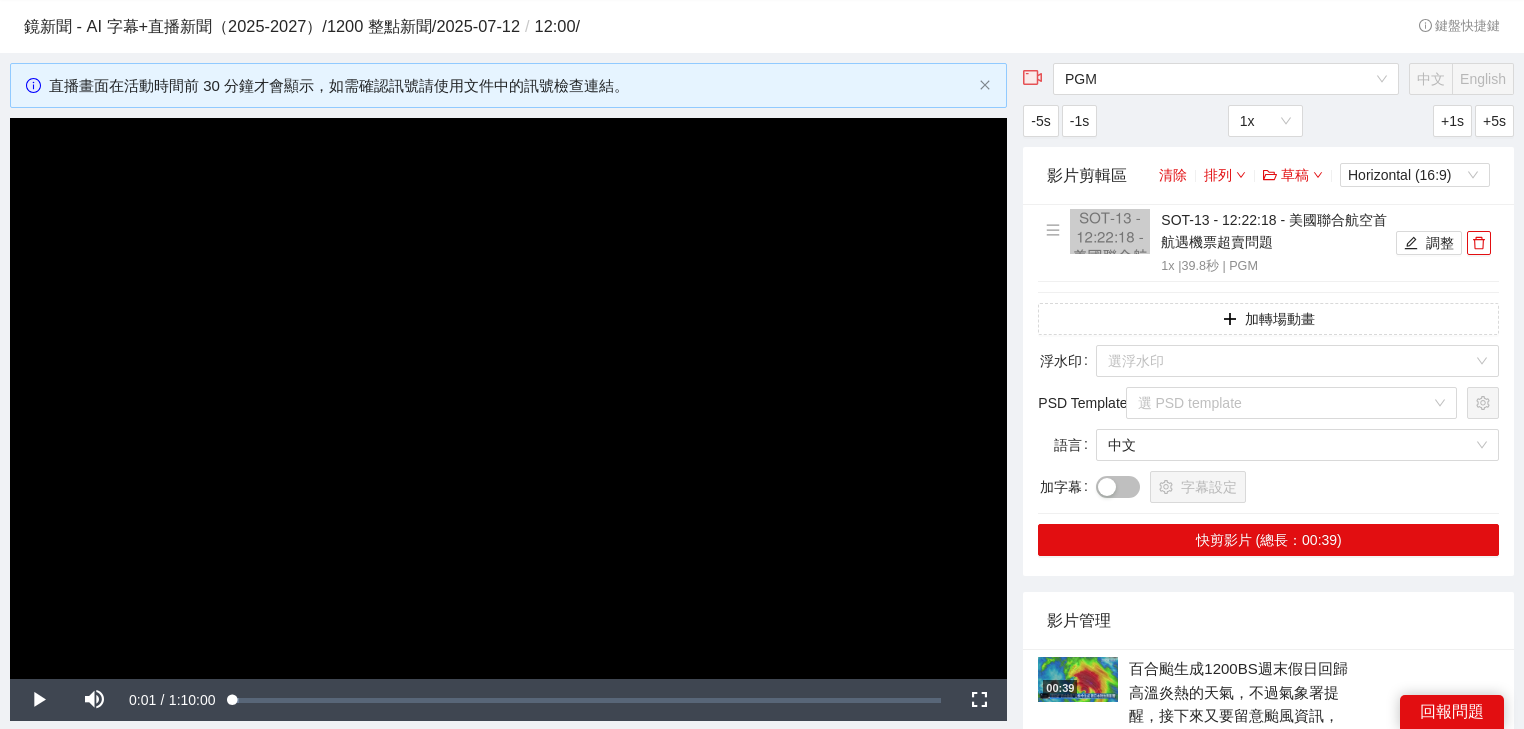 click on "鏡新聞 - AI 字幕+直播新聞（2025-2027）  /  1200 整點新聞  /  2025-07-12 / 12:00  /" at bounding box center [597, 27] 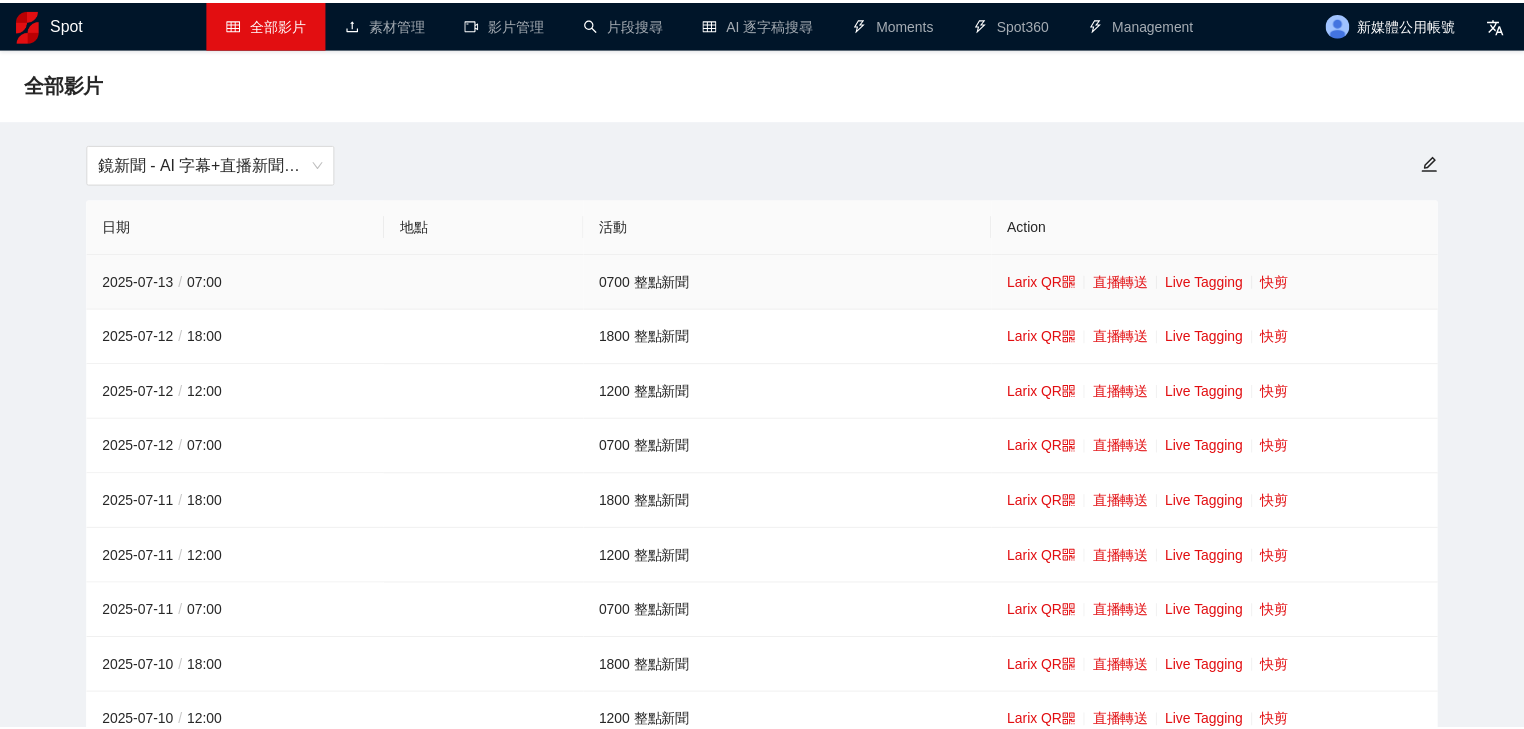 scroll, scrollTop: 0, scrollLeft: 0, axis: both 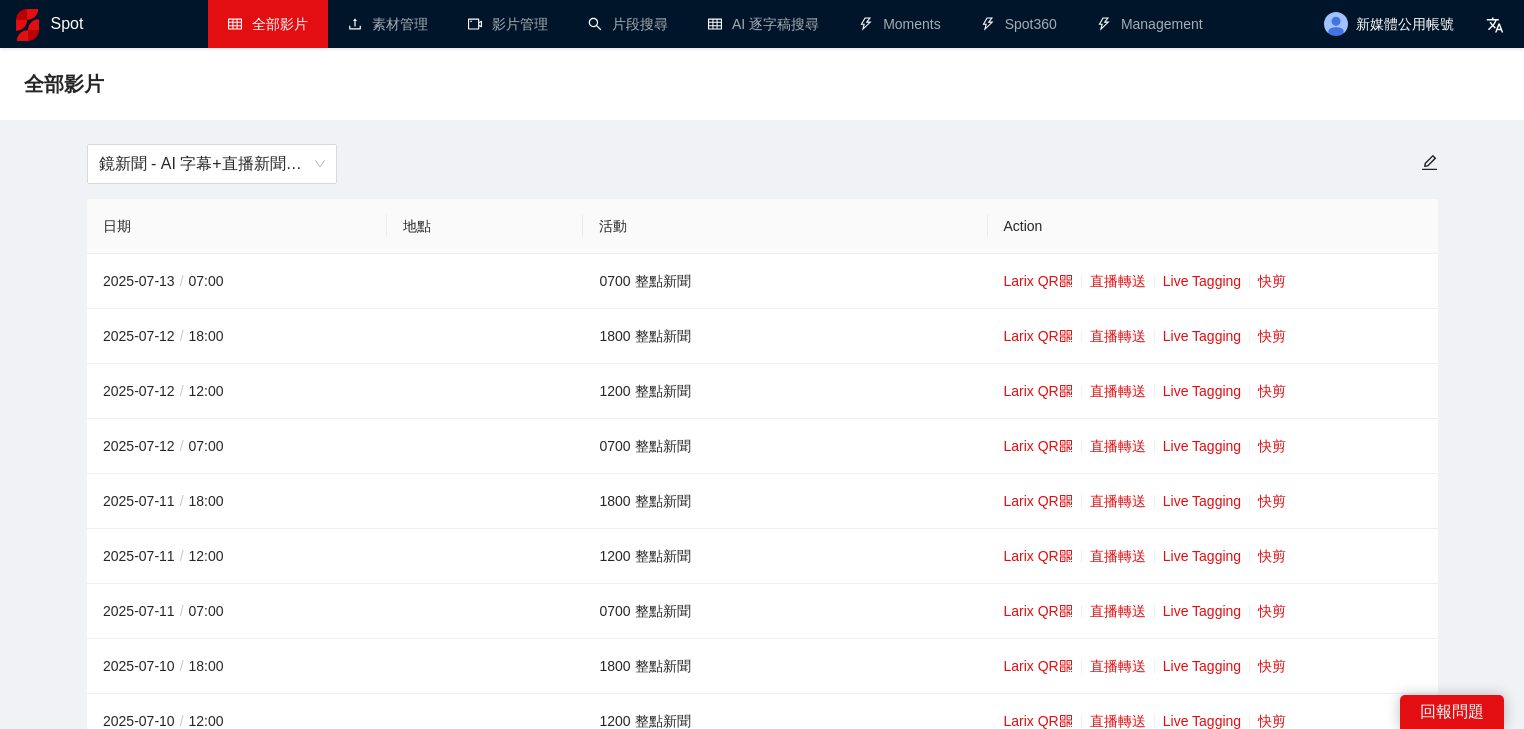 click on "日期" at bounding box center (237, 226) 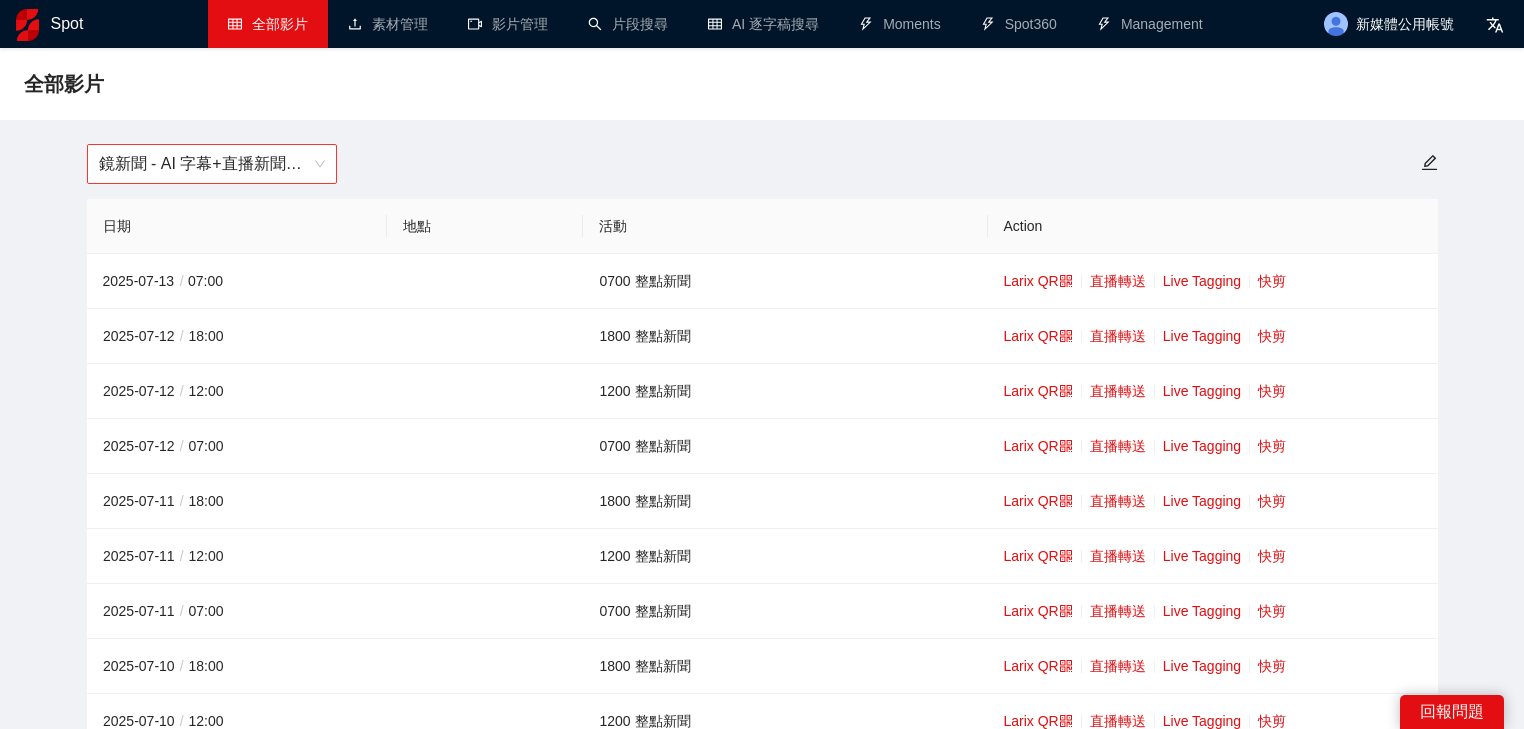 click on "鏡新聞 - AI 字幕+直播新聞（2025-2027）" at bounding box center (212, 164) 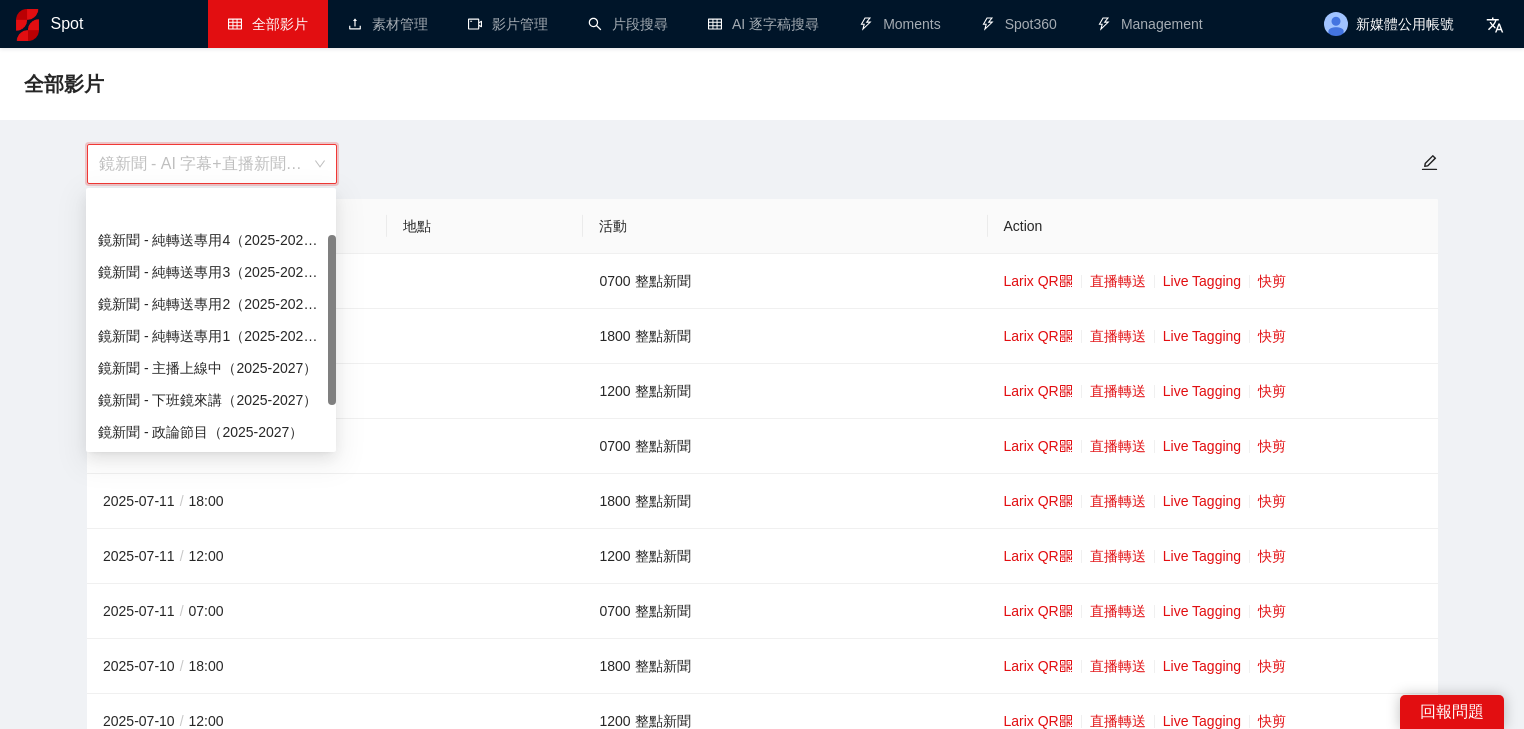 scroll, scrollTop: 64, scrollLeft: 0, axis: vertical 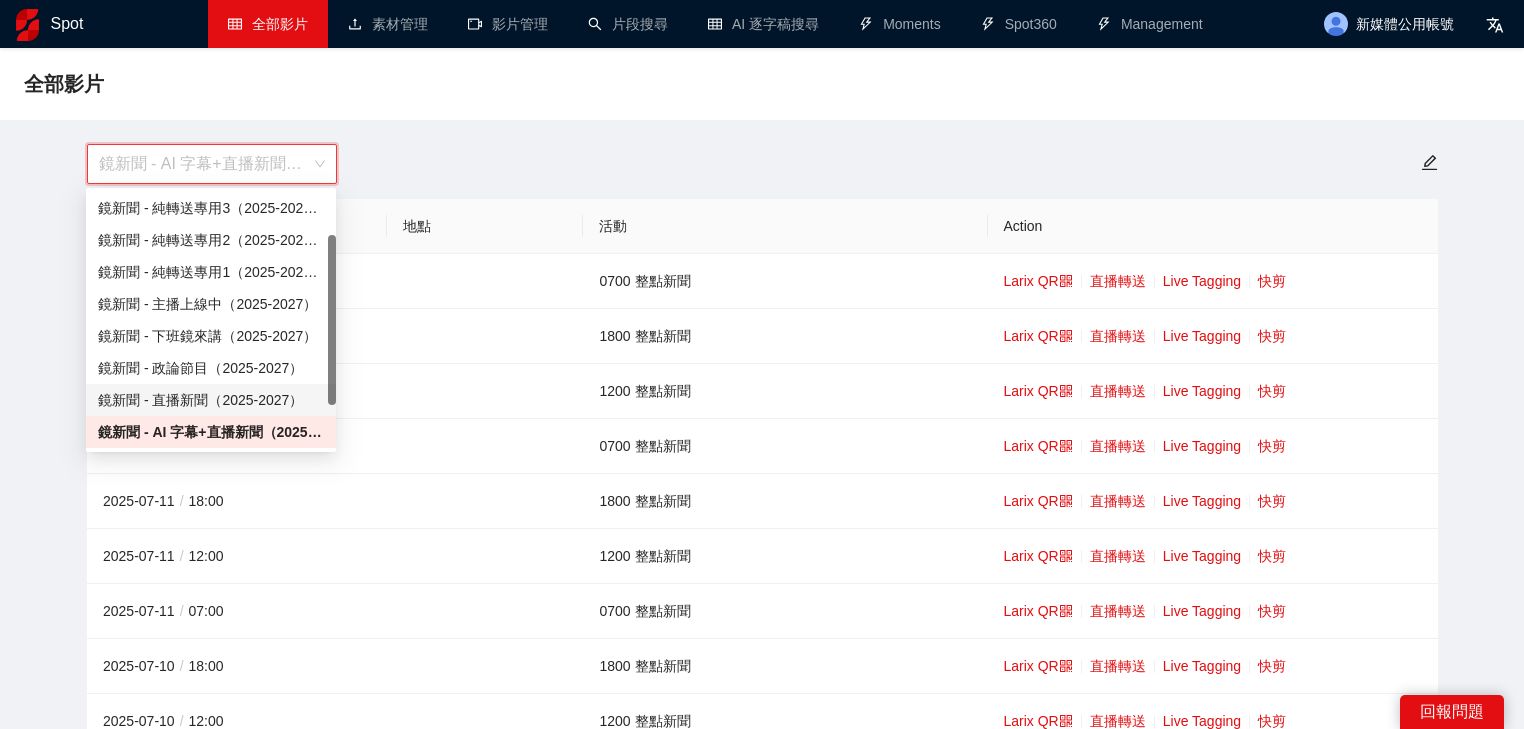 click on "鏡新聞 - 直播新聞（2025-2027）" at bounding box center [211, 400] 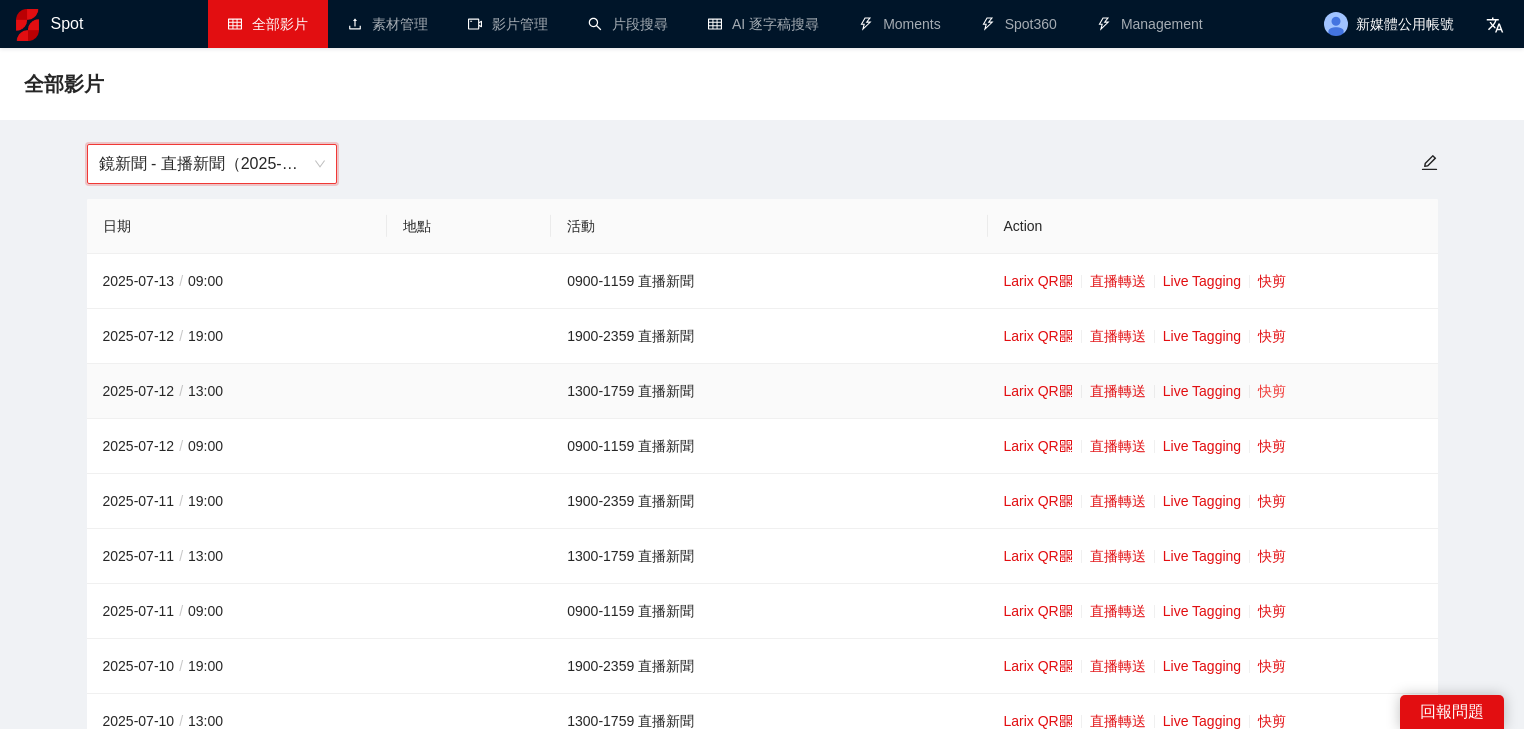 click on "快剪" at bounding box center [1272, 391] 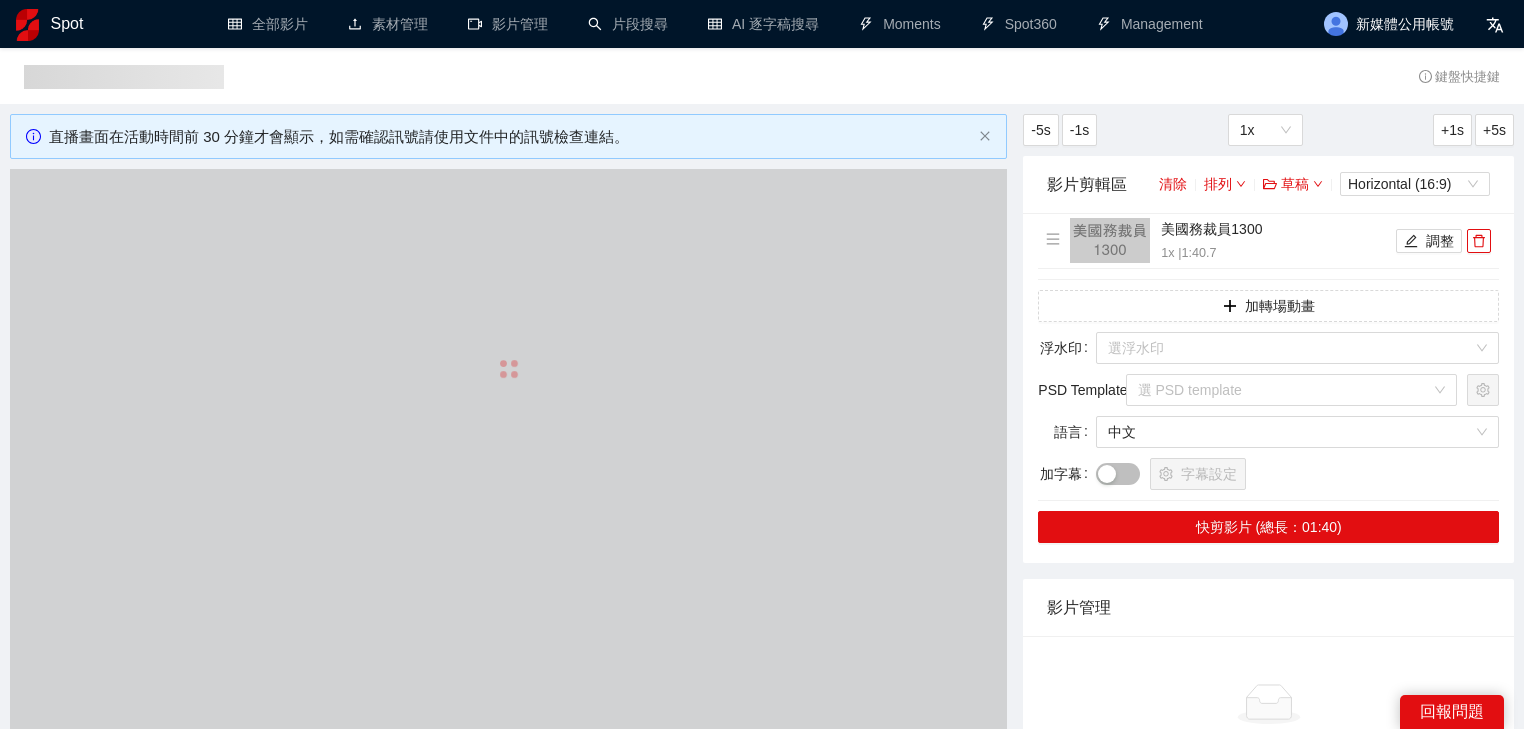 type 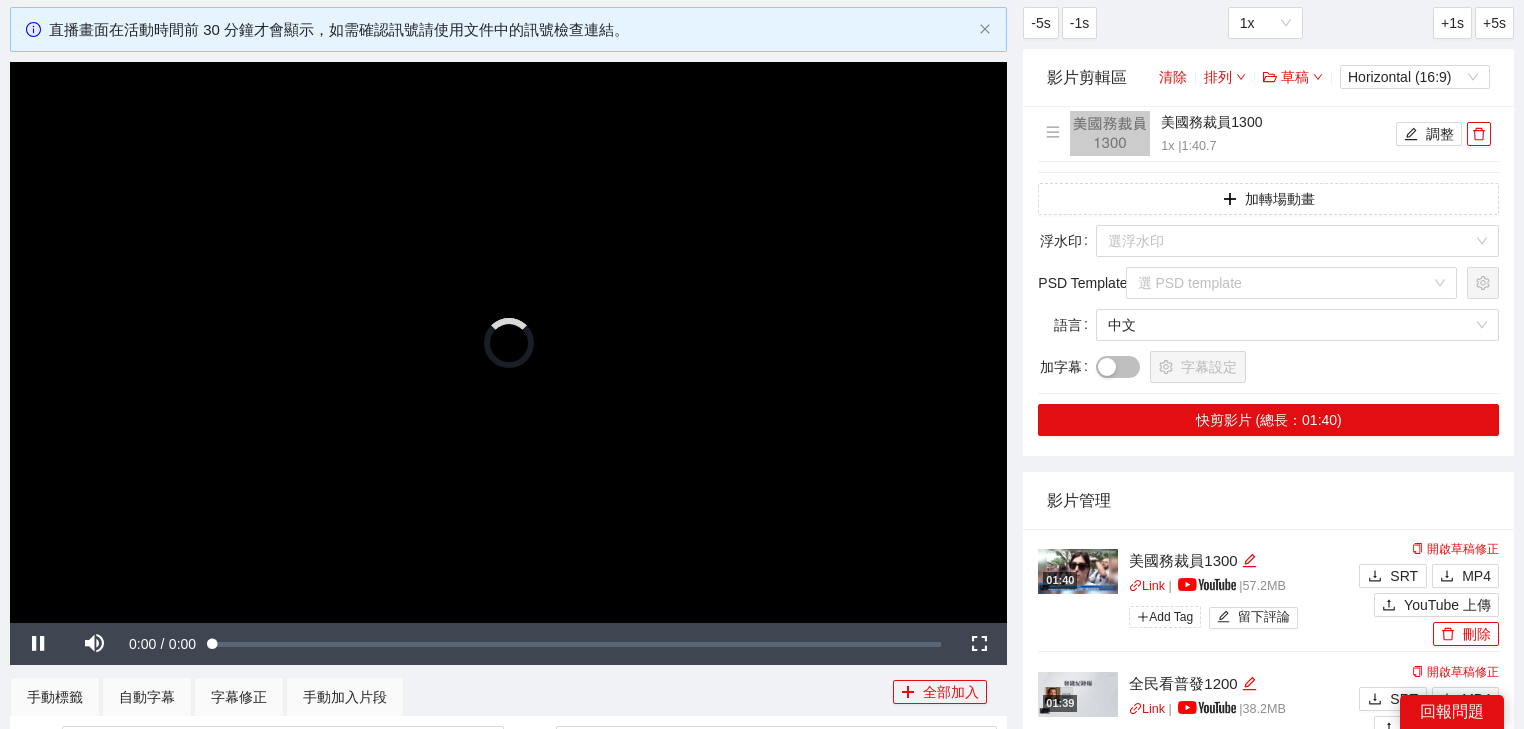 scroll, scrollTop: 560, scrollLeft: 0, axis: vertical 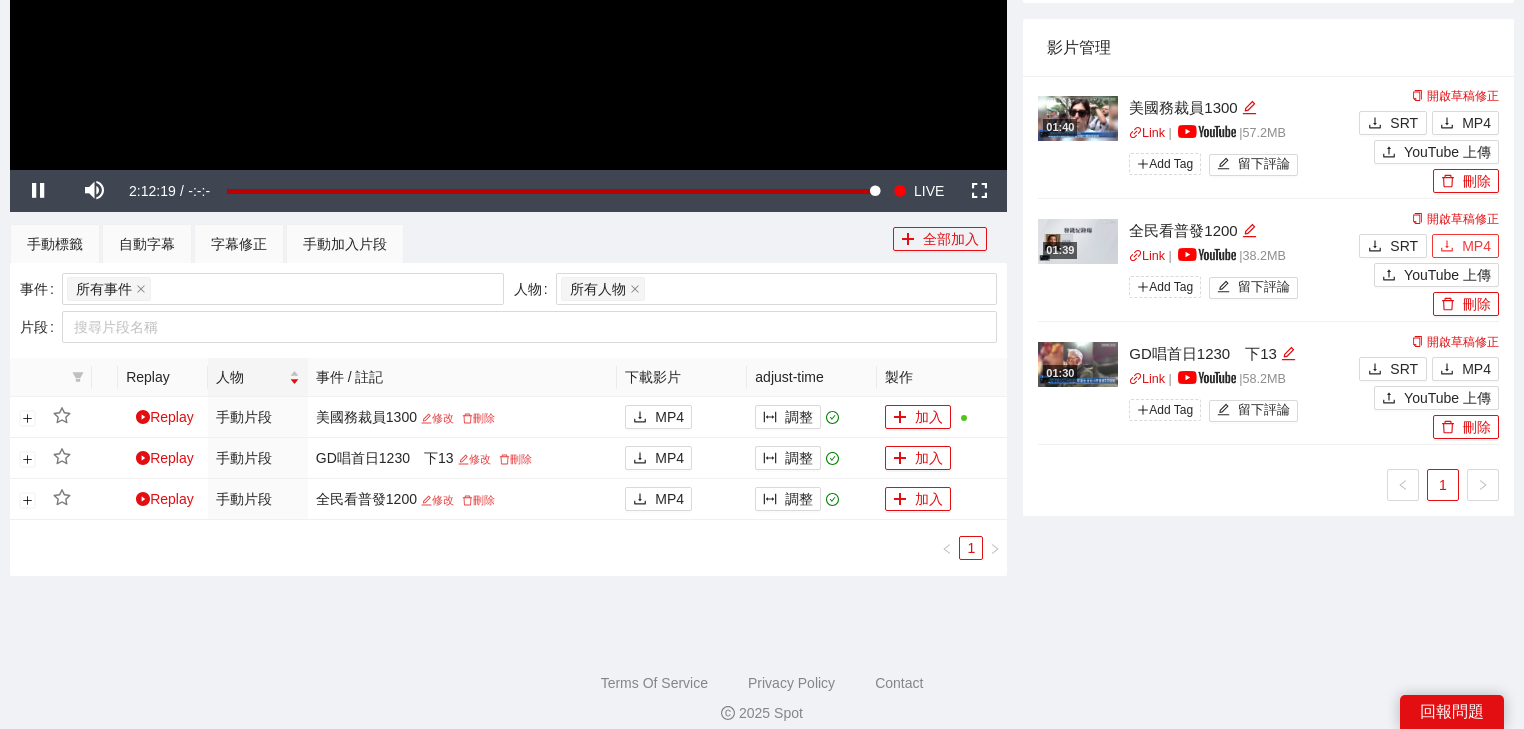 click on "MP4" at bounding box center [1476, 246] 